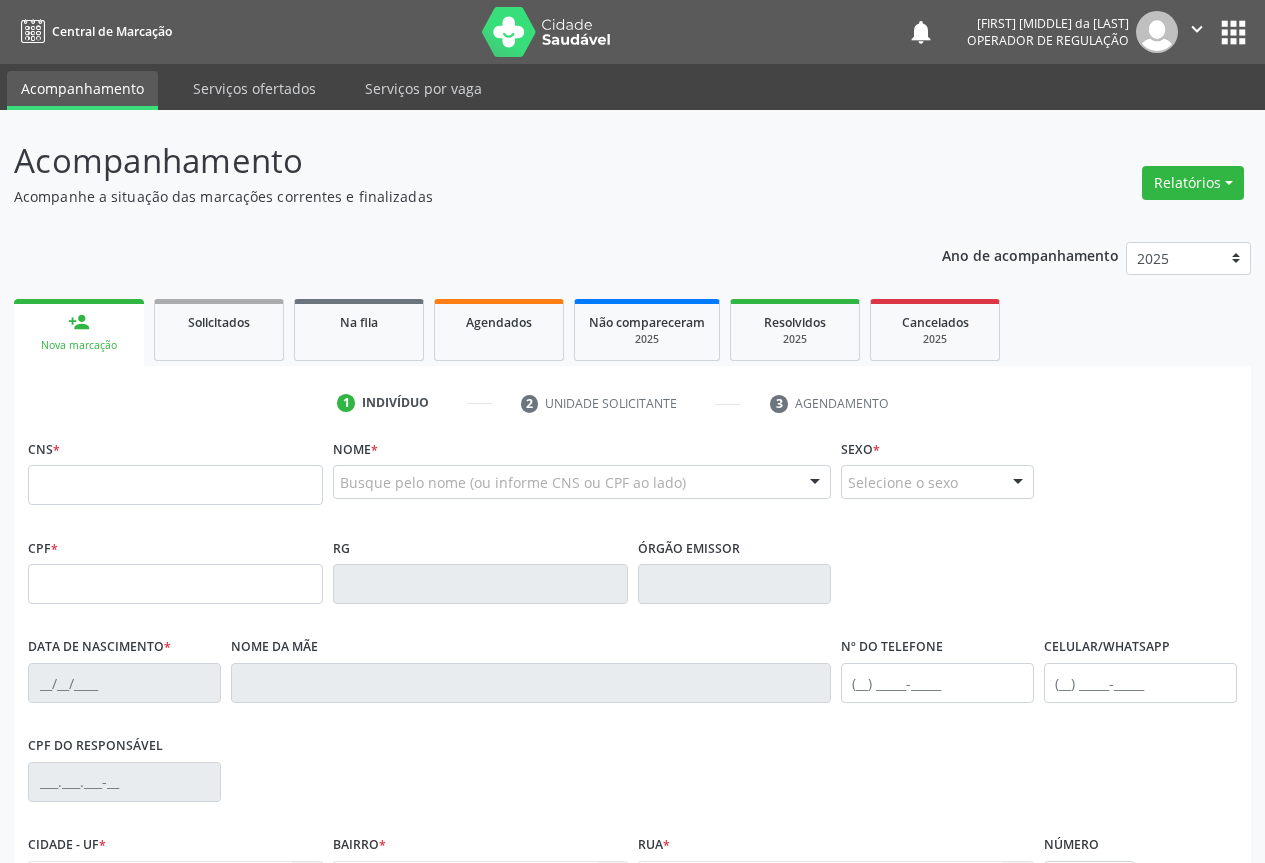 scroll, scrollTop: 0, scrollLeft: 0, axis: both 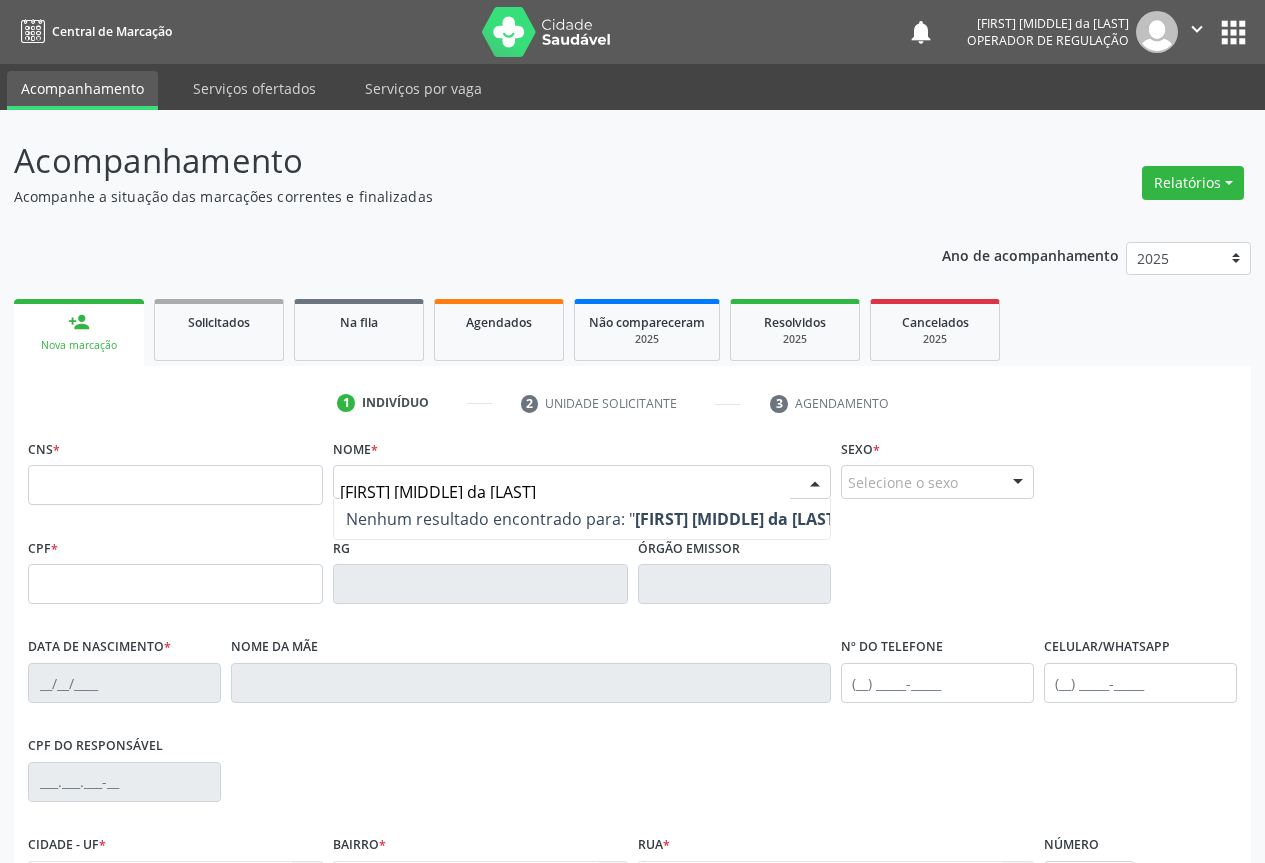 type on "ALICE MARIA PEREIRA" 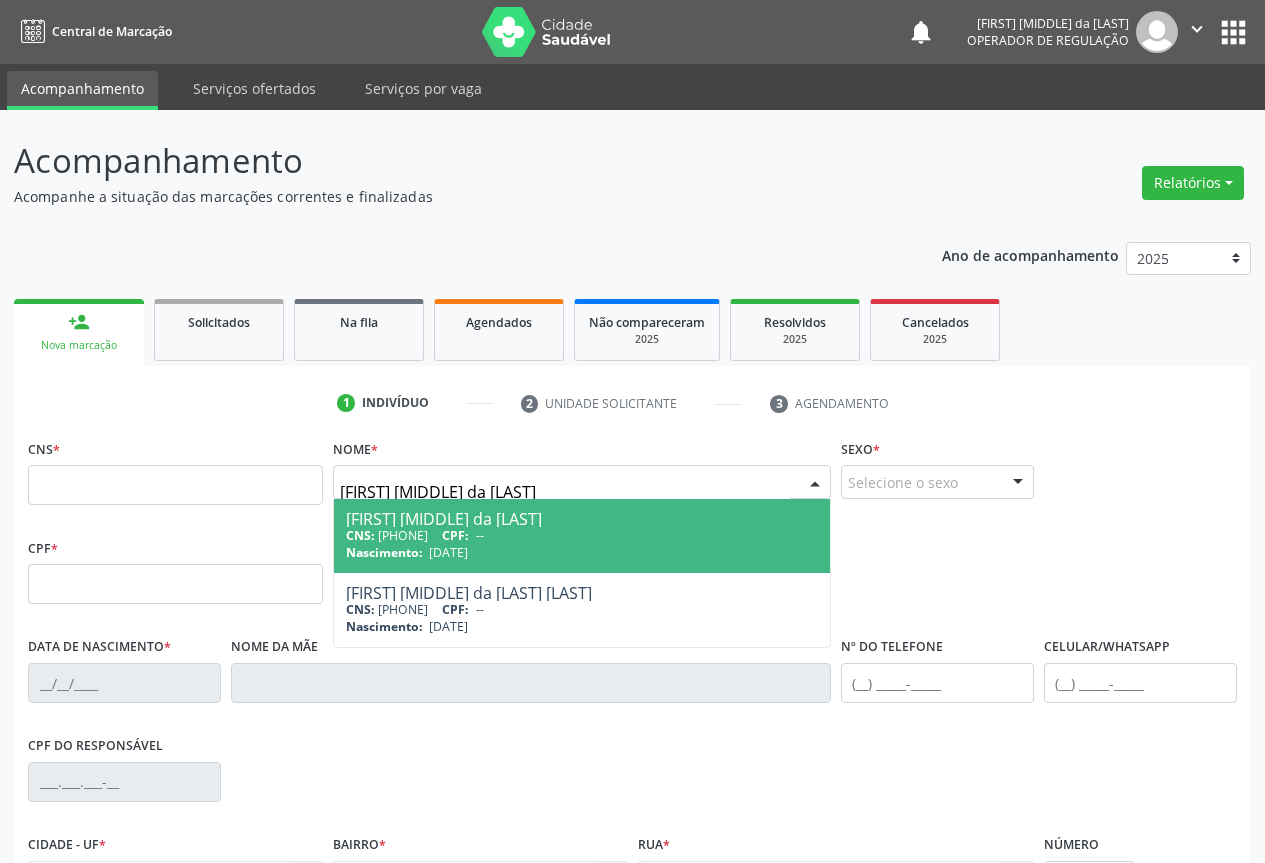 click on "Nascimento:
04/04/1949" at bounding box center [582, 552] 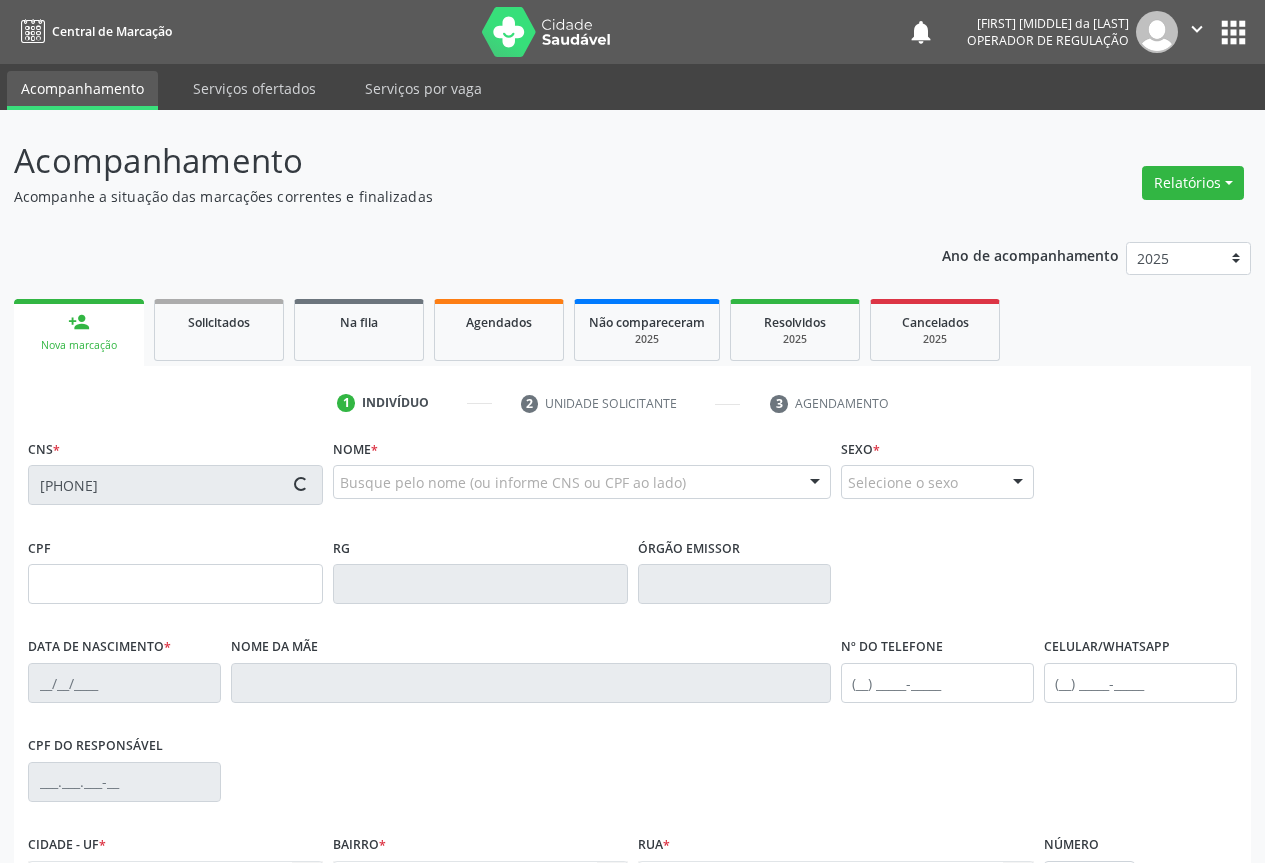 scroll, scrollTop: 221, scrollLeft: 0, axis: vertical 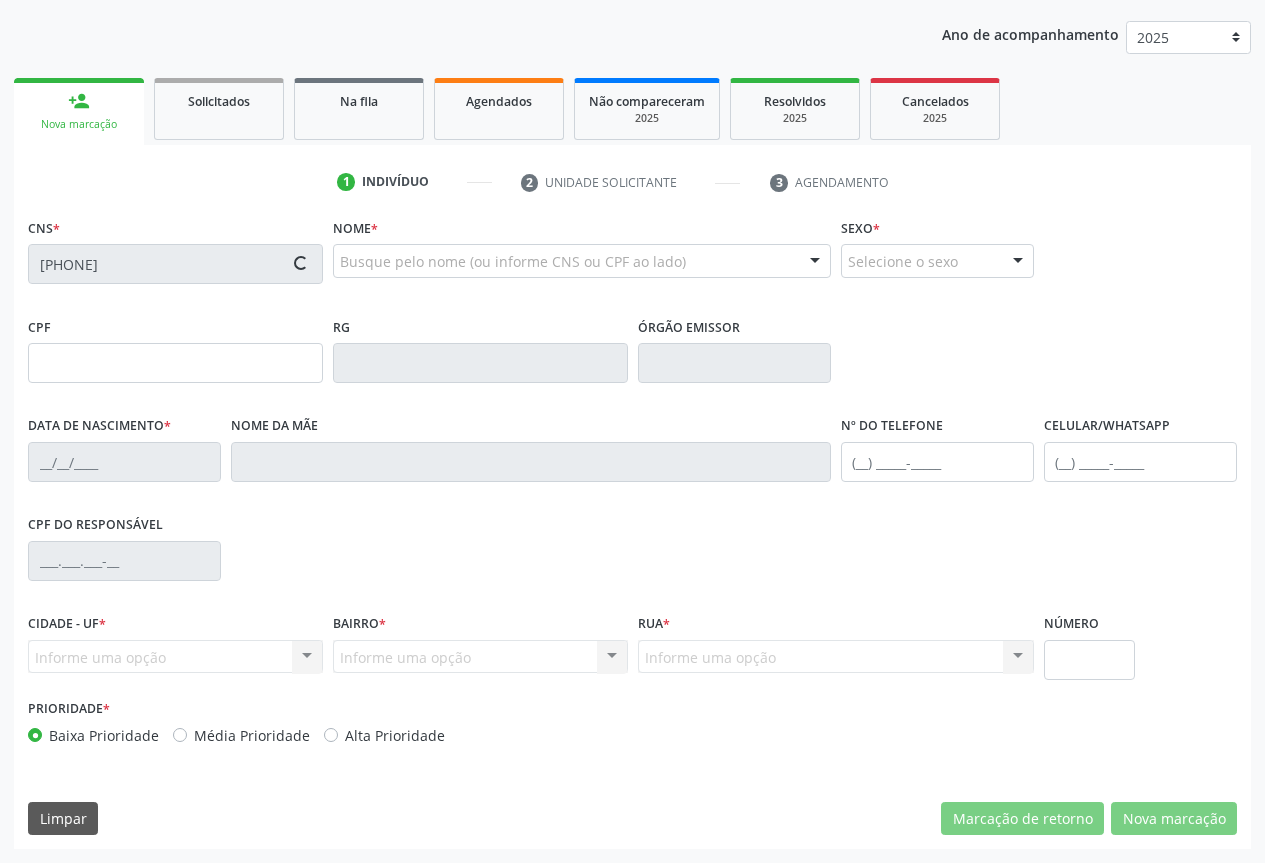 type on "0222815680" 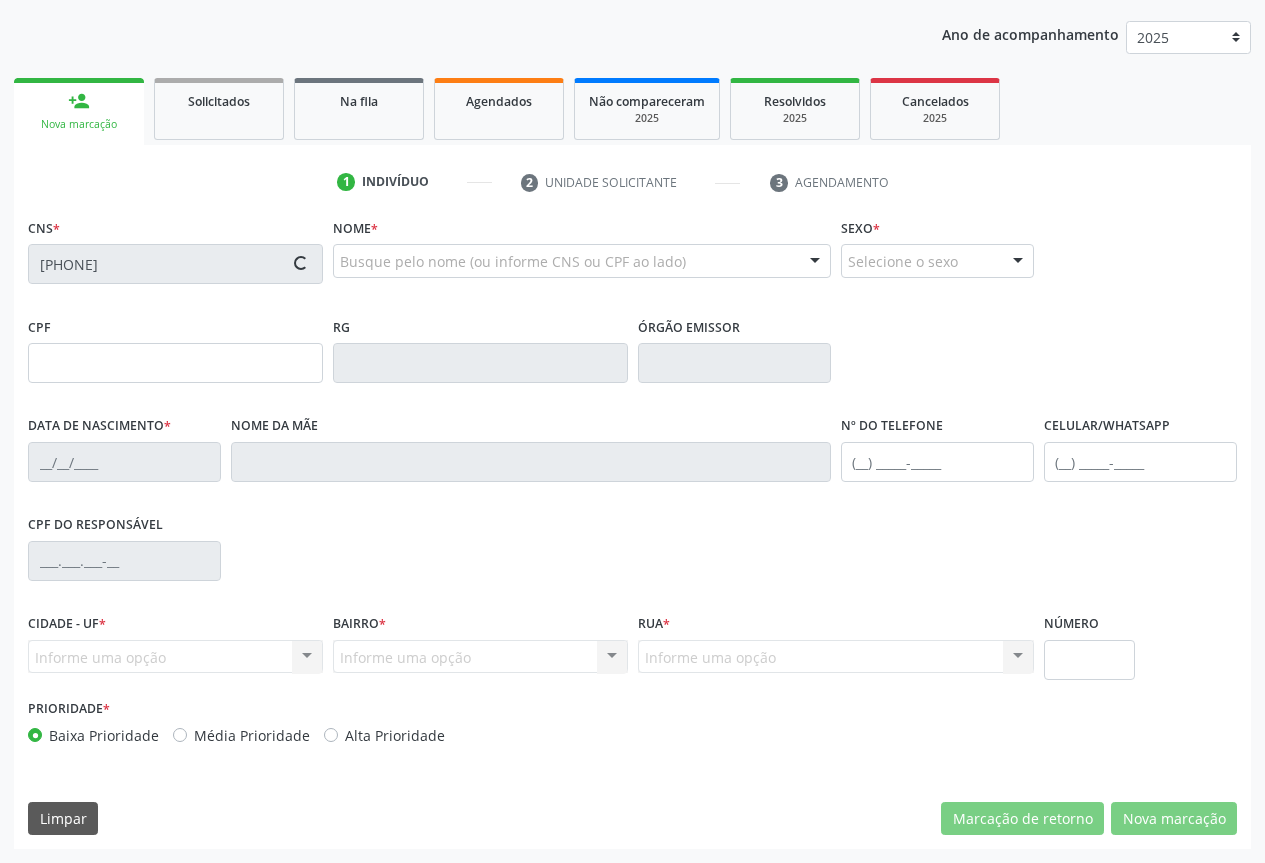 type on "04/04/1949" 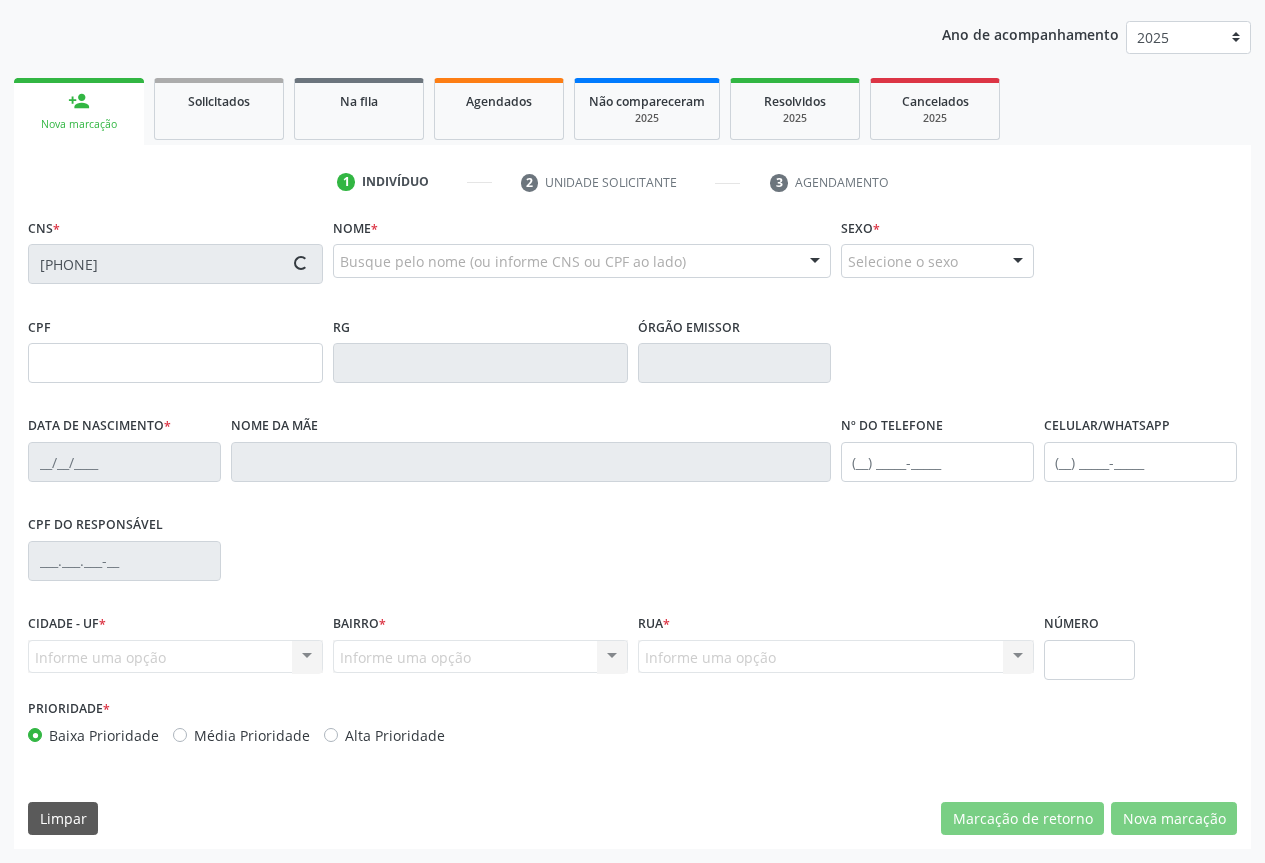 type on "Deolina Maria da Cruz" 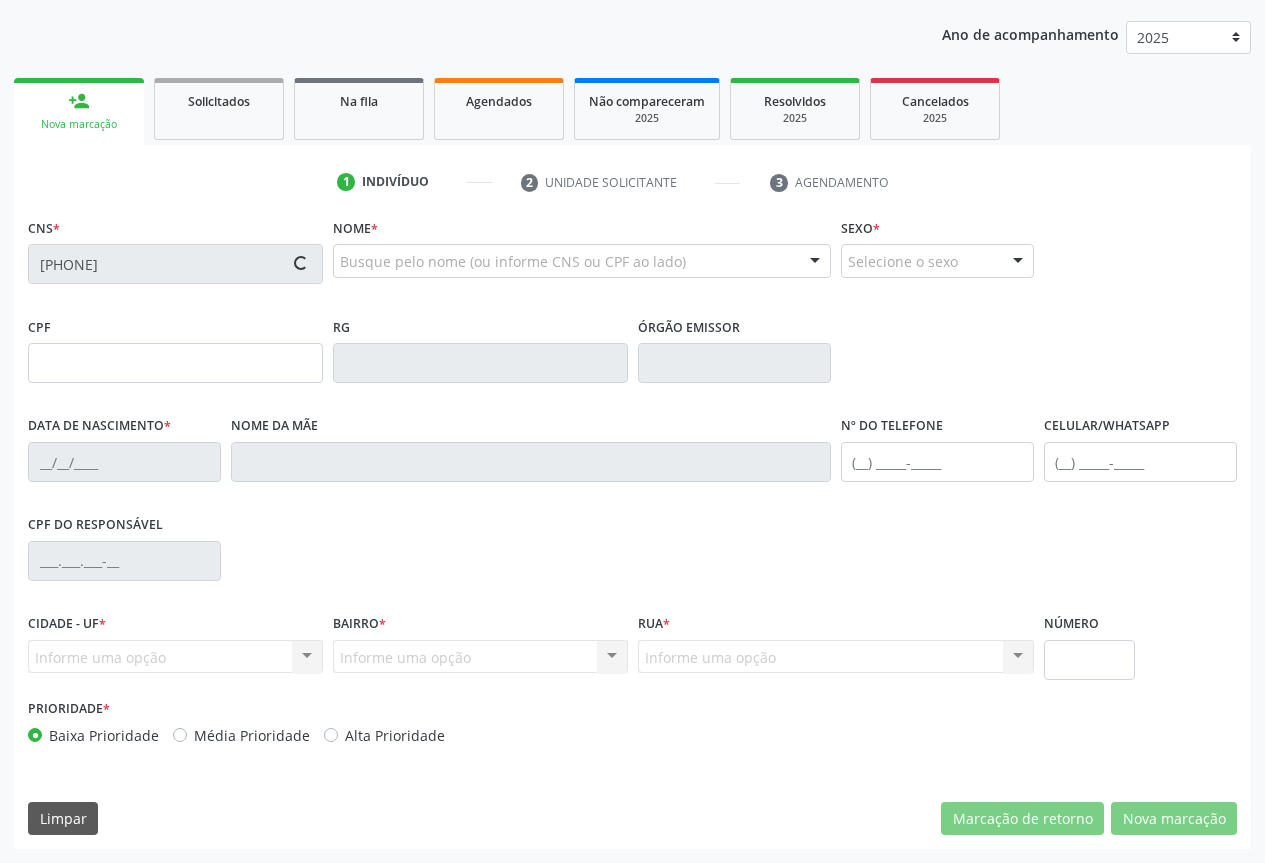 type on "(74) 99120-2995" 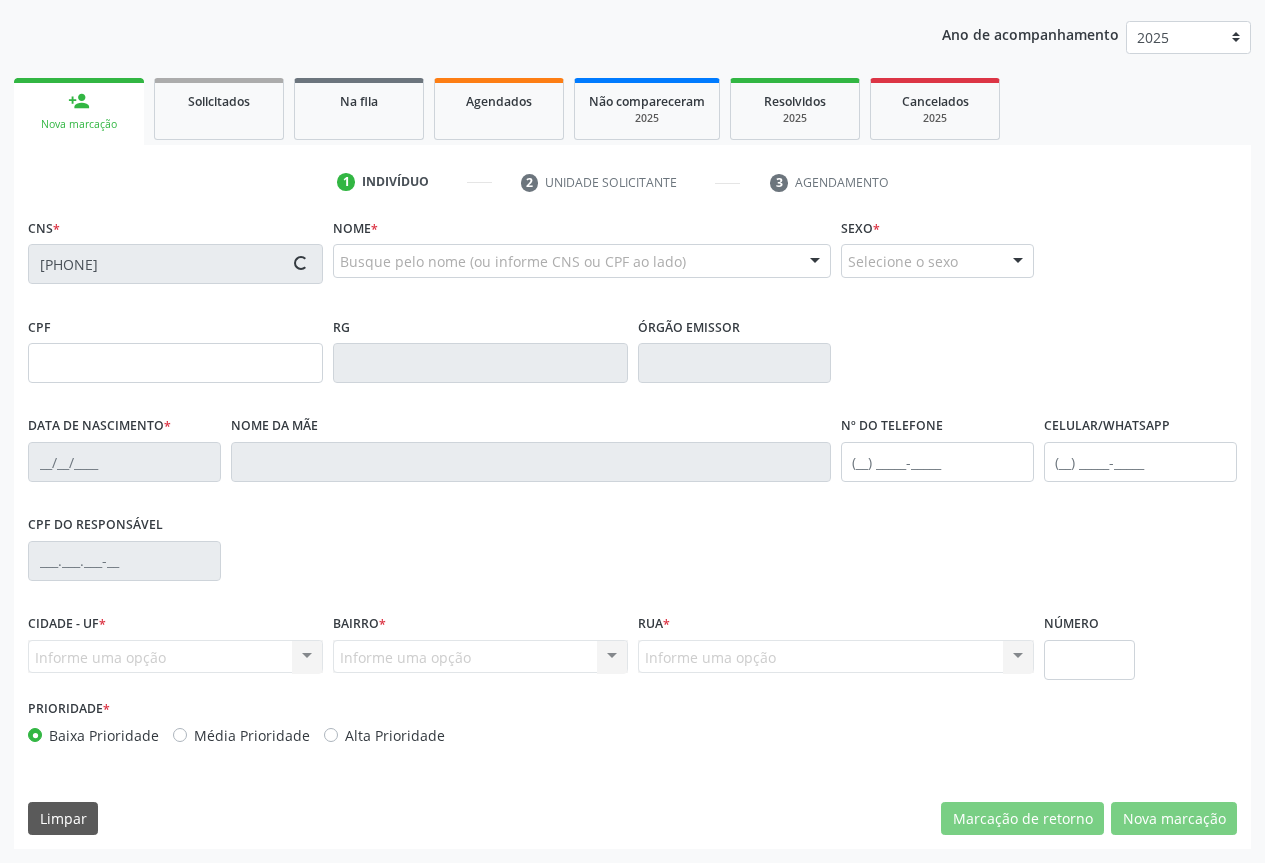 type on "(74) 99120-2995" 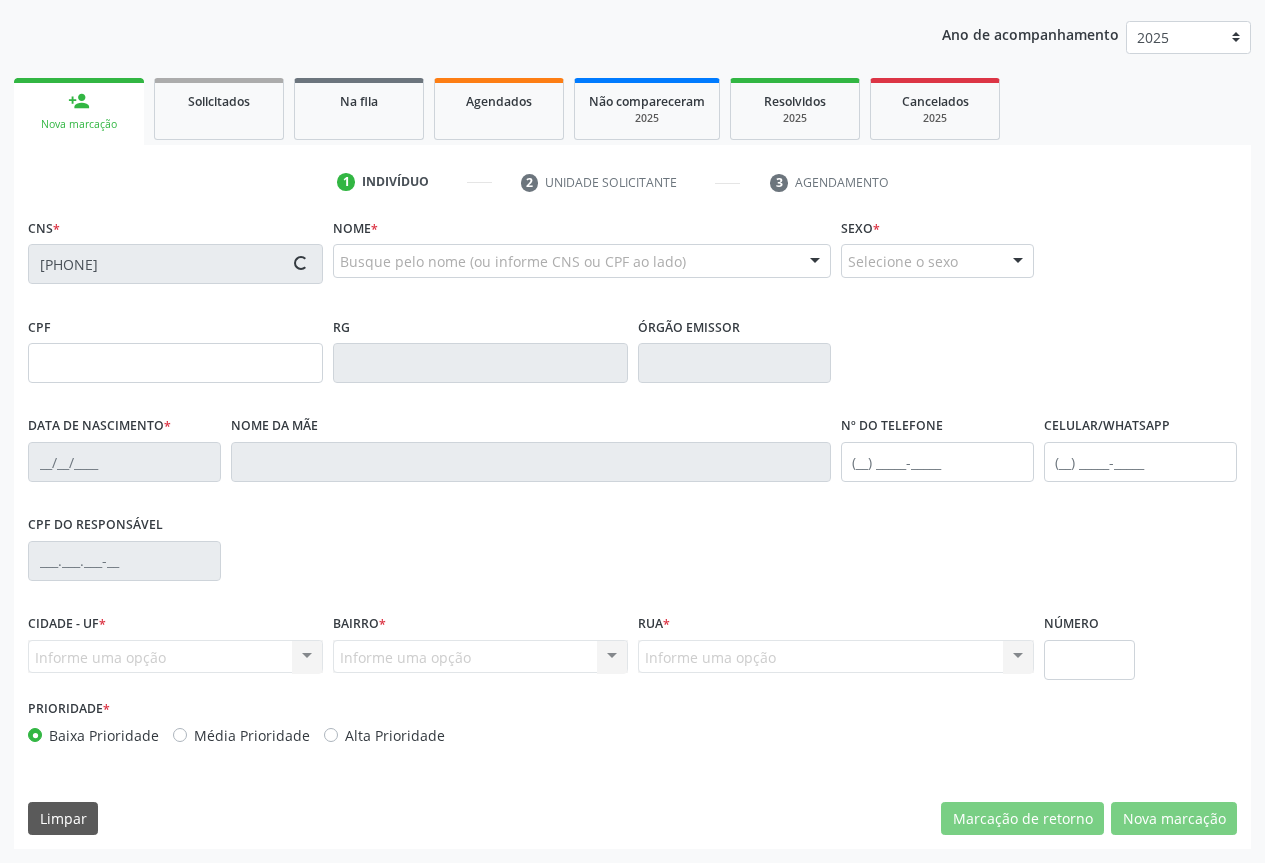 type on "134.889.105-04" 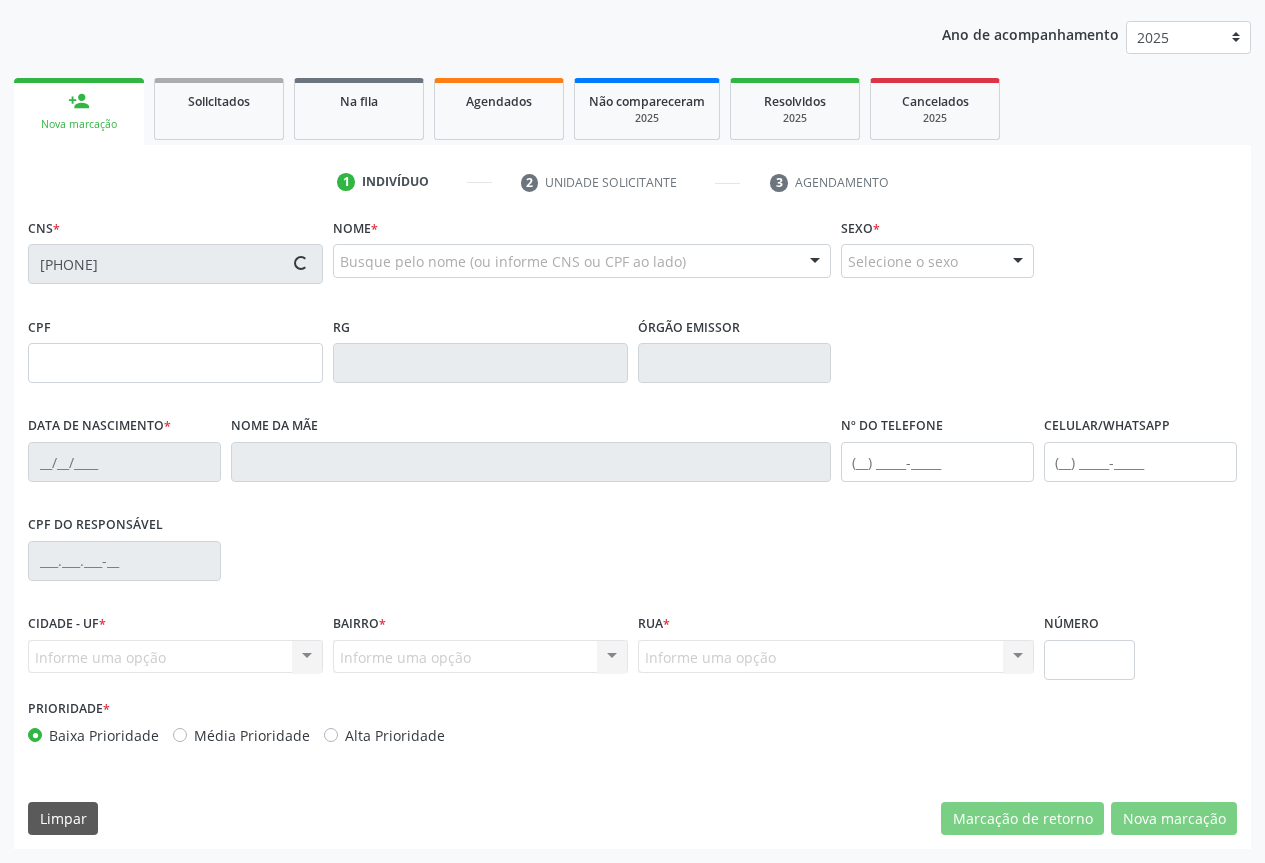 type on "49" 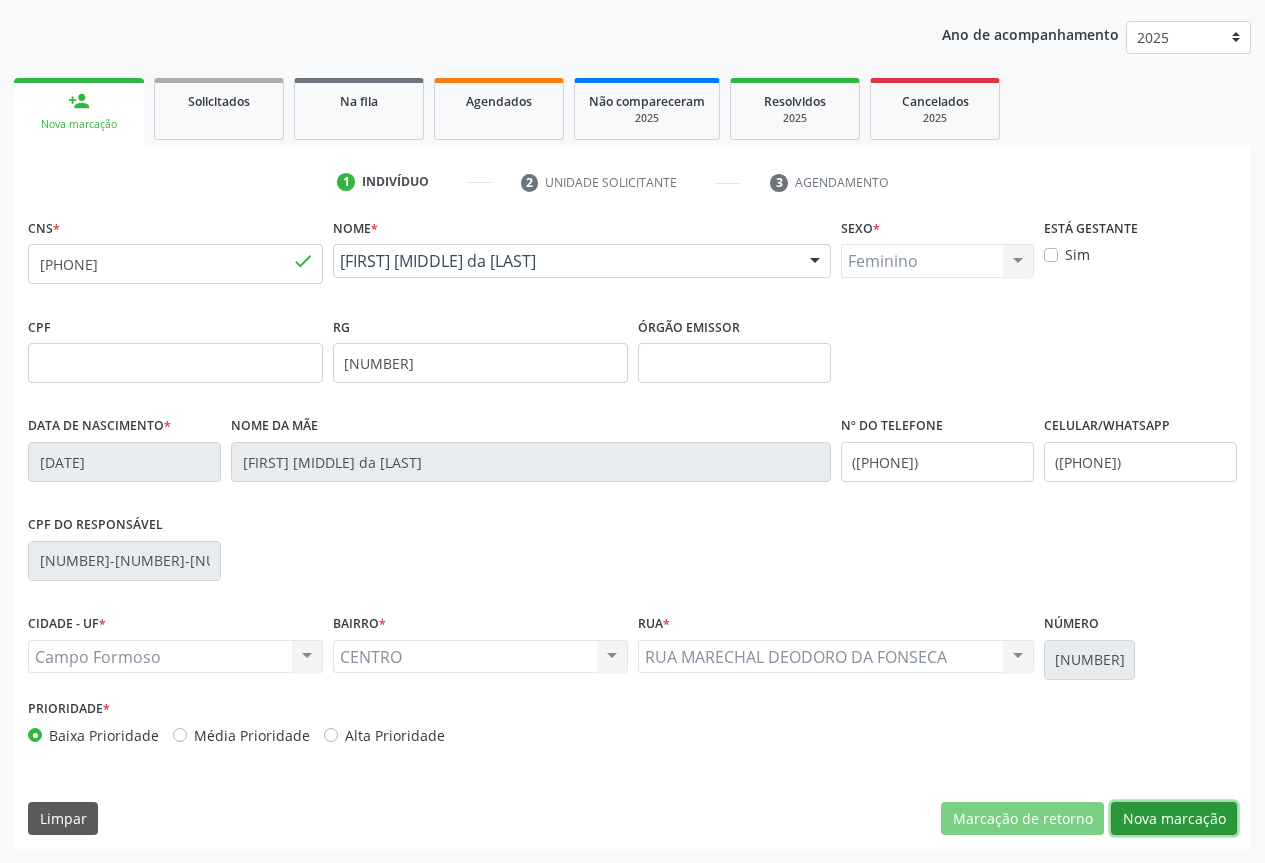 click on "Nova marcação" at bounding box center [1174, 819] 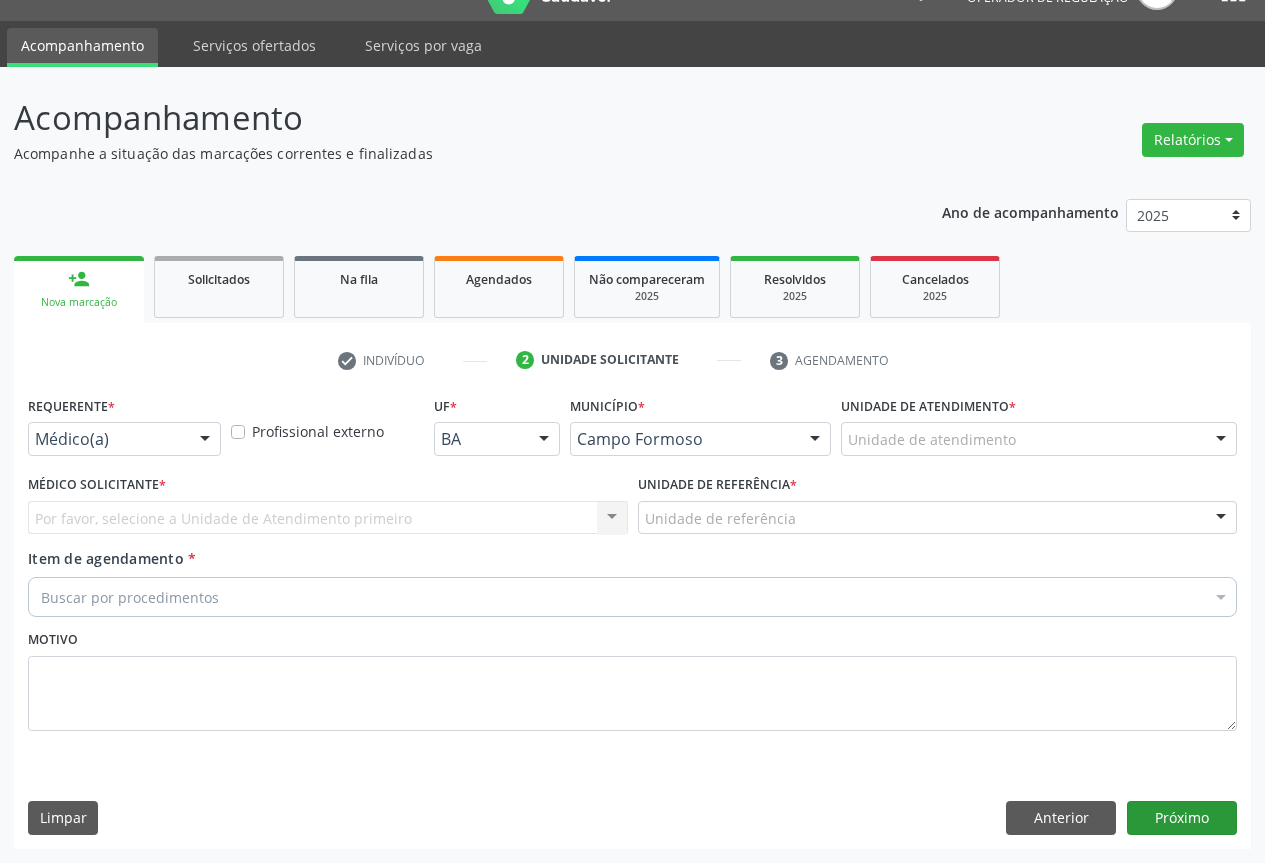scroll, scrollTop: 43, scrollLeft: 0, axis: vertical 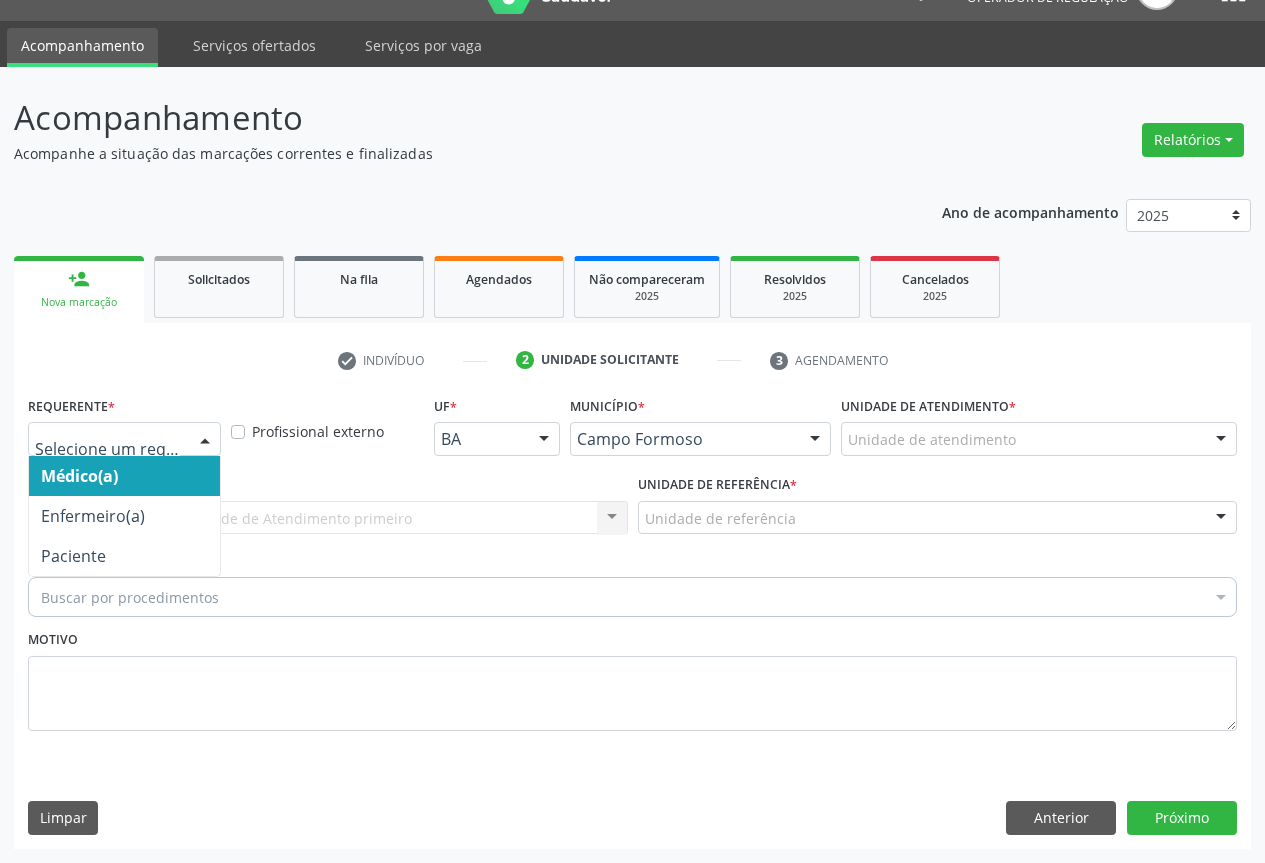 click at bounding box center (205, 440) 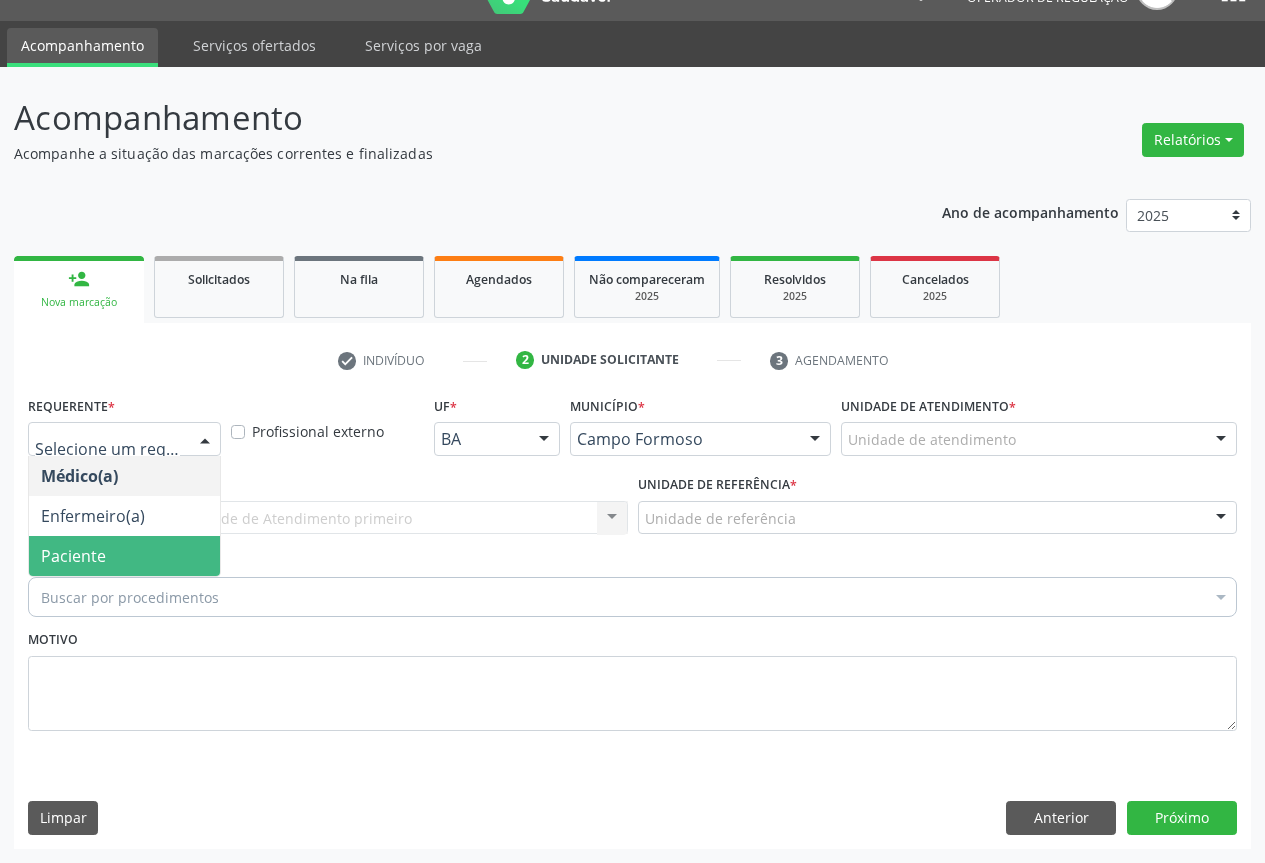 drag, startPoint x: 78, startPoint y: 554, endPoint x: 232, endPoint y: 524, distance: 156.89487 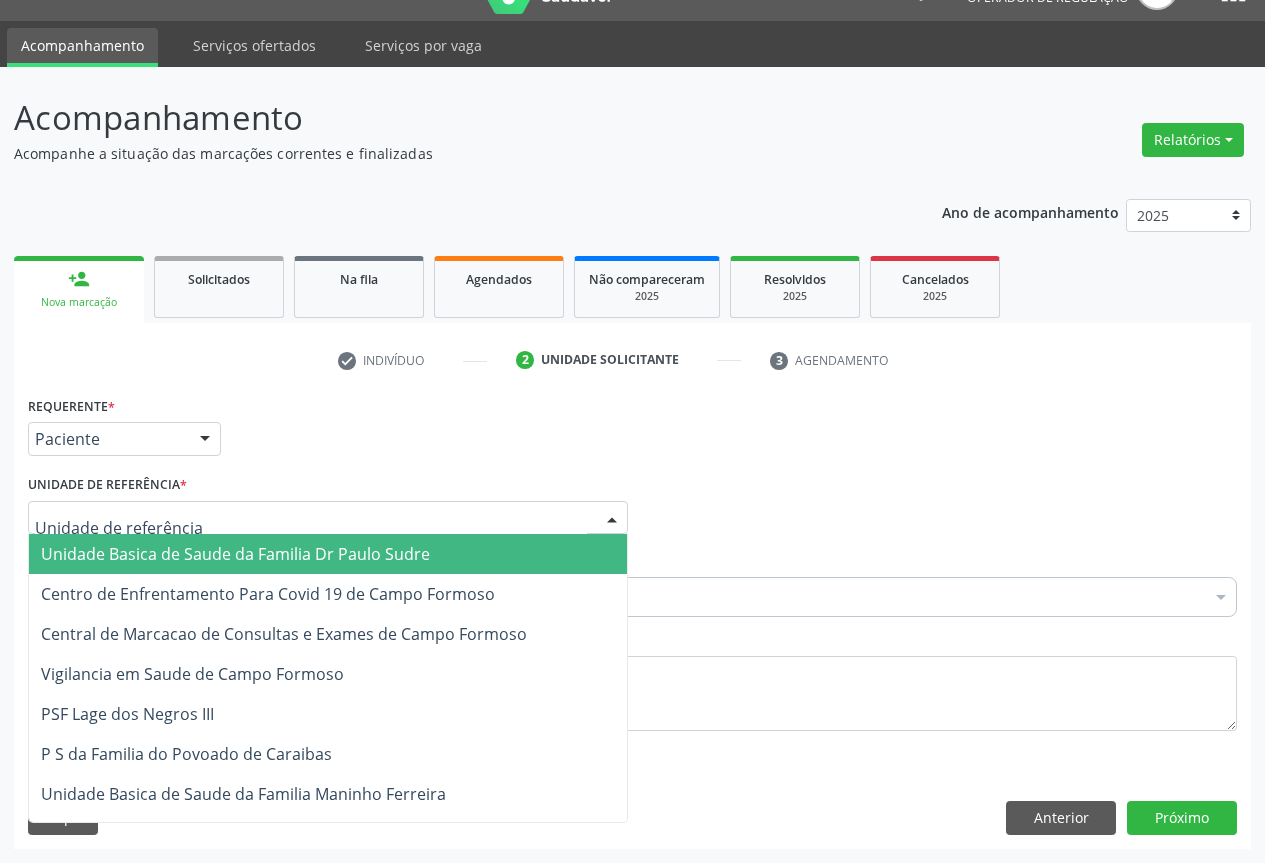 click at bounding box center (328, 518) 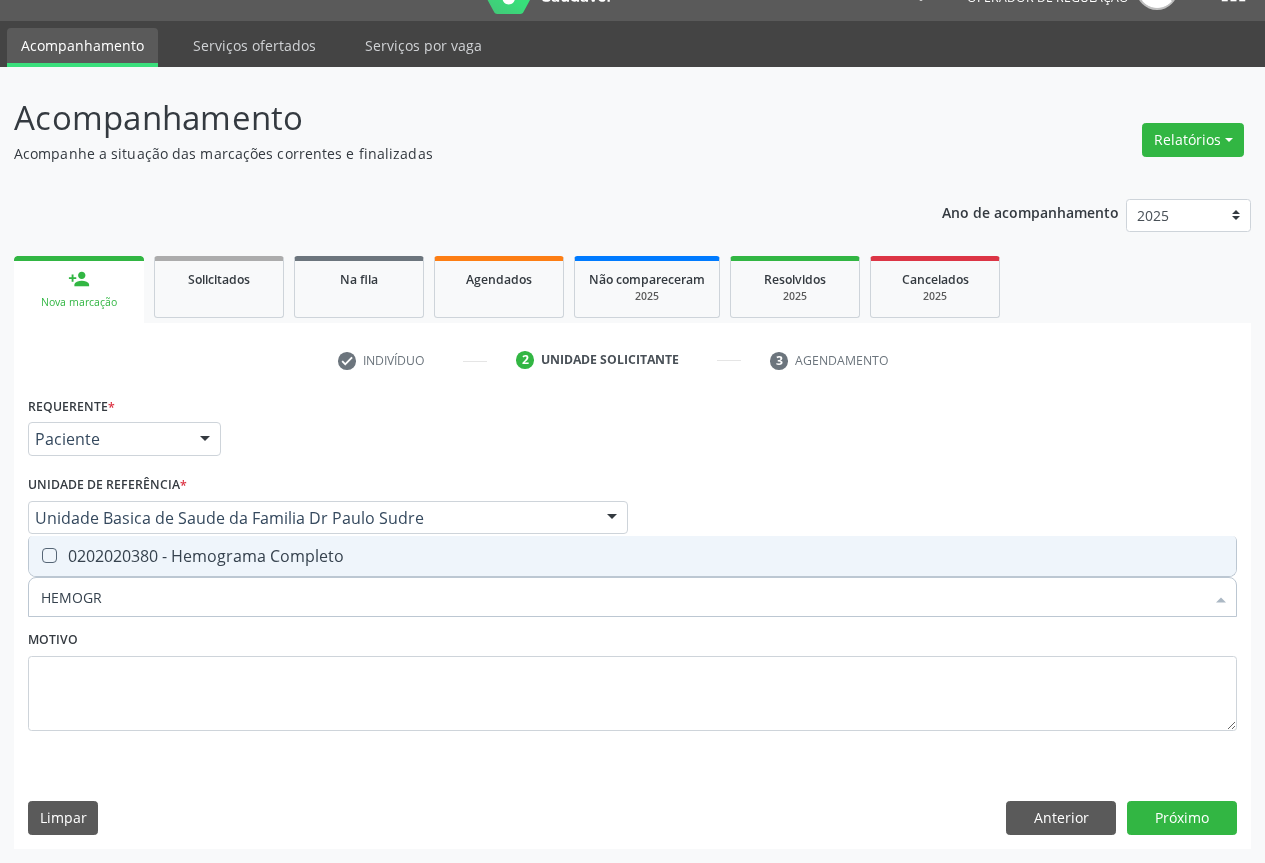type on "HEMOGRA" 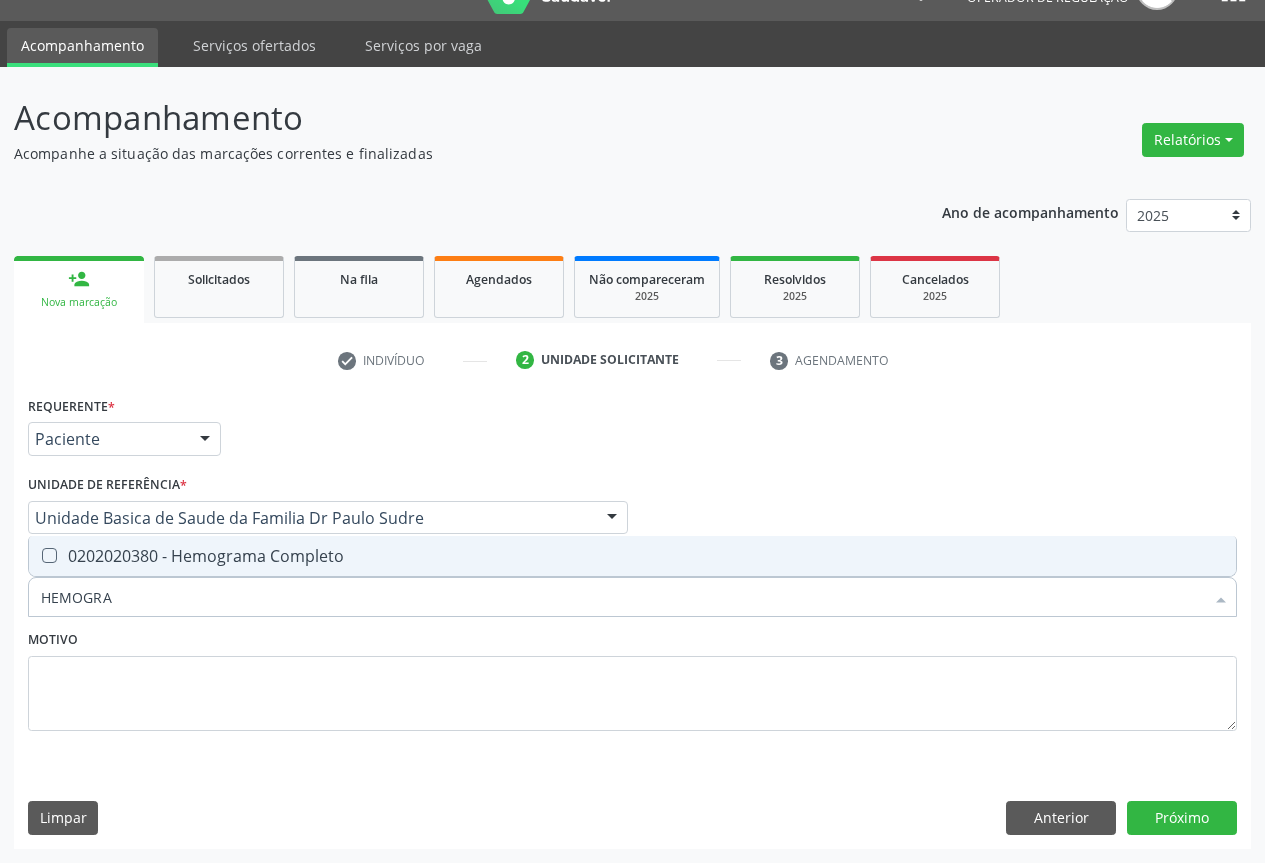 click on "0202020380 - Hemograma Completo" at bounding box center (632, 556) 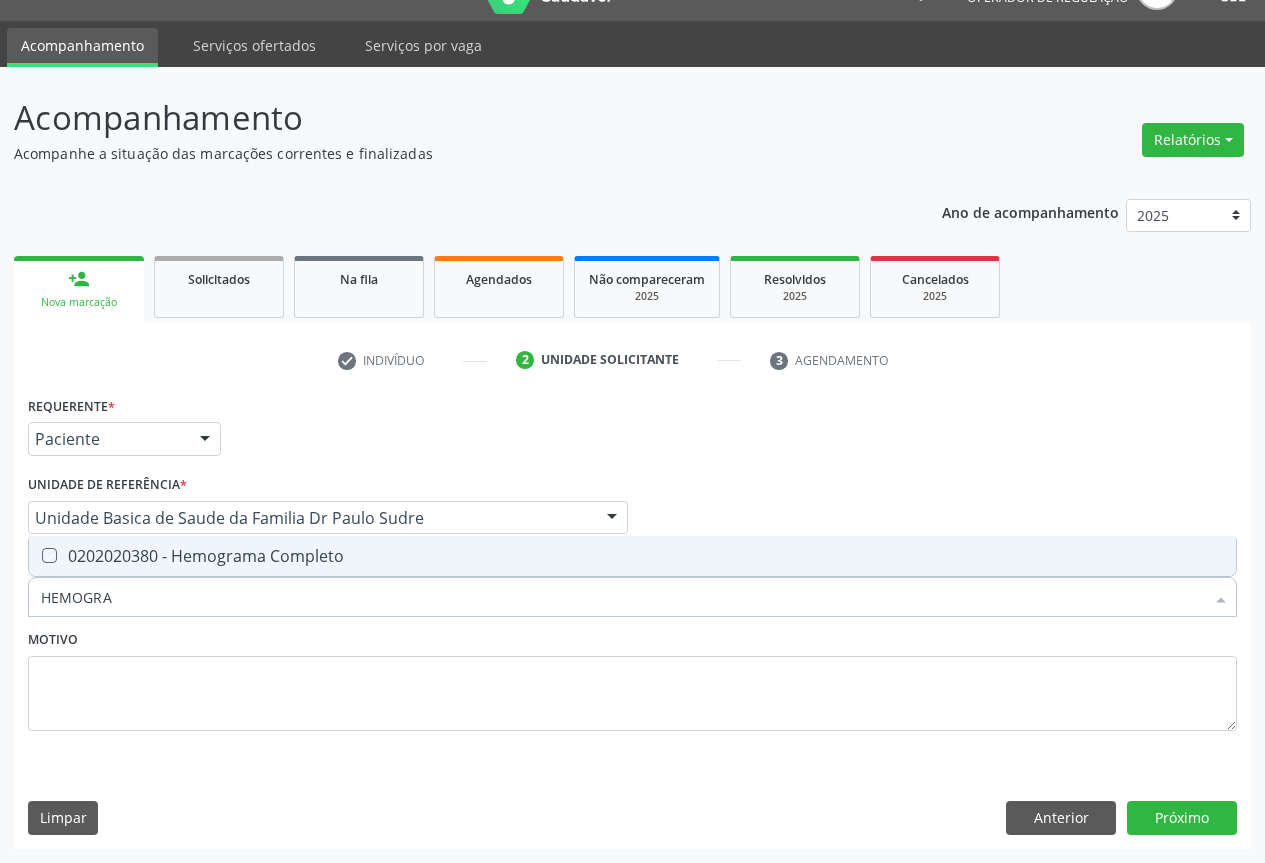 checkbox on "true" 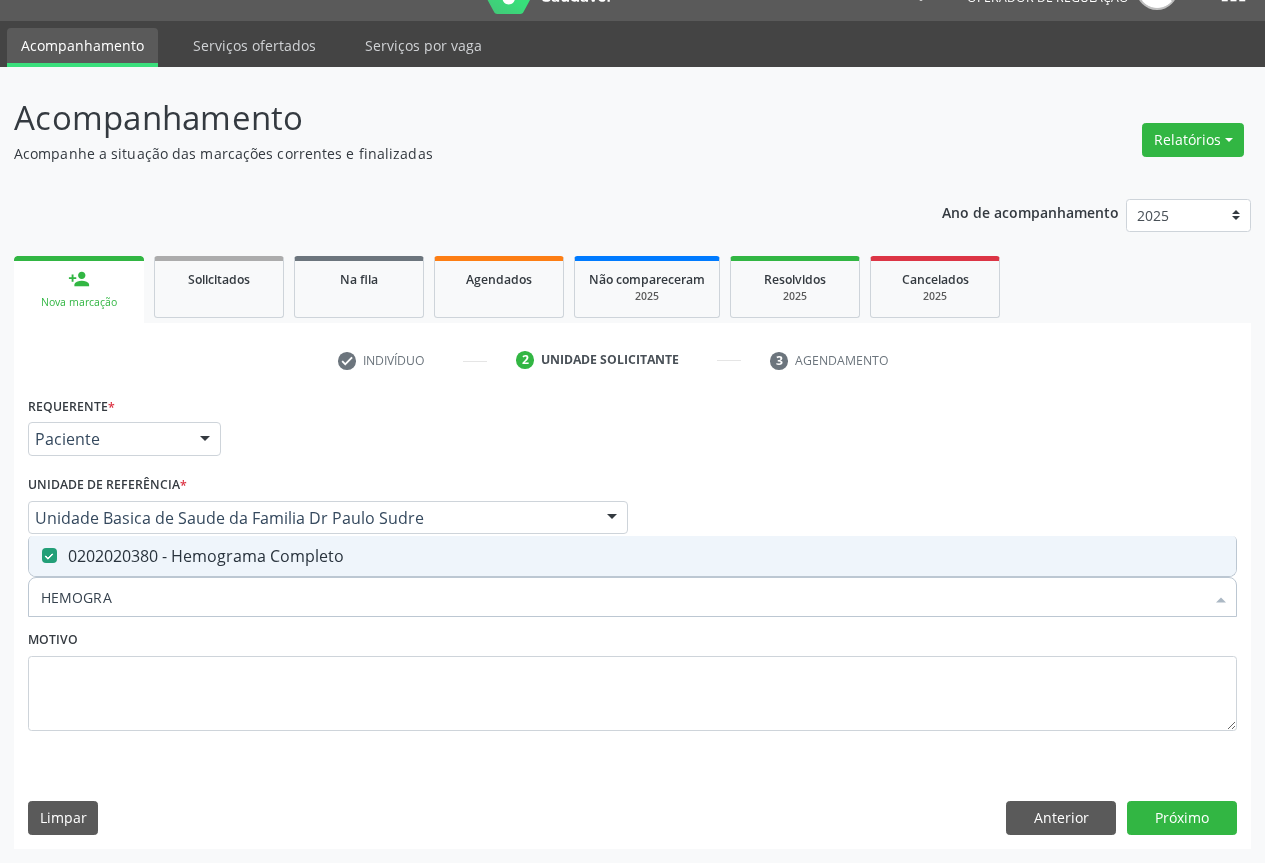 type on "HEMOGRA" 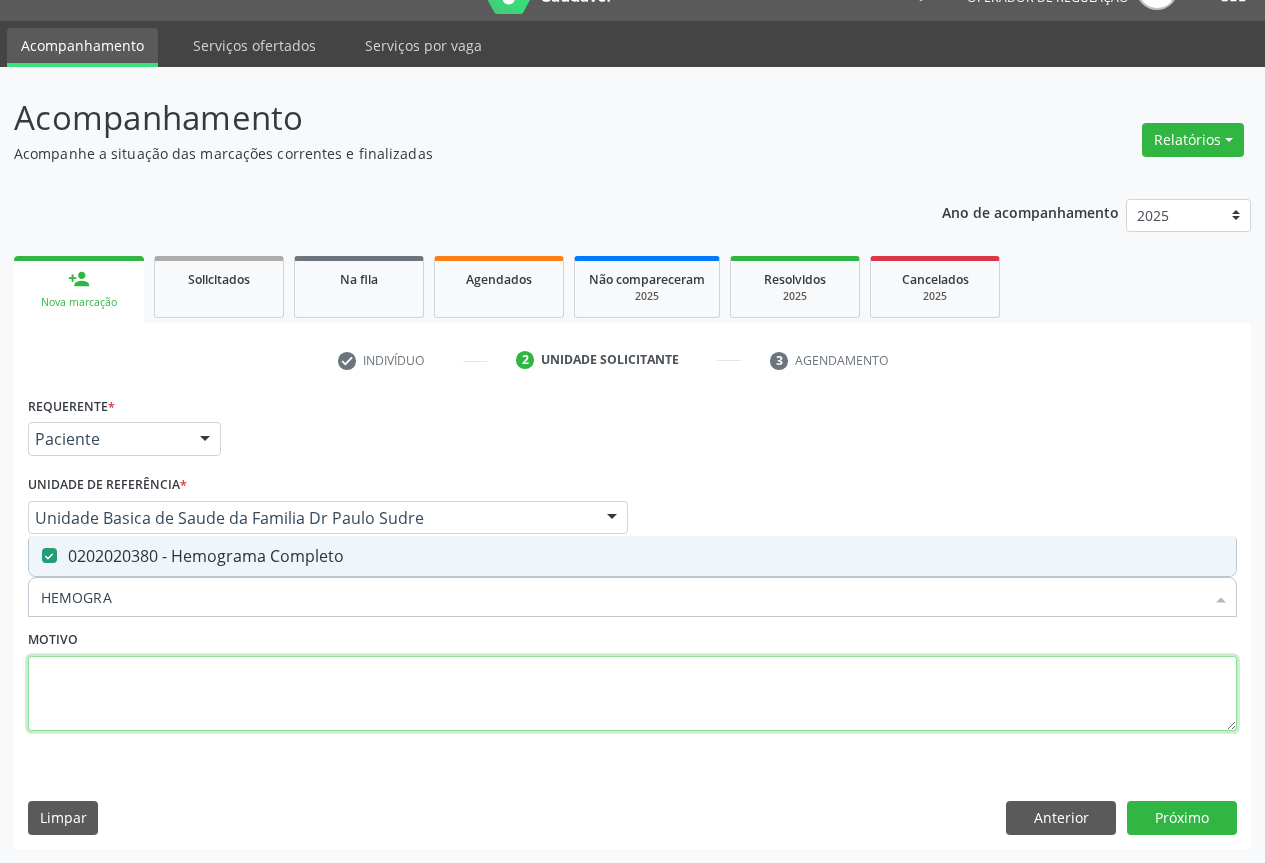 click at bounding box center [632, 694] 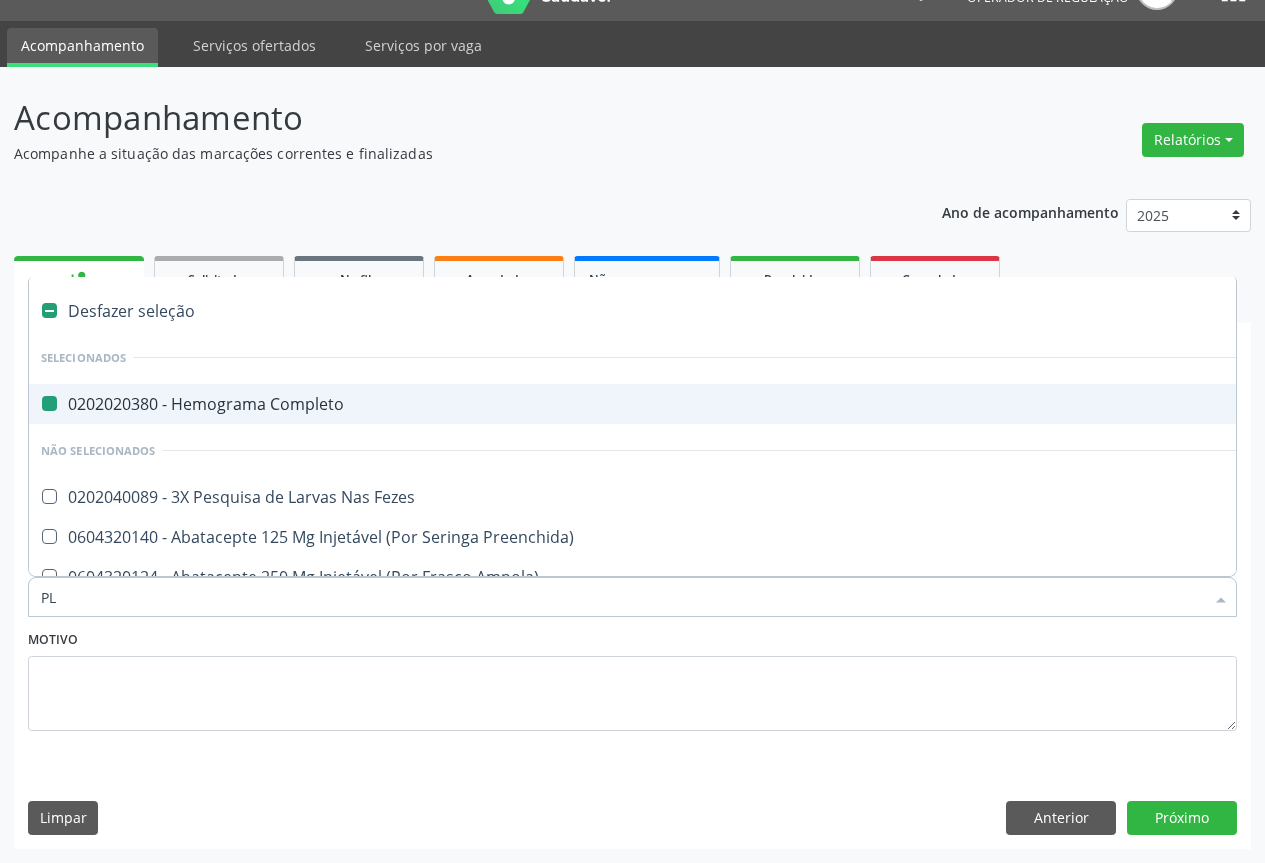 type on "PLA" 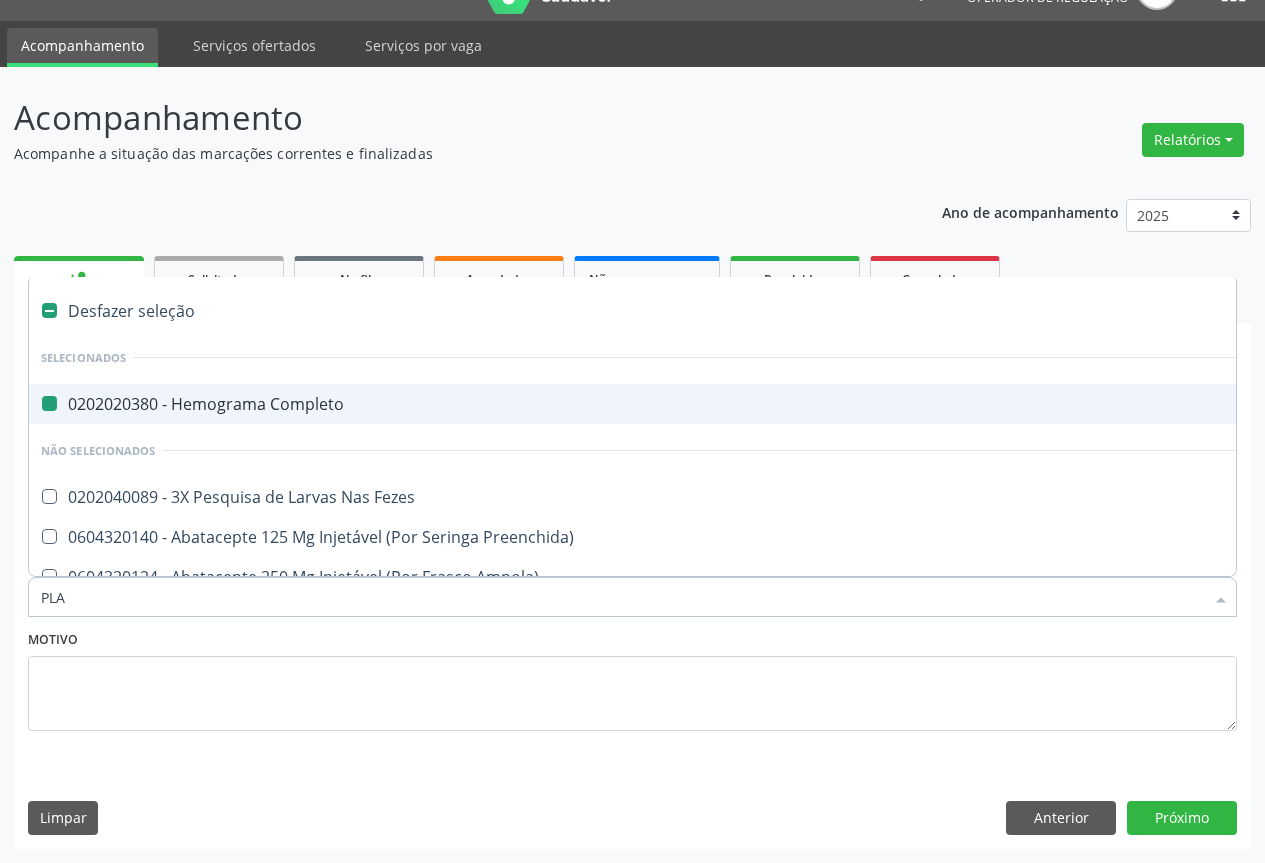 checkbox on "false" 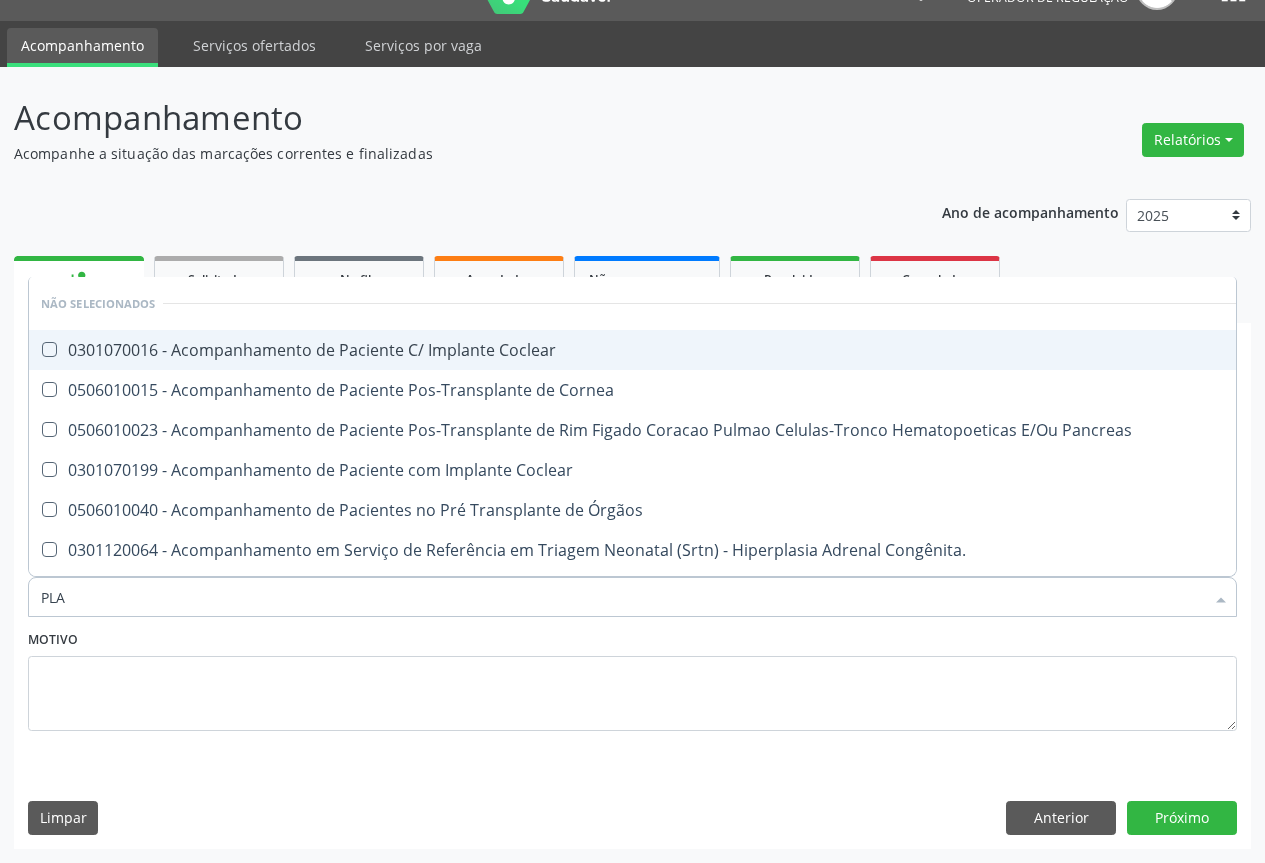 type on "PLAQ" 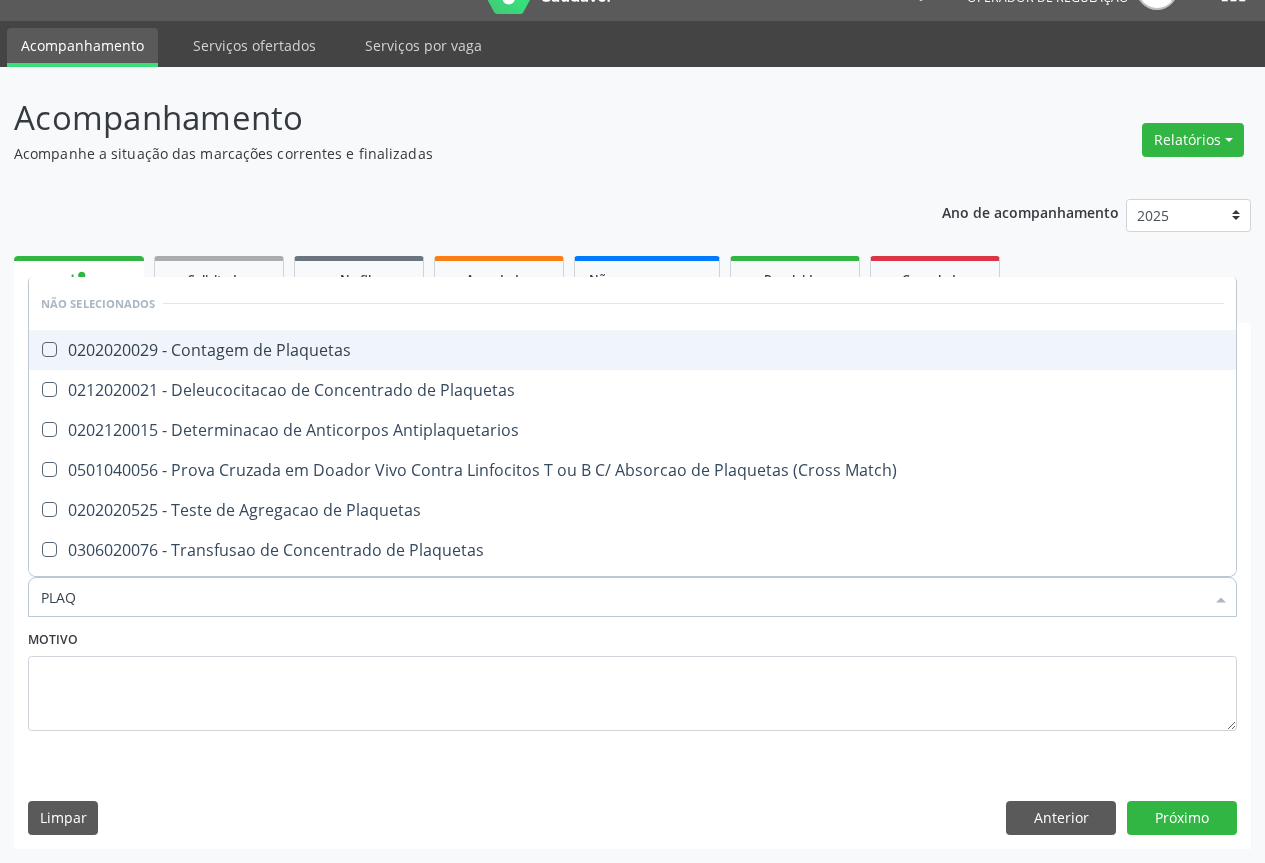 click on "0202020029 - Contagem de Plaquetas" at bounding box center [632, 350] 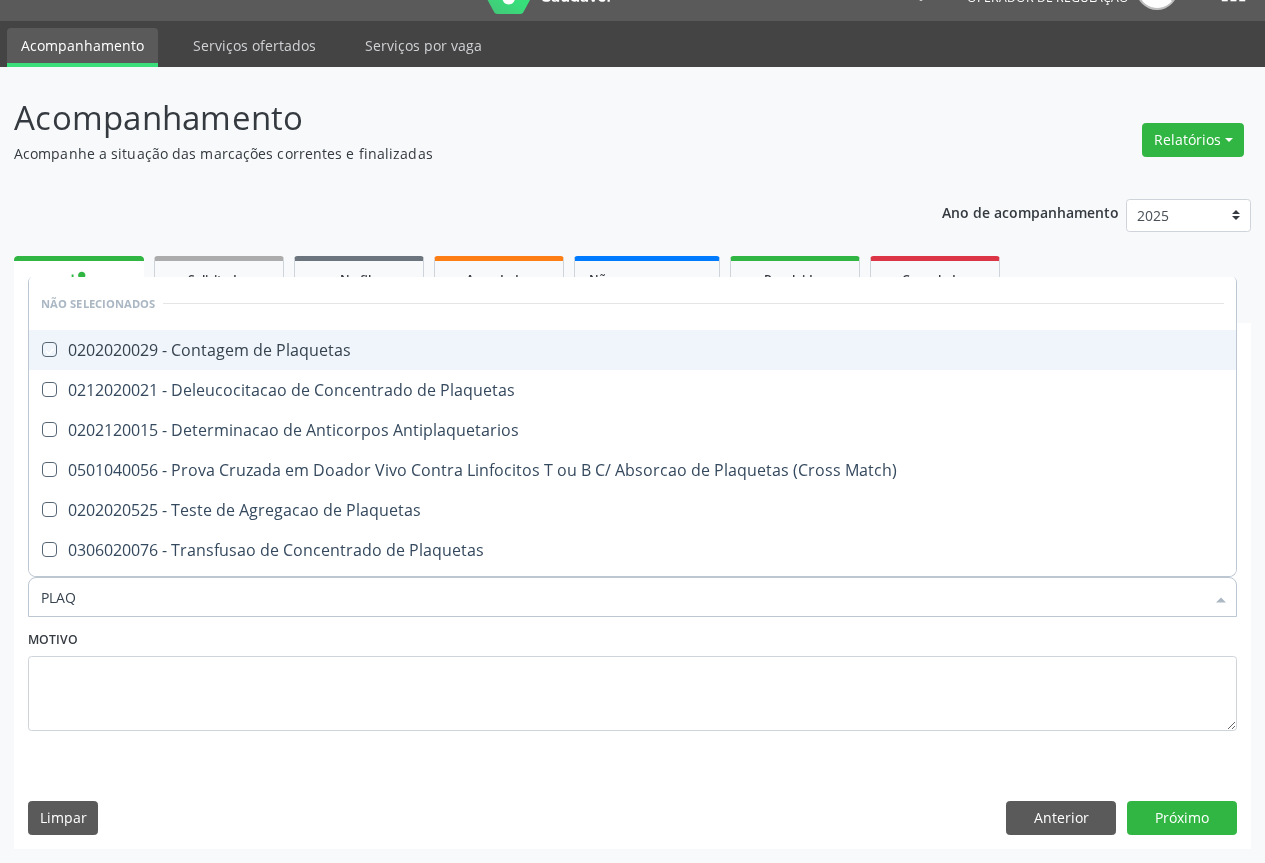 checkbox on "true" 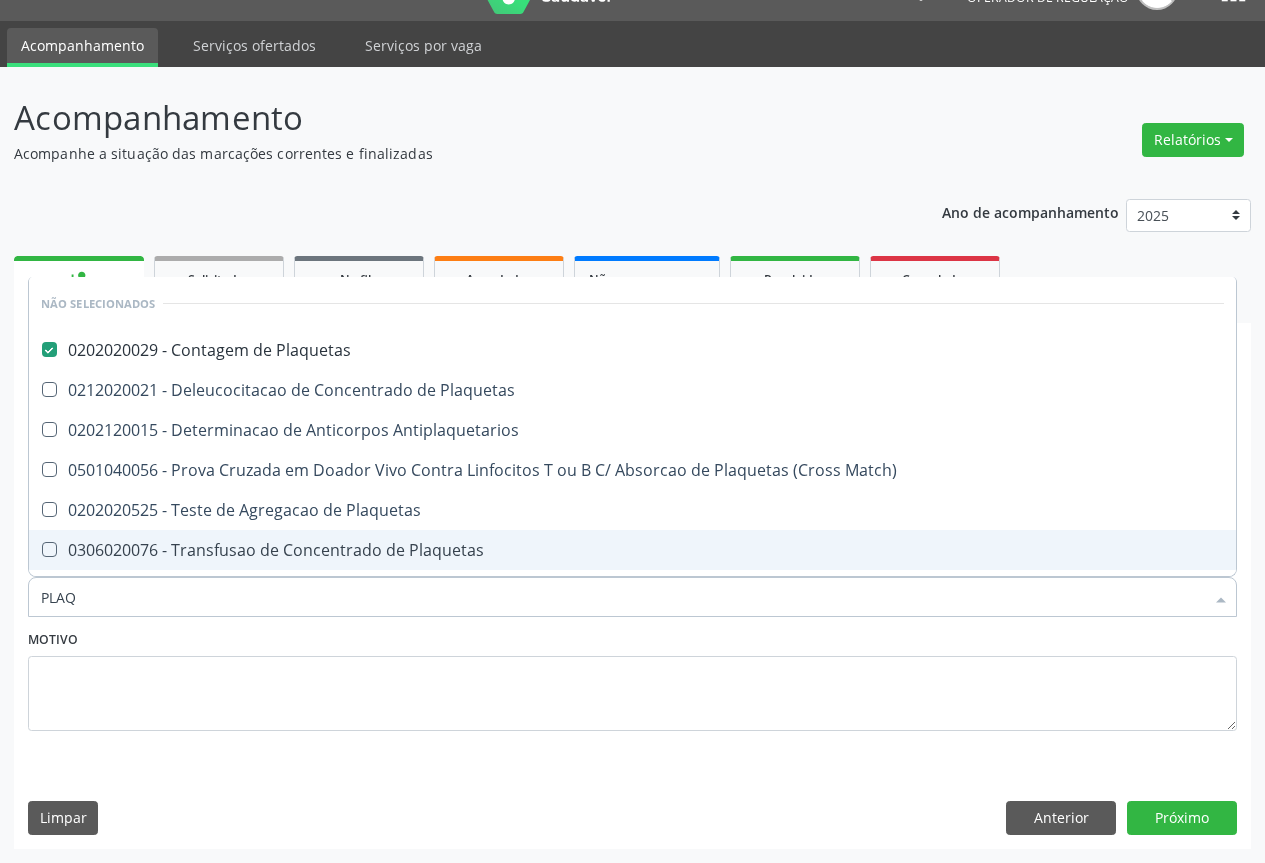 type on "PLAQ" 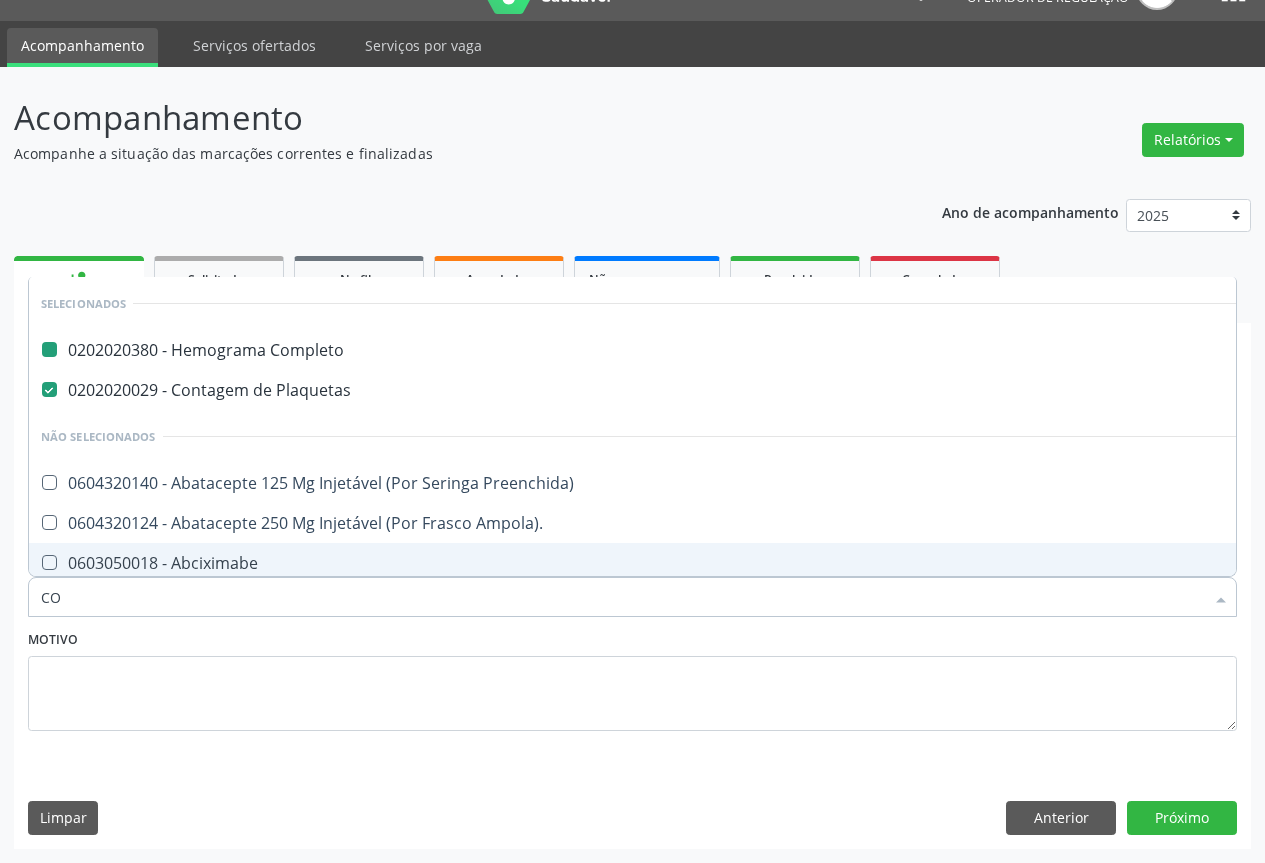 type on "COL" 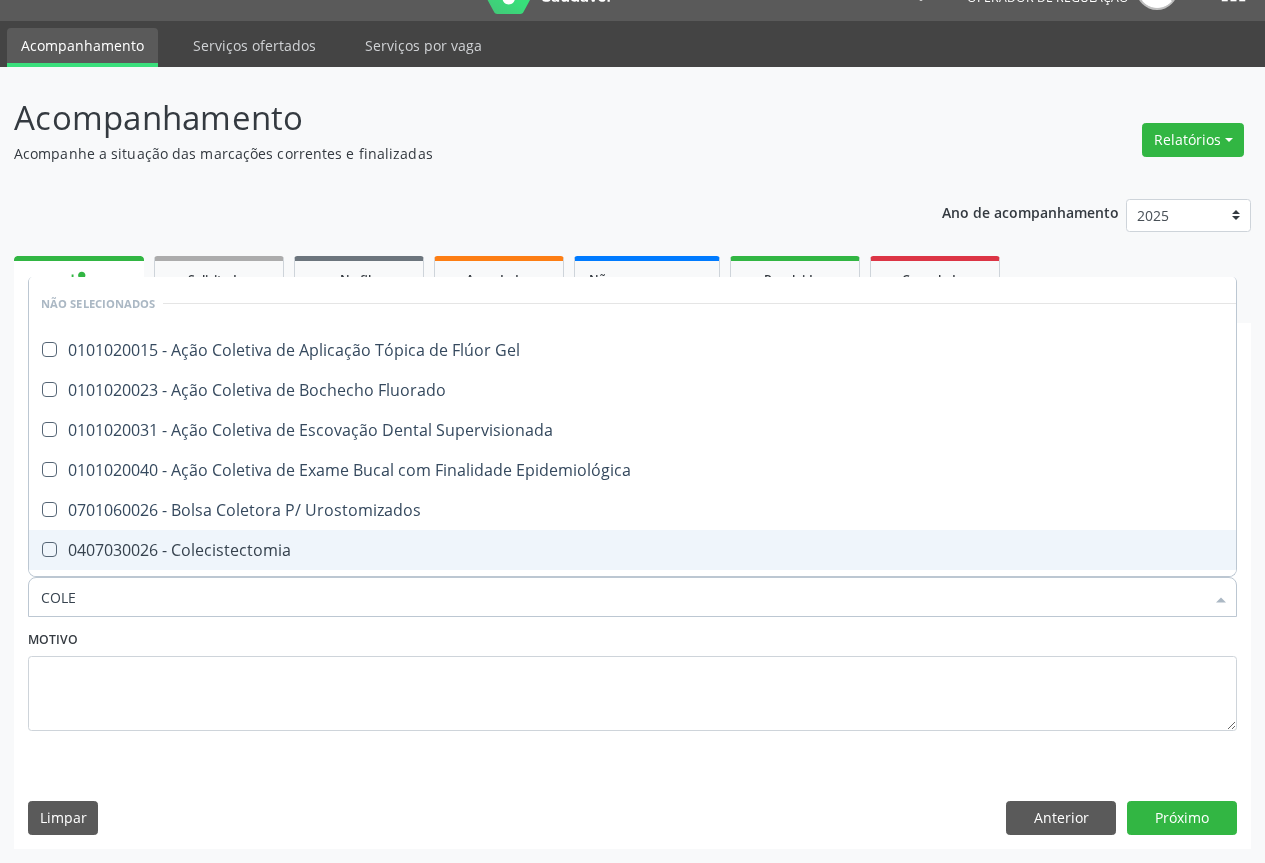 type on "COLES" 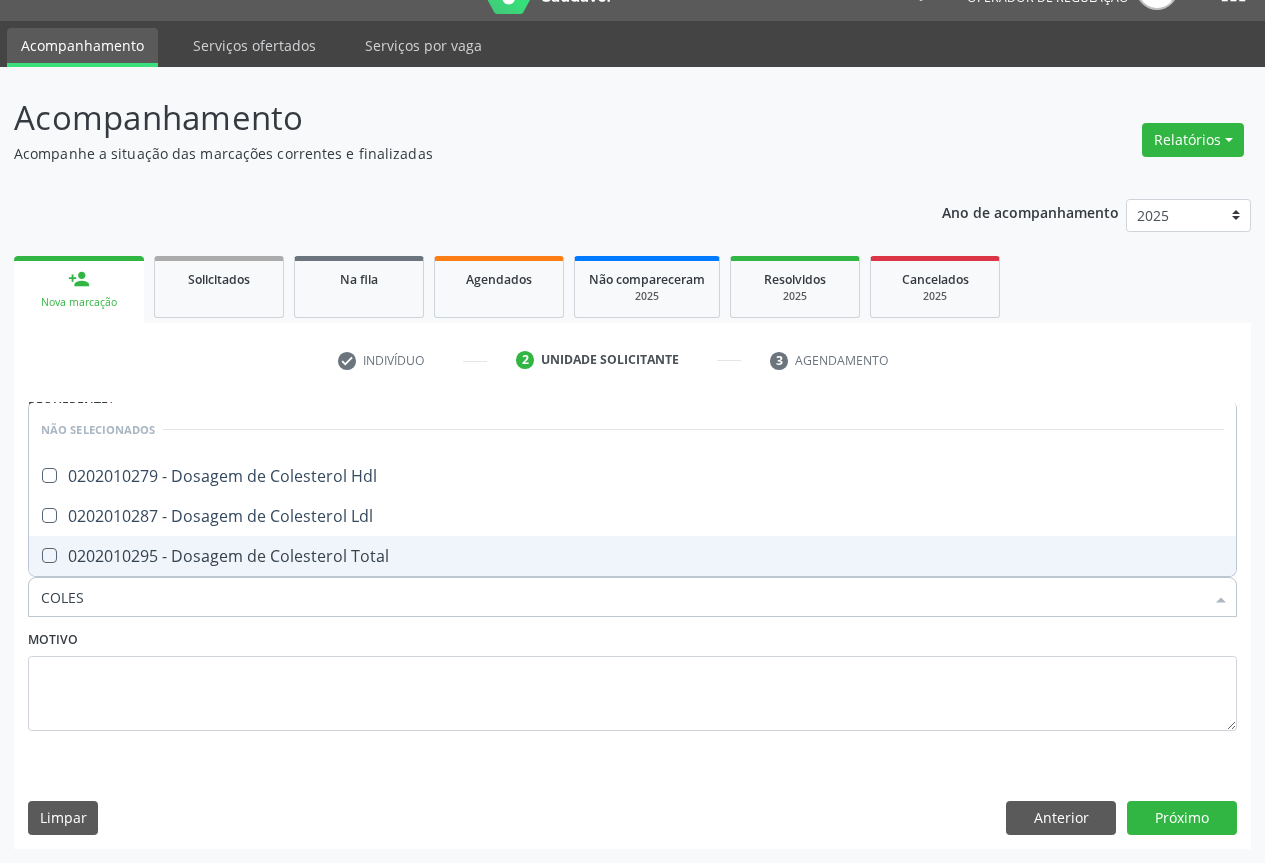 click on "0202010295 - Dosagem de Colesterol Total" at bounding box center (632, 556) 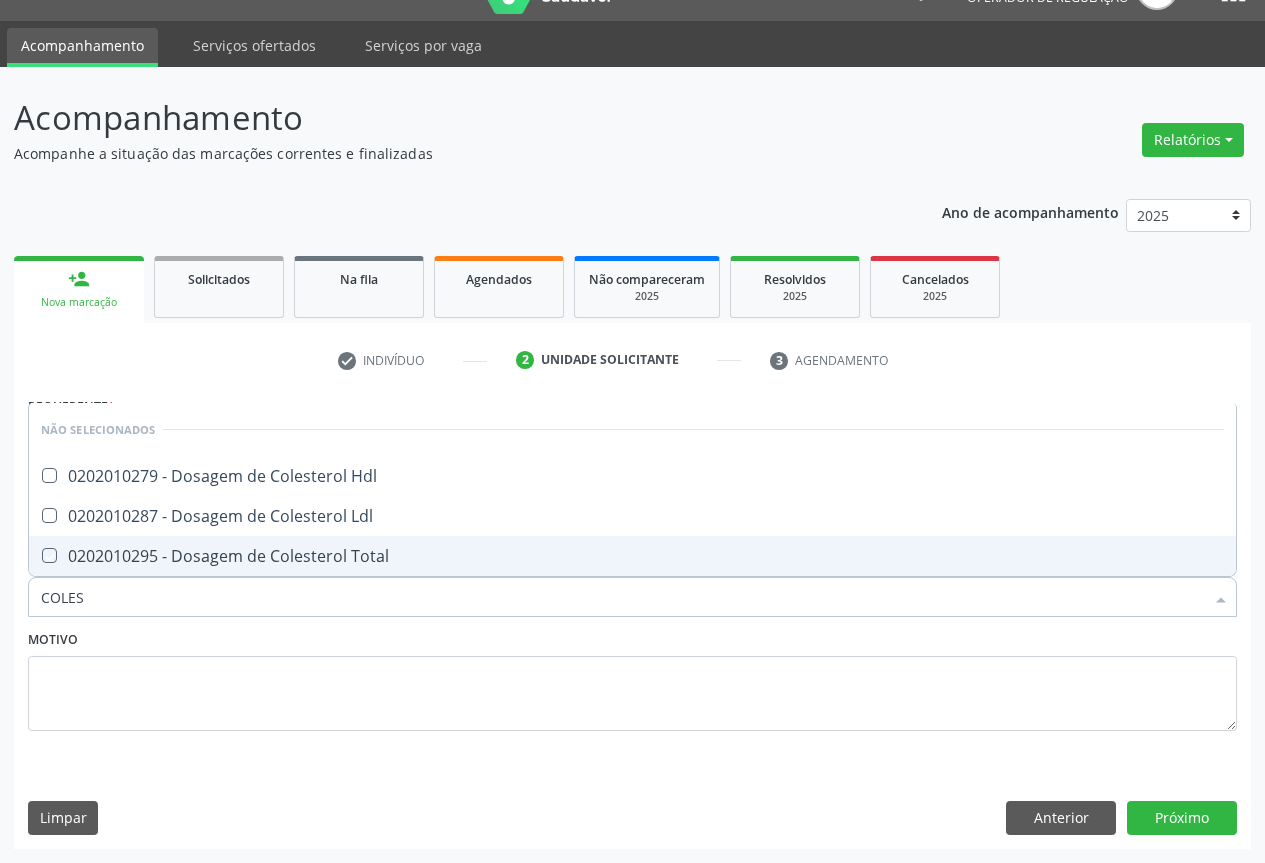 checkbox on "true" 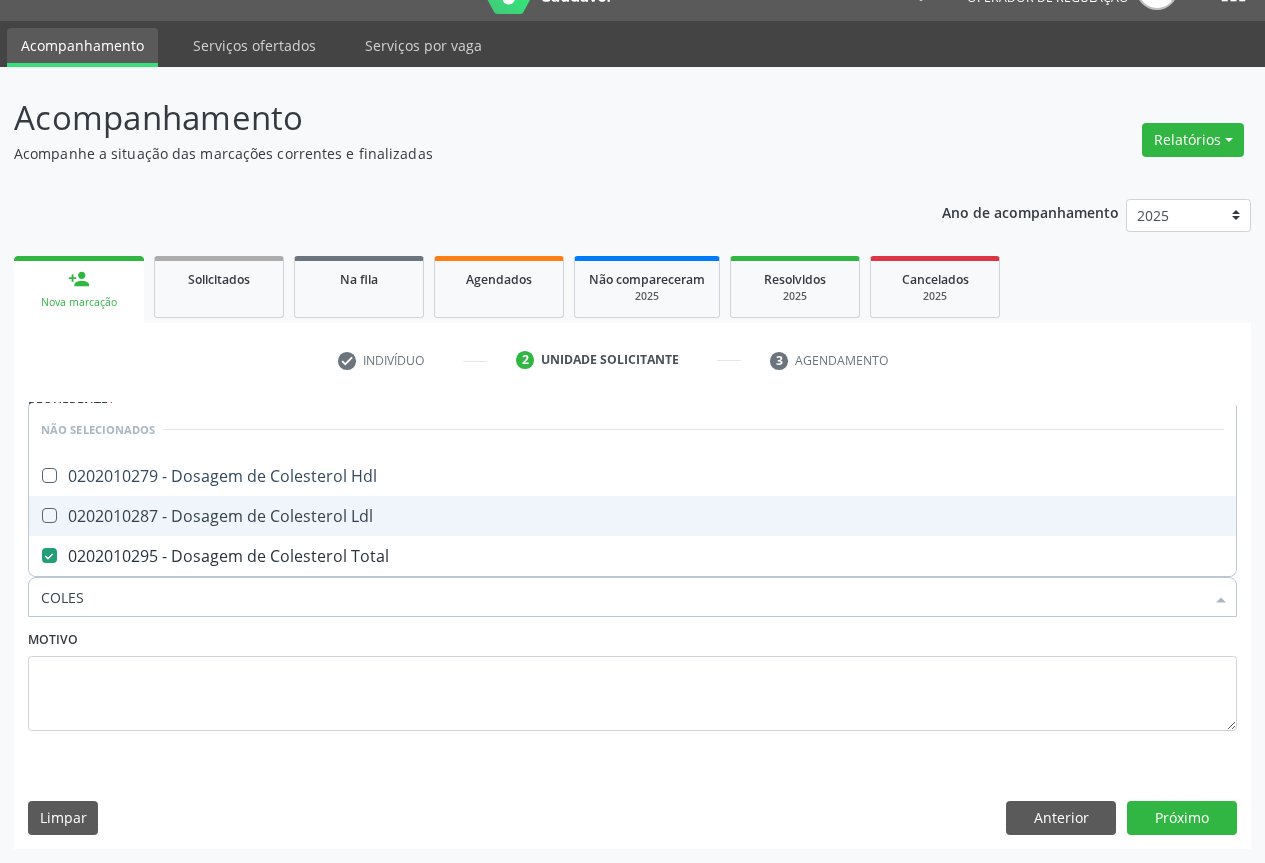 click on "0202010287 - Dosagem de Colesterol Ldl" at bounding box center [632, 516] 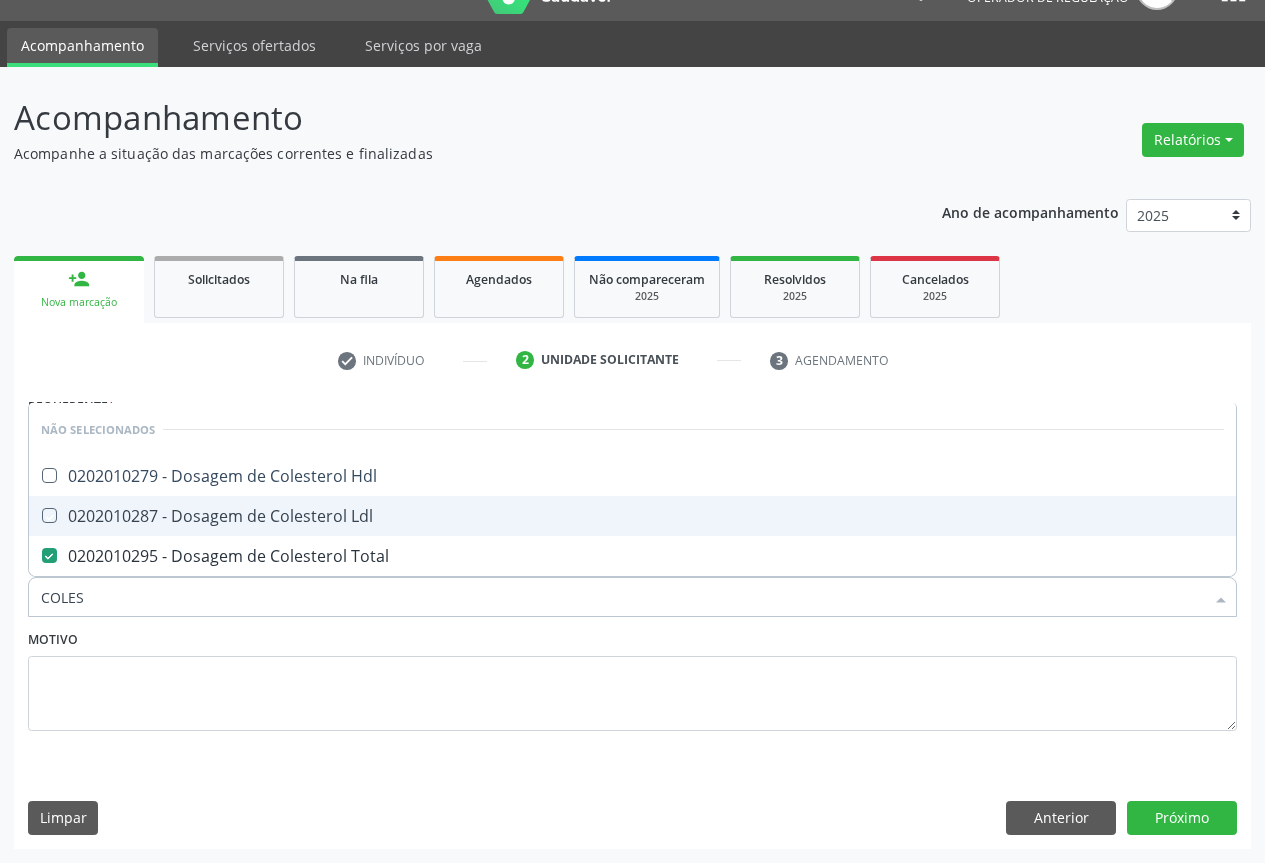 checkbox on "true" 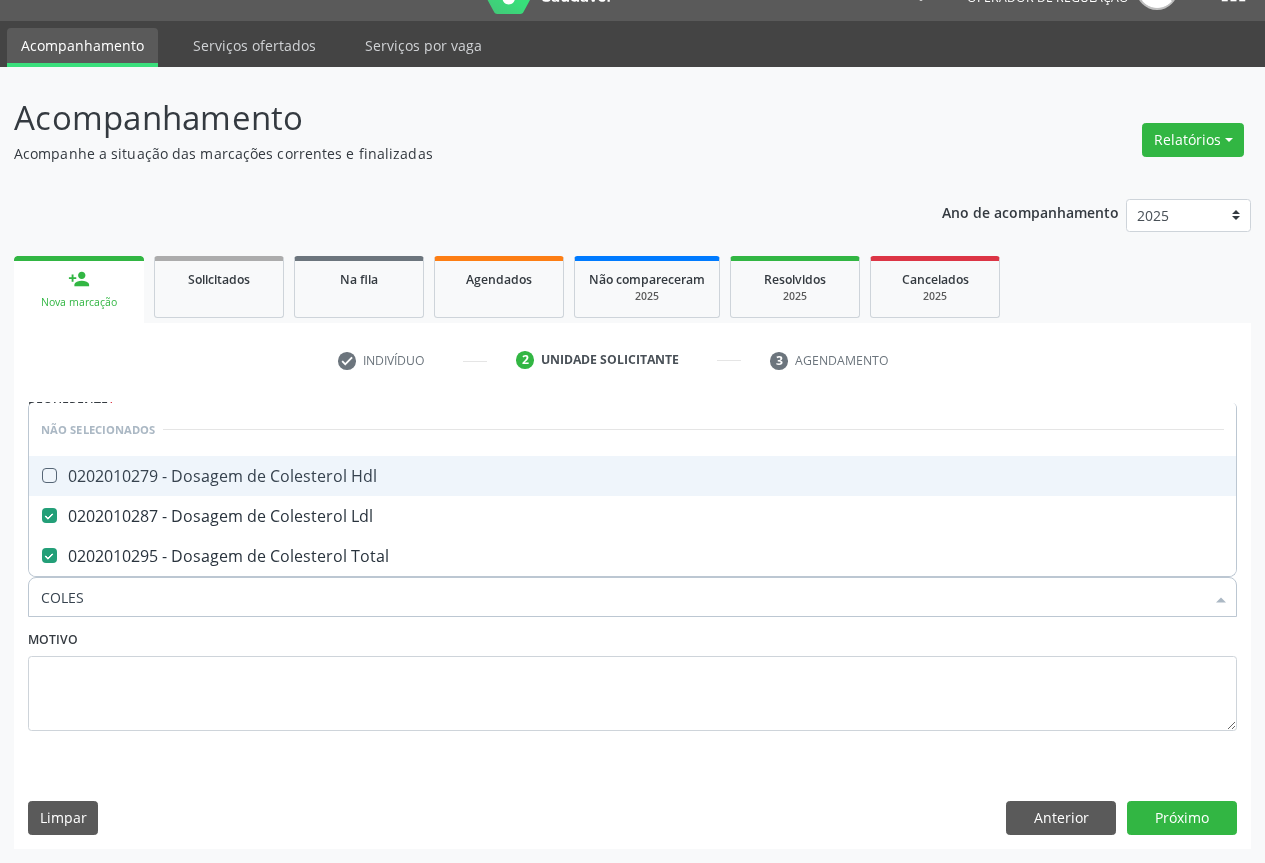 click on "0202010279 - Dosagem de Colesterol Hdl" at bounding box center (632, 476) 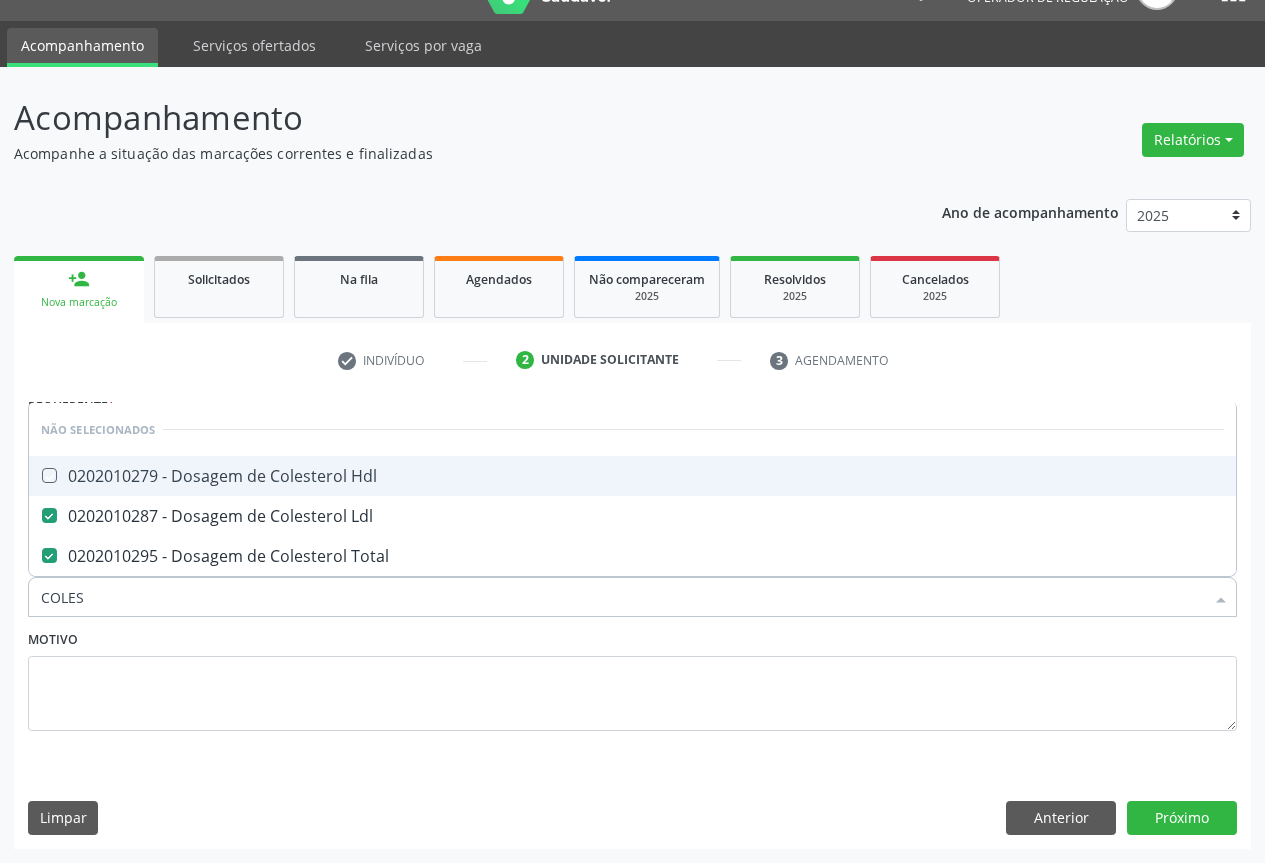 checkbox on "true" 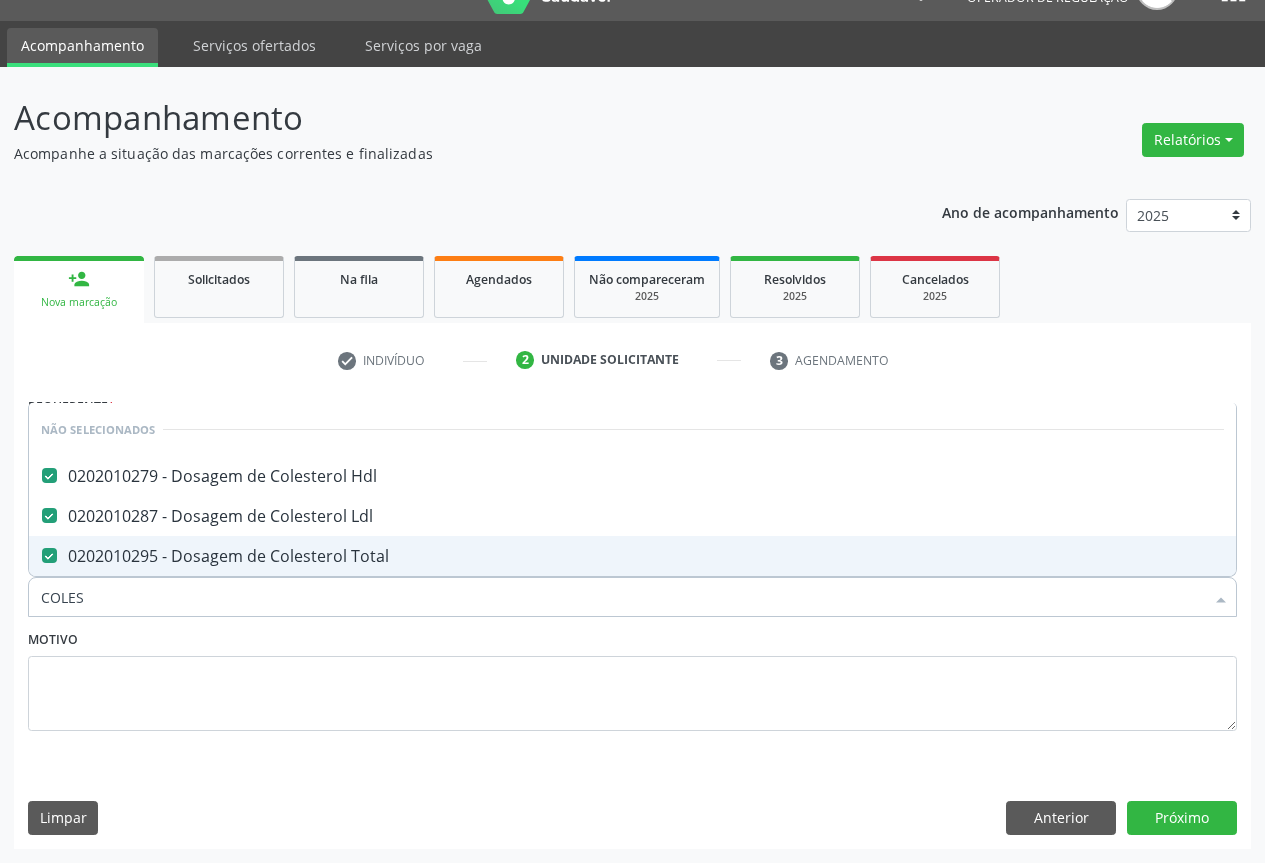 type on "COLES" 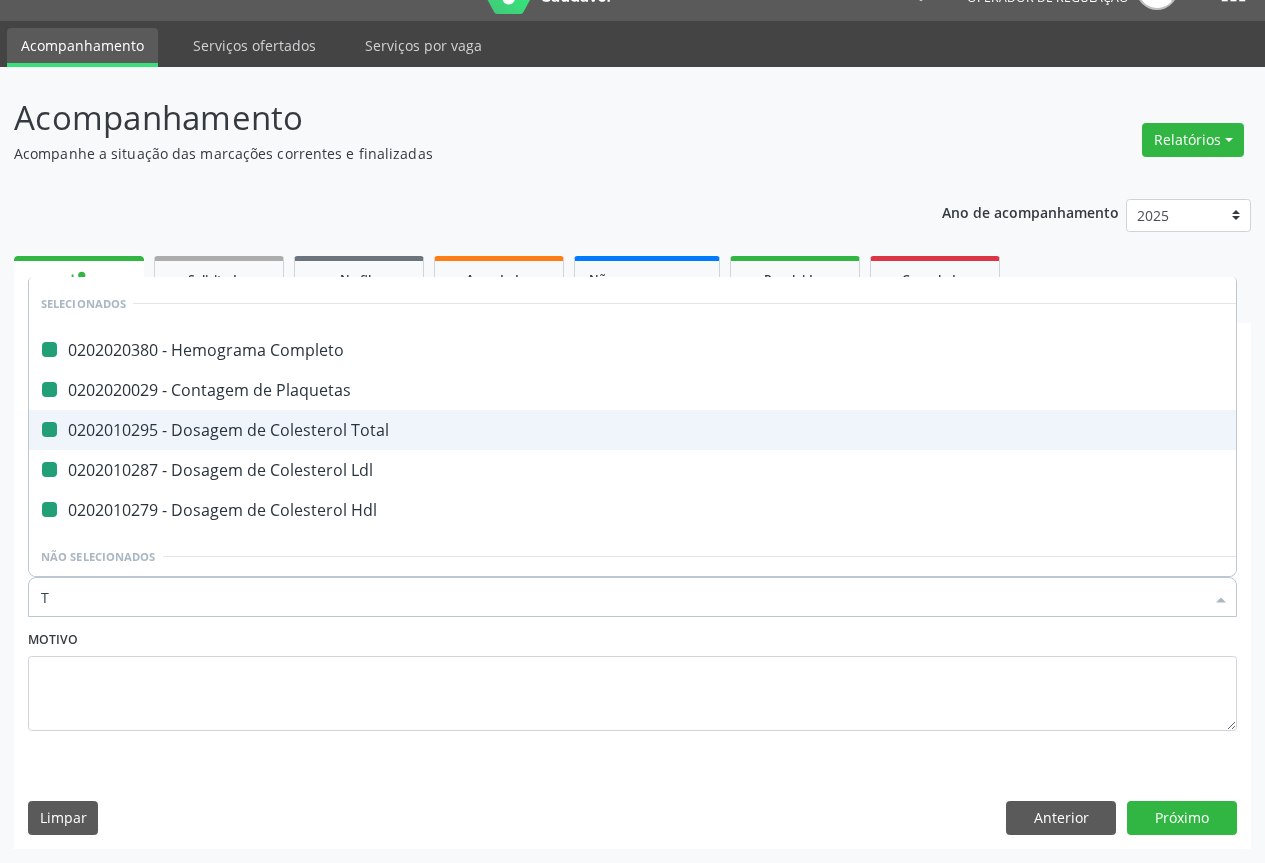 type on "TR" 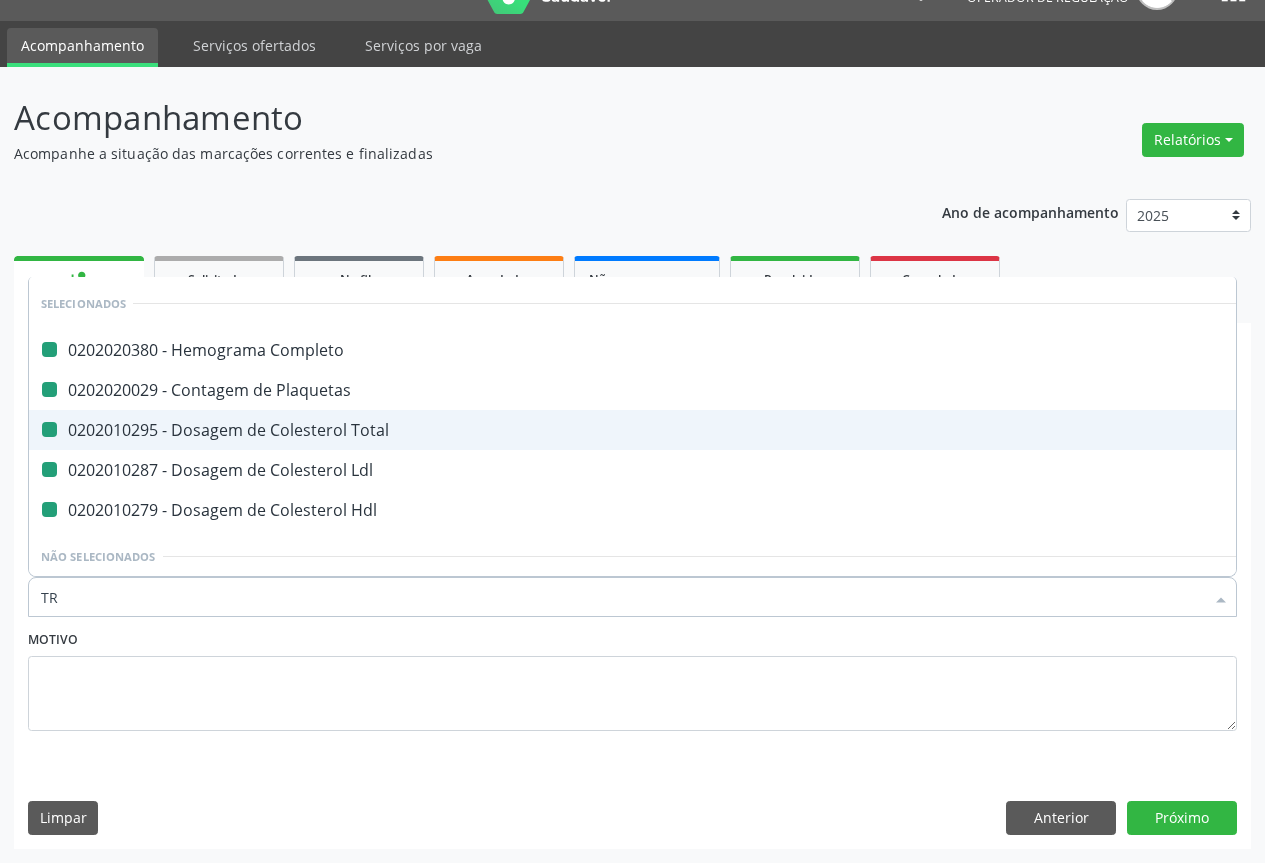 checkbox on "false" 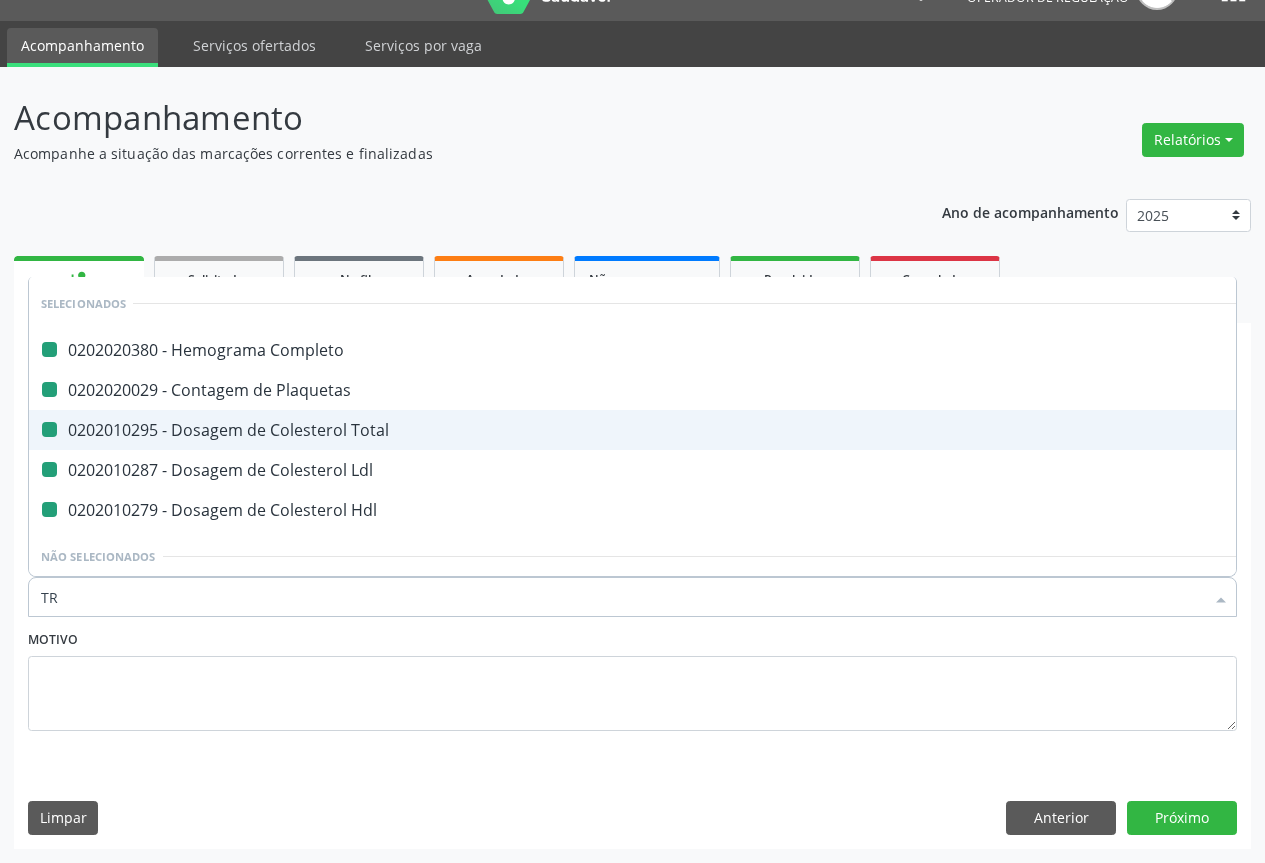 checkbox on "false" 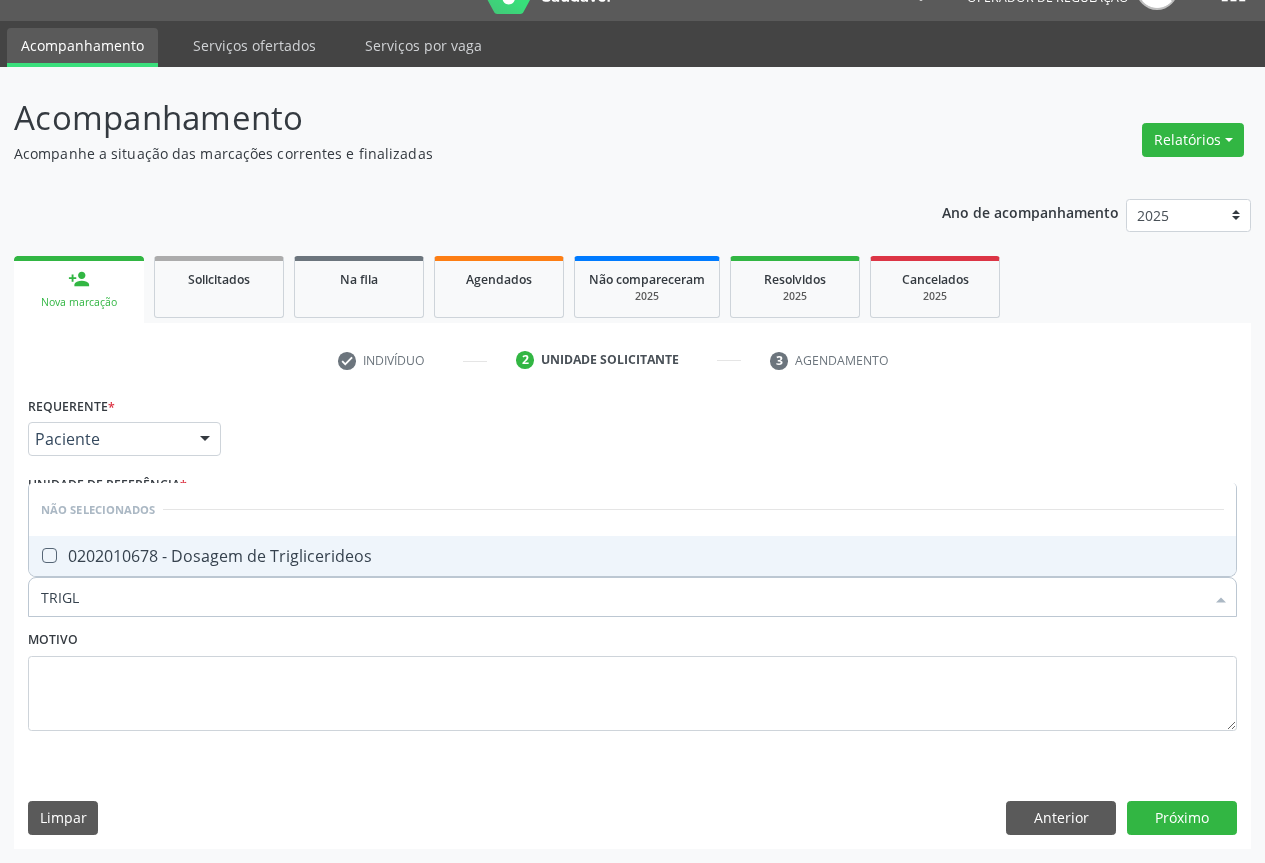type on "TRIGLI" 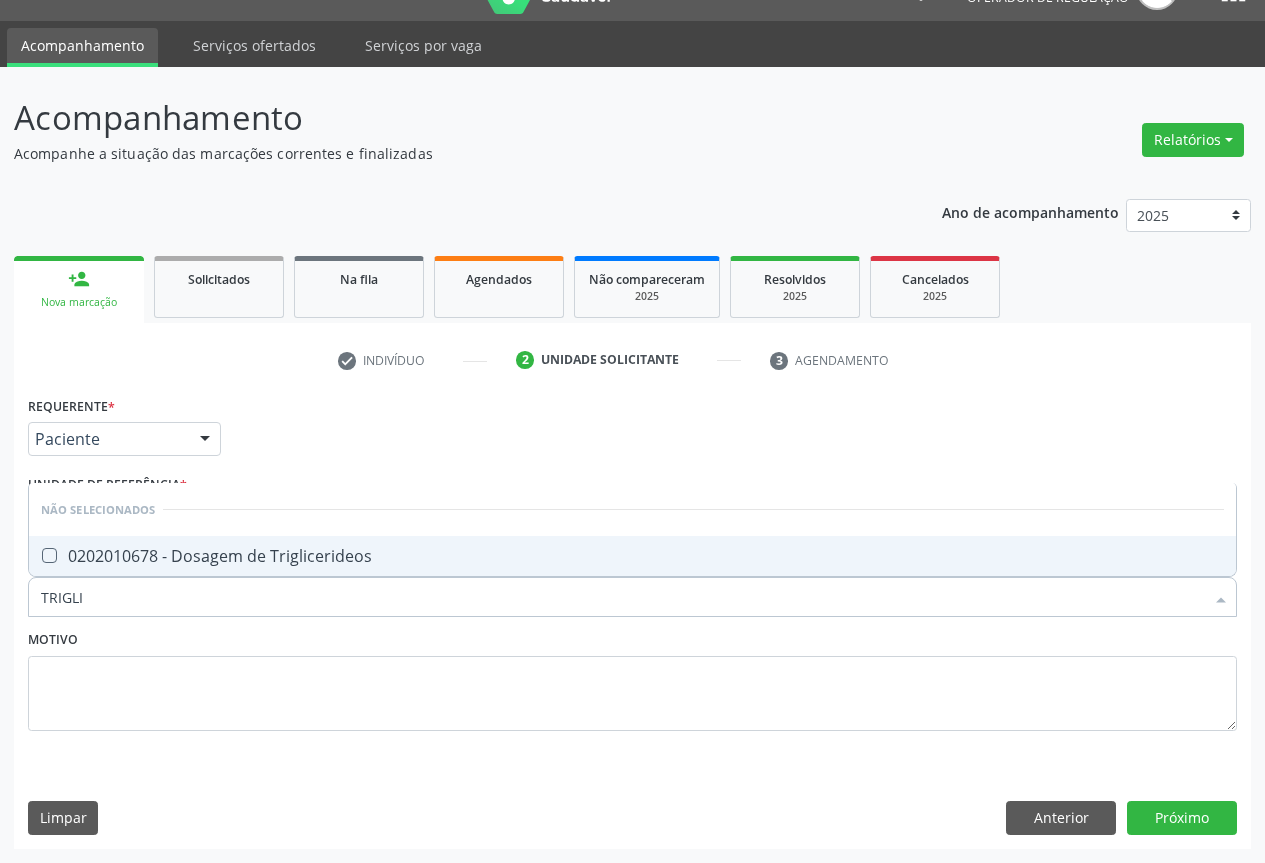 click on "0202010678 - Dosagem de Triglicerideos" at bounding box center (632, 556) 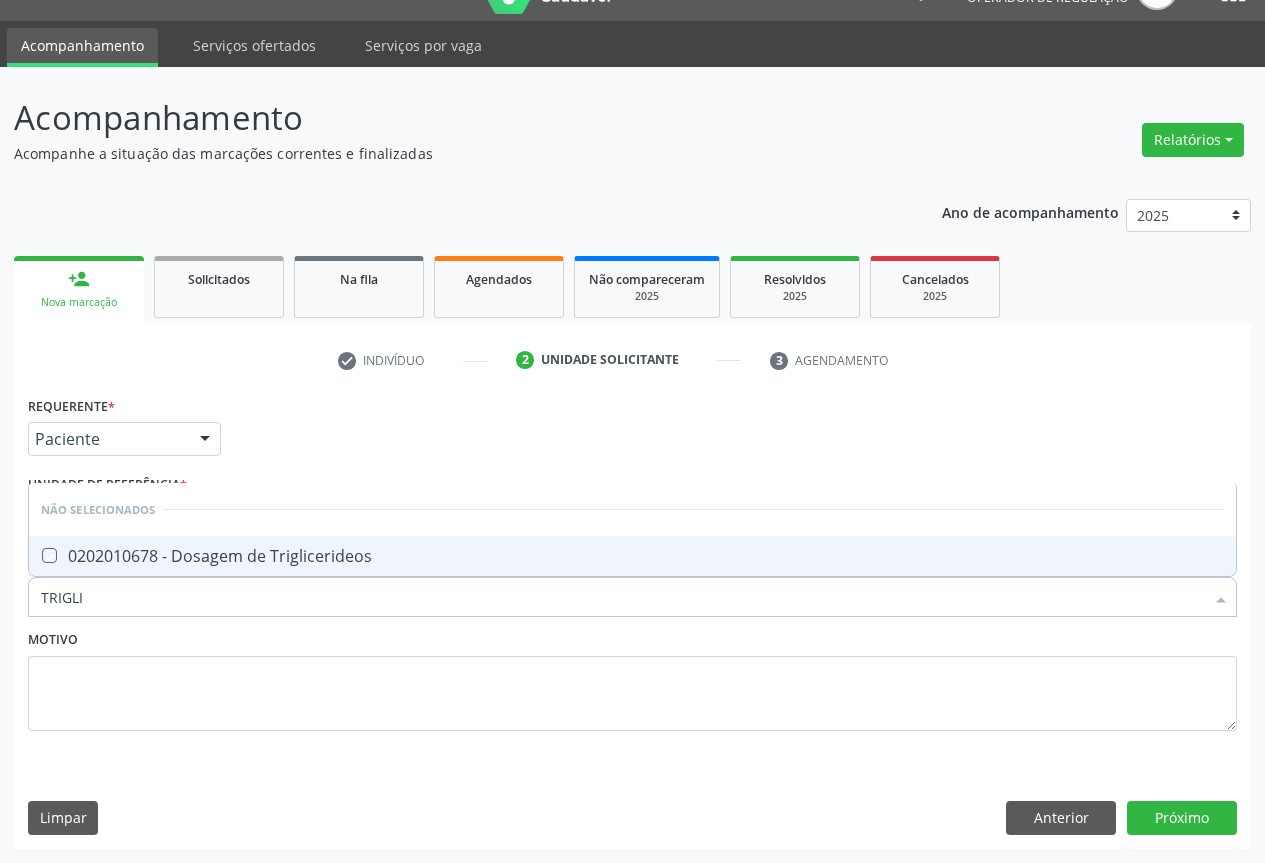 checkbox on "true" 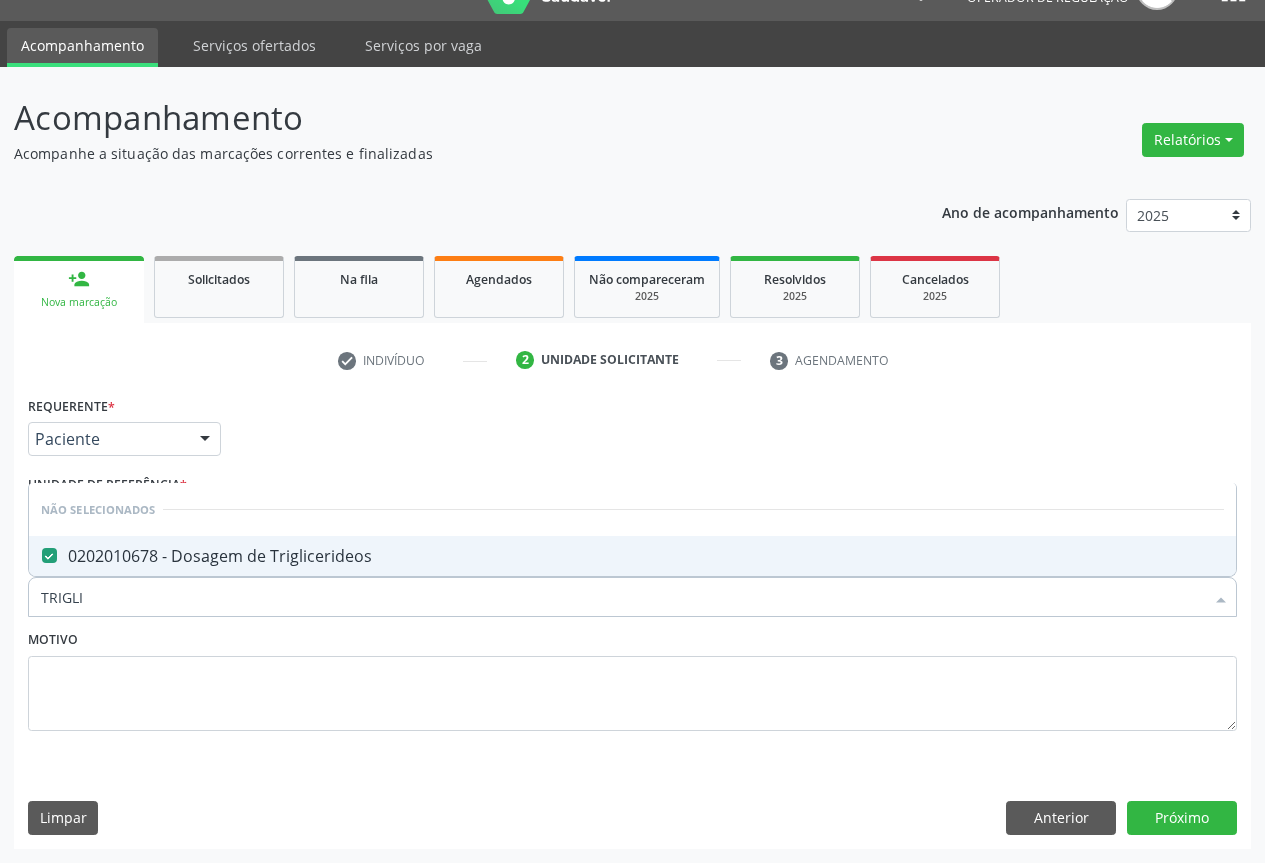 type on "TRIGLI" 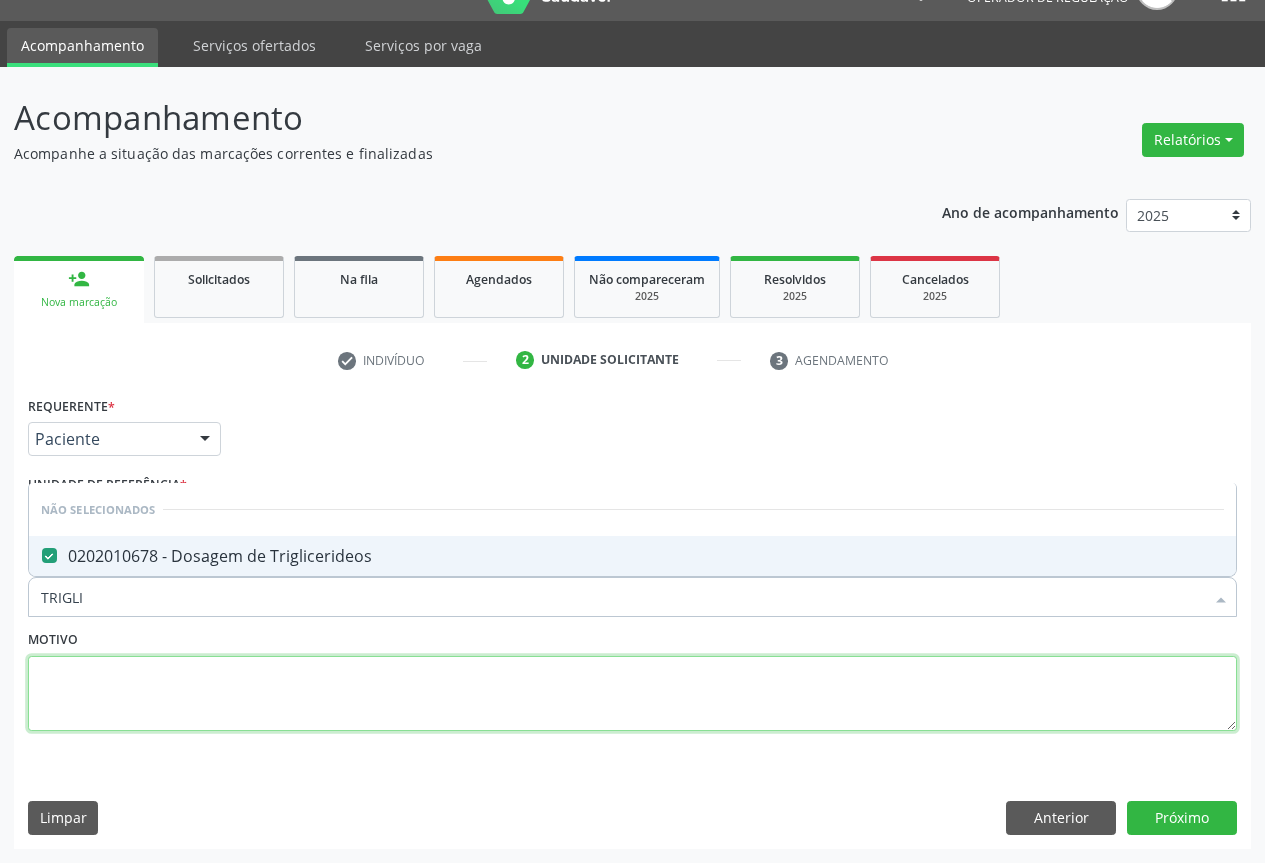 drag, startPoint x: 251, startPoint y: 655, endPoint x: 295, endPoint y: 654, distance: 44.011364 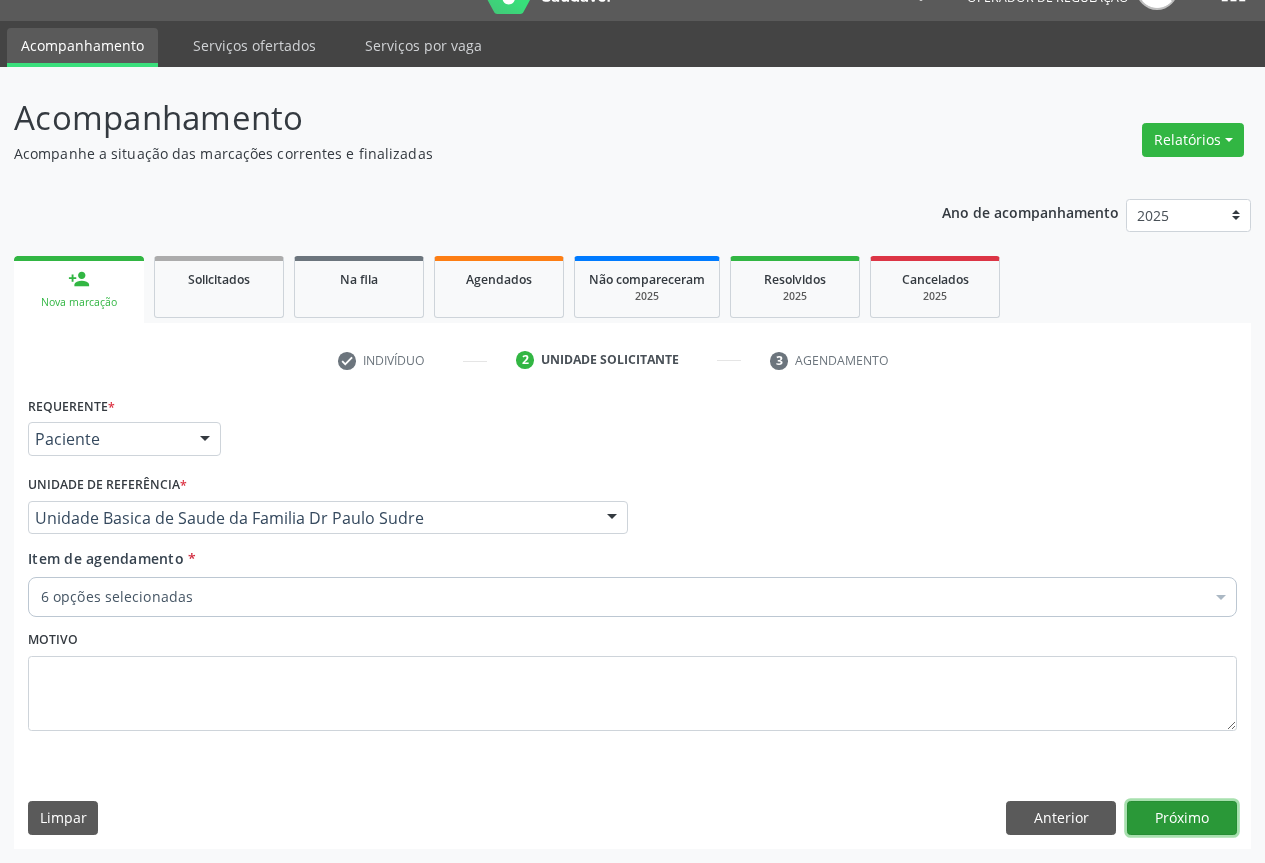 click on "Próximo" at bounding box center (1182, 818) 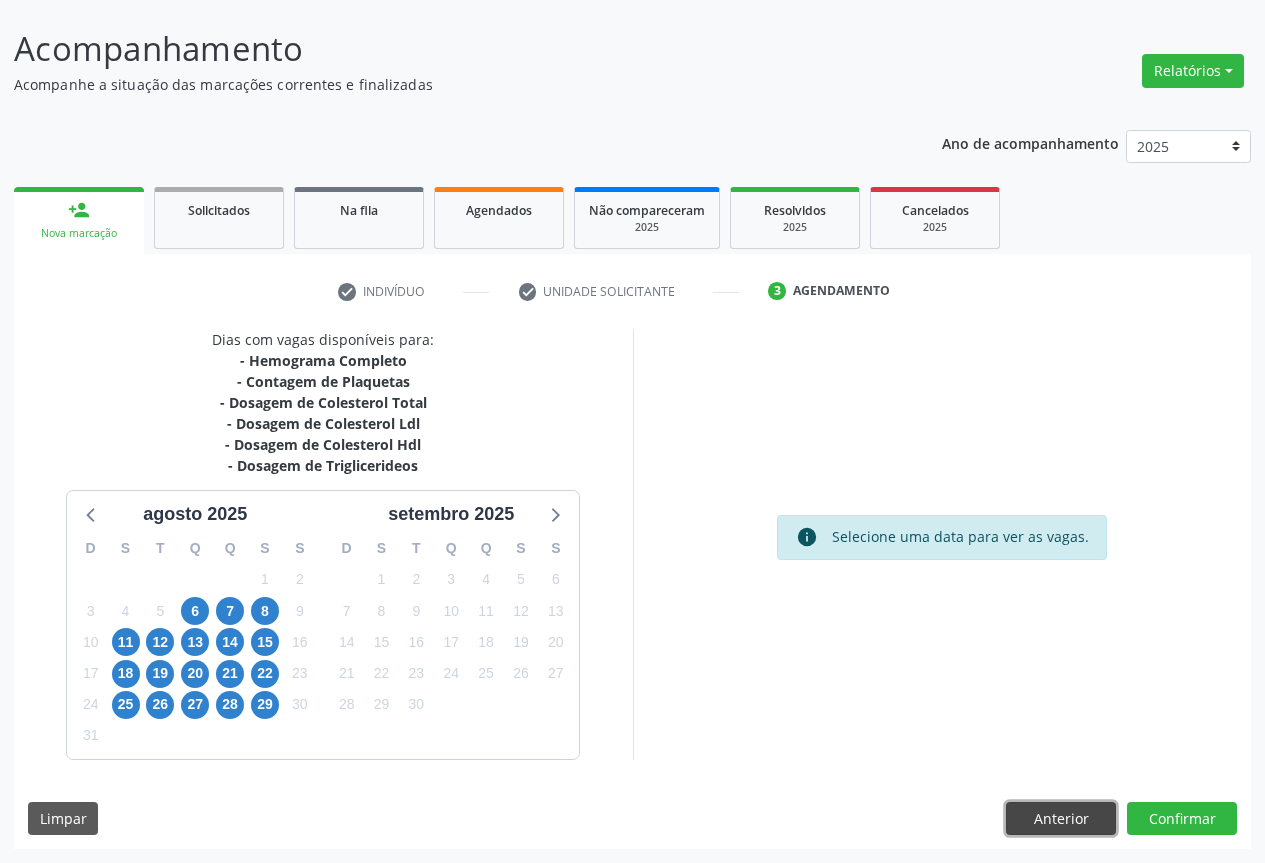 click on "Anterior" at bounding box center (1061, 819) 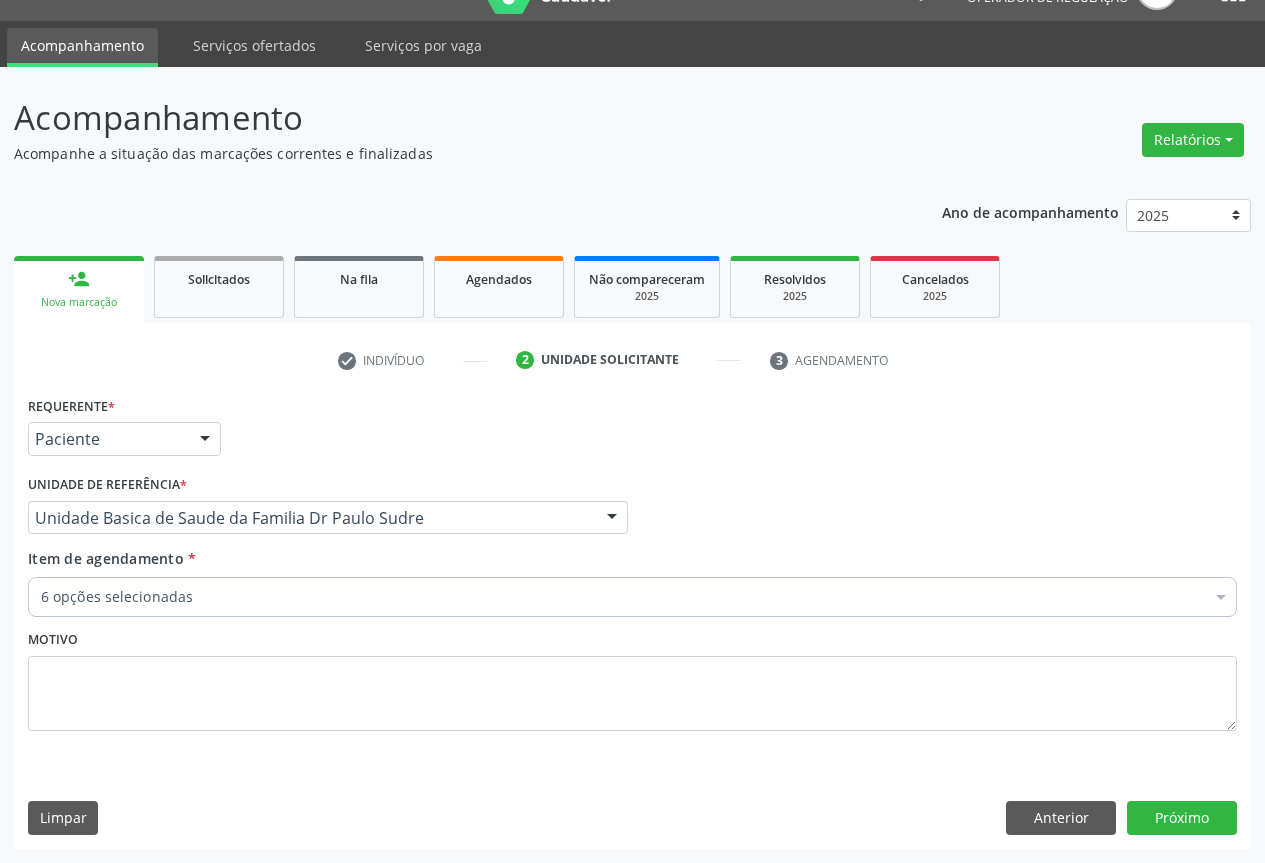 scroll, scrollTop: 43, scrollLeft: 0, axis: vertical 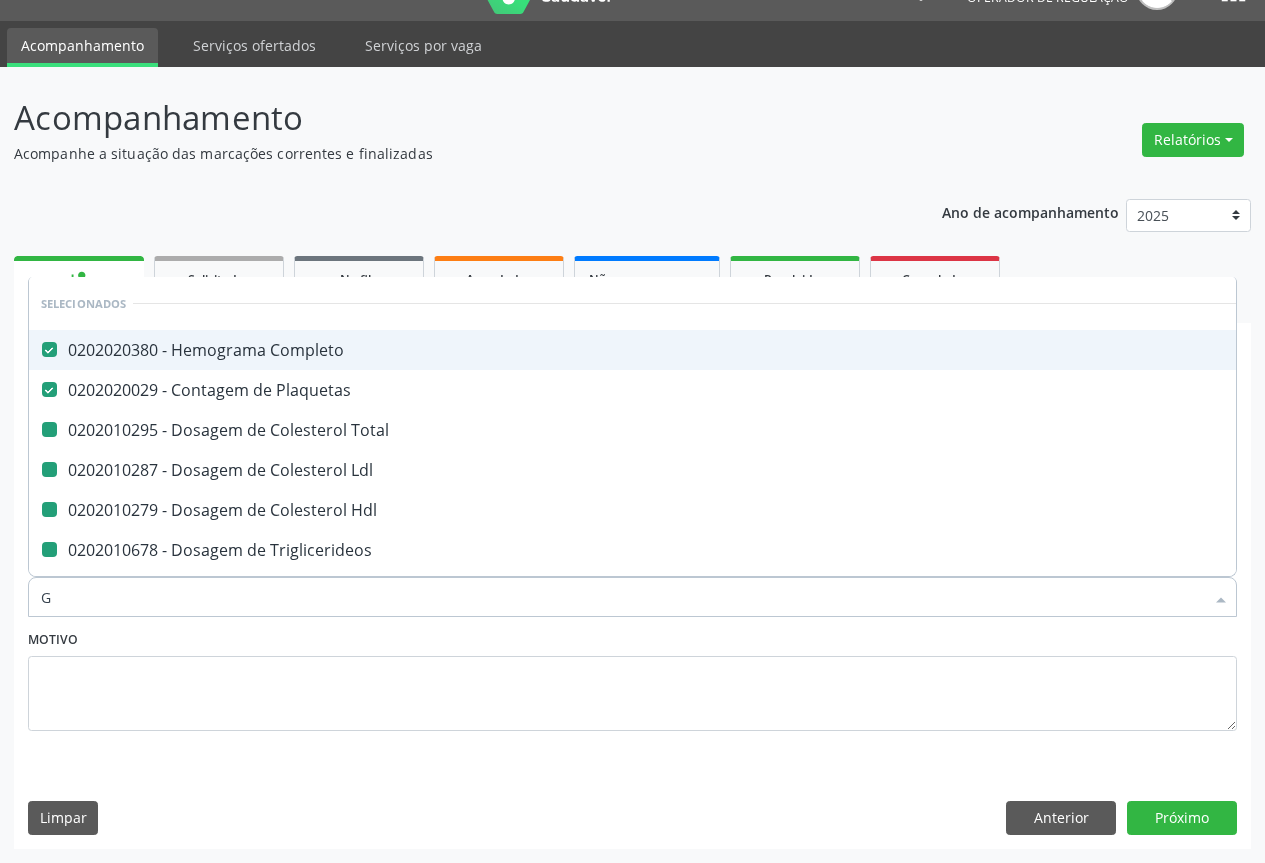 type on "GL" 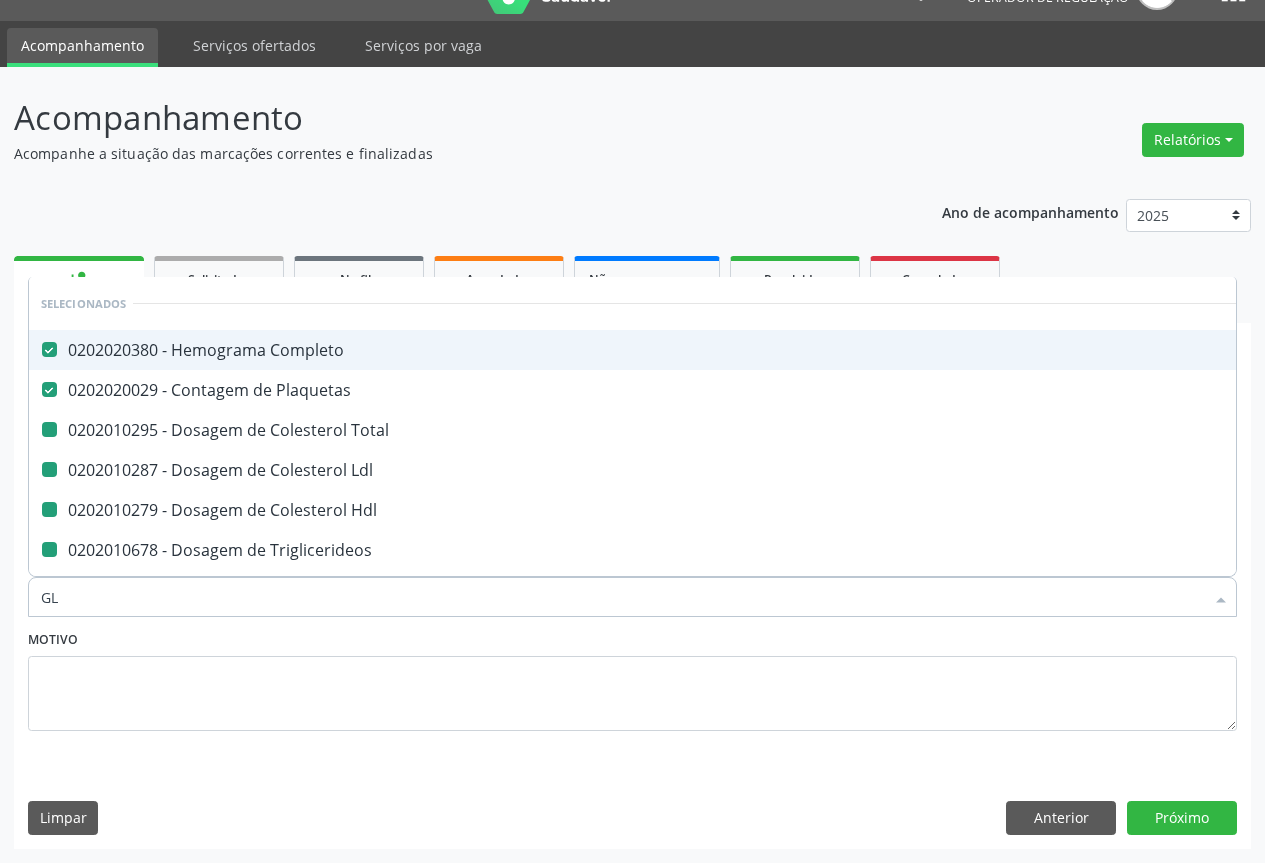 checkbox on "false" 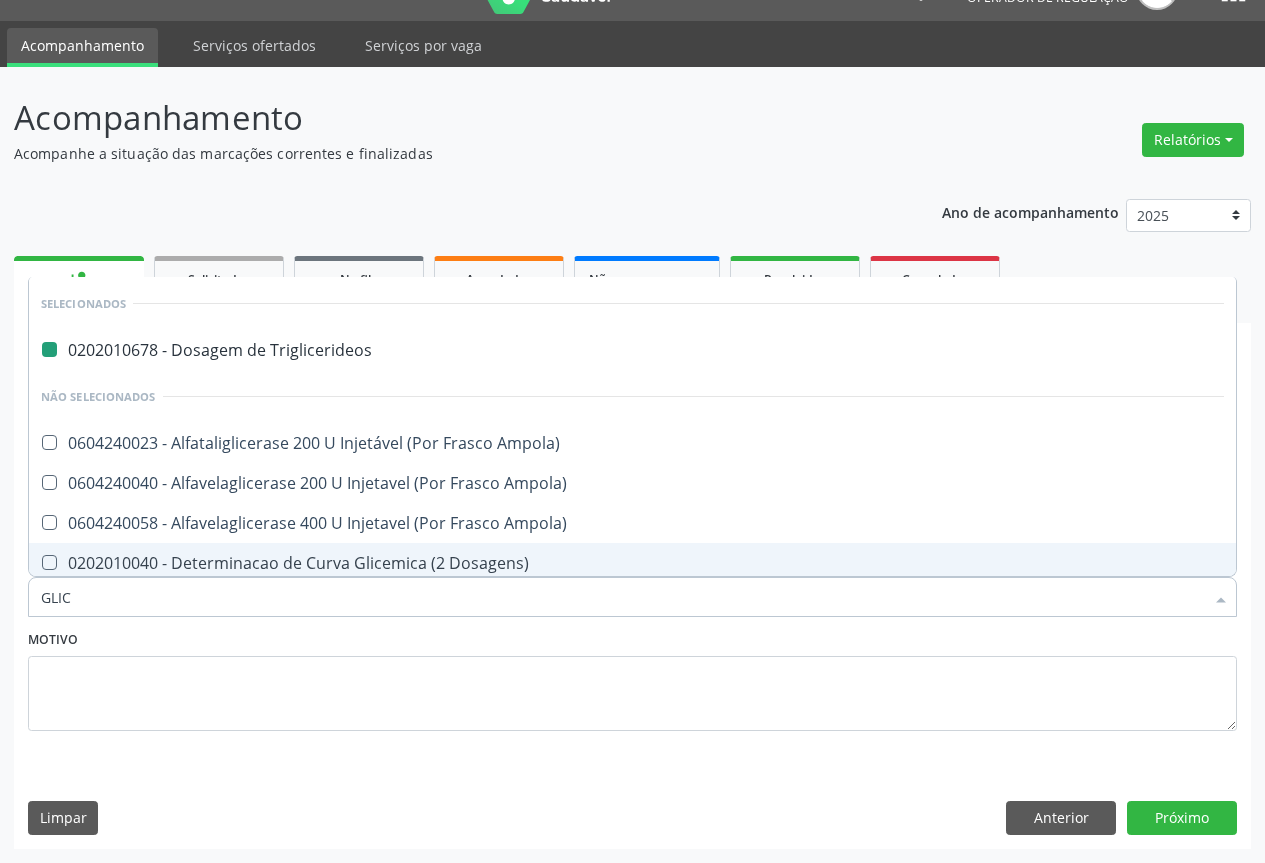 type on "GLICO" 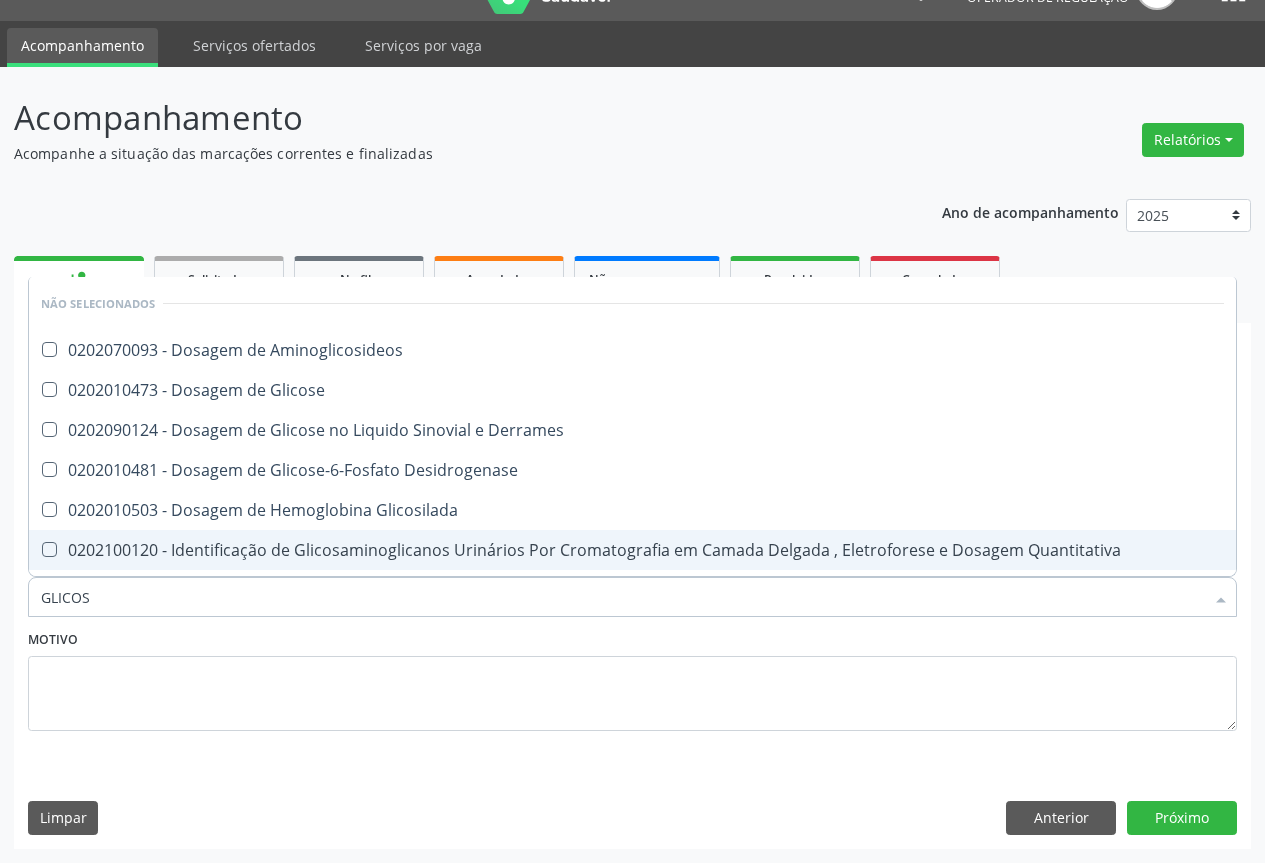 type on "GLICOSE" 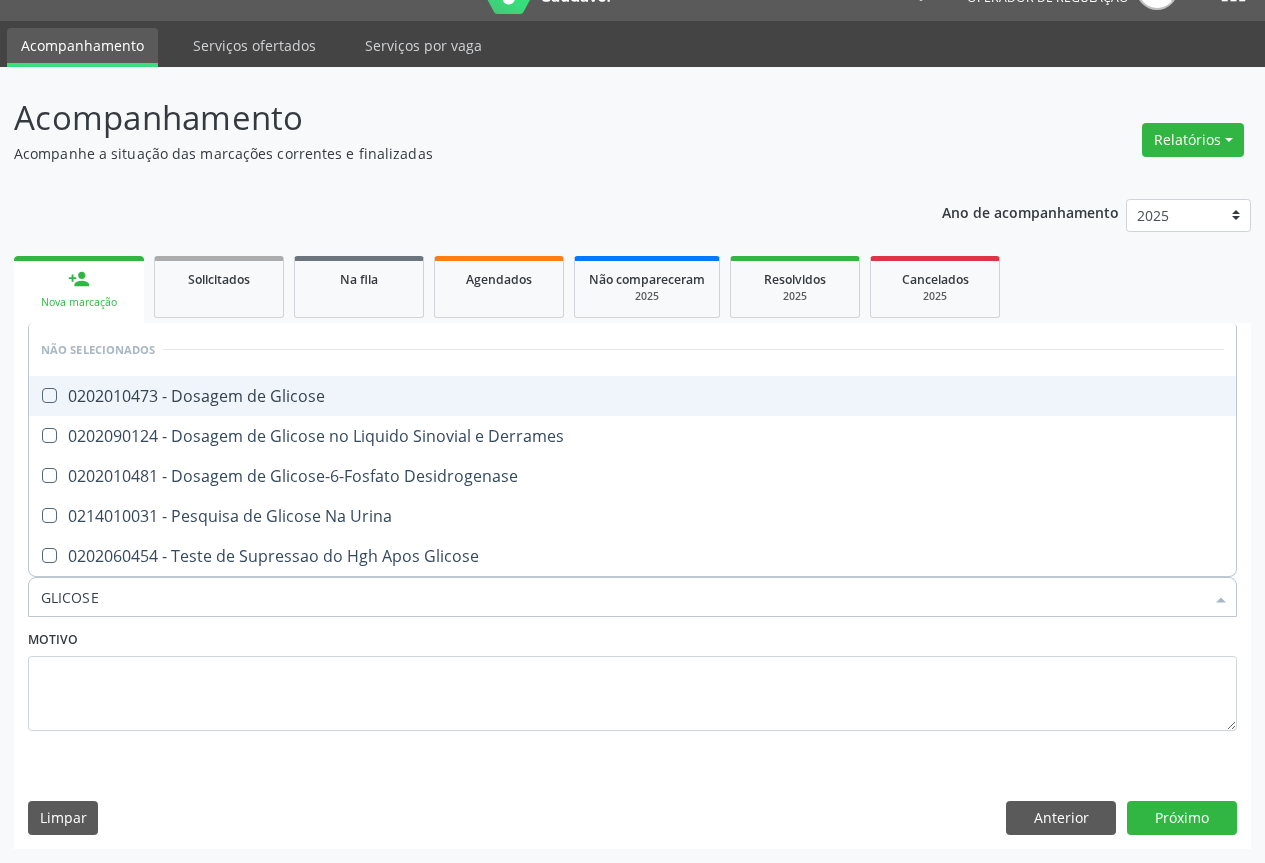 drag, startPoint x: 255, startPoint y: 398, endPoint x: 333, endPoint y: 646, distance: 259.97693 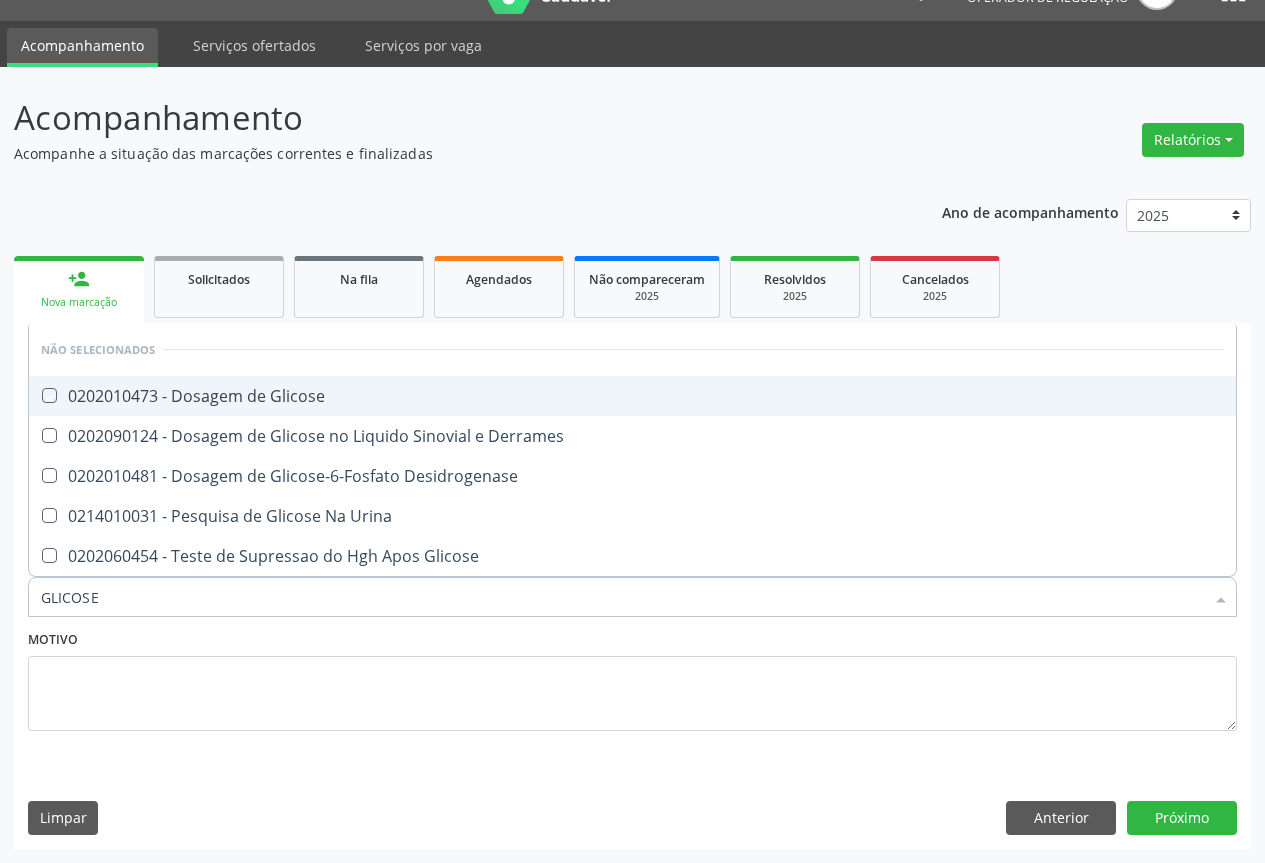 checkbox on "true" 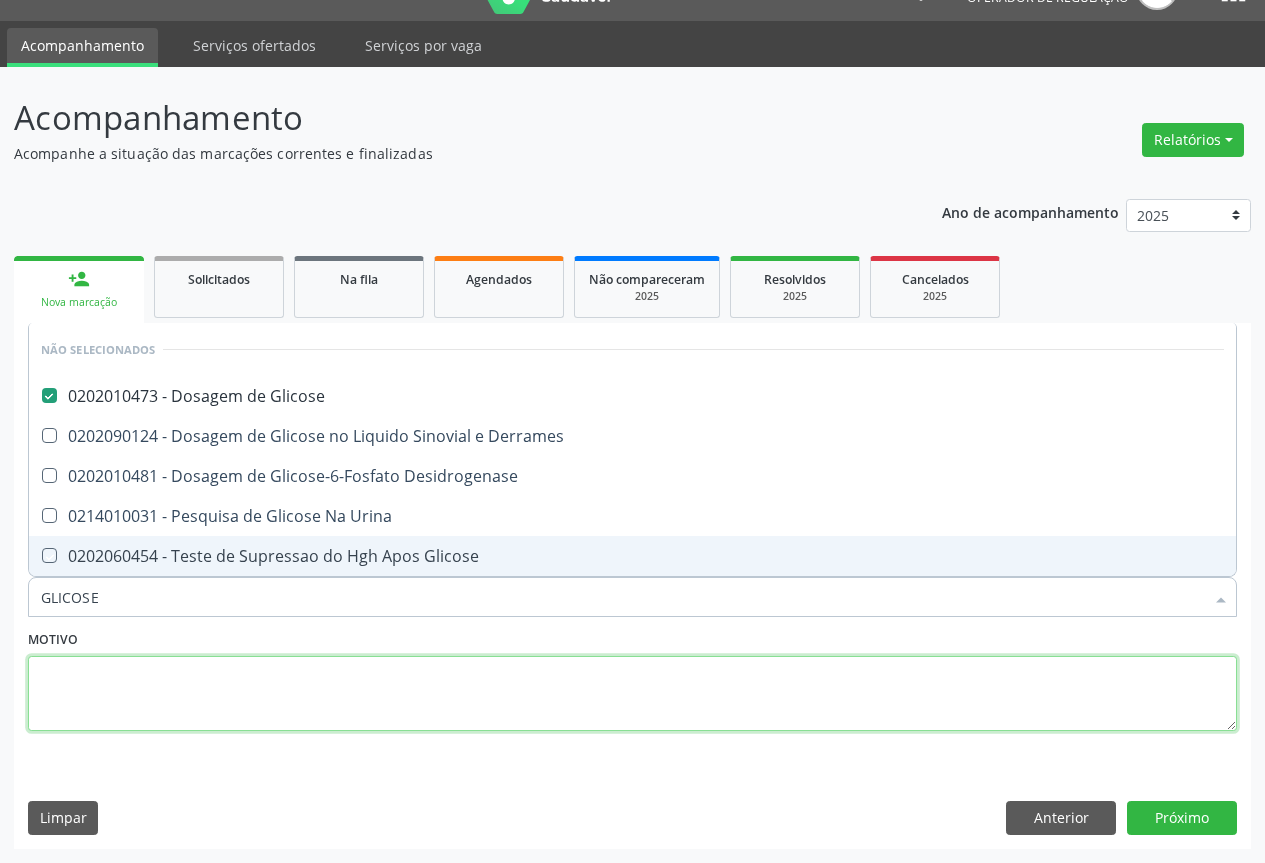 click at bounding box center [632, 694] 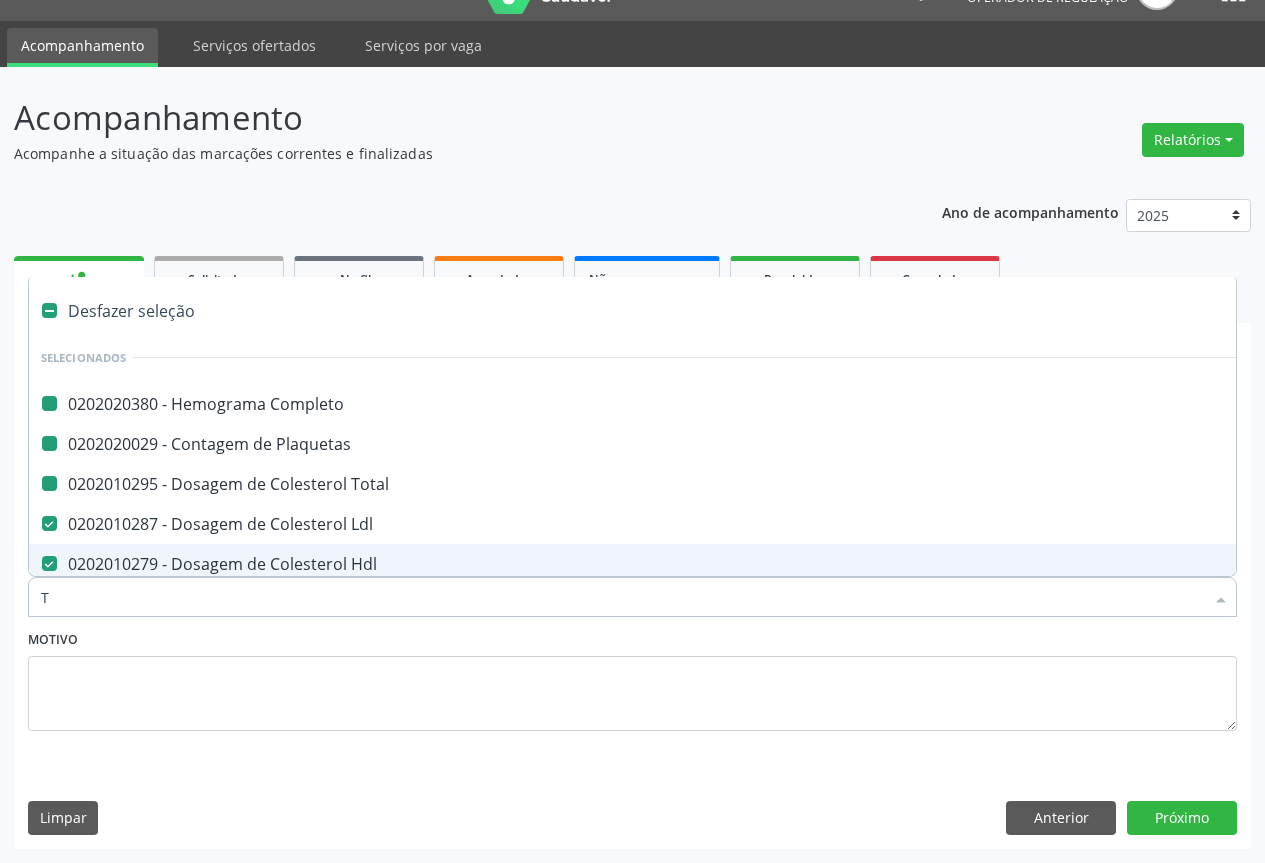 type on "TG" 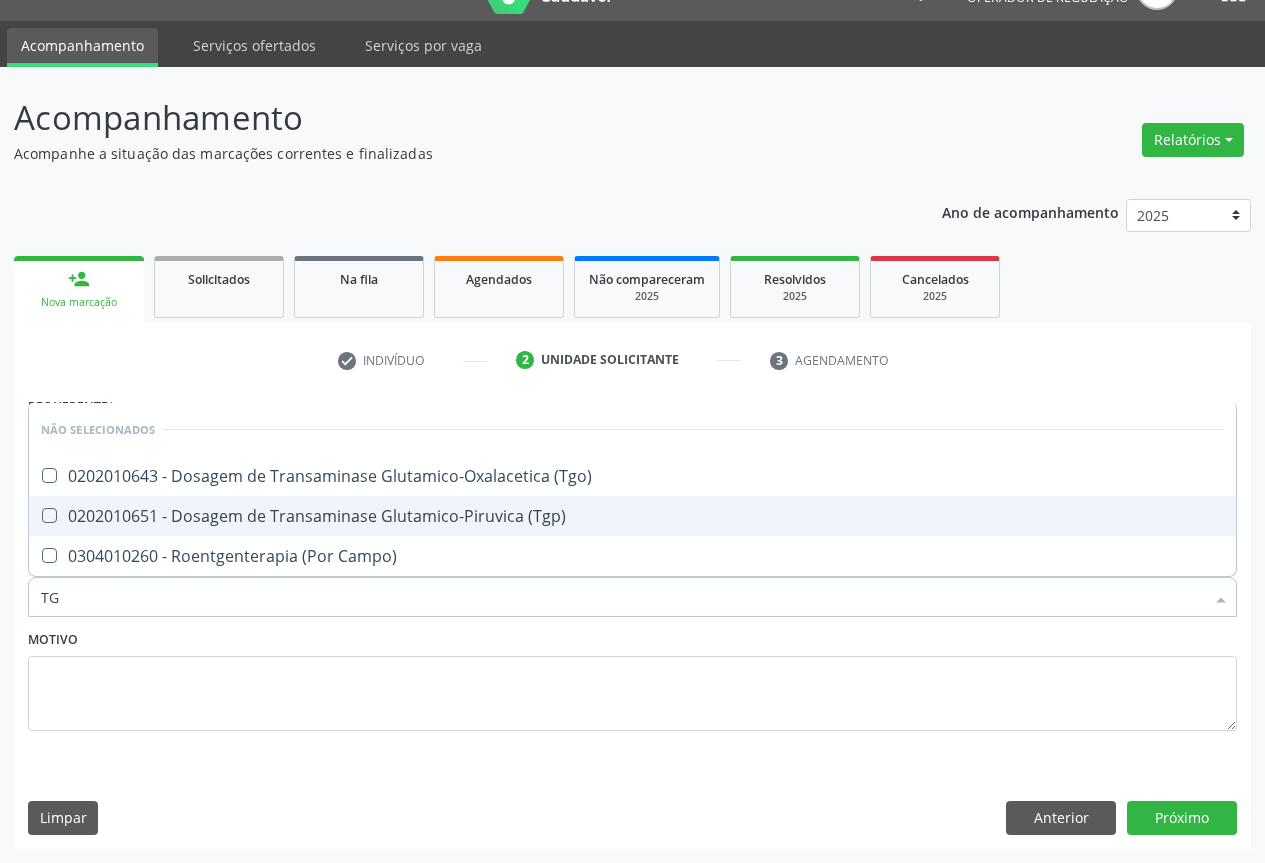 drag, startPoint x: 223, startPoint y: 521, endPoint x: 249, endPoint y: 493, distance: 38.209946 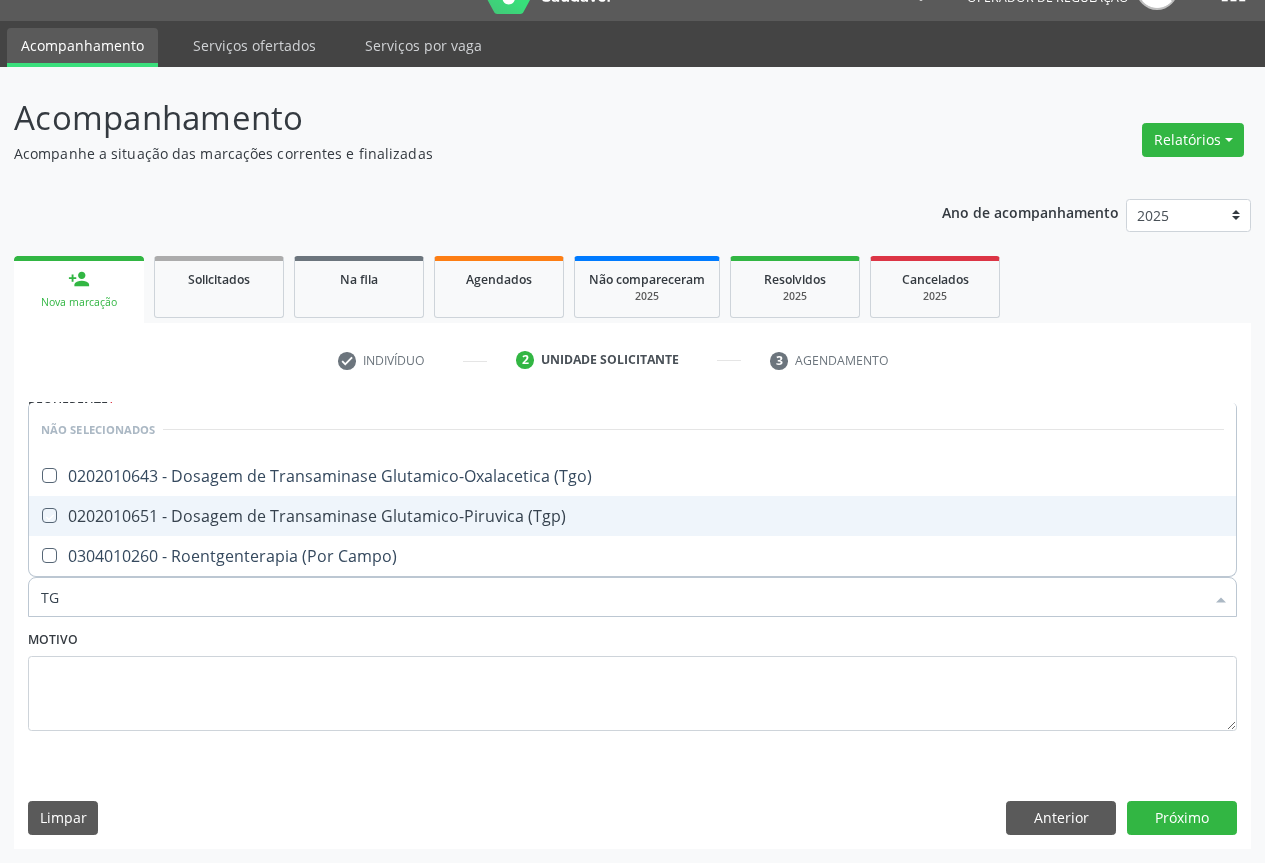 checkbox on "true" 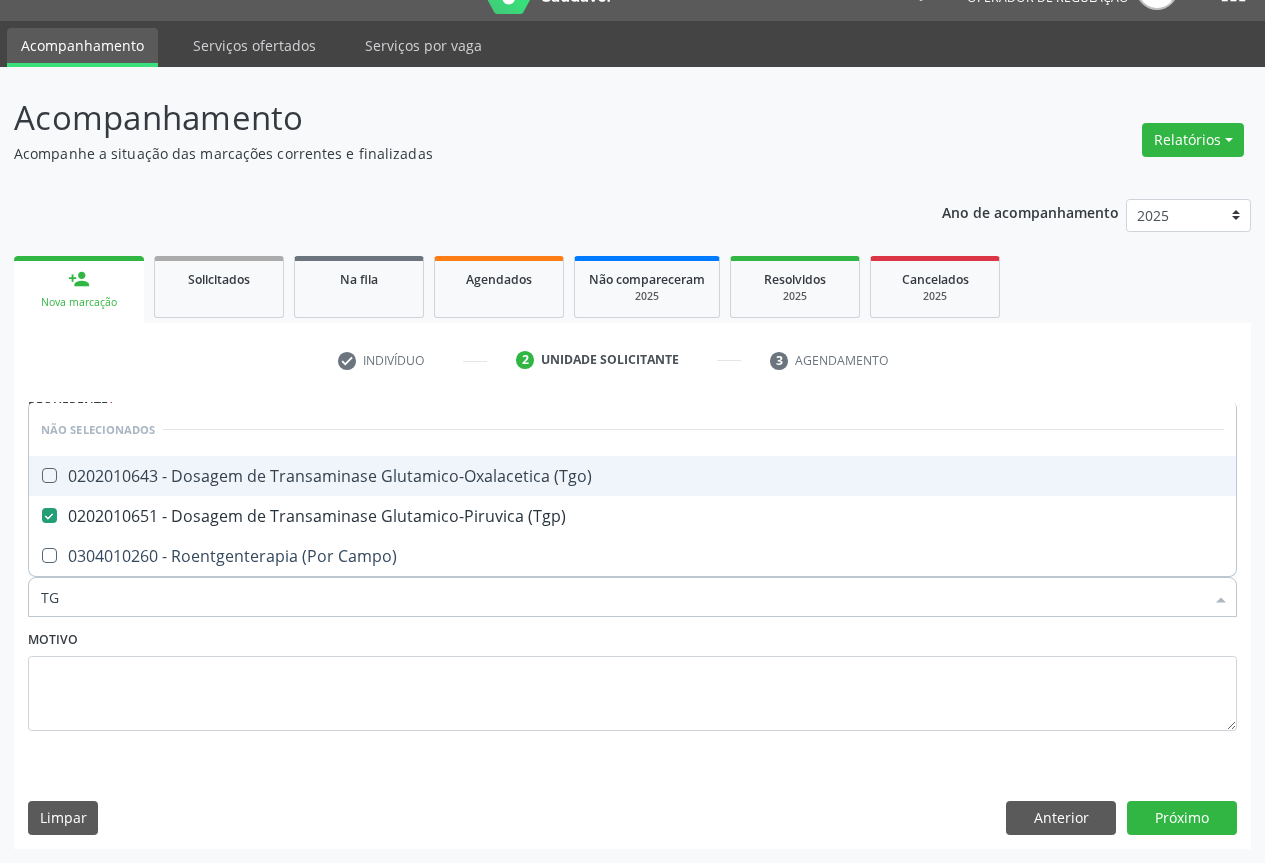 click on "0202010643 - Dosagem de Transaminase Glutamico-Oxalacetica (Tgo)" at bounding box center [632, 476] 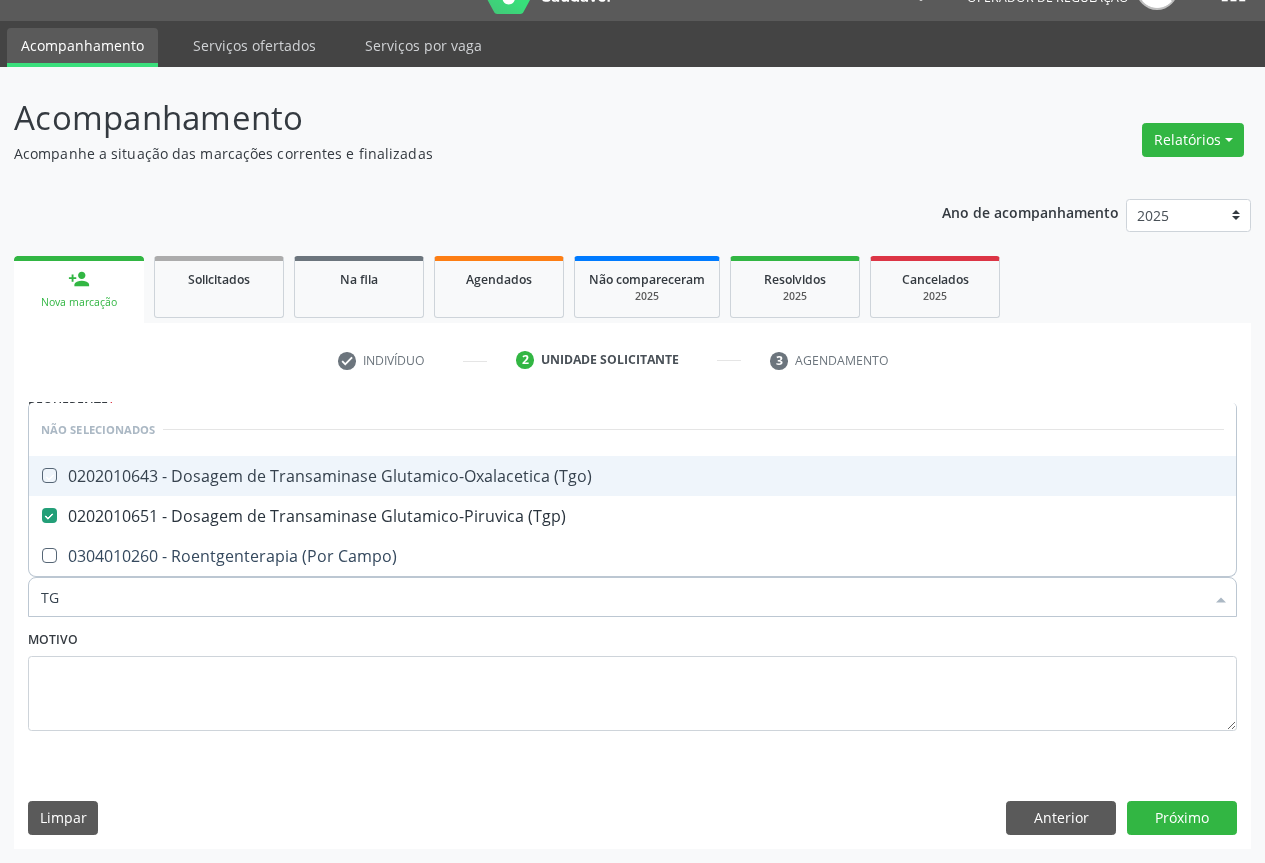checkbox on "true" 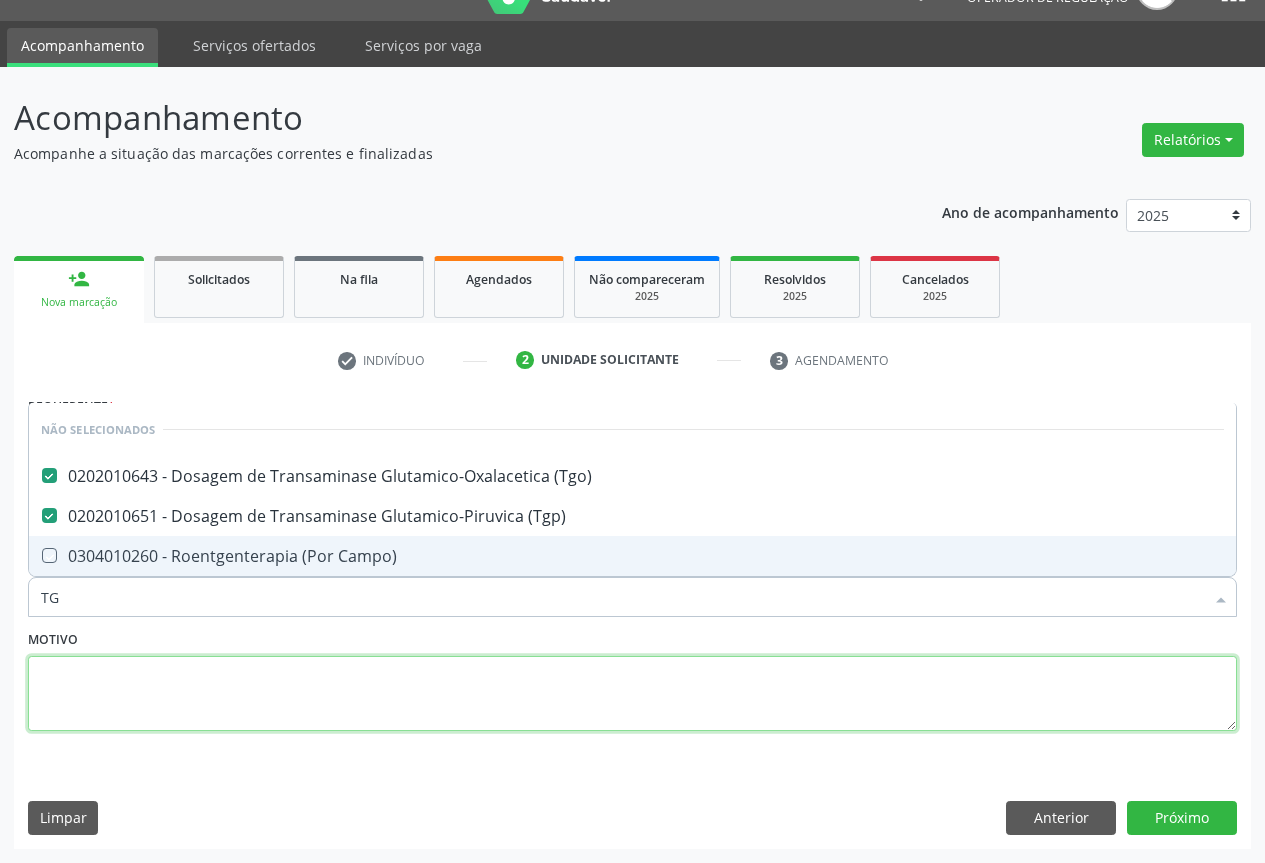drag, startPoint x: 358, startPoint y: 696, endPoint x: 182, endPoint y: 611, distance: 195.45076 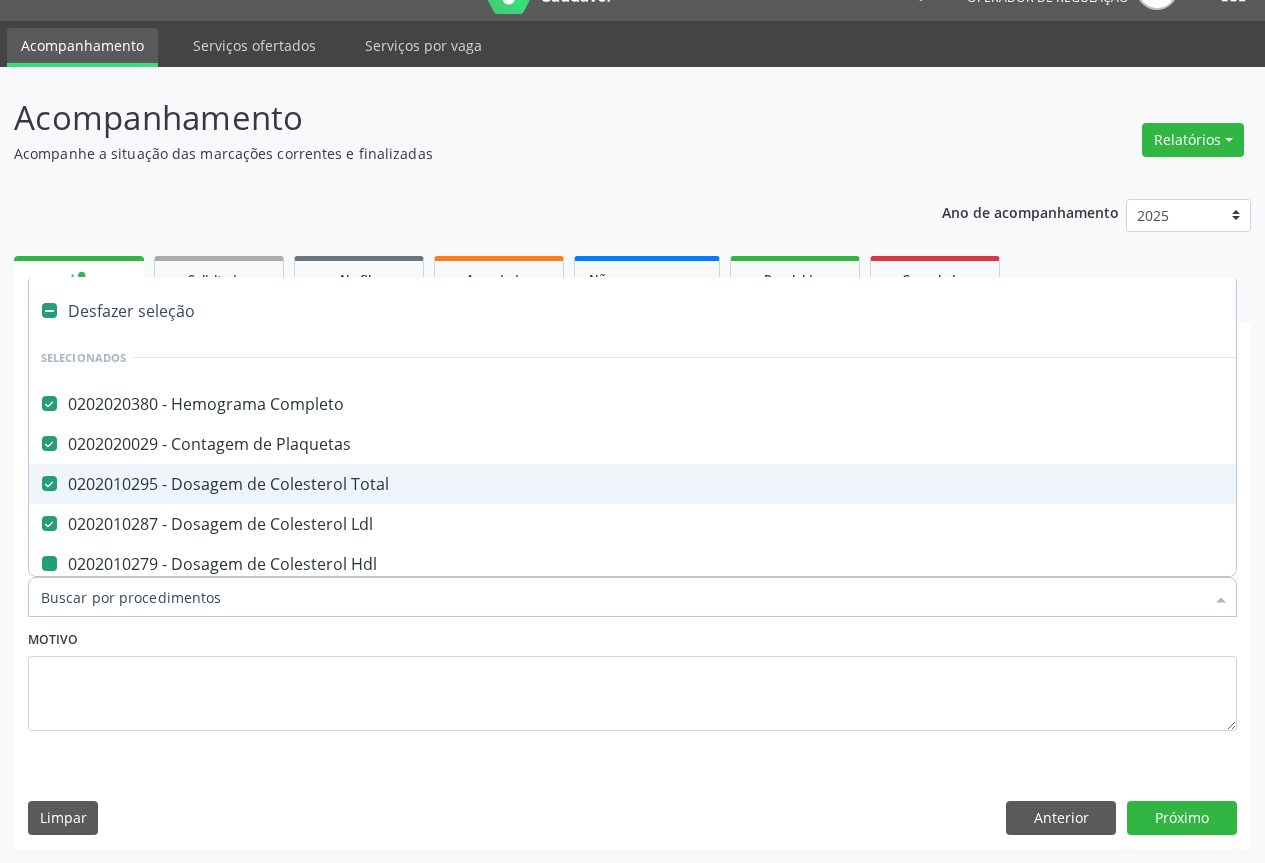 type on "U" 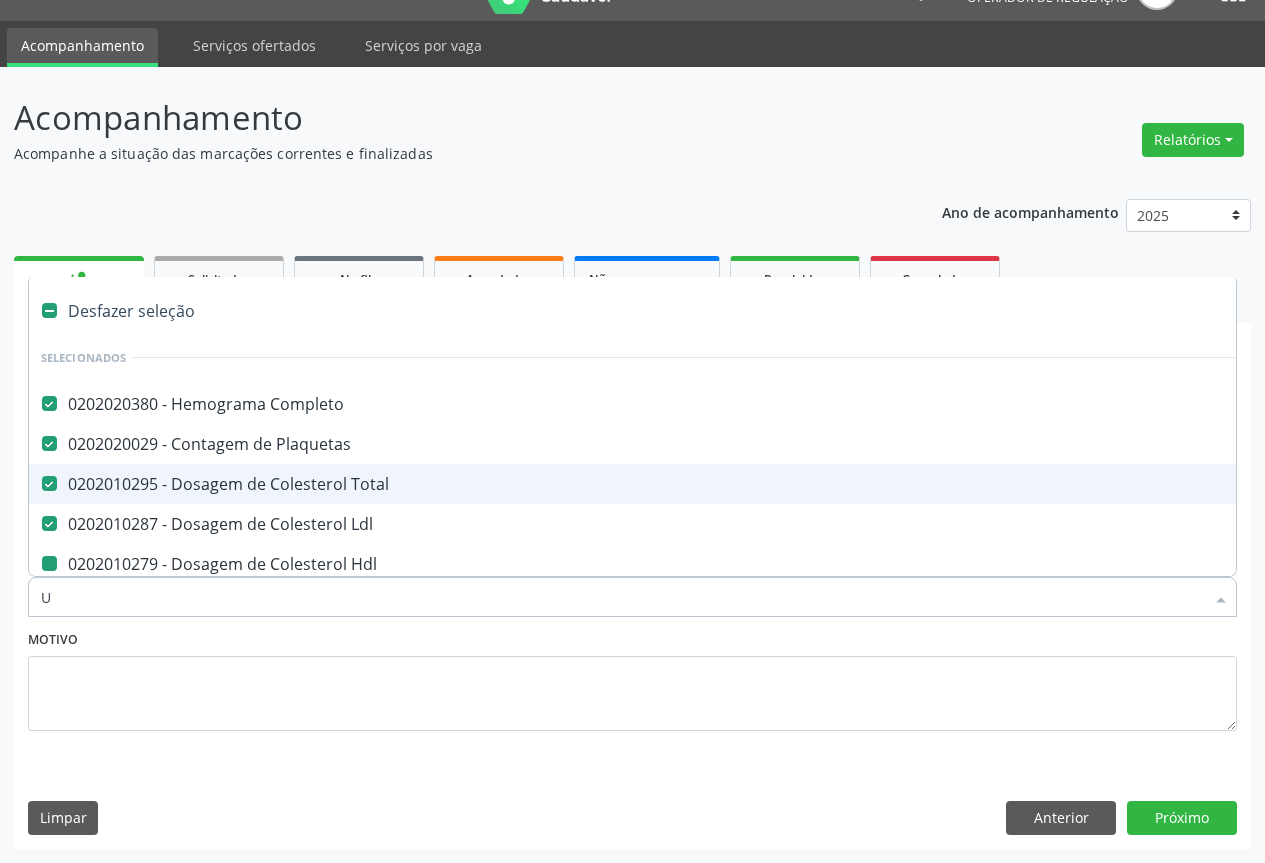 checkbox on "false" 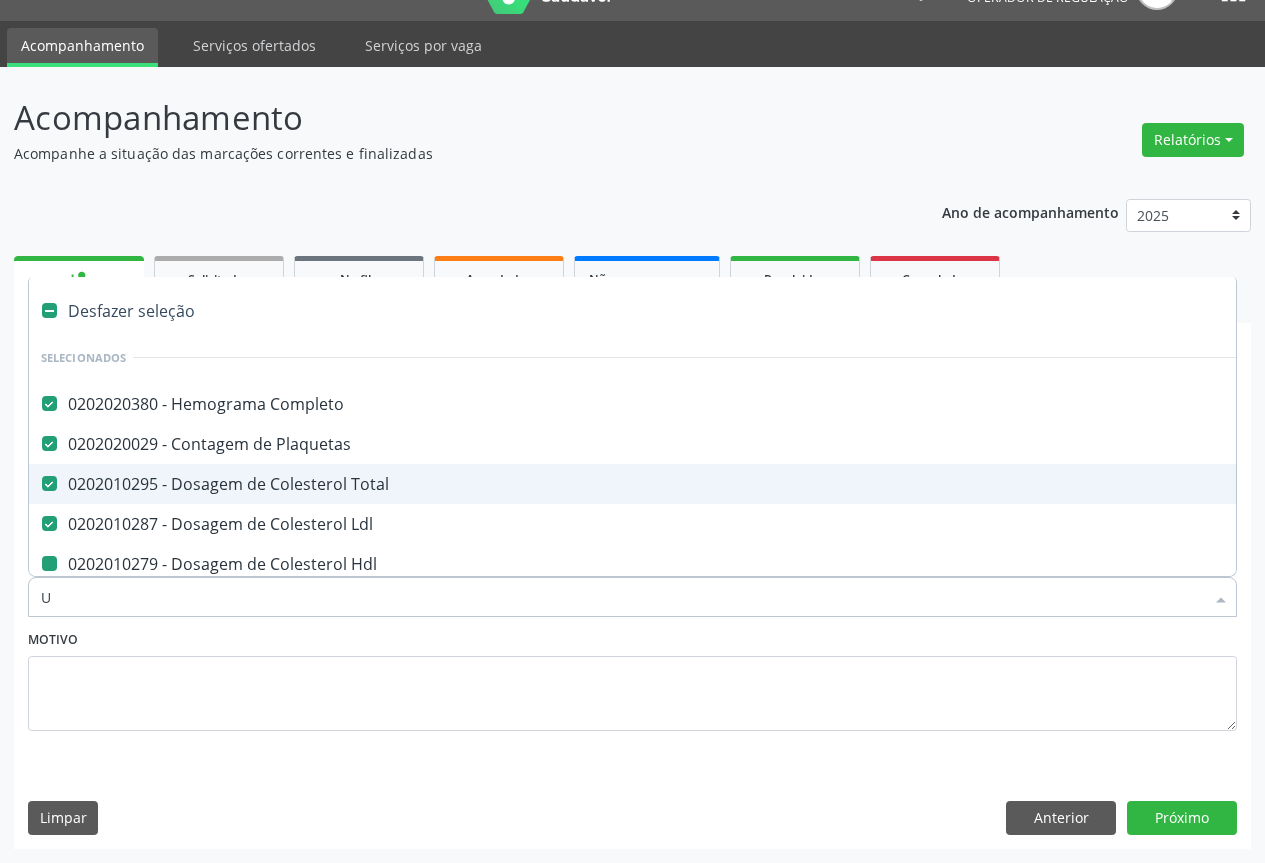 checkbox on "false" 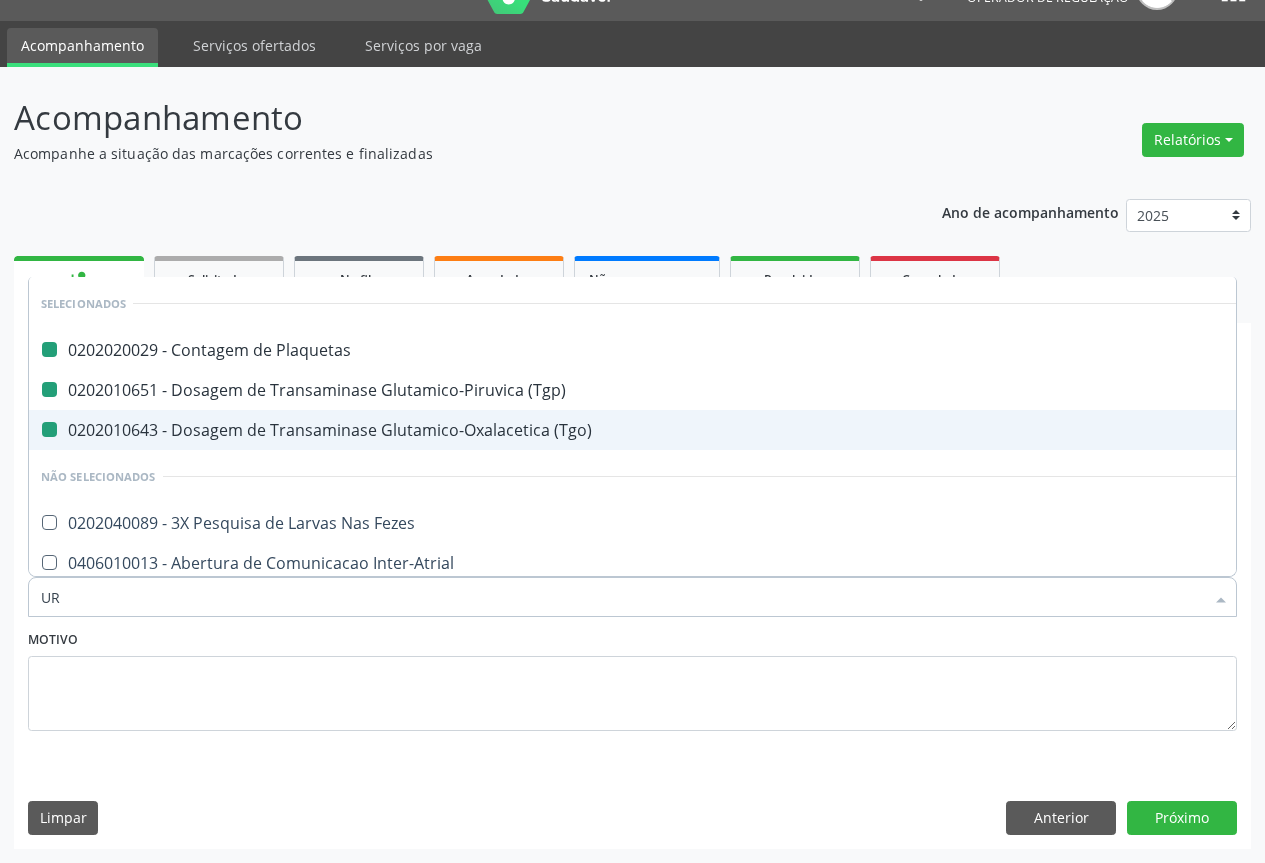 type on "URE" 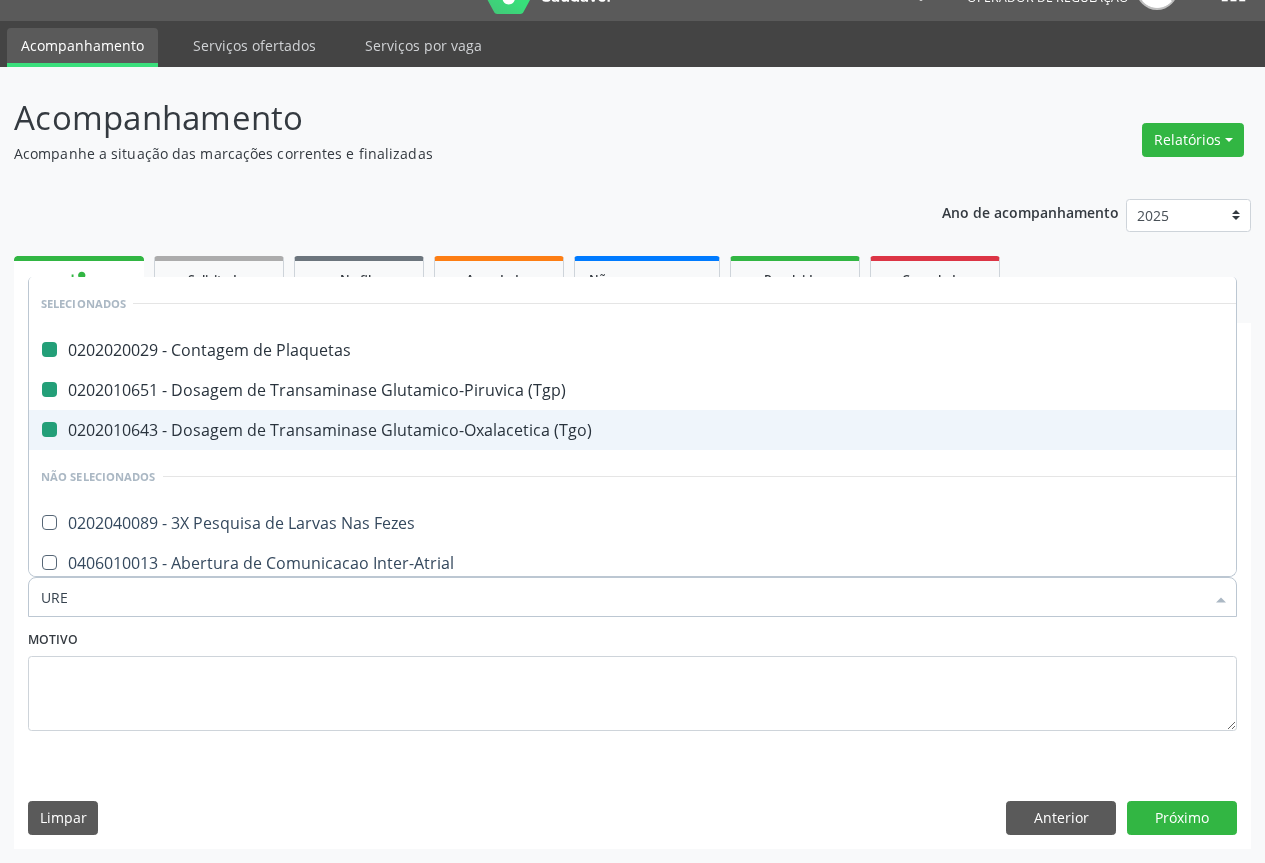 checkbox on "false" 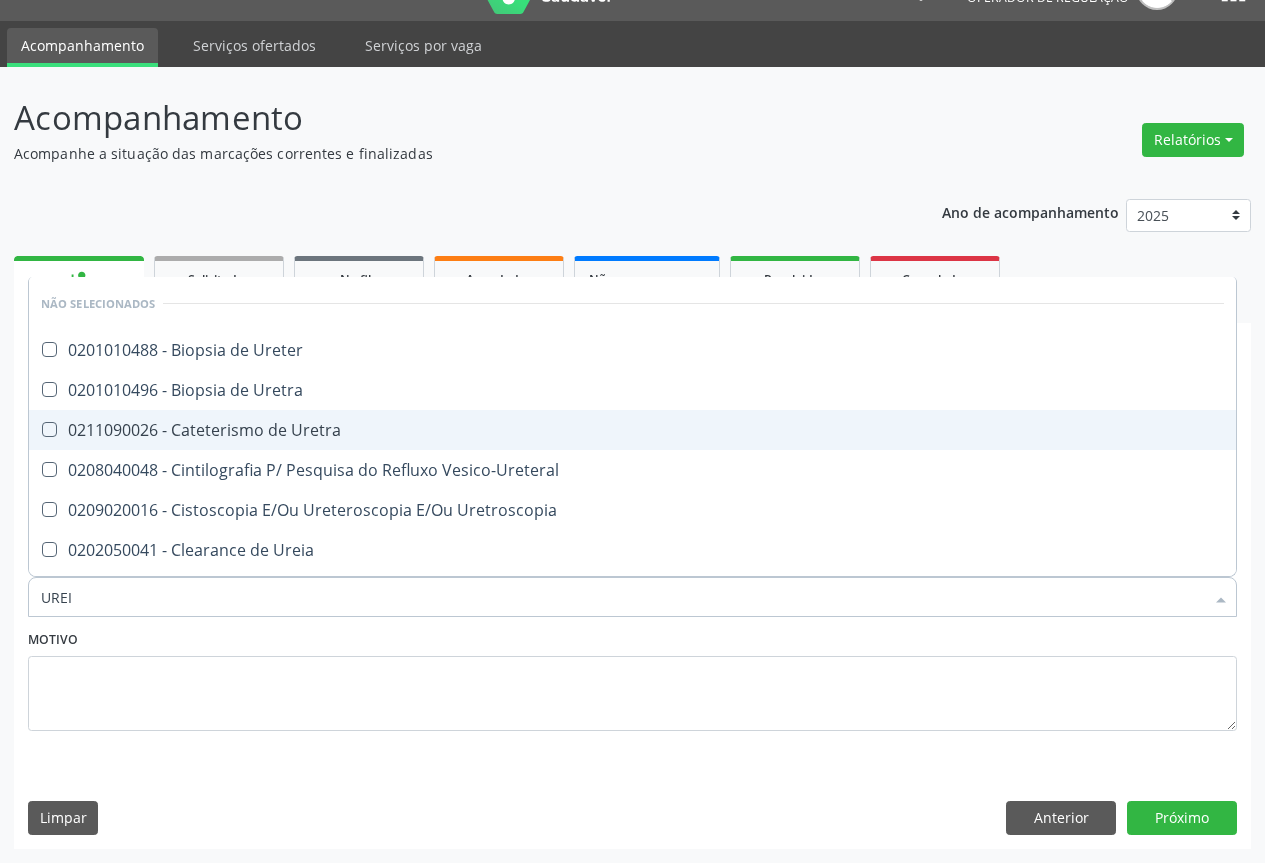 type on "UREIA" 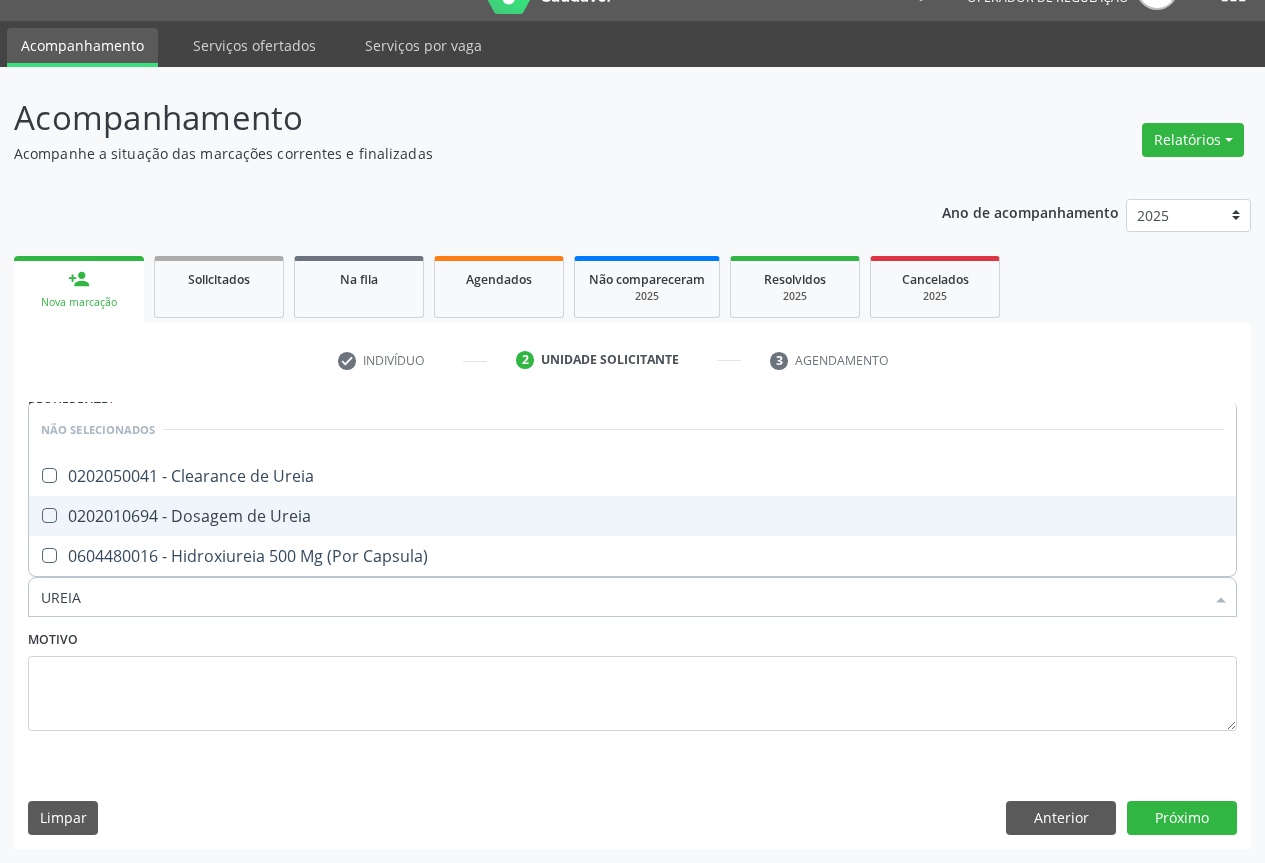 click on "0202010694 - Dosagem de Ureia" at bounding box center (632, 516) 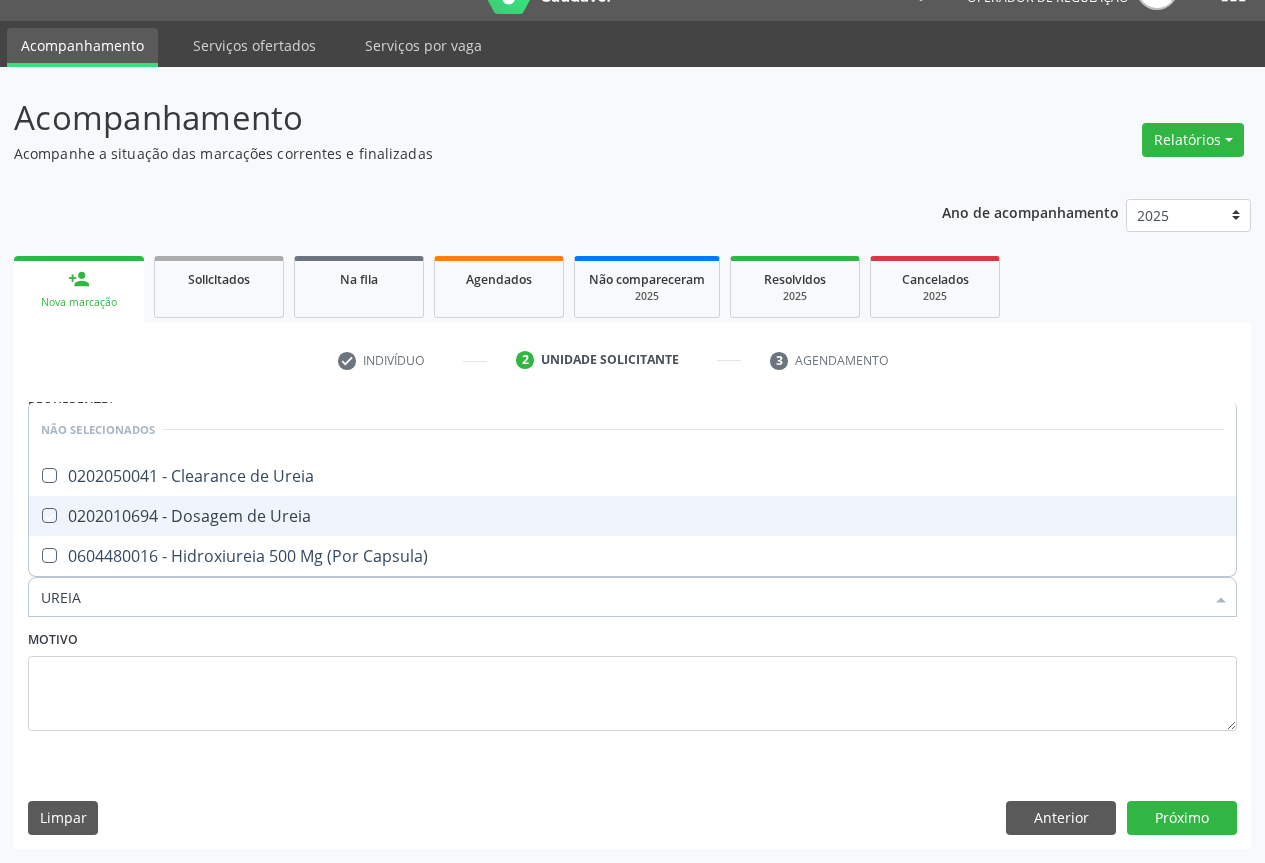 checkbox on "true" 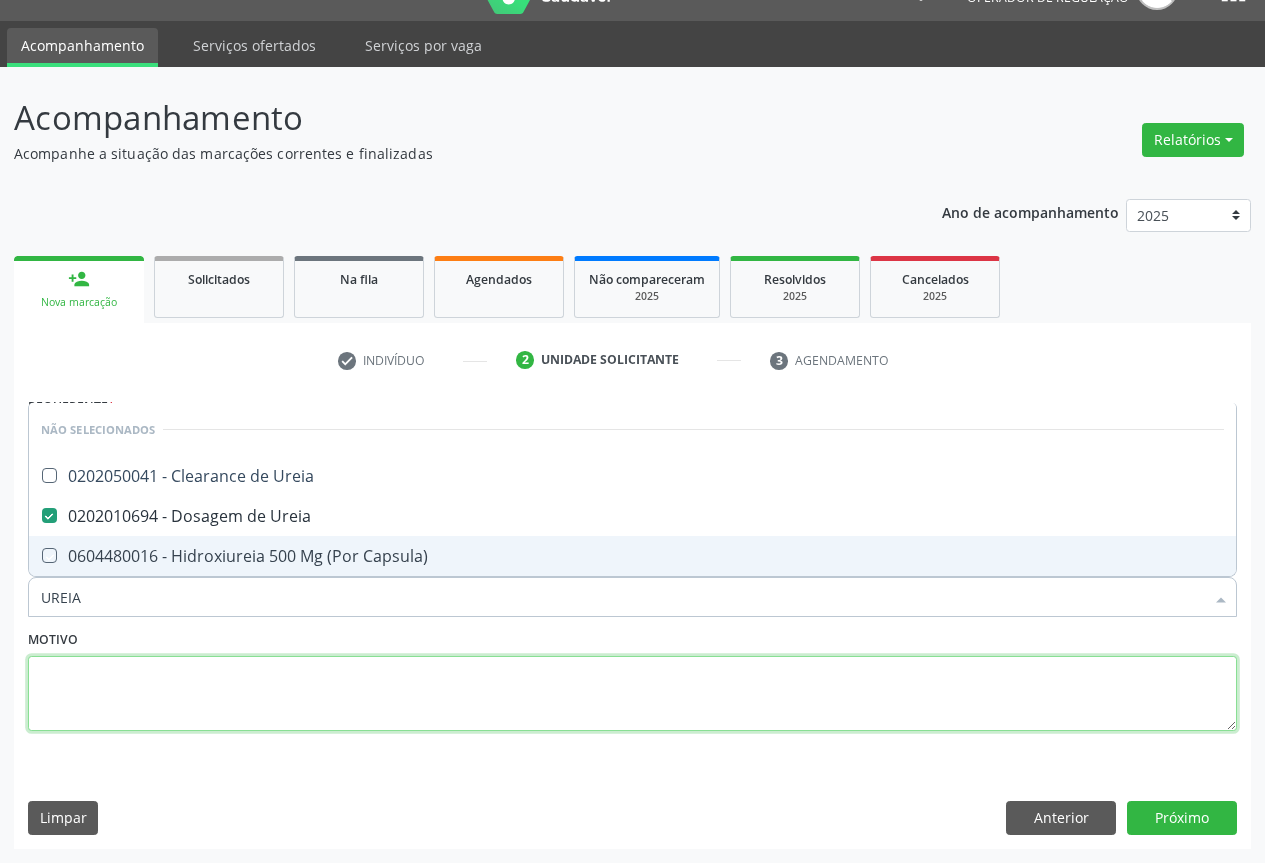 click at bounding box center (632, 694) 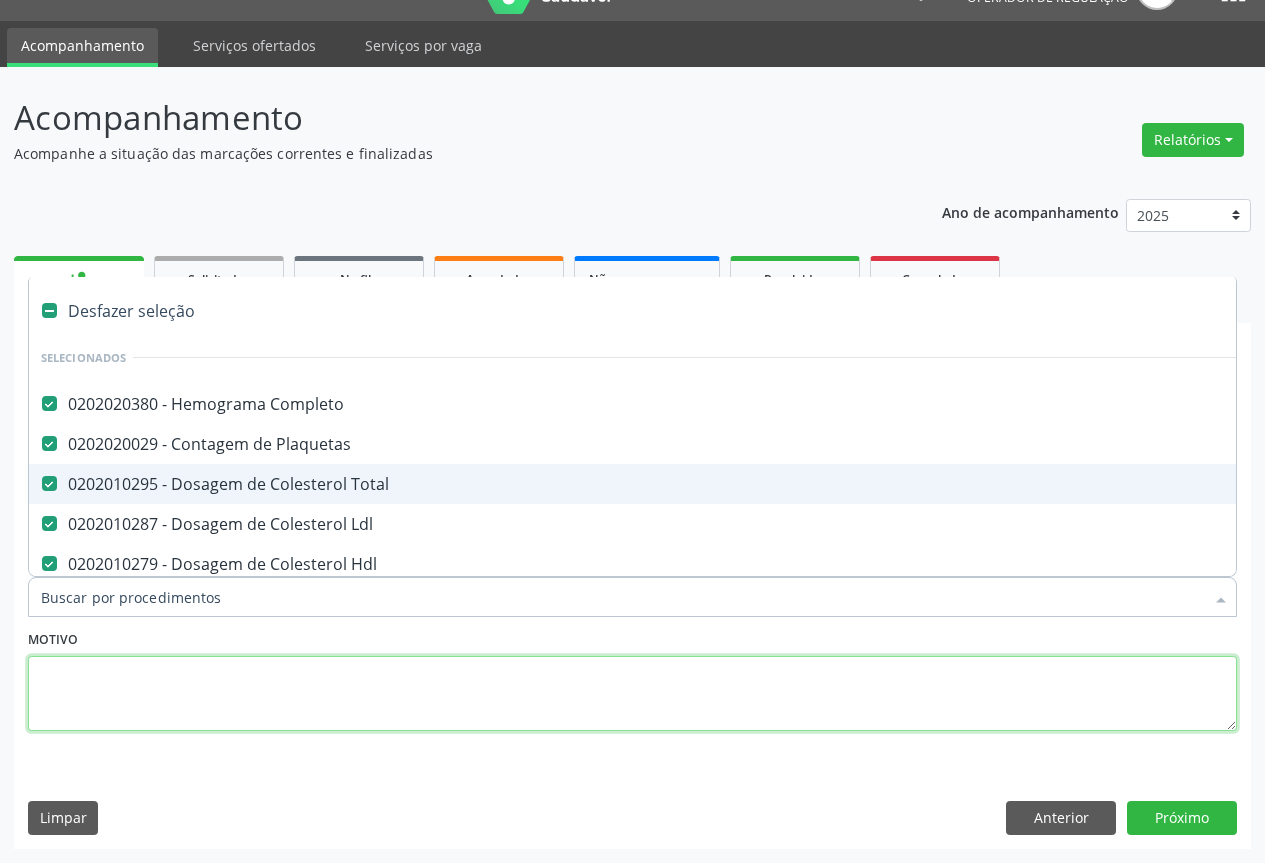 click at bounding box center (632, 694) 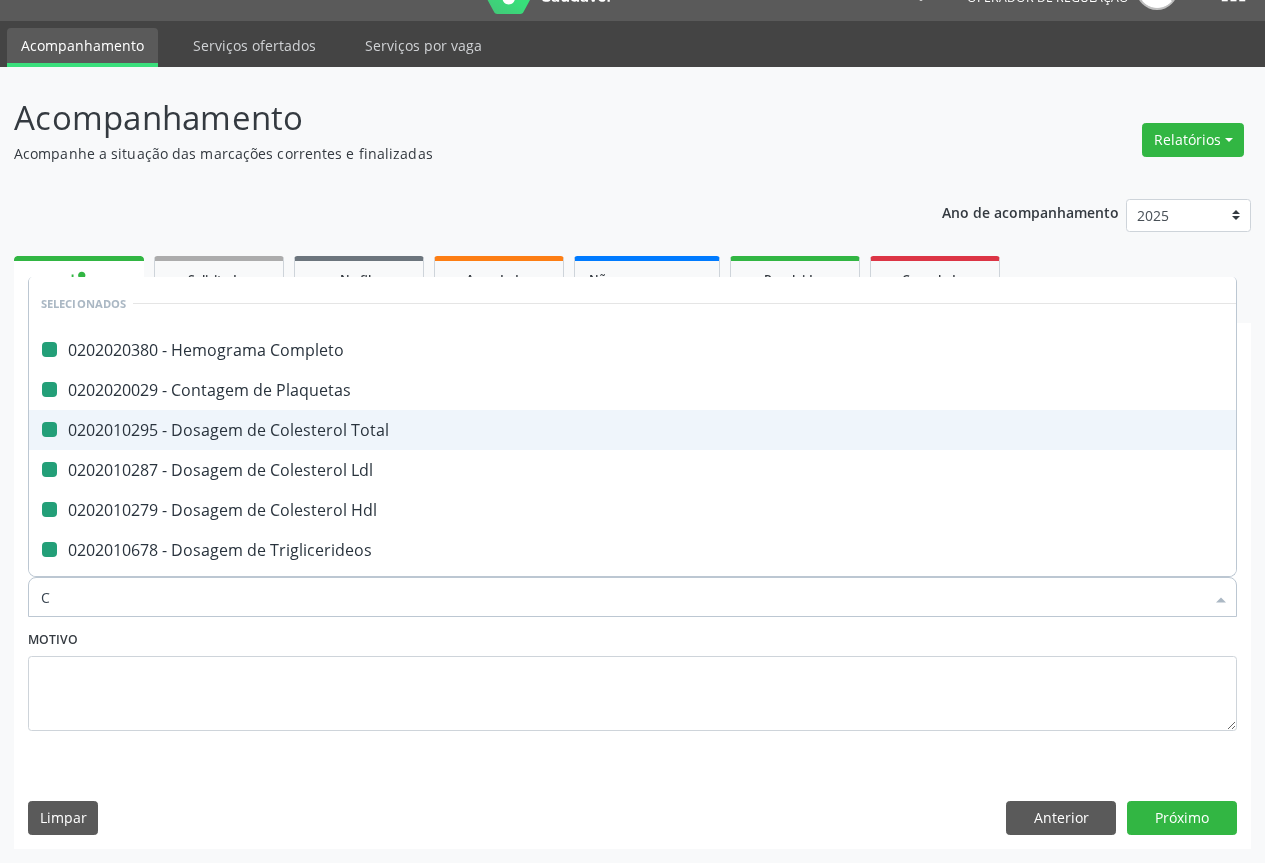 type on "CR" 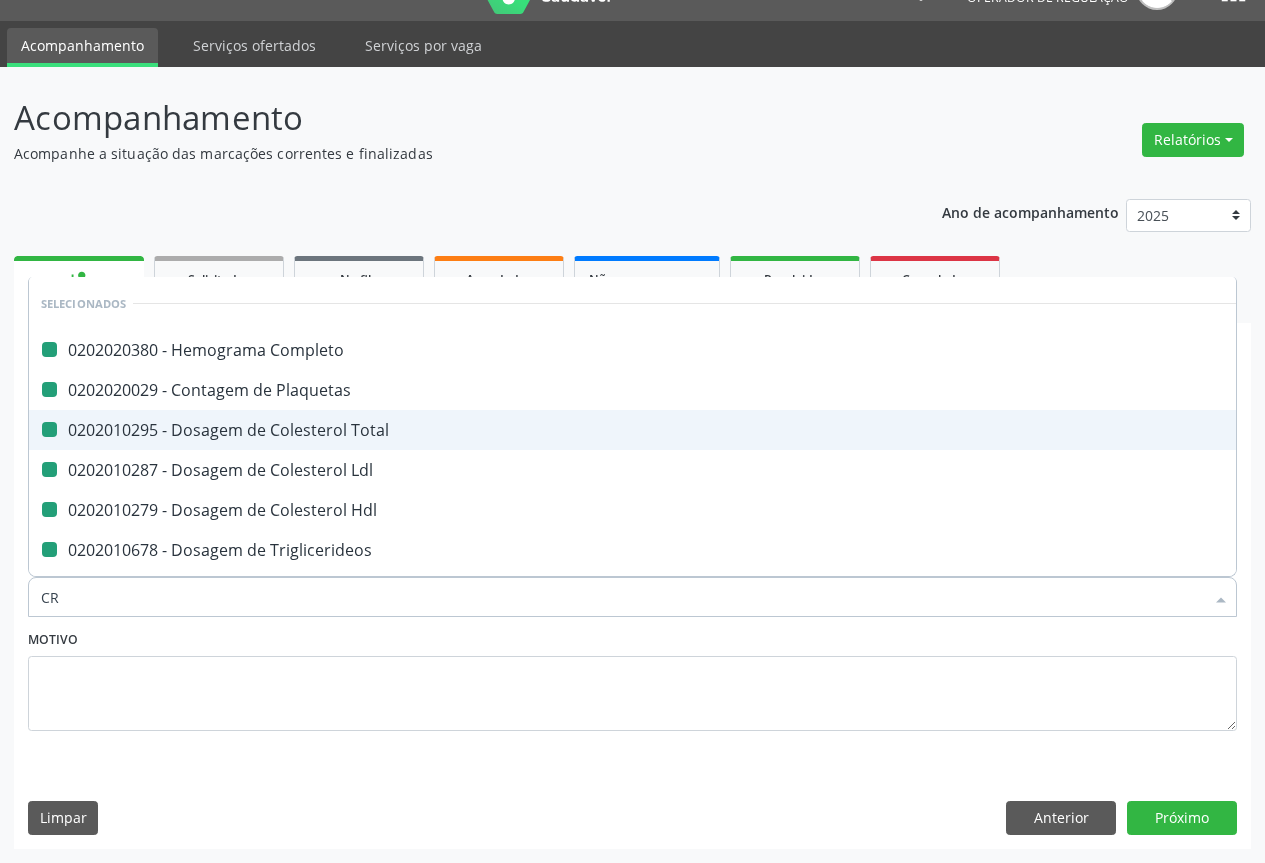checkbox on "false" 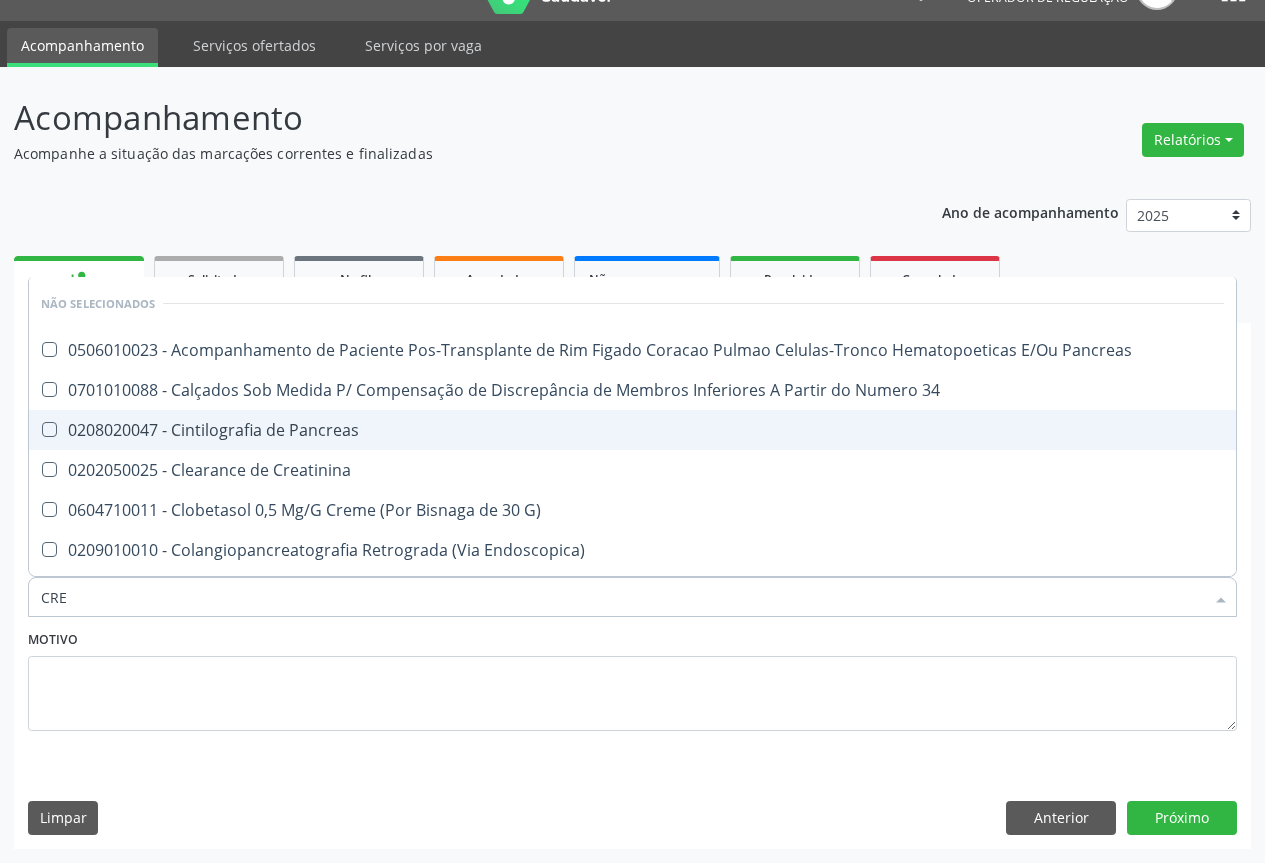 type on "CREA" 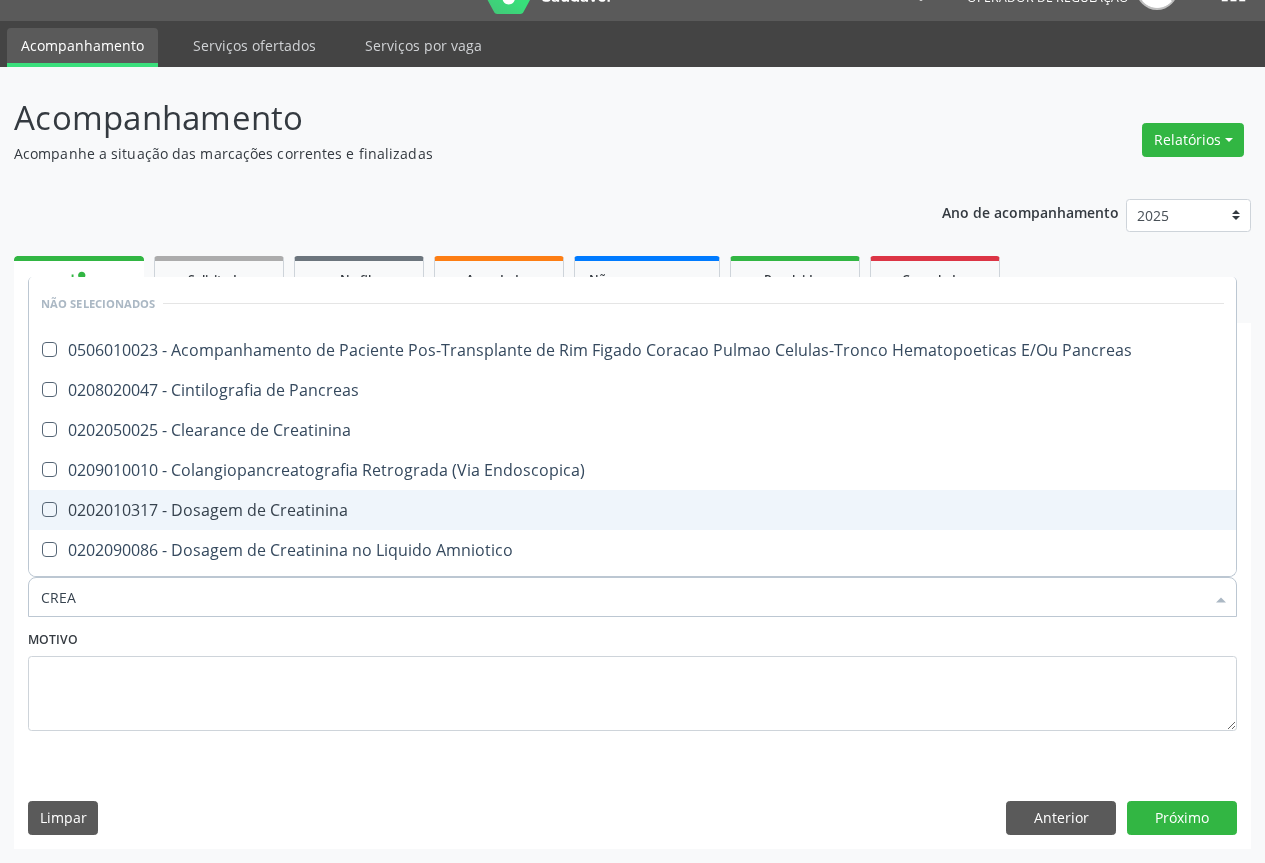 click on "0202010317 - Dosagem de Creatinina" at bounding box center [632, 510] 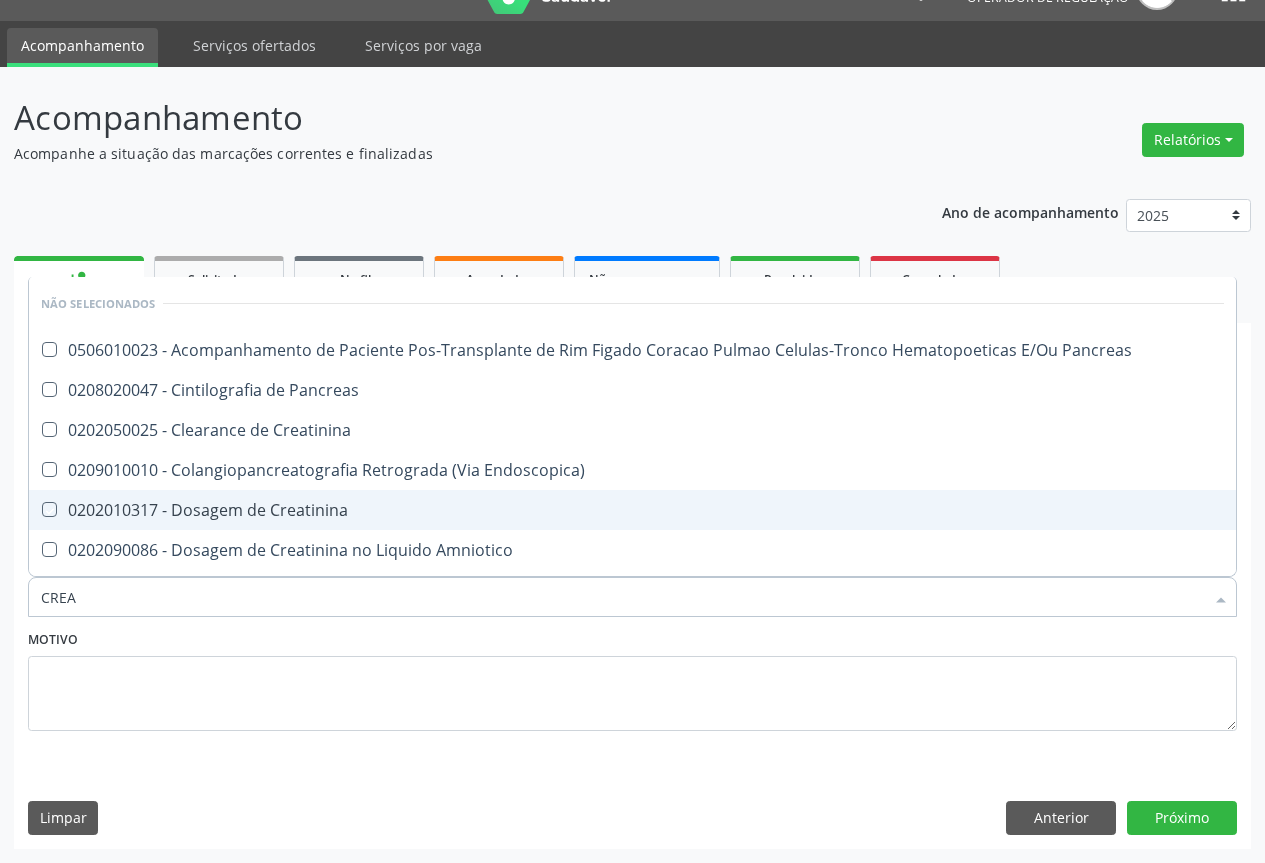 checkbox on "true" 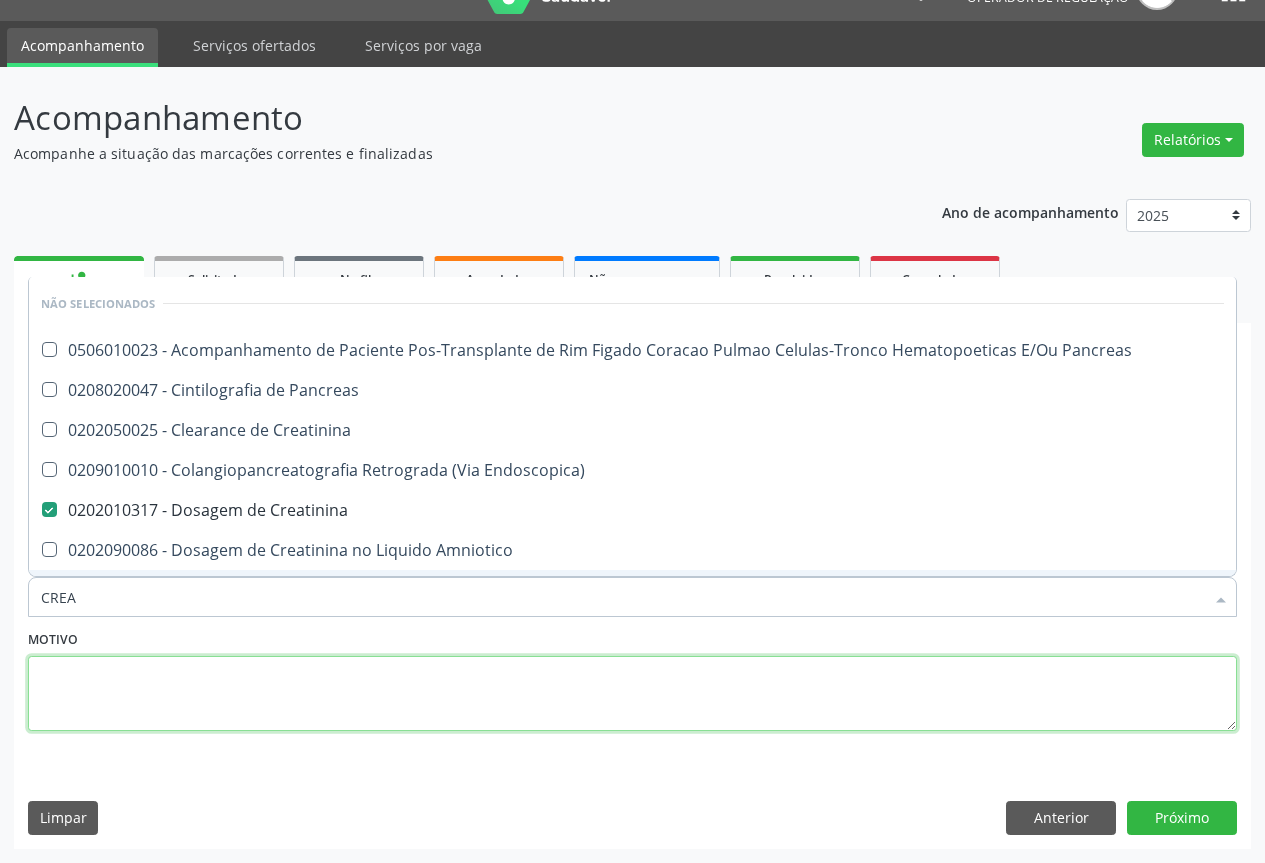click at bounding box center [632, 694] 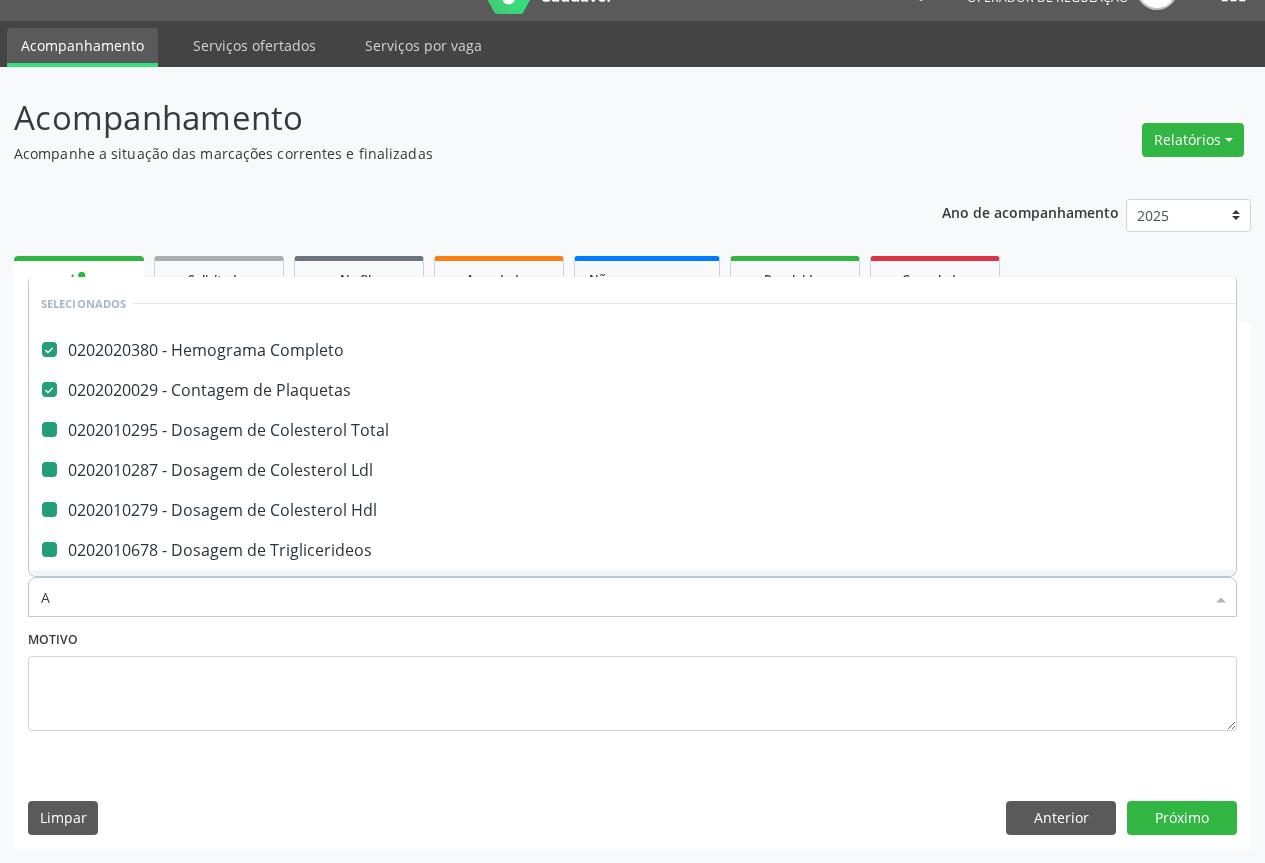 type on "AC" 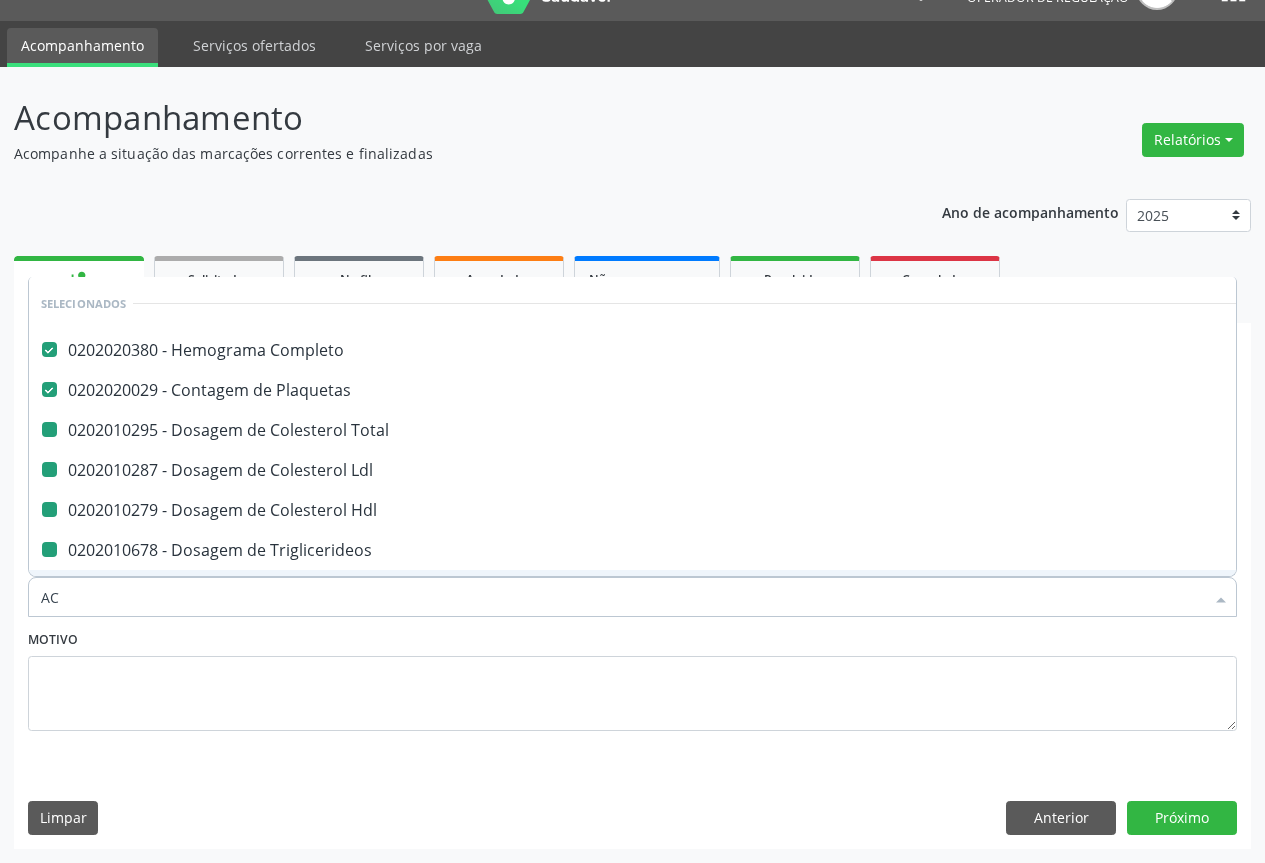 checkbox on "false" 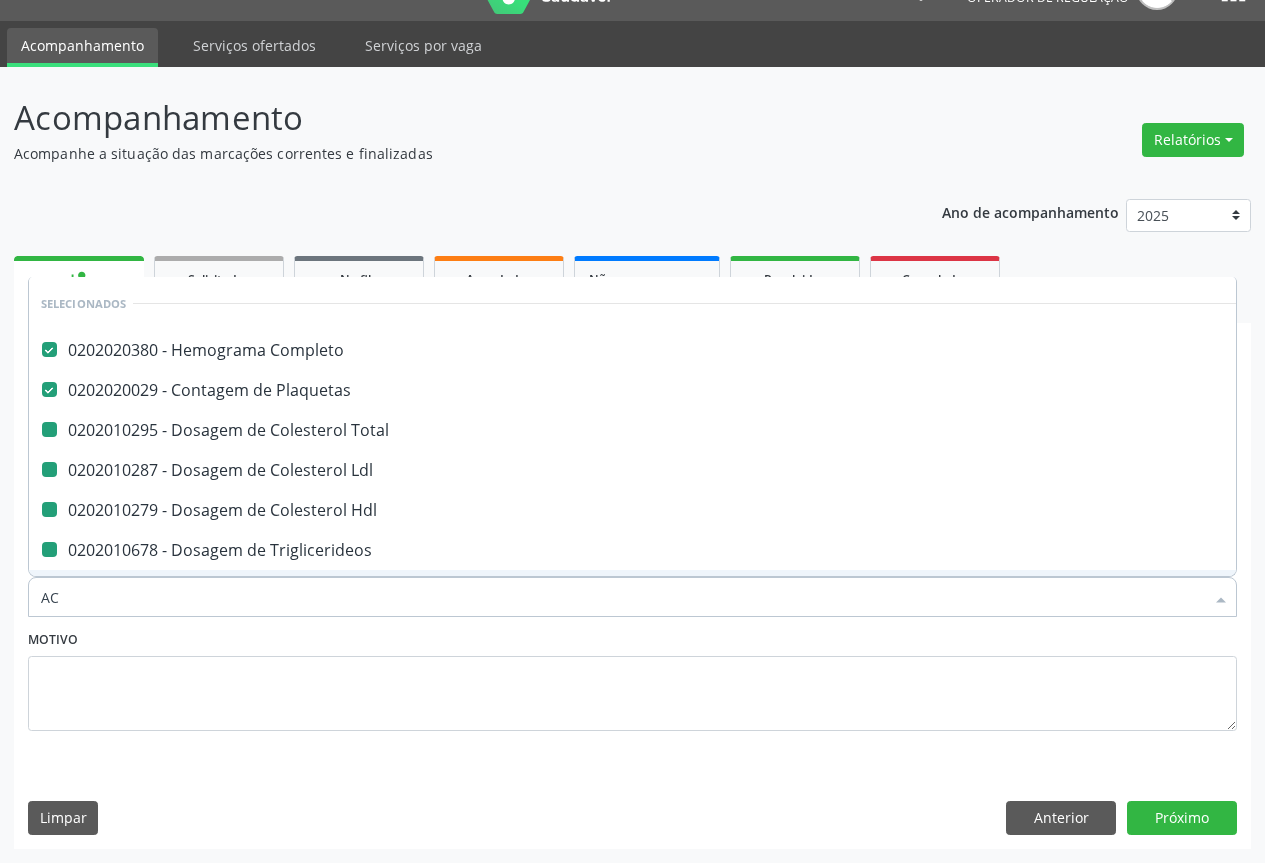 checkbox on "false" 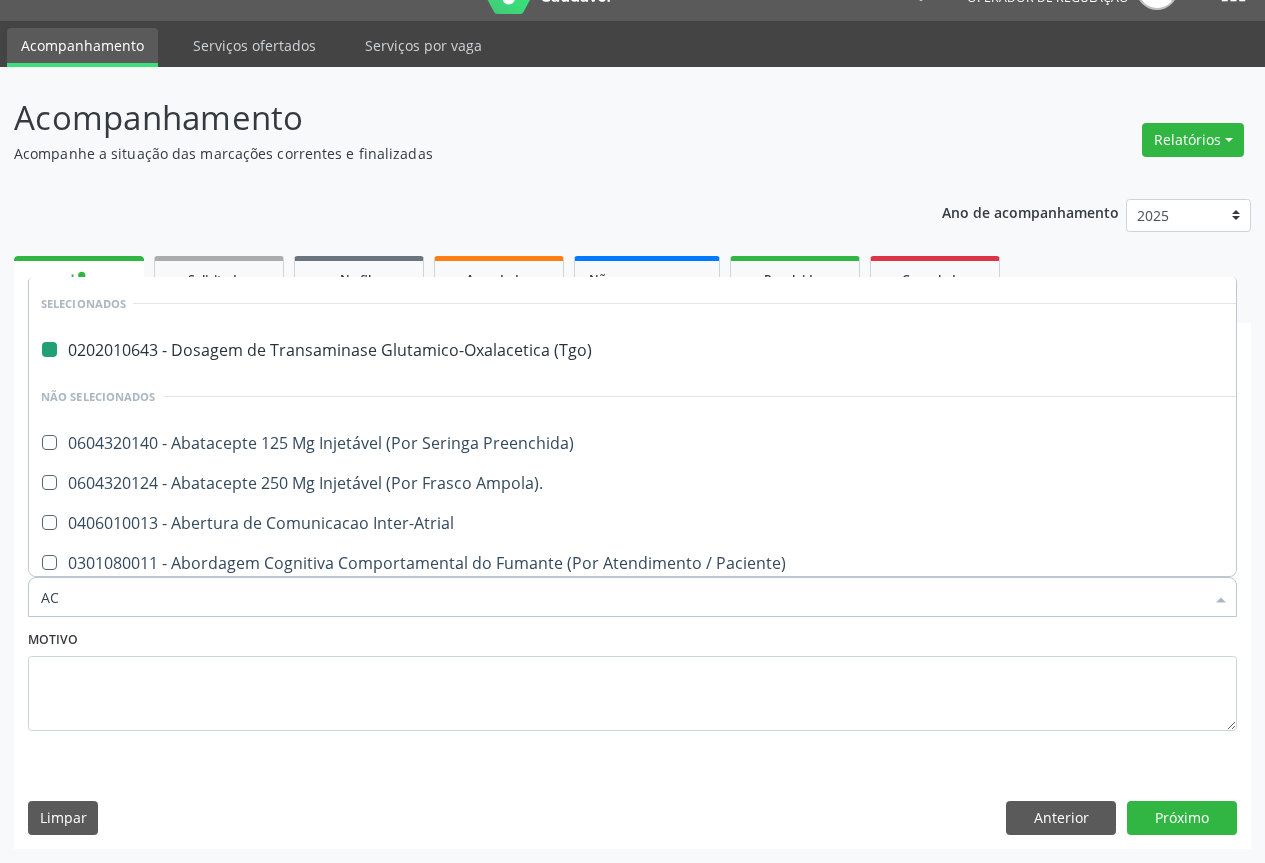 type on "ACI" 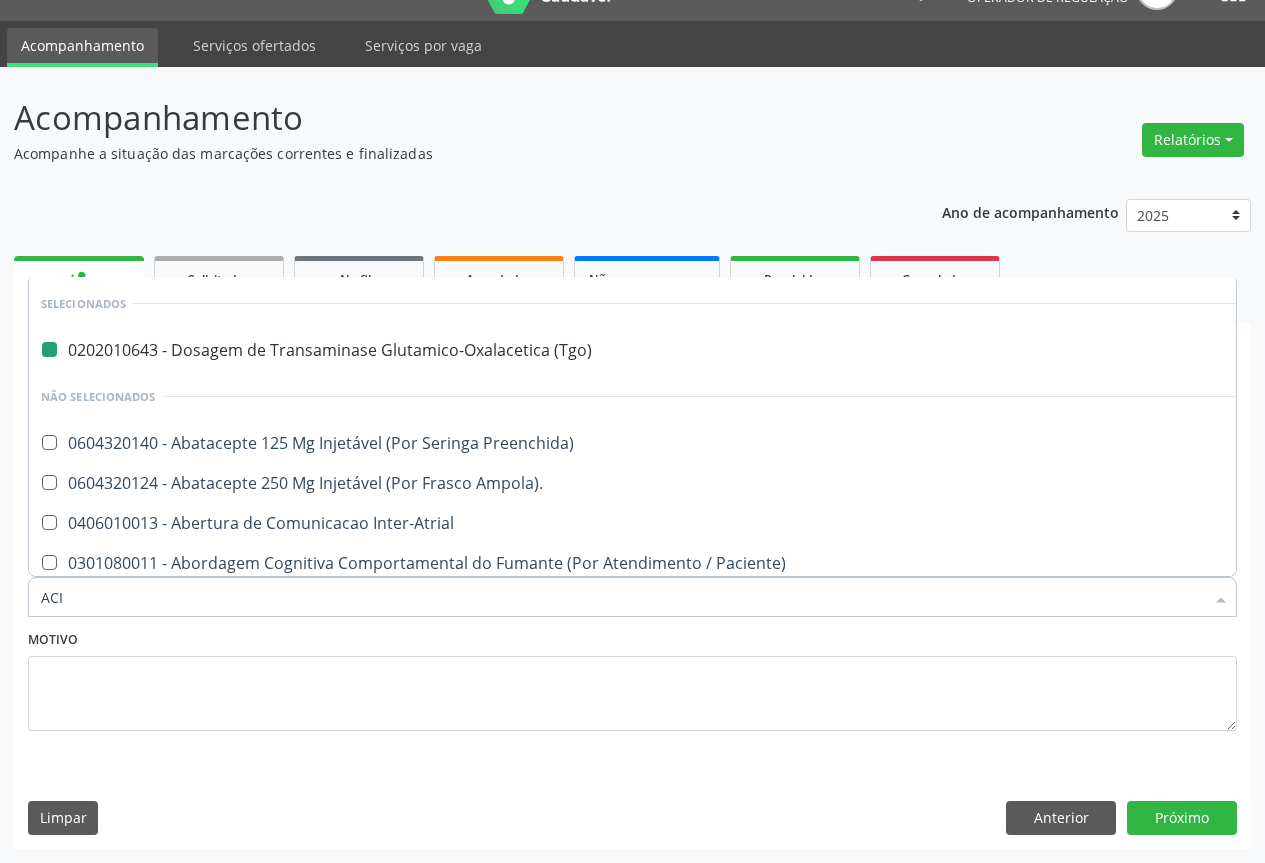 checkbox on "false" 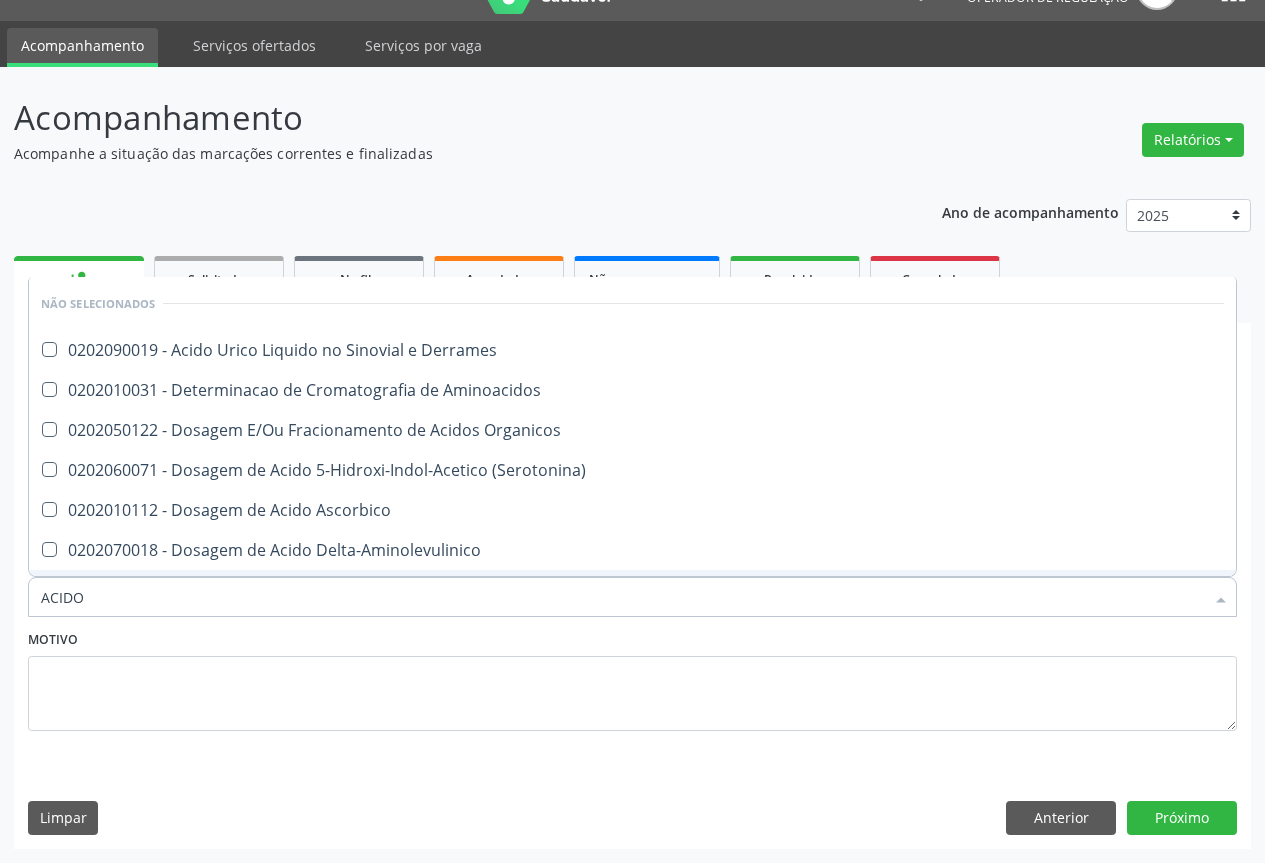 type on "ACIDO U" 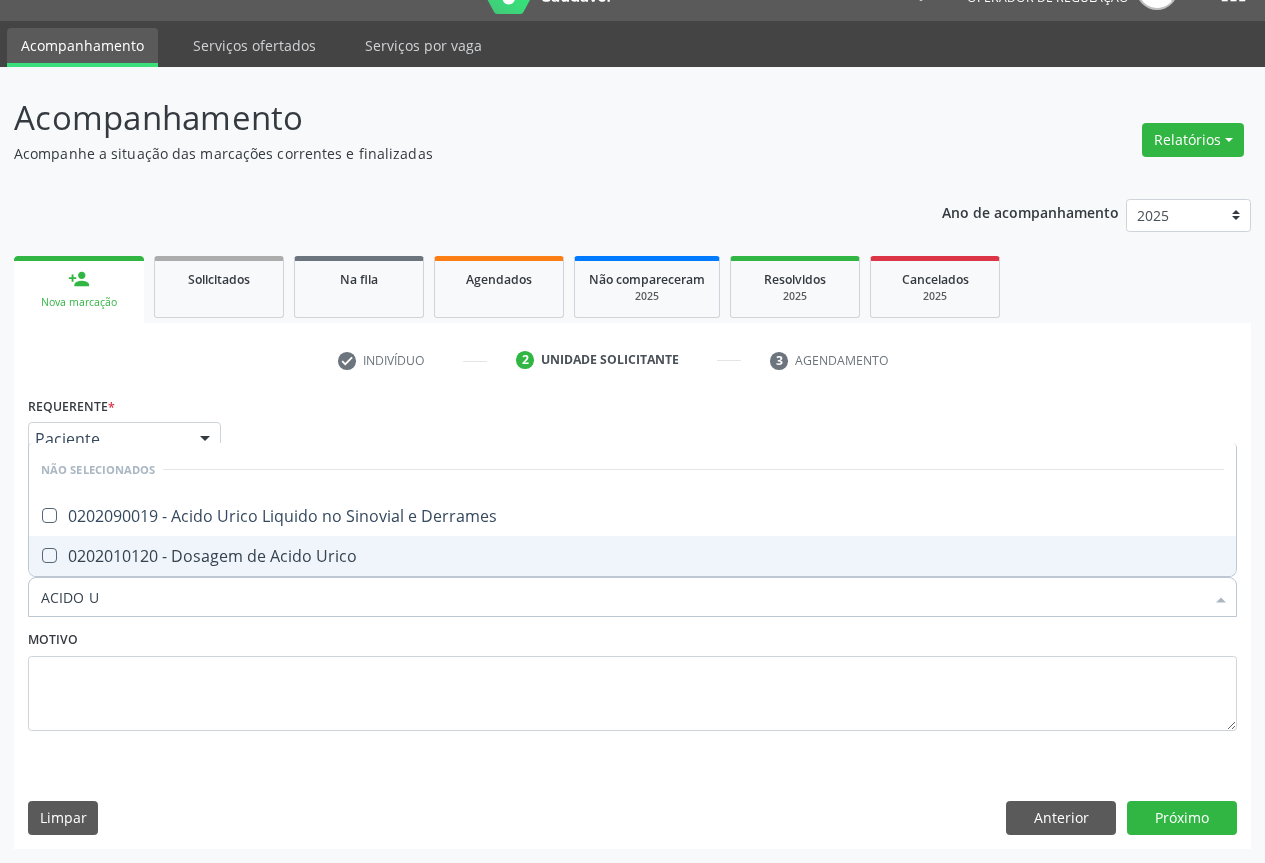 click on "0202010120 - Dosagem de Acido Urico" at bounding box center [632, 556] 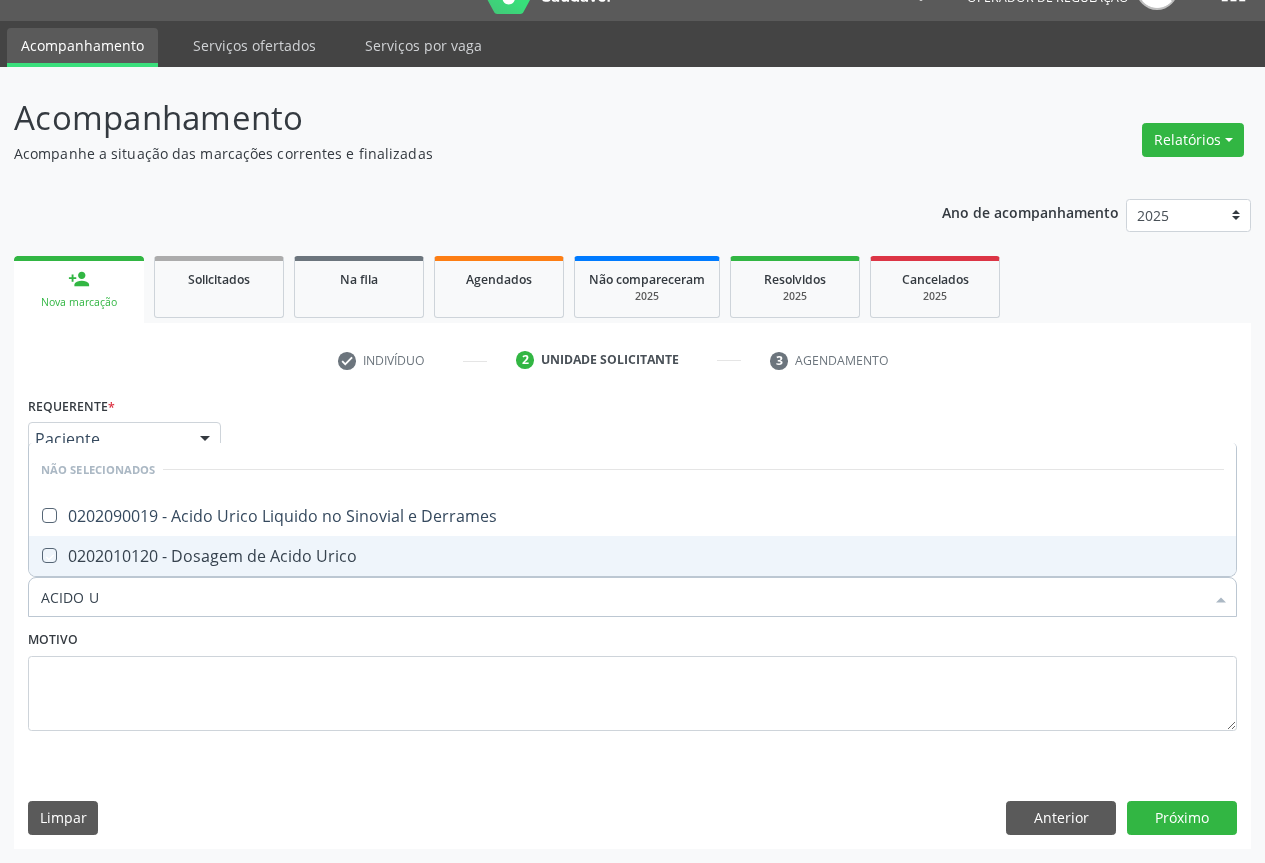 checkbox on "true" 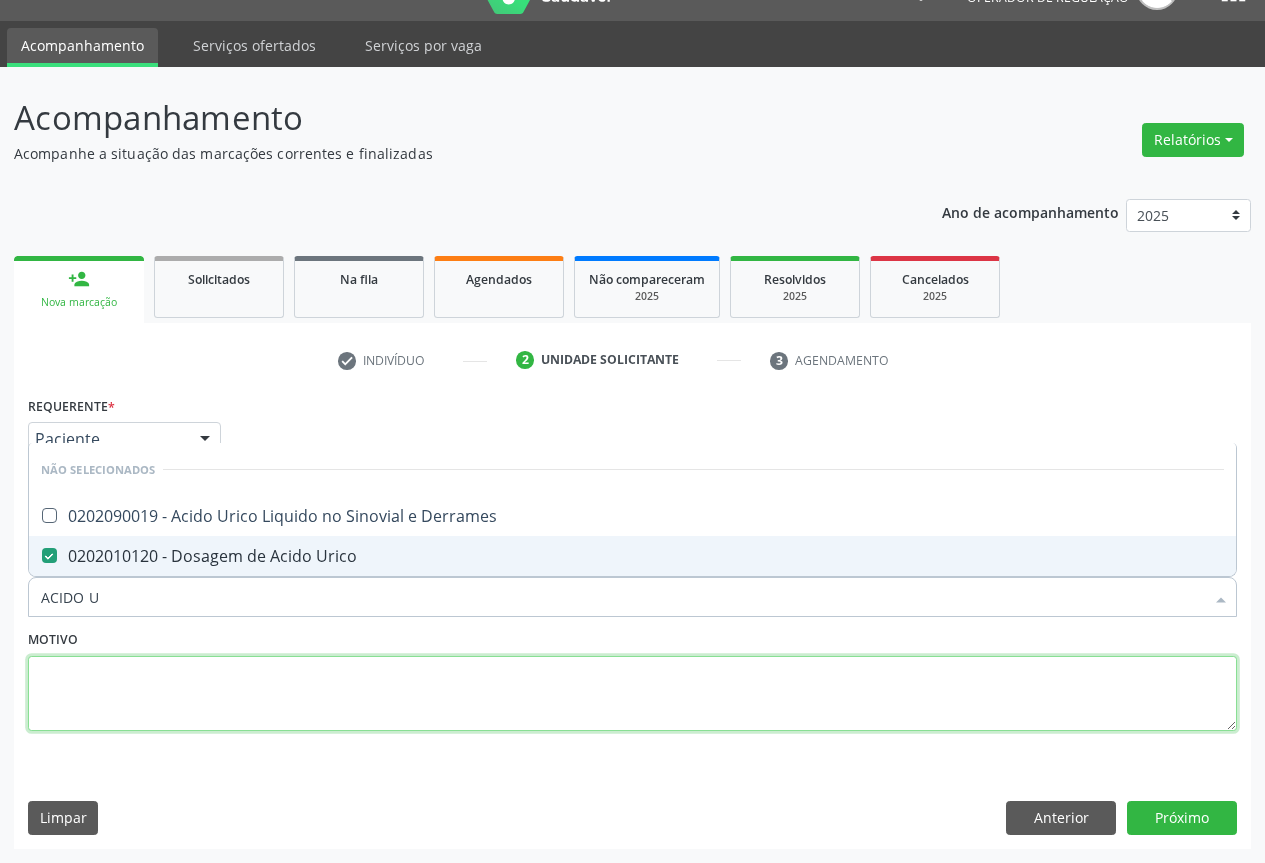 click at bounding box center [632, 694] 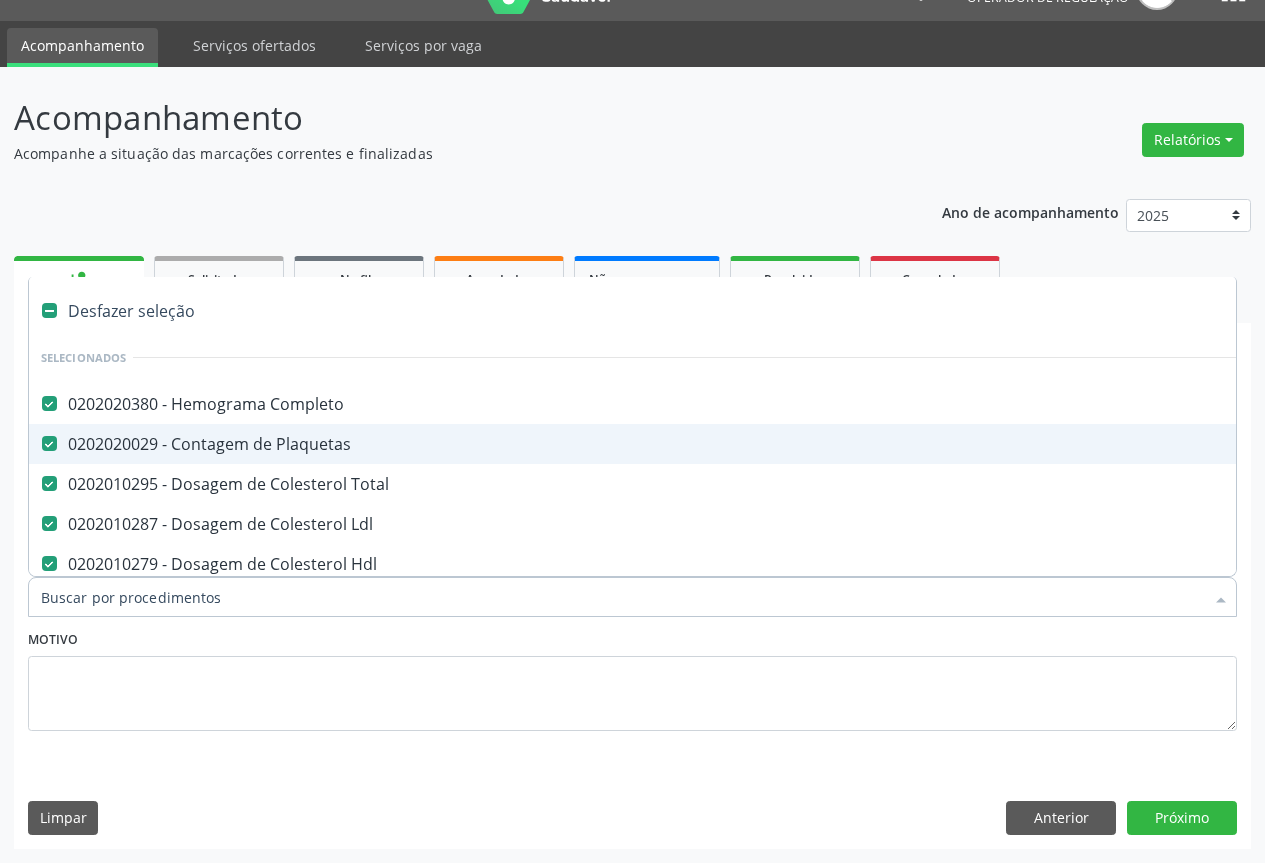 type on "U" 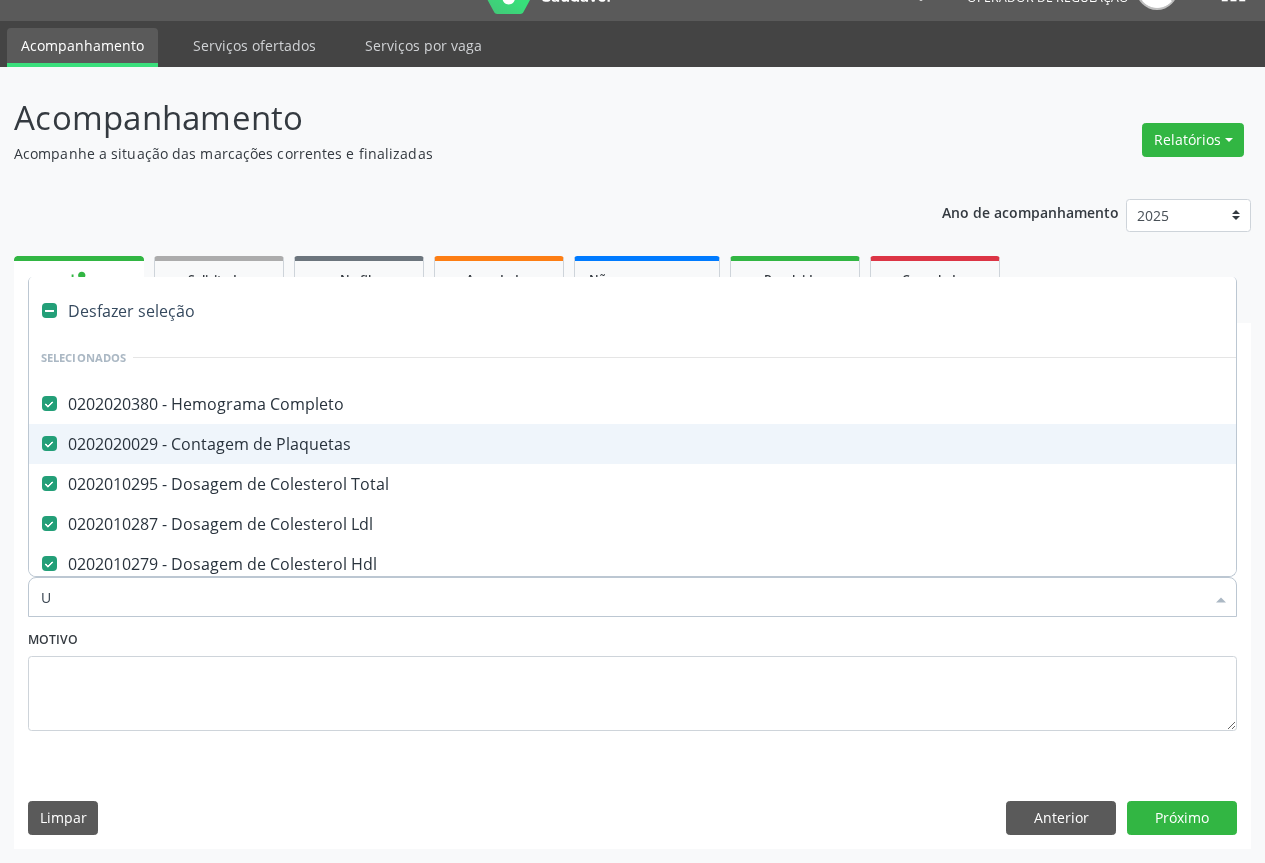 checkbox on "false" 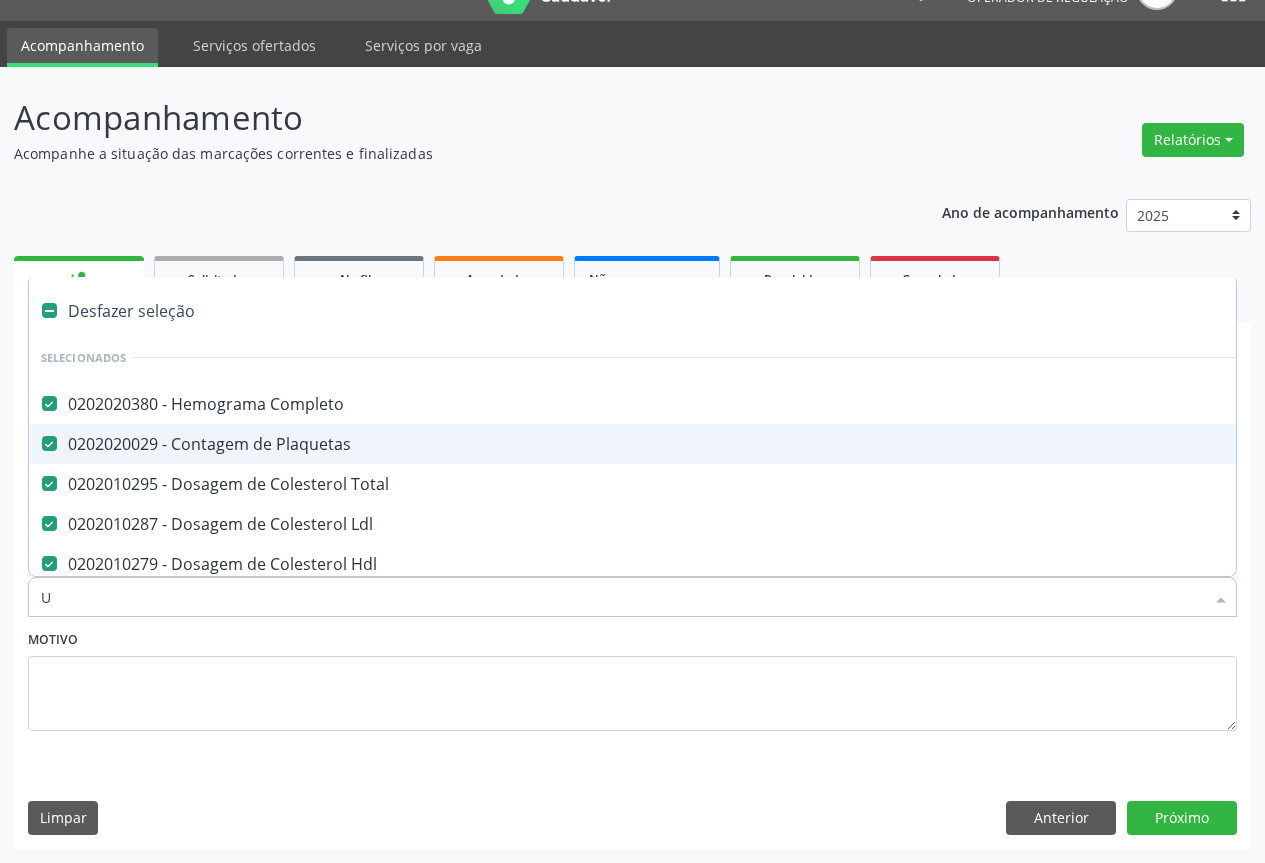 checkbox on "false" 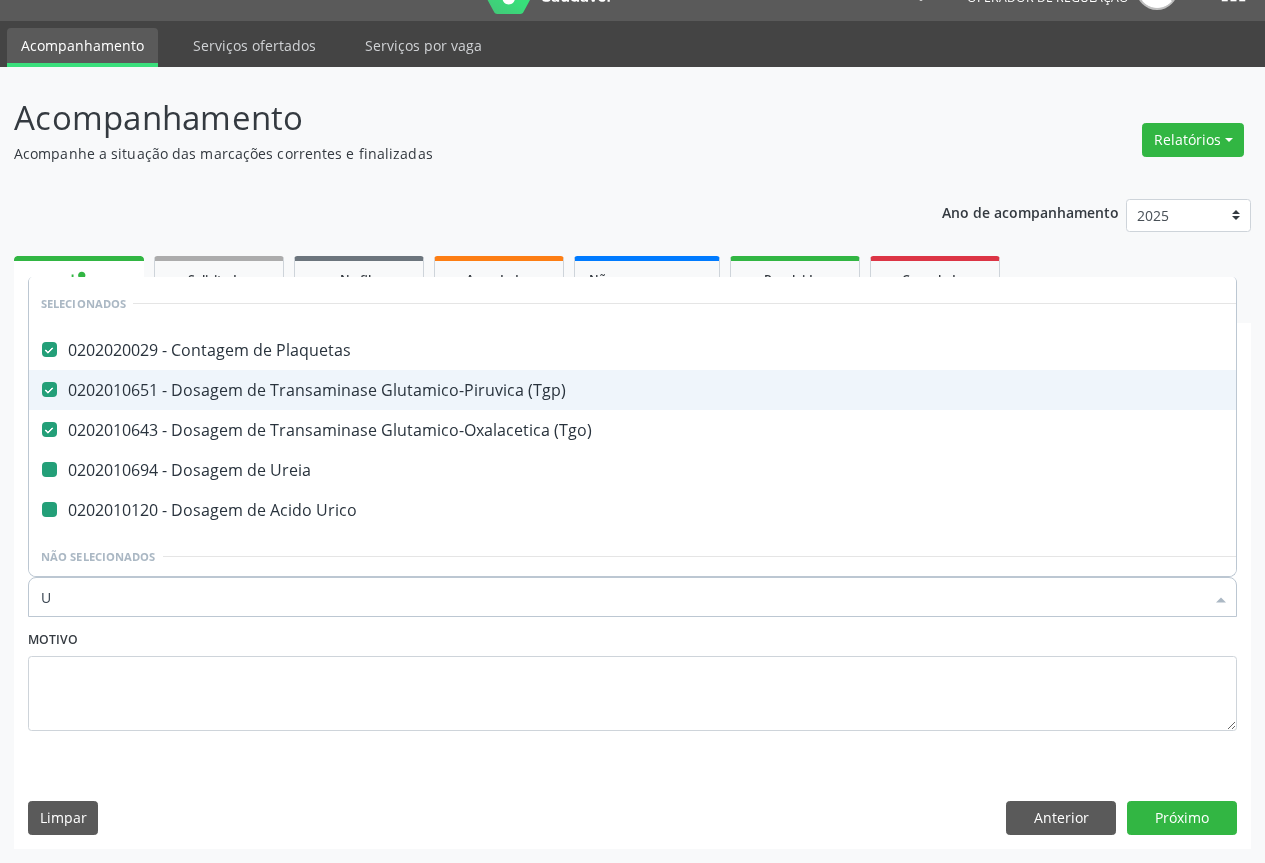 type on "UR" 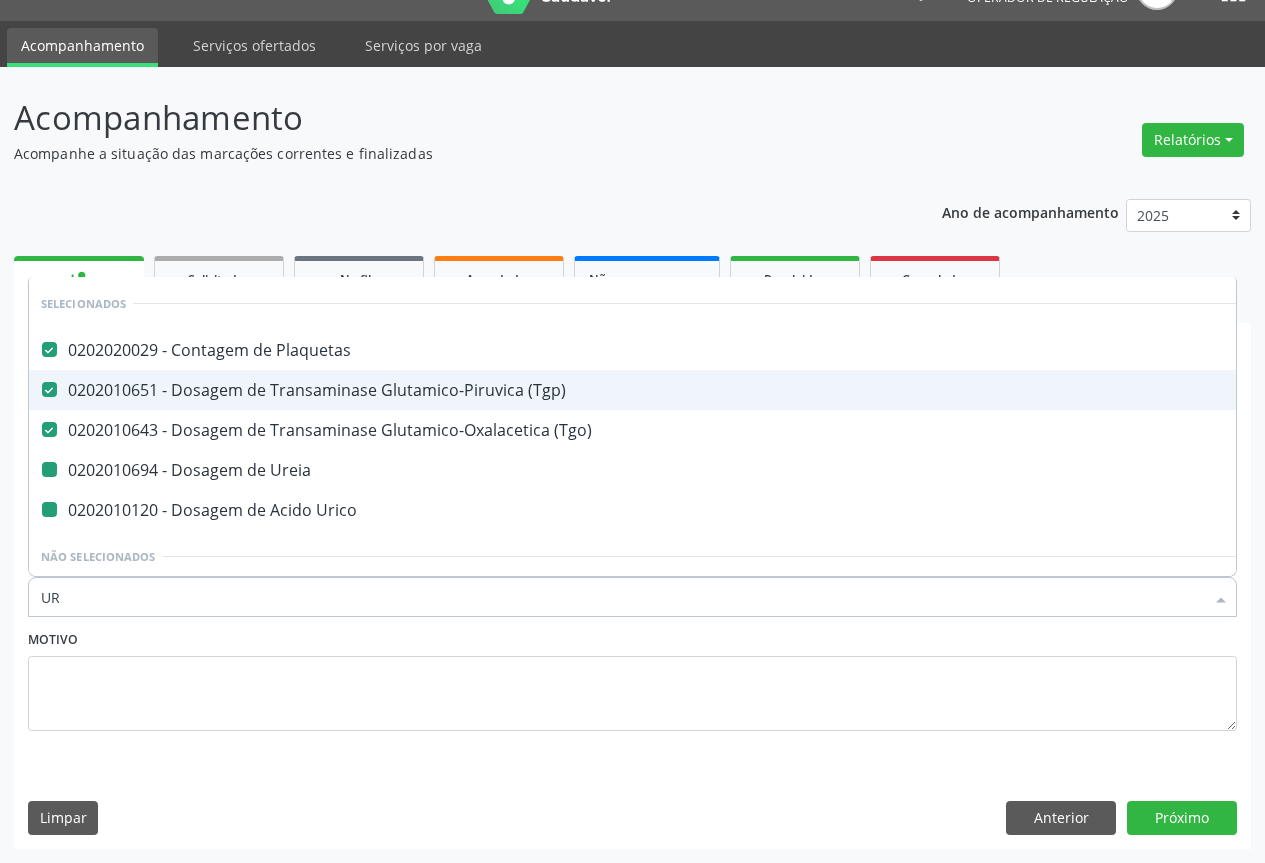 checkbox on "false" 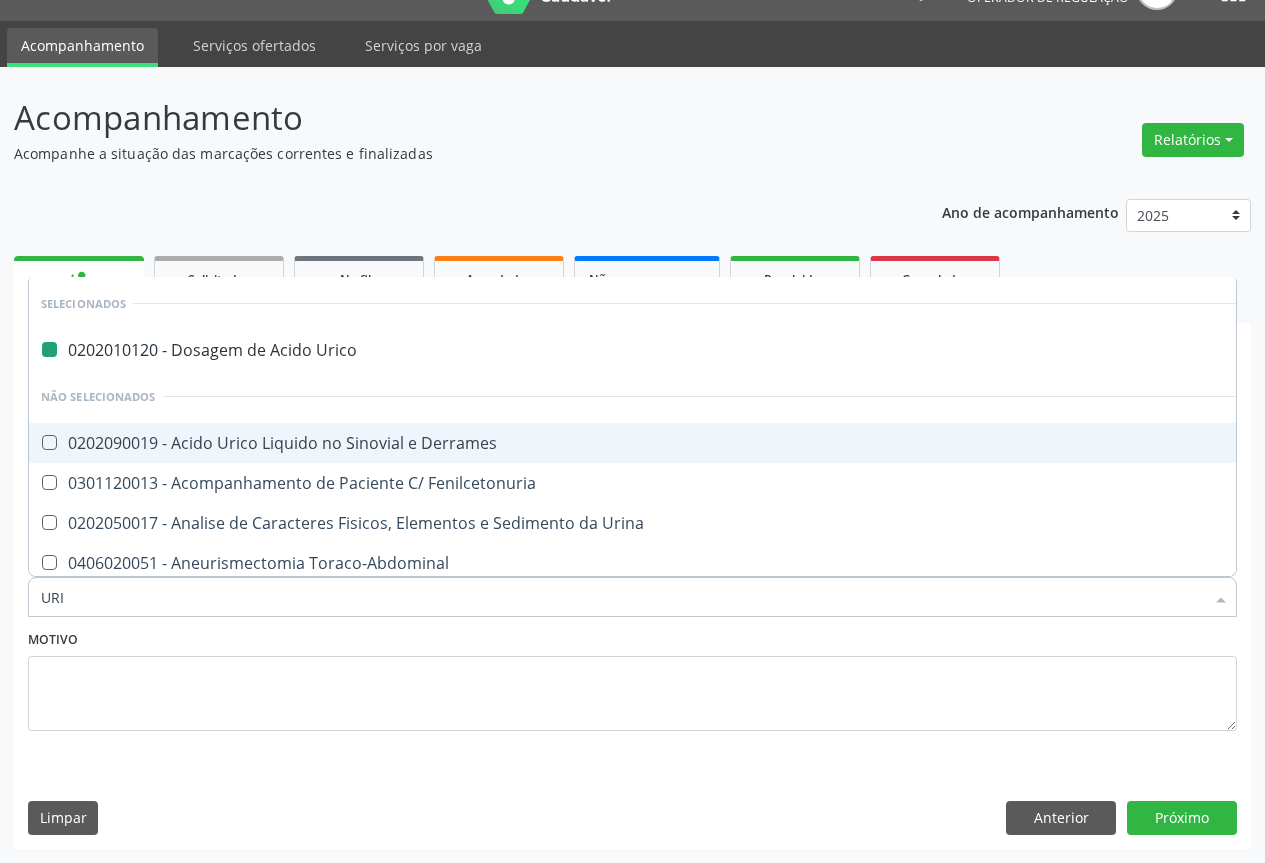 type on "URIN" 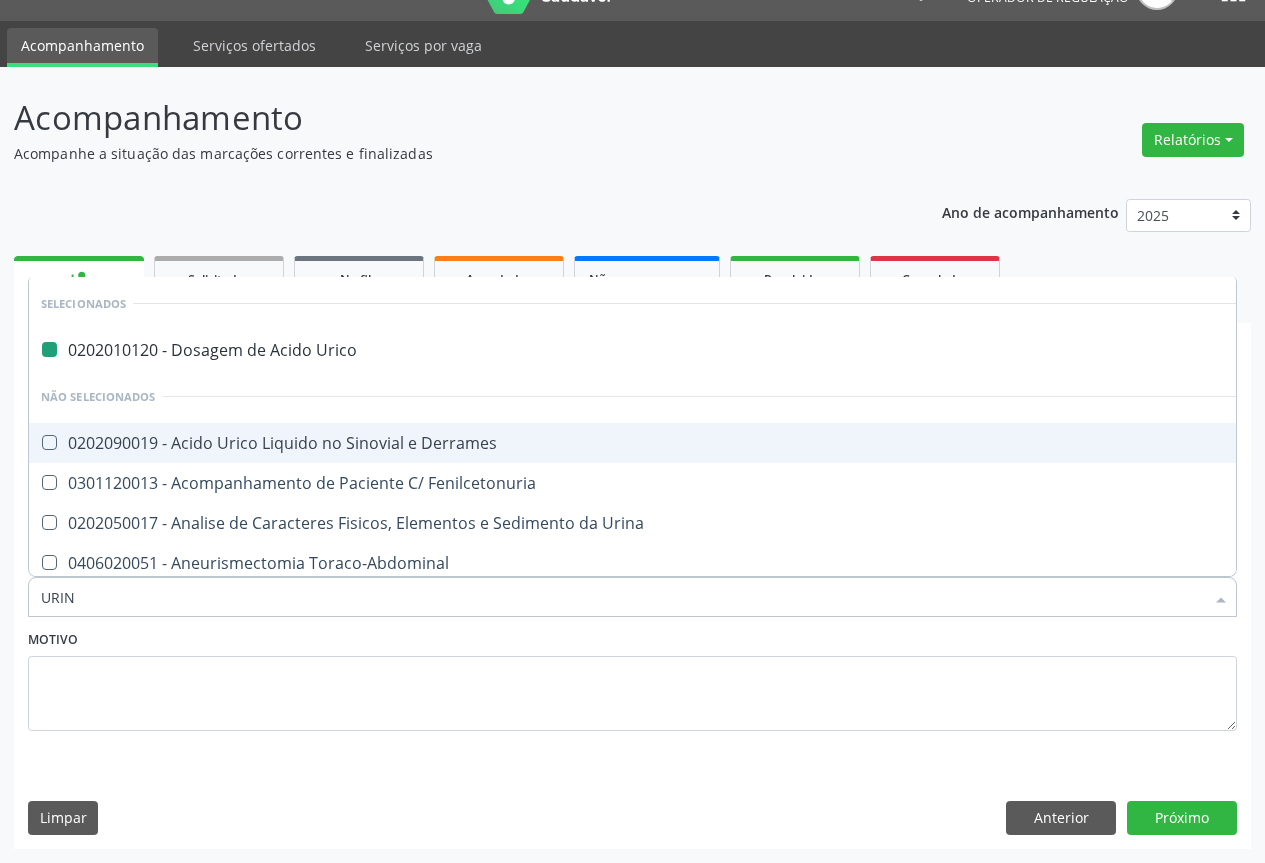 type on "URINA" 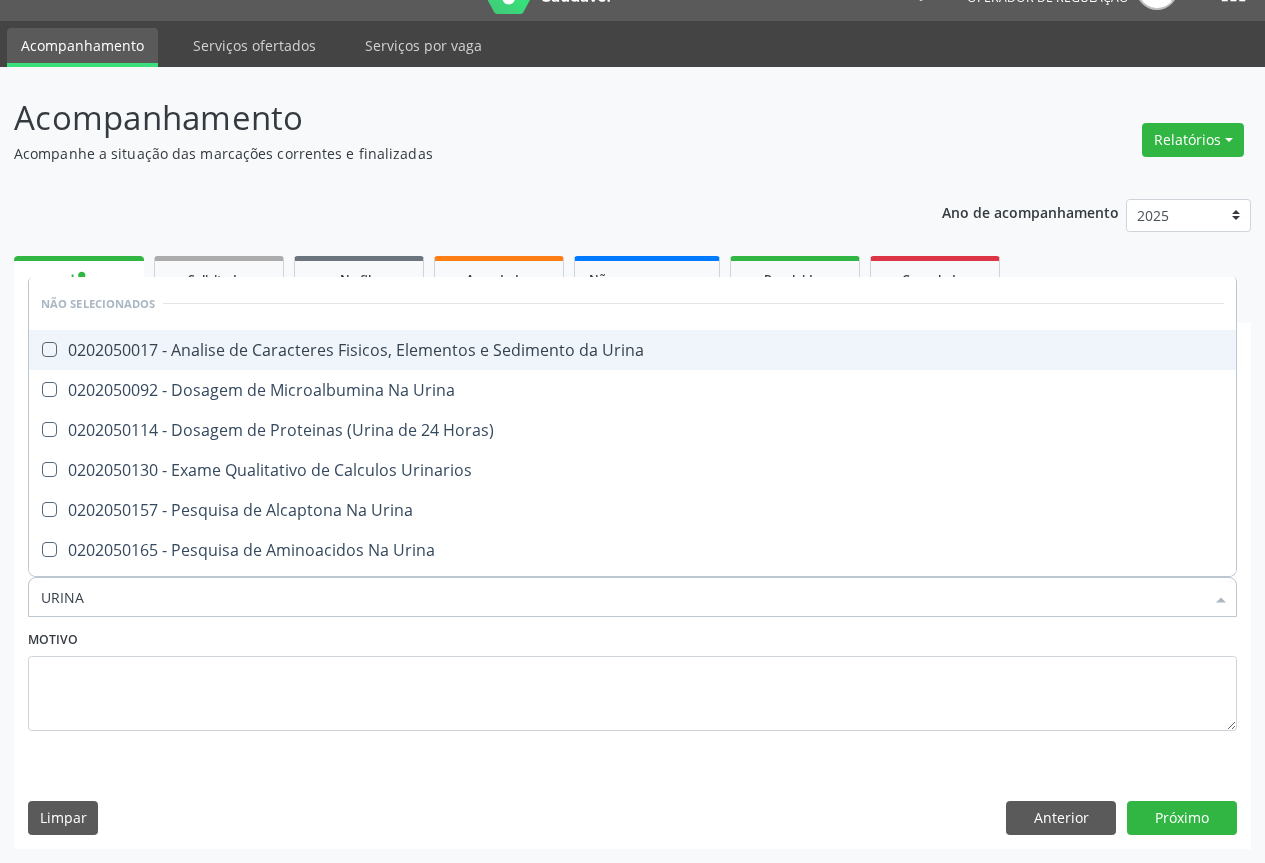 click on "0202050017 - Analise de Caracteres Fisicos, Elementos e Sedimento da Urina" at bounding box center [632, 350] 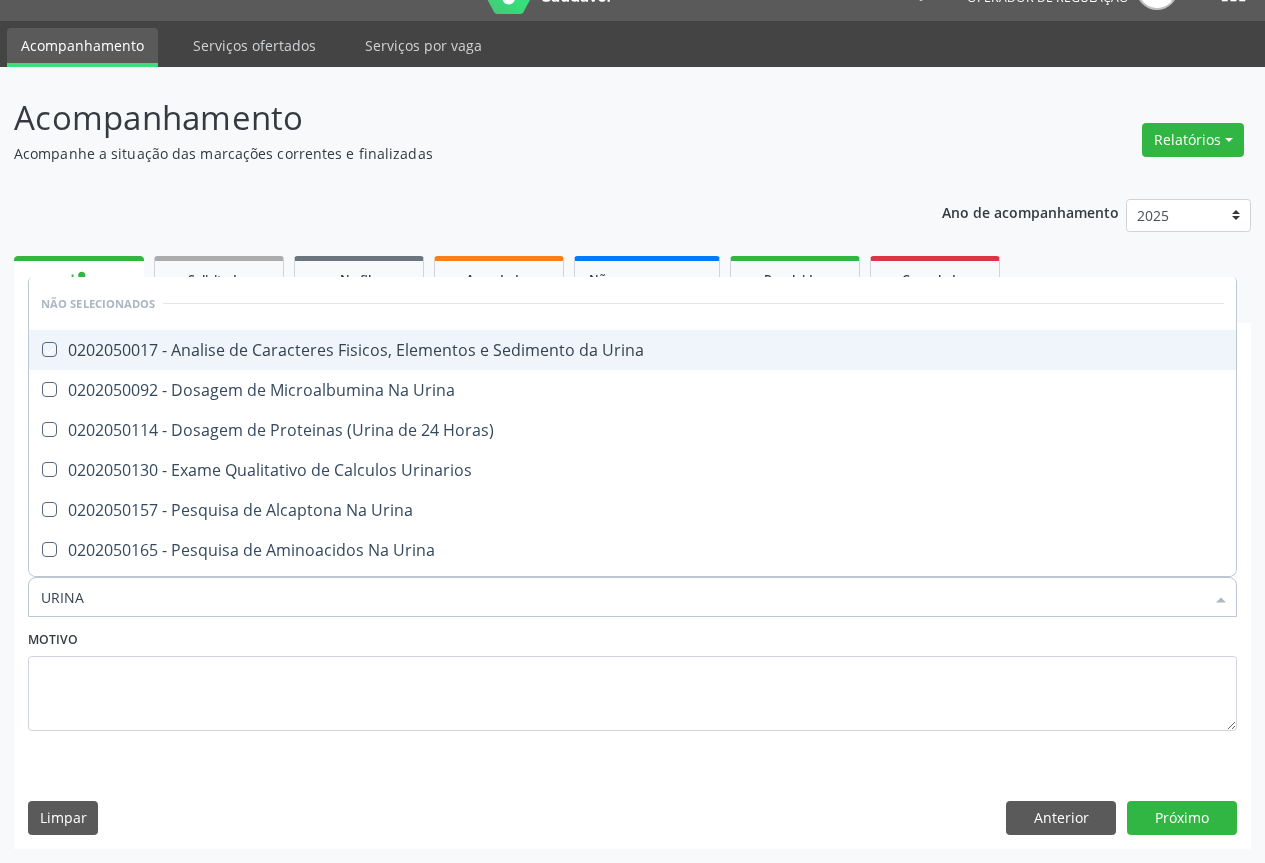 checkbox on "true" 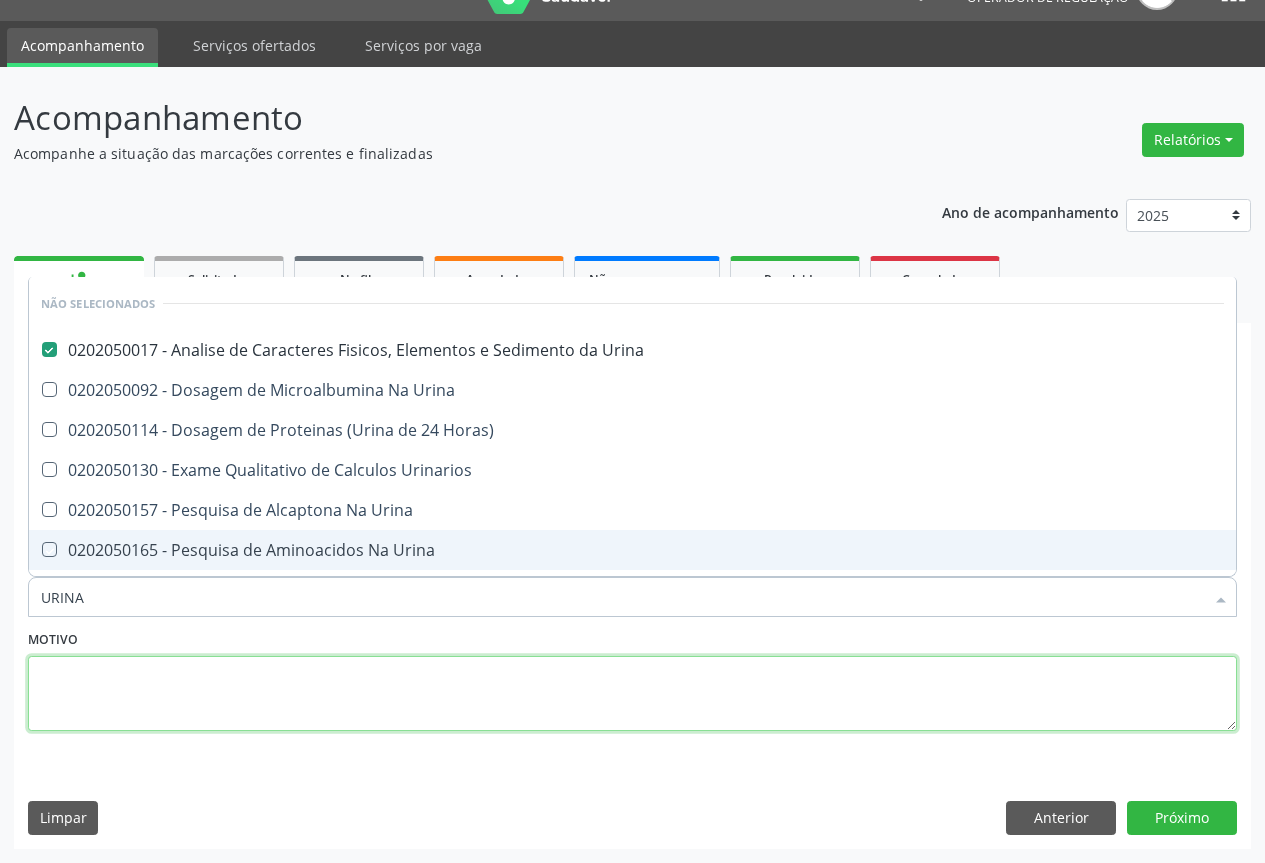 click at bounding box center (632, 694) 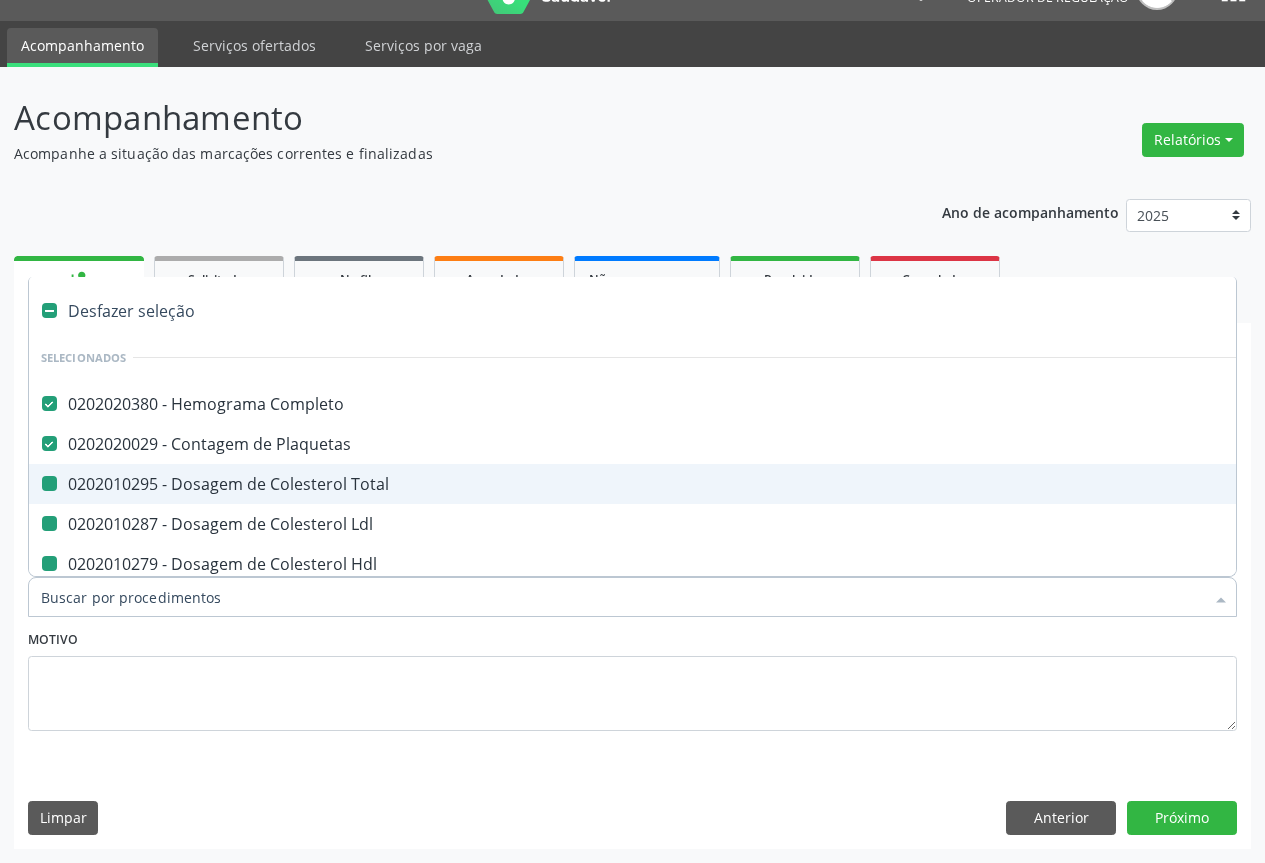 type on "F" 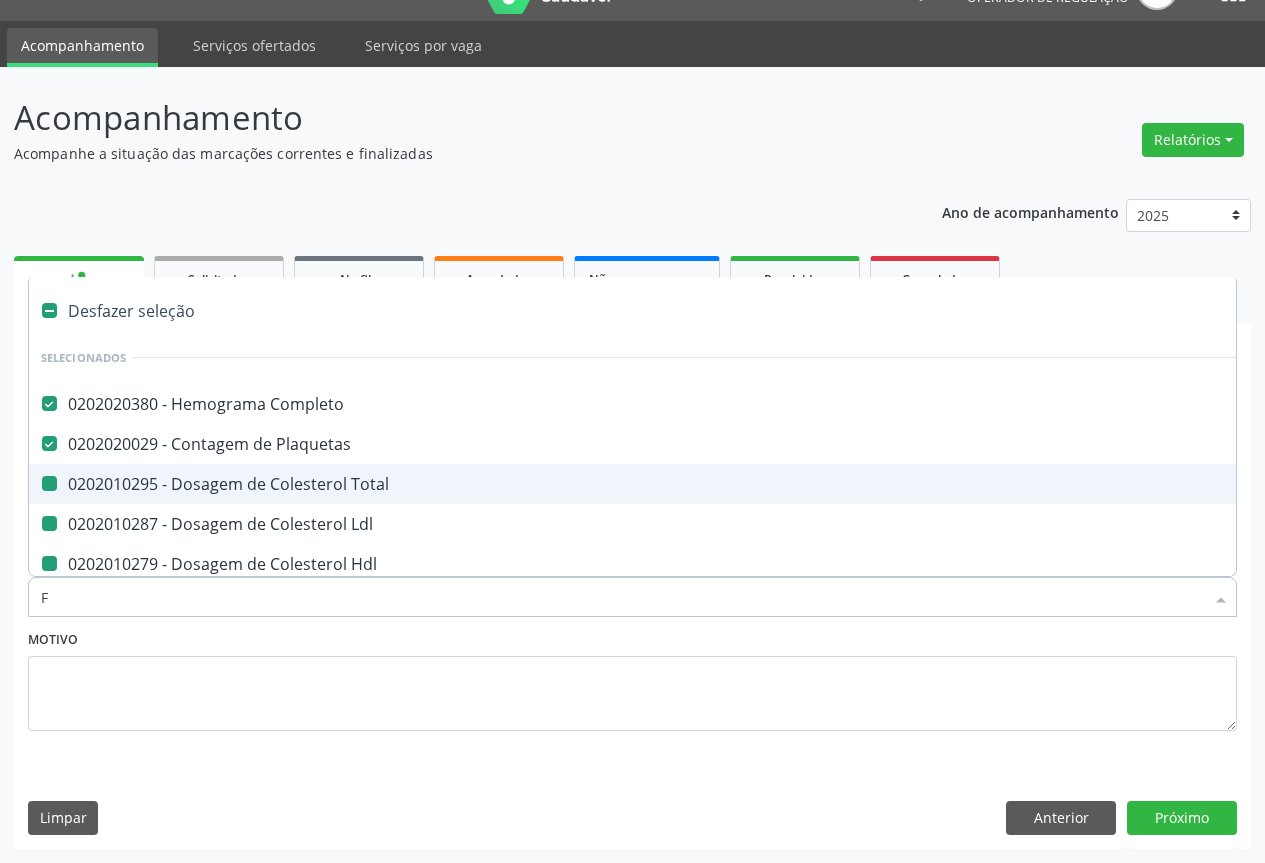 checkbox on "false" 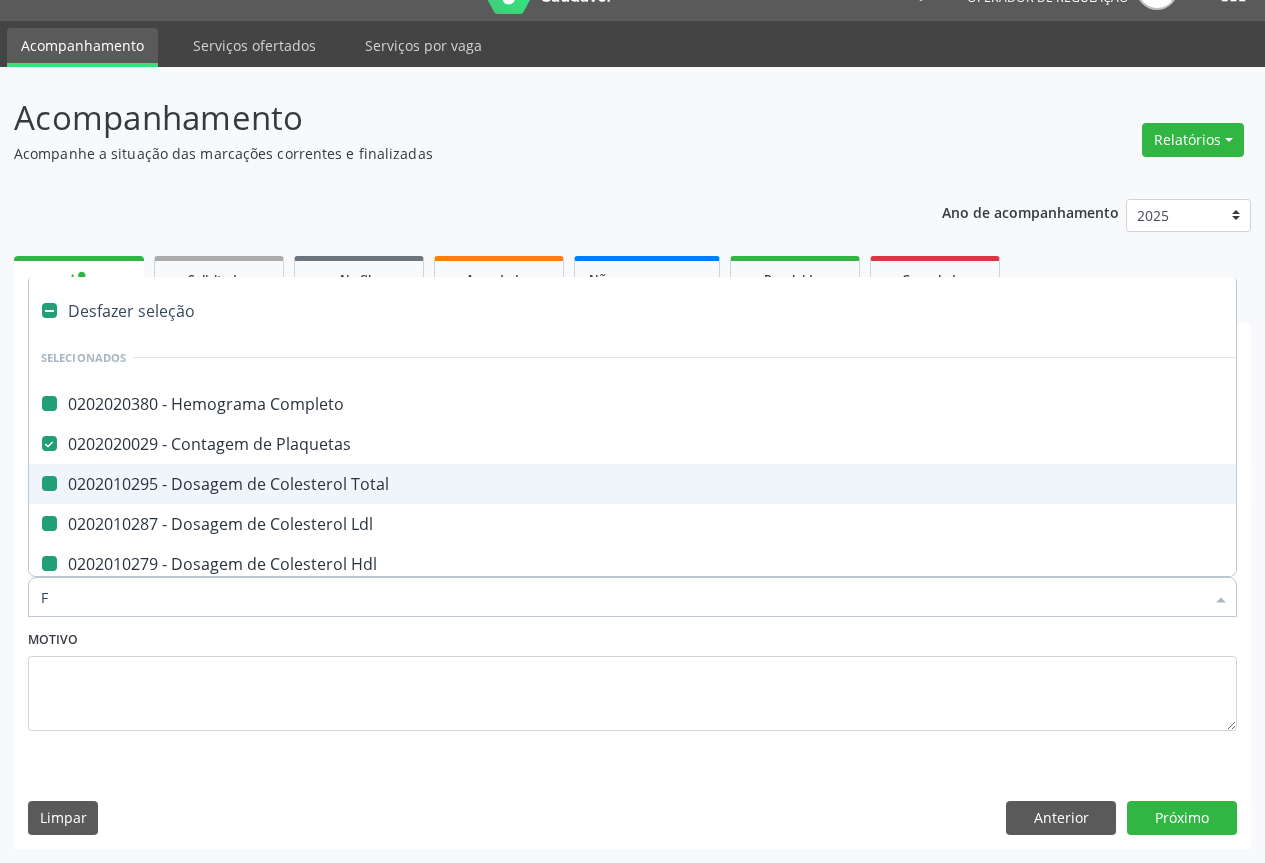 type on "FE" 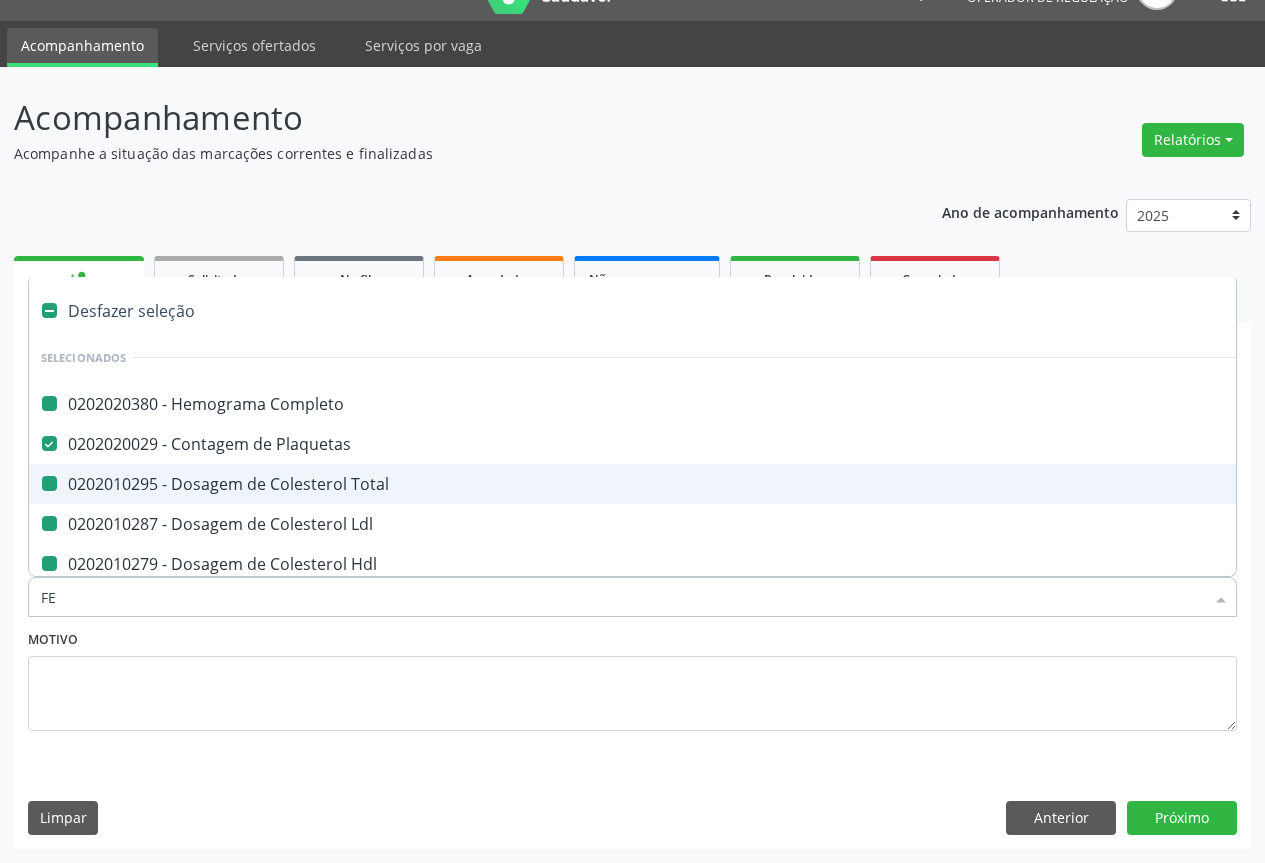 checkbox on "false" 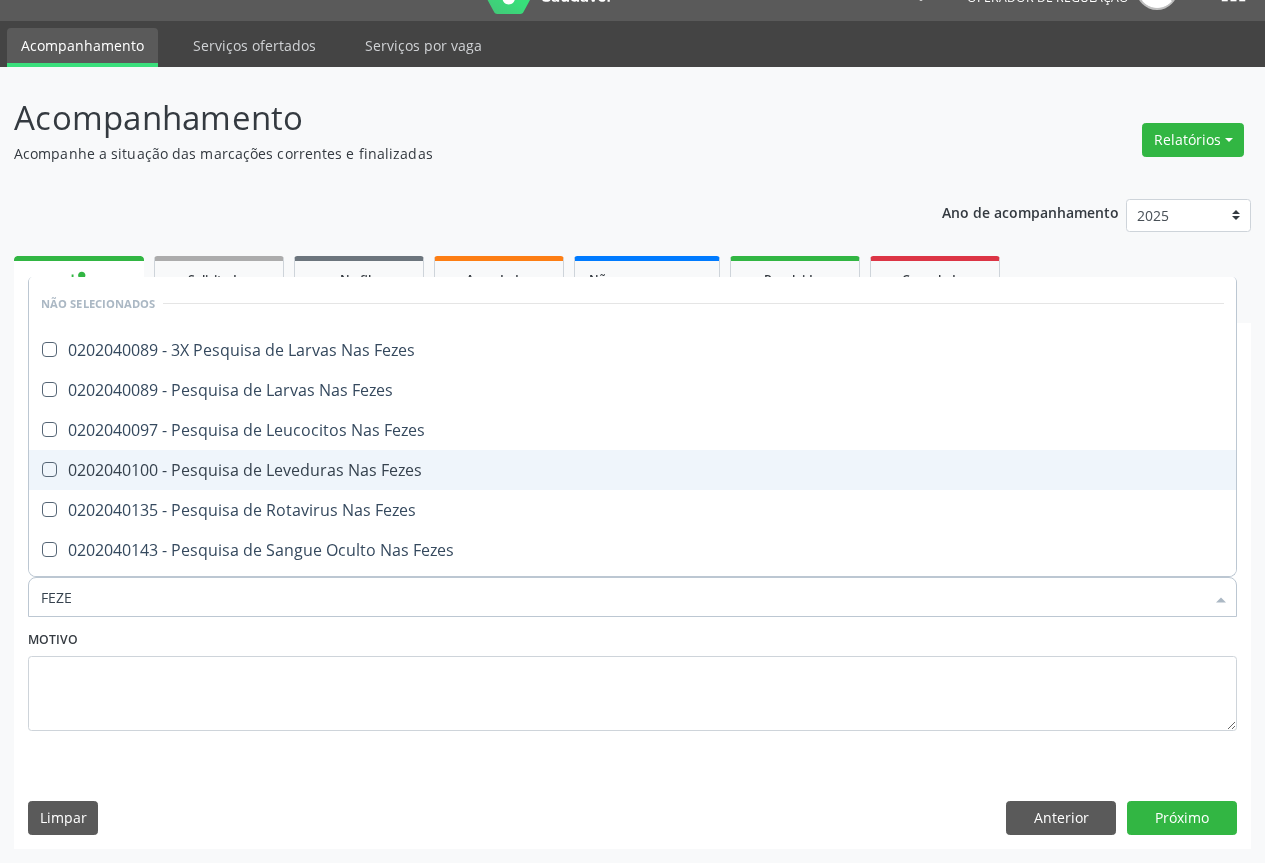 type on "FEZES" 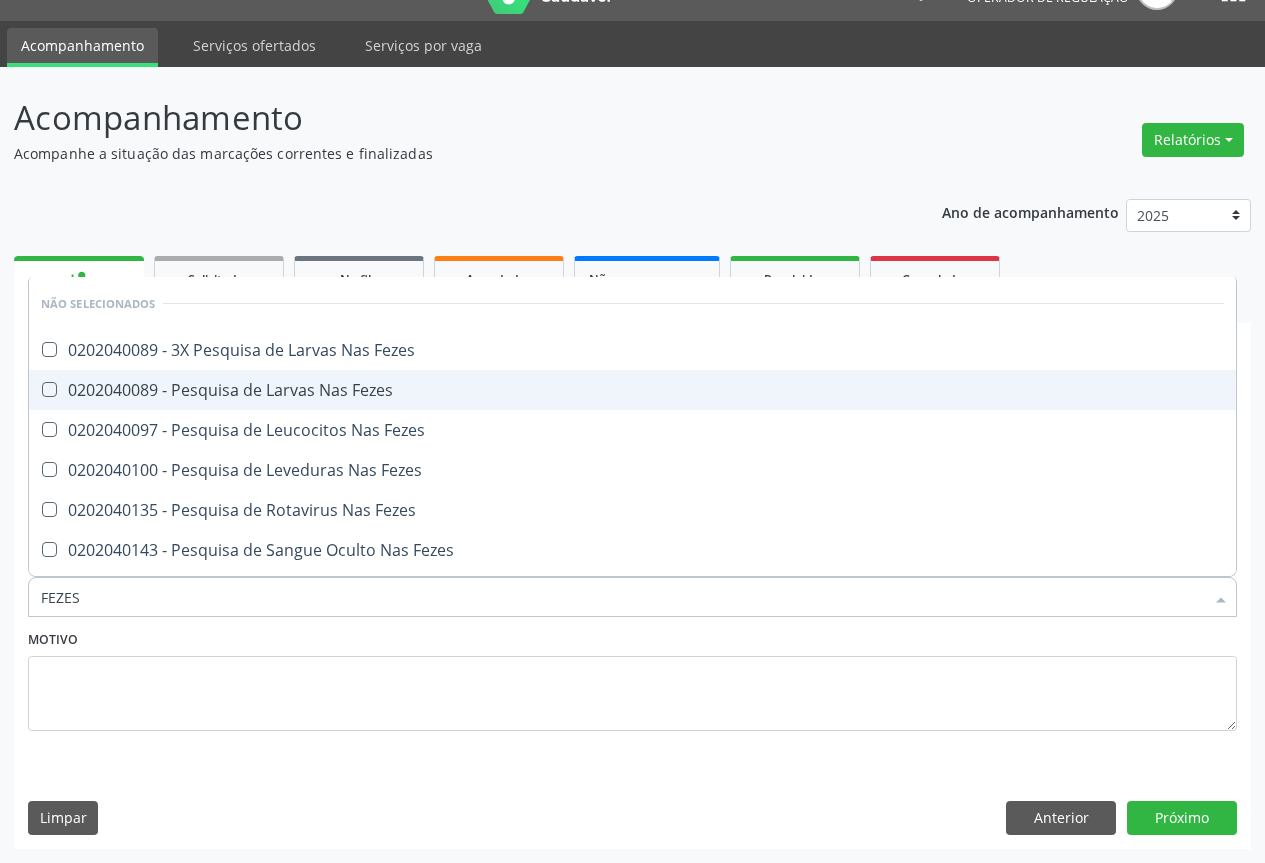 click on "0202040089 - Pesquisa de Larvas Nas Fezes" at bounding box center (632, 390) 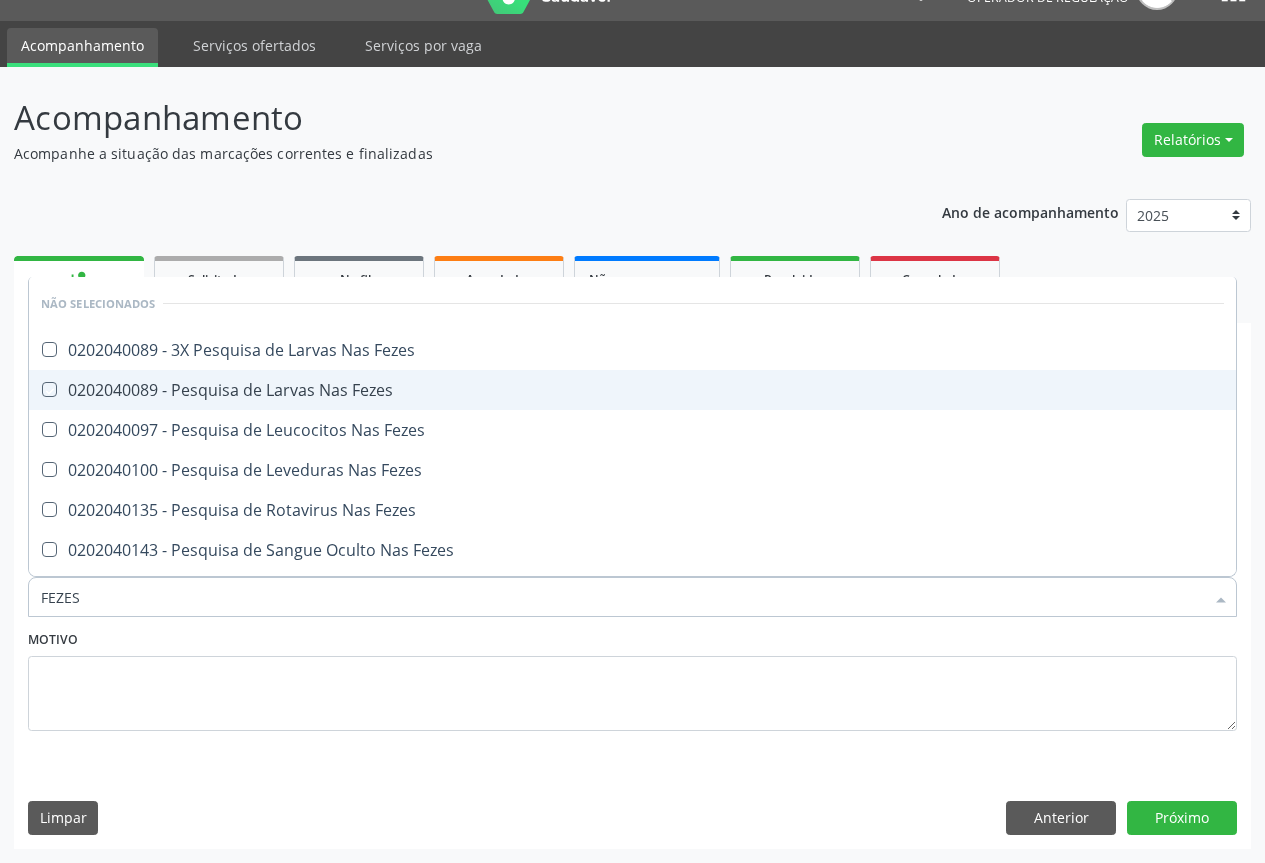 checkbox on "true" 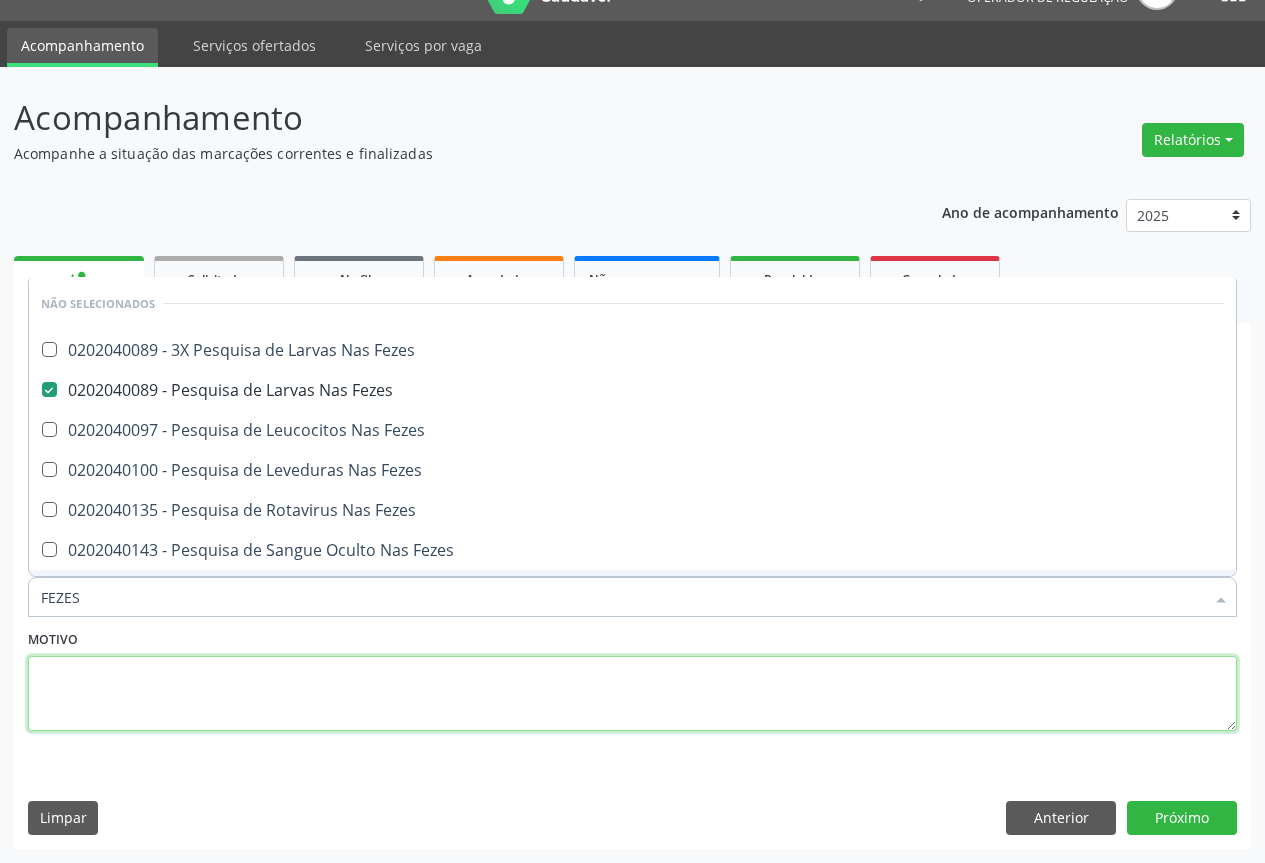 click at bounding box center [632, 694] 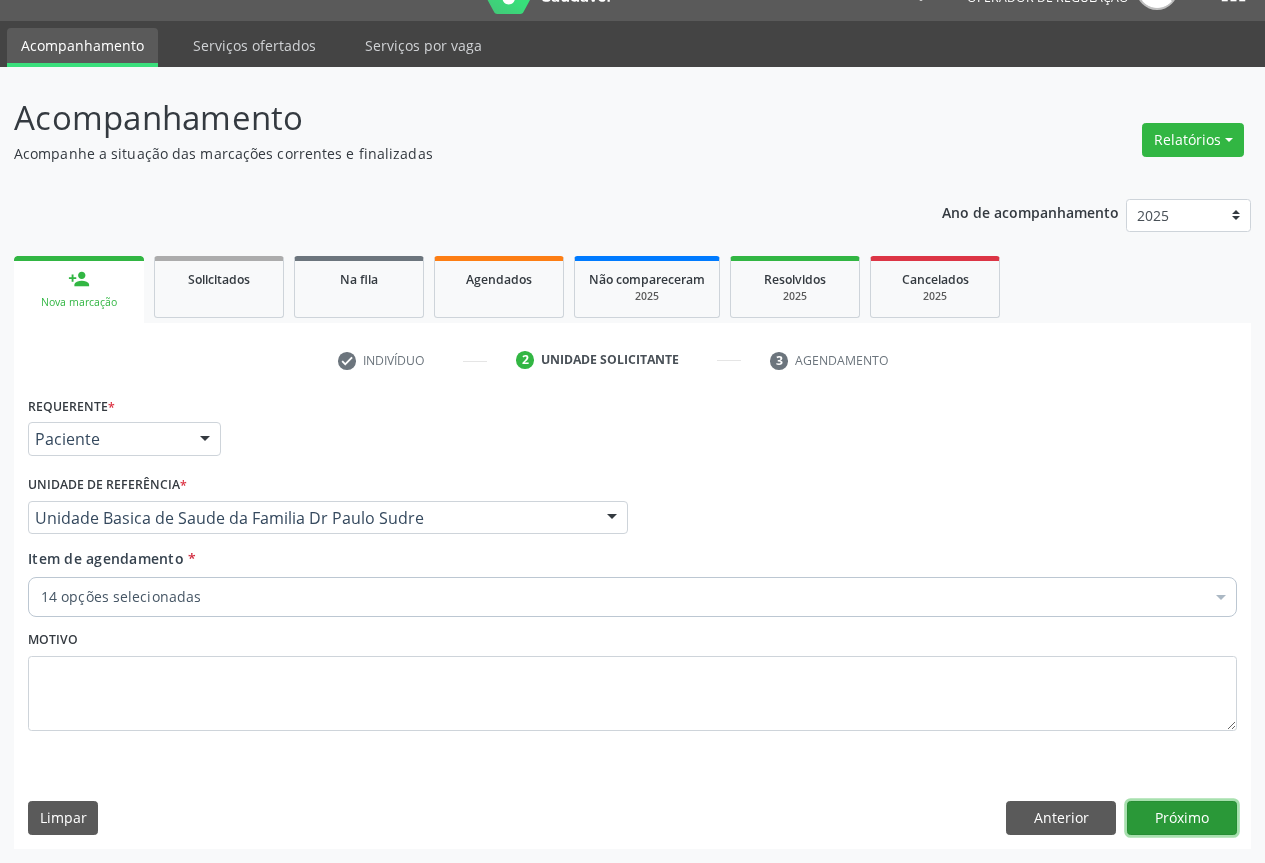 click on "Próximo" at bounding box center (1182, 818) 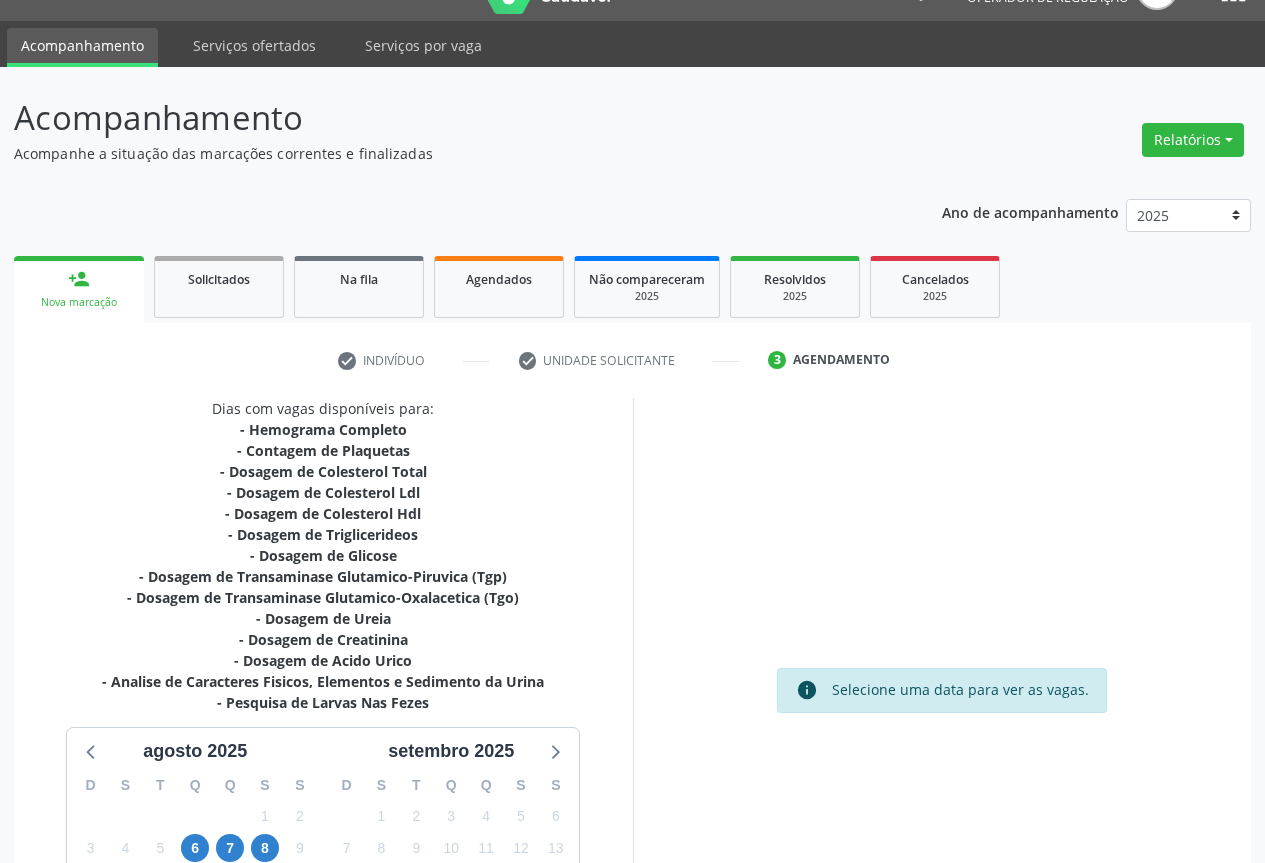 scroll, scrollTop: 280, scrollLeft: 0, axis: vertical 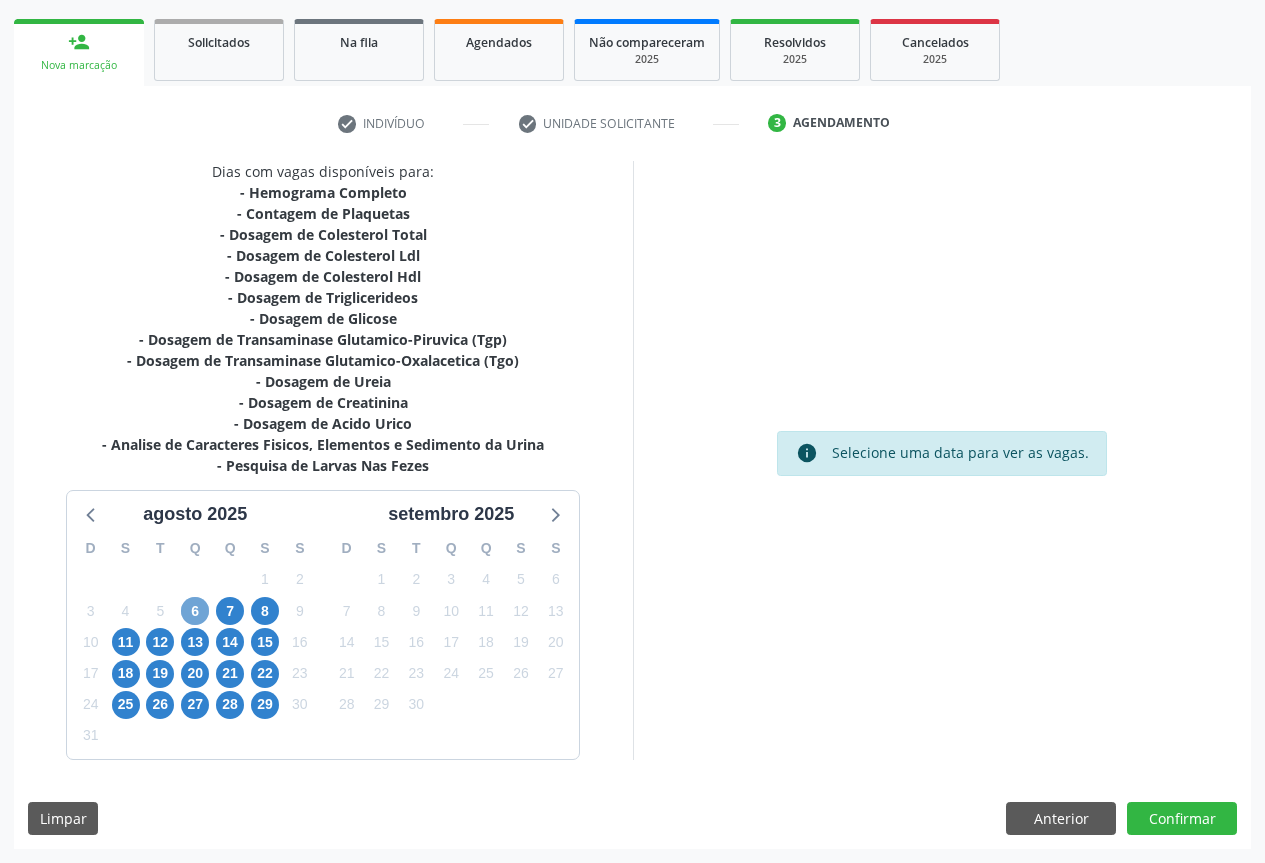 click on "6" at bounding box center (195, 611) 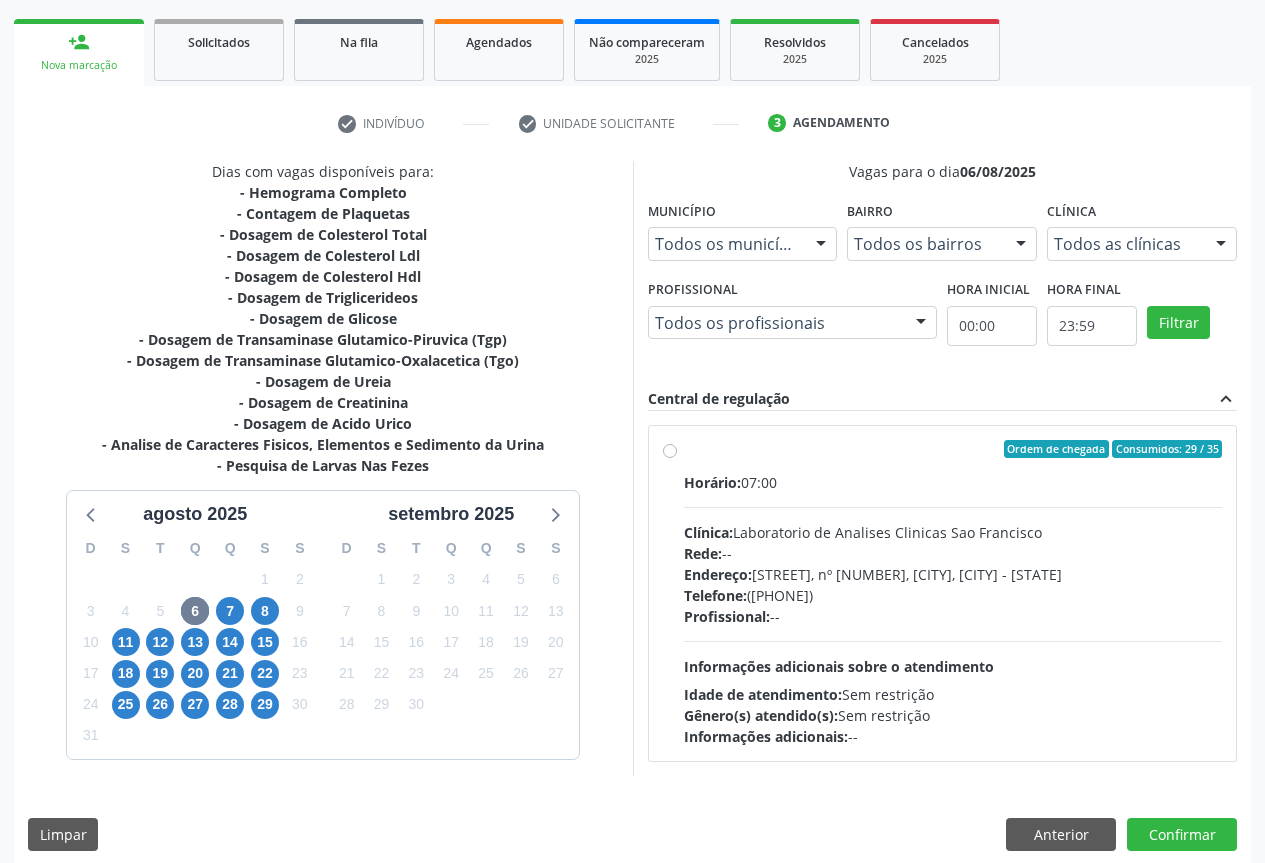 click on "Ordem de chegada
Consumidos: 29 / 35
Horário:   07:00
Clínica:  Laboratorio de Analises Clinicas Sao Francisco
Rede:
--
Endereço:   Terreo, nº 258, Centro, Campo Formoso - BA
Telefone:   (74) 36453588
Profissional:
--
Informações adicionais sobre o atendimento
Idade de atendimento:
Sem restrição
Gênero(s) atendido(s):
Sem restrição
Informações adicionais:
--" at bounding box center (953, 593) 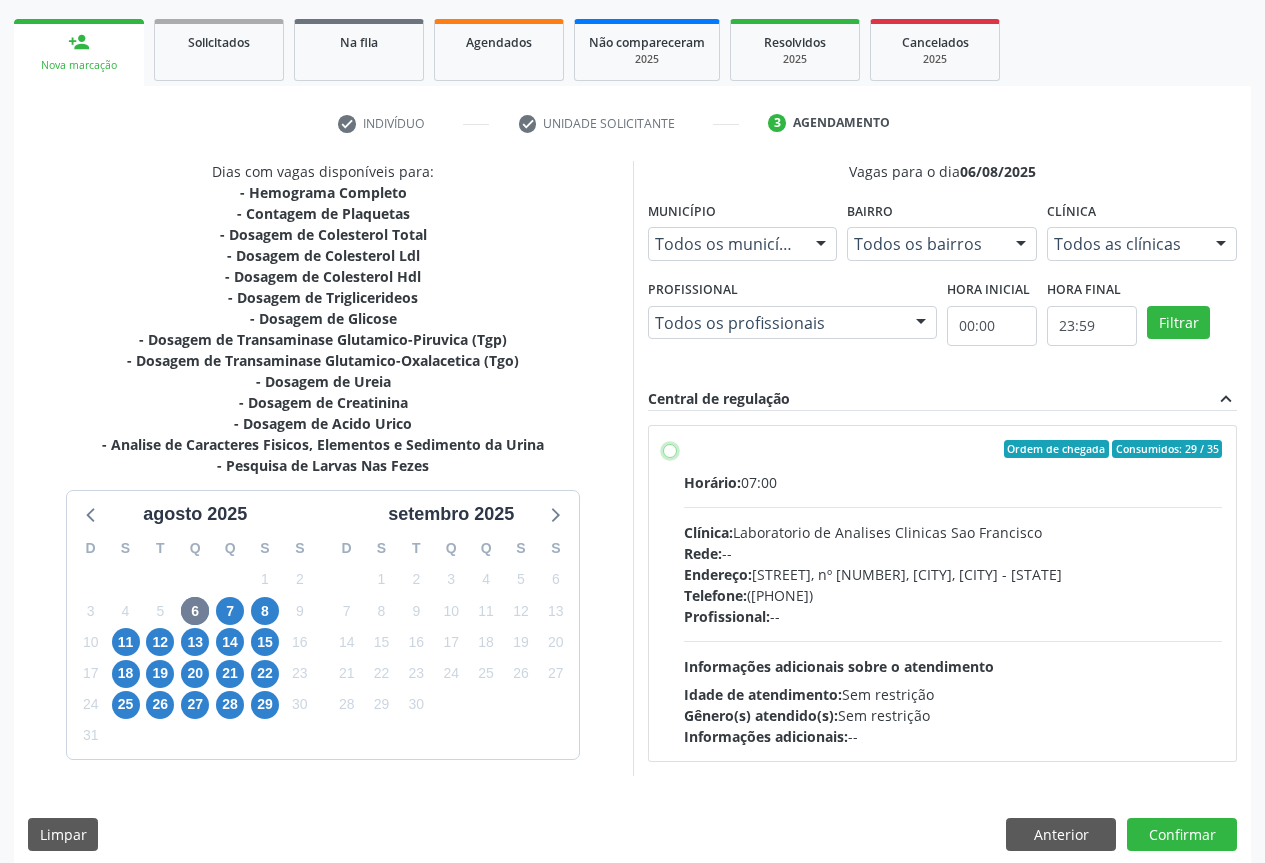 click on "Ordem de chegada
Consumidos: 29 / 35
Horário:   07:00
Clínica:  Laboratorio de Analises Clinicas Sao Francisco
Rede:
--
Endereço:   Terreo, nº 258, Centro, Campo Formoso - BA
Telefone:   (74) 36453588
Profissional:
--
Informações adicionais sobre o atendimento
Idade de atendimento:
Sem restrição
Gênero(s) atendido(s):
Sem restrição
Informações adicionais:
--" at bounding box center [670, 449] 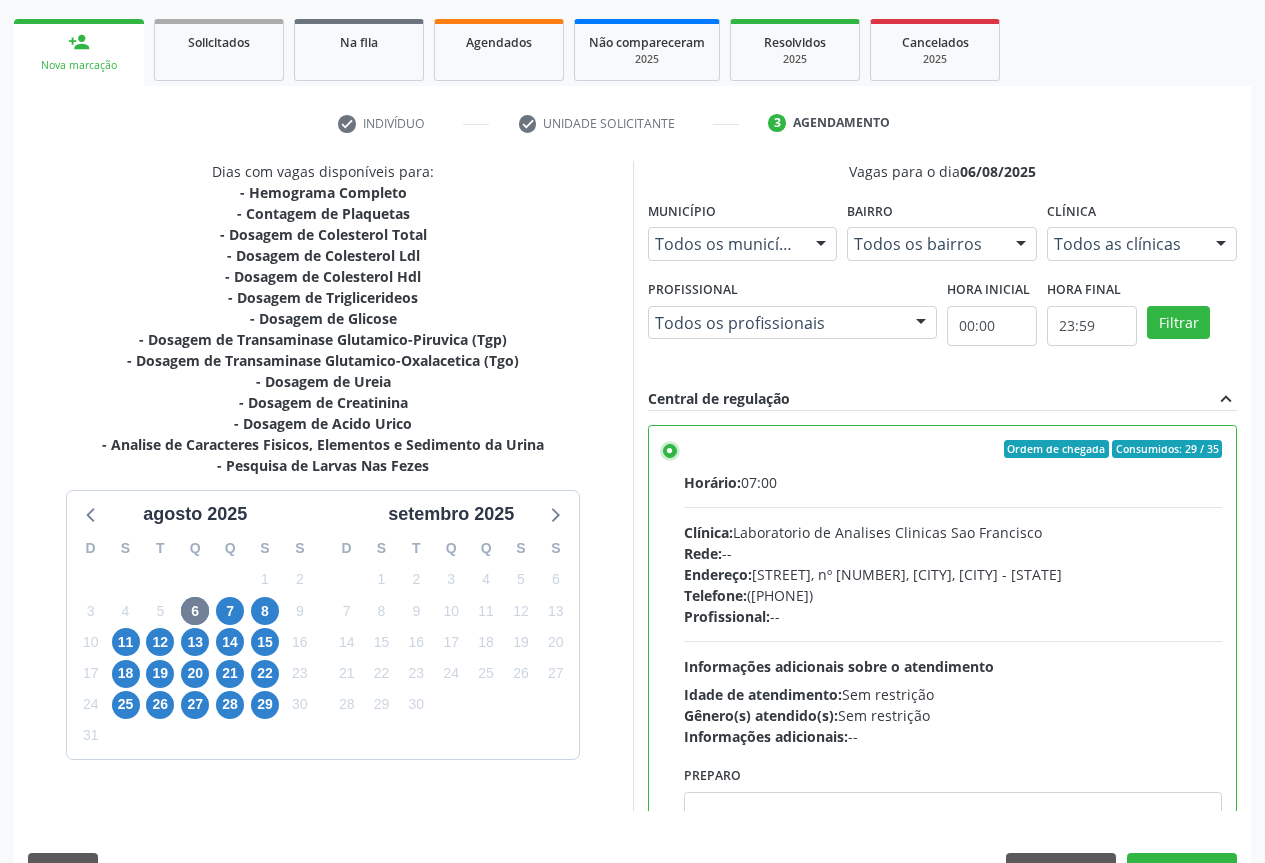 scroll, scrollTop: 99, scrollLeft: 0, axis: vertical 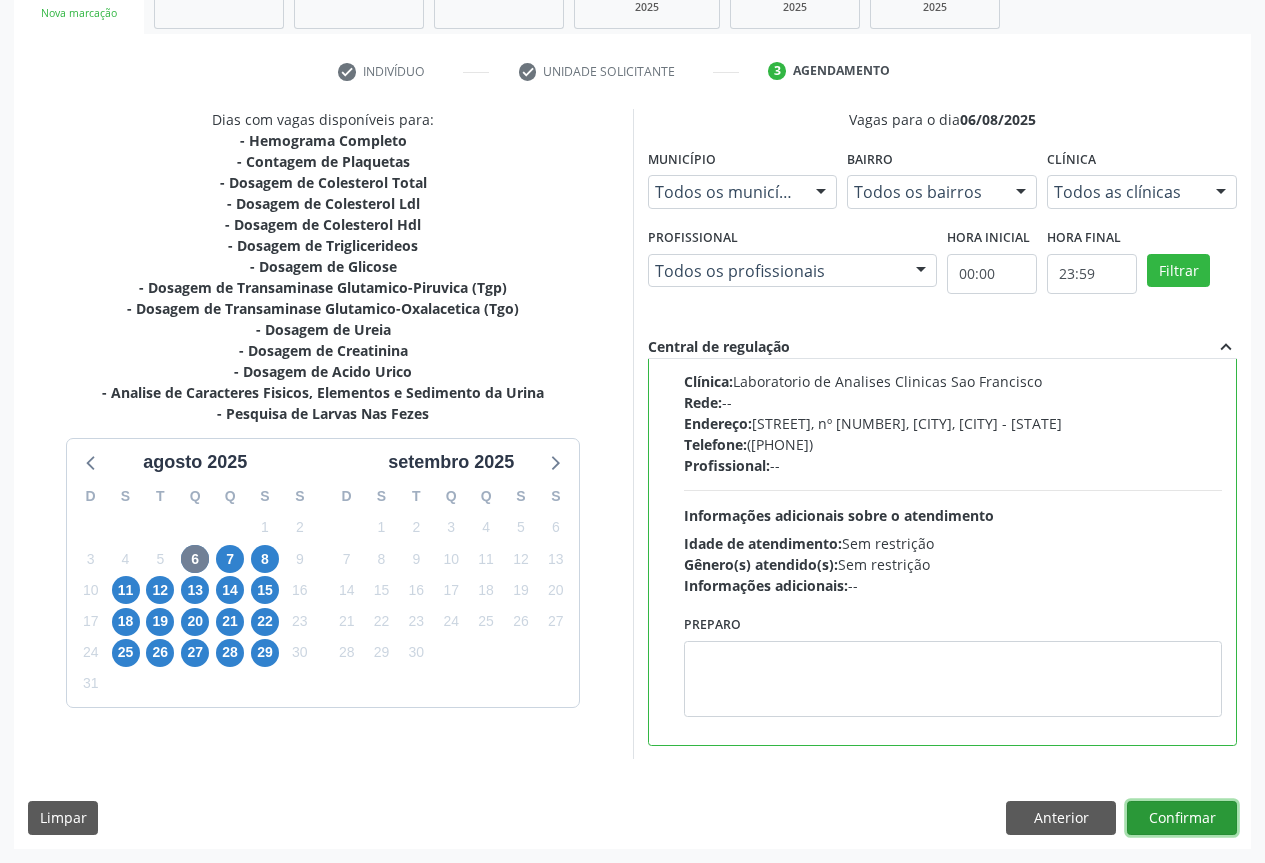 click on "Confirmar" at bounding box center (1182, 818) 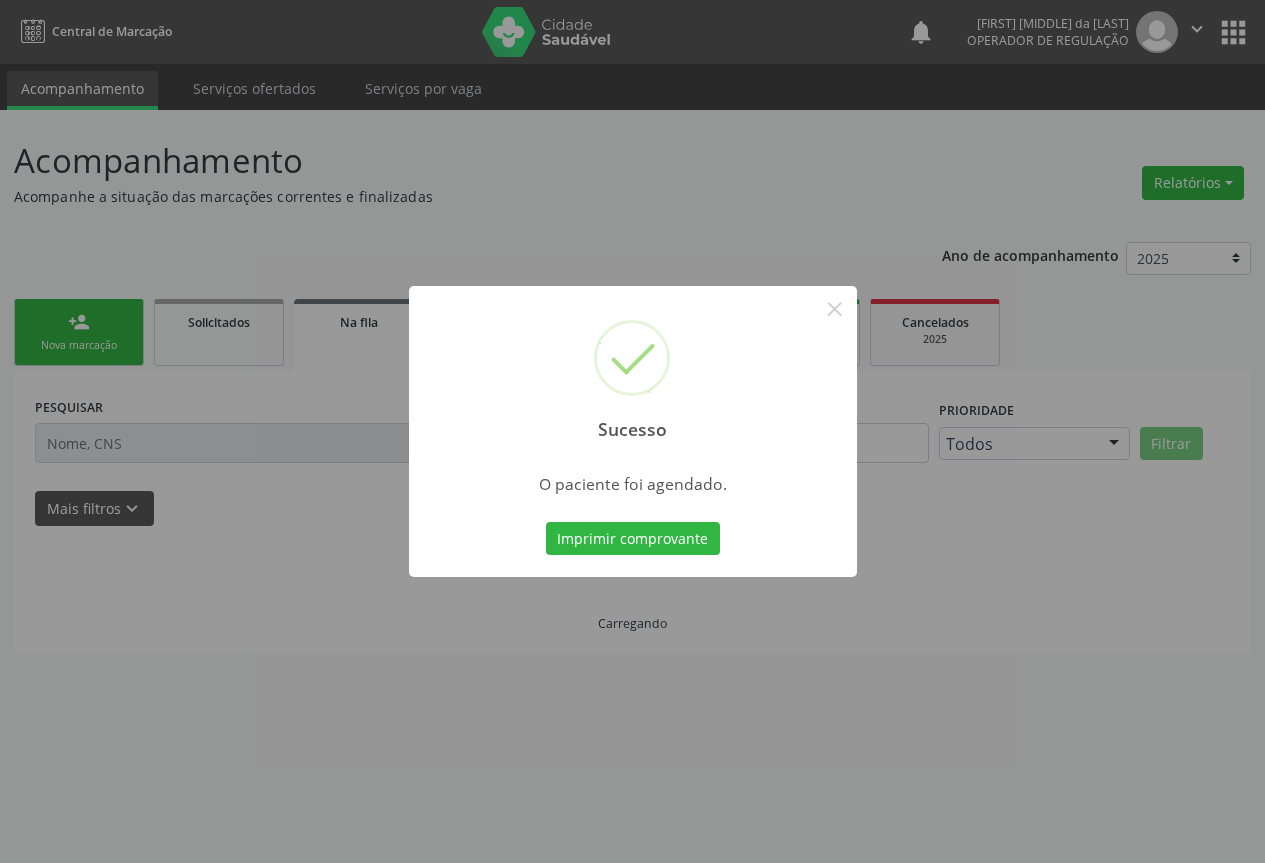 scroll, scrollTop: 0, scrollLeft: 0, axis: both 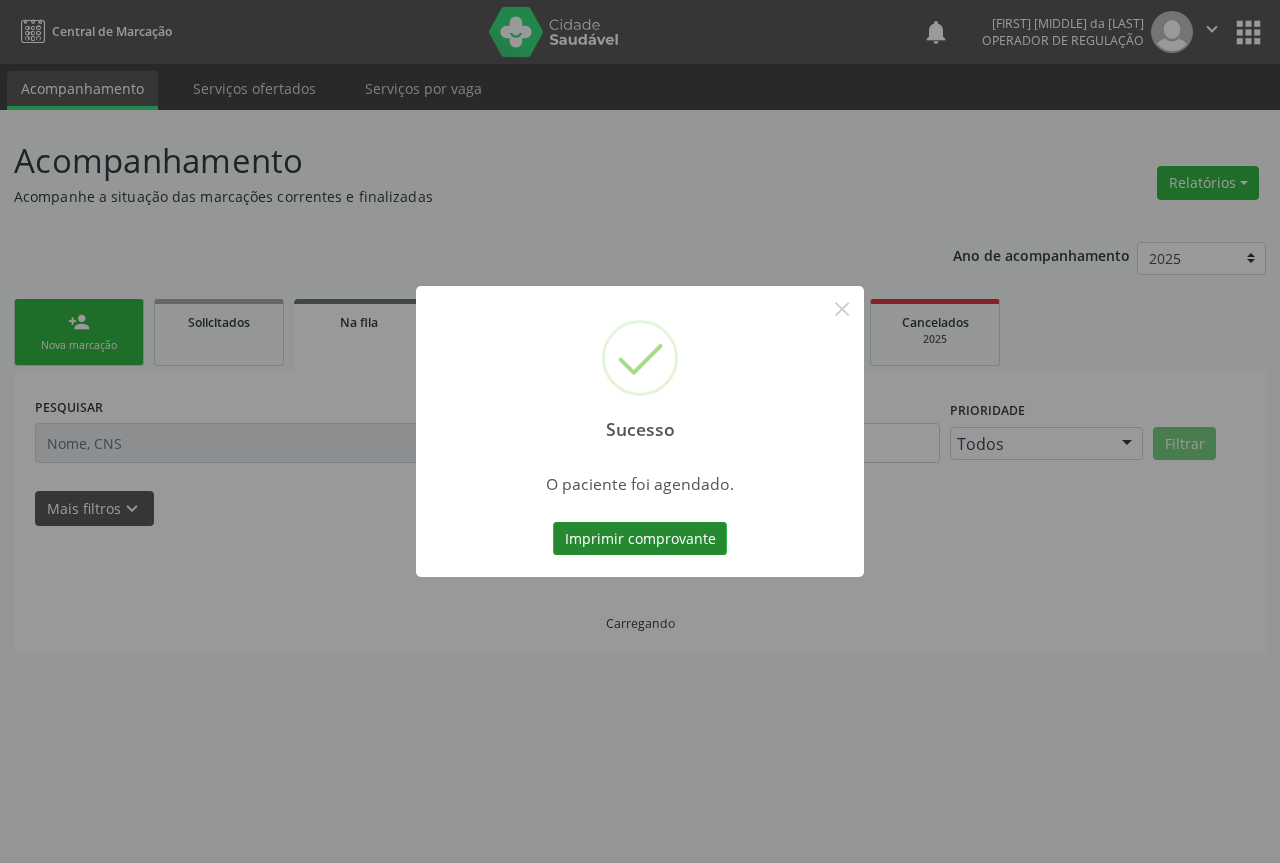 click on "Imprimir comprovante" at bounding box center [640, 539] 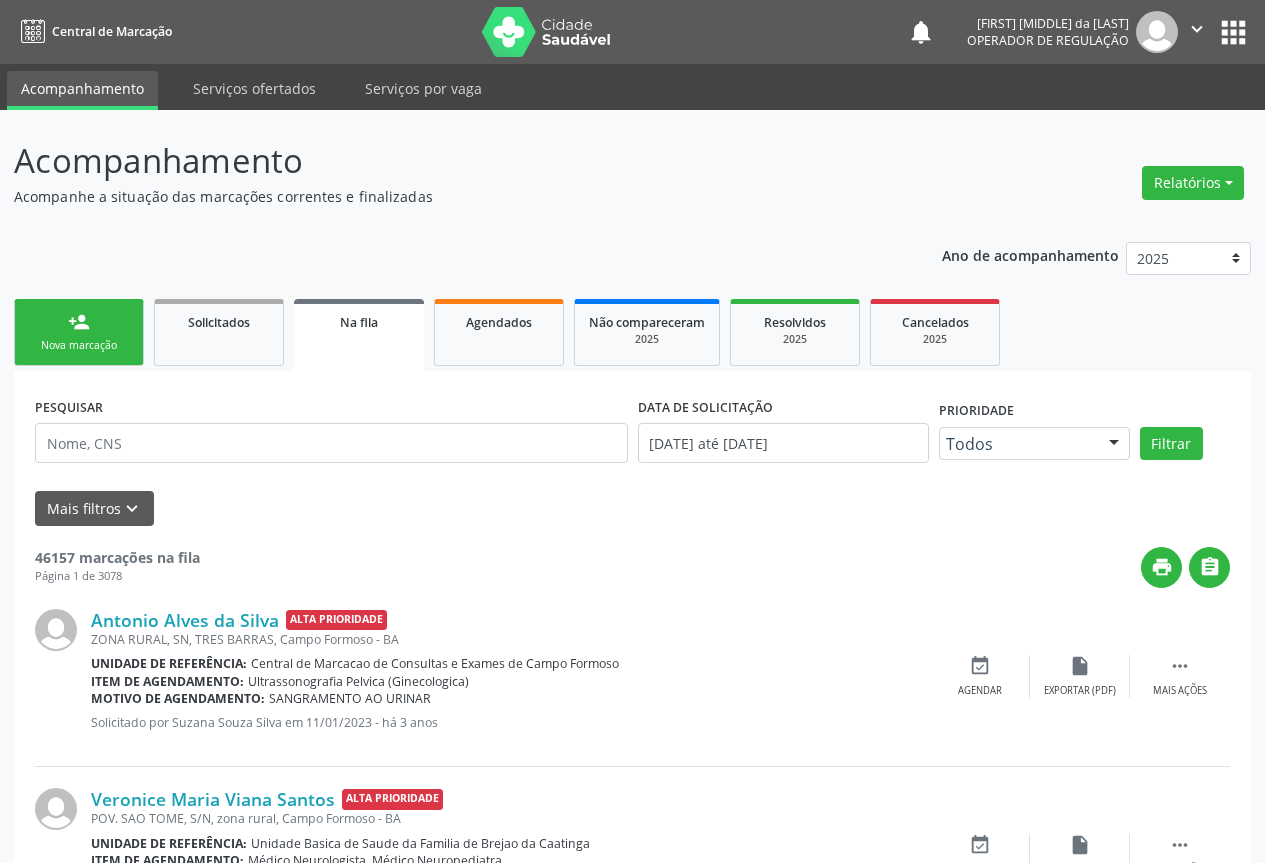 click on "person_add
Nova marcação" at bounding box center [79, 332] 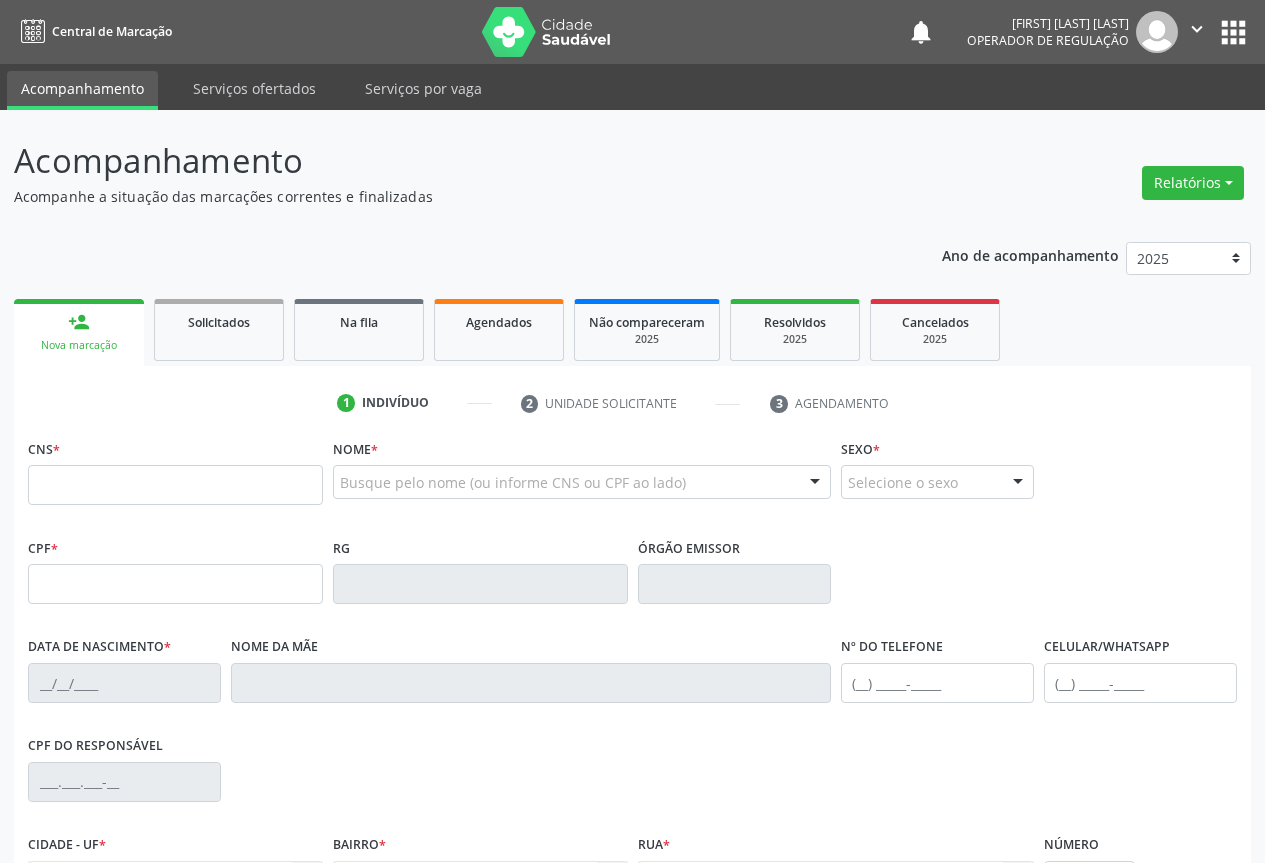scroll, scrollTop: 0, scrollLeft: 0, axis: both 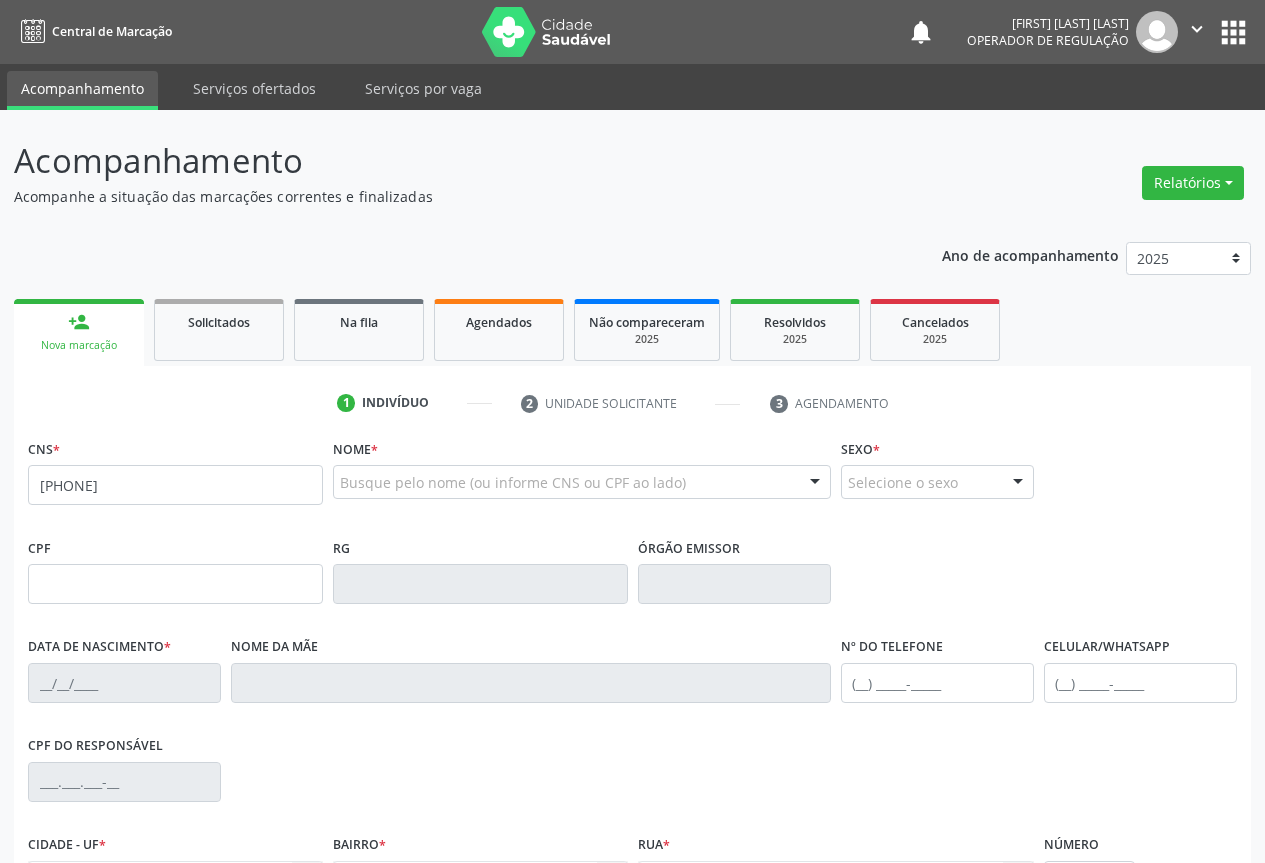 type on "708 7001 1210 6491" 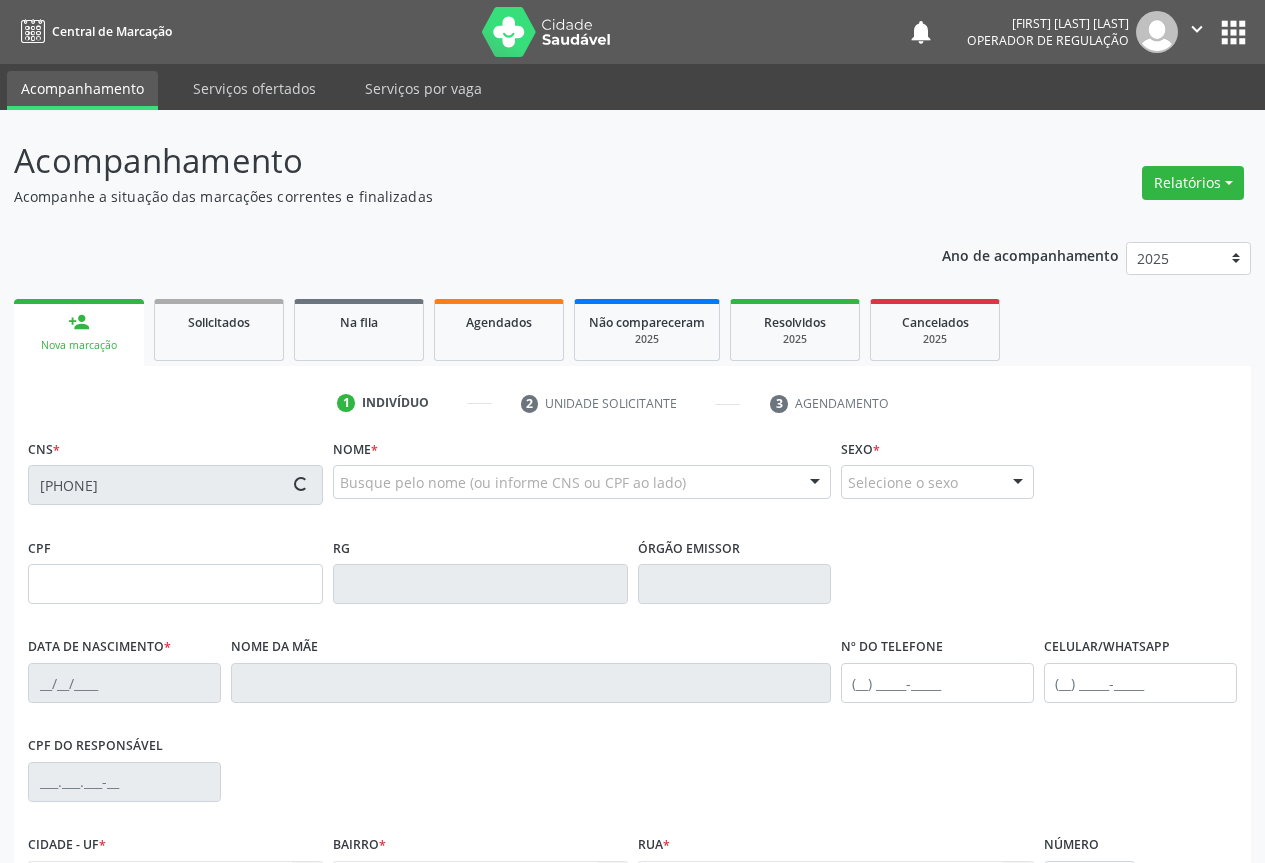 type on "2224587716" 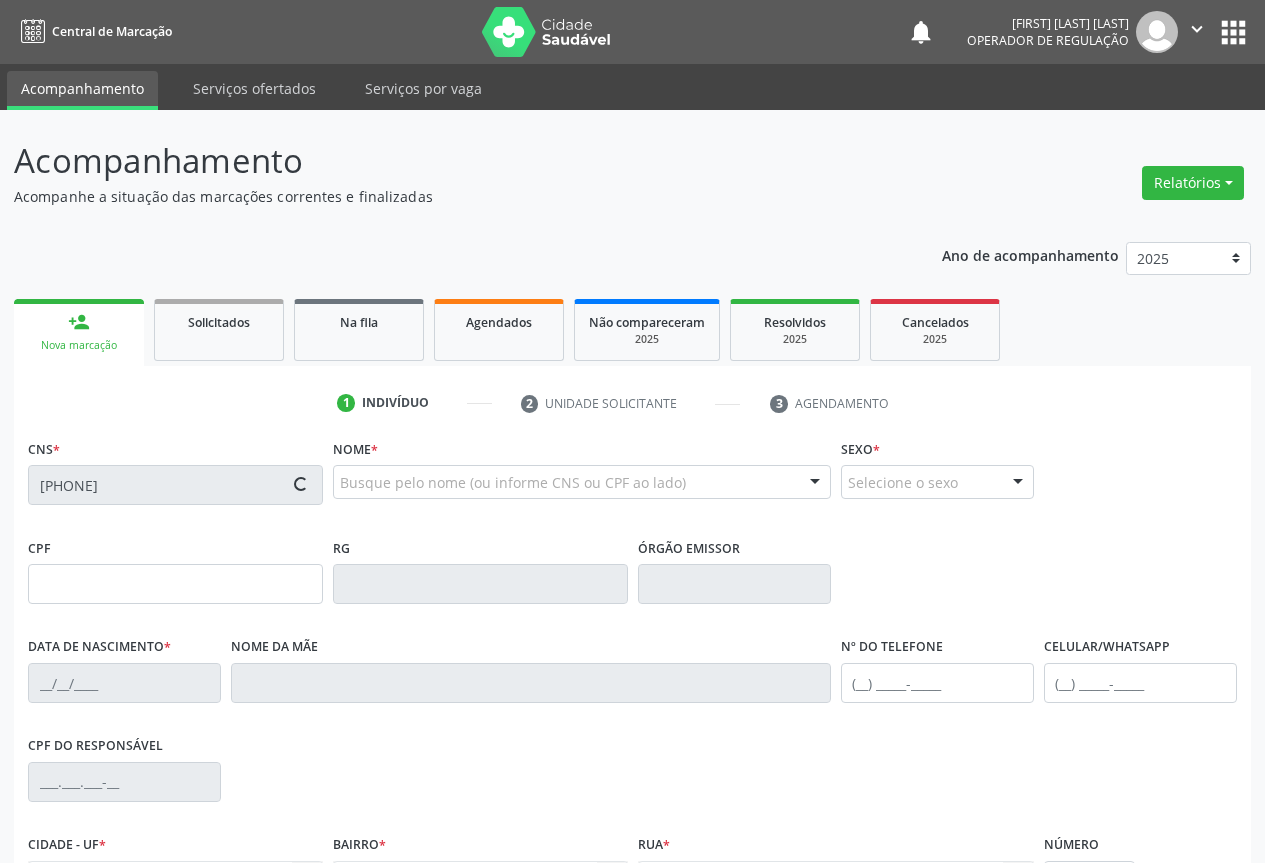 type on "01/08/2006" 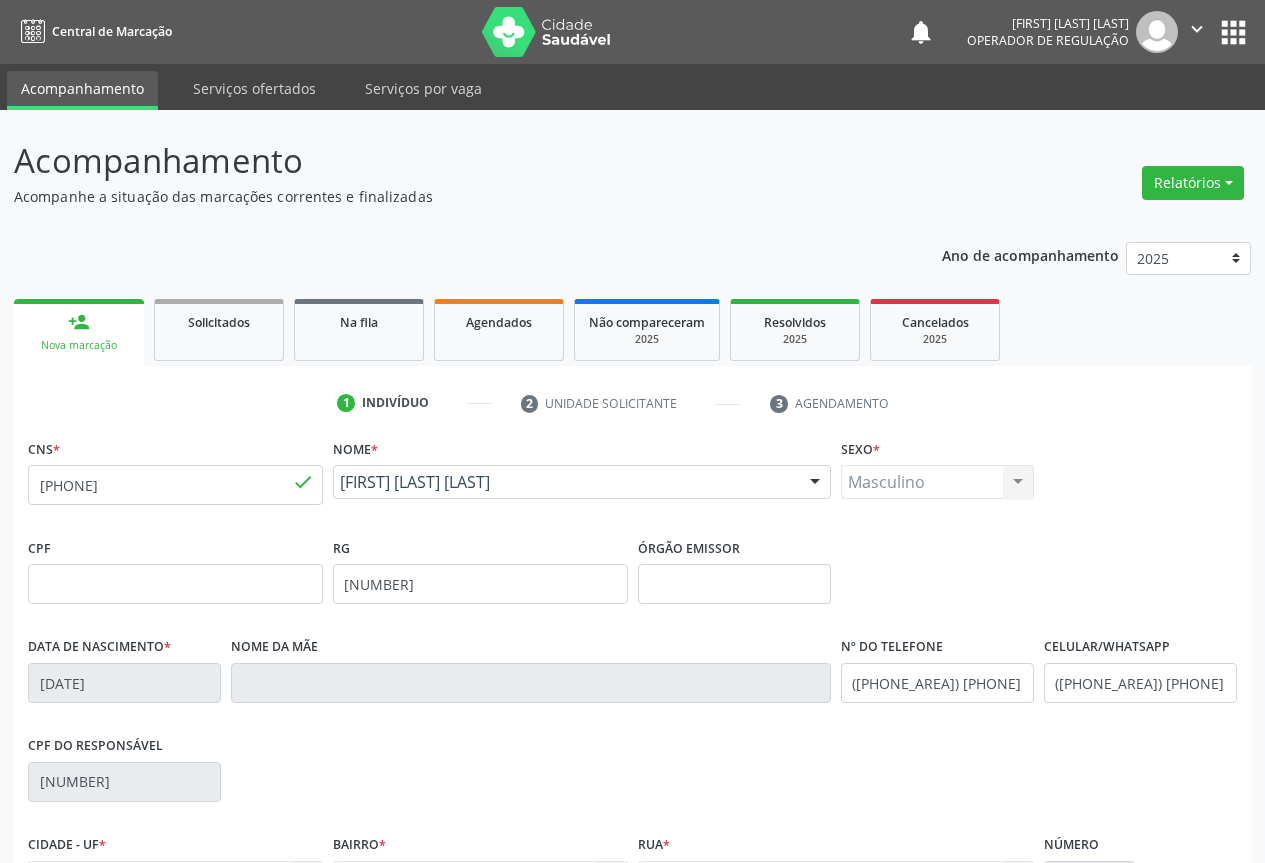 scroll, scrollTop: 221, scrollLeft: 0, axis: vertical 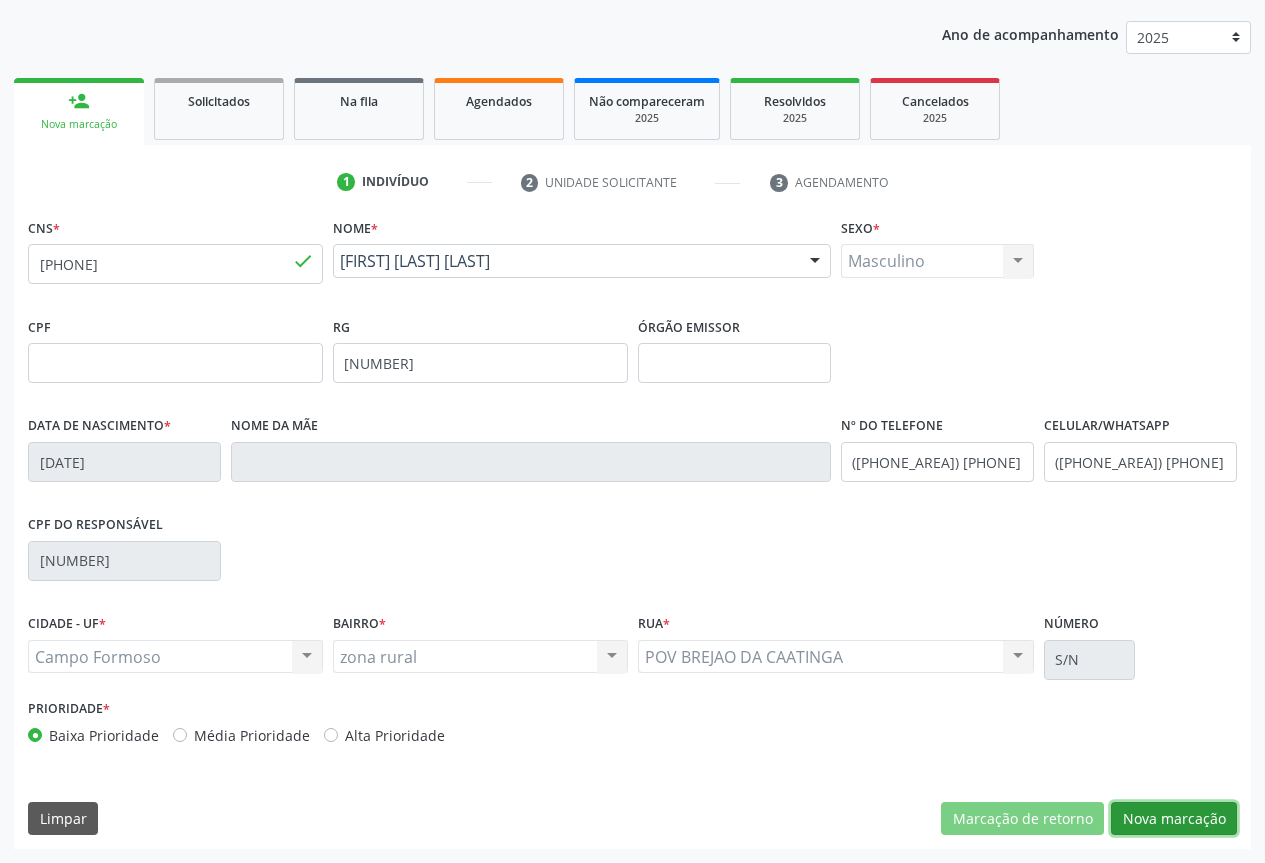 click on "Nova marcação" at bounding box center [1174, 819] 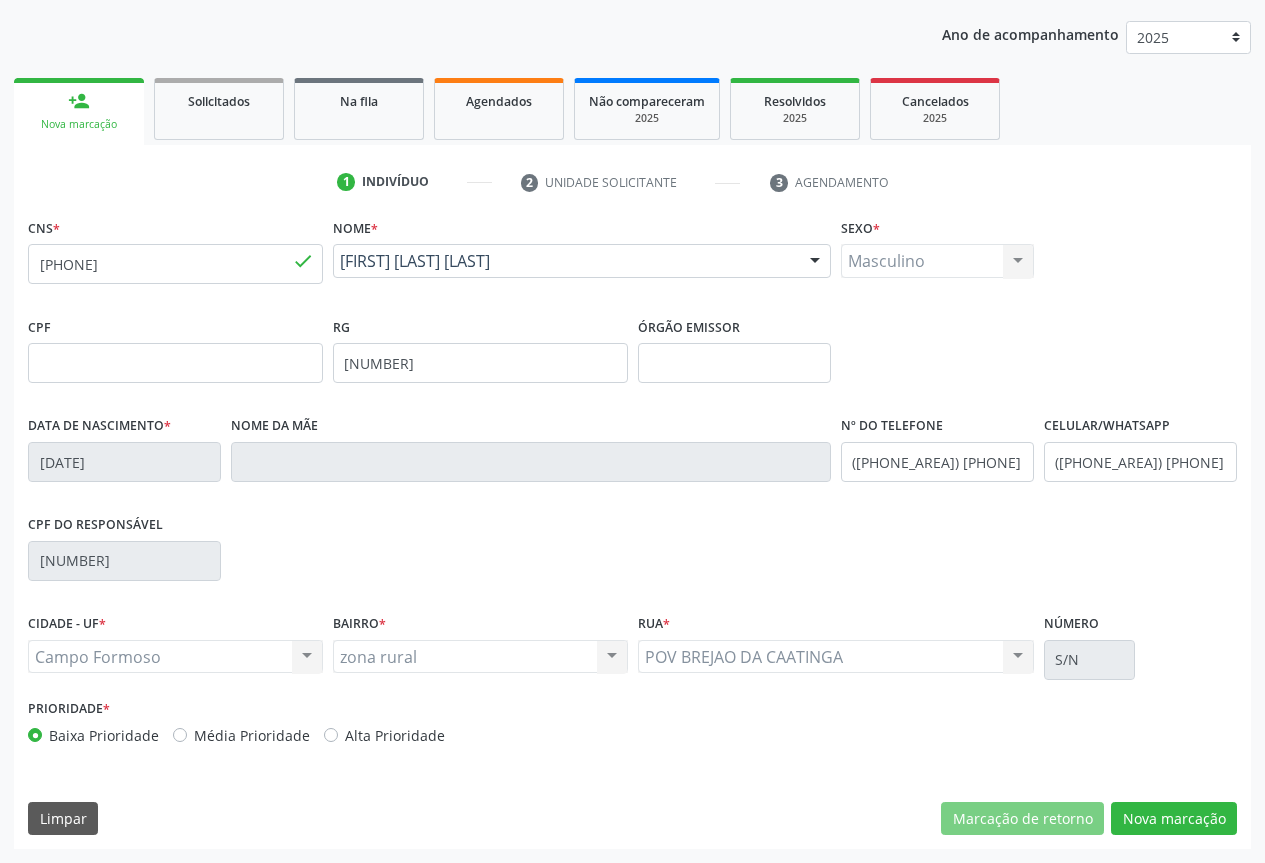 scroll, scrollTop: 43, scrollLeft: 0, axis: vertical 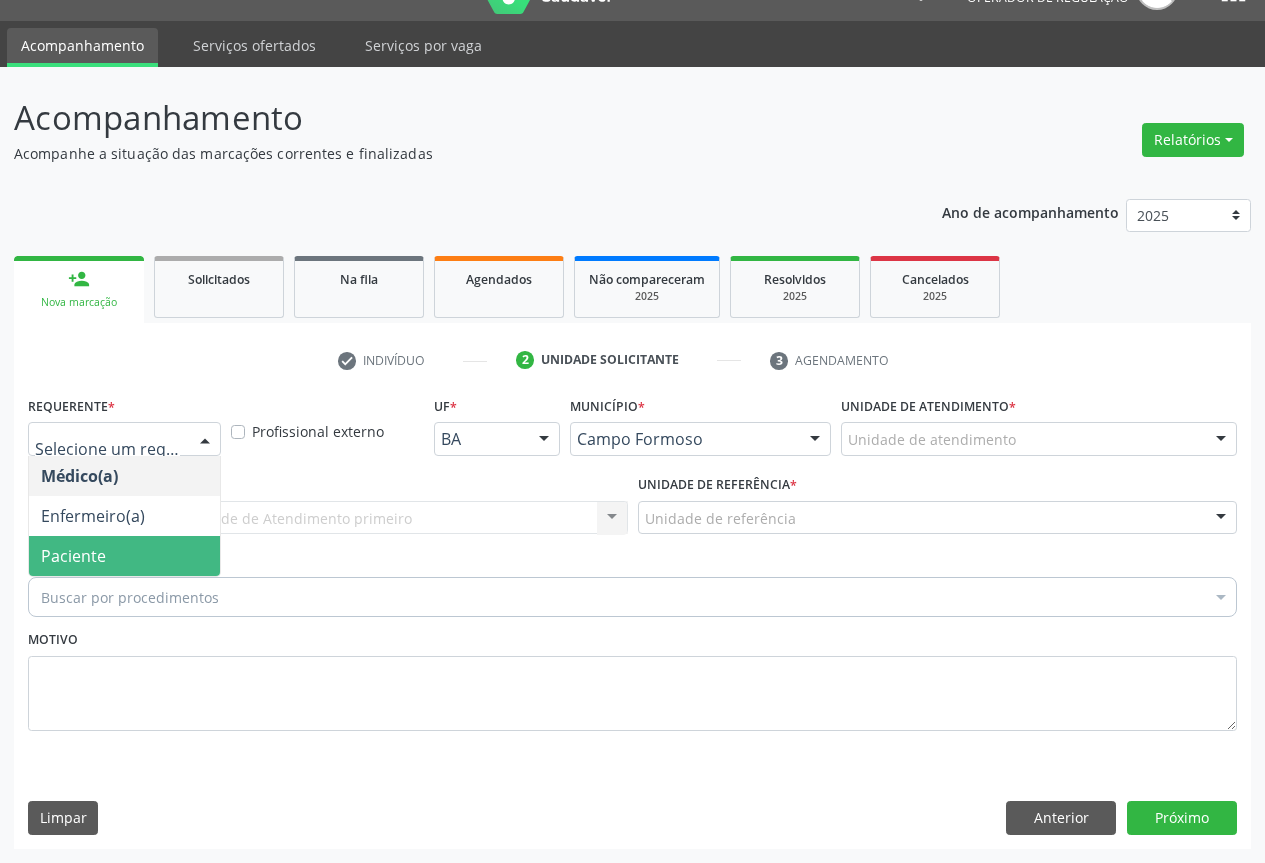 click on "Paciente" at bounding box center (124, 556) 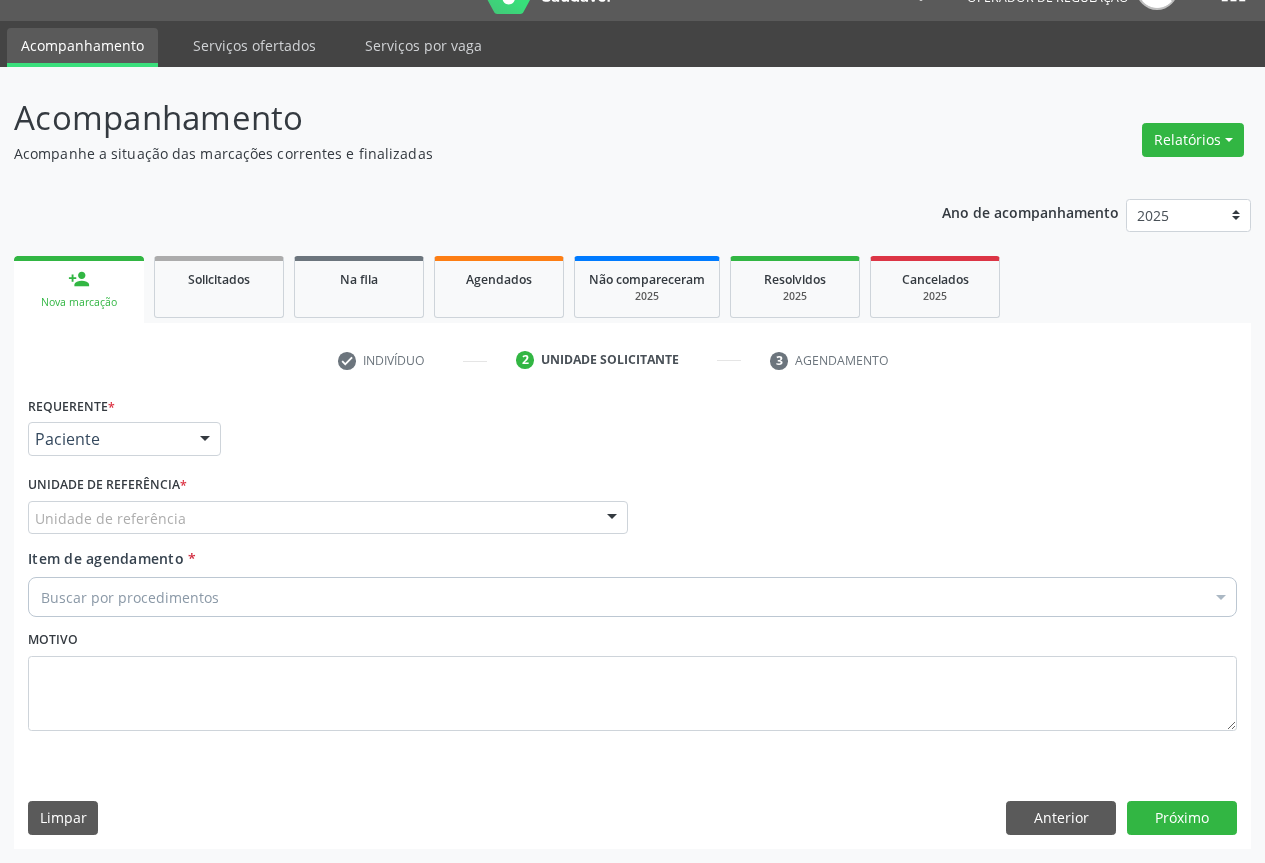 click on "Unidade de referência" at bounding box center [328, 518] 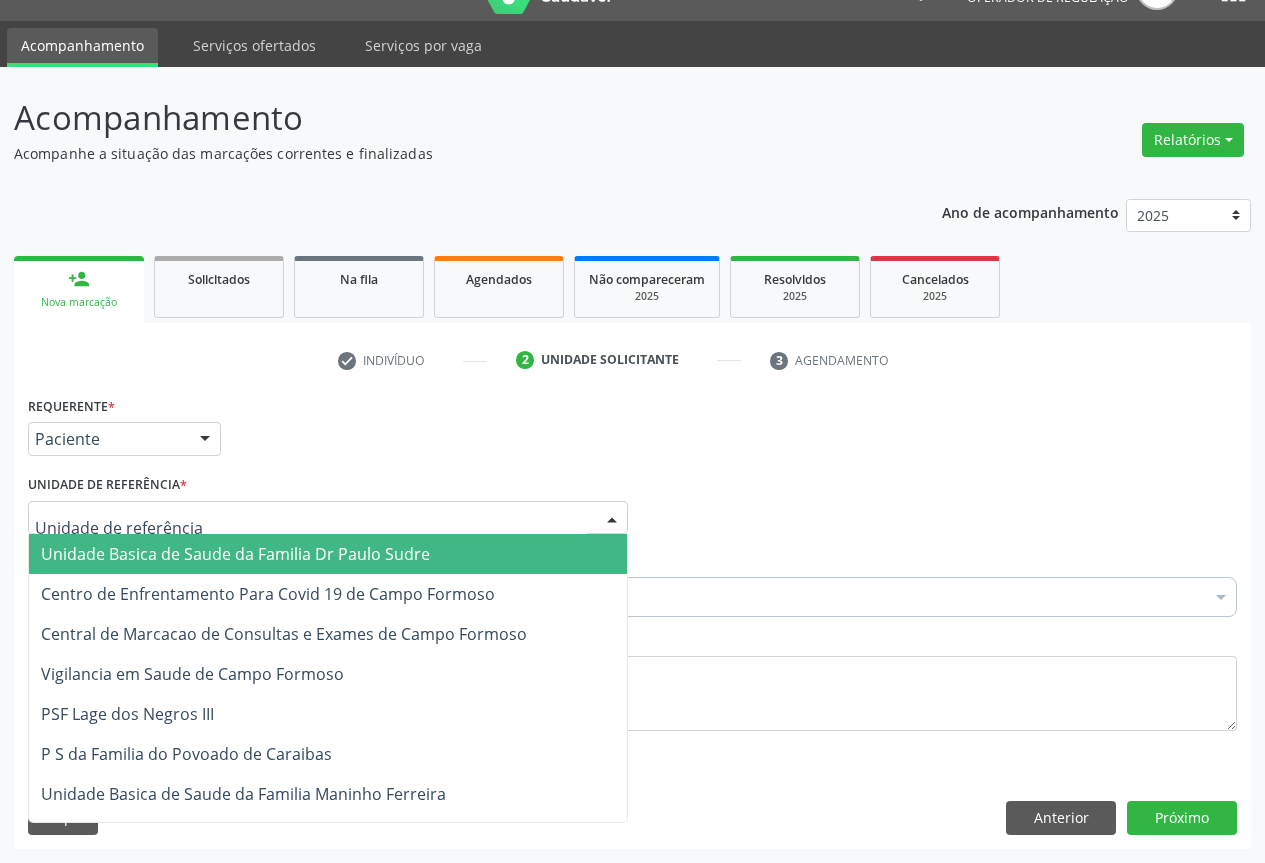 click on "Unidade Basica de Saude da Familia Dr Paulo Sudre" at bounding box center (235, 554) 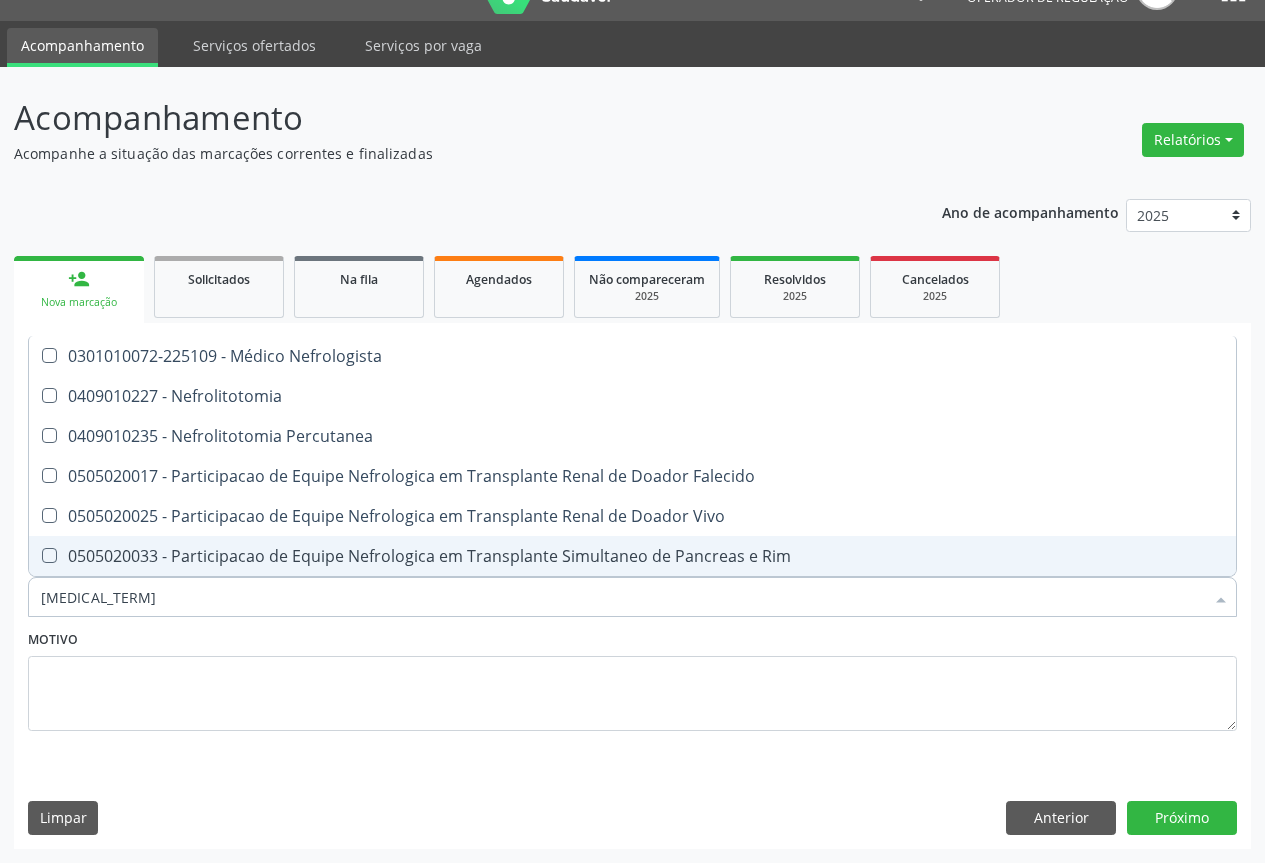 type on "NEFROLO" 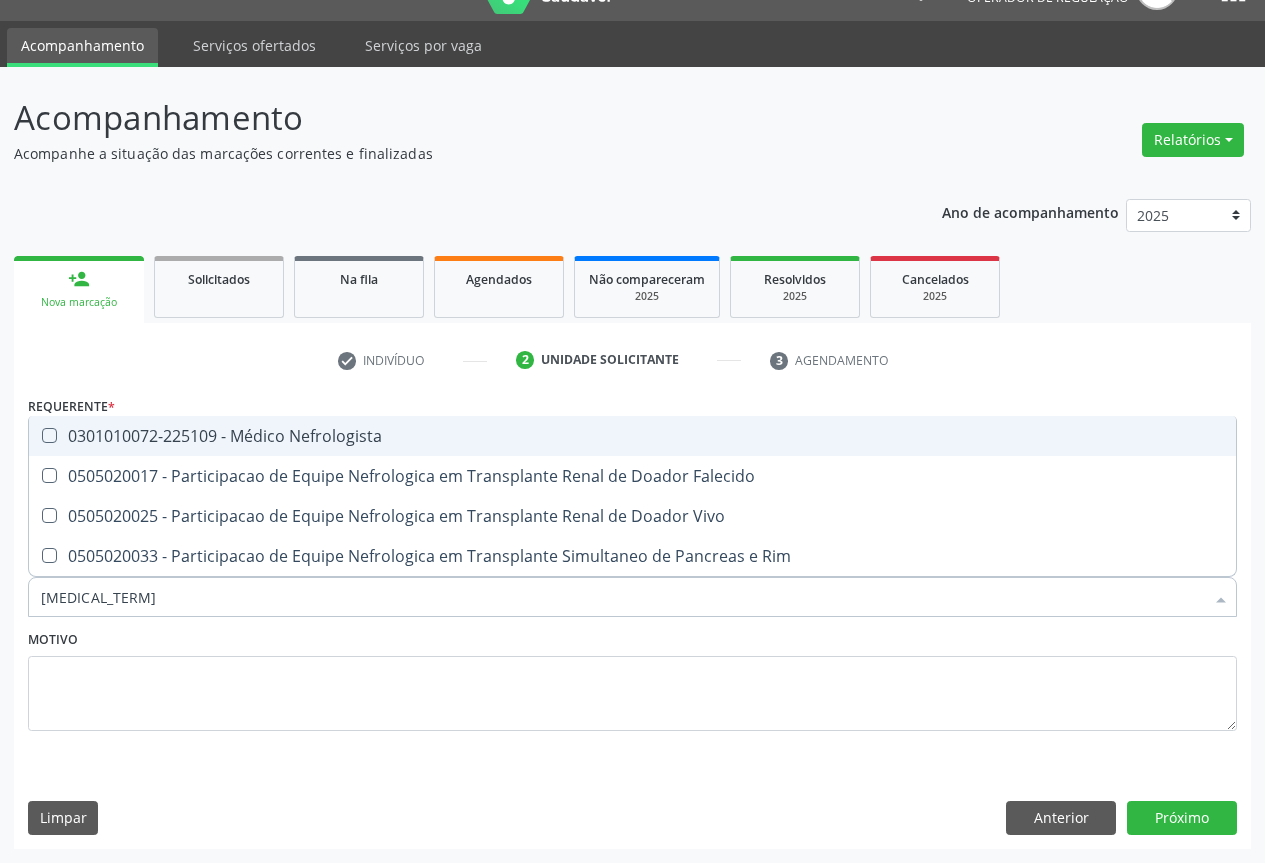drag, startPoint x: 195, startPoint y: 445, endPoint x: 194, endPoint y: 456, distance: 11.045361 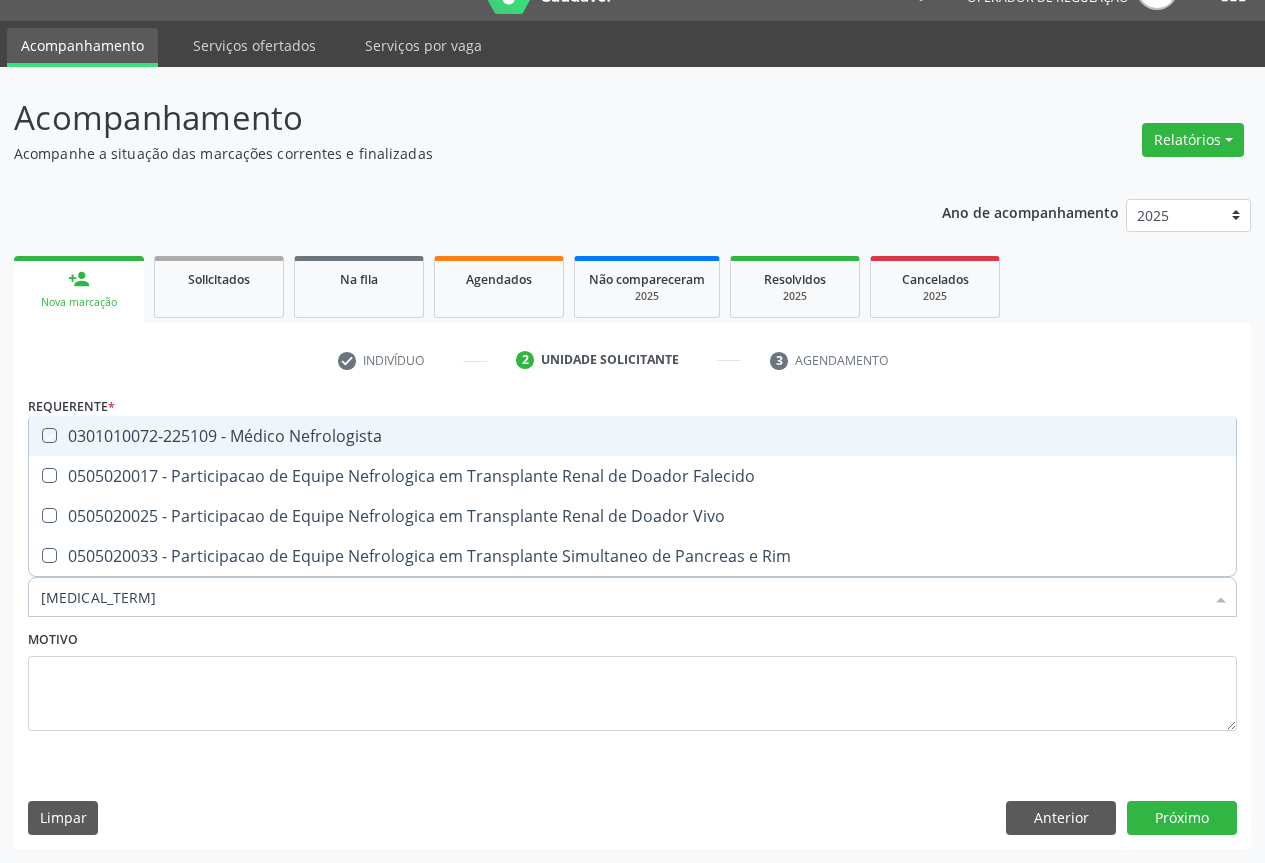 checkbox on "true" 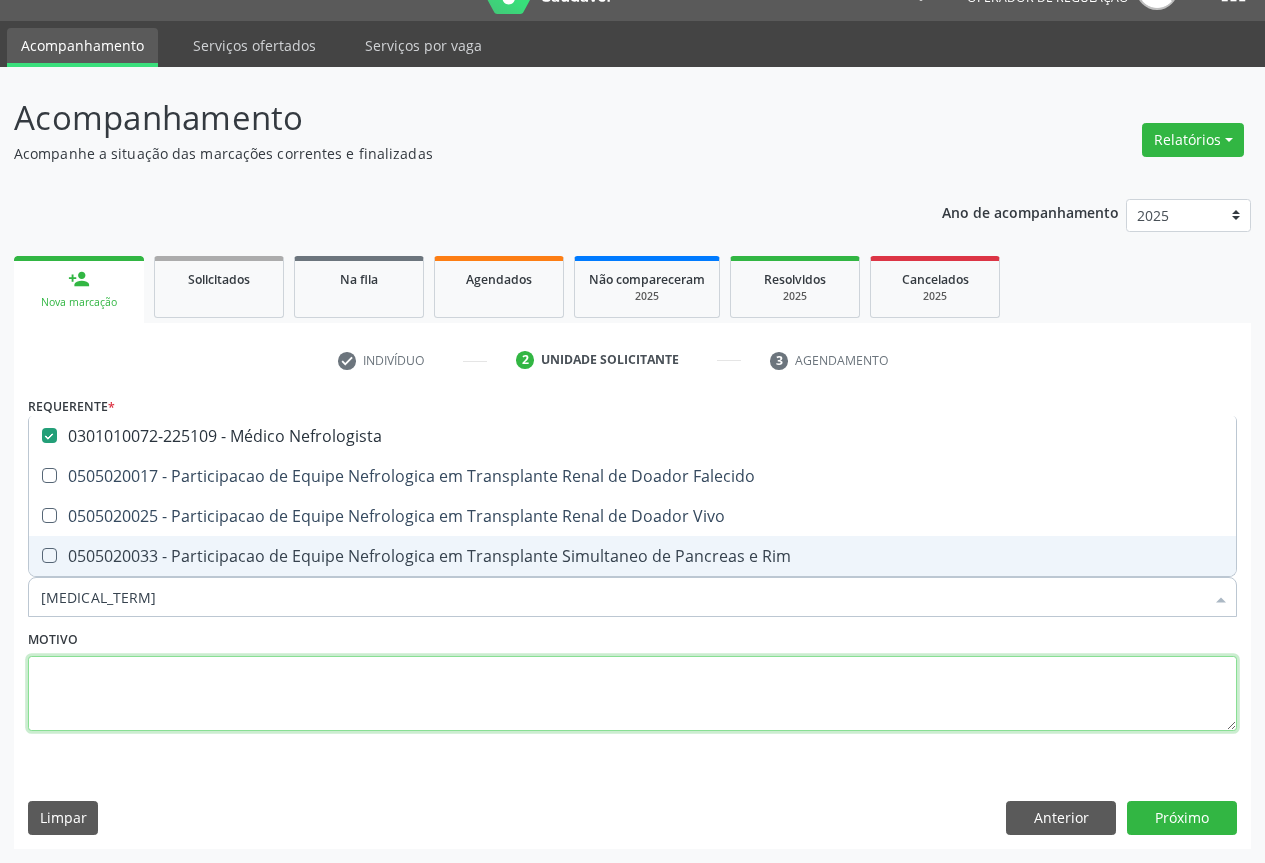 drag, startPoint x: 525, startPoint y: 701, endPoint x: 951, endPoint y: 764, distance: 430.63324 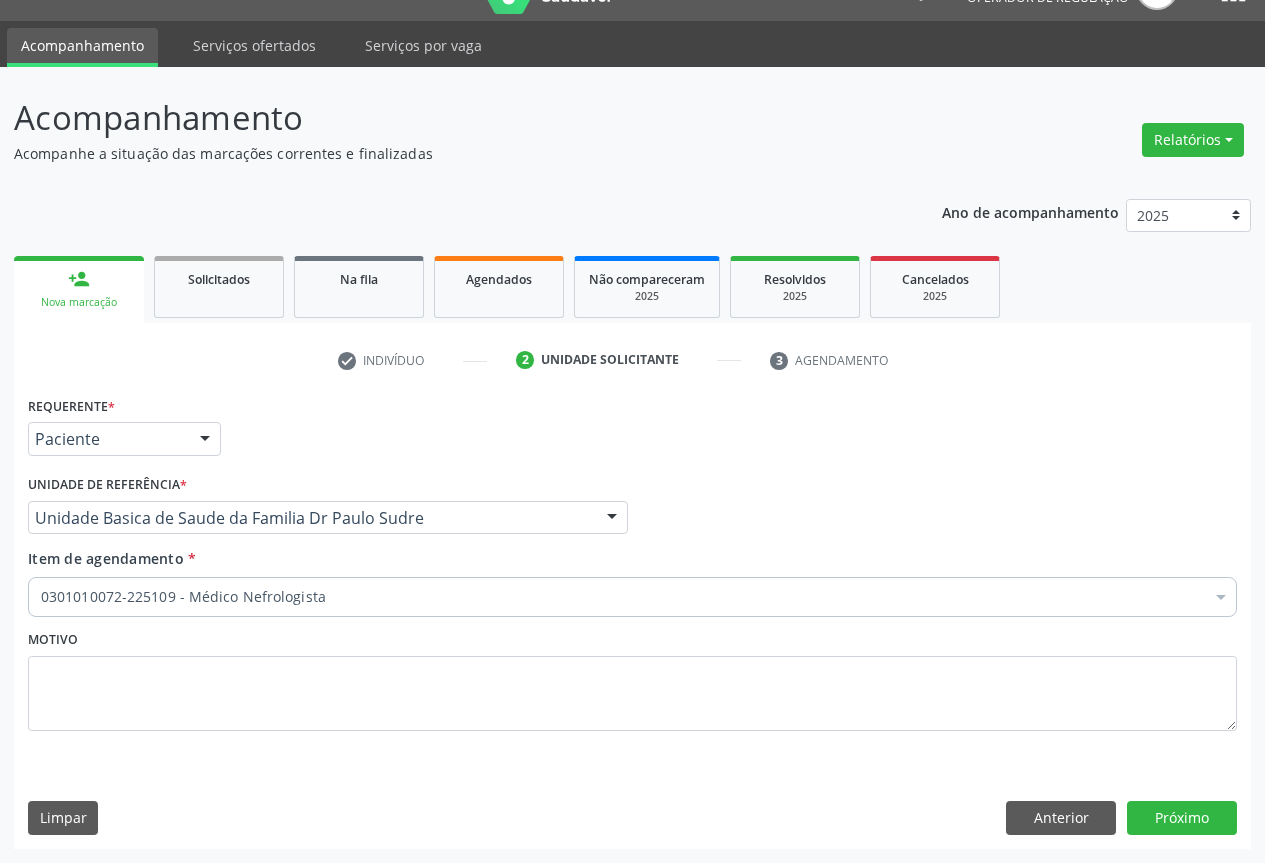 drag, startPoint x: 1190, startPoint y: 800, endPoint x: 1160, endPoint y: 787, distance: 32.695564 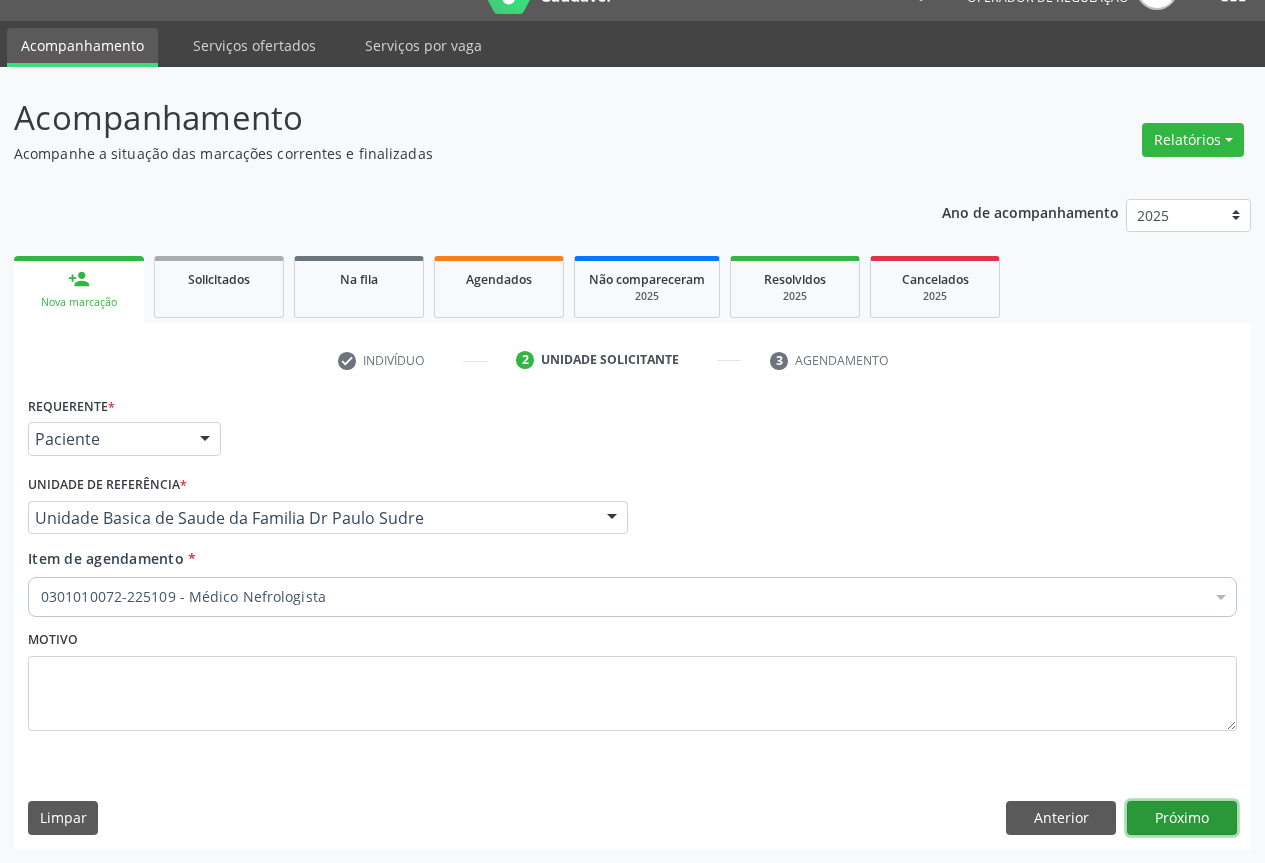 click on "Próximo" at bounding box center [1182, 818] 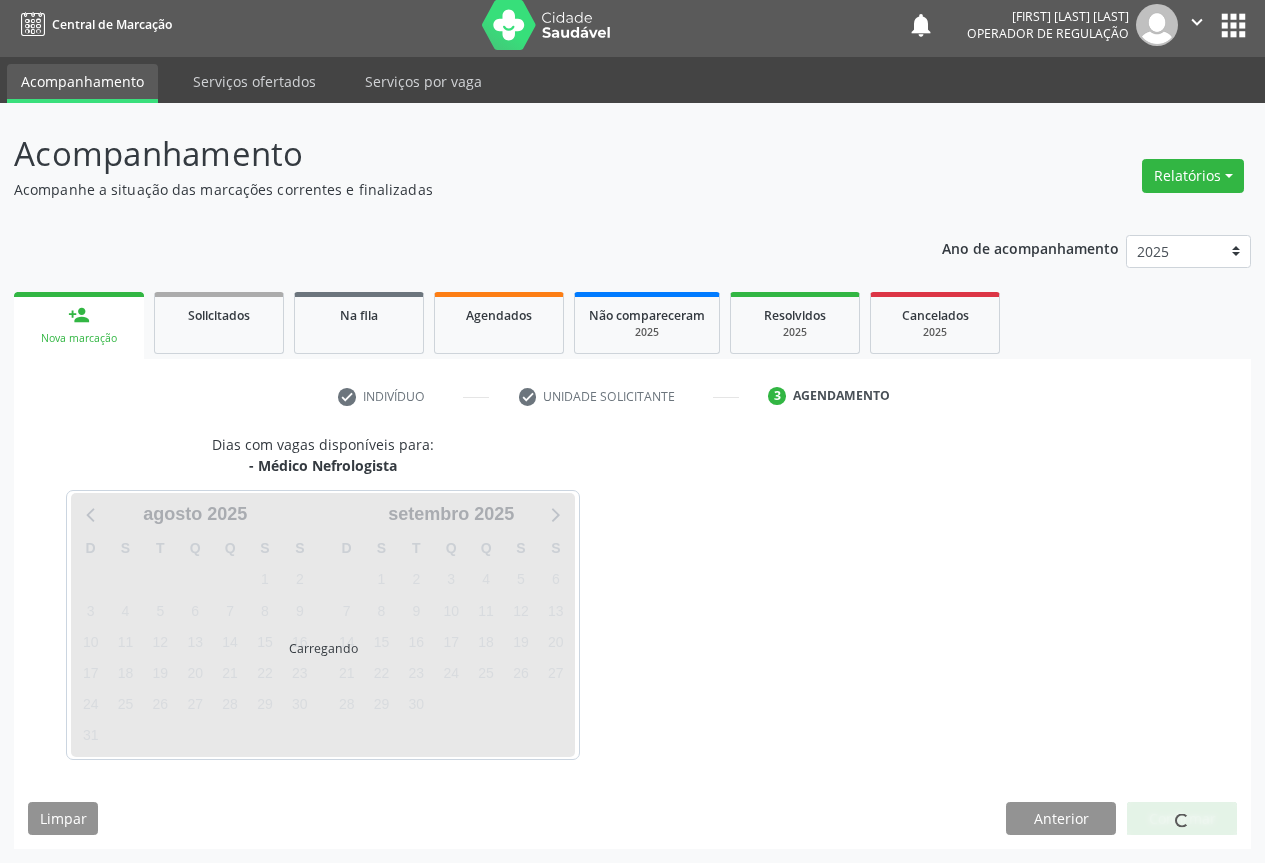 scroll, scrollTop: 7, scrollLeft: 0, axis: vertical 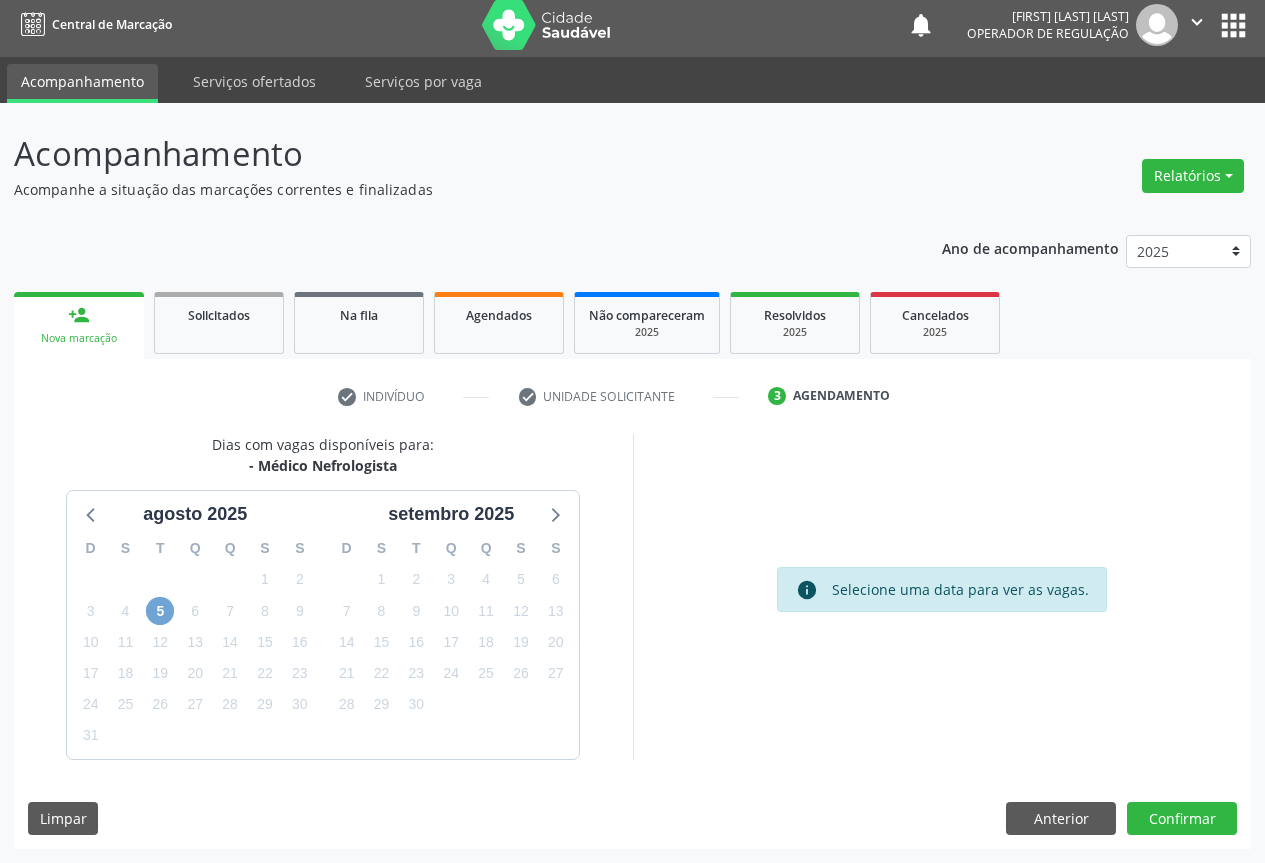 click on "5" at bounding box center (160, 611) 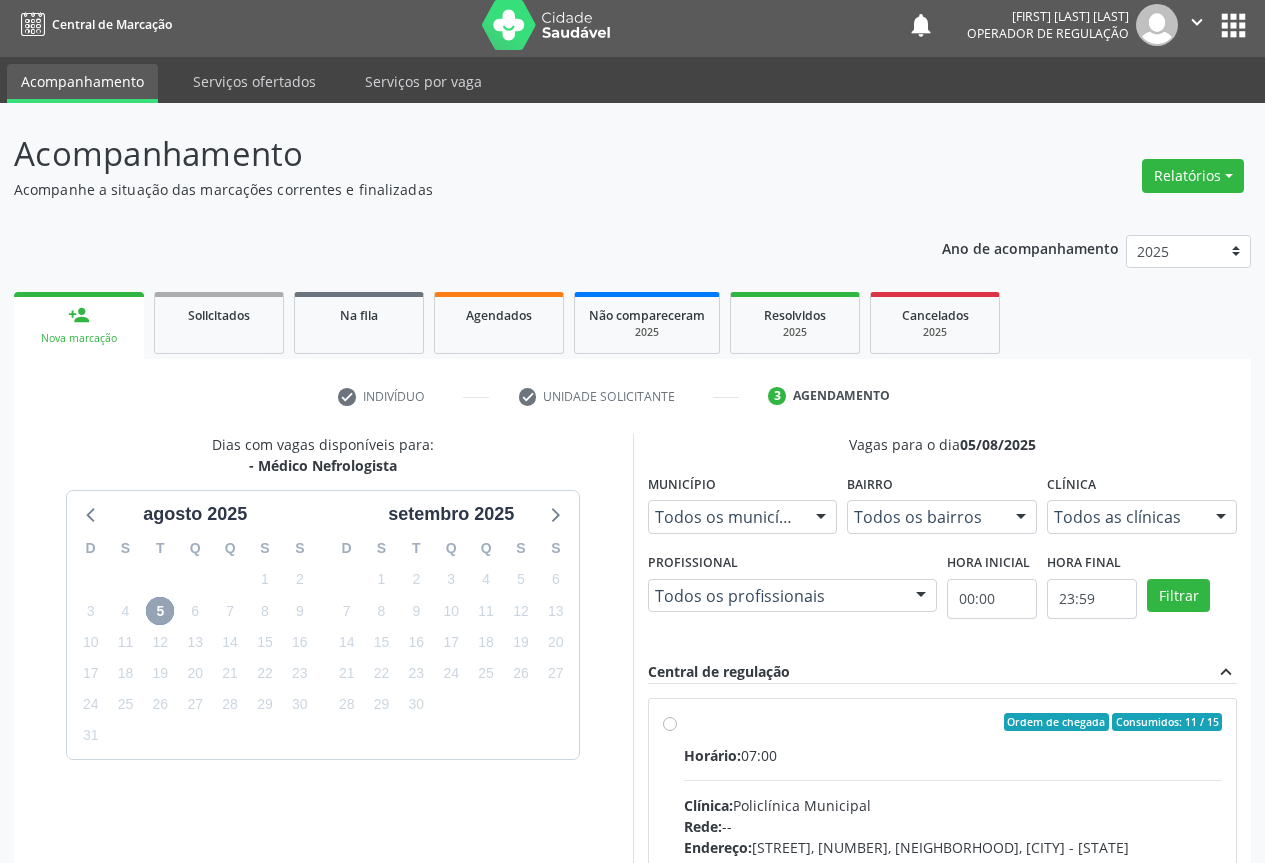 scroll, scrollTop: 296, scrollLeft: 0, axis: vertical 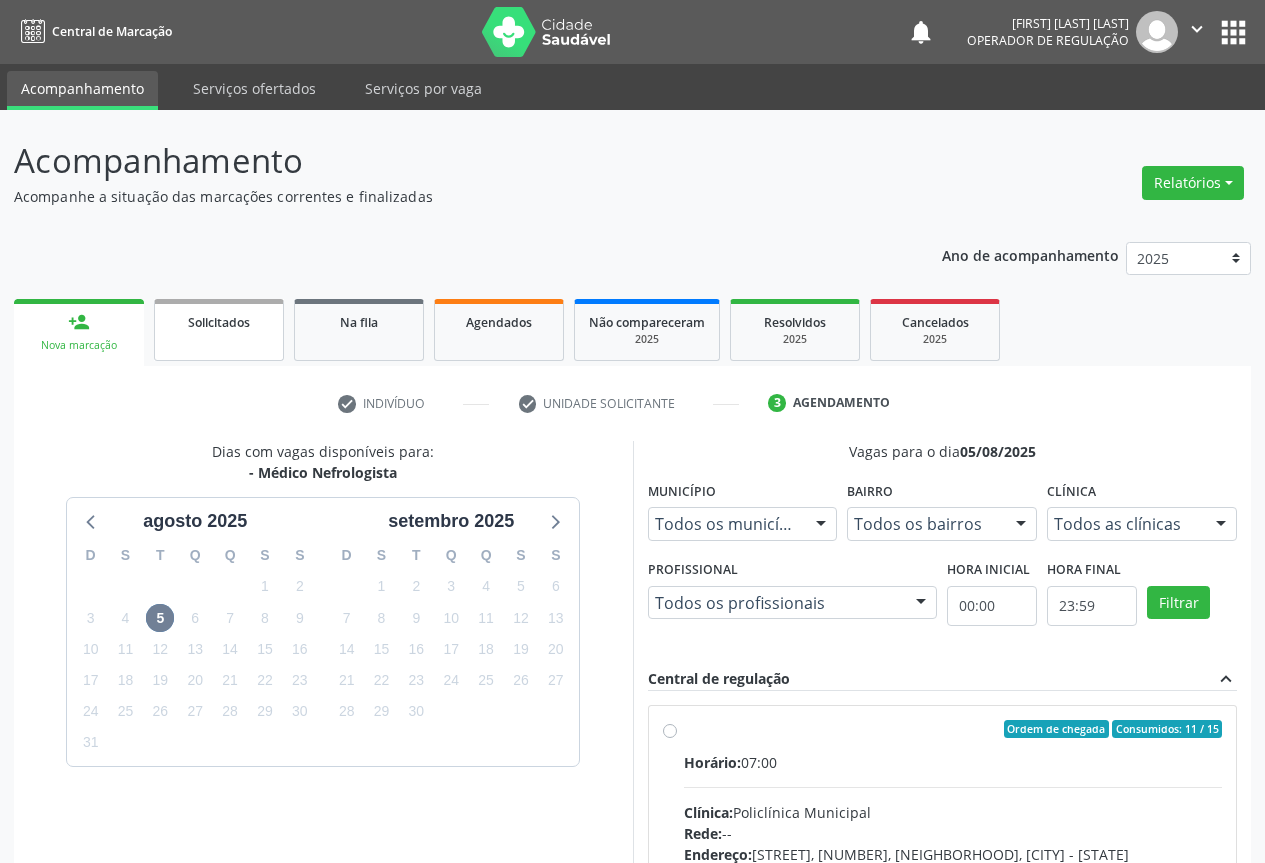 click on "Solicitados" at bounding box center (219, 330) 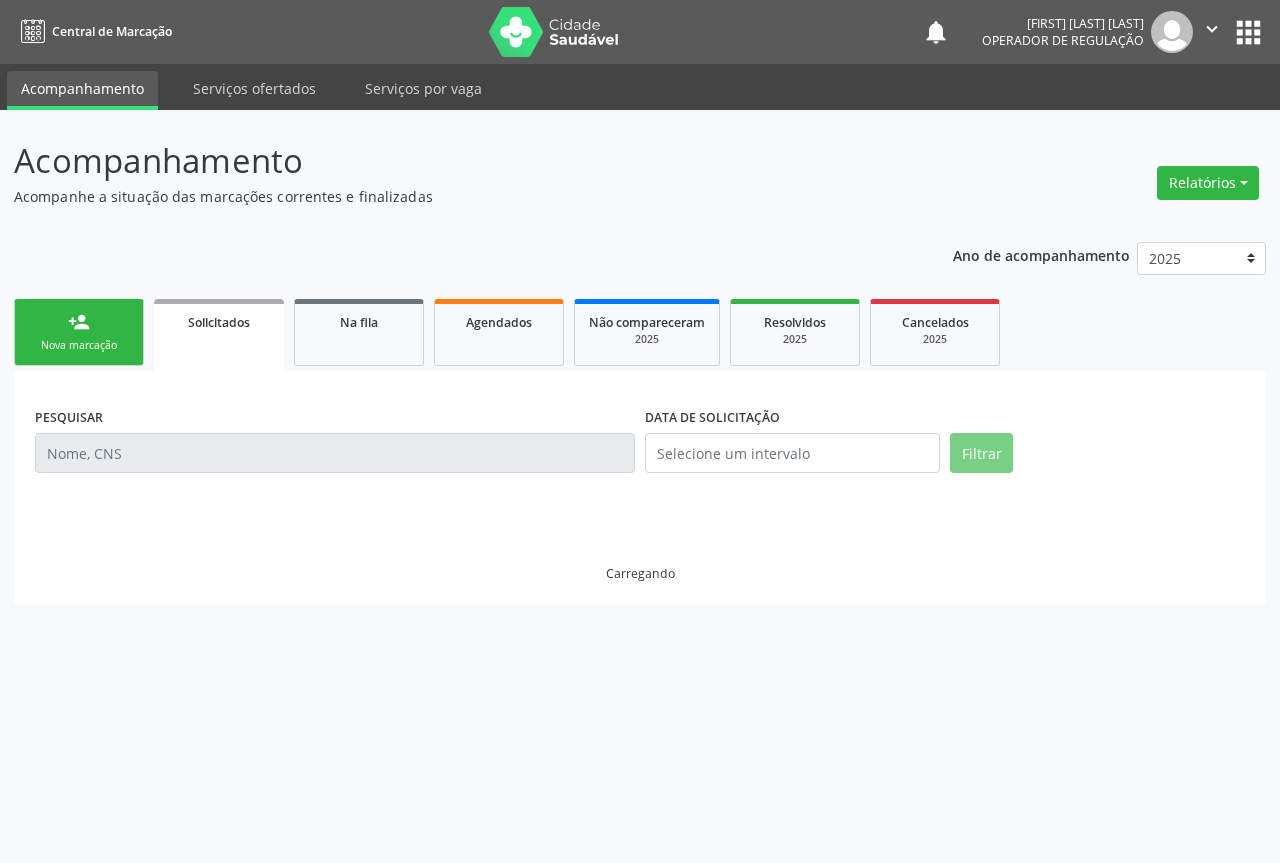 click on "Solicitados" at bounding box center [219, 335] 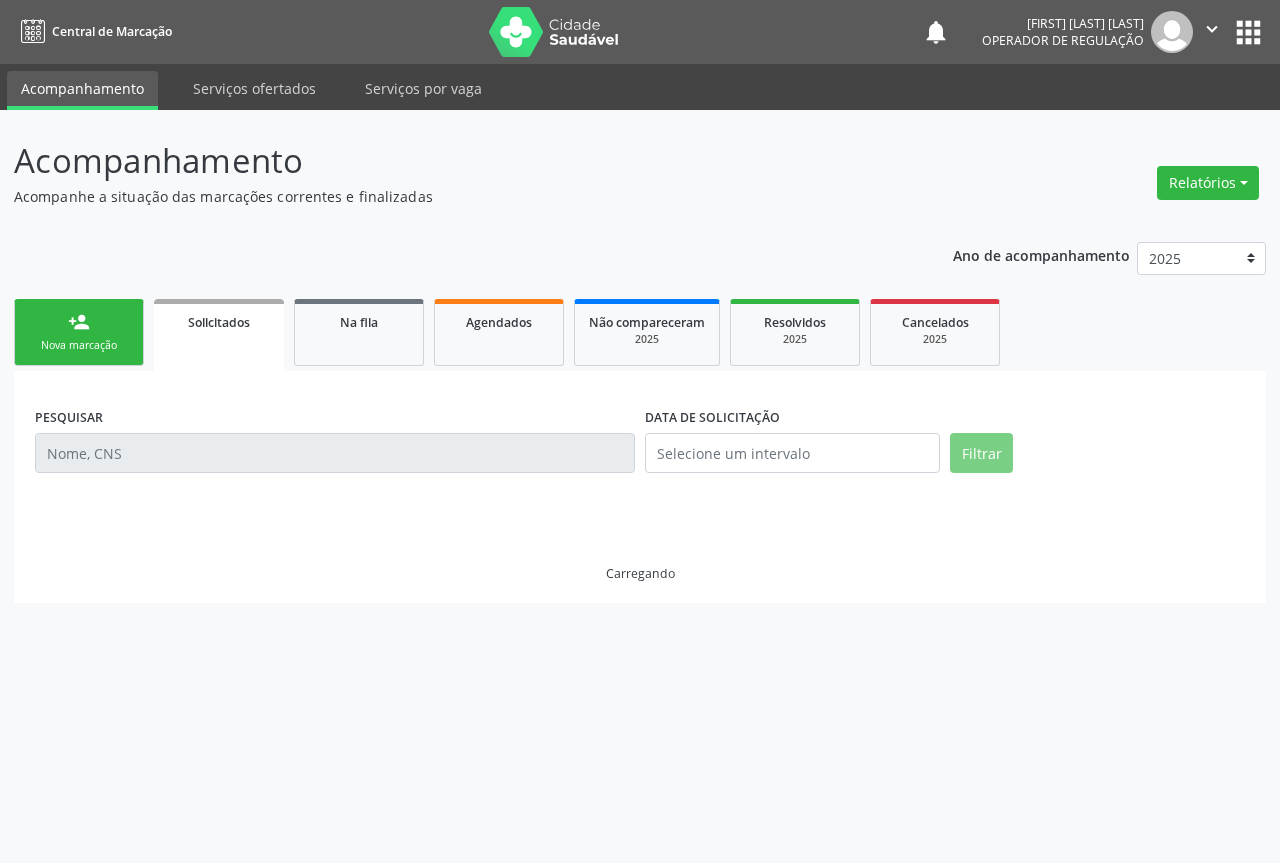 click on "person_add
Nova marcação" at bounding box center (79, 332) 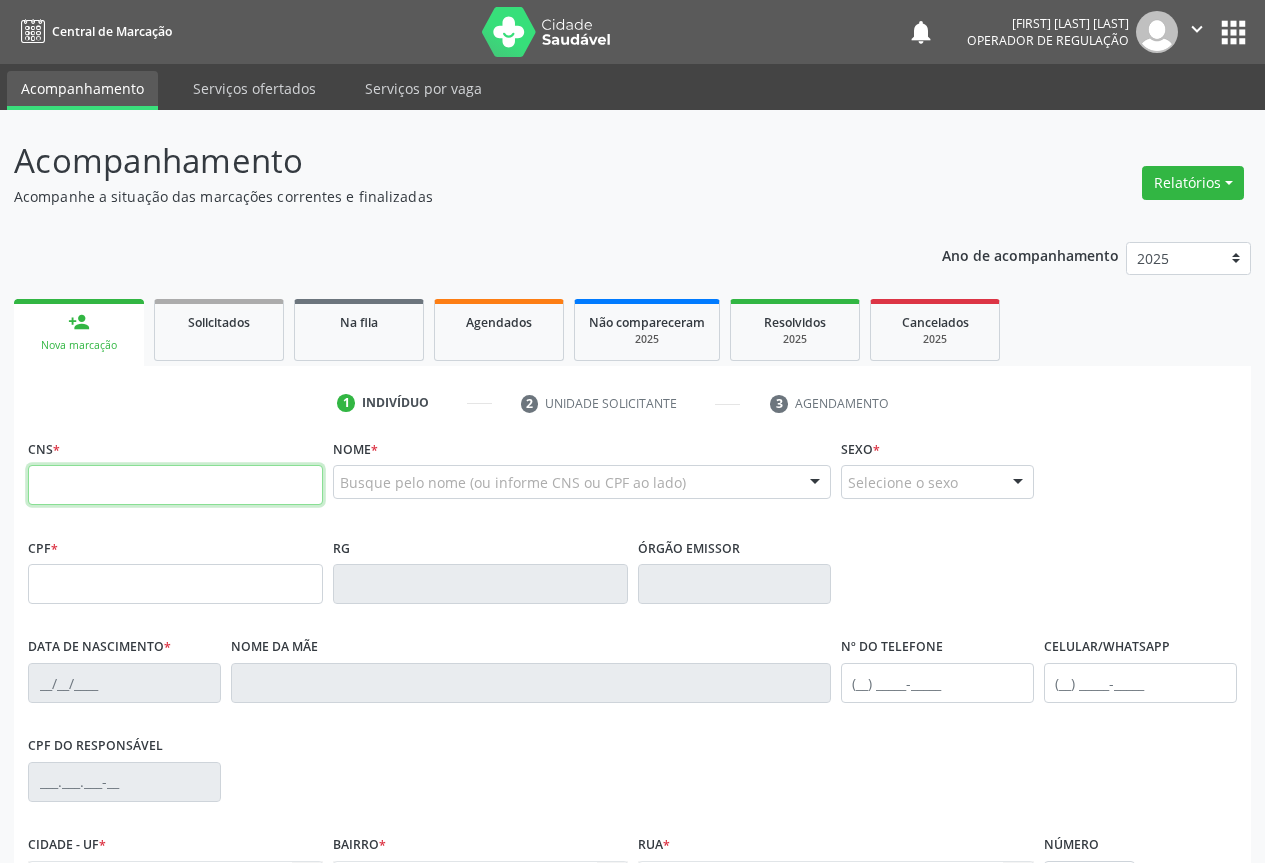 click at bounding box center (175, 485) 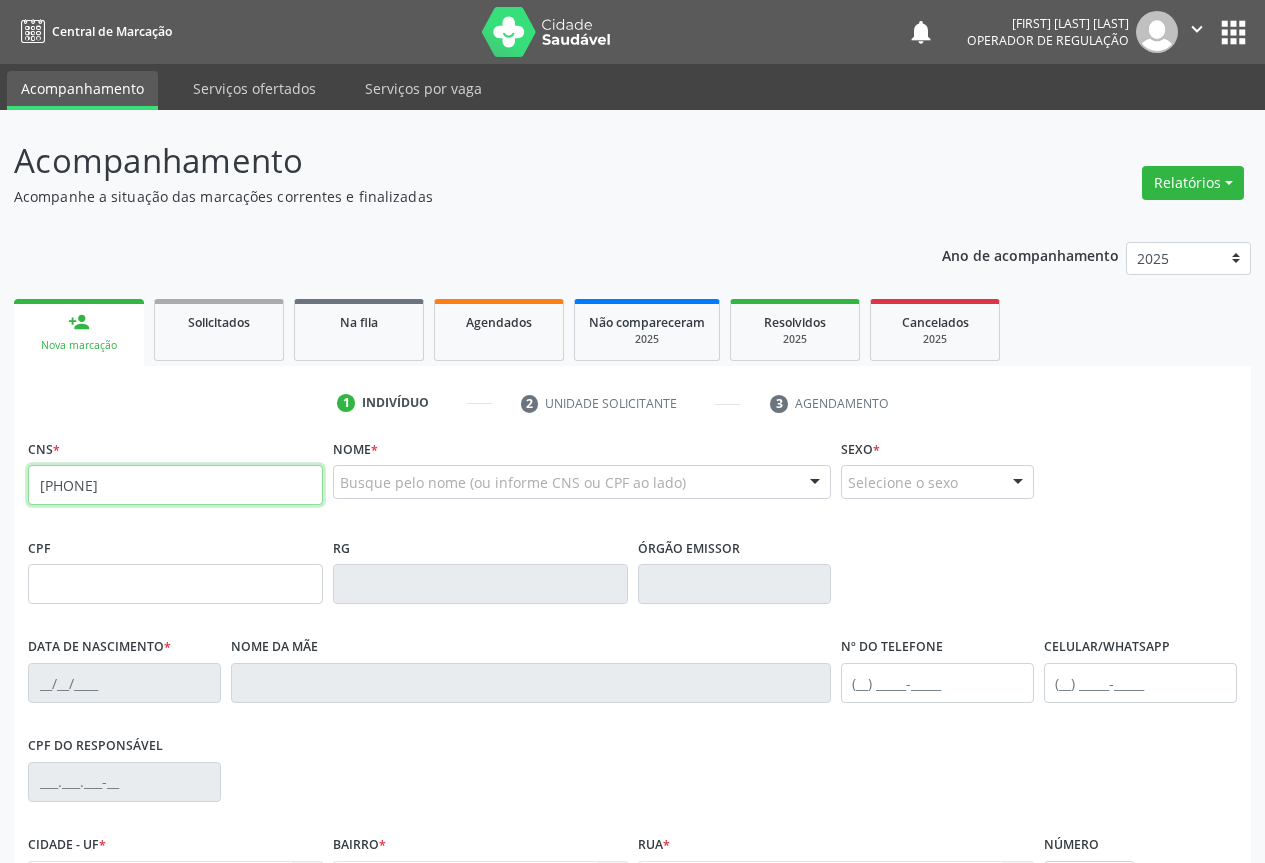 type on "[PHONE]" 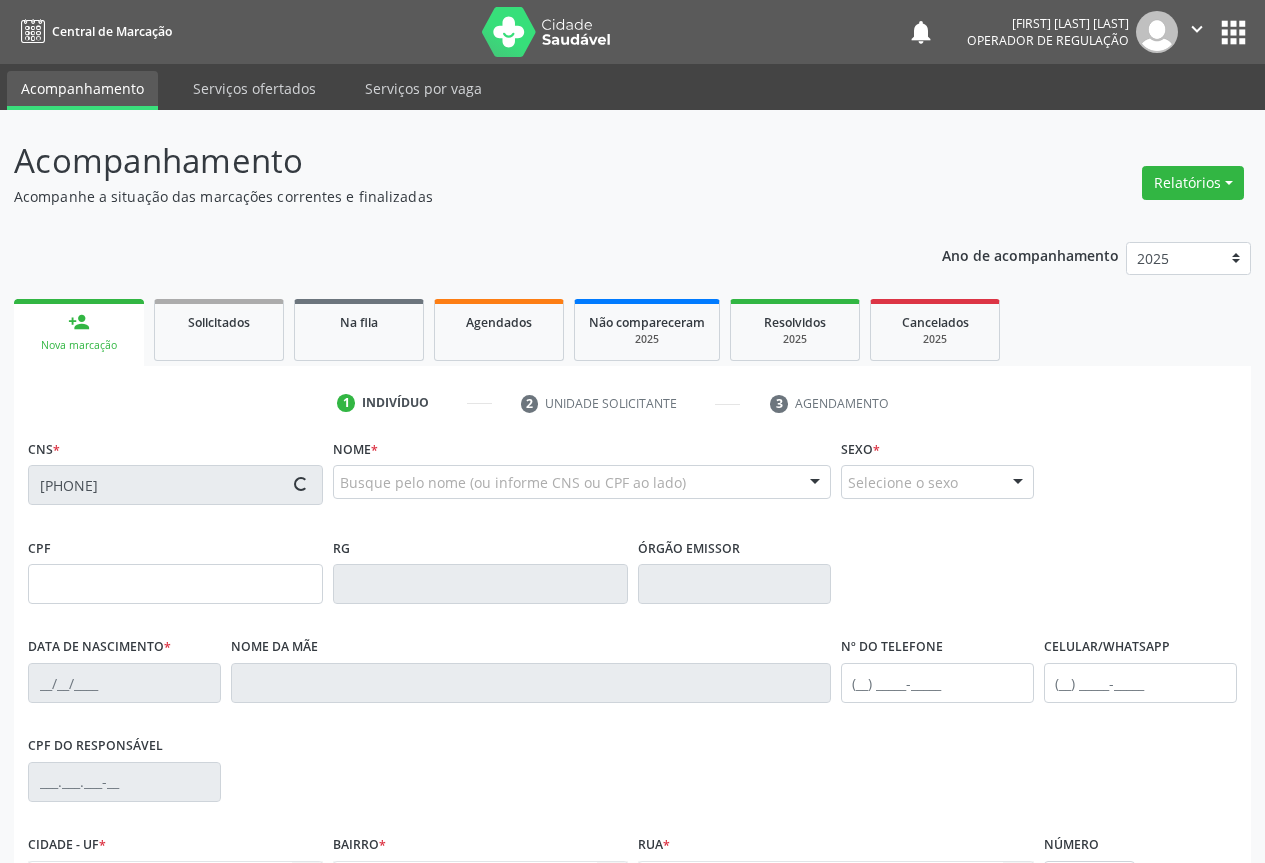 type on "0802984789" 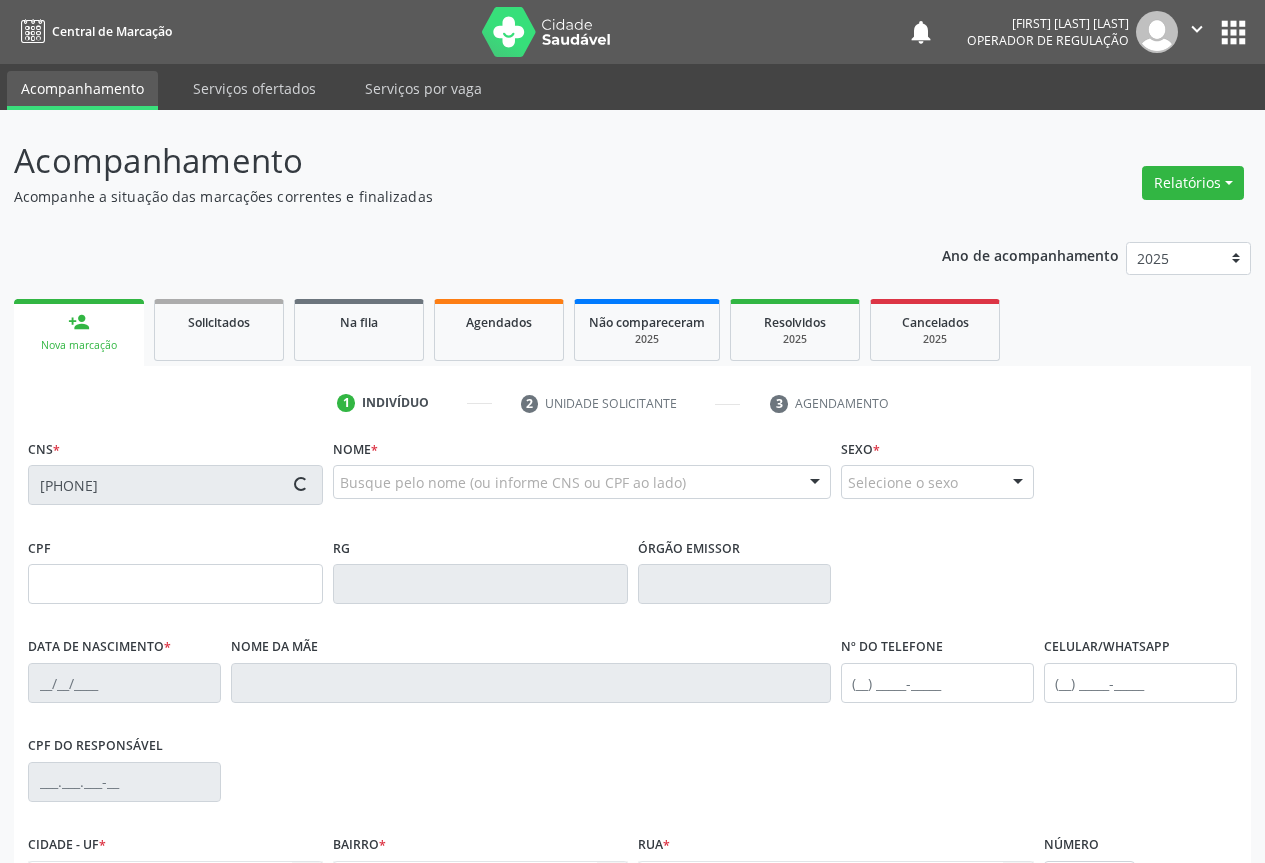 type on "27/12/1973" 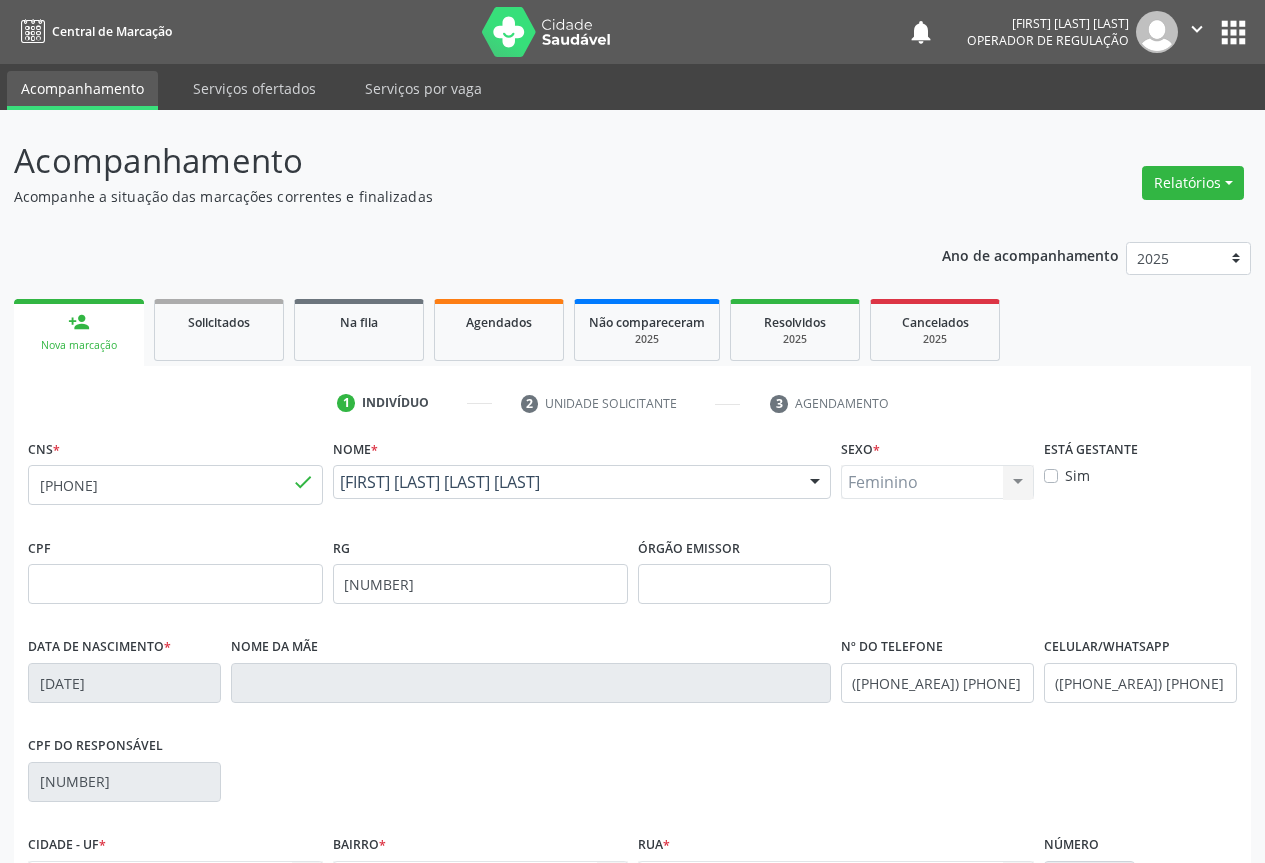 scroll, scrollTop: 221, scrollLeft: 0, axis: vertical 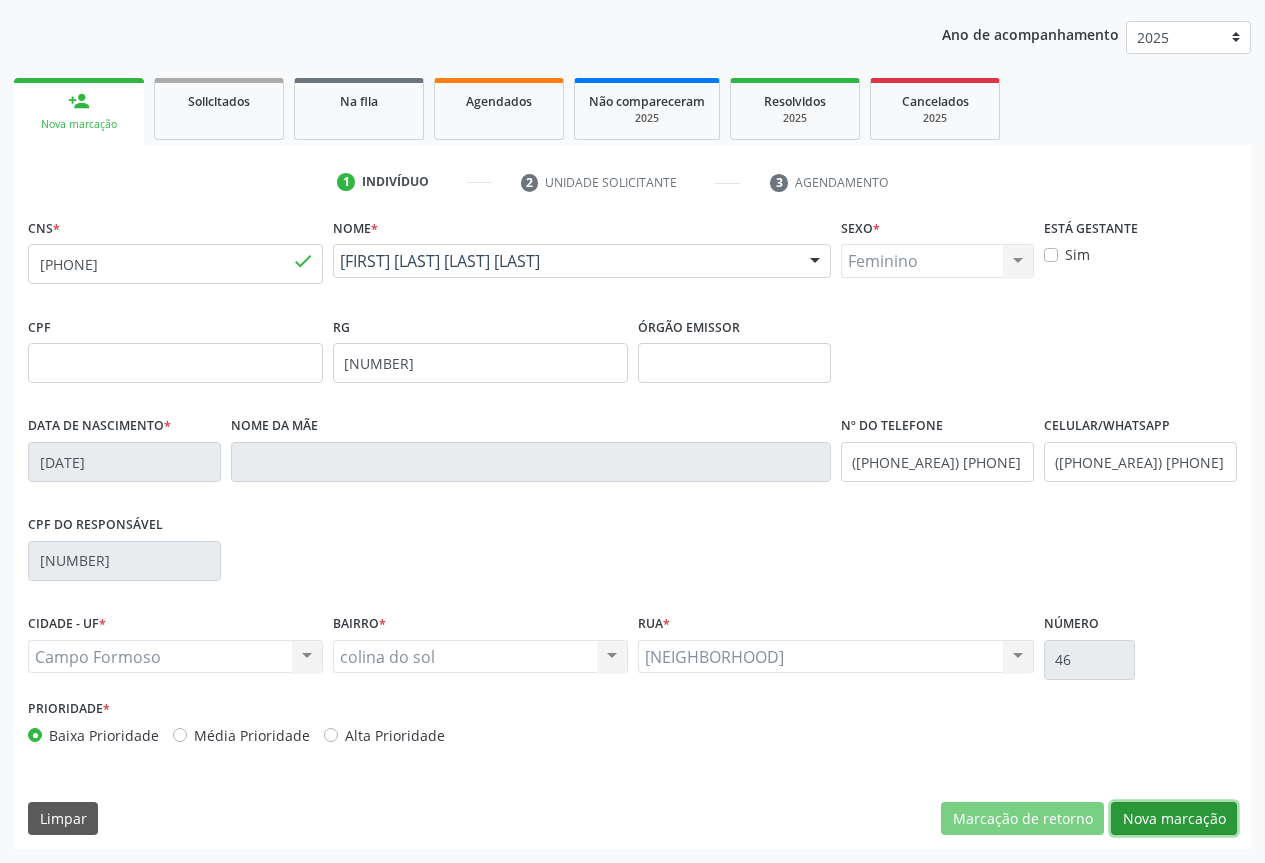 click on "Nova marcação" at bounding box center [1174, 819] 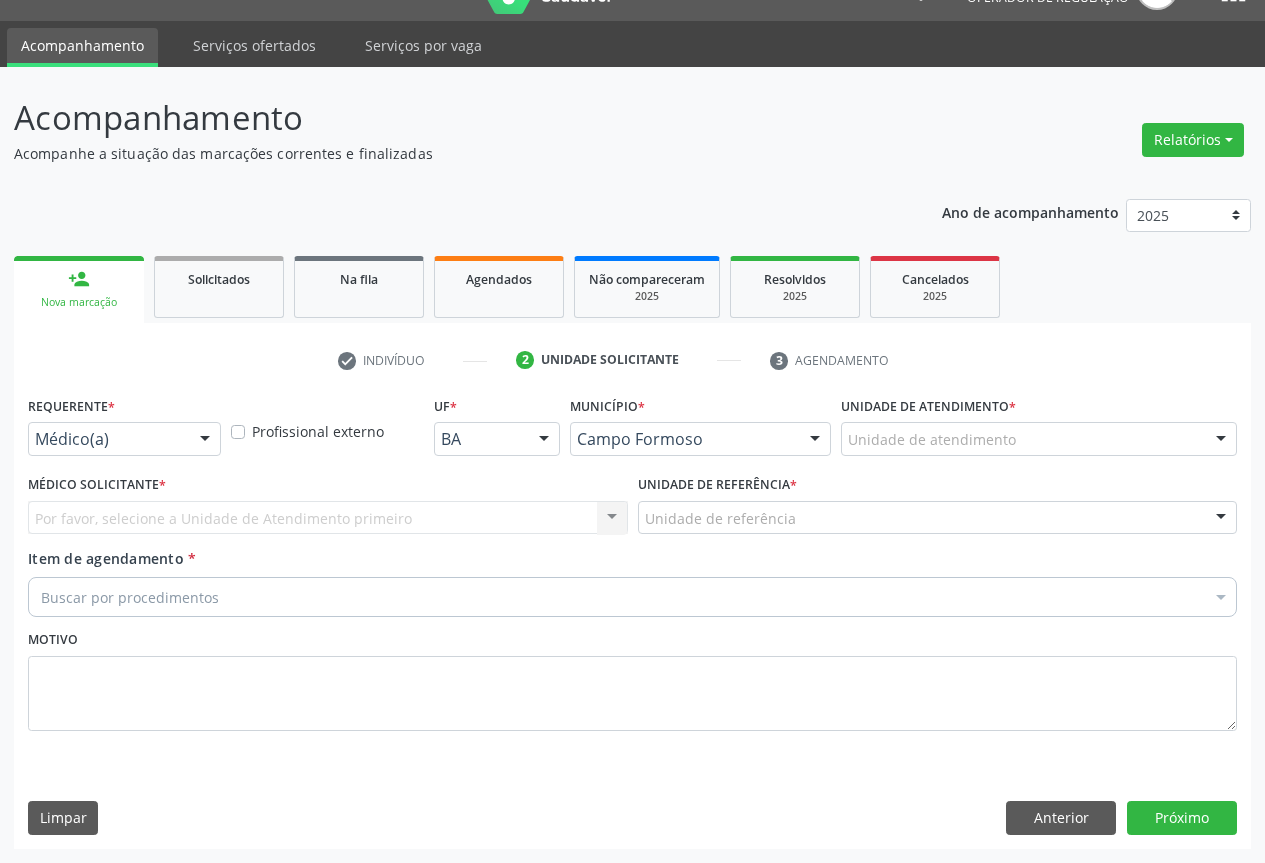 scroll, scrollTop: 43, scrollLeft: 0, axis: vertical 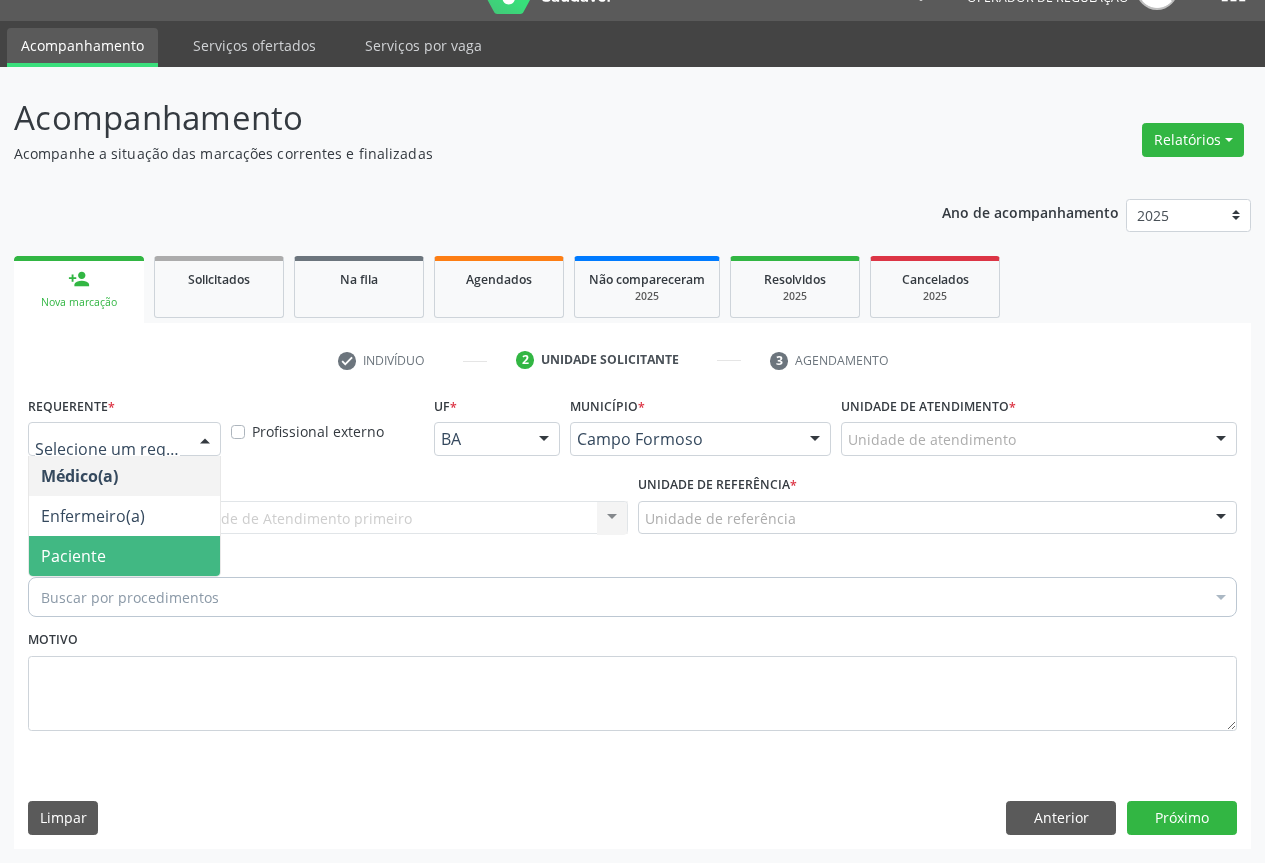 click on "Paciente" at bounding box center [73, 556] 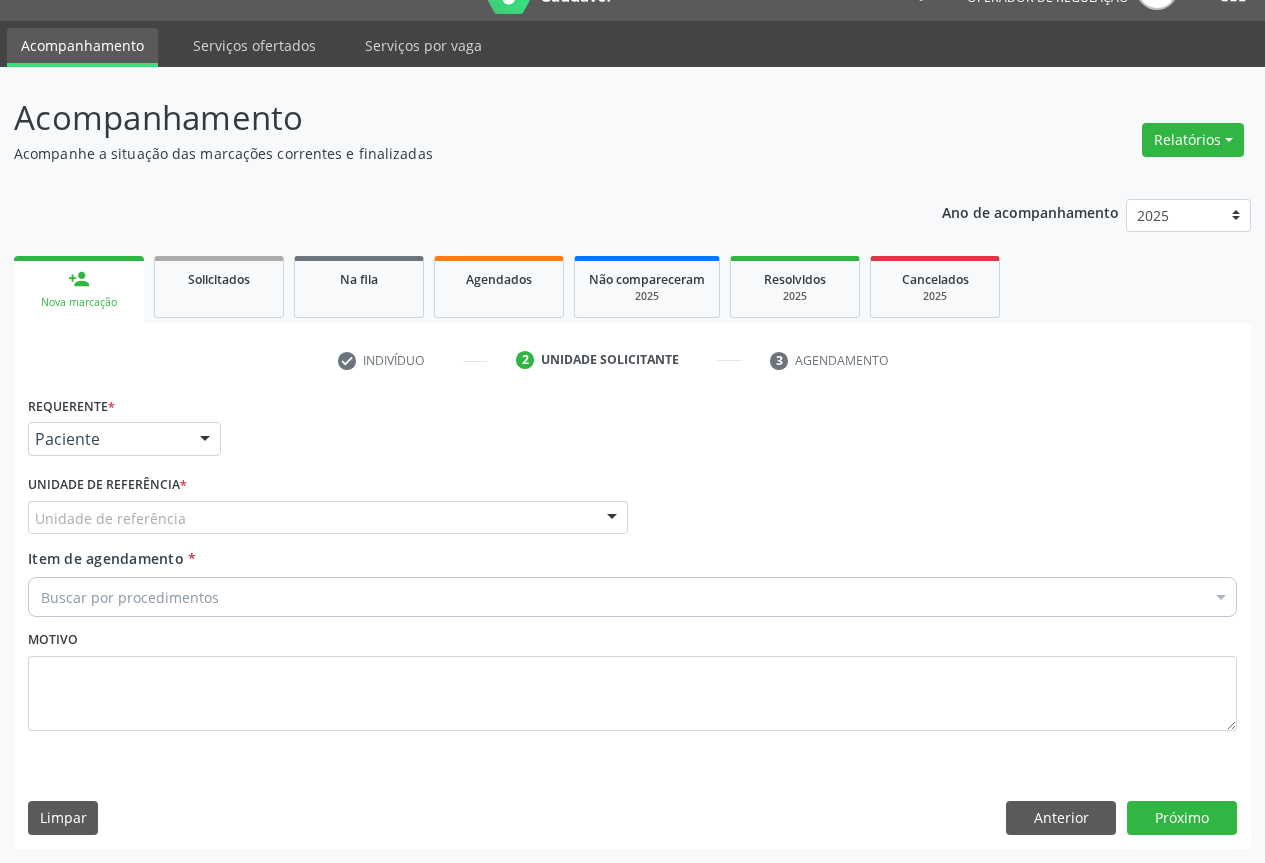 click on "Unidade de referência" at bounding box center (328, 518) 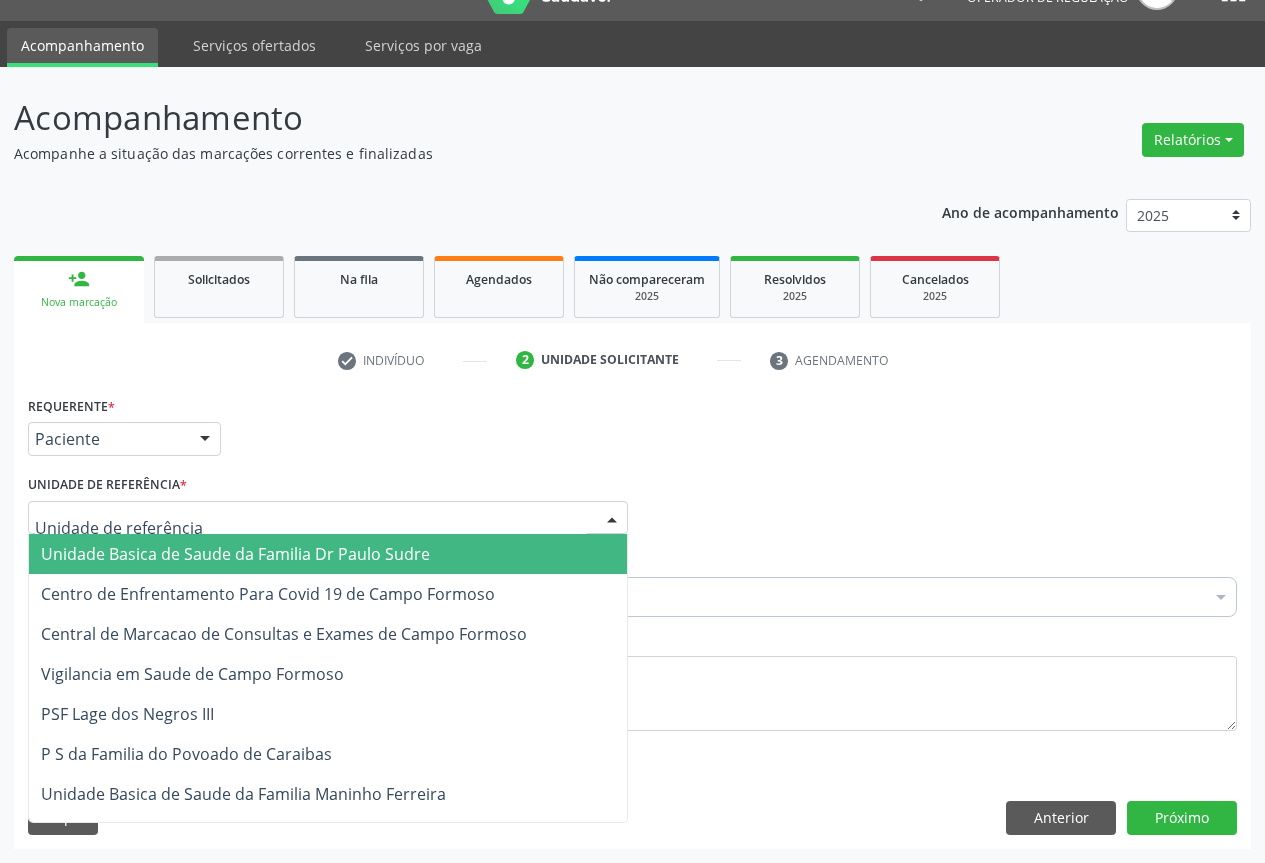 click on "Unidade Basica de Saude da Familia Dr Paulo Sudre" at bounding box center (235, 554) 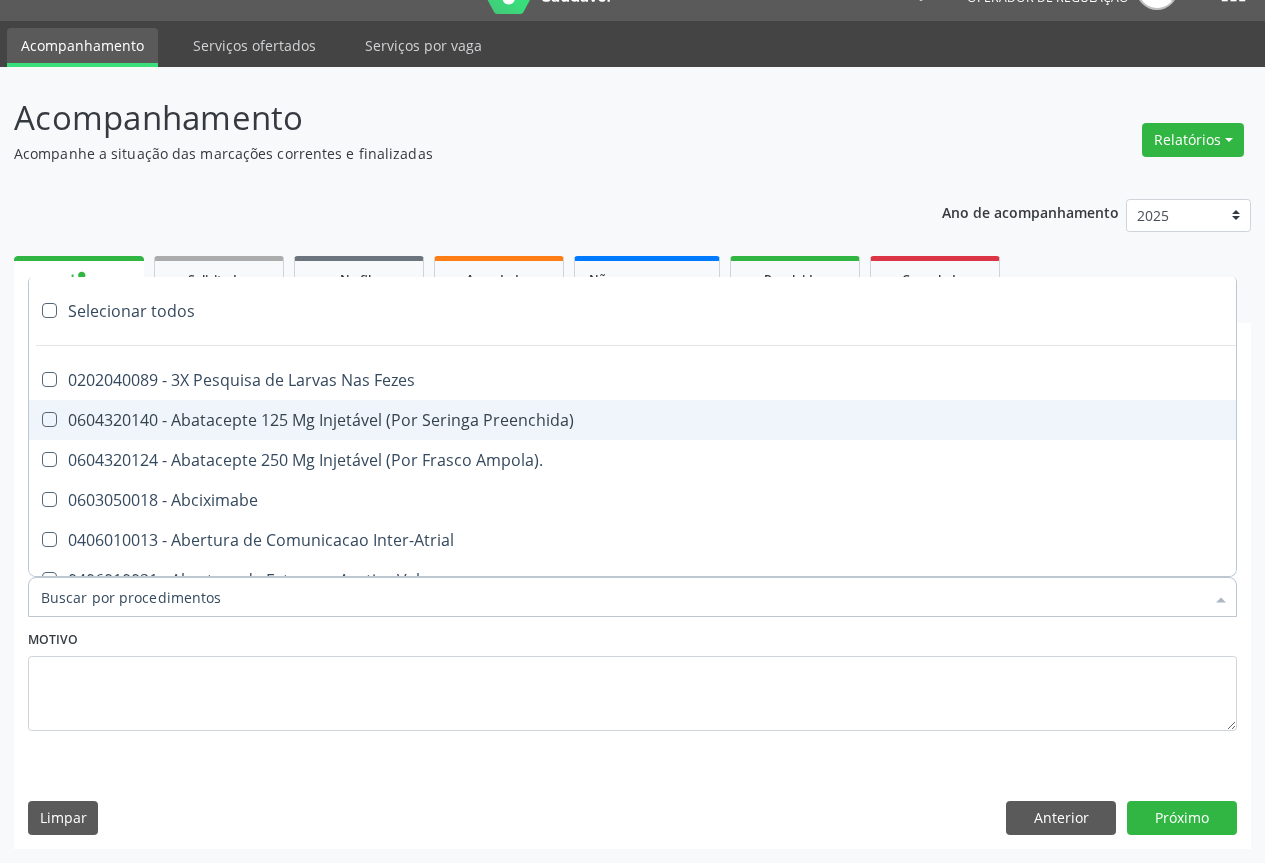 scroll, scrollTop: 0, scrollLeft: 0, axis: both 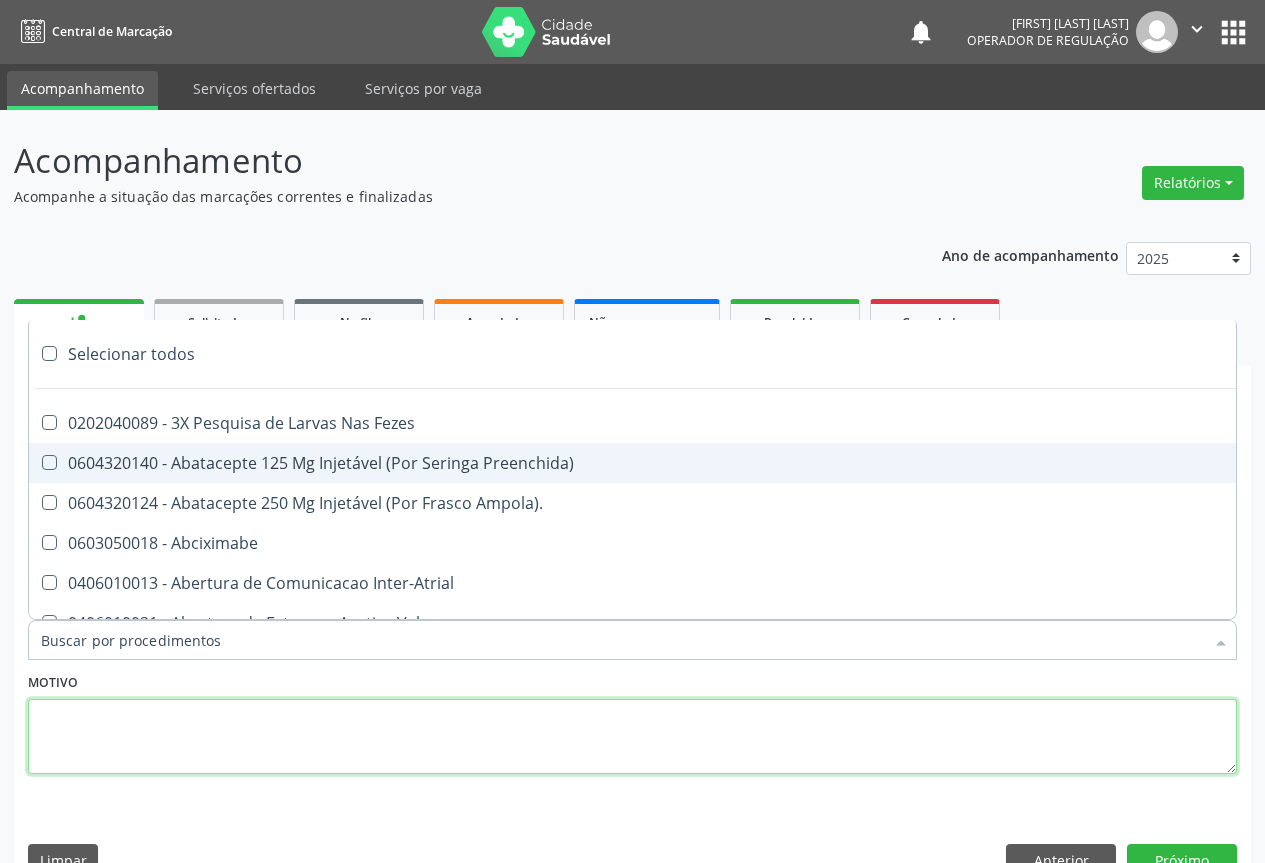 click at bounding box center (632, 737) 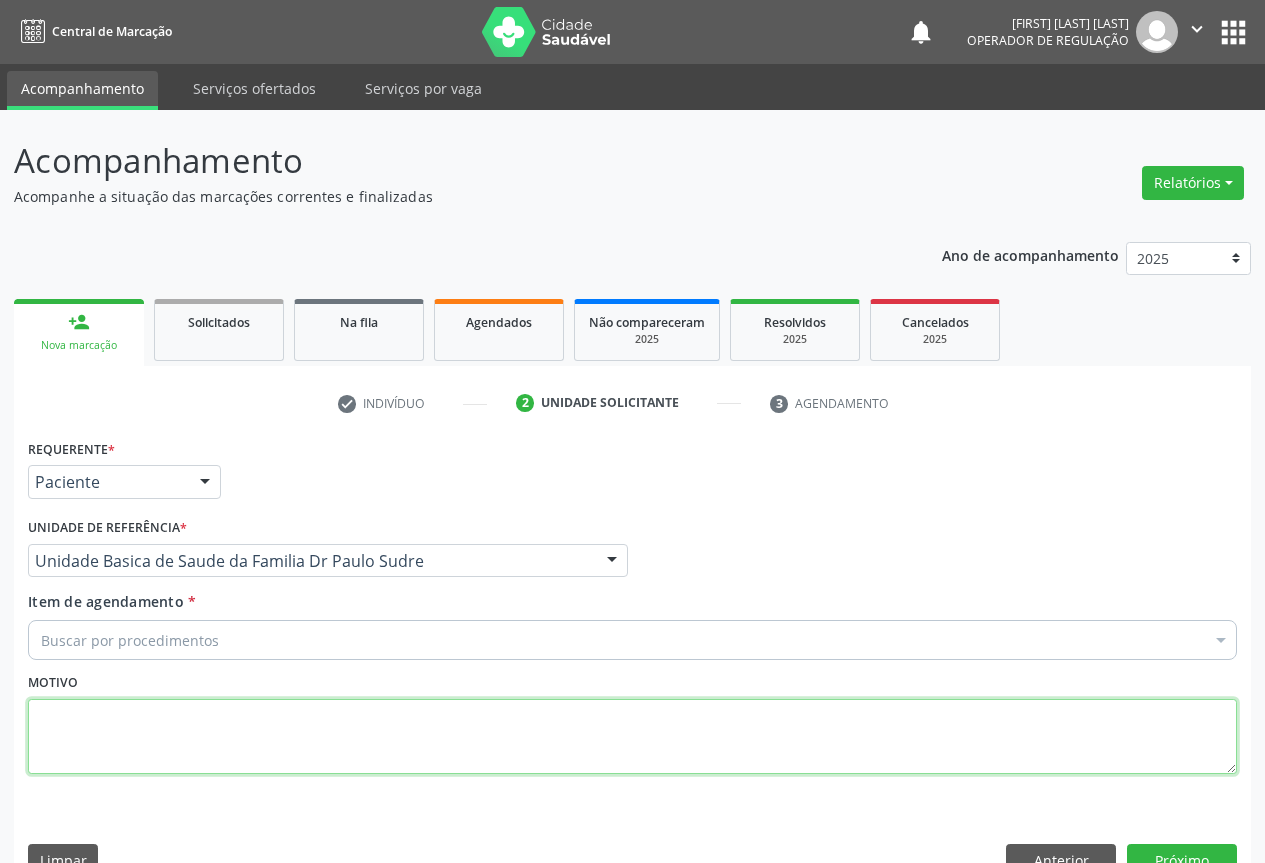 scroll, scrollTop: 43, scrollLeft: 0, axis: vertical 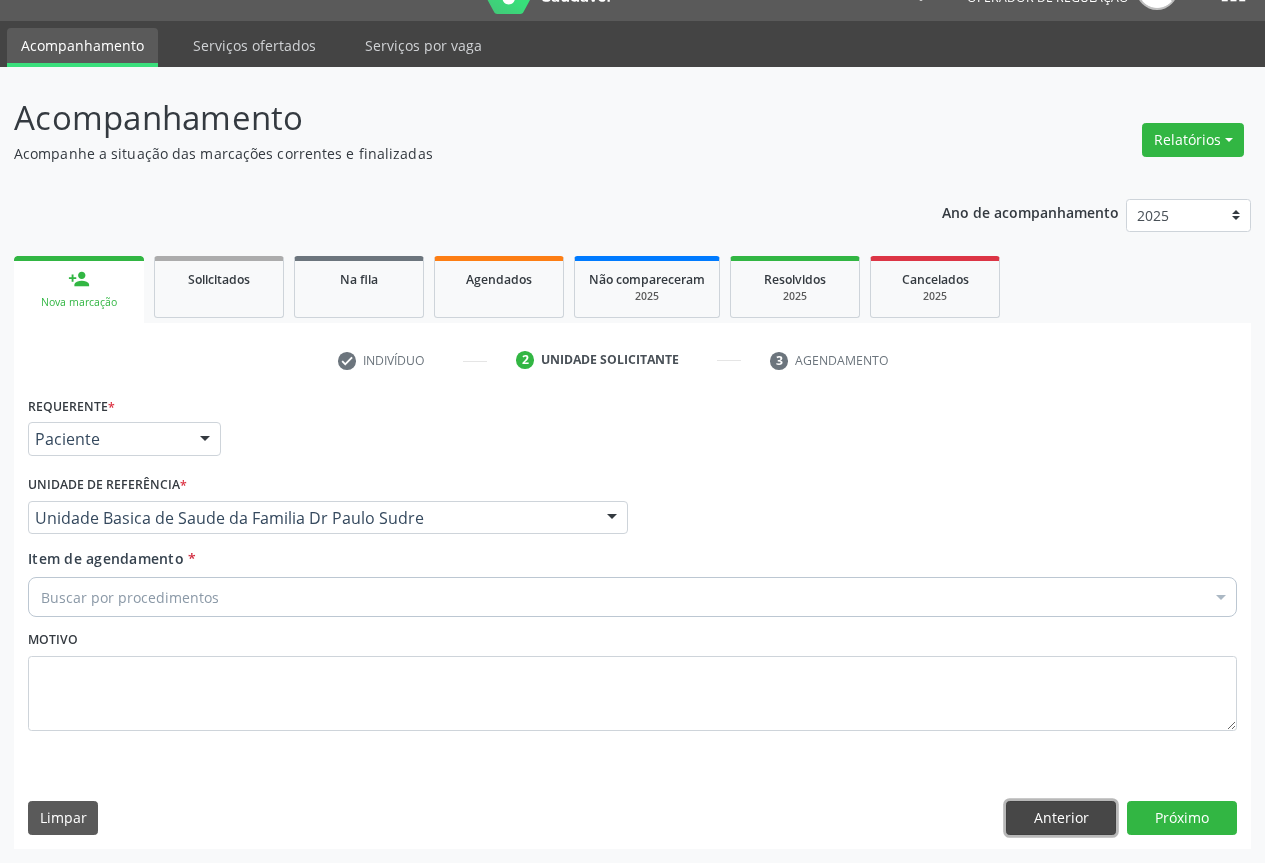 click on "Anterior" at bounding box center (1061, 818) 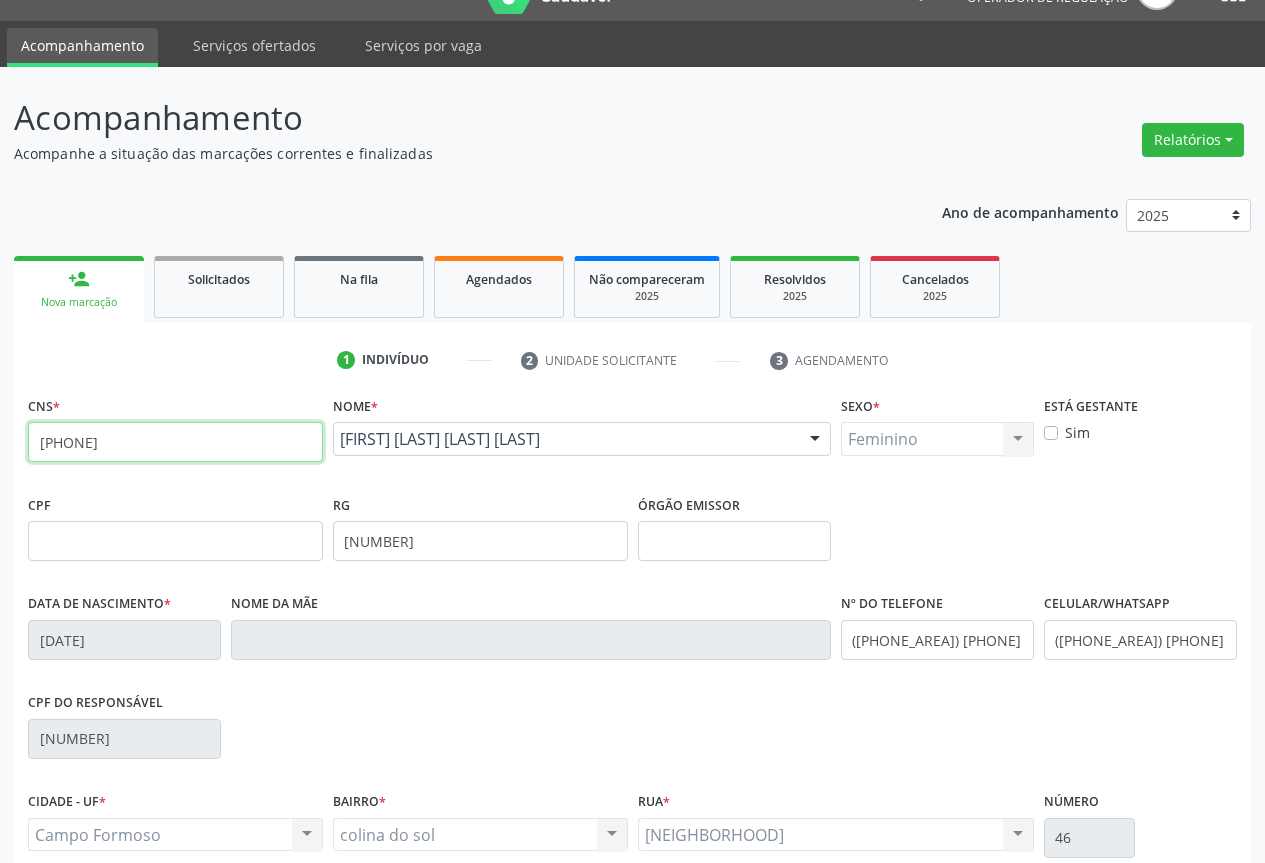 drag, startPoint x: 36, startPoint y: 436, endPoint x: 225, endPoint y: 415, distance: 190.16309 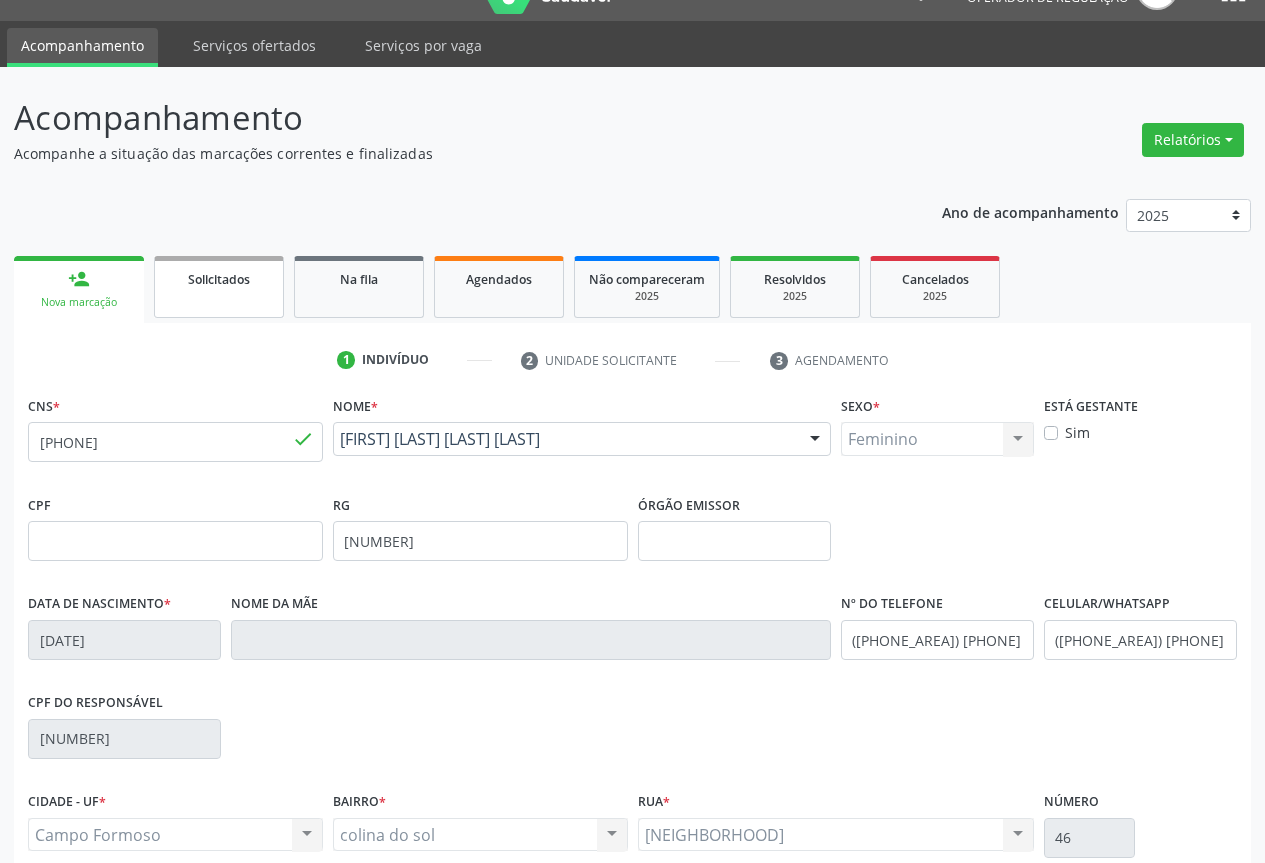 click on "Solicitados" at bounding box center [219, 287] 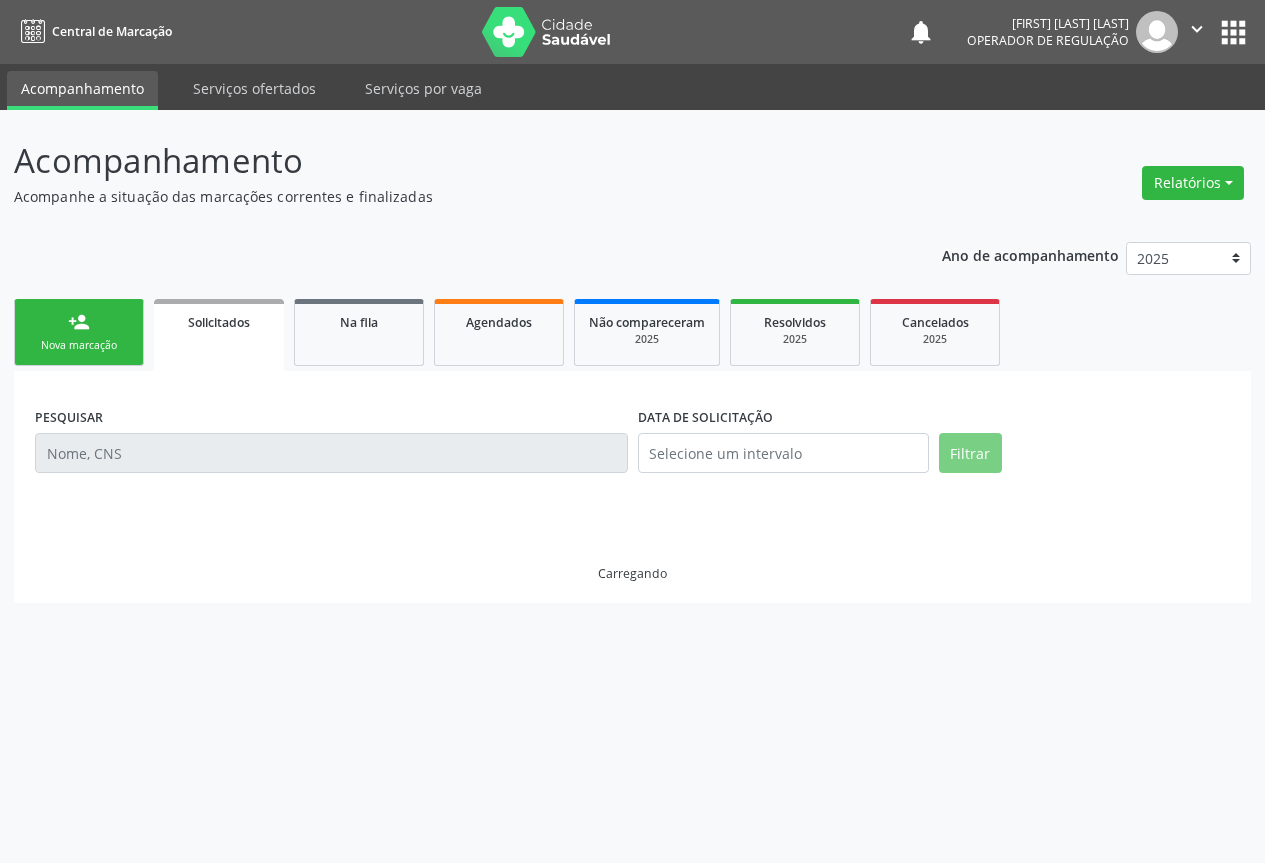 scroll, scrollTop: 0, scrollLeft: 0, axis: both 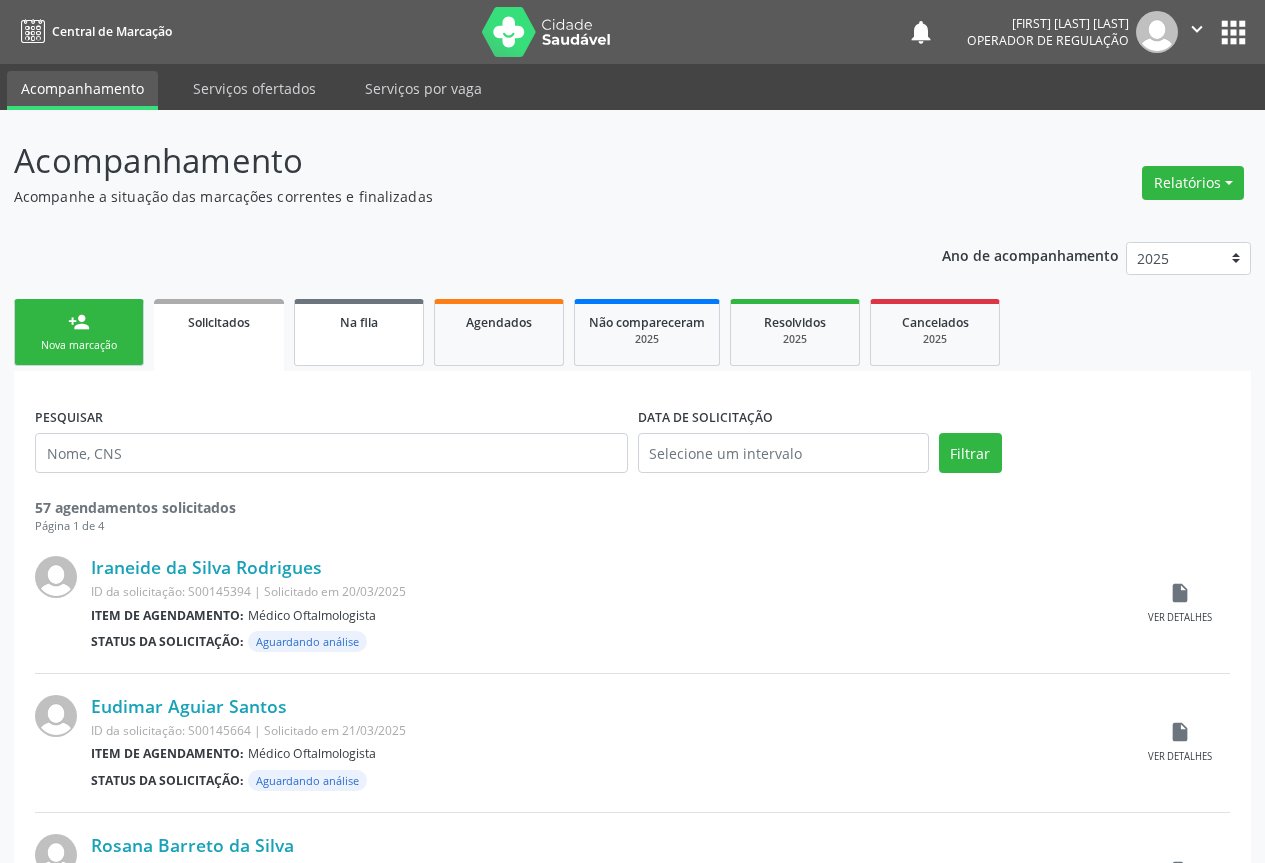 click on "Na fila" at bounding box center (359, 332) 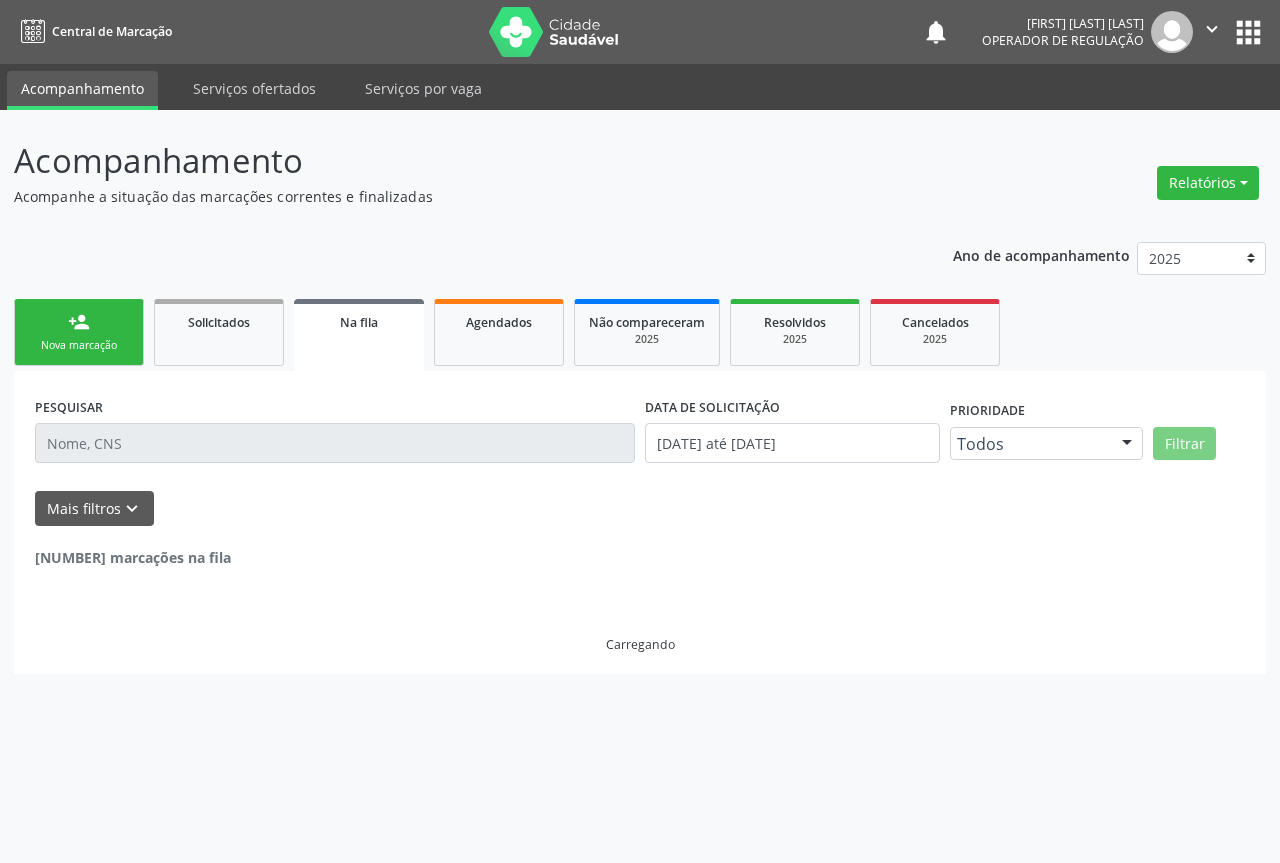 drag, startPoint x: 157, startPoint y: 440, endPoint x: 296, endPoint y: 610, distance: 219.5928 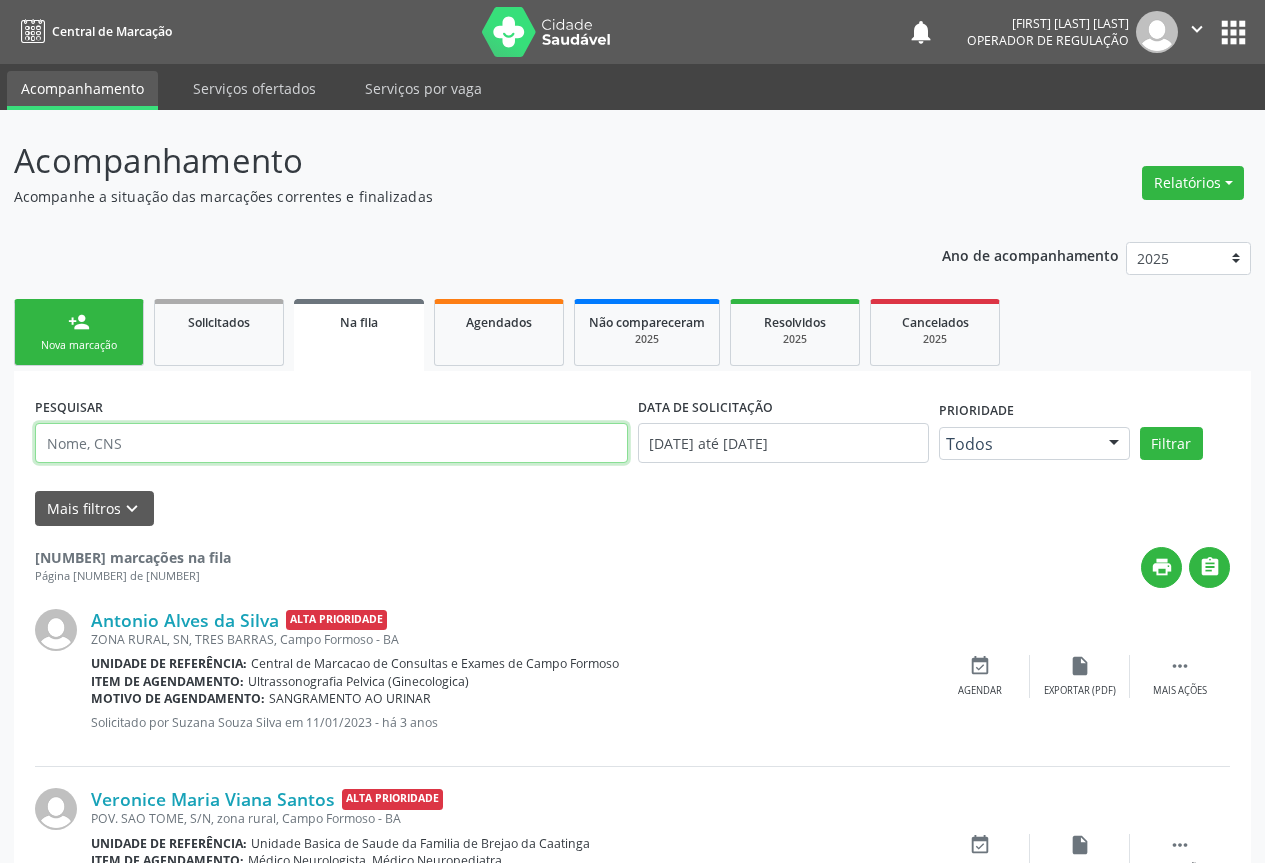 paste on "[PHONE]" 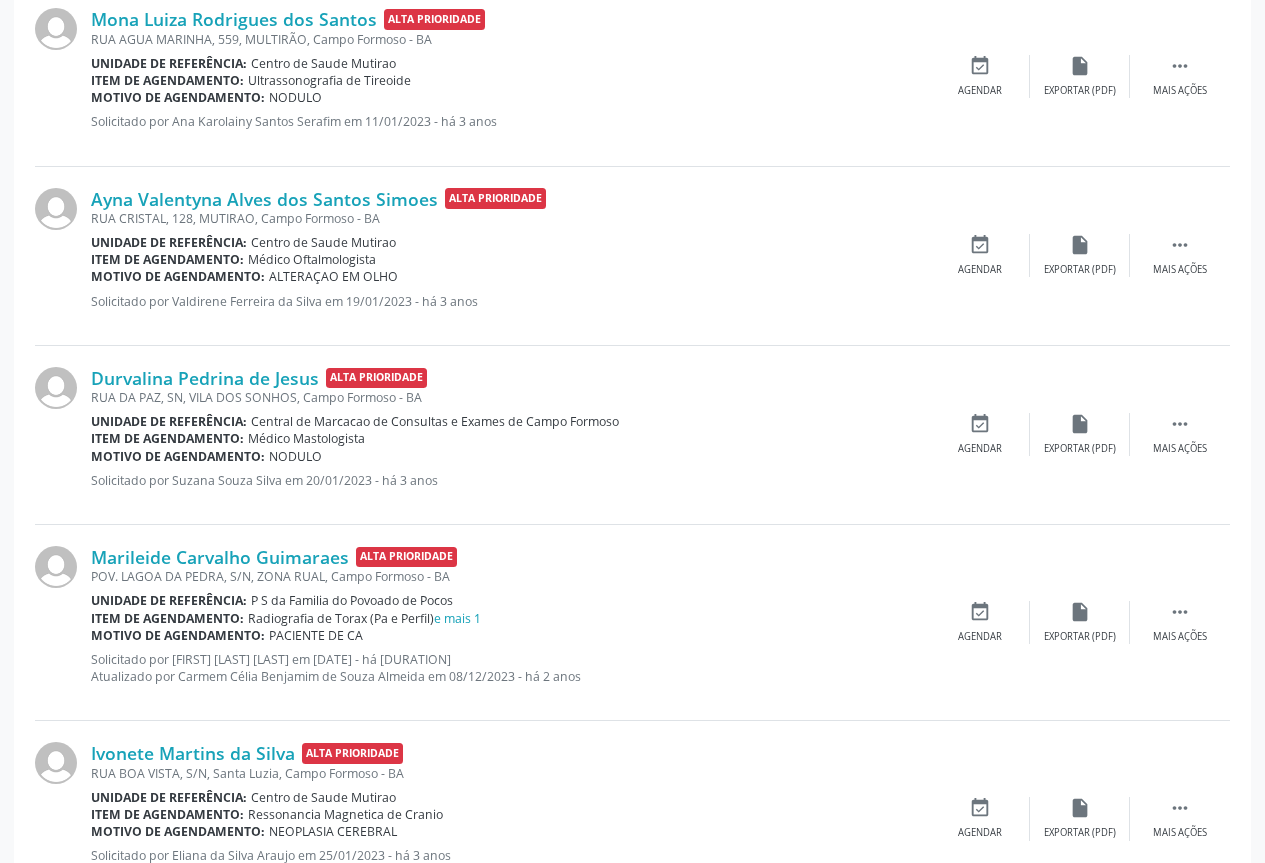 scroll, scrollTop: 38, scrollLeft: 0, axis: vertical 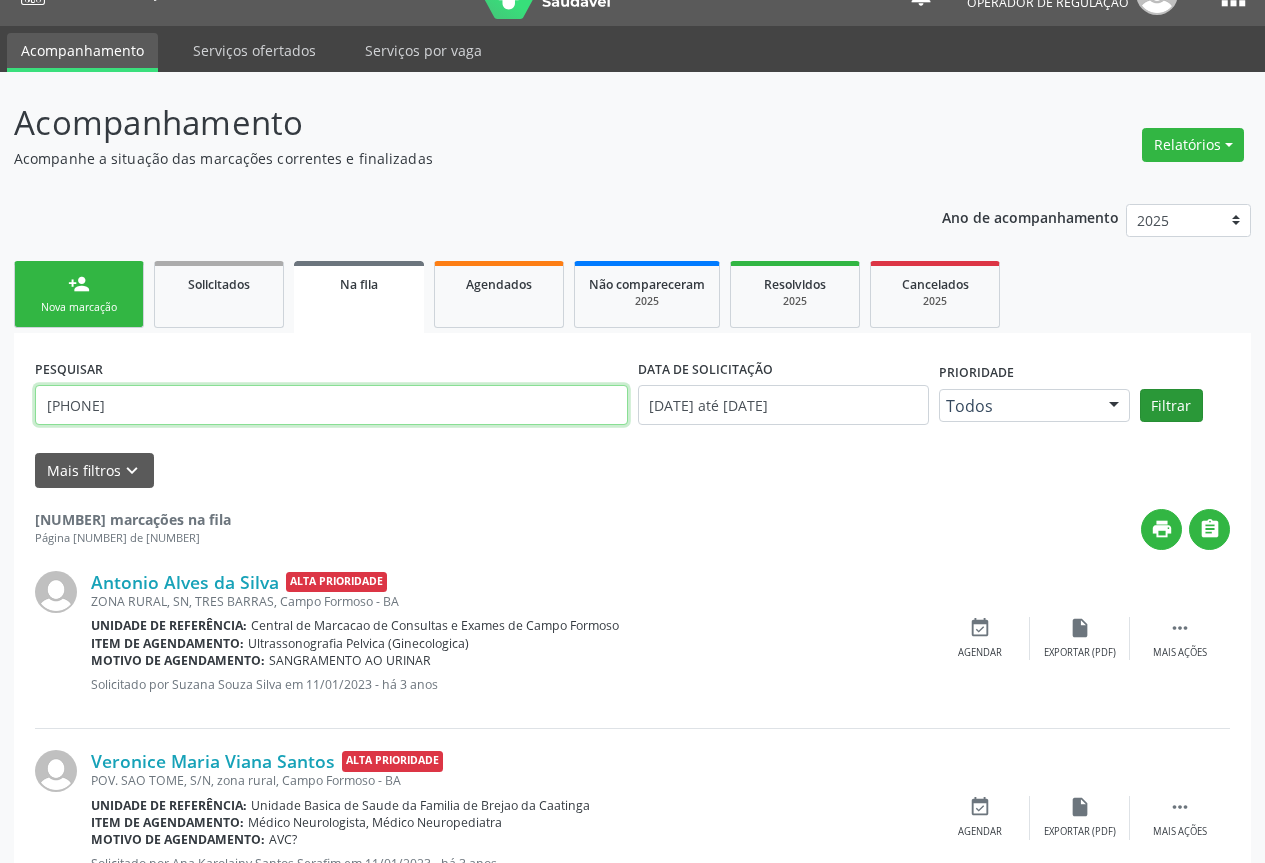 type on "[PHONE]" 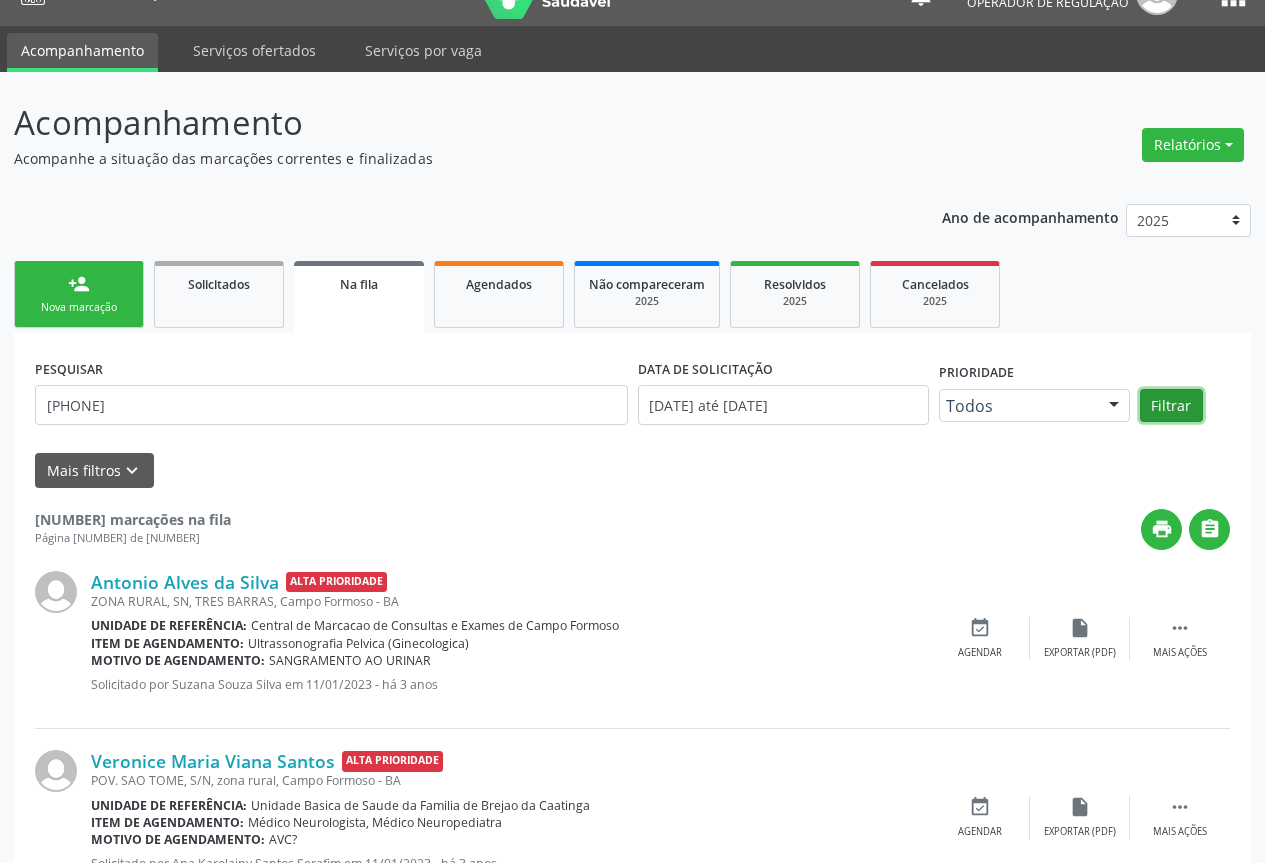 click on "Filtrar" at bounding box center [1171, 406] 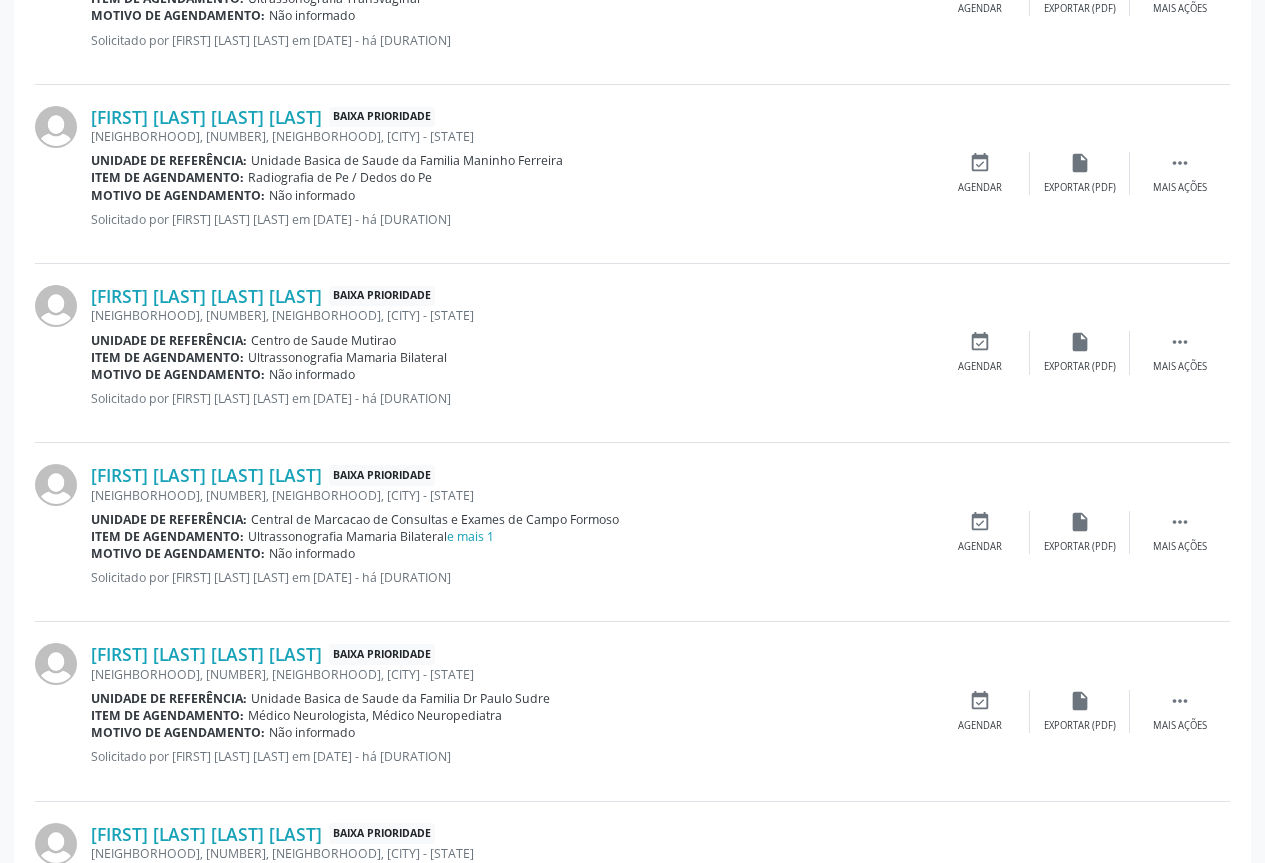scroll, scrollTop: 852, scrollLeft: 0, axis: vertical 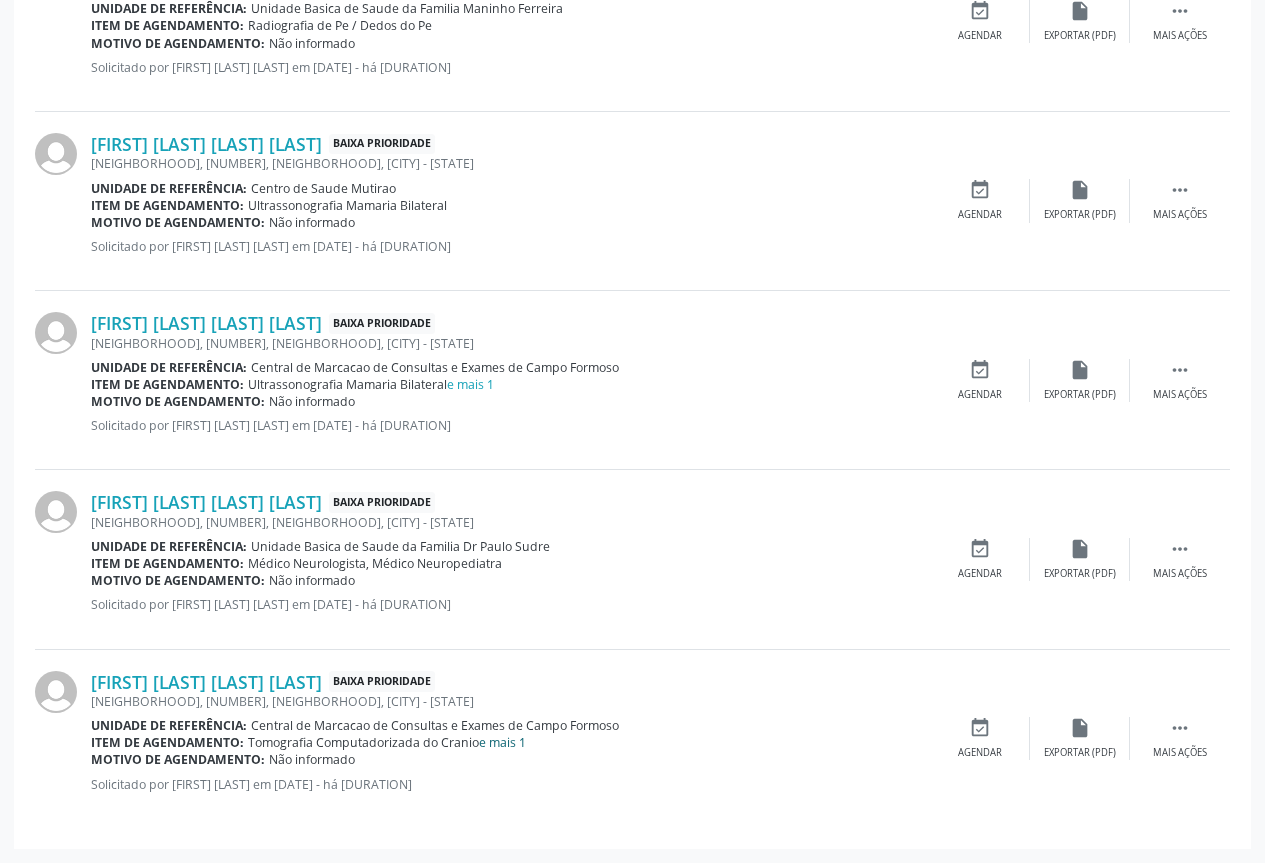click on "e mais 1" at bounding box center [502, 742] 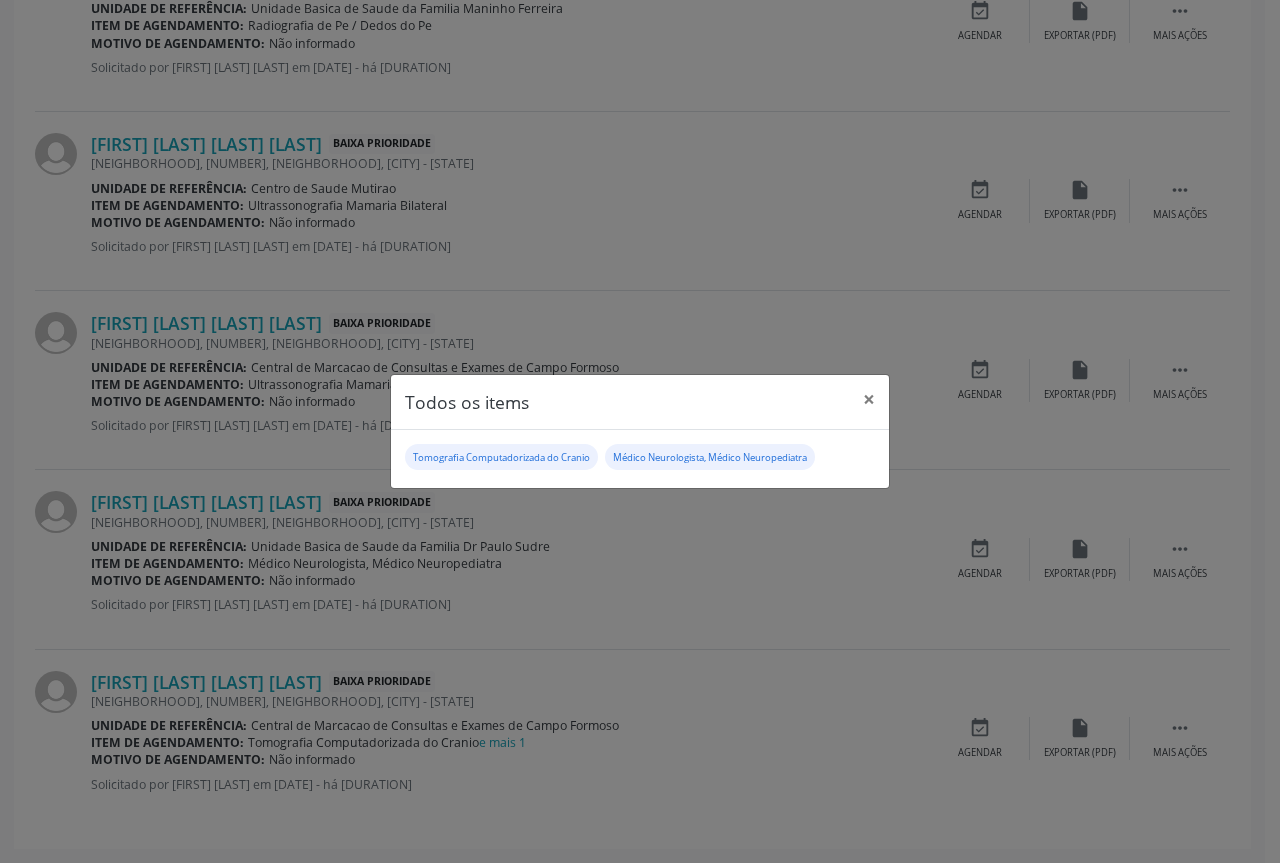 click on "Todos os items × Tomografia Computadorizada do Cranio Médico Neurologista, Médico Neuropediatra" at bounding box center [640, 431] 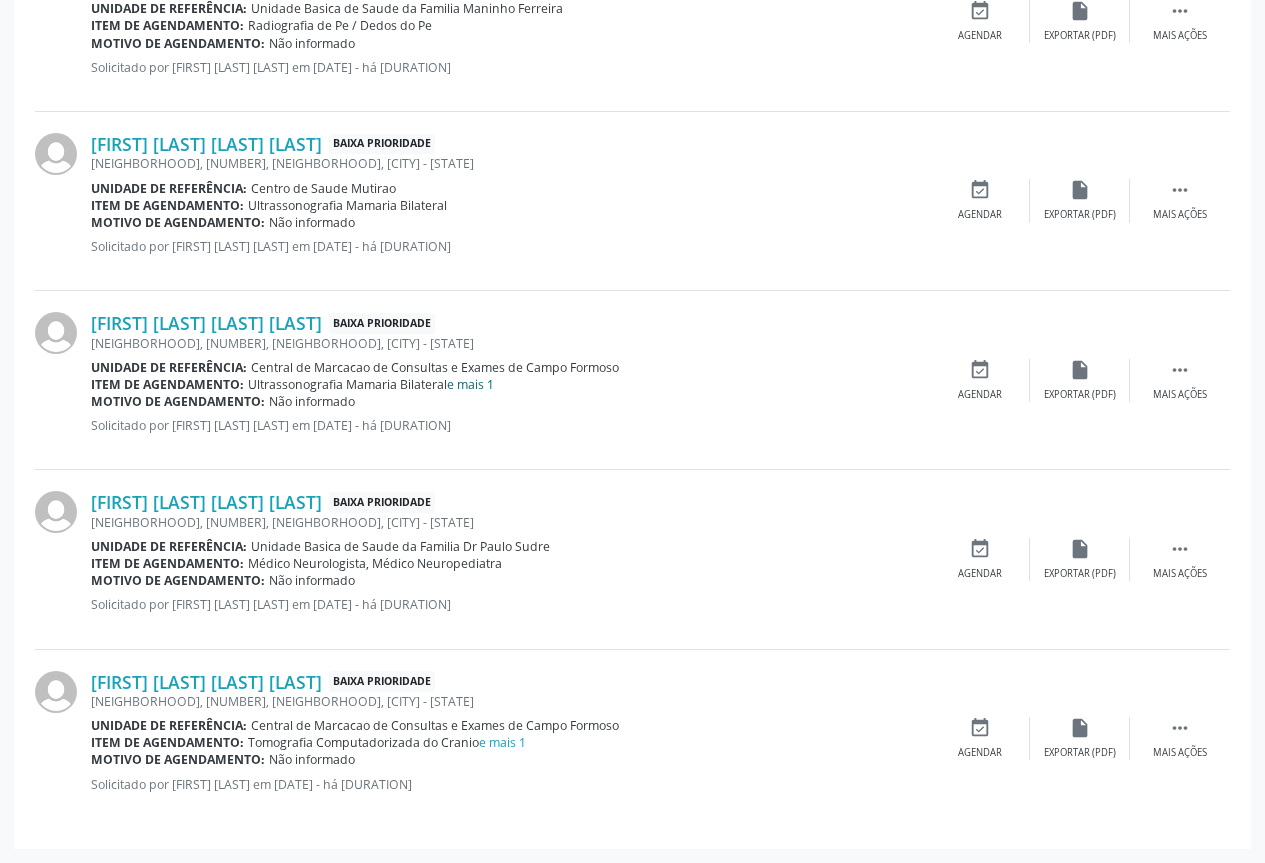click on "e mais 1" at bounding box center [470, 384] 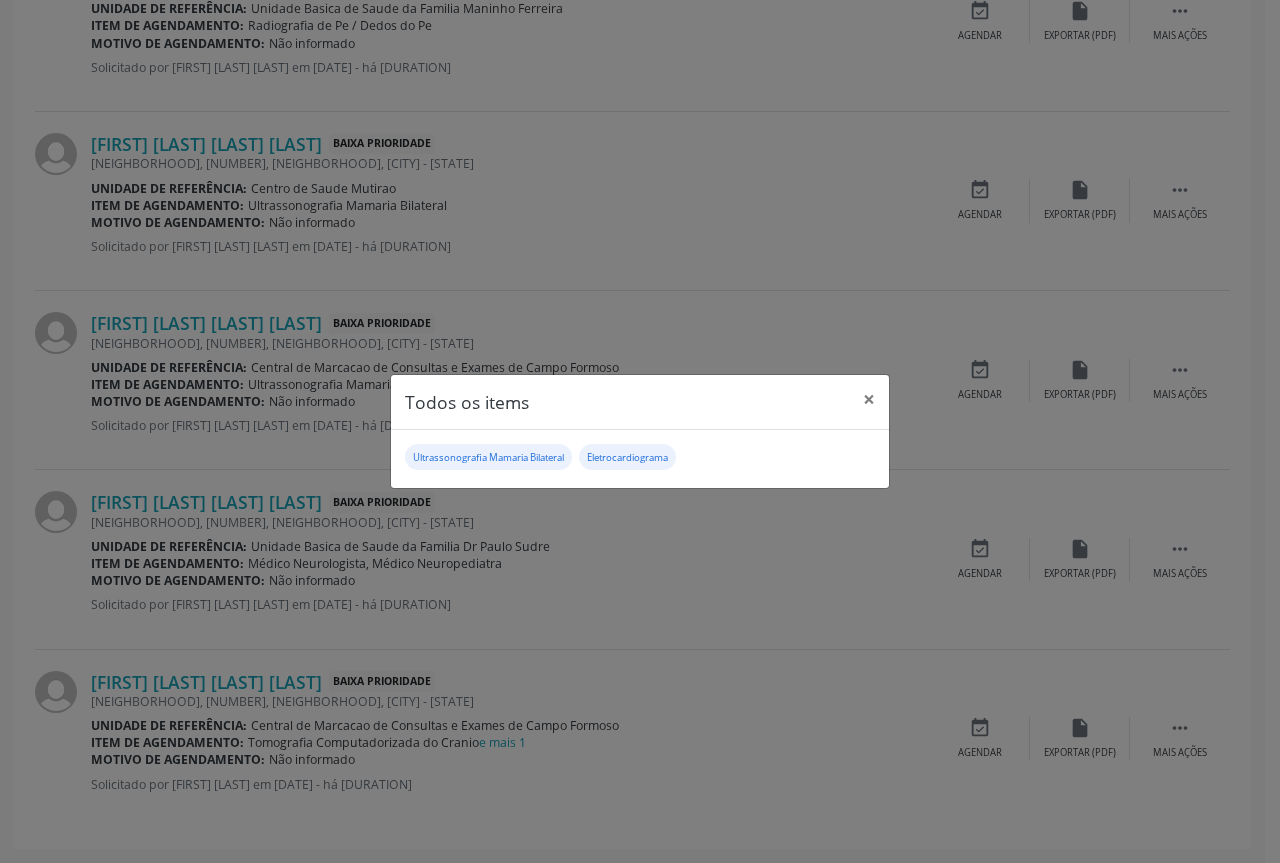click on "Todos os items × Ultrassonografia Mamaria Bilateral Eletrocardiograma" at bounding box center (640, 431) 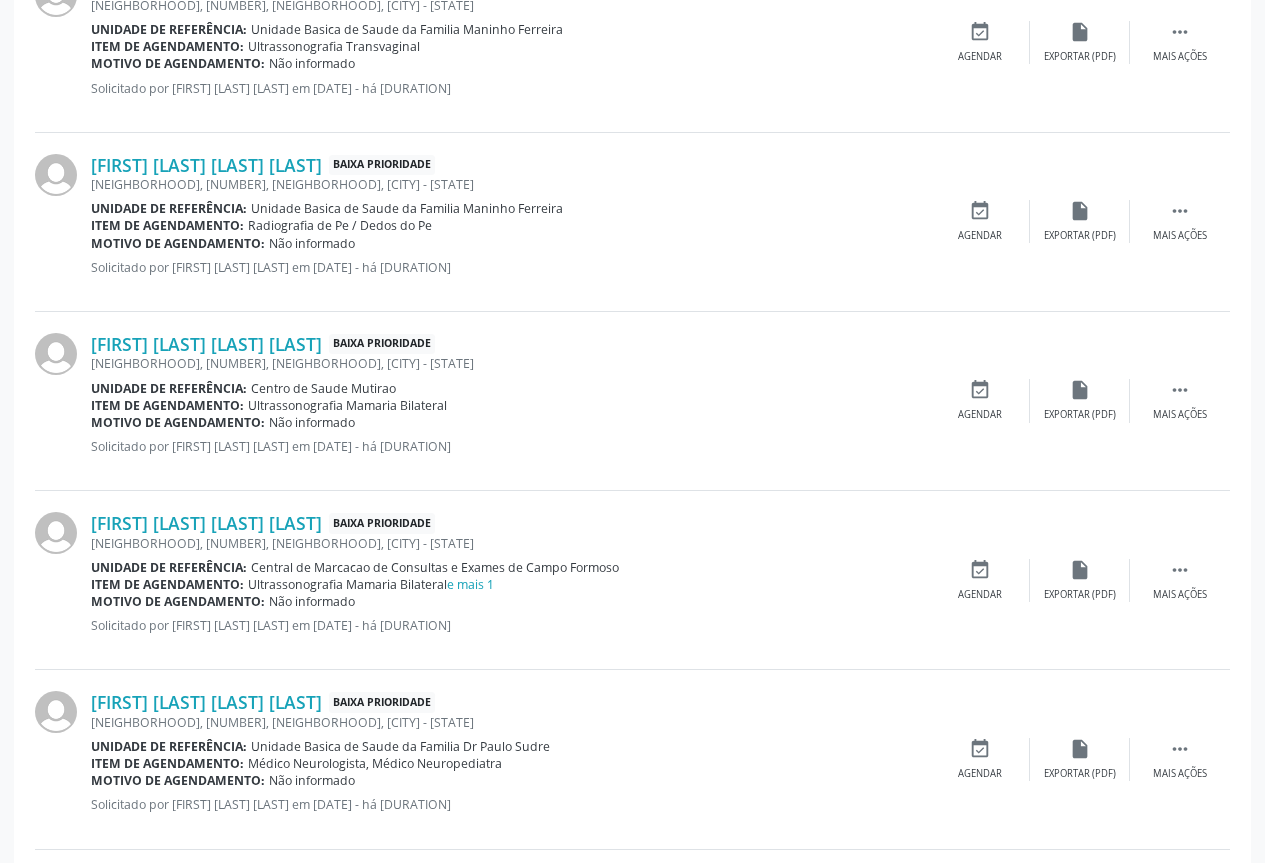 scroll, scrollTop: 852, scrollLeft: 0, axis: vertical 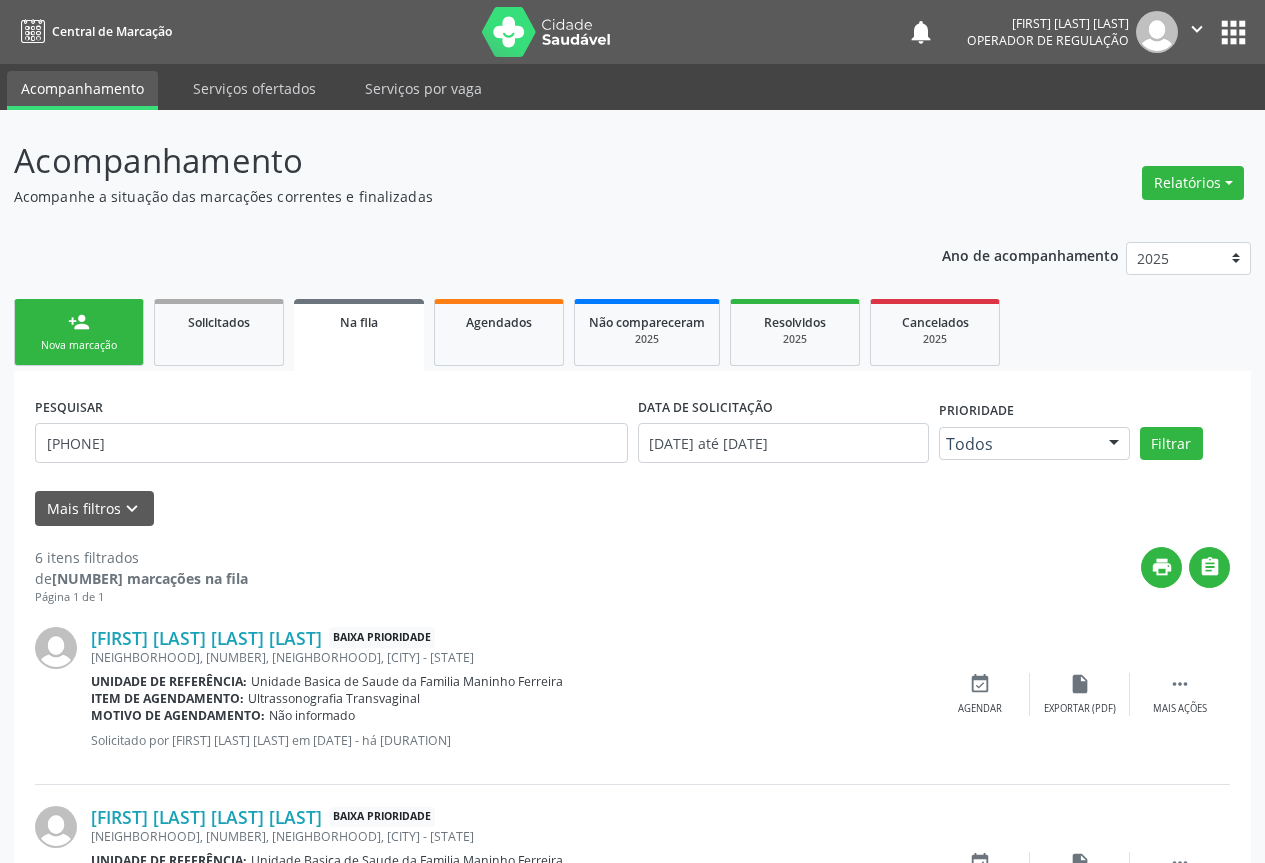click on "Nova marcação" at bounding box center (79, 345) 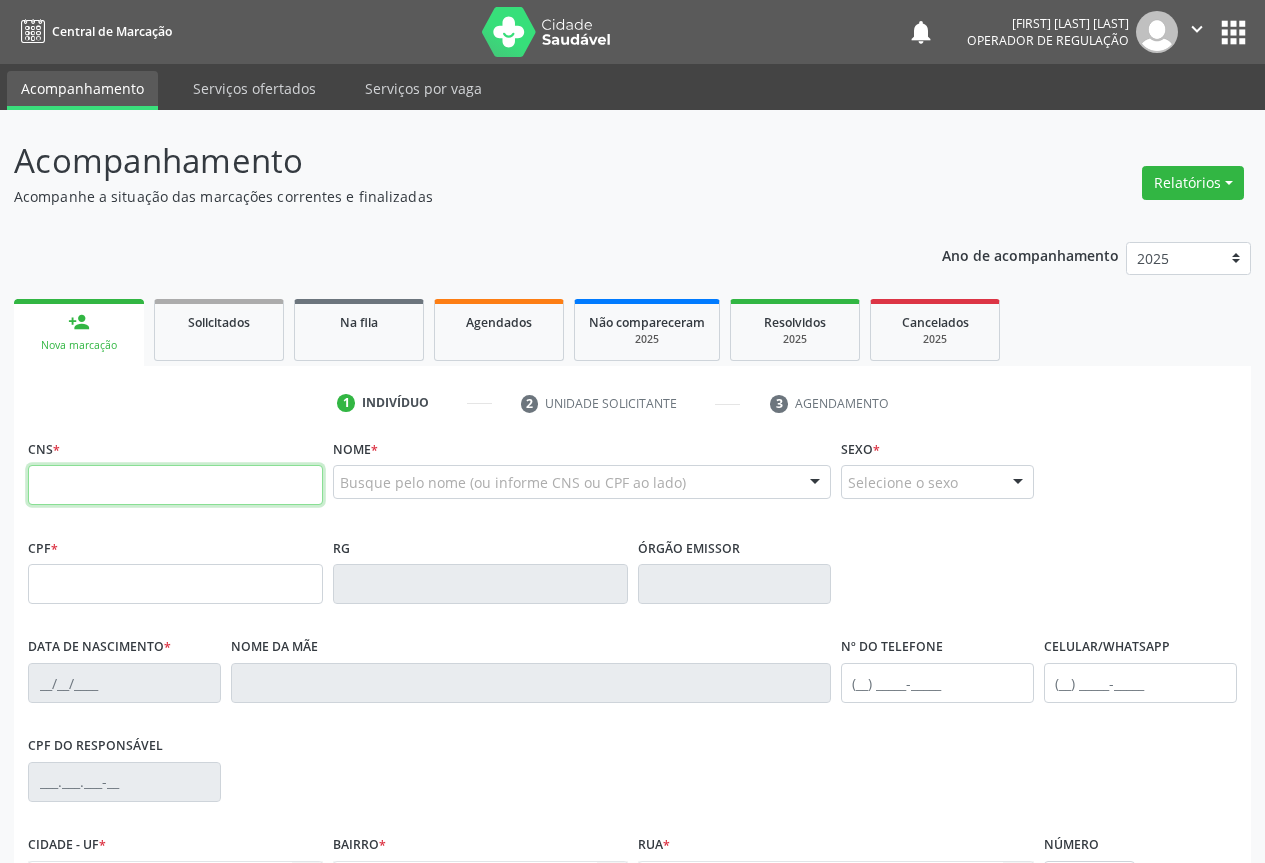 click at bounding box center (175, 485) 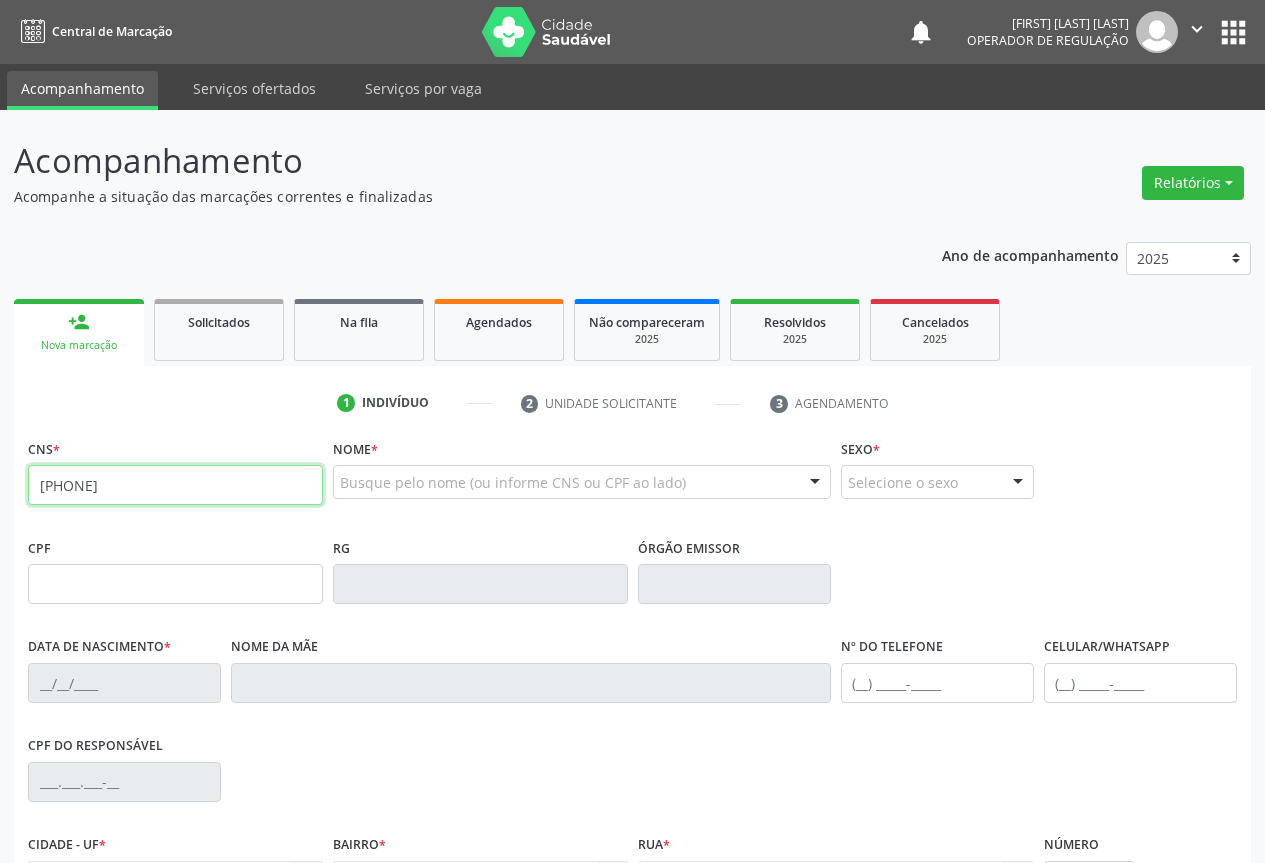 type on "708 9087 0216 5416" 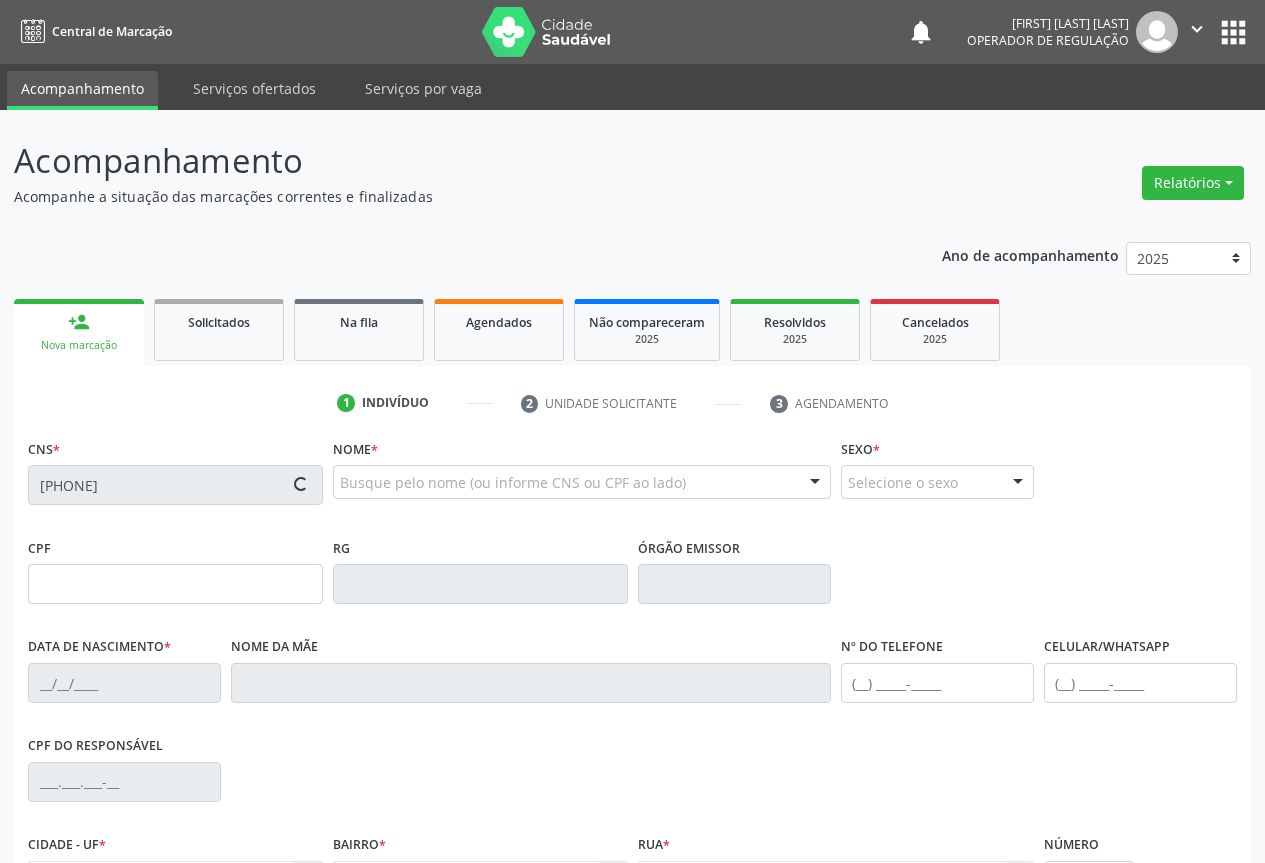 scroll, scrollTop: 221, scrollLeft: 0, axis: vertical 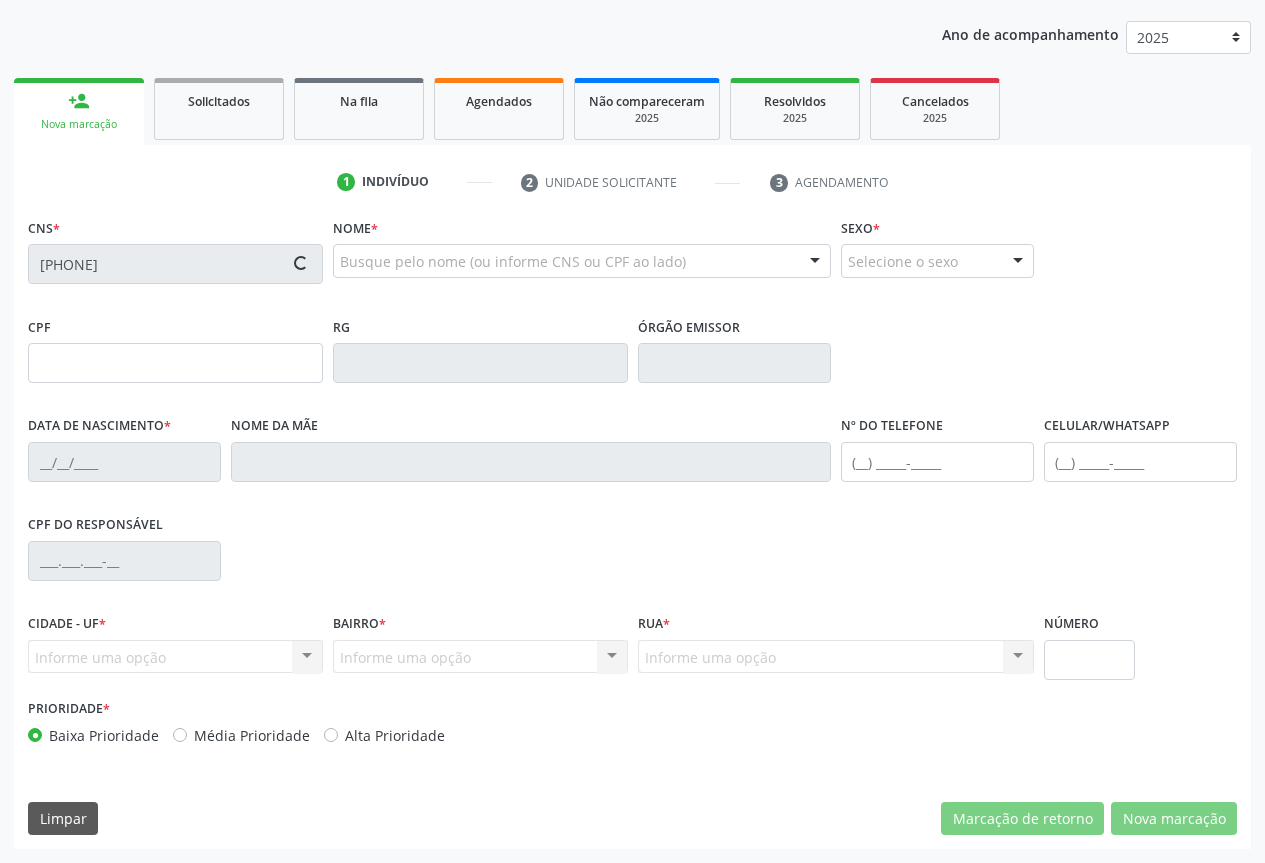 type on "15/11/1950" 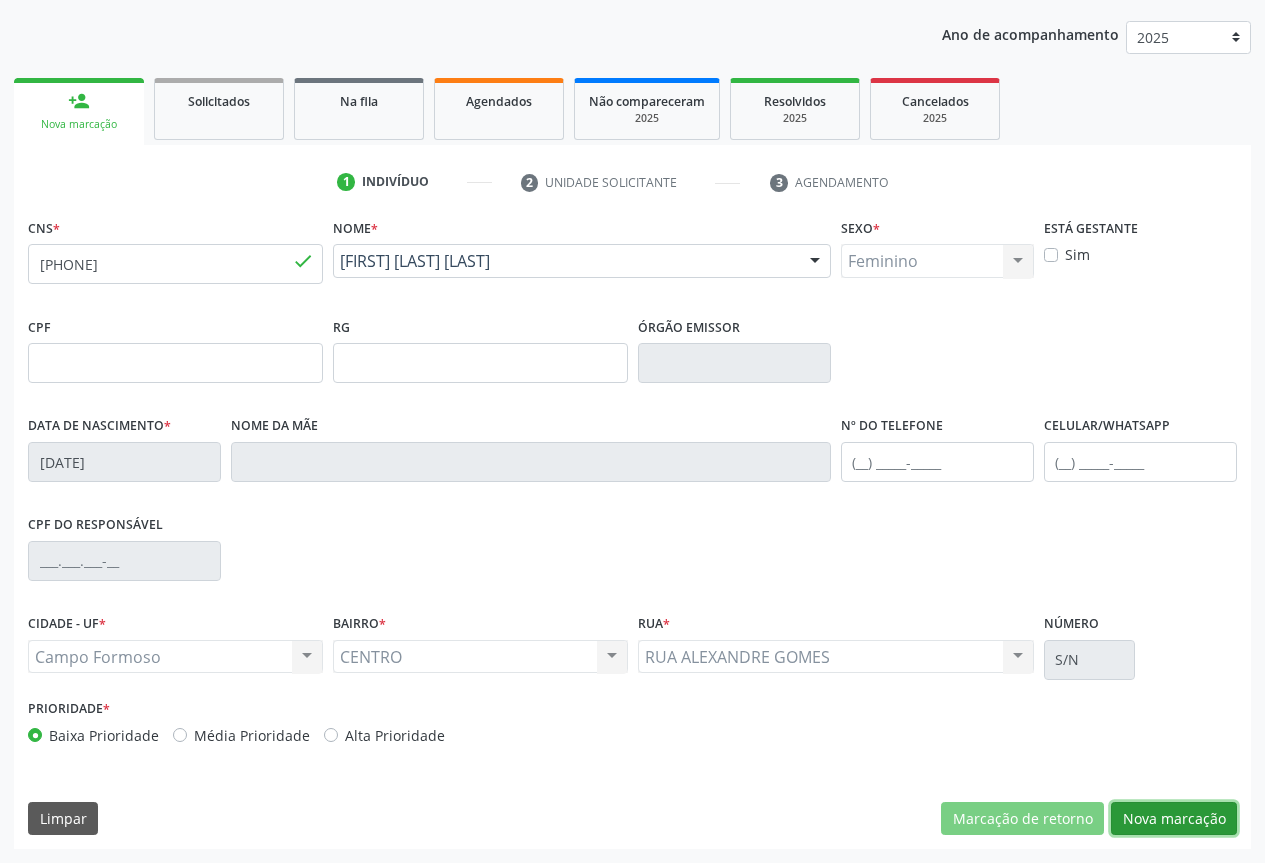 drag, startPoint x: 1203, startPoint y: 821, endPoint x: 1129, endPoint y: 720, distance: 125.207825 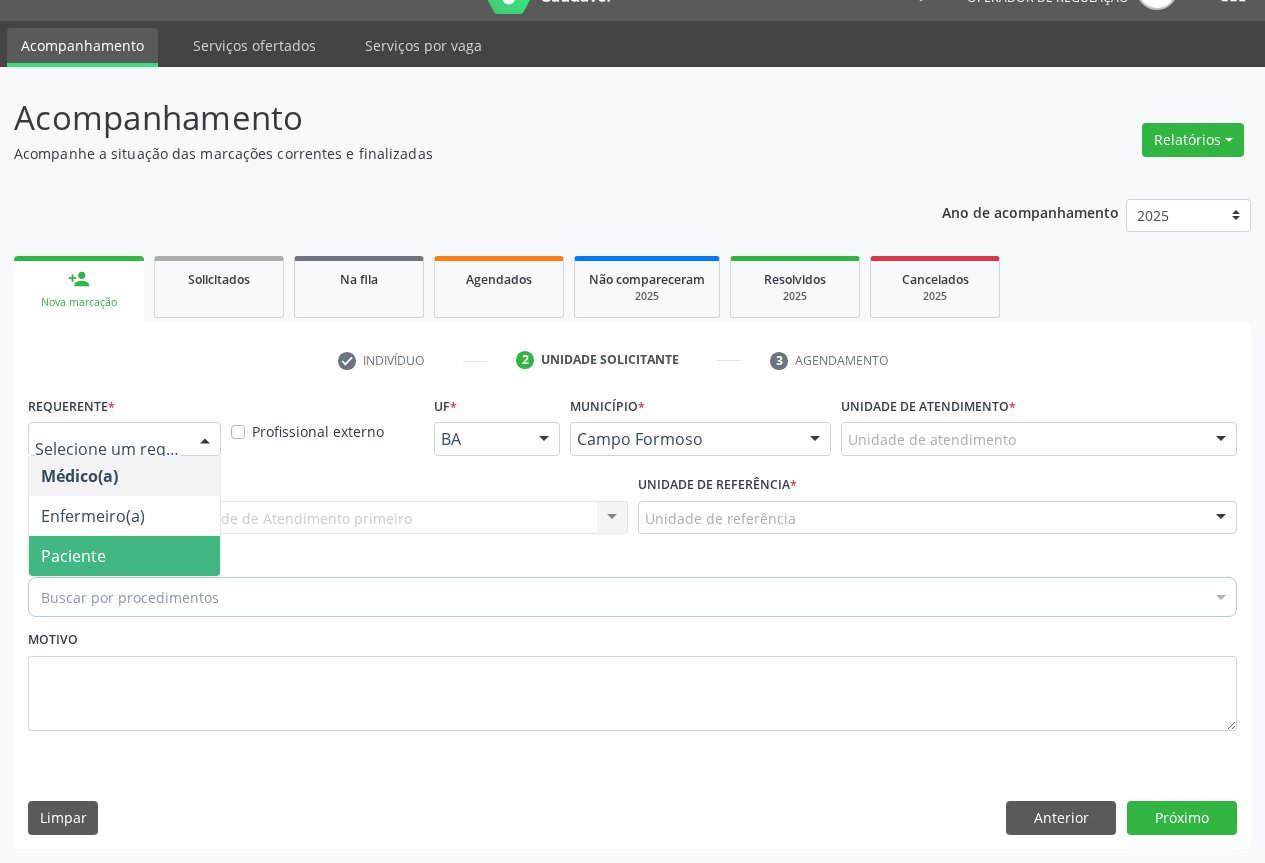 drag, startPoint x: 111, startPoint y: 546, endPoint x: 219, endPoint y: 528, distance: 109.48972 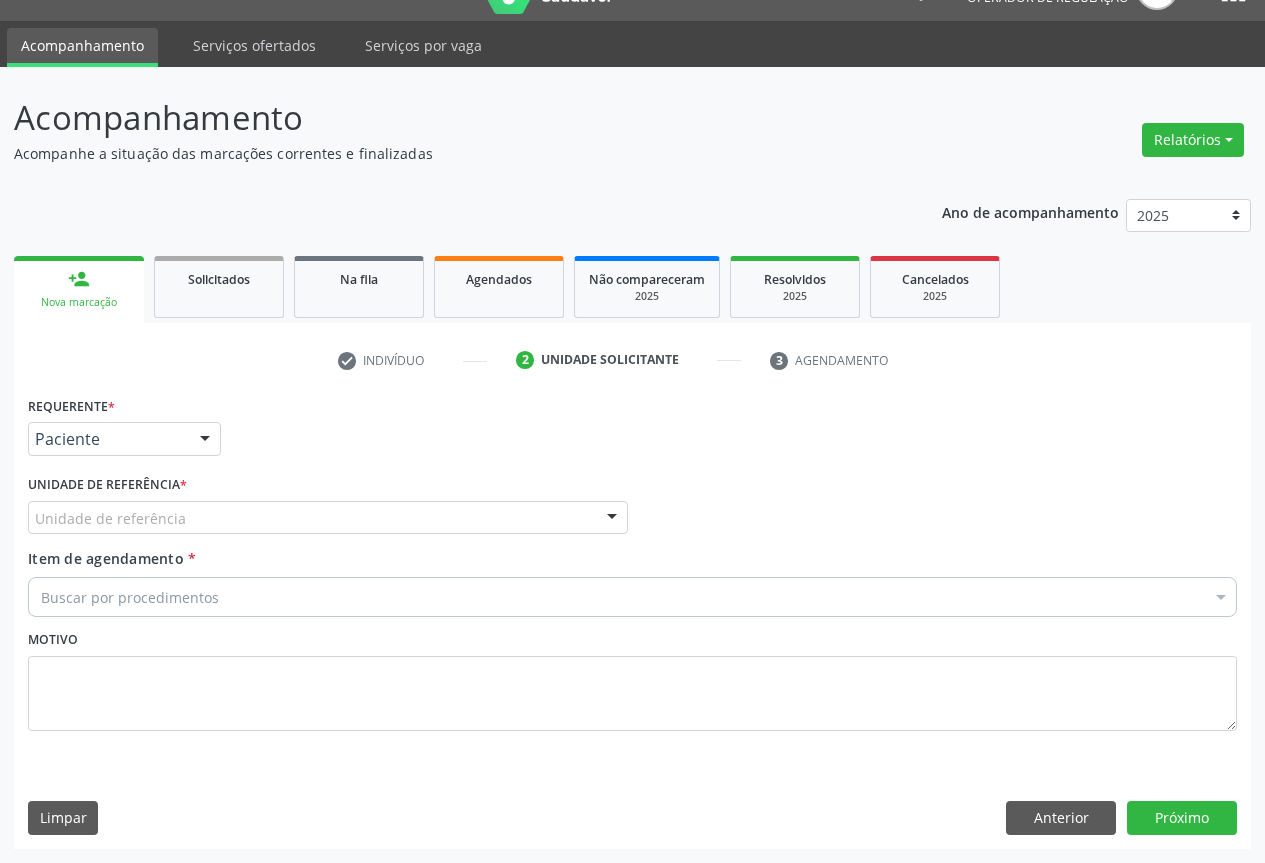 click on "Unidade de referência" at bounding box center [328, 518] 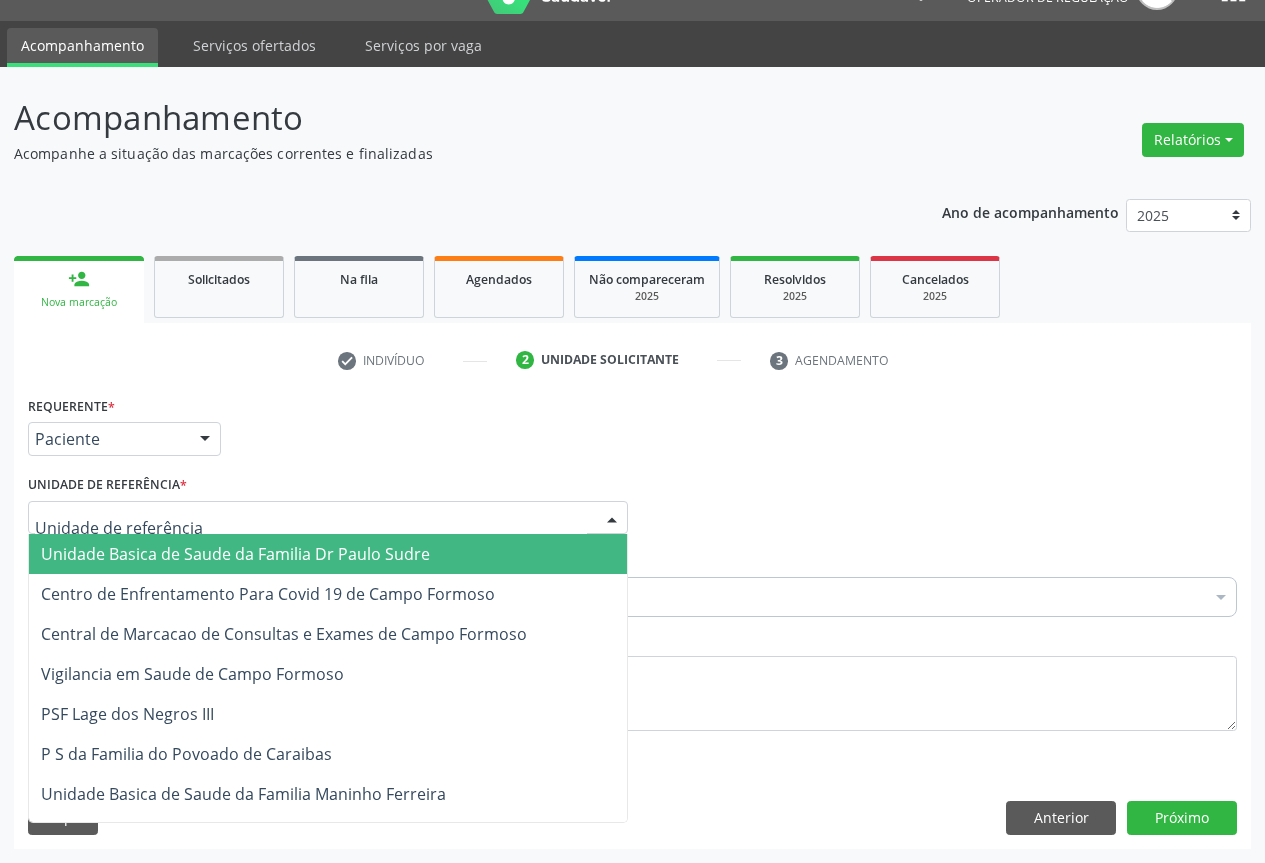 click on "Unidade Basica de Saude da Familia Dr Paulo Sudre" at bounding box center [328, 554] 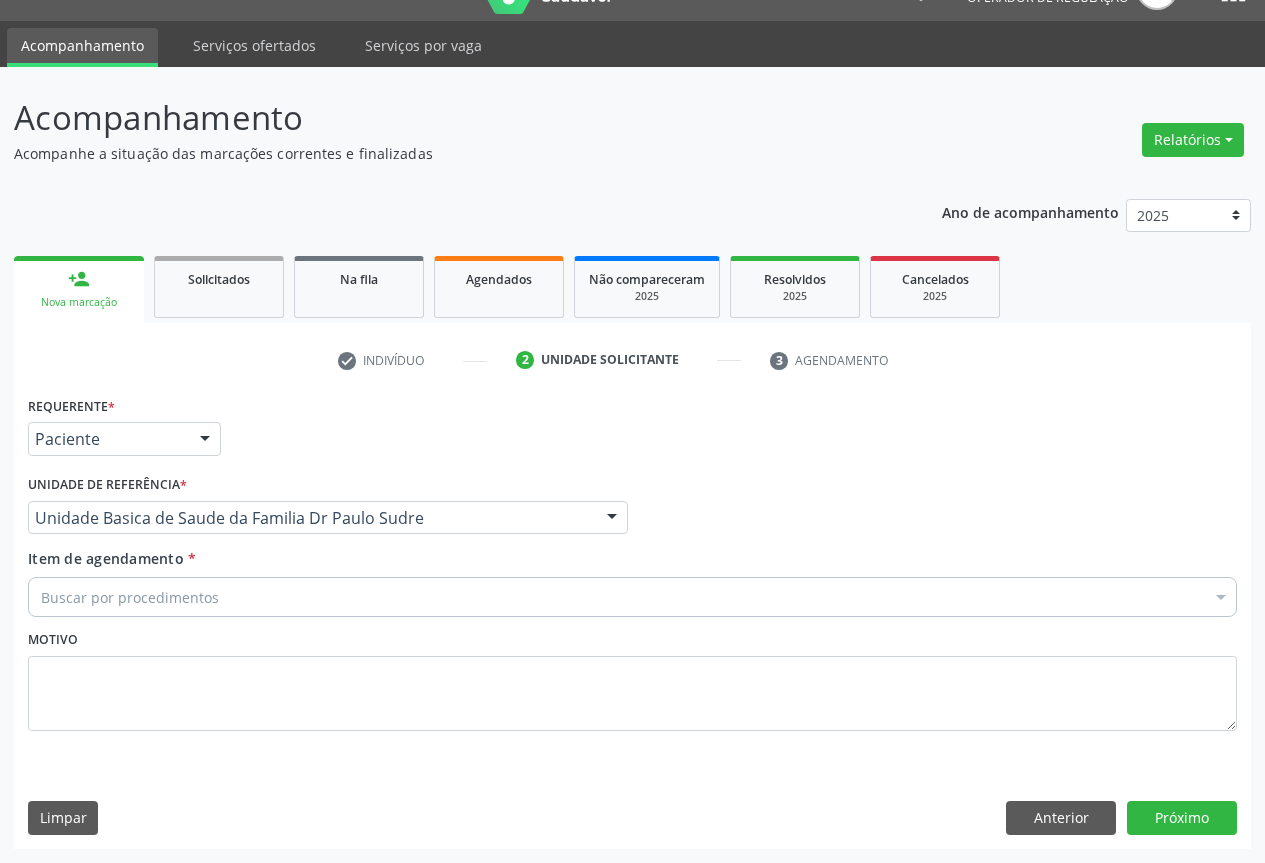 click on "Buscar por procedimentos" at bounding box center (632, 597) 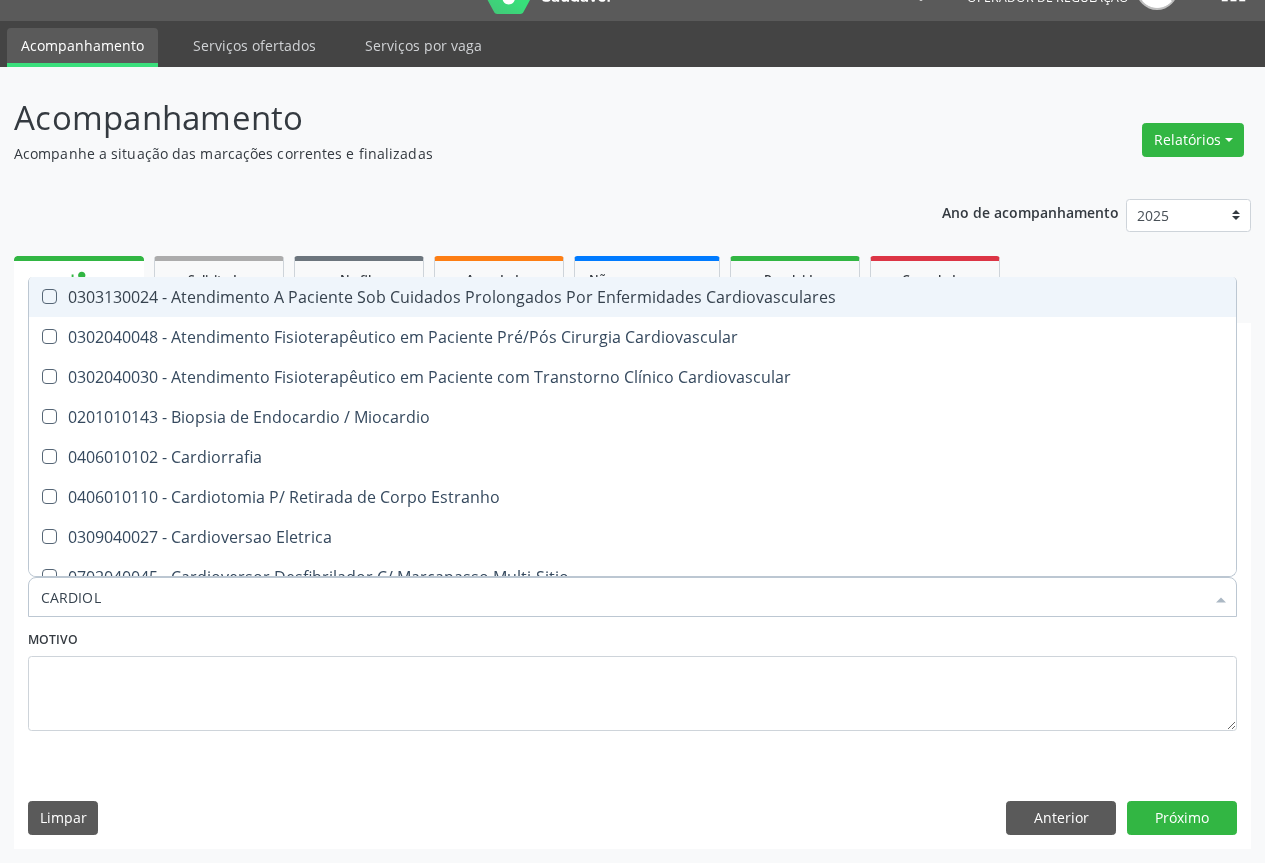 type on "CARDIOLO" 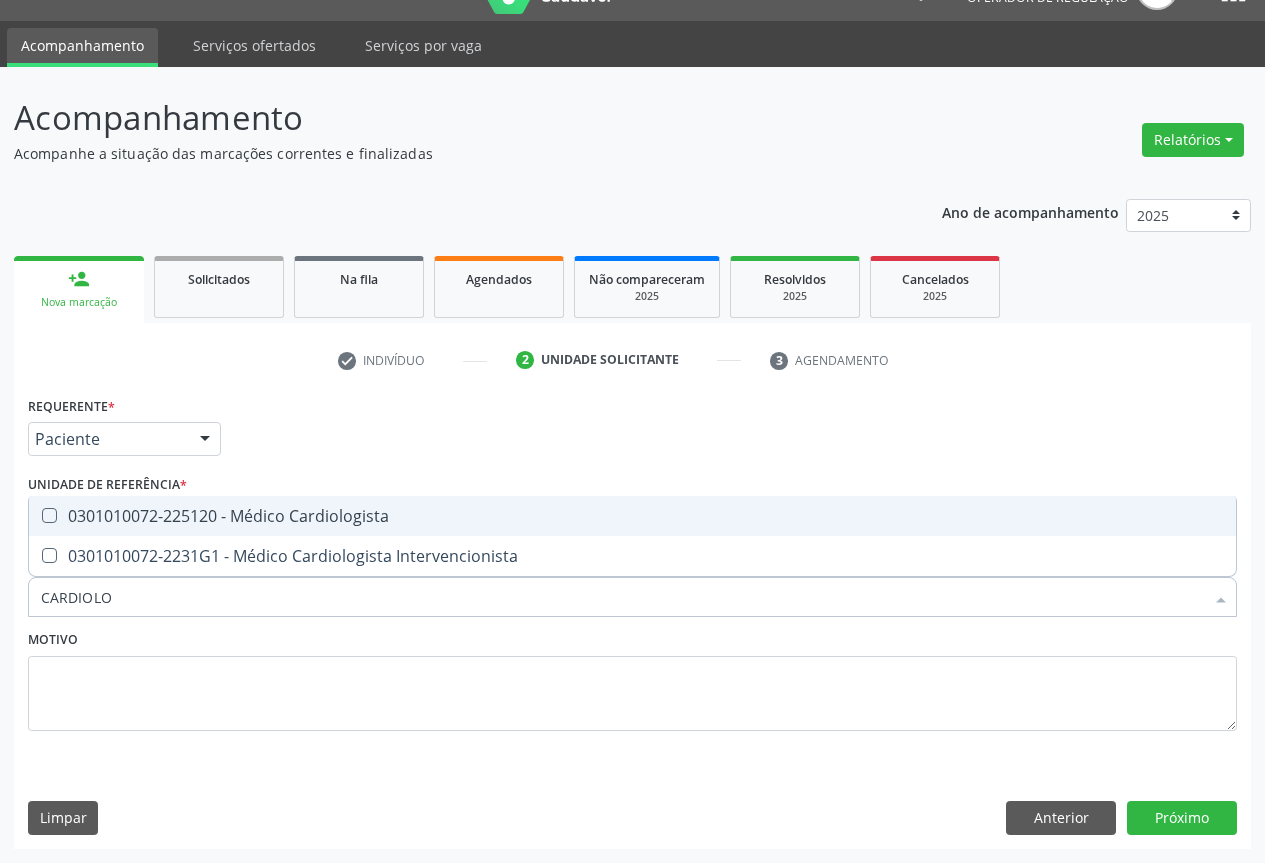 click on "0301010072-225120 - Médico Cardiologista" at bounding box center [632, 516] 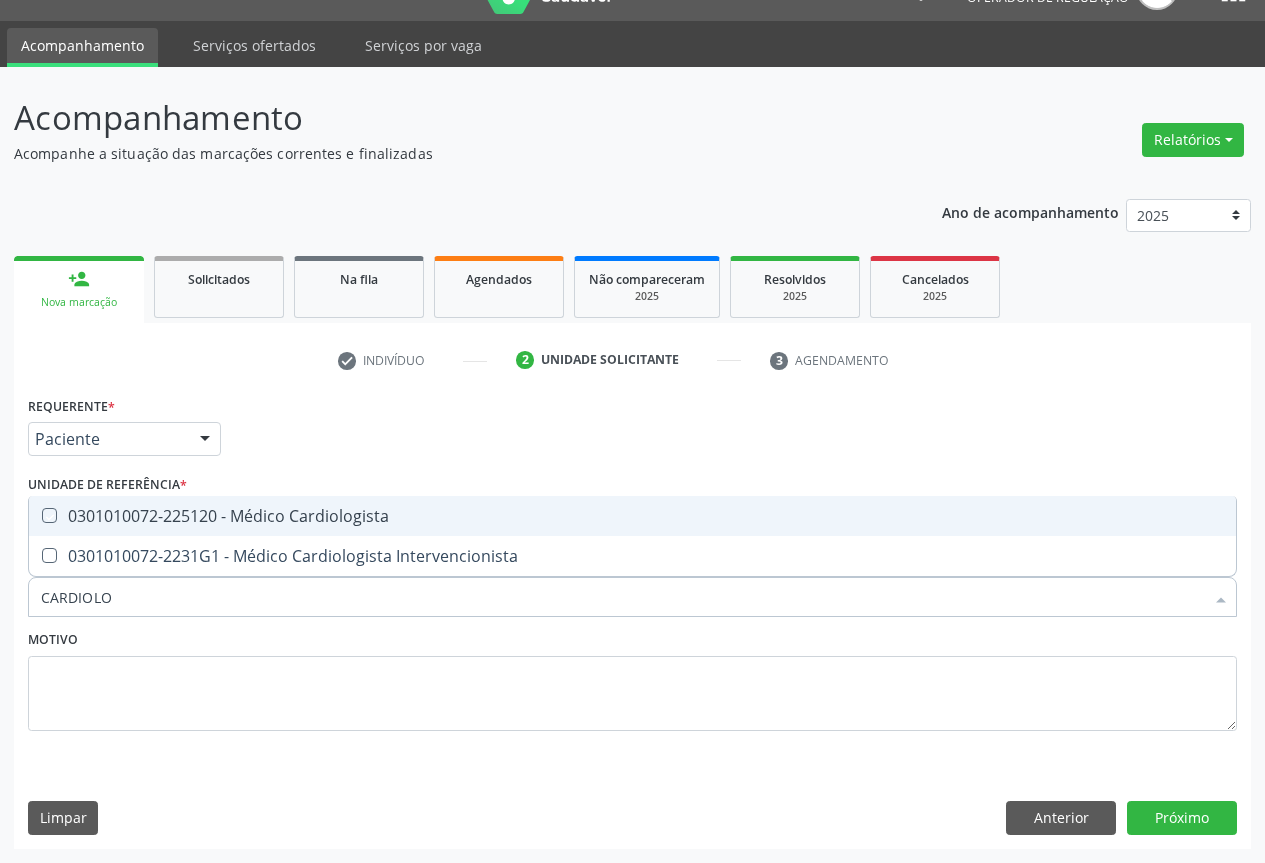 checkbox on "true" 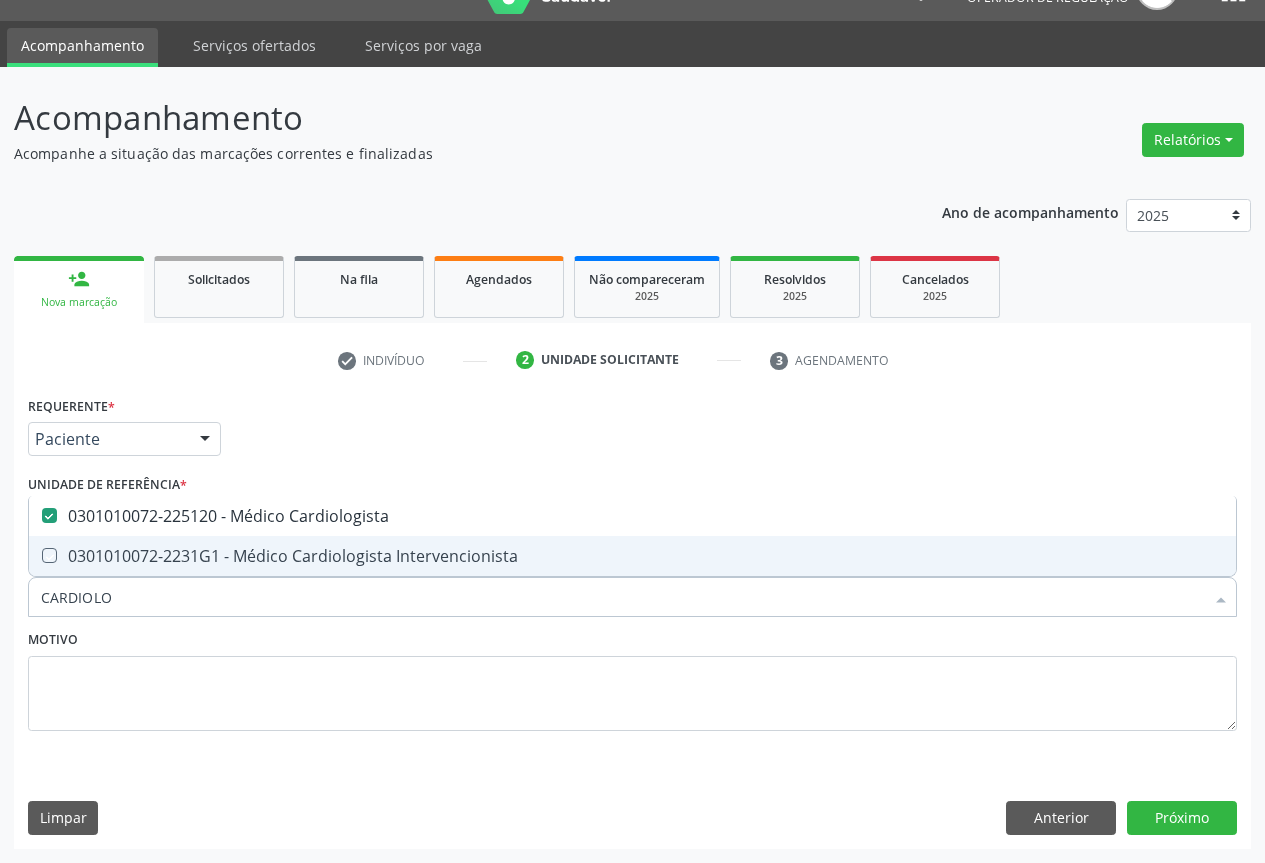 drag, startPoint x: 378, startPoint y: 649, endPoint x: 893, endPoint y: 749, distance: 524.6189 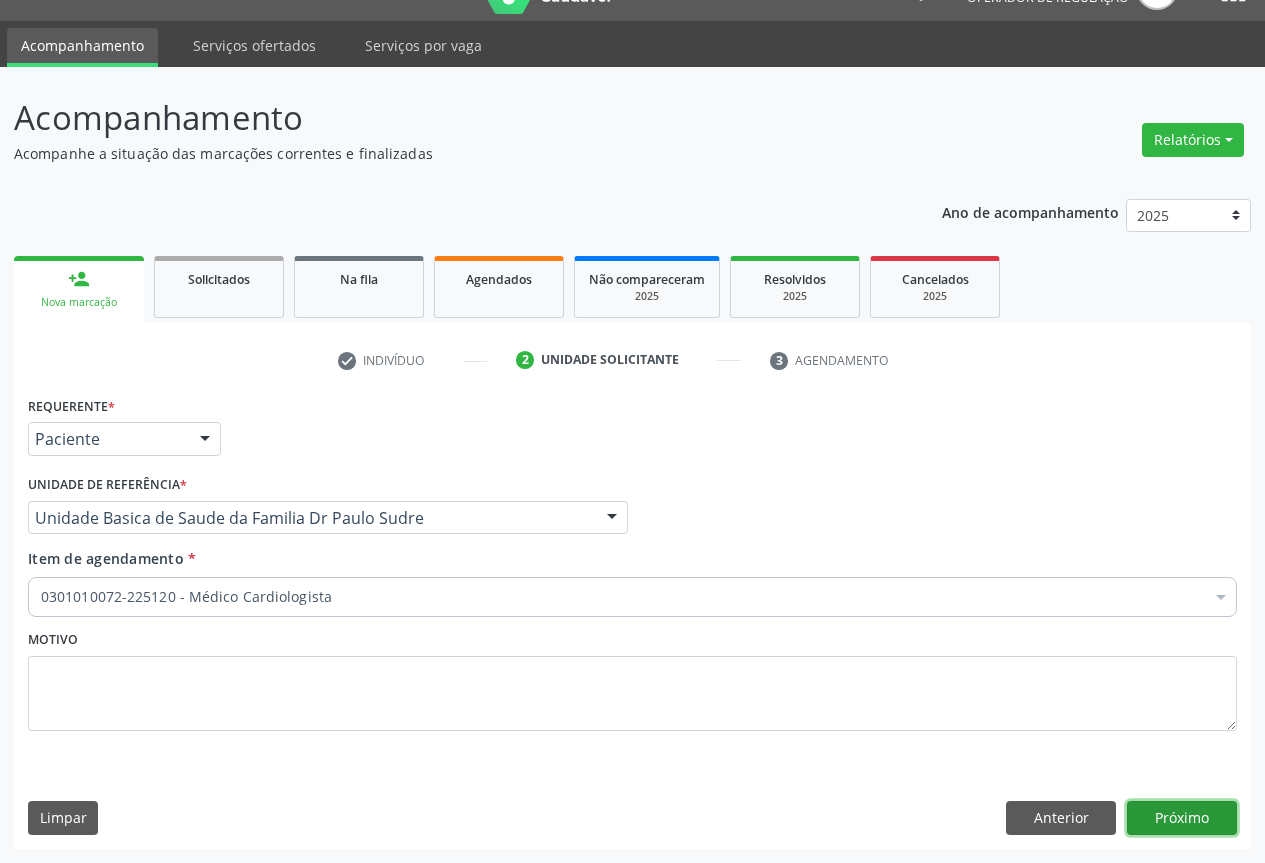 click on "Próximo" at bounding box center (1182, 818) 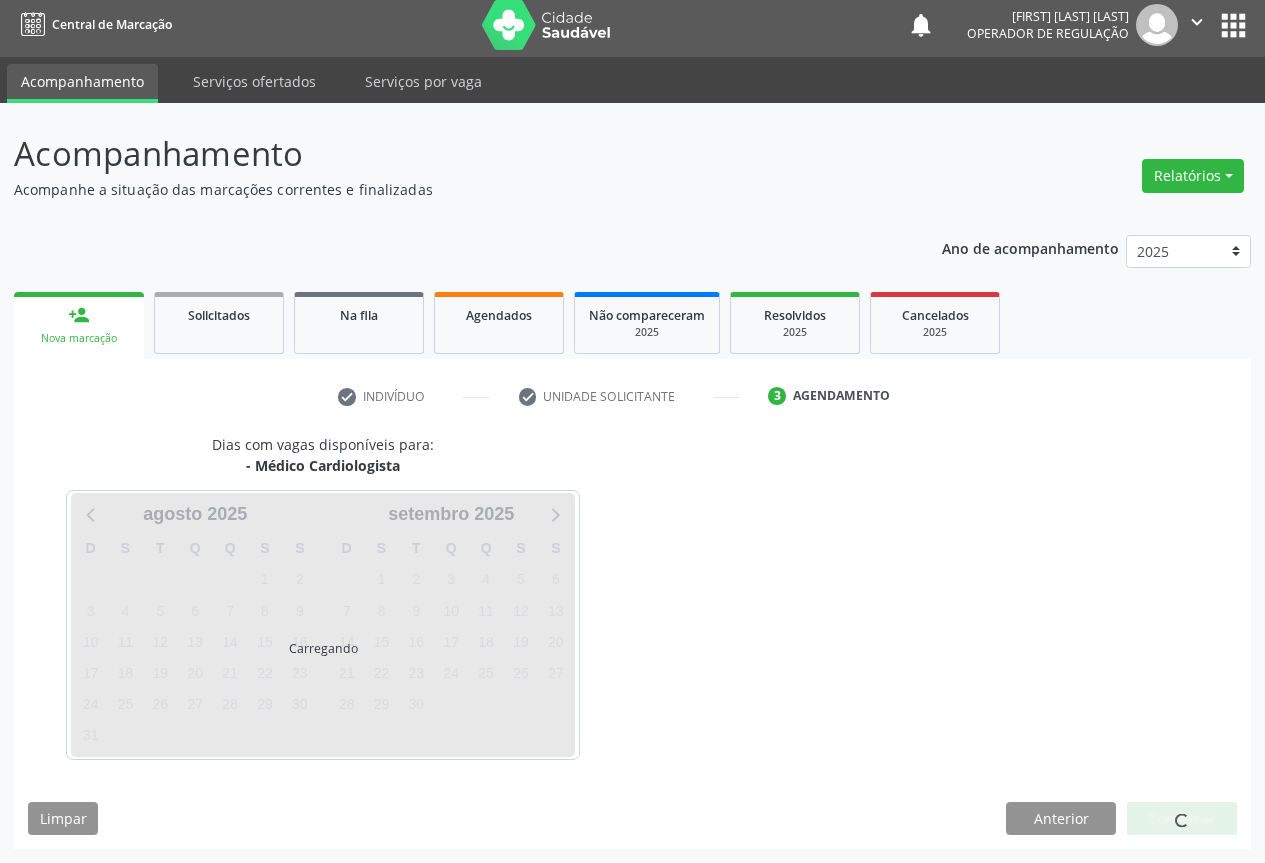 scroll, scrollTop: 7, scrollLeft: 0, axis: vertical 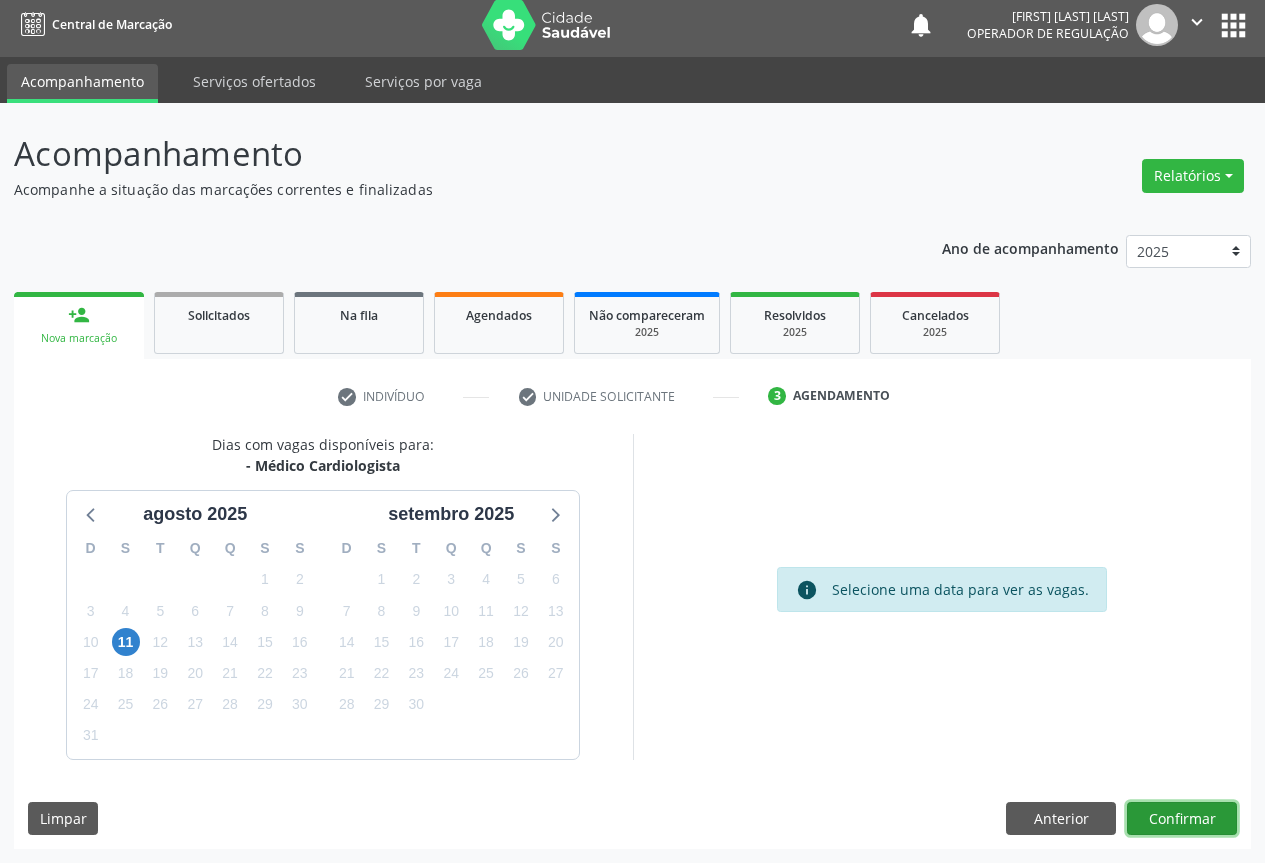 click on "Confirmar" at bounding box center [1182, 819] 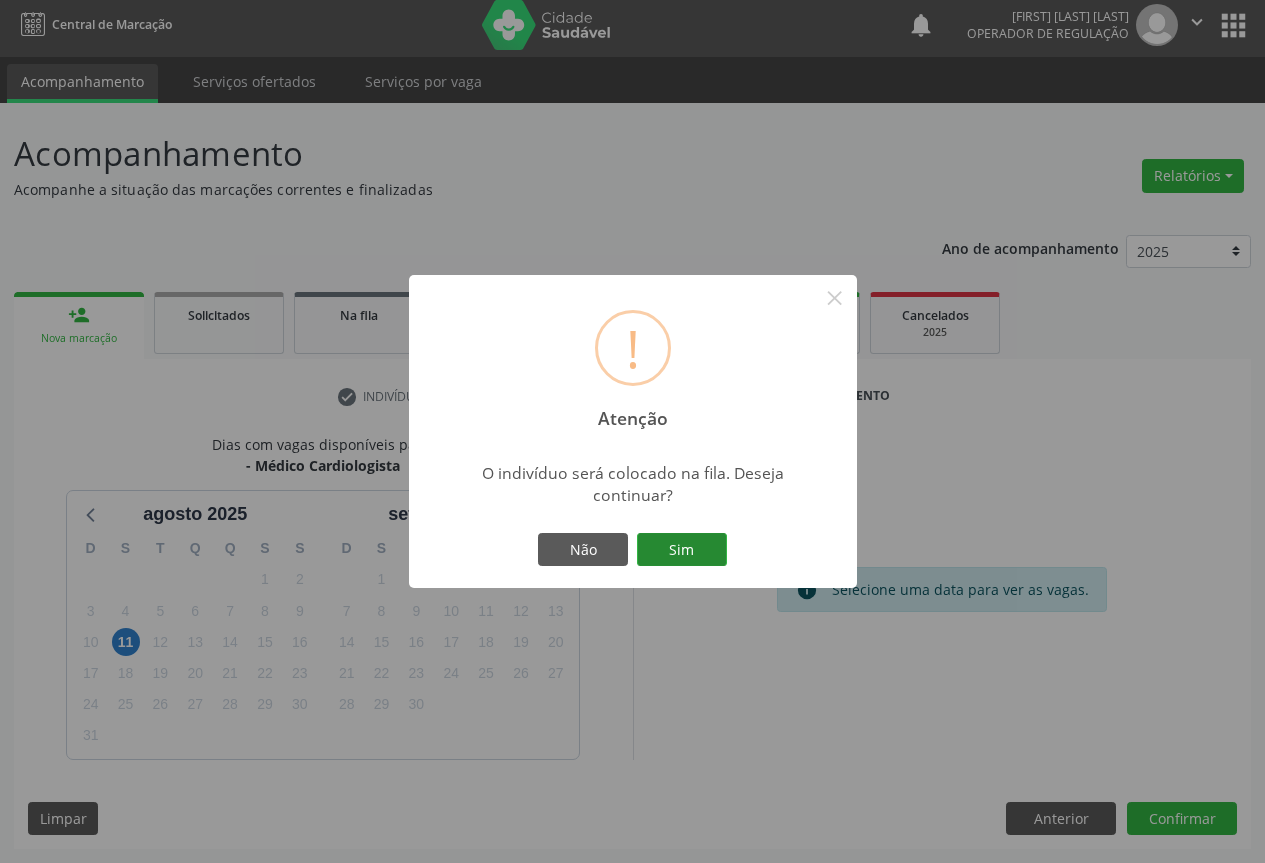 click on "Sim" at bounding box center (682, 550) 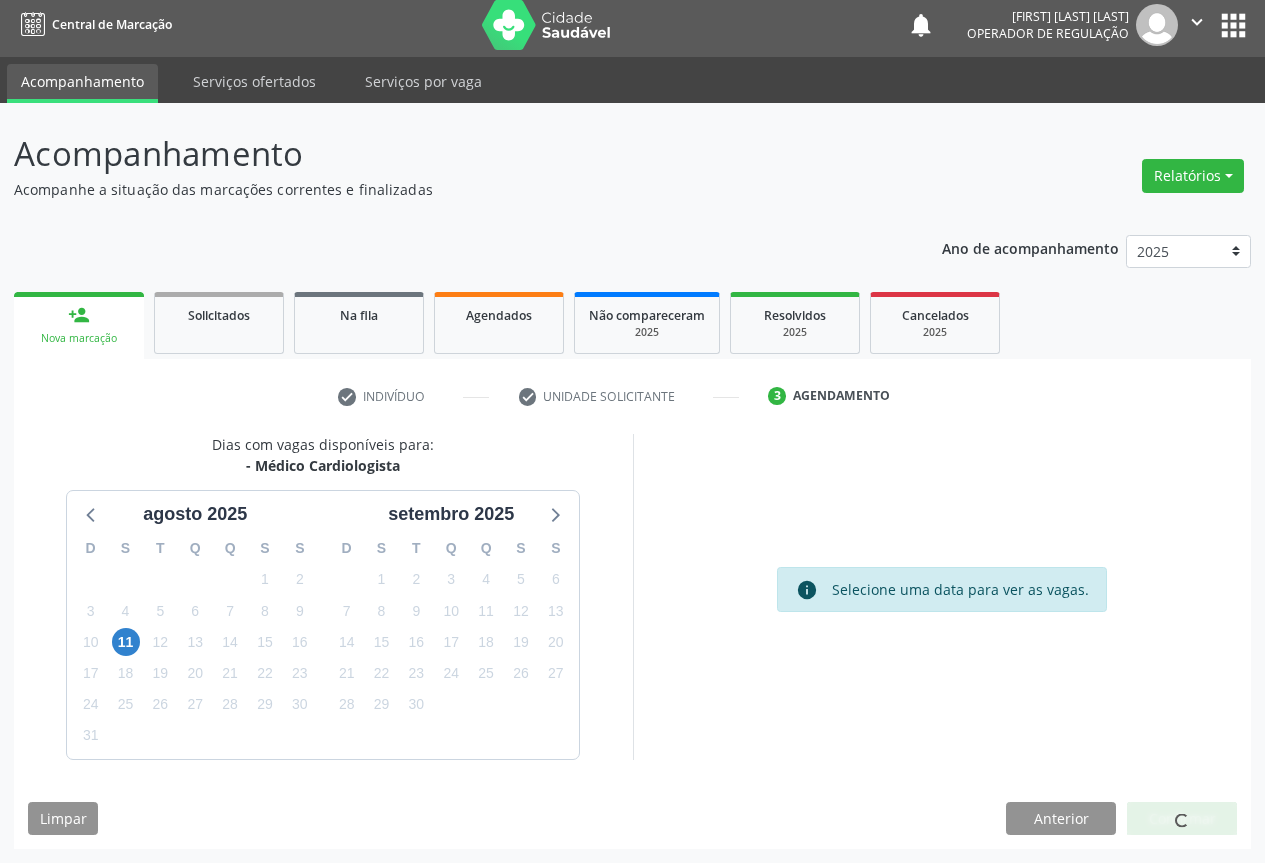 scroll, scrollTop: 0, scrollLeft: 0, axis: both 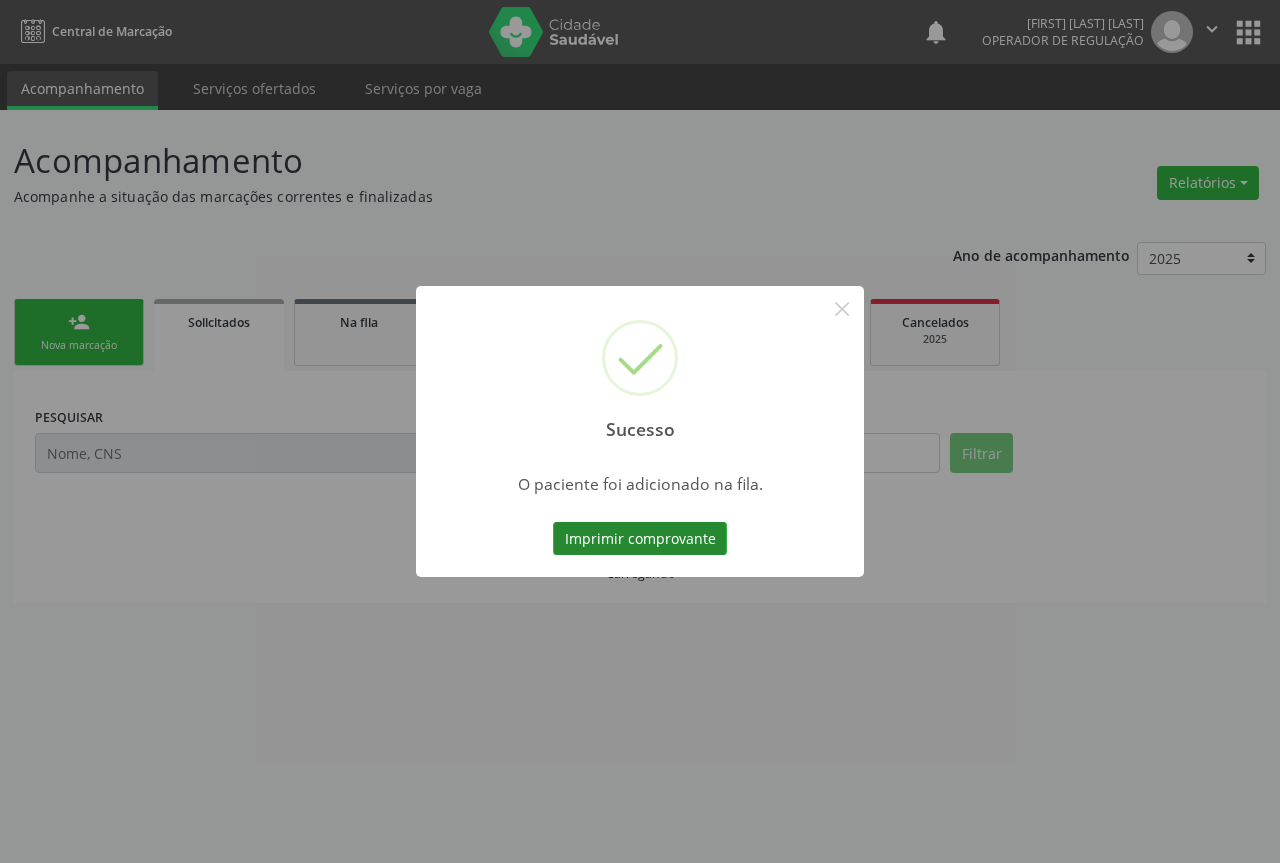 click on "Imprimir comprovante" at bounding box center (640, 539) 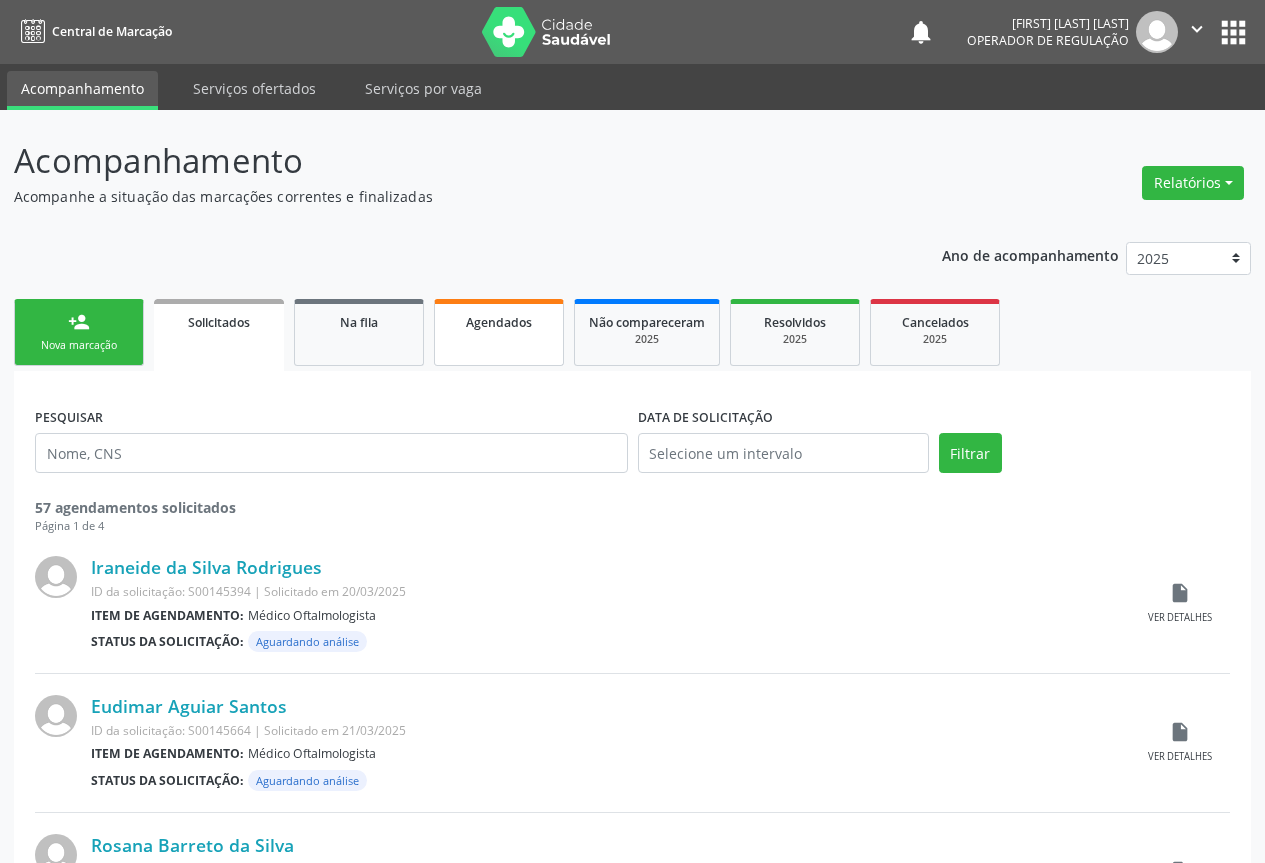 click on "Agendados" at bounding box center (499, 332) 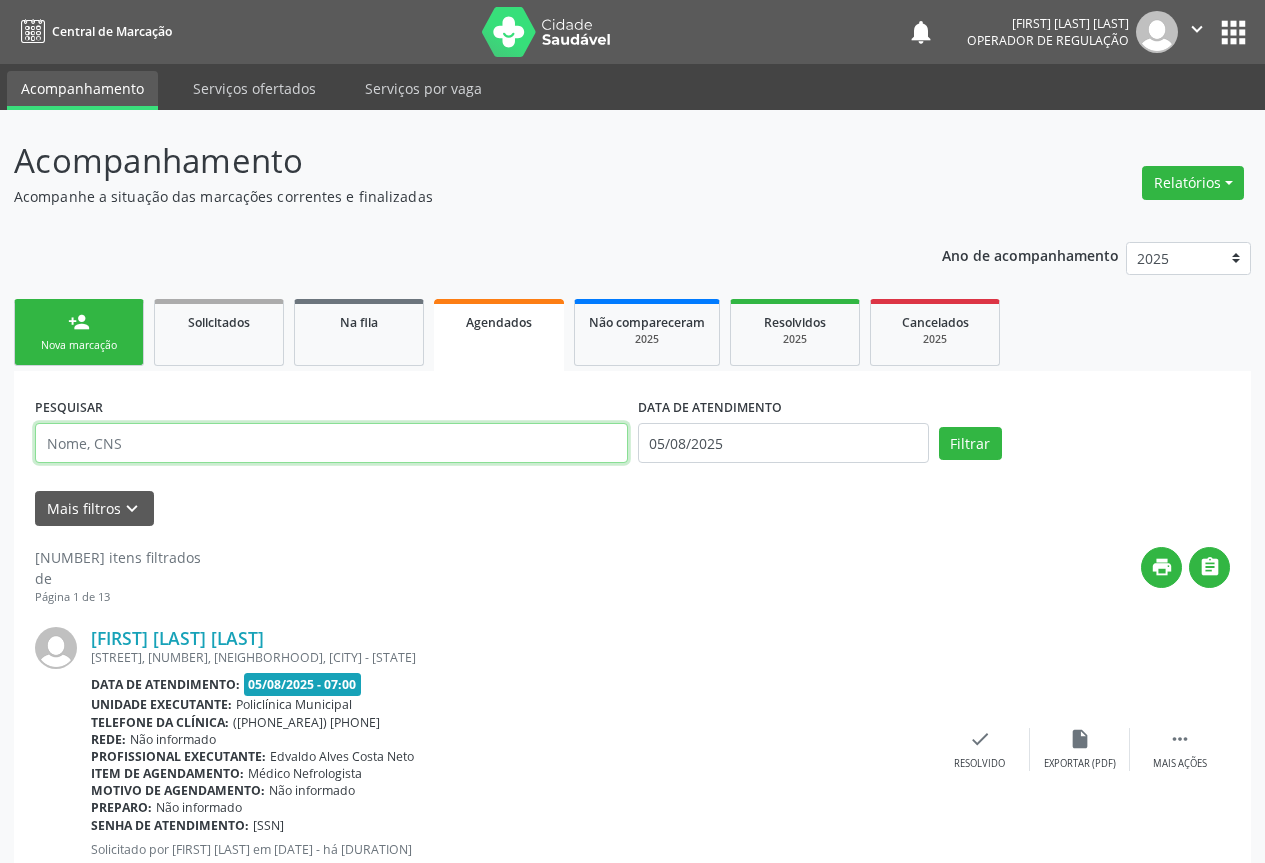 click at bounding box center [331, 443] 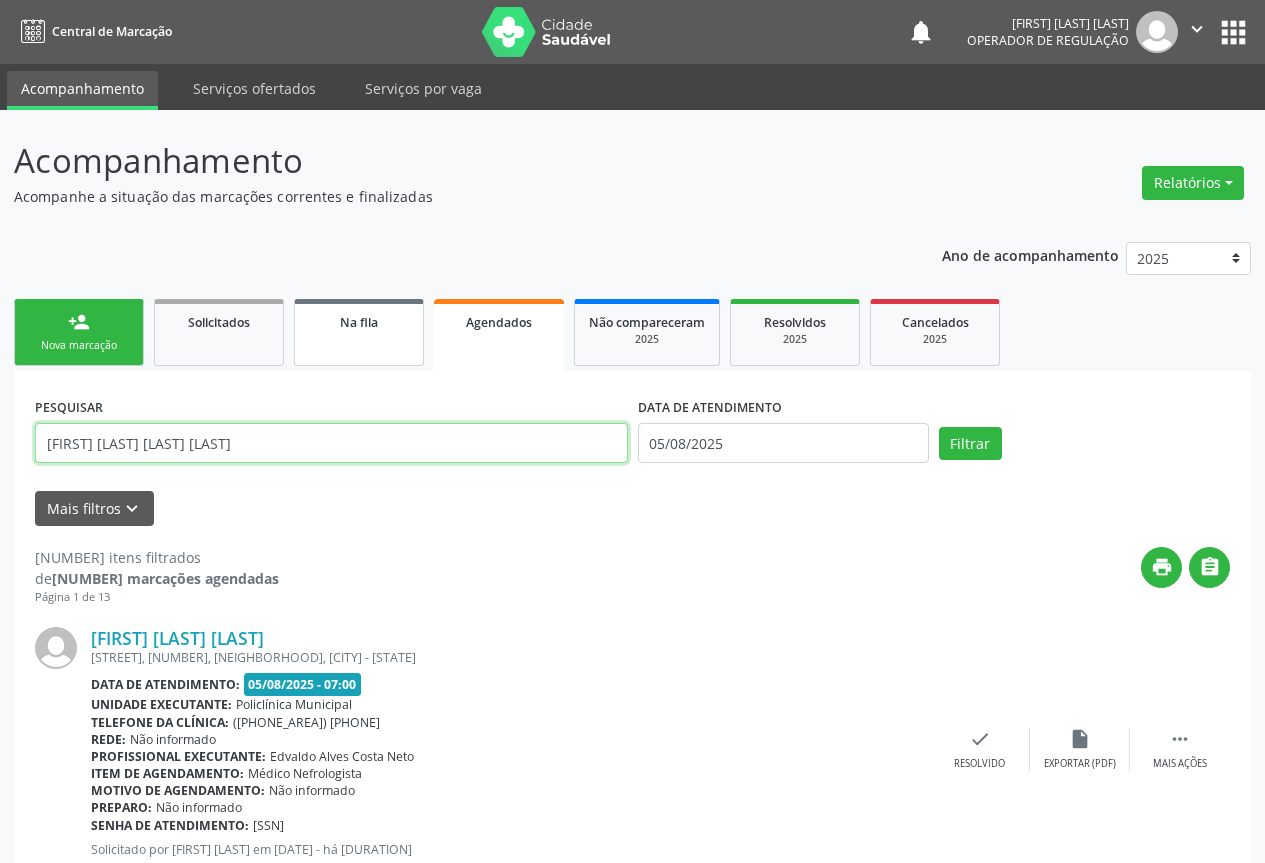type on "ABIGAIL ESCOLARIO LOPES" 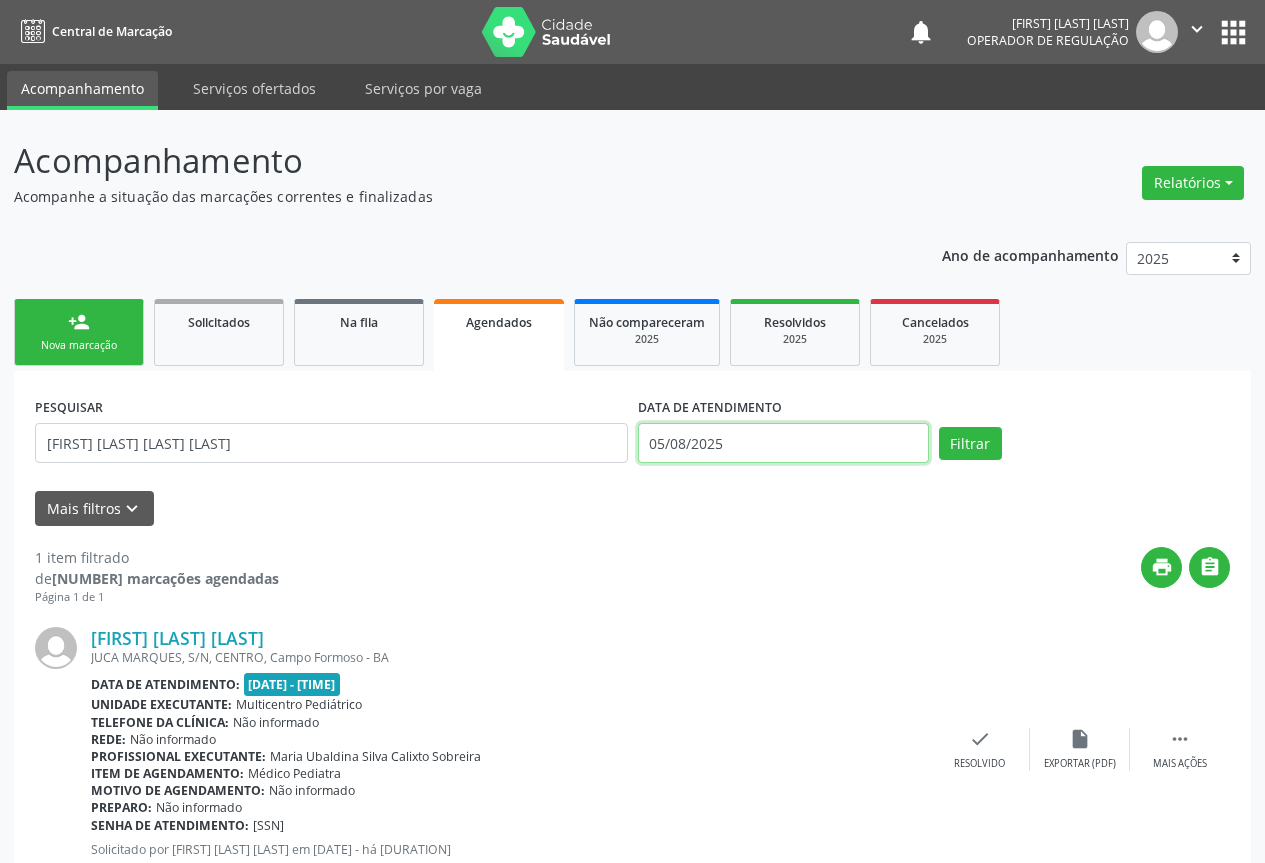 click on "Central de Marcação
notifications
Jeilane Maria da Silva
Operador de regulação

Configurações
Sair
apps
Acompanhamento
Serviços ofertados
Serviços por vaga
Acompanhamento
Acompanhe a situação das marcações correntes e finalizadas
Relatórios
Acompanhamento
Consolidado
Procedimentos realizados
Ano de acompanhamento
2025 2024 2023
person_add
Nova marcação
Solicitados   Na fila   Agendados   Não compareceram
2025
Resolvidos
2025
Cancelados
2025
PESQUISAR
ABIGAIL ESCOLARIO LOPES
DATA DE ATENDIMENTO
05/08/2025
Filtrar
UNIDADE DE REFERÊNCIA
Selecione uma UBS
Todas as UBS   Unidade Basica de Saude da Familia Dr Paulo Sudre" at bounding box center (632, 431) 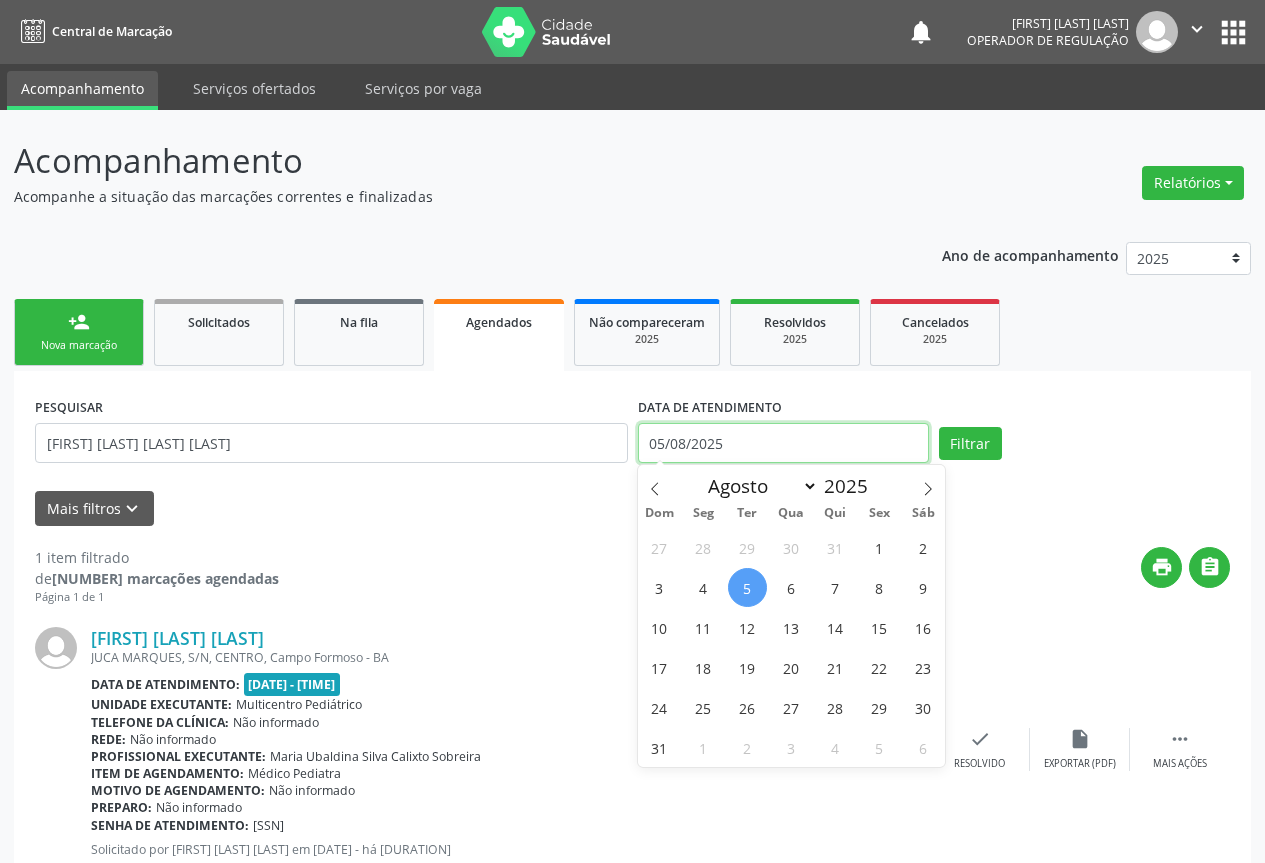 type 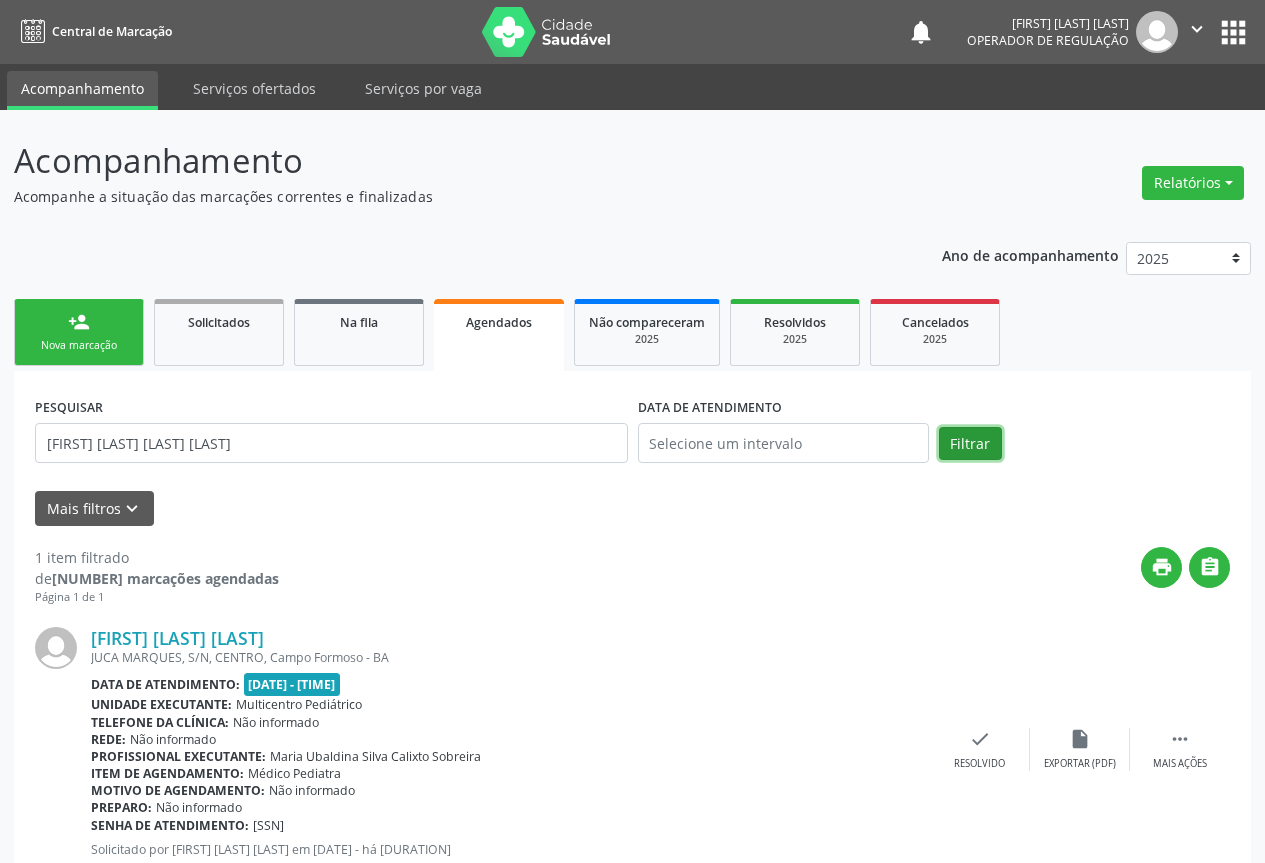 click on "Filtrar" at bounding box center [970, 444] 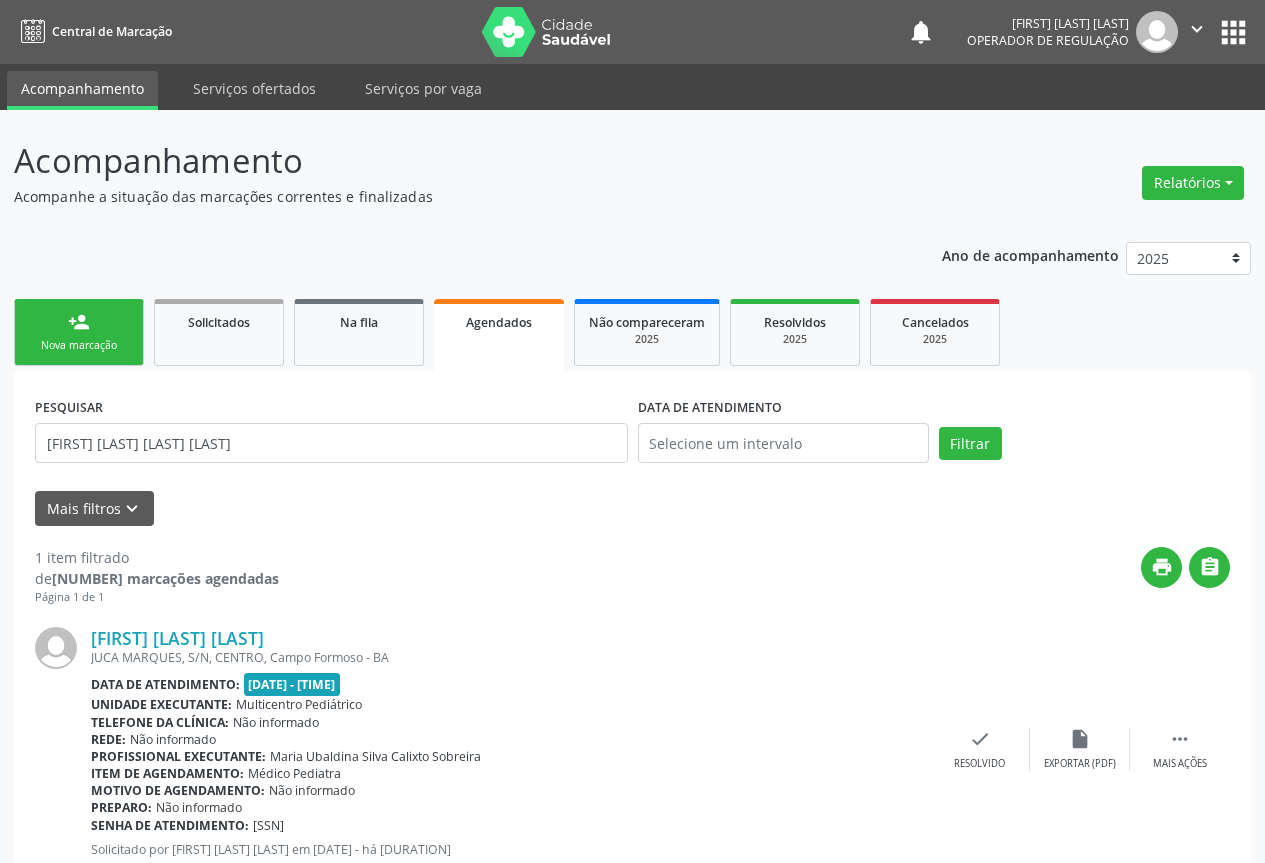 scroll, scrollTop: 65, scrollLeft: 0, axis: vertical 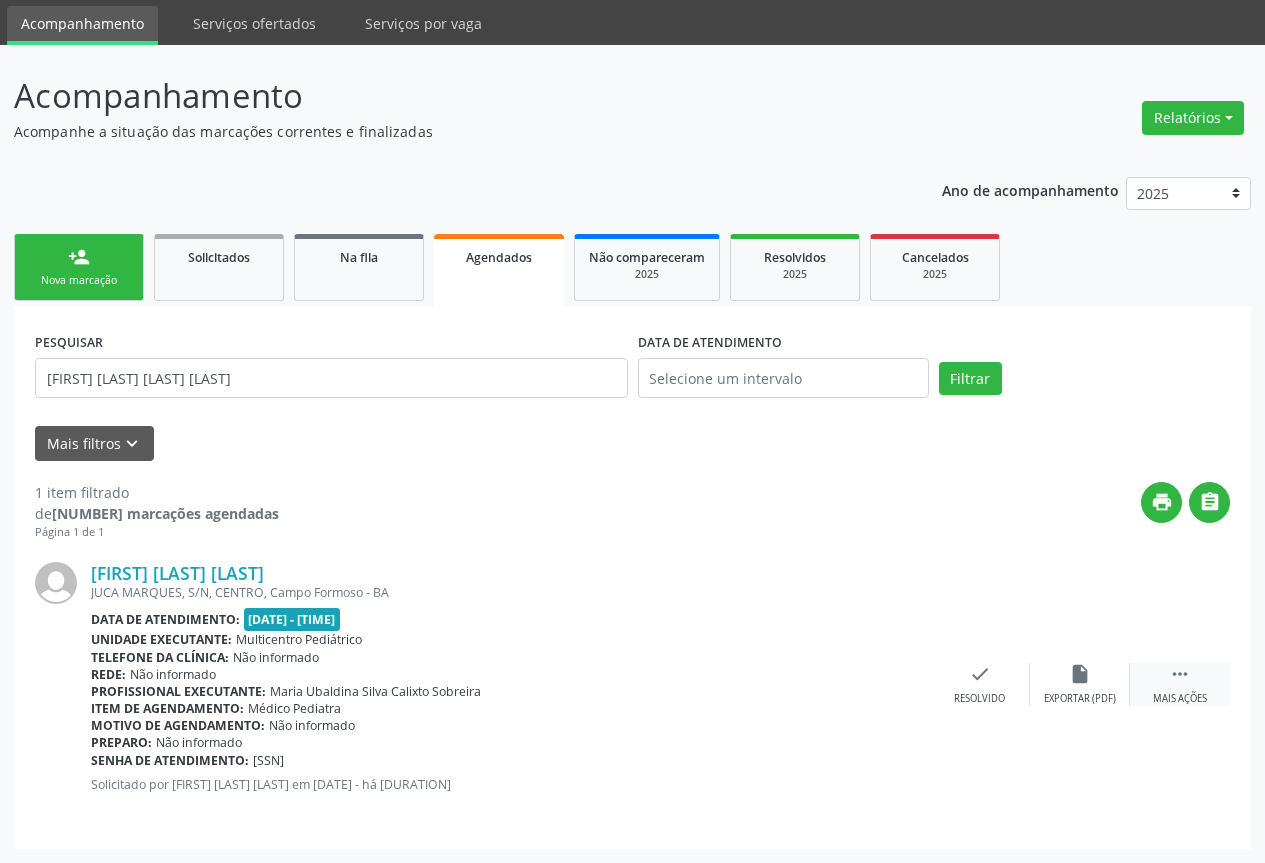 click on "
Mais ações" at bounding box center (1180, 684) 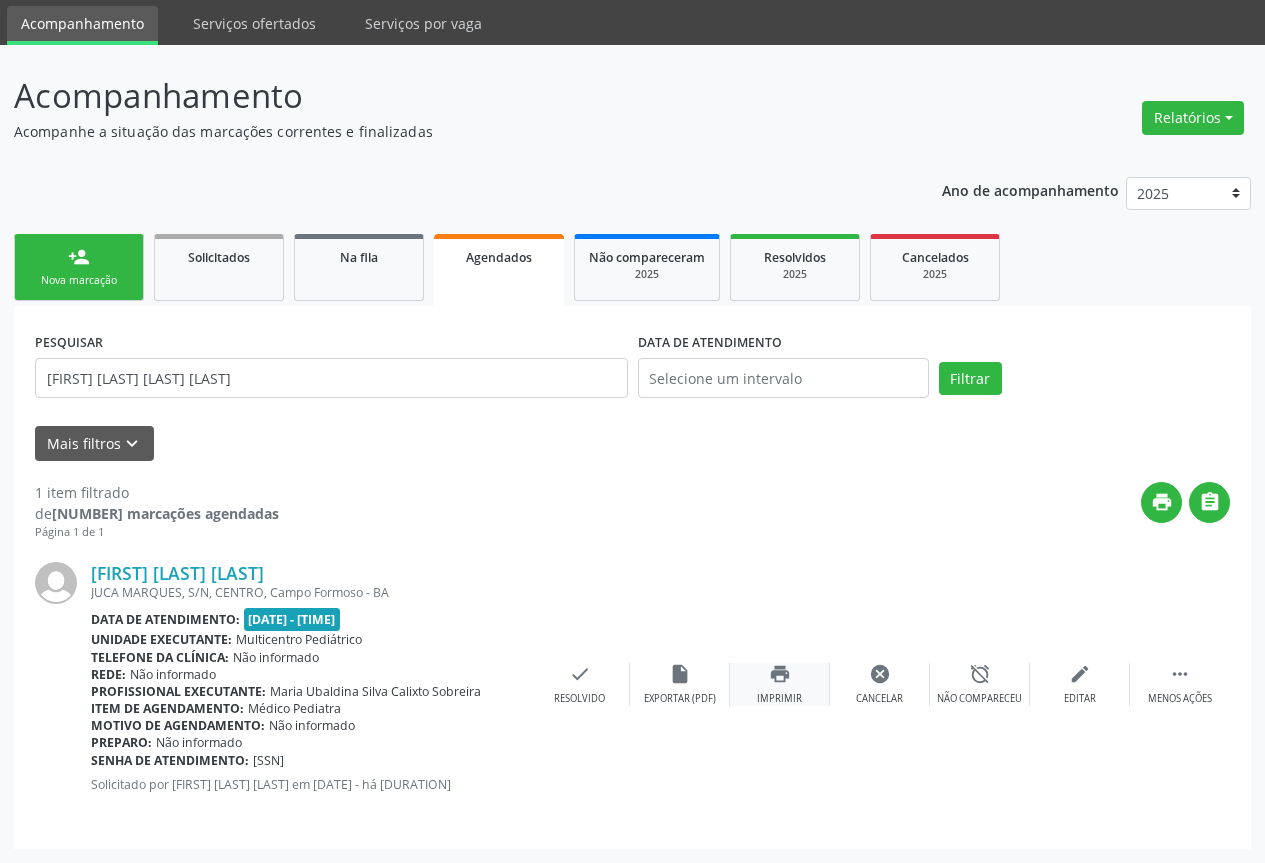 click on "print" at bounding box center [780, 674] 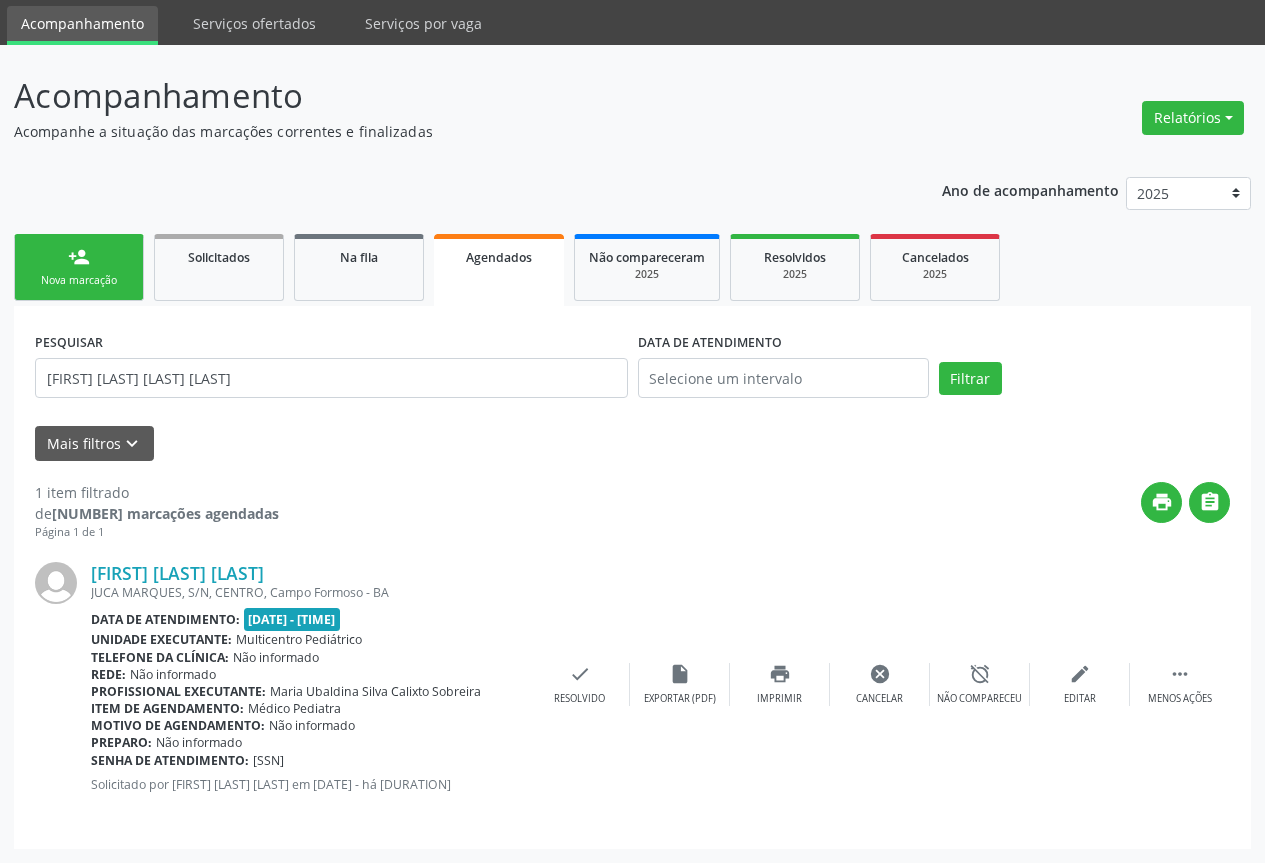 click on "person_add
Nova marcação" at bounding box center [79, 267] 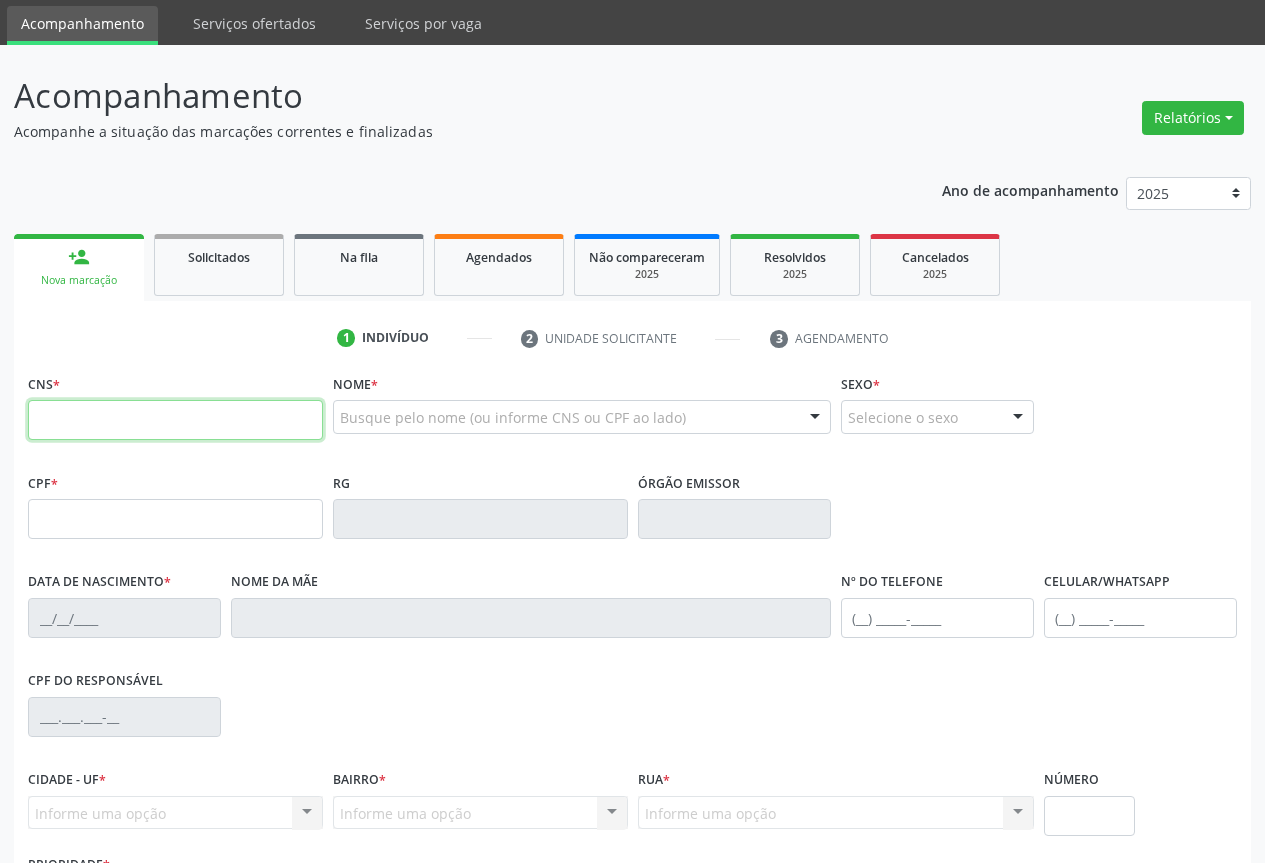click at bounding box center [175, 420] 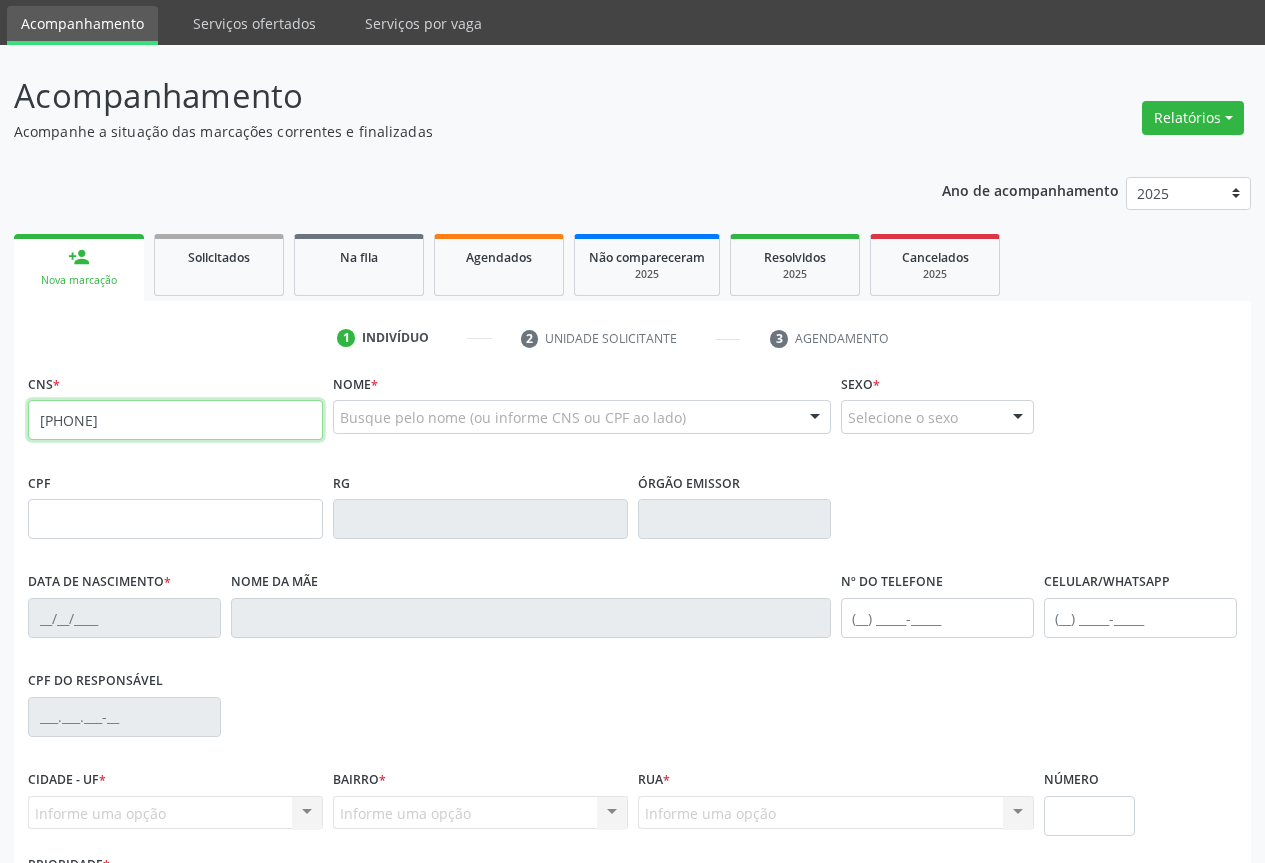 type on "706 7065 7305 8418" 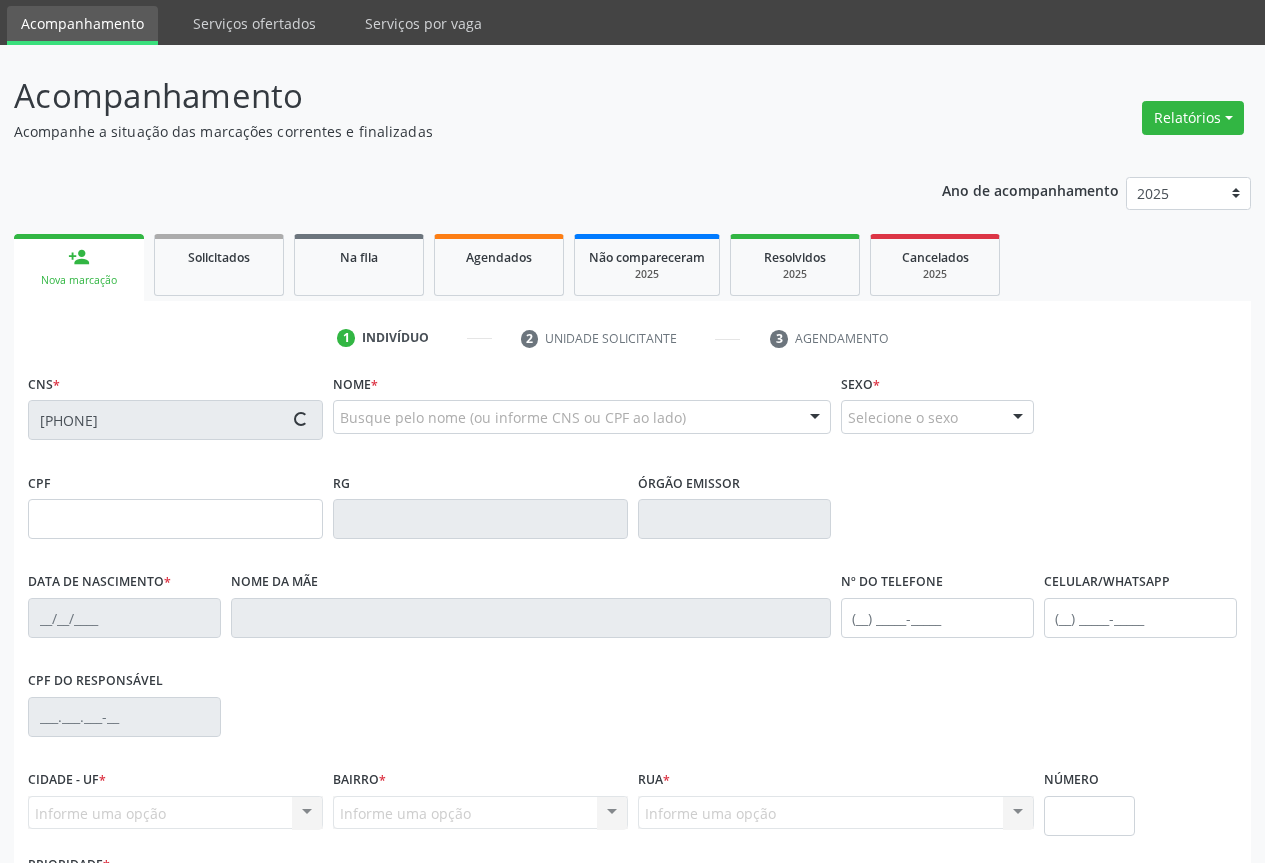 type on "30784535576" 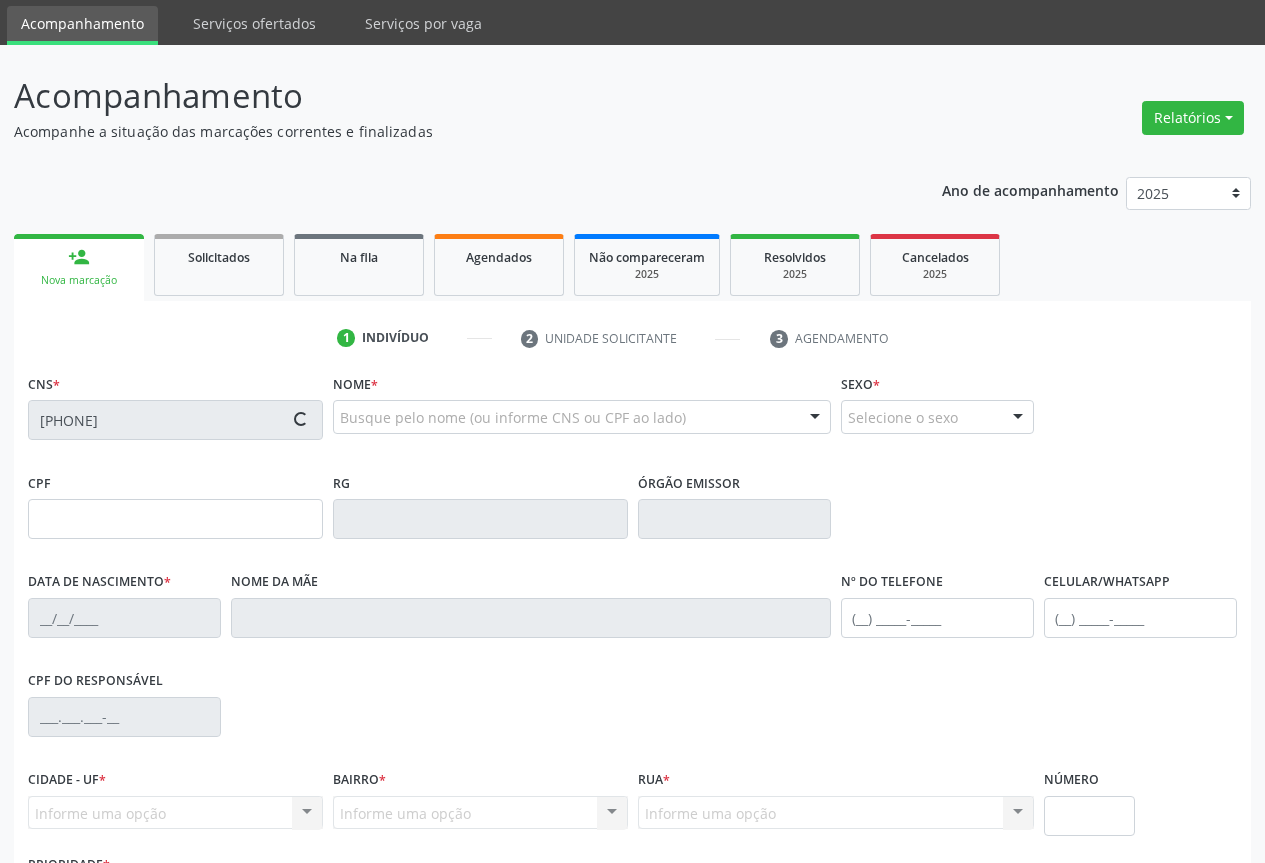 type on "29/09/2019" 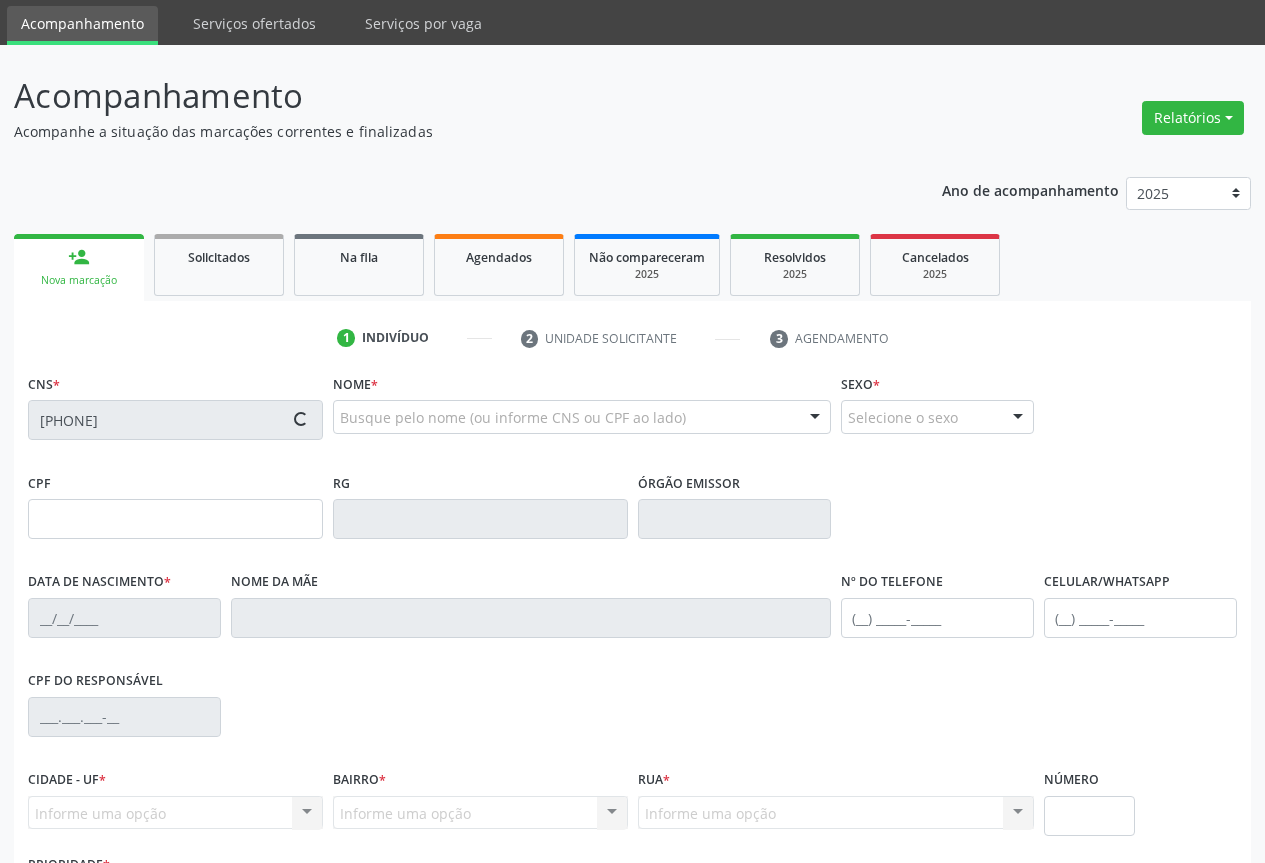 type on "(74) 99157-8970" 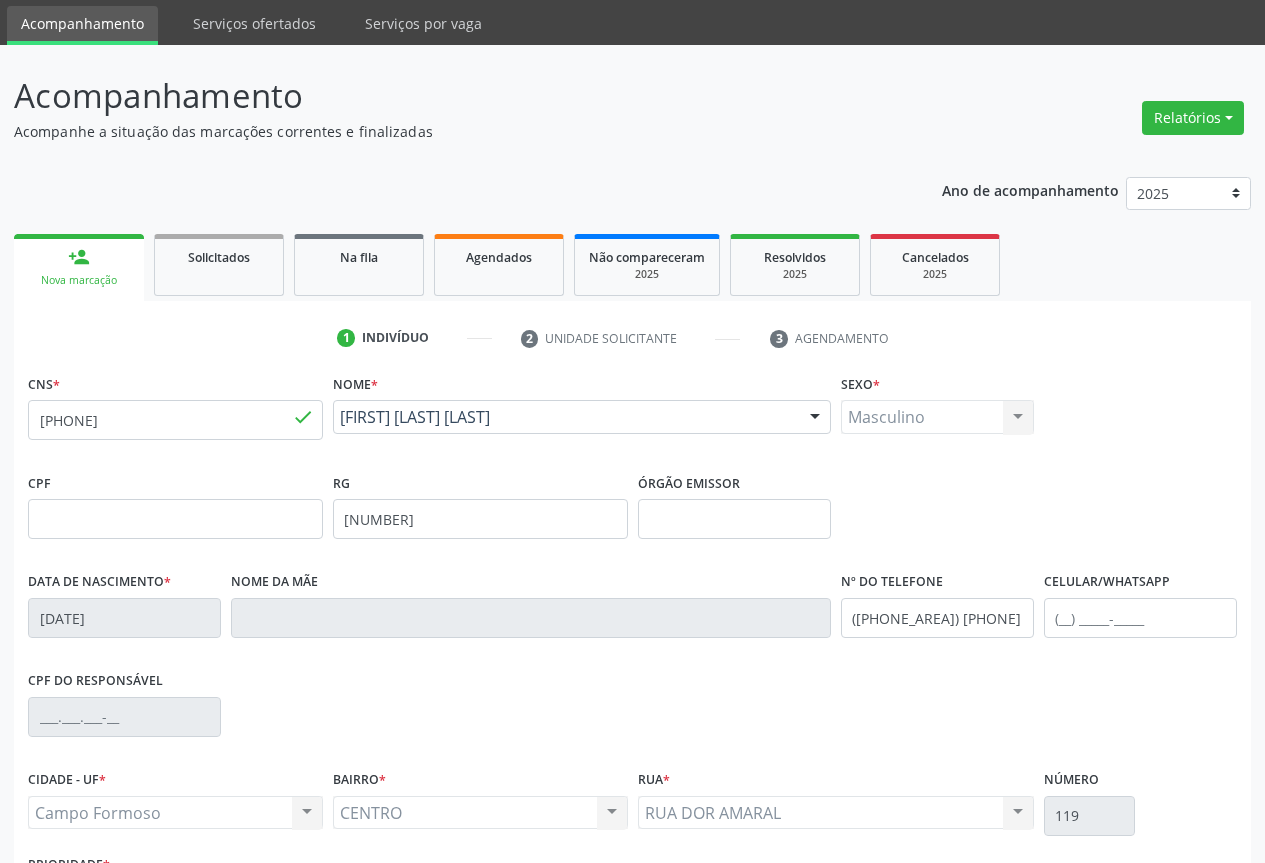 scroll, scrollTop: 221, scrollLeft: 0, axis: vertical 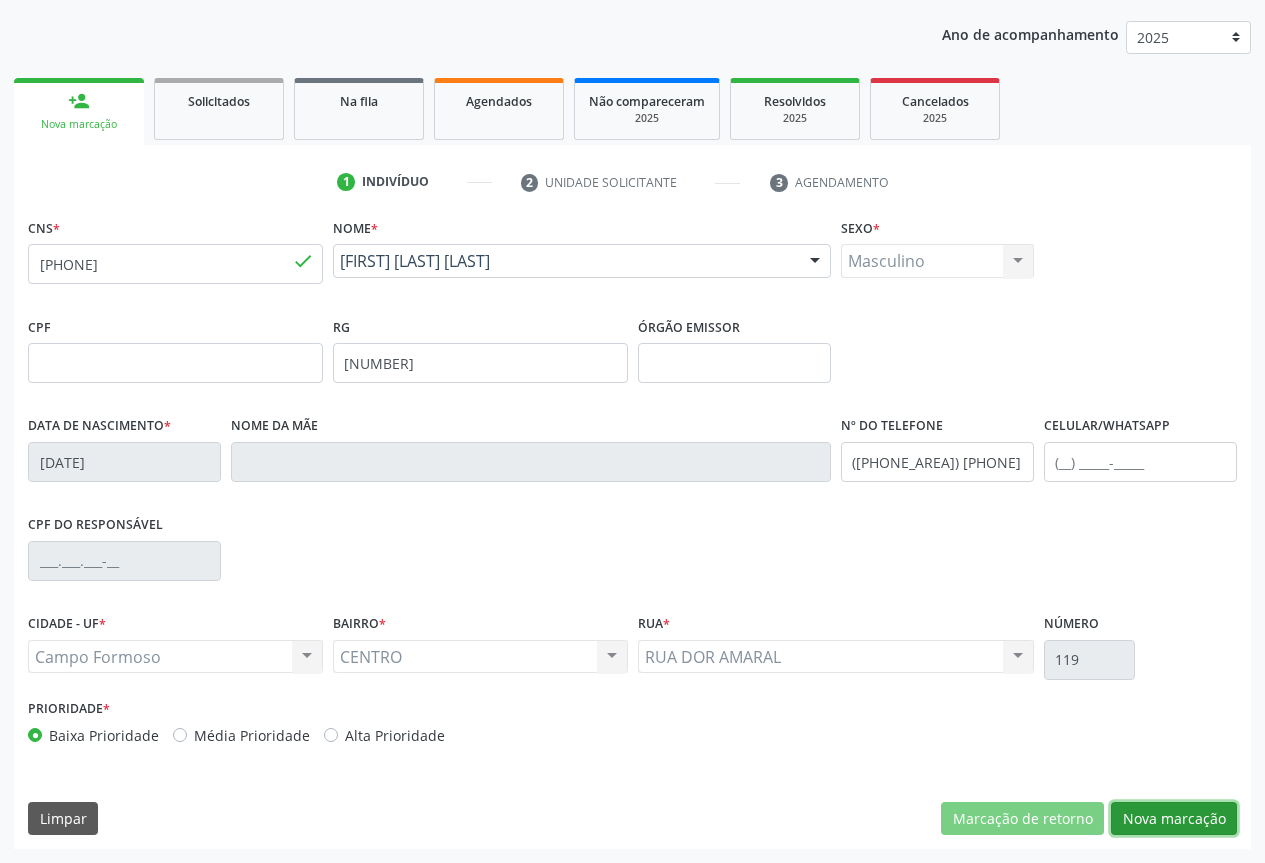 drag, startPoint x: 1199, startPoint y: 809, endPoint x: 1019, endPoint y: 702, distance: 209.40154 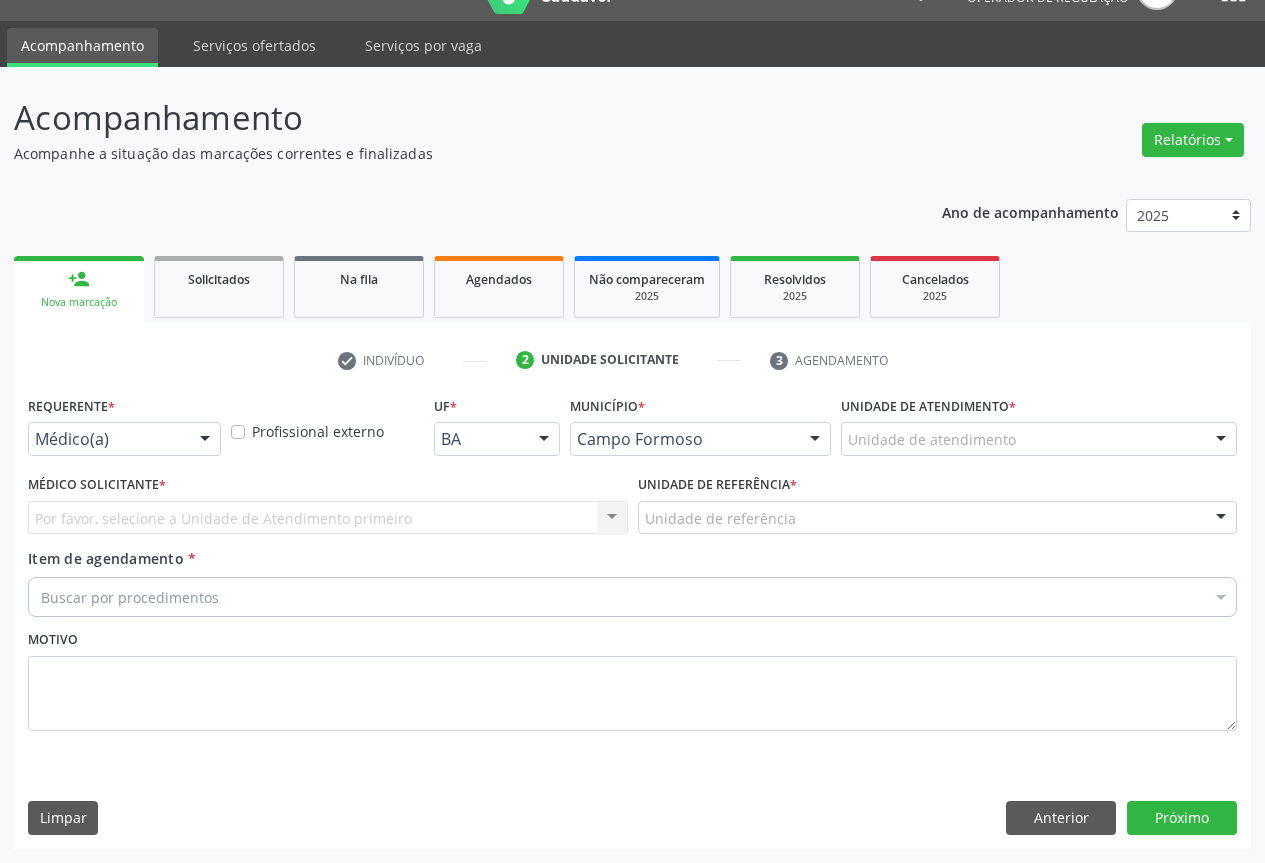 scroll, scrollTop: 43, scrollLeft: 0, axis: vertical 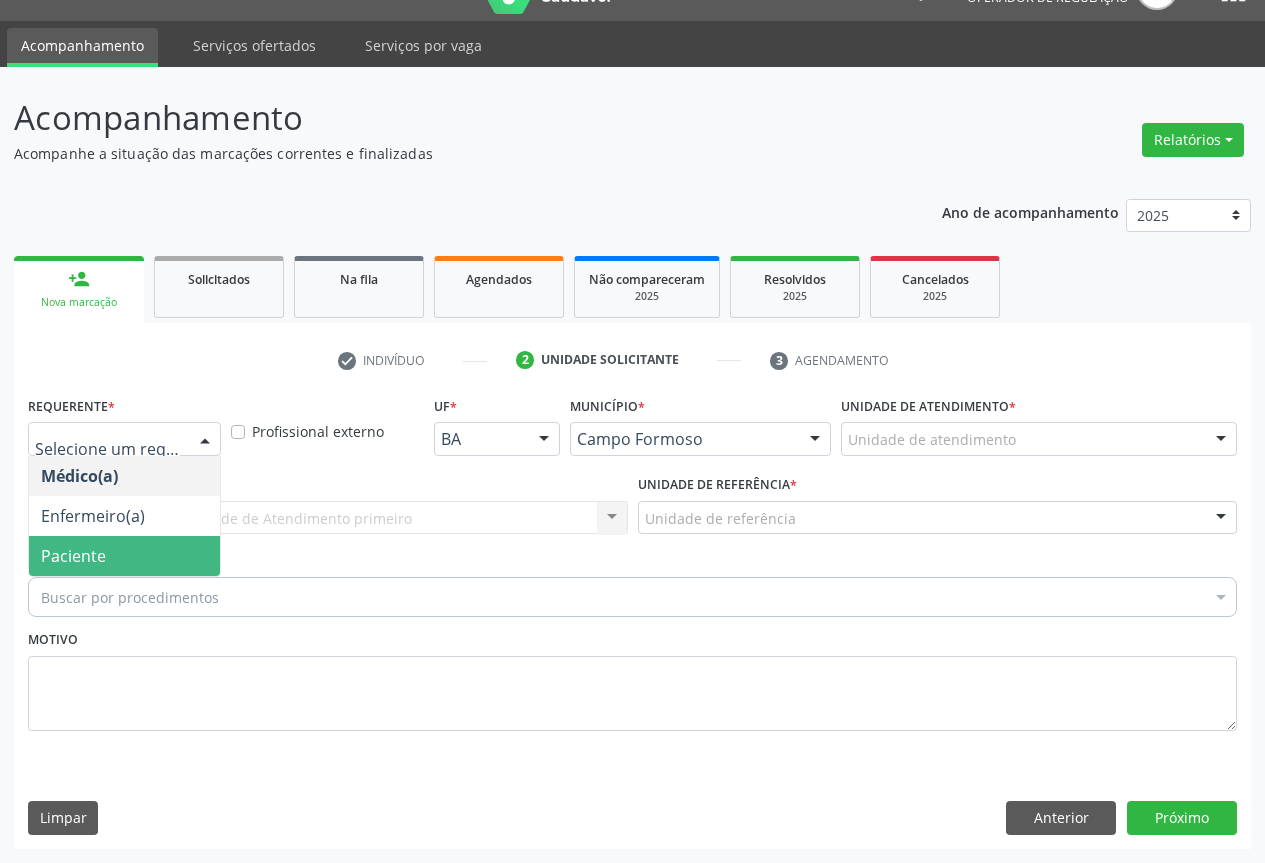 click on "Paciente" at bounding box center [124, 556] 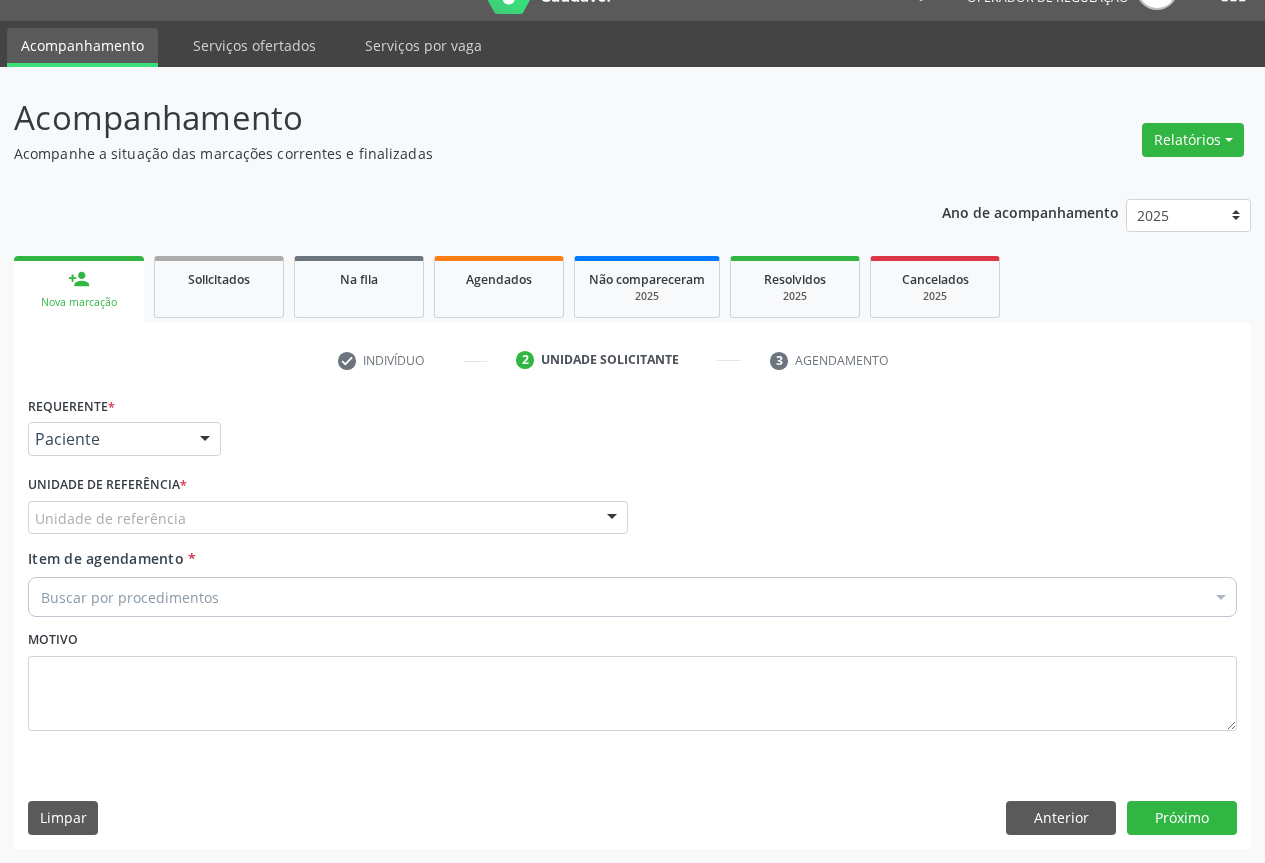 click on "Unidade de referência" at bounding box center (328, 518) 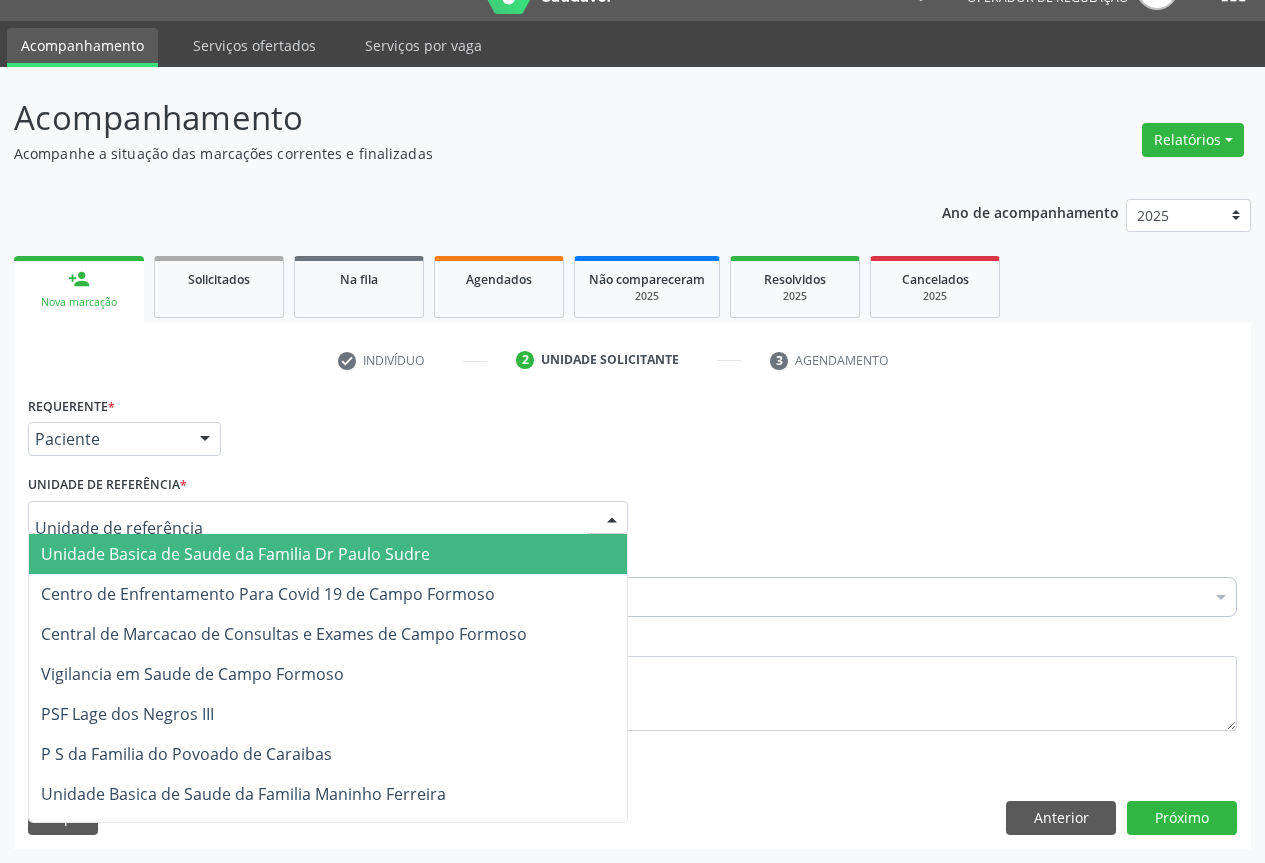 click on "Unidade Basica de Saude da Familia Dr Paulo Sudre" at bounding box center [235, 554] 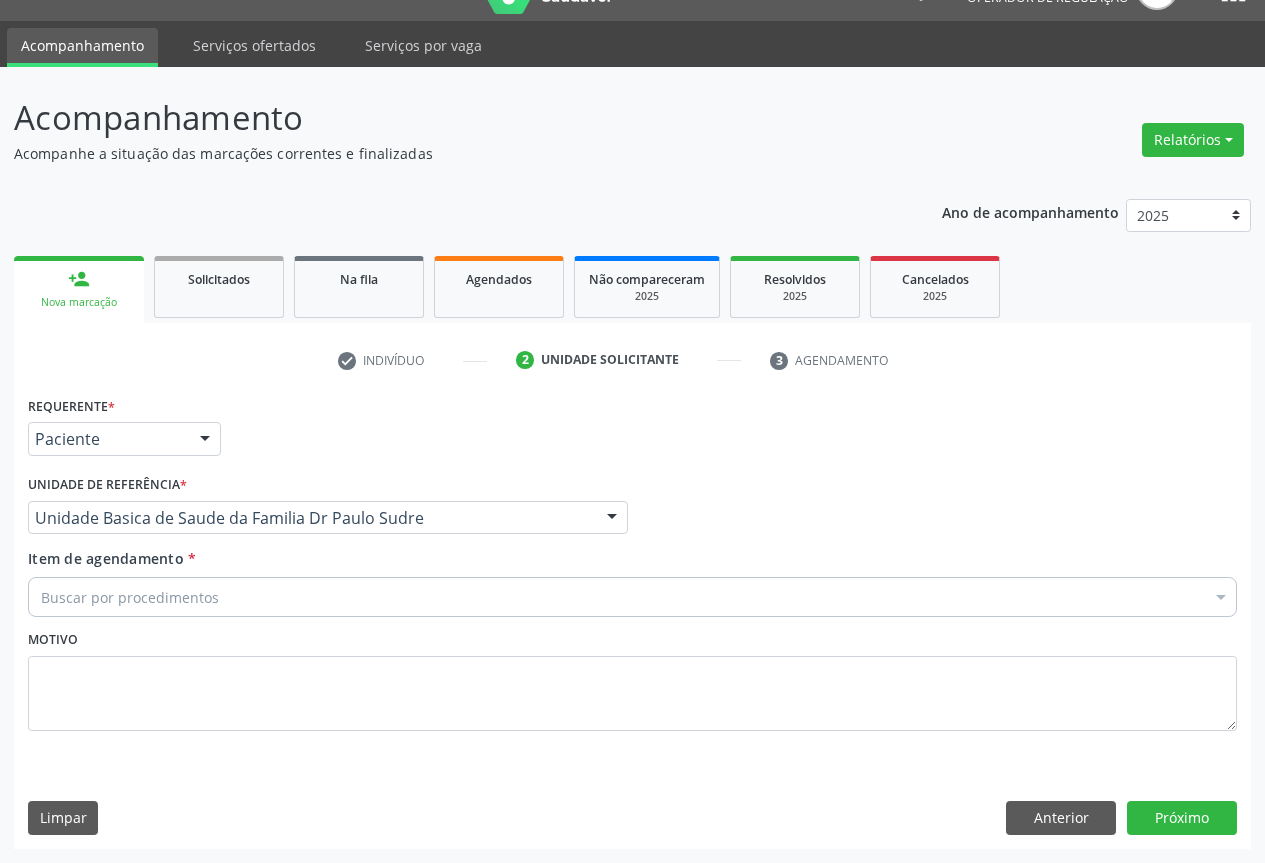 click on "Buscar por procedimentos" at bounding box center [632, 597] 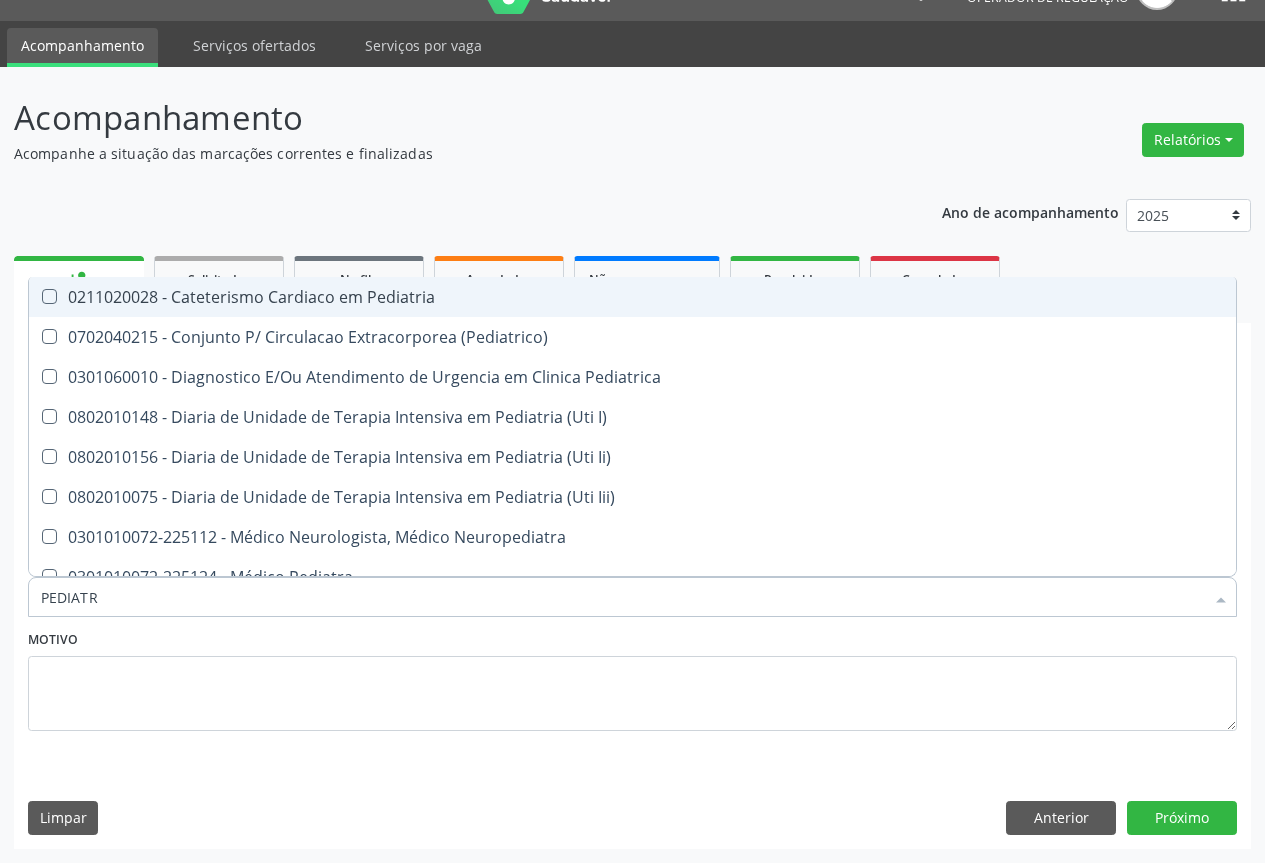 type on "PEDIATRA" 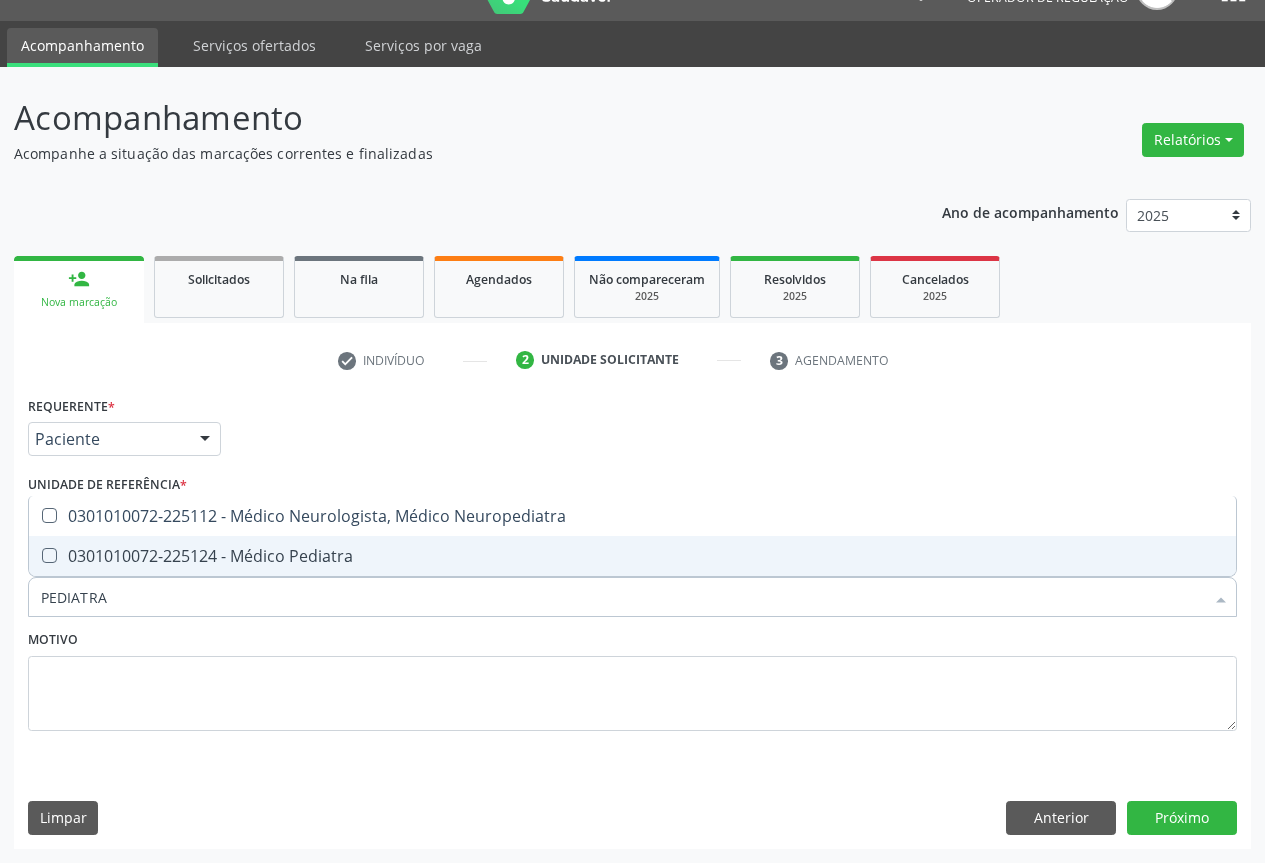 click on "0301010072-225124 - Médico Pediatra" at bounding box center [632, 556] 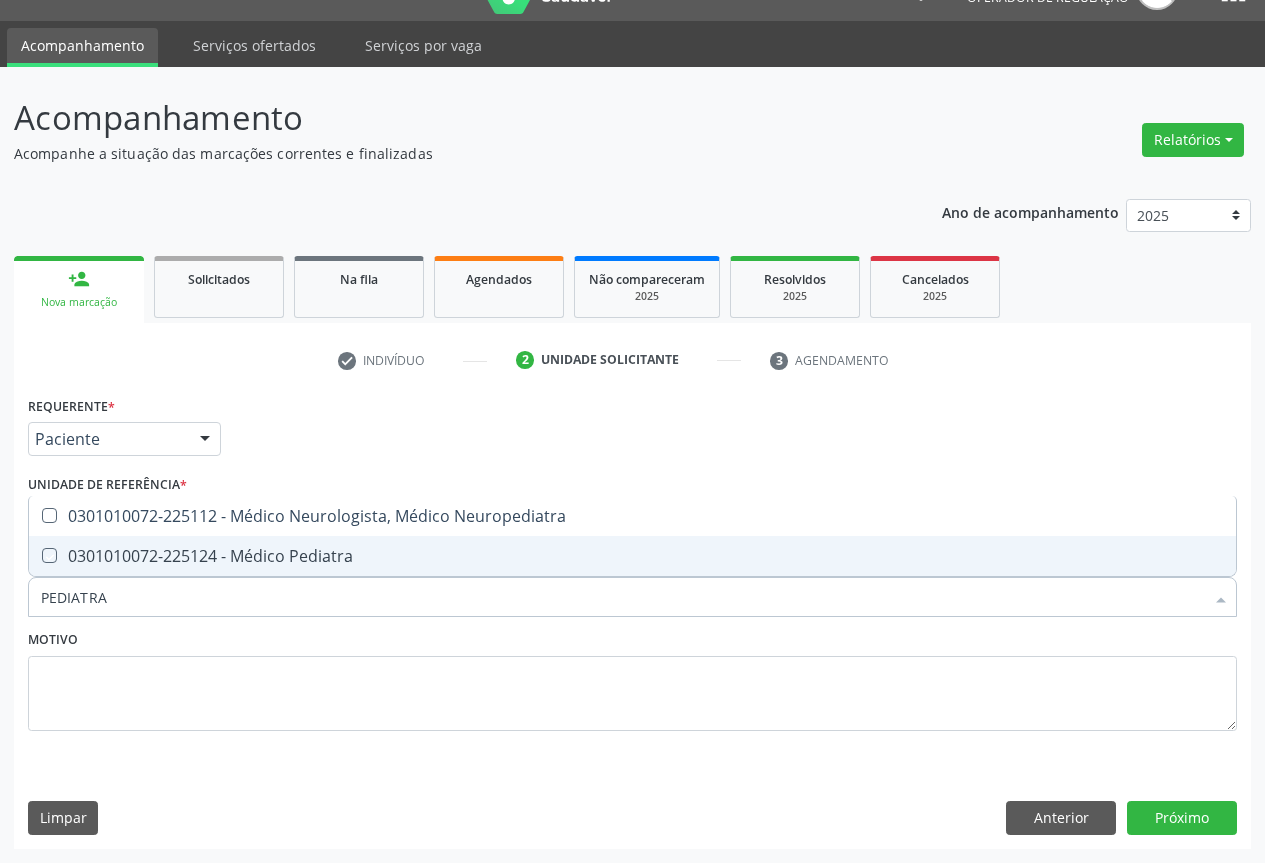 checkbox on "true" 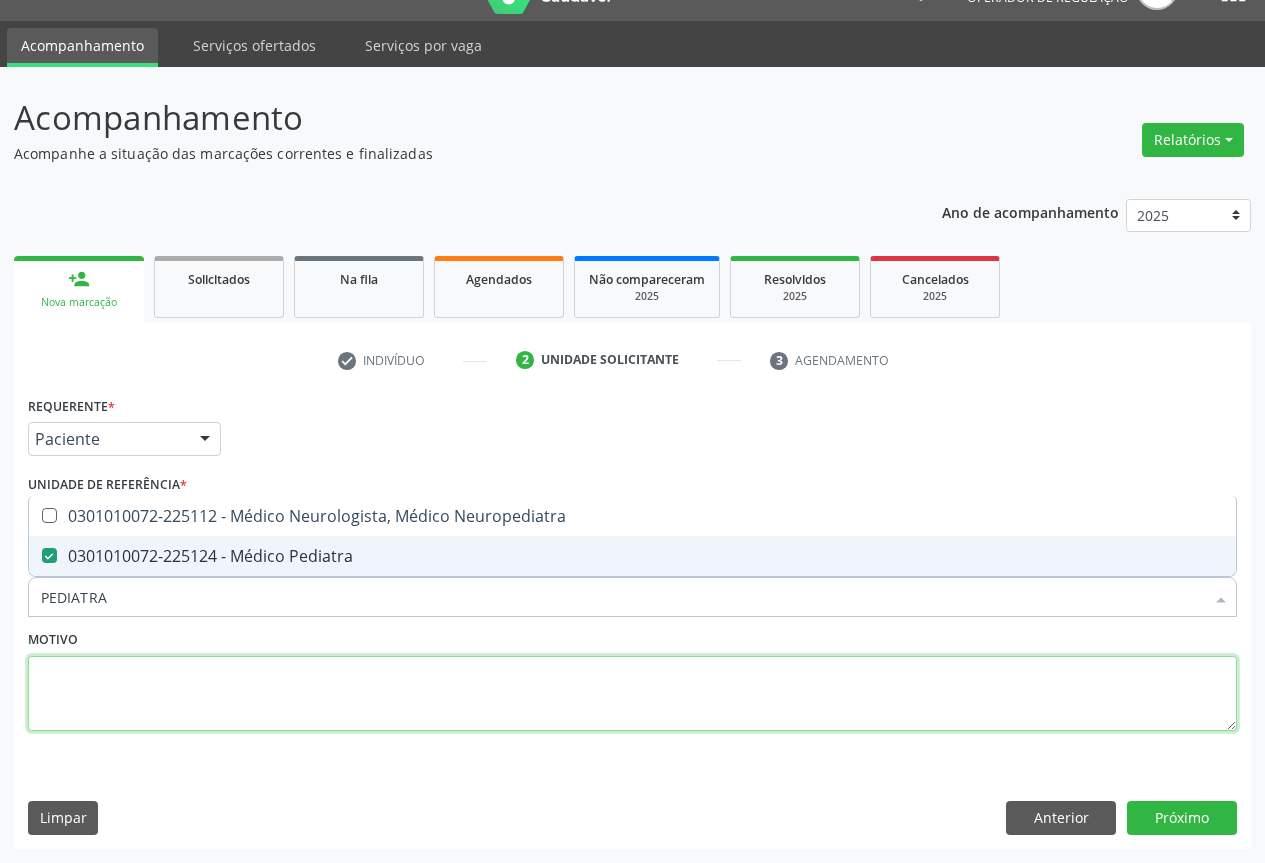 click at bounding box center (632, 694) 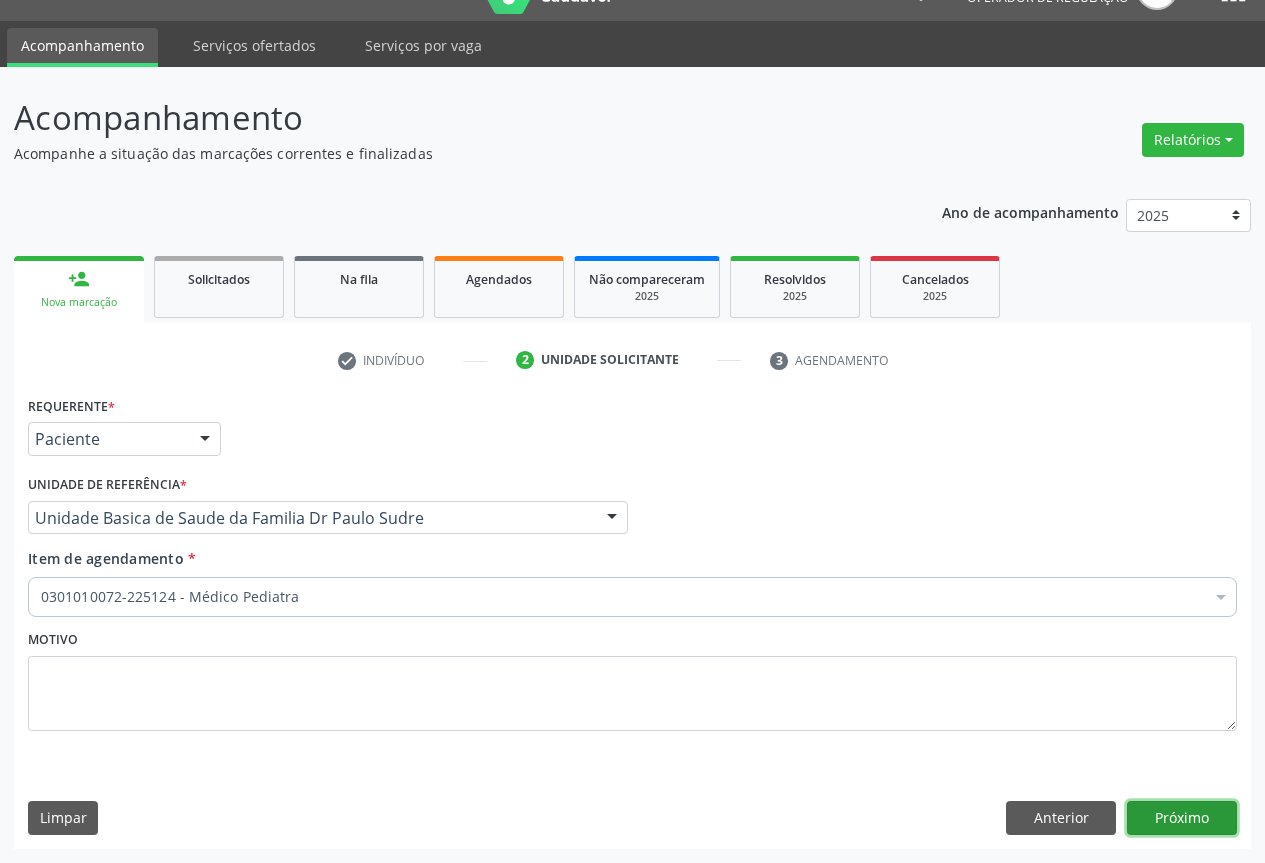 click on "Próximo" at bounding box center [1182, 818] 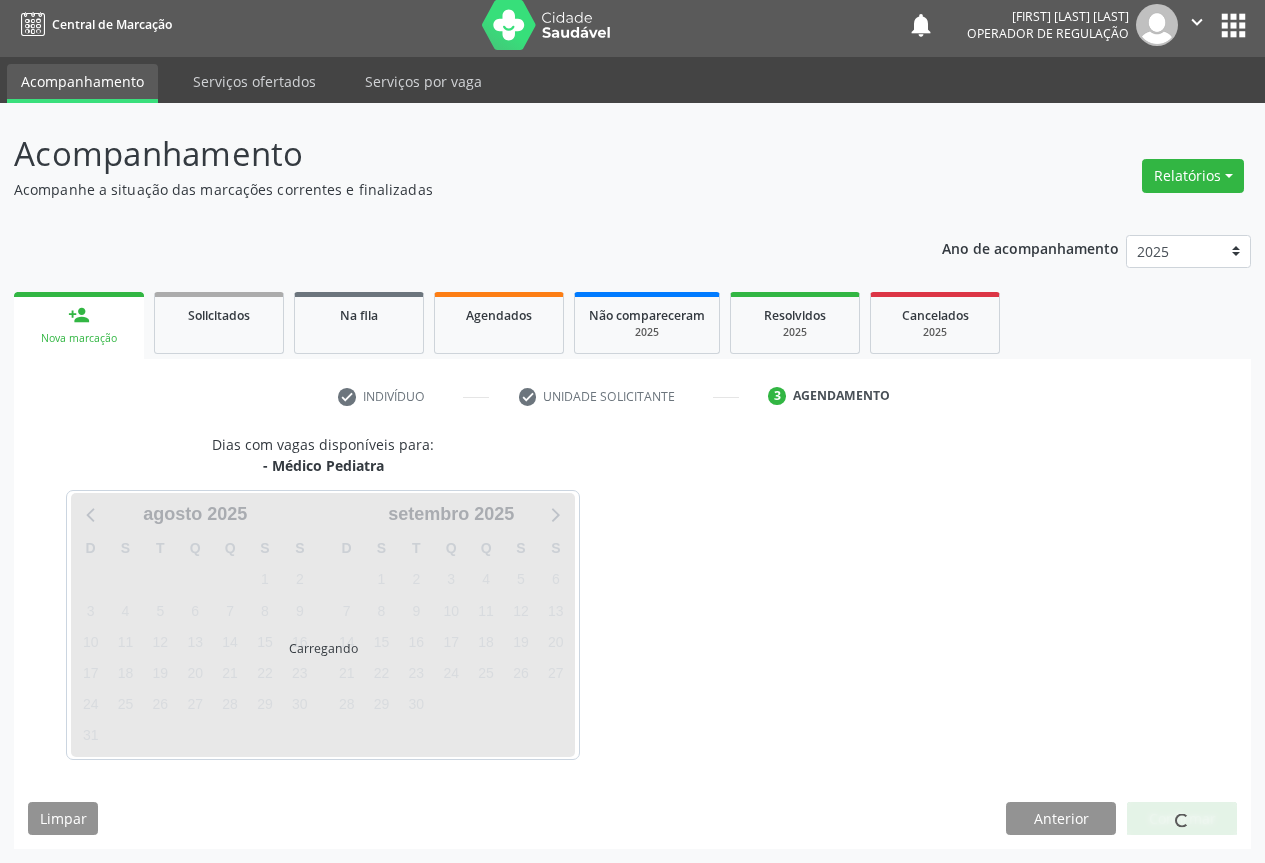 scroll, scrollTop: 7, scrollLeft: 0, axis: vertical 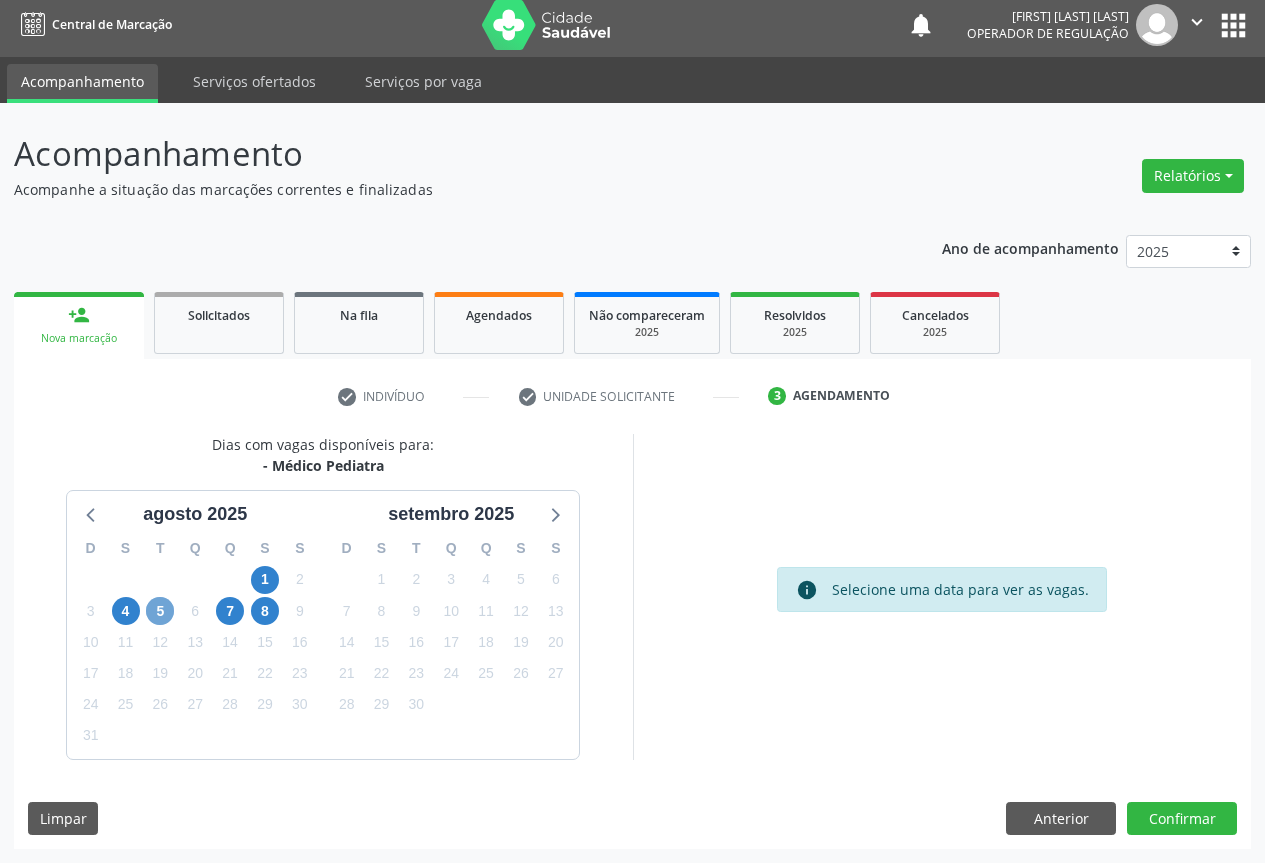 click on "5" at bounding box center (160, 611) 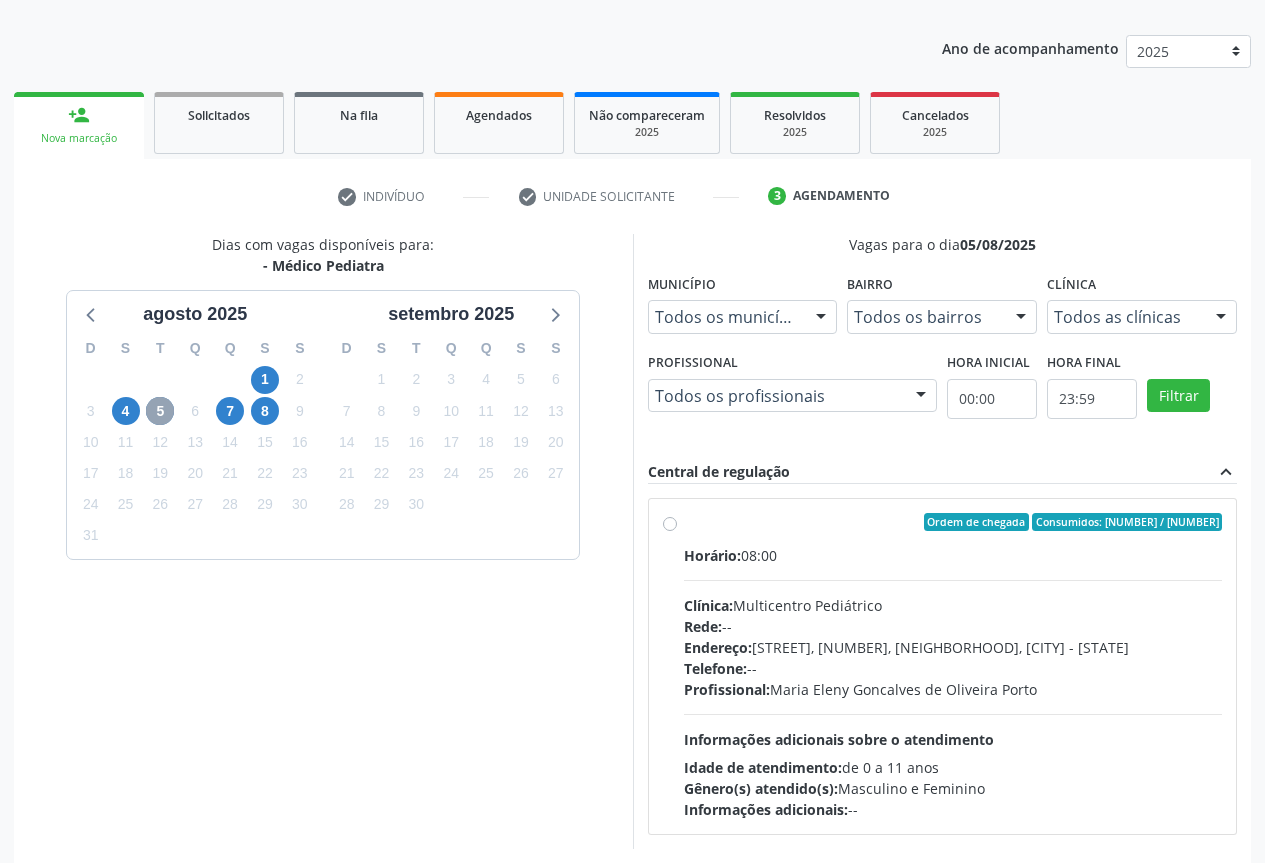 scroll, scrollTop: 296, scrollLeft: 0, axis: vertical 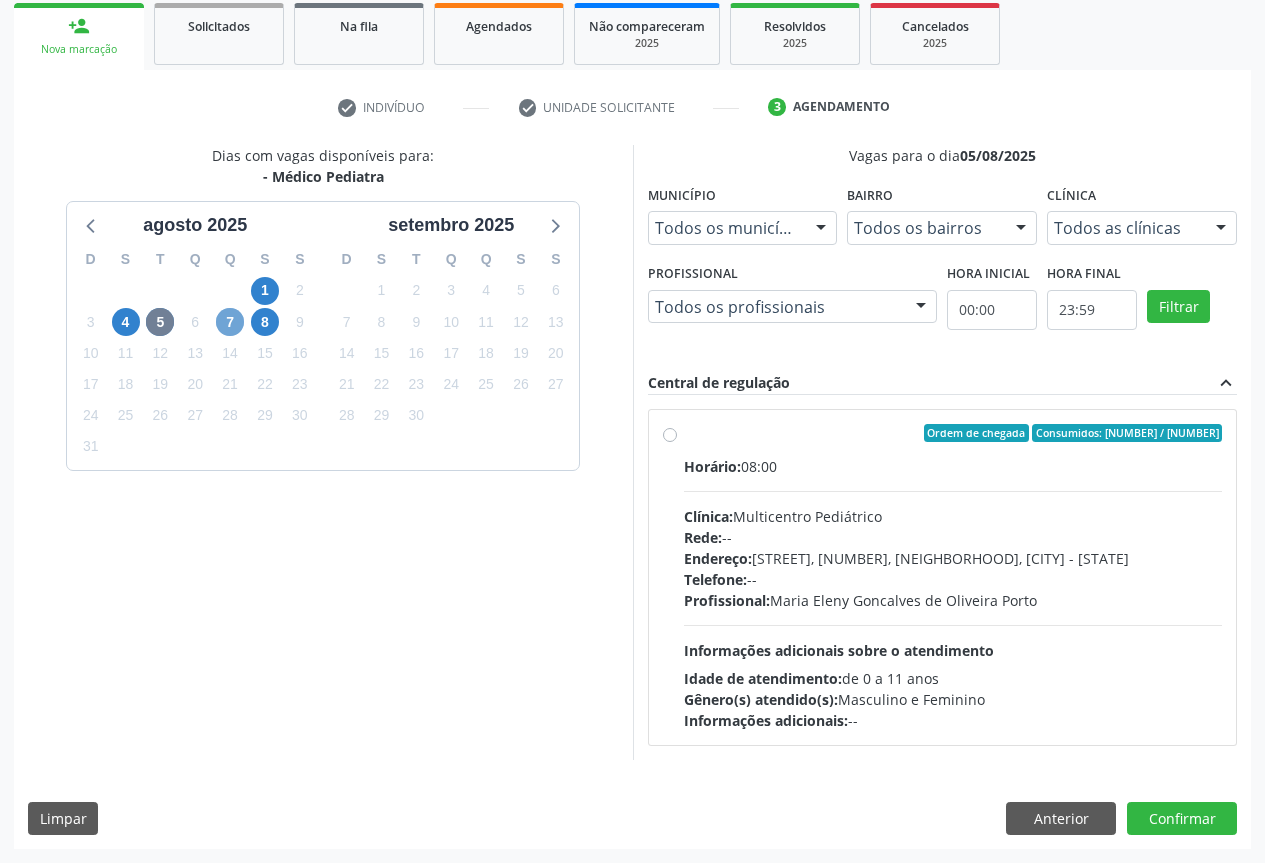 click on "7" at bounding box center (230, 322) 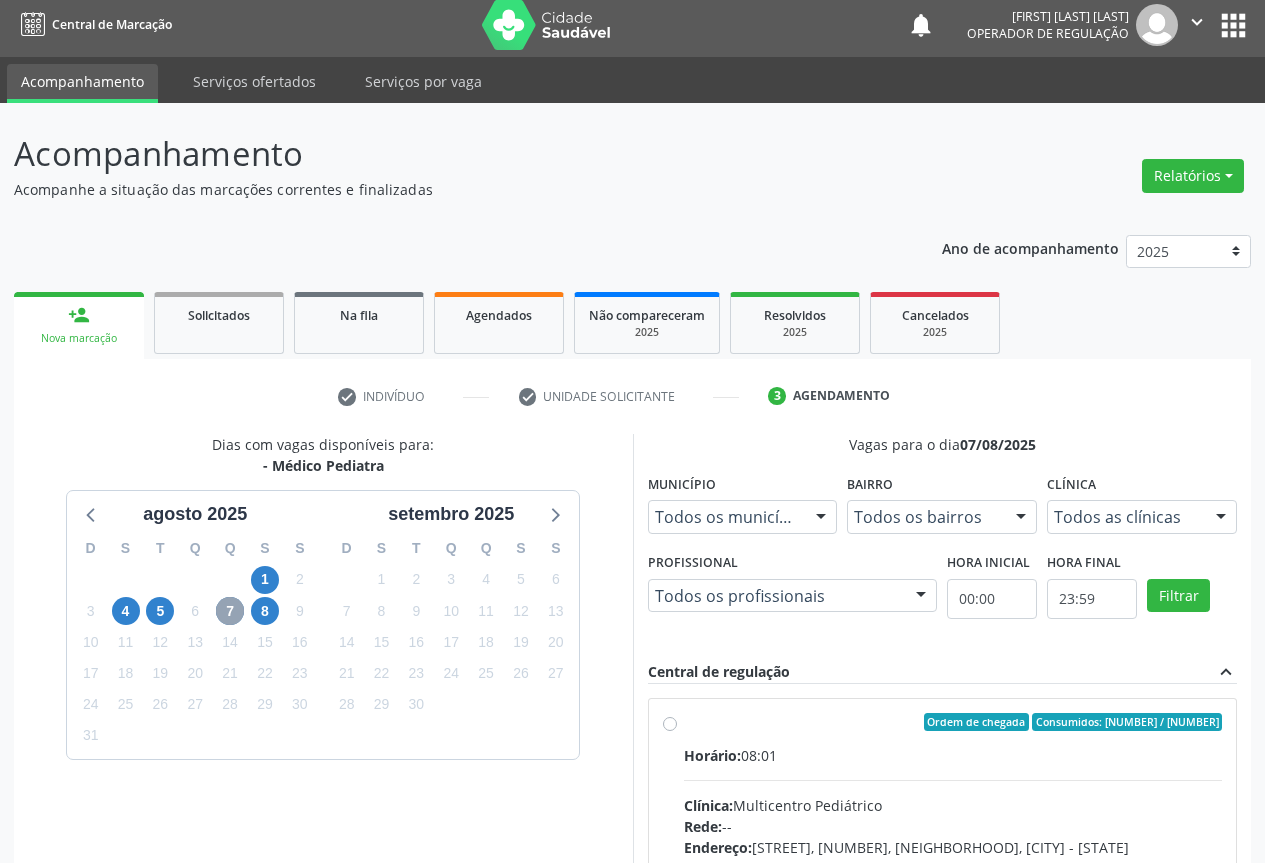 scroll, scrollTop: 296, scrollLeft: 0, axis: vertical 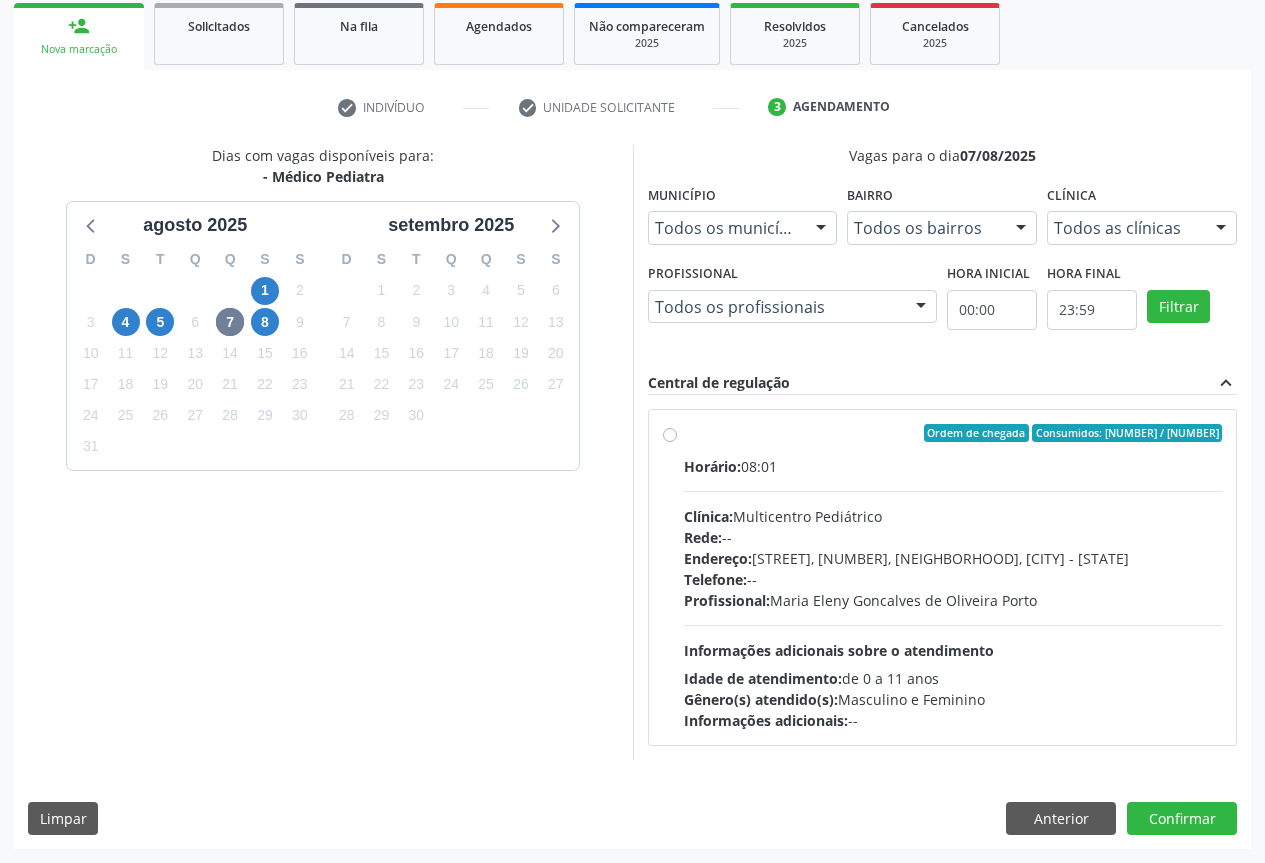 click on "Ordem de chegada
Consumidos: 2 / 15" at bounding box center [953, 433] 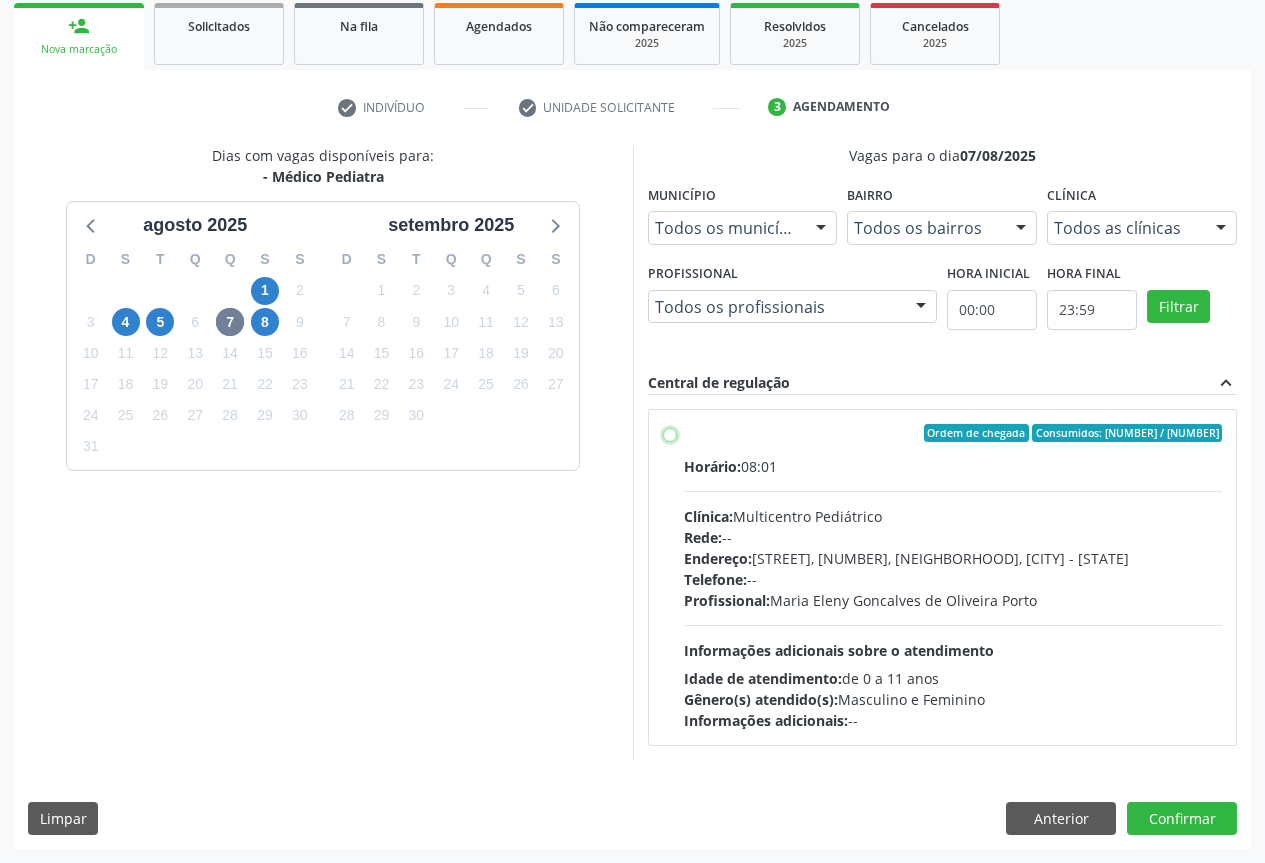 click on "Ordem de chegada
Consumidos: 2 / 15
Horário:   08:01
Clínica:  Multicentro Pediátrico
Rede:
--
Endereço:   Antigo Casa Grande, nº 37, Centro, Campo Formoso - BA
Telefone:   --
Profissional:
Maria Eleny Goncalves de Oliveira Porto
Informações adicionais sobre o atendimento
Idade de atendimento:
de 0 a 11 anos
Gênero(s) atendido(s):
Masculino e Feminino
Informações adicionais:
--" at bounding box center (670, 433) 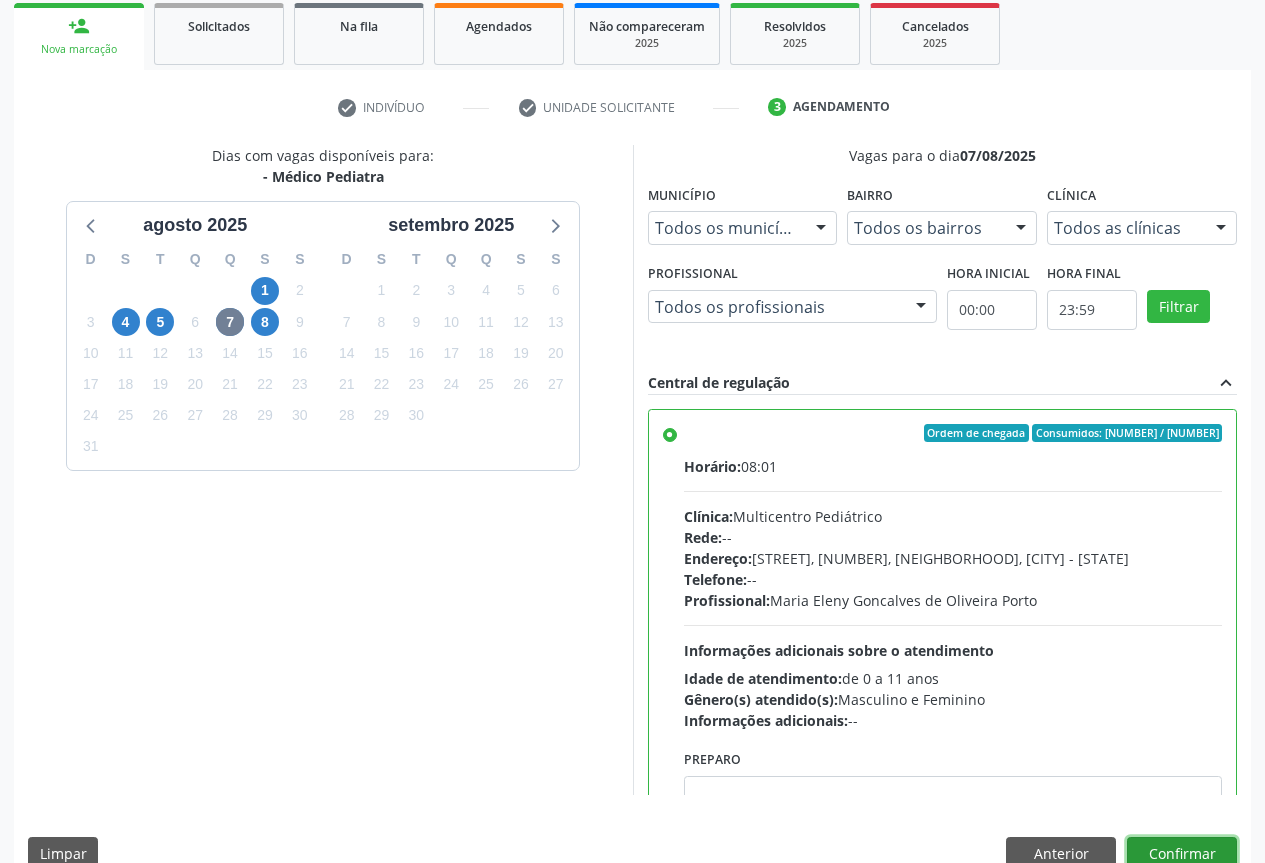 click on "Confirmar" at bounding box center (1182, 854) 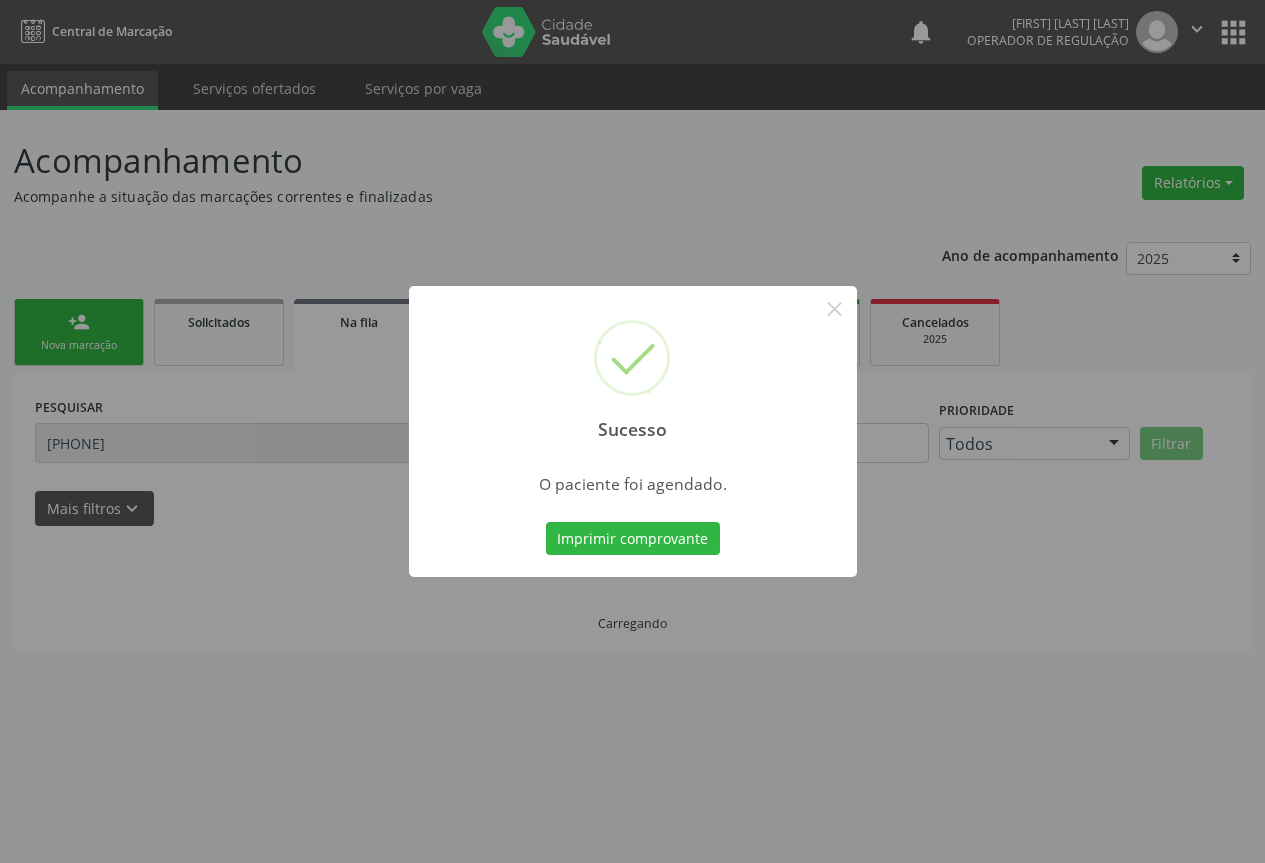 scroll, scrollTop: 0, scrollLeft: 0, axis: both 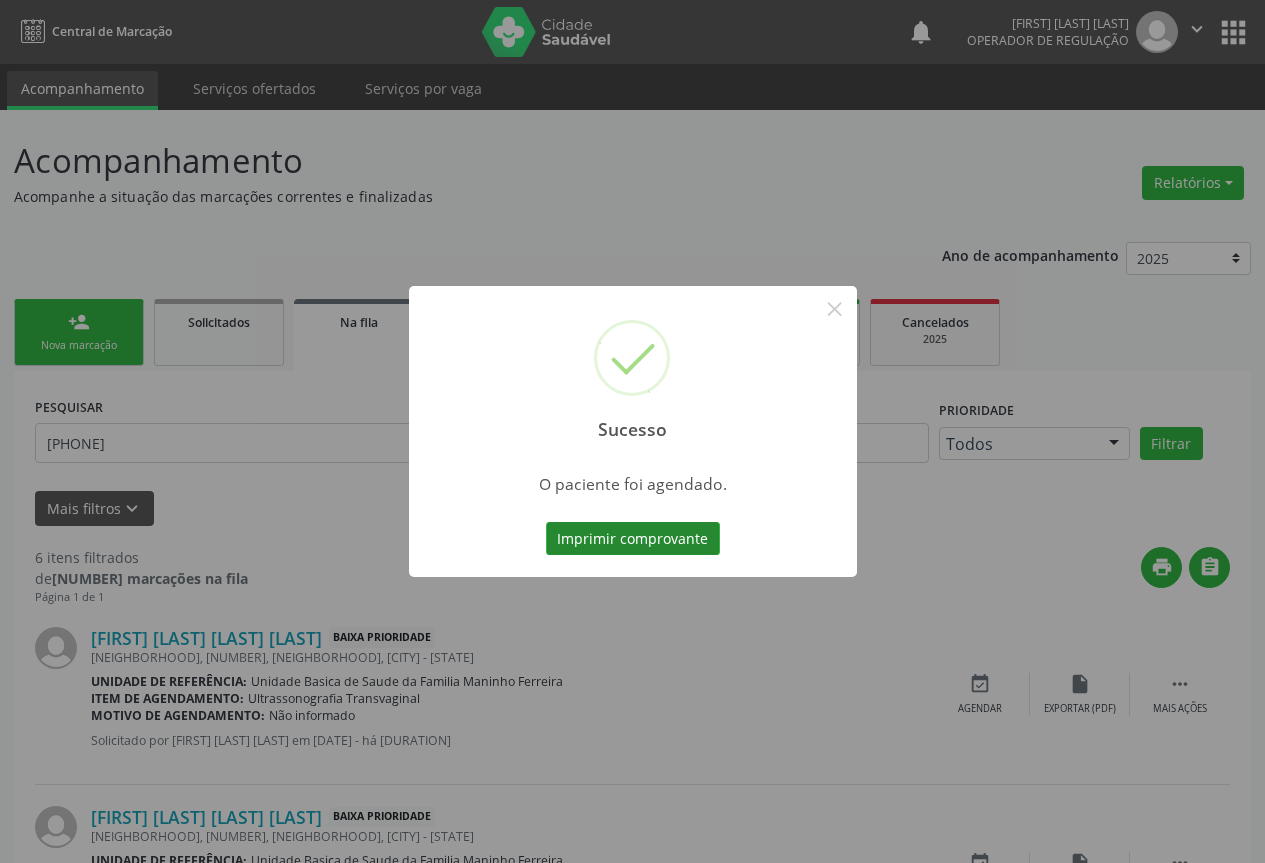 click on "Imprimir comprovante" at bounding box center [633, 539] 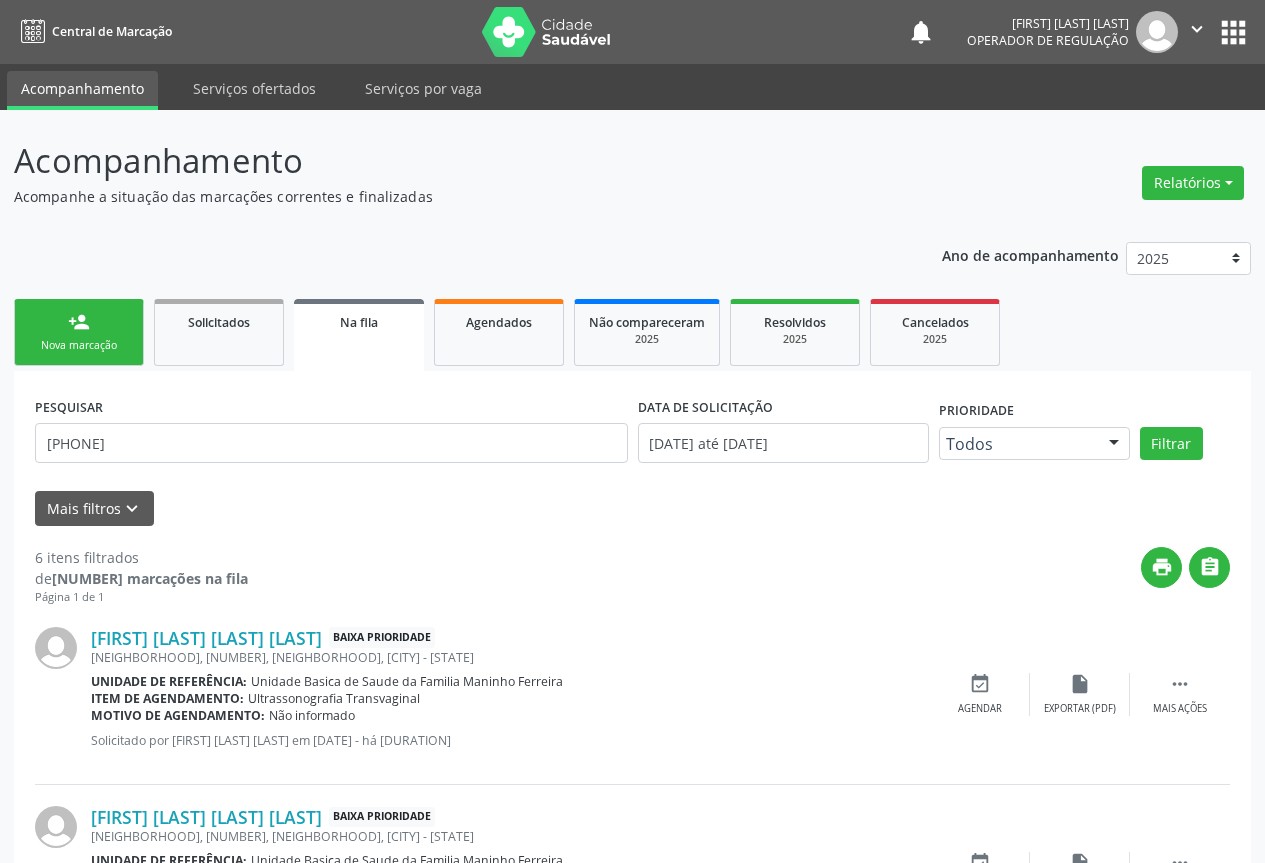 click on "person_add
Nova marcação" at bounding box center [79, 332] 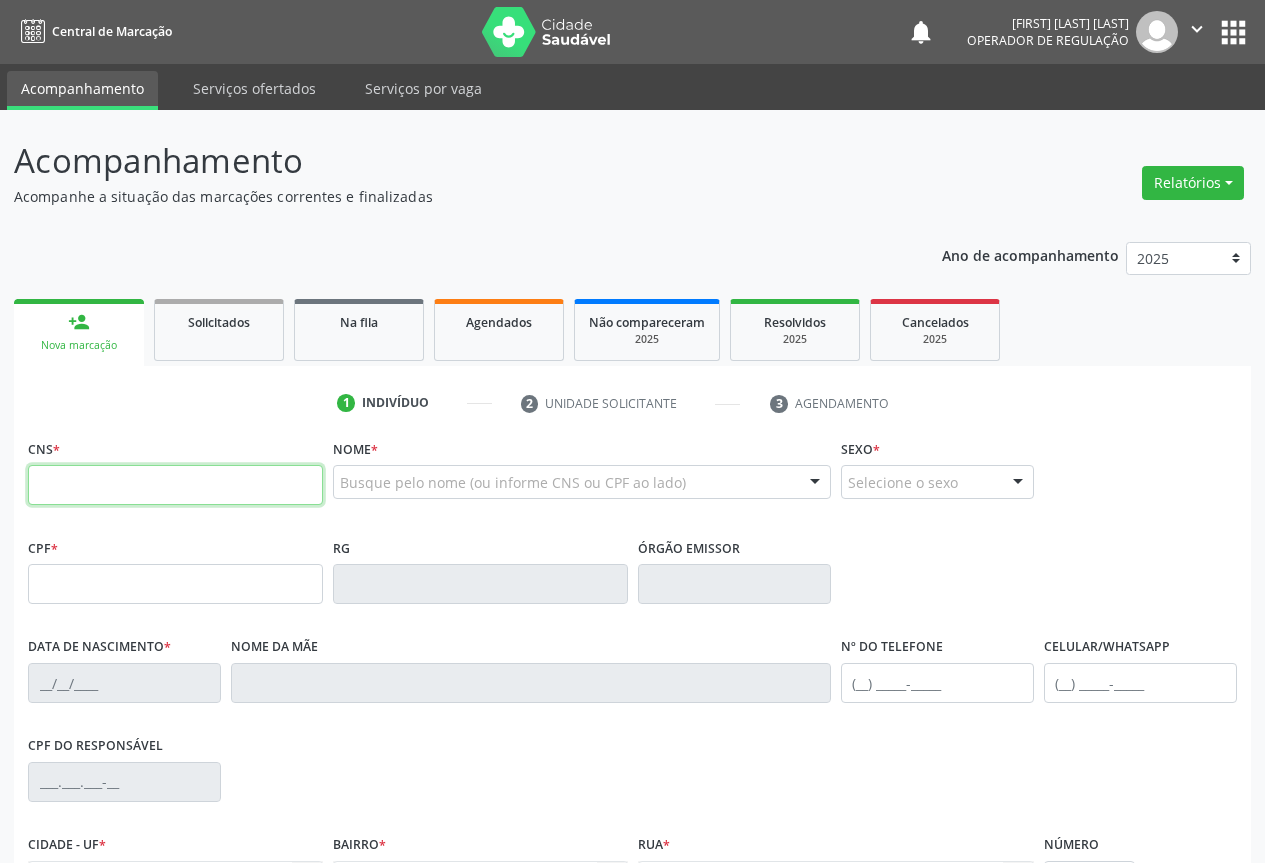 drag, startPoint x: 165, startPoint y: 484, endPoint x: 193, endPoint y: 473, distance: 30.083218 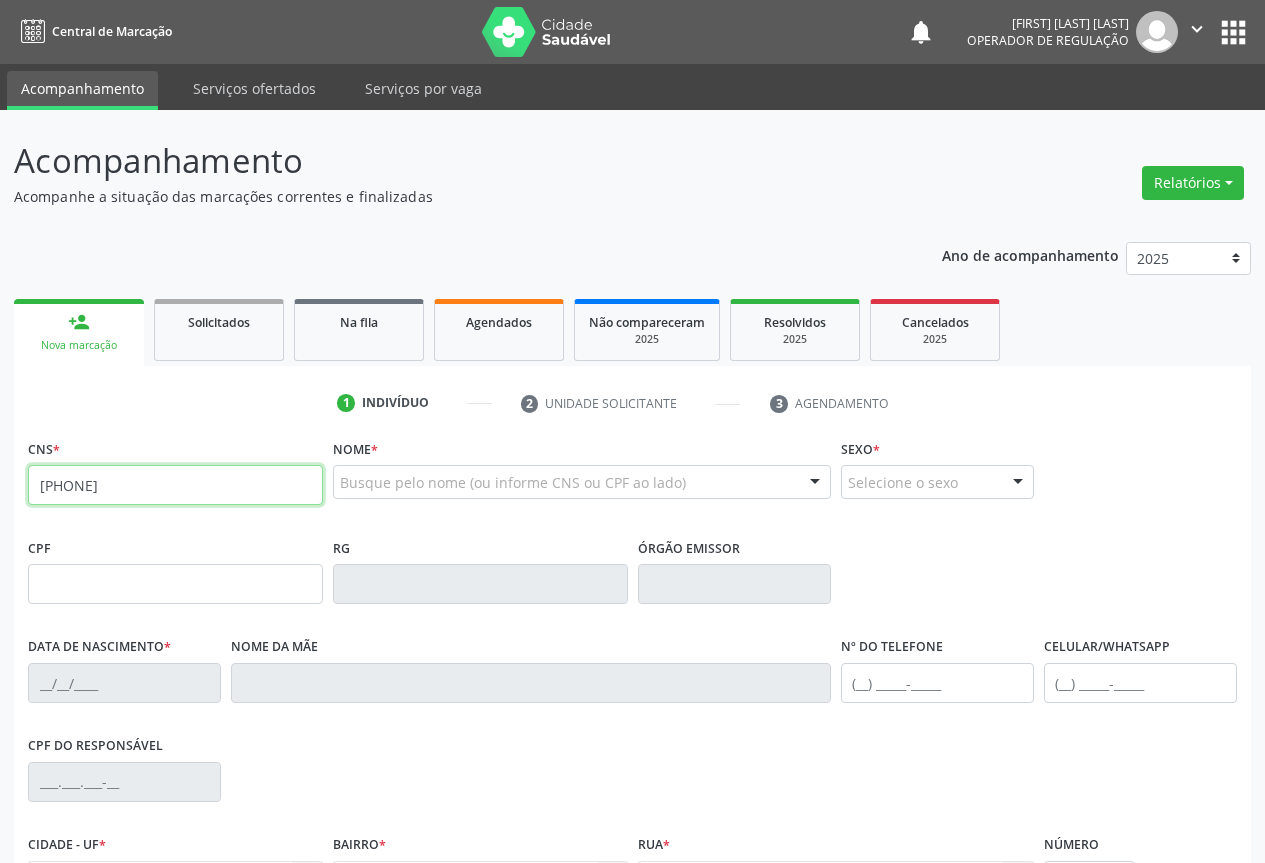 type on "702 6002 5155 1844" 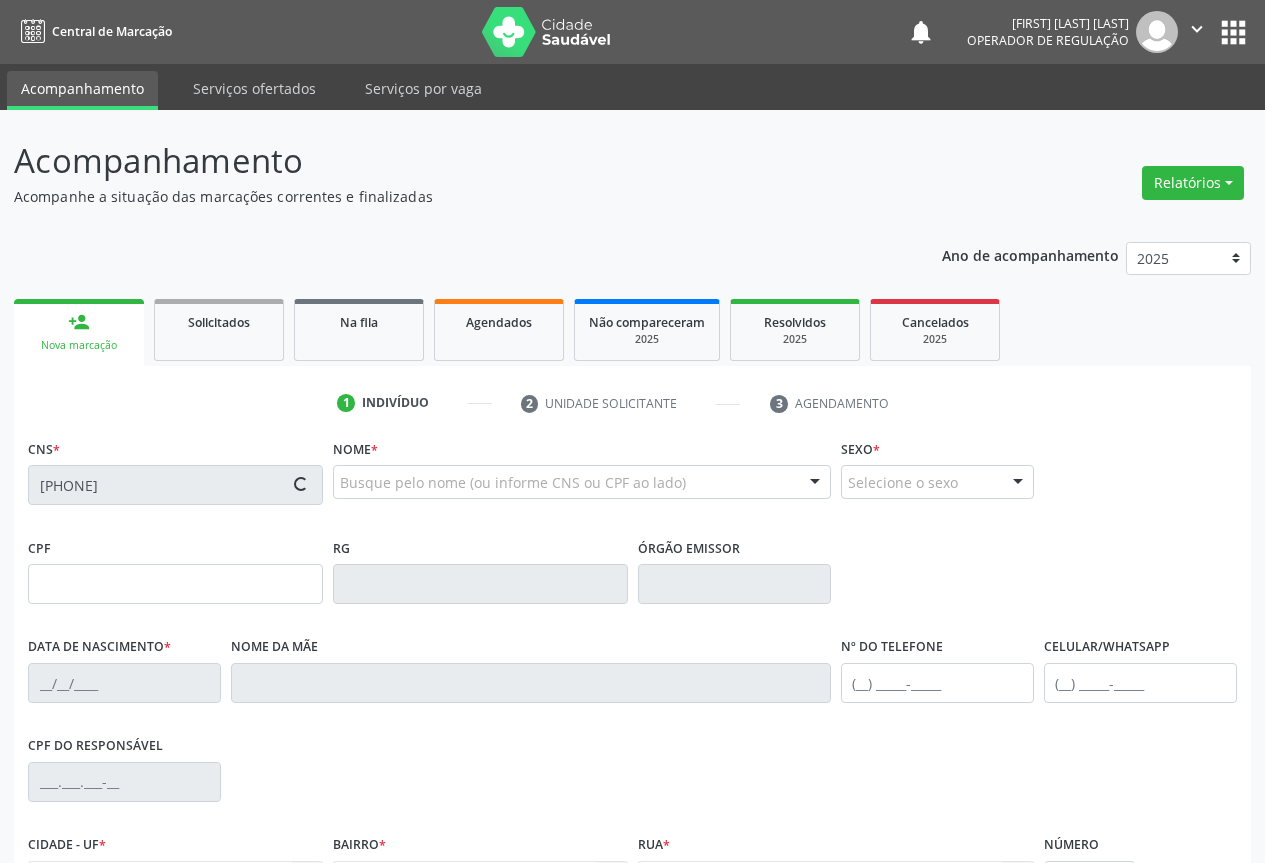 scroll, scrollTop: 221, scrollLeft: 0, axis: vertical 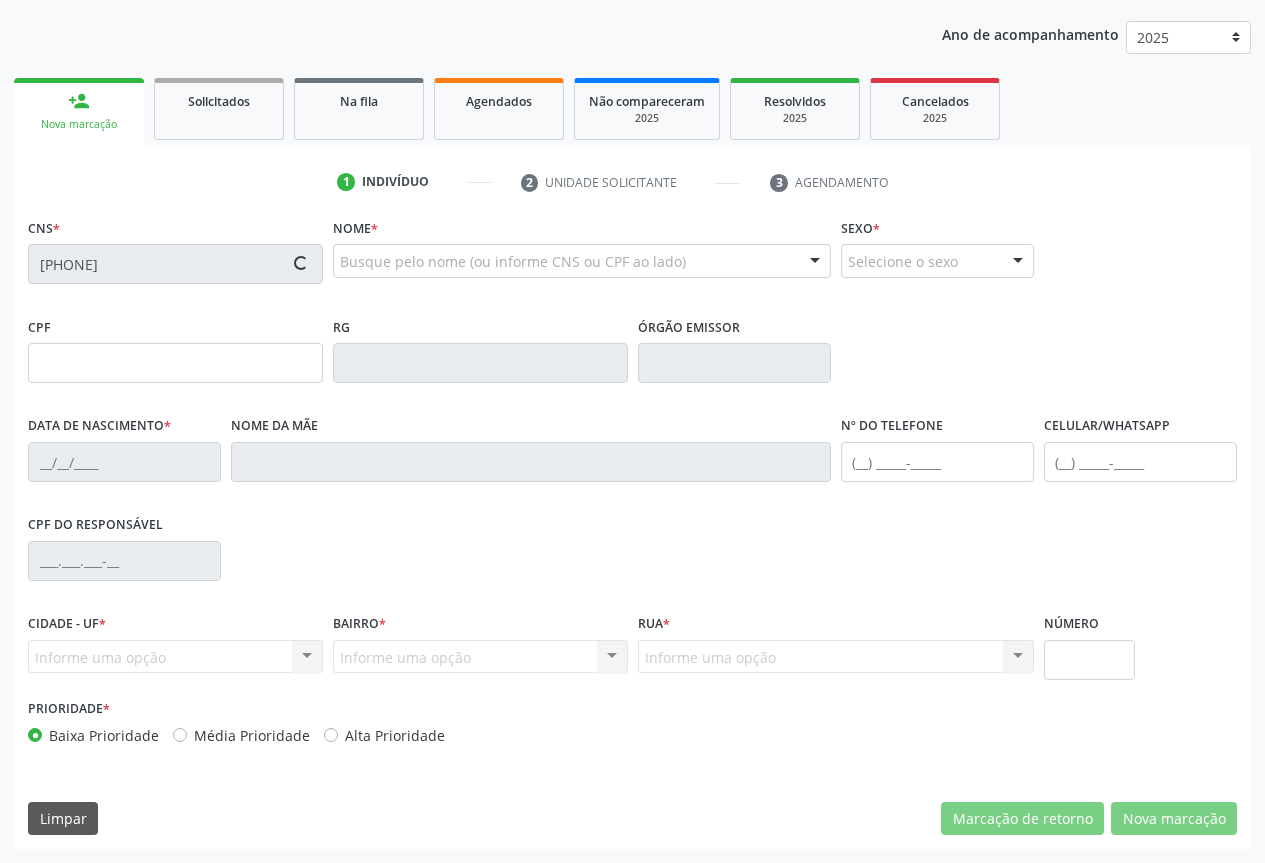 type on "29/06/1945" 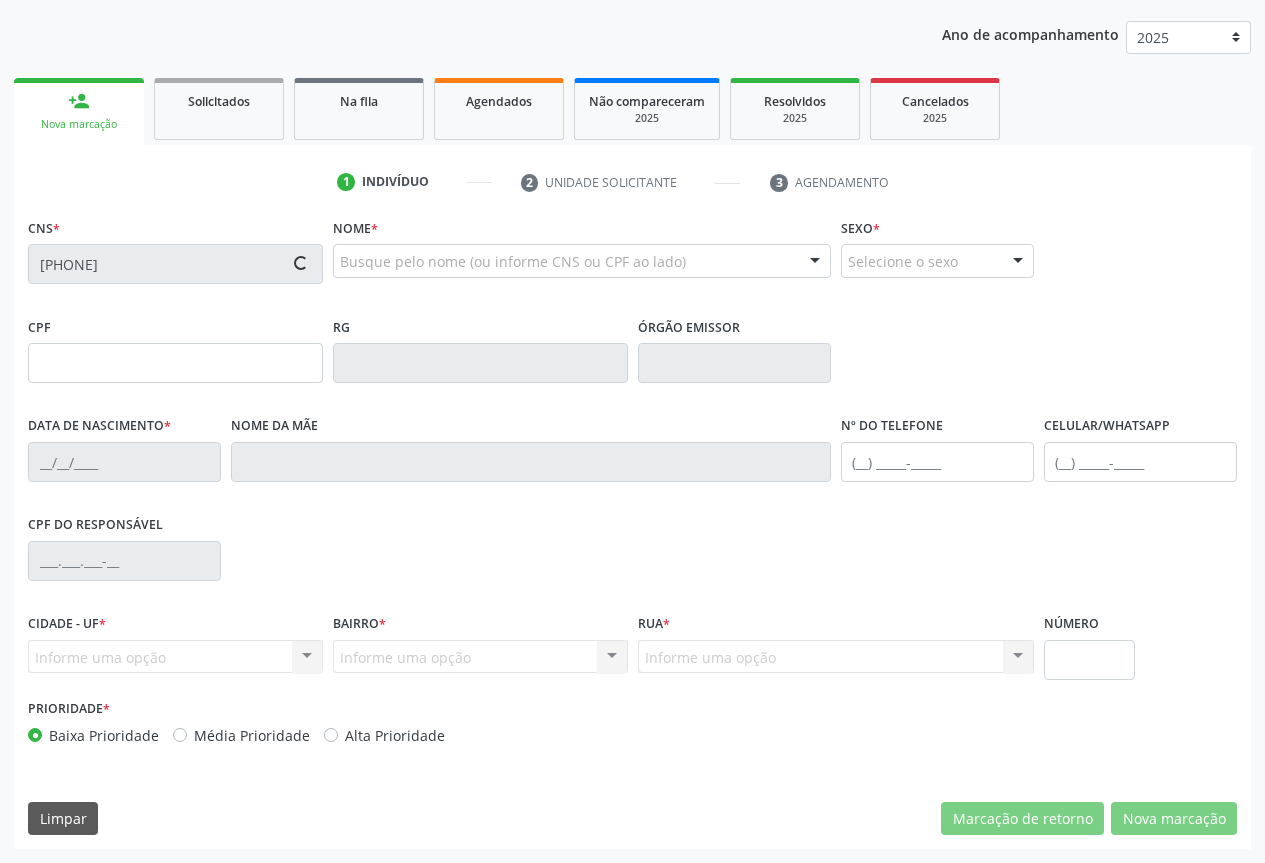 type on "(74) 98808-4357" 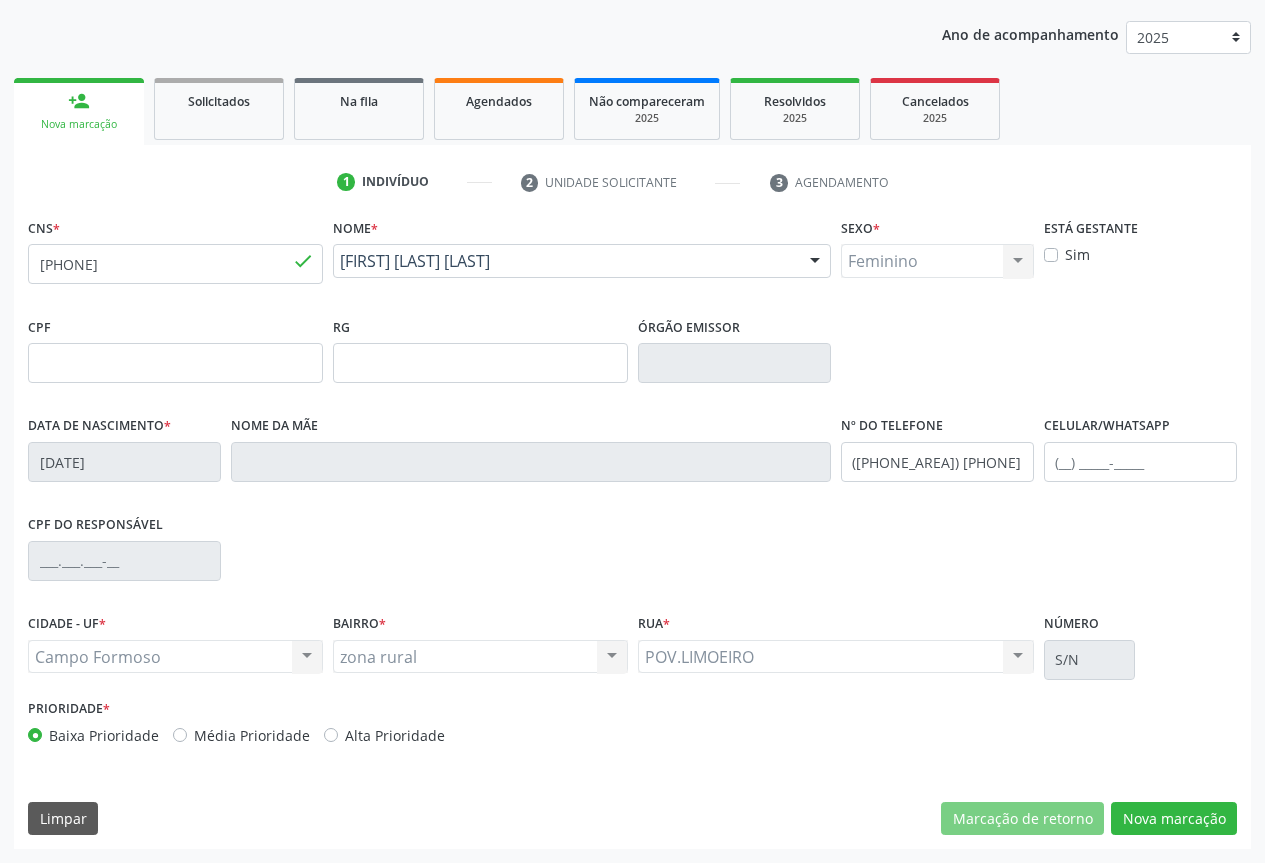 click on "CNS
*
702 6002 5155 1844       done
Nome
*
Valdete Souza Santana
Valdete Souza Santana
CNS:
702 6002 5155 1844
CPF:    --   Nascimento:
29/06/1945
Nenhum resultado encontrado para: "   "
Digite o nome
Sexo
*
Feminino         Masculino   Feminino
Nenhum resultado encontrado para: "   "
Não há nenhuma opção para ser exibida.
Está gestante
Sim
CPF
RG
Órgão emissor
Data de nascimento
*
29/06/1945
Nome da mãe
Nº do Telefone
(74) 98808-4357
Celular/WhatsApp
CPF do responsável
CIDADE - UF
*
Campo Formoso         Campo Formoso
Nenhum resultado encontrado para: "" at bounding box center (632, 531) 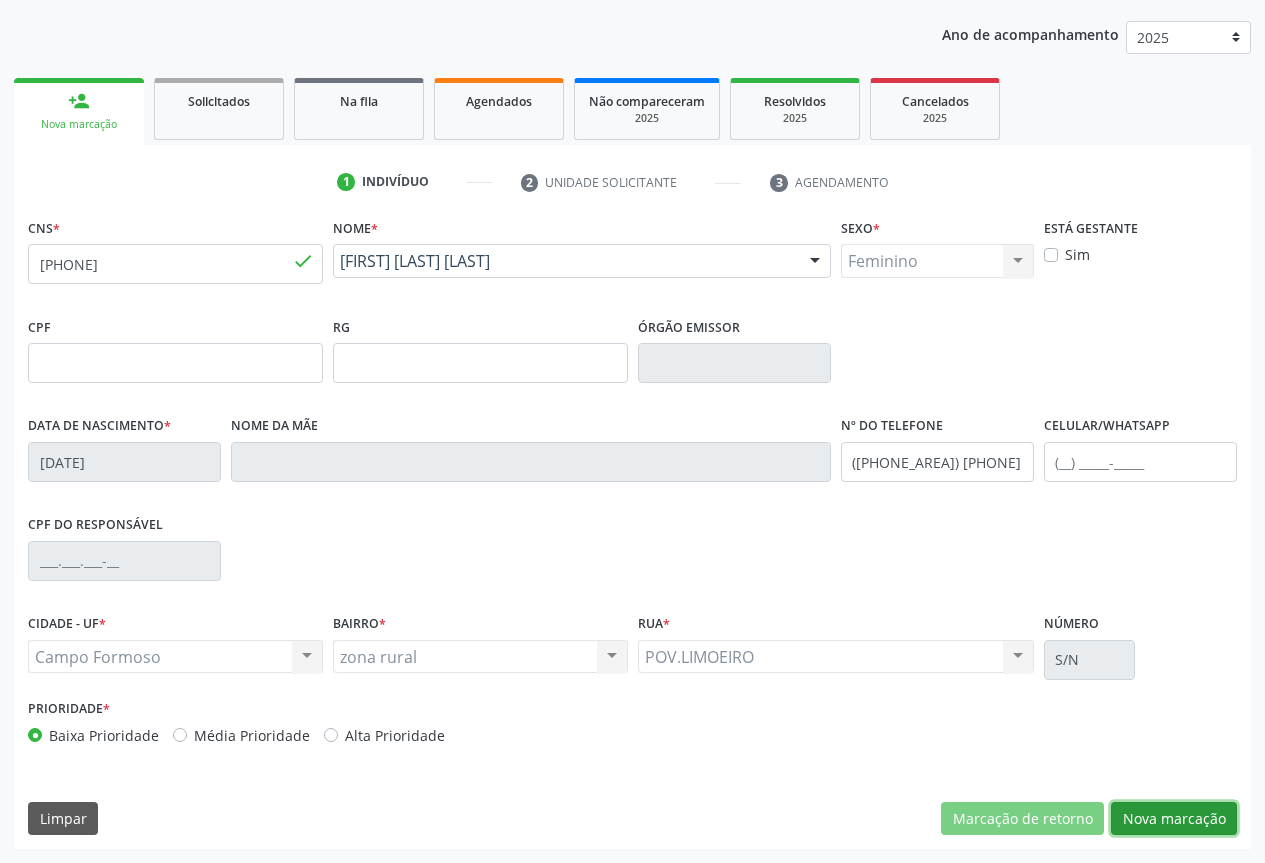 click on "Nova marcação" at bounding box center (1174, 819) 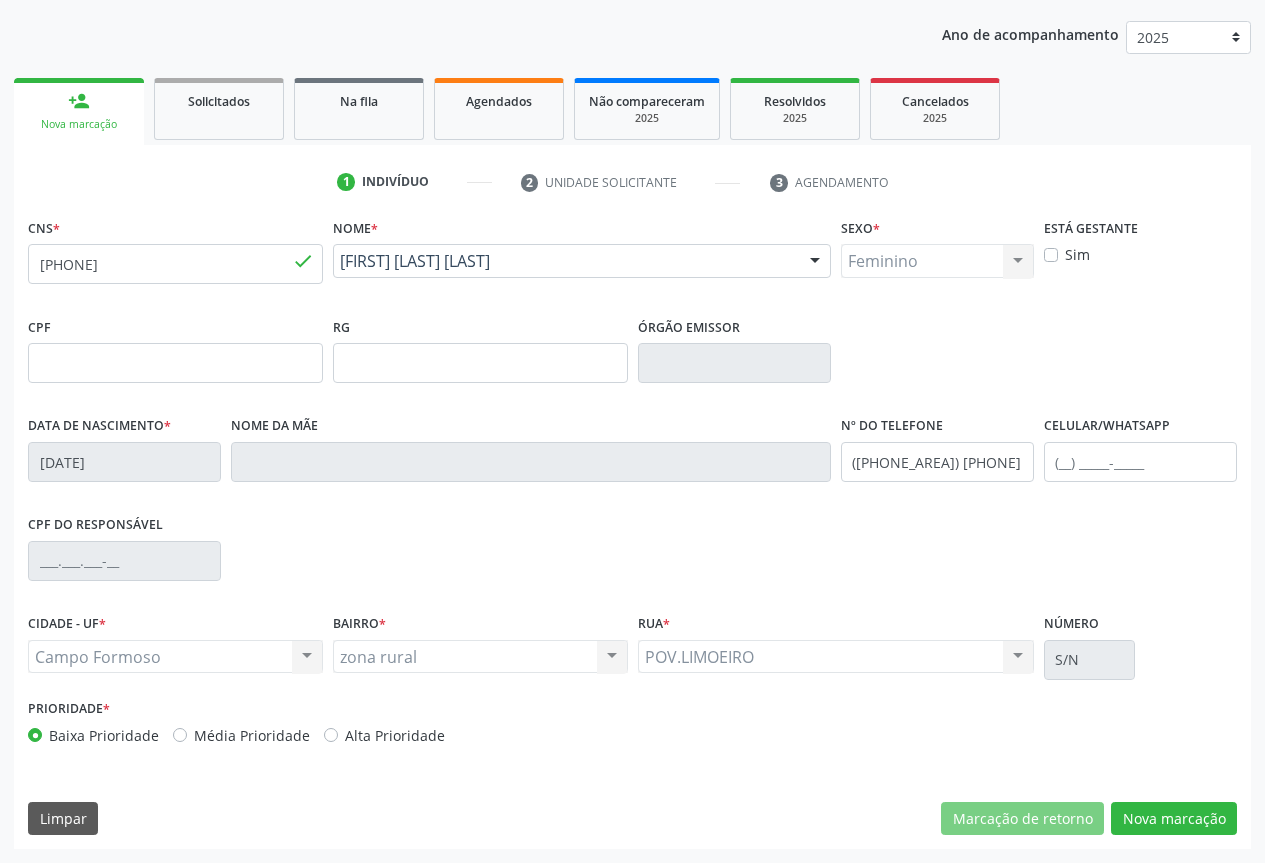scroll, scrollTop: 43, scrollLeft: 0, axis: vertical 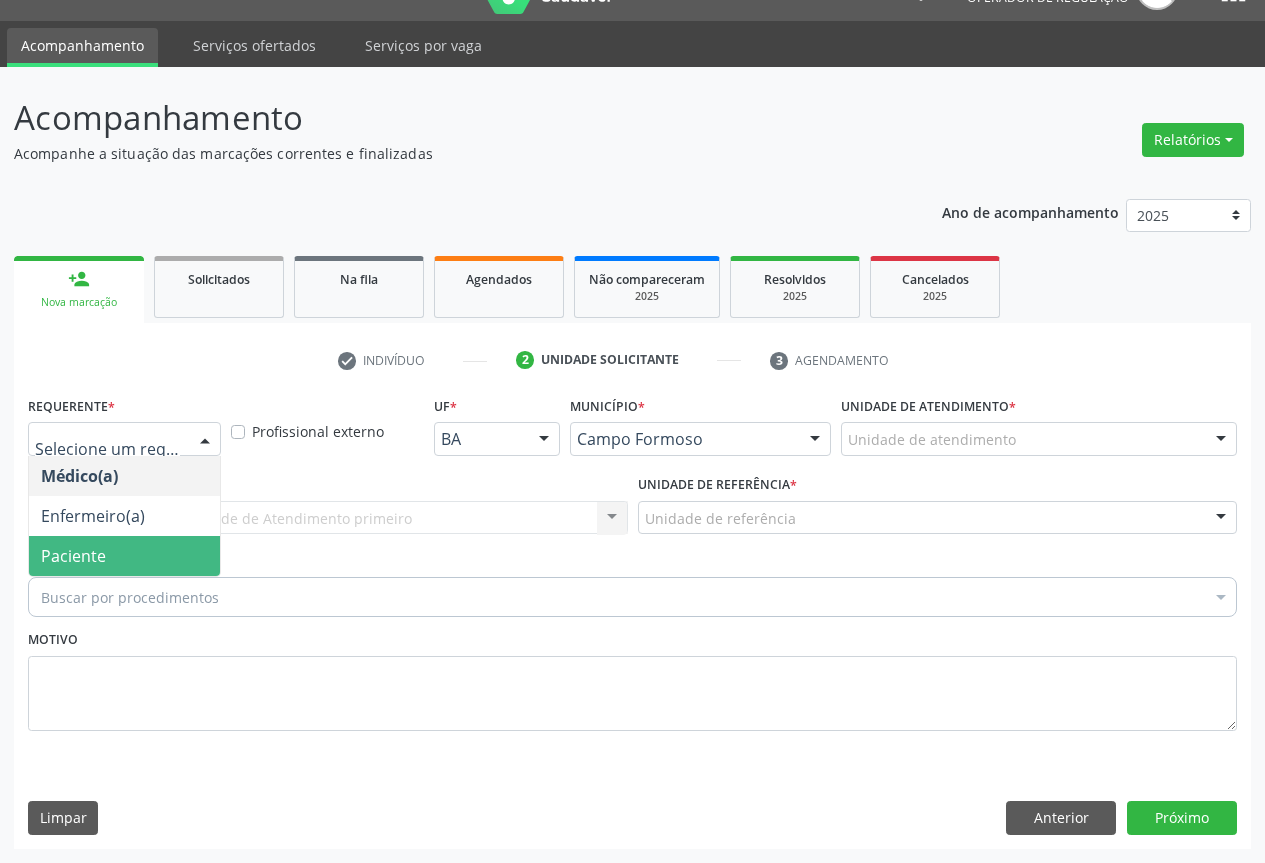drag, startPoint x: 78, startPoint y: 558, endPoint x: 249, endPoint y: 538, distance: 172.16562 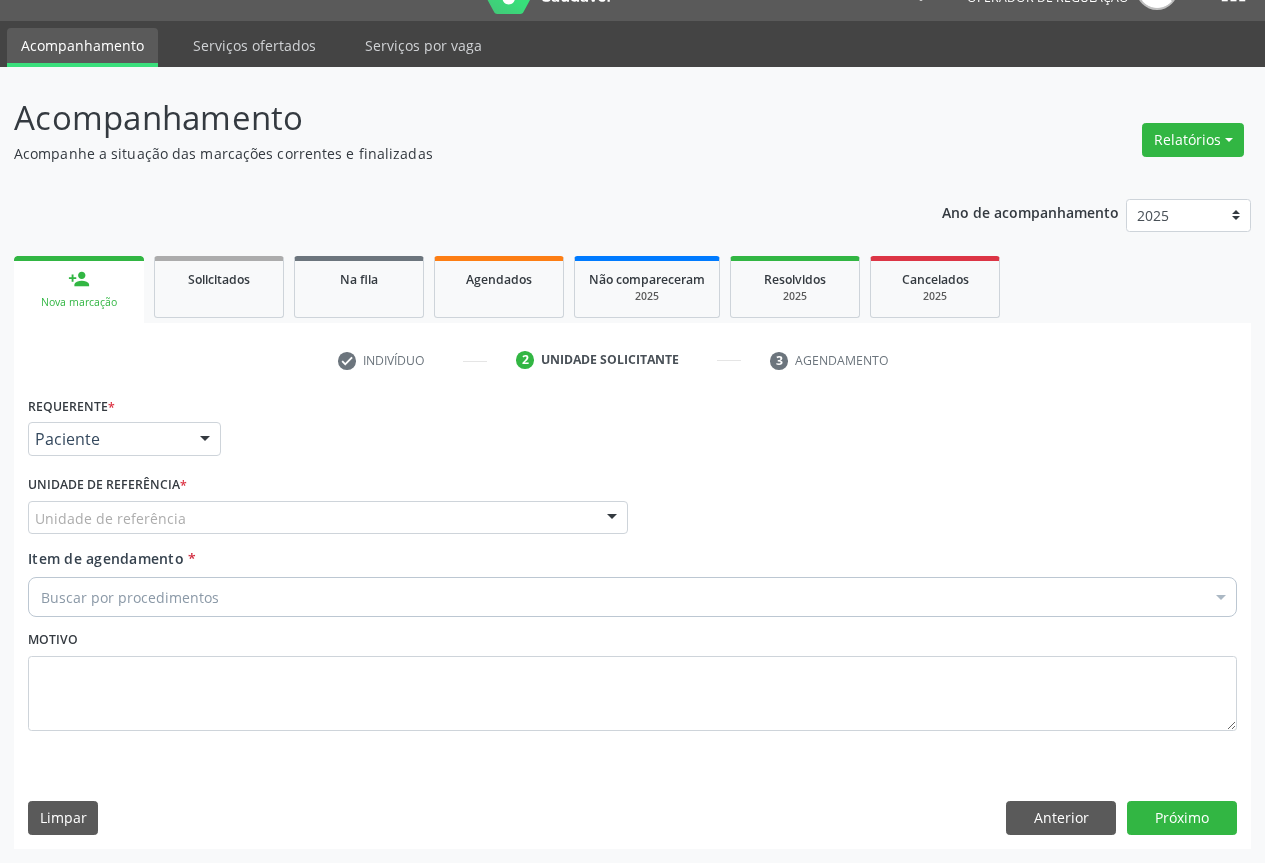 click on "Unidade de referência" at bounding box center (328, 518) 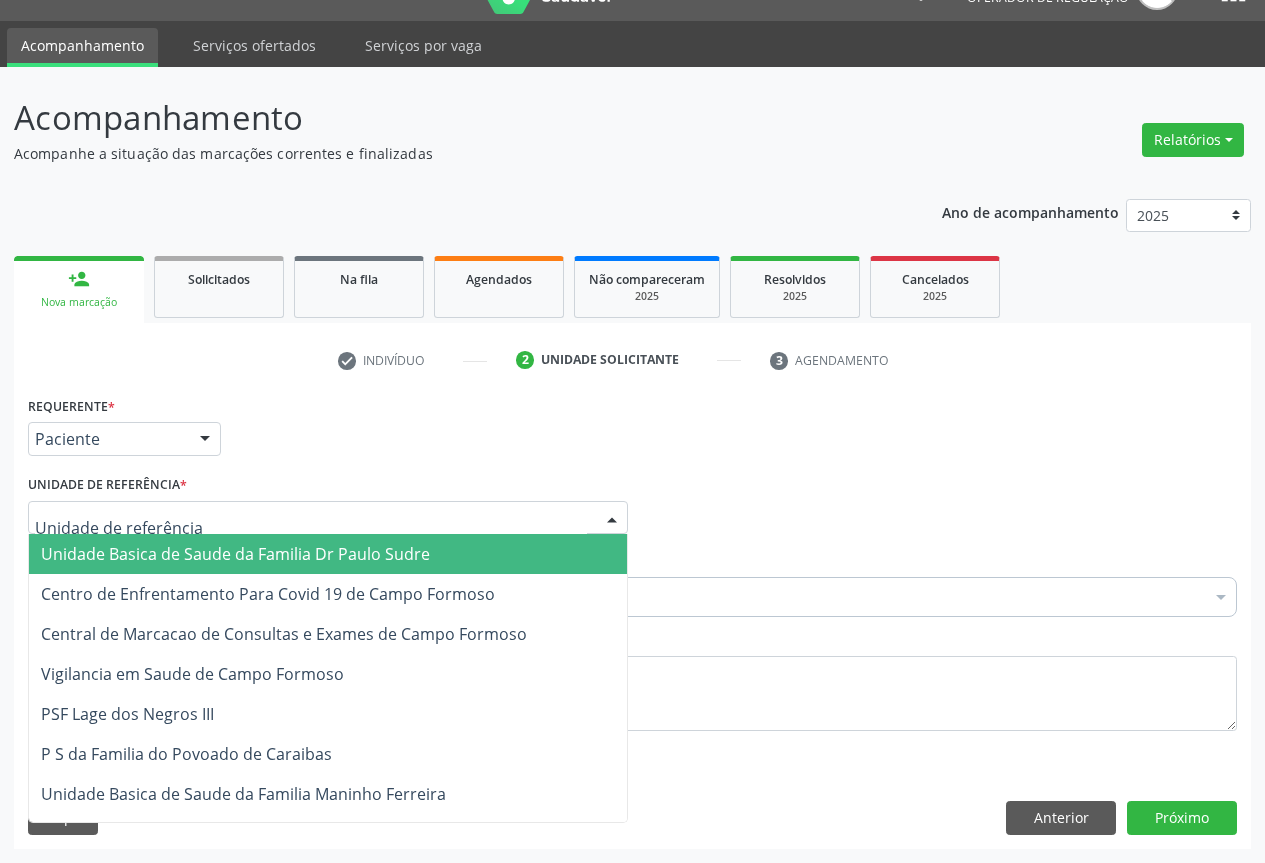 click on "Unidade Basica de Saude da Familia Dr Paulo Sudre" at bounding box center [235, 554] 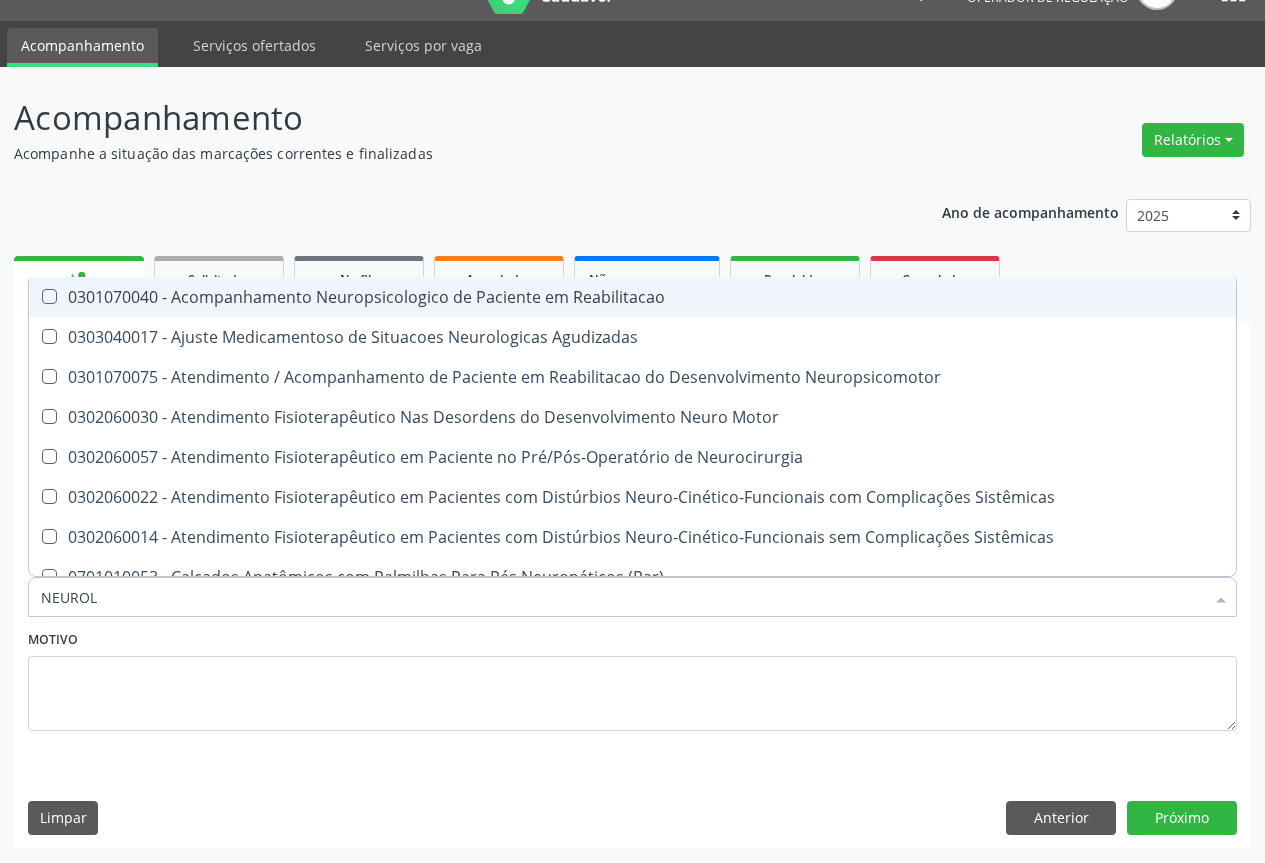 type on "NEUROLO" 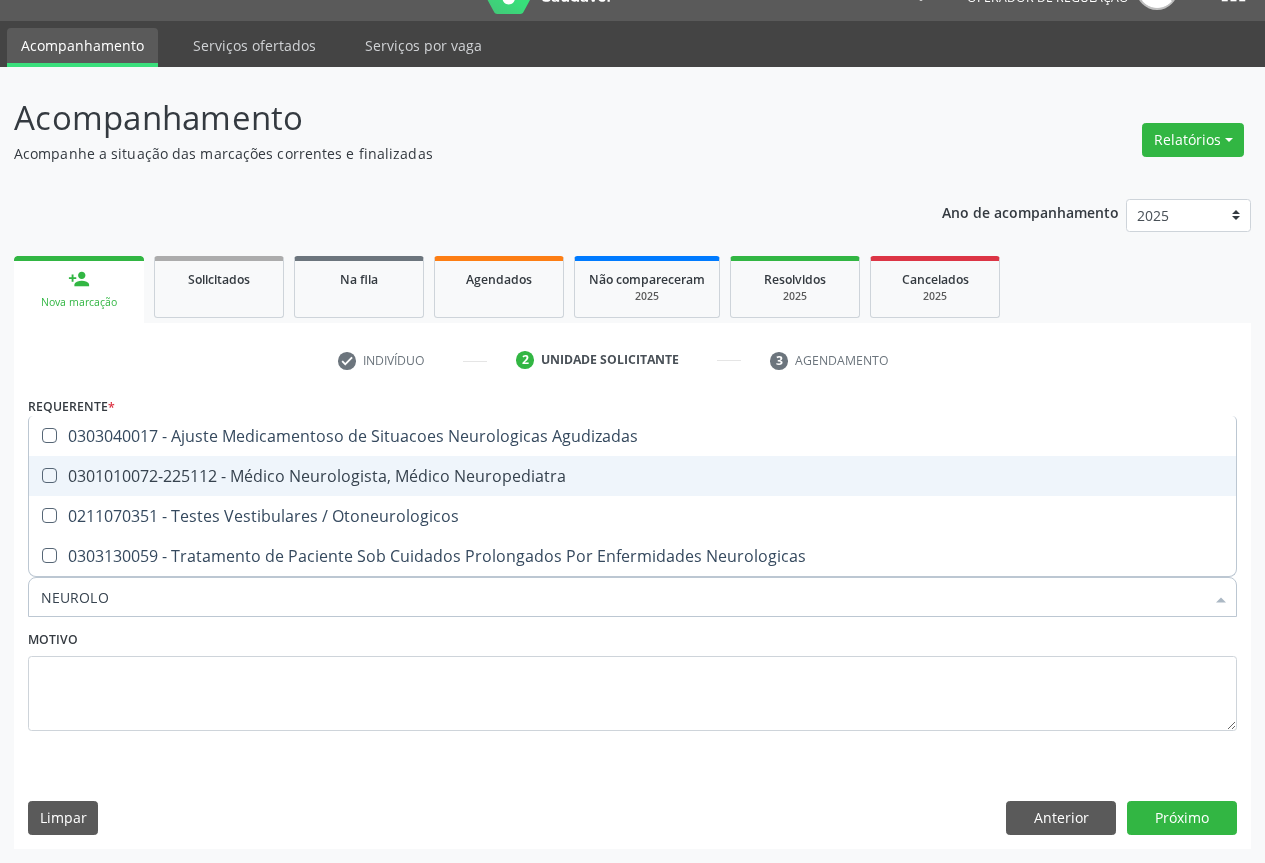 click on "0301010072-225112 - Médico Neurologista, Médico Neuropediatra" at bounding box center (632, 476) 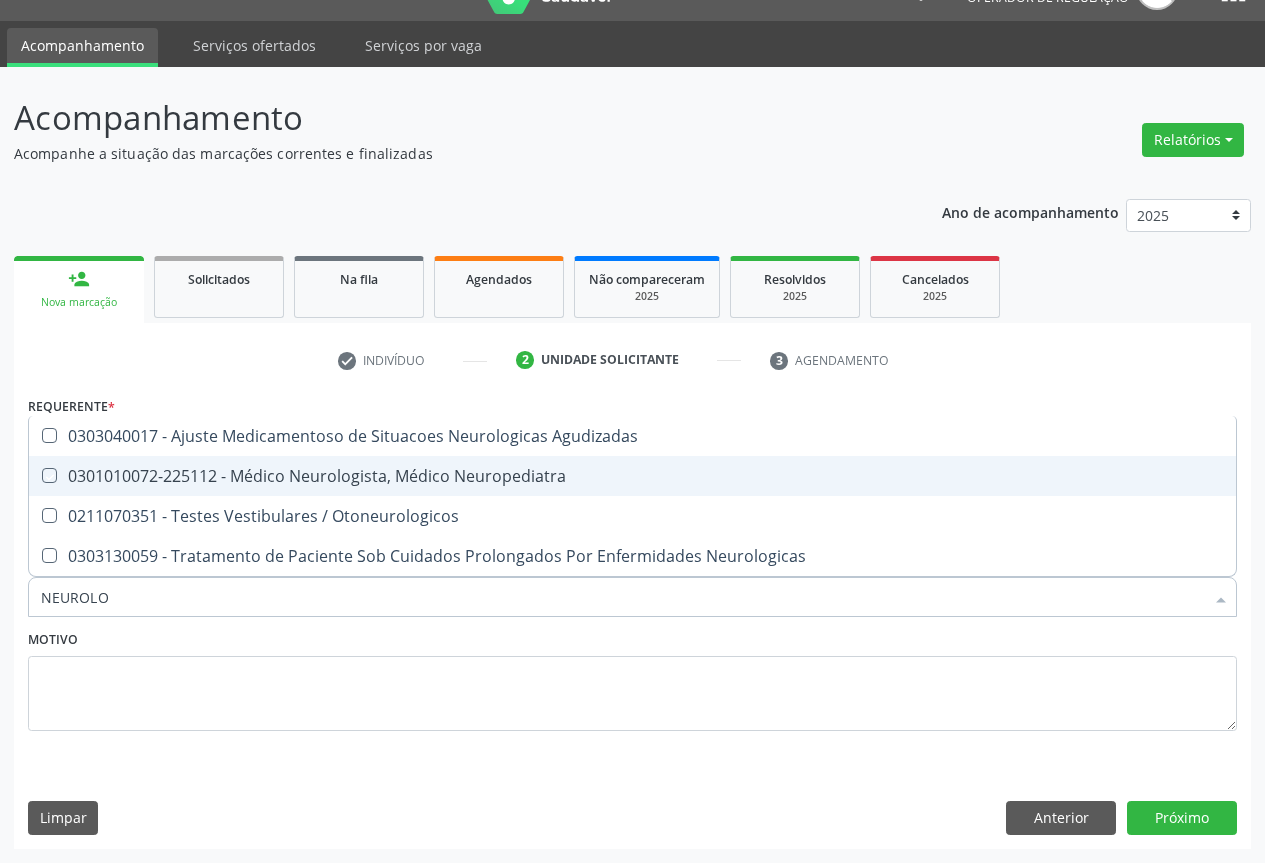 checkbox on "true" 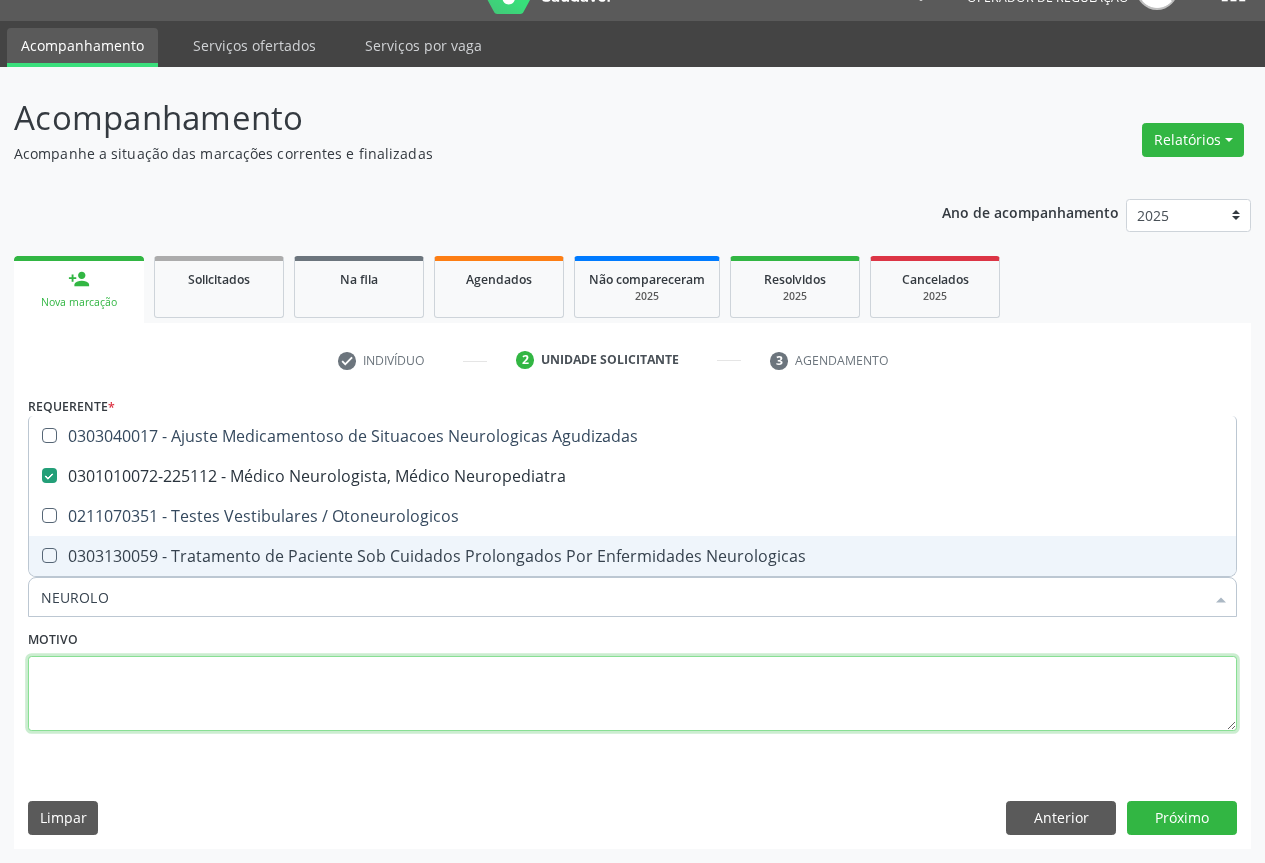 click at bounding box center (632, 694) 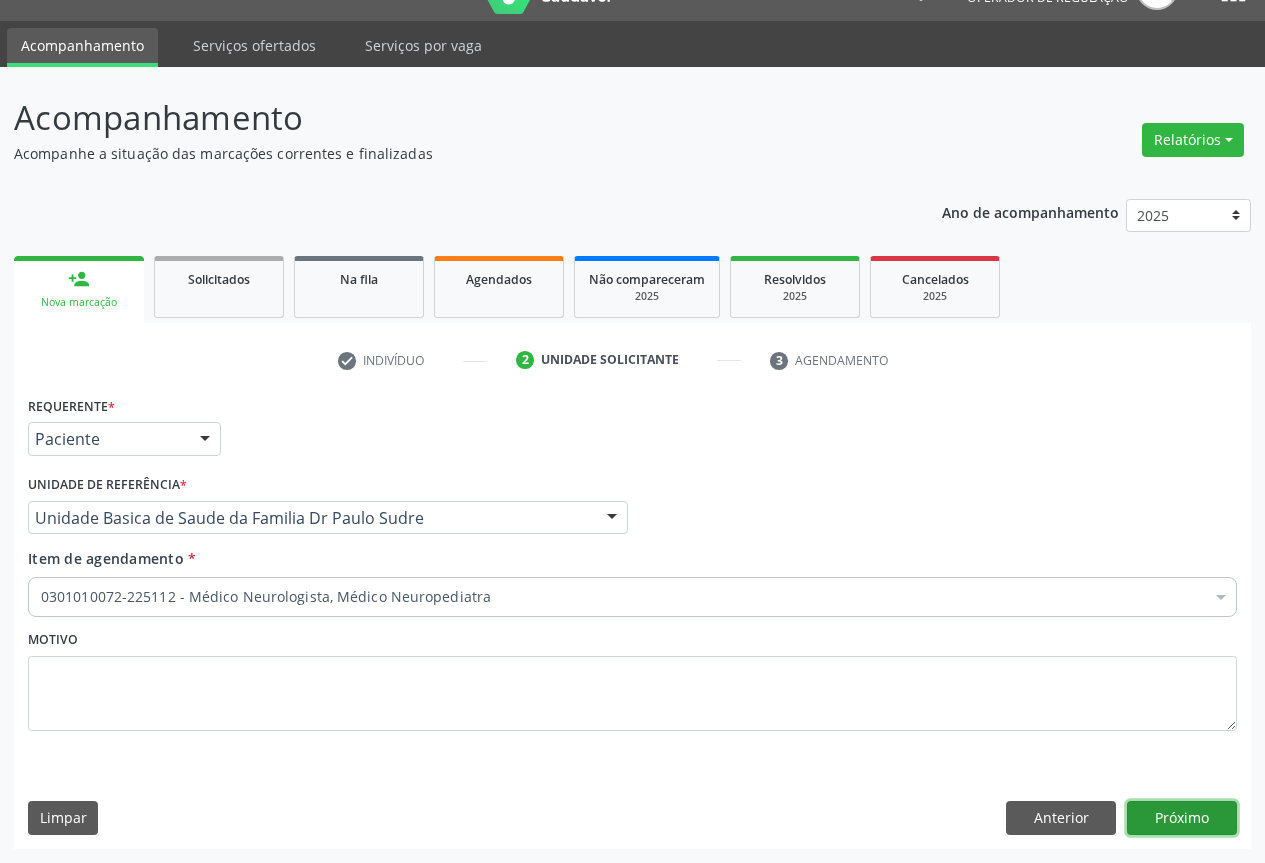 click on "Próximo" at bounding box center [1182, 818] 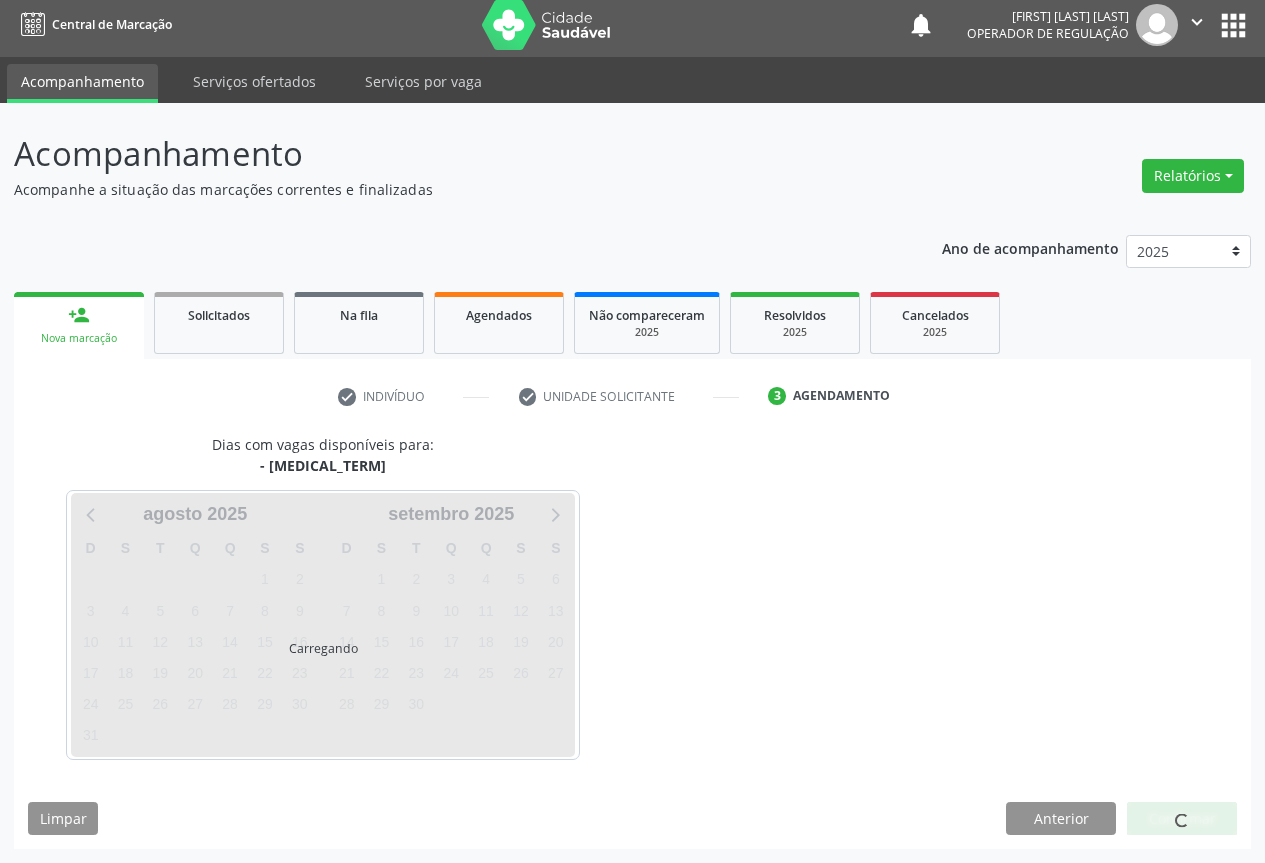 scroll, scrollTop: 7, scrollLeft: 0, axis: vertical 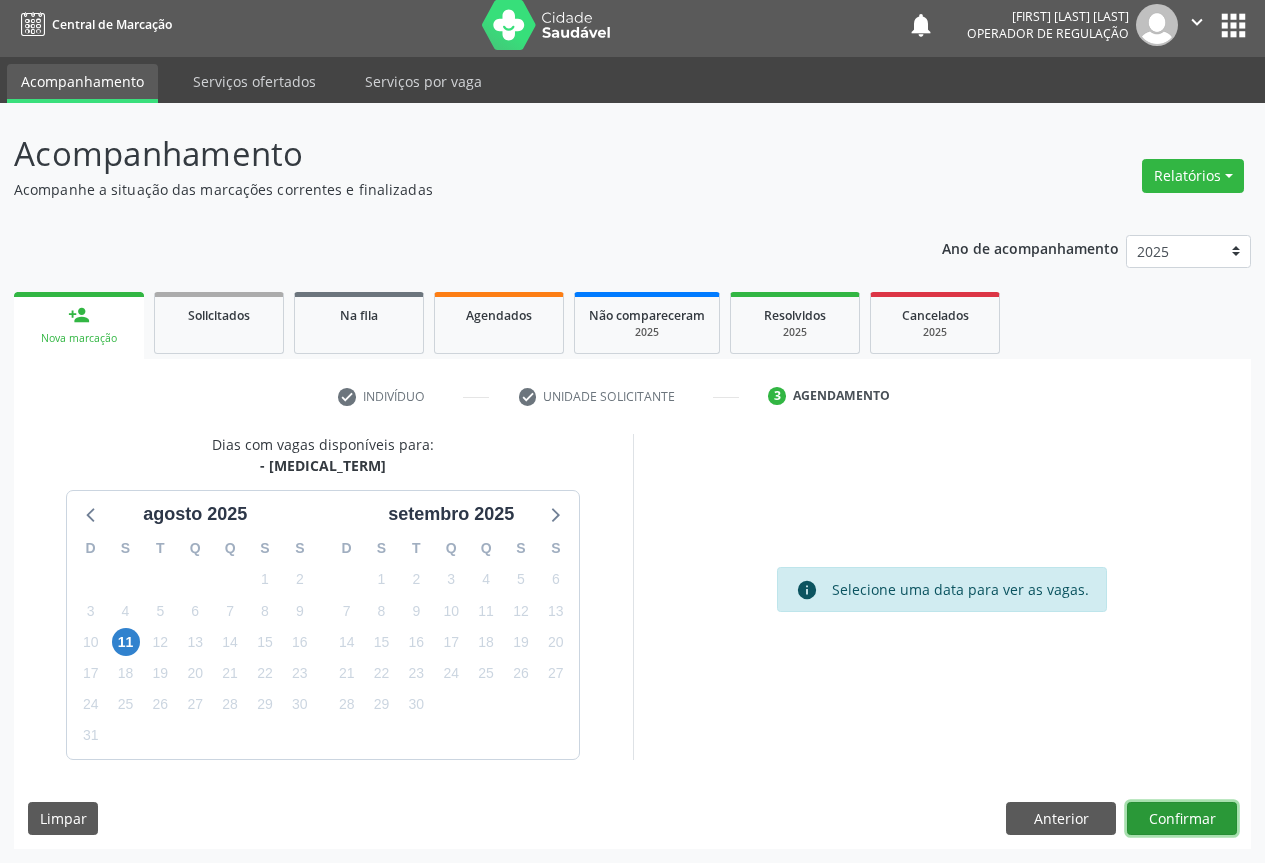 click on "Confirmar" at bounding box center (1182, 819) 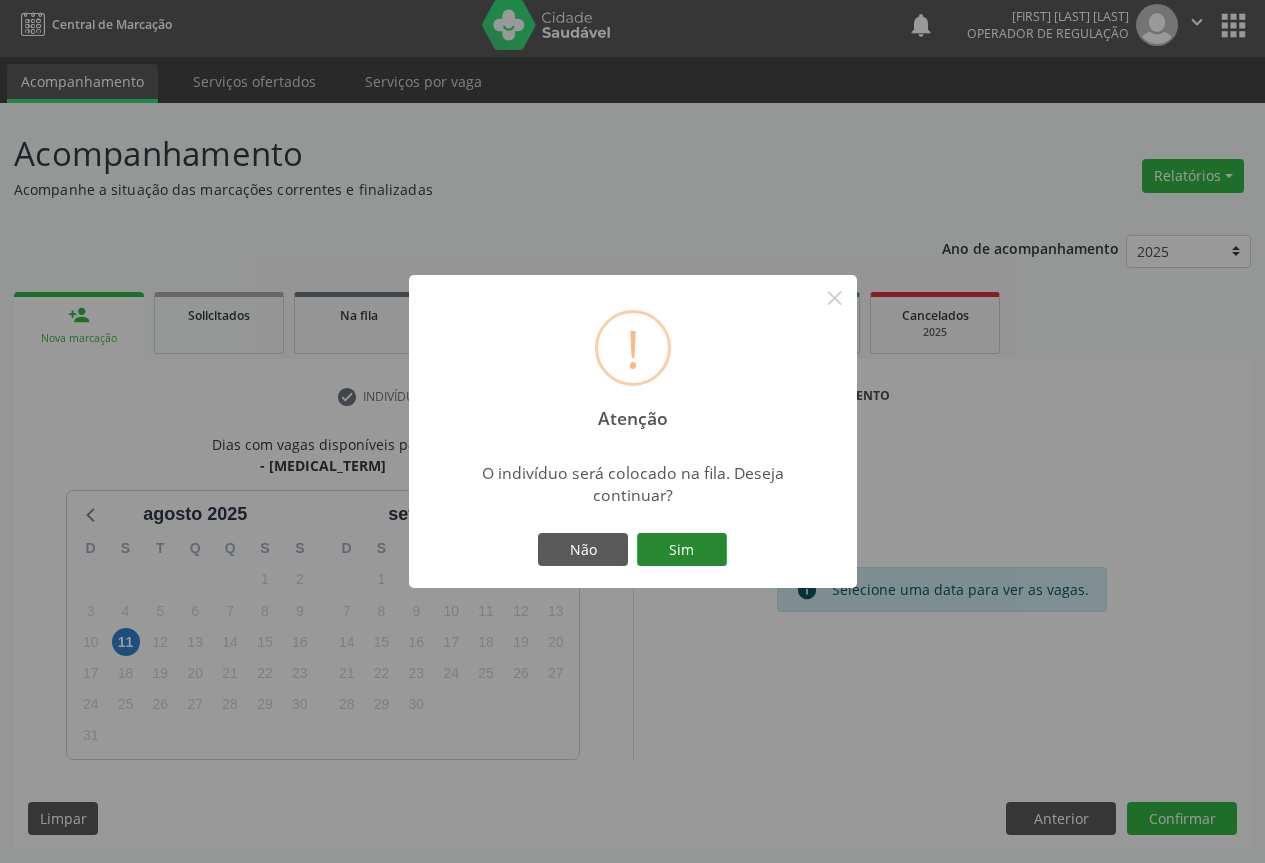 click on "Sim" at bounding box center [682, 550] 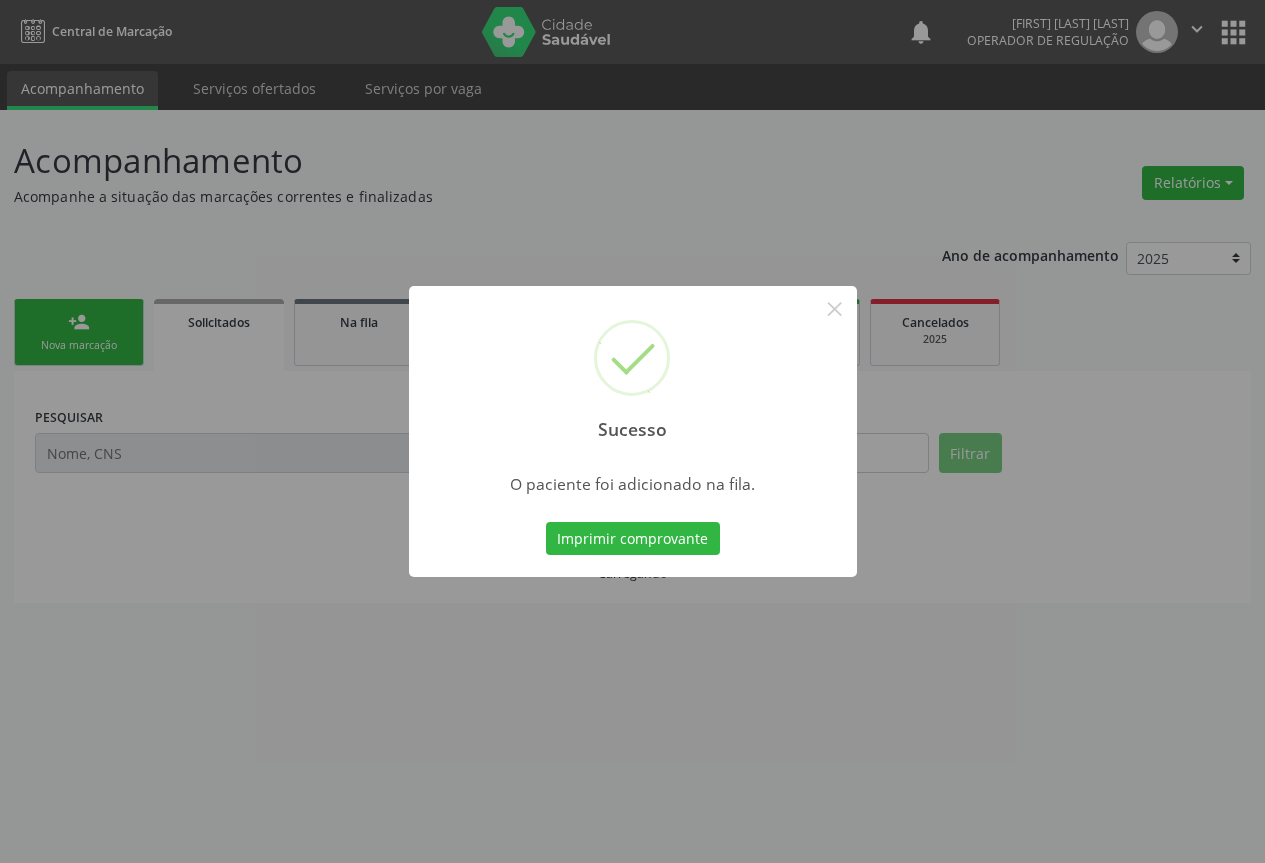 scroll, scrollTop: 0, scrollLeft: 0, axis: both 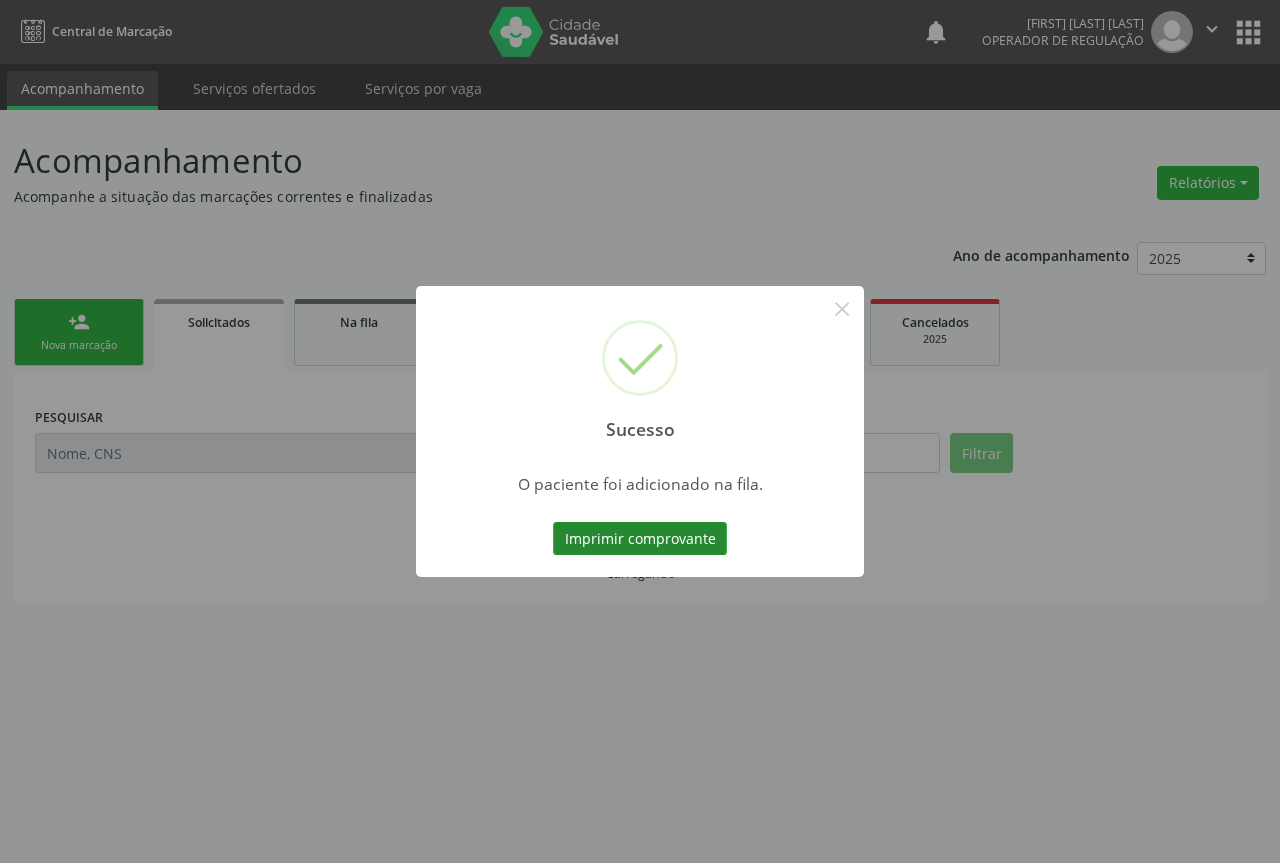 click on "Imprimir comprovante" at bounding box center (640, 539) 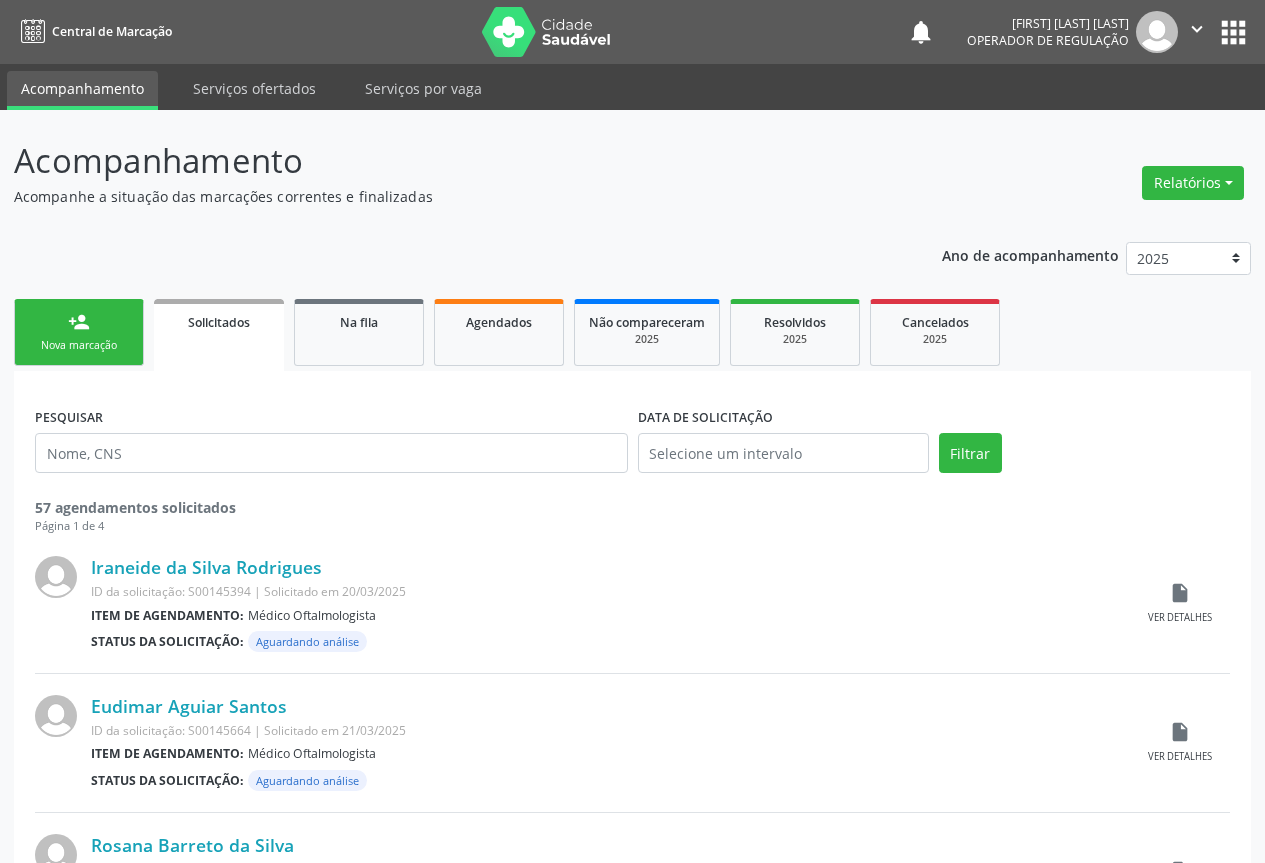 click on "Nova marcação" at bounding box center [79, 345] 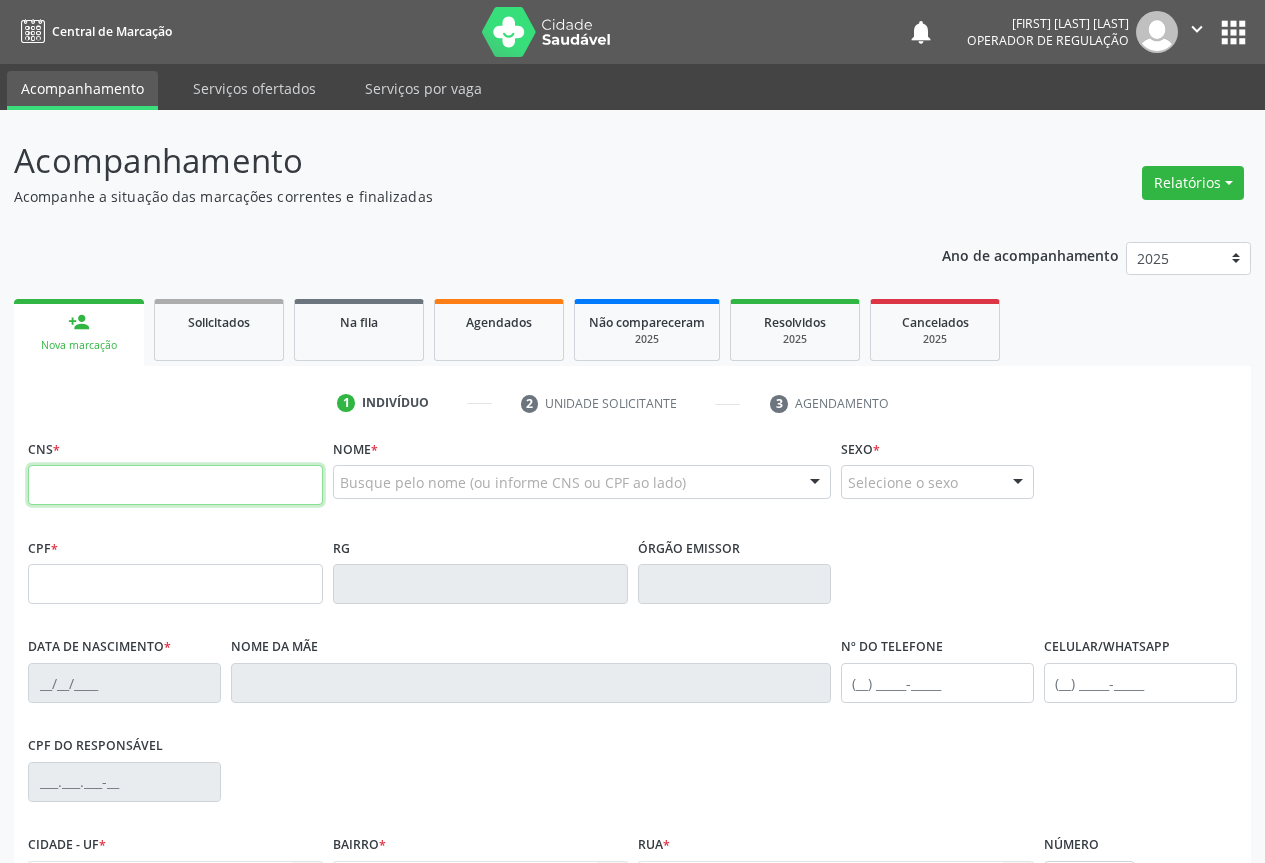 click at bounding box center (175, 485) 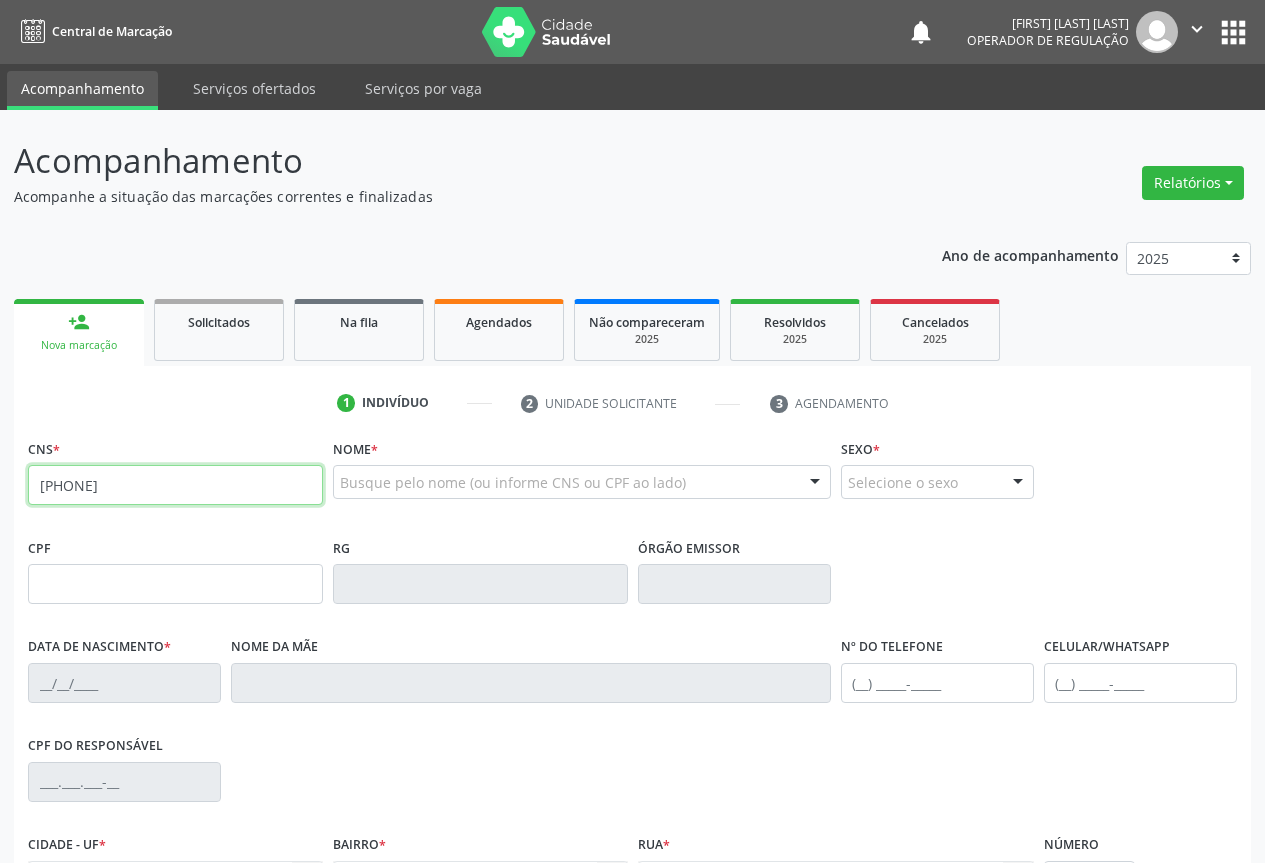 type on "705 2074 9403 7776" 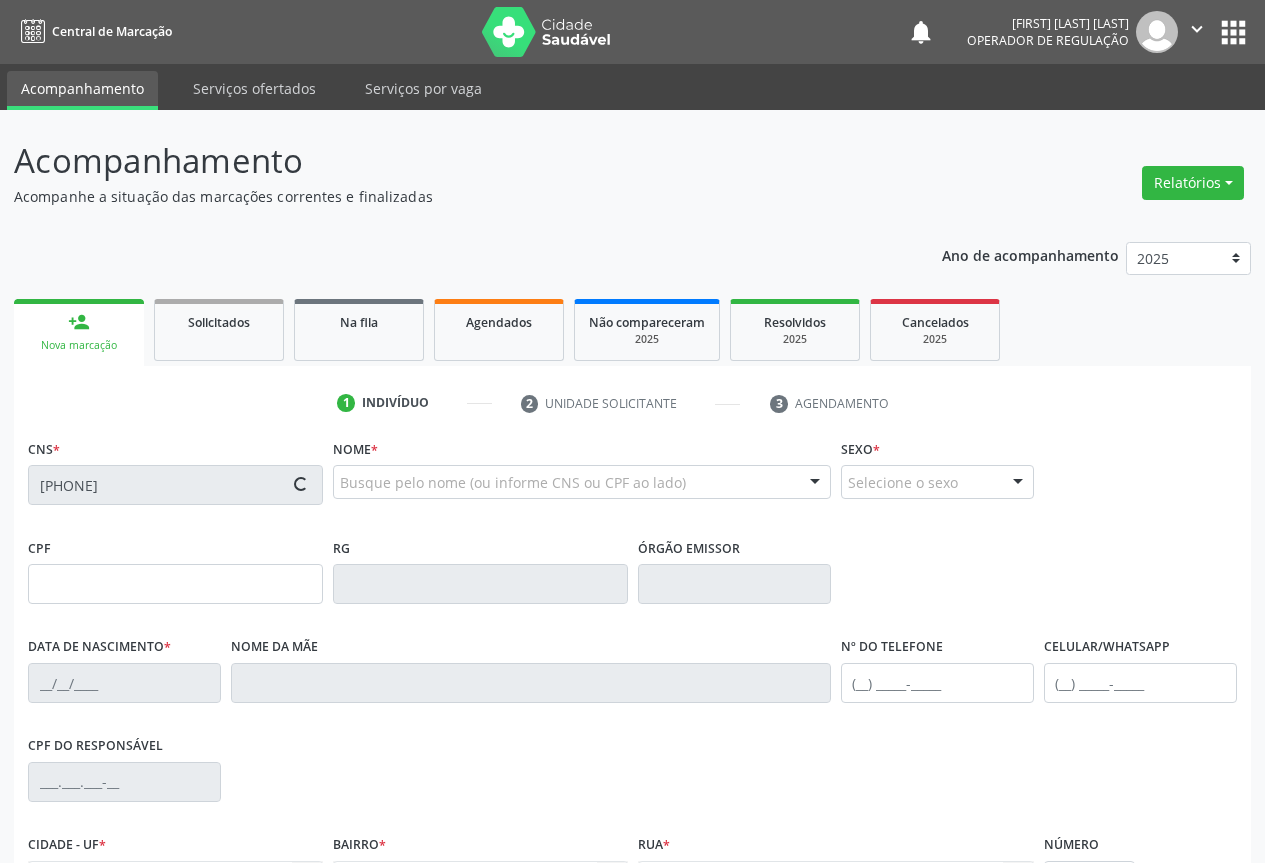 type on "1414176171" 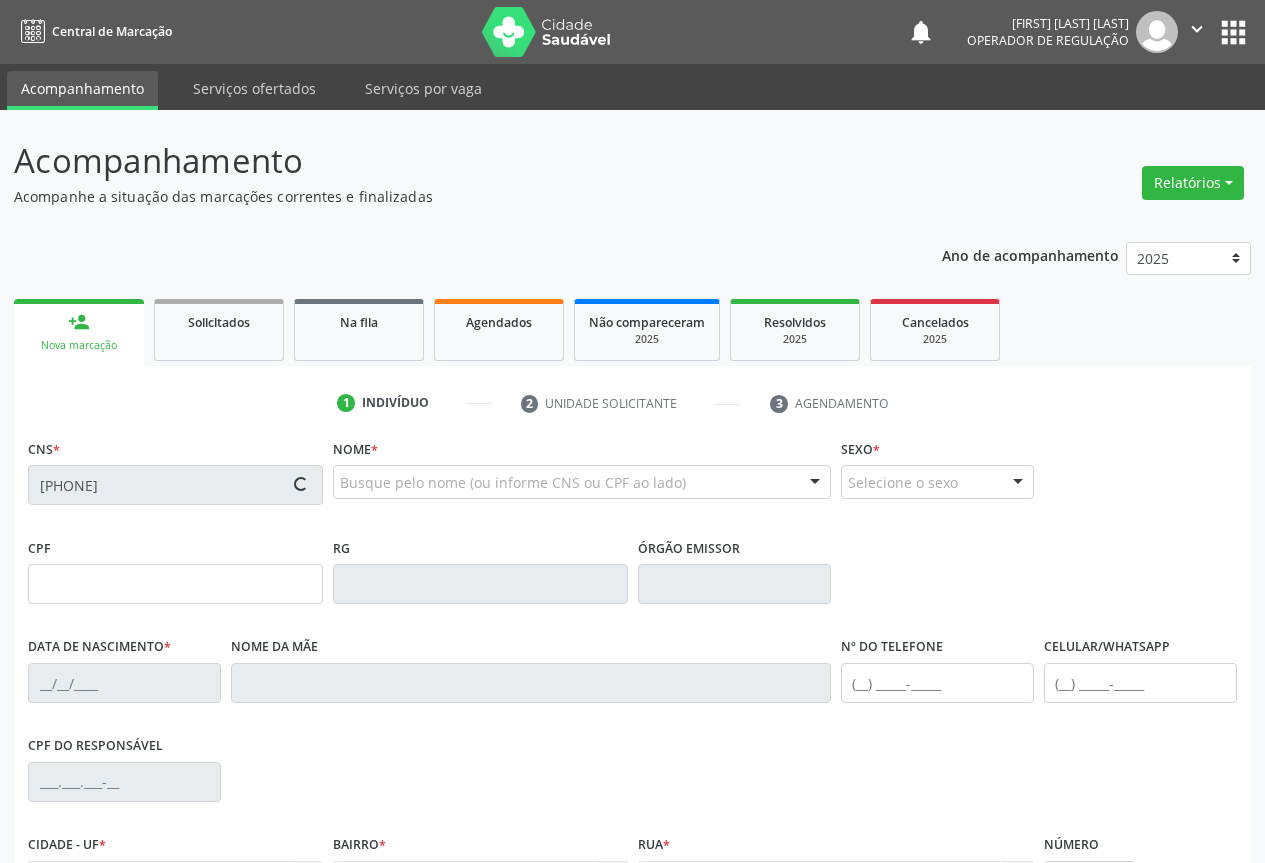 type on "22/08/1986" 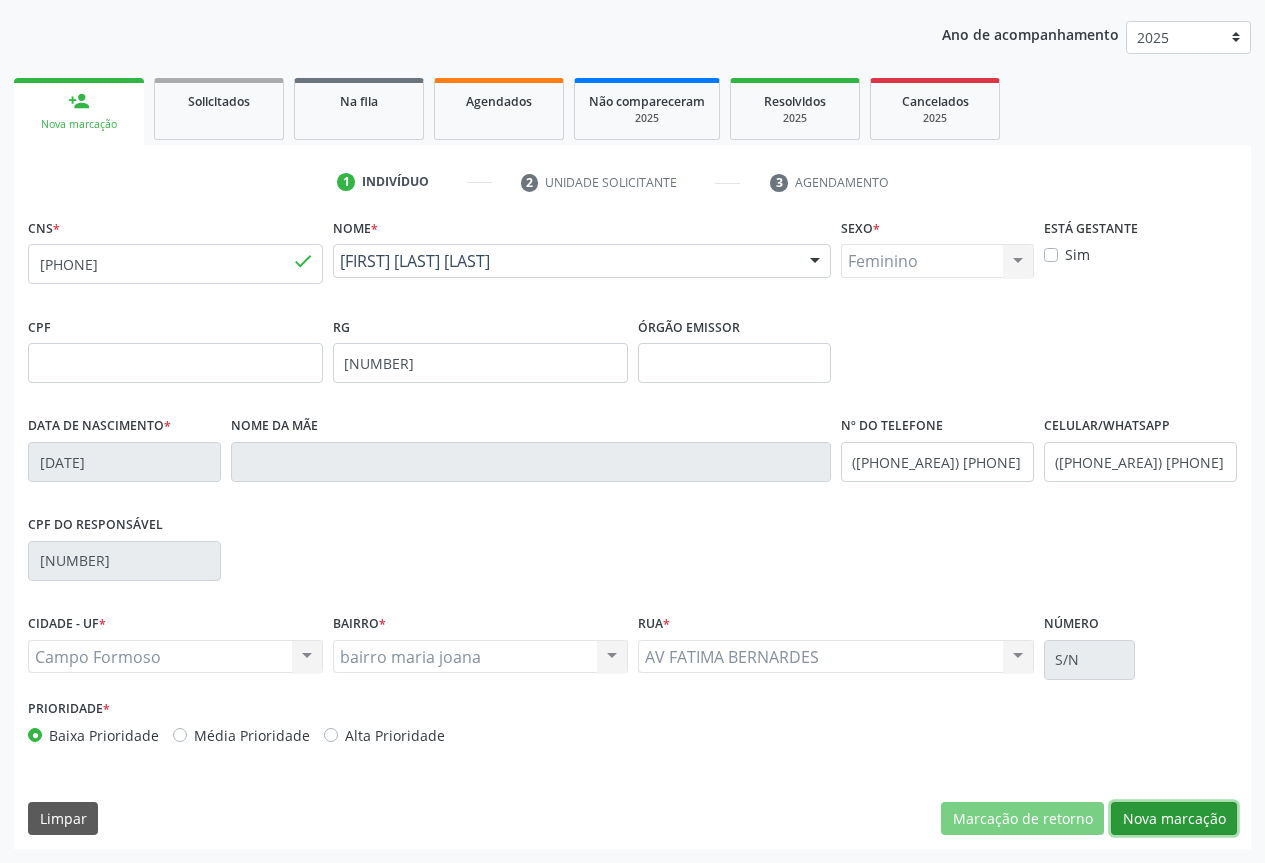 click on "Nova marcação" at bounding box center [1174, 819] 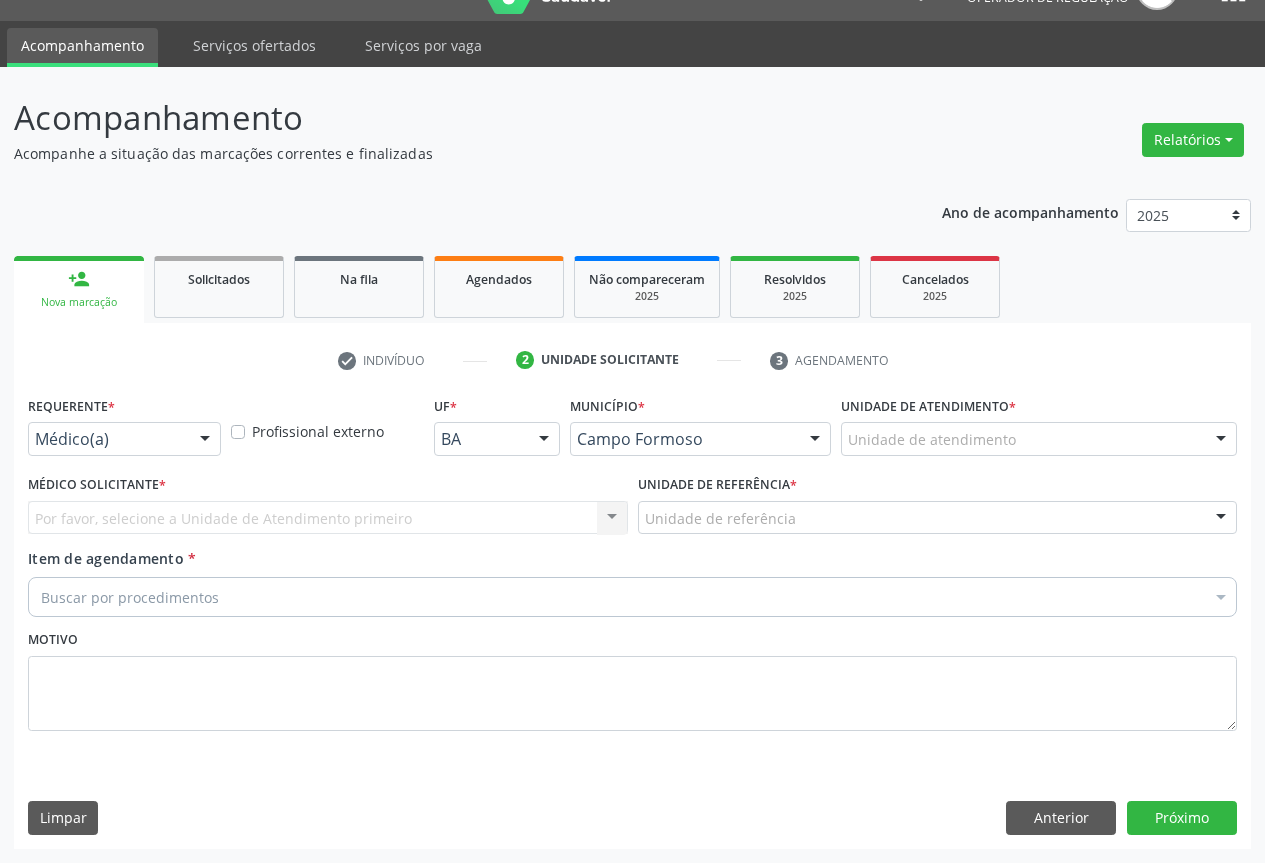 scroll, scrollTop: 43, scrollLeft: 0, axis: vertical 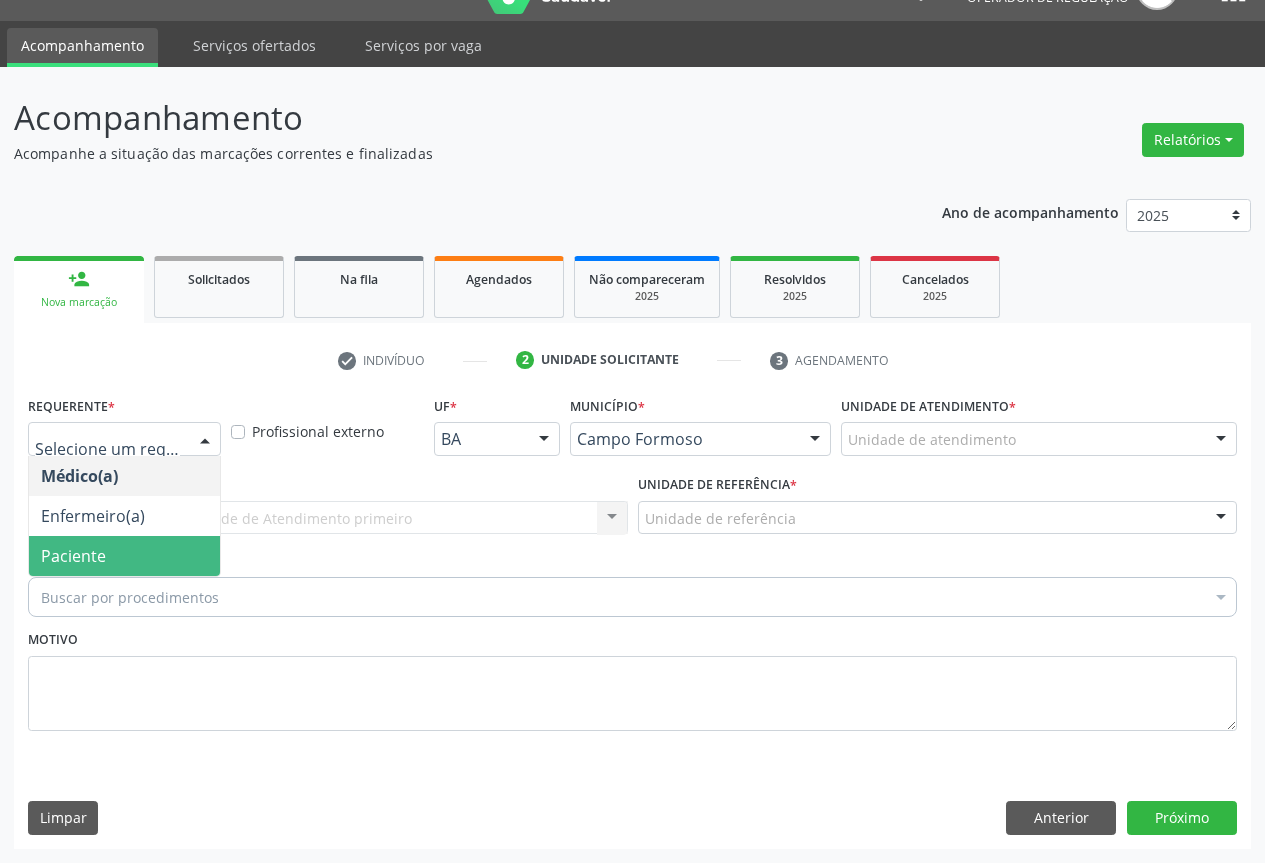 click on "Paciente" at bounding box center [73, 556] 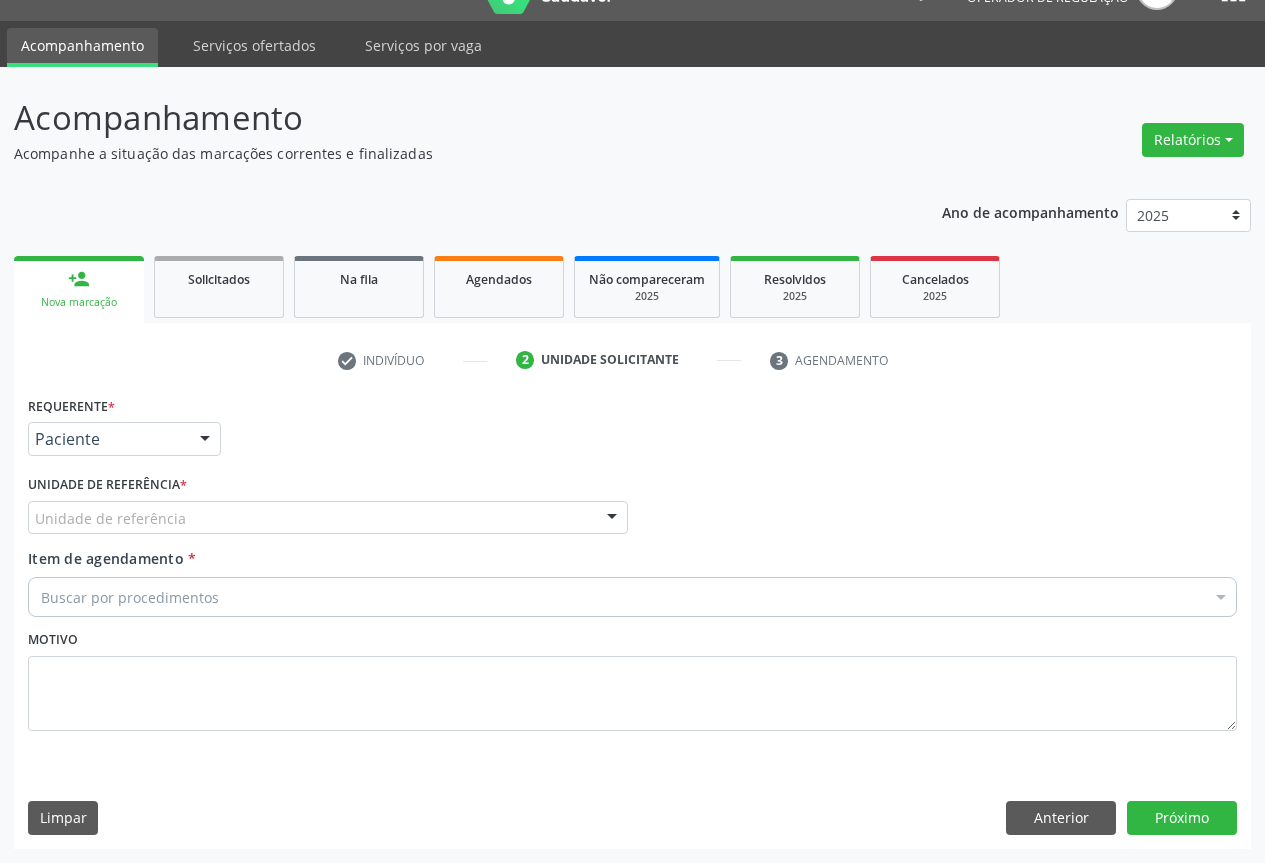 click on "Unidade de referência" at bounding box center [328, 518] 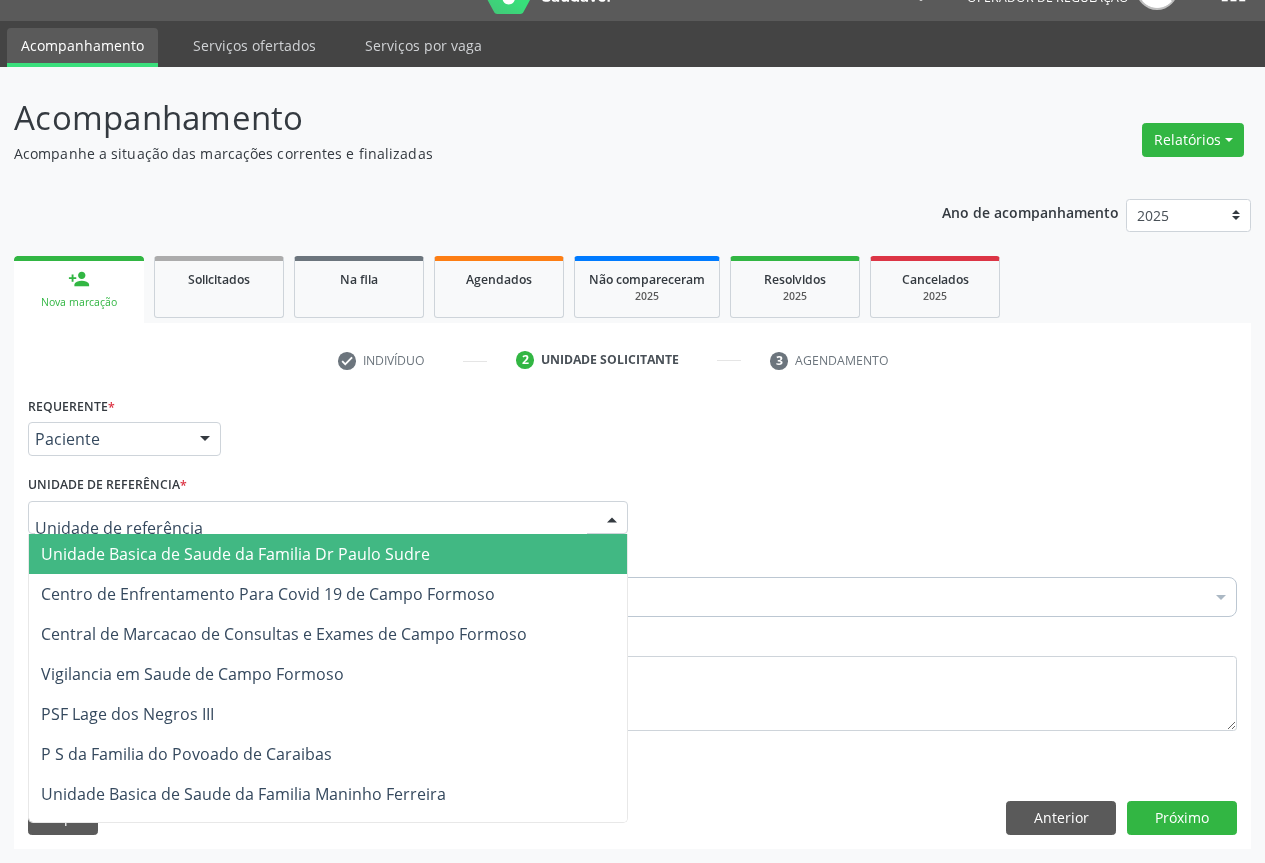 click on "Unidade Basica de Saude da Familia Dr Paulo Sudre" at bounding box center [235, 554] 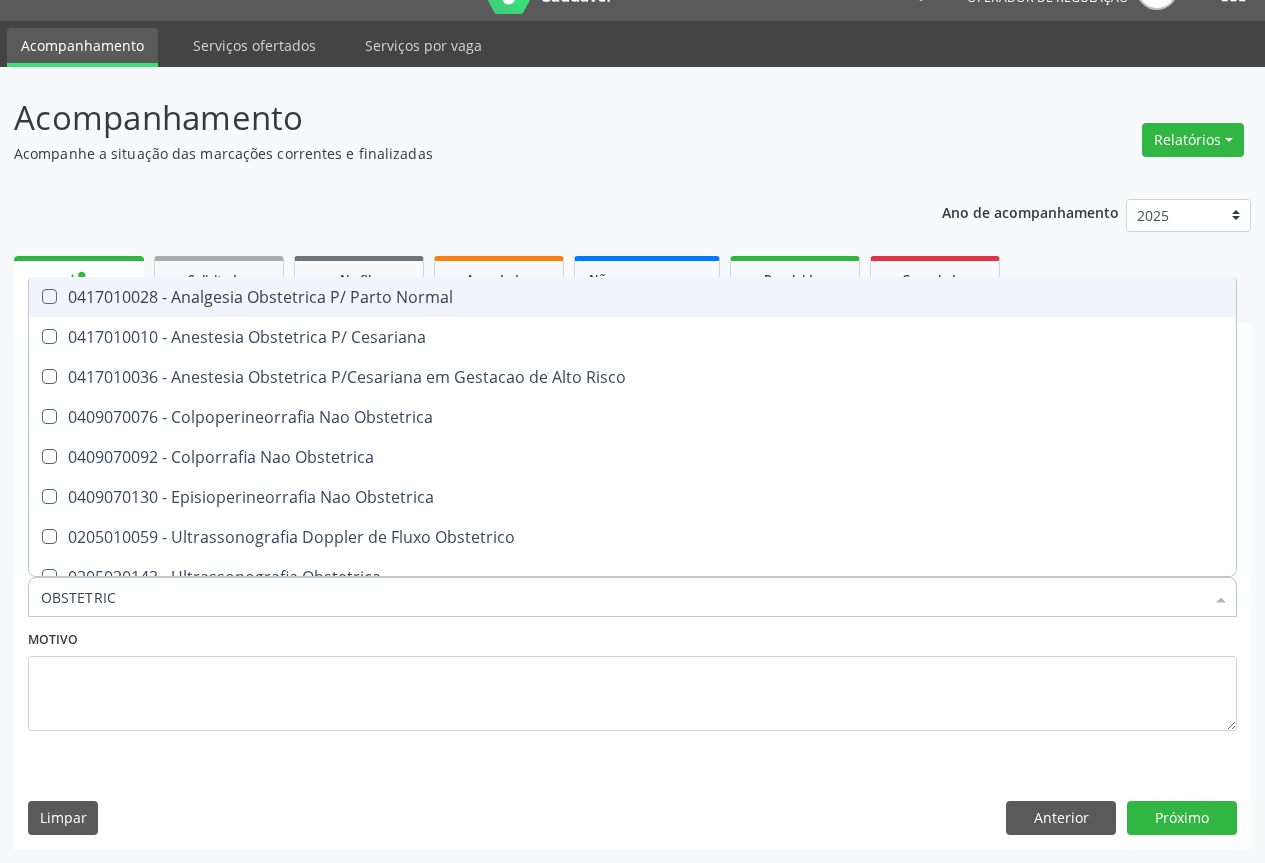 type on "OBSTETRICA" 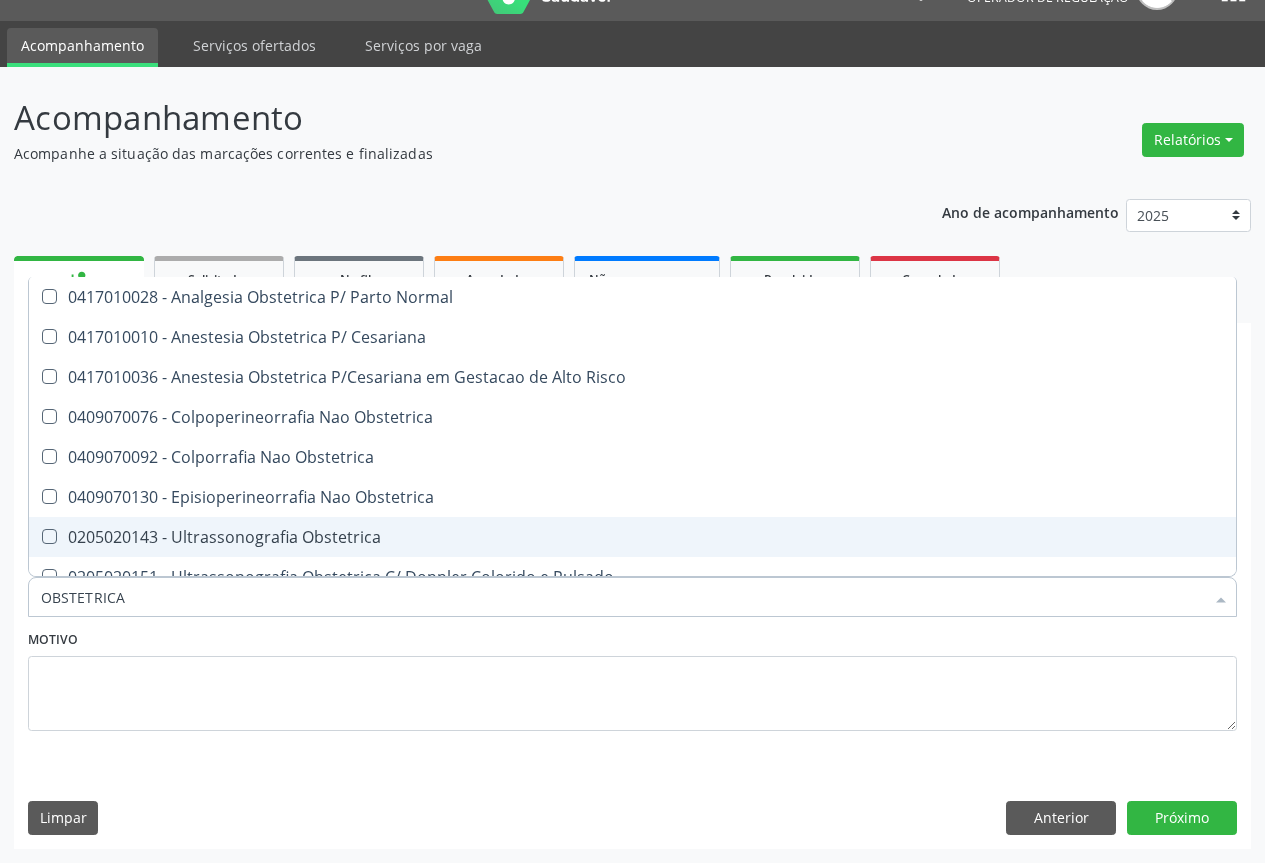 drag, startPoint x: 254, startPoint y: 535, endPoint x: 302, endPoint y: 531, distance: 48.166378 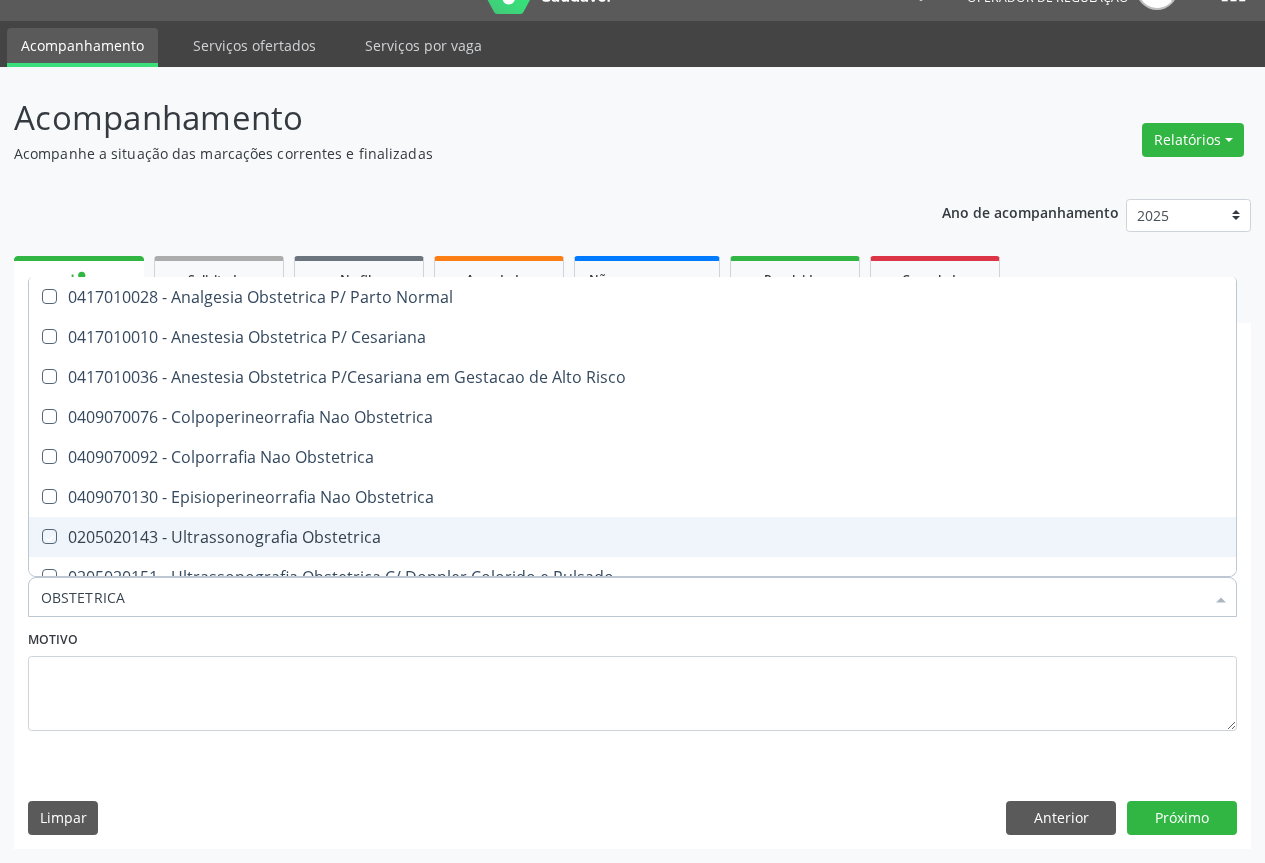 checkbox on "true" 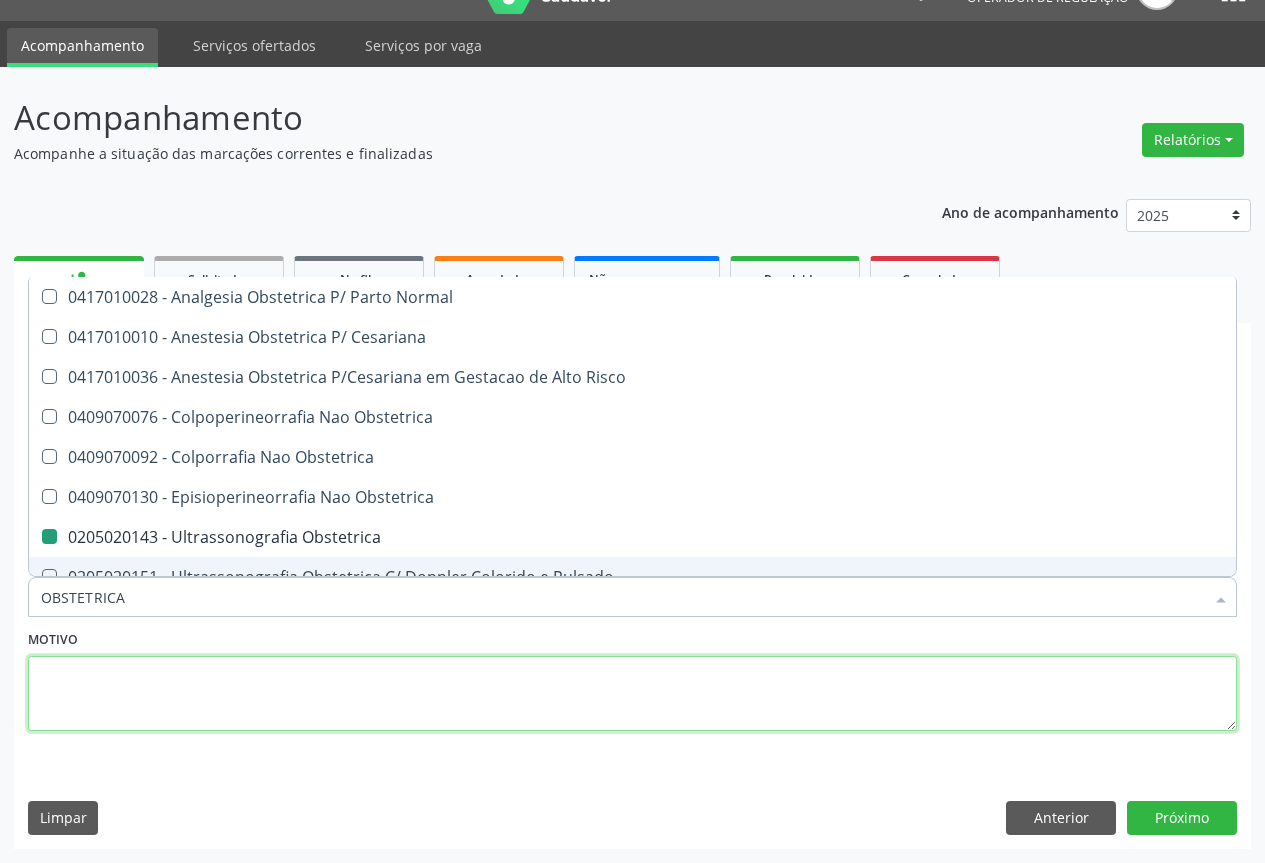 drag, startPoint x: 254, startPoint y: 675, endPoint x: 282, endPoint y: 656, distance: 33.83785 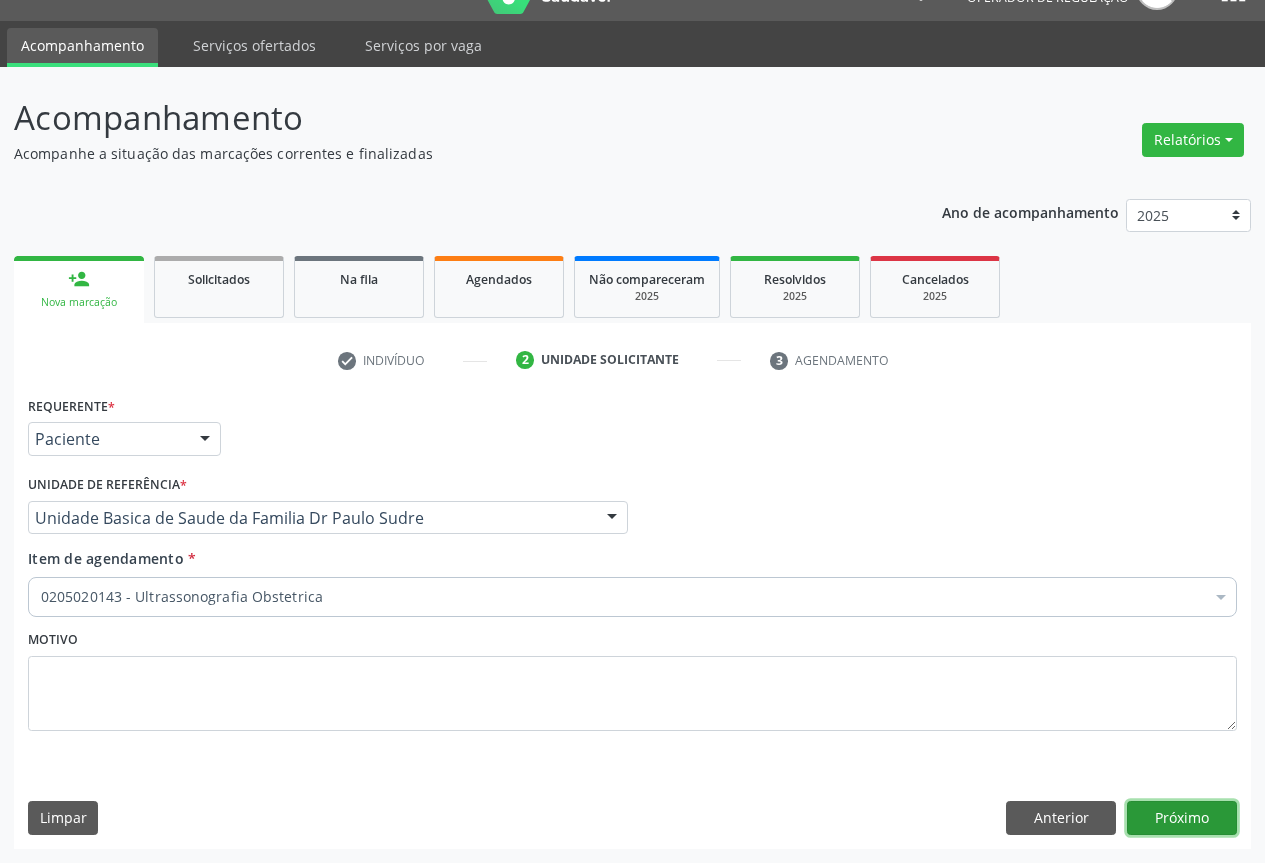 click on "Próximo" at bounding box center [1182, 818] 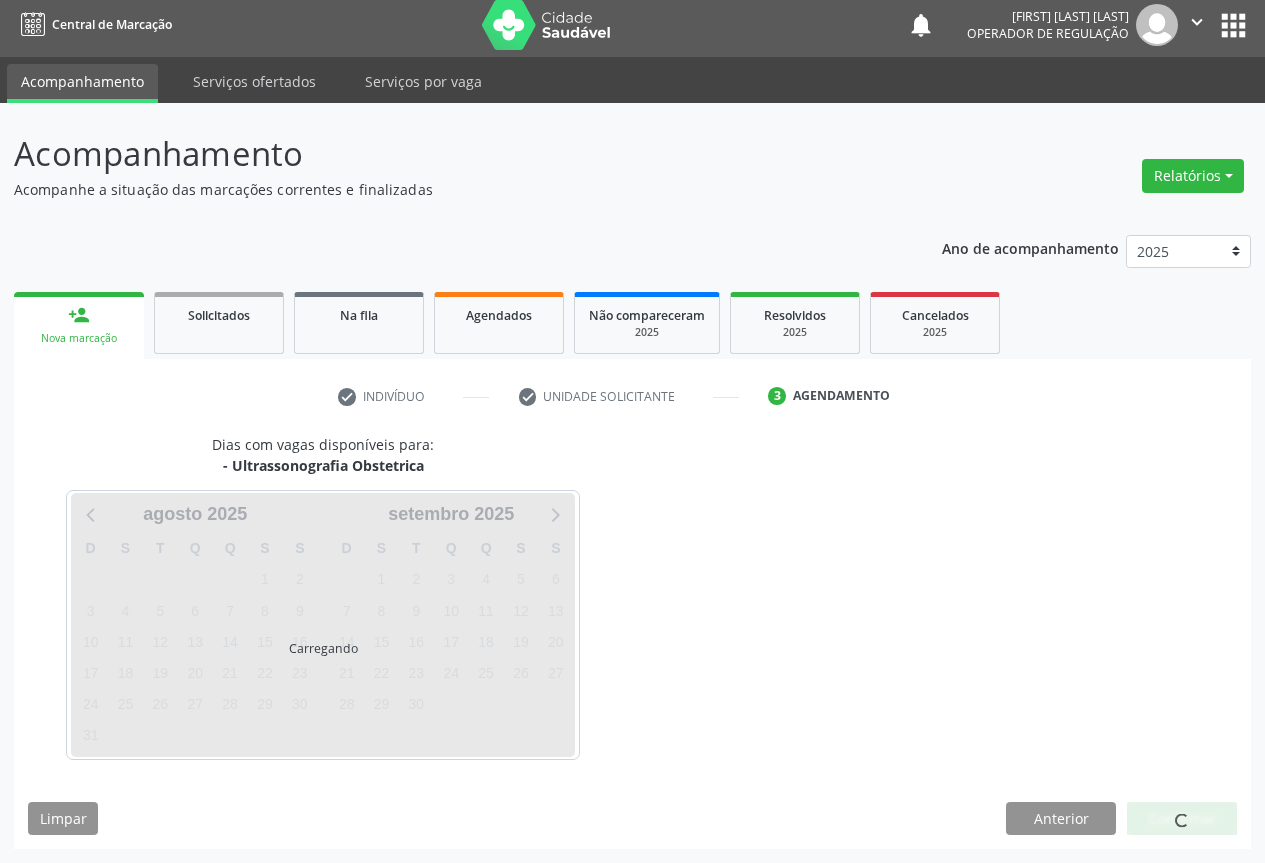 scroll, scrollTop: 7, scrollLeft: 0, axis: vertical 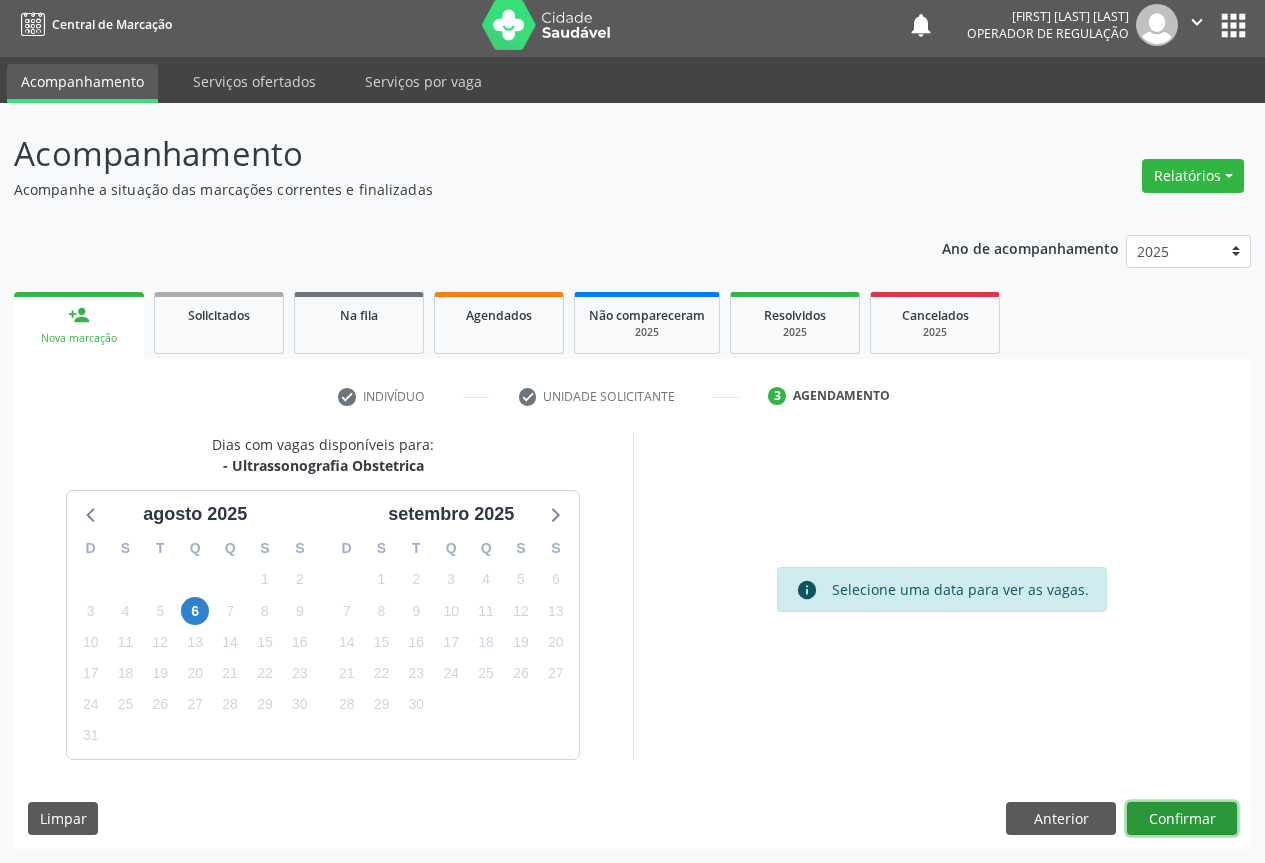 click on "Confirmar" at bounding box center (1182, 819) 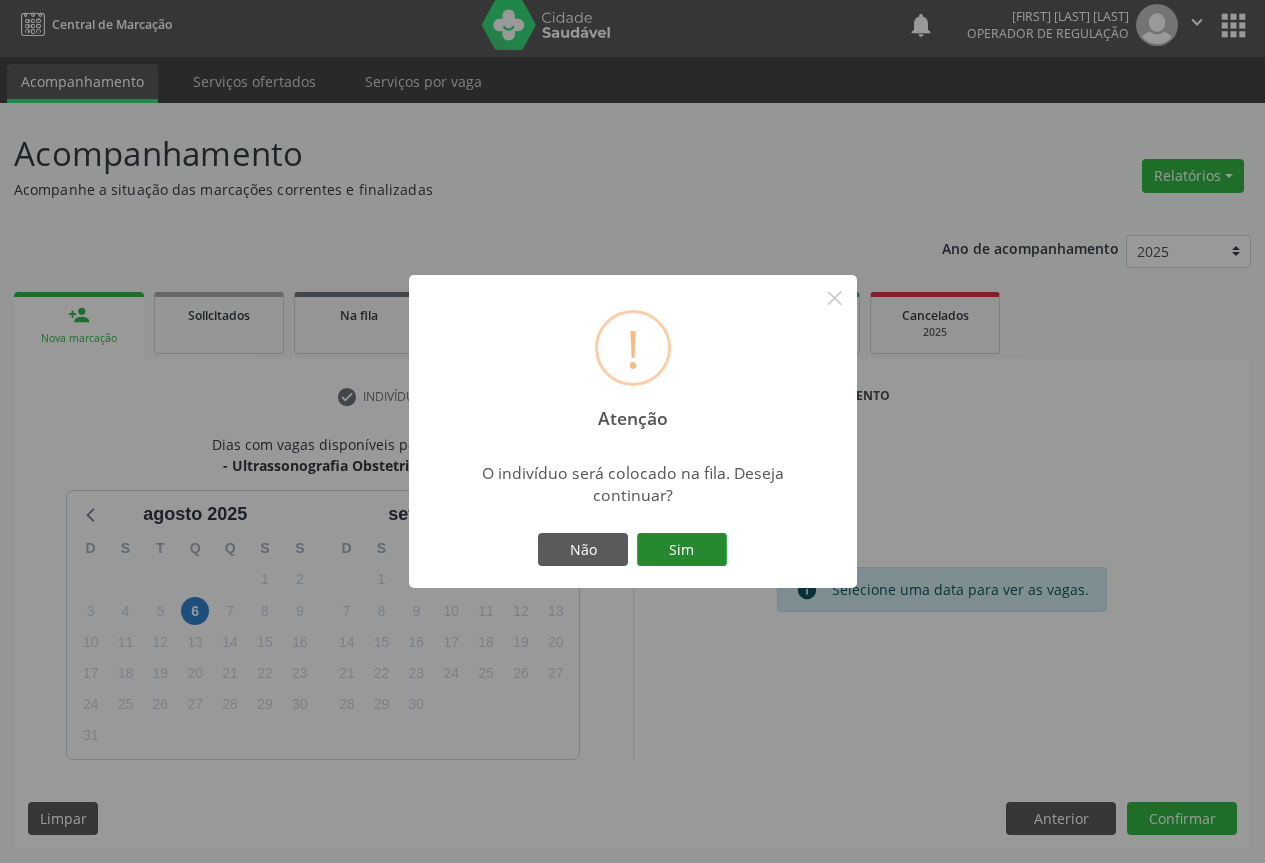 click on "Sim" at bounding box center (682, 550) 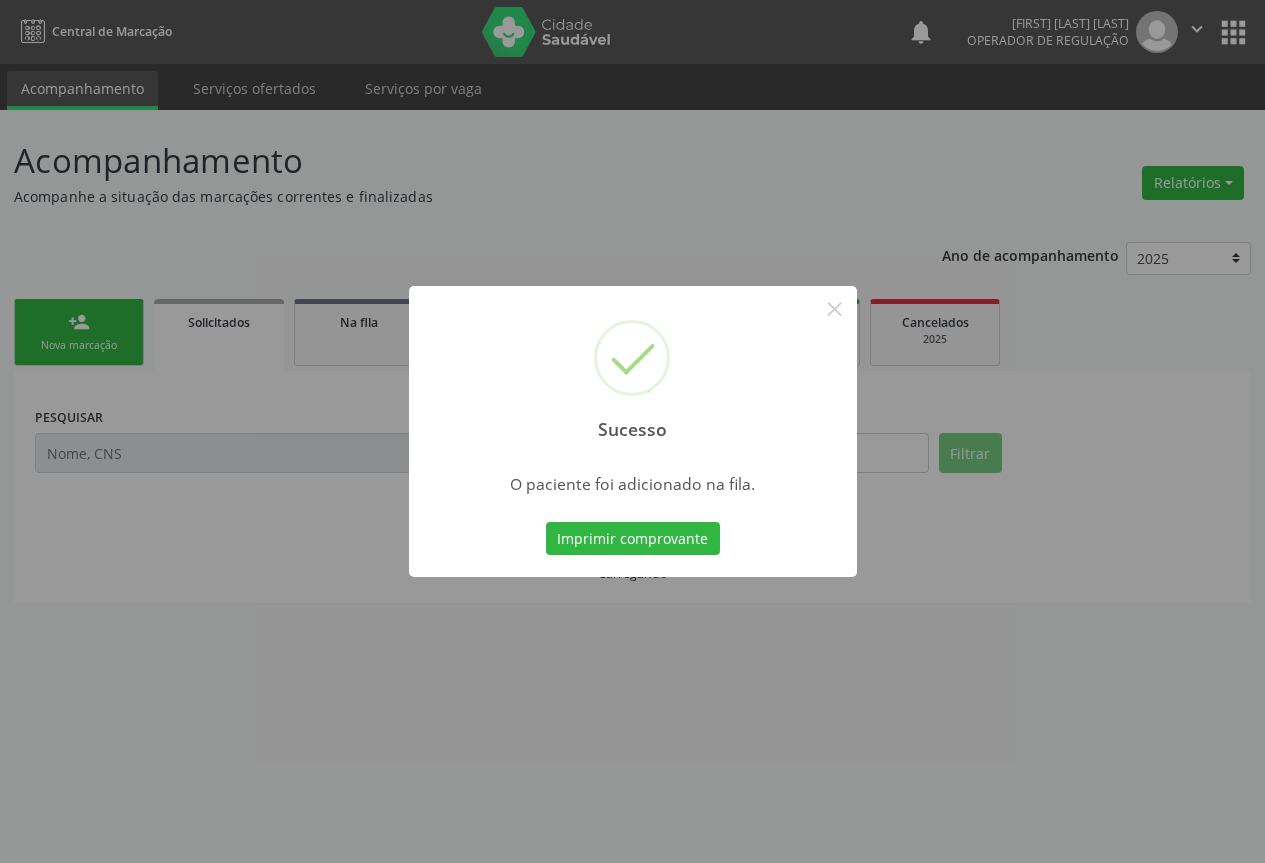 scroll, scrollTop: 0, scrollLeft: 0, axis: both 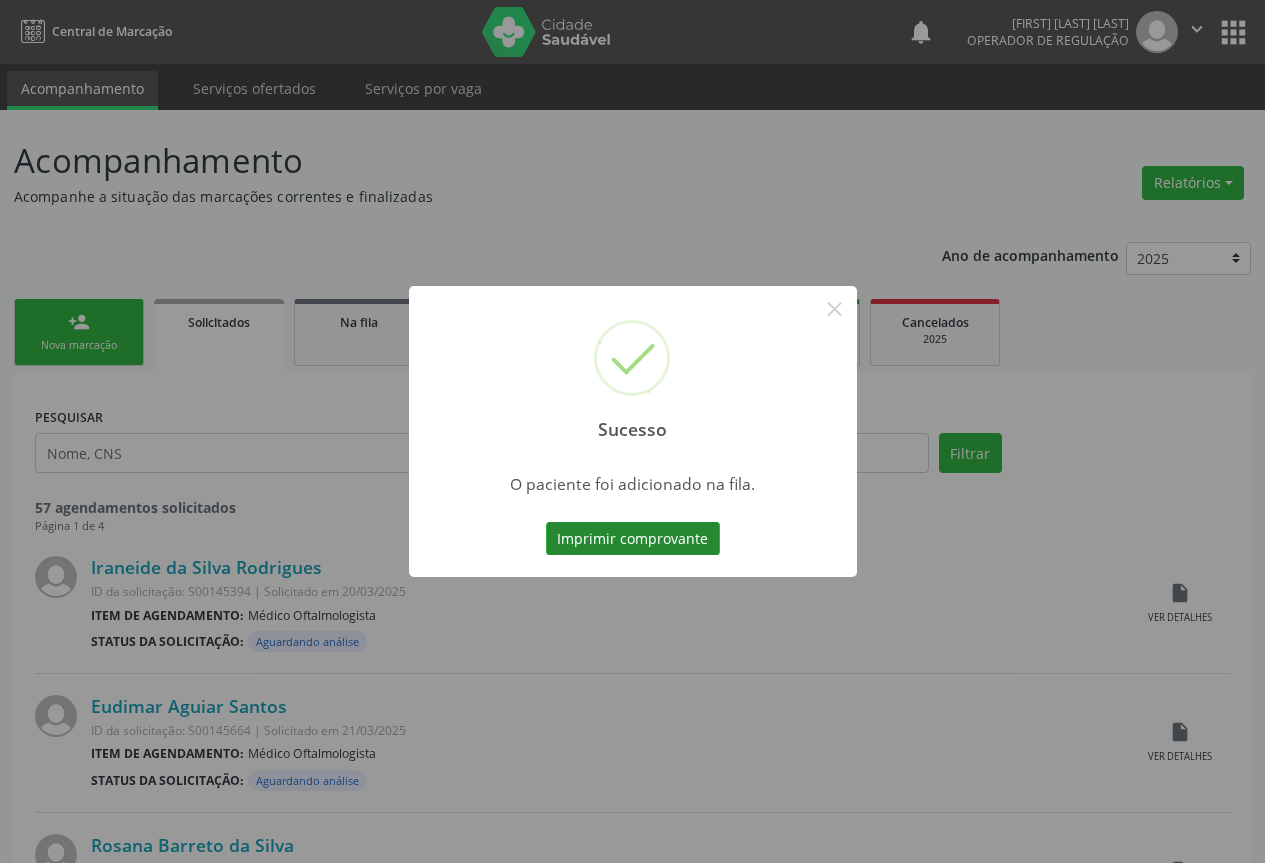 click on "Imprimir comprovante" at bounding box center (633, 539) 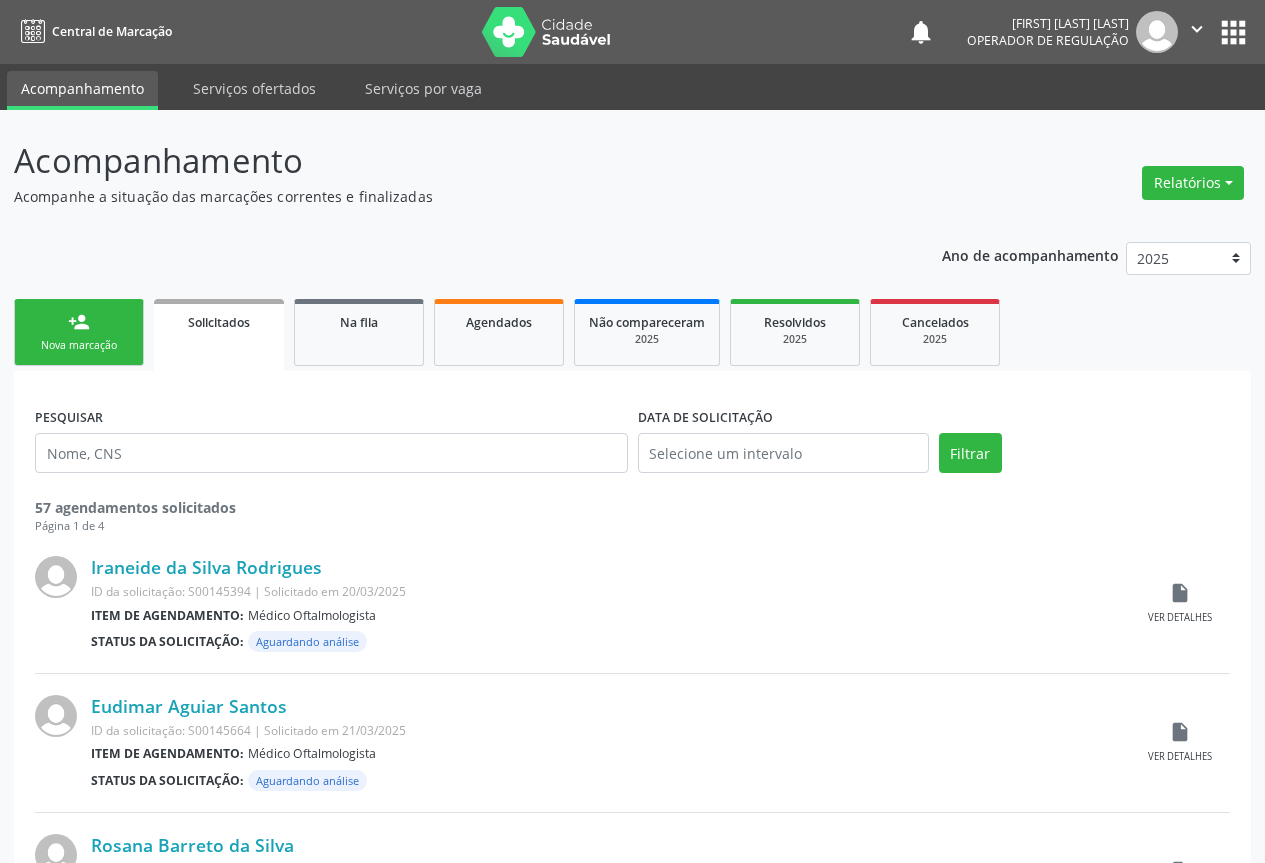click on "person_add
Nova marcação" at bounding box center (79, 332) 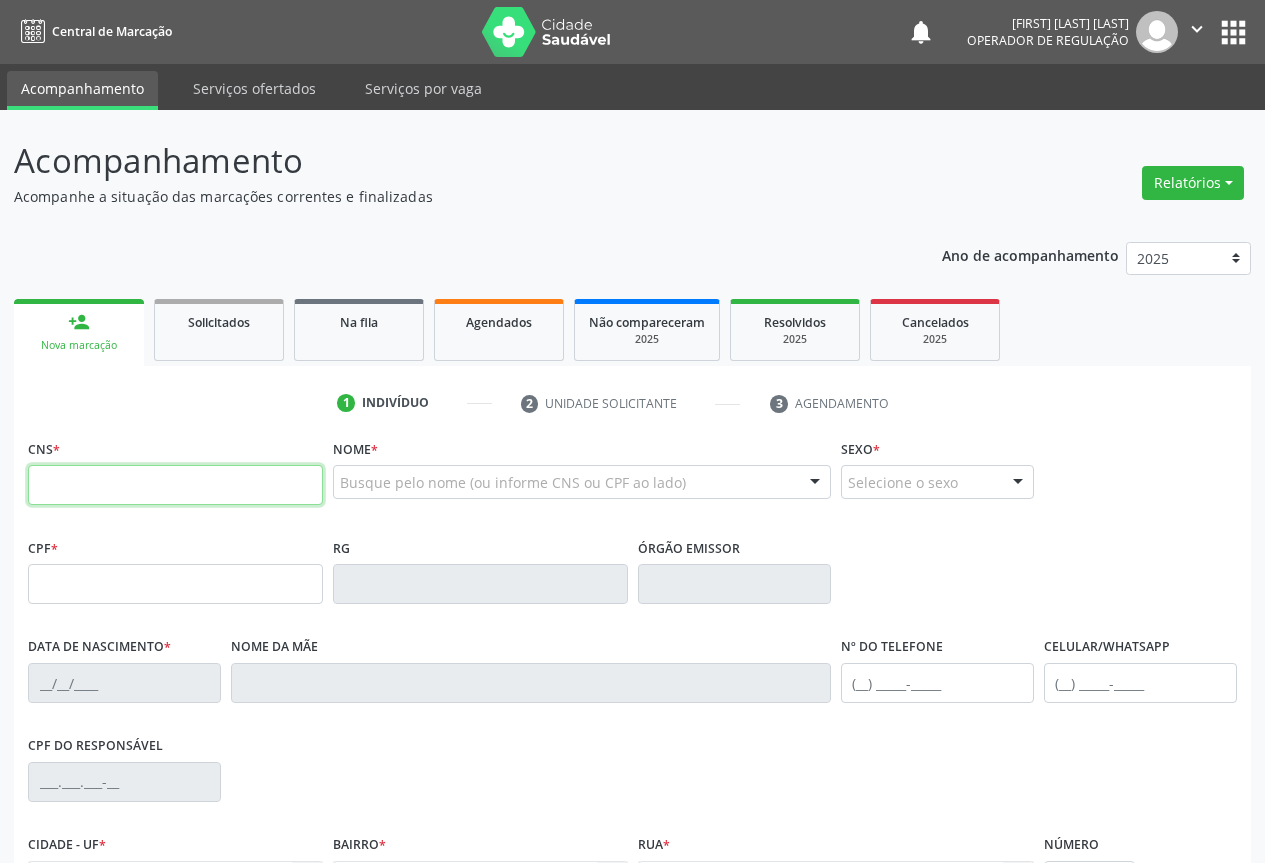 drag, startPoint x: 98, startPoint y: 489, endPoint x: 140, endPoint y: 449, distance: 58 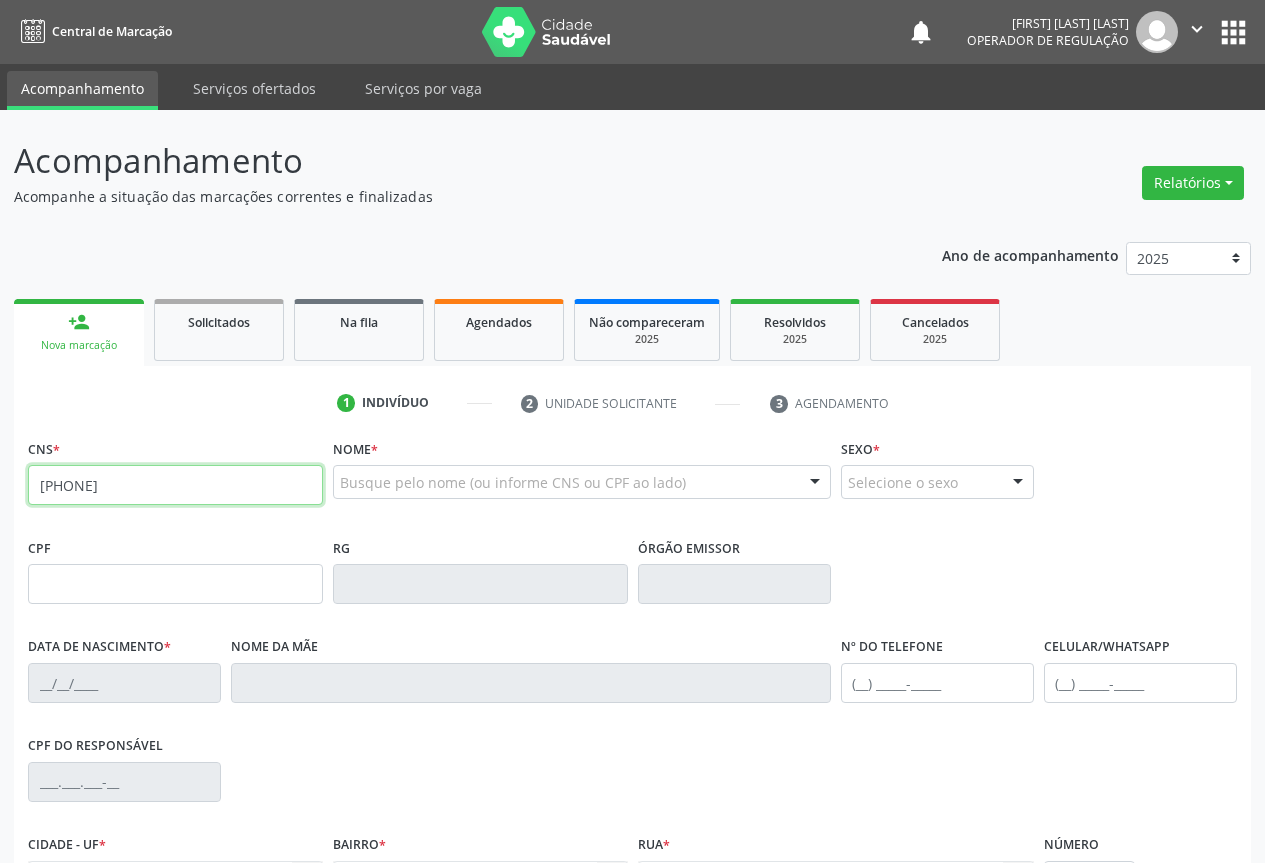 type on "708 2051 2557 4846" 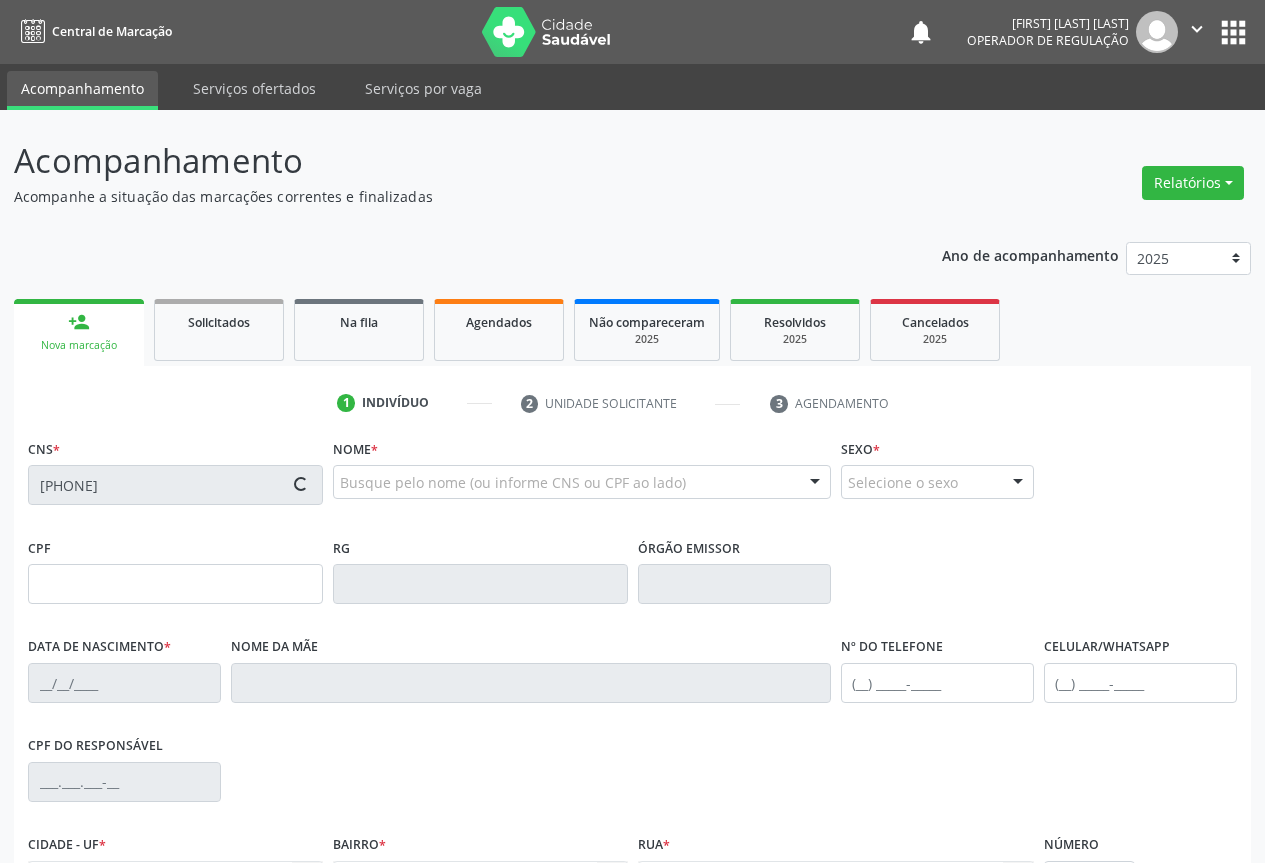 type on "0681663545" 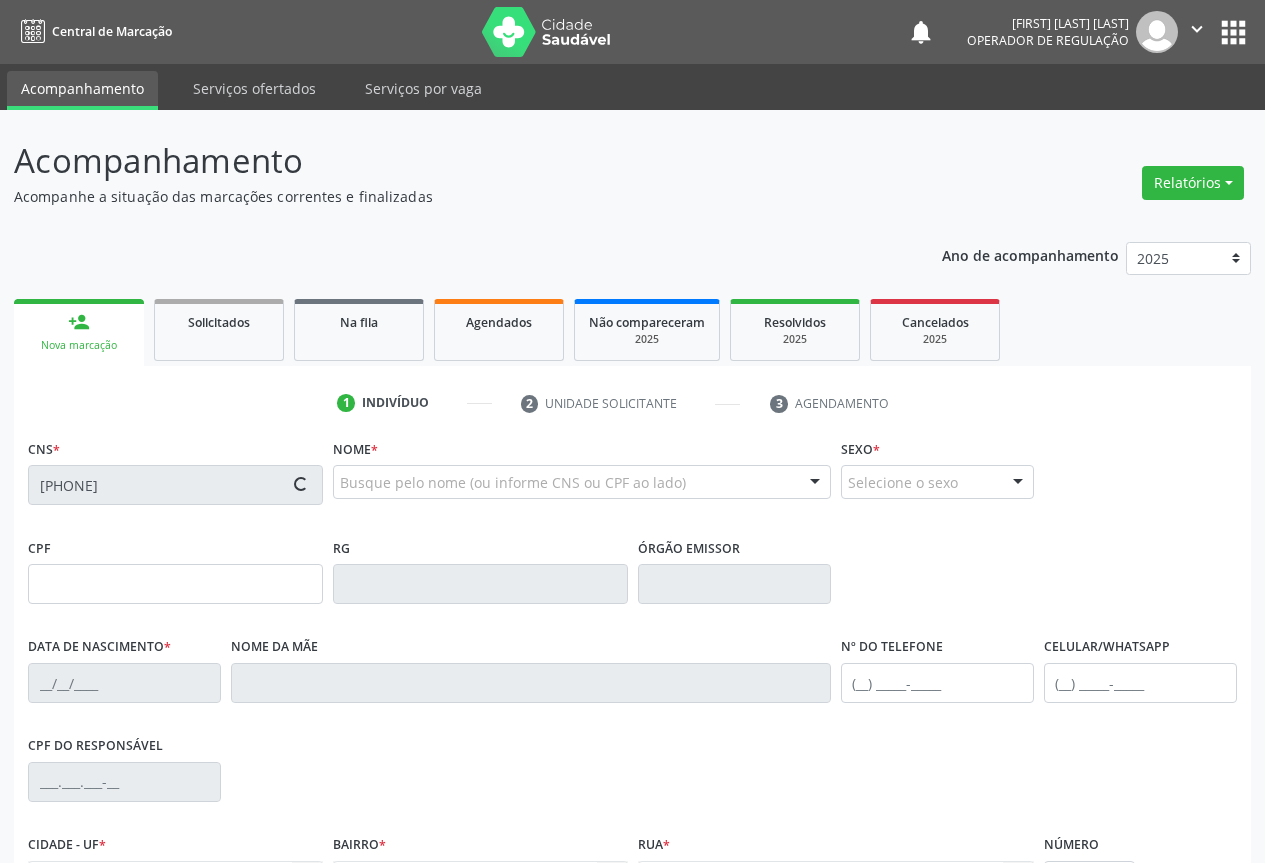 type on "30/12/1963" 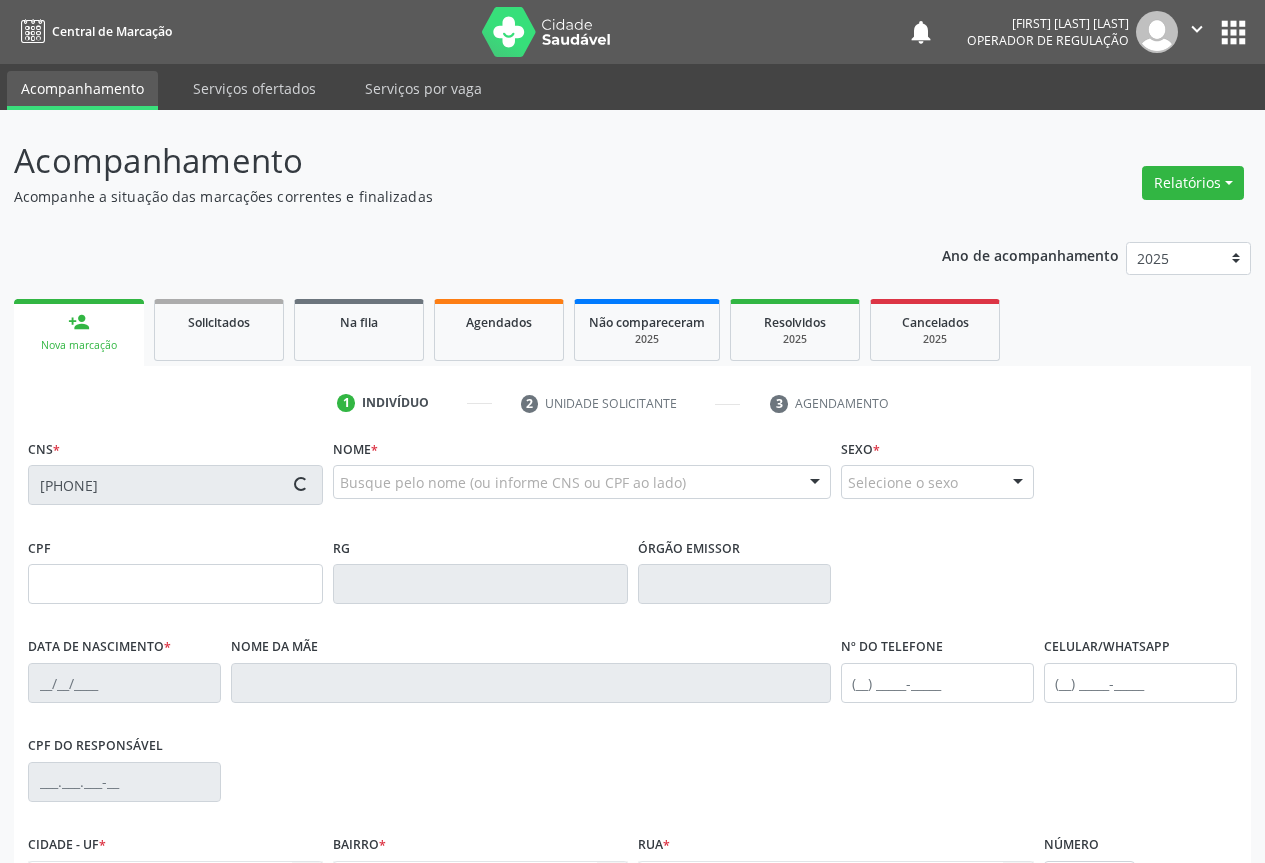 type on "(74) 99953-5306" 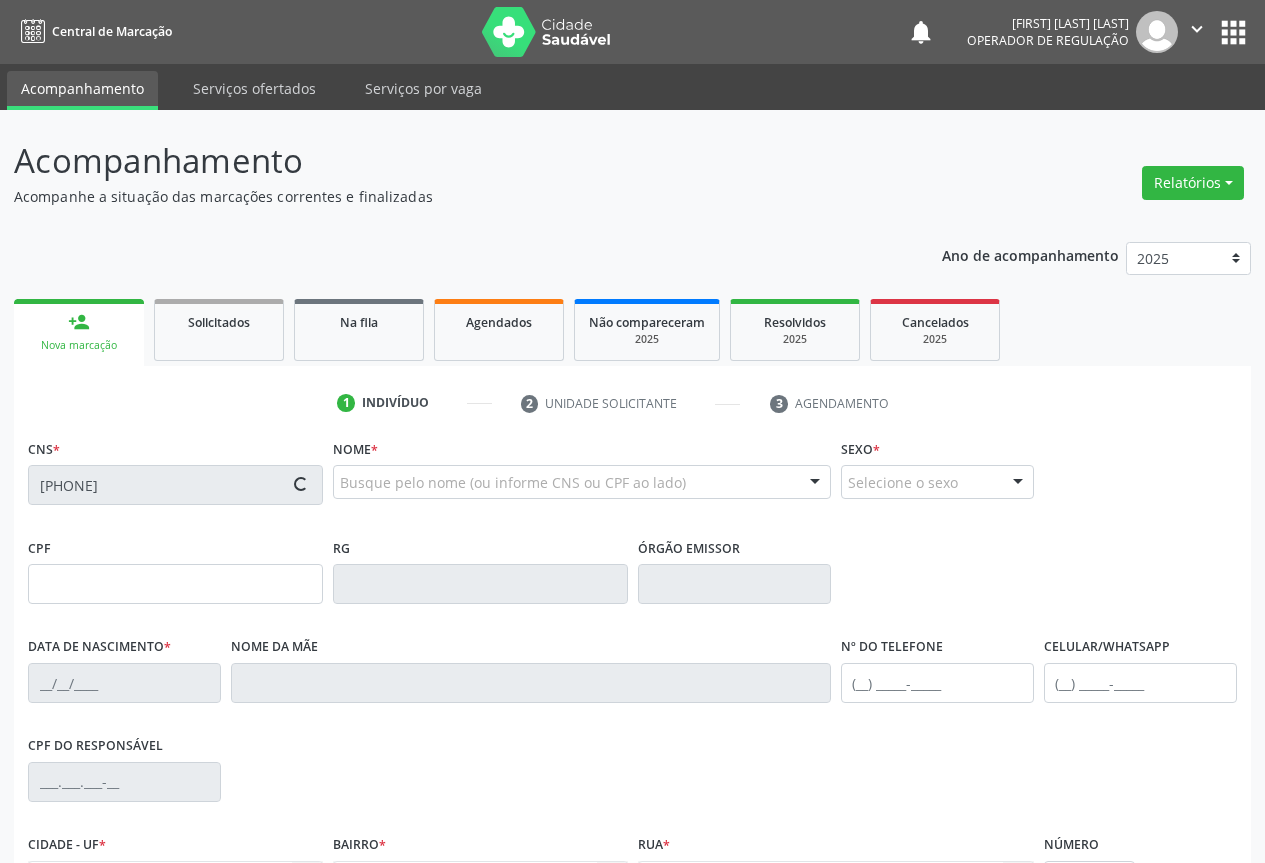 type on "sn" 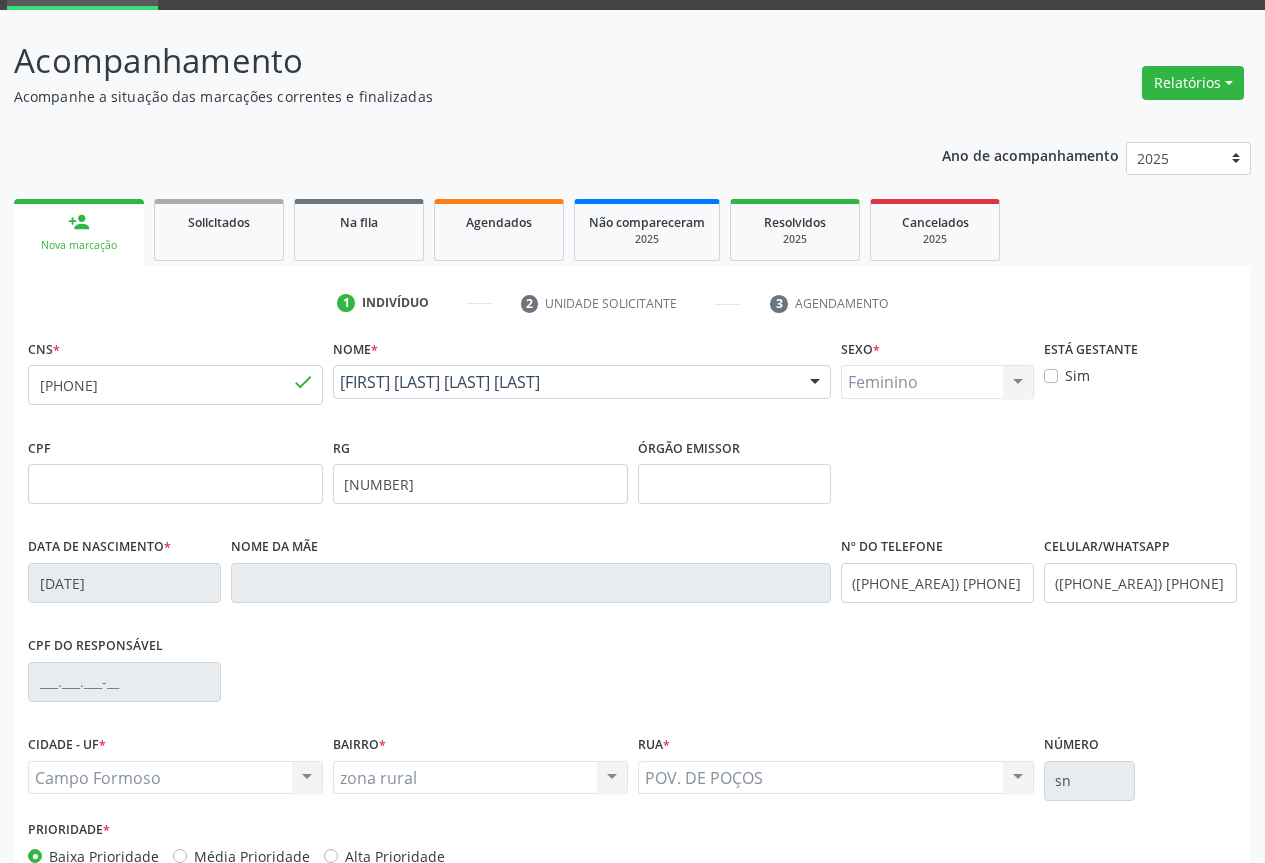 scroll, scrollTop: 221, scrollLeft: 0, axis: vertical 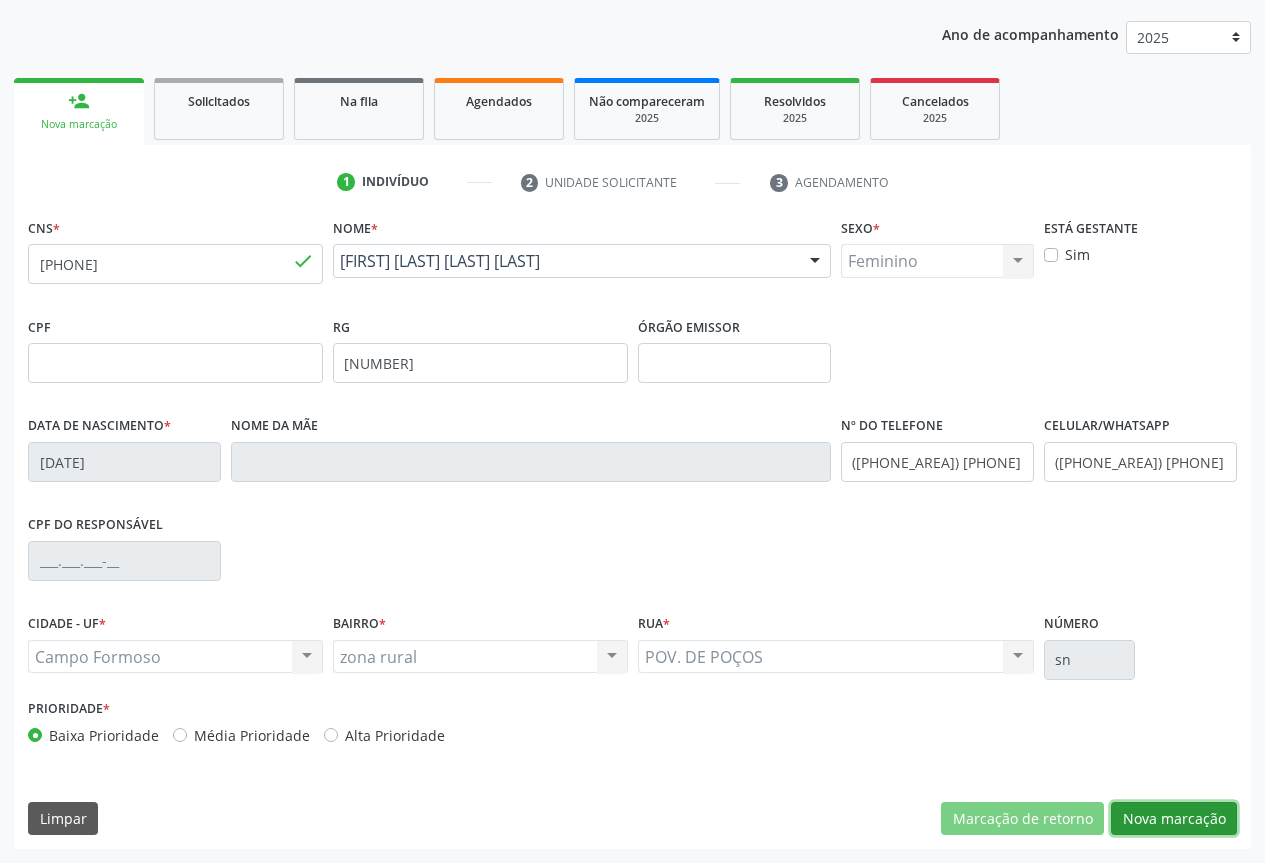 click on "Nova marcação" at bounding box center (1174, 819) 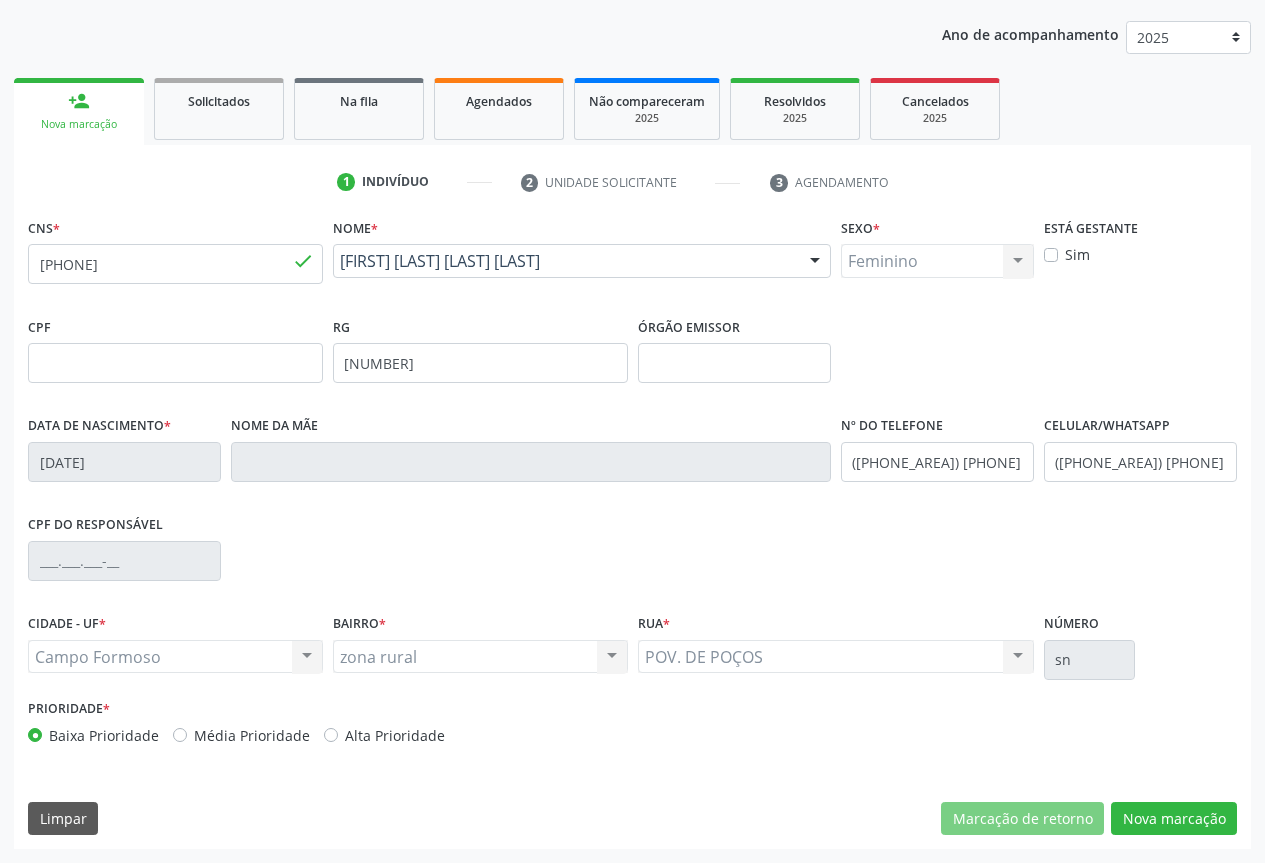 scroll, scrollTop: 43, scrollLeft: 0, axis: vertical 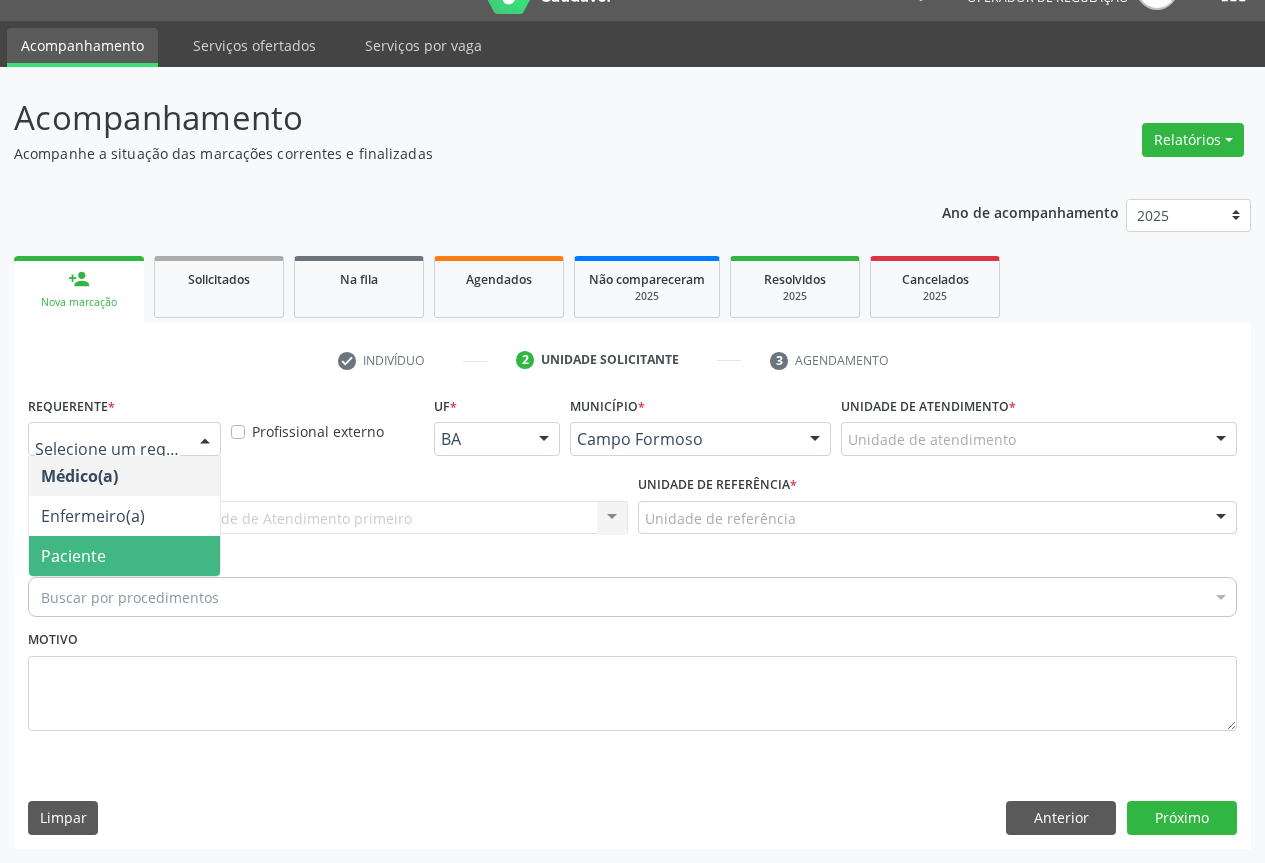 drag, startPoint x: 109, startPoint y: 539, endPoint x: 160, endPoint y: 530, distance: 51.78803 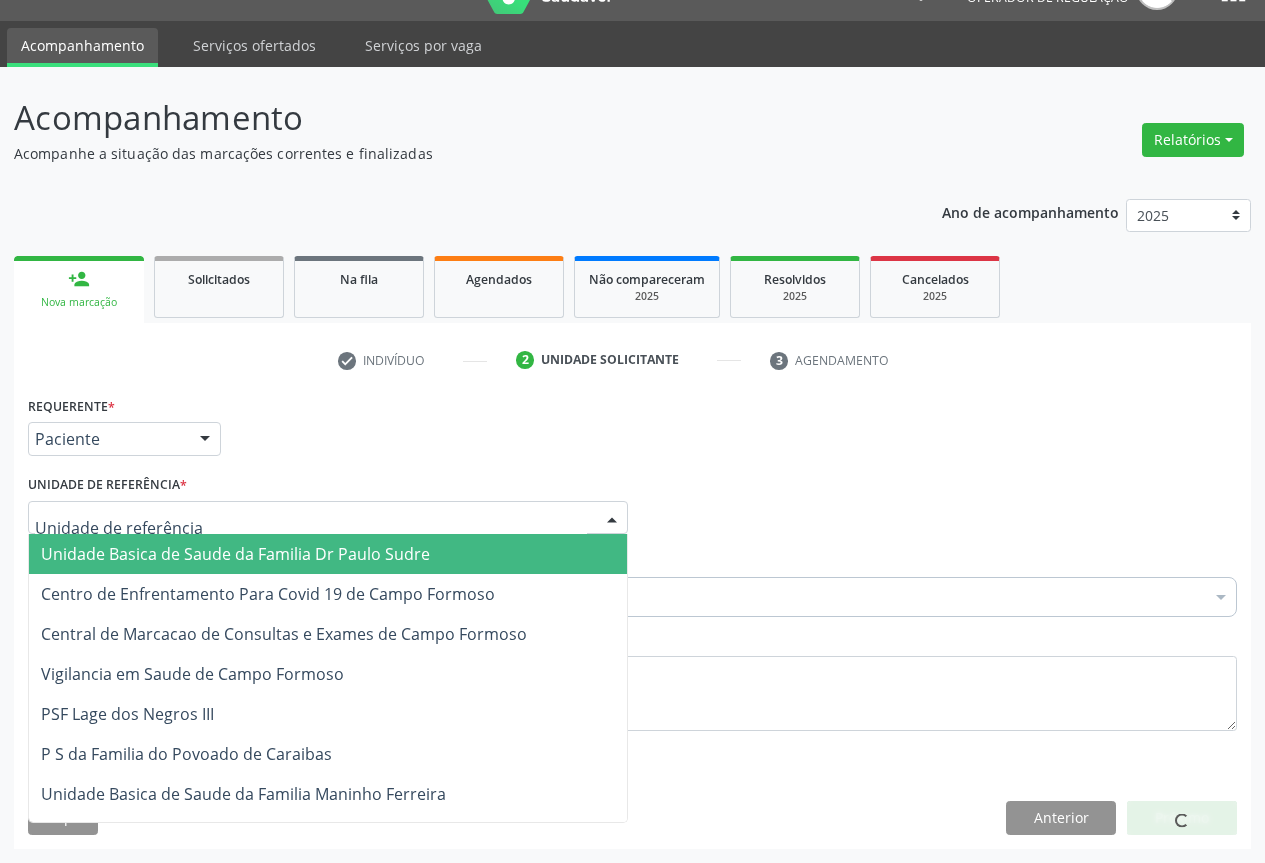 drag, startPoint x: 212, startPoint y: 520, endPoint x: 201, endPoint y: 557, distance: 38.600517 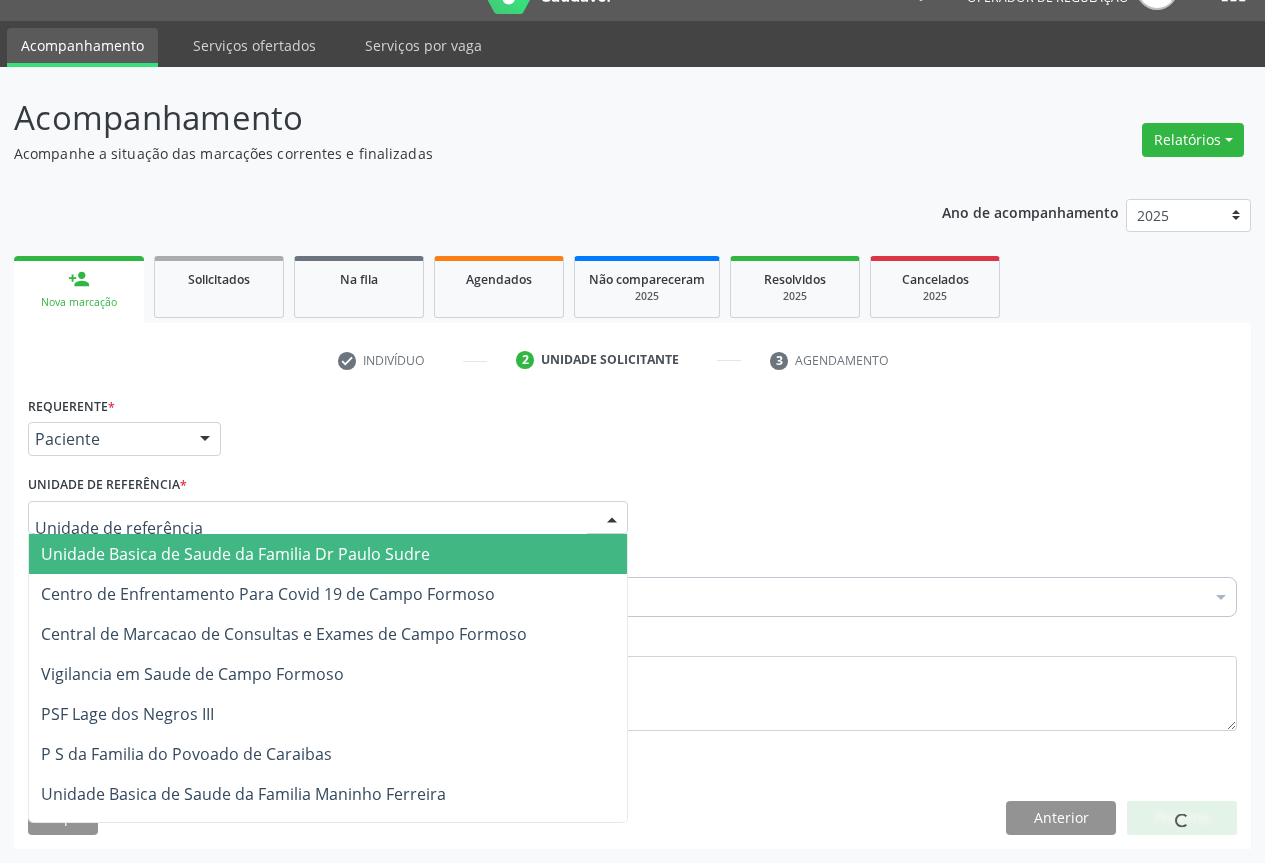 click at bounding box center [328, 518] 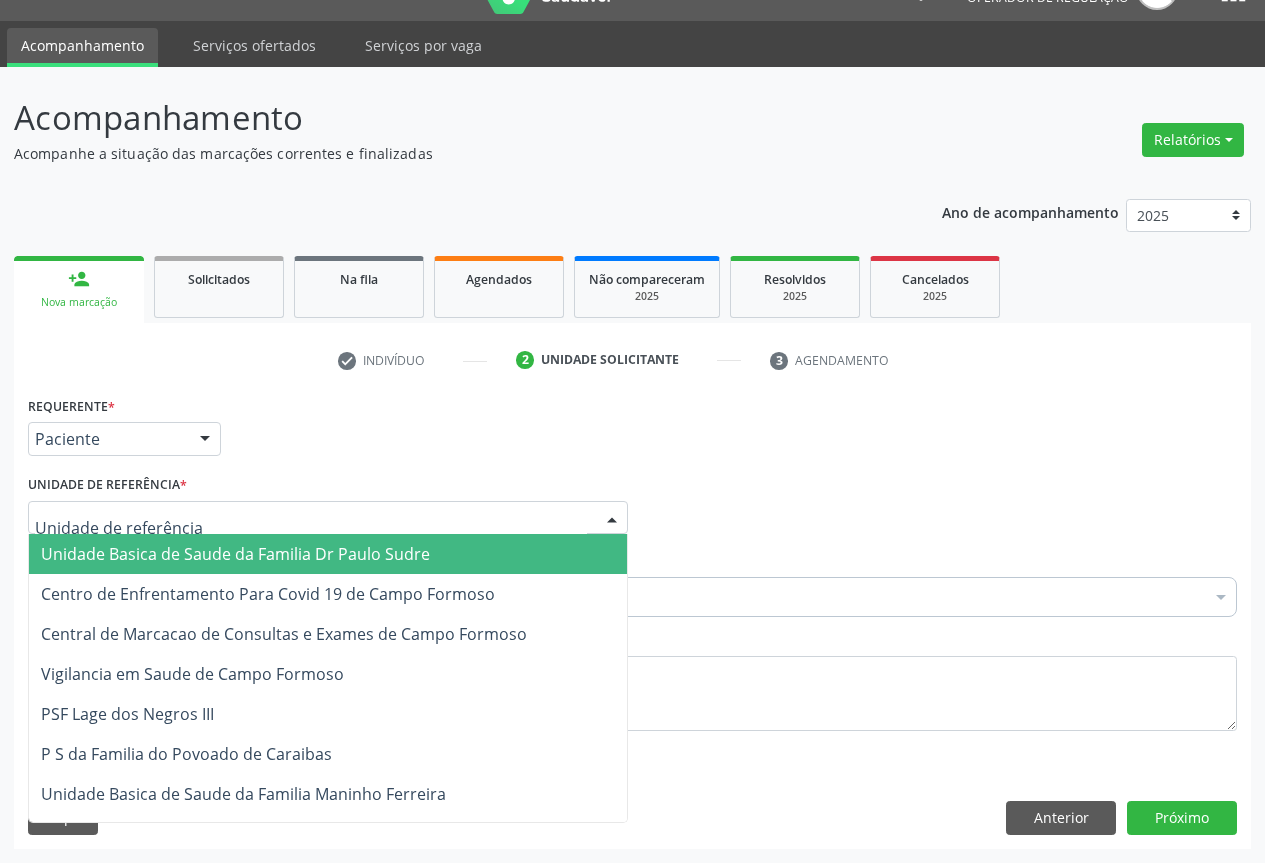 click on "Unidade Basica de Saude da Familia Dr Paulo Sudre" at bounding box center [235, 554] 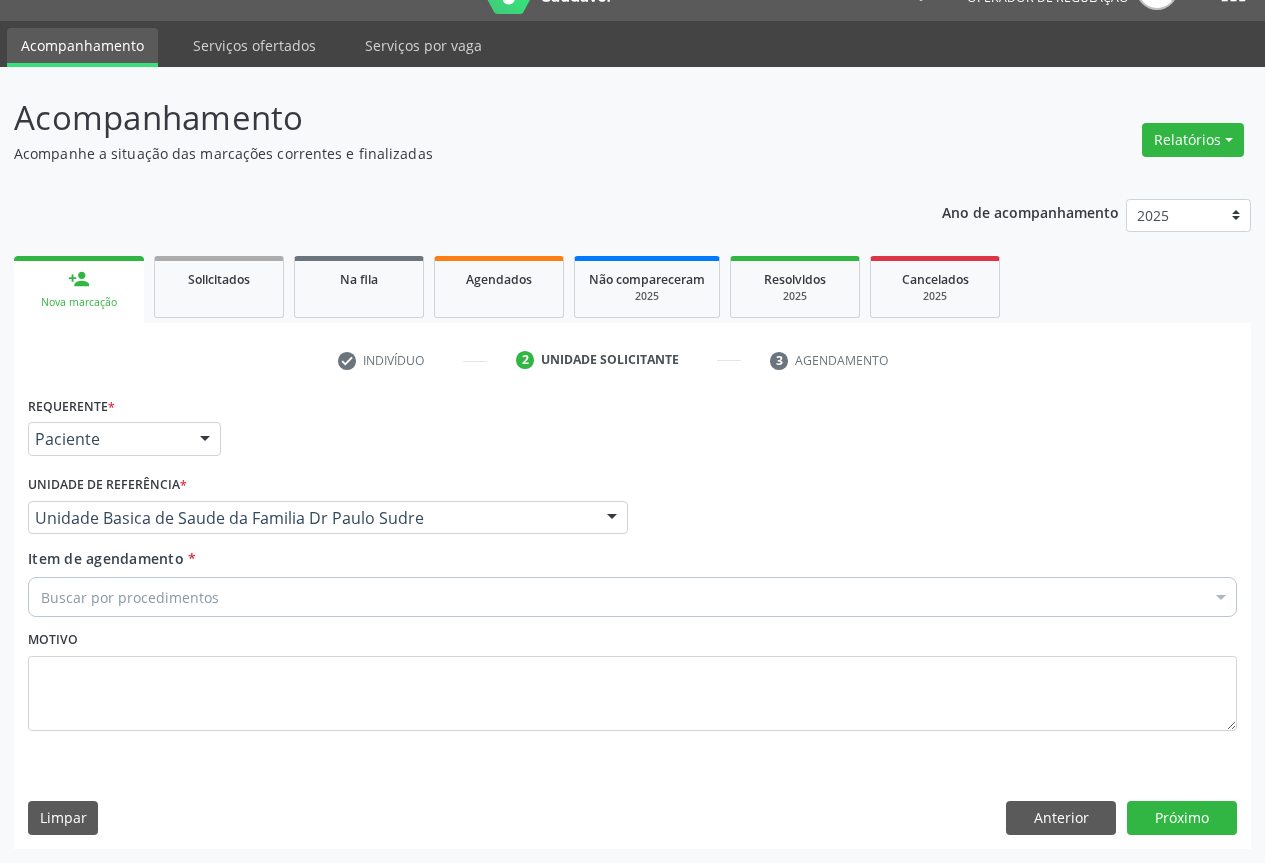 click on "Buscar por procedimentos" at bounding box center [632, 597] 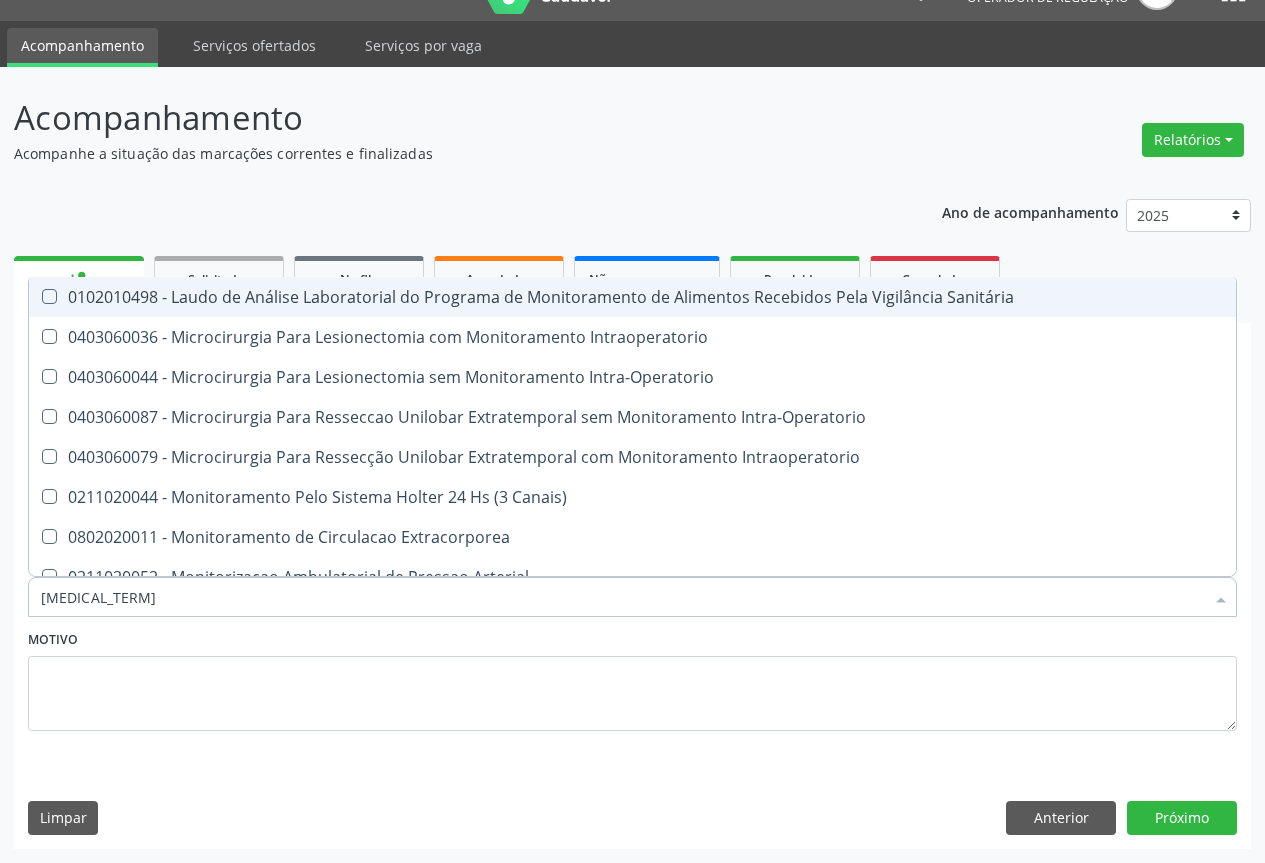 type on "MONITO" 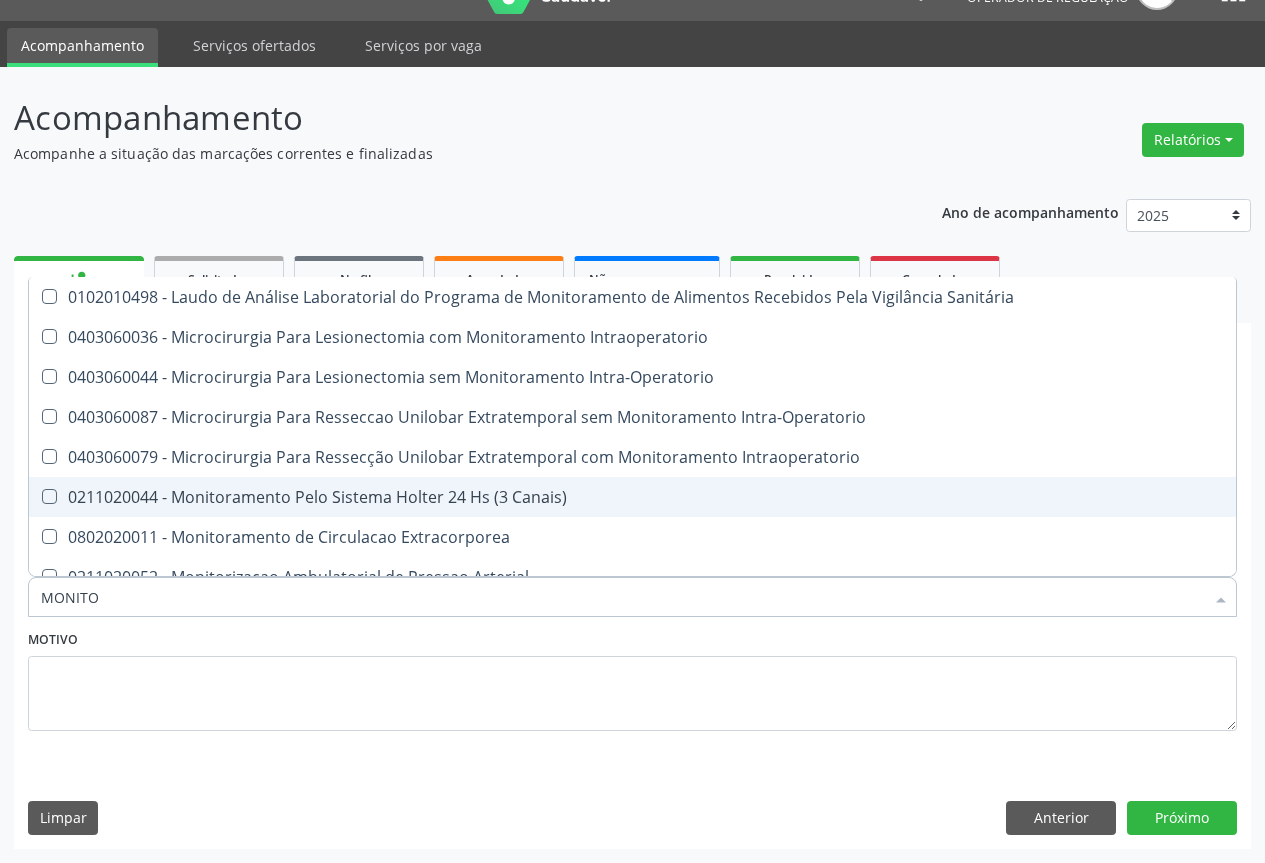 scroll, scrollTop: 61, scrollLeft: 0, axis: vertical 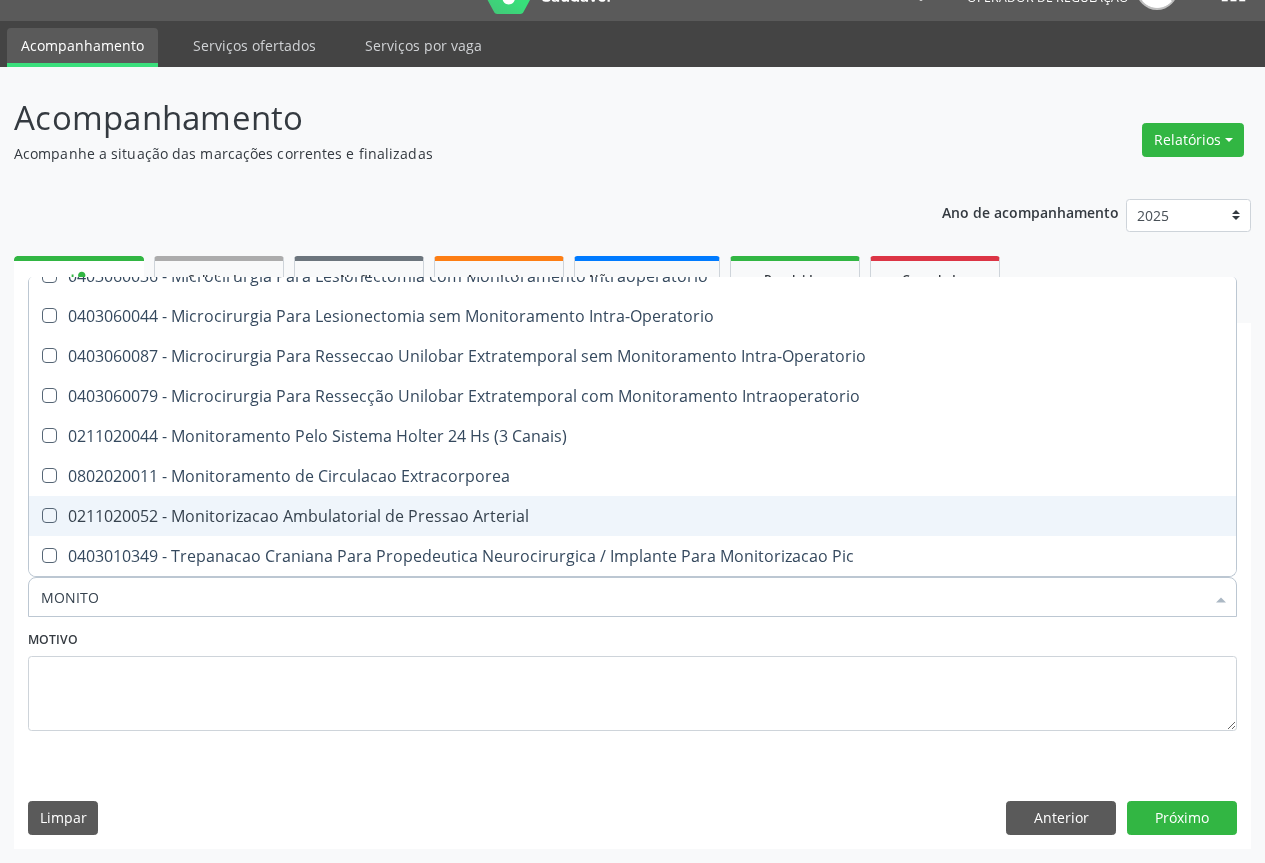 click on "0211020052 - Monitorizacao Ambulatorial de Pressao Arterial" at bounding box center [632, 516] 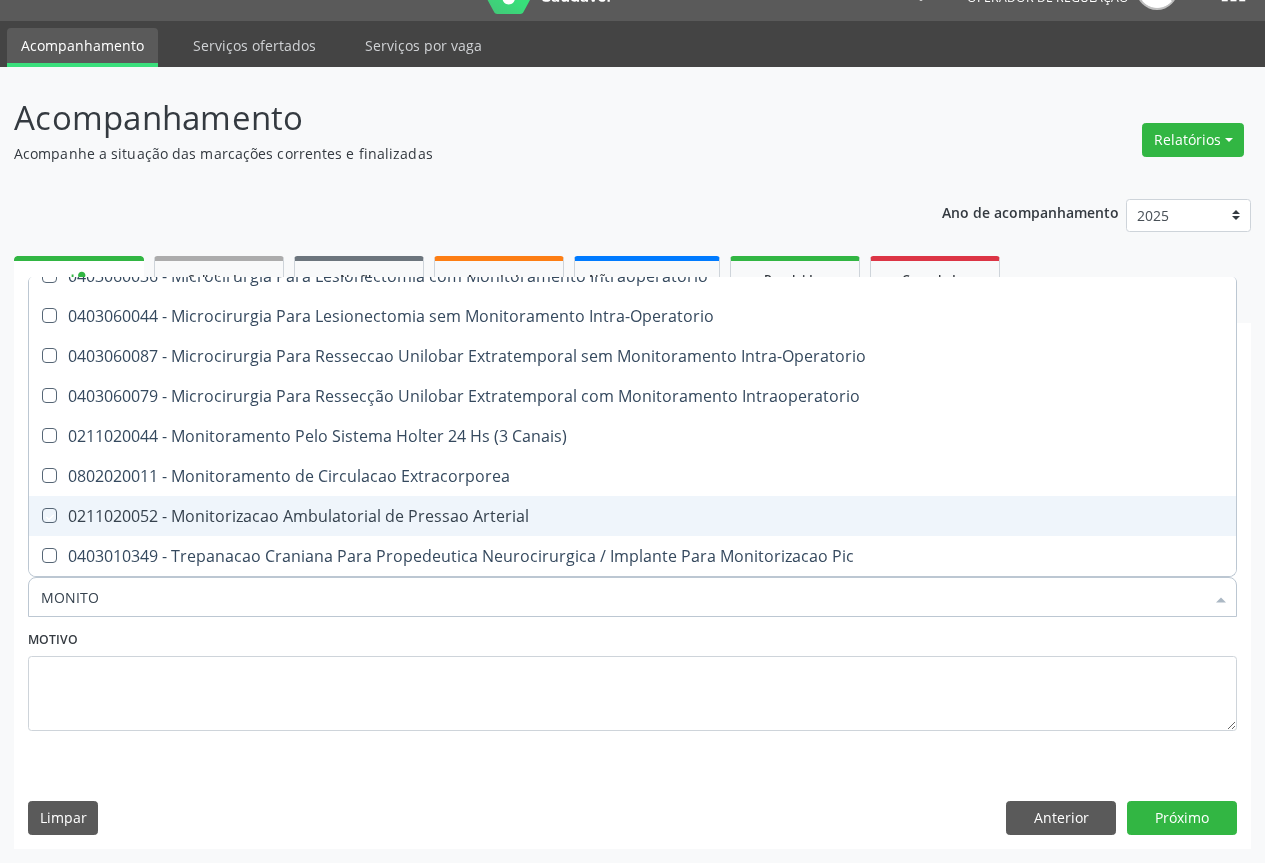 checkbox on "true" 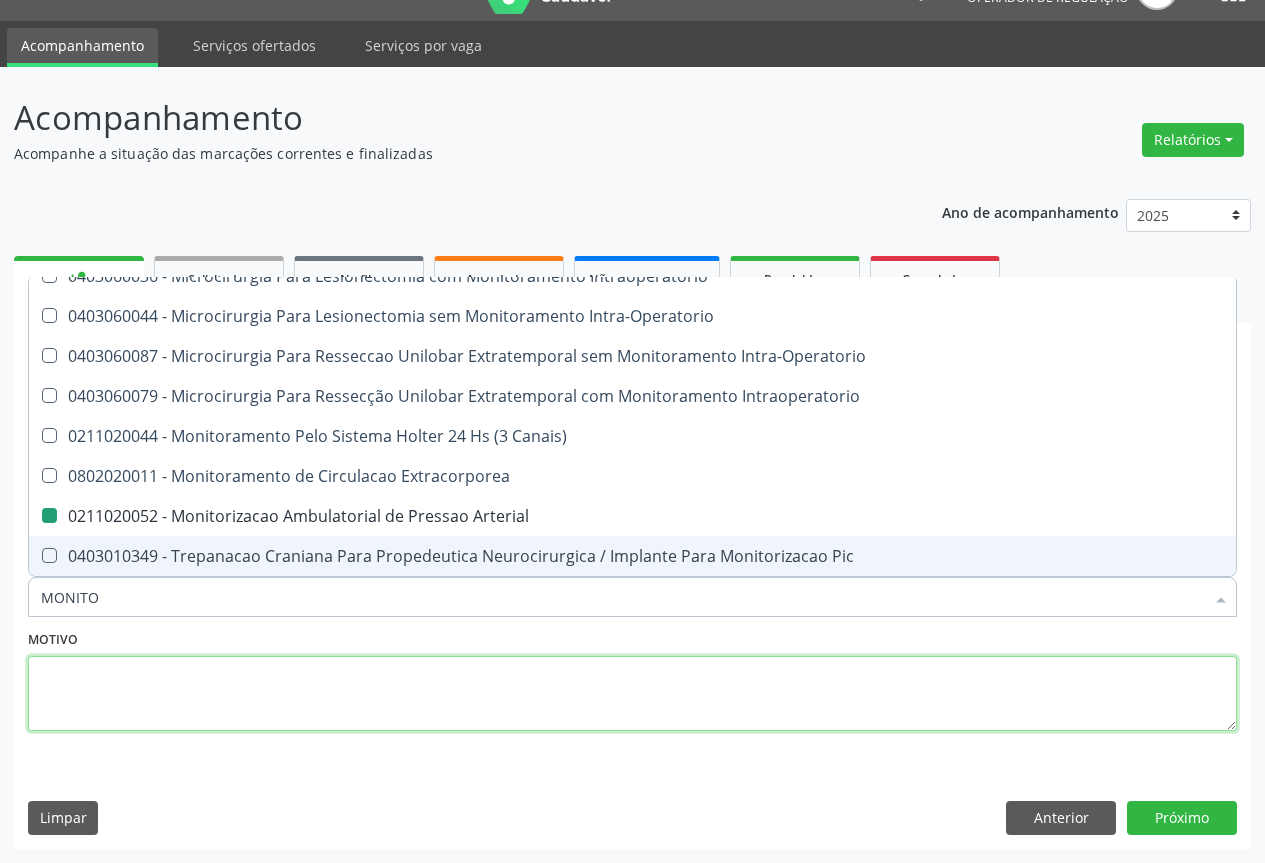 drag, startPoint x: 484, startPoint y: 677, endPoint x: 1124, endPoint y: 850, distance: 662.96985 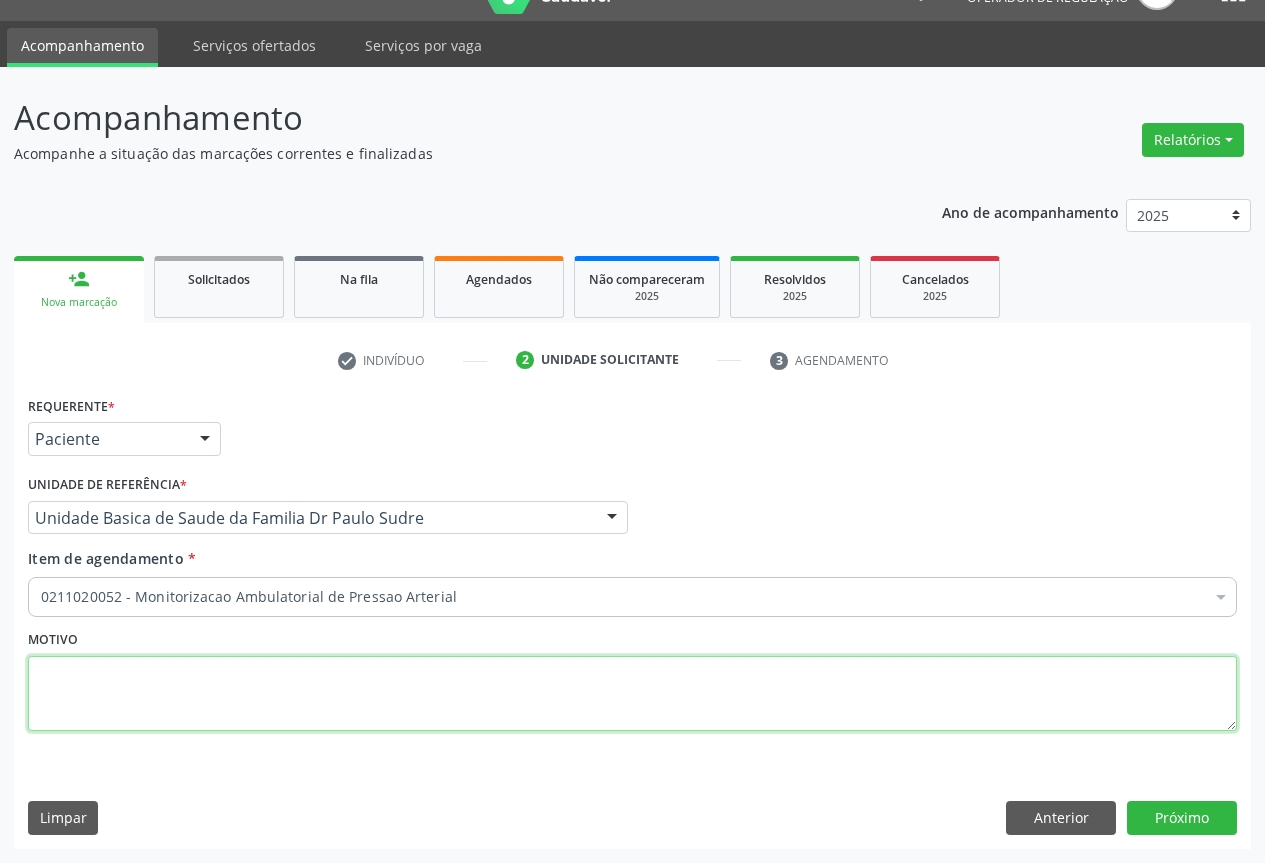 checkbox on "true" 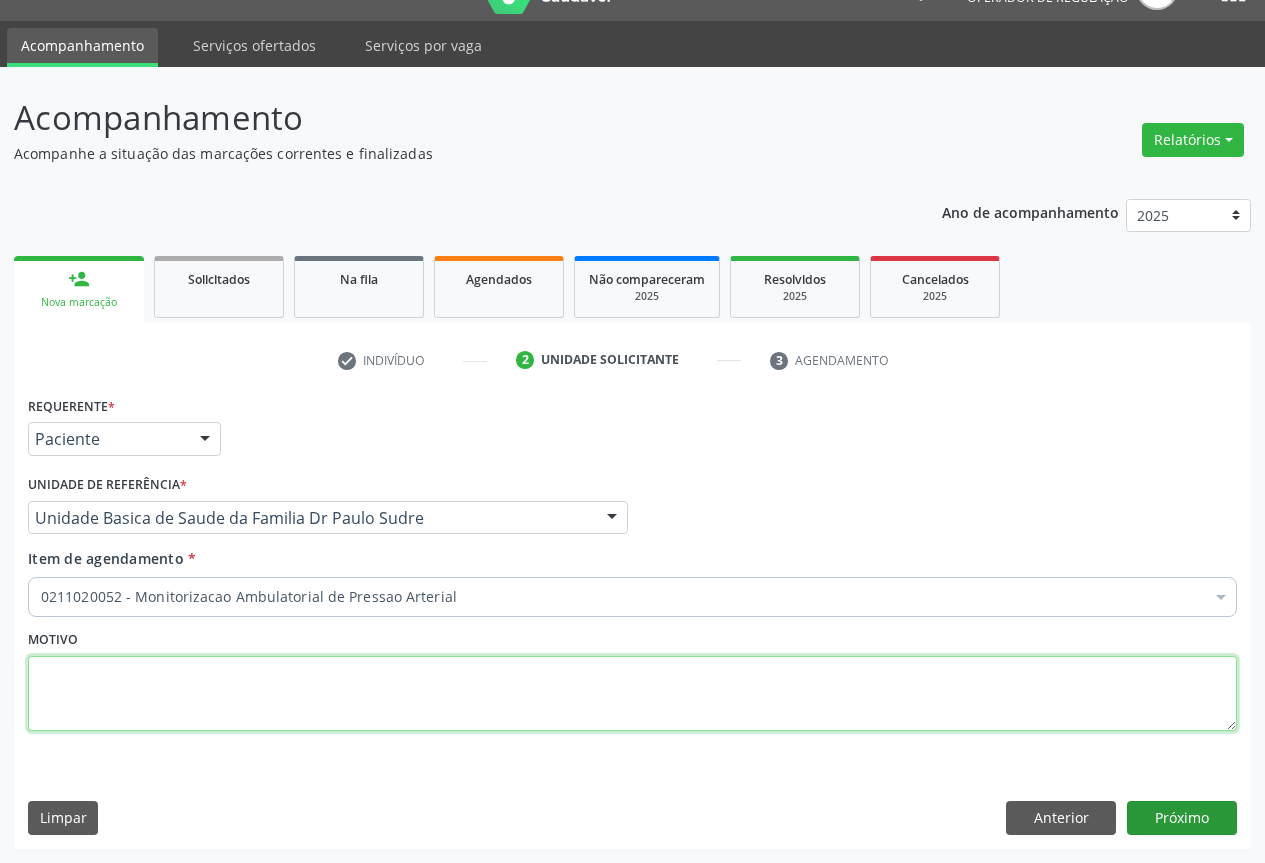 scroll, scrollTop: 0, scrollLeft: 0, axis: both 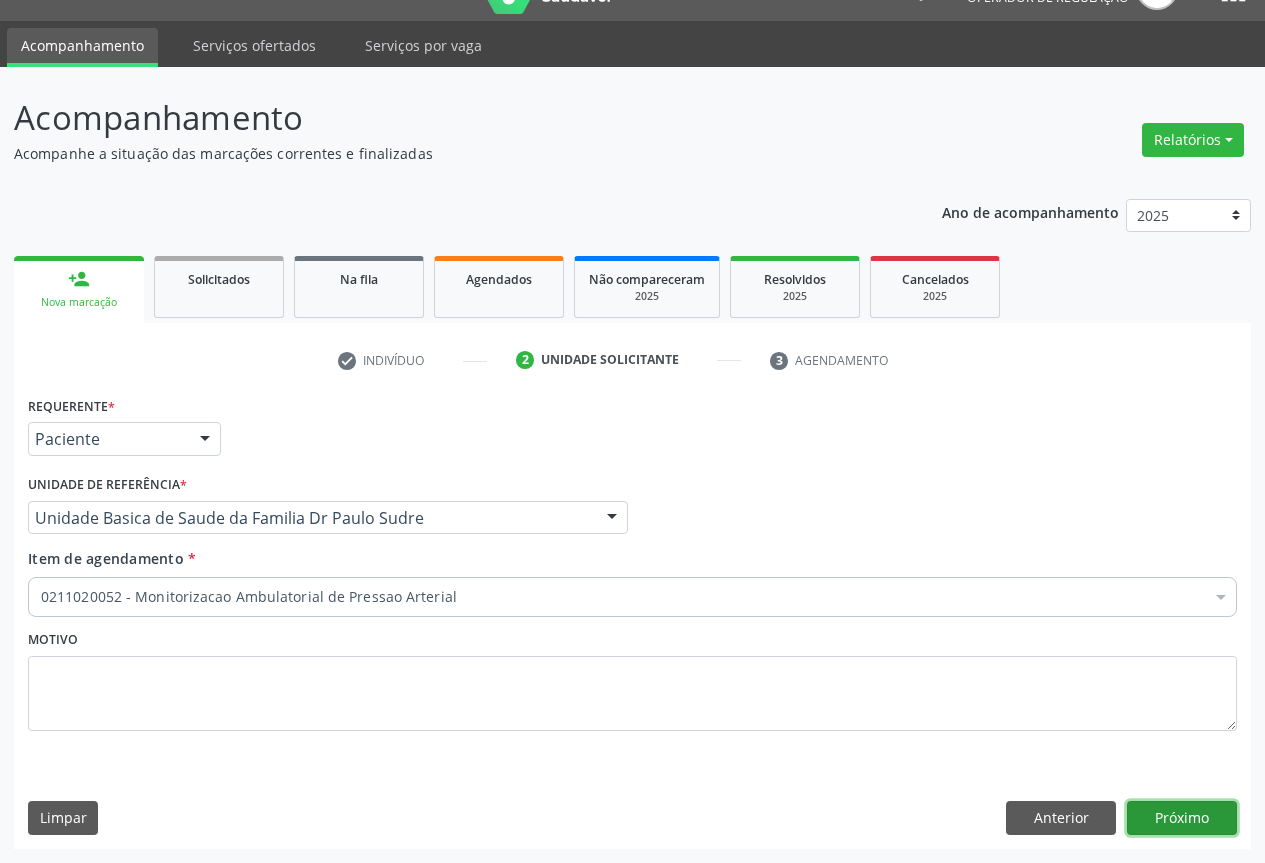 click on "Próximo" at bounding box center [1182, 818] 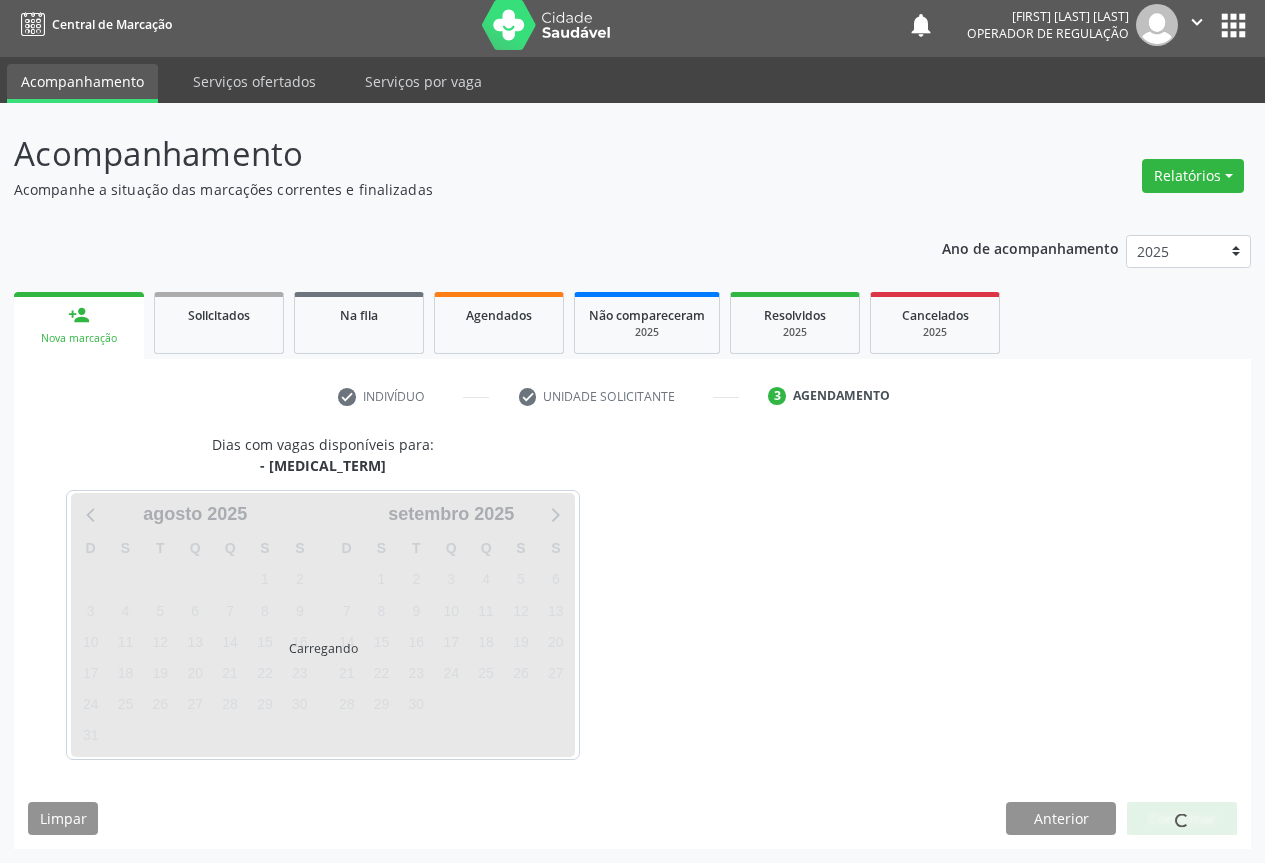scroll, scrollTop: 43, scrollLeft: 0, axis: vertical 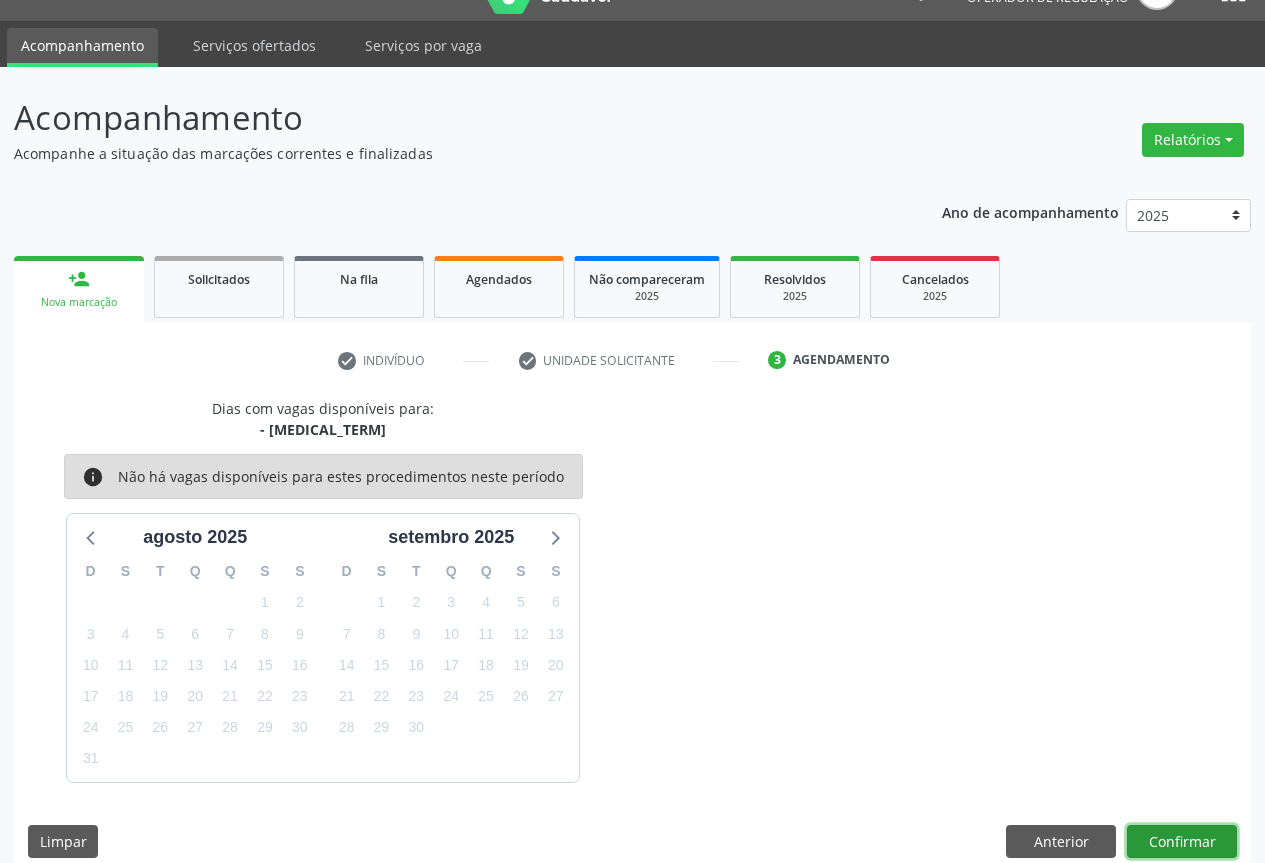 click on "Confirmar" at bounding box center (1182, 842) 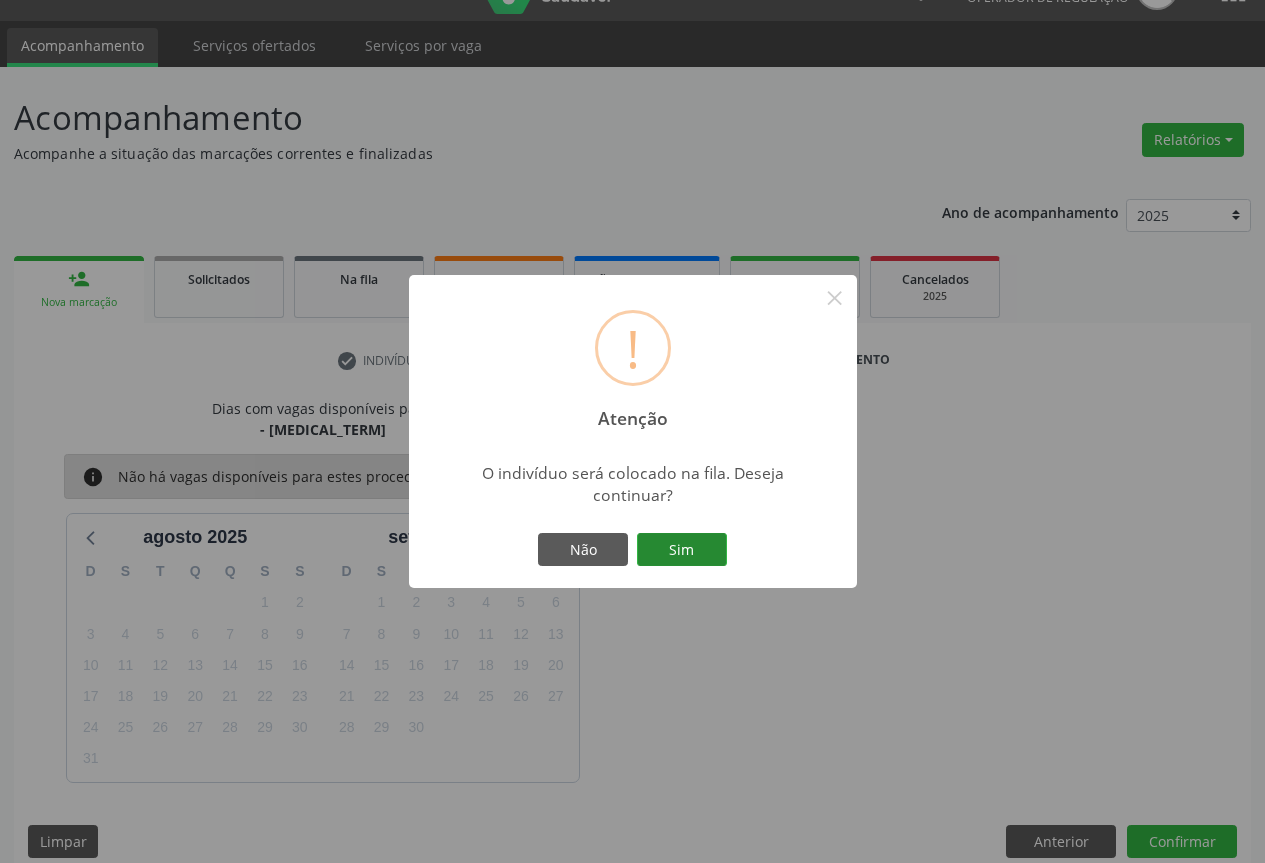 click on "Sim" at bounding box center [682, 550] 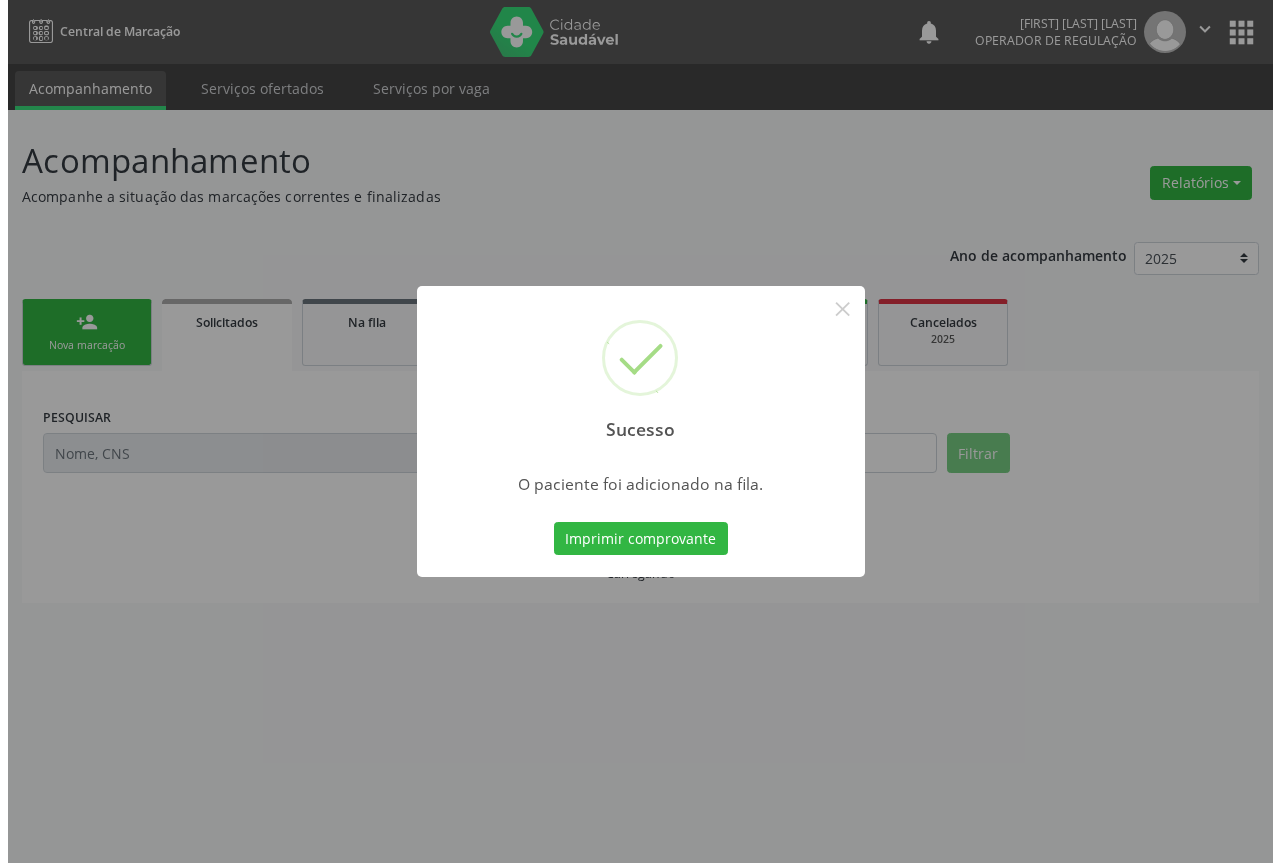 scroll, scrollTop: 0, scrollLeft: 0, axis: both 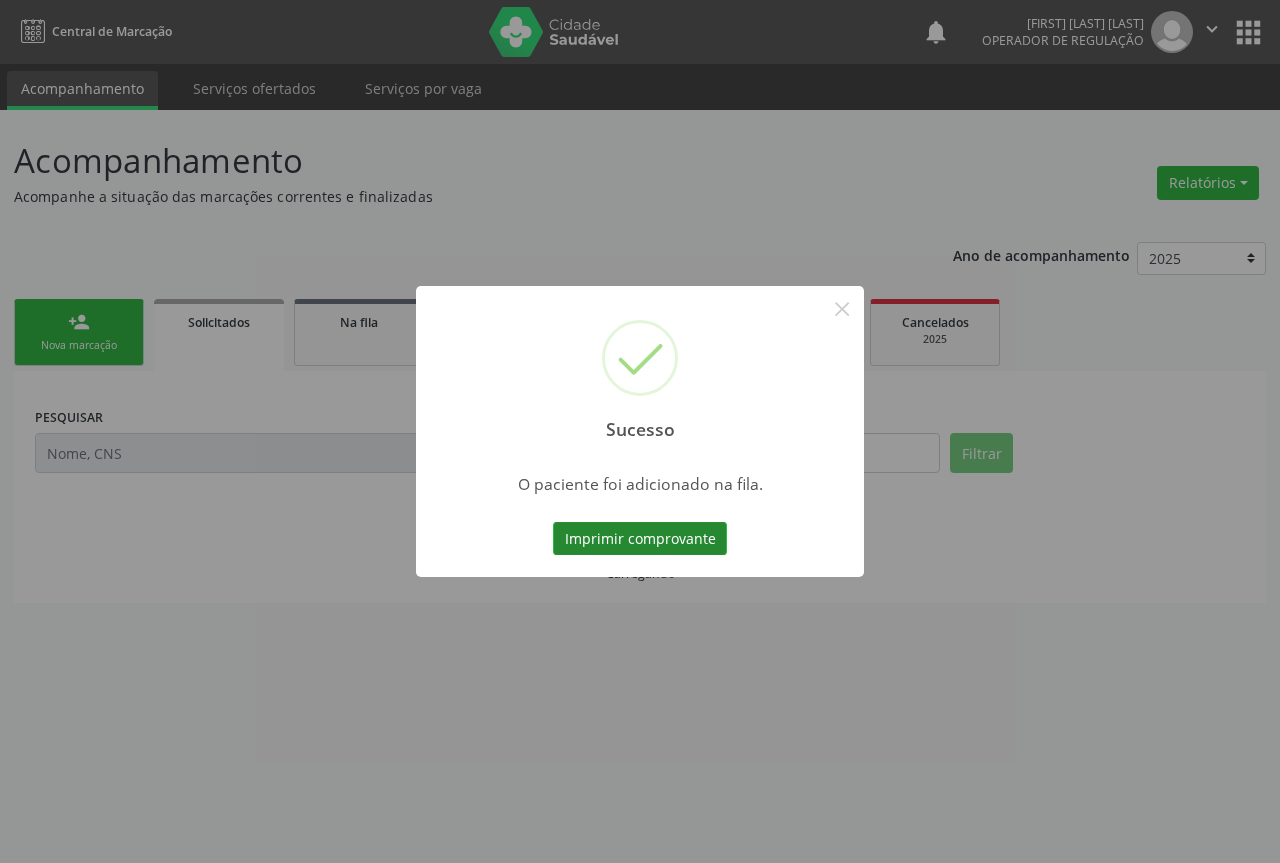 click on "Imprimir comprovante" at bounding box center (640, 539) 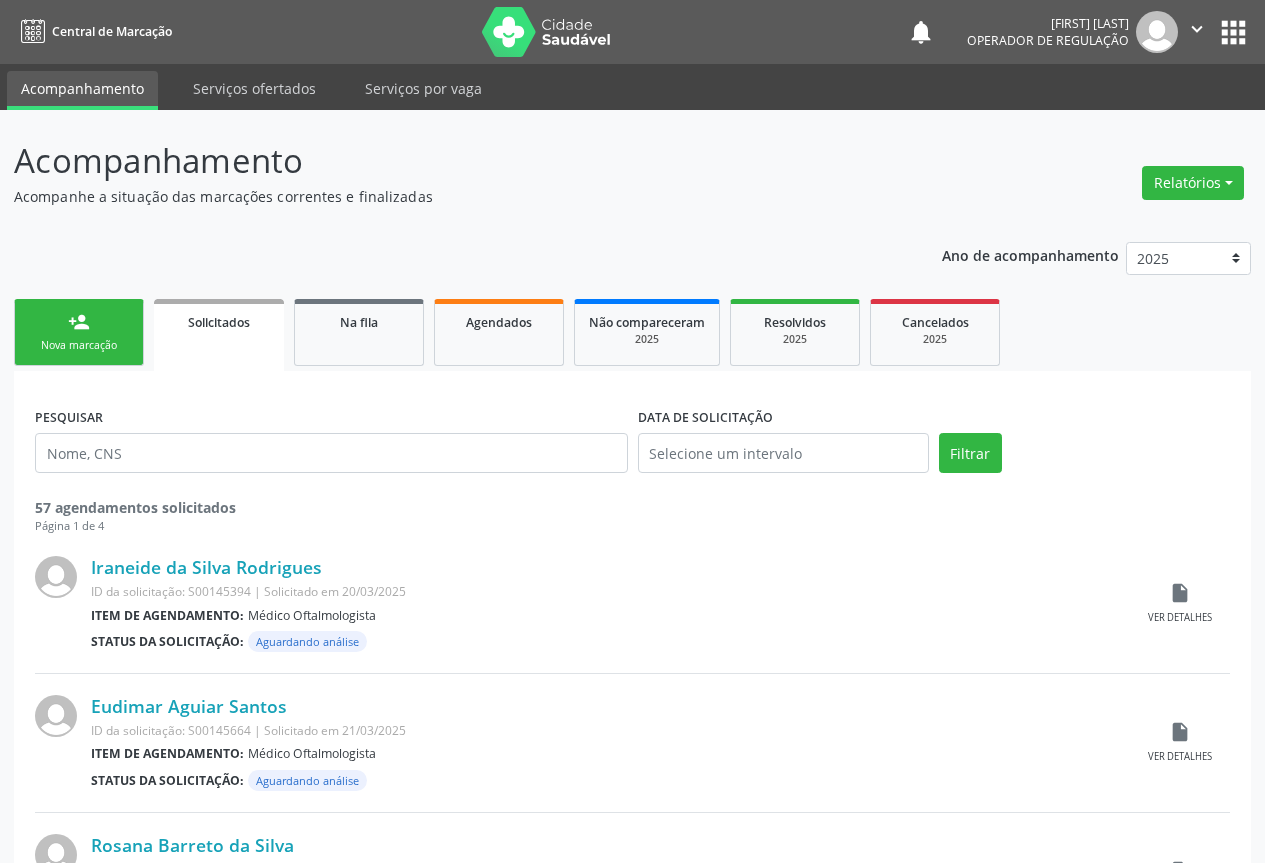 scroll, scrollTop: 0, scrollLeft: 0, axis: both 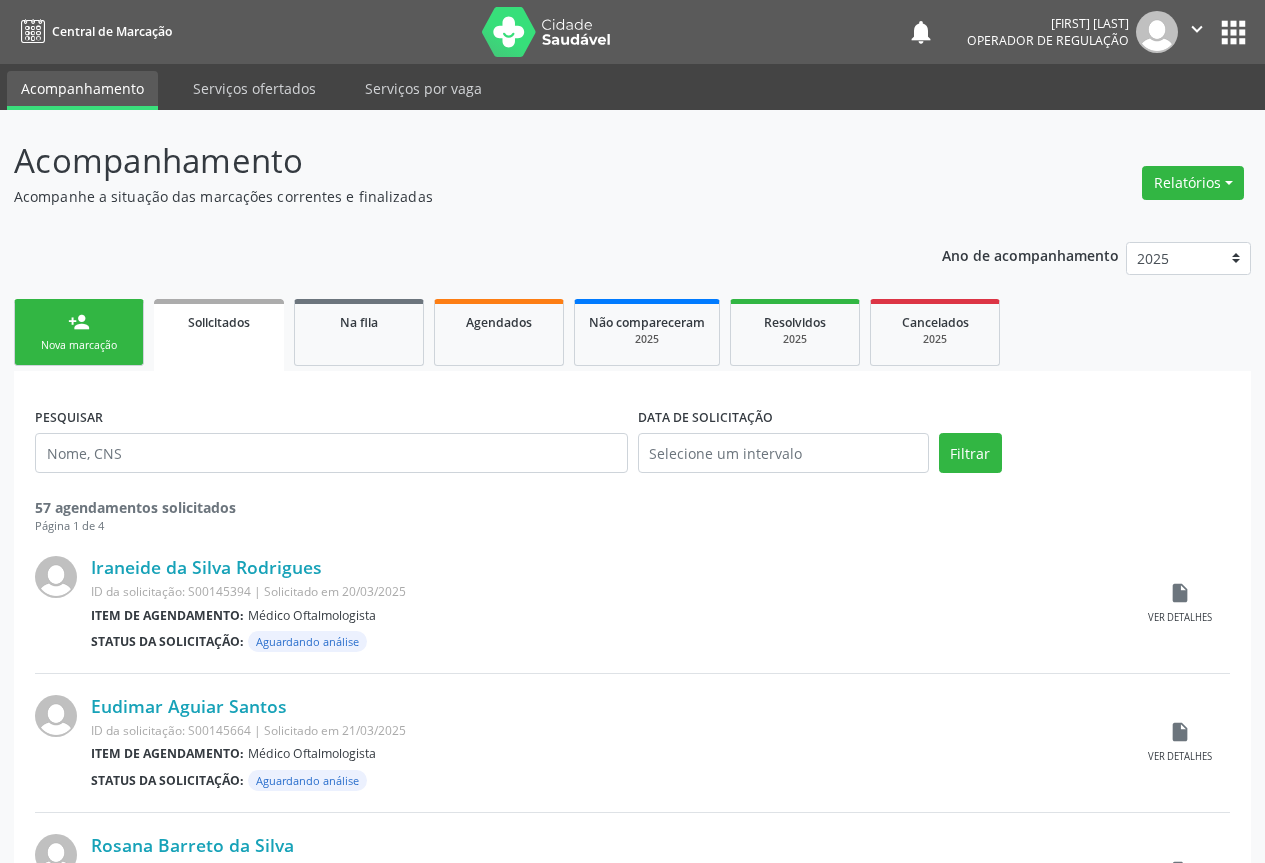 click on "person_add
Nova marcação" at bounding box center (79, 332) 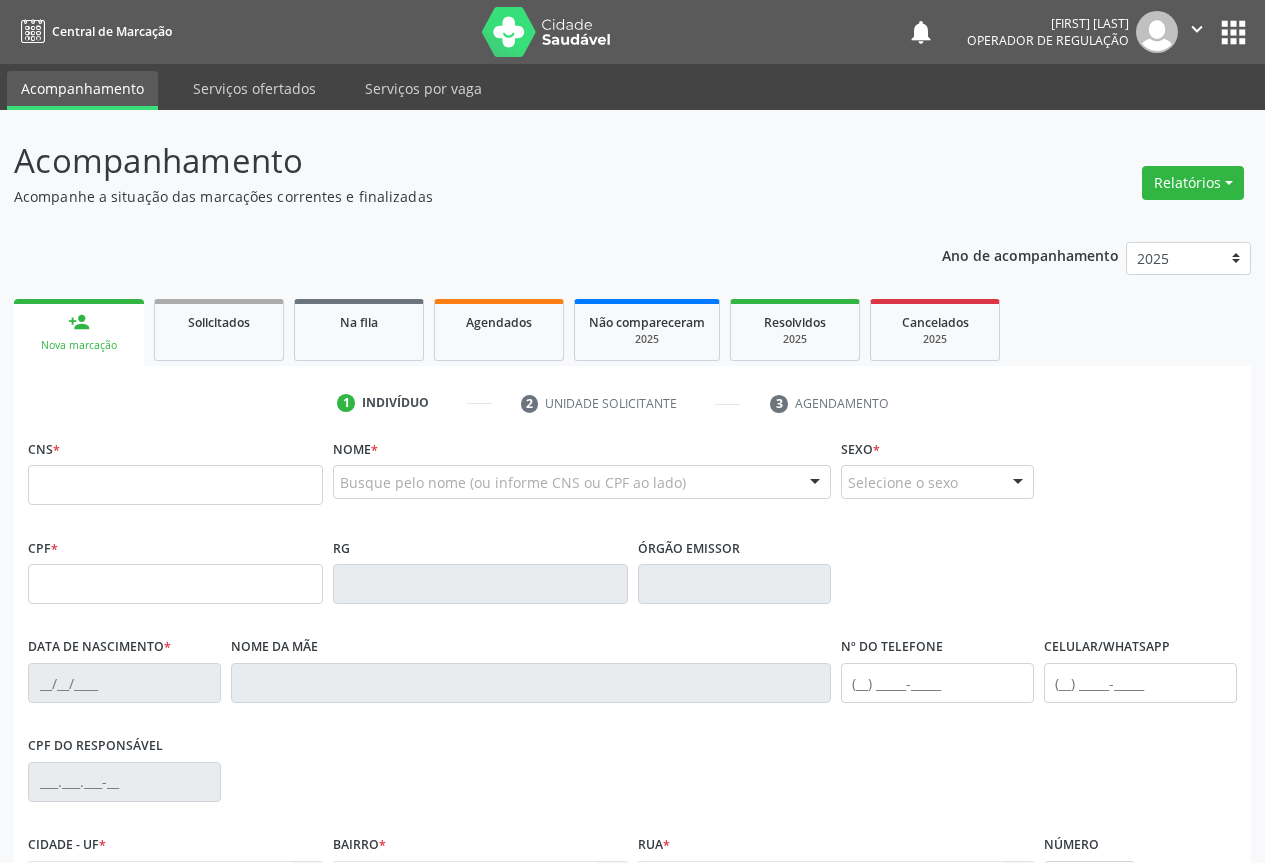 click on "CNS
*" at bounding box center (175, 476) 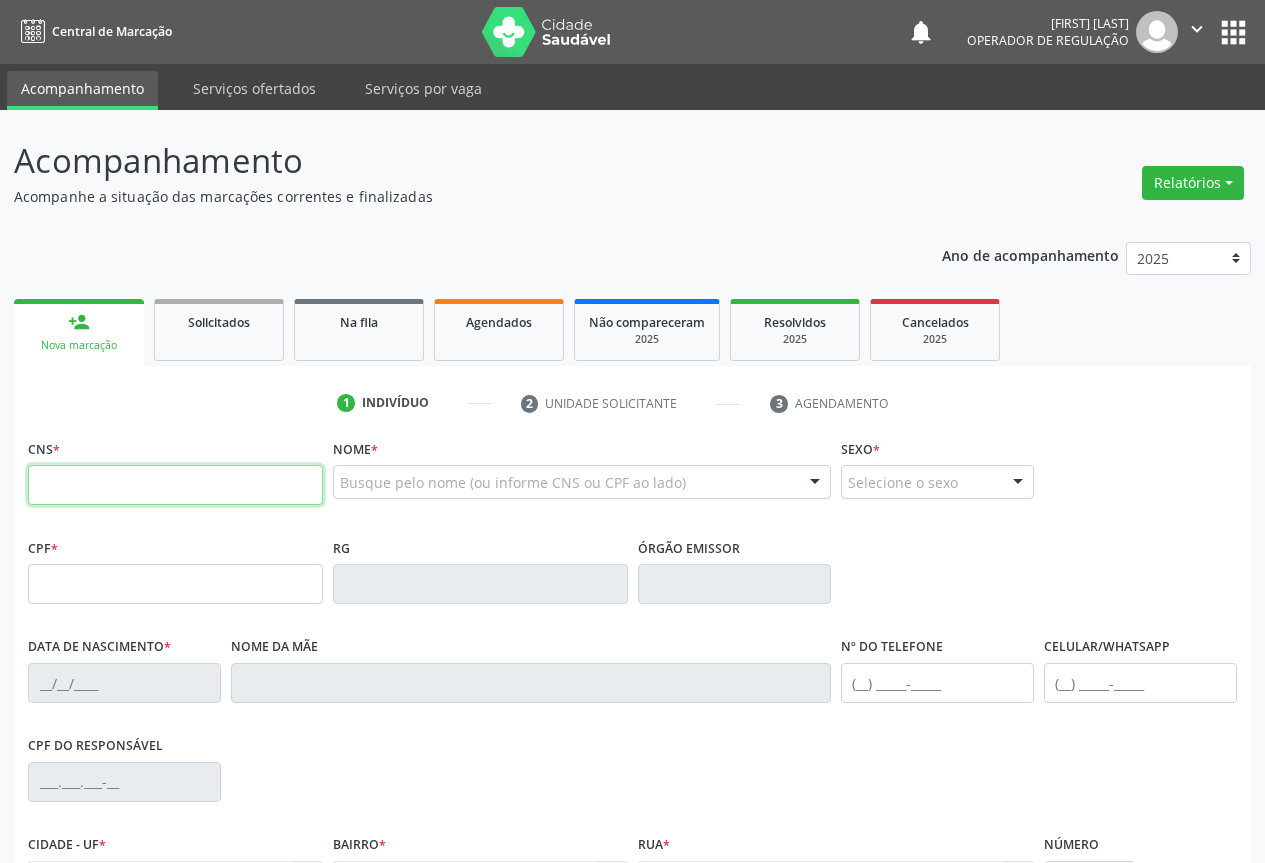 click at bounding box center (175, 485) 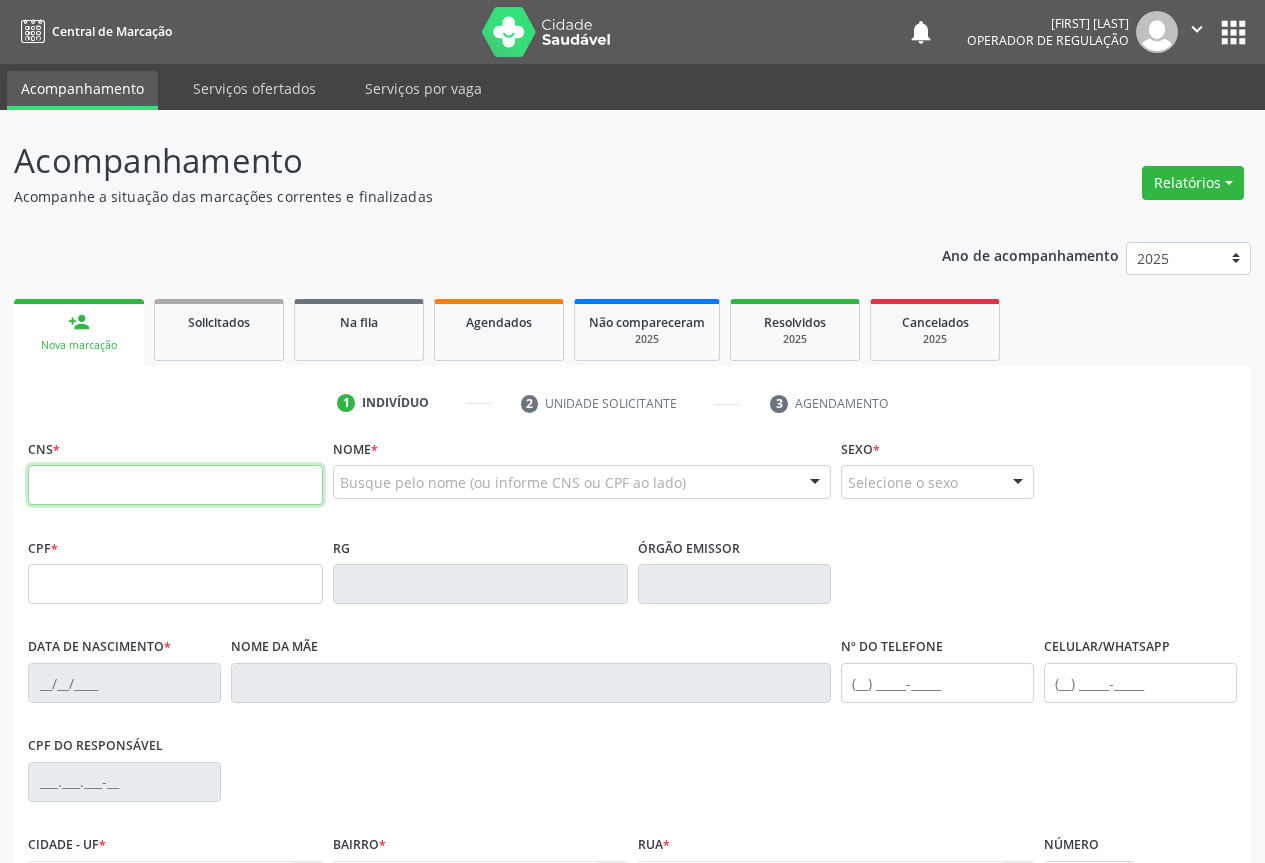 click at bounding box center [175, 485] 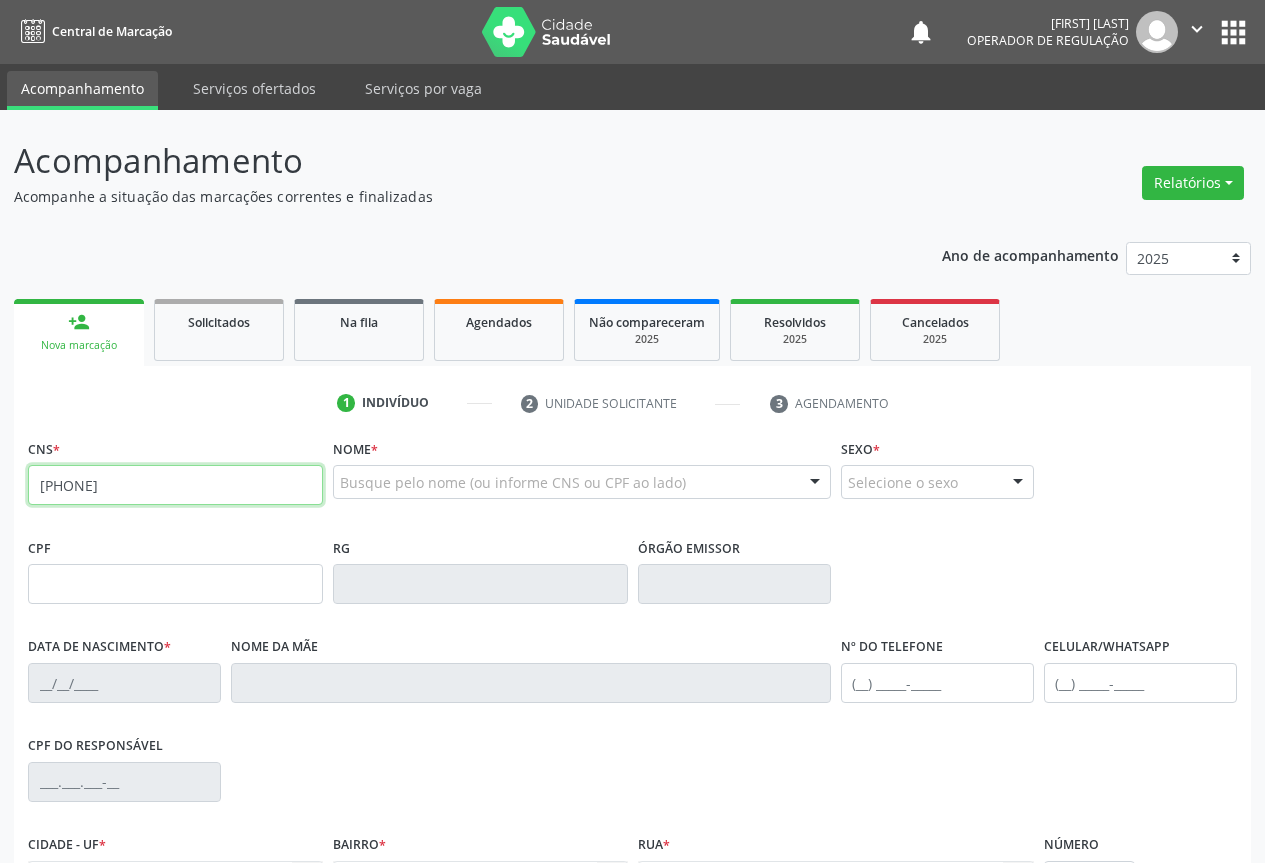 type on "[PHONE]" 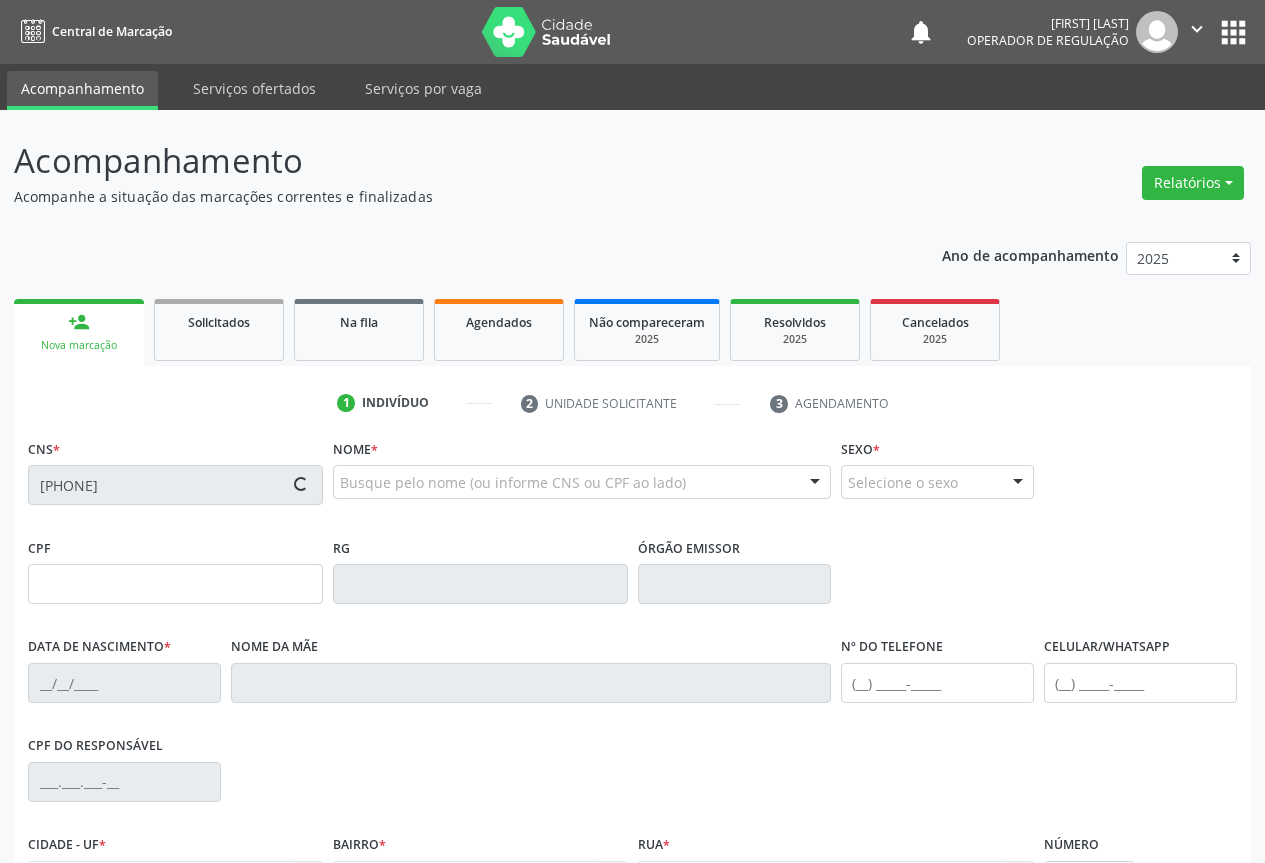 type on "[NUMBER]" 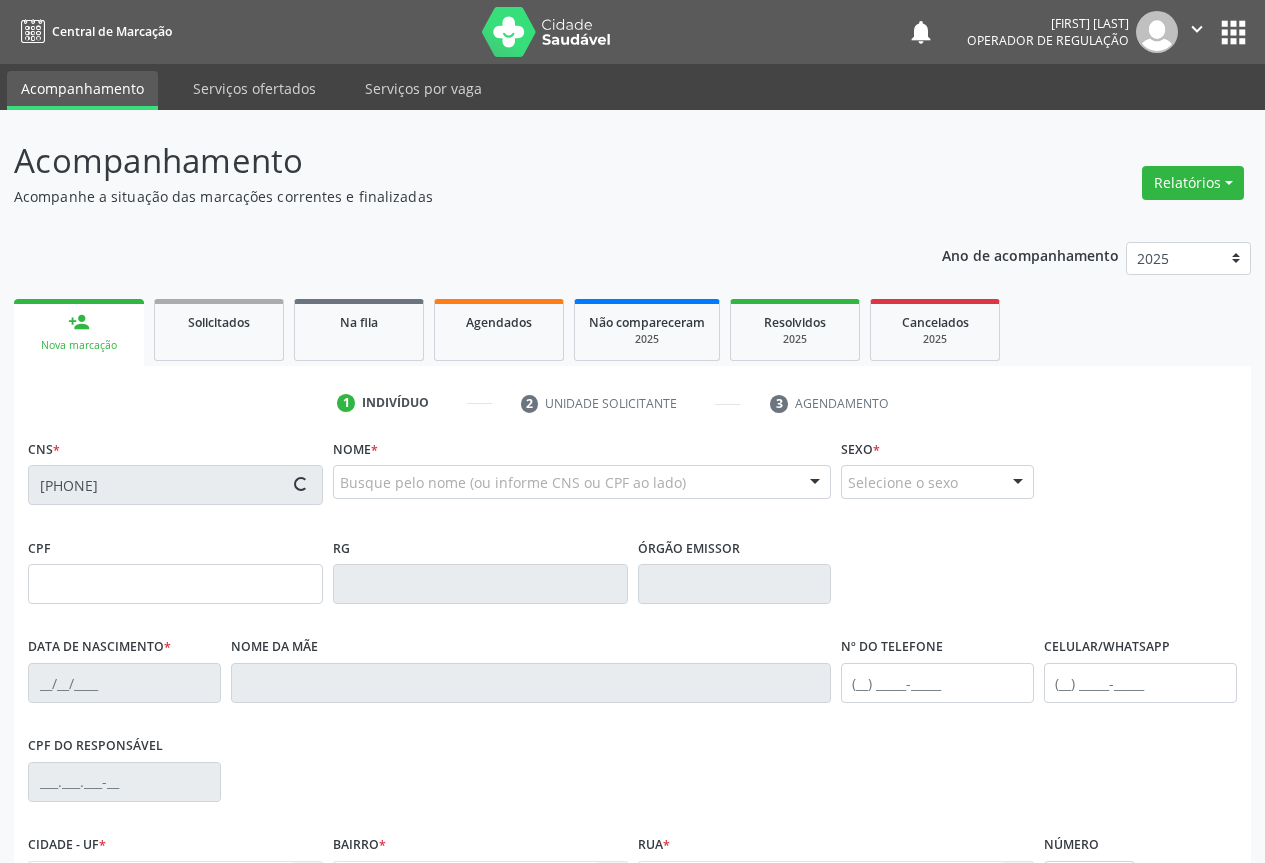type on "[DATE]" 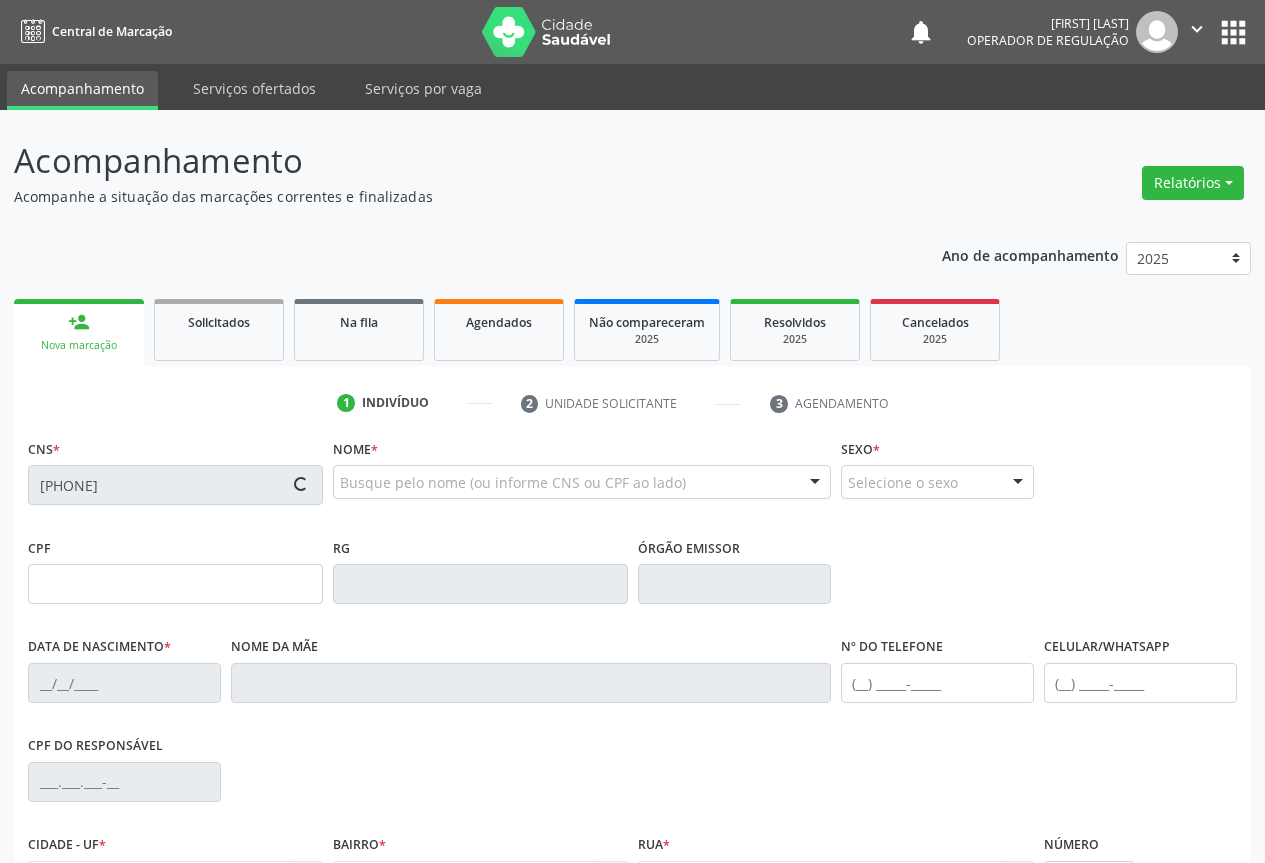 type on "[CPF]" 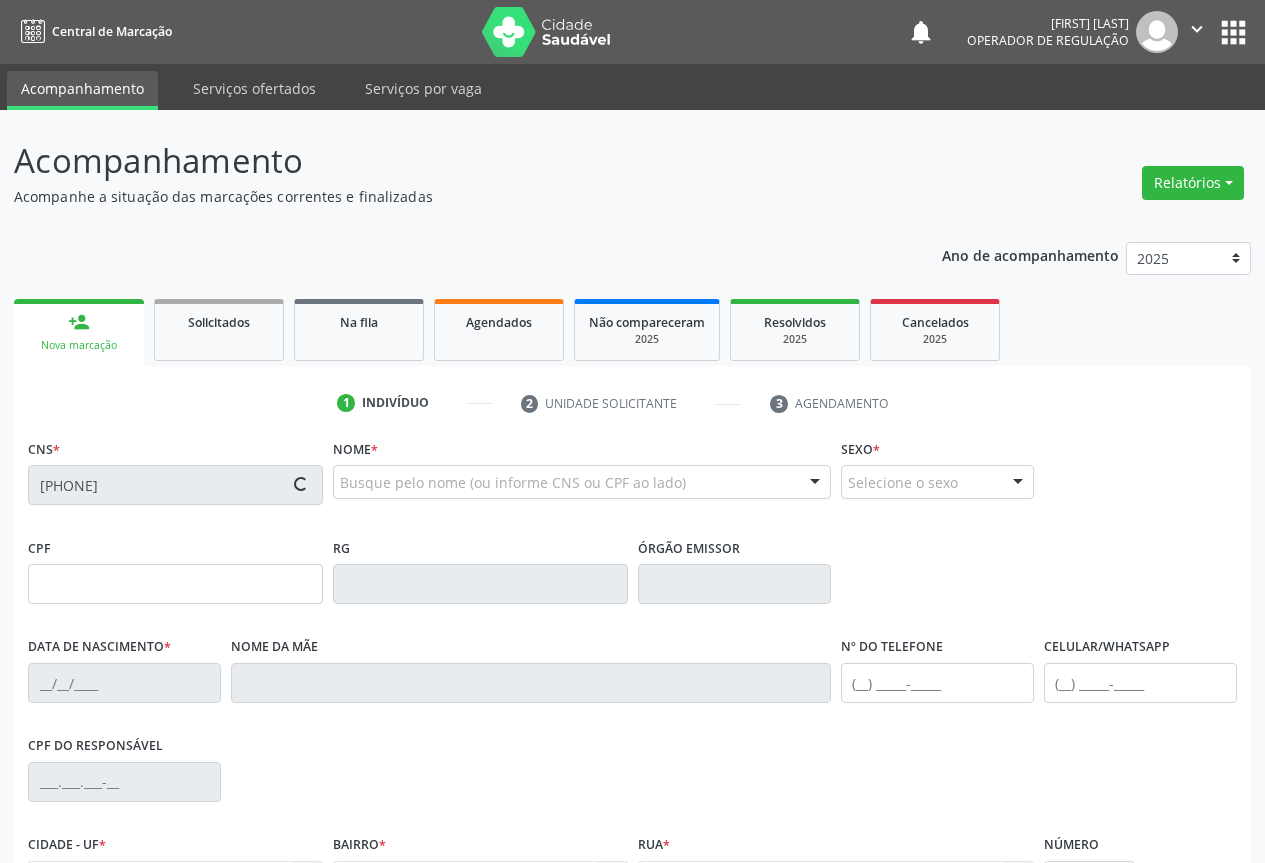 type on "S/N" 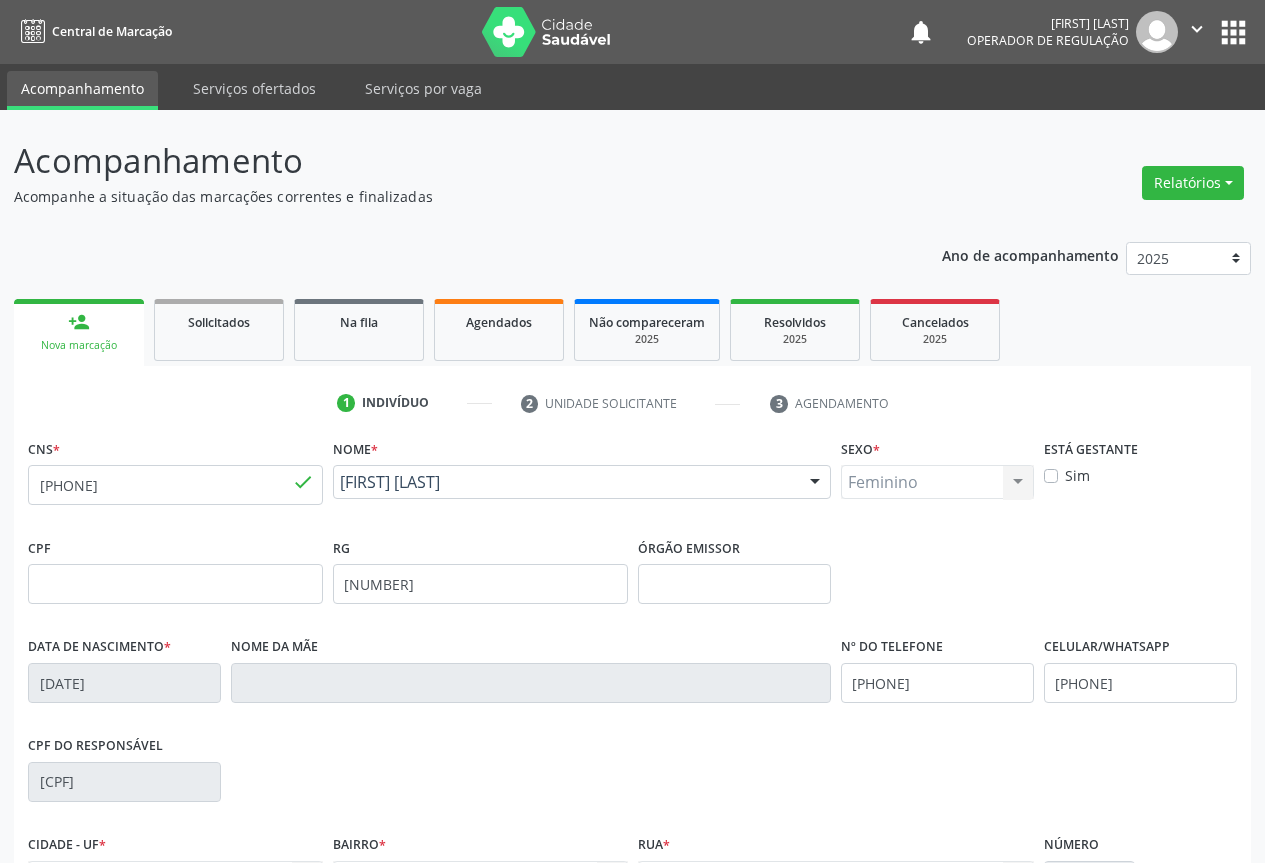 scroll, scrollTop: 221, scrollLeft: 0, axis: vertical 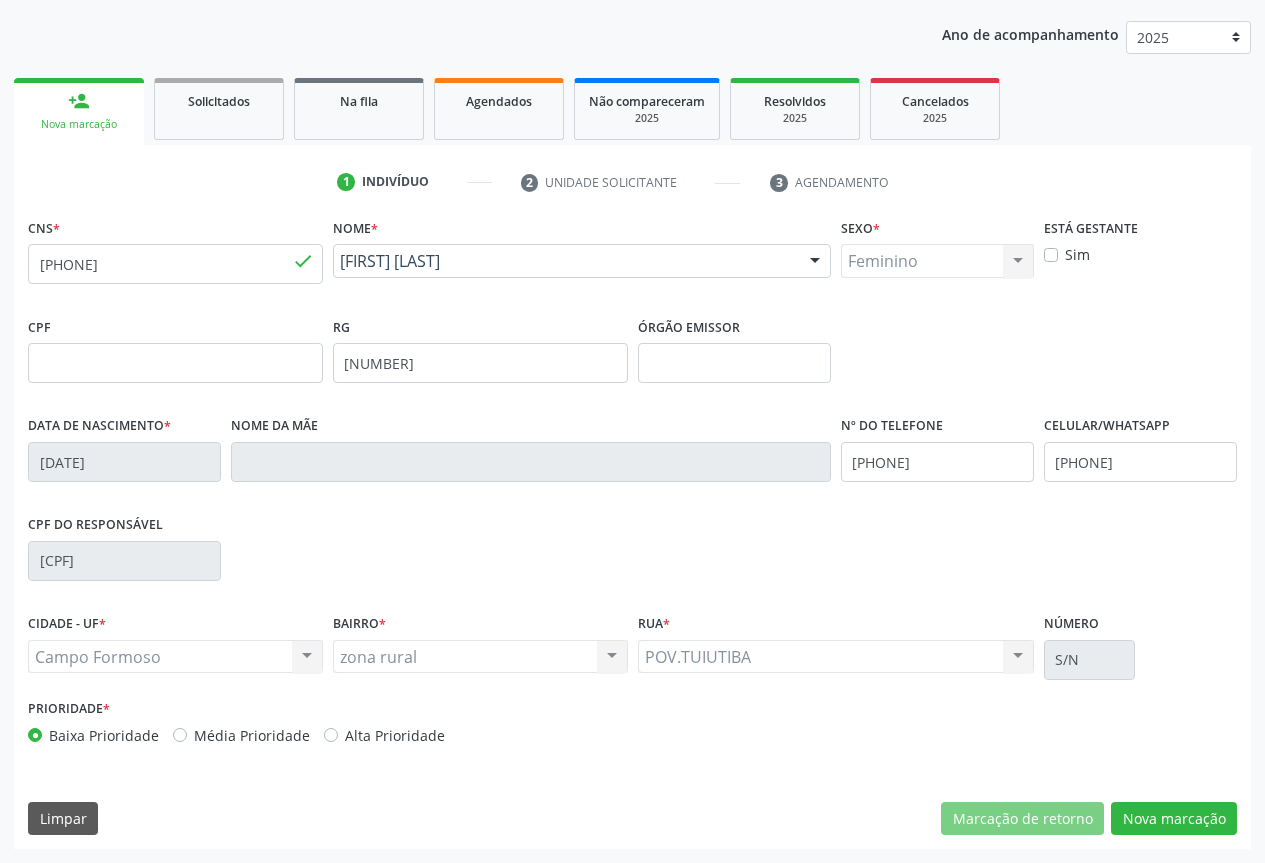 click on "CNS
*
[PHONE]       done
Nome
*
[FIRST] [LAST]
[FIRST] [LAST]
CNS:
[PHONE]
CPF:    --   Nascimento:
[DATE]
Nenhum resultado encontrado para: "   "
Digite o nome
Sexo
*
Feminino         Masculino   Feminino
Nenhum resultado encontrado para: "   "
Não há nenhuma opção para ser exibida.
Está gestante
Sim
CPF
RG
[NUMBER]
Órgão emissor
Data de nascimento
*
[DATE]
Nome da mãe
Nº do Telefone
[PHONE]
Celular/WhatsApp
[PHONE]
CPF do responsável
[CPF]
CIDADE - UF
*
Campo Formoso         Campo Formoso" at bounding box center [632, 531] 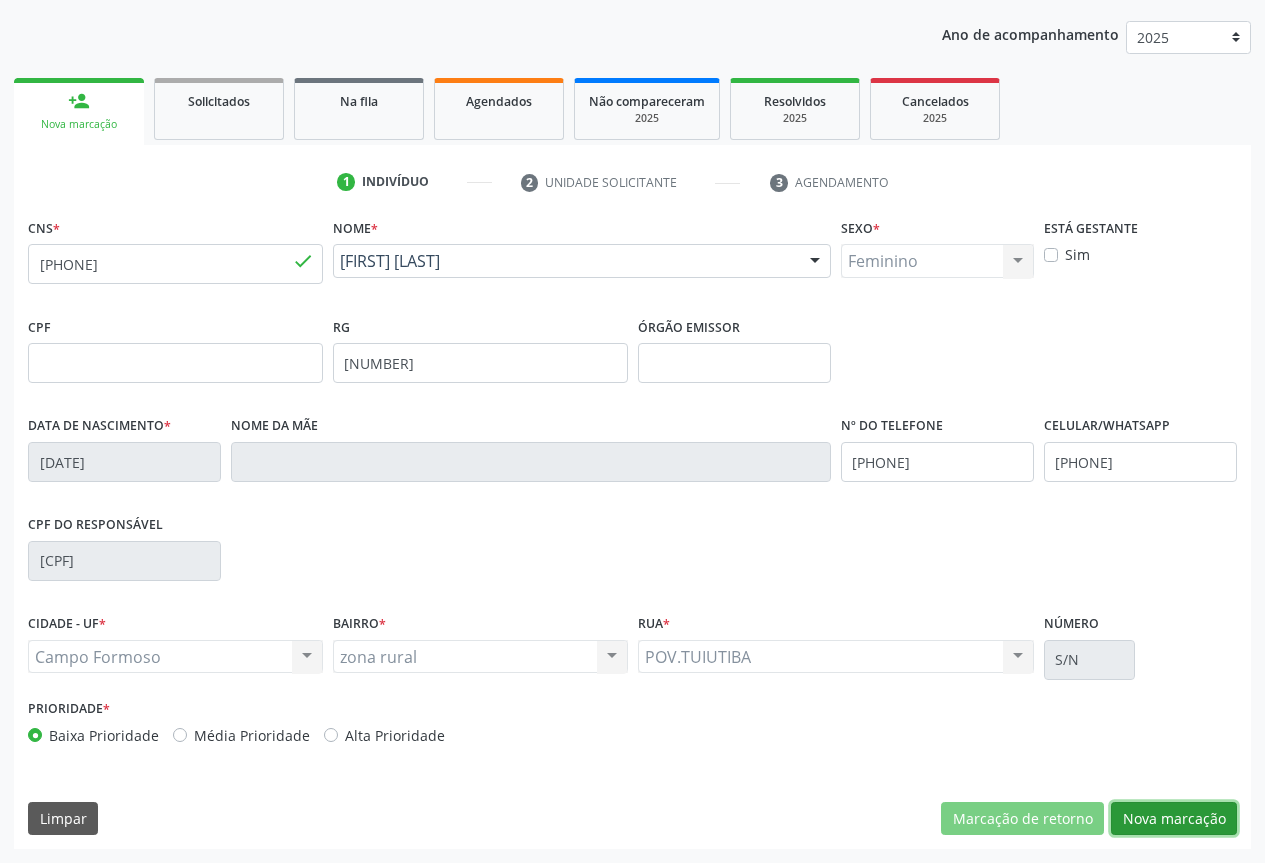 click on "Nova marcação" at bounding box center [1174, 819] 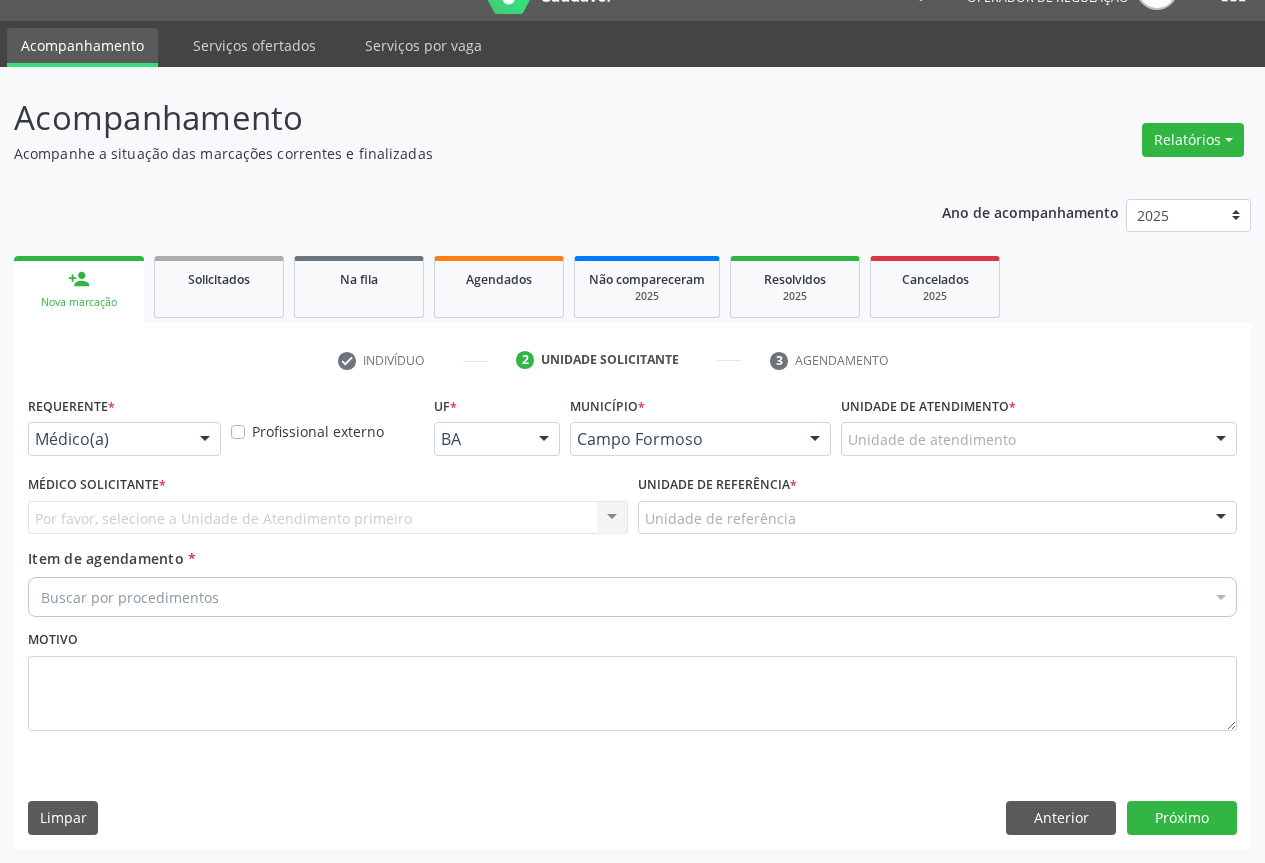 scroll, scrollTop: 43, scrollLeft: 0, axis: vertical 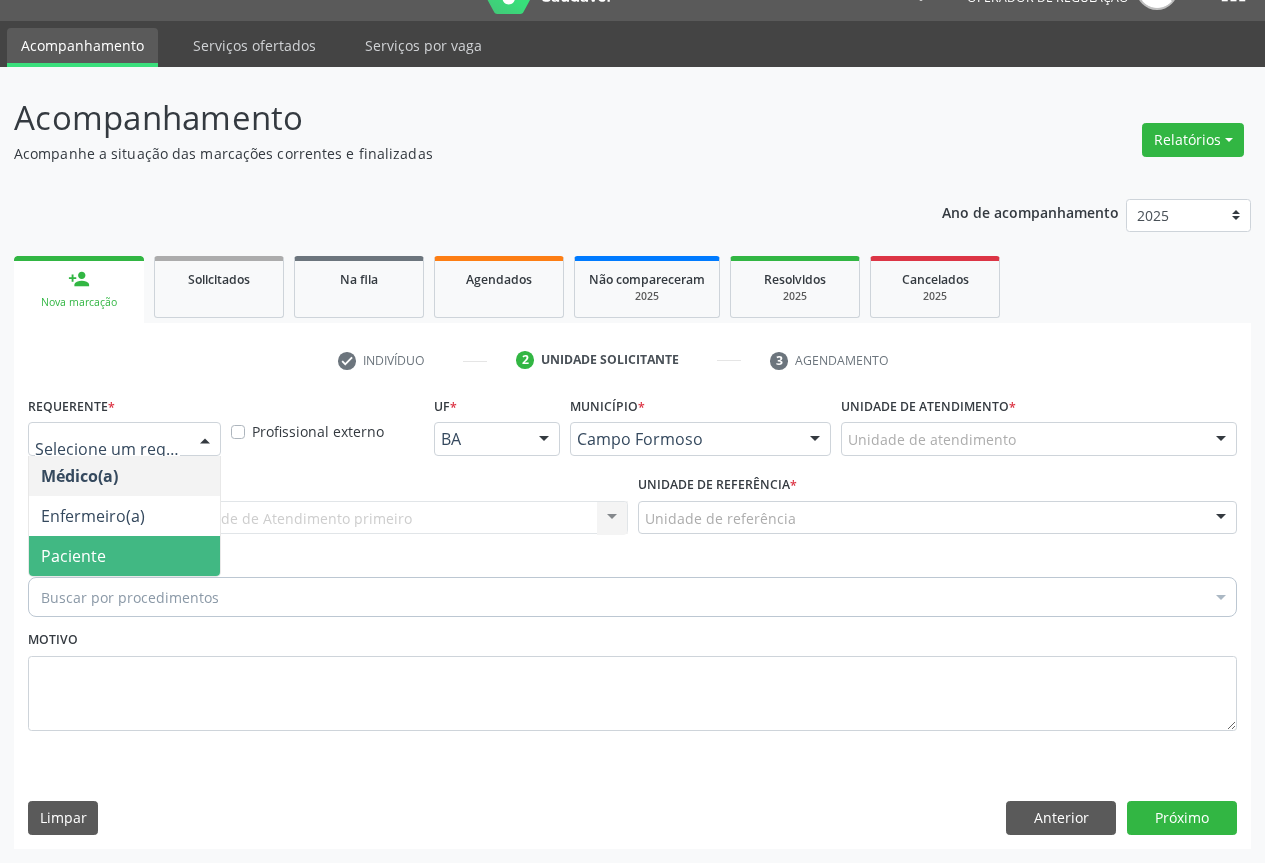 click on "Paciente" at bounding box center (124, 556) 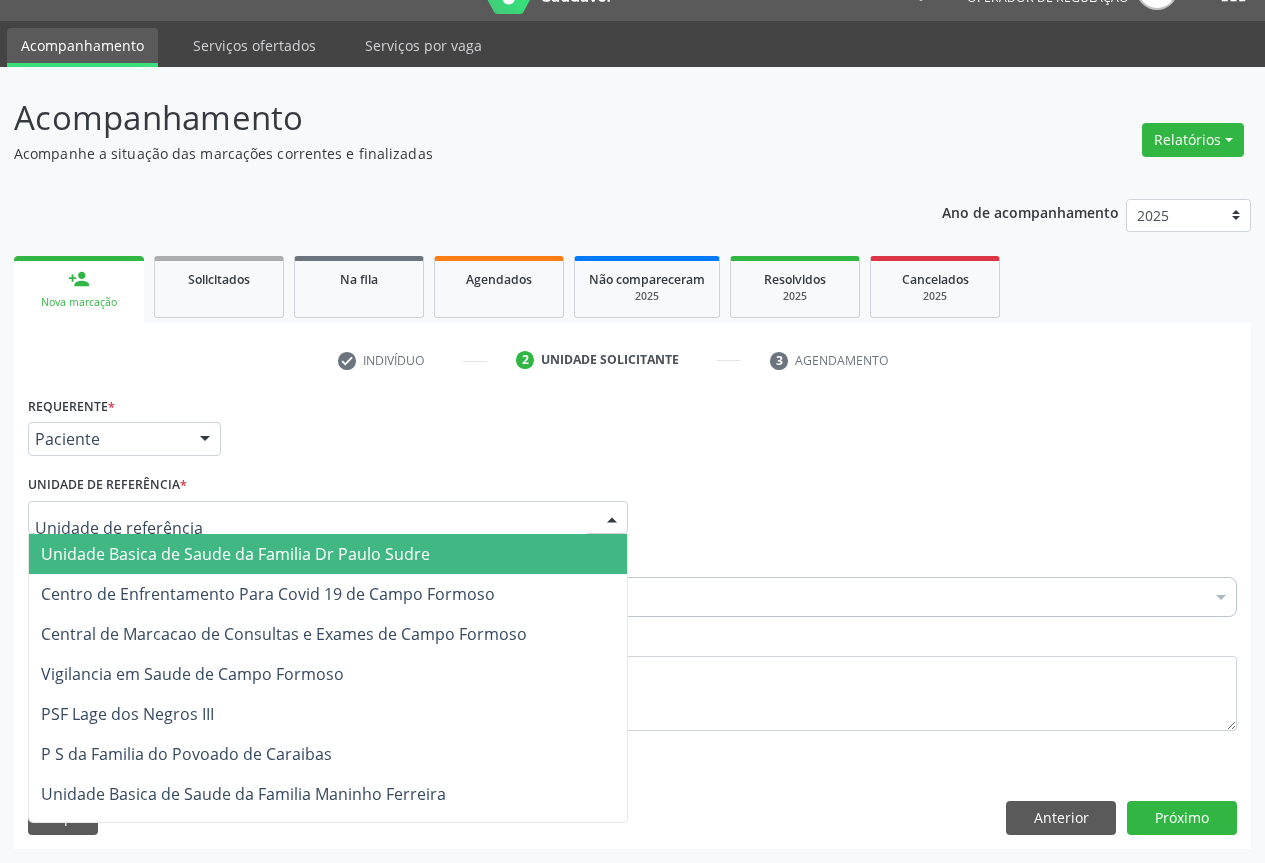 click at bounding box center [328, 518] 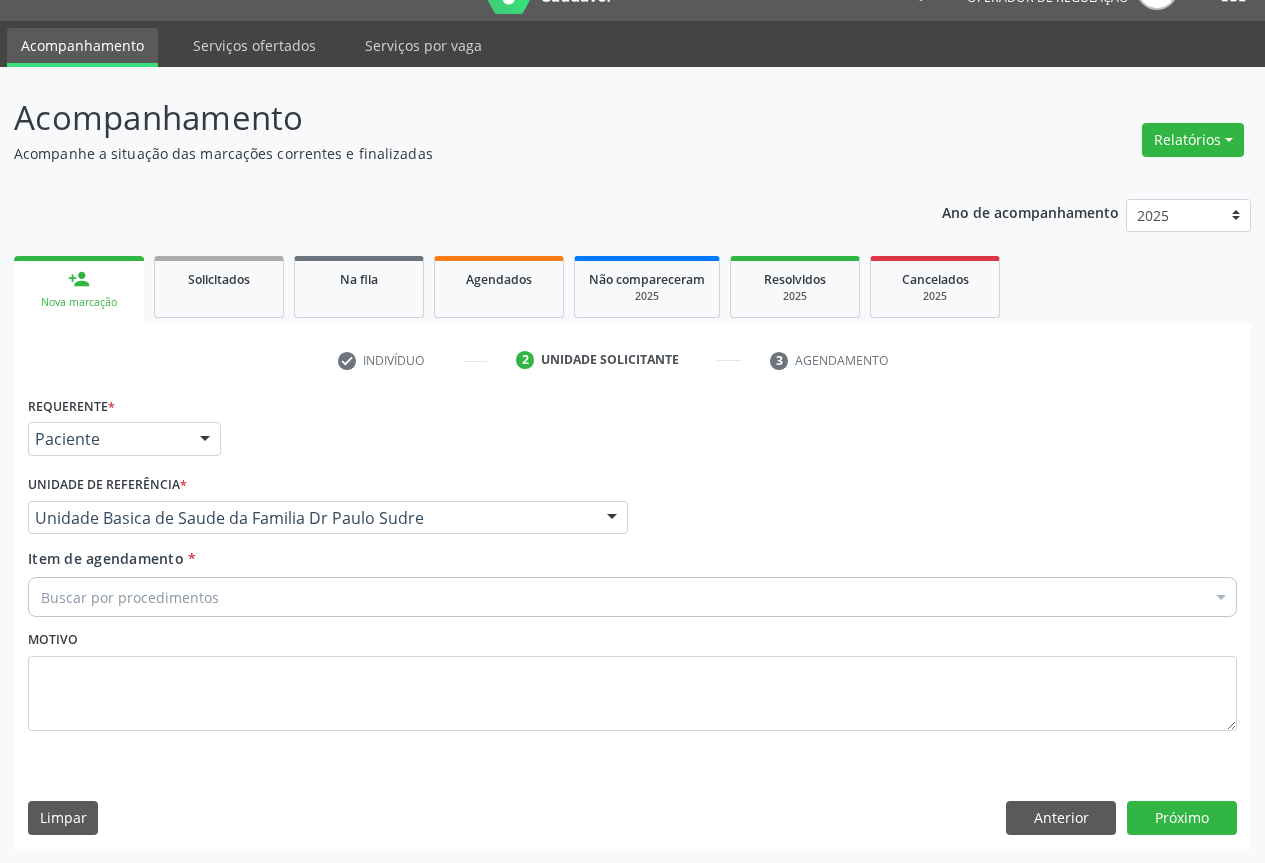 click on "Buscar por procedimentos" at bounding box center [632, 597] 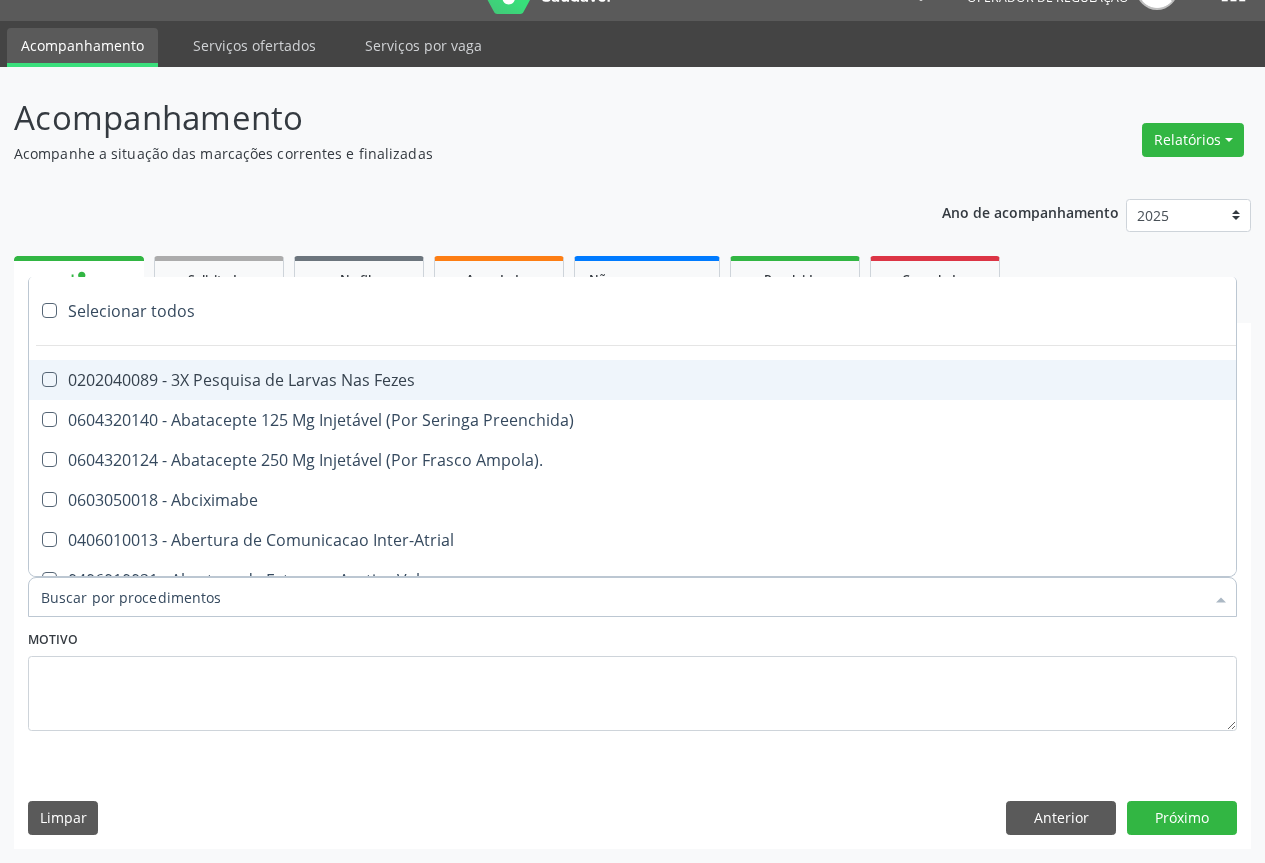 click on "Item de agendamento
*" at bounding box center [622, 597] 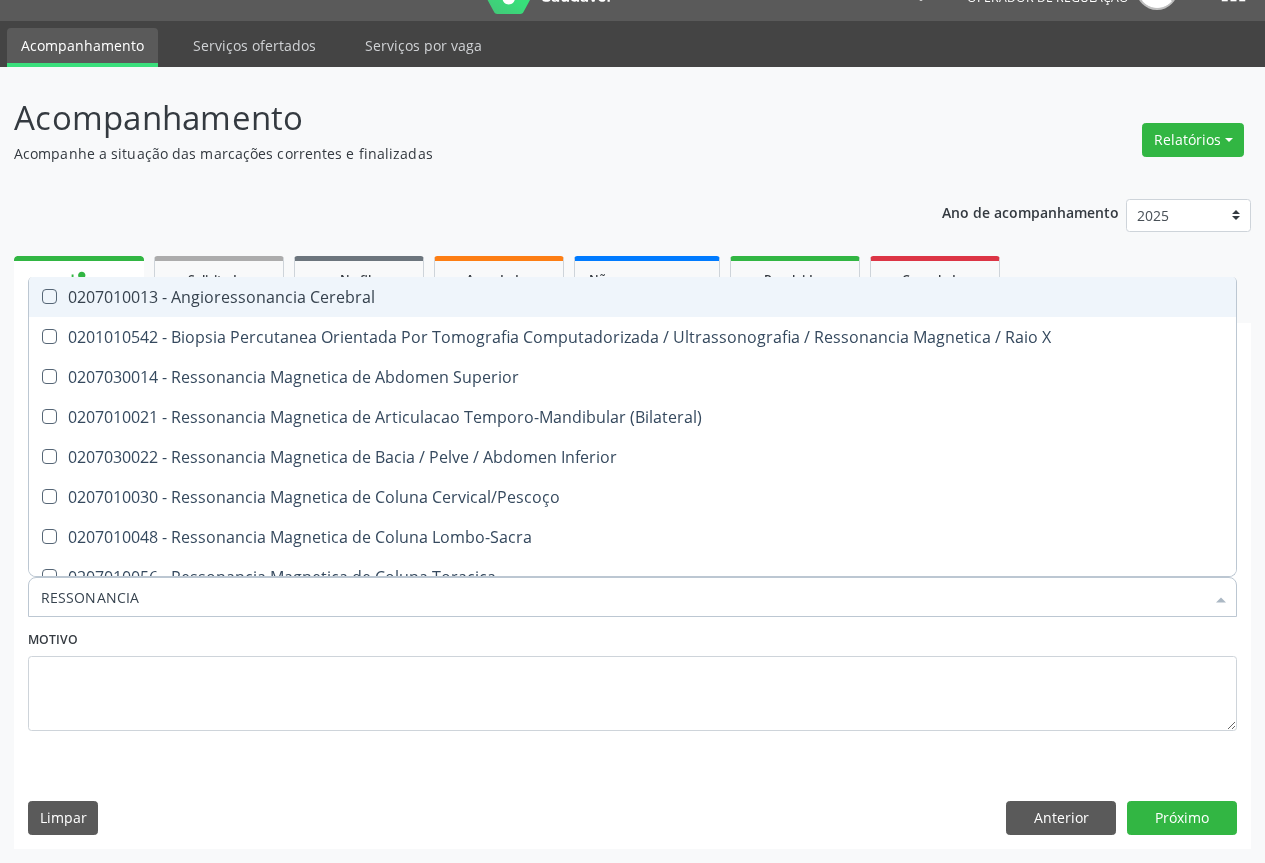 type on "RESSONANCIA" 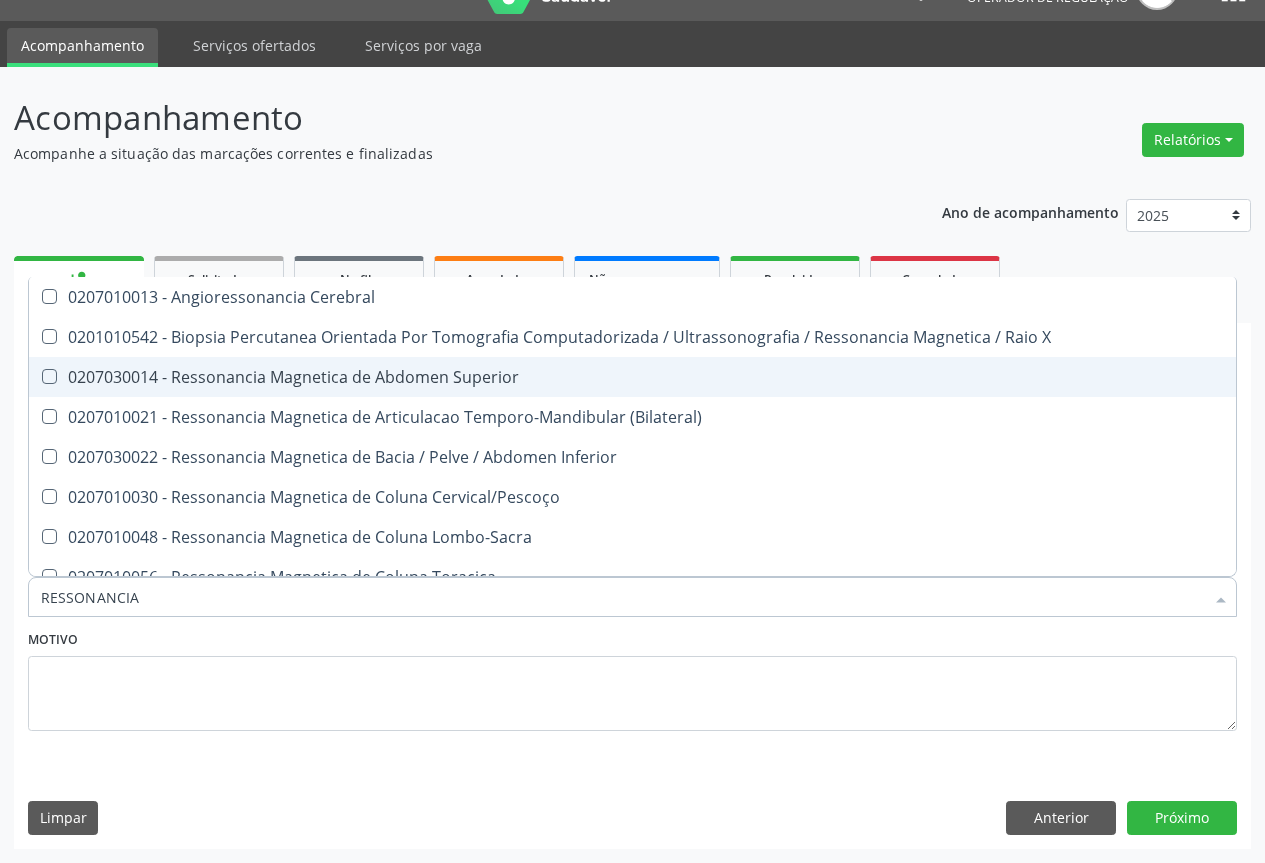 click on "0207030014 - Ressonancia Magnetica de Abdomen Superior" at bounding box center (632, 377) 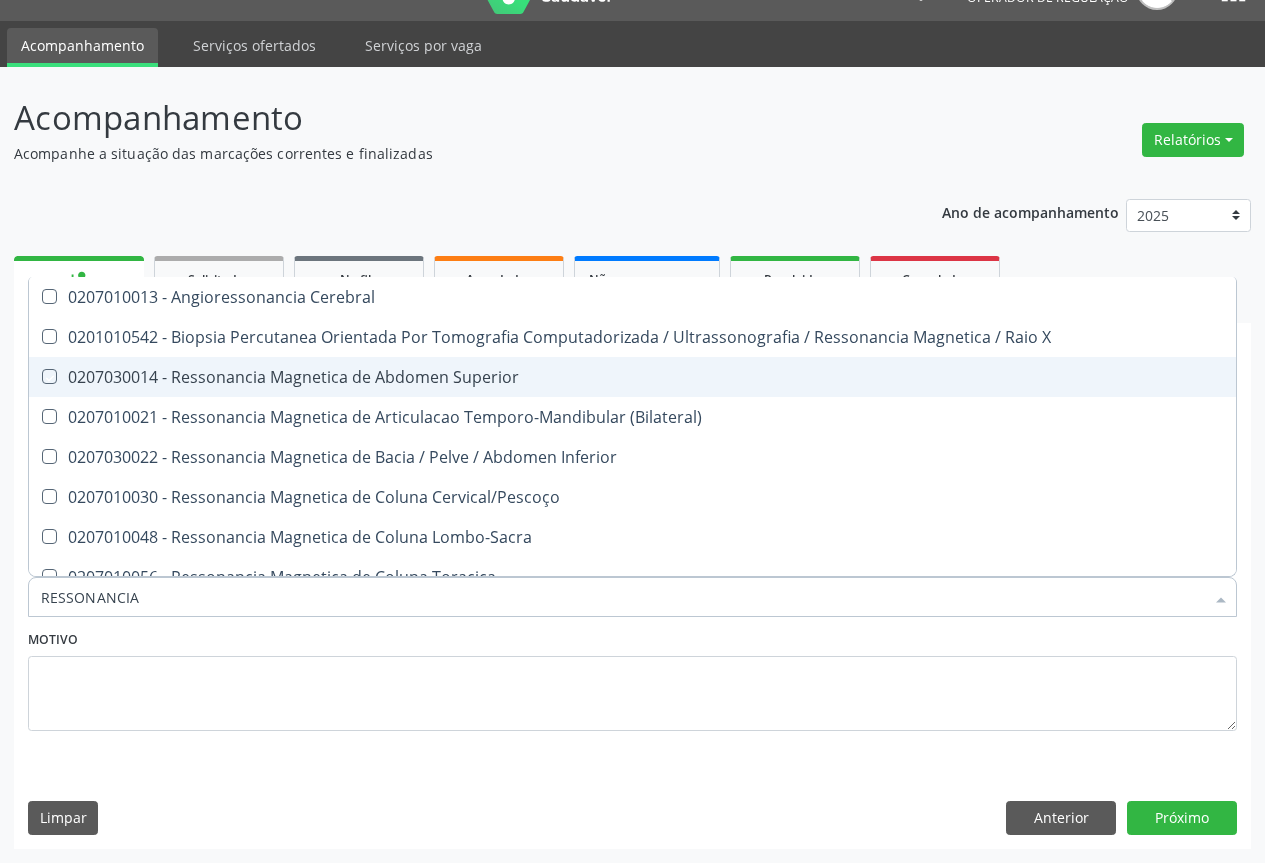 checkbox on "true" 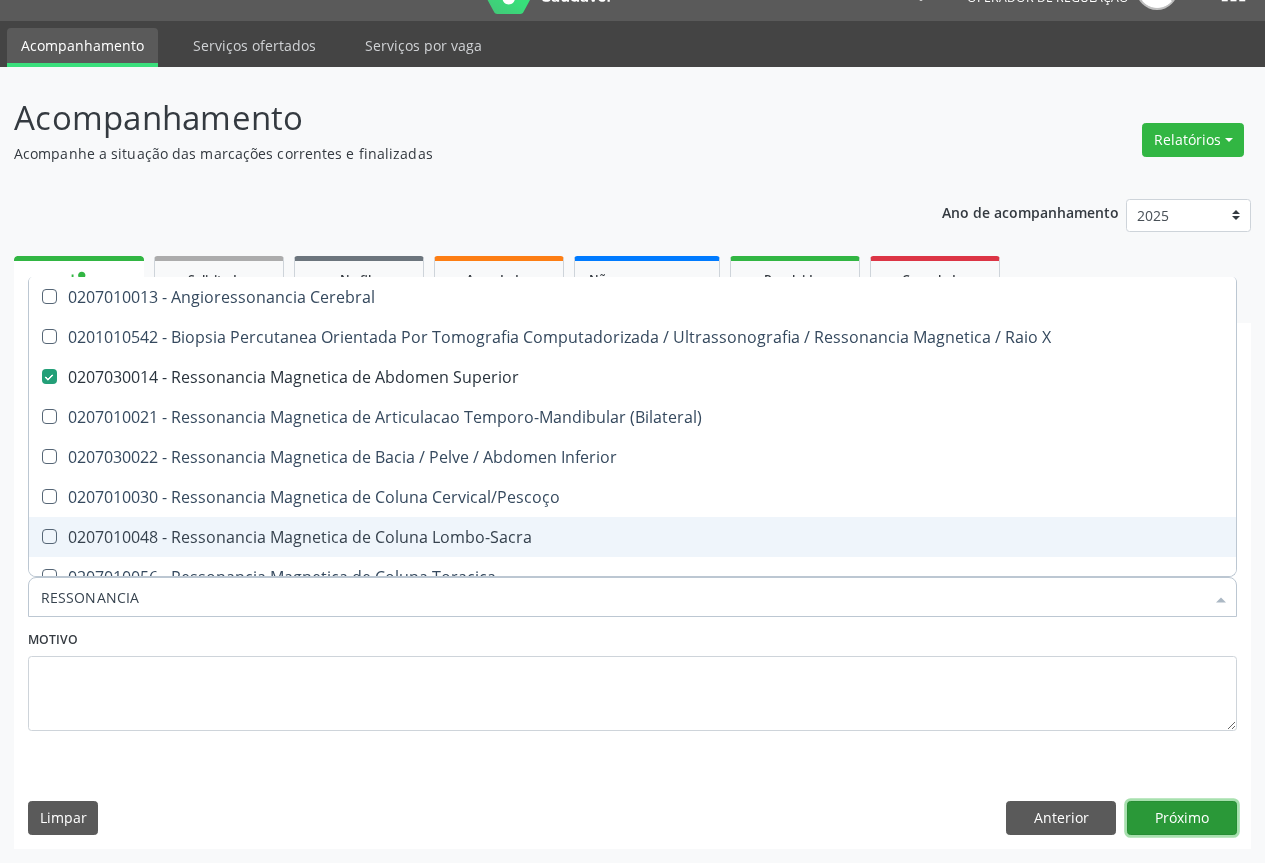click on "Próximo" at bounding box center [1182, 818] 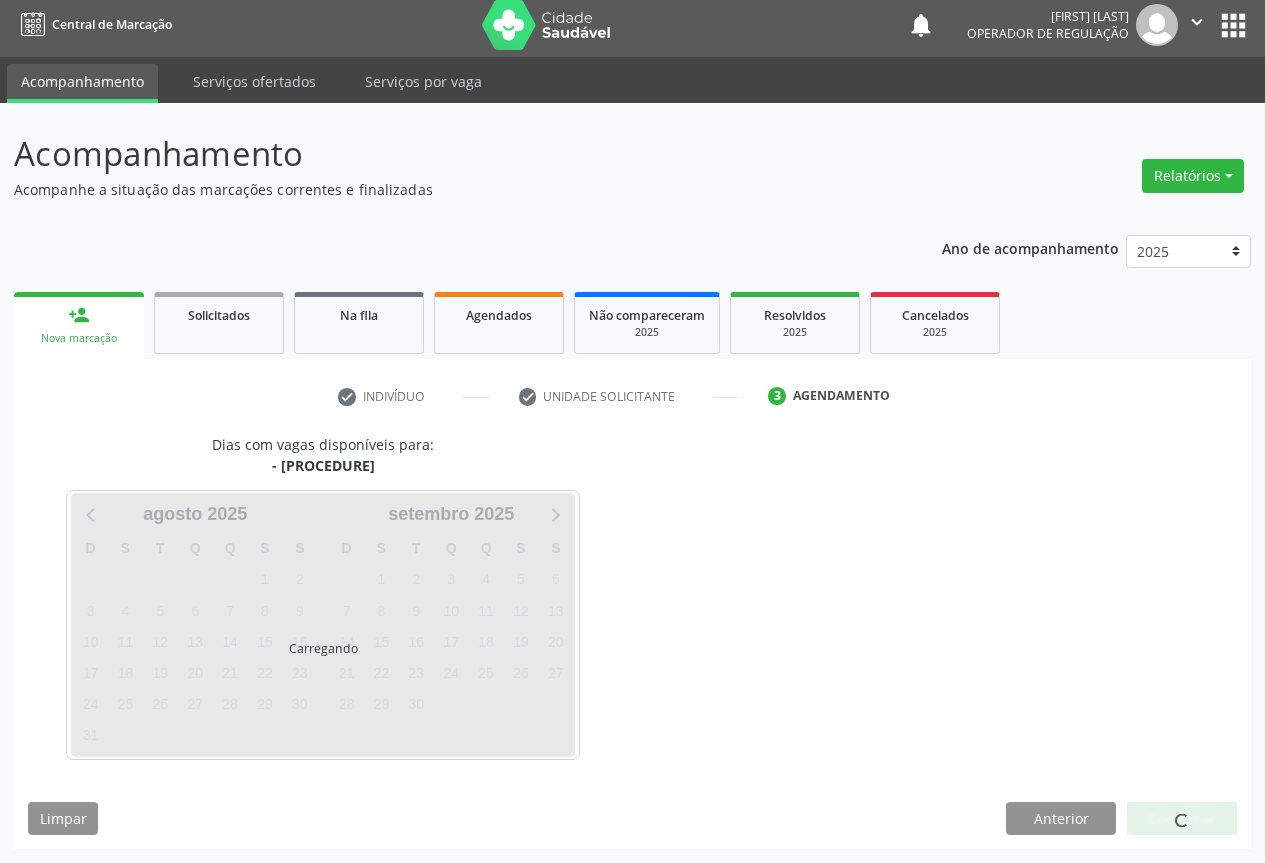 scroll, scrollTop: 43, scrollLeft: 0, axis: vertical 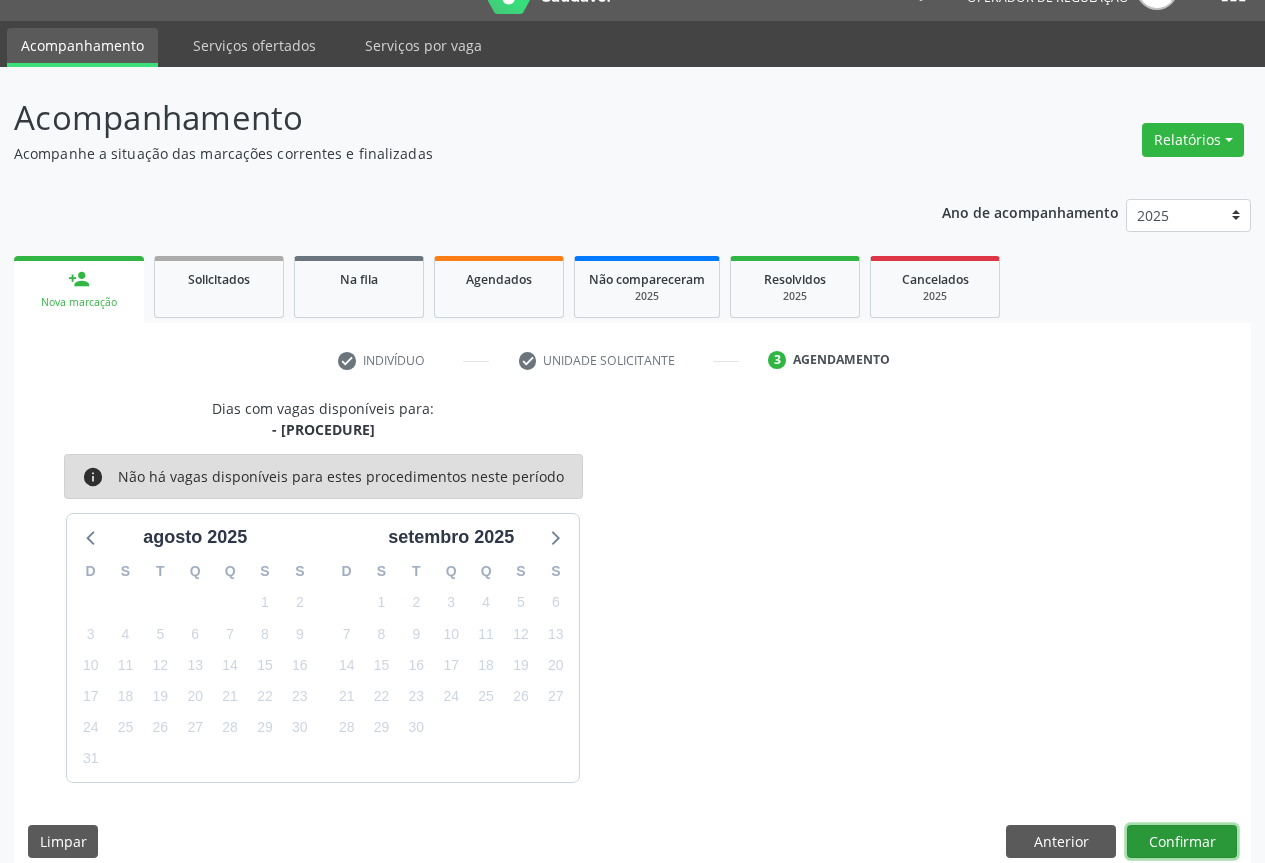 click on "Confirmar" at bounding box center (1182, 842) 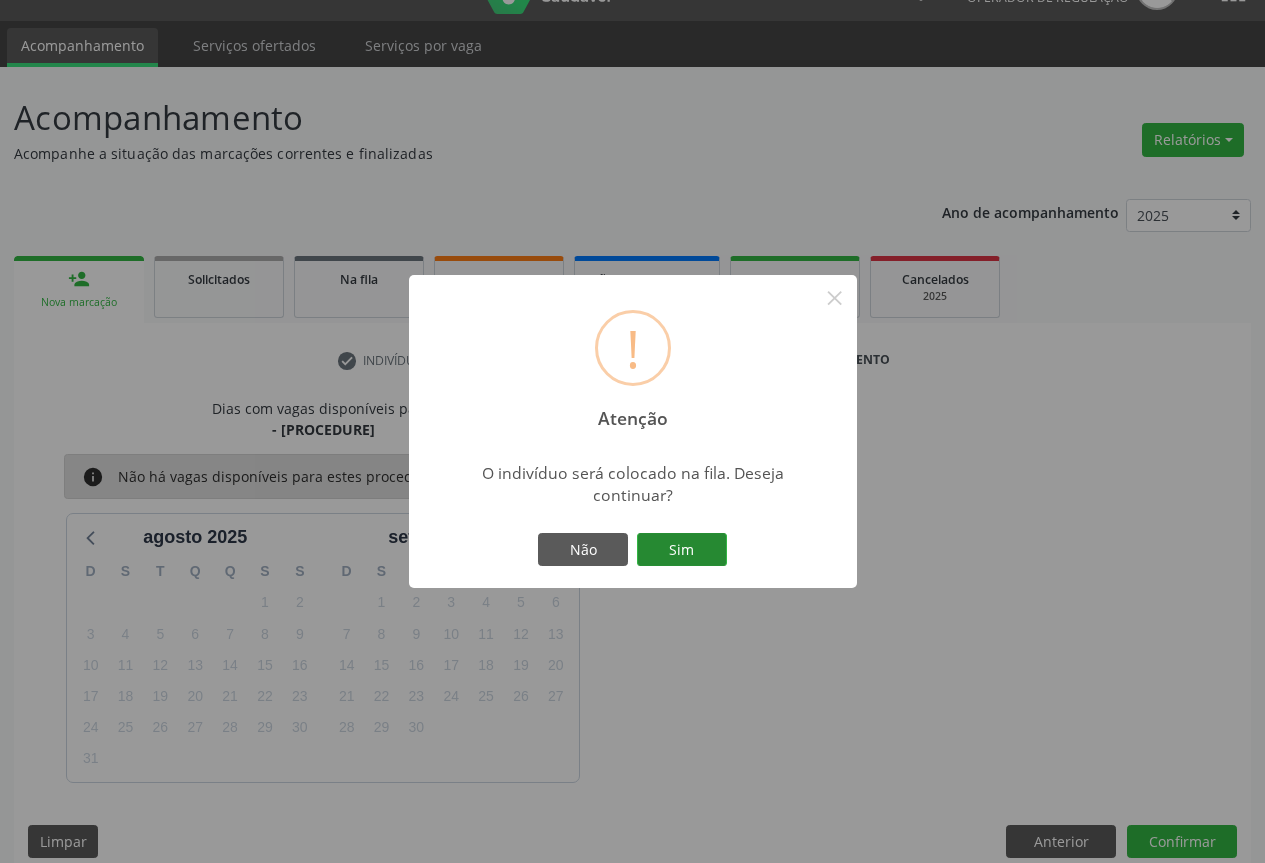 click on "Sim" at bounding box center [682, 550] 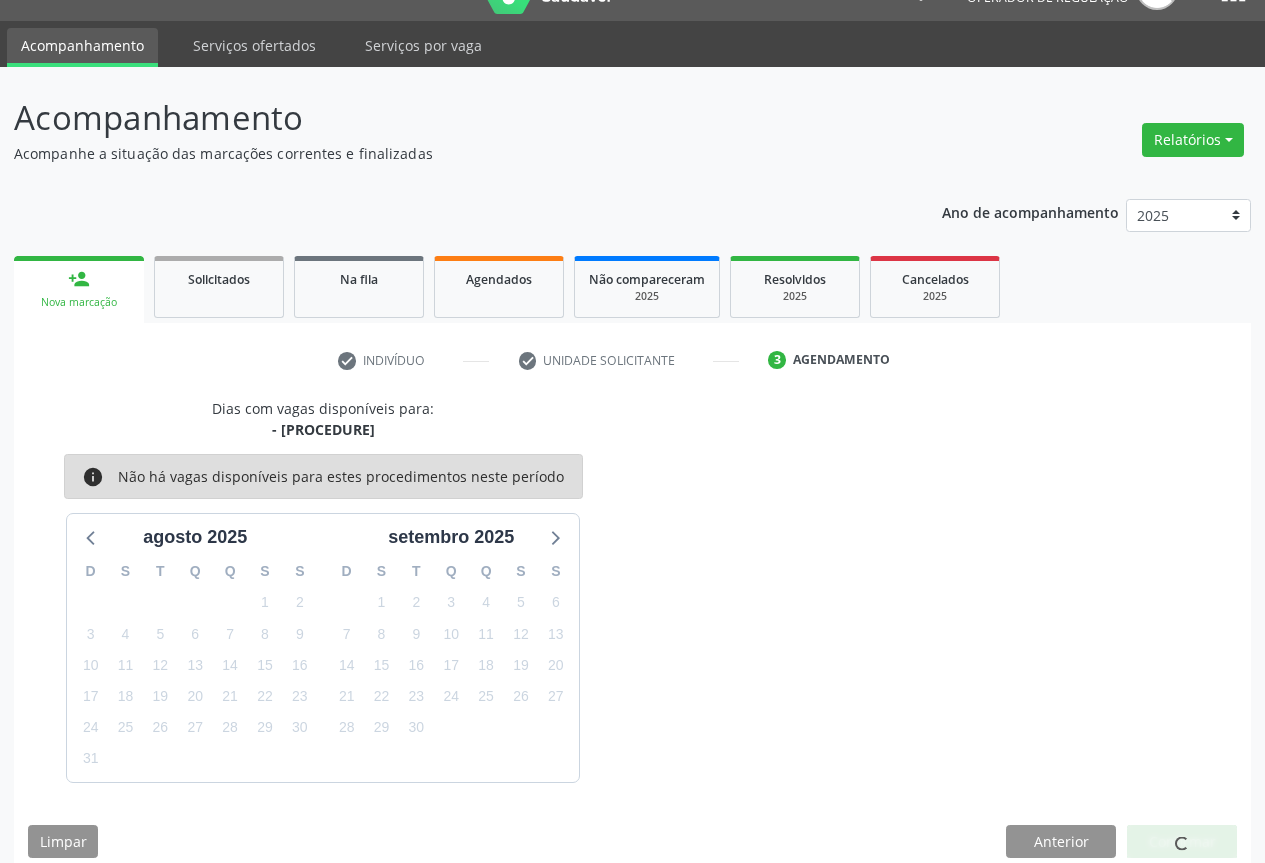 scroll, scrollTop: 0, scrollLeft: 0, axis: both 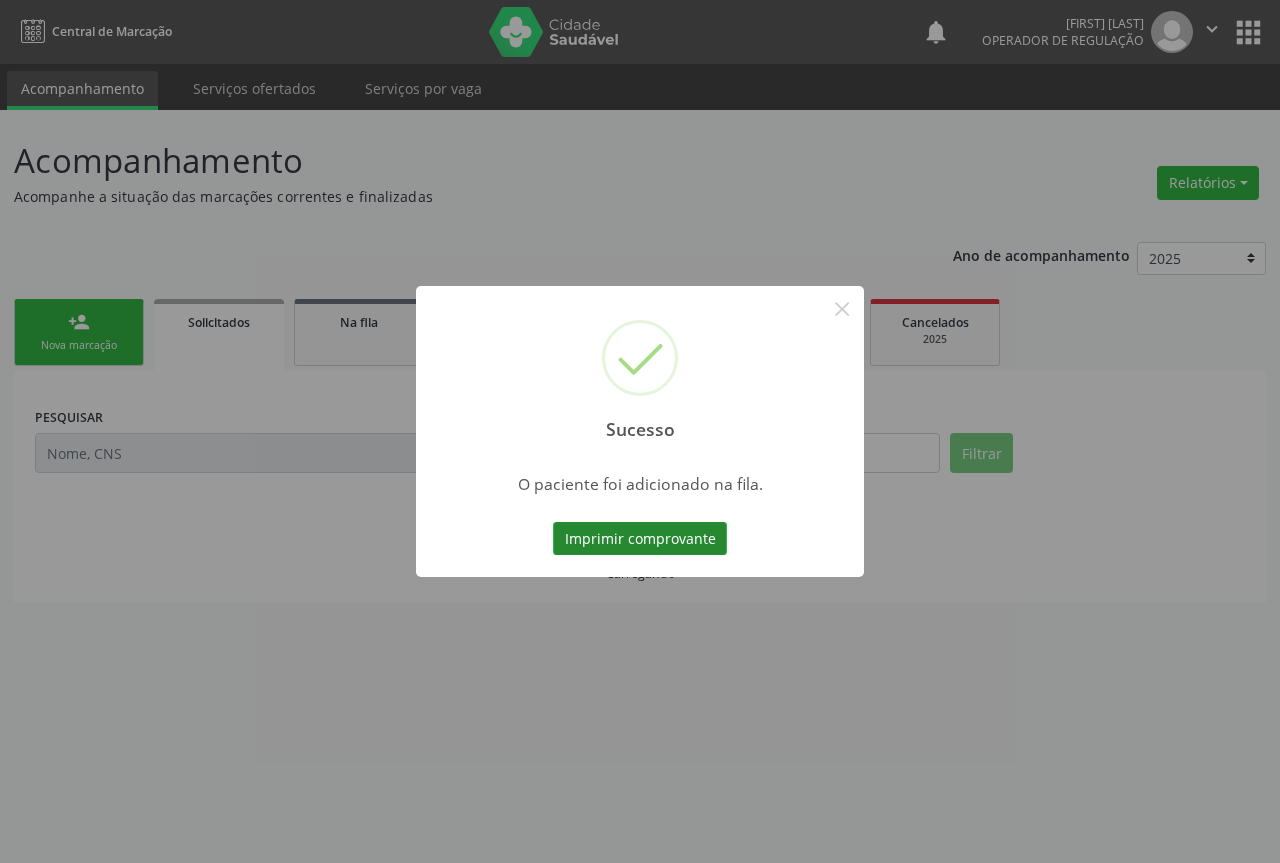 click on "Imprimir comprovante" at bounding box center [640, 539] 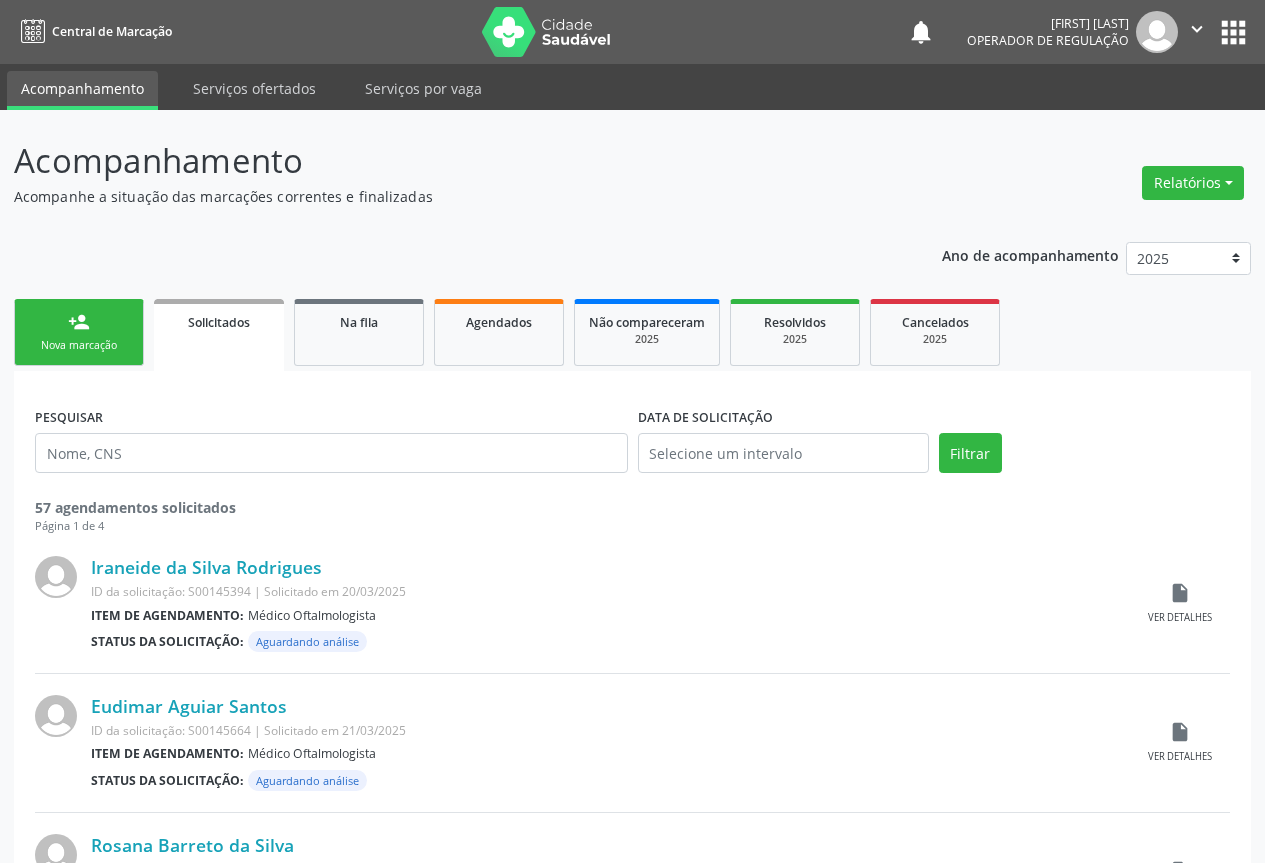 click on "person_add
Nova marcação" at bounding box center [79, 332] 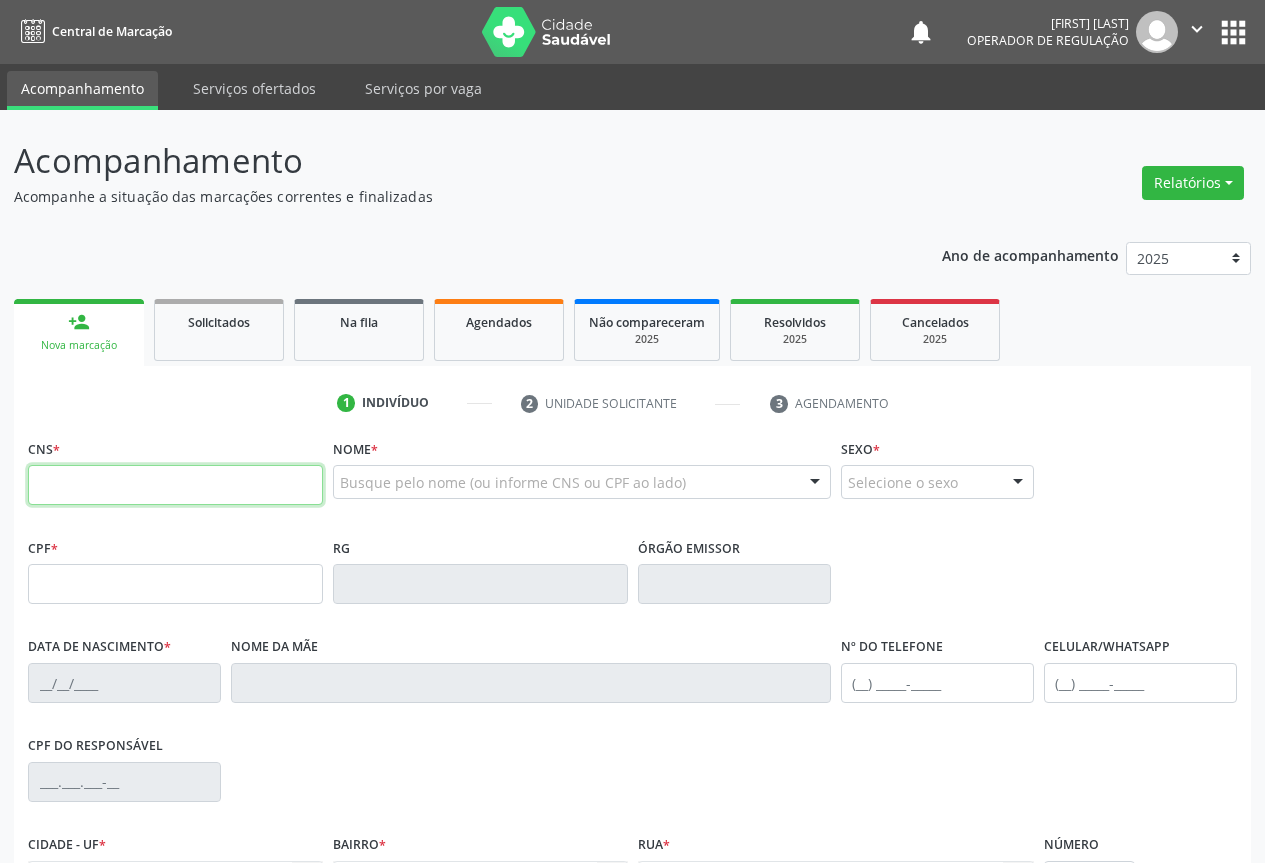 click at bounding box center (175, 485) 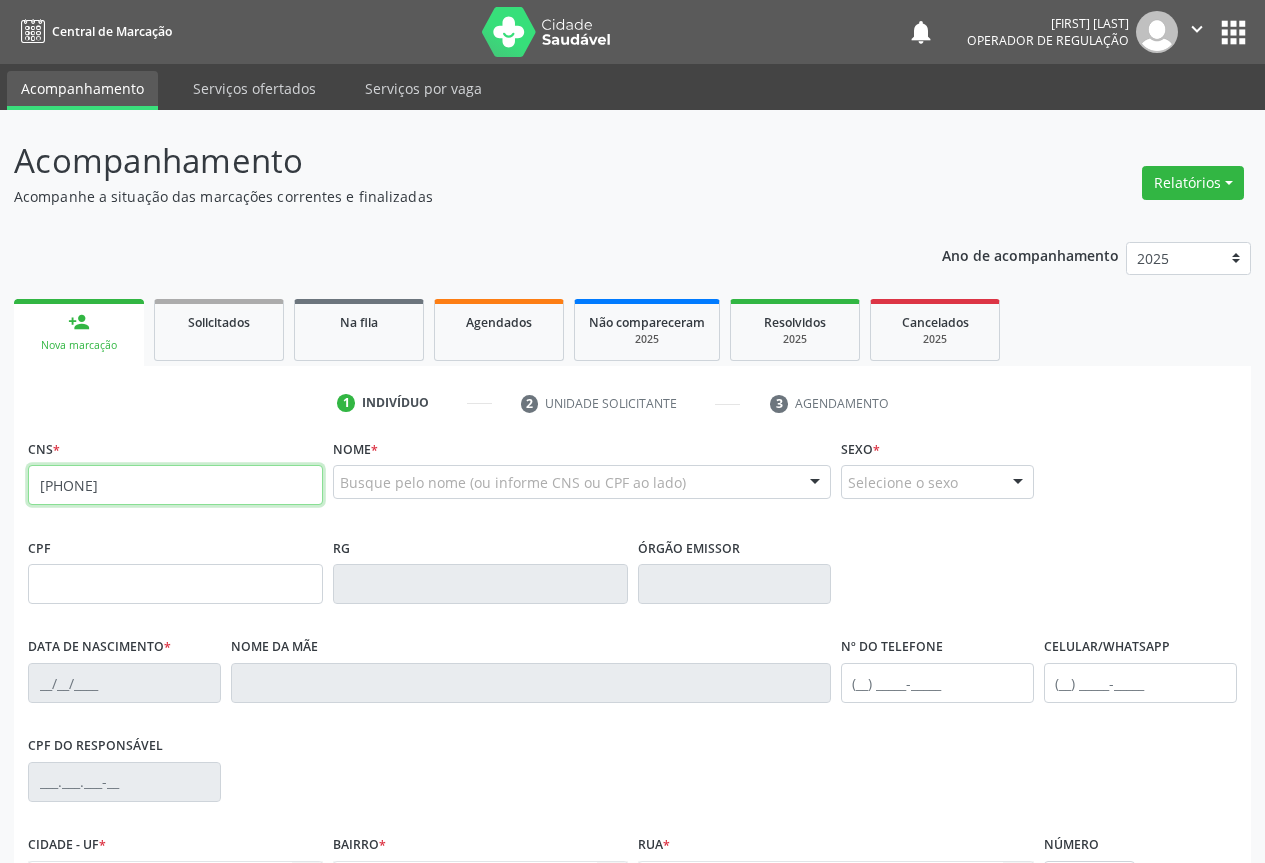 type on "[PHONE]" 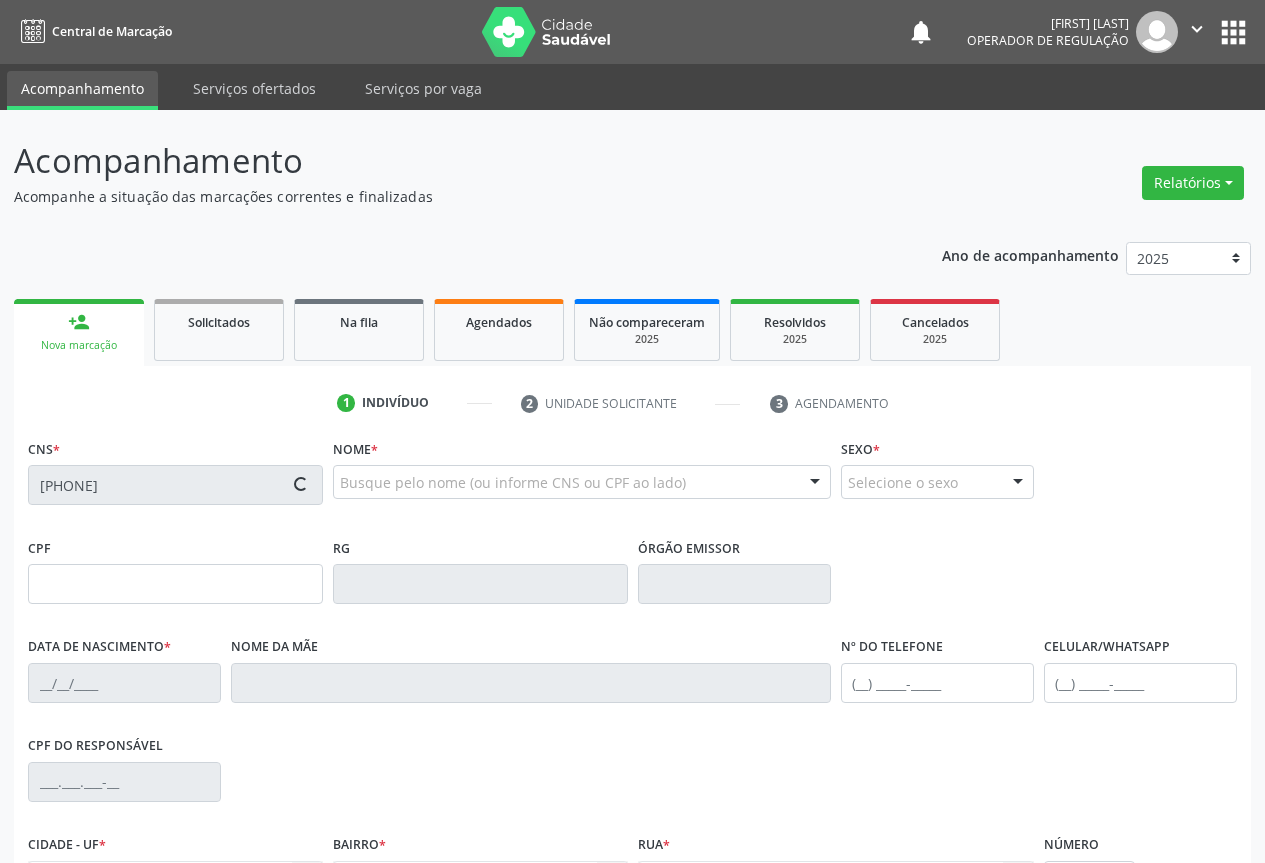 scroll, scrollTop: 221, scrollLeft: 0, axis: vertical 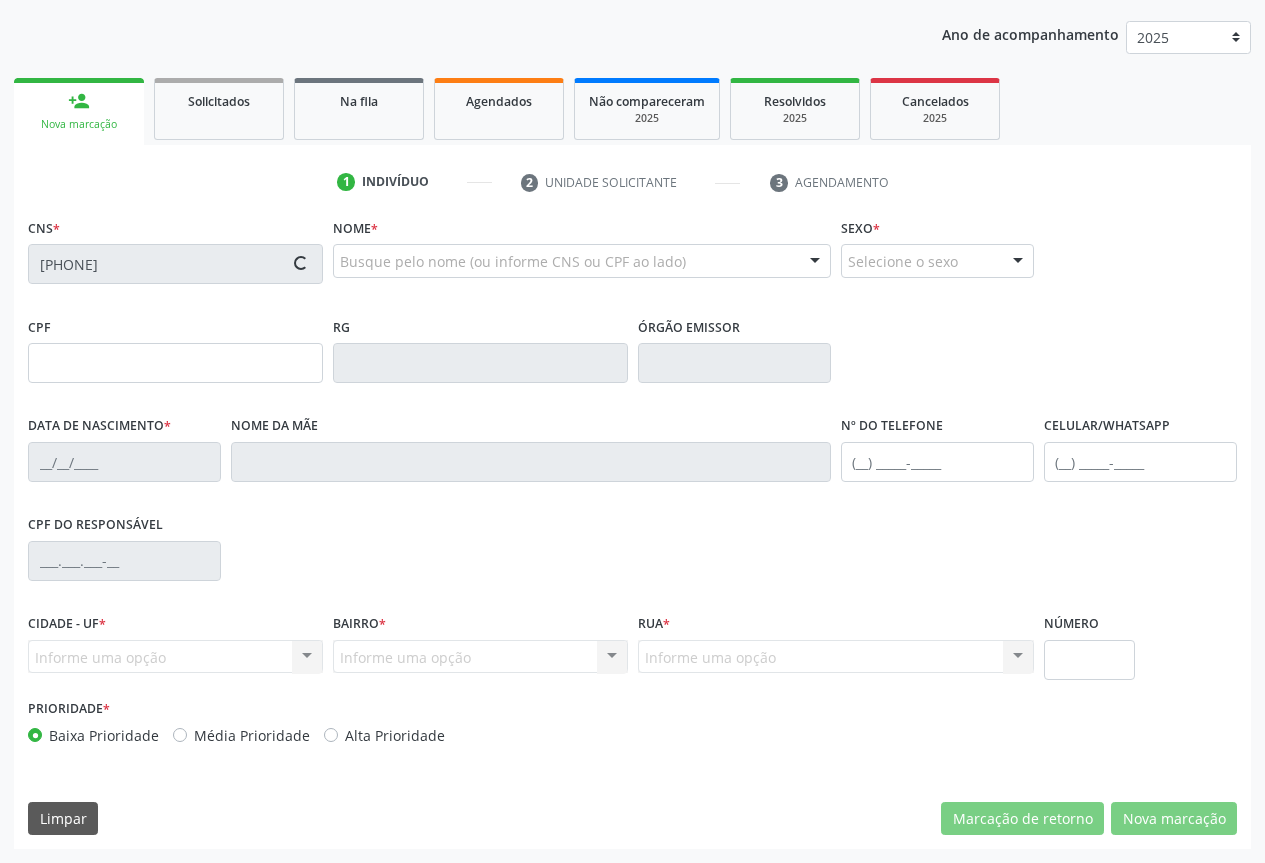 type on "[NUMBER]" 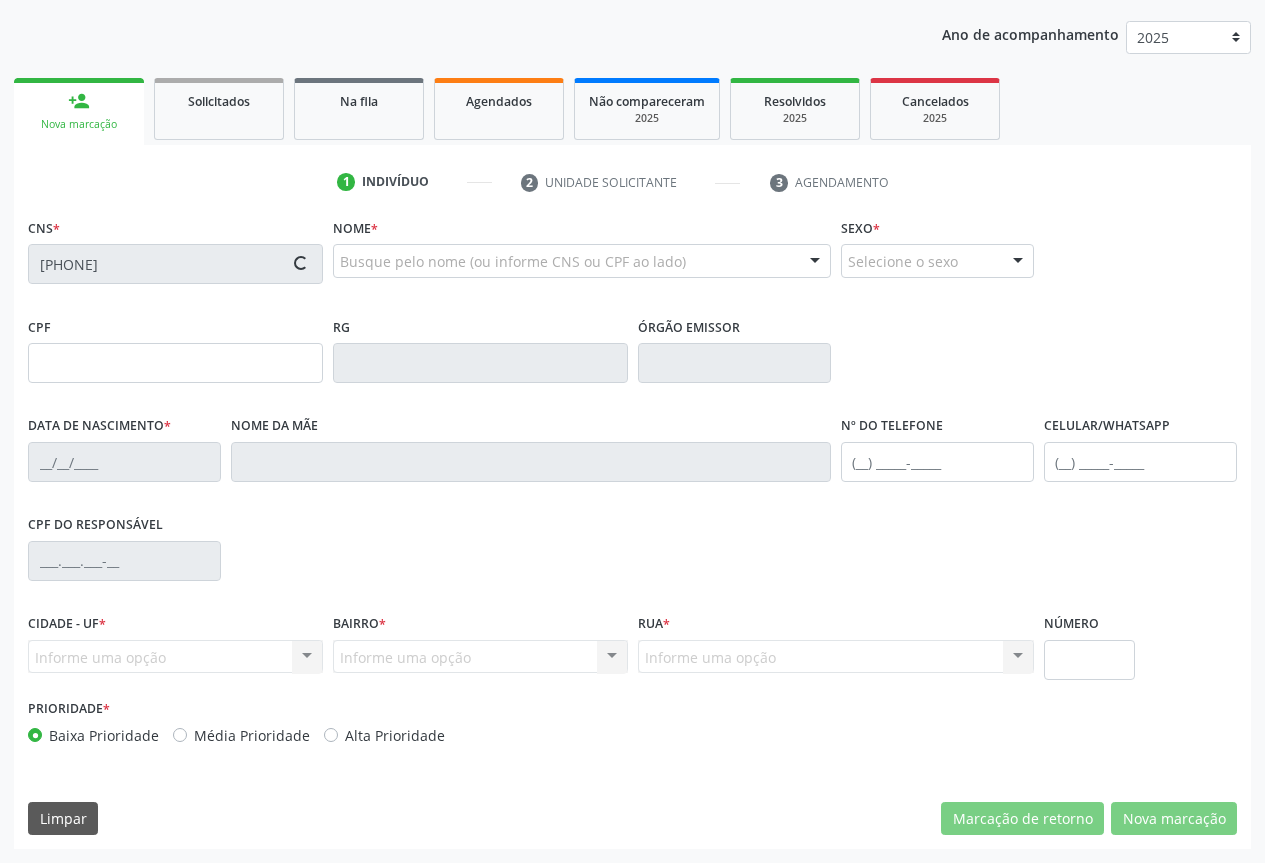 type on "S/N" 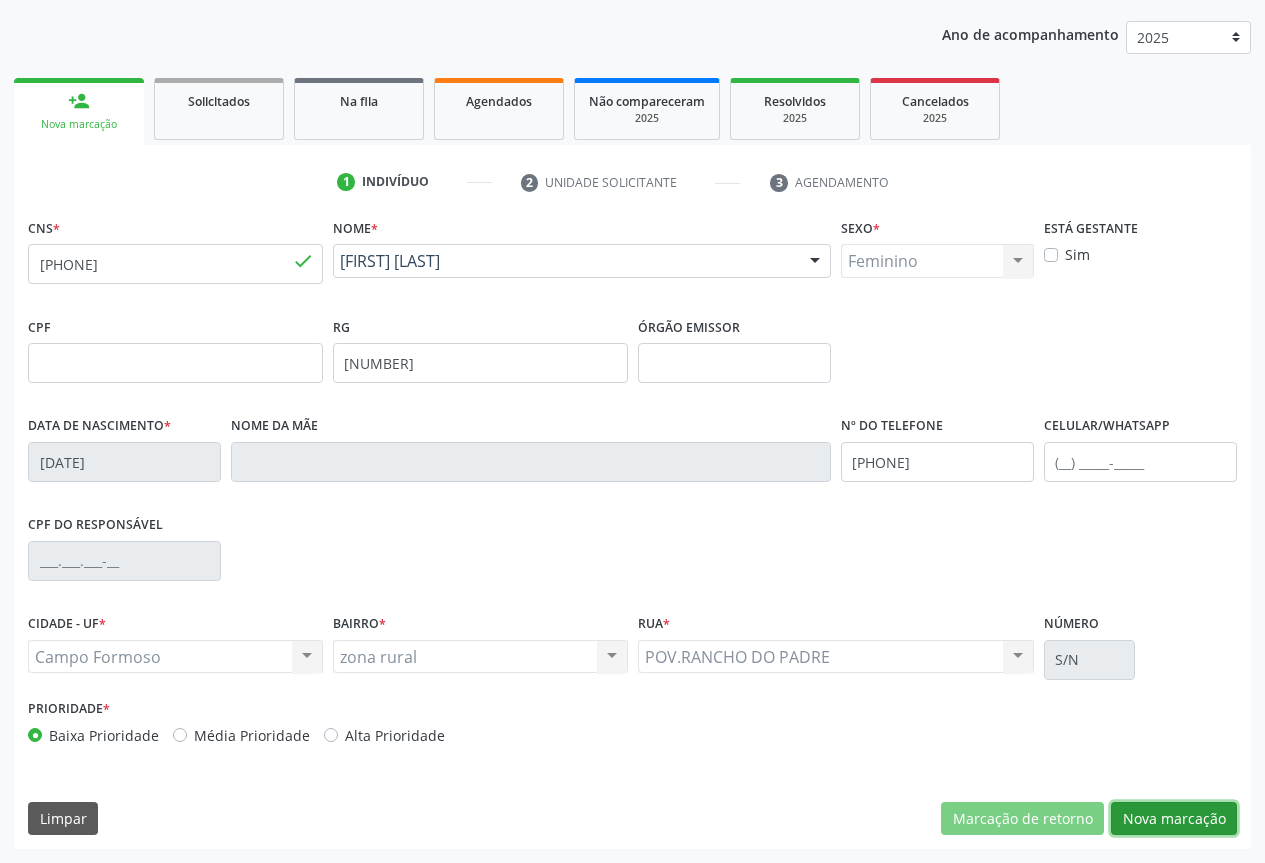 click on "Nova marcação" at bounding box center [1174, 819] 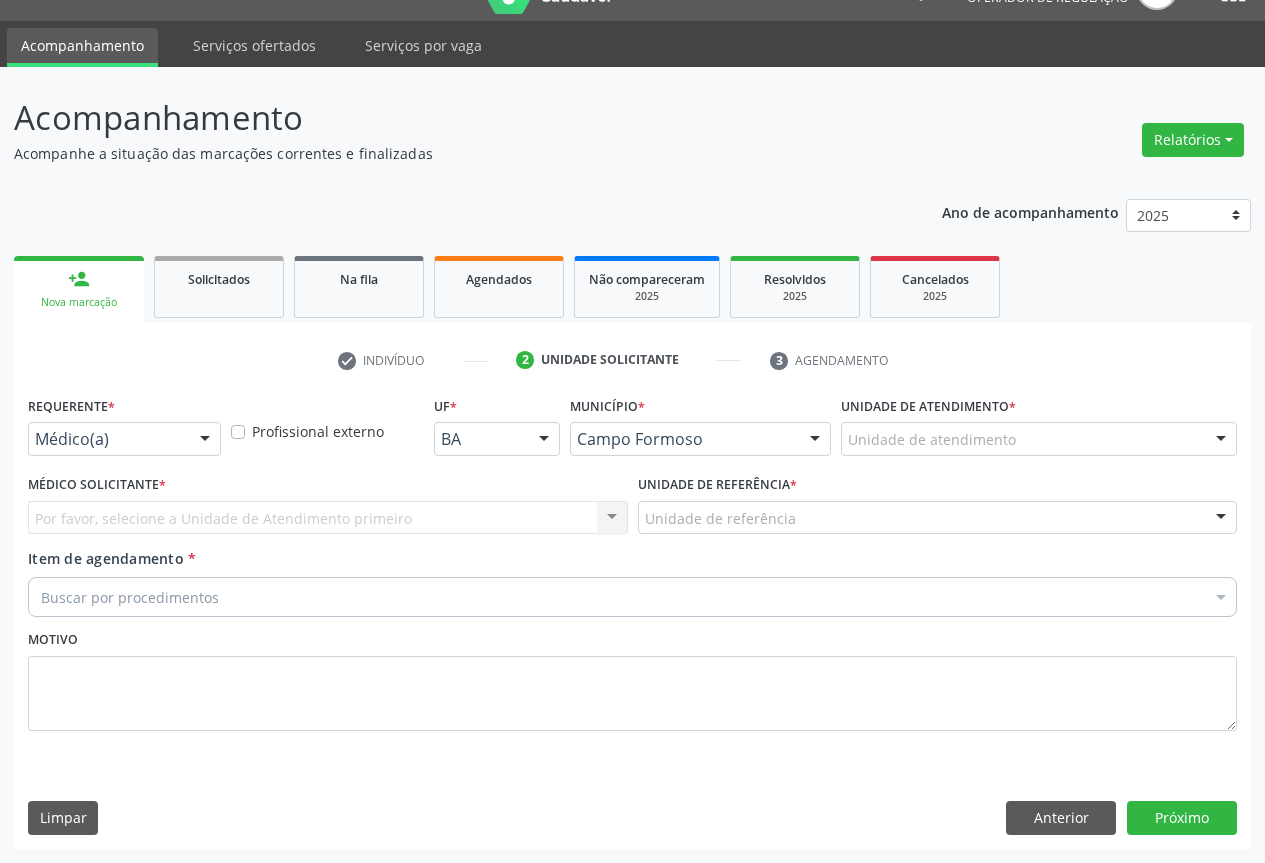 scroll, scrollTop: 43, scrollLeft: 0, axis: vertical 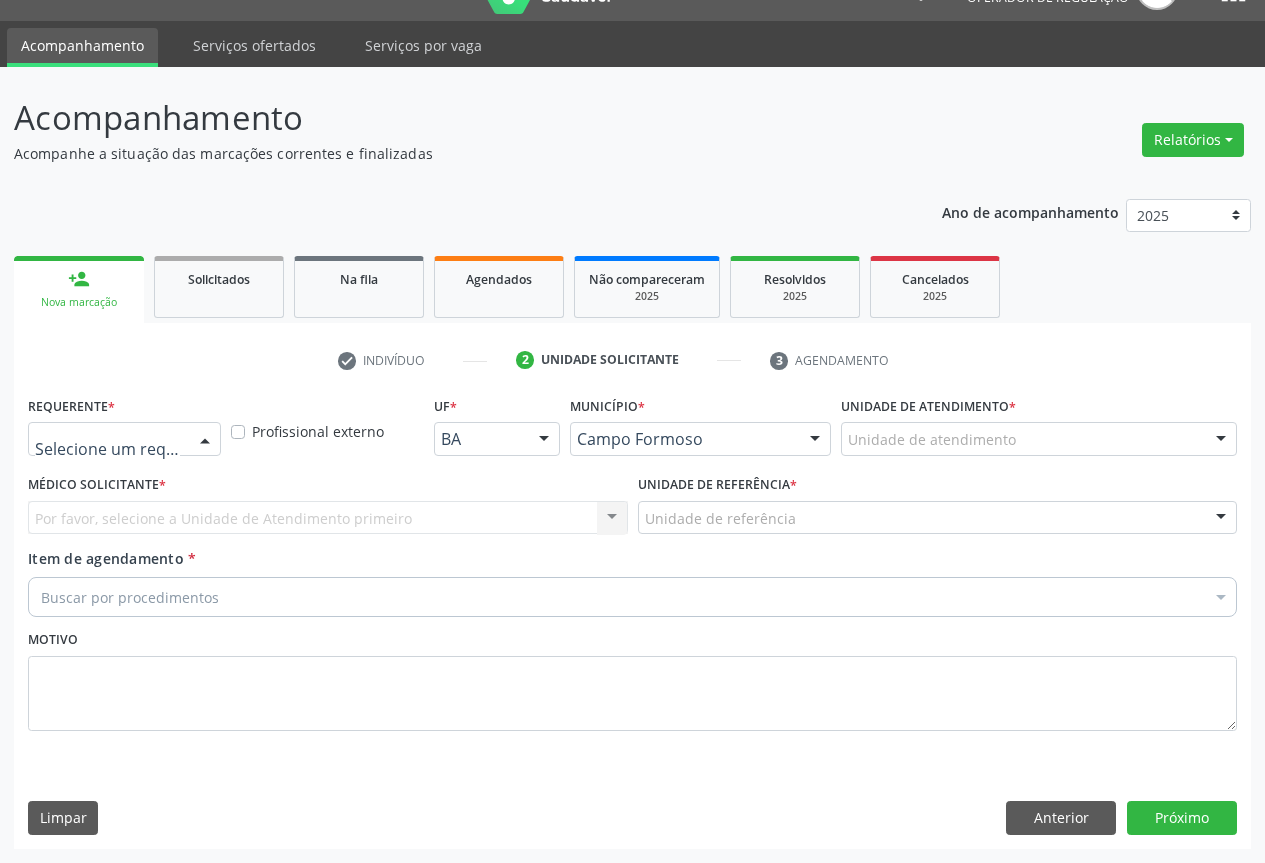 click on "Médico(a)   Enfermeiro(a)   Paciente
Nenhum resultado encontrado para: "   "
Não há nenhuma opção para ser exibida." at bounding box center (124, 439) 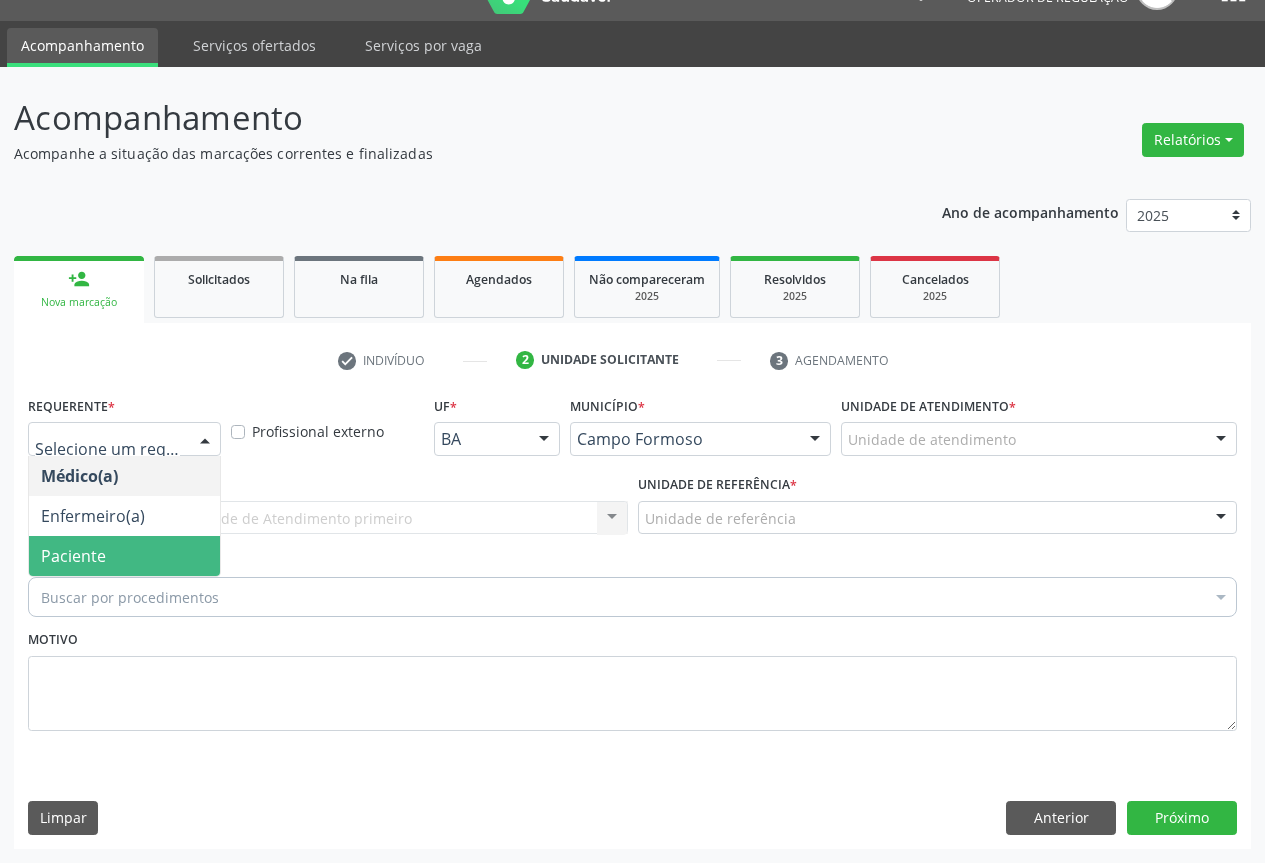click on "Paciente" at bounding box center (73, 556) 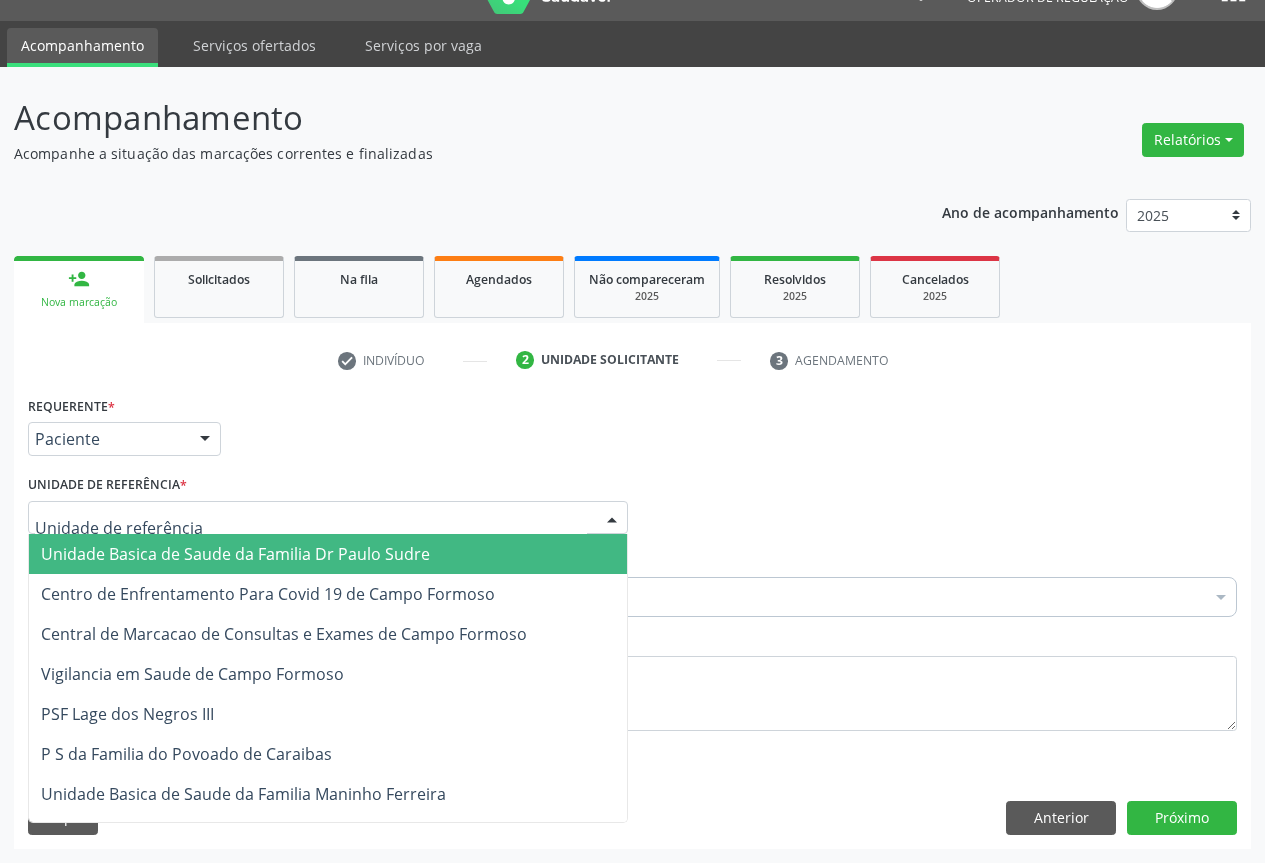 click at bounding box center (328, 518) 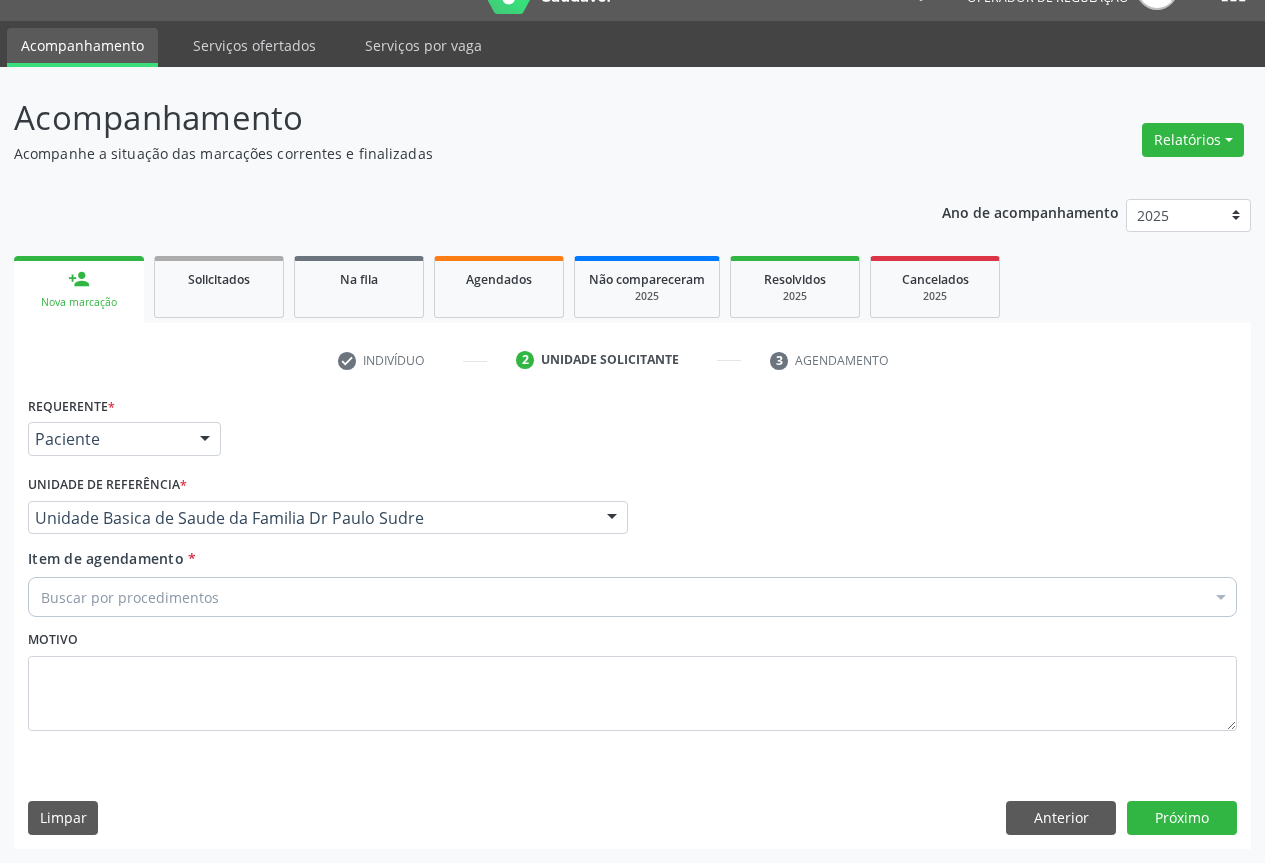 click on "Buscar por procedimentos" at bounding box center (632, 597) 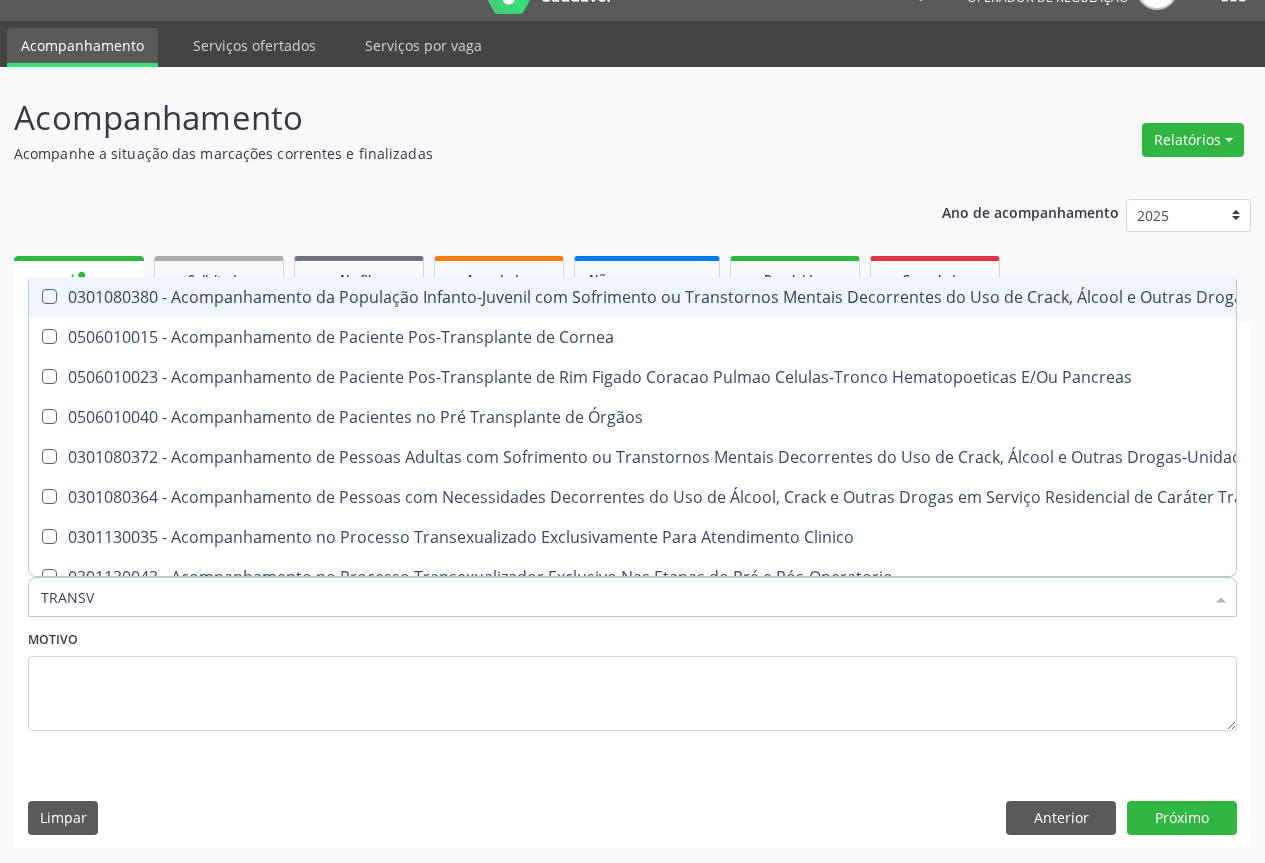 type on "TRANSVA" 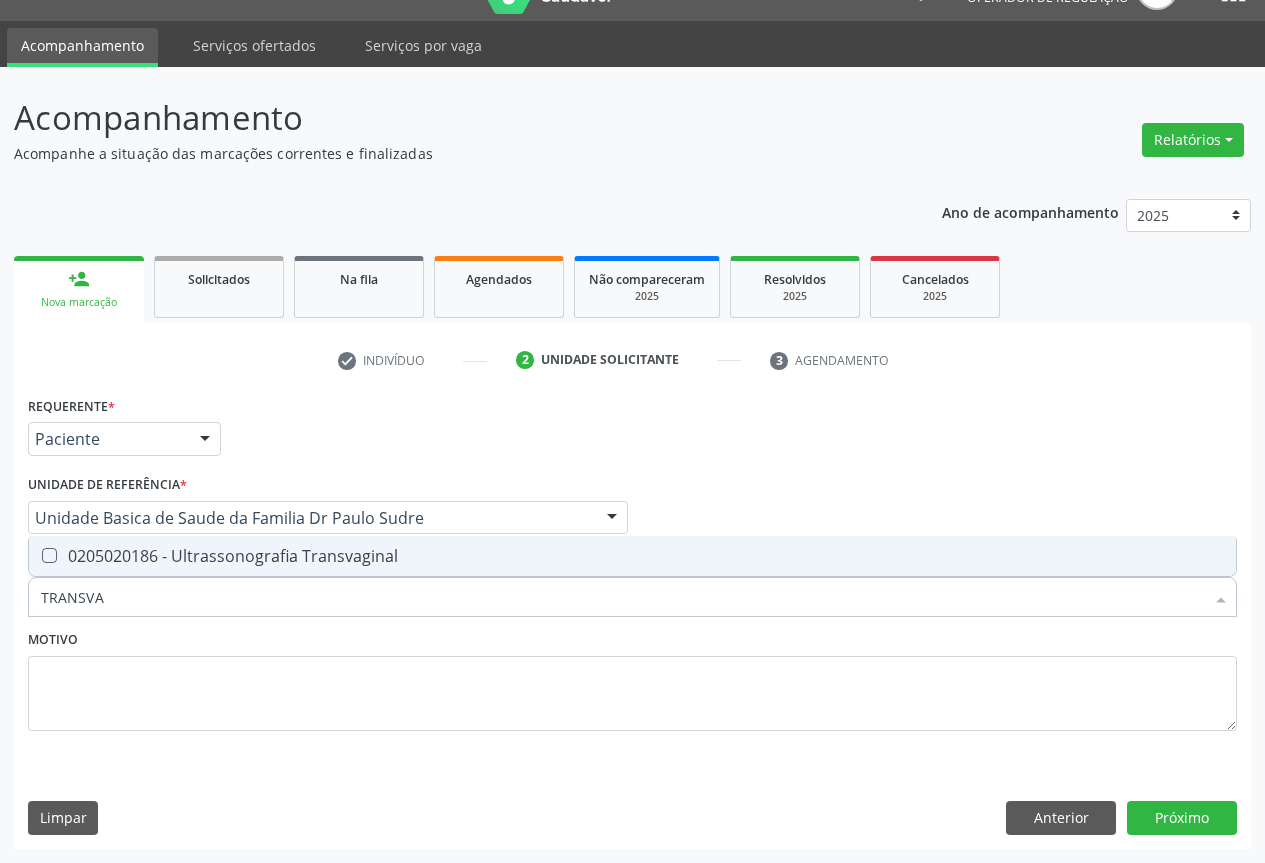 drag, startPoint x: 212, startPoint y: 556, endPoint x: 286, endPoint y: 654, distance: 122.80065 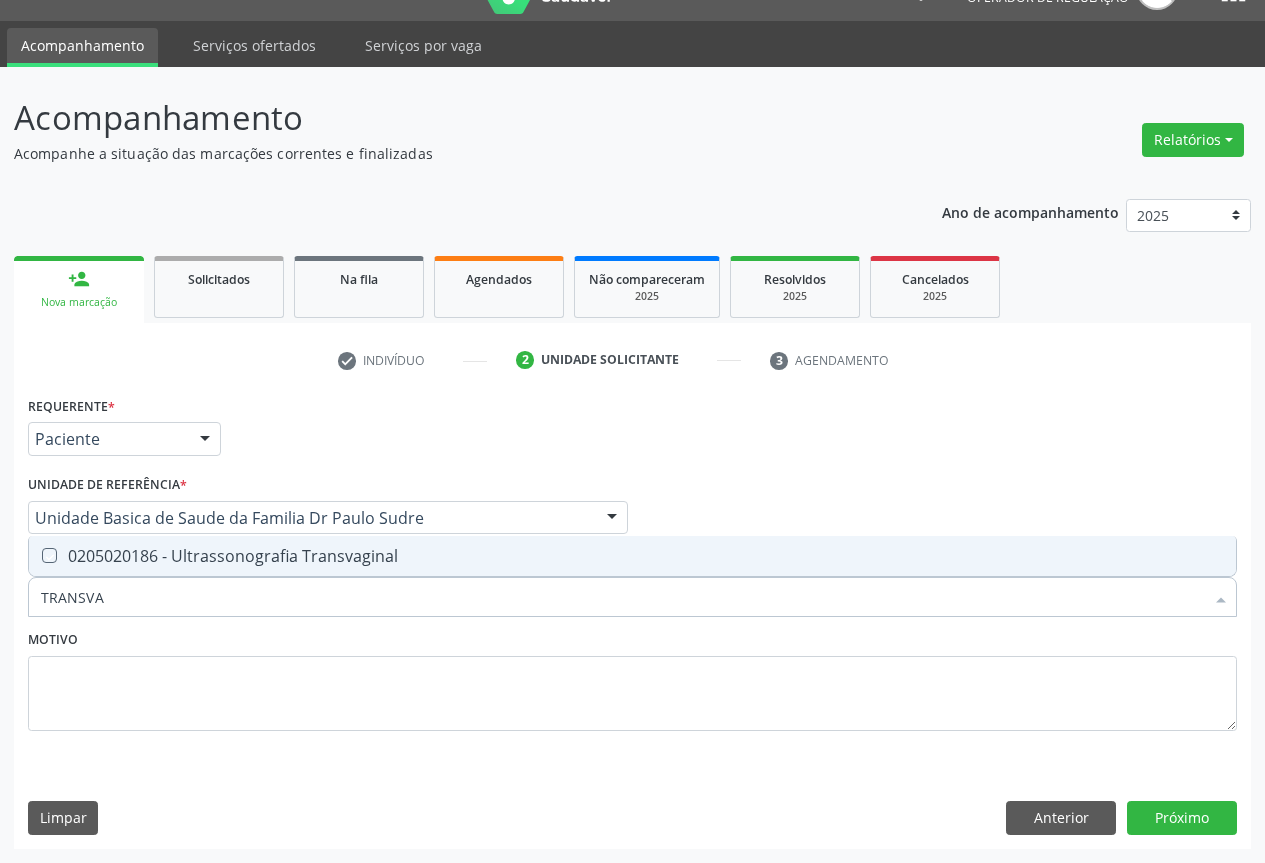 checkbox on "true" 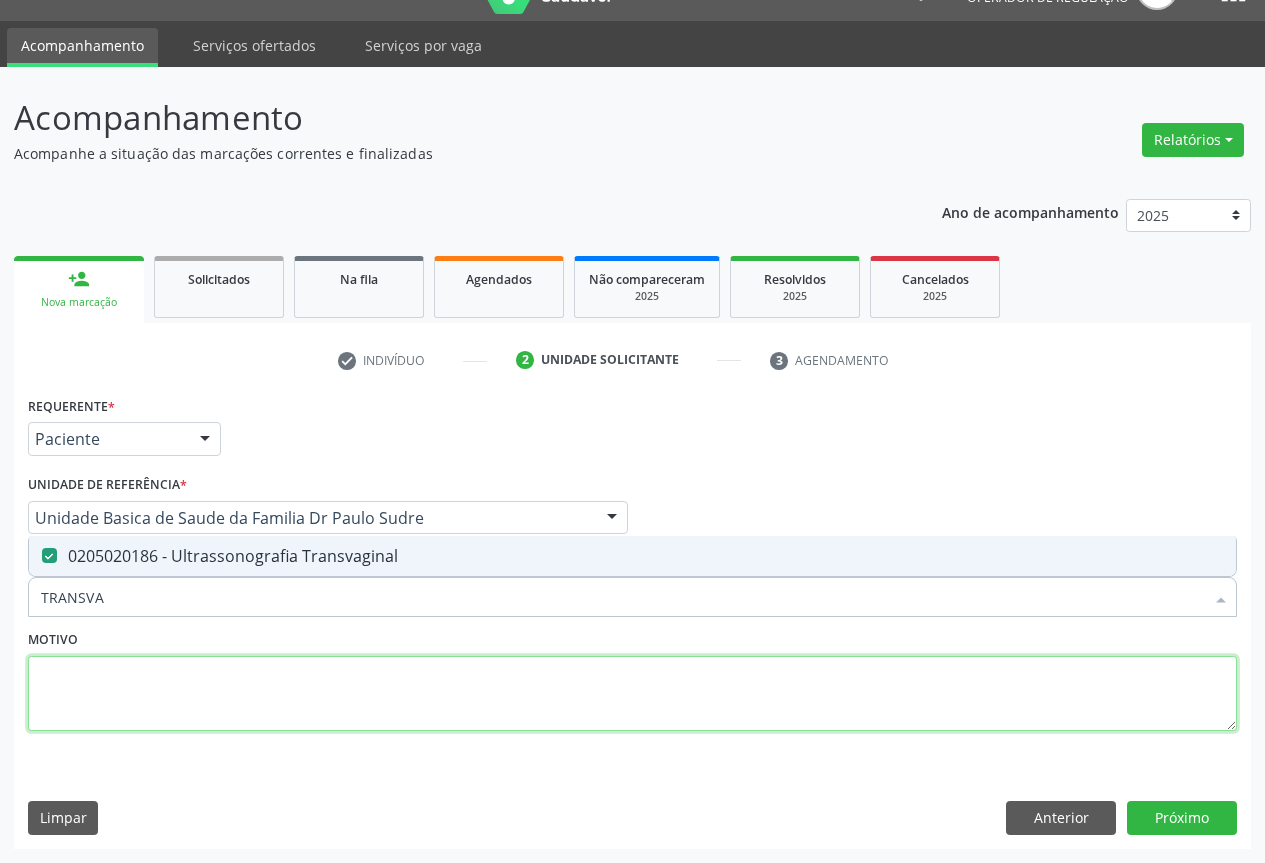 click at bounding box center (632, 694) 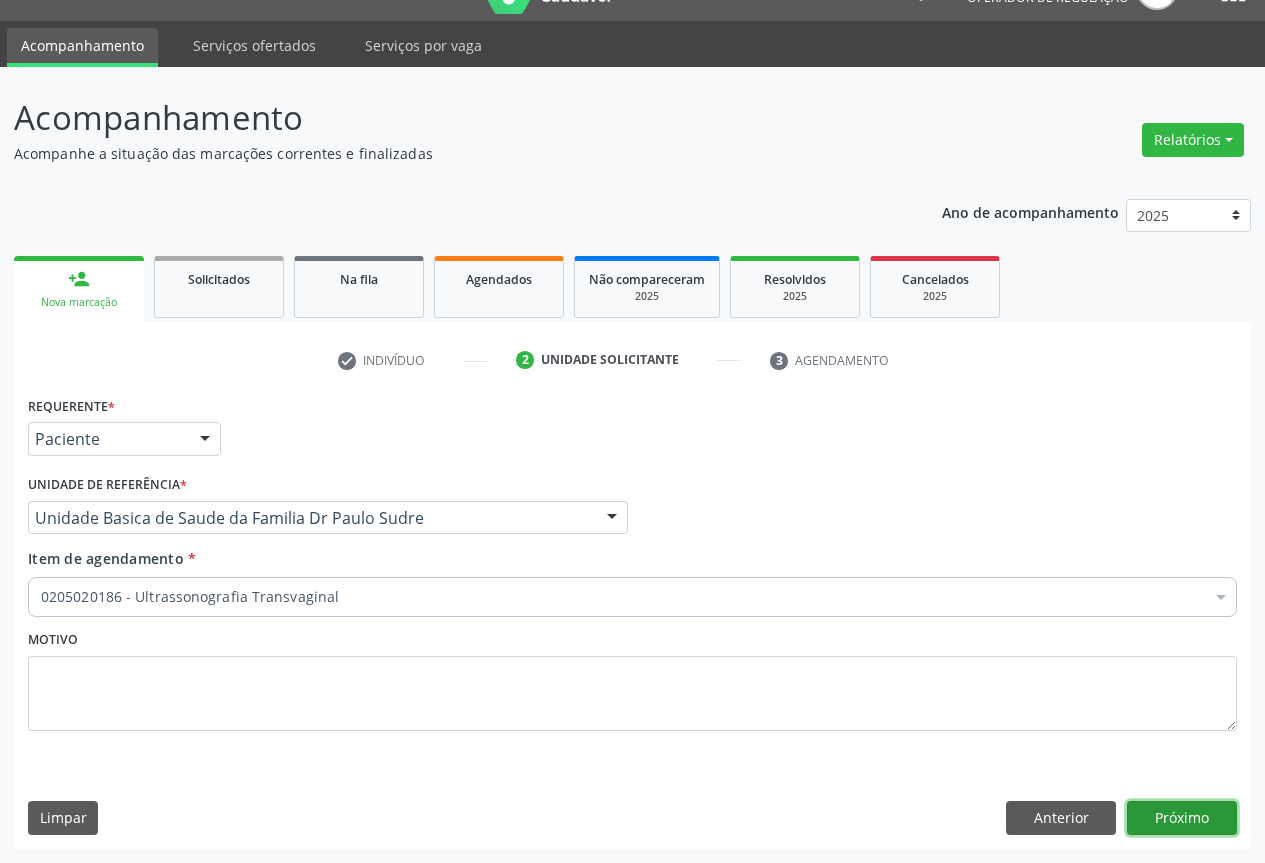 click on "Próximo" at bounding box center (1182, 818) 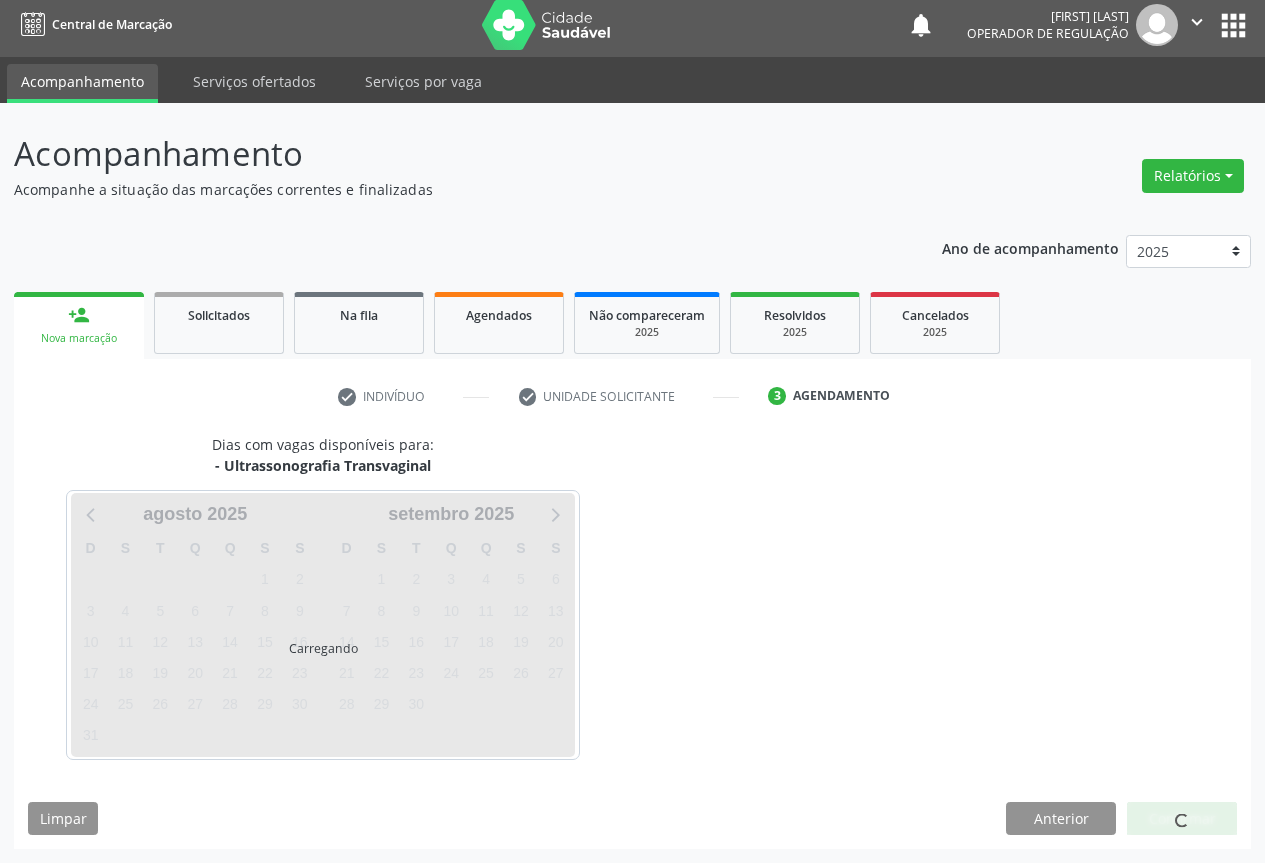 scroll, scrollTop: 7, scrollLeft: 0, axis: vertical 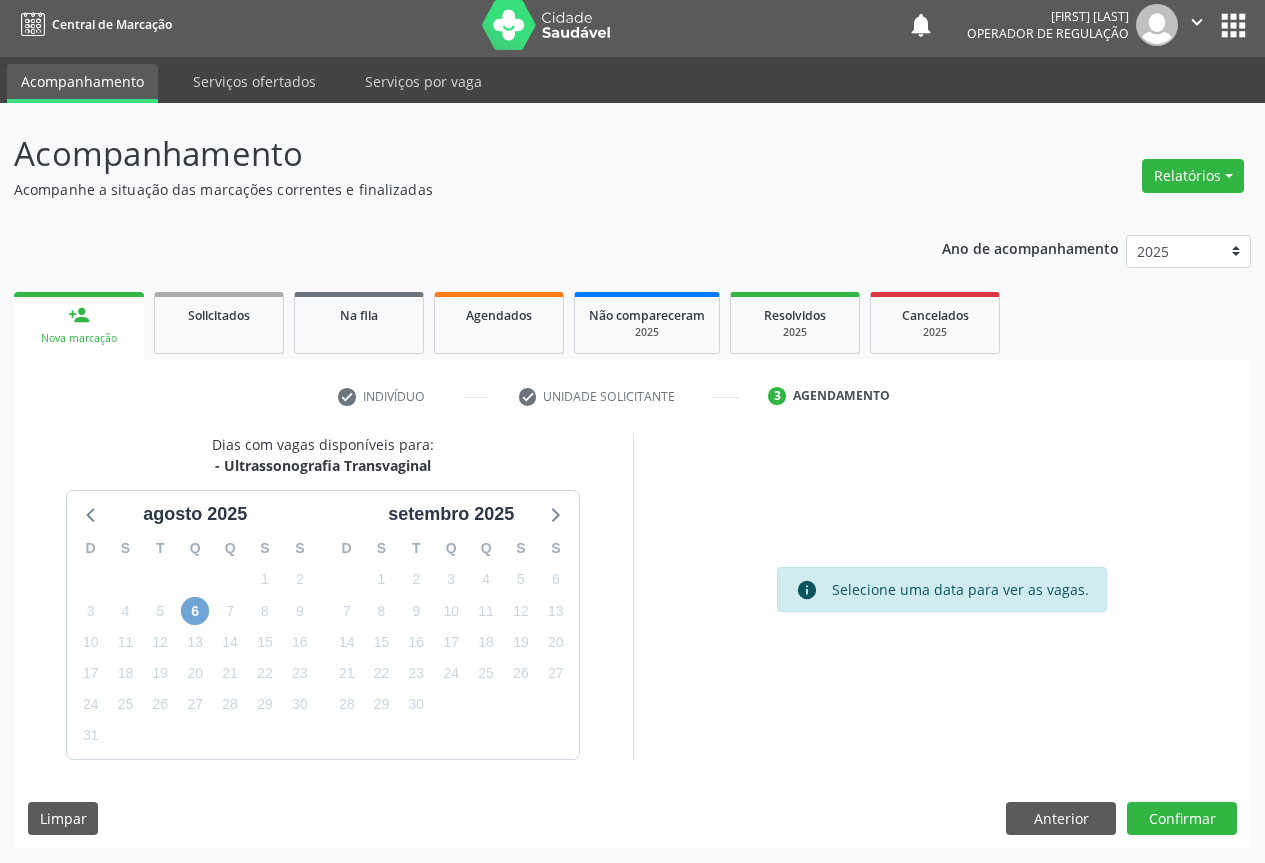 click on "6" at bounding box center [195, 611] 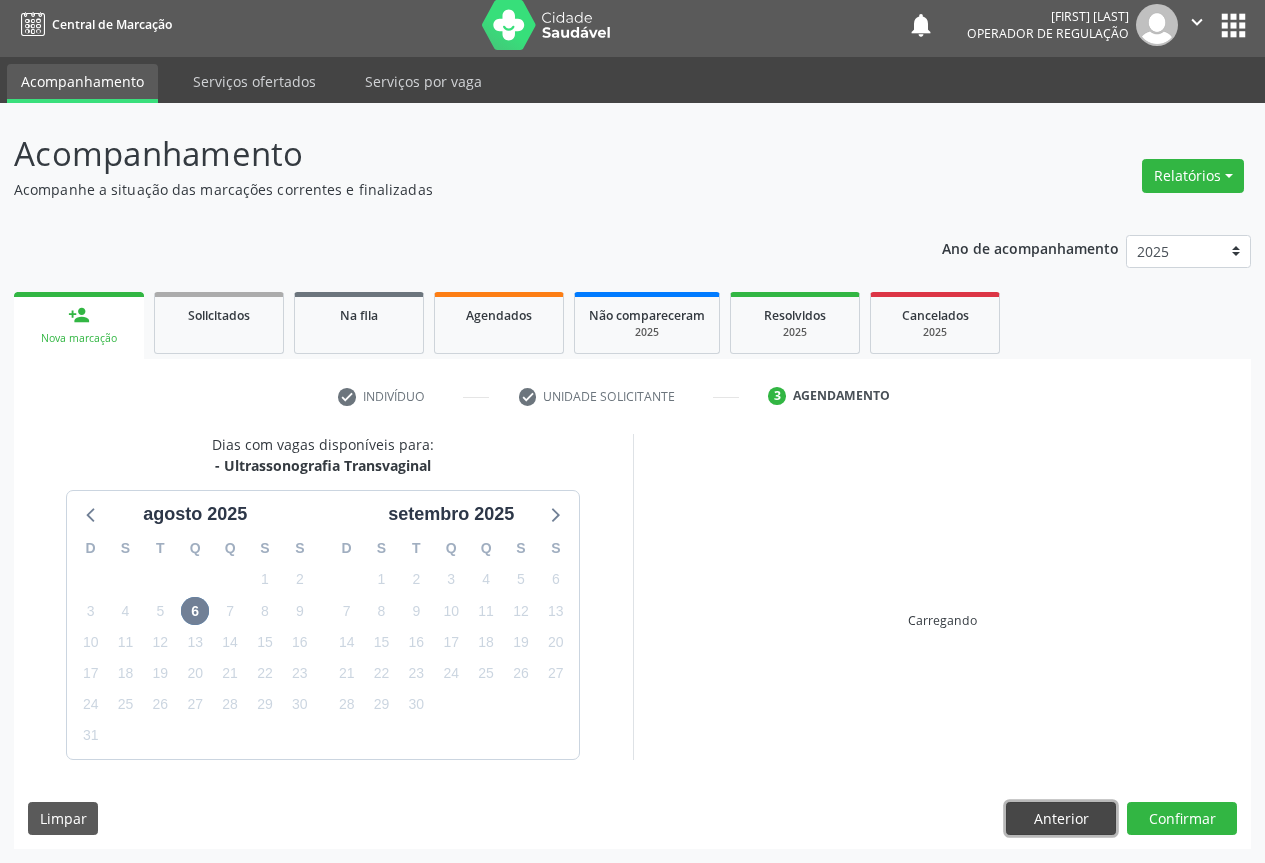 click on "Anterior" at bounding box center [1061, 819] 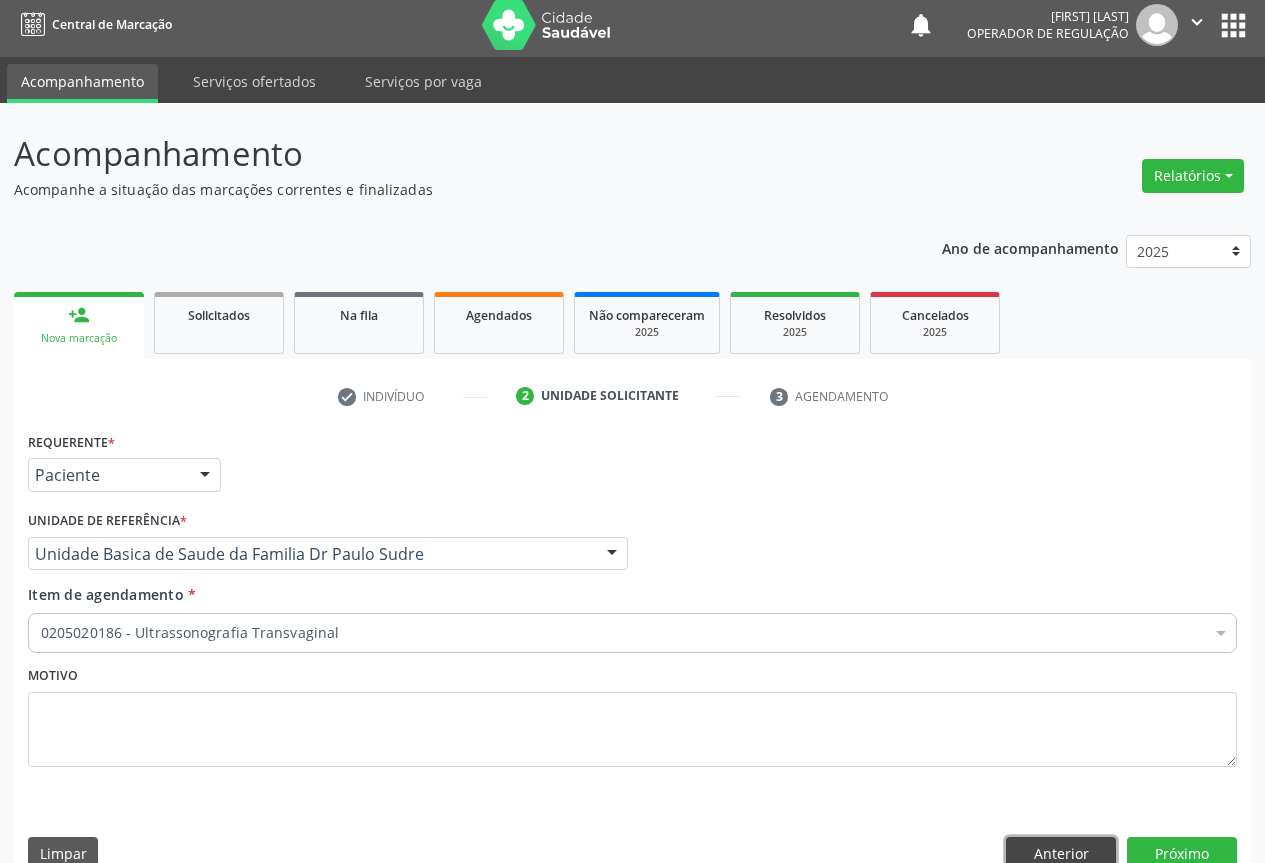 click on "Anterior" at bounding box center (1061, 854) 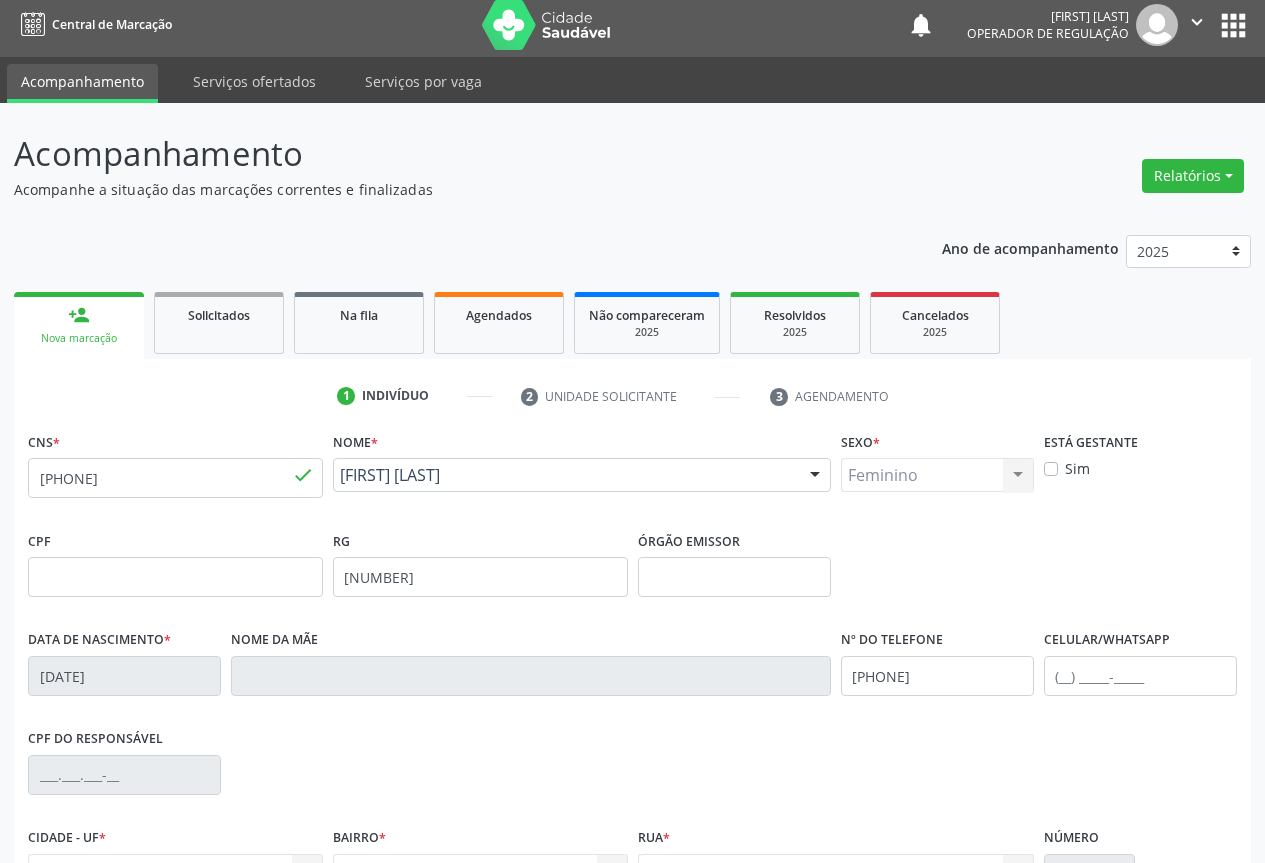 drag, startPoint x: 27, startPoint y: 487, endPoint x: 190, endPoint y: 480, distance: 163.15024 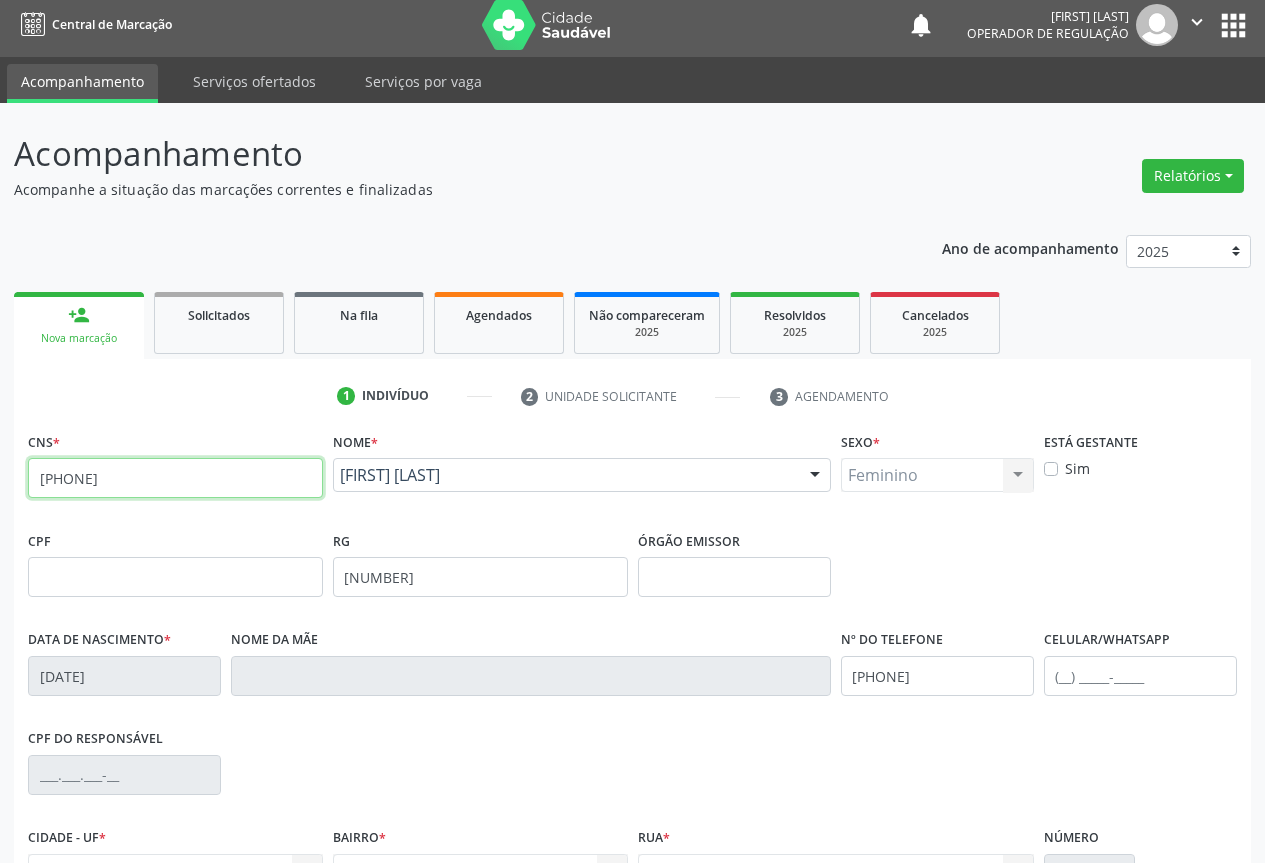drag, startPoint x: 42, startPoint y: 483, endPoint x: 175, endPoint y: 475, distance: 133.24039 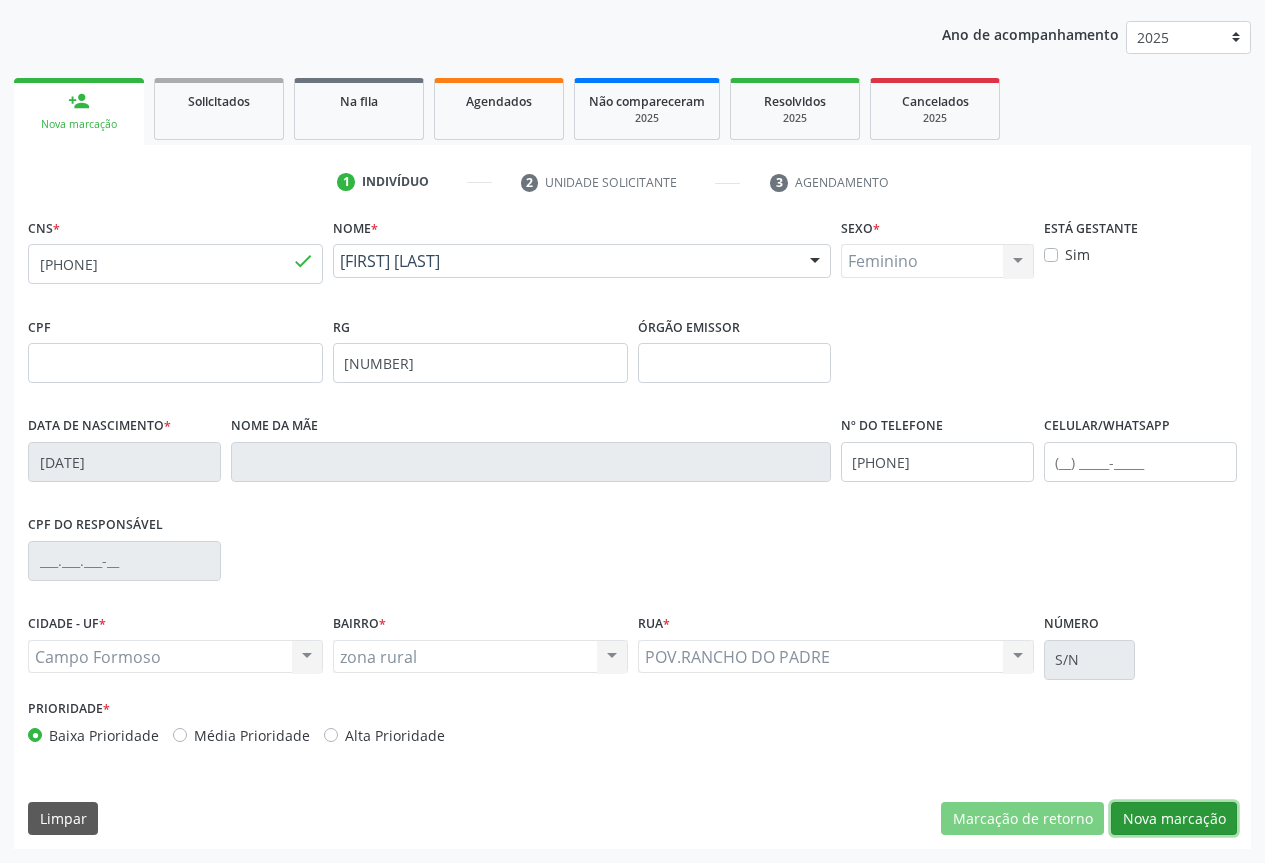 drag, startPoint x: 1166, startPoint y: 802, endPoint x: 1157, endPoint y: 807, distance: 10.29563 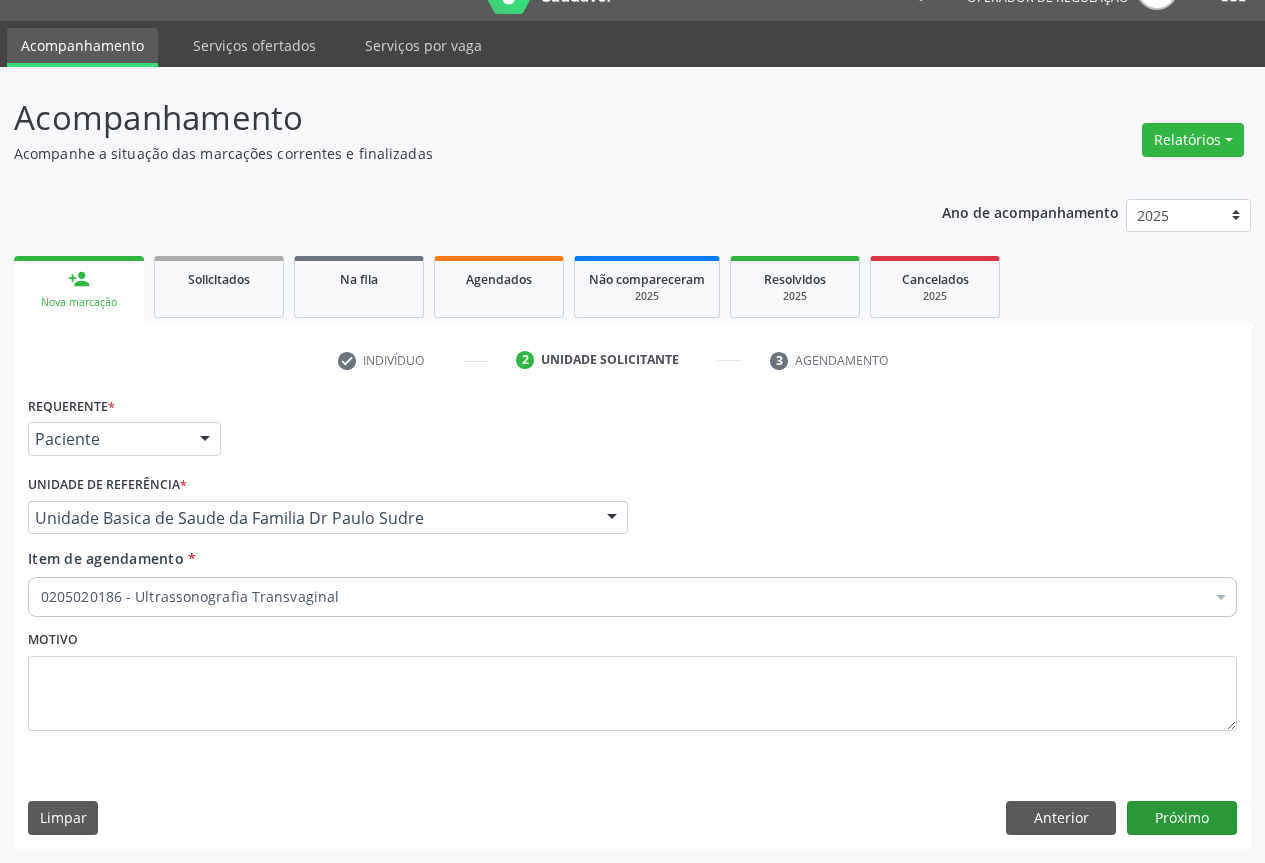 scroll, scrollTop: 43, scrollLeft: 0, axis: vertical 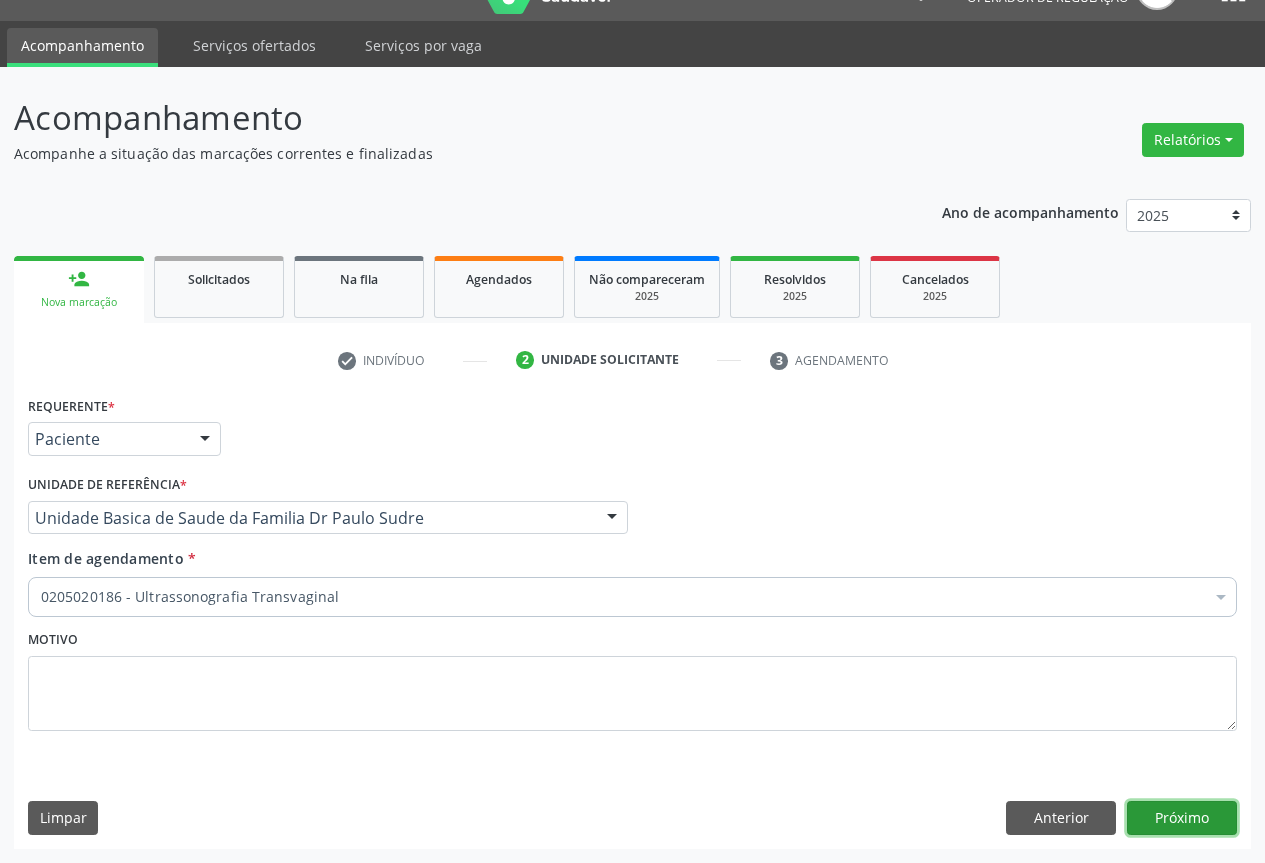 click on "Próximo" at bounding box center (1182, 818) 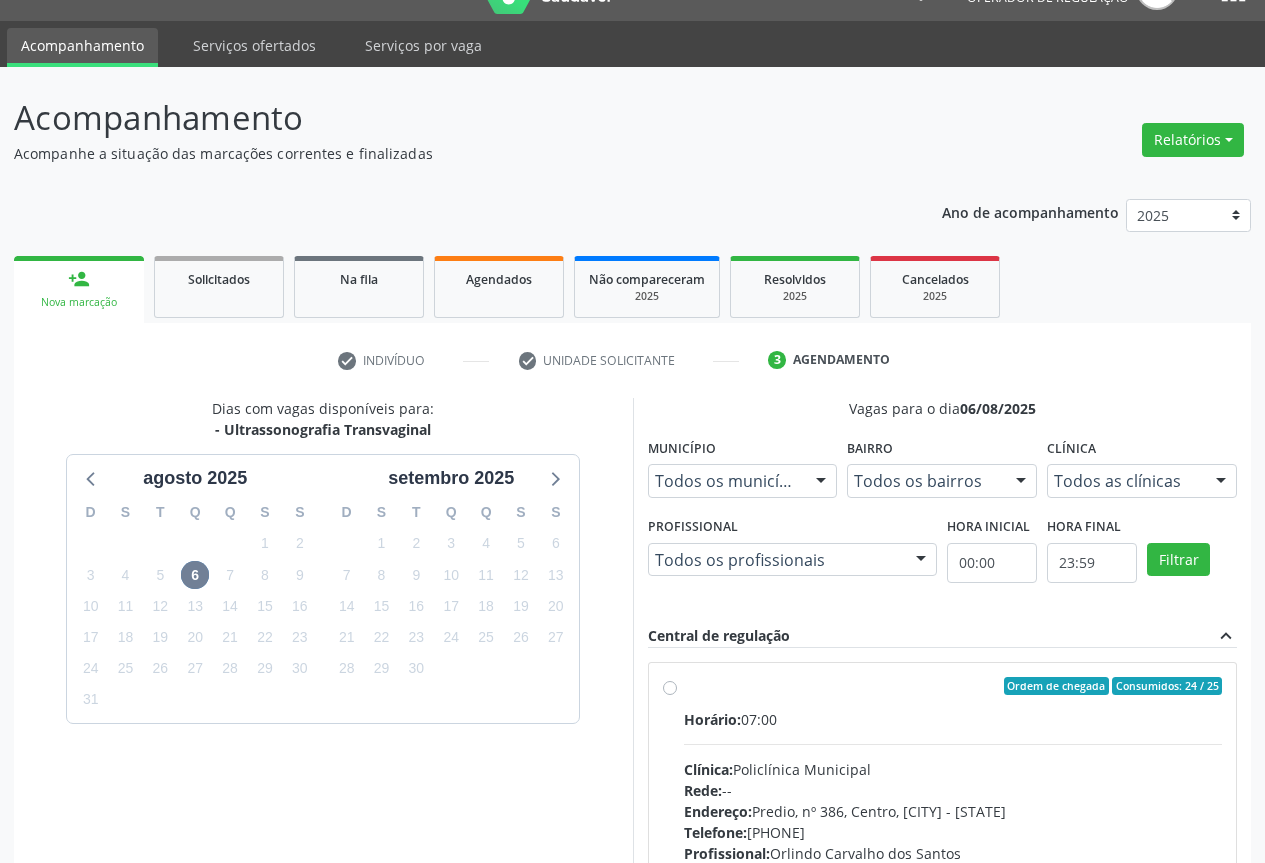 scroll, scrollTop: 243, scrollLeft: 0, axis: vertical 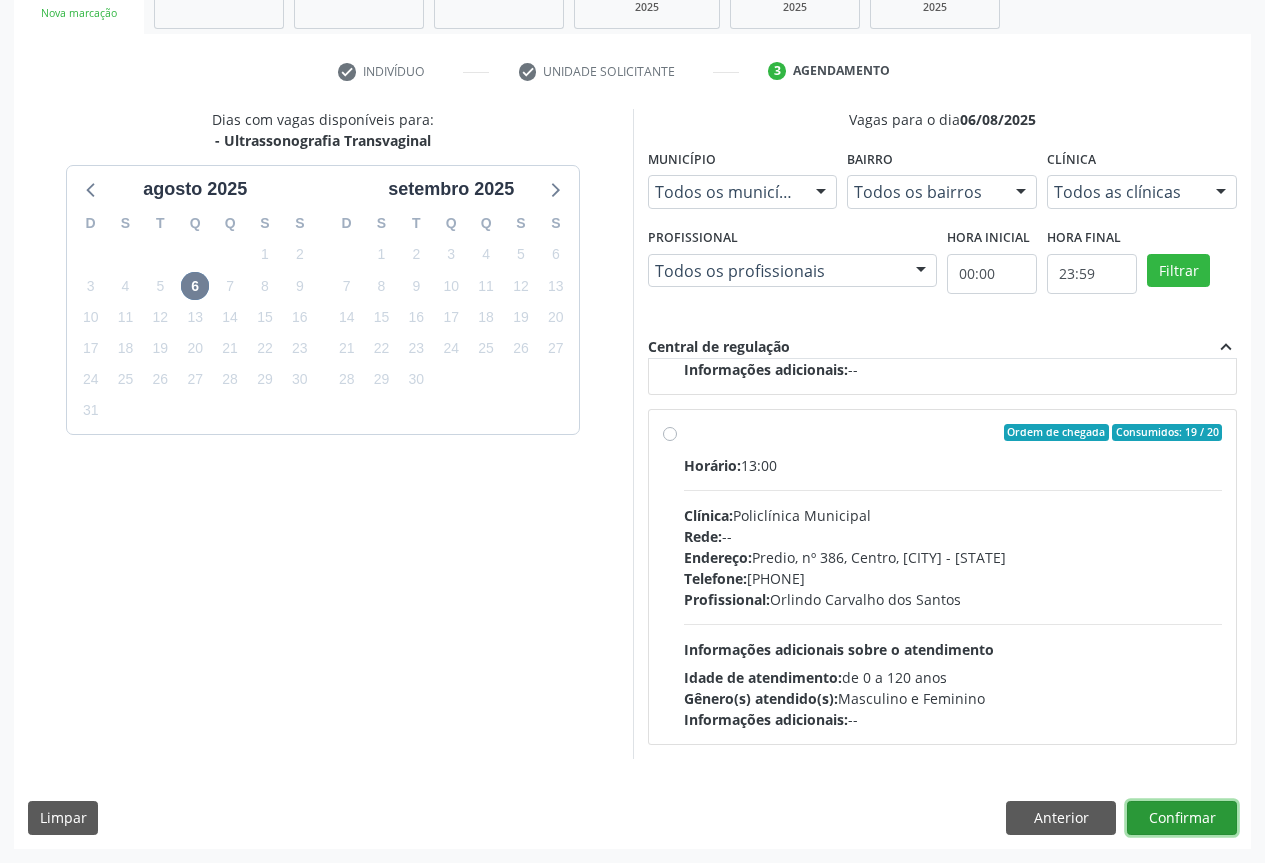 click on "Confirmar" at bounding box center (1182, 818) 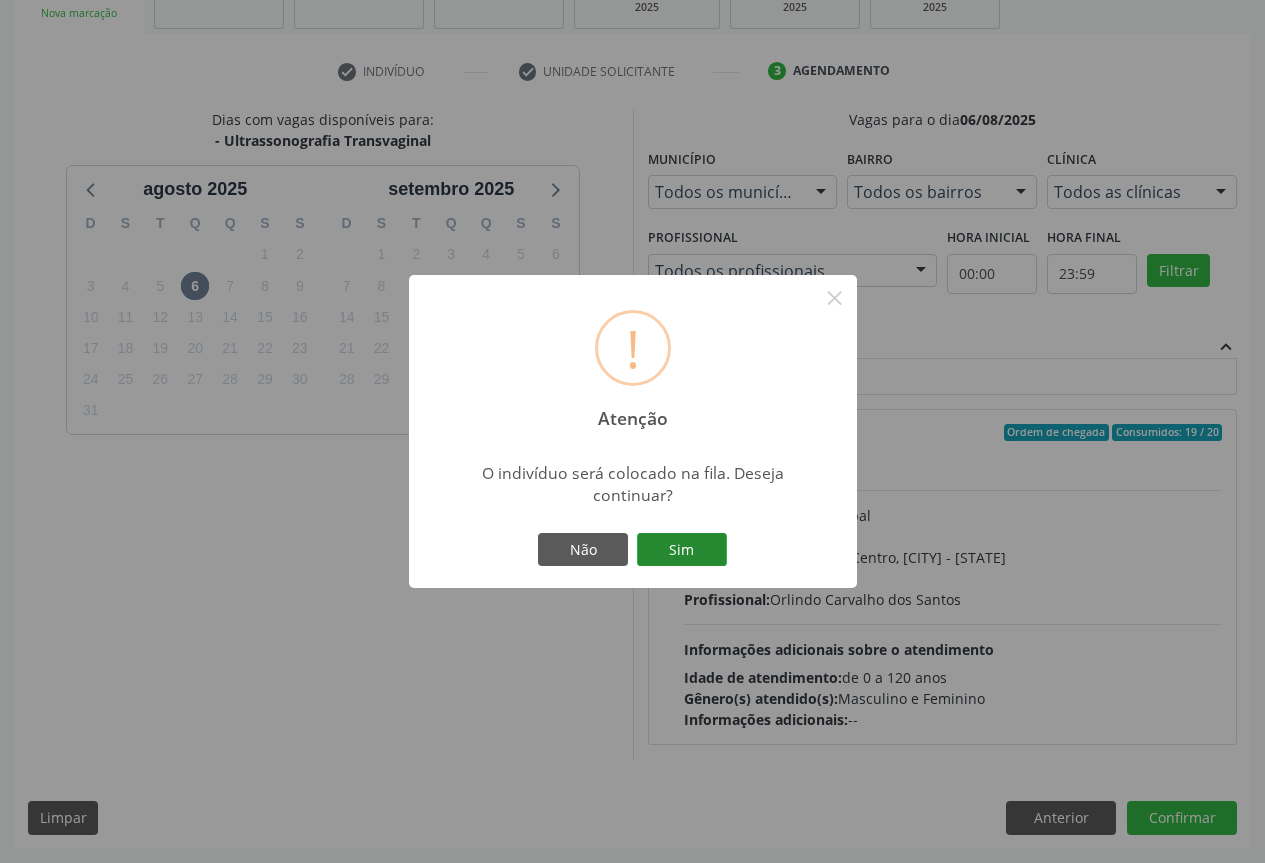 click on "Sim" at bounding box center (682, 550) 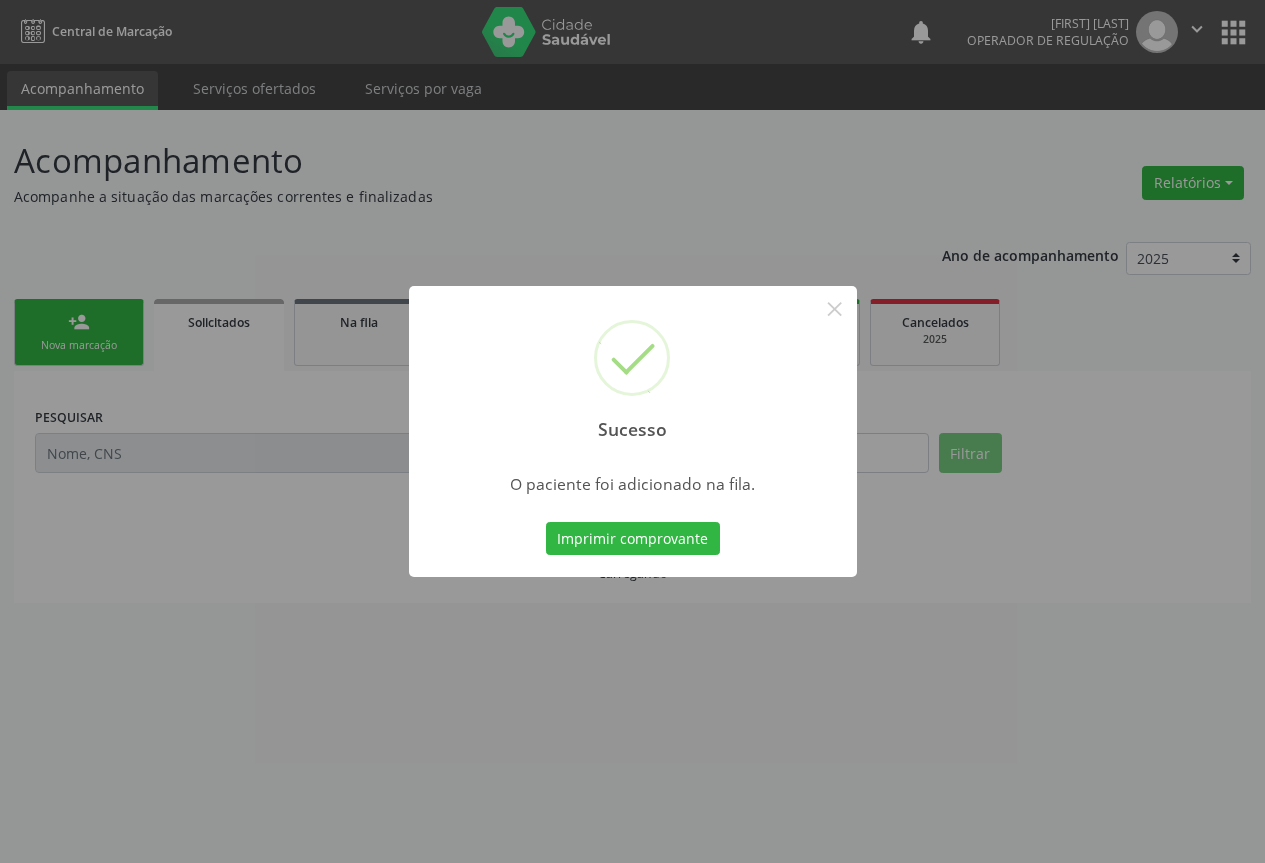 scroll, scrollTop: 0, scrollLeft: 0, axis: both 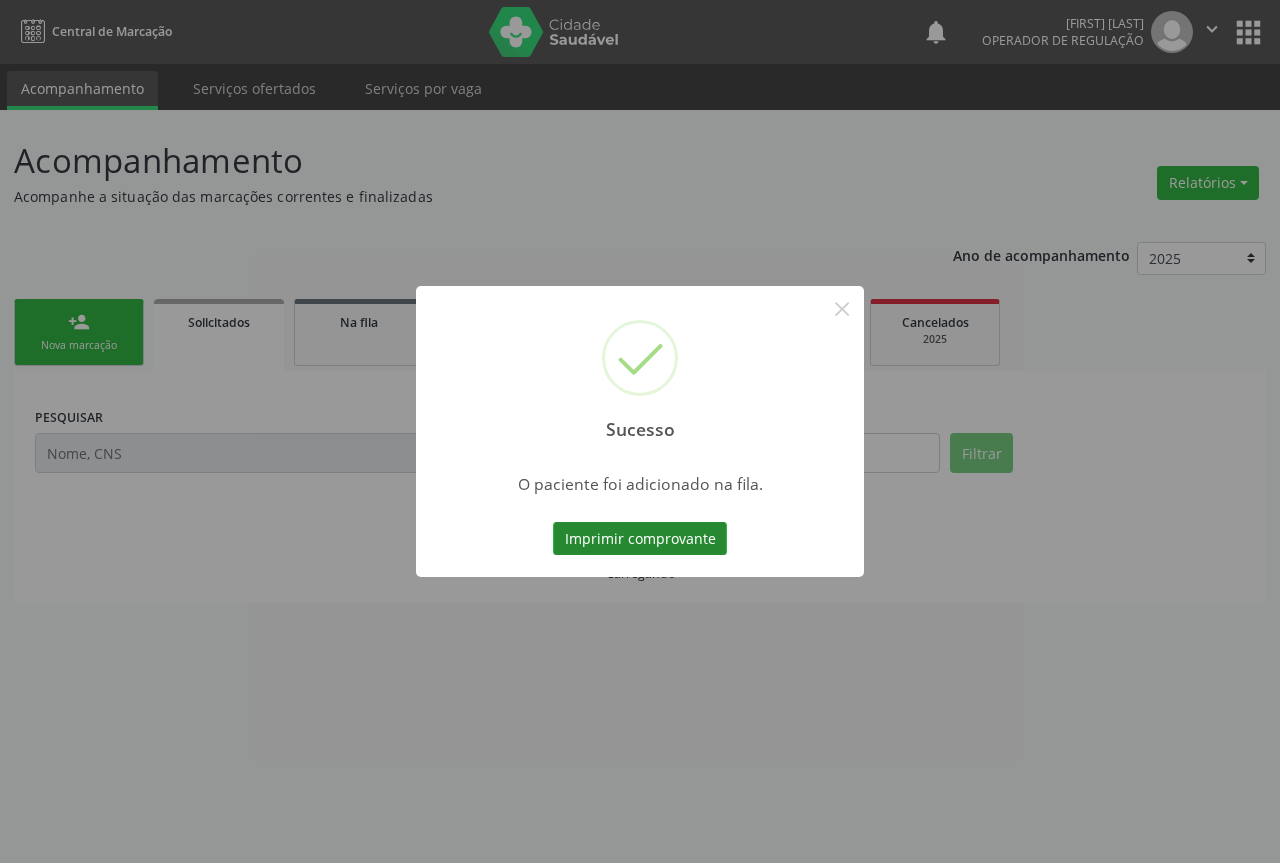 click on "Imprimir comprovante" at bounding box center [640, 539] 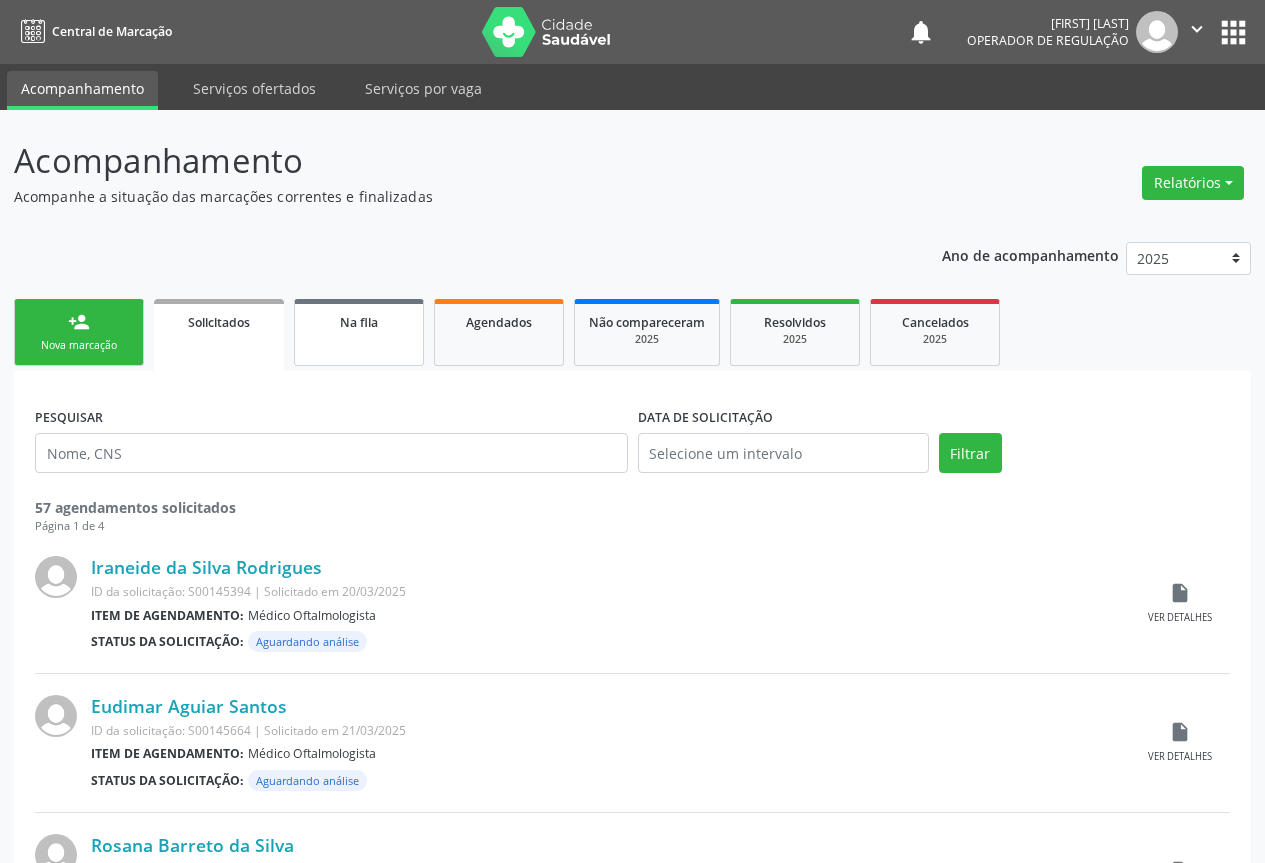click on "Na fila" at bounding box center [359, 321] 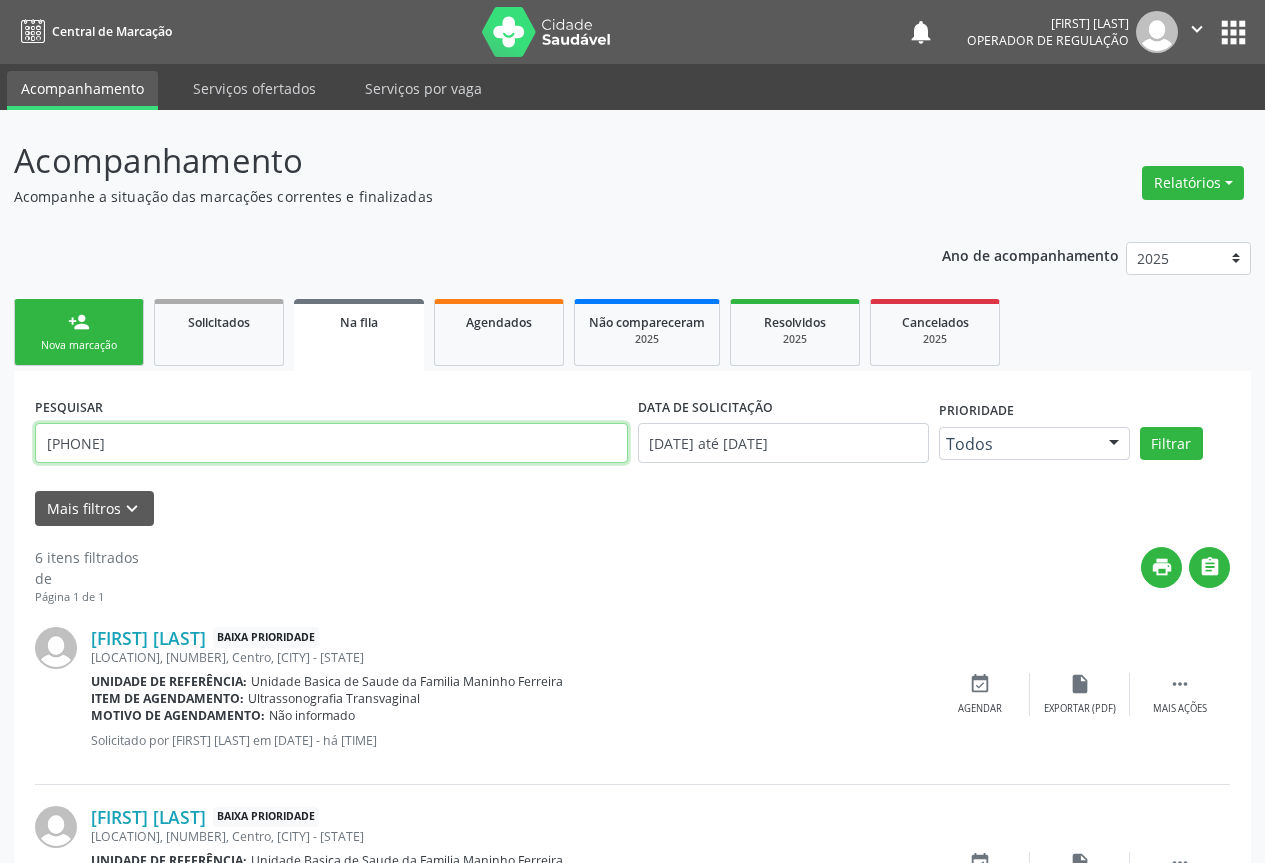 click on "[PHONE]" at bounding box center (331, 443) 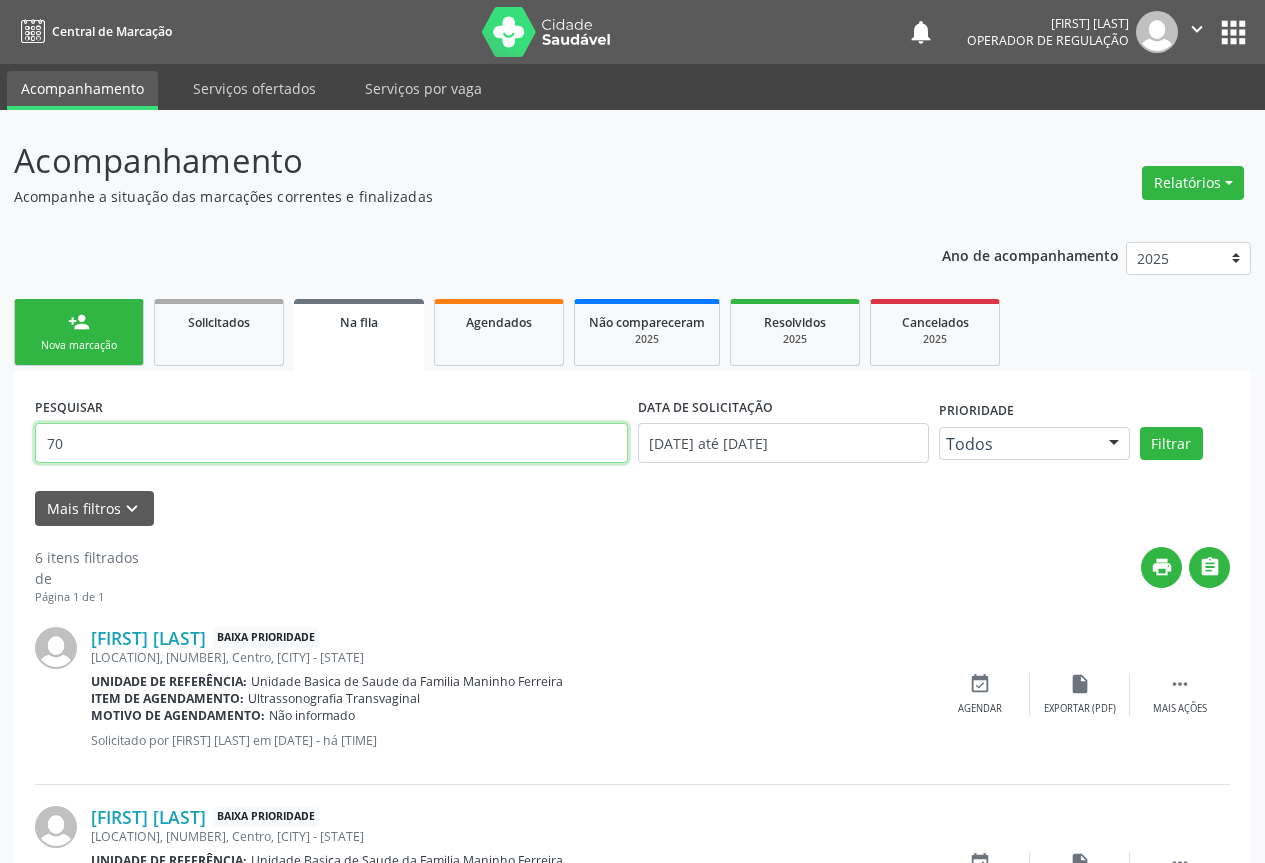 type on "7" 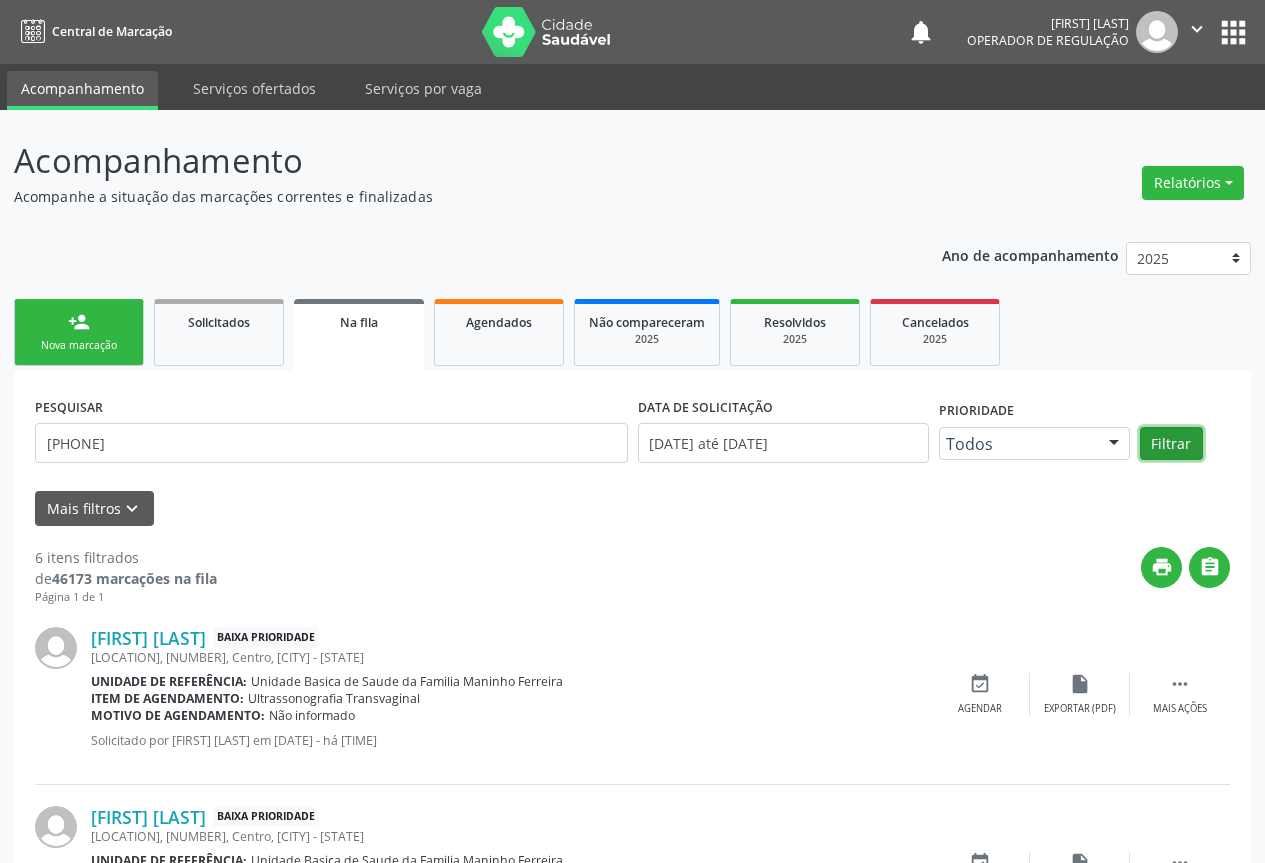 drag, startPoint x: 1183, startPoint y: 439, endPoint x: 1173, endPoint y: 435, distance: 10.770329 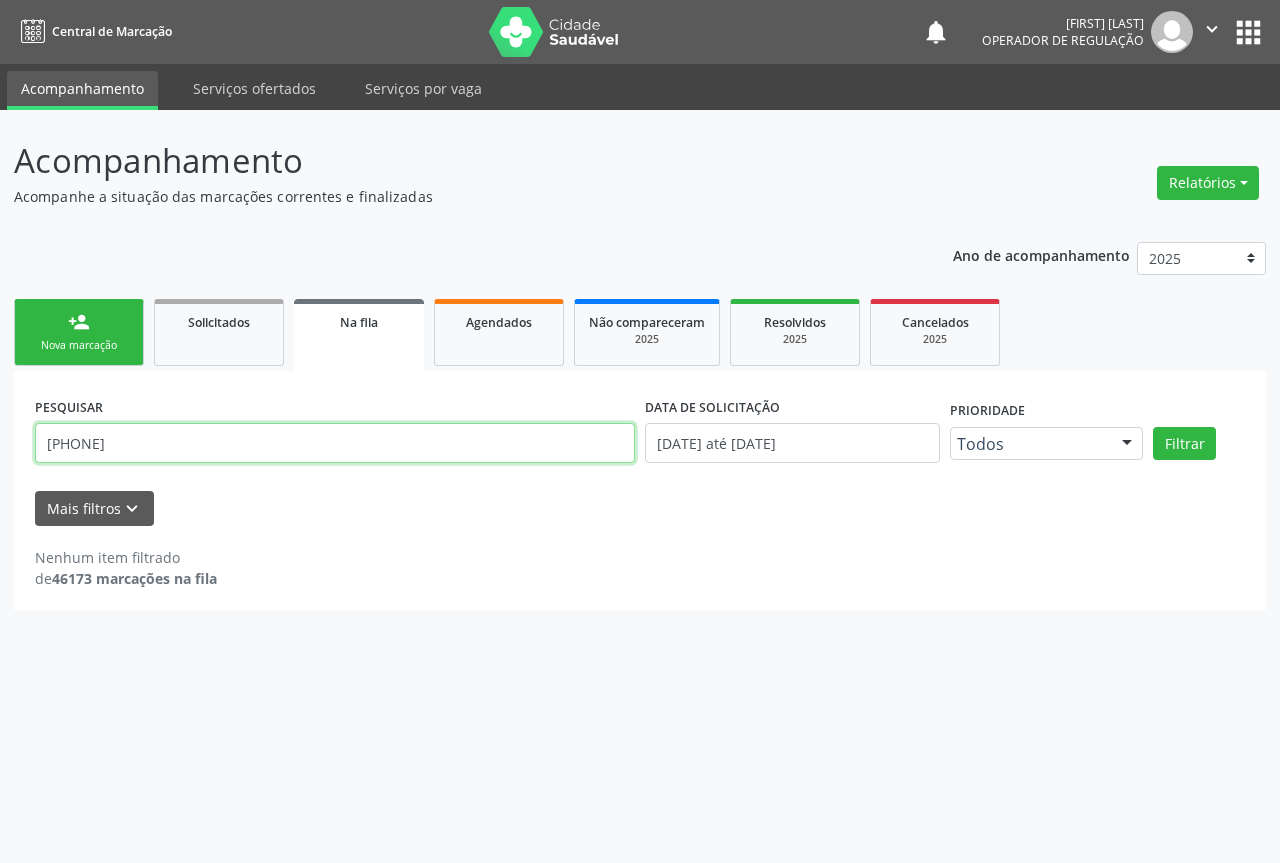 click on "[PHONE]" at bounding box center (335, 443) 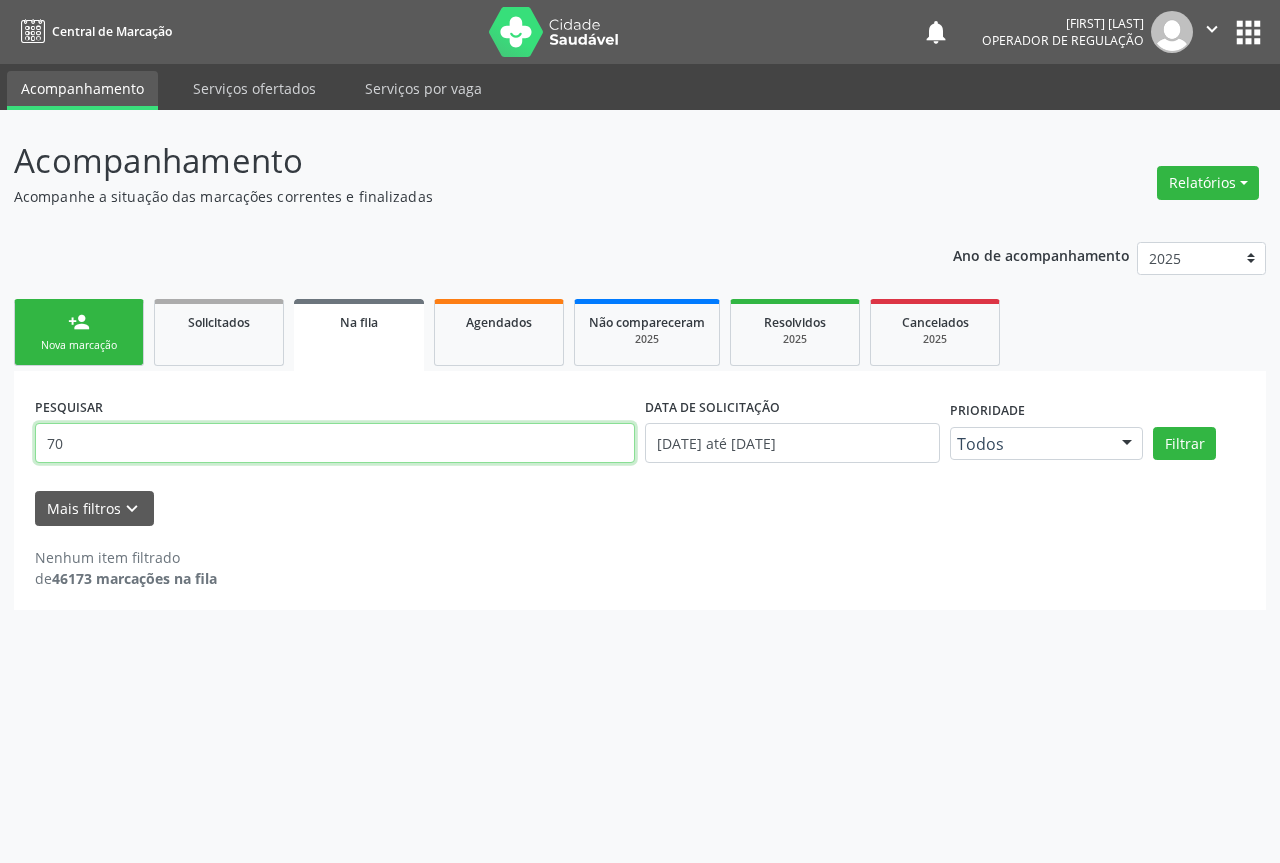 type on "7" 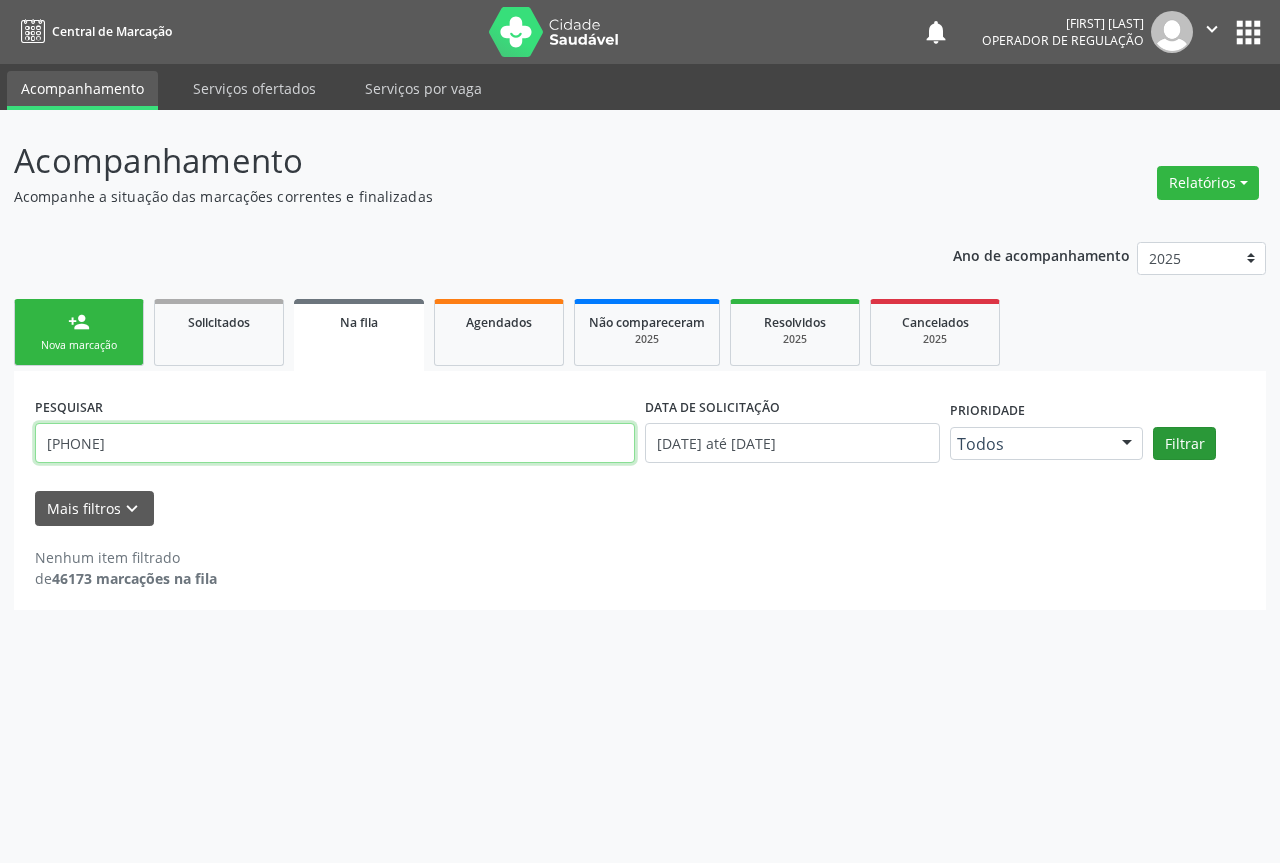 type on "[PHONE]" 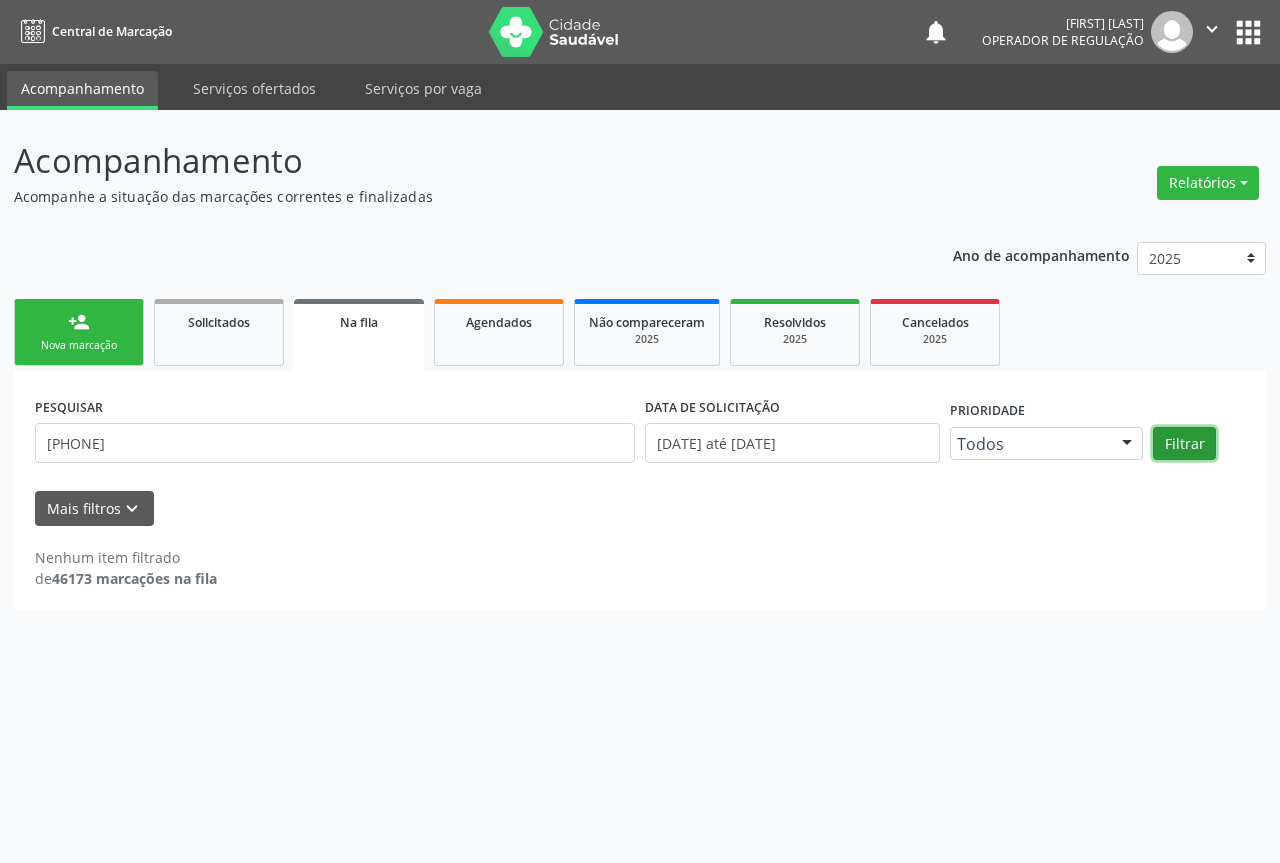 click on "Filtrar" at bounding box center (1184, 444) 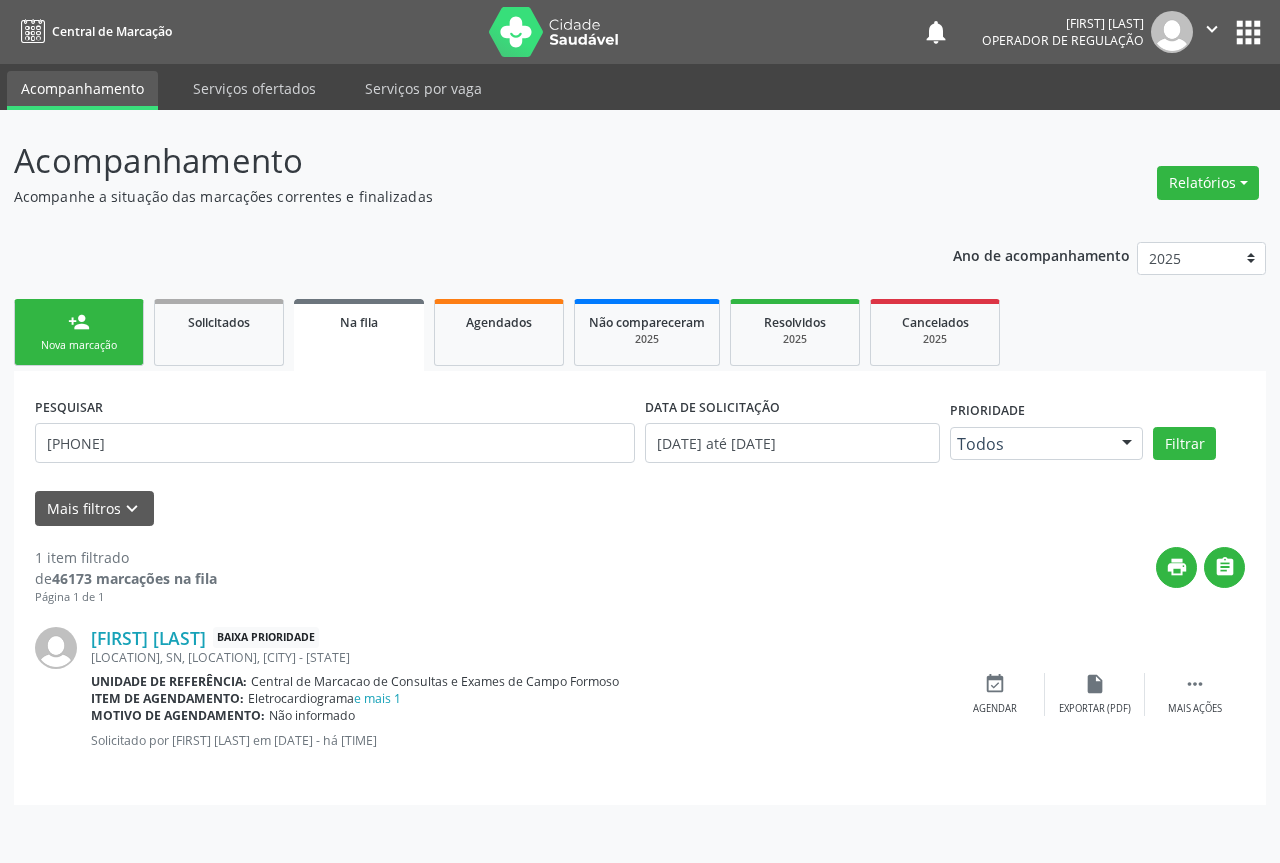 click on "person_add
Nova marcação" at bounding box center (79, 332) 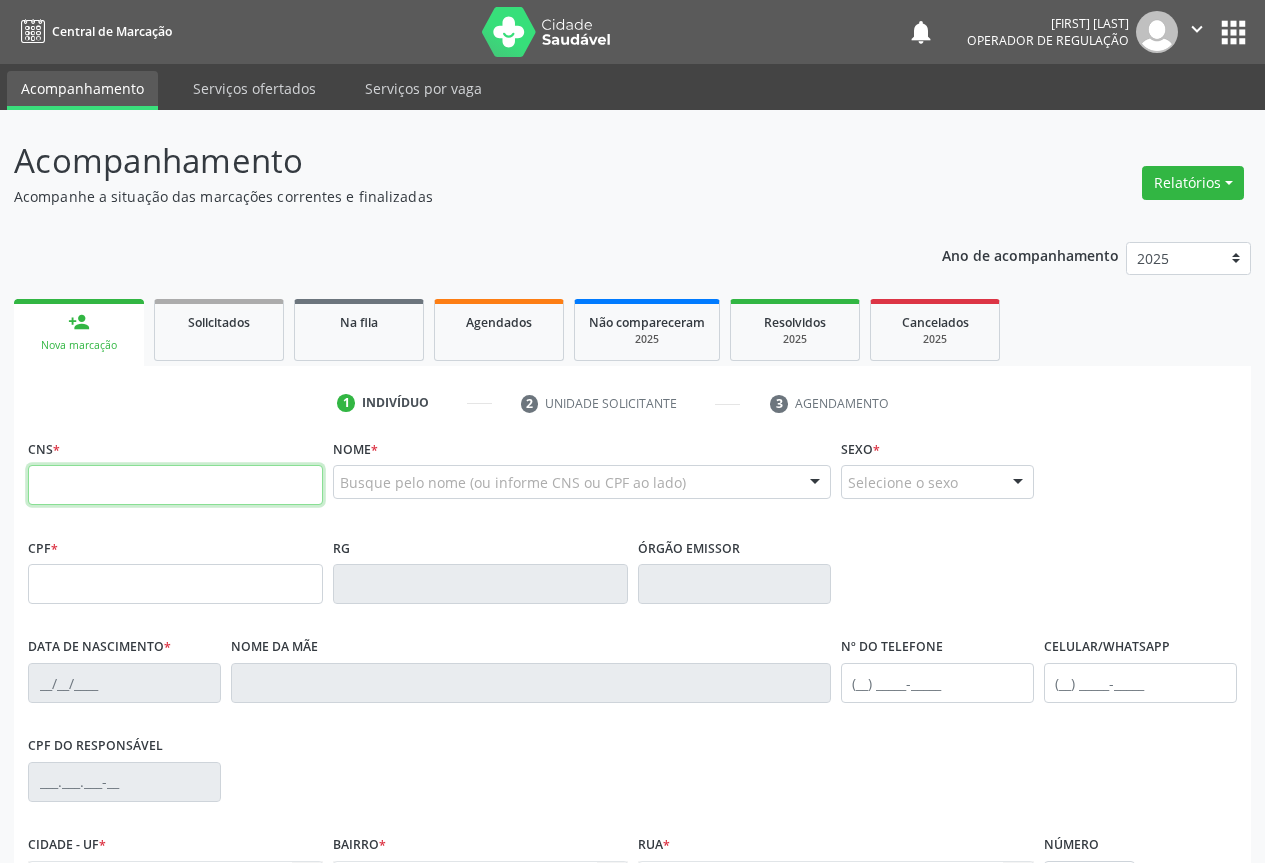 click at bounding box center [175, 485] 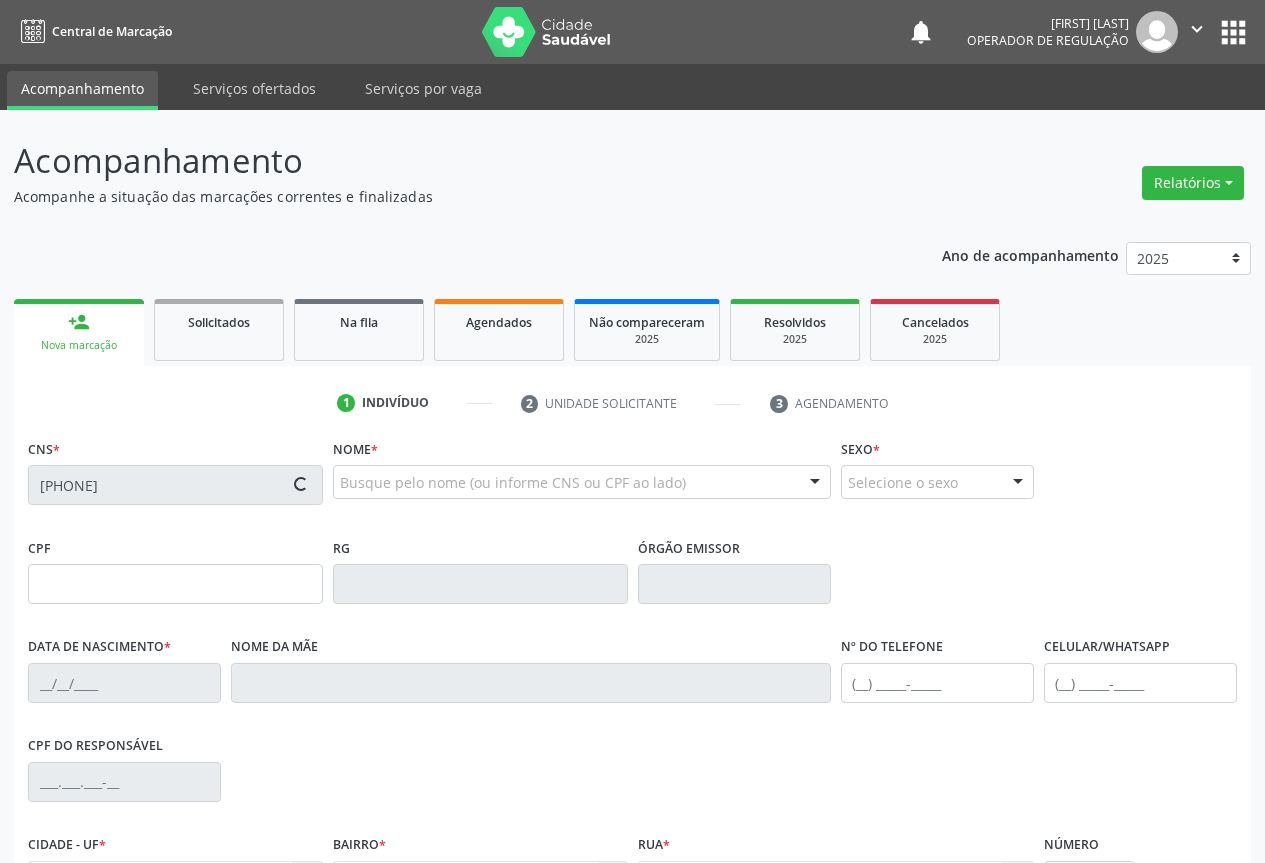 scroll, scrollTop: 221, scrollLeft: 0, axis: vertical 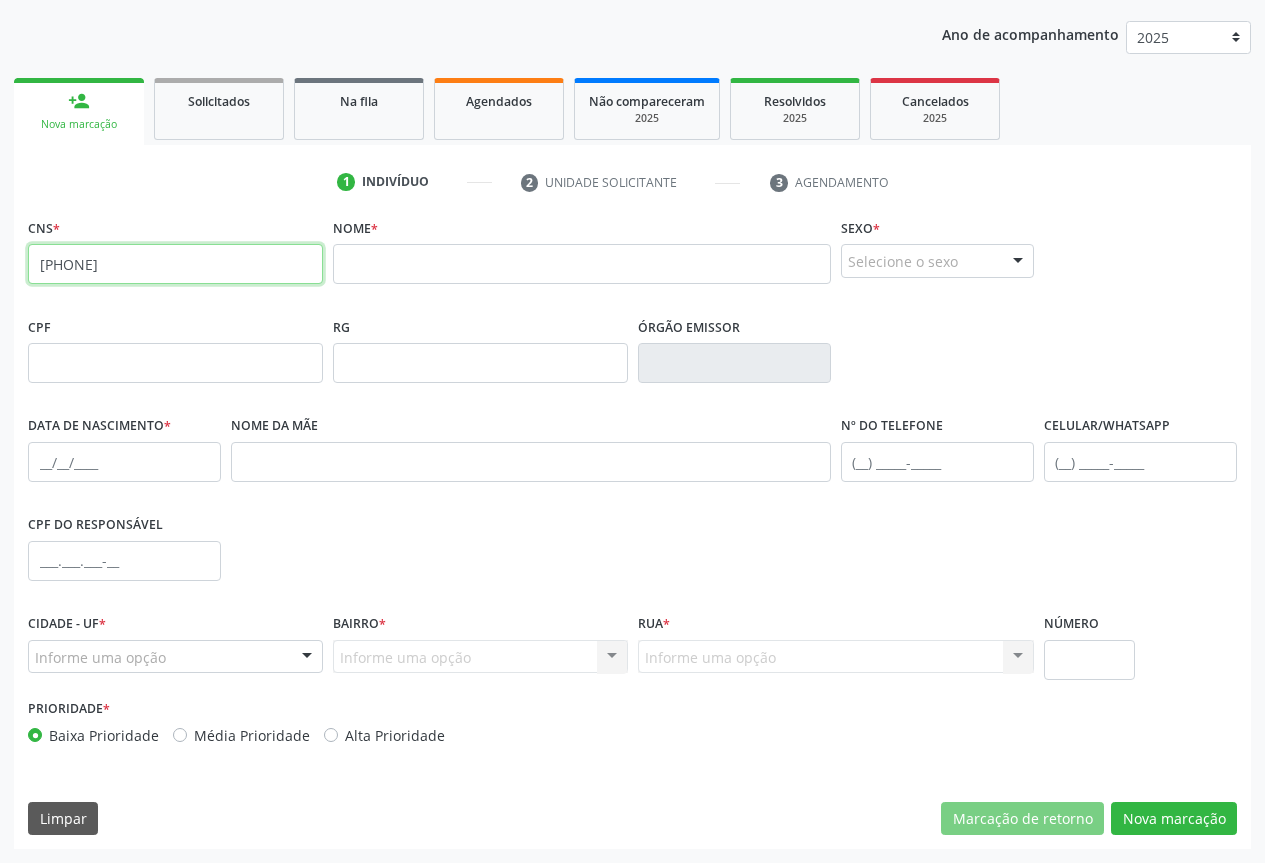 click on "[PHONE]" at bounding box center (175, 264) 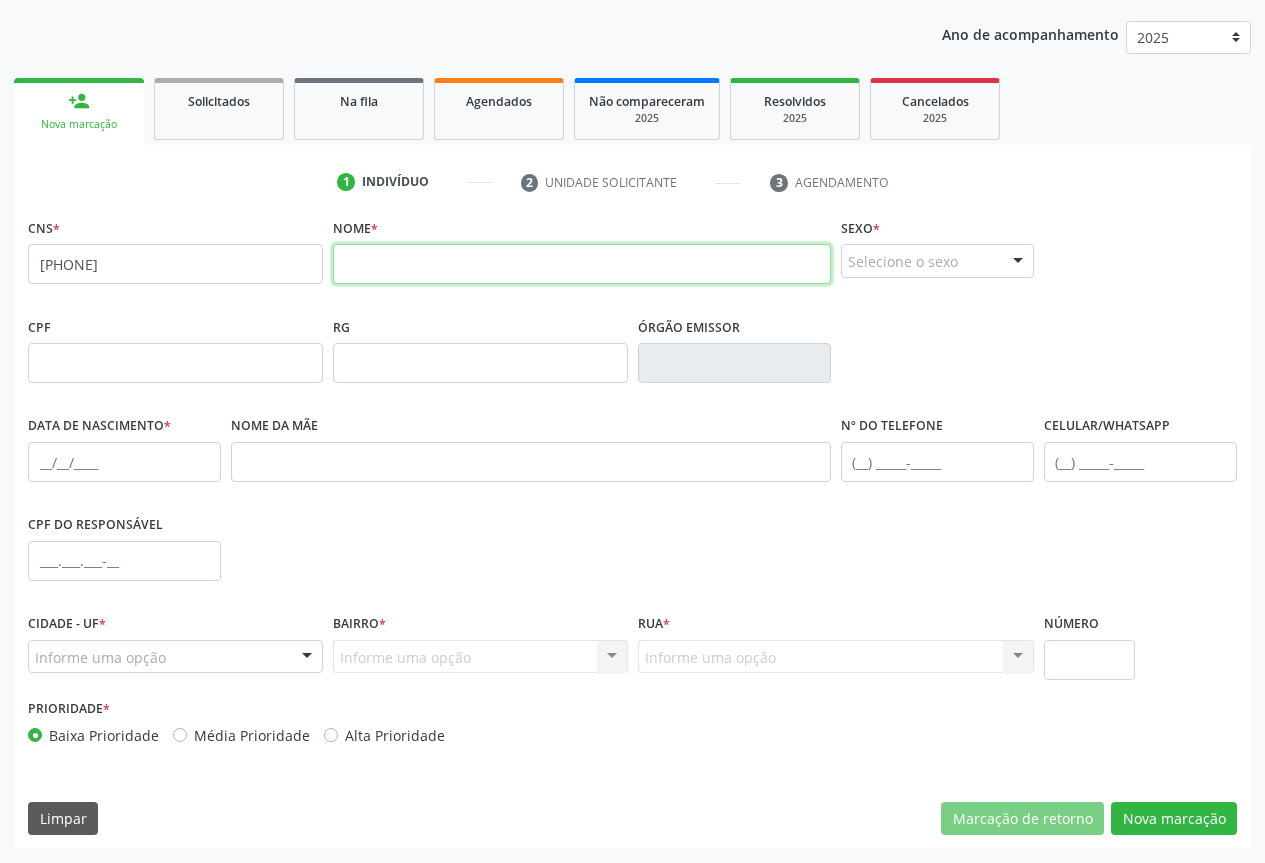 drag, startPoint x: 361, startPoint y: 257, endPoint x: 391, endPoint y: 249, distance: 31.04835 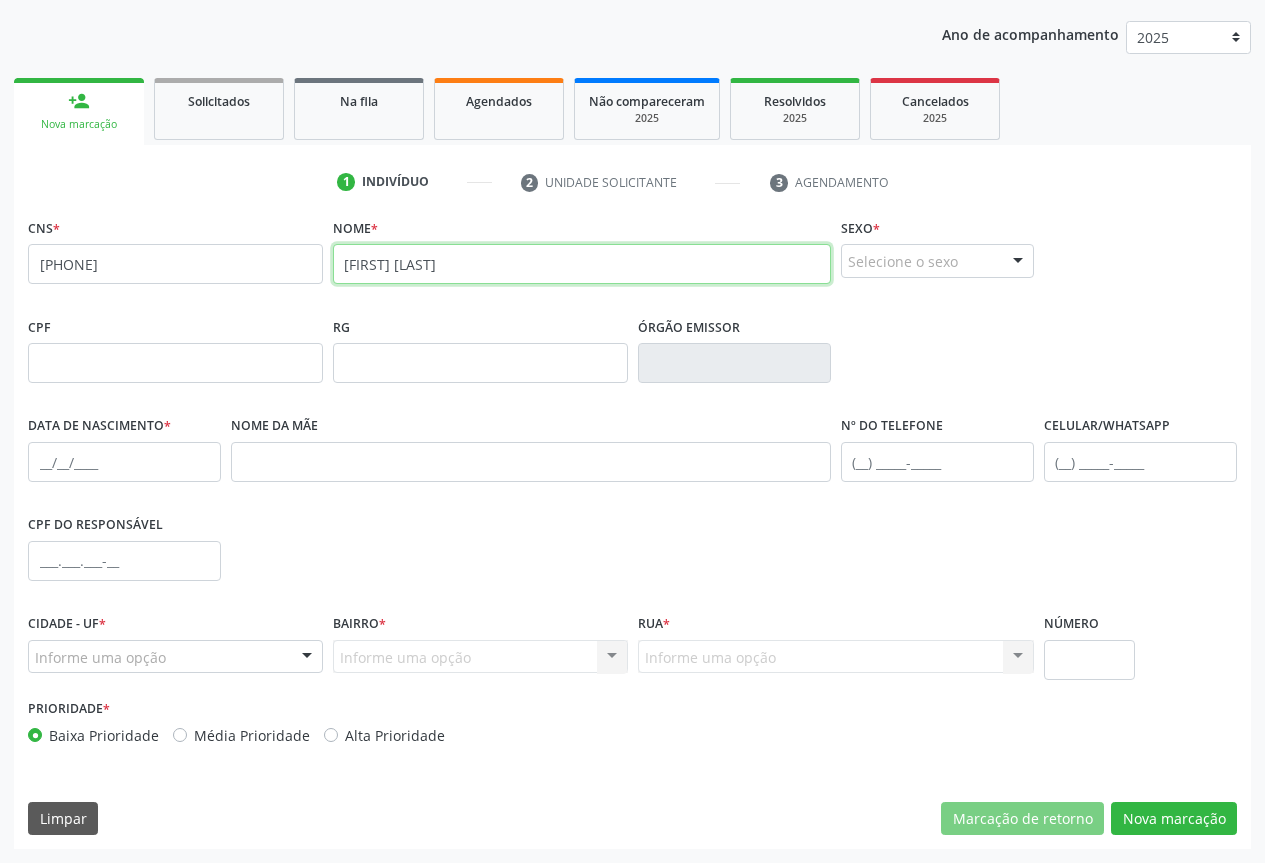 type on "[FIRST] [LAST]" 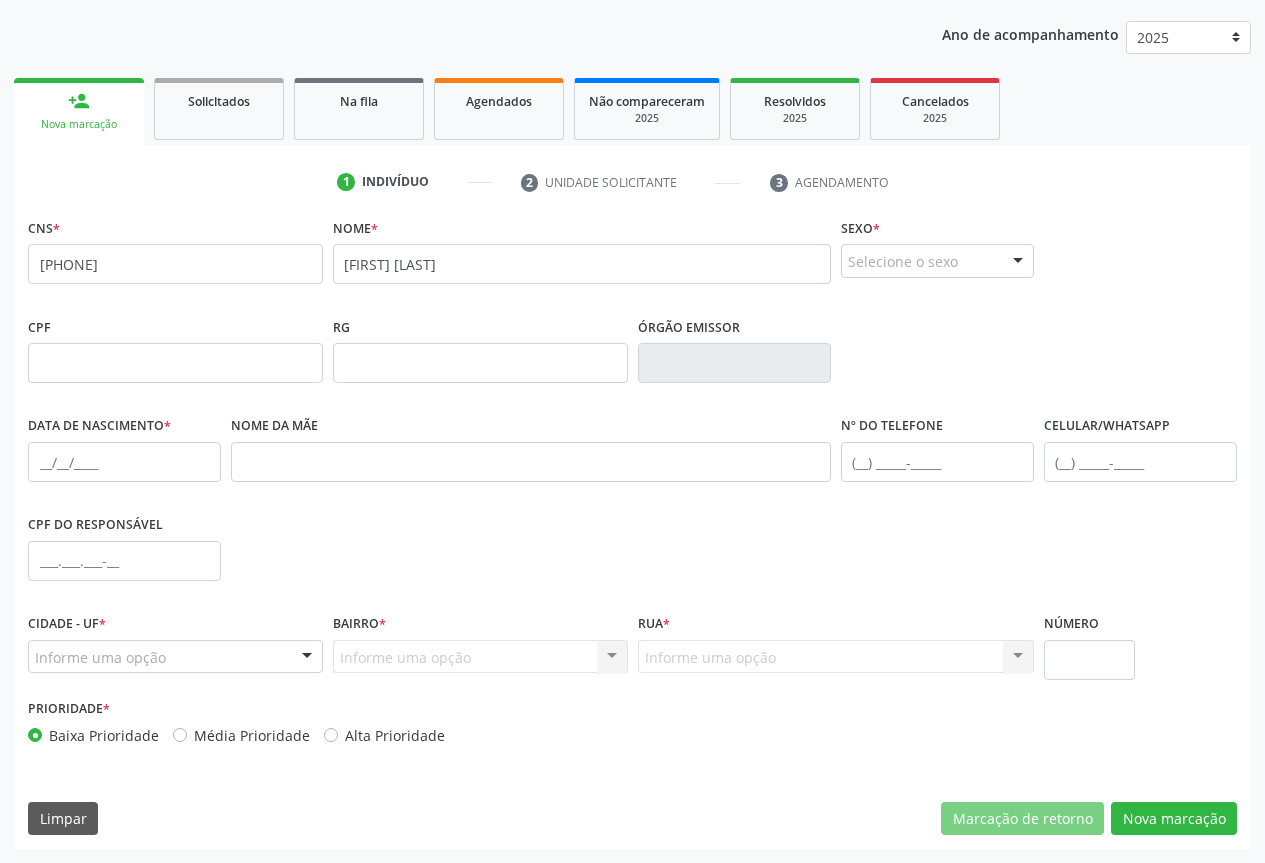 click at bounding box center (1018, 262) 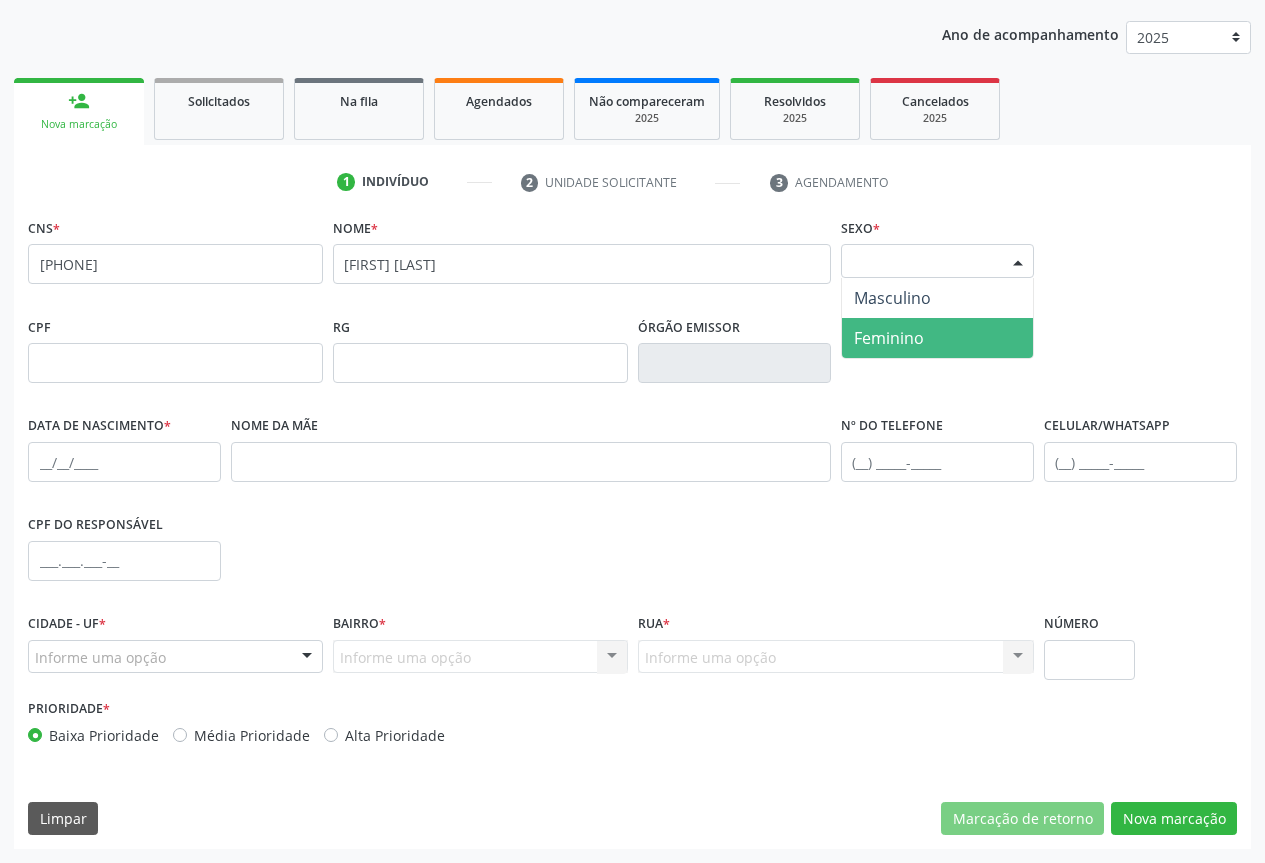 click on "Feminino" at bounding box center [889, 338] 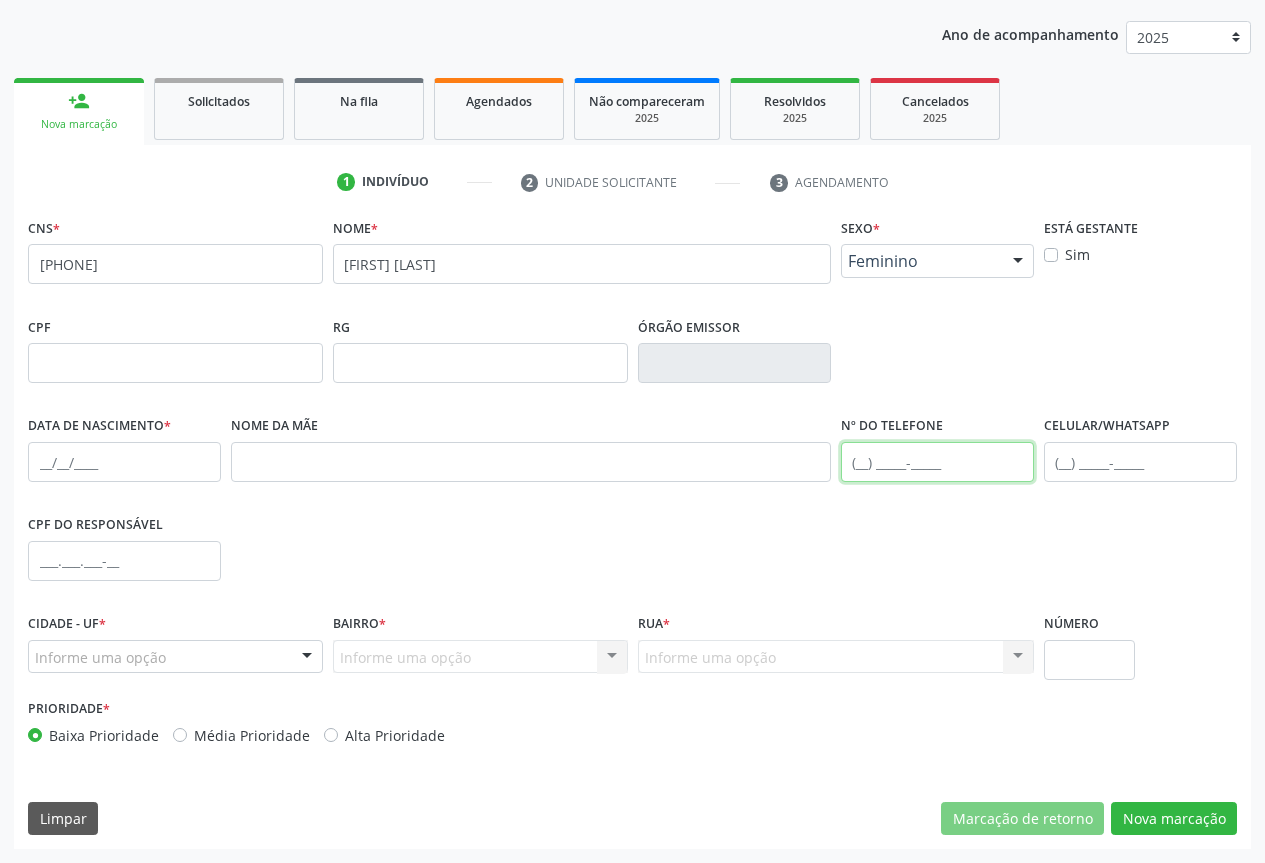 drag, startPoint x: 883, startPoint y: 450, endPoint x: 896, endPoint y: 445, distance: 13.928389 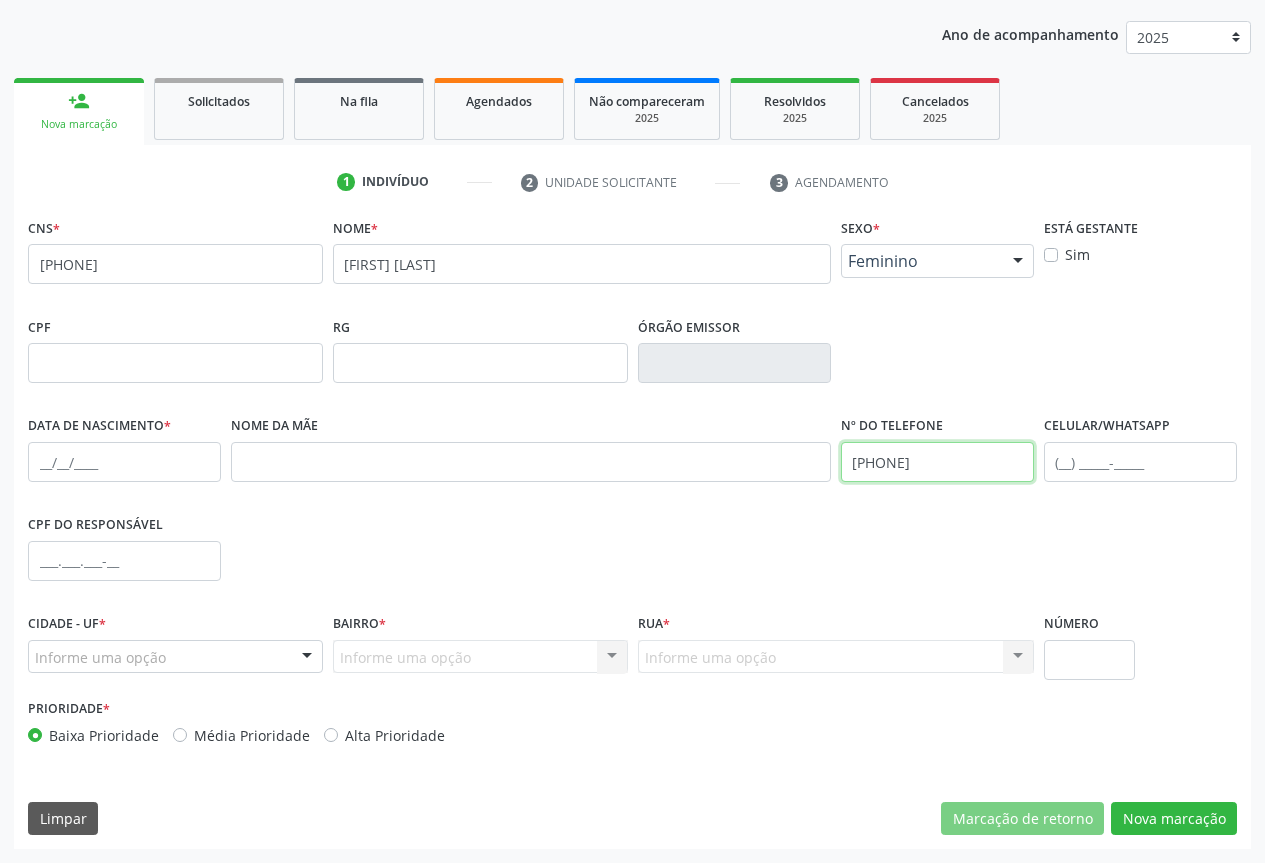type on "[PHONE]" 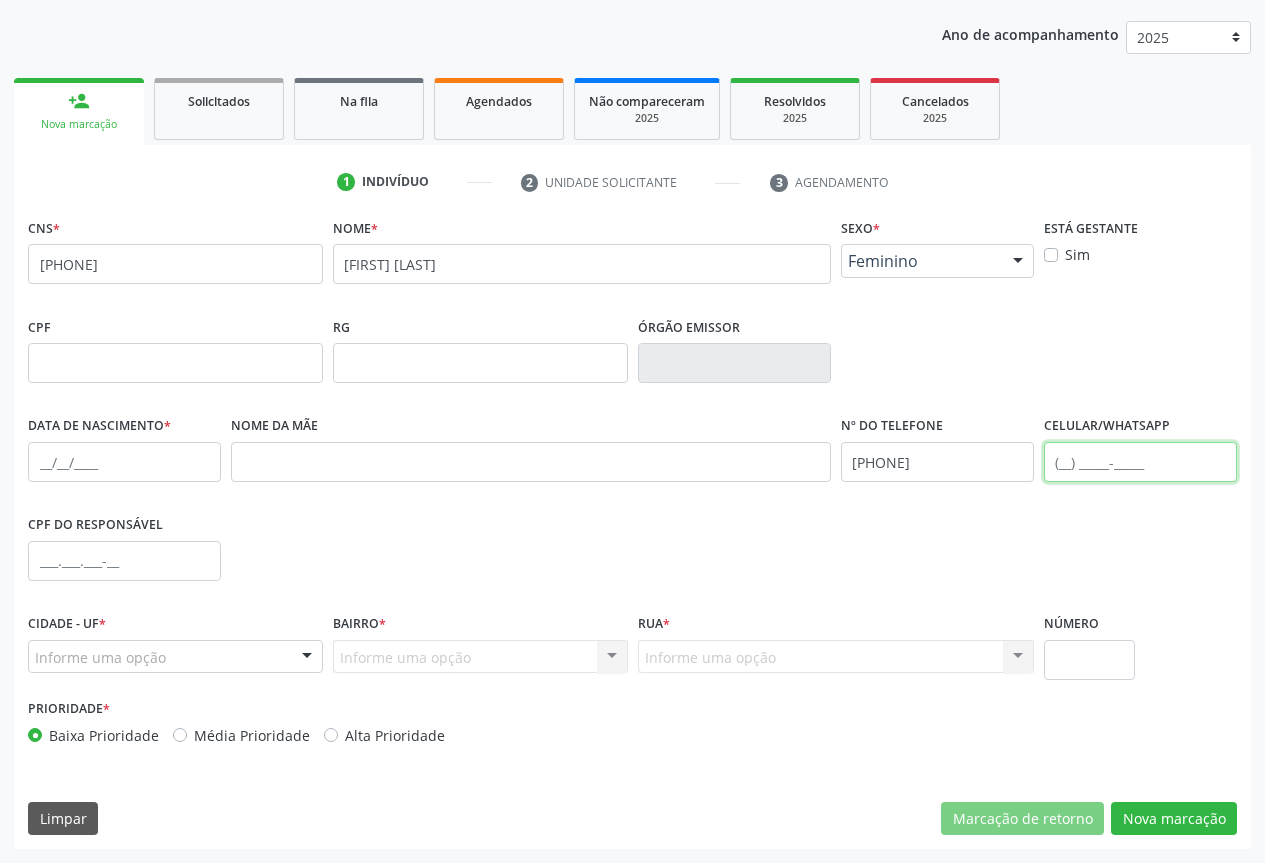 click at bounding box center [1140, 462] 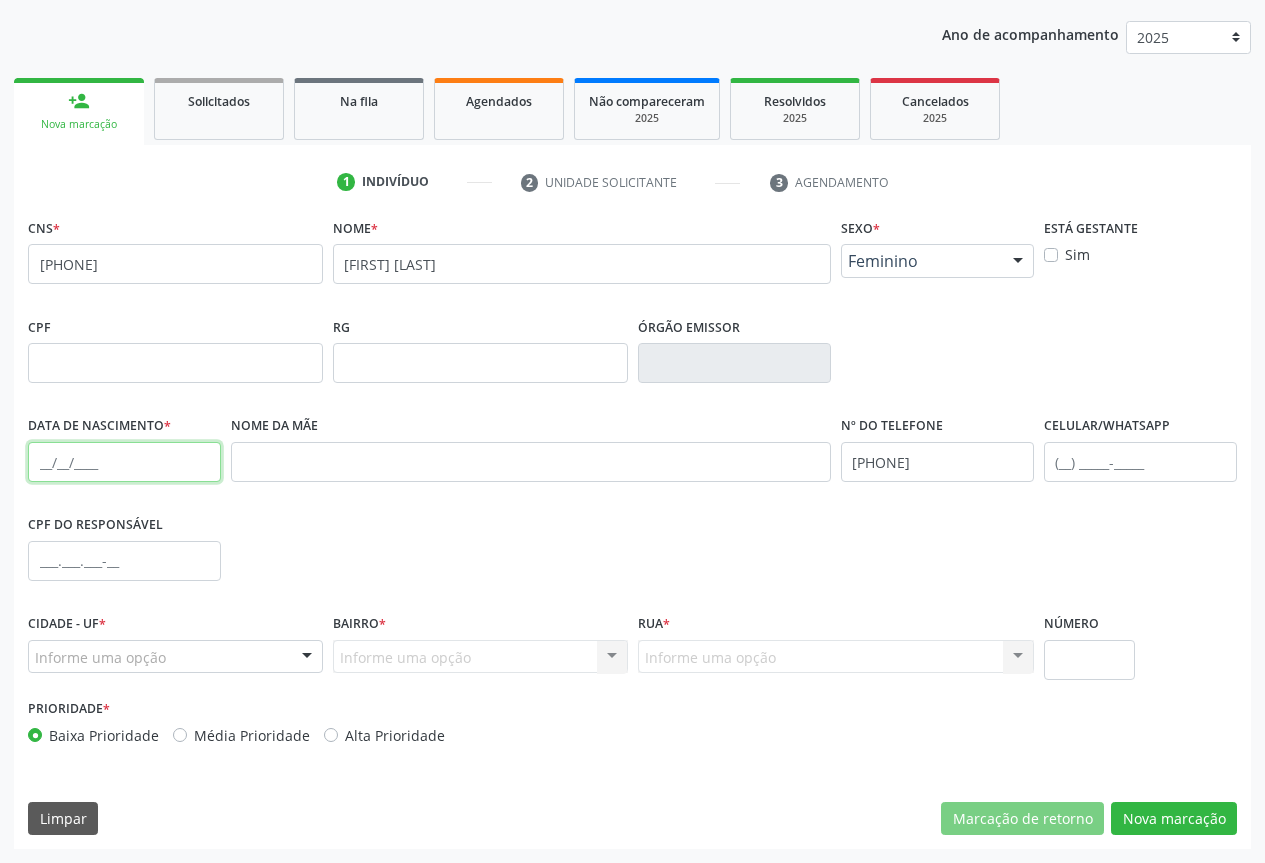 click at bounding box center [124, 462] 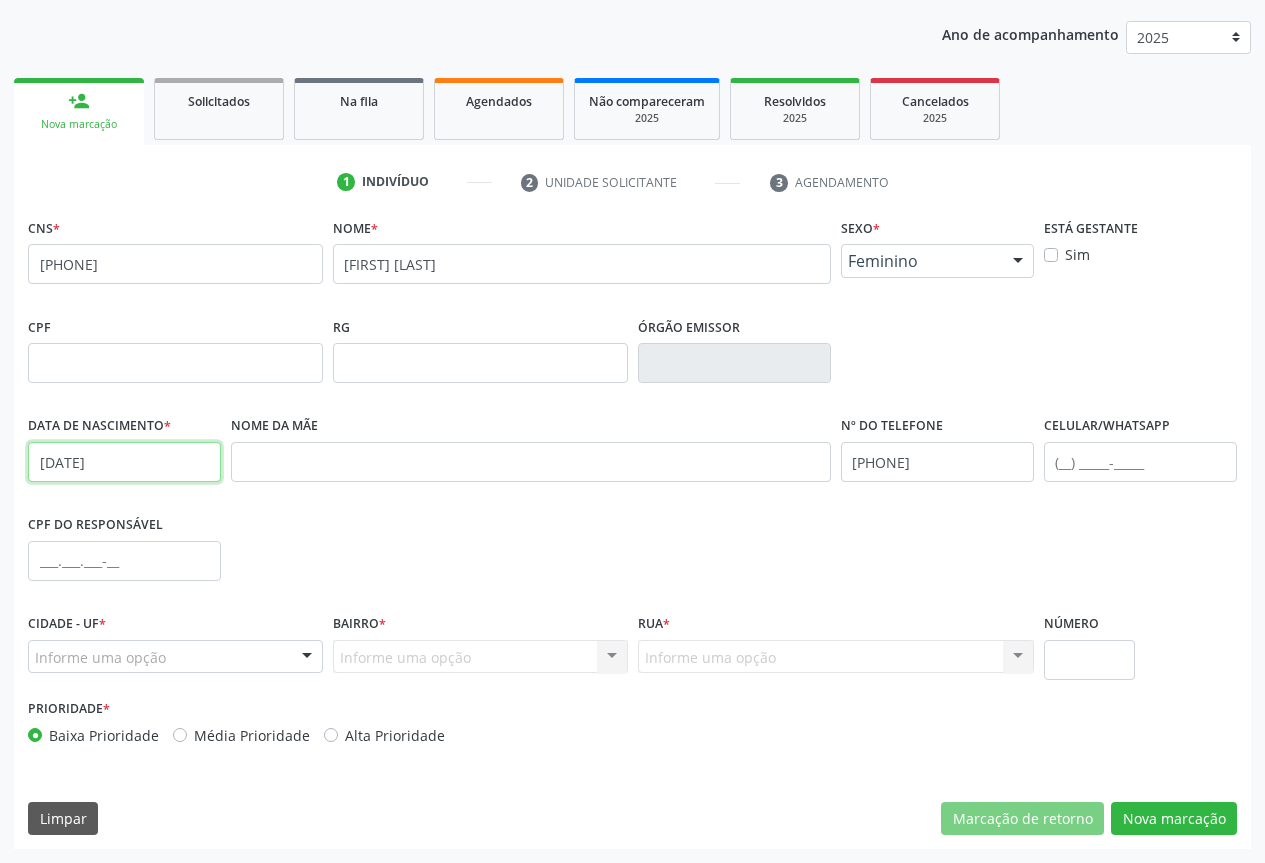 type on "[DATE]" 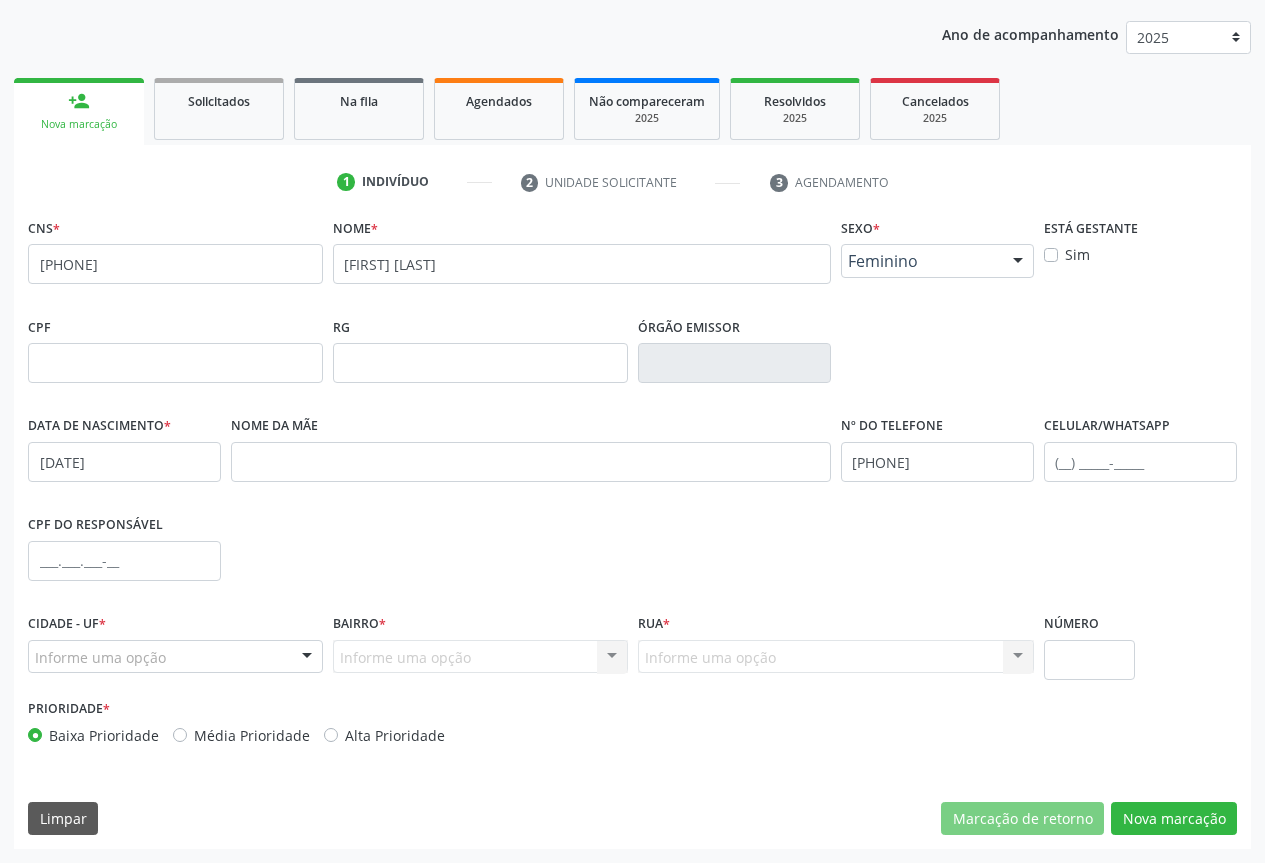 drag, startPoint x: 337, startPoint y: 658, endPoint x: 309, endPoint y: 660, distance: 28.071337 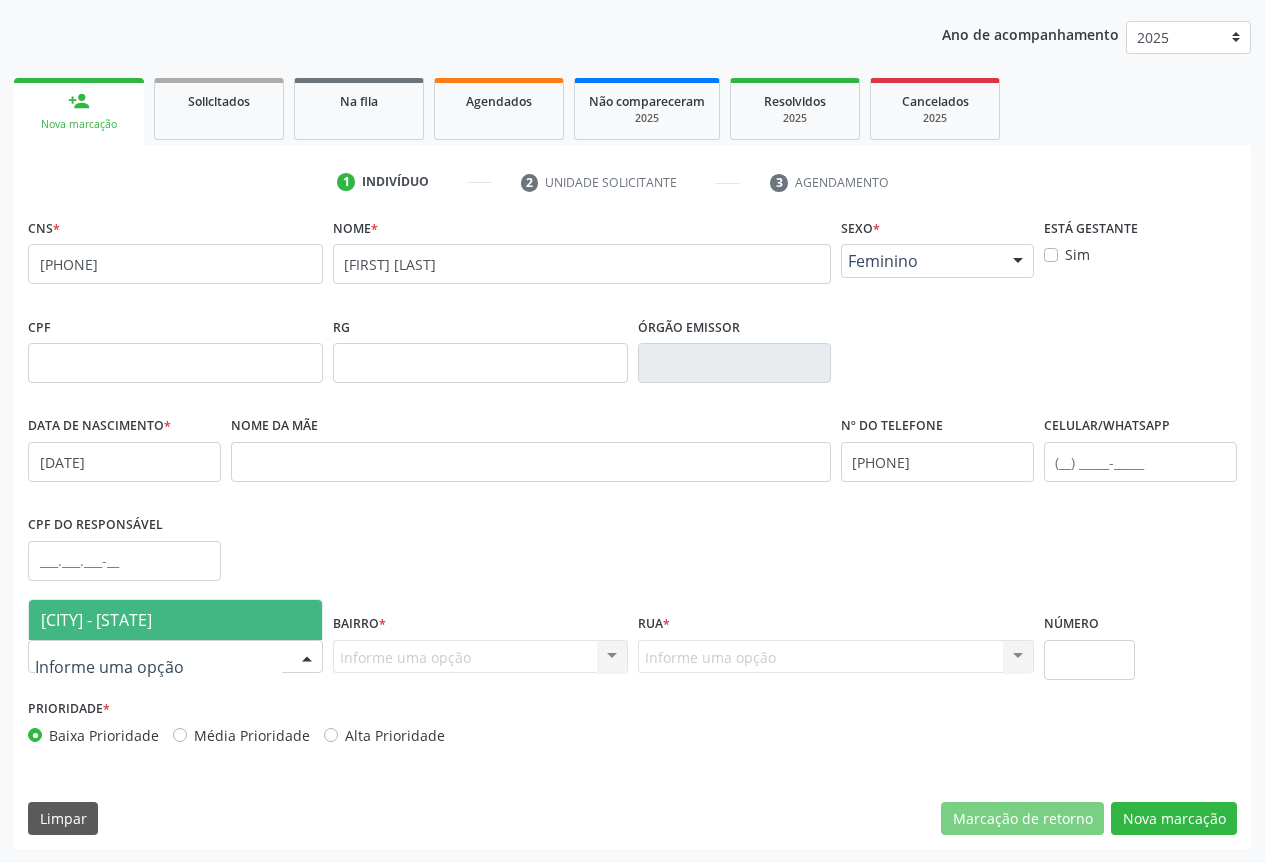 click on "[CITY] - [STATE]" at bounding box center (96, 620) 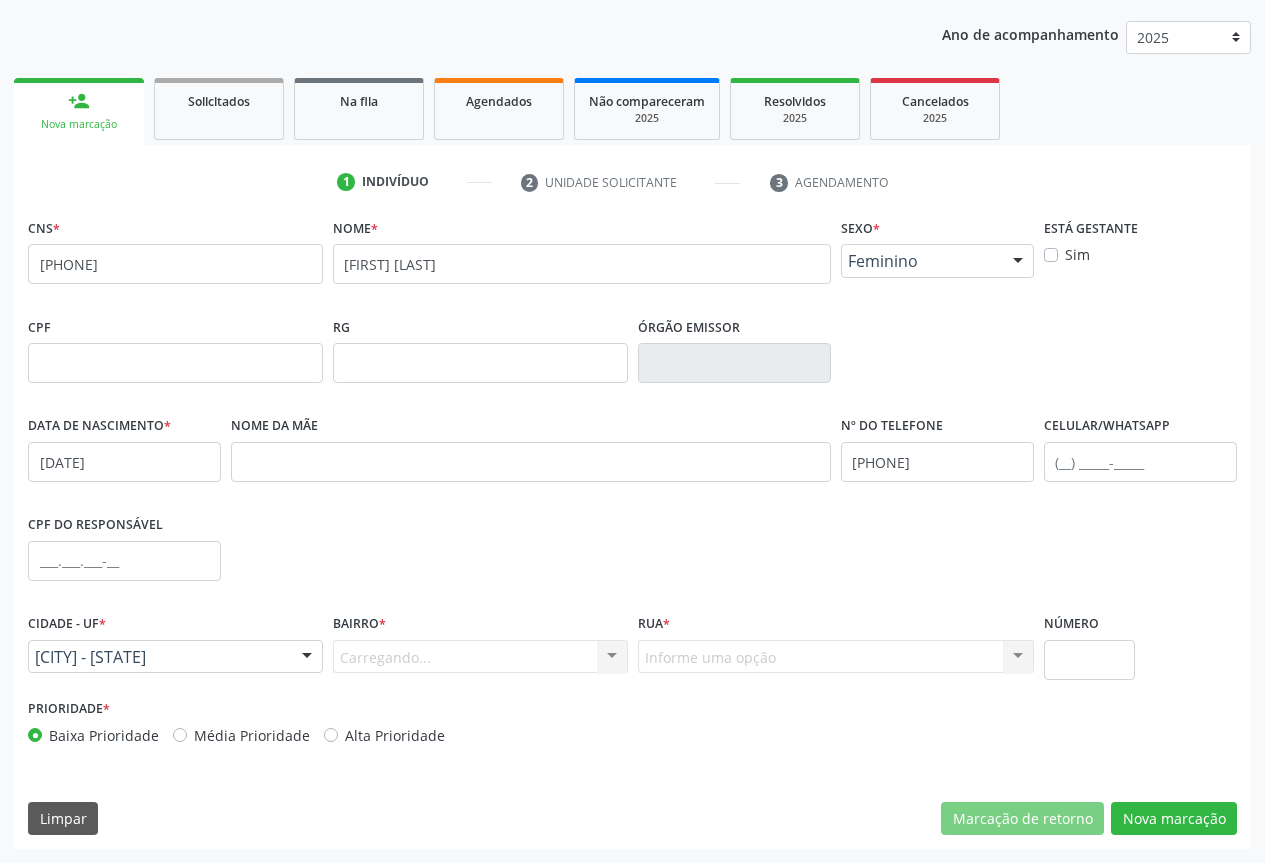 click on "Carregando...
Nenhum resultado encontrado para: "   "
Nenhuma opção encontrada. Digite para adicionar." at bounding box center (480, 657) 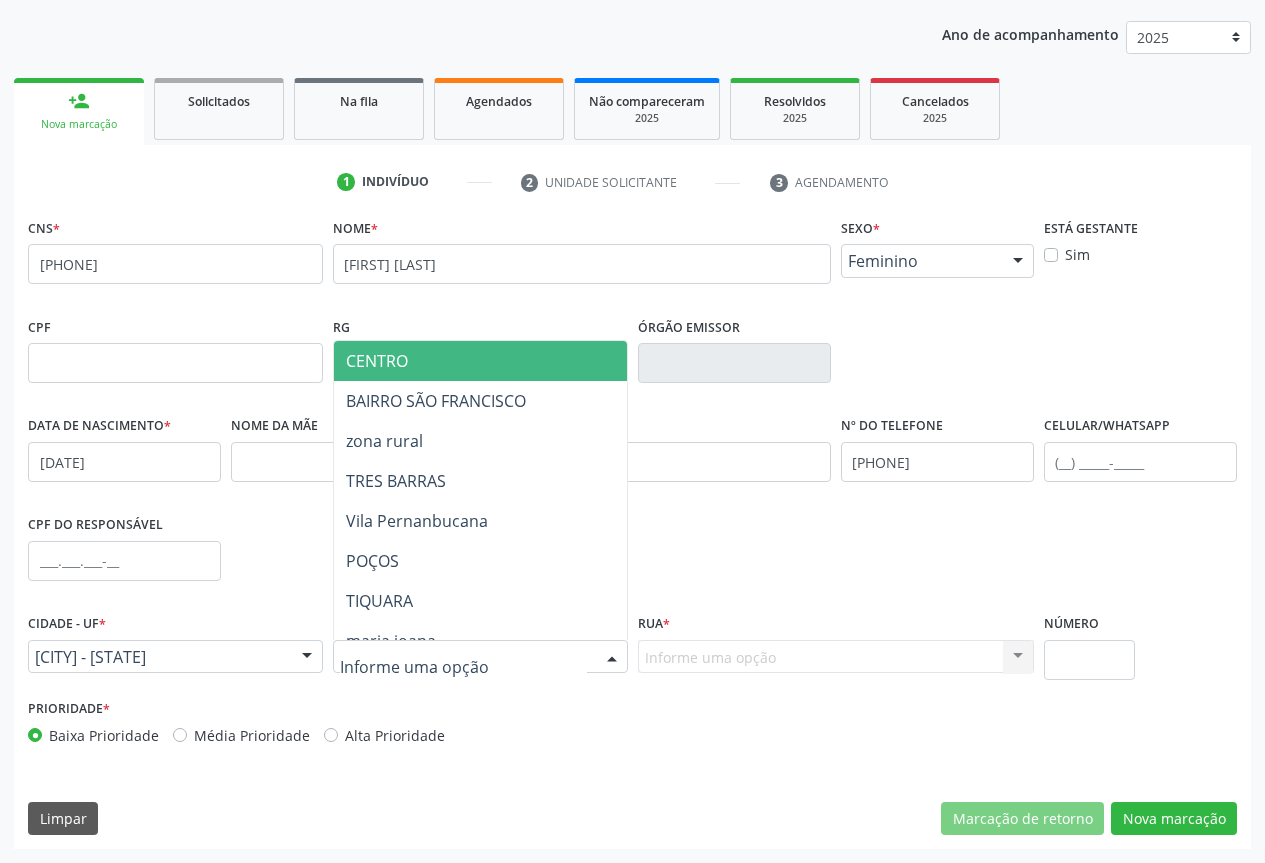 click at bounding box center (612, 658) 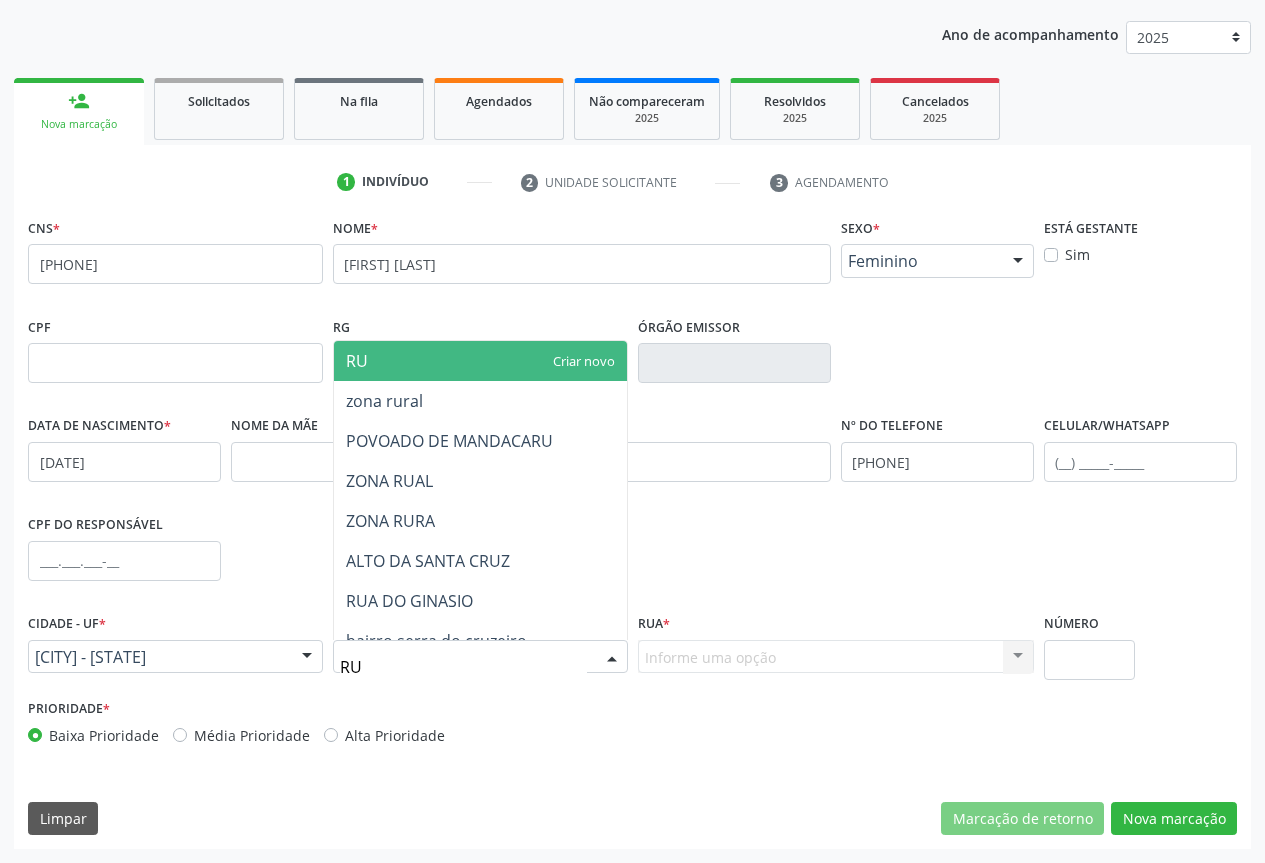 type on "R" 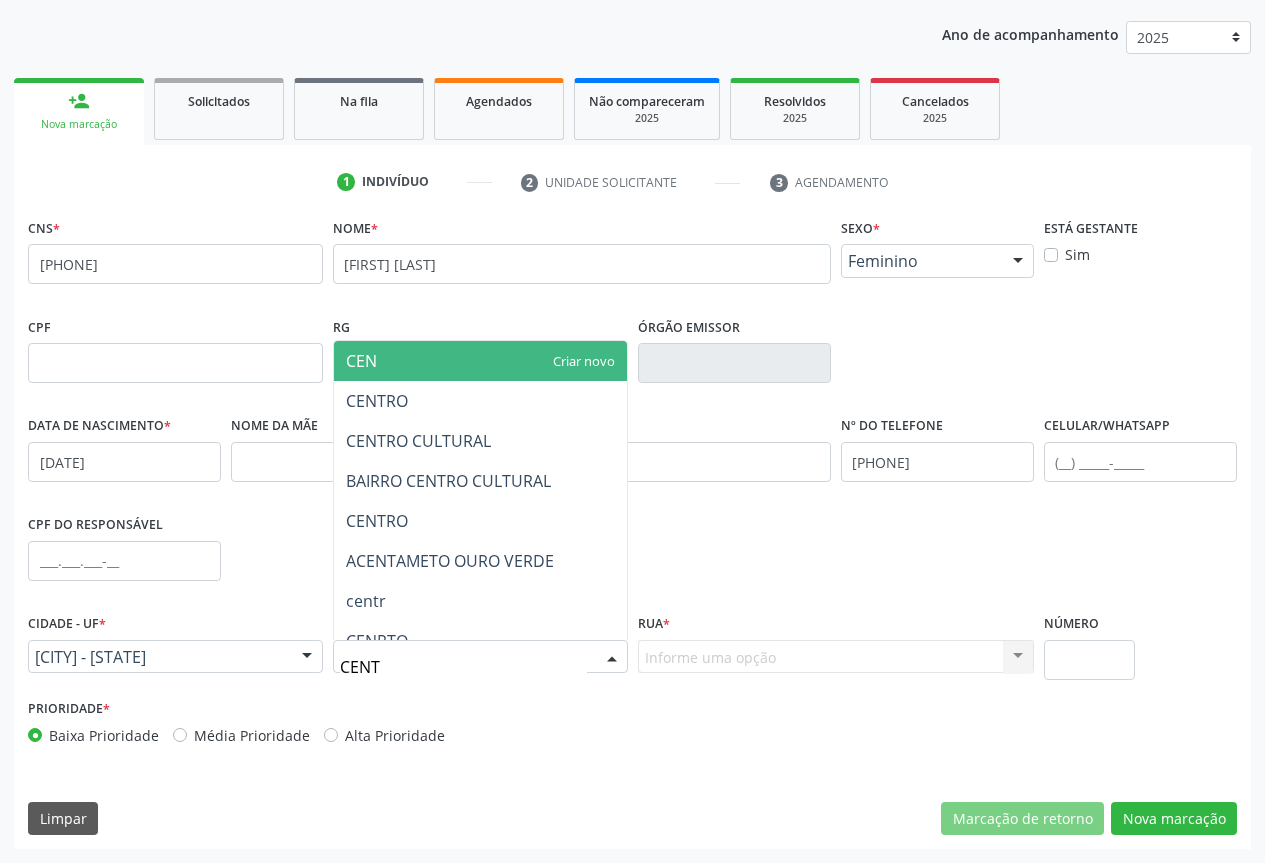 type on "CENTR" 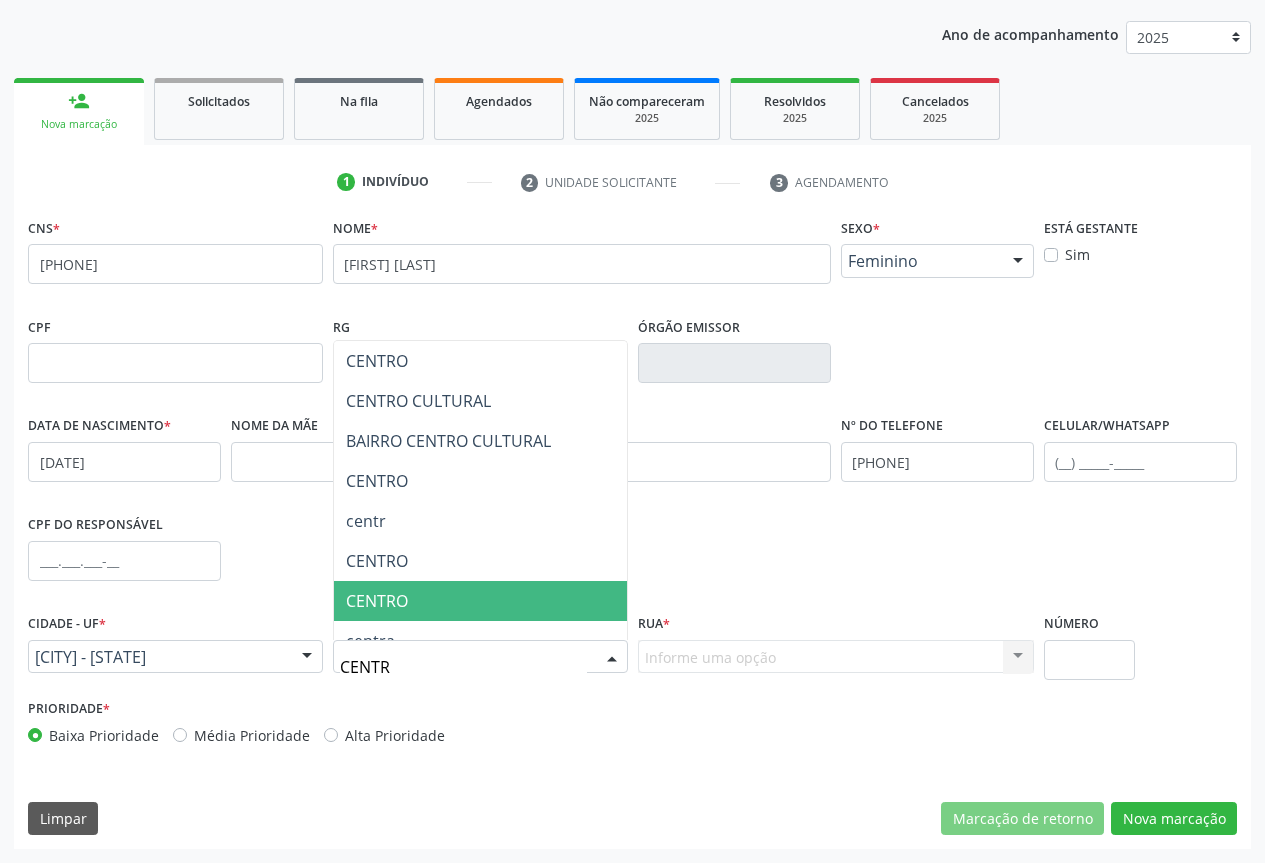 drag, startPoint x: 384, startPoint y: 608, endPoint x: 425, endPoint y: 618, distance: 42.201897 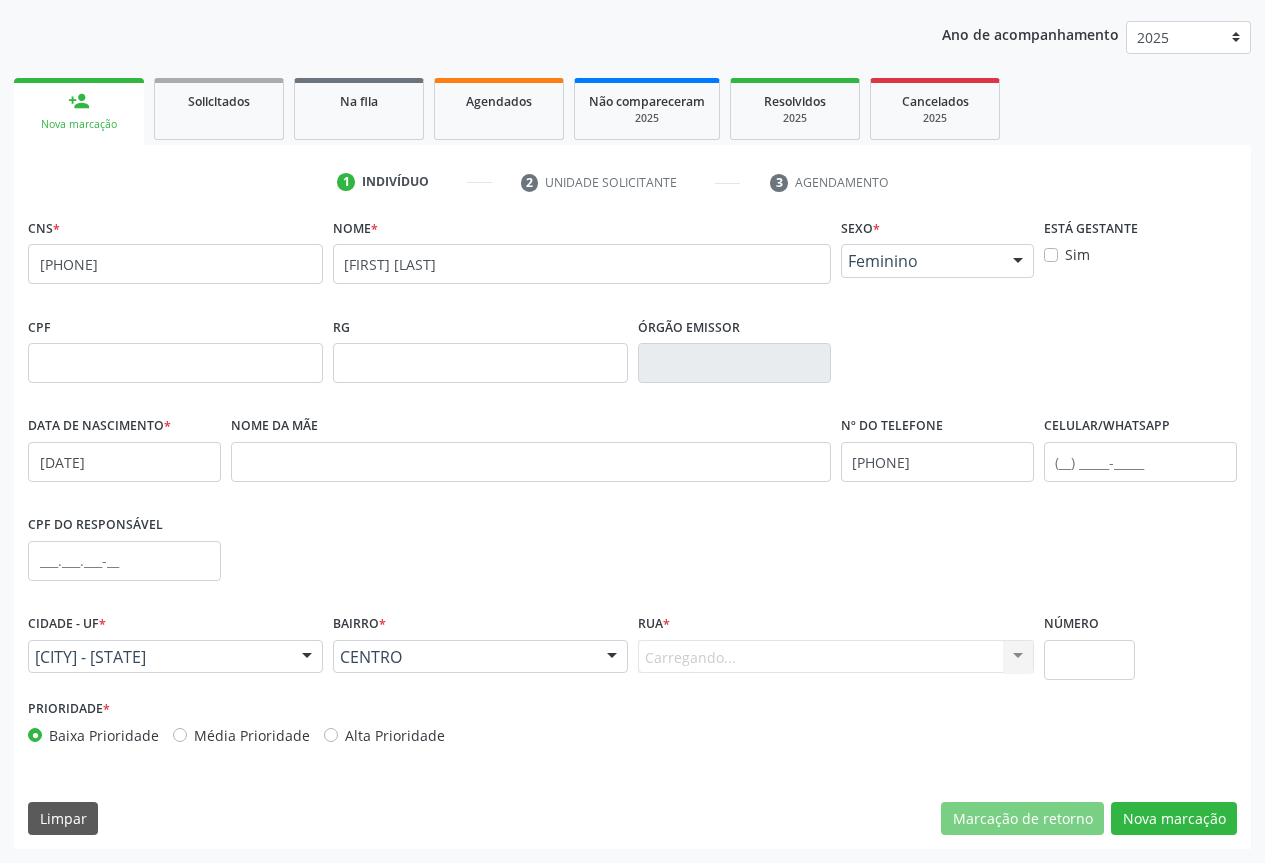 click on "Carregando...
Nenhum resultado encontrado para: "   "
Nenhuma opção encontrada. Digite para adicionar." at bounding box center [836, 657] 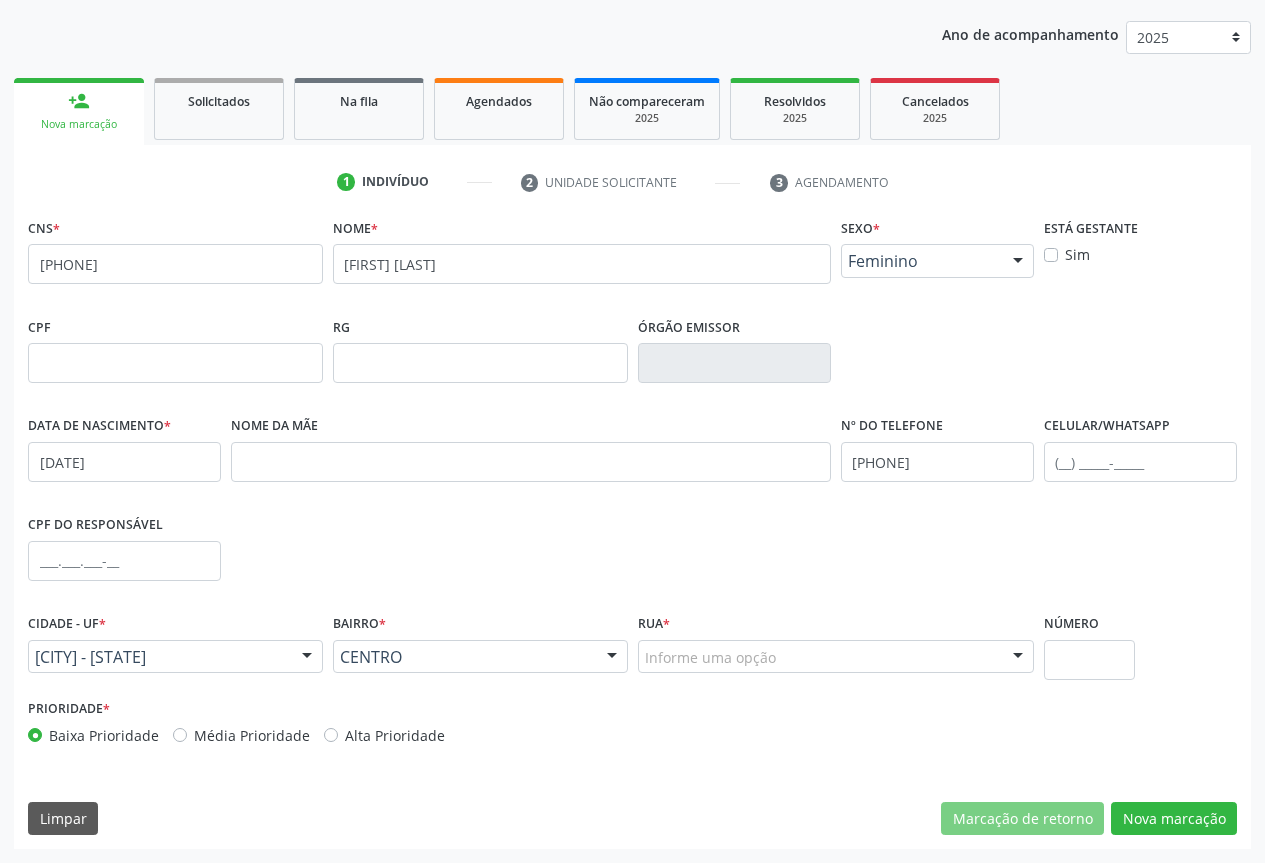 click at bounding box center [1018, 658] 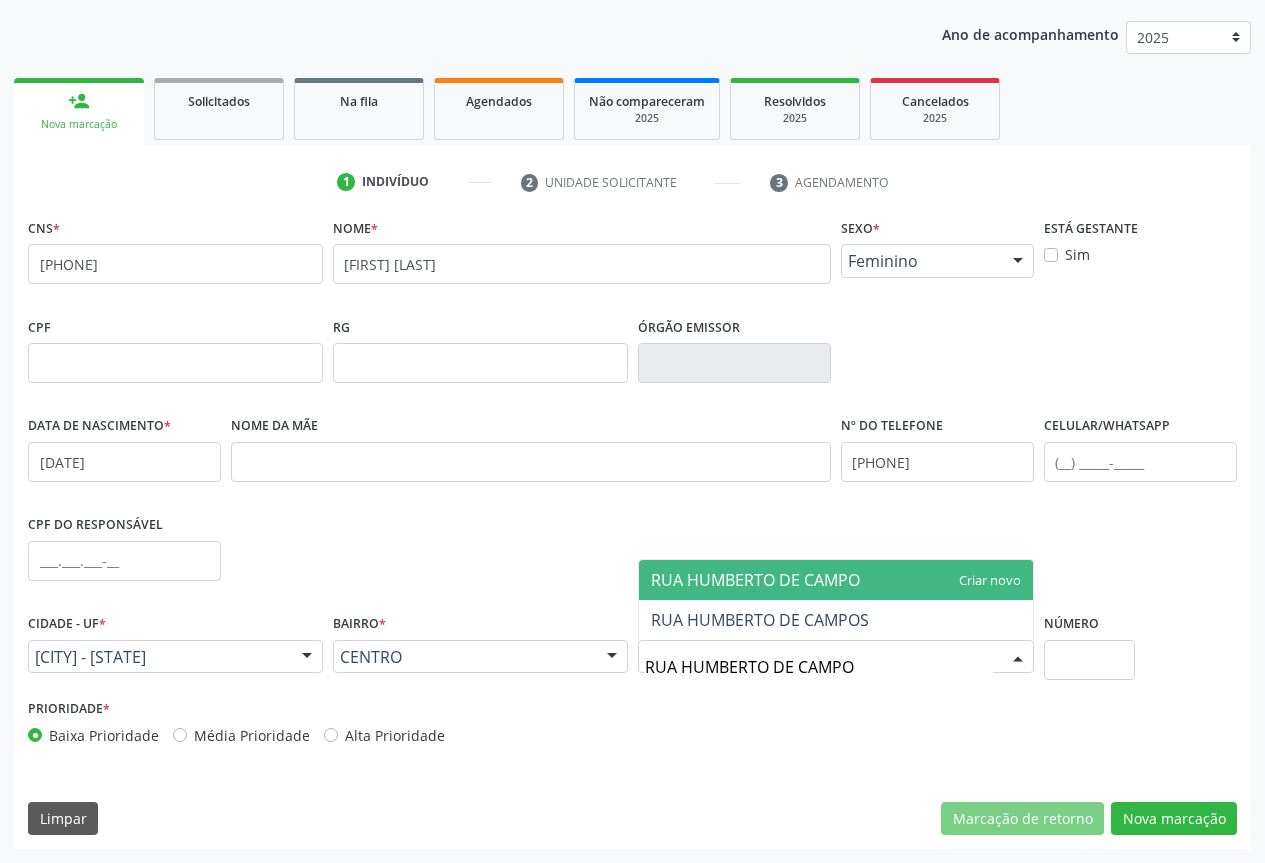 type on "RUA HUMBERTO DE CAMPOS" 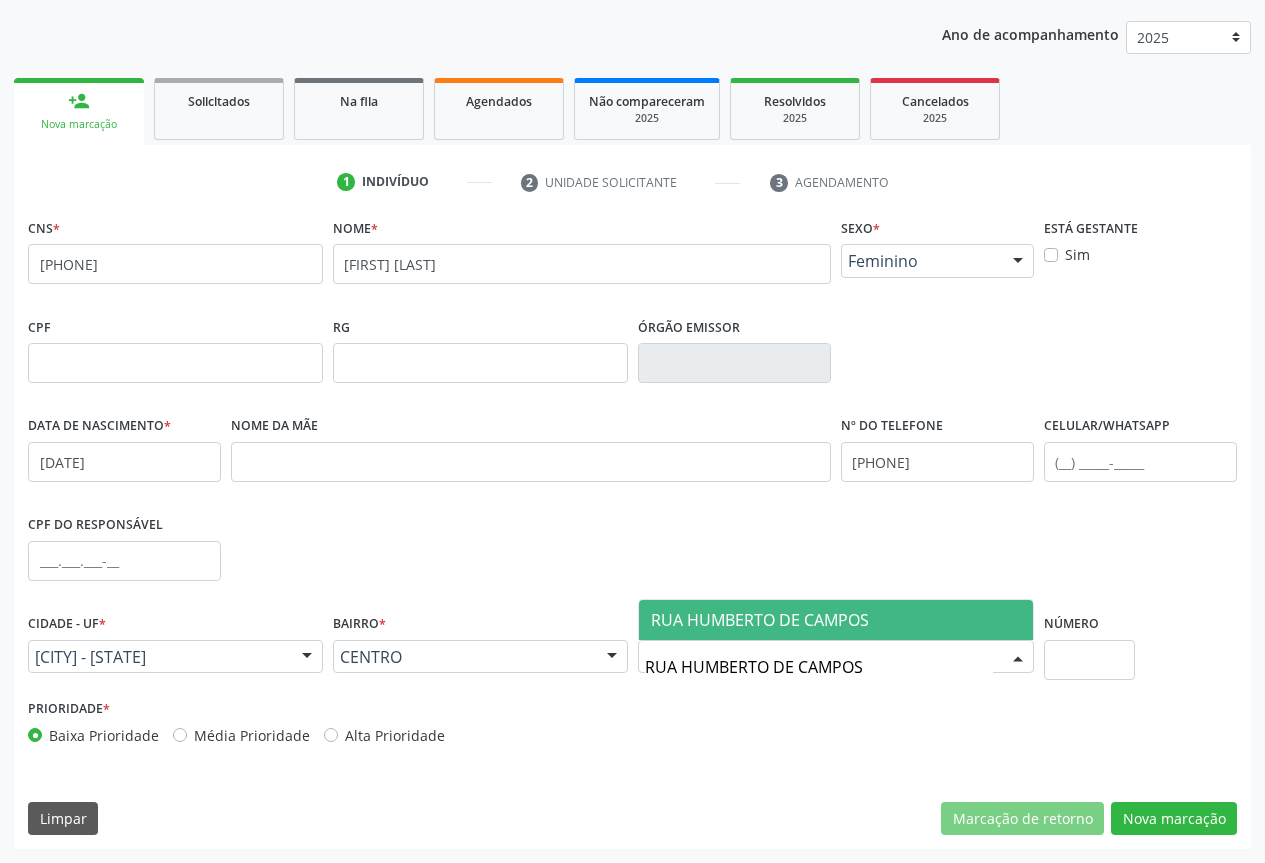 click on "RUA HUMBERTO DE CAMPOS" at bounding box center [836, 620] 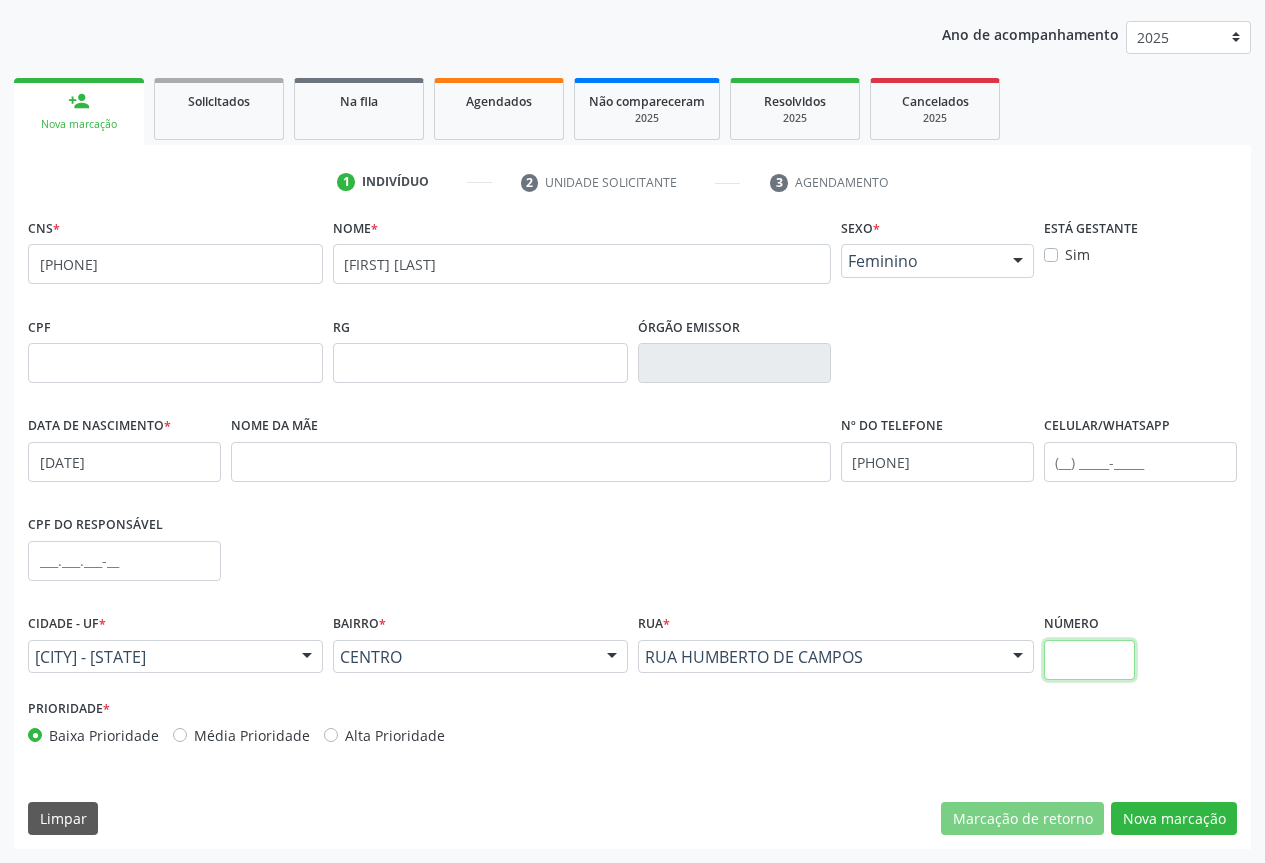 click at bounding box center (1090, 660) 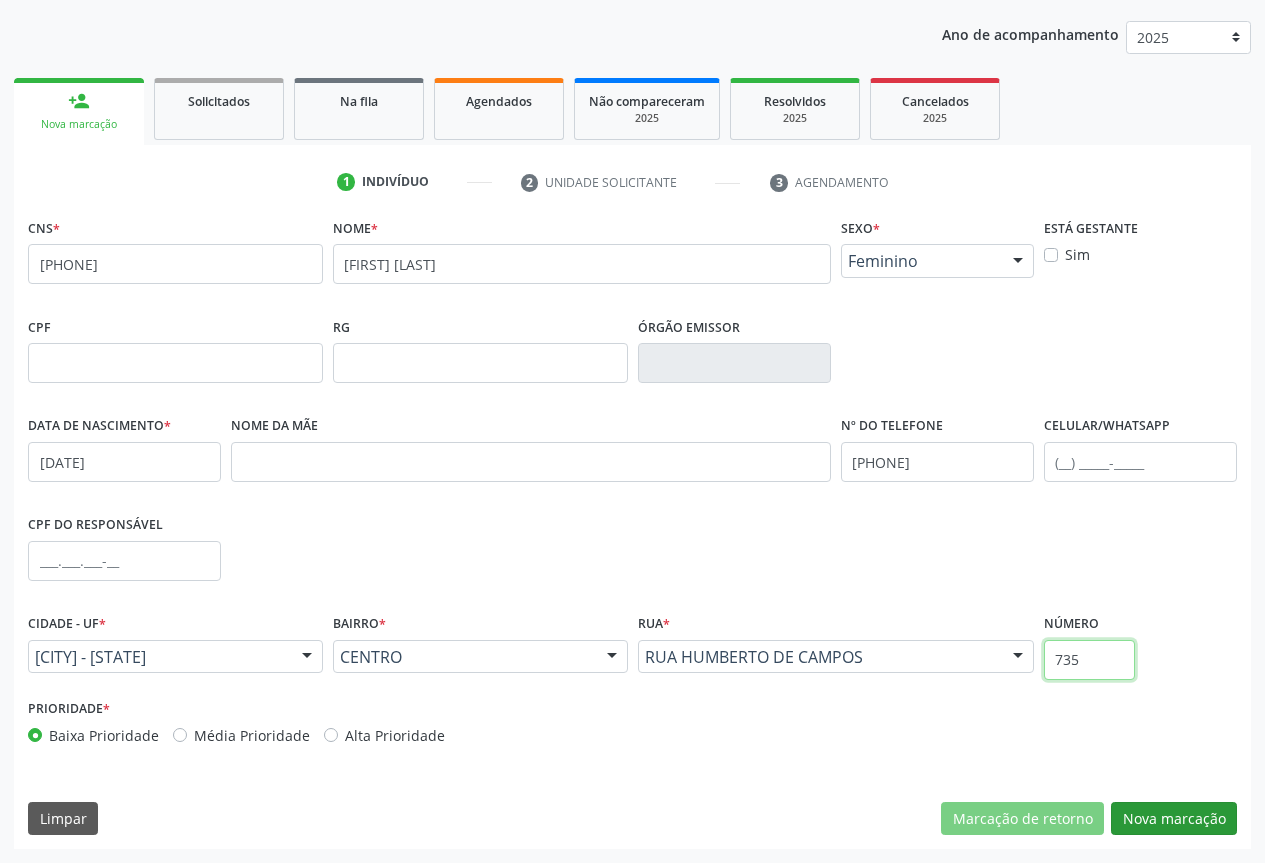 type on "735" 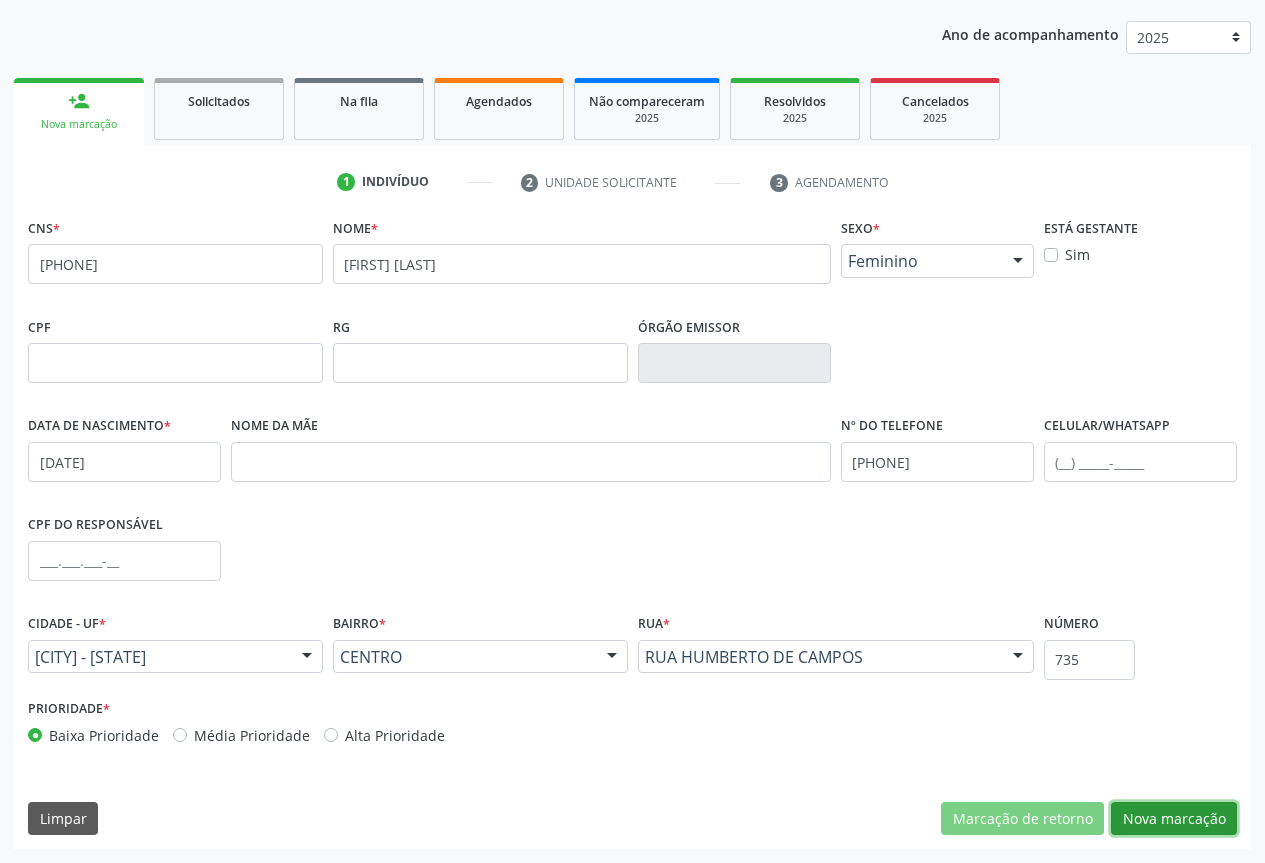 click on "Nova marcação" at bounding box center (1174, 819) 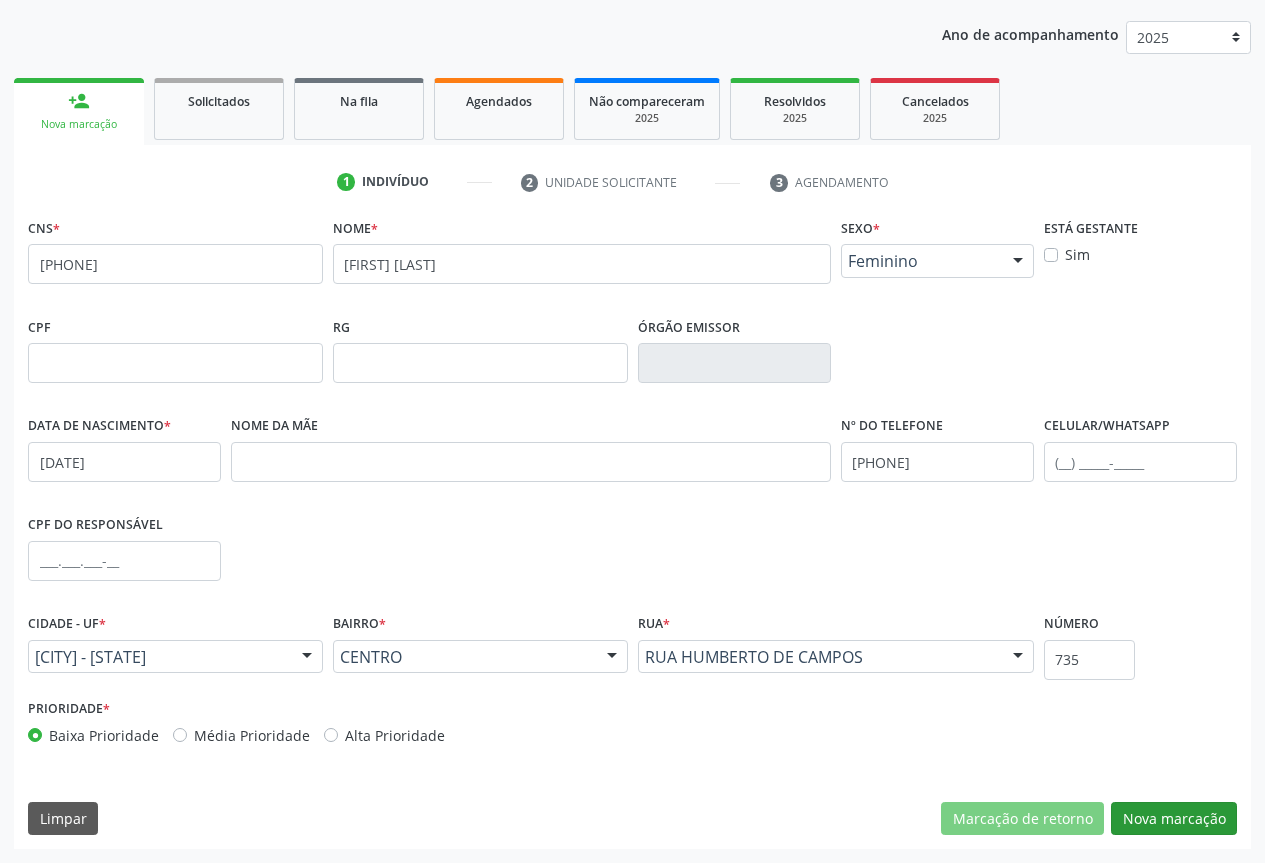 scroll, scrollTop: 43, scrollLeft: 0, axis: vertical 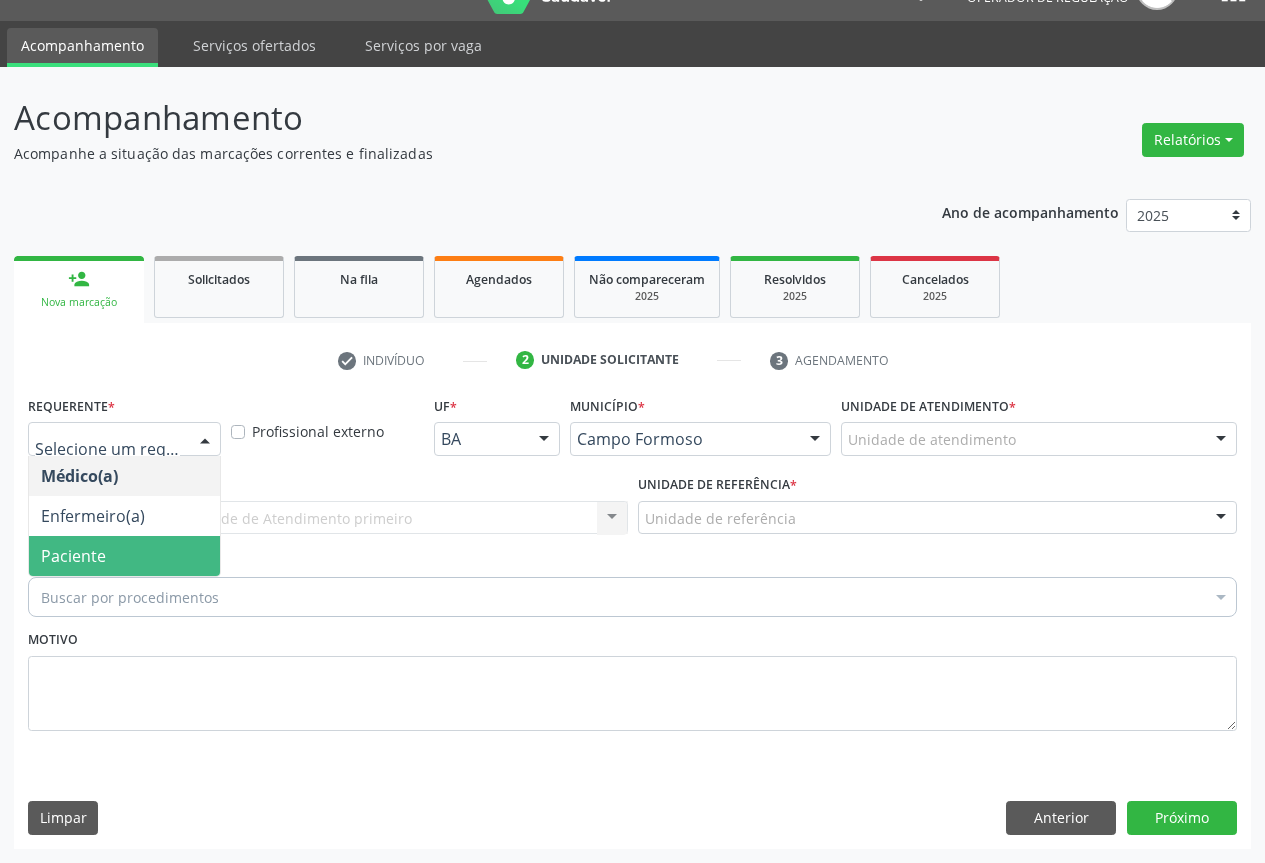 click on "Paciente" at bounding box center [124, 556] 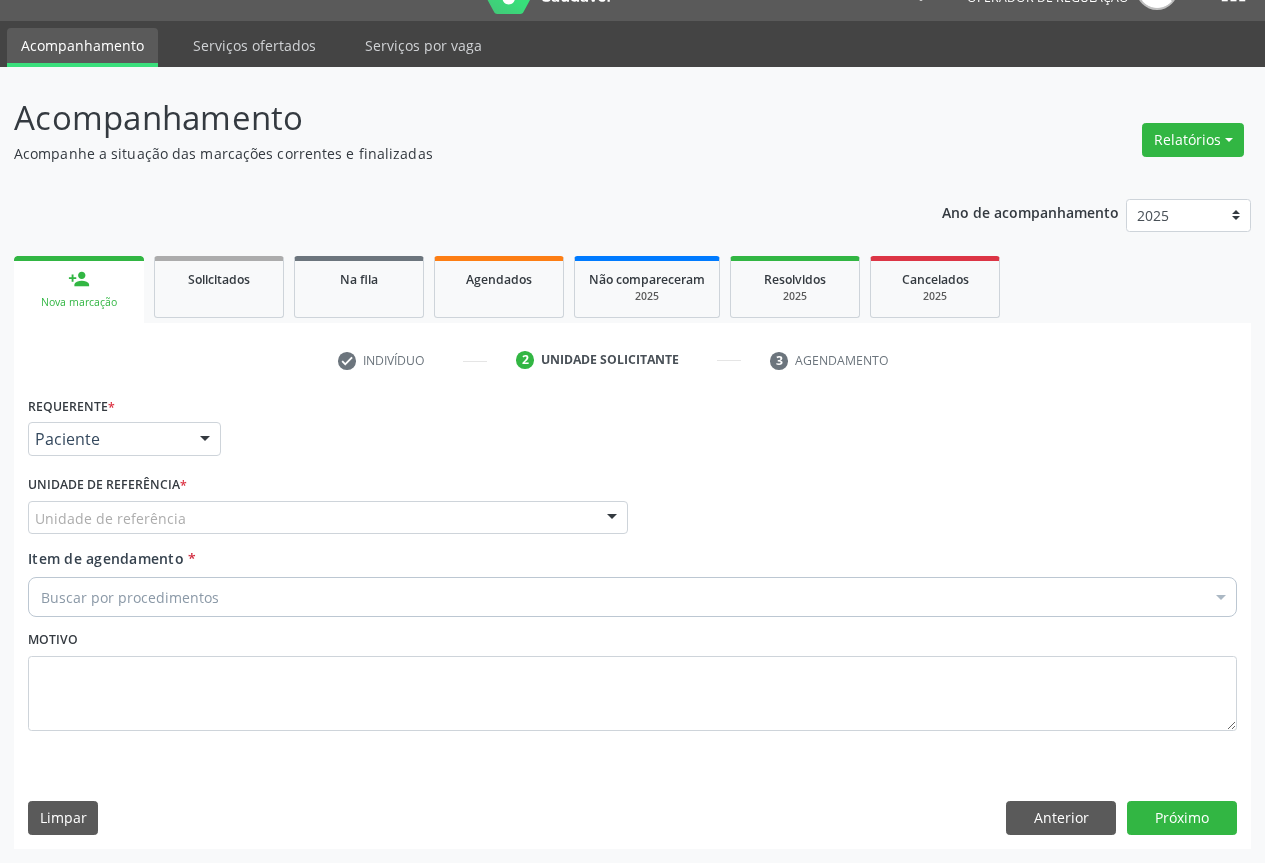 click on "Unidade de referência" at bounding box center [328, 518] 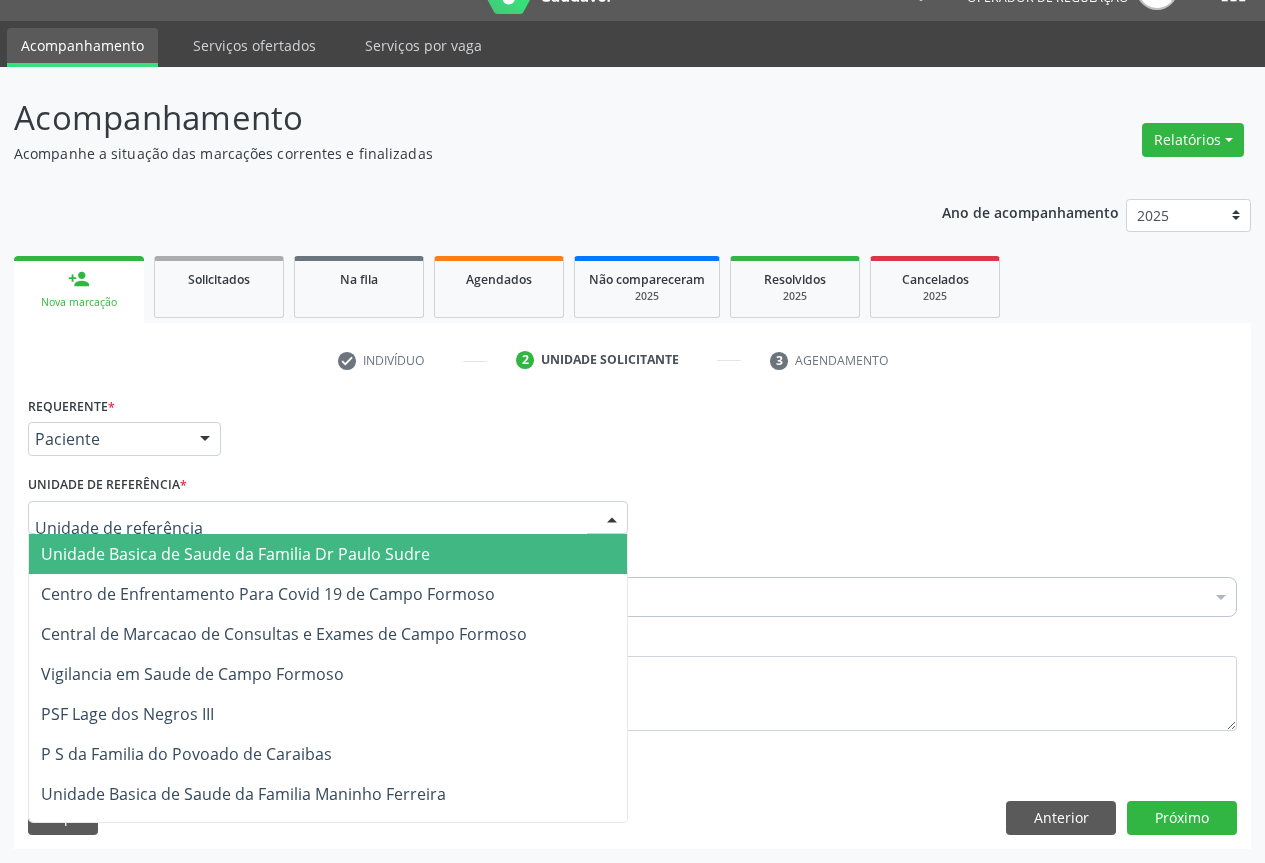 click on "Unidade Basica de Saude da Familia Dr Paulo Sudre" at bounding box center [328, 554] 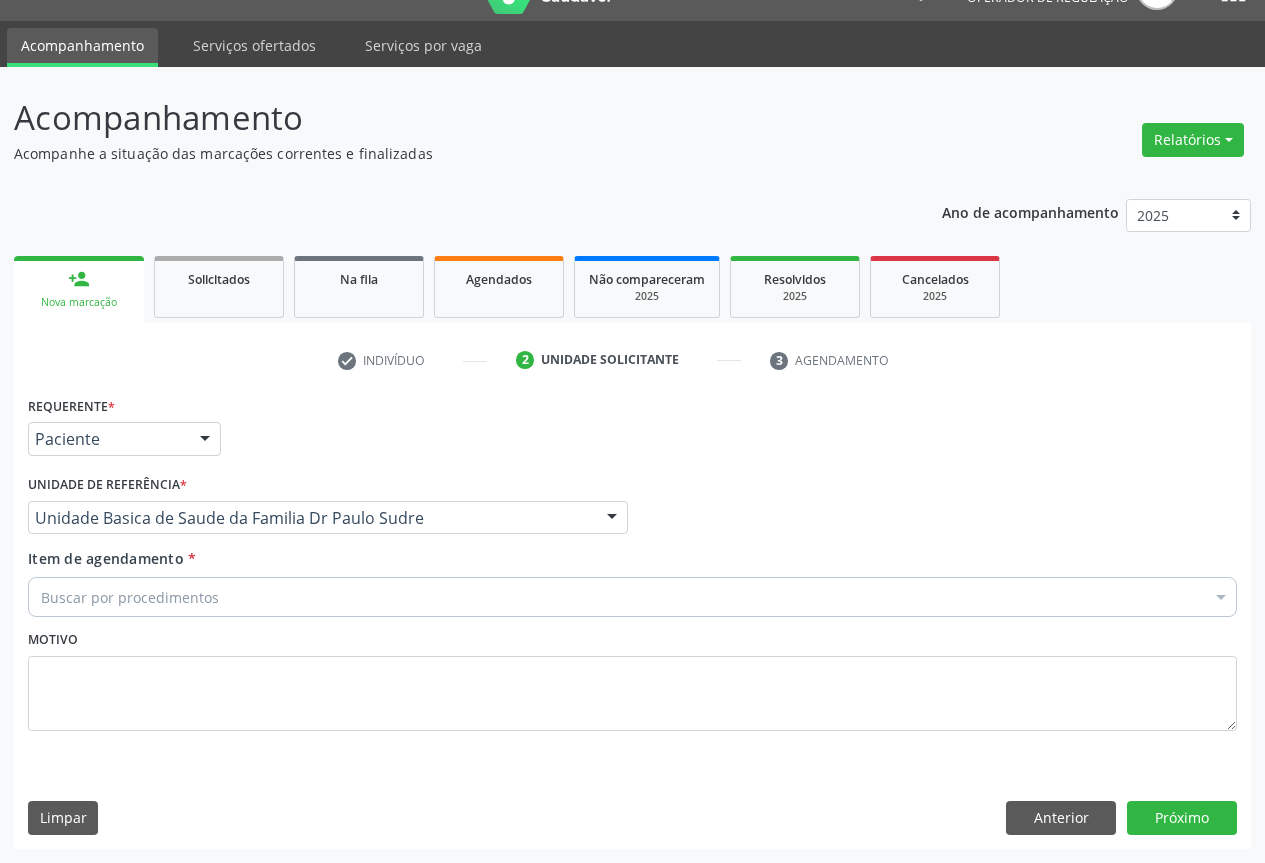 click on "Buscar por procedimentos" at bounding box center (632, 597) 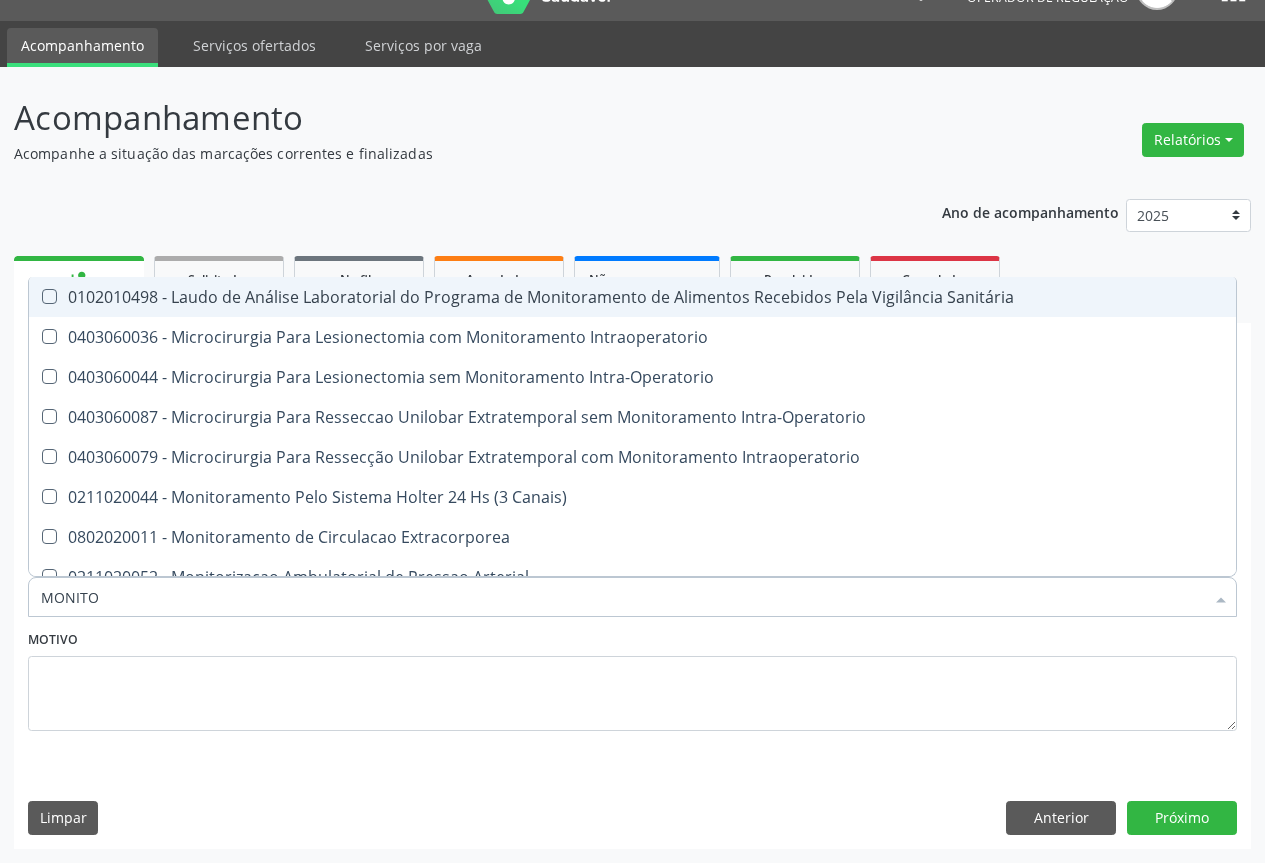 type on "MONITOR" 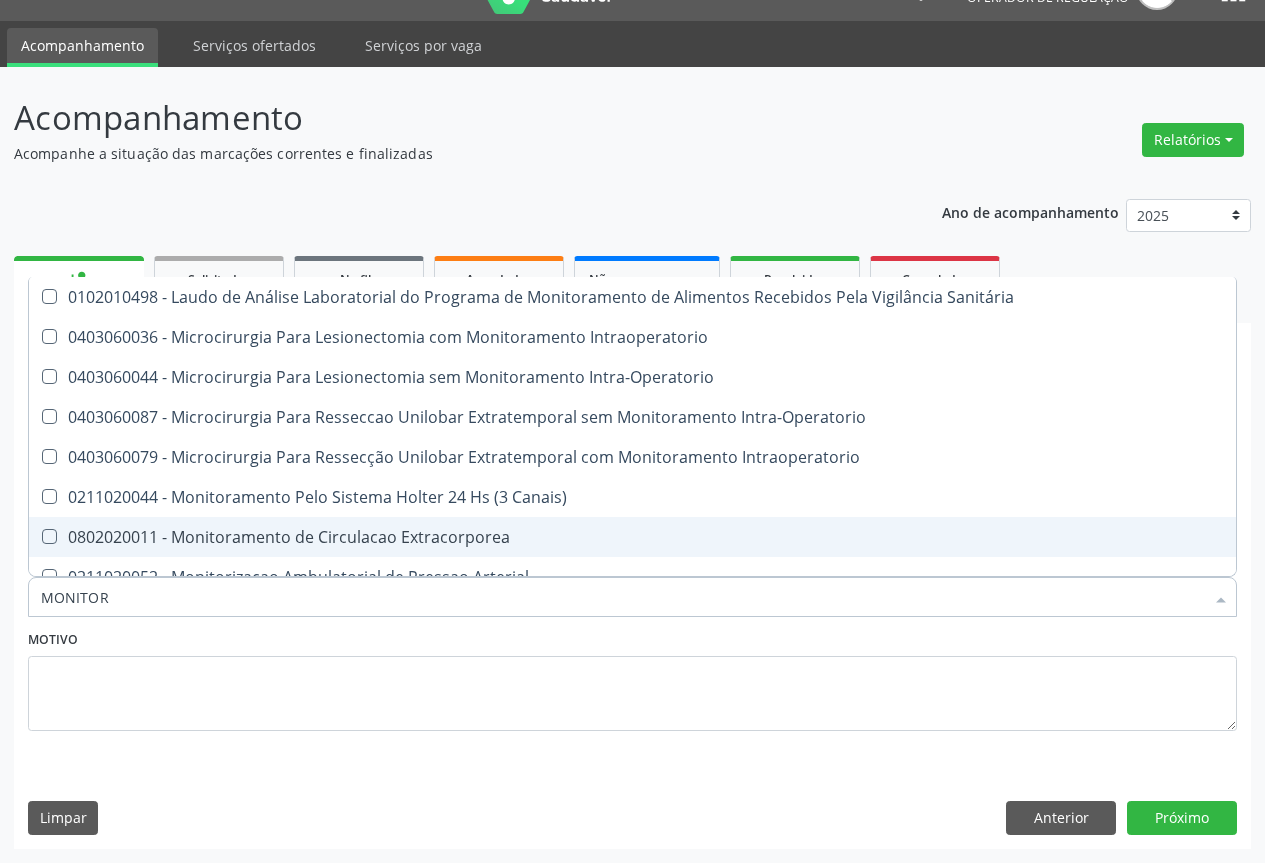 scroll, scrollTop: 61, scrollLeft: 0, axis: vertical 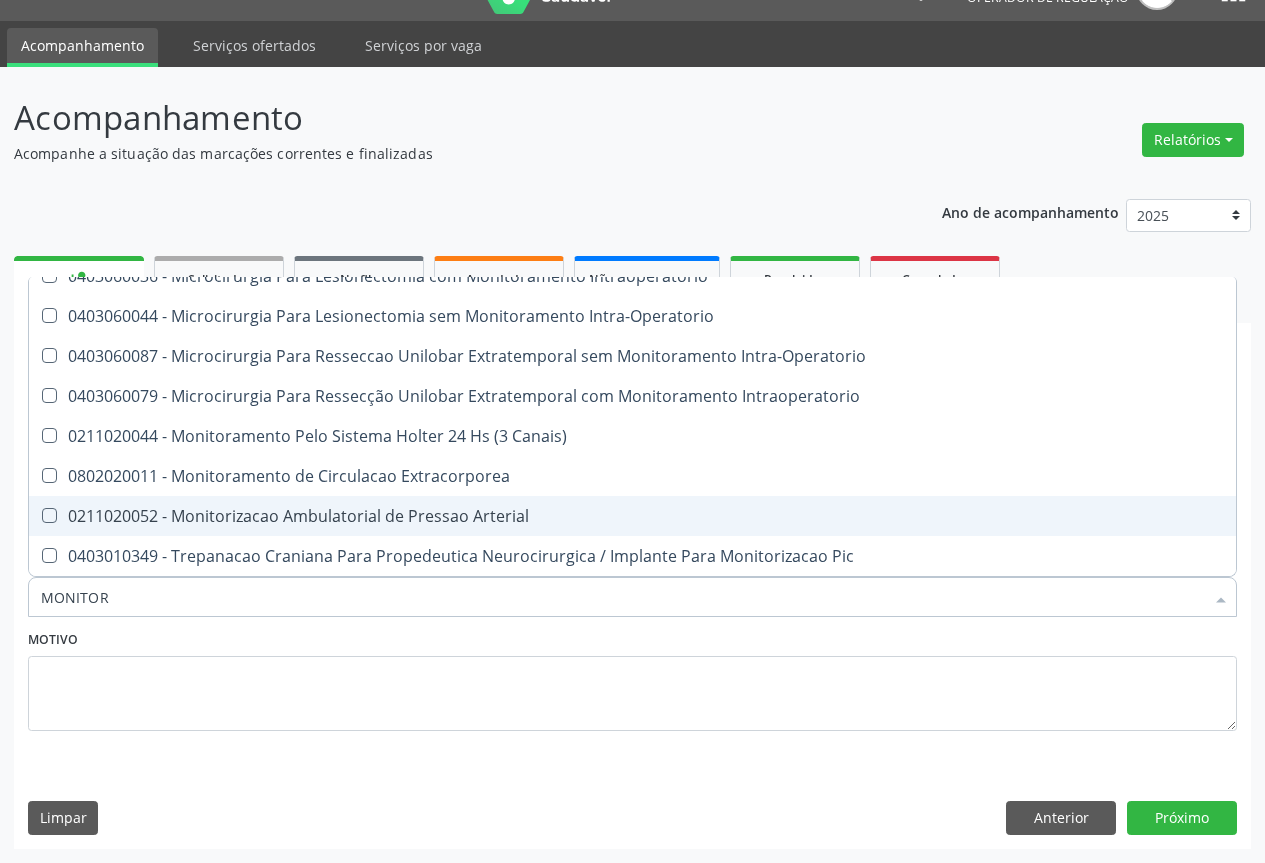 click on "0211020052 - Monitorizacao Ambulatorial de Pressao Arterial" at bounding box center (632, 516) 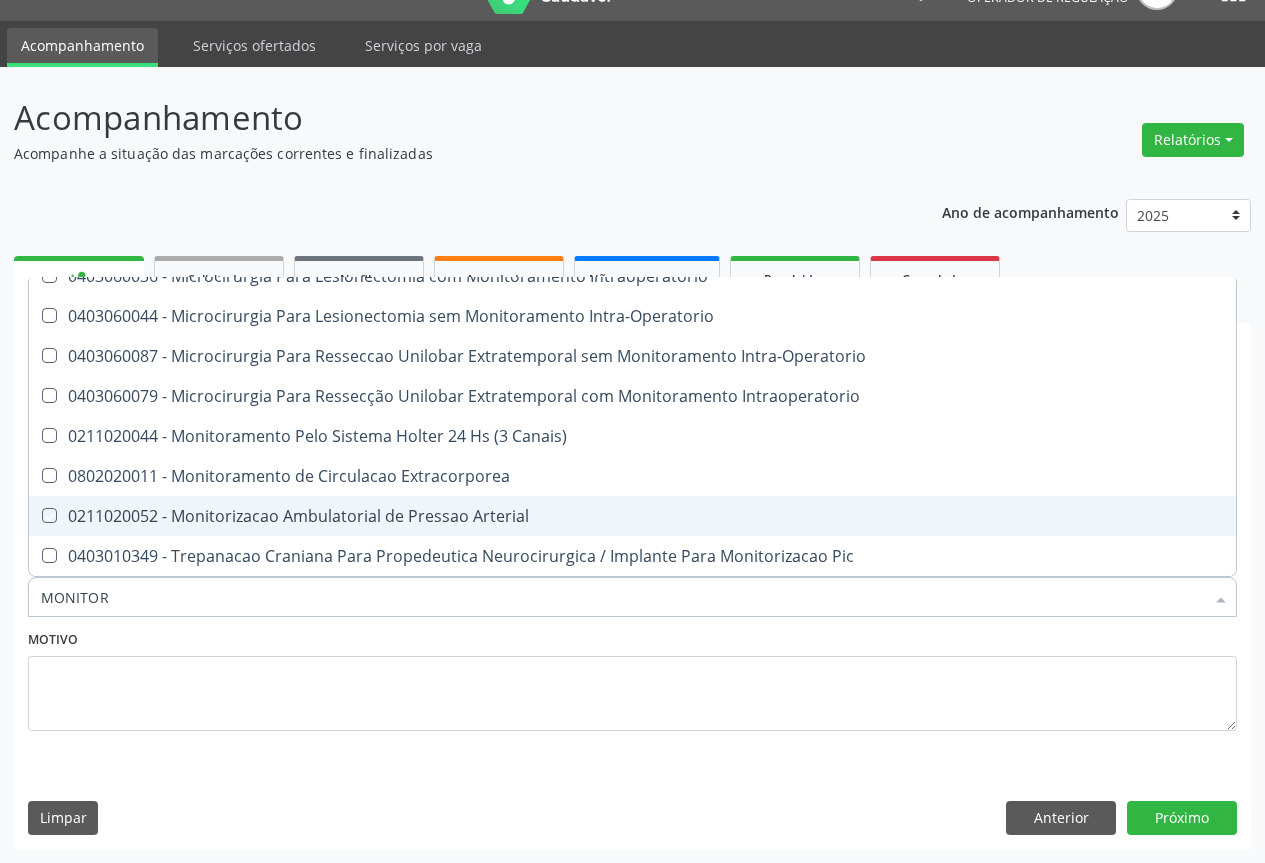 checkbox on "true" 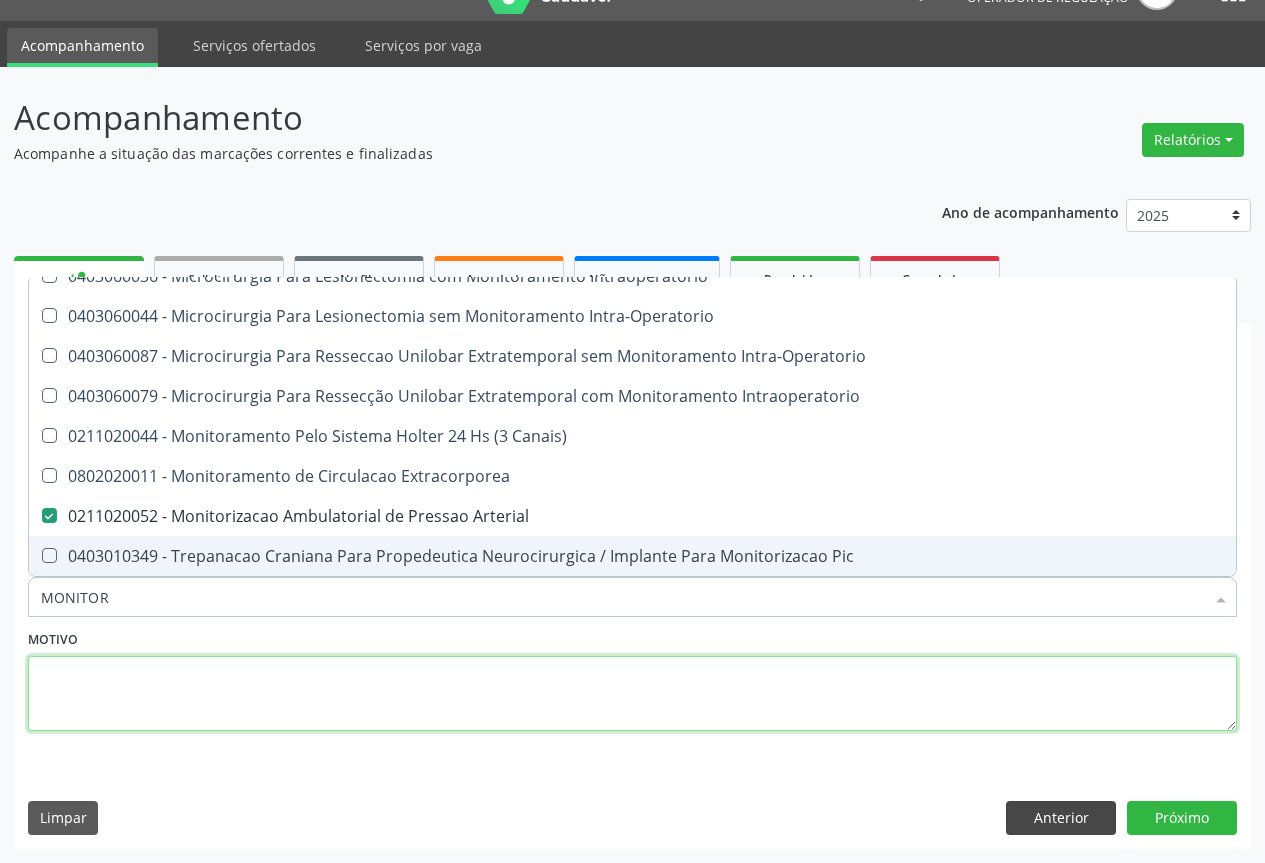 drag, startPoint x: 560, startPoint y: 691, endPoint x: 1102, endPoint y: 820, distance: 557.14 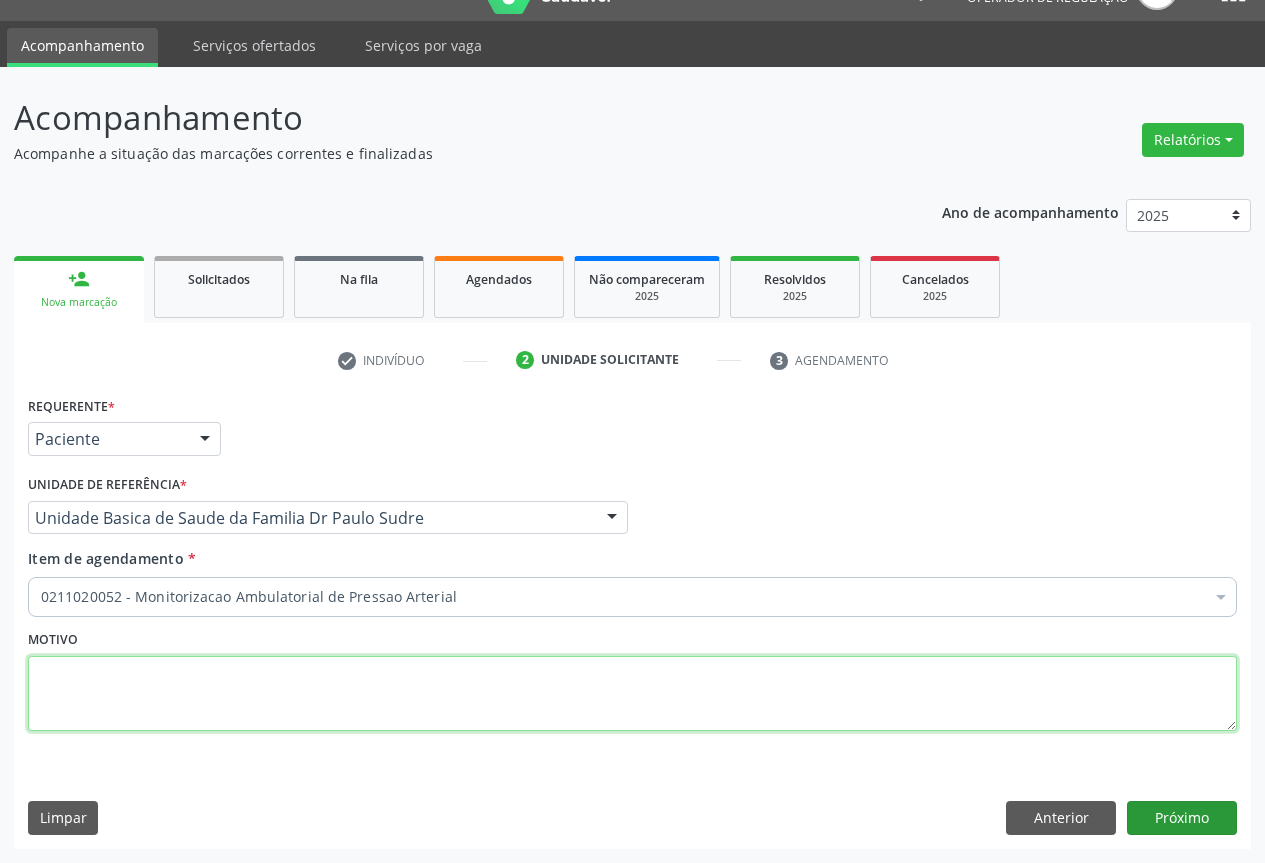 scroll, scrollTop: 0, scrollLeft: 0, axis: both 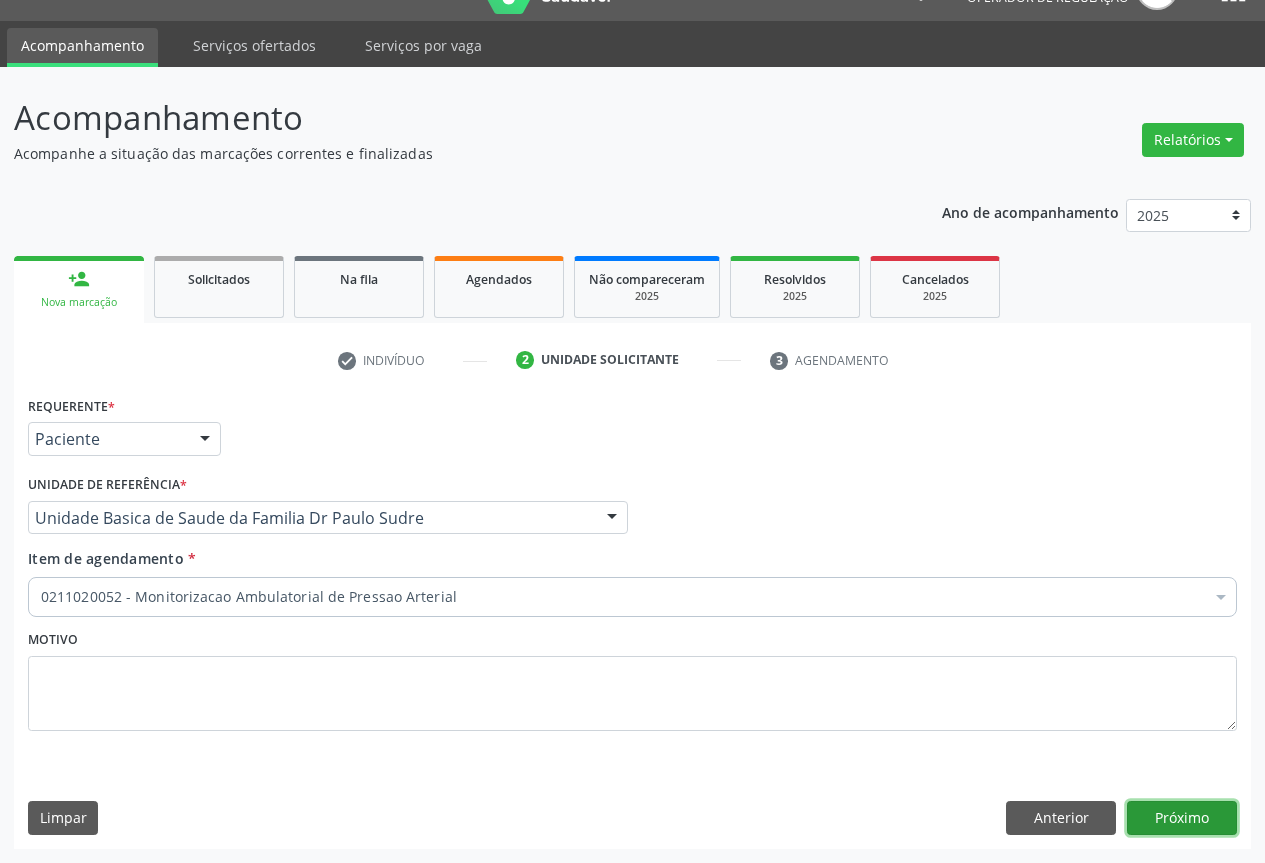 click on "Próximo" at bounding box center [1182, 818] 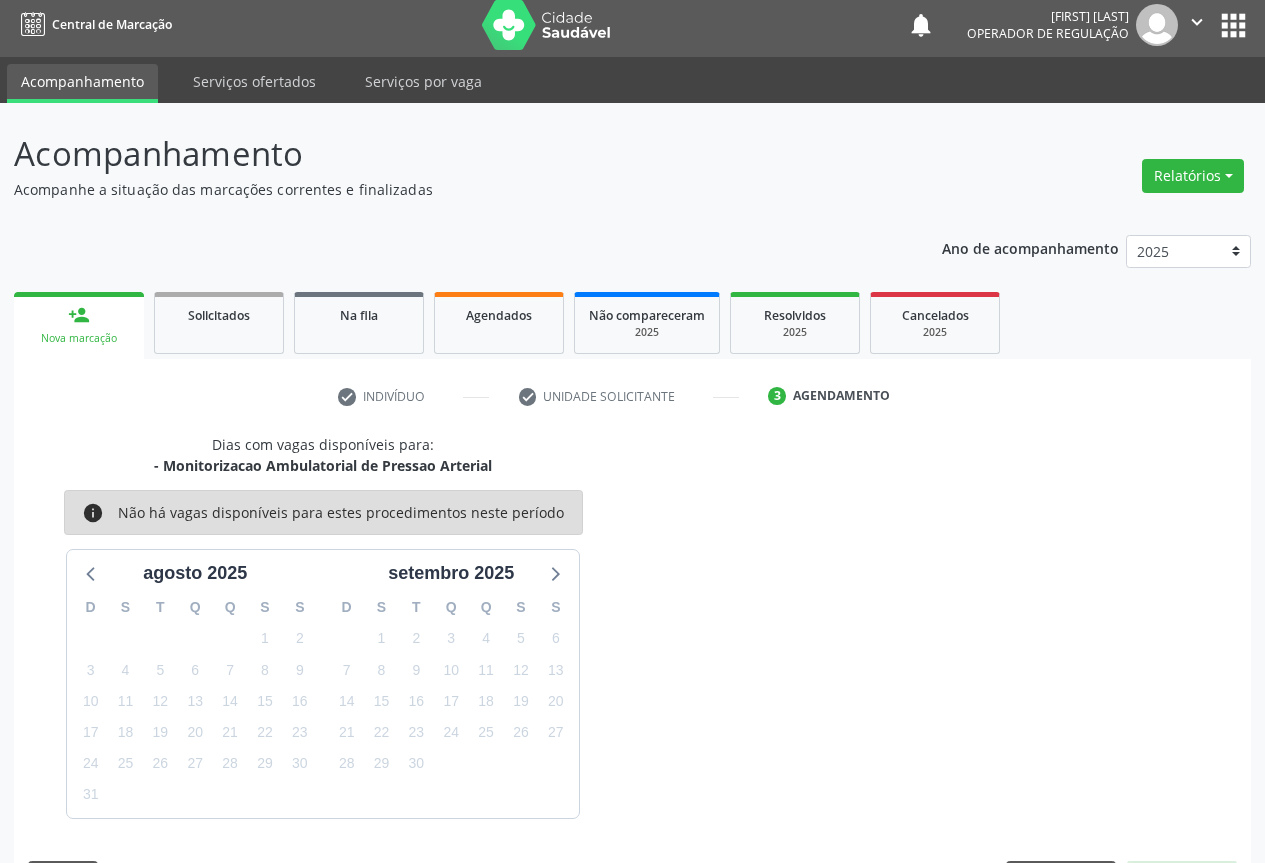 scroll, scrollTop: 43, scrollLeft: 0, axis: vertical 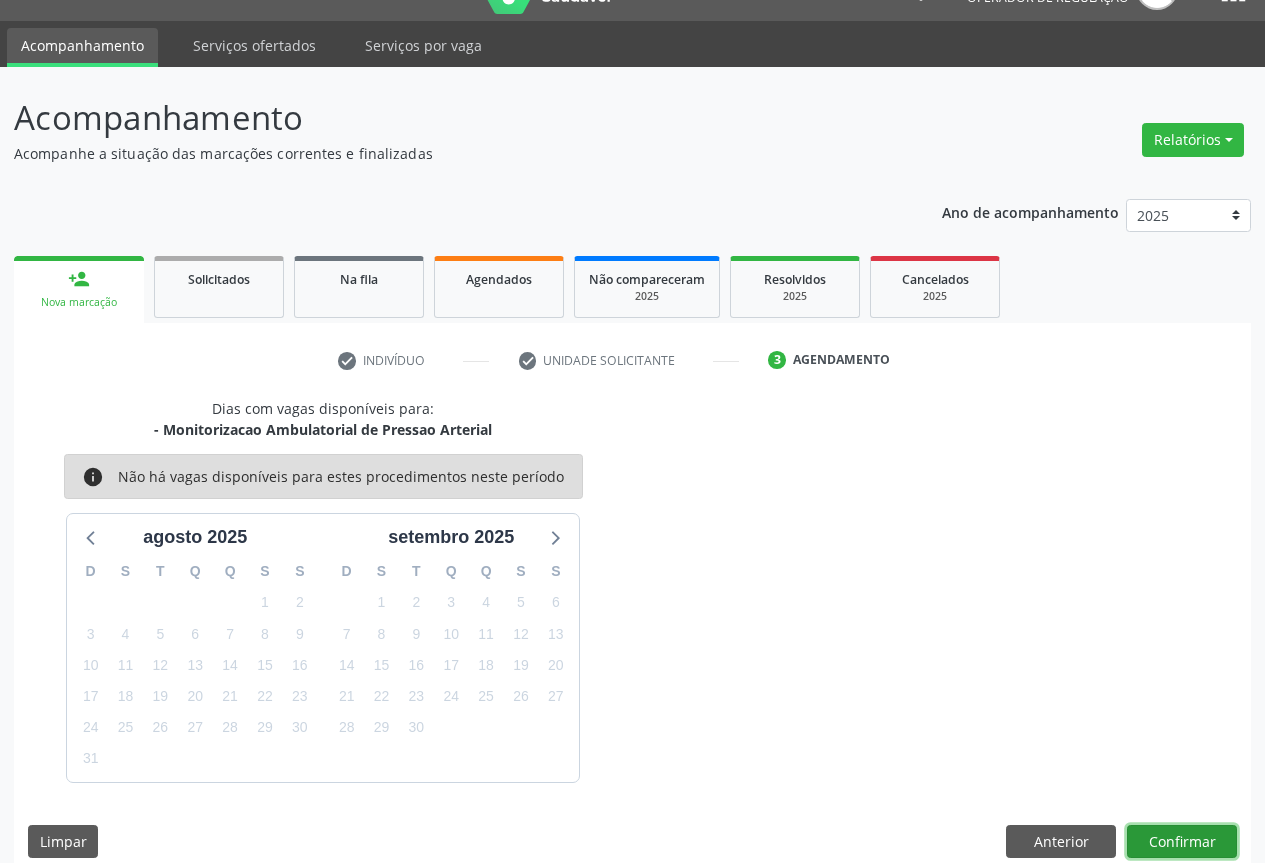 click on "Confirmar" at bounding box center (1182, 842) 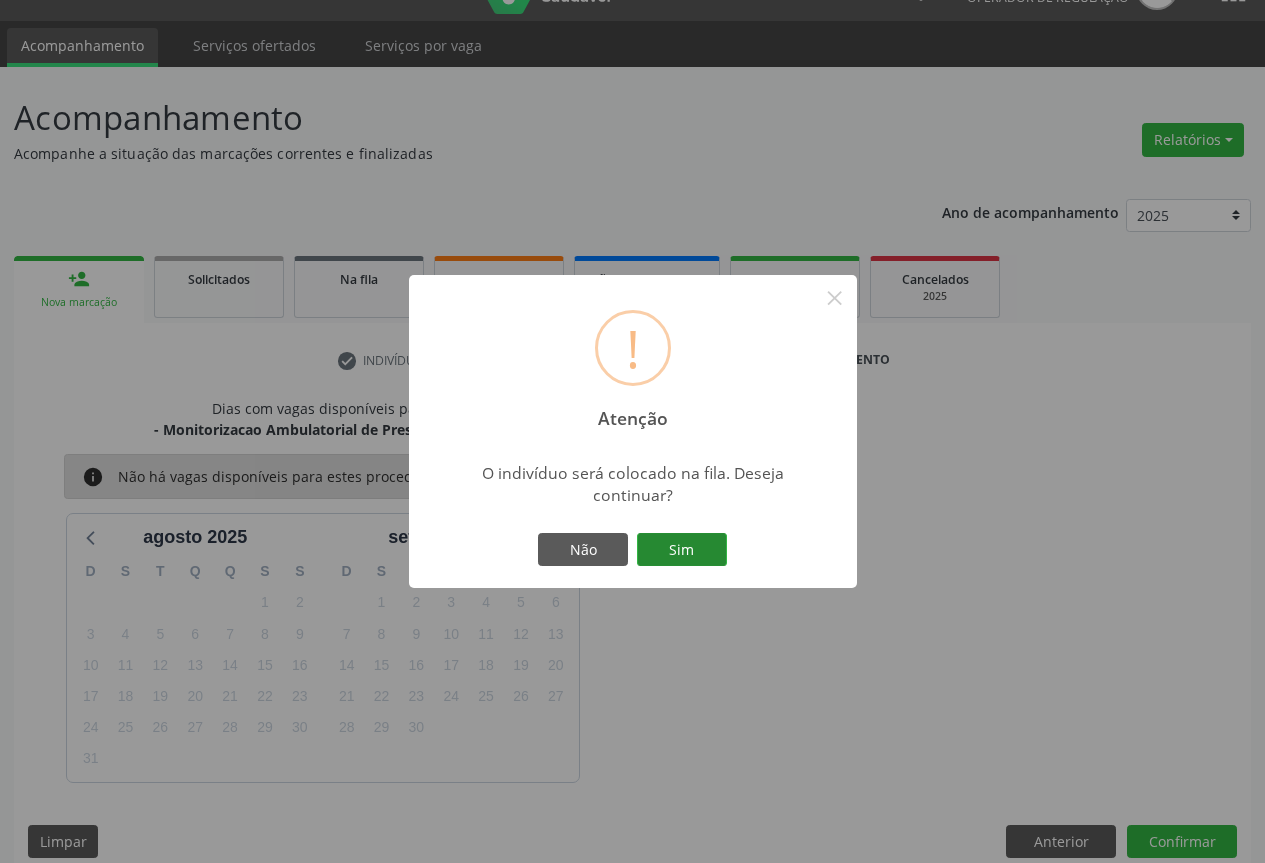 click on "Sim" at bounding box center (682, 550) 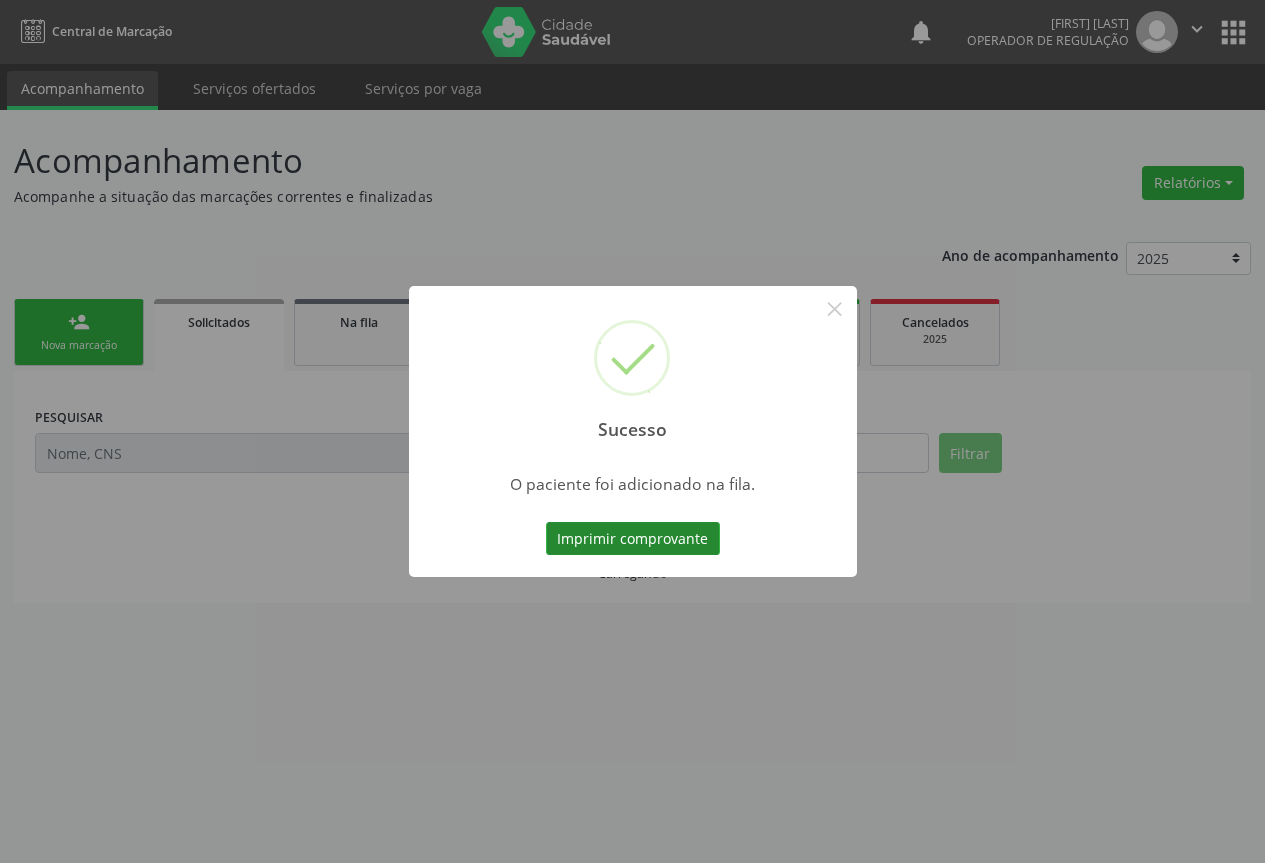 scroll, scrollTop: 0, scrollLeft: 0, axis: both 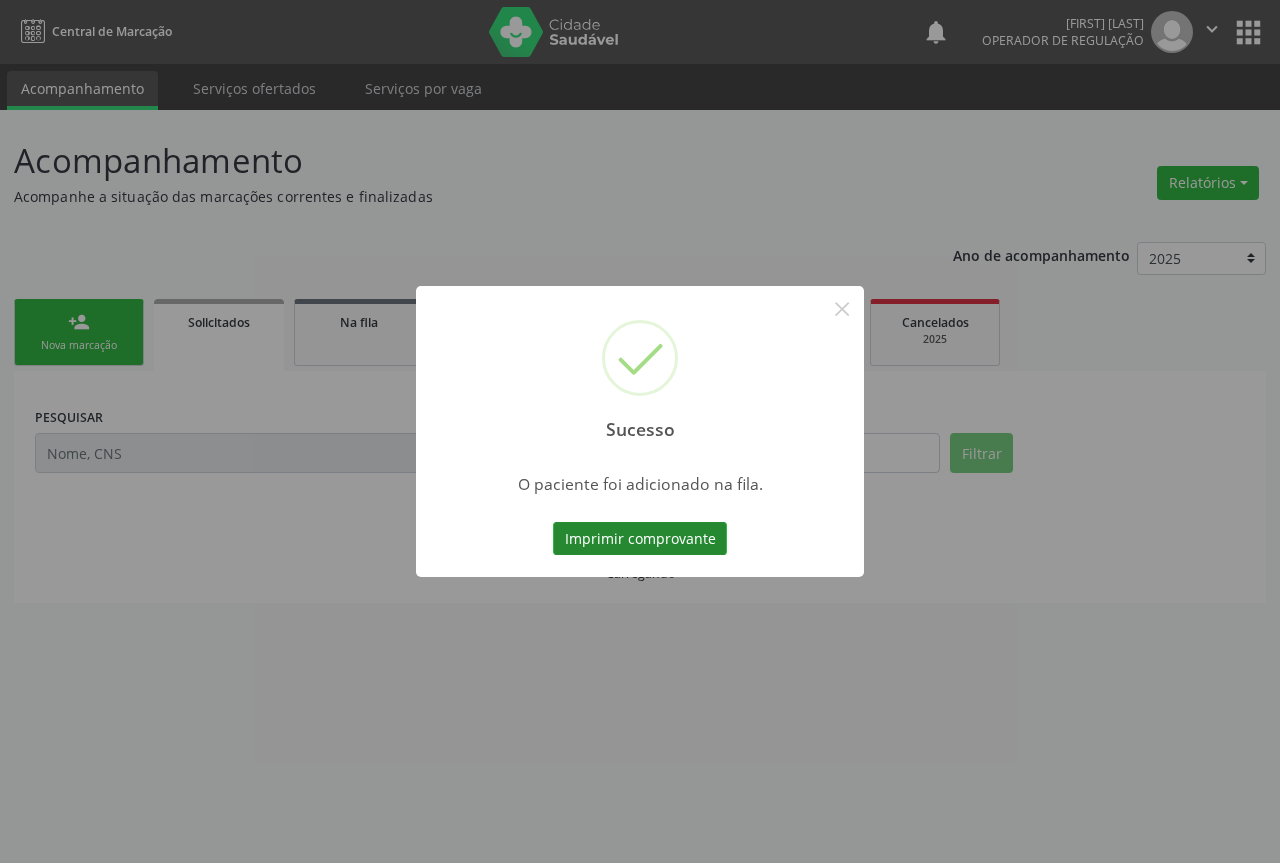 click on "Imprimir comprovante" at bounding box center (640, 539) 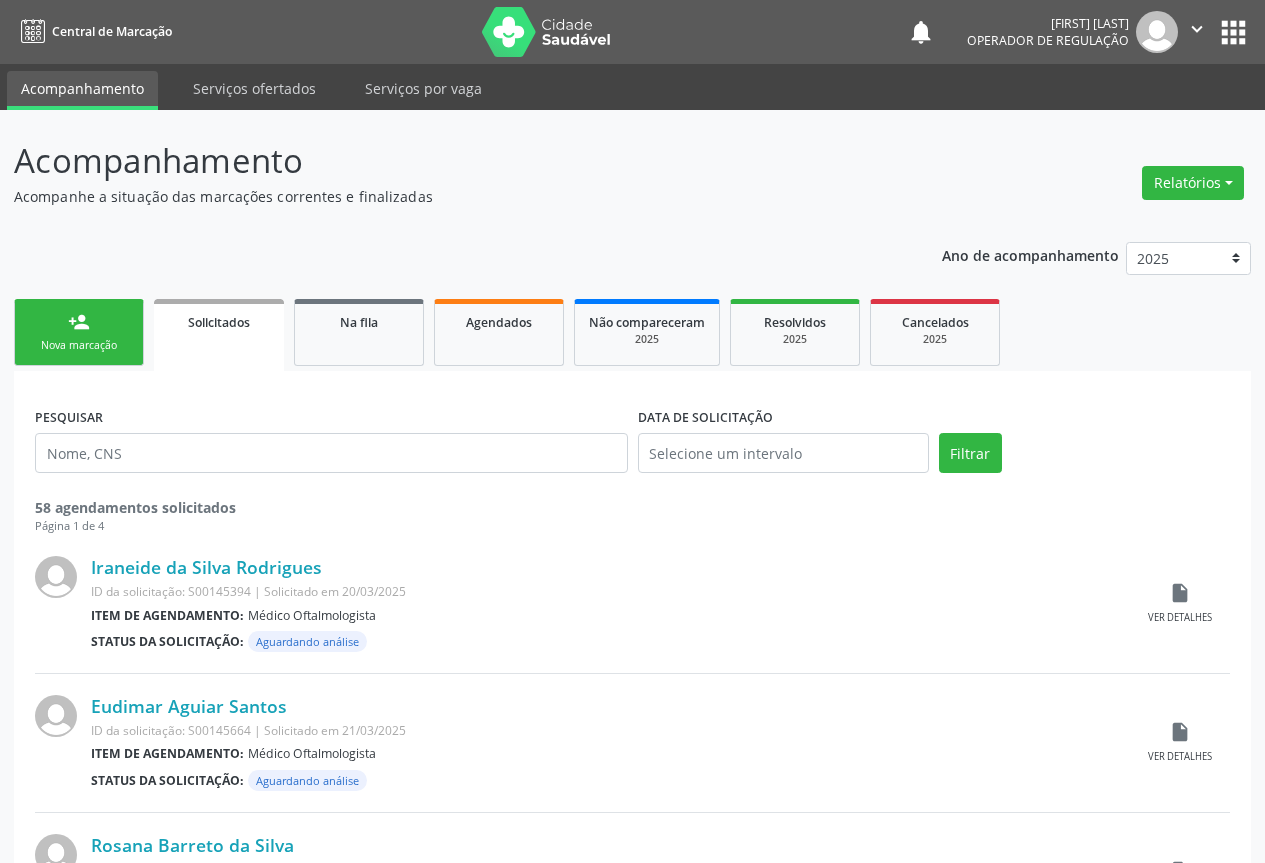 click on "person_add
Nova marcação" at bounding box center [79, 332] 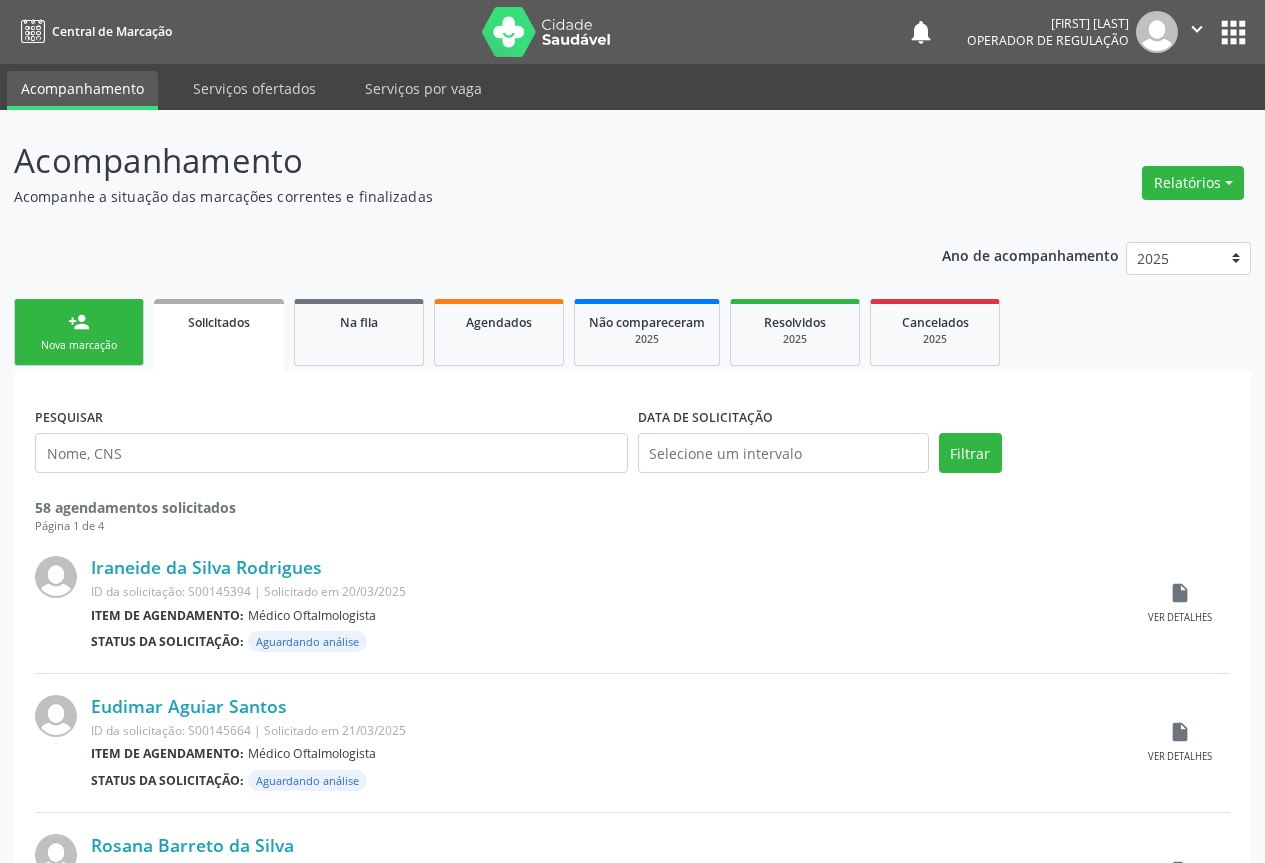click on "person_add
Nova marcação" at bounding box center (79, 332) 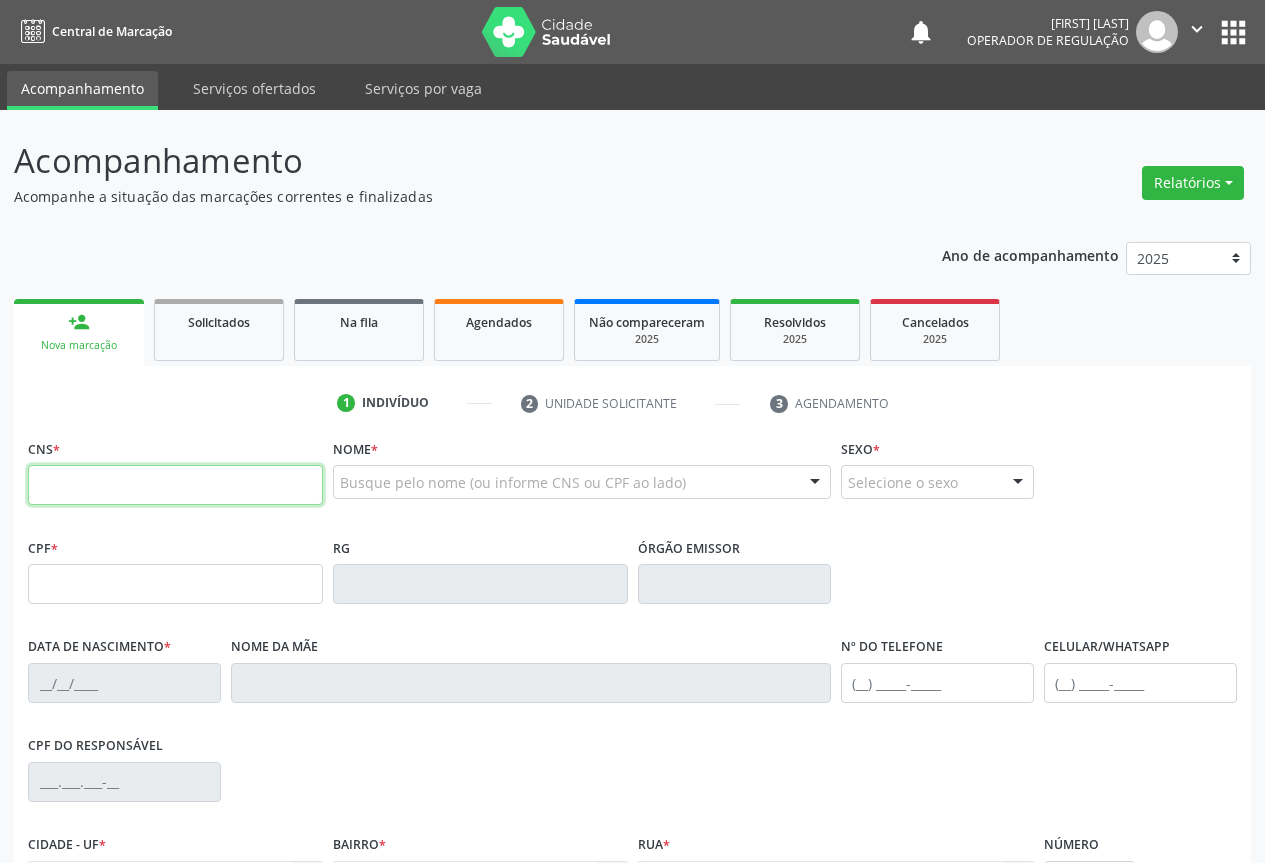 click at bounding box center (175, 485) 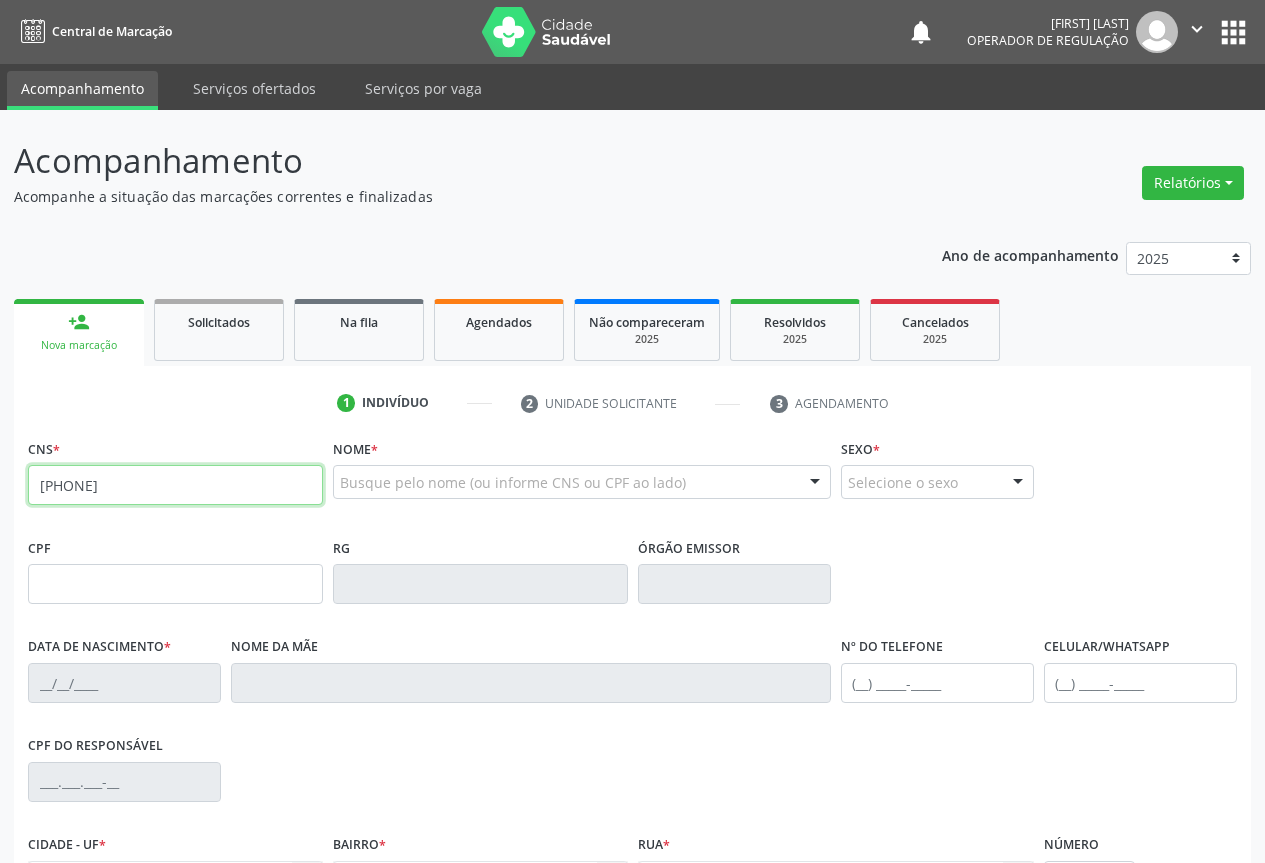 type on "[PHONE]" 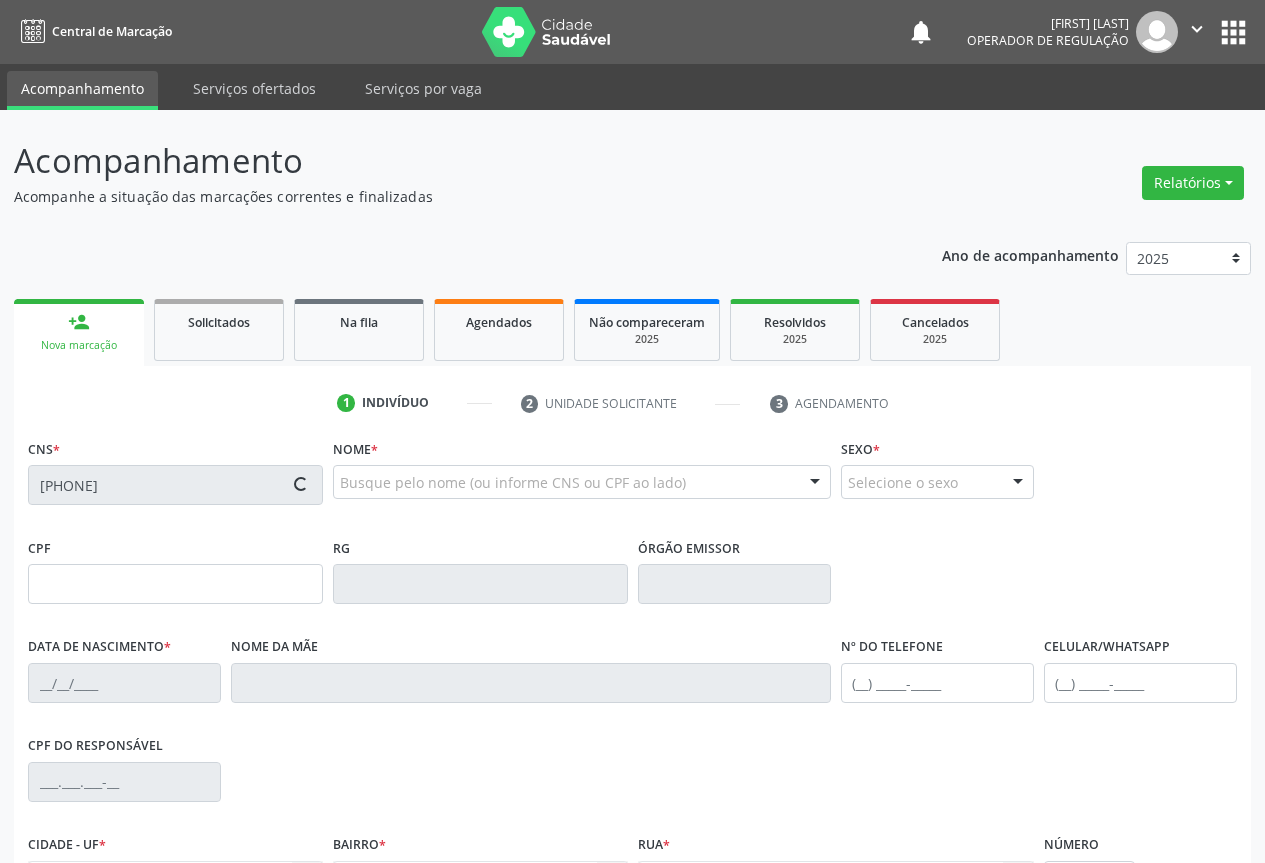 type on "[NUMBER]" 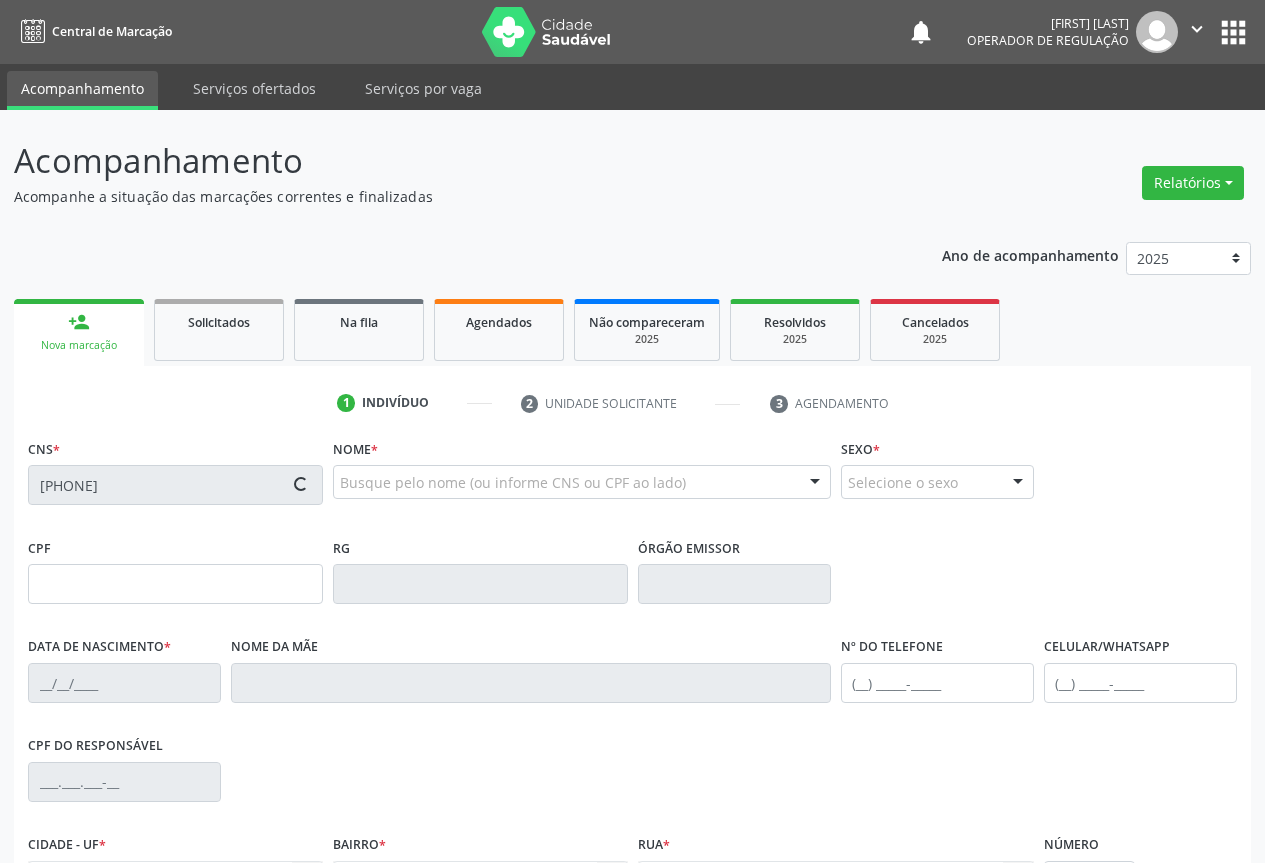 type on "[DATE]" 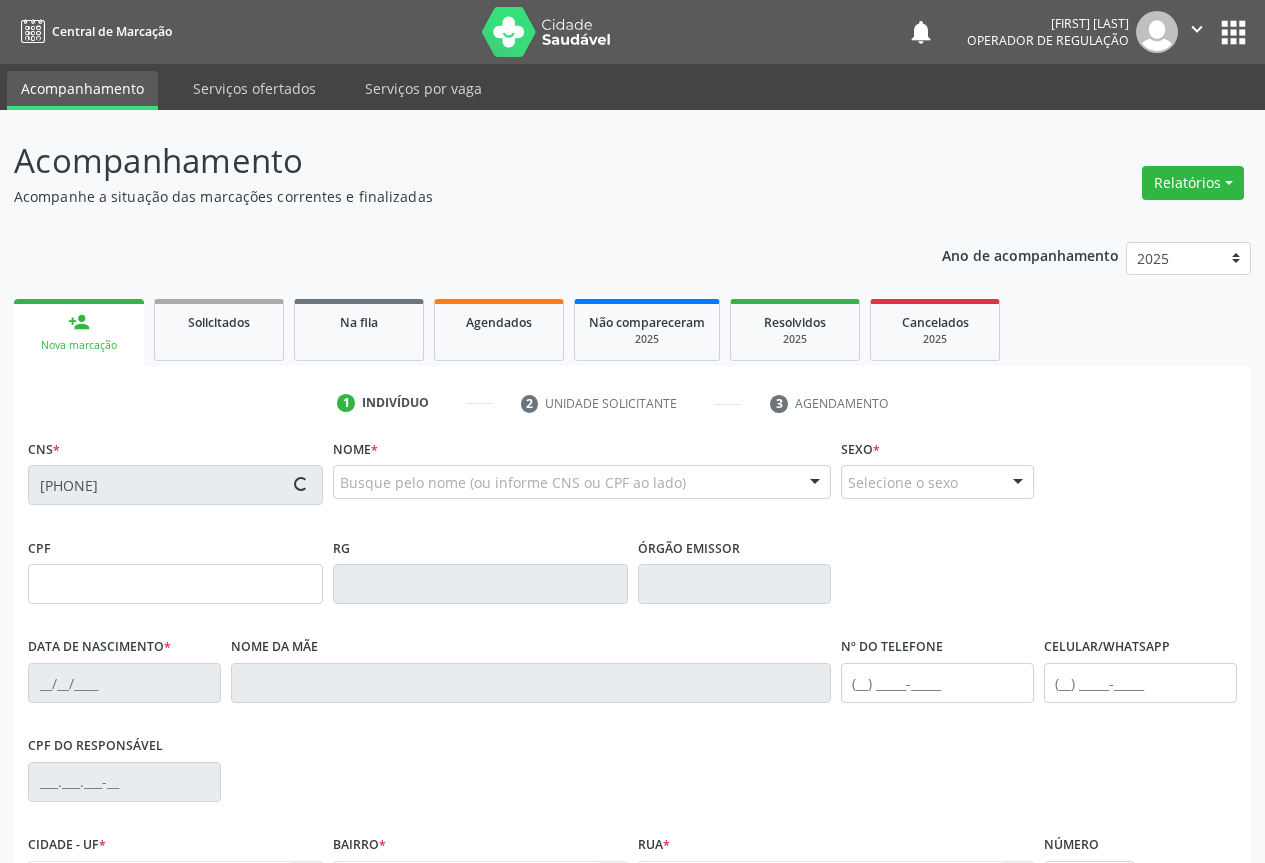 type on "S/N" 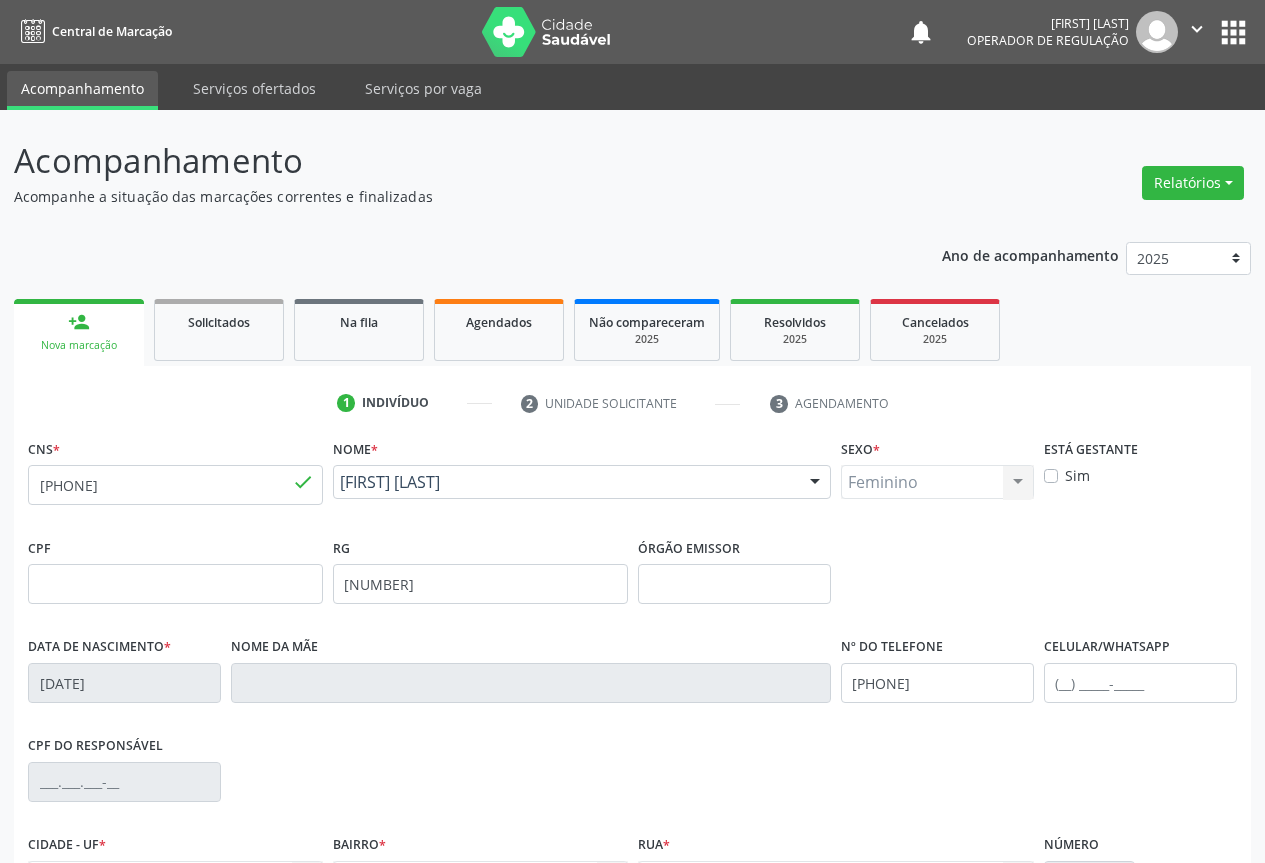 scroll, scrollTop: 221, scrollLeft: 0, axis: vertical 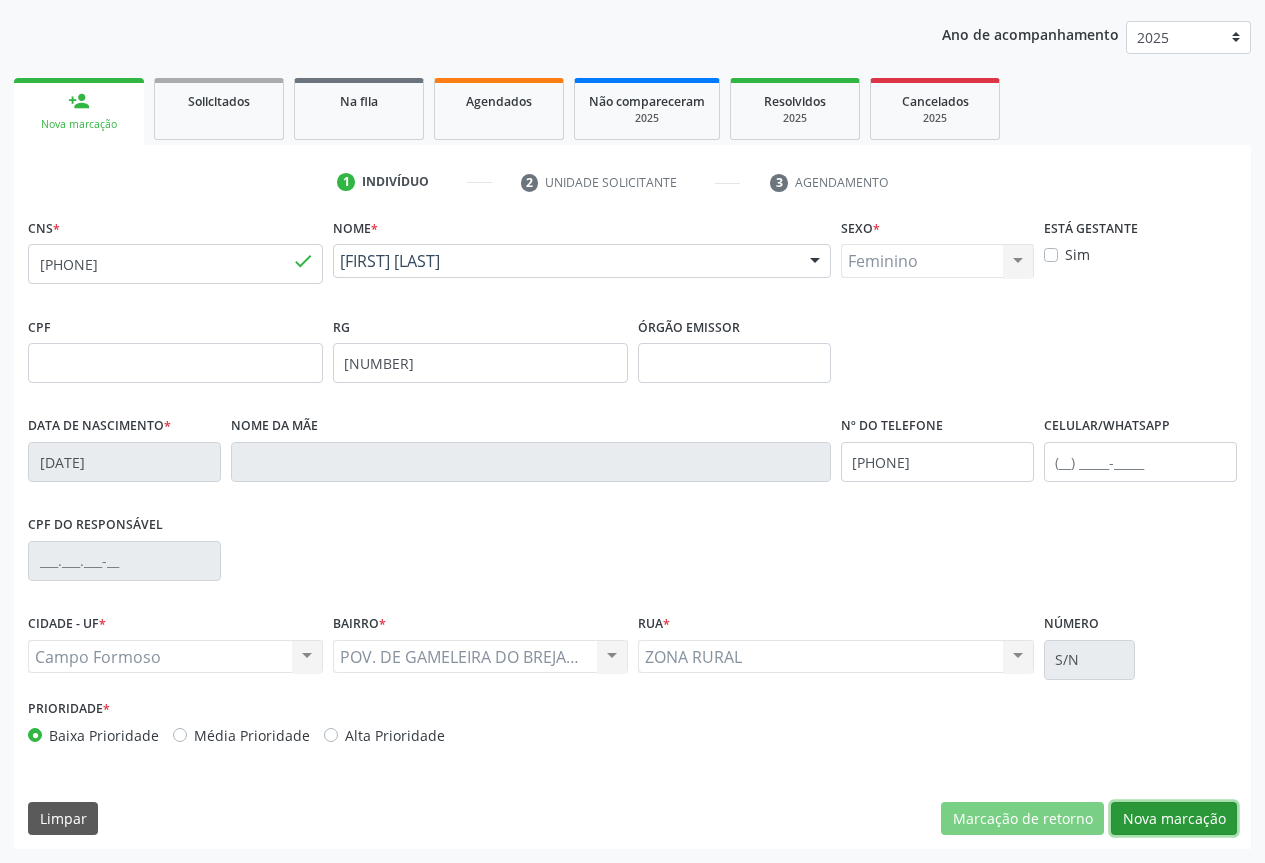 click on "Nova marcação" at bounding box center [1174, 819] 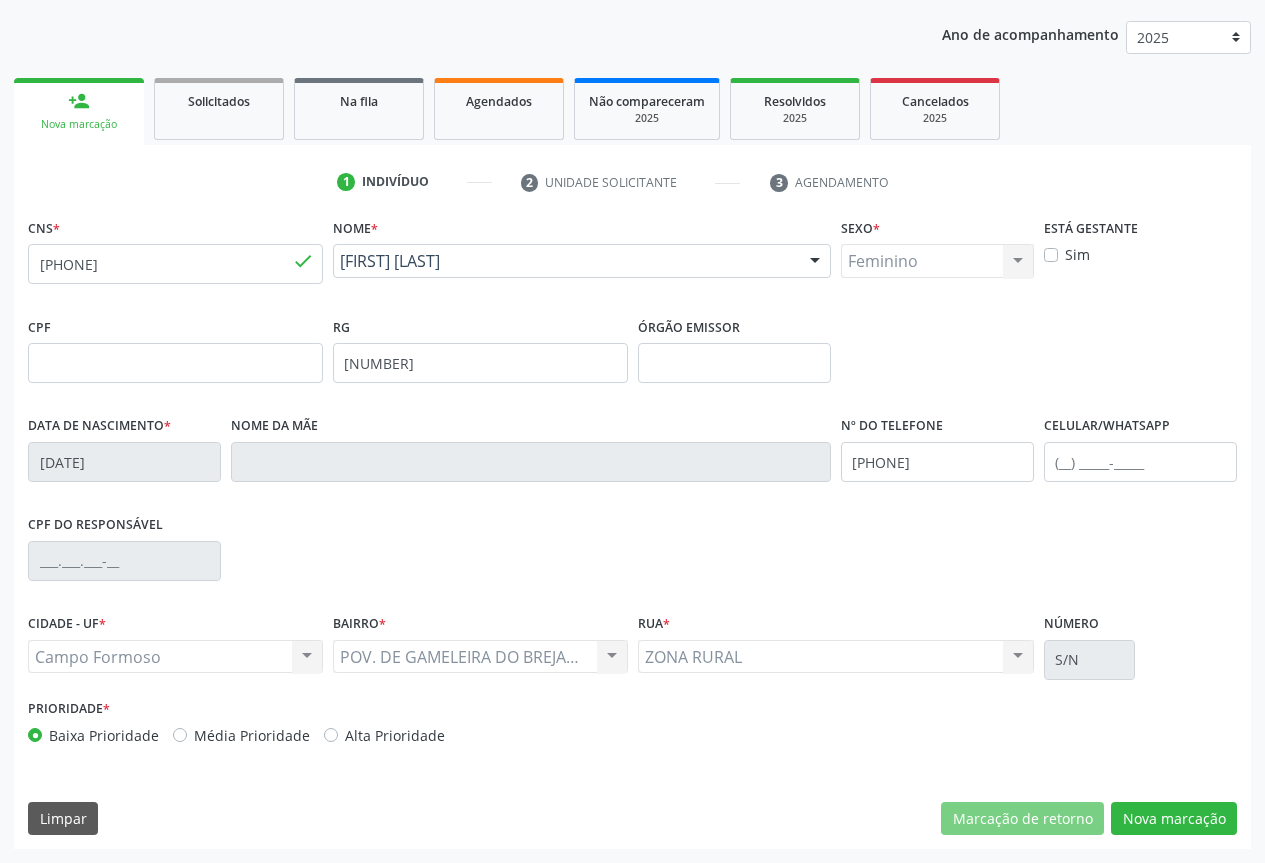 scroll, scrollTop: 43, scrollLeft: 0, axis: vertical 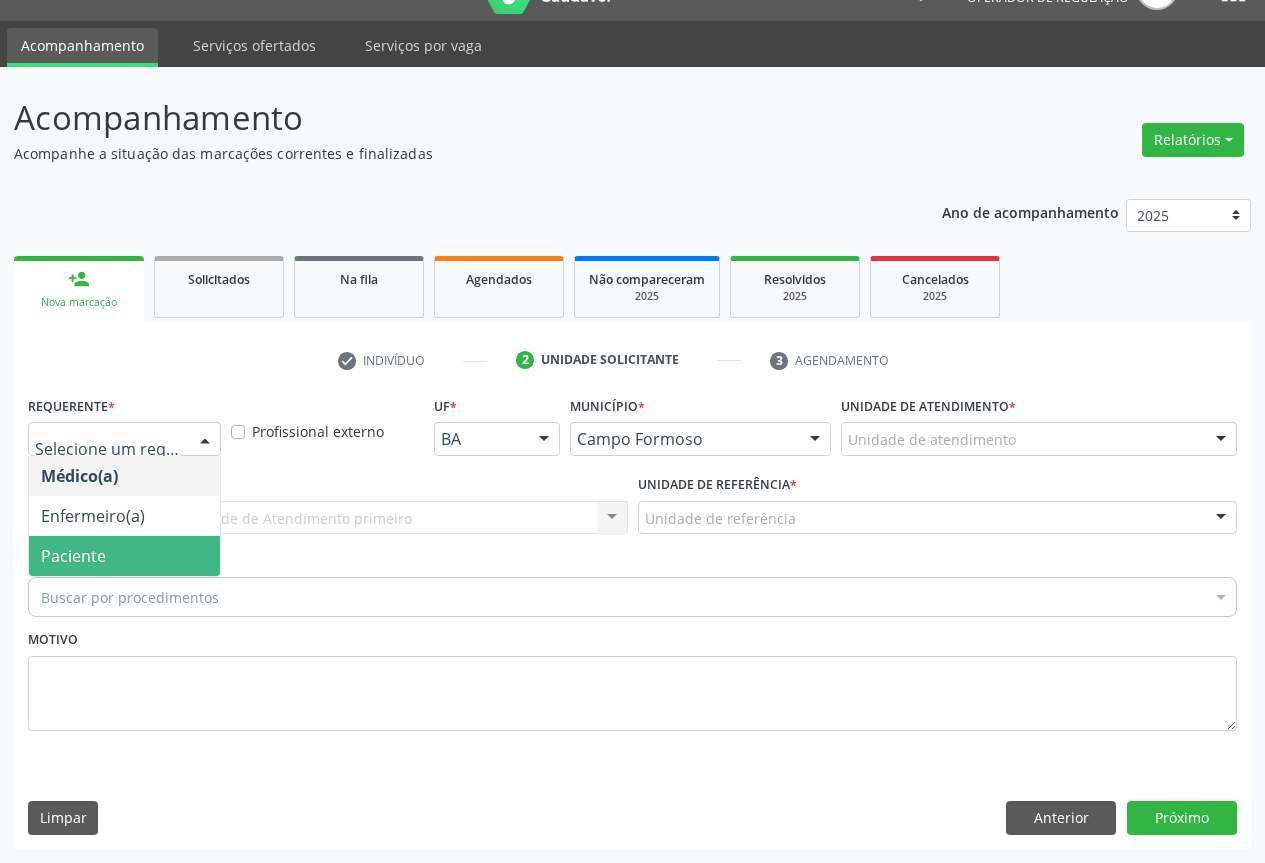 drag, startPoint x: 134, startPoint y: 556, endPoint x: 240, endPoint y: 523, distance: 111.01801 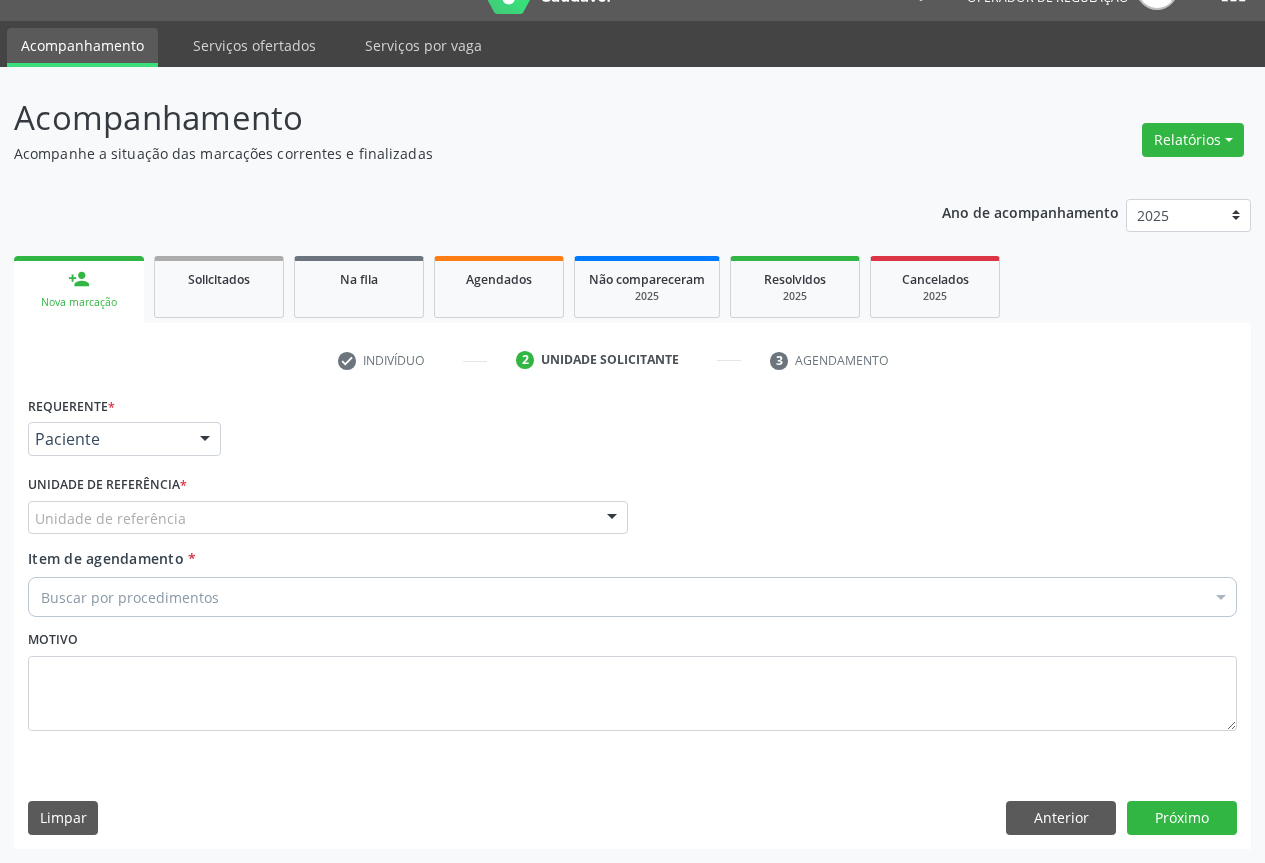 click on "Unidade de referência" at bounding box center (328, 518) 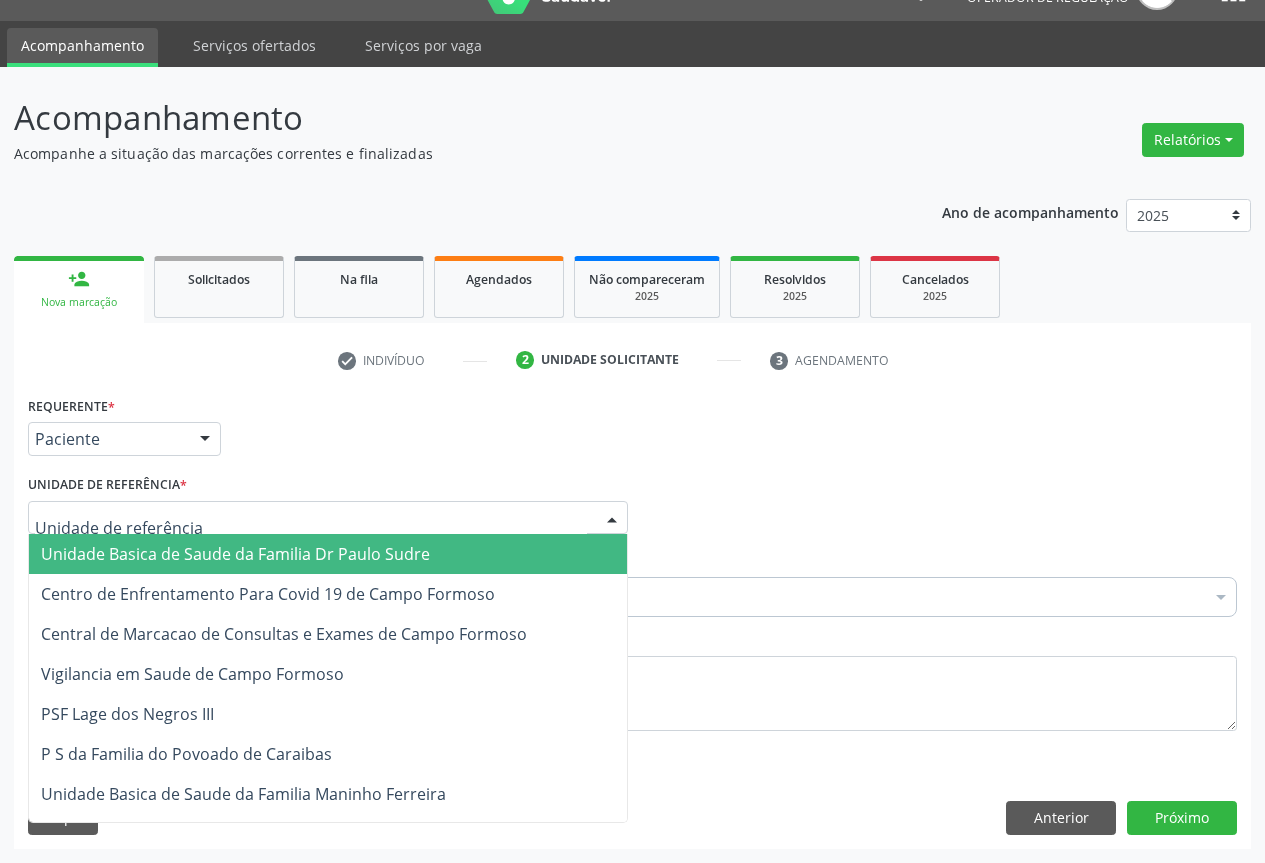 click on "Unidade Basica de Saude da Familia Dr Paulo Sudre" at bounding box center (235, 554) 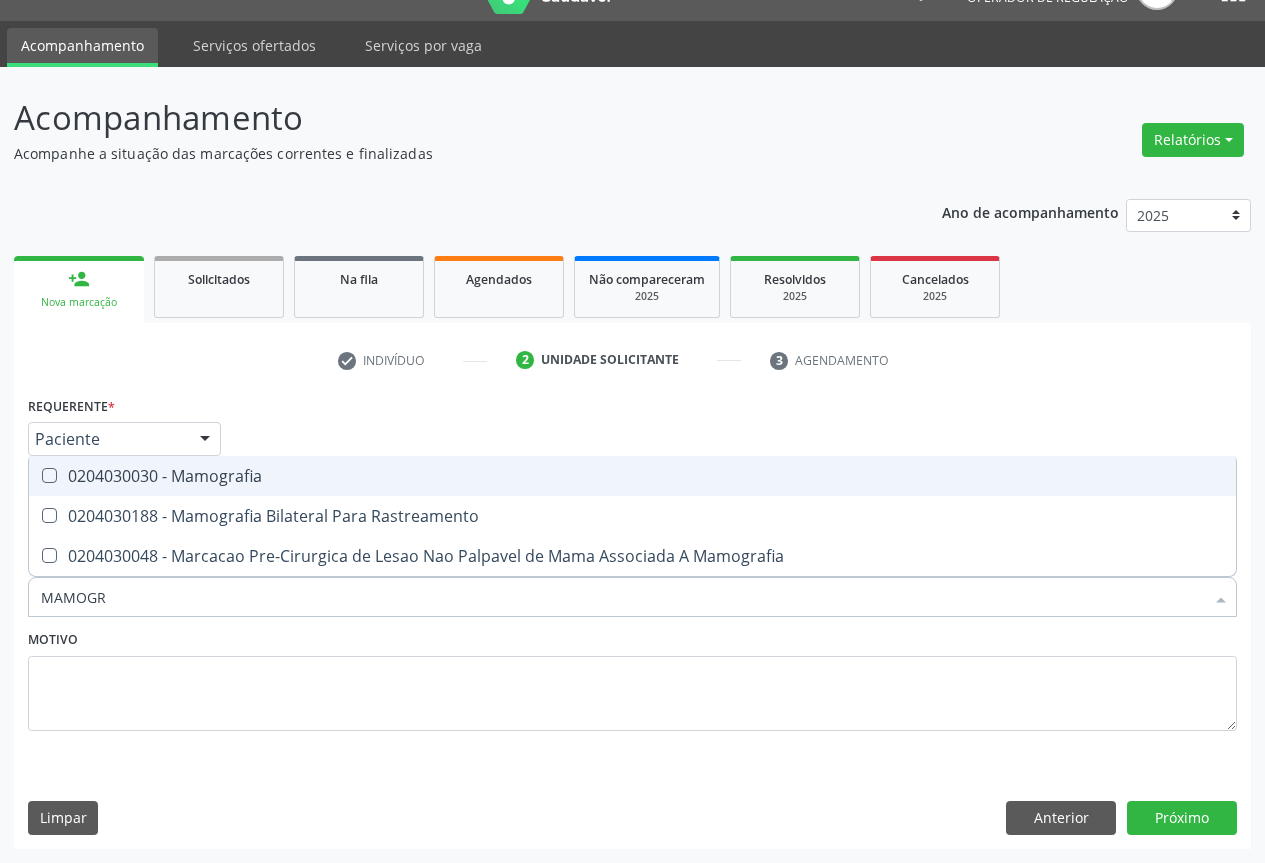 type on "MAMOGRA" 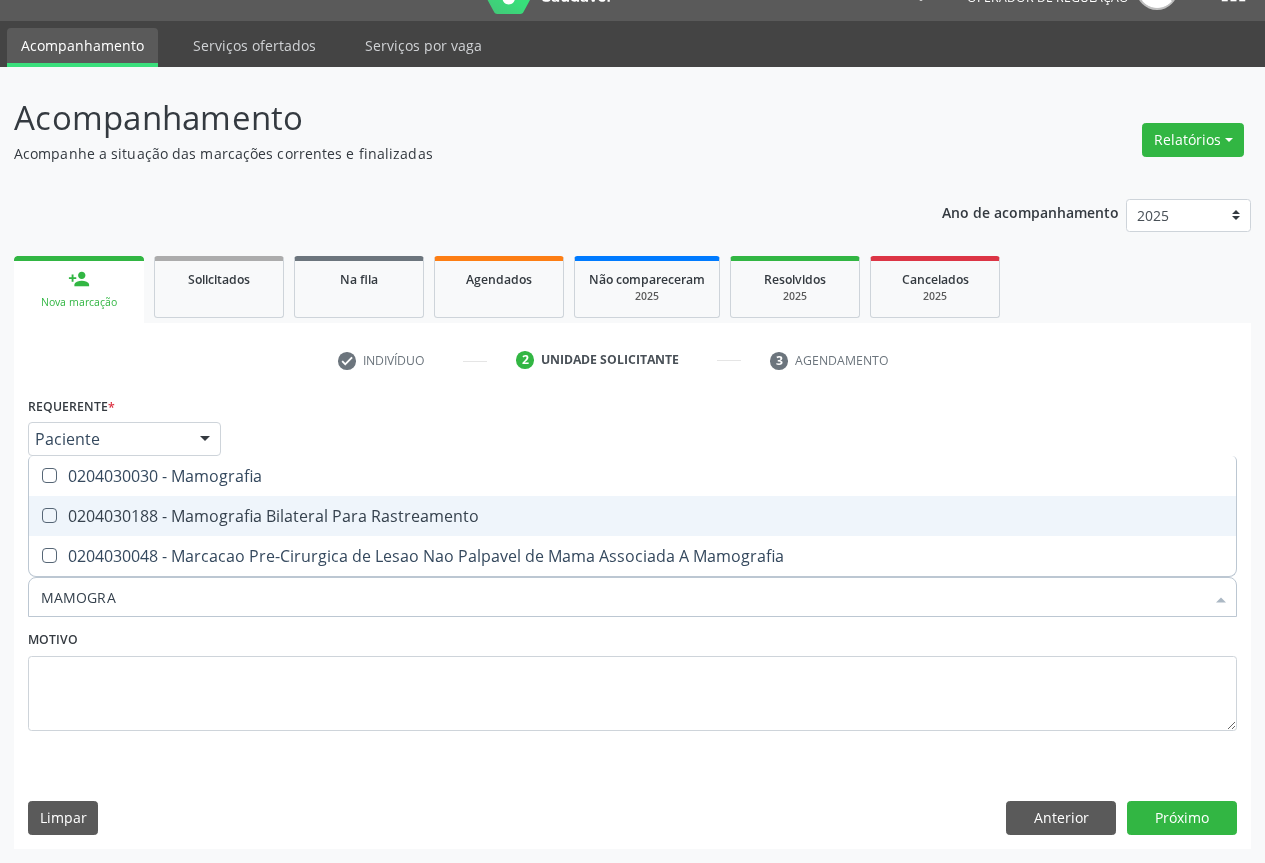 click on "0204030188 - Mamografia Bilateral Para Rastreamento" at bounding box center [632, 516] 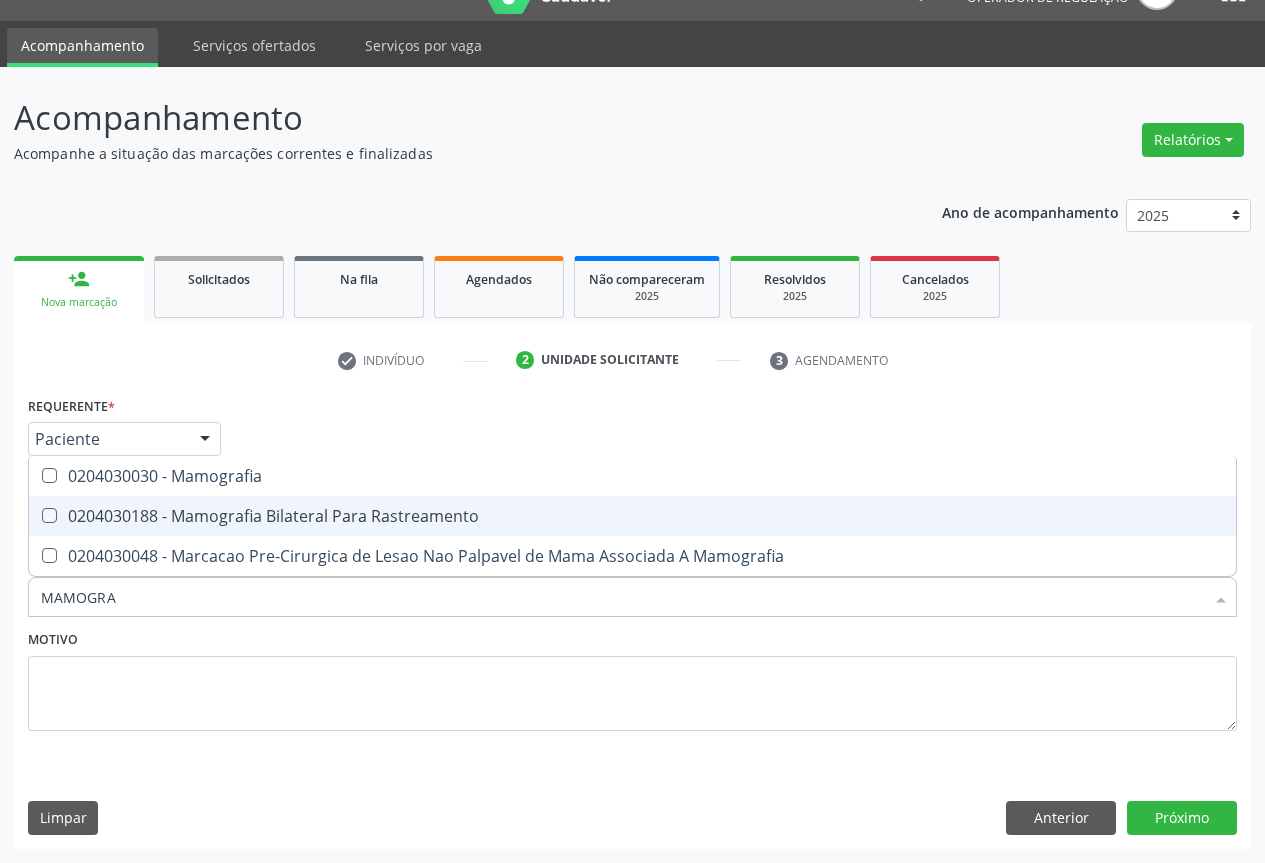 checkbox on "true" 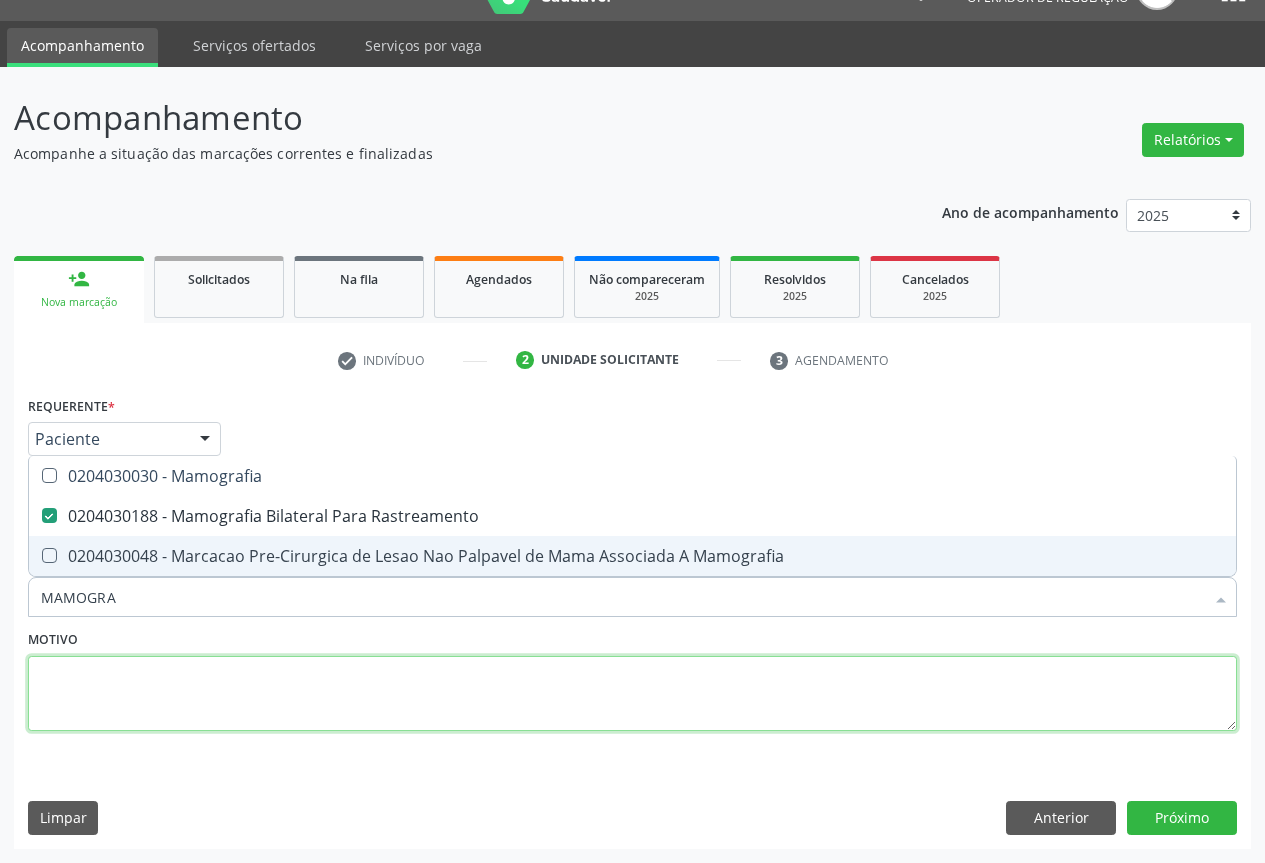 drag, startPoint x: 309, startPoint y: 674, endPoint x: 1172, endPoint y: 853, distance: 881.3682 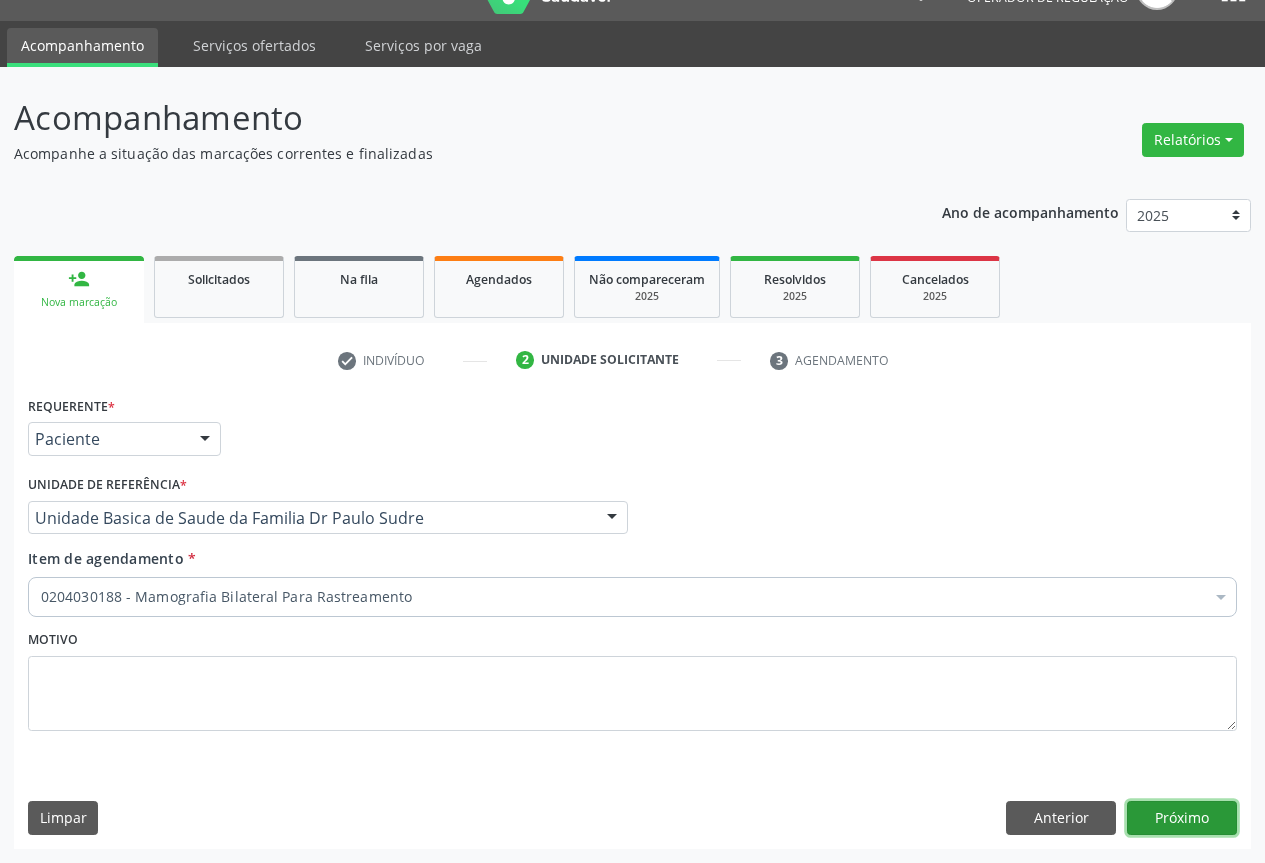 click on "Próximo" at bounding box center (1182, 818) 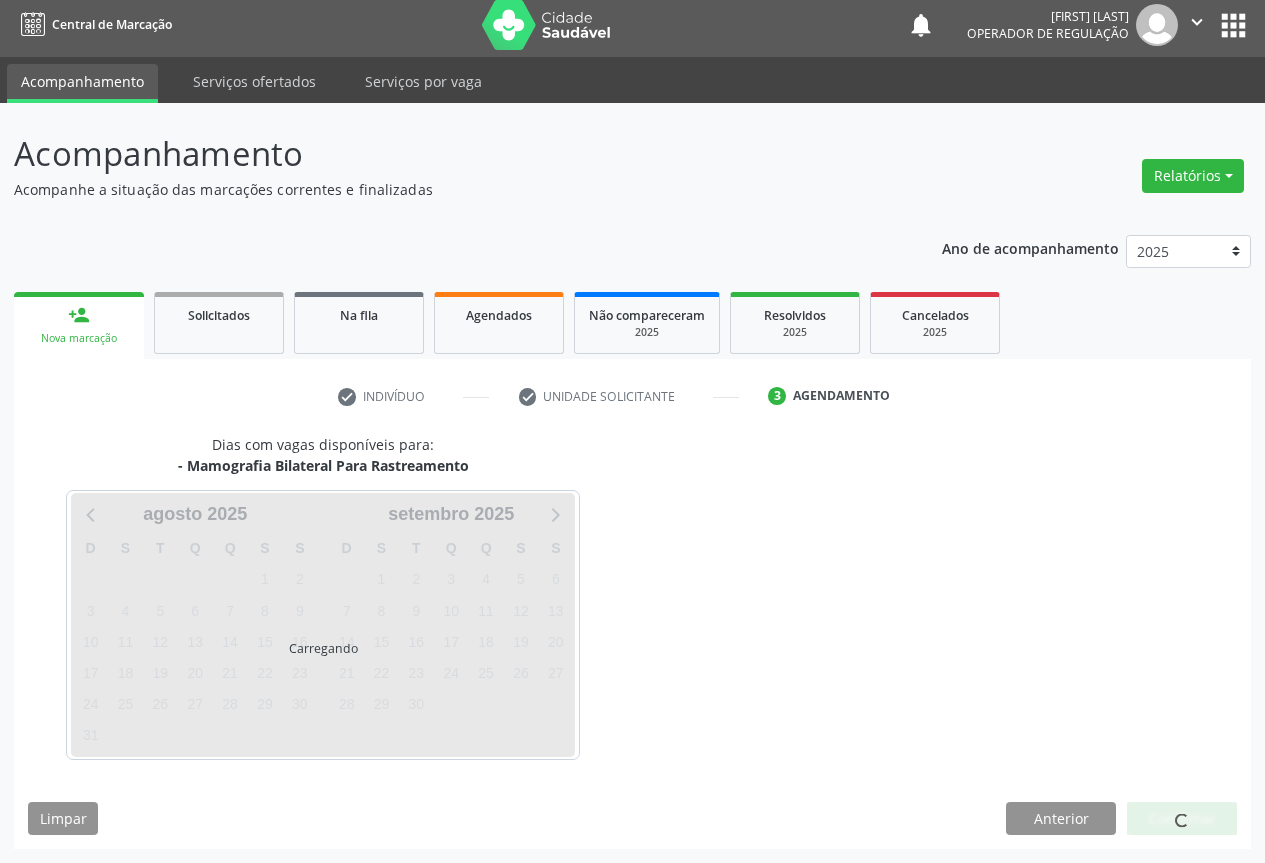 scroll, scrollTop: 7, scrollLeft: 0, axis: vertical 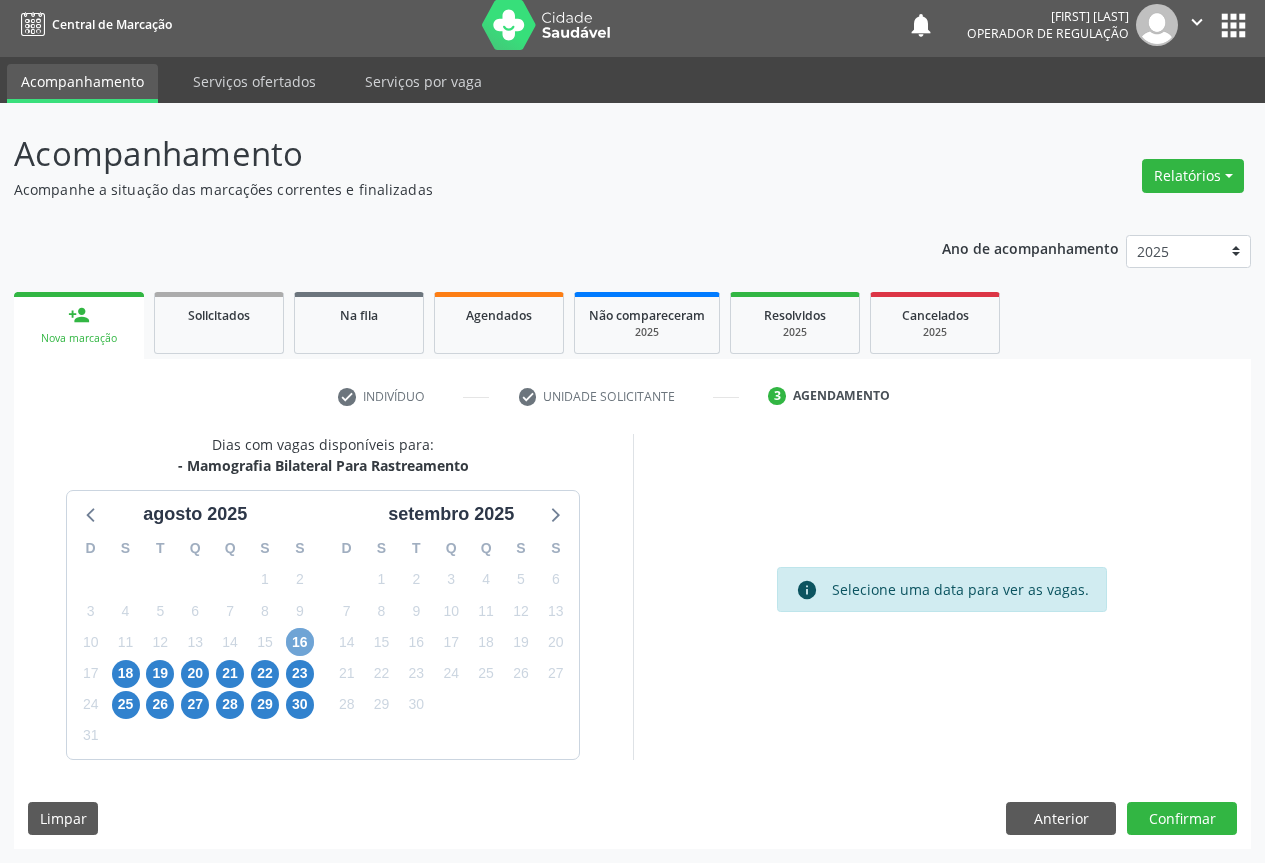 click on "16" at bounding box center (300, 642) 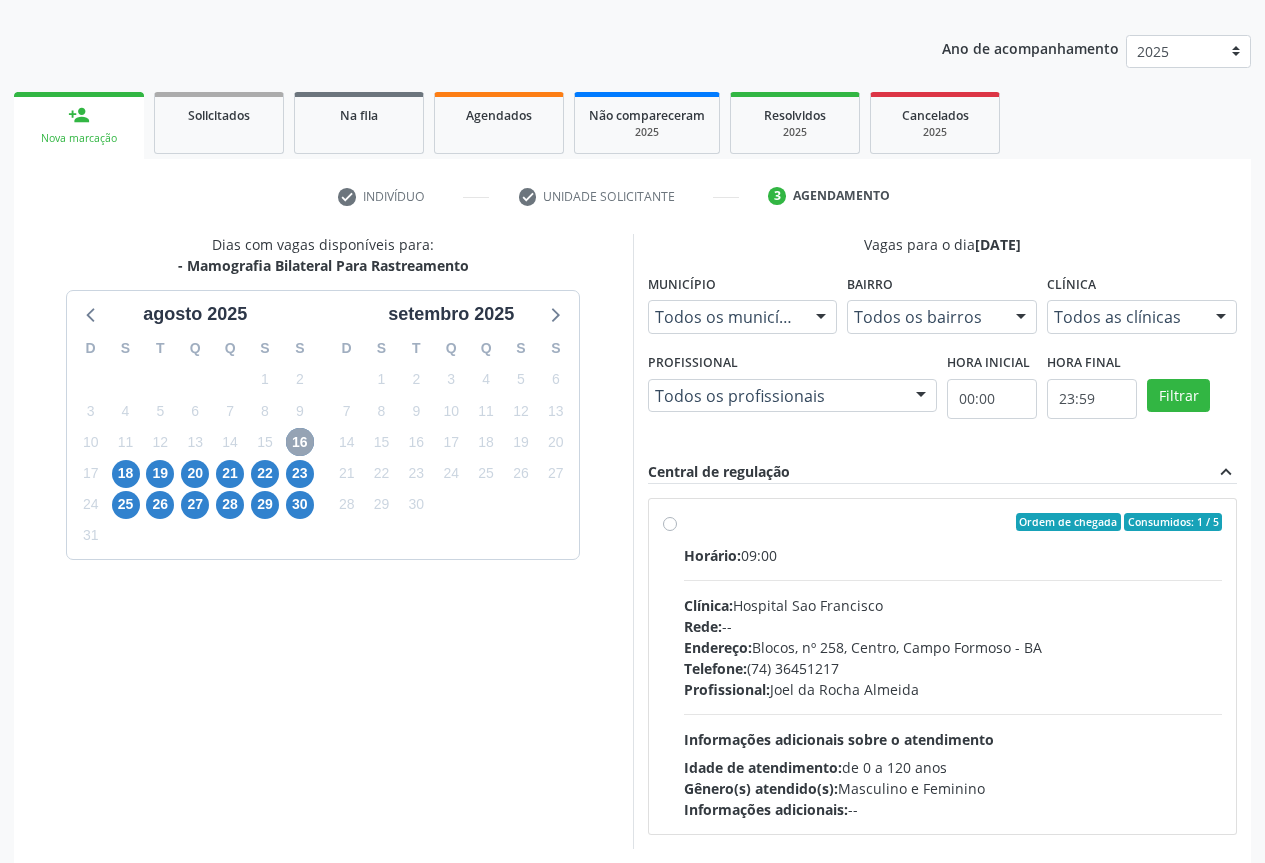 scroll, scrollTop: 296, scrollLeft: 0, axis: vertical 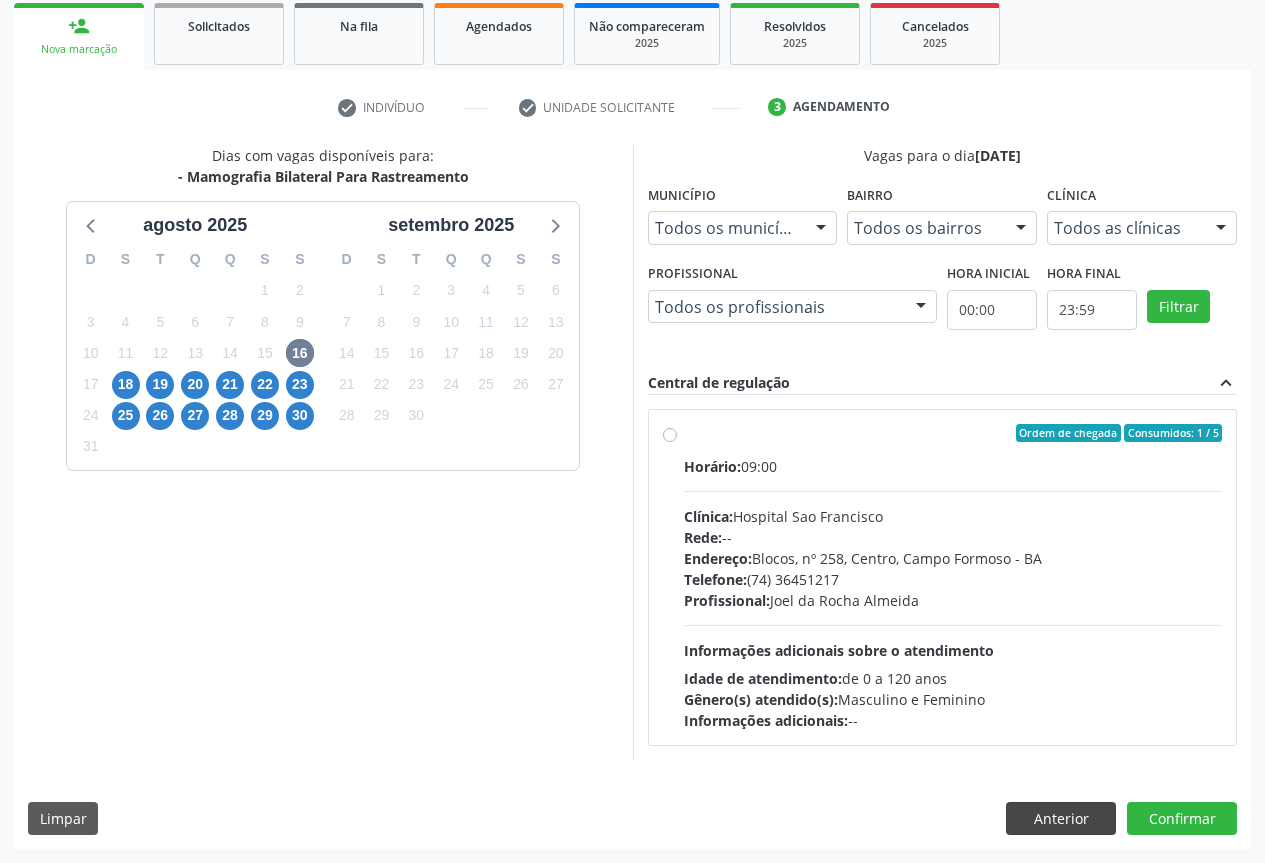 drag, startPoint x: 1040, startPoint y: 799, endPoint x: 1040, endPoint y: 810, distance: 11 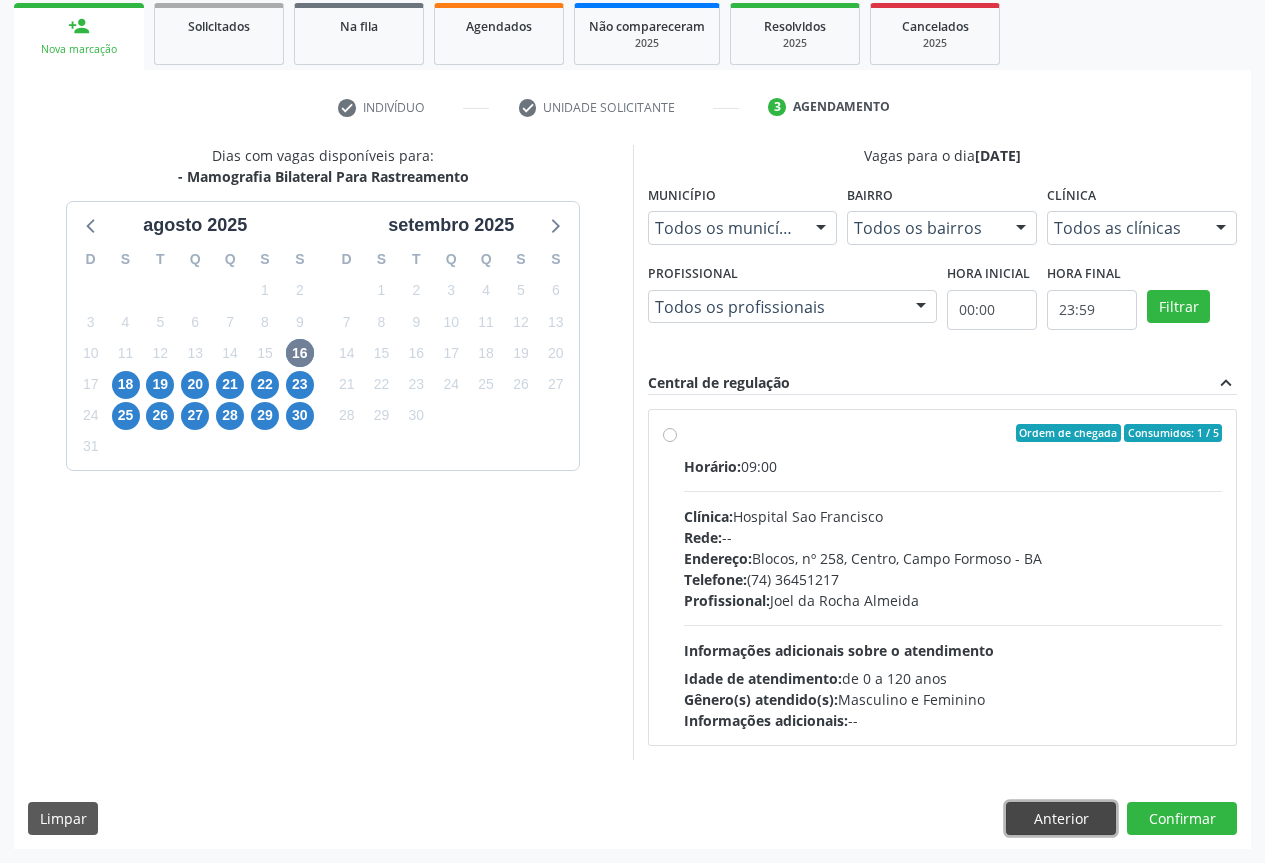 click on "Anterior" at bounding box center (1061, 819) 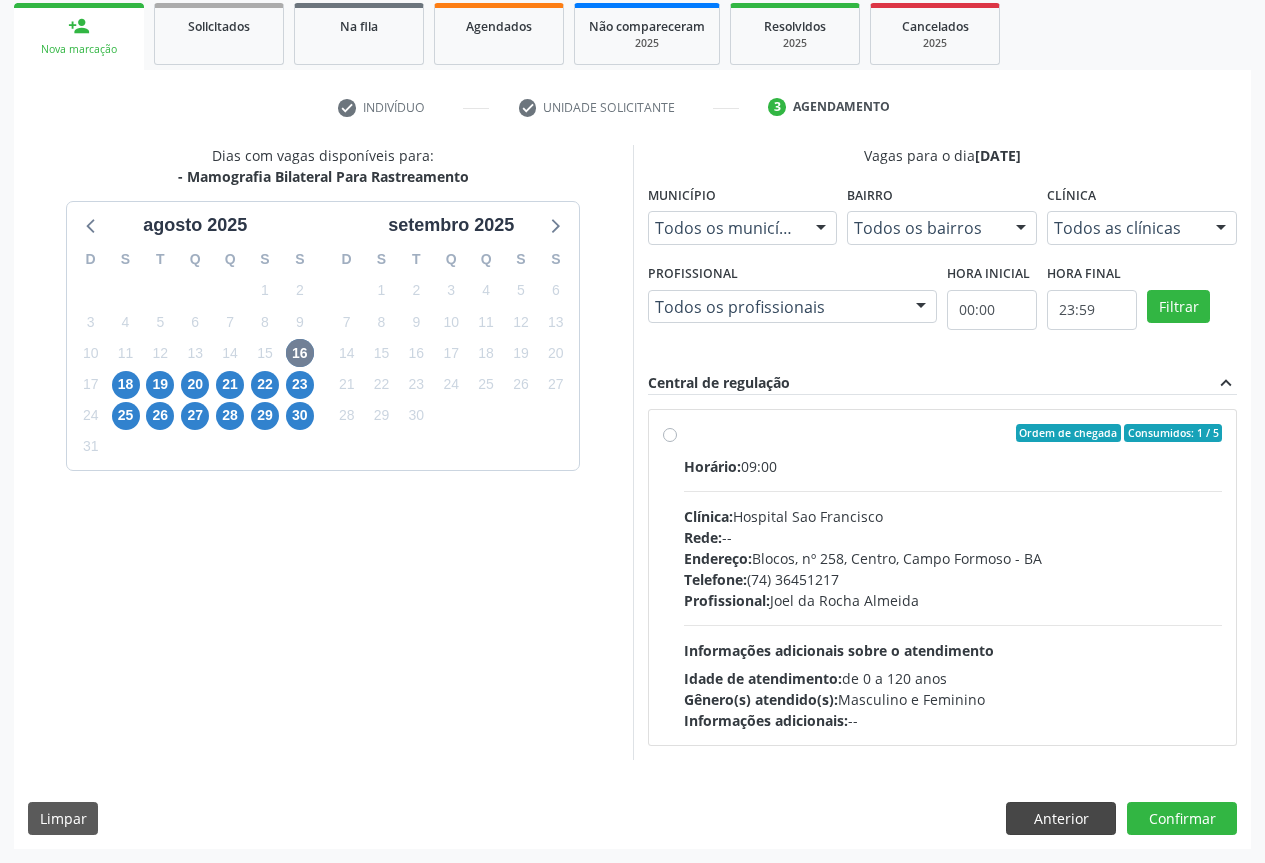 scroll, scrollTop: 43, scrollLeft: 0, axis: vertical 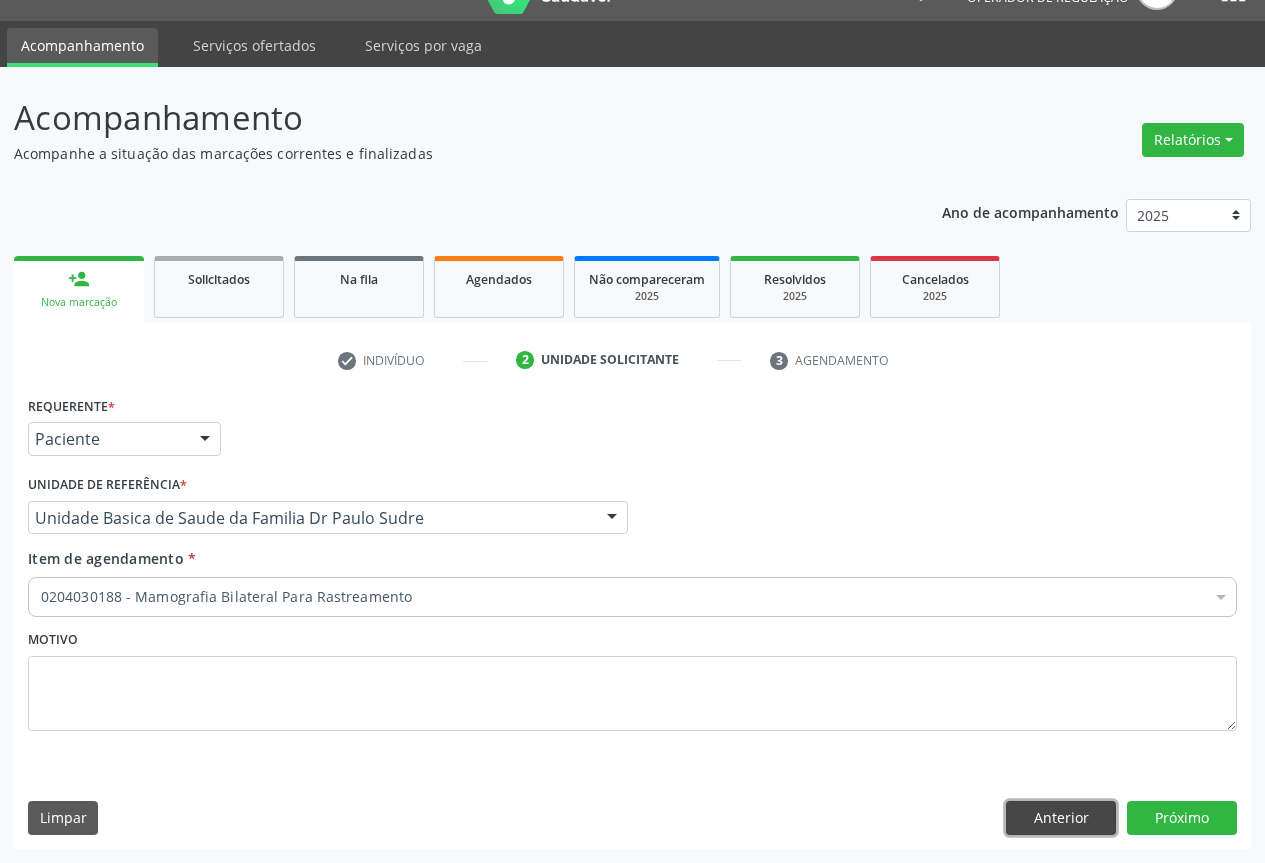 click on "Anterior" at bounding box center [1061, 818] 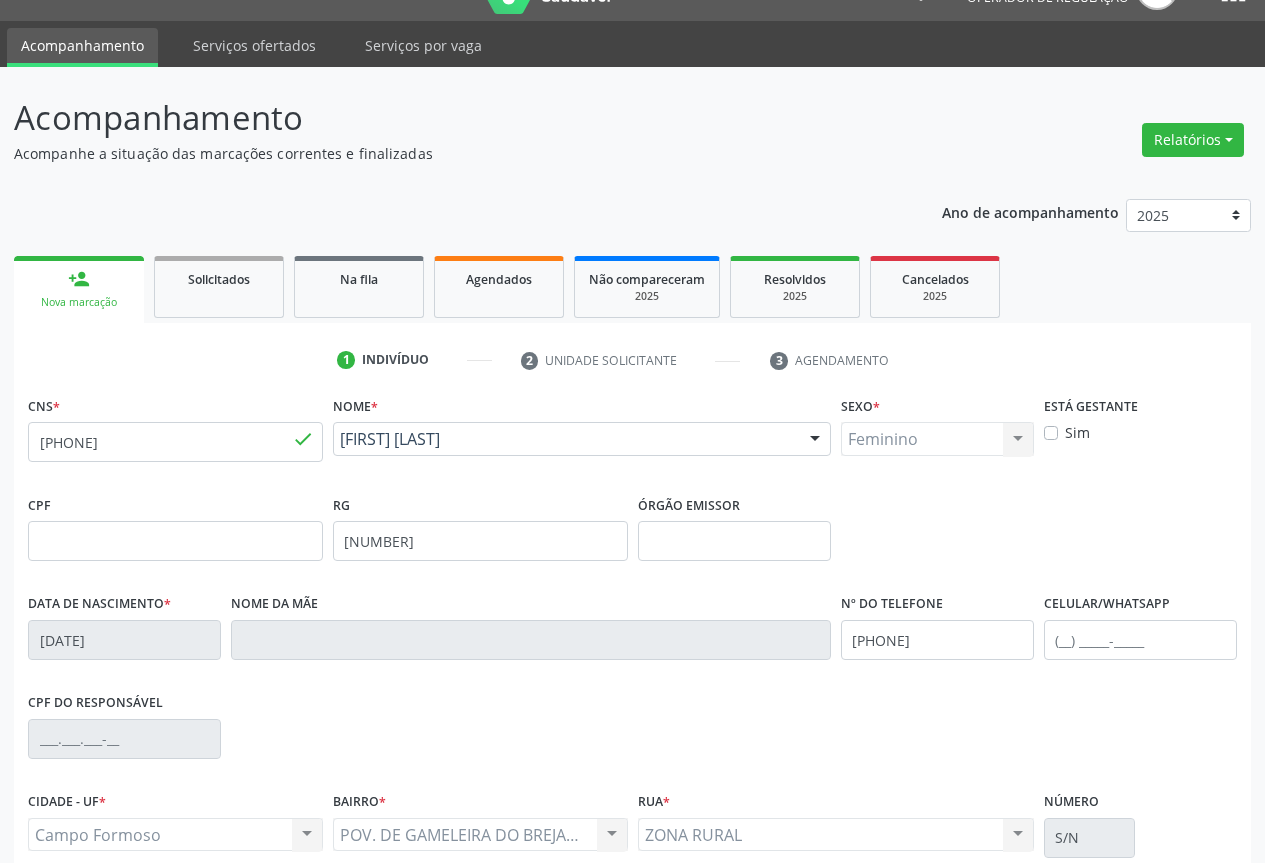 scroll, scrollTop: 221, scrollLeft: 0, axis: vertical 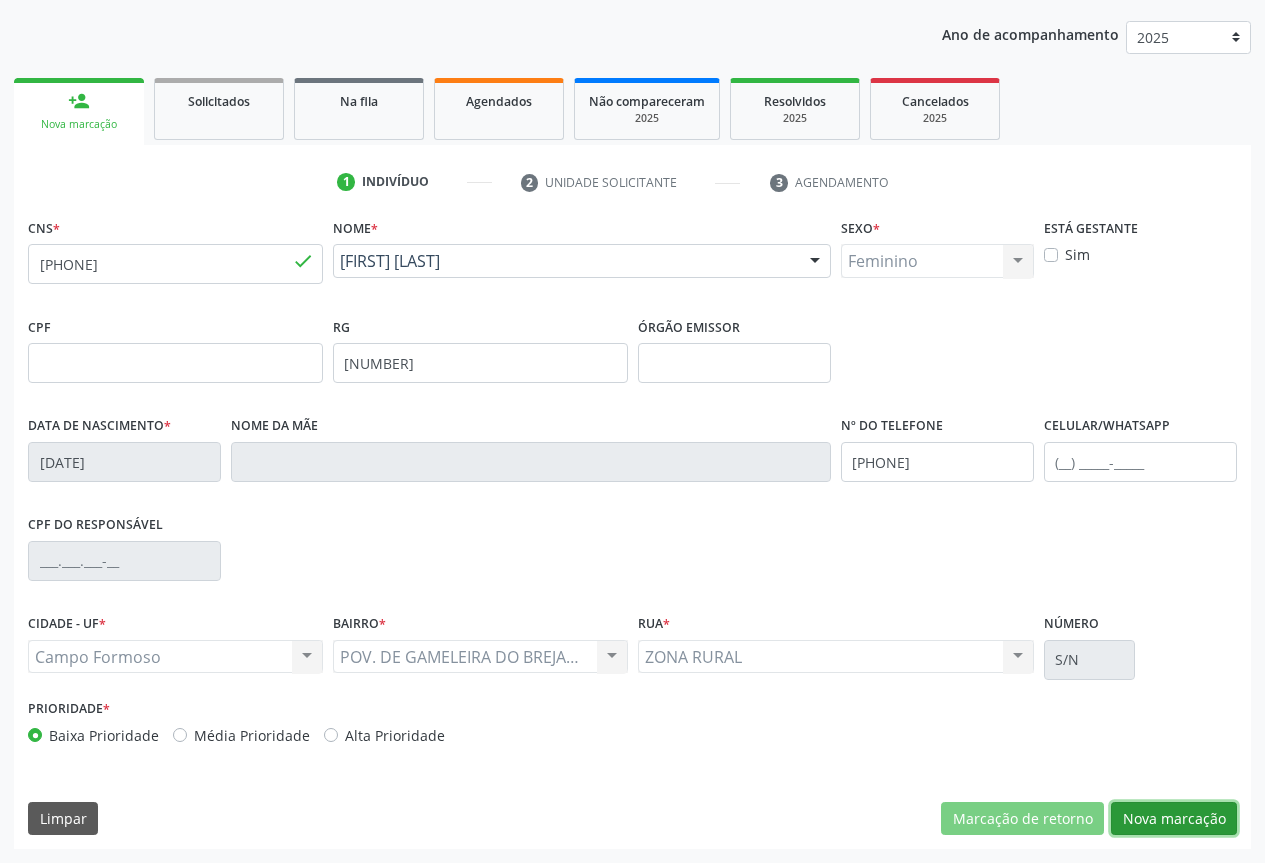 click on "Nova marcação" at bounding box center [1174, 819] 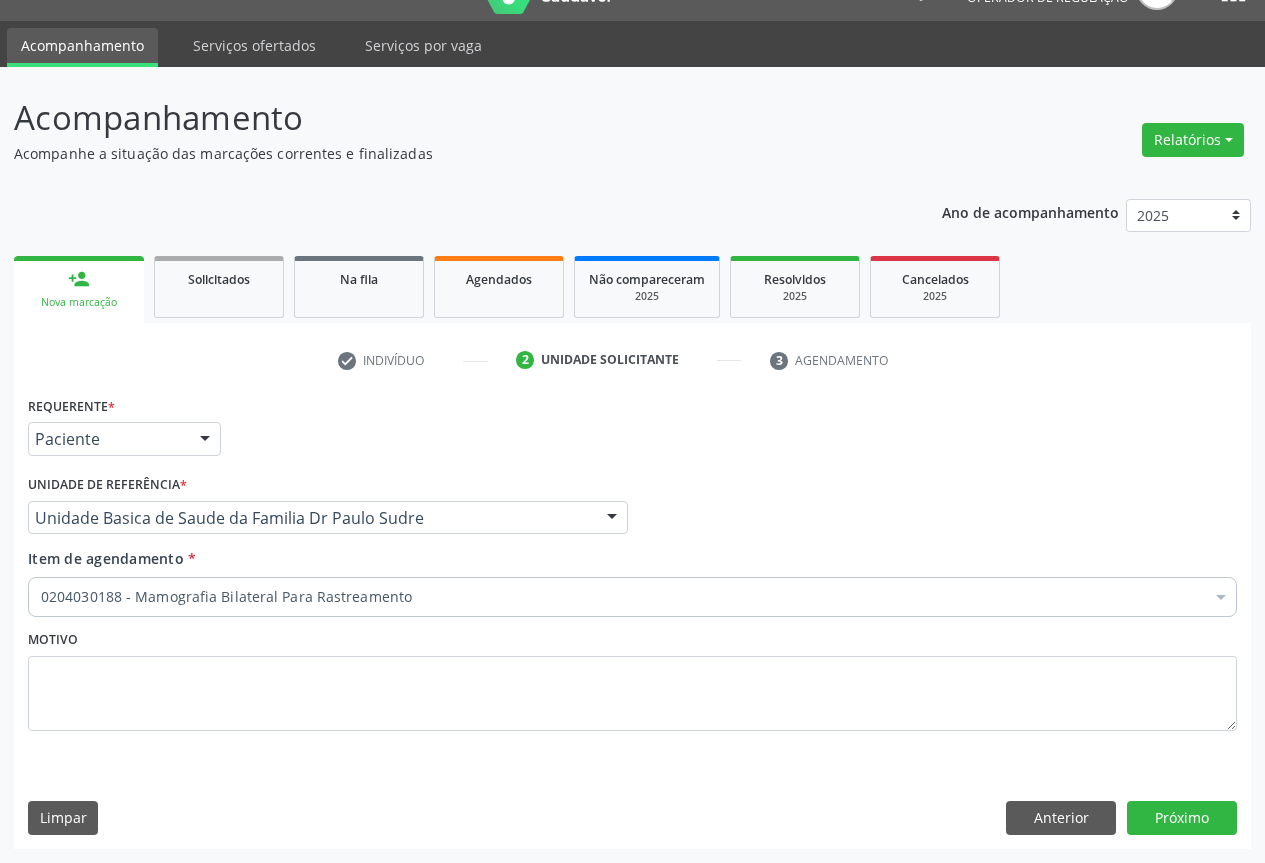 scroll, scrollTop: 43, scrollLeft: 0, axis: vertical 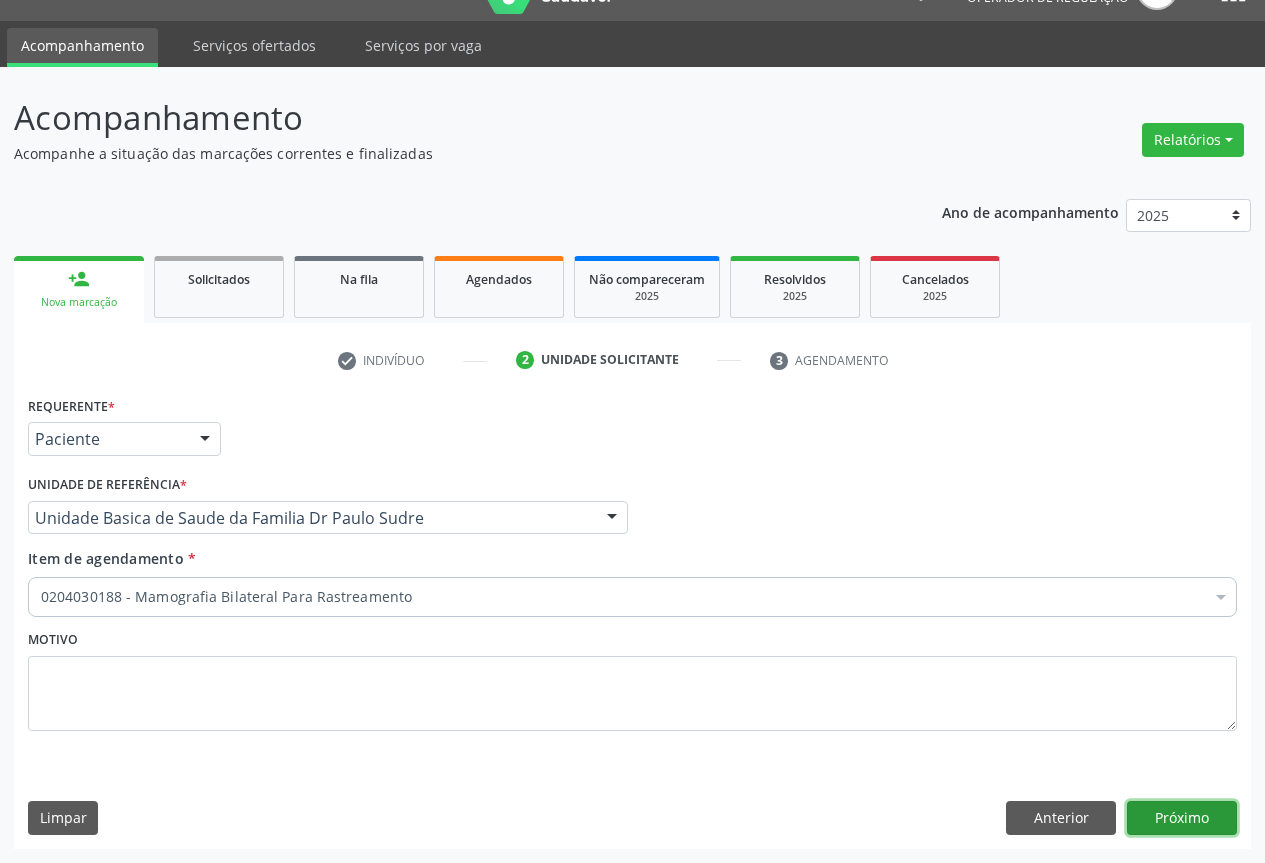 click on "Próximo" at bounding box center [1182, 818] 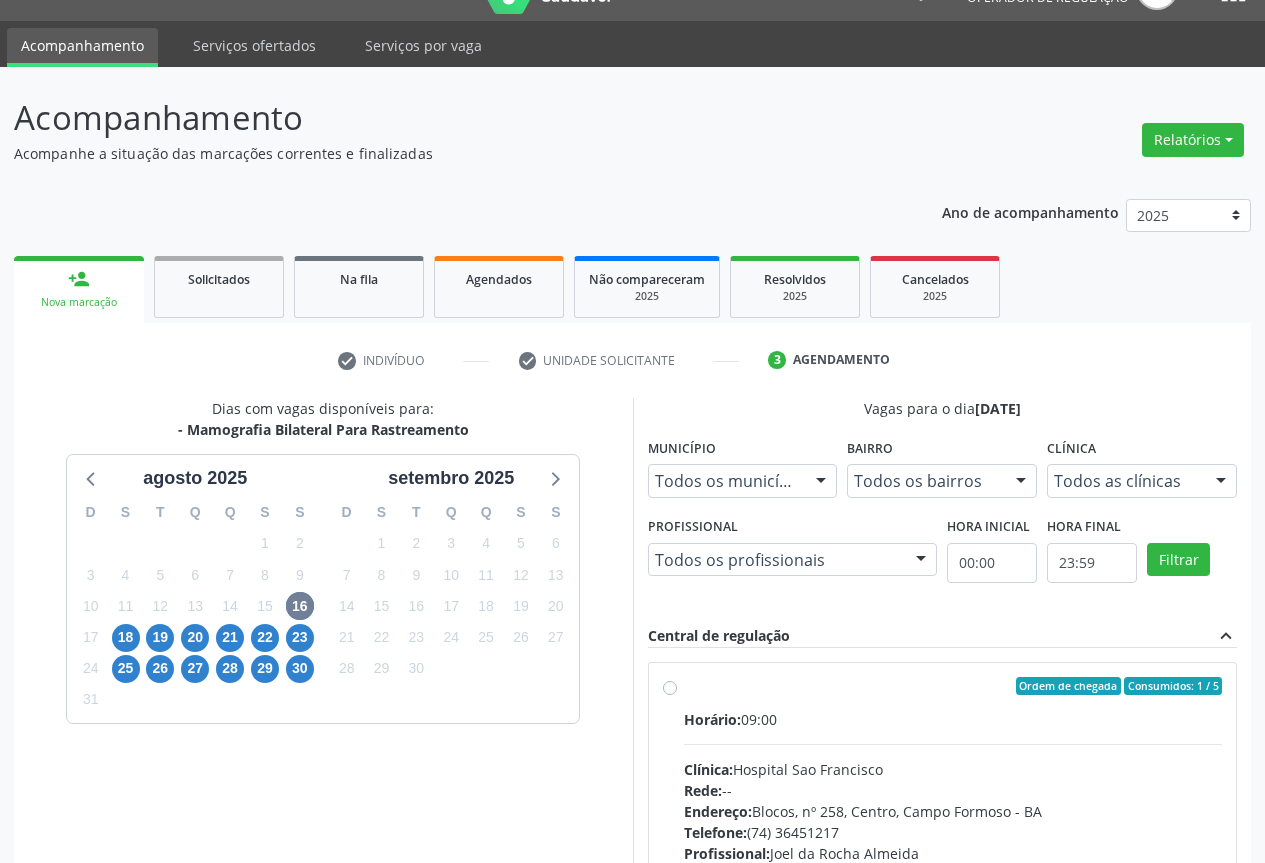 scroll, scrollTop: 296, scrollLeft: 0, axis: vertical 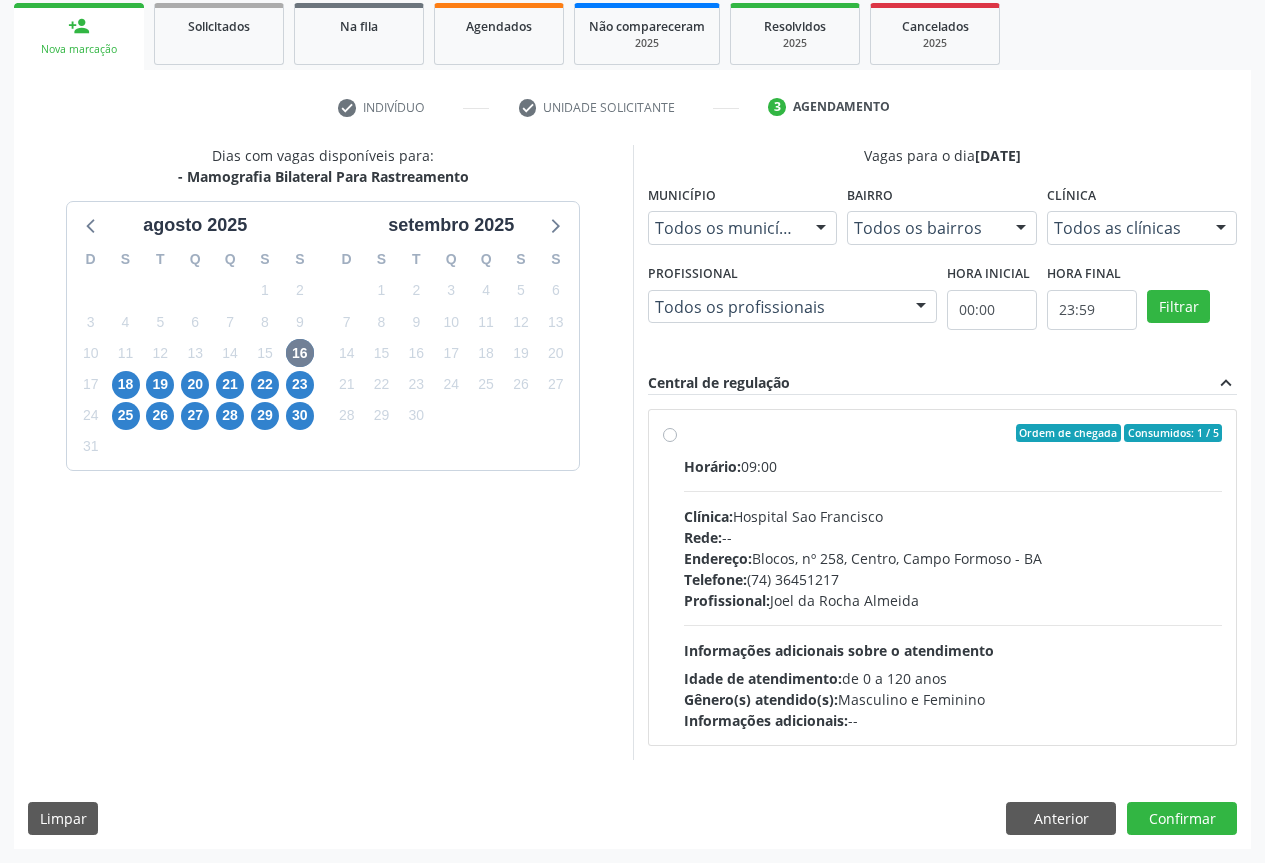 click on "Ordem de chegada
Consumidos: 1 / 5
Horário:   [TIME]
Clínica:  Hospital Sao Francisco
Rede:
--
Endereço:   Blocos, nº 258, Centro, [CITY] - [STATE]
Telefone:   [PHONE]
Profissional:
[FIRST] [LAST]
Informações adicionais sobre o atendimento
Idade de atendimento:
de 0 a 120 anos
Gênero(s) atendido(s):
Masculino e Feminino
Informações adicionais:
--" at bounding box center [953, 577] 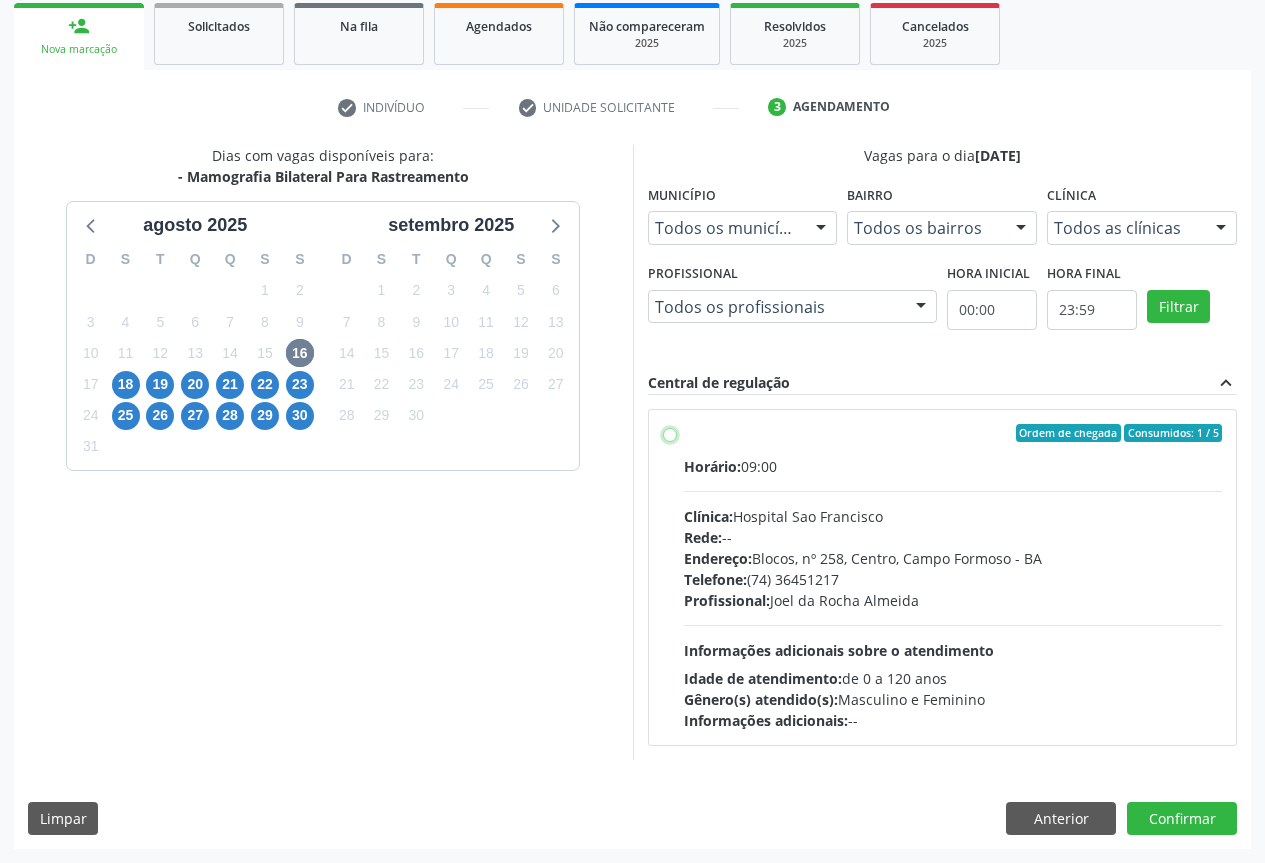 click on "Ordem de chegada
Consumidos: 1 / 5
Horário:   [TIME]
Clínica:  Hospital Sao Francisco
Rede:
--
Endereço:   Blocos, nº 258, Centro, [CITY] - [STATE]
Telefone:   [PHONE]
Profissional:
[FIRST] [LAST]
Informações adicionais sobre o atendimento
Idade de atendimento:
de 0 a 120 anos
Gênero(s) atendido(s):
Masculino e Feminino
Informações adicionais:
--" at bounding box center (670, 433) 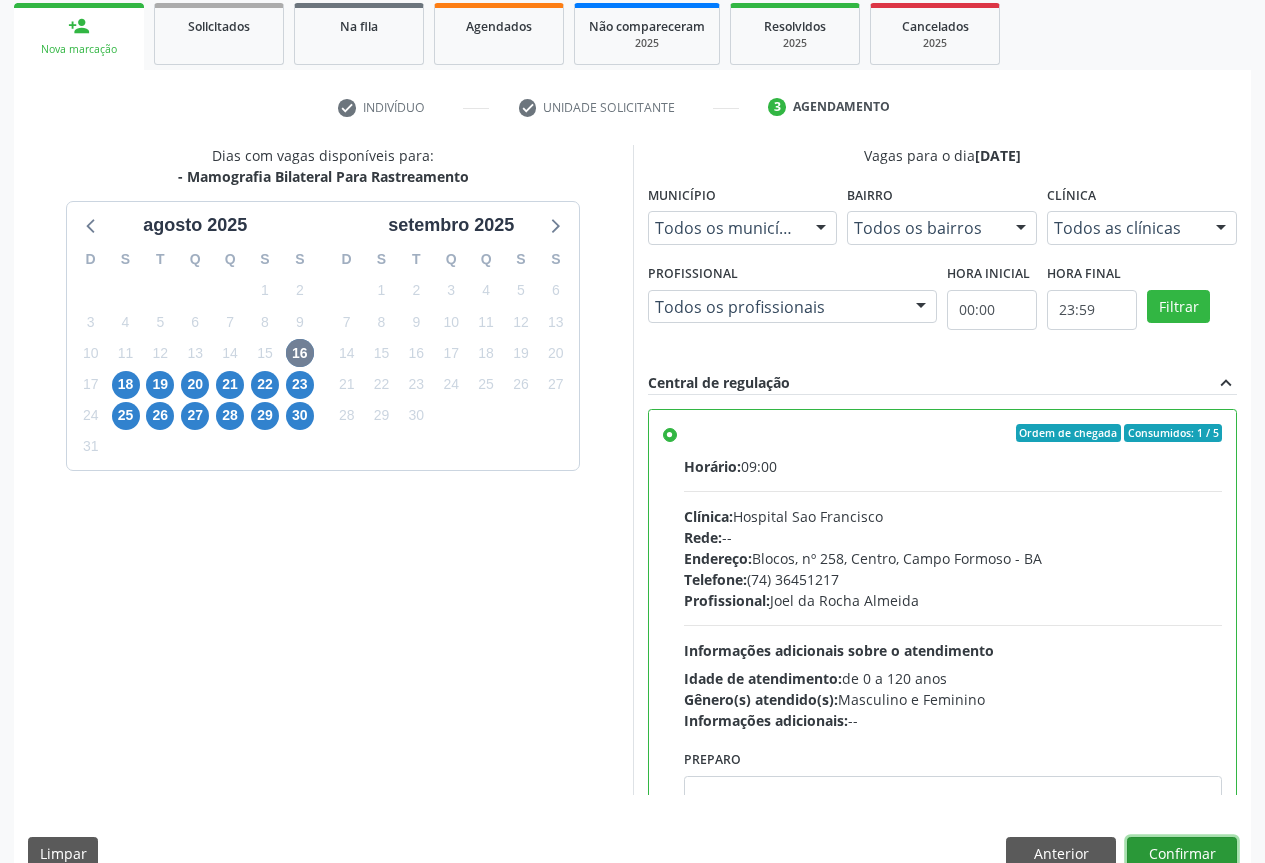 click on "Confirmar" at bounding box center (1182, 854) 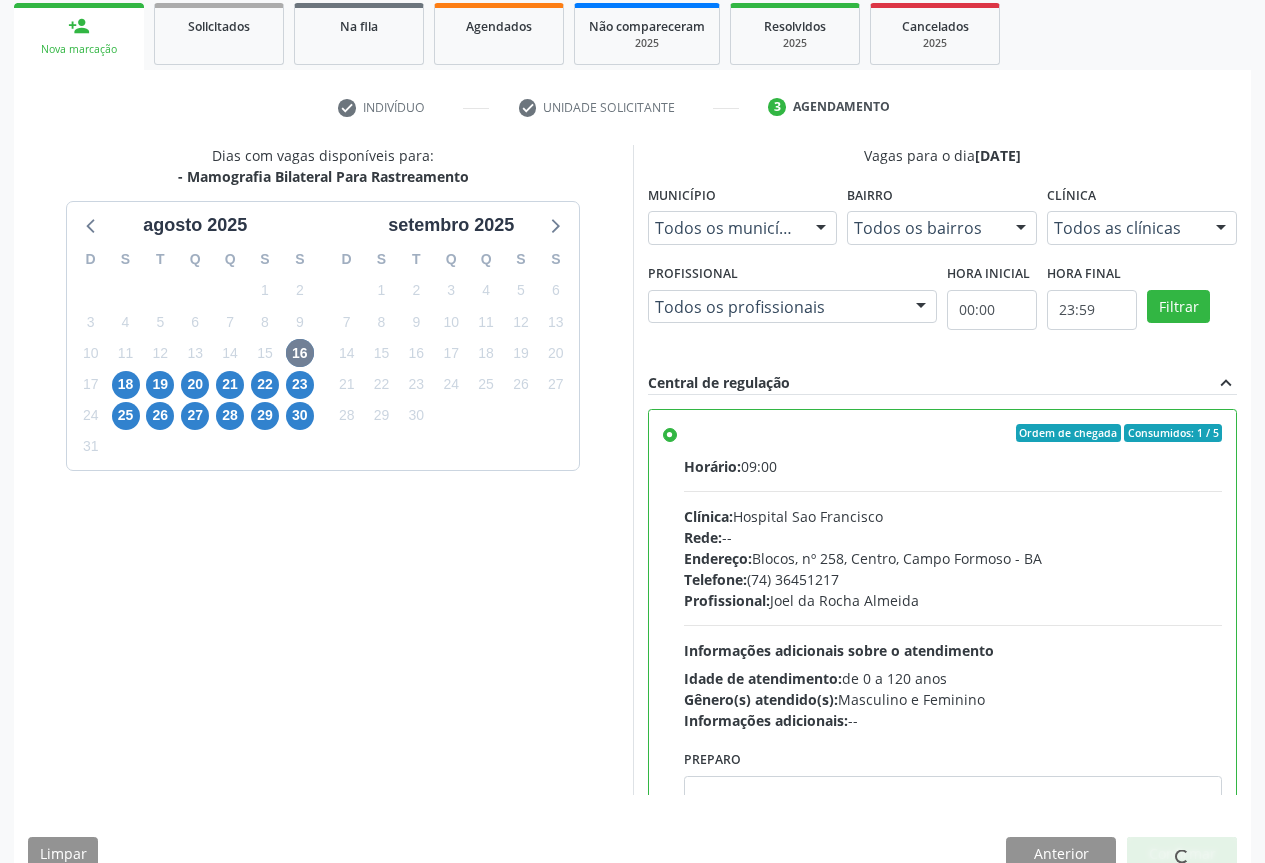 scroll, scrollTop: 0, scrollLeft: 0, axis: both 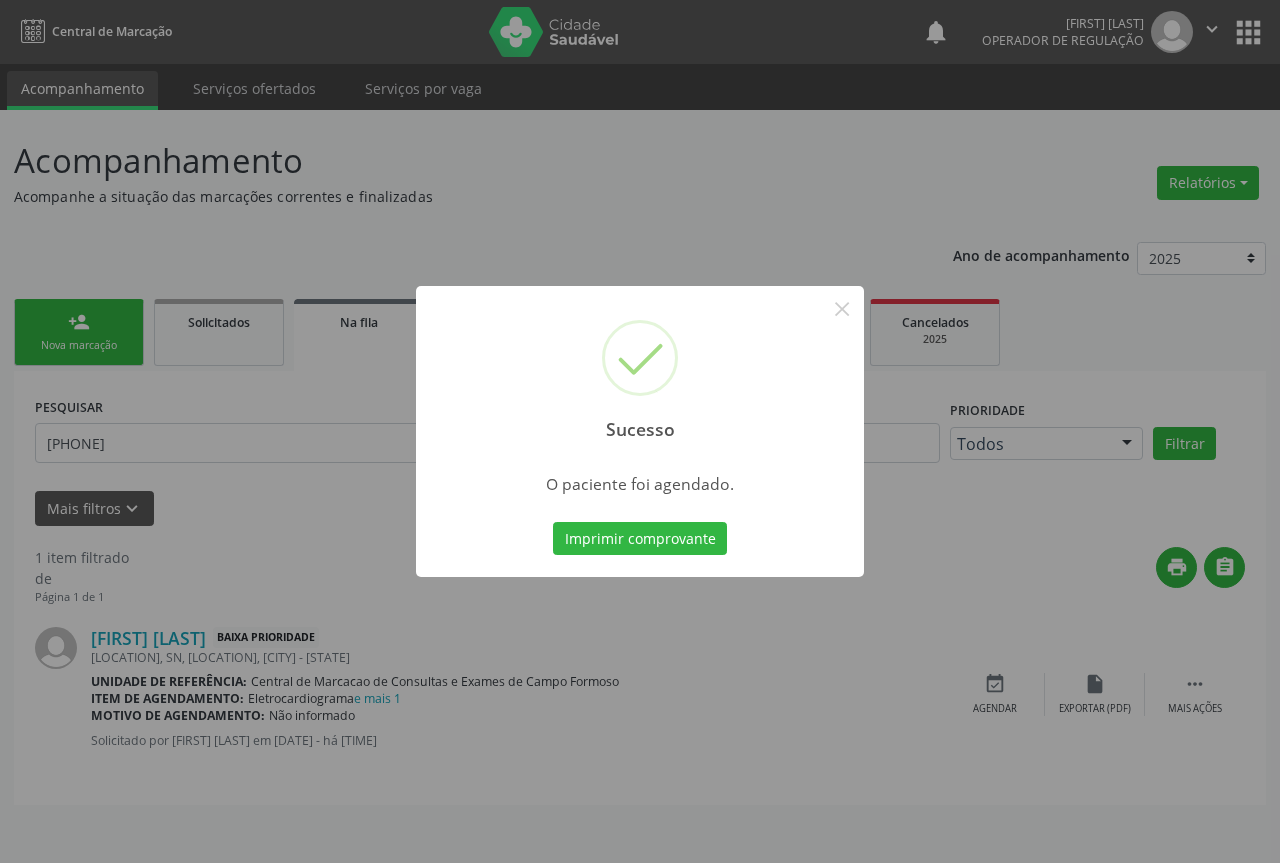 click on "Sucesso × O paciente foi agendado. Imprimir comprovante Cancel" at bounding box center [640, 432] 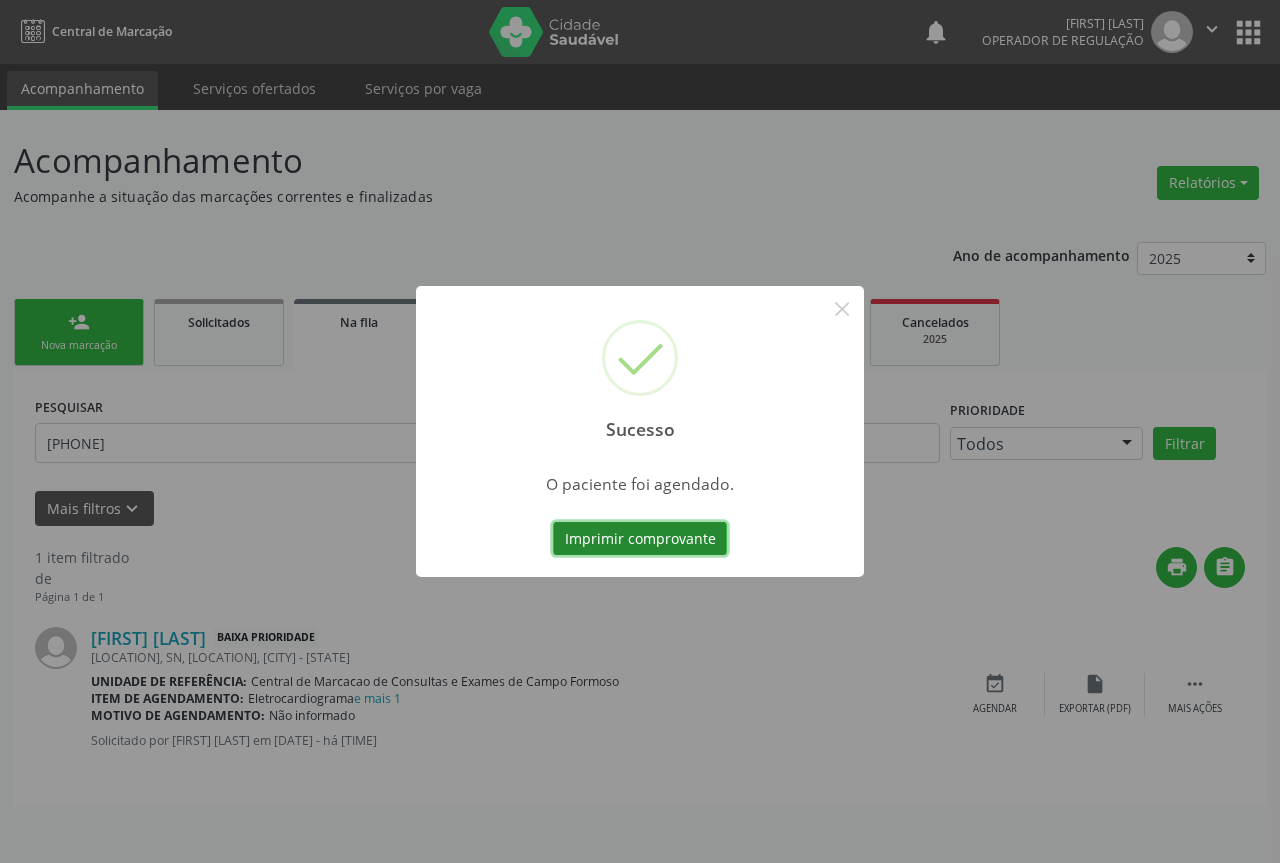 click on "Imprimir comprovante" at bounding box center [640, 539] 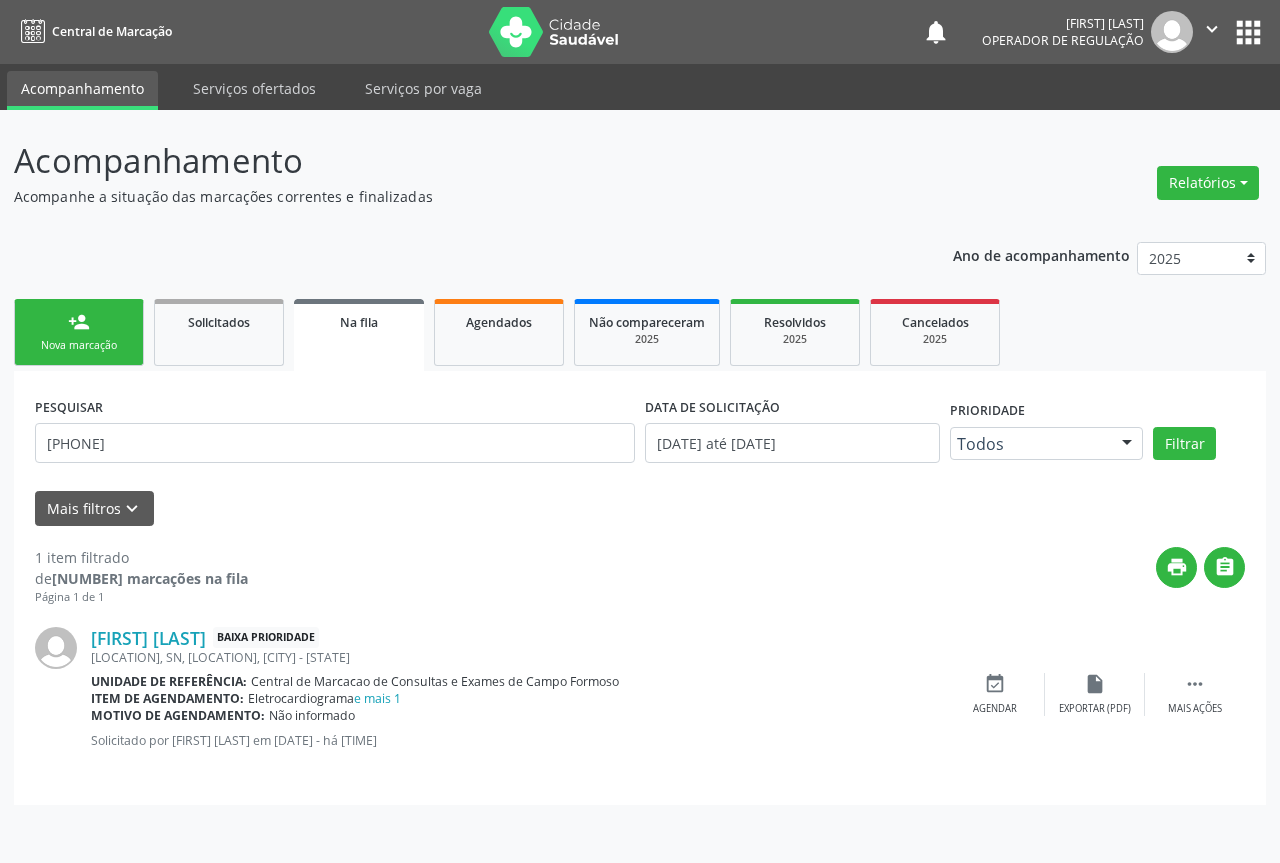 click on "person_add" at bounding box center [79, 322] 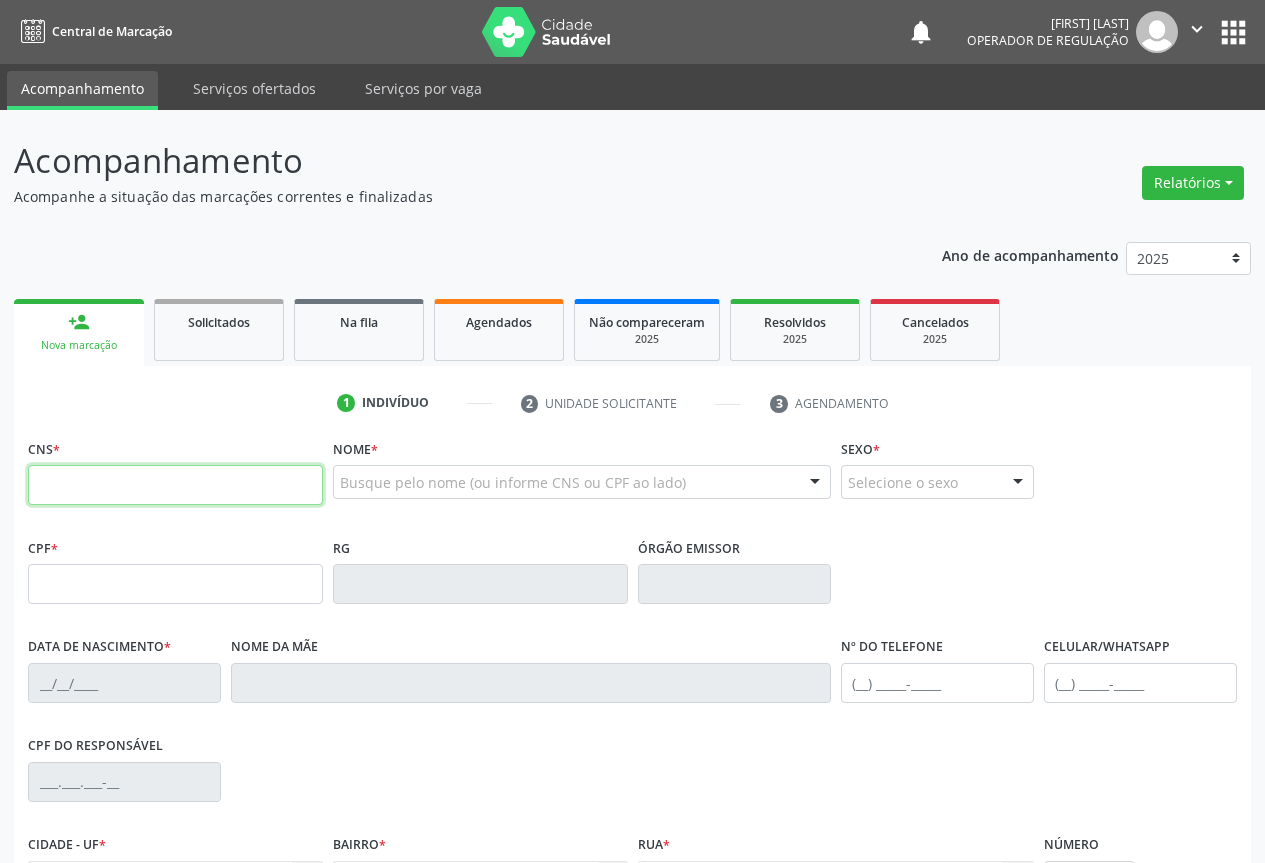 click at bounding box center (175, 485) 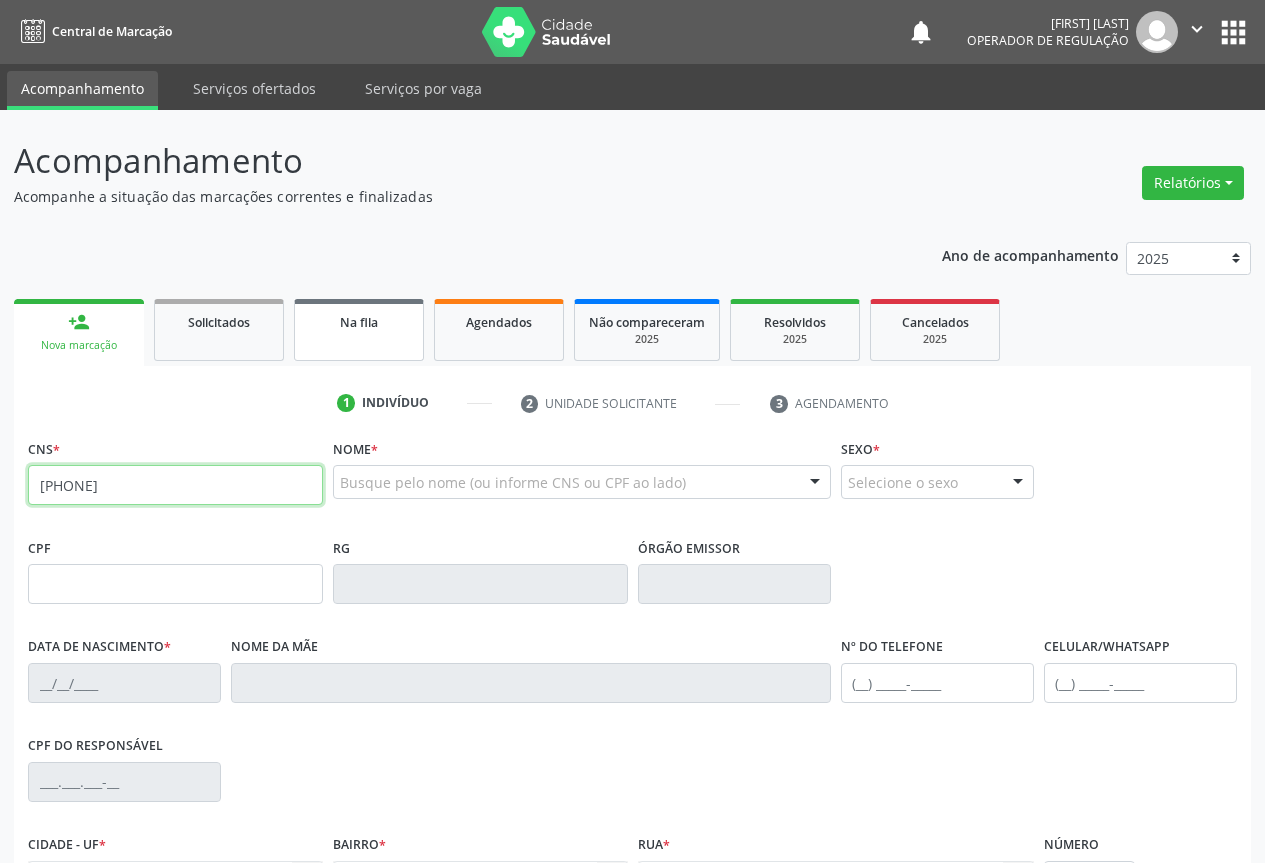 type on "[PHONE]" 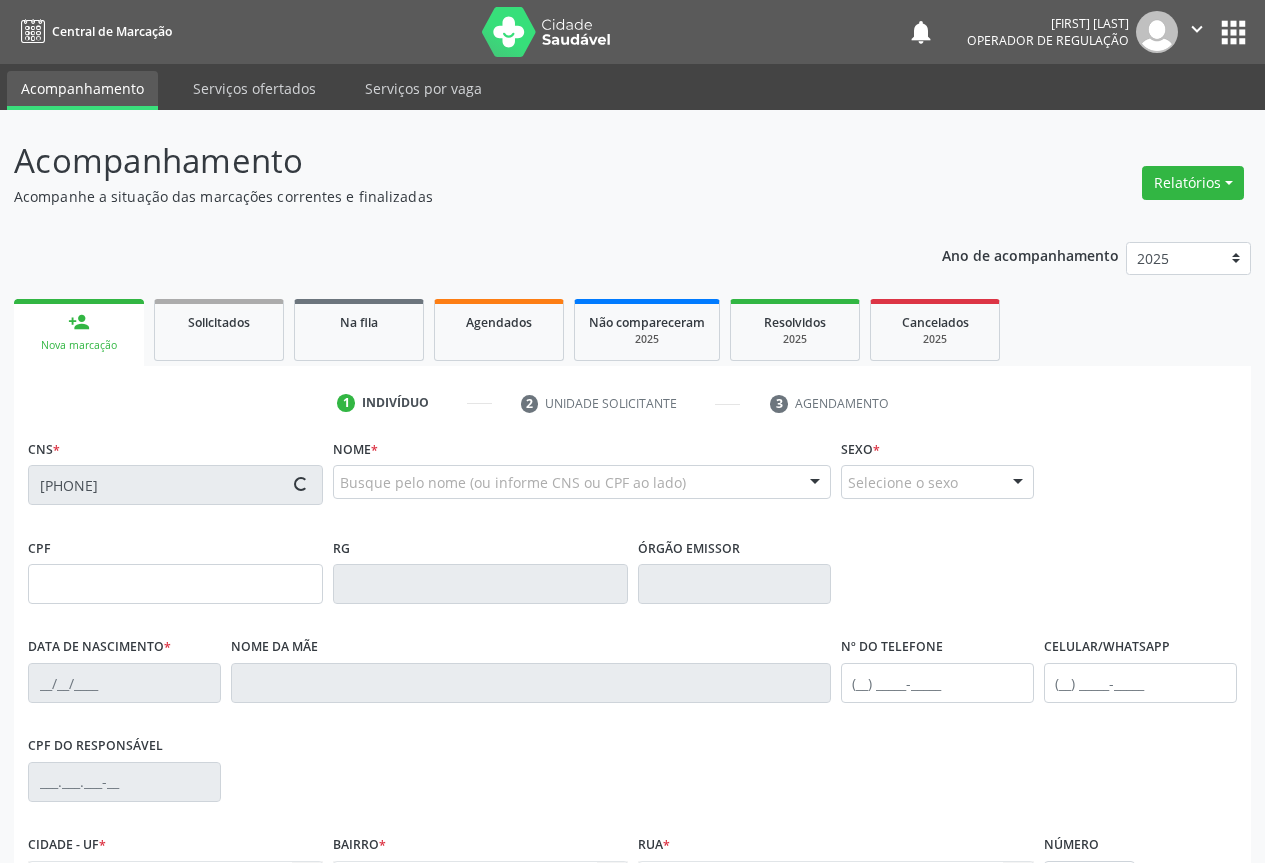 type on "[DATE]" 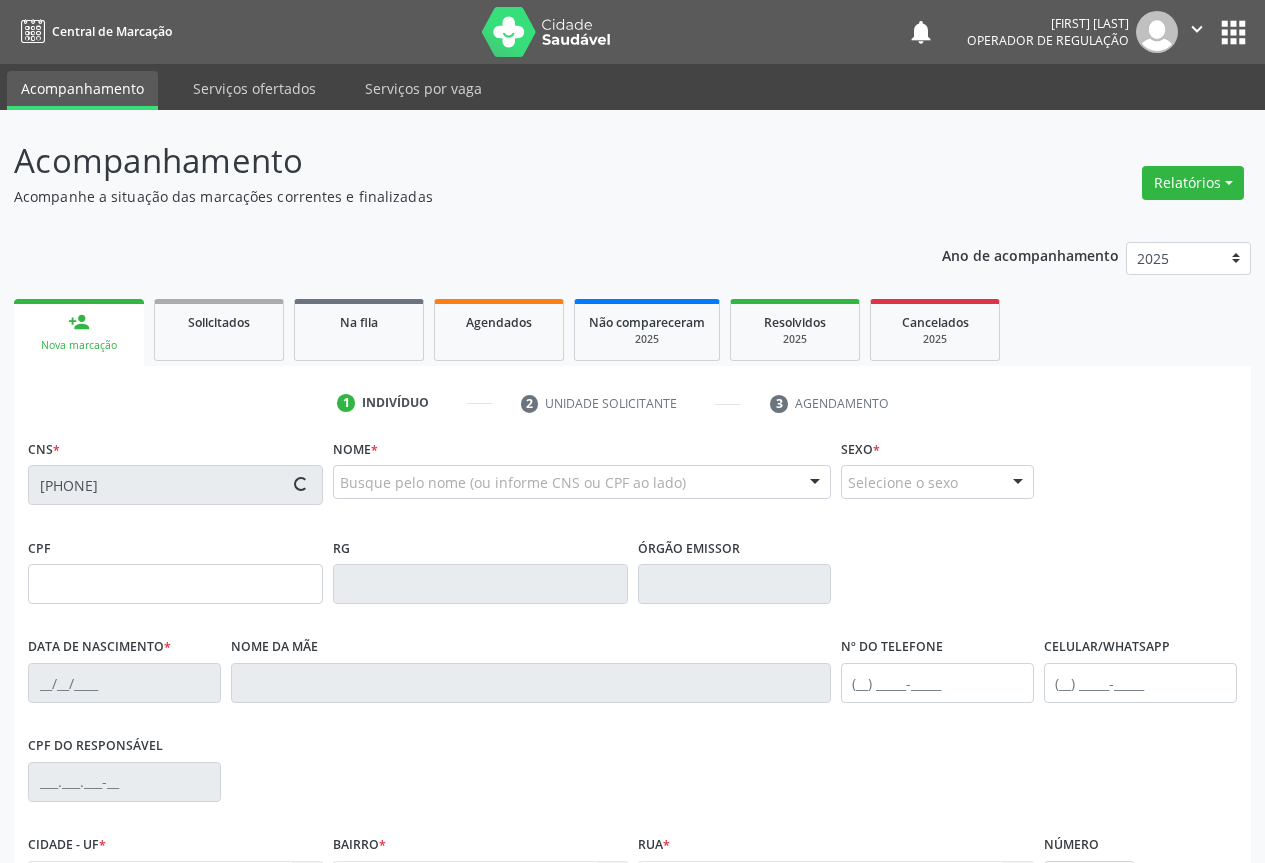 type on "[FIRST] [LAST]" 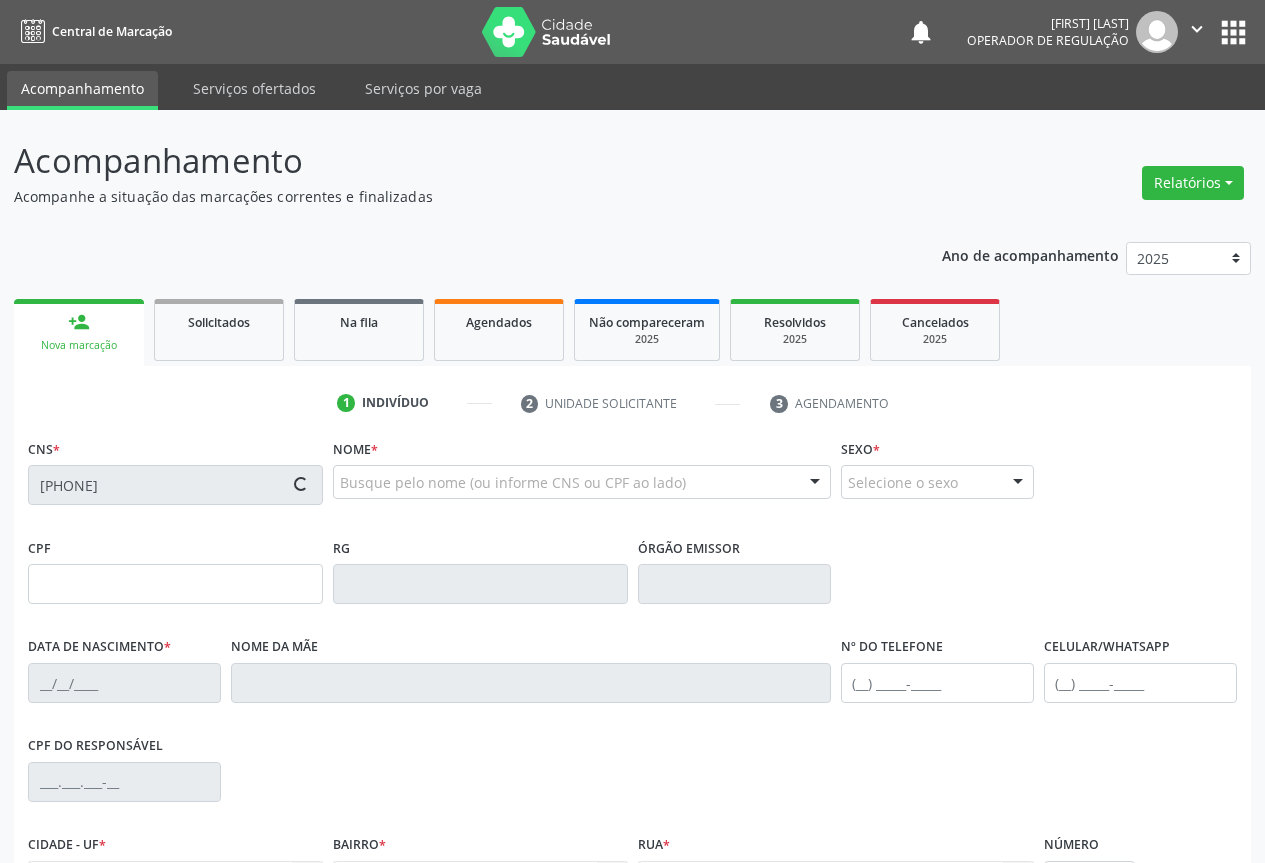 type on "[PHONE]" 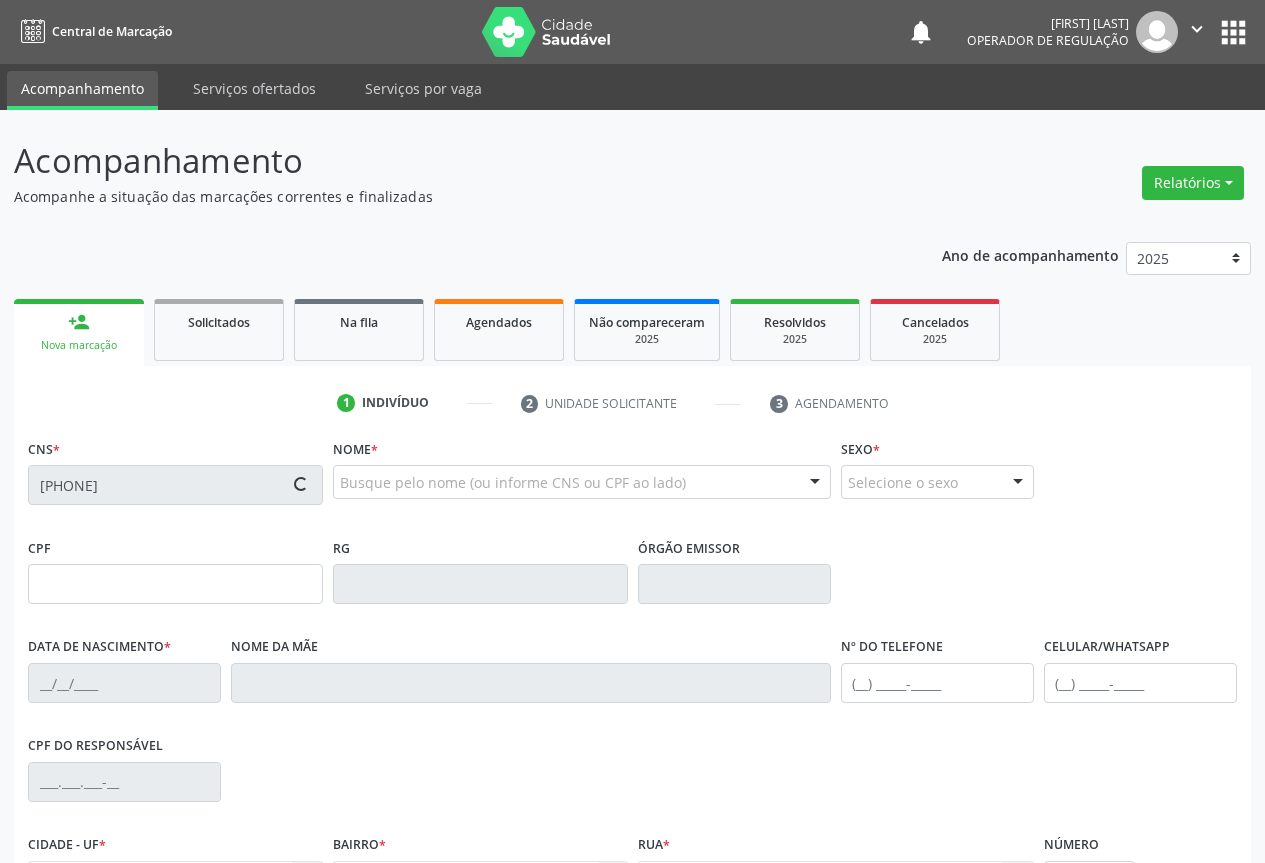 type on "[CPF]" 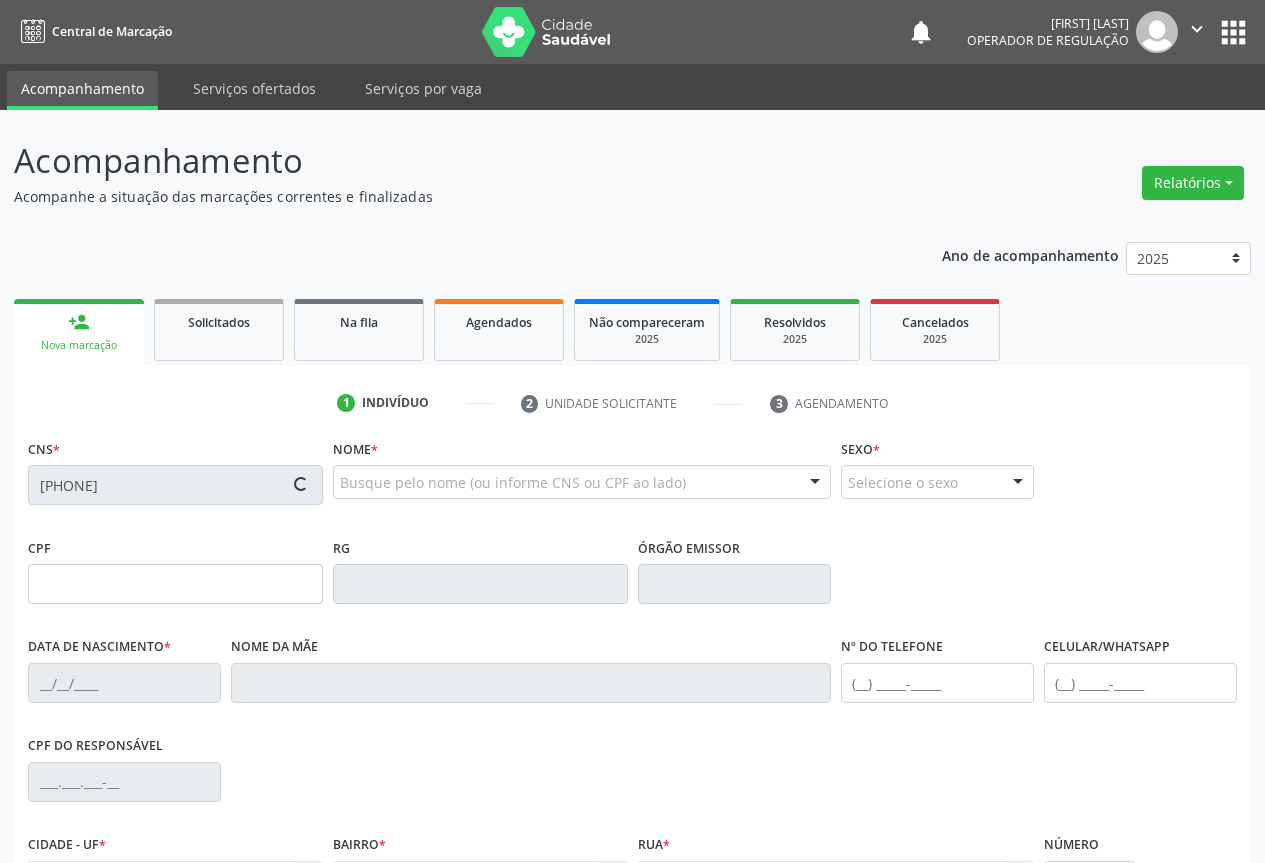 type on "S/N" 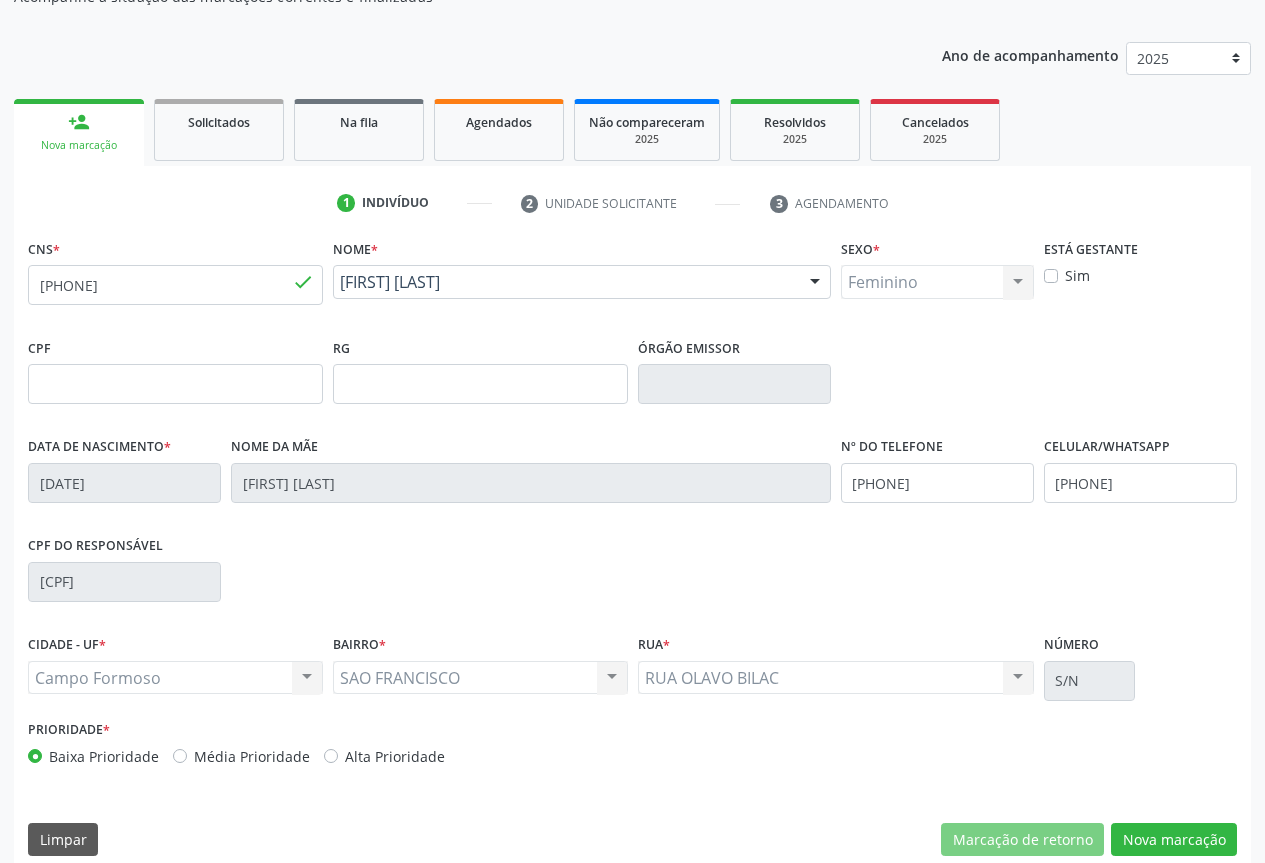 scroll, scrollTop: 221, scrollLeft: 0, axis: vertical 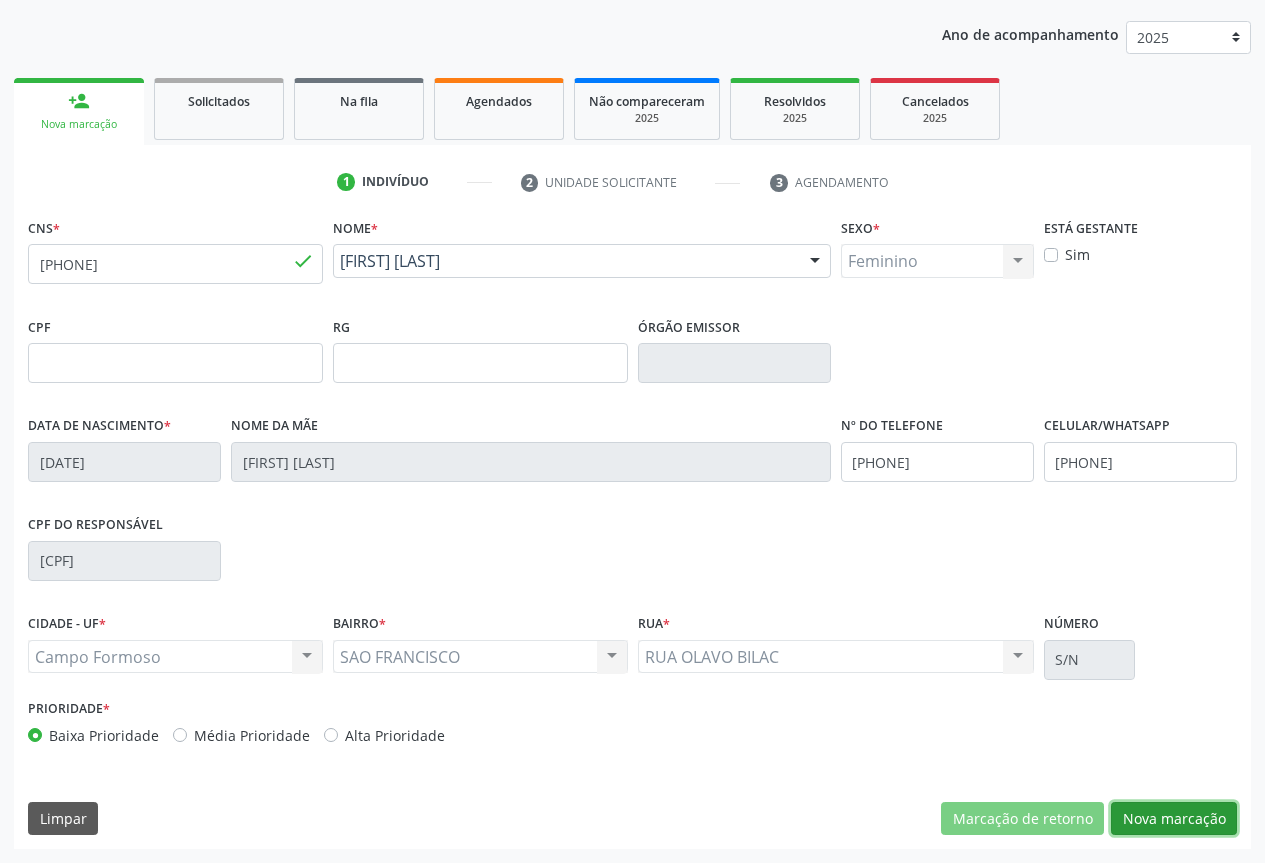 click on "Nova marcação" at bounding box center (1174, 819) 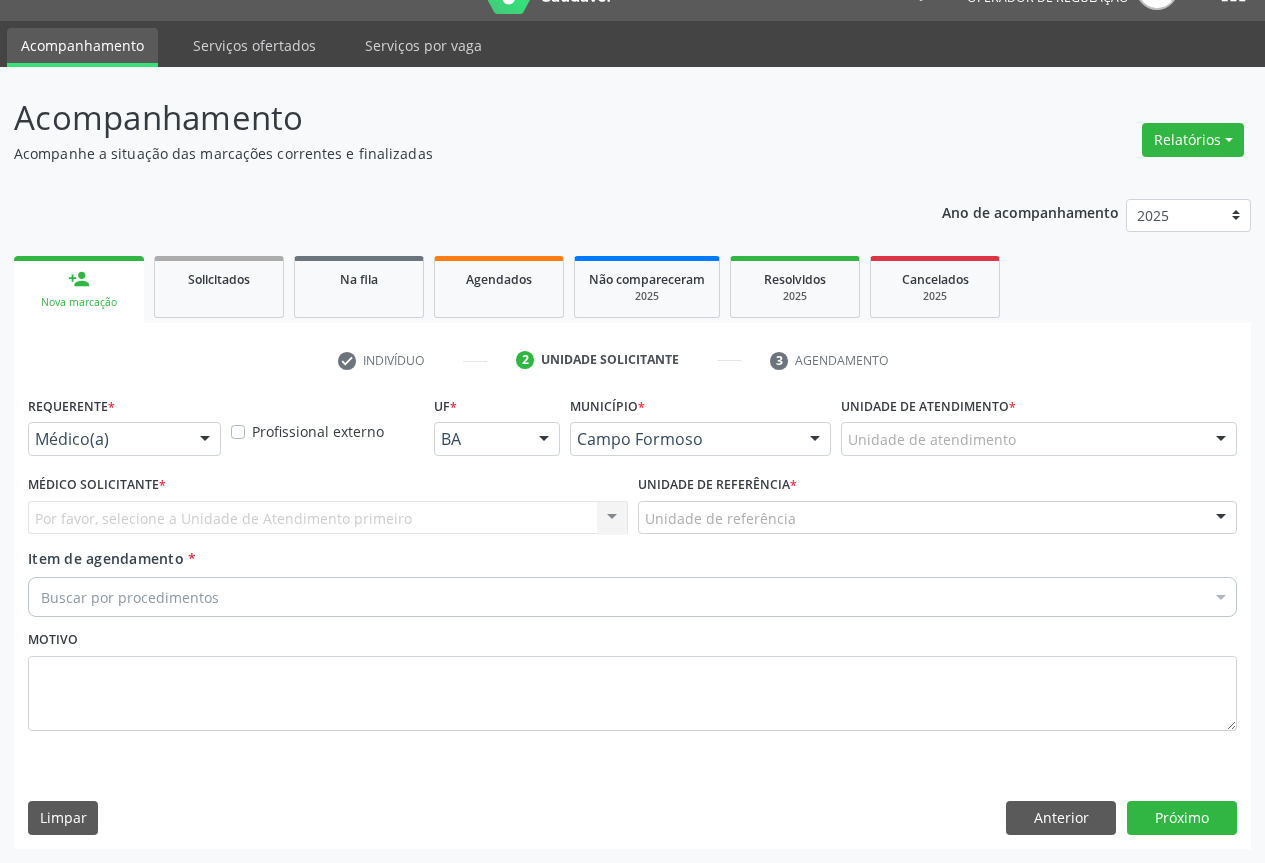 scroll, scrollTop: 43, scrollLeft: 0, axis: vertical 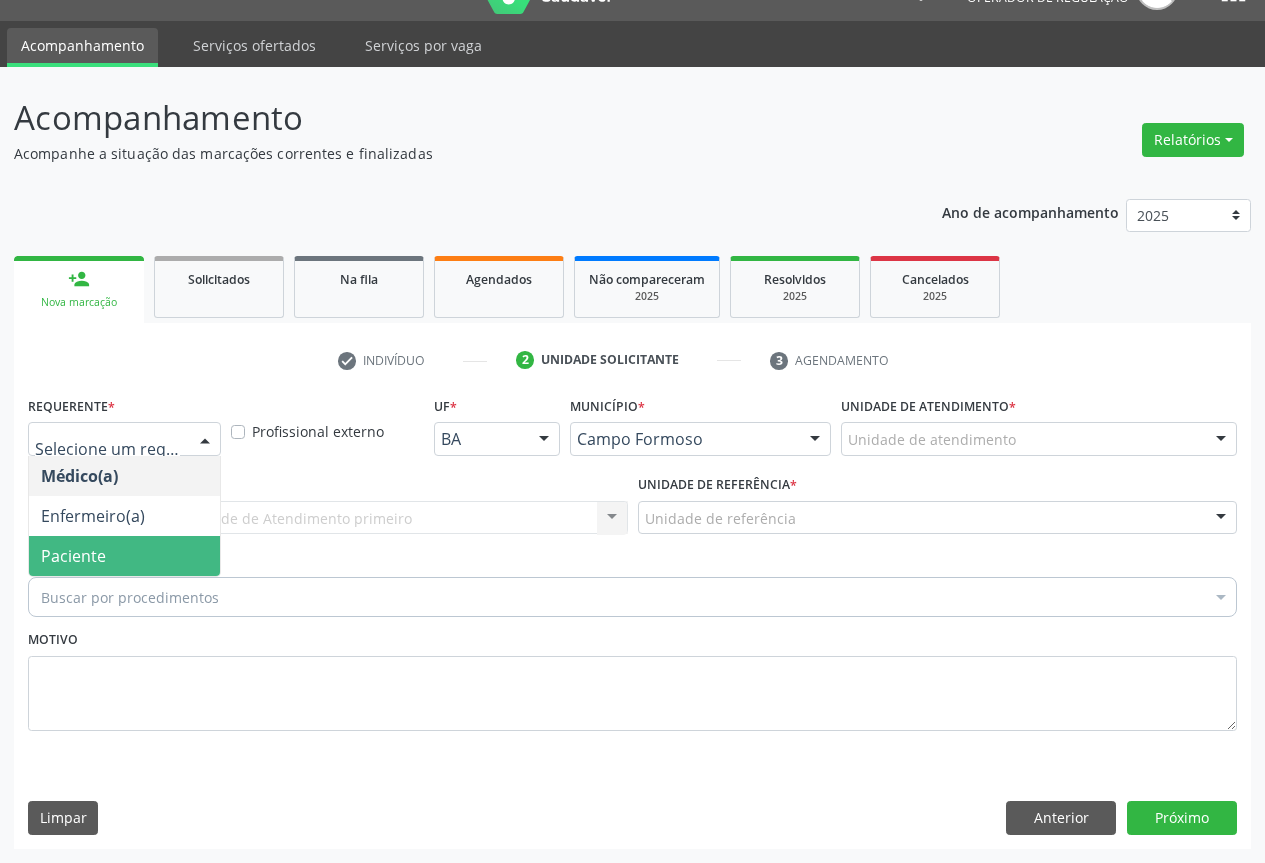 click on "Paciente" at bounding box center (124, 556) 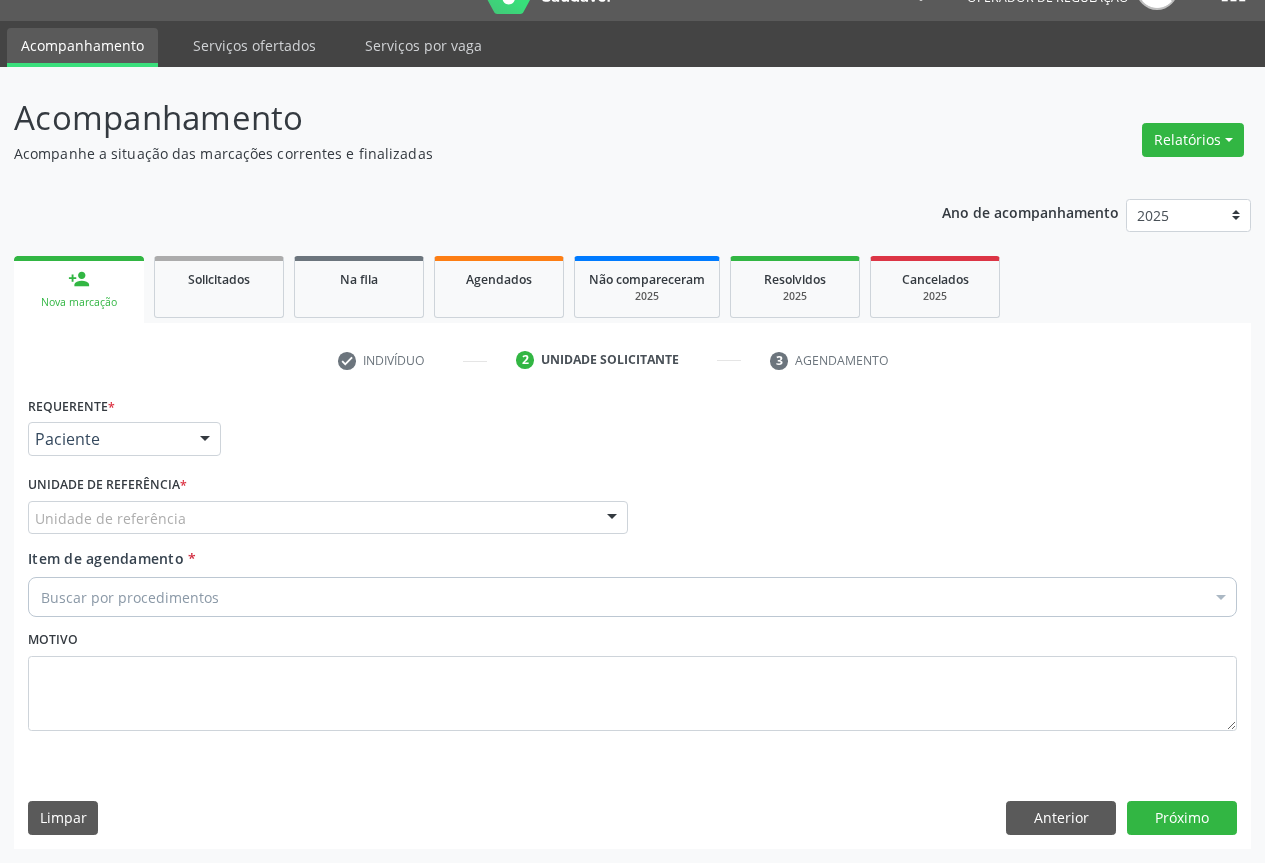 click on "Unidade de referência" at bounding box center (328, 518) 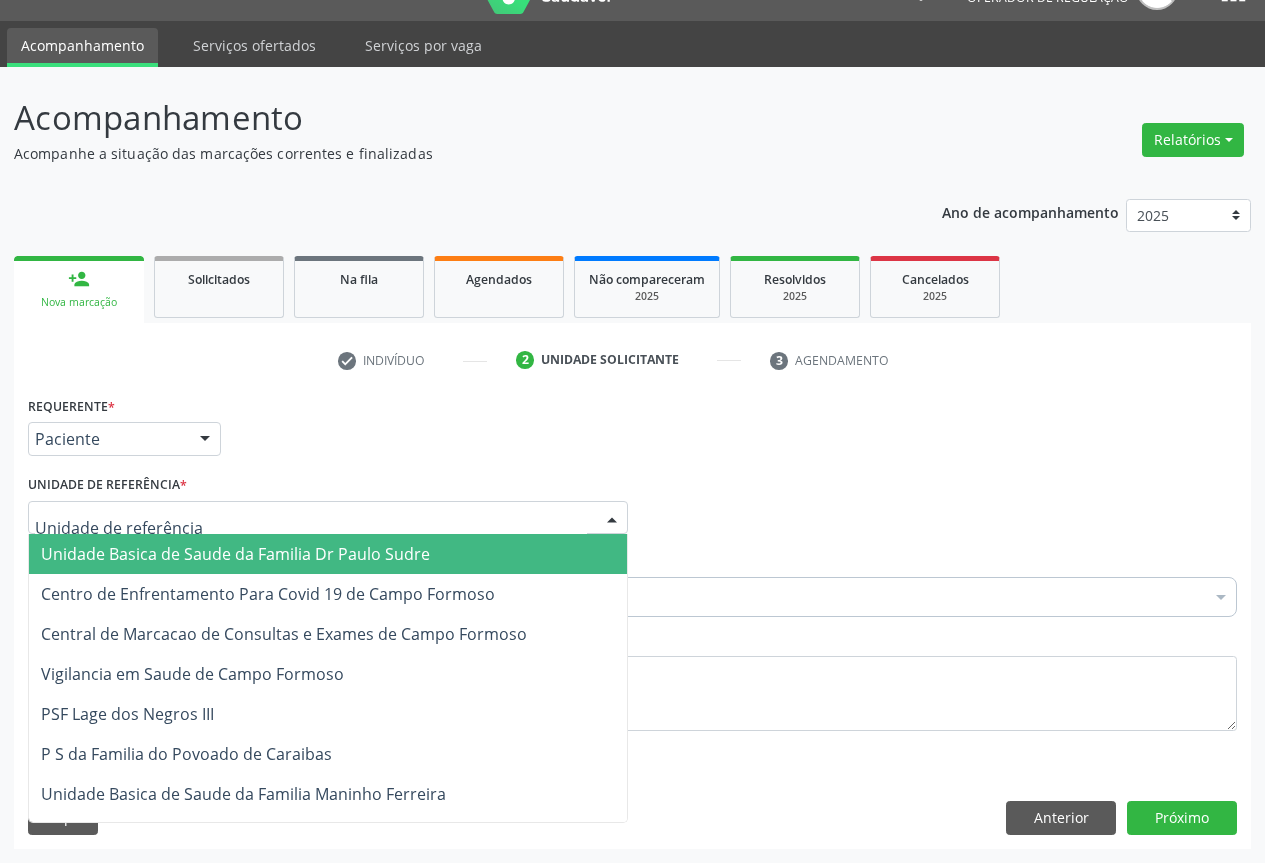 click on "Unidade Basica de Saude da Familia Dr Paulo Sudre" at bounding box center [235, 554] 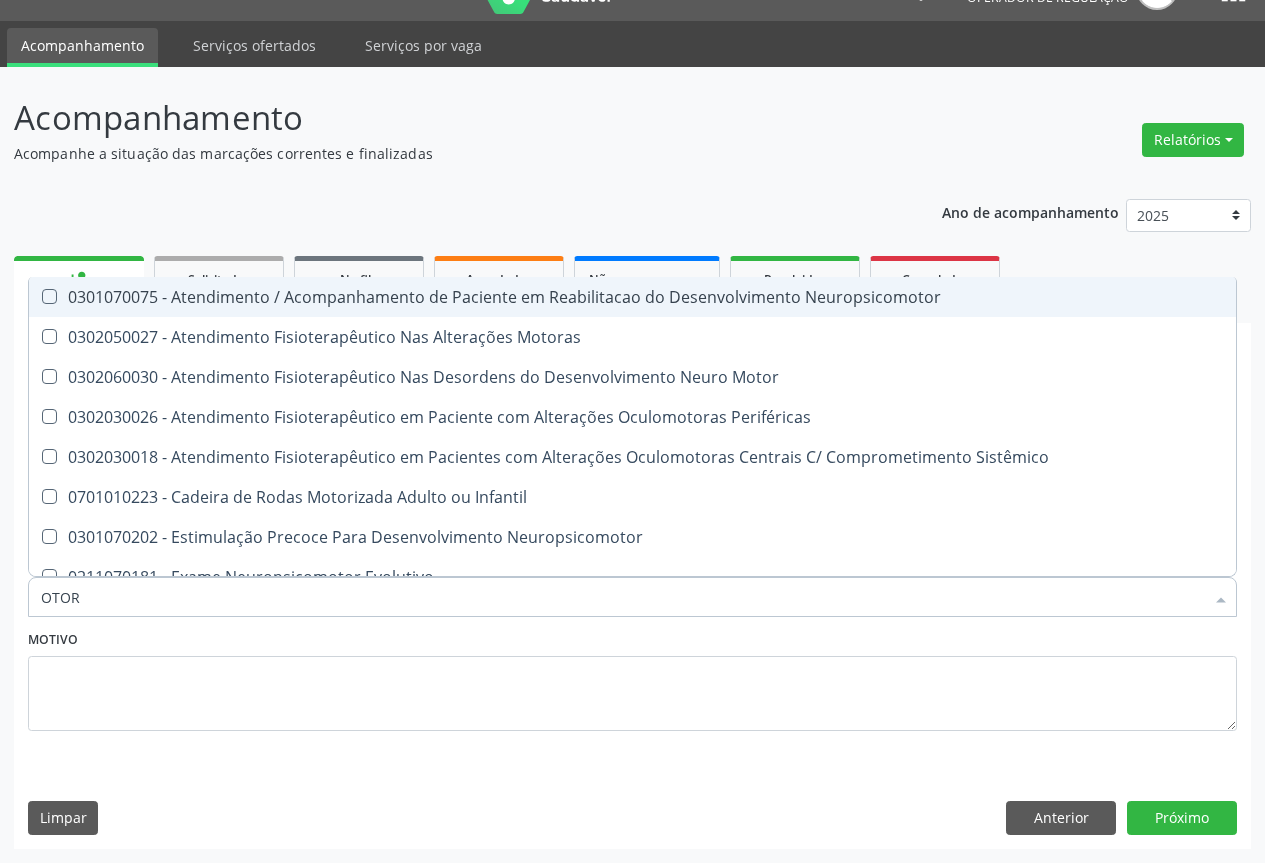 type on "OTORR" 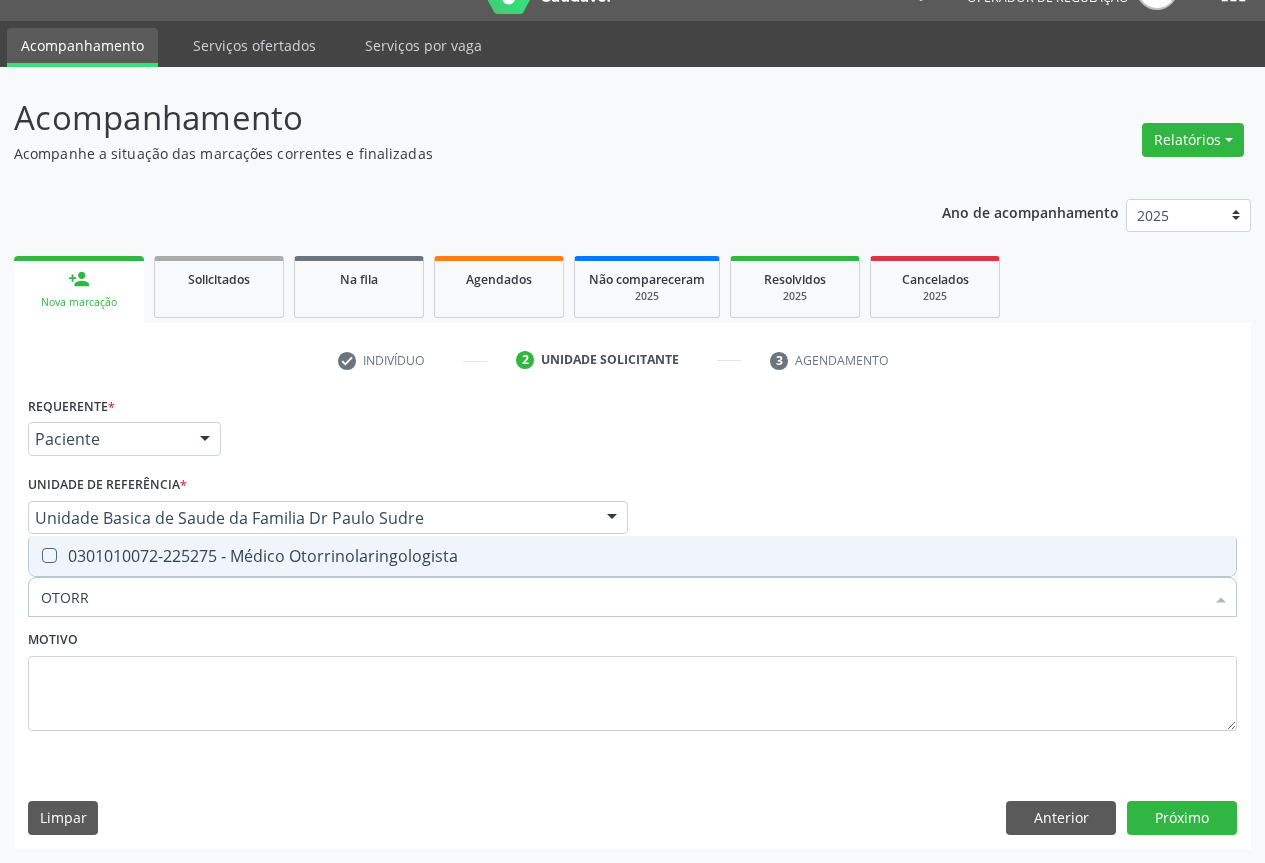click on "0301010072-225275 - Médico Otorrinolaringologista" at bounding box center [632, 556] 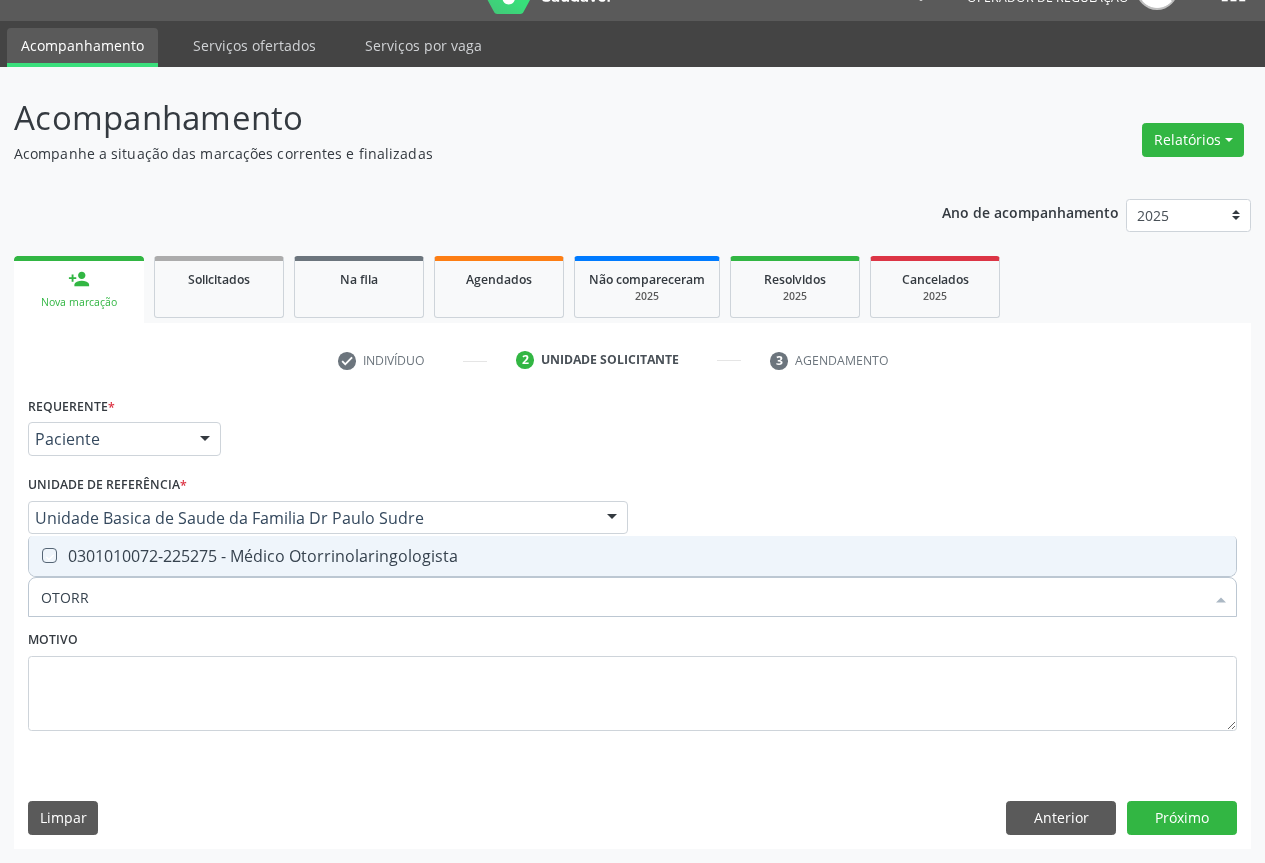 checkbox on "true" 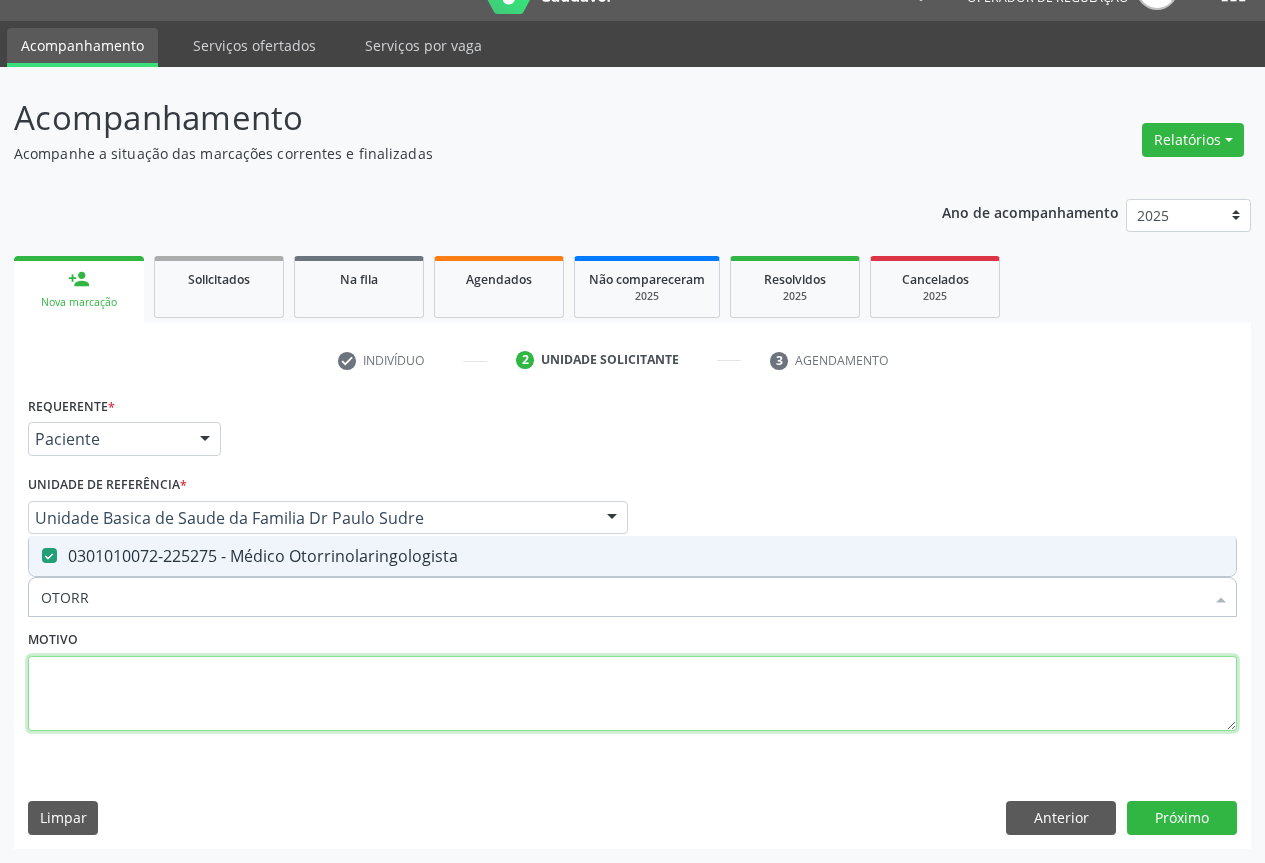drag, startPoint x: 306, startPoint y: 684, endPoint x: 353, endPoint y: 687, distance: 47.095646 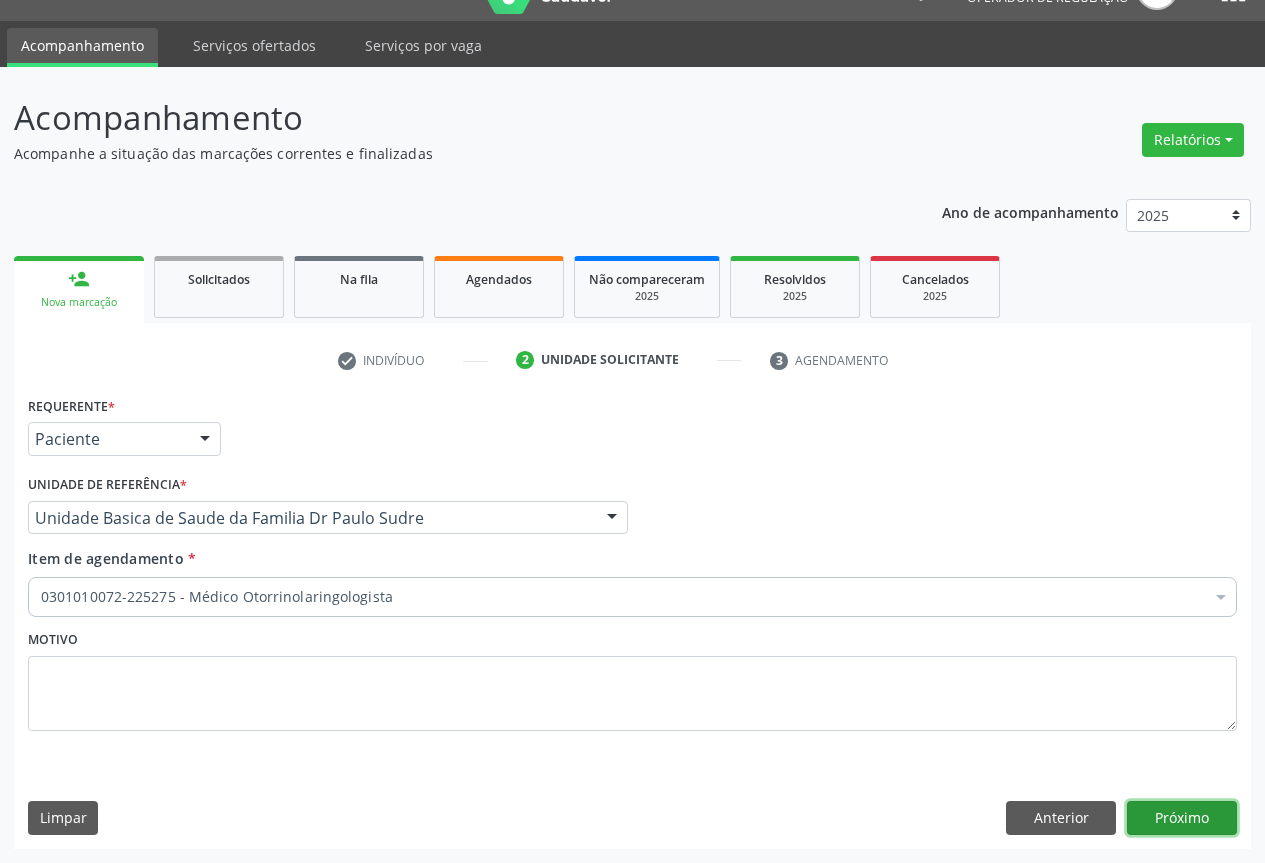 click on "Próximo" at bounding box center (1182, 818) 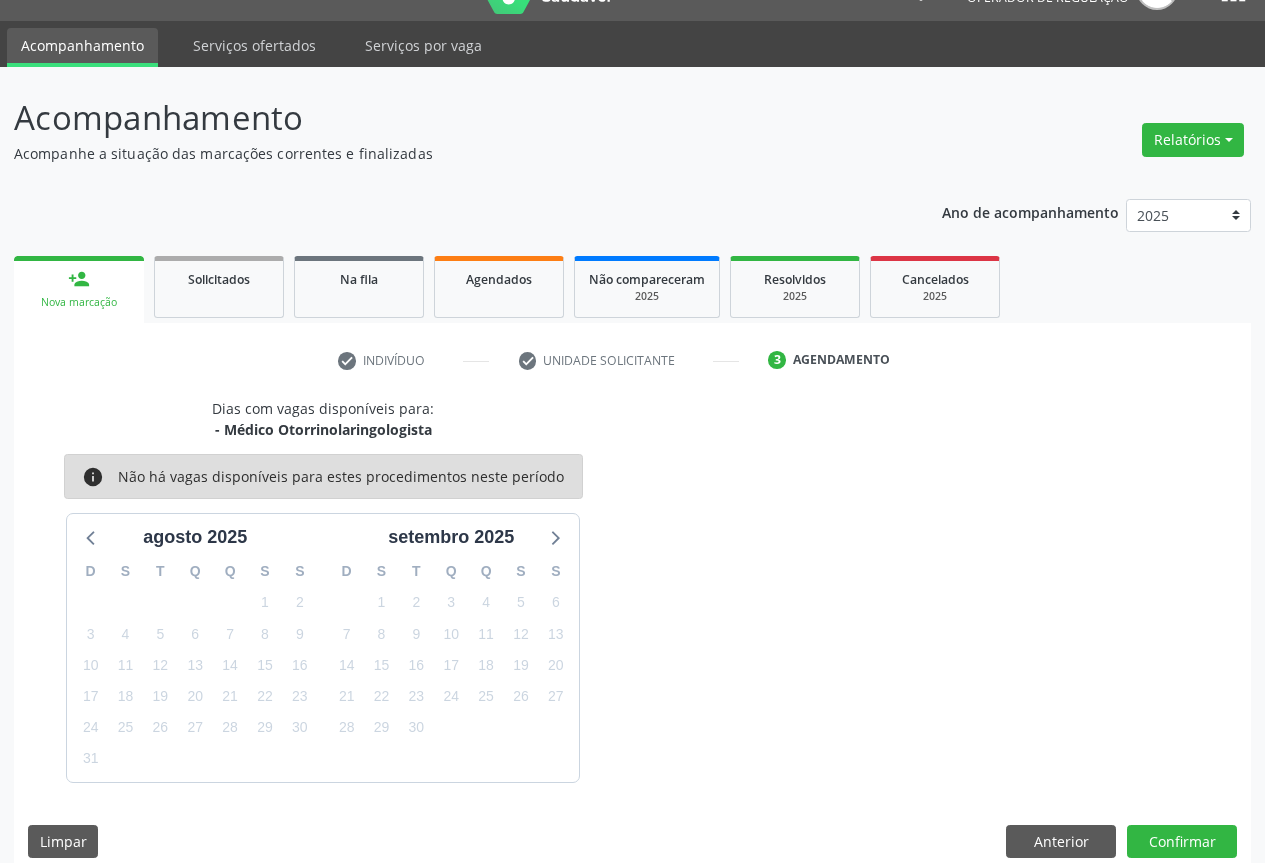 scroll, scrollTop: 66, scrollLeft: 0, axis: vertical 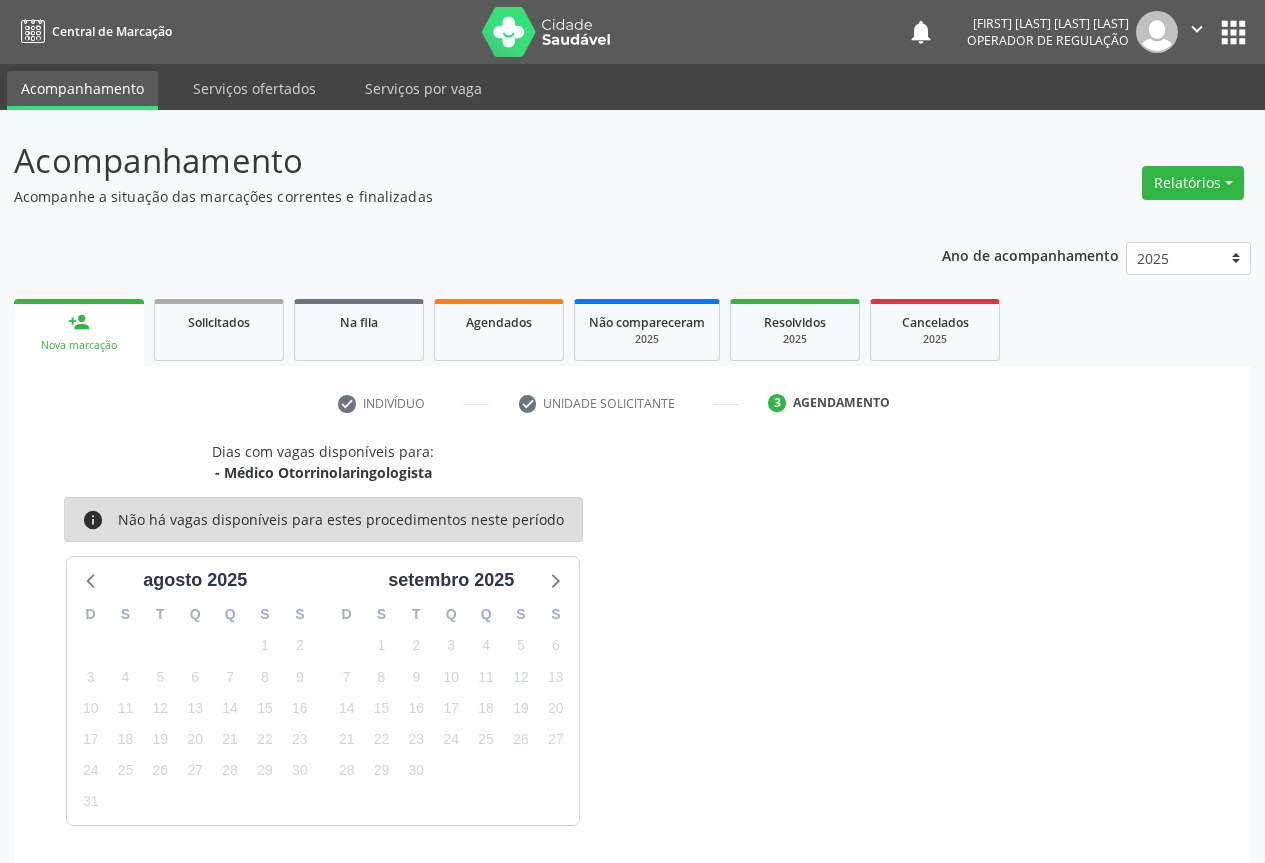 click on "Confirmar" at bounding box center [1182, 885] 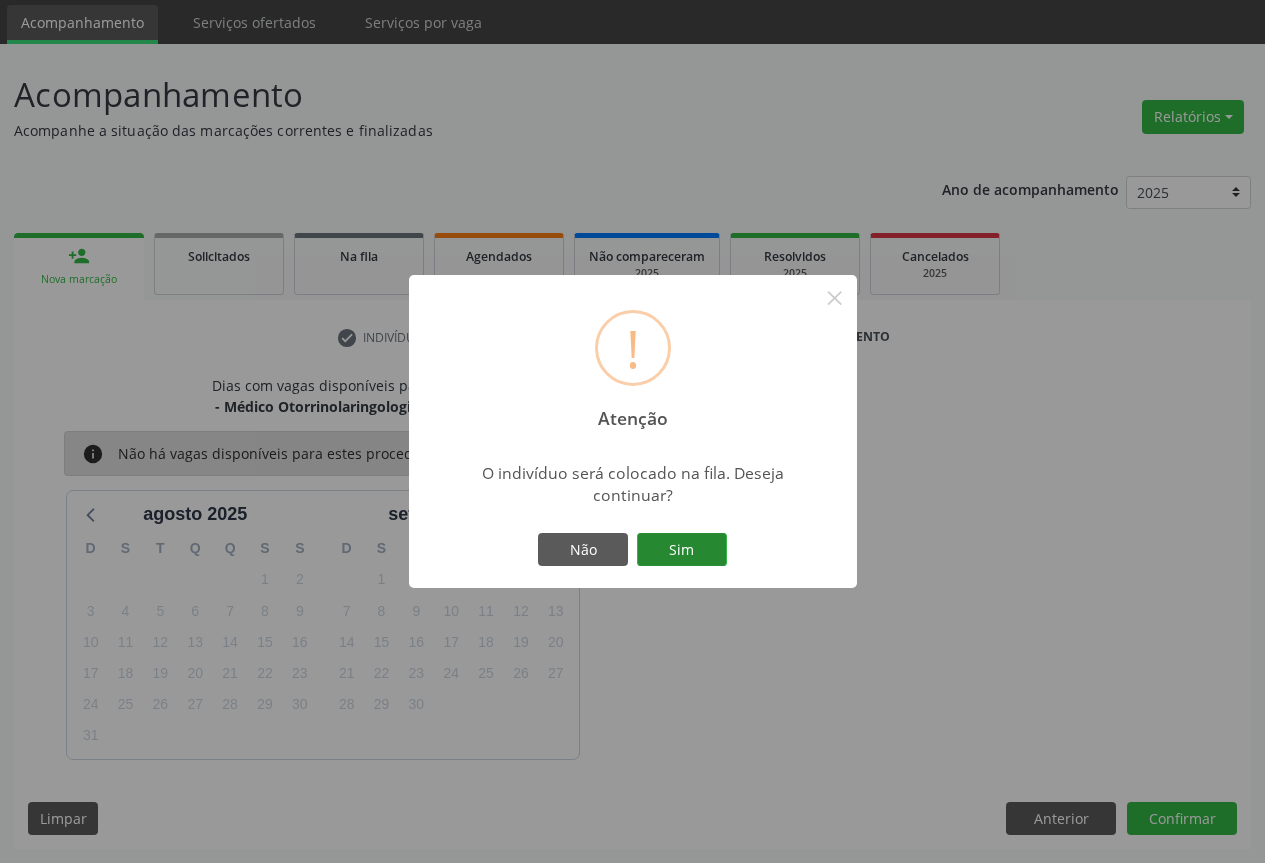 click on "Sim" at bounding box center (682, 550) 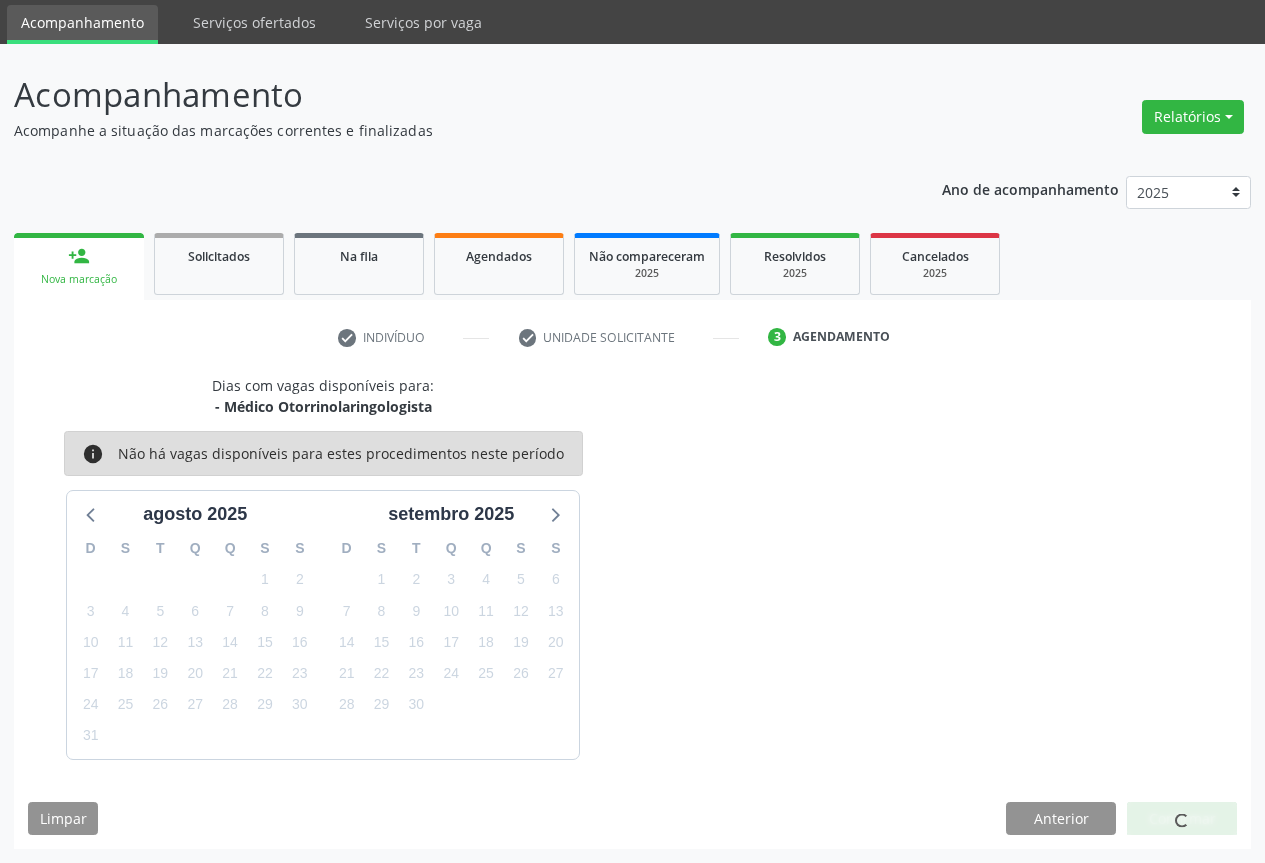 scroll, scrollTop: 0, scrollLeft: 0, axis: both 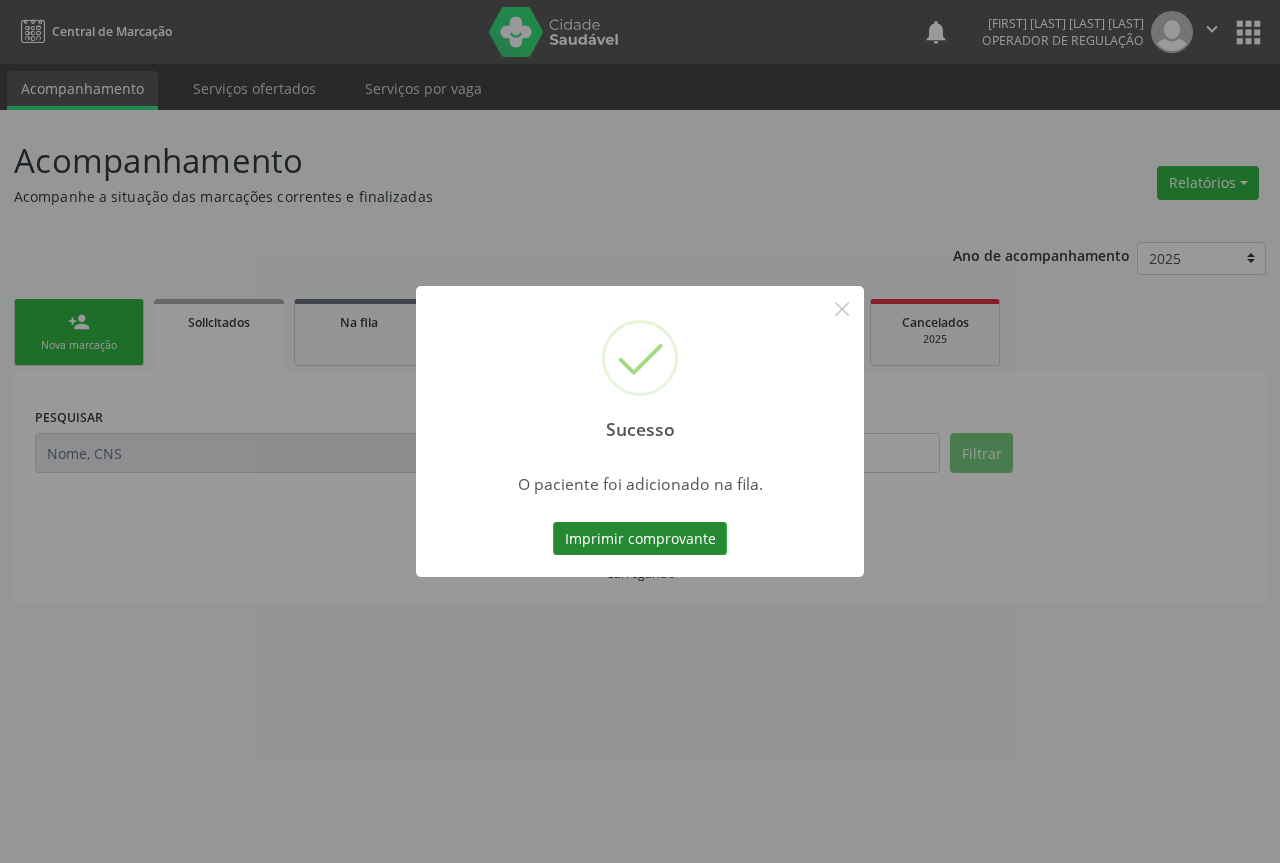 click on "Imprimir comprovante" at bounding box center (640, 539) 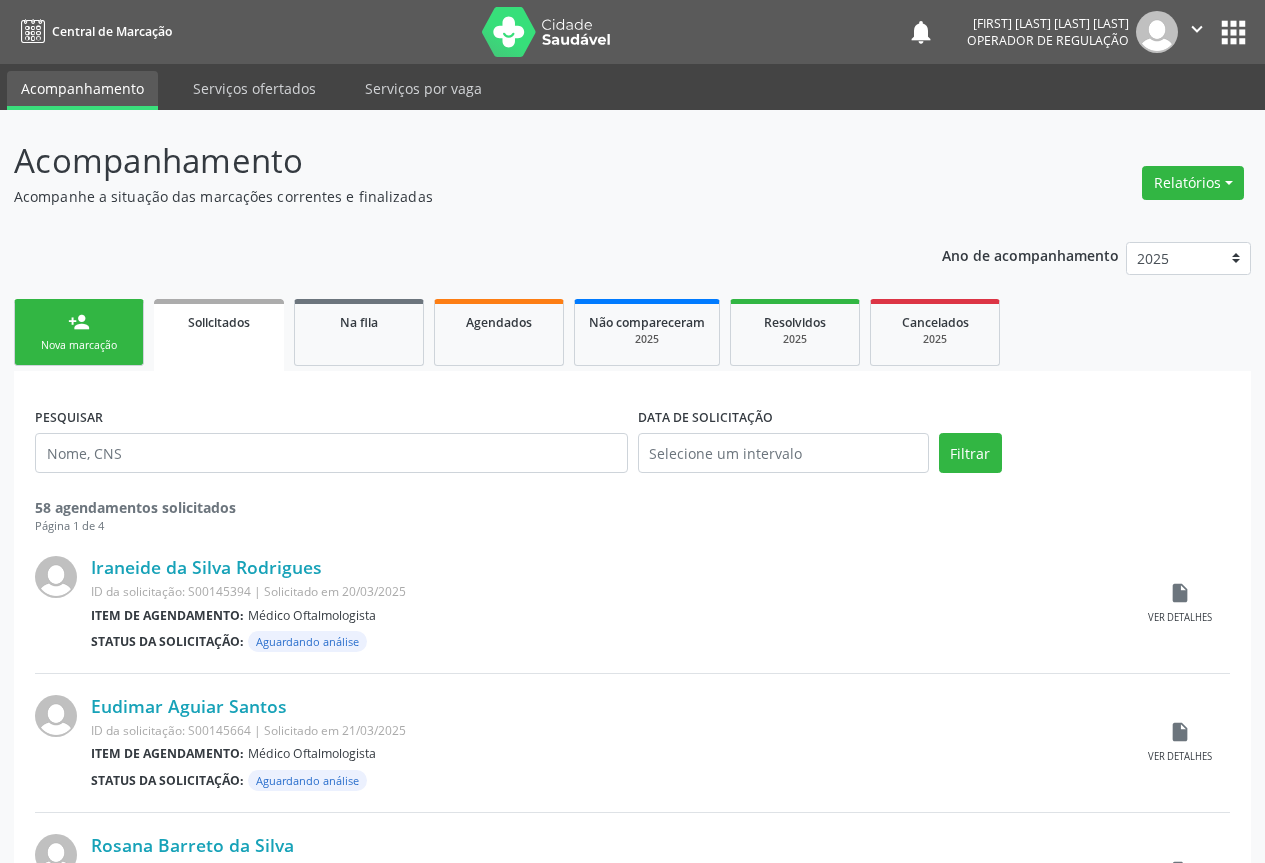click on "Nova marcação" at bounding box center [79, 345] 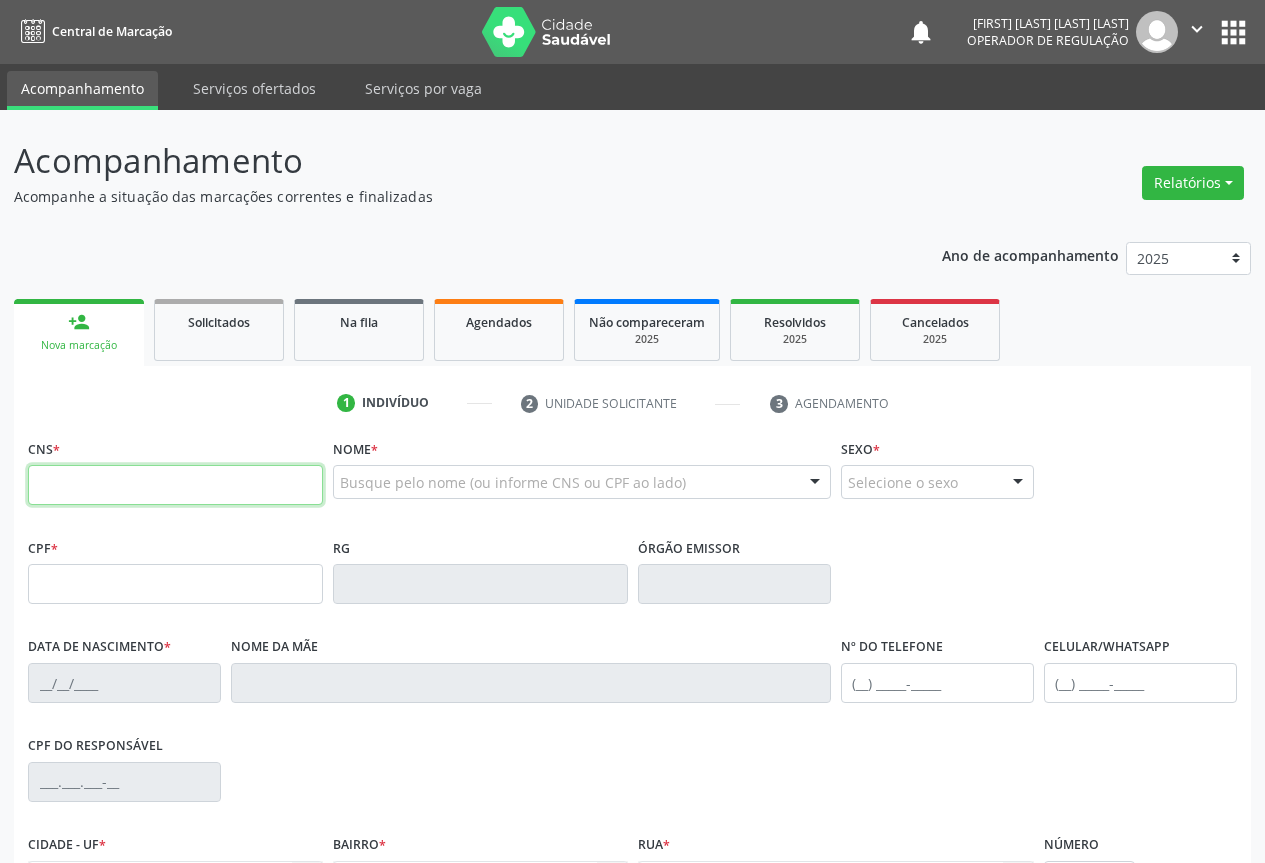 click at bounding box center (175, 485) 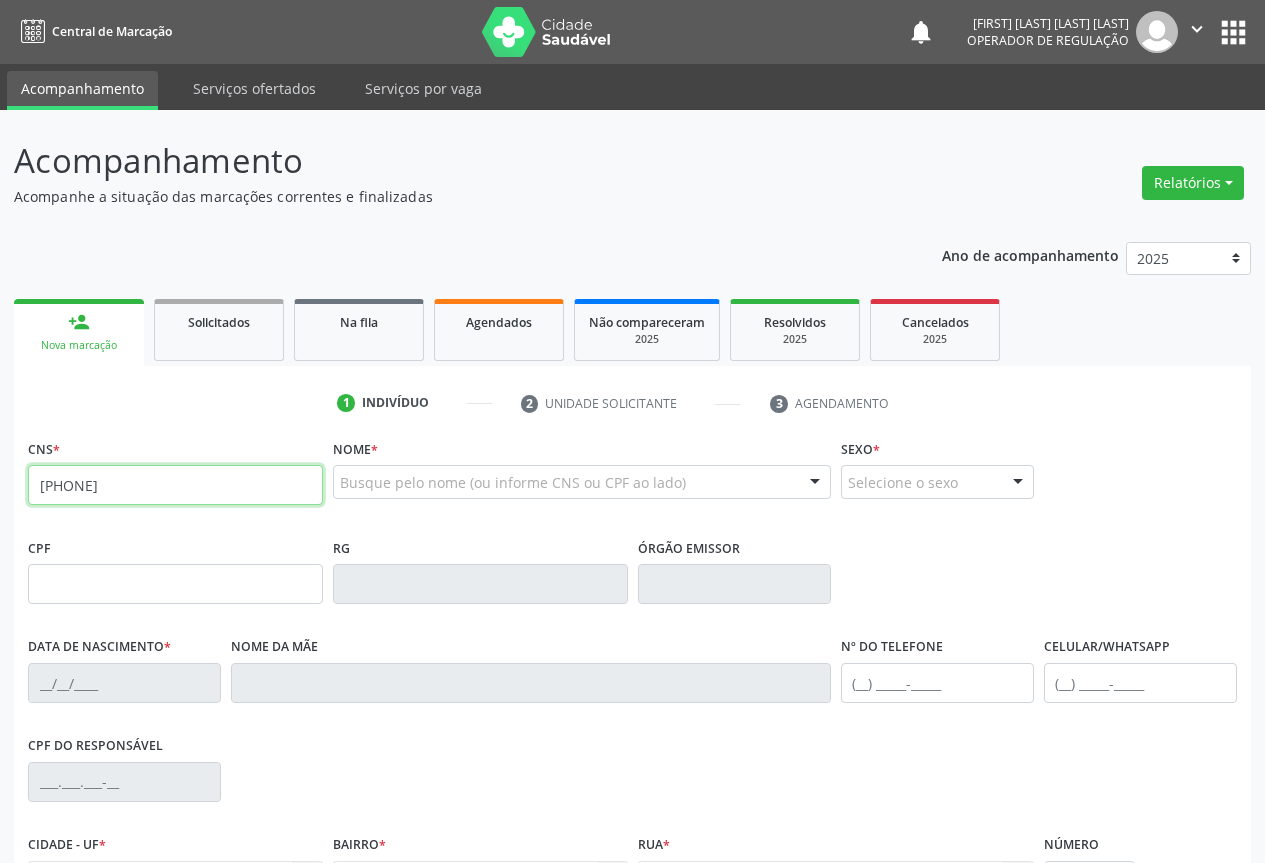 type on "707 6082 8489 8396" 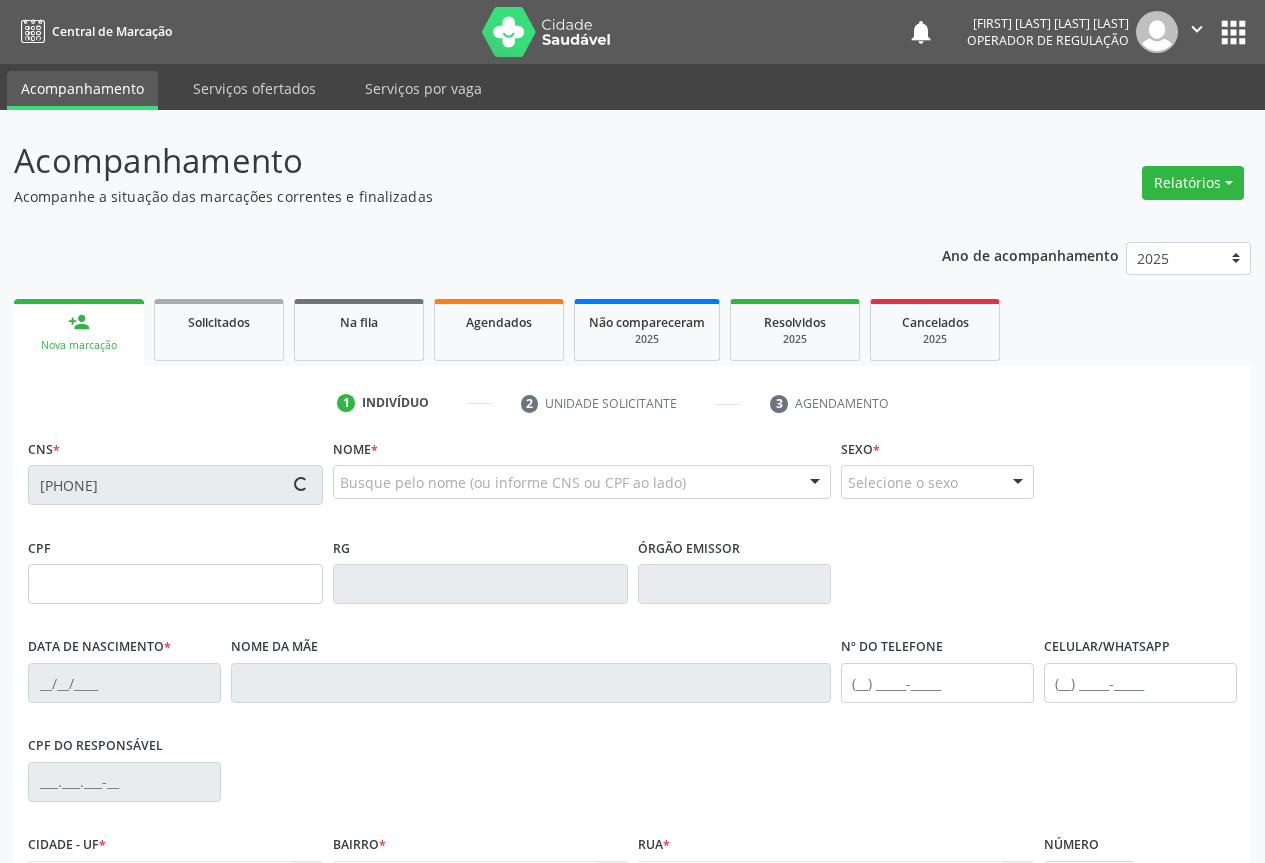 type on "278.183.307-04" 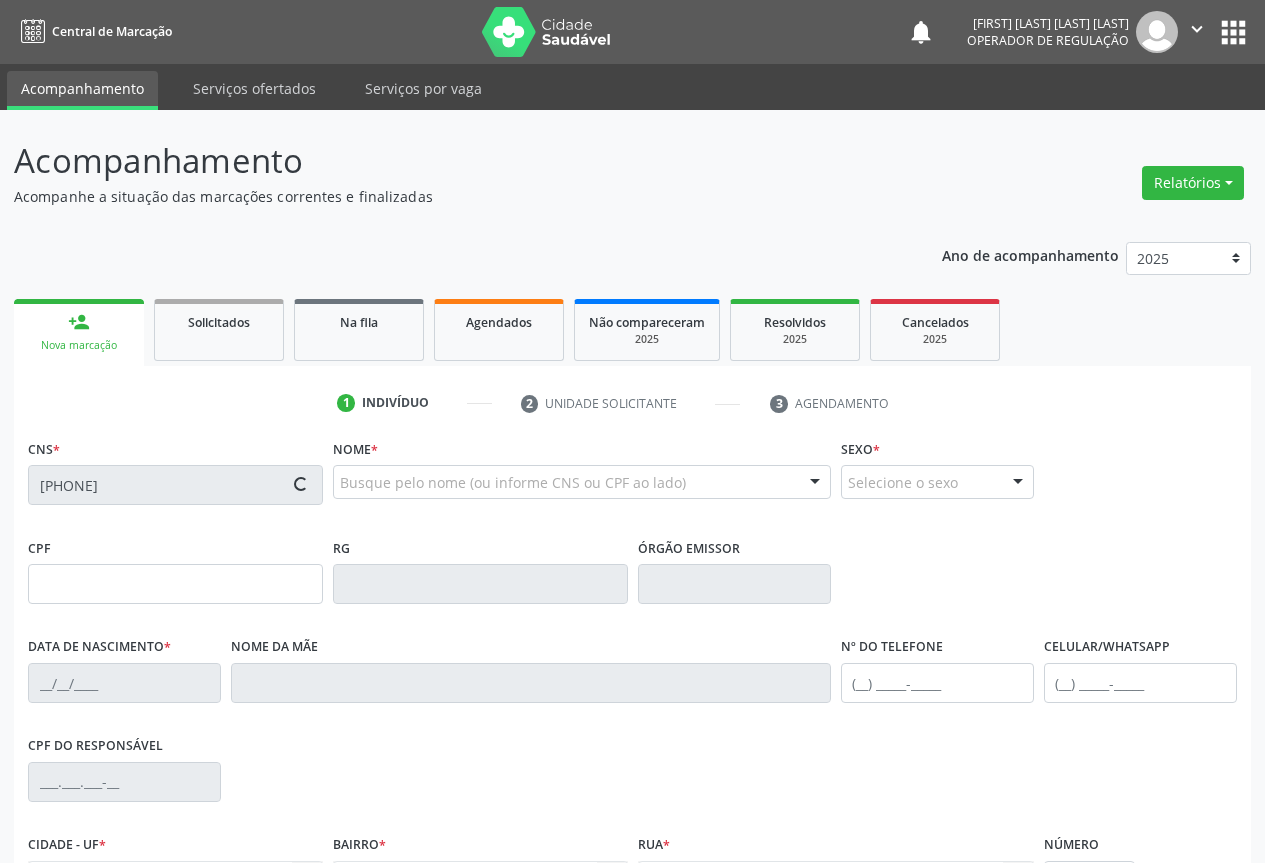type on "22/04/1950" 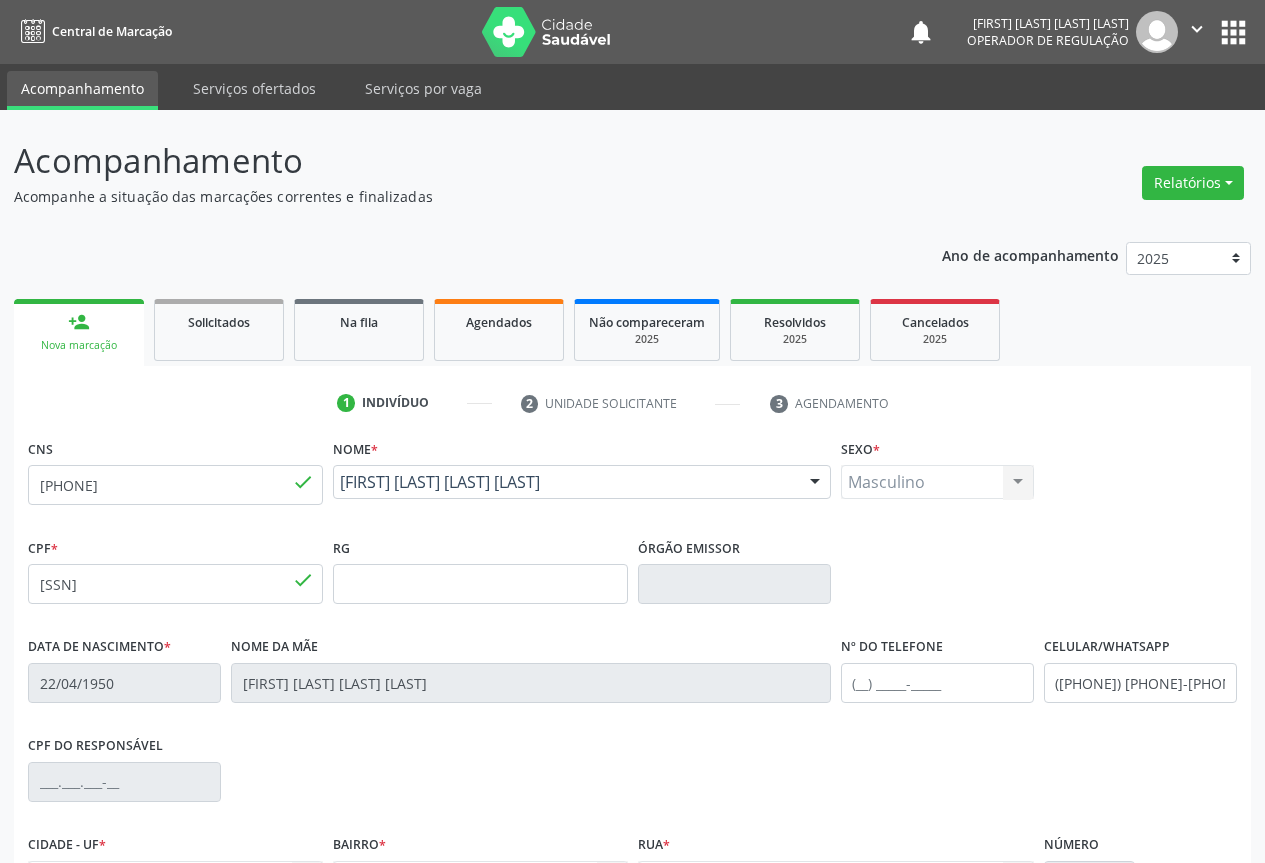 scroll, scrollTop: 221, scrollLeft: 0, axis: vertical 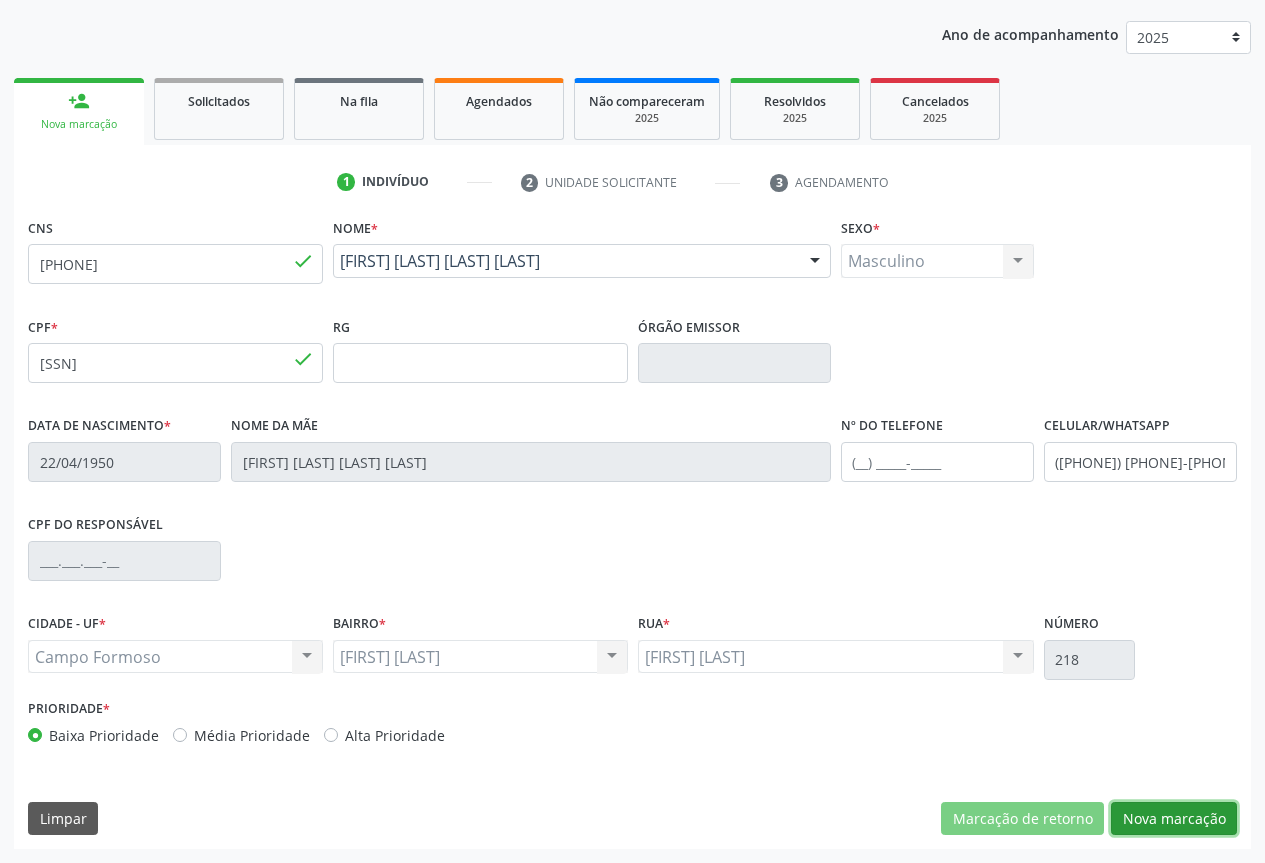 click on "Nova marcação" at bounding box center (1174, 819) 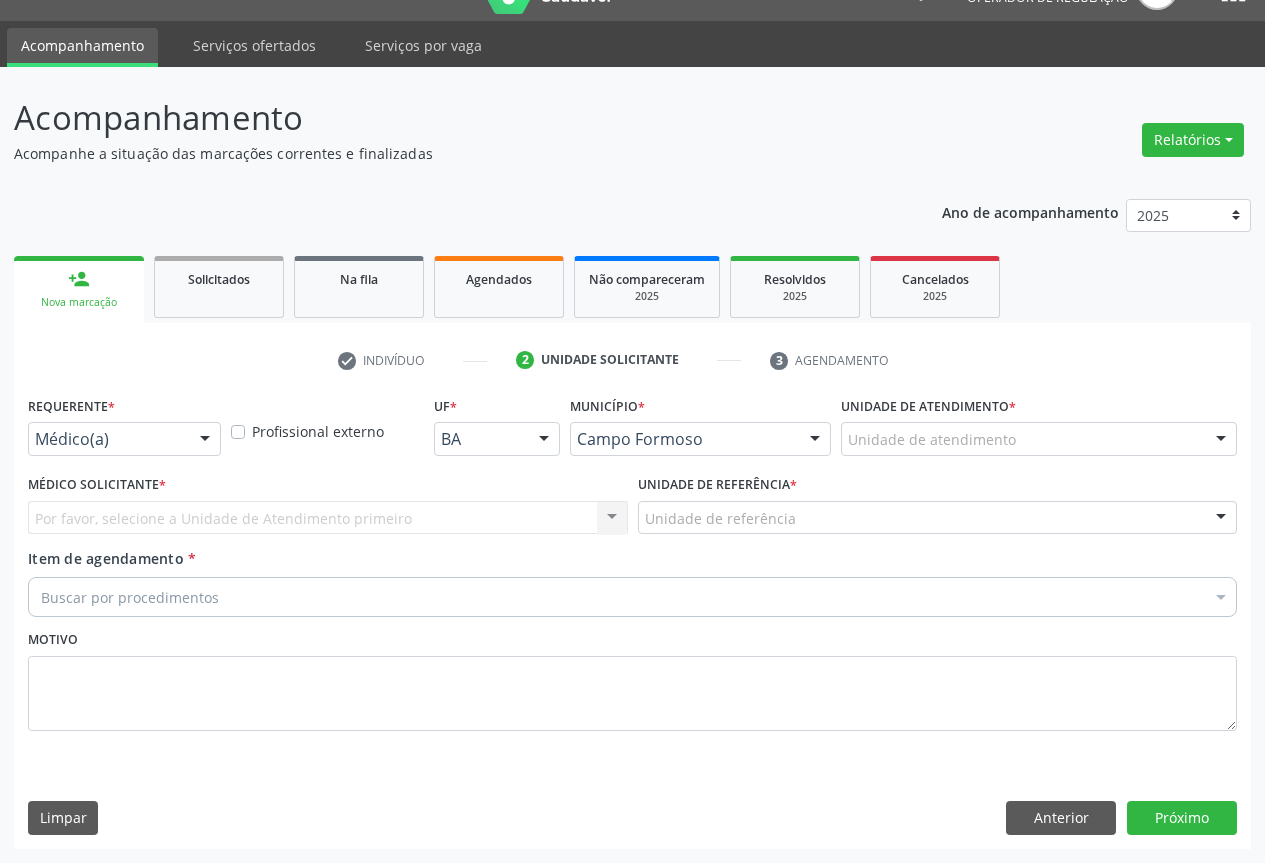scroll, scrollTop: 43, scrollLeft: 0, axis: vertical 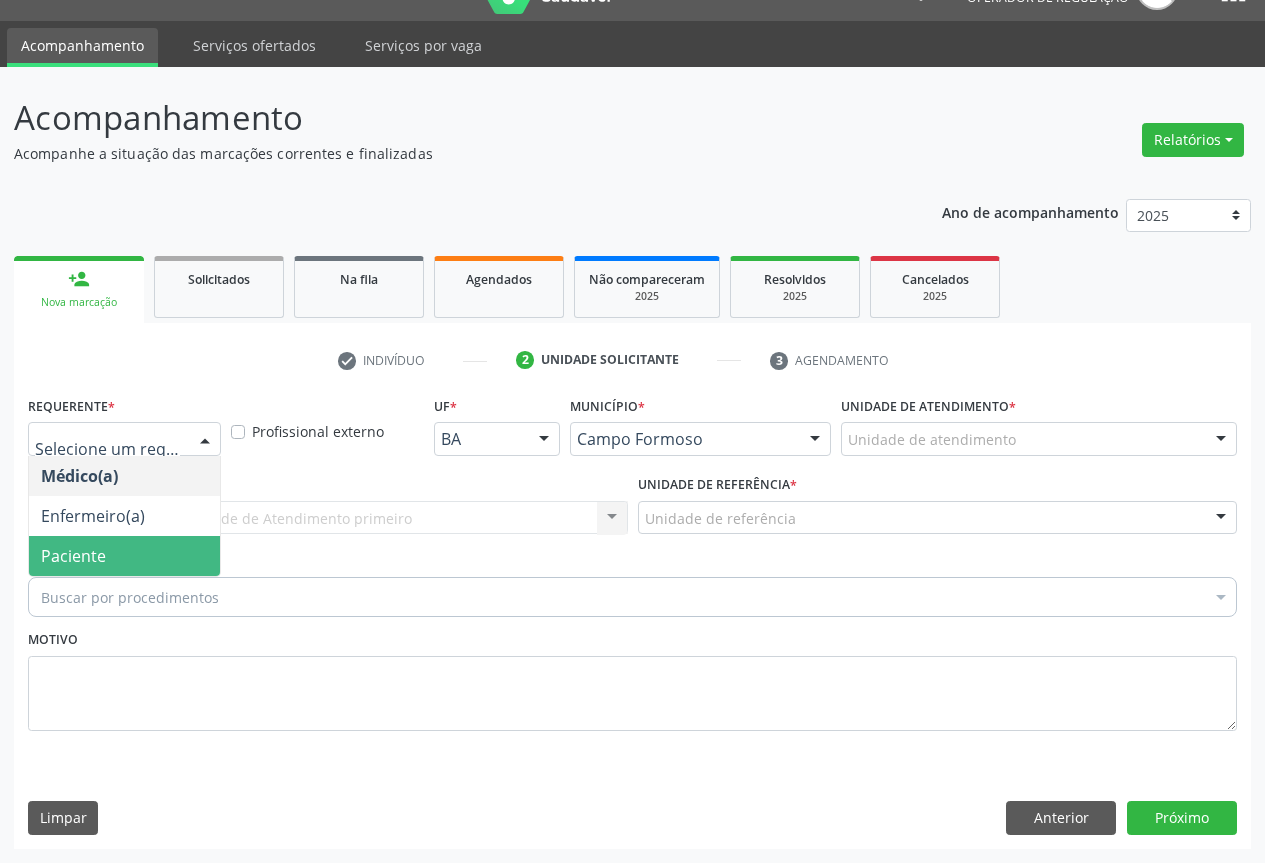drag, startPoint x: 126, startPoint y: 558, endPoint x: 202, endPoint y: 511, distance: 89.358826 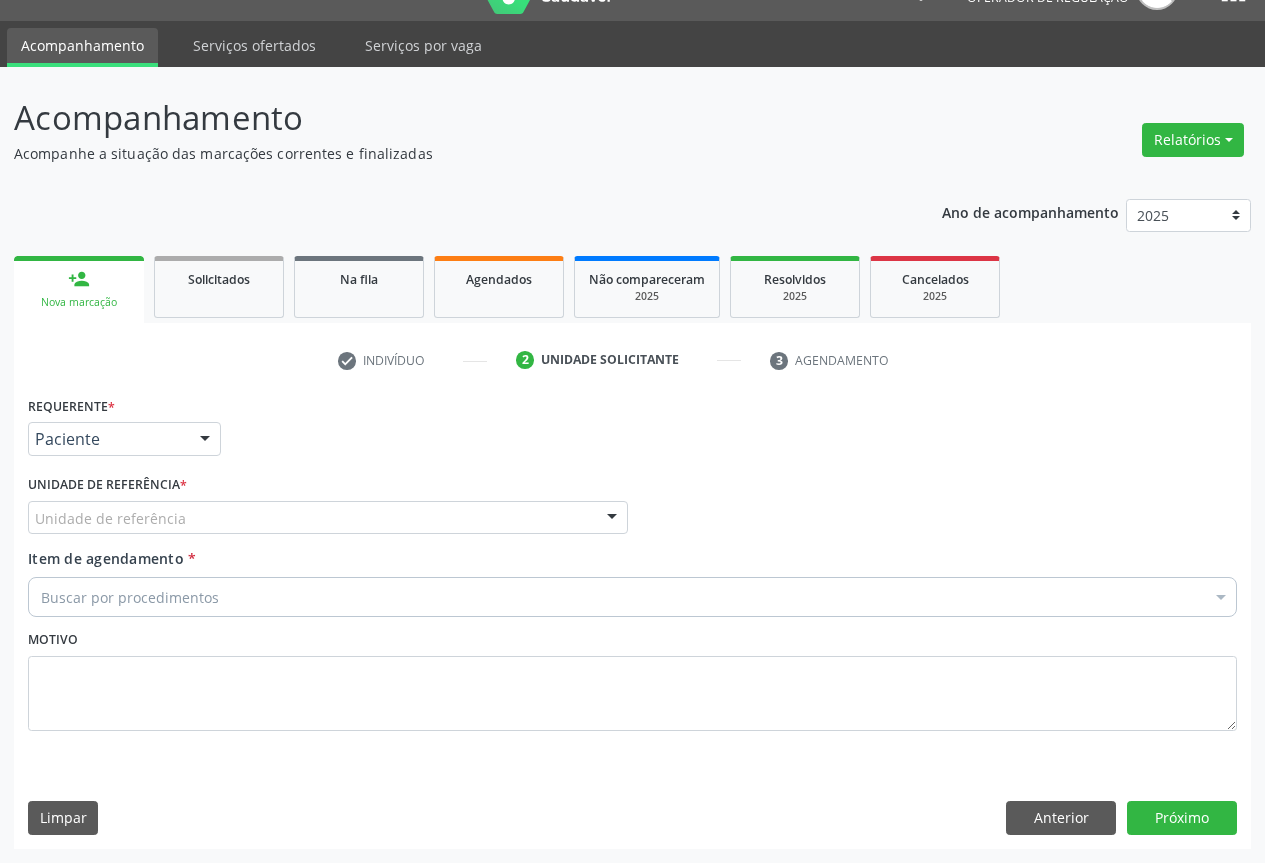 click on "Unidade de referência
*
Unidade de referência
Unidade Basica de Saude da Familia Dr Paulo Sudre   Centro de Enfrentamento Para Covid 19 de Campo Formoso   Central de Marcacao de Consultas e Exames de Campo Formoso   Vigilancia em Saude de Campo Formoso   PSF Lage dos Negros III   P S da Familia do Povoado de Caraibas   Unidade Basica de Saude da Familia Maninho Ferreira   P S de Curral da Ponta Psf Oseas Manoel da Silva   Farmacia Basica   Unidade Basica de Saude da Familia de Brejao da Caatinga   P S da Familia do Povoado de Pocos   P S da Familia do Povoado de Tiquara   P S da Familia do Povoado de Sao Tome   P S de Lages dos Negros   P S da Familia do Povoado de Tuiutiba   P S de Curral Velho   Centro de Saude Mutirao   Caps Centro de Atencao Psicossocial   Unidade Odontologica Movel   Unidade Basica de Saude da Familia Limoeiro   Unidade Basica de Saude da Familia Izabel Godinho de Freitas   Unidade Basica de Saude da Familia de Olho Dagua das Pombas" at bounding box center [328, 502] 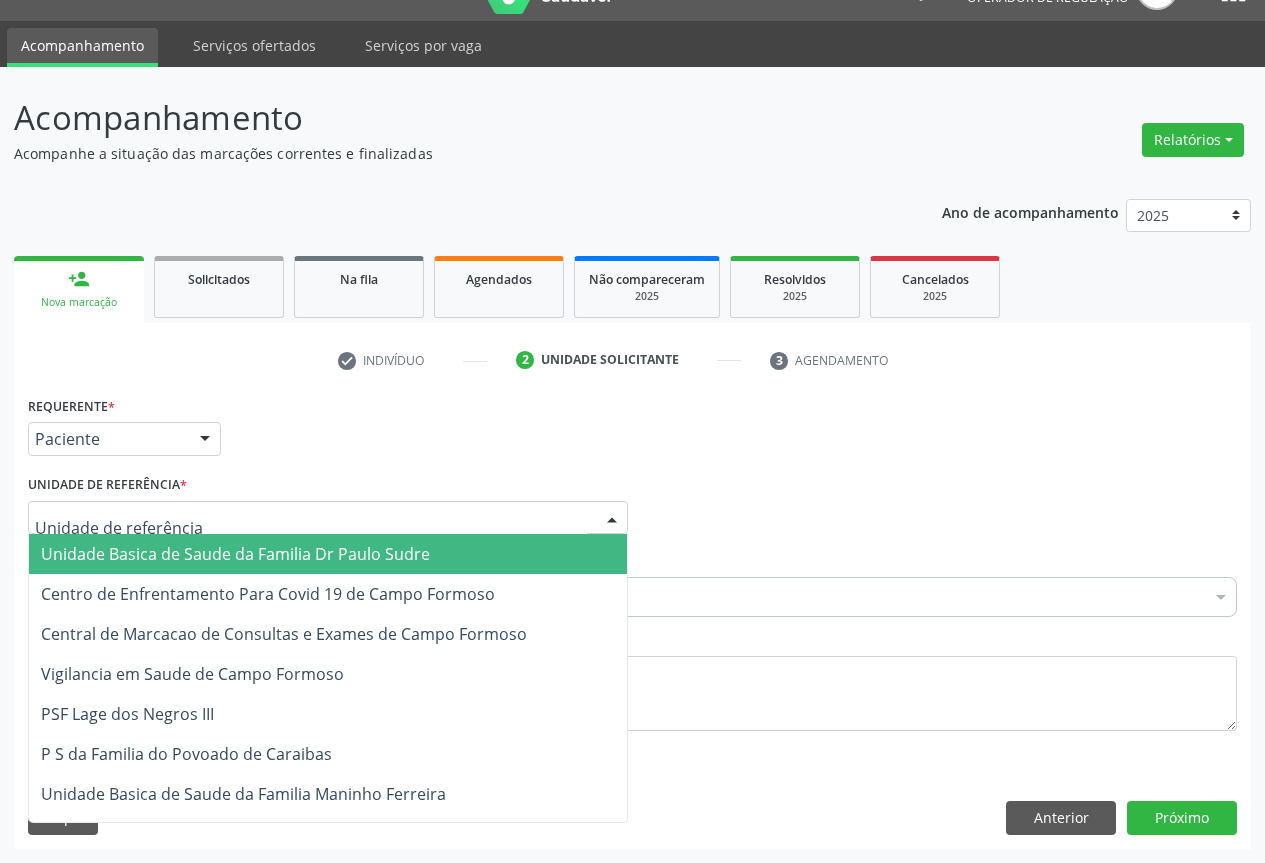drag, startPoint x: 142, startPoint y: 557, endPoint x: 156, endPoint y: 574, distance: 22.022715 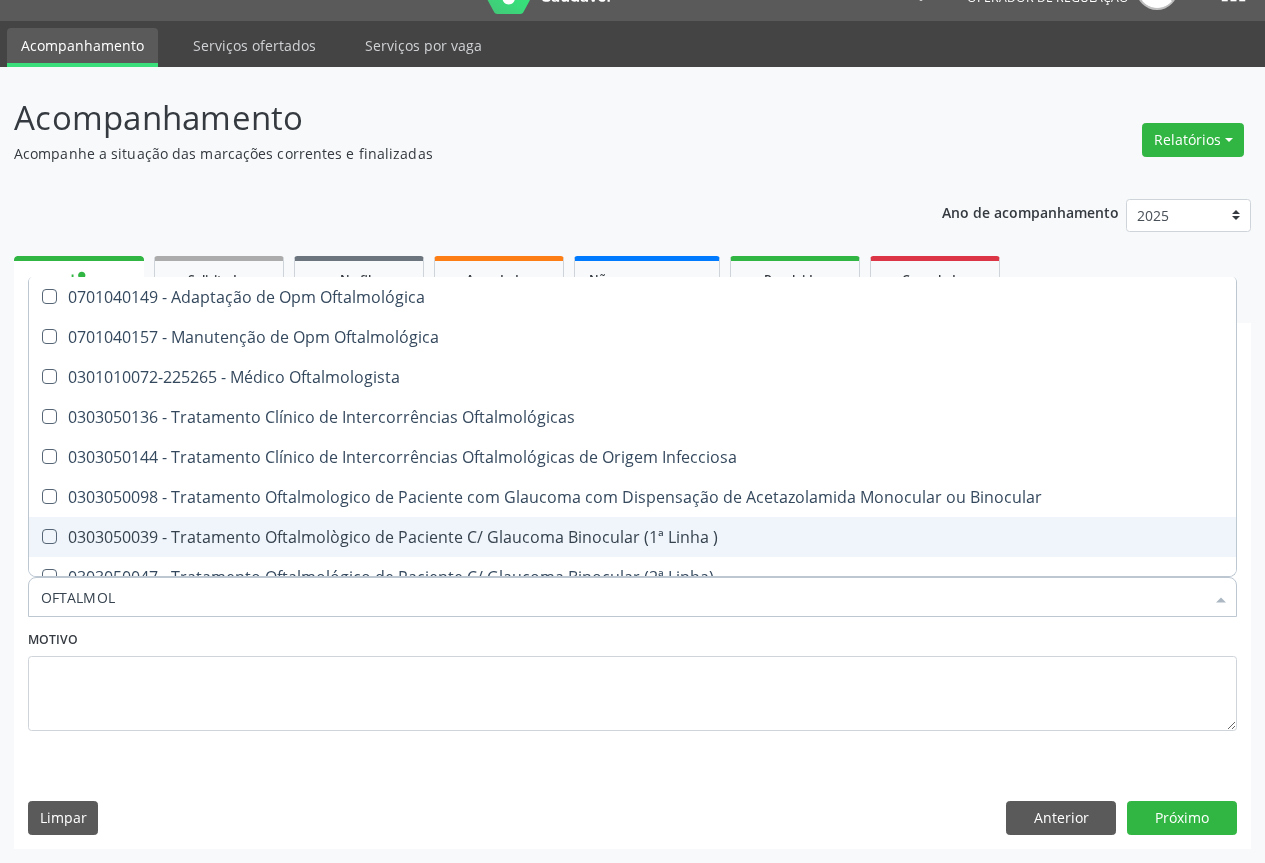 type on "OFTALMOLO" 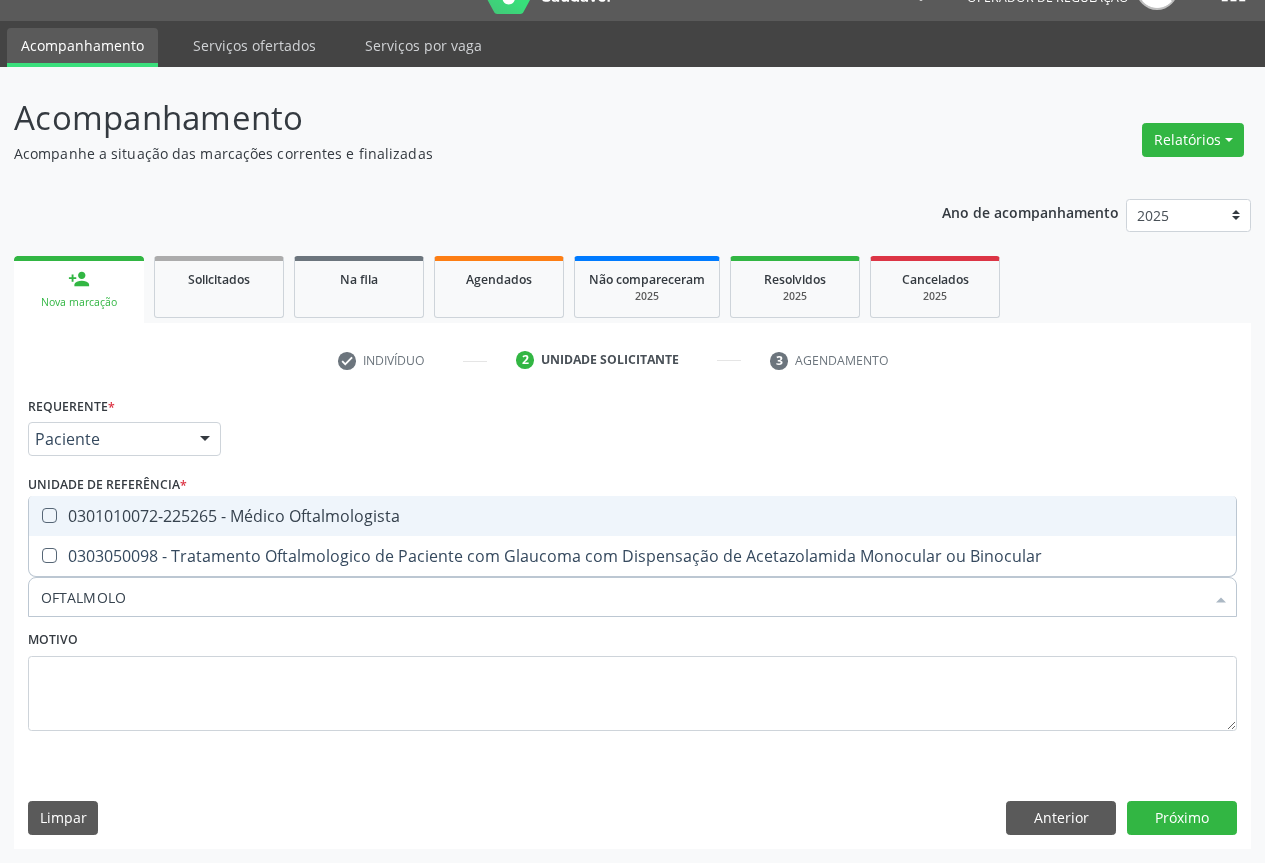 click on "0301010072-225265 - Médico Oftalmologista" at bounding box center (632, 516) 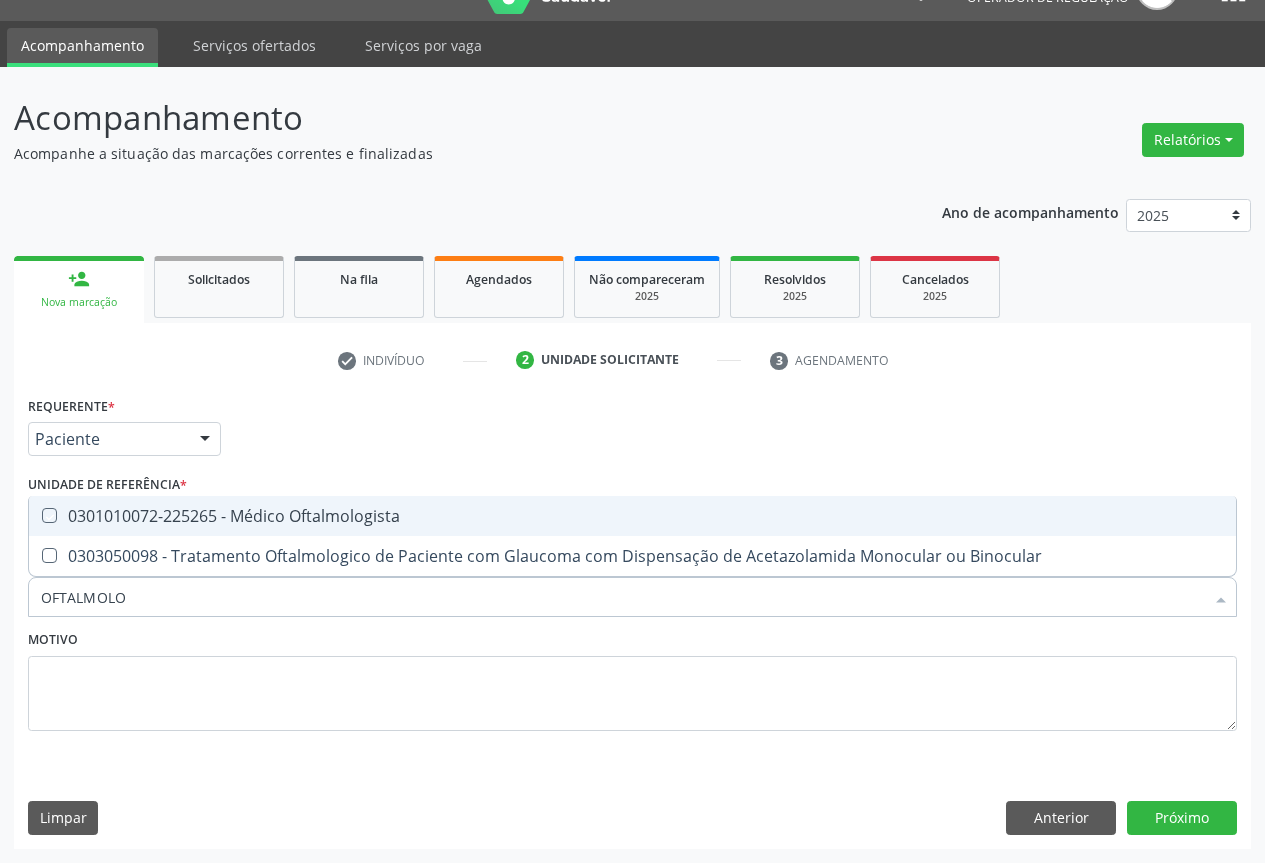checkbox on "true" 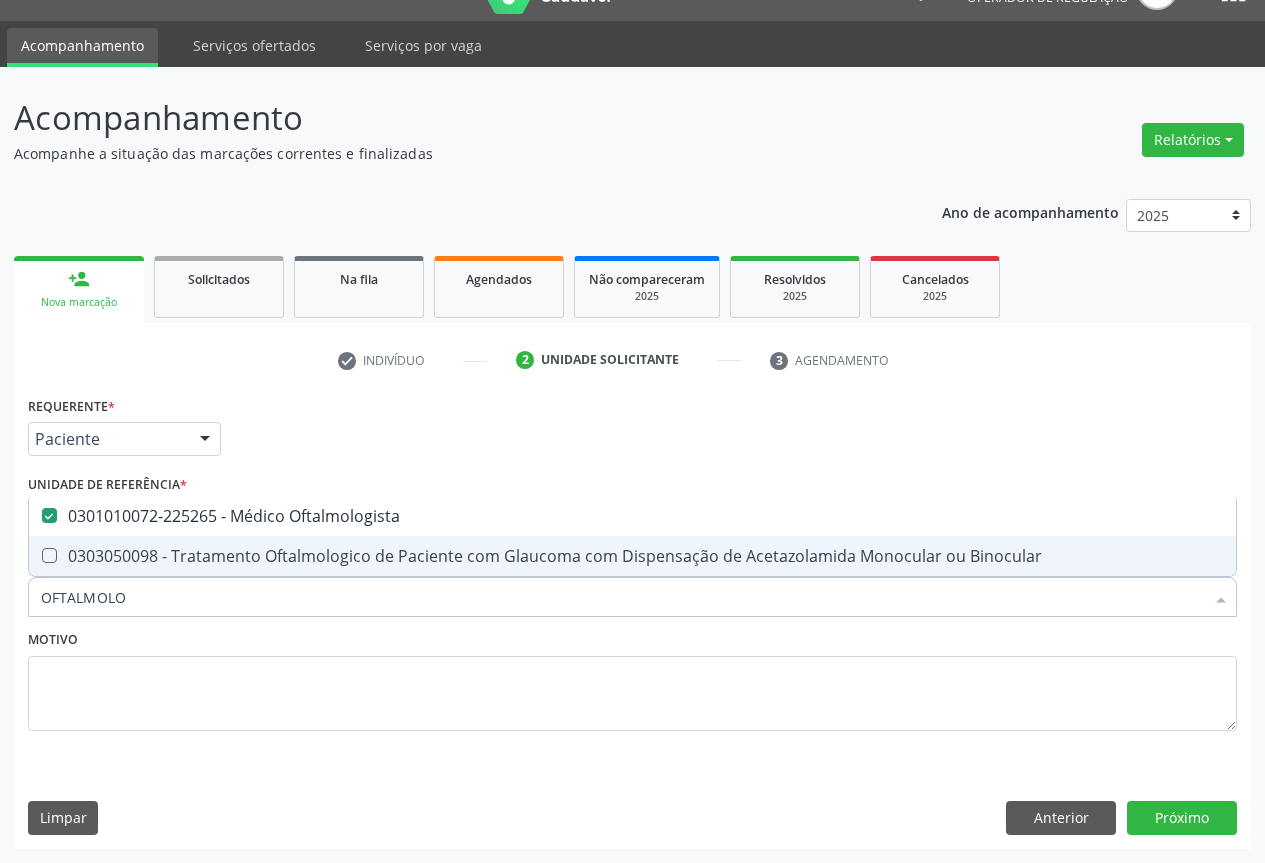 type on "OFTALMOLO" 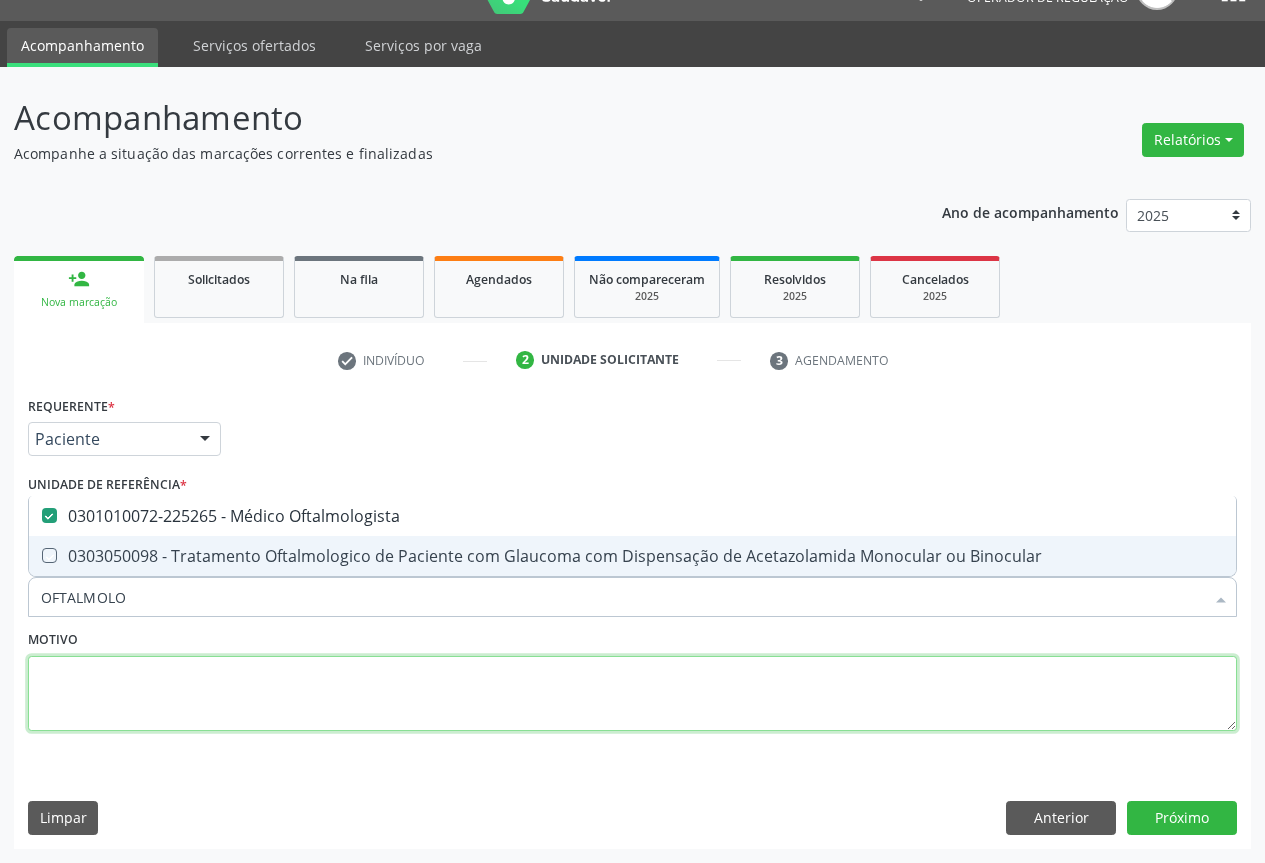 click at bounding box center (632, 694) 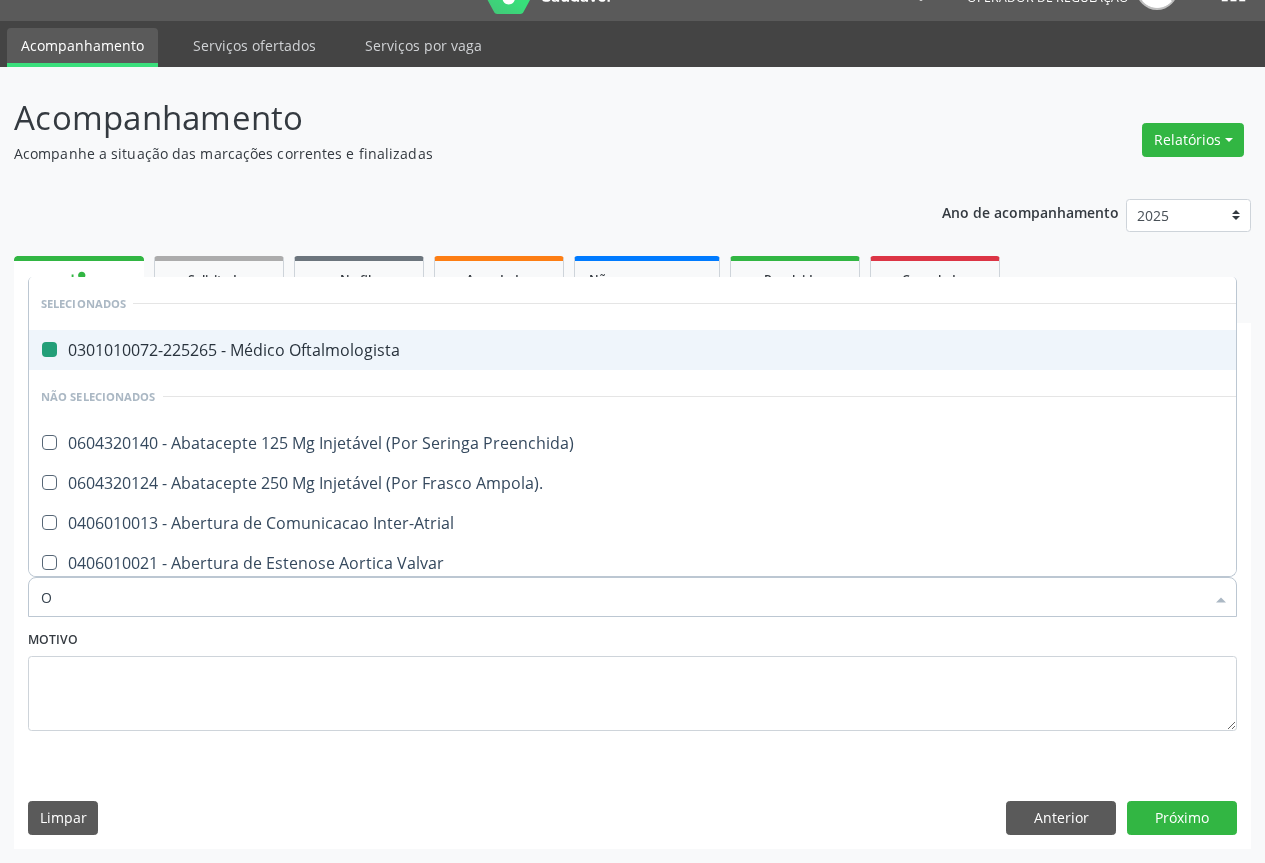 type on "OT" 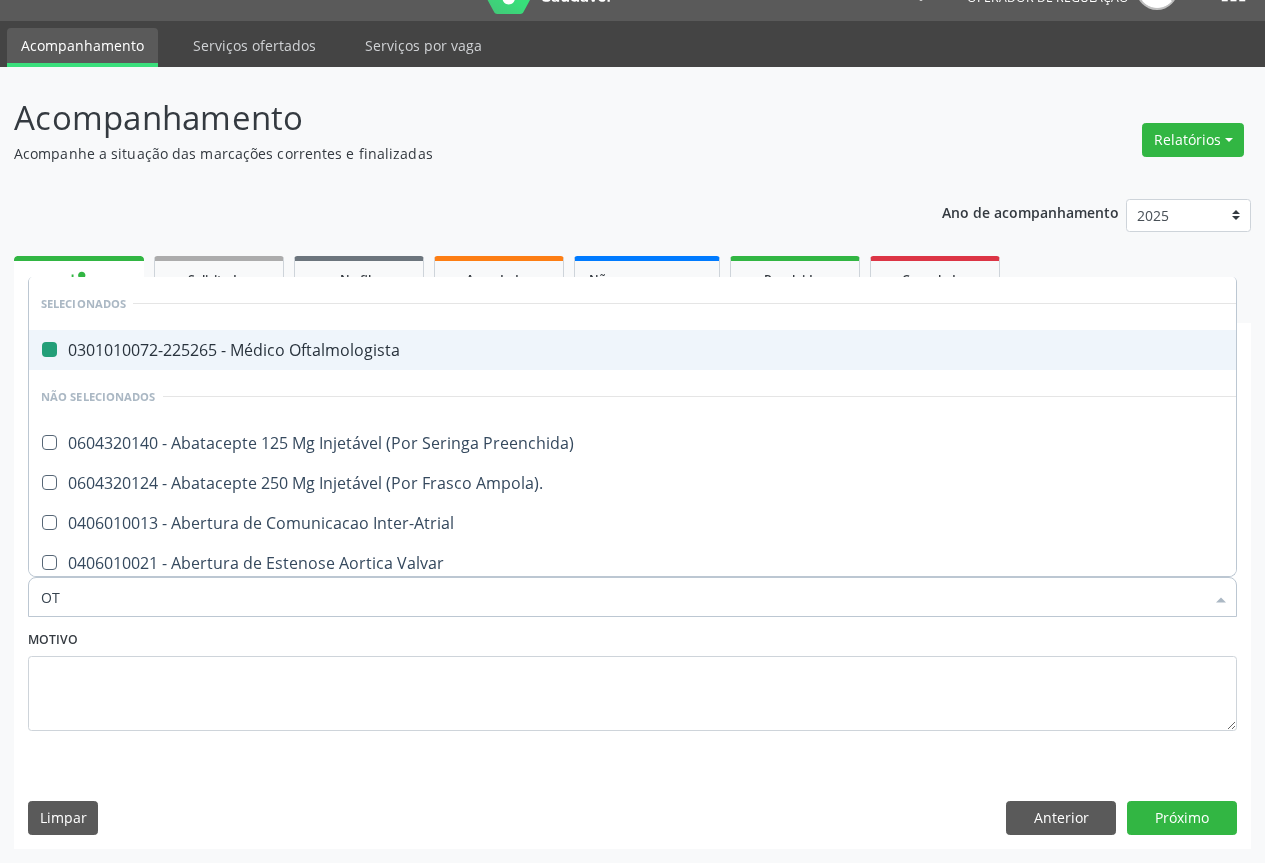 checkbox on "false" 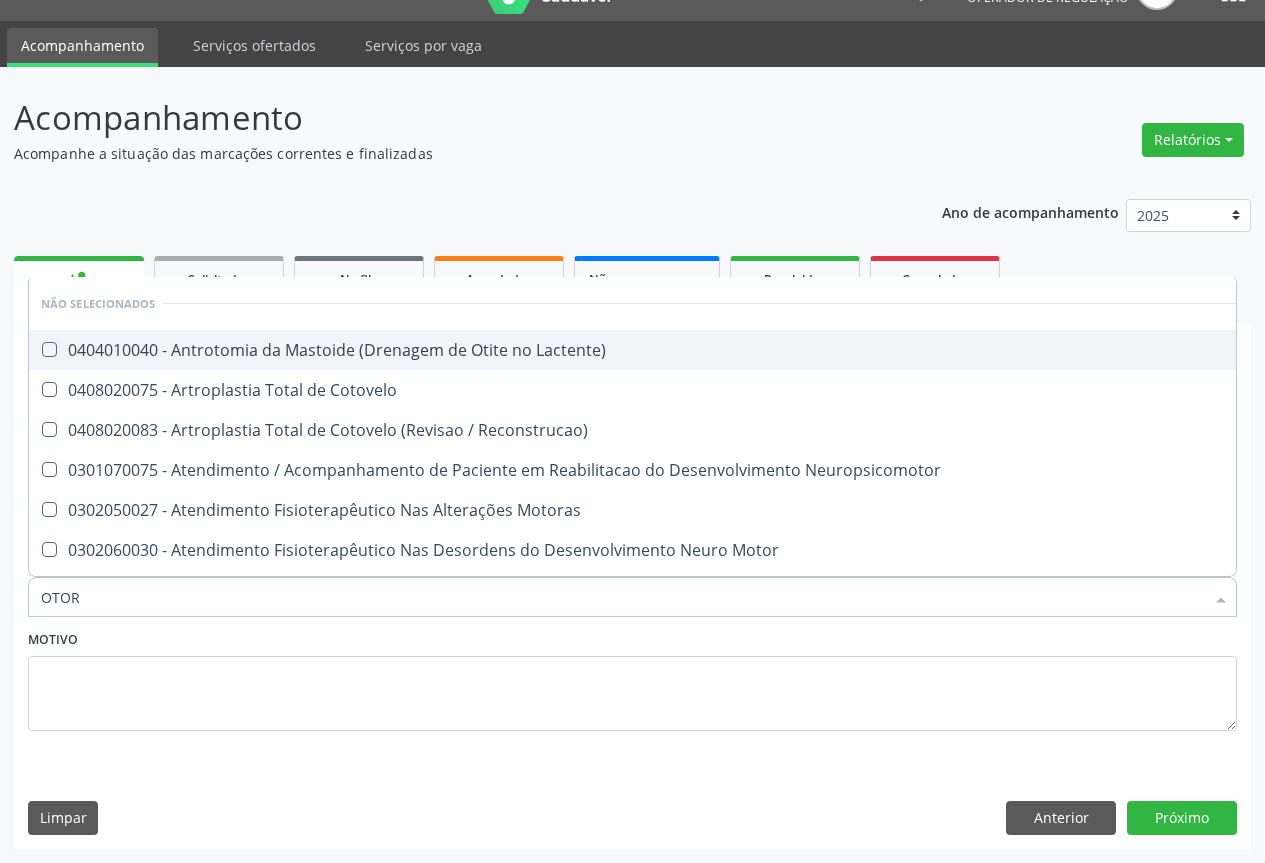 type on "OTORR" 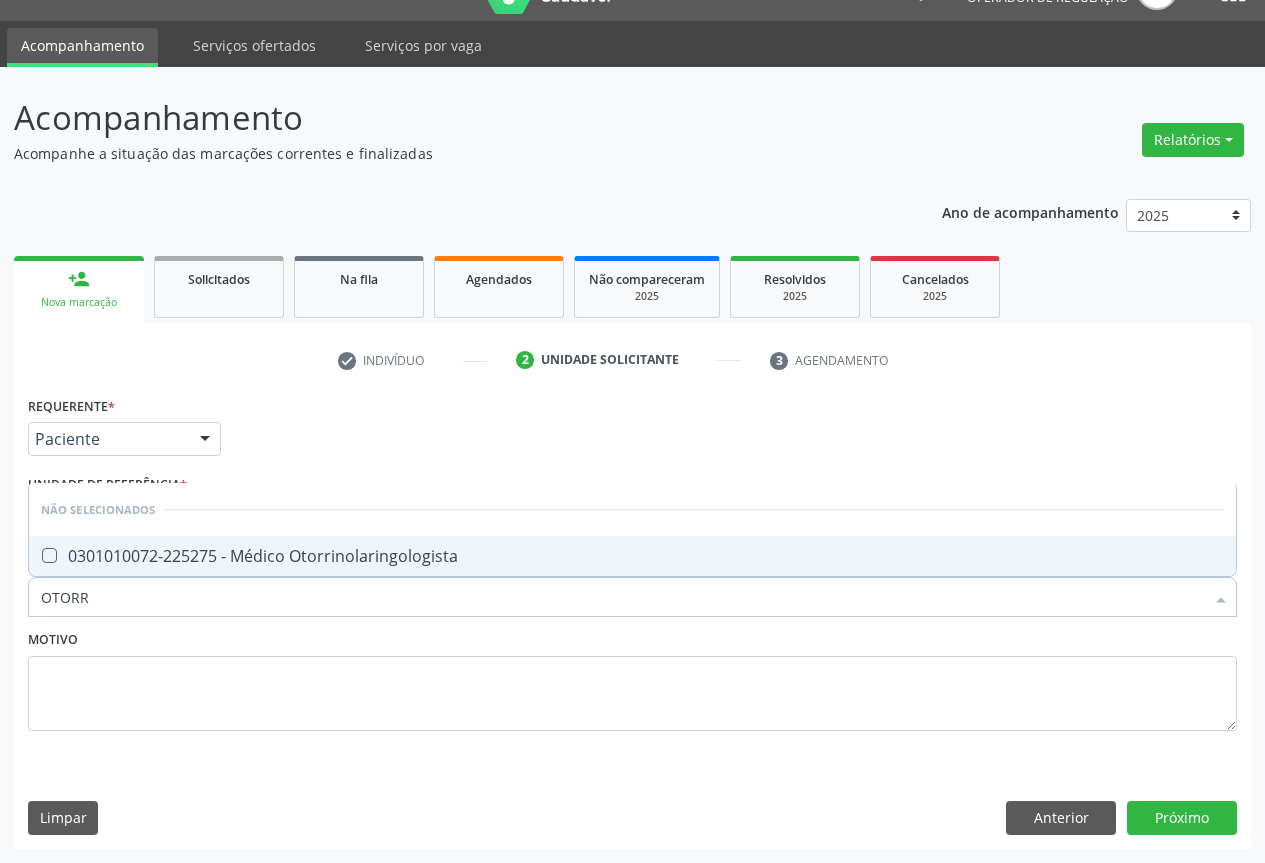 drag, startPoint x: 249, startPoint y: 554, endPoint x: 326, endPoint y: 679, distance: 146.8128 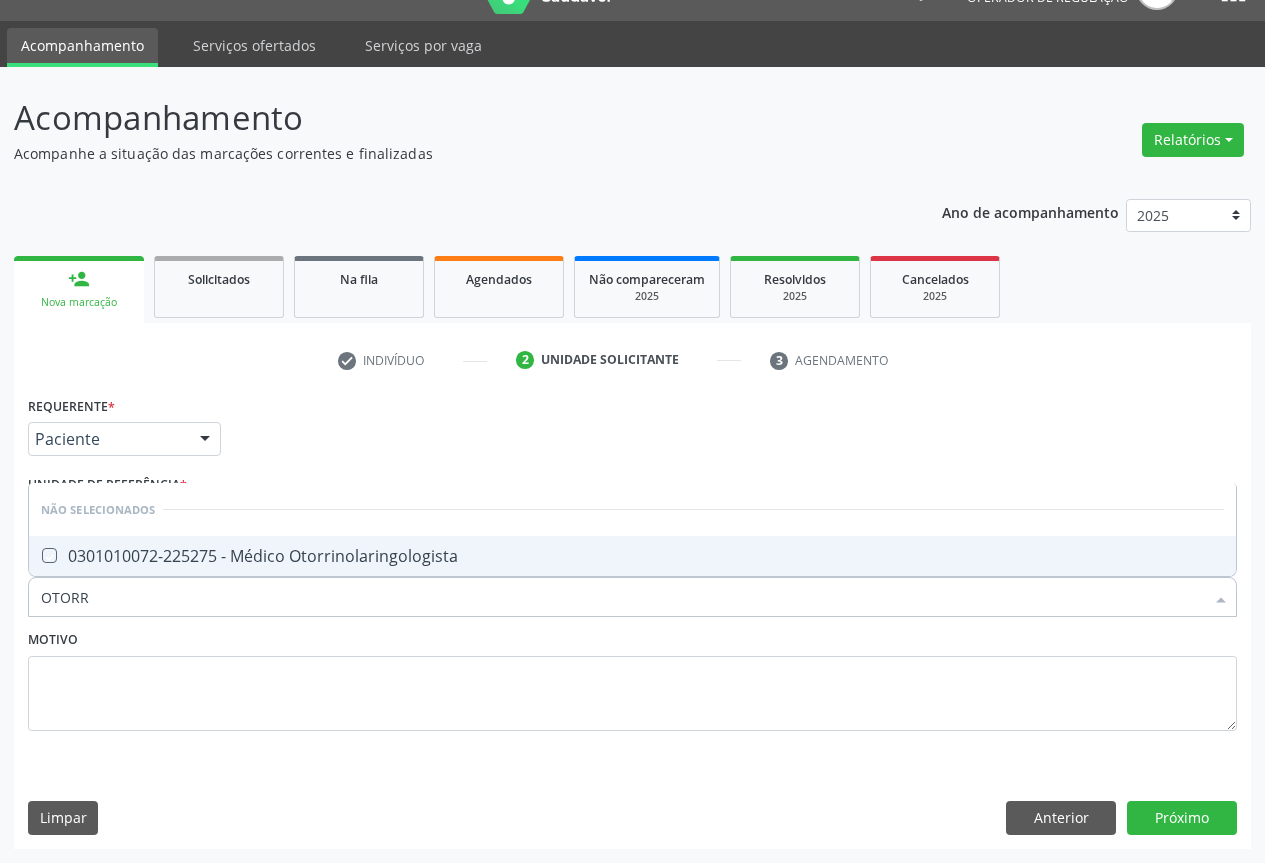 checkbox on "true" 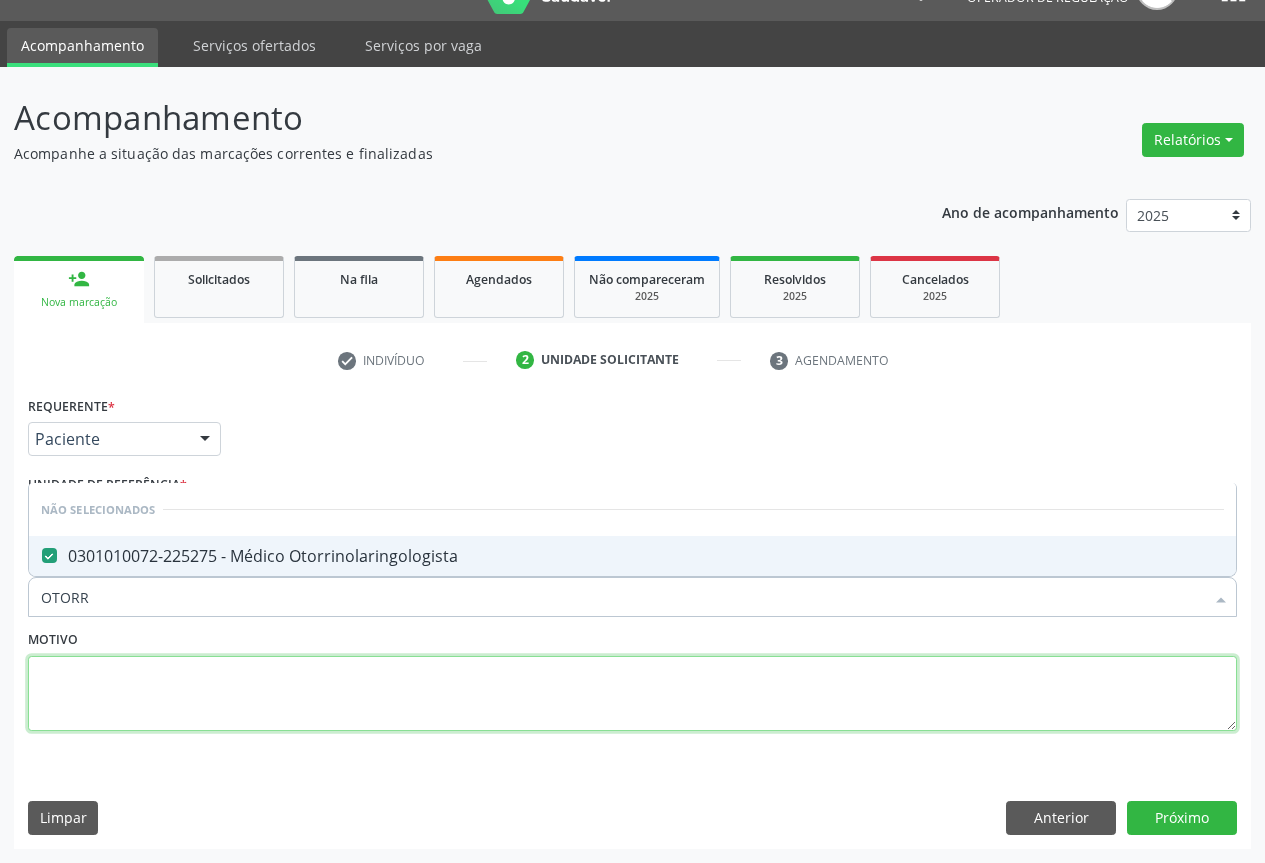 click at bounding box center [632, 694] 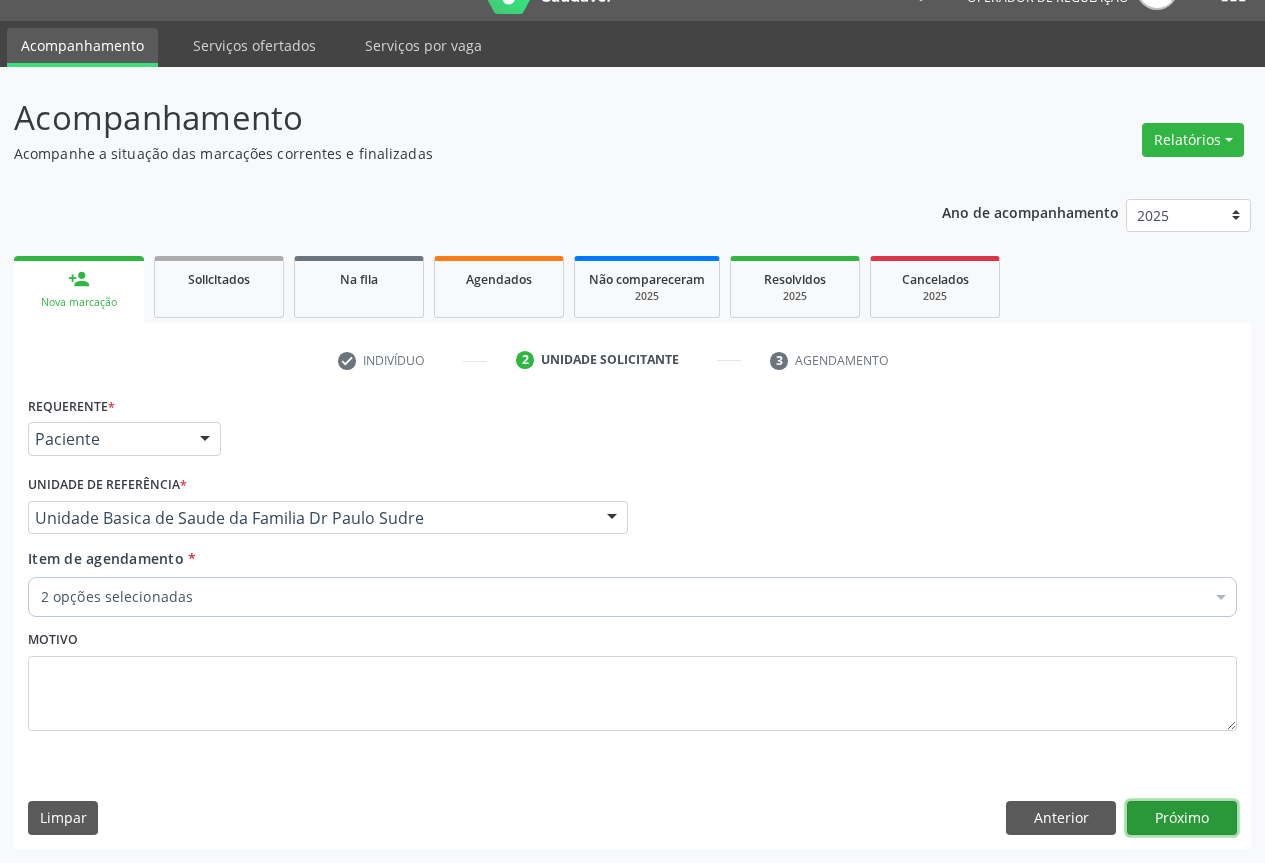 click on "Próximo" at bounding box center [1182, 818] 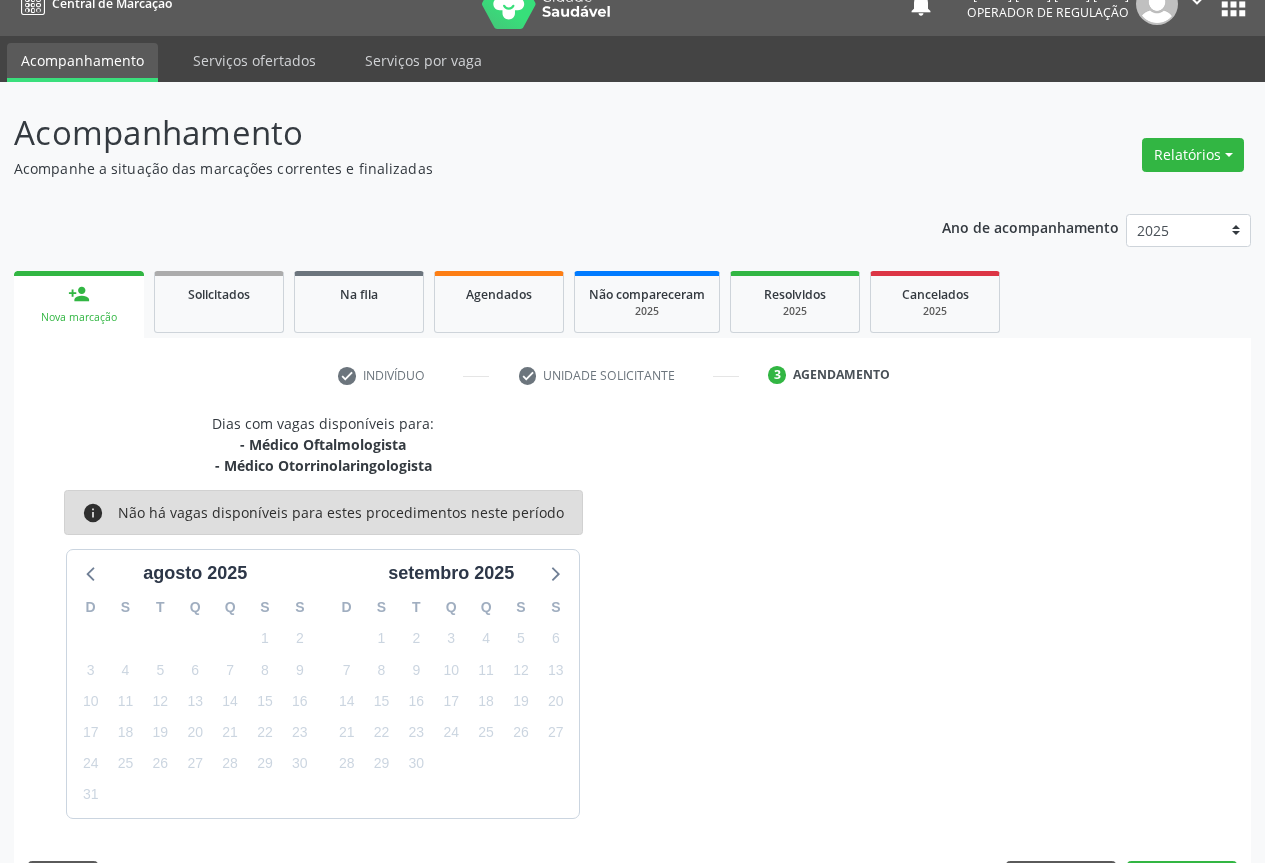 scroll, scrollTop: 43, scrollLeft: 0, axis: vertical 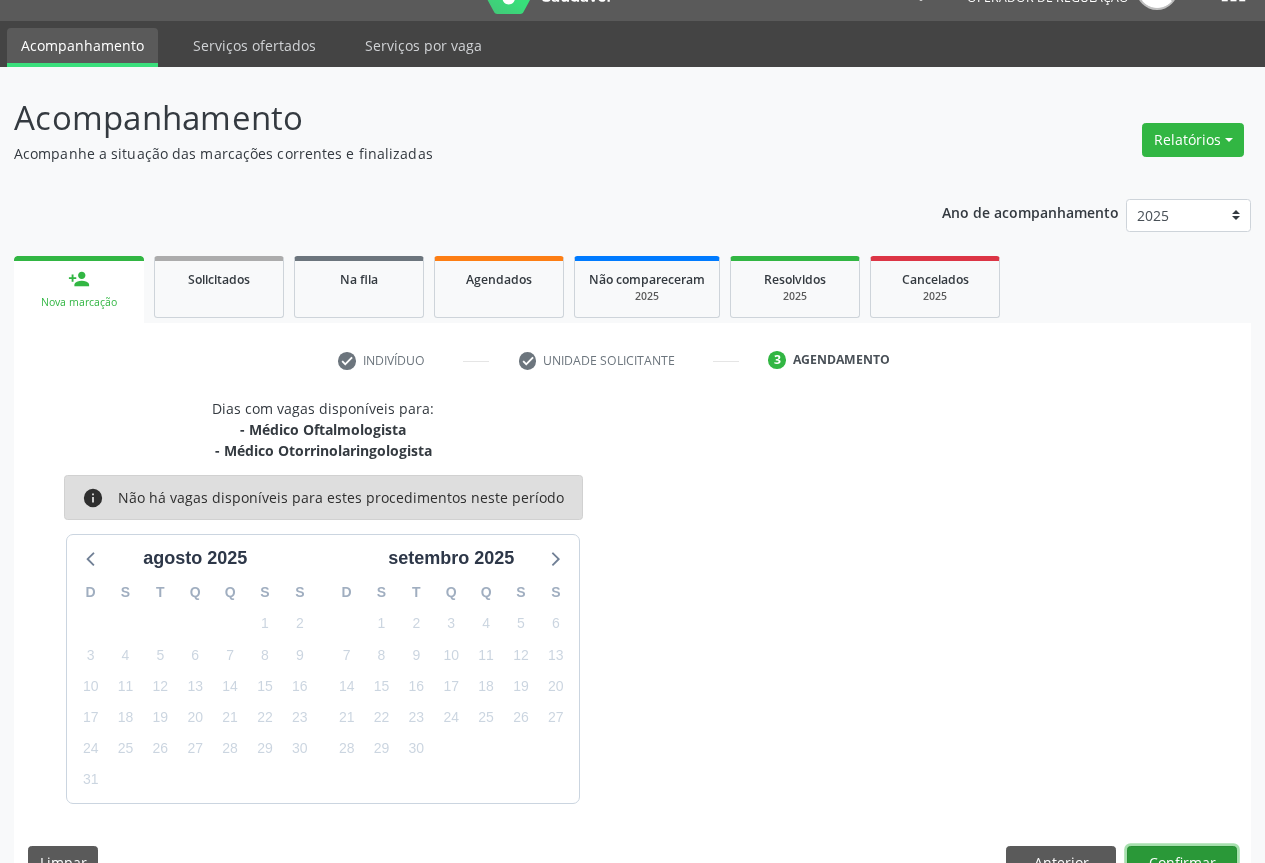 click on "Confirmar" at bounding box center (1182, 863) 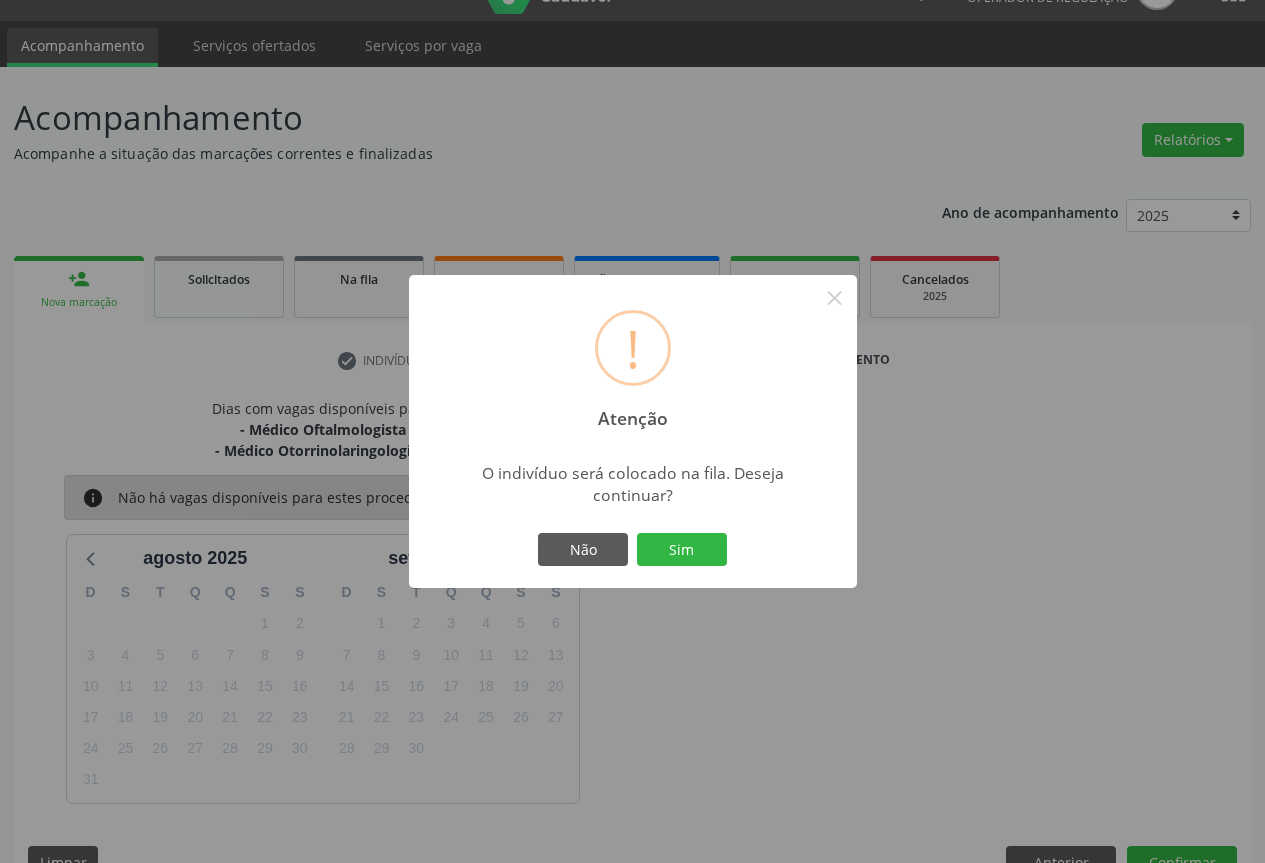 scroll, scrollTop: 87, scrollLeft: 0, axis: vertical 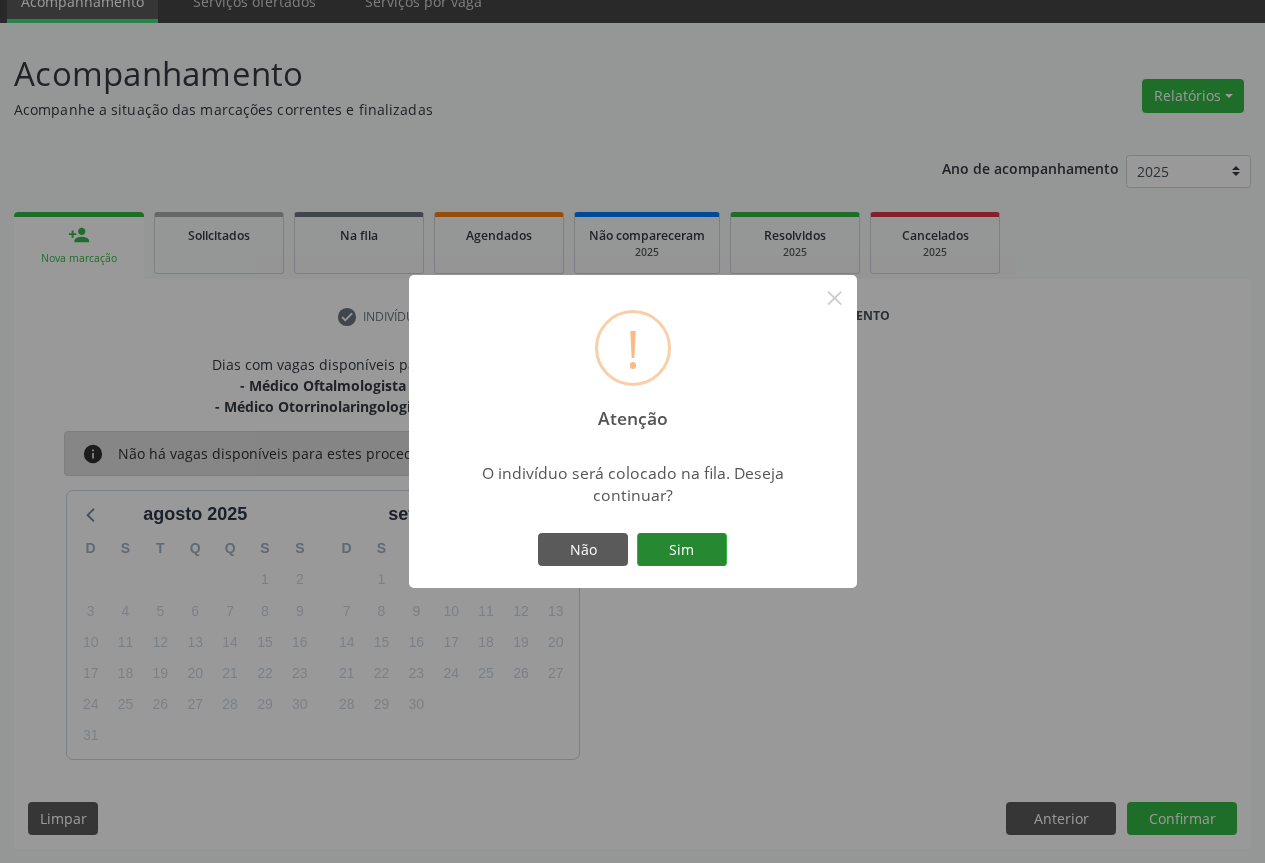 click on "Sim" at bounding box center (682, 550) 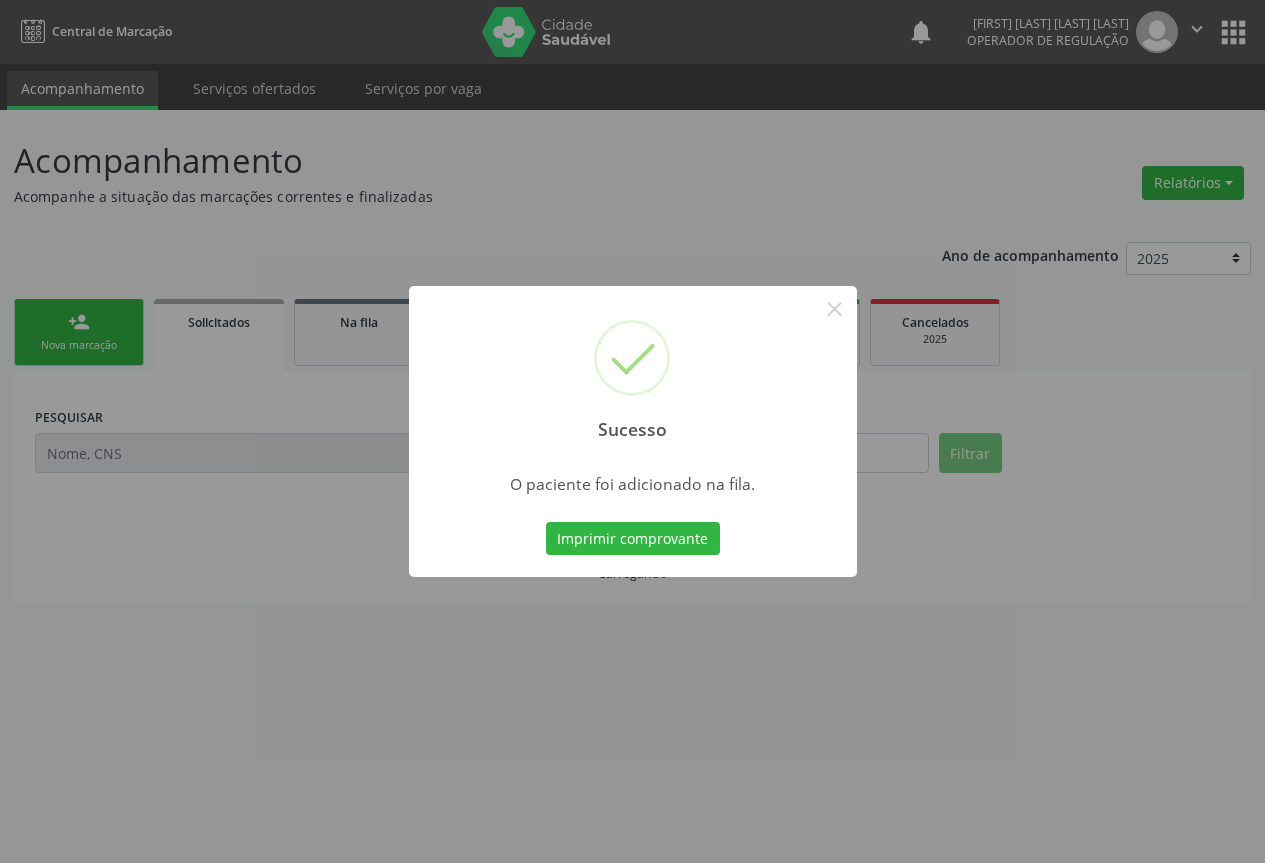 scroll, scrollTop: 0, scrollLeft: 0, axis: both 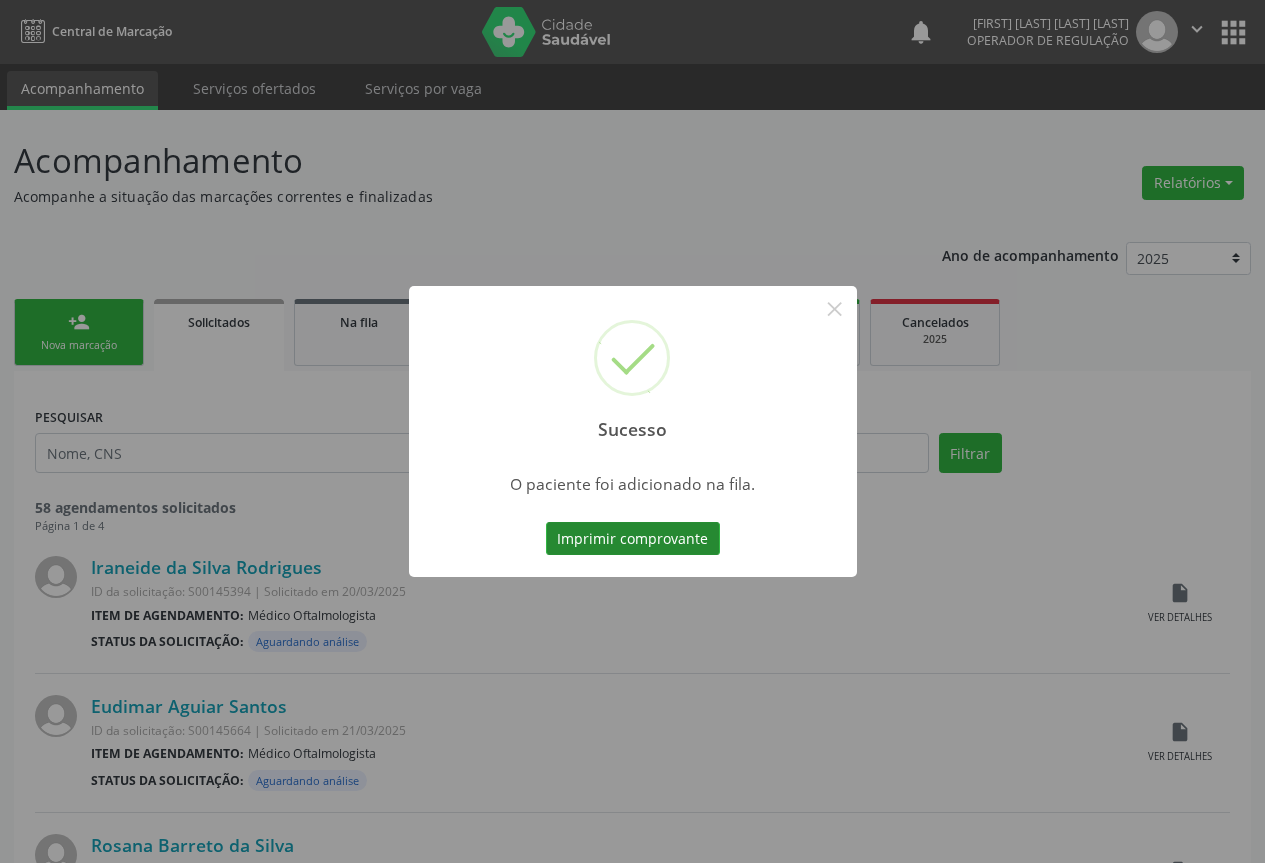 click on "Imprimir comprovante" at bounding box center [633, 539] 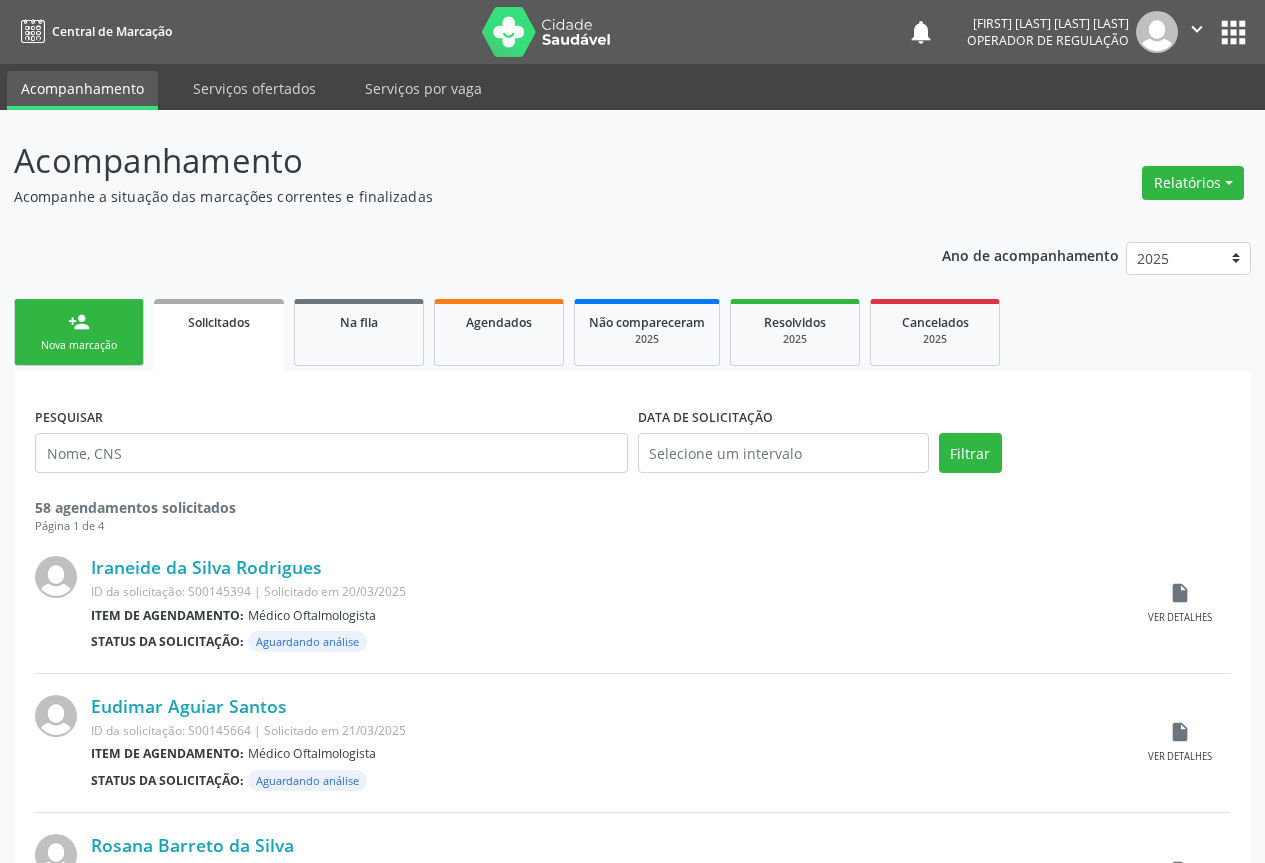 click on "Nova marcação" at bounding box center [79, 345] 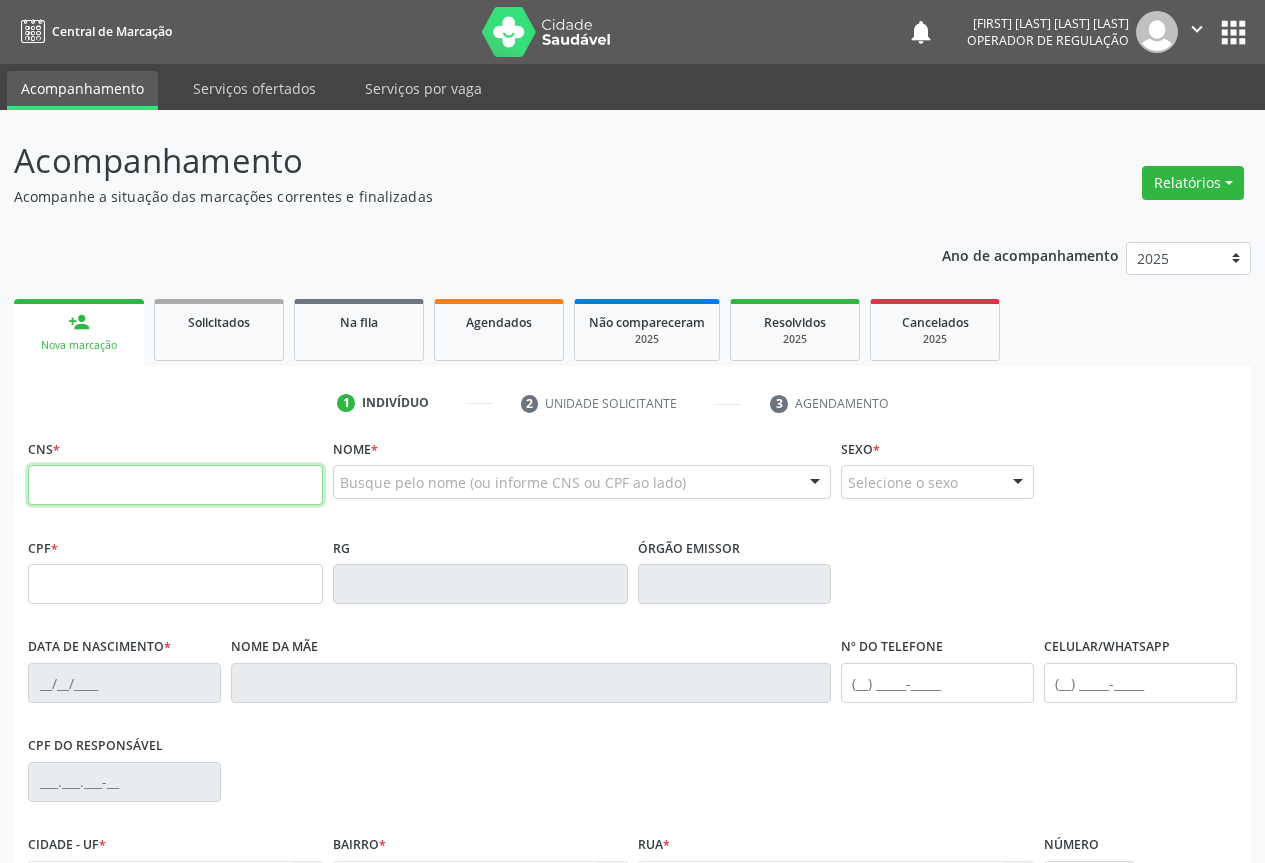 click at bounding box center [175, 485] 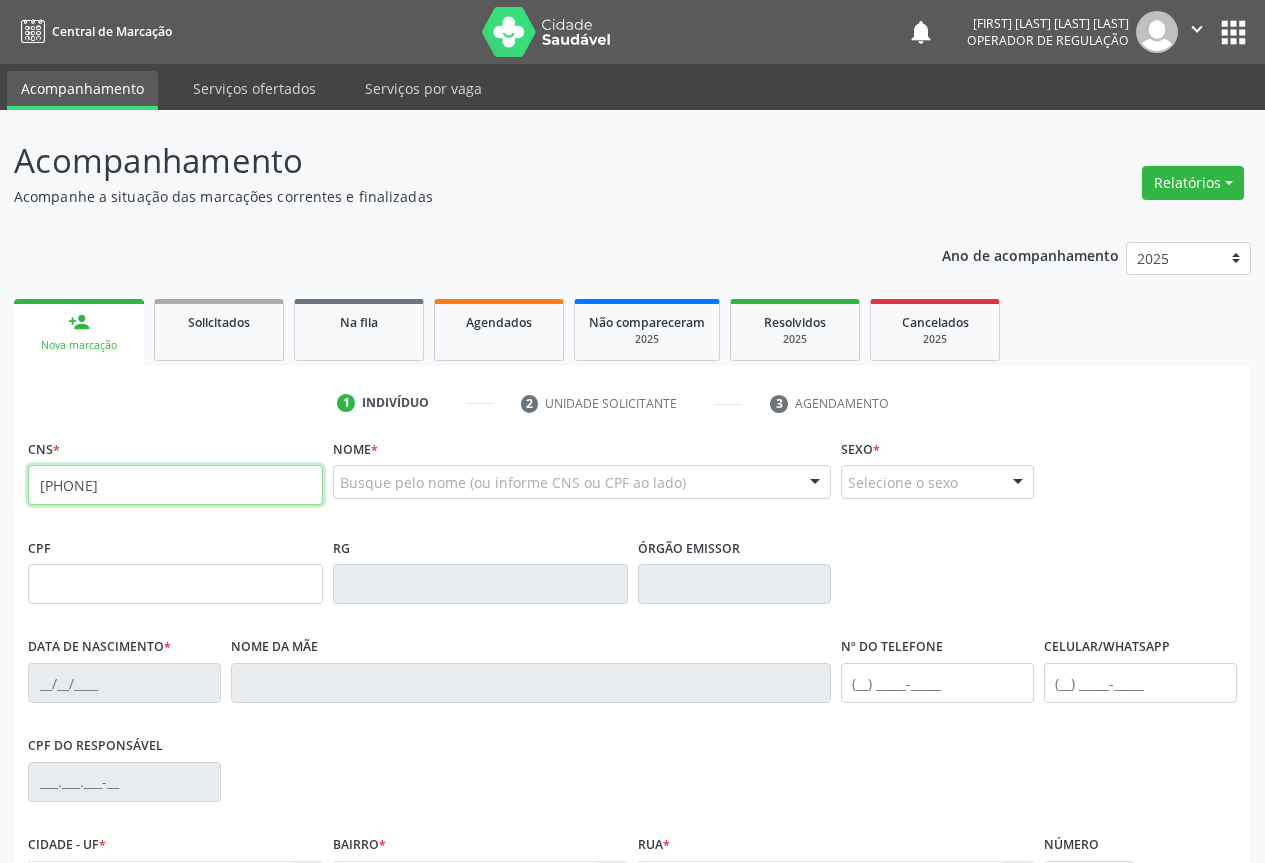 type on "704 7037 1517 3530" 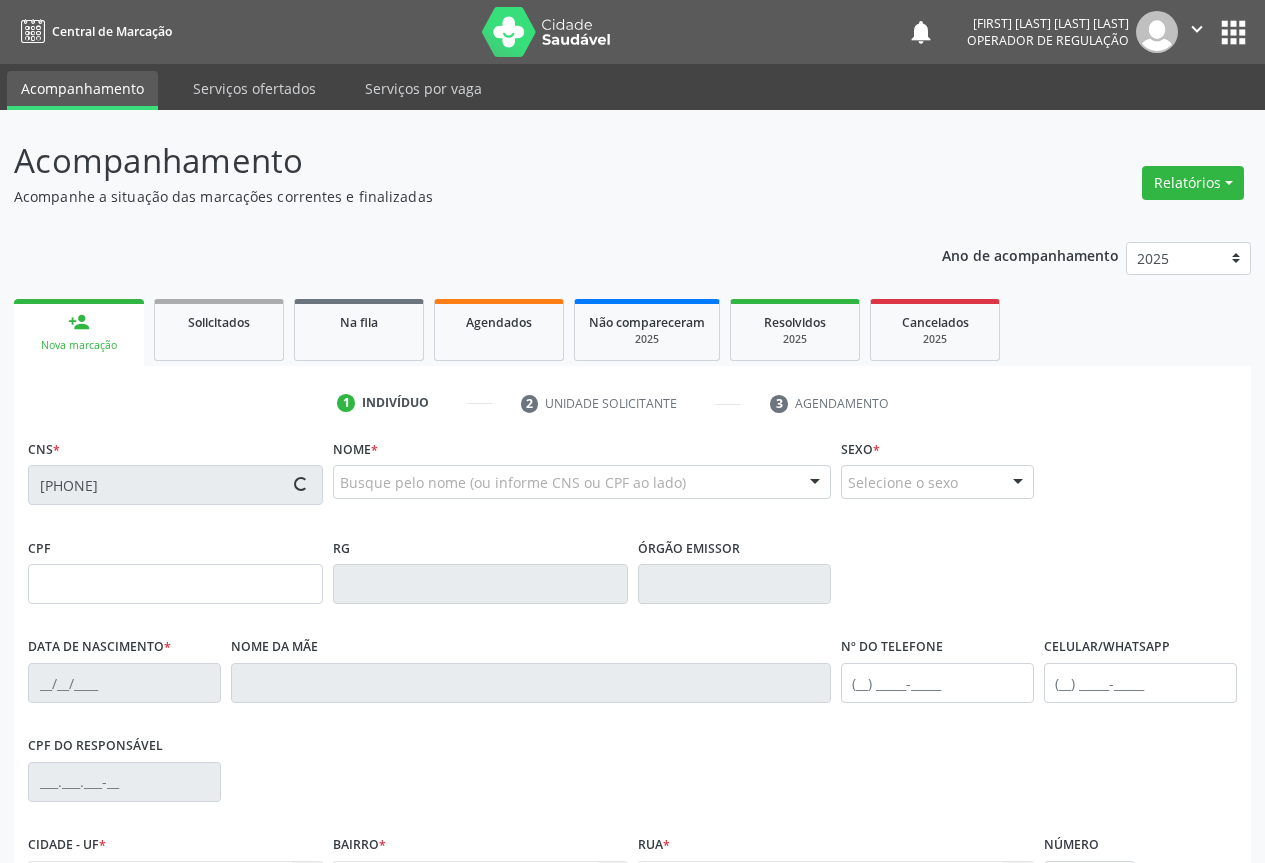 type on "0979562872" 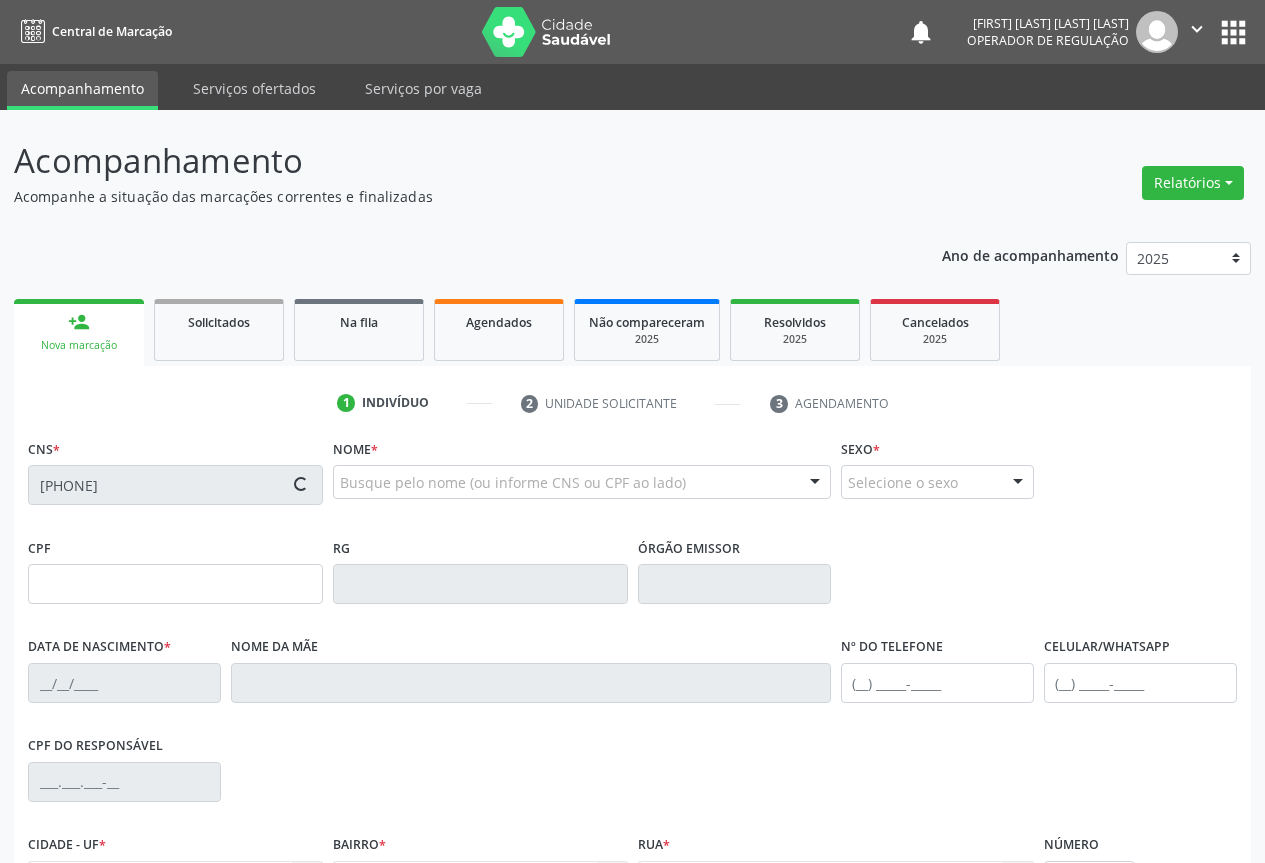 type on "19/09/1977" 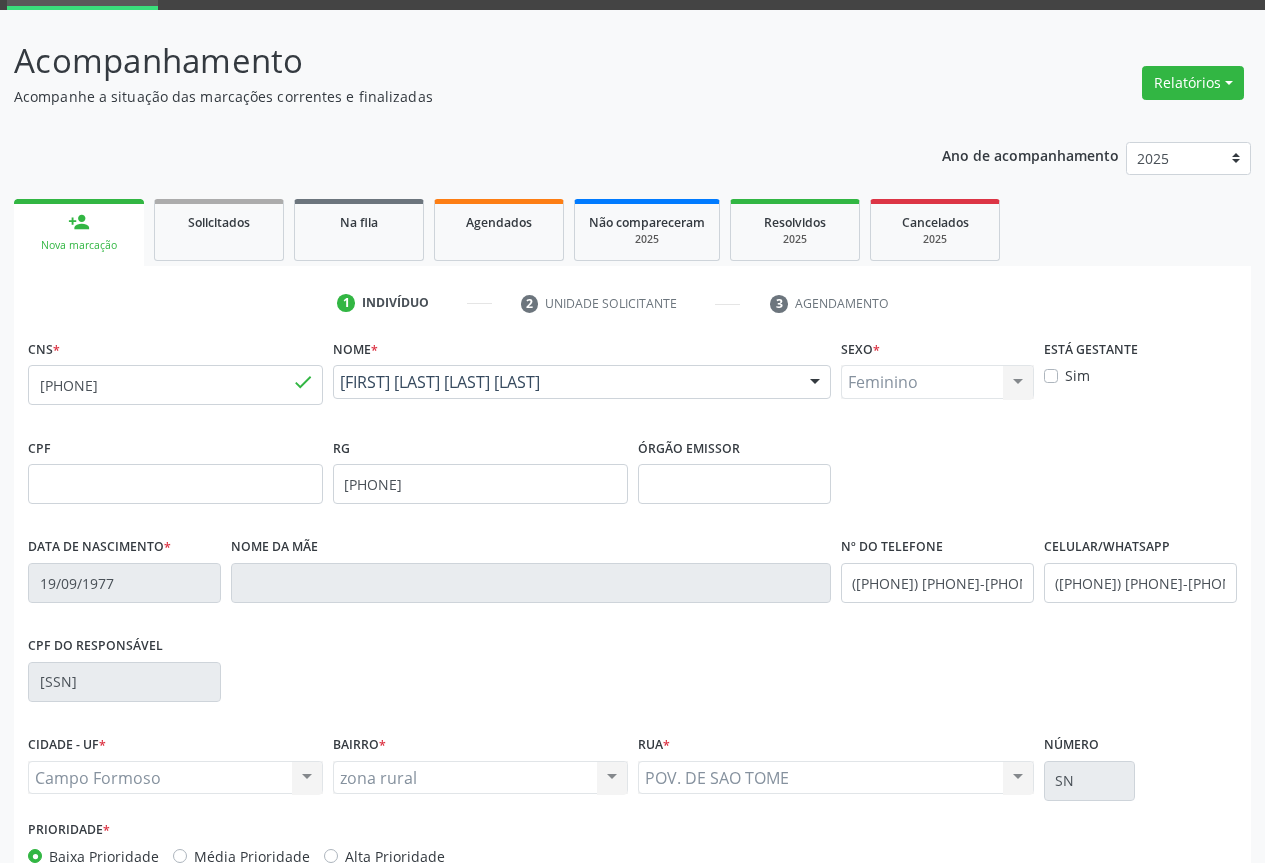 scroll, scrollTop: 221, scrollLeft: 0, axis: vertical 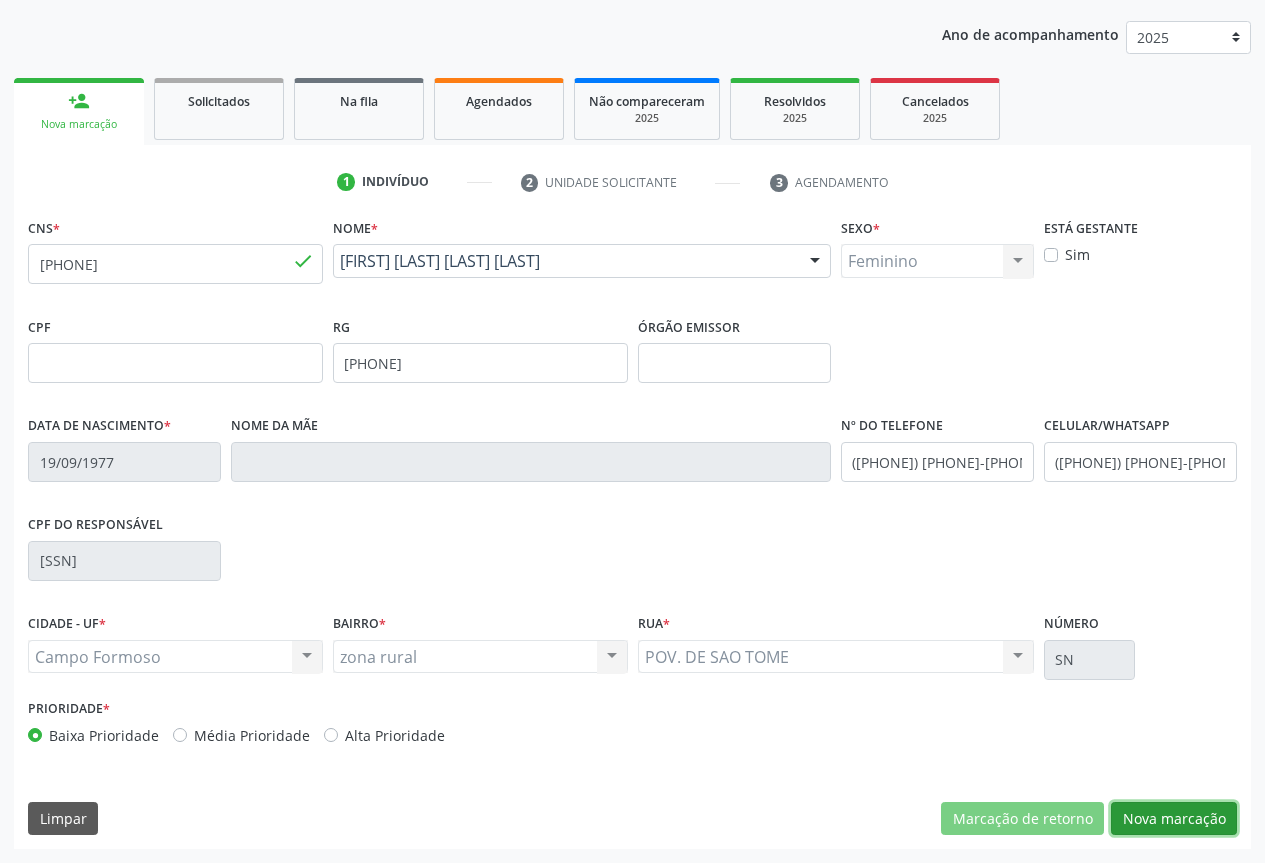 click on "Nova marcação" at bounding box center [1174, 819] 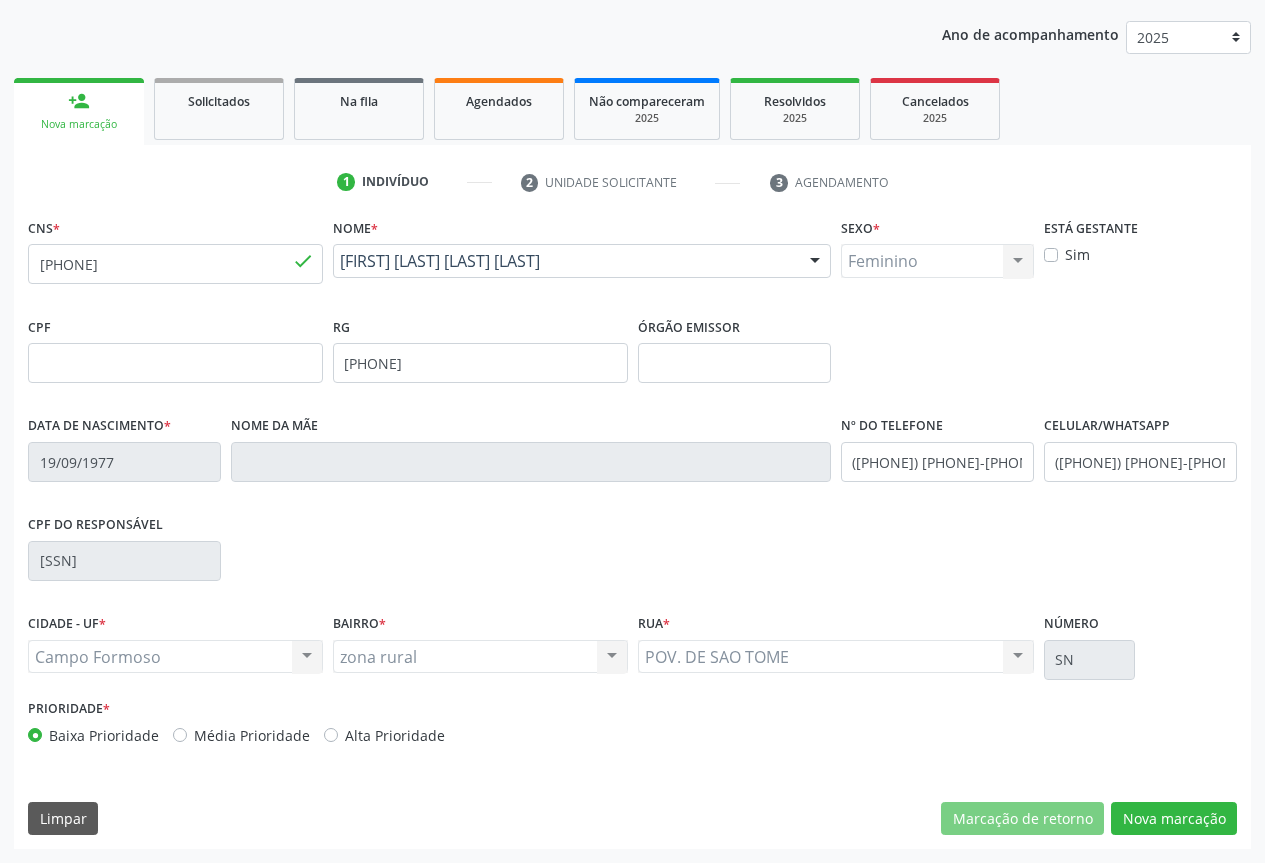 scroll, scrollTop: 43, scrollLeft: 0, axis: vertical 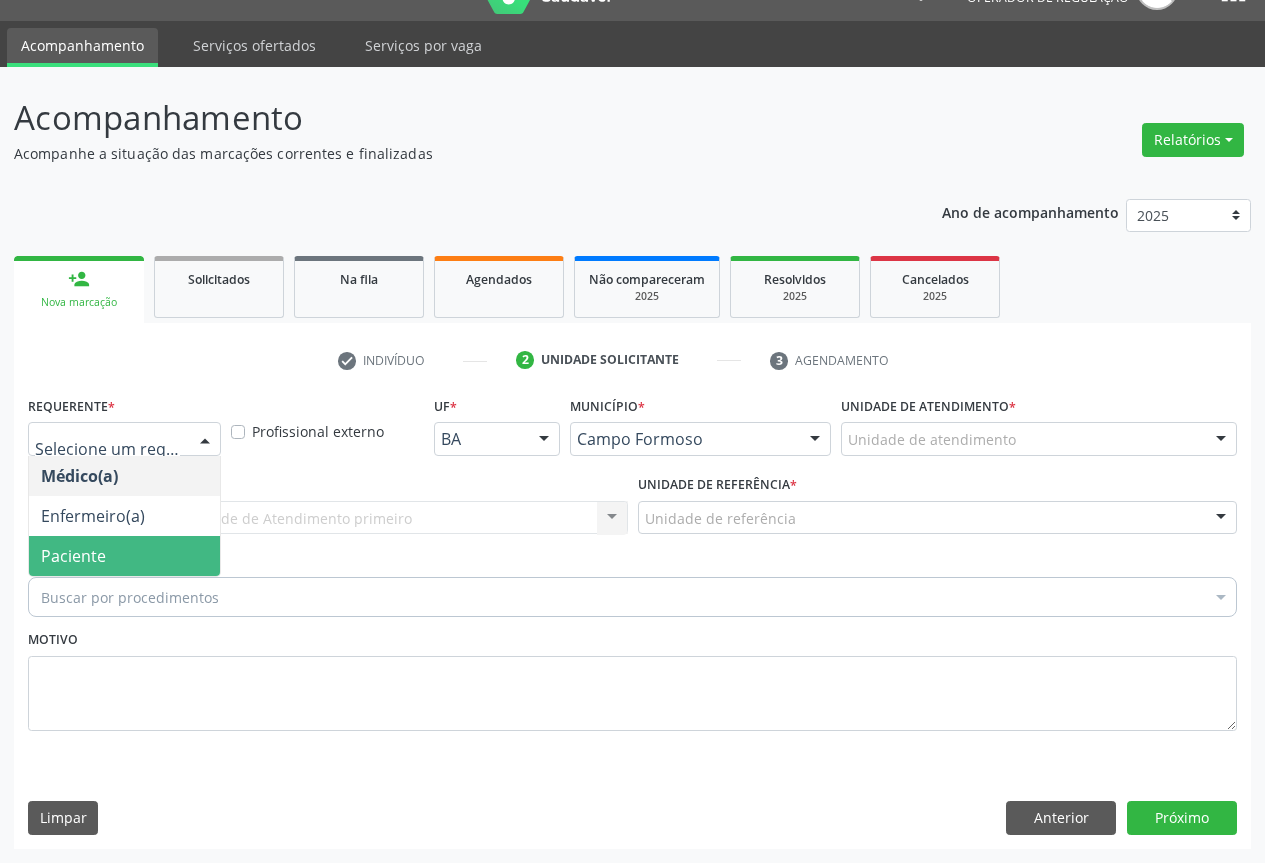 drag, startPoint x: 76, startPoint y: 549, endPoint x: 148, endPoint y: 519, distance: 78 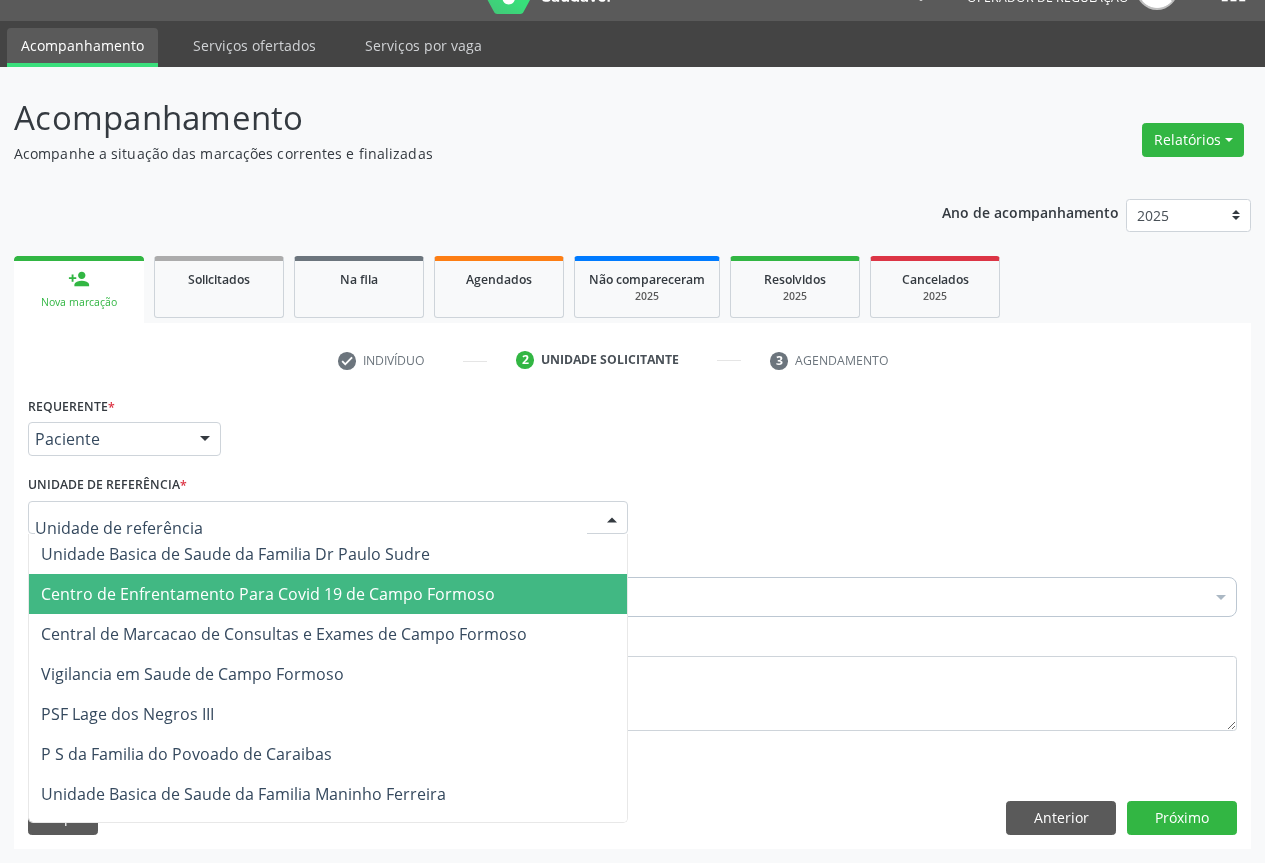 click on "Centro de Enfrentamento Para Covid 19 de Campo Formoso" at bounding box center [328, 594] 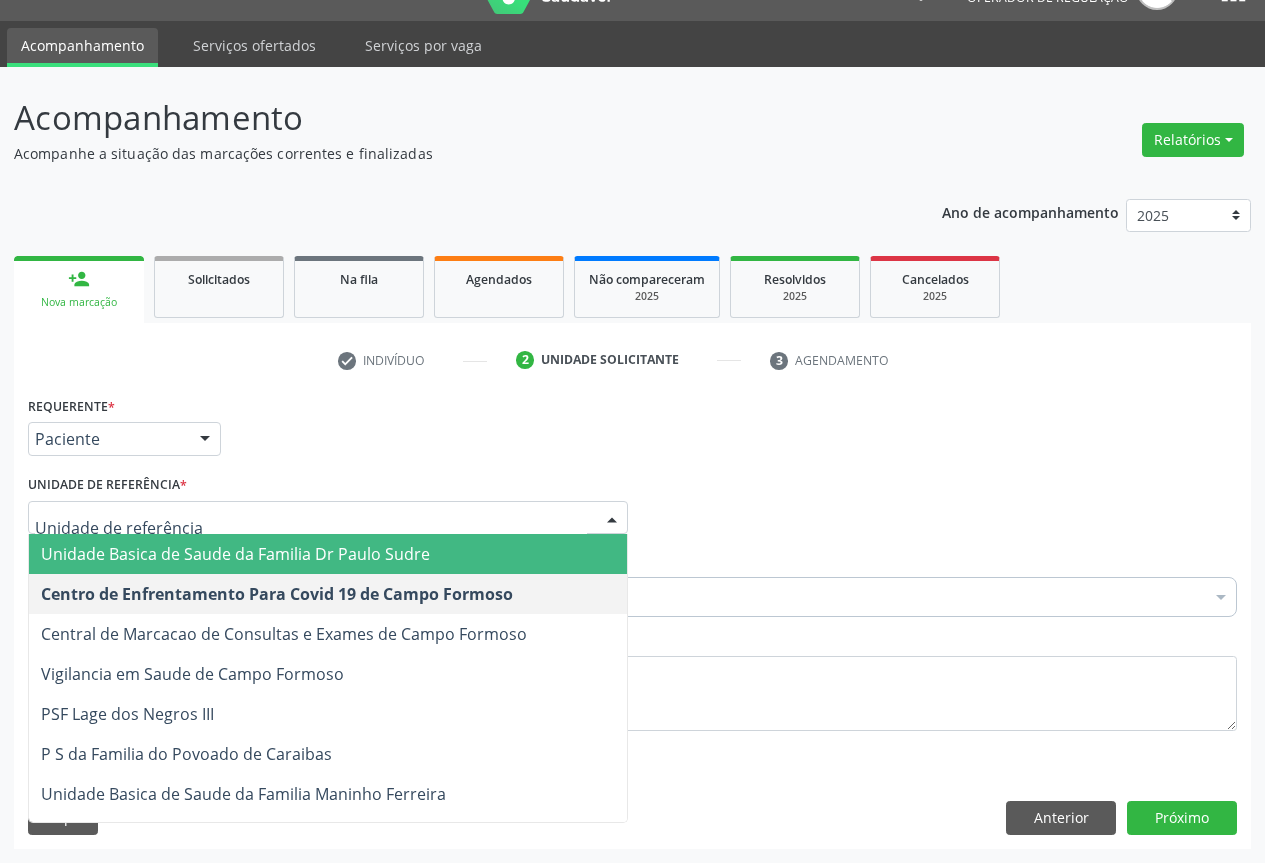 click on "Unidade Basica de Saude da Familia Dr Paulo Sudre" at bounding box center [235, 554] 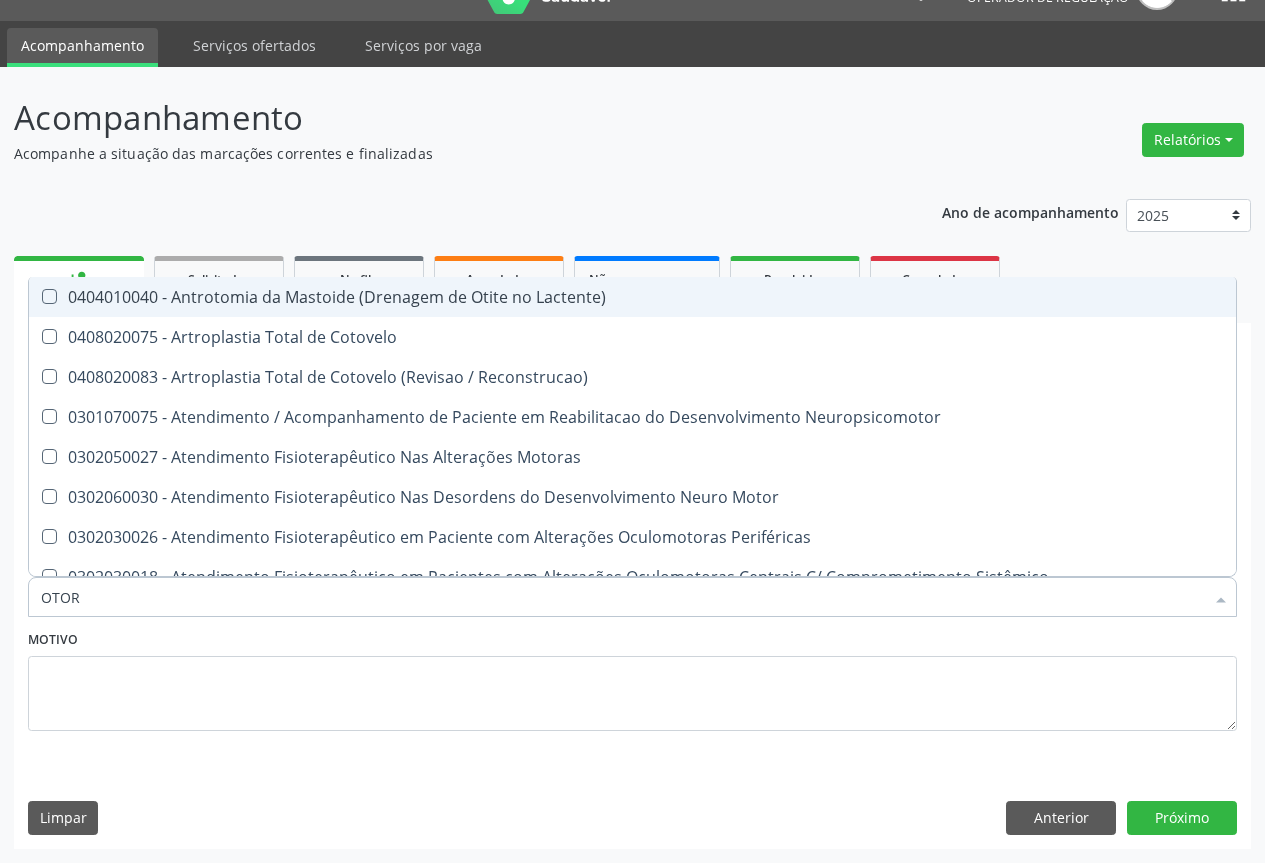 type on "OTORR" 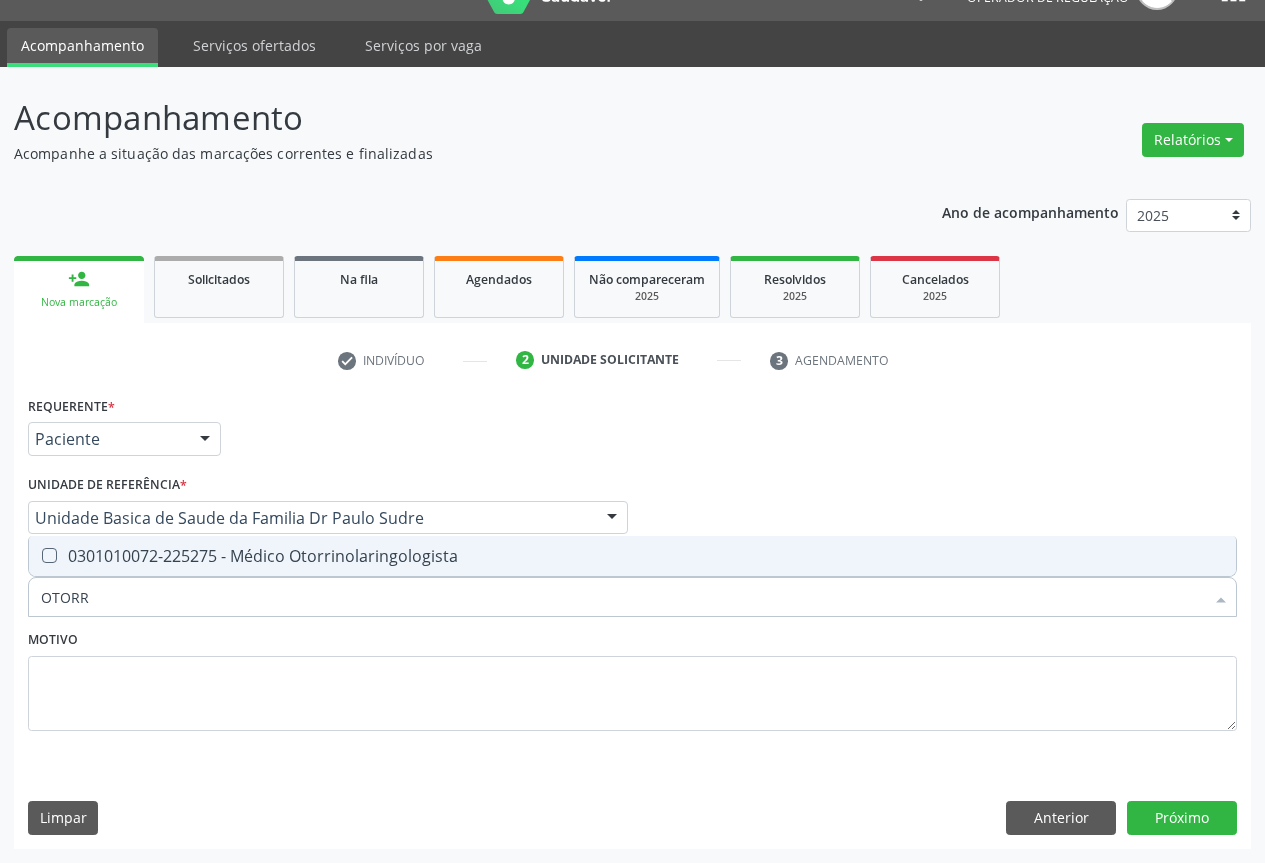 drag, startPoint x: 369, startPoint y: 550, endPoint x: 429, endPoint y: 611, distance: 85.56284 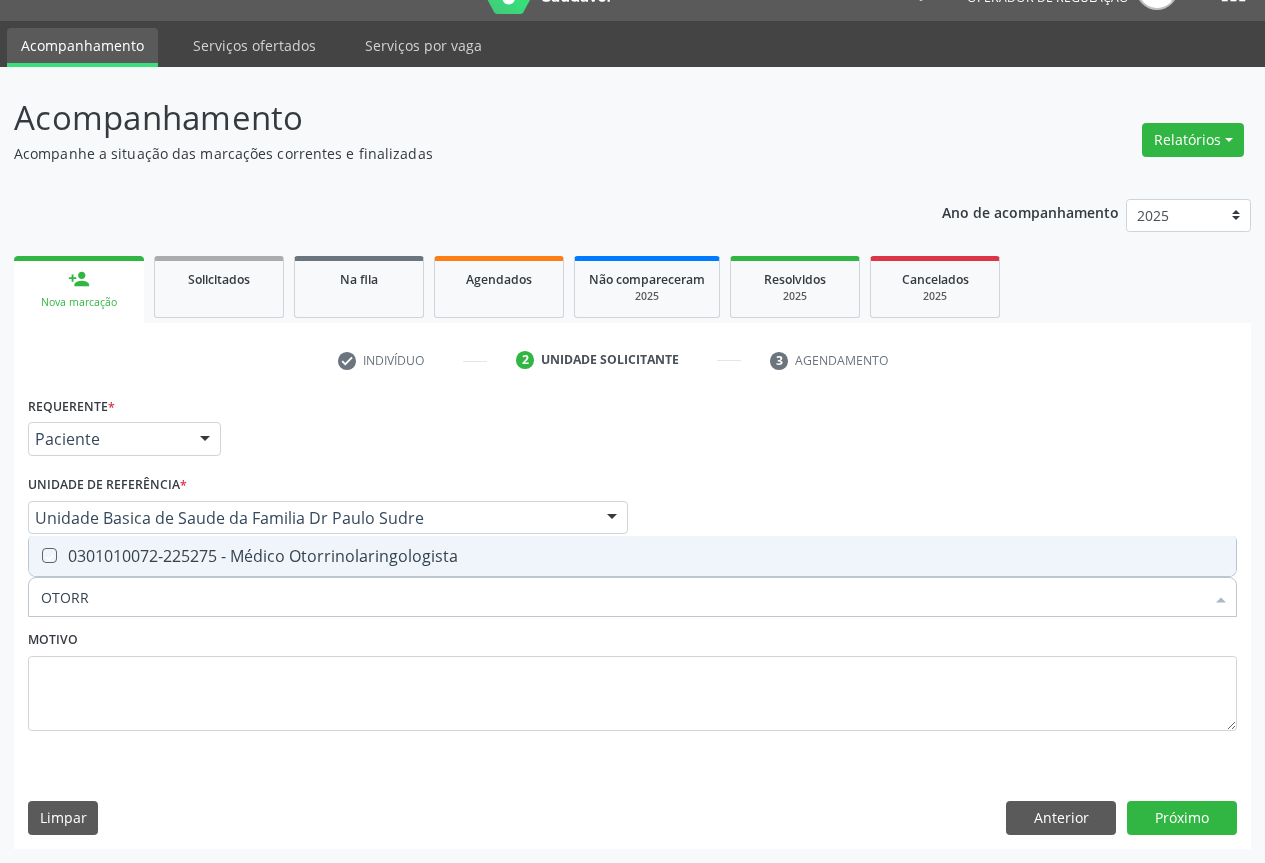 checkbox on "true" 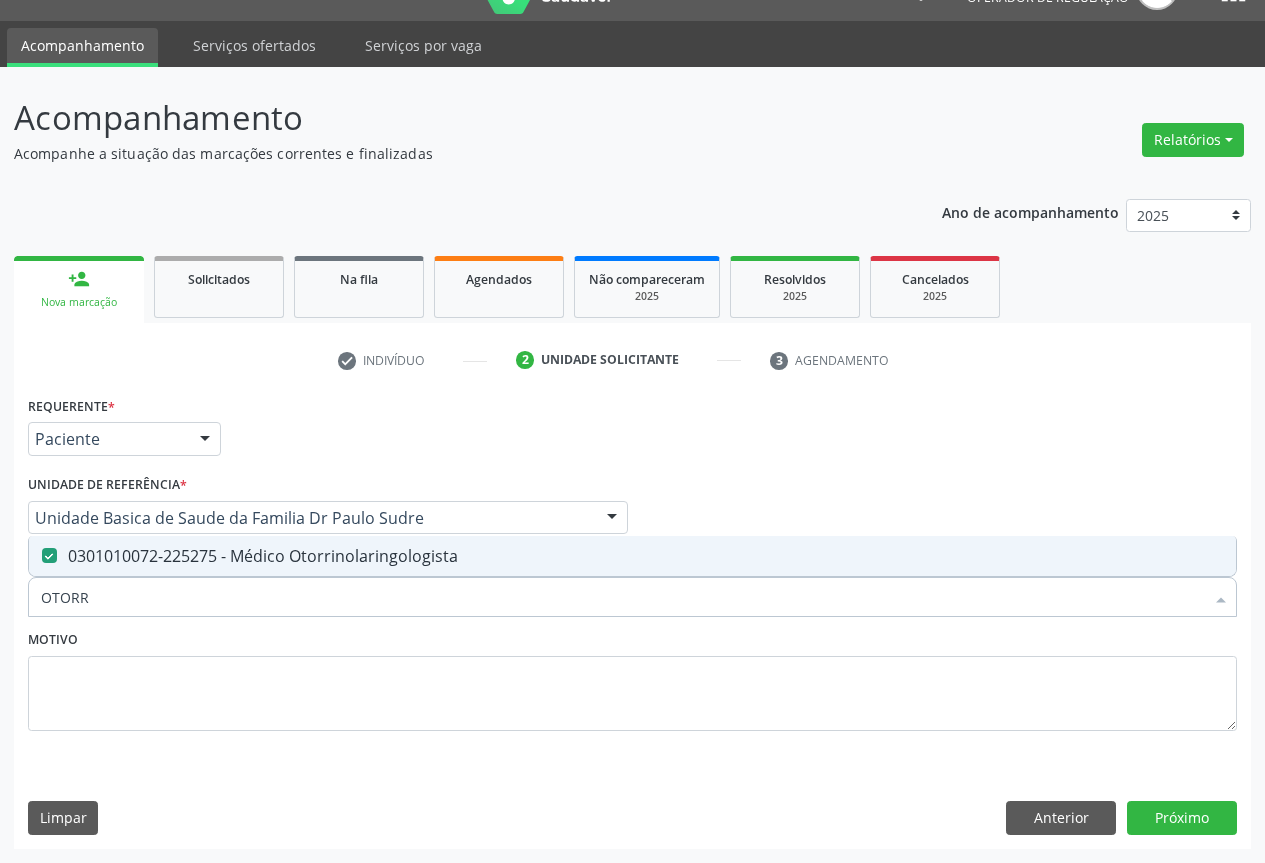 drag, startPoint x: 429, startPoint y: 617, endPoint x: 694, endPoint y: 702, distance: 278.2984 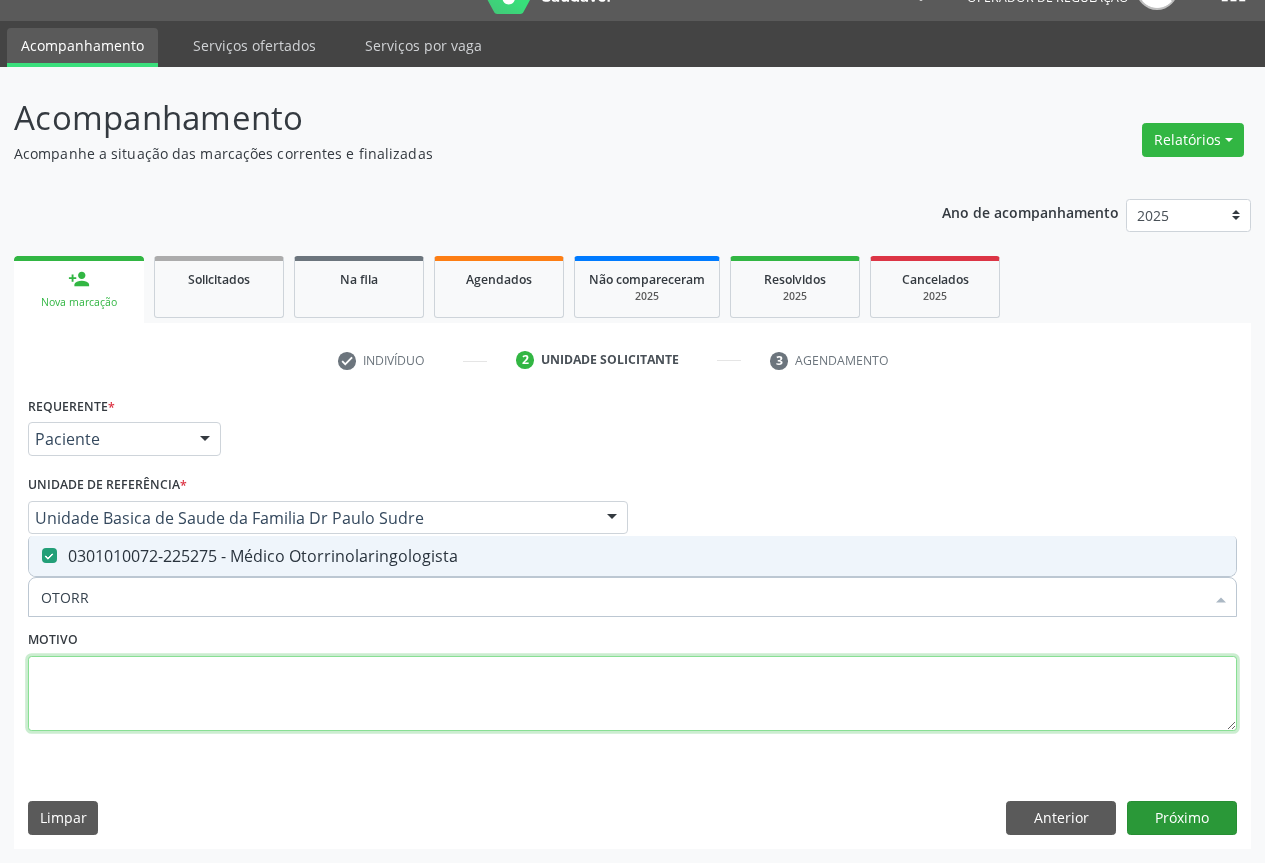 click at bounding box center (632, 694) 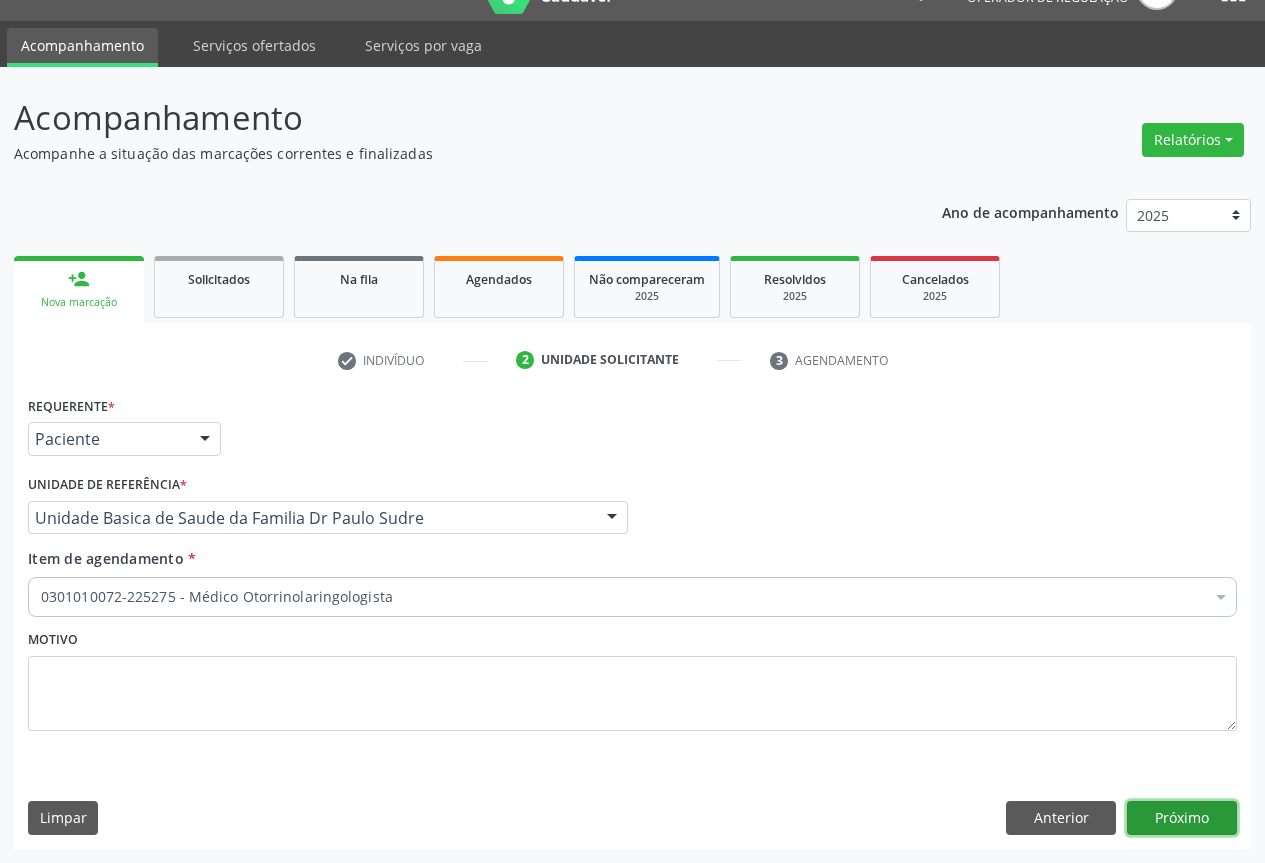 click on "Próximo" at bounding box center (1182, 818) 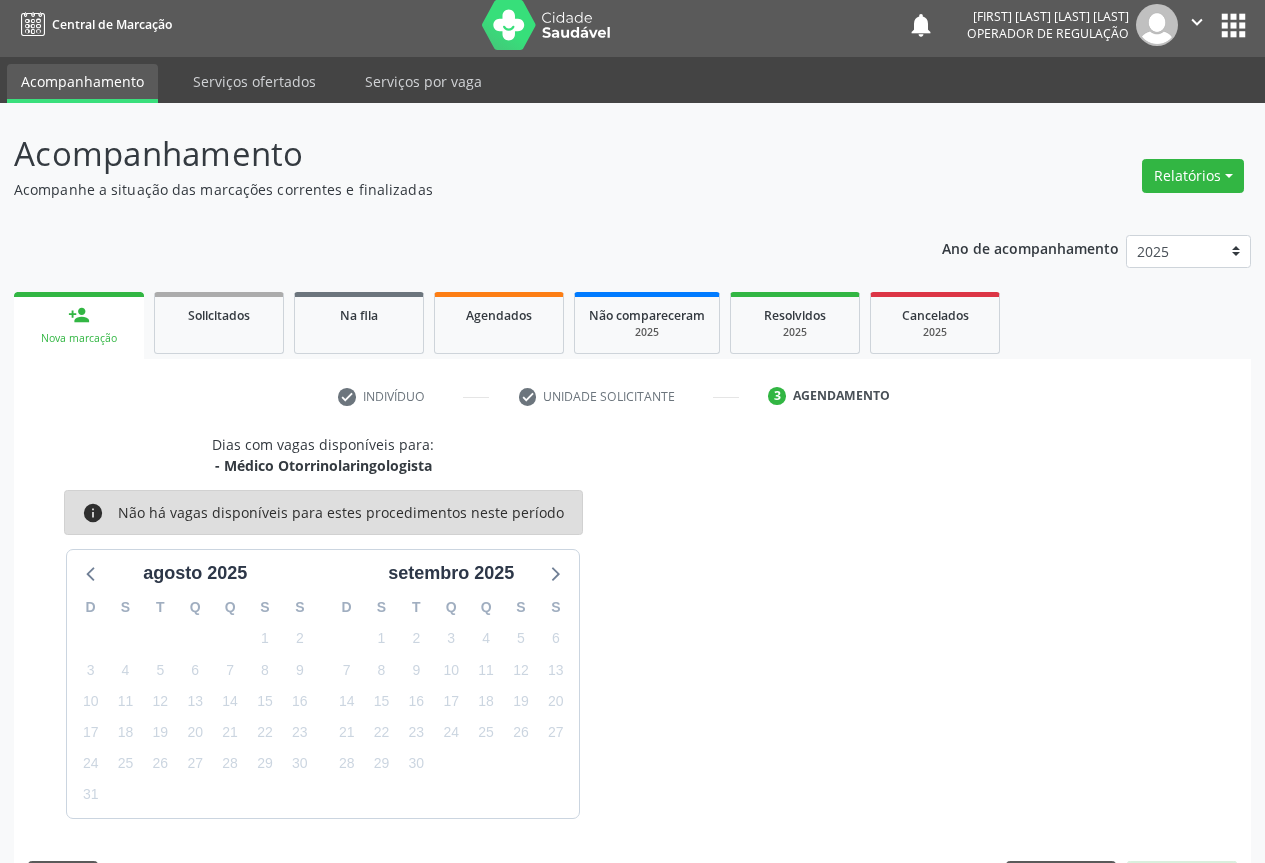 scroll, scrollTop: 43, scrollLeft: 0, axis: vertical 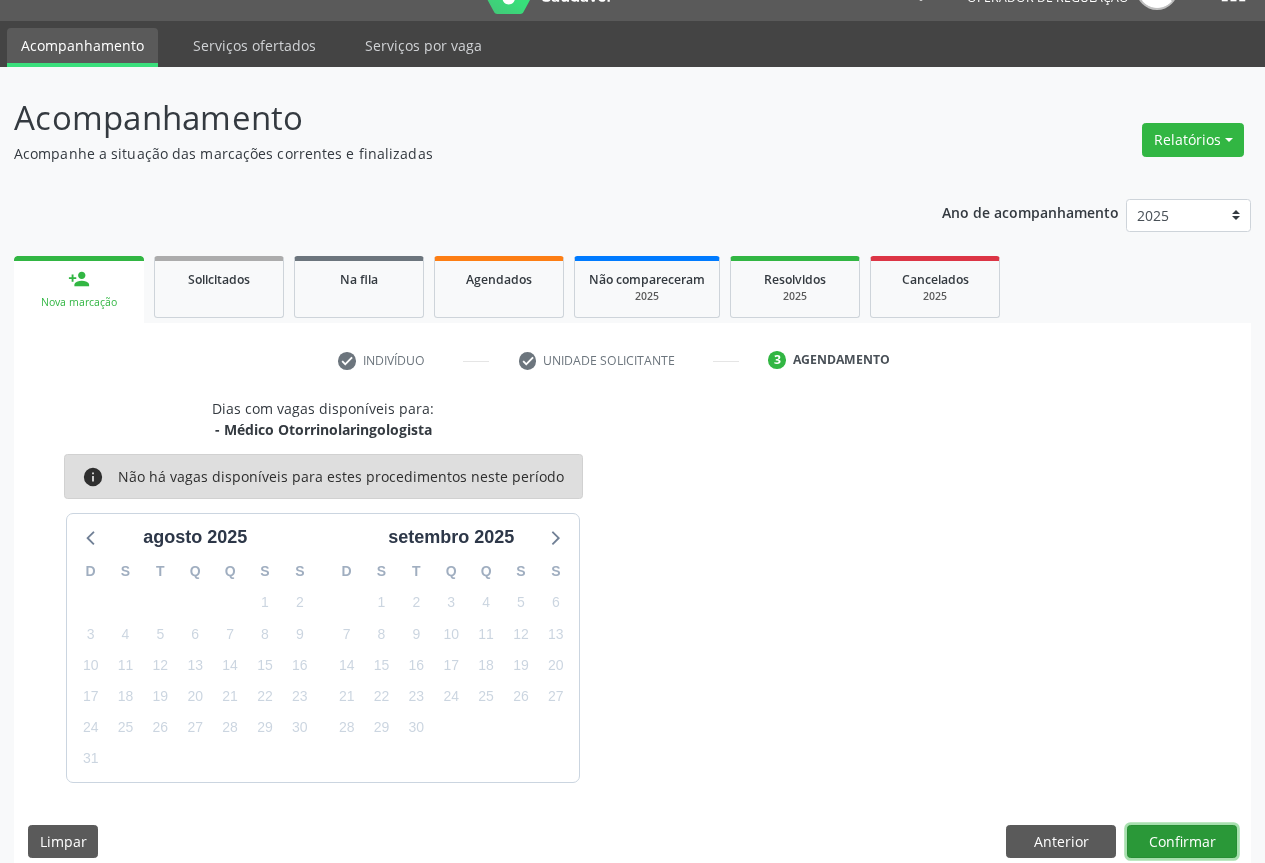 click on "Confirmar" at bounding box center (1182, 842) 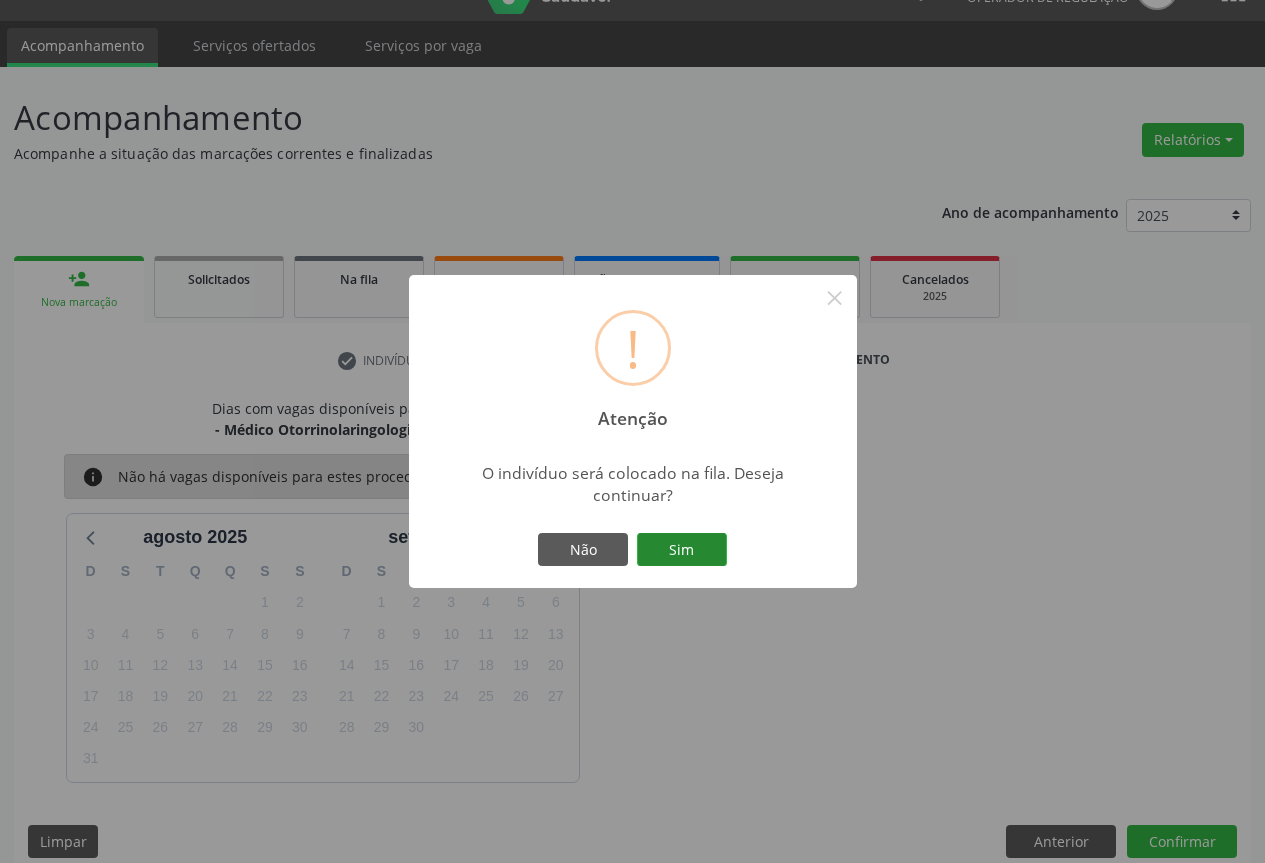 click on "Sim" at bounding box center [682, 550] 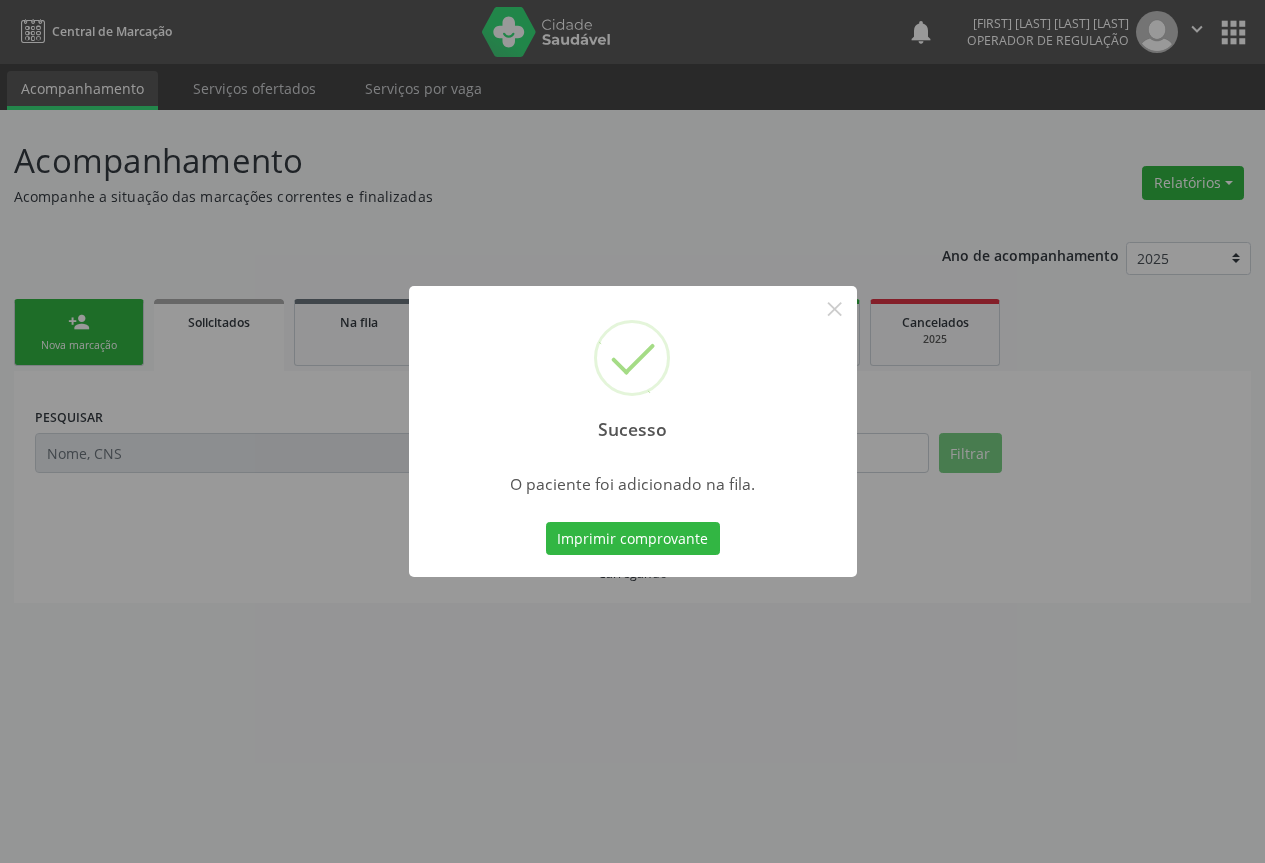 scroll, scrollTop: 0, scrollLeft: 0, axis: both 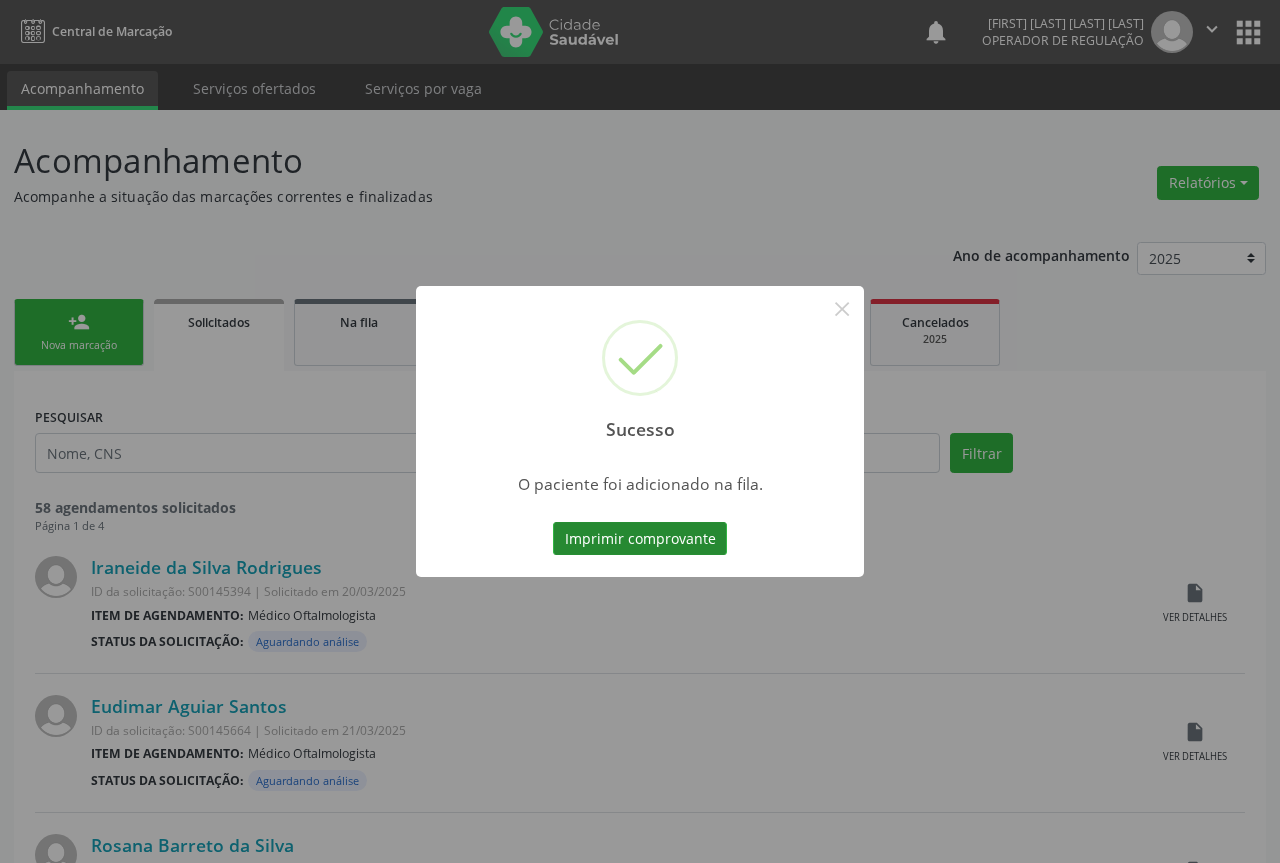 click on "Imprimir comprovante" at bounding box center (640, 539) 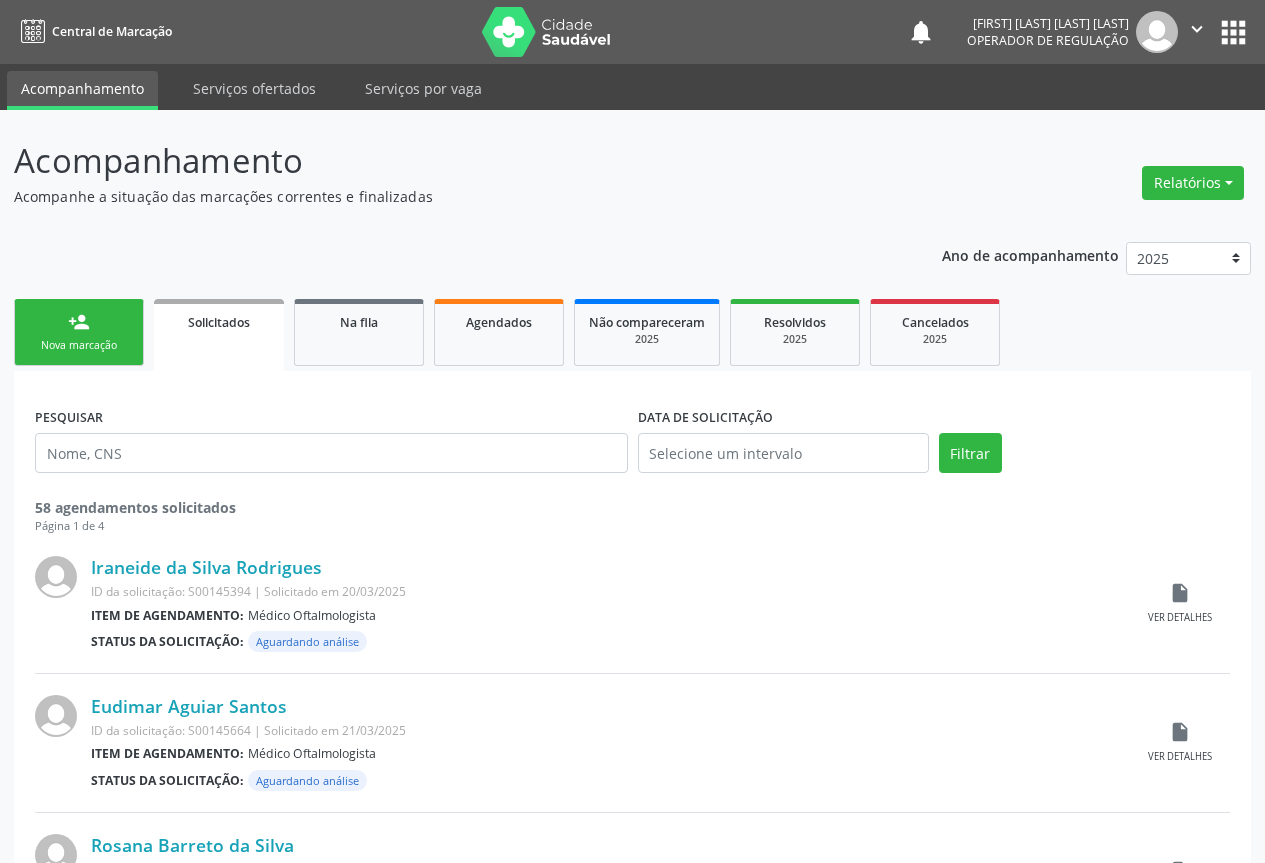 click on "person_add
Nova marcação" at bounding box center (79, 332) 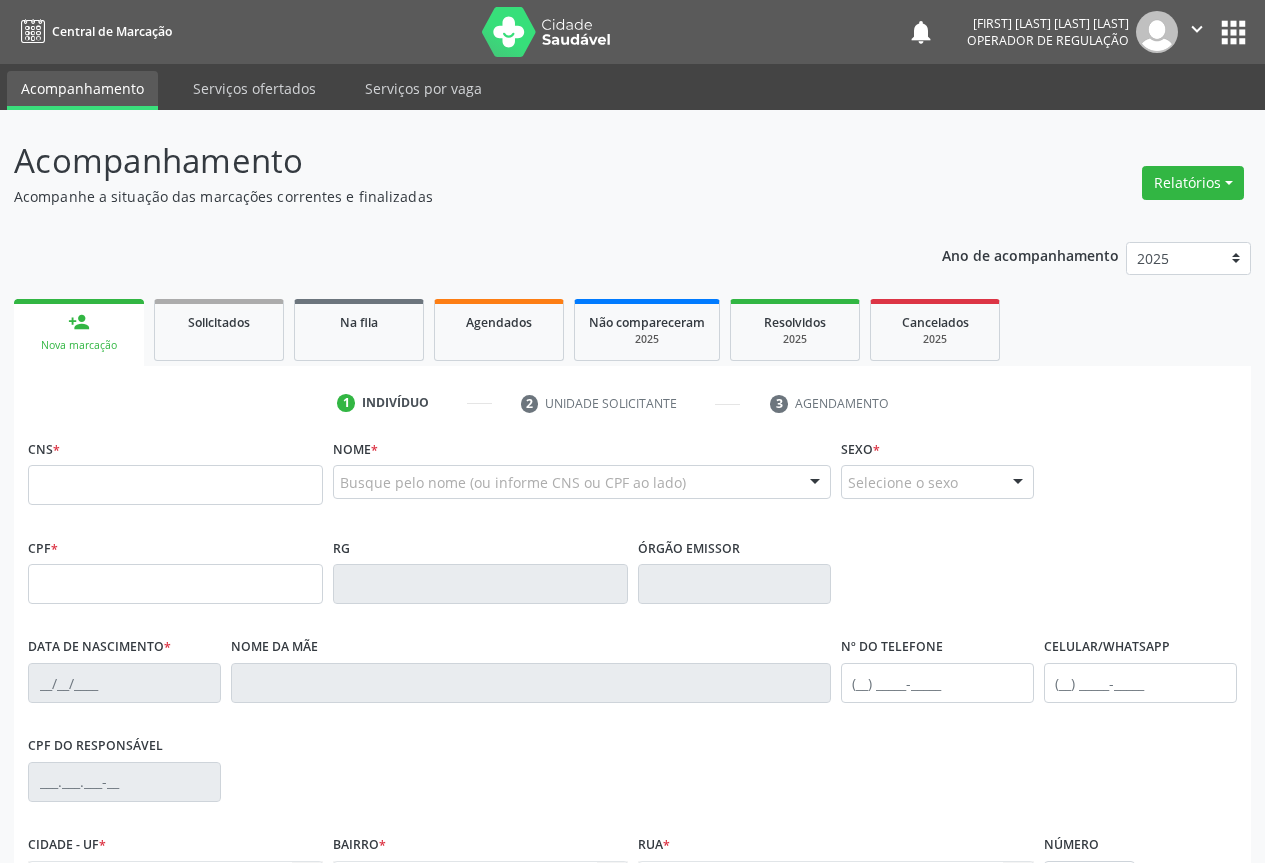 click on "person_add
Nova marcação" at bounding box center (79, 332) 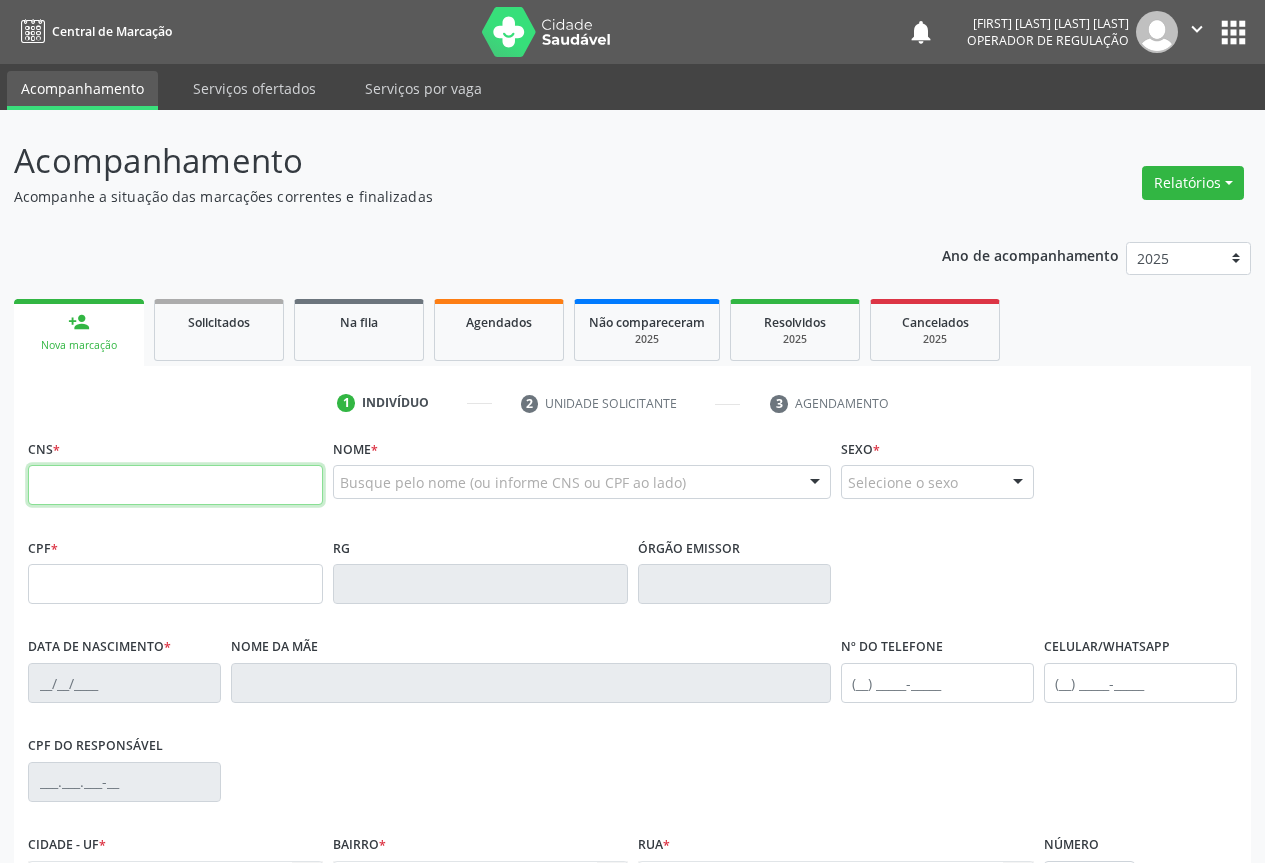 click at bounding box center (175, 485) 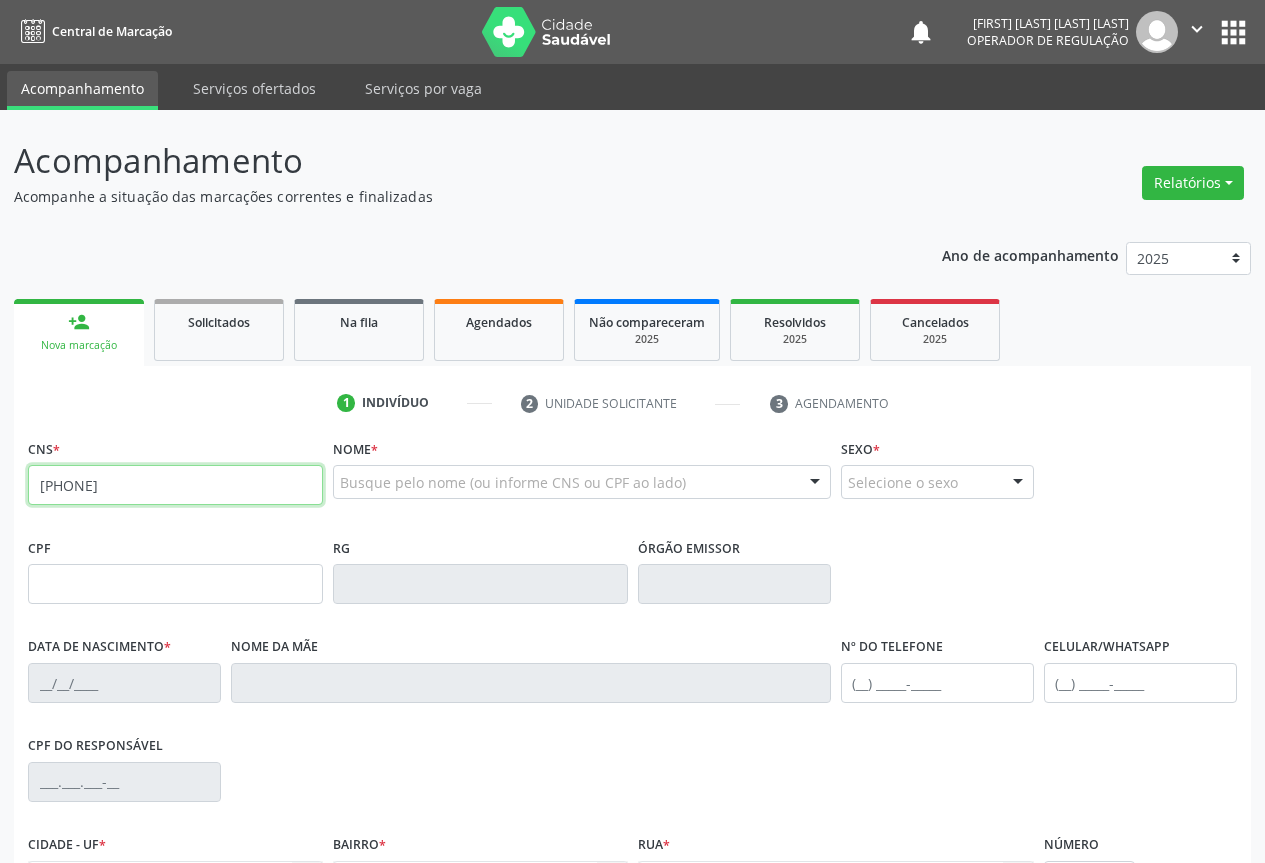 type on "704 8050 8404 8942" 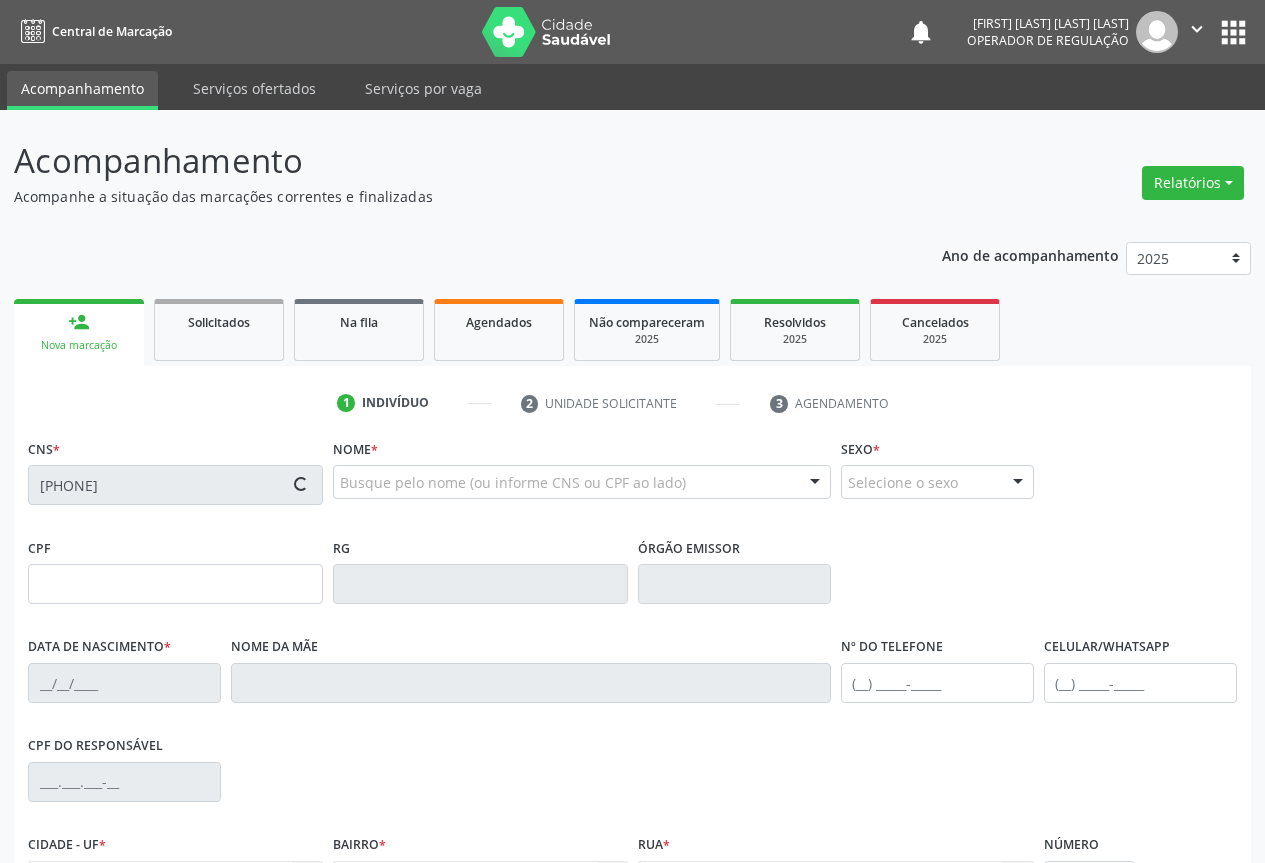 type on "23/06/1962" 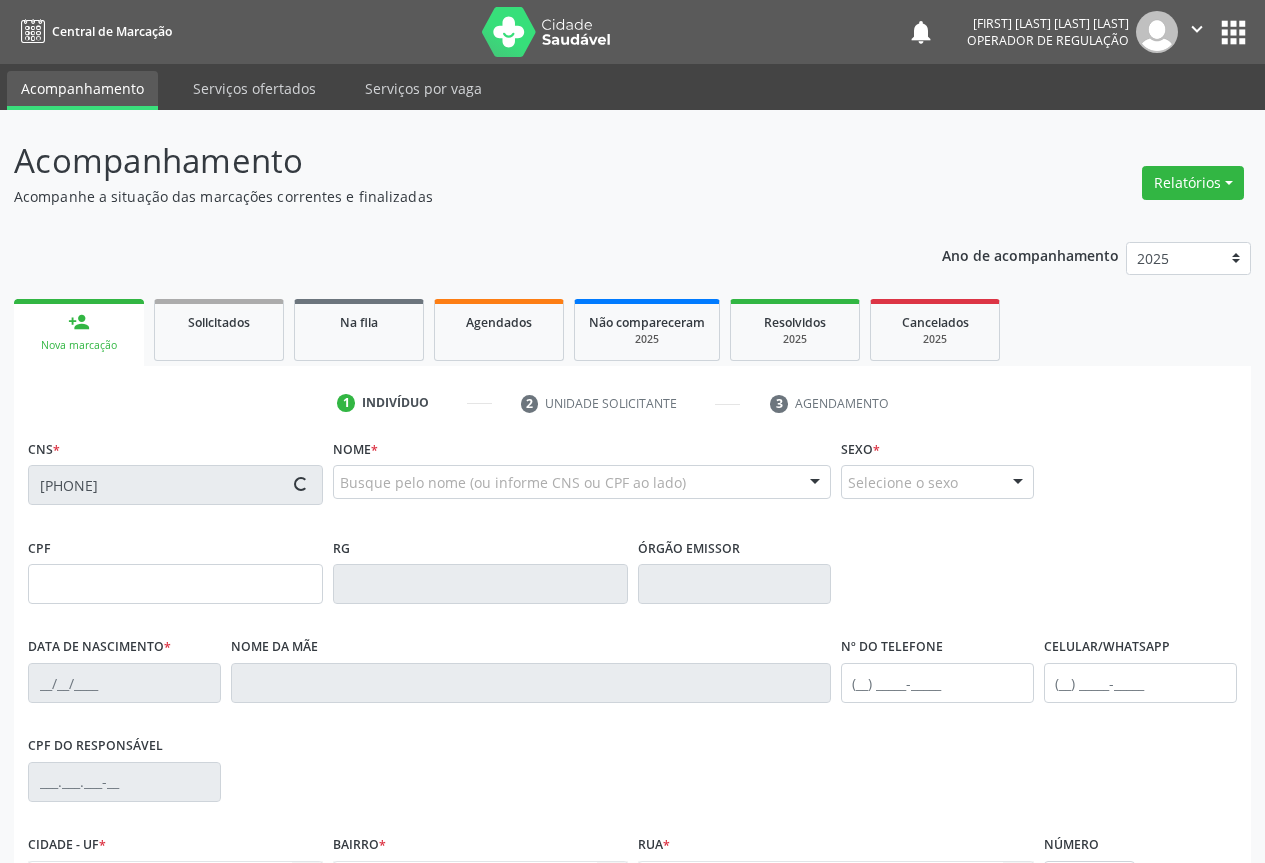 type on "(81) 99633-2708" 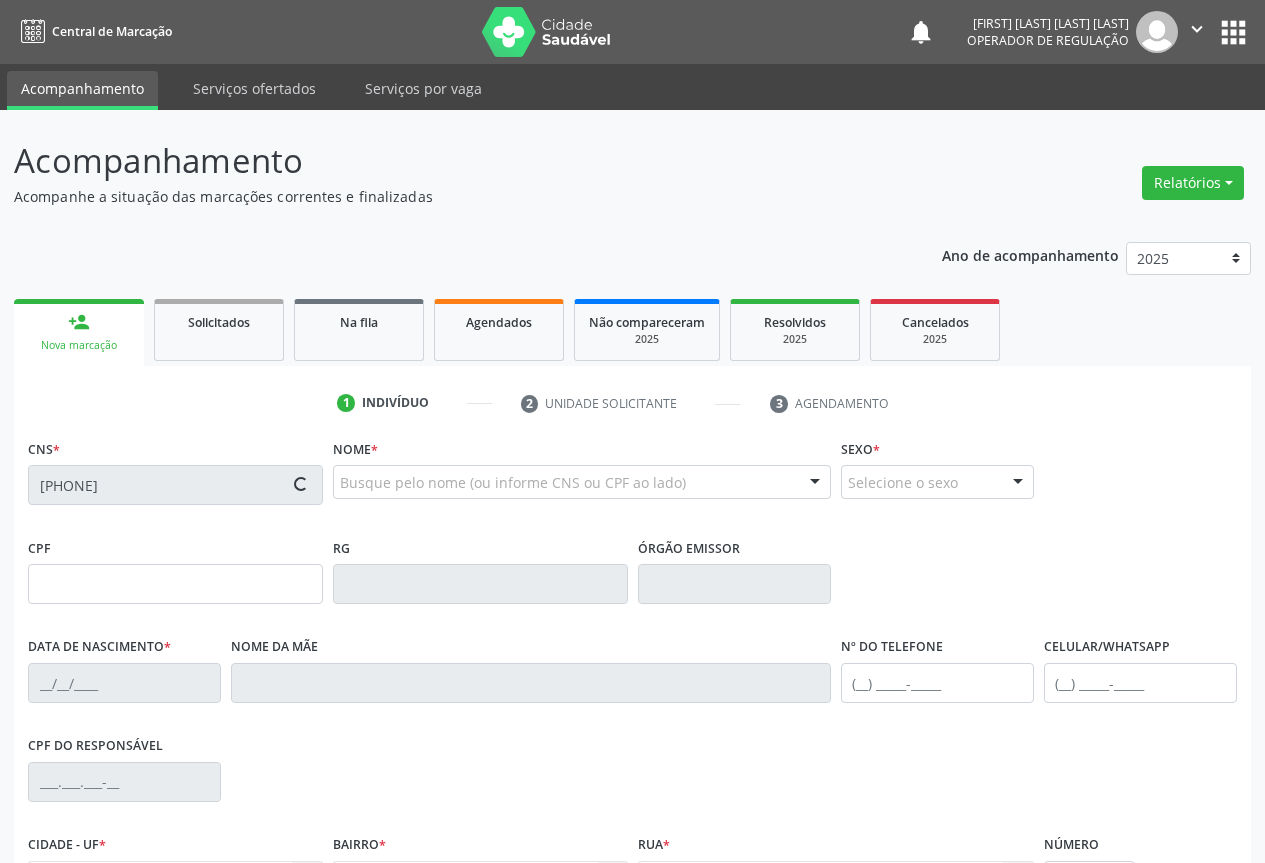 type on "sn" 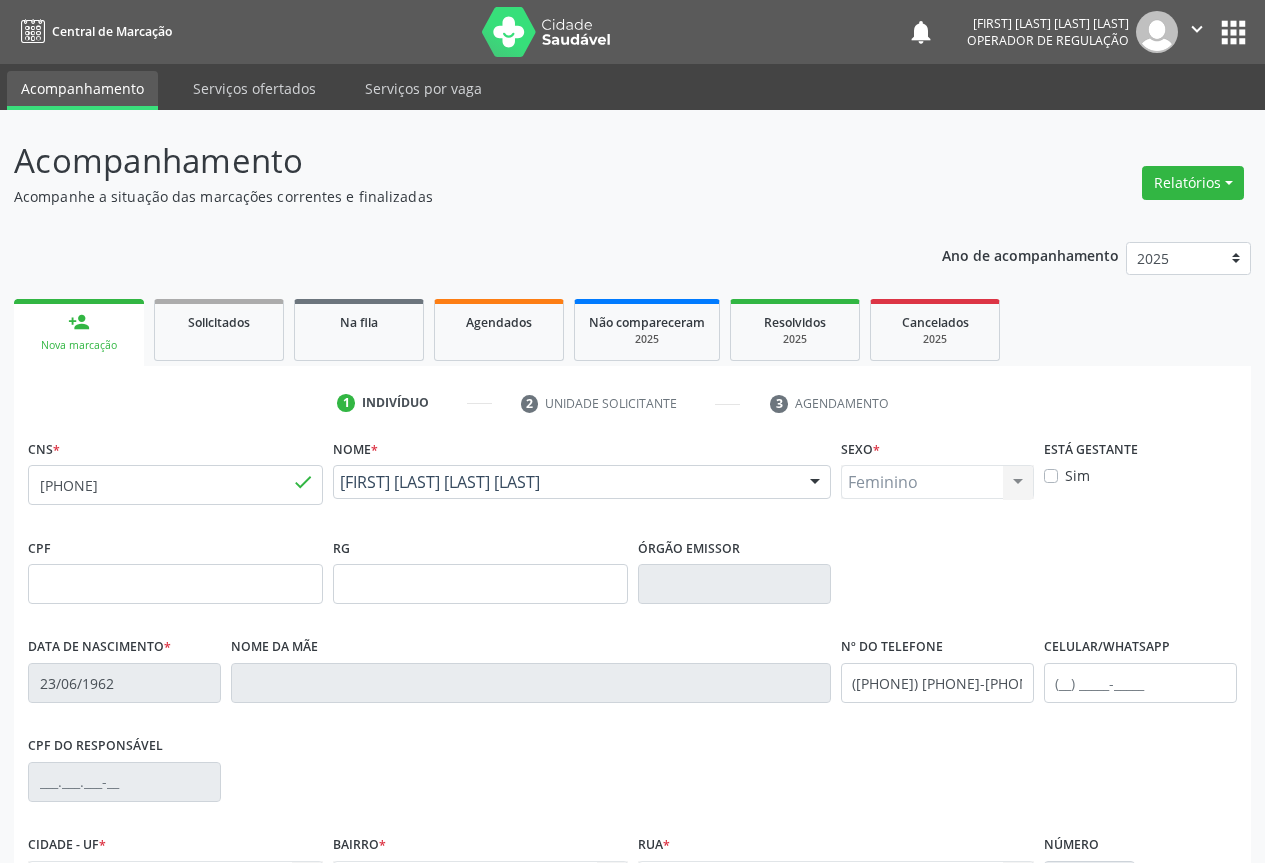scroll, scrollTop: 221, scrollLeft: 0, axis: vertical 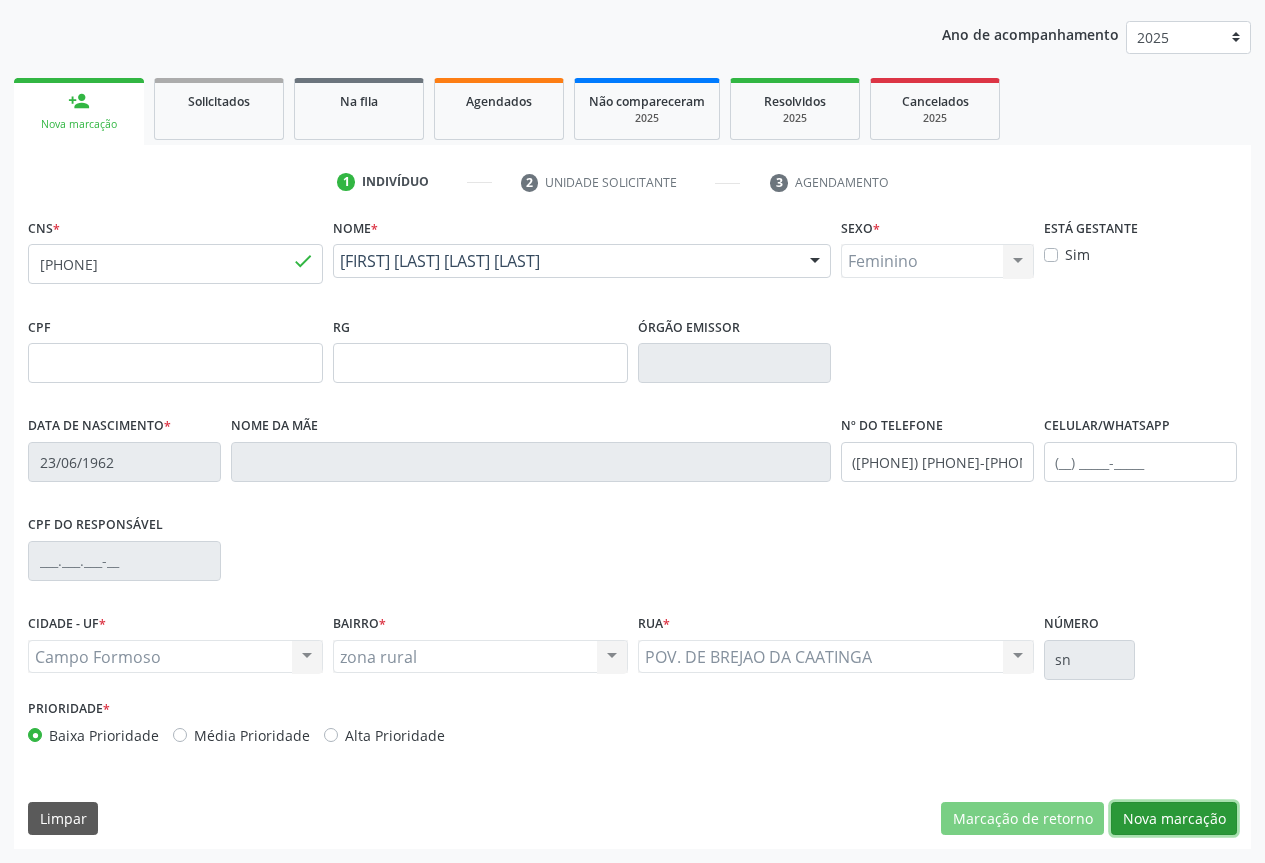 click on "Nova marcação" at bounding box center [1174, 819] 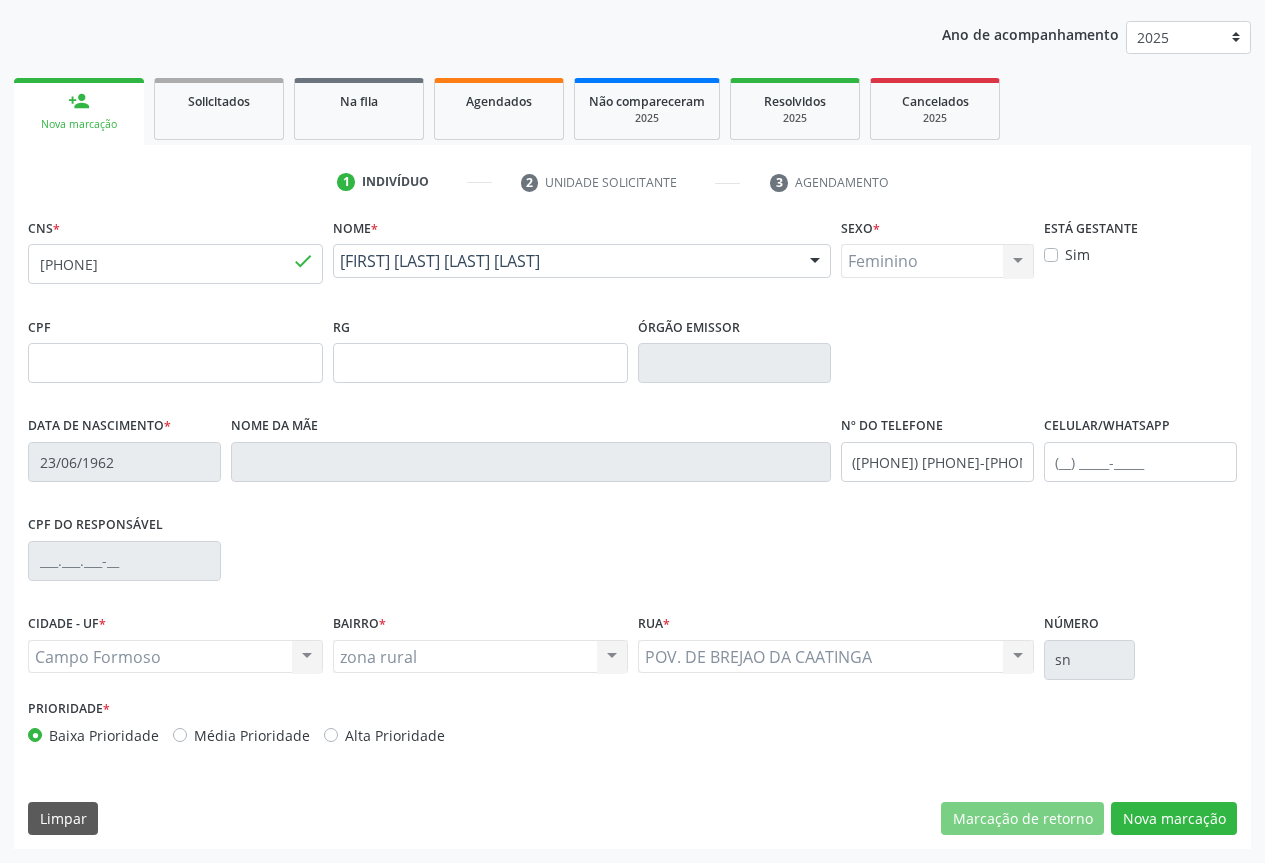 scroll, scrollTop: 43, scrollLeft: 0, axis: vertical 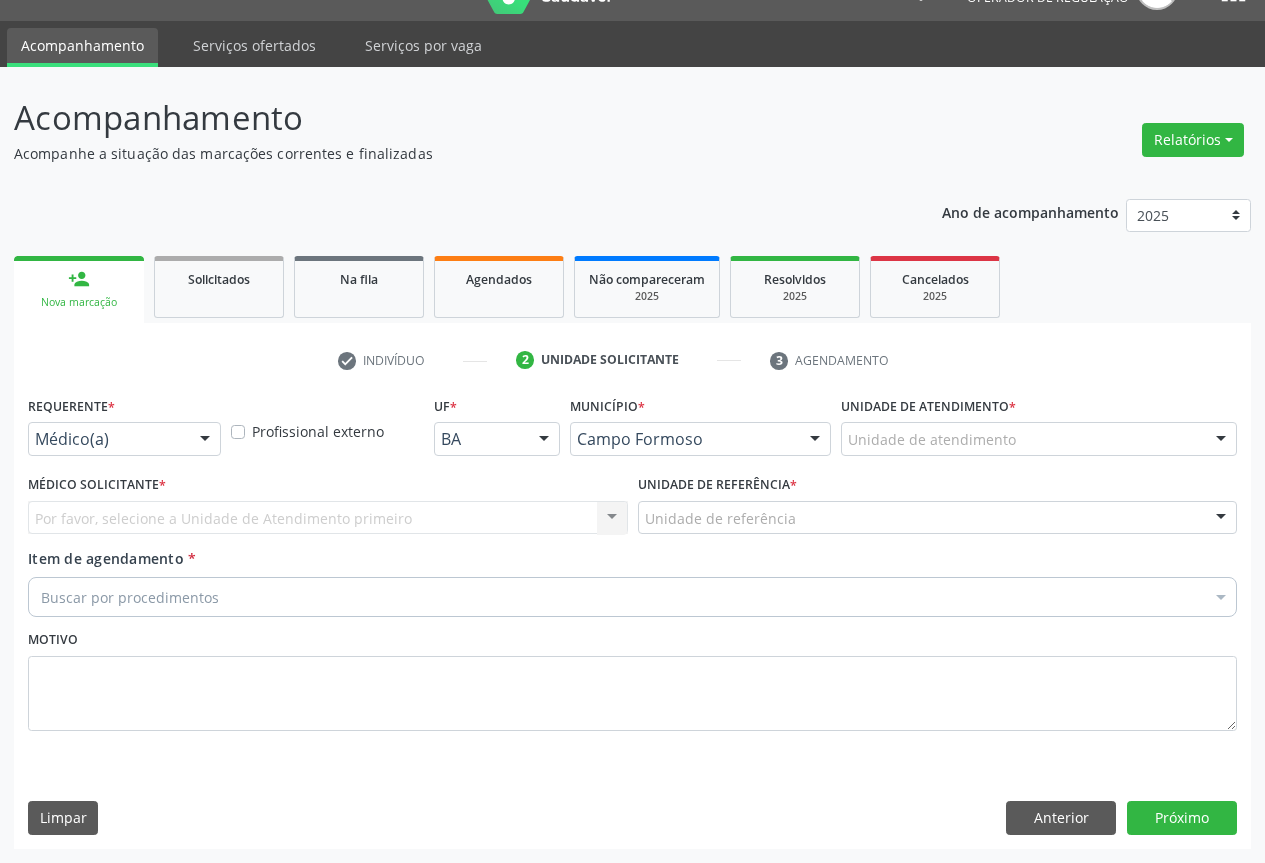 click on "Médico(a)         Médico(a)   Enfermeiro(a)   Paciente
Nenhum resultado encontrado para: "   "
Não há nenhuma opção para ser exibida." at bounding box center [124, 439] 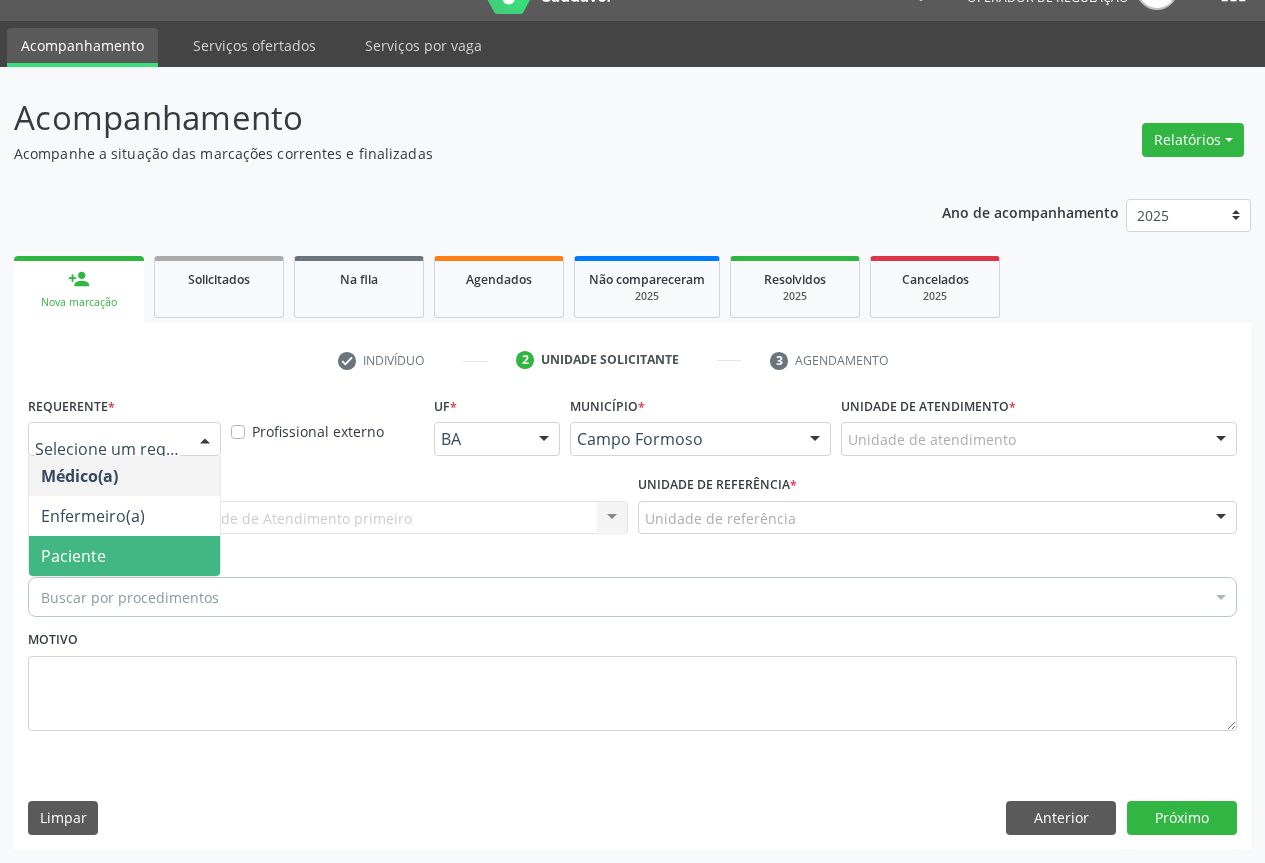 click on "Paciente" at bounding box center (124, 556) 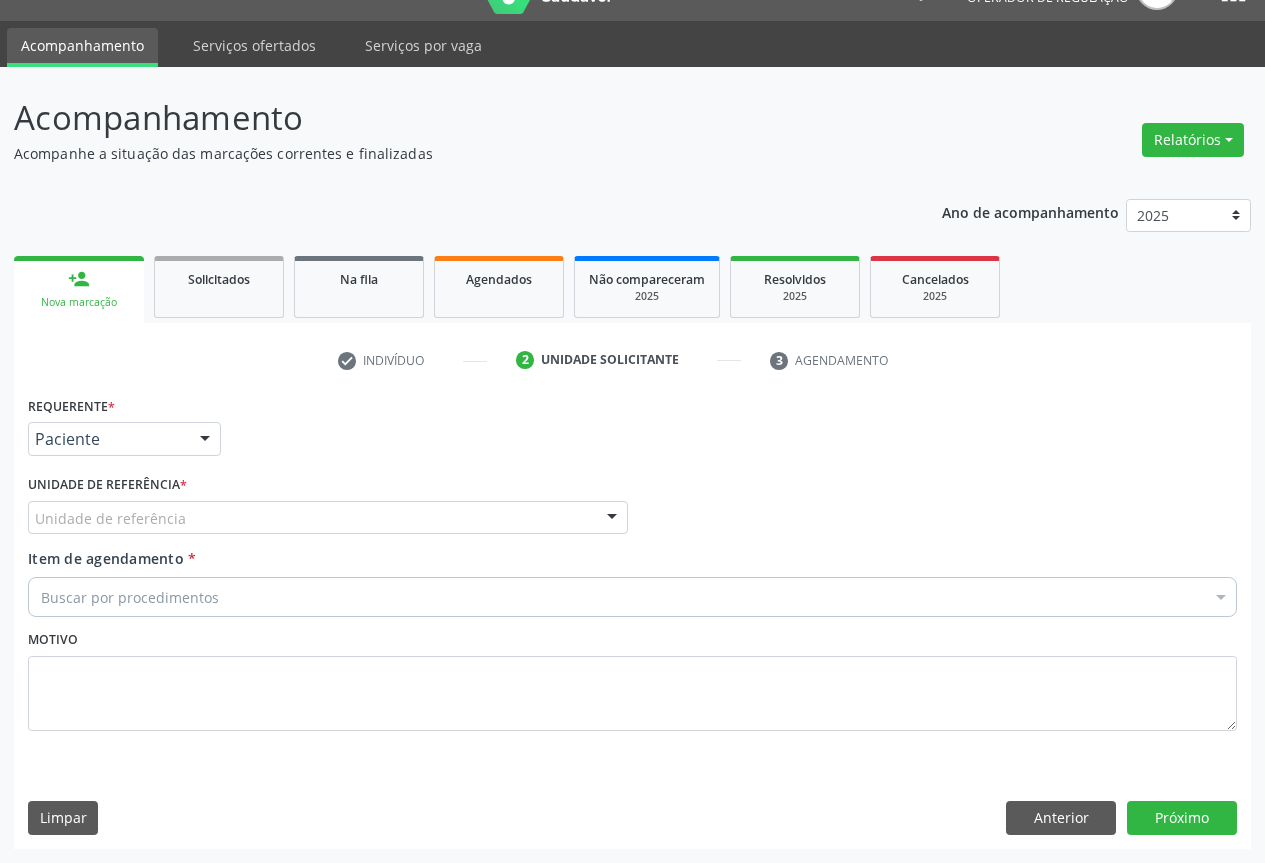 drag, startPoint x: 431, startPoint y: 519, endPoint x: 420, endPoint y: 527, distance: 13.601471 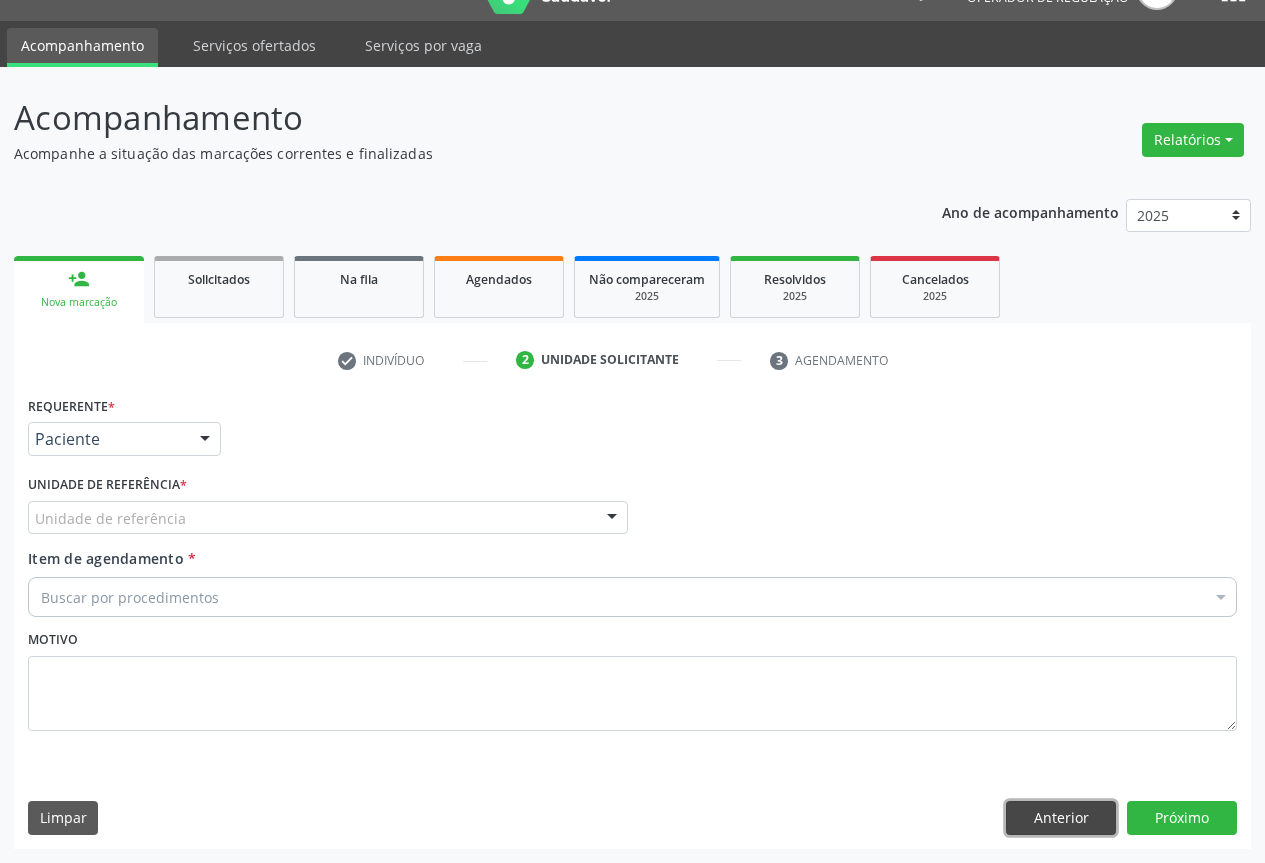 click on "Anterior" at bounding box center [1061, 818] 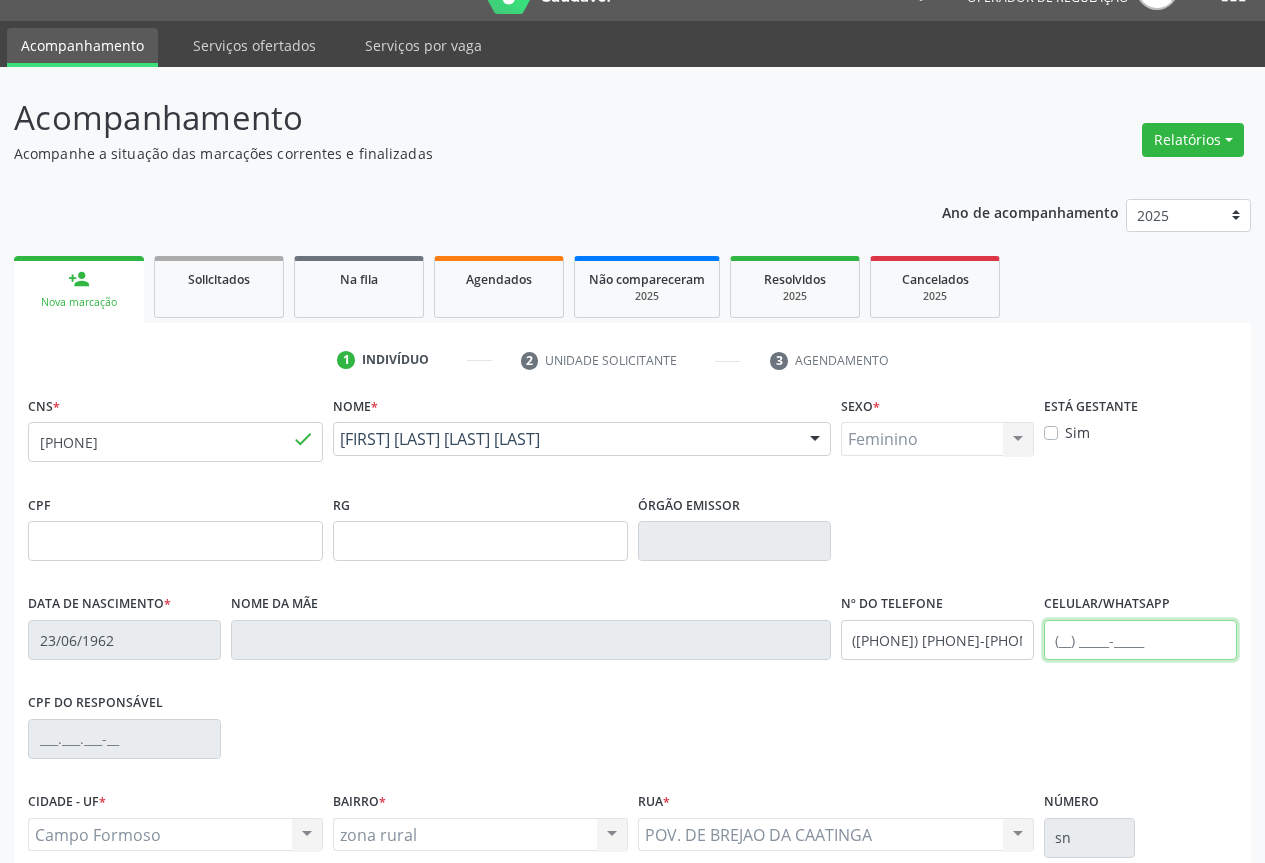 click at bounding box center [1140, 640] 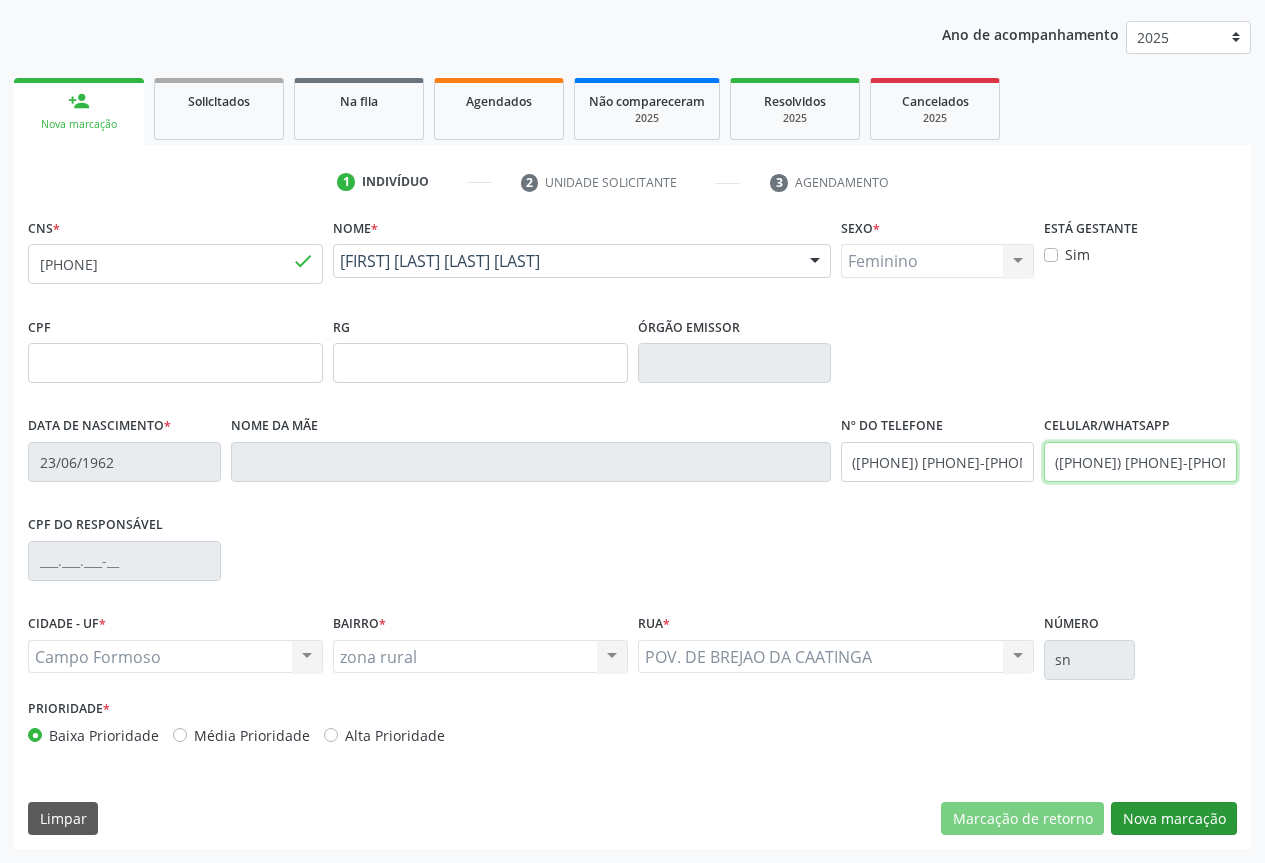 type on "(74) 99129-7430" 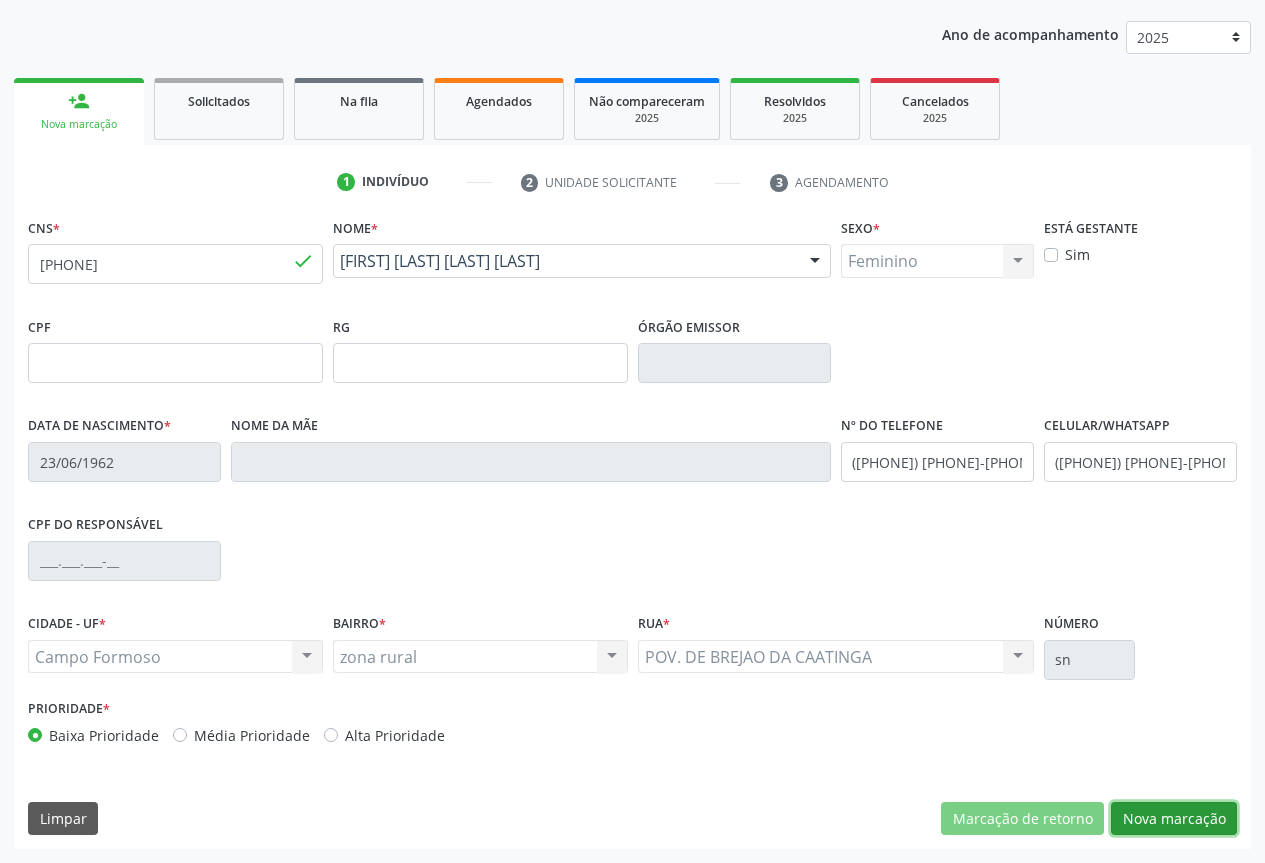 click on "Nova marcação" at bounding box center [1174, 819] 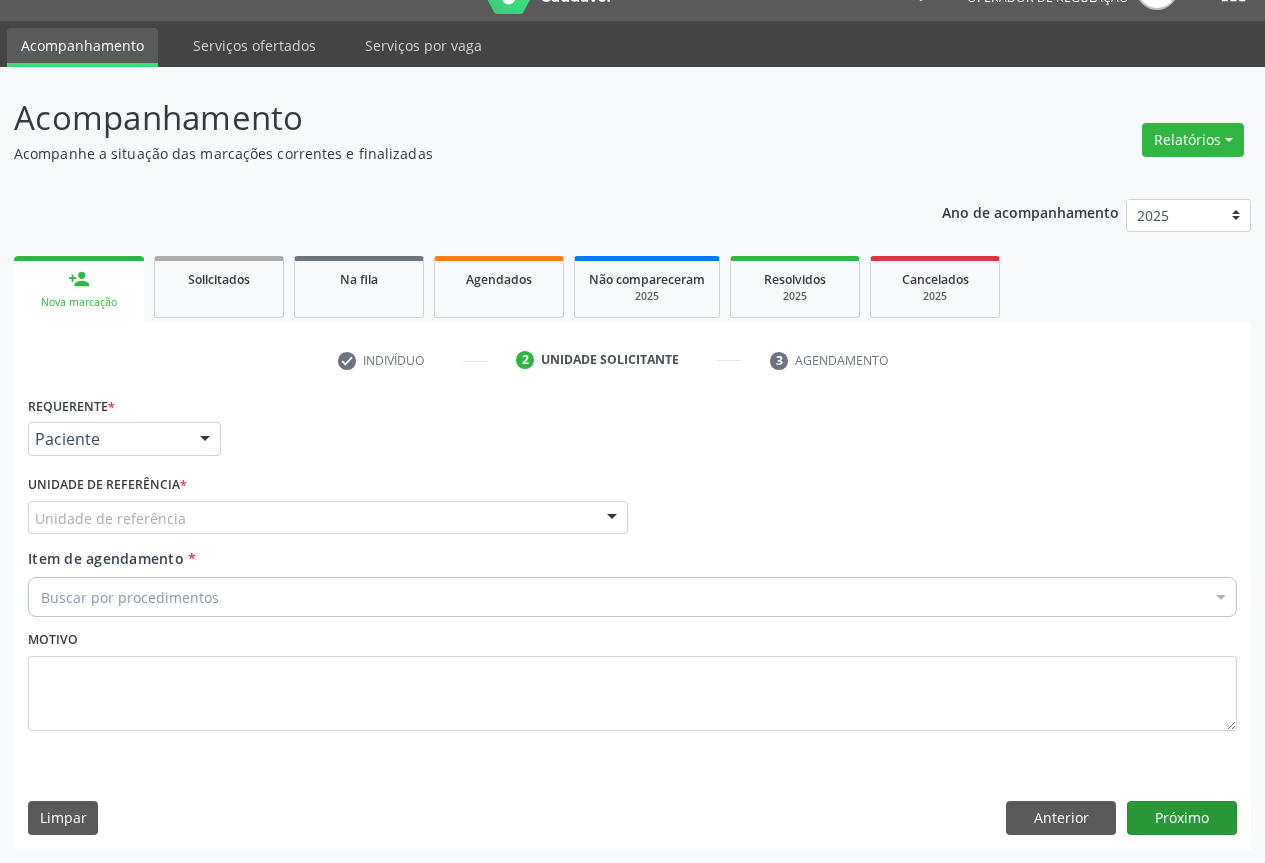 scroll, scrollTop: 43, scrollLeft: 0, axis: vertical 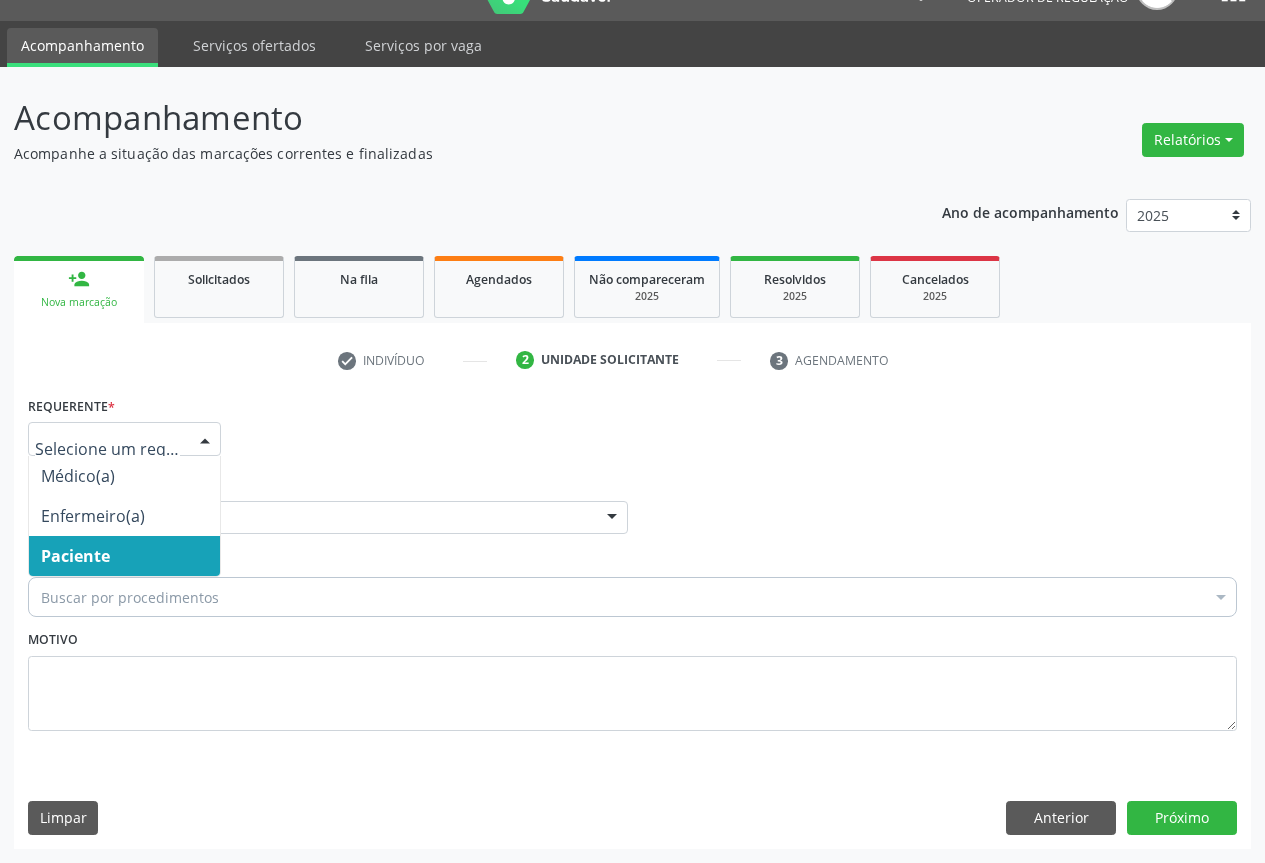 drag, startPoint x: 114, startPoint y: 552, endPoint x: 161, endPoint y: 545, distance: 47.518417 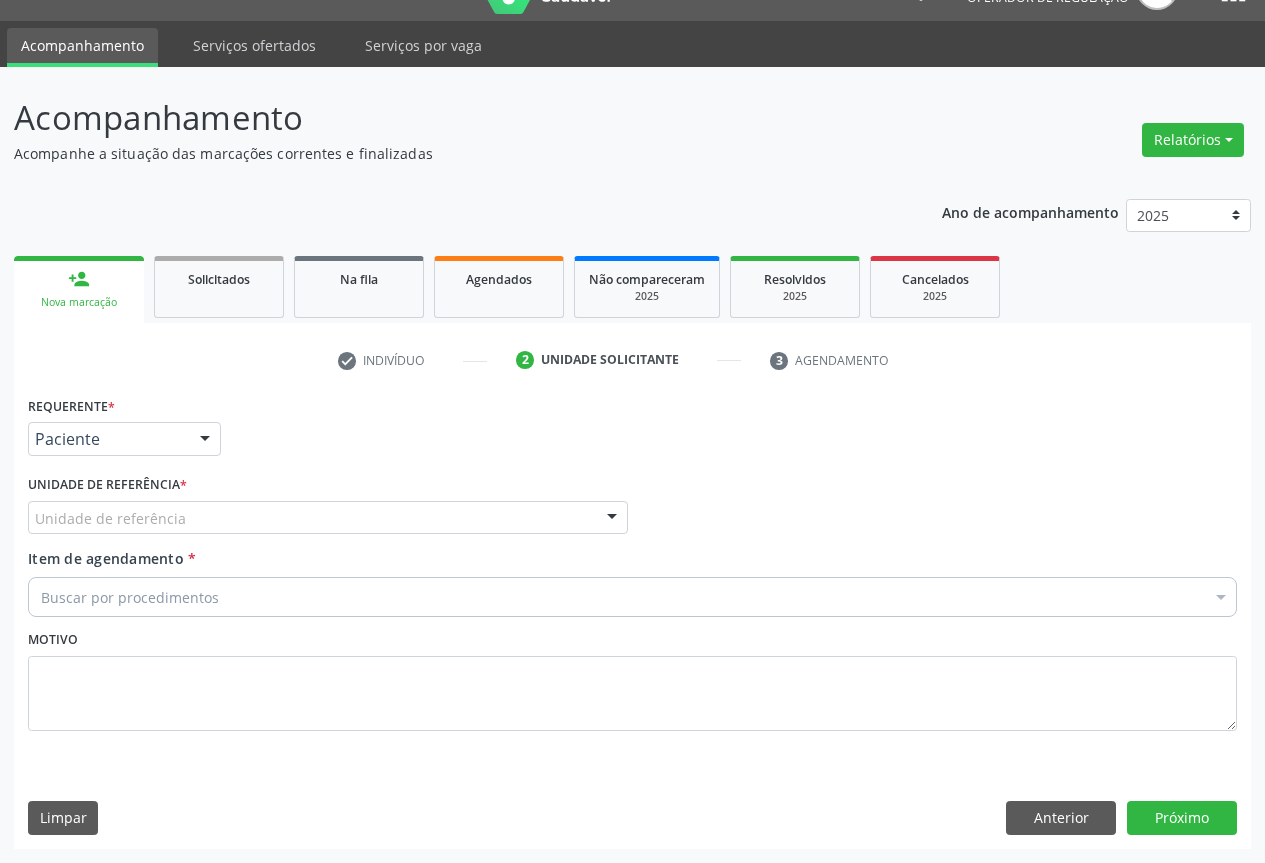 click on "Unidade de referência" at bounding box center [328, 518] 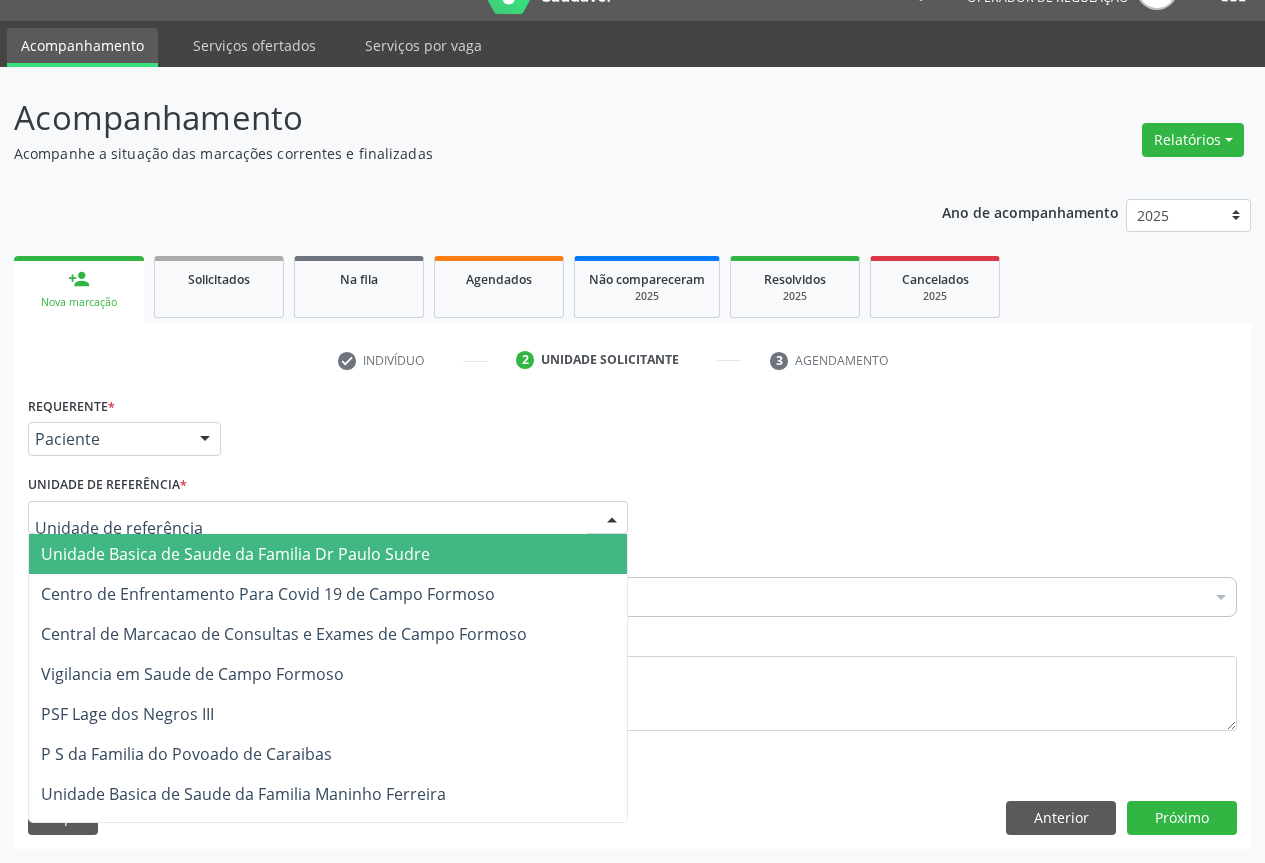 click on "Unidade Basica de Saude da Familia Dr Paulo Sudre" at bounding box center (235, 554) 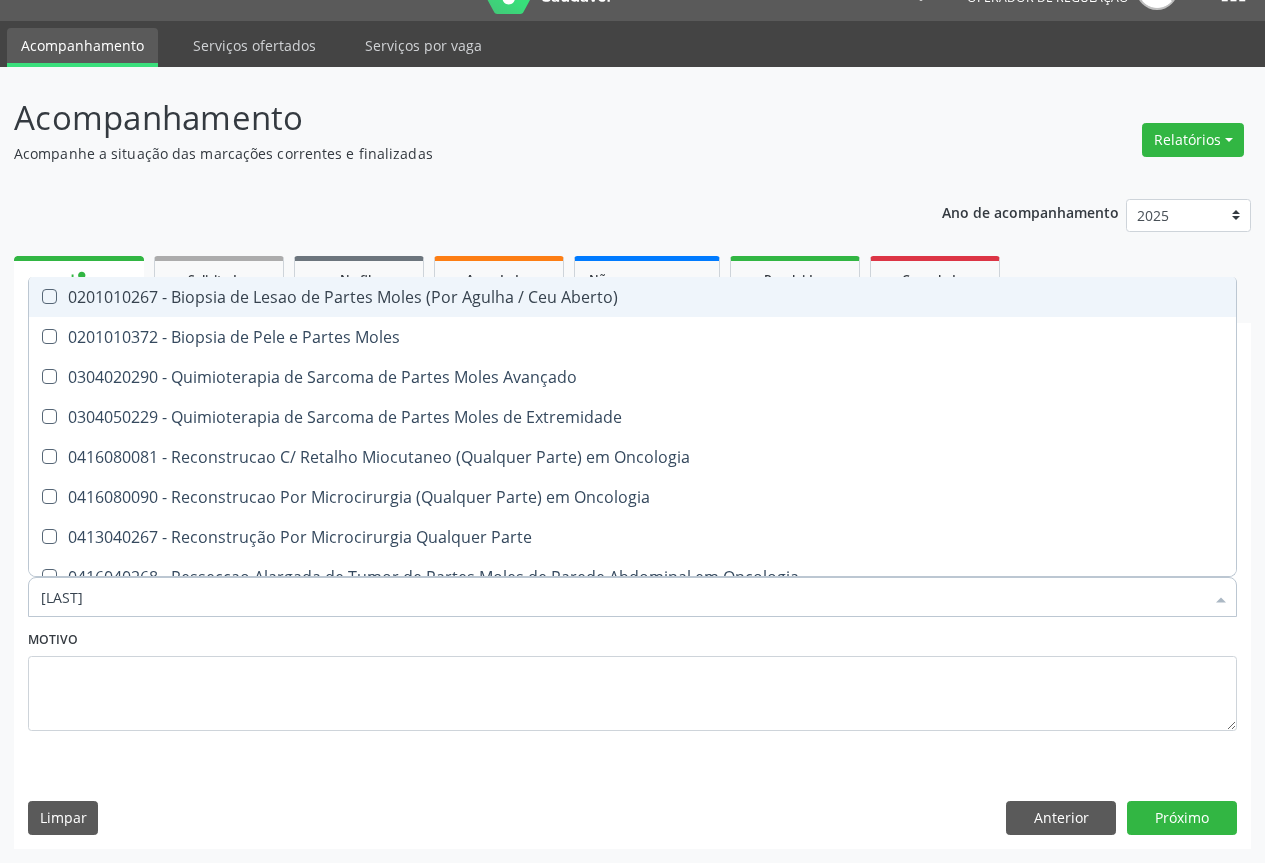type on "PARTES" 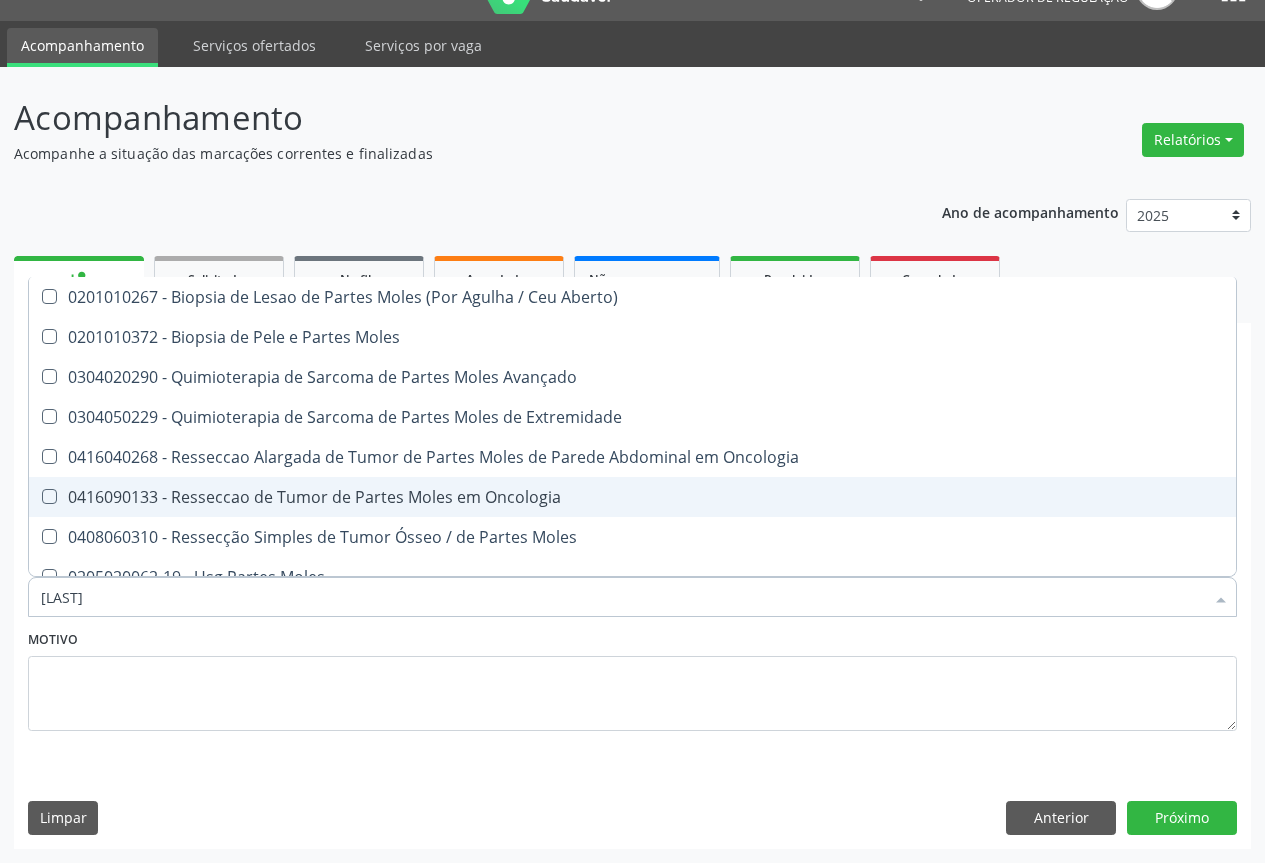 scroll, scrollTop: 21, scrollLeft: 0, axis: vertical 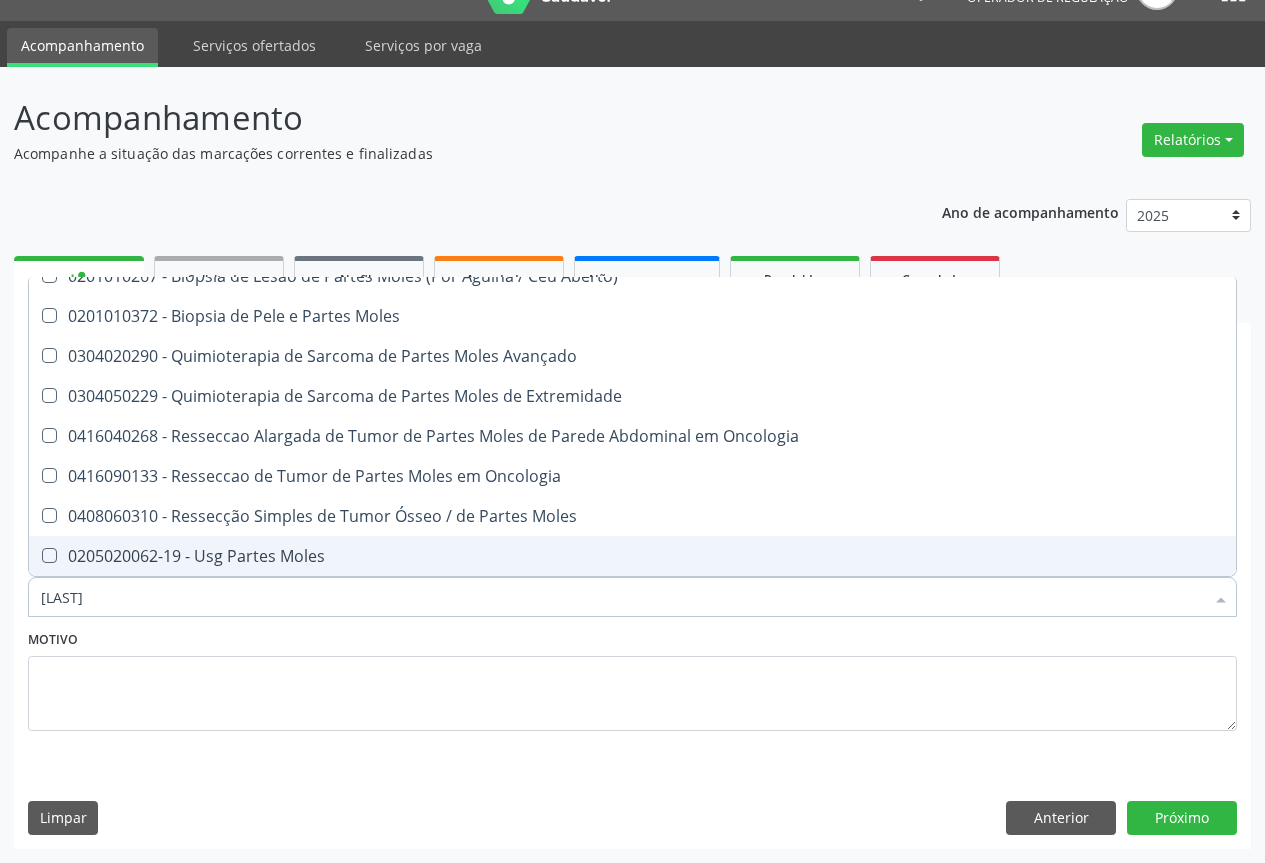 click on "0205020062-19 - Usg Partes Moles" at bounding box center [632, 556] 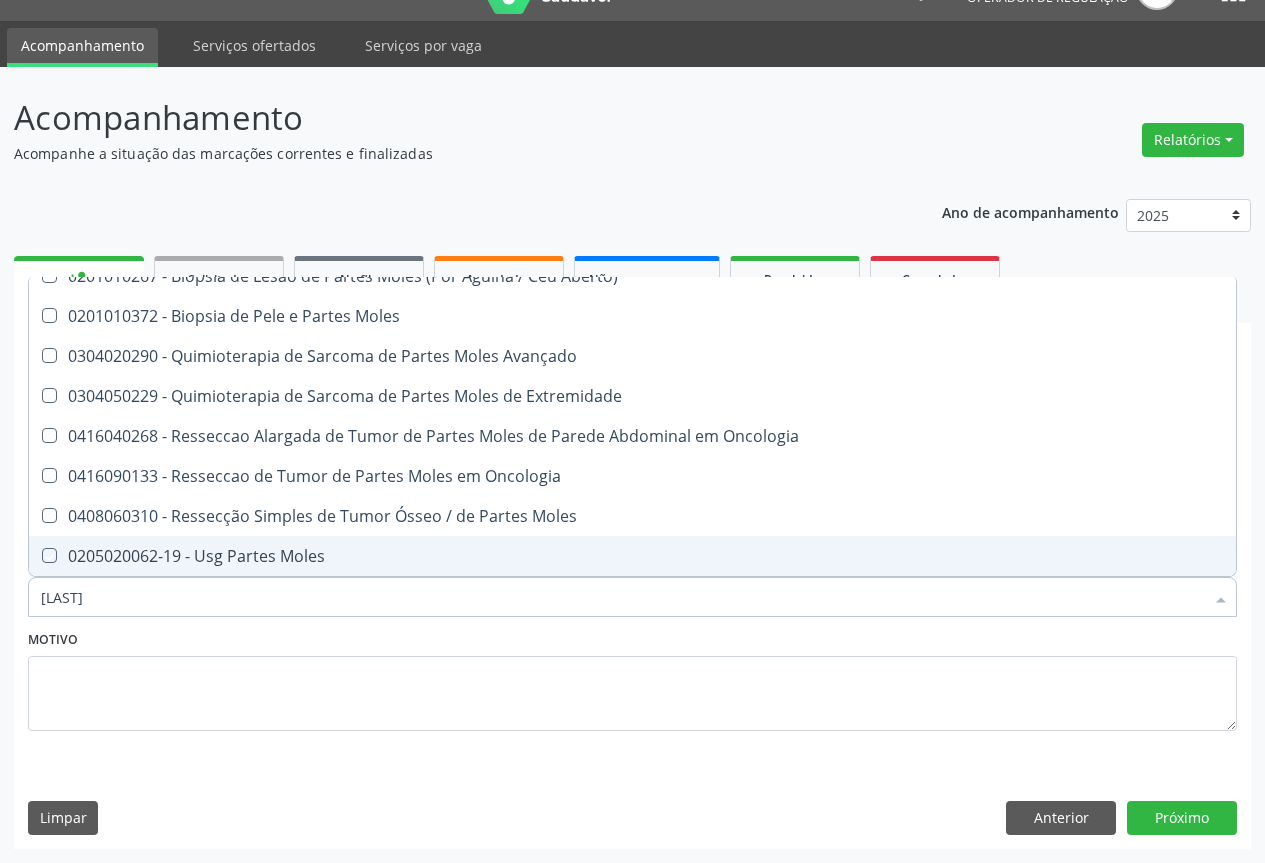 checkbox on "true" 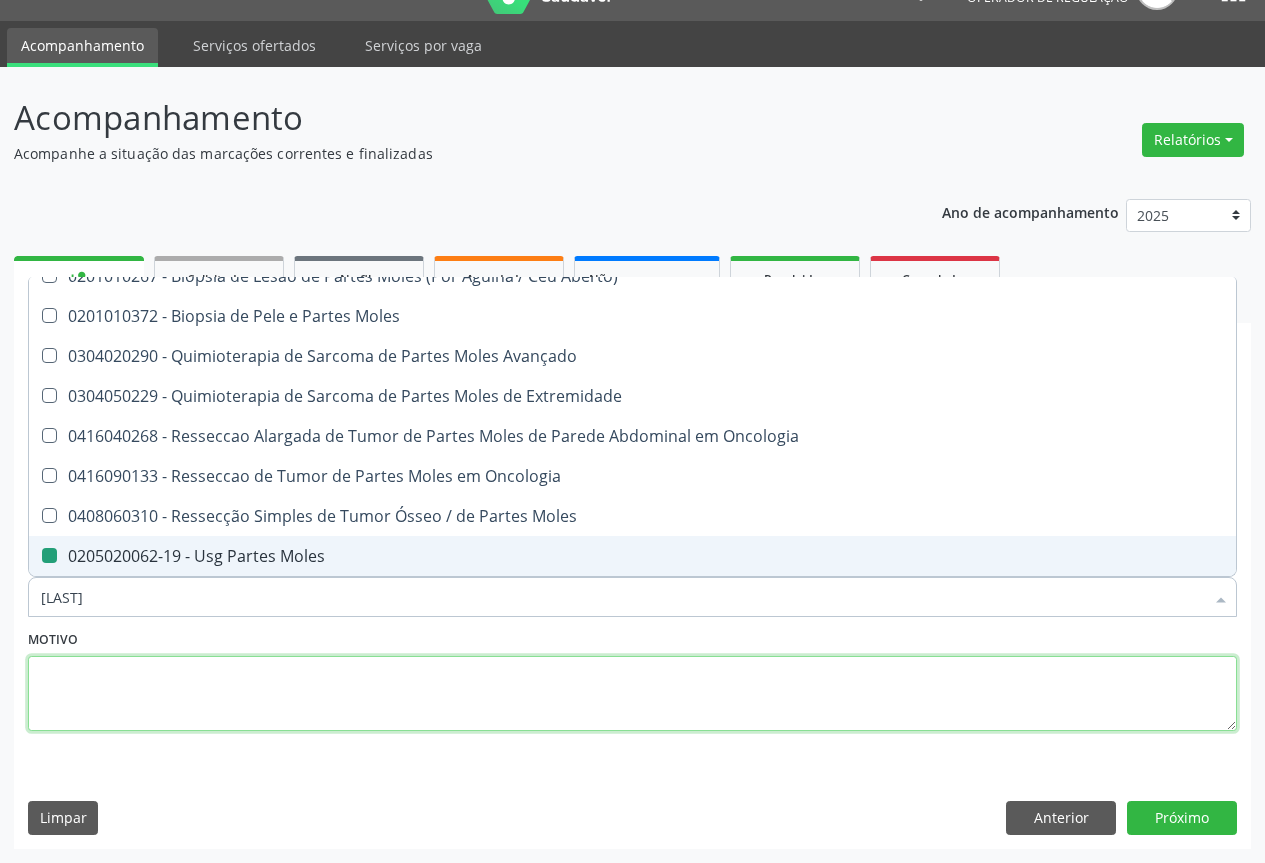 click at bounding box center [632, 694] 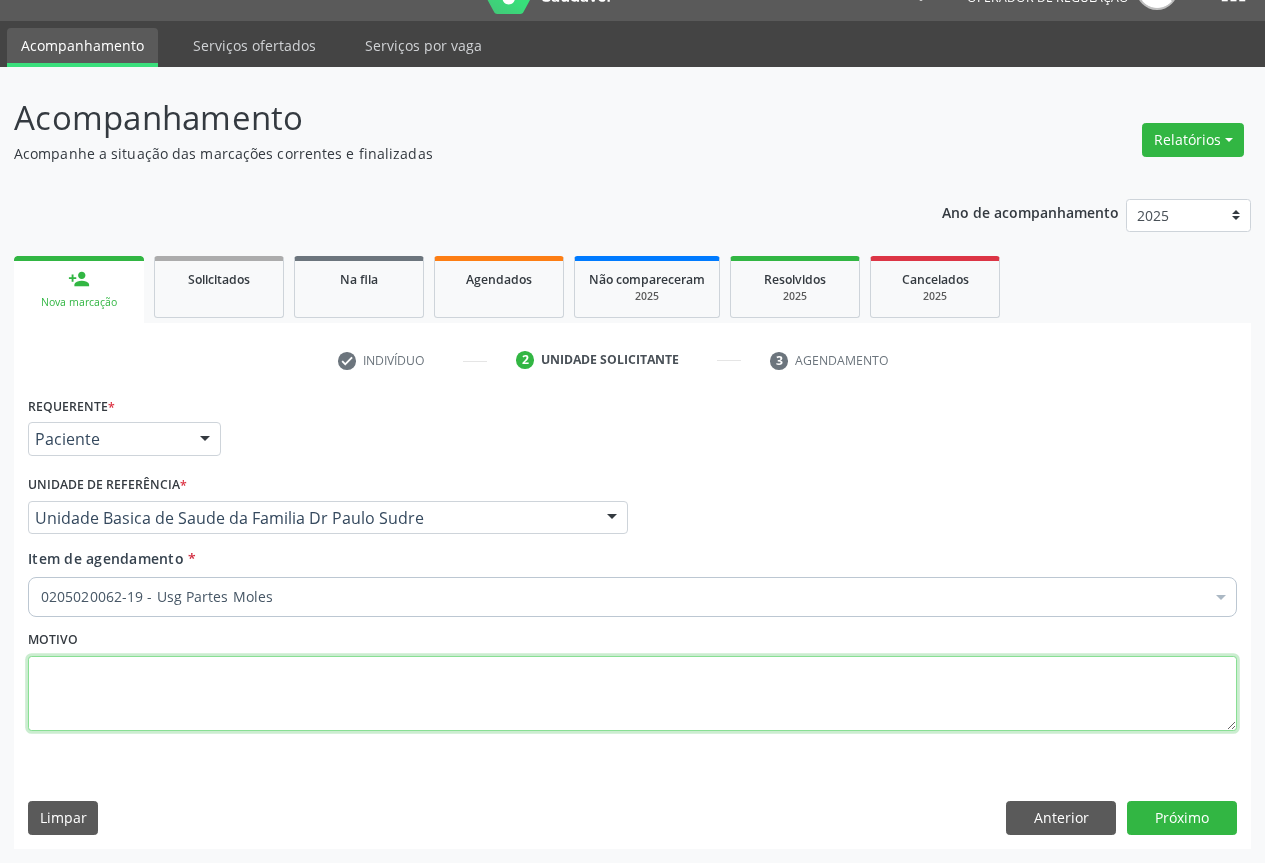 scroll, scrollTop: 0, scrollLeft: 0, axis: both 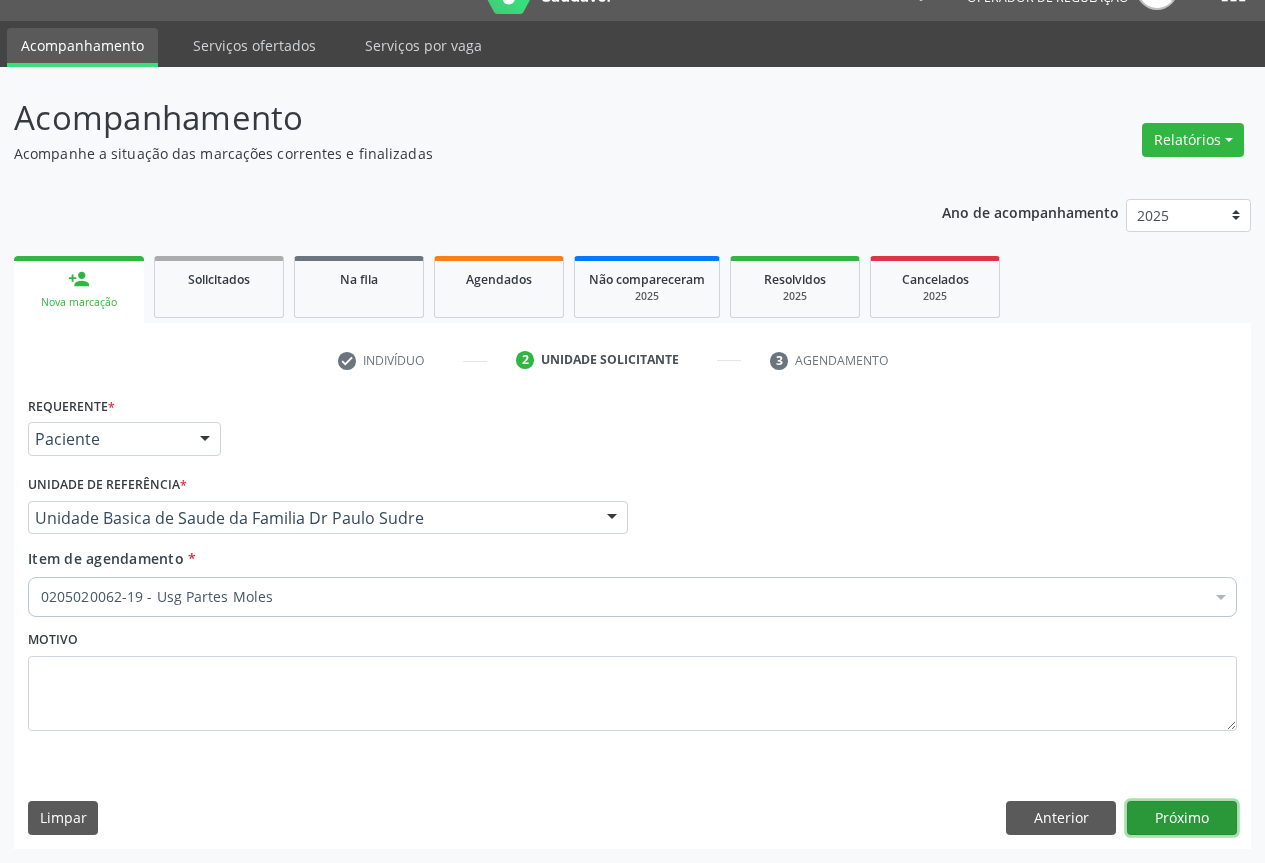 click on "Próximo" at bounding box center [1182, 818] 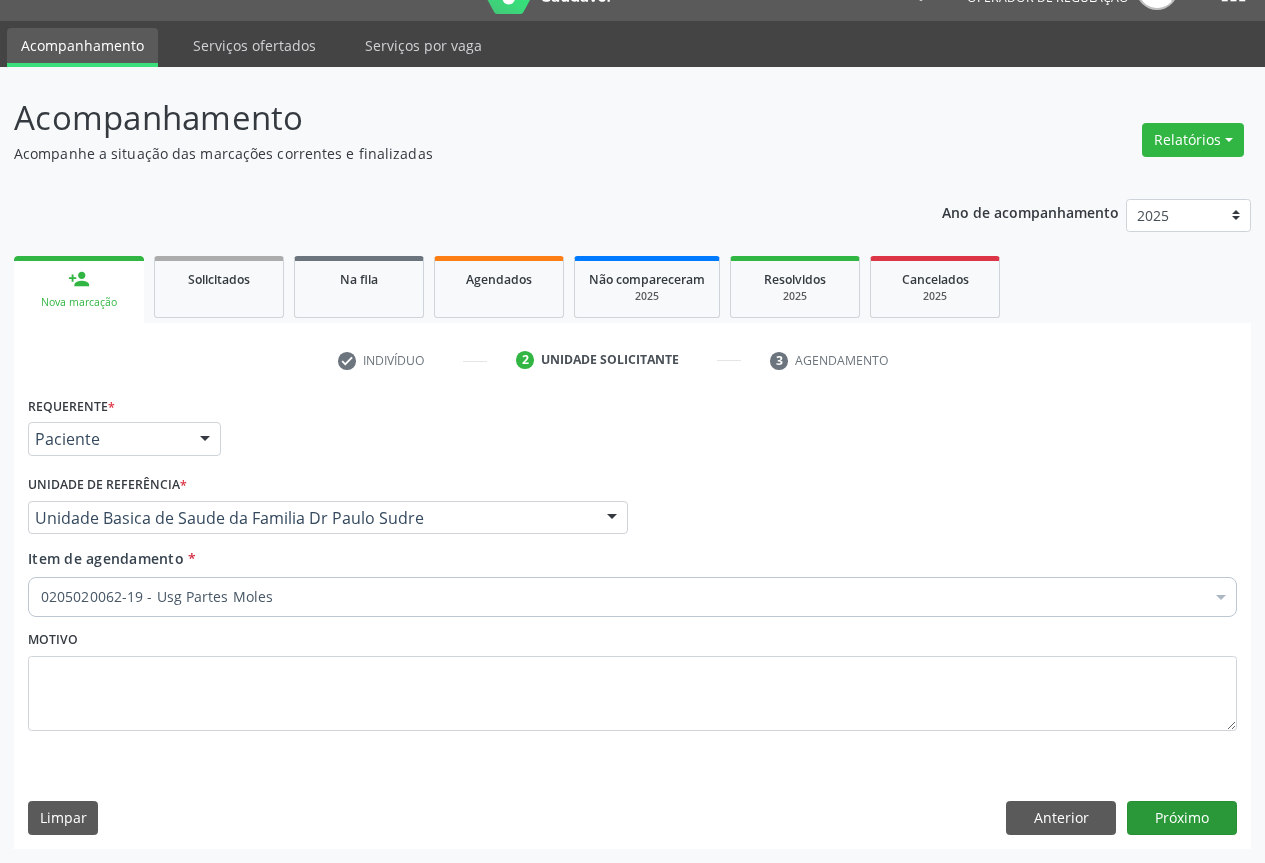 scroll, scrollTop: 7, scrollLeft: 0, axis: vertical 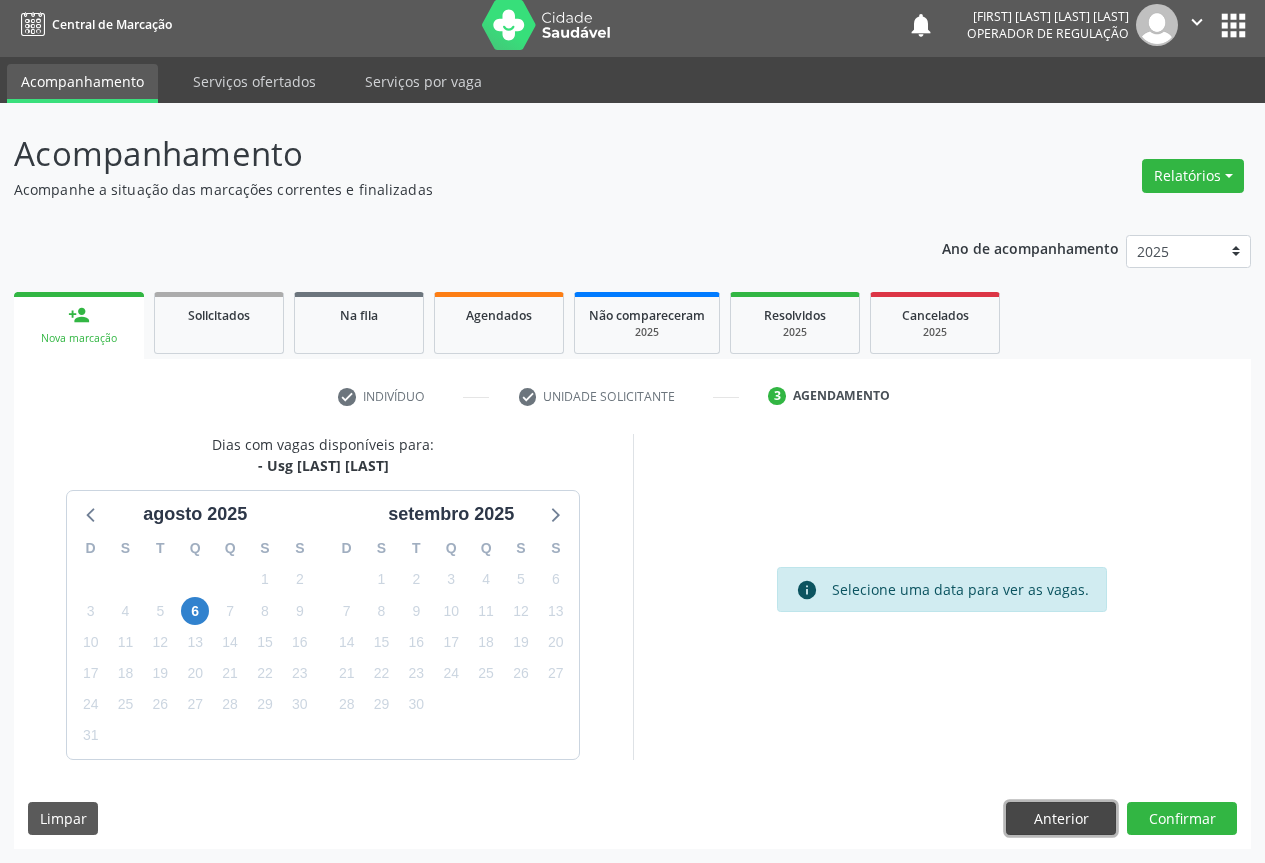 click on "Anterior" at bounding box center (1061, 819) 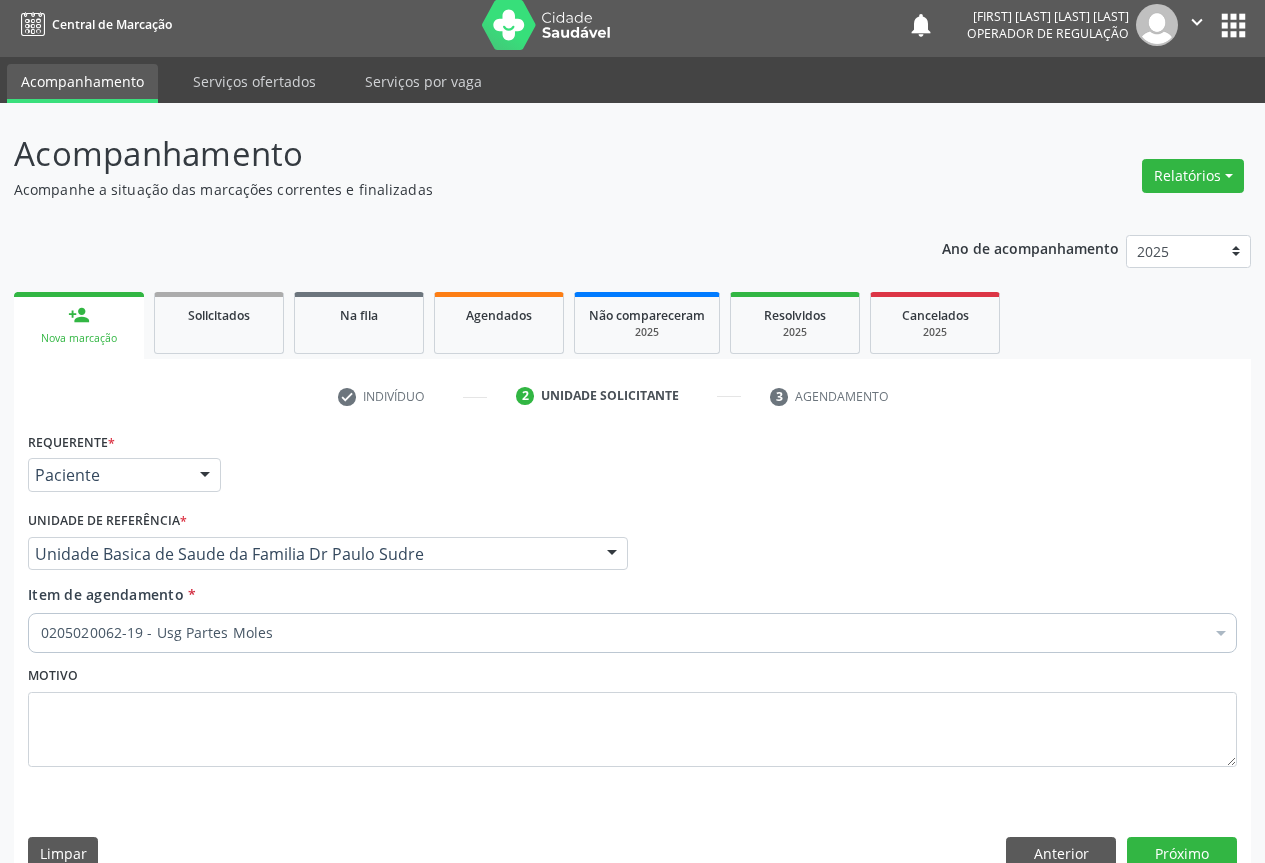 drag, startPoint x: 219, startPoint y: 635, endPoint x: 321, endPoint y: 623, distance: 102.70345 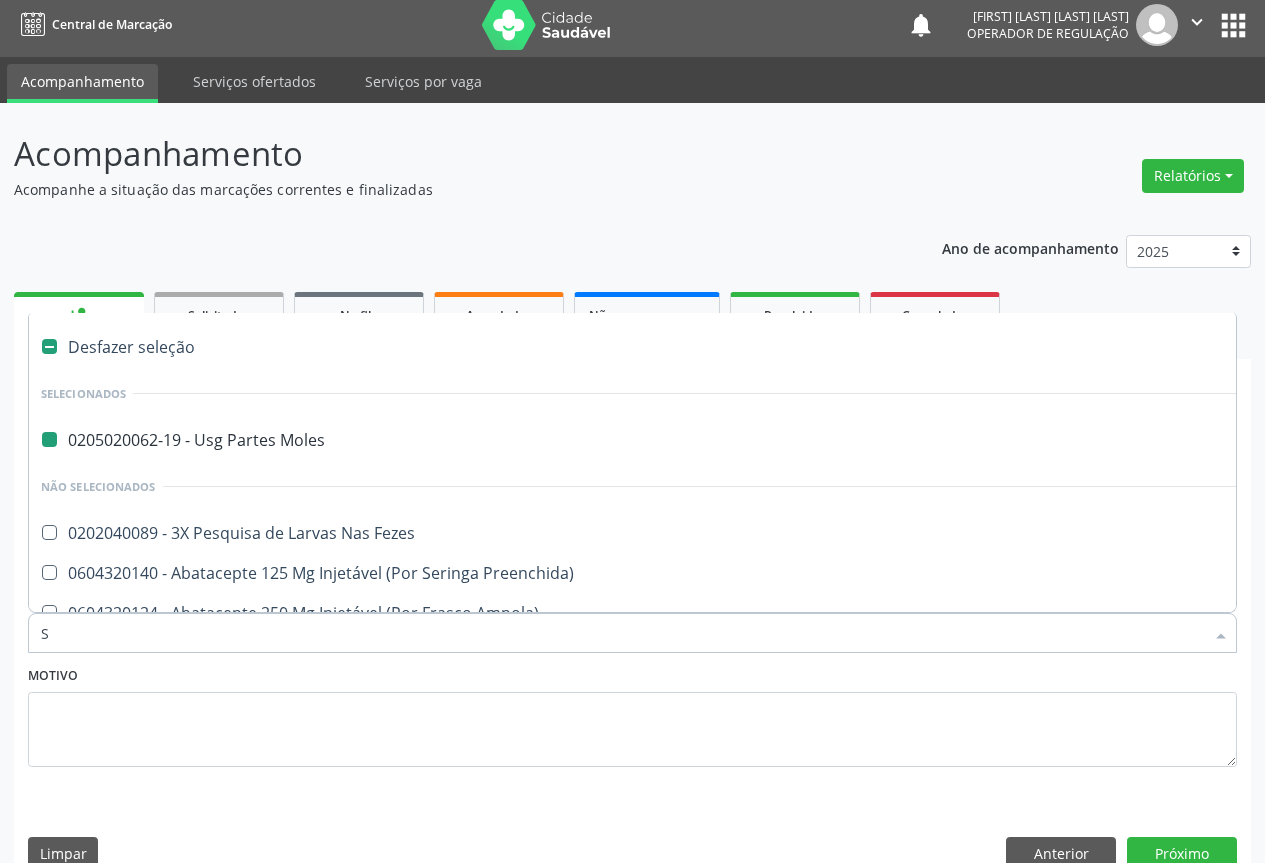 type on "SE" 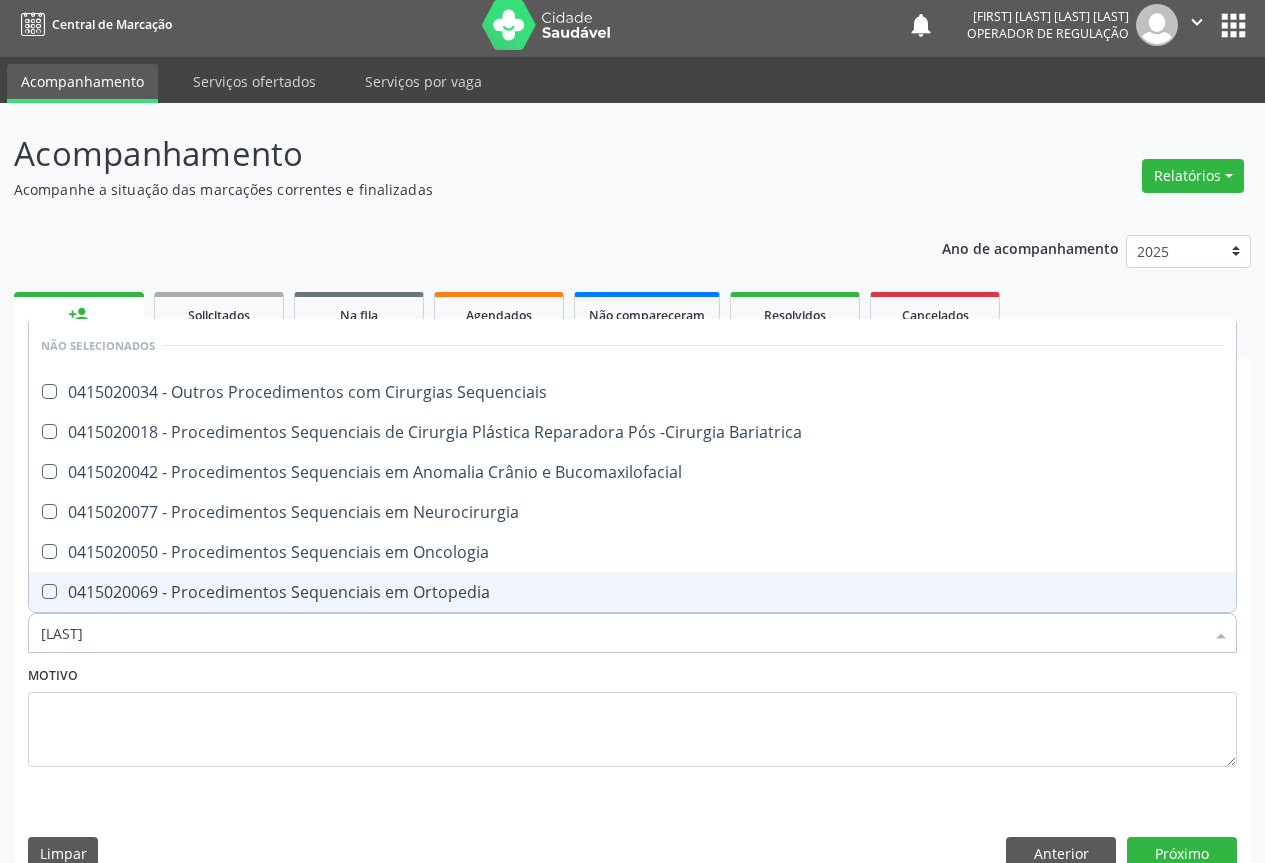 type on "SEQUENCIAIS" 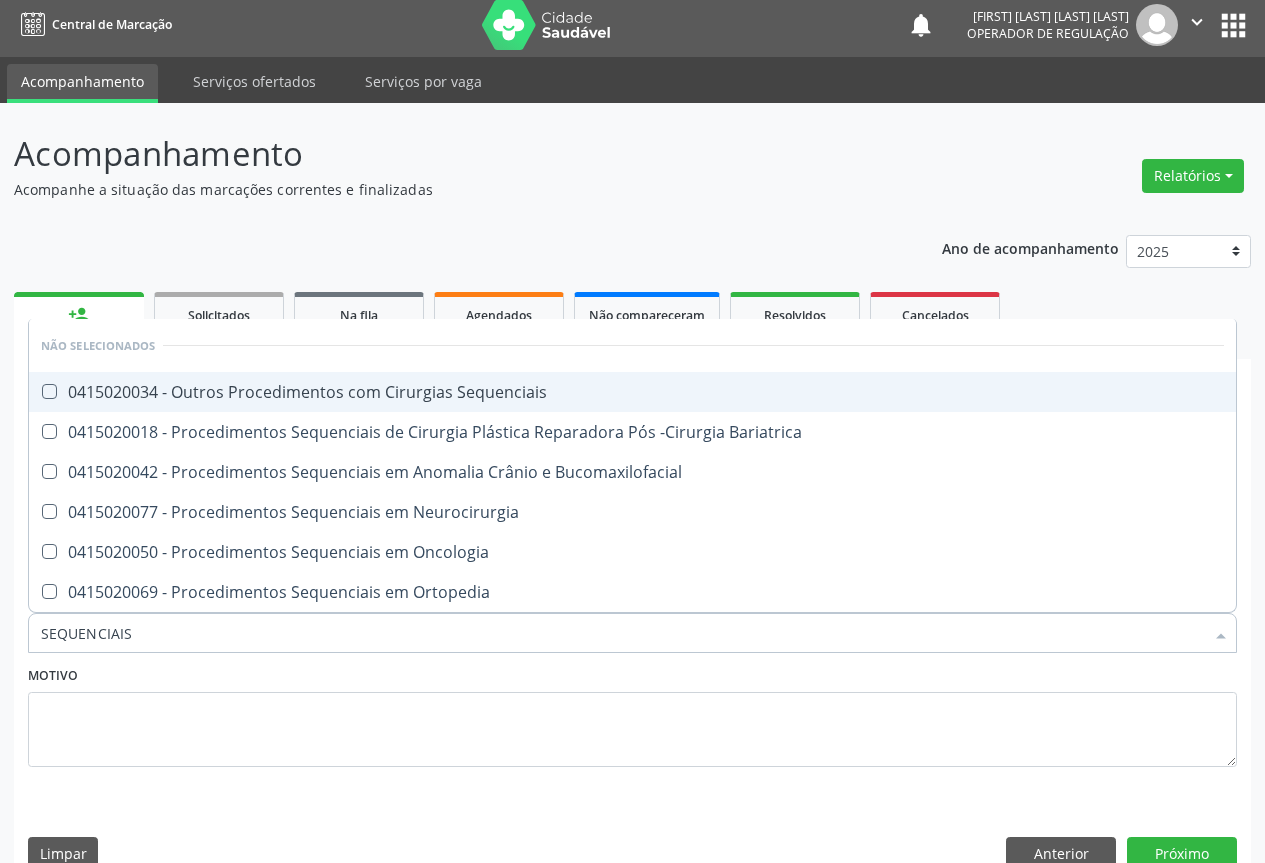 click on "0415020034 - Outros Procedimentos com Cirurgias Sequenciais" at bounding box center [632, 392] 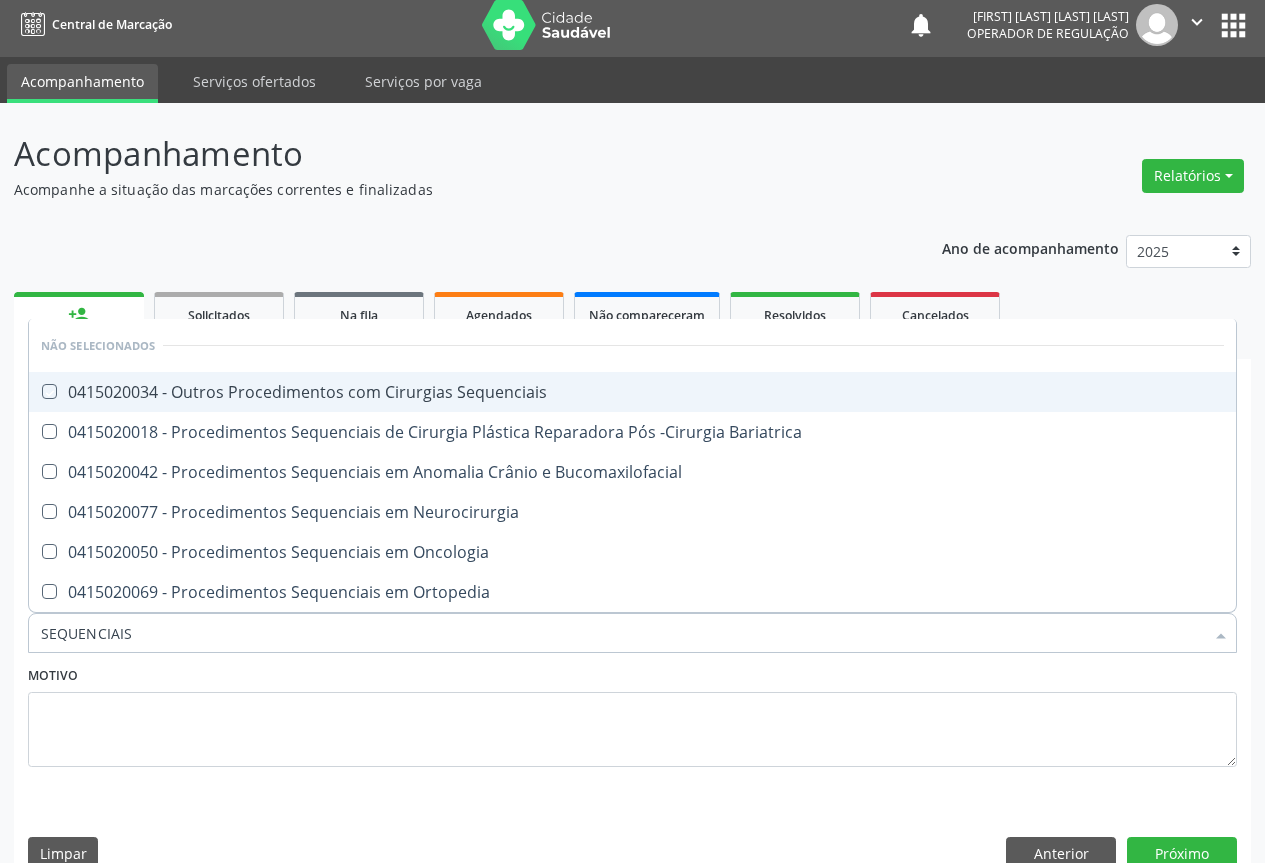 checkbox on "true" 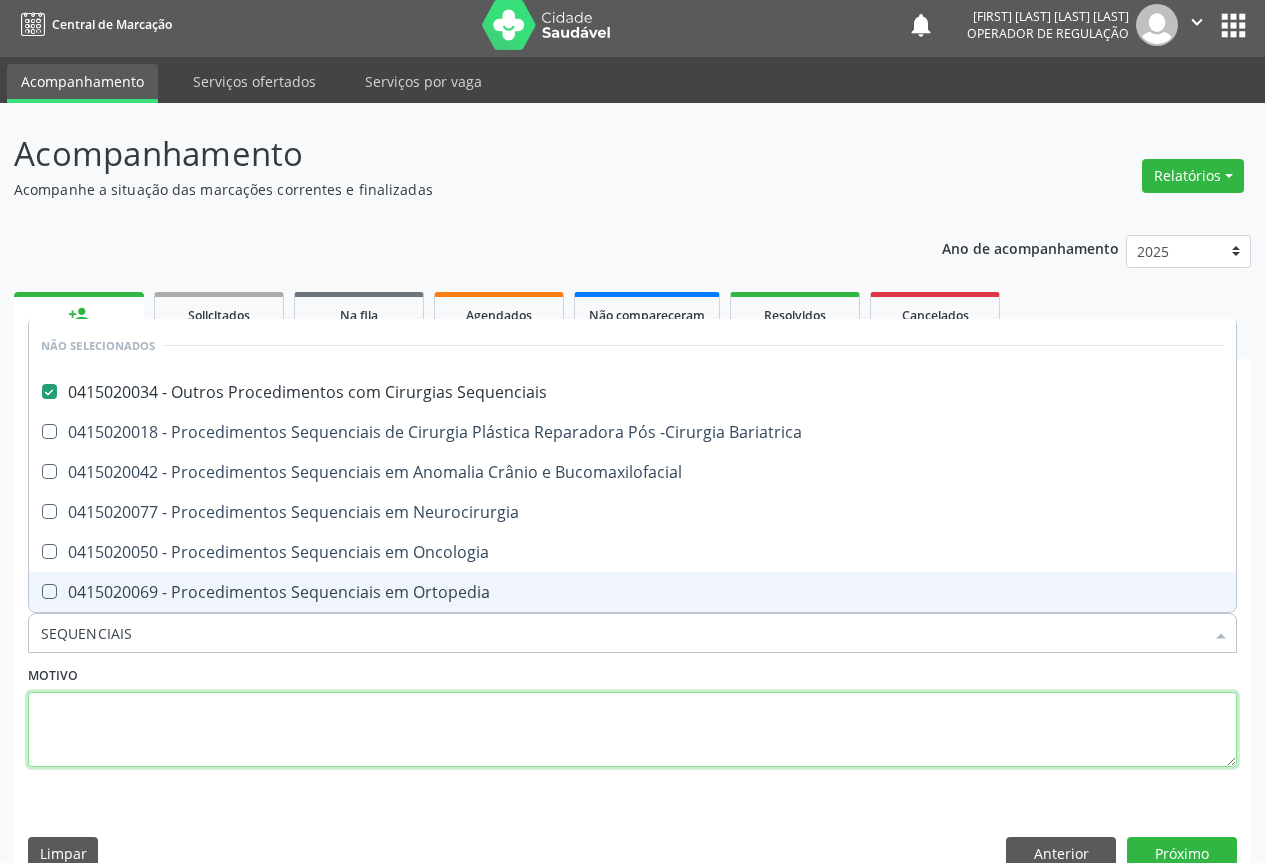 click at bounding box center (632, 730) 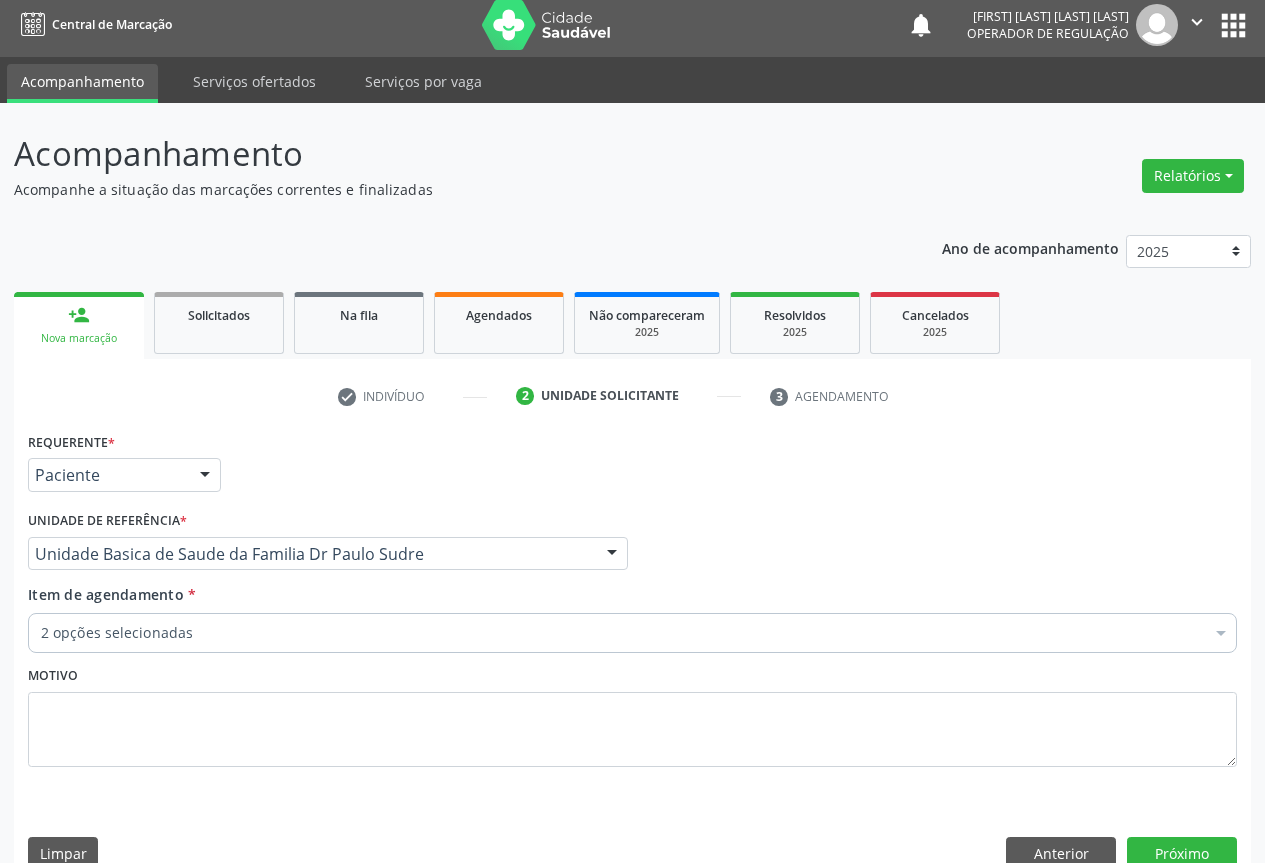 click on "Requerente
*
Paciente         Médico(a)   Enfermeiro(a)   Paciente
Nenhum resultado encontrado para: "   "
Não há nenhuma opção para ser exibida.
UF
BA         BA
Nenhum resultado encontrado para: "   "
Não há nenhuma opção para ser exibida.
Município
Campo Formoso         Campo Formoso
Nenhum resultado encontrado para: "   "
Não há nenhuma opção para ser exibida.
Médico Solicitante
Por favor, selecione a Unidade de Atendimento primeiro
Nenhum resultado encontrado para: "   "
Não há nenhuma opção para ser exibida.
Unidade de referência
*
Unidade Basica de Saude da Familia Dr Paulo Sudre         Unidade Basica de Saude da Familia Dr Paulo Sudre   Centro de Enfrentamento Para Covid 19 de Campo Formoso       PSF Lage dos Negros III" at bounding box center [632, 655] 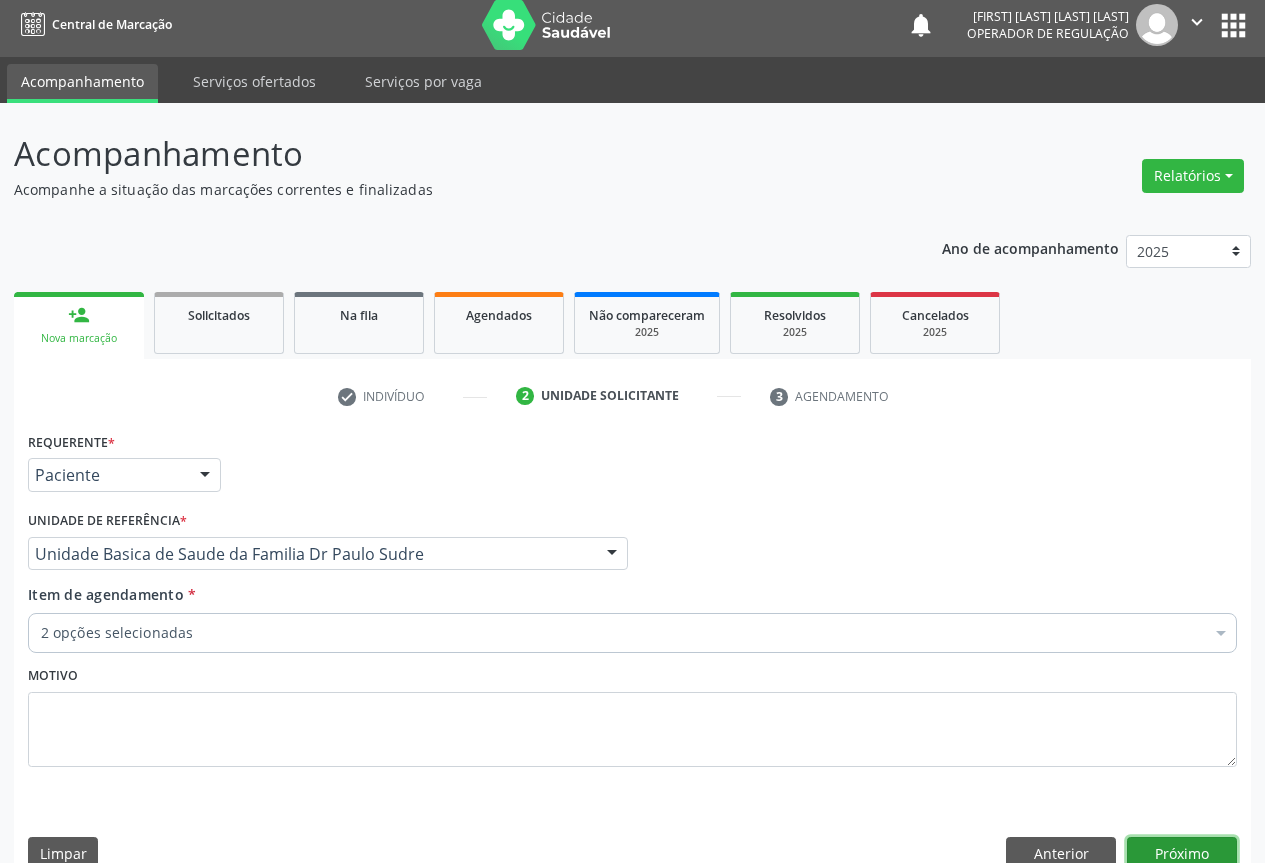 click on "Próximo" at bounding box center (1182, 854) 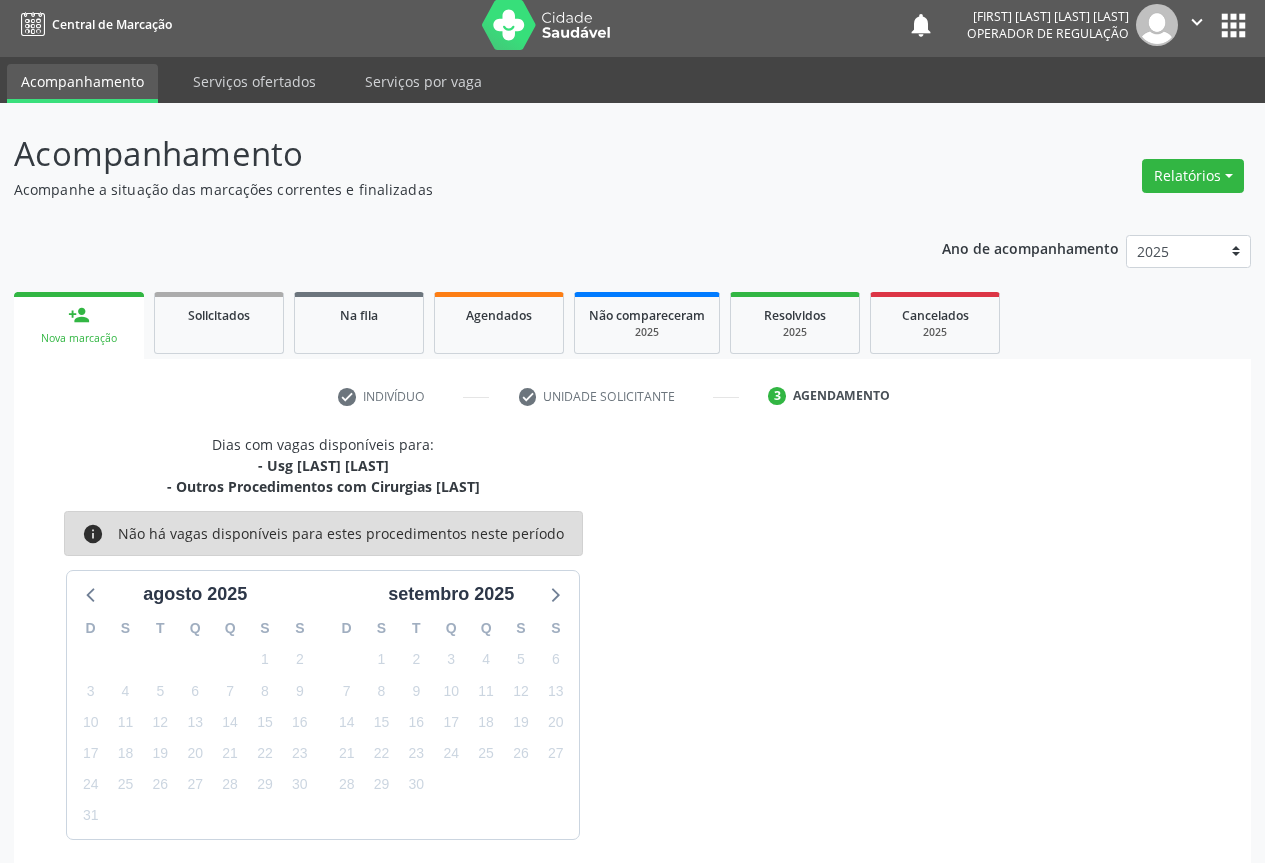 scroll, scrollTop: 87, scrollLeft: 0, axis: vertical 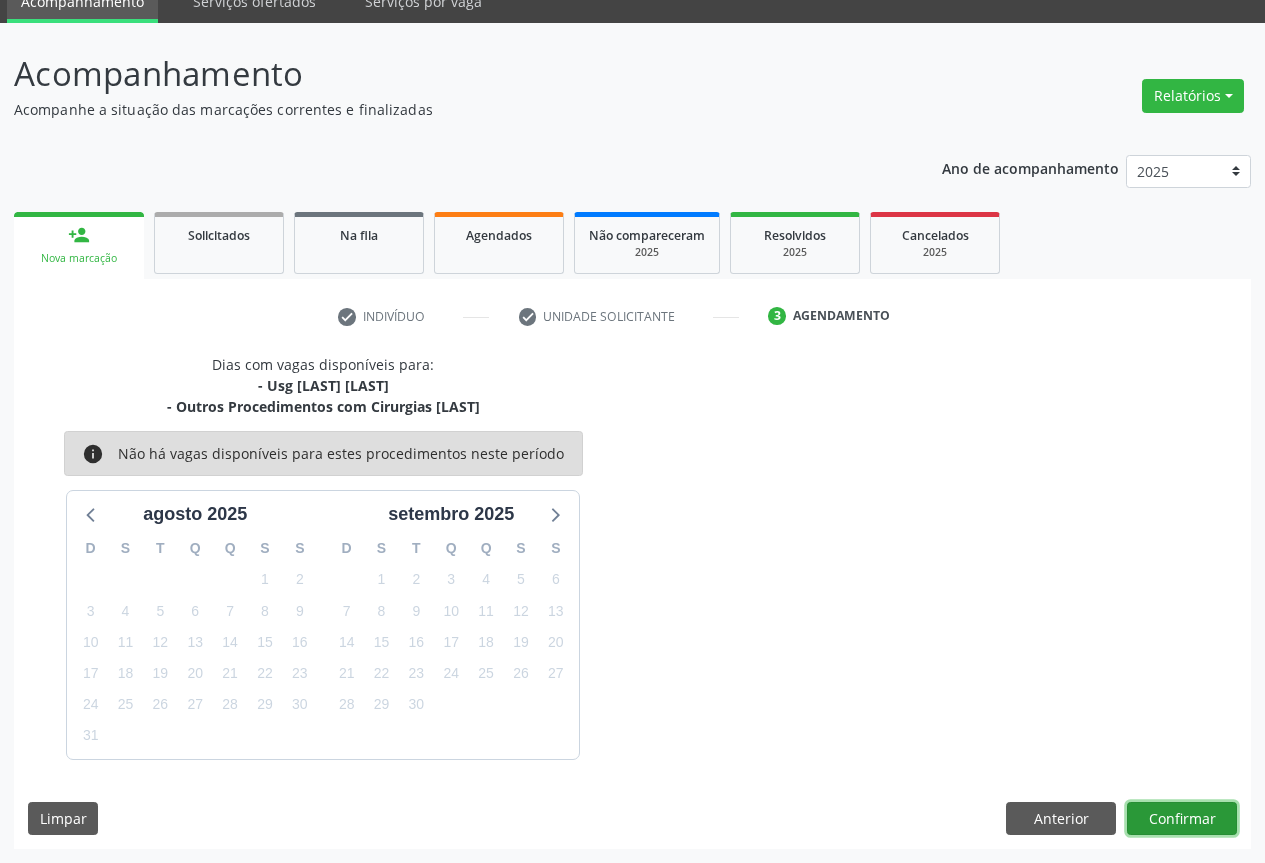 click on "Confirmar" at bounding box center [1182, 819] 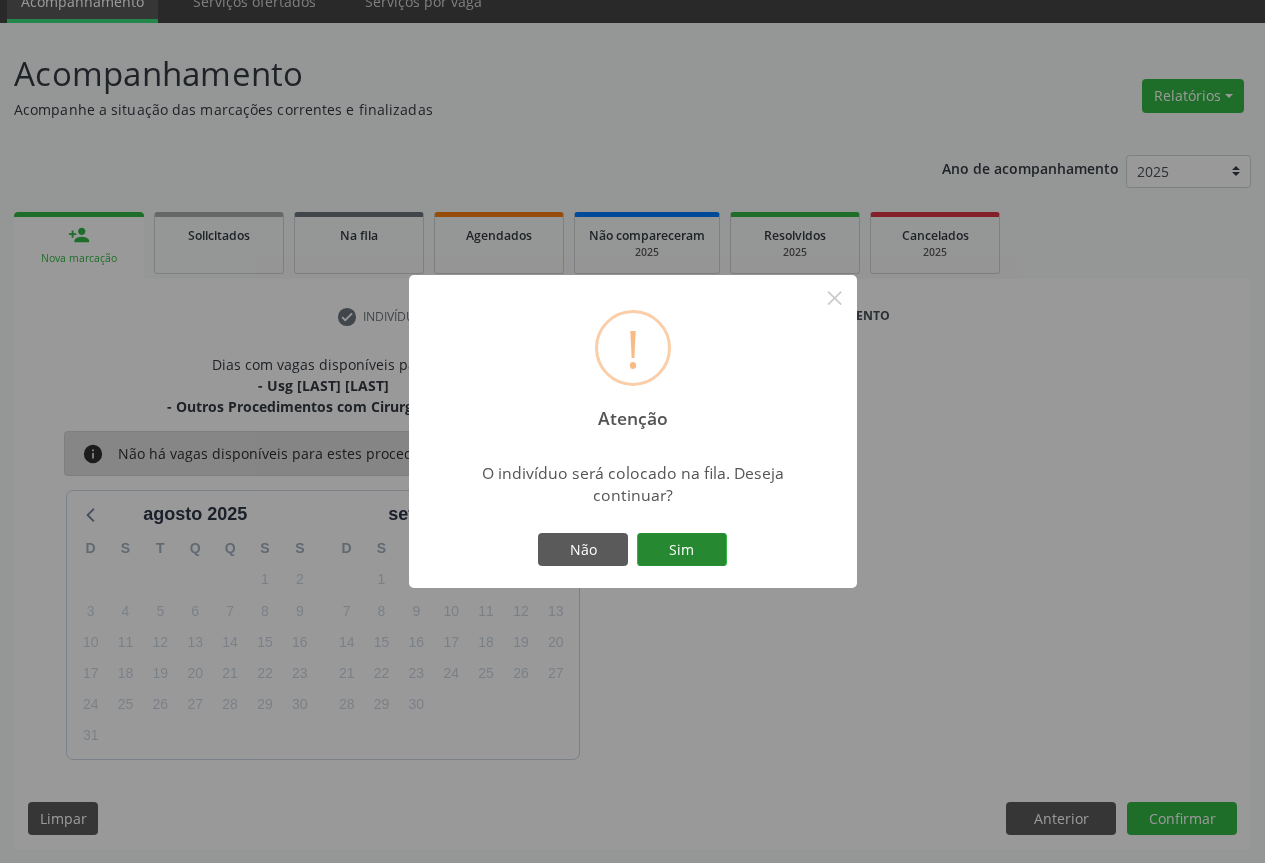 click on "Sim" at bounding box center [682, 550] 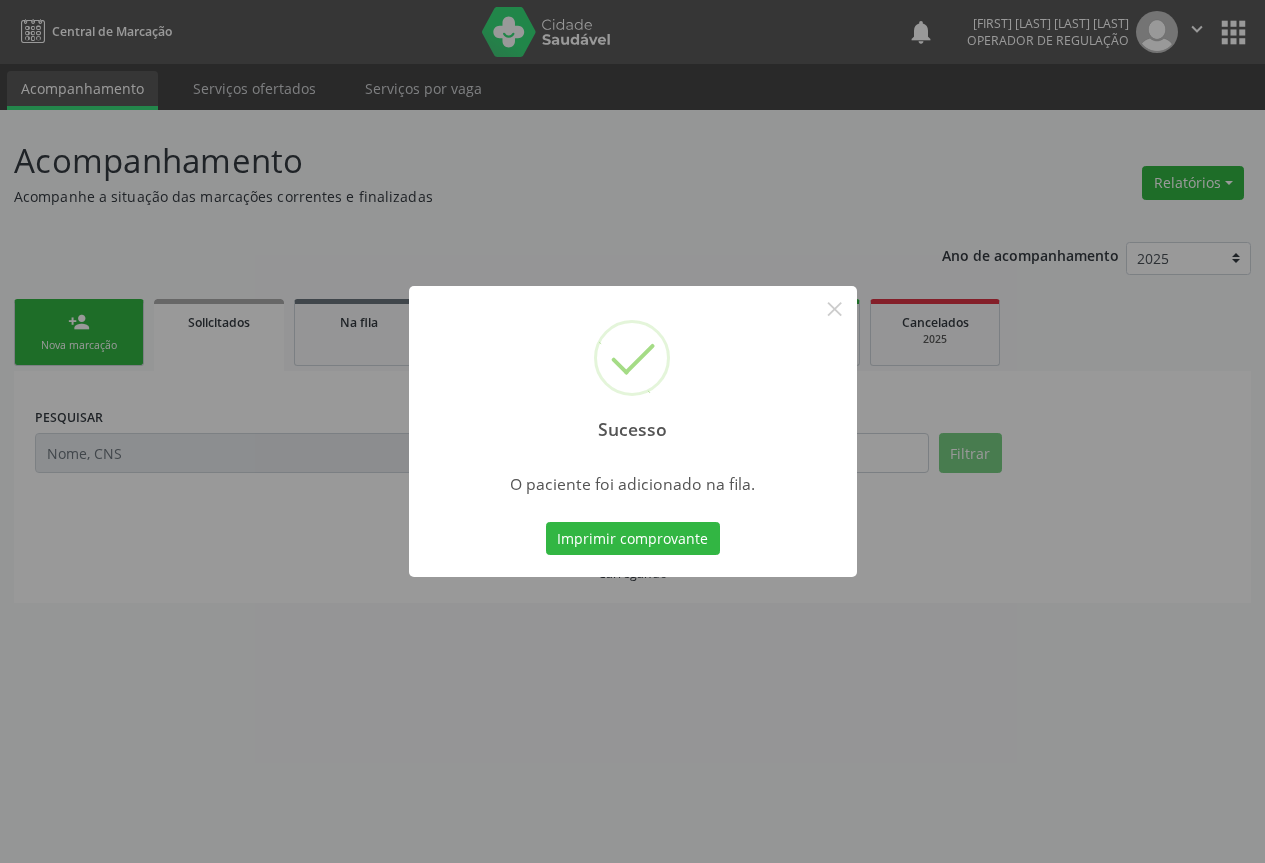 scroll, scrollTop: 0, scrollLeft: 0, axis: both 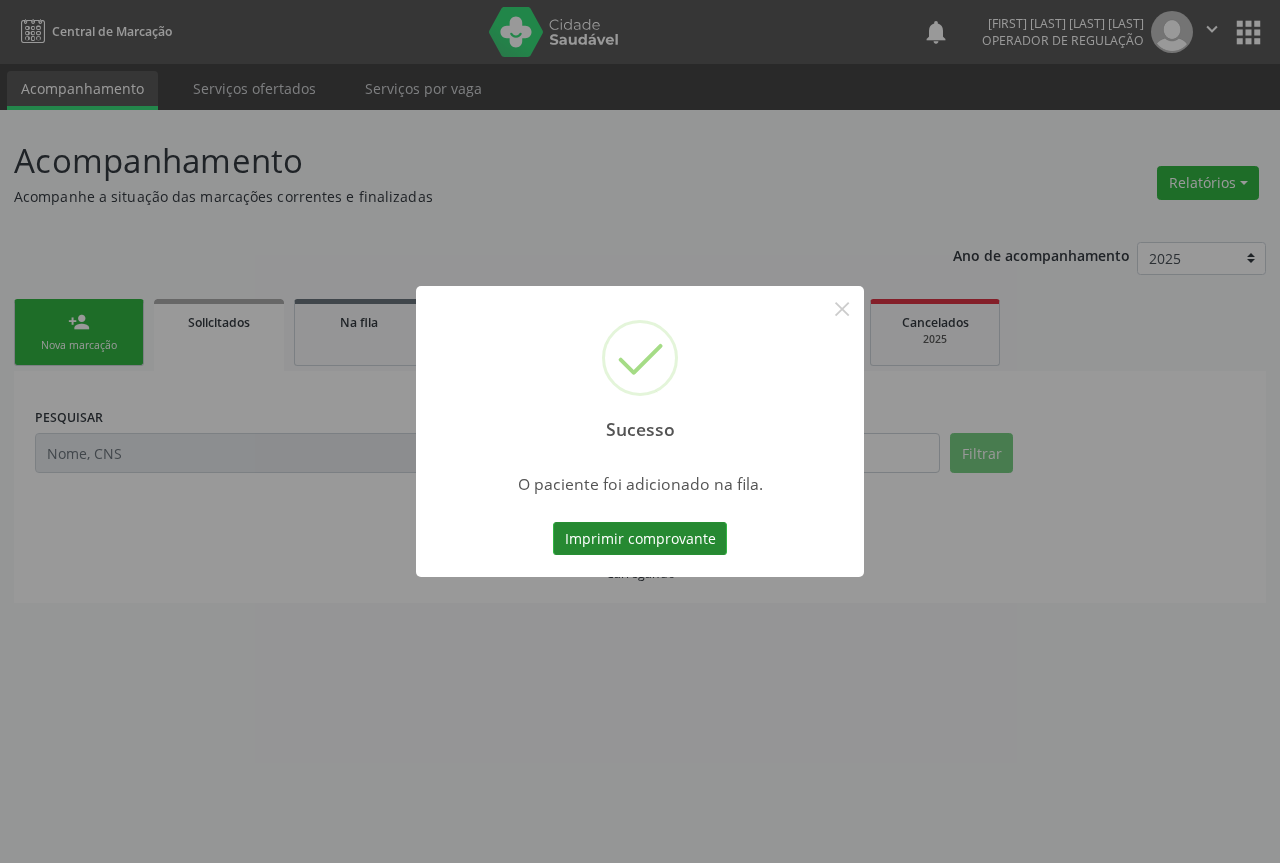 click on "Imprimir comprovante" at bounding box center (640, 539) 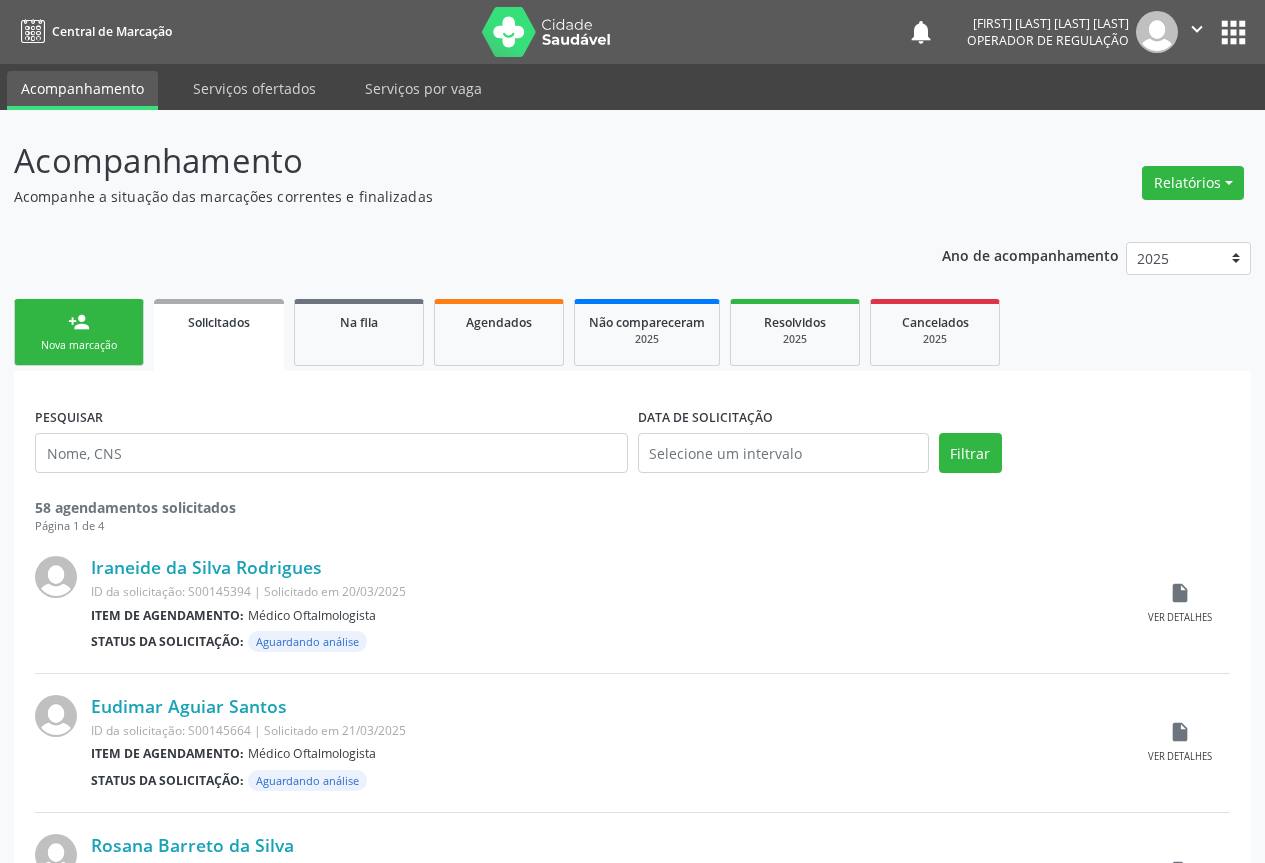click on "person_add" at bounding box center [79, 322] 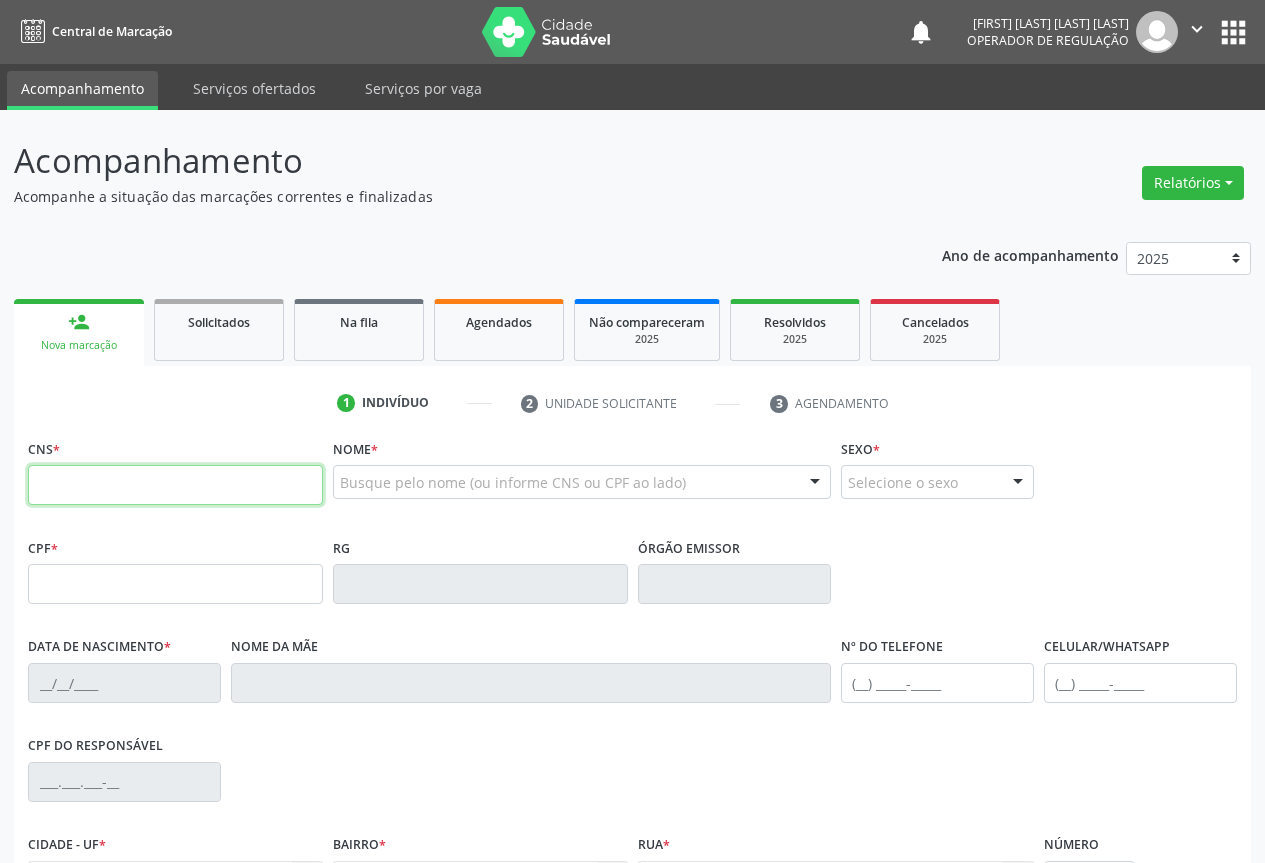 click at bounding box center [175, 485] 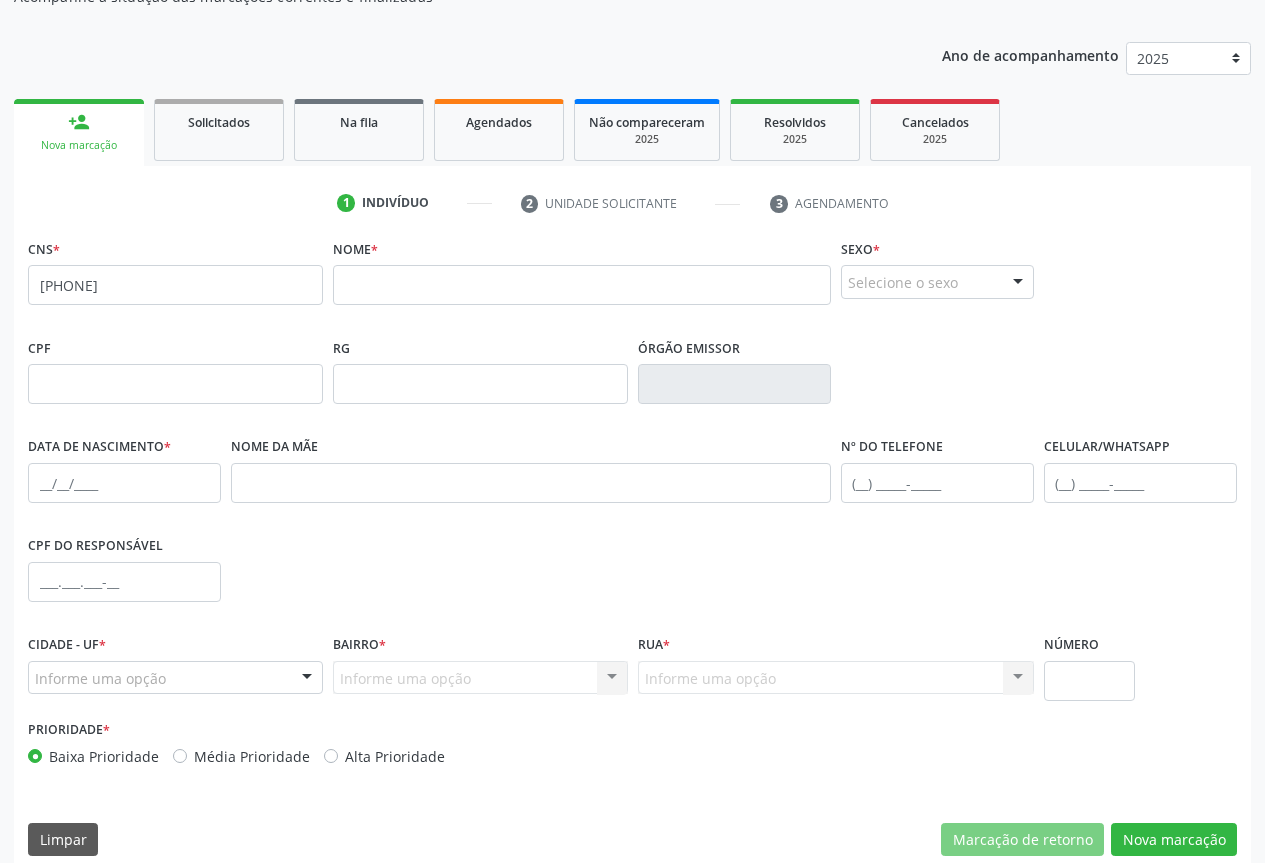 scroll, scrollTop: 221, scrollLeft: 0, axis: vertical 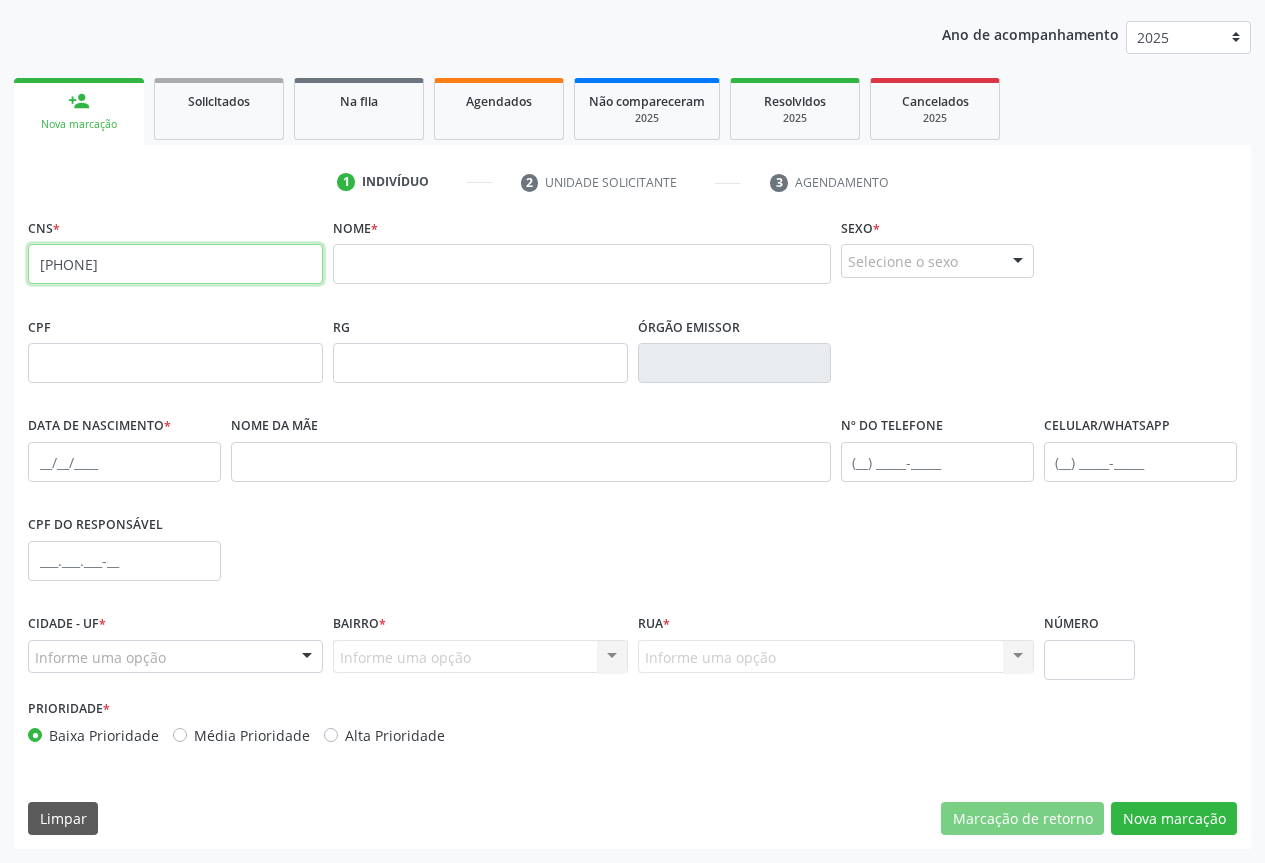 click on "704 6066 6484 1020" at bounding box center (175, 264) 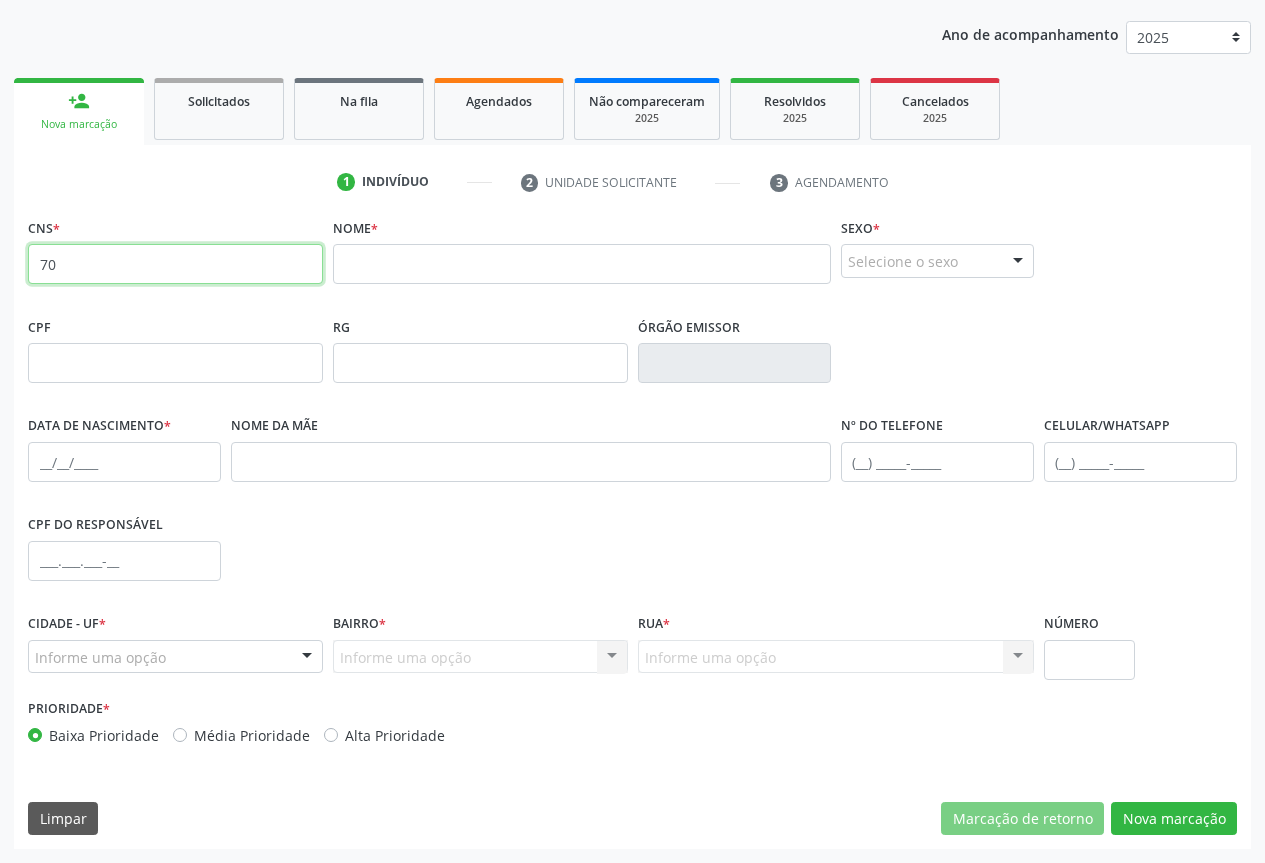 type on "7" 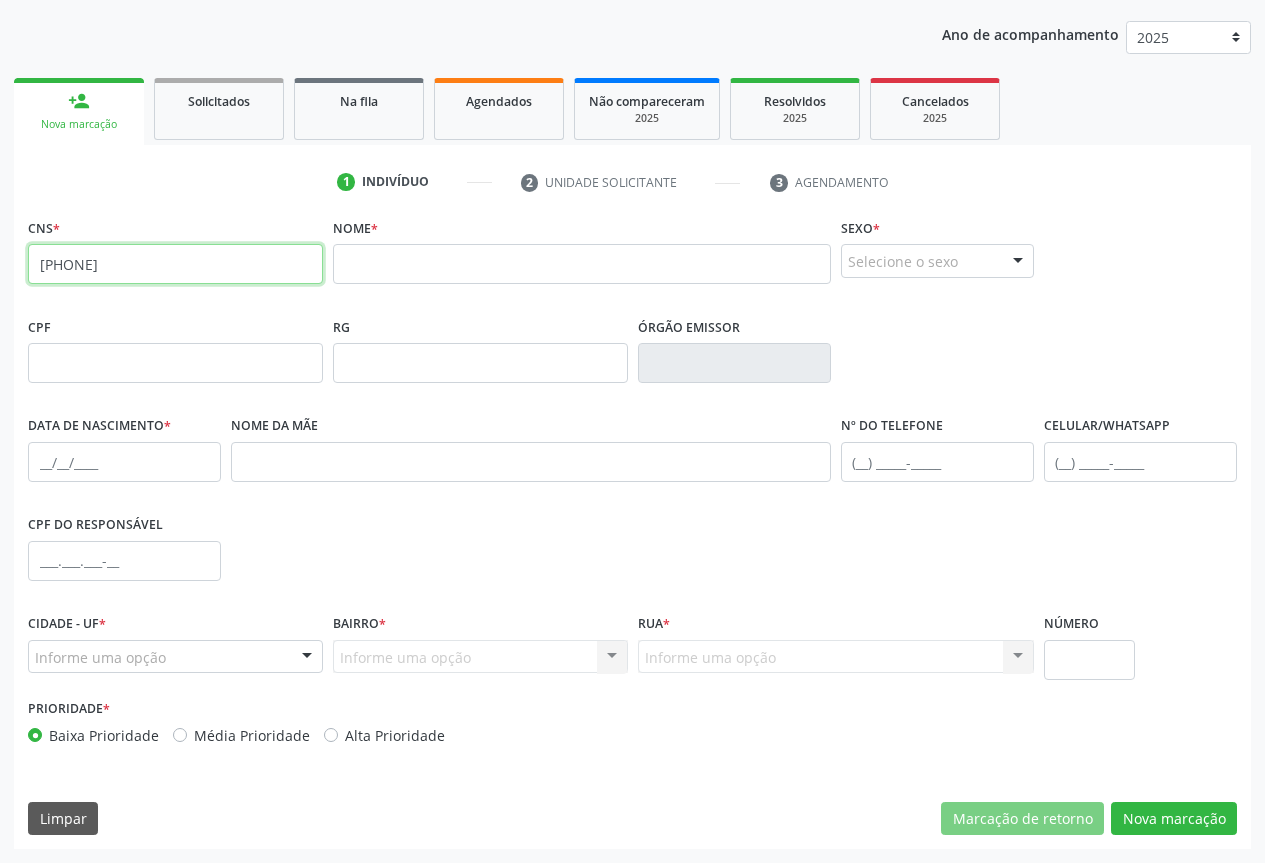 type on "704 6066 6484 1020" 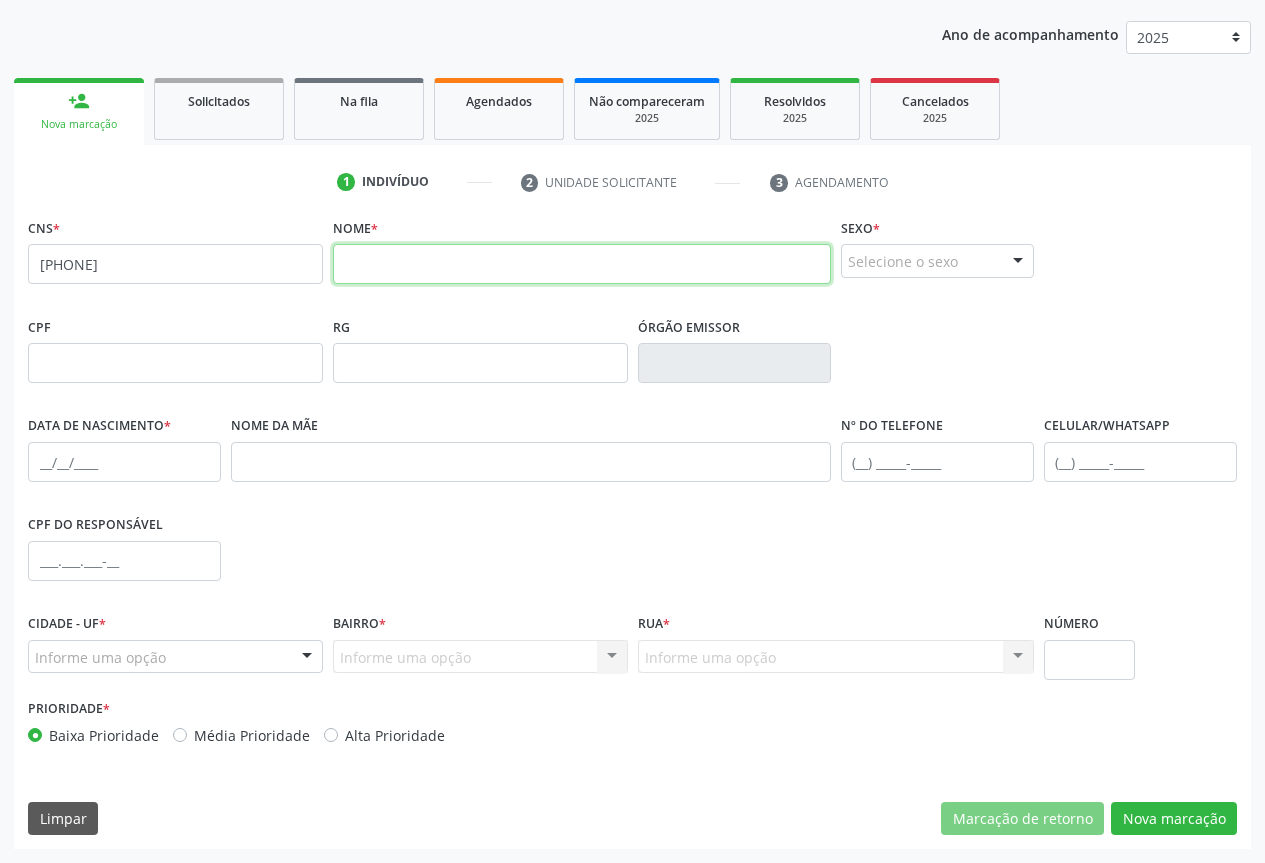 click at bounding box center [582, 264] 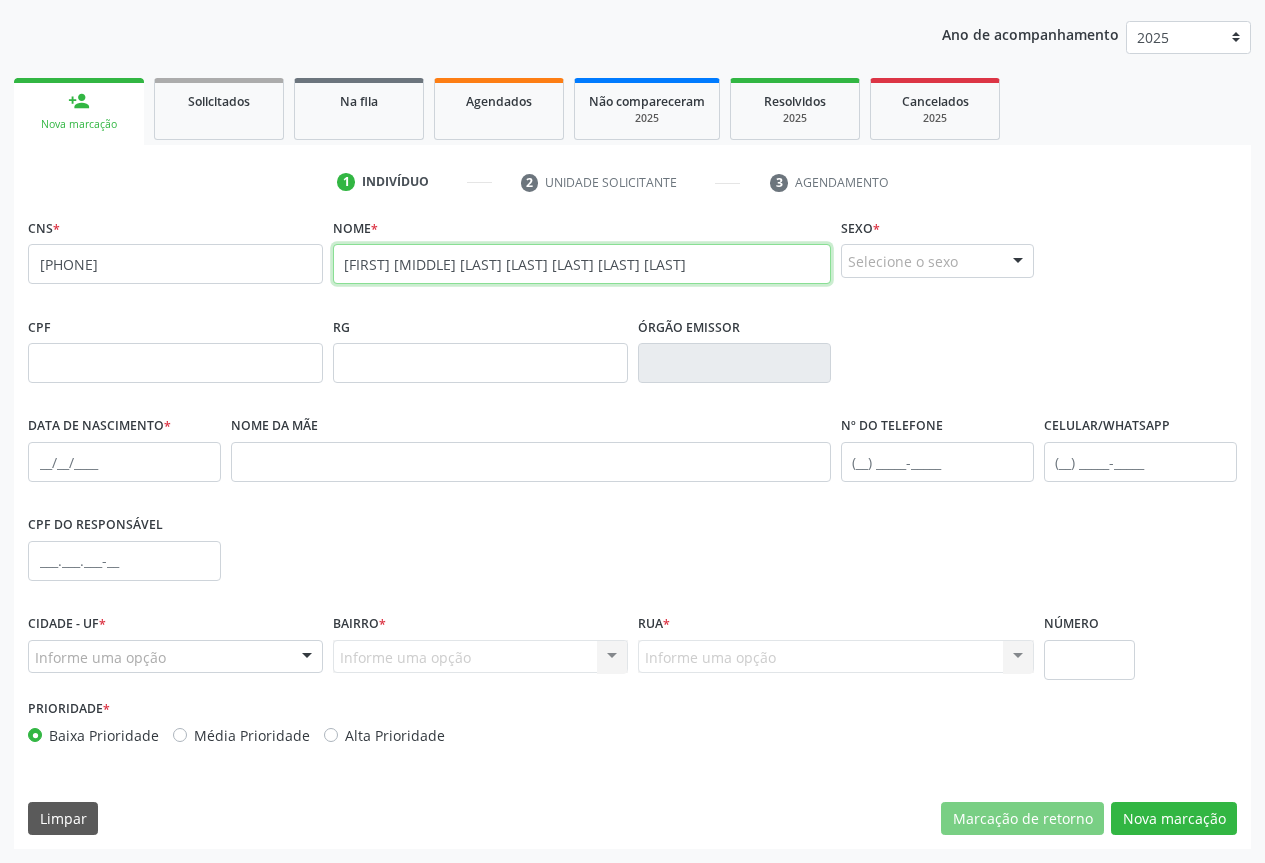 click on "FRANCISCO DE ASSIS DE JESUS PERIIRA" at bounding box center [582, 264] 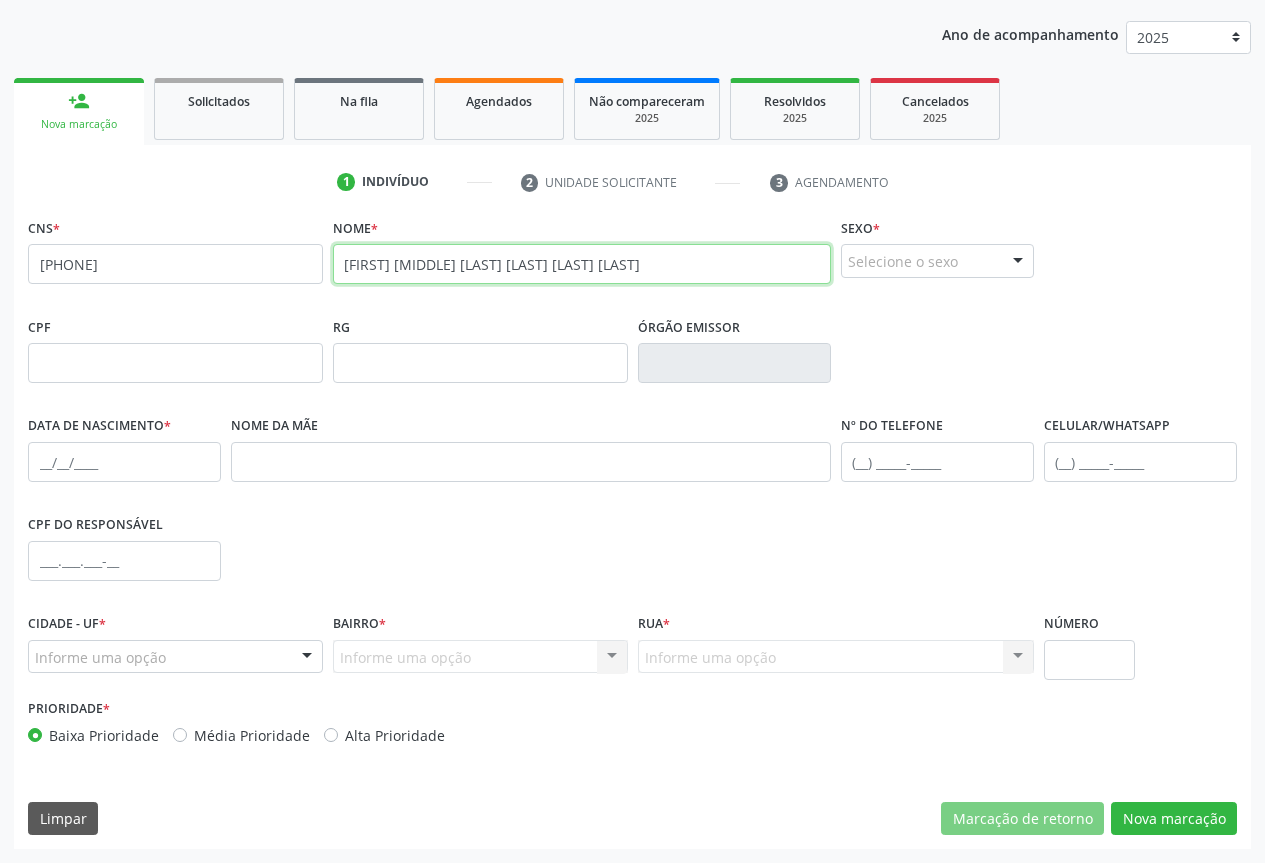 type on "FRANCISCO DE ASSIS DE JESUS PEREIRA" 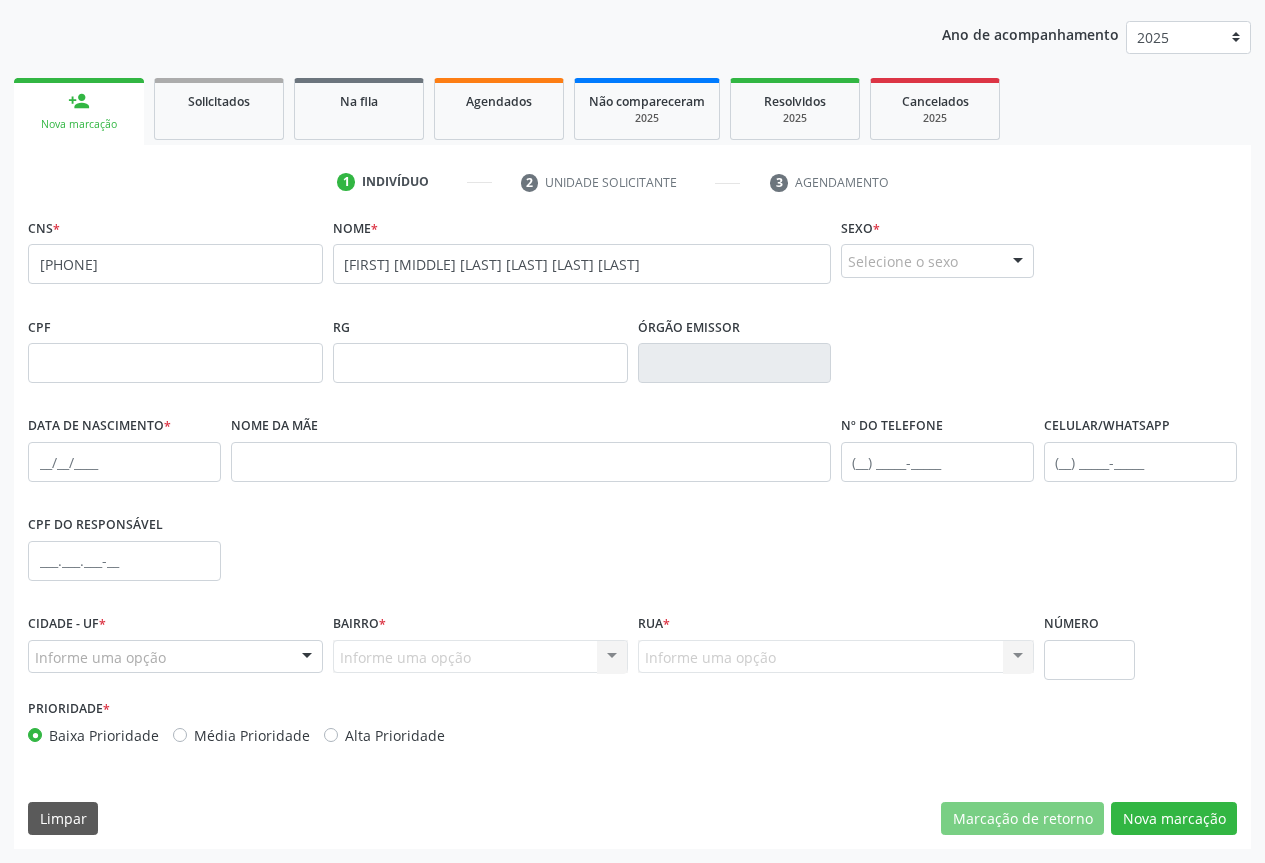 click at bounding box center [1018, 262] 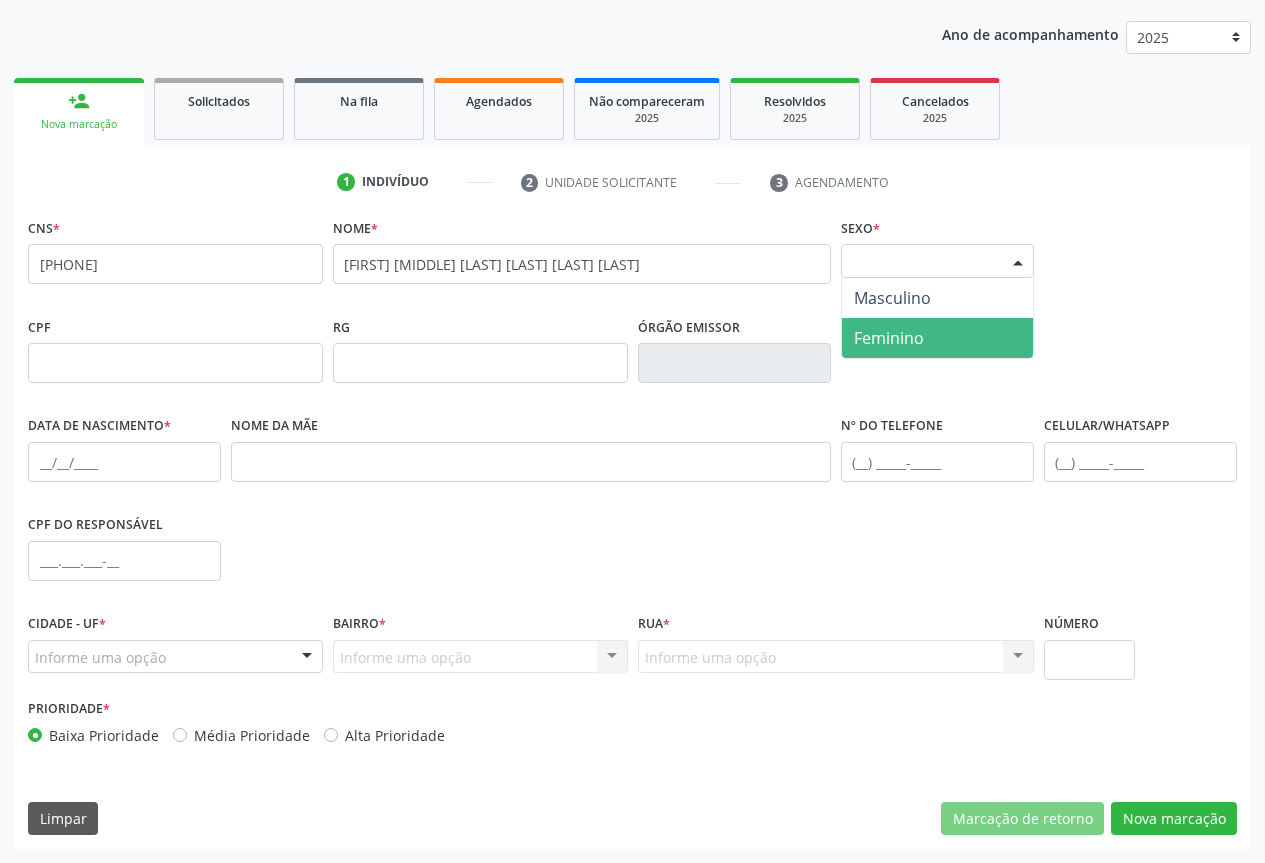 click on "Feminino" at bounding box center (889, 338) 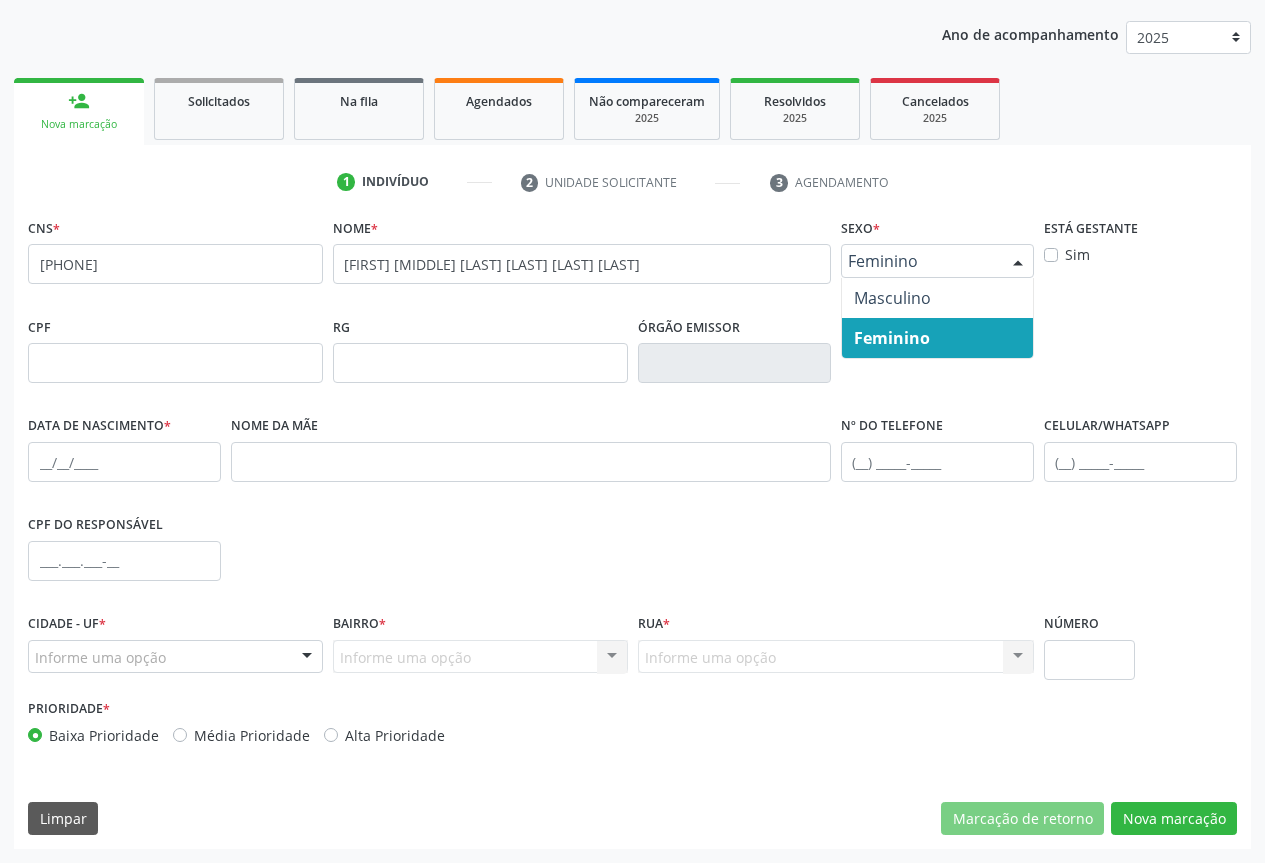 click at bounding box center (1018, 262) 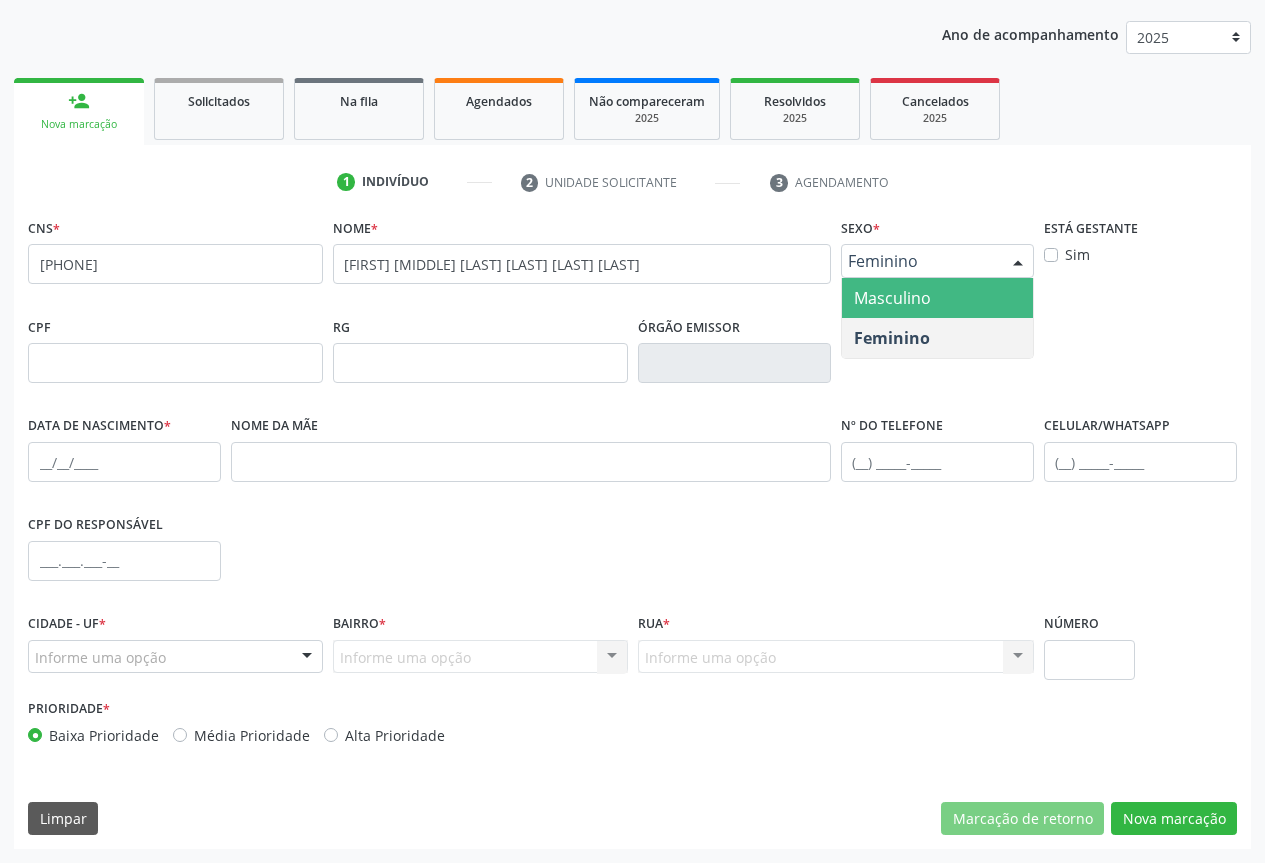 click on "Masculino" at bounding box center [892, 298] 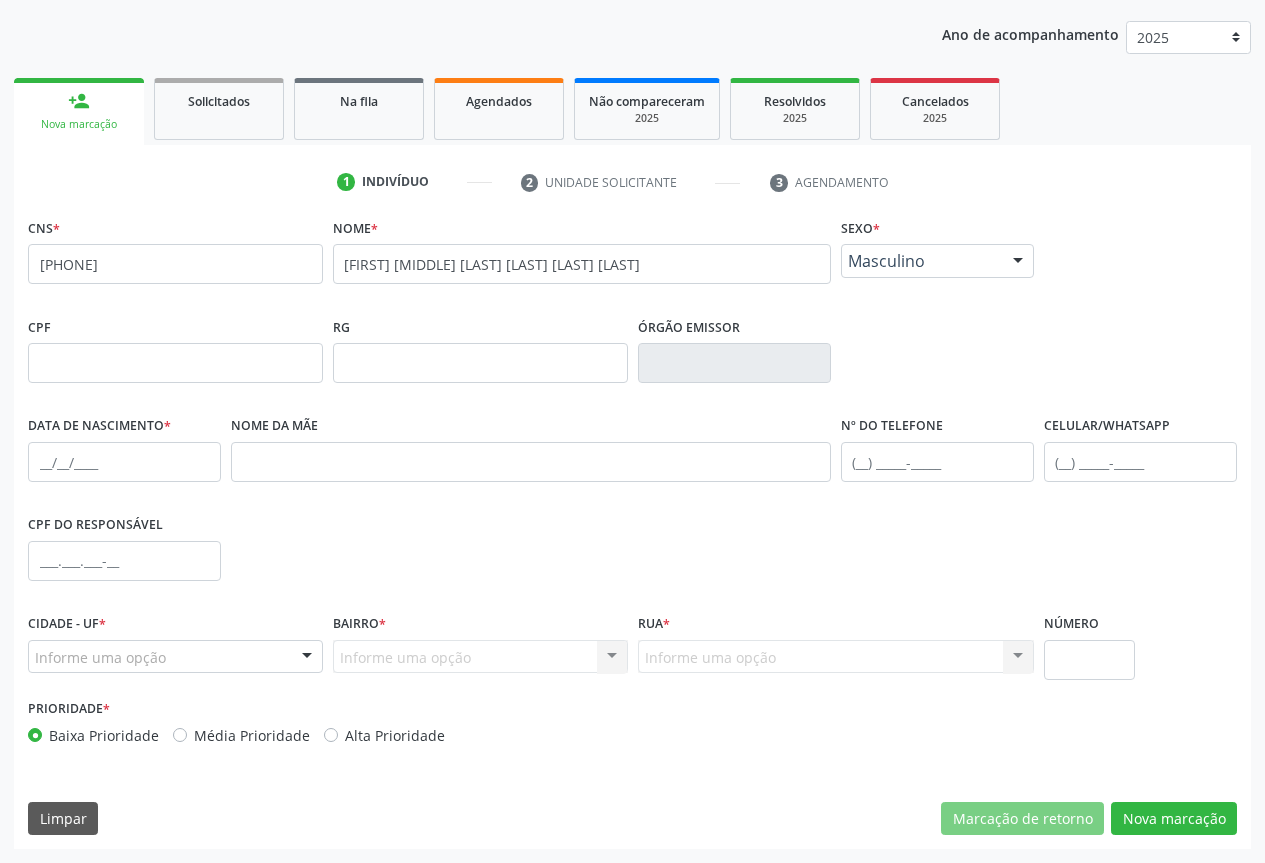 click at bounding box center (307, 658) 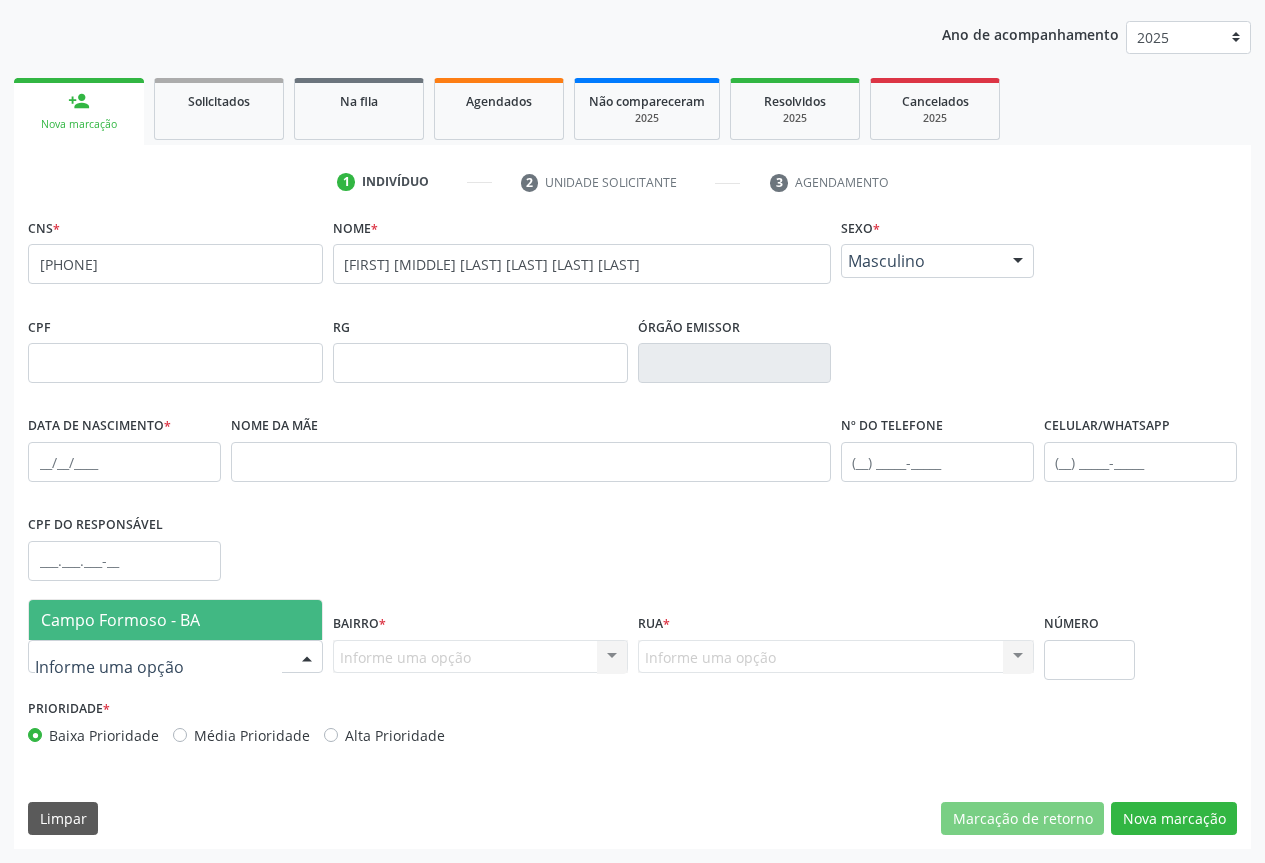 click on "[CITY] - [STATE]" at bounding box center [175, 620] 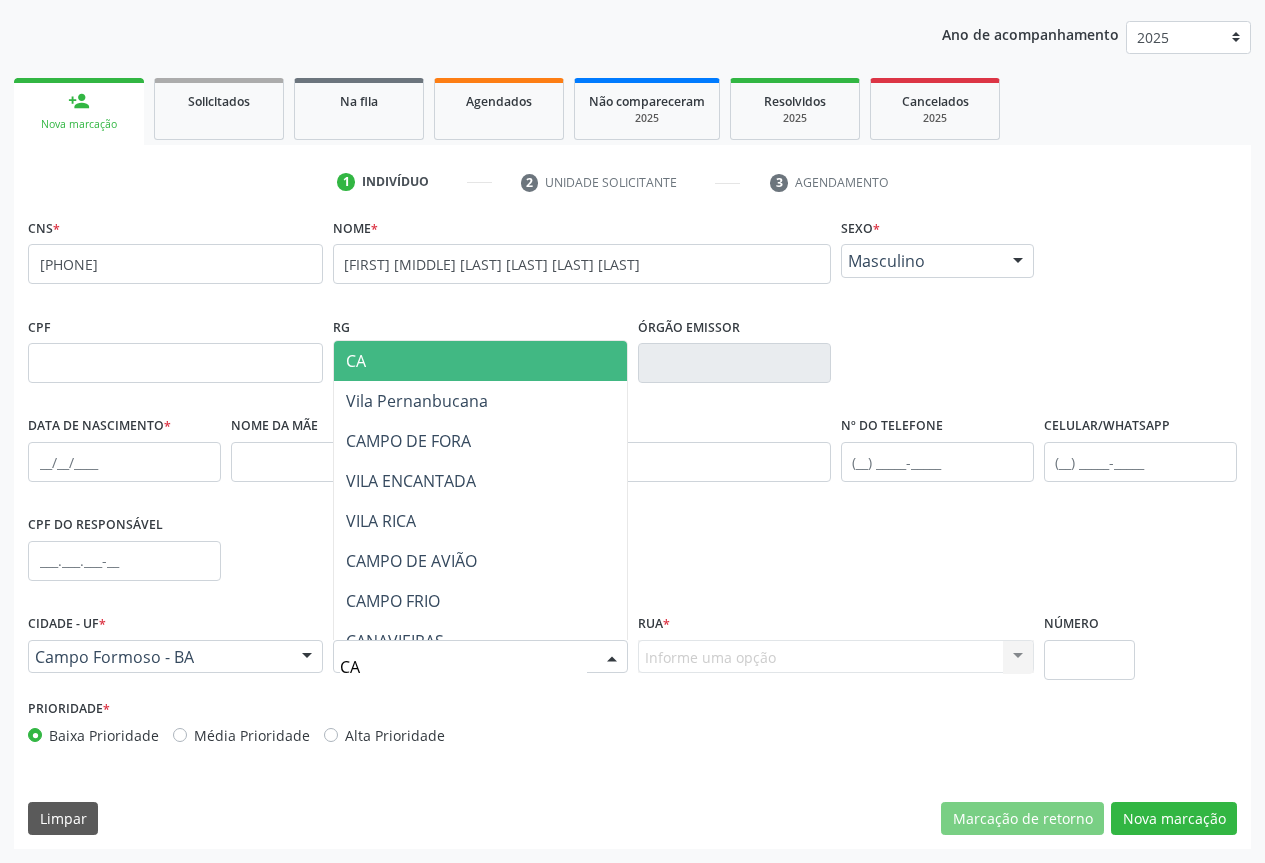 type on "CAM" 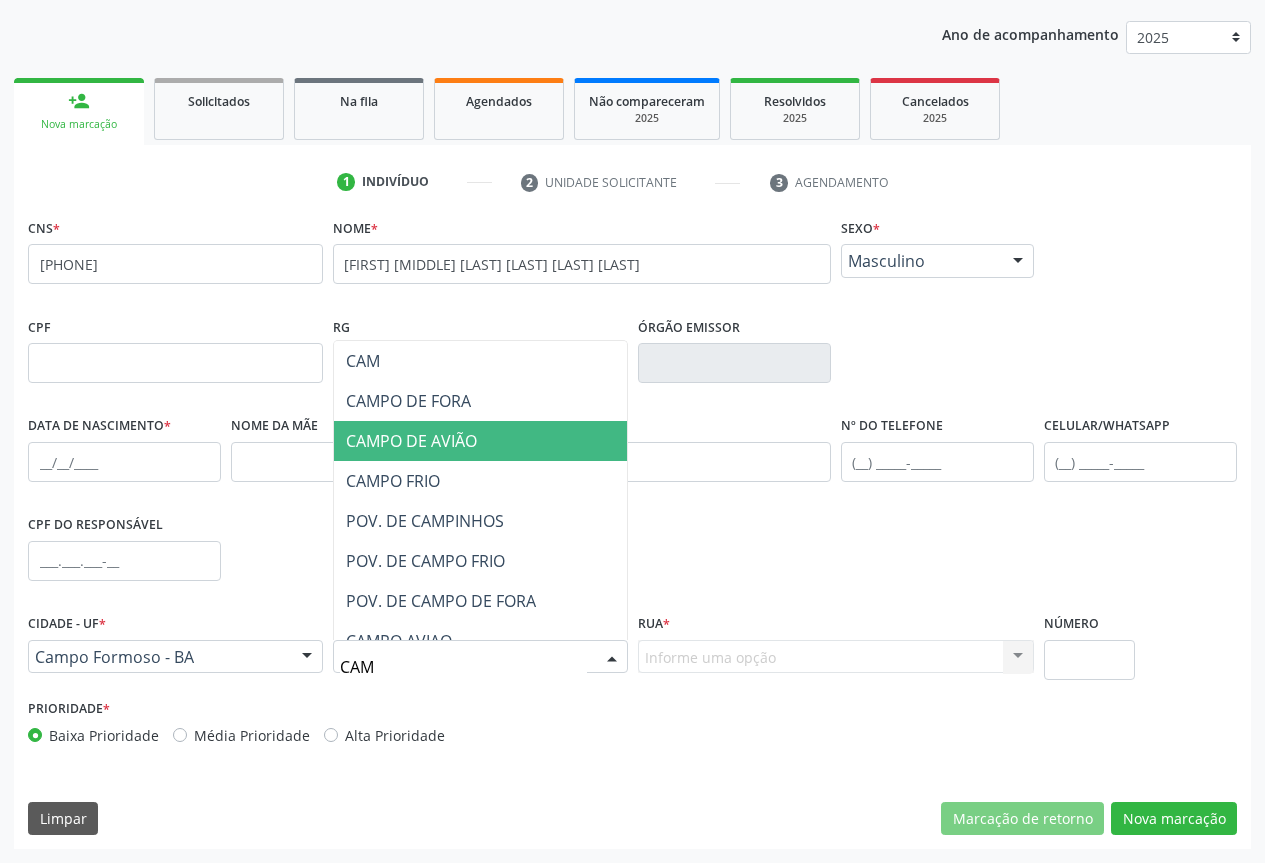 click on "CAMPO DE AVIÃO" at bounding box center [411, 441] 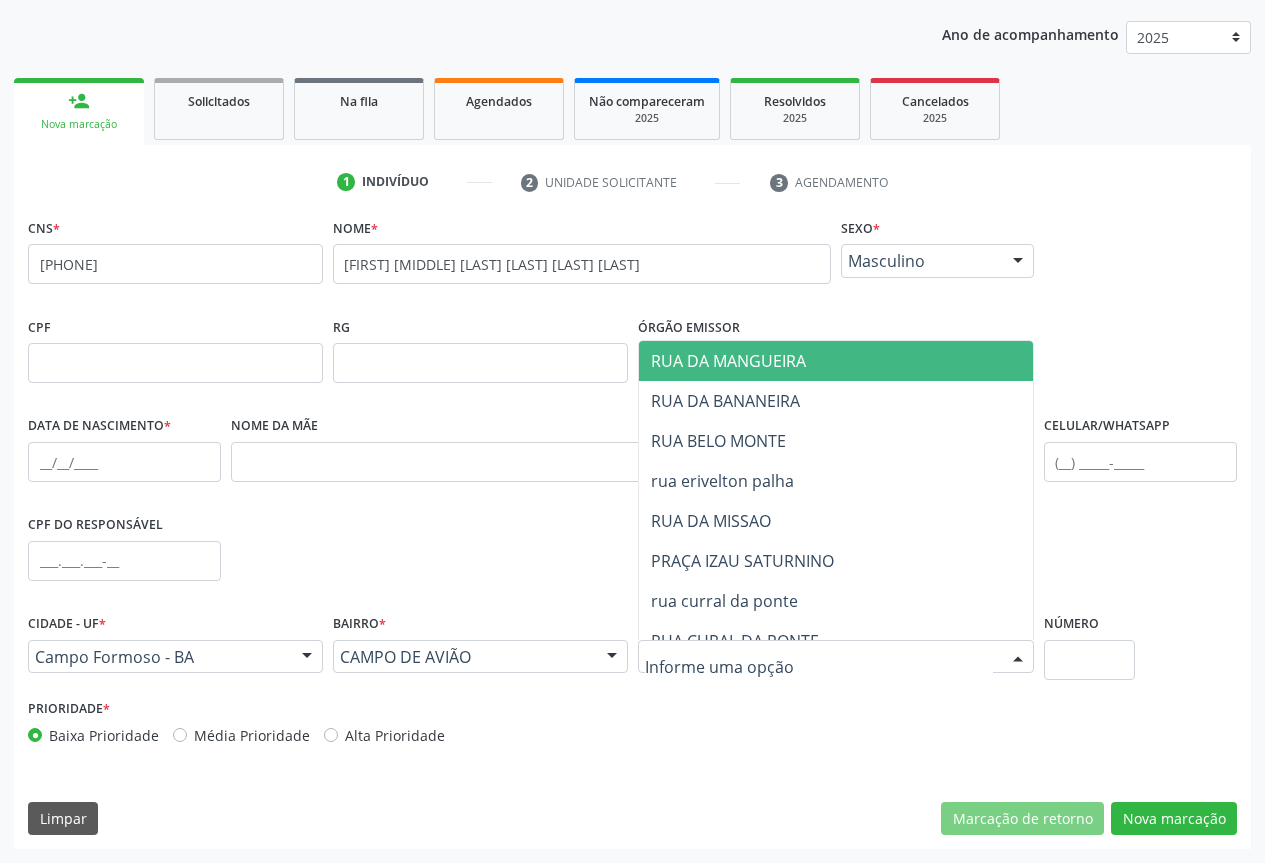 click at bounding box center [836, 657] 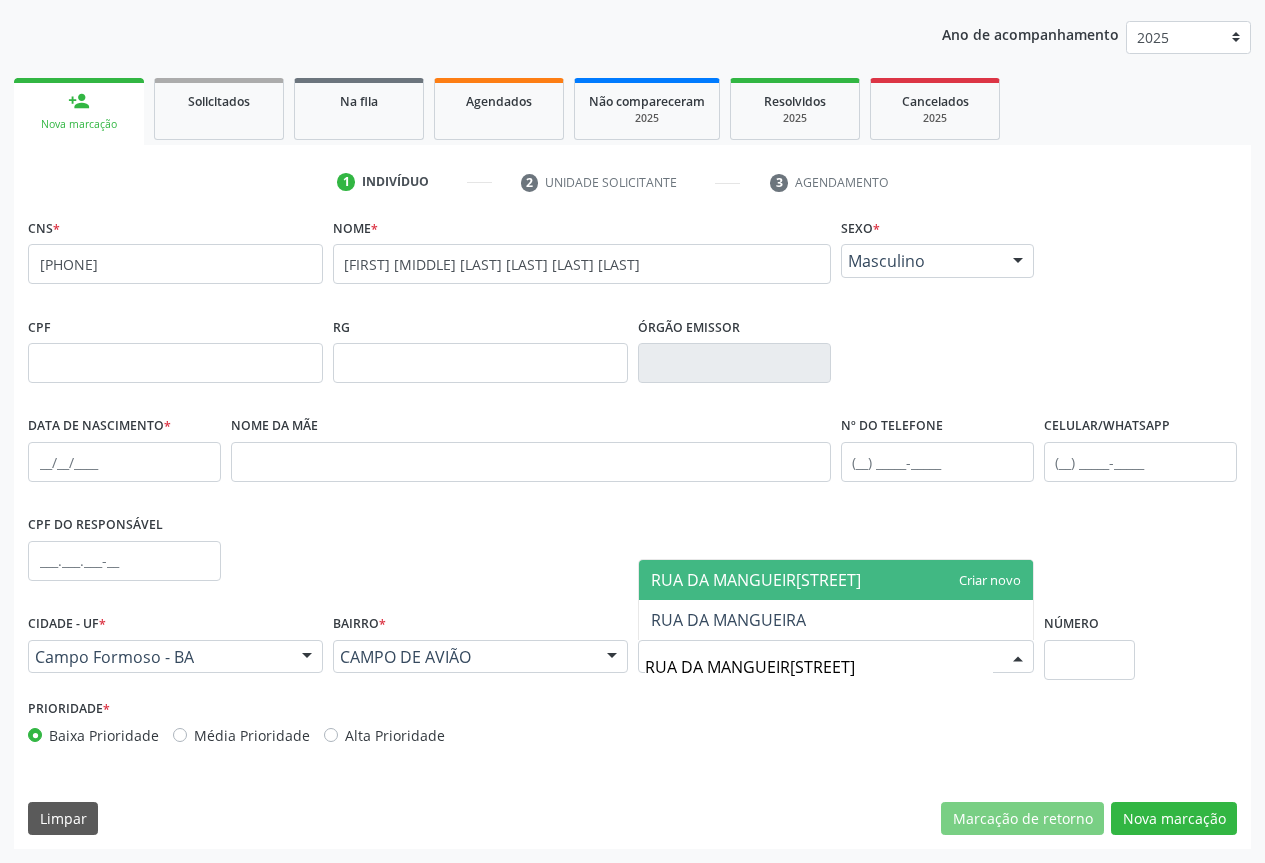 type on "RUA DA MANGUEIRA" 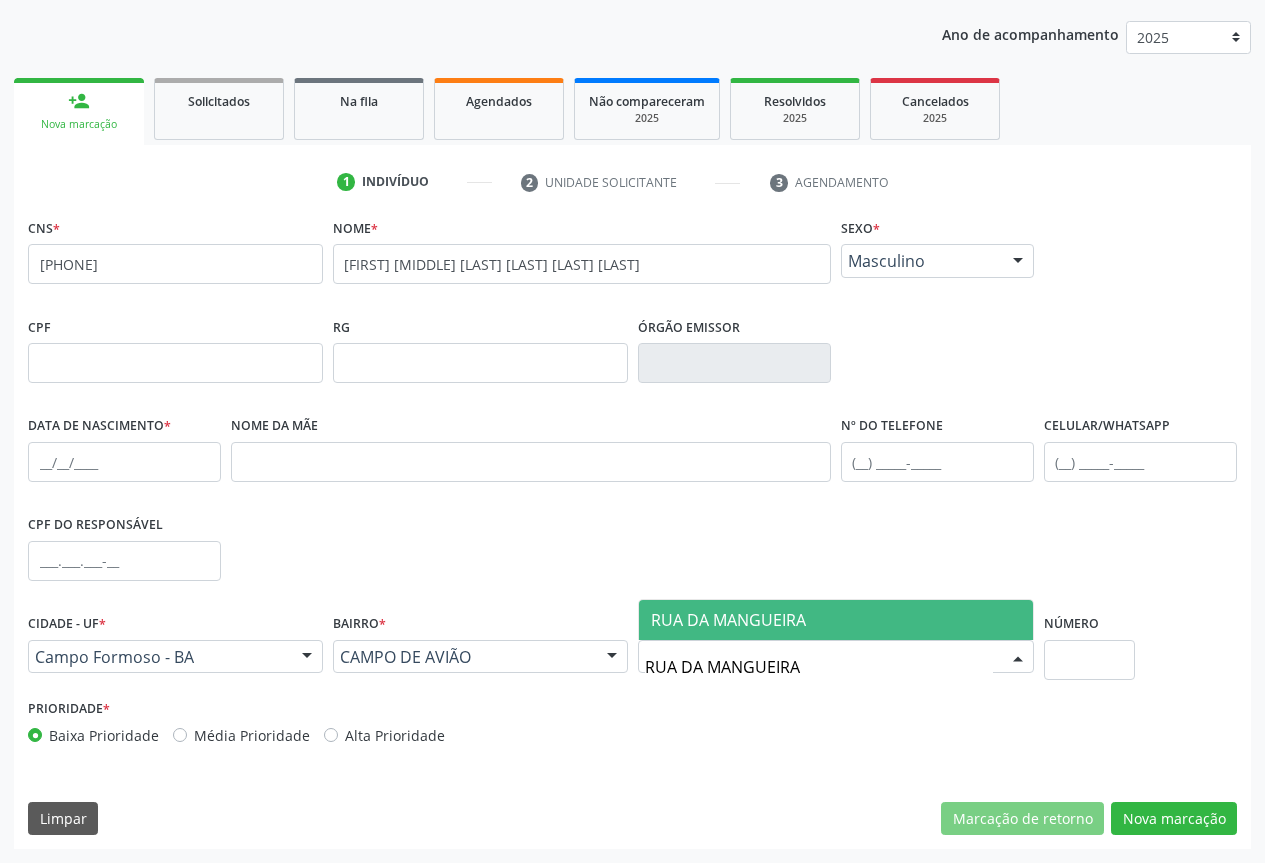 click on "RUA DA MANGUEIRA" at bounding box center (836, 620) 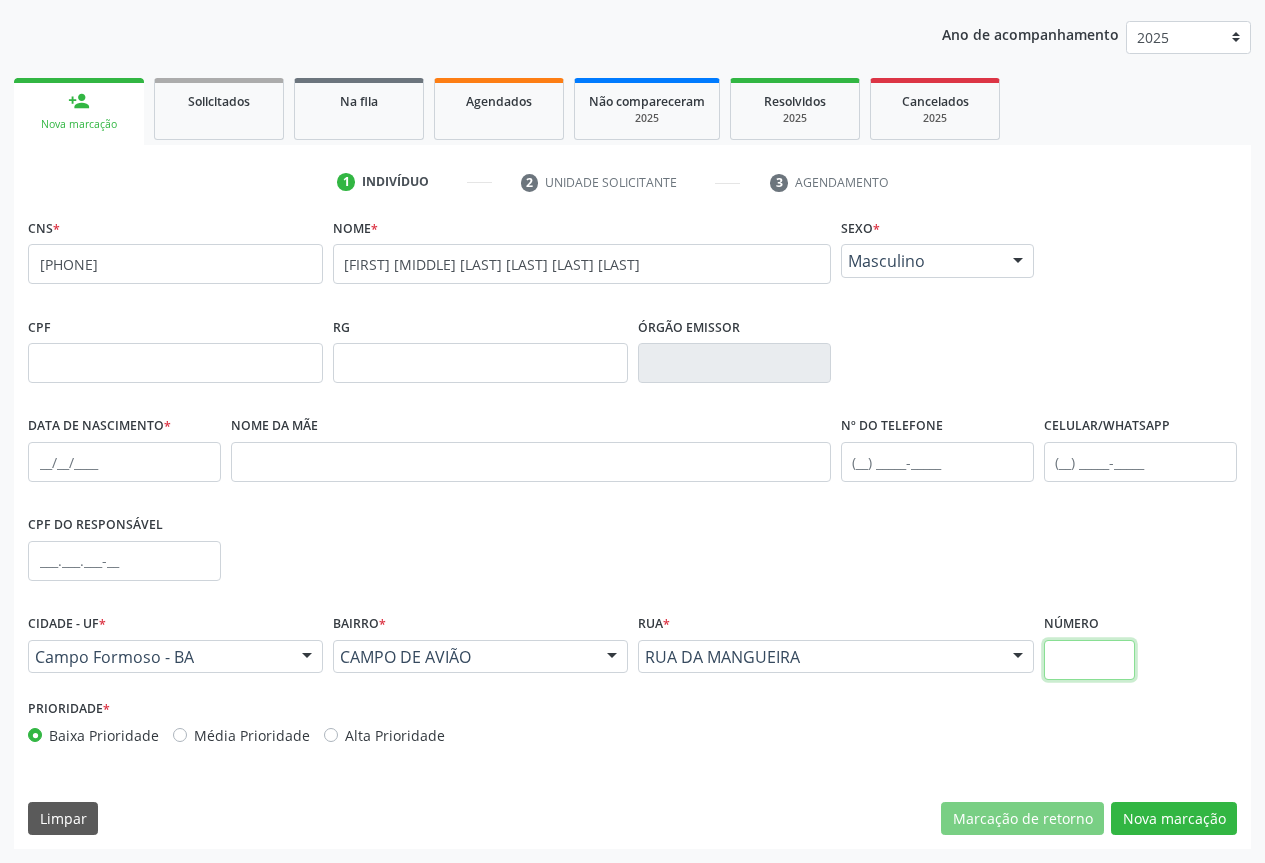 click at bounding box center (1090, 660) 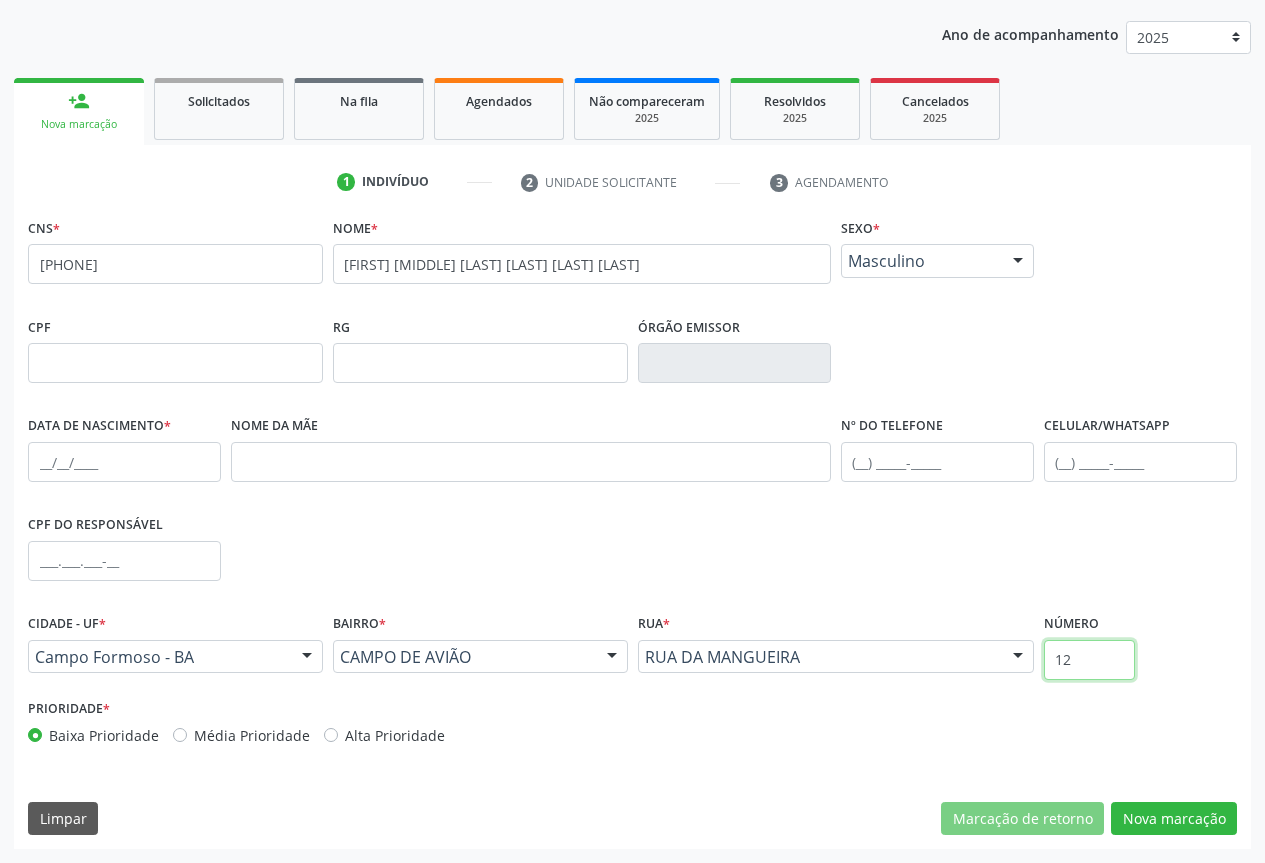 type on "12" 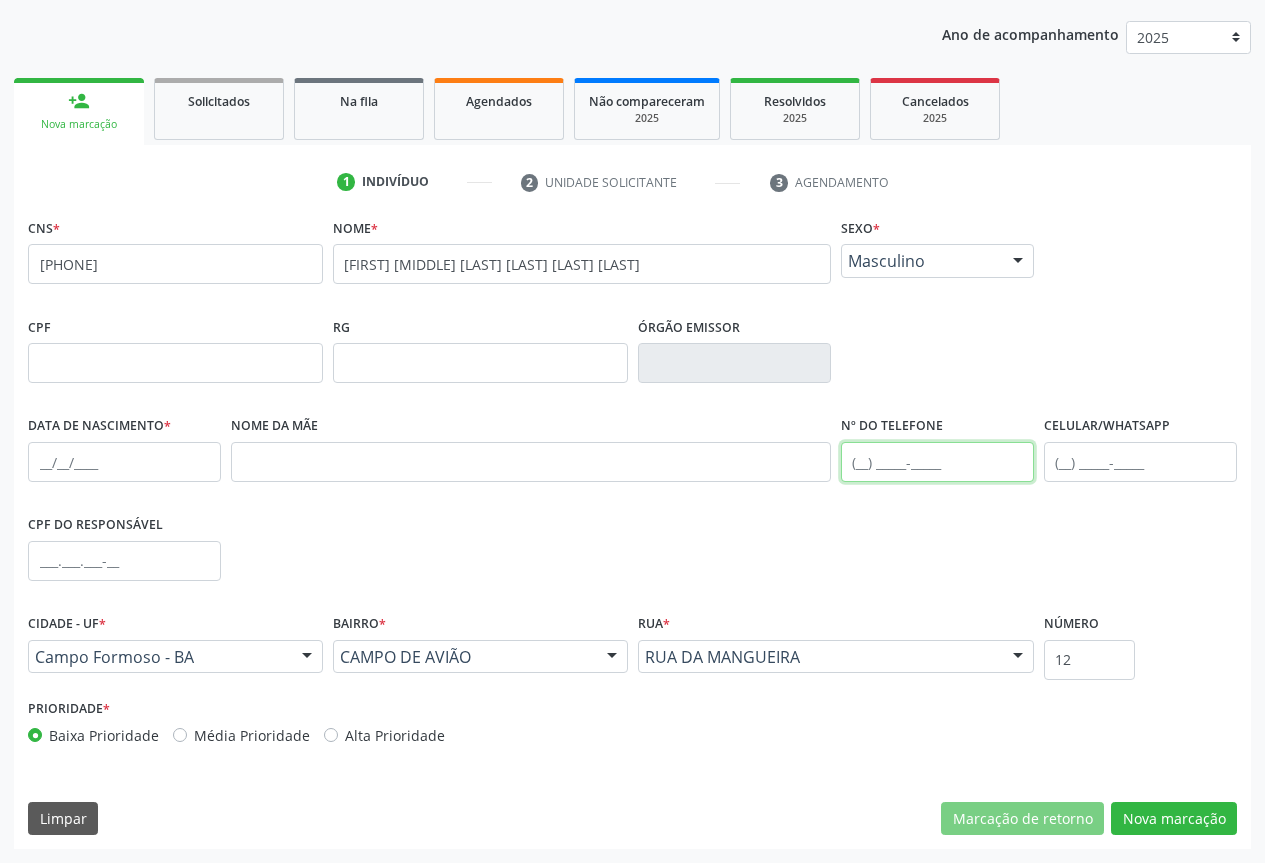 drag, startPoint x: 946, startPoint y: 459, endPoint x: 1000, endPoint y: 431, distance: 60.827625 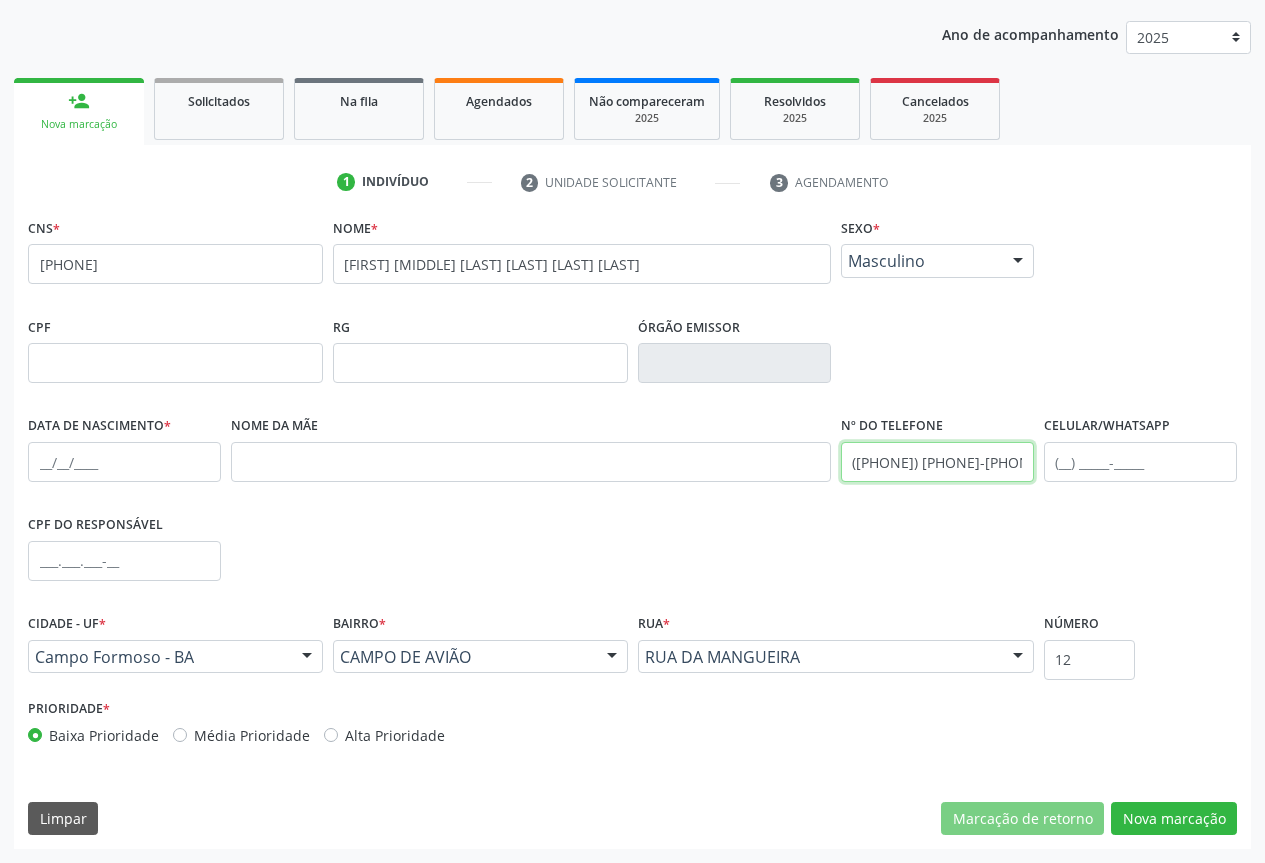 type on "(74) 99806-4592" 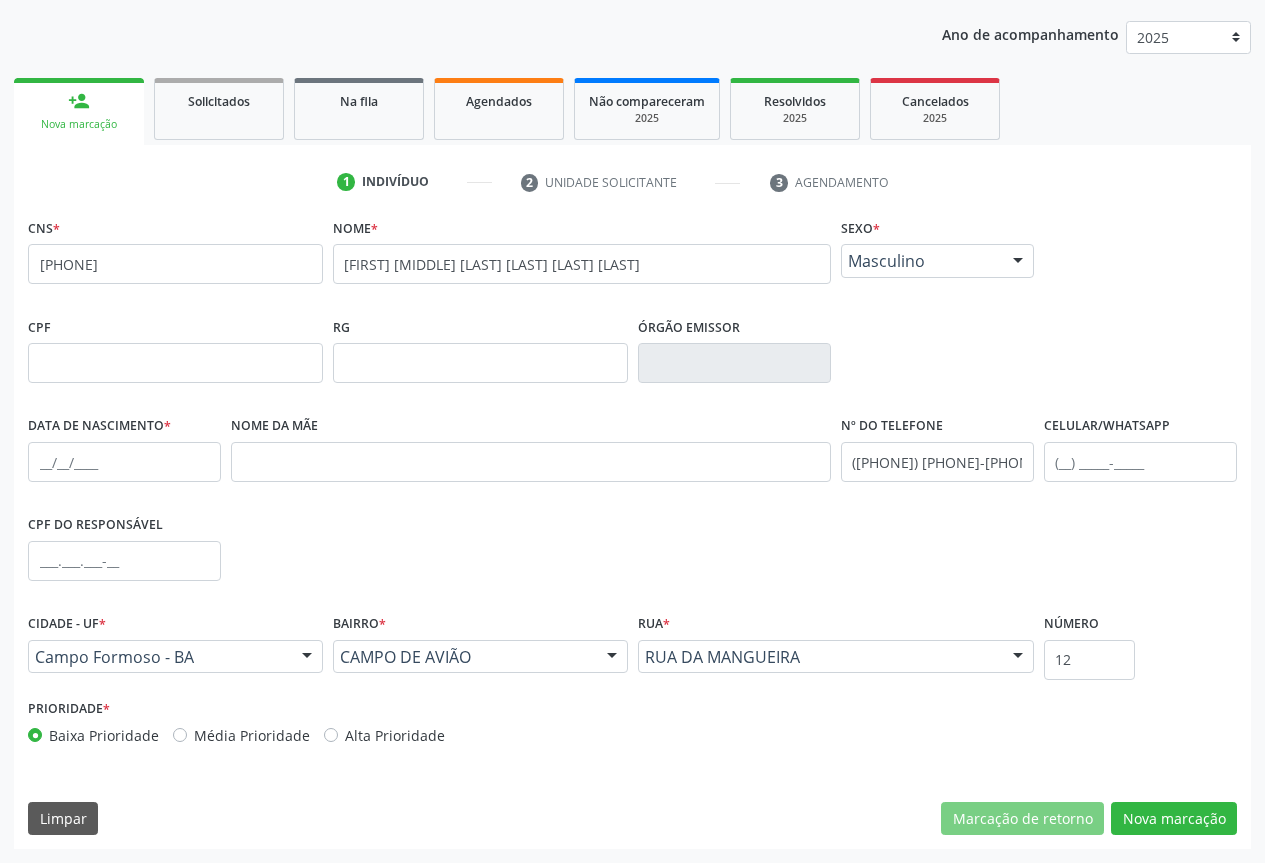 click on "Celular/WhatsApp" at bounding box center [1107, 426] 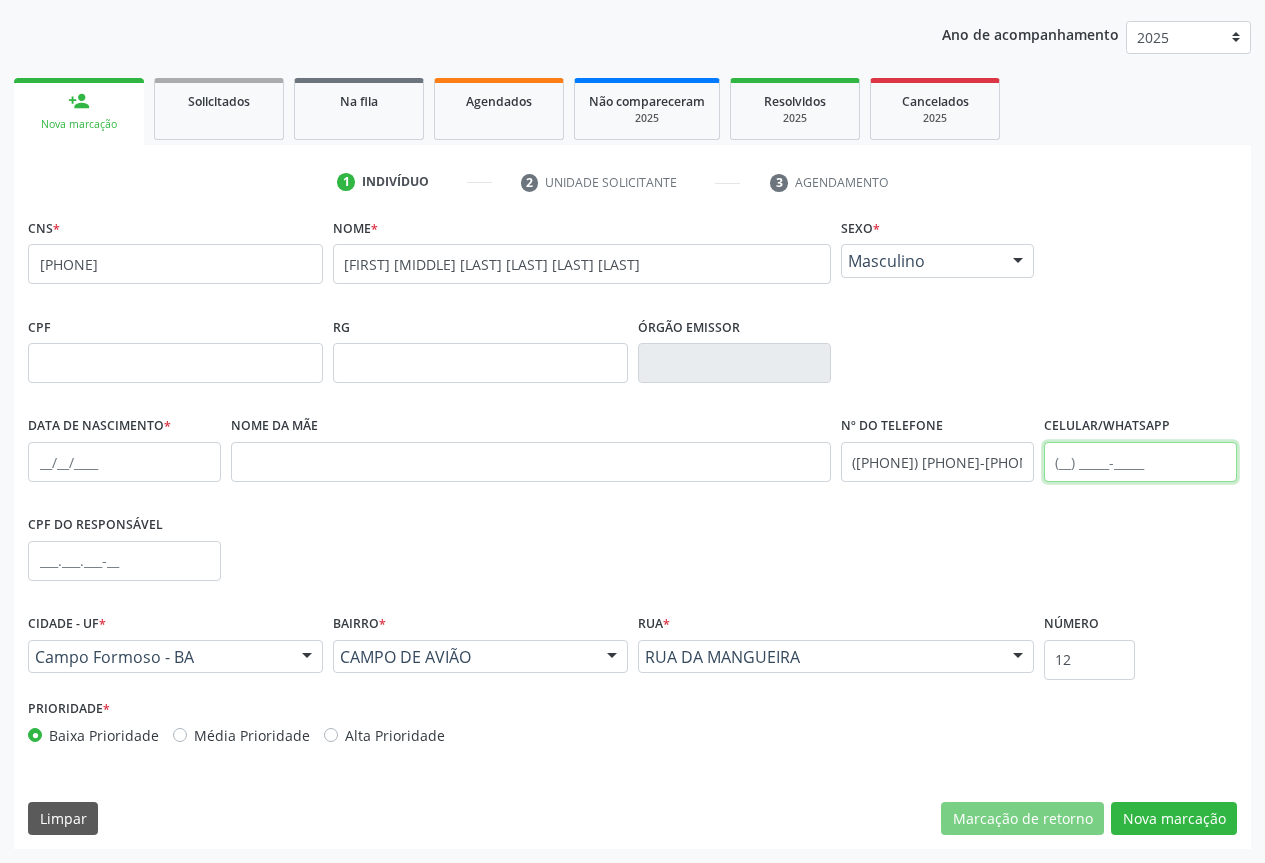 click at bounding box center [1140, 462] 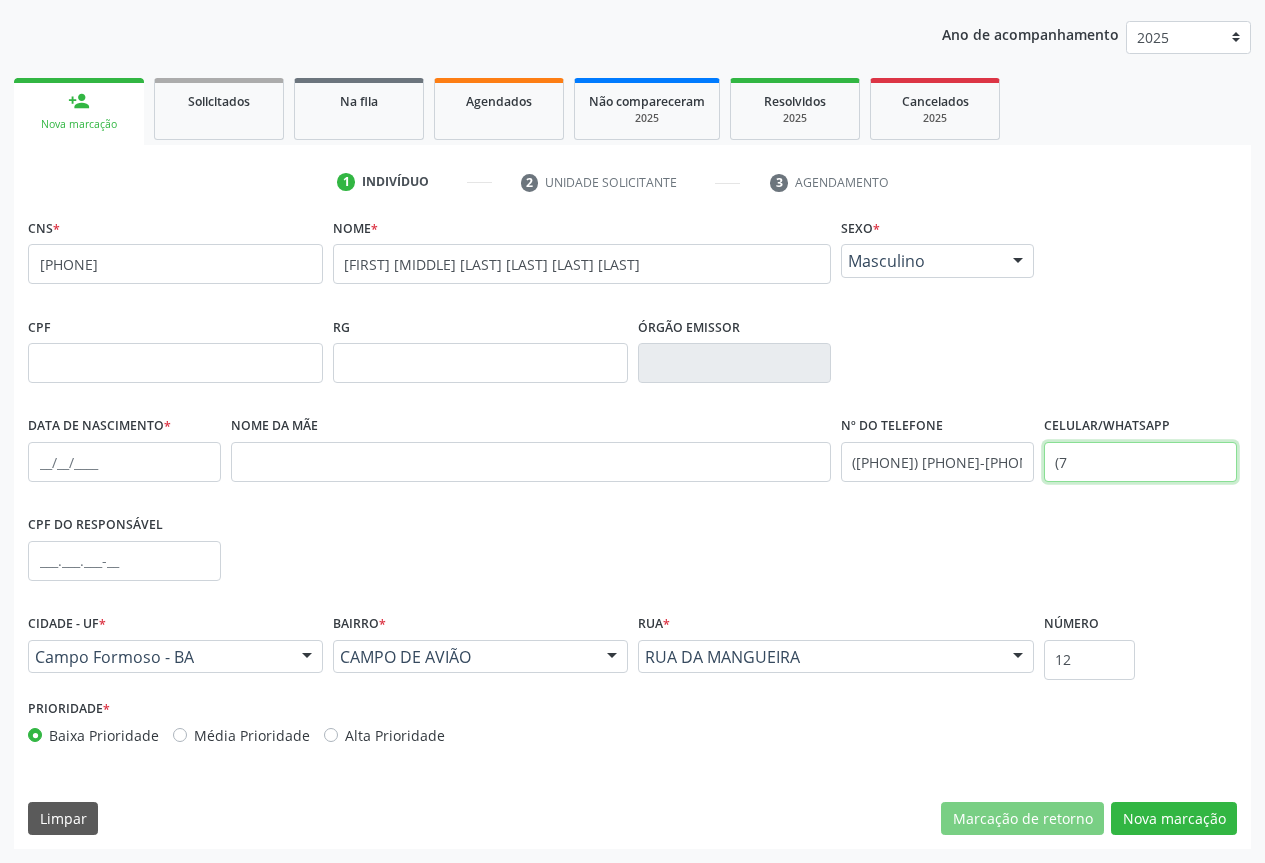 type on "(" 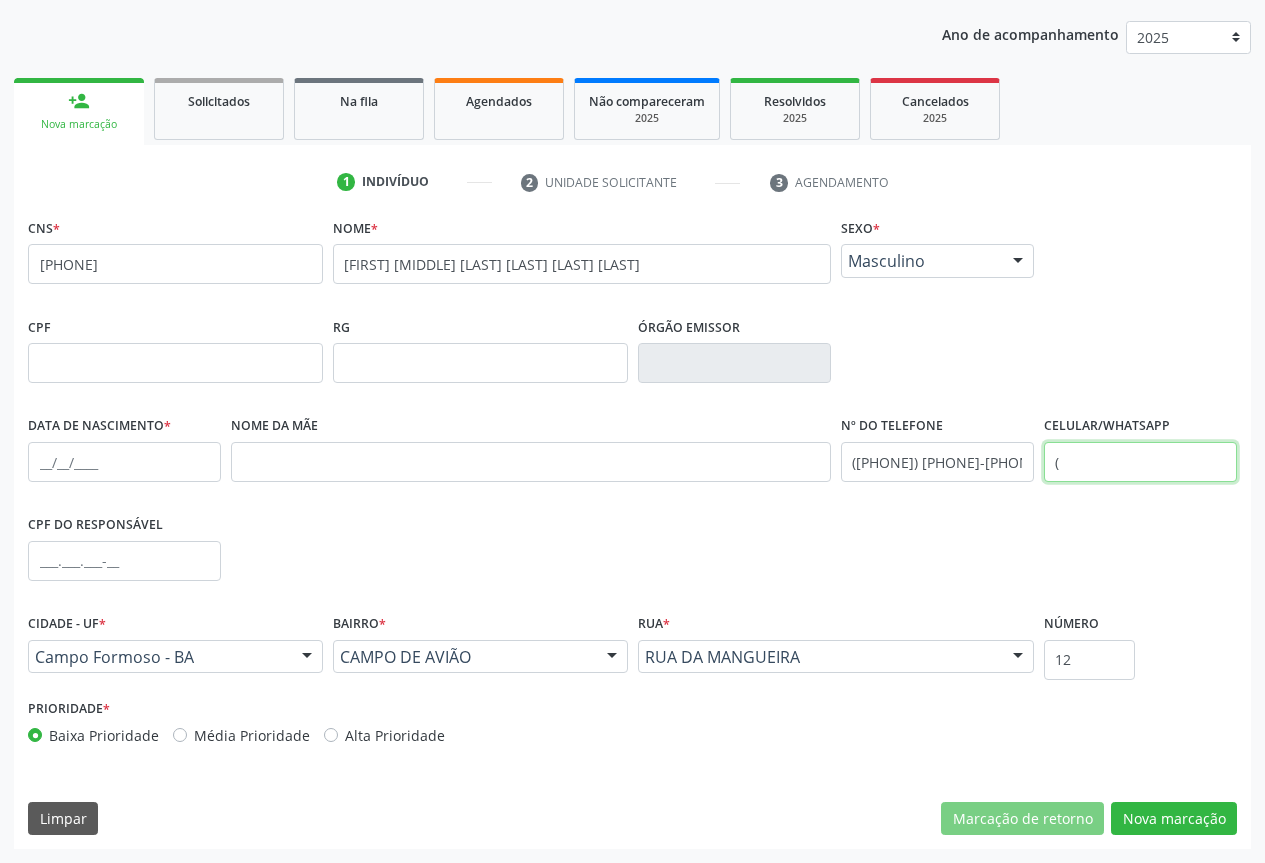 type 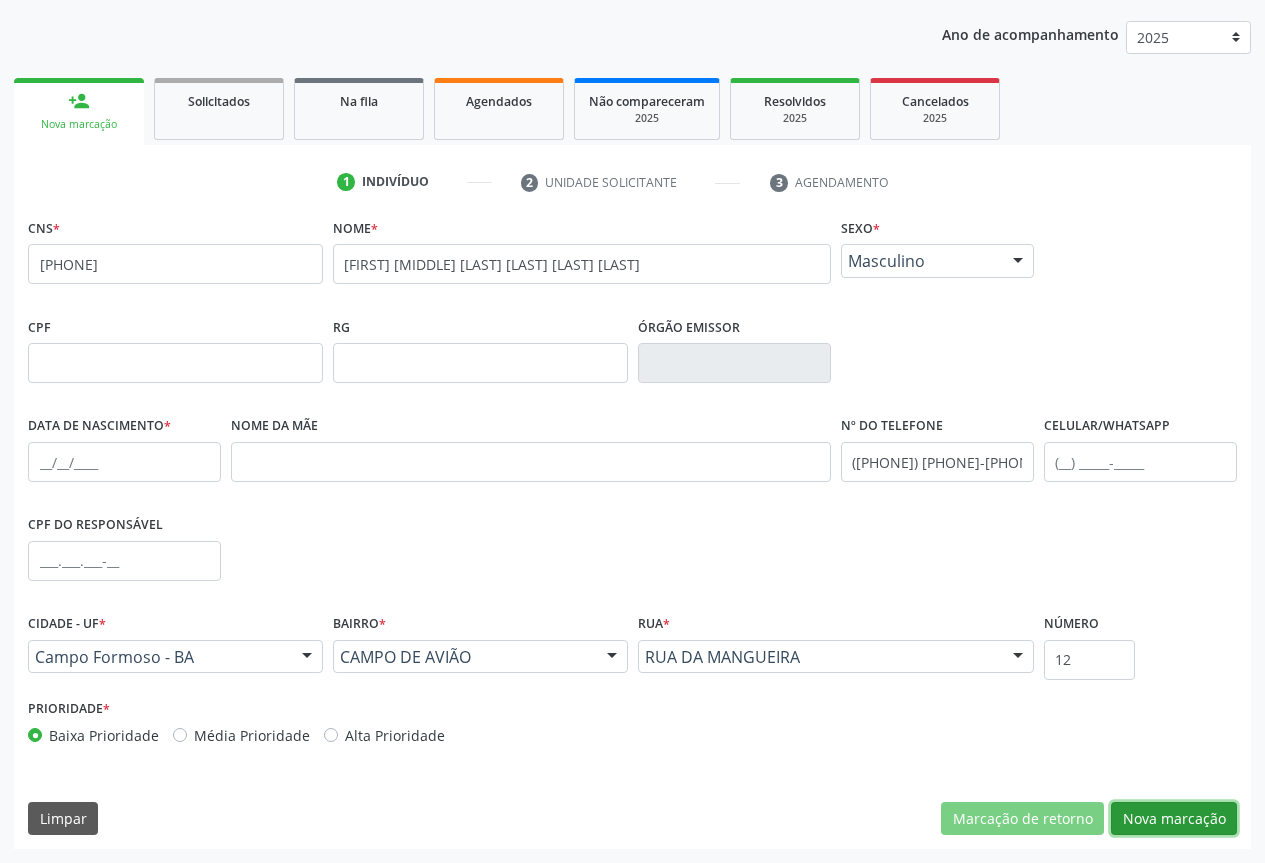 click on "Nova marcação" at bounding box center (1174, 819) 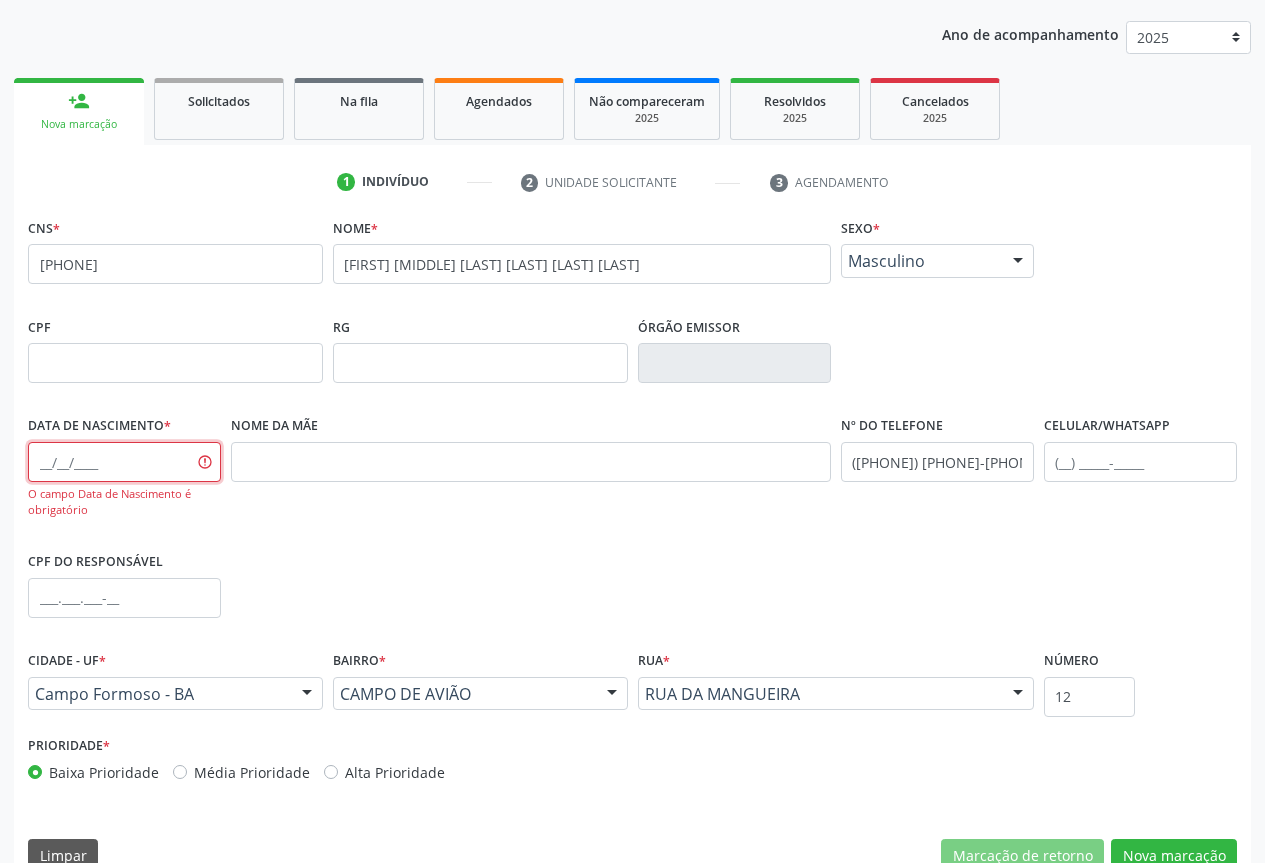 drag, startPoint x: 95, startPoint y: 455, endPoint x: 108, endPoint y: 456, distance: 13.038404 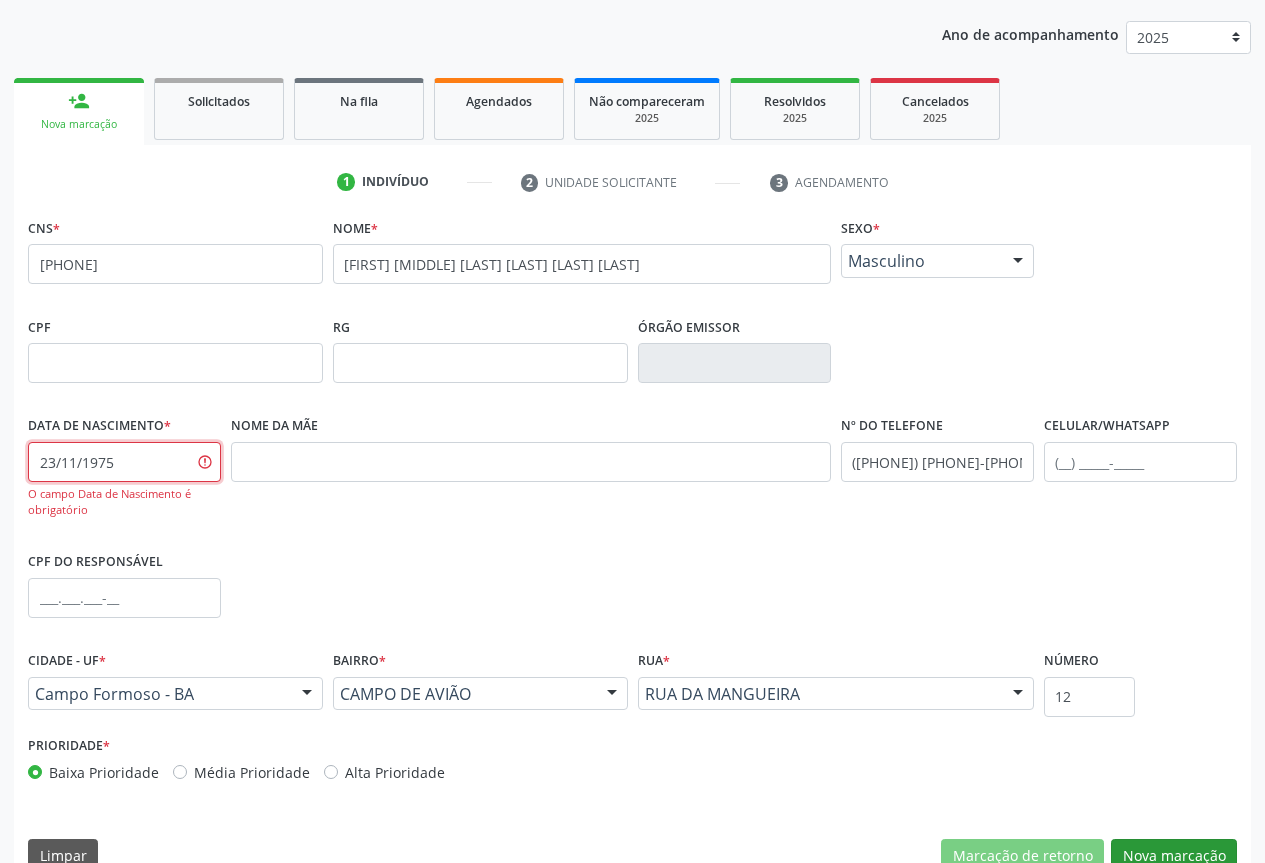 type on "23/11/1975" 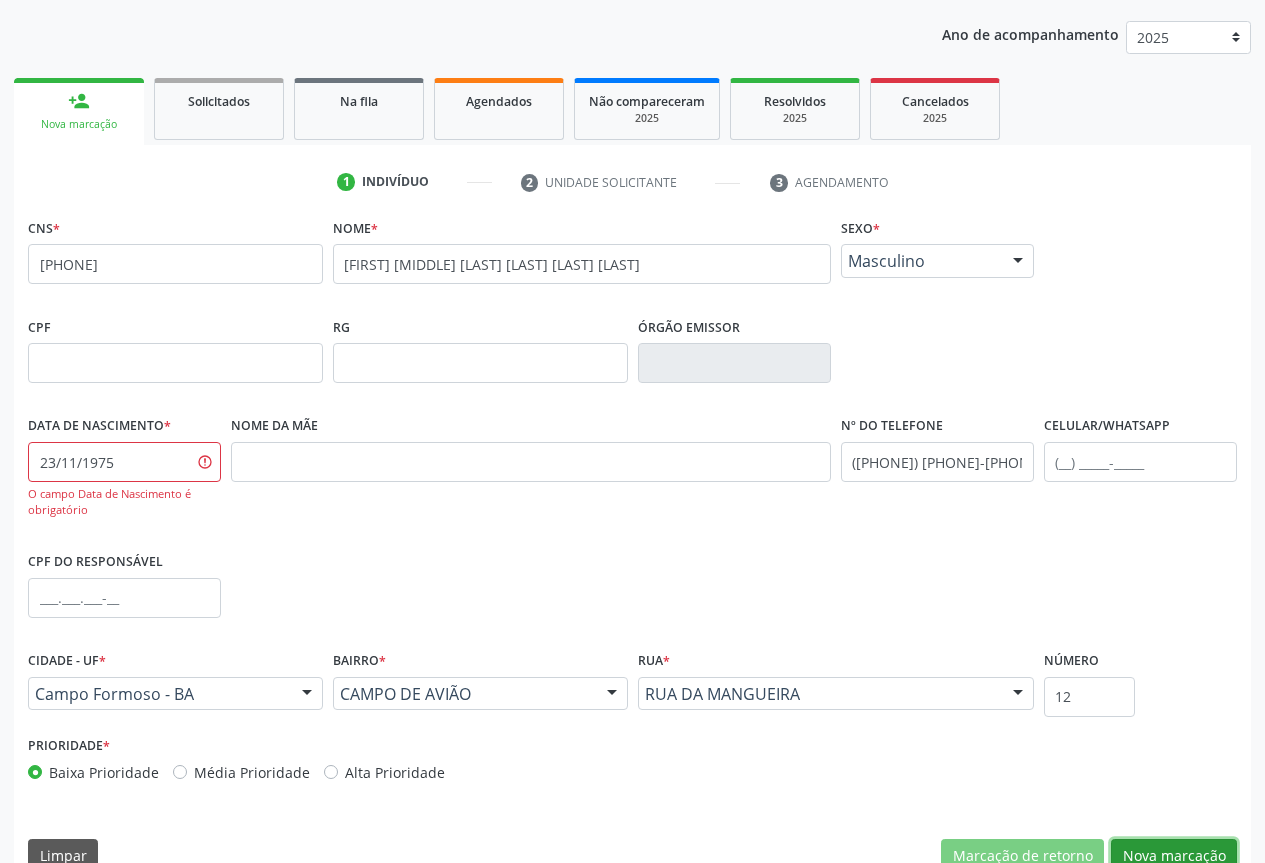 click on "Nova marcação" at bounding box center (1174, 856) 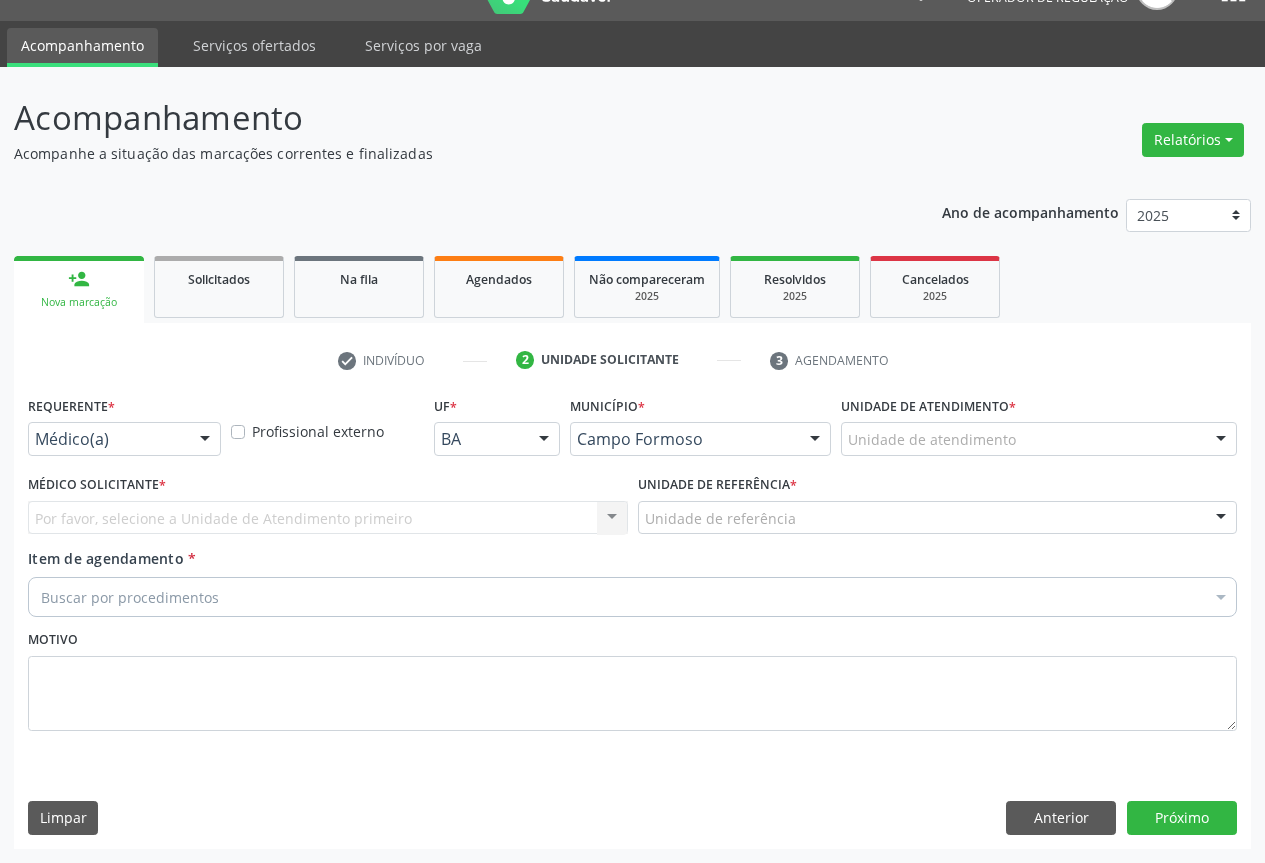 scroll, scrollTop: 43, scrollLeft: 0, axis: vertical 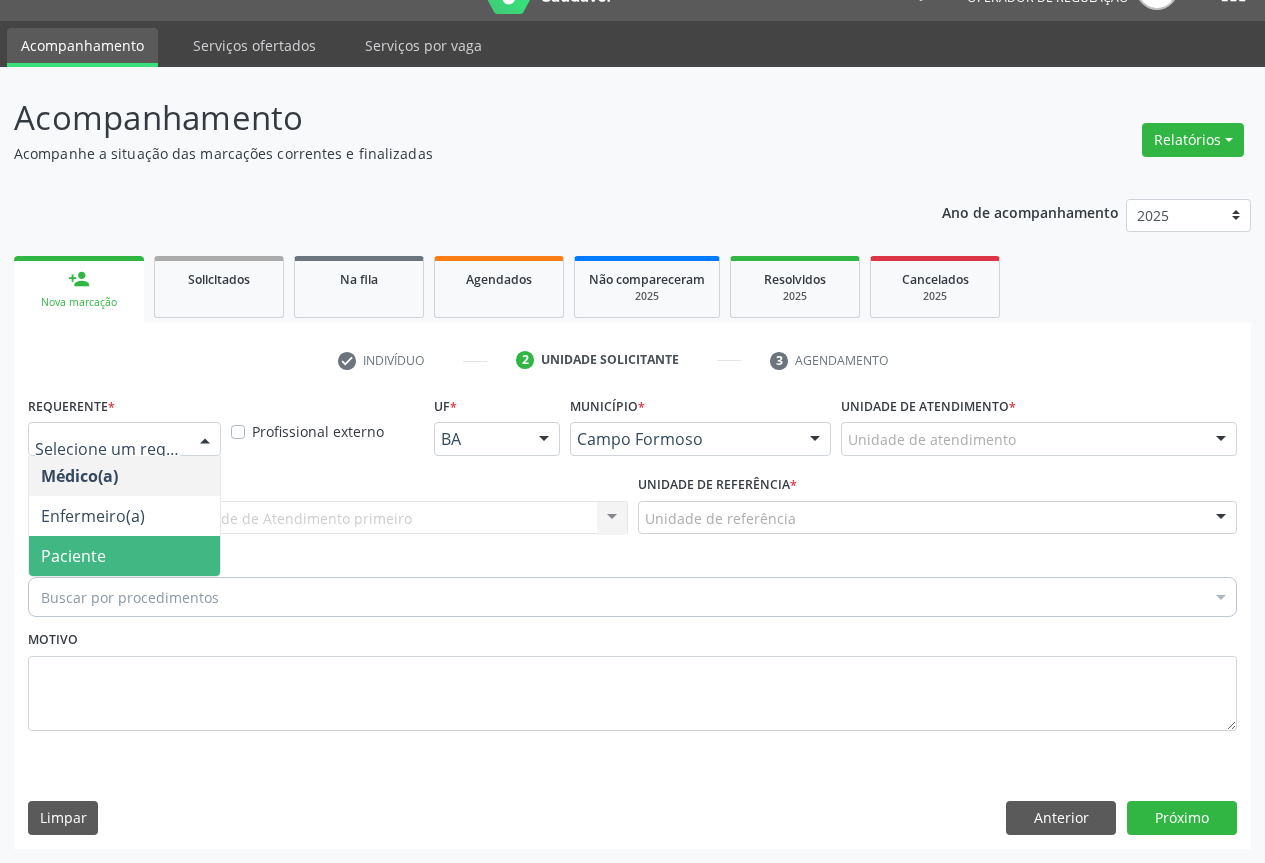 drag, startPoint x: 92, startPoint y: 554, endPoint x: 284, endPoint y: 535, distance: 192.93782 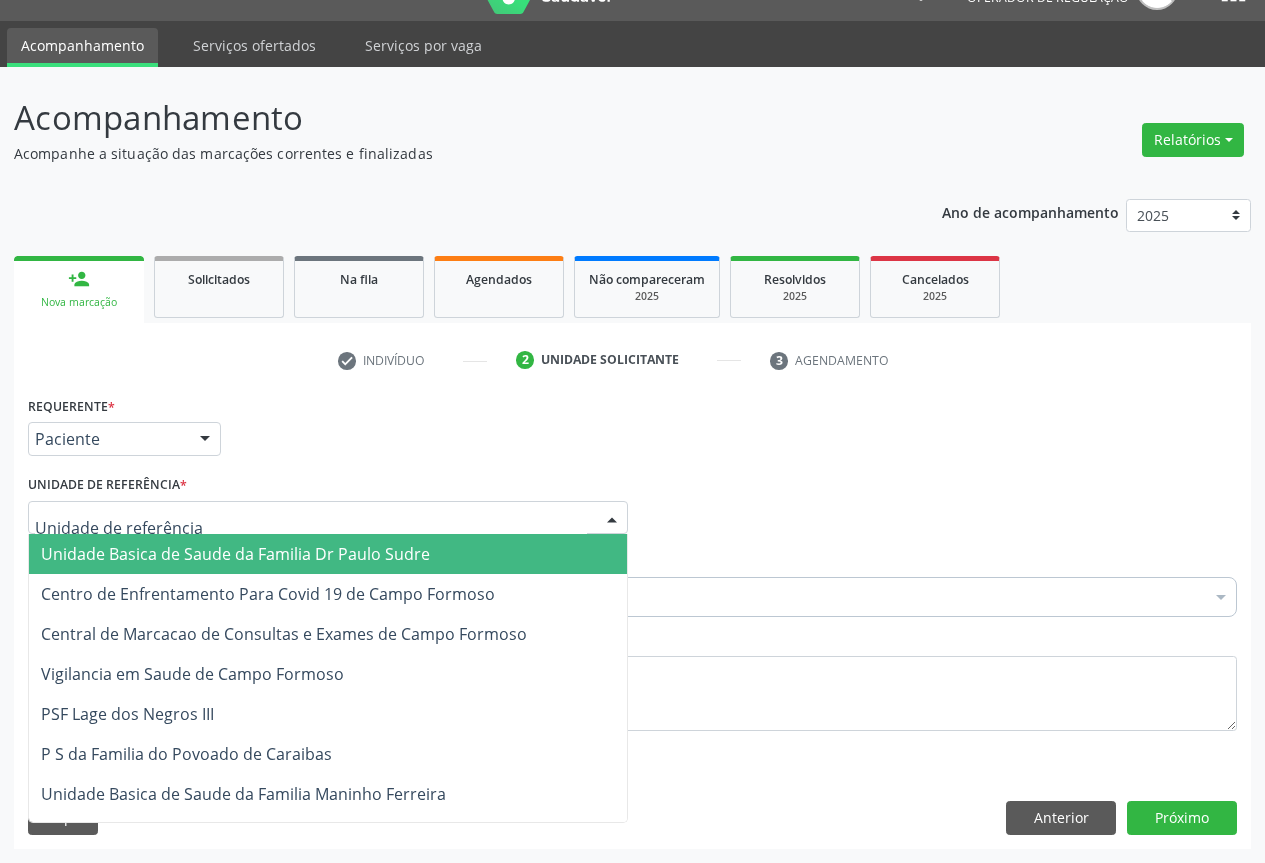 click at bounding box center (328, 518) 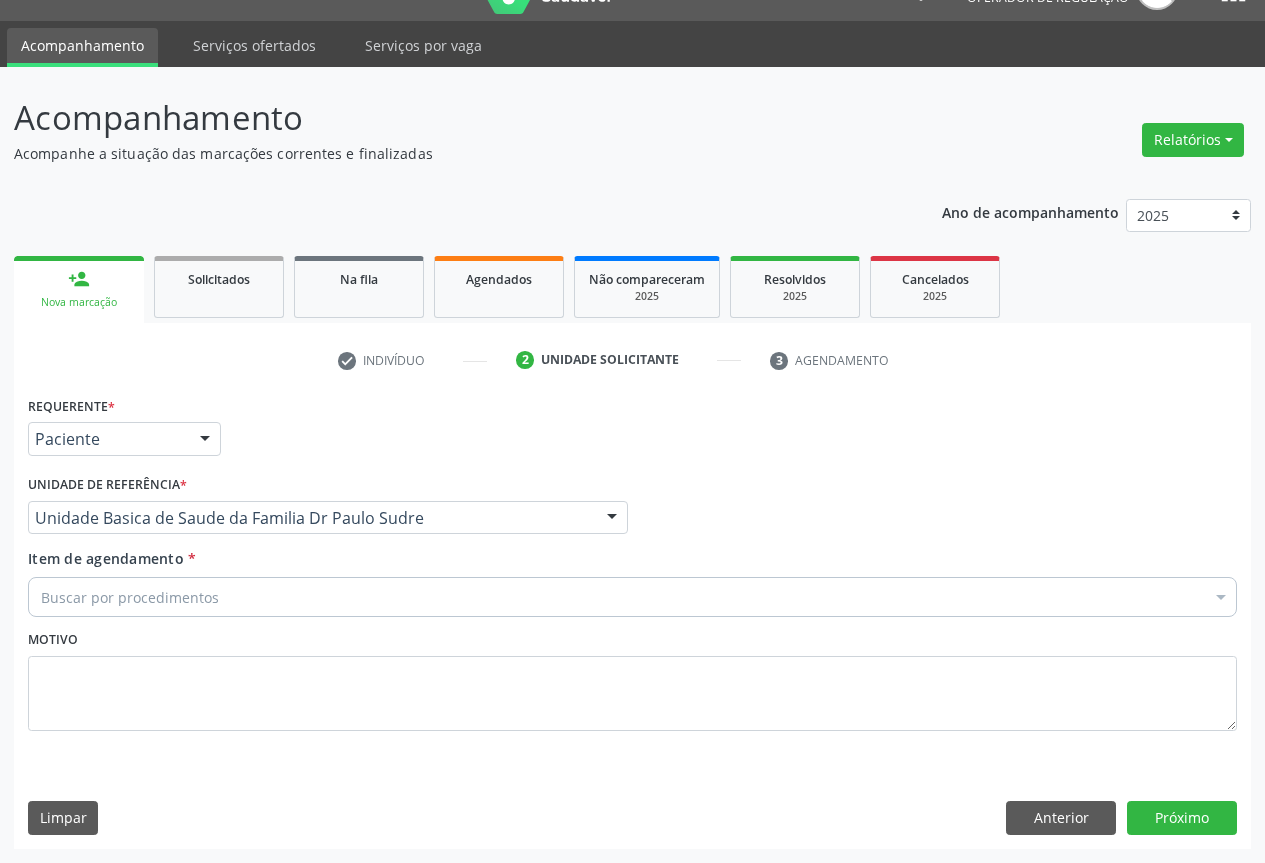 click on "Buscar por procedimentos" at bounding box center [632, 597] 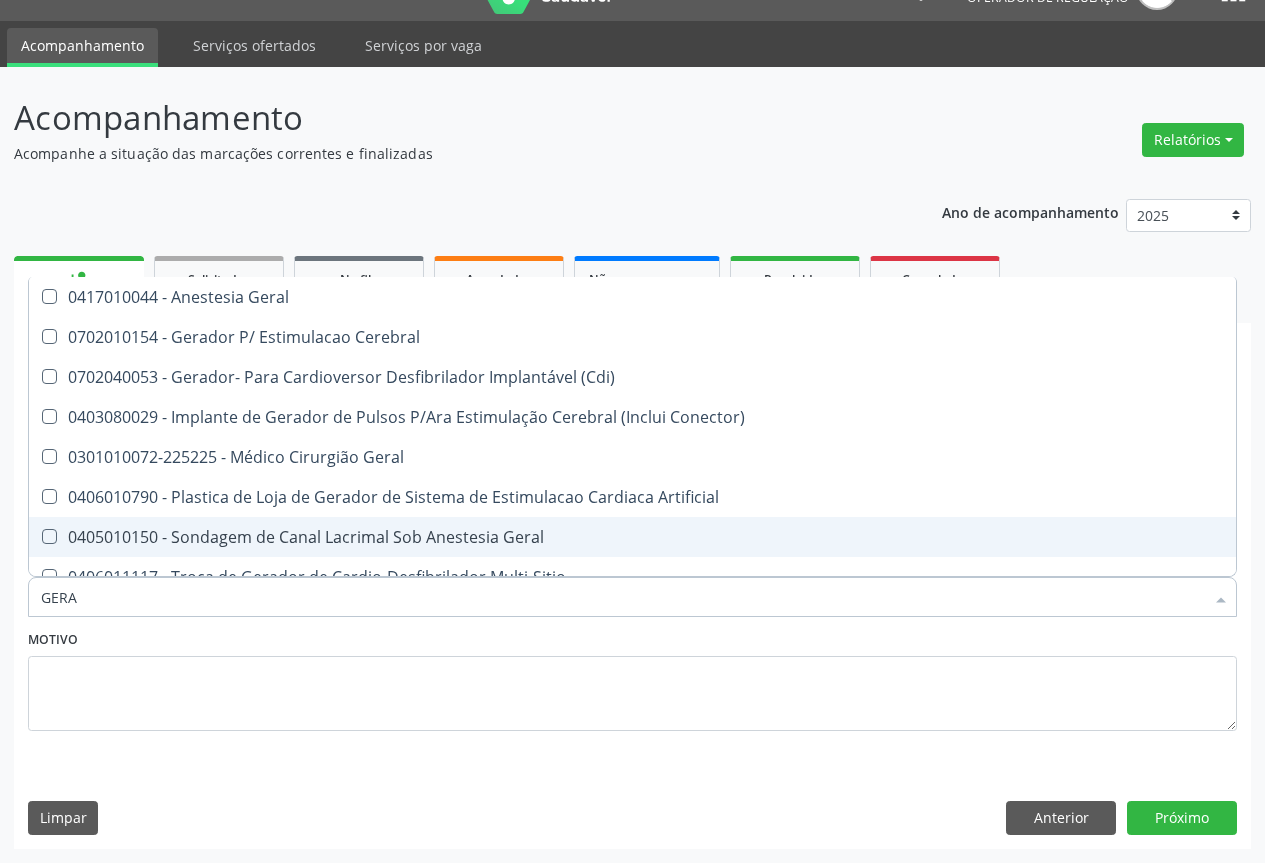 type on "GERAL" 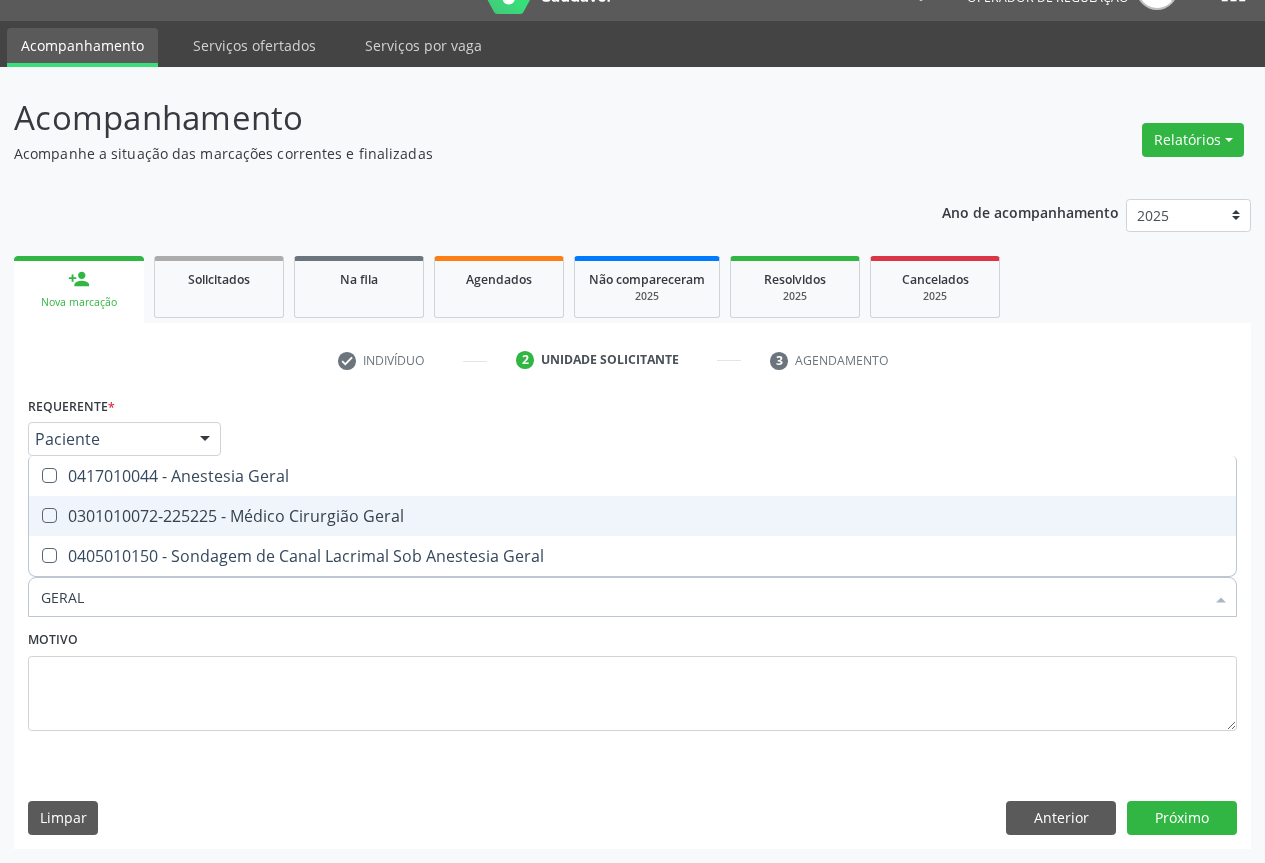 click on "0301010072-225225 - Médico Cirurgião Geral" at bounding box center [632, 516] 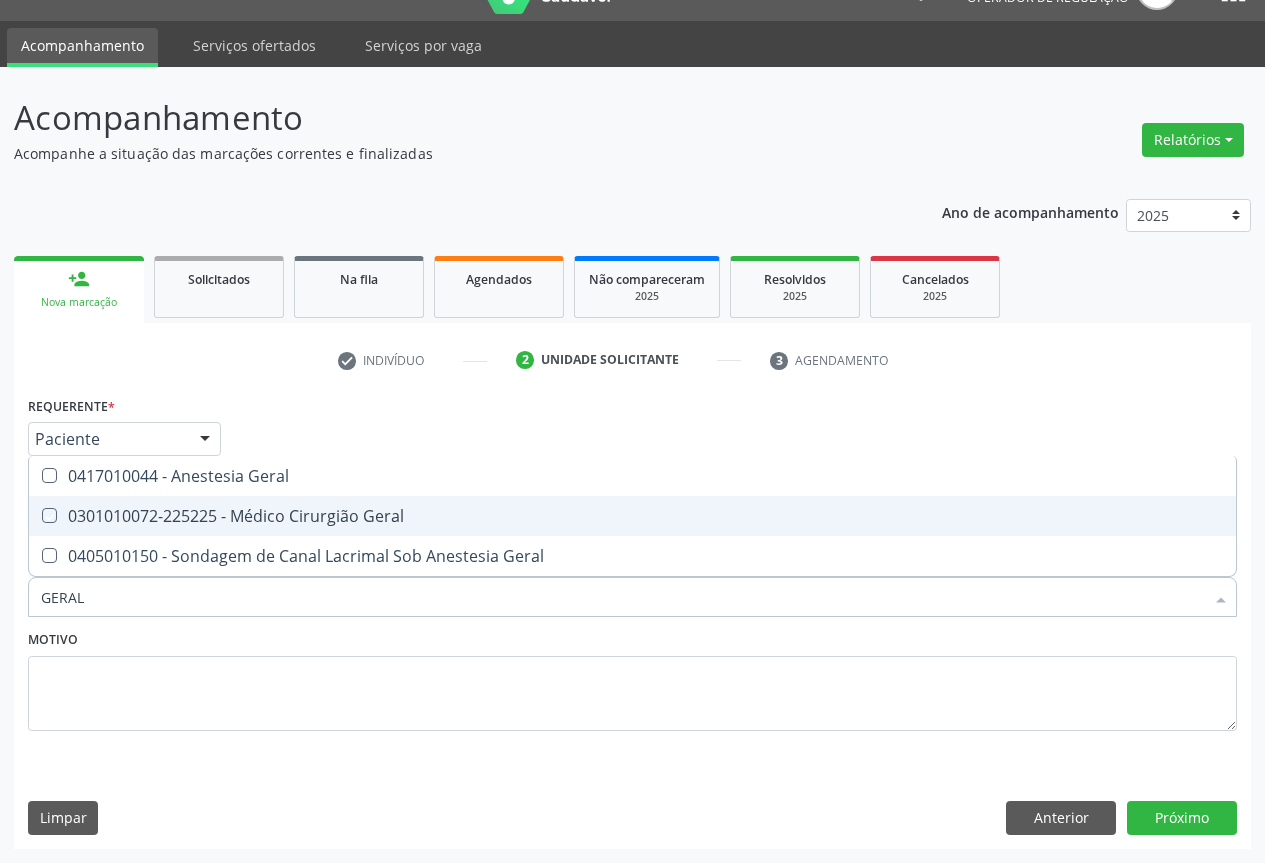 checkbox on "true" 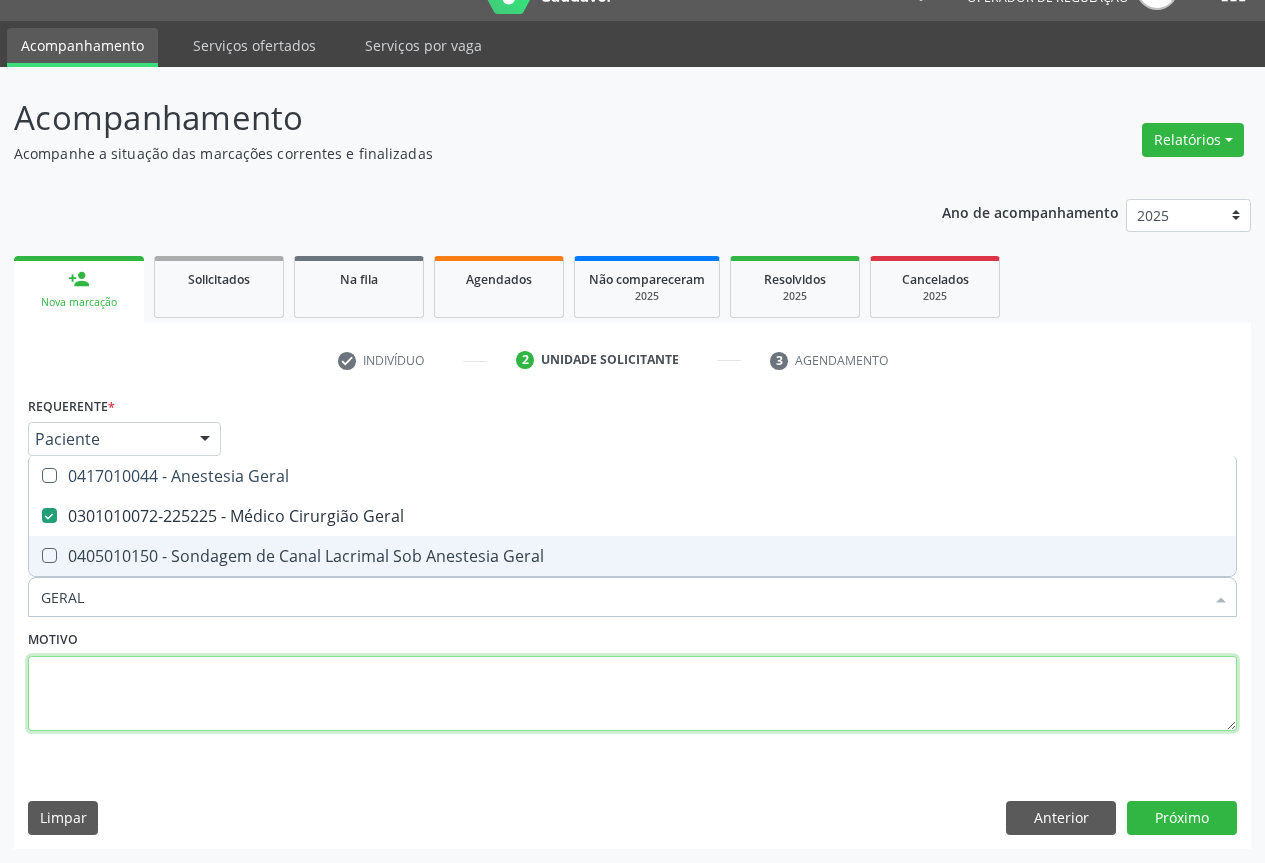click at bounding box center (632, 694) 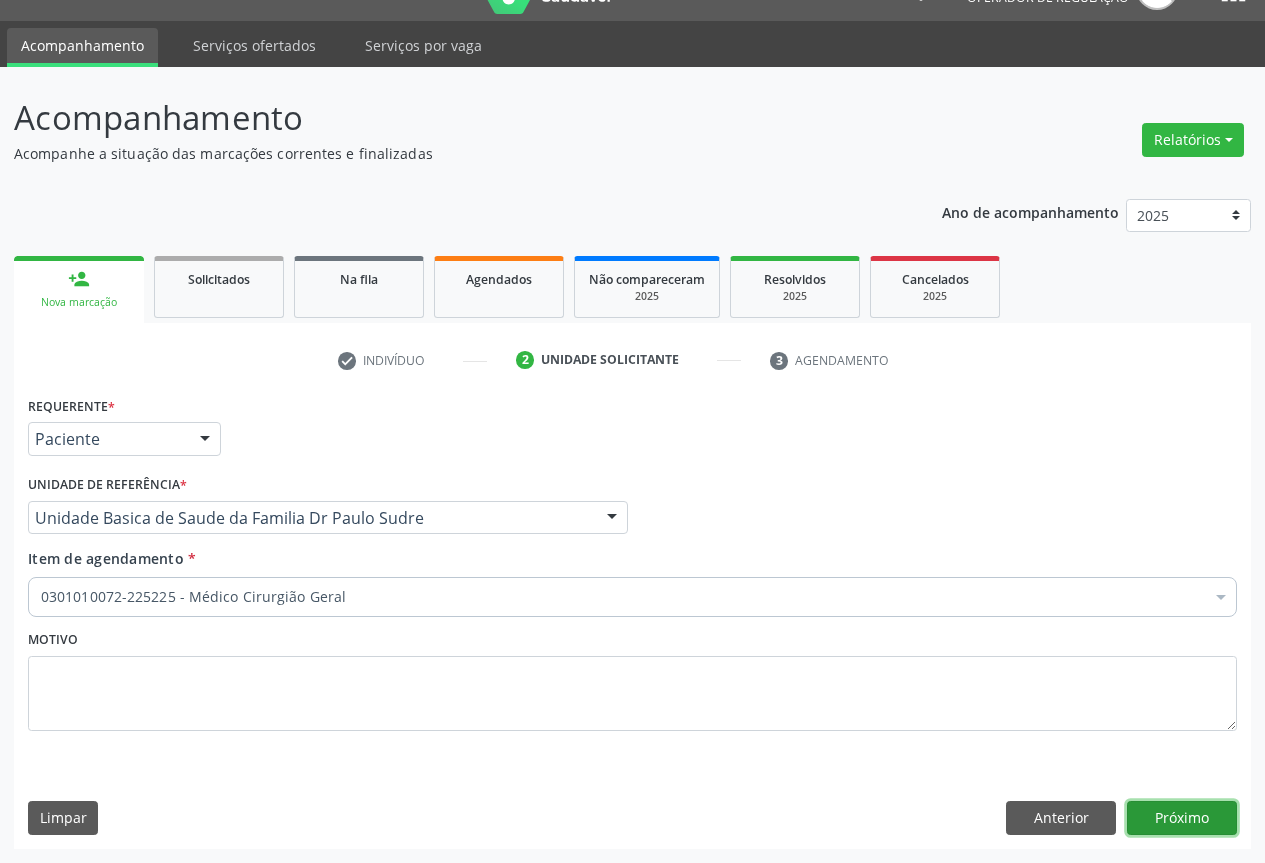click on "Próximo" at bounding box center (1182, 818) 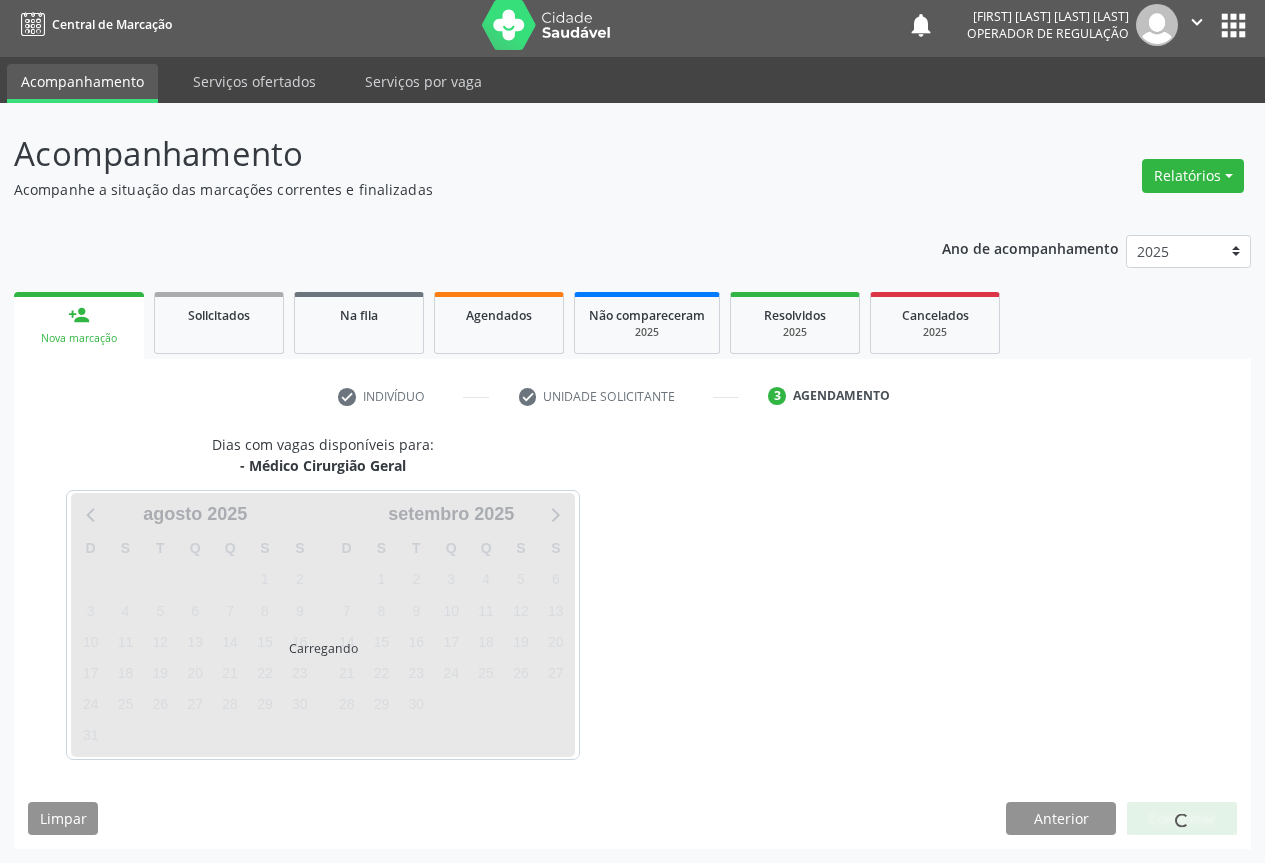 scroll, scrollTop: 7, scrollLeft: 0, axis: vertical 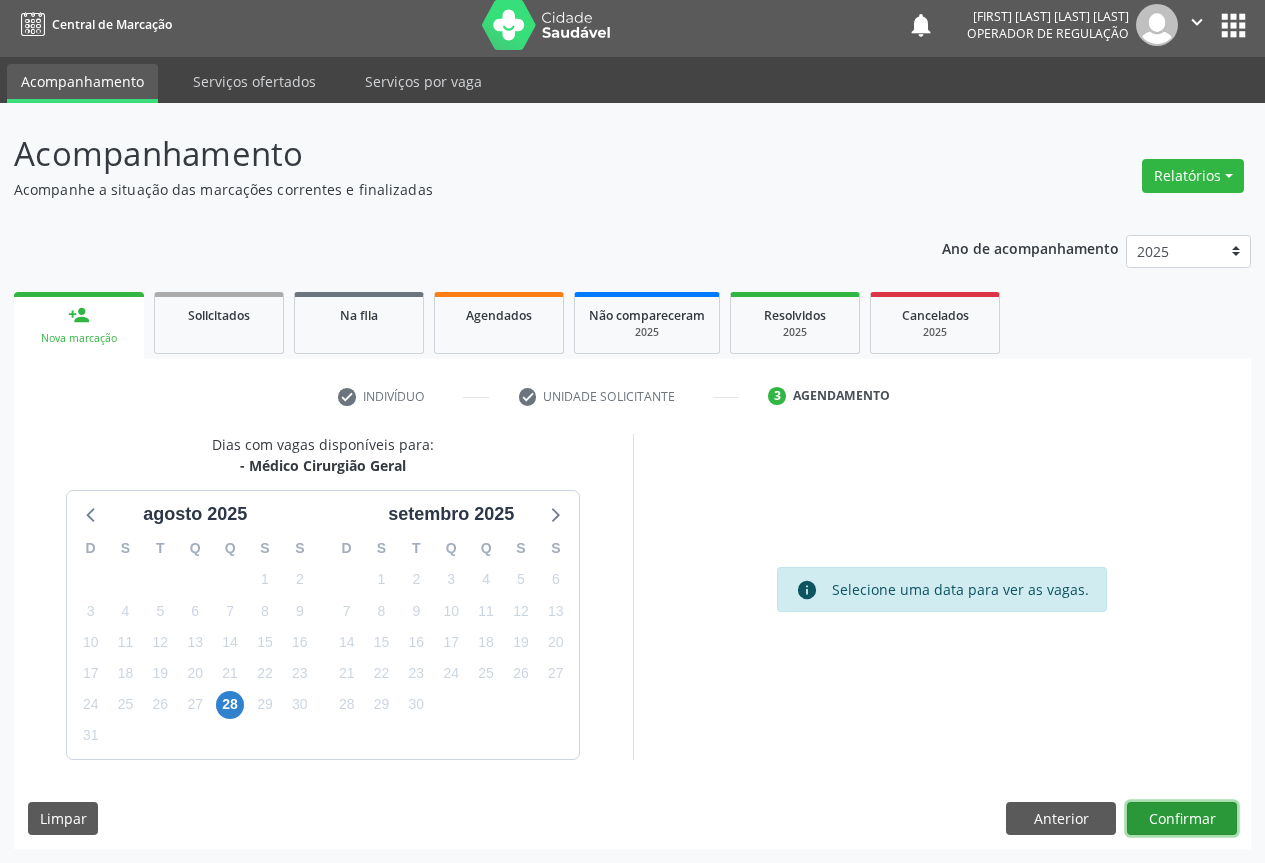 click on "Confirmar" at bounding box center (1182, 819) 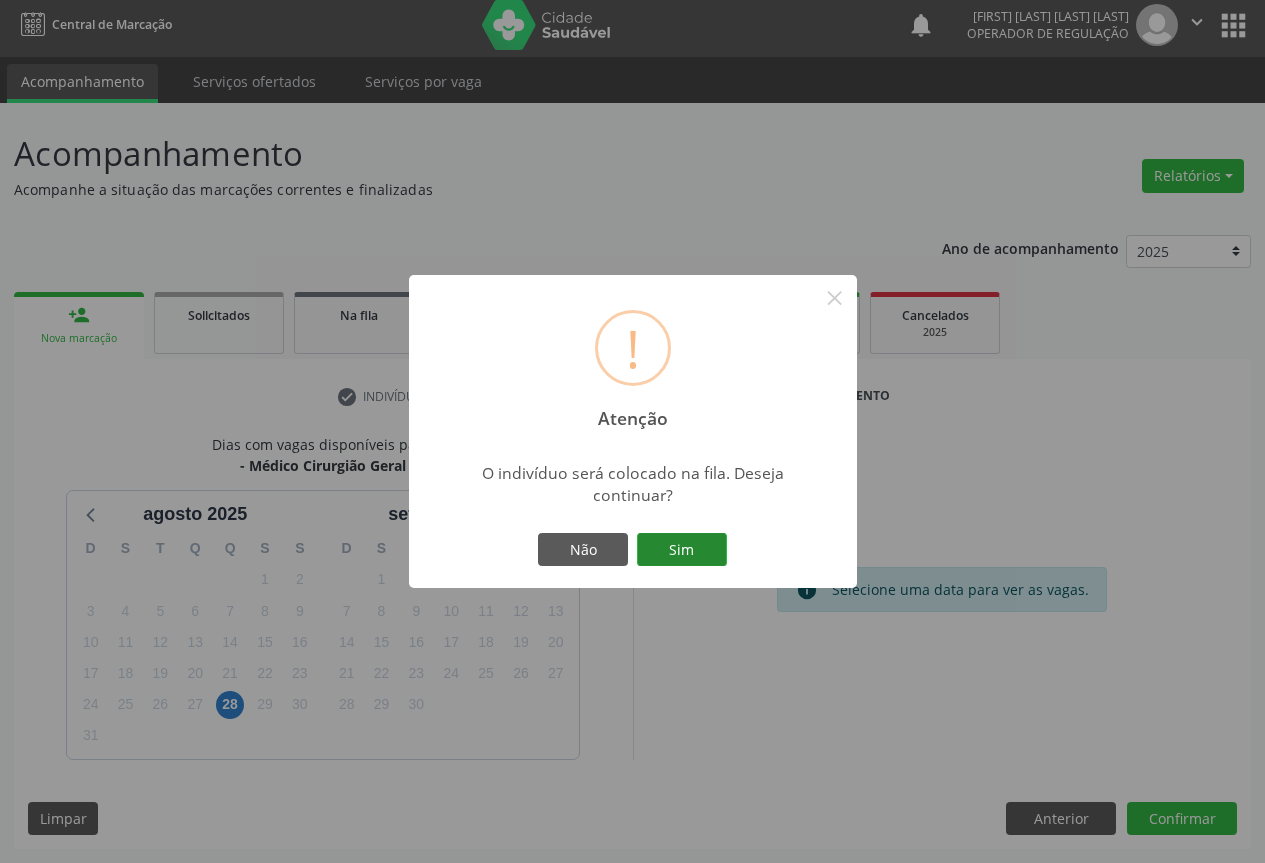 click on "Sim" at bounding box center (682, 550) 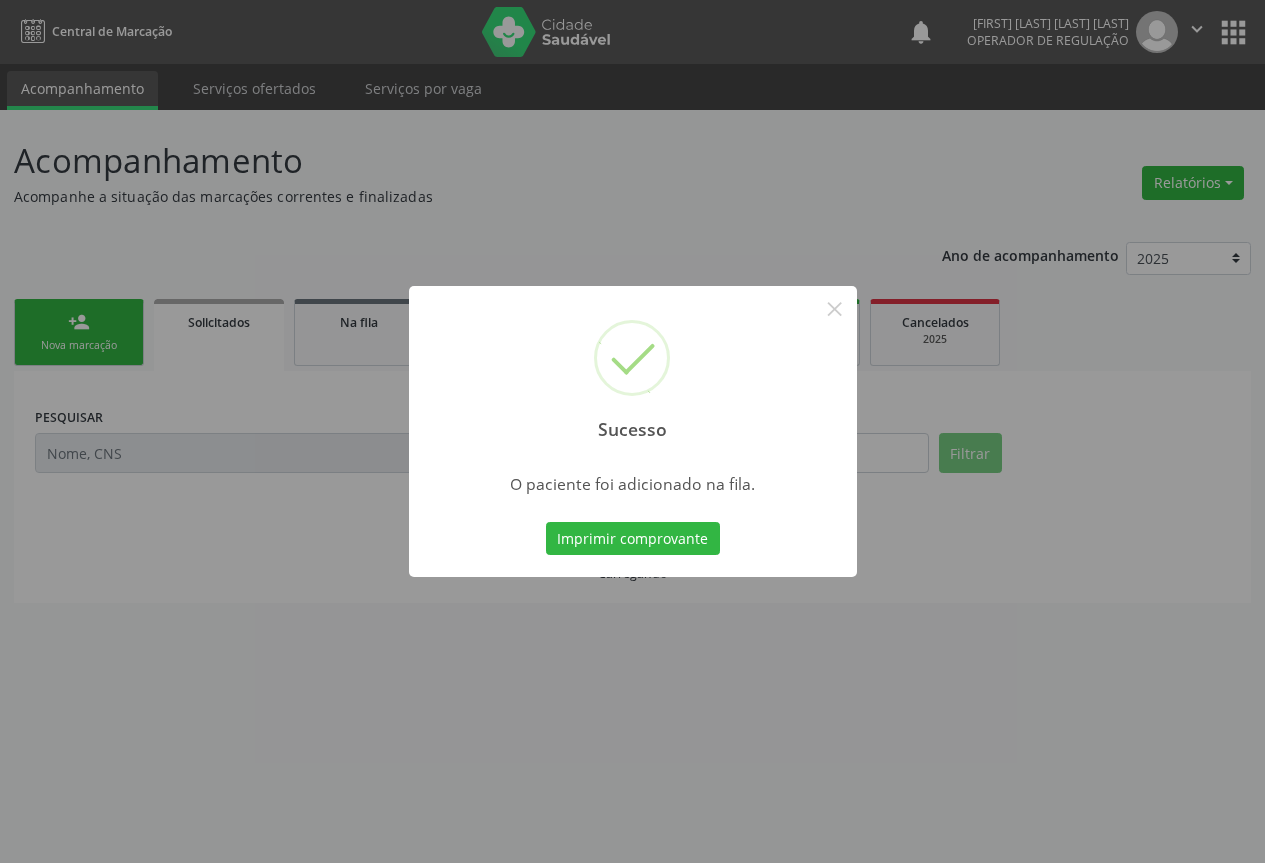 scroll, scrollTop: 0, scrollLeft: 0, axis: both 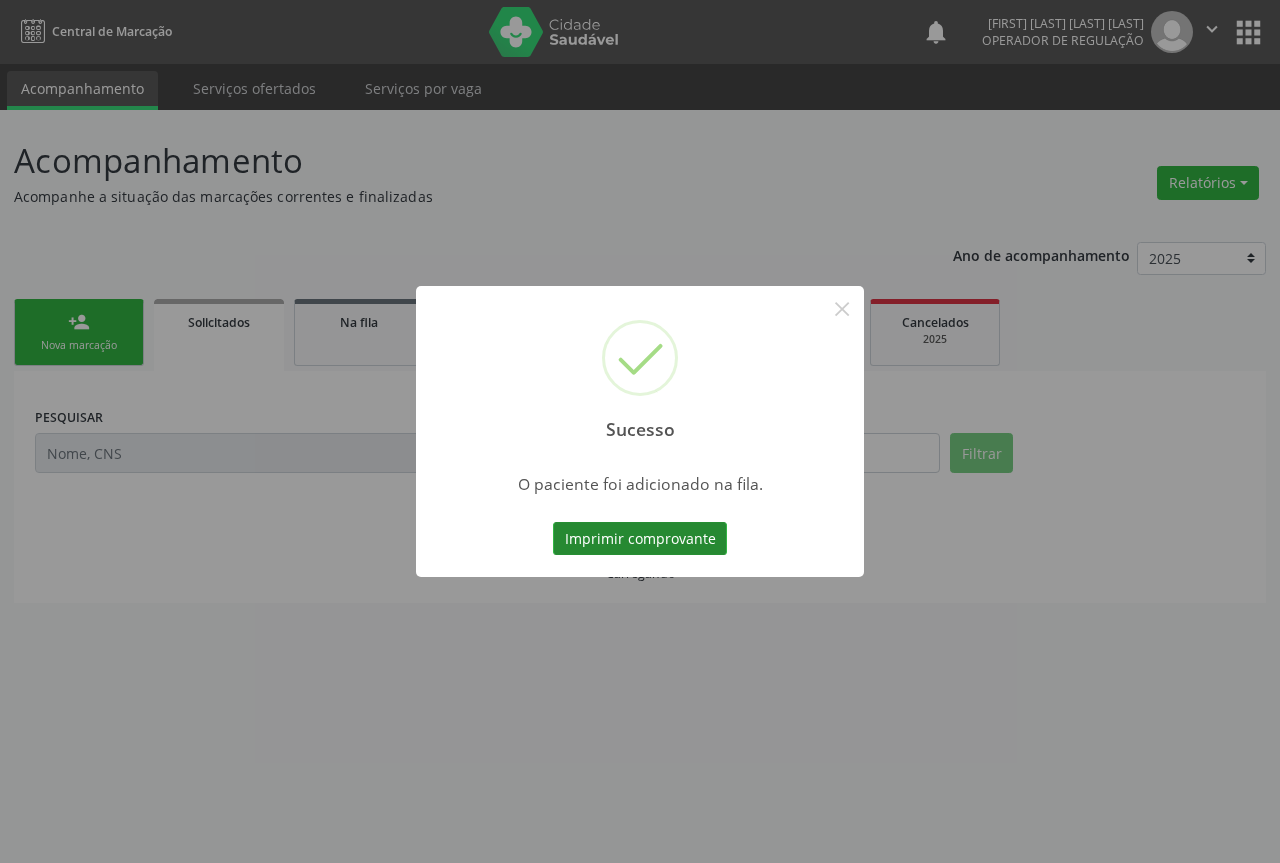 click on "Imprimir comprovante" at bounding box center (640, 539) 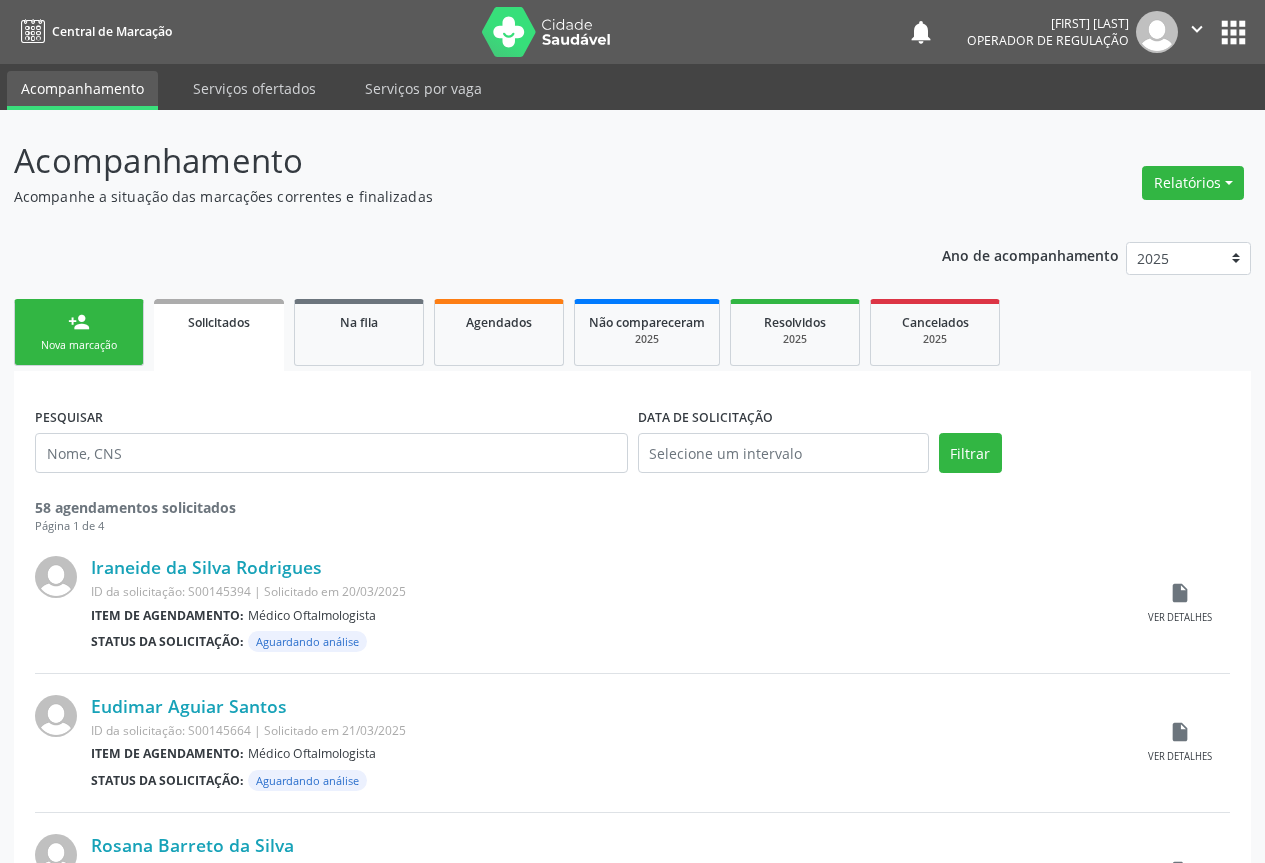 scroll, scrollTop: 0, scrollLeft: 0, axis: both 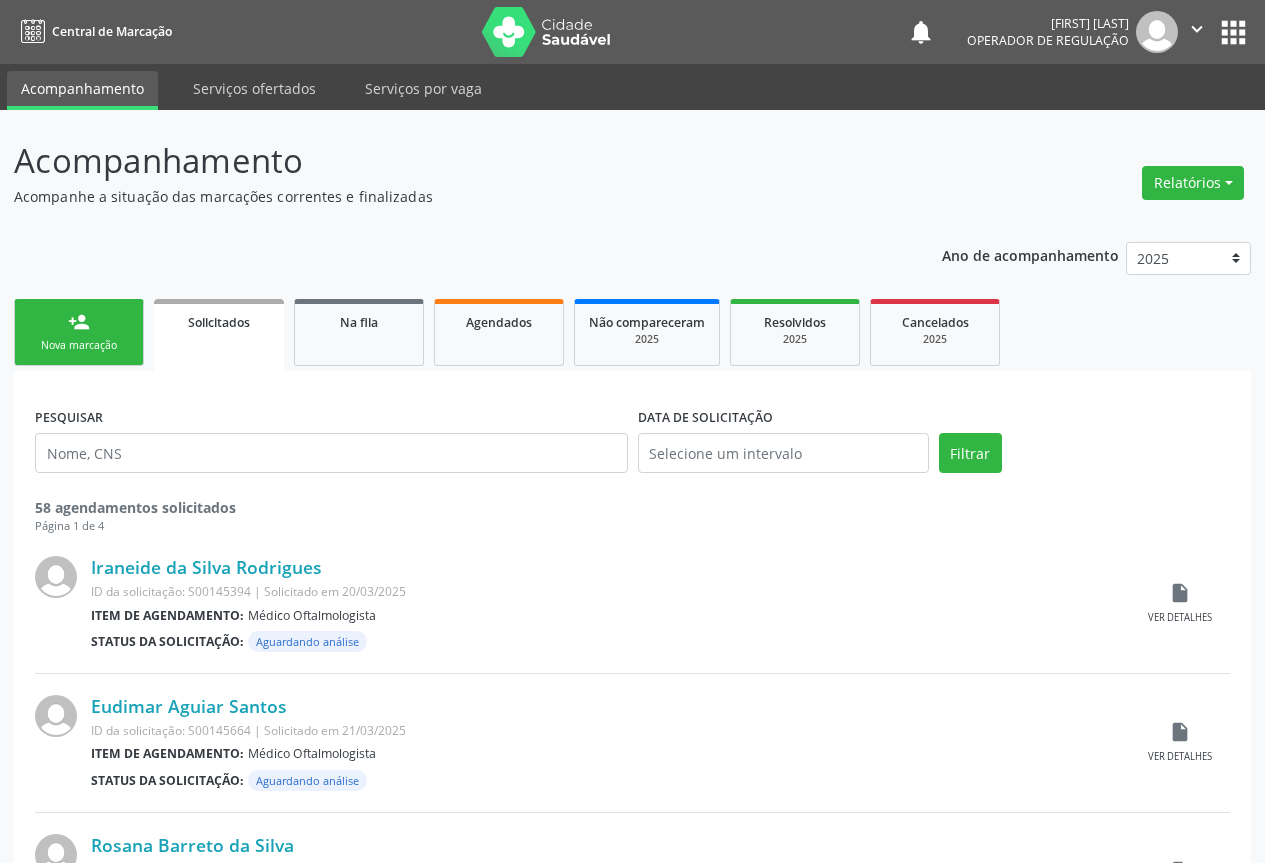 click on "Nova marcação" at bounding box center [79, 345] 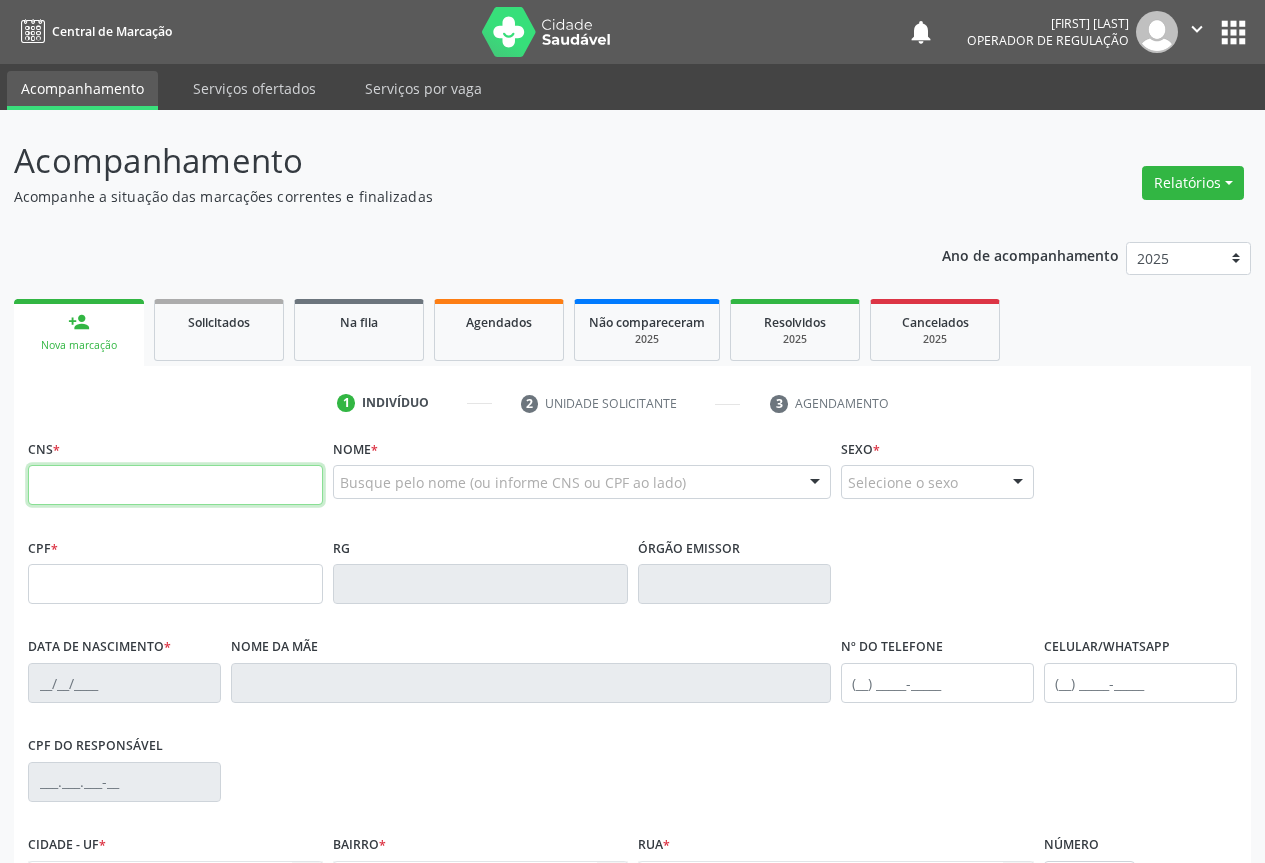 click at bounding box center (175, 485) 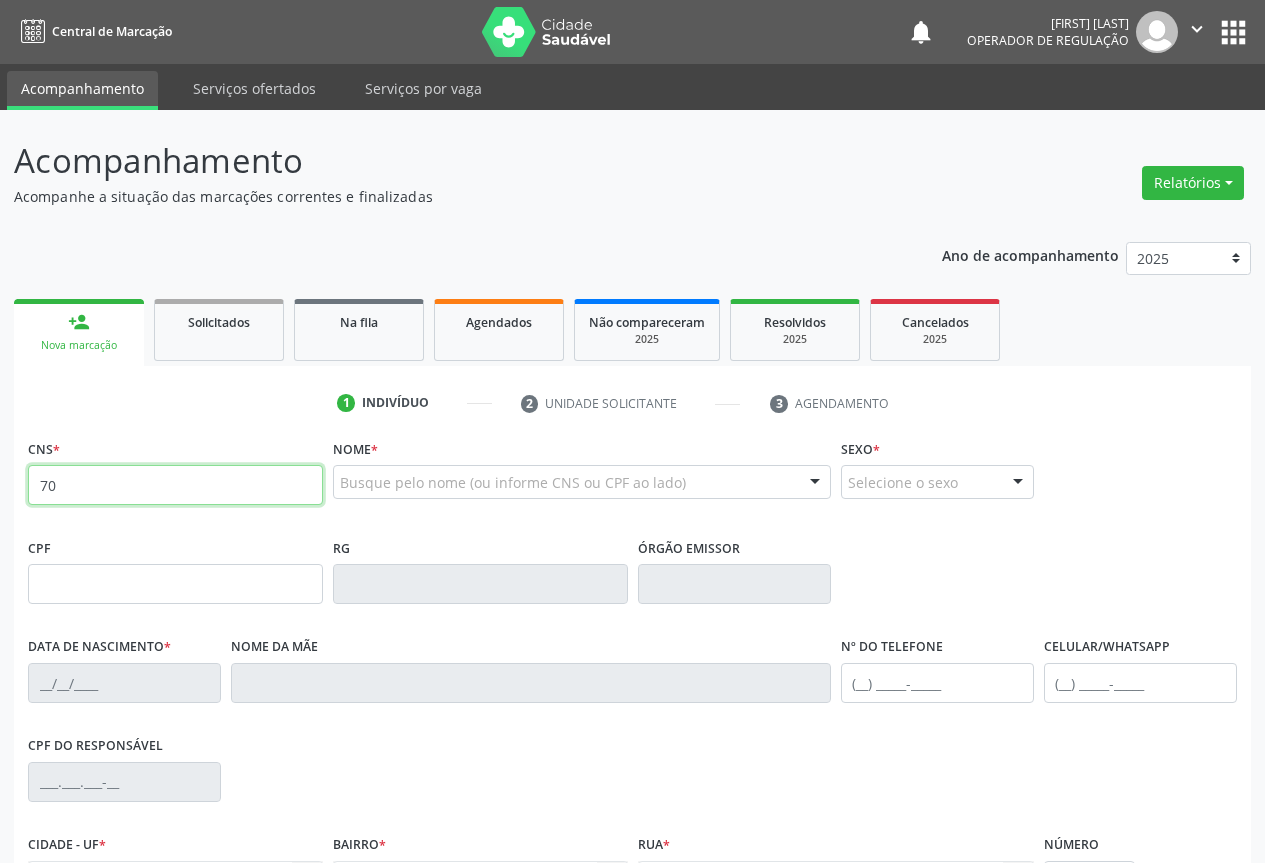 type on "7" 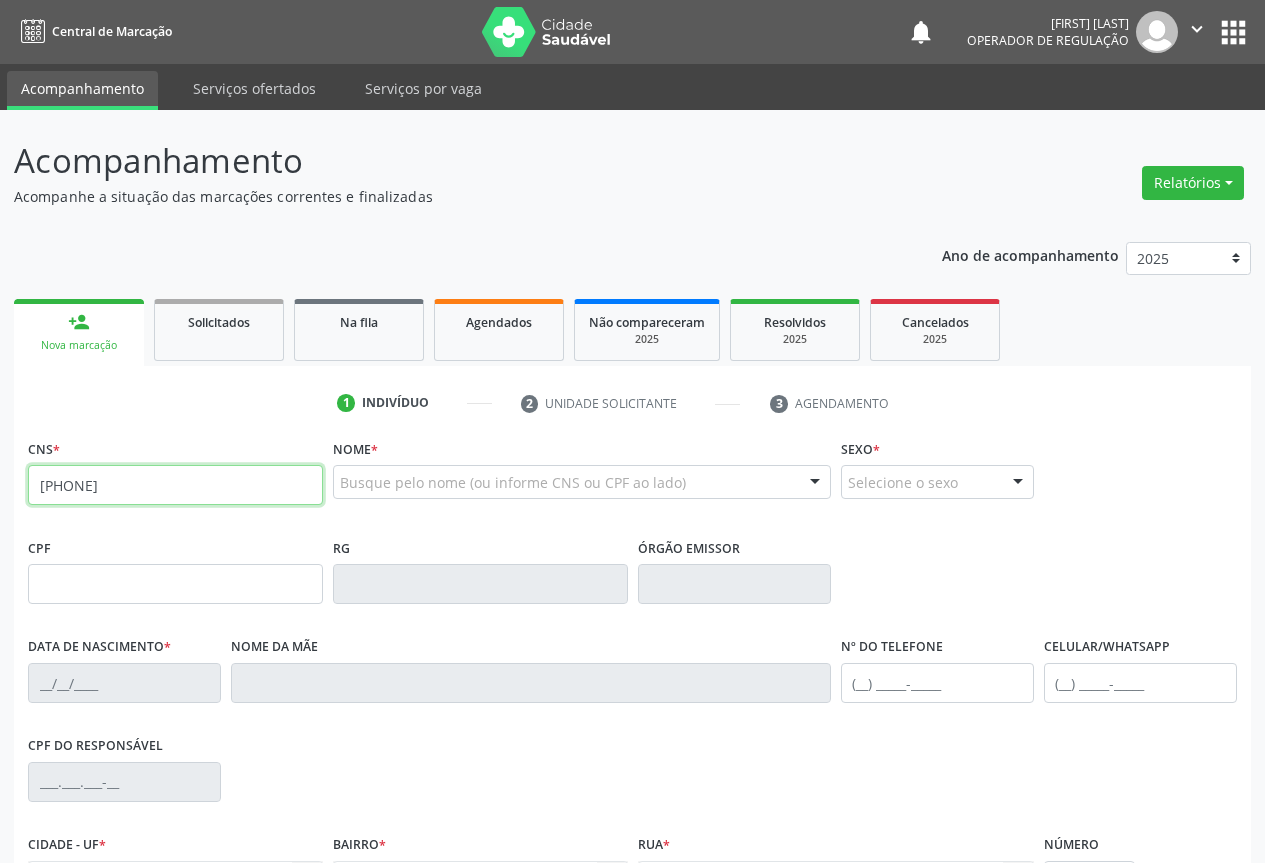type on "[PHONE]" 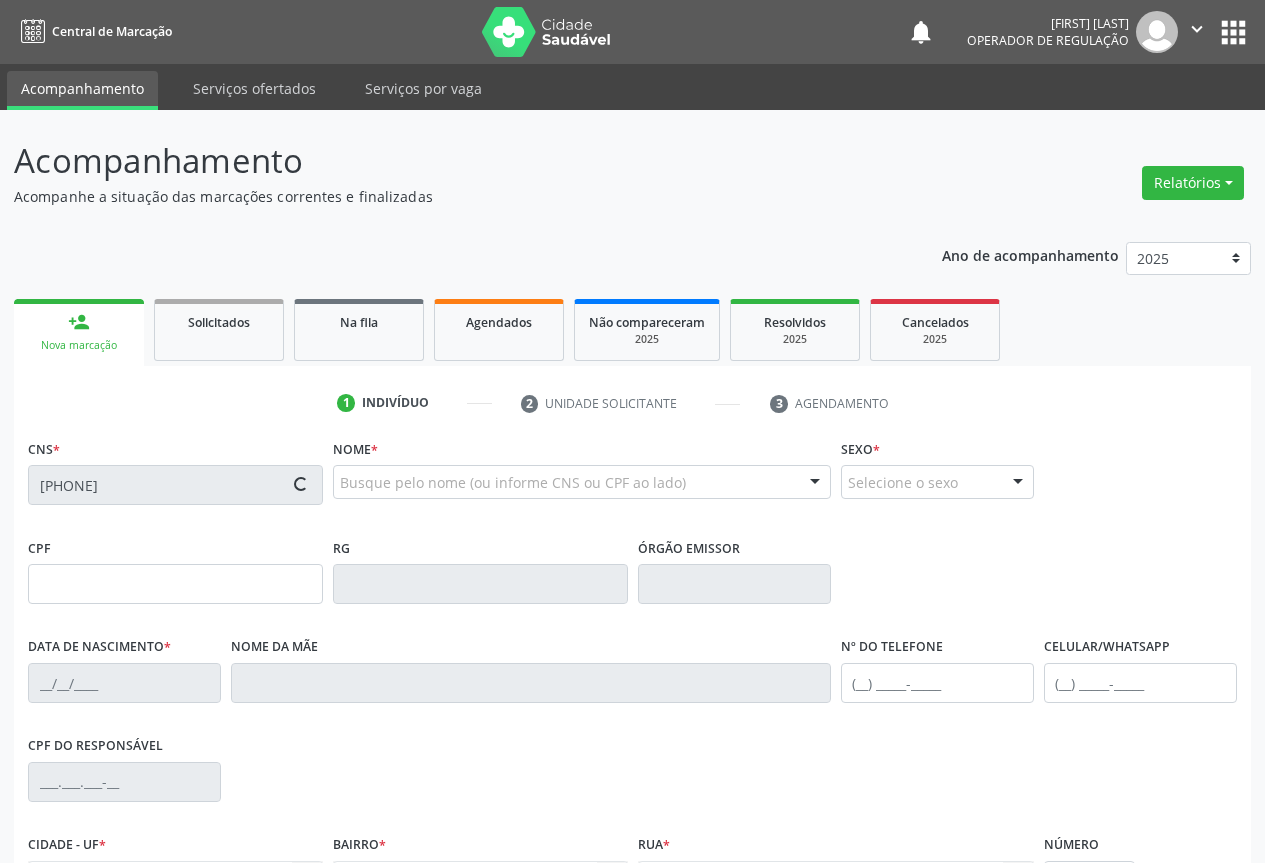 type on "[CPF]" 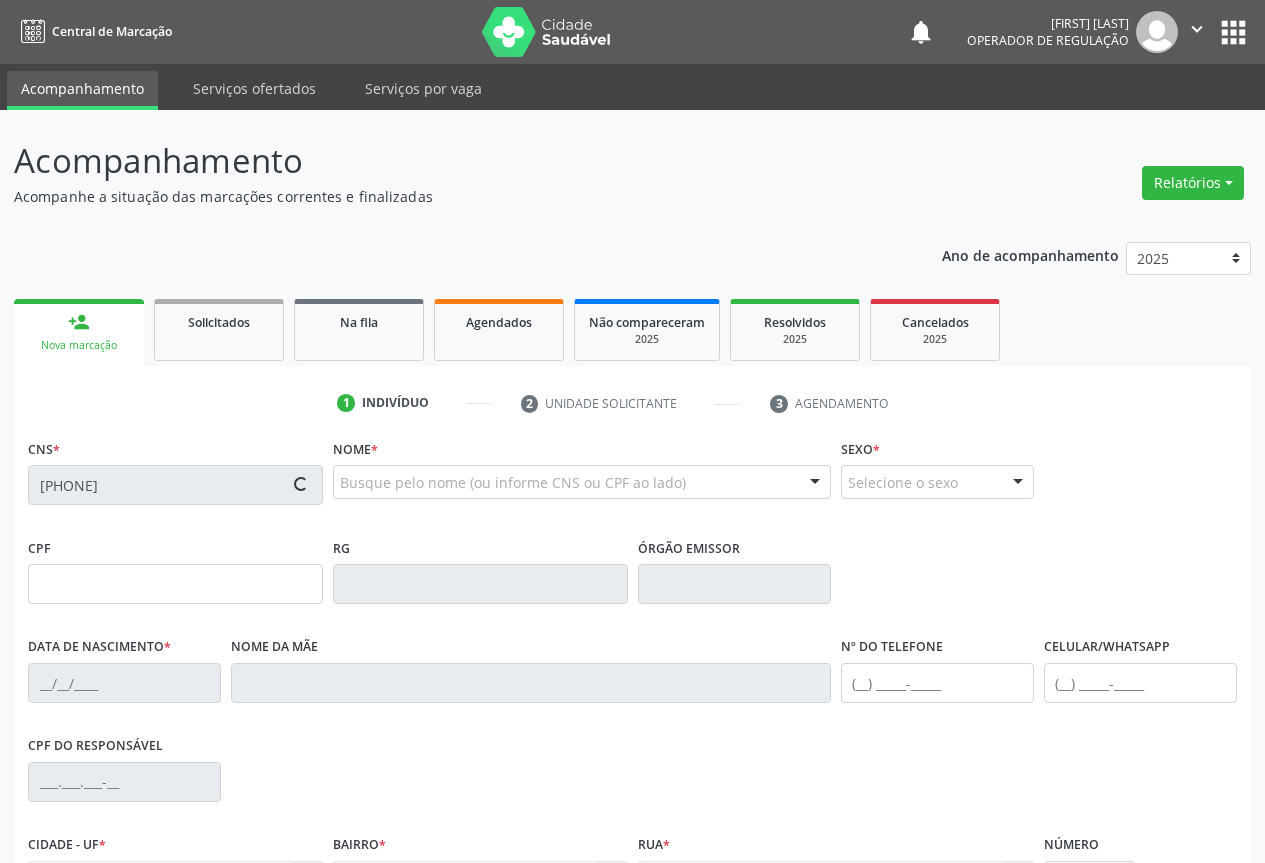 type on "[PHONE]" 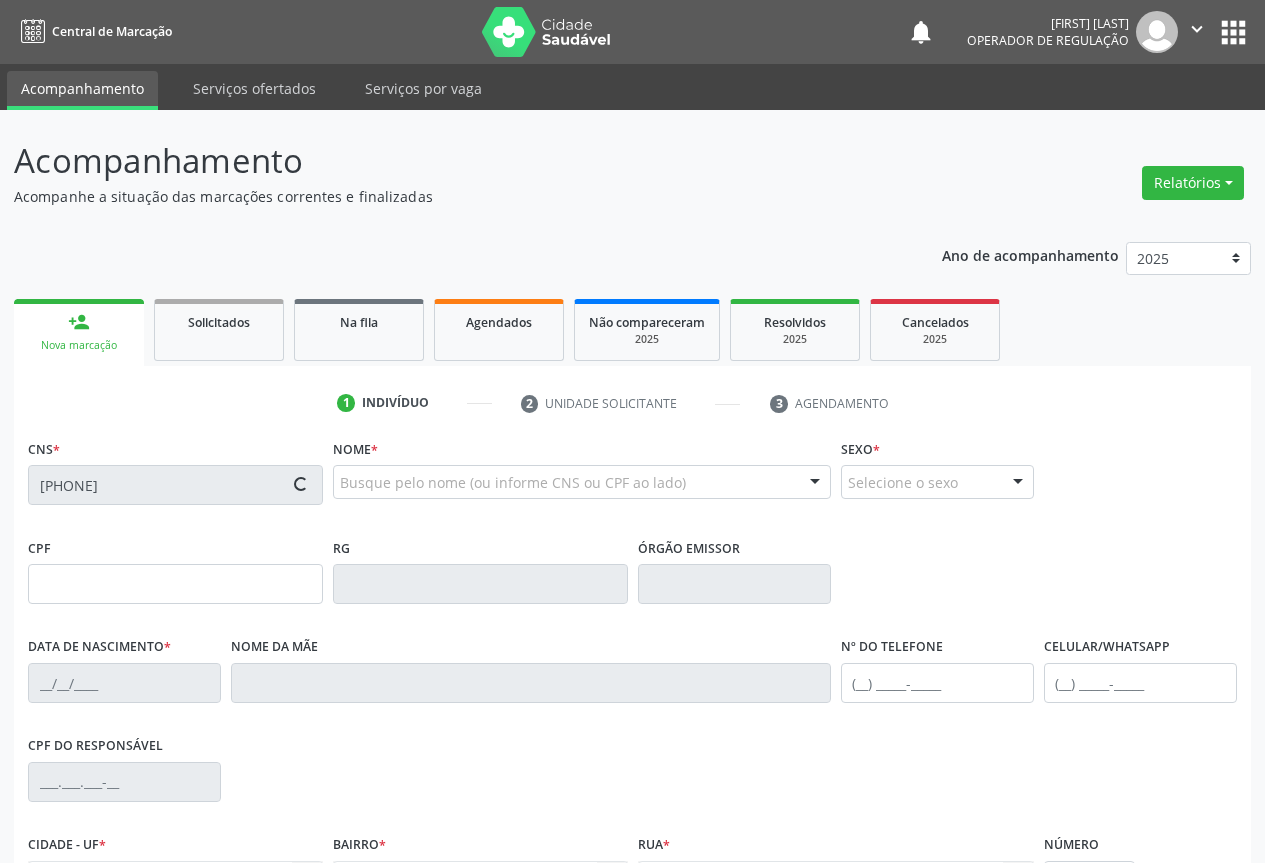 type on "[PHONE]" 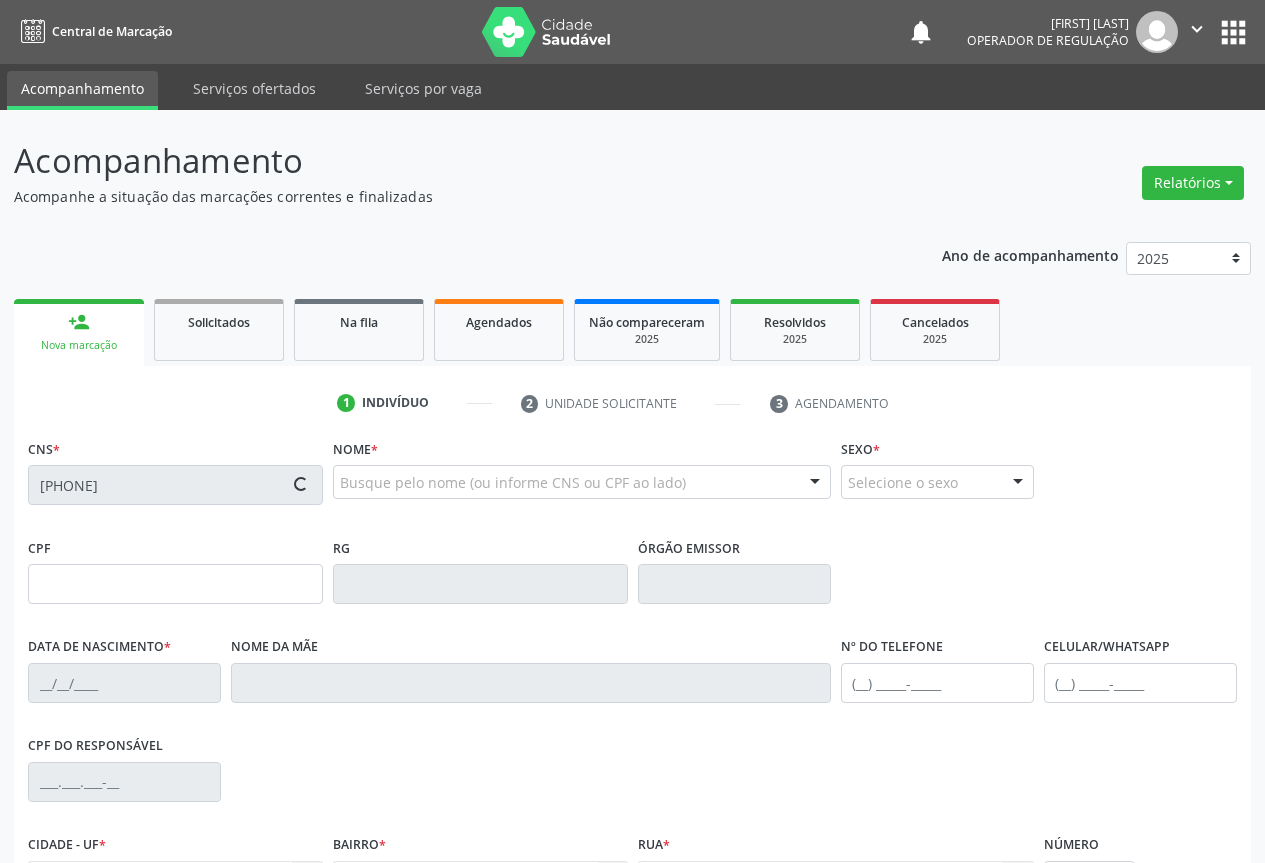 type on "[CPF]" 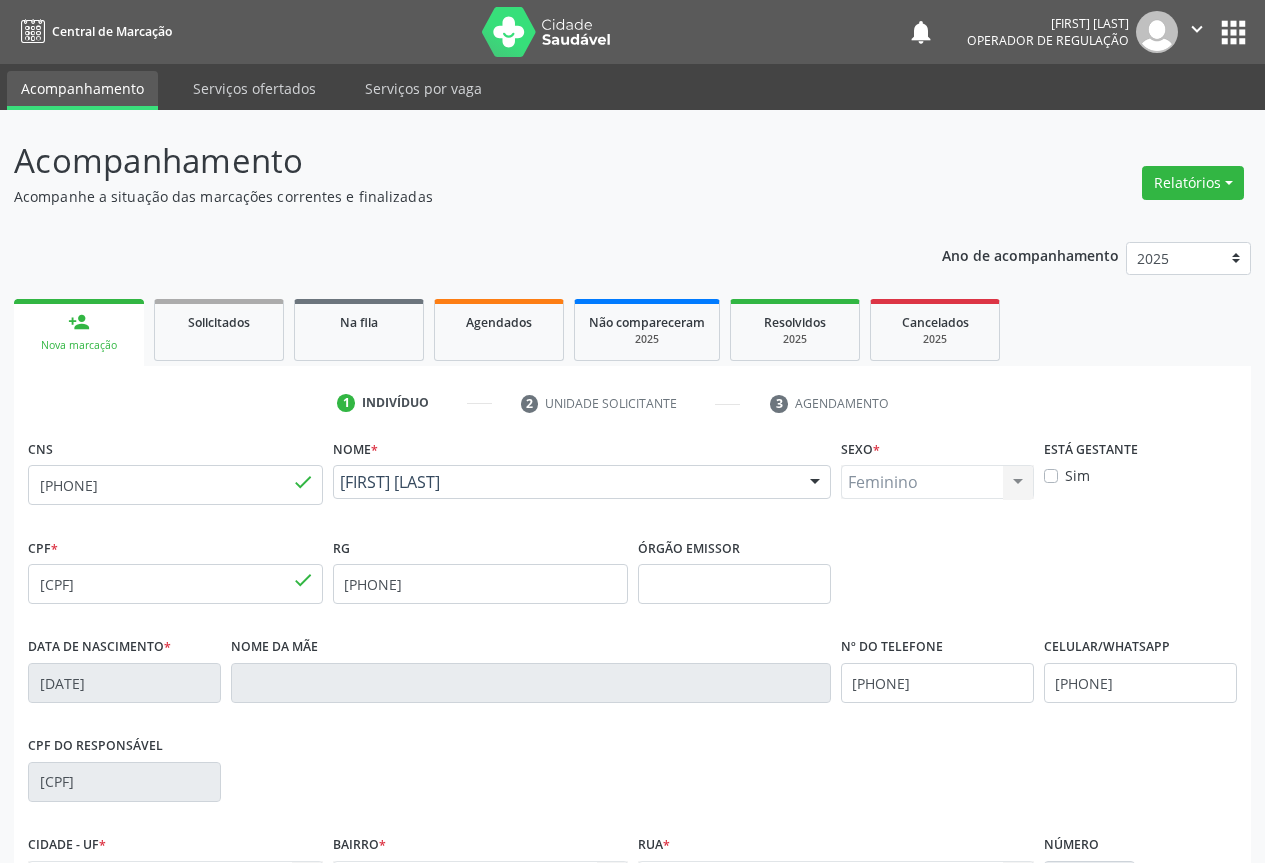 scroll, scrollTop: 221, scrollLeft: 0, axis: vertical 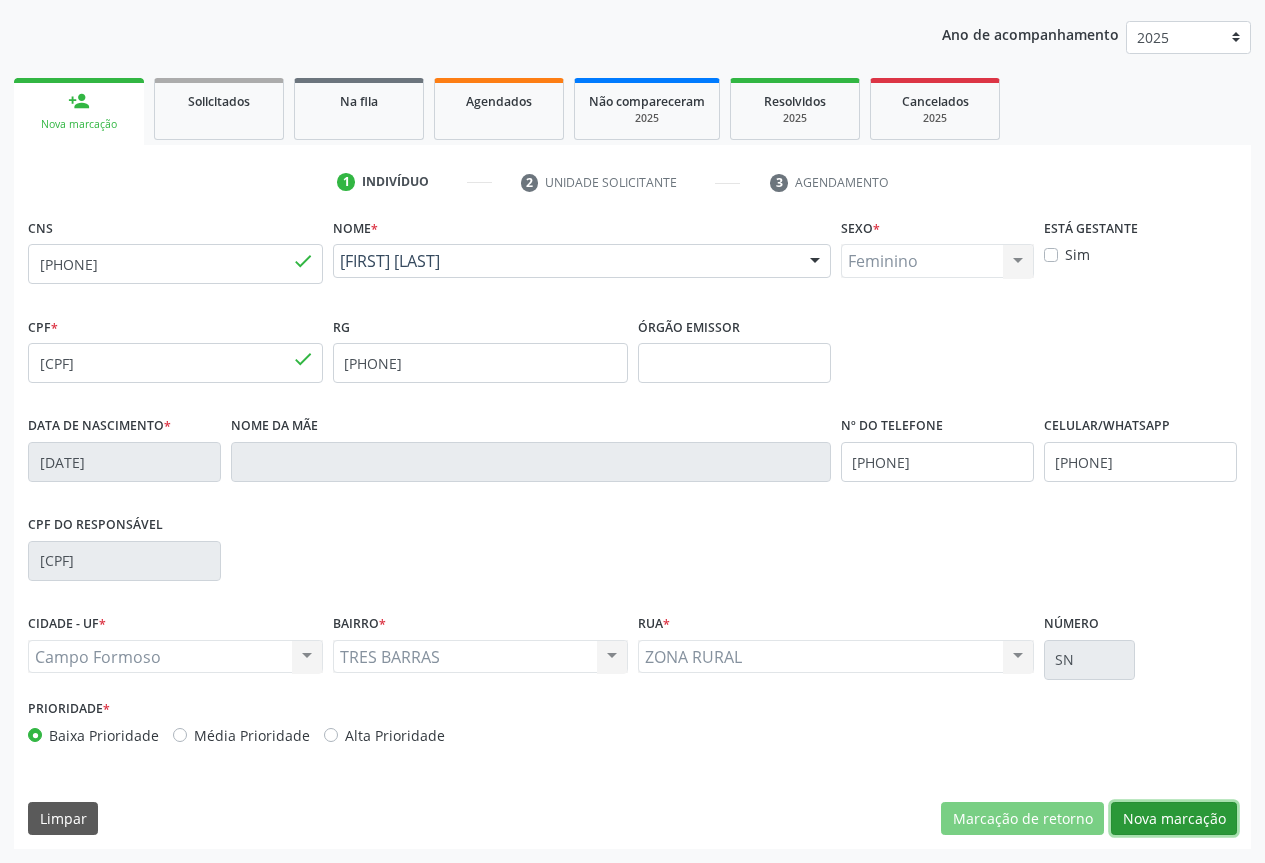 click on "Nova marcação" at bounding box center (1174, 819) 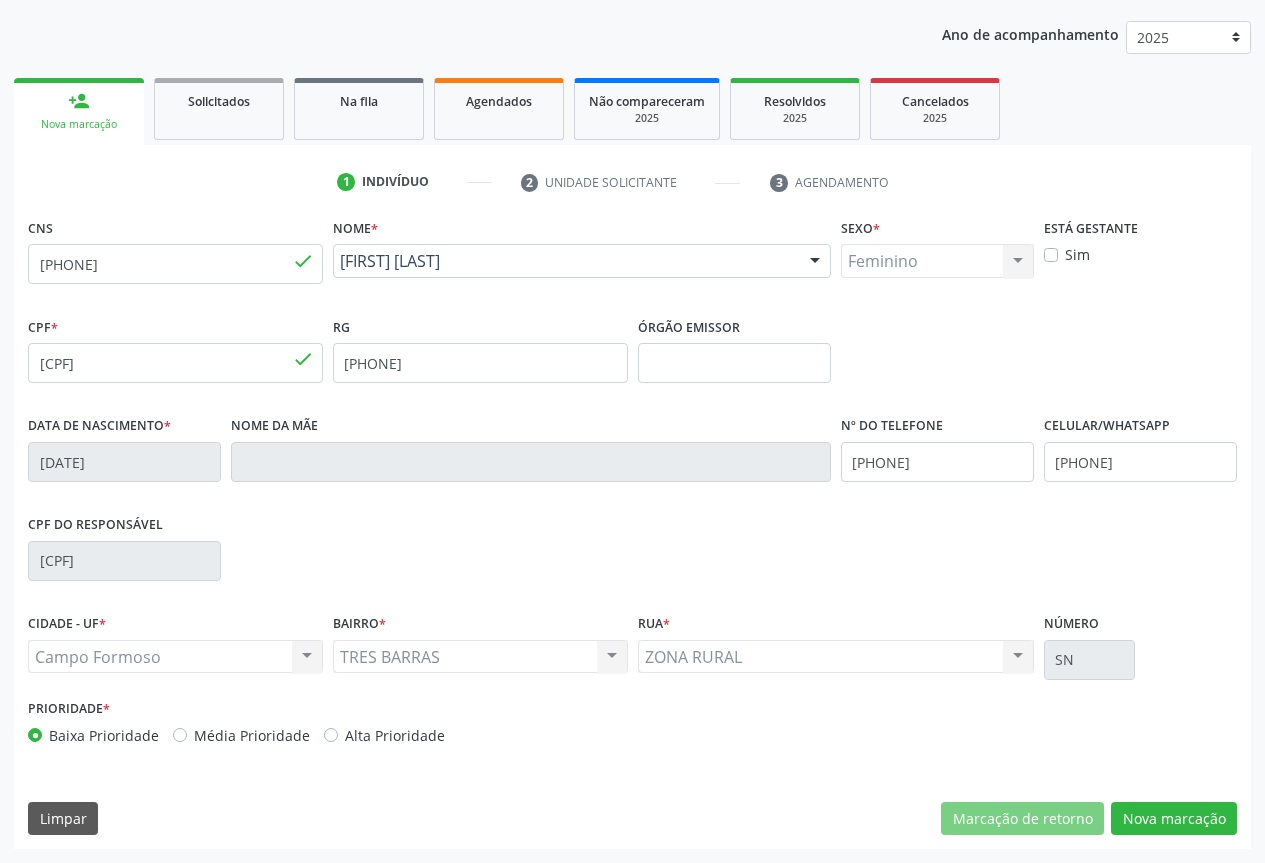 scroll, scrollTop: 43, scrollLeft: 0, axis: vertical 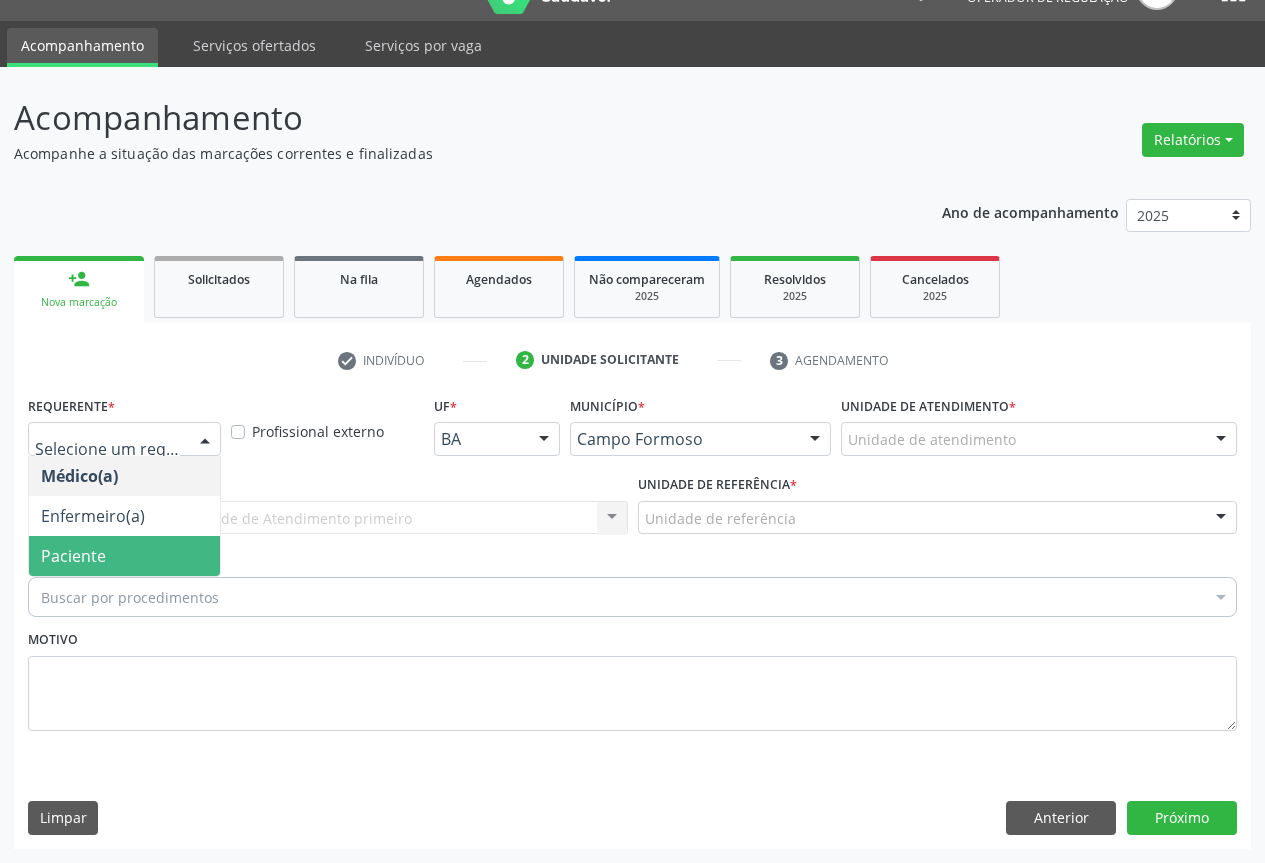 click on "Paciente" at bounding box center (124, 556) 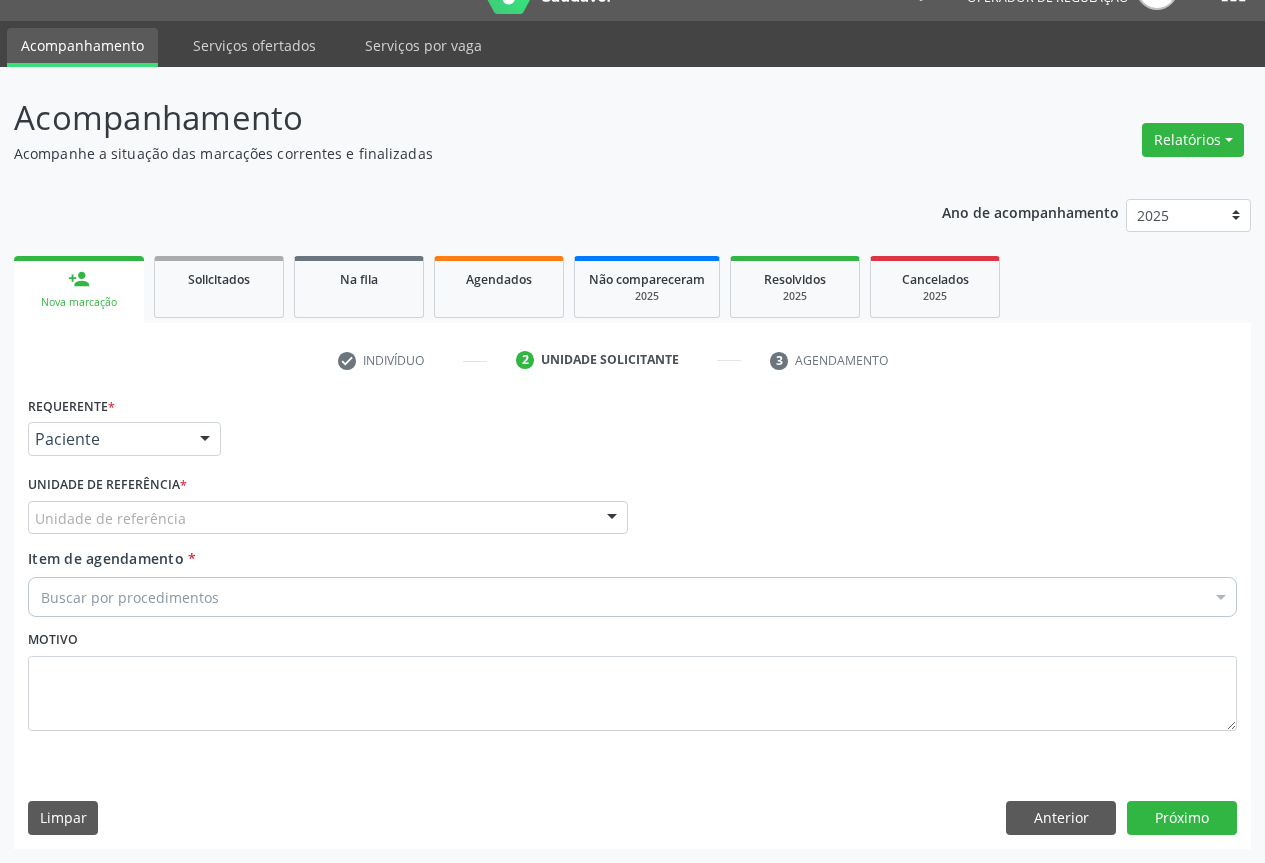 click on "Unidade de referência" at bounding box center (328, 518) 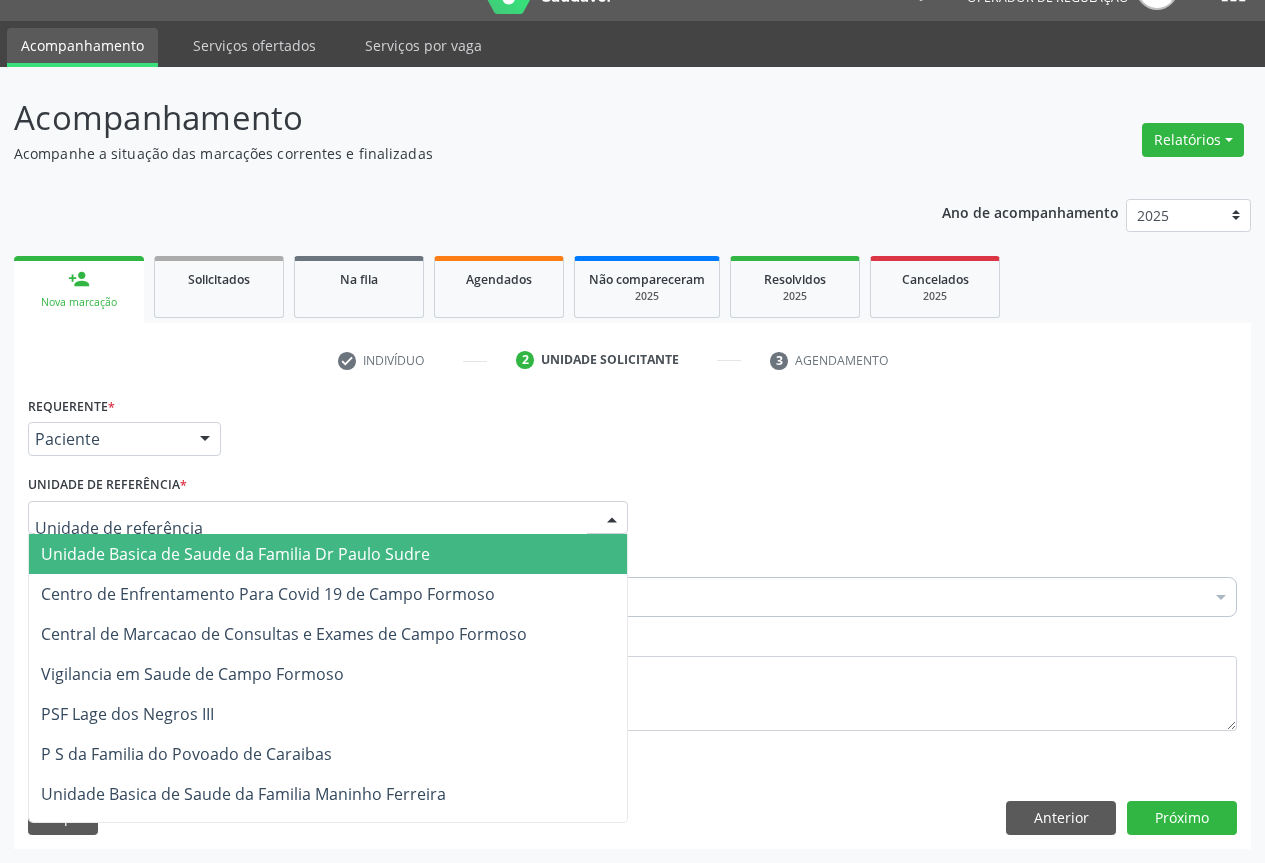 click on "Unidade Basica de Saude da Familia Dr Paulo Sudre" at bounding box center (328, 554) 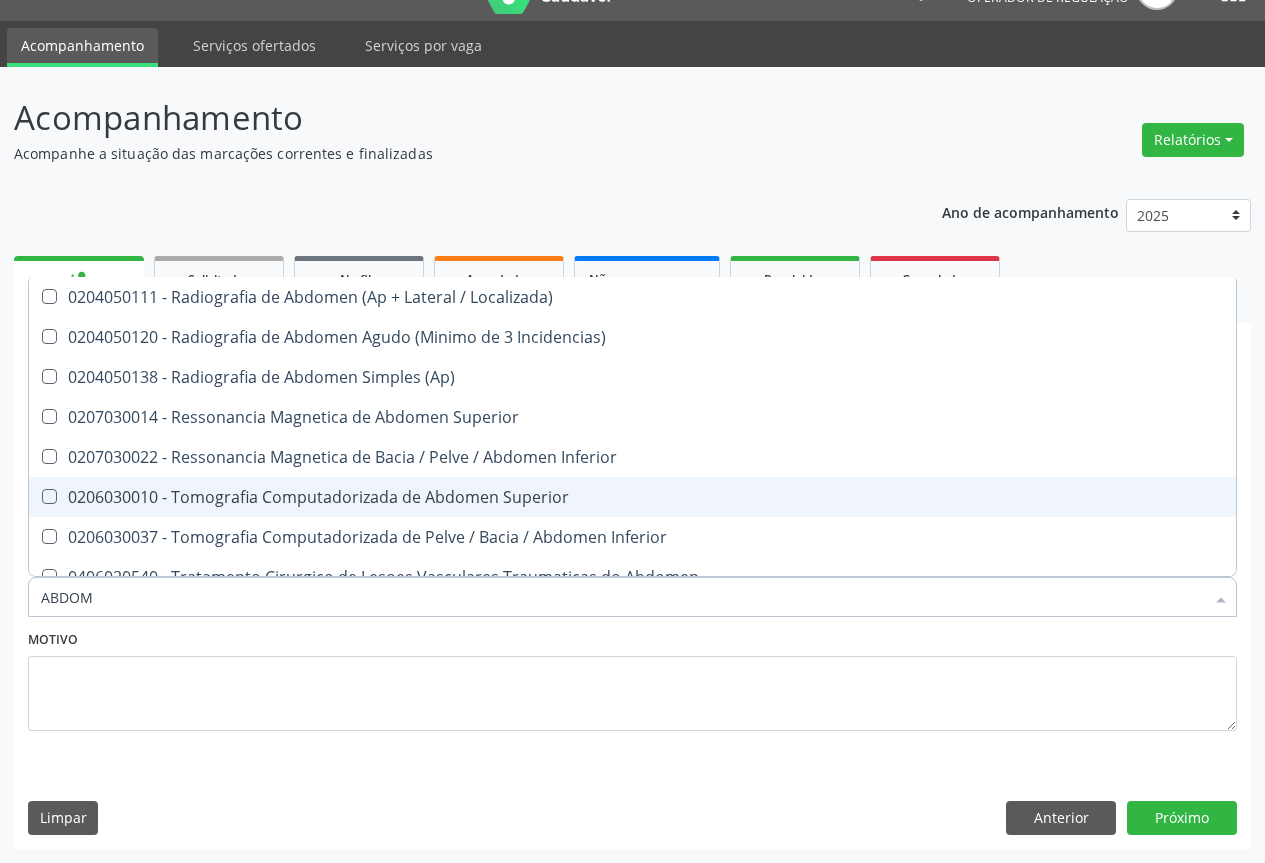 type on "ABDOME" 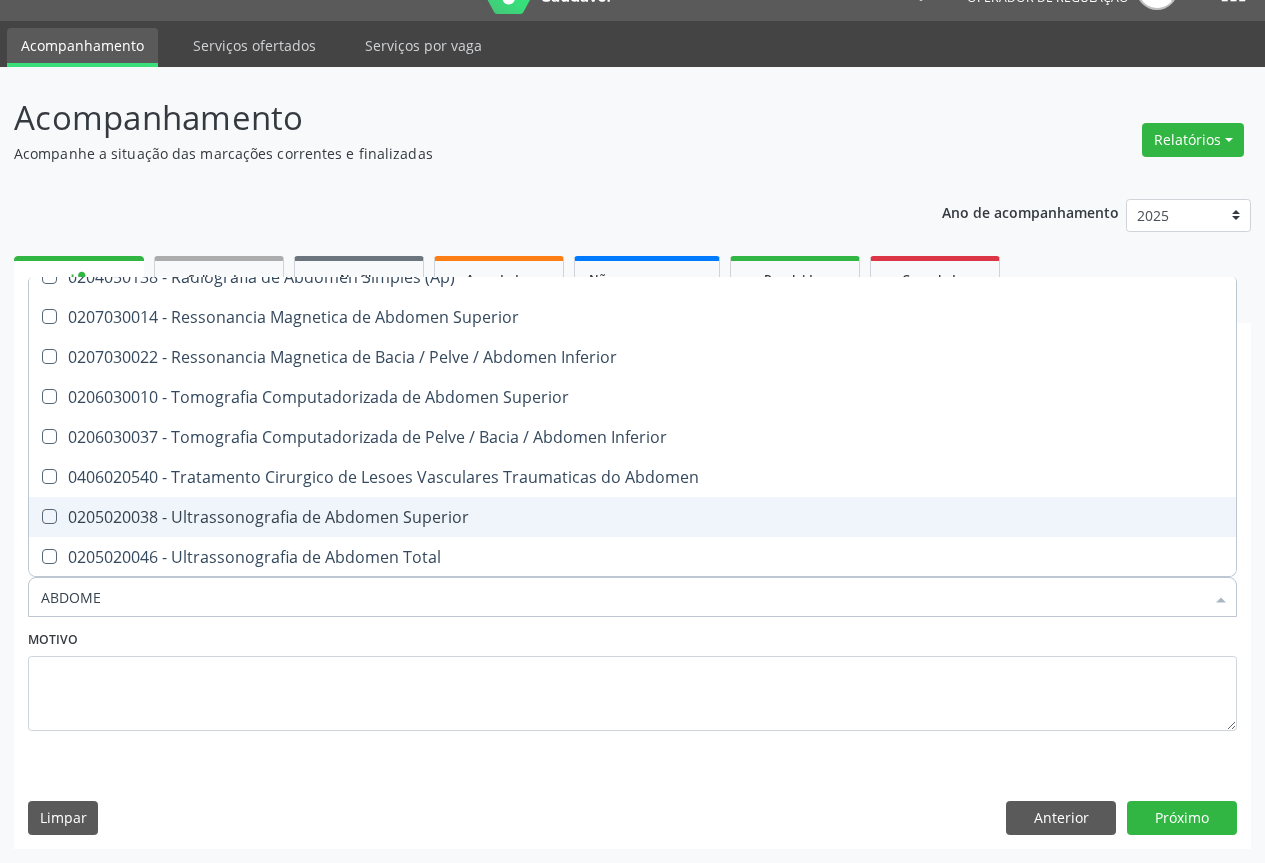 scroll, scrollTop: 101, scrollLeft: 0, axis: vertical 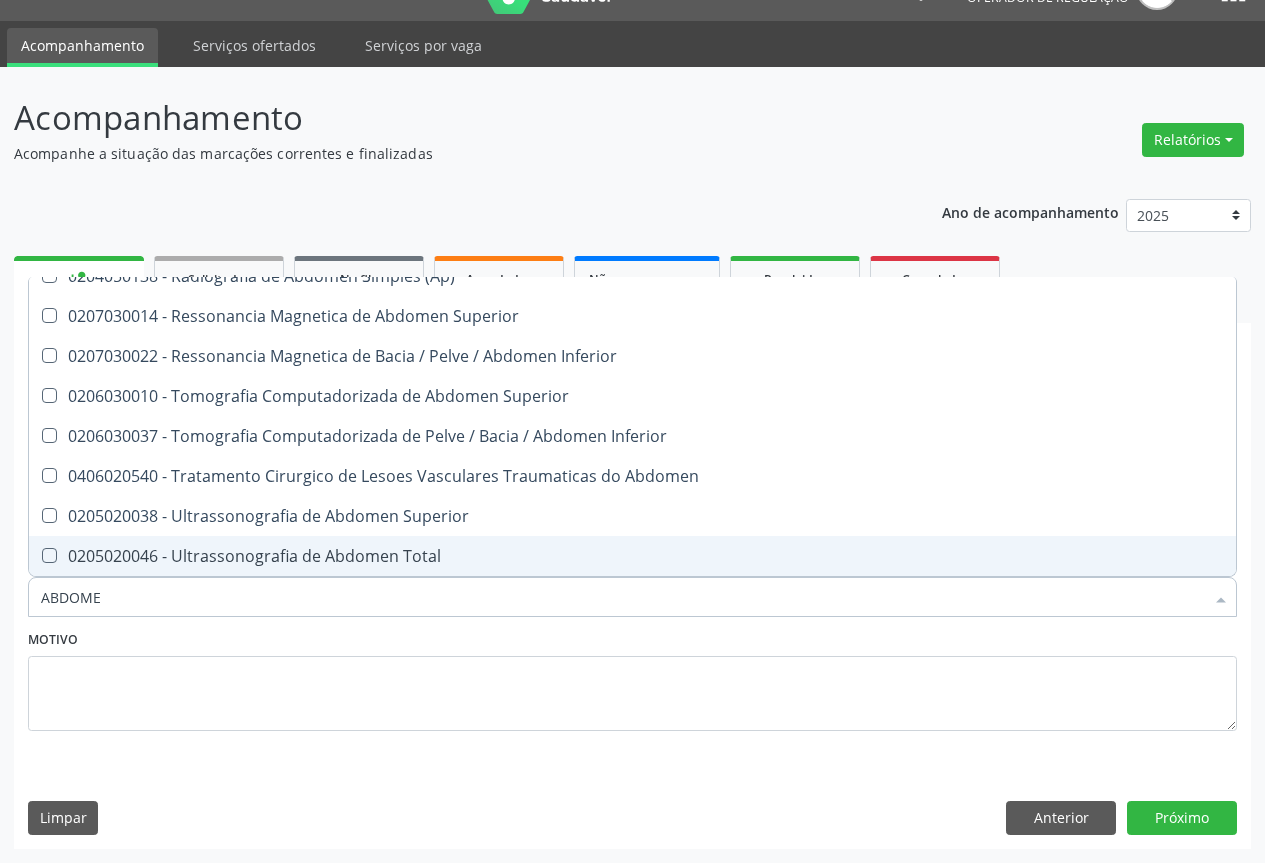 click on "0205020046 - Ultrassonografia de Abdomen Total" at bounding box center [632, 556] 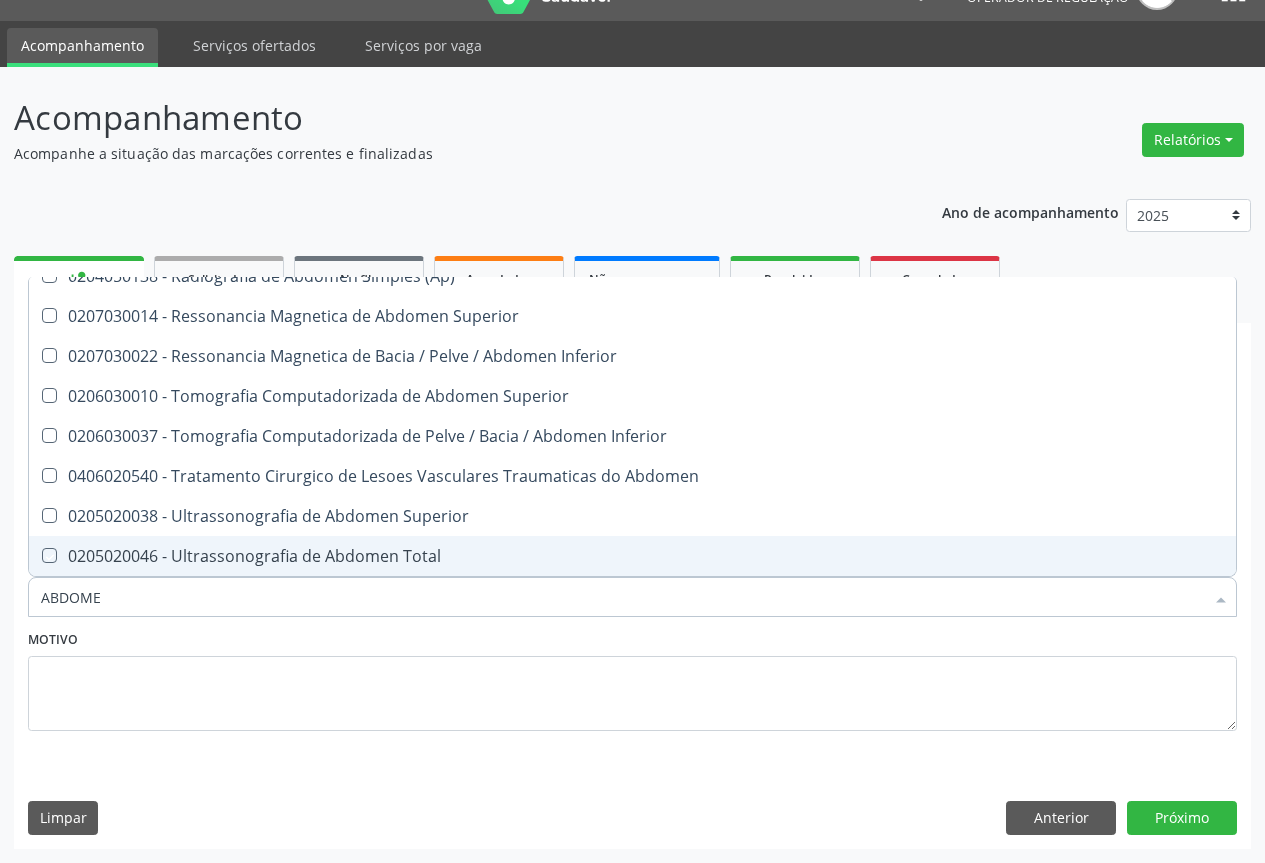 checkbox on "true" 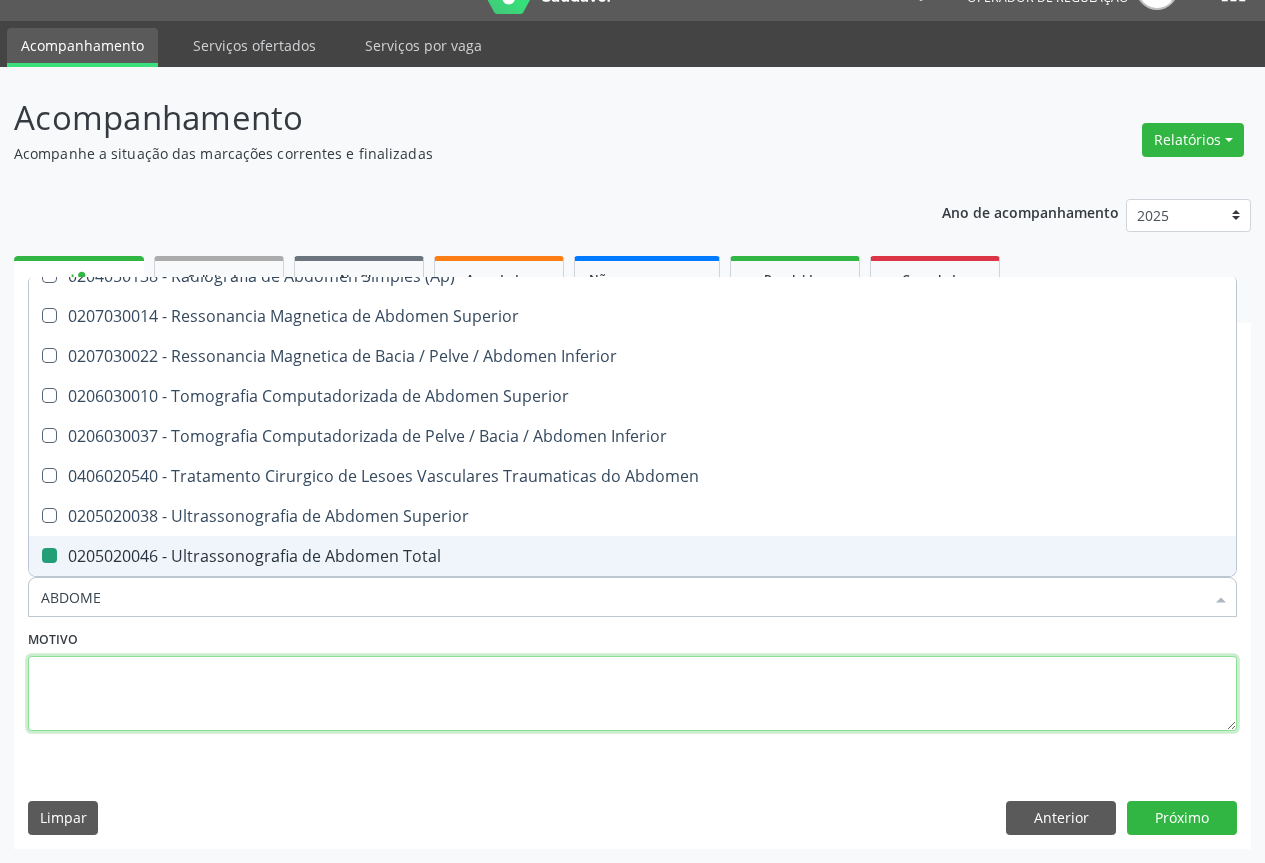 click at bounding box center [632, 694] 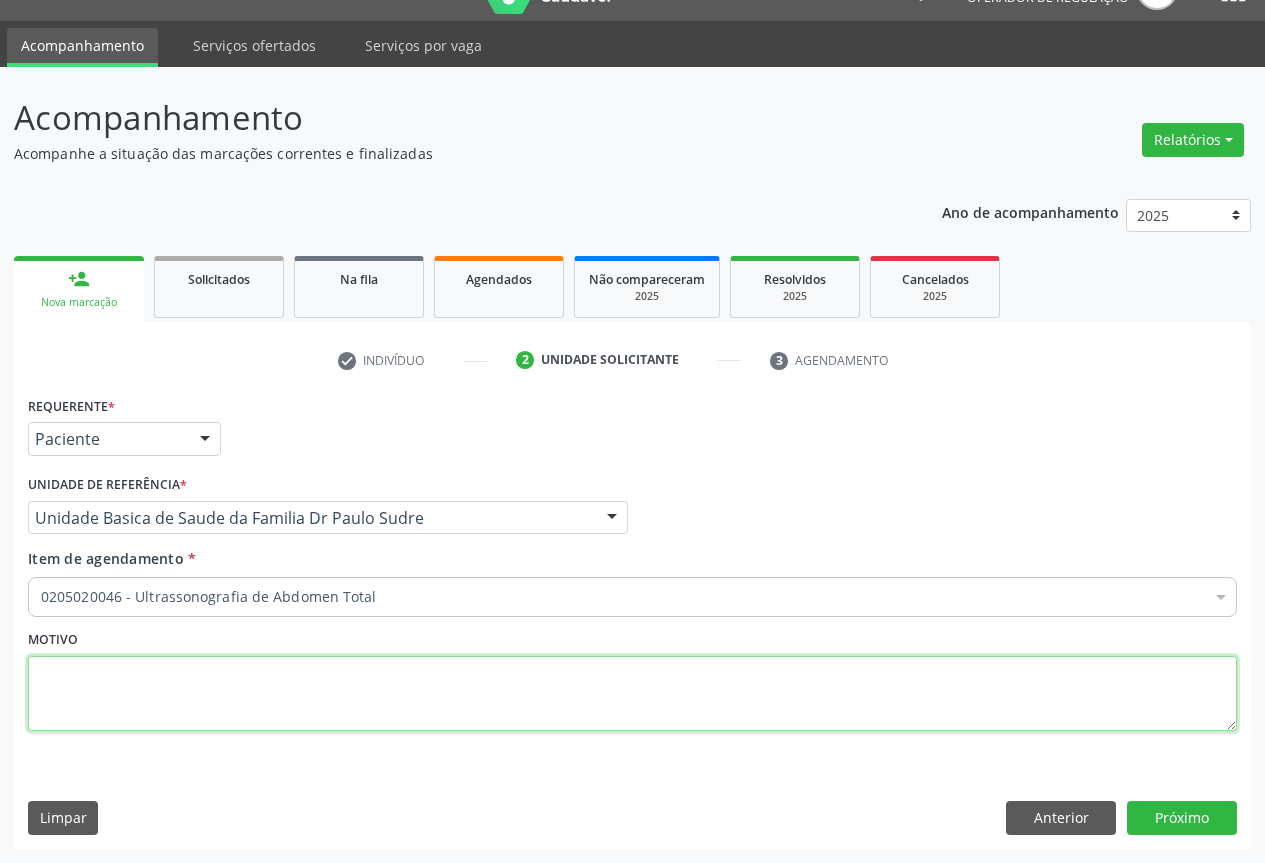 scroll, scrollTop: 0, scrollLeft: 0, axis: both 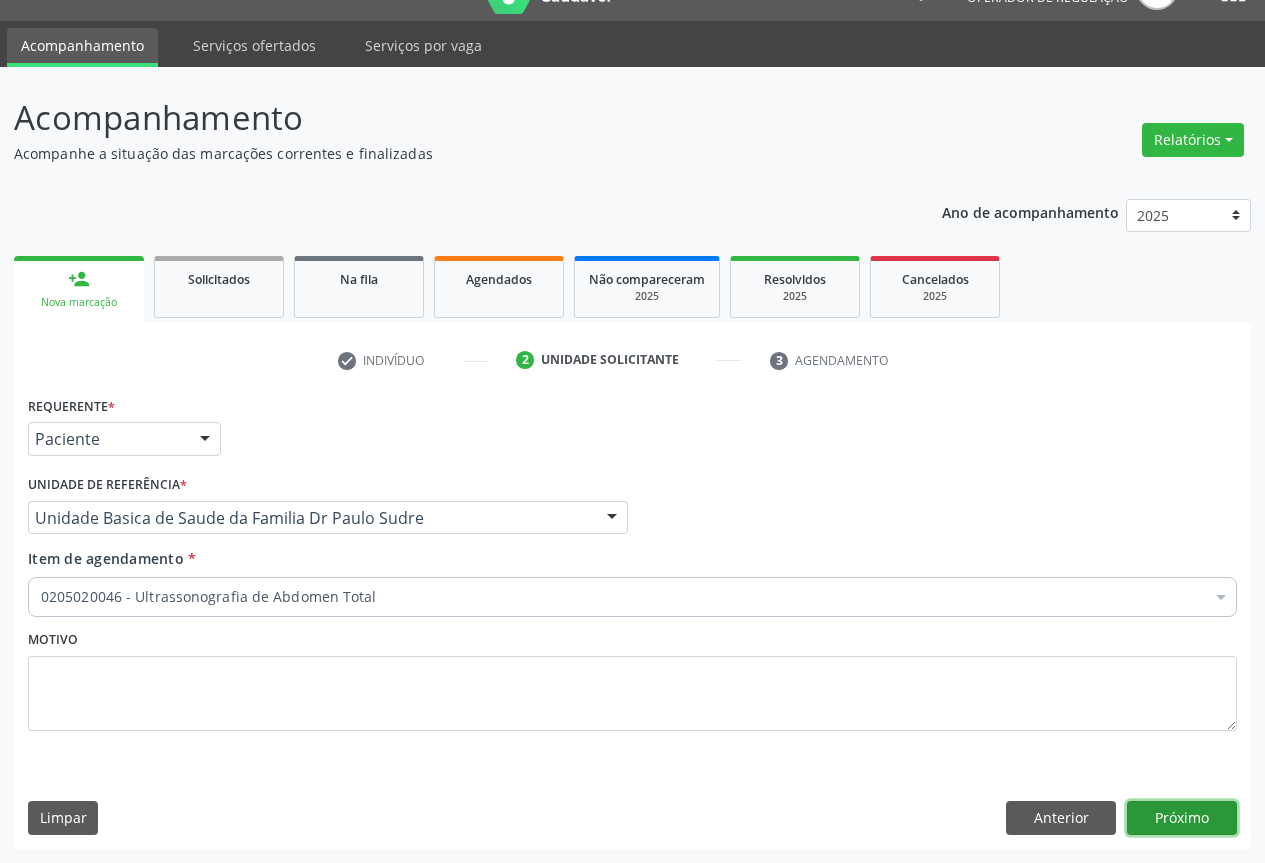 click on "Próximo" at bounding box center (1182, 818) 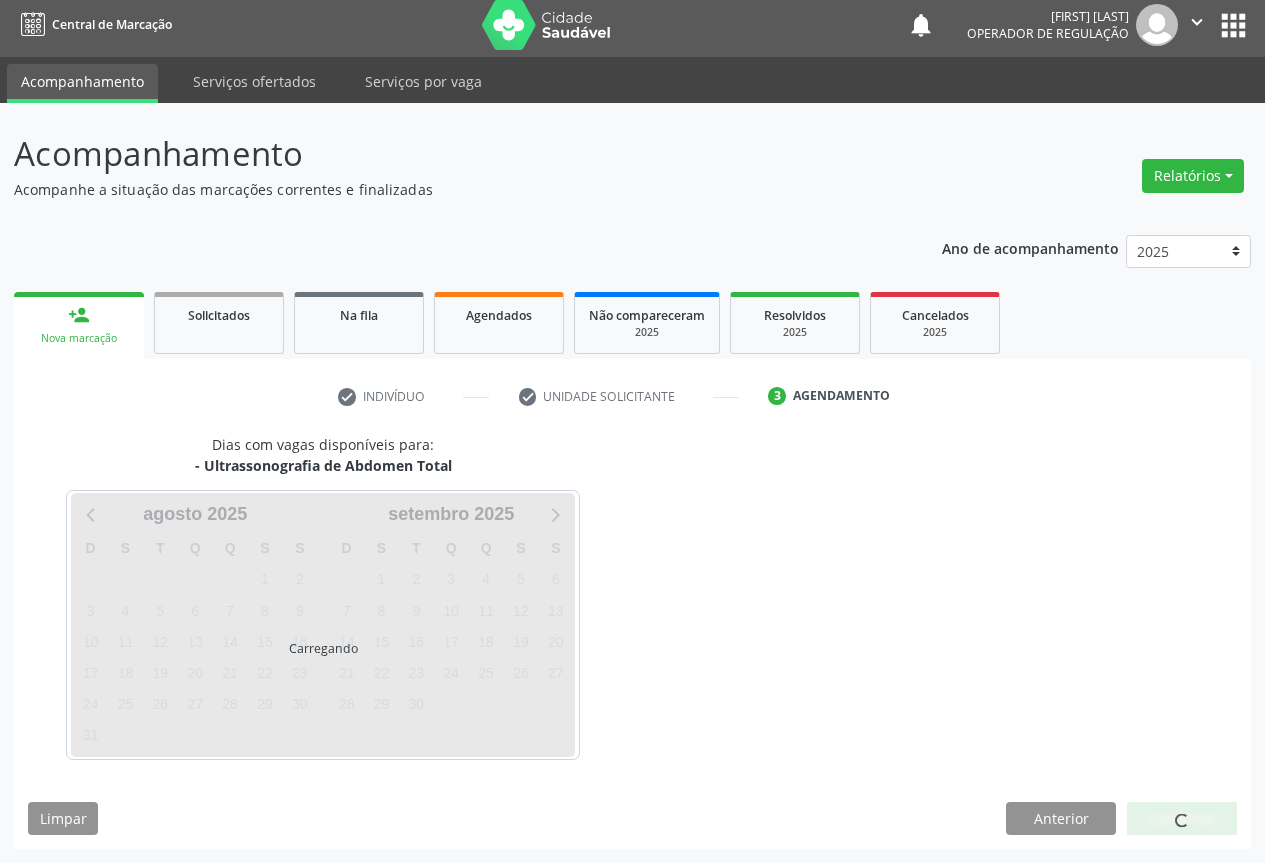 scroll, scrollTop: 7, scrollLeft: 0, axis: vertical 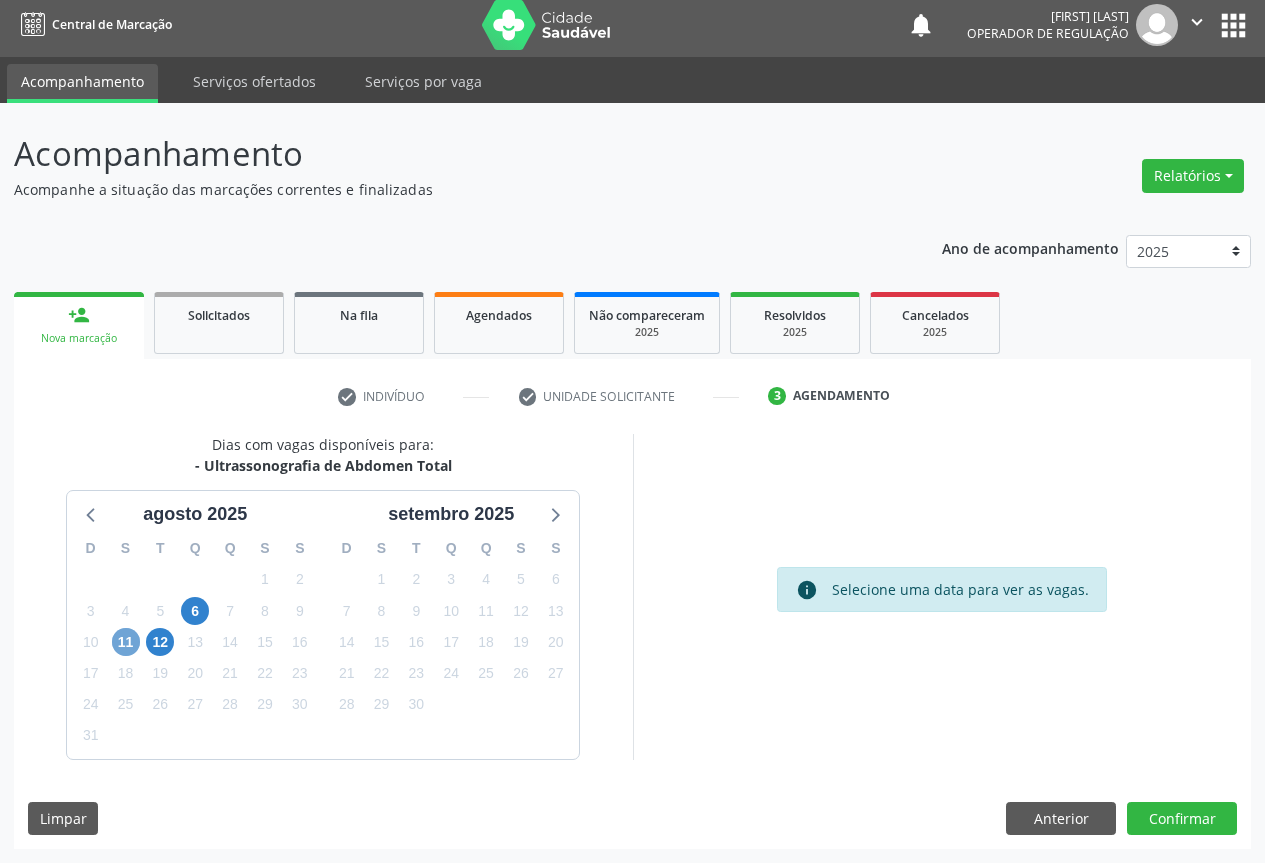 click on "11" at bounding box center (126, 642) 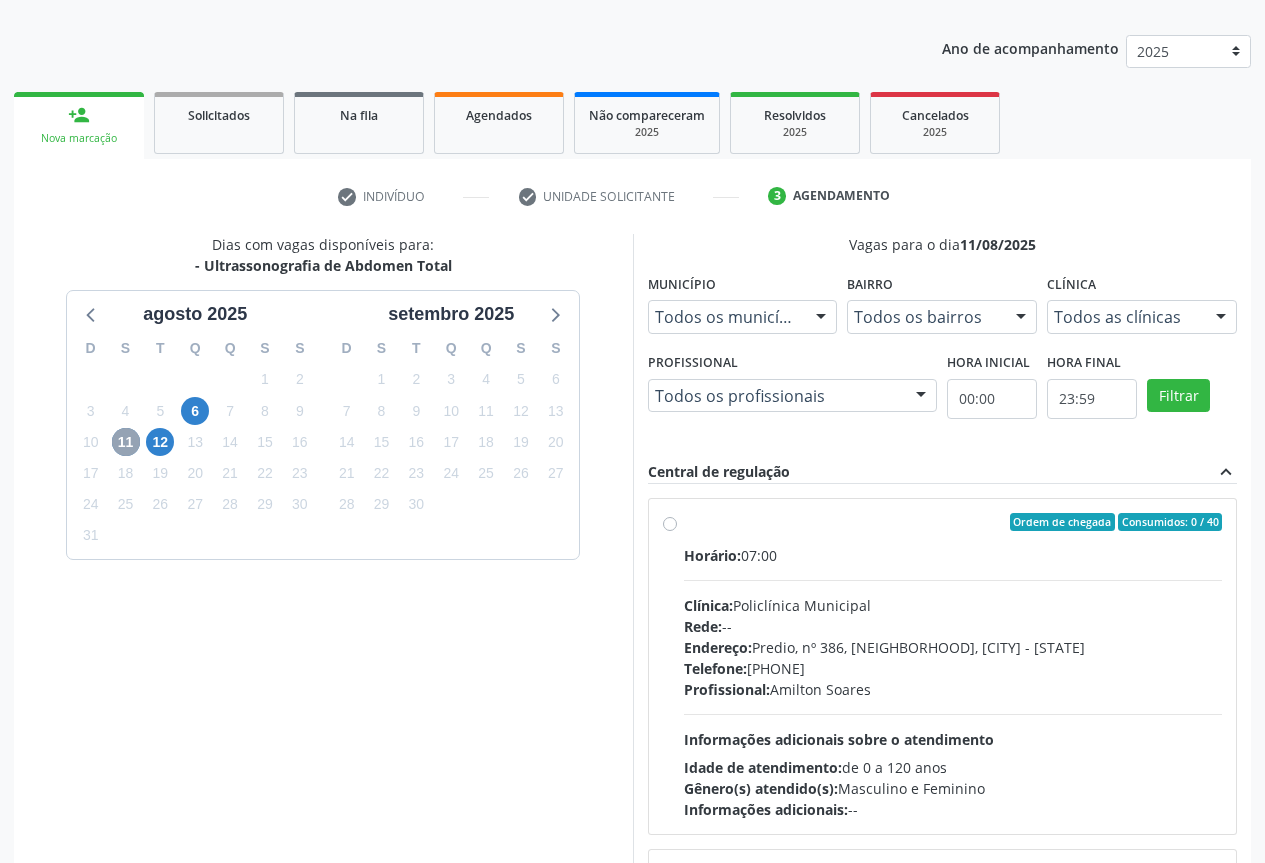 scroll, scrollTop: 307, scrollLeft: 0, axis: vertical 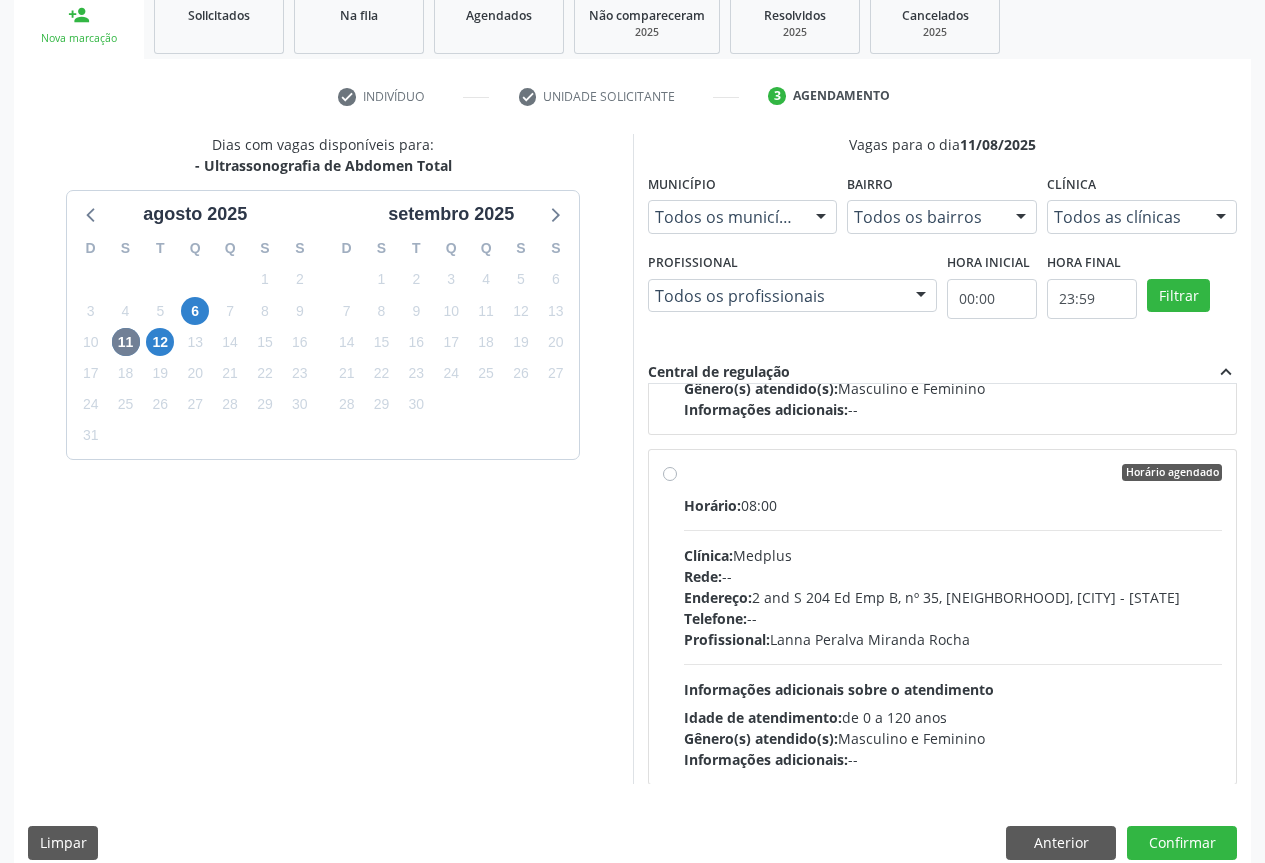 click on "Horário agendado
Horário:   08:00
Clínica:  Medplus
Rede:
--
Endereço:   2 and S 204 Ed Emp B, nº 35, Centro, Campo Formoso - BA
Telefone:   --
Profissional:
Lanna Peralva Miranda Rocha
Informações adicionais sobre o atendimento
Idade de atendimento:
de 0 a 120 anos
Gênero(s) atendido(s):
Masculino e Feminino
Informações adicionais:
--" at bounding box center [943, 617] 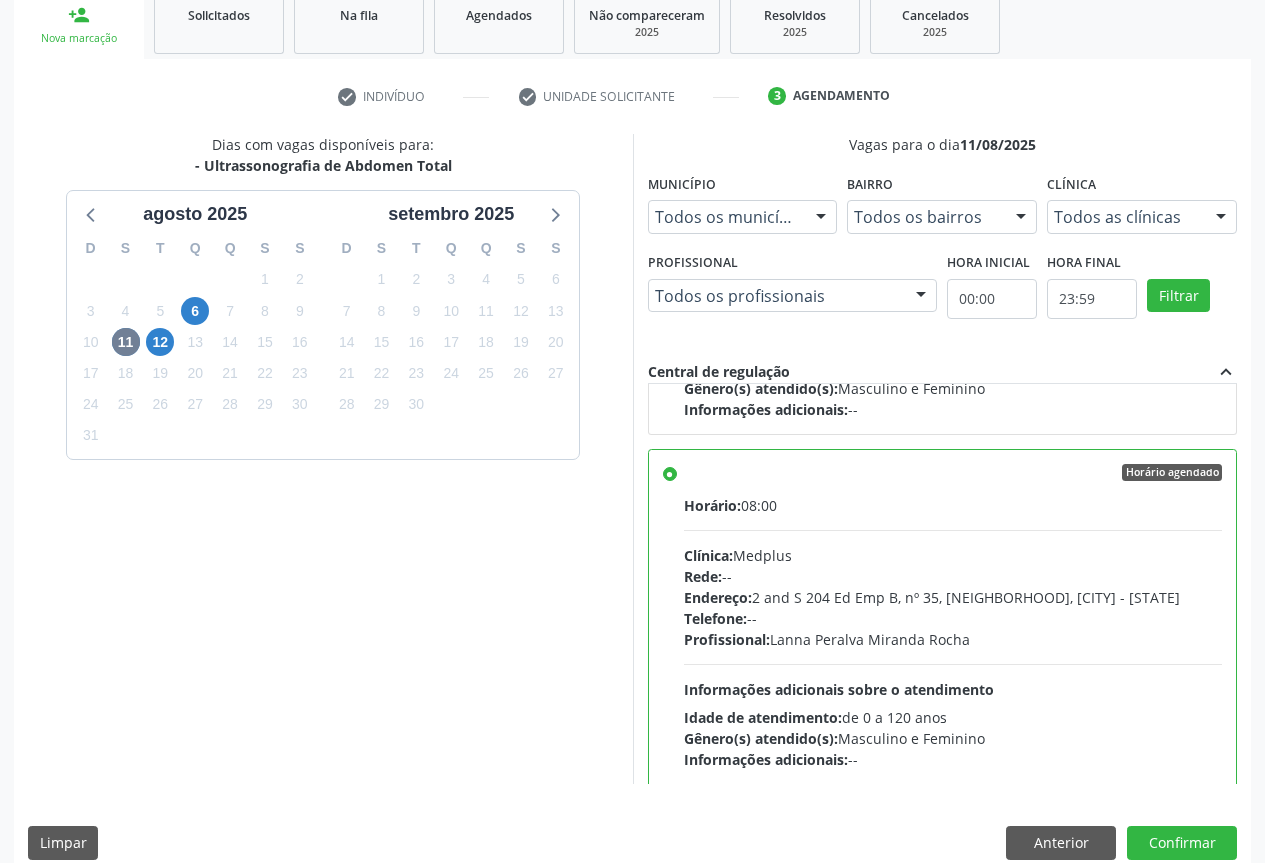 click on "Dias com vagas disponíveis para:
- Ultrassonografia de Abdomen Total
agosto 2025 D S T Q Q S S 27 28 29 30 31 1 2 3 4 5 6 7 8 9 10 11 12 13 14 15 16 17 18 19 20 21 22 23 24 25 26 27 28 29 30 31 1 2 3 4 5 6 setembro 2025 D S T Q Q S S 31 1 2 3 4 5 6 7 8 9 10 11 12 13 14 15 16 17 18 19 20 21 22 23 24 25 26 27 28 29 30 1 2 3 4 5 6 7 8 9 10 11
Vagas para o dia
11/08/2025
Município
Todos os municípios         Todos os municípios   Campo Formoso - BA
Nenhum resultado encontrado para: "   "
Não há nenhuma opção para ser exibida.
Bairro
Todos os bairros         Todos os bairros   Centro
Nenhum resultado encontrado para: "   "
Não há nenhuma opção para ser exibida.
Clínica
Todos as clínicas         Todos as clínicas   Medplus   Policlínica Municipal
Nenhum resultado encontrado para: "   "" at bounding box center [632, 503] 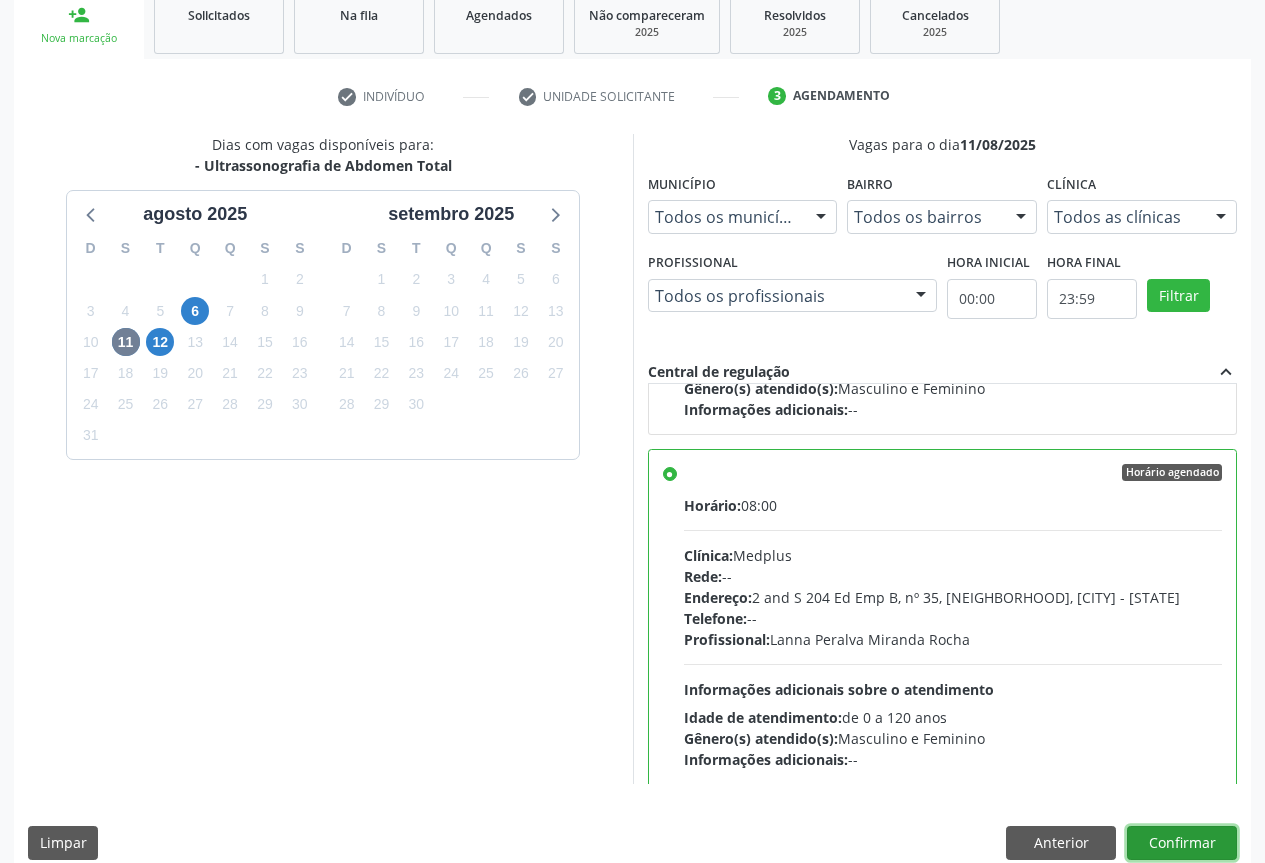 click on "Confirmar" at bounding box center [1182, 843] 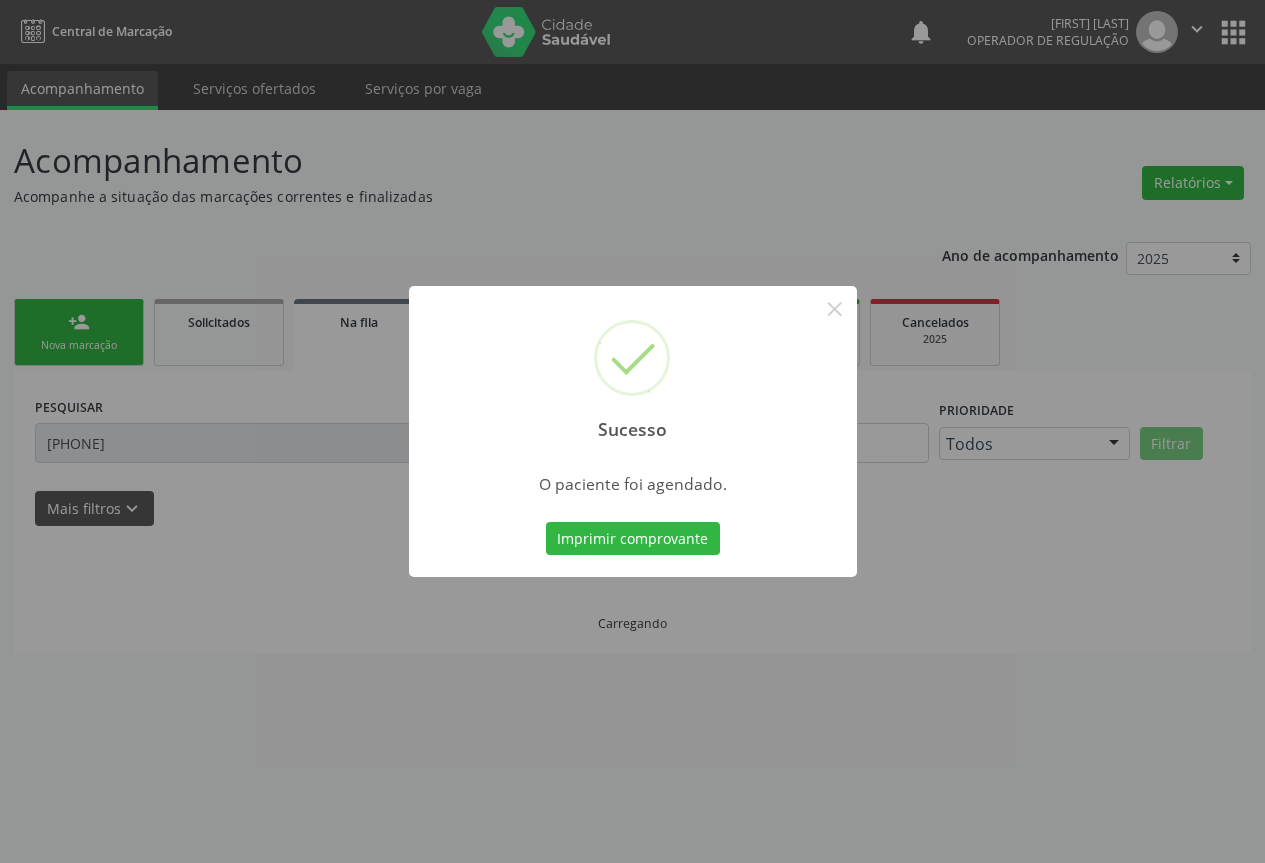 scroll, scrollTop: 0, scrollLeft: 0, axis: both 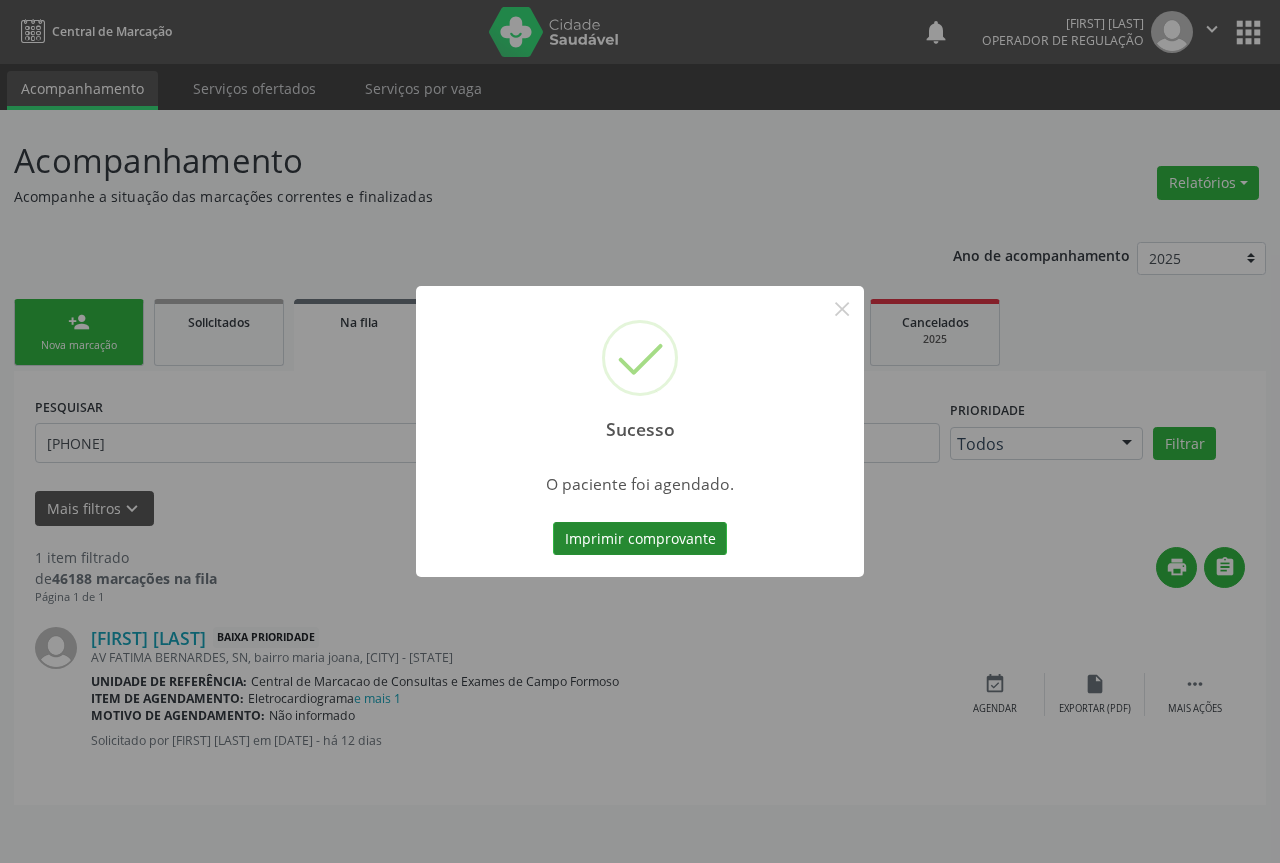 click on "Imprimir comprovante" at bounding box center [640, 539] 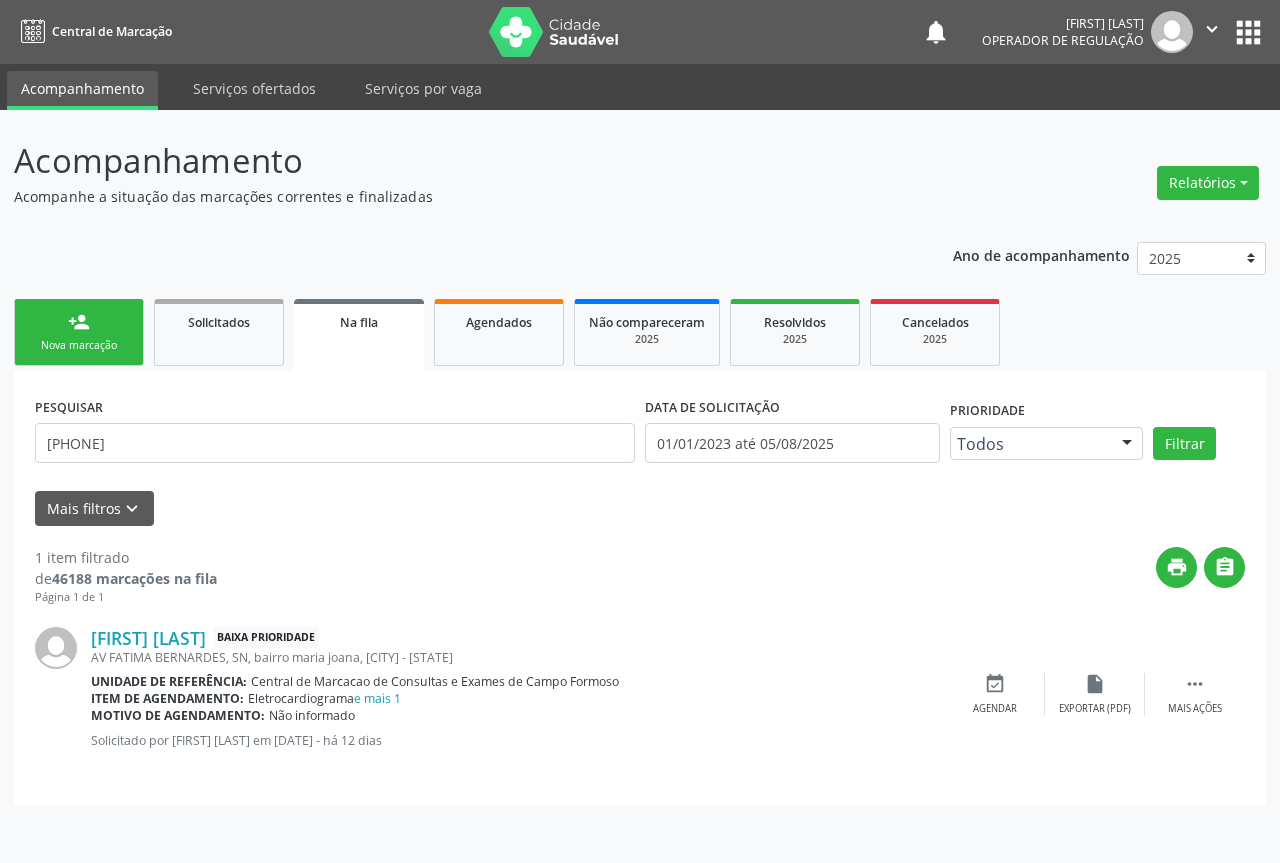 click on "person_add
Nova marcação" at bounding box center (79, 332) 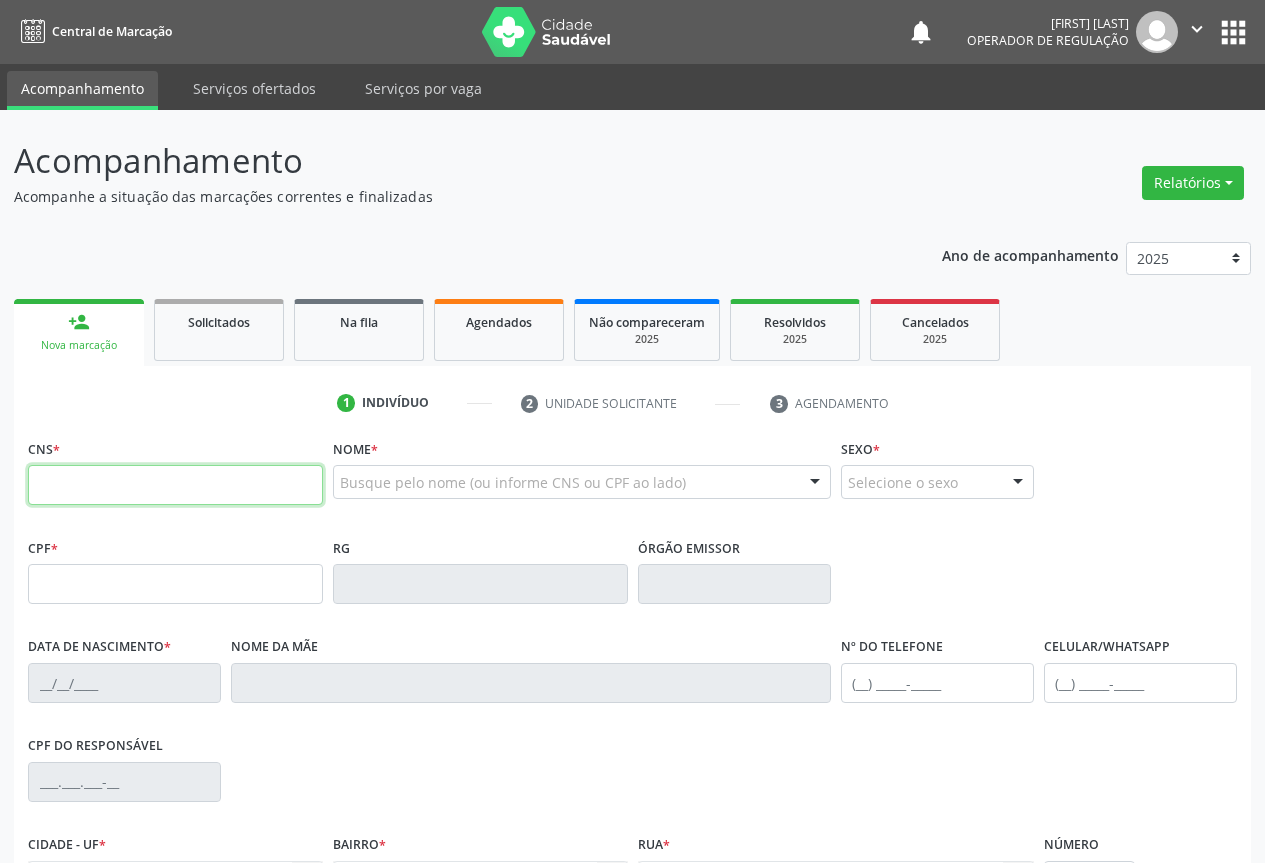 drag, startPoint x: 153, startPoint y: 476, endPoint x: 165, endPoint y: 480, distance: 12.649111 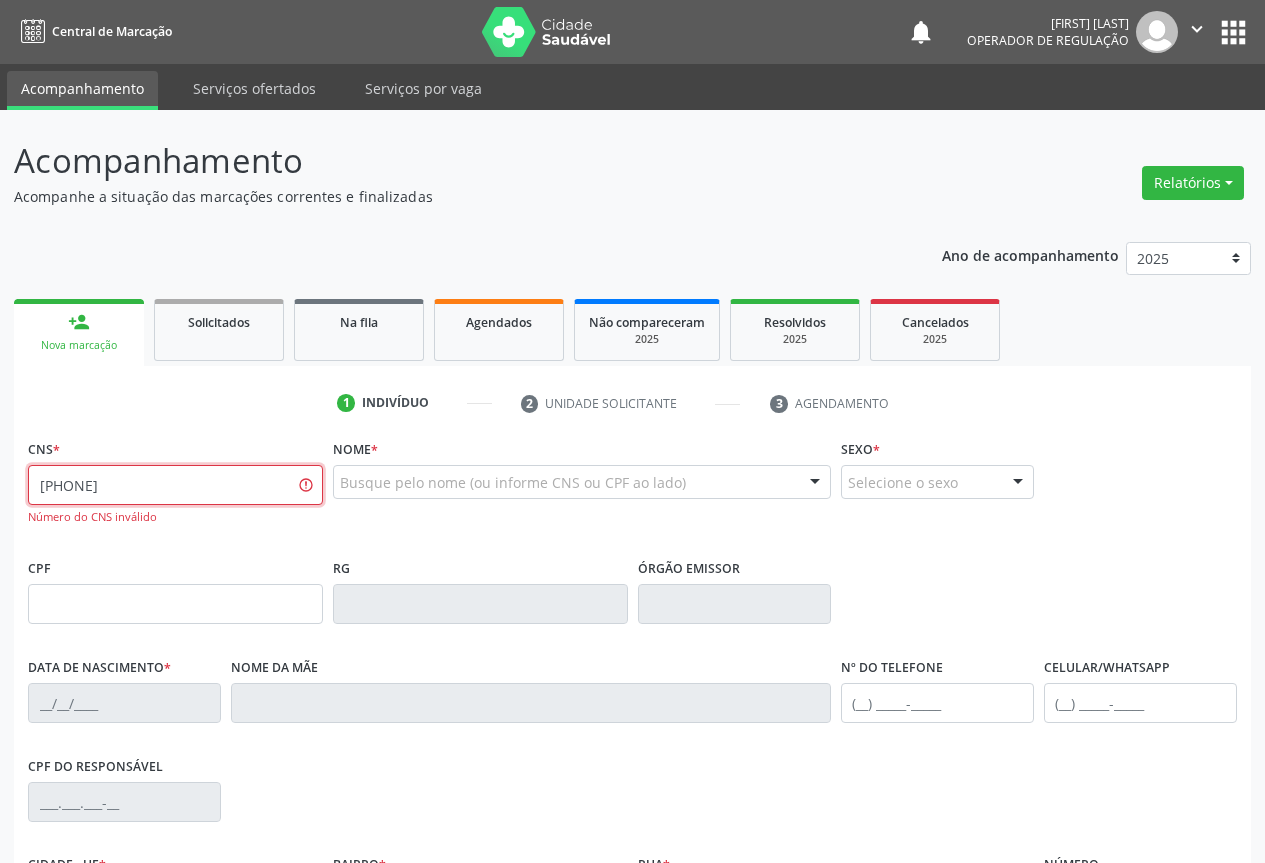 type on "700 2029 2512 2623" 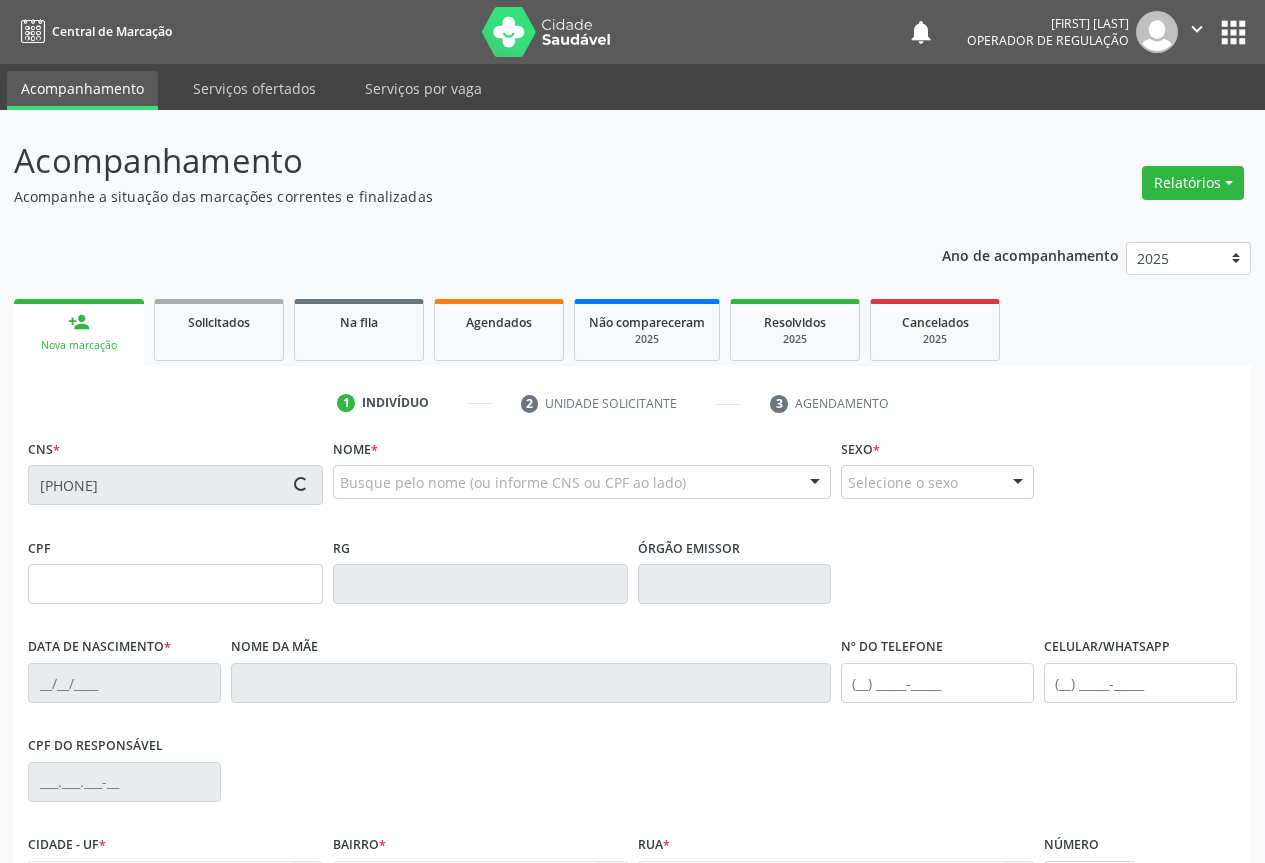 type on "1590986105" 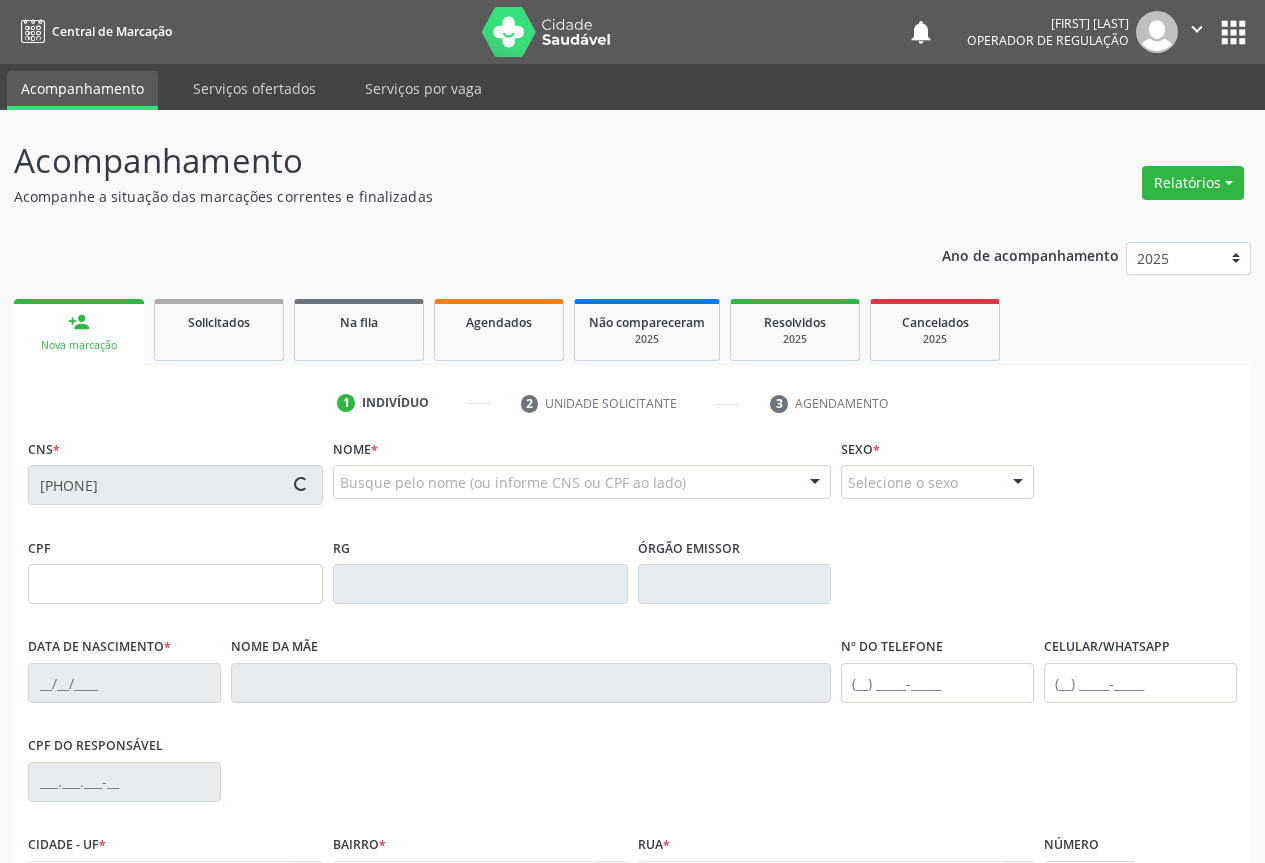type on "28/04/1992" 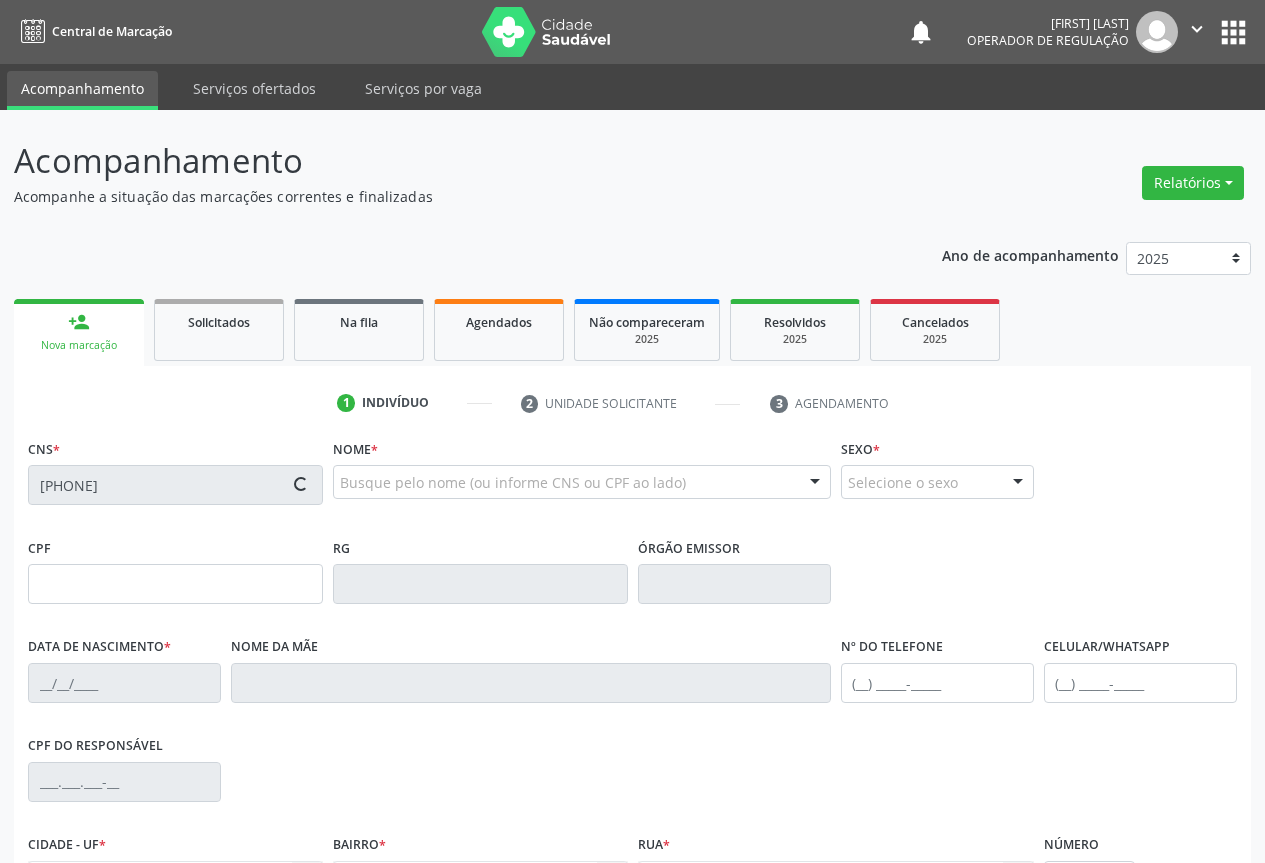 type on "(74) 9917-4425" 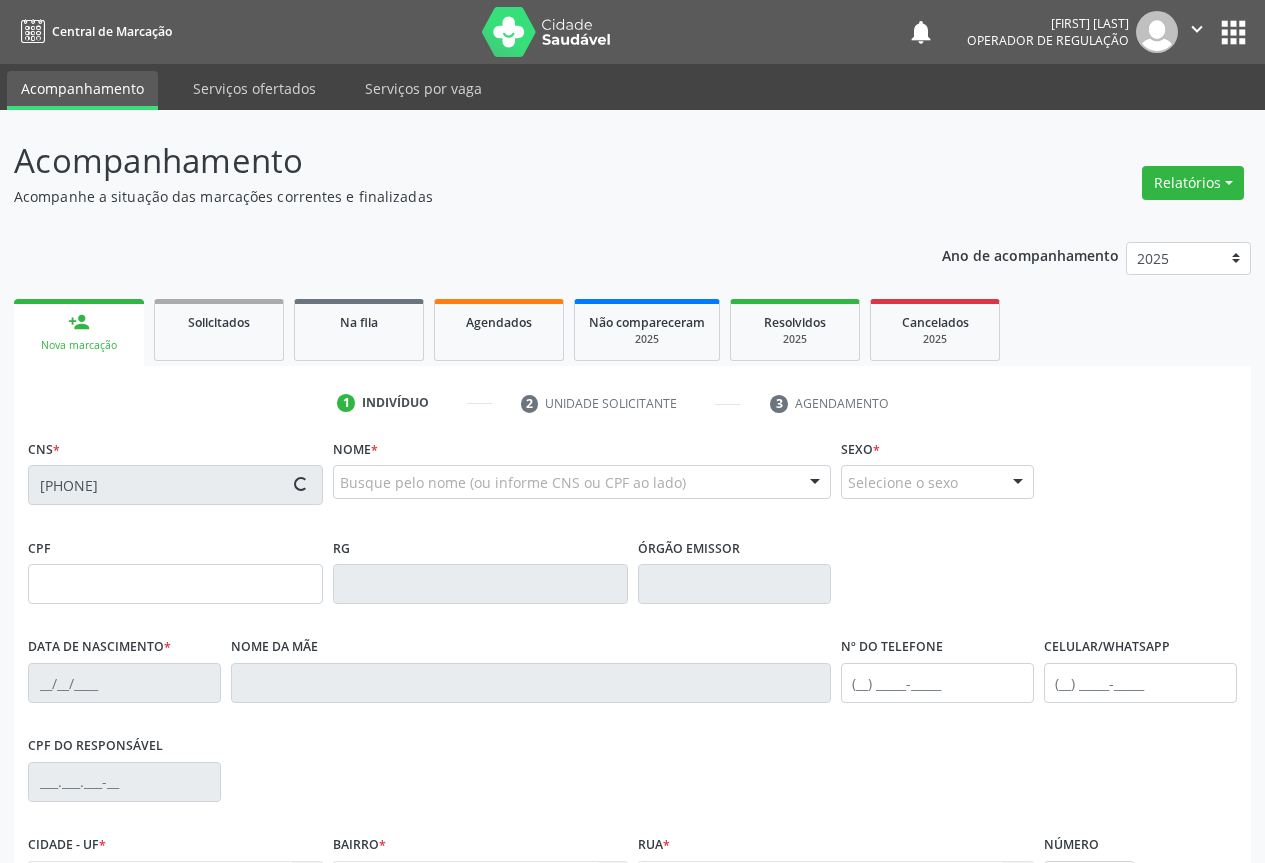 type on "052.572.915-17" 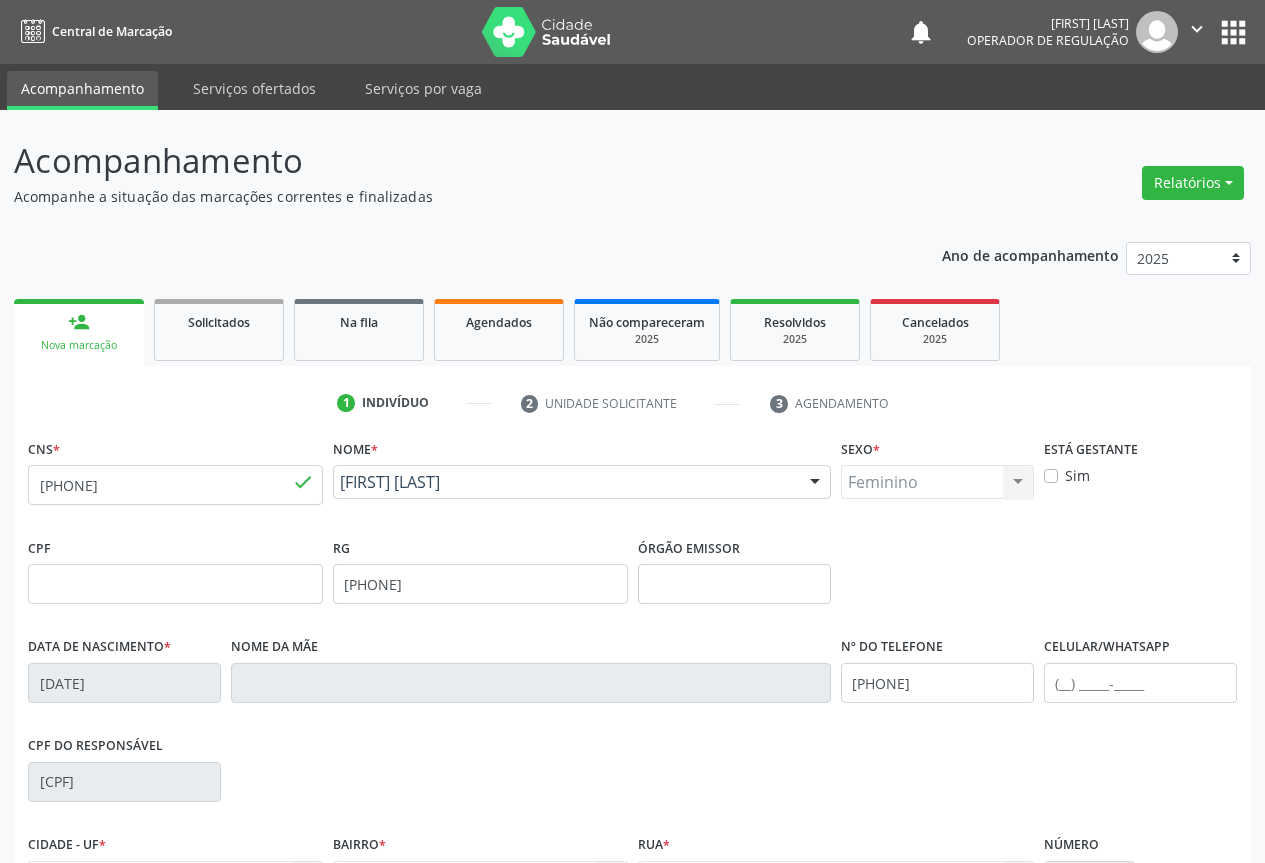 scroll, scrollTop: 221, scrollLeft: 0, axis: vertical 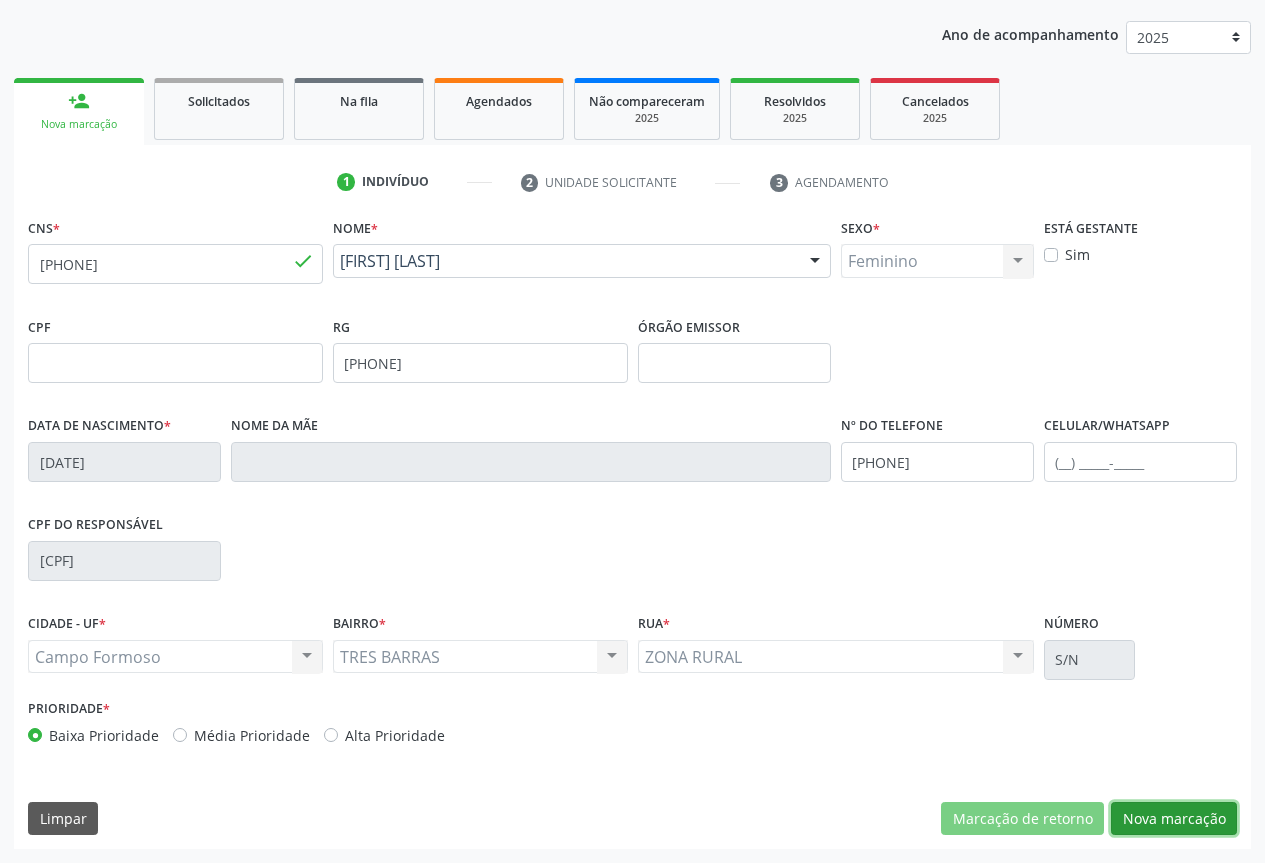 drag, startPoint x: 1153, startPoint y: 813, endPoint x: 1065, endPoint y: 747, distance: 110 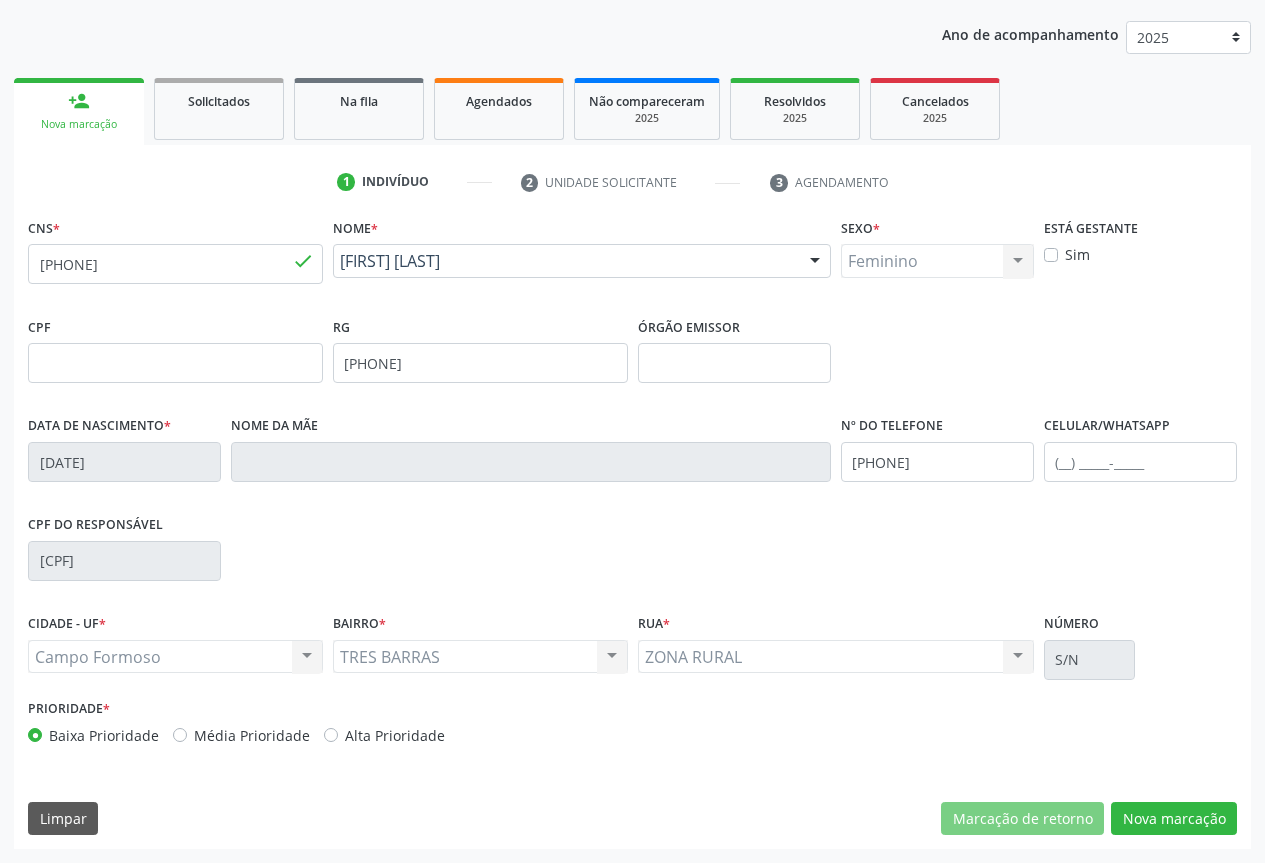 scroll, scrollTop: 43, scrollLeft: 0, axis: vertical 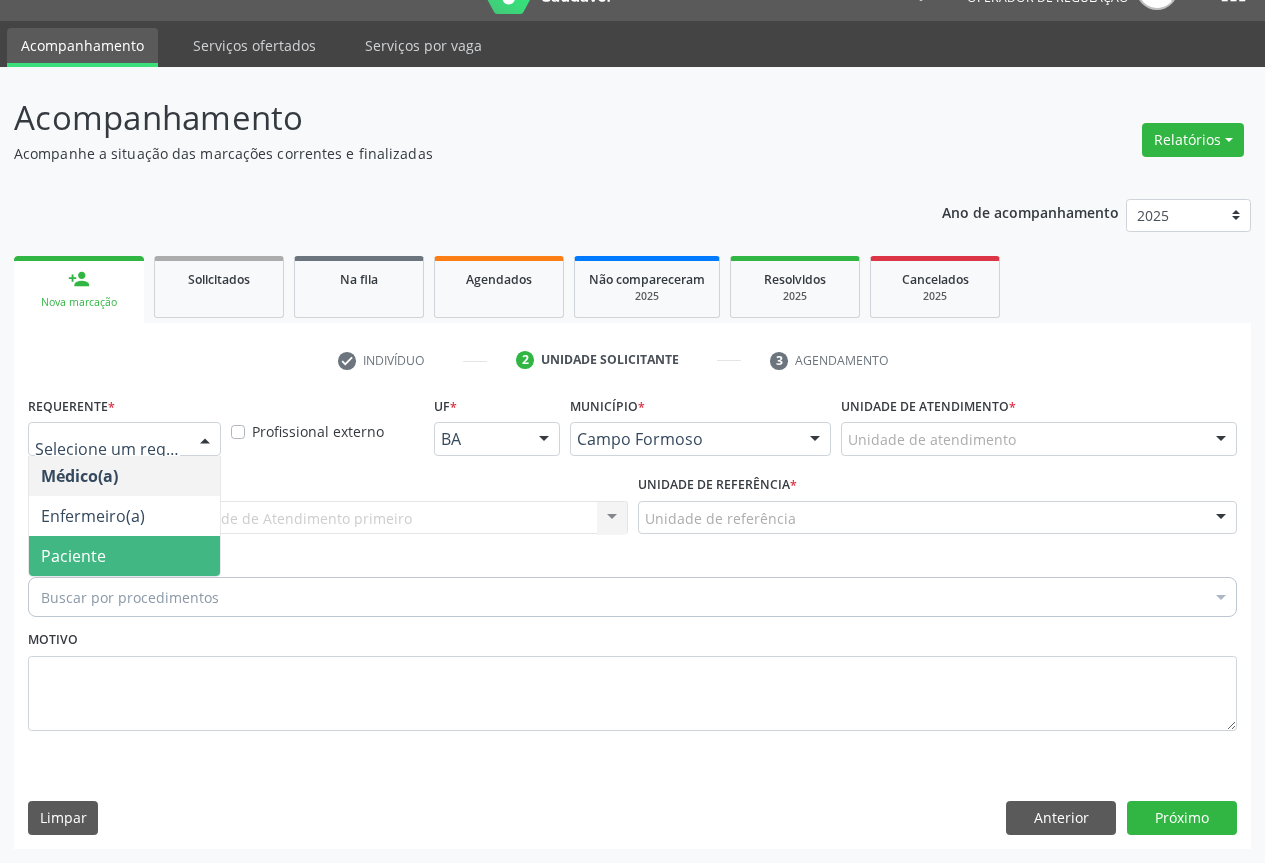 click on "Paciente" at bounding box center [124, 556] 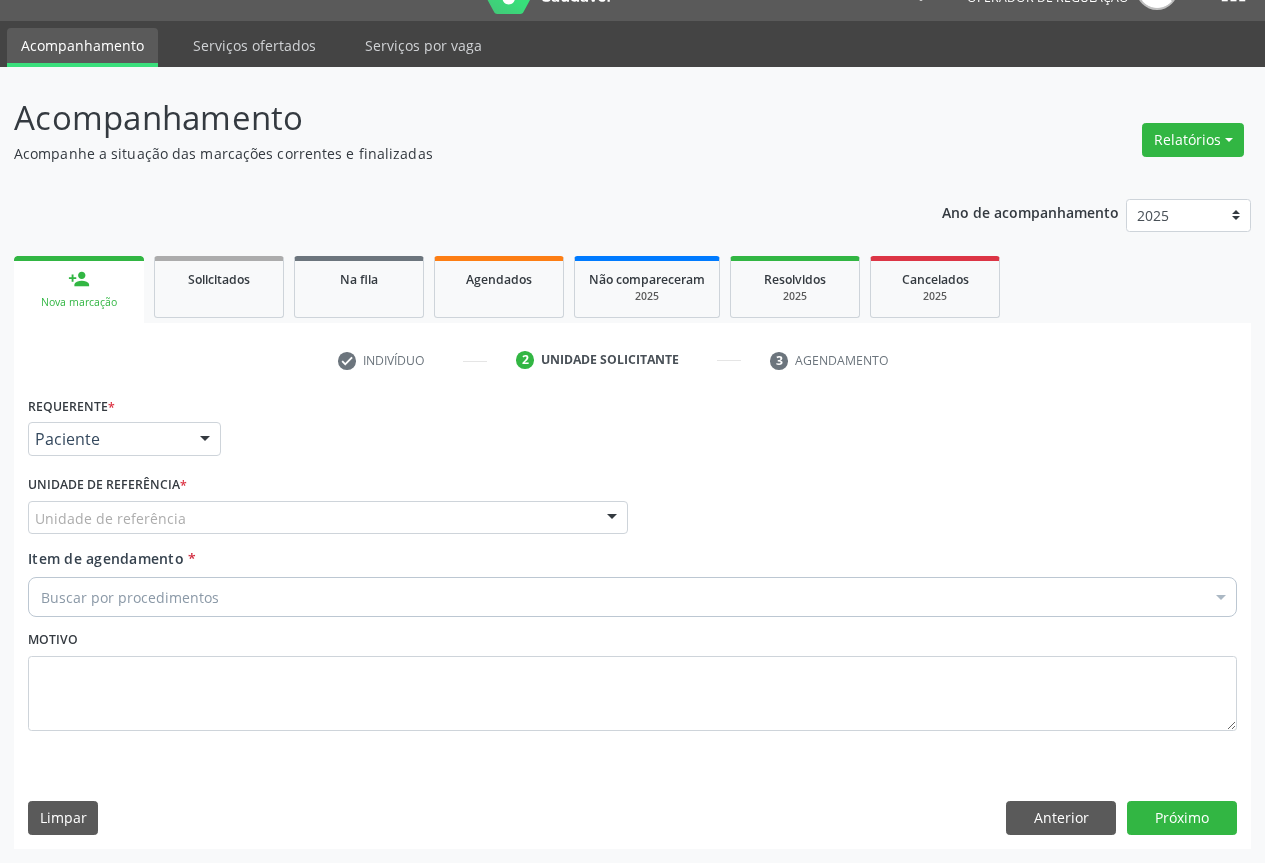 click on "Unidade de referência" at bounding box center [328, 518] 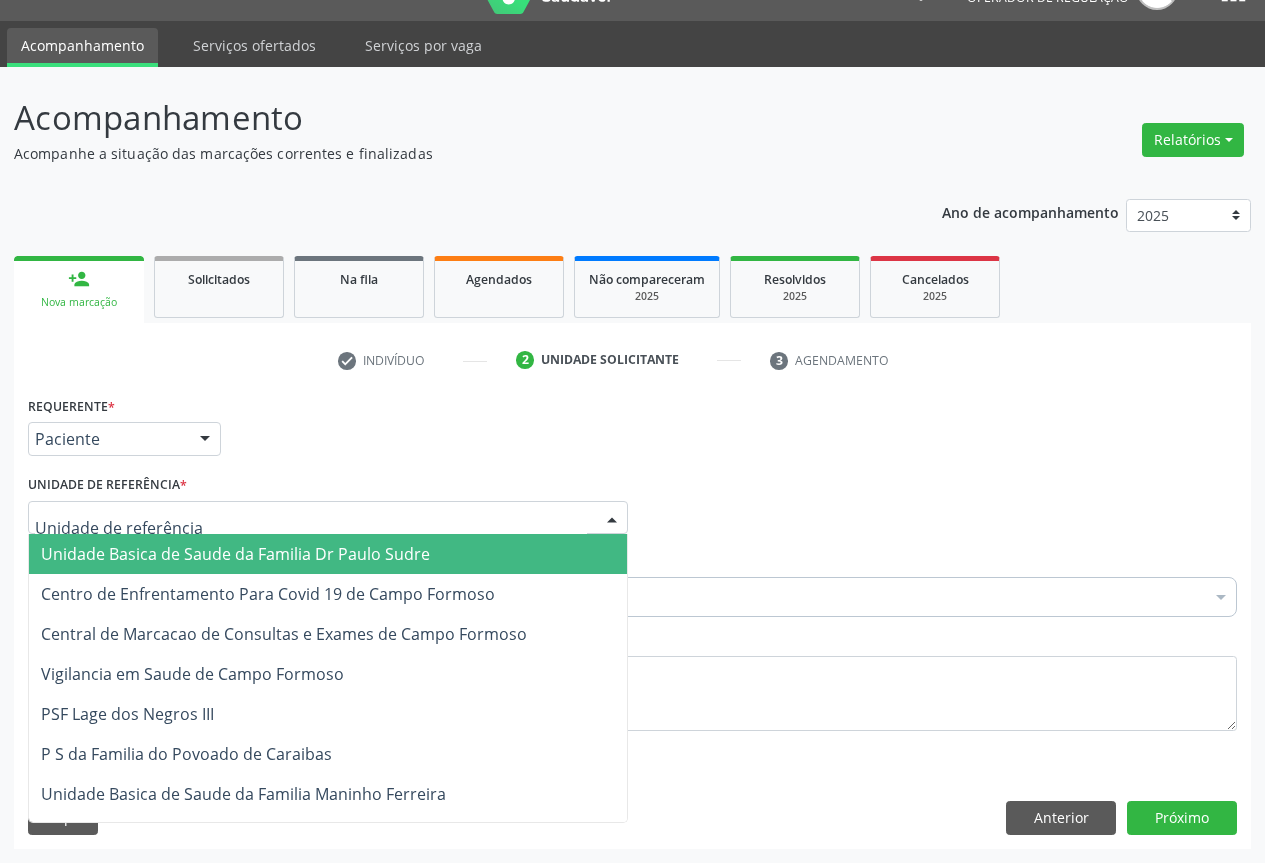 click on "Unidade Basica de Saude da Familia Dr Paulo Sudre" at bounding box center [235, 554] 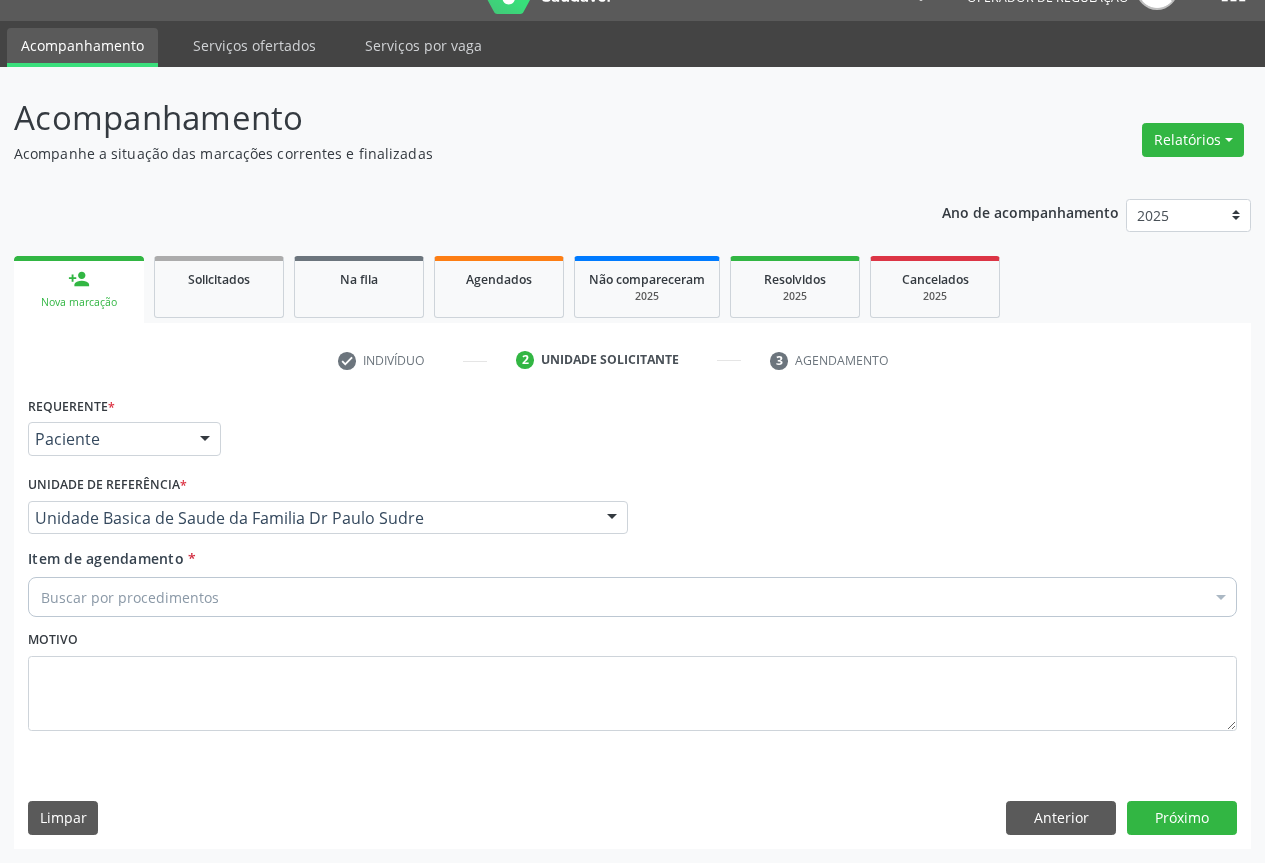 drag, startPoint x: 168, startPoint y: 588, endPoint x: 231, endPoint y: 569, distance: 65.802734 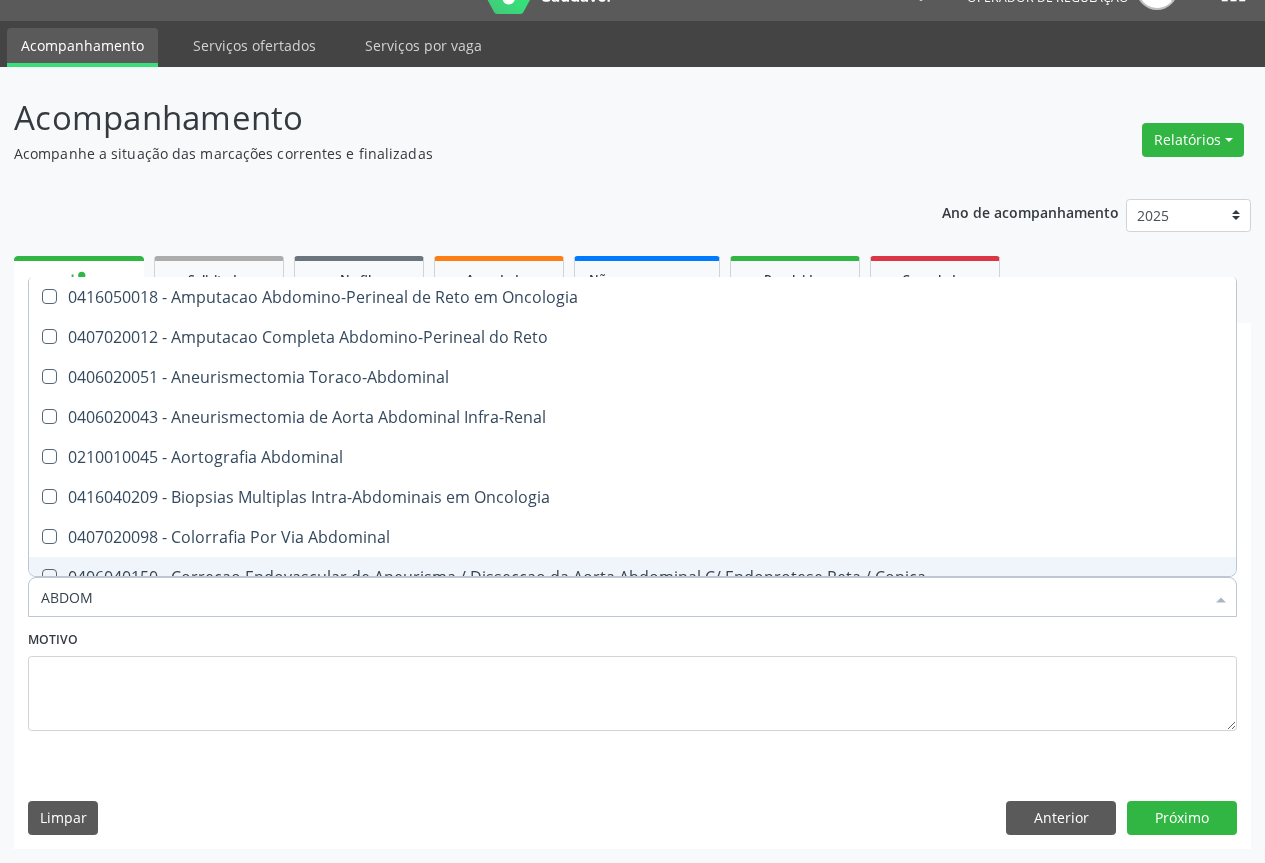 type on "ABDOME" 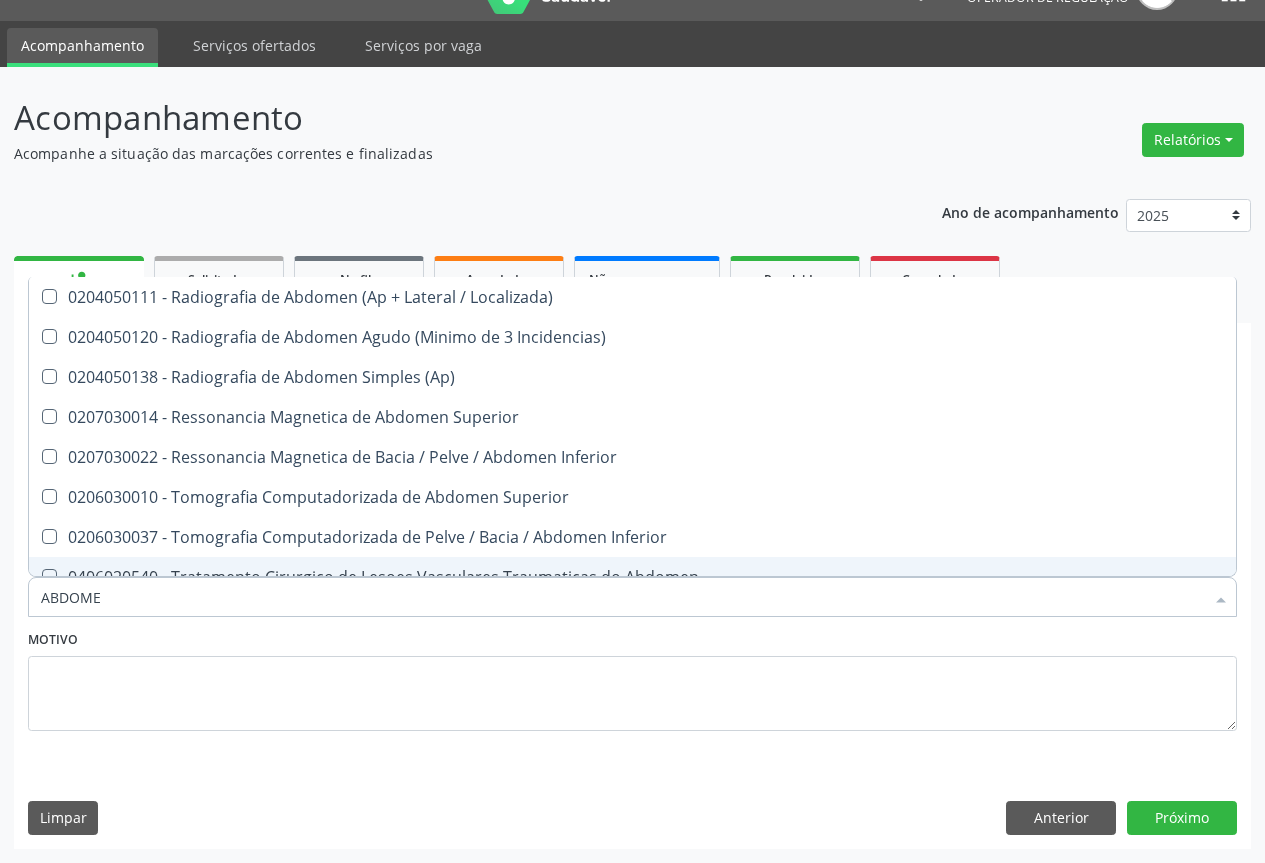 scroll, scrollTop: 101, scrollLeft: 0, axis: vertical 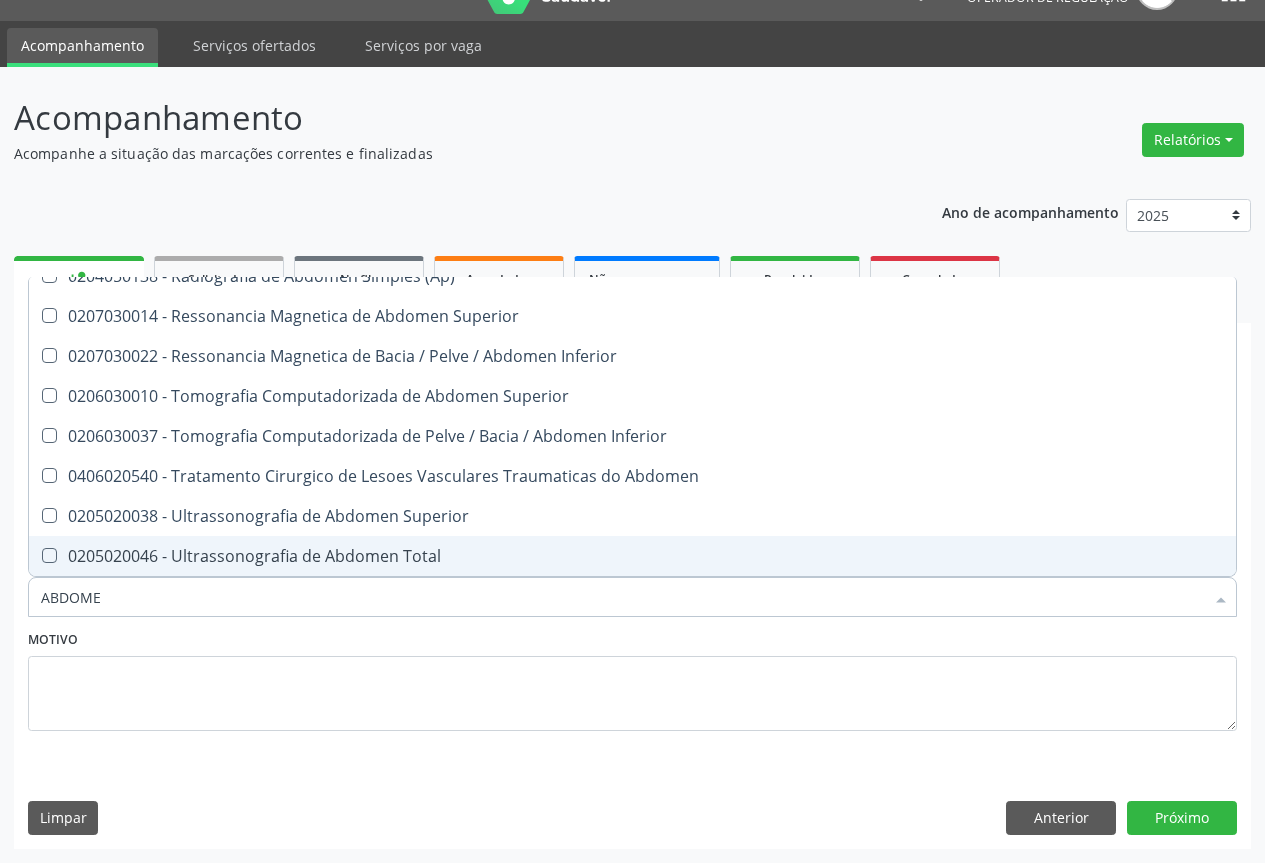 drag, startPoint x: 277, startPoint y: 543, endPoint x: 312, endPoint y: 583, distance: 53.15073 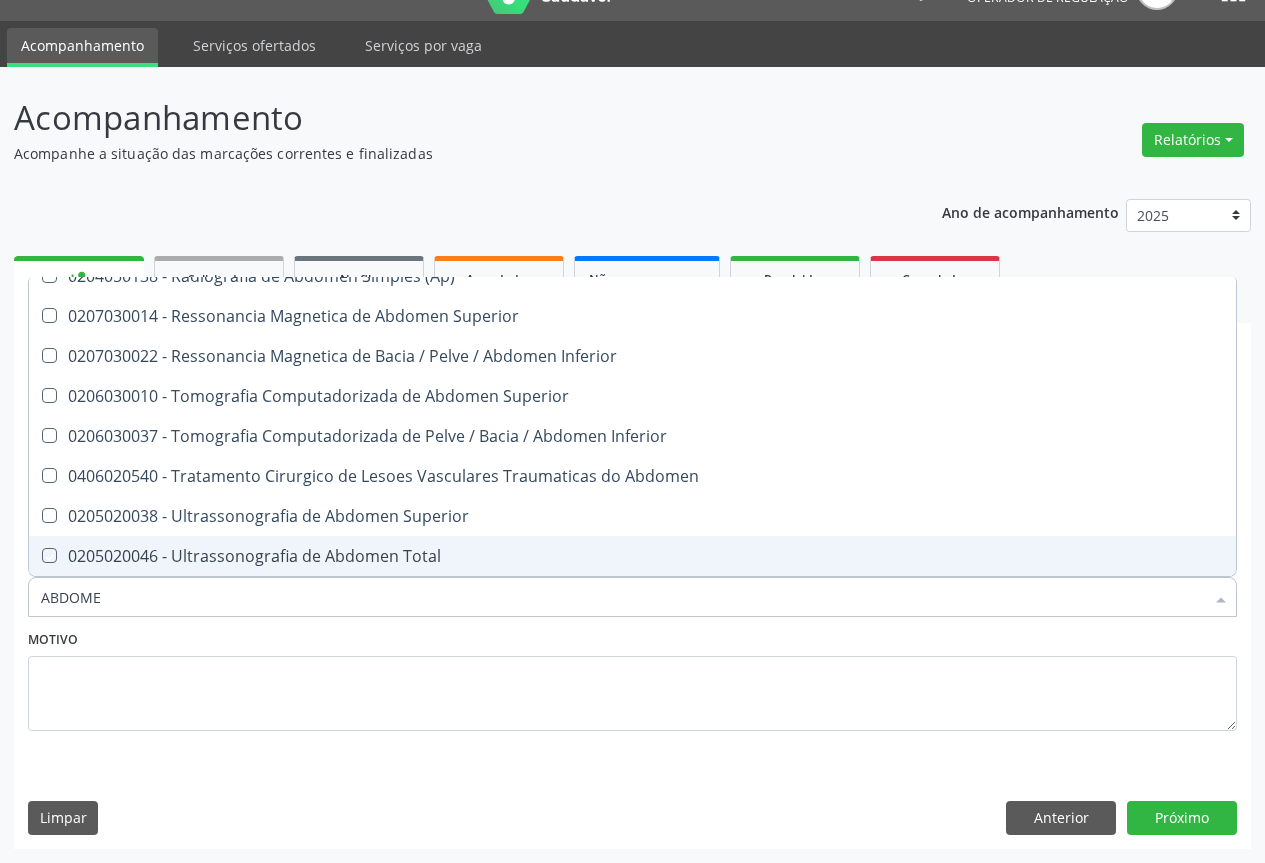 checkbox on "true" 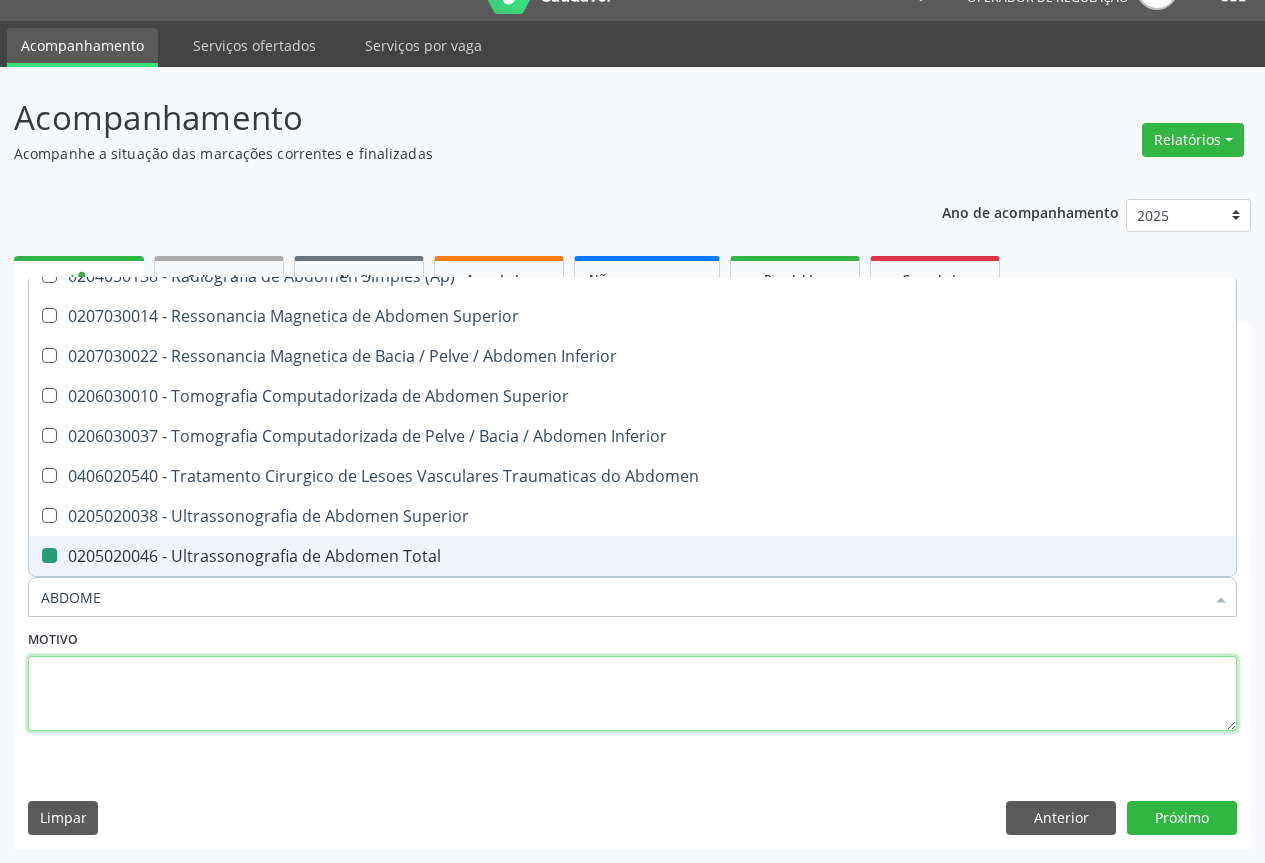 click at bounding box center [632, 694] 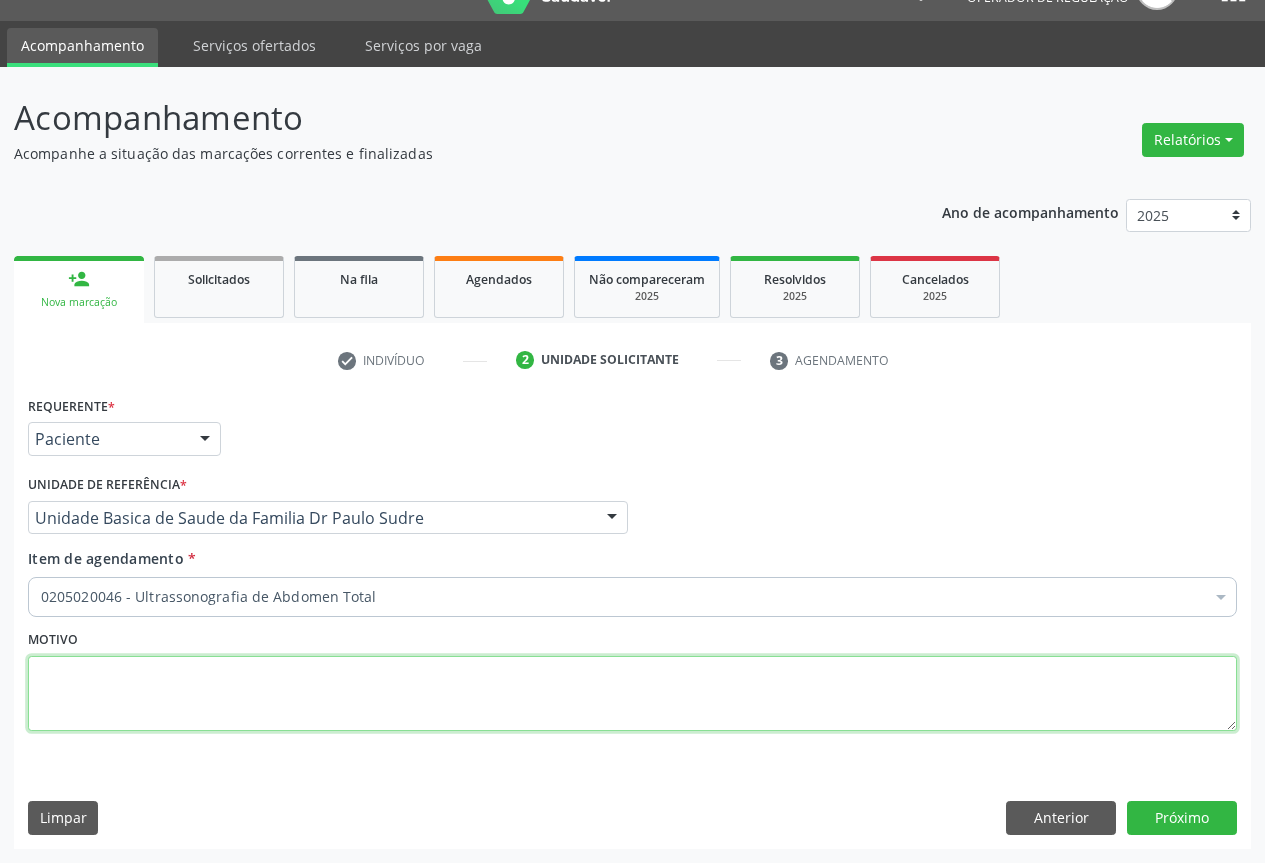 checkbox on "true" 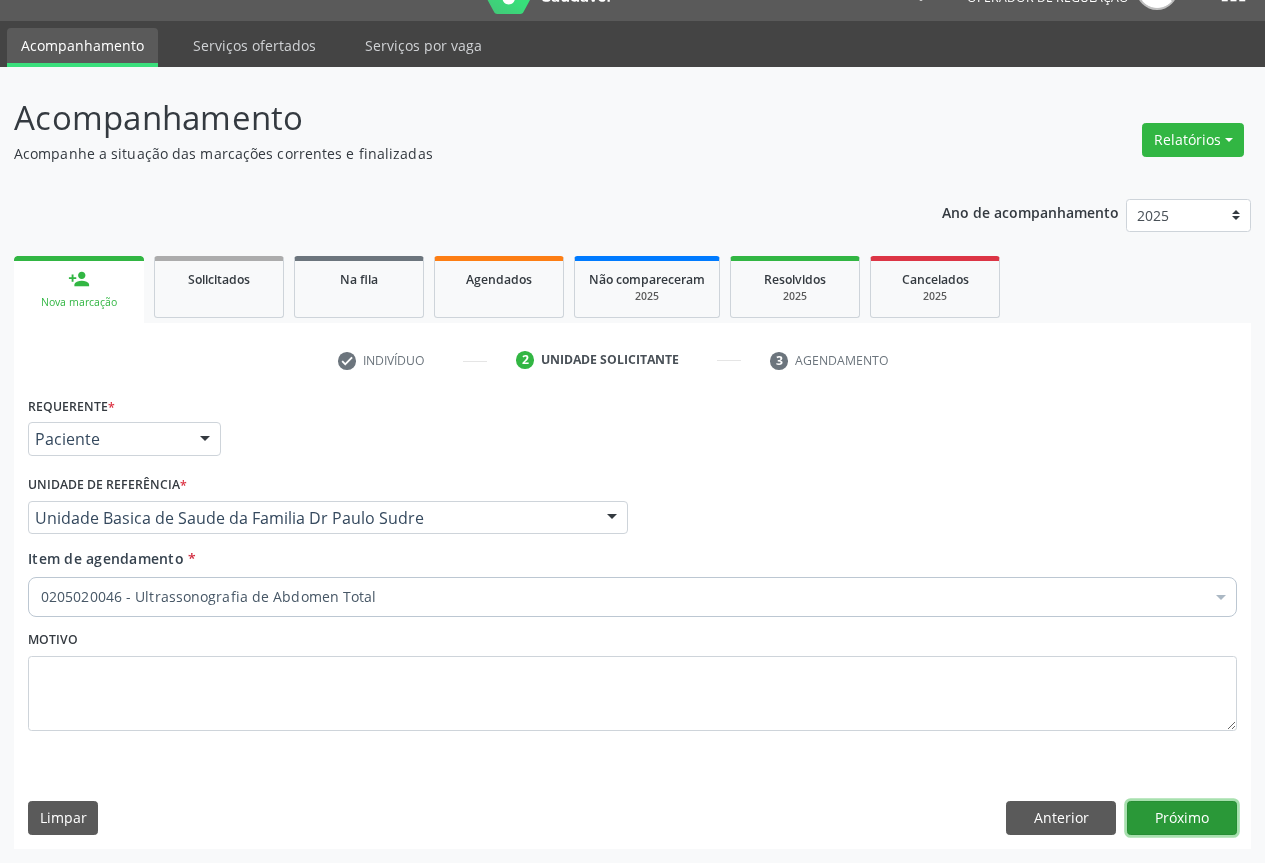 click on "Próximo" at bounding box center (1182, 818) 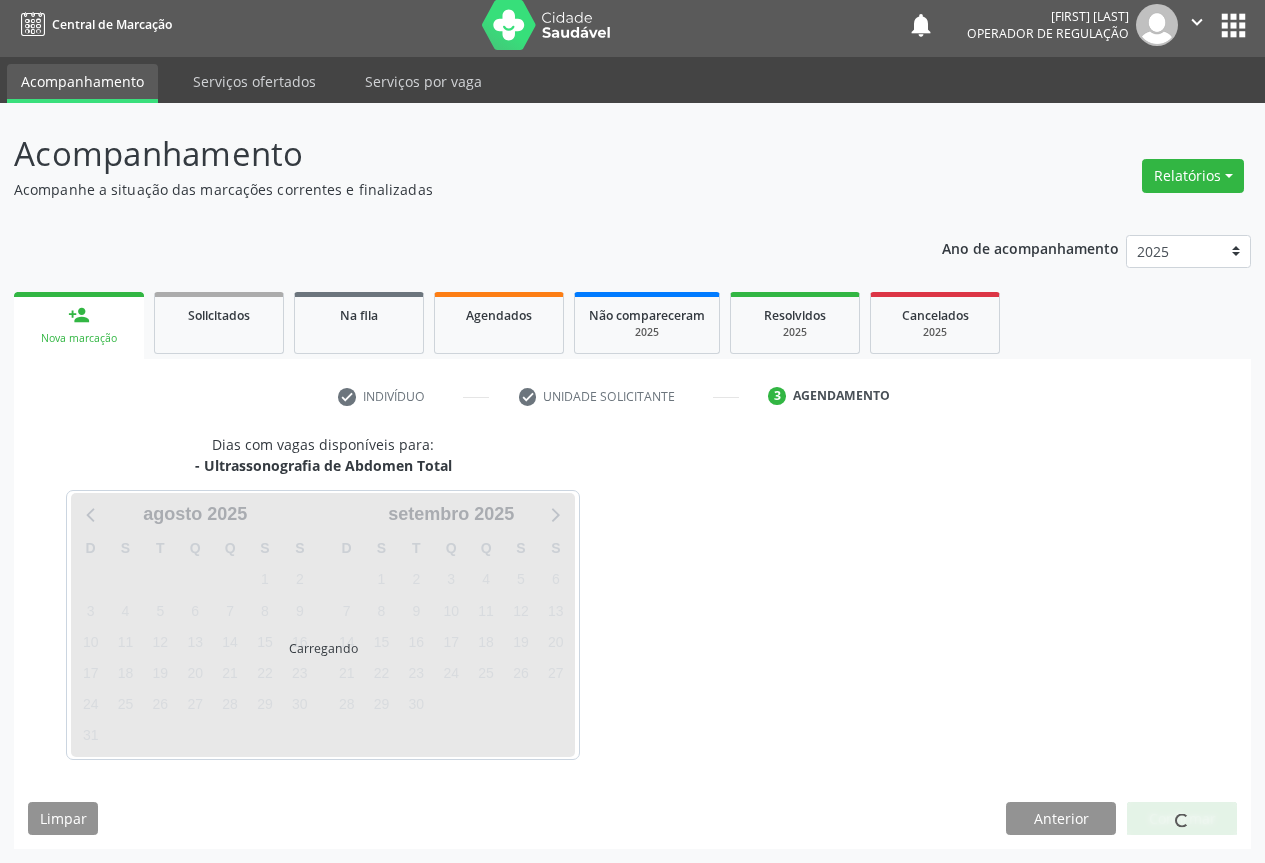 scroll, scrollTop: 7, scrollLeft: 0, axis: vertical 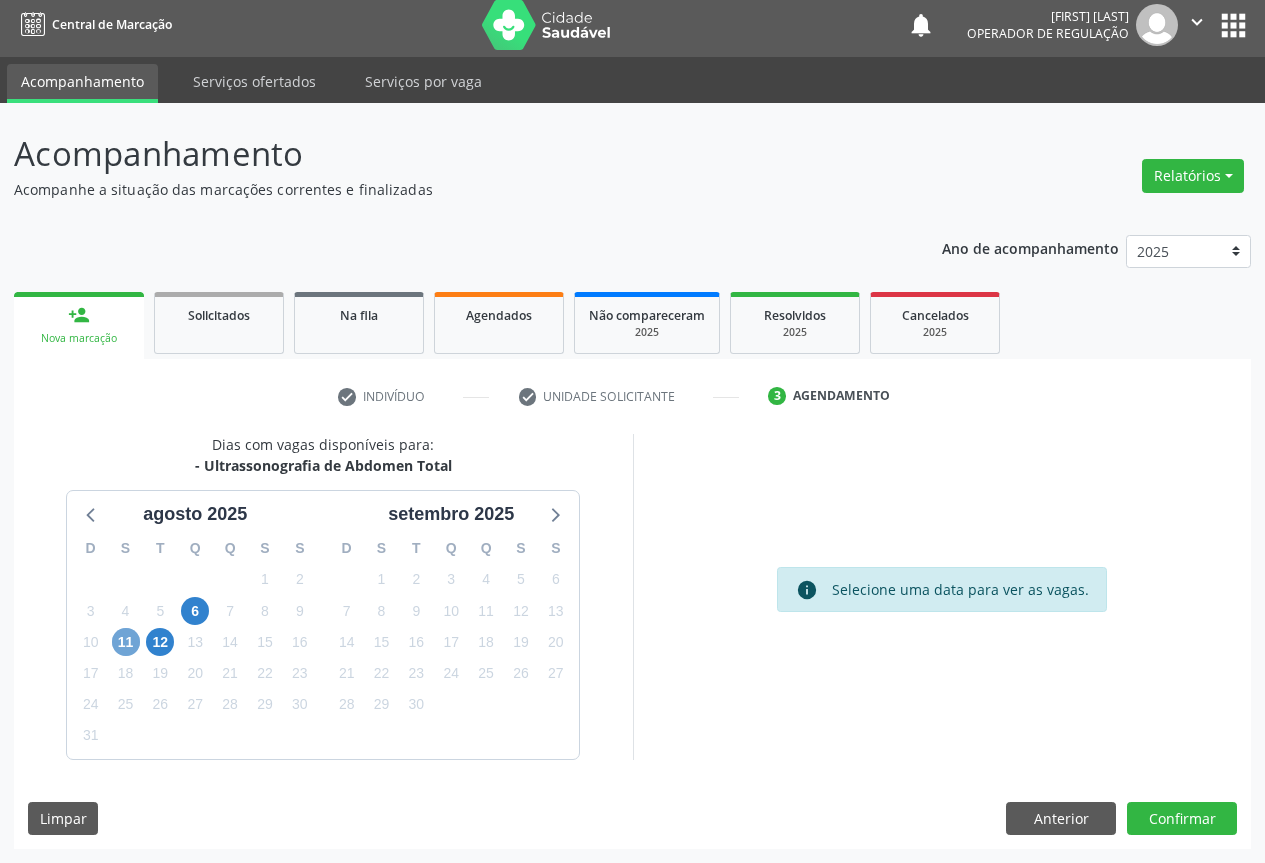 click on "11" at bounding box center (126, 642) 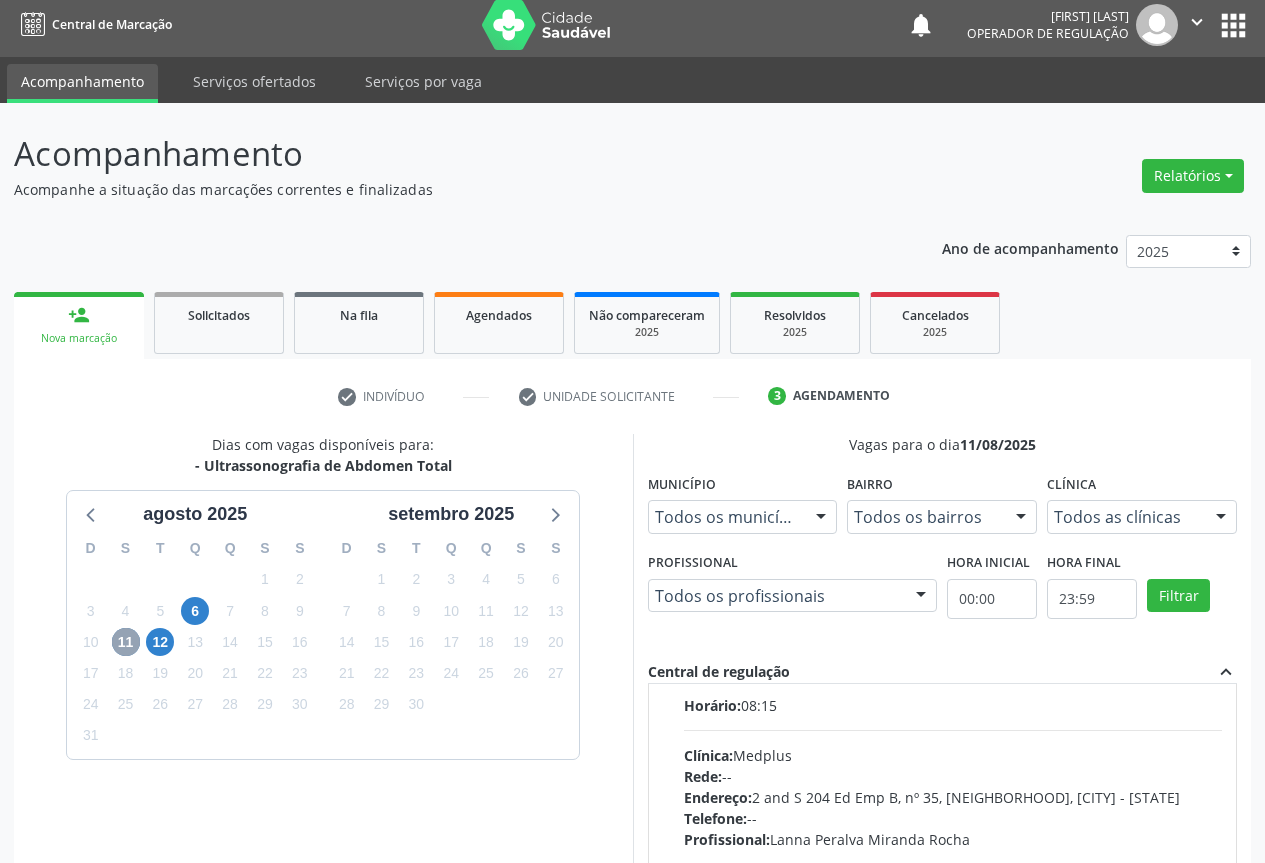 scroll, scrollTop: 500, scrollLeft: 0, axis: vertical 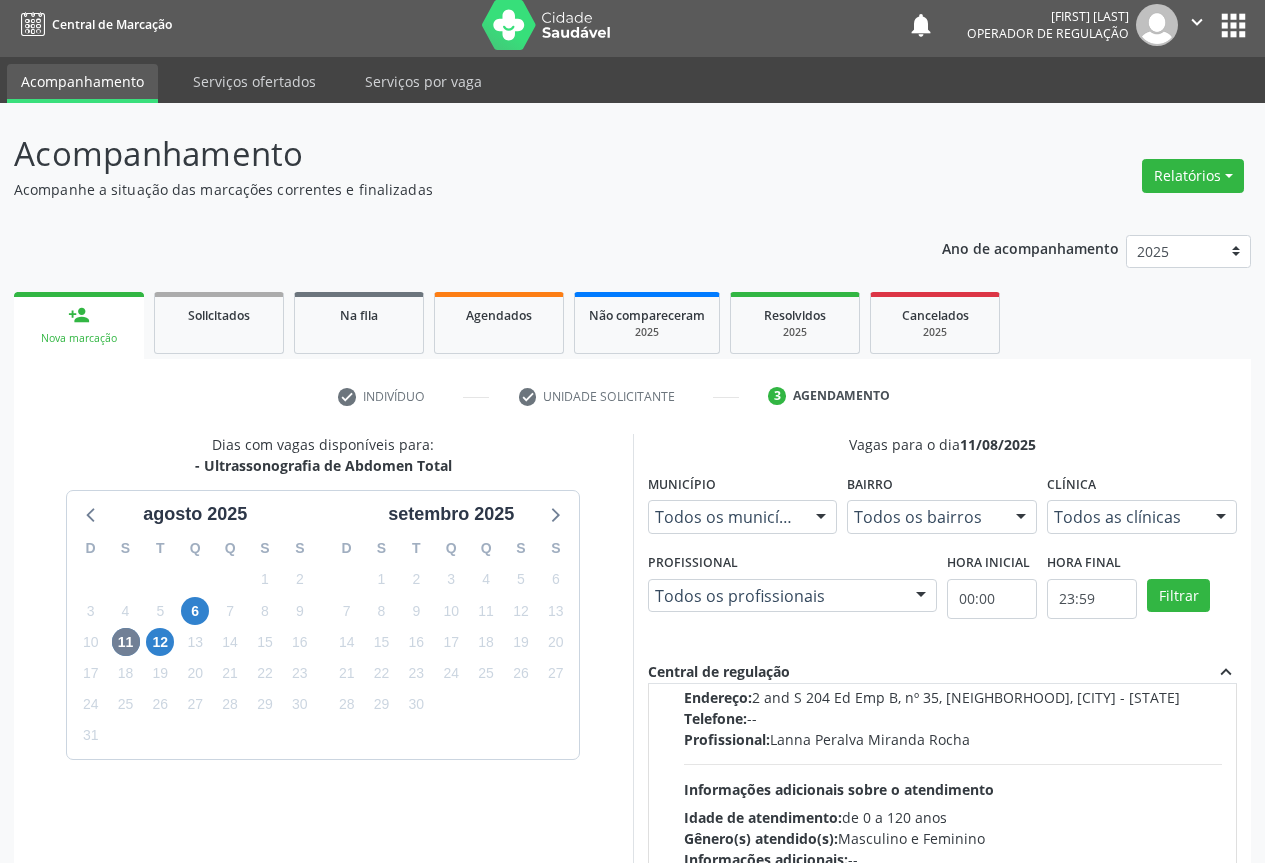 click on "Profissional:
Lanna Peralva Miranda Rocha" at bounding box center (953, 739) 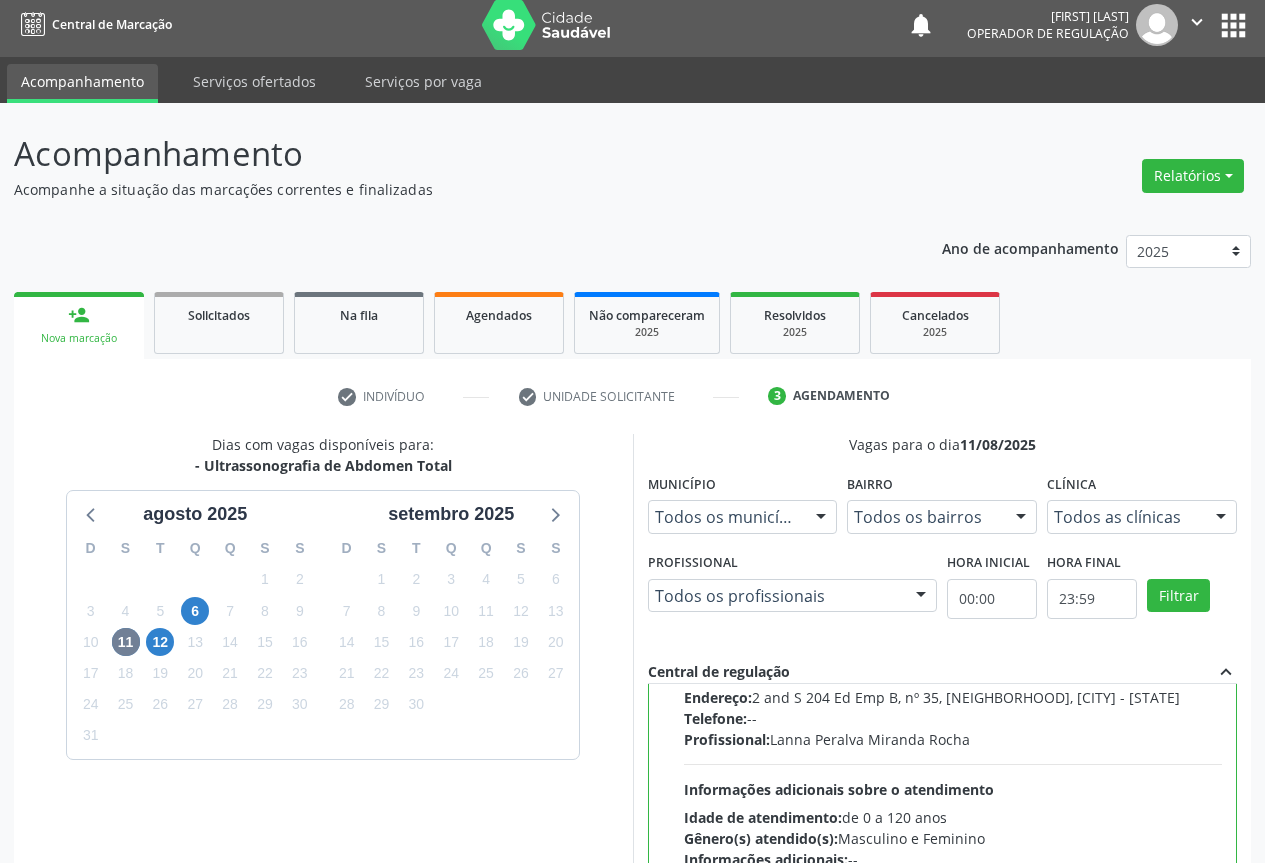 scroll, scrollTop: 332, scrollLeft: 0, axis: vertical 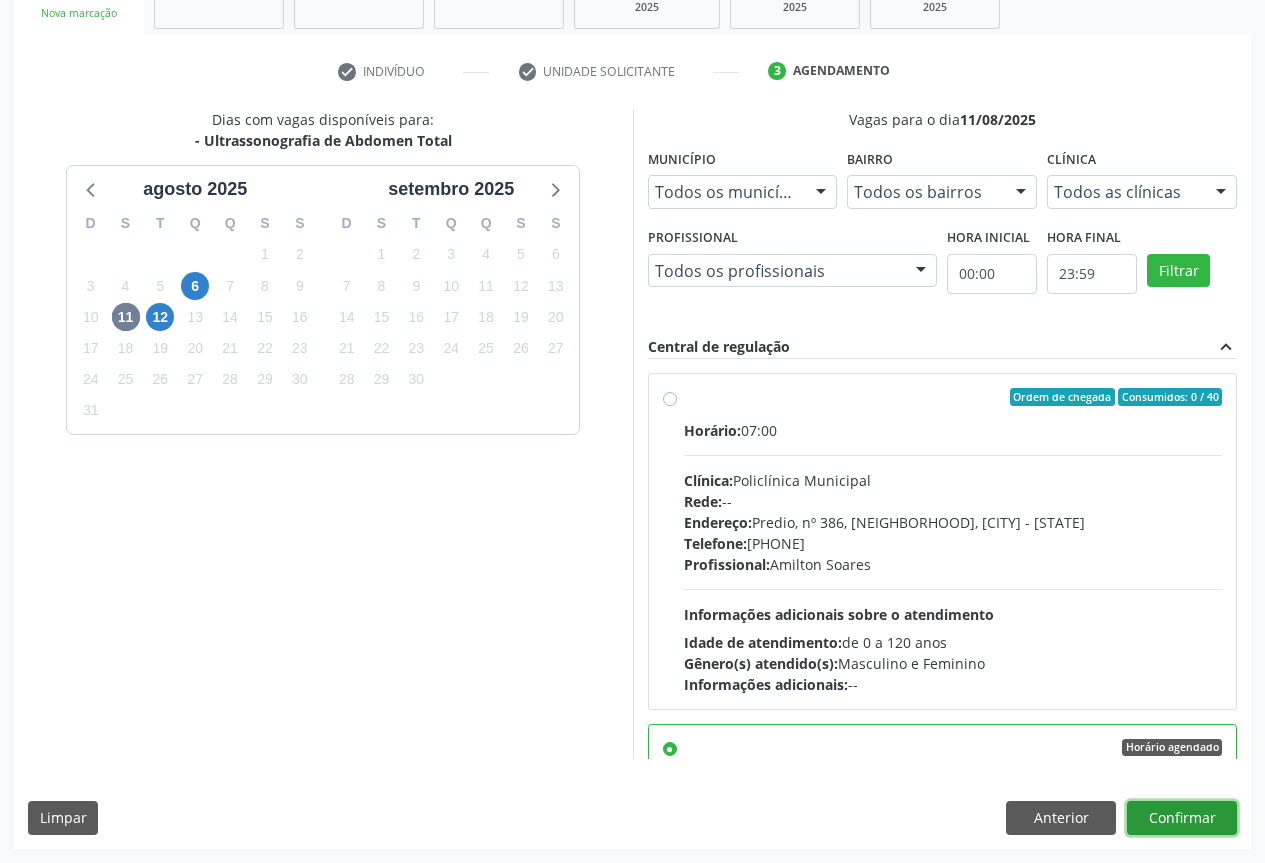 click on "Confirmar" at bounding box center [1182, 818] 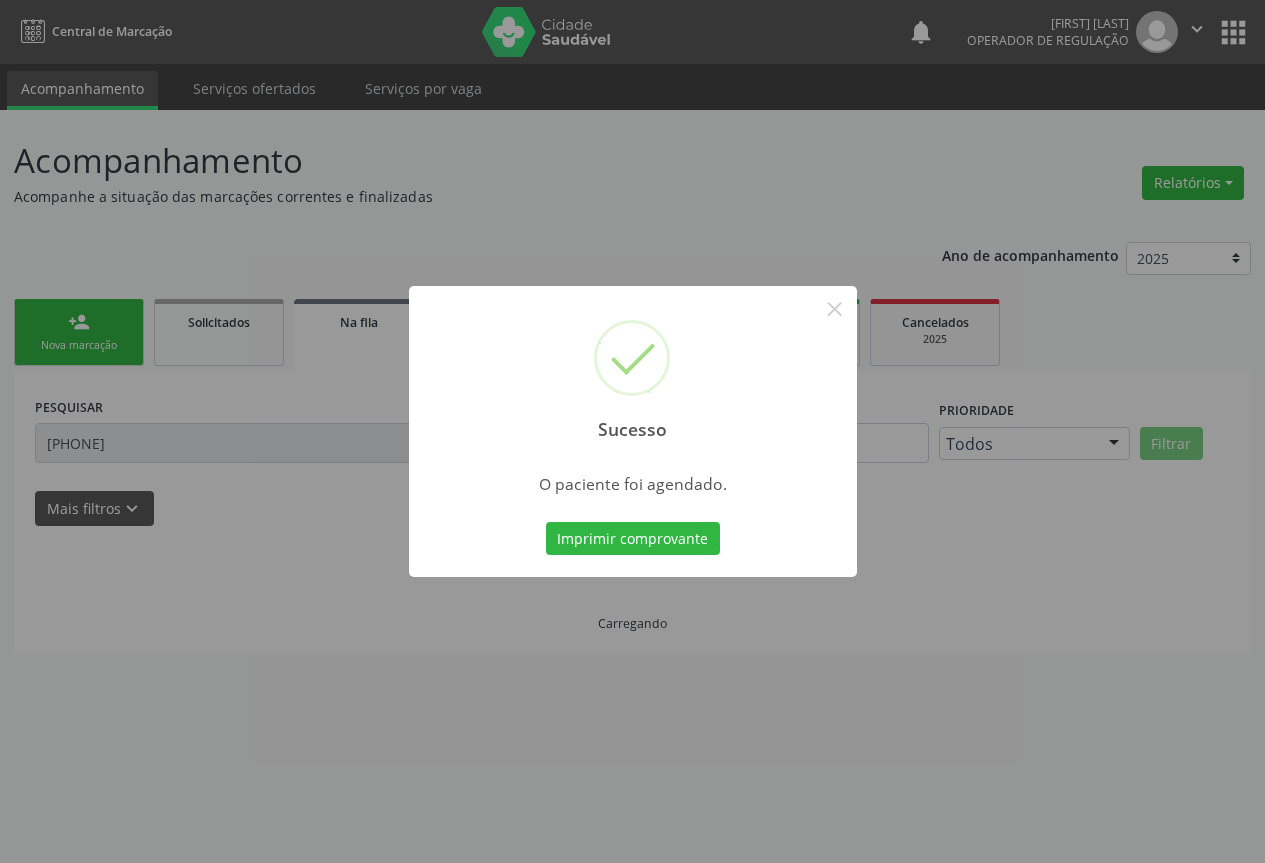 scroll, scrollTop: 0, scrollLeft: 0, axis: both 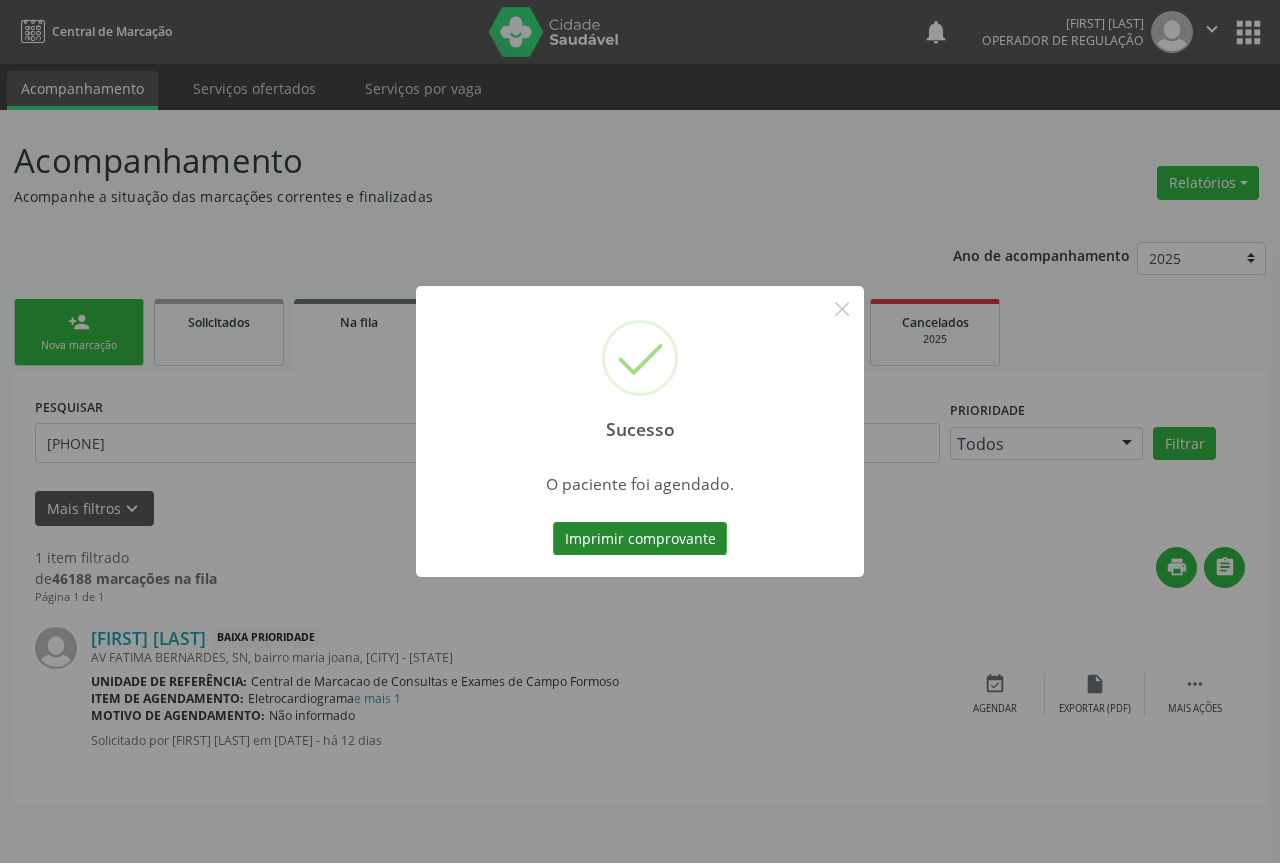 click on "Imprimir comprovante" at bounding box center (640, 539) 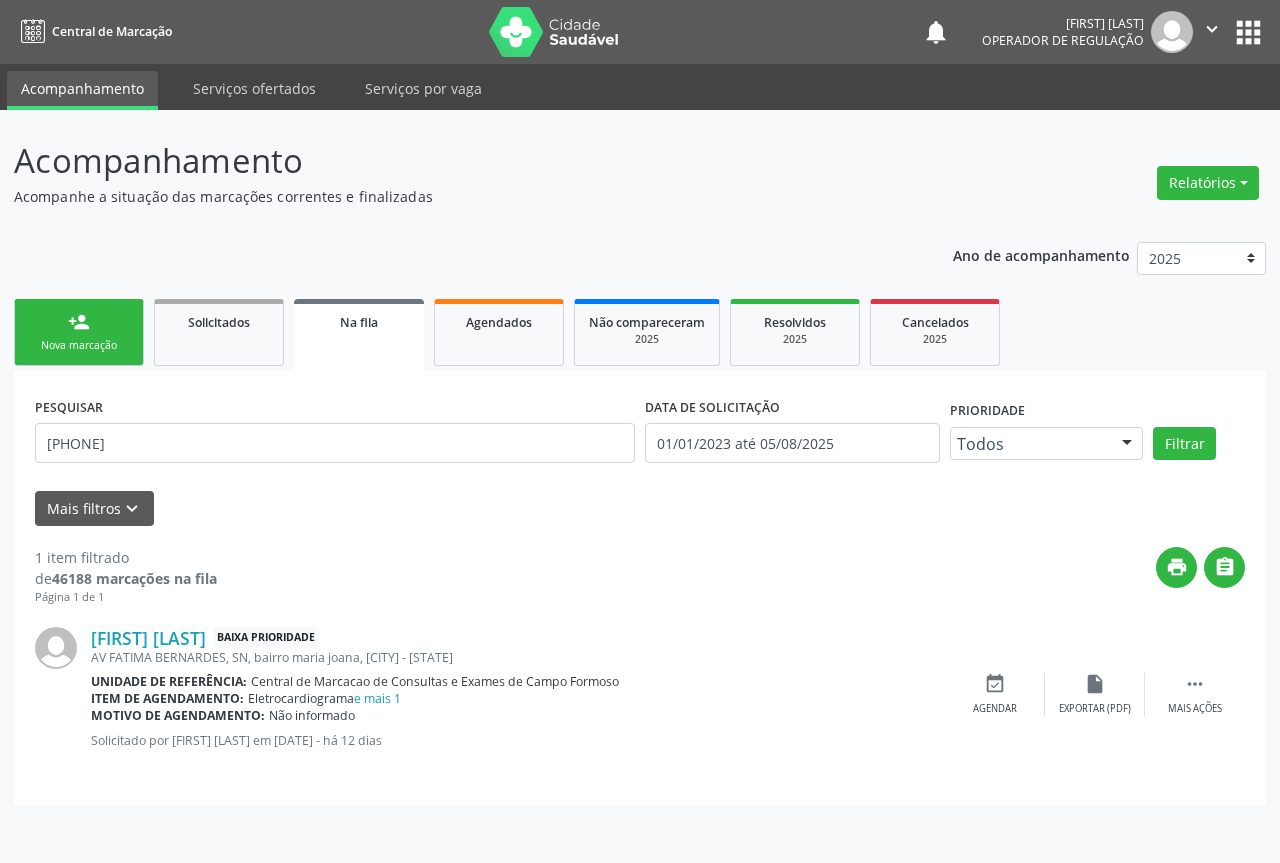 click on "person_add
Nova marcação" at bounding box center (79, 332) 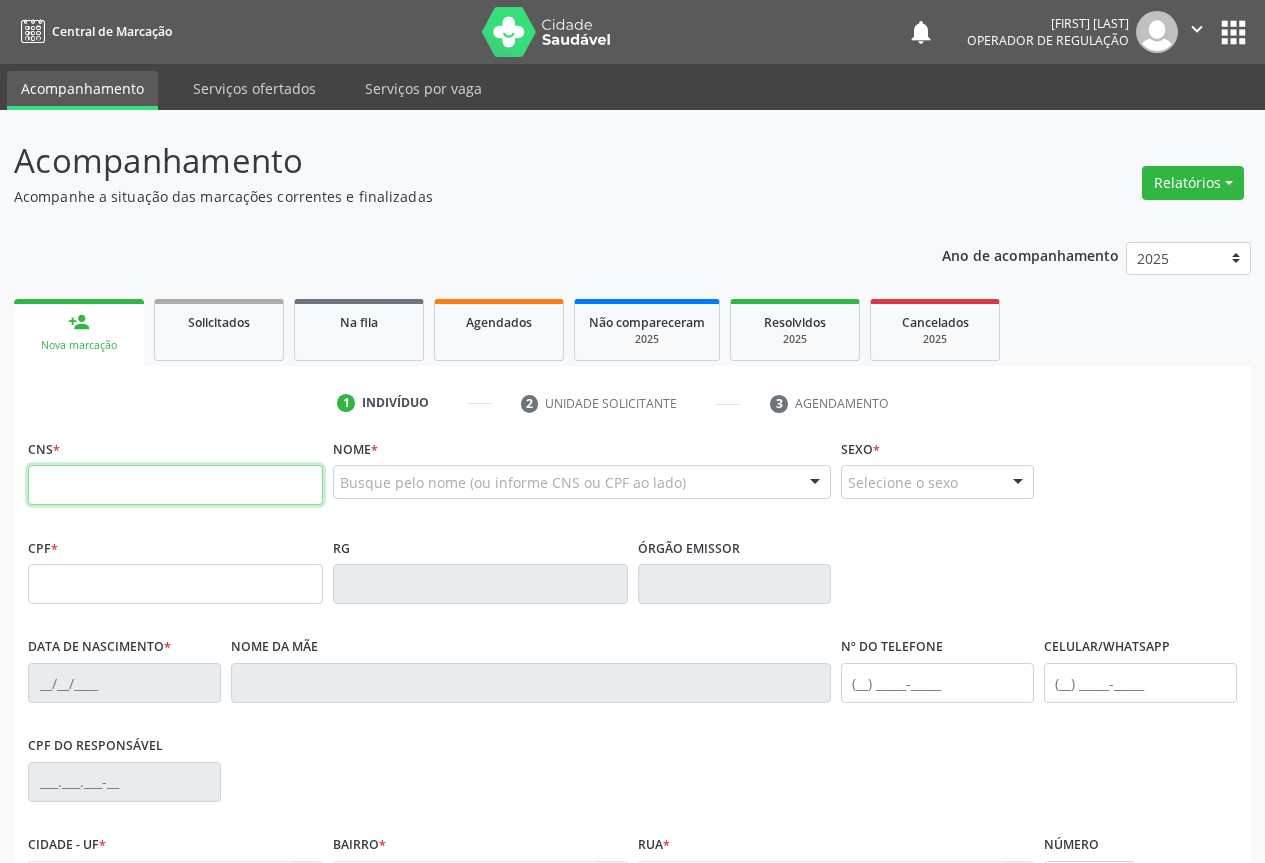 drag, startPoint x: 170, startPoint y: 477, endPoint x: 281, endPoint y: 482, distance: 111.11256 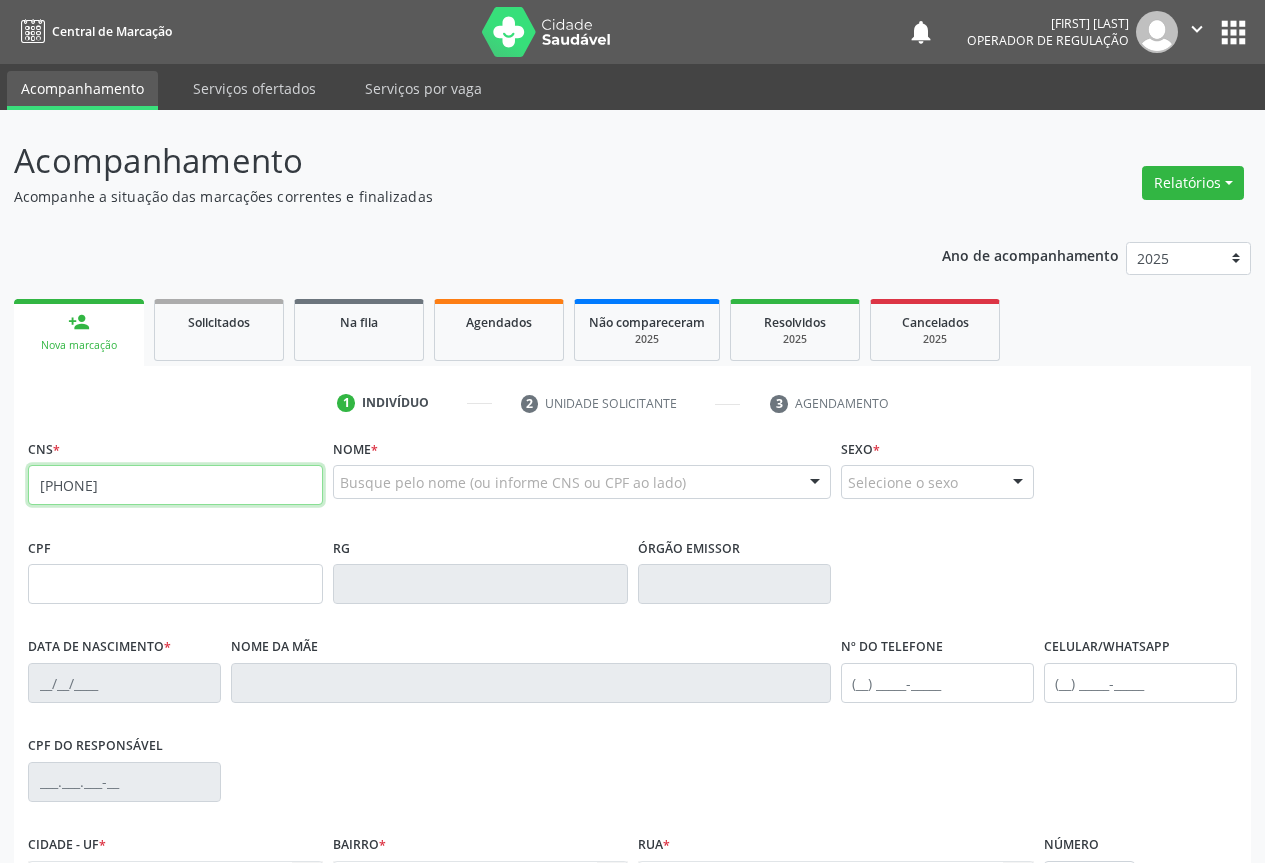 type on "705 0046 8955 6453" 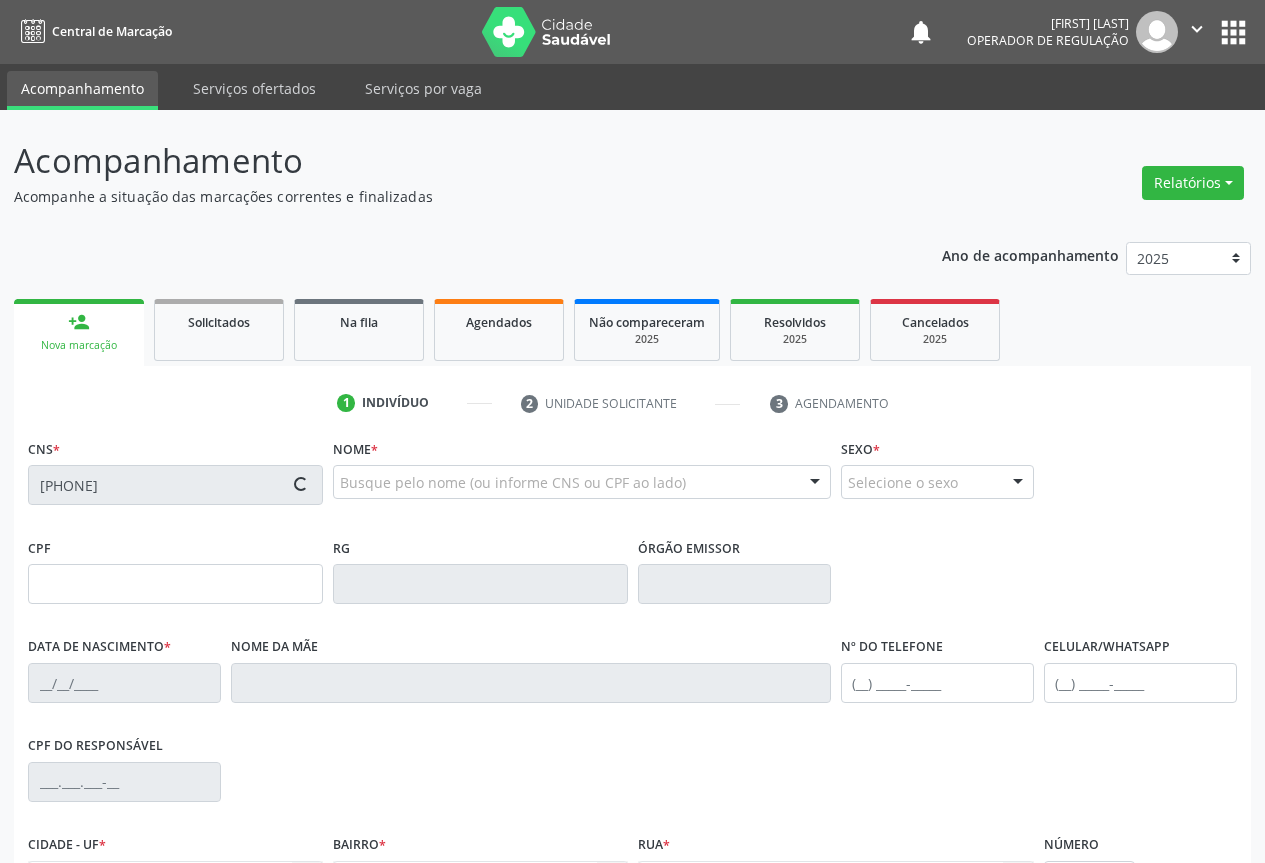 scroll, scrollTop: 221, scrollLeft: 0, axis: vertical 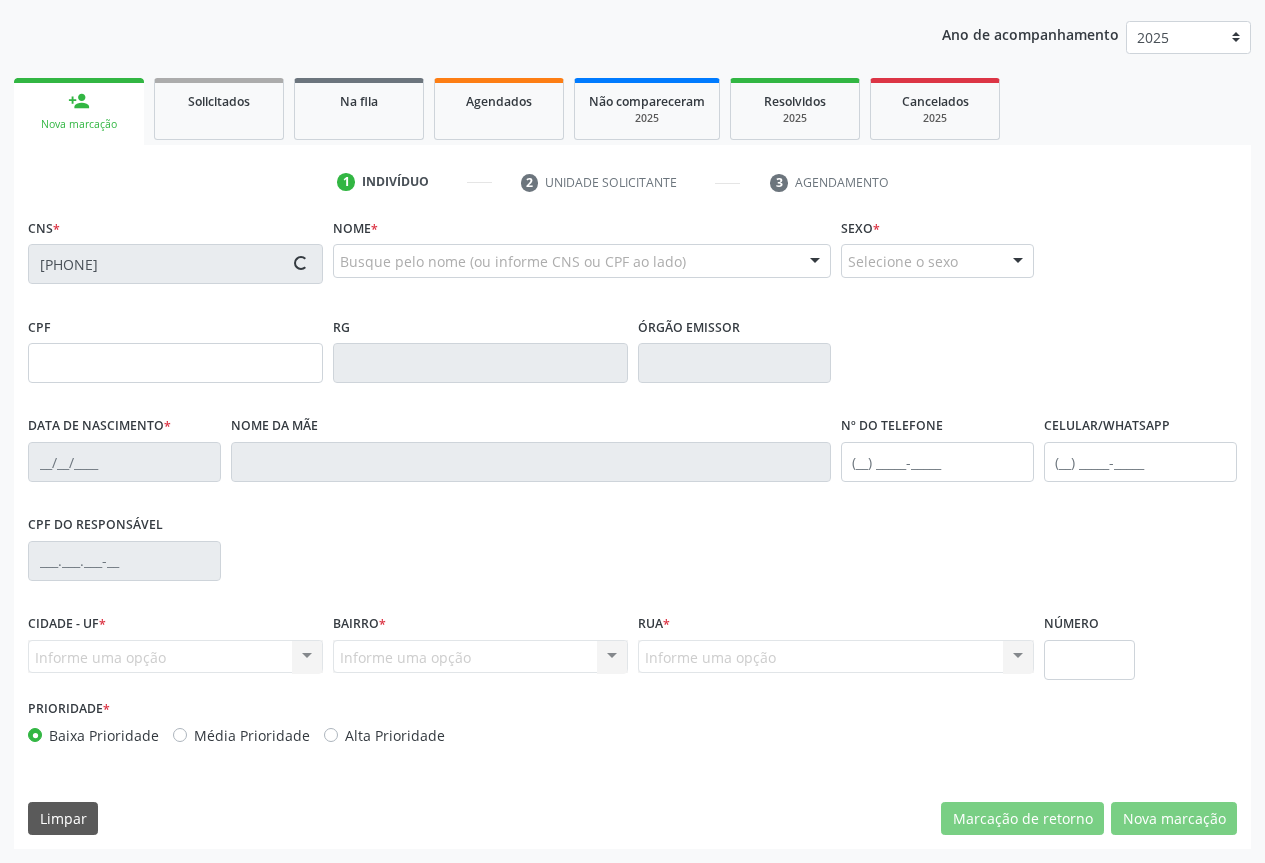 type on "019.606.645-06" 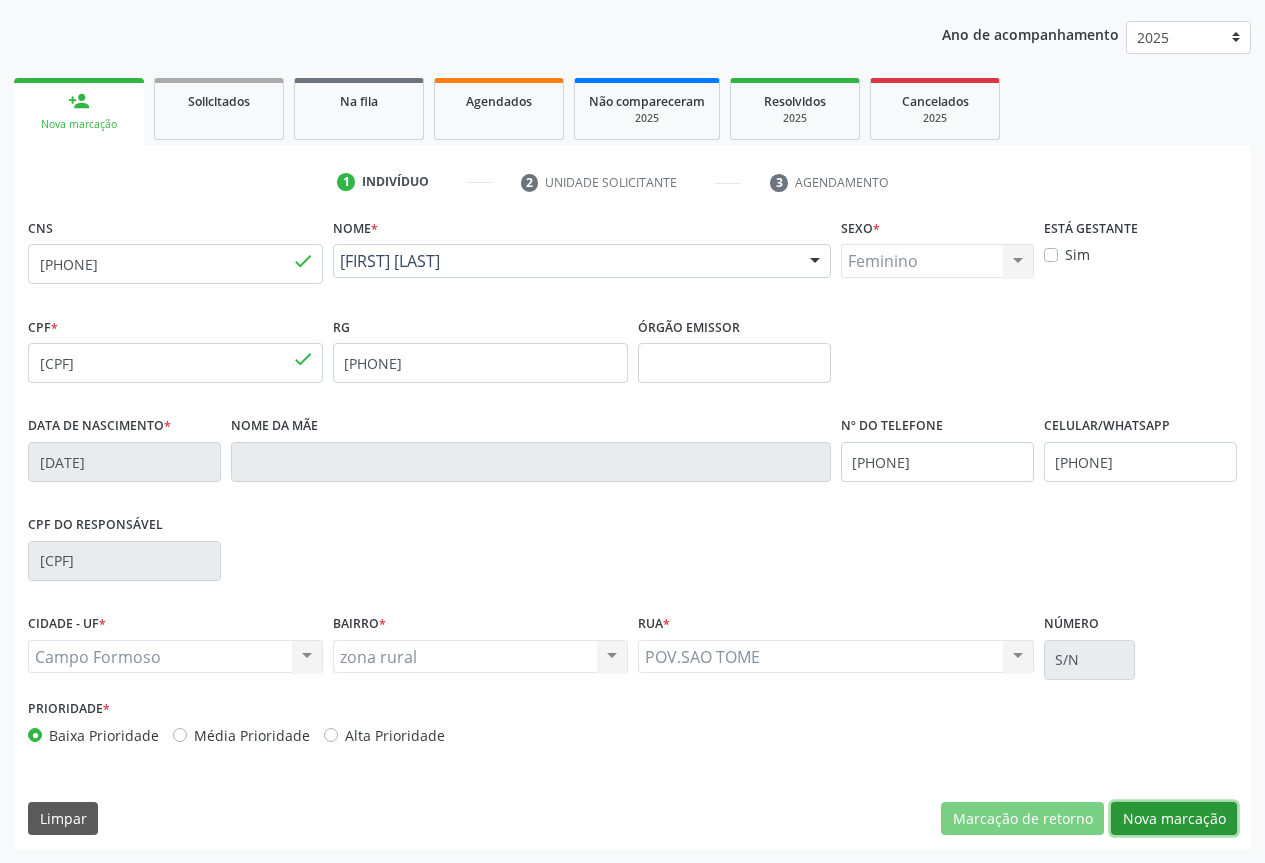 click on "Nova marcação" at bounding box center (1174, 819) 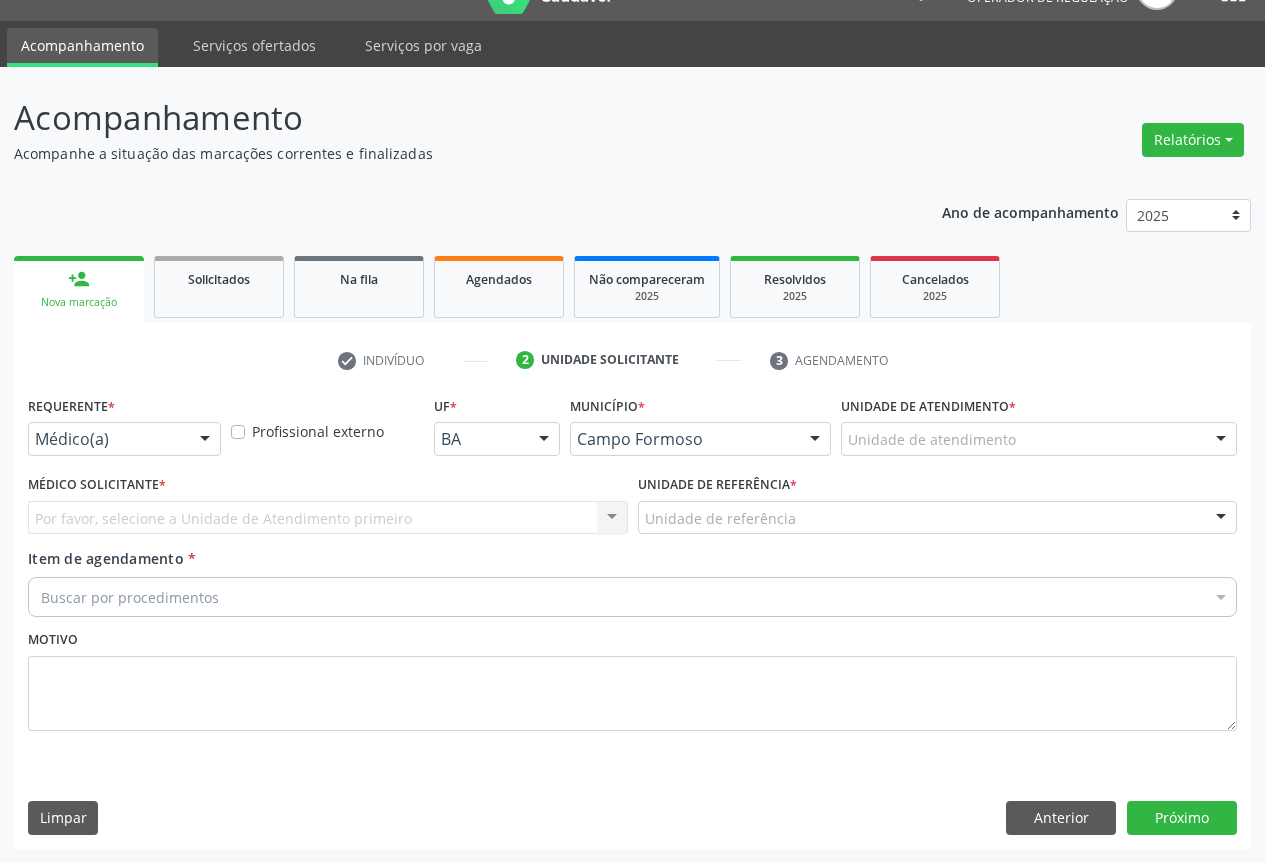 scroll, scrollTop: 43, scrollLeft: 0, axis: vertical 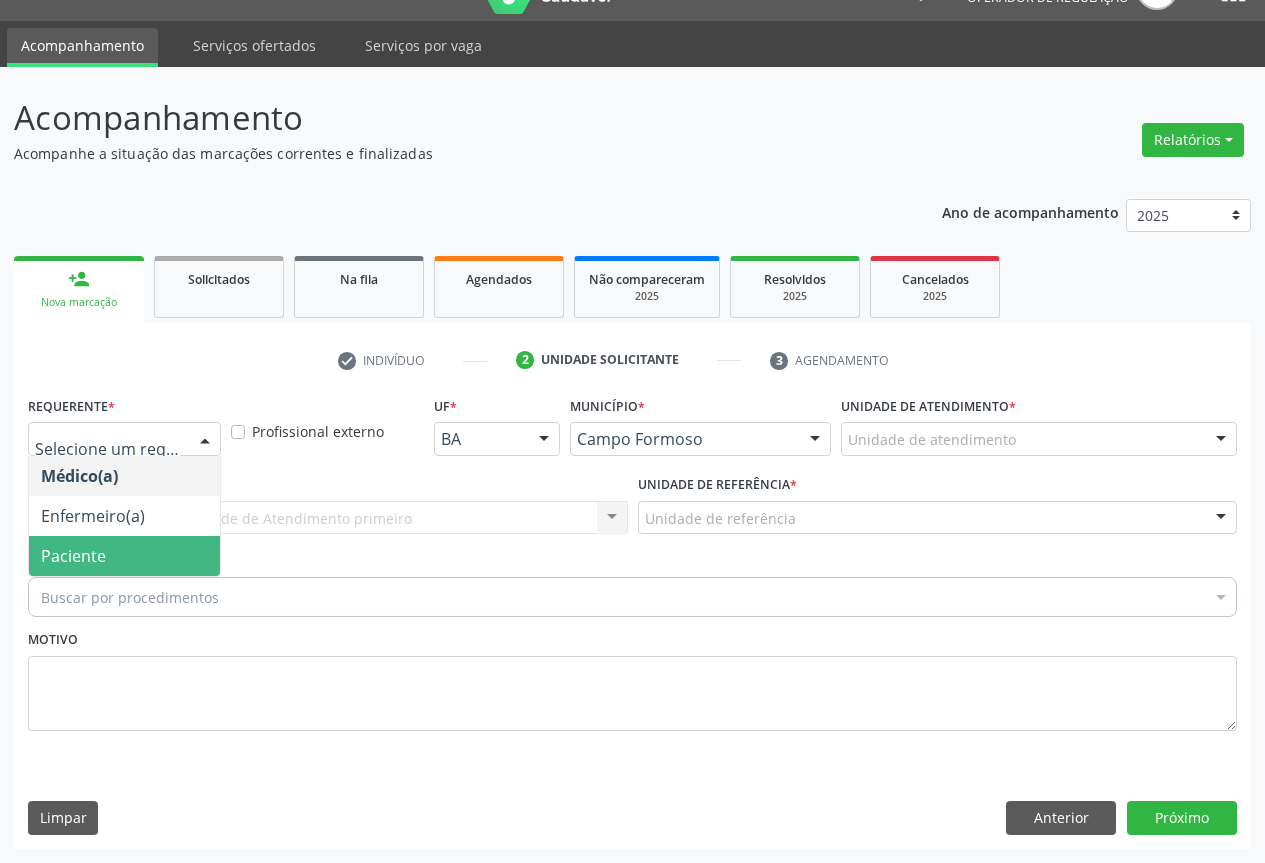 drag, startPoint x: 94, startPoint y: 542, endPoint x: 207, endPoint y: 532, distance: 113.44161 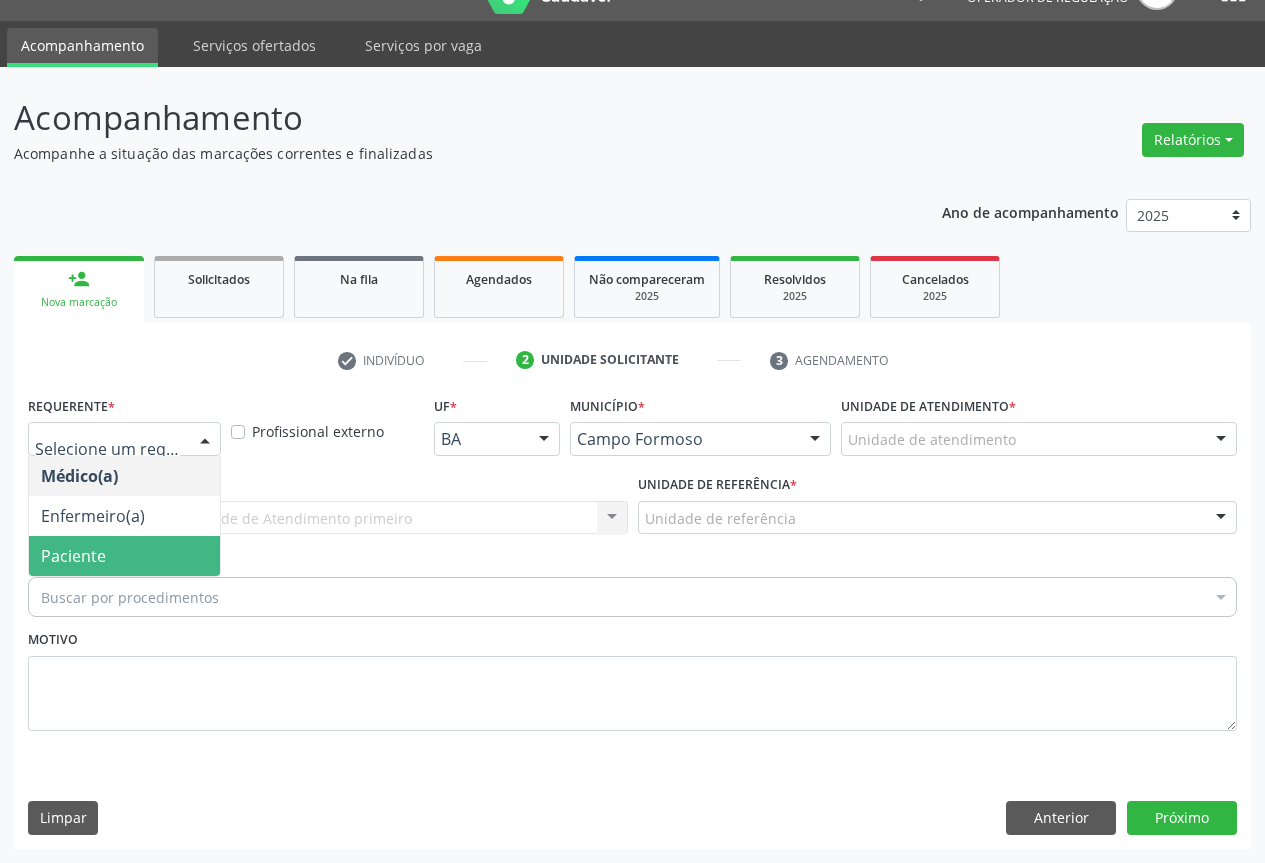 click on "Paciente" at bounding box center [124, 556] 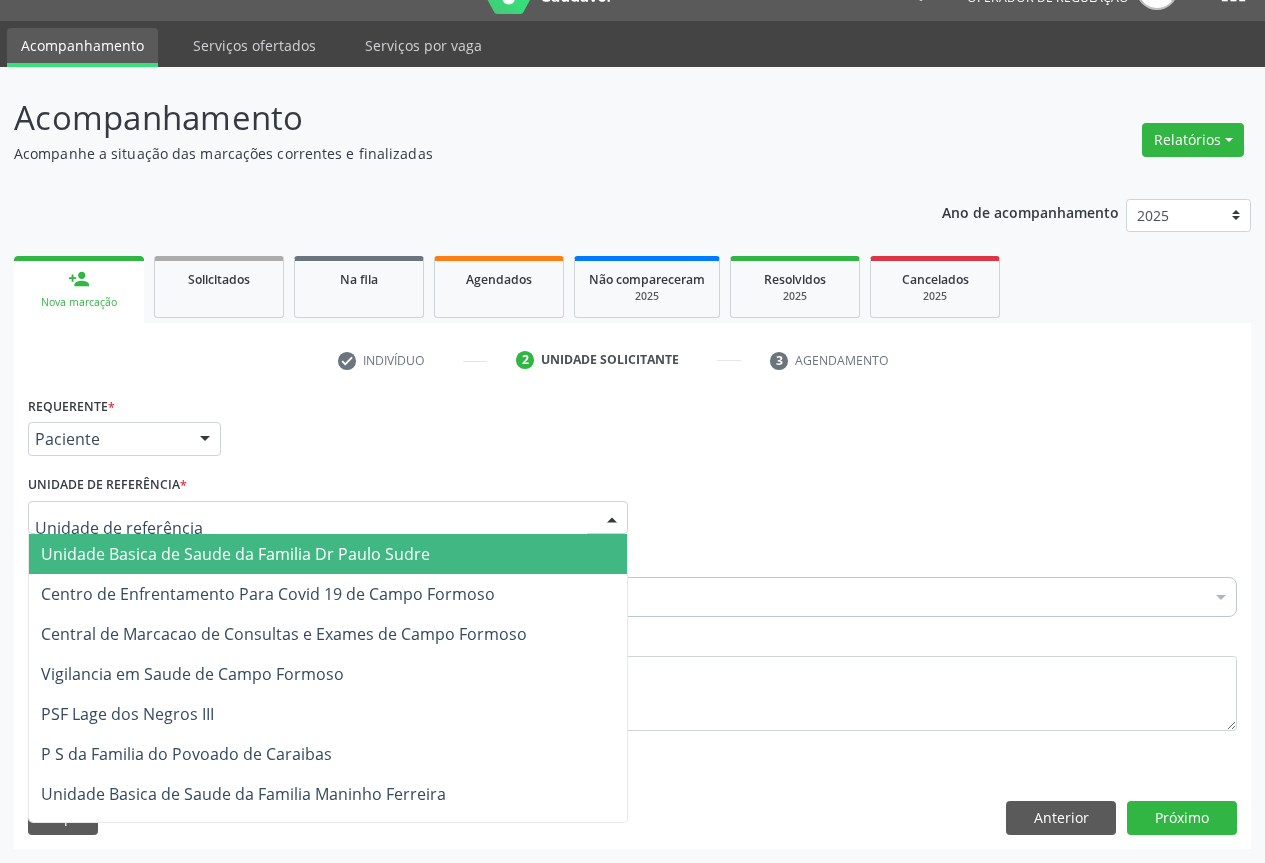 click at bounding box center [328, 518] 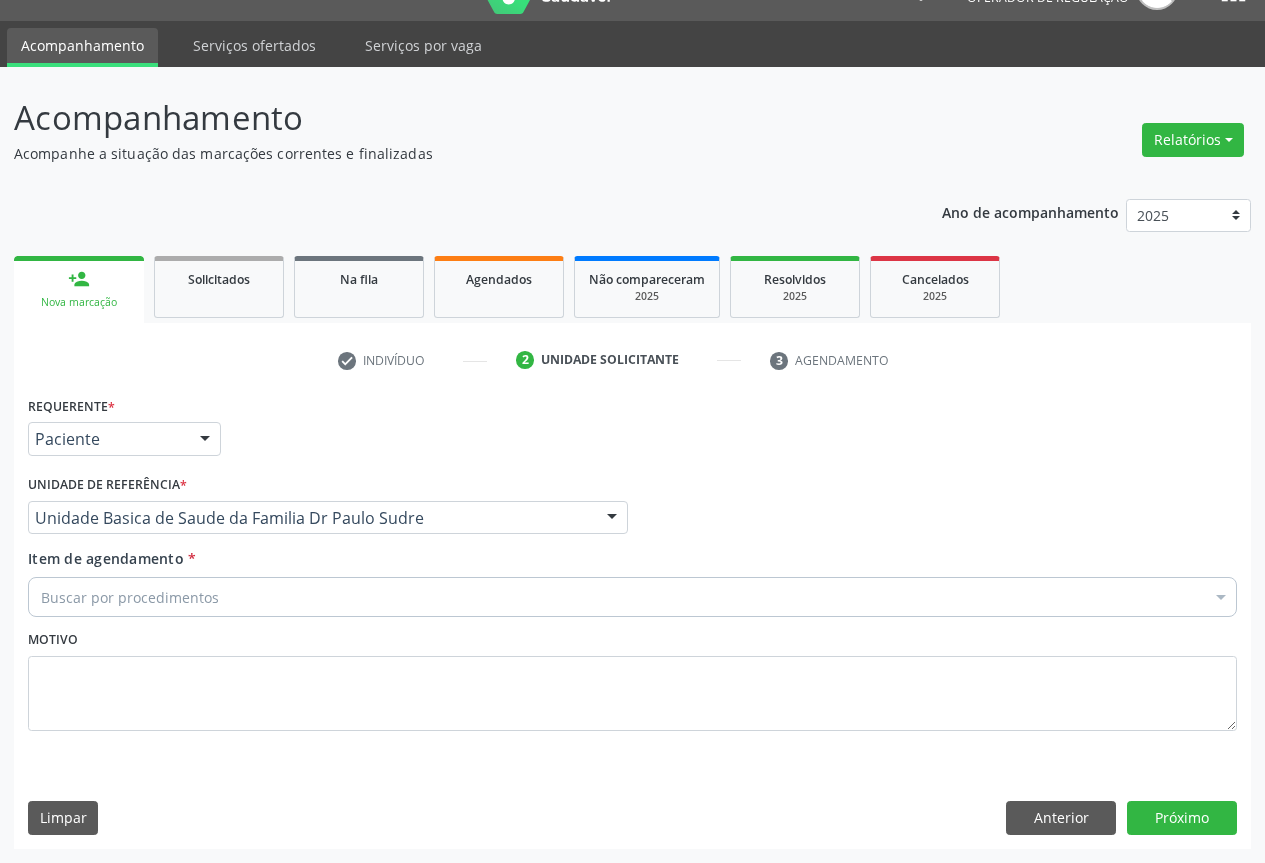 drag, startPoint x: 201, startPoint y: 587, endPoint x: 217, endPoint y: 581, distance: 17.088007 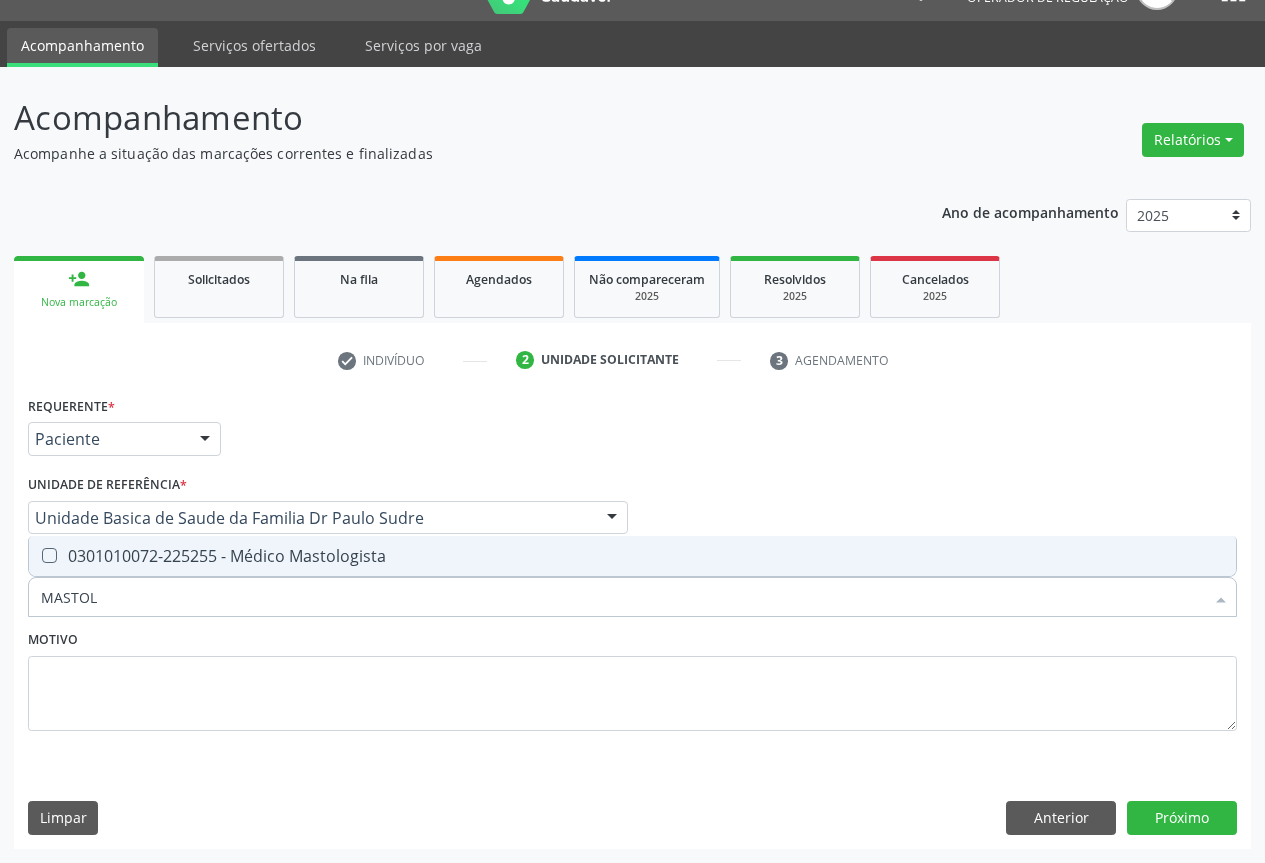 type on "MASTOLO" 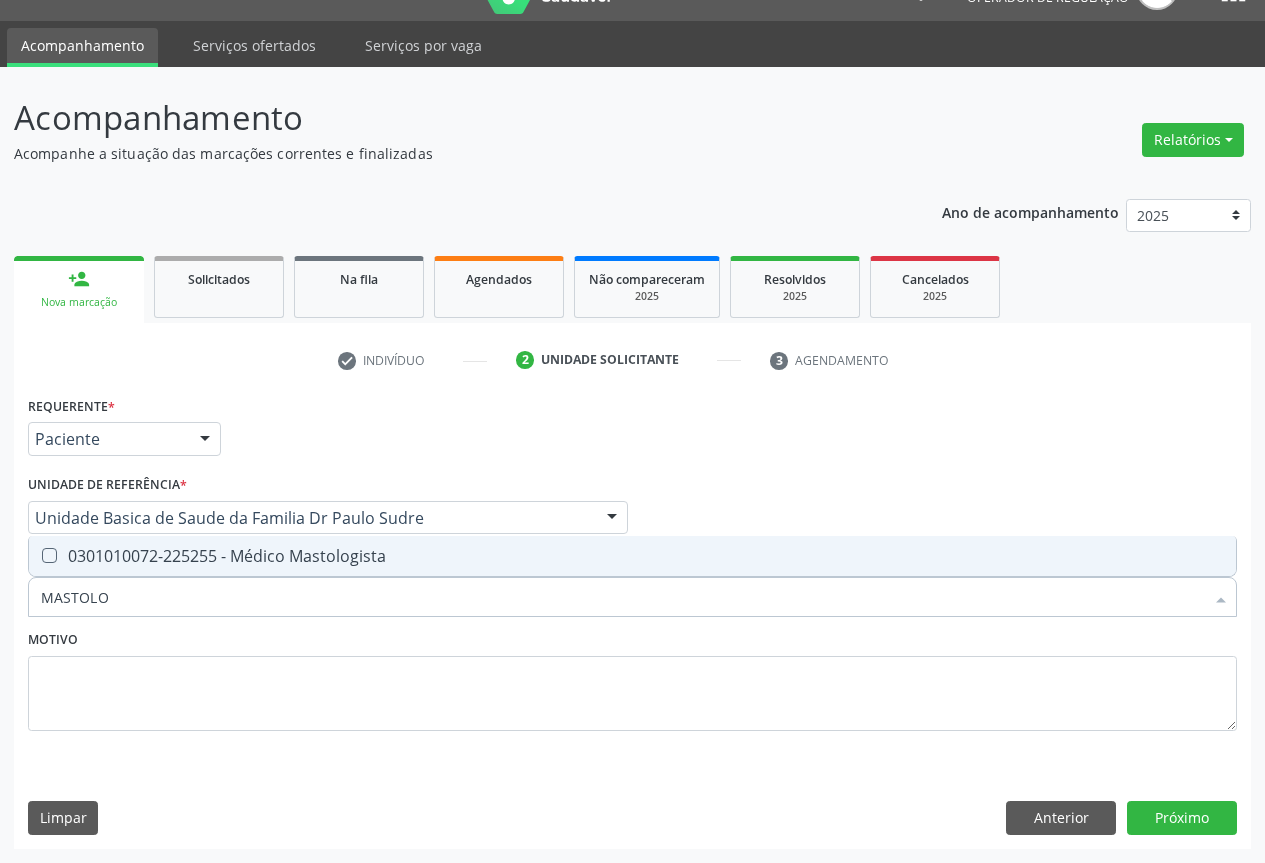 drag, startPoint x: 278, startPoint y: 555, endPoint x: 295, endPoint y: 648, distance: 94.54099 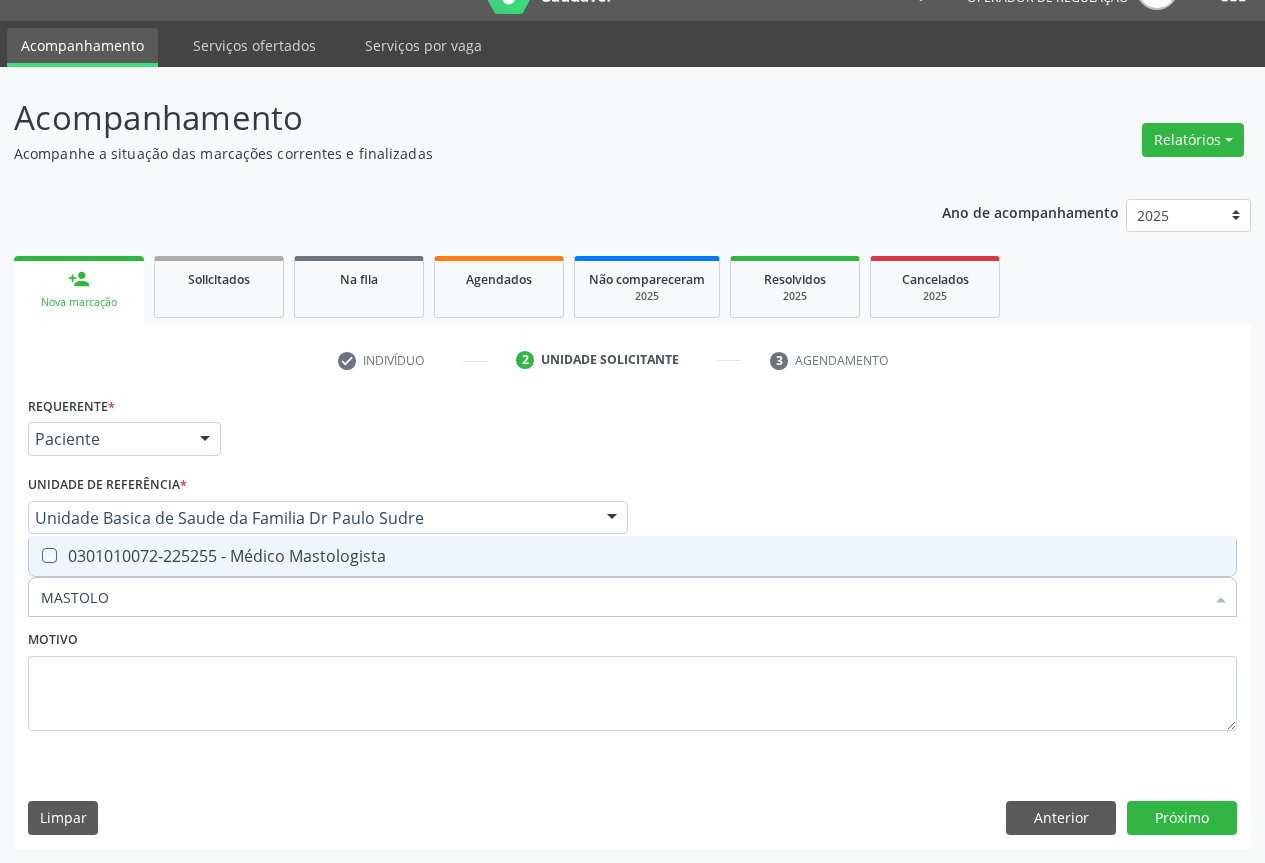 checkbox on "true" 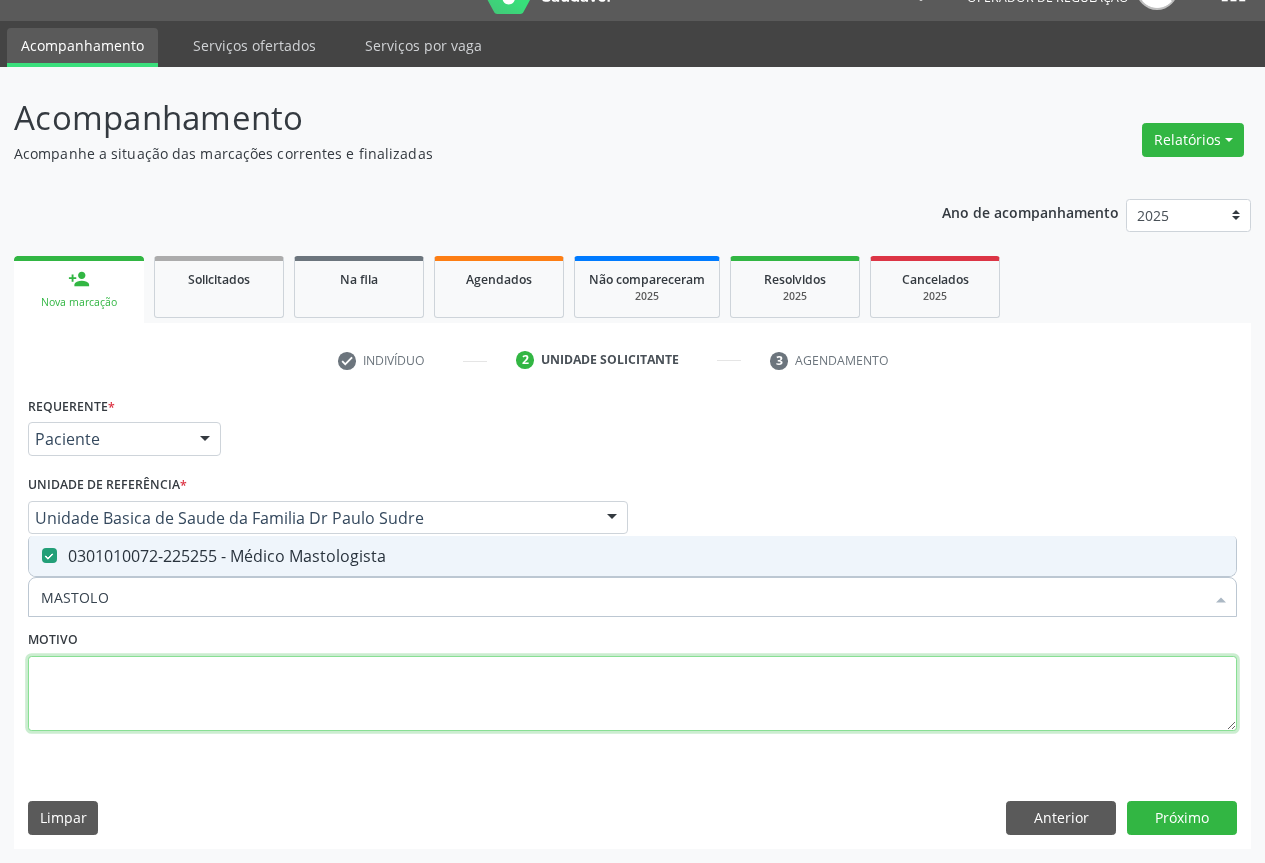 click at bounding box center [632, 694] 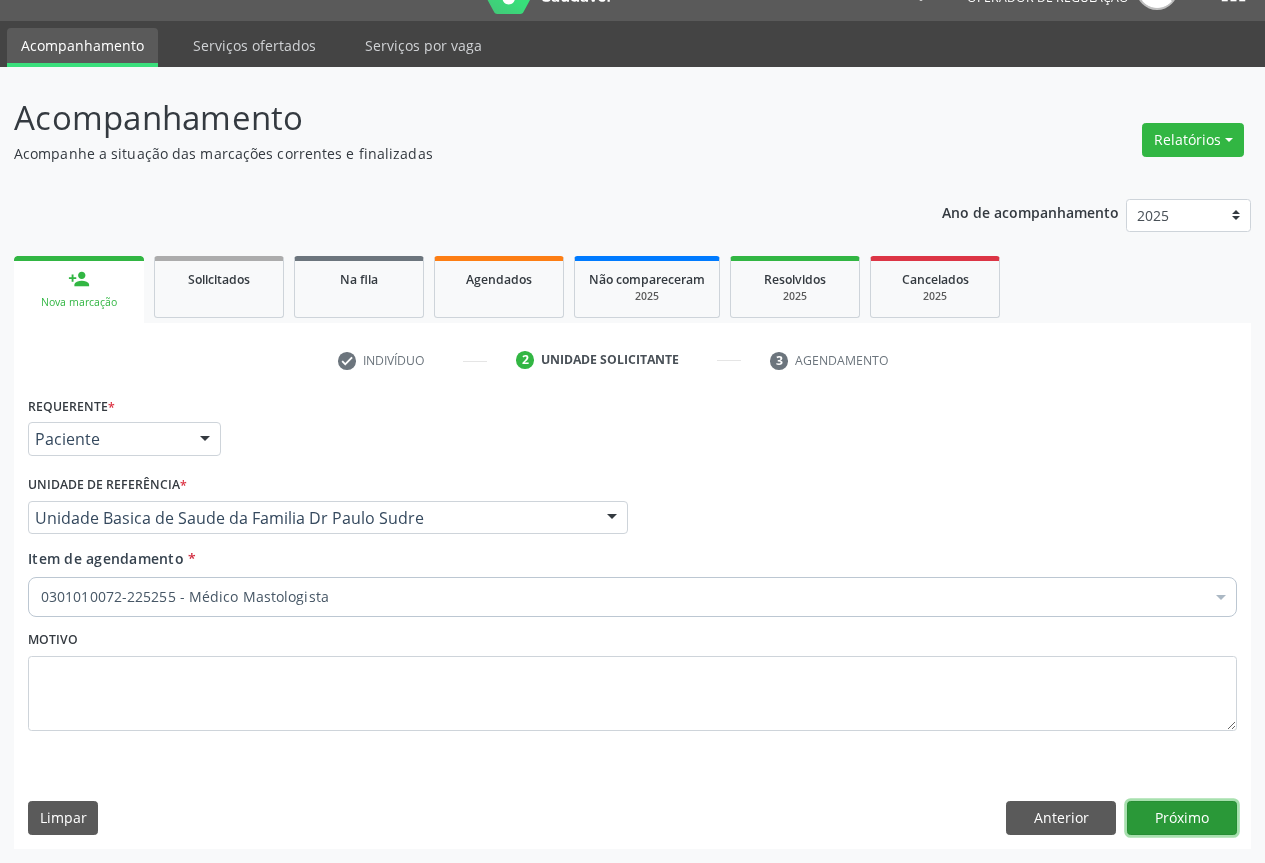 click on "Próximo" at bounding box center (1182, 818) 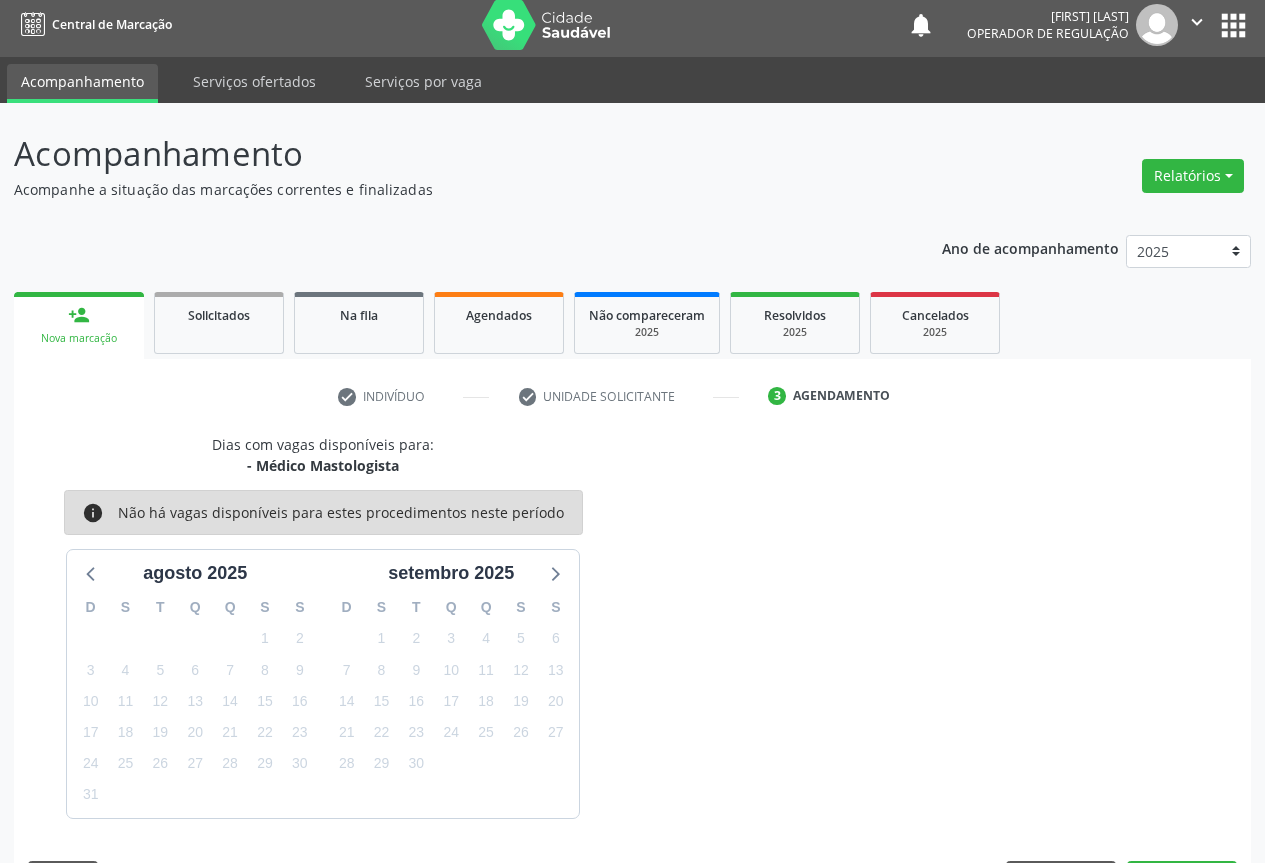 scroll, scrollTop: 43, scrollLeft: 0, axis: vertical 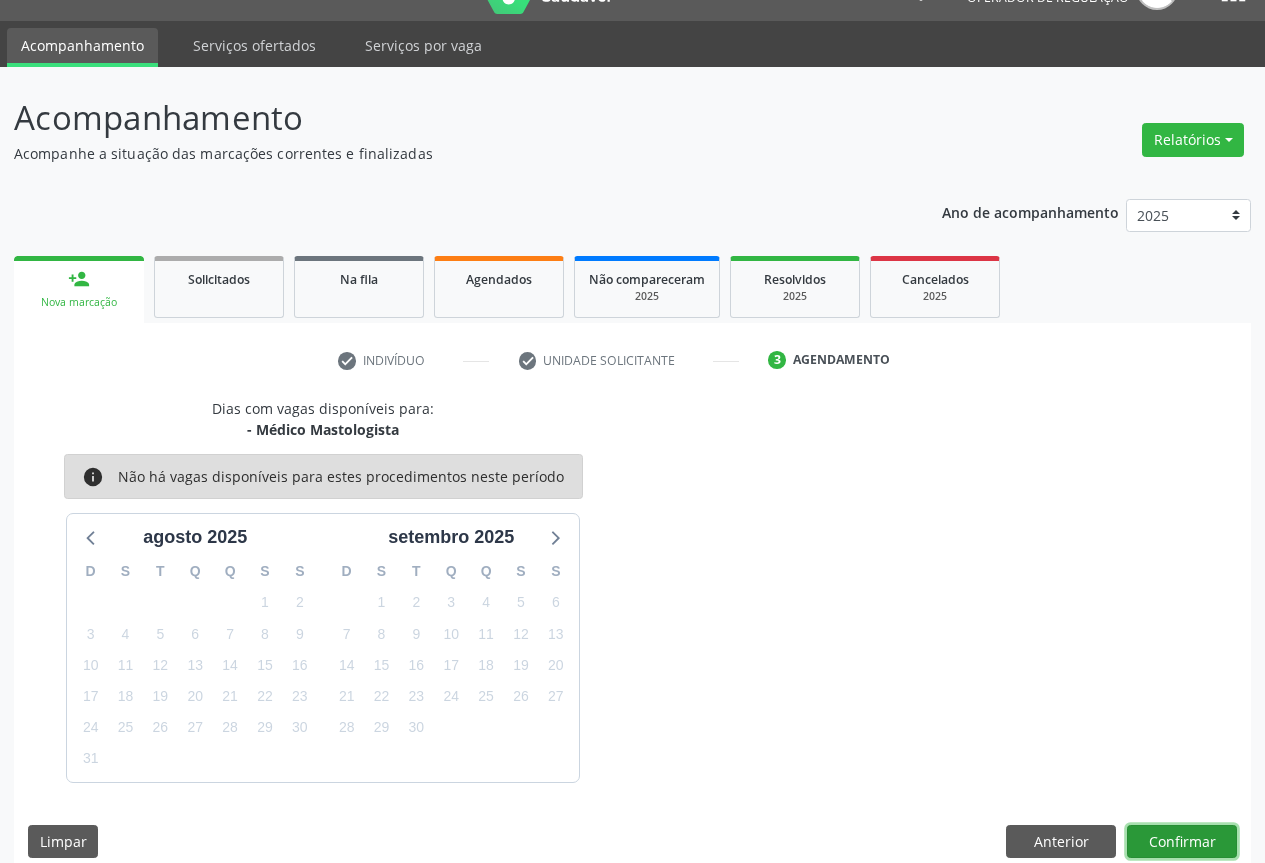 click on "Confirmar" at bounding box center [1182, 842] 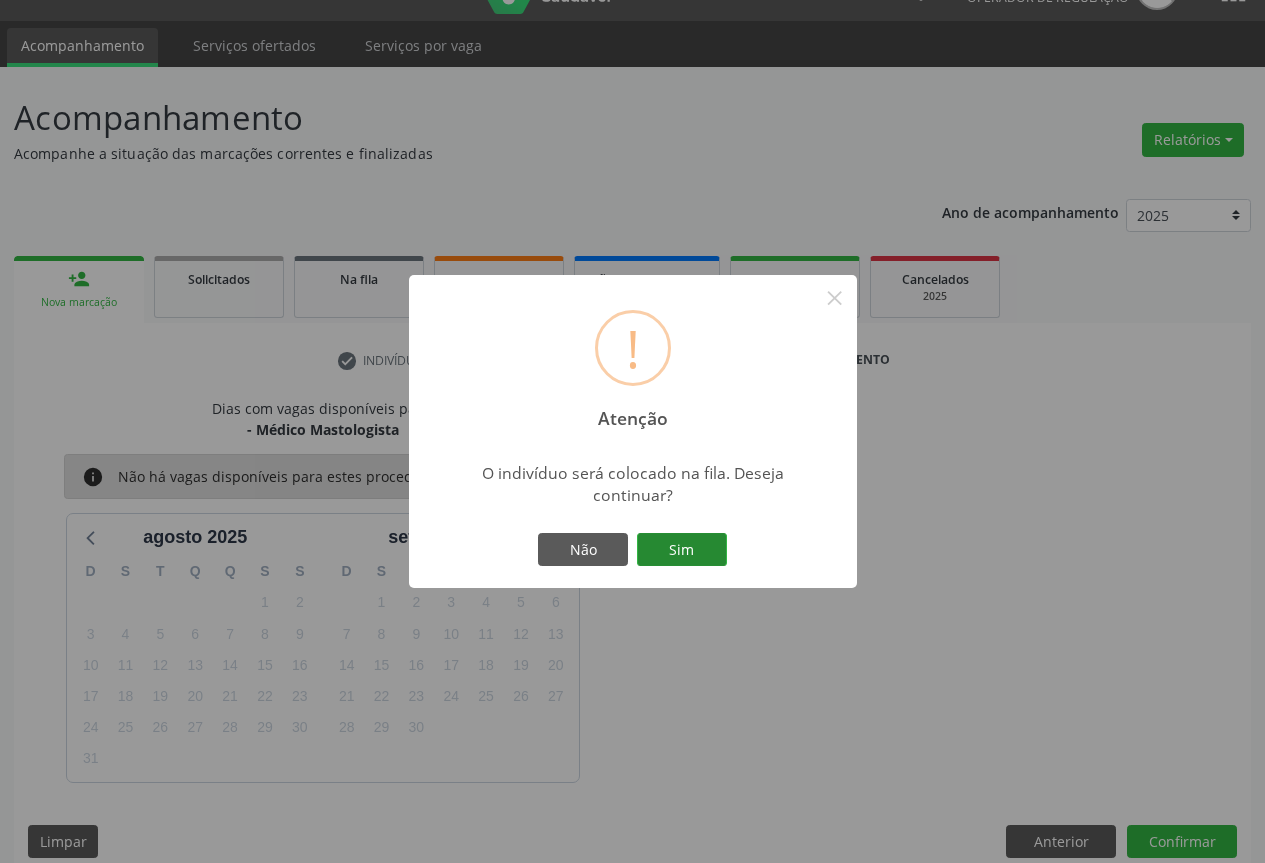 click on "Sim" at bounding box center [682, 550] 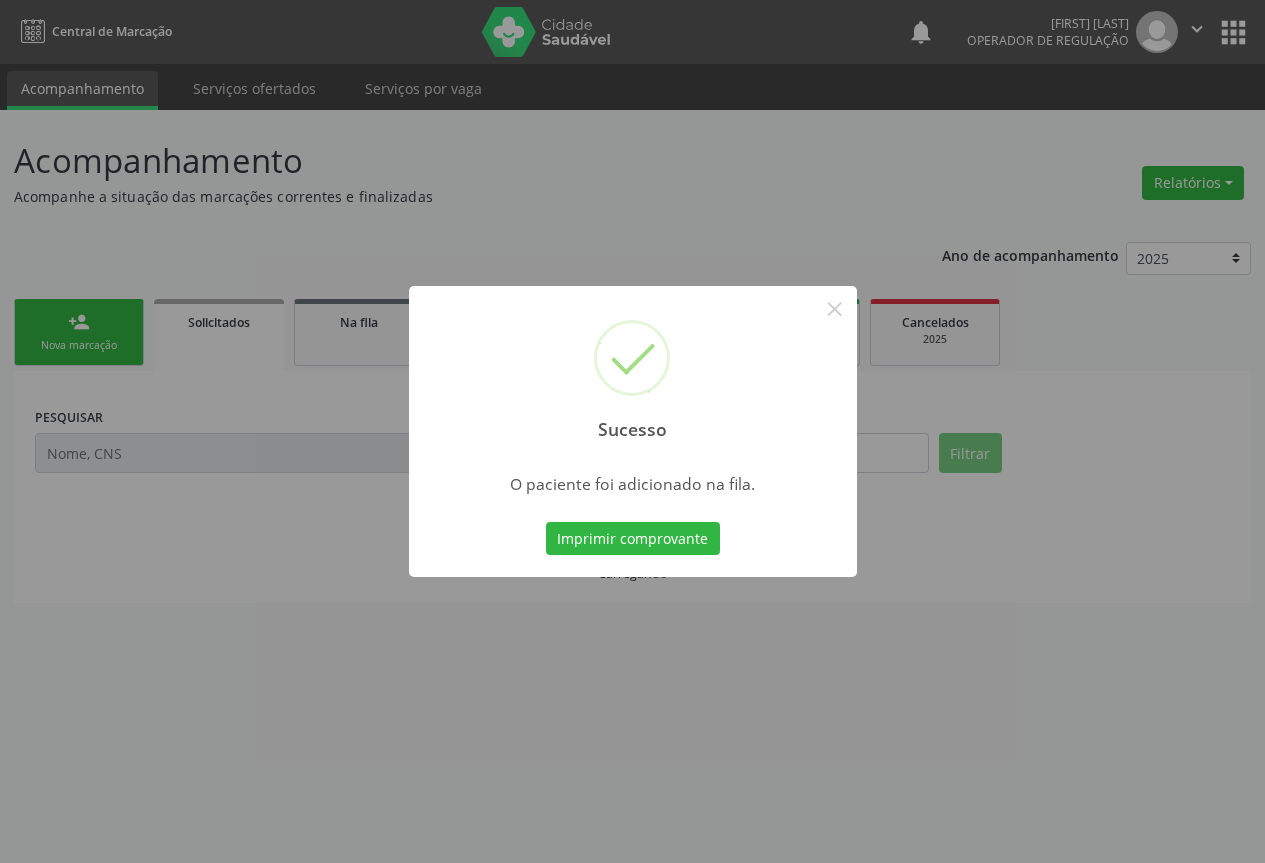 scroll, scrollTop: 0, scrollLeft: 0, axis: both 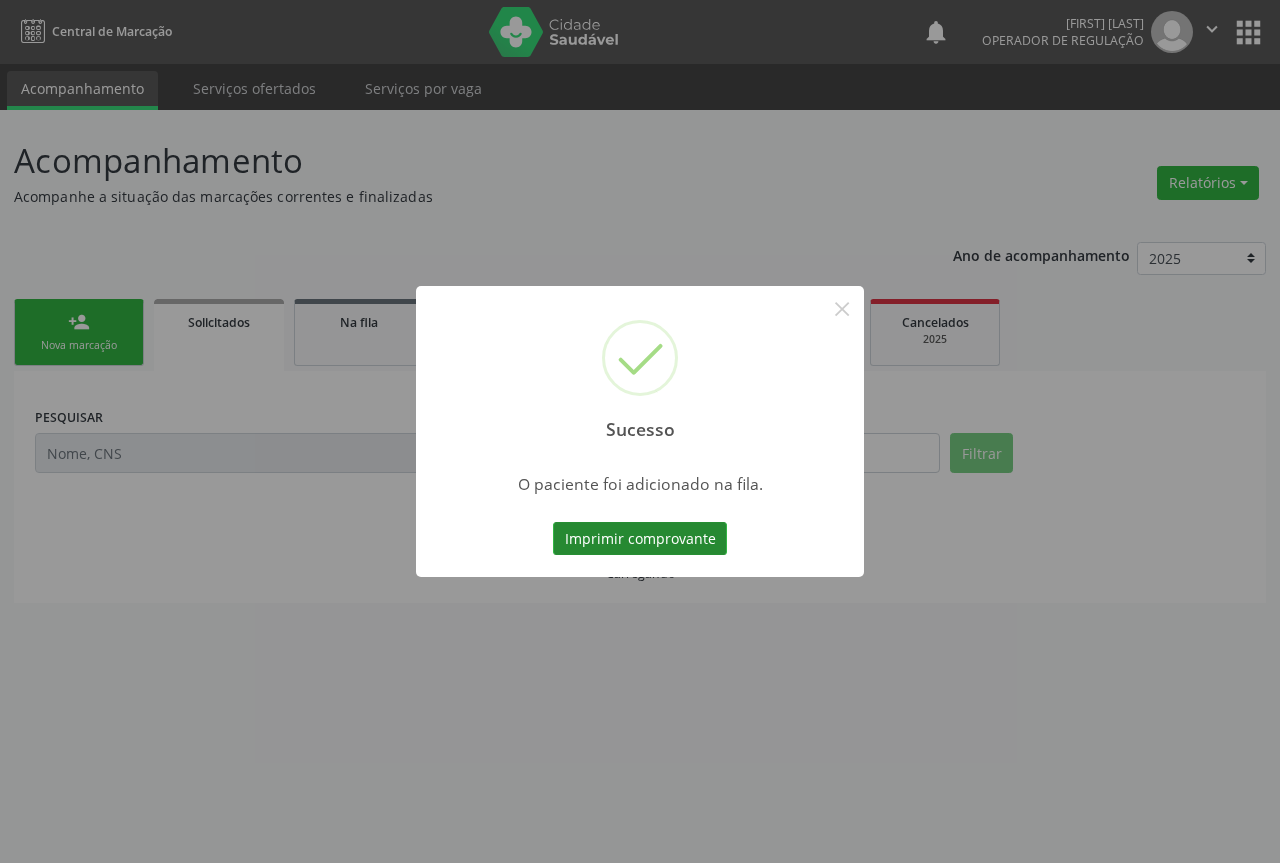 click on "Imprimir comprovante" at bounding box center [640, 539] 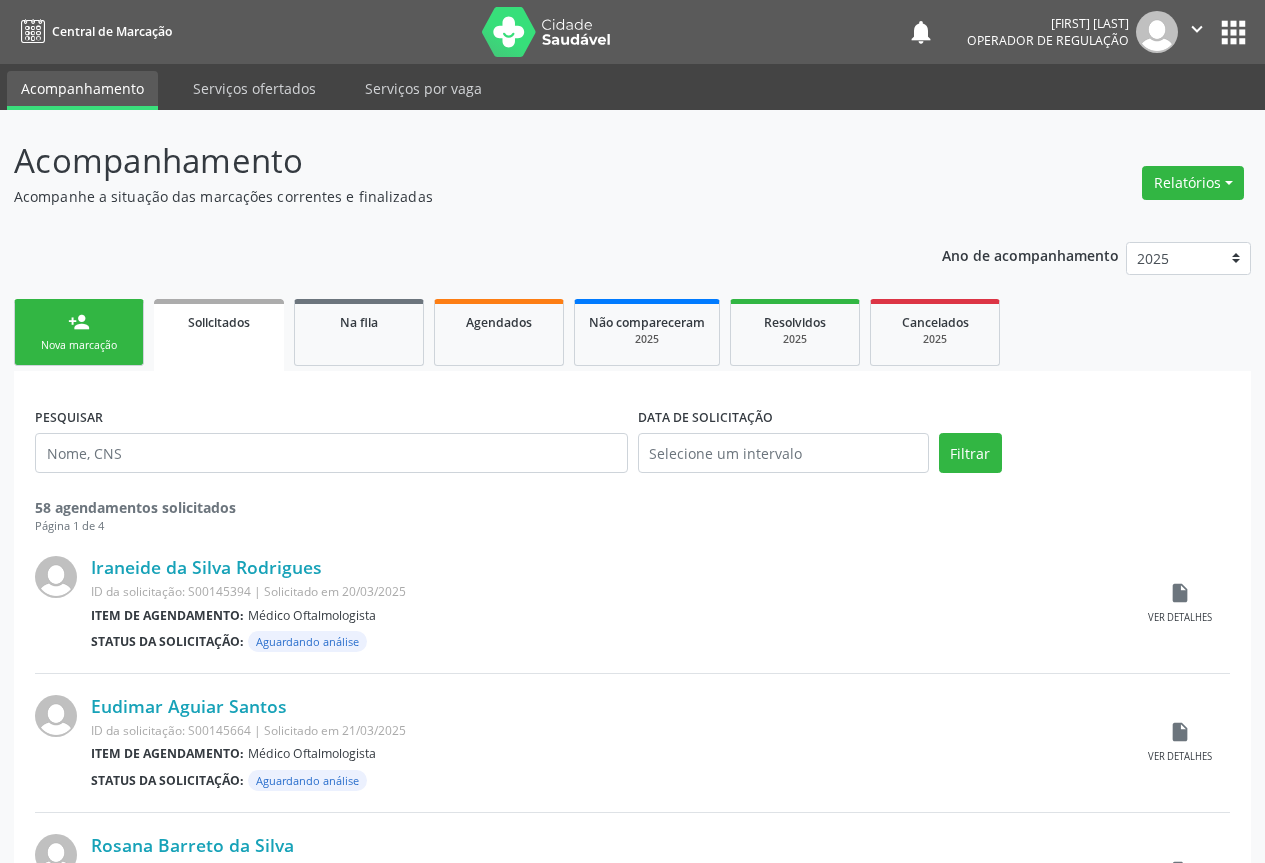 click on "person_add
Nova marcação" at bounding box center [79, 332] 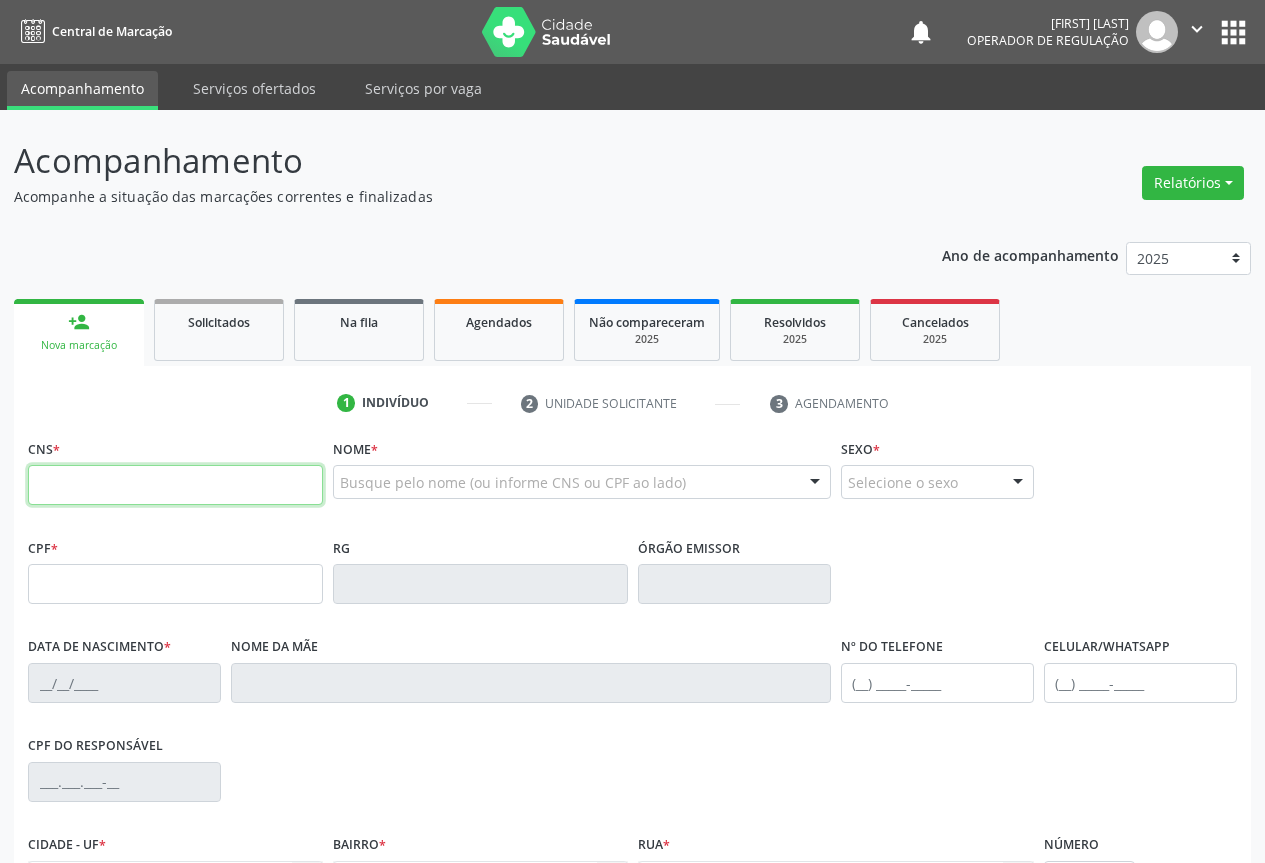 drag, startPoint x: 120, startPoint y: 486, endPoint x: 135, endPoint y: 483, distance: 15.297058 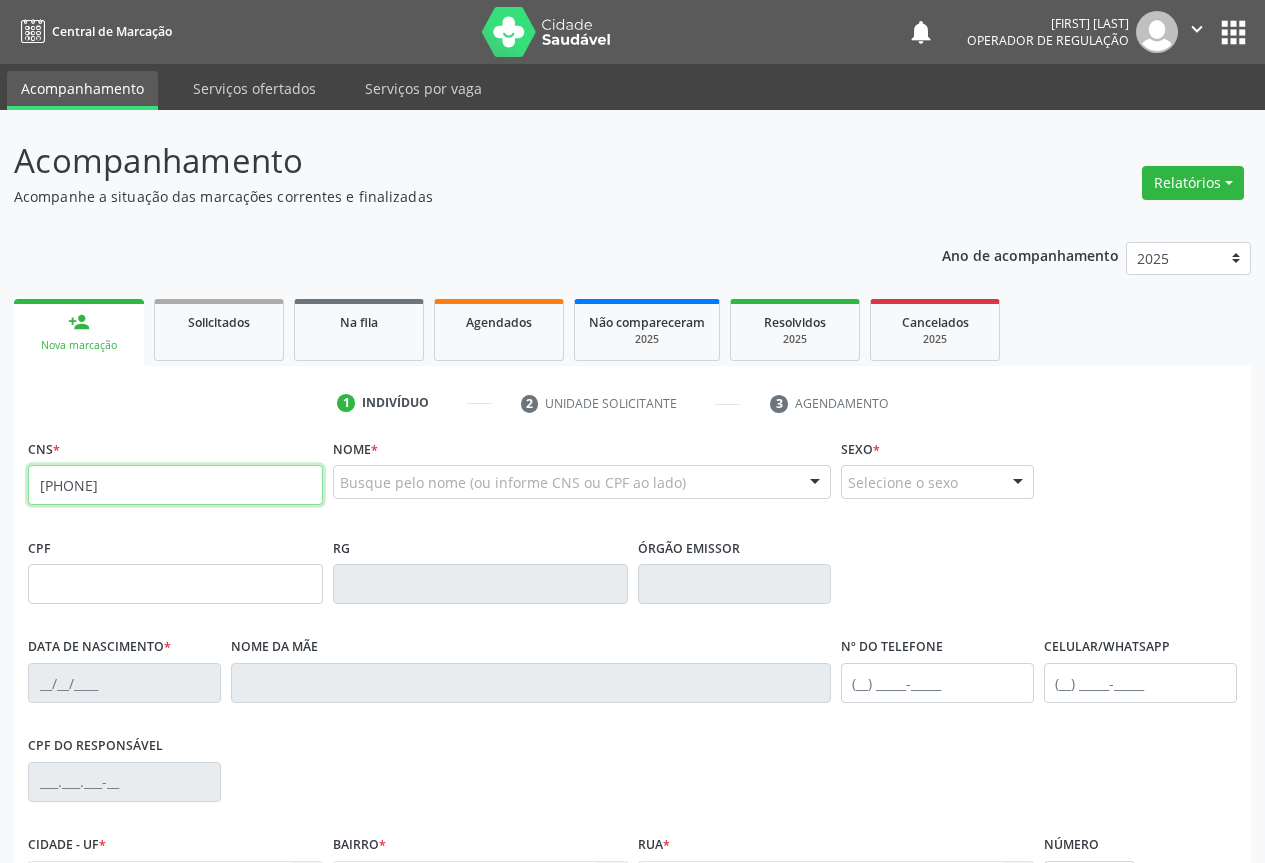 type on "700 6059 2075 1761" 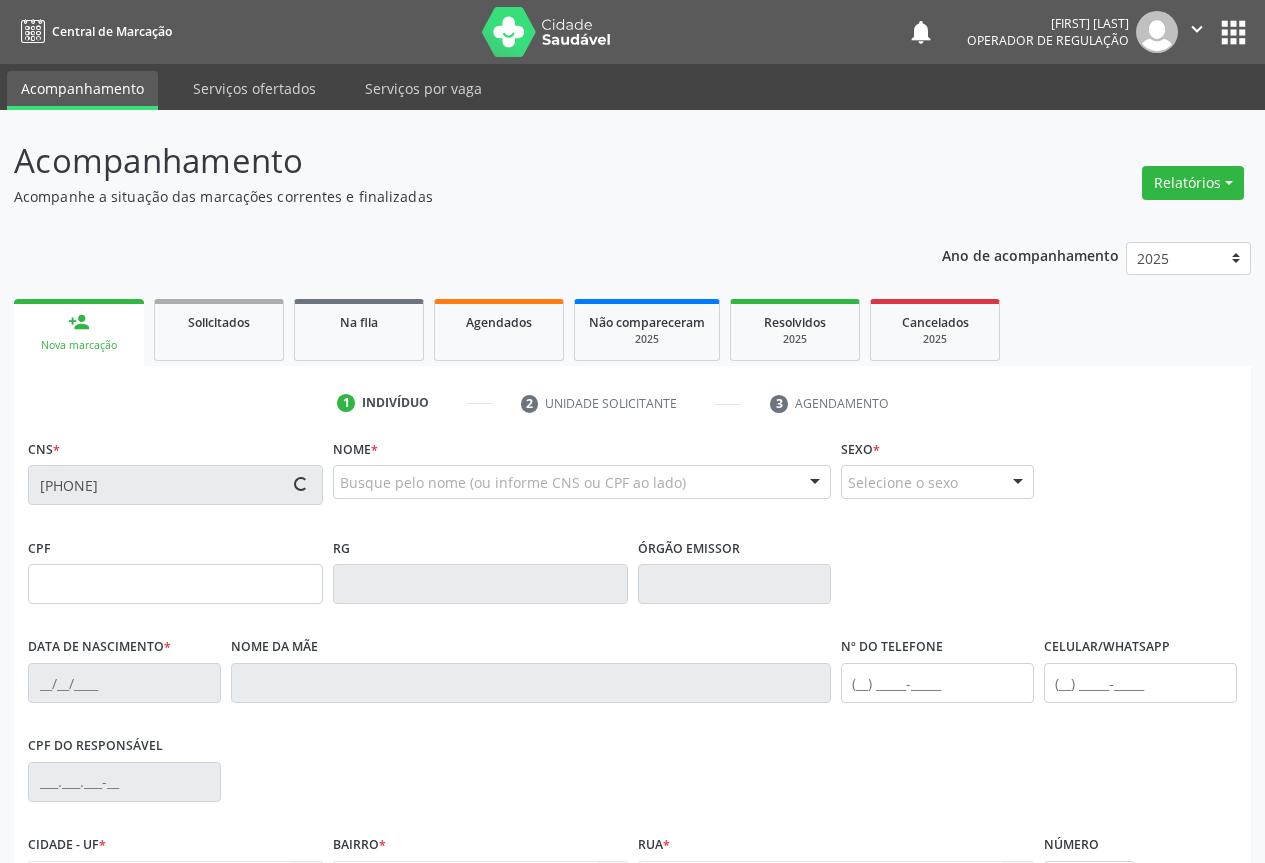 type on "0956648150" 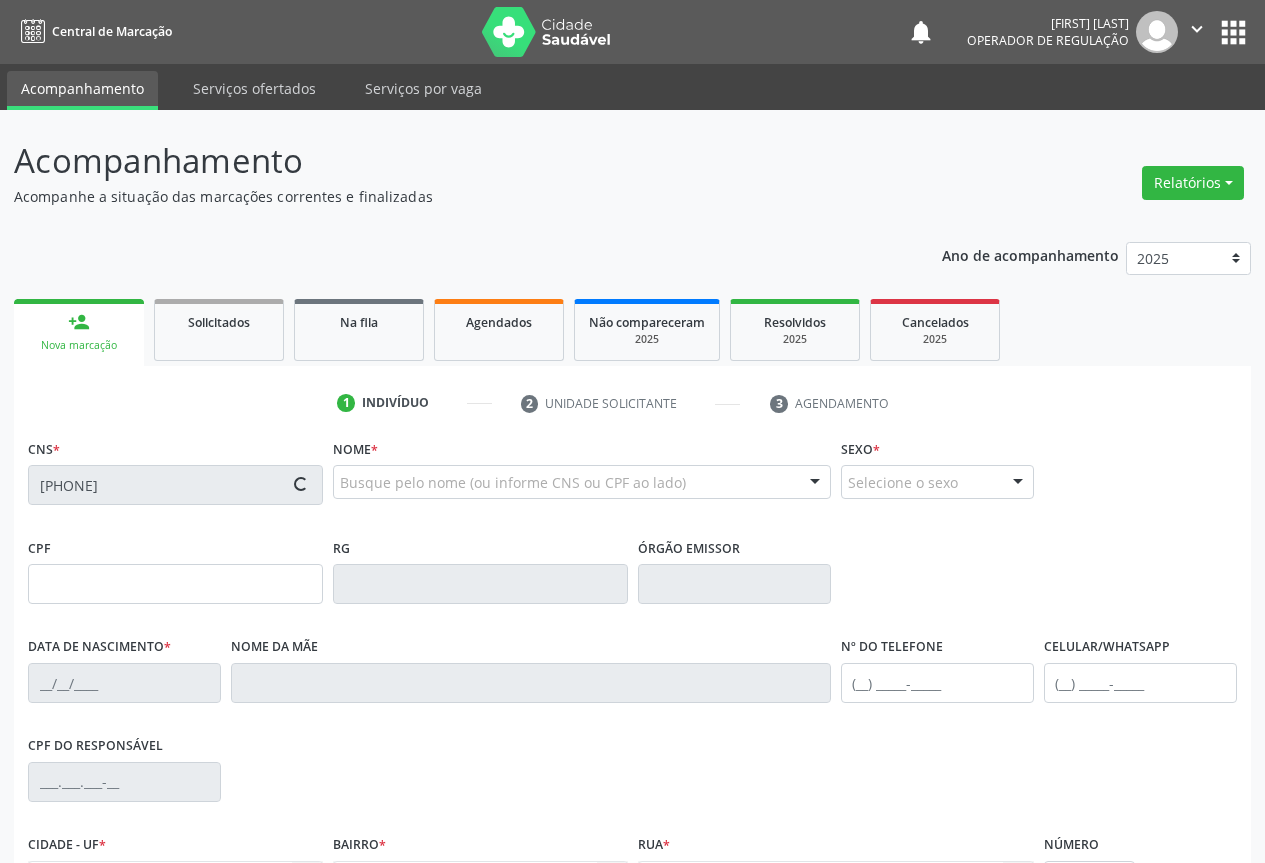 type on "09/10/1975" 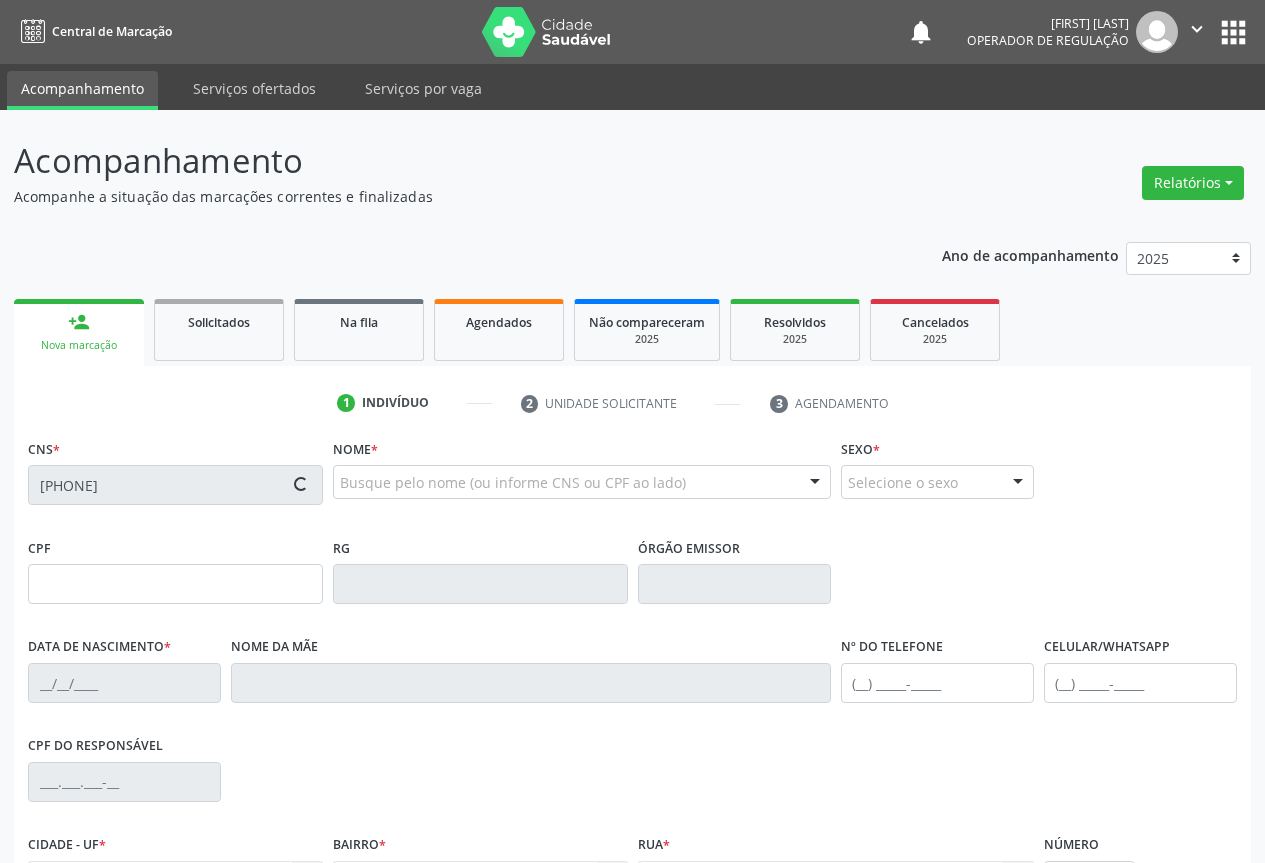 type on "(74) 99112-0097" 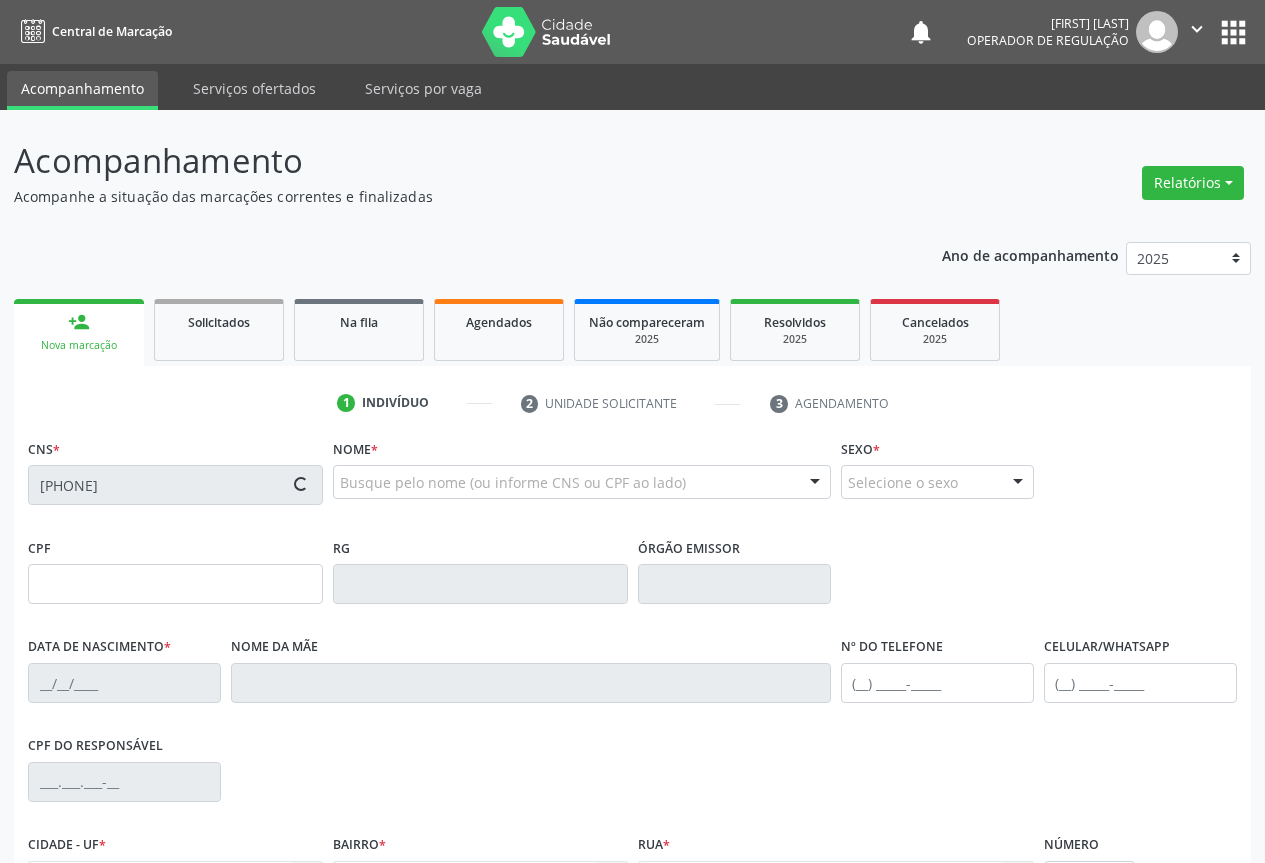 type on "004.568.445-62" 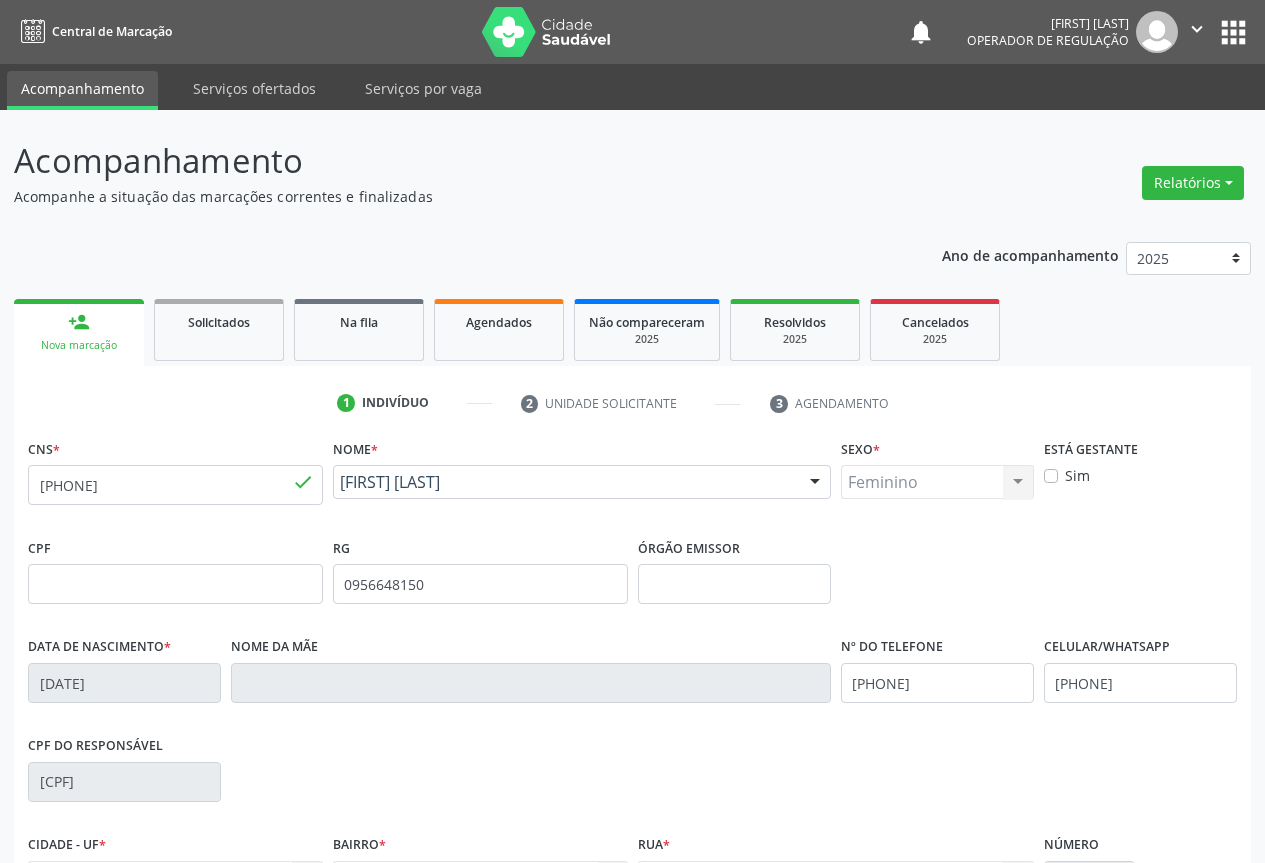scroll, scrollTop: 221, scrollLeft: 0, axis: vertical 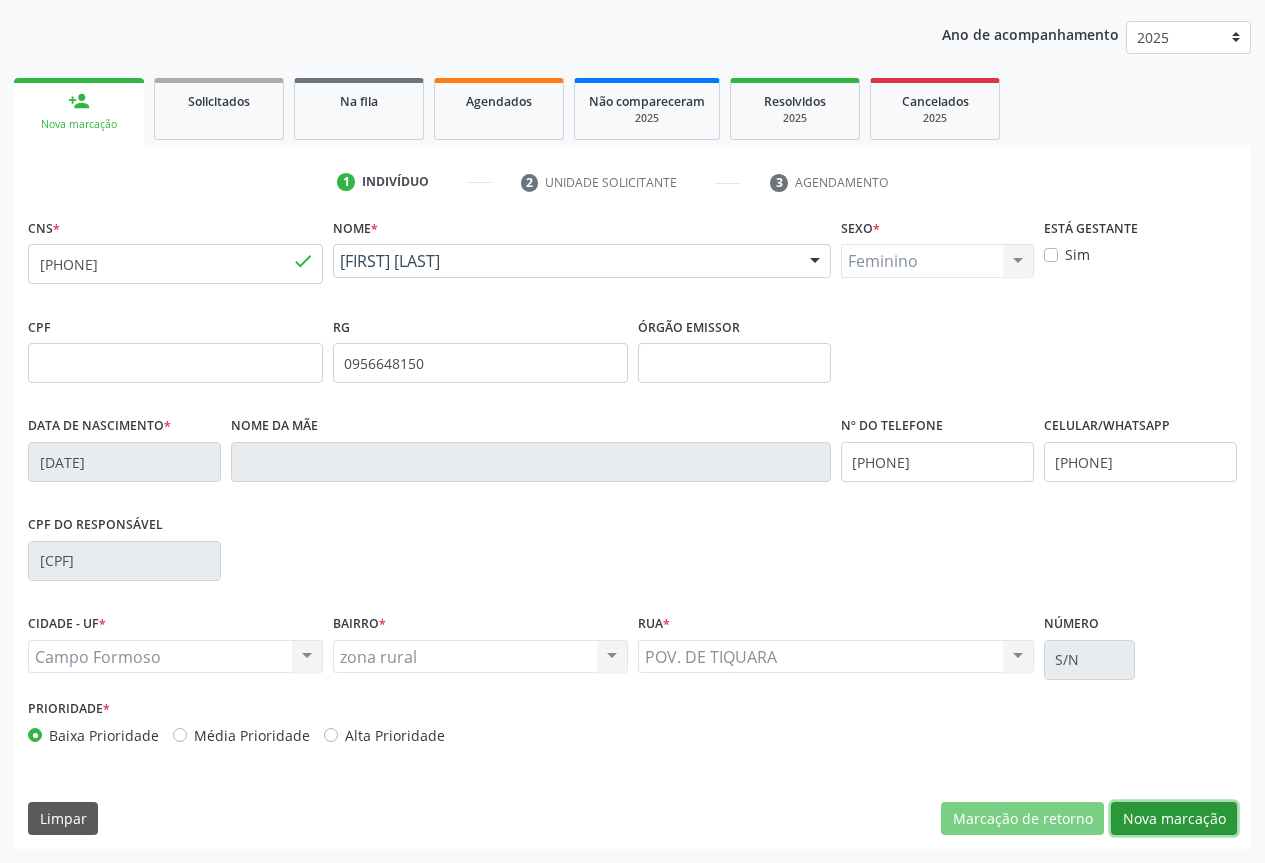 click on "Nova marcação" at bounding box center [1174, 819] 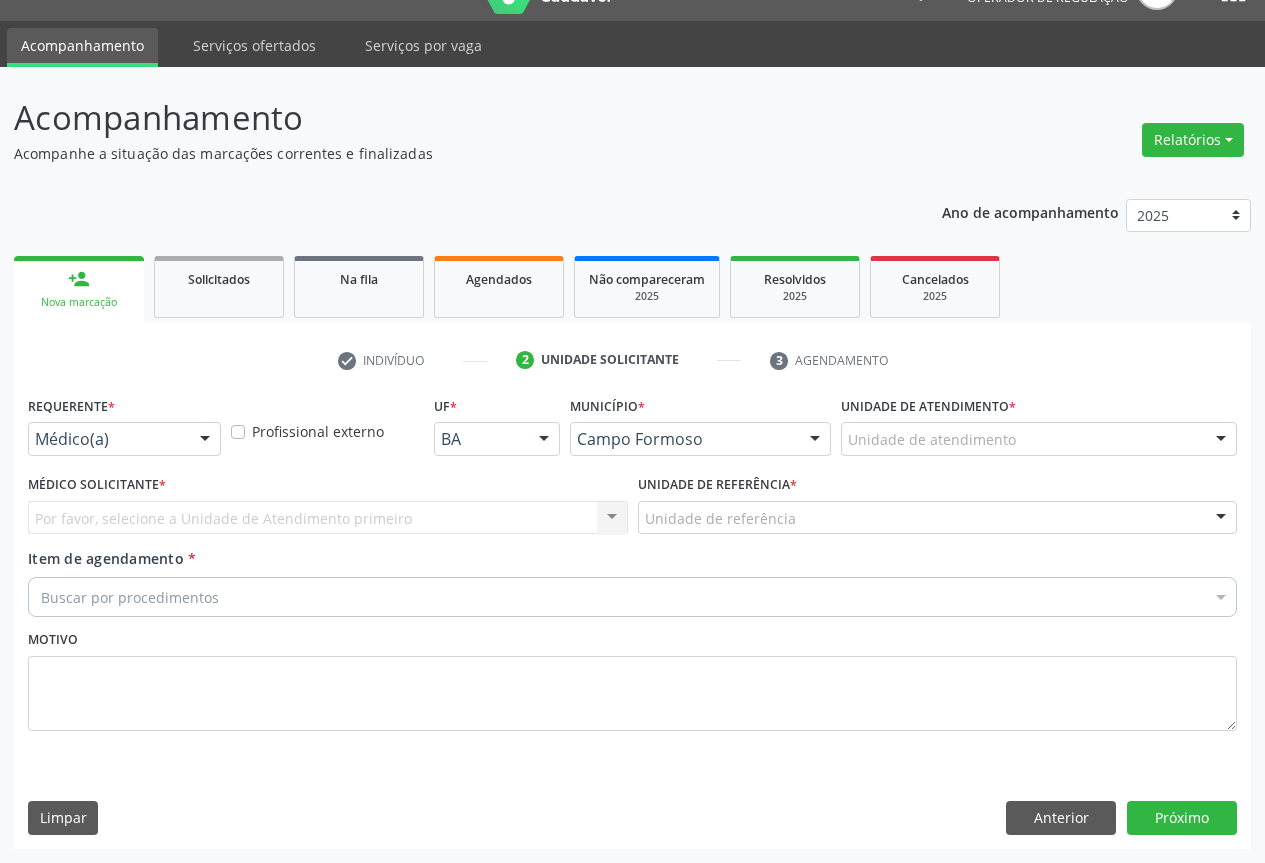 scroll, scrollTop: 43, scrollLeft: 0, axis: vertical 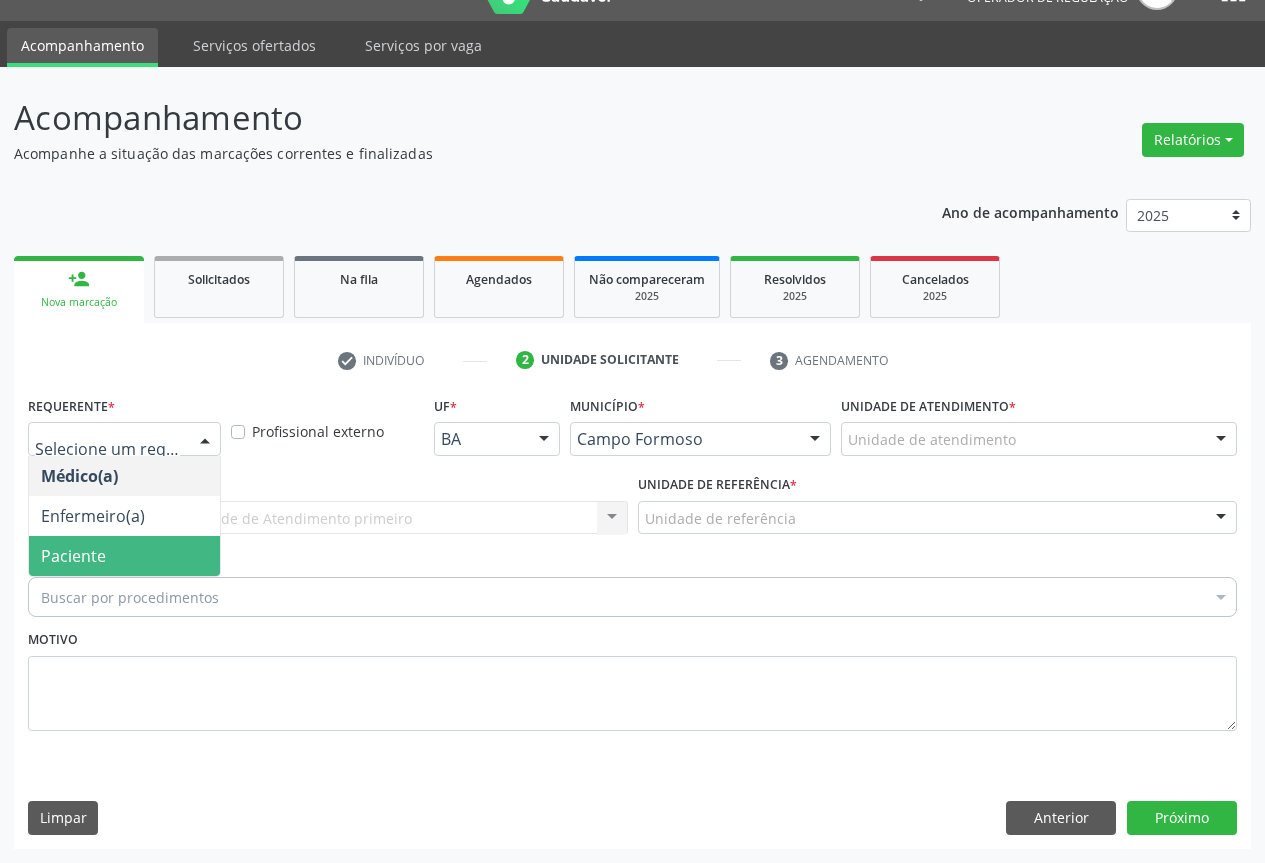 click on "Paciente" at bounding box center (73, 556) 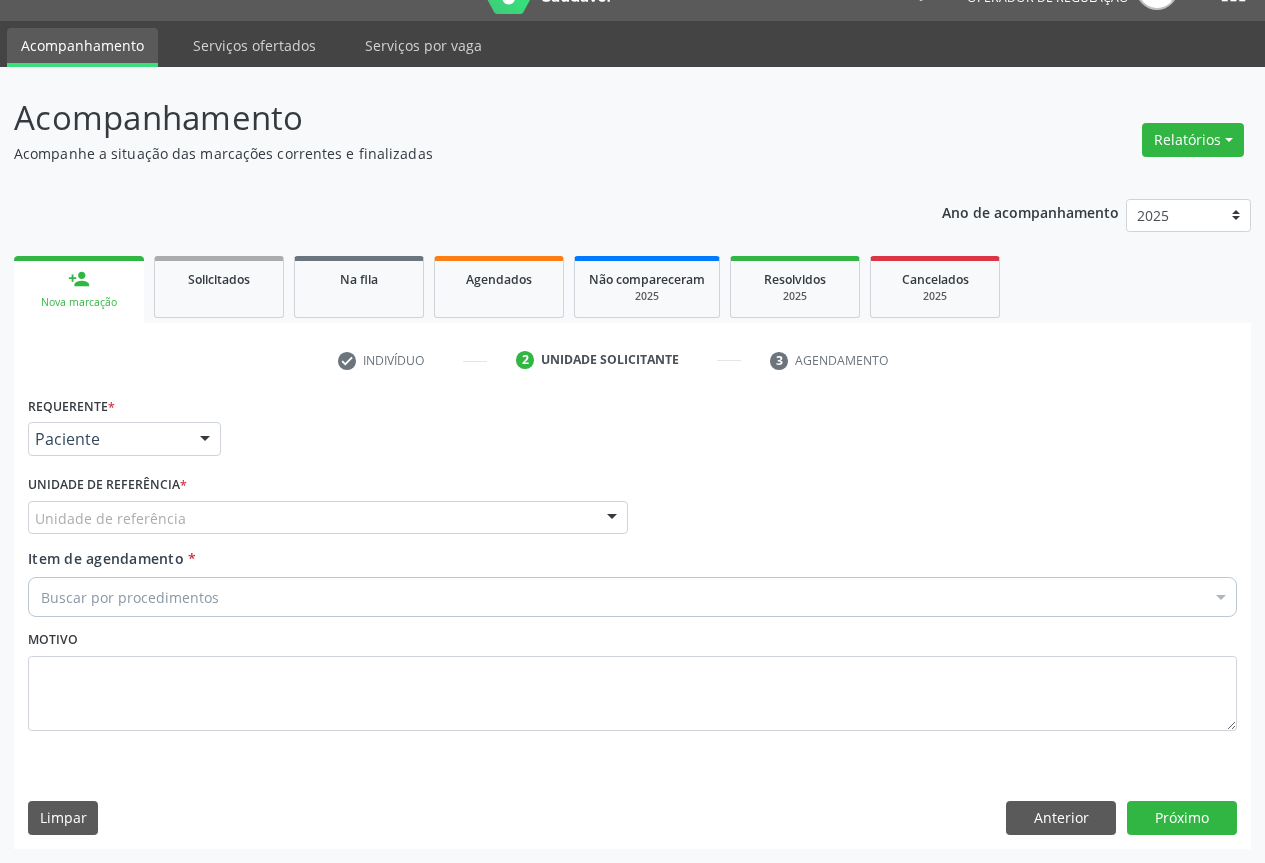 click on "Unidade de referência" at bounding box center [328, 518] 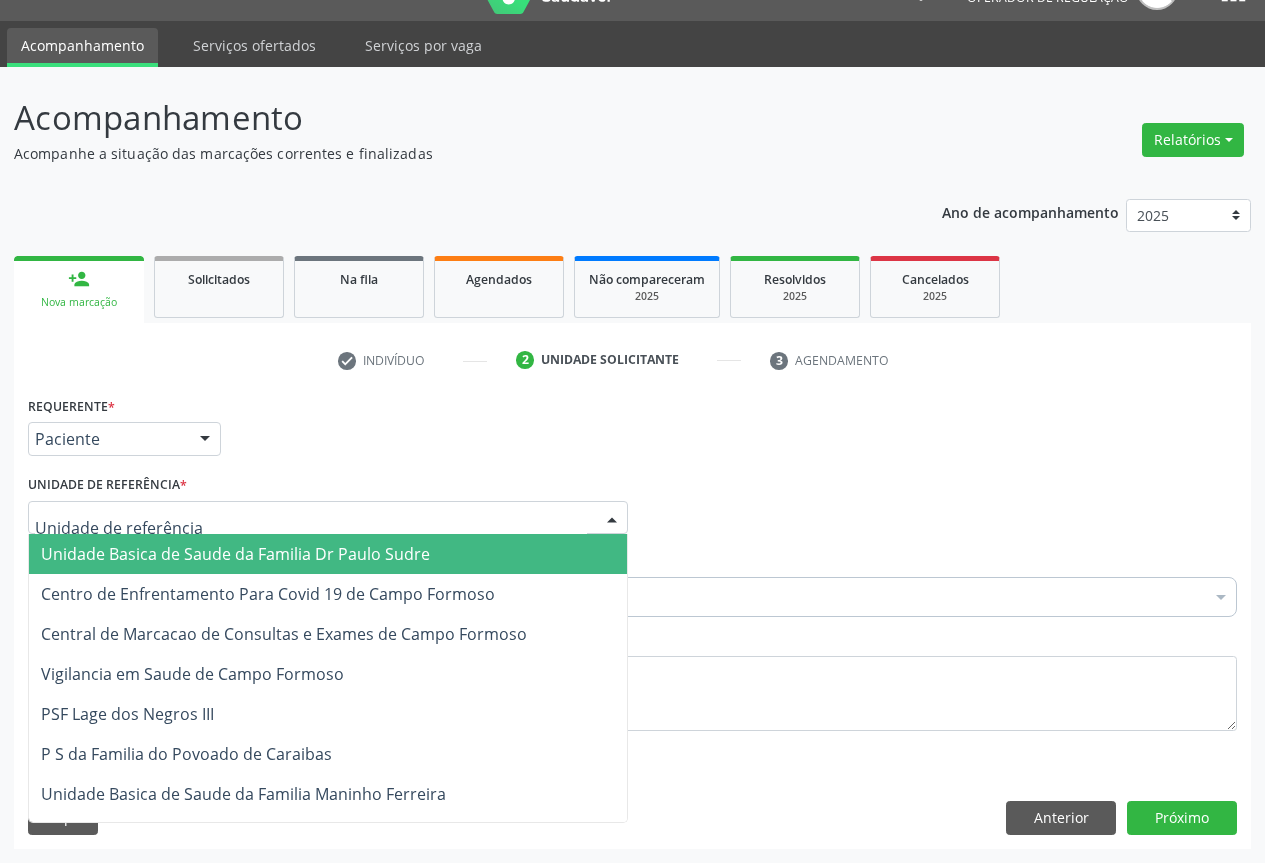 click on "Unidade Basica de Saude da Familia Dr Paulo Sudre" at bounding box center [328, 554] 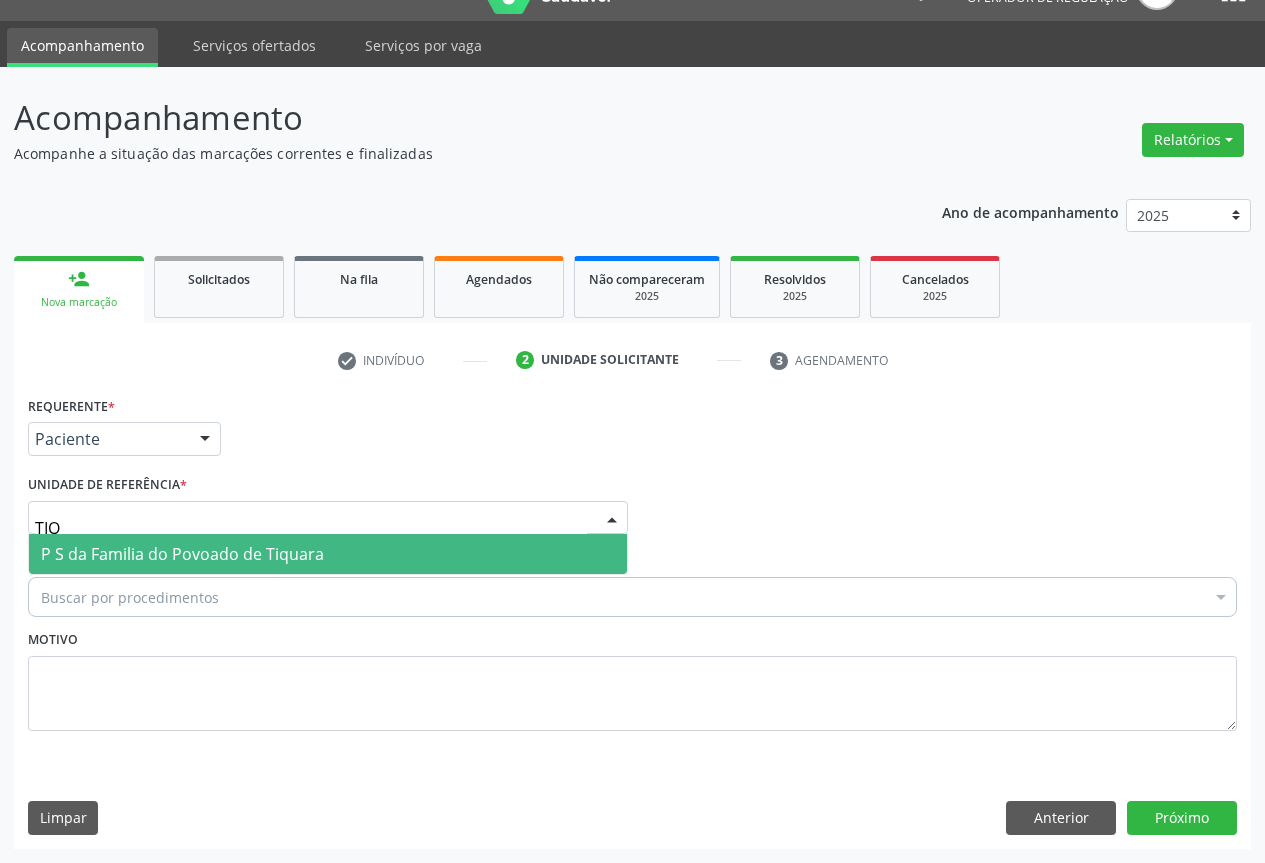 click on "P S da Familia do Povoado de Tiquara" at bounding box center [182, 554] 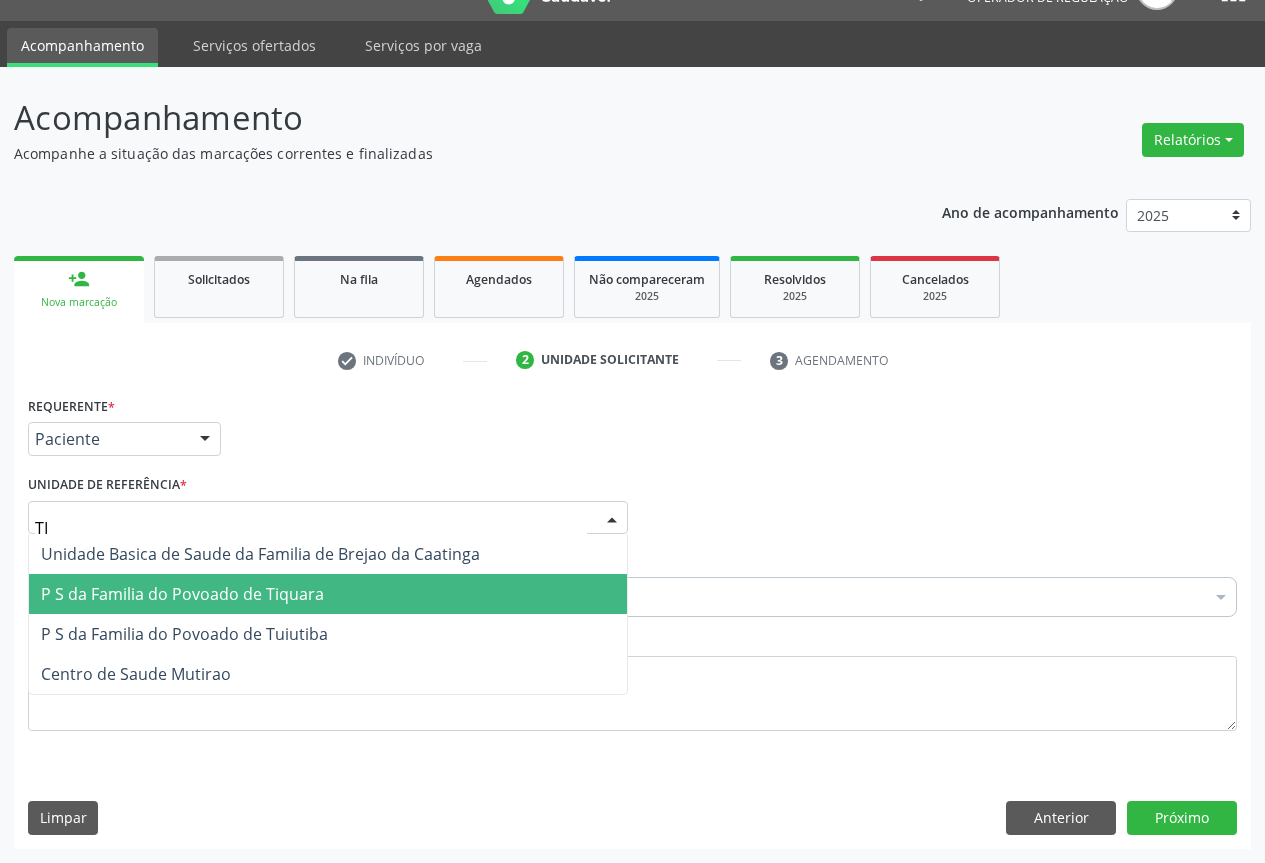 type on "TIQ" 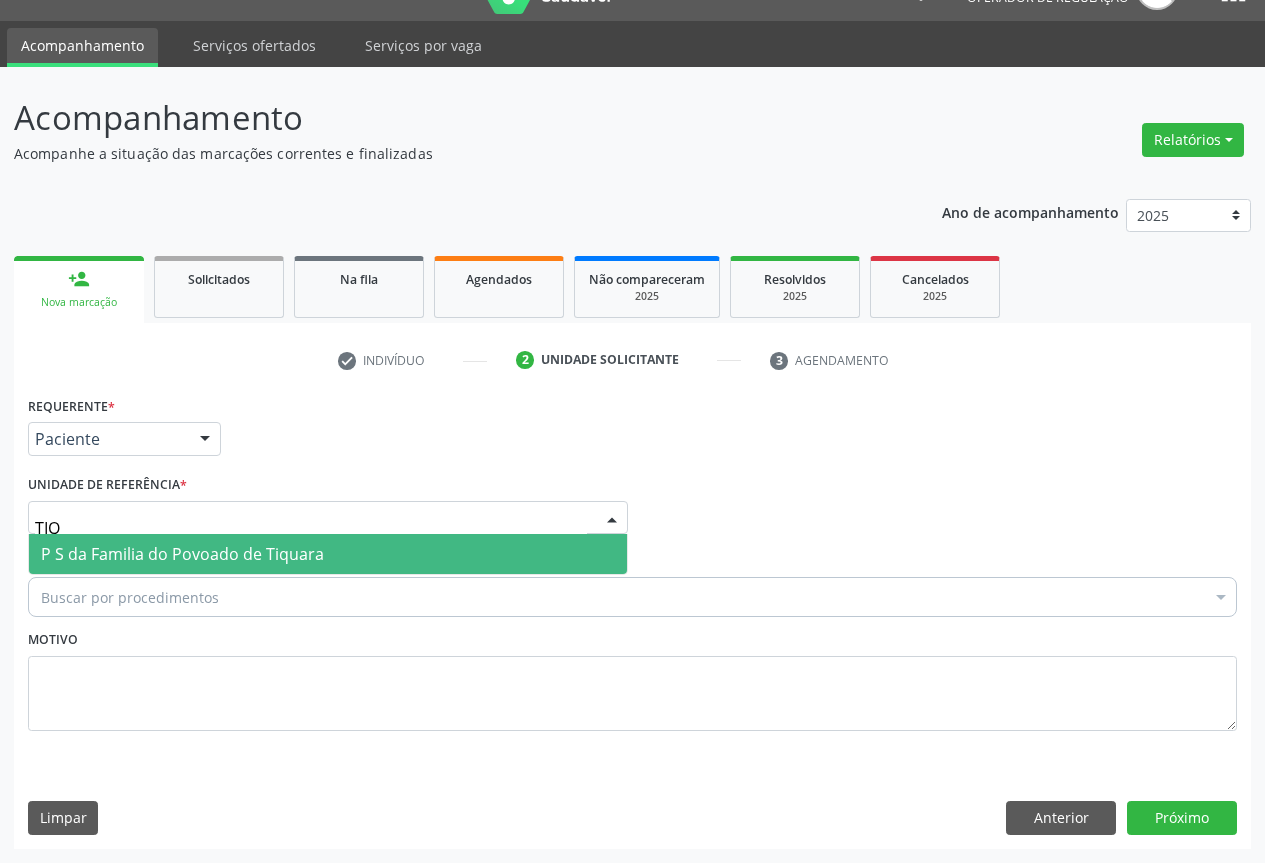 drag, startPoint x: 283, startPoint y: 542, endPoint x: 295, endPoint y: 547, distance: 13 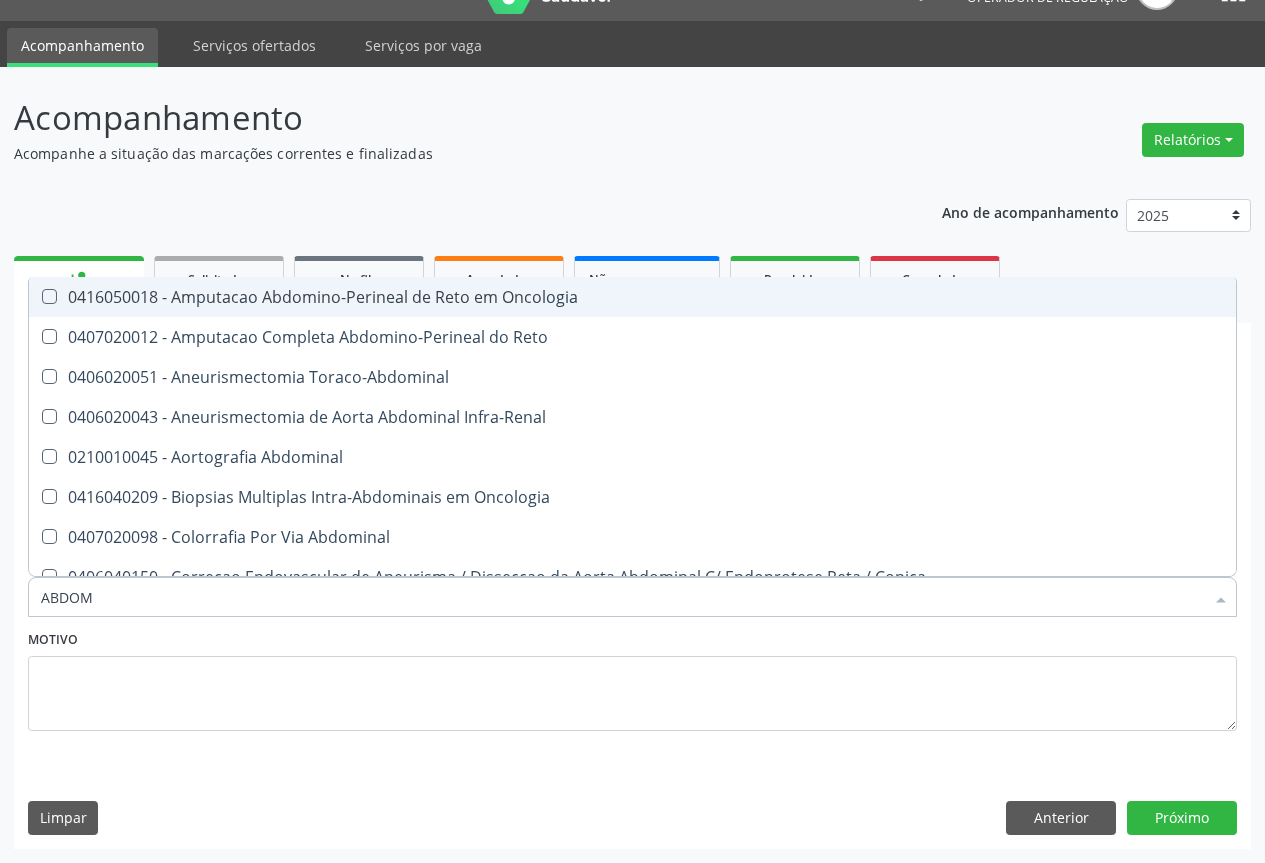 type on "ABDOME" 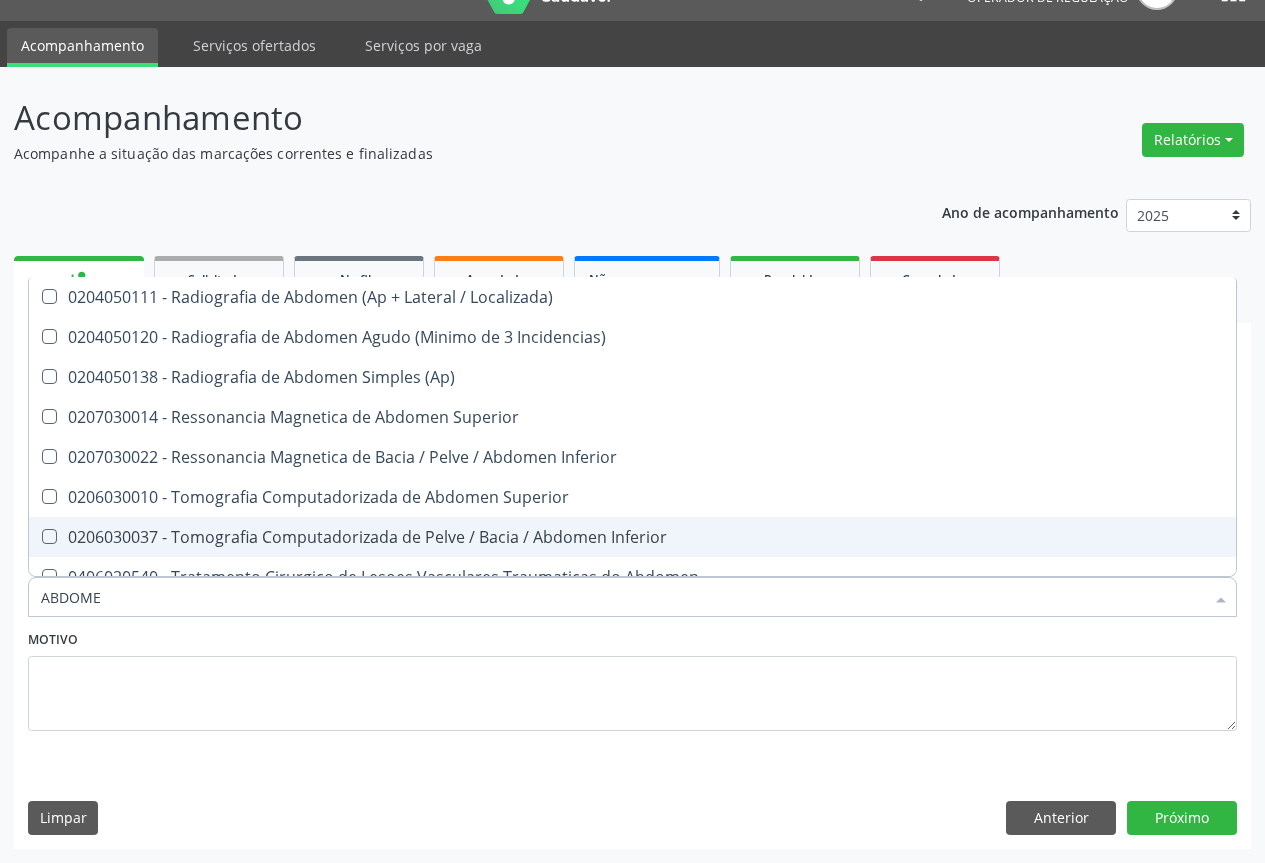 scroll, scrollTop: 101, scrollLeft: 0, axis: vertical 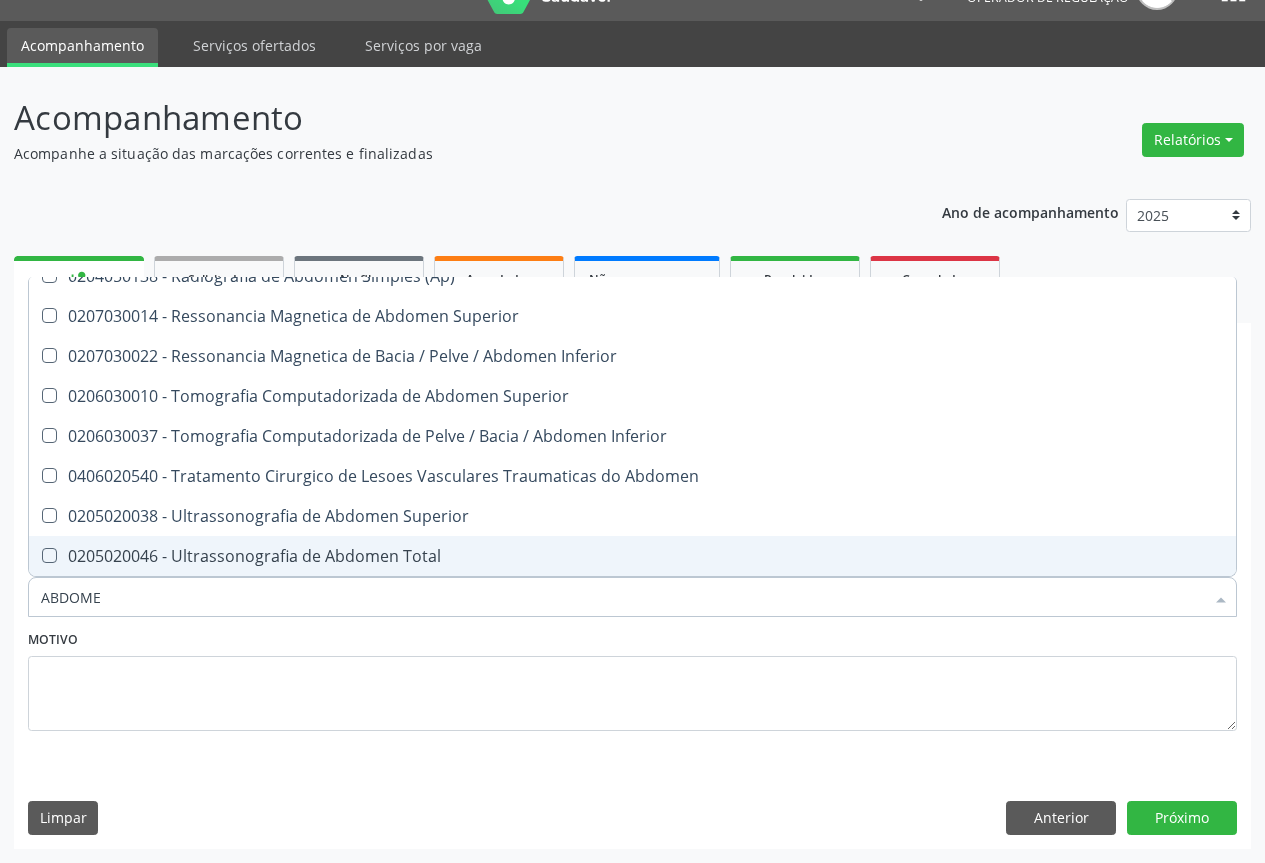click on "0205020046 - Ultrassonografia de Abdomen Total" at bounding box center (632, 556) 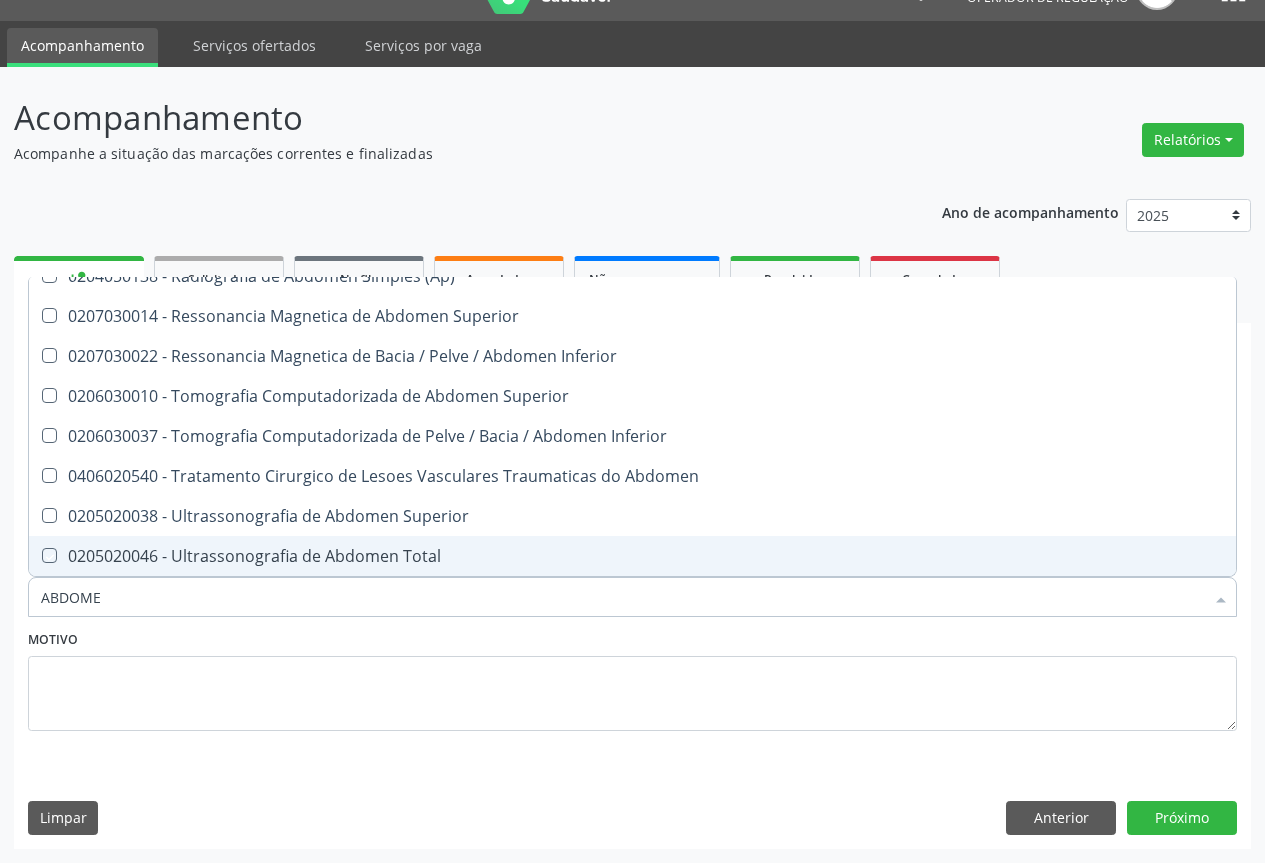 checkbox on "true" 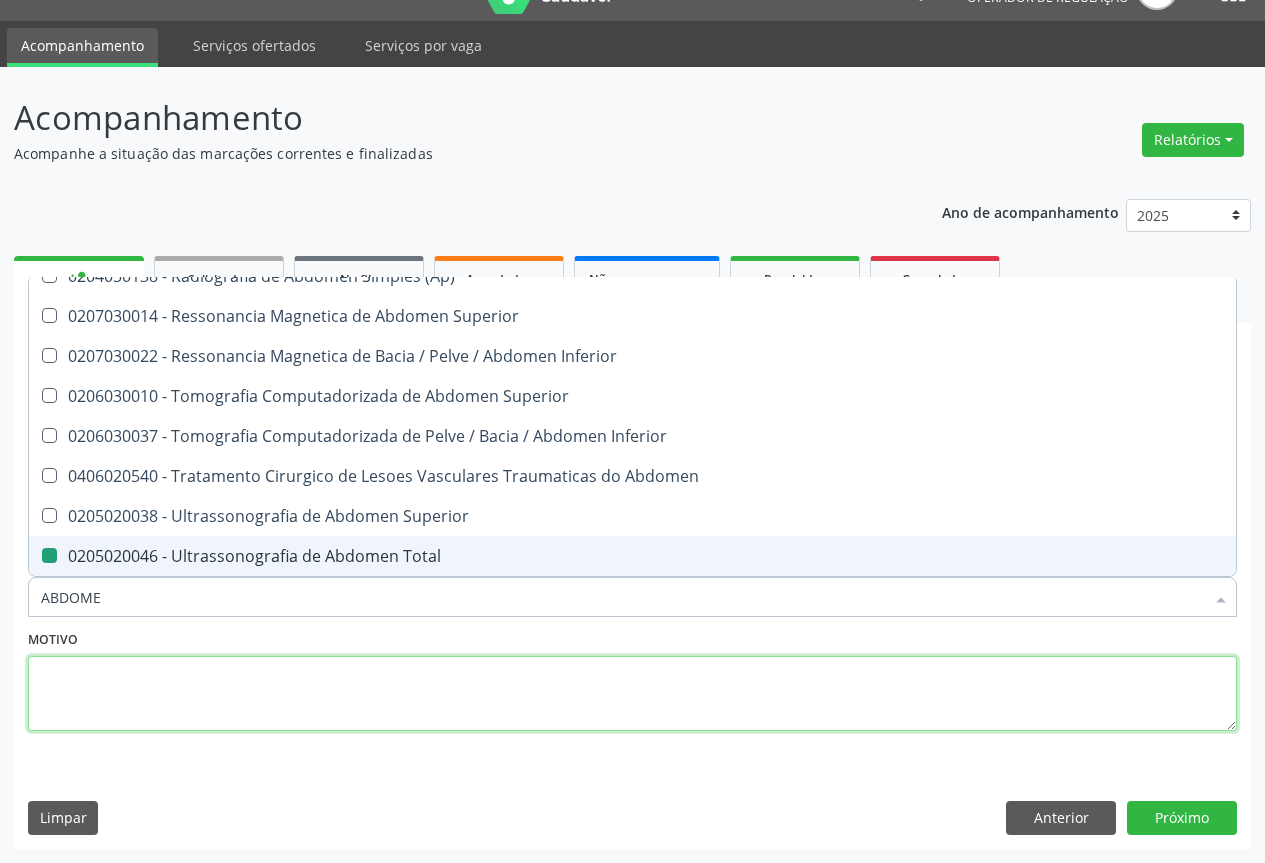 drag, startPoint x: 339, startPoint y: 684, endPoint x: 0, endPoint y: 528, distance: 373.17154 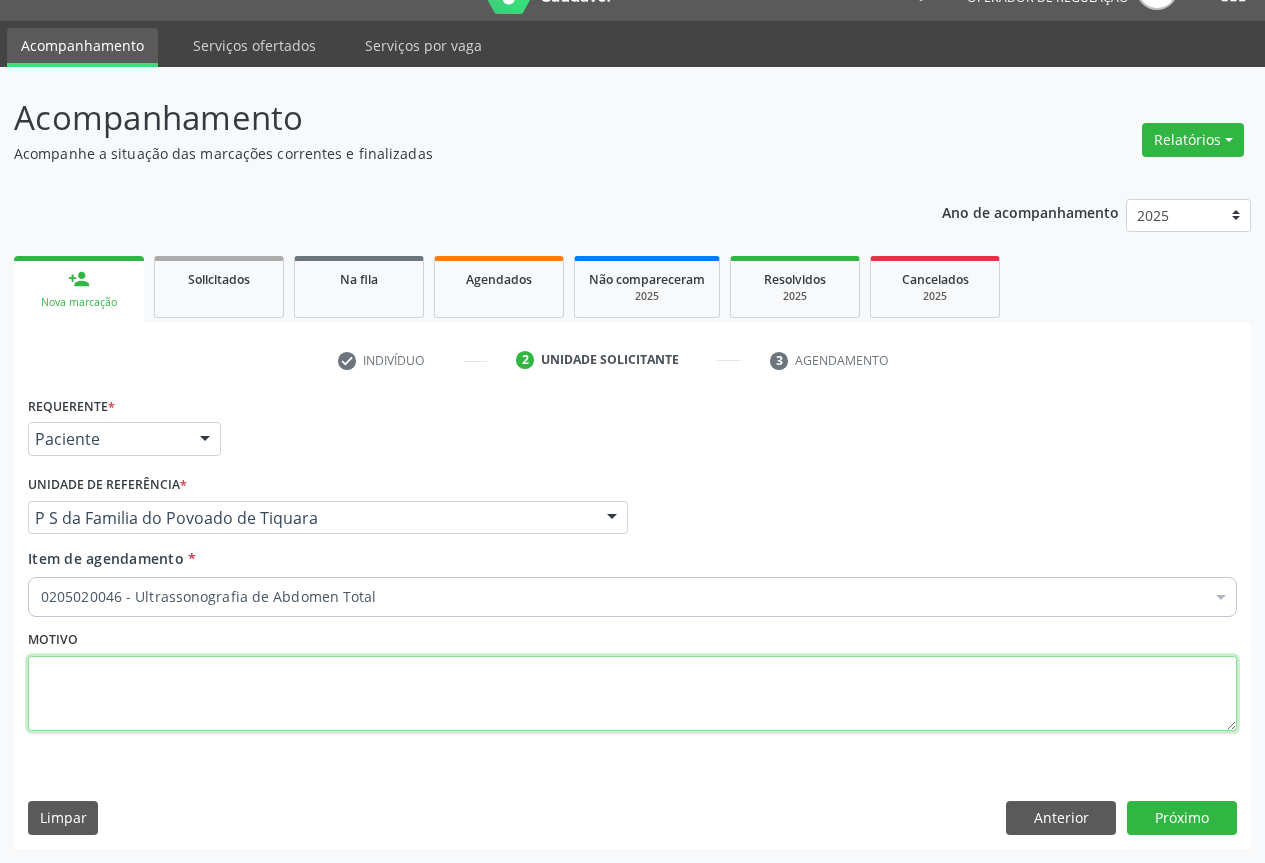 scroll, scrollTop: 0, scrollLeft: 0, axis: both 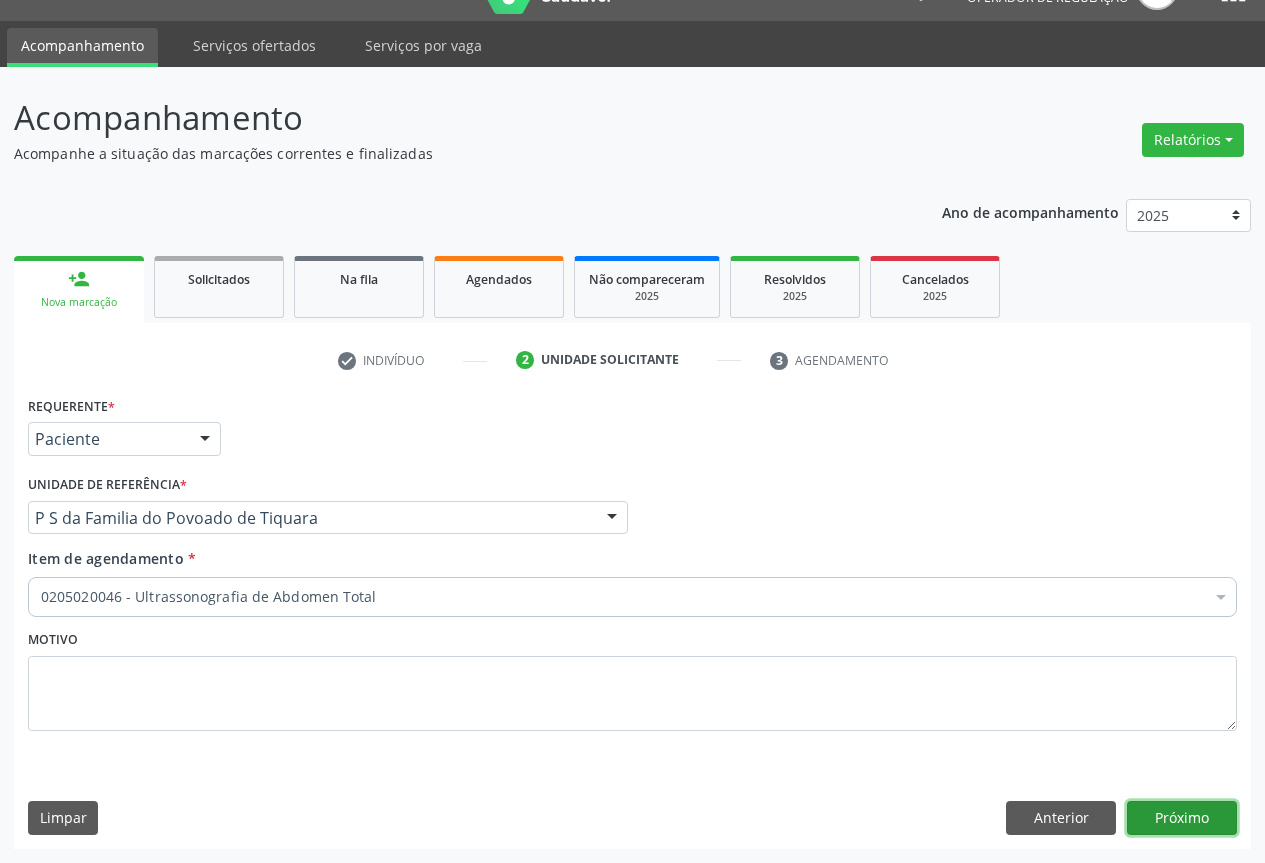 click on "Próximo" at bounding box center [1182, 818] 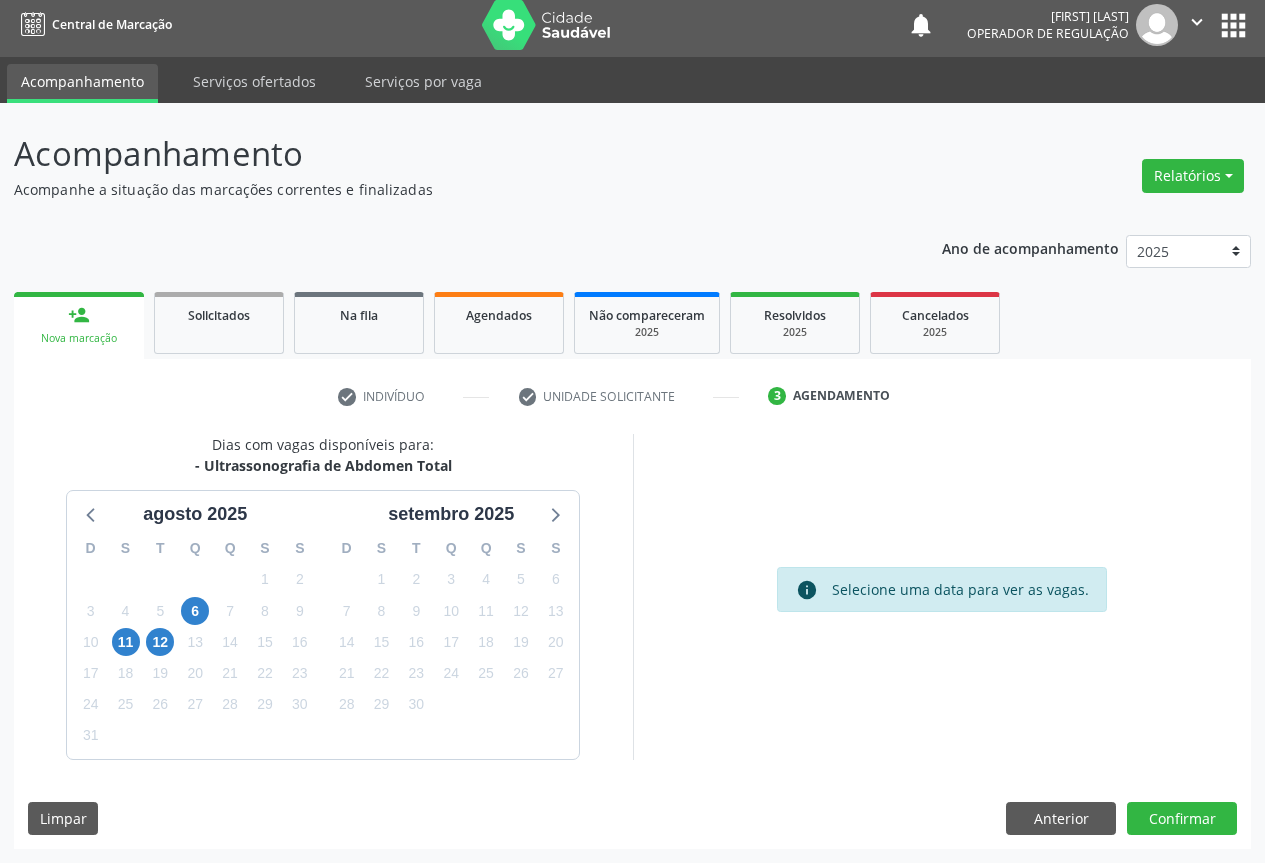 scroll, scrollTop: 7, scrollLeft: 0, axis: vertical 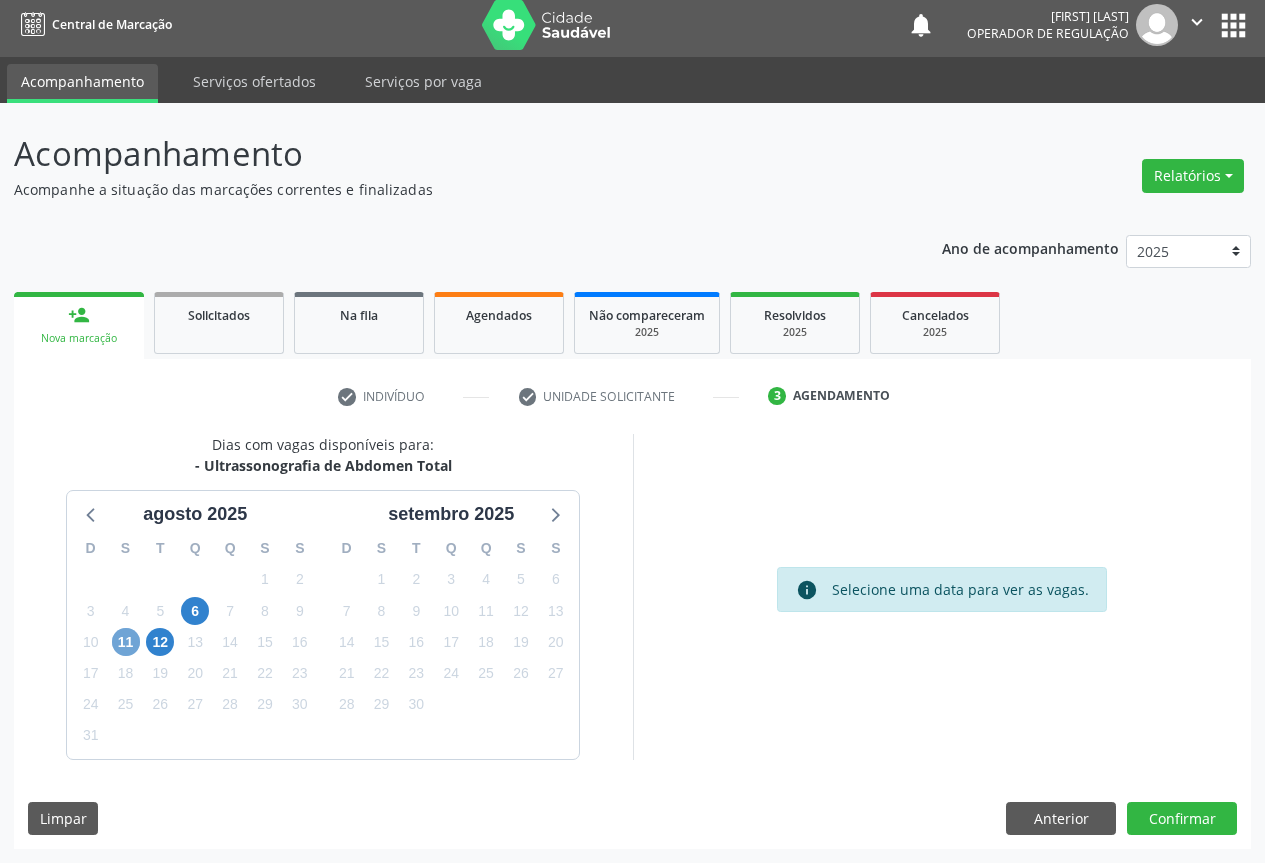 click on "11" at bounding box center (126, 642) 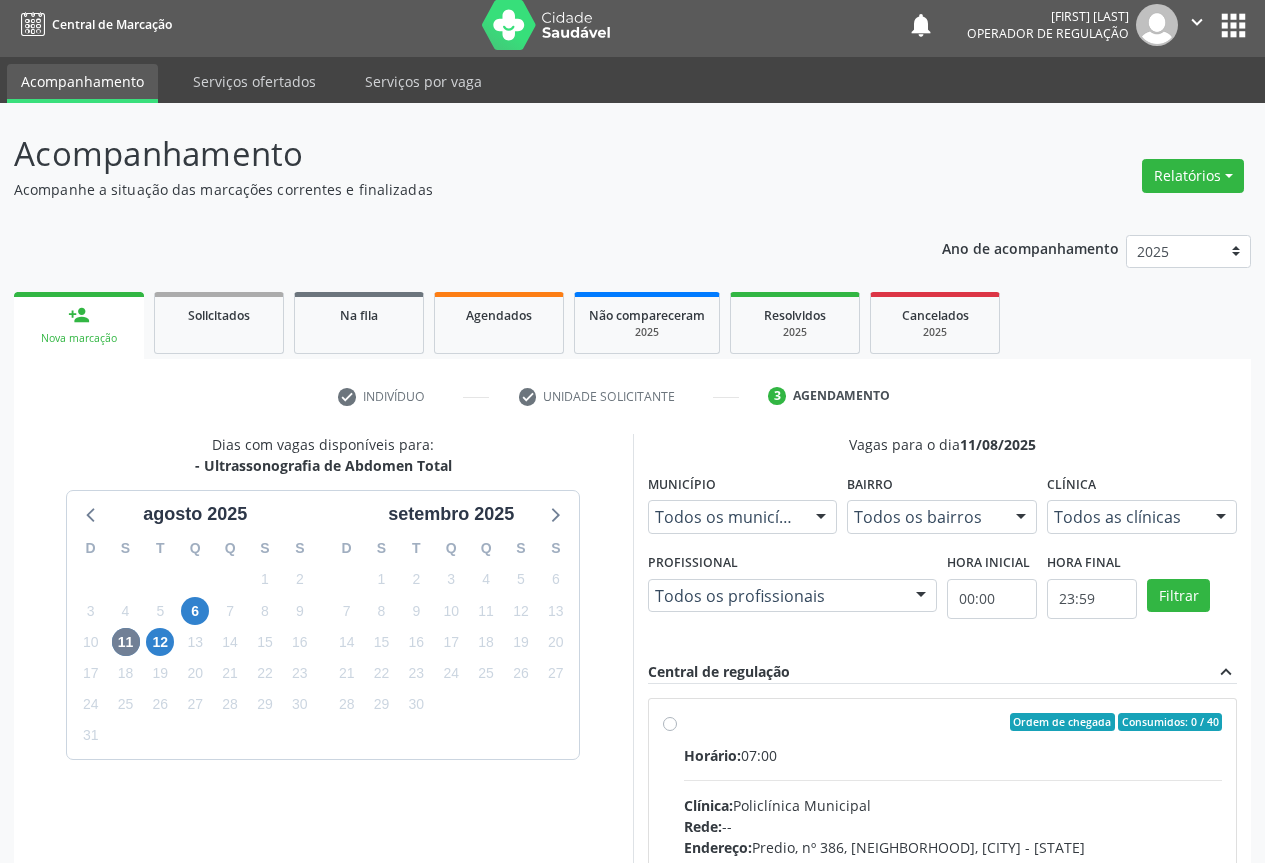 click on "Ordem de chegada
Consumidos: 0 / 40" at bounding box center (953, 722) 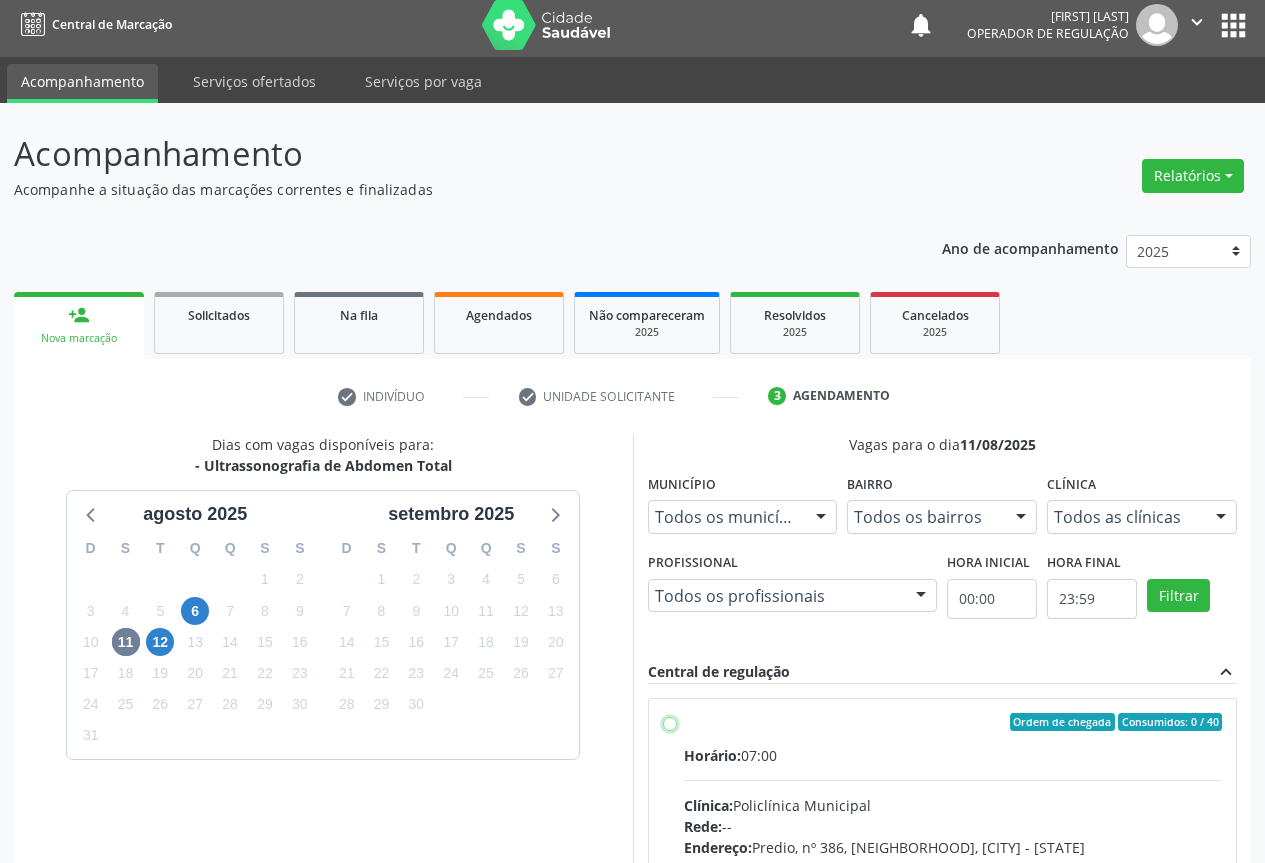 click on "Ordem de chegada
Consumidos: 0 / 40
Horário:   07:00
Clínica:  Policlínica Municipal
Rede:
--
Endereço:   Predio, nº 386, Centro, Campo Formoso - BA
Telefone:   (74) 6451312
Profissional:
Amilton Soares
Informações adicionais sobre o atendimento
Idade de atendimento:
de 0 a 120 anos
Gênero(s) atendido(s):
Masculino e Feminino
Informações adicionais:
--" at bounding box center (670, 722) 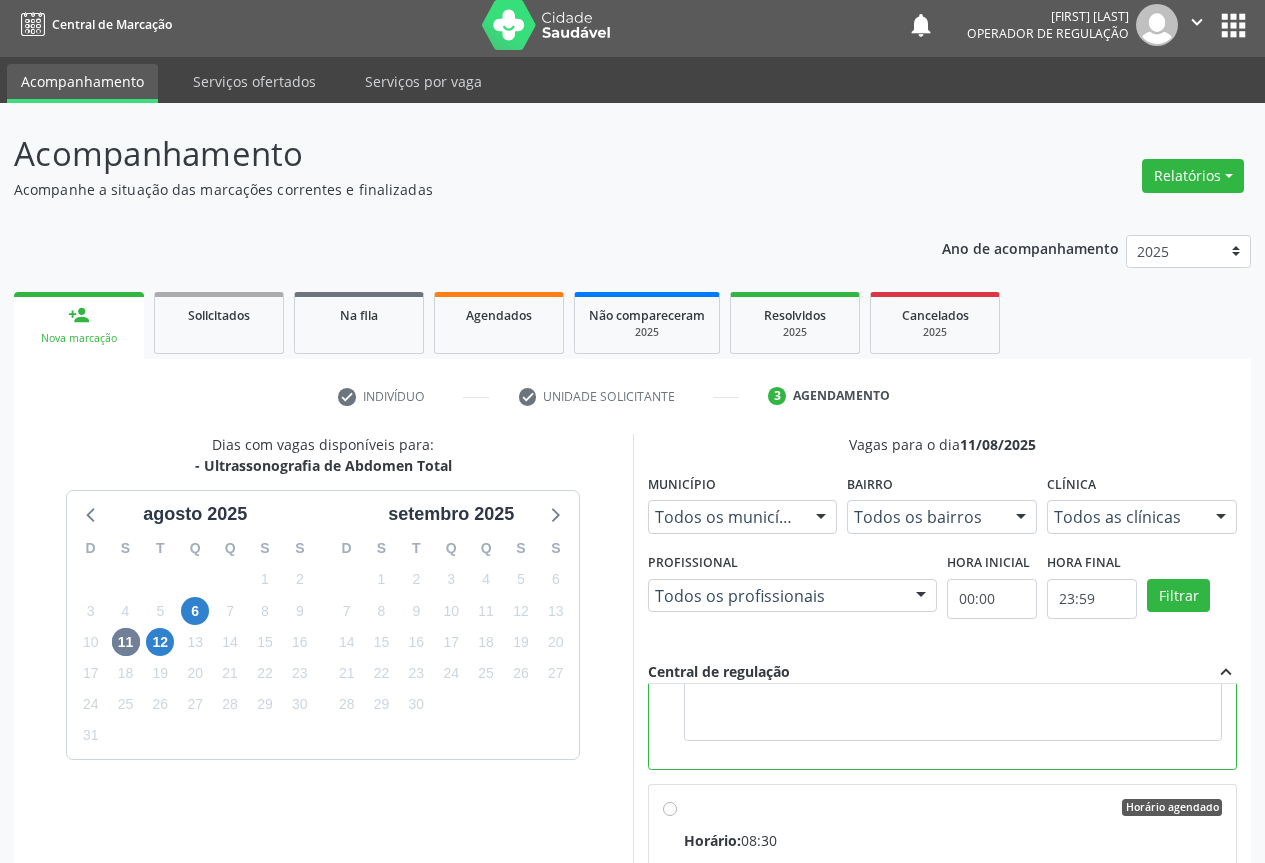 scroll, scrollTop: 500, scrollLeft: 0, axis: vertical 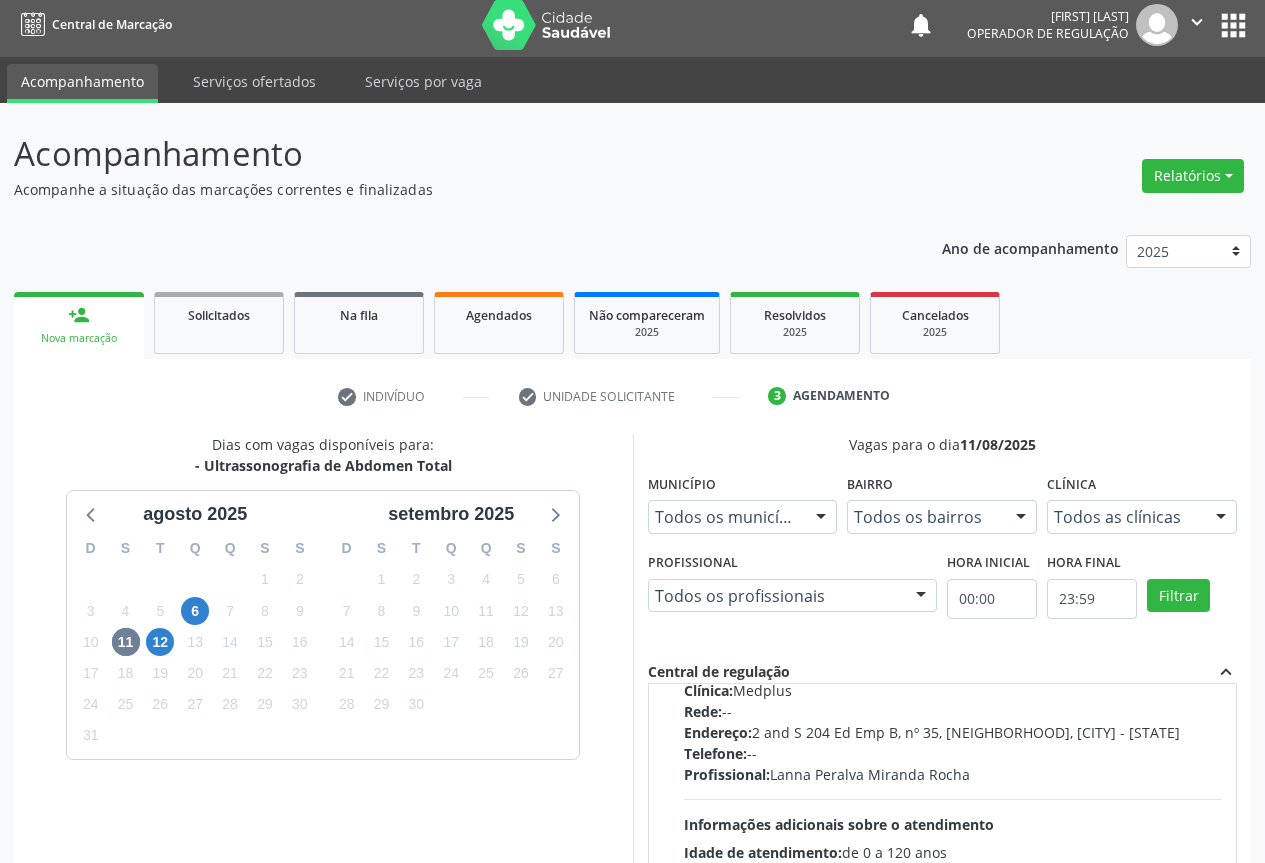 click on "Endereço:   2 and S 204 Ed Emp B, nº 35, Centro, Campo Formoso - BA" at bounding box center (953, 732) 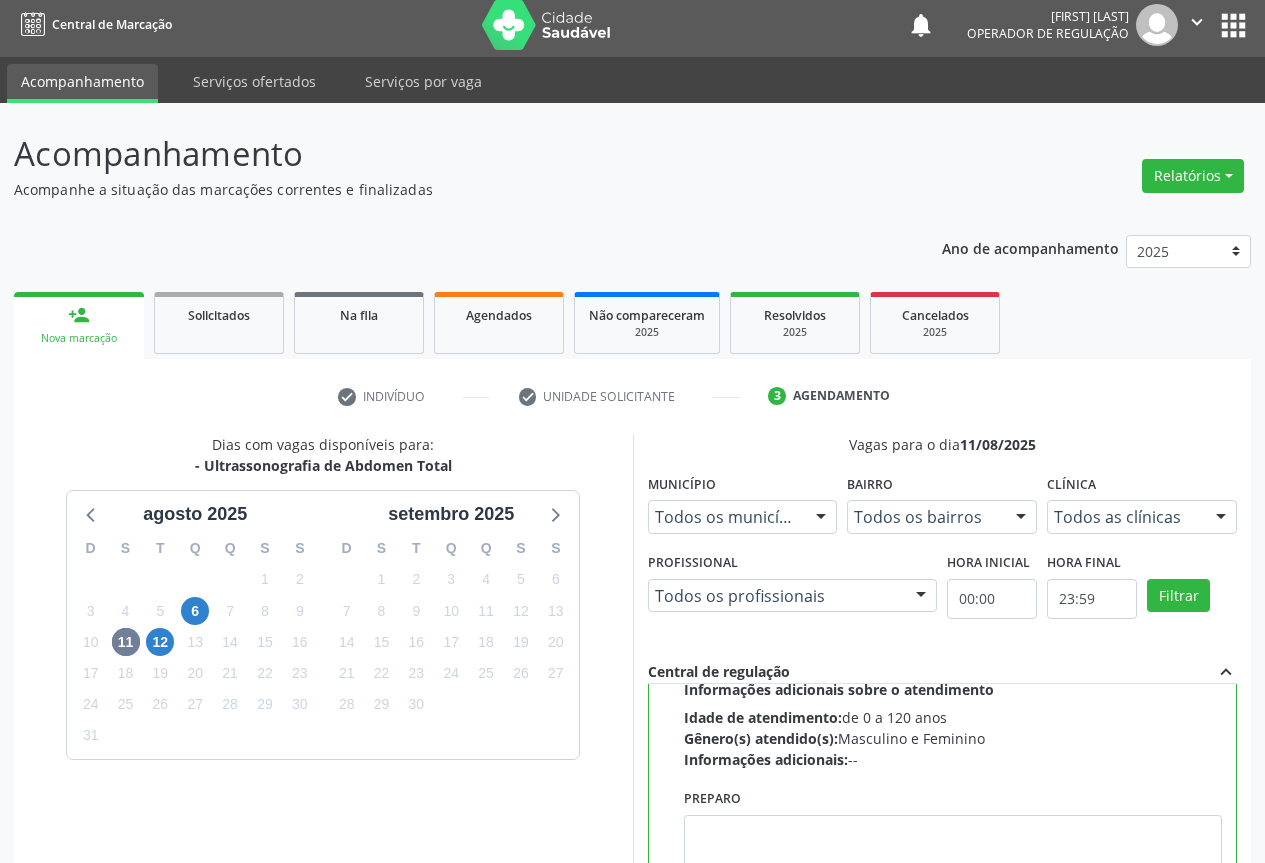 scroll, scrollTop: 188, scrollLeft: 0, axis: vertical 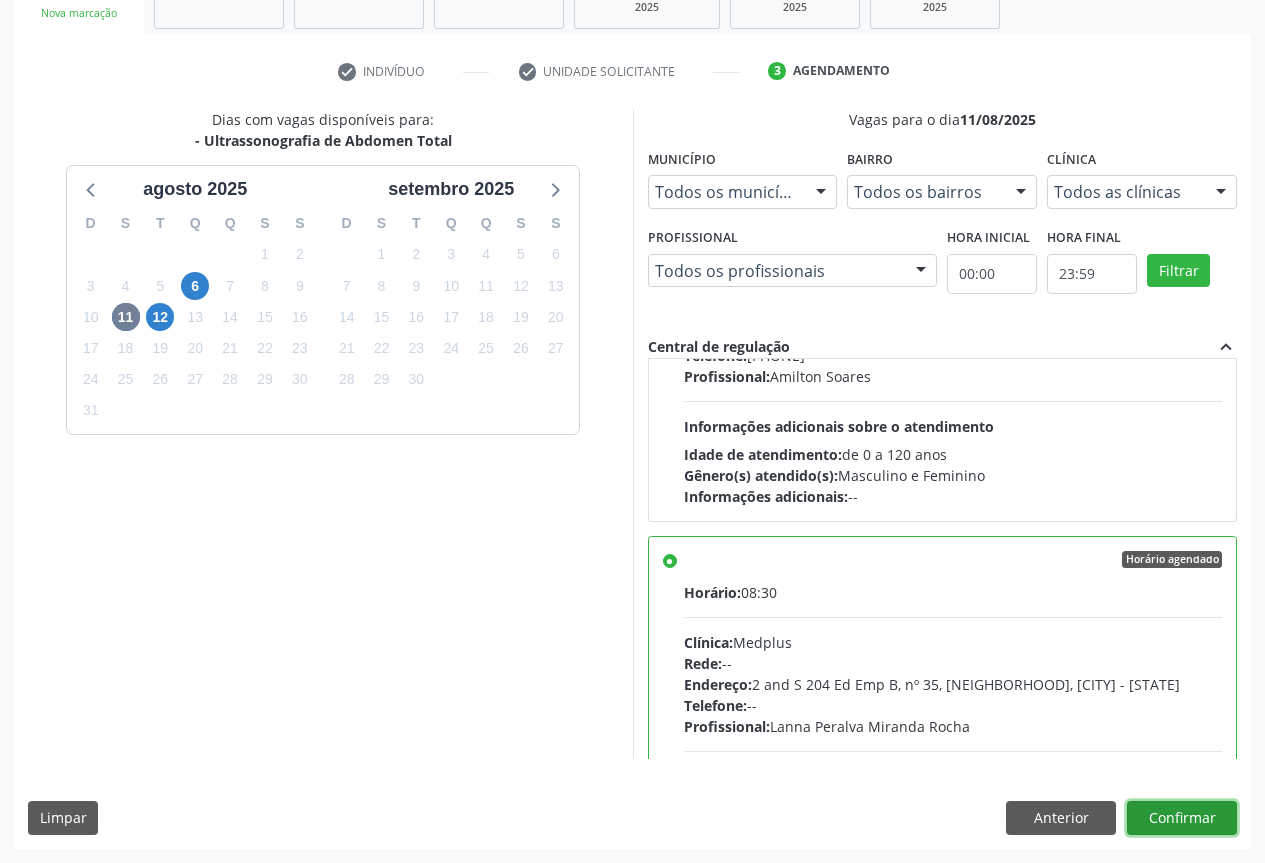 drag, startPoint x: 1175, startPoint y: 816, endPoint x: 1165, endPoint y: 786, distance: 31.622776 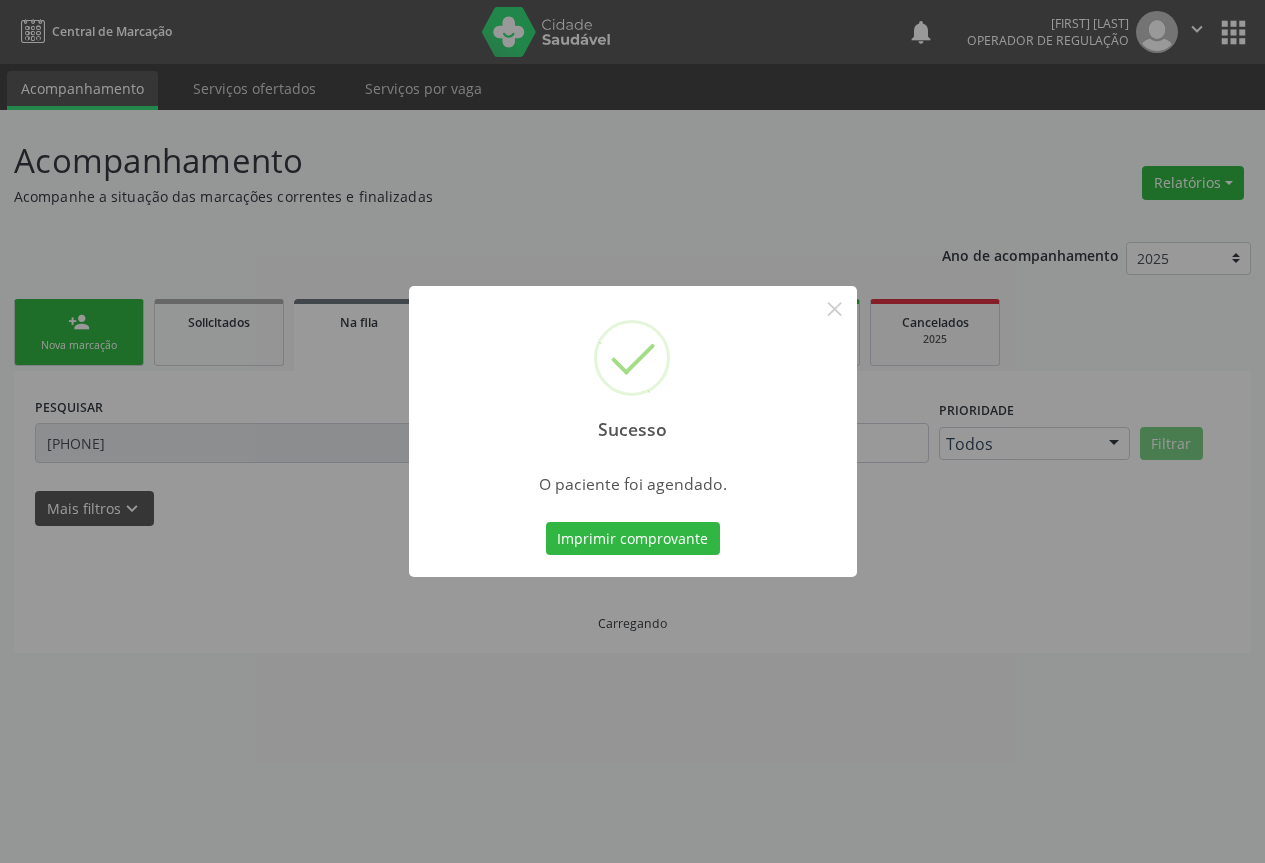 scroll, scrollTop: 0, scrollLeft: 0, axis: both 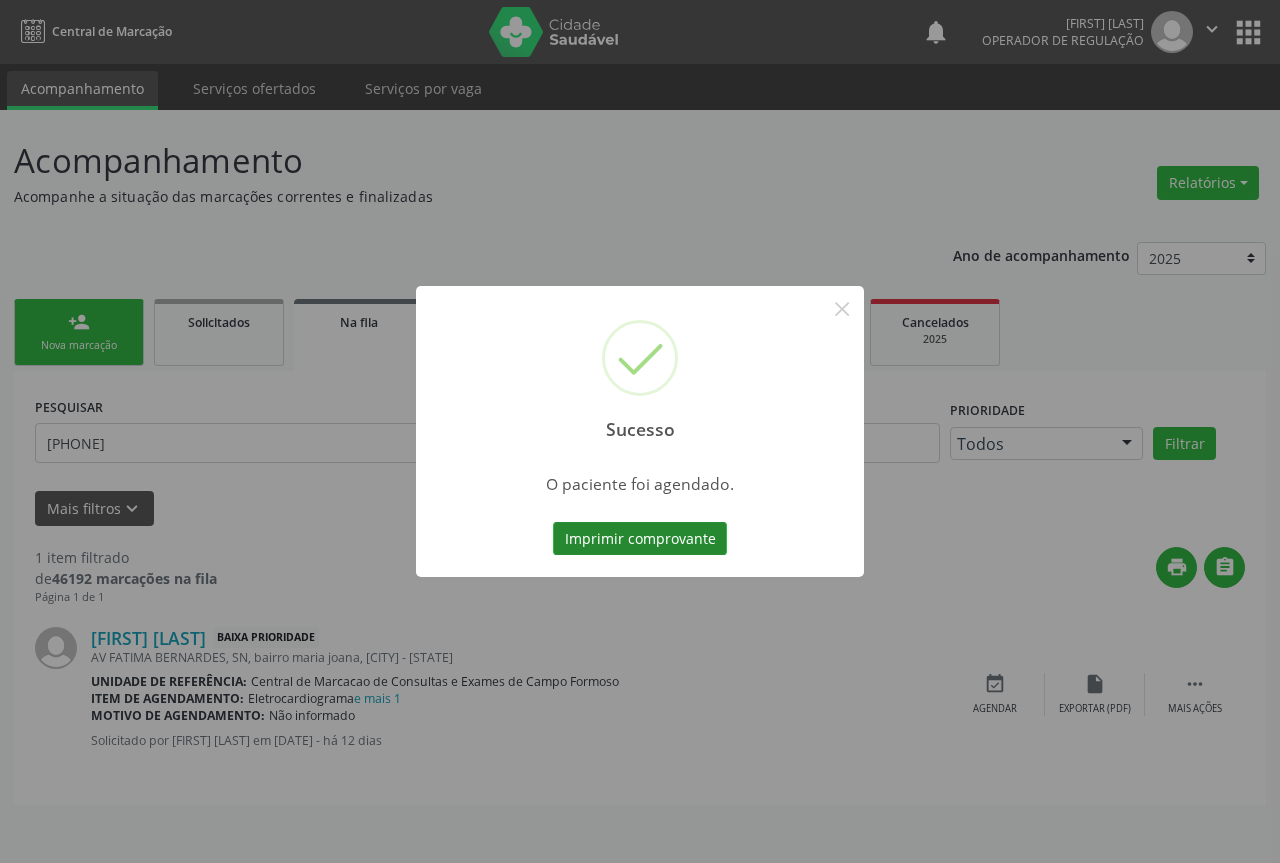 click on "Imprimir comprovante" at bounding box center [640, 539] 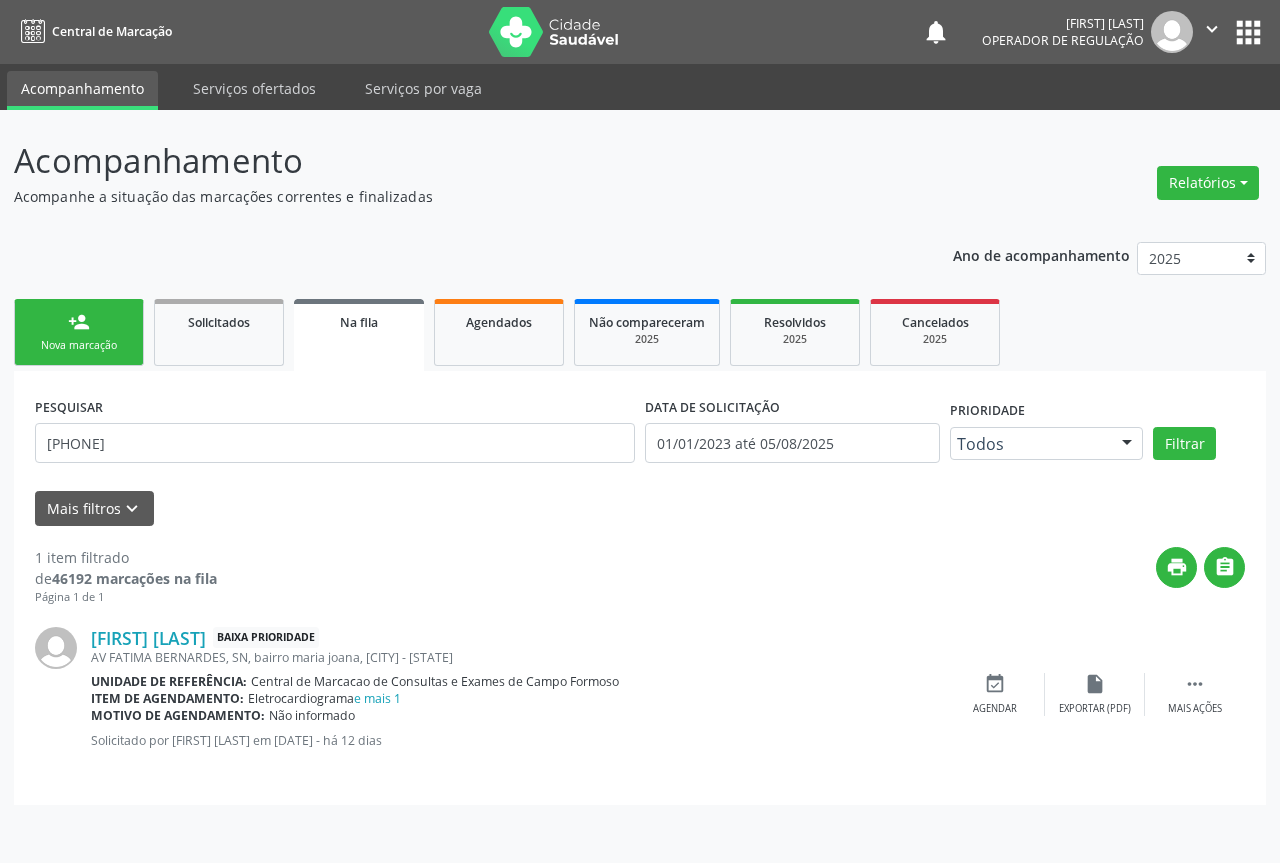 click on "person_add
Nova marcação" at bounding box center [79, 332] 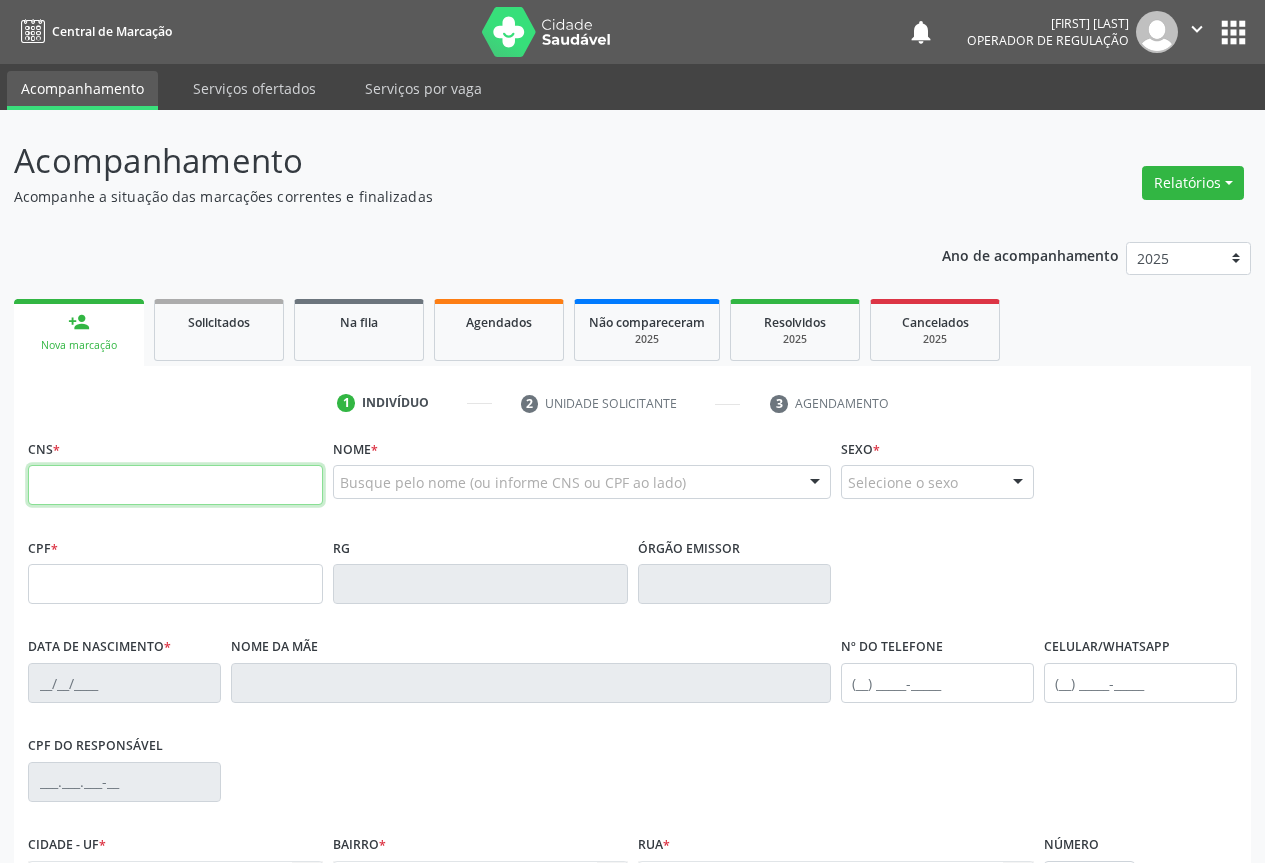 drag, startPoint x: 139, startPoint y: 473, endPoint x: 187, endPoint y: 483, distance: 49.0306 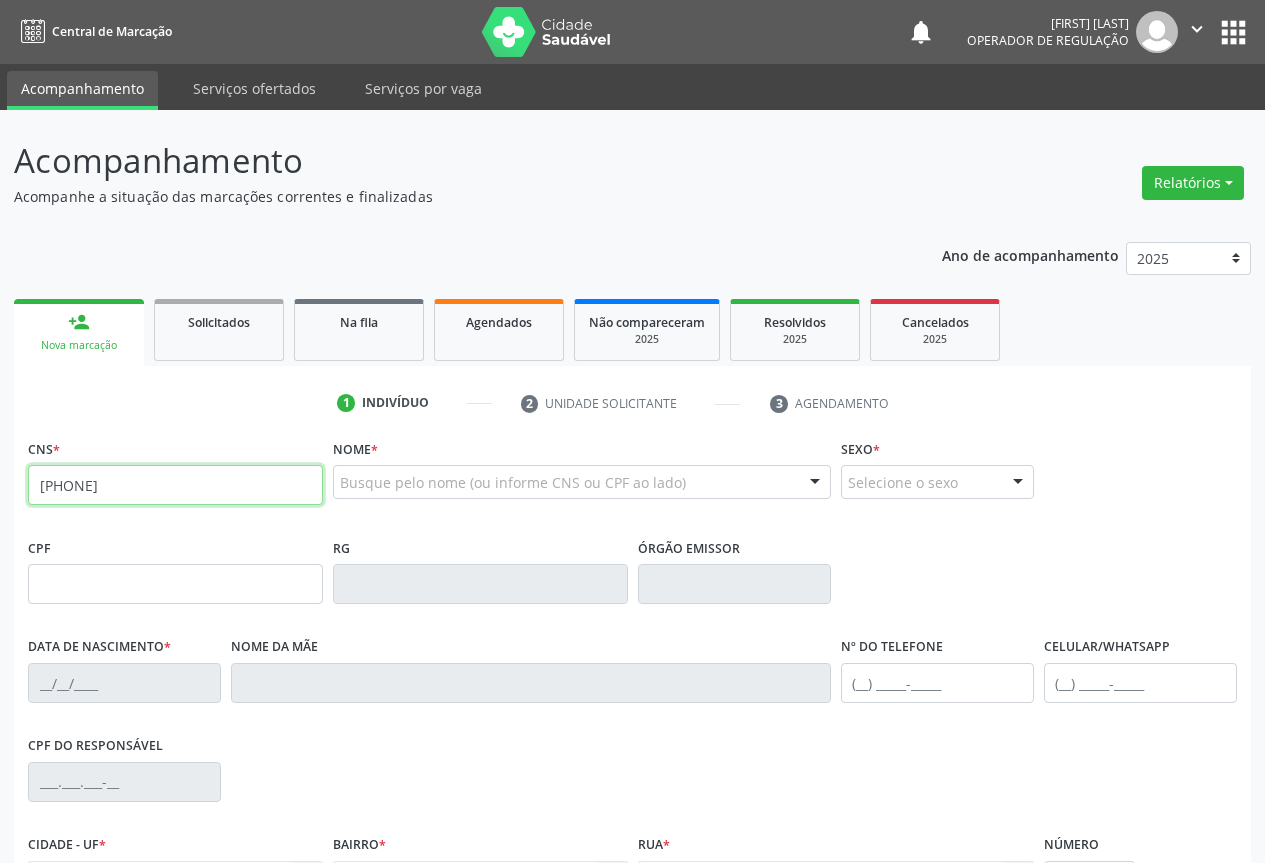 type on "703 6060 6708 1737" 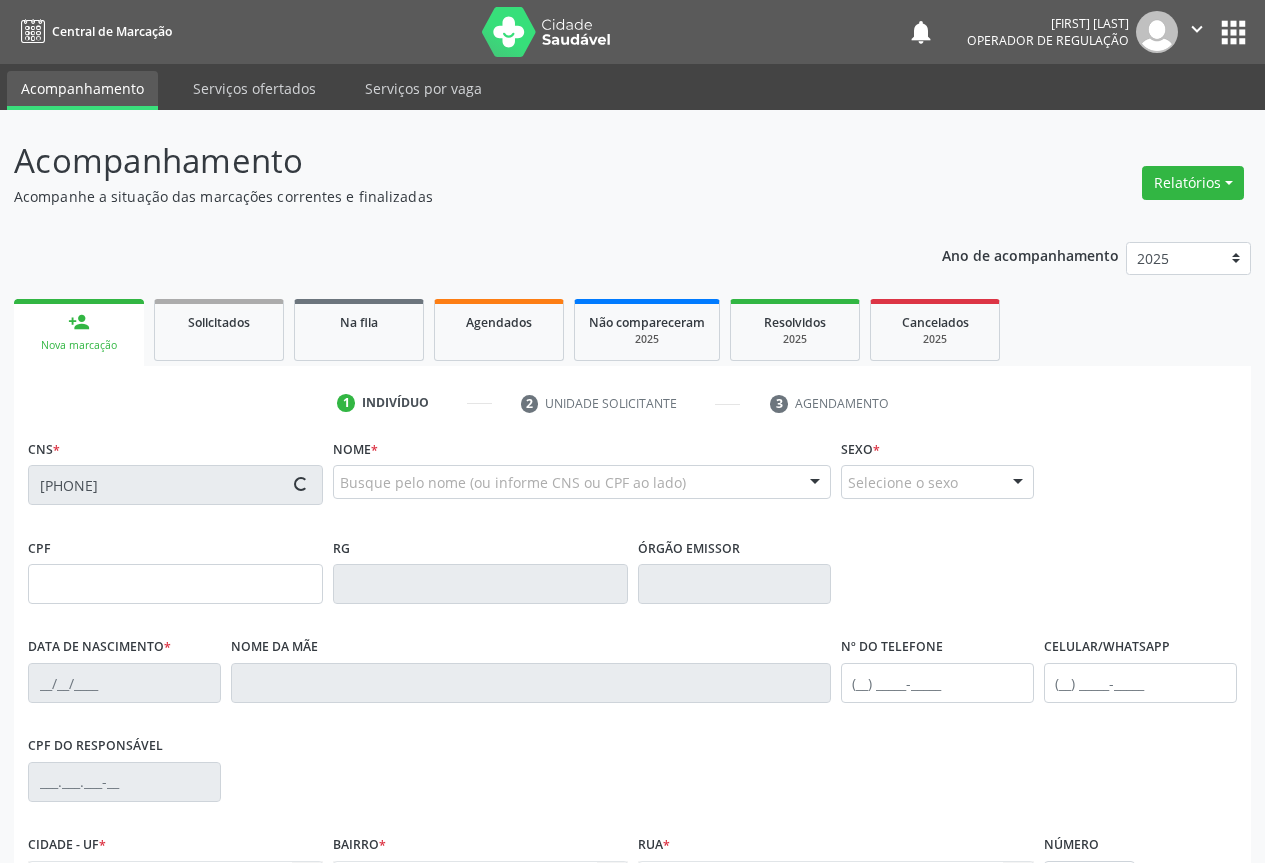 scroll, scrollTop: 221, scrollLeft: 0, axis: vertical 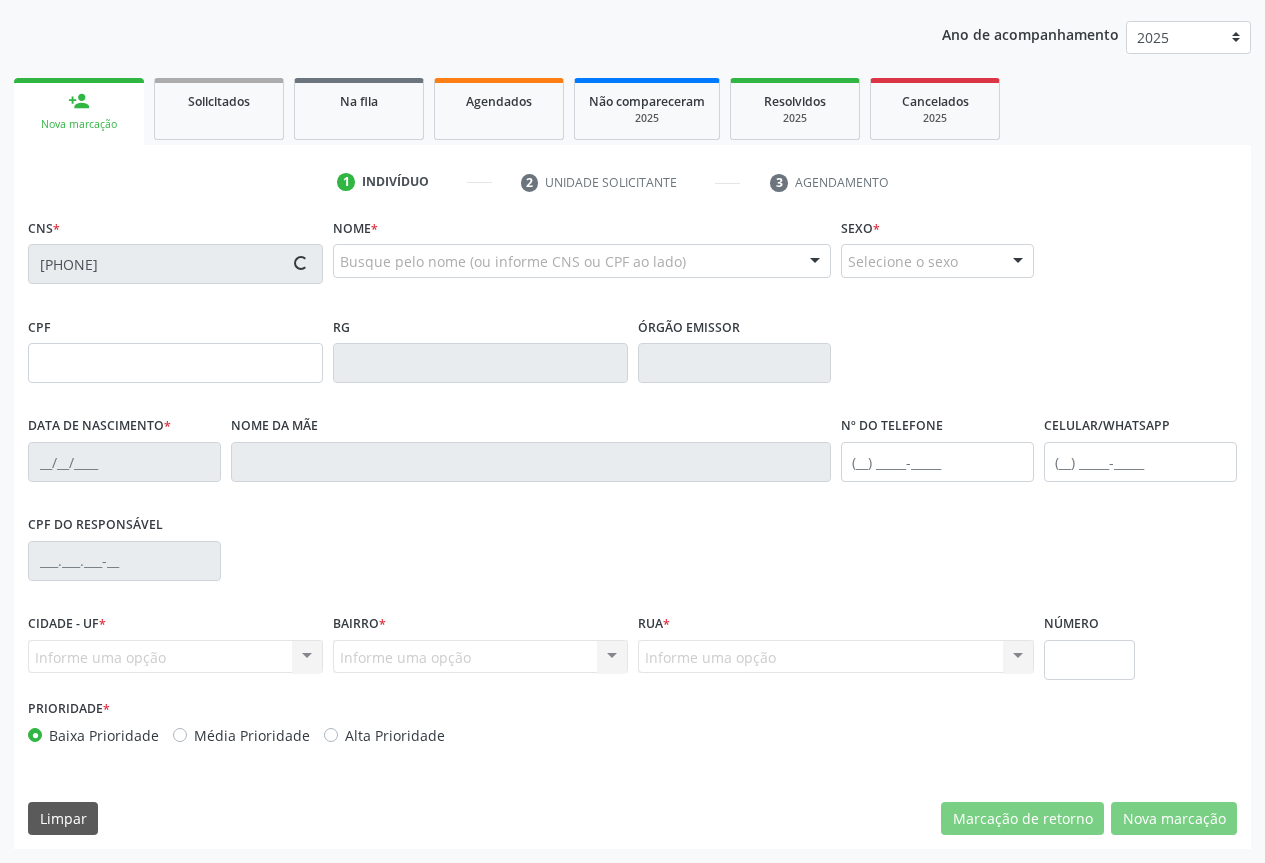 type on "01/12/2019" 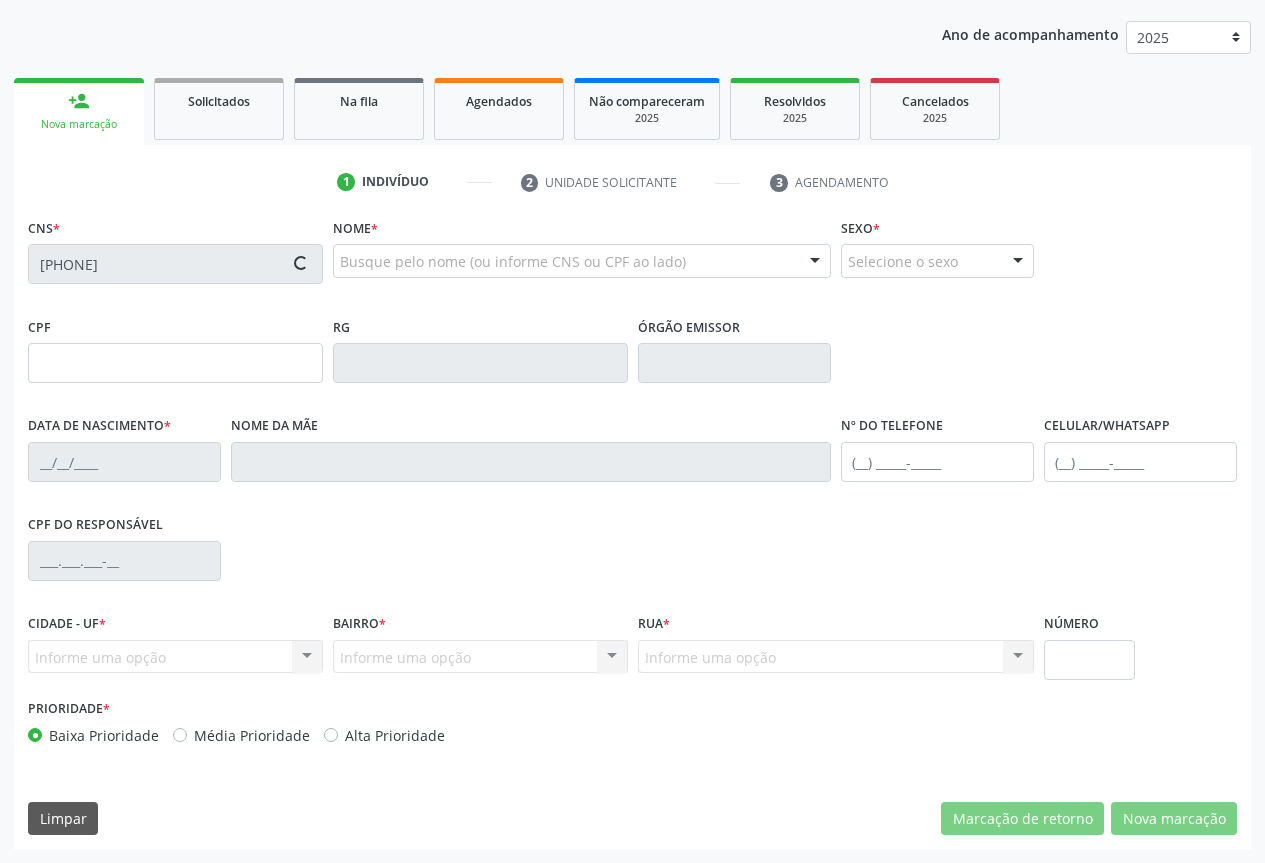 type on "(74) 98155-9112" 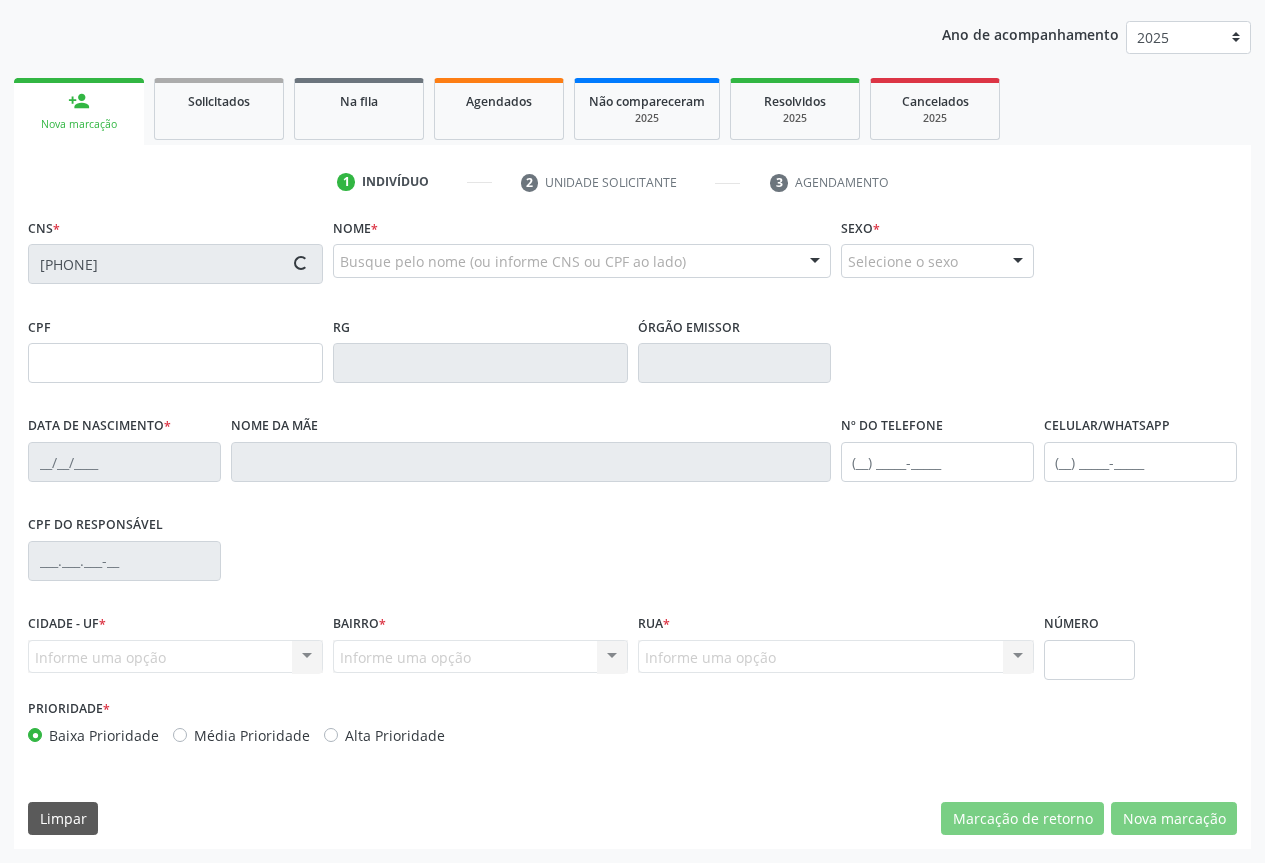 type on "S/N" 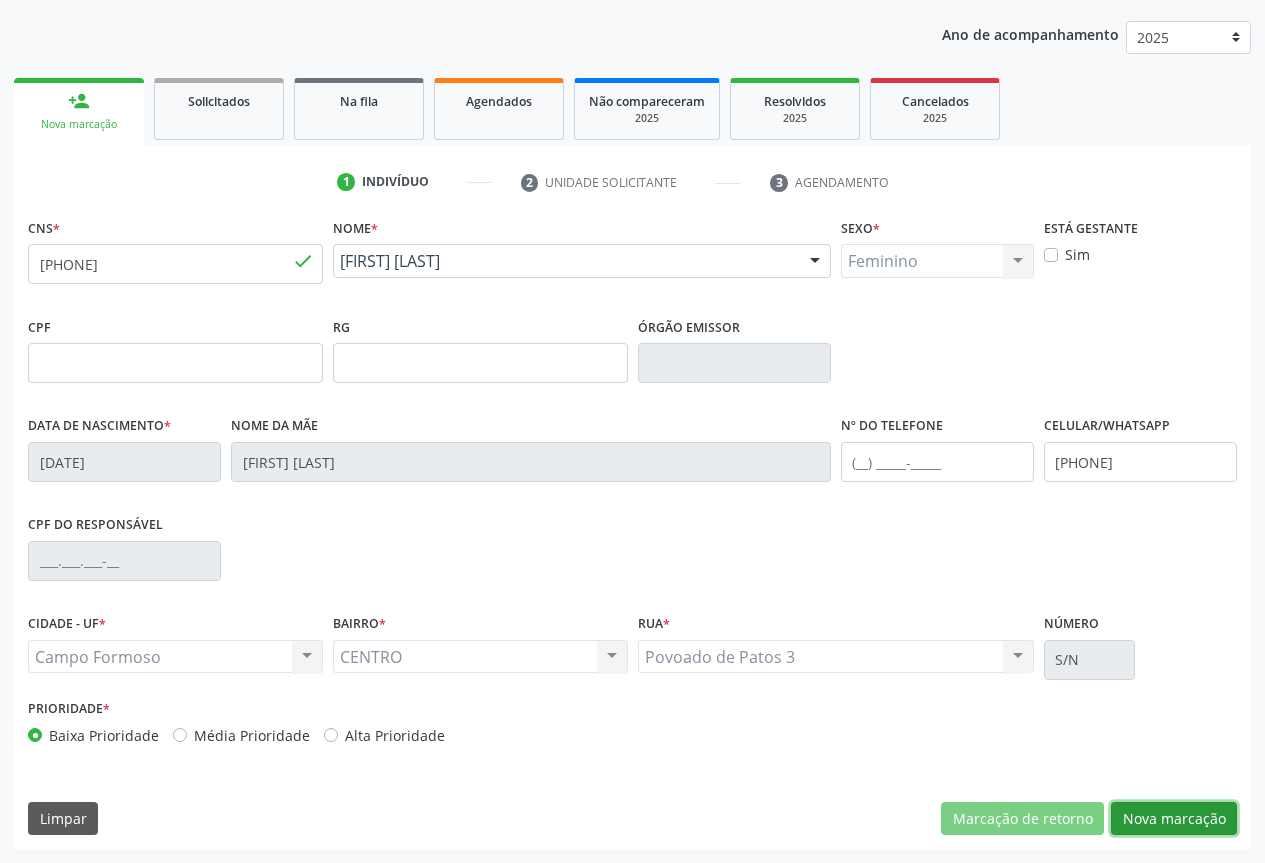 click on "Nova marcação" at bounding box center (1174, 819) 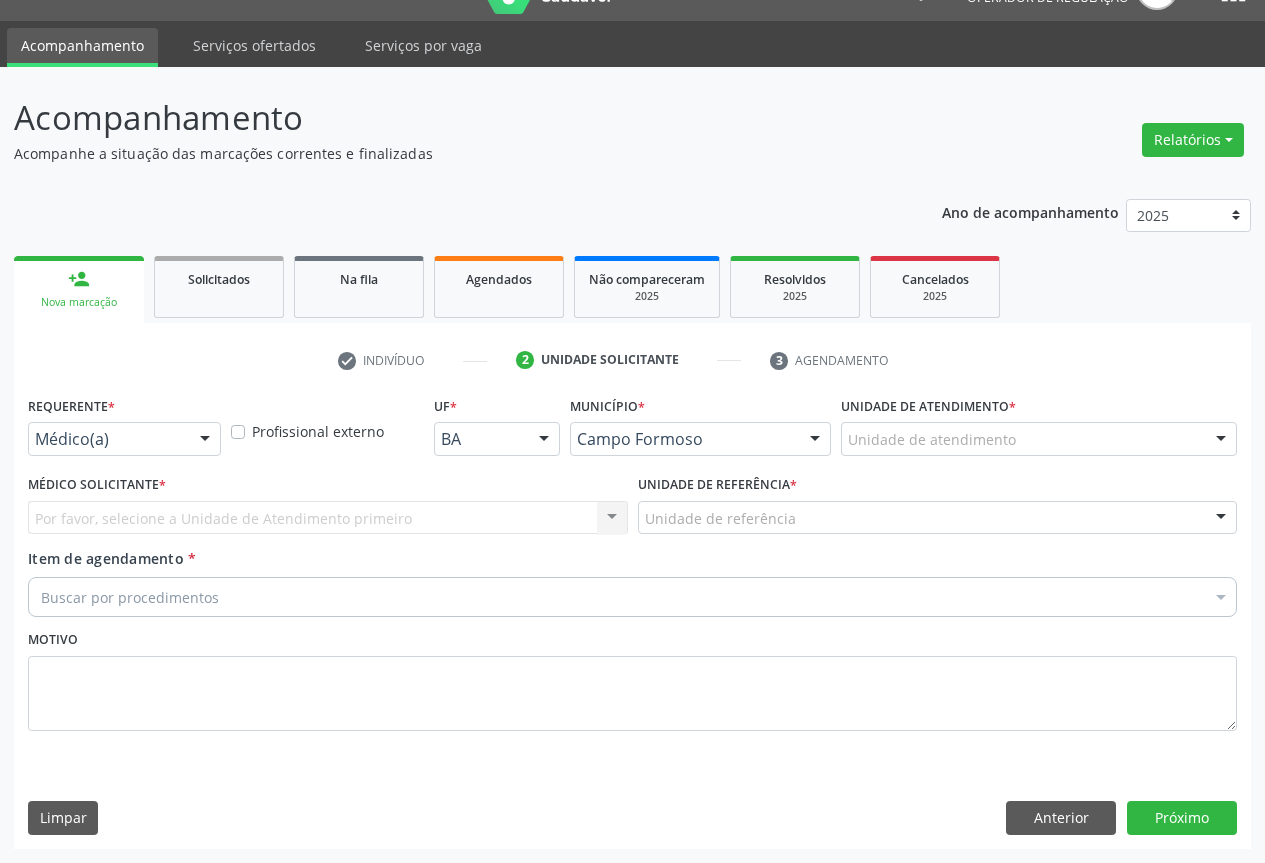 scroll, scrollTop: 43, scrollLeft: 0, axis: vertical 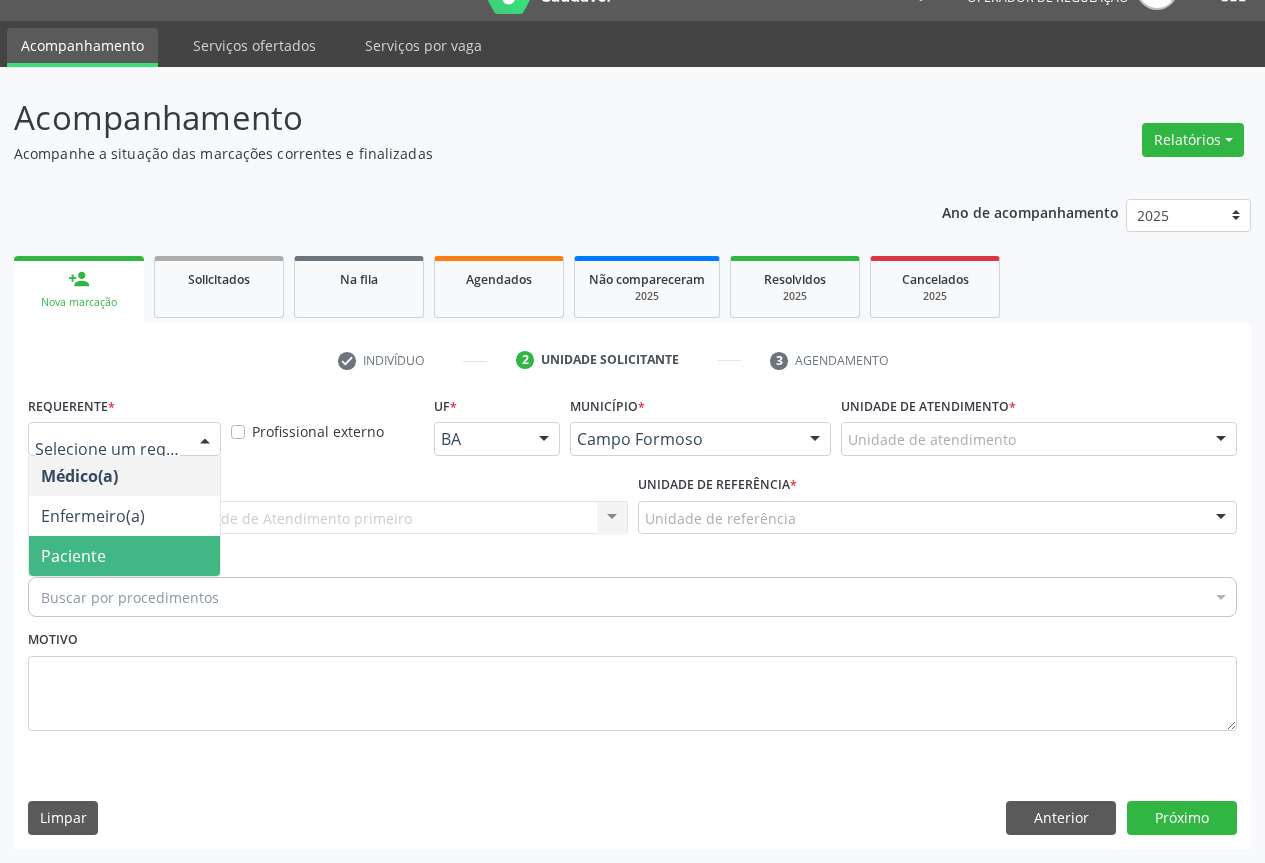 click on "Paciente" at bounding box center (73, 556) 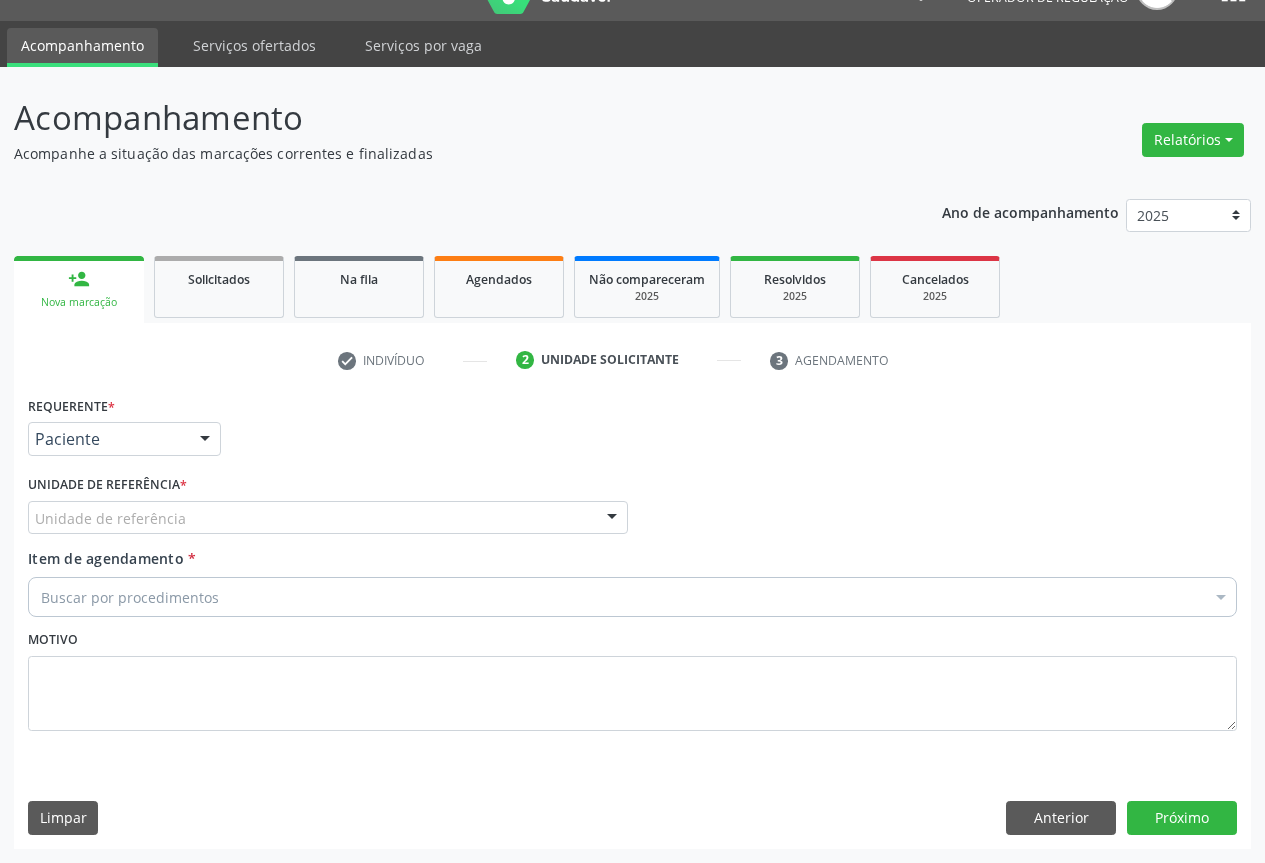 drag, startPoint x: 232, startPoint y: 531, endPoint x: 227, endPoint y: 556, distance: 25.495098 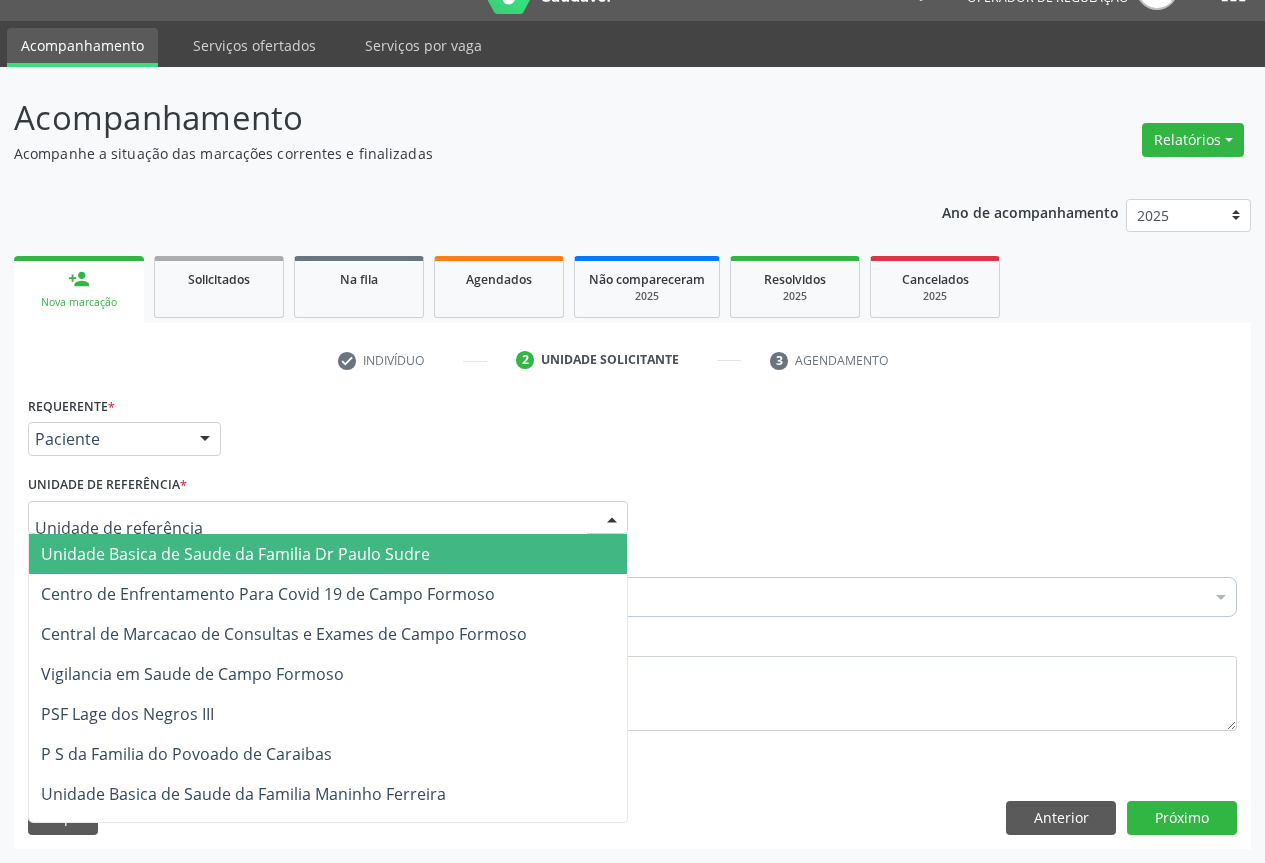click on "Unidade Basica de Saude da Familia Dr Paulo Sudre" at bounding box center (235, 554) 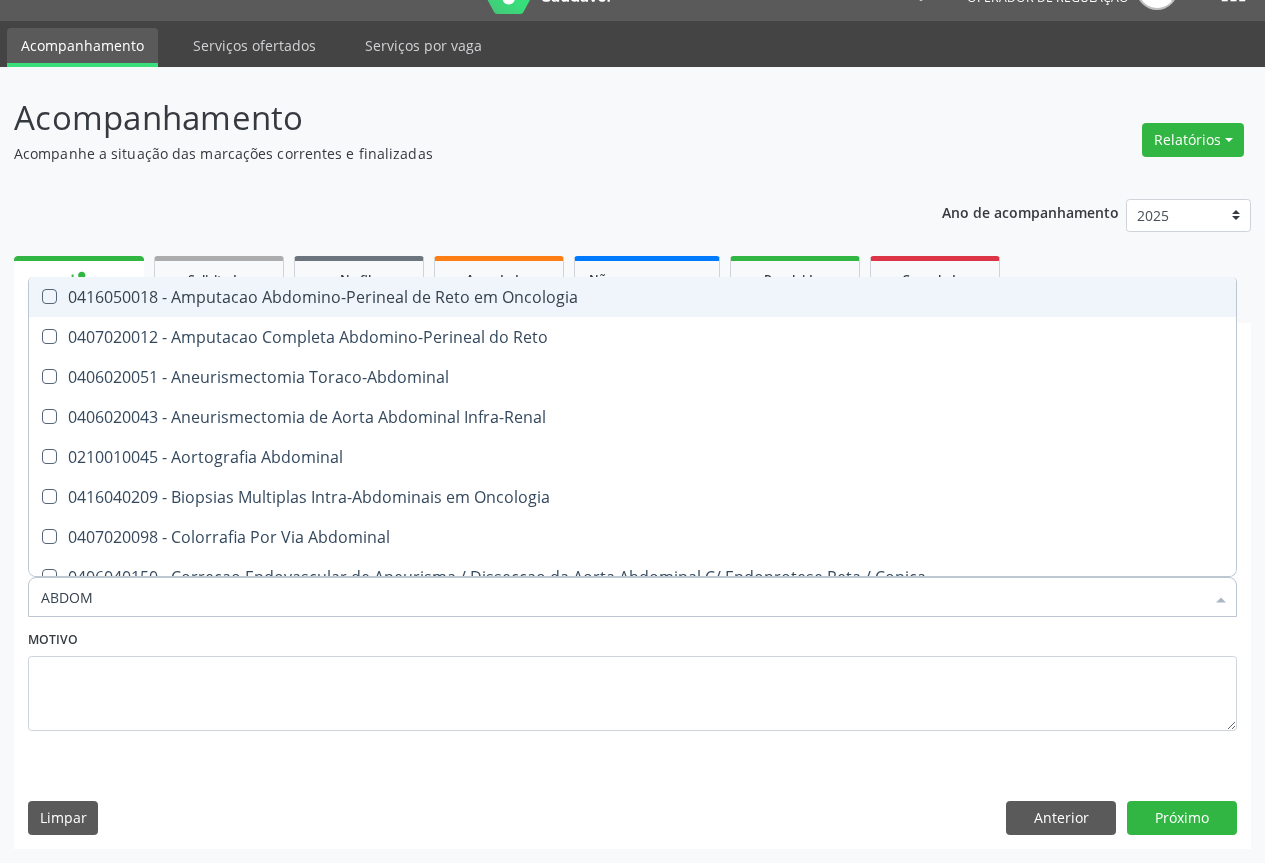 type on "ABDOME" 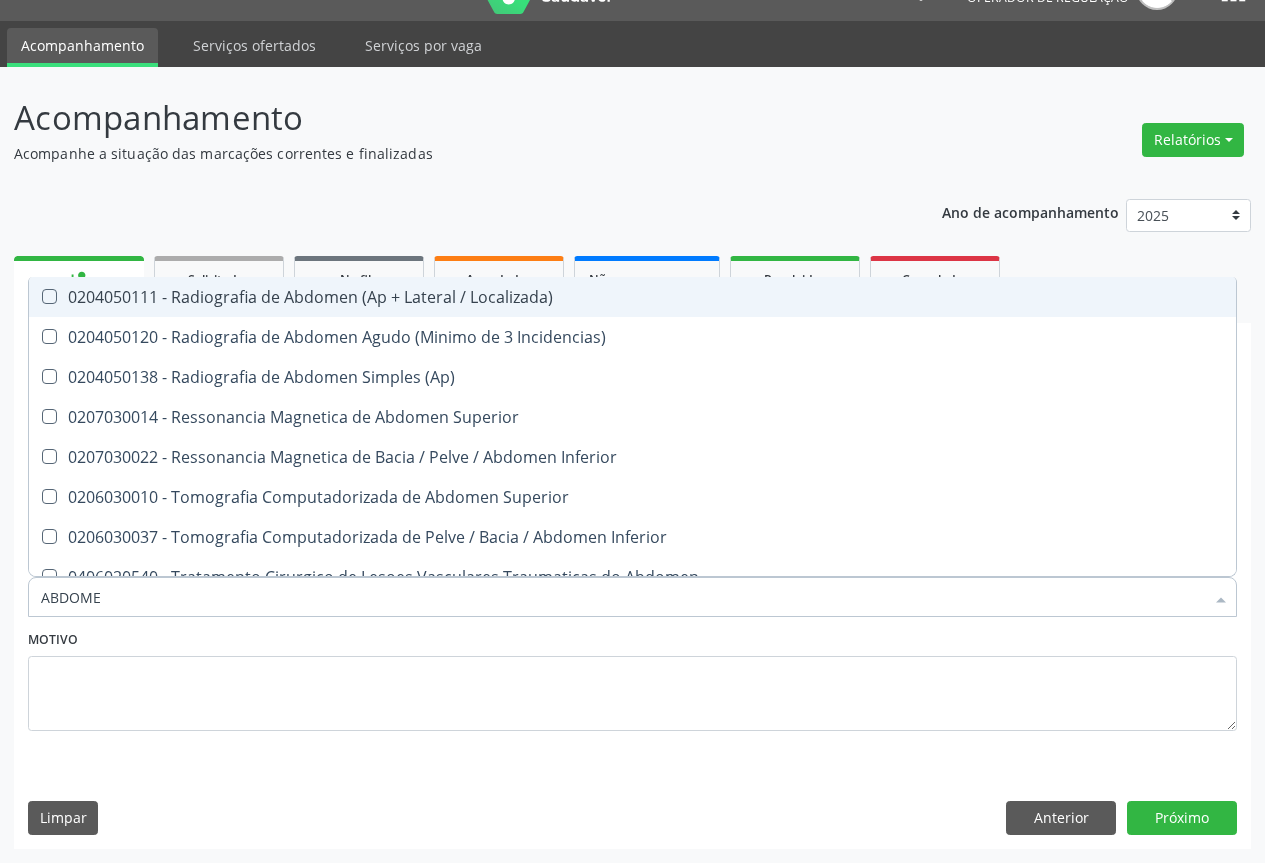 scroll, scrollTop: 101, scrollLeft: 0, axis: vertical 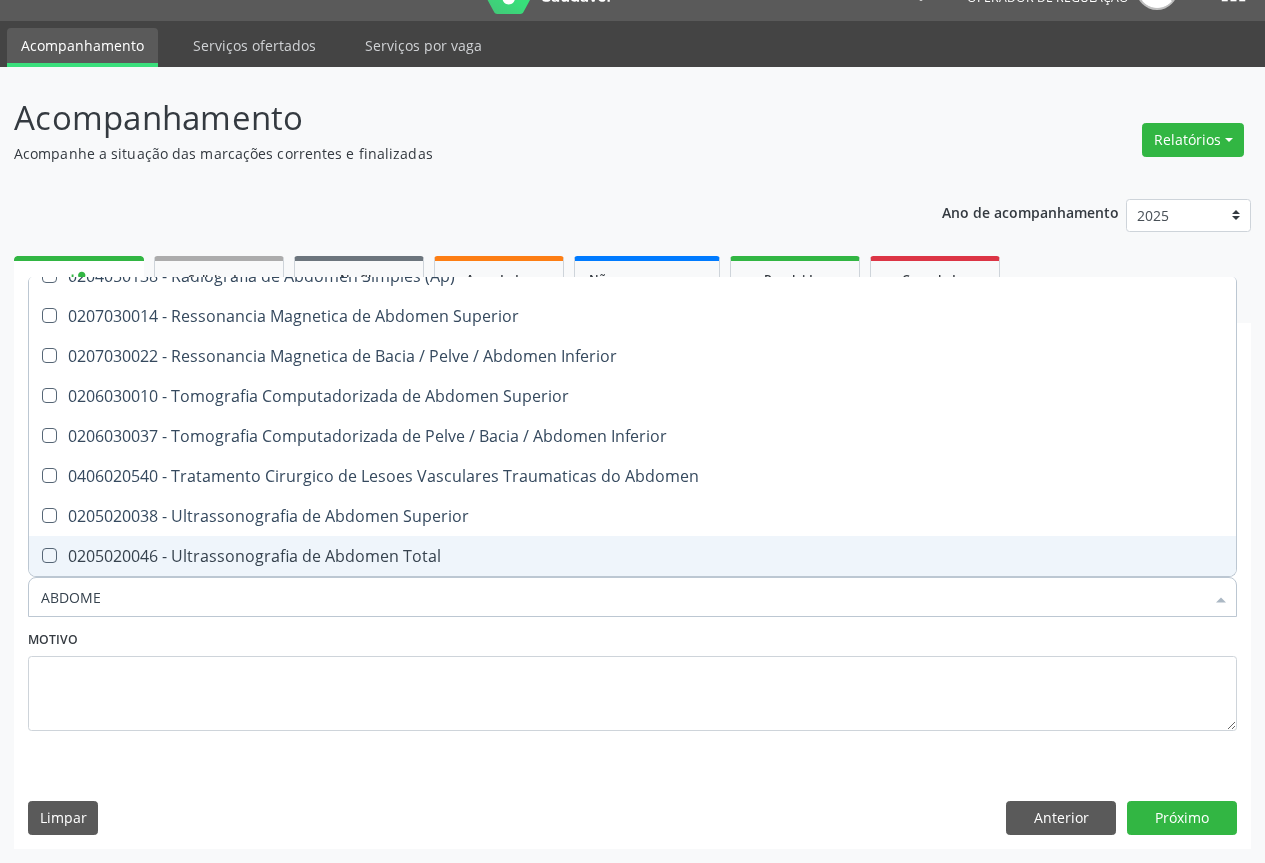 click on "0205020046 - Ultrassonografia de Abdomen Total" at bounding box center [632, 556] 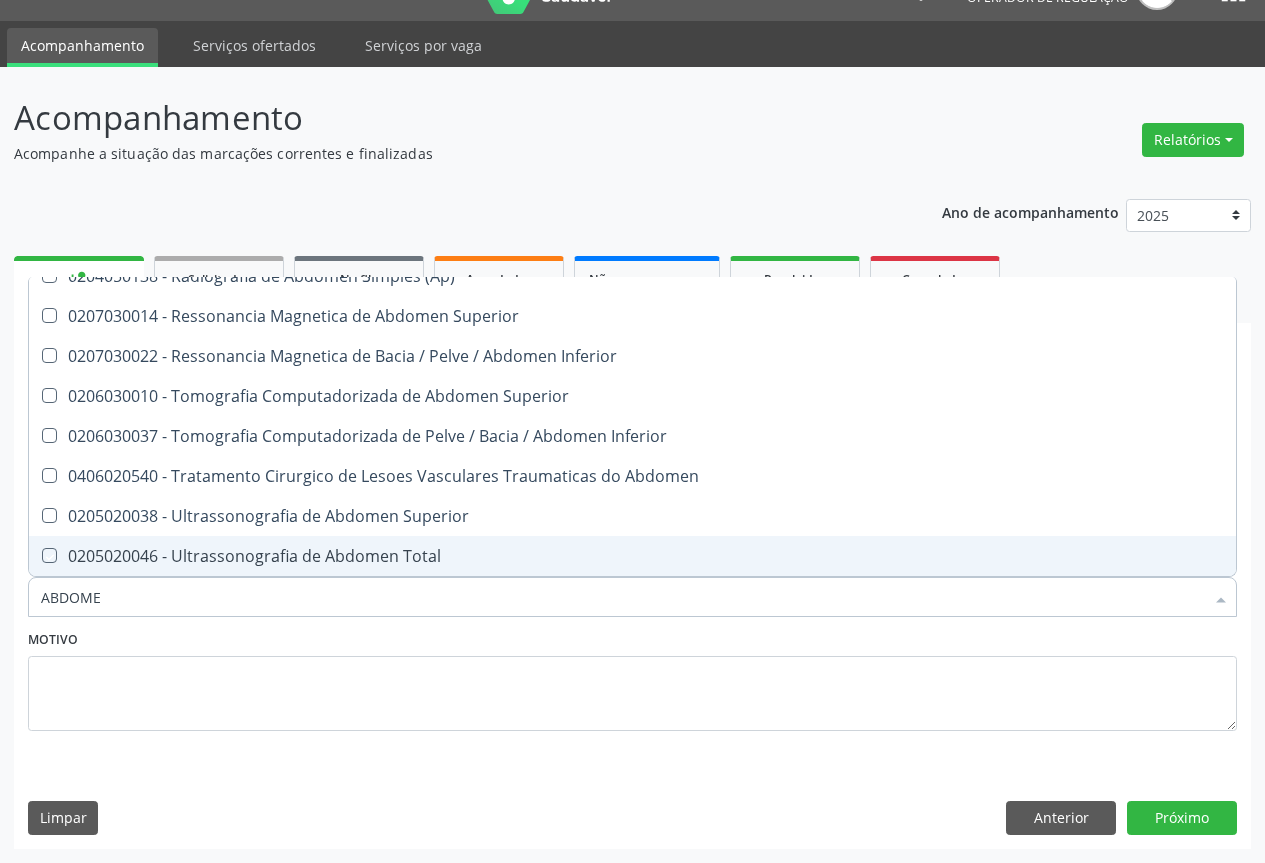 checkbox on "true" 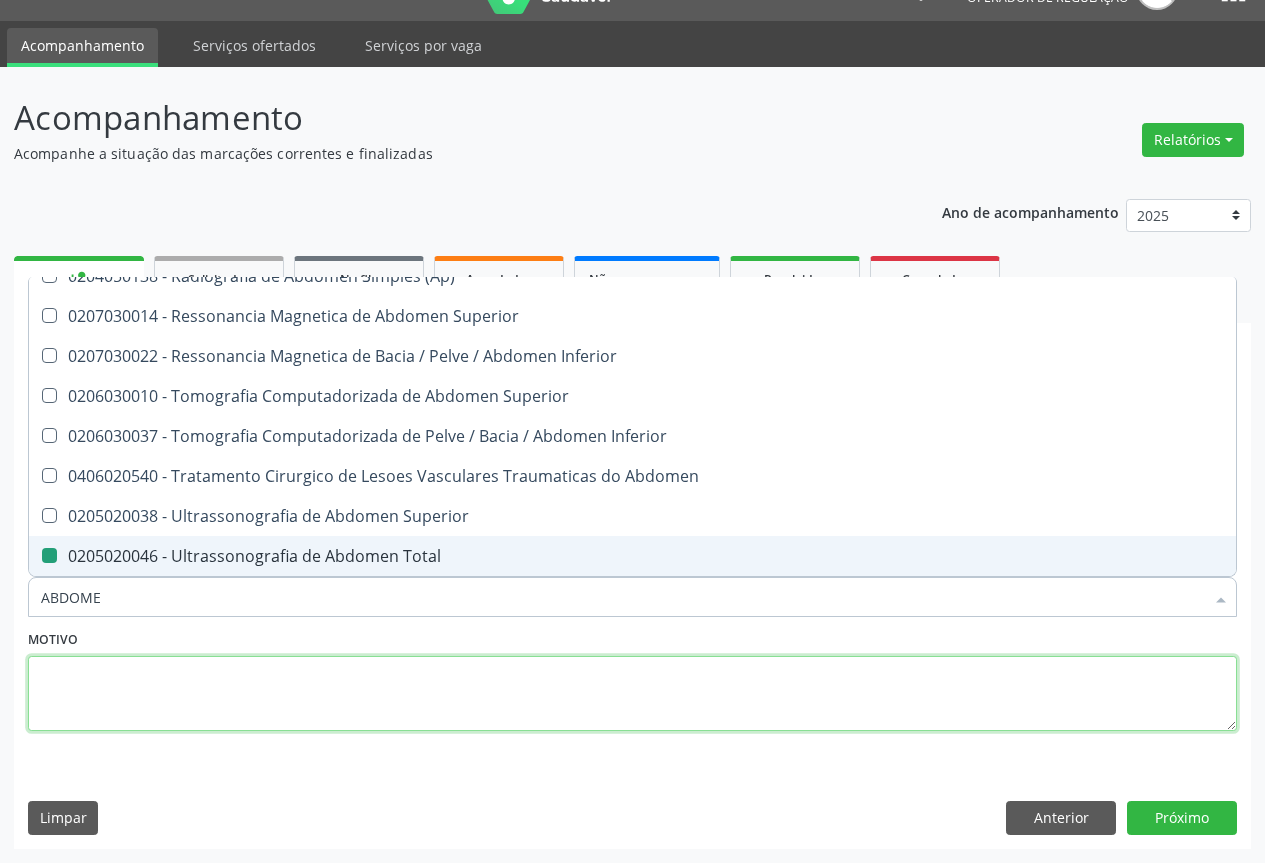 drag, startPoint x: 532, startPoint y: 688, endPoint x: 843, endPoint y: 798, distance: 329.88028 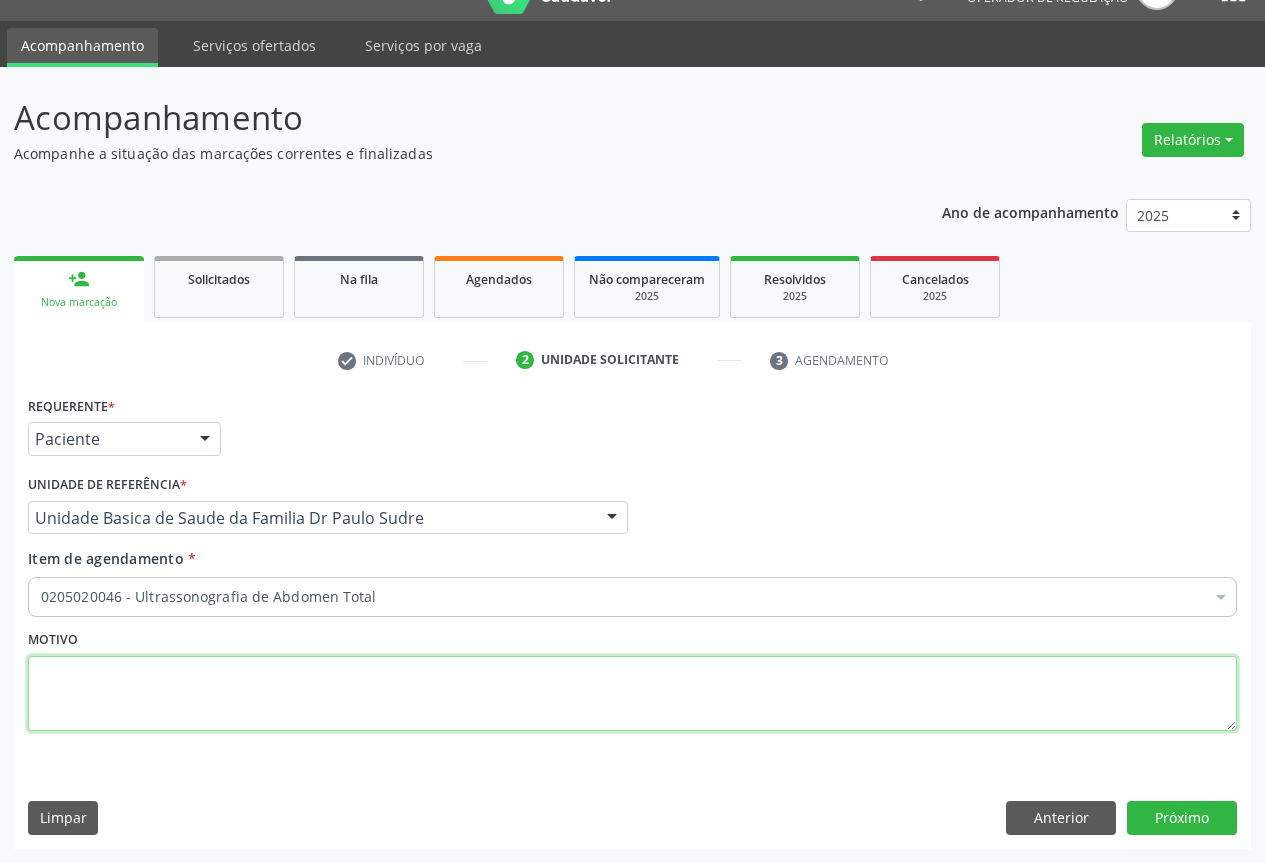 scroll, scrollTop: 0, scrollLeft: 0, axis: both 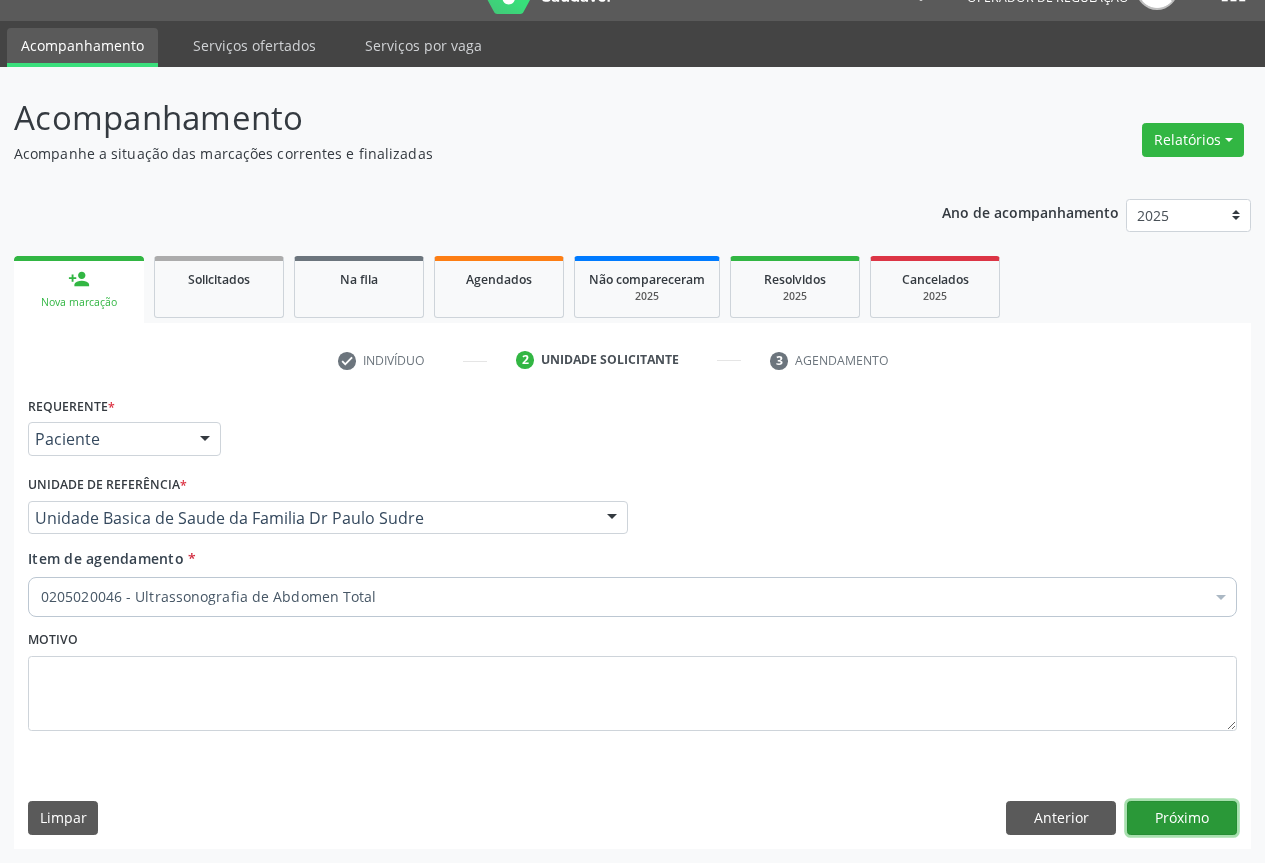 click on "Próximo" at bounding box center (1182, 818) 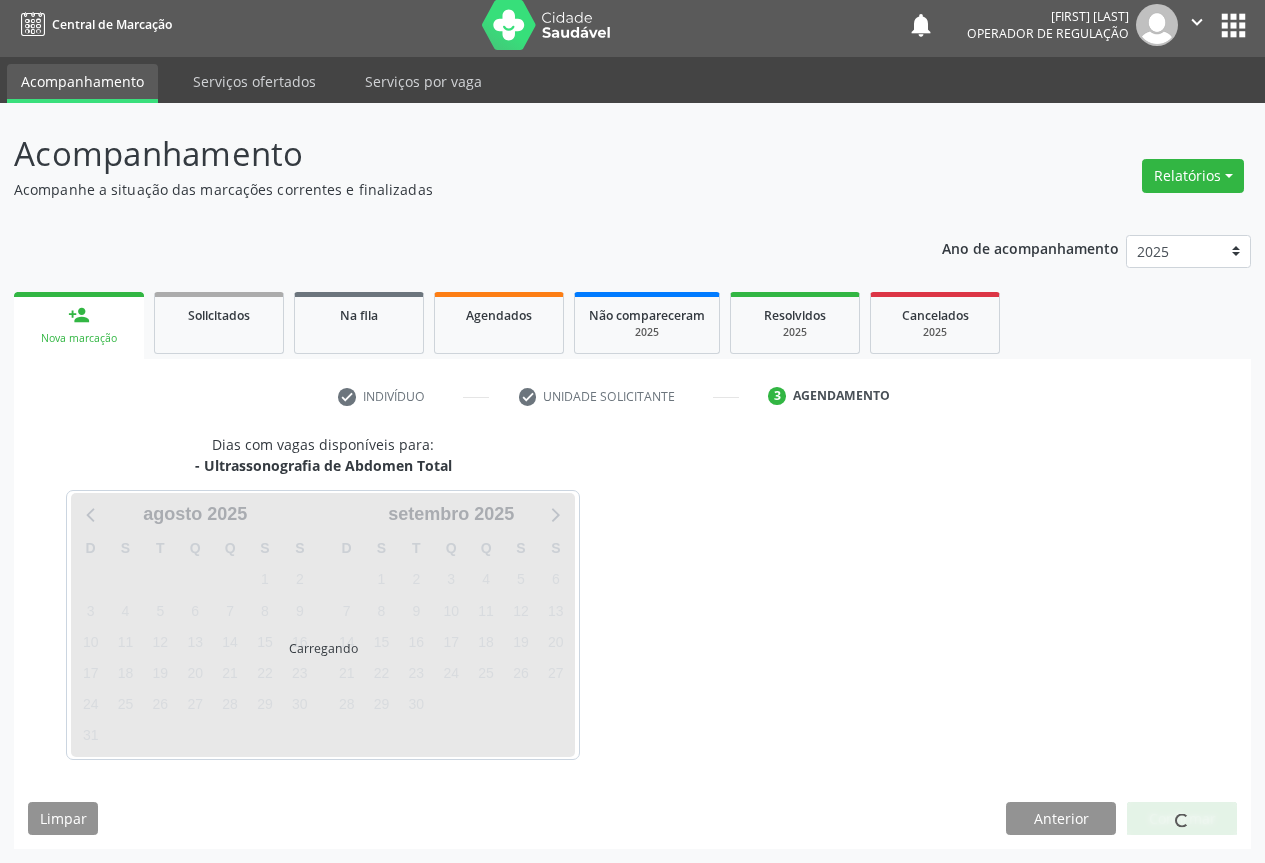 scroll, scrollTop: 7, scrollLeft: 0, axis: vertical 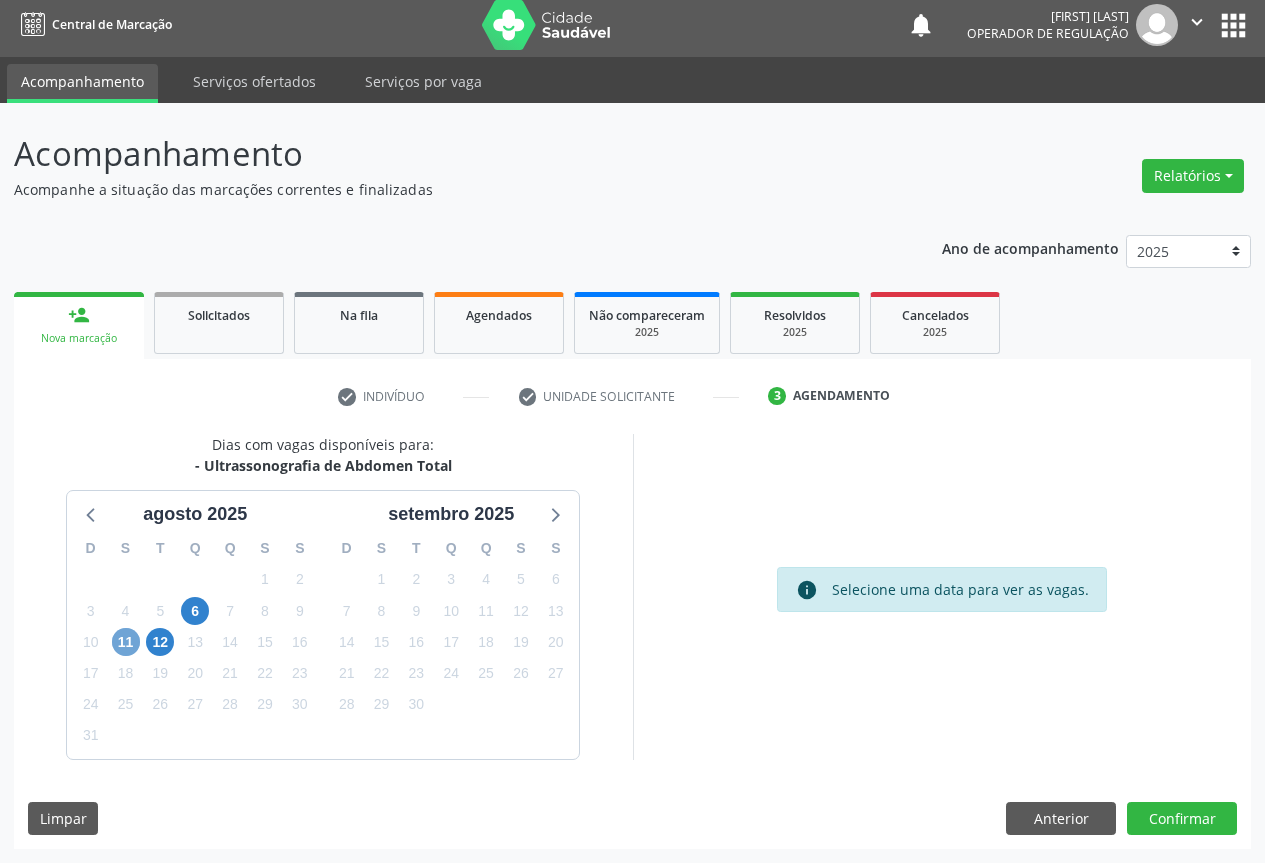 click on "11" at bounding box center [126, 642] 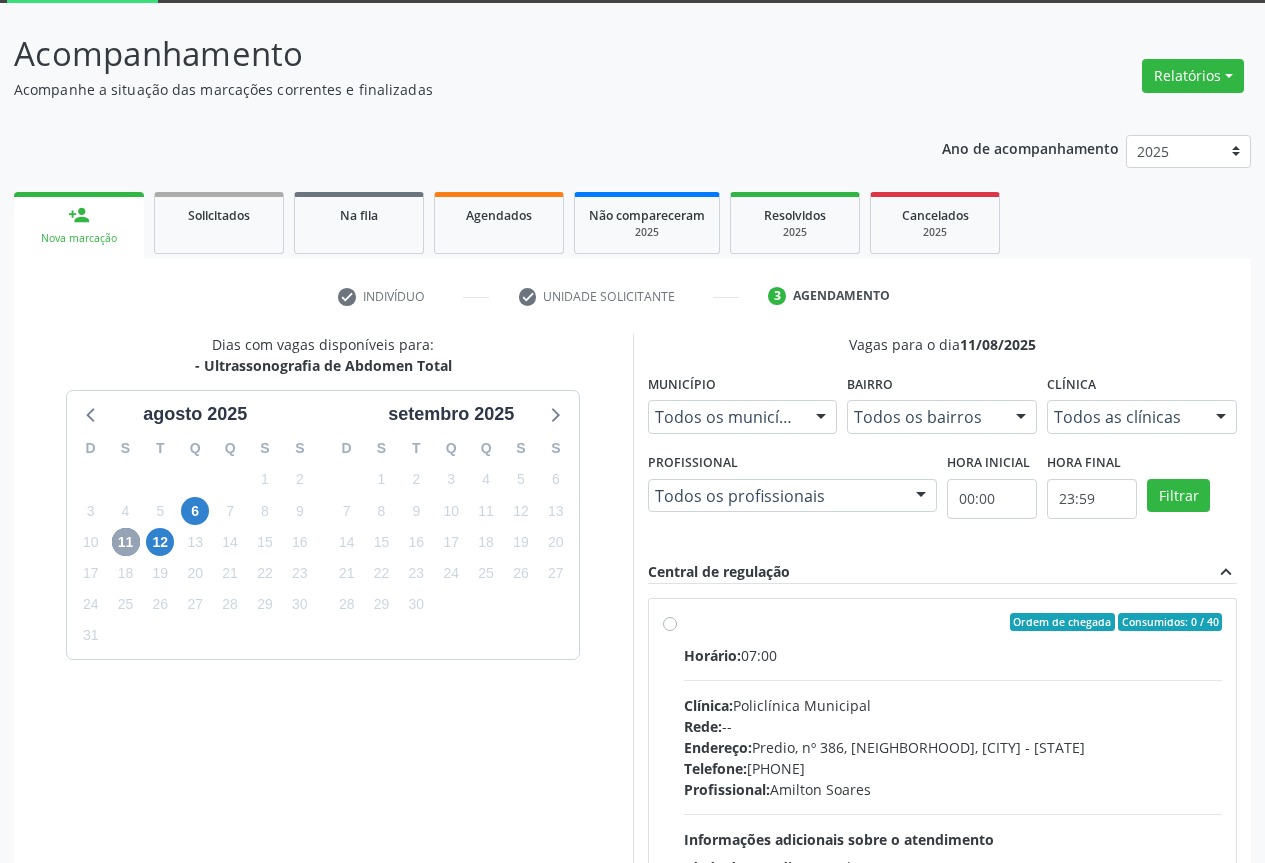 scroll, scrollTop: 207, scrollLeft: 0, axis: vertical 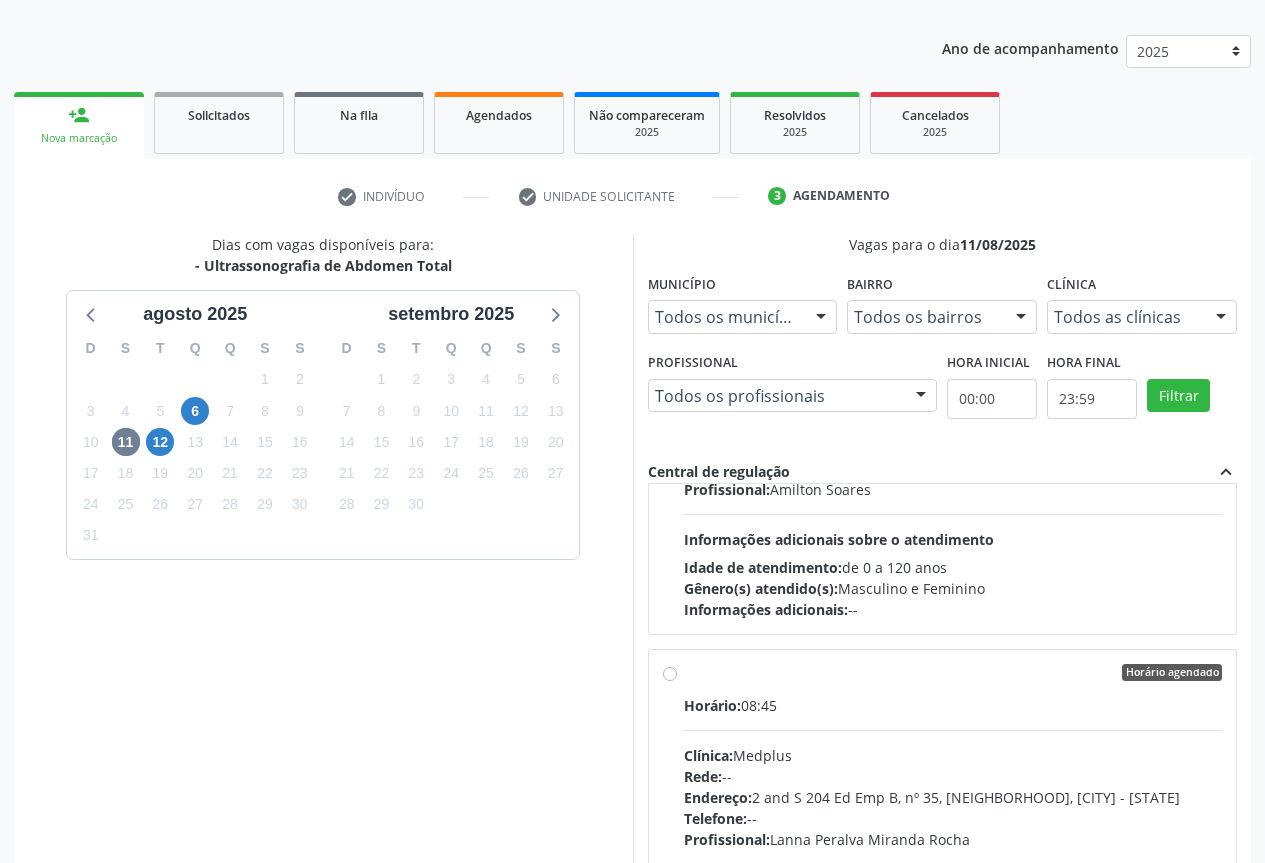 click on "Horário:   08:45" at bounding box center (953, 705) 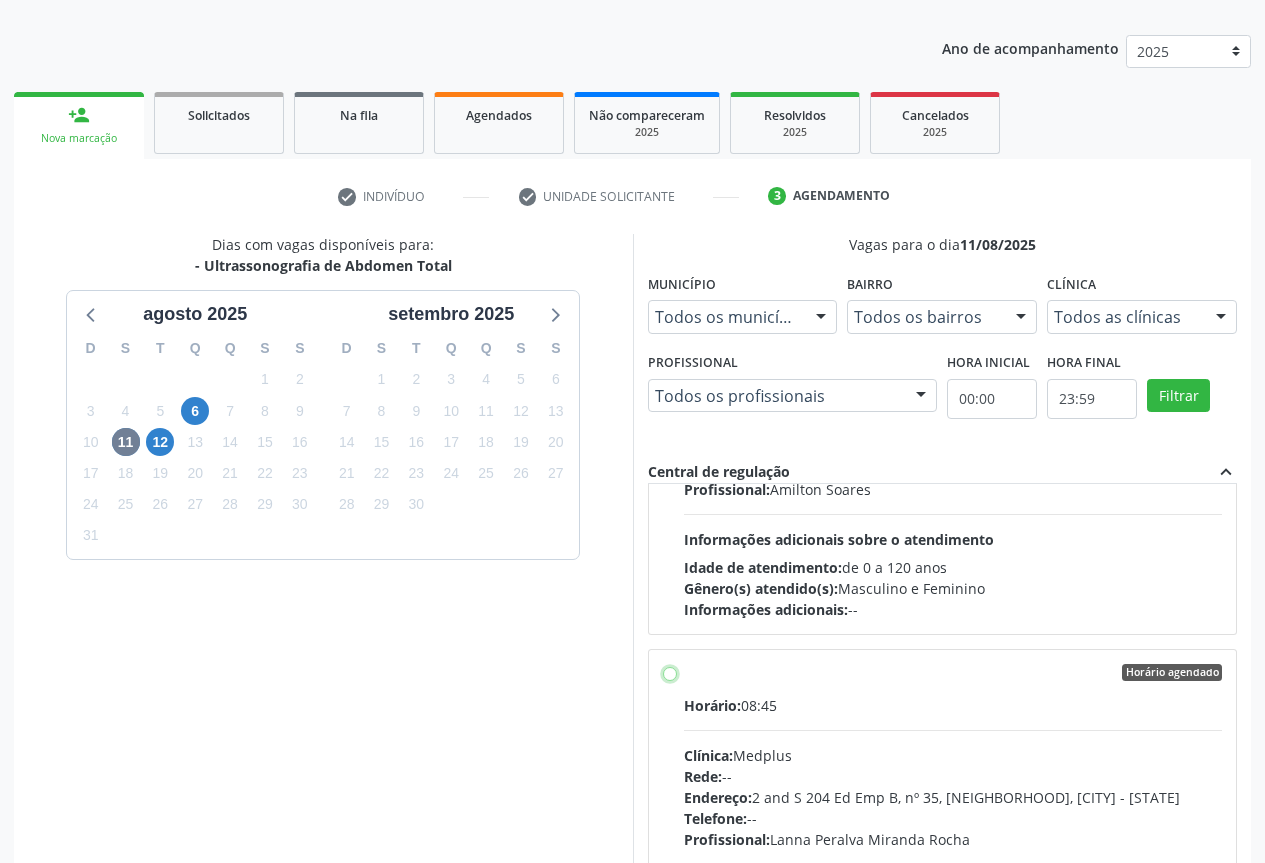 click on "Horário agendado
Horário:   08:45
Clínica:  Medplus
Rede:
--
Endereço:   2 and S 204 Ed Emp B, nº 35, Centro, Campo Formoso - BA
Telefone:   --
Profissional:
Lanna Peralva Miranda Rocha
Informações adicionais sobre o atendimento
Idade de atendimento:
de 0 a 120 anos
Gênero(s) atendido(s):
Masculino e Feminino
Informações adicionais:
--" at bounding box center [670, 673] 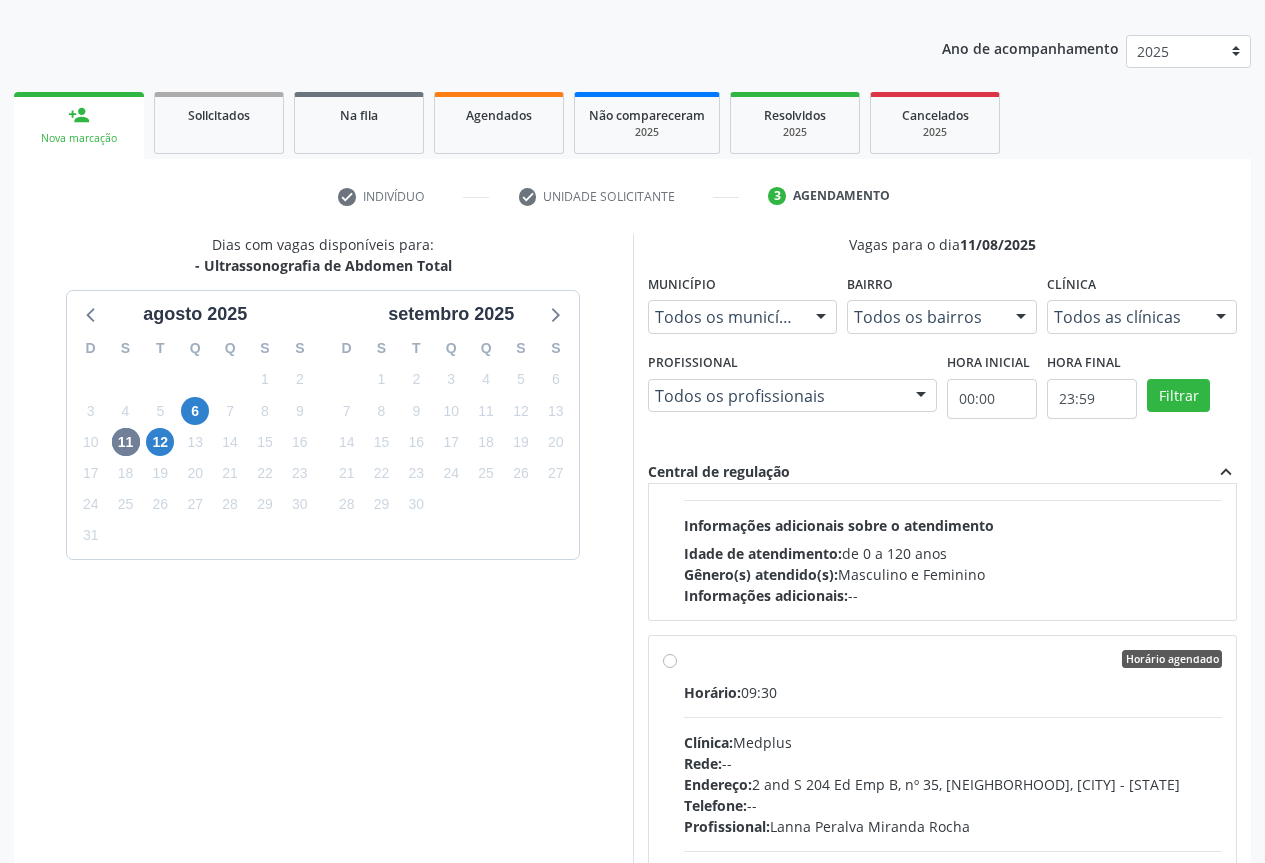 scroll, scrollTop: 1600, scrollLeft: 0, axis: vertical 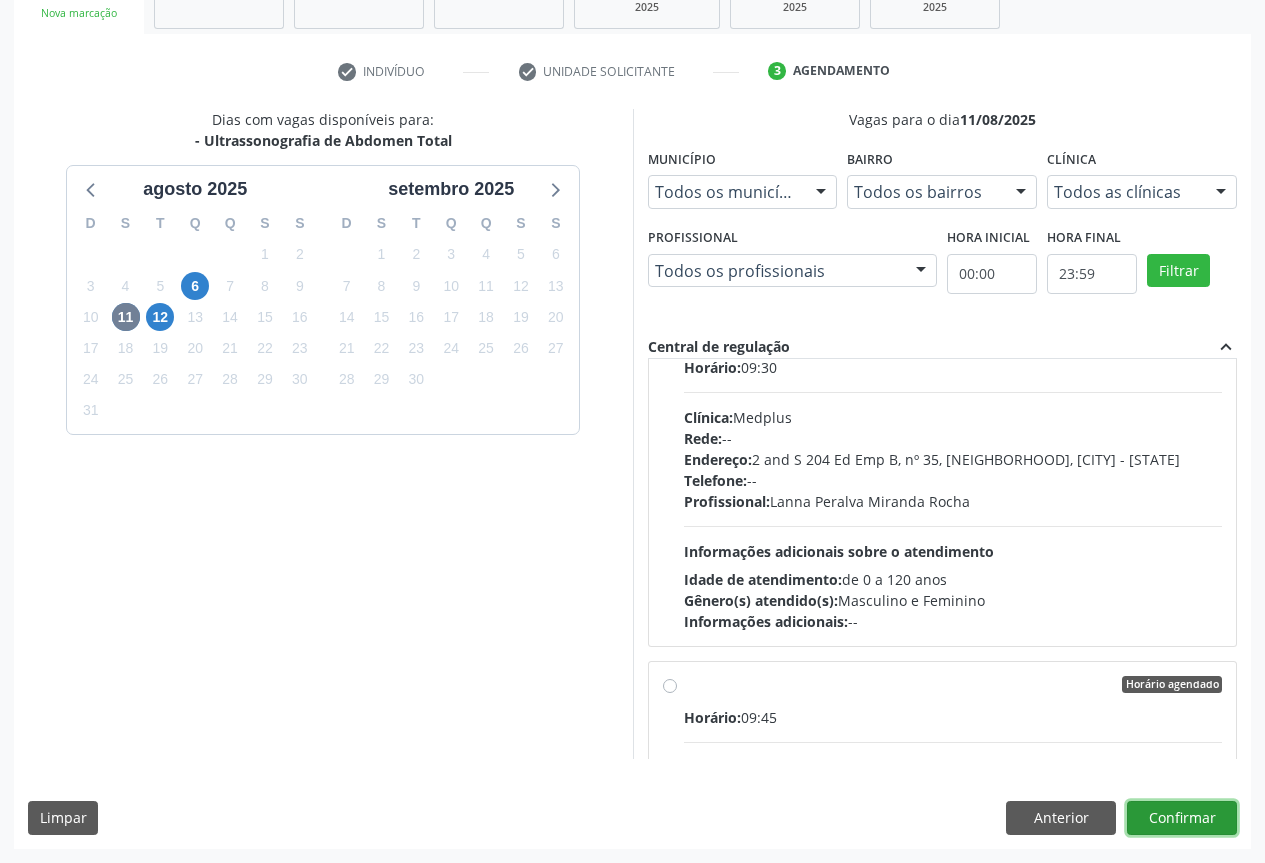click on "Confirmar" at bounding box center (1182, 818) 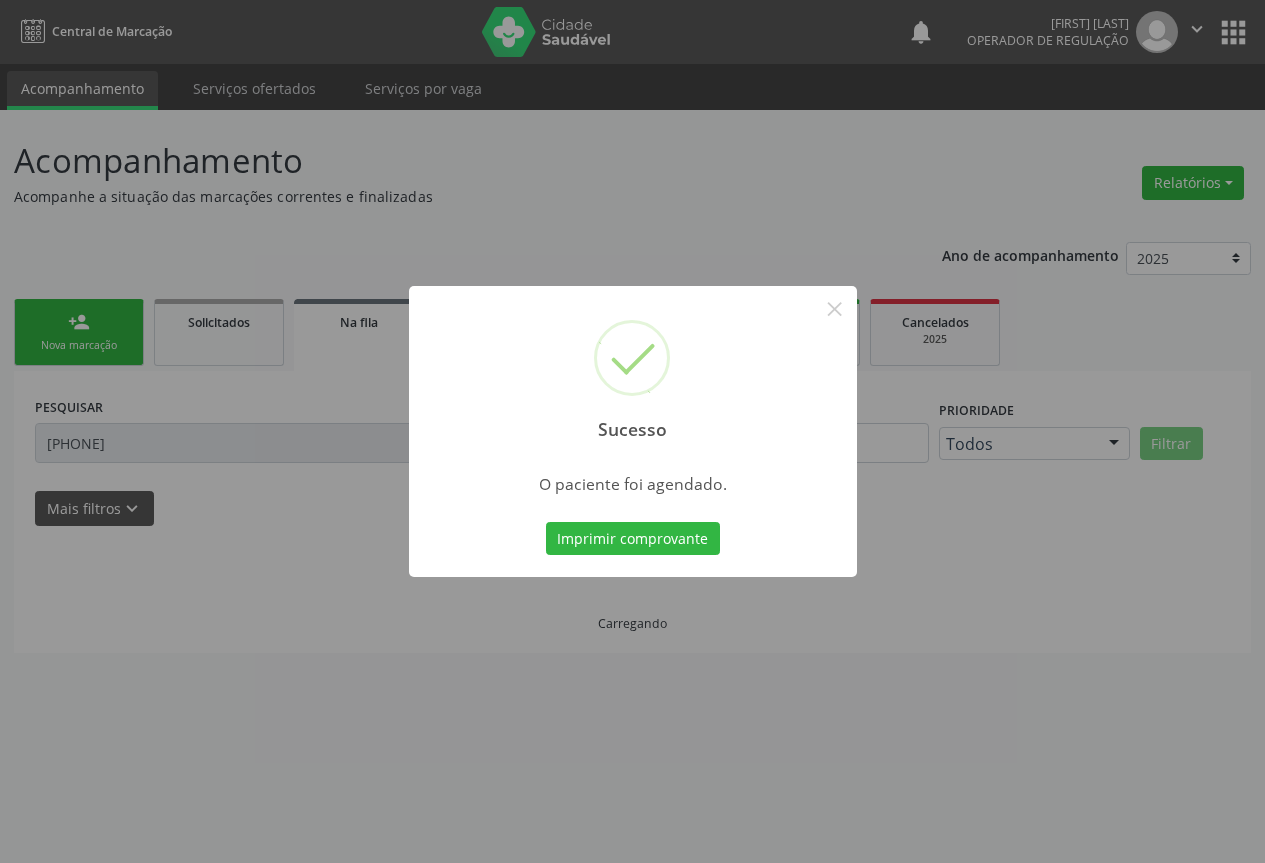 scroll, scrollTop: 0, scrollLeft: 0, axis: both 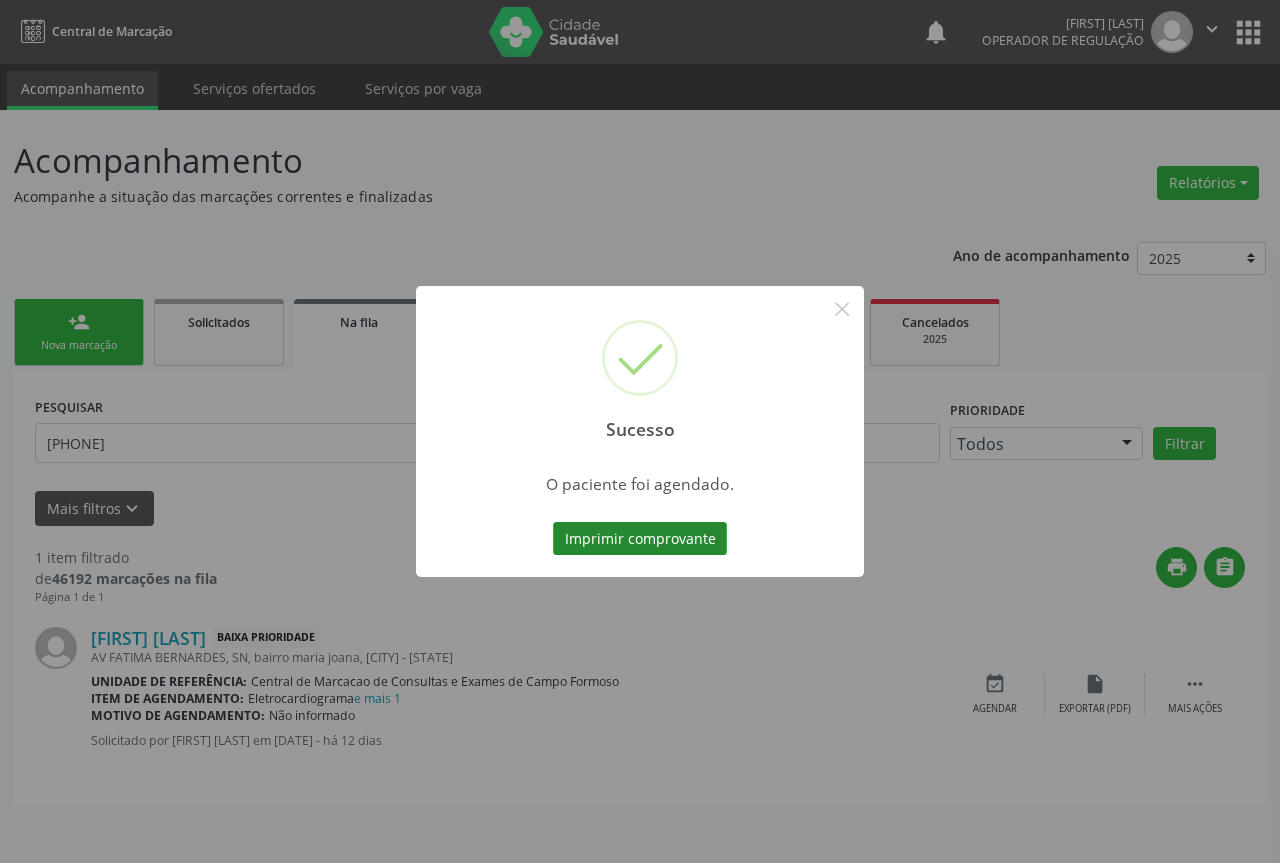 click on "Imprimir comprovante" at bounding box center [640, 539] 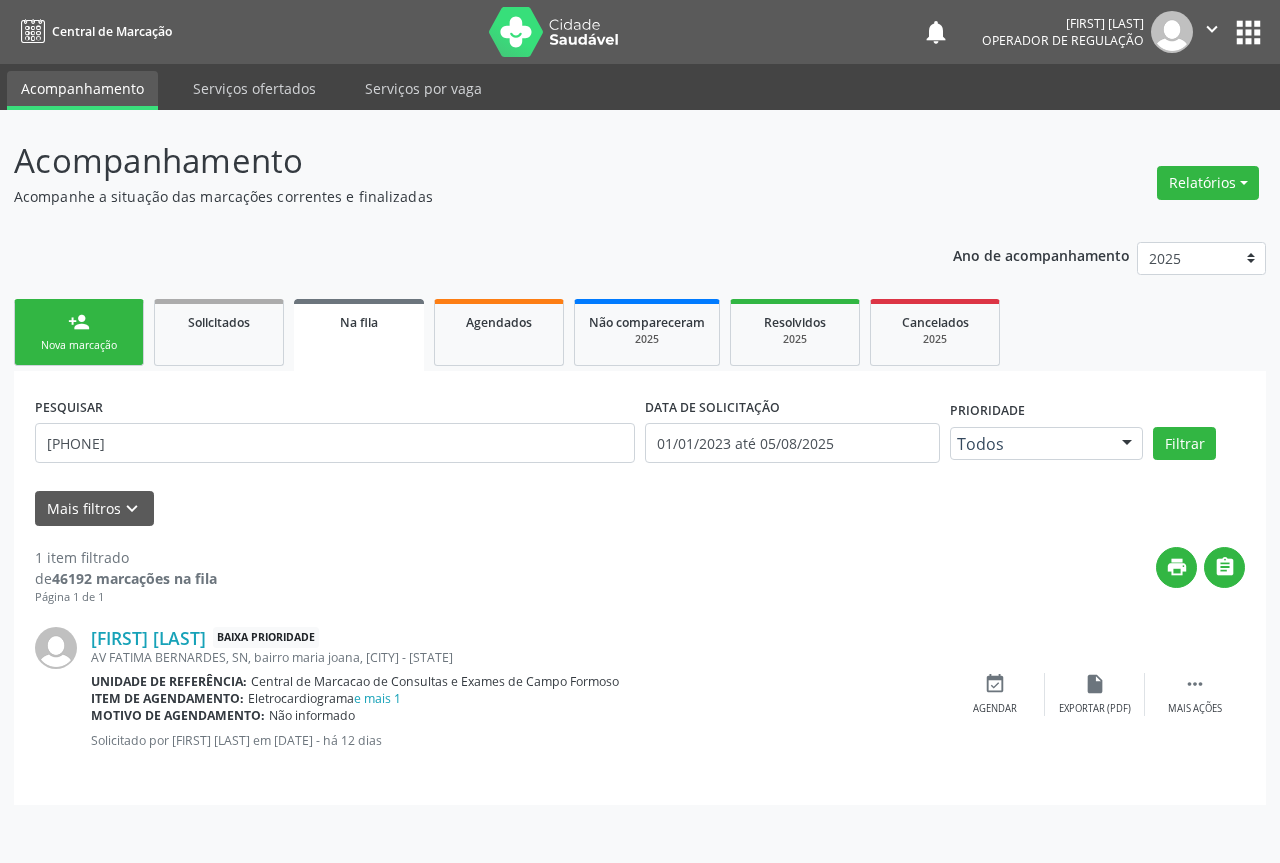 click on "Nova marcação" at bounding box center [79, 345] 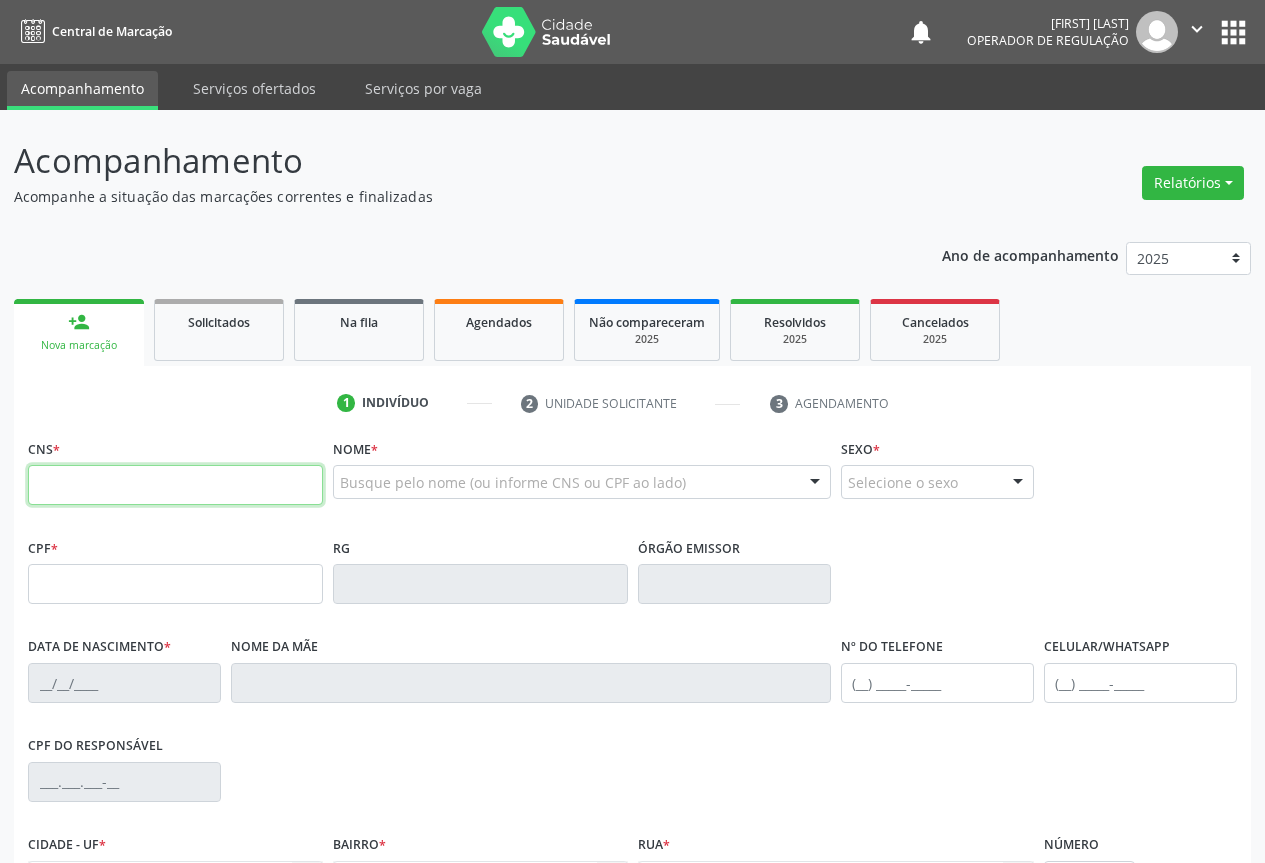 drag, startPoint x: 135, startPoint y: 481, endPoint x: 182, endPoint y: 481, distance: 47 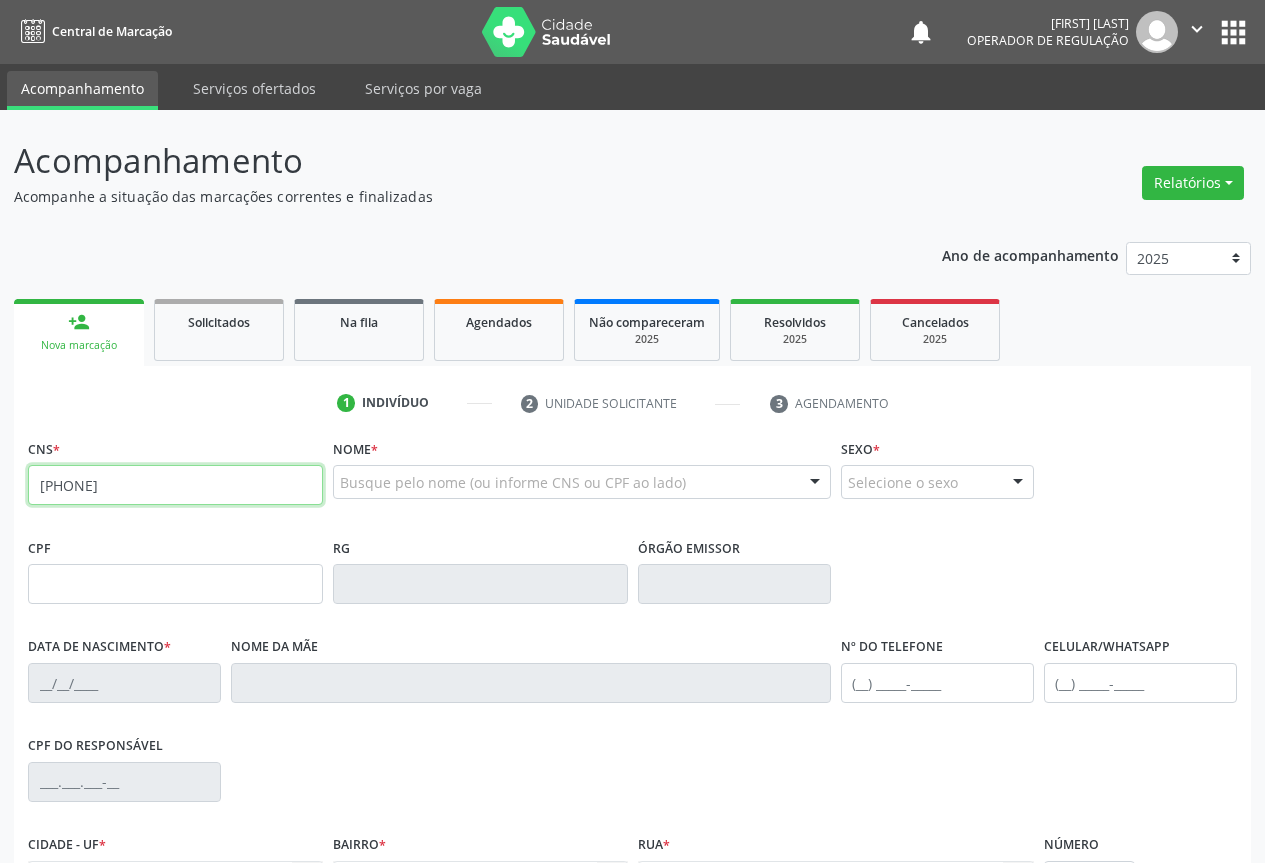 type on "708 6045 8408 0180" 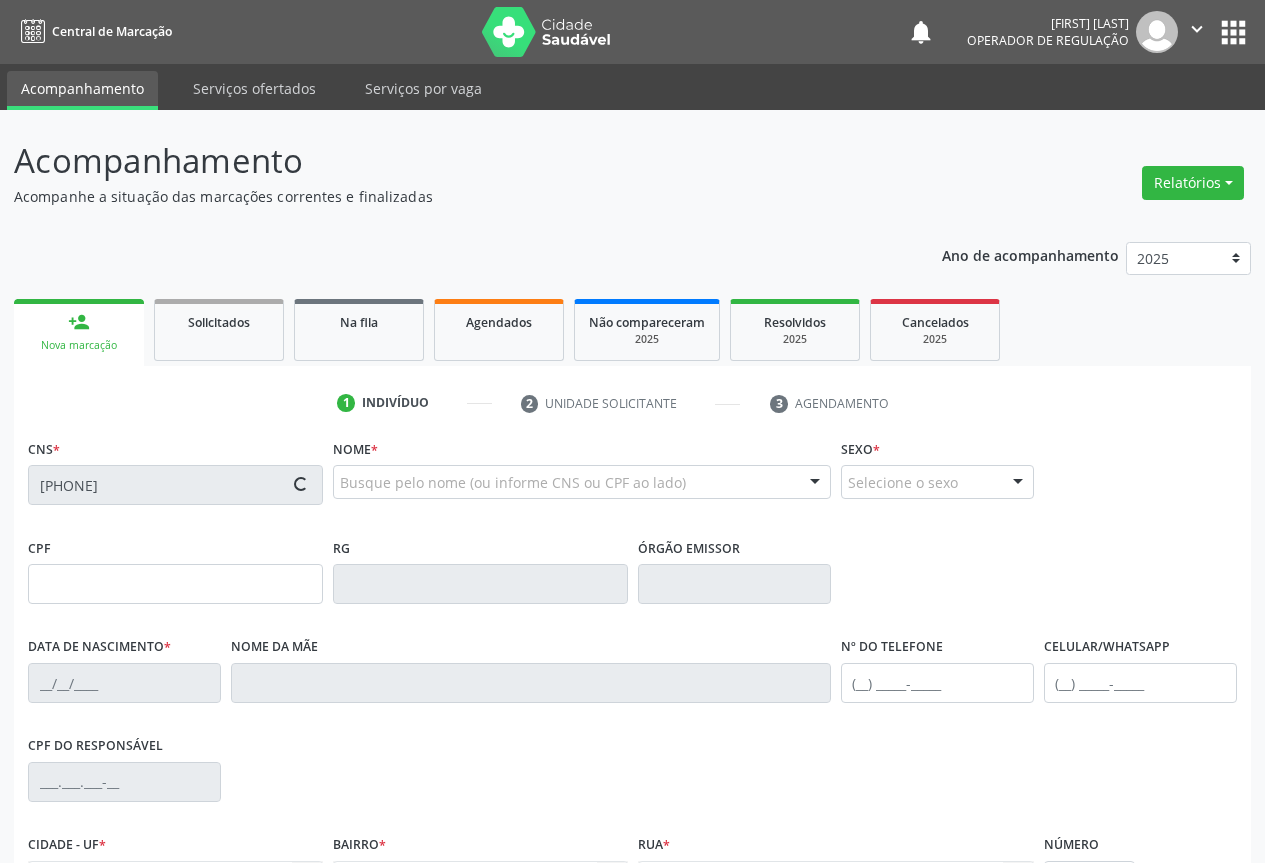 type on "15/08/1962" 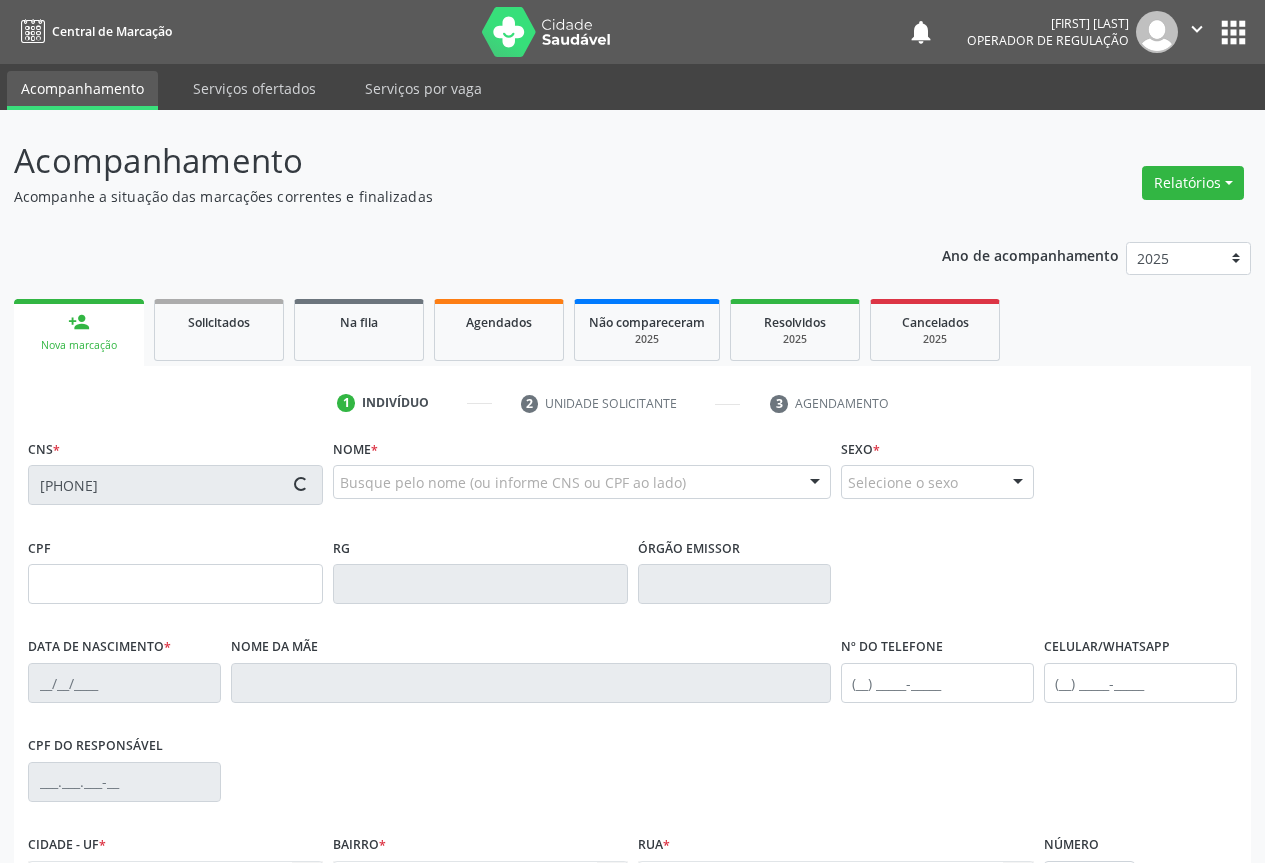 type on "SN" 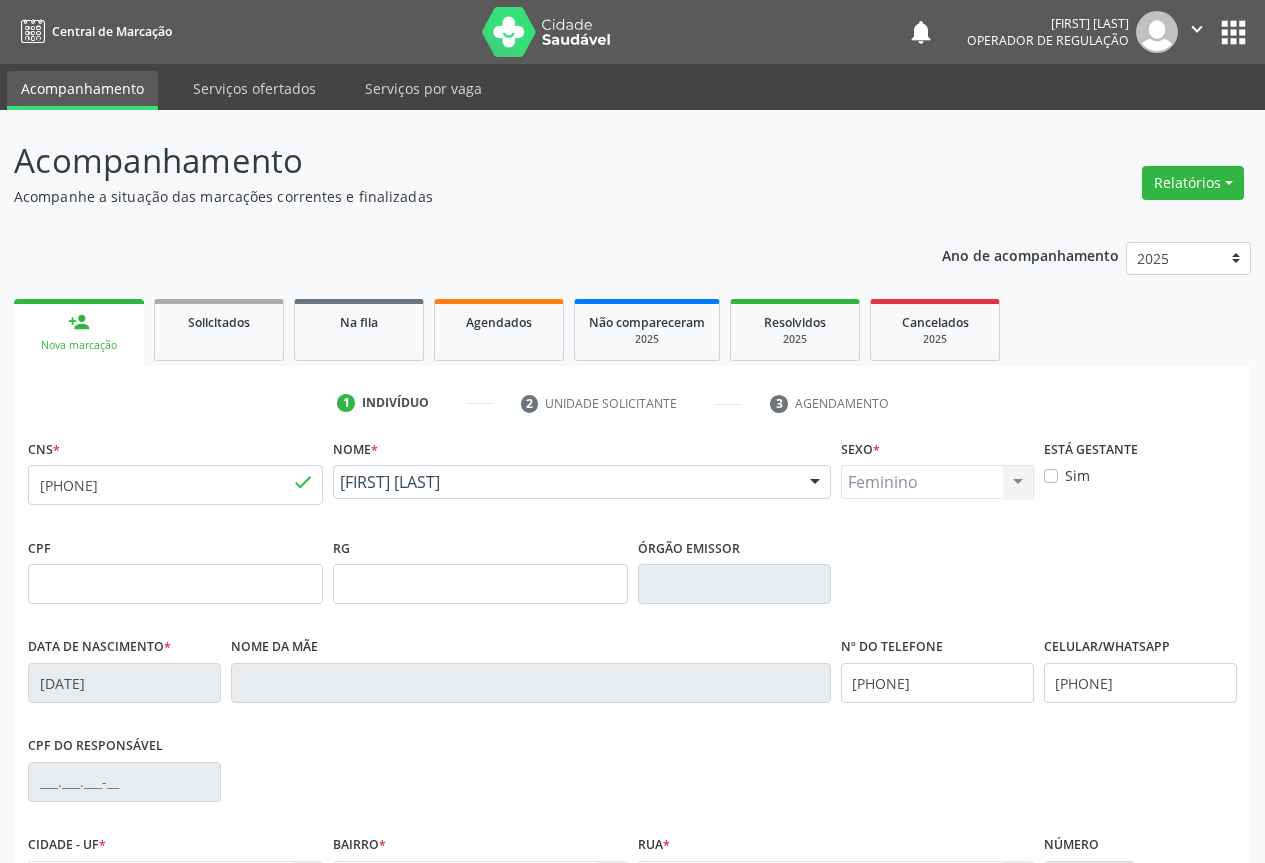 scroll, scrollTop: 221, scrollLeft: 0, axis: vertical 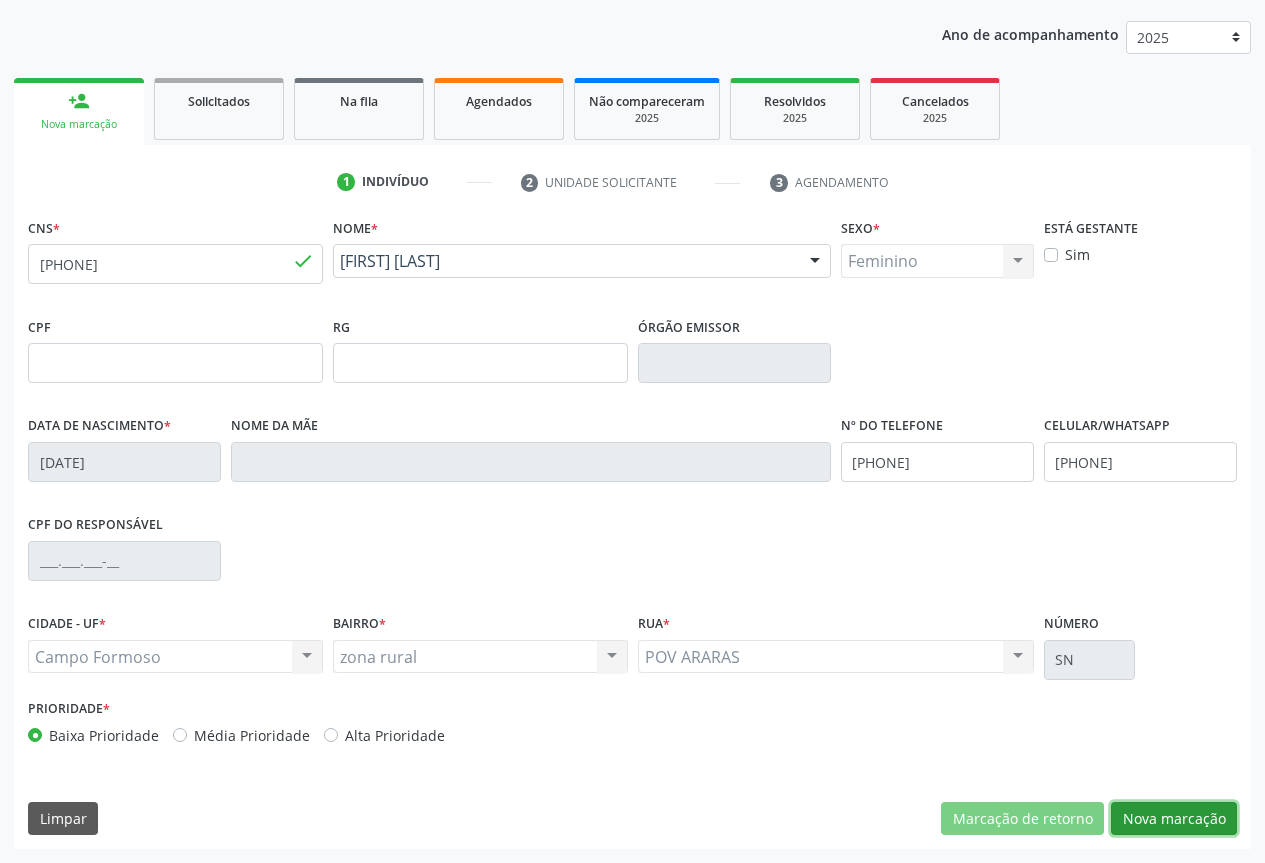 click on "Nova marcação" at bounding box center (1174, 819) 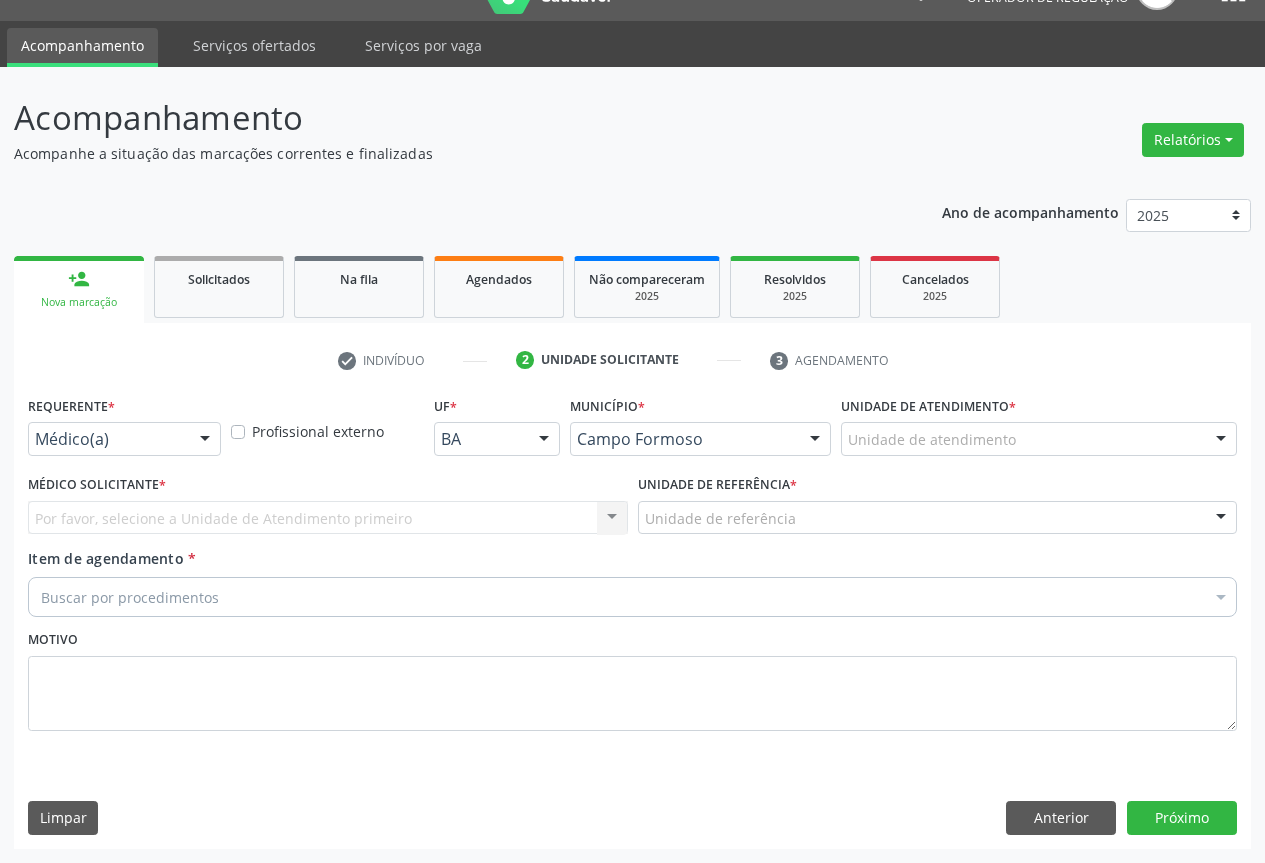 drag, startPoint x: 201, startPoint y: 439, endPoint x: 182, endPoint y: 458, distance: 26.870058 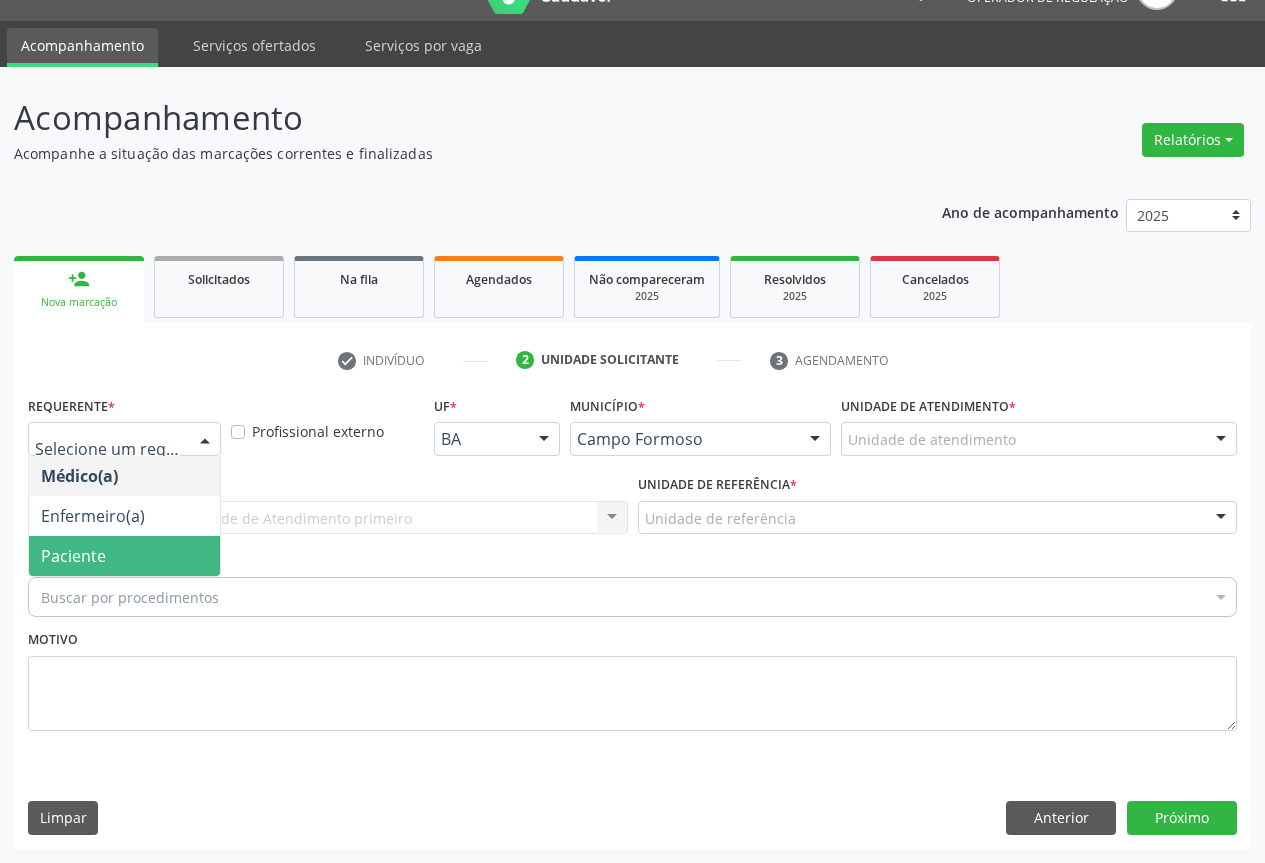 click on "Paciente" at bounding box center (73, 556) 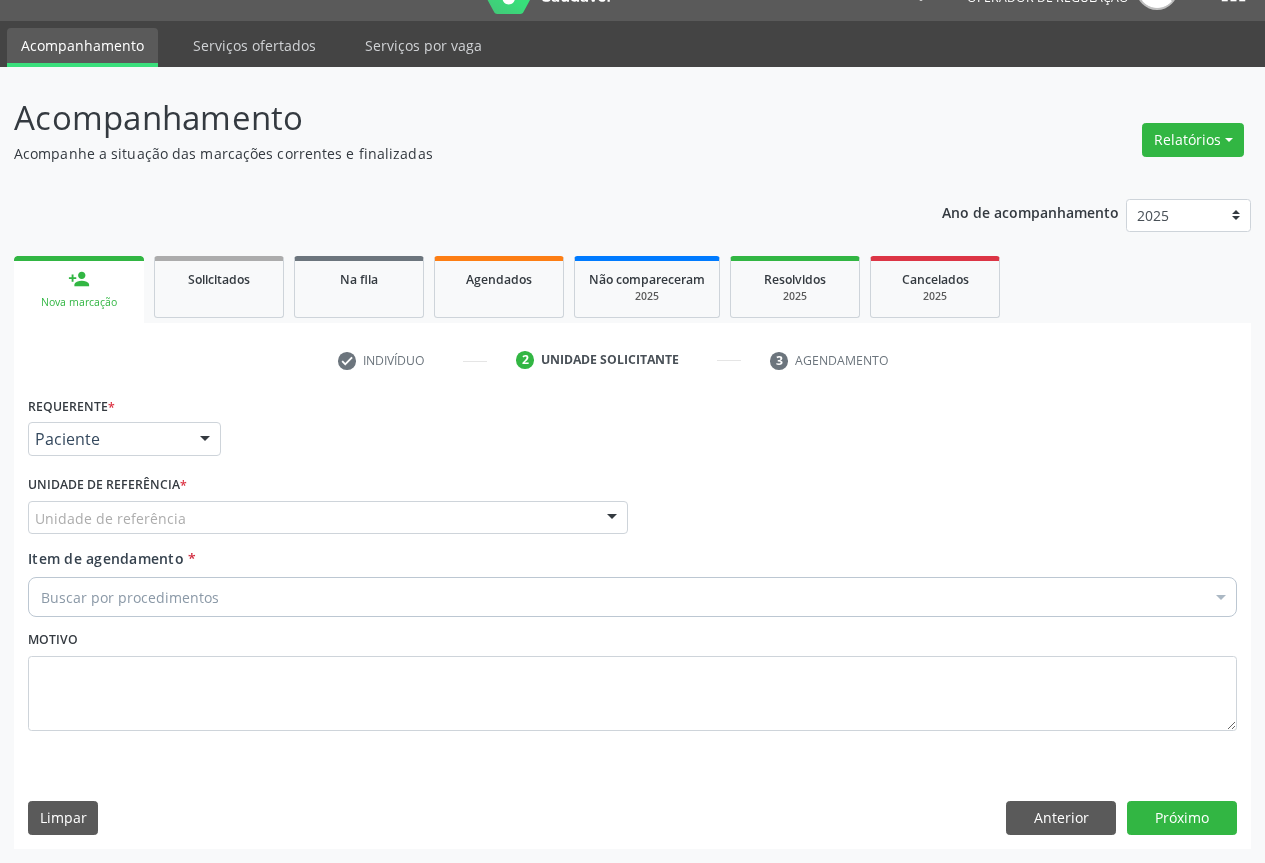 click on "Unidade de referência" at bounding box center [328, 518] 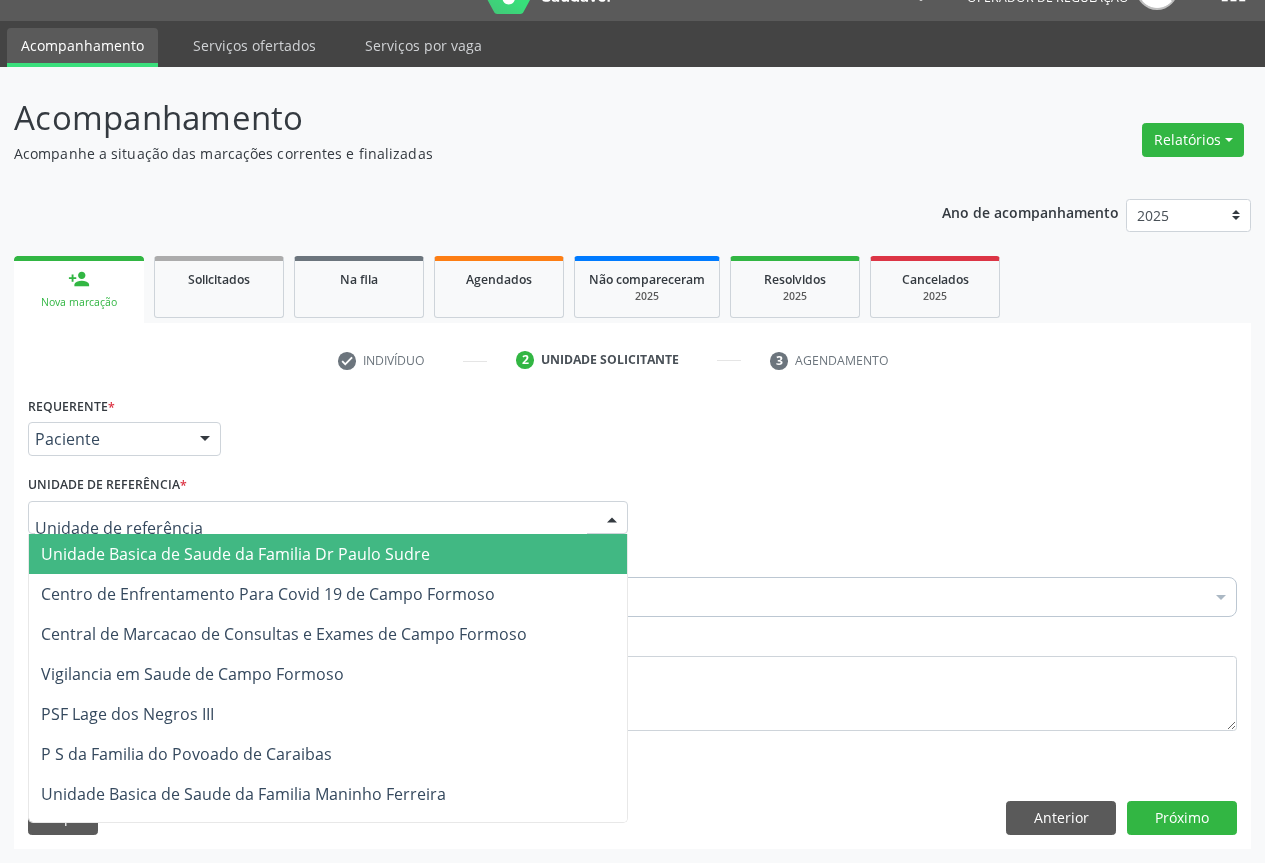 drag, startPoint x: 179, startPoint y: 550, endPoint x: 211, endPoint y: 558, distance: 32.984844 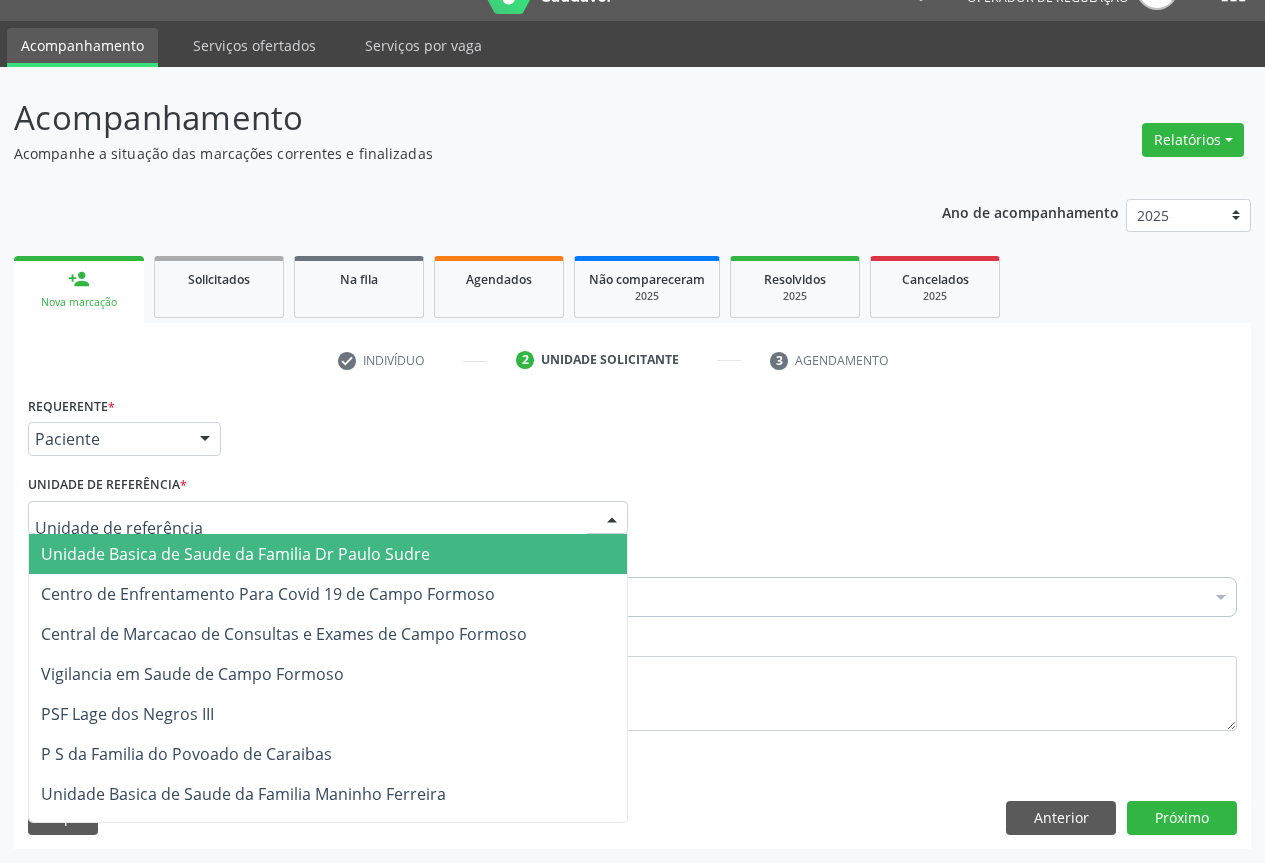 click on "Unidade Basica de Saude da Familia Dr Paulo Sudre" at bounding box center [235, 554] 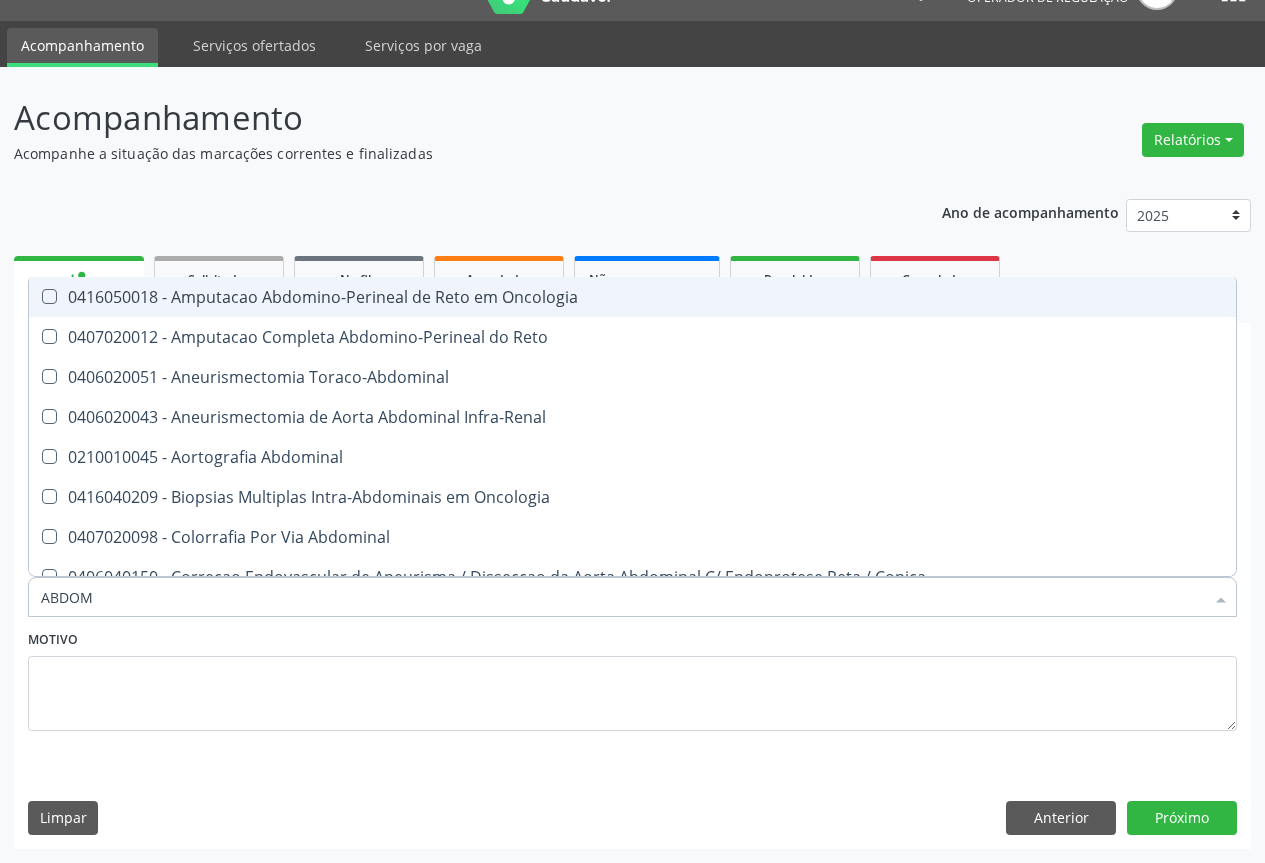 type on "ABDO" 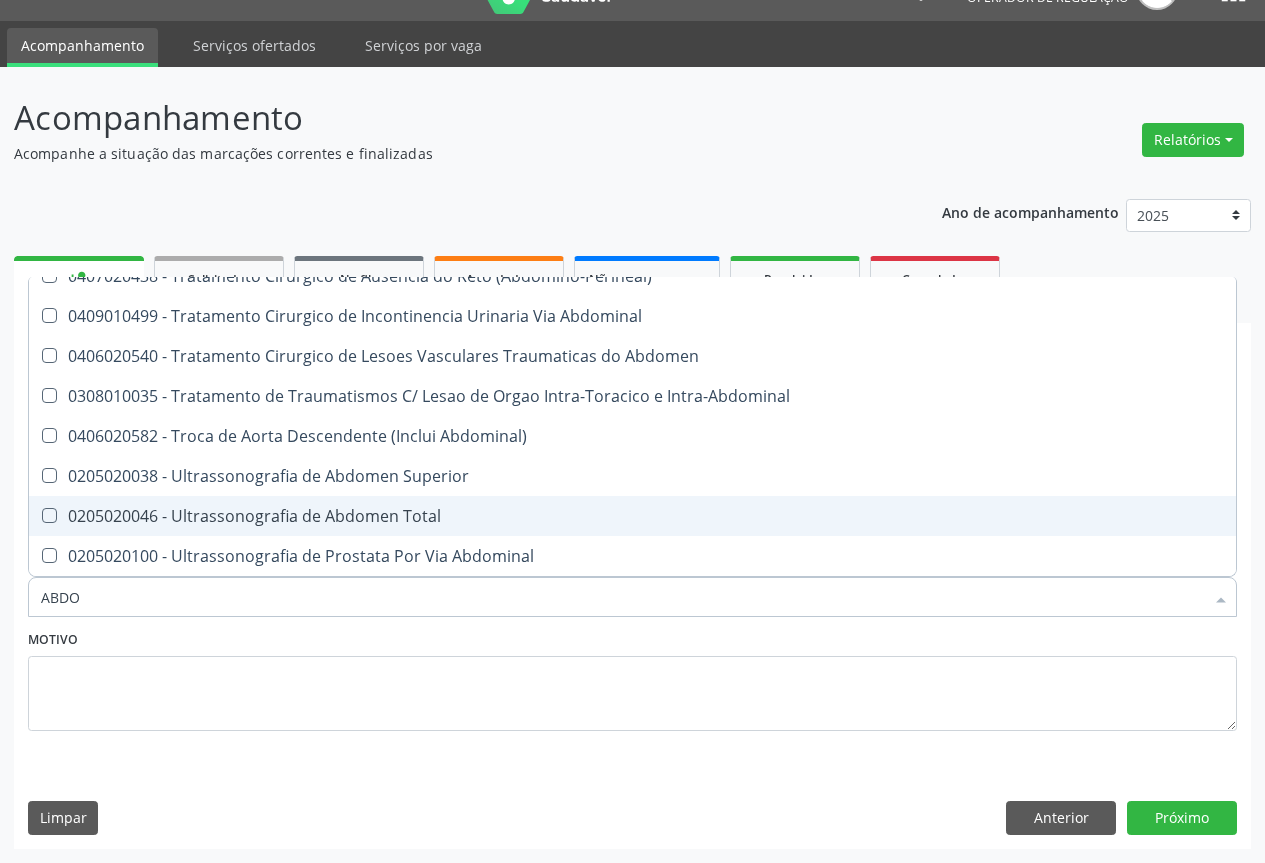 scroll, scrollTop: 1301, scrollLeft: 0, axis: vertical 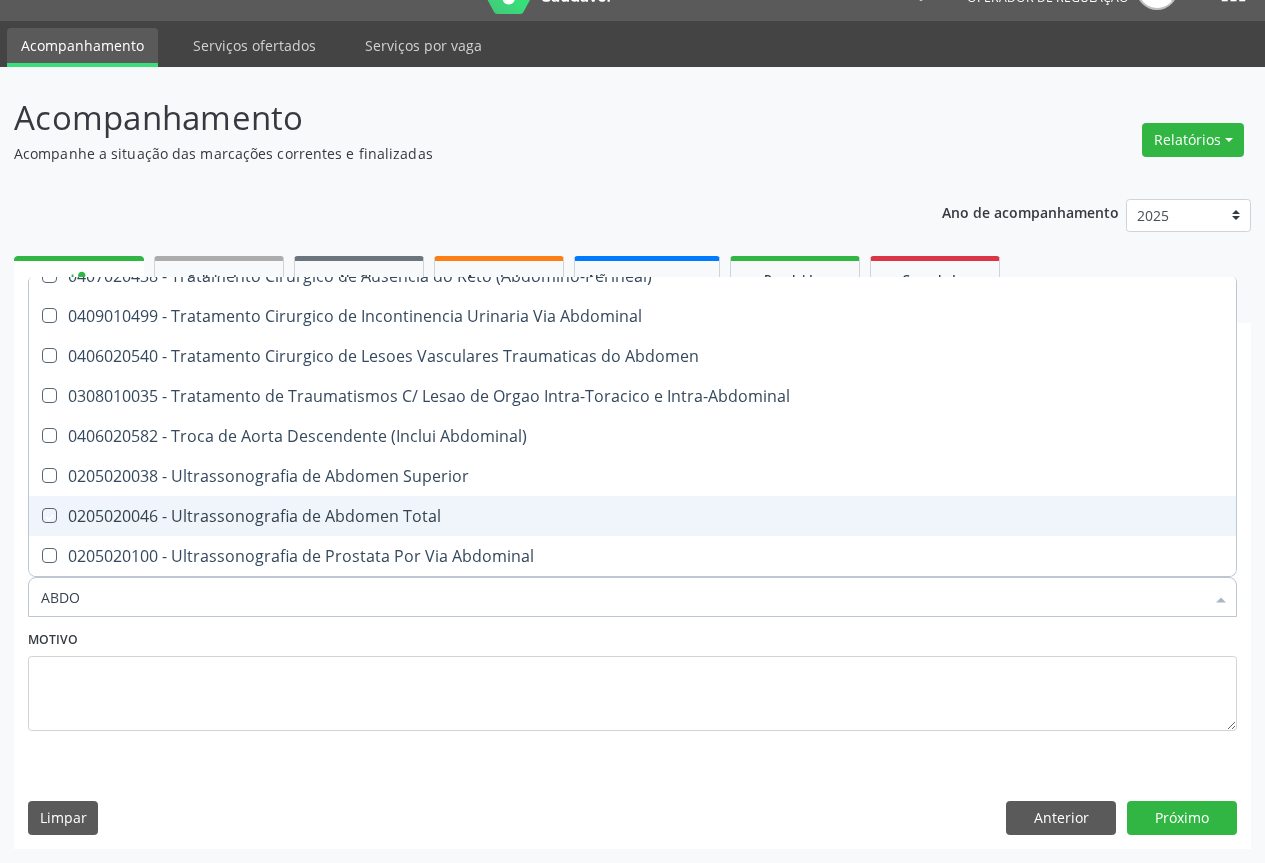 checkbox on "true" 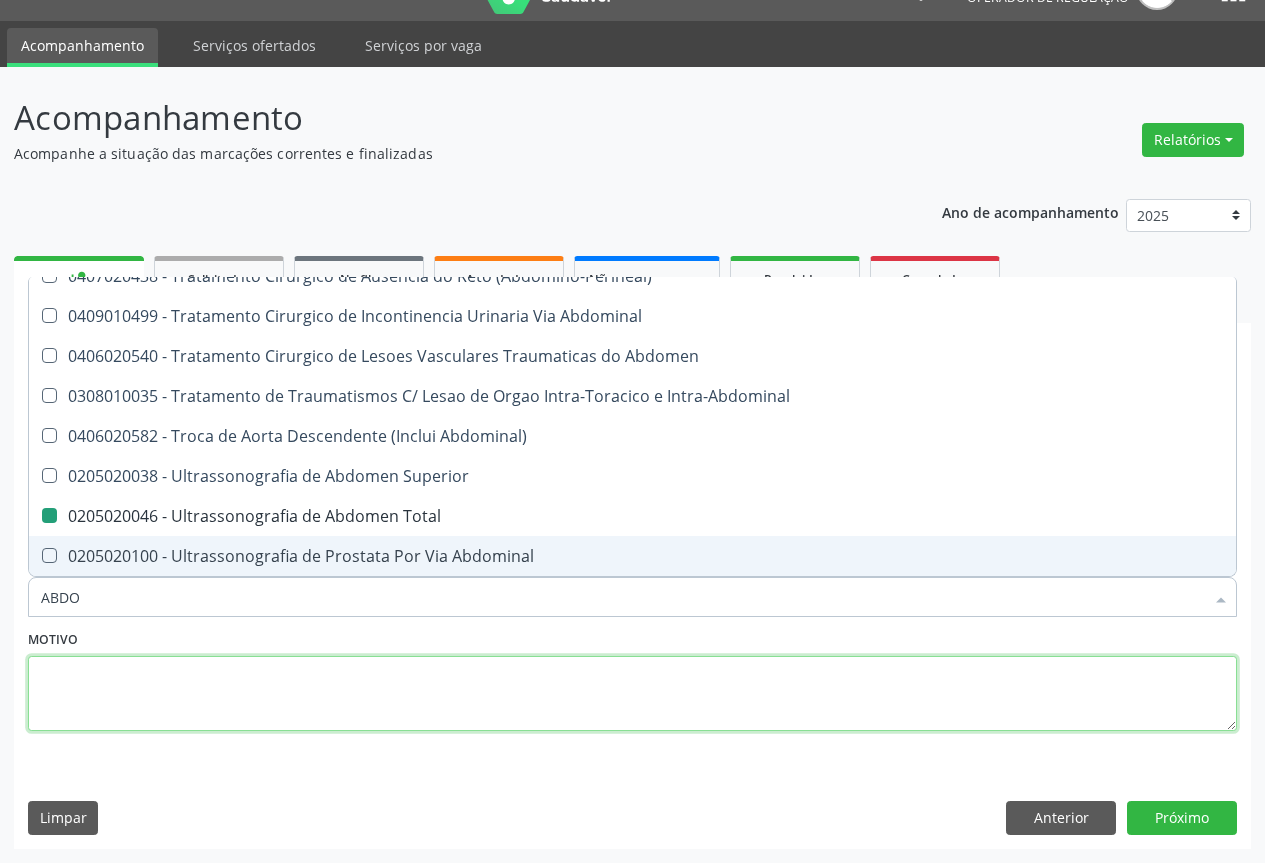 click at bounding box center [632, 694] 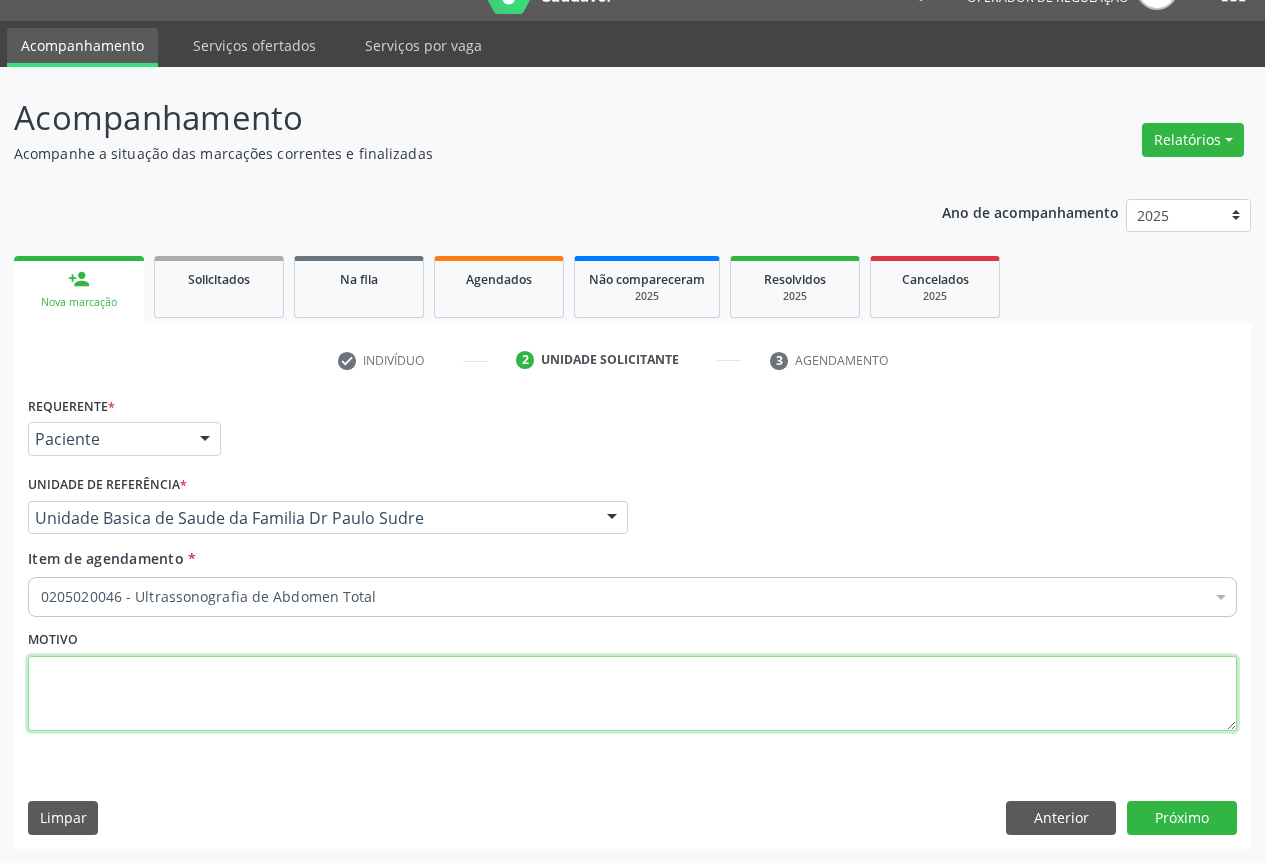 scroll, scrollTop: 0, scrollLeft: 0, axis: both 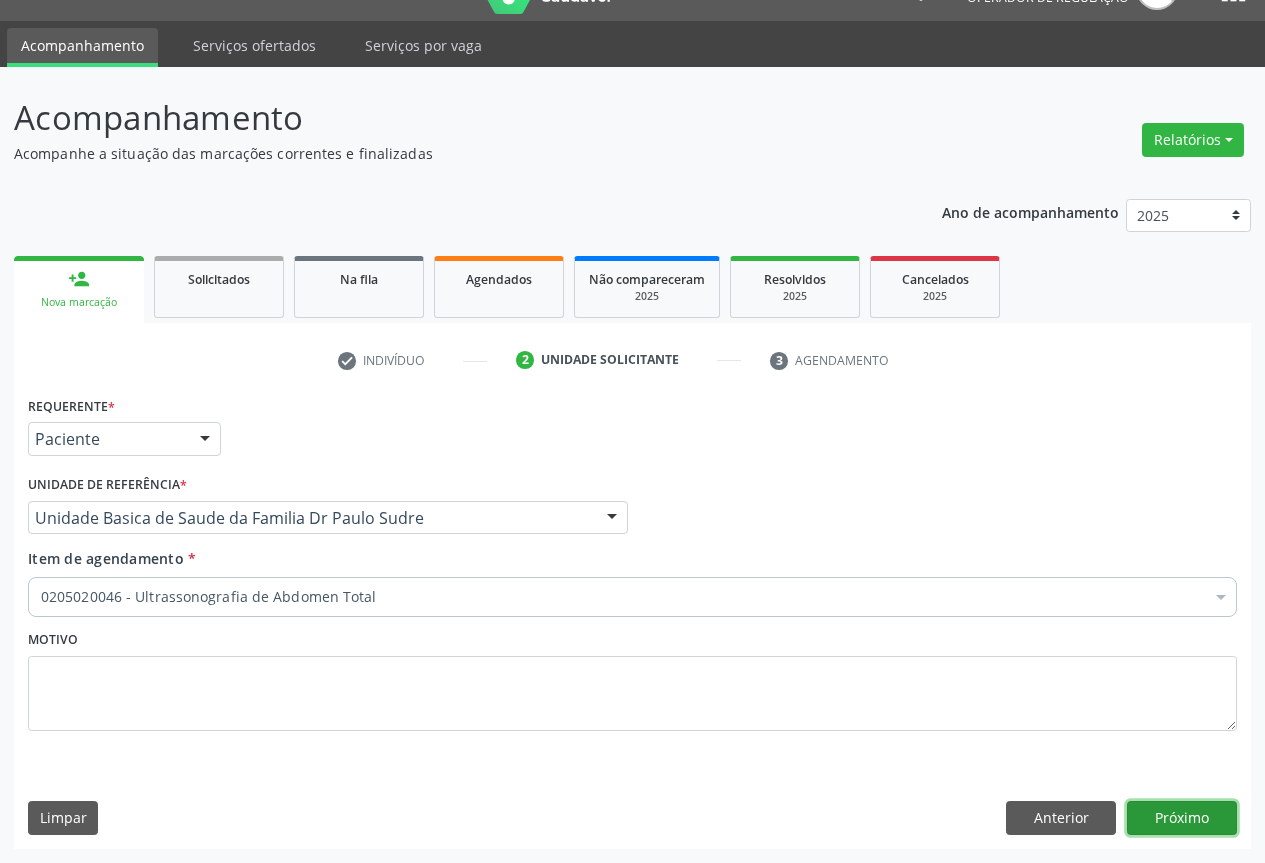 click on "Próximo" at bounding box center [1182, 818] 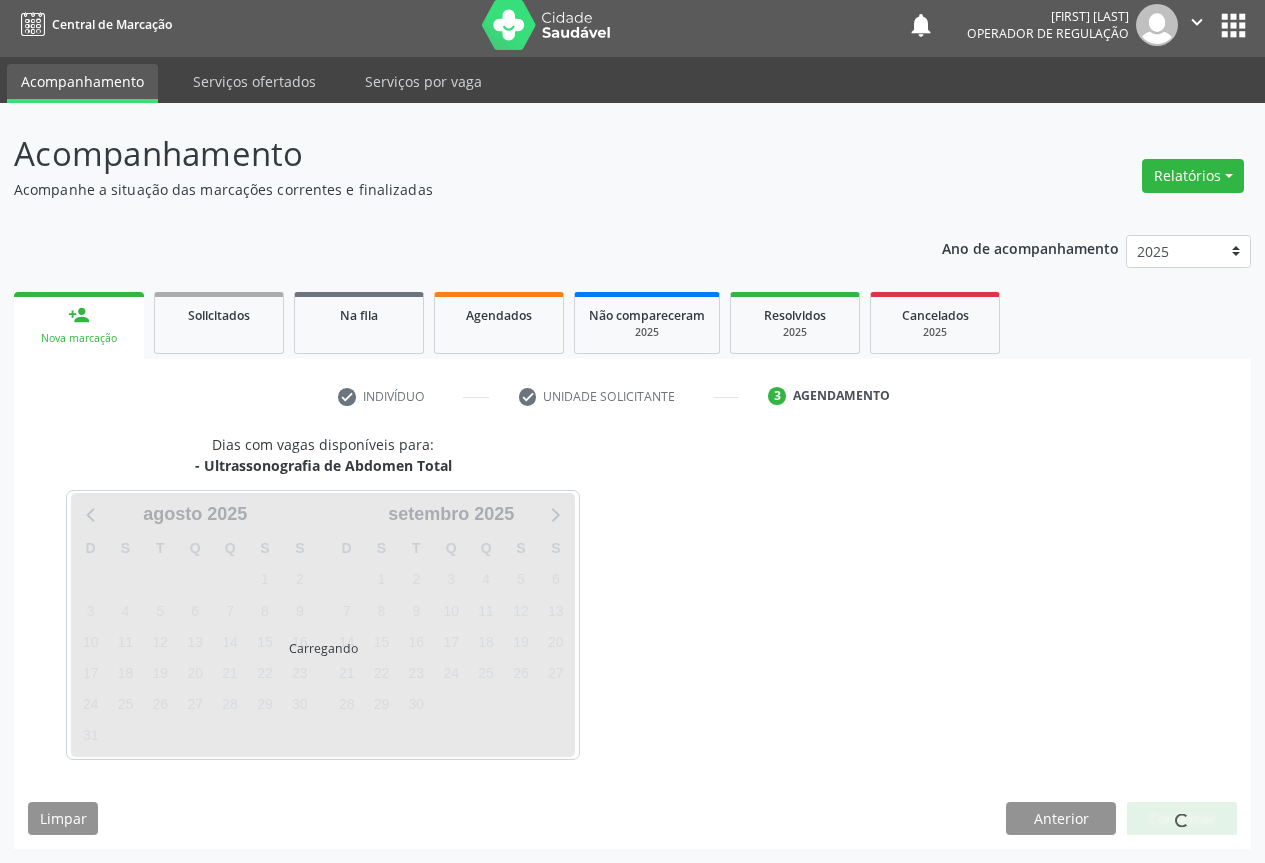 scroll, scrollTop: 7, scrollLeft: 0, axis: vertical 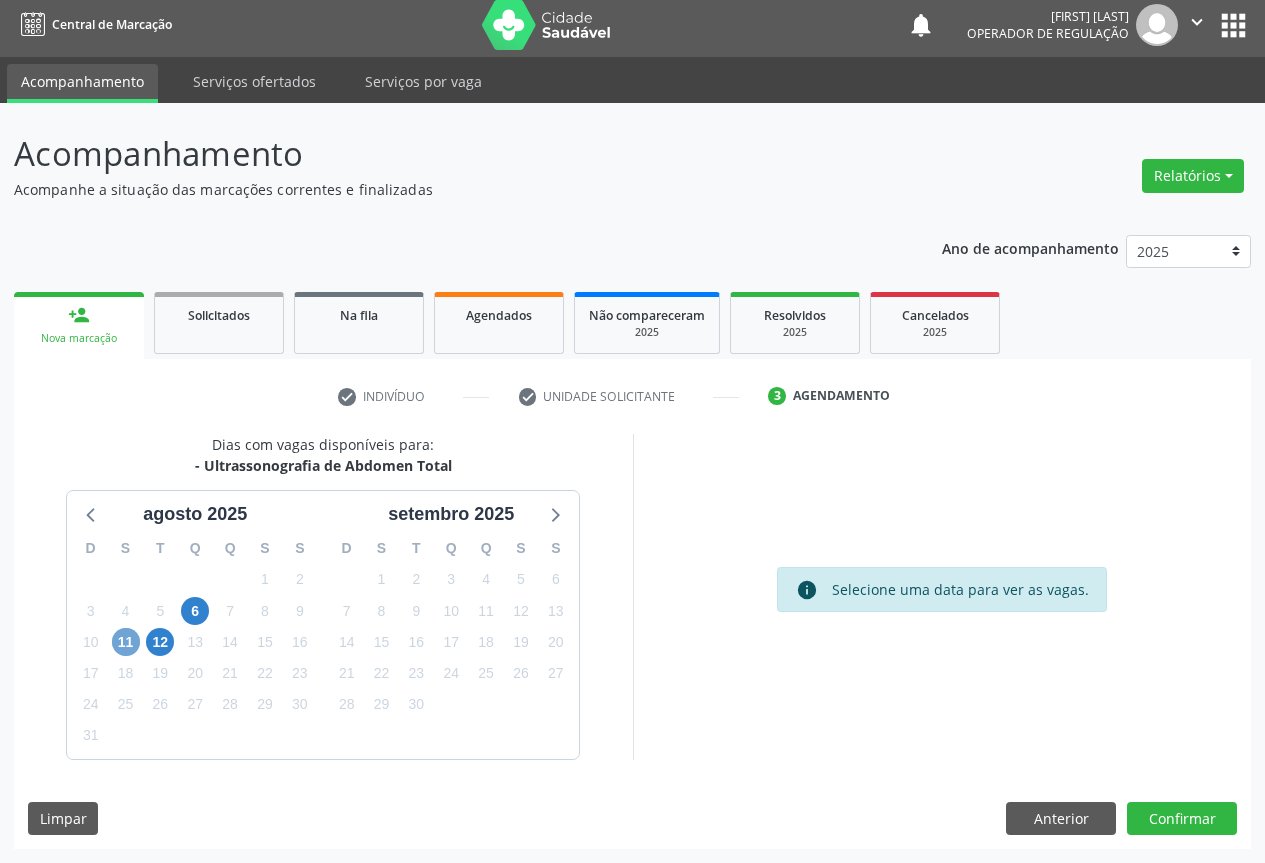 click on "11" at bounding box center (126, 642) 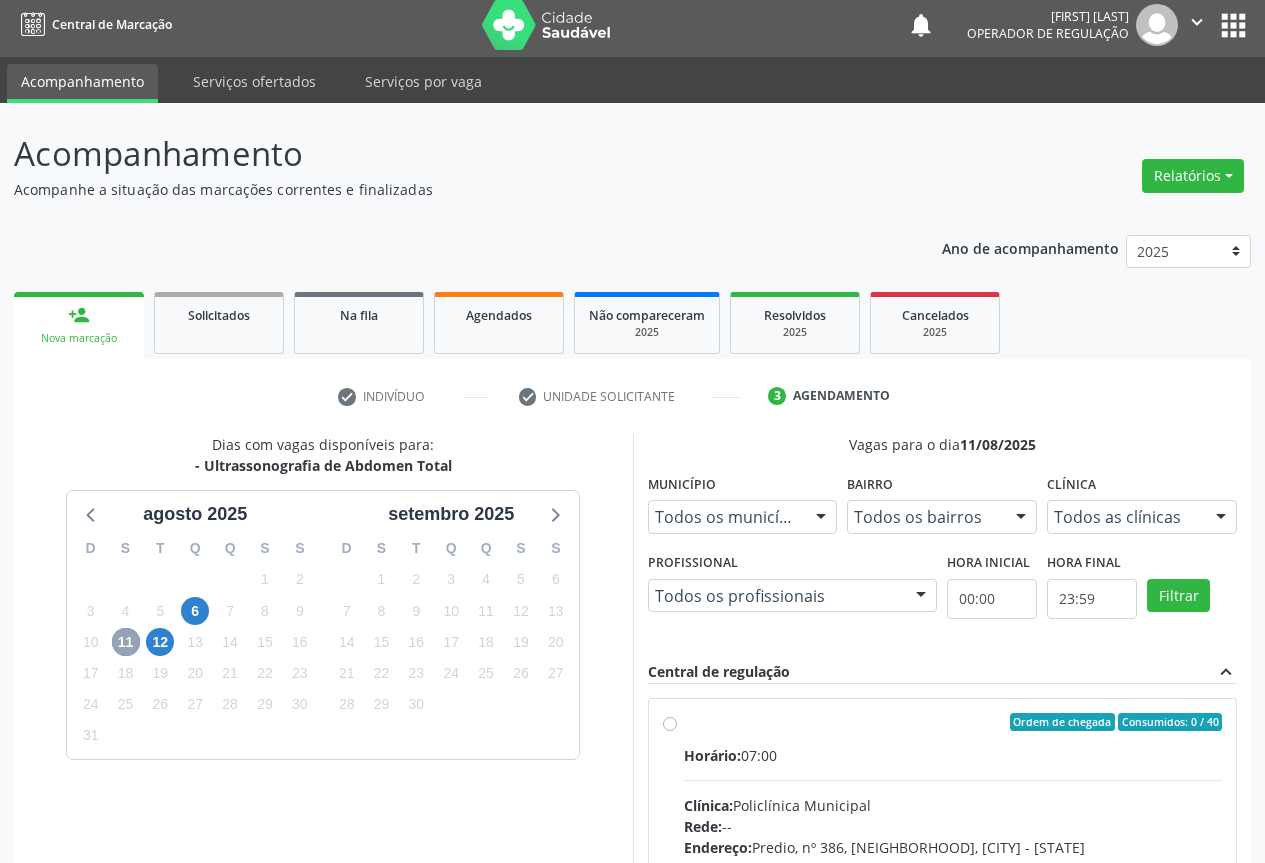 scroll, scrollTop: 307, scrollLeft: 0, axis: vertical 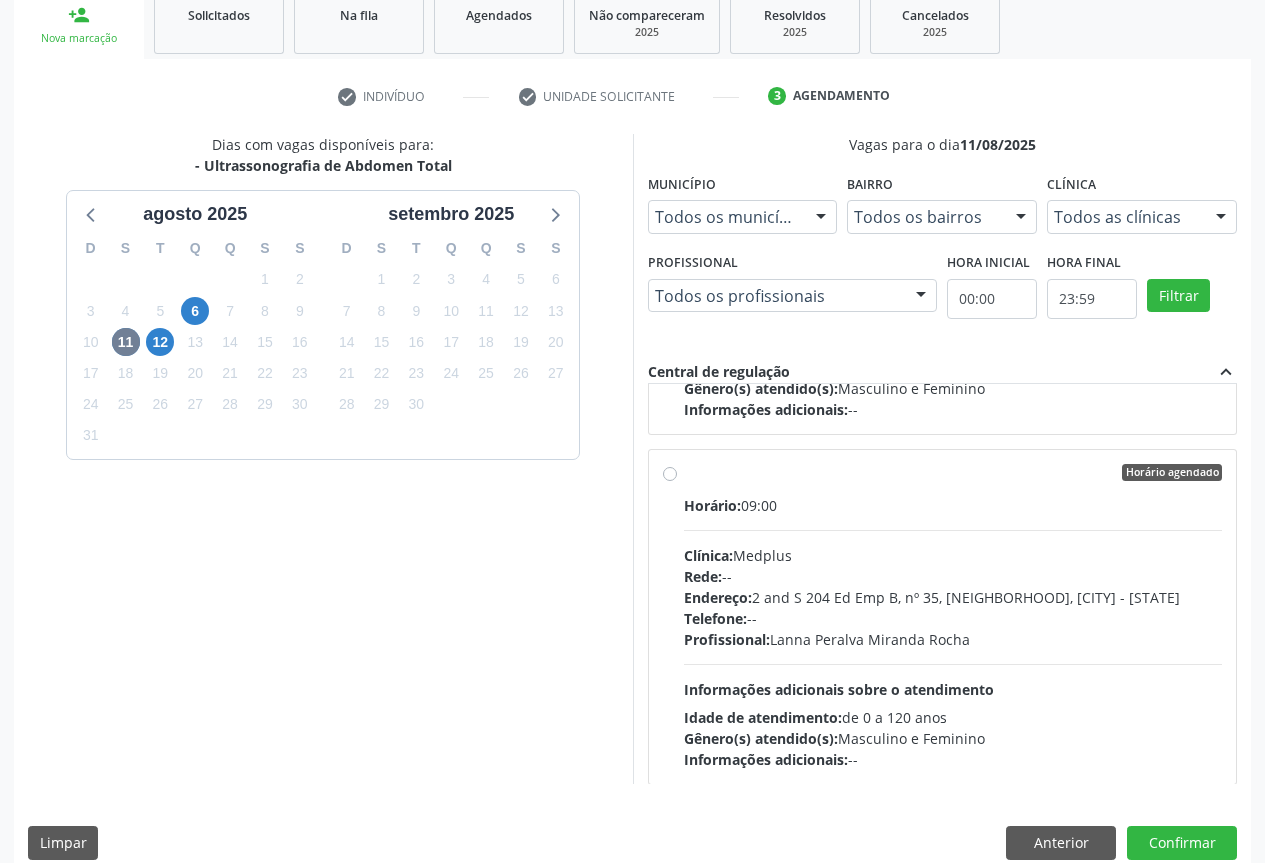 drag, startPoint x: 680, startPoint y: 493, endPoint x: 733, endPoint y: 499, distance: 53.338543 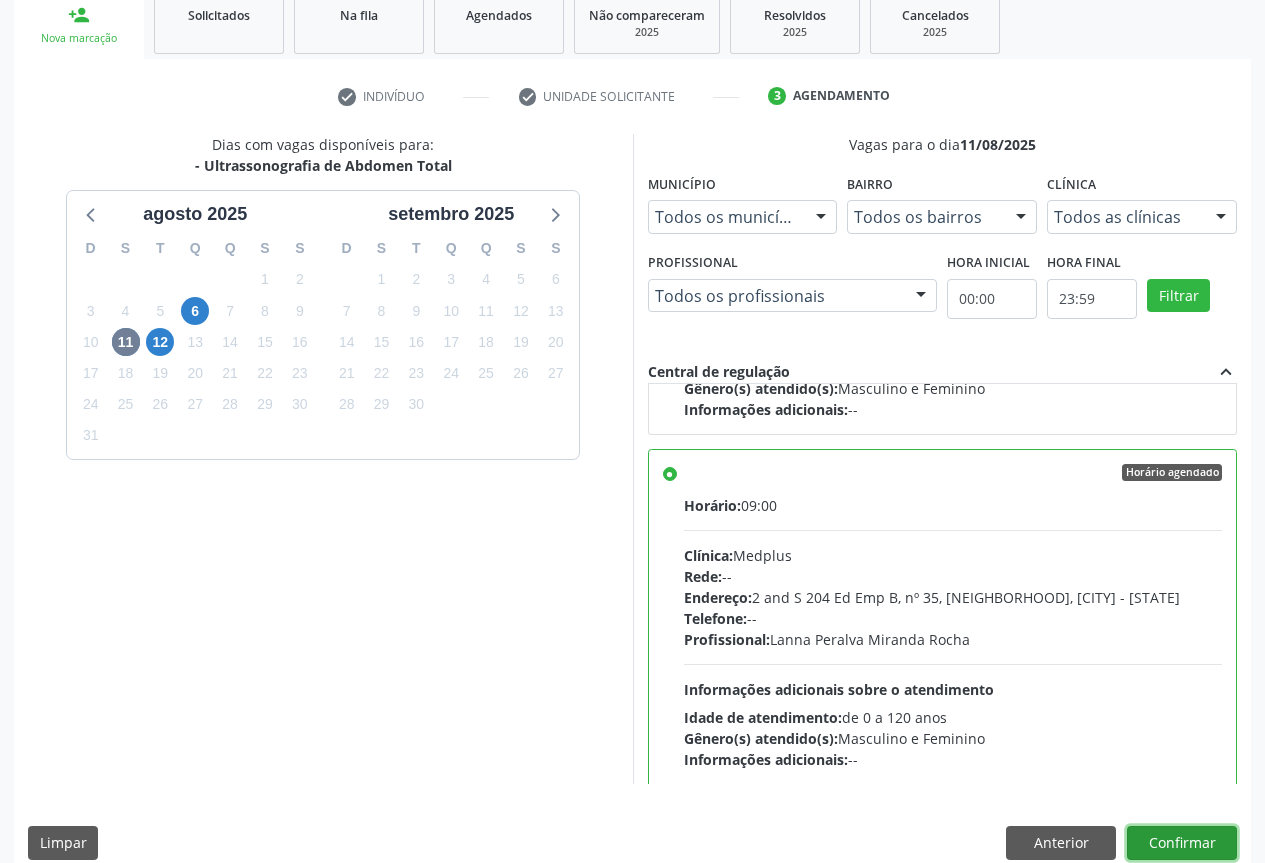 click on "Confirmar" at bounding box center (1182, 843) 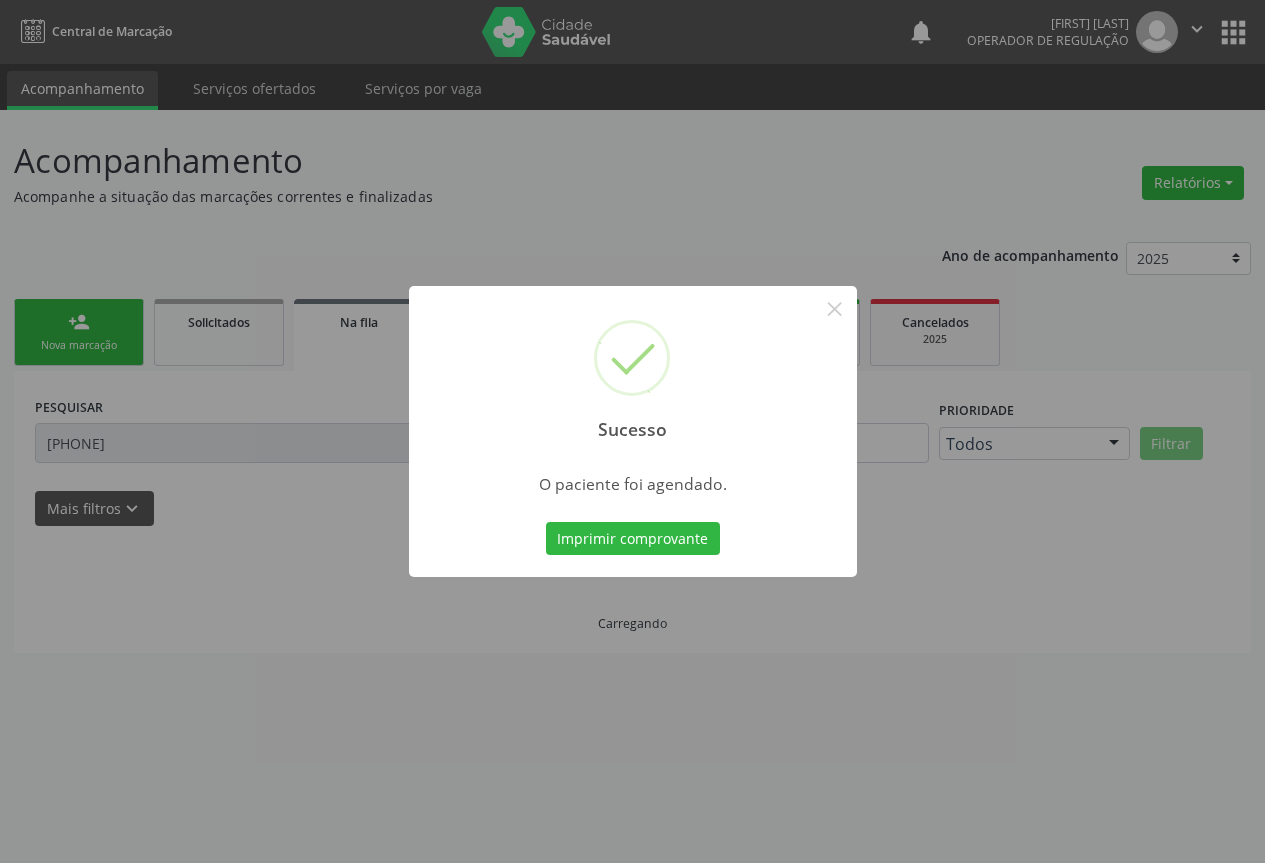 scroll, scrollTop: 0, scrollLeft: 0, axis: both 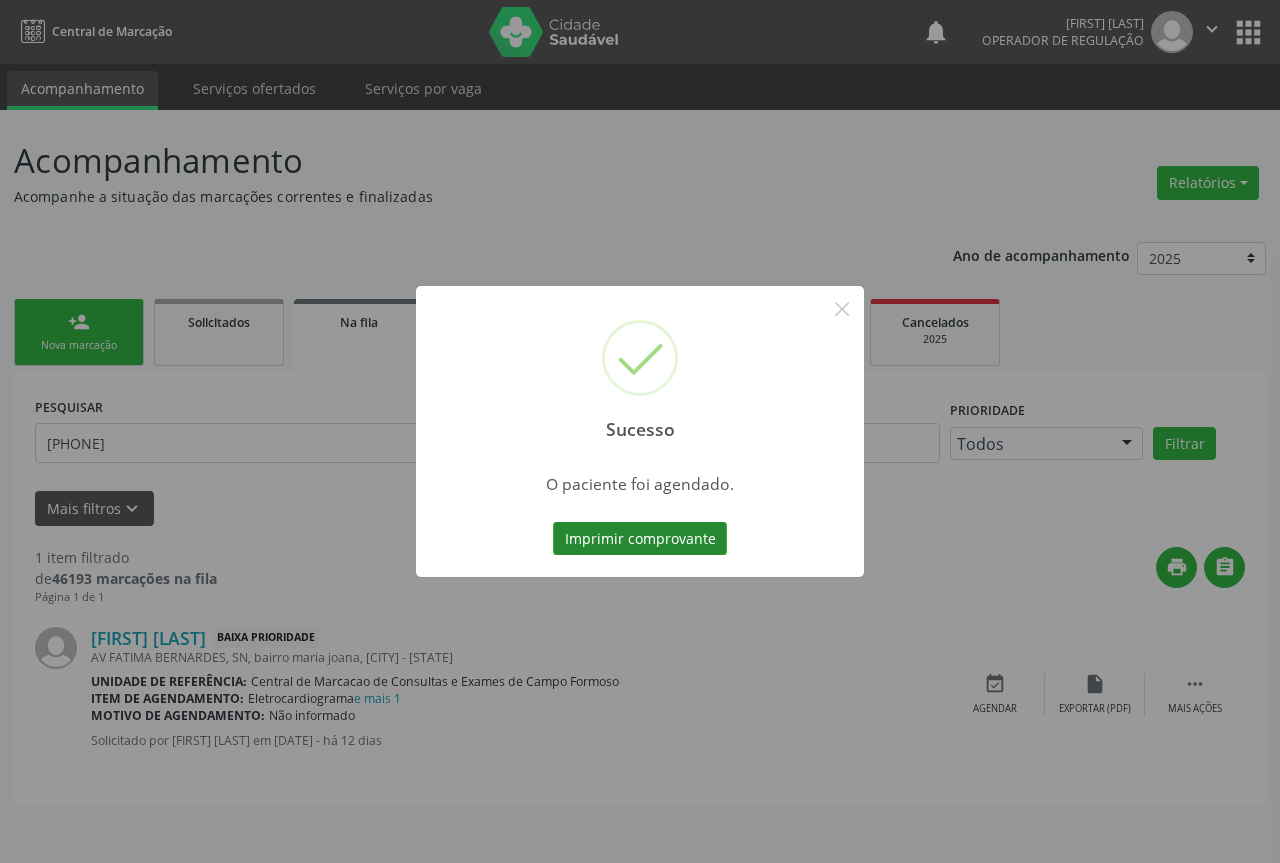 click on "Imprimir comprovante" at bounding box center (640, 539) 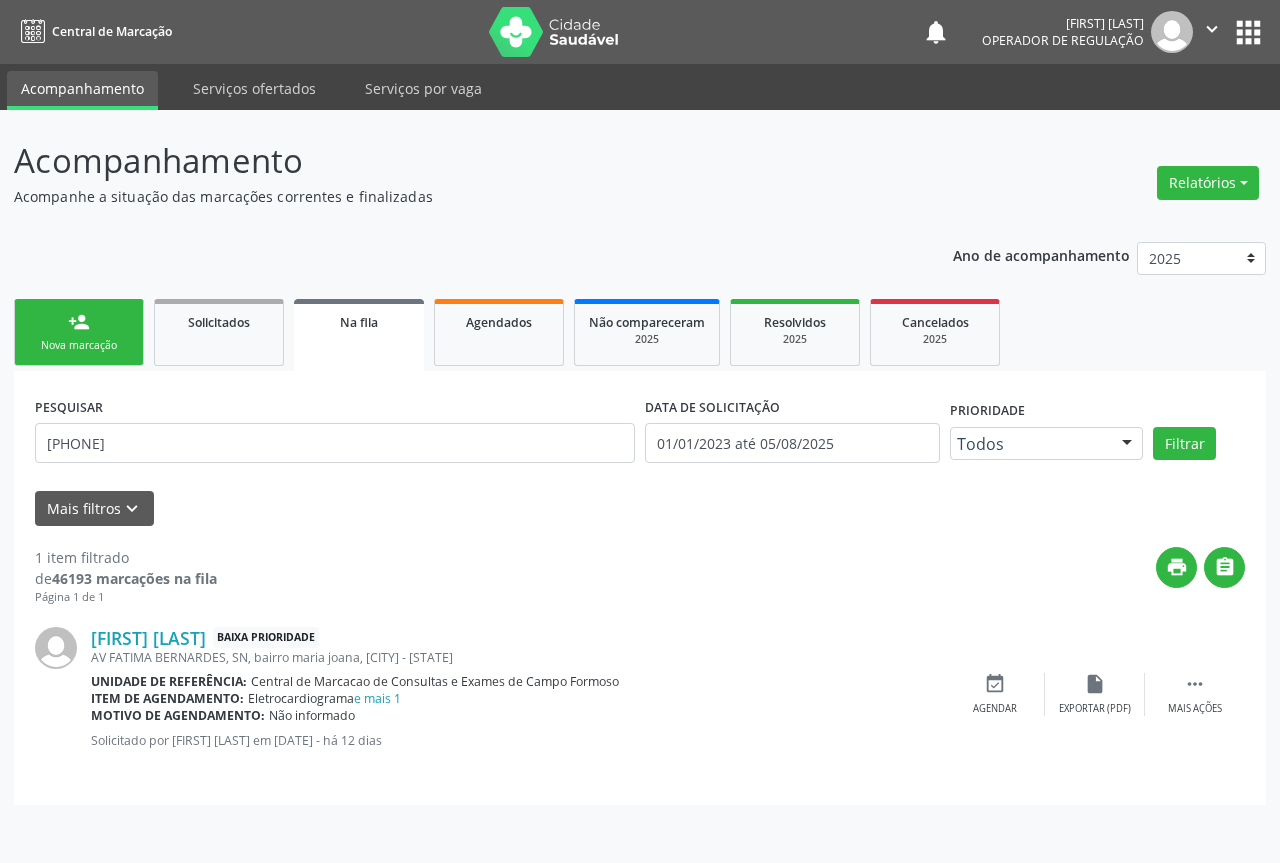 click on "person_add
Nova marcação" at bounding box center (79, 332) 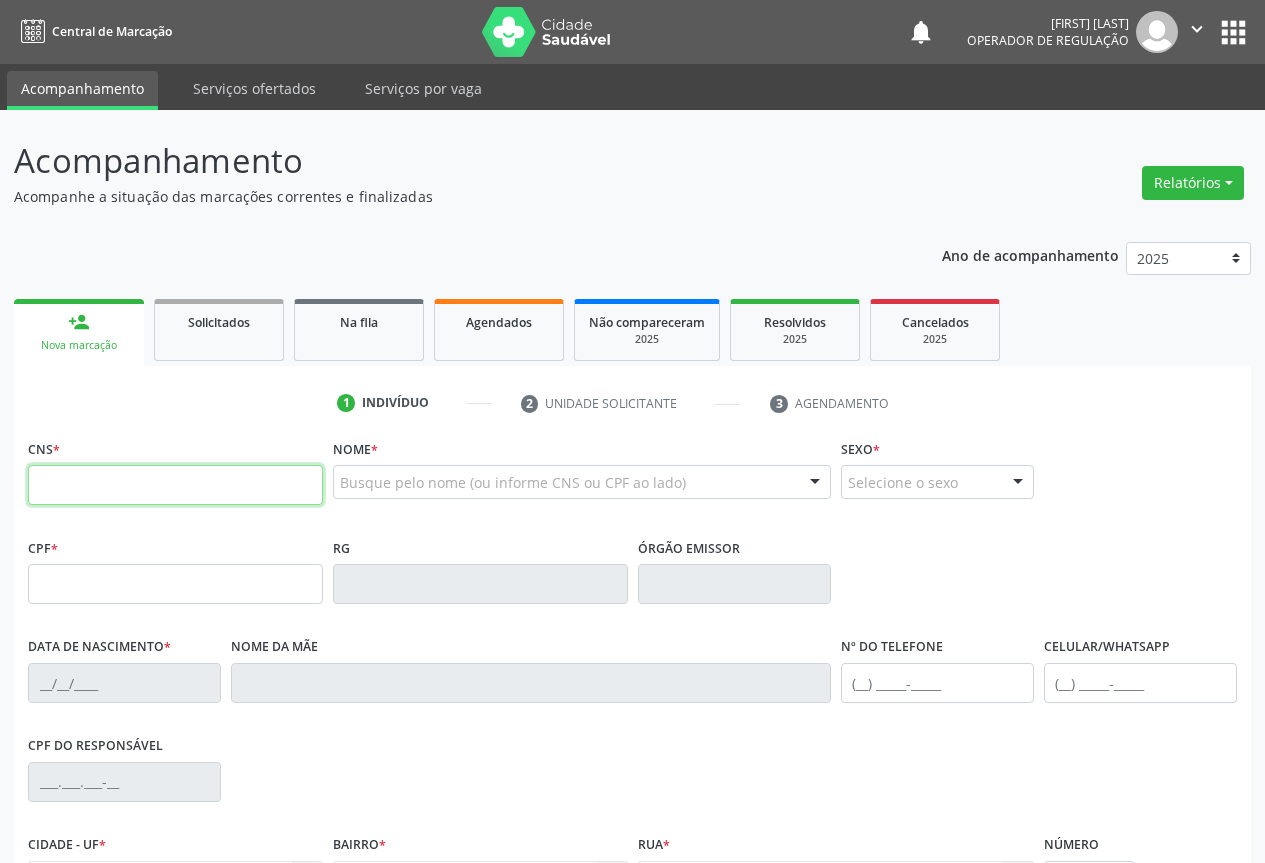 click at bounding box center (175, 485) 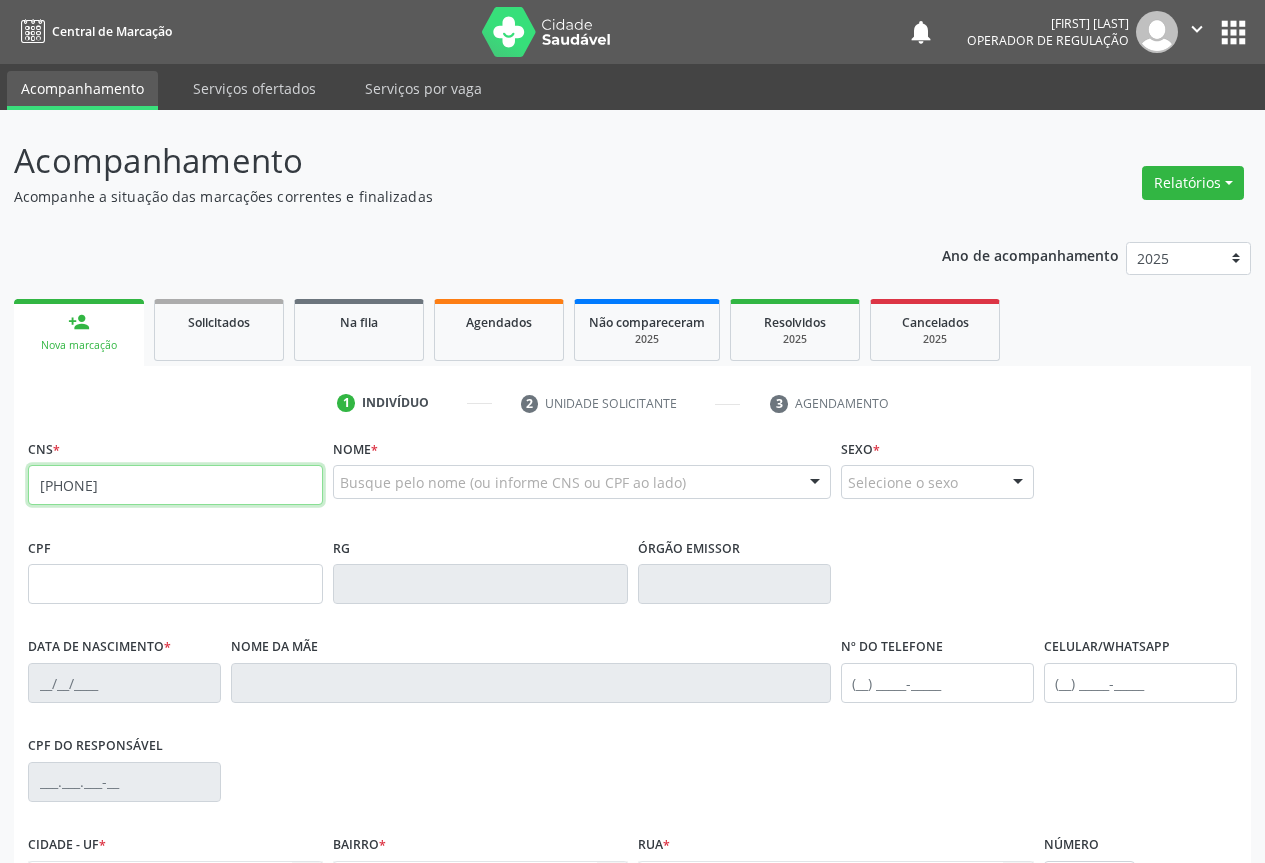 type on "706 4026 6759 0287" 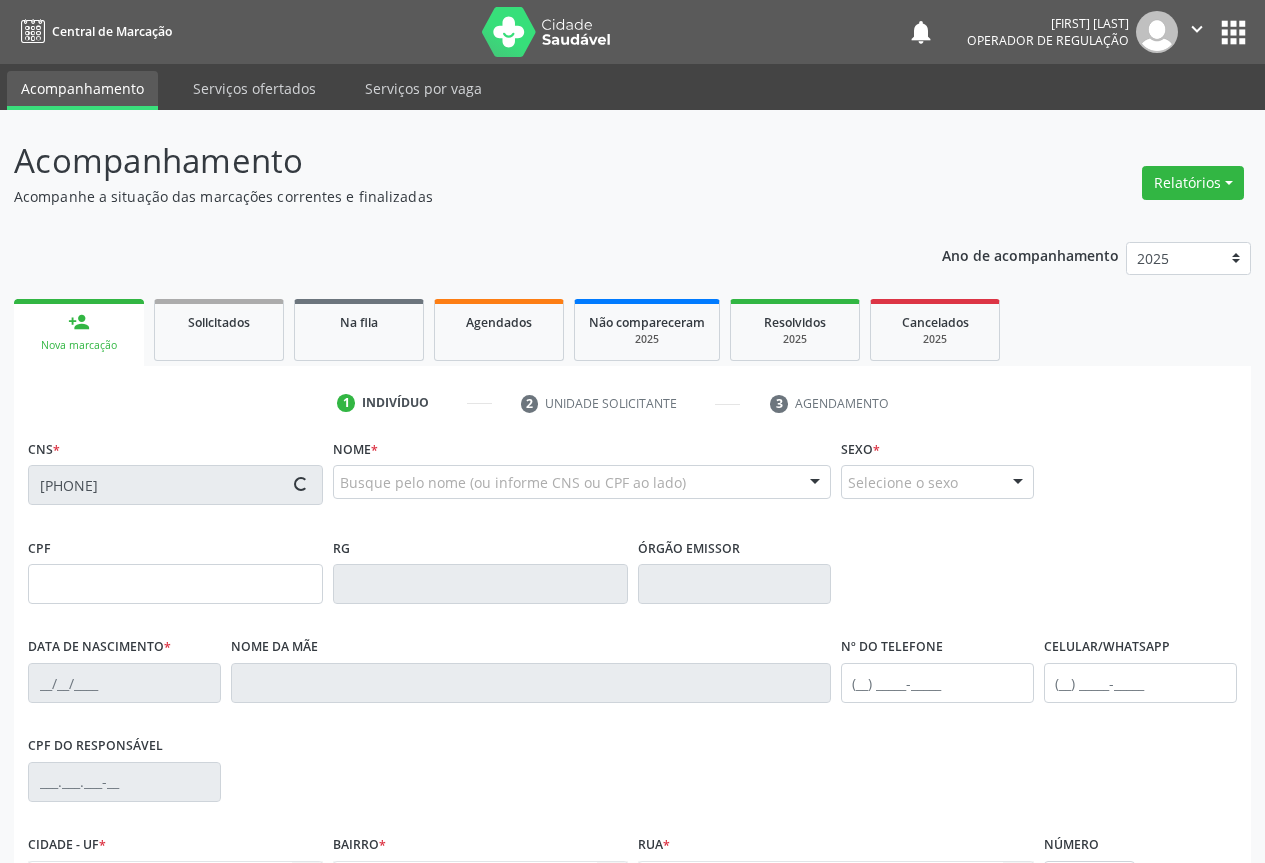 scroll, scrollTop: 221, scrollLeft: 0, axis: vertical 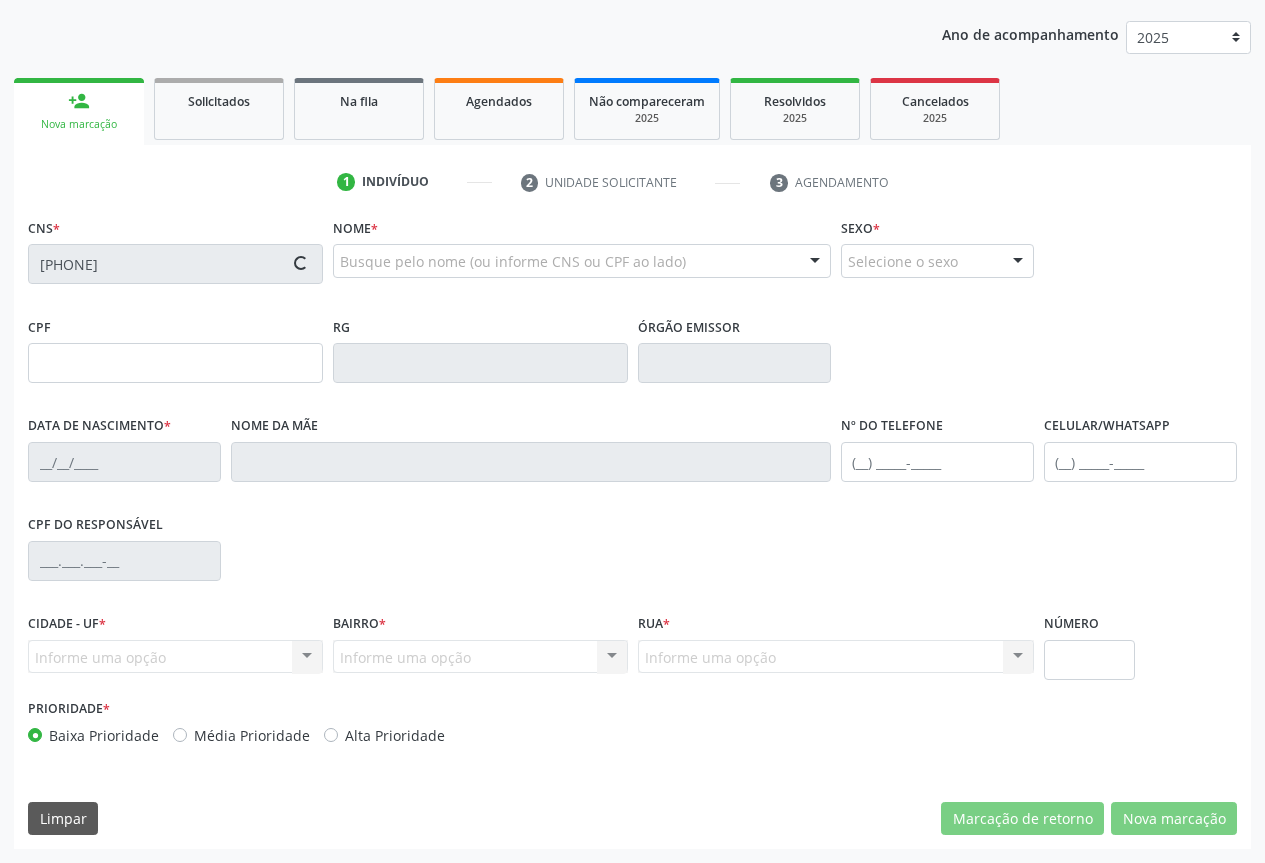 type on "1300111500" 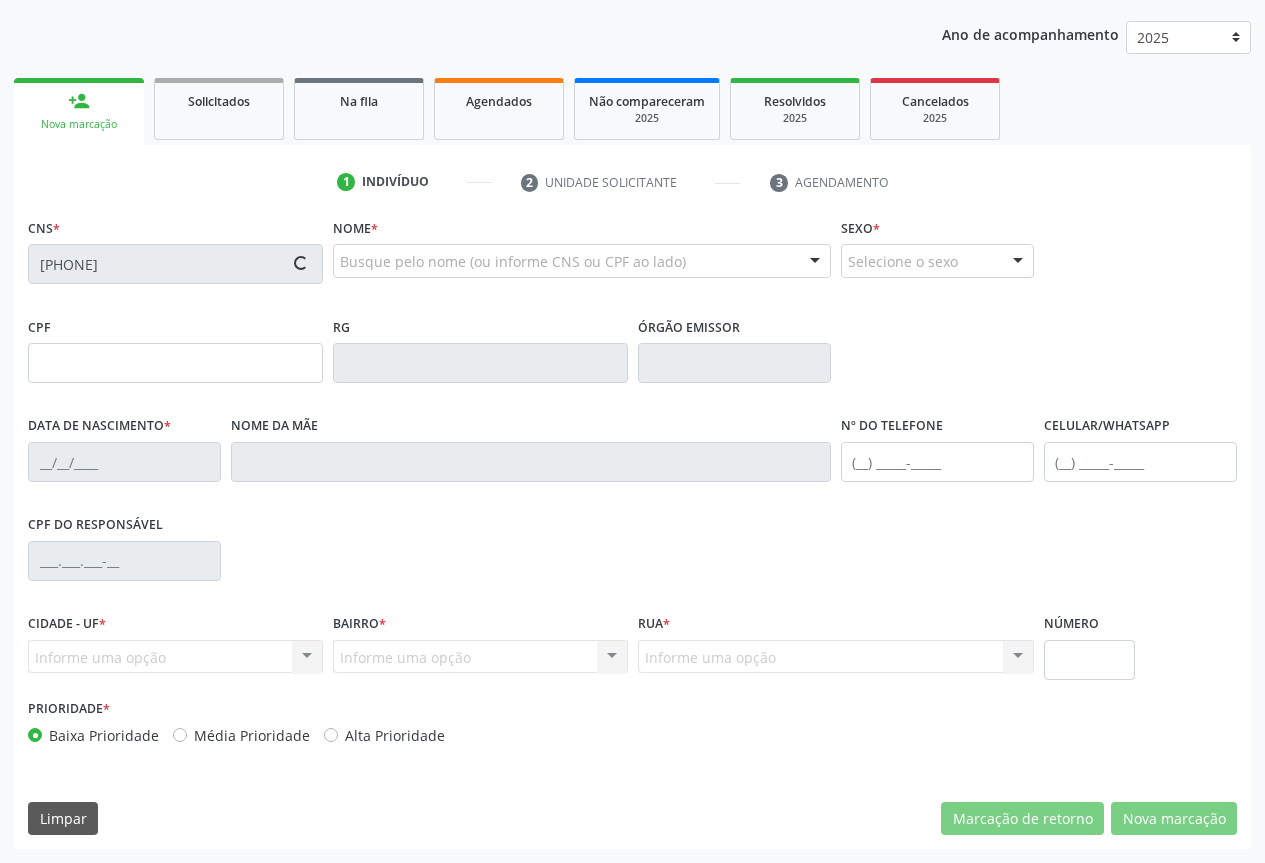 type on "13/02/1975" 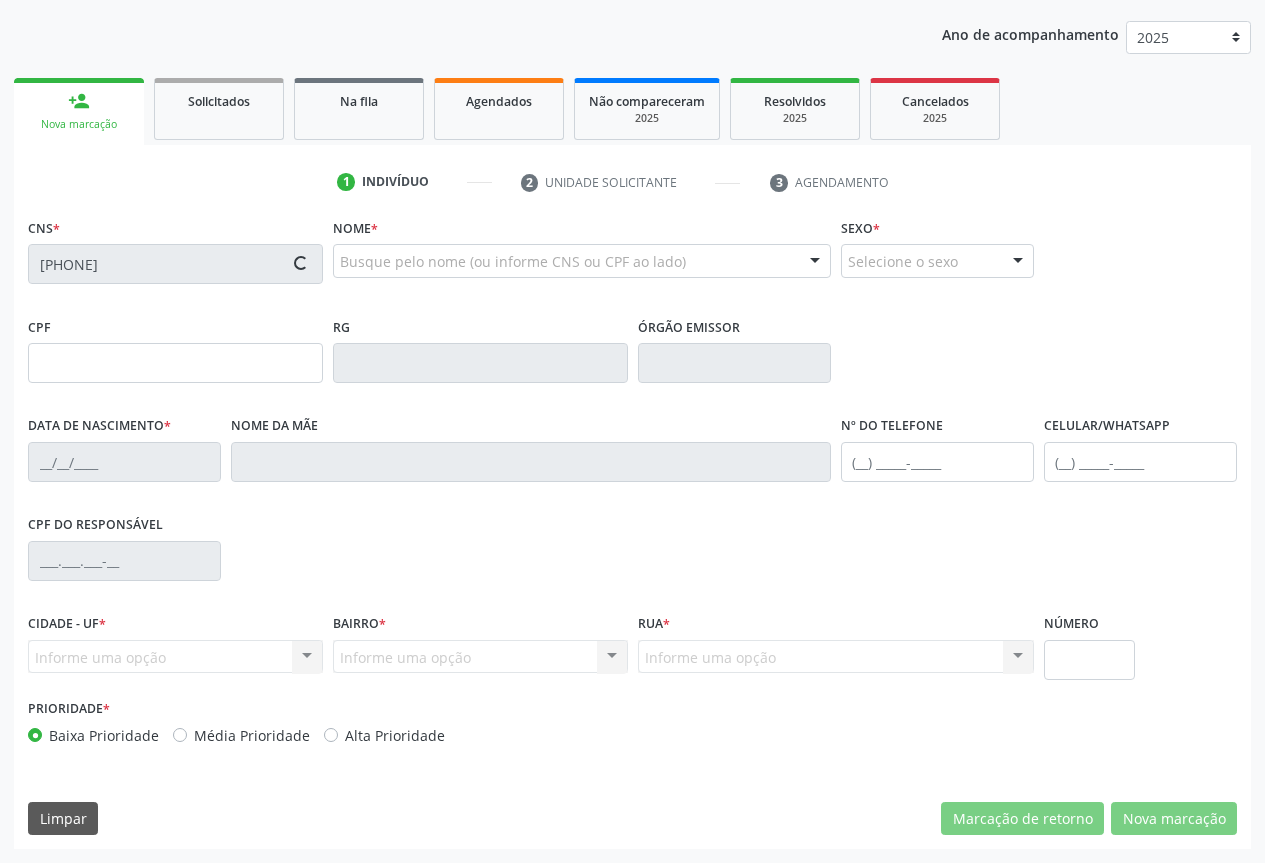 type on "(74) 99964-2738" 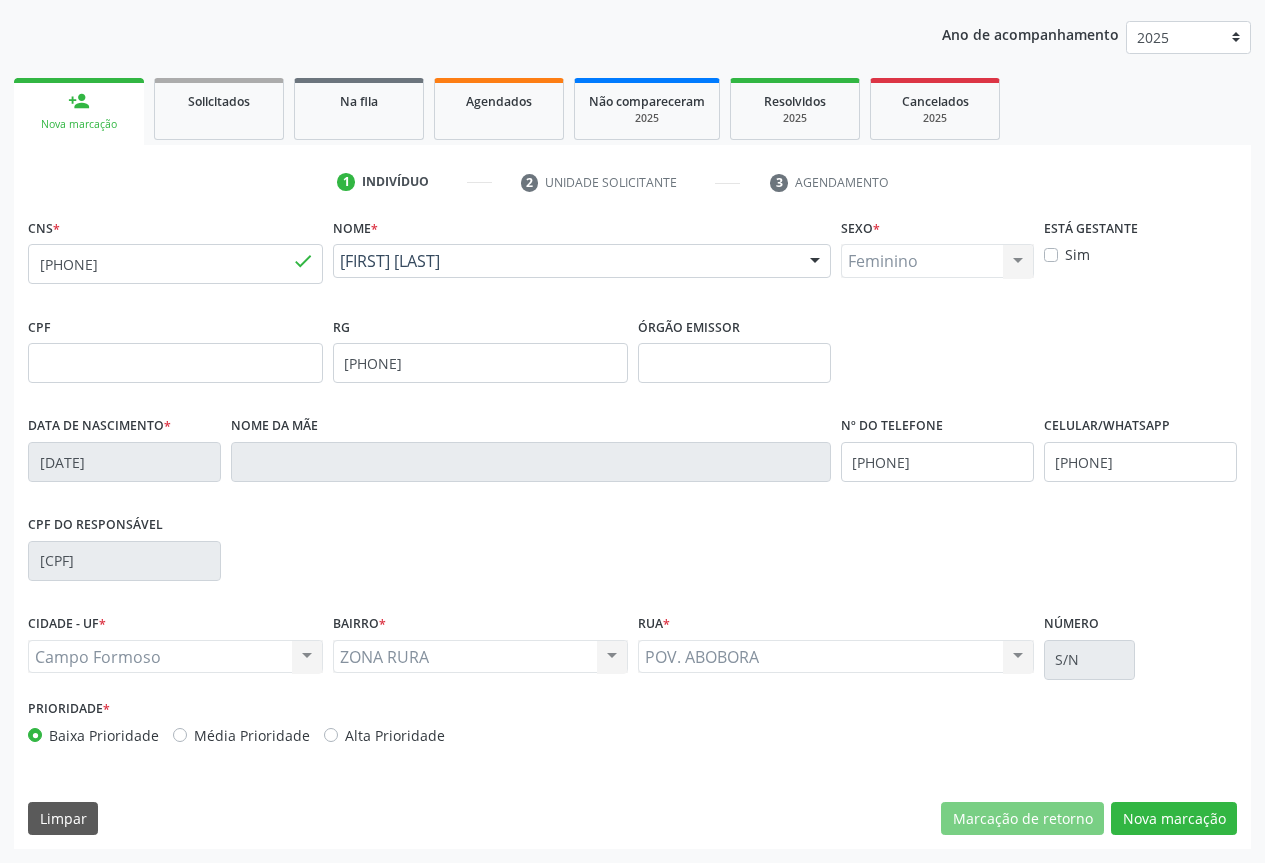 click on "CNS
*
706 4026 6759 0287       done
Nome
*
Vera da Silva
Vera da Silva
CNS:
706 4026 6759 0287
CPF:    --   Nascimento:
13/02/1975
Nenhum resultado encontrado para: "   "
Digite o nome
Sexo
*
Feminino         Masculino   Feminino
Nenhum resultado encontrado para: "   "
Não há nenhuma opção para ser exibida.
Está gestante
Sim
CPF
RG
1300111500
Órgão emissor
Data de nascimento
*
13/02/1975
Nome da mãe
Nº do Telefone
(74) 99964-2738
Celular/WhatsApp
(74) 99964-2738
CPF do responsável
016.097.055-56
CIDADE - UF
*
Campo Formoso         Campo Formoso       "" at bounding box center [632, 531] 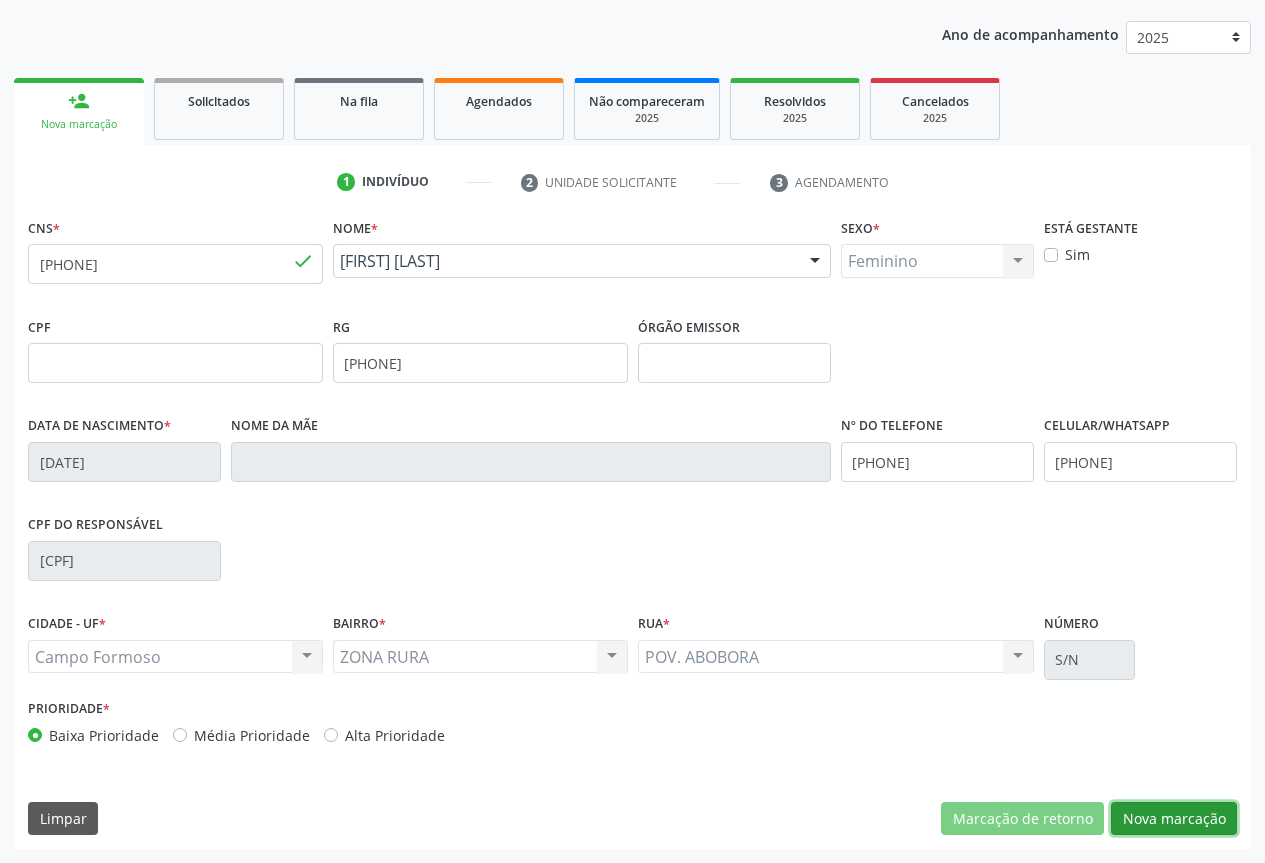 click on "Nova marcação" at bounding box center (1174, 819) 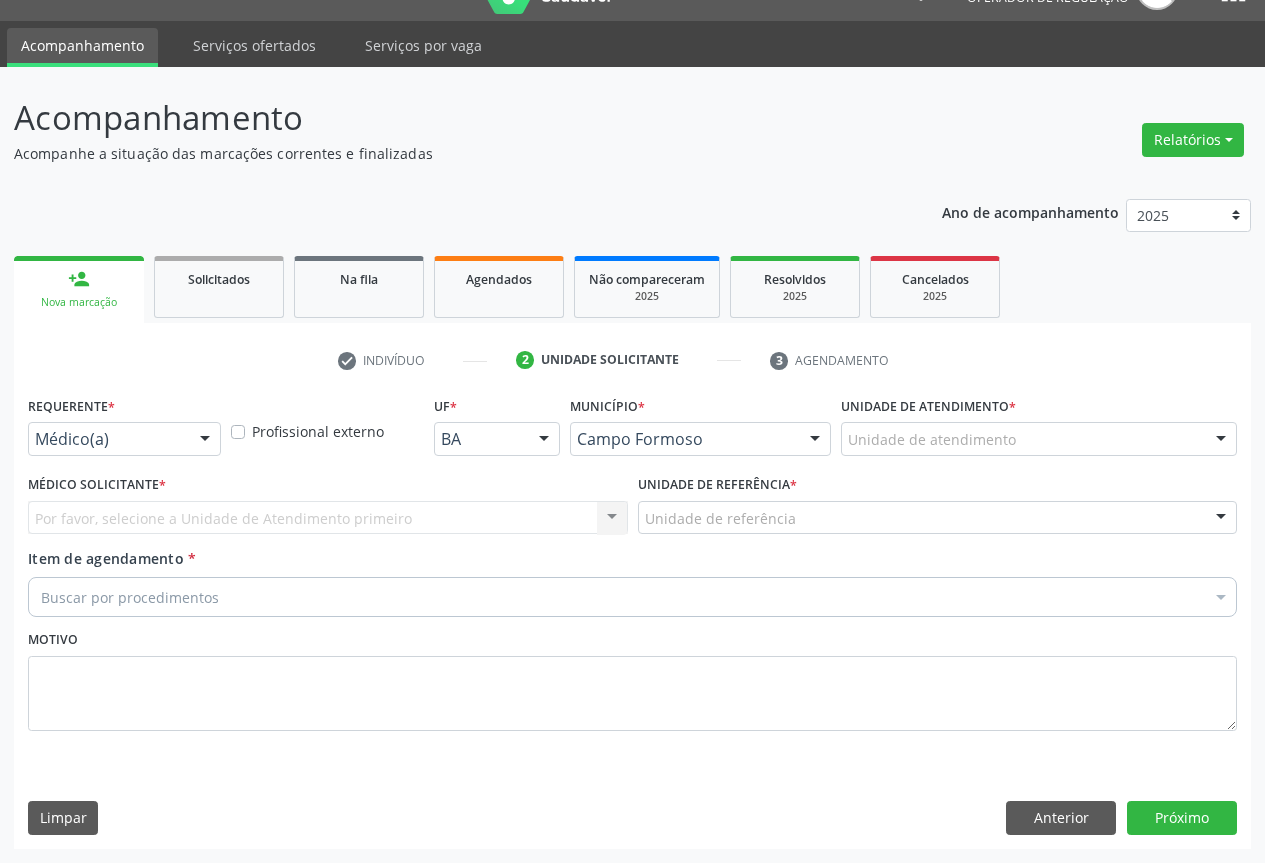 scroll, scrollTop: 43, scrollLeft: 0, axis: vertical 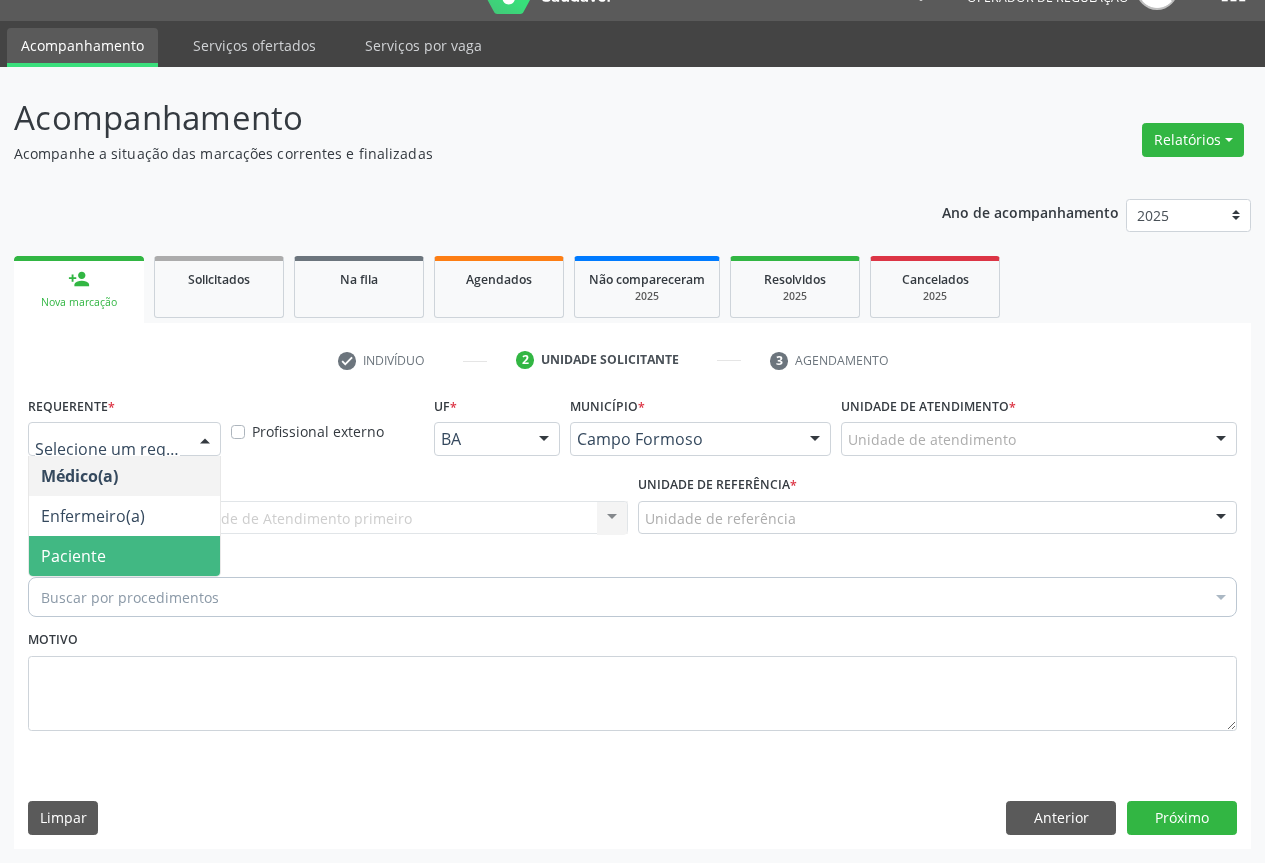 click on "Paciente" at bounding box center [124, 556] 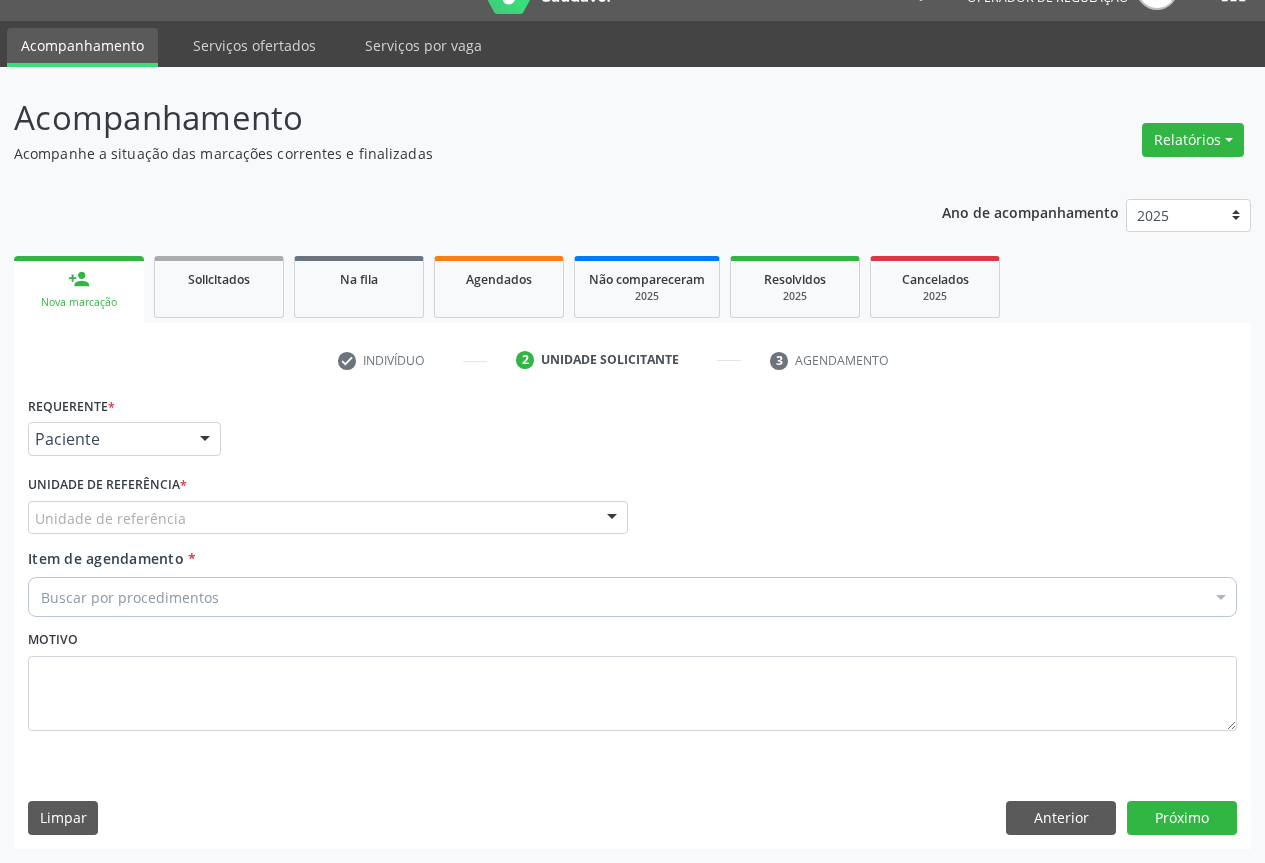 click at bounding box center [612, 519] 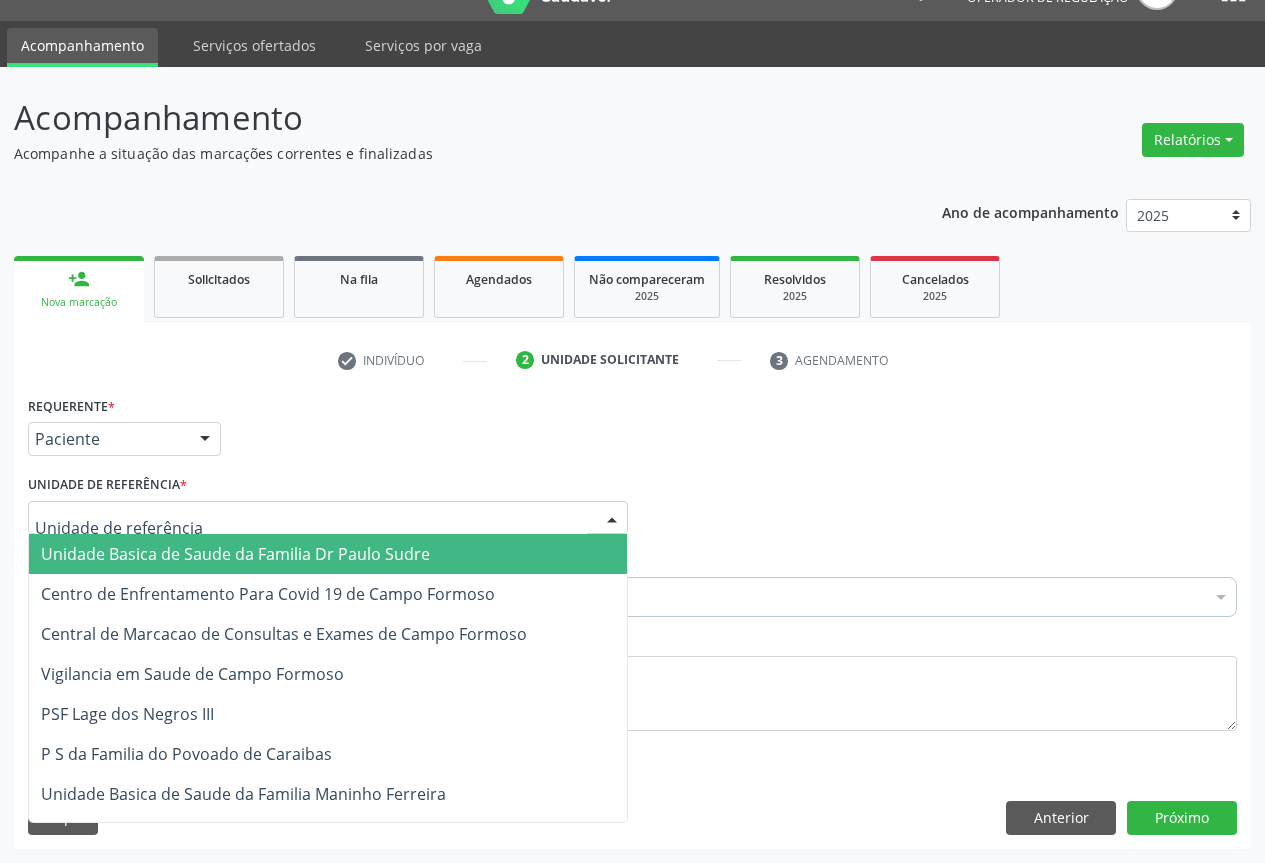click on "Unidade Basica de Saude da Familia Dr Paulo Sudre" at bounding box center [235, 554] 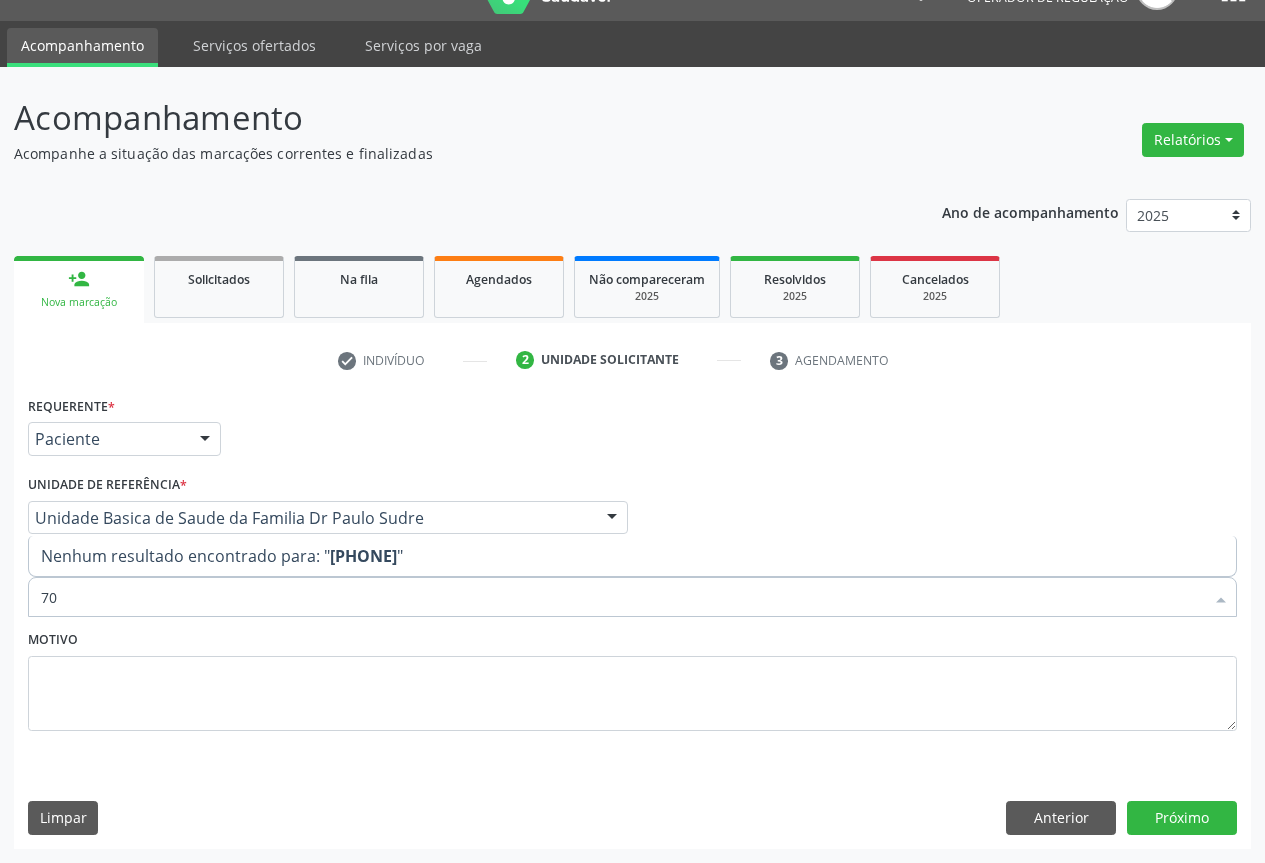 type on "7" 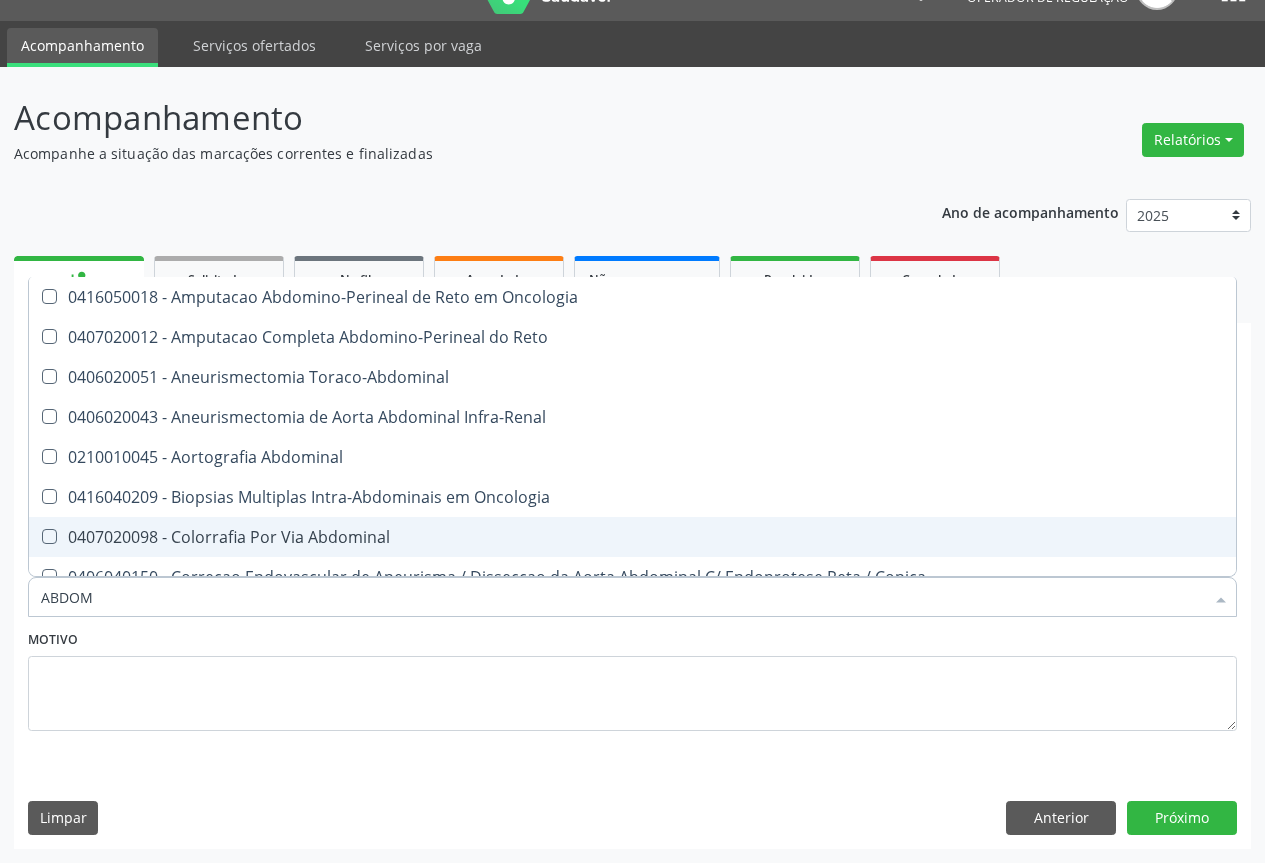 type on "ABDOME" 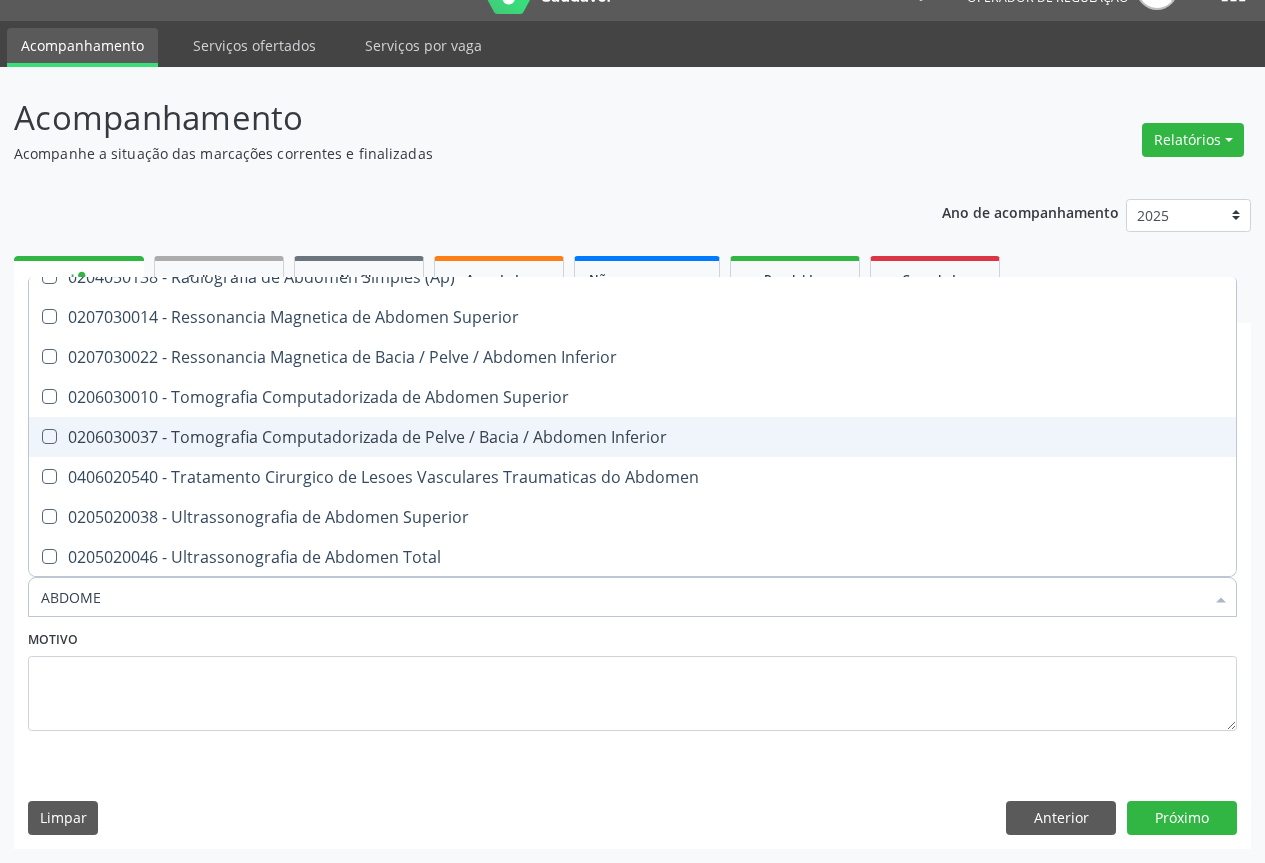 scroll, scrollTop: 101, scrollLeft: 0, axis: vertical 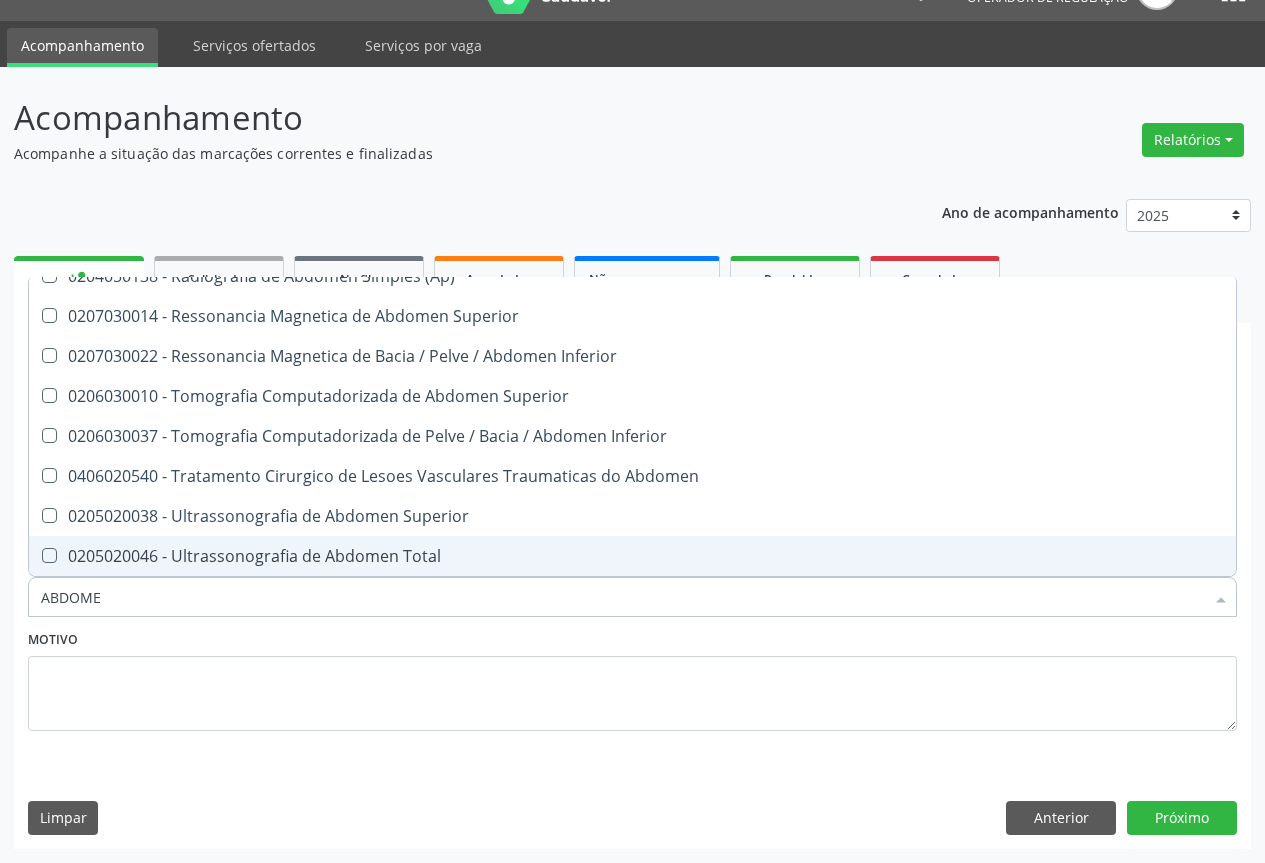 click on "0205020046 - Ultrassonografia de Abdomen Total" at bounding box center (632, 556) 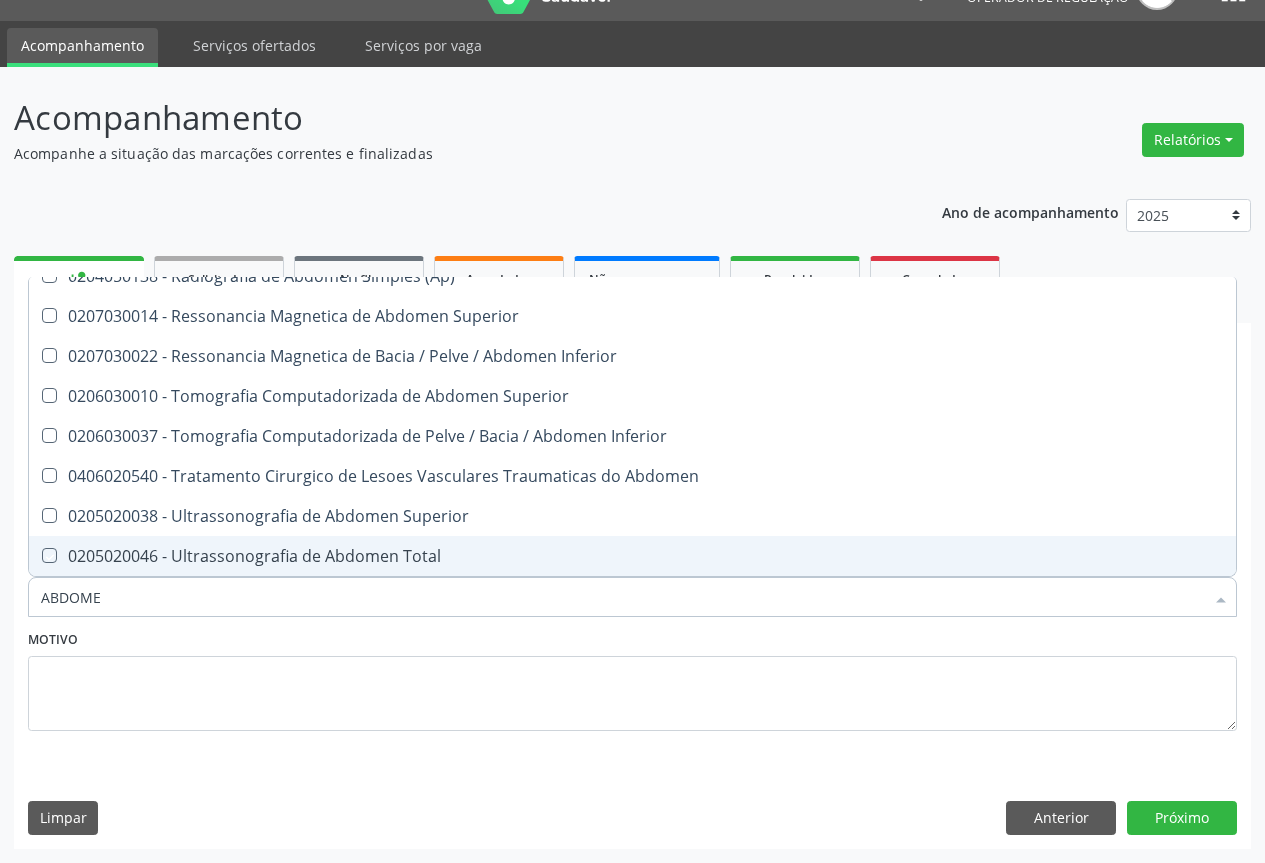 checkbox on "true" 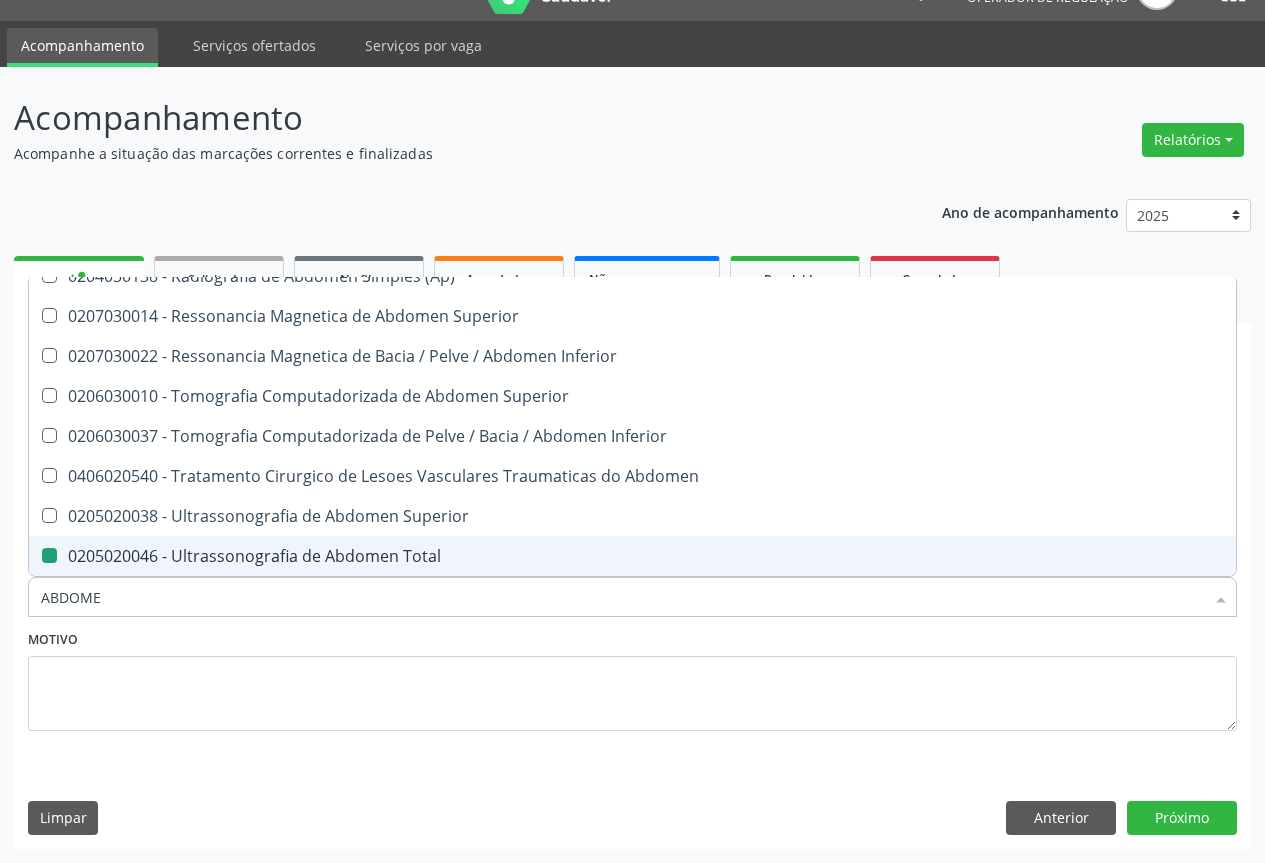 click on "Motivo" at bounding box center [632, 685] 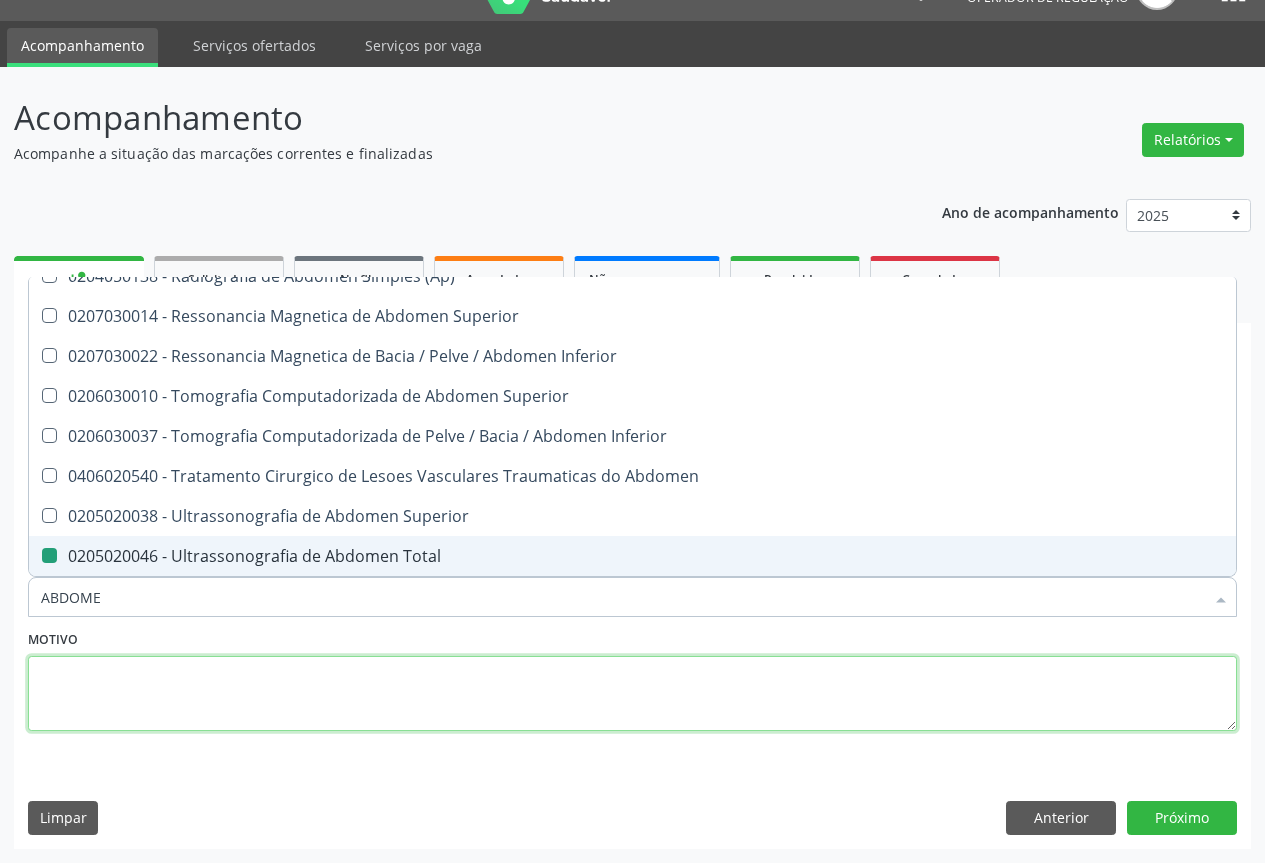 click at bounding box center (632, 694) 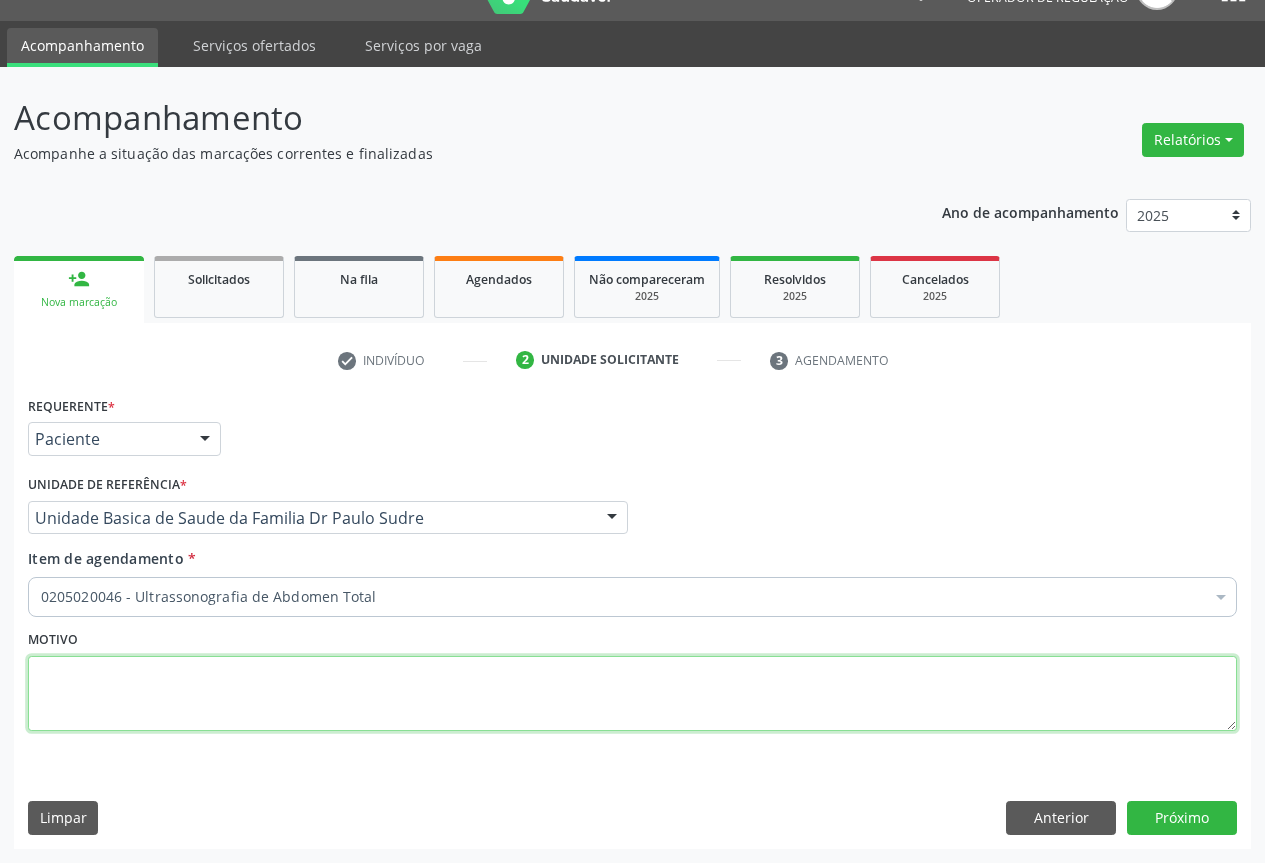 scroll, scrollTop: 0, scrollLeft: 0, axis: both 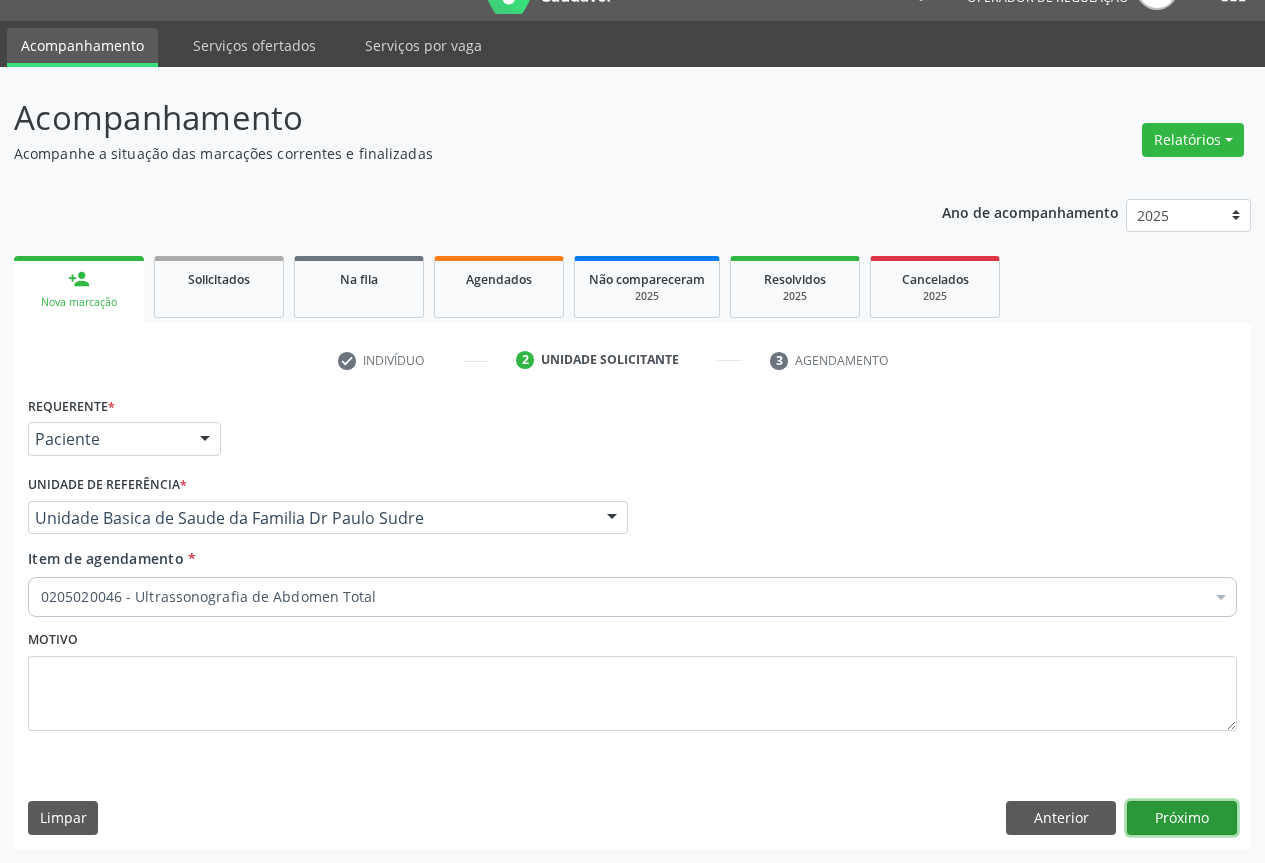 click on "Próximo" at bounding box center (1182, 818) 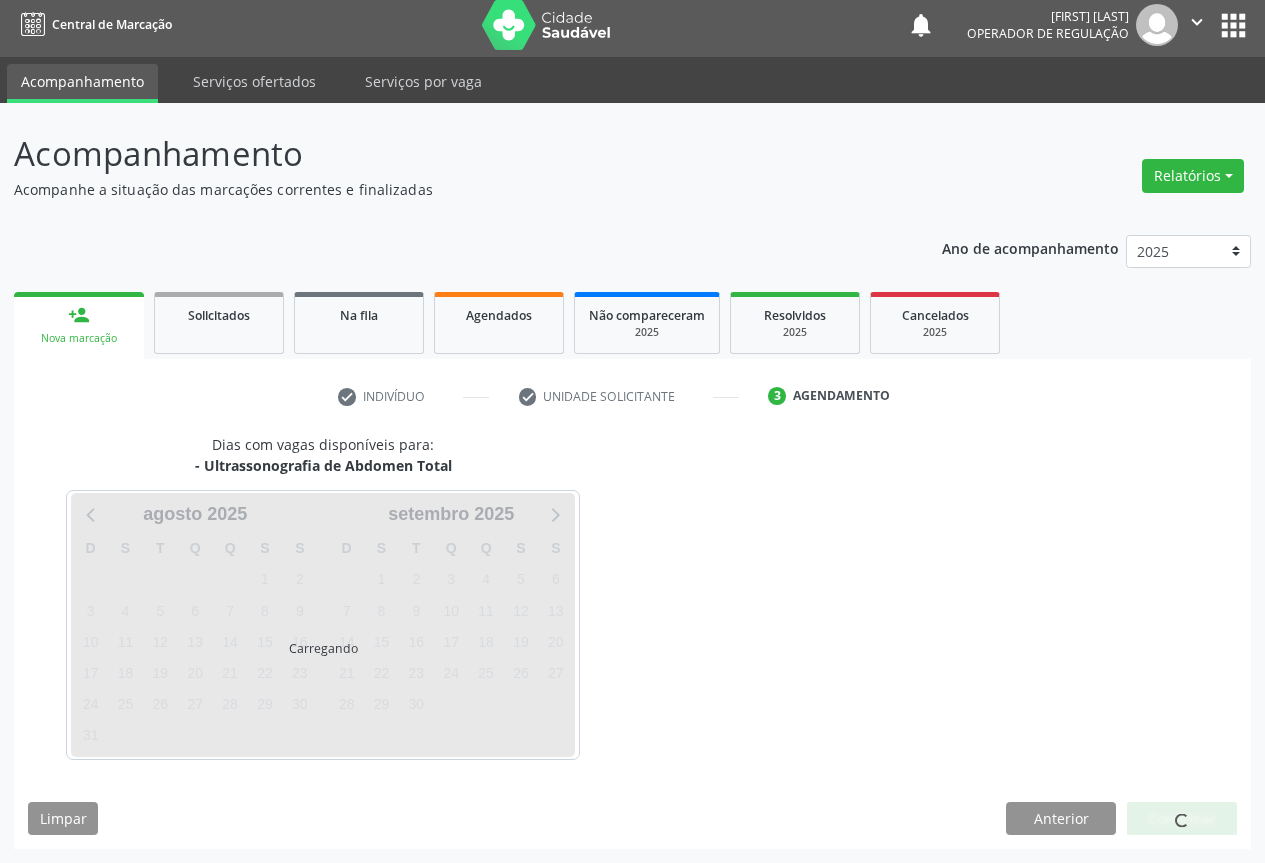 scroll, scrollTop: 7, scrollLeft: 0, axis: vertical 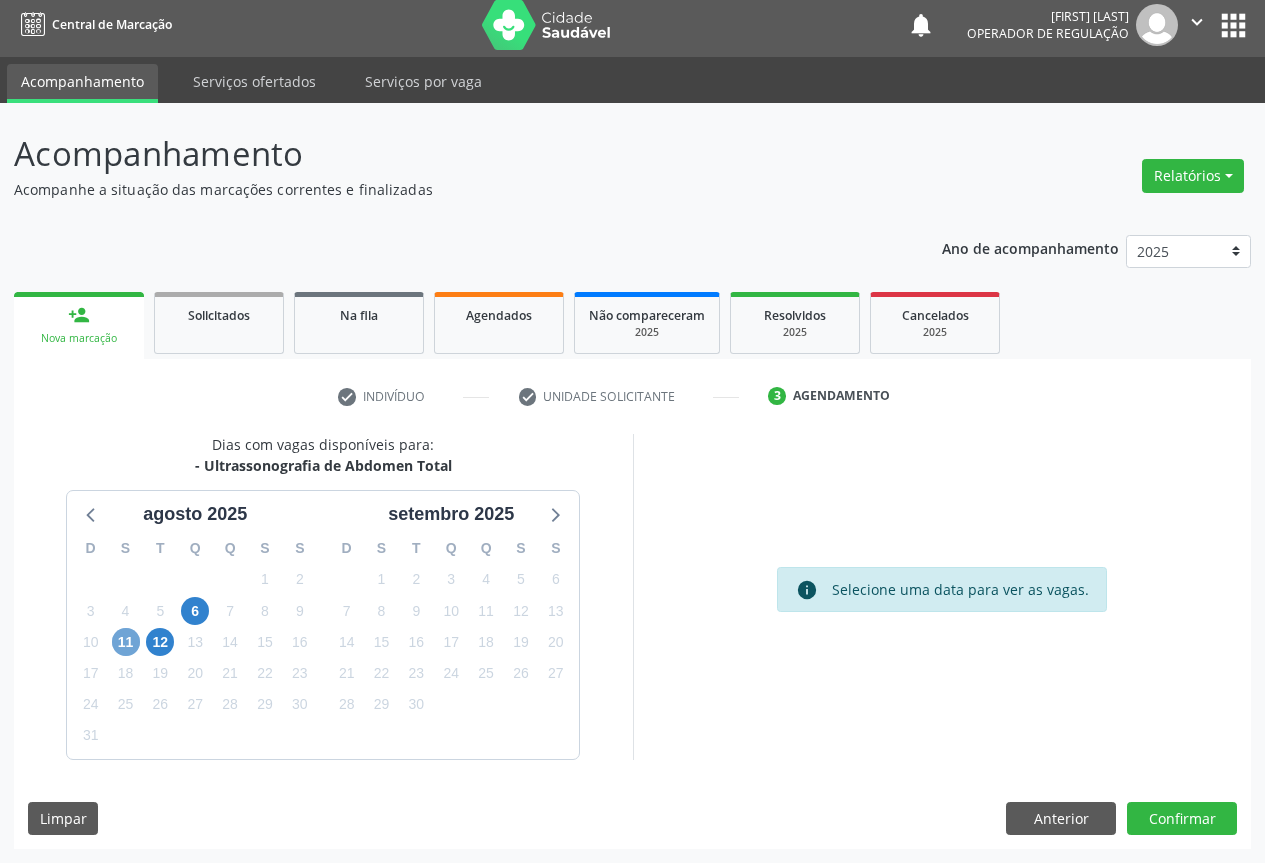 click on "11" at bounding box center (126, 642) 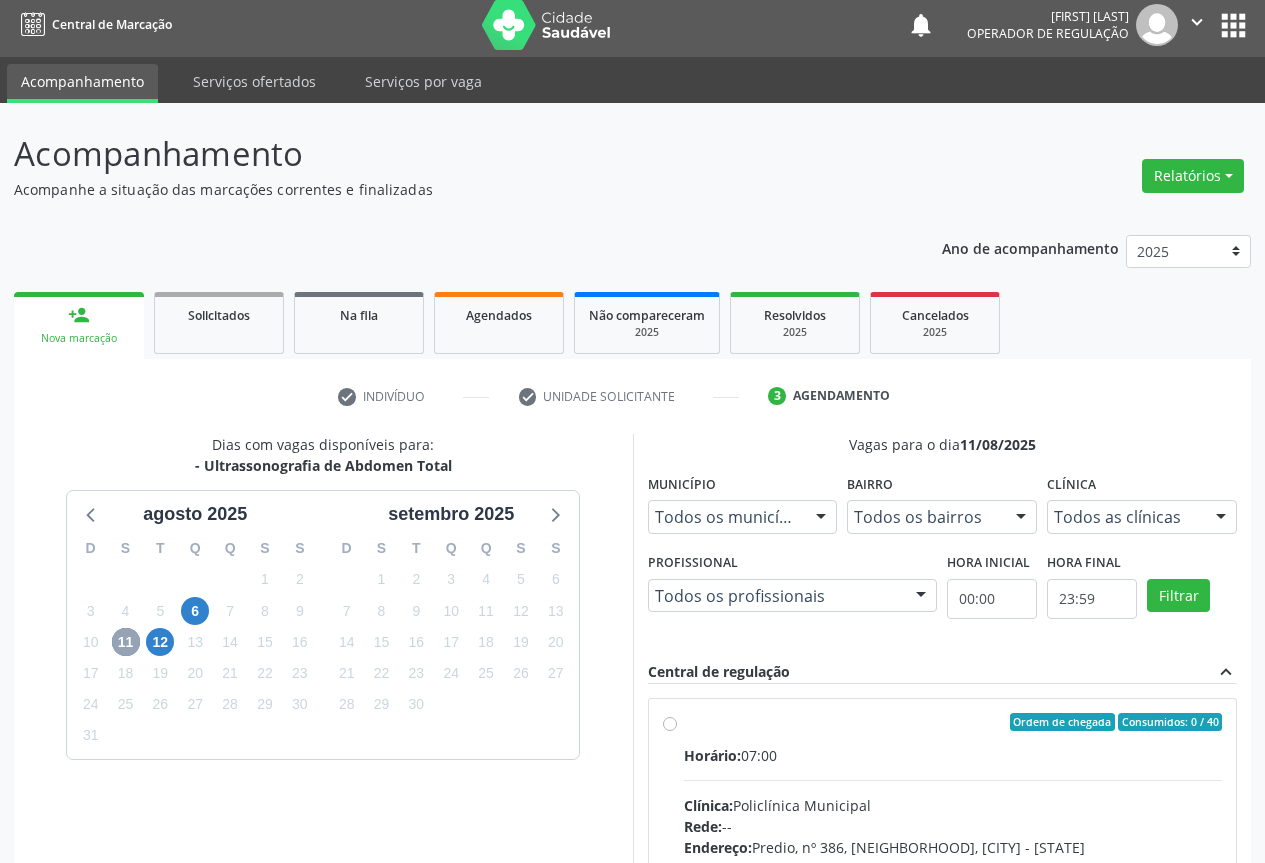 scroll, scrollTop: 207, scrollLeft: 0, axis: vertical 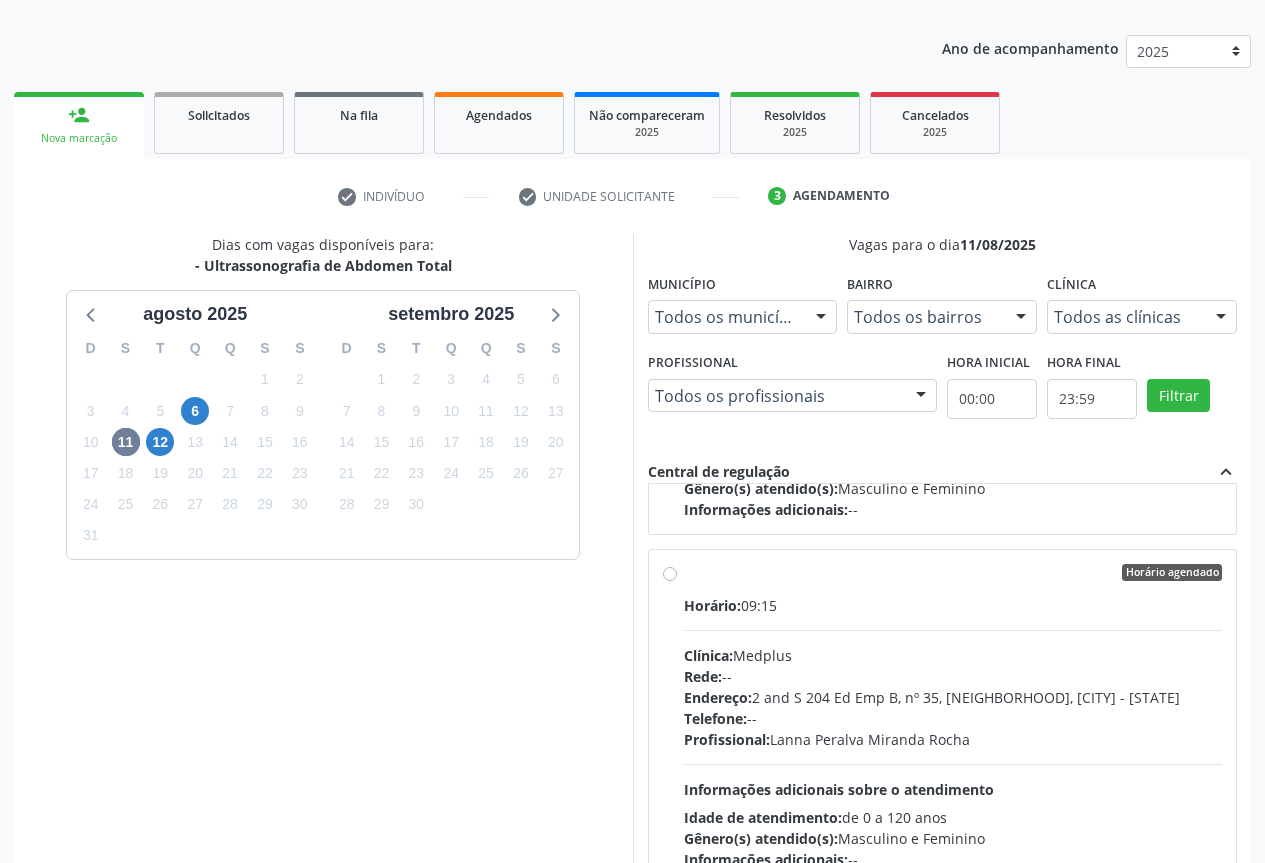 click on "Horário agendado
Horário:   09:15
Clínica:  Medplus
Rede:
--
Endereço:   2 and S 204 Ed Emp B, nº 35, Centro, Campo Formoso - BA
Telefone:   --
Profissional:
Lanna Peralva Miranda Rocha
Informações adicionais sobre o atendimento
Idade de atendimento:
de 0 a 120 anos
Gênero(s) atendido(s):
Masculino e Feminino
Informações adicionais:
--" at bounding box center (953, 717) 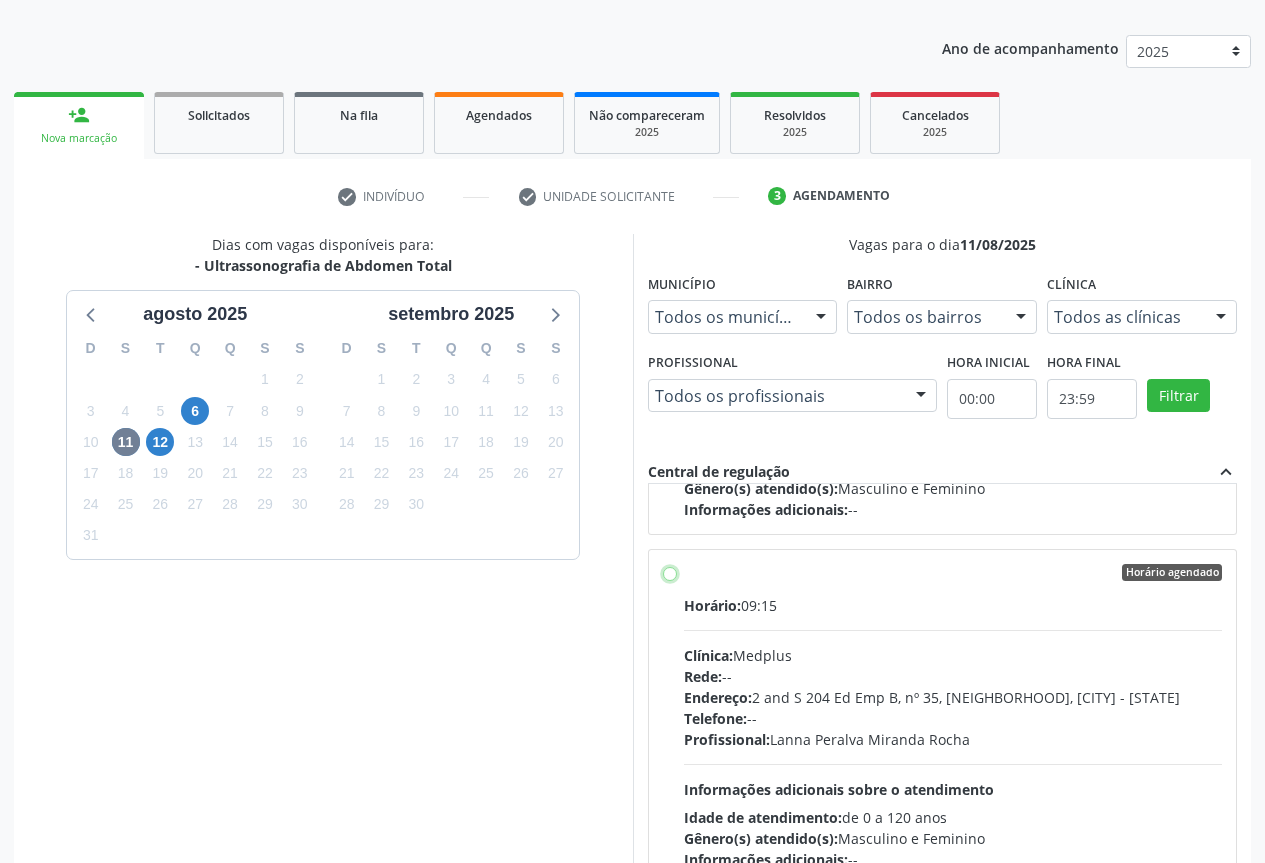 click on "Horário agendado
Horário:   09:15
Clínica:  Medplus
Rede:
--
Endereço:   2 and S 204 Ed Emp B, nº 35, Centro, Campo Formoso - BA
Telefone:   --
Profissional:
Lanna Peralva Miranda Rocha
Informações adicionais sobre o atendimento
Idade de atendimento:
de 0 a 120 anos
Gênero(s) atendido(s):
Masculino e Feminino
Informações adicionais:
--" at bounding box center [670, 573] 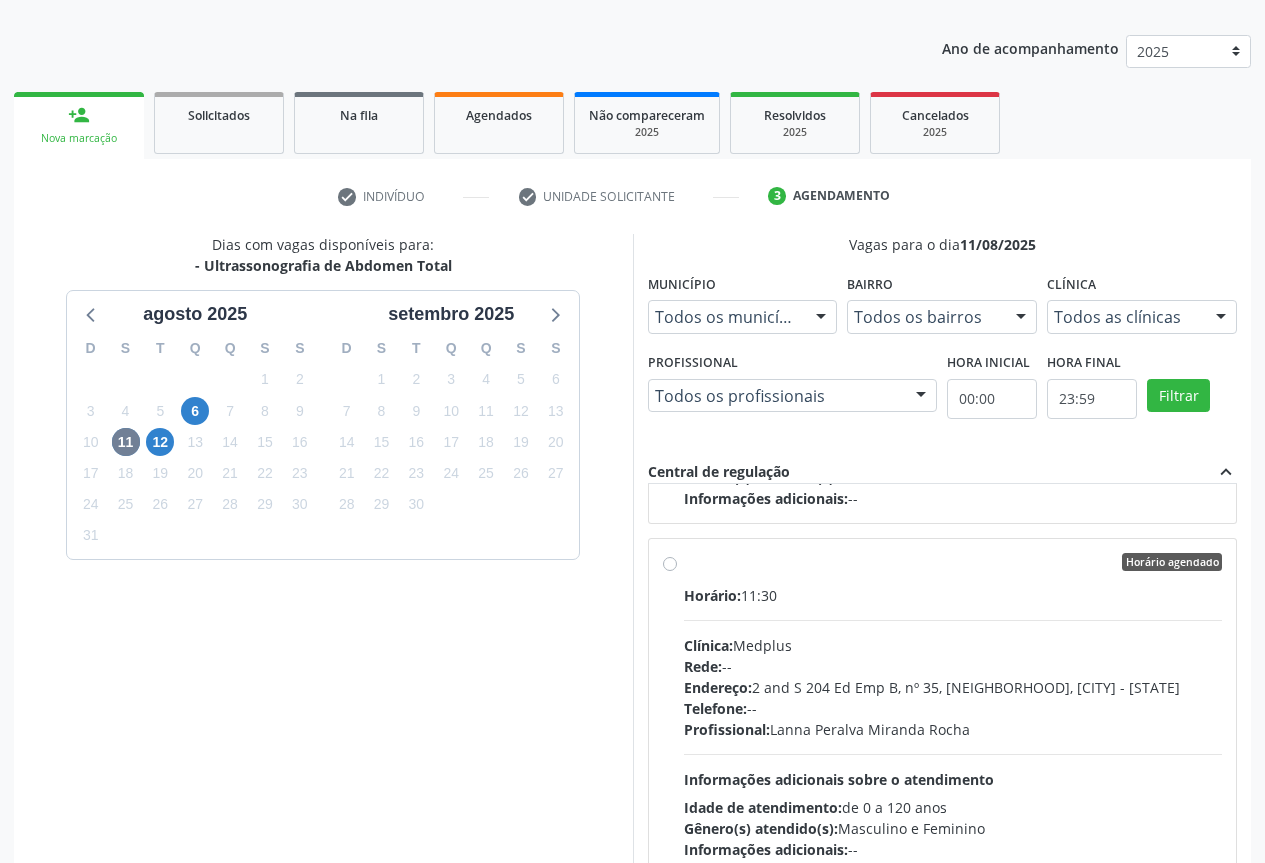 scroll, scrollTop: 3604, scrollLeft: 0, axis: vertical 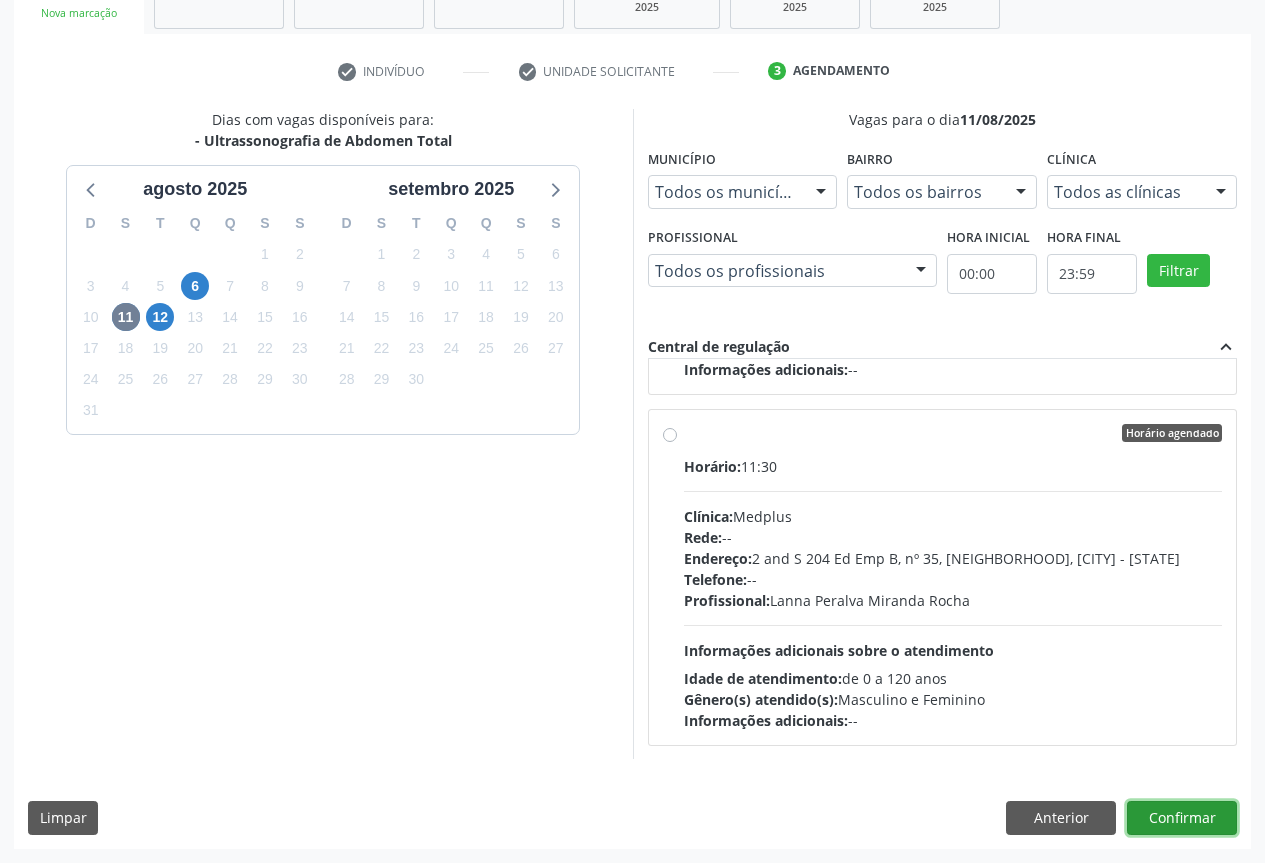click on "Confirmar" at bounding box center (1182, 818) 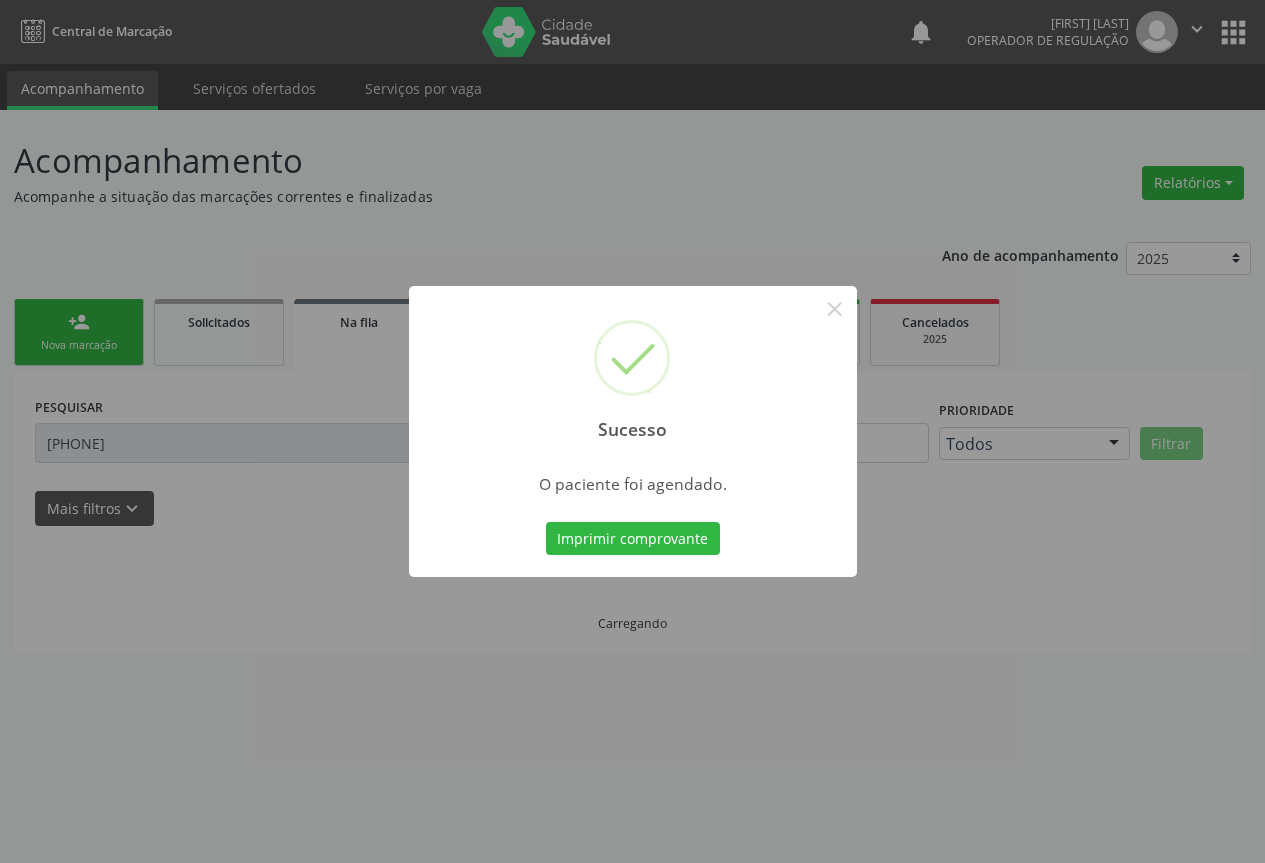 scroll, scrollTop: 0, scrollLeft: 0, axis: both 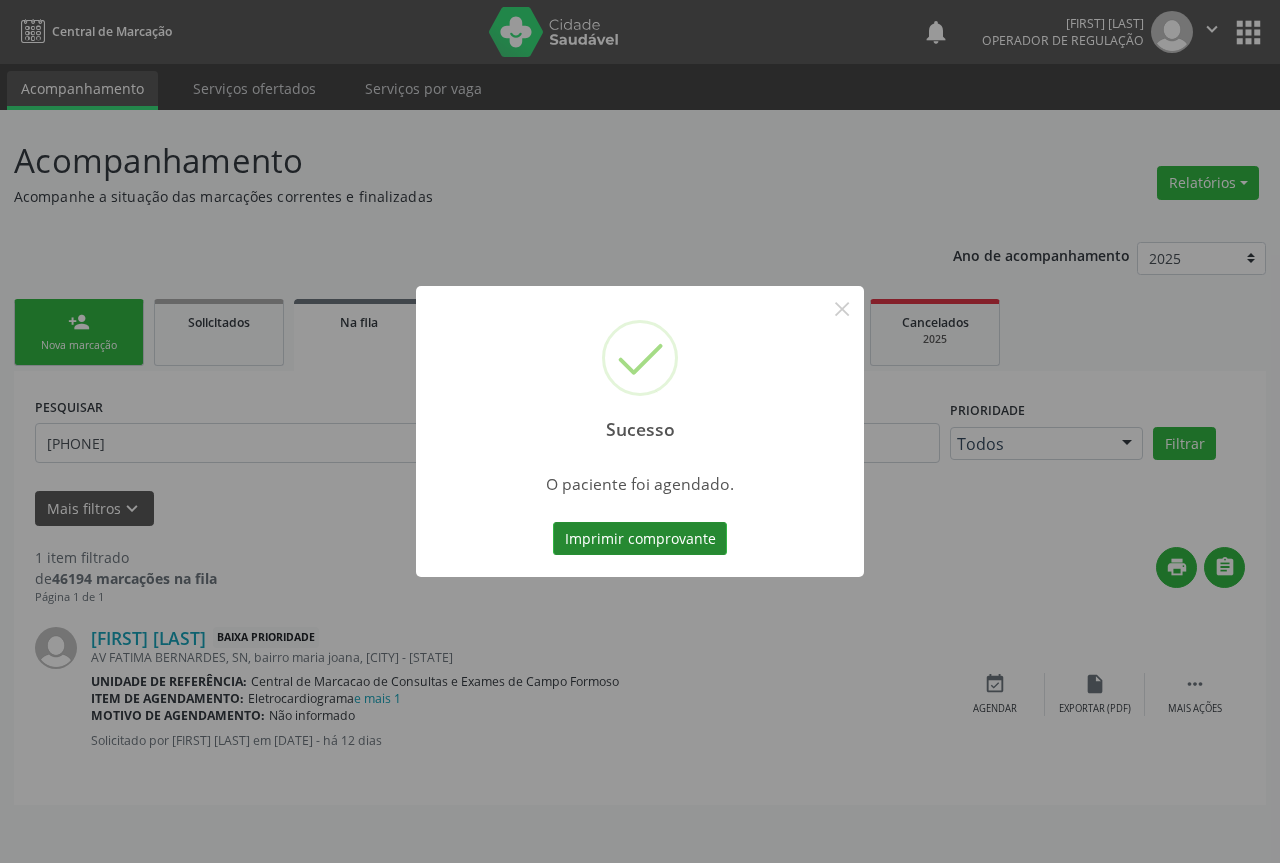 click on "Imprimir comprovante" at bounding box center (640, 539) 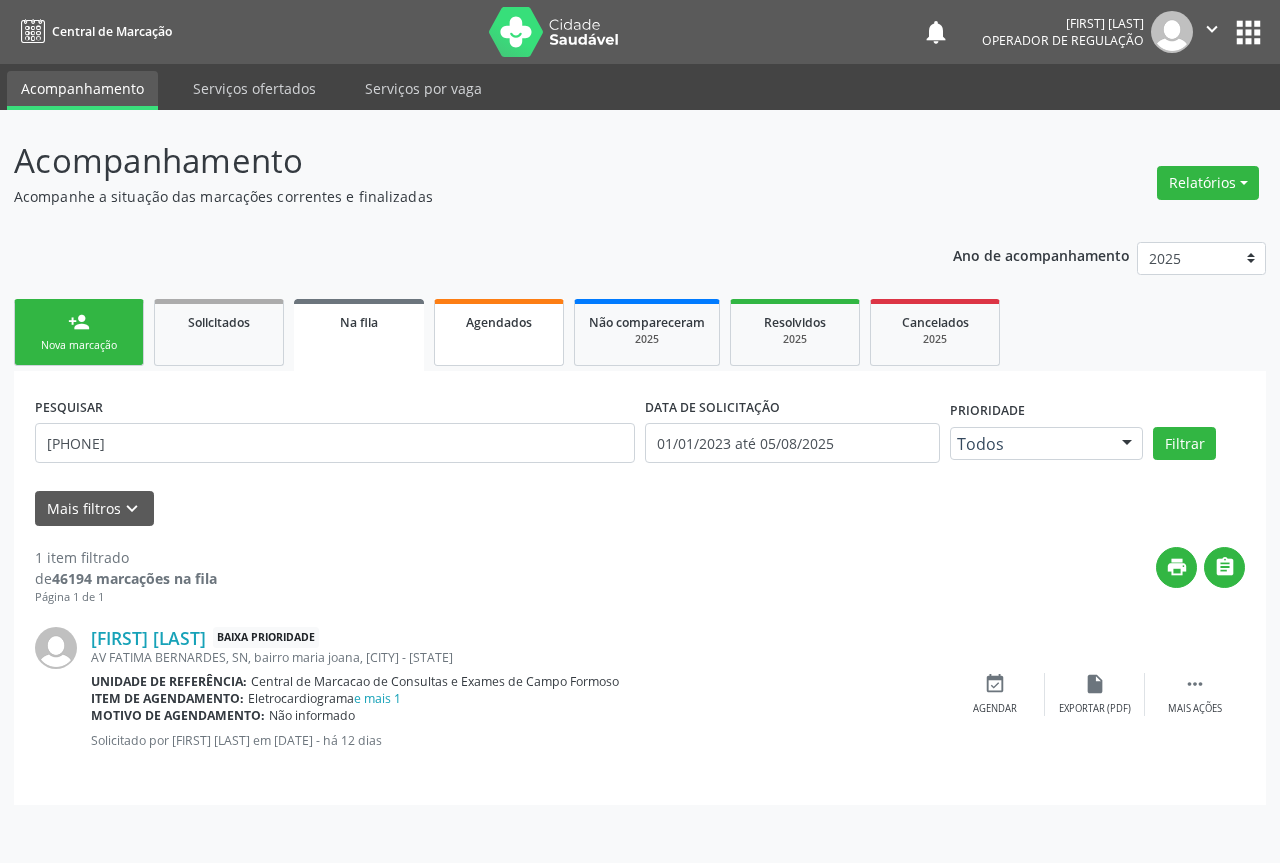 click on "Agendados" at bounding box center (499, 321) 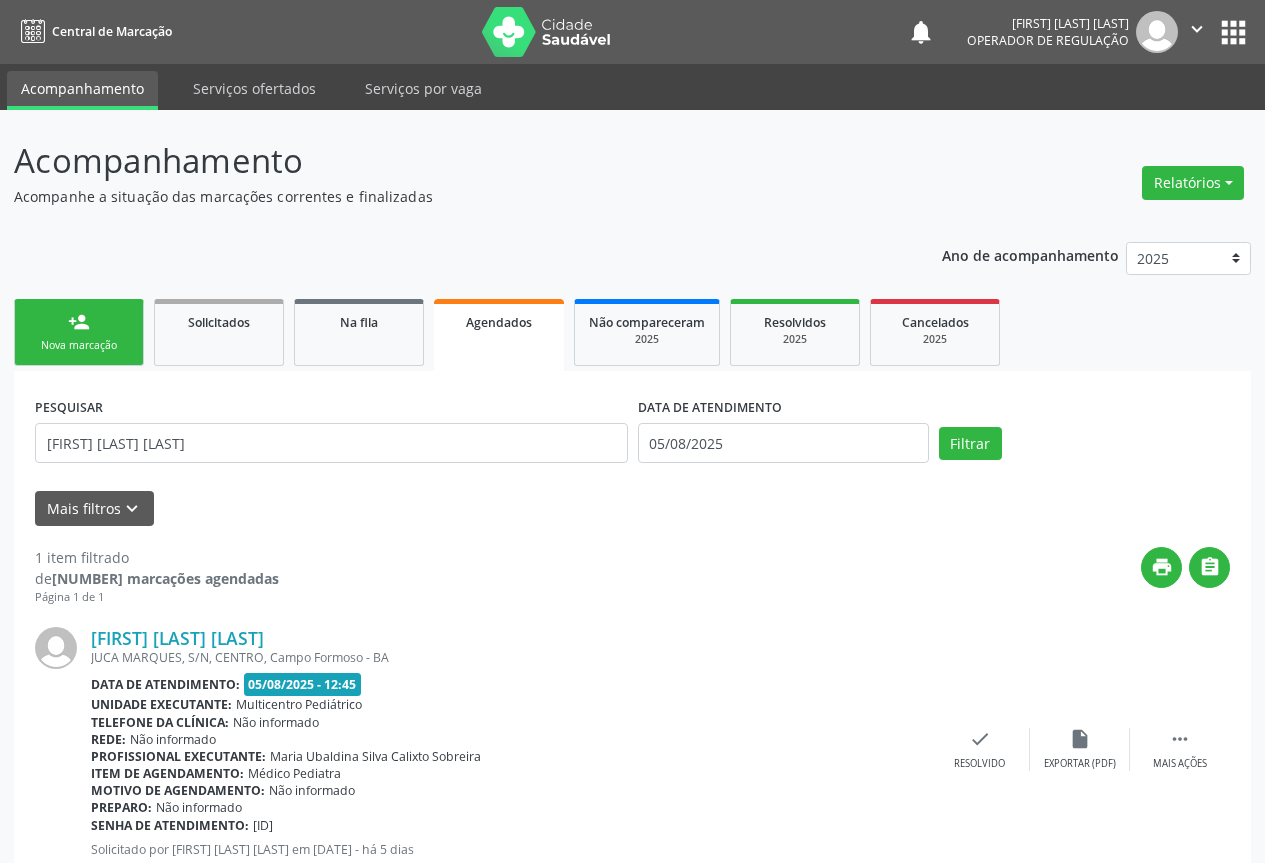 scroll, scrollTop: 0, scrollLeft: 0, axis: both 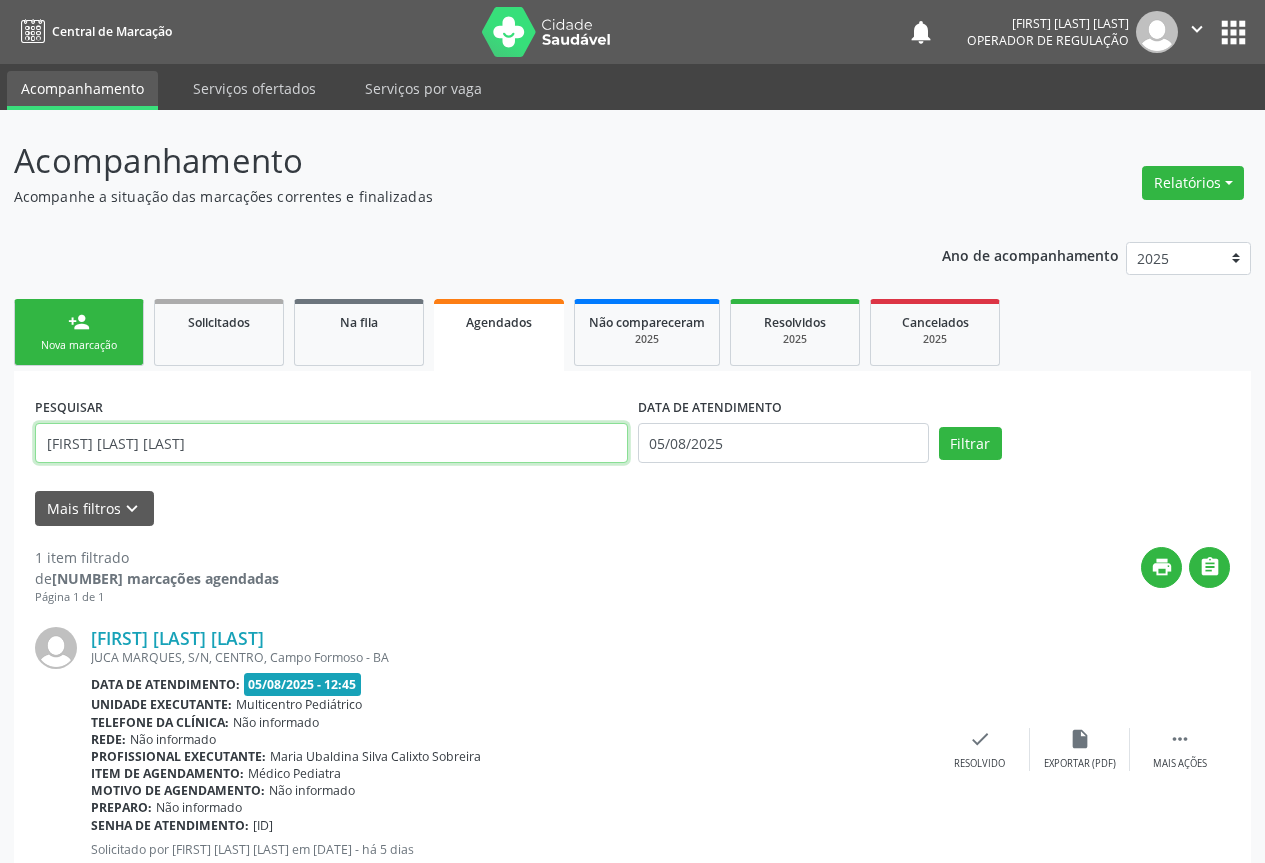 click on "[FIRST] [LAST] [LAST]" at bounding box center [331, 443] 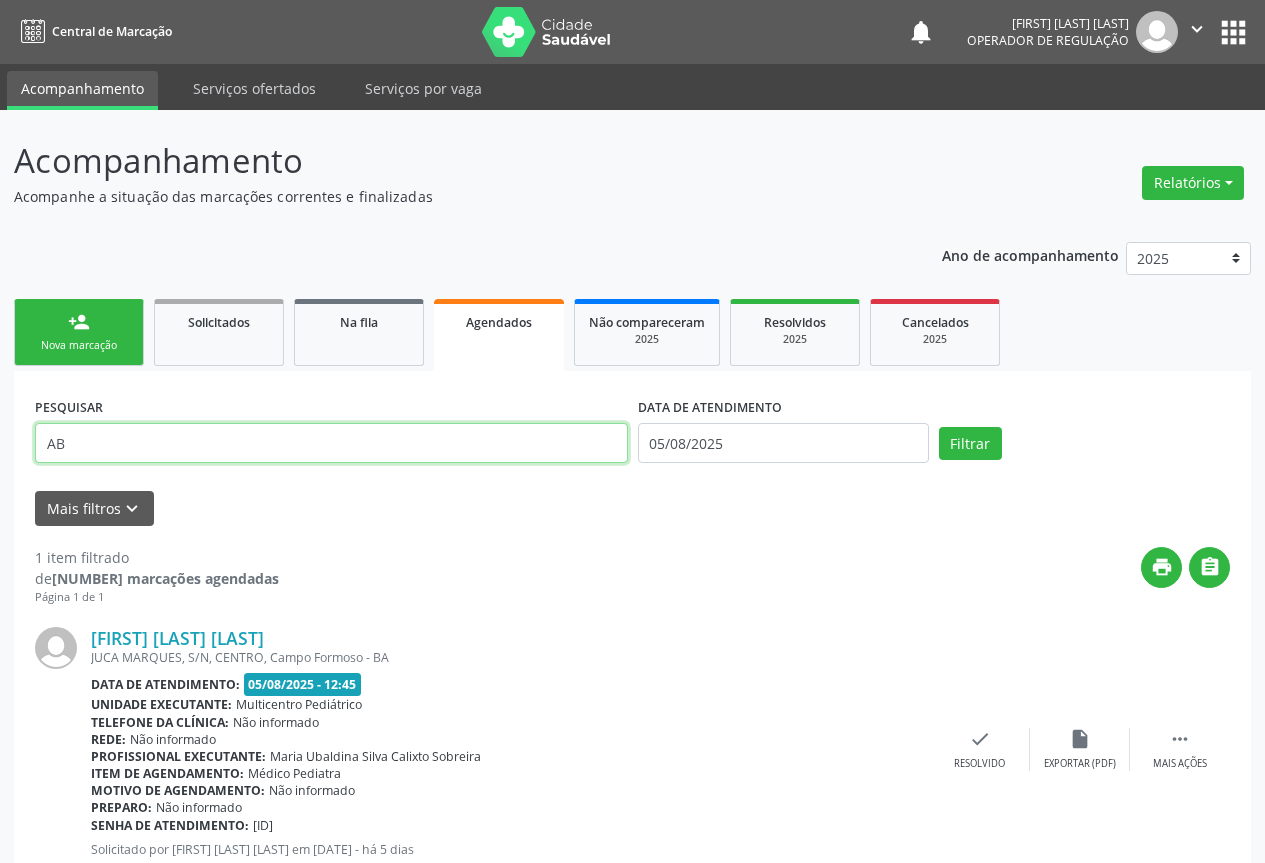 type on "A" 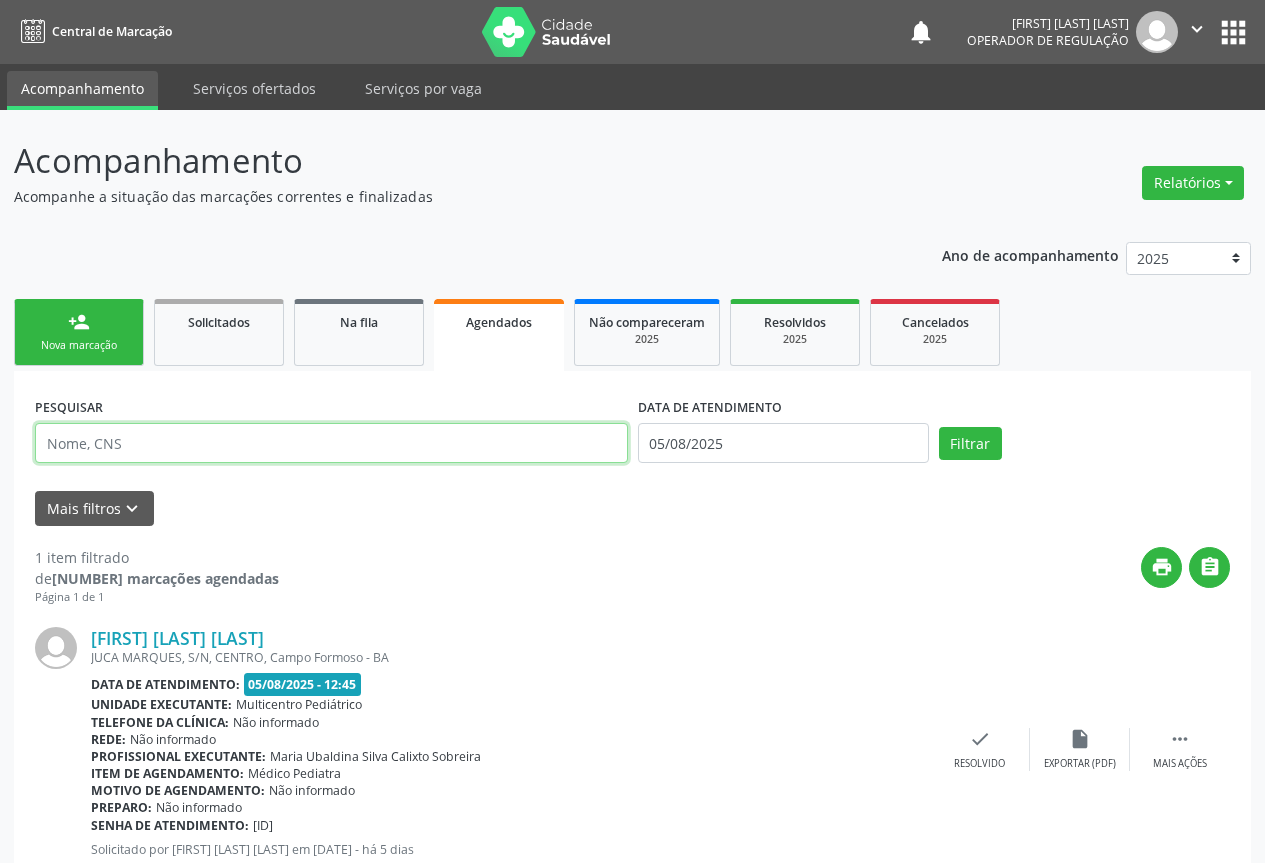 paste on "[PHONE]" 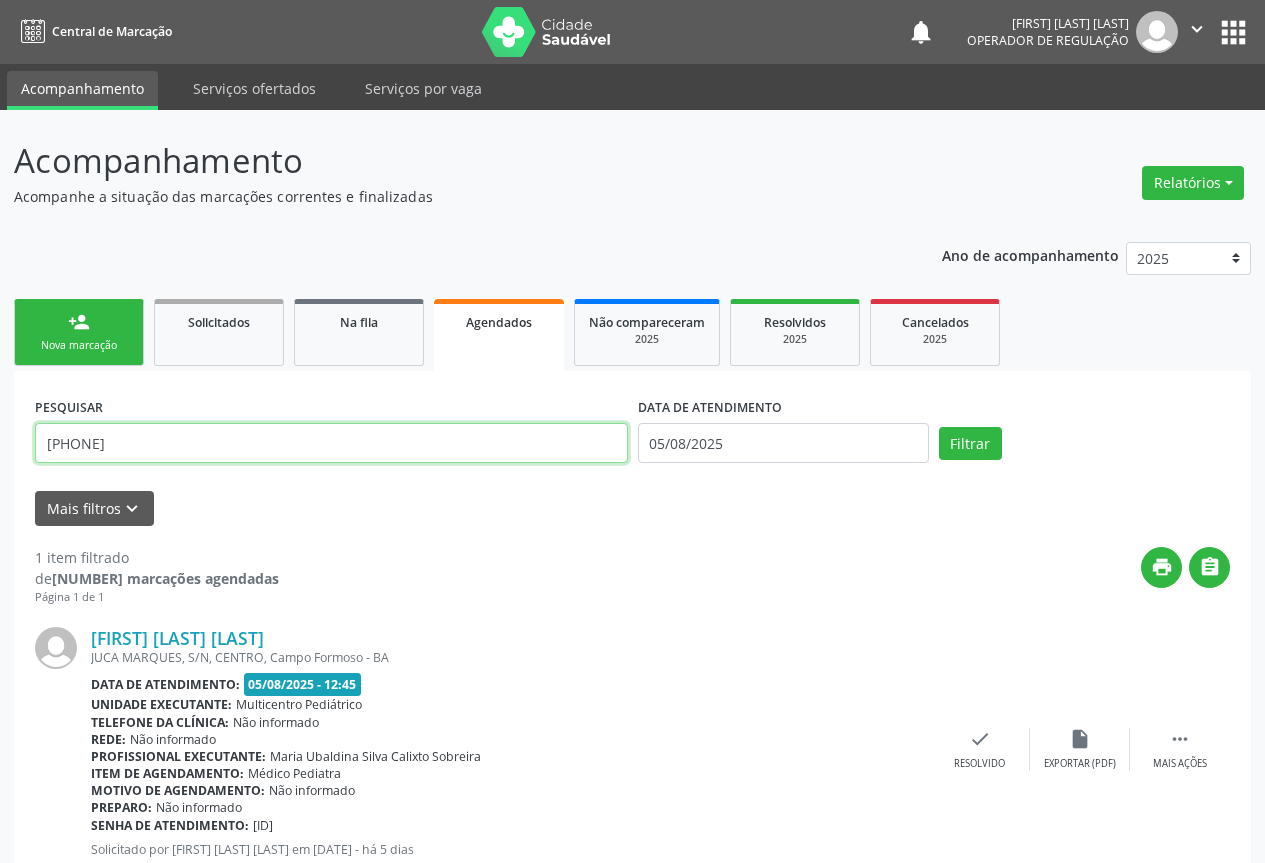 type on "[PHONE]" 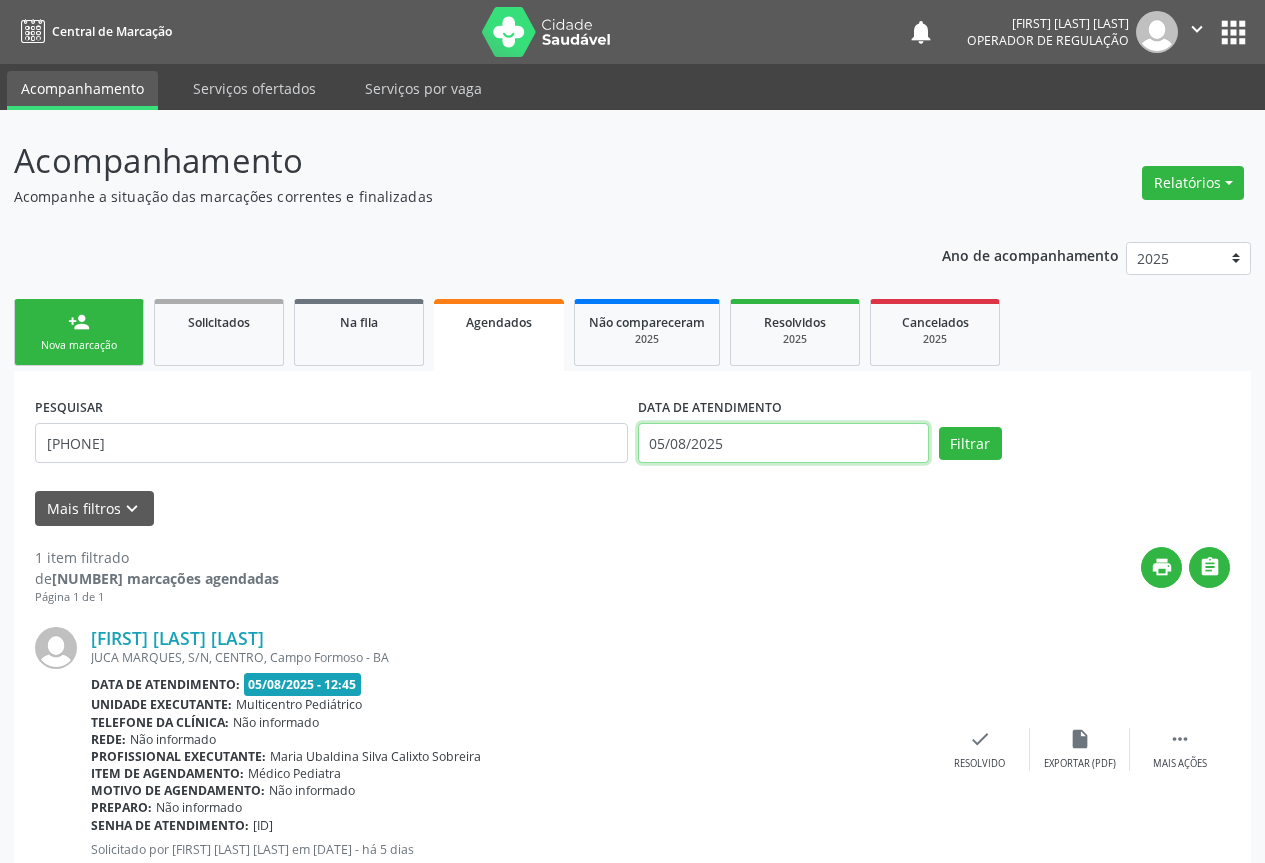 click on "05/08/2025" at bounding box center (783, 443) 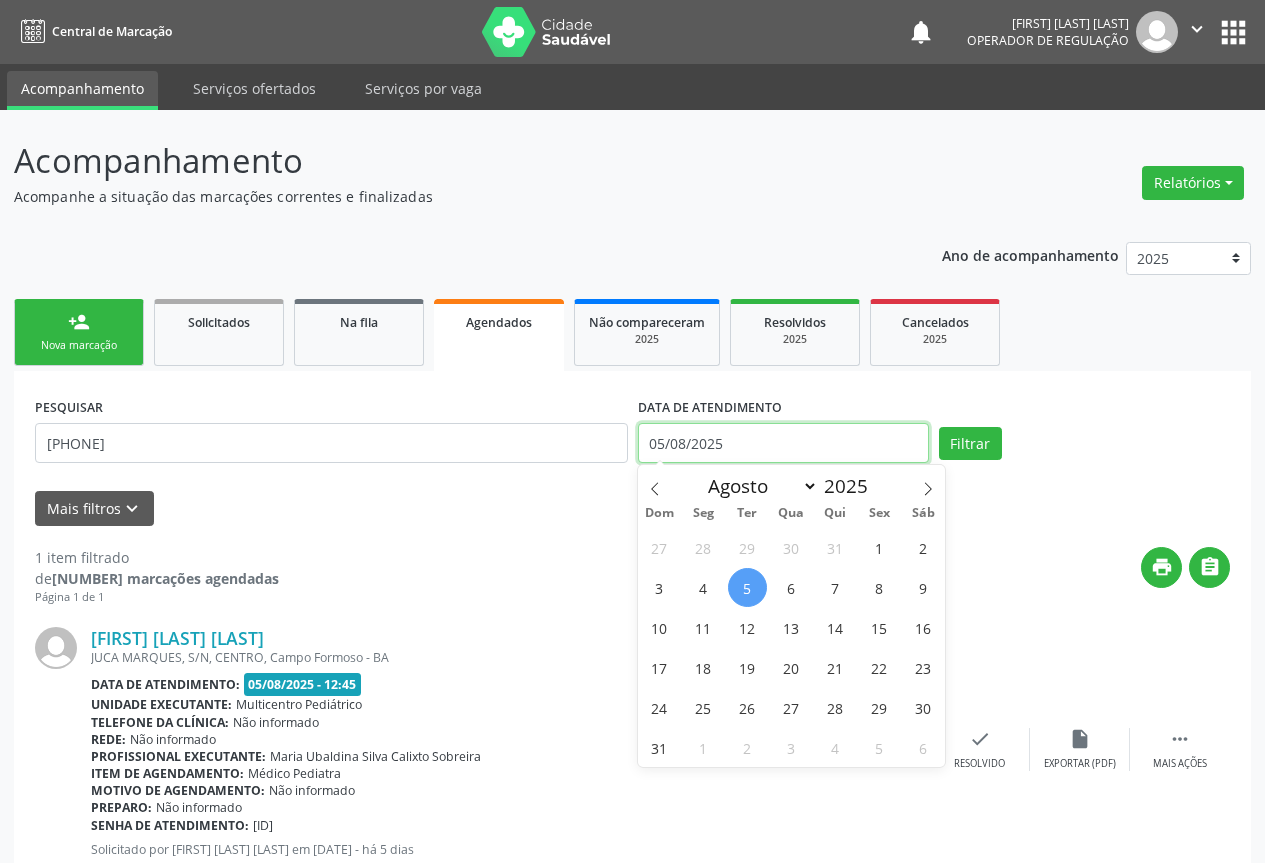 type 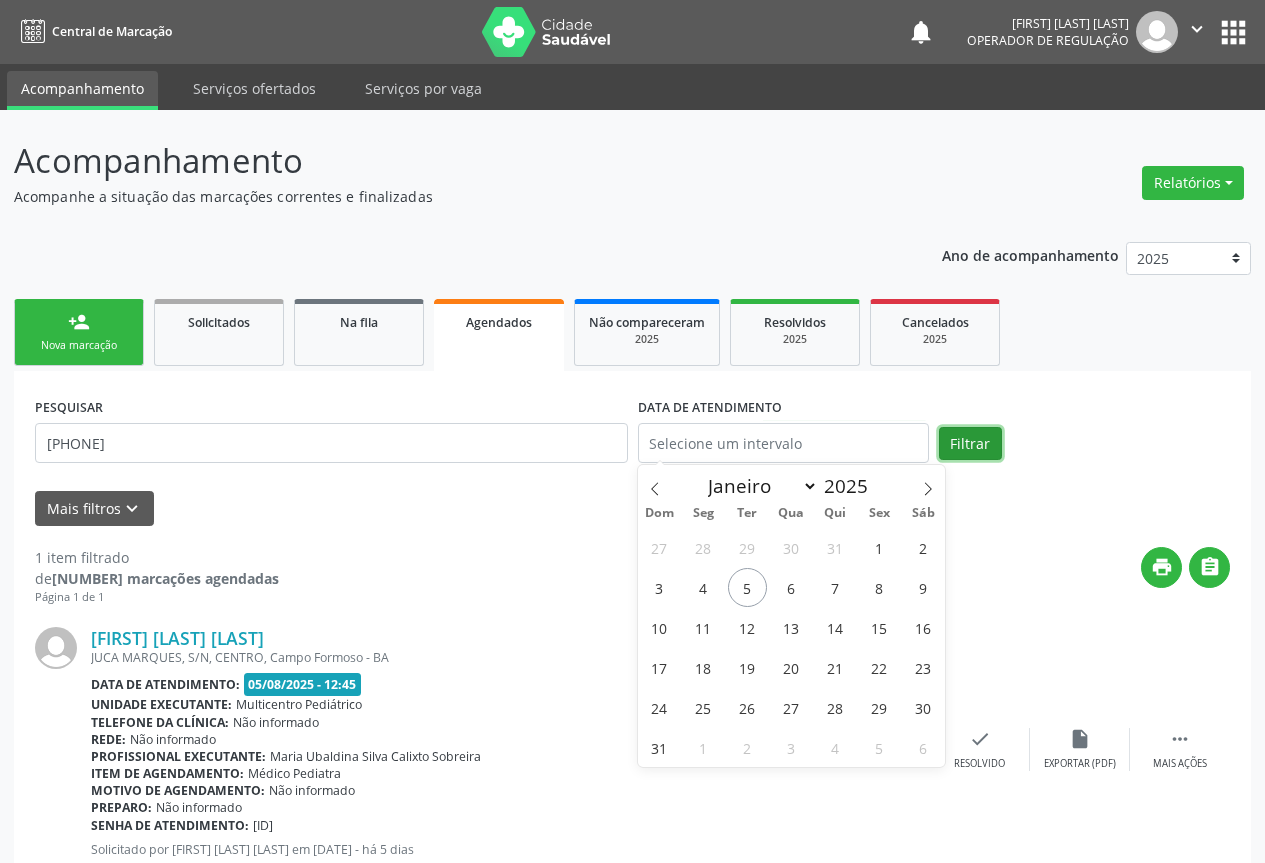 click on "Filtrar" at bounding box center (970, 444) 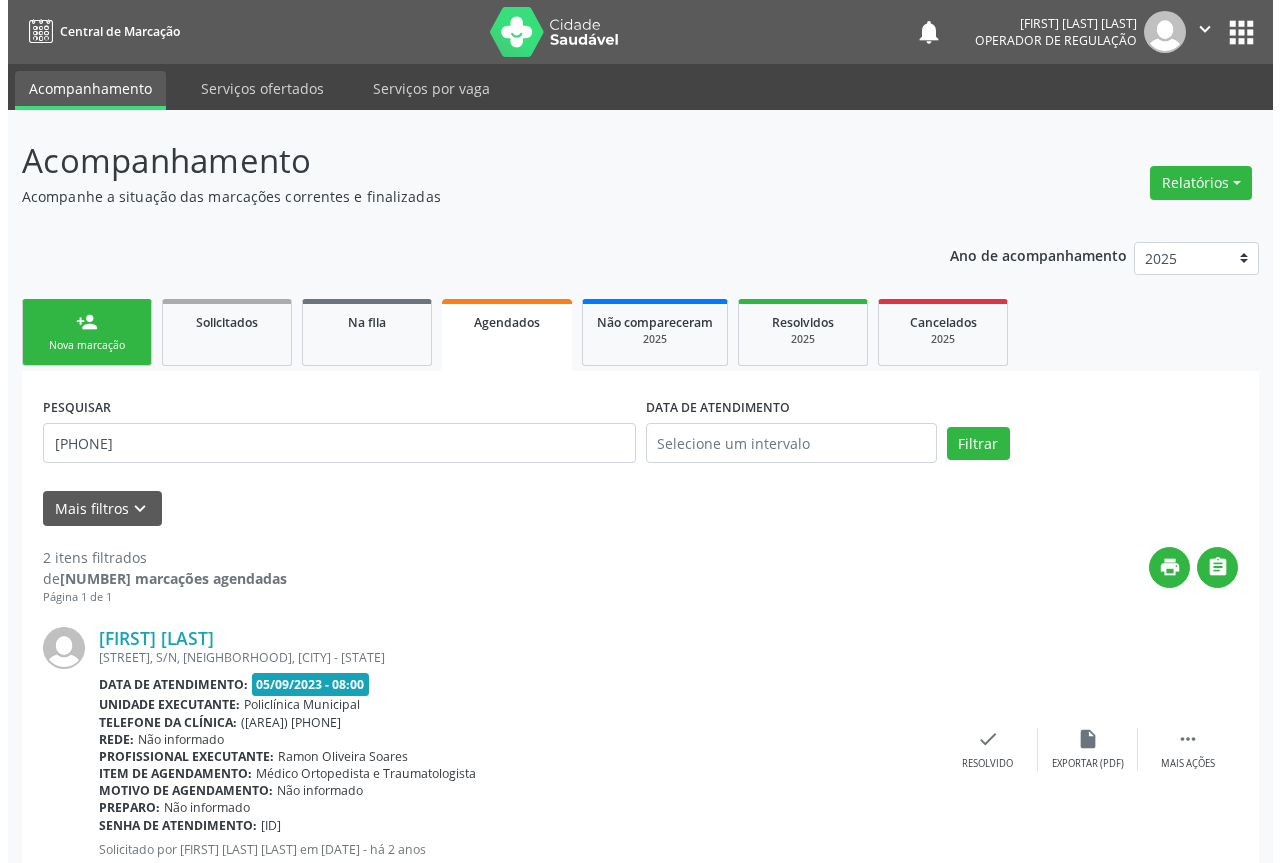 scroll, scrollTop: 353, scrollLeft: 0, axis: vertical 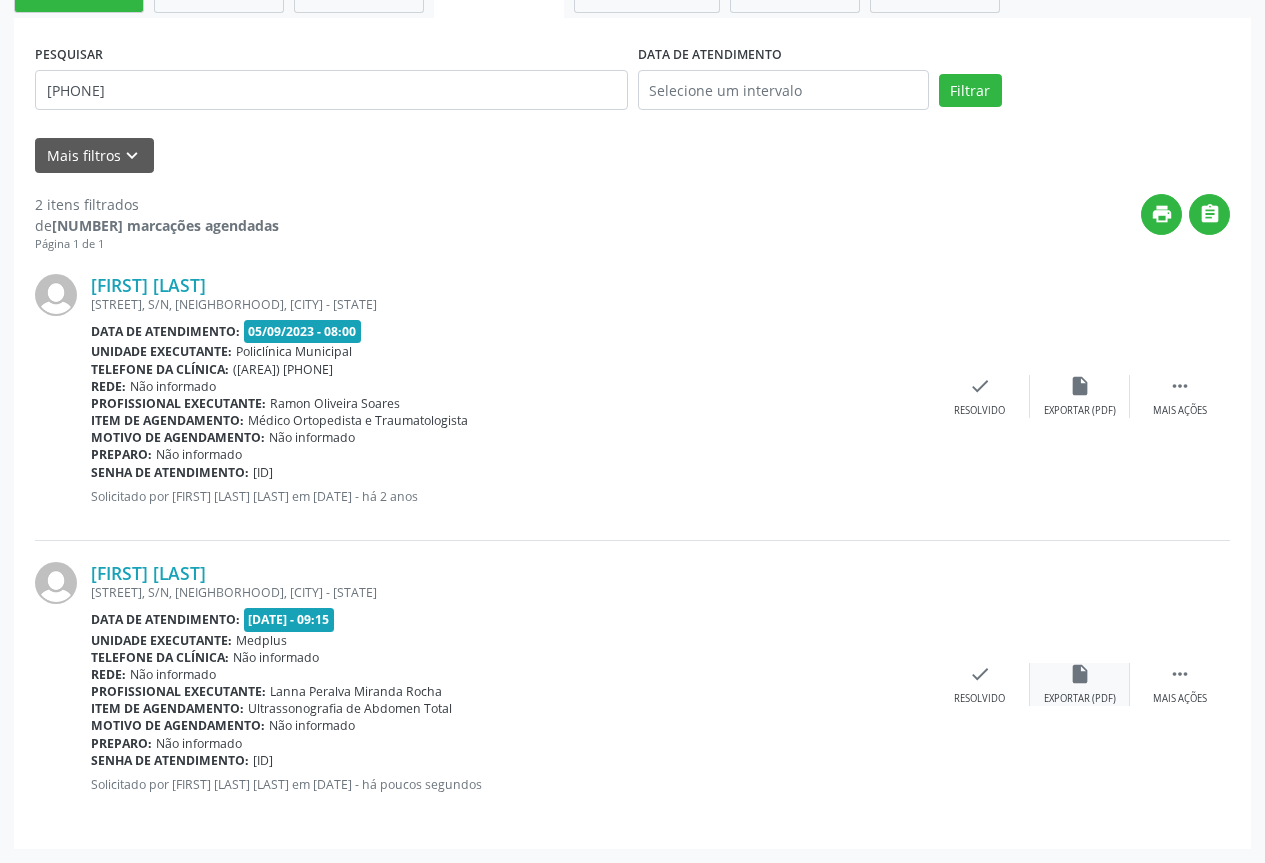click on "insert_drive_file" at bounding box center [1080, 674] 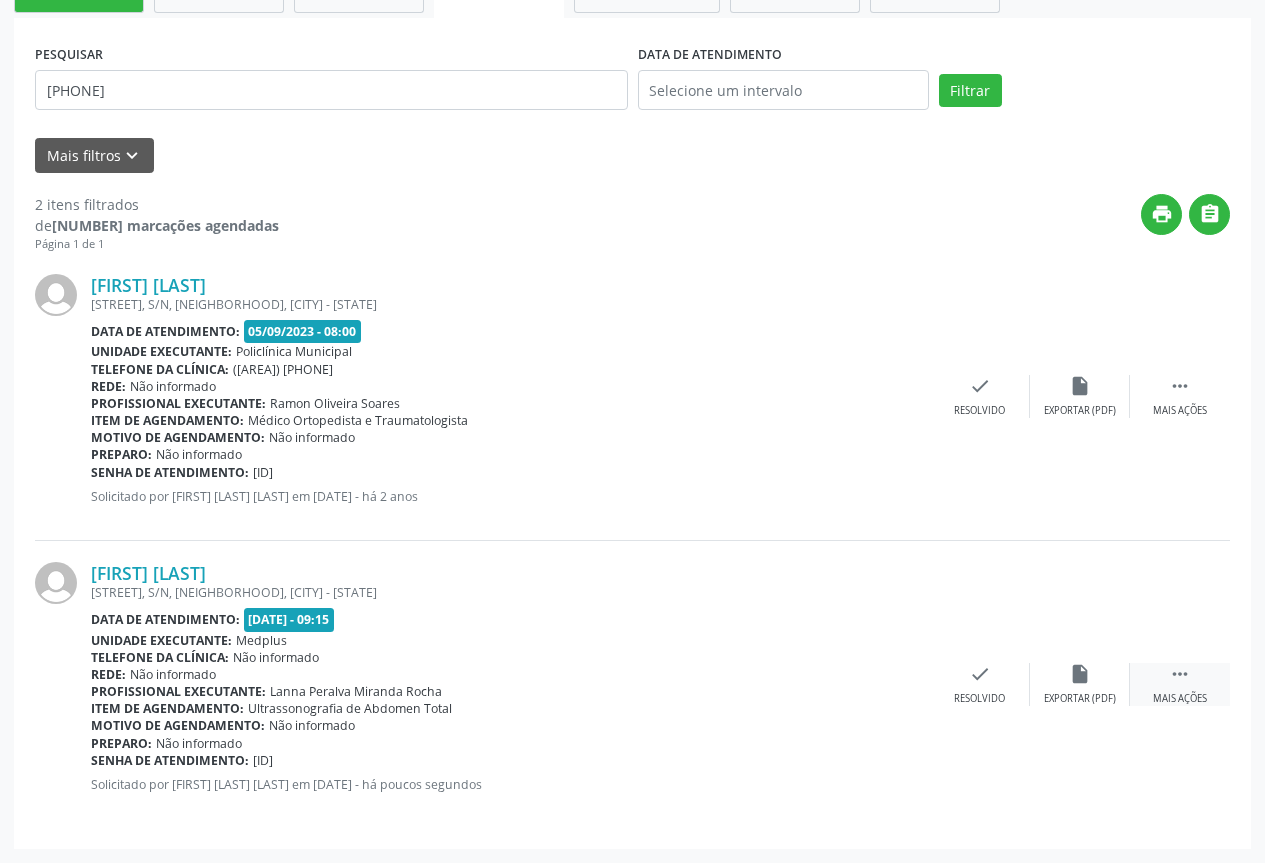 click on "
Mais ações" at bounding box center [1180, 684] 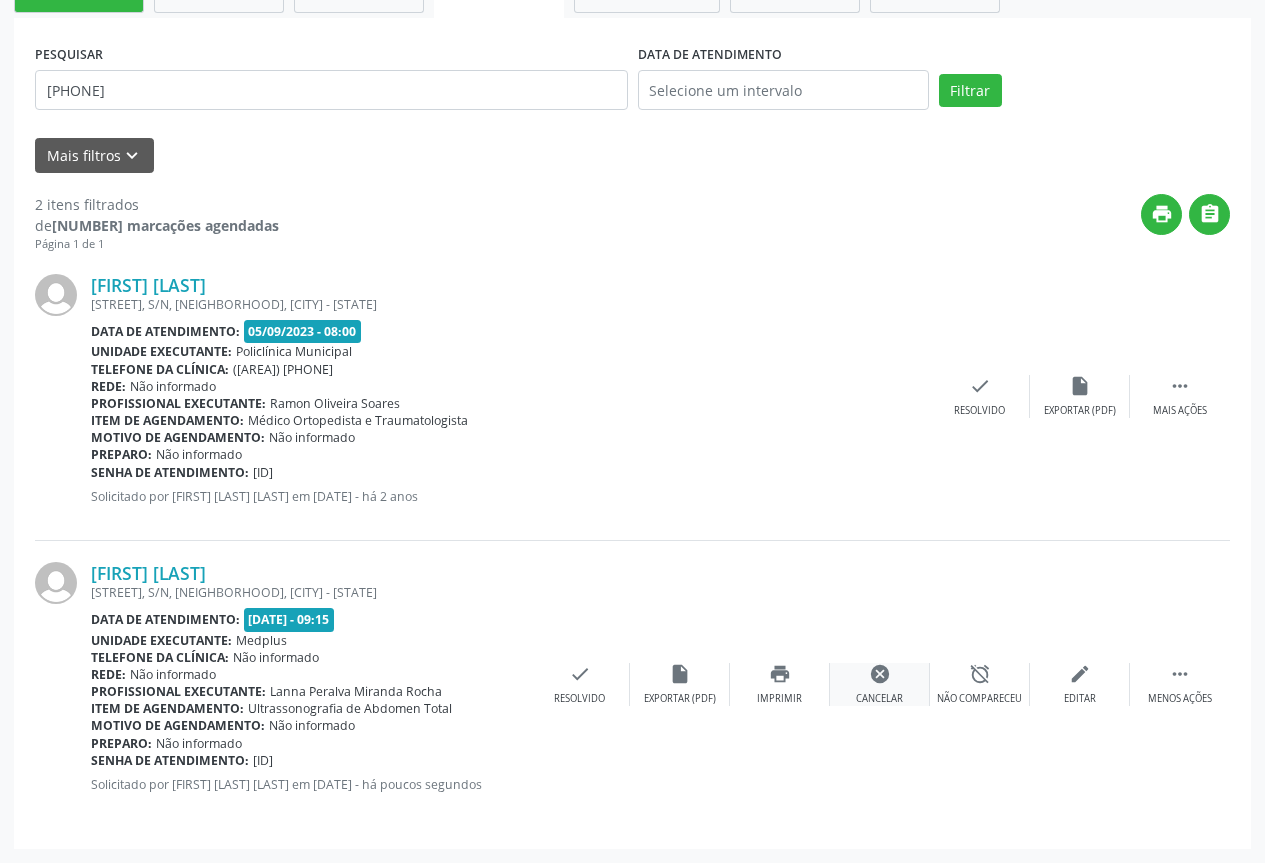 click on "cancel" at bounding box center (880, 674) 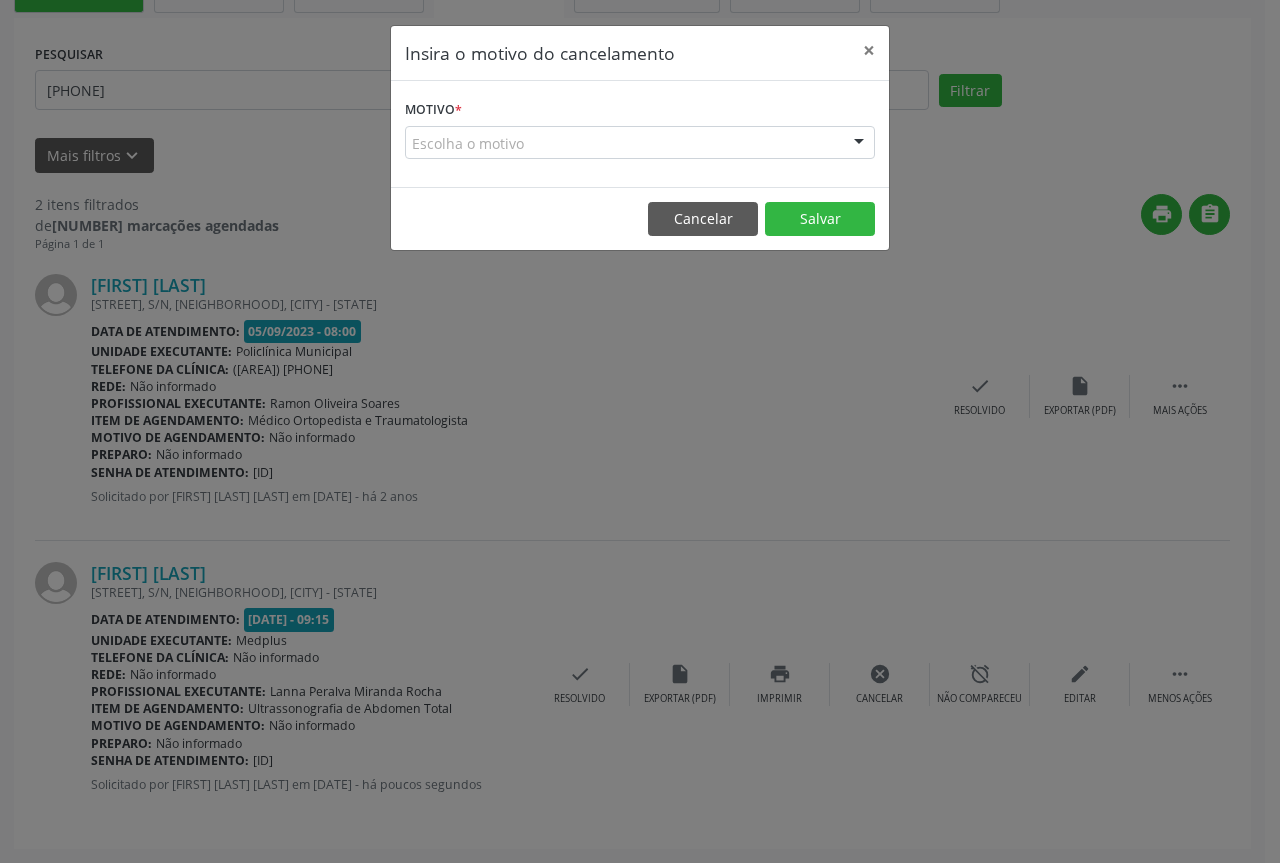 click on "Escolha o motivo" at bounding box center [640, 143] 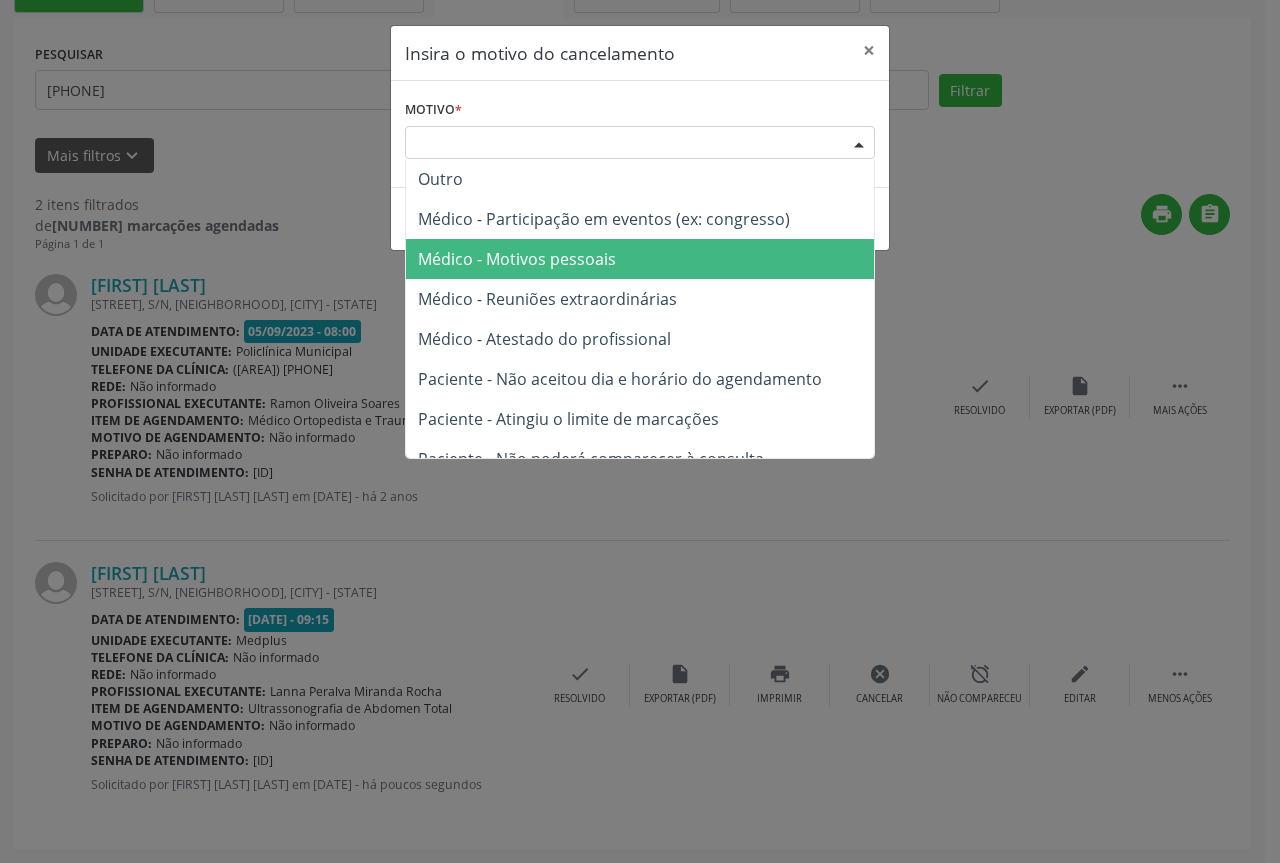 click on "Médico - Motivos pessoais" at bounding box center (517, 259) 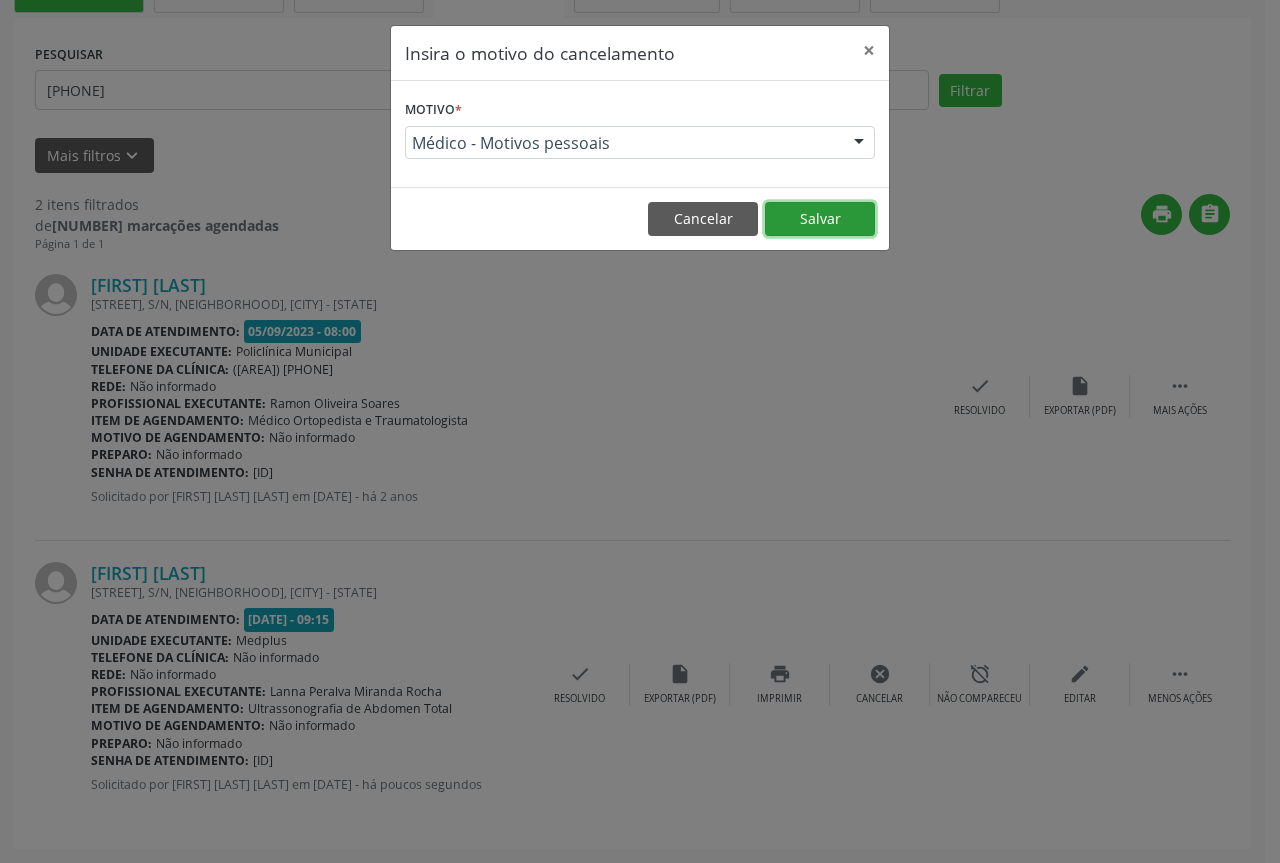 click on "Salvar" at bounding box center (820, 219) 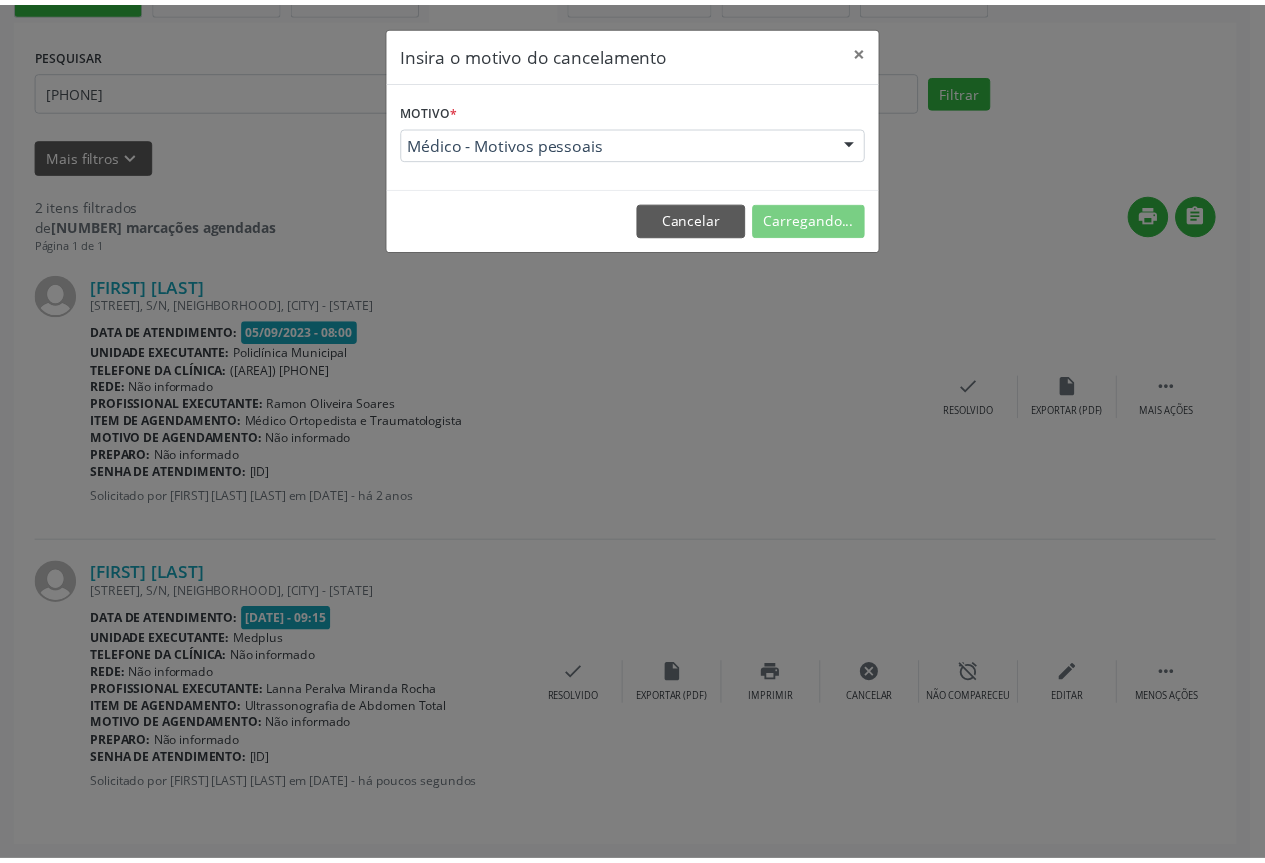 scroll, scrollTop: 0, scrollLeft: 0, axis: both 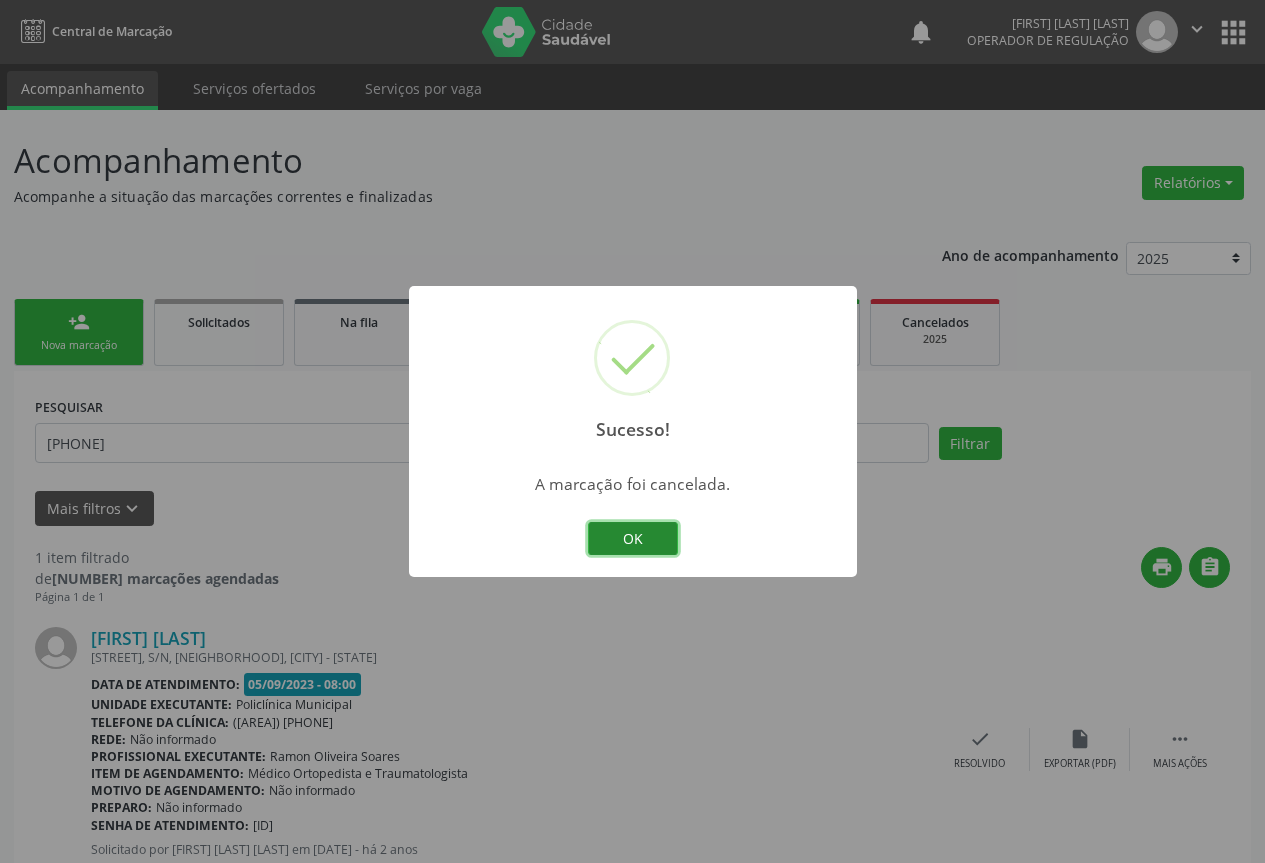 click on "OK" at bounding box center (633, 539) 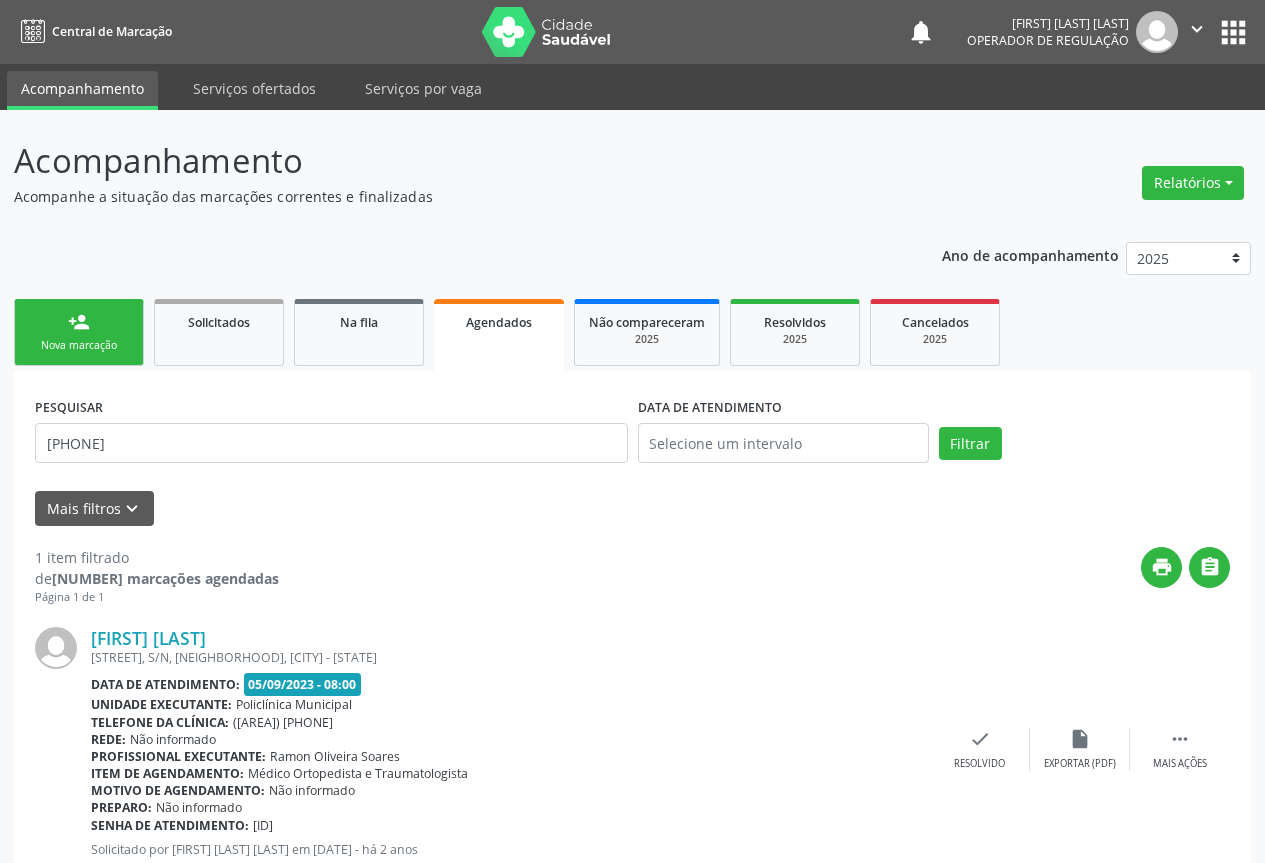 click on "Nova marcação" at bounding box center [79, 345] 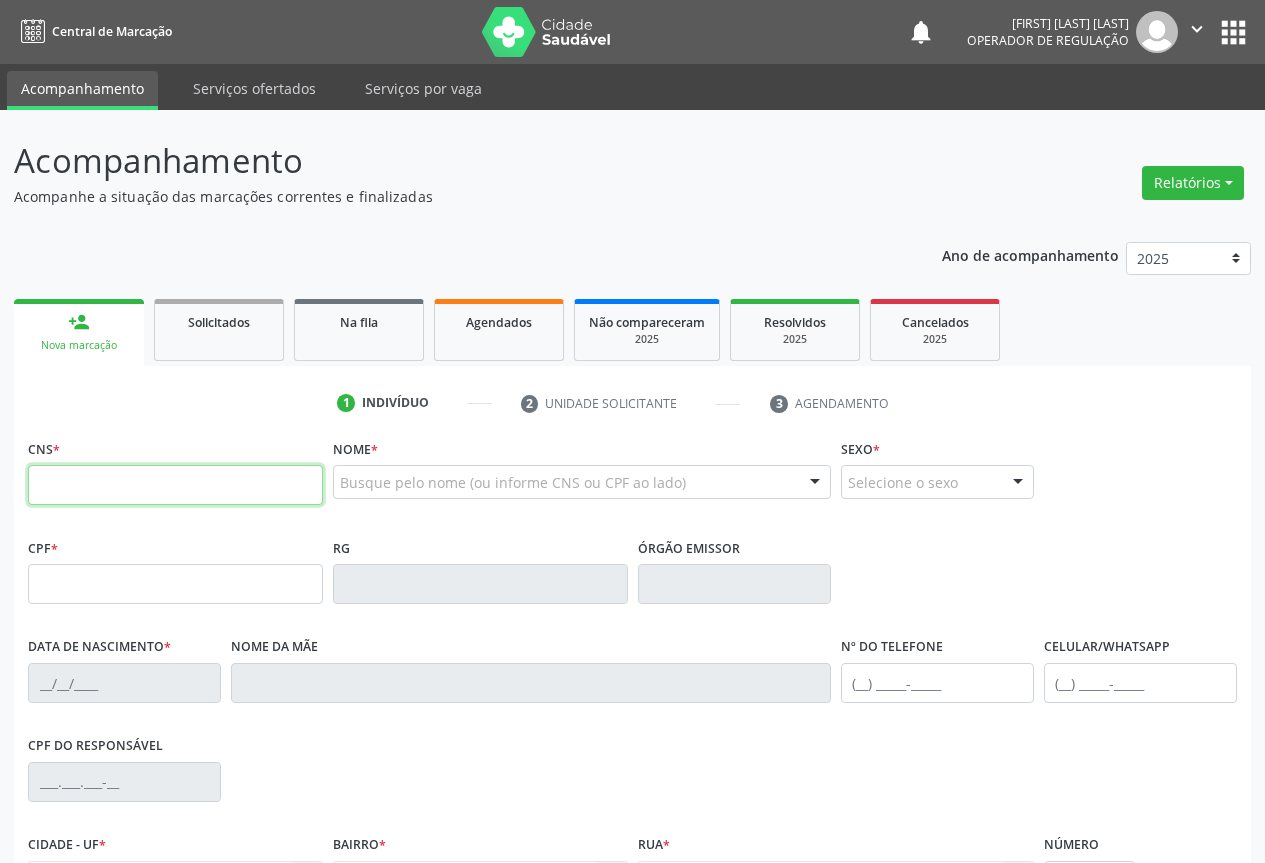 paste on "[PHONE]" 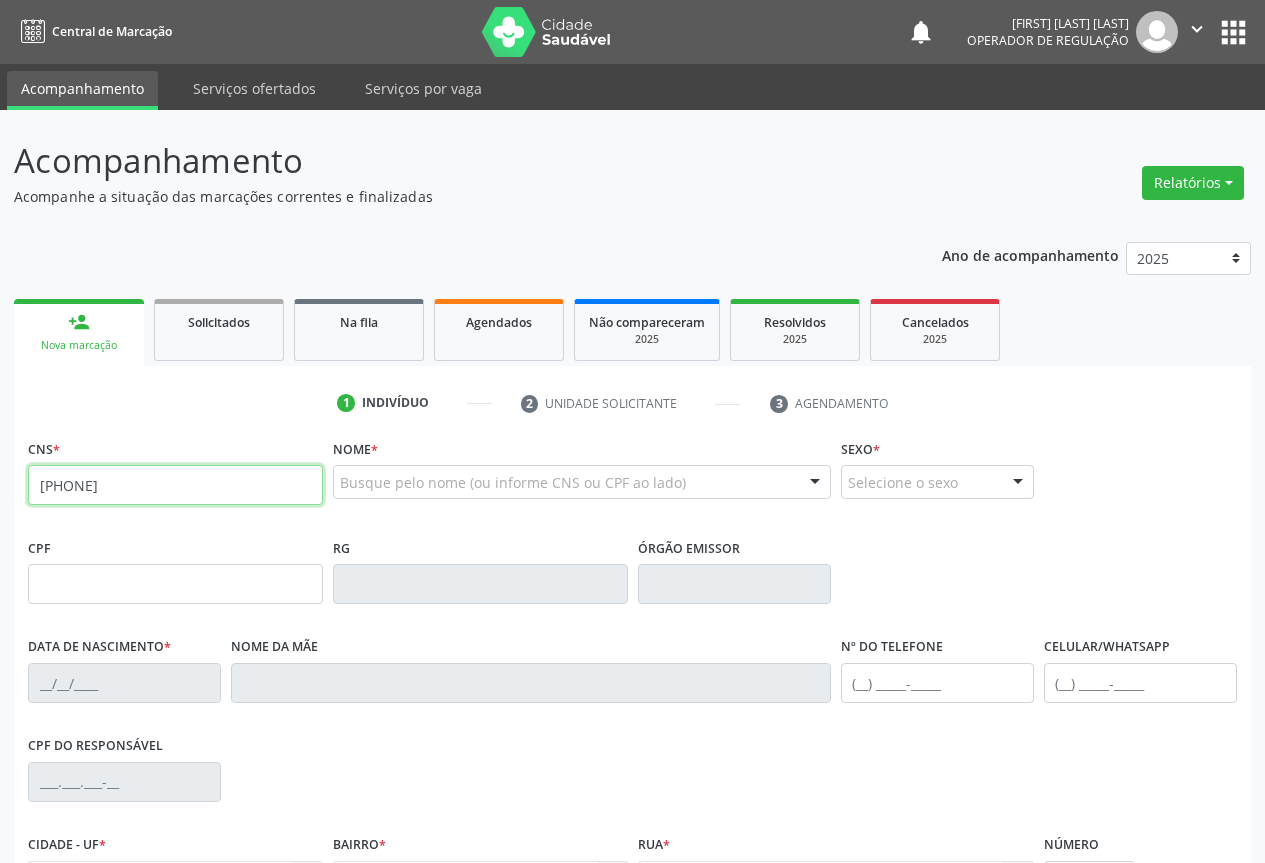 type on "[PHONE]" 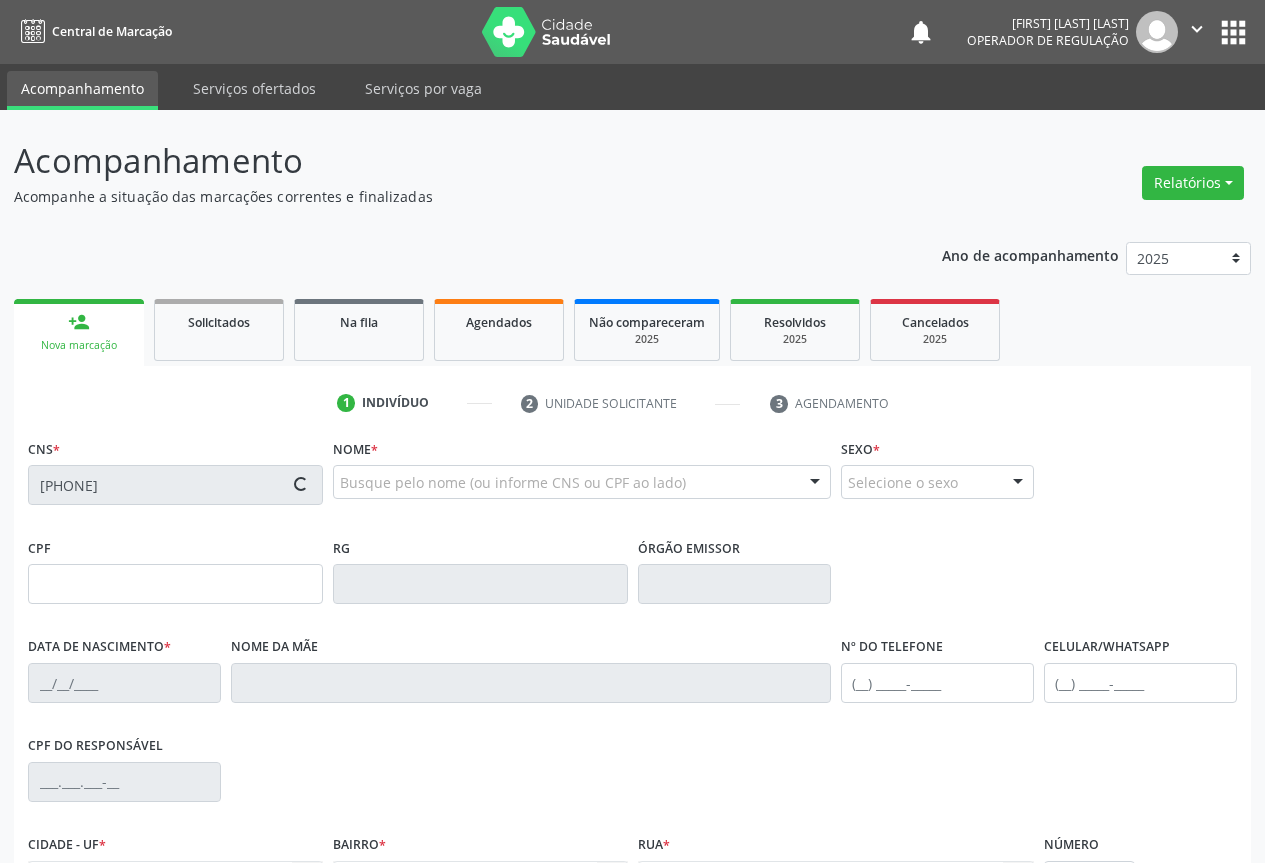 type on "1300111500" 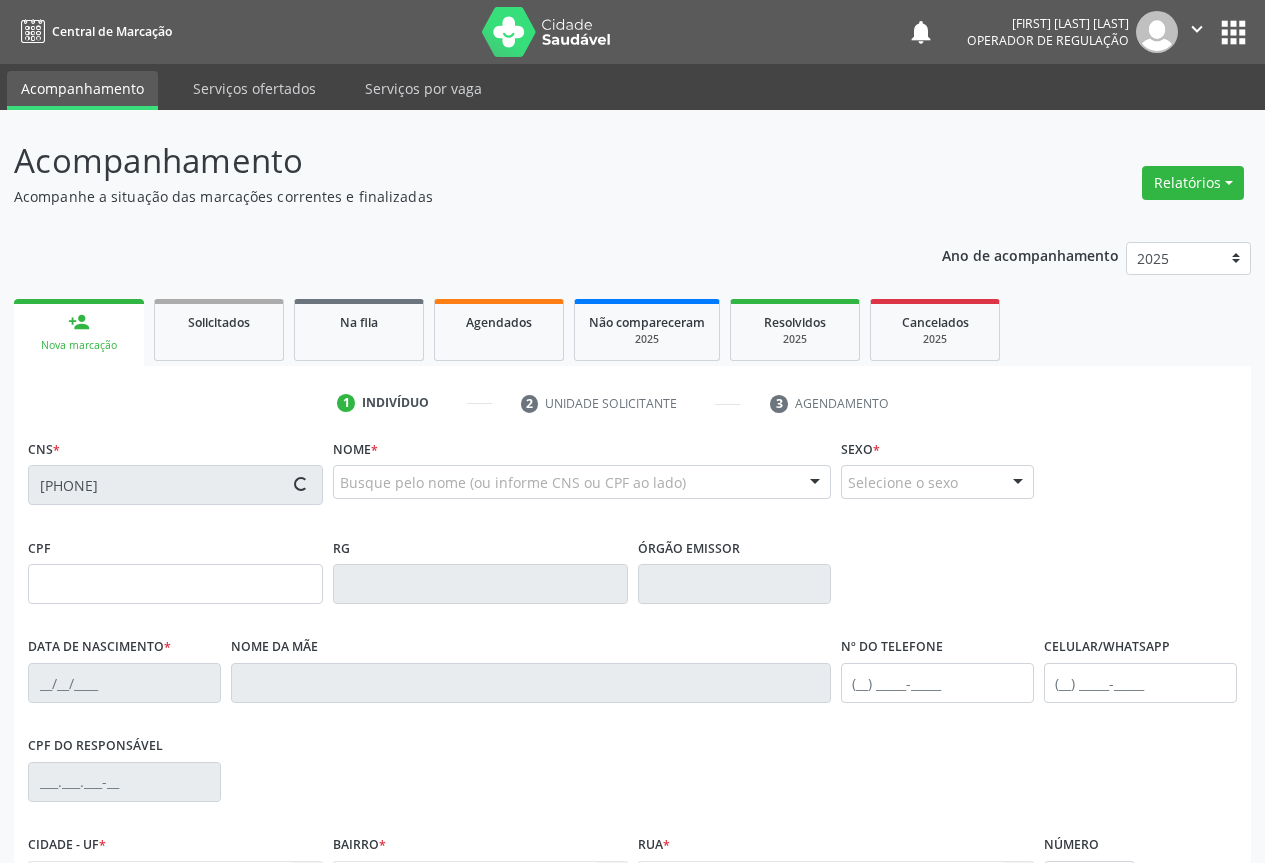 type on "13/02/1975" 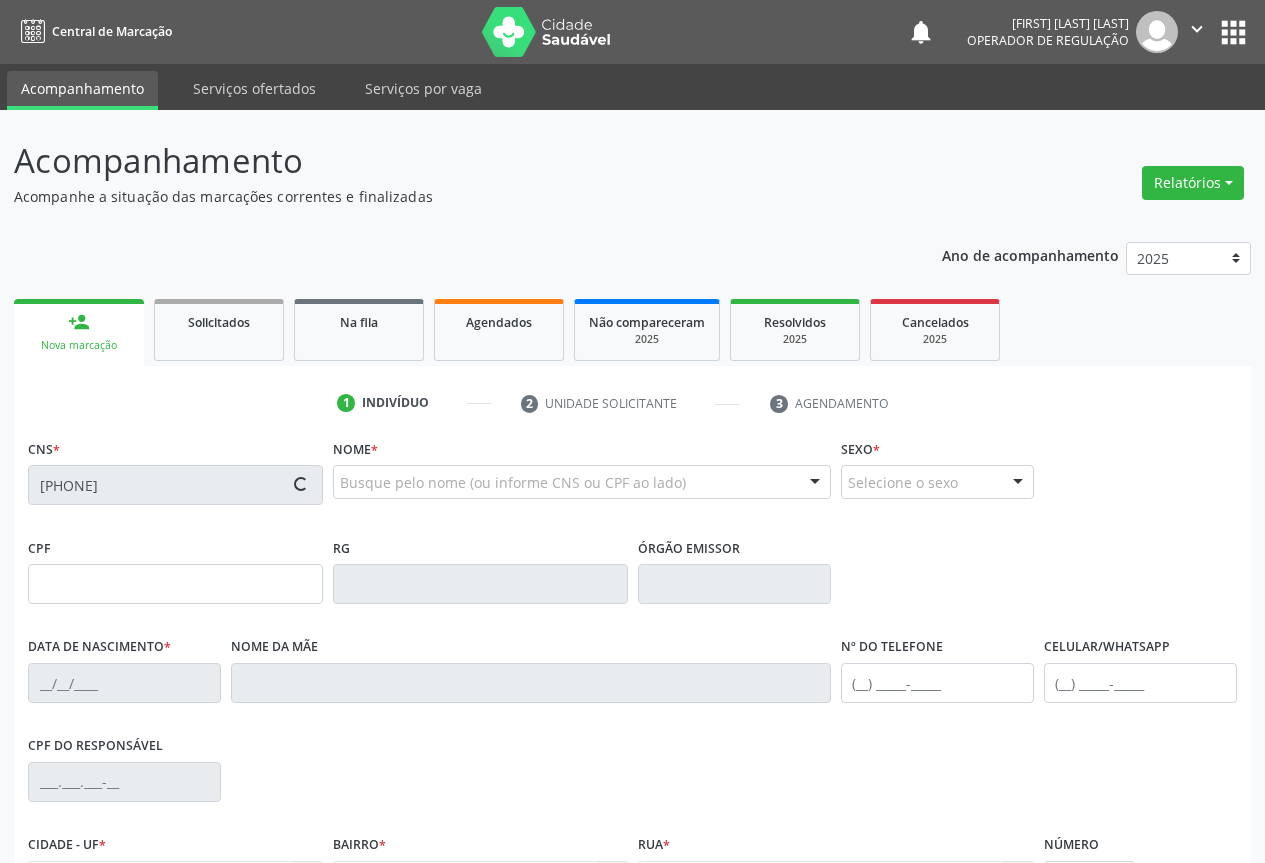 type on "(74) 99964-2738" 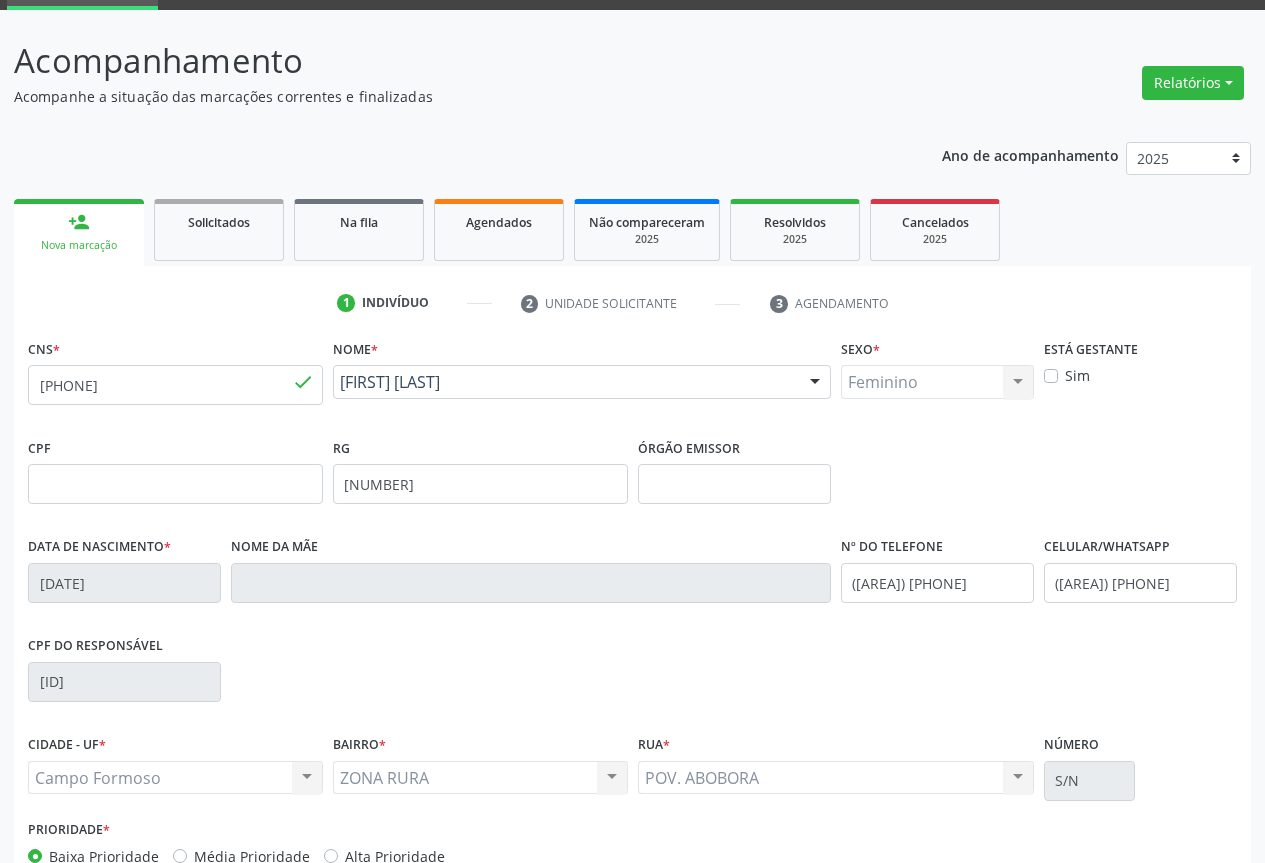 scroll, scrollTop: 221, scrollLeft: 0, axis: vertical 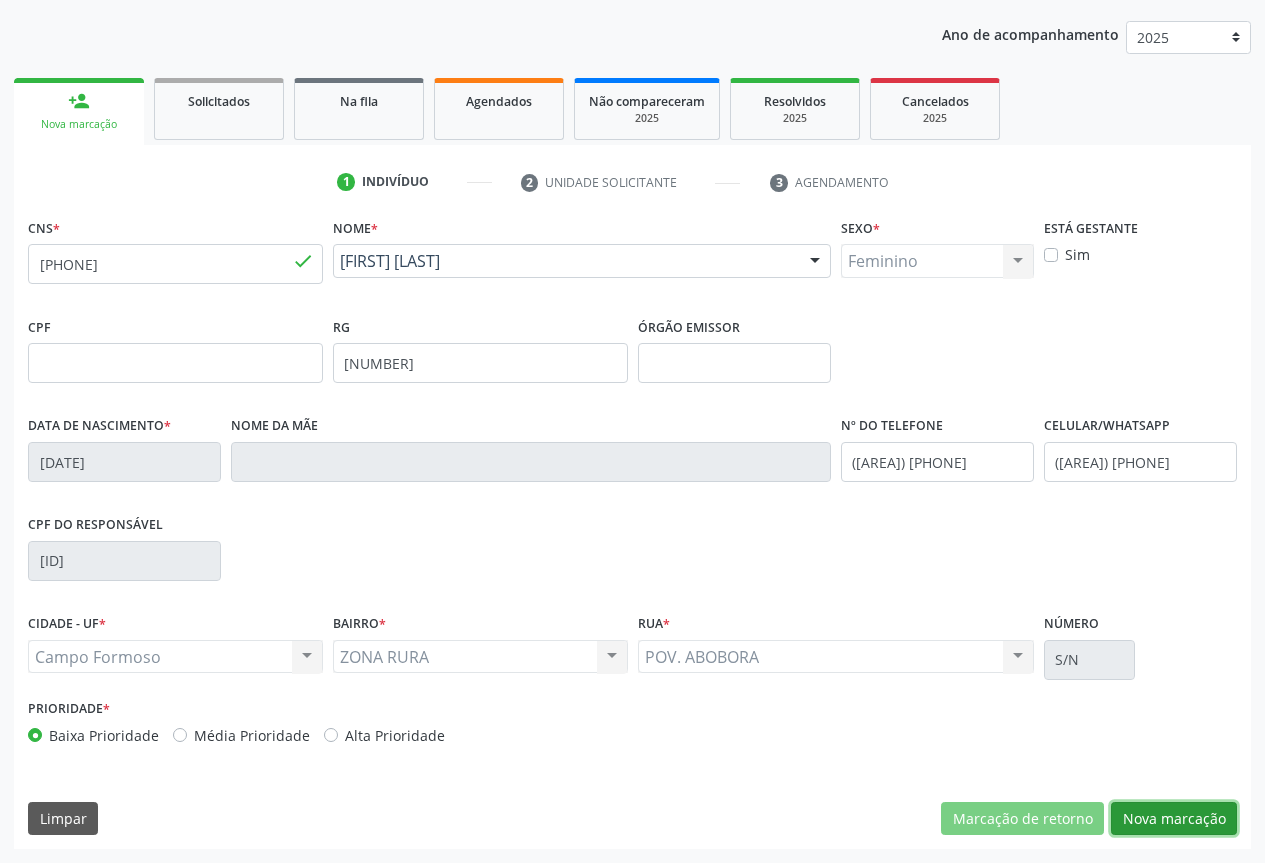 click on "Nova marcação" at bounding box center [1174, 819] 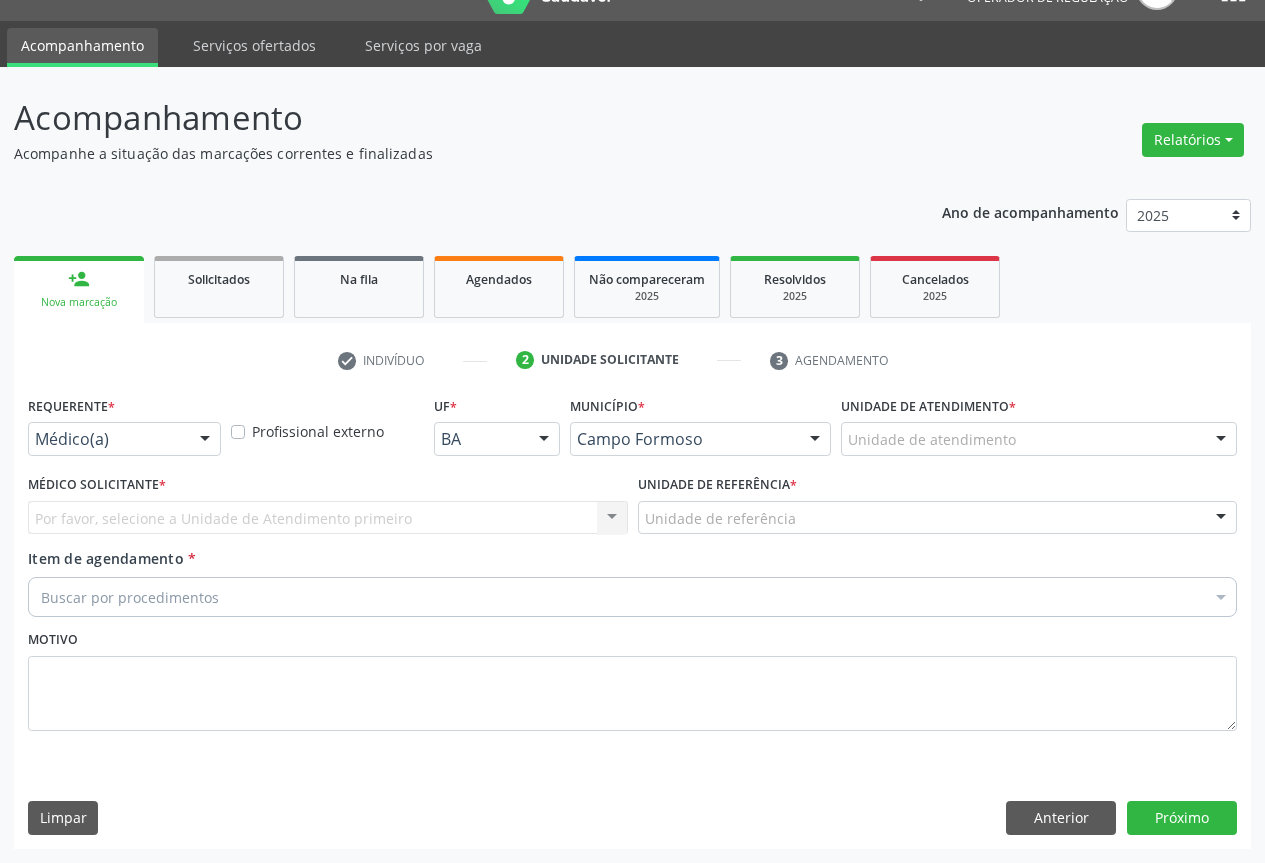 scroll, scrollTop: 43, scrollLeft: 0, axis: vertical 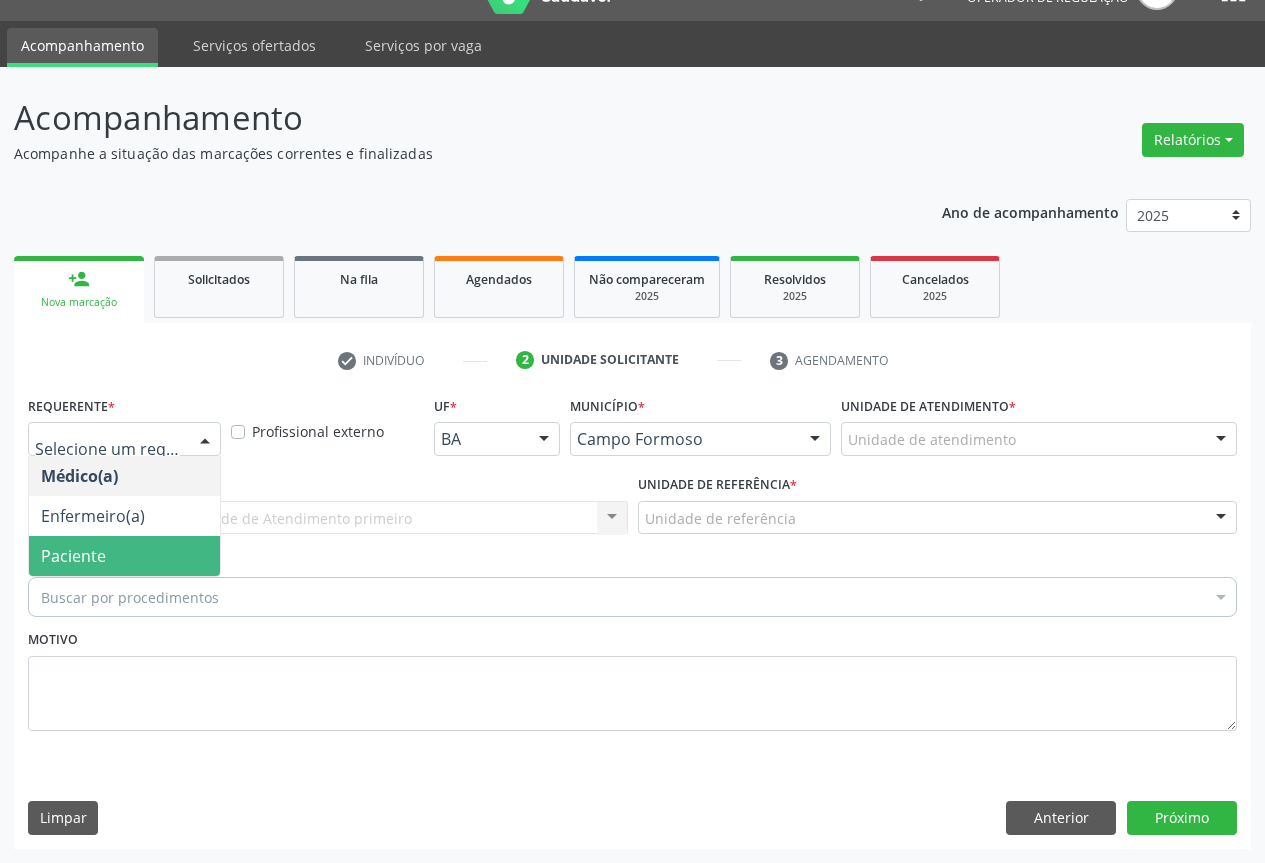drag, startPoint x: 135, startPoint y: 548, endPoint x: 213, endPoint y: 512, distance: 85.90693 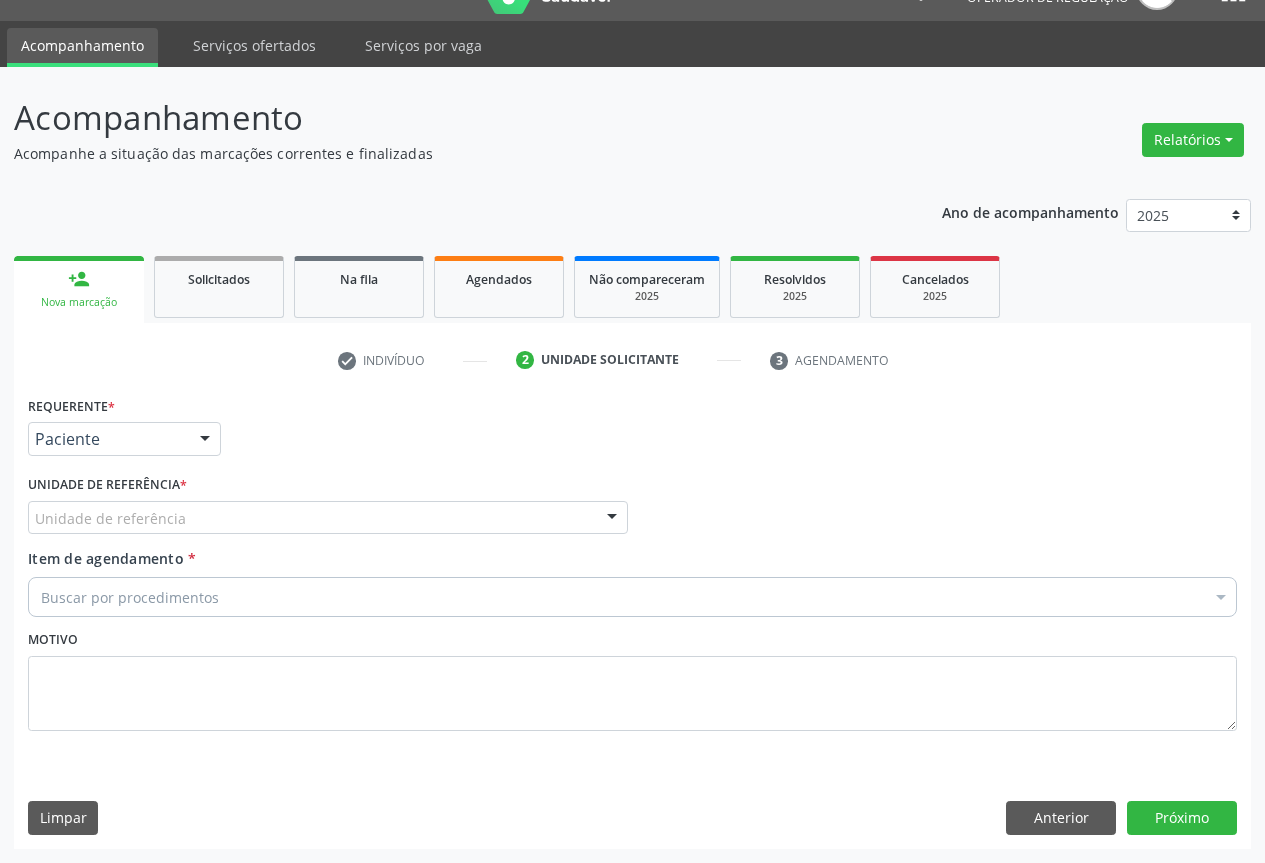 click on "Unidade de referência" at bounding box center (328, 518) 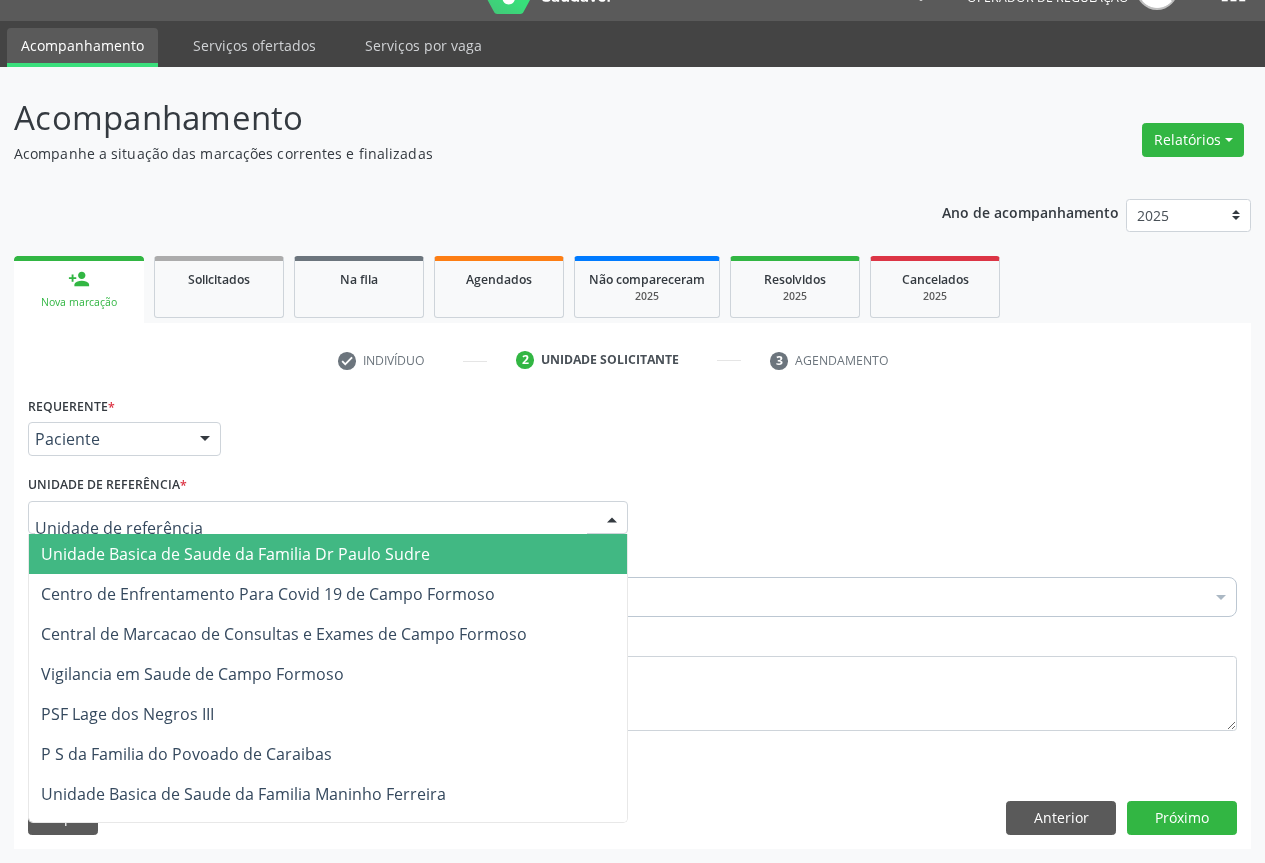 click on "Unidade Basica de Saude da Familia Dr Paulo Sudre" at bounding box center [235, 554] 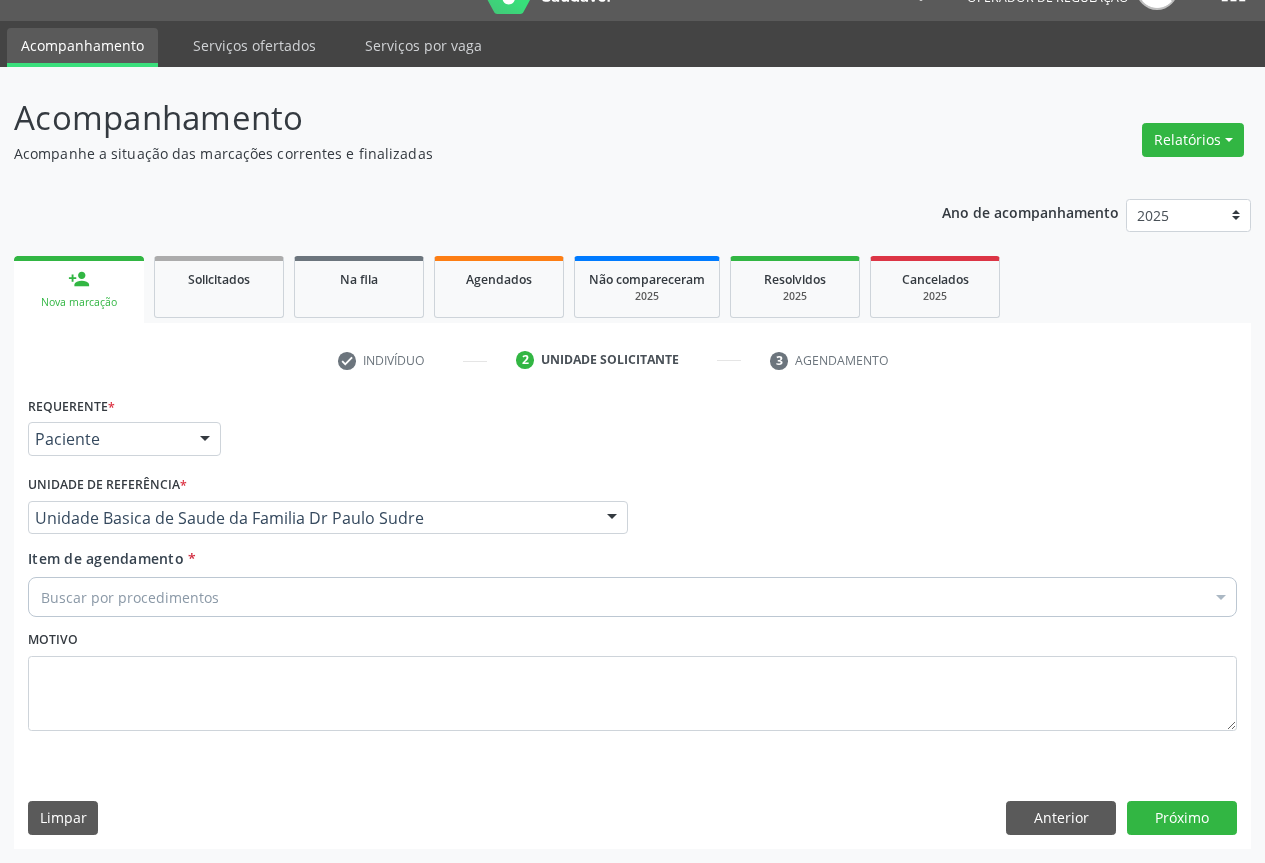 drag, startPoint x: 197, startPoint y: 600, endPoint x: 192, endPoint y: 617, distance: 17.720045 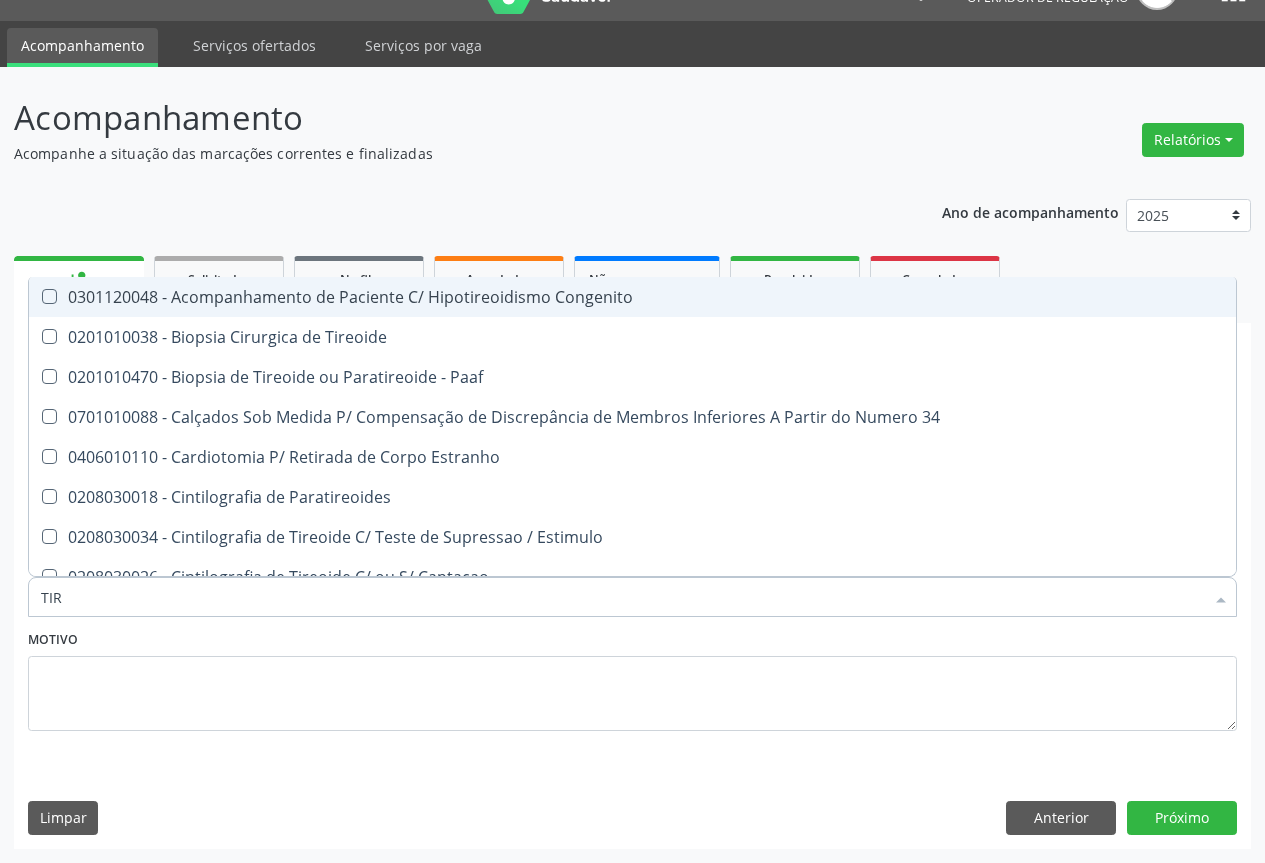type on "TIRE" 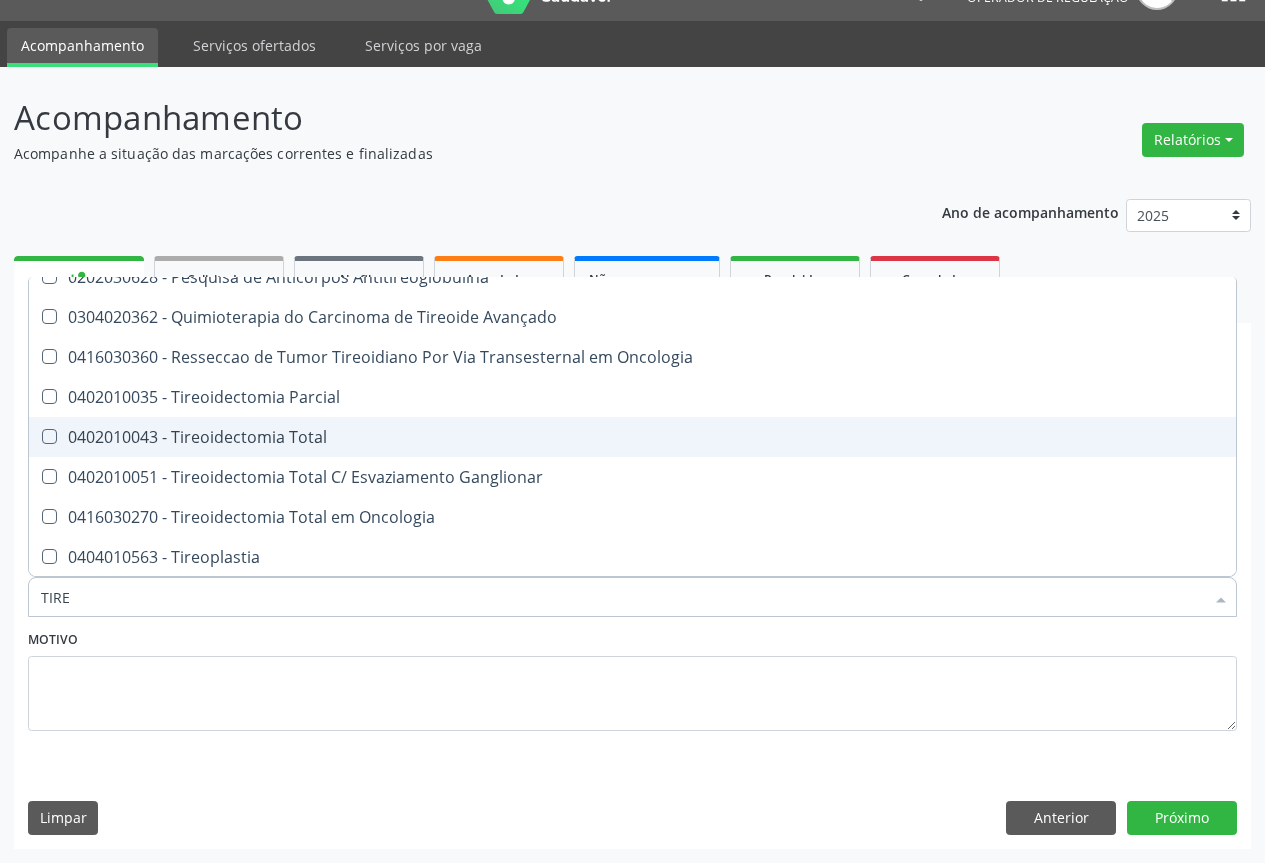 scroll, scrollTop: 901, scrollLeft: 0, axis: vertical 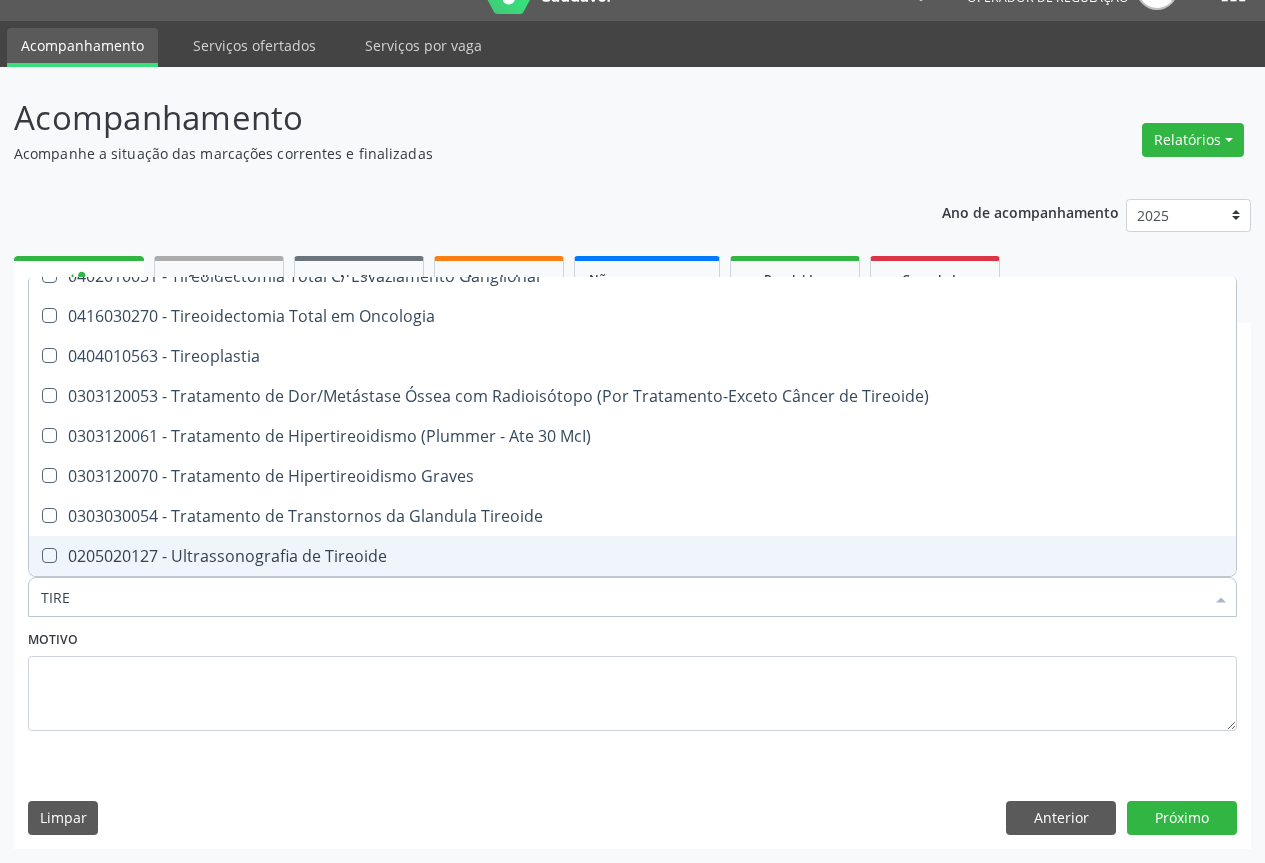 click on "0205020127 - Ultrassonografia de Tireoide" at bounding box center [632, 556] 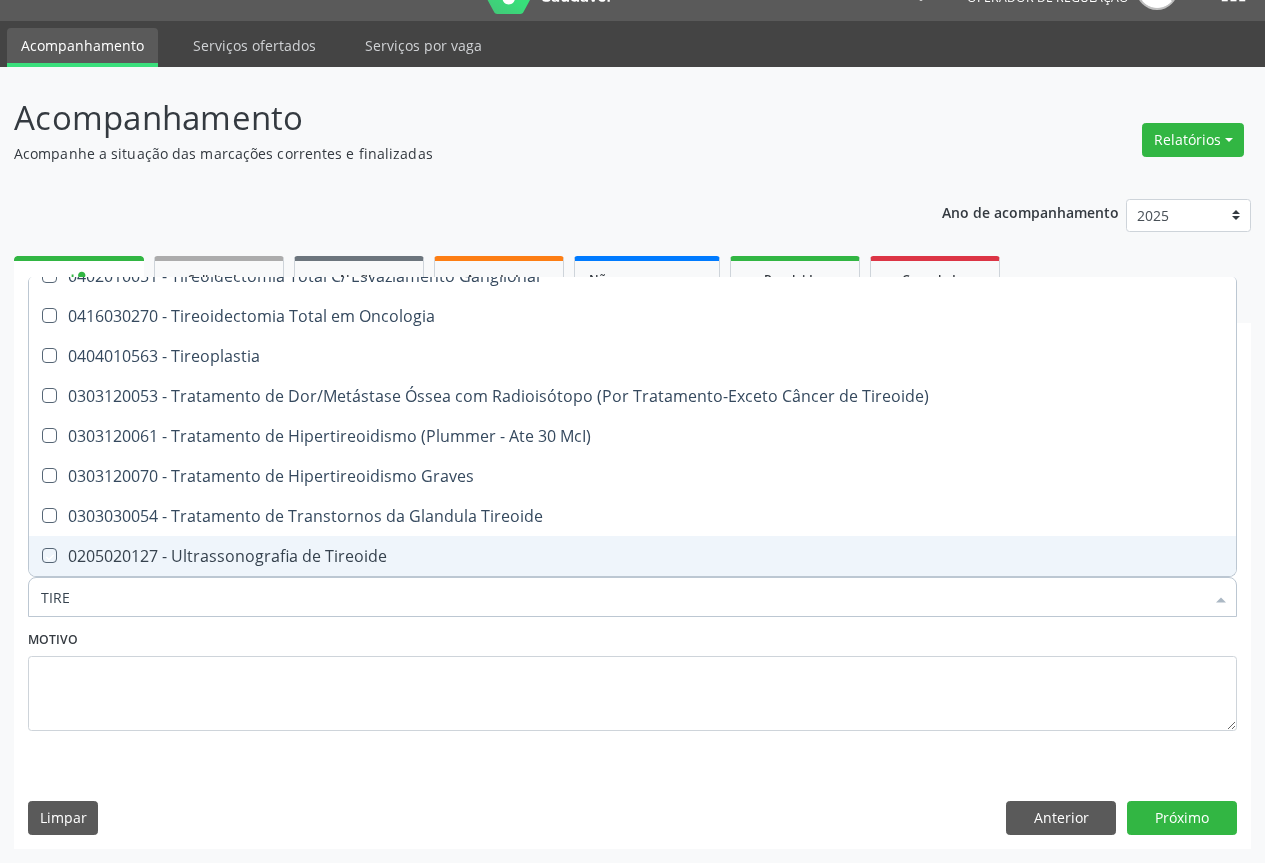 checkbox on "true" 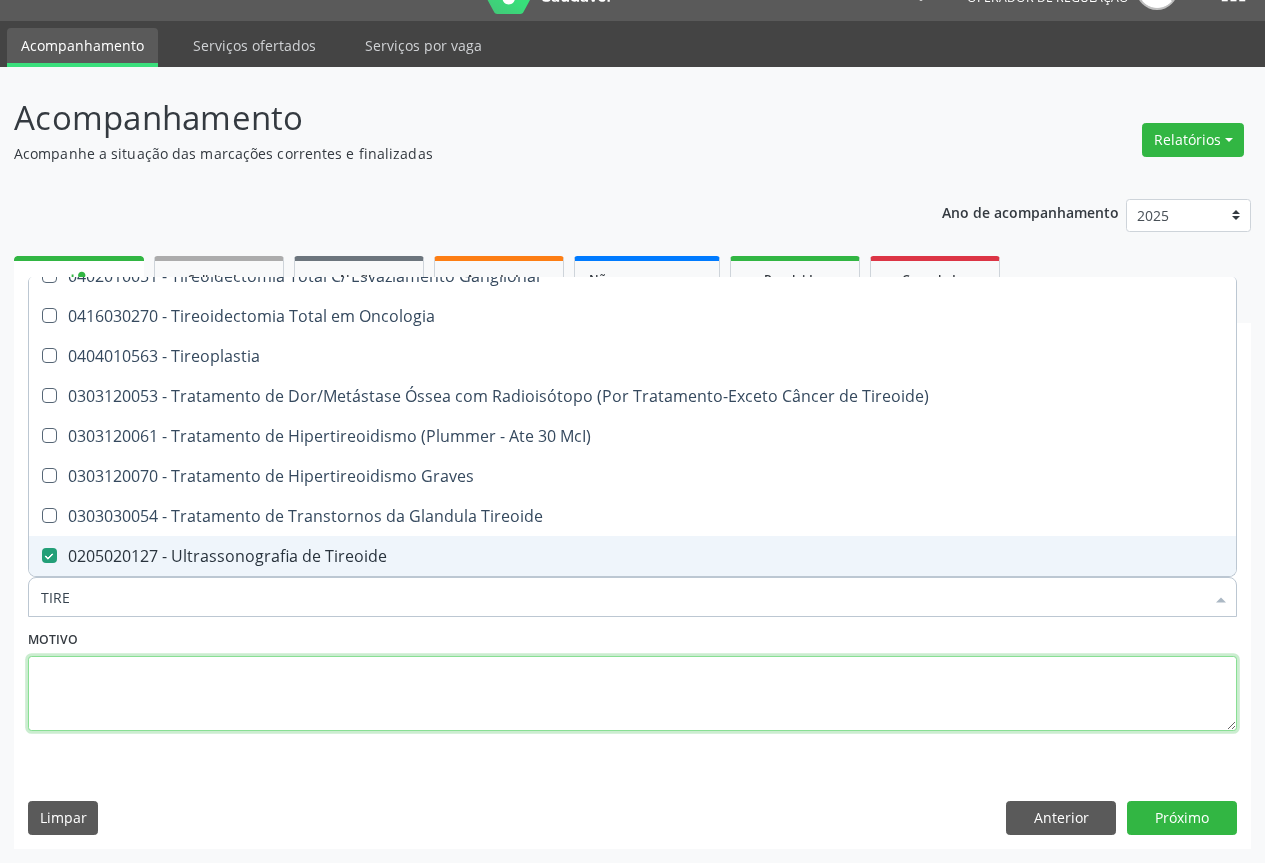 click at bounding box center [632, 694] 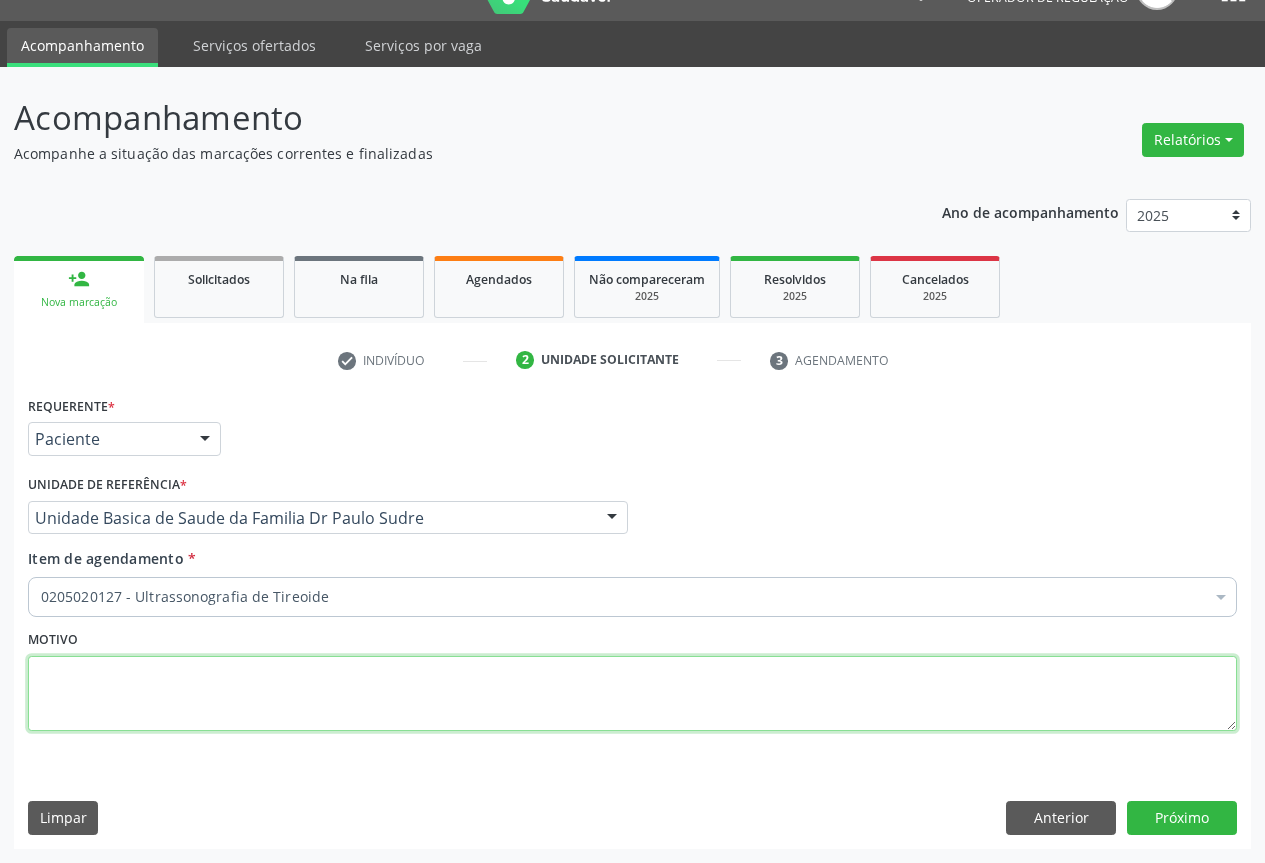 scroll, scrollTop: 0, scrollLeft: 0, axis: both 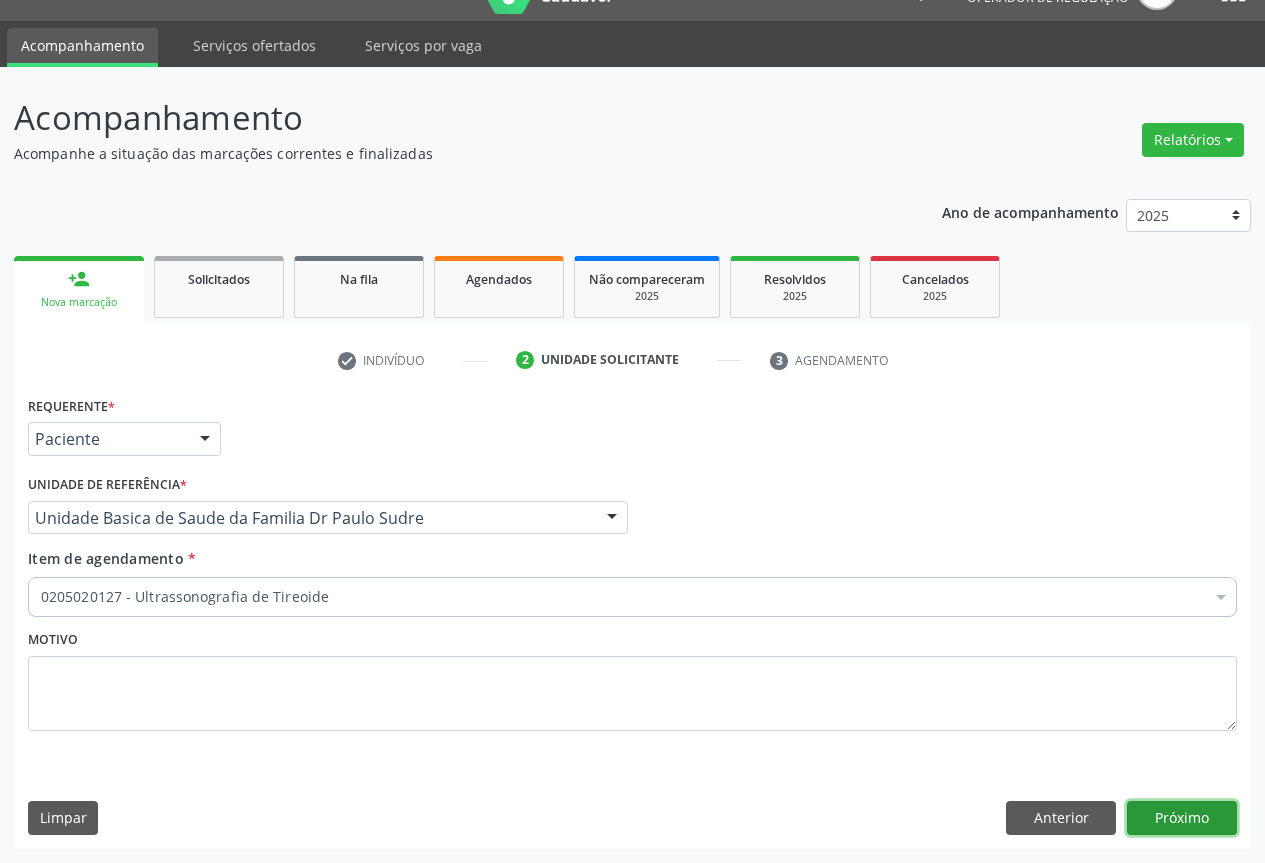 click on "Próximo" at bounding box center (1182, 818) 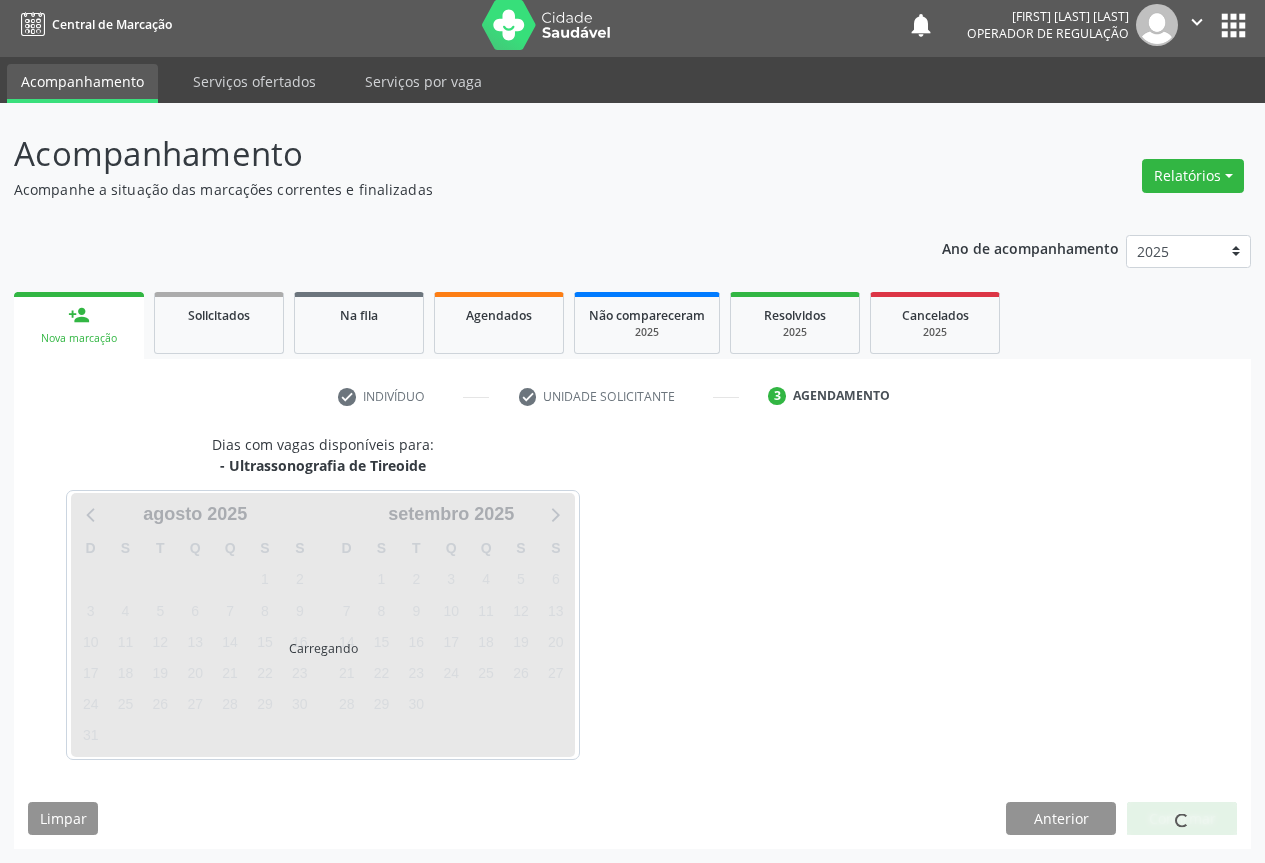 scroll, scrollTop: 7, scrollLeft: 0, axis: vertical 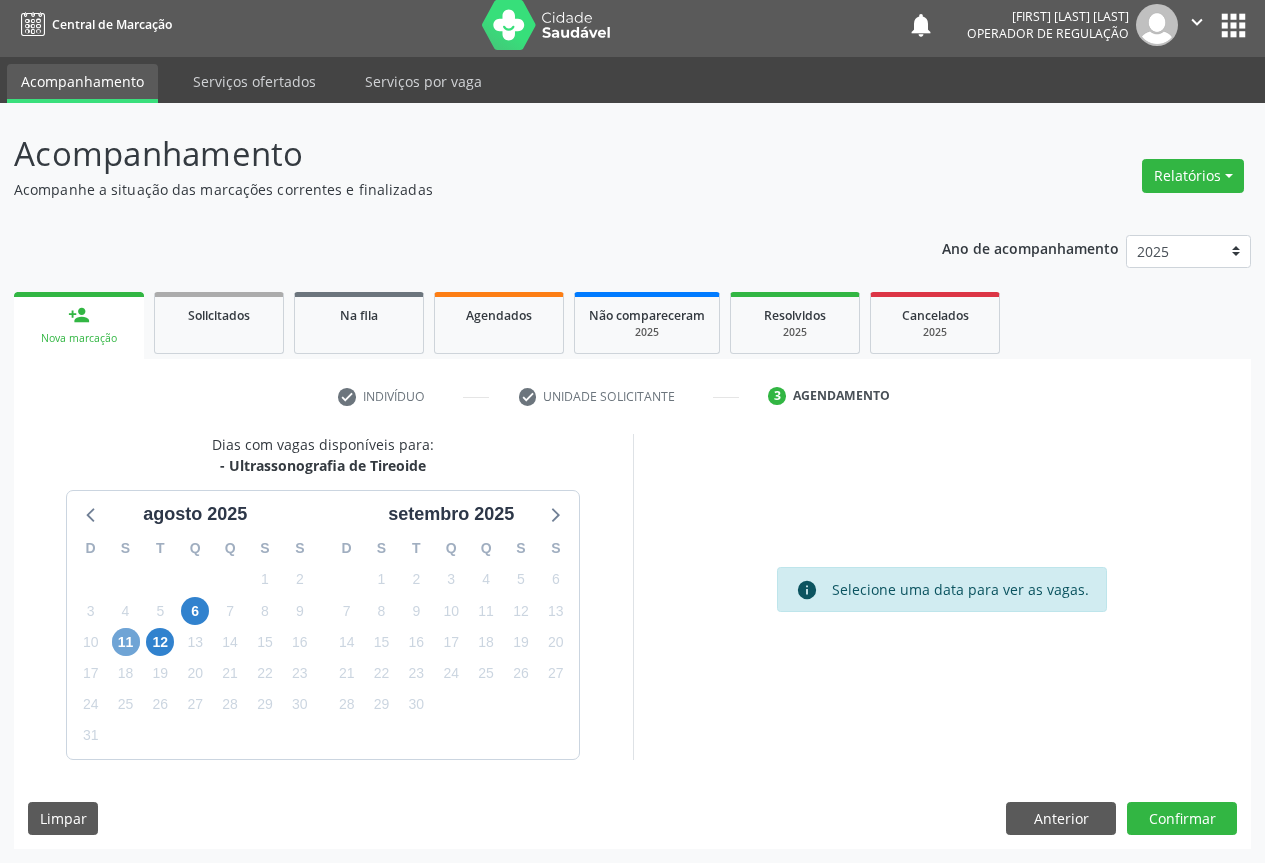 click on "11" at bounding box center (126, 642) 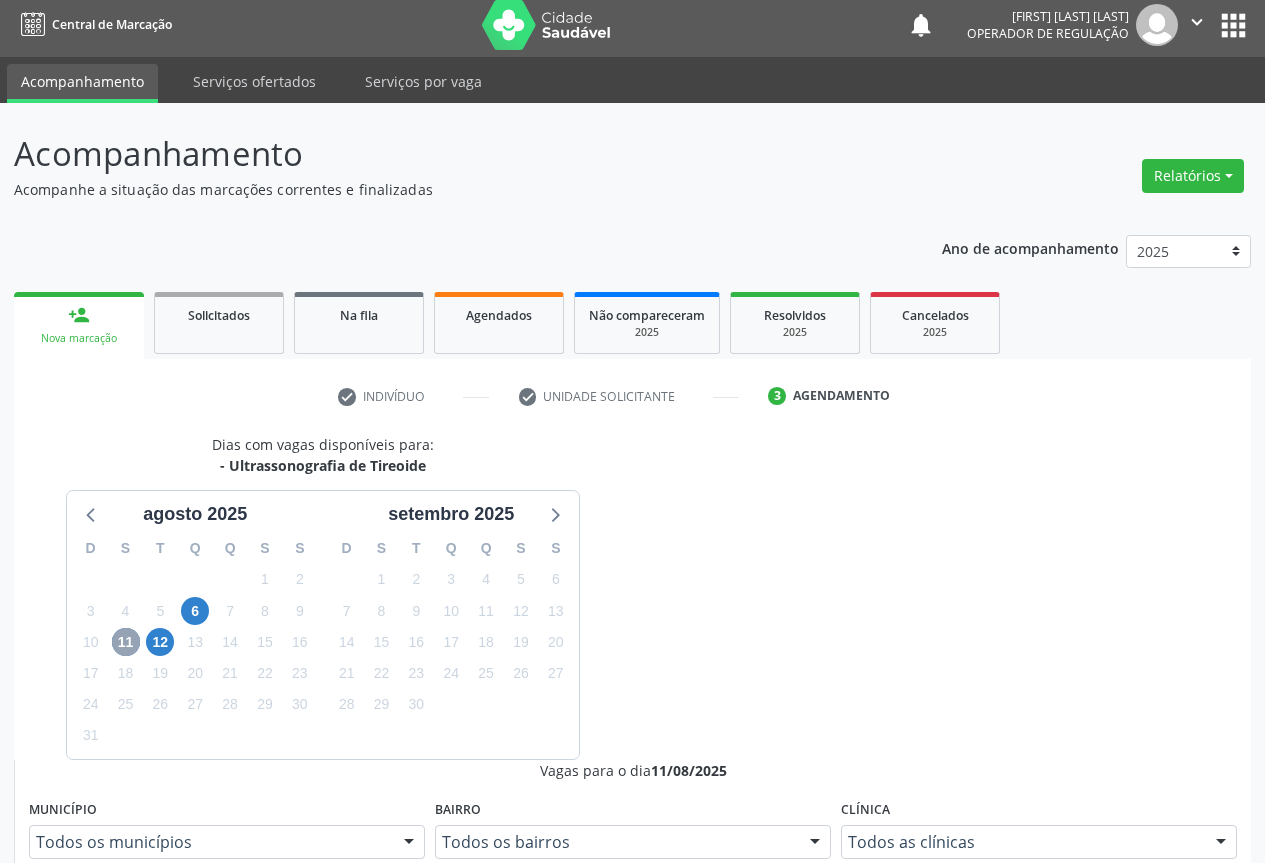 scroll, scrollTop: 500, scrollLeft: 0, axis: vertical 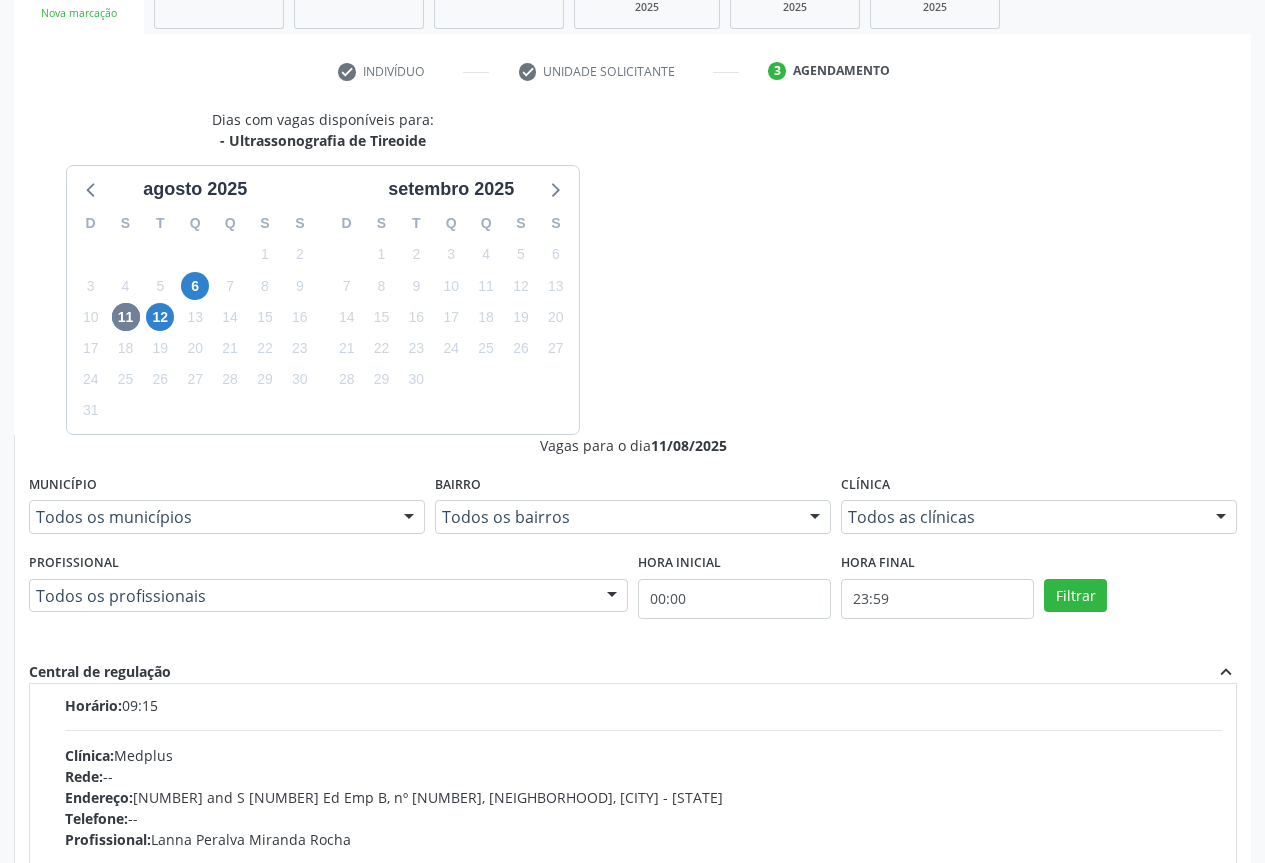 click on "Confirmar" at bounding box center [1182, 1143] 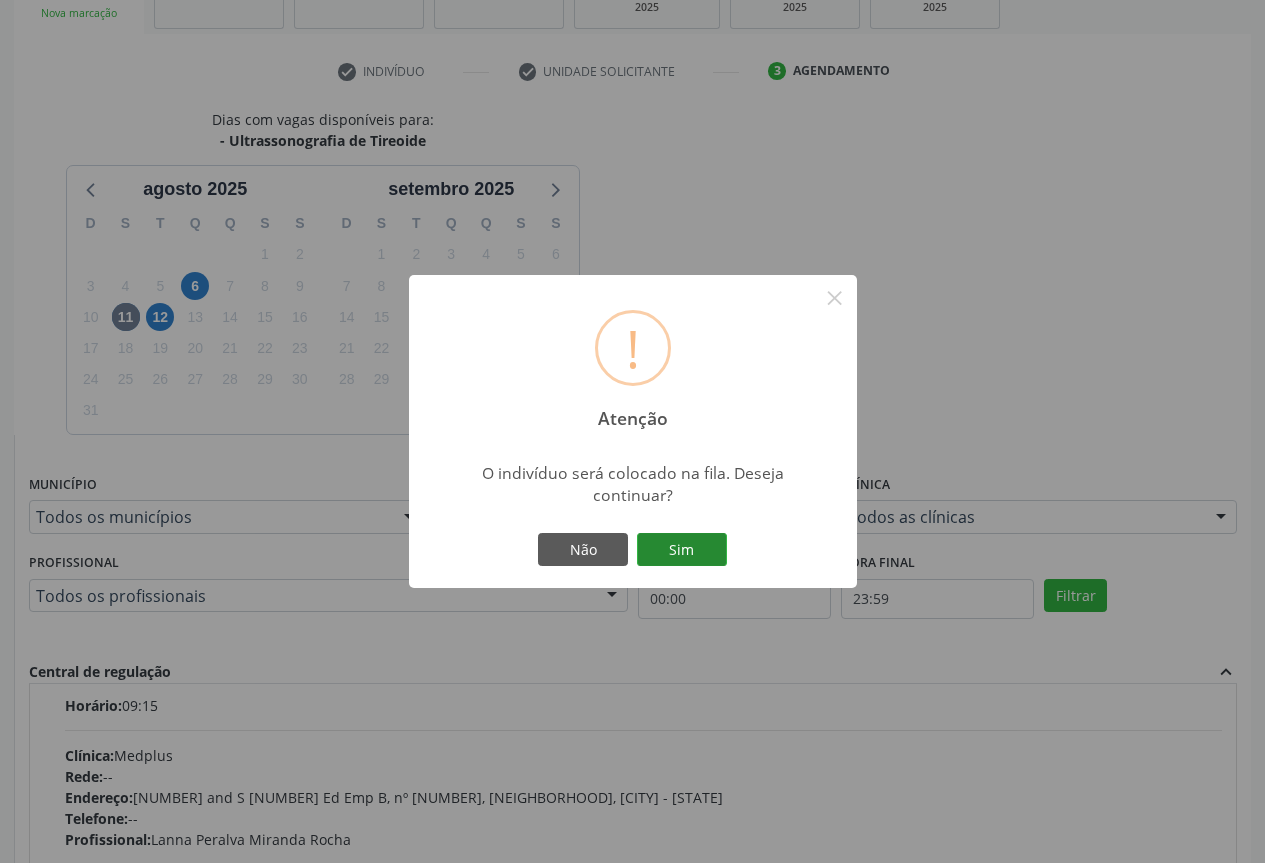 click on "Sim" at bounding box center (682, 550) 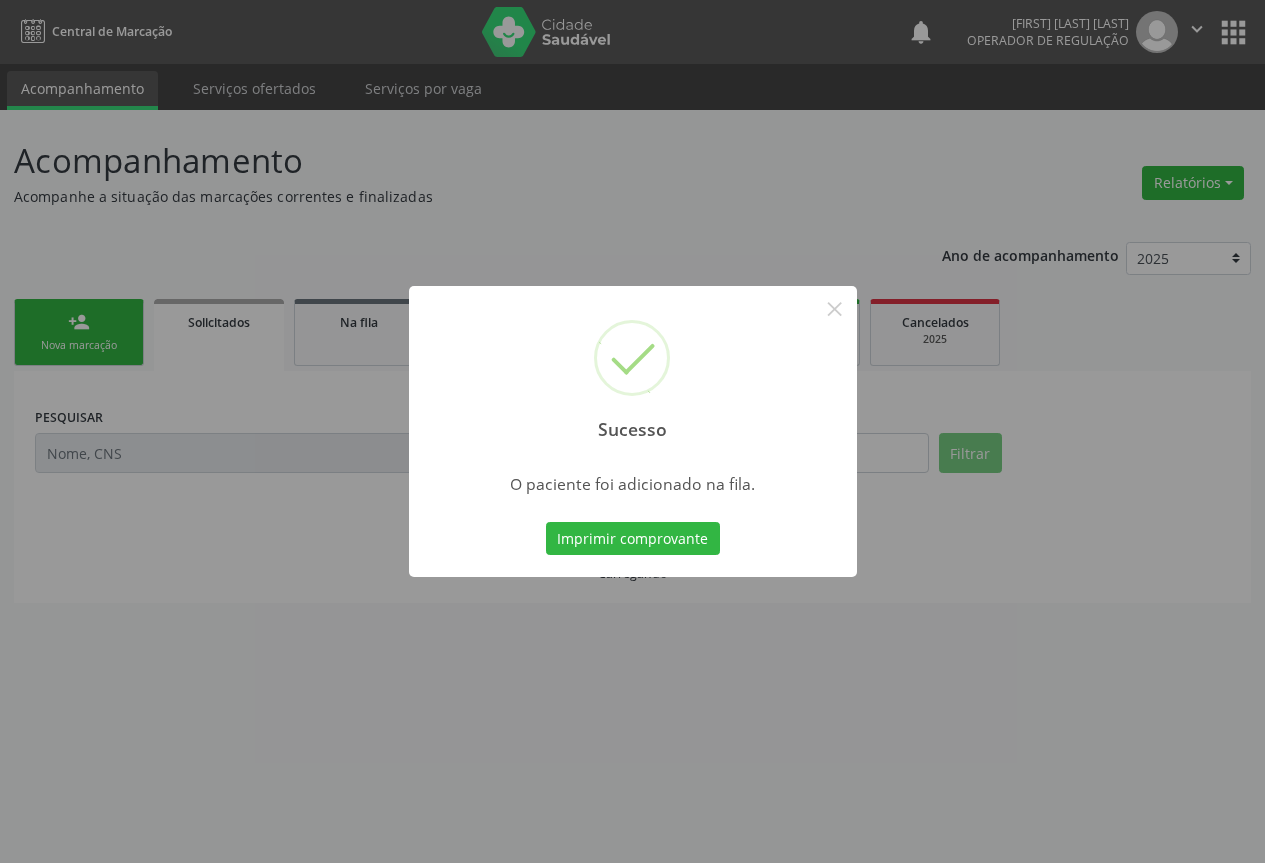 scroll, scrollTop: 0, scrollLeft: 0, axis: both 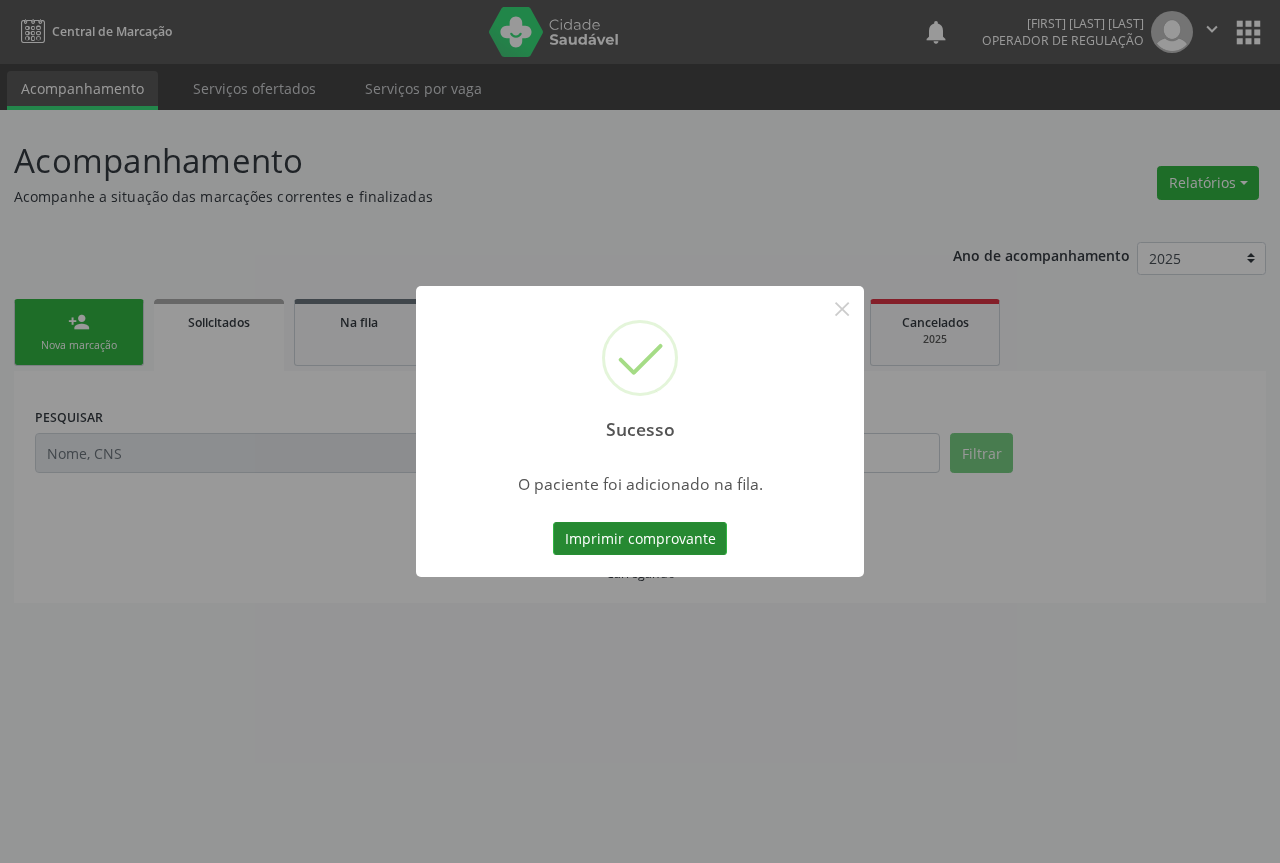 click on "Imprimir comprovante" at bounding box center (640, 539) 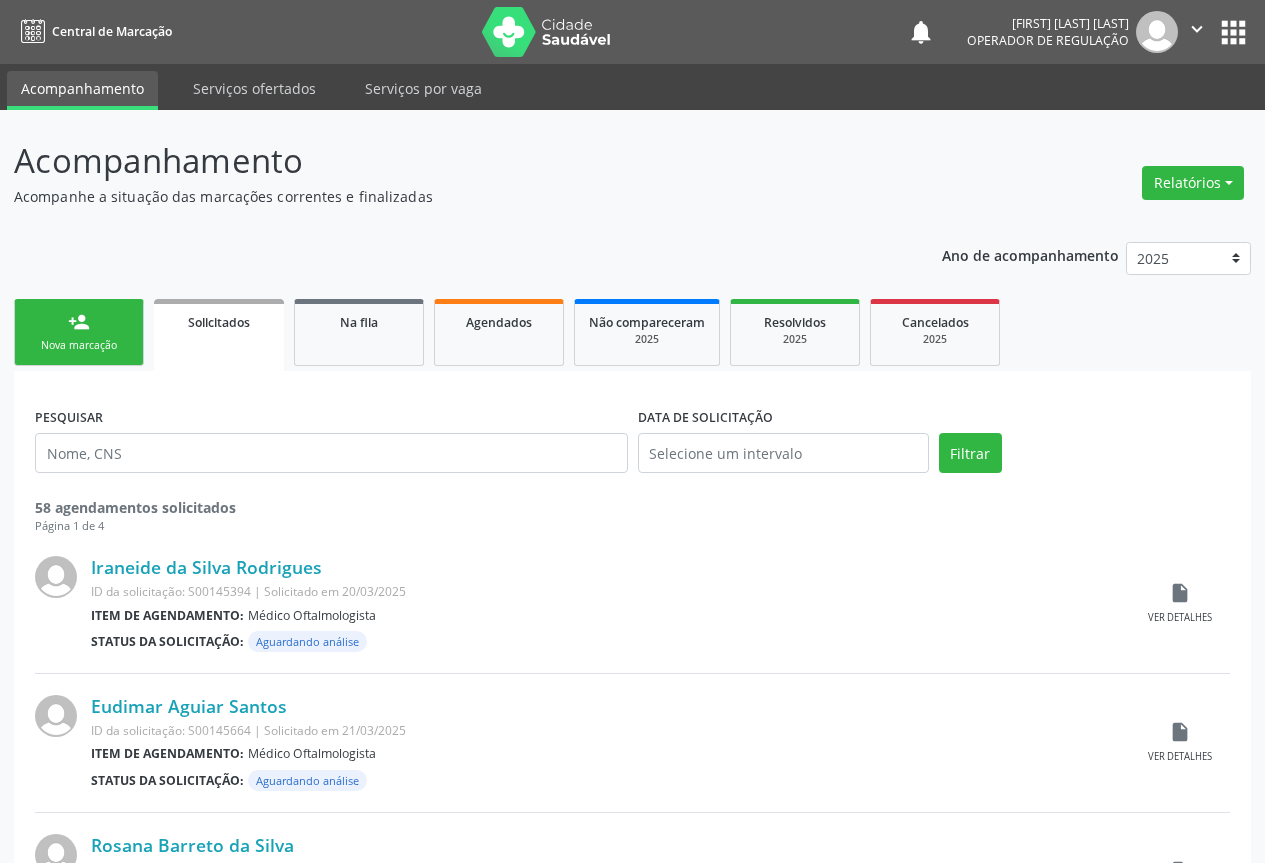 click on "person_add
Nova marcação" at bounding box center [79, 332] 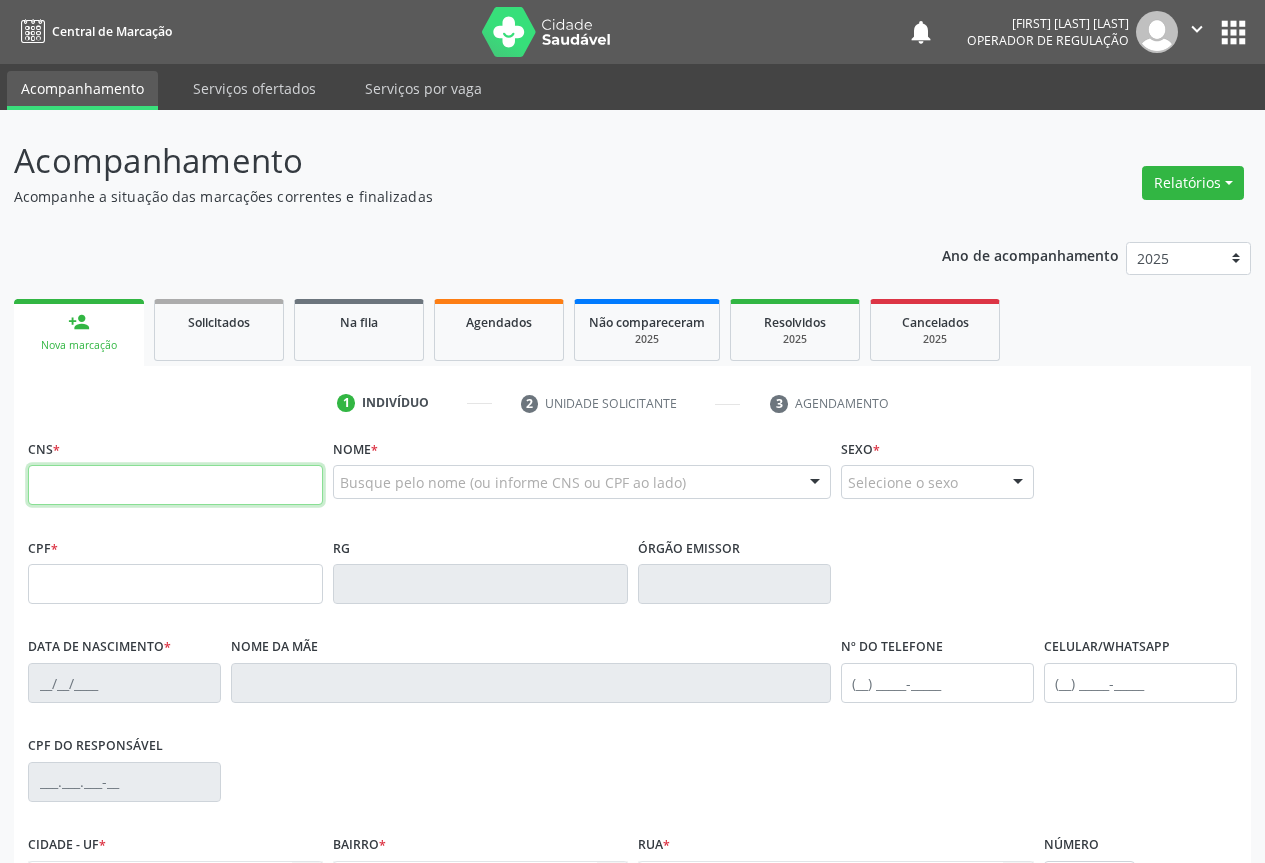 click at bounding box center [175, 485] 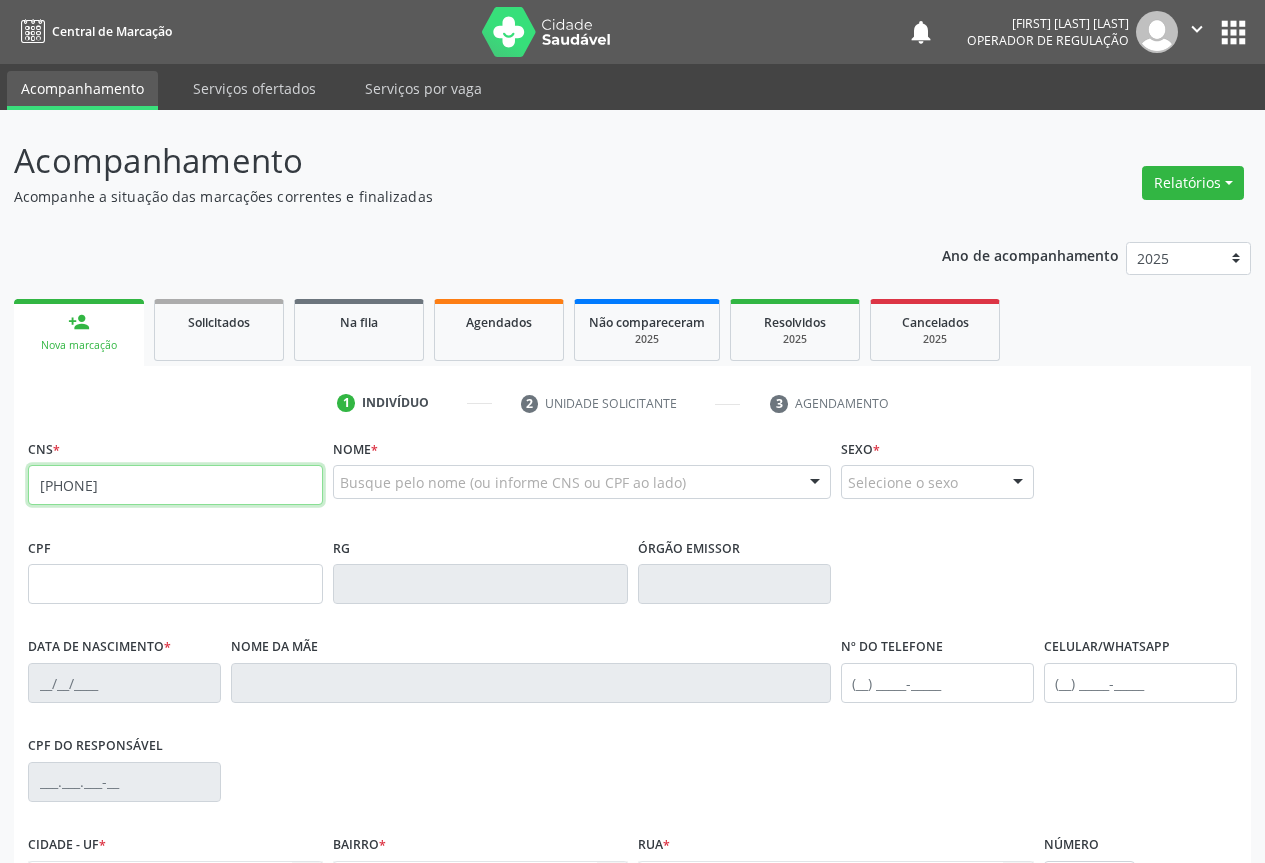 type on "700 4079 6143 1242" 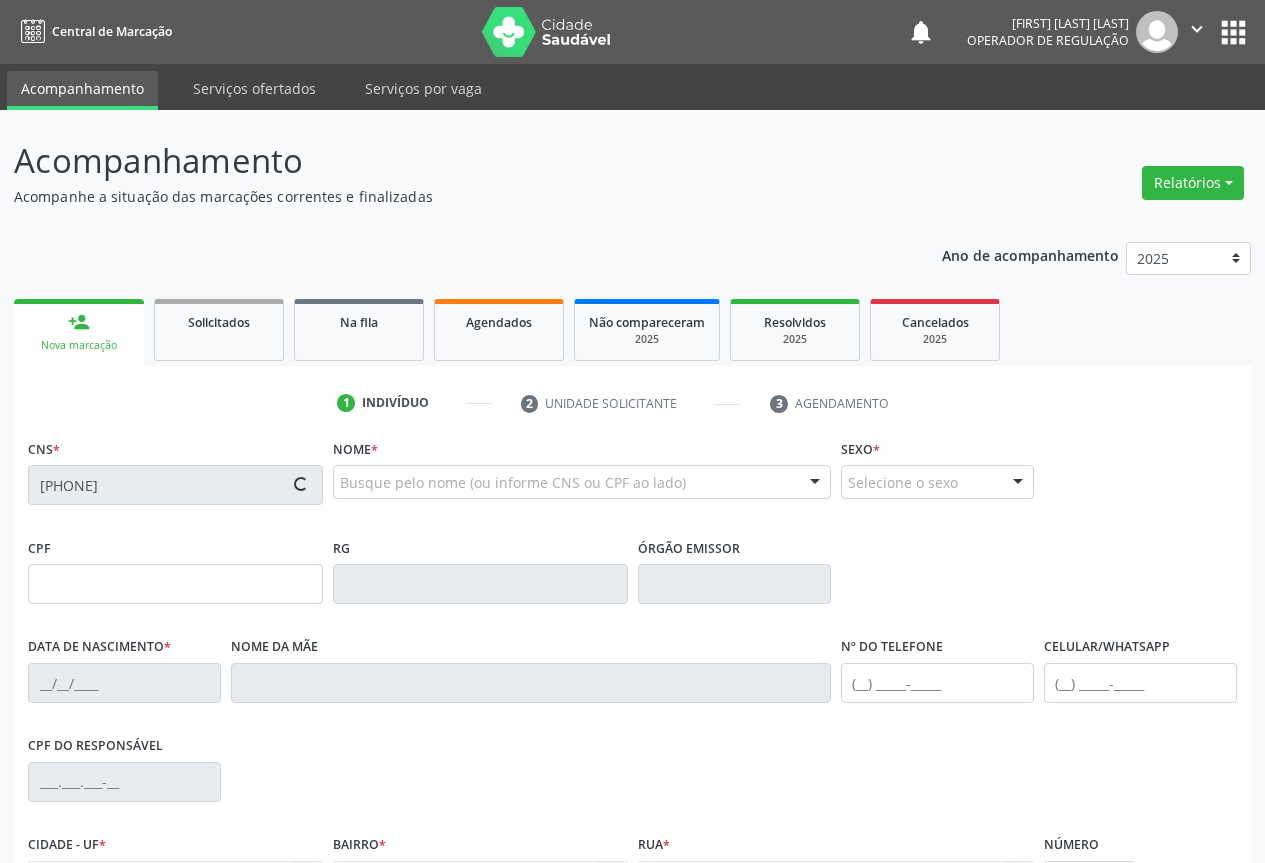 scroll, scrollTop: 221, scrollLeft: 0, axis: vertical 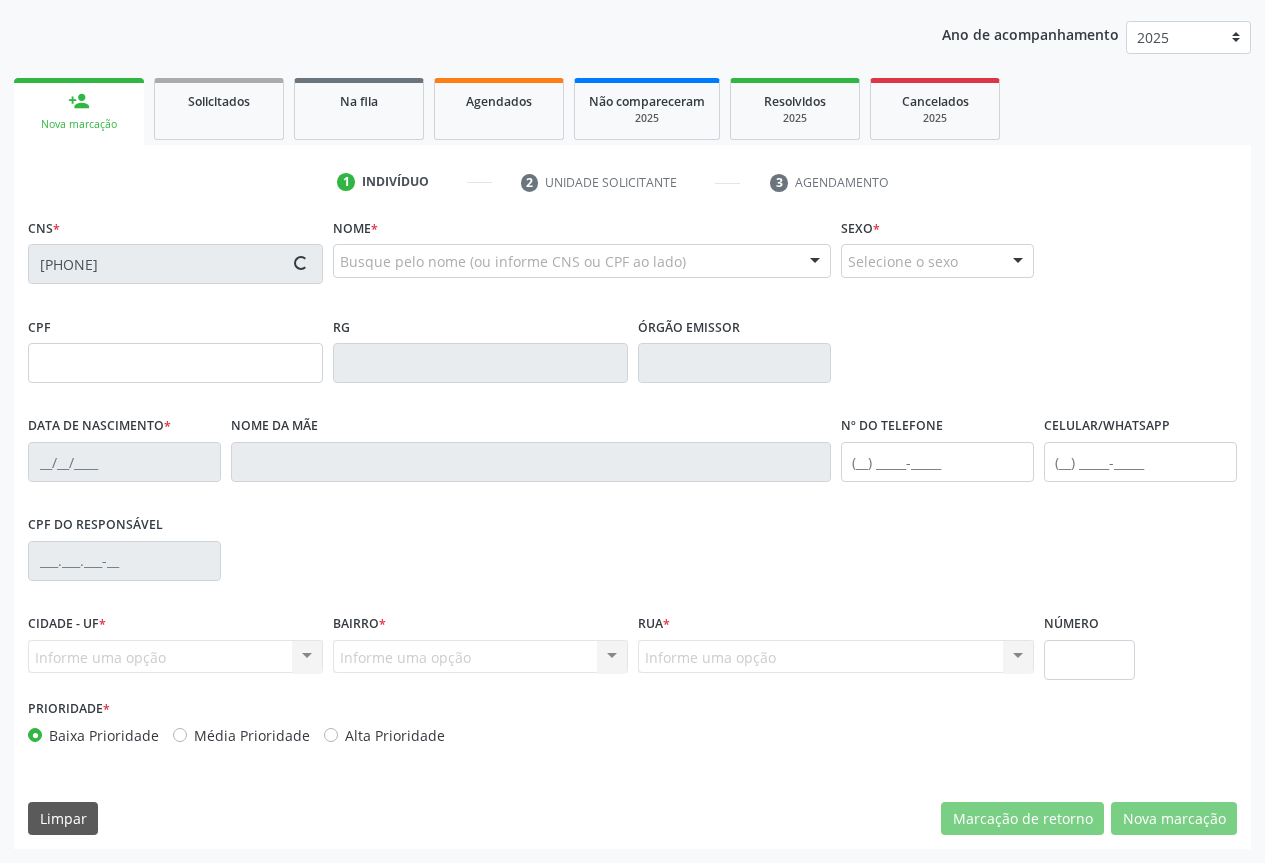 type on "1160221839" 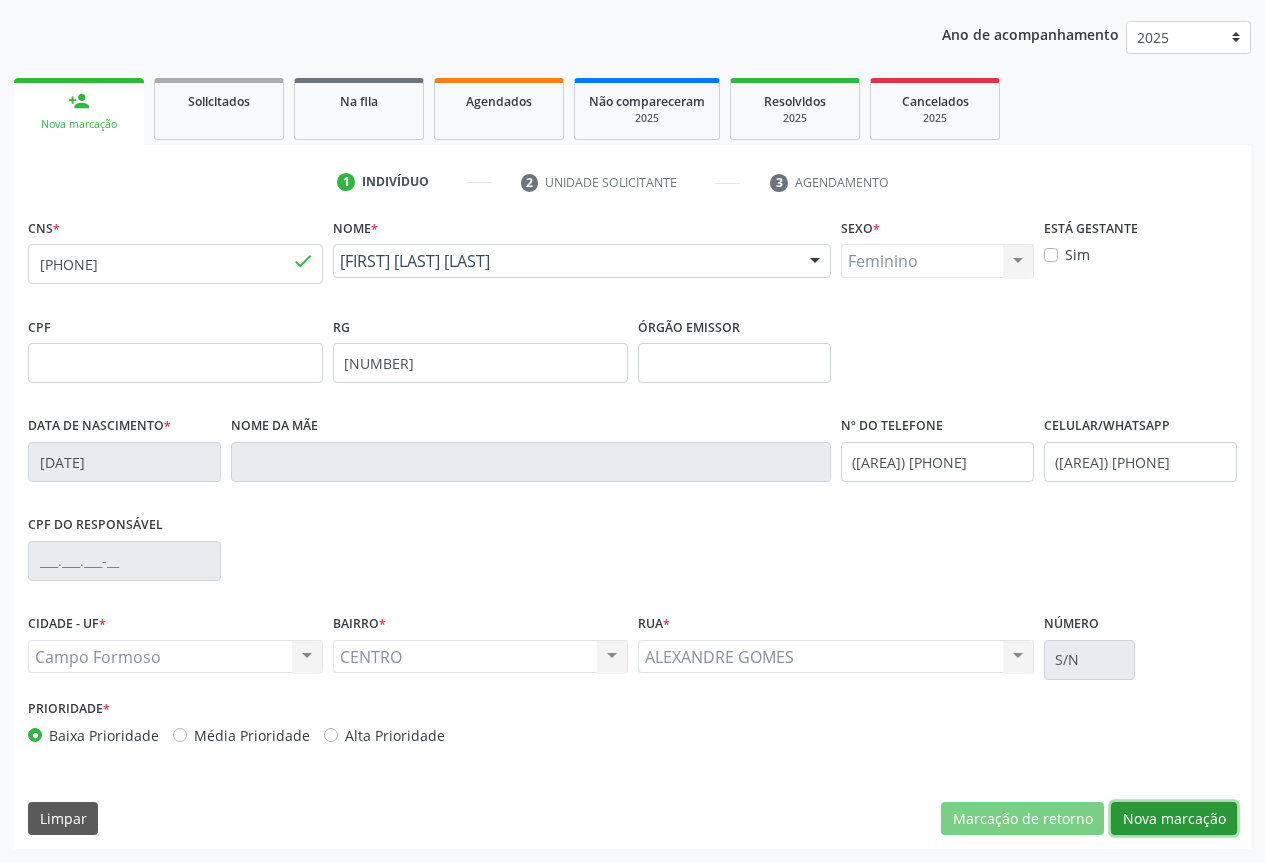 click on "Nova marcação" at bounding box center (1174, 819) 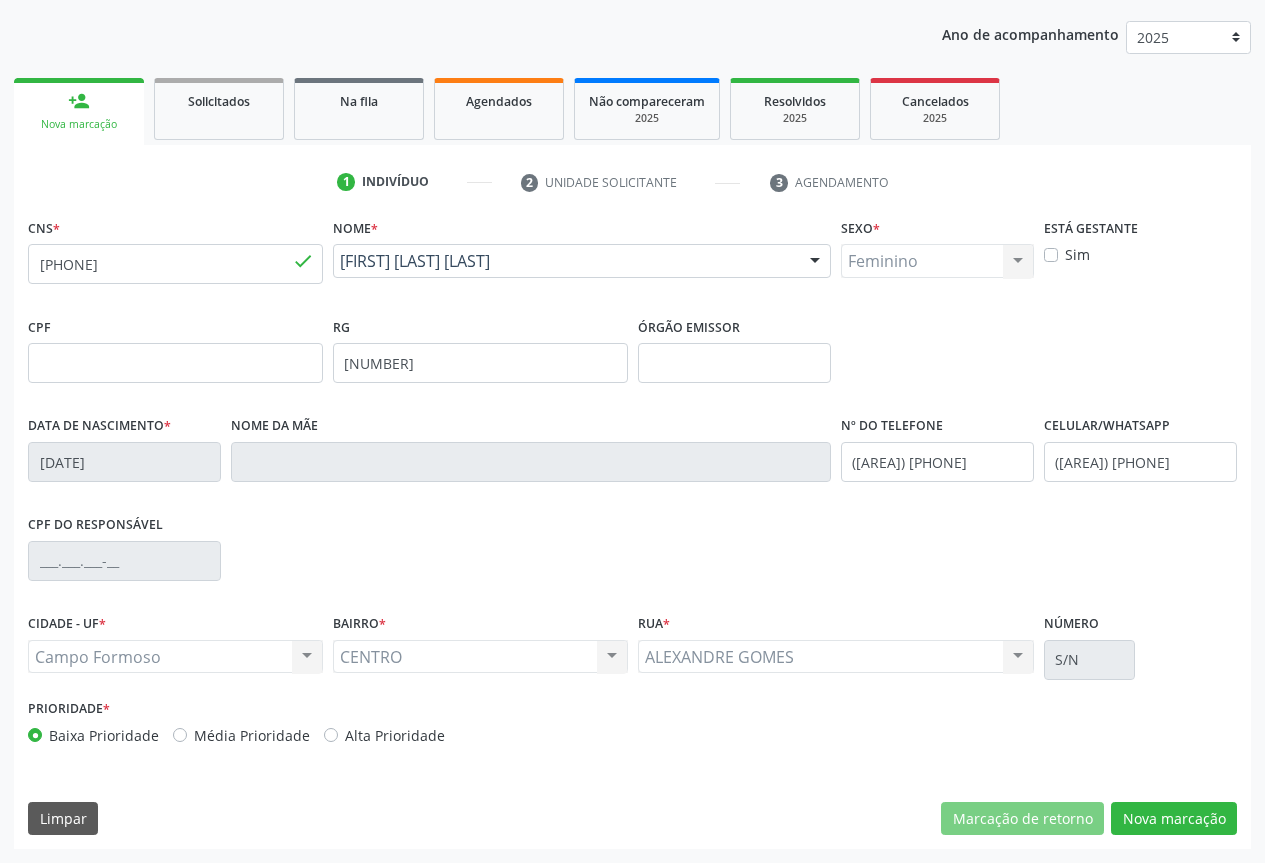 scroll, scrollTop: 43, scrollLeft: 0, axis: vertical 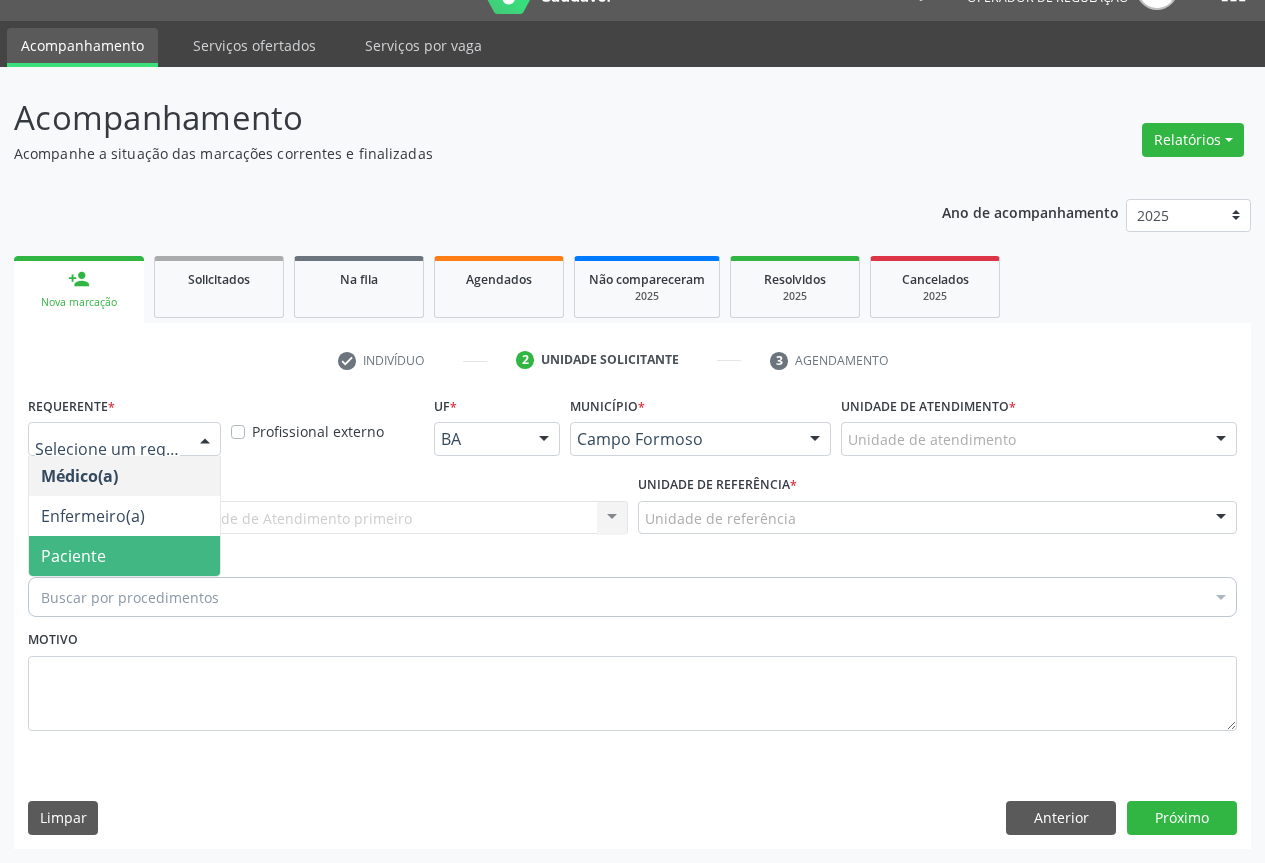 click on "Paciente" at bounding box center (124, 556) 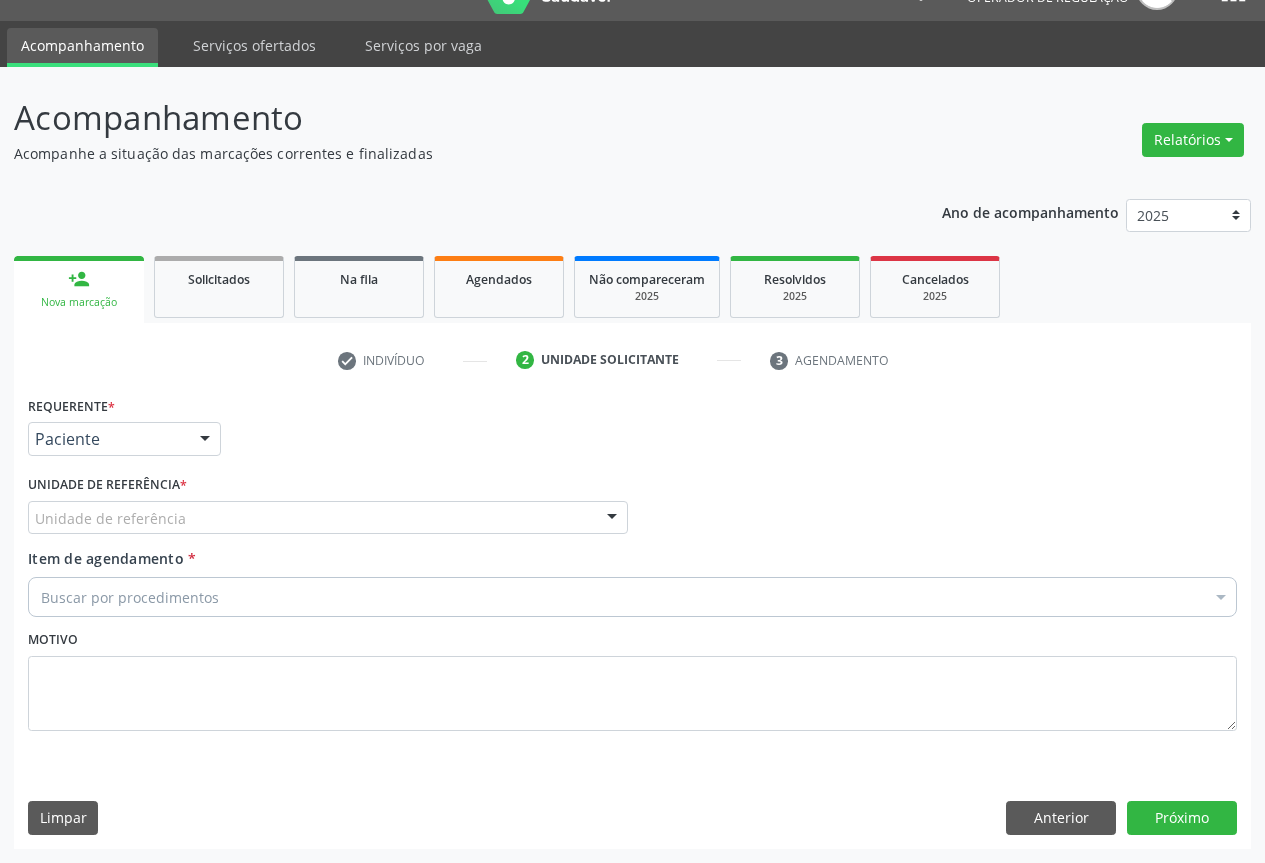 drag, startPoint x: 322, startPoint y: 515, endPoint x: 291, endPoint y: 534, distance: 36.359318 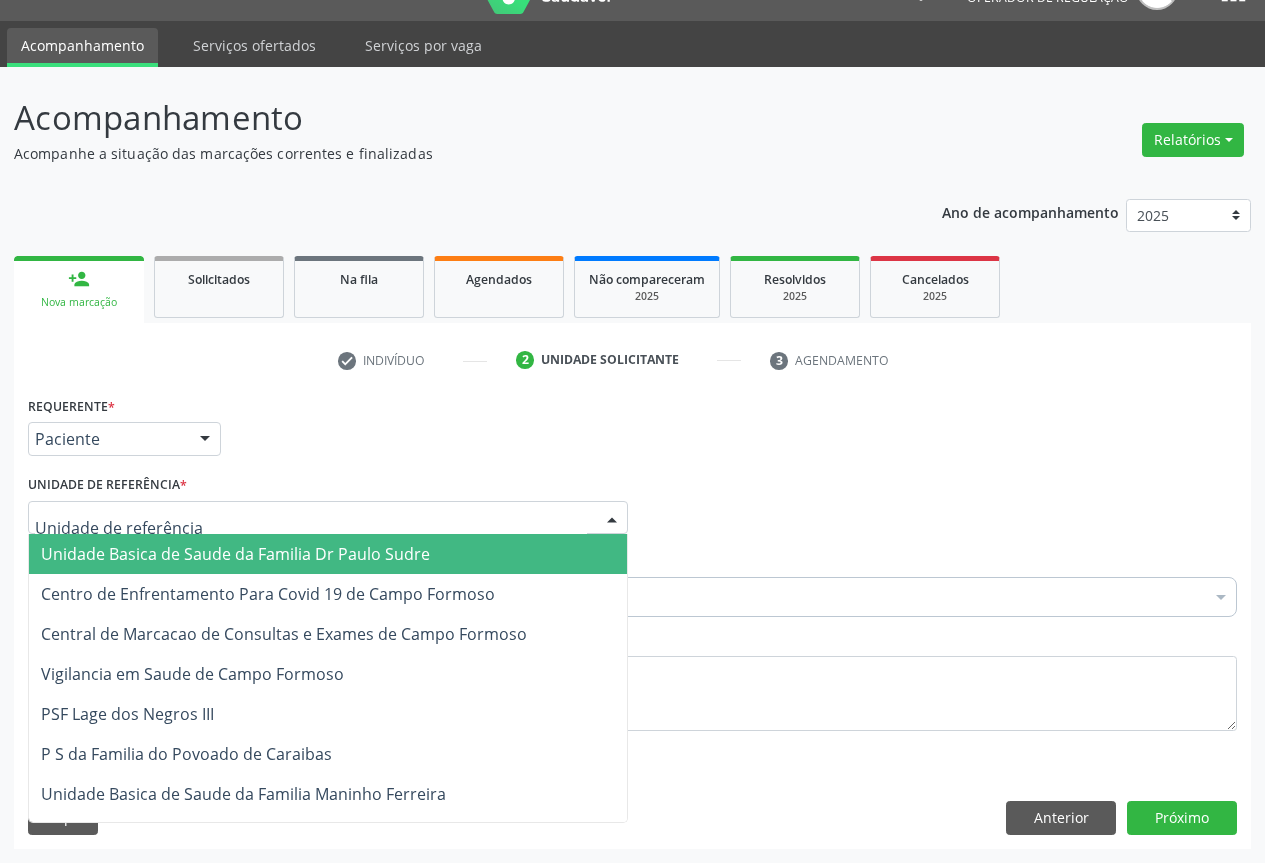 click on "Unidade Basica de Saude da Familia Dr Paulo Sudre" at bounding box center [235, 554] 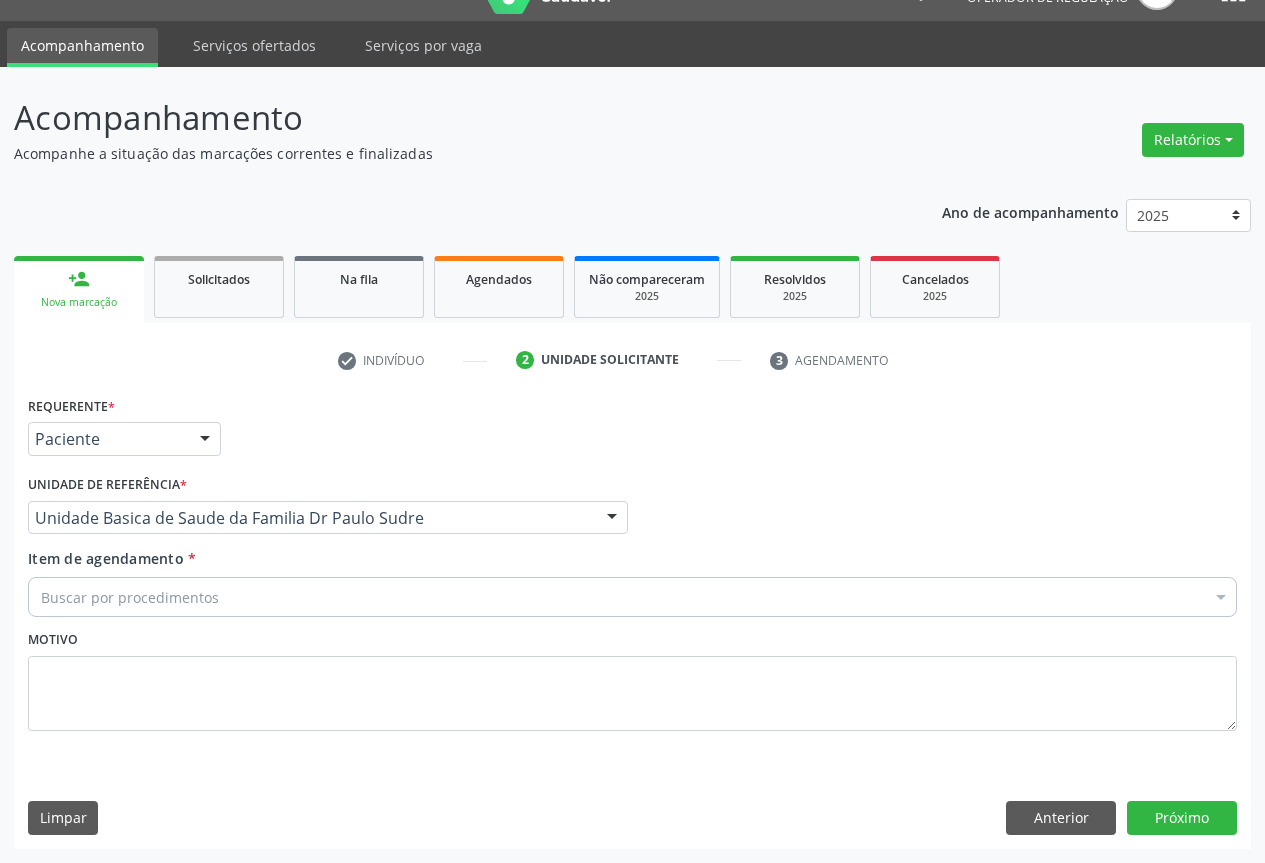 click on "Buscar por procedimentos" at bounding box center [632, 597] 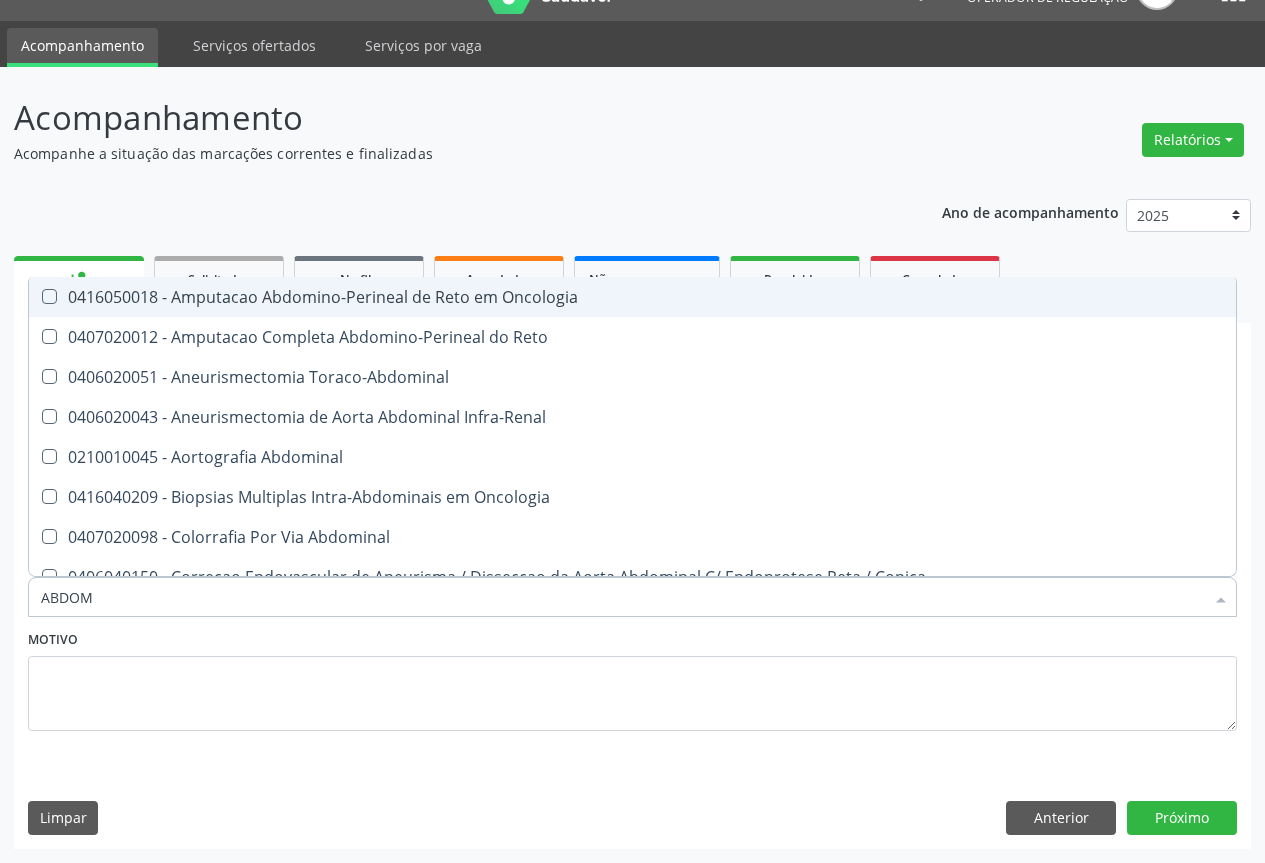 type on "ABDOME" 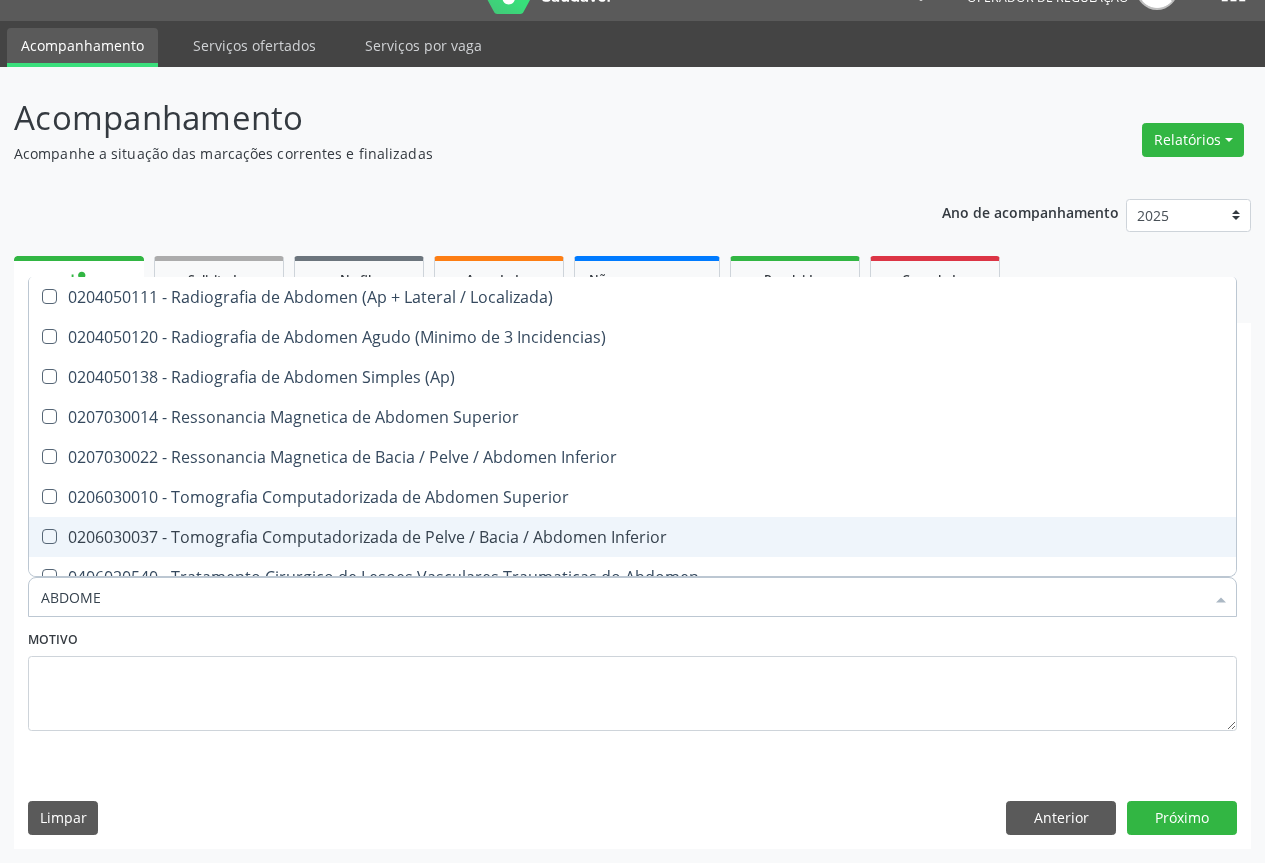 scroll, scrollTop: 101, scrollLeft: 0, axis: vertical 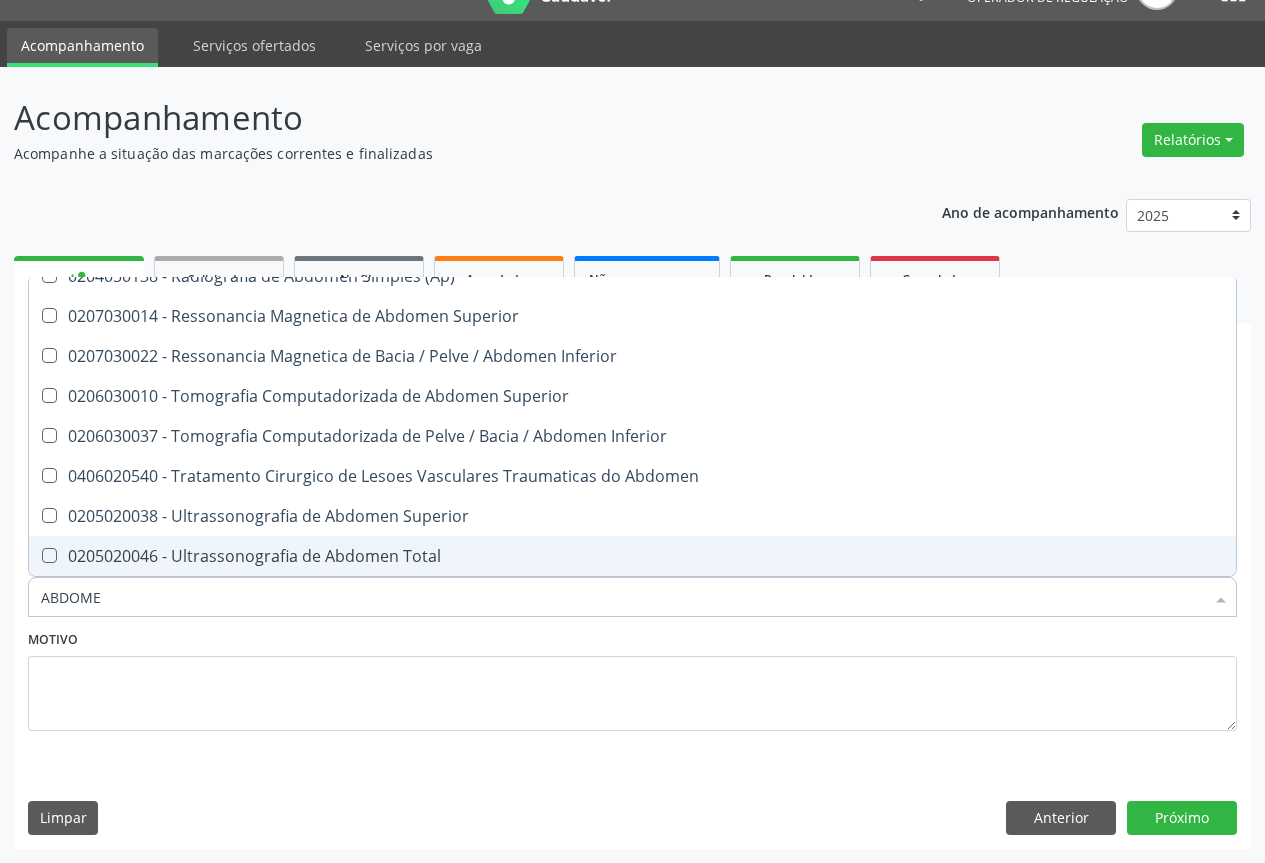 click on "ABDOME" at bounding box center [622, 597] 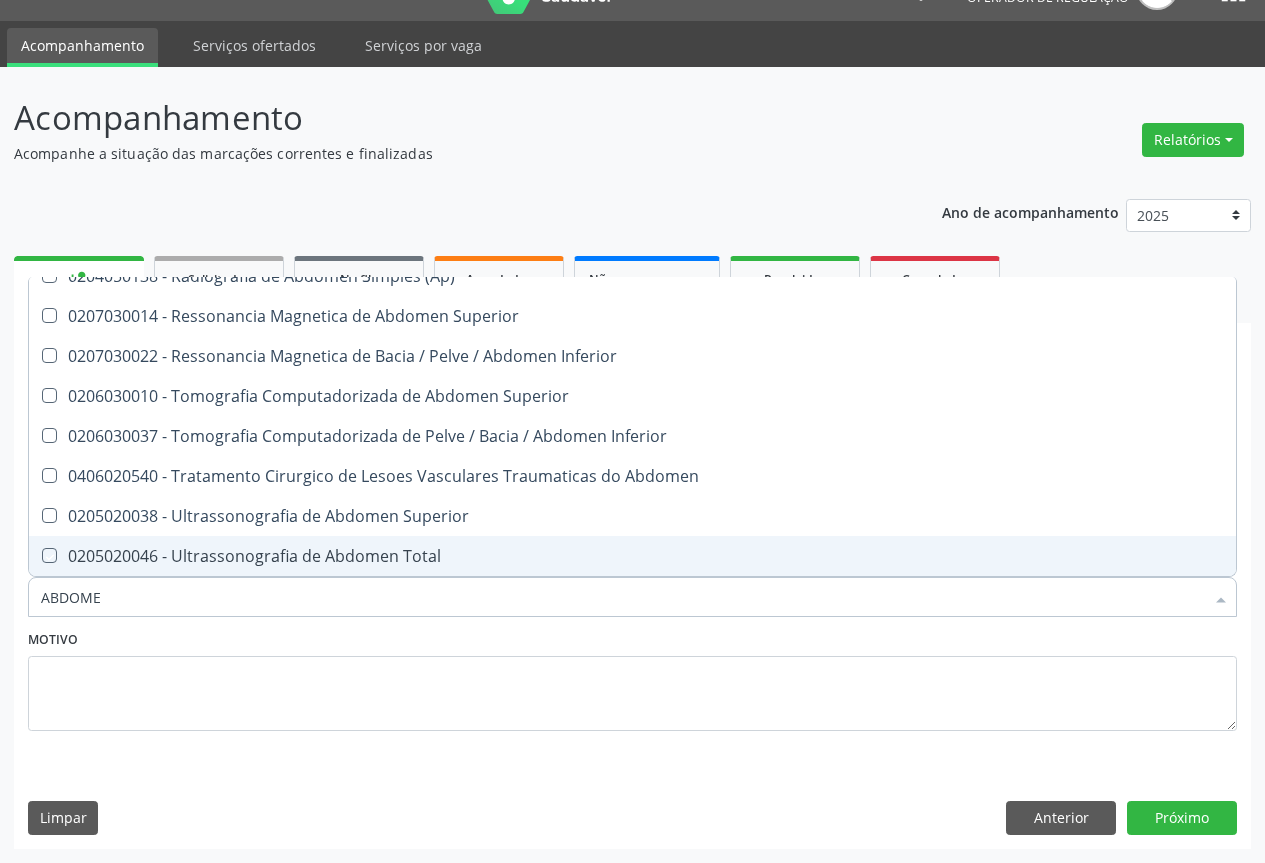 checkbox on "true" 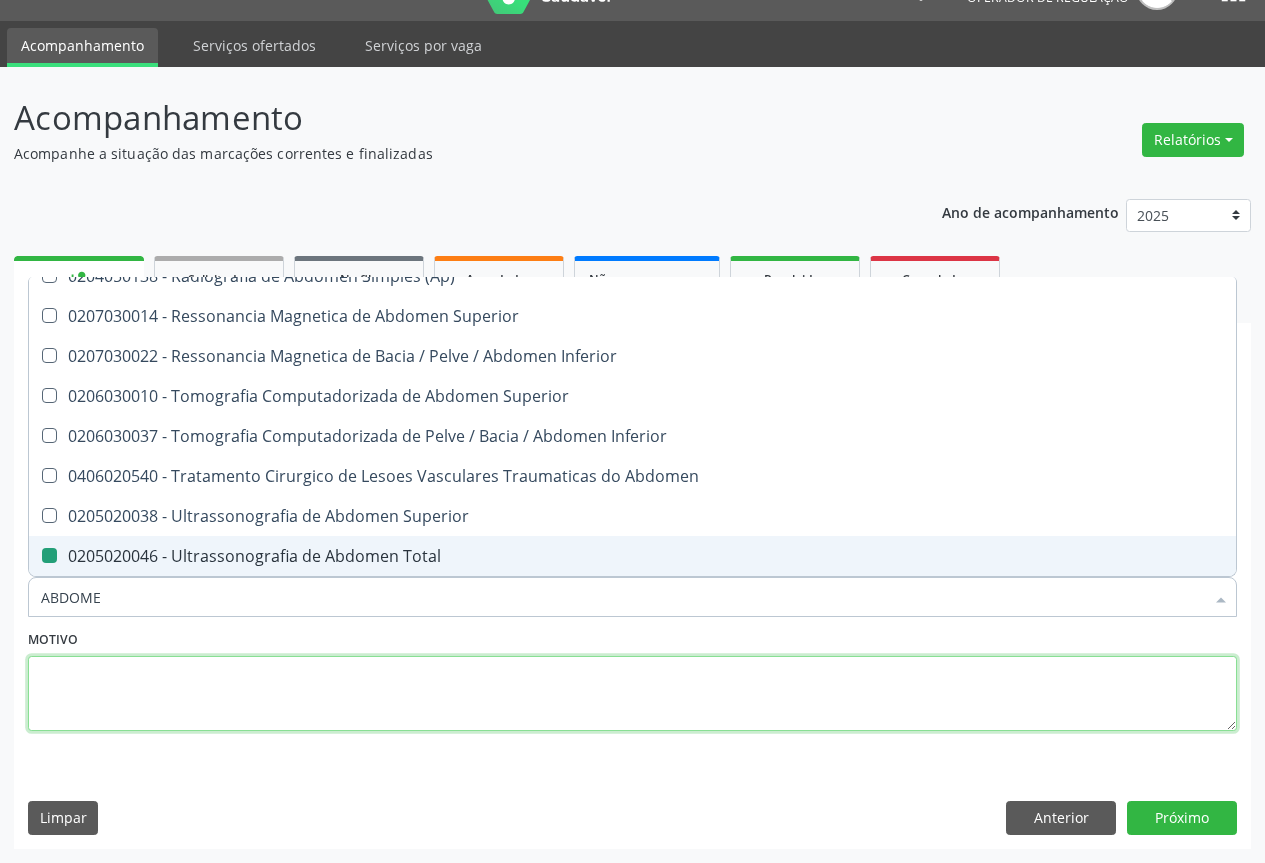 drag, startPoint x: 312, startPoint y: 708, endPoint x: 302, endPoint y: 688, distance: 22.36068 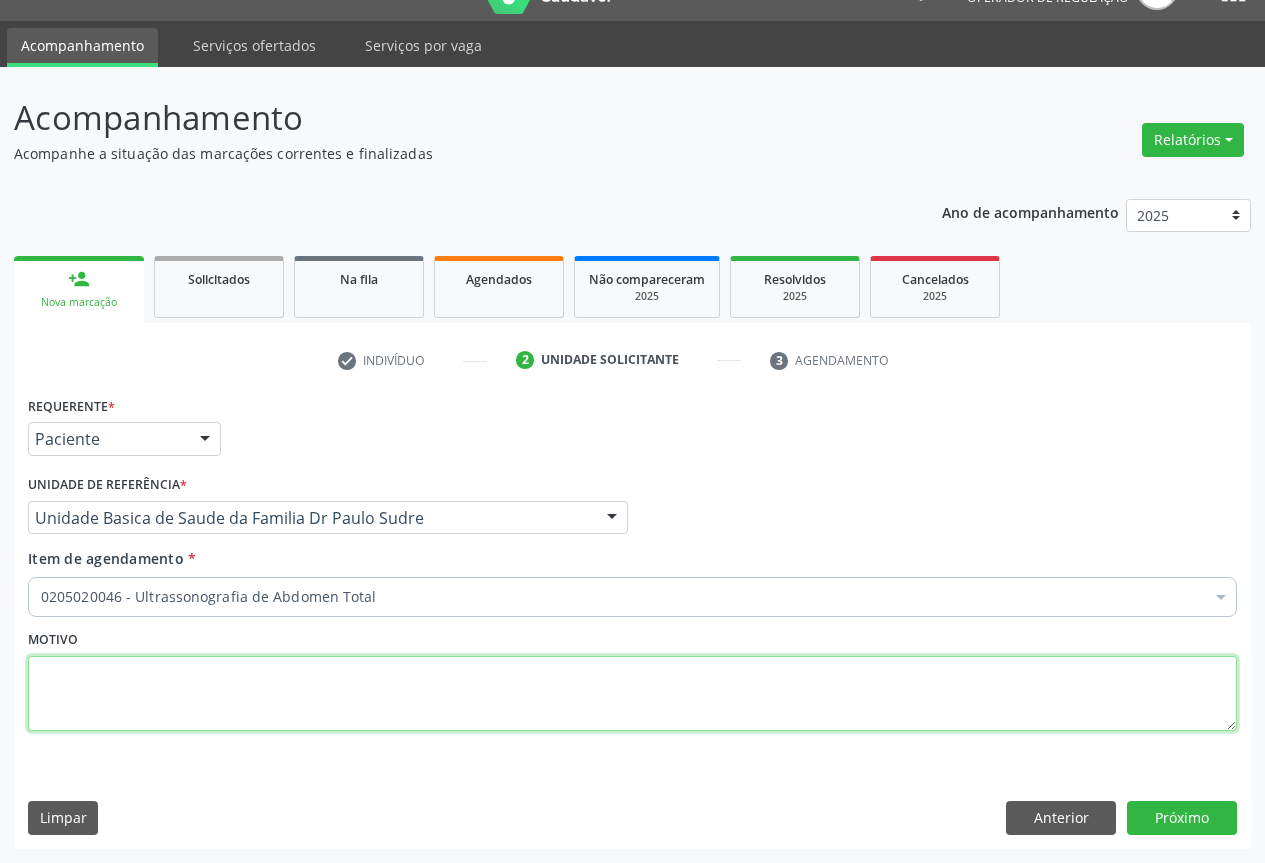 scroll, scrollTop: 0, scrollLeft: 0, axis: both 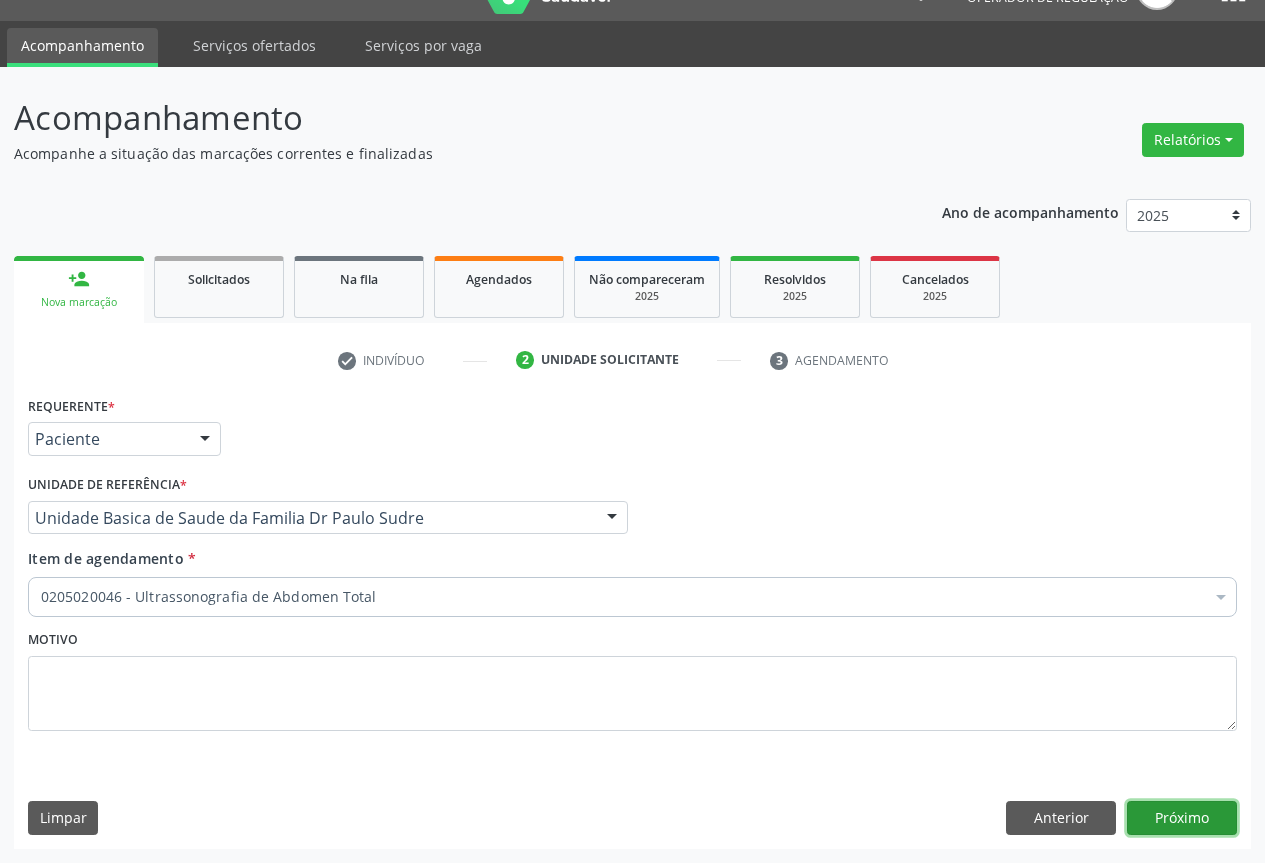 click on "Próximo" at bounding box center [1182, 818] 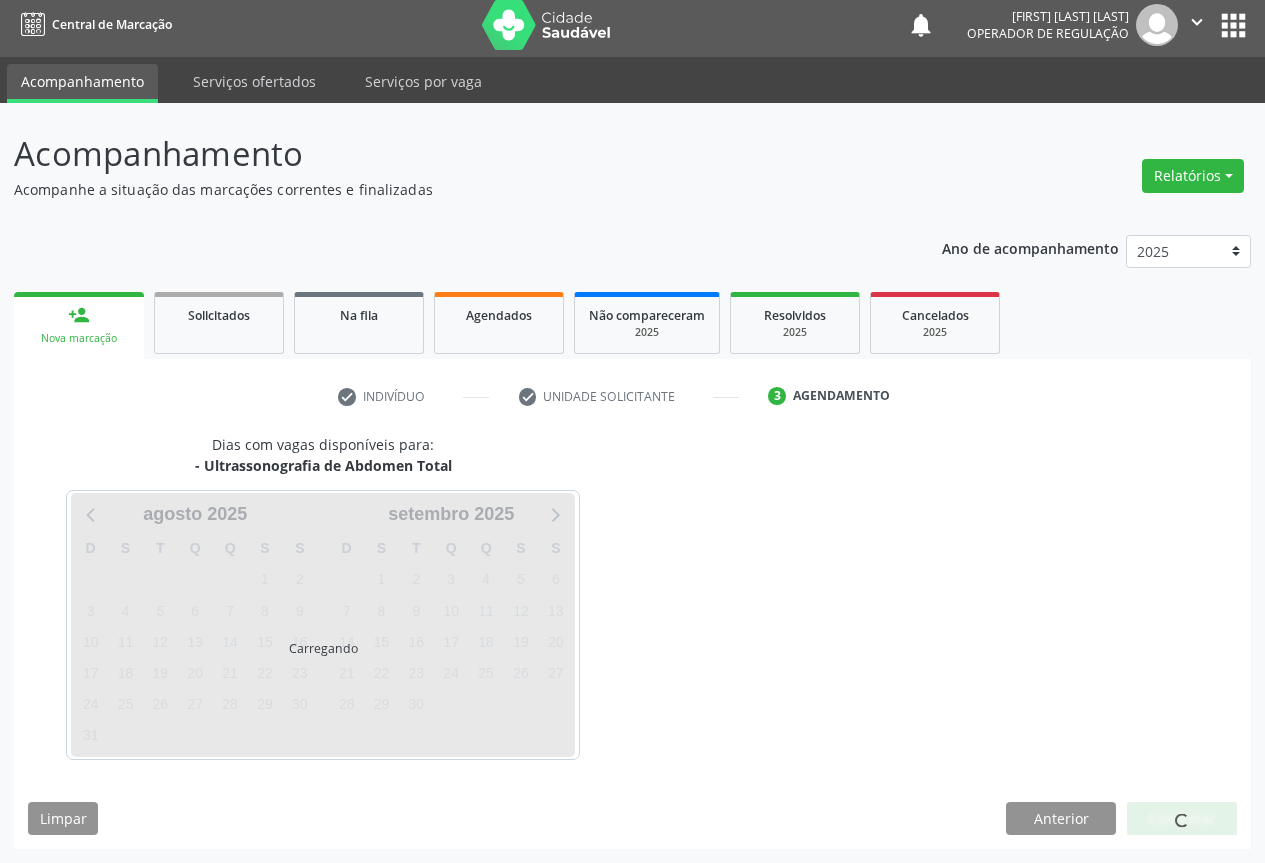 scroll, scrollTop: 7, scrollLeft: 0, axis: vertical 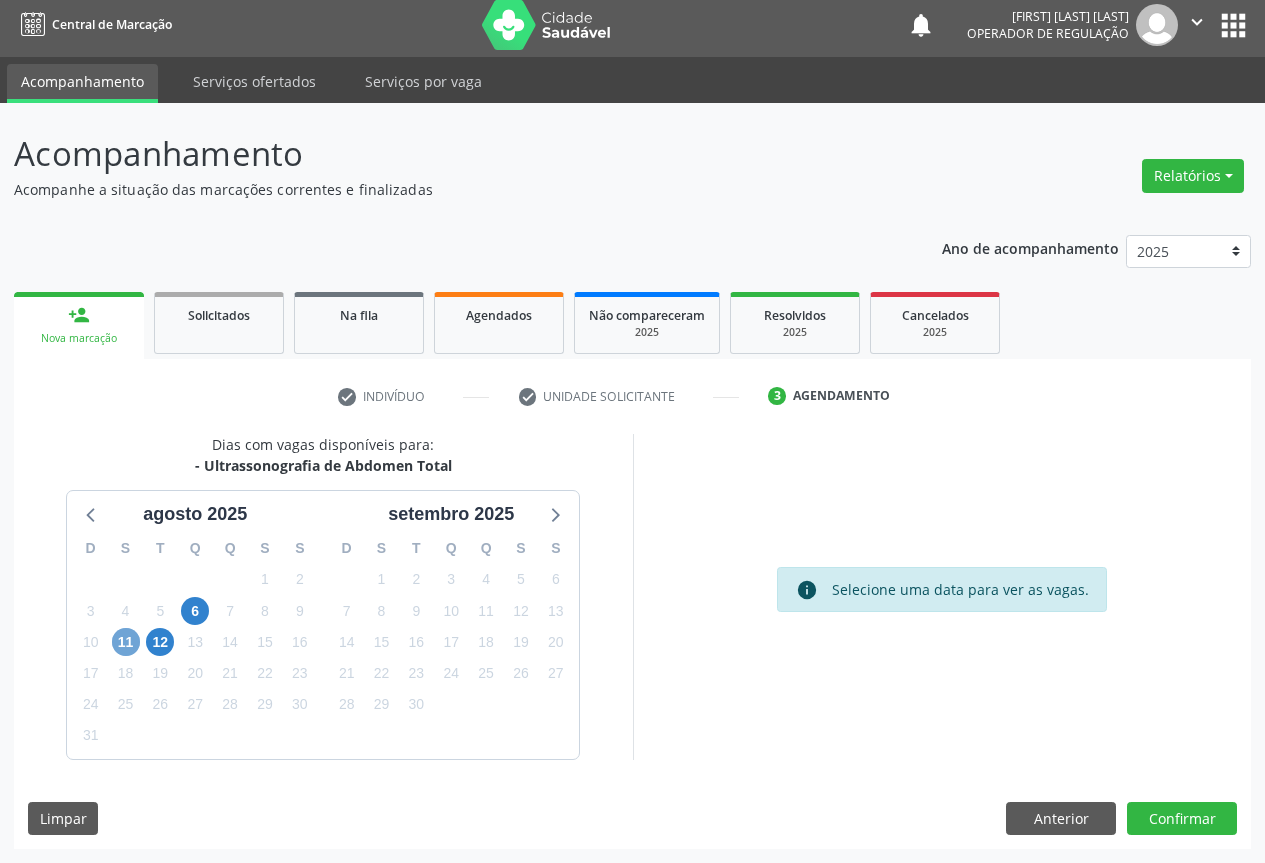 click on "11" at bounding box center (126, 642) 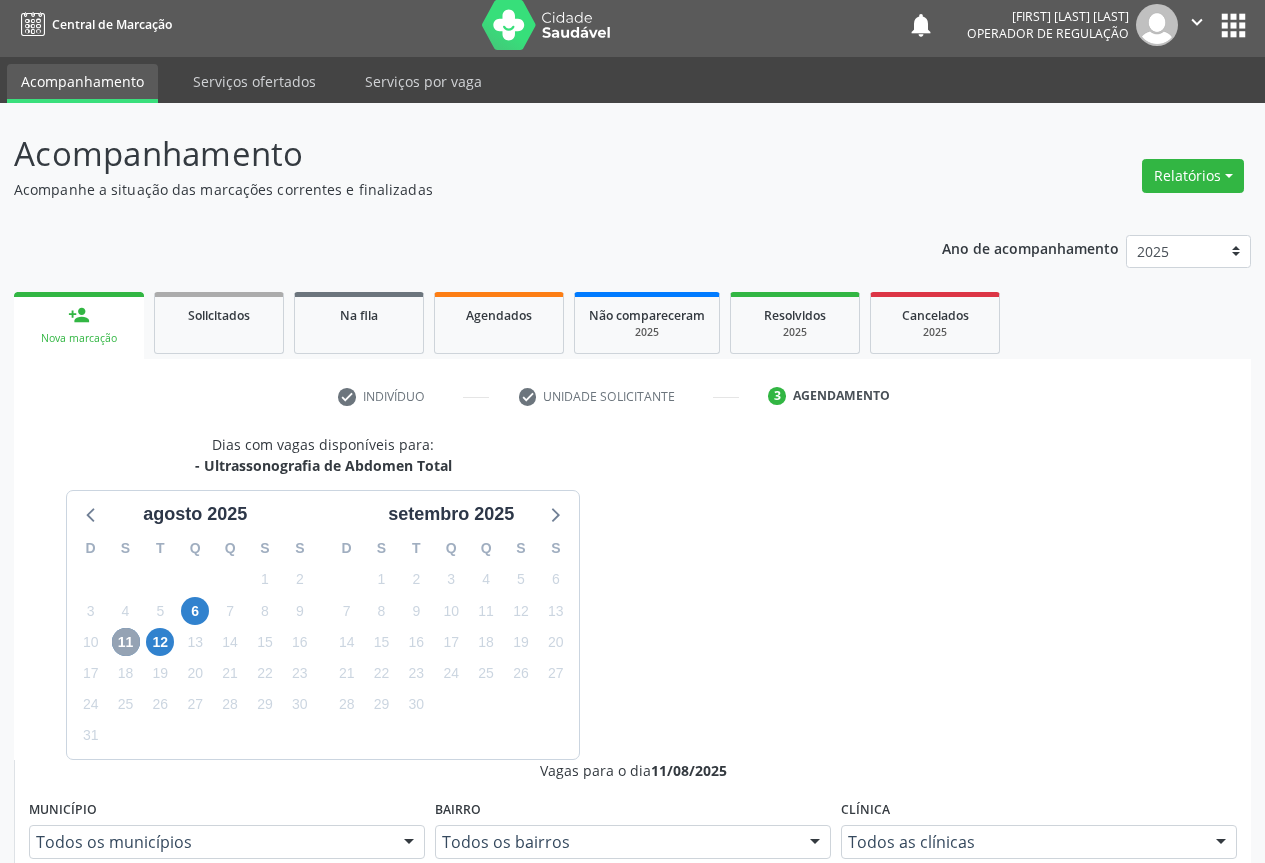 scroll, scrollTop: 207, scrollLeft: 0, axis: vertical 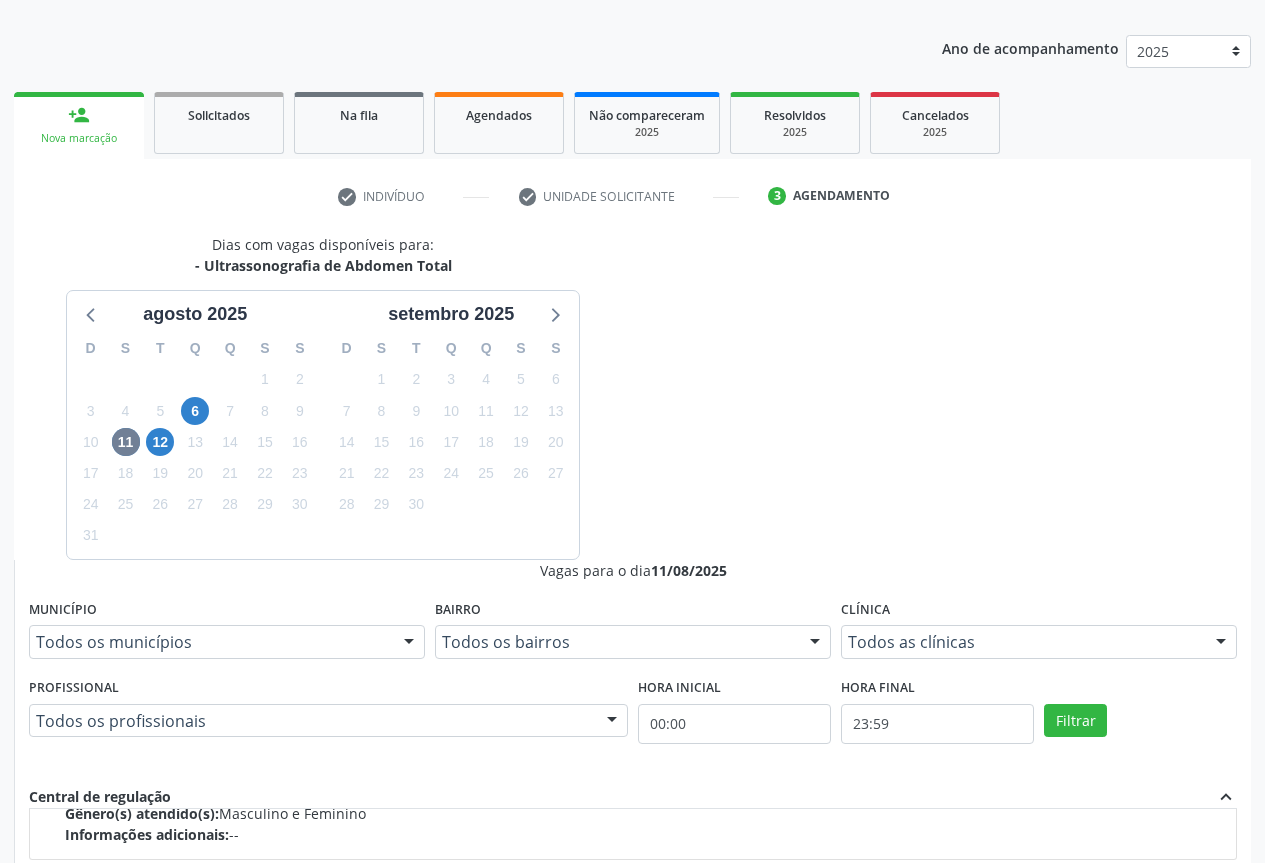 click on "Horário:" at bounding box center [93, 930] 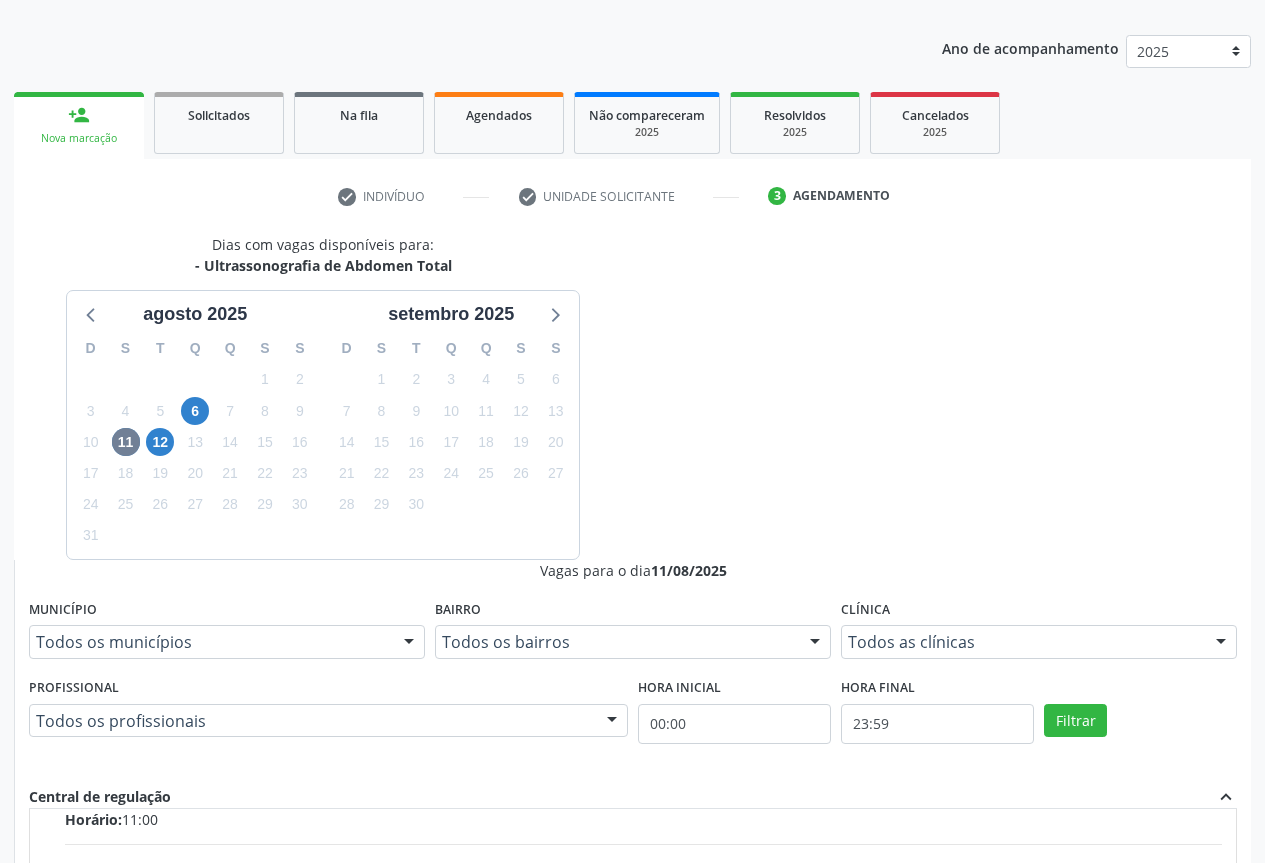 scroll, scrollTop: 3500, scrollLeft: 0, axis: vertical 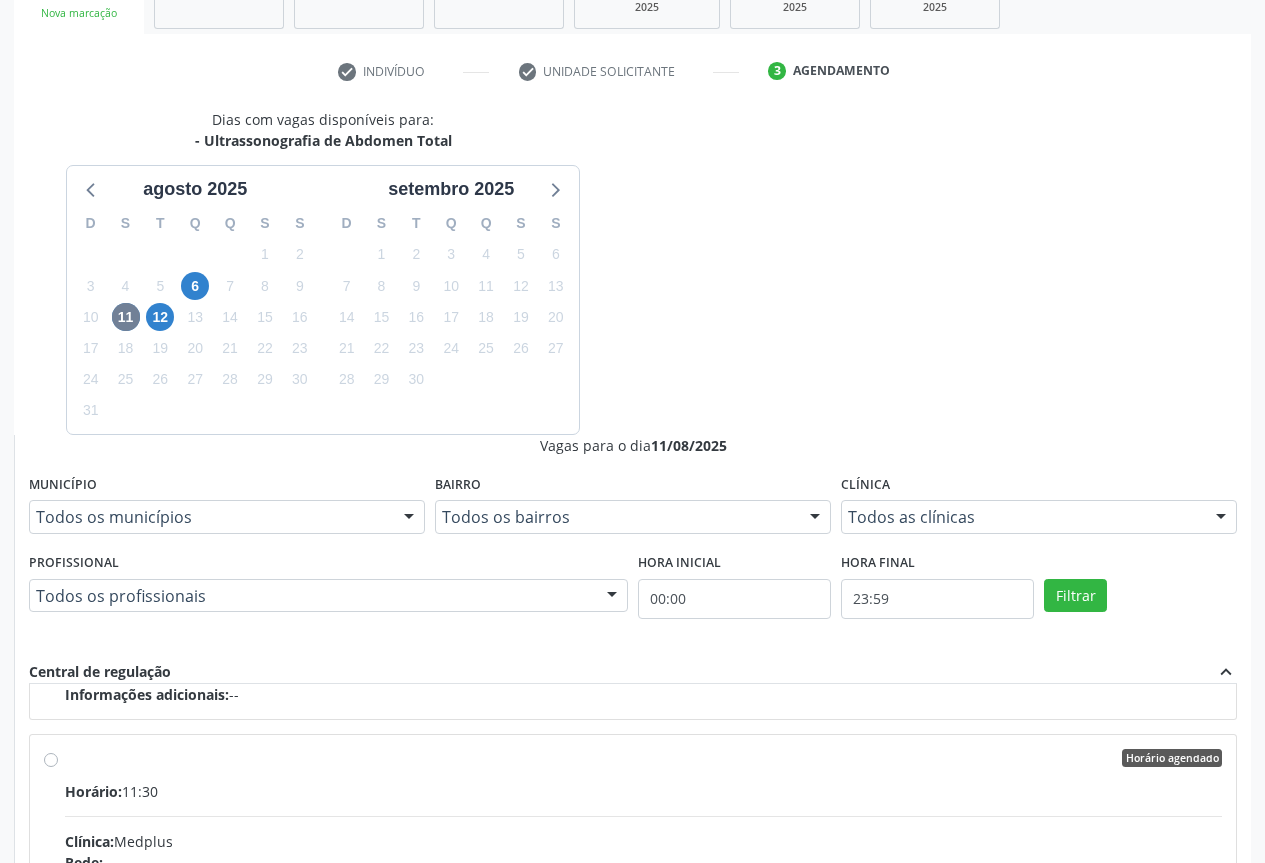 click on "Confirmar" at bounding box center [1182, 1143] 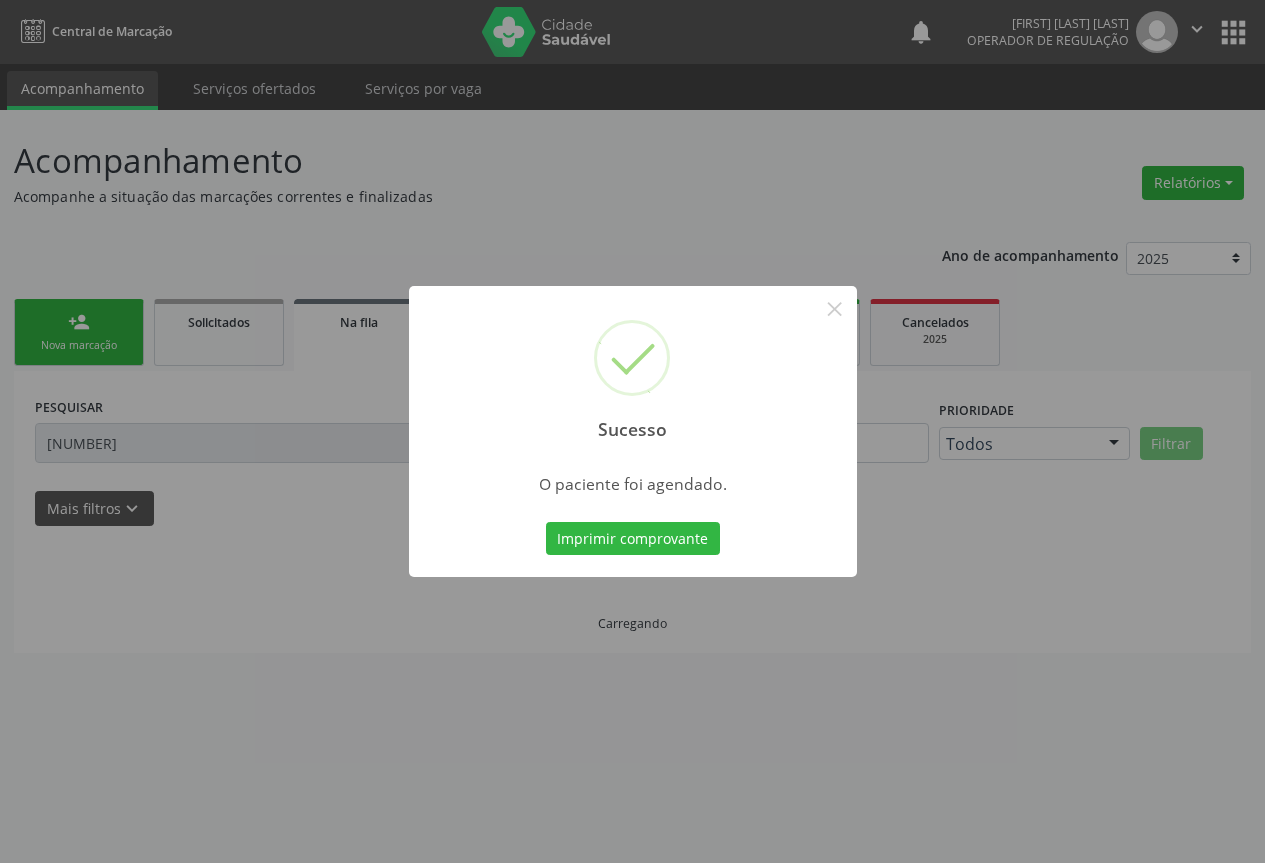 scroll, scrollTop: 0, scrollLeft: 0, axis: both 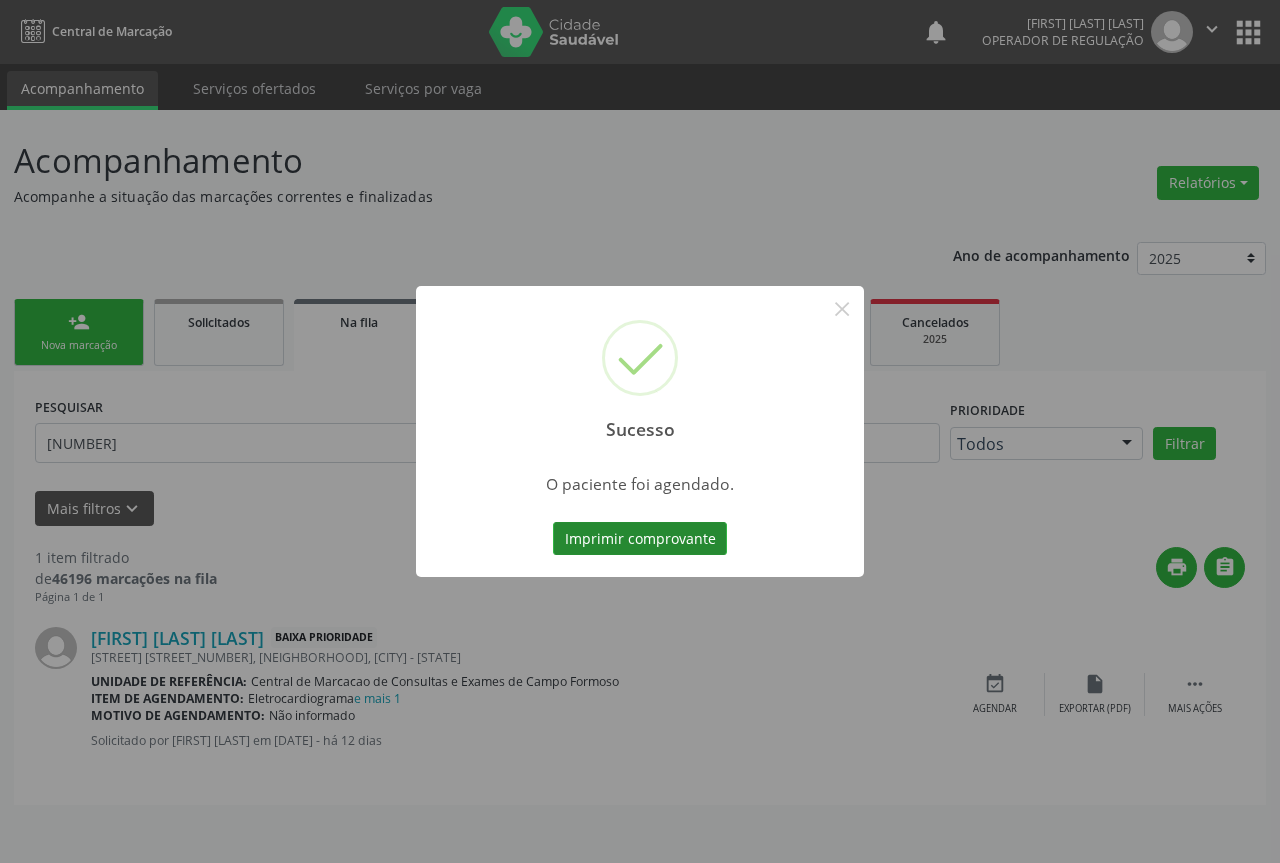 click on "Imprimir comprovante" at bounding box center [640, 539] 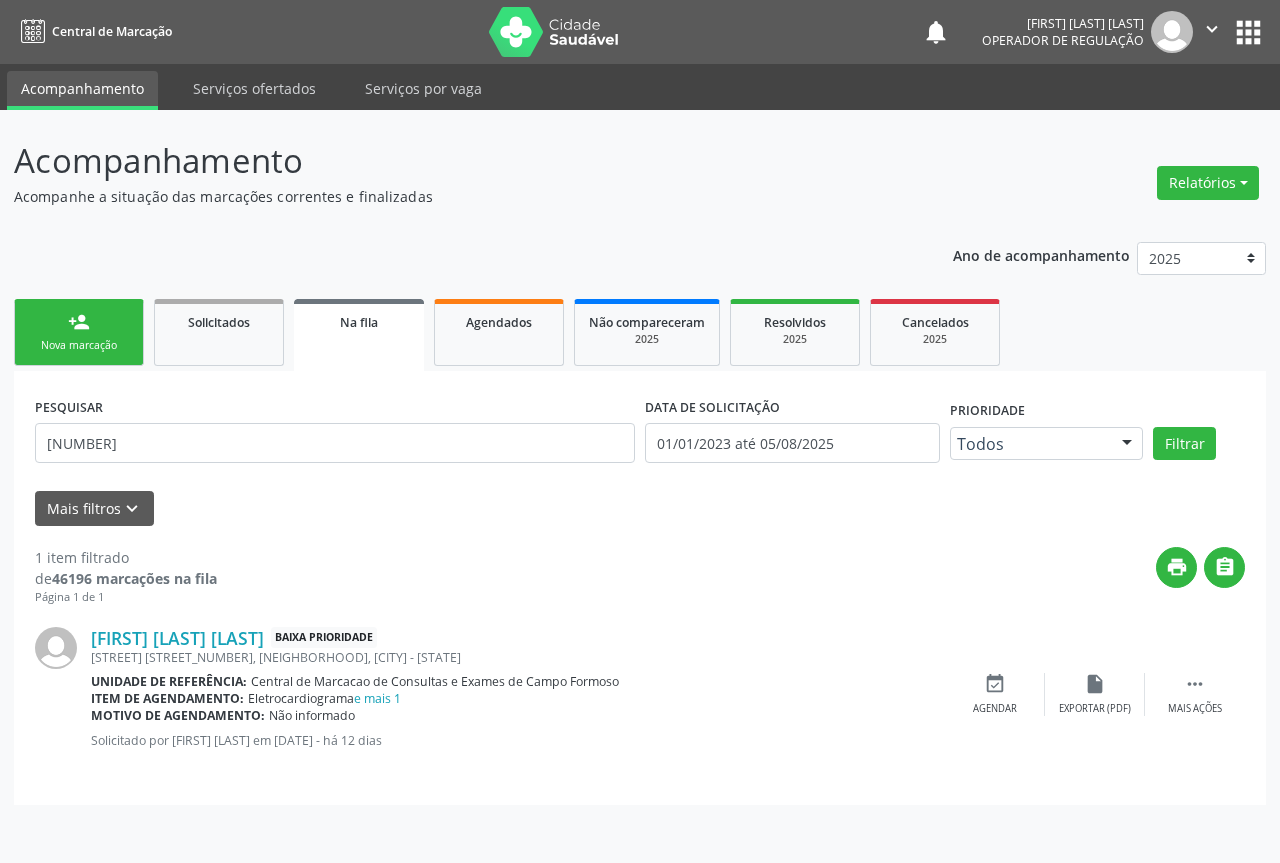 click on "person_add
Nova marcação" at bounding box center (79, 332) 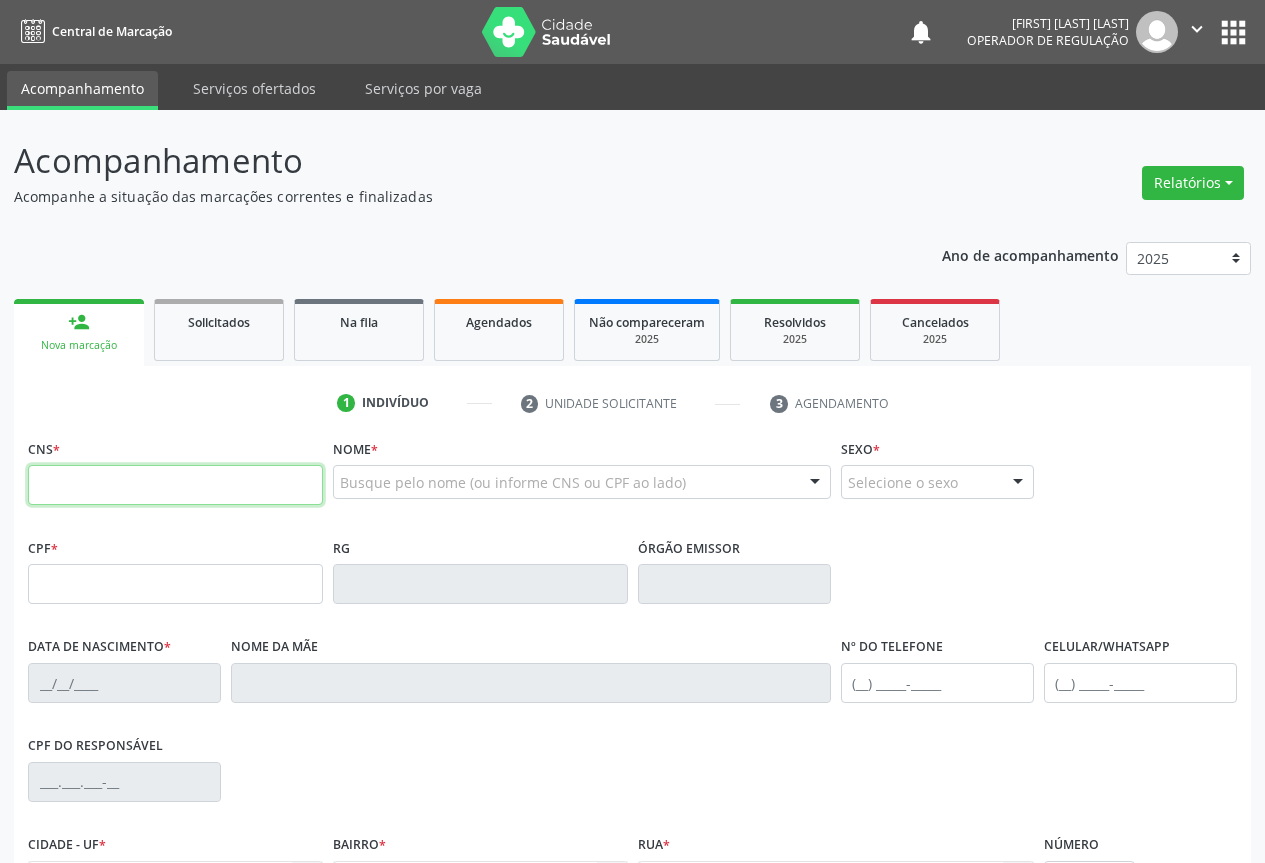 paste on "700 4079 6143 1242" 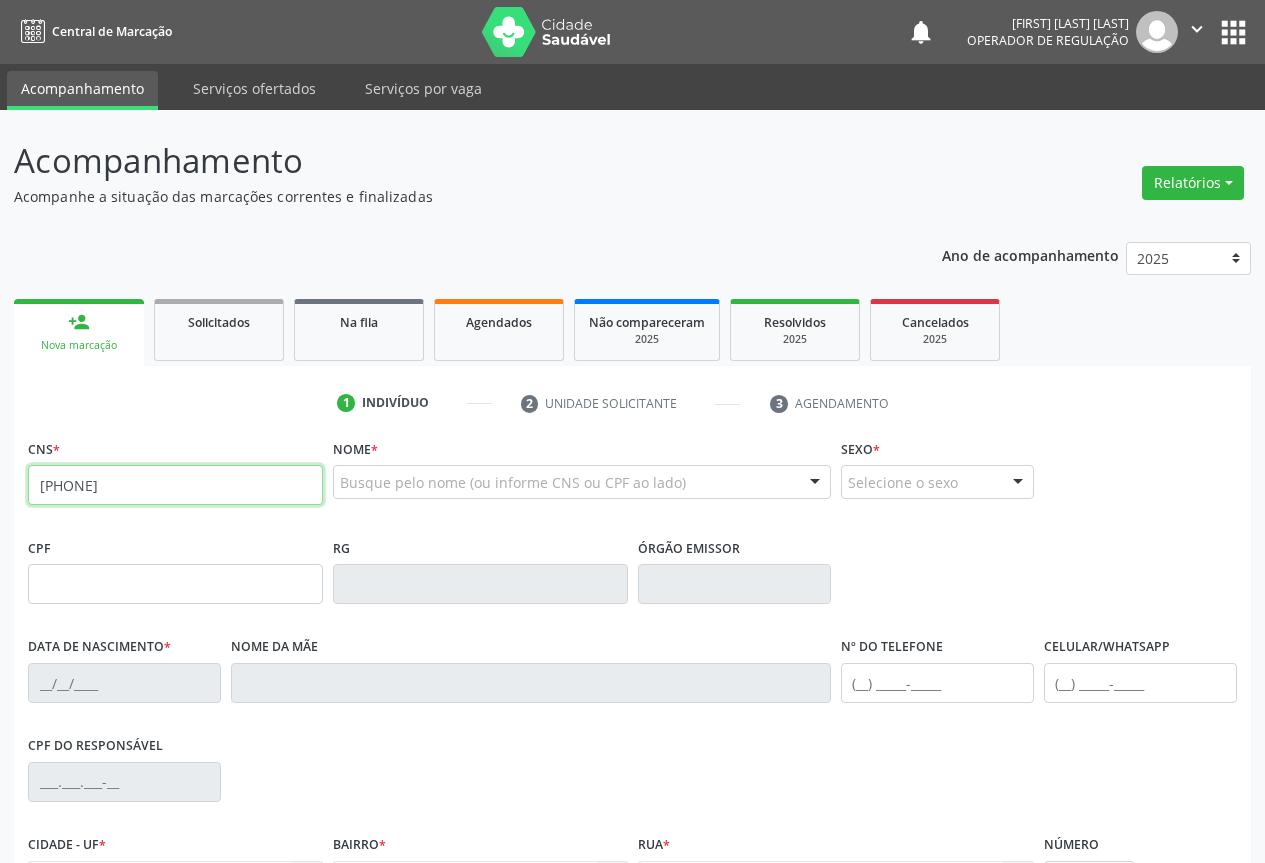 type on "700 4079 6143 1242" 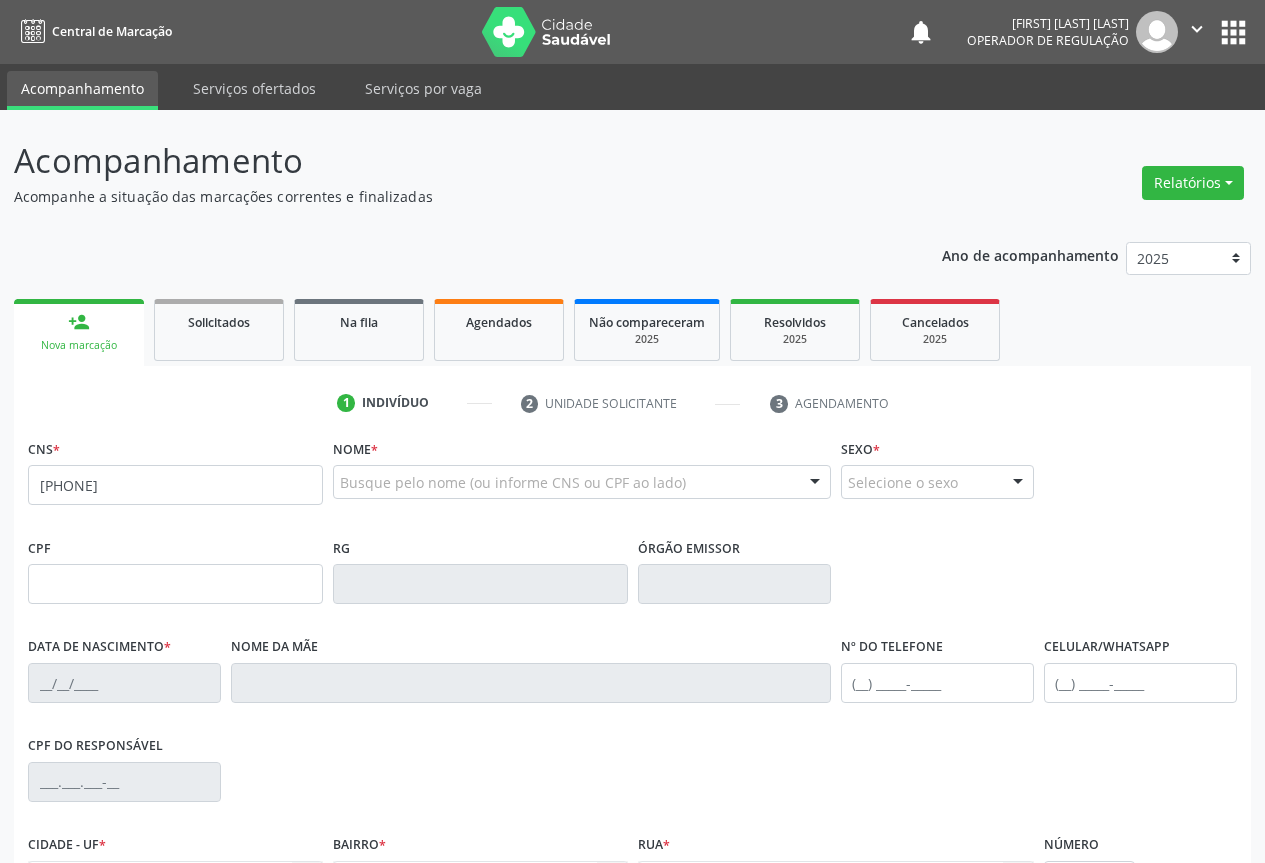 scroll, scrollTop: 221, scrollLeft: 0, axis: vertical 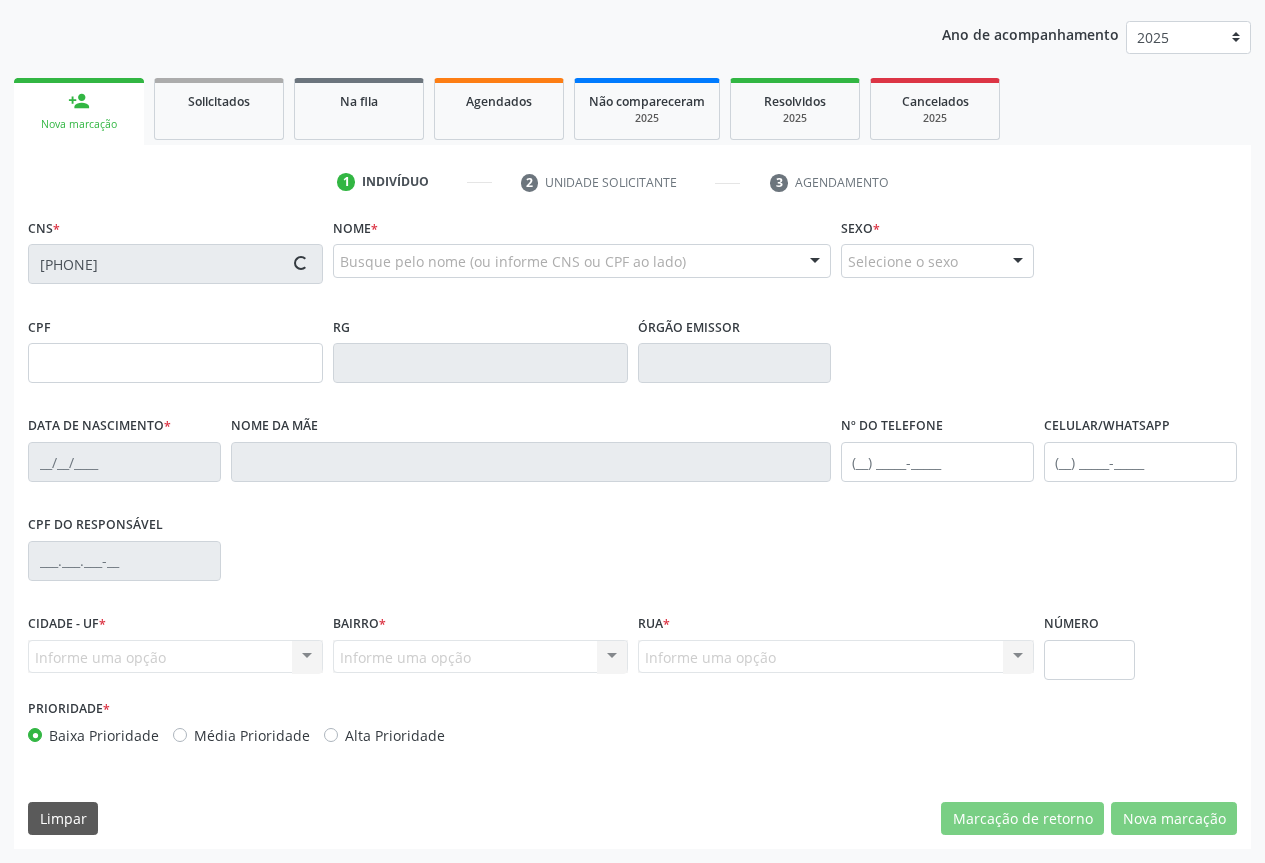 type on "1160221839" 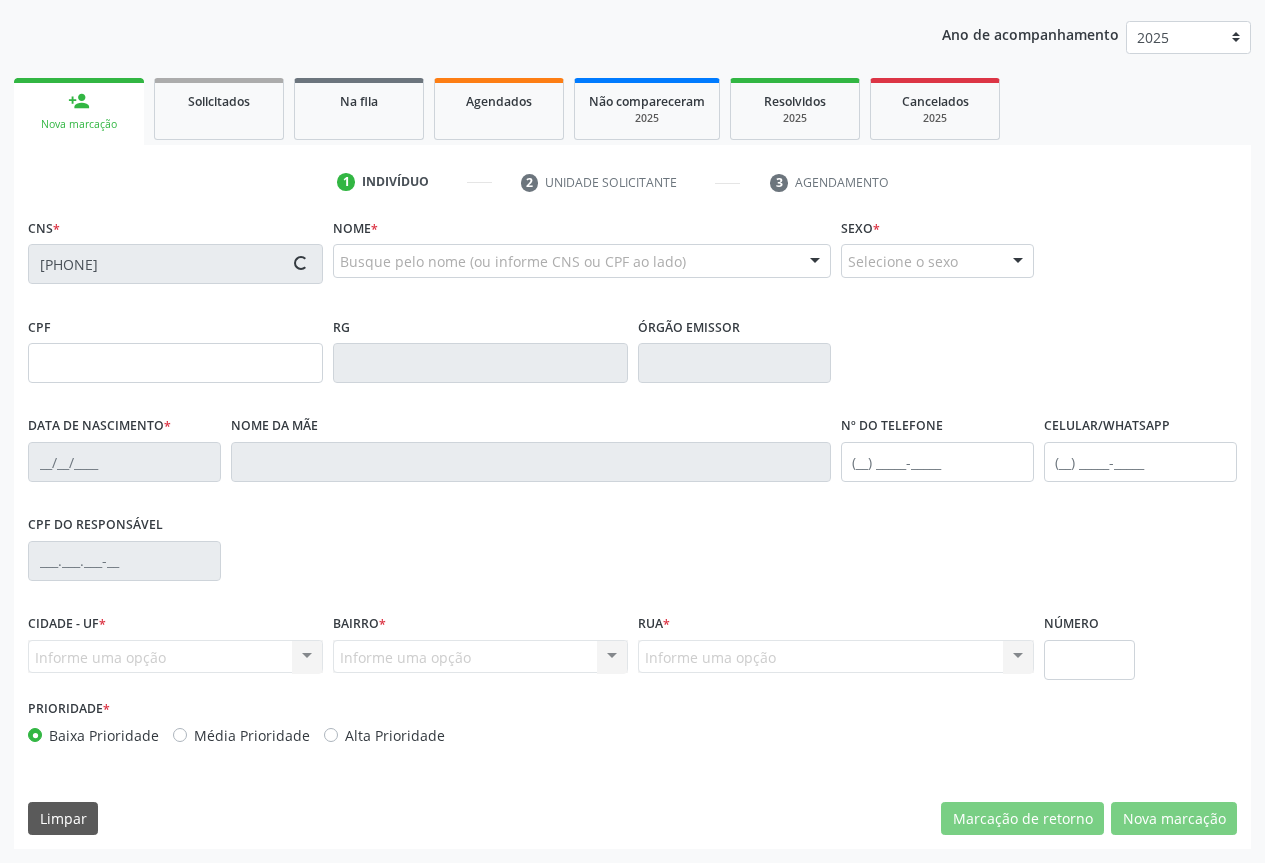 type on "10/01/1978" 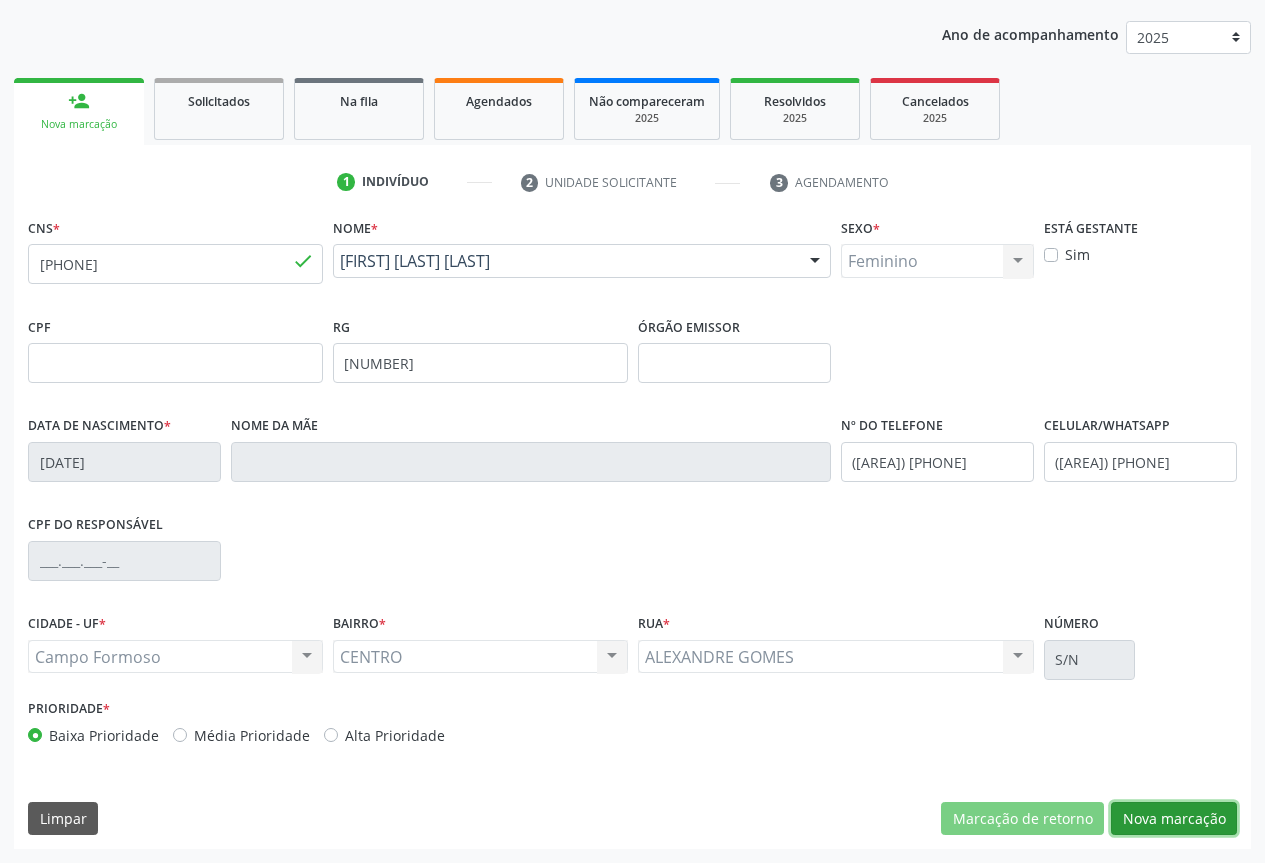 click on "Nova marcação" at bounding box center [1174, 819] 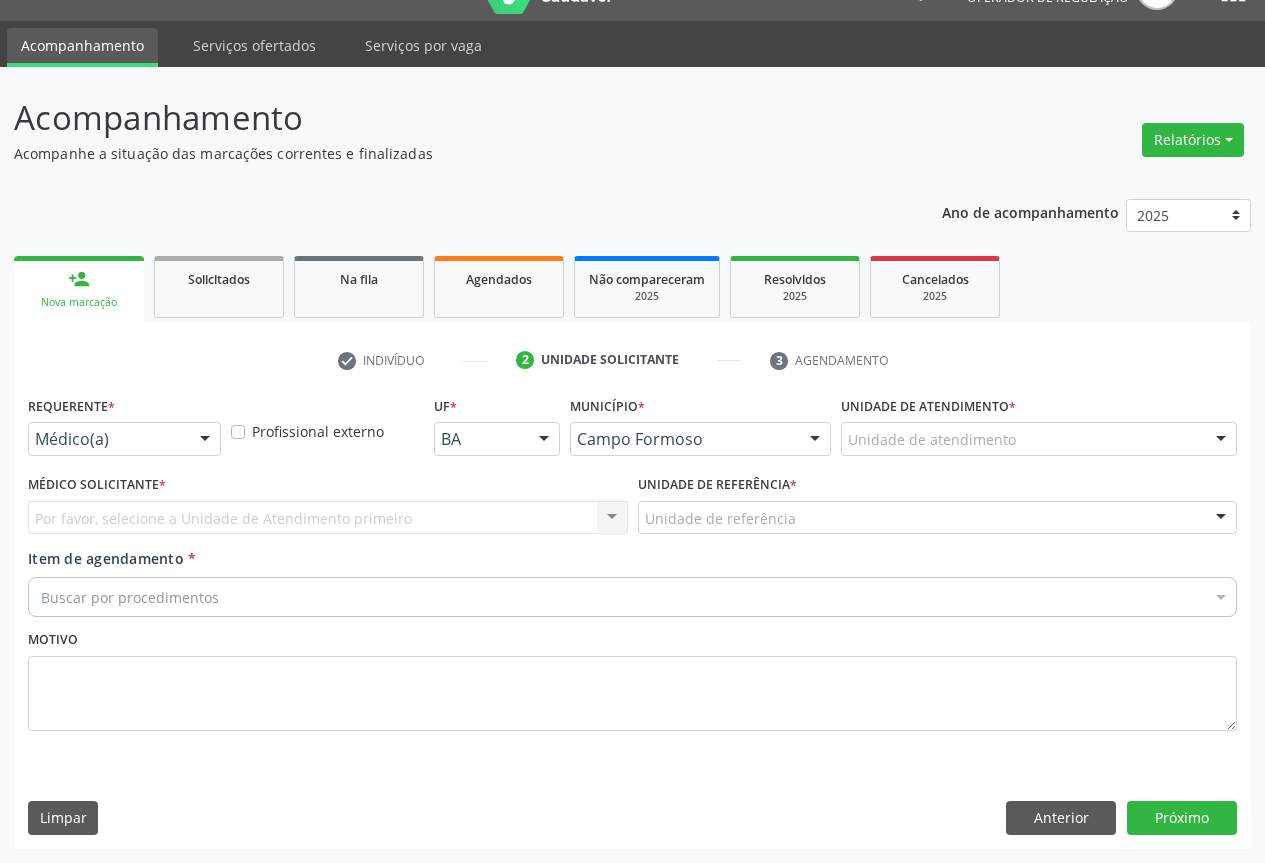 scroll, scrollTop: 43, scrollLeft: 0, axis: vertical 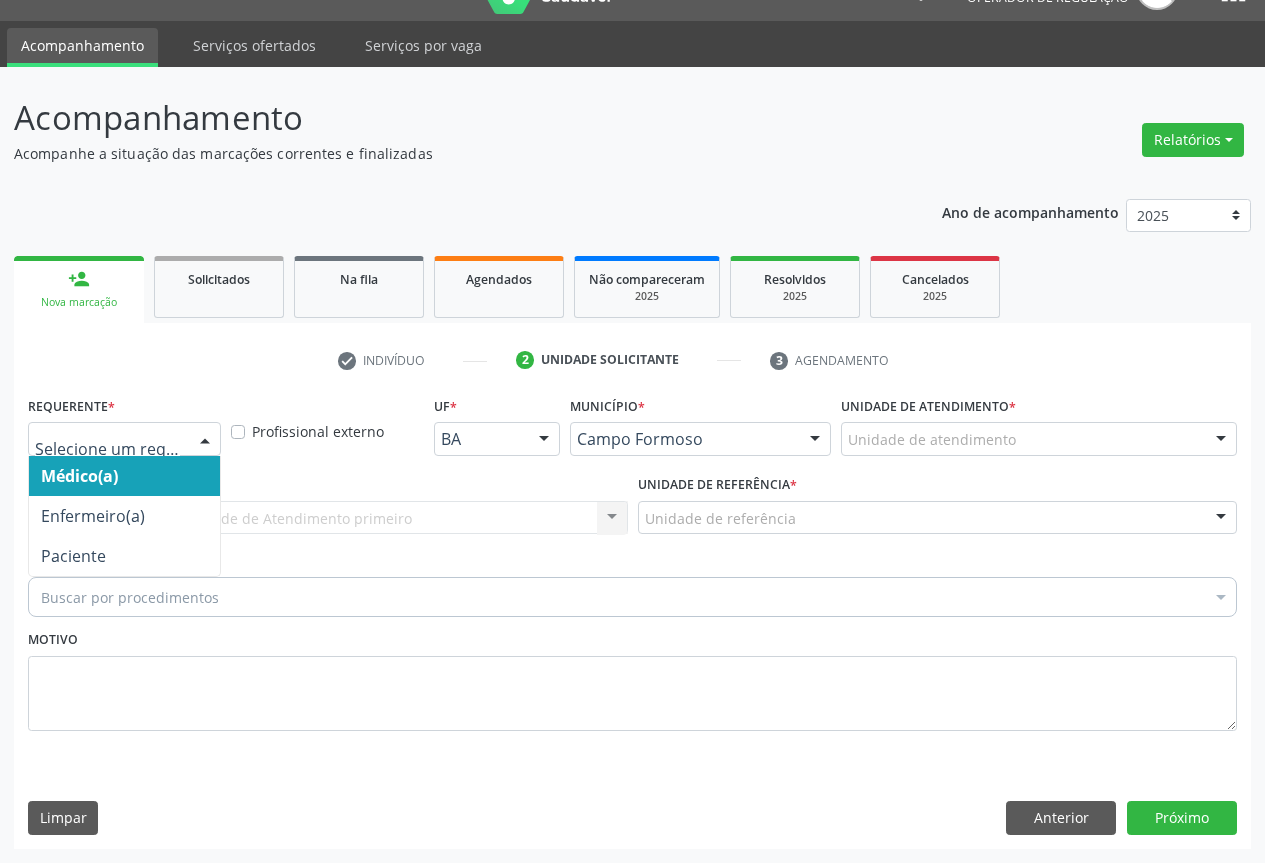 drag, startPoint x: 199, startPoint y: 423, endPoint x: 184, endPoint y: 497, distance: 75.50497 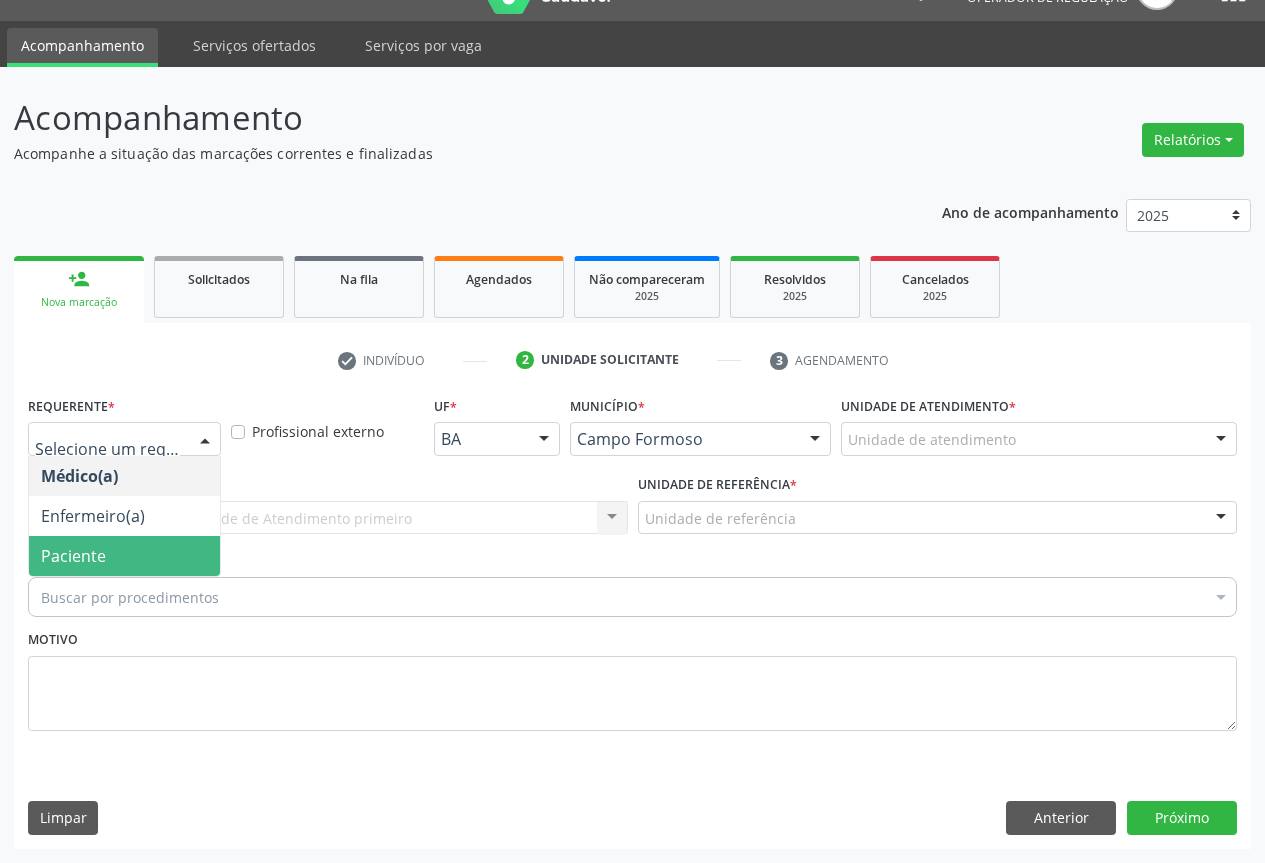 click on "Paciente" at bounding box center (124, 556) 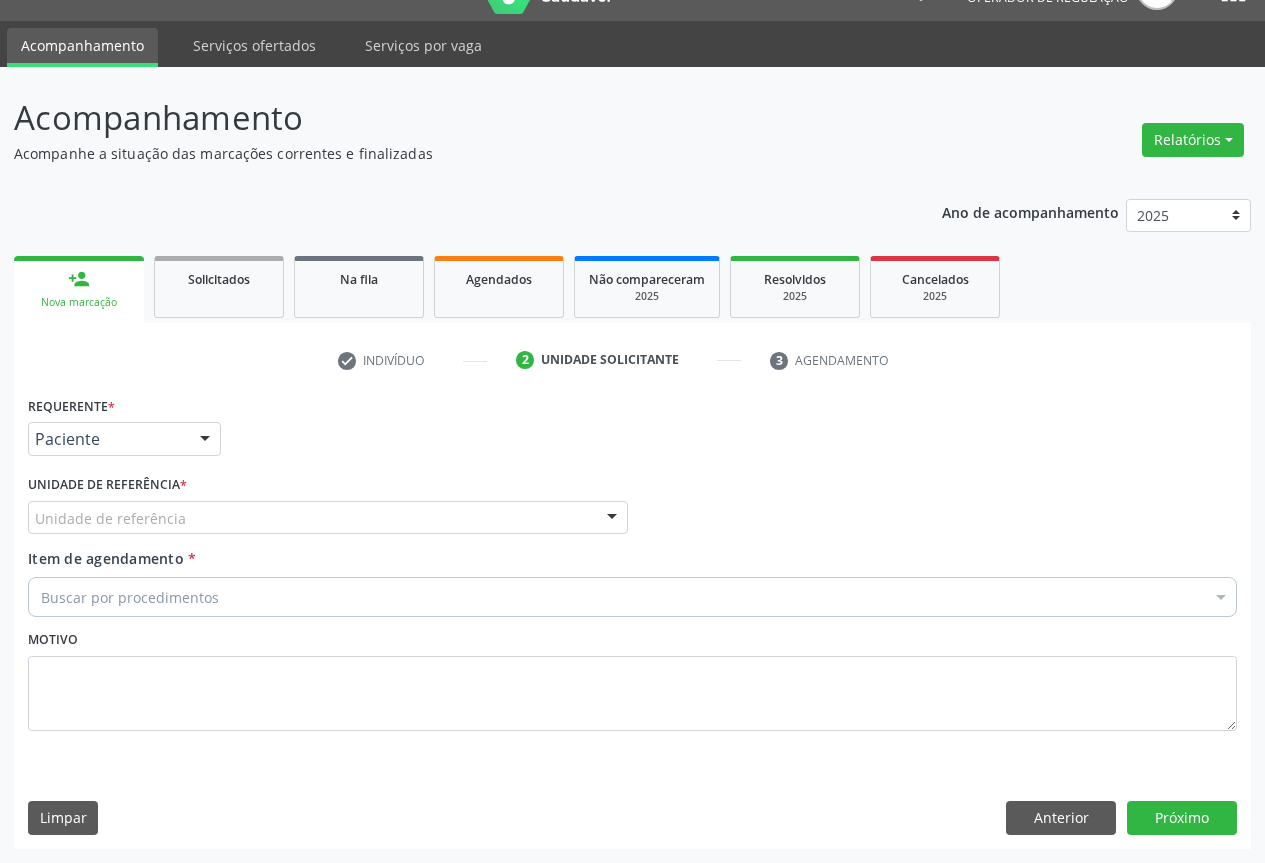 click on "Item de agendamento
*
Buscar por procedimentos
Selecionar todos
0202040089 - 3X Pesquisa de Larvas Nas Fezes
0604320140 - Abatacepte 125 Mg Injetável (Por Seringa Preenchida)
0604320124 - Abatacepte 250 Mg Injetável (Por Frasco Ampola).
0603050018 - Abciximabe
0406010013 - Abertura de Comunicacao Inter-Atrial
0406010021 - Abertura de Estenose Aortica Valvar
0406011265 - Abertura de Estenose Aortica Valvar (Criança e Adolescente)
0406010030 - Abertura de Estenose Pulmonar Valvar
0406011273 - Abertura de Estenose Pulmonar Valvar (Criança e Adolescente)
0301080011 - Abordagem Cognitiva Comportamental do Fumante (Por Atendimento / Paciente)
0307020010 - Acesso A Polpa Dentaria e Medicacao (Por Dente)
0604660030 - Acetazolamida 250 Mg (Por Comprimido)" at bounding box center (632, 579) 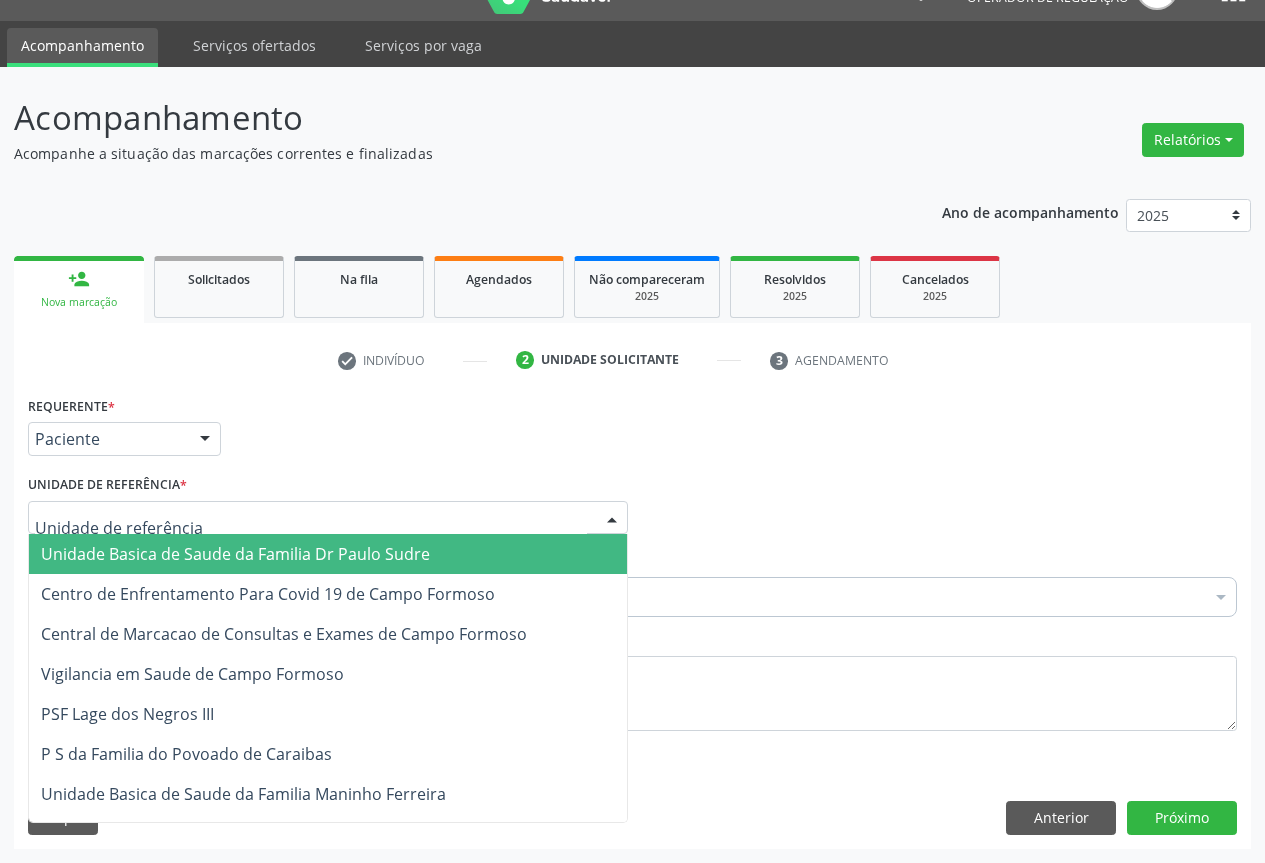 click on "Unidade Basica de Saude da Familia Dr Paulo Sudre" at bounding box center [235, 554] 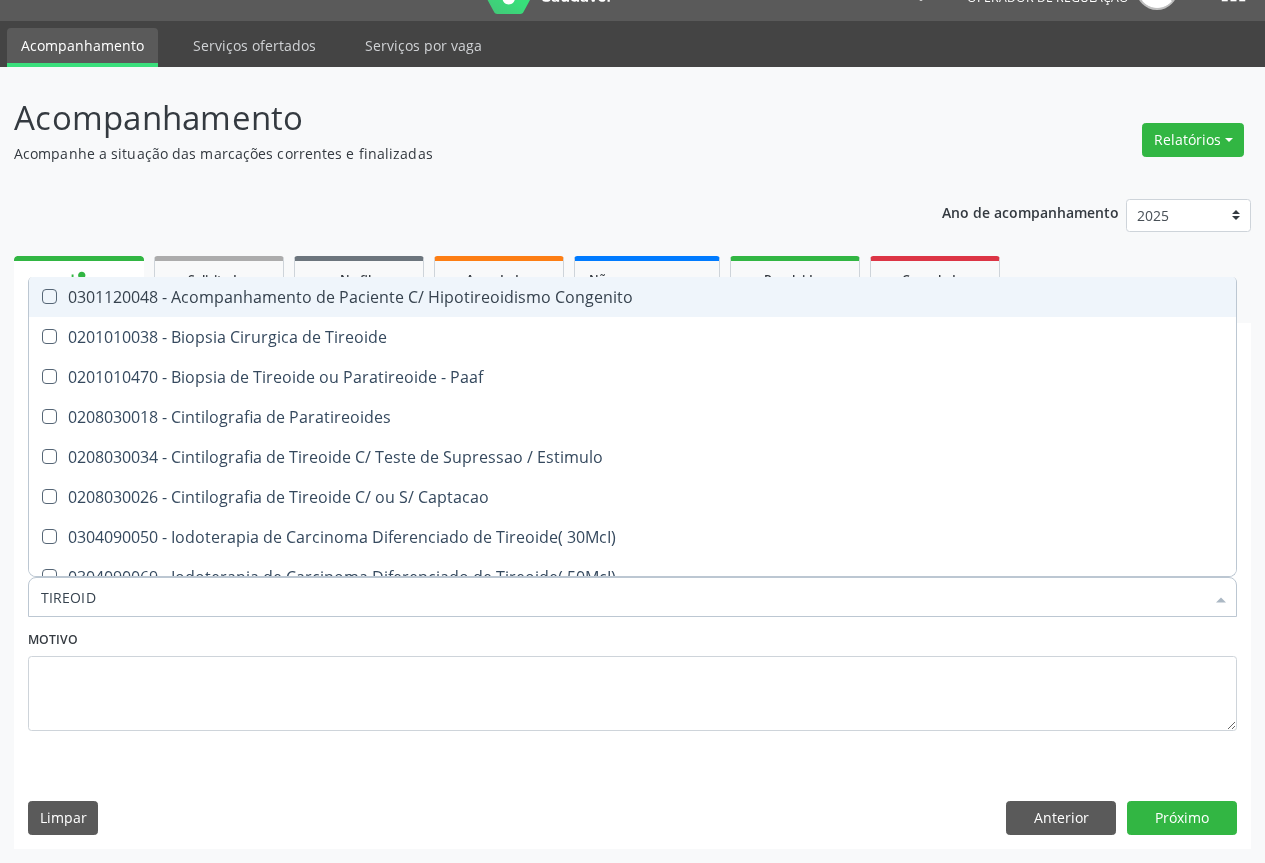 type on "TIREOIDE" 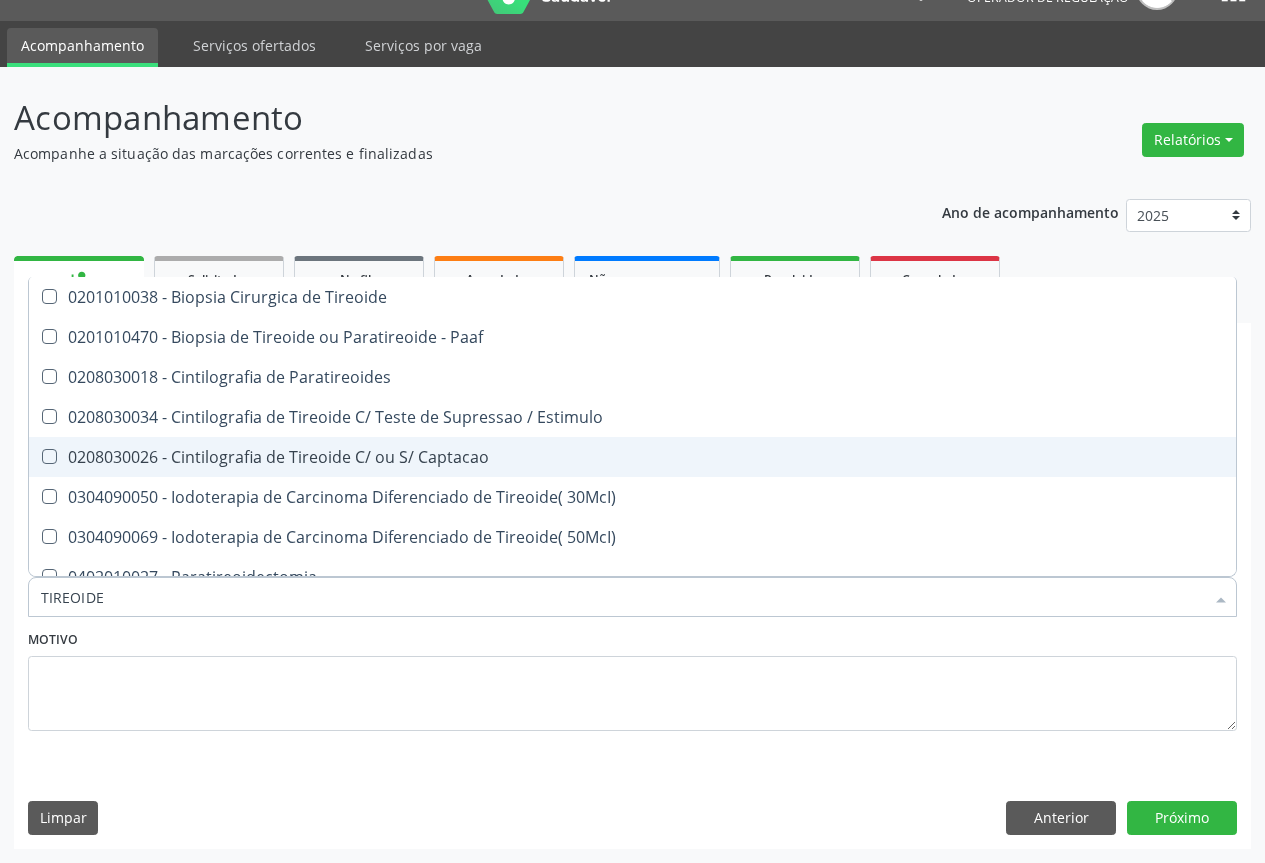 scroll, scrollTop: 381, scrollLeft: 0, axis: vertical 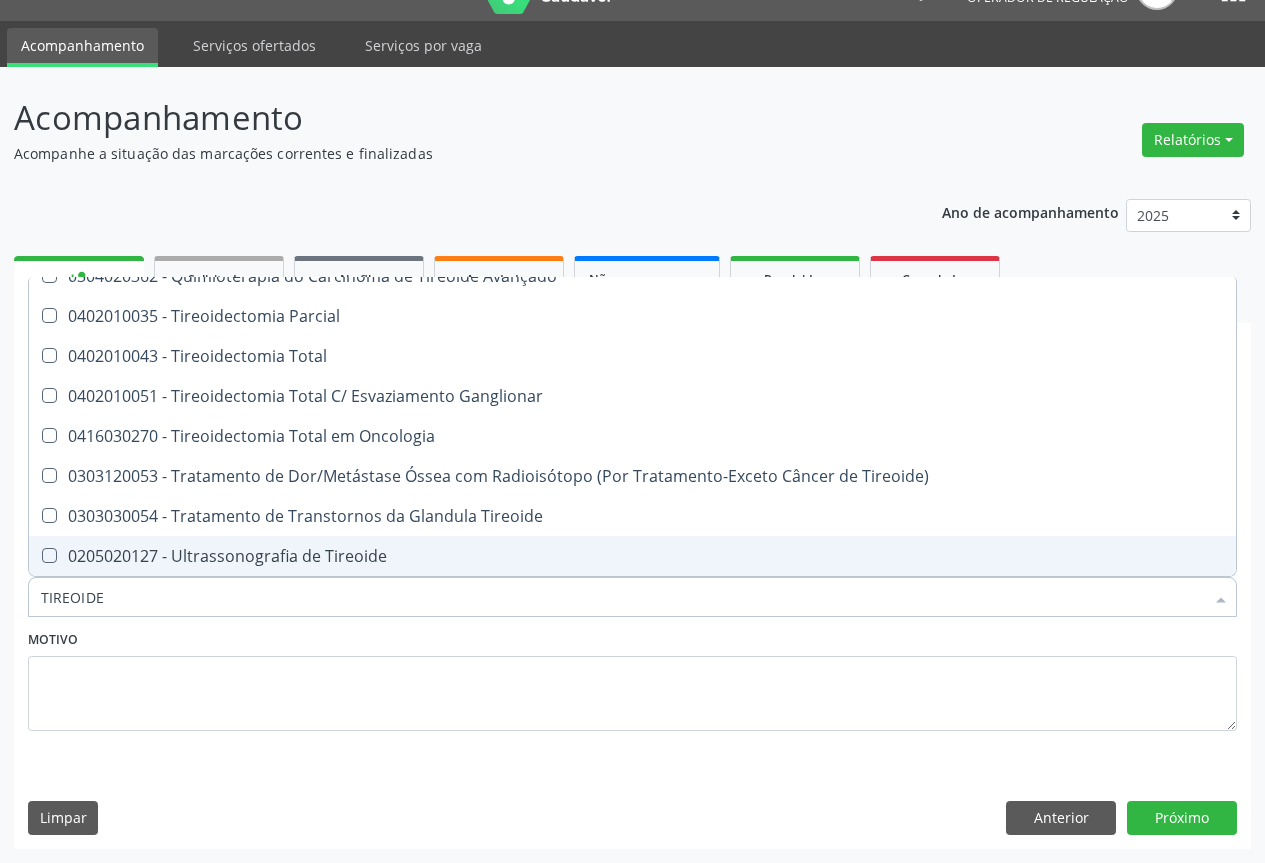 click on "0205020127 - Ultrassonografia de Tireoide" at bounding box center (632, 556) 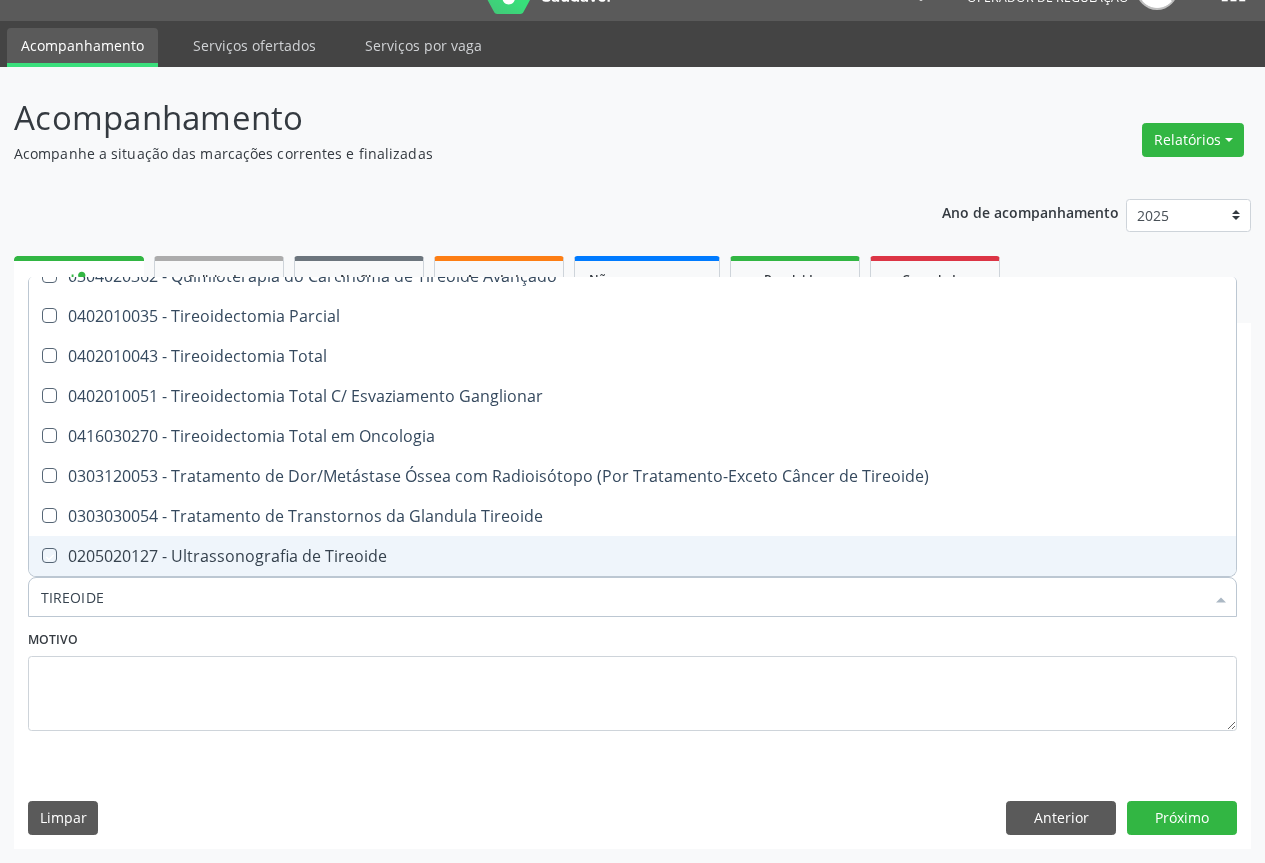 checkbox on "true" 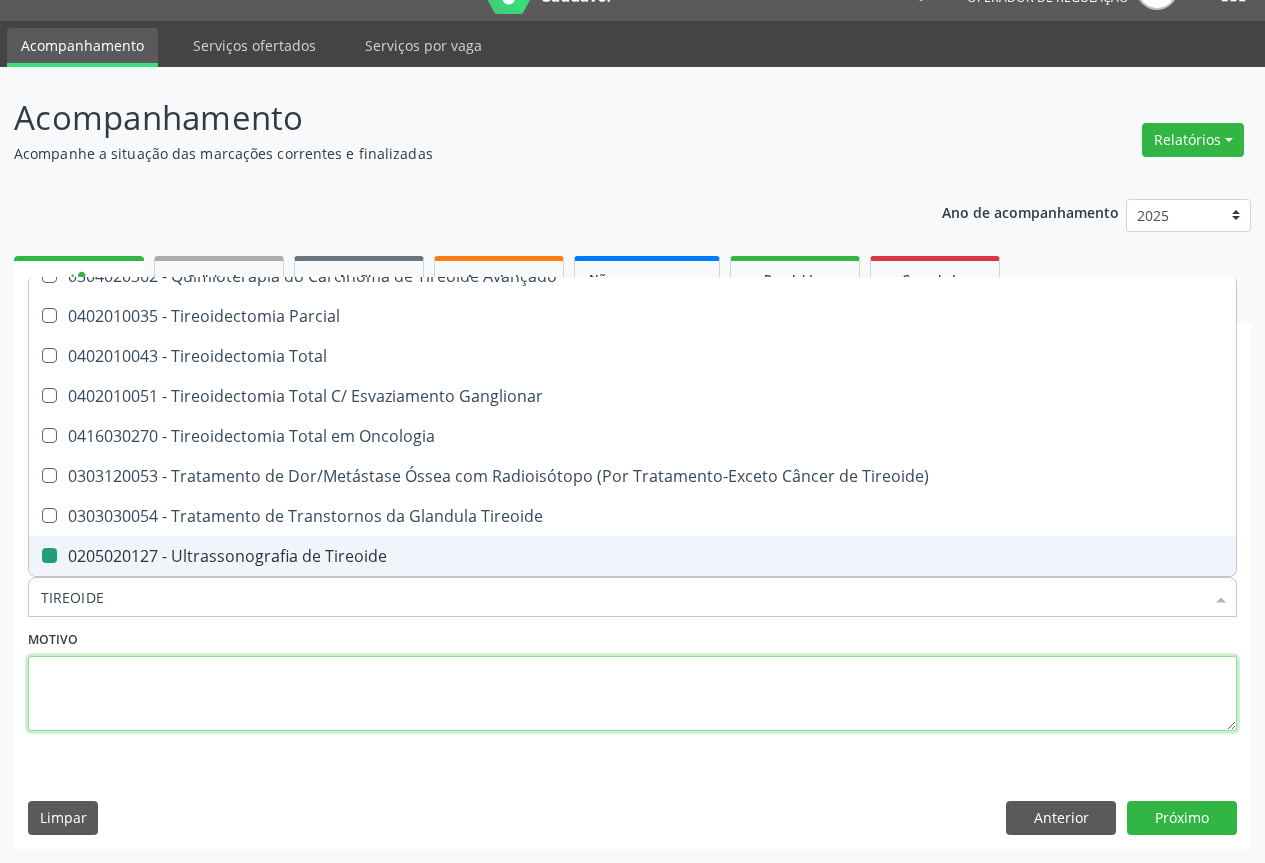 click at bounding box center [632, 694] 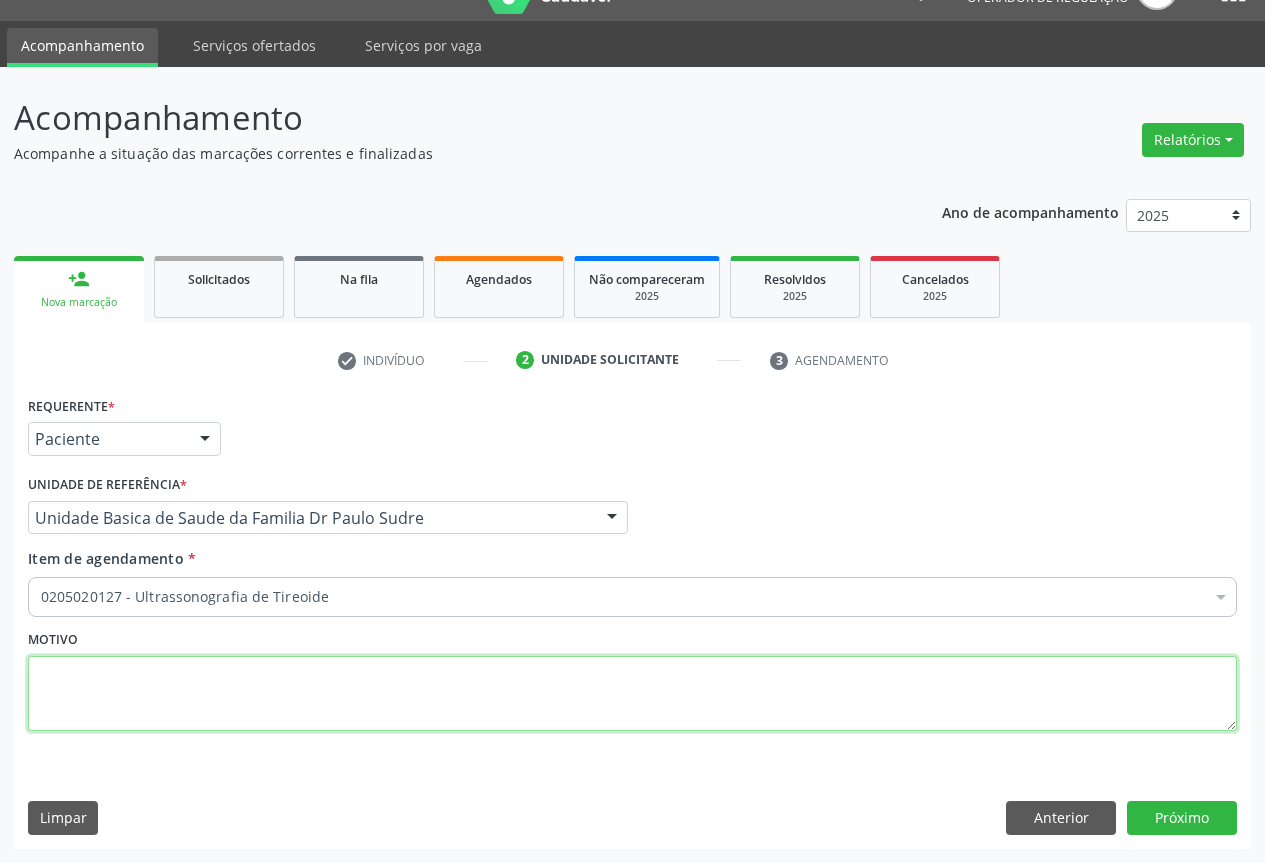 scroll, scrollTop: 0, scrollLeft: 0, axis: both 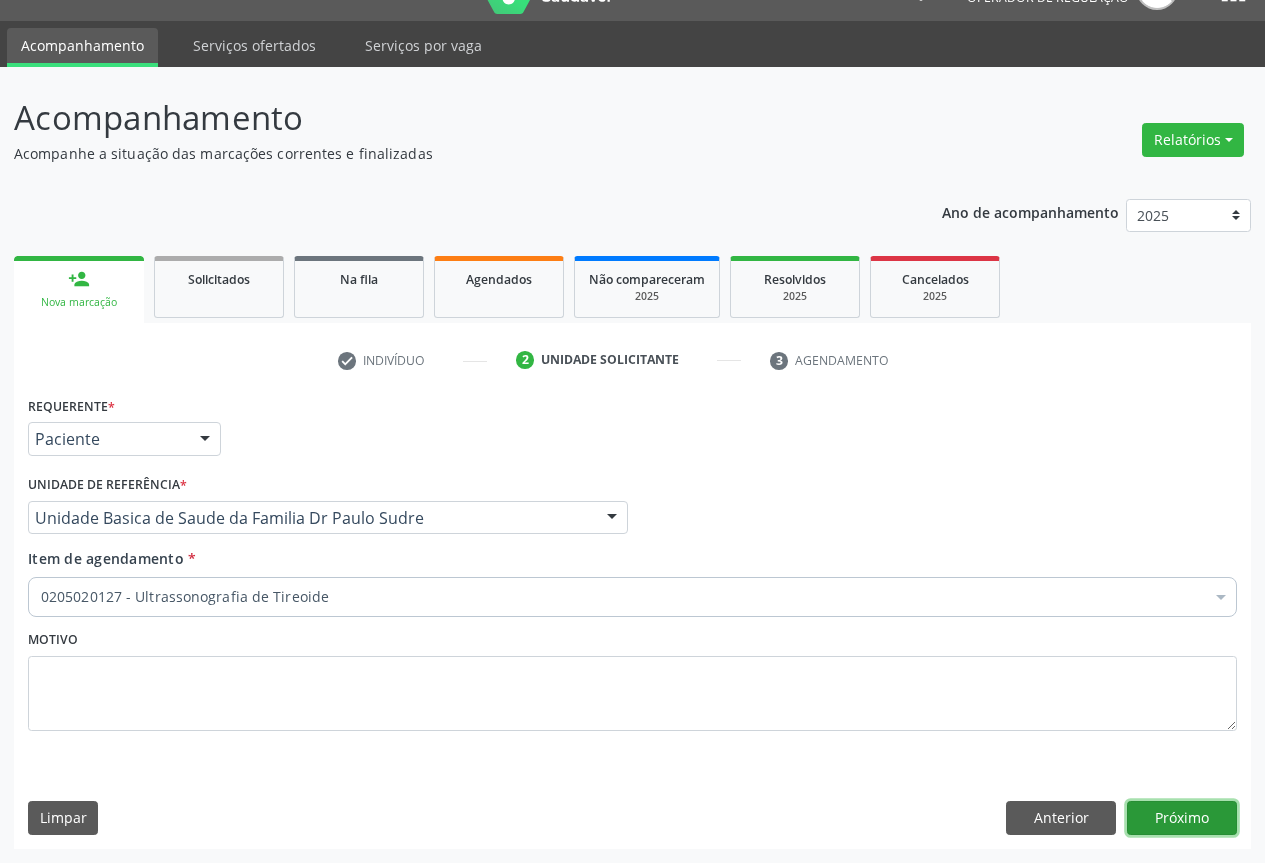 click on "Próximo" at bounding box center (1182, 818) 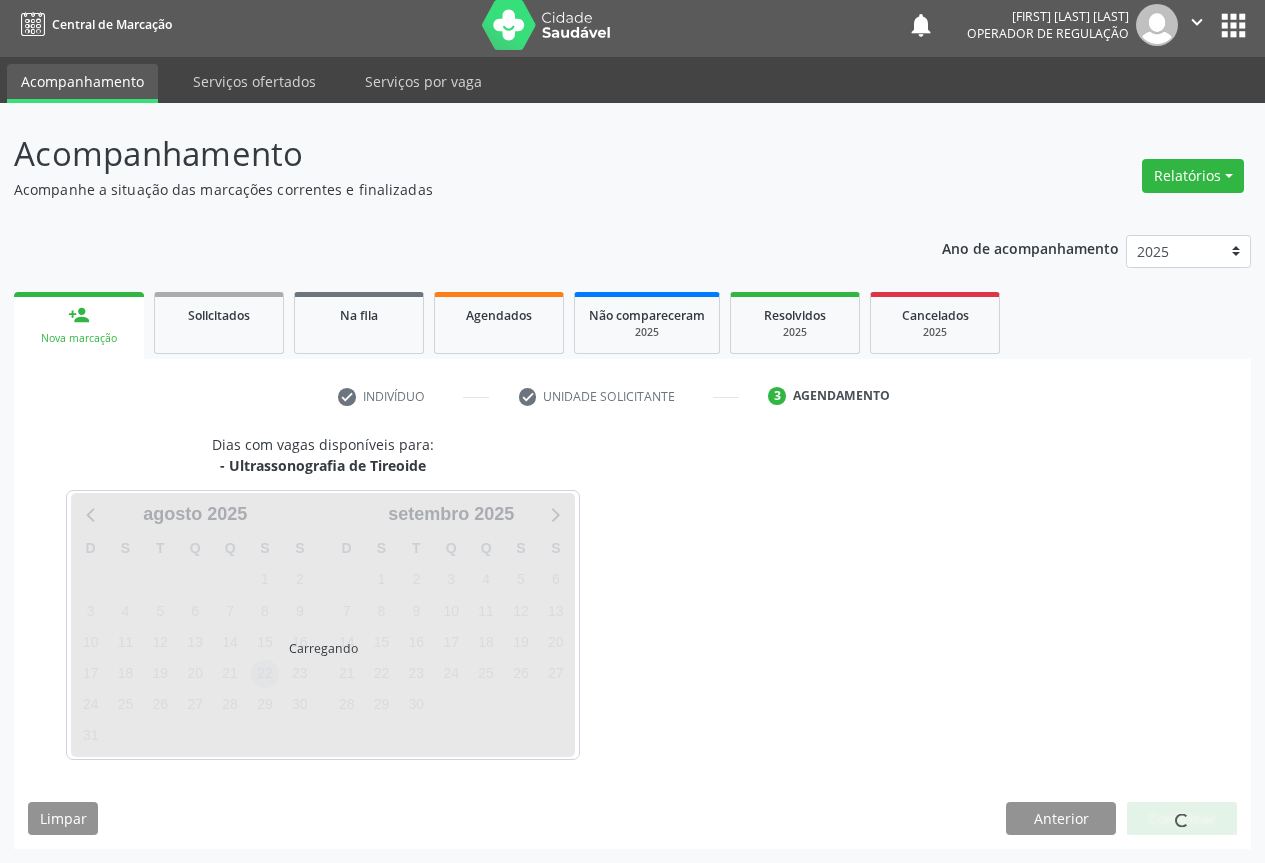 scroll, scrollTop: 7, scrollLeft: 0, axis: vertical 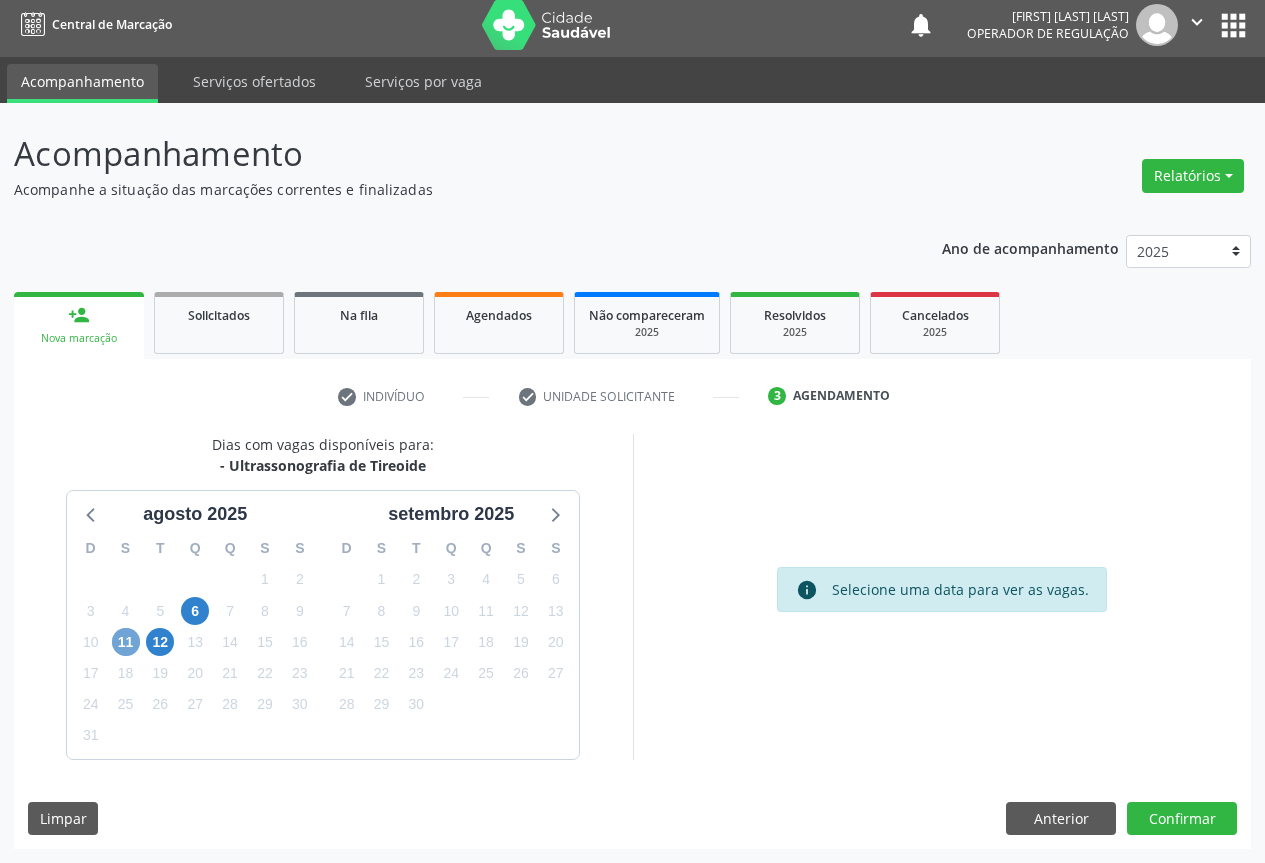 click on "11" at bounding box center (126, 642) 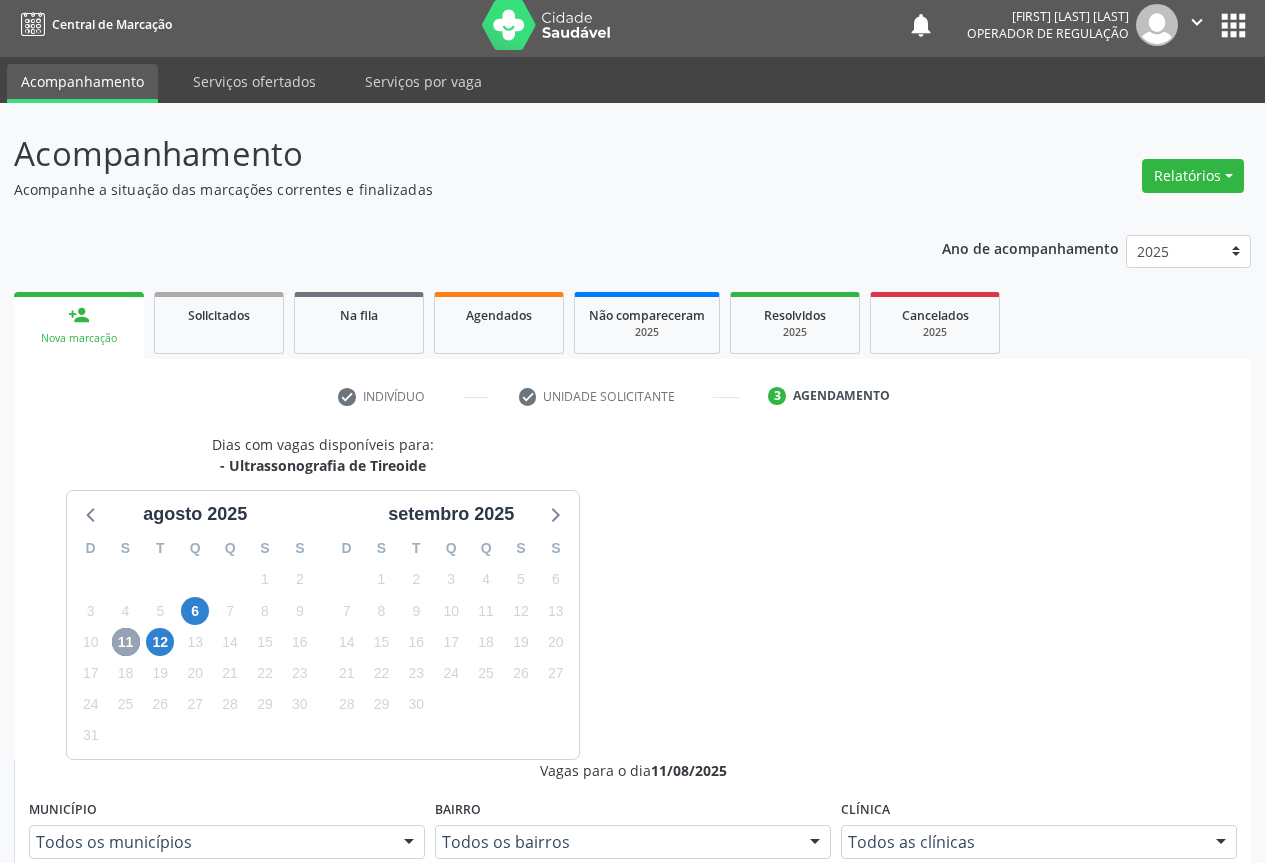 scroll, scrollTop: 300, scrollLeft: 0, axis: vertical 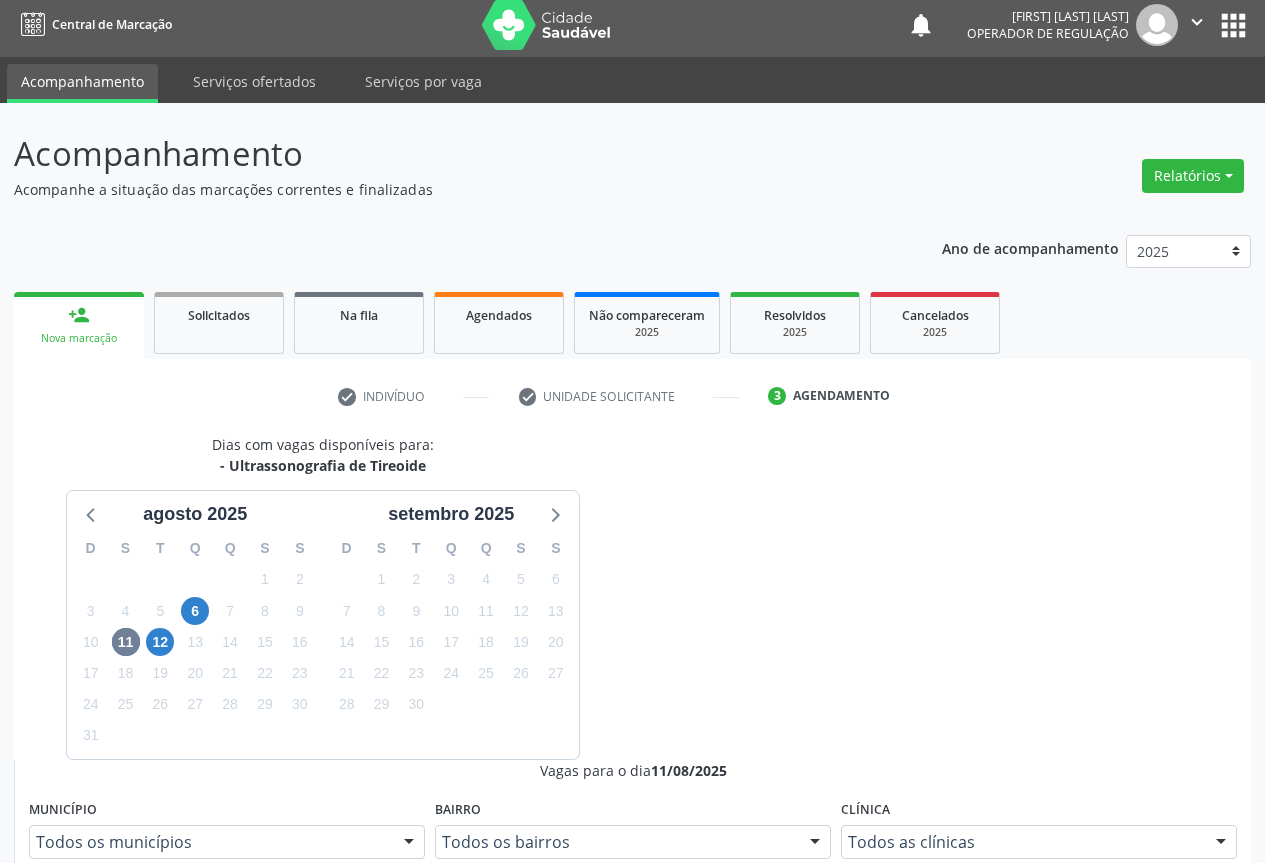 drag, startPoint x: 695, startPoint y: 790, endPoint x: 726, endPoint y: 784, distance: 31.575306 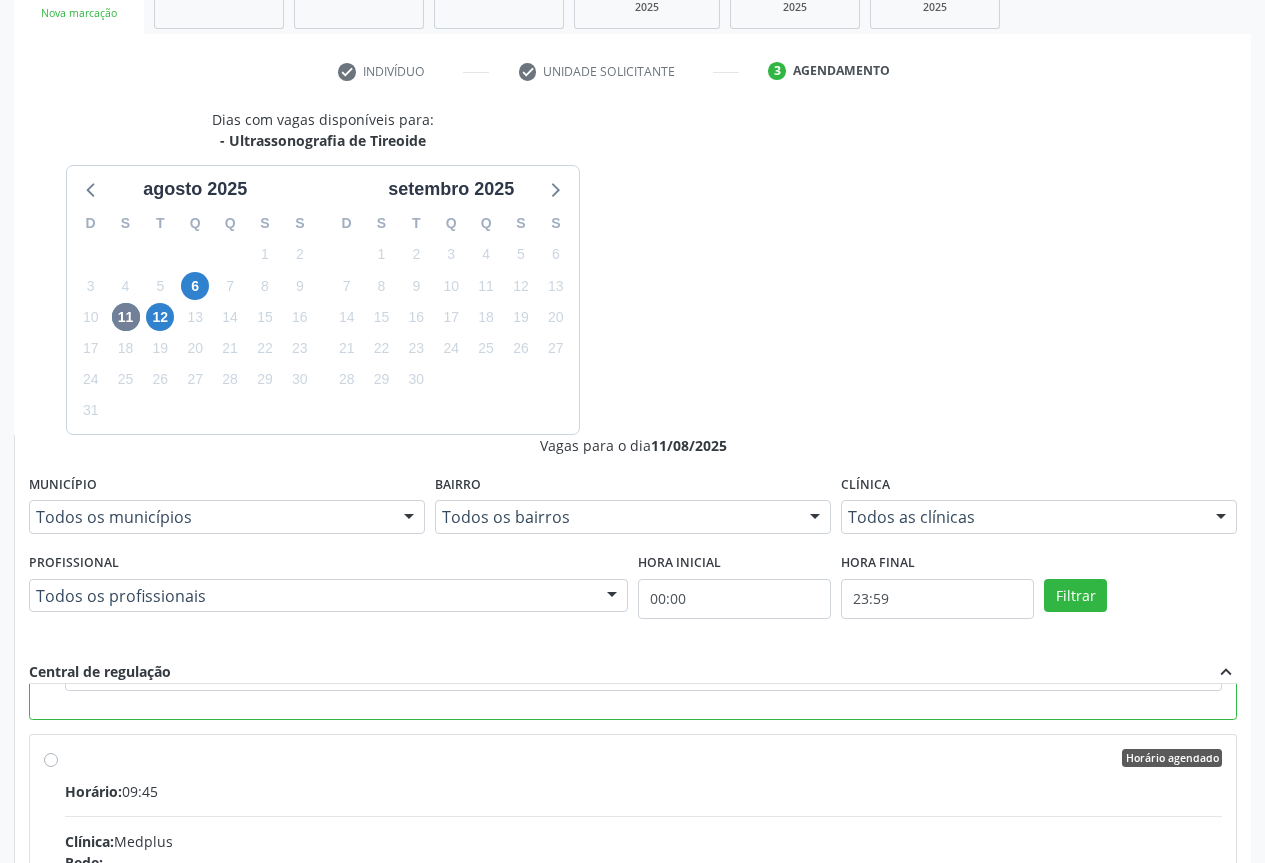scroll, scrollTop: 1500, scrollLeft: 0, axis: vertical 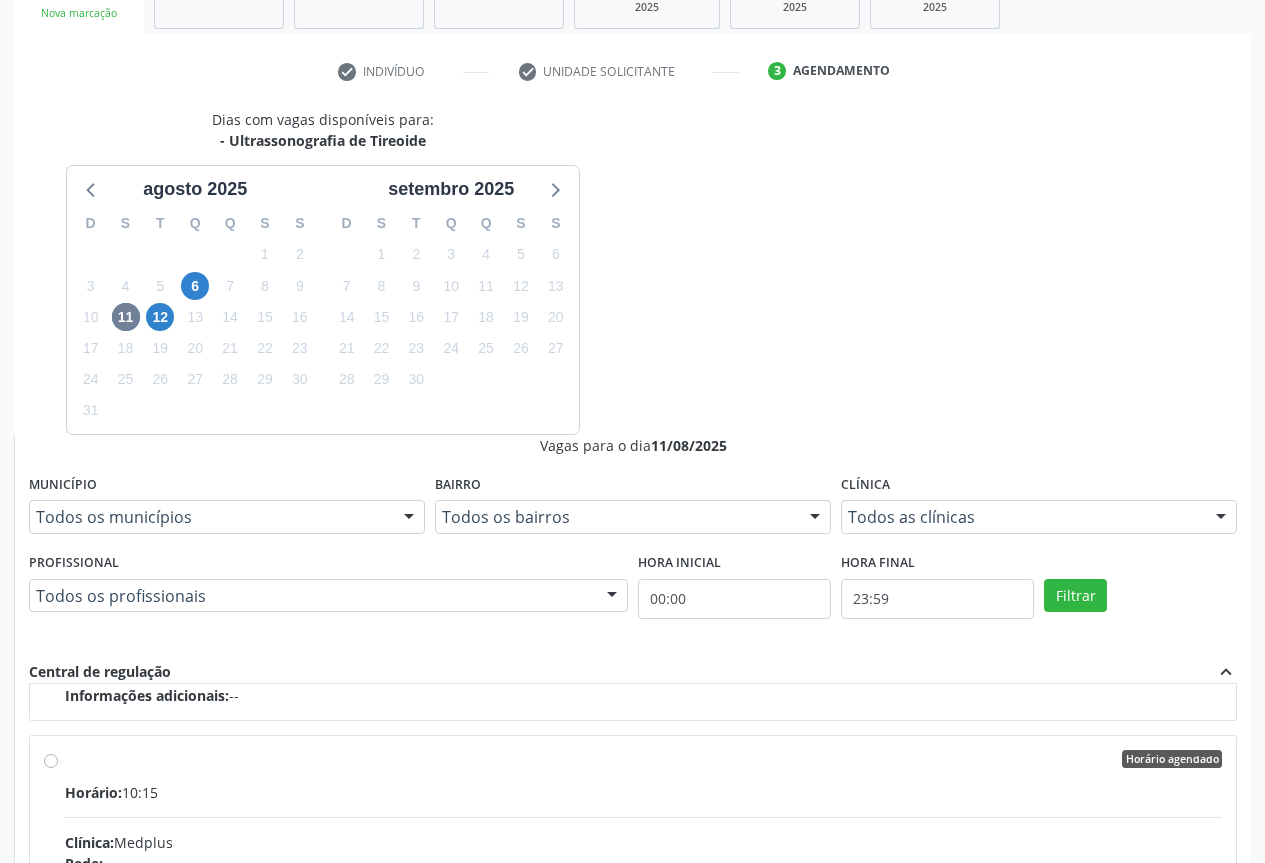 click on "Confirmar" at bounding box center [1182, 1143] 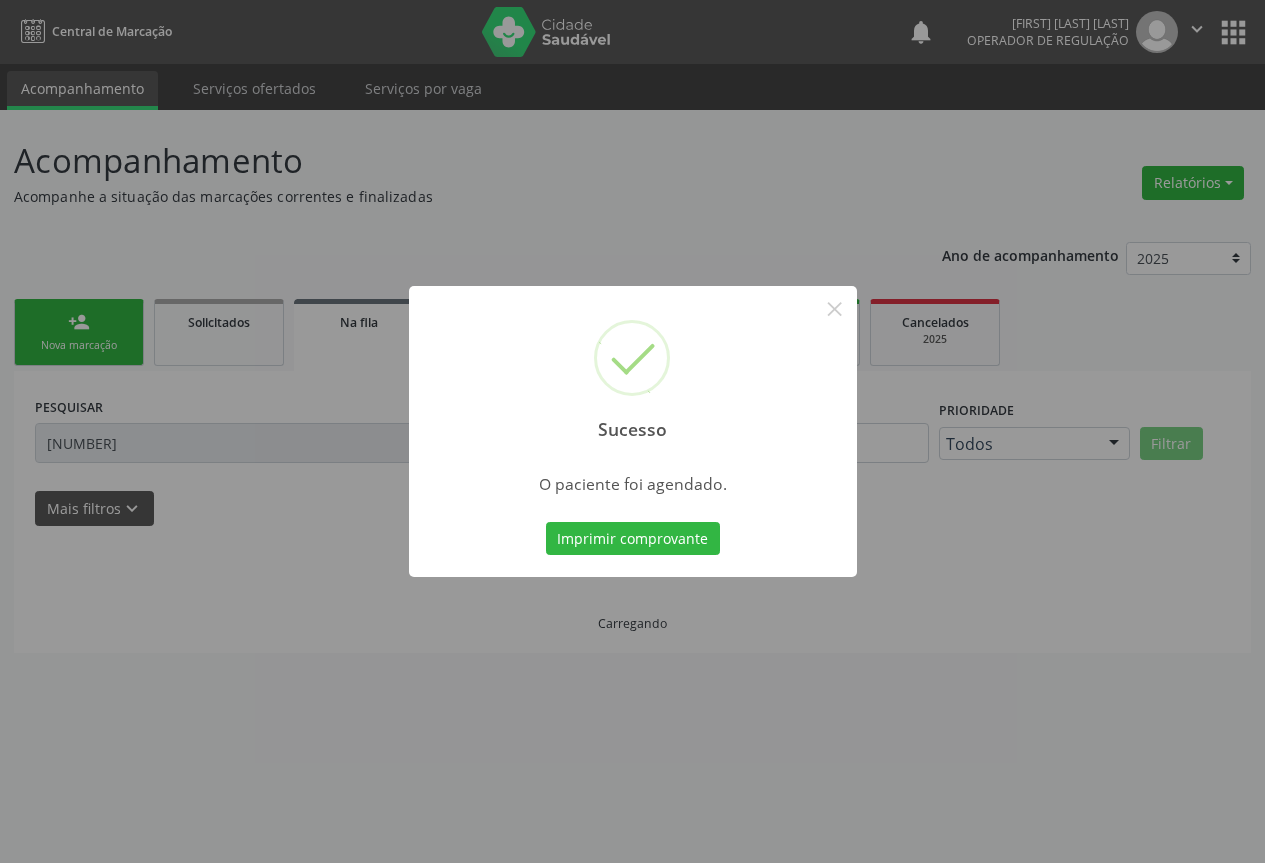 scroll, scrollTop: 0, scrollLeft: 0, axis: both 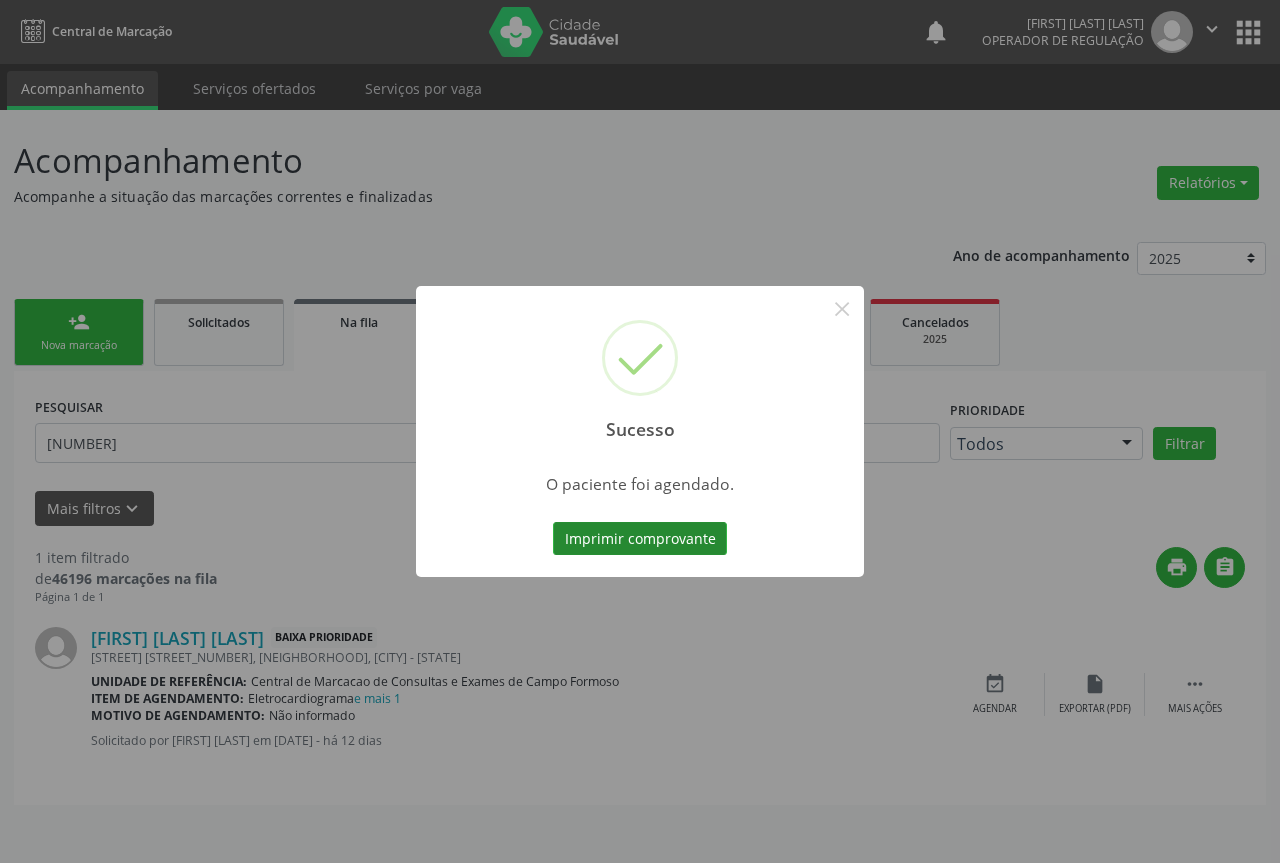 click on "Imprimir comprovante" at bounding box center [640, 539] 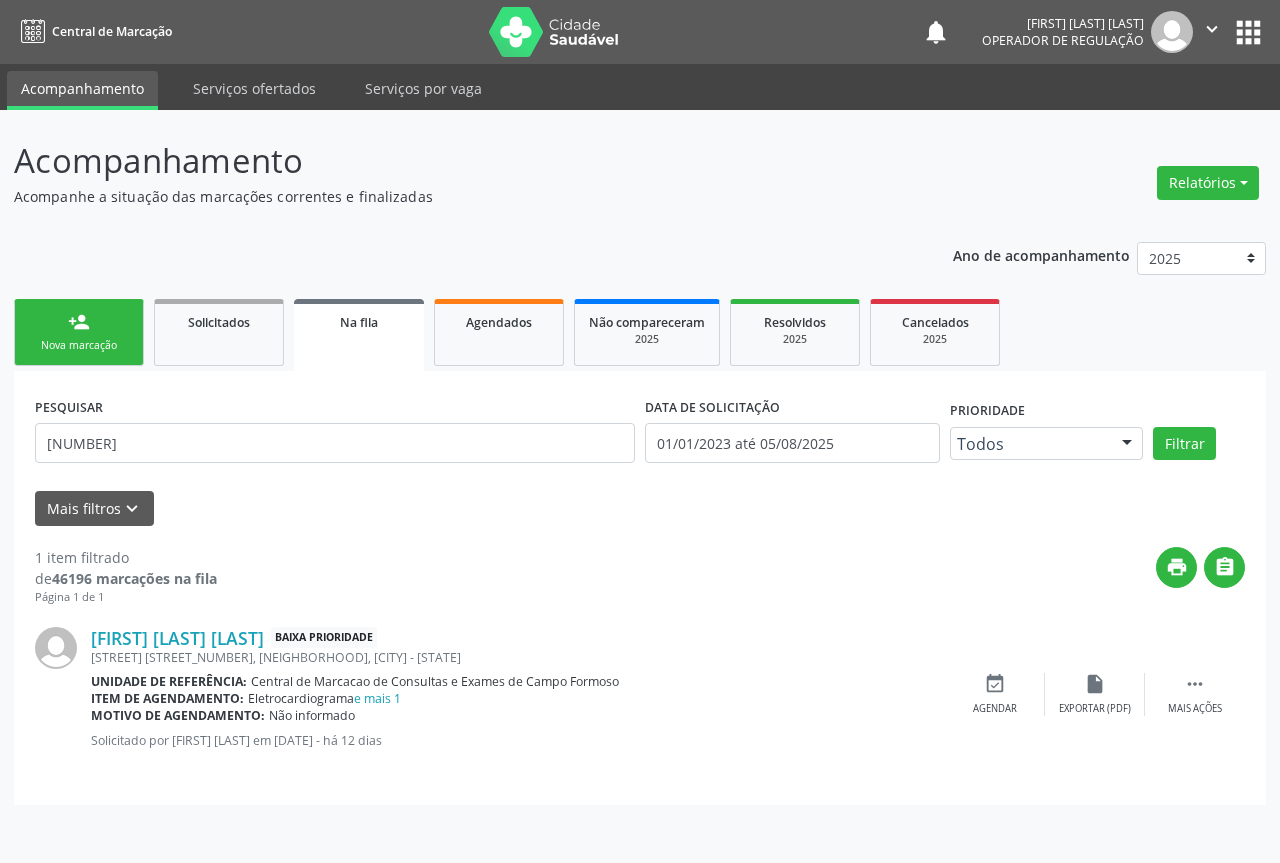 click on "person_add
Nova marcação" at bounding box center (79, 332) 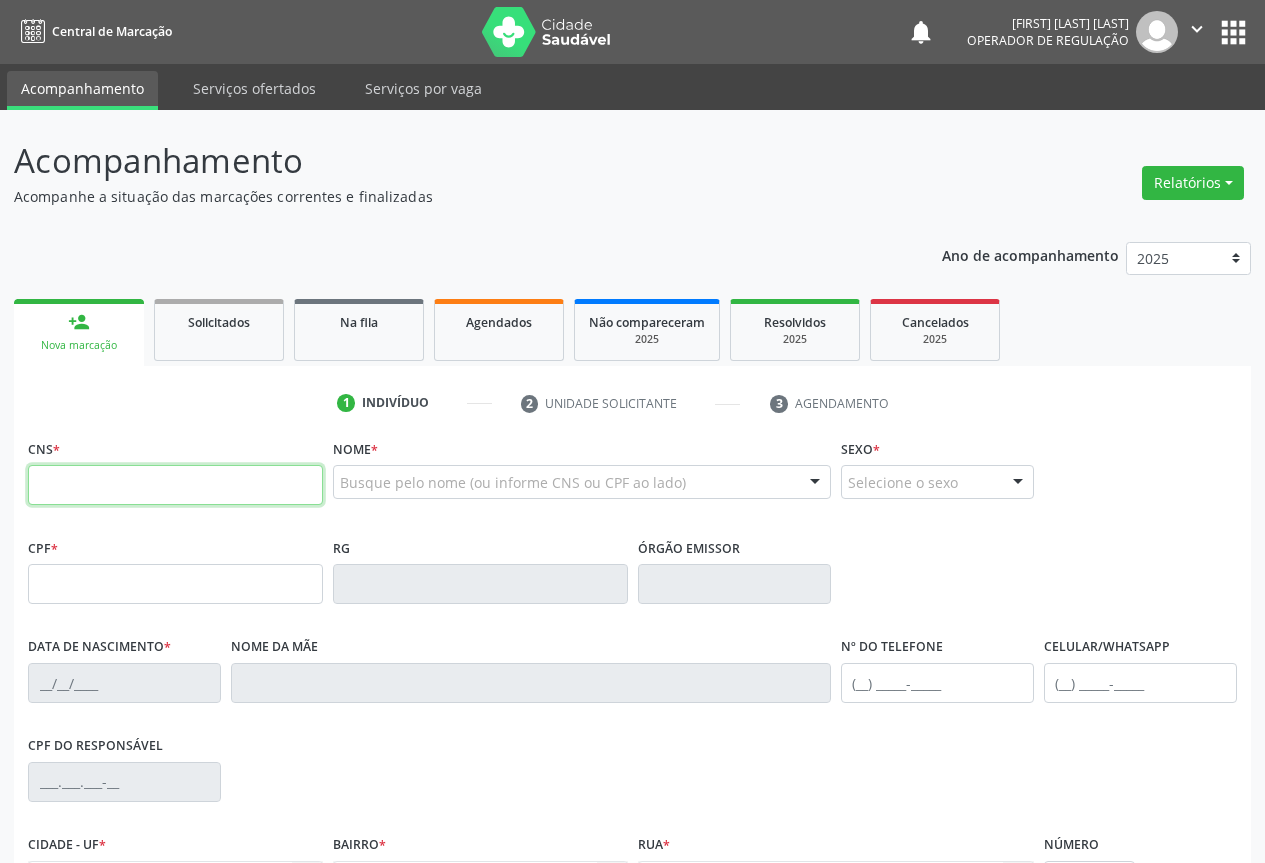 drag, startPoint x: 157, startPoint y: 477, endPoint x: 179, endPoint y: 477, distance: 22 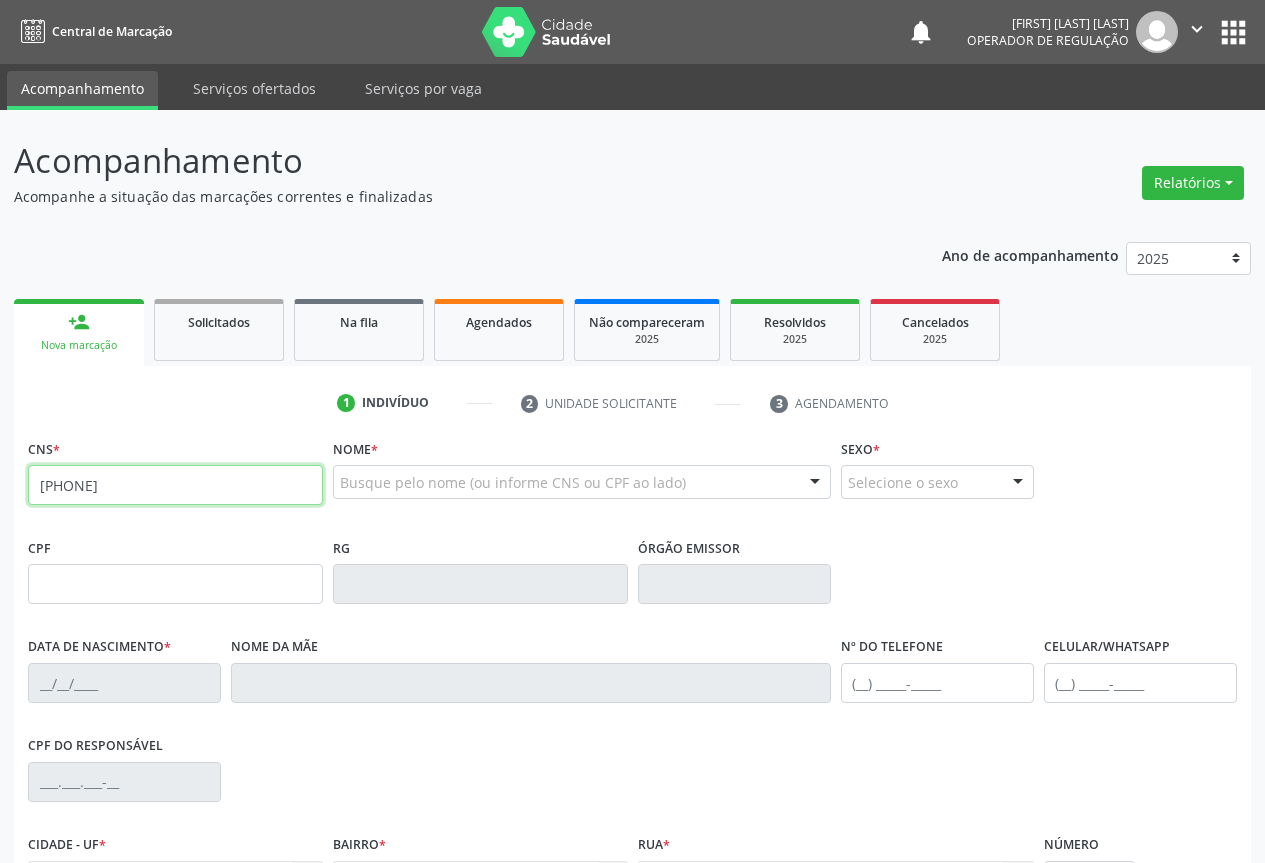 type on "706 4026 6759 0287" 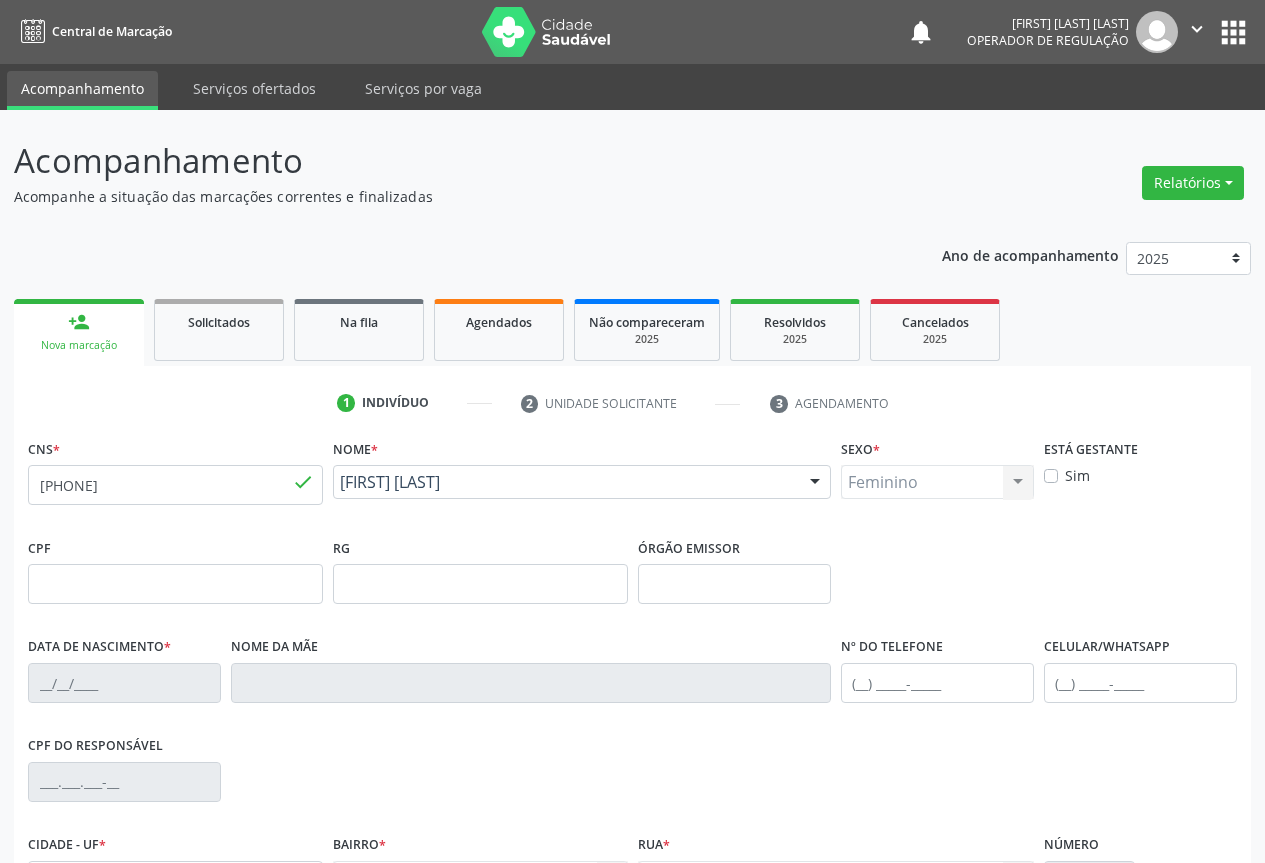 type on "1300111500" 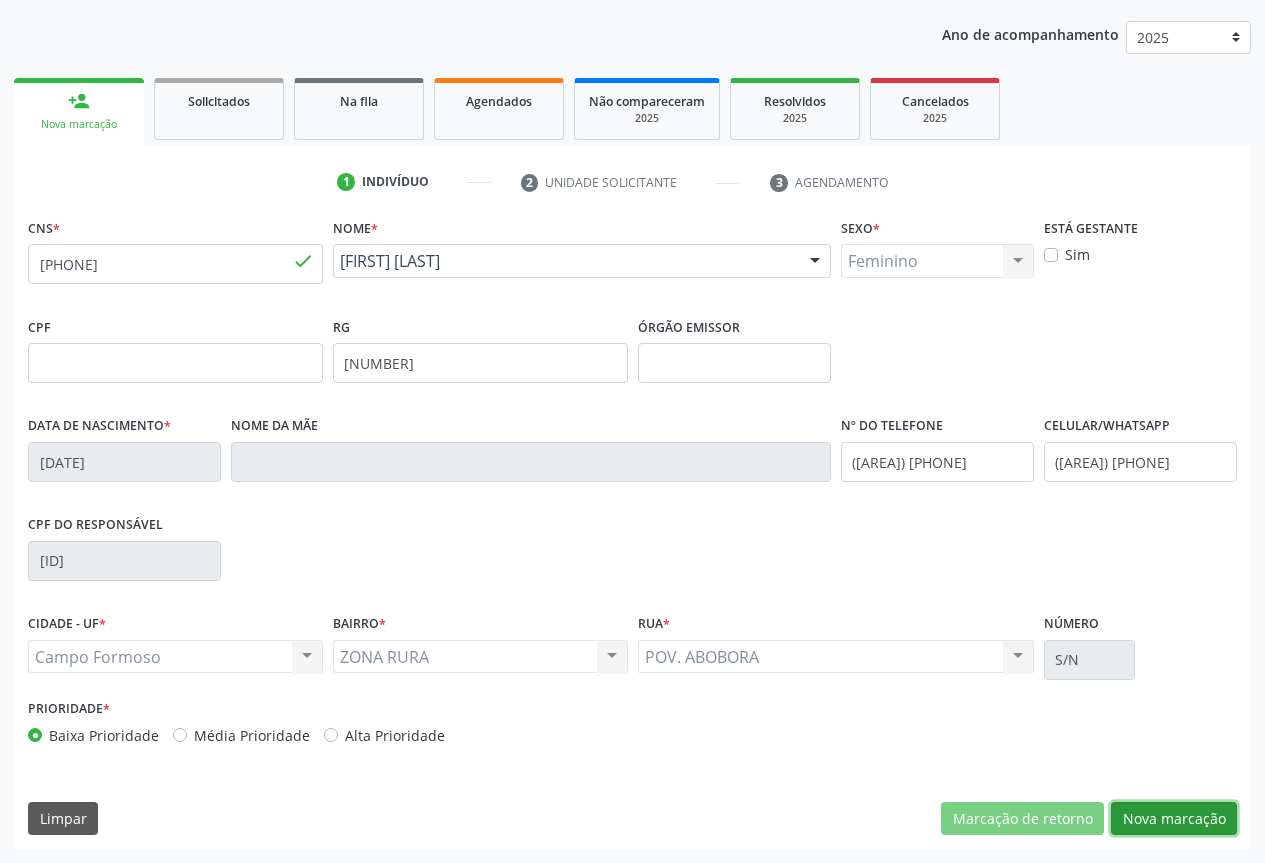 click on "Nova marcação" at bounding box center (1174, 819) 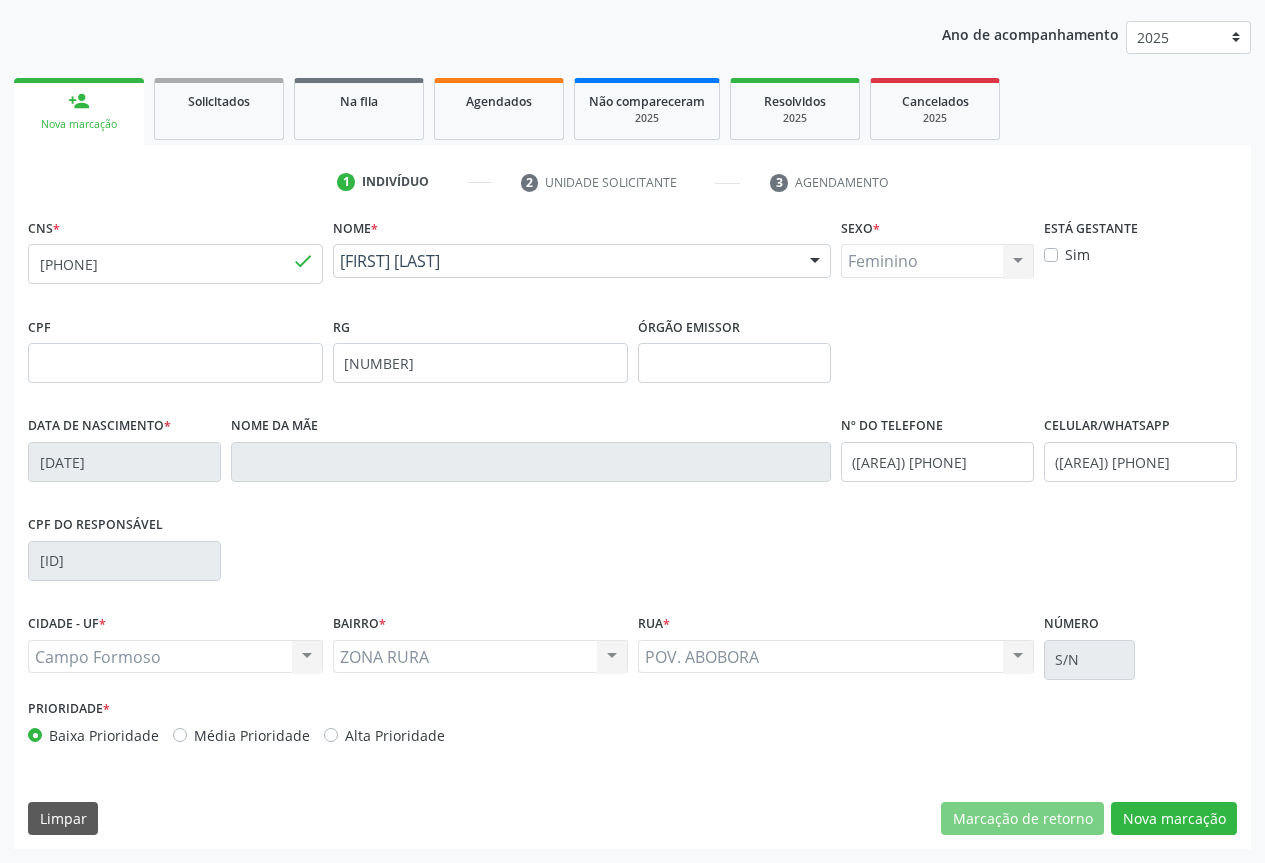 scroll, scrollTop: 43, scrollLeft: 0, axis: vertical 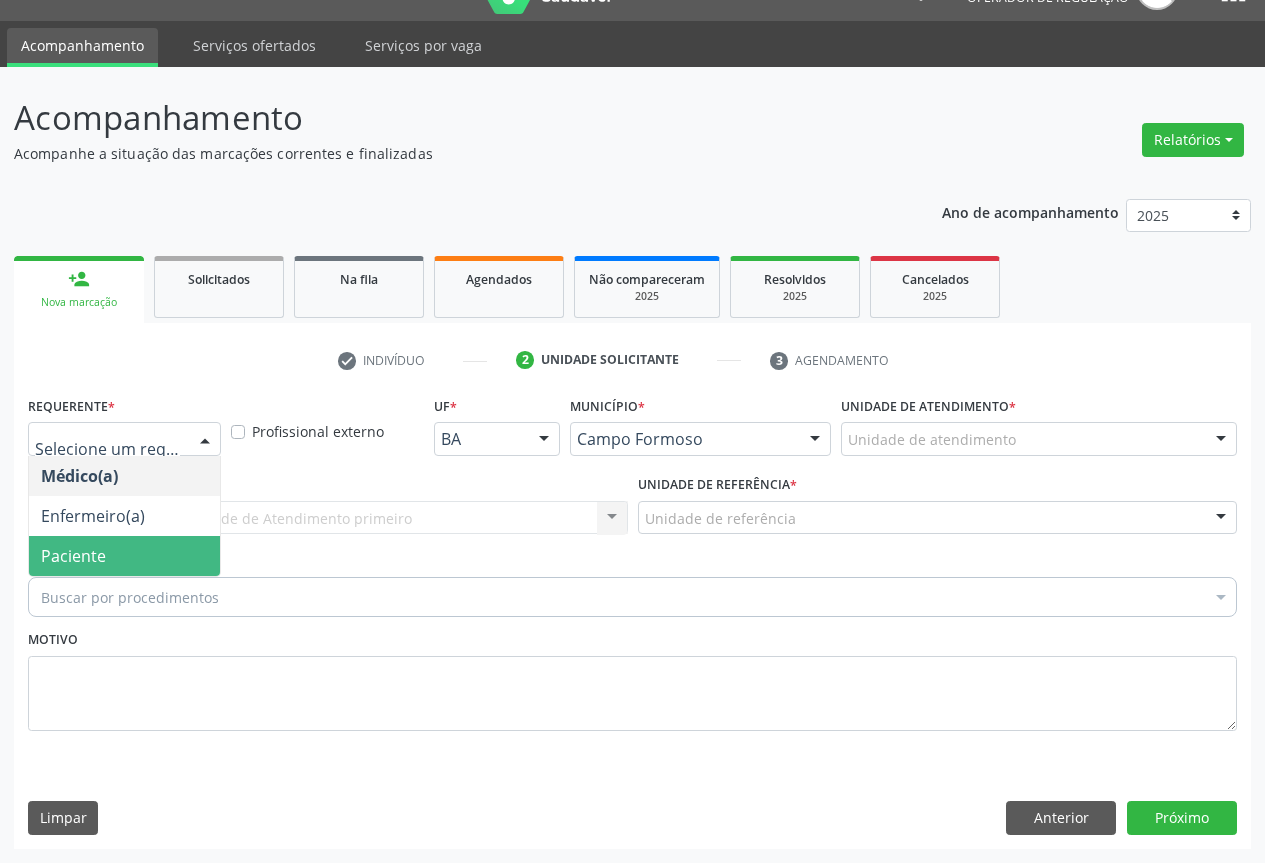 click on "Paciente" at bounding box center [124, 556] 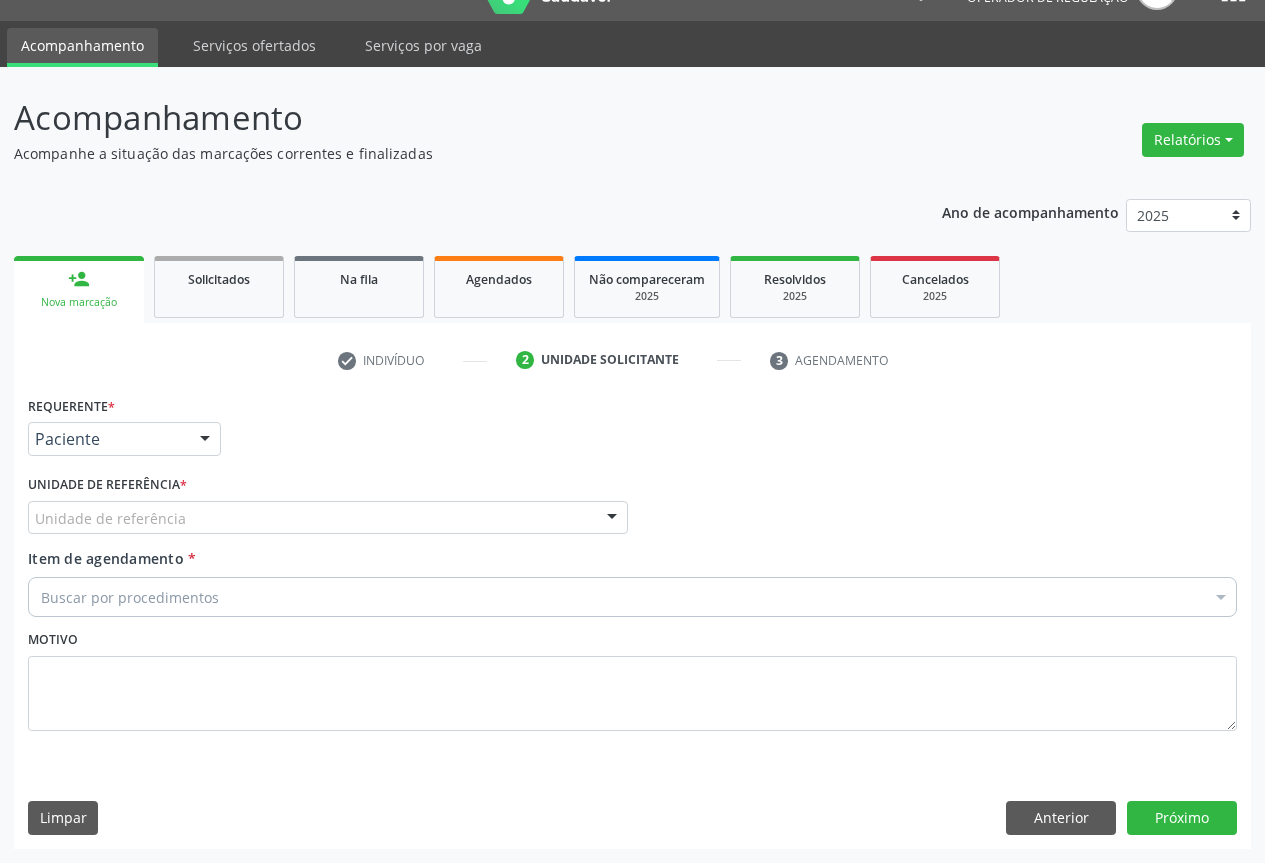 click on "Unidade de referência" at bounding box center (328, 518) 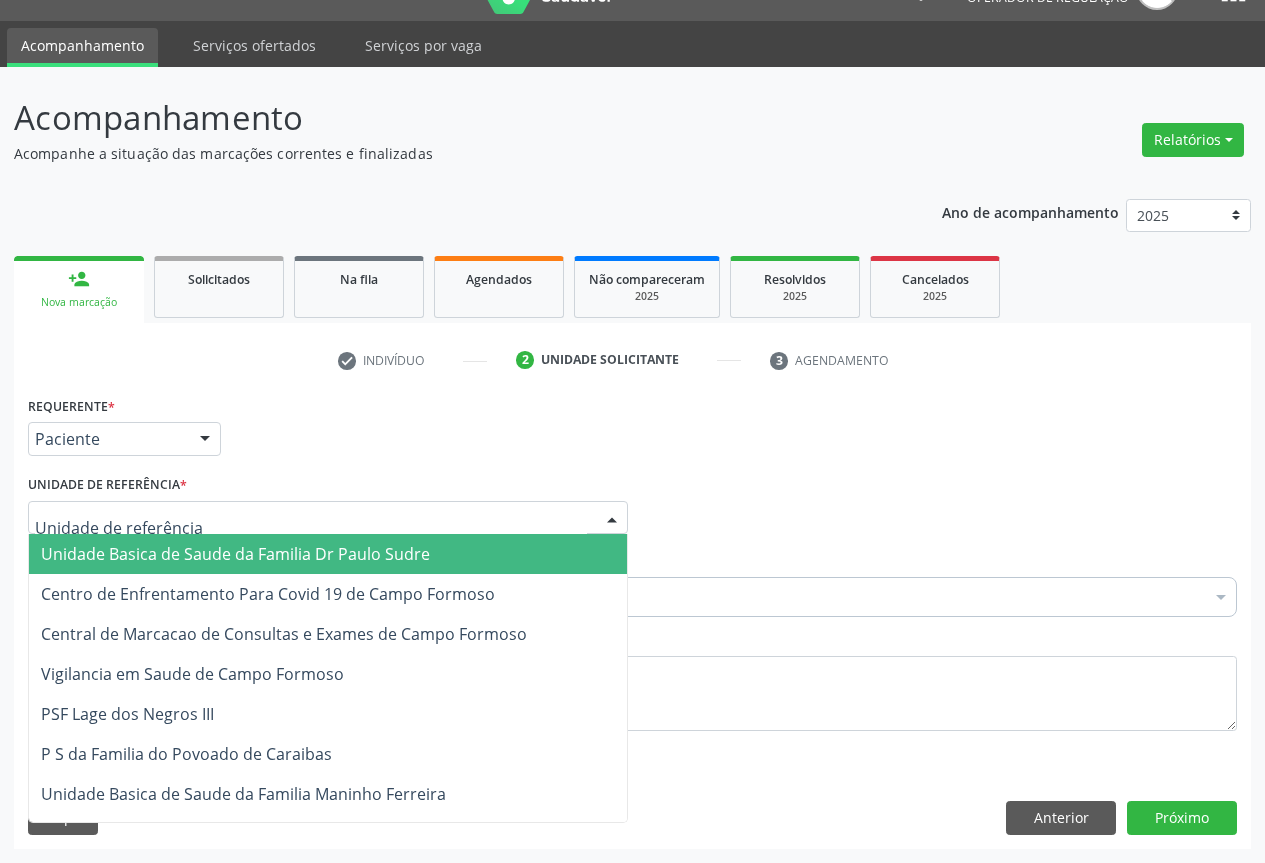 click on "Unidade Basica de Saude da Familia Dr Paulo Sudre" at bounding box center [235, 554] 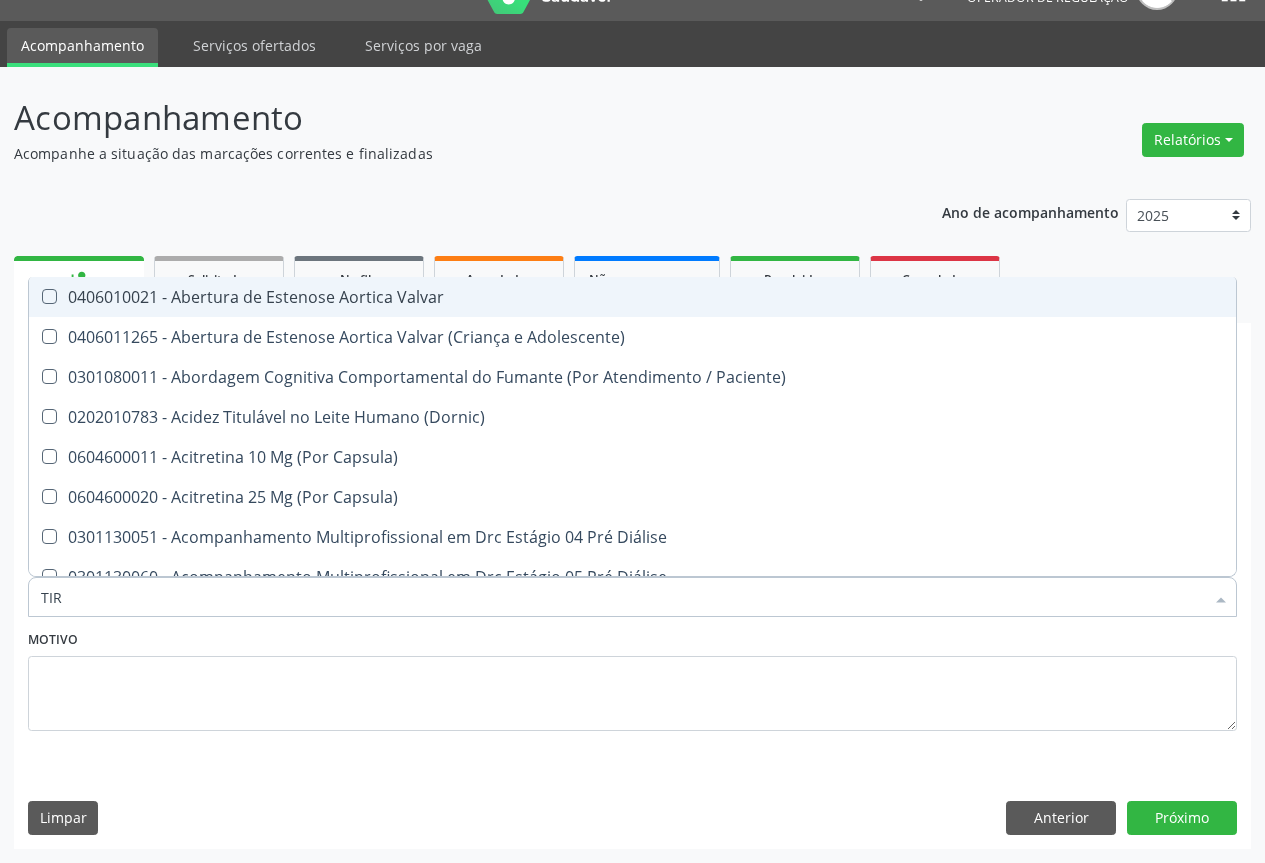 type on "TIRE" 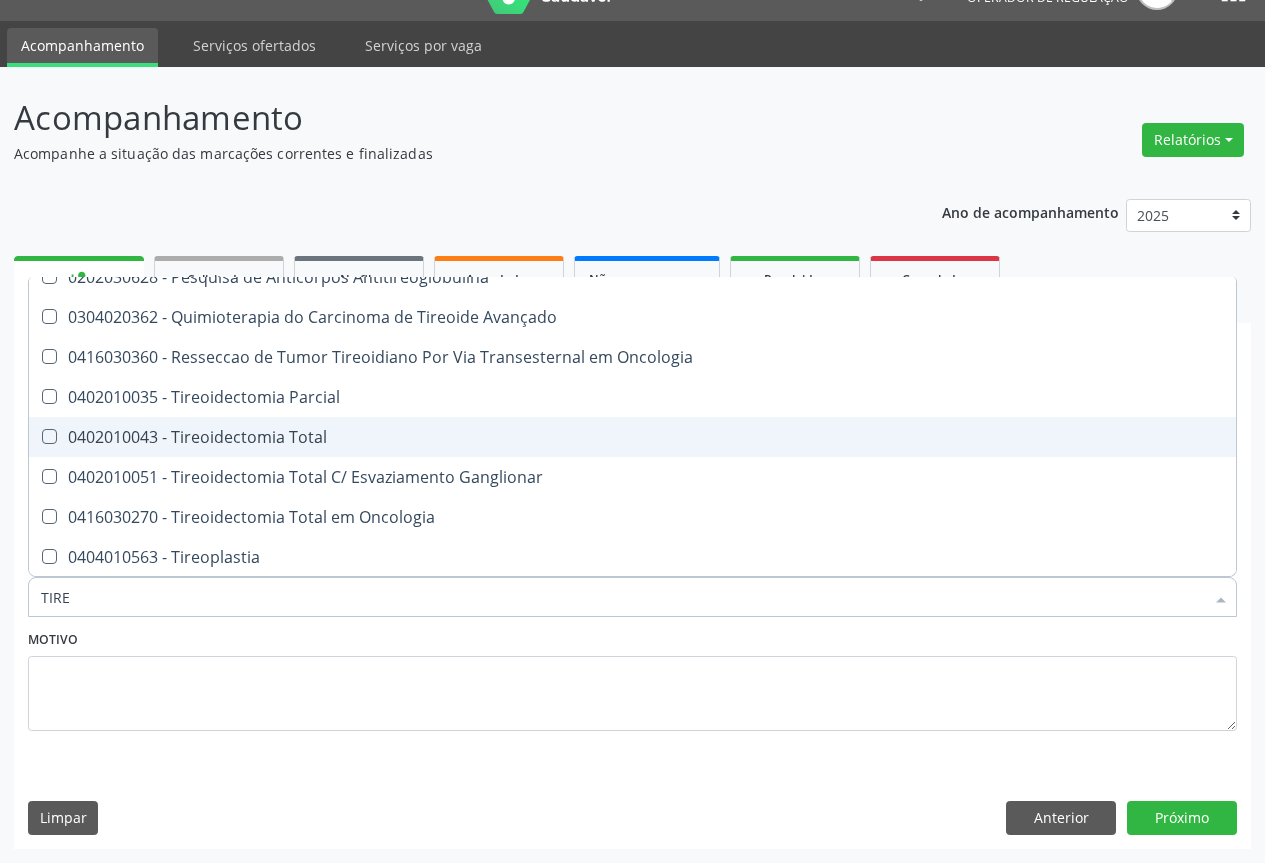scroll, scrollTop: 901, scrollLeft: 0, axis: vertical 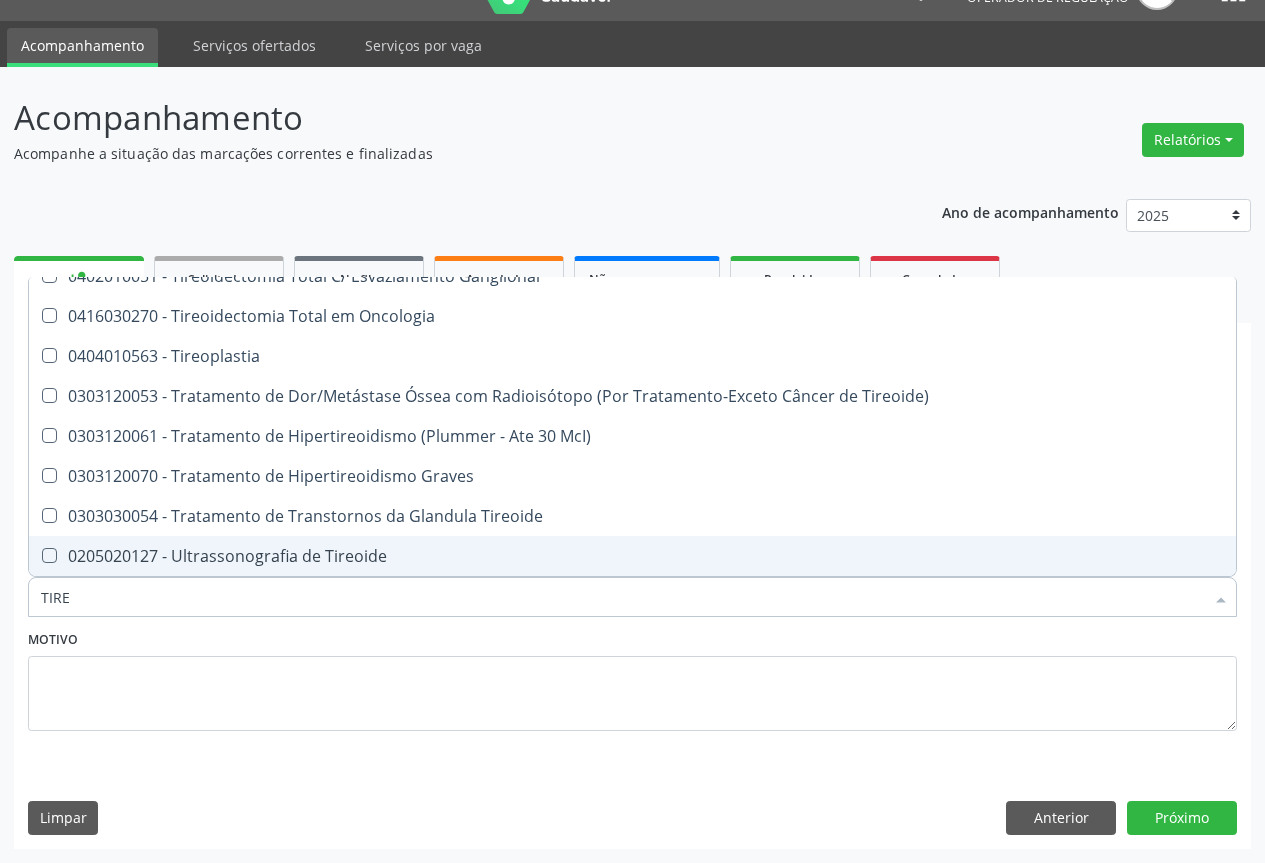 click on "0205020127 - Ultrassonografia de Tireoide" at bounding box center [632, 556] 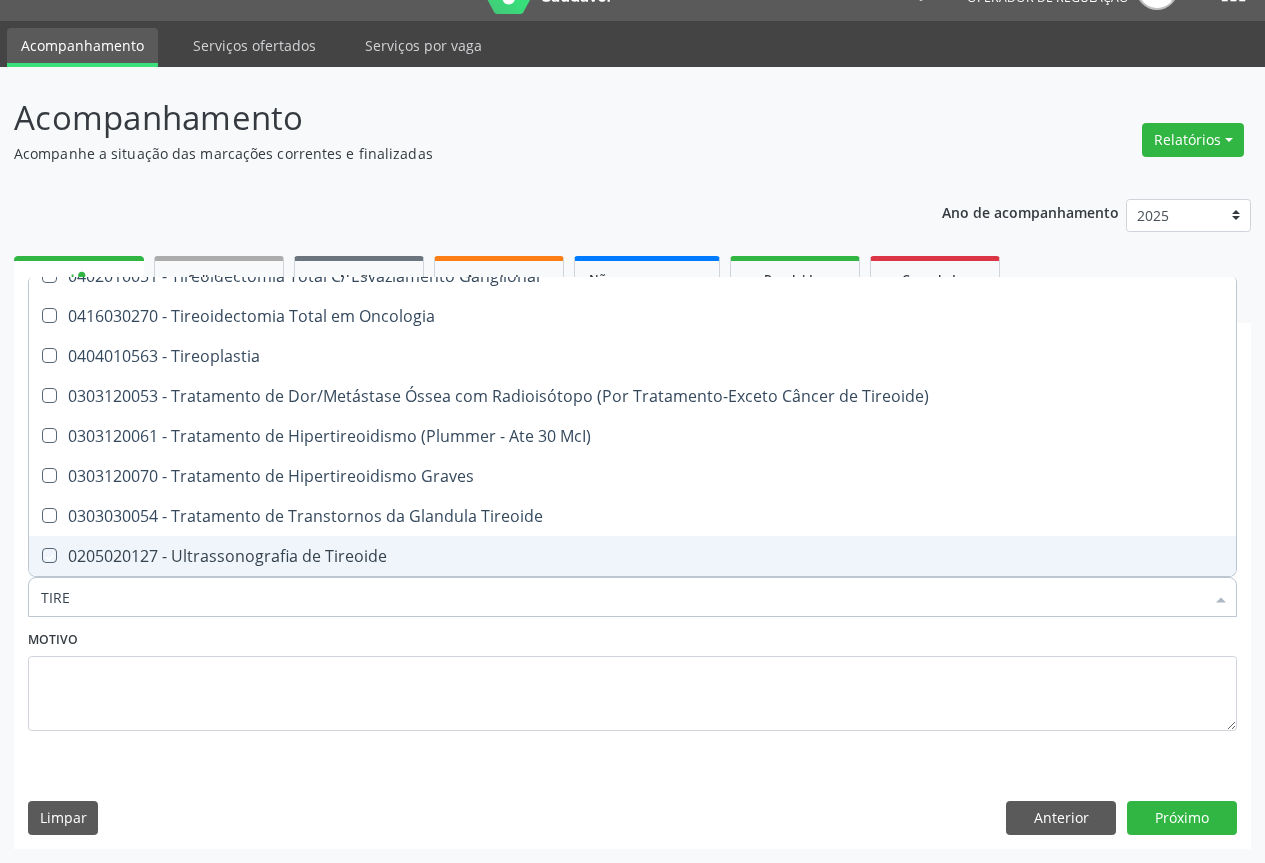 checkbox on "true" 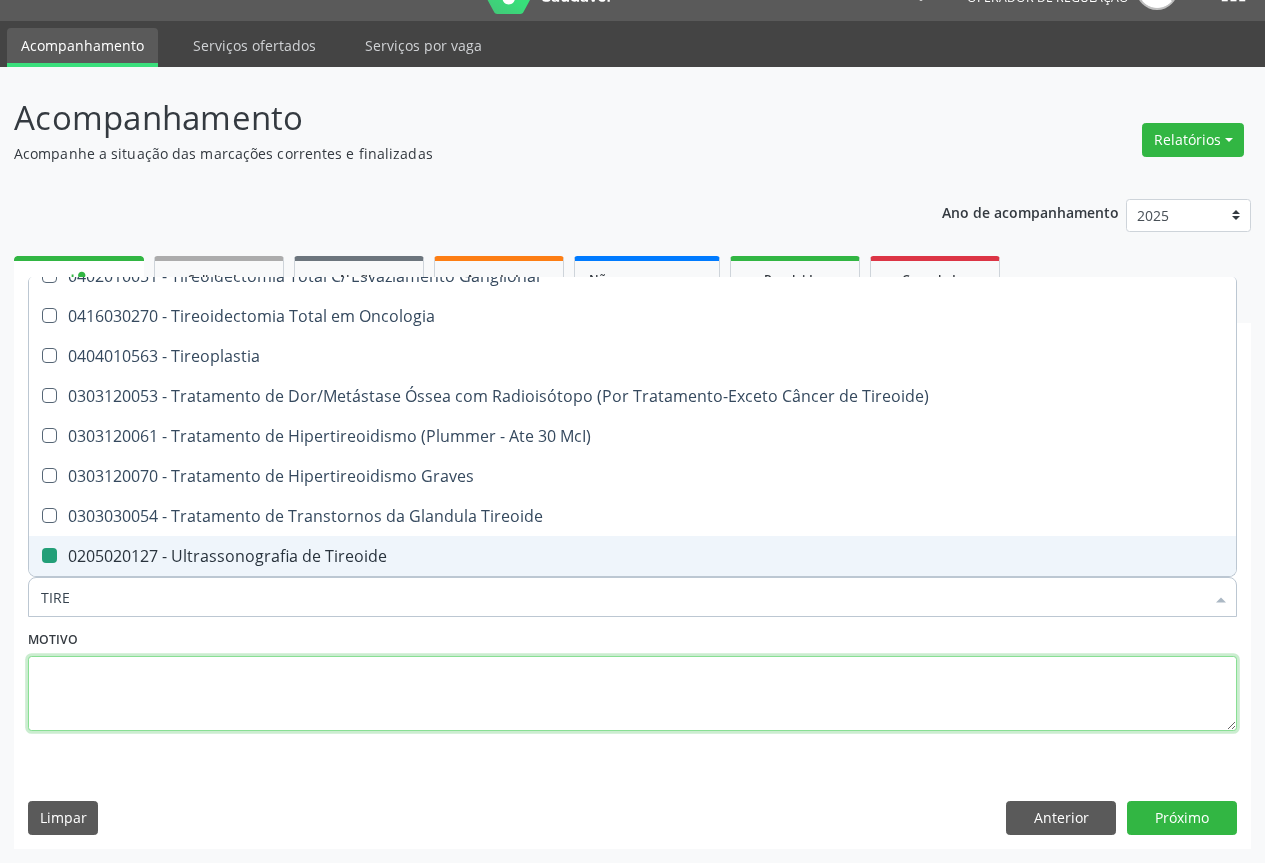 drag, startPoint x: 227, startPoint y: 714, endPoint x: 71, endPoint y: 615, distance: 184.76201 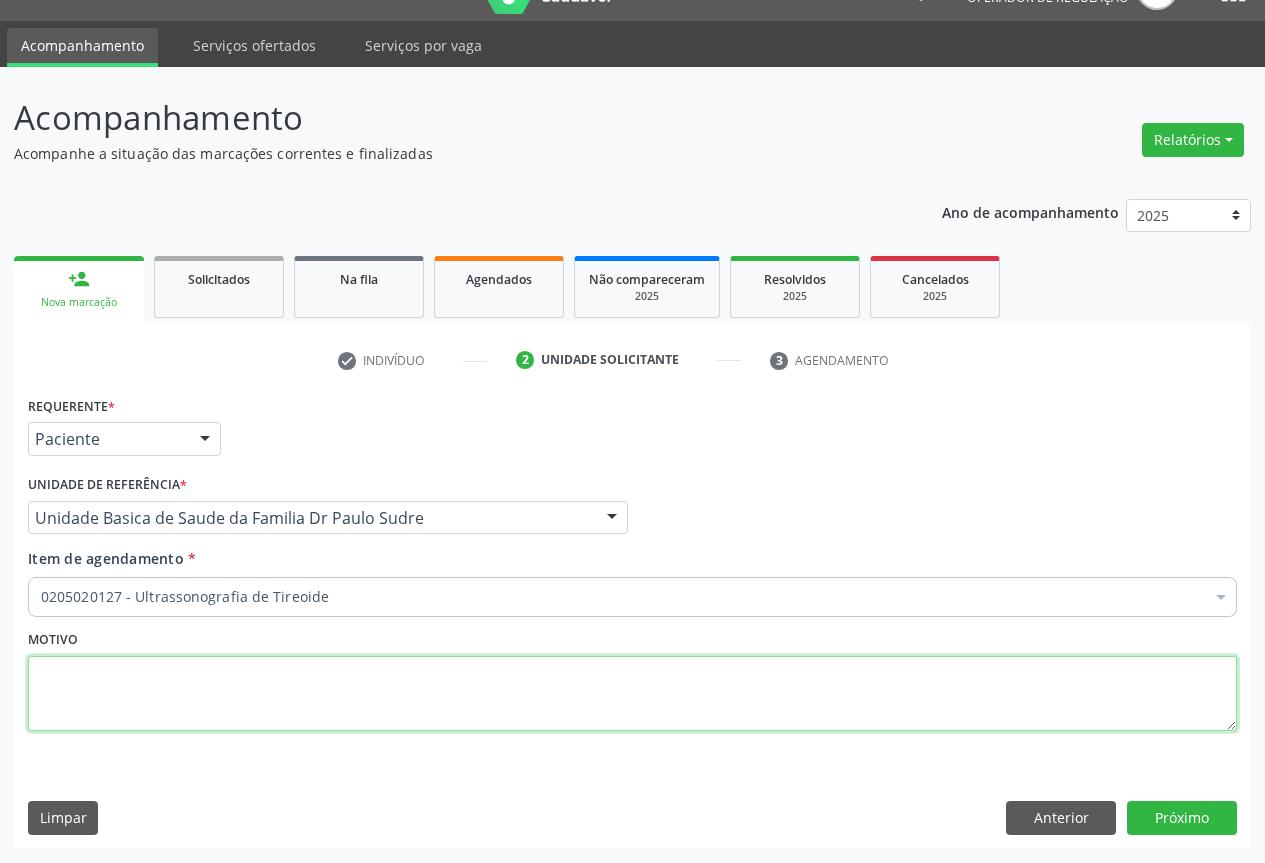 scroll, scrollTop: 0, scrollLeft: 0, axis: both 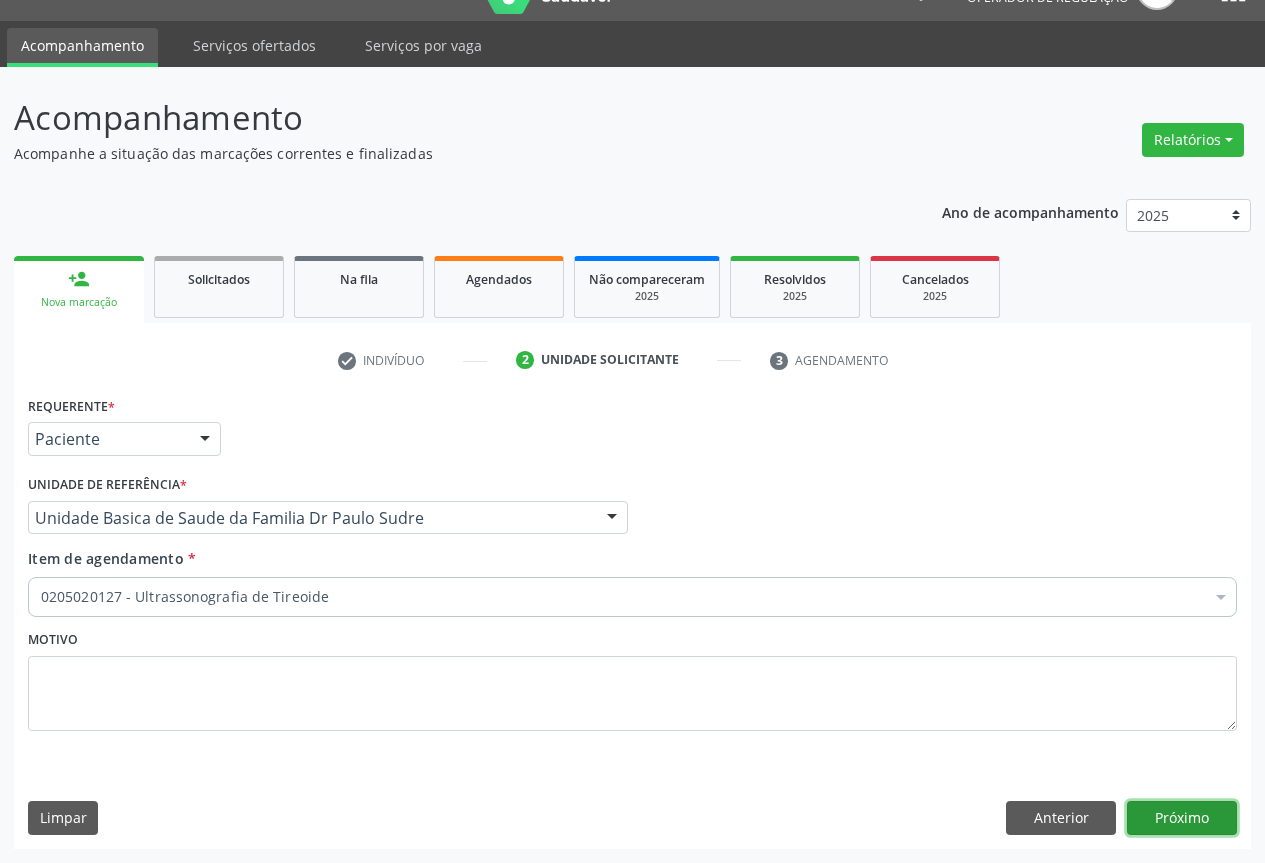 click on "Próximo" at bounding box center [1182, 818] 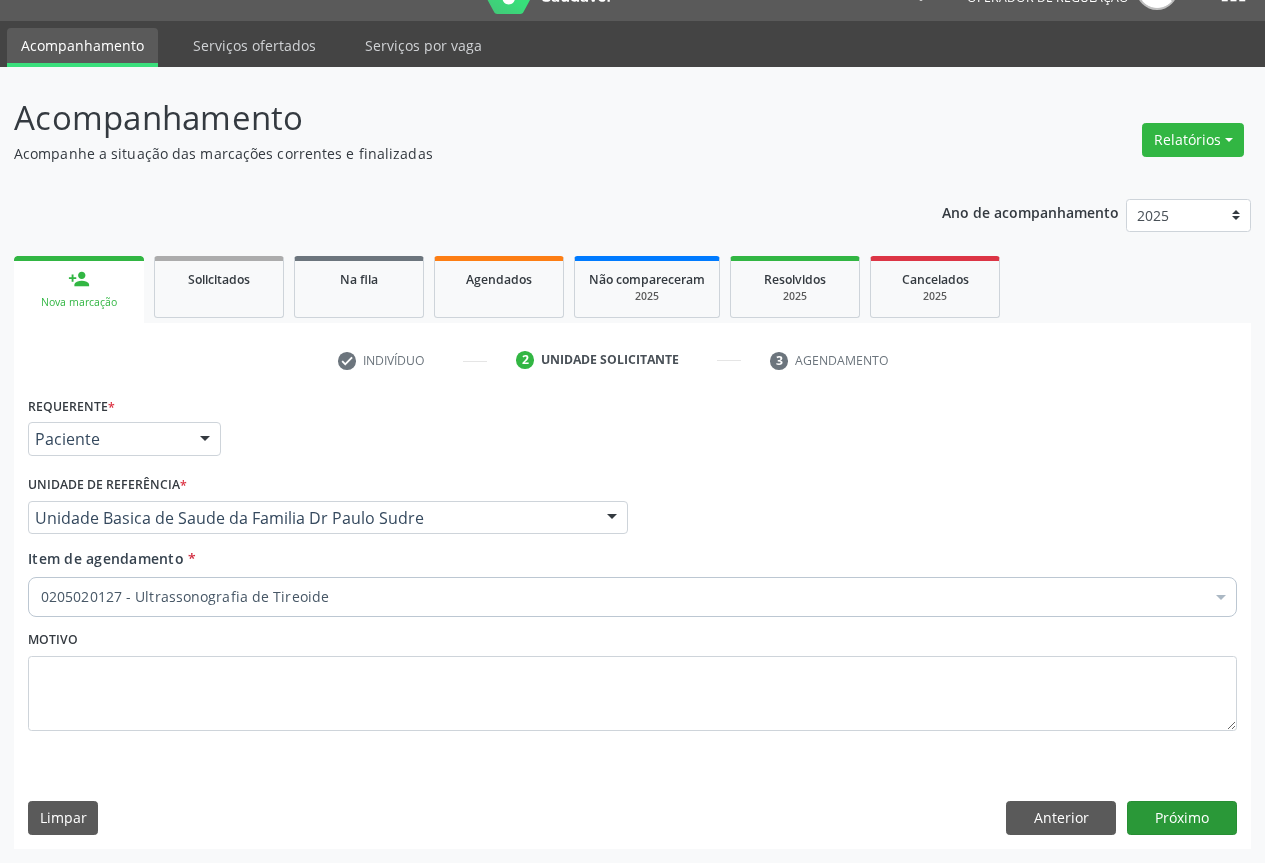 scroll, scrollTop: 7, scrollLeft: 0, axis: vertical 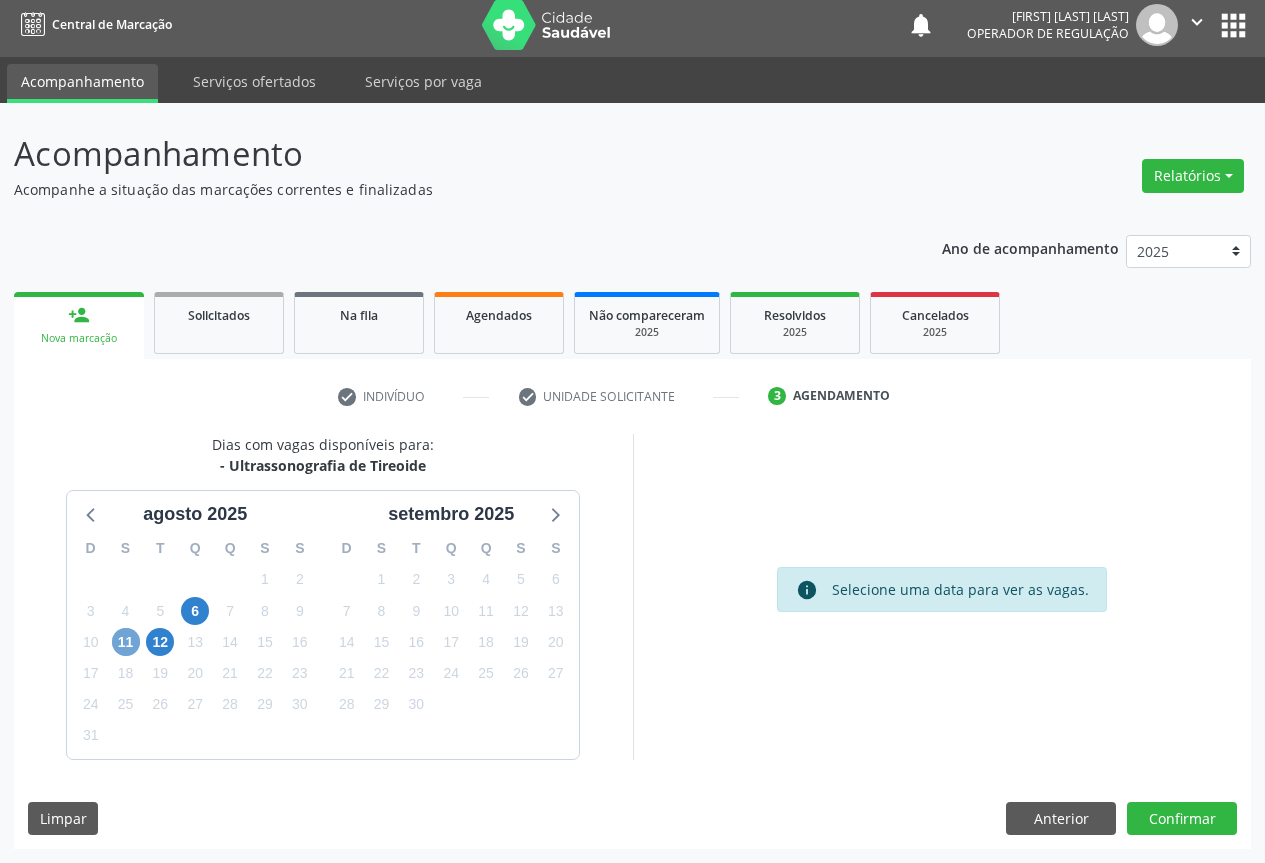 click on "11" at bounding box center [126, 642] 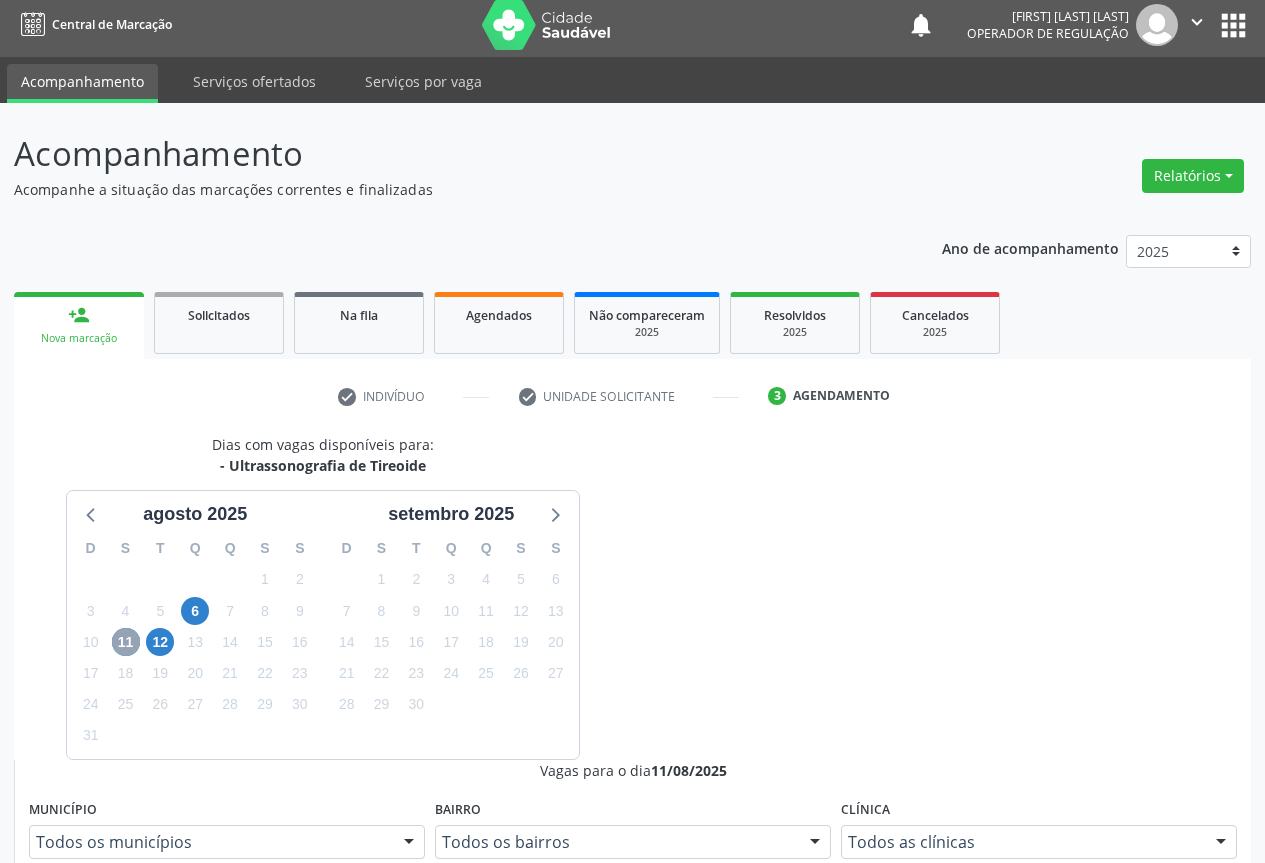 scroll, scrollTop: 400, scrollLeft: 0, axis: vertical 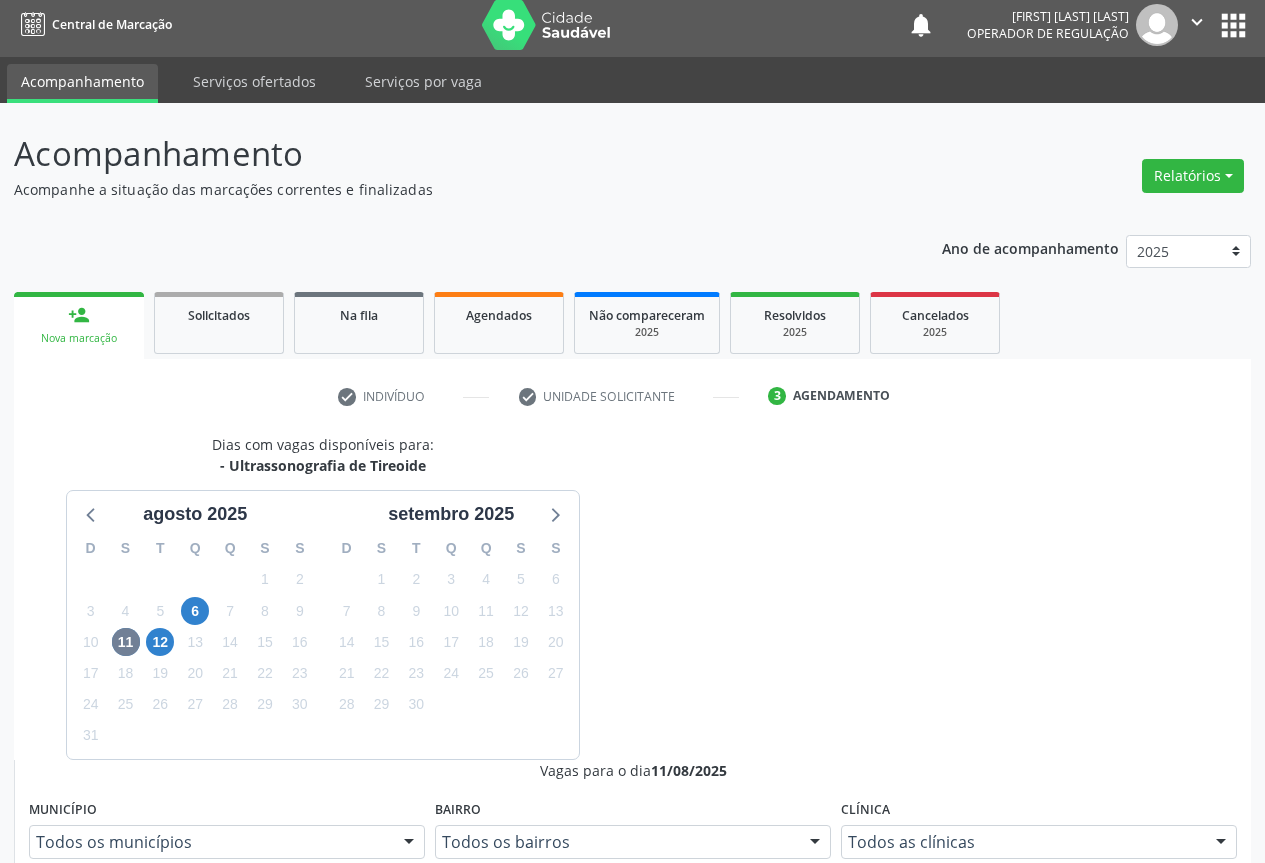 click on "Rede:" at bounding box center (84, 1101) 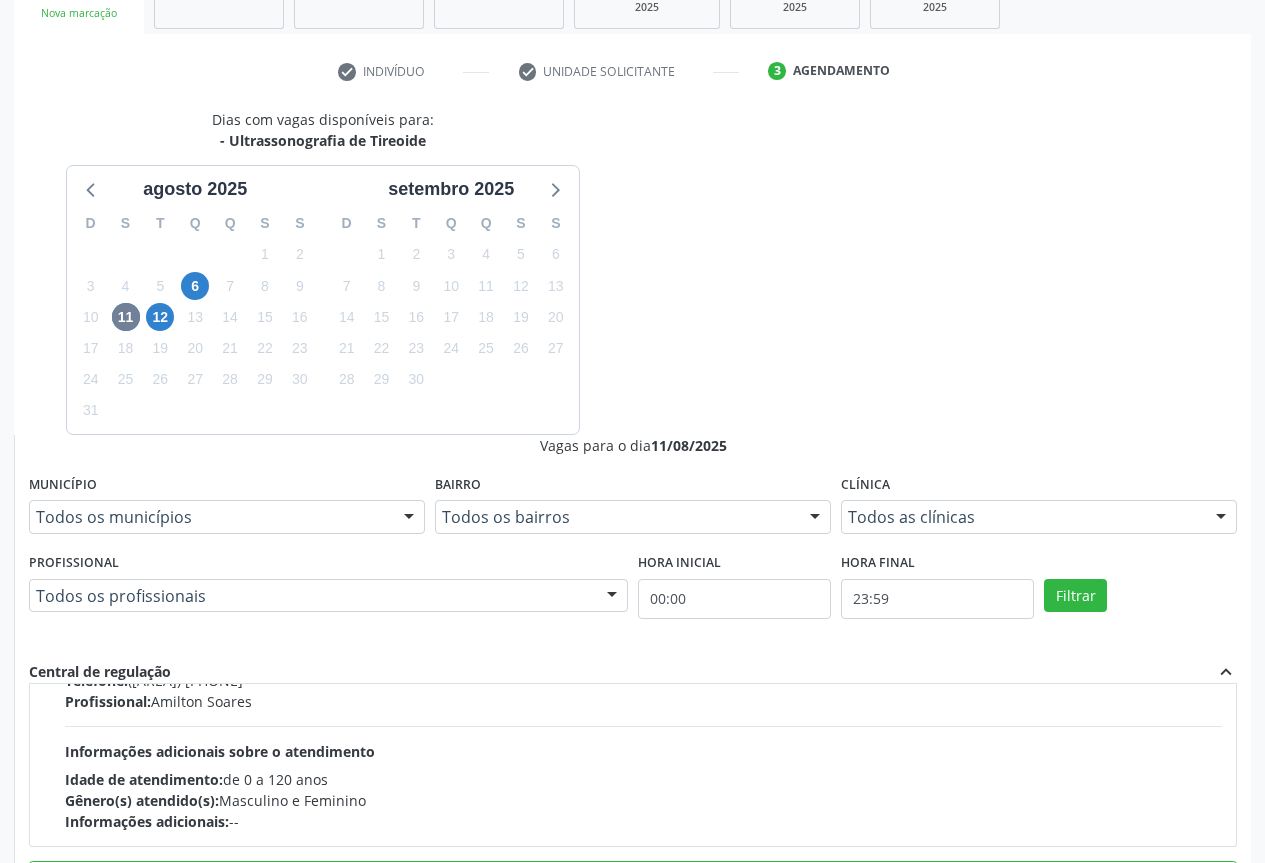 scroll, scrollTop: 388, scrollLeft: 0, axis: vertical 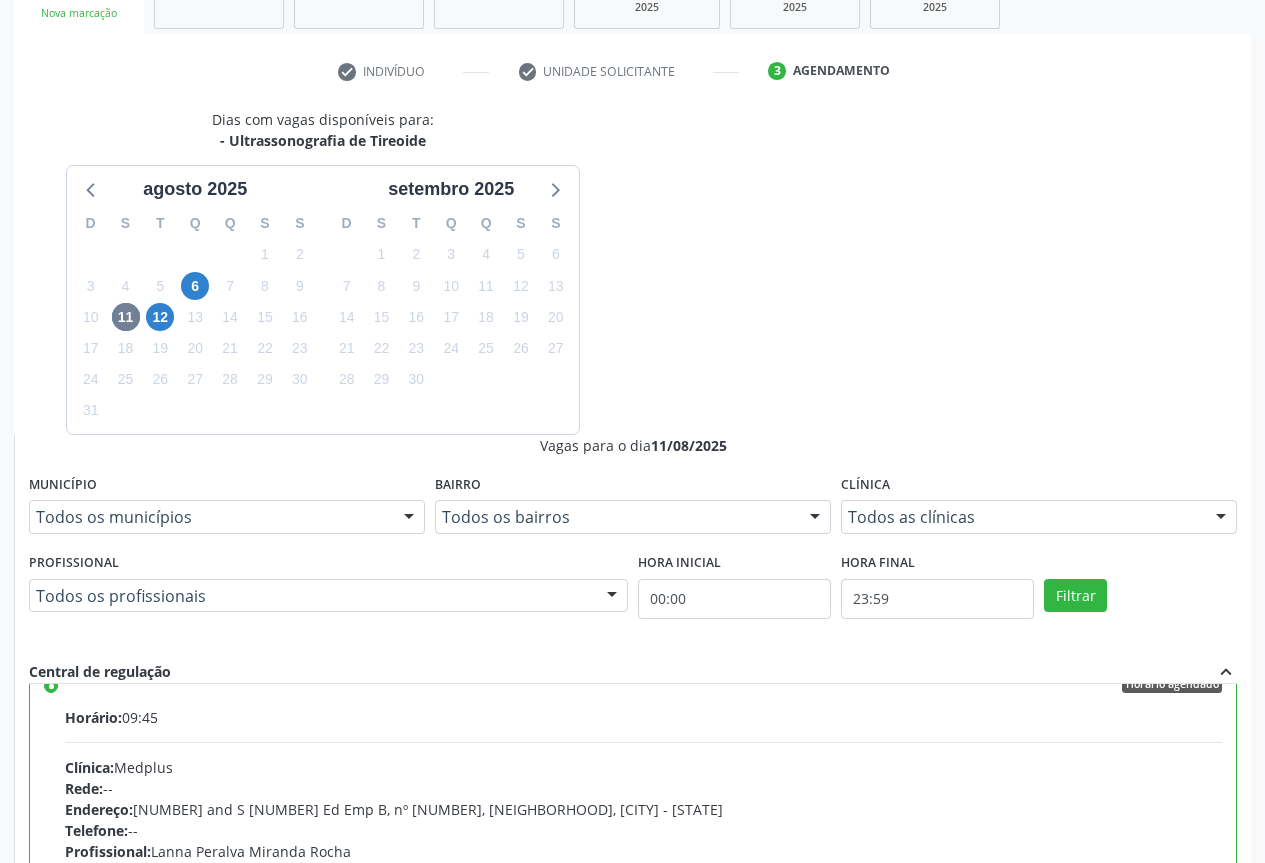 click on "Confirmar" at bounding box center [1182, 1143] 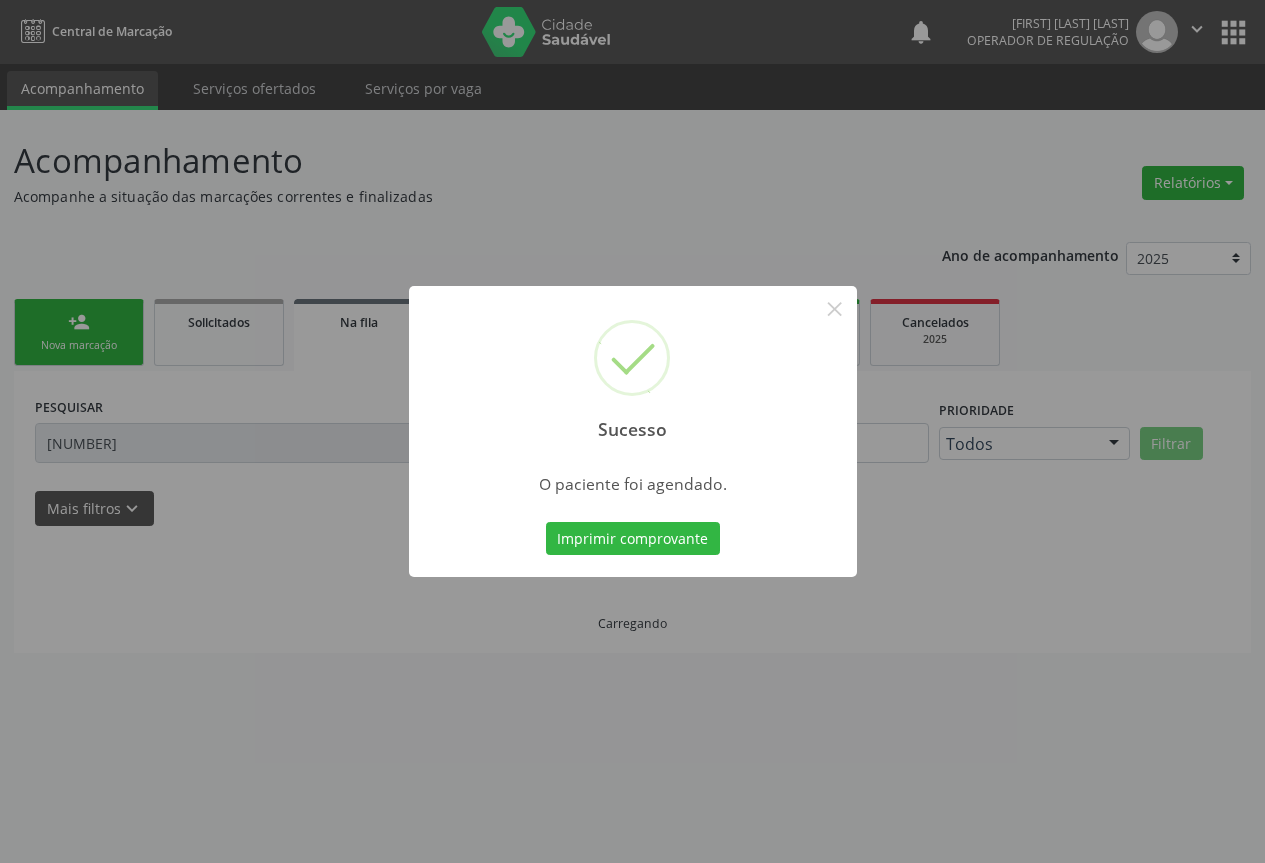 scroll, scrollTop: 0, scrollLeft: 0, axis: both 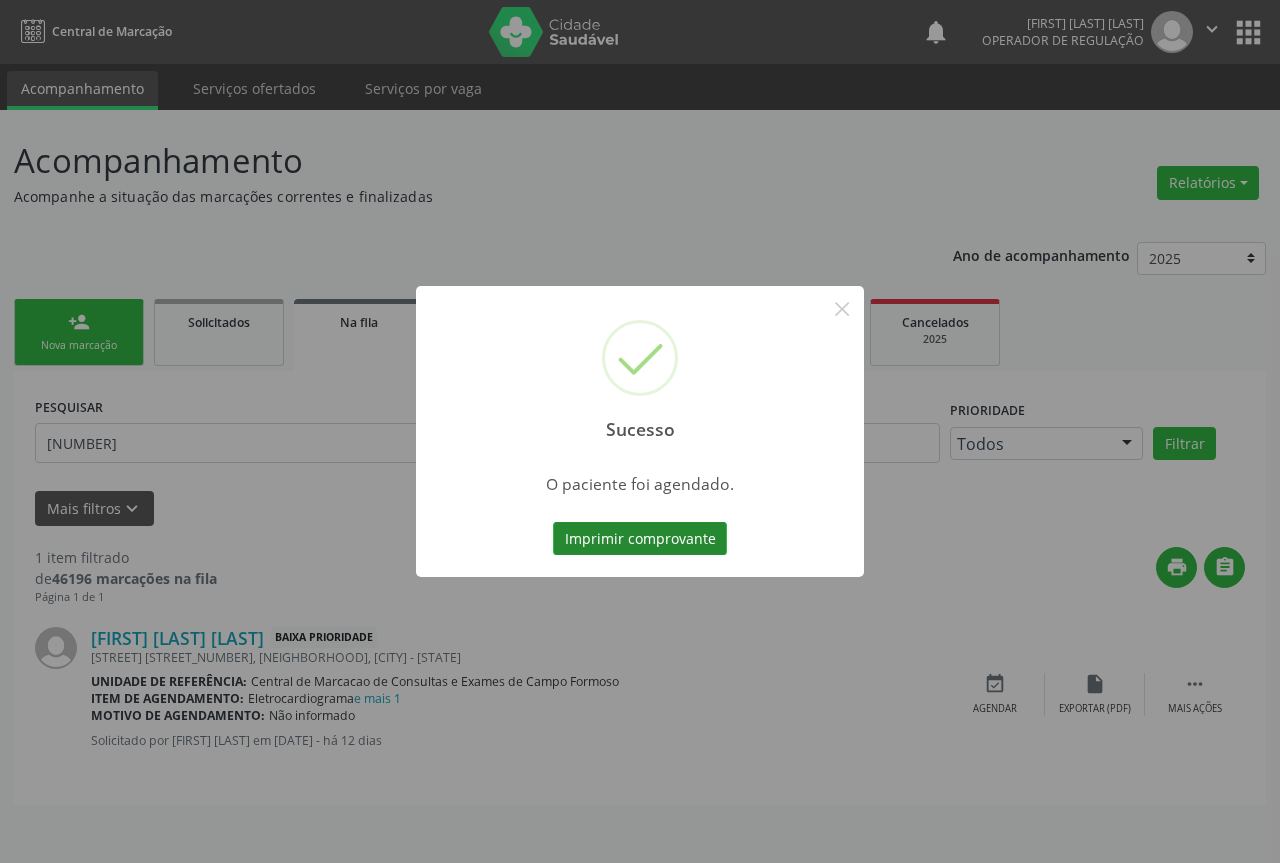 click on "Imprimir comprovante" at bounding box center [640, 539] 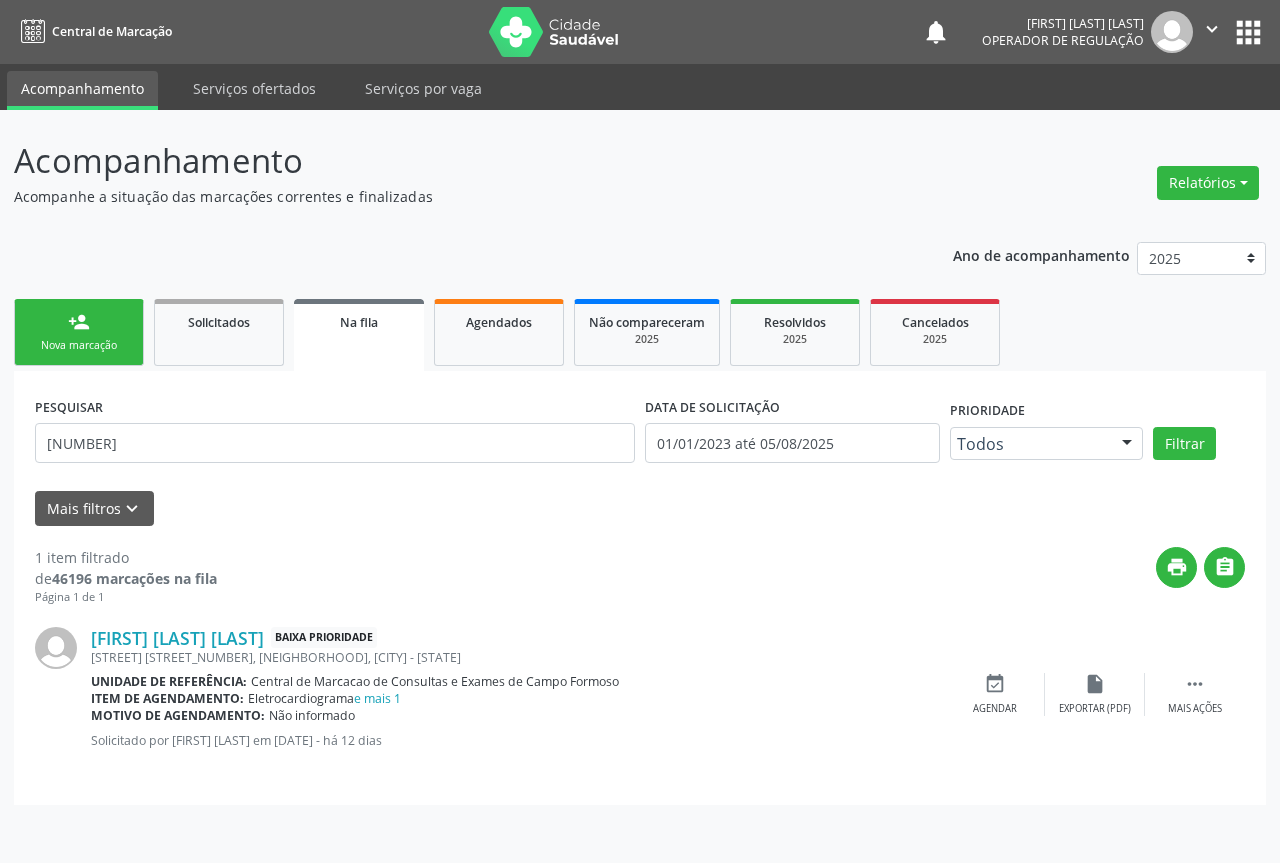 click on "person_add
Nova marcação" at bounding box center [79, 332] 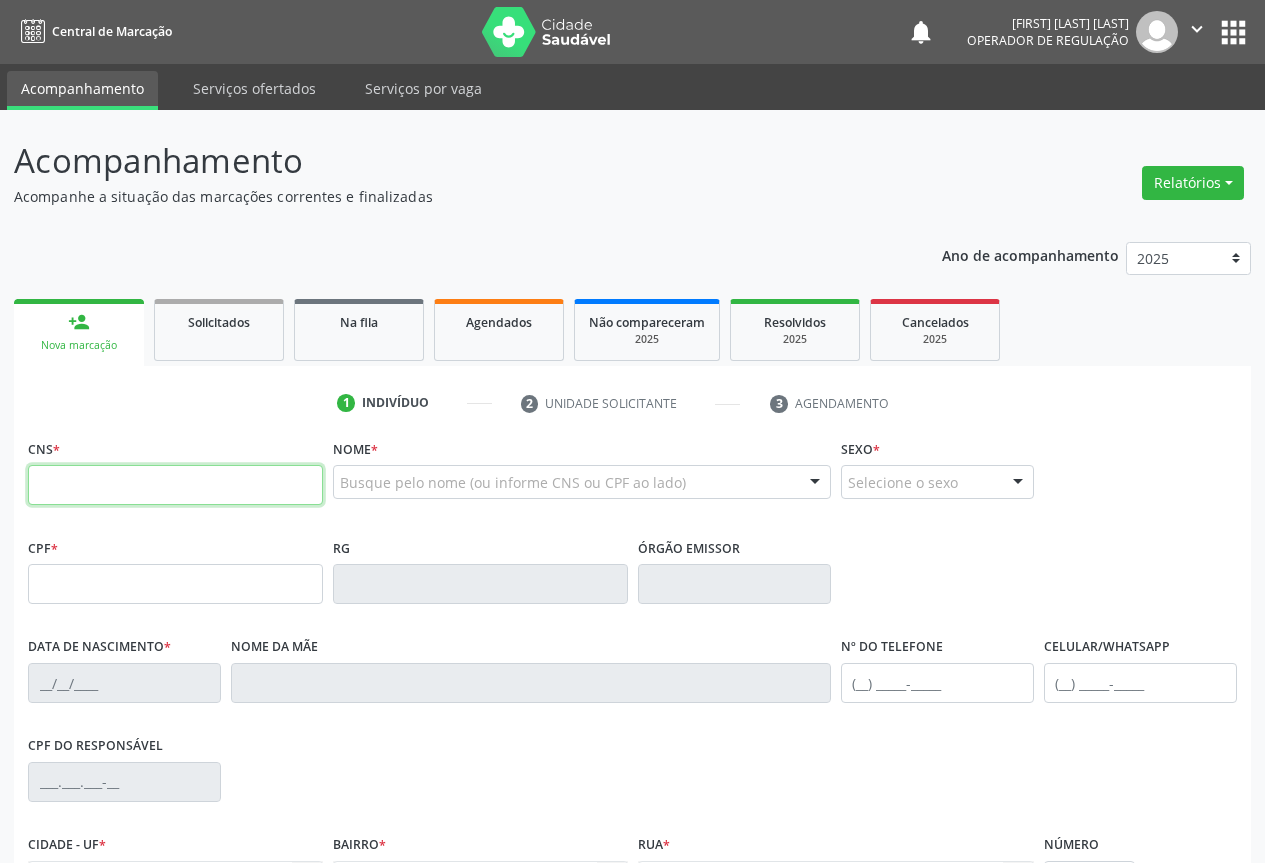click at bounding box center (175, 485) 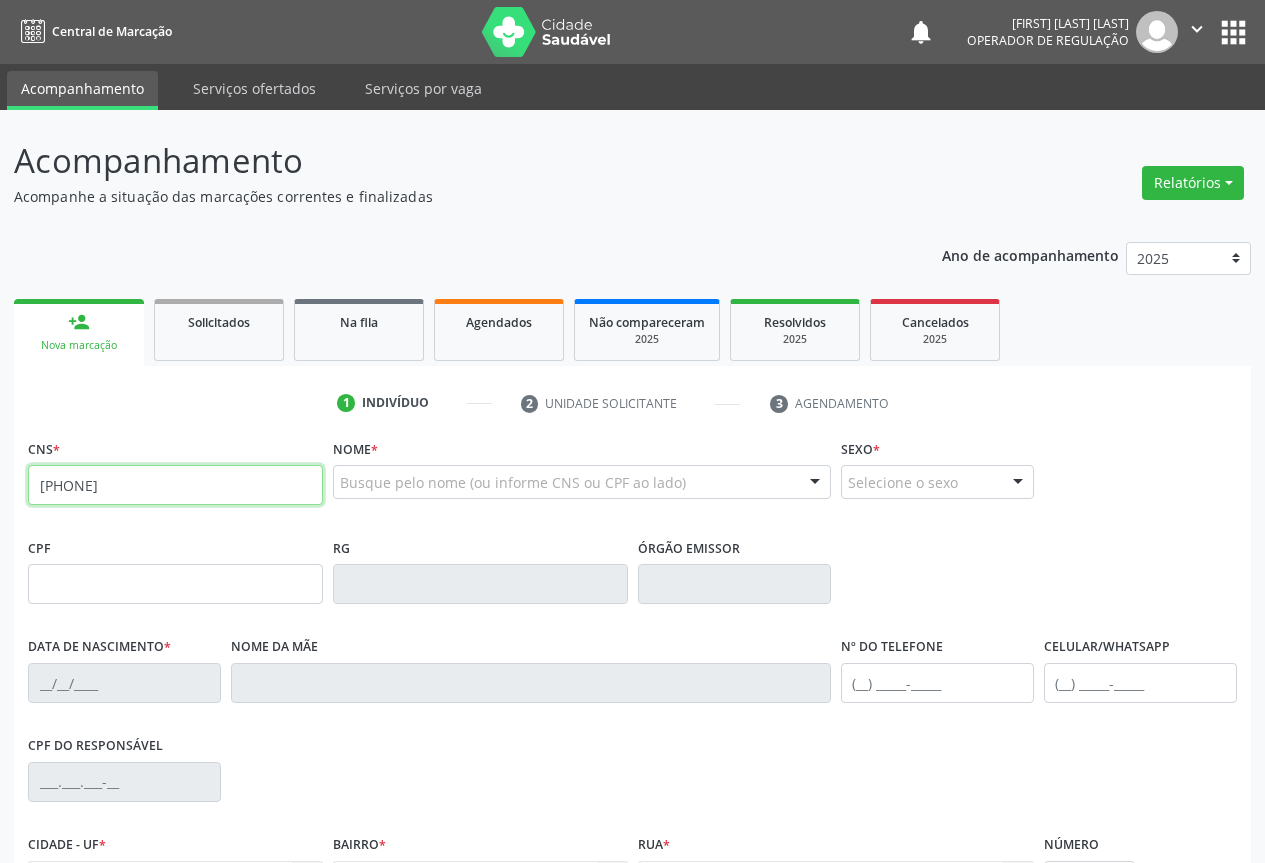 type on "702 0088 0430 1288" 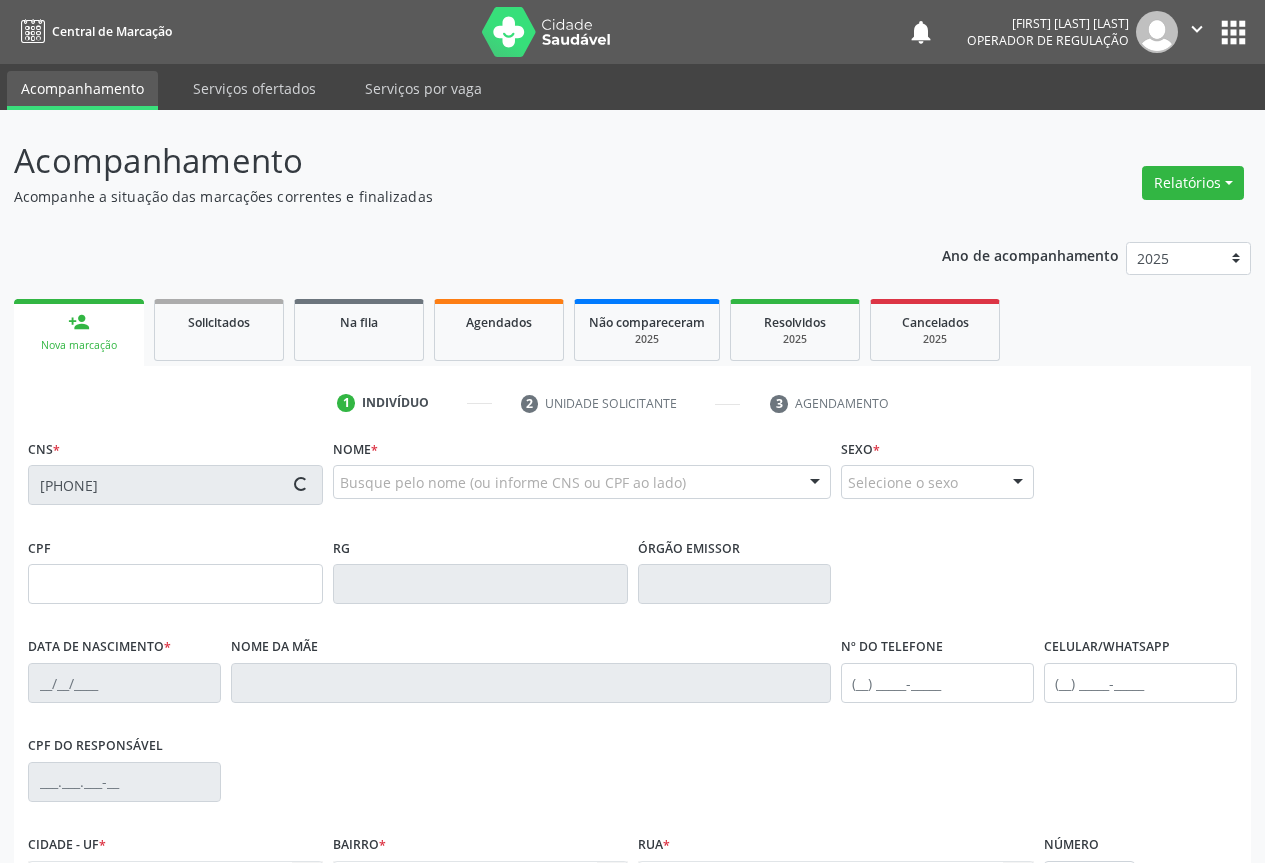 scroll, scrollTop: 221, scrollLeft: 0, axis: vertical 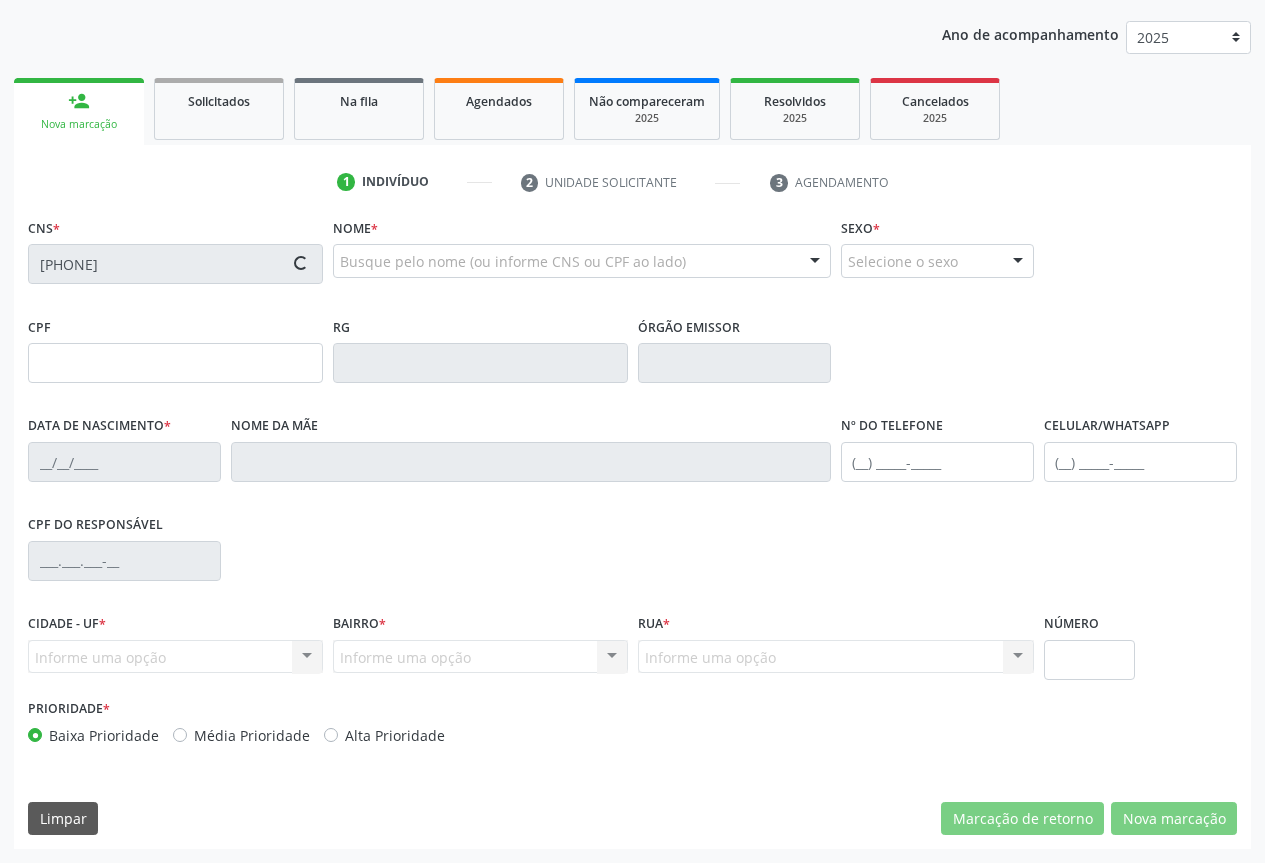 type on "1414162200" 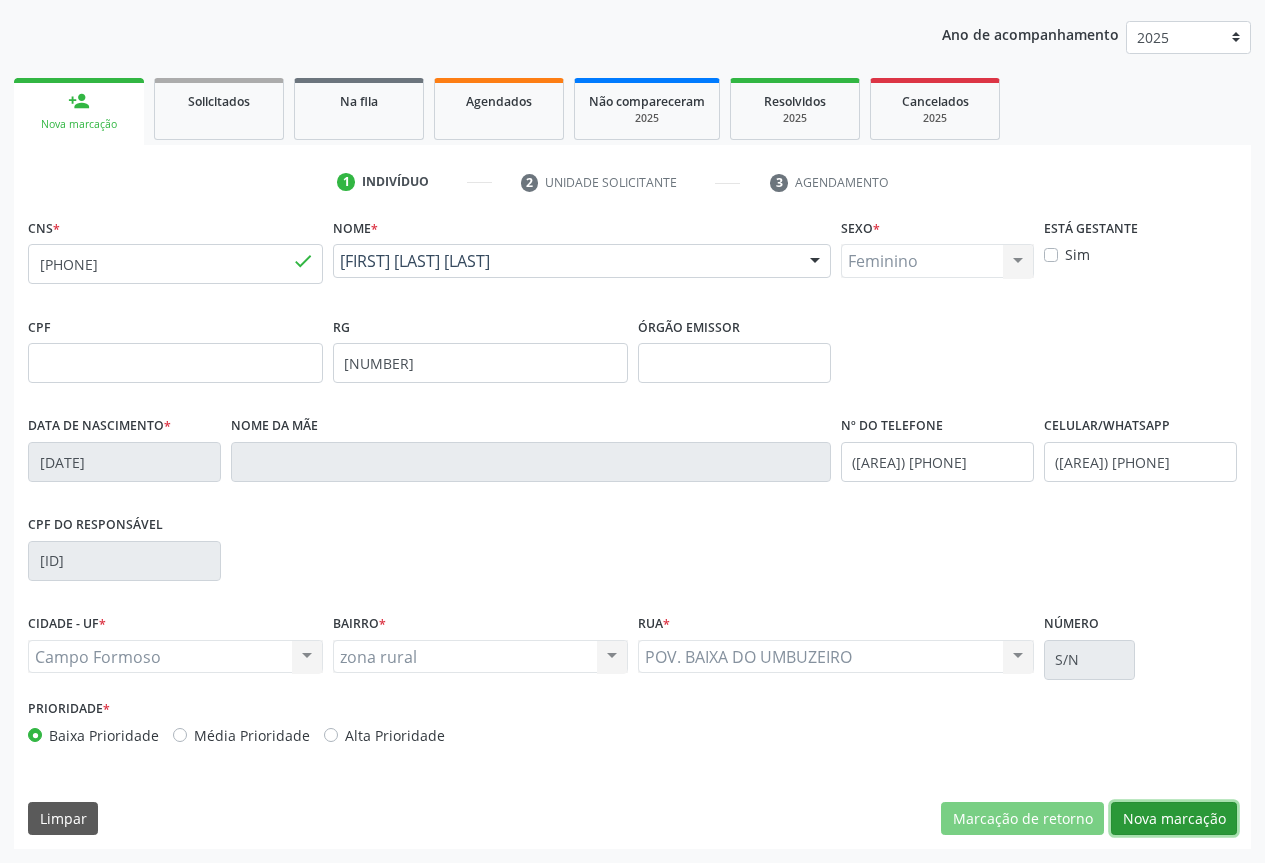 drag, startPoint x: 1149, startPoint y: 817, endPoint x: 948, endPoint y: 734, distance: 217.46265 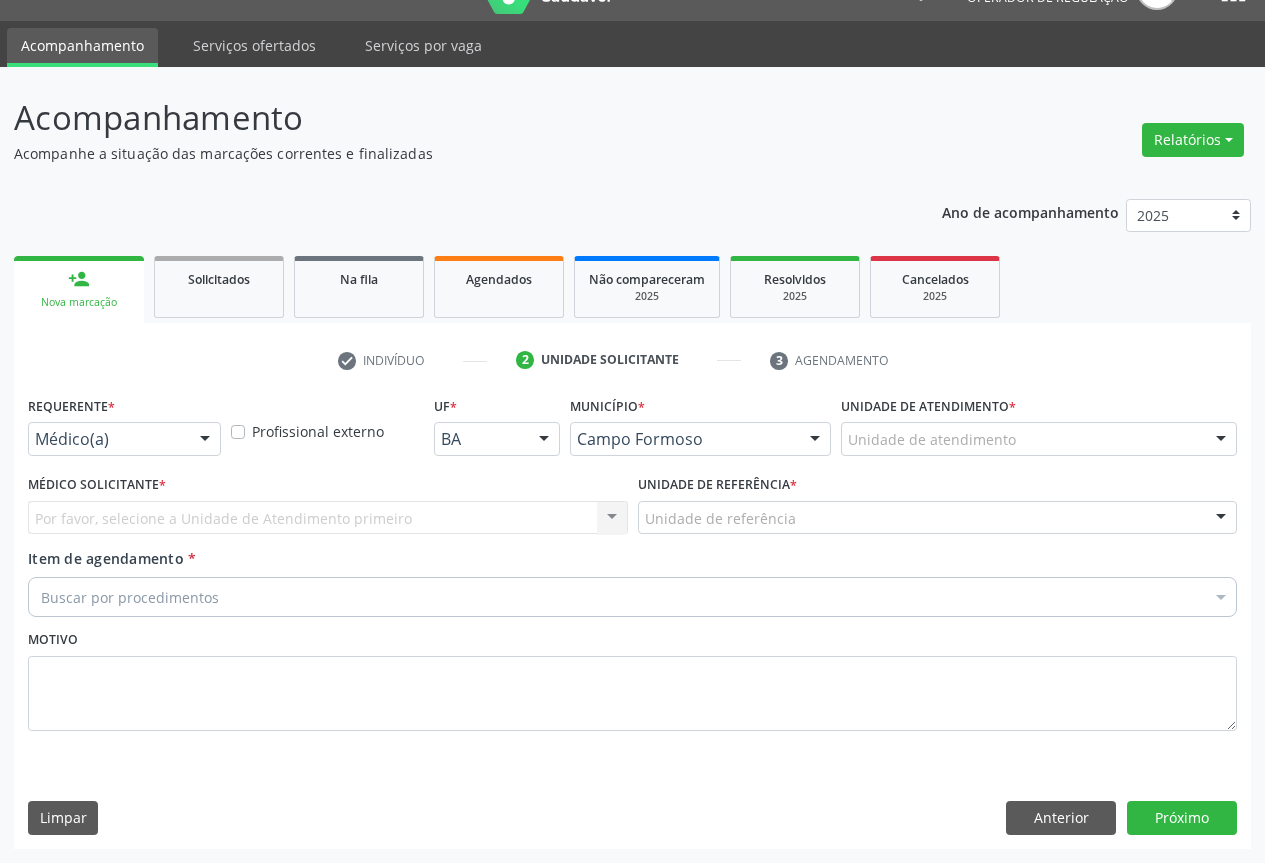 click on "Médico(a)" at bounding box center [124, 439] 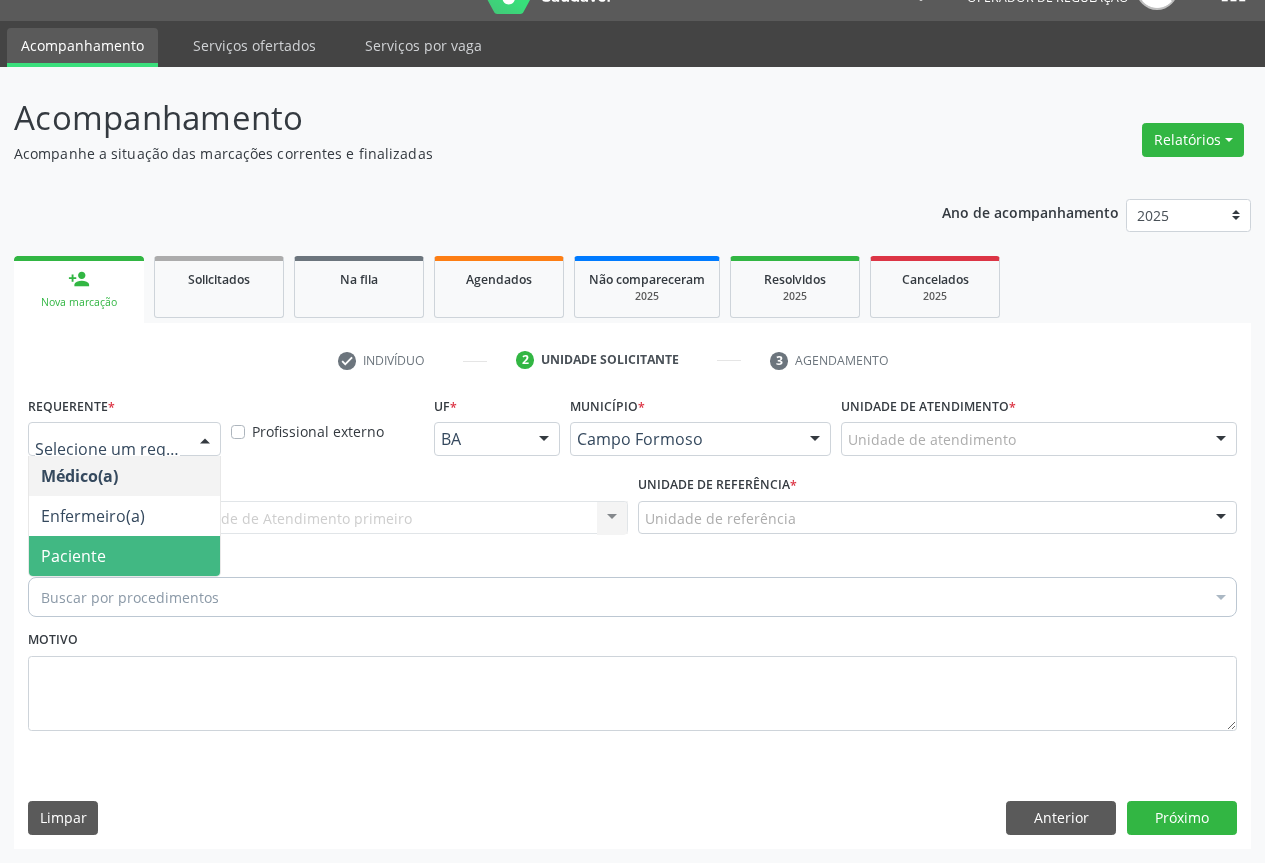 click on "Paciente" at bounding box center (73, 556) 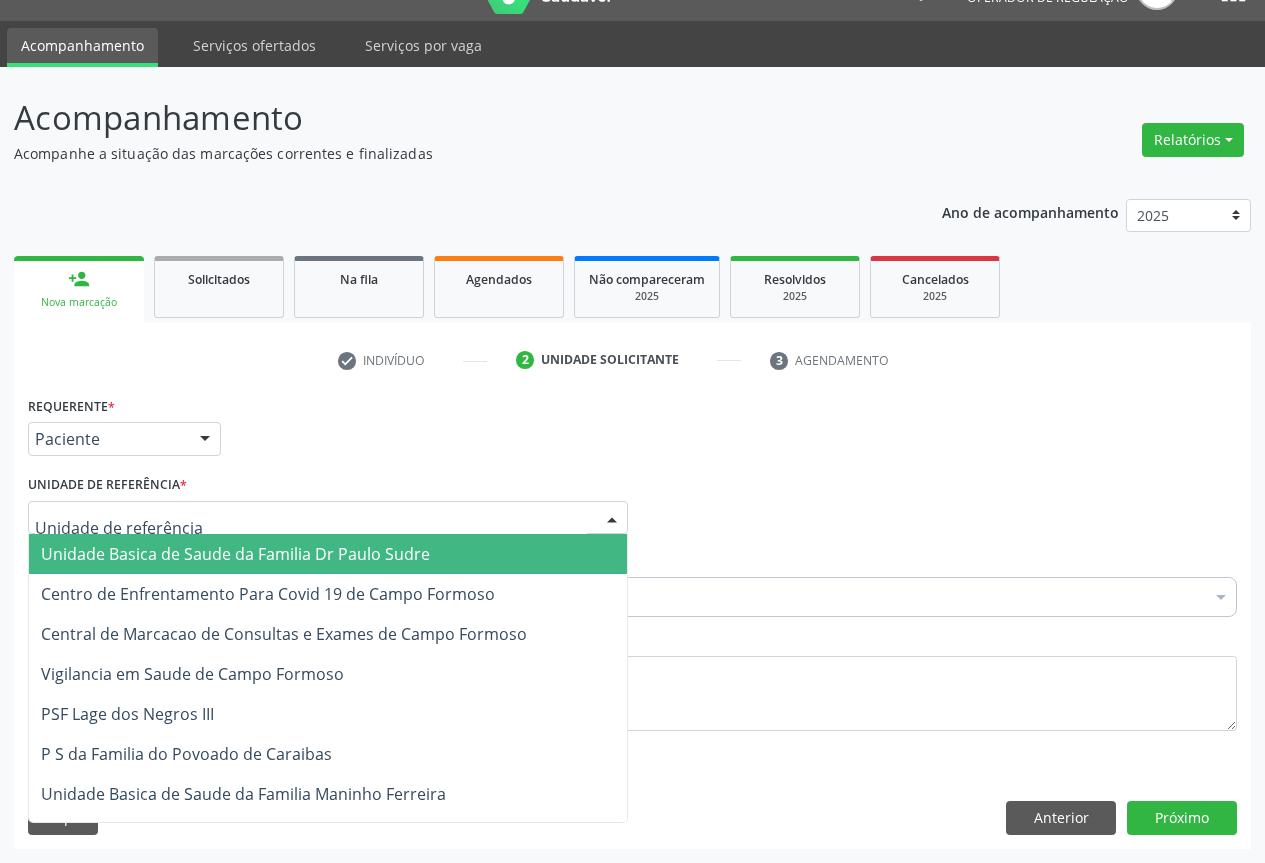 click at bounding box center [328, 518] 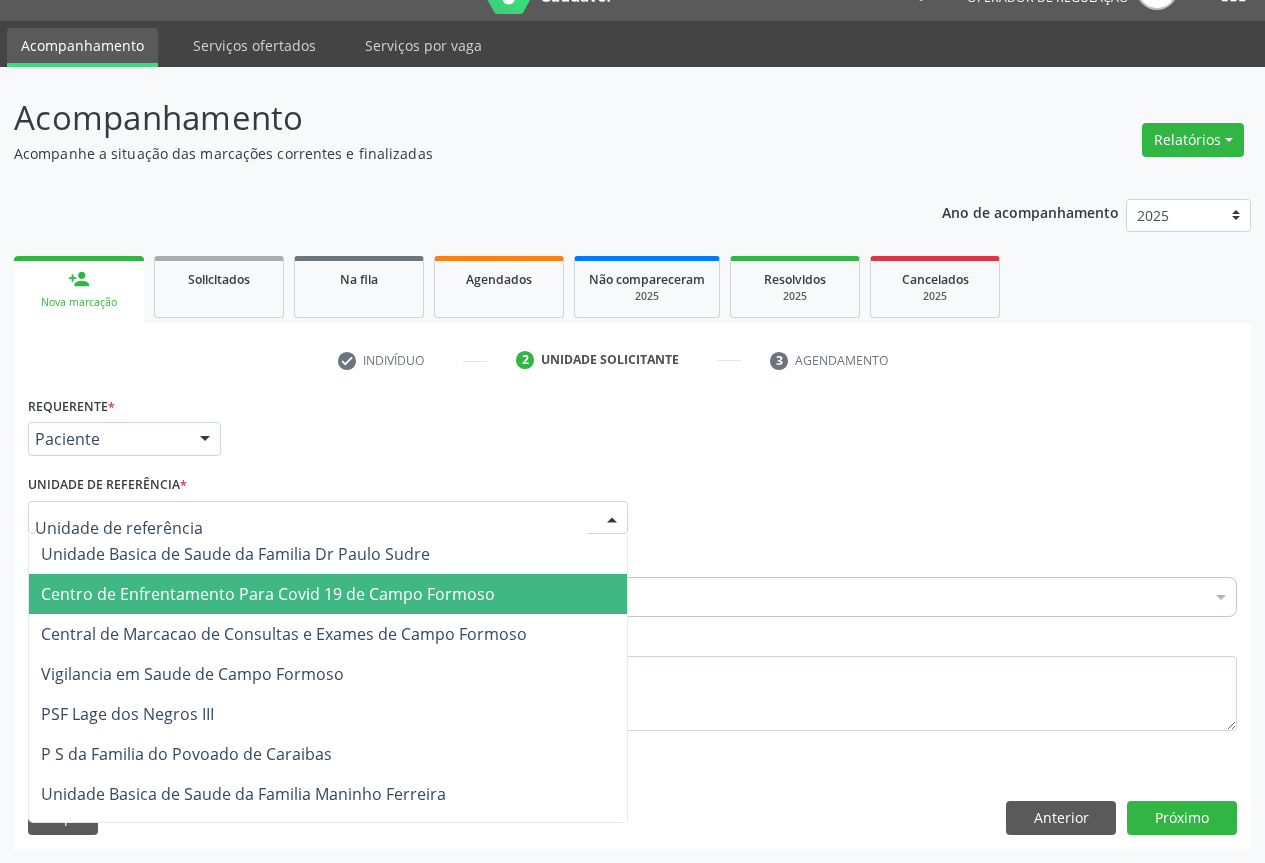 click on "Centro de Enfrentamento Para Covid 19 de Campo Formoso" at bounding box center [328, 594] 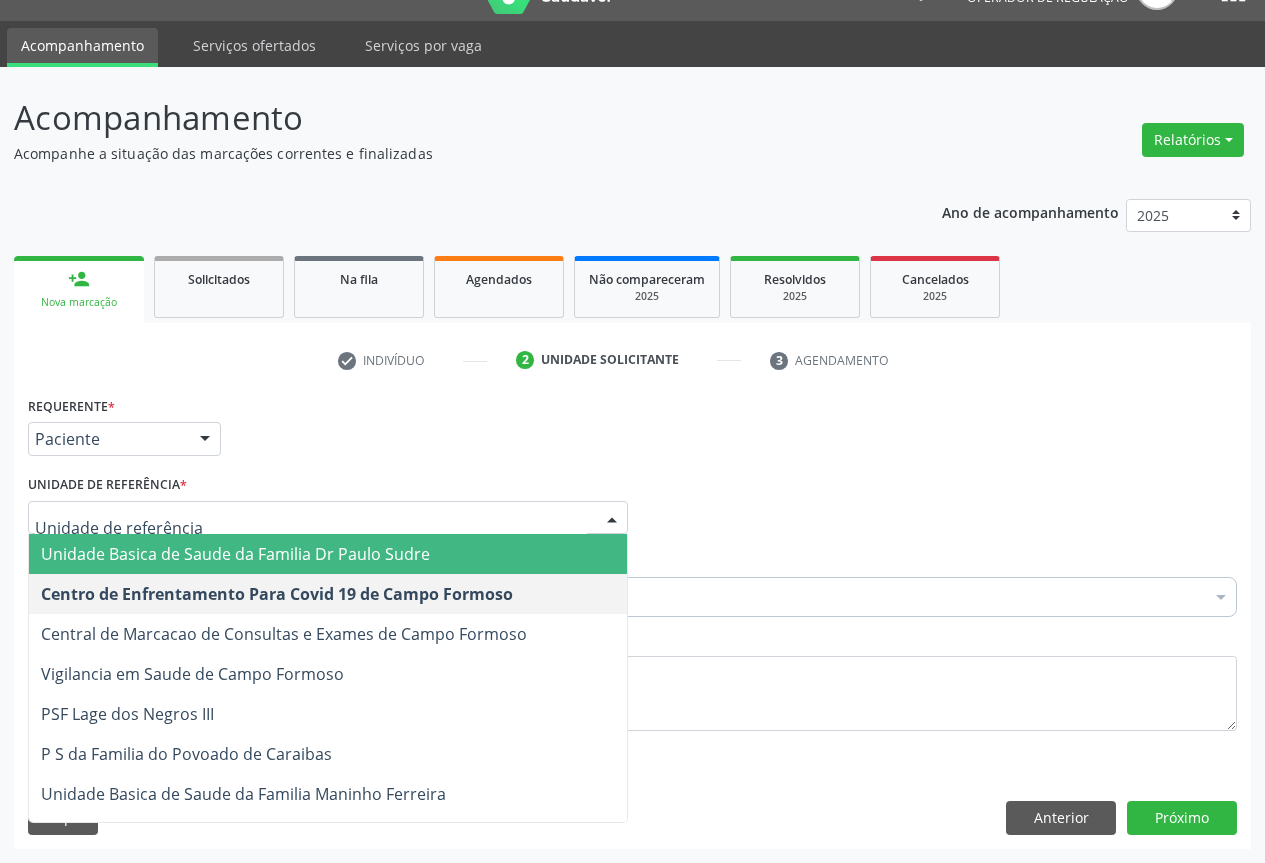 click on "Unidade Basica de Saude da Familia Dr Paulo Sudre" at bounding box center [235, 554] 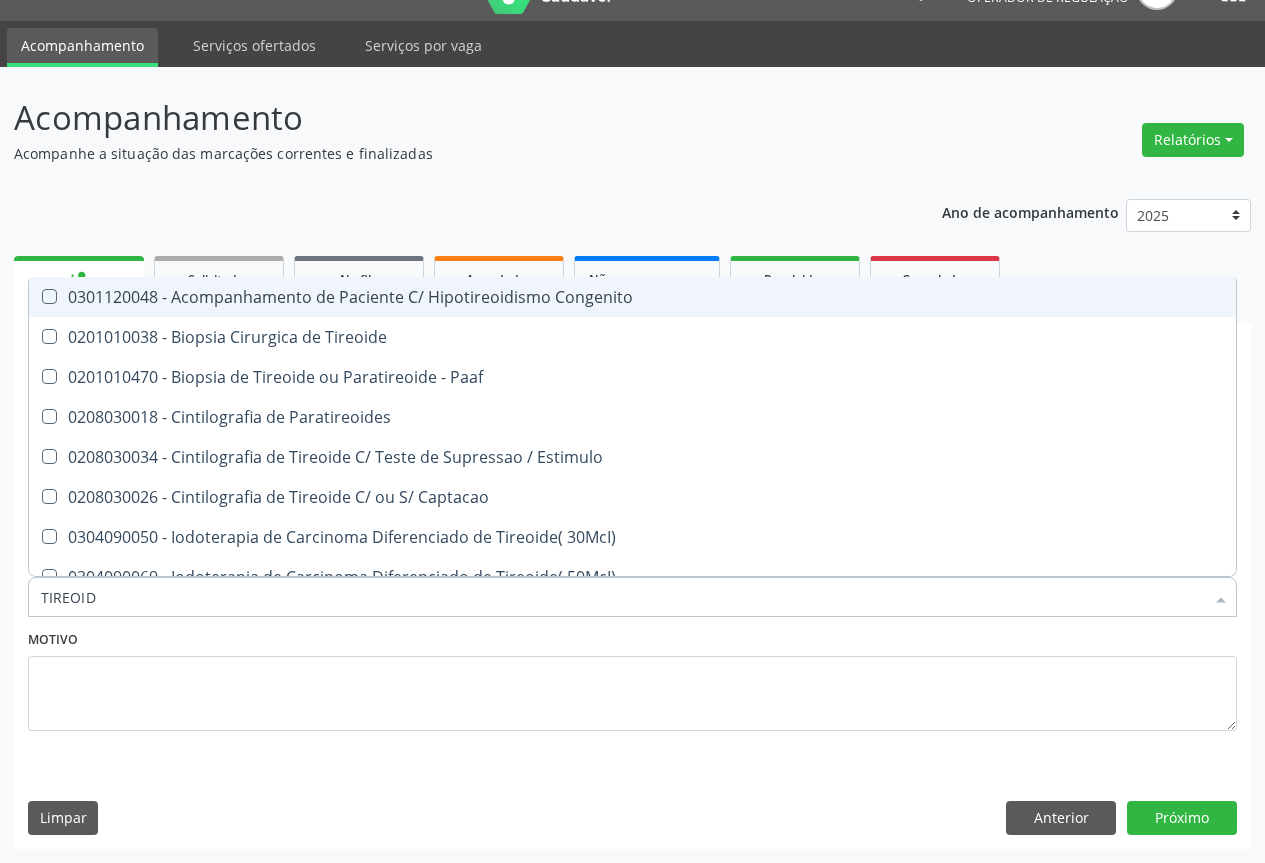 type on "TIREOIDE" 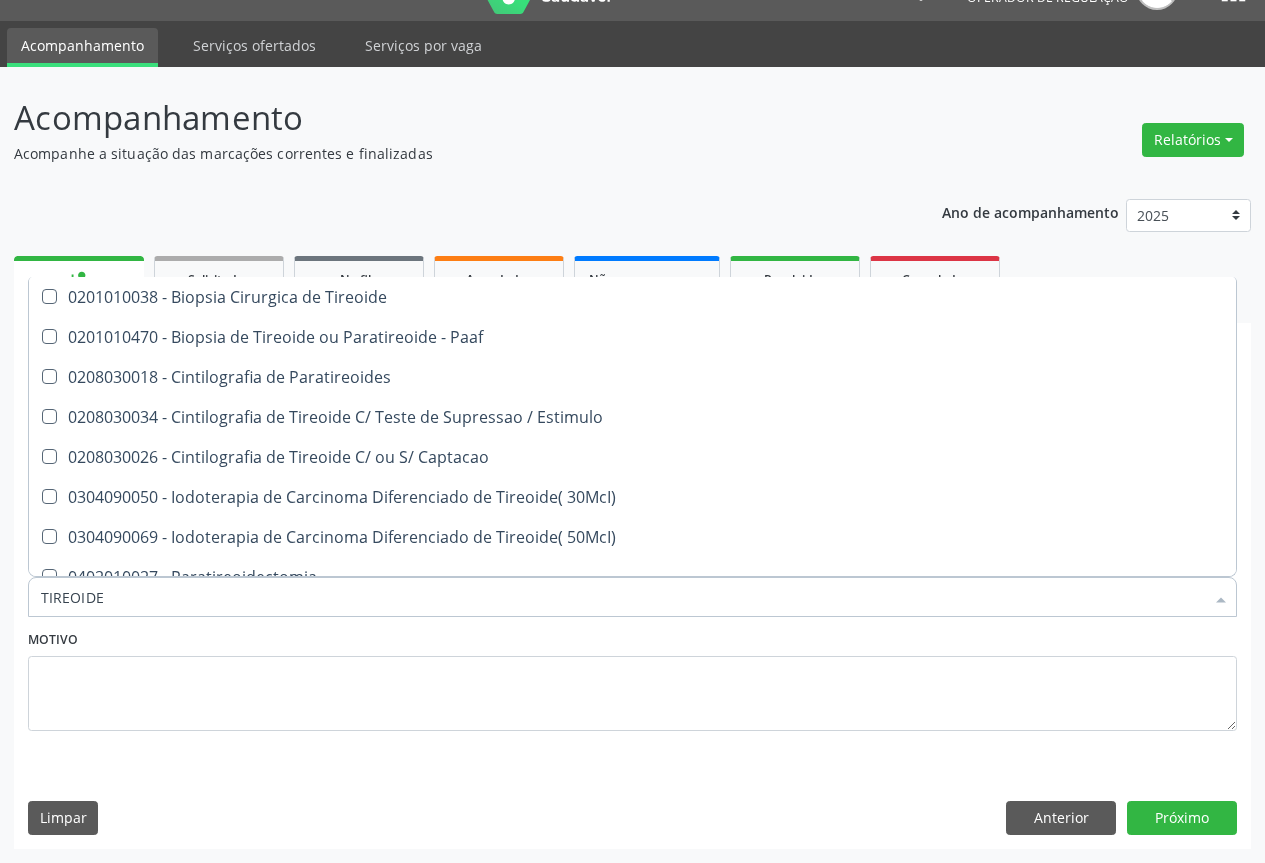 scroll, scrollTop: 381, scrollLeft: 0, axis: vertical 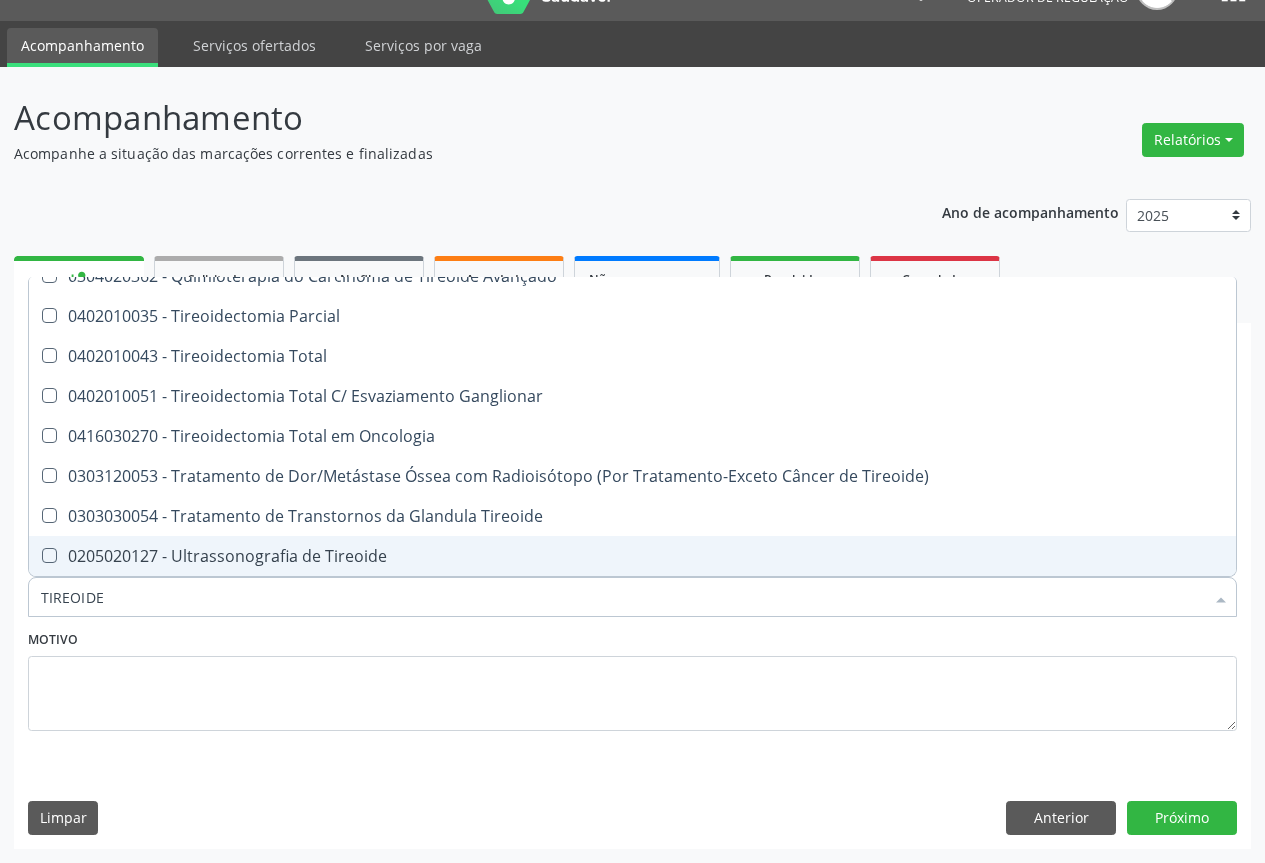 click on "0205020127 - Ultrassonografia de Tireoide" at bounding box center (632, 556) 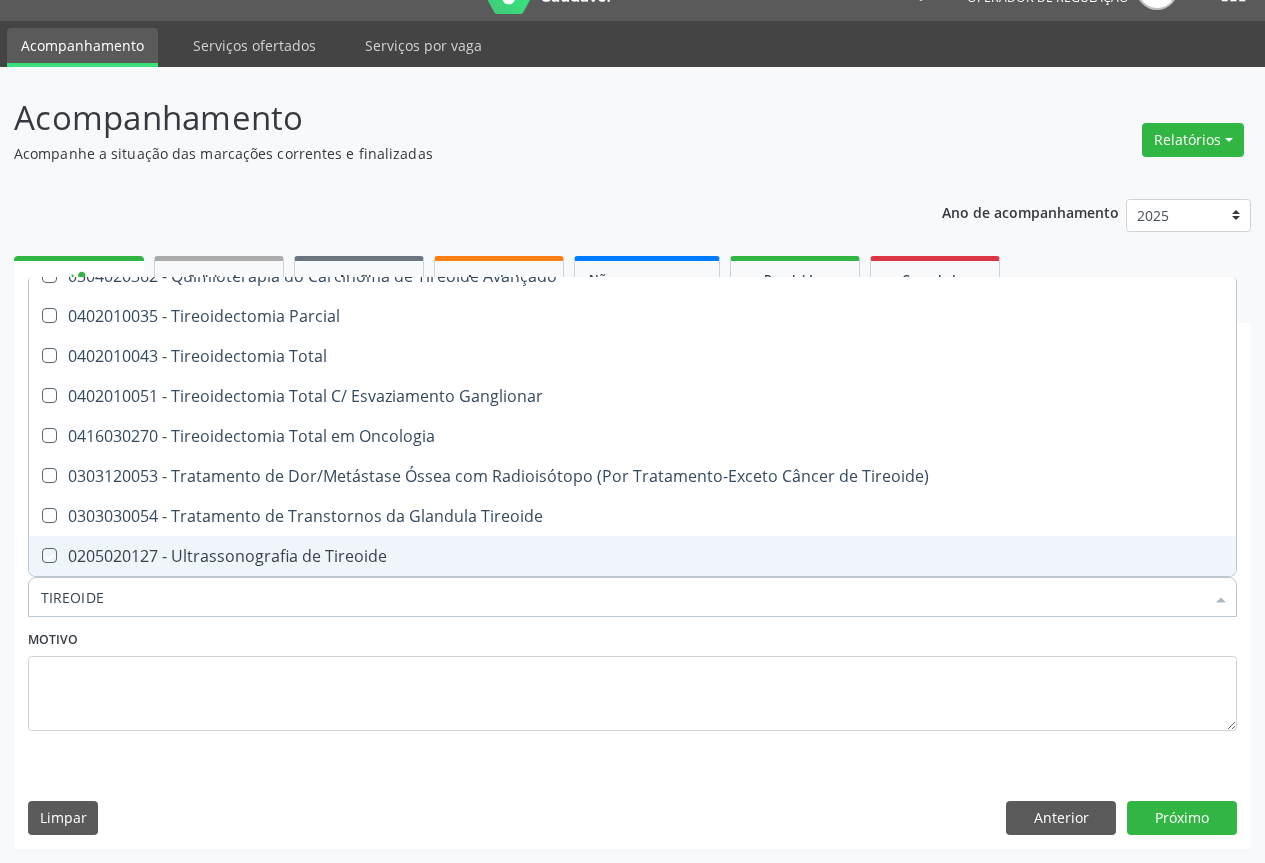 checkbox on "true" 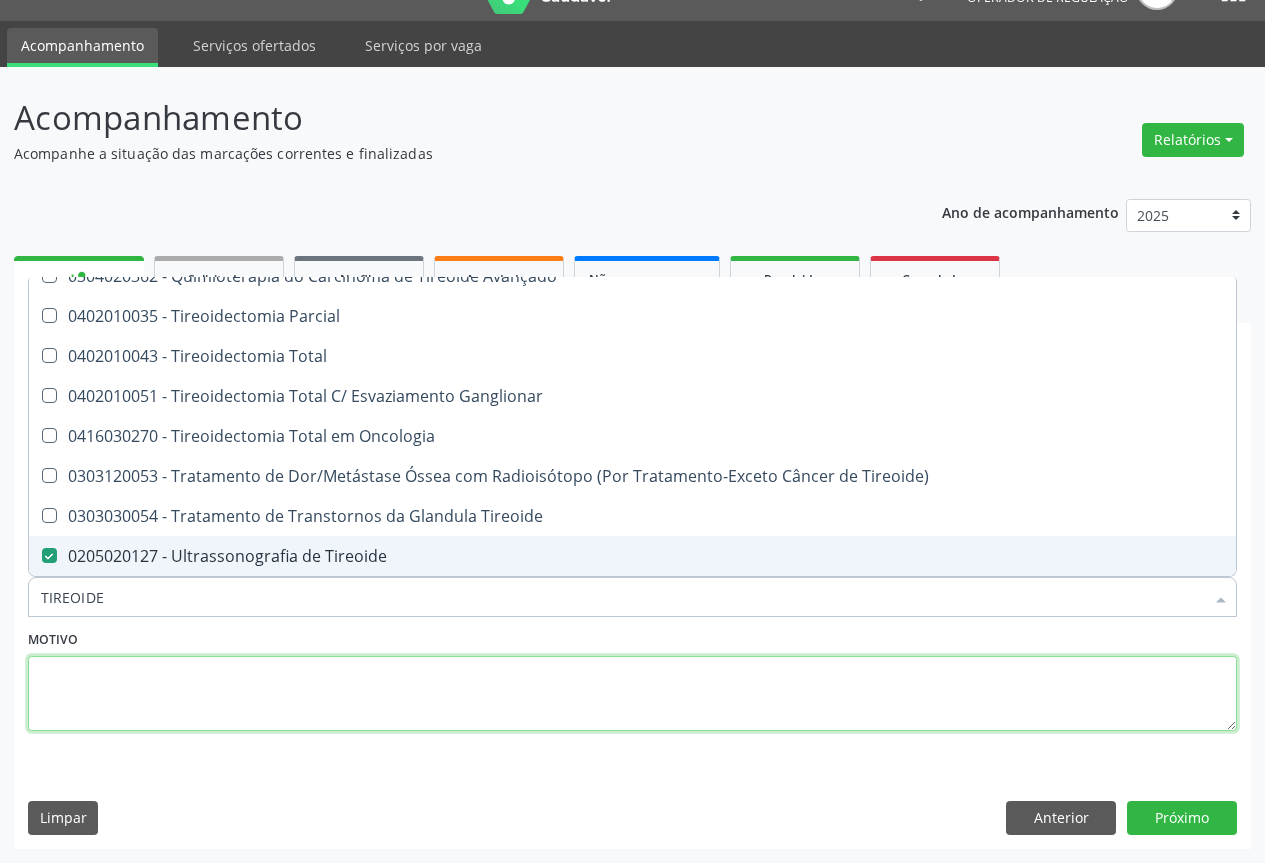 drag, startPoint x: 355, startPoint y: 689, endPoint x: 295, endPoint y: 670, distance: 62.936478 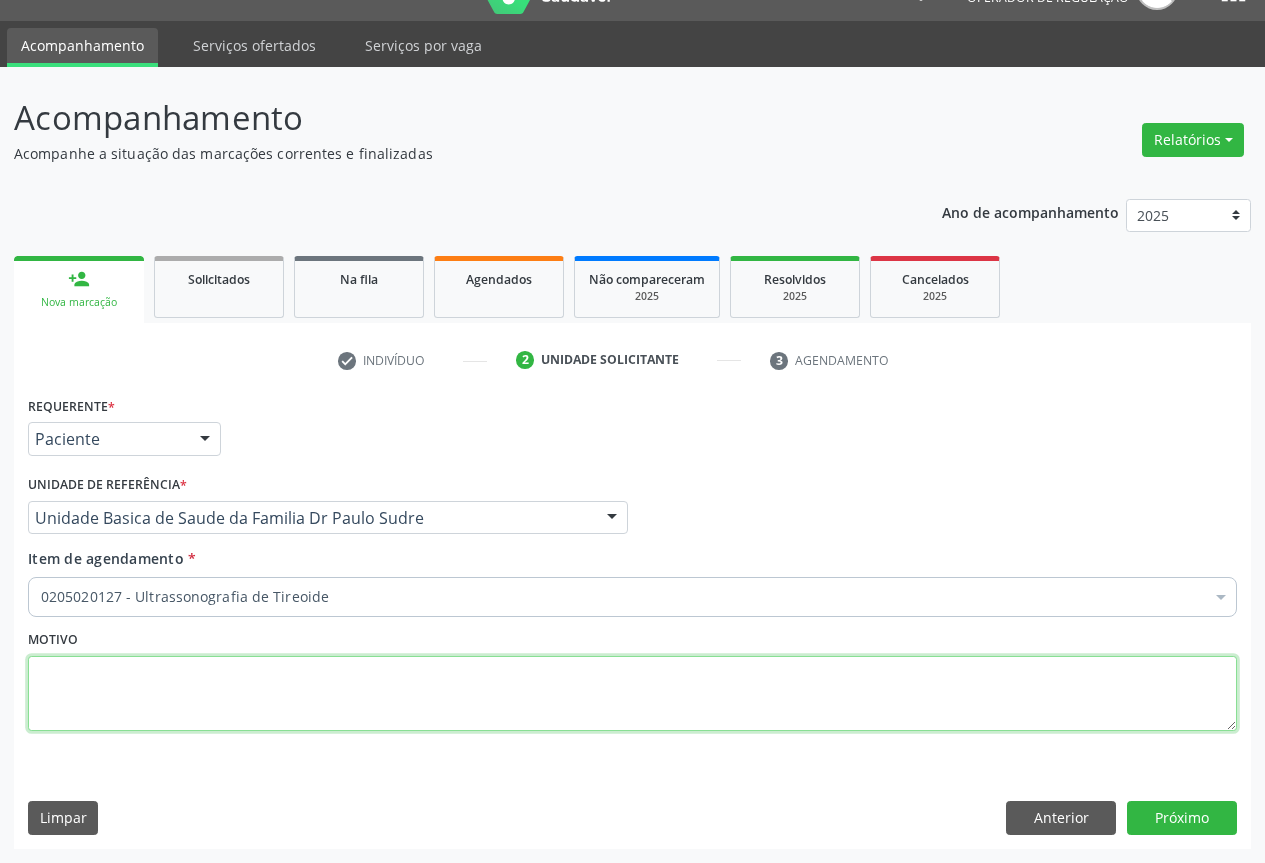 scroll, scrollTop: 0, scrollLeft: 0, axis: both 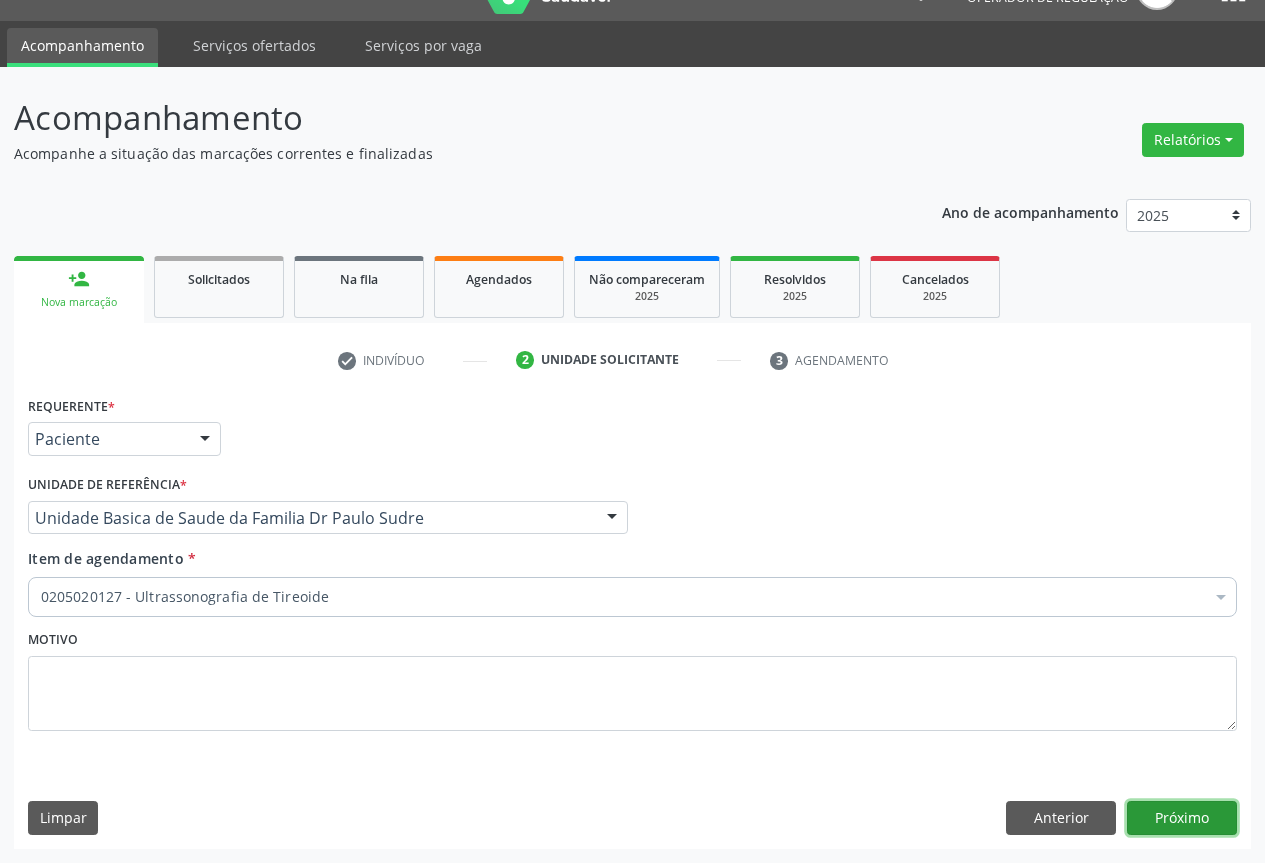 click on "Próximo" at bounding box center [1182, 818] 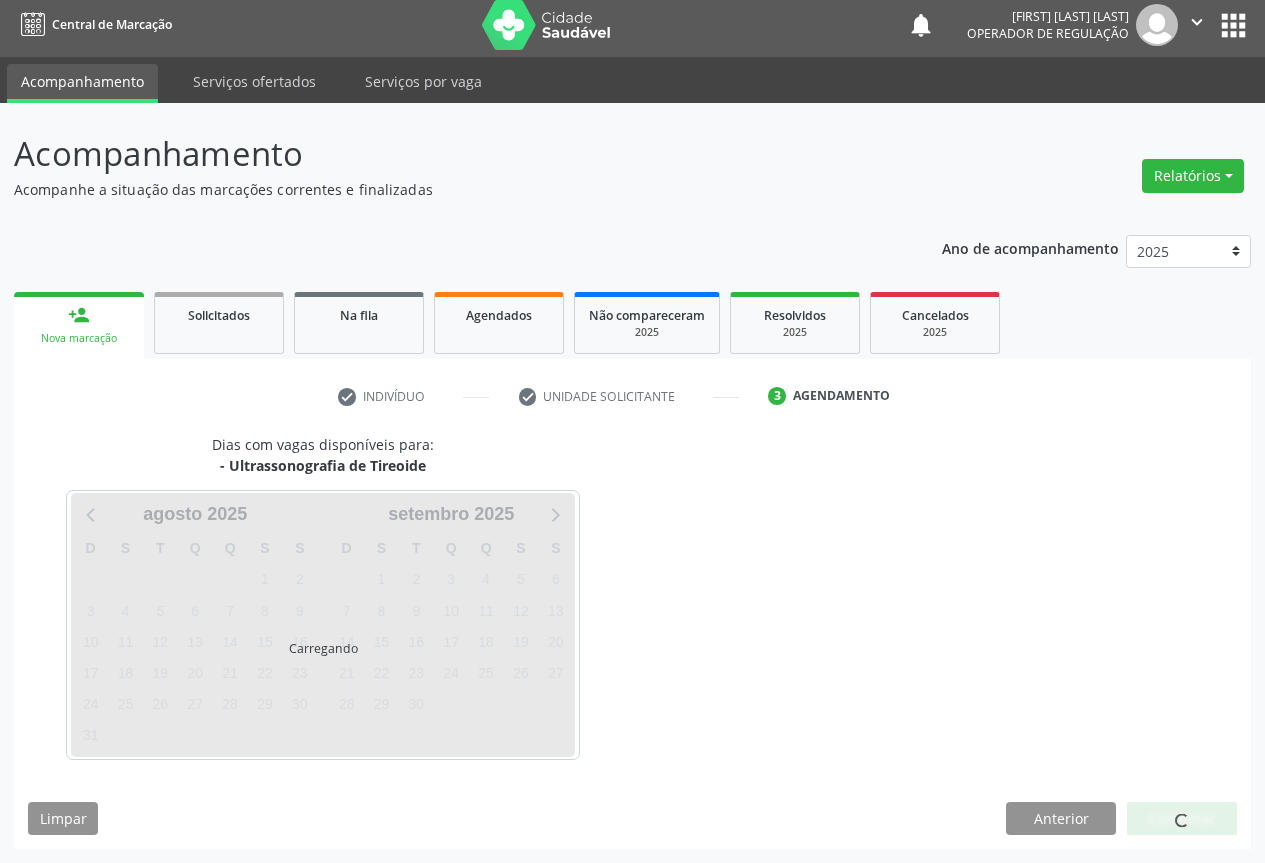scroll, scrollTop: 7, scrollLeft: 0, axis: vertical 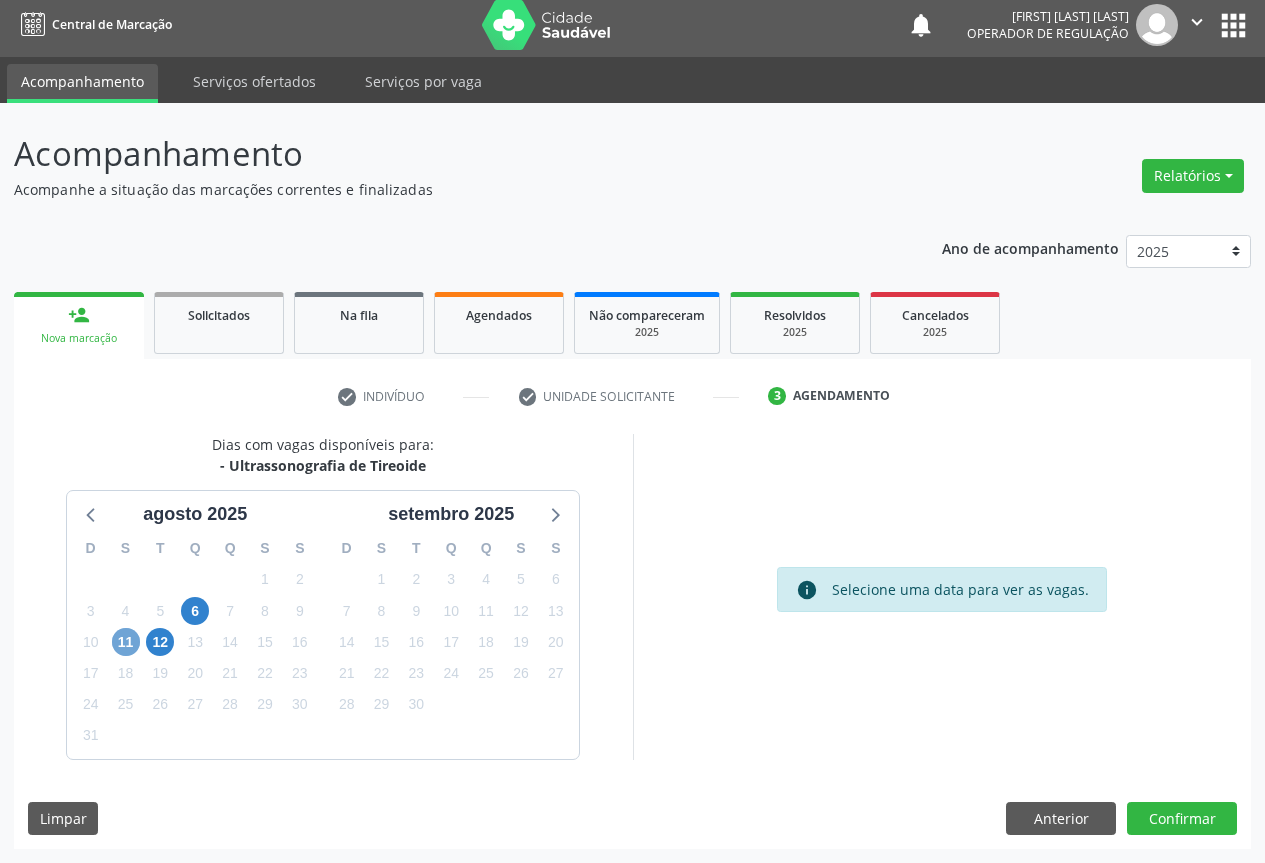 click on "11" at bounding box center [126, 642] 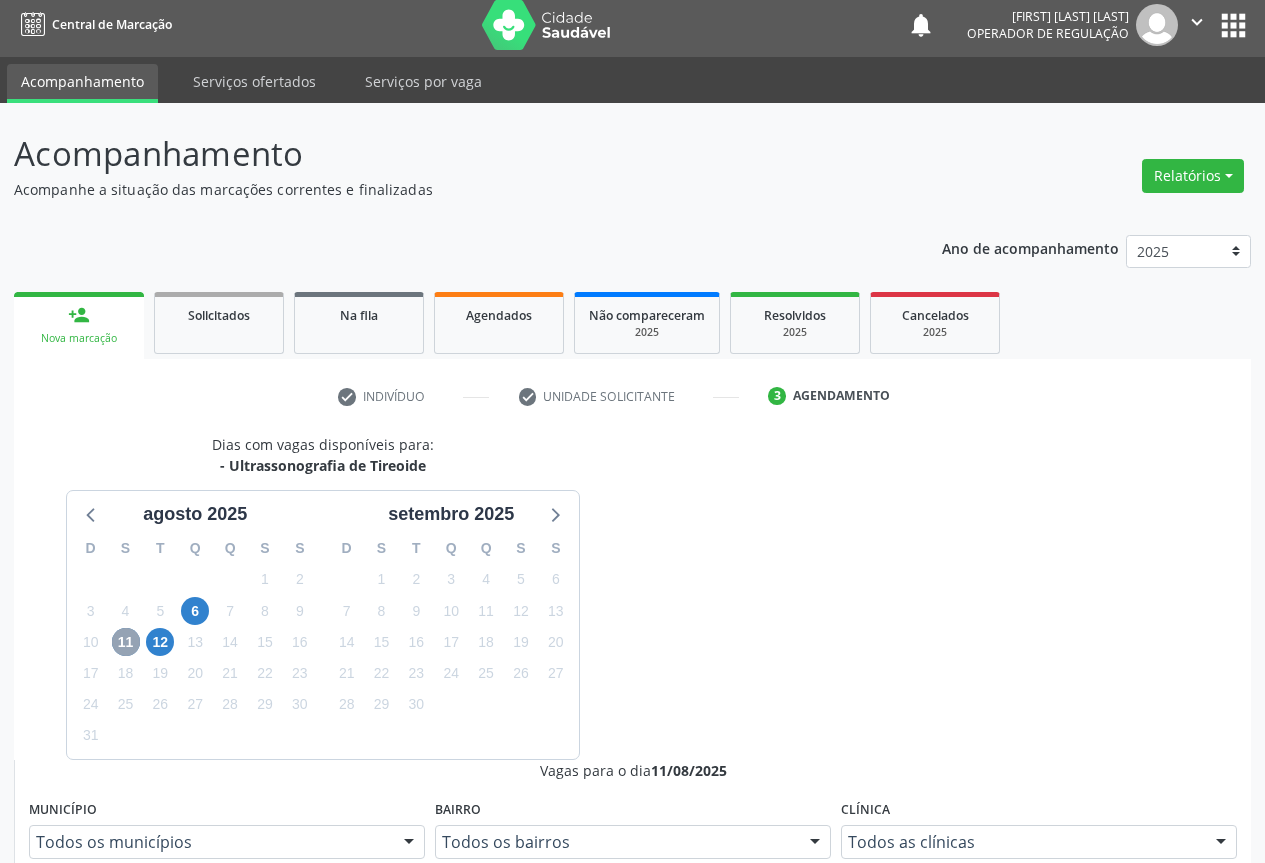scroll, scrollTop: 600, scrollLeft: 0, axis: vertical 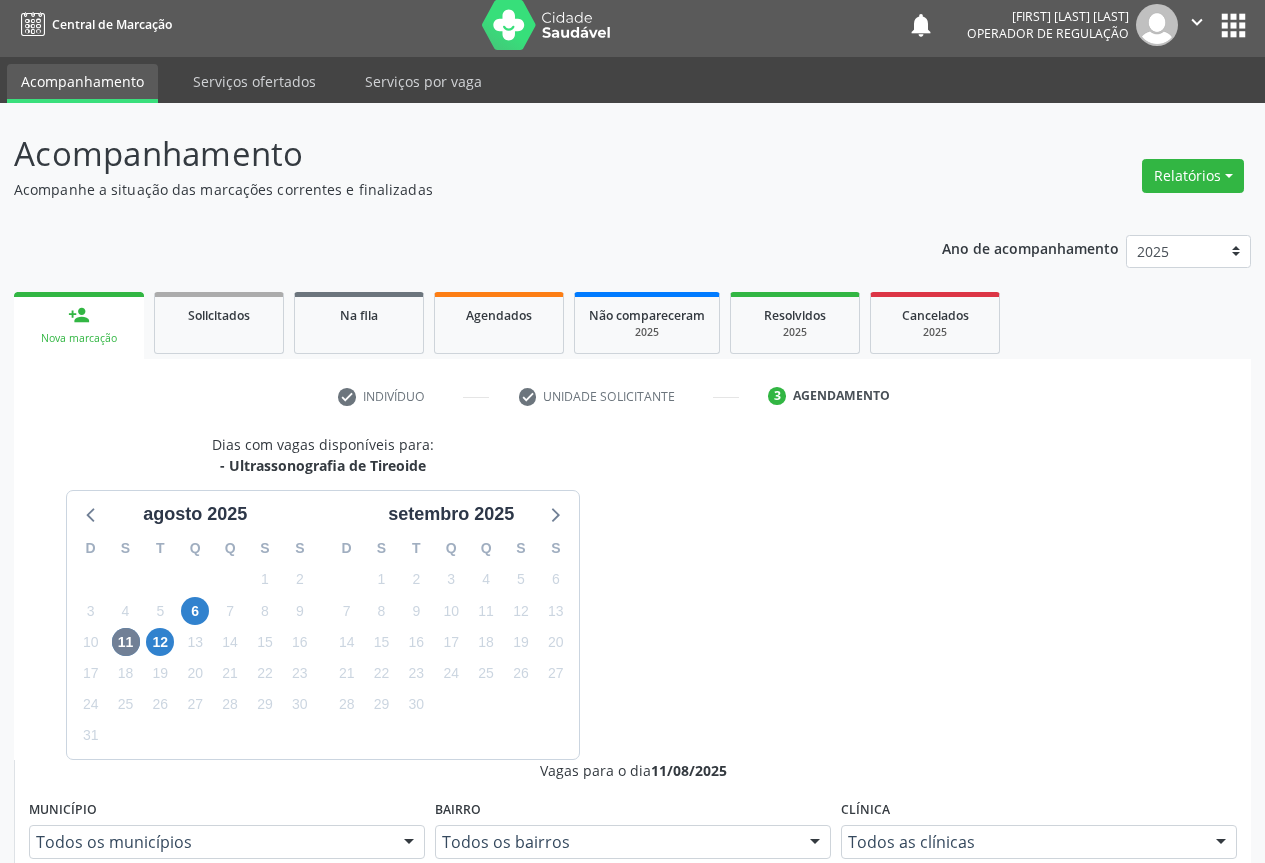 click on "Informações adicionais:" at bounding box center [147, 1084] 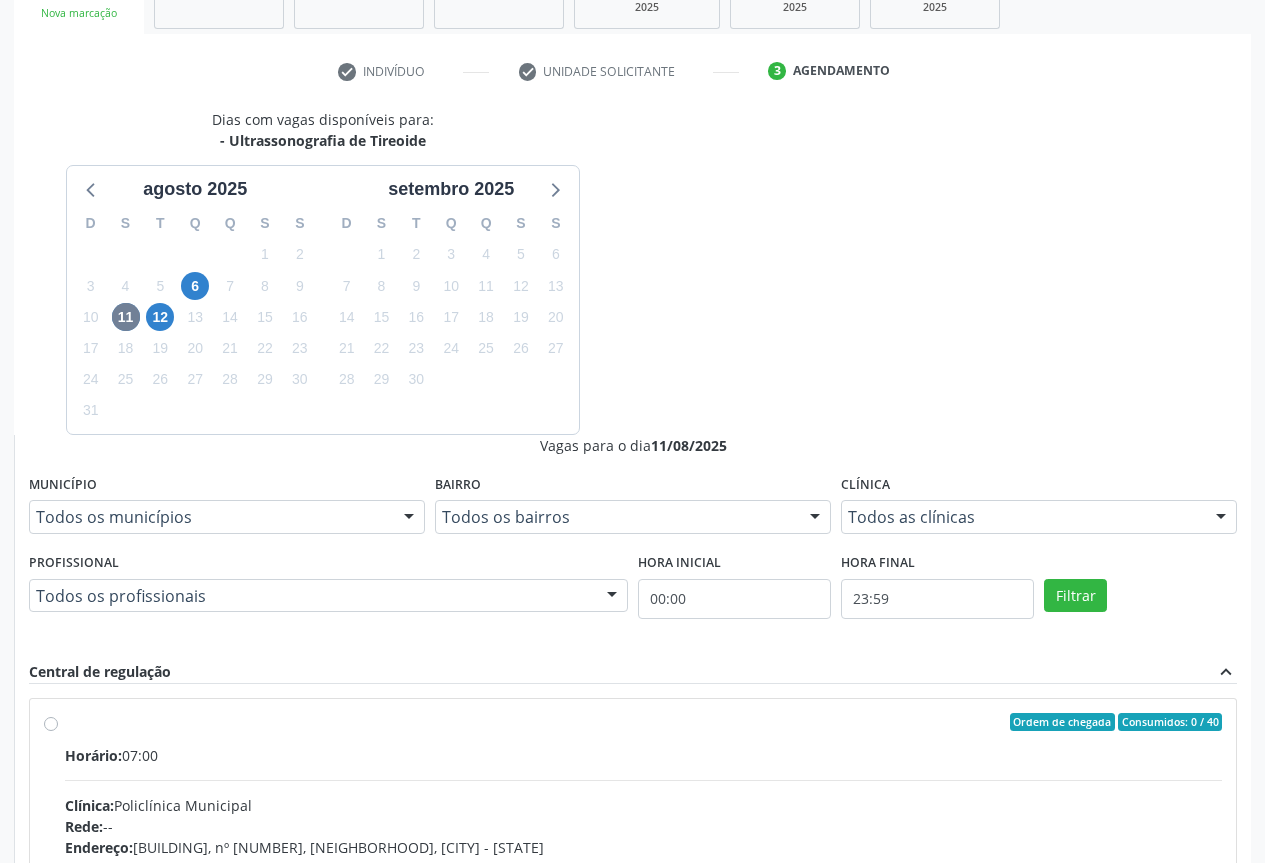 scroll, scrollTop: 500, scrollLeft: 0, axis: vertical 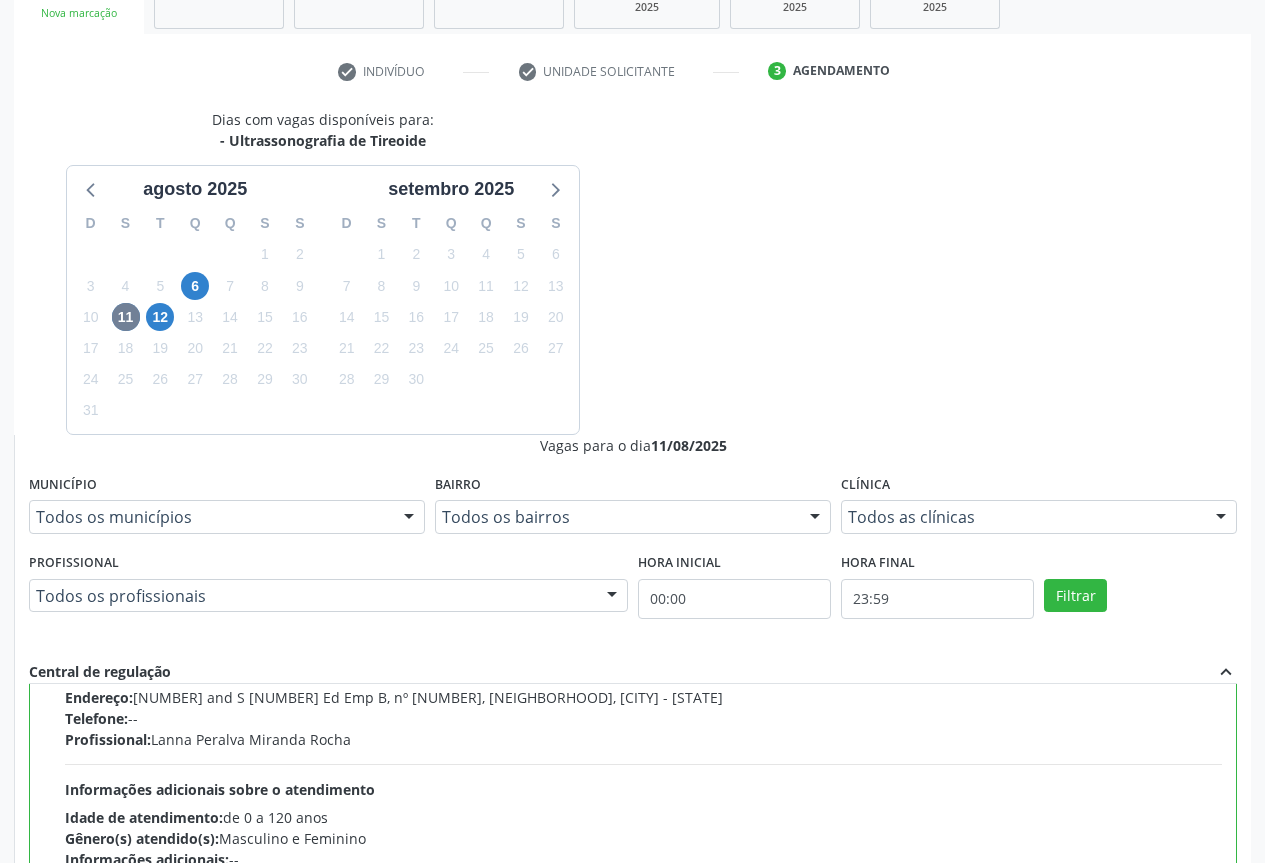 click on "Confirmar" at bounding box center (1182, 1143) 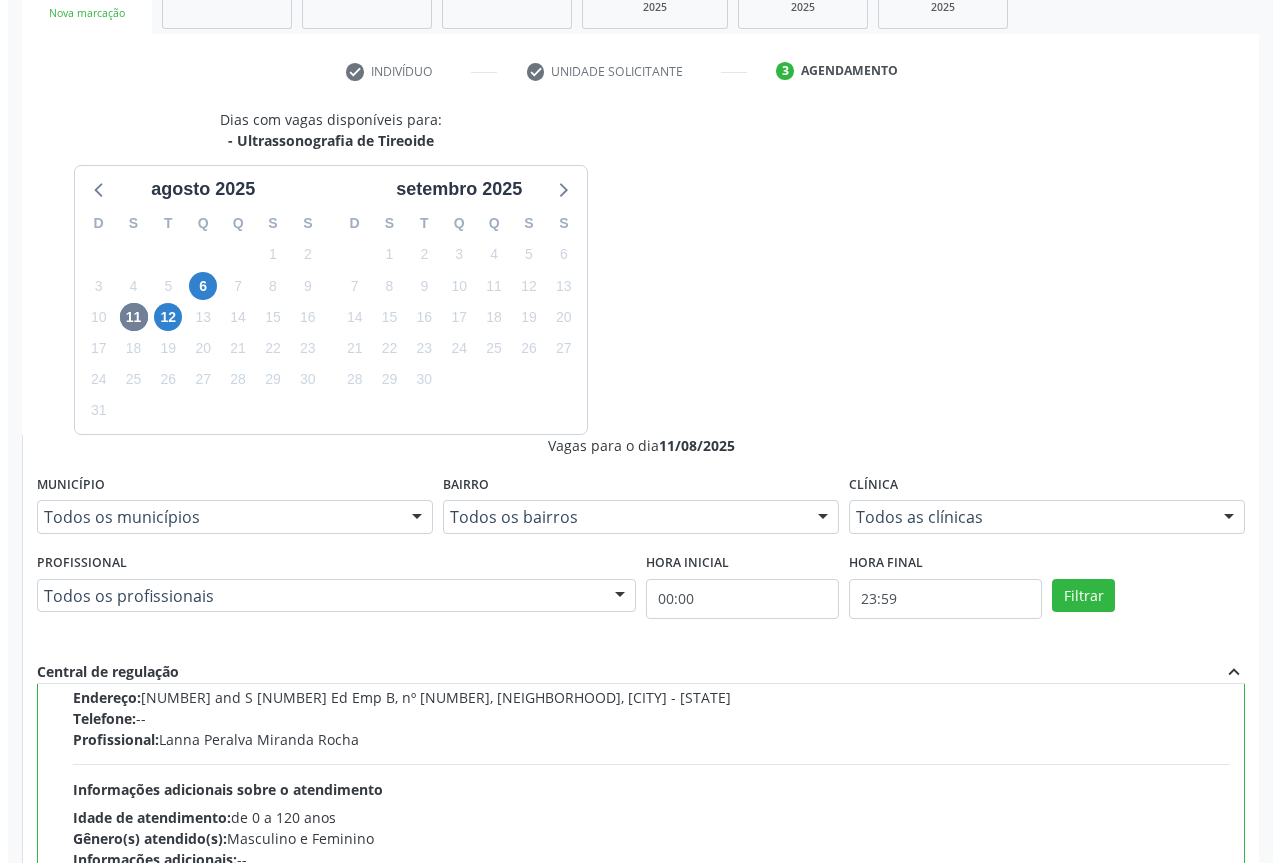 scroll, scrollTop: 0, scrollLeft: 0, axis: both 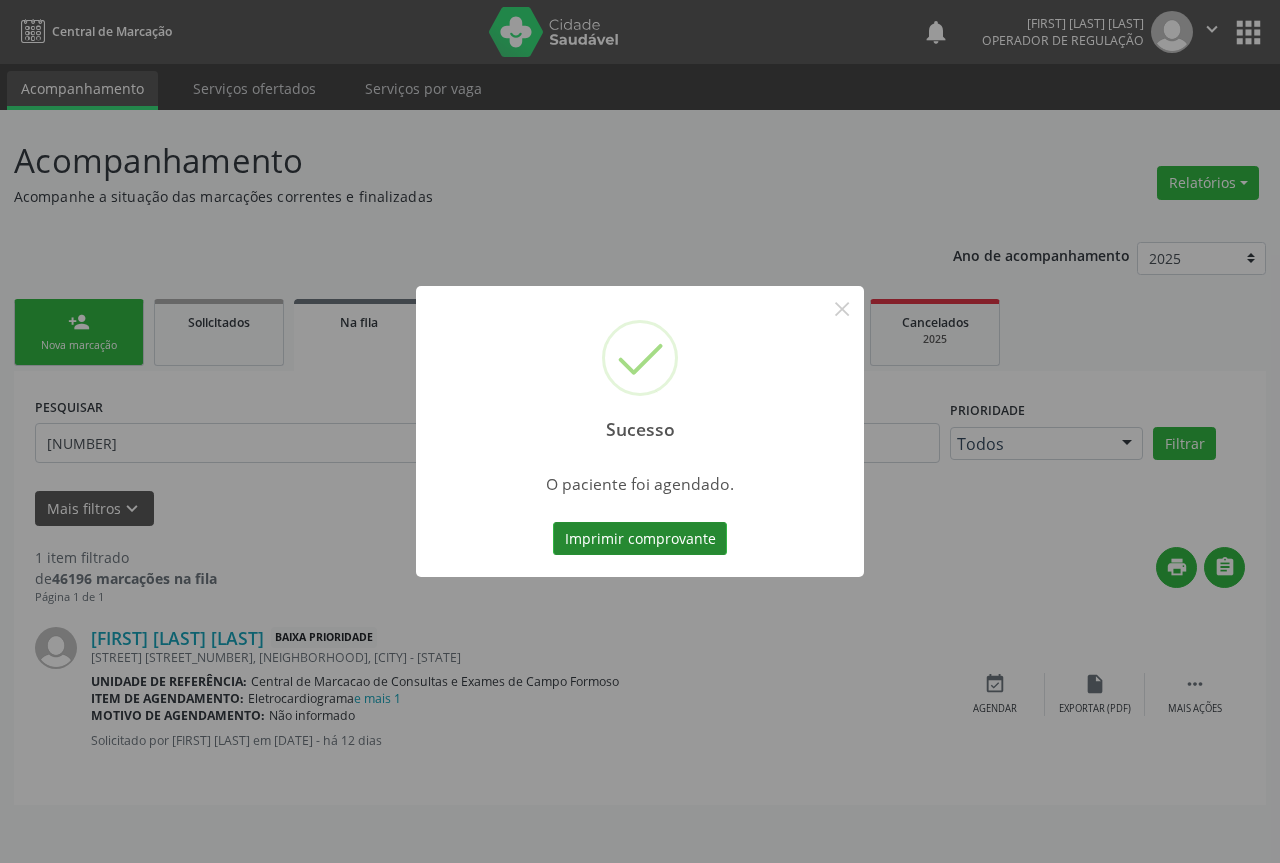 click on "Imprimir comprovante" at bounding box center [640, 539] 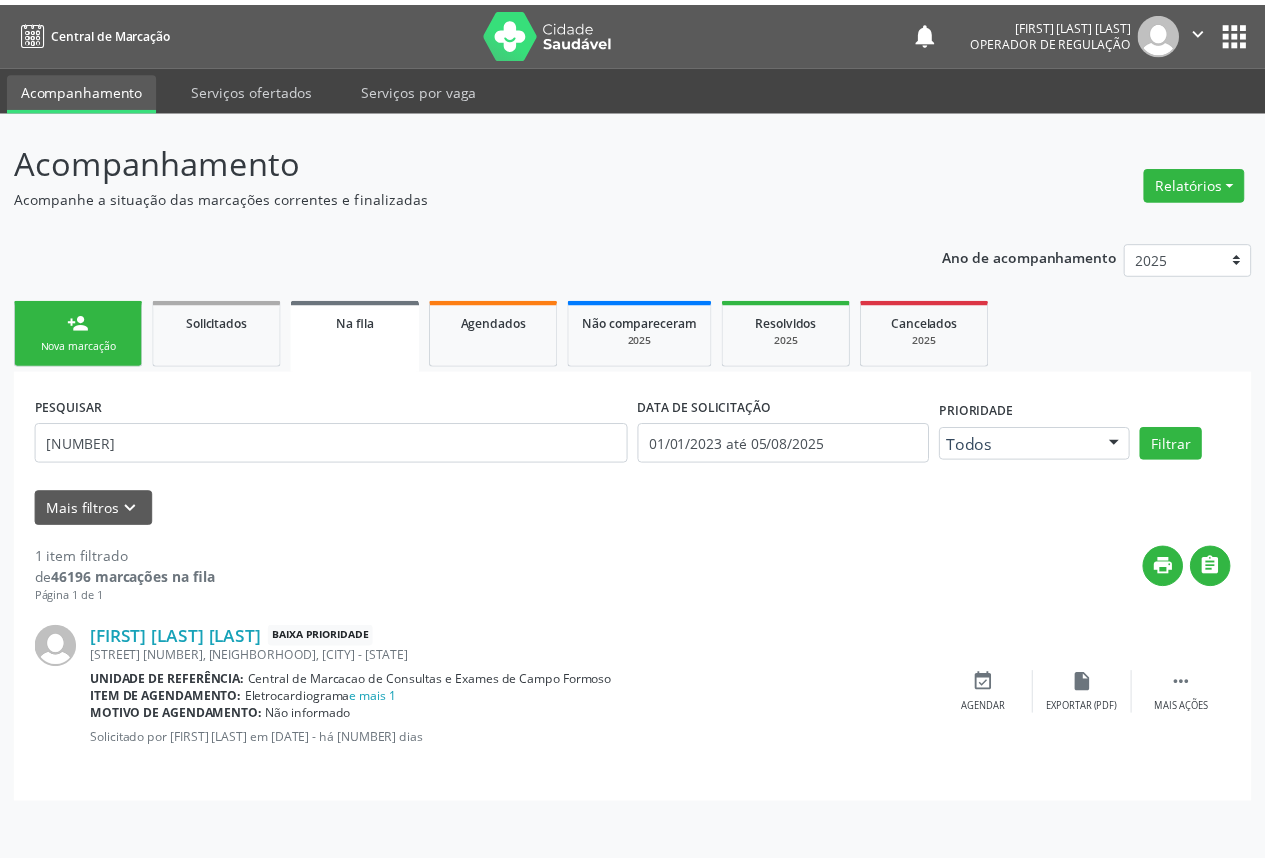 scroll, scrollTop: 0, scrollLeft: 0, axis: both 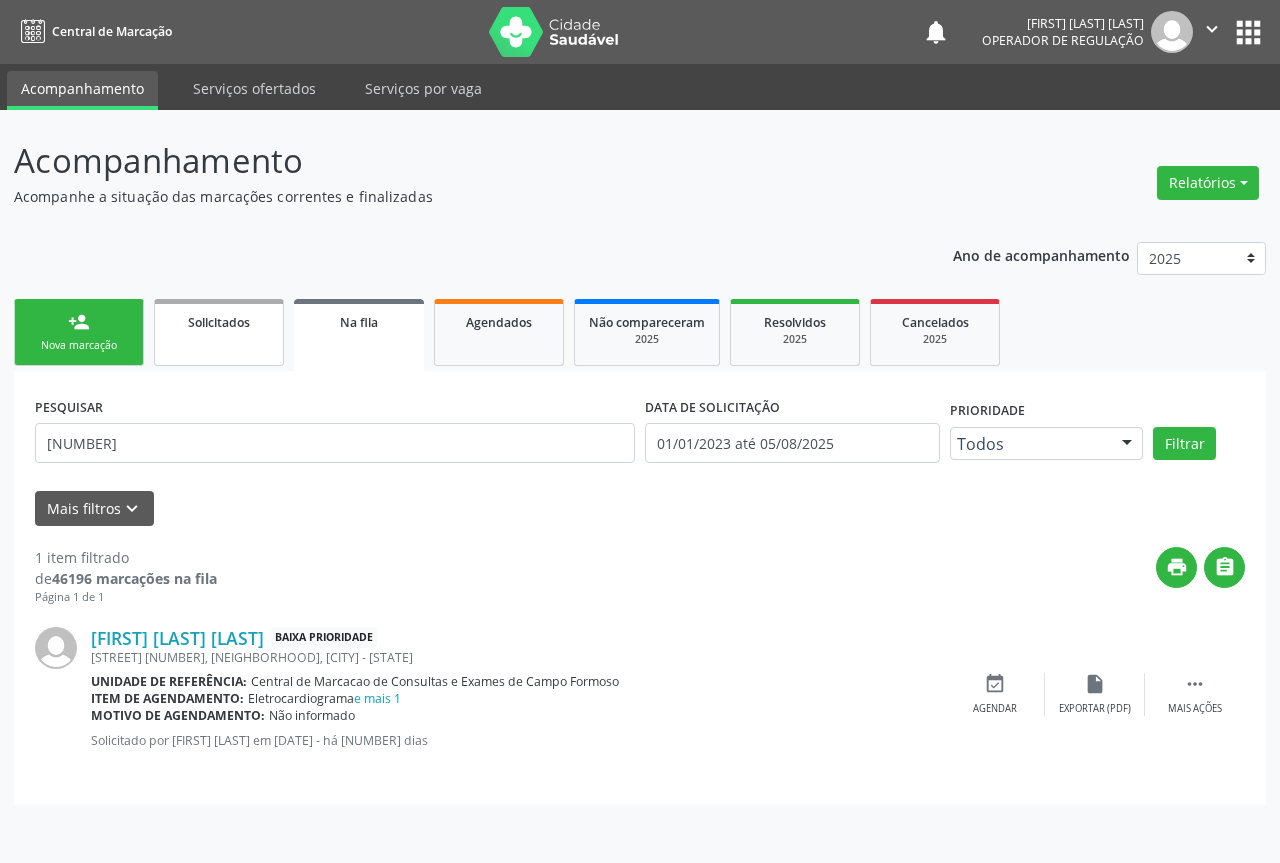click on "person_add
Nova marcação" at bounding box center (79, 332) 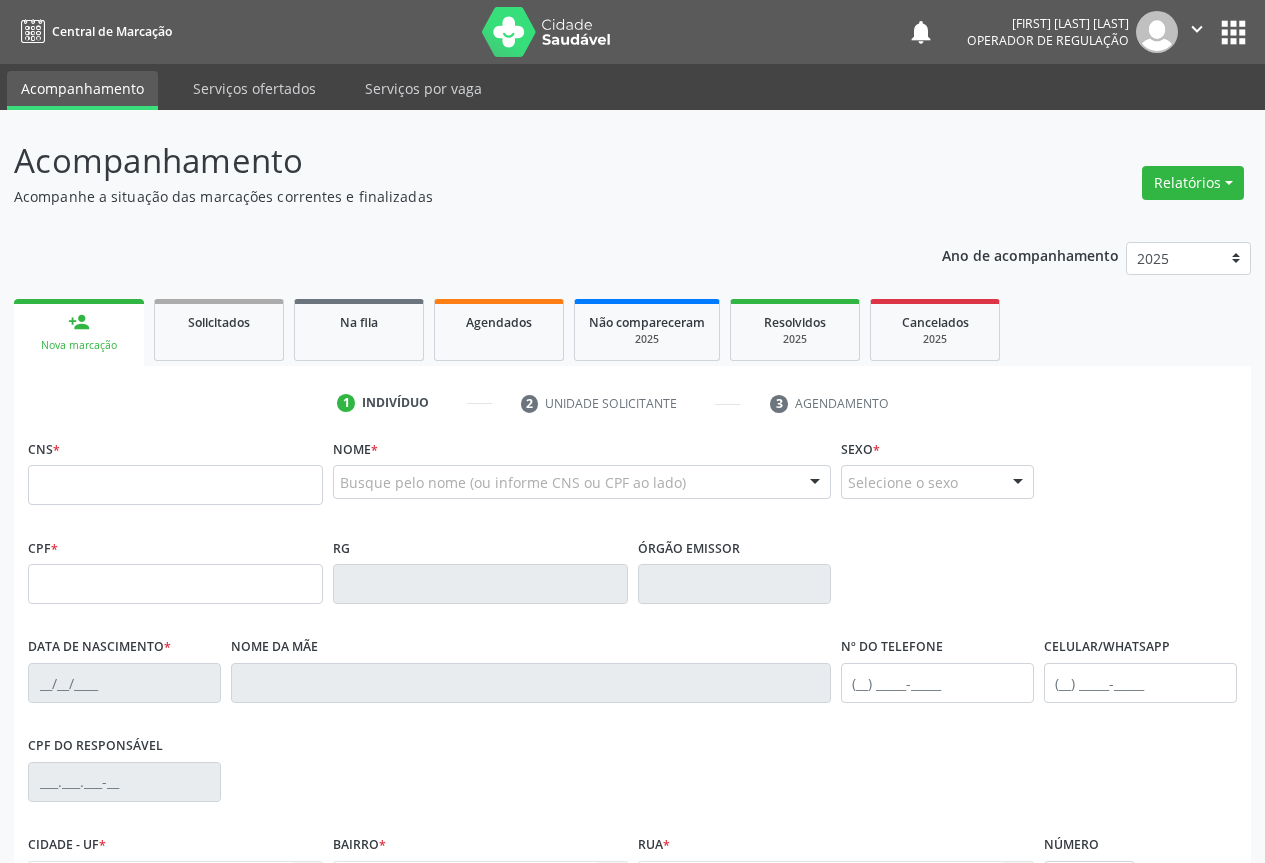 drag, startPoint x: 128, startPoint y: 510, endPoint x: 144, endPoint y: 489, distance: 26.400757 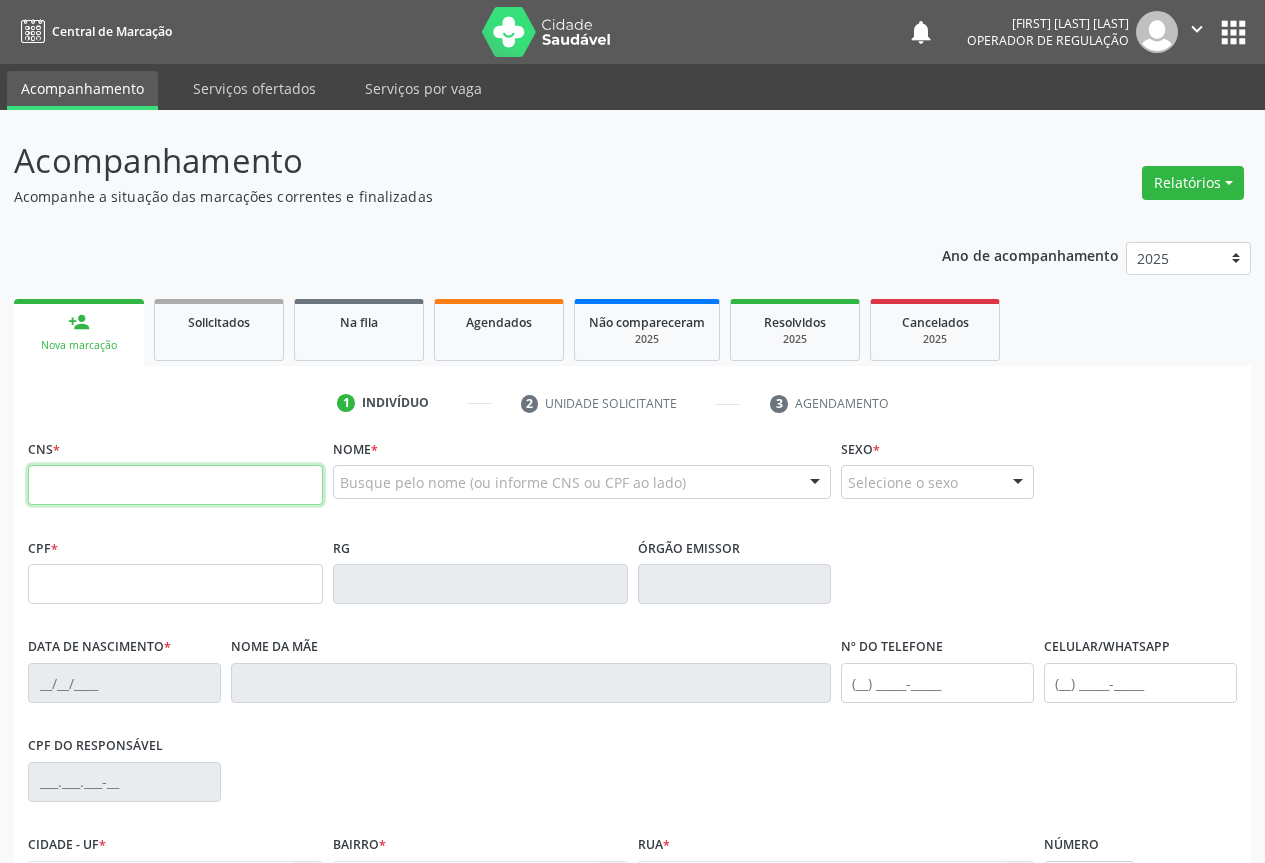 click at bounding box center [175, 485] 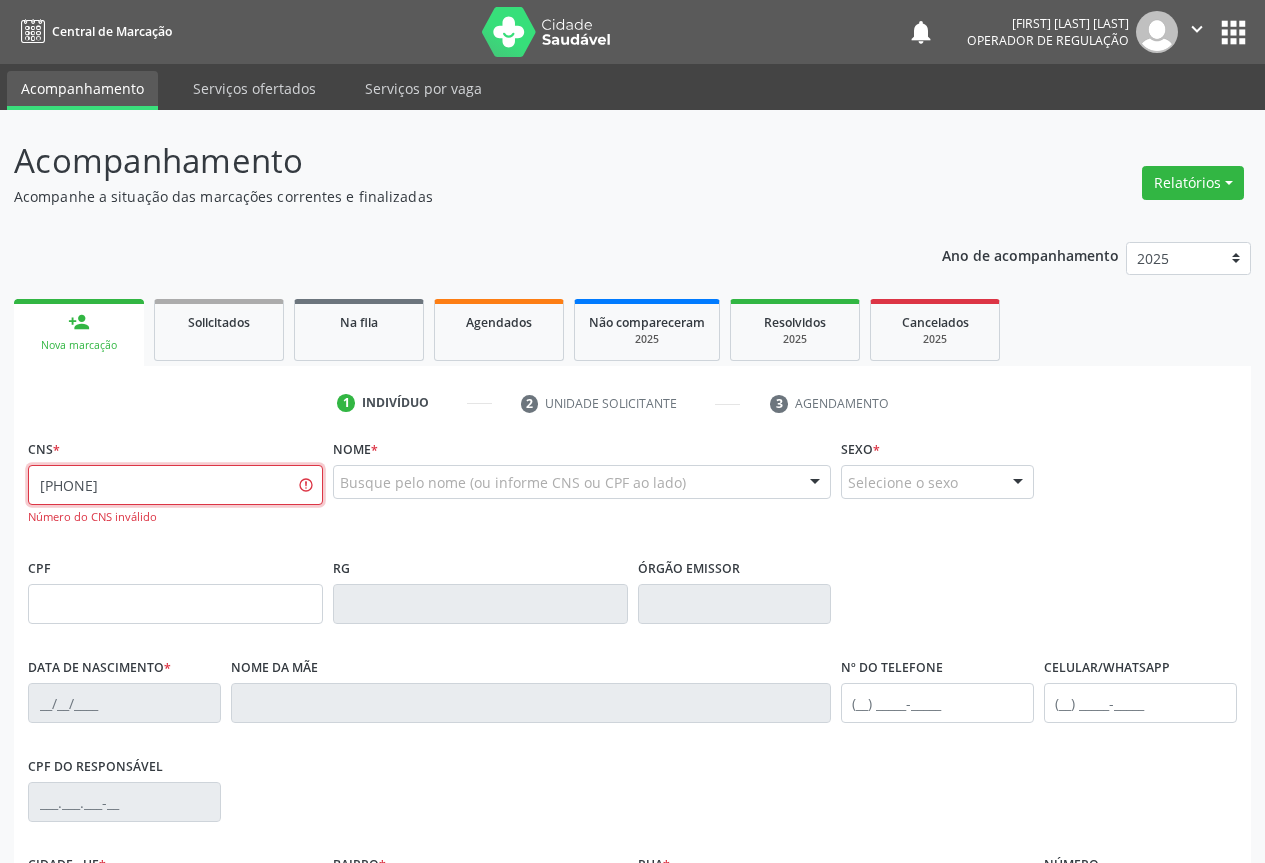 type on "[PHONE]" 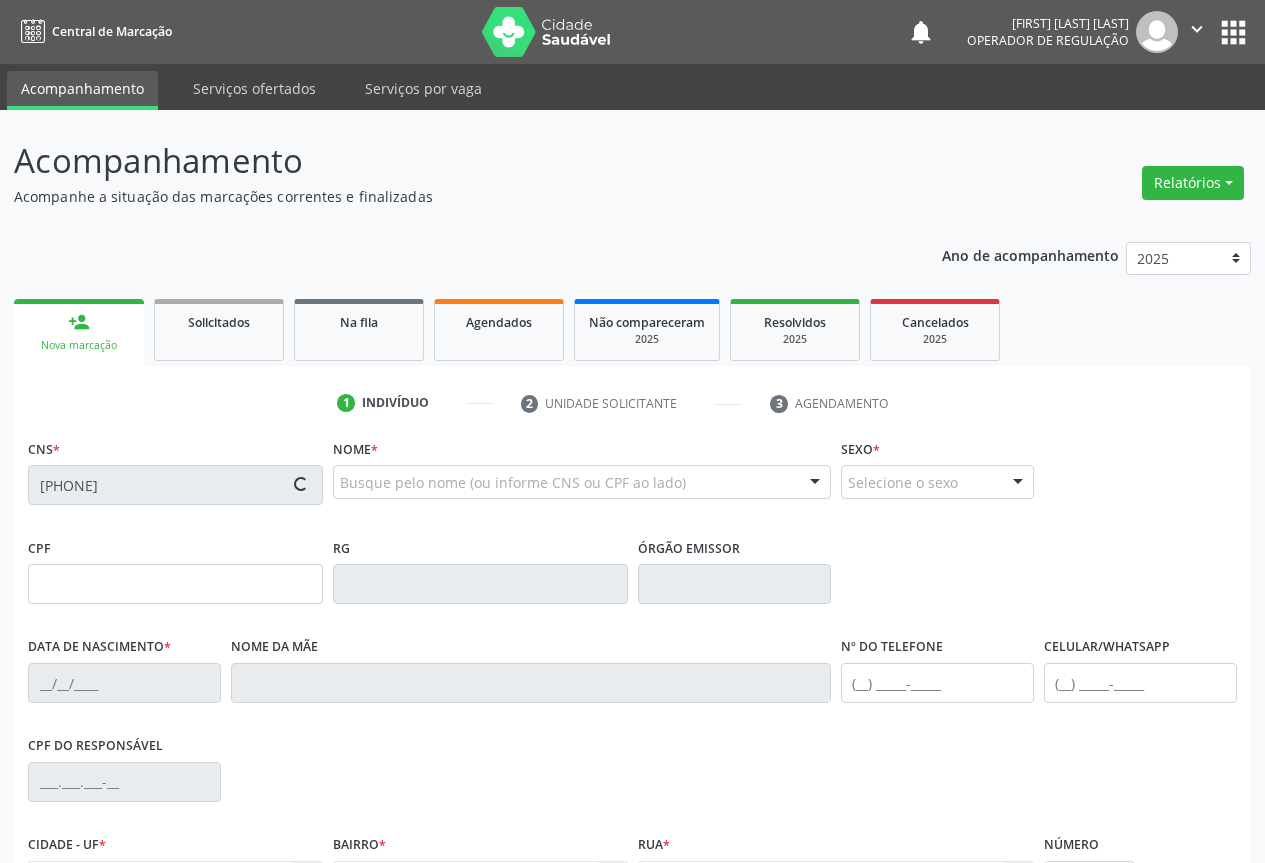 type on "[NUMBER]" 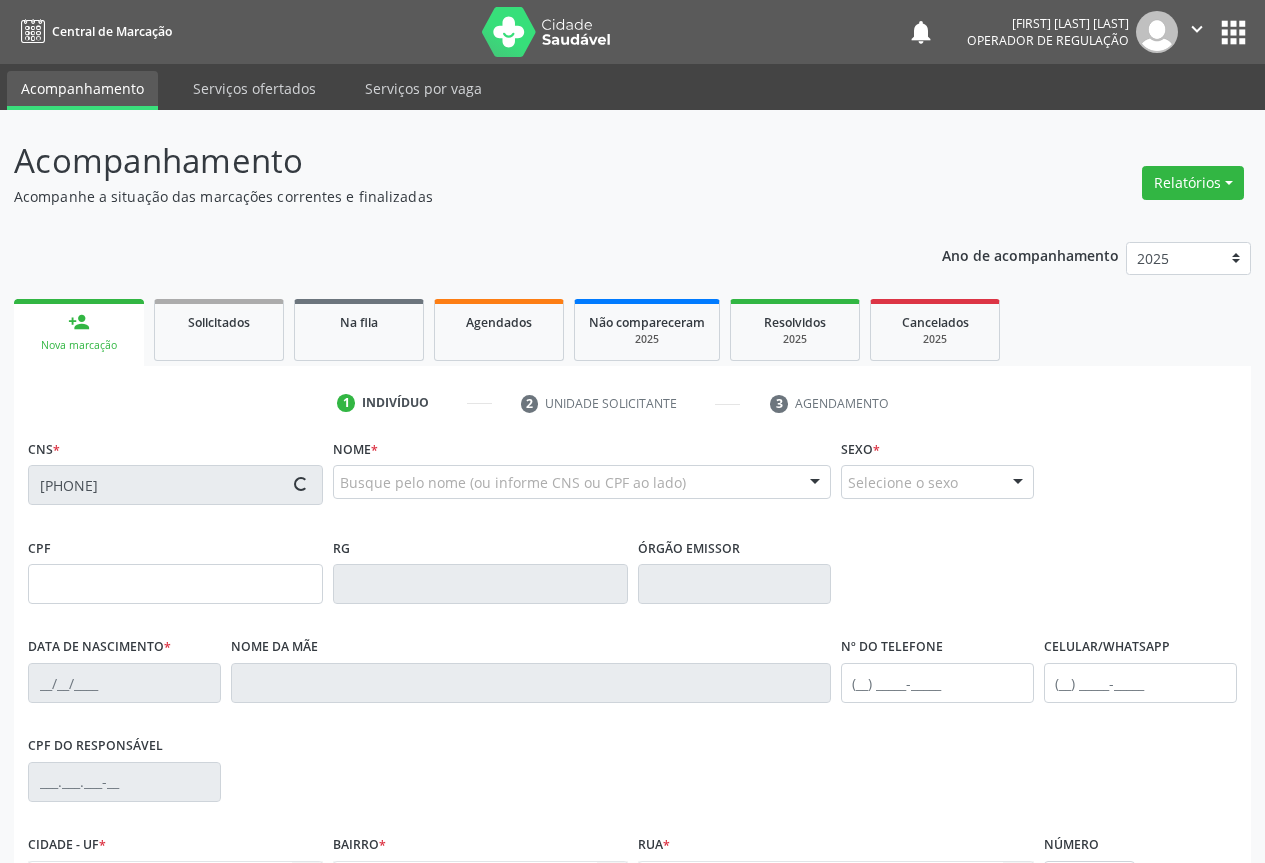 type on "[DATE]" 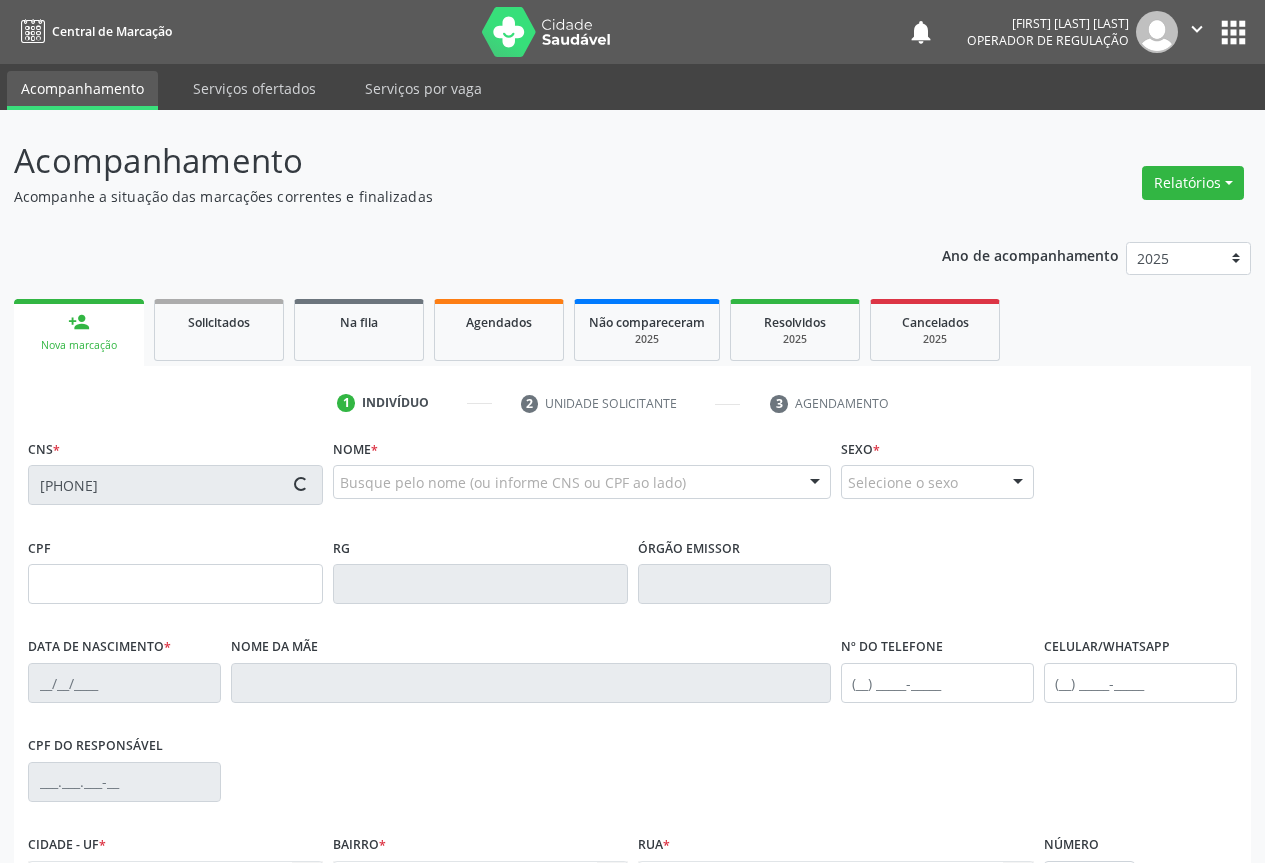 type on "301" 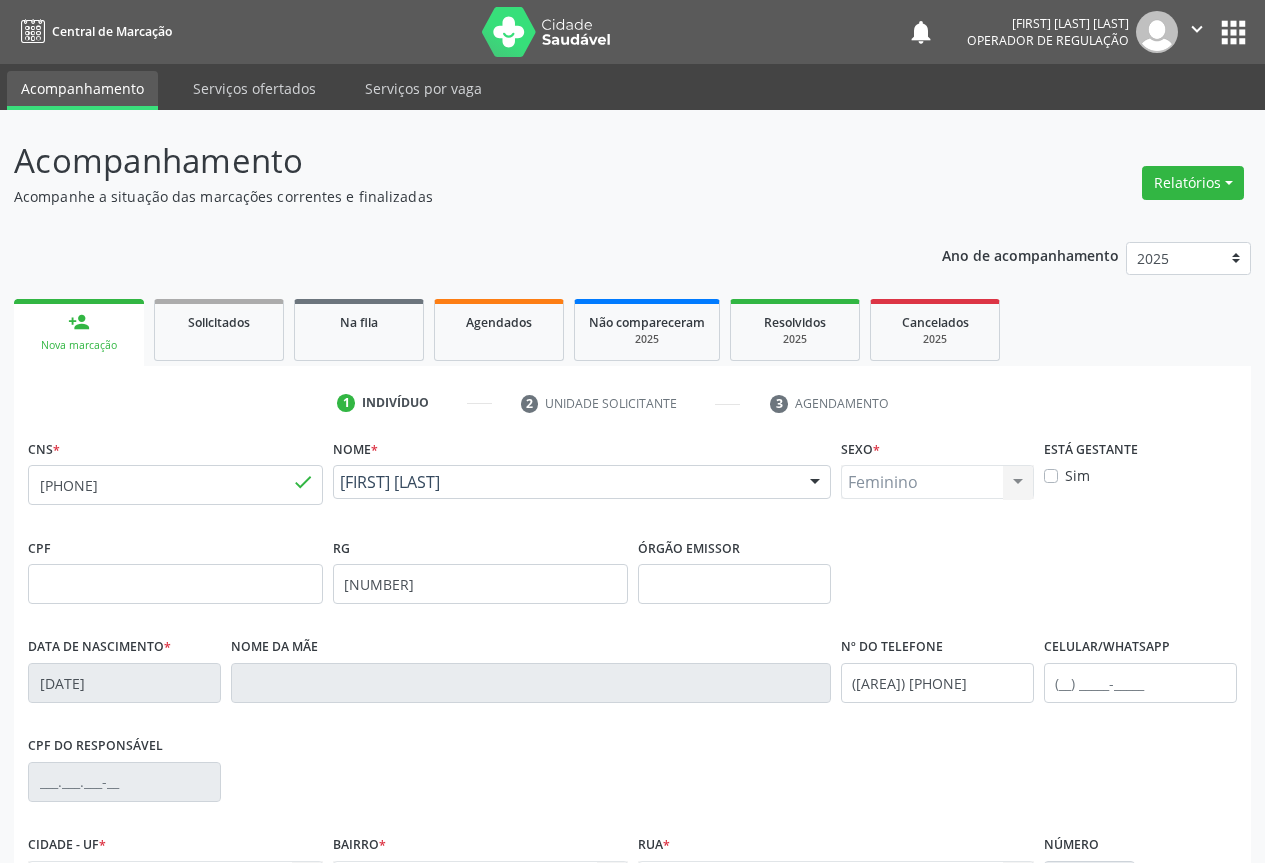 scroll, scrollTop: 221, scrollLeft: 0, axis: vertical 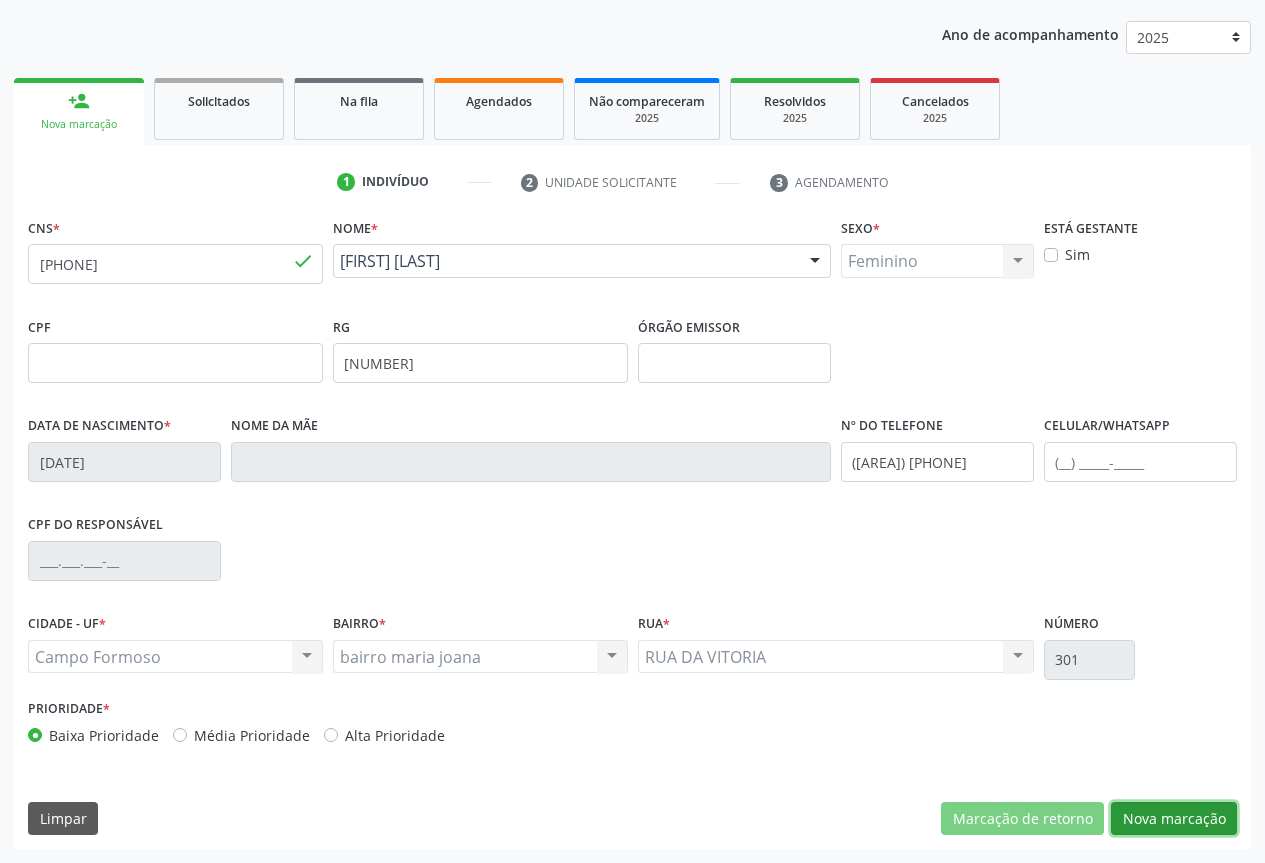 drag, startPoint x: 1167, startPoint y: 805, endPoint x: 1159, endPoint y: 788, distance: 18.788294 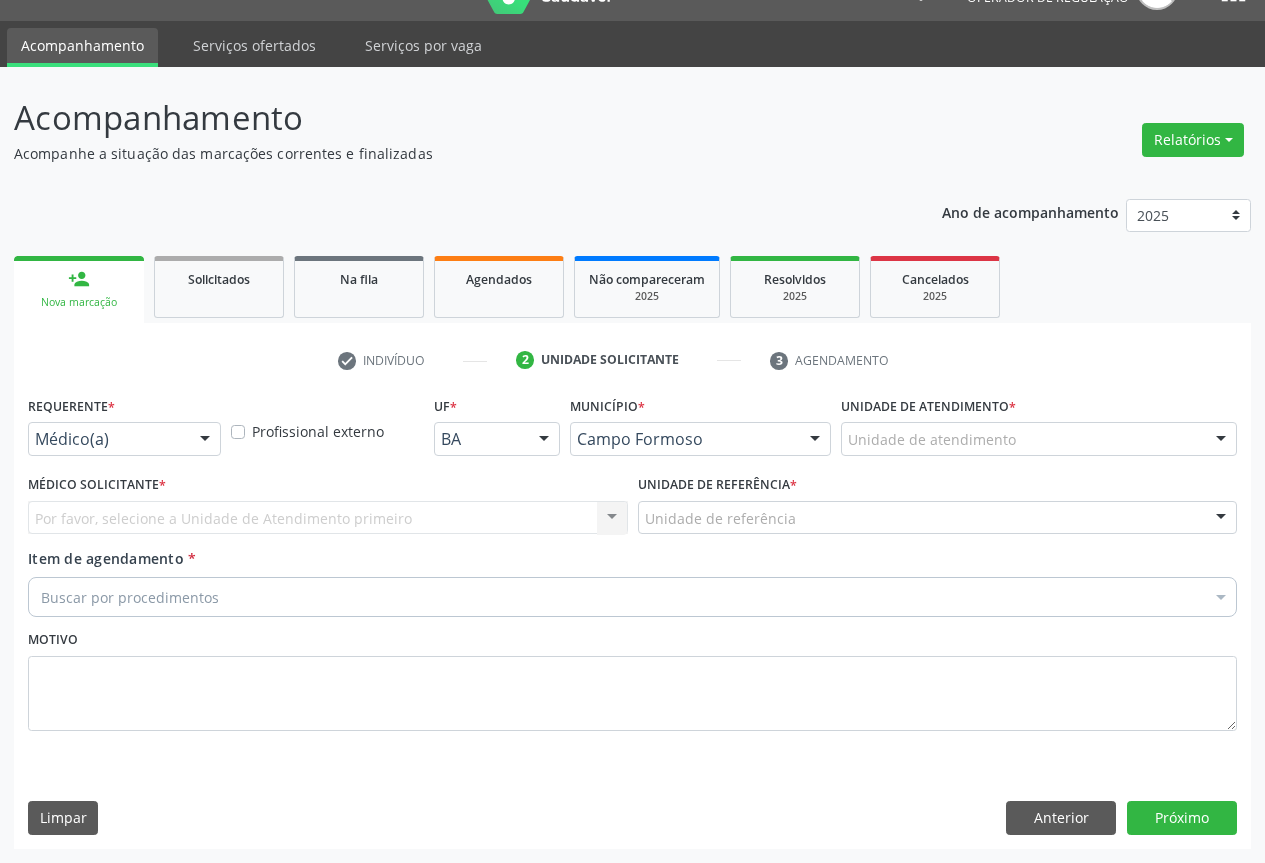 scroll, scrollTop: 43, scrollLeft: 0, axis: vertical 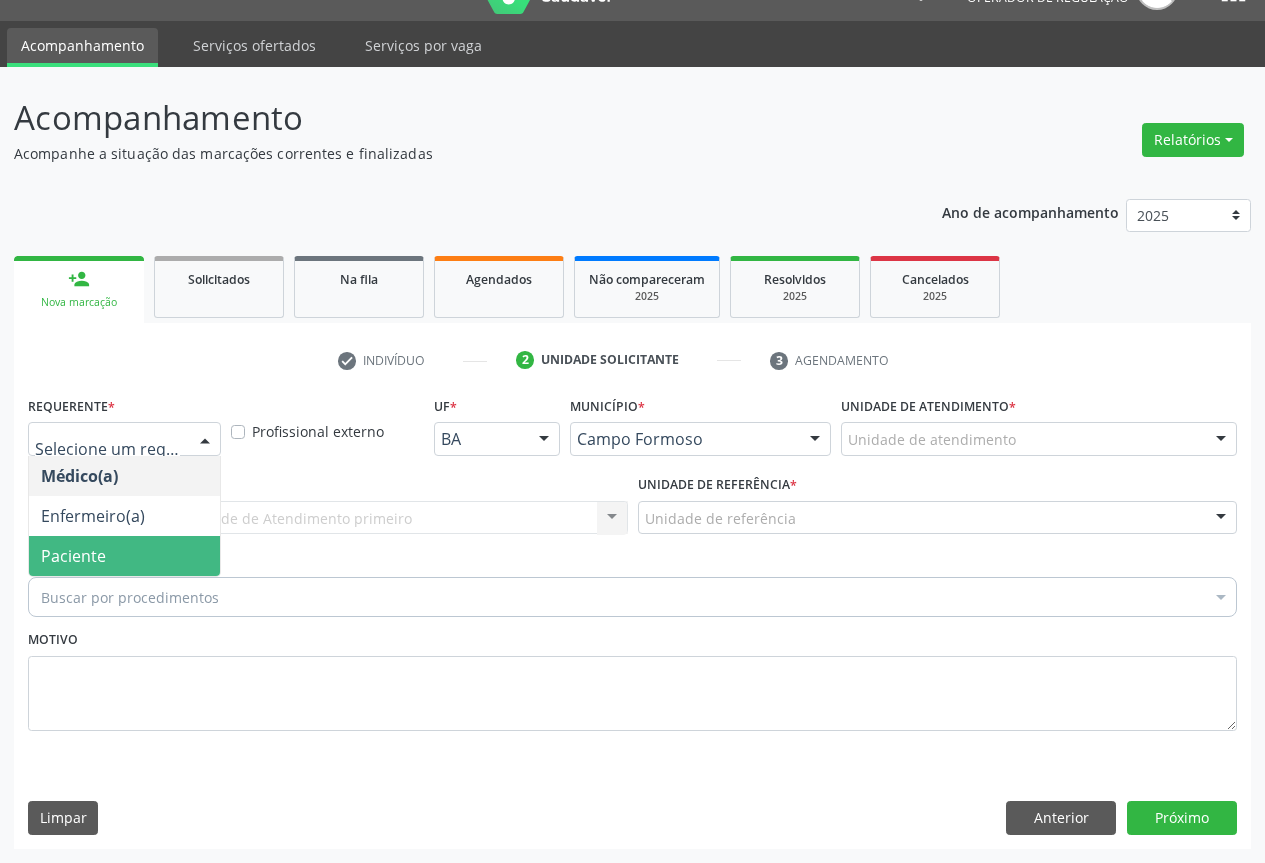 click on "Paciente" at bounding box center [73, 556] 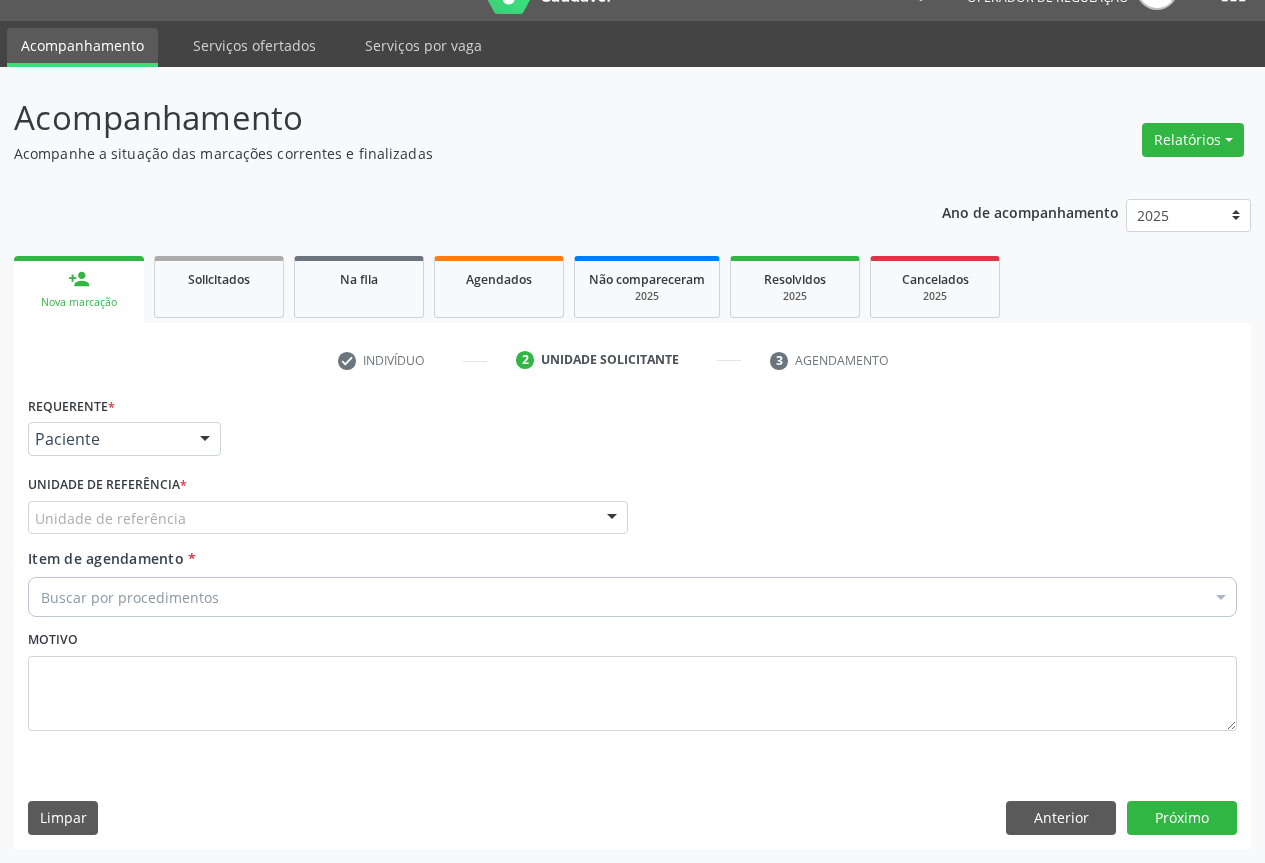 click on "Unidade de referência" at bounding box center (328, 518) 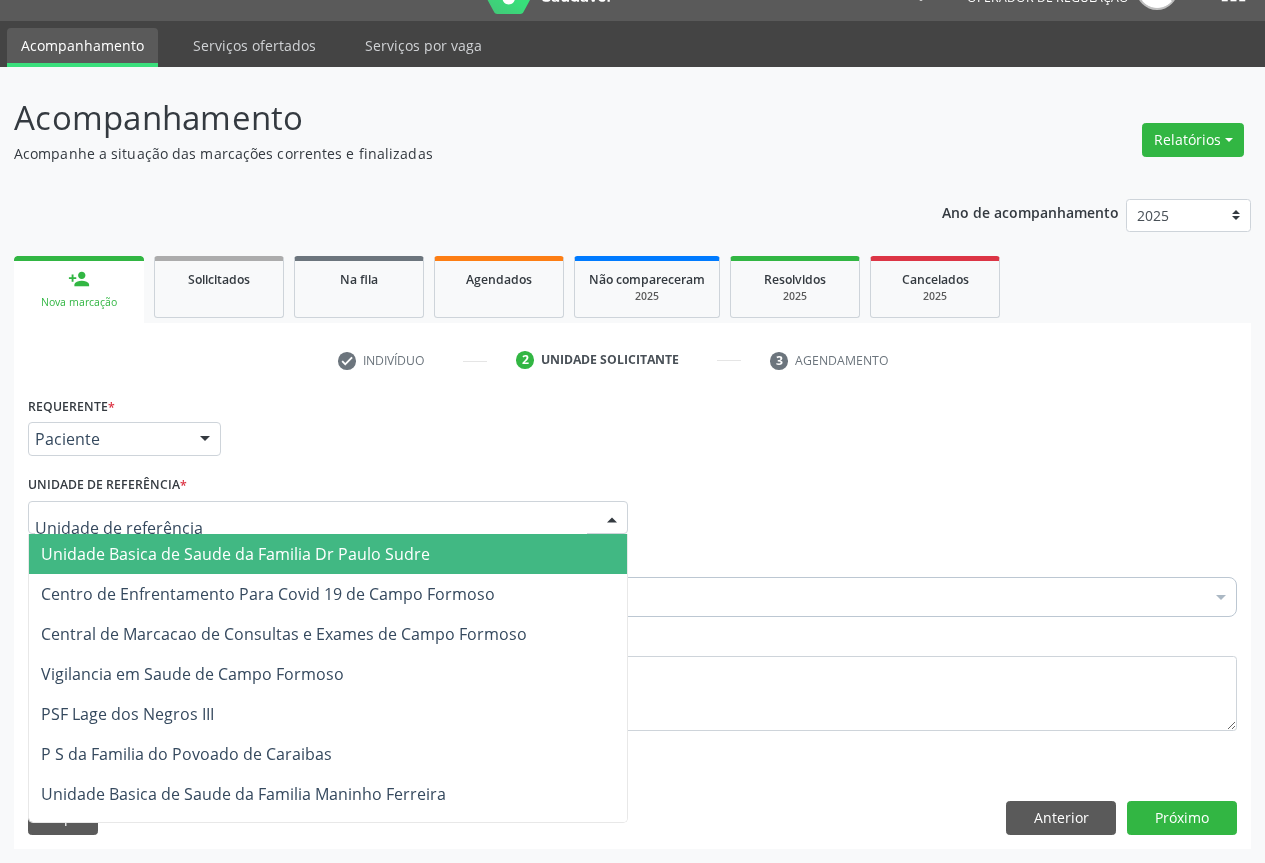 click on "Unidade Basica de Saude da Familia Dr Paulo Sudre" at bounding box center [235, 554] 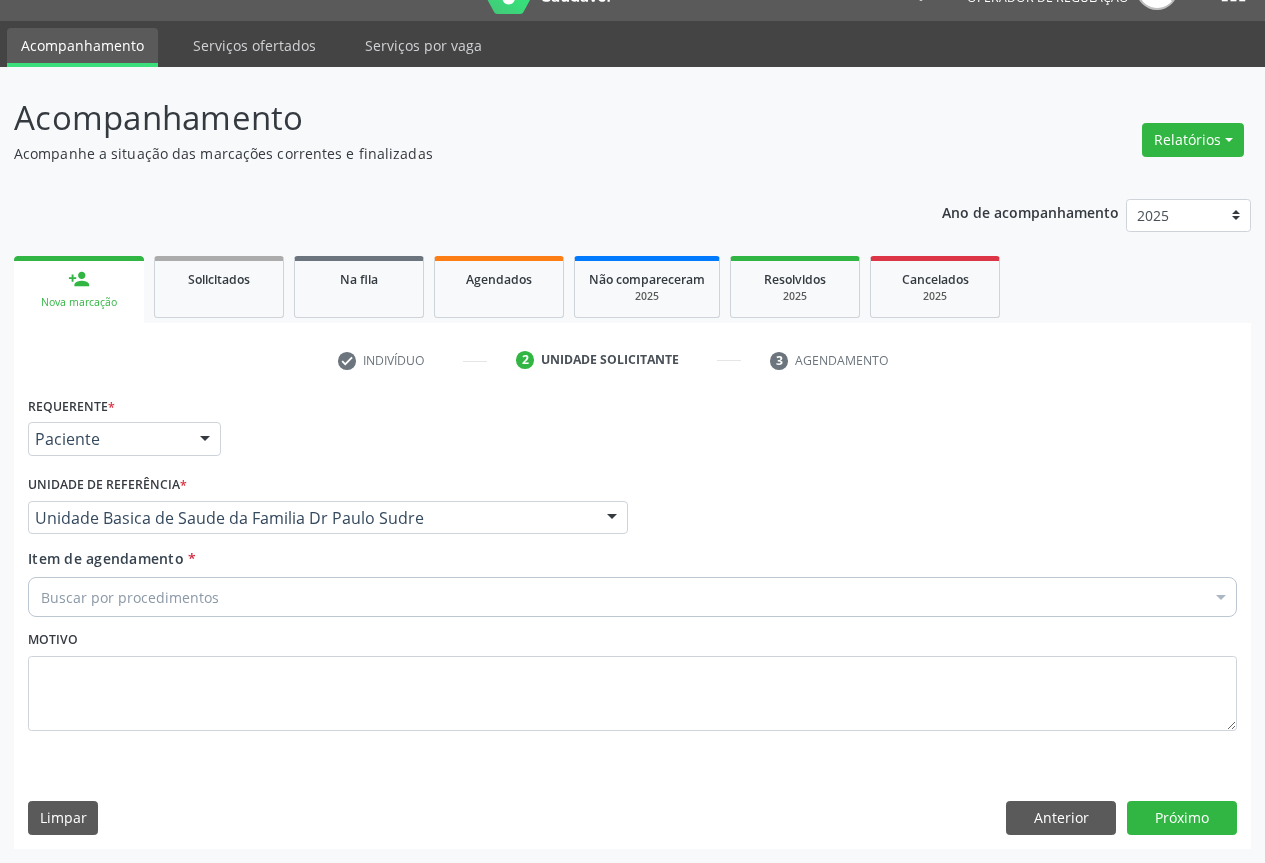 click on "Buscar por procedimentos" at bounding box center [632, 597] 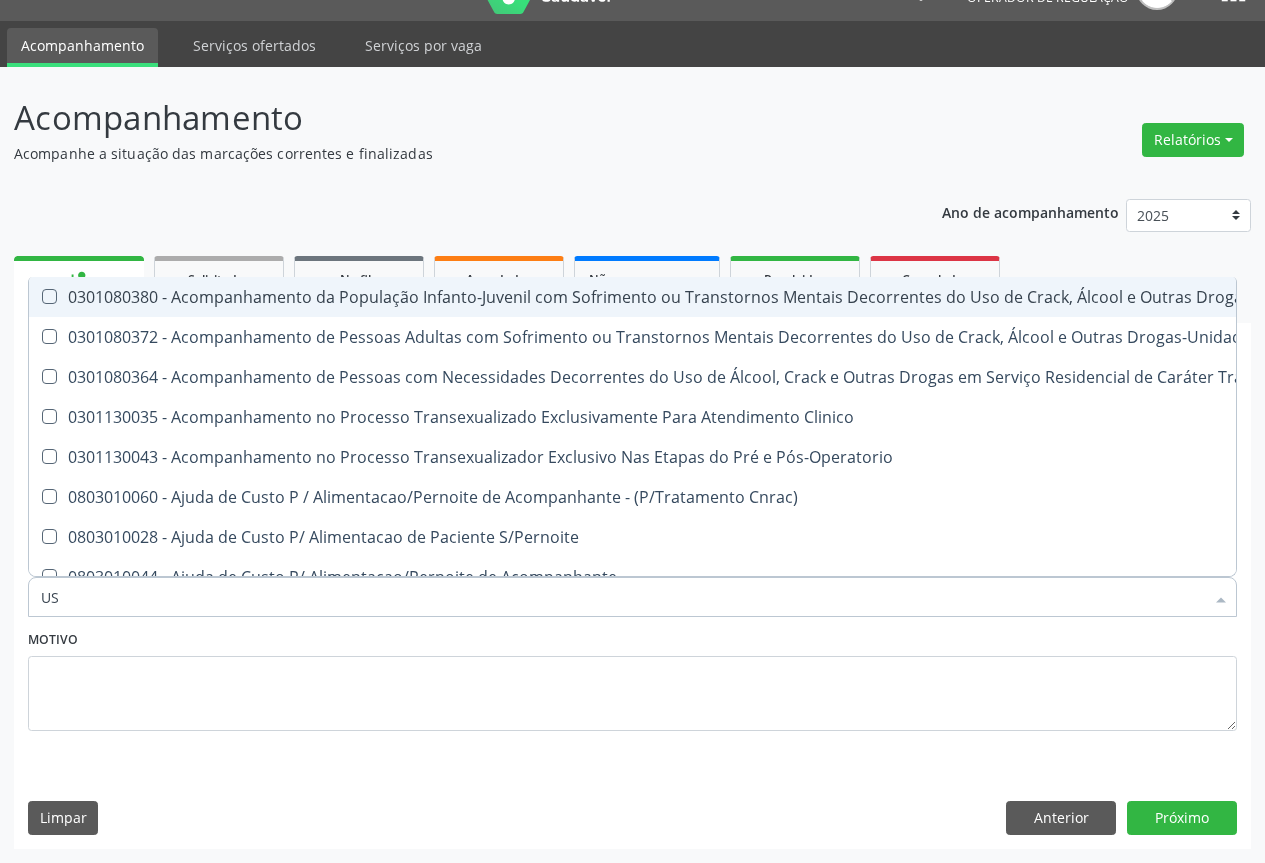 type on "USG" 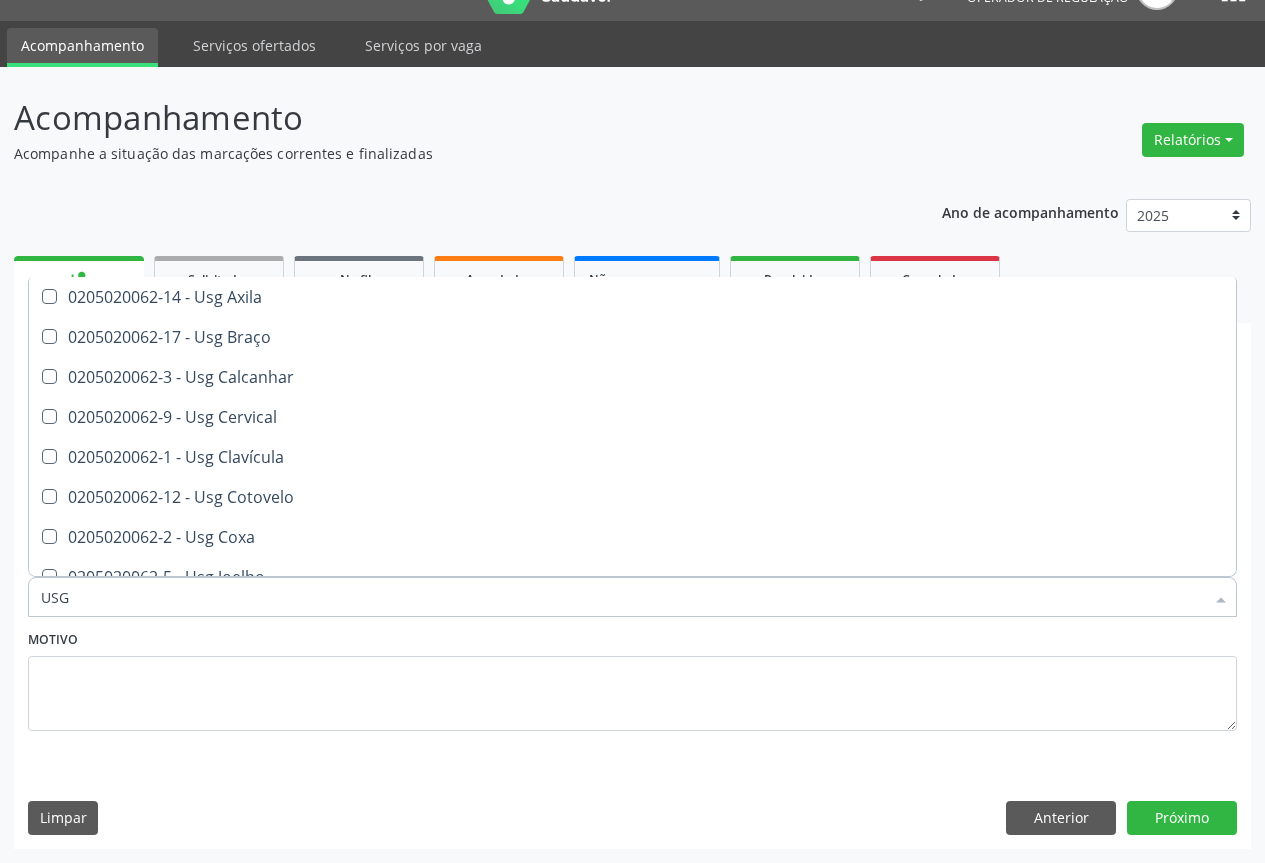 scroll, scrollTop: 300, scrollLeft: 0, axis: vertical 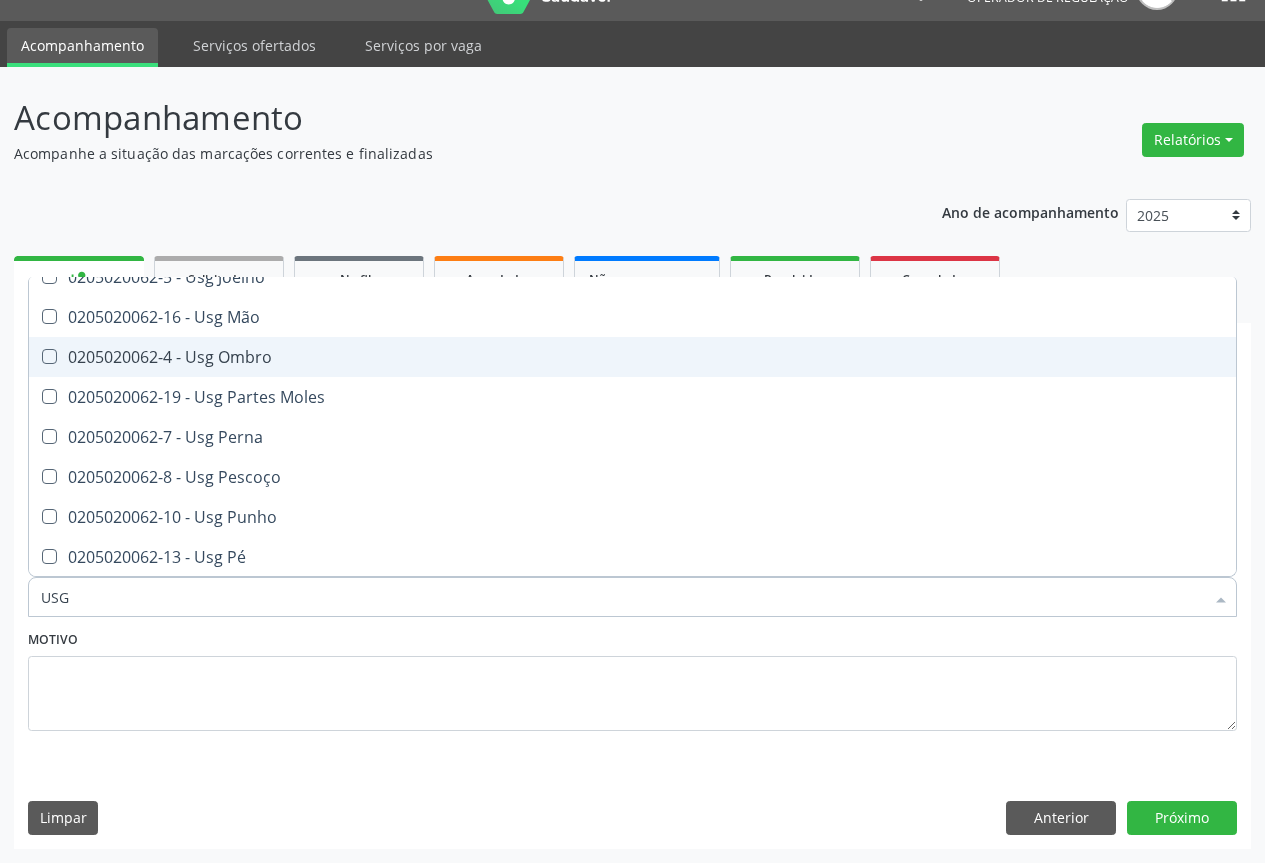 click on "0205020062-4 - Usg Ombro" at bounding box center [632, 357] 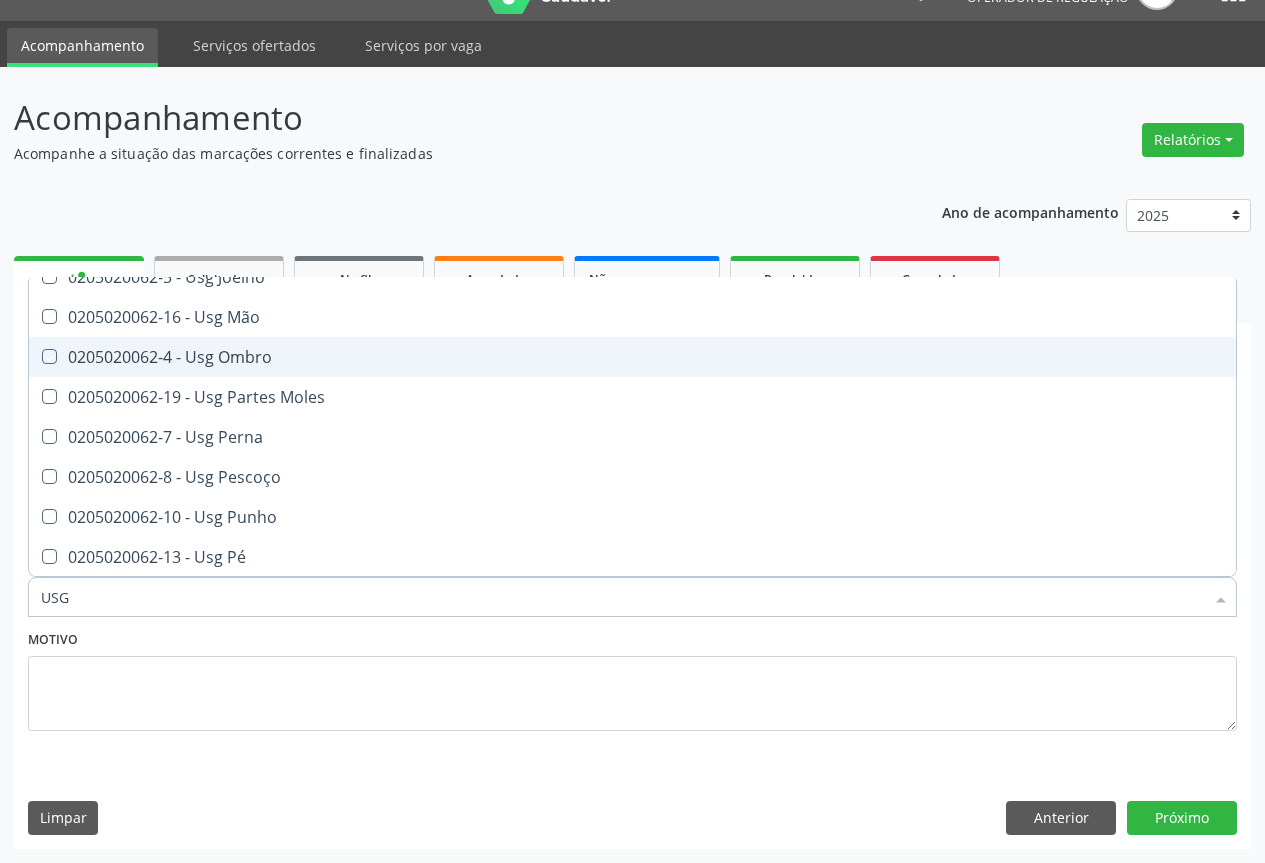 checkbox on "true" 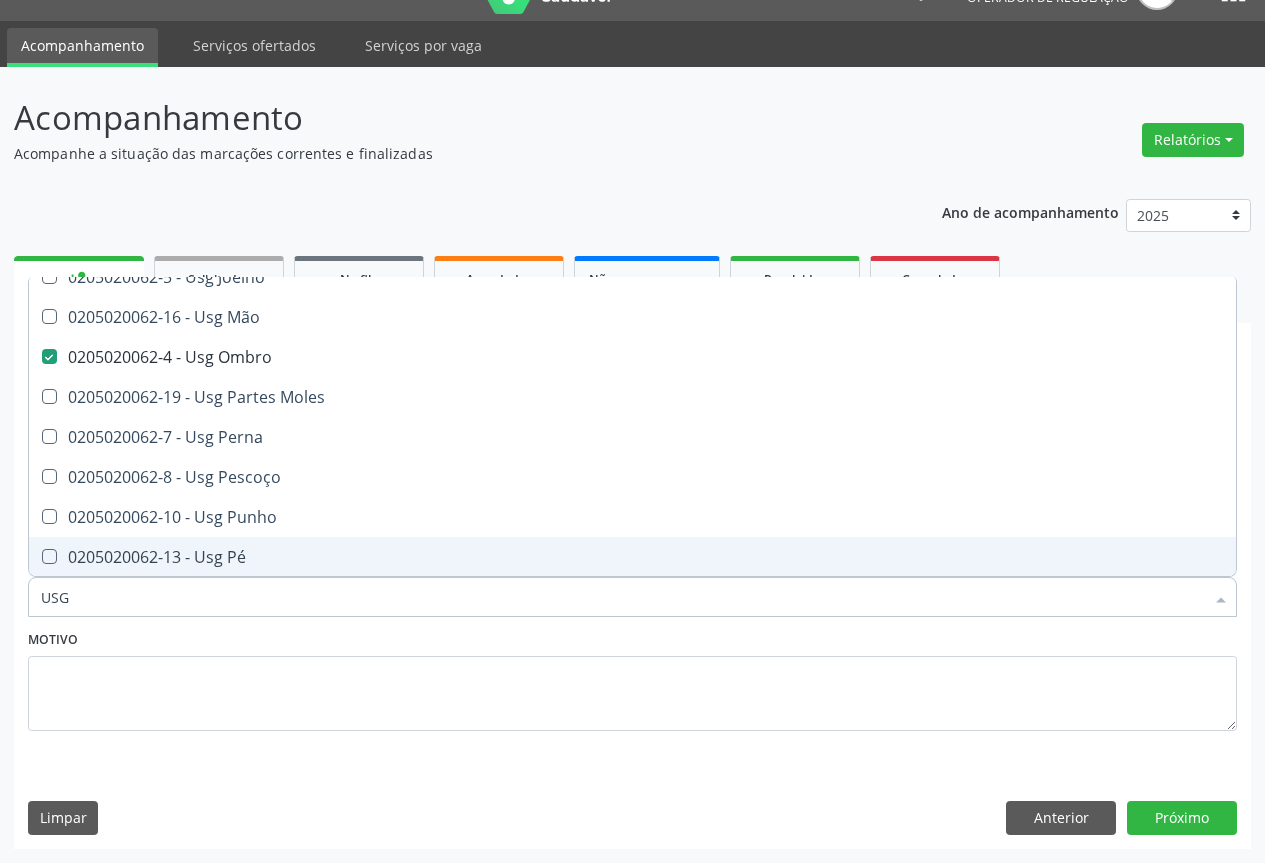type on "USG" 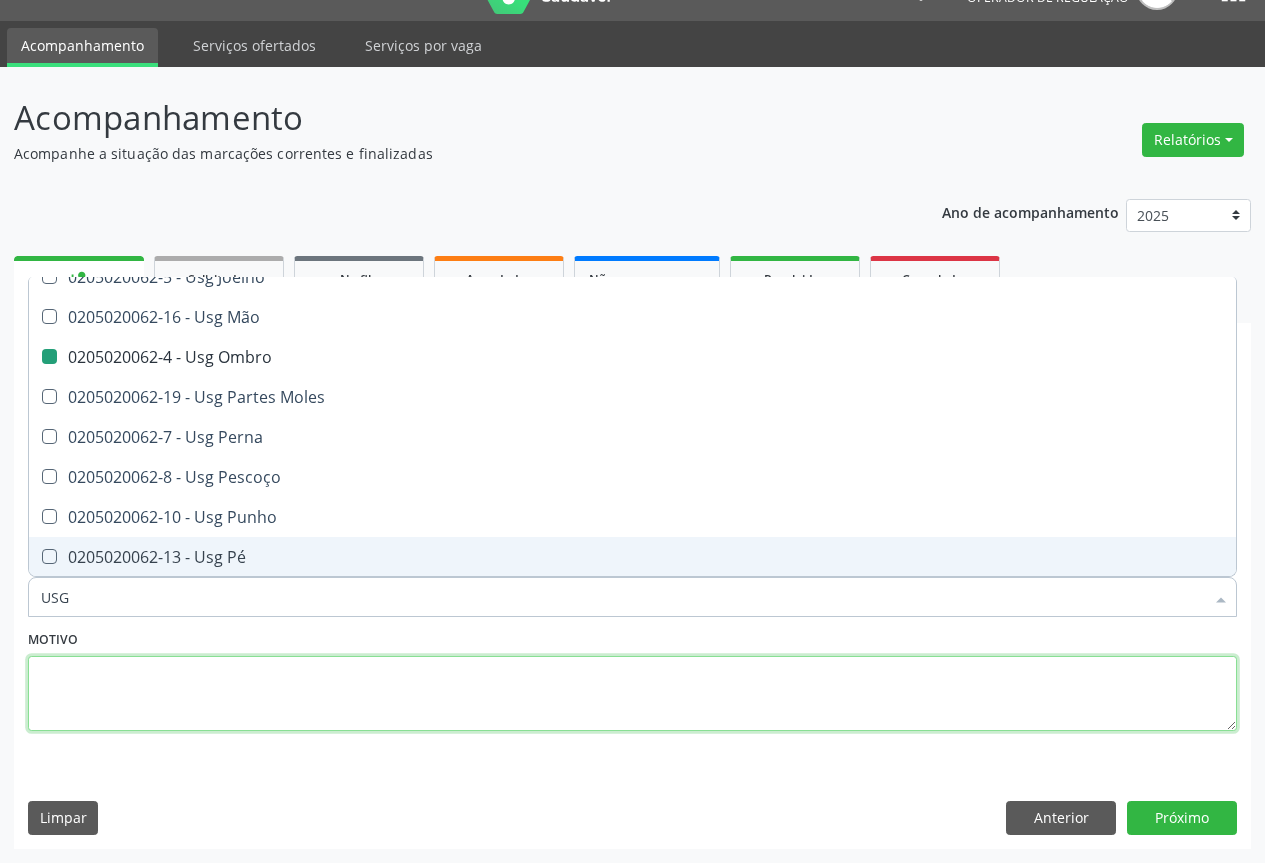 click at bounding box center (632, 694) 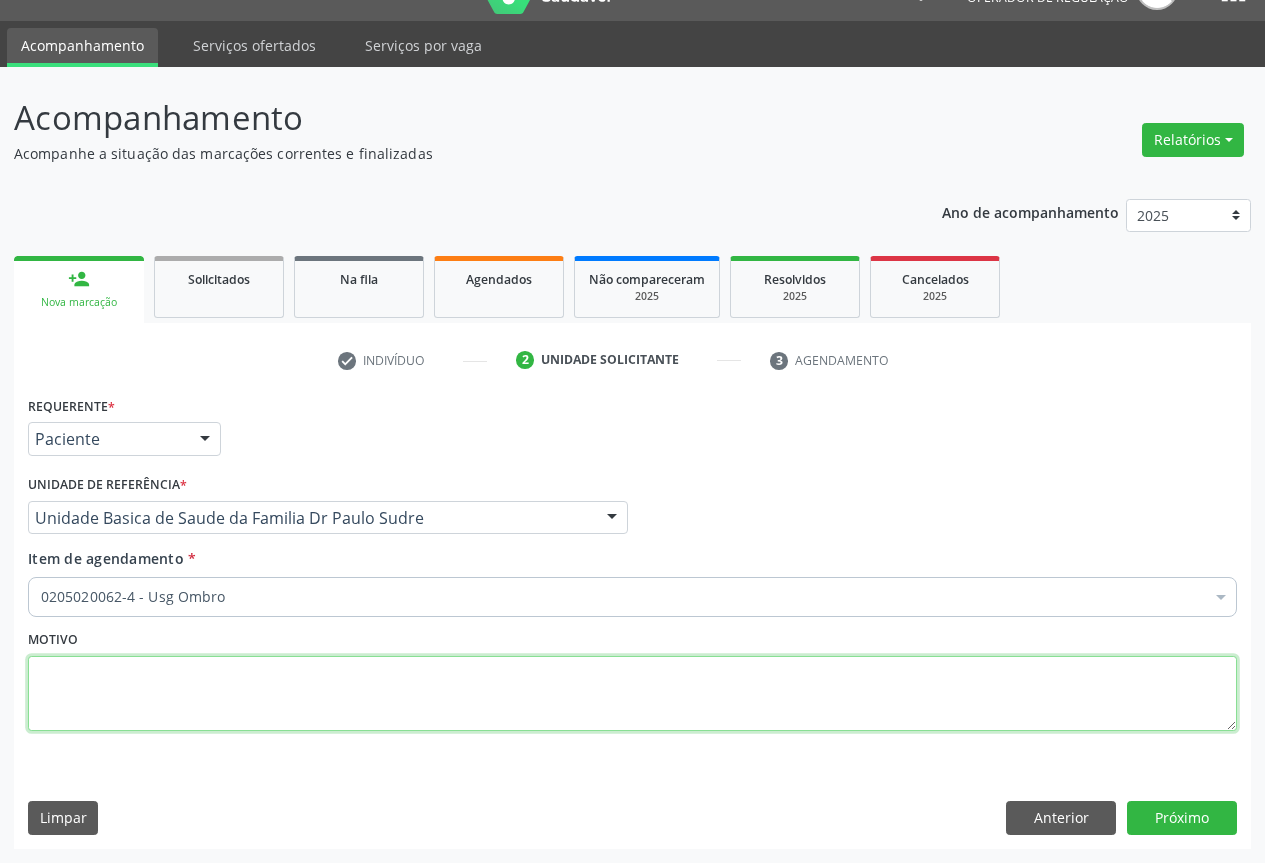 type 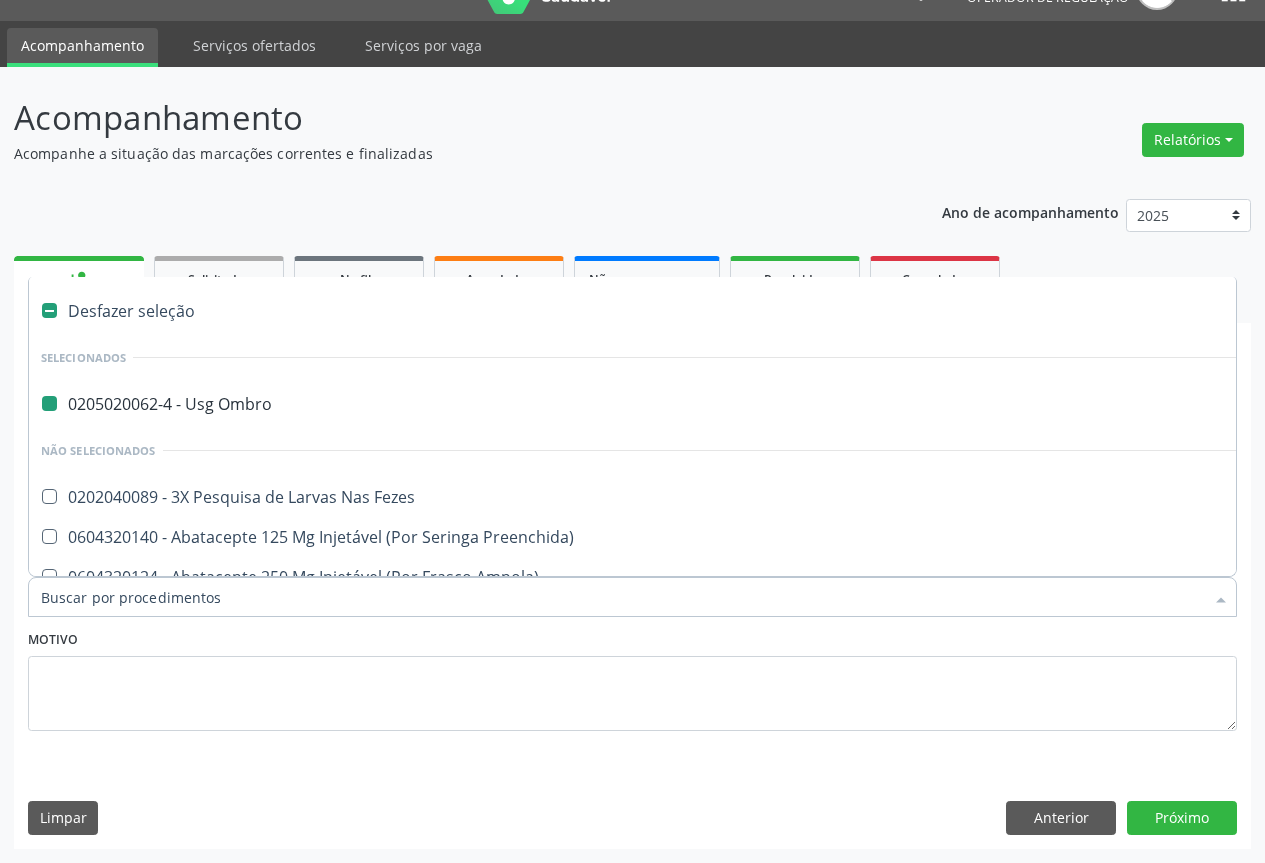 type on "T" 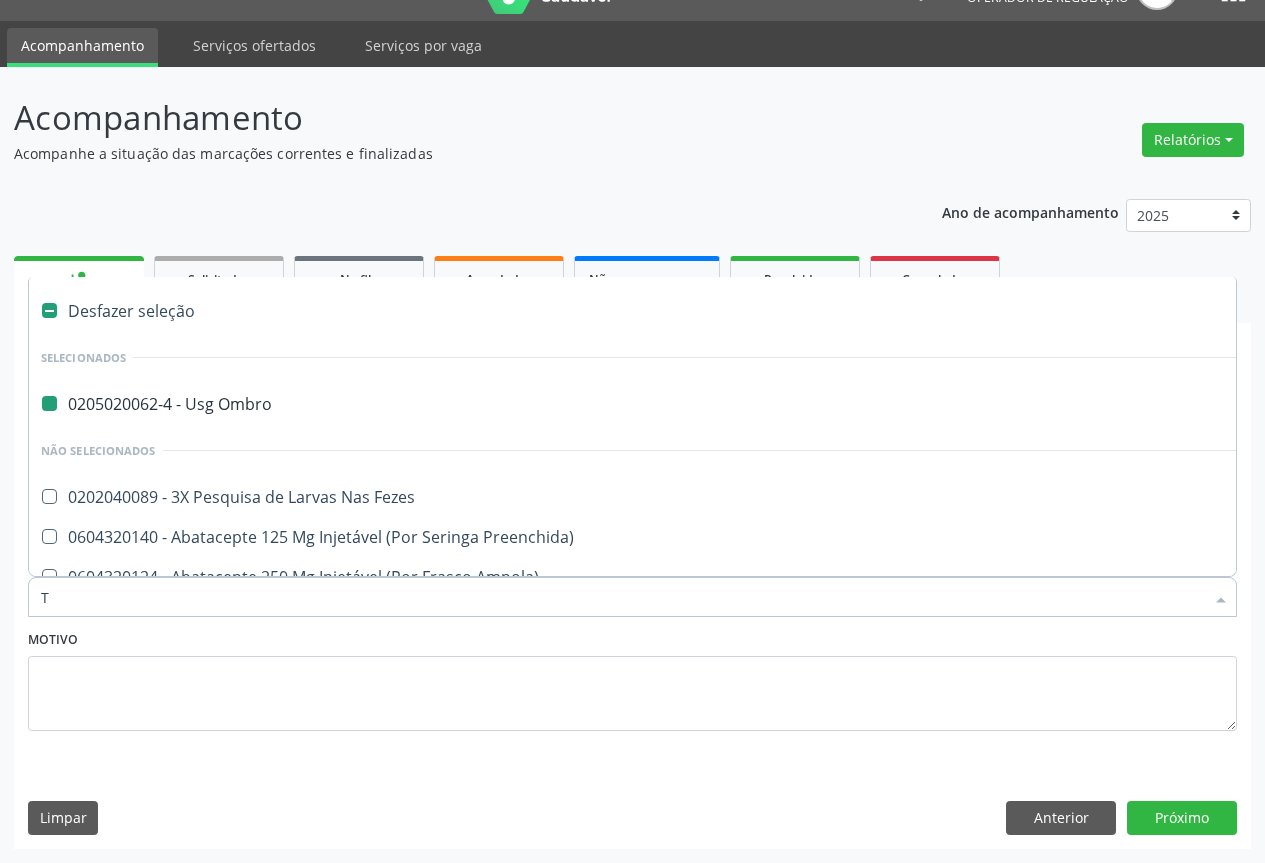 checkbox on "false" 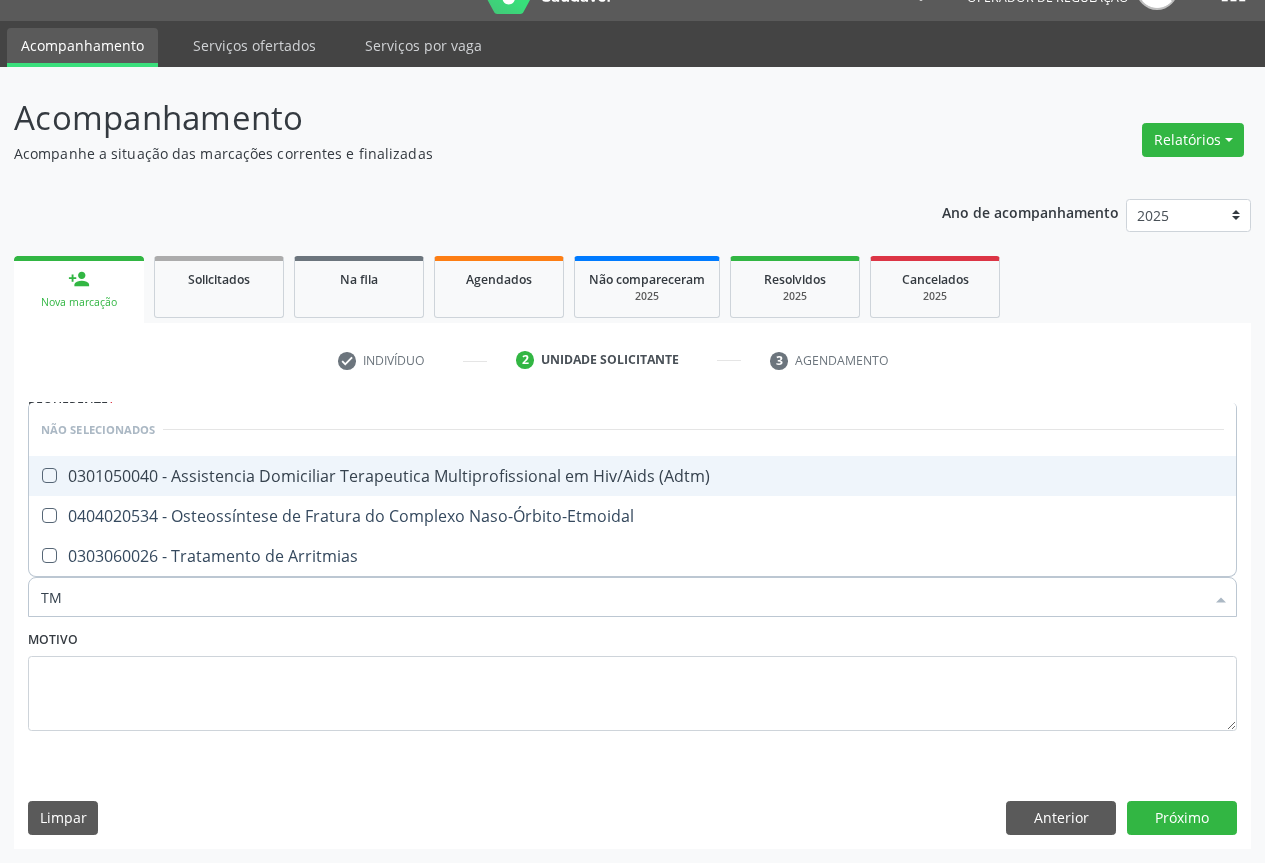 type on "T" 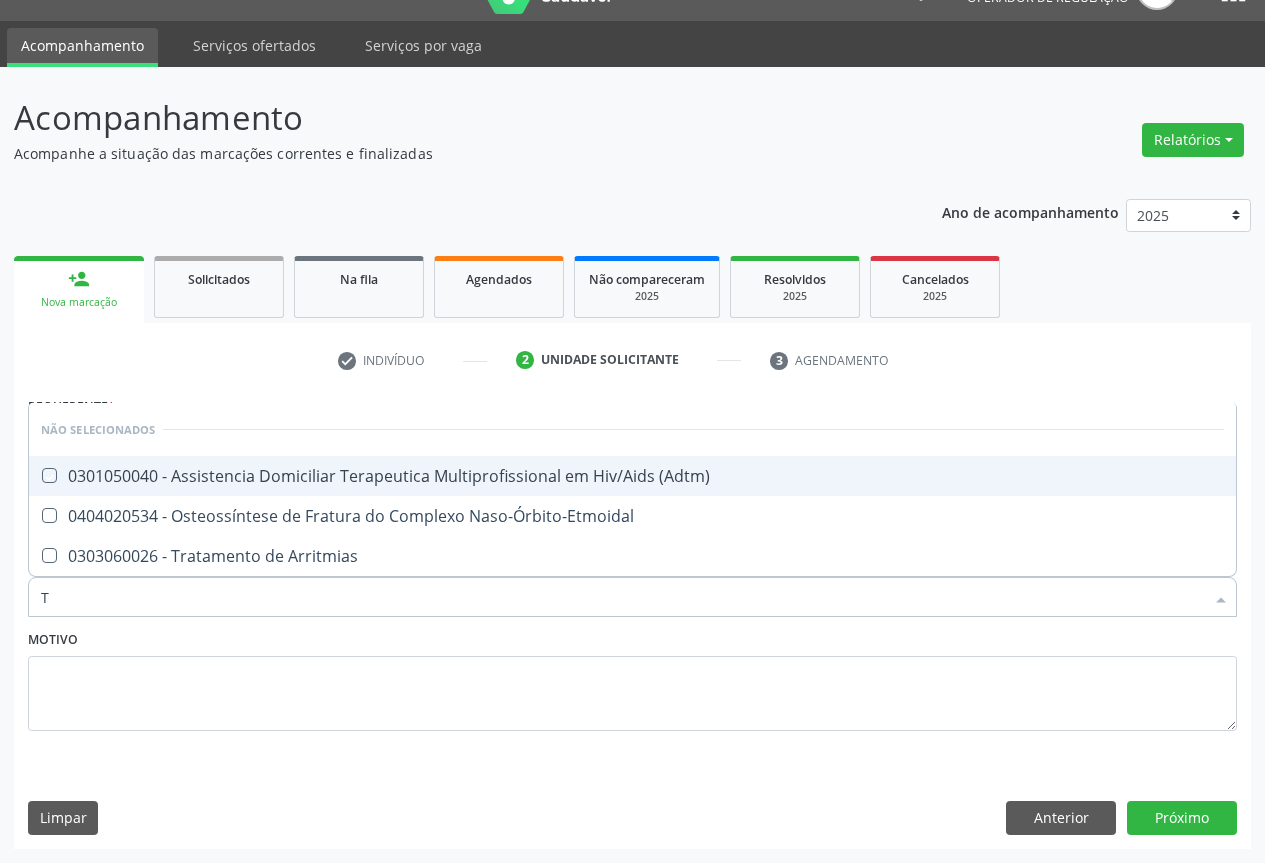 type 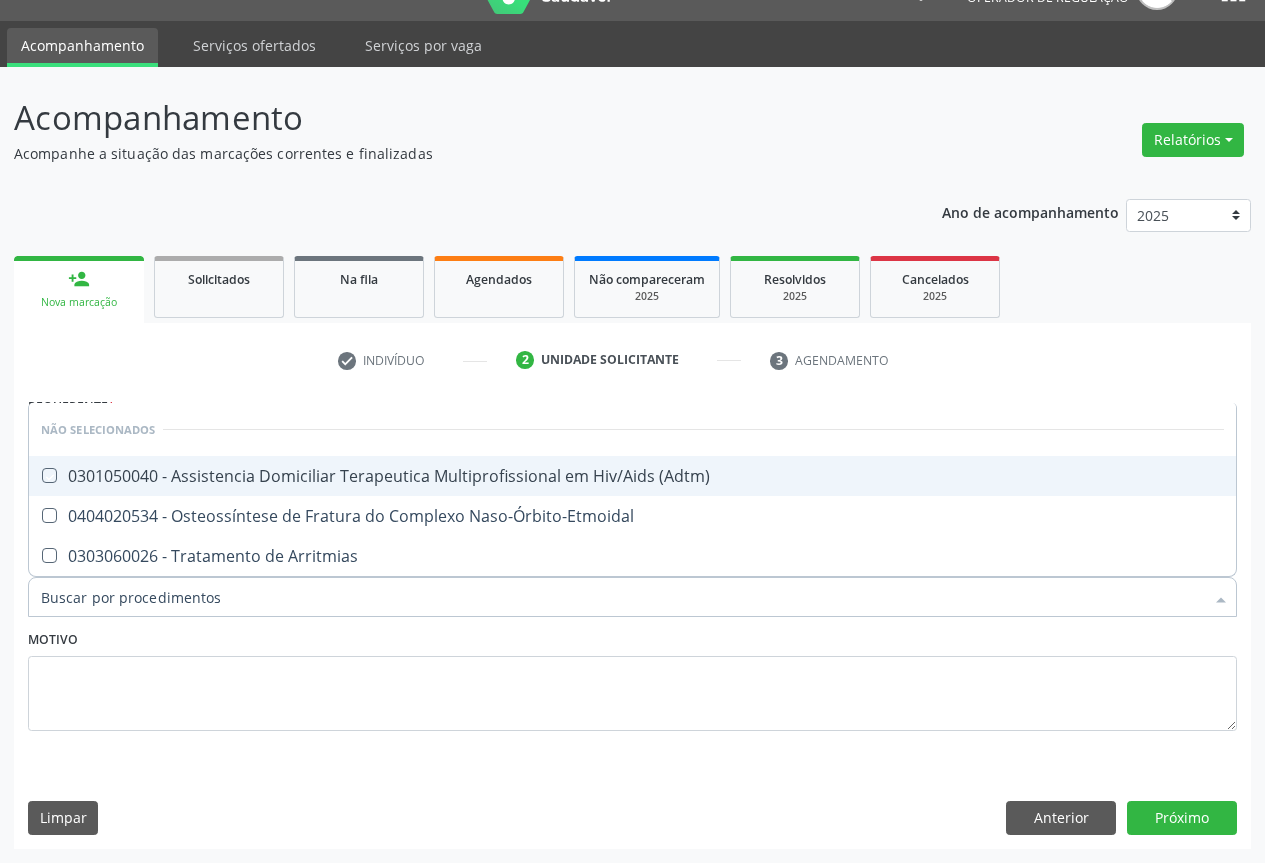 checkbox on "true" 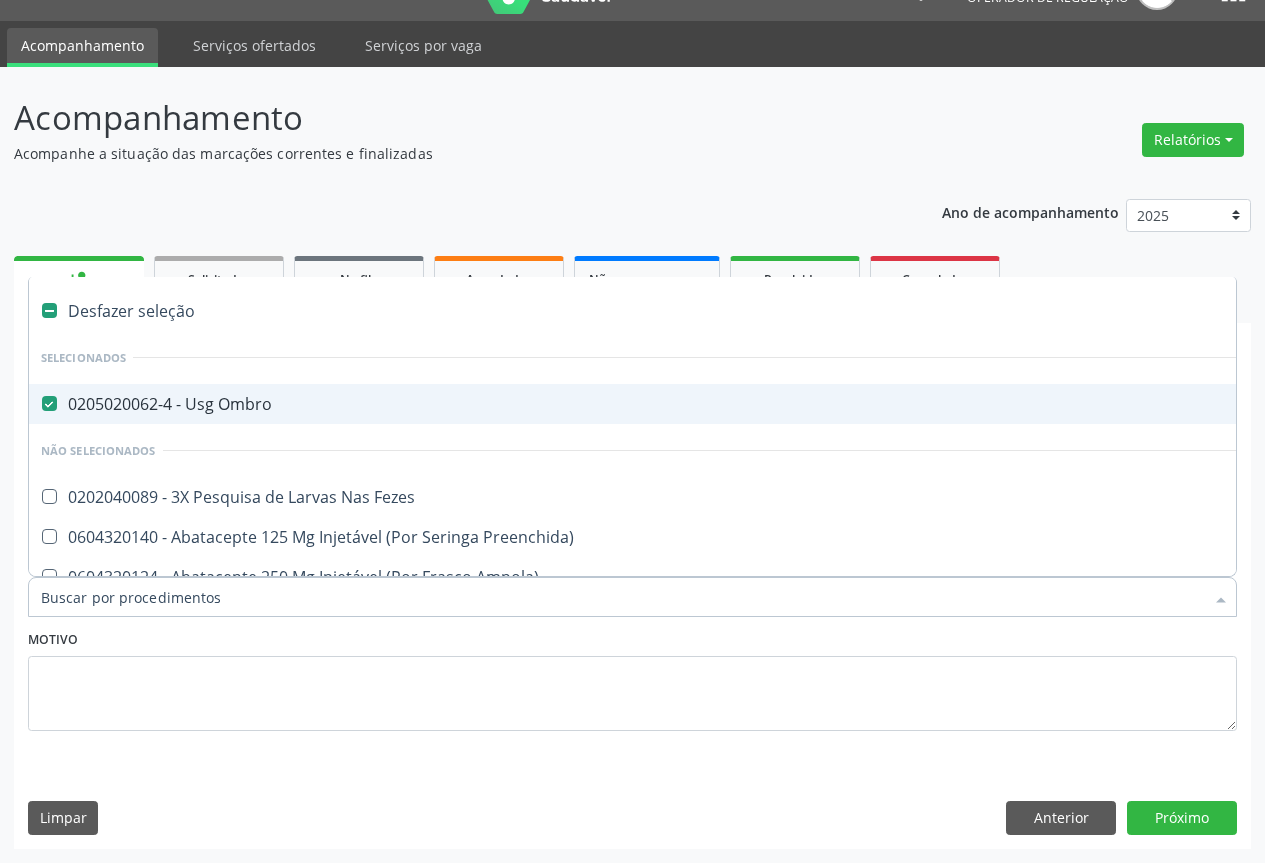 type on "T" 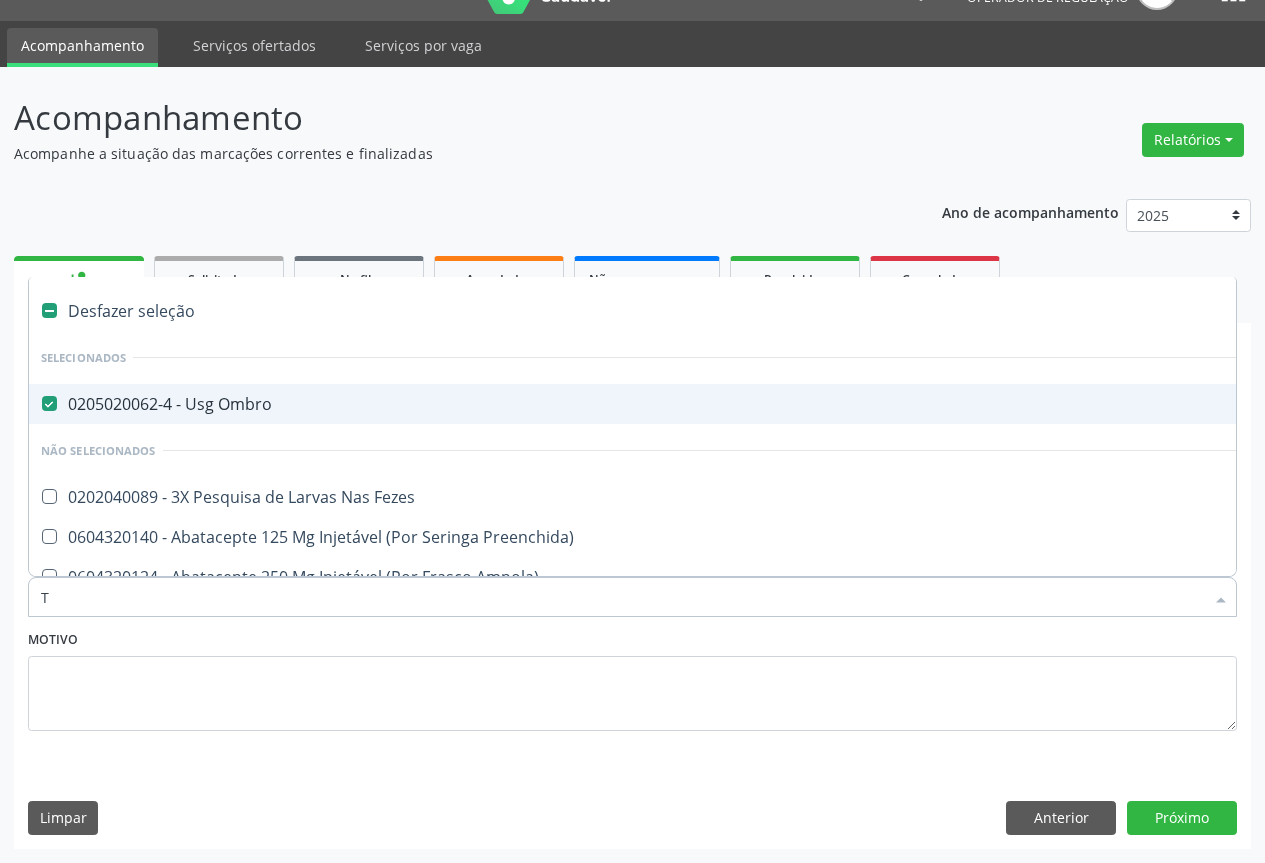 checkbox on "false" 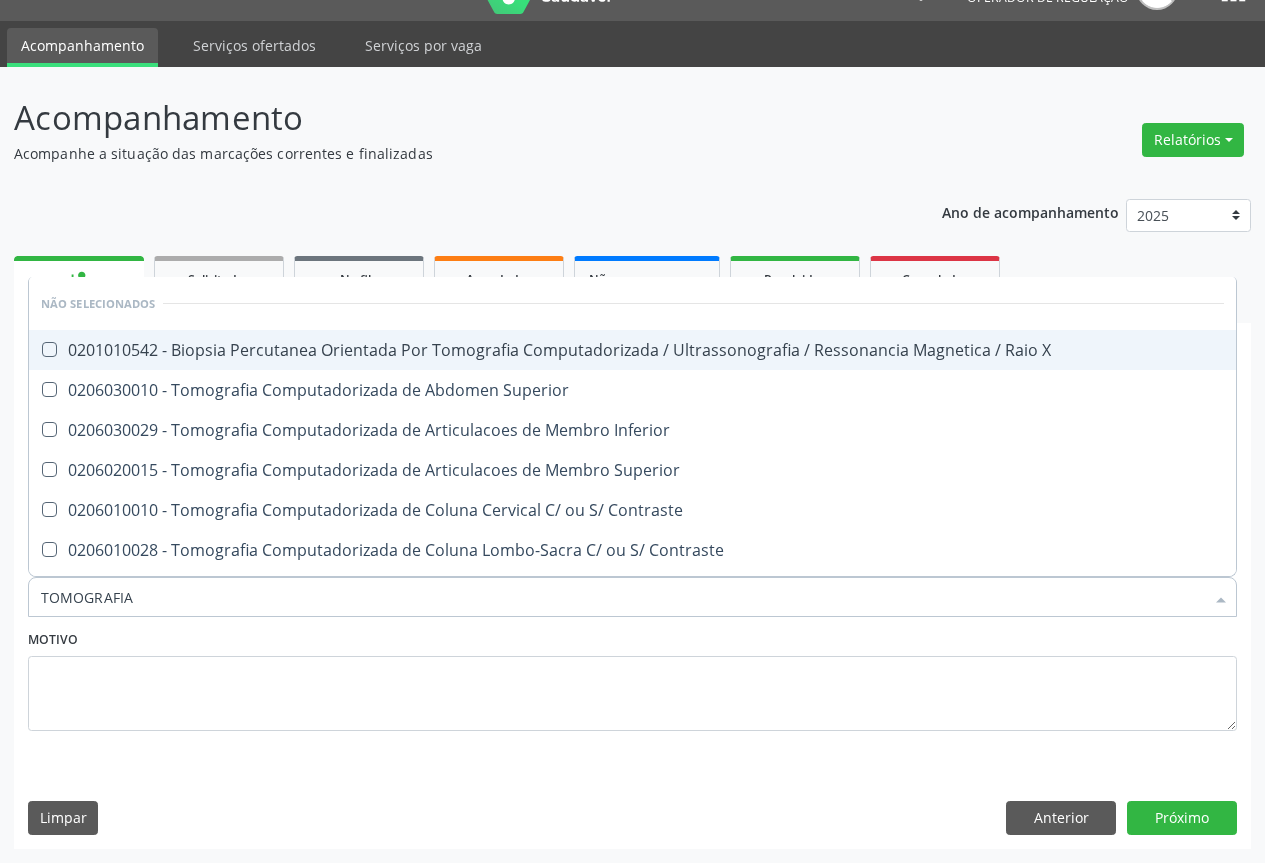 type on "TOMOGRAFIA" 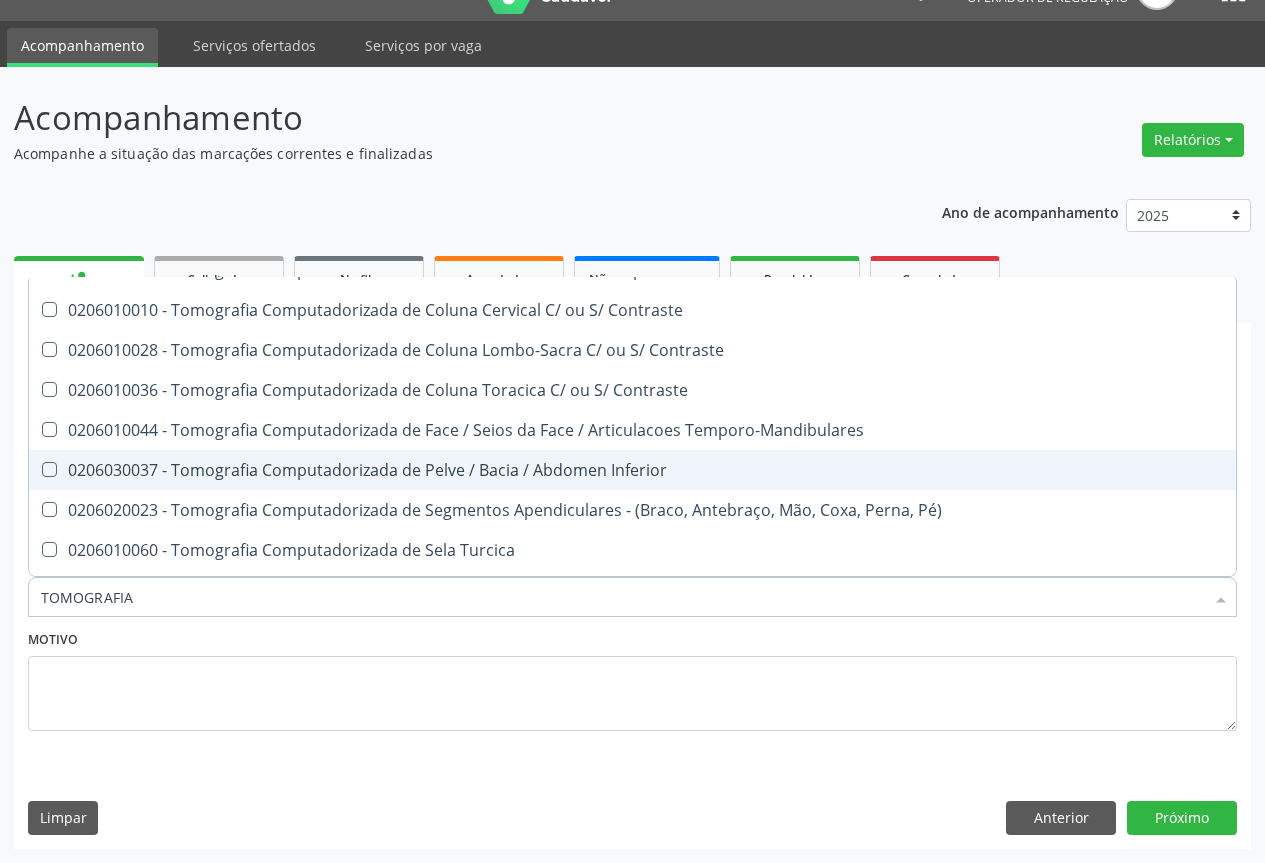 scroll, scrollTop: 100, scrollLeft: 0, axis: vertical 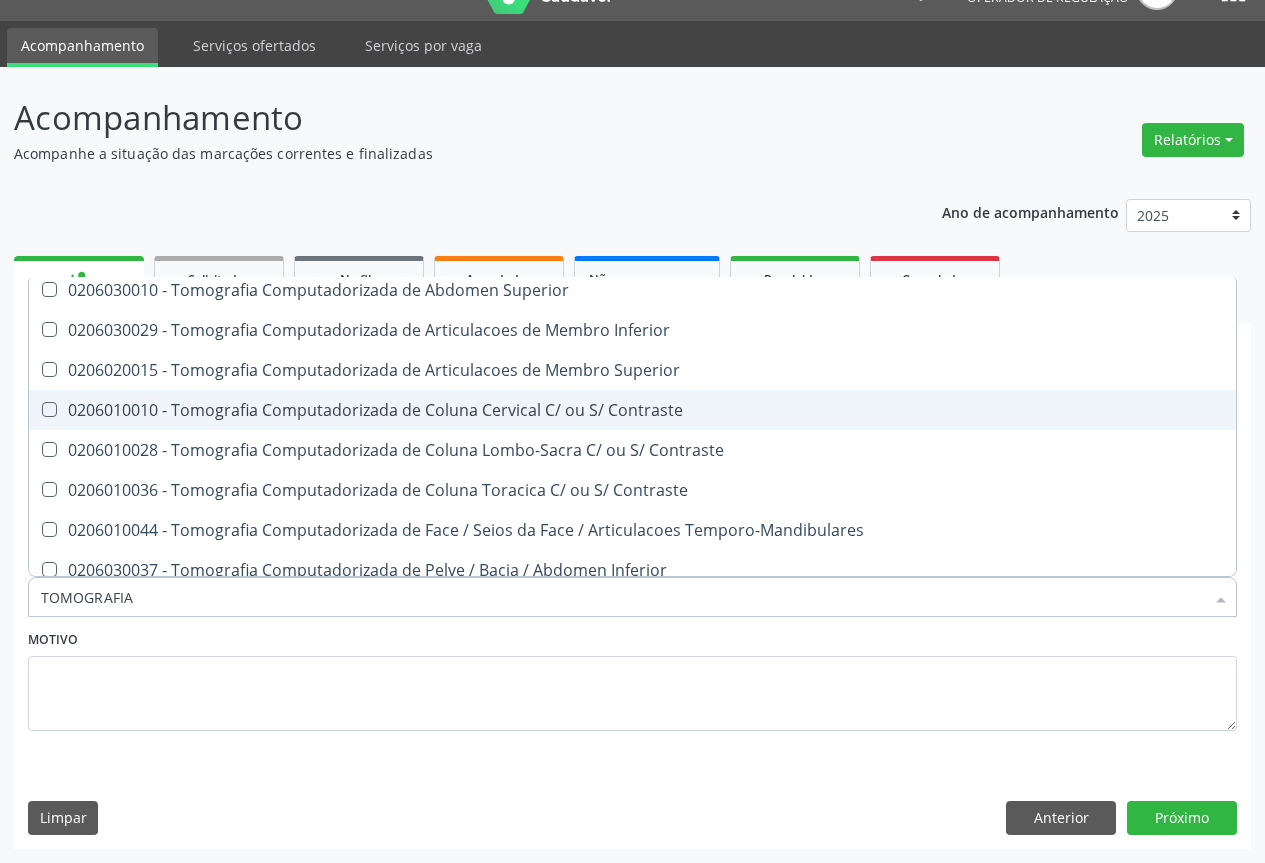 click on "0206010010 - Tomografia Computadorizada de Coluna Cervical C/ ou S/ Contraste" at bounding box center [632, 410] 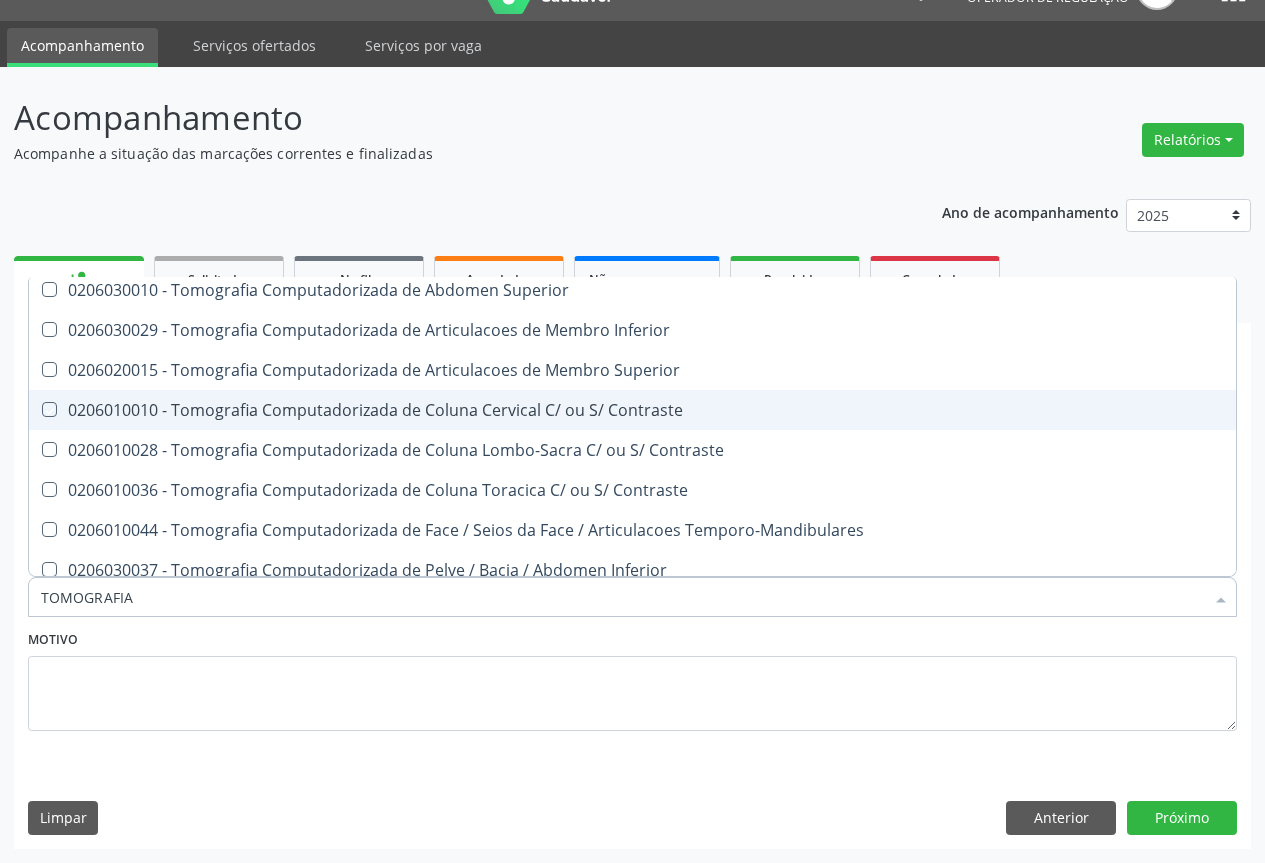 checkbox on "true" 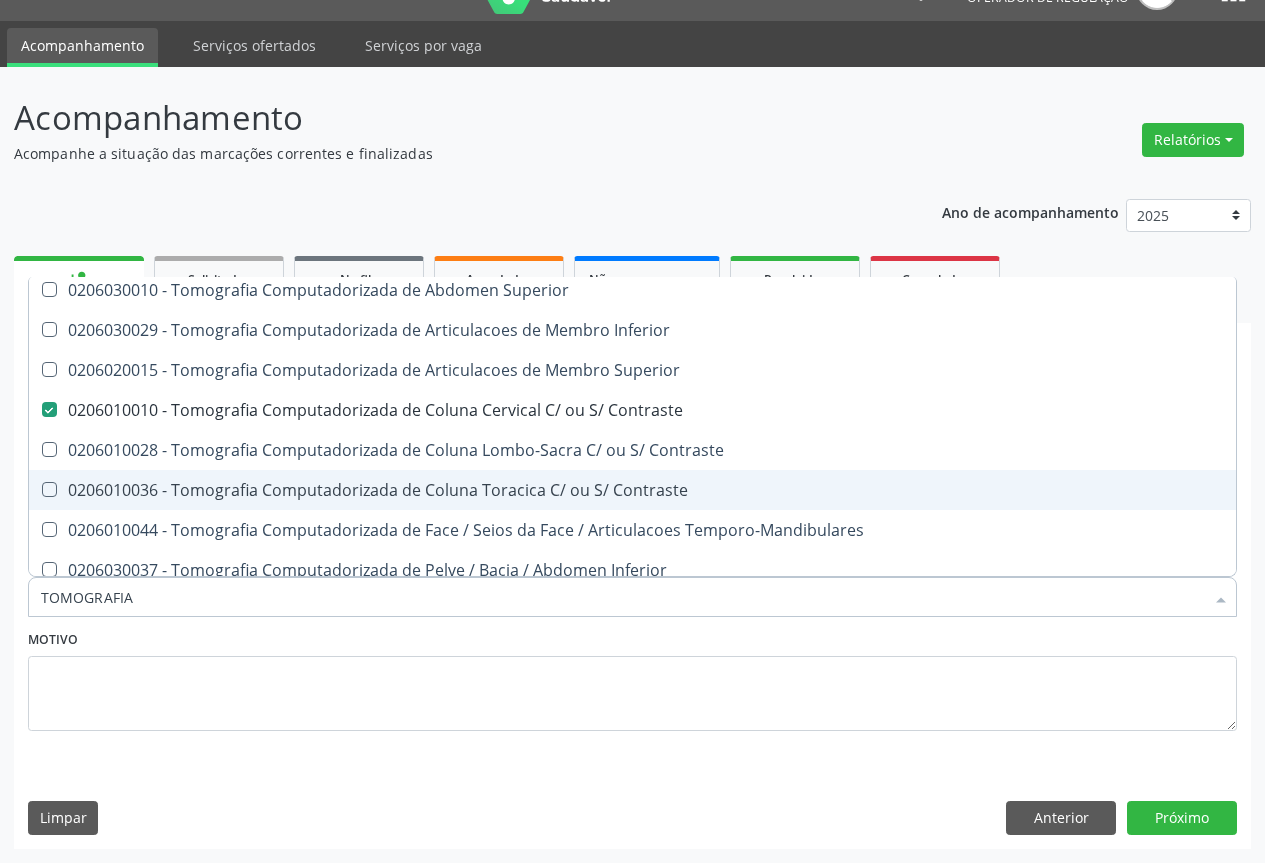 click on "0206010036 - Tomografia Computadorizada de Coluna Toracica C/ ou S/ Contraste" at bounding box center [632, 490] 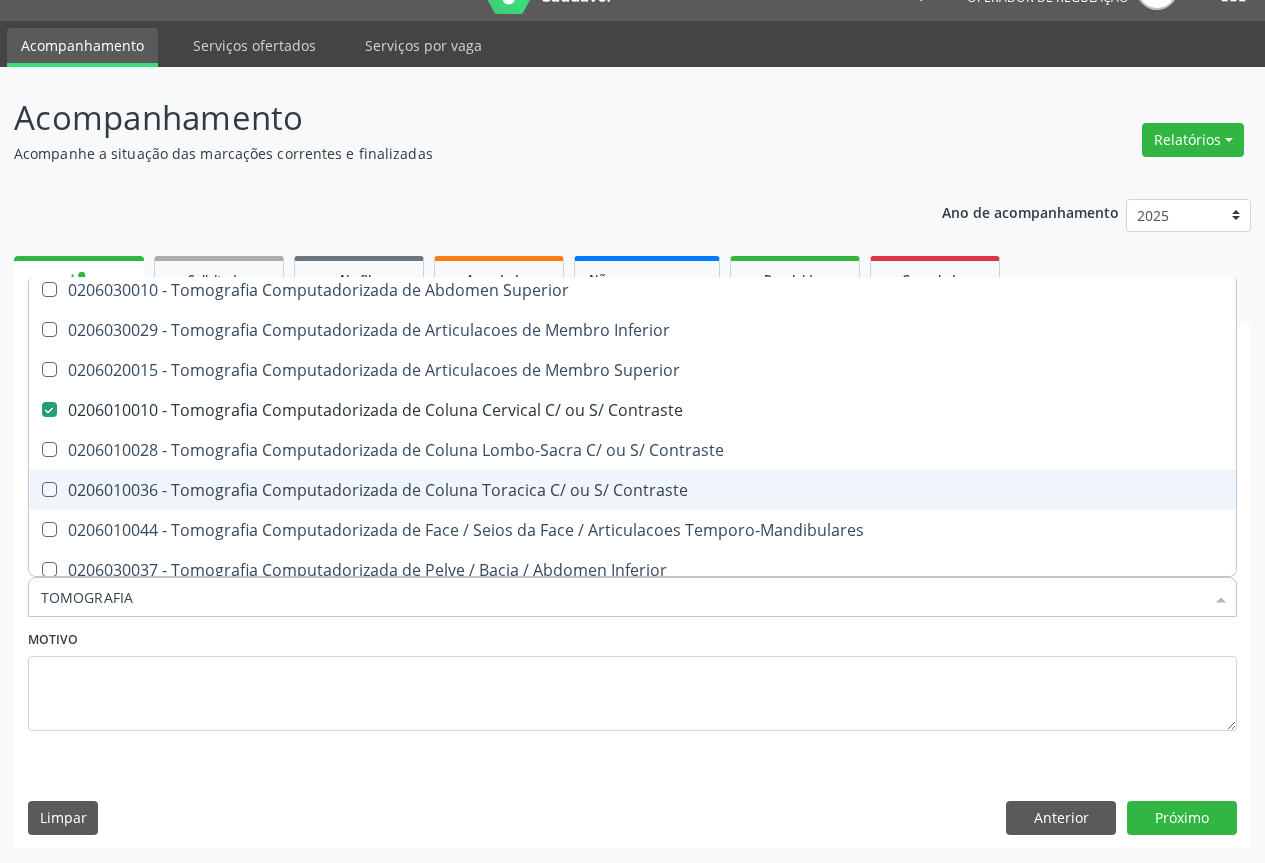 checkbox on "true" 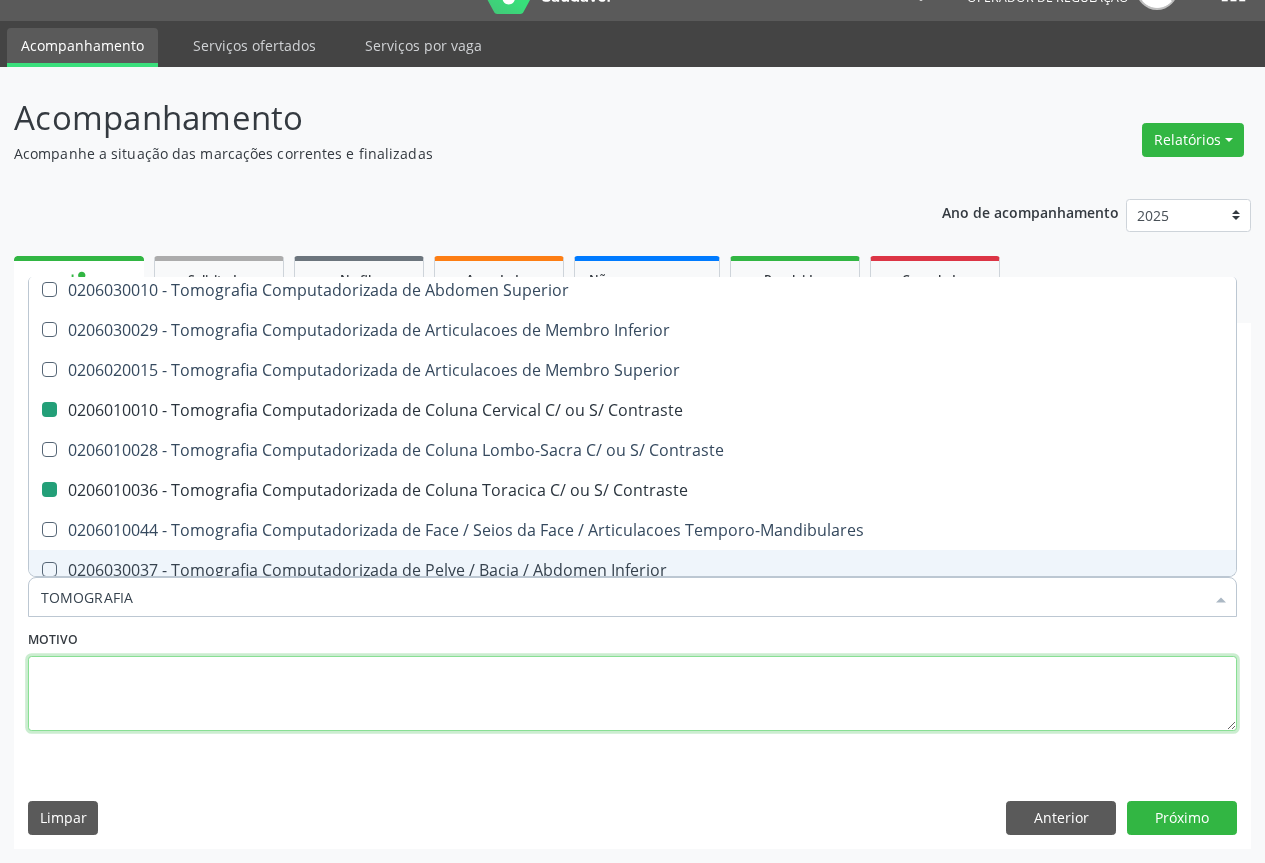 drag, startPoint x: 420, startPoint y: 702, endPoint x: 430, endPoint y: 658, distance: 45.122055 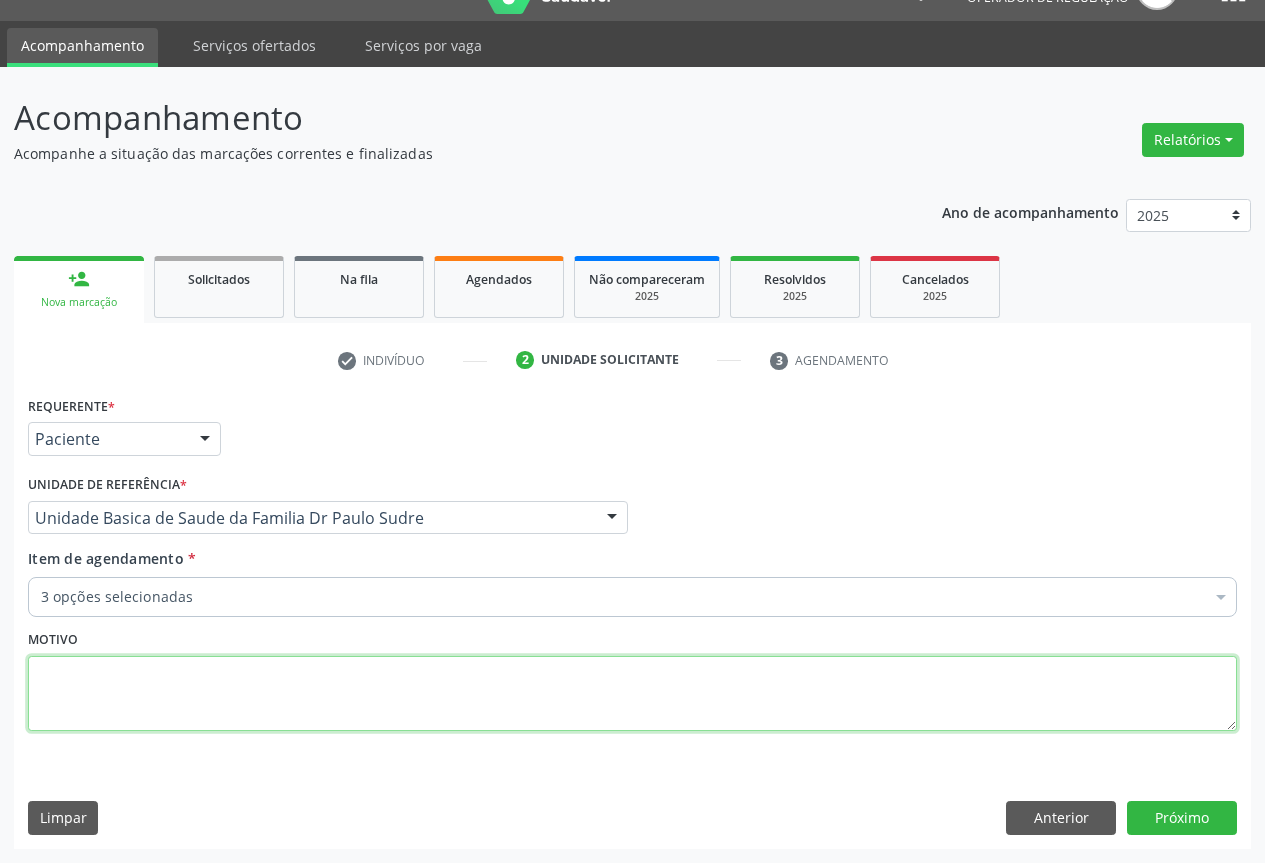 scroll, scrollTop: 0, scrollLeft: 0, axis: both 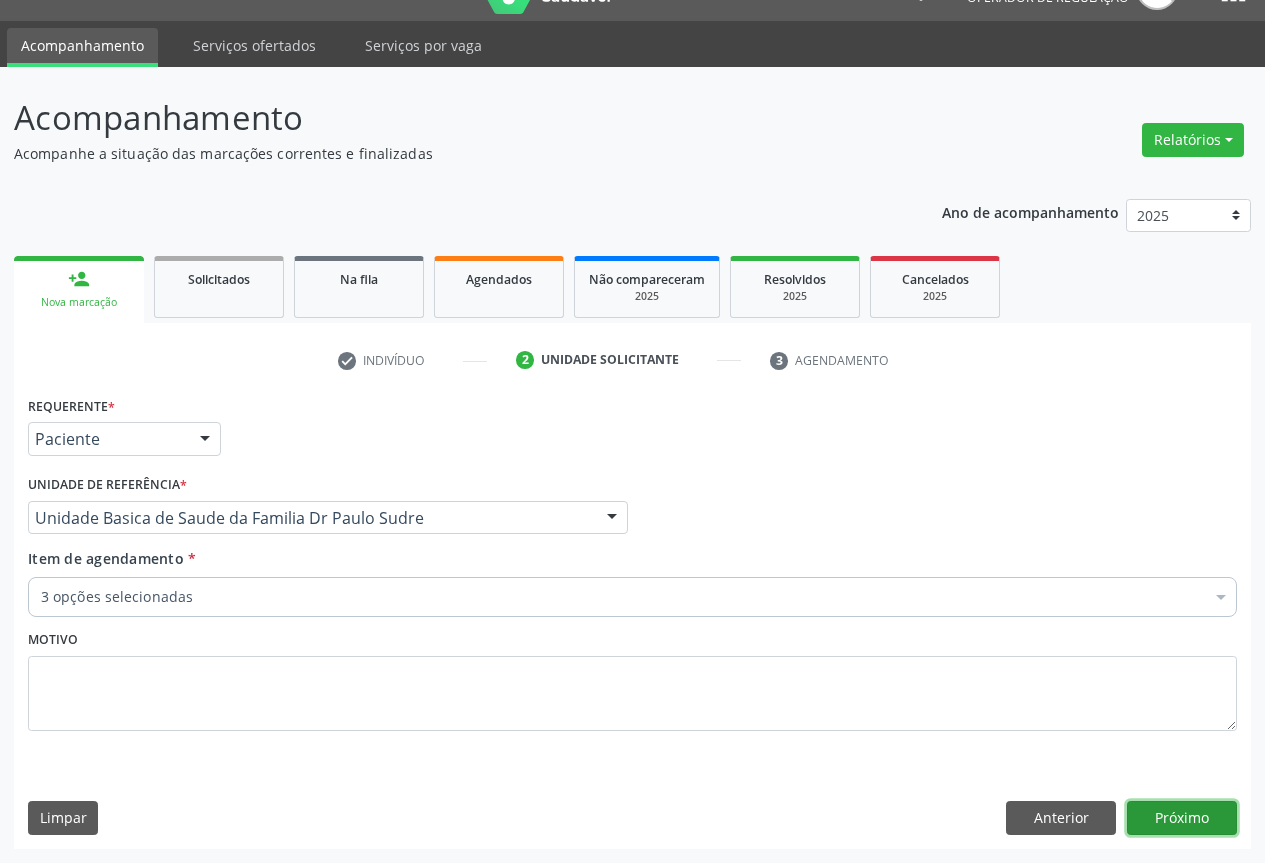 click on "Próximo" at bounding box center [1182, 818] 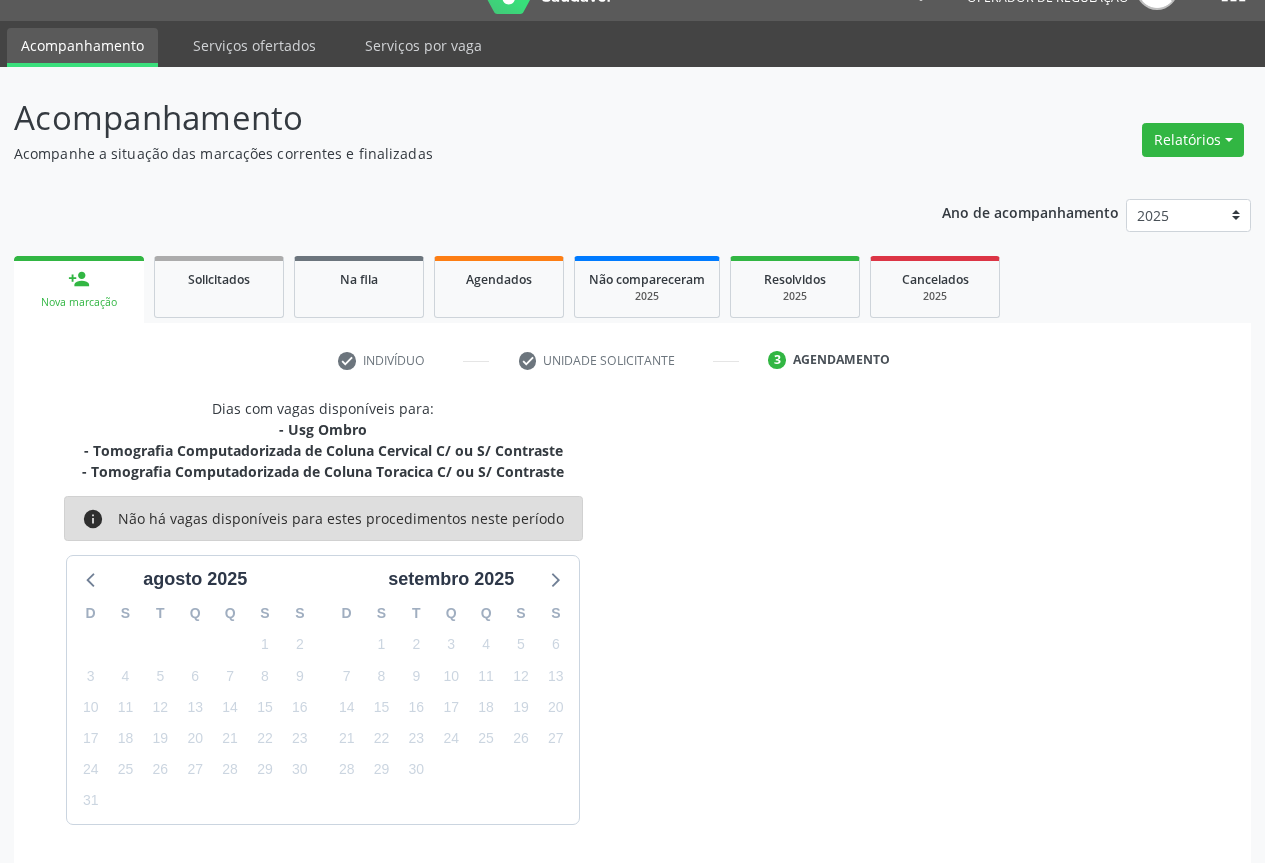 scroll, scrollTop: 108, scrollLeft: 0, axis: vertical 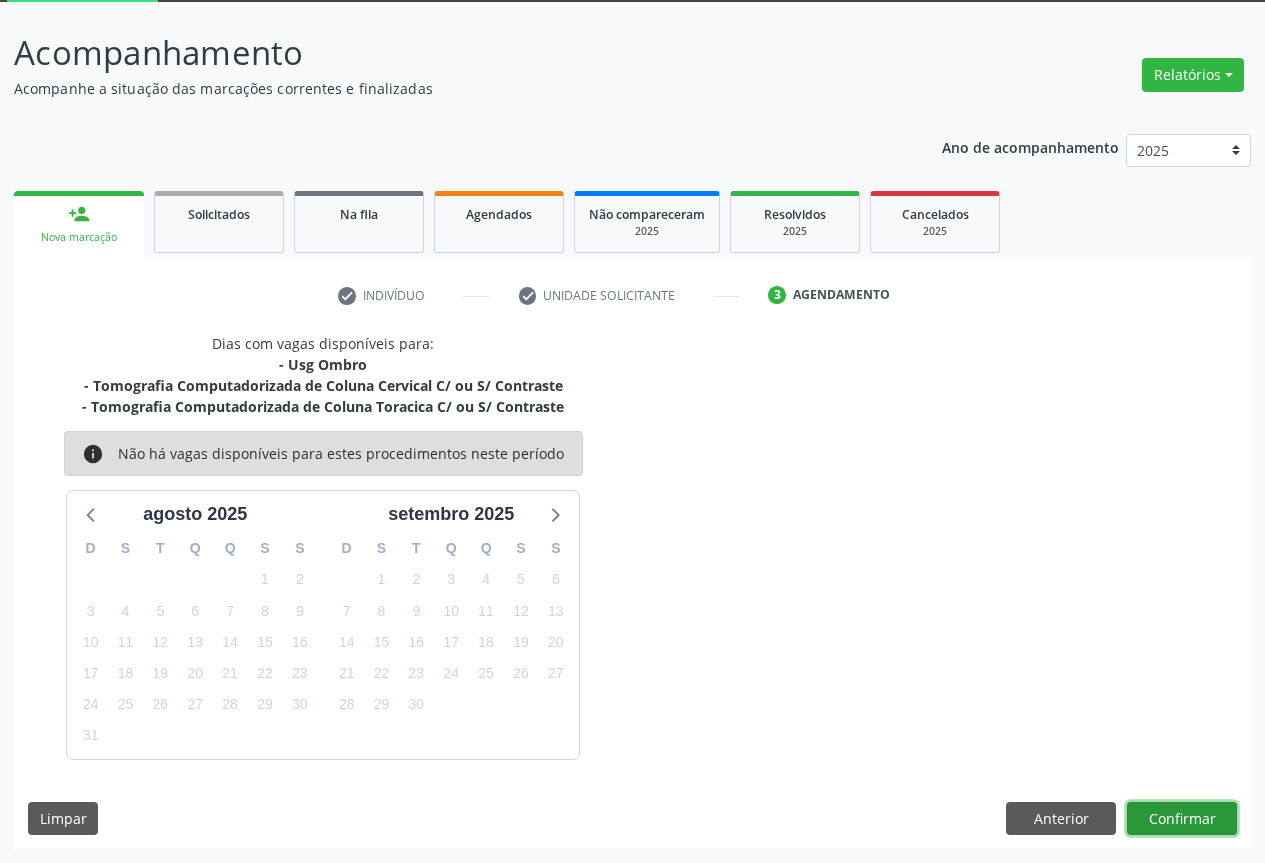 click on "Confirmar" at bounding box center (1182, 819) 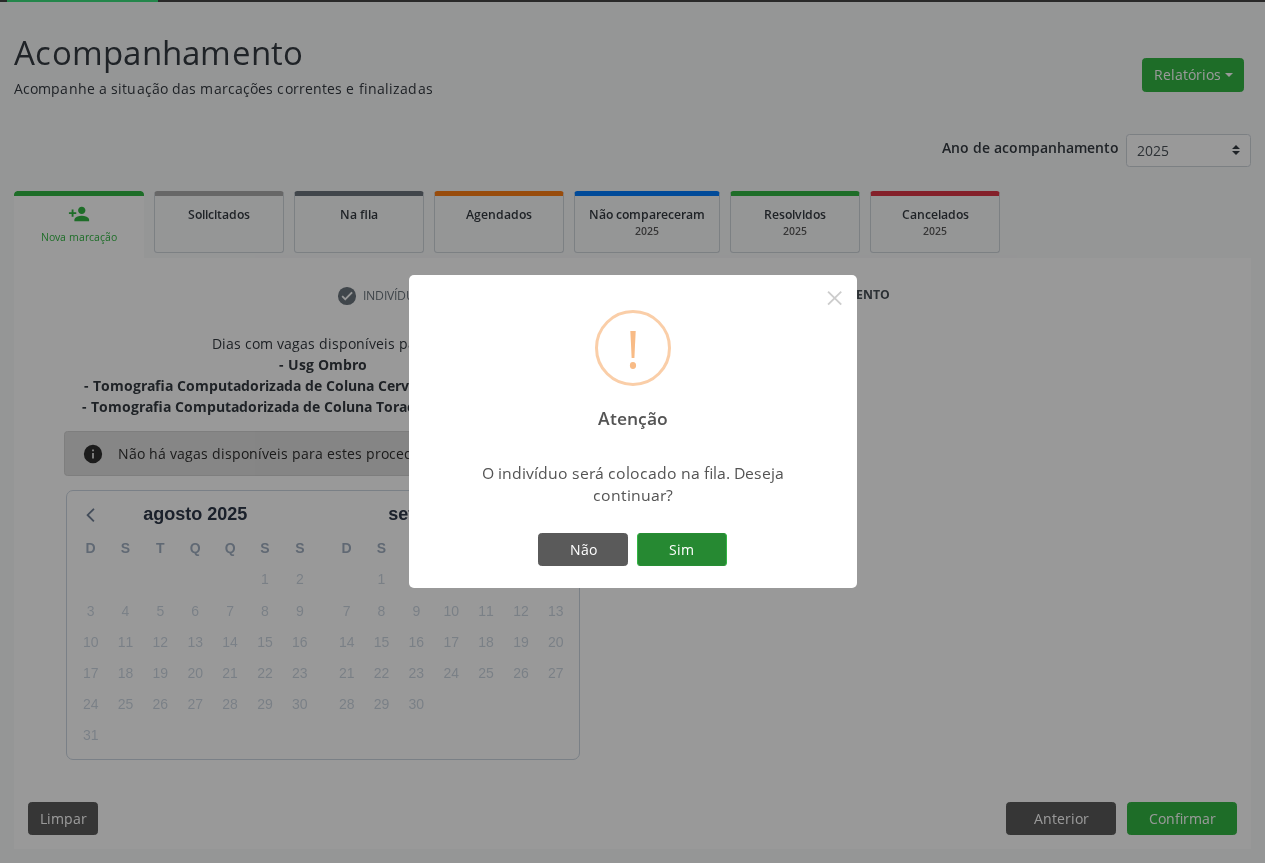 click on "Sim" at bounding box center (682, 550) 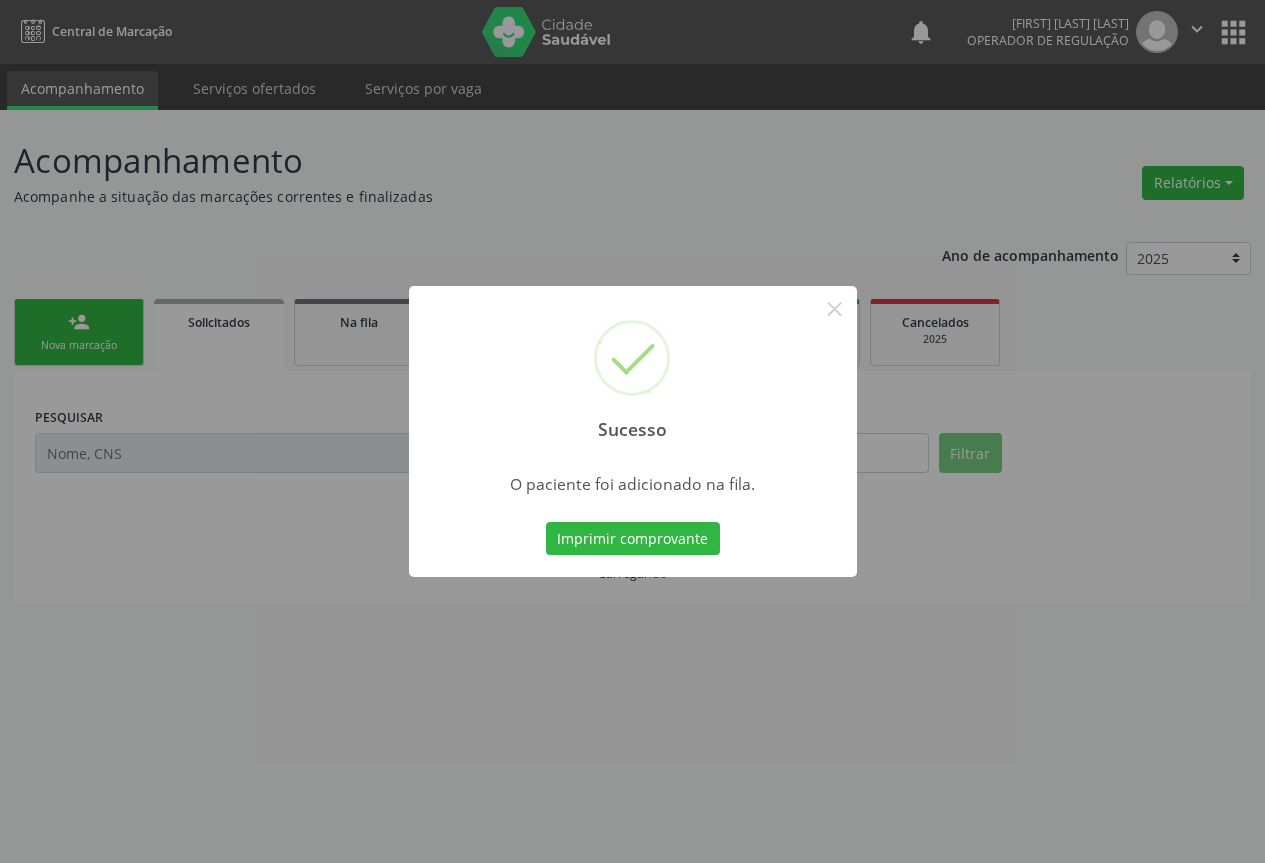 scroll, scrollTop: 0, scrollLeft: 0, axis: both 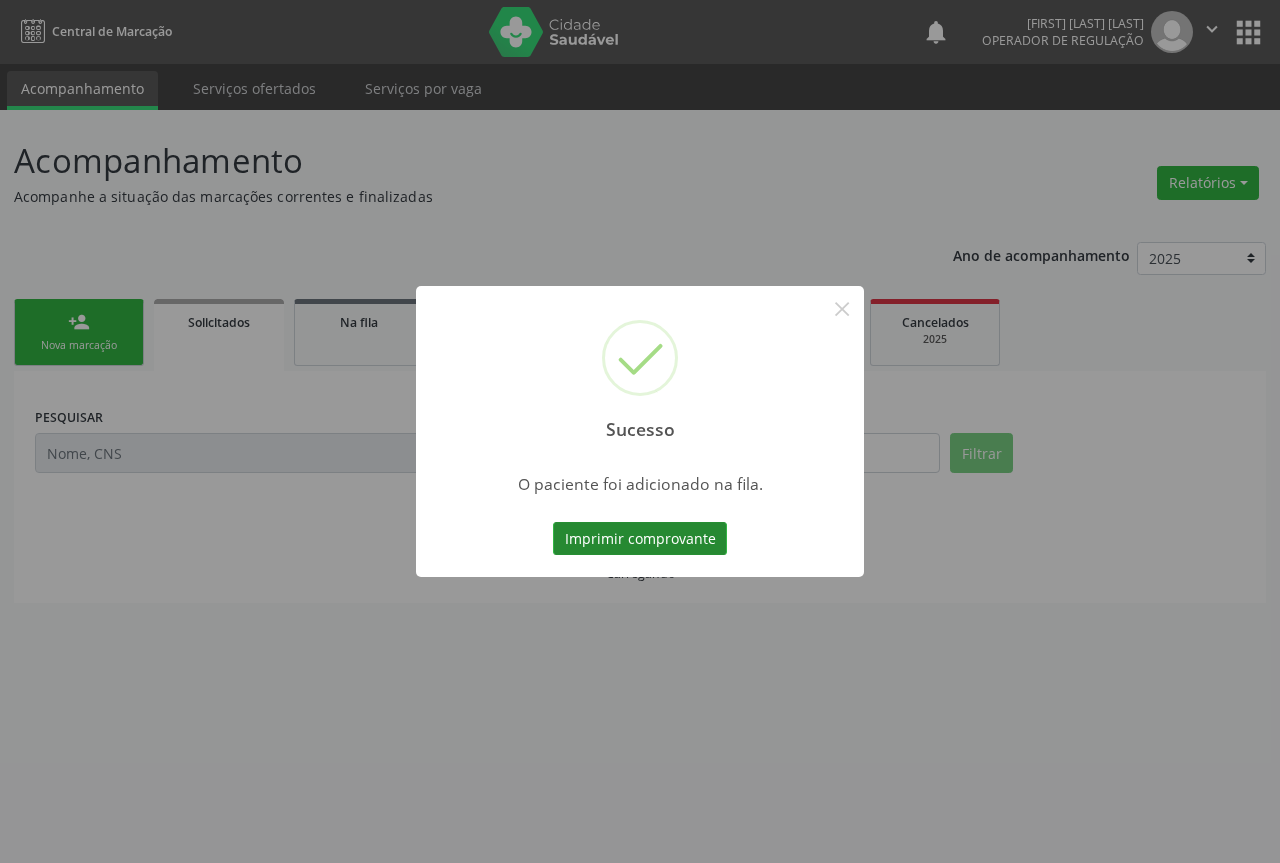 click on "Imprimir comprovante" at bounding box center (640, 539) 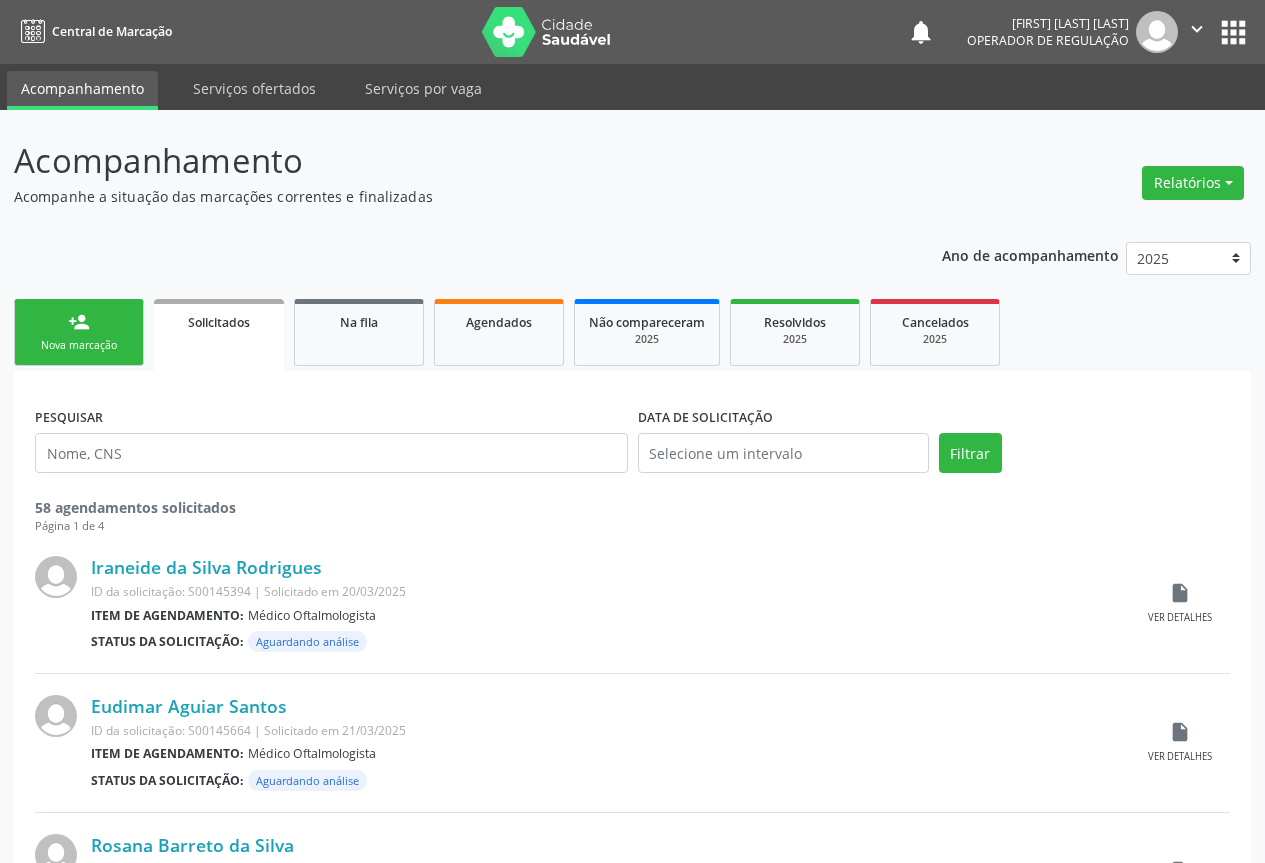 click on "Nova marcação" at bounding box center (79, 345) 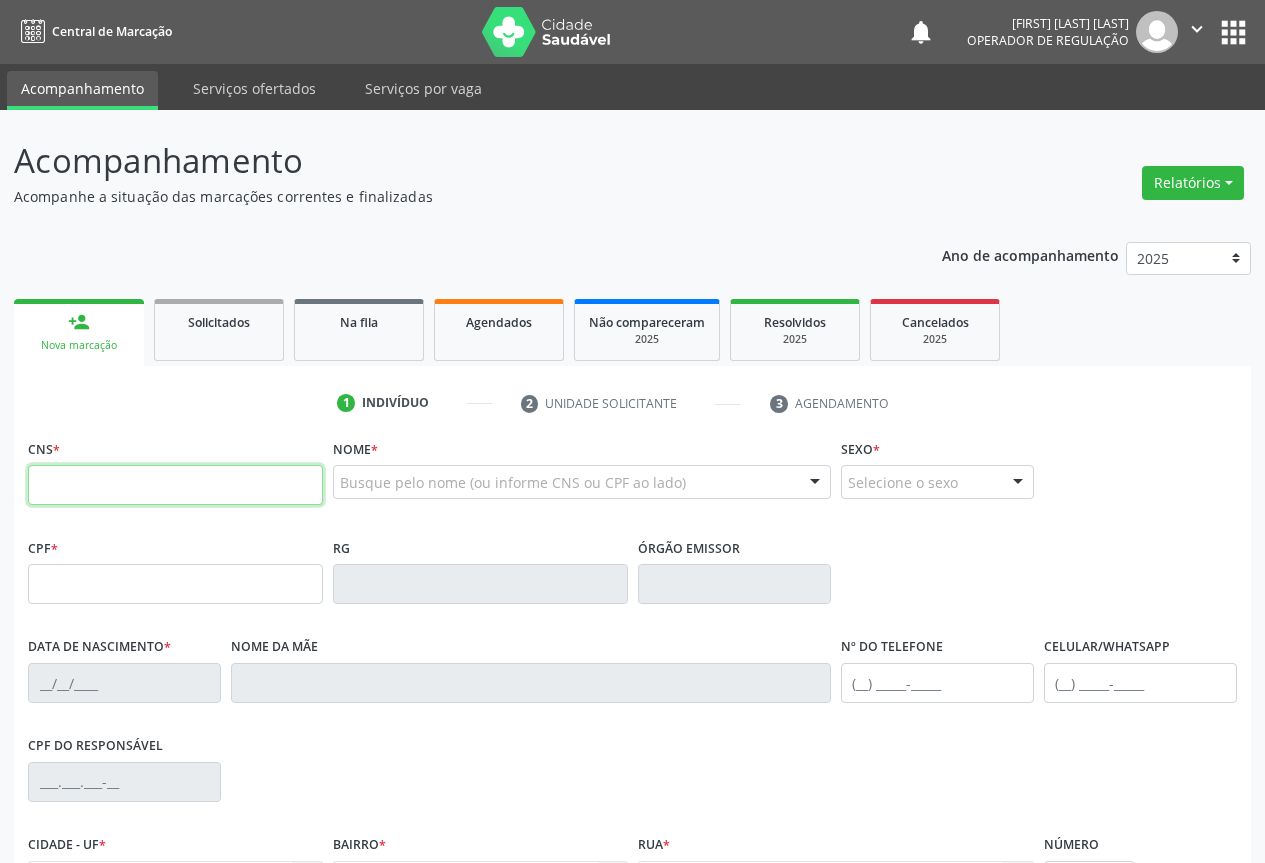 click at bounding box center [175, 485] 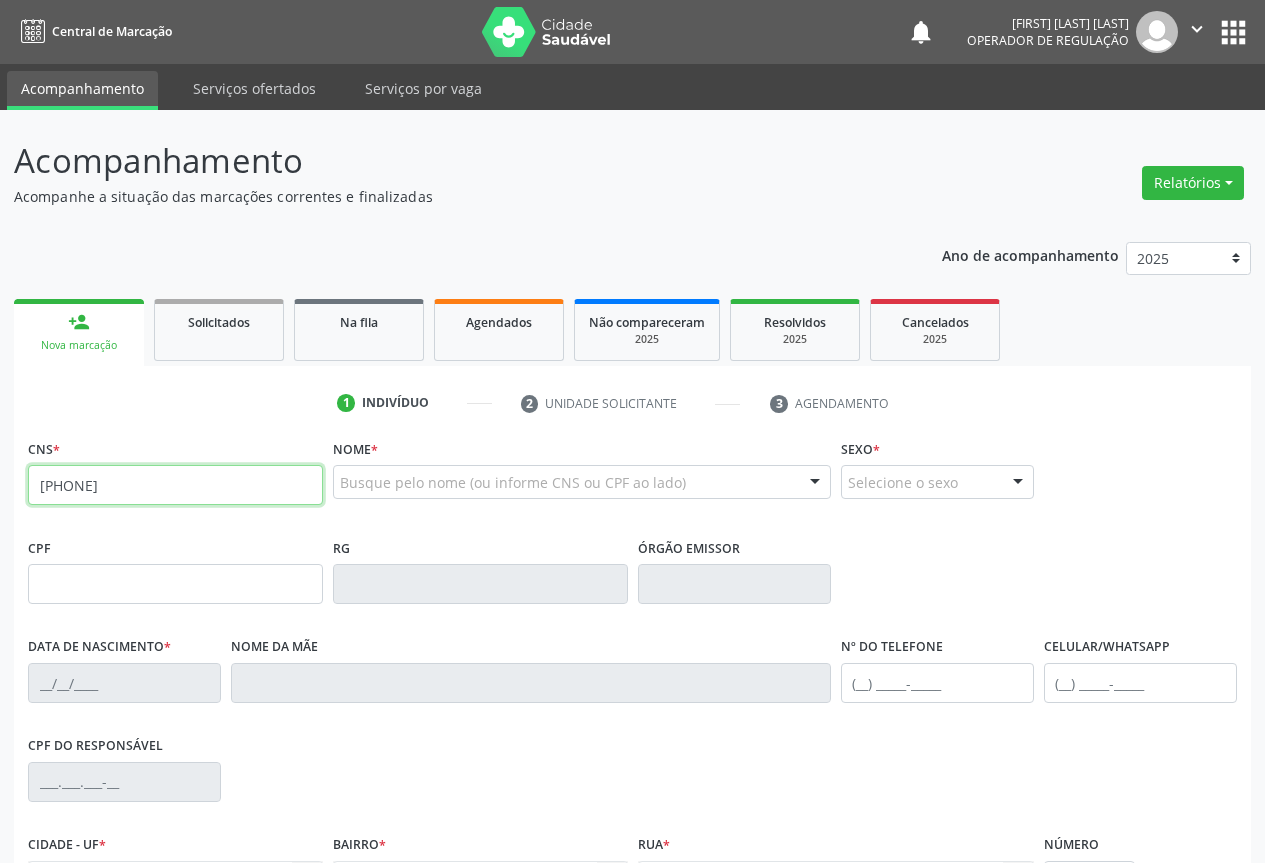type on "[PHONE]" 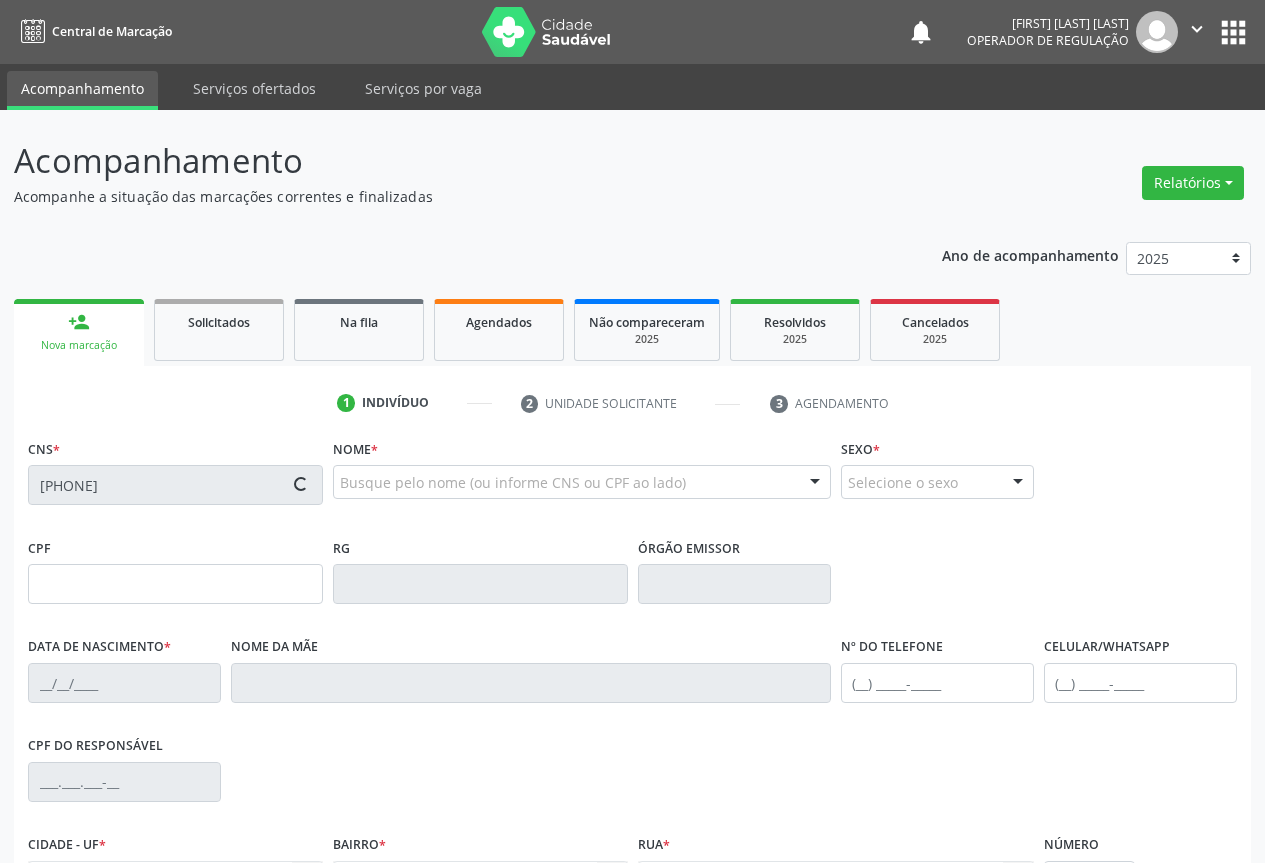 type on "[NUMBER]" 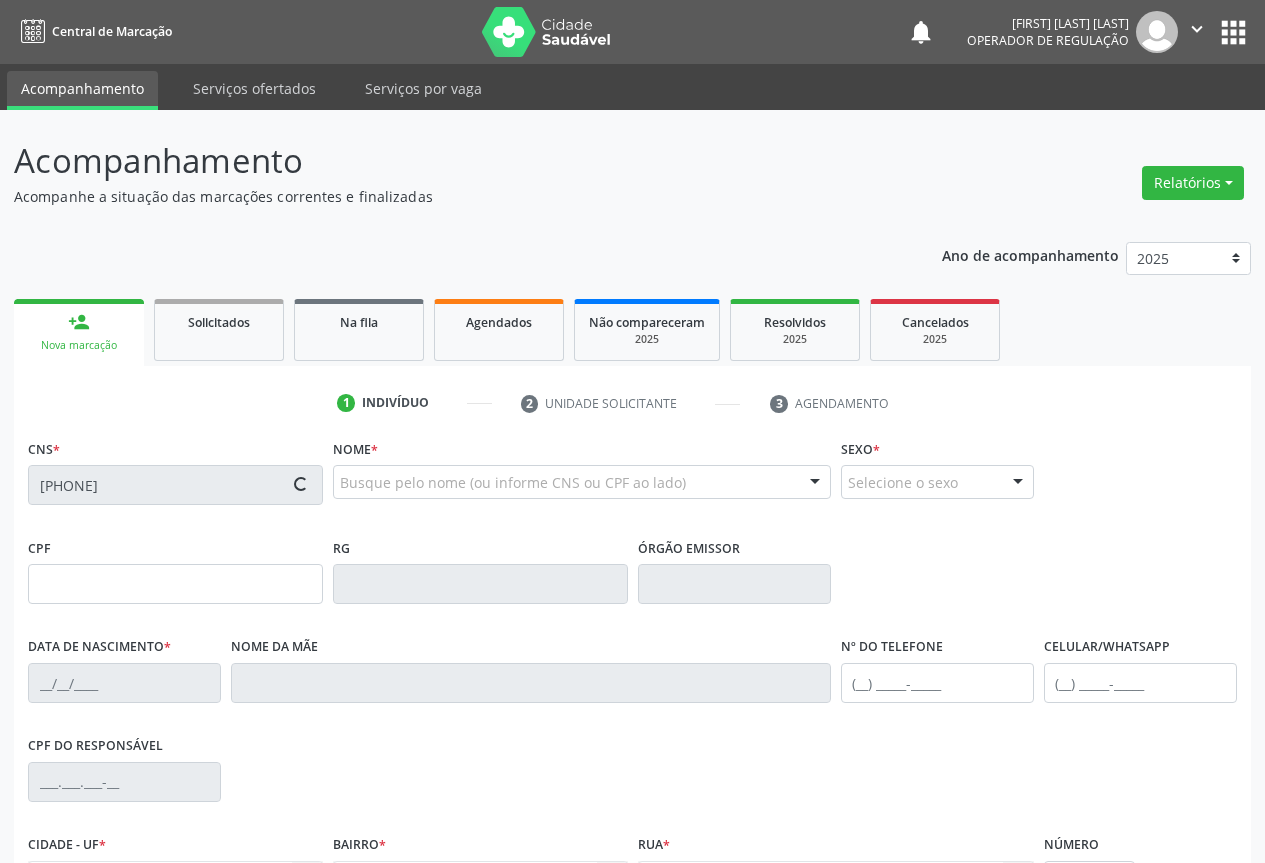 type on "[DATE]" 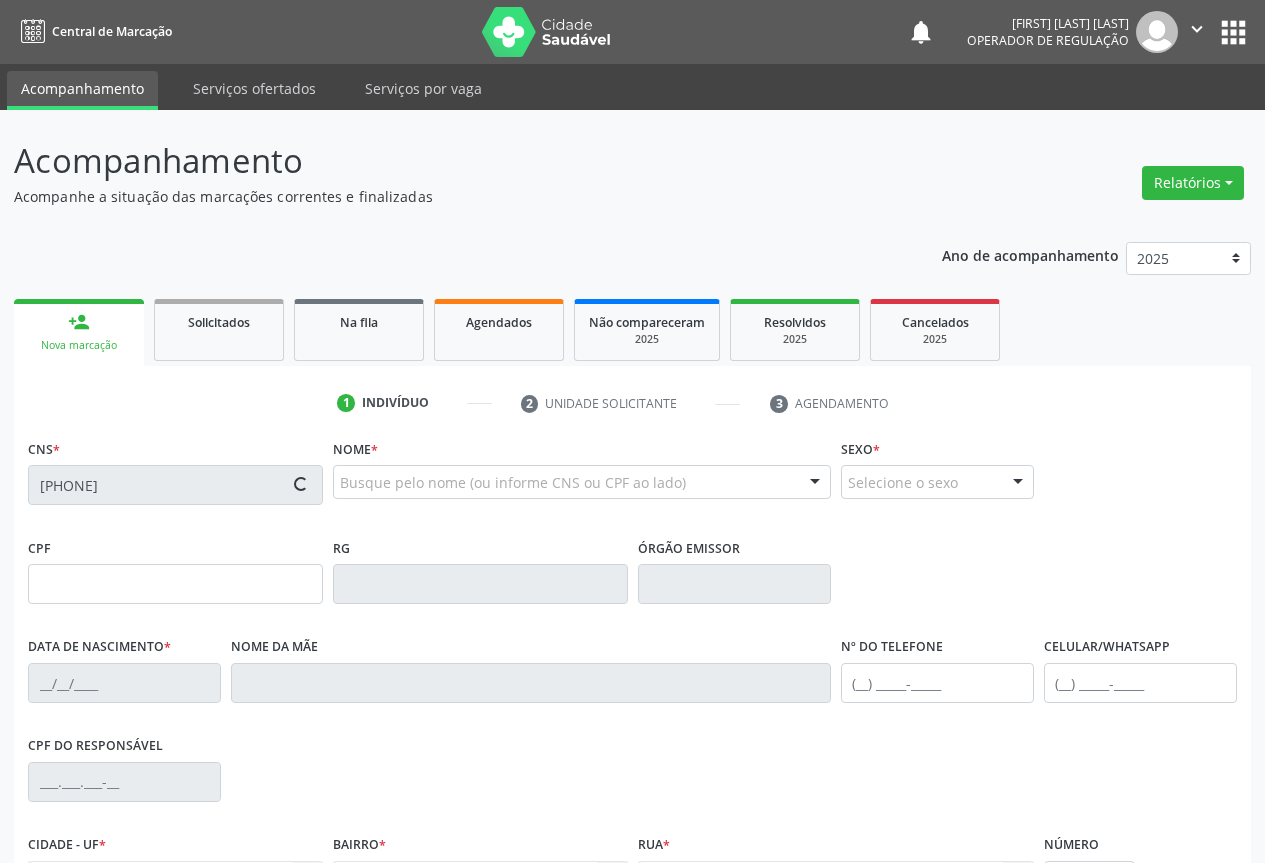 type on "([AREA]) [PHONE]" 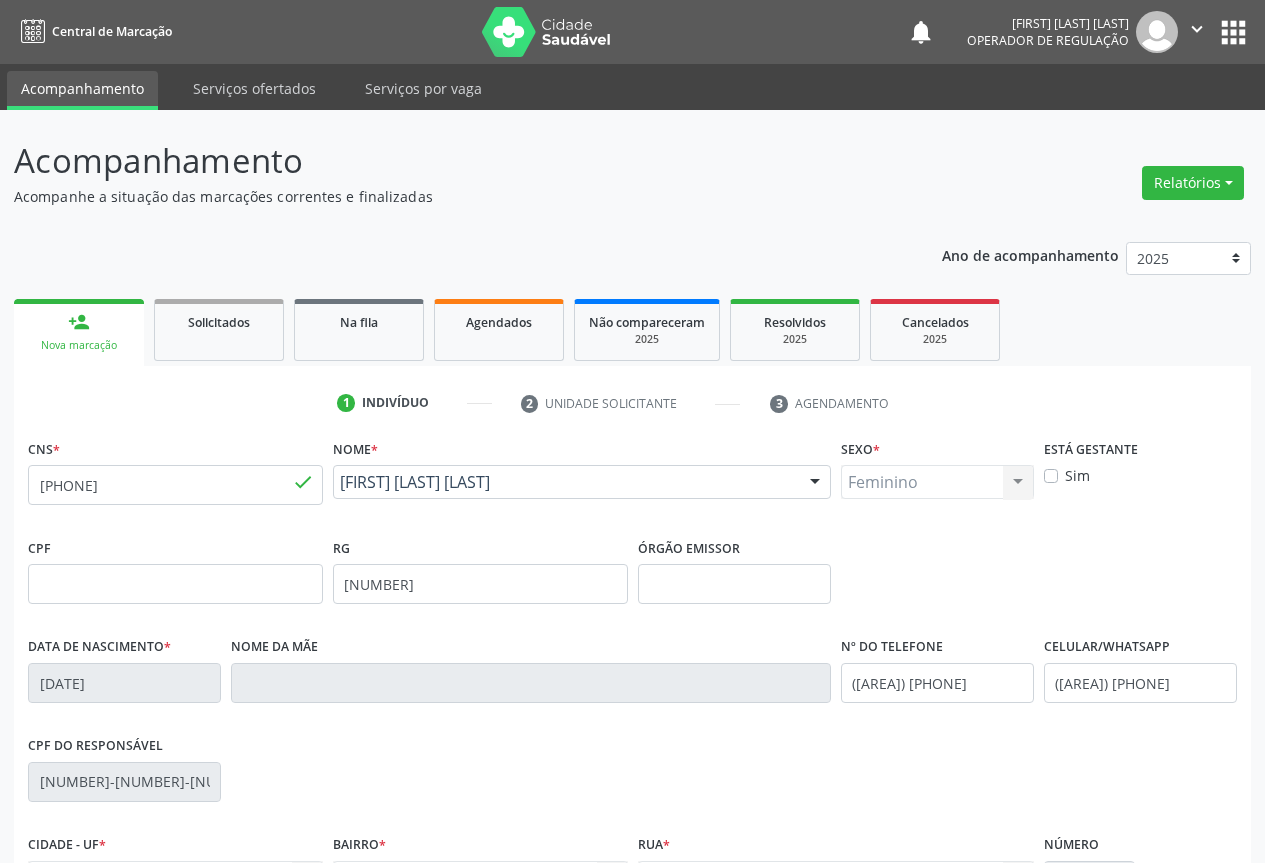 scroll, scrollTop: 221, scrollLeft: 0, axis: vertical 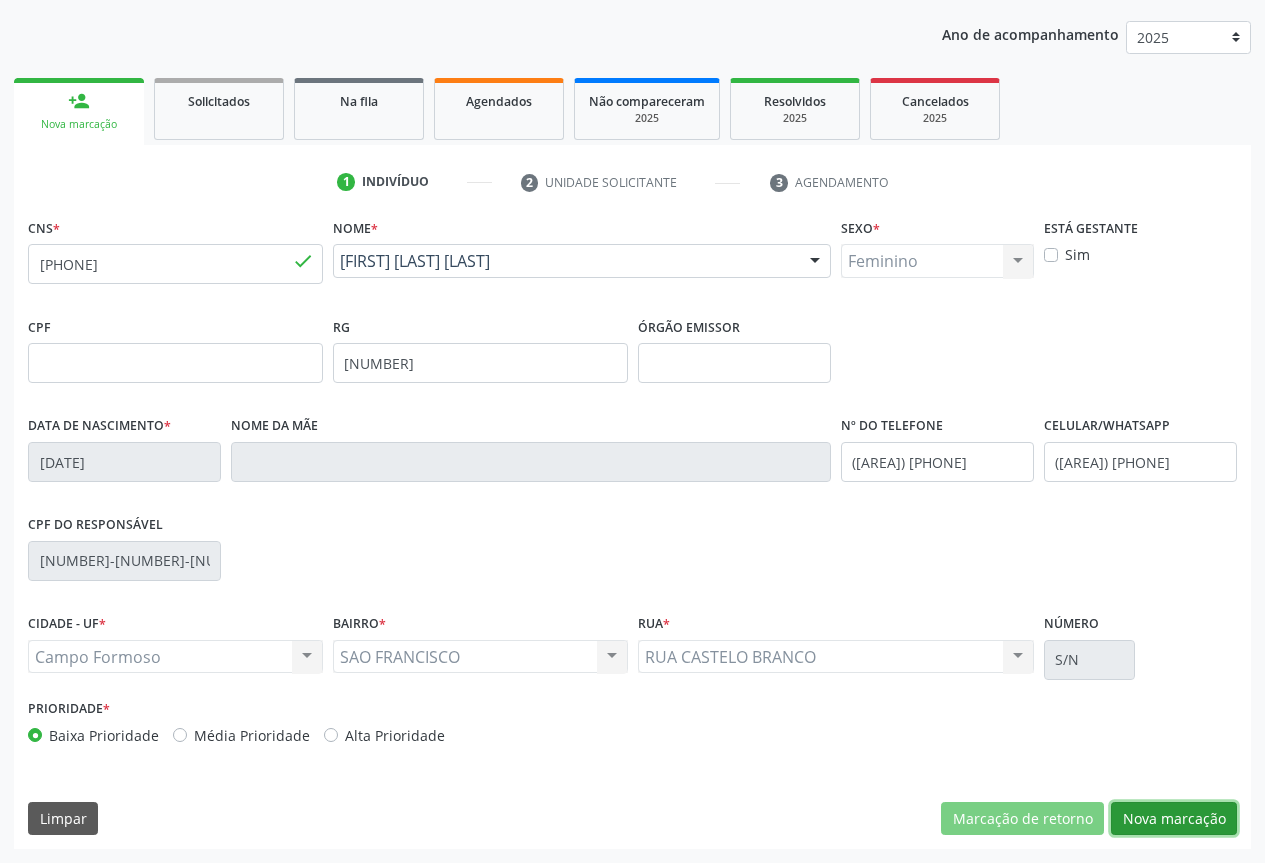 click on "Nova marcação" at bounding box center [1174, 819] 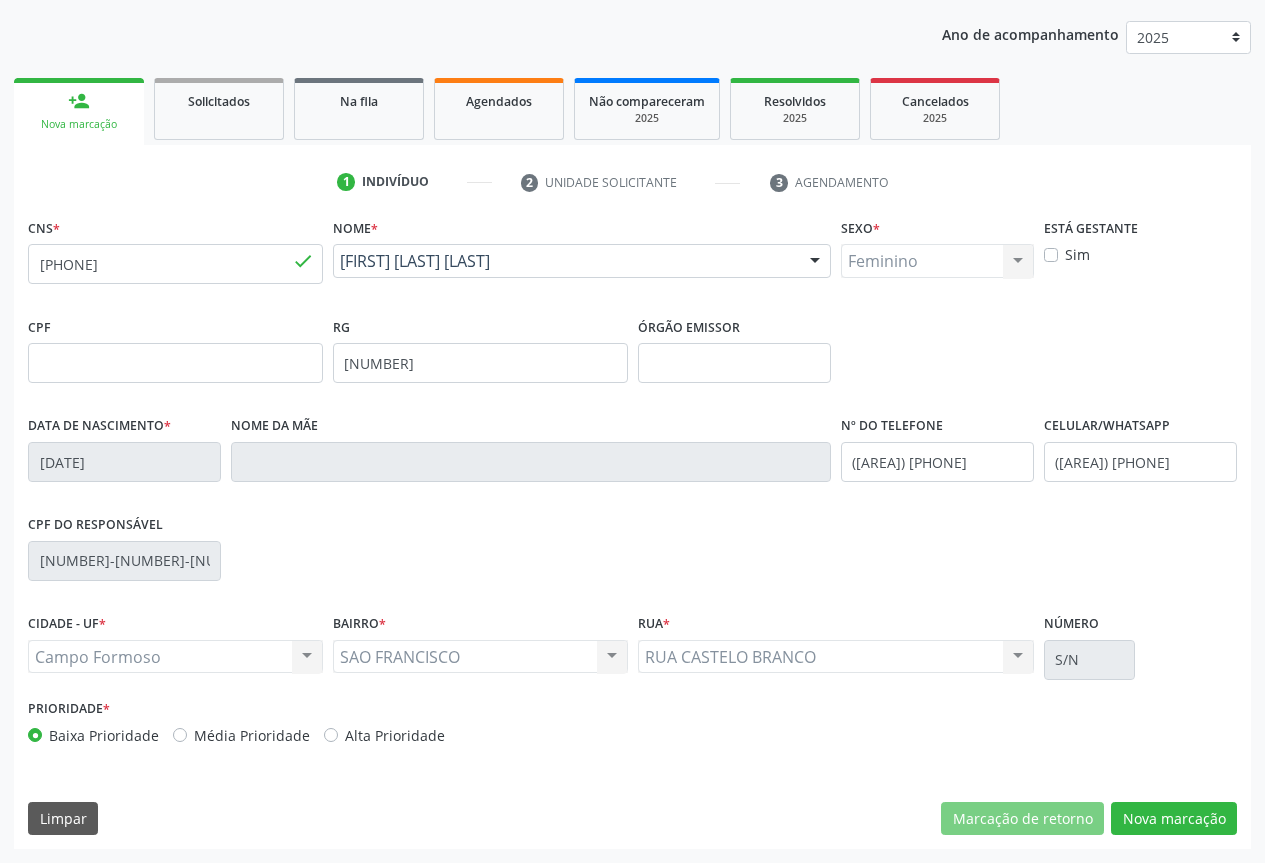 scroll, scrollTop: 43, scrollLeft: 0, axis: vertical 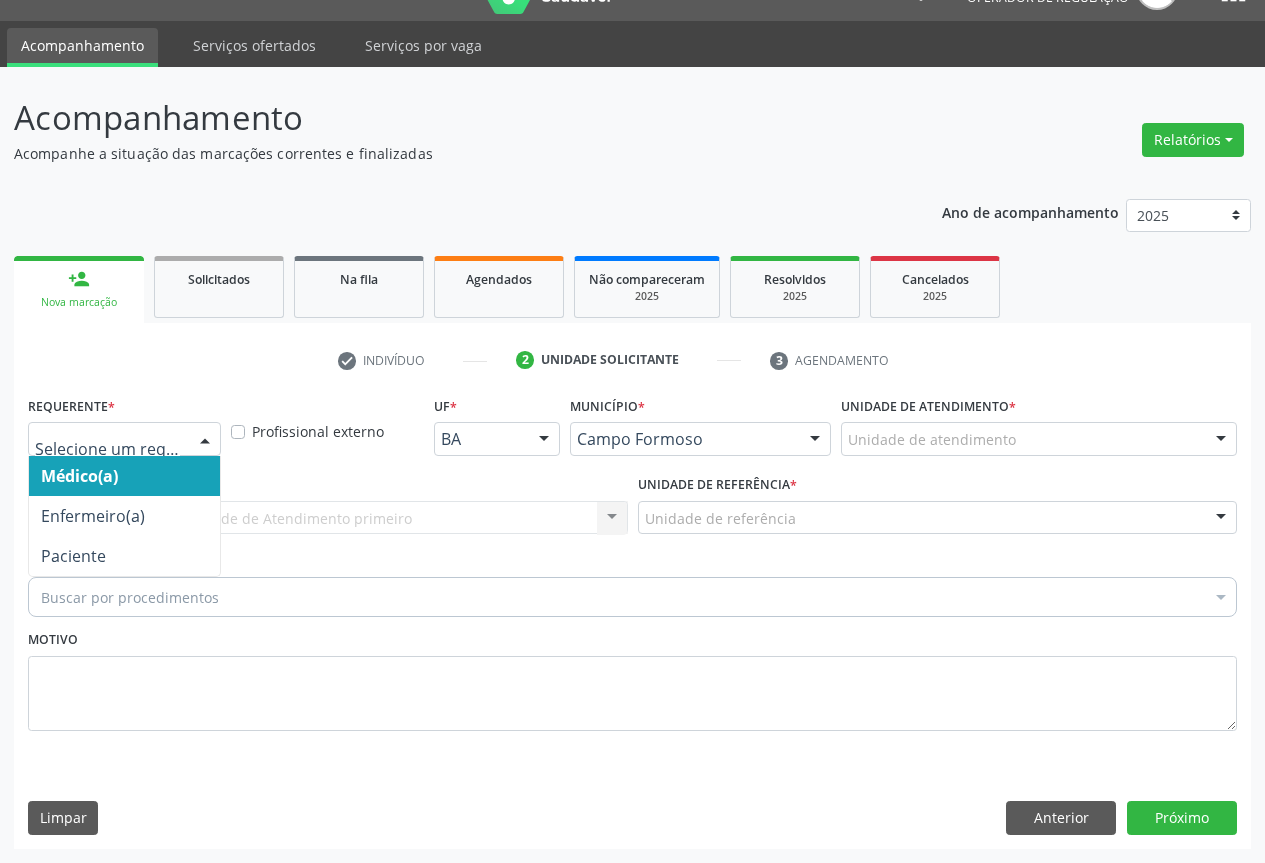 drag, startPoint x: 168, startPoint y: 432, endPoint x: 108, endPoint y: 537, distance: 120.93387 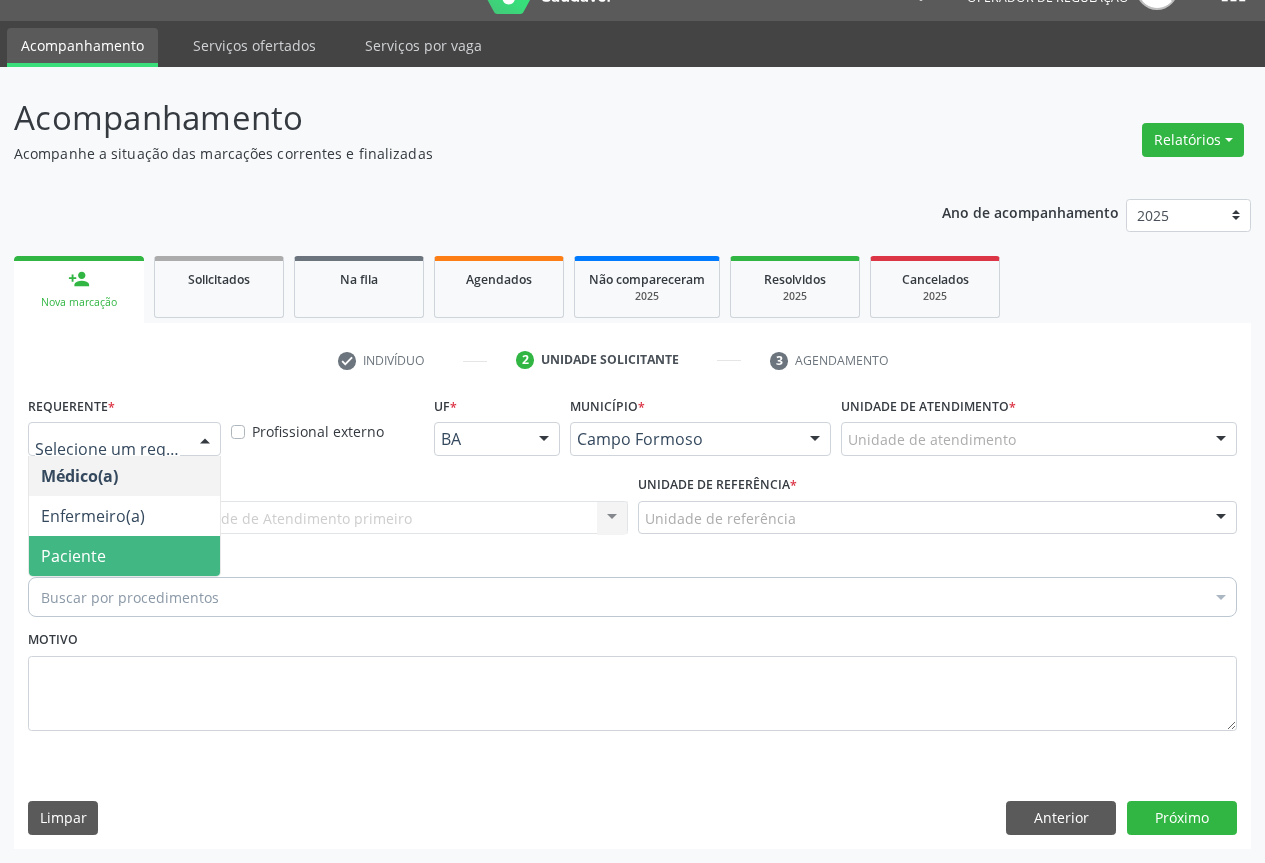 click on "Paciente" at bounding box center [73, 556] 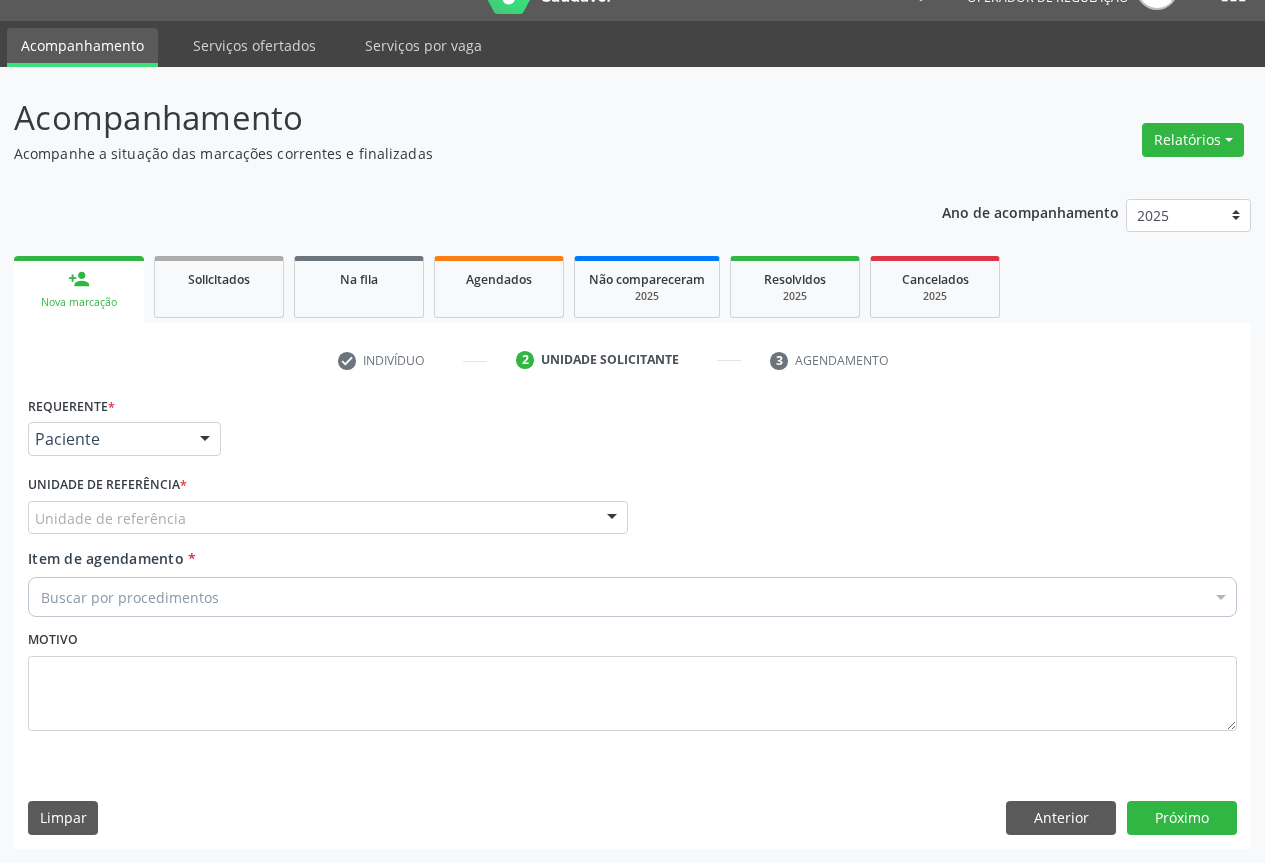 click on "Unidade de referência" at bounding box center (328, 518) 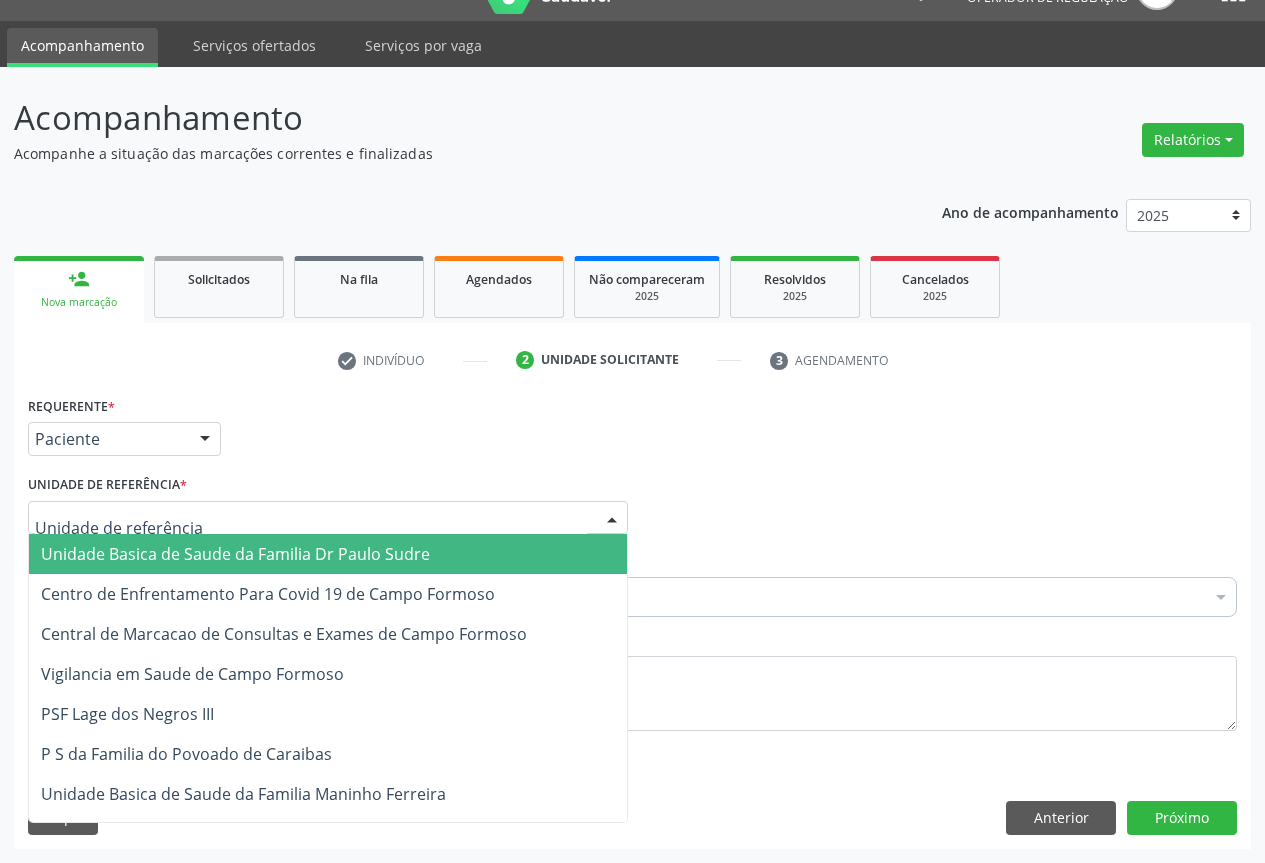 click on "Unidade Basica de Saude da Familia Dr Paulo Sudre" at bounding box center (235, 554) 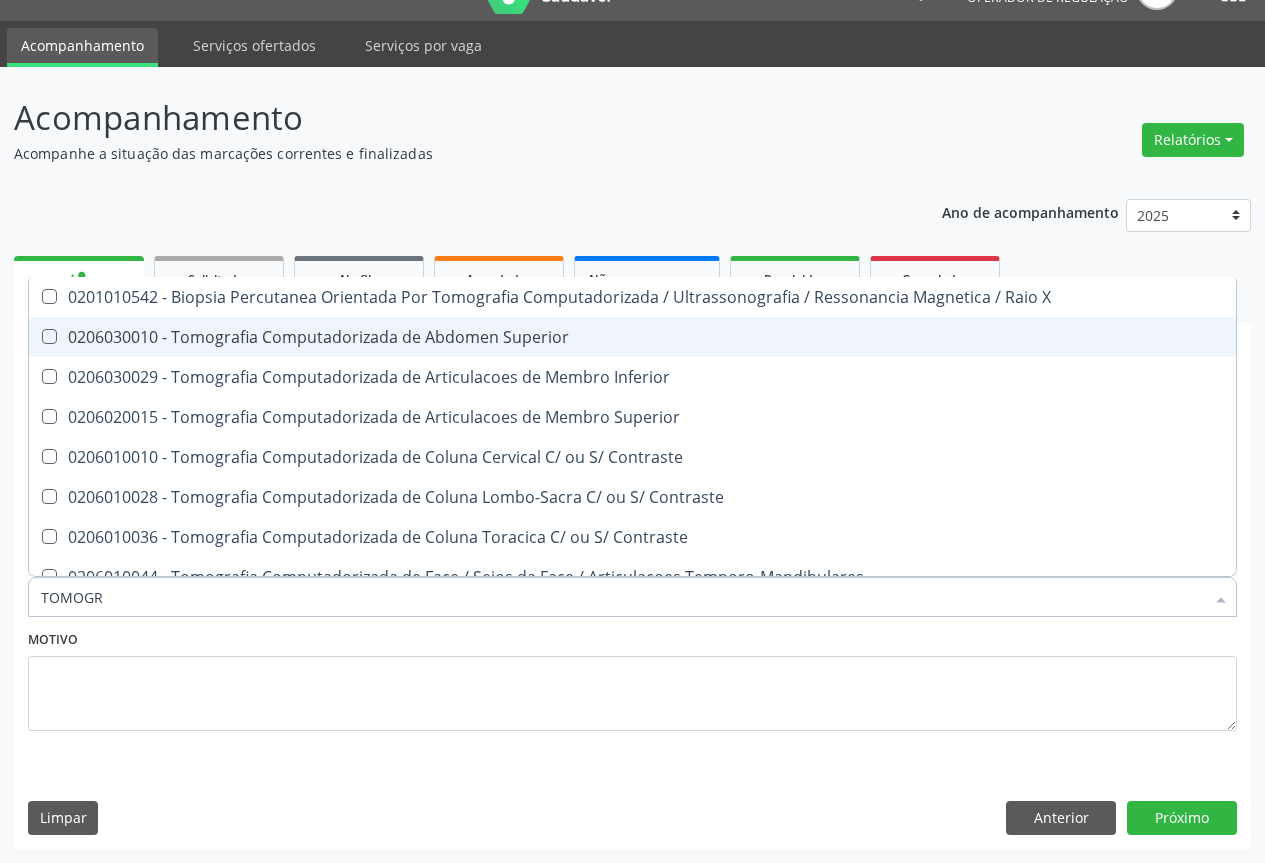 type on "TOMOGRA" 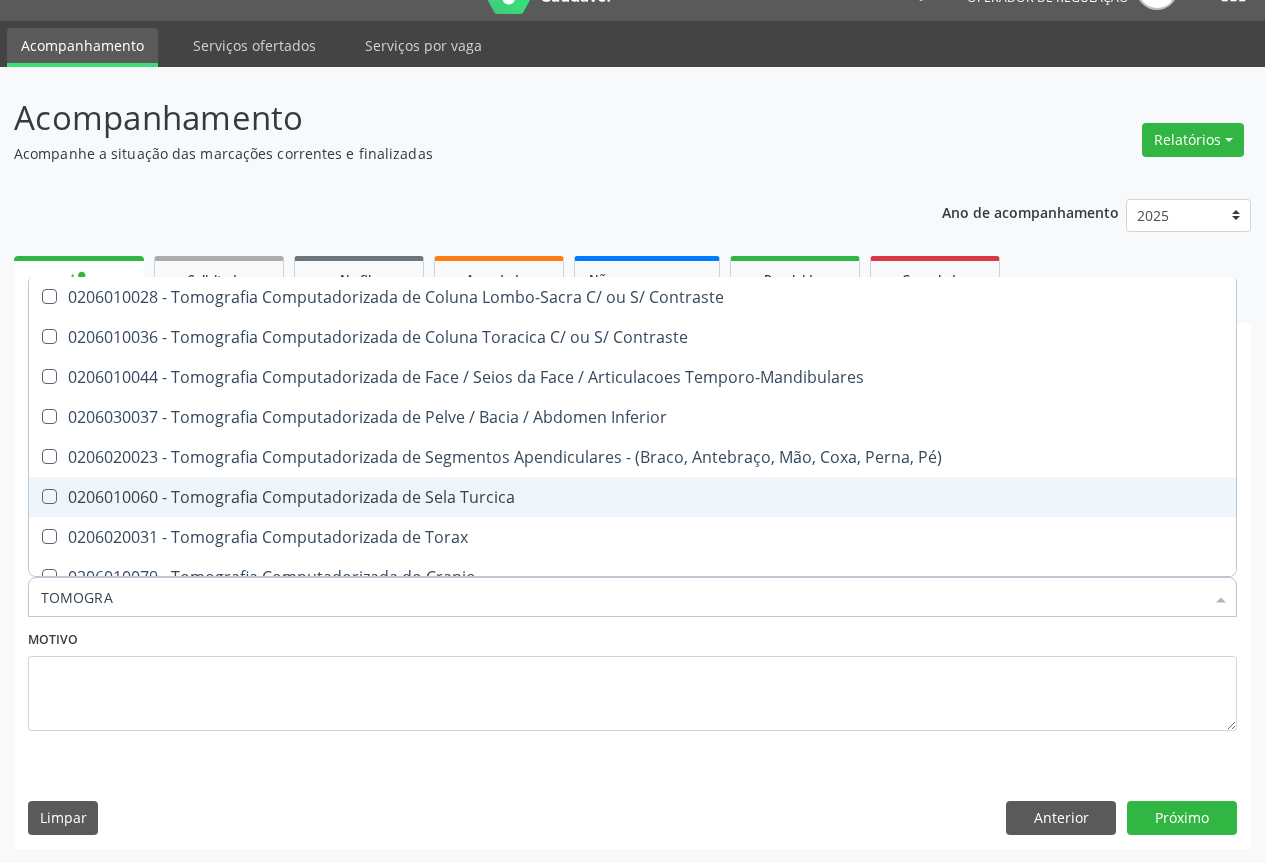 scroll, scrollTop: 300, scrollLeft: 0, axis: vertical 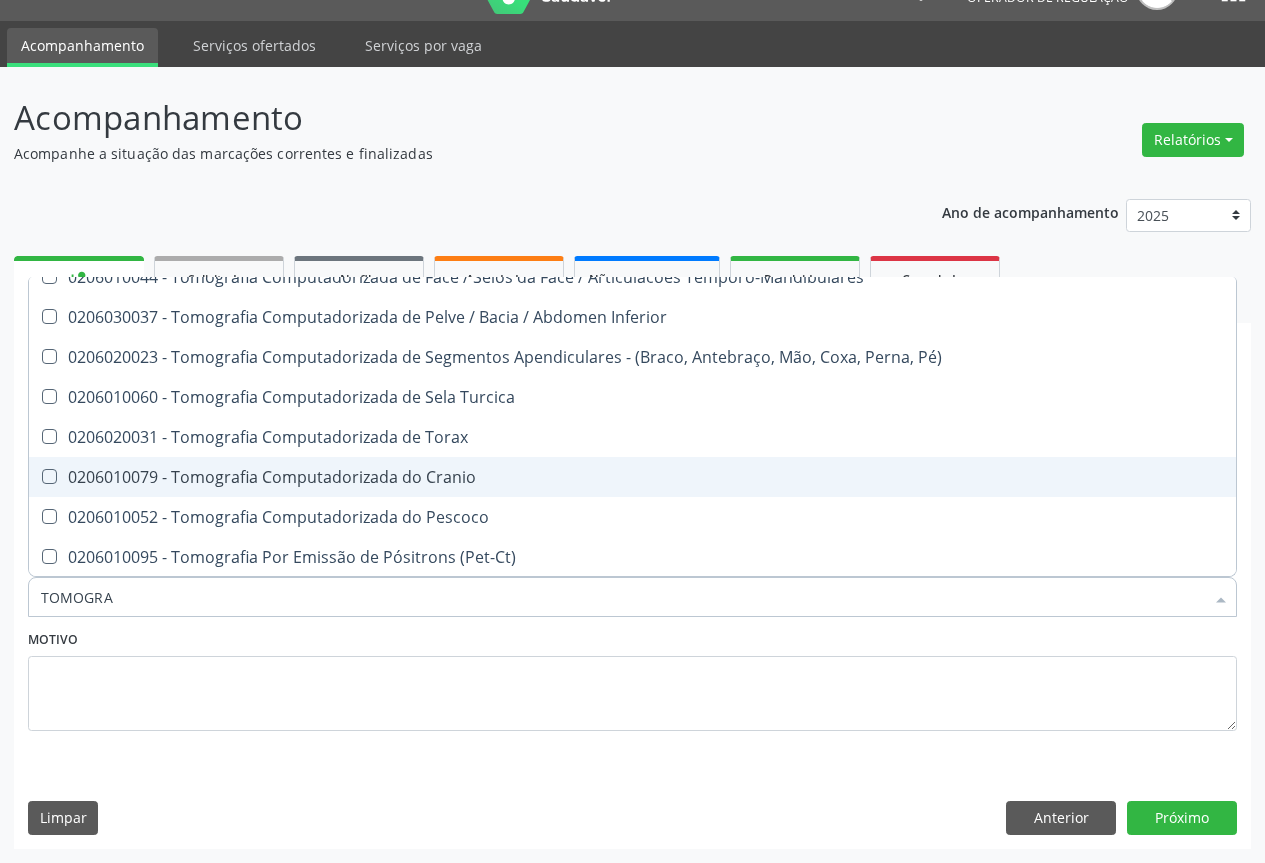 drag, startPoint x: 308, startPoint y: 476, endPoint x: 537, endPoint y: 599, distance: 259.9423 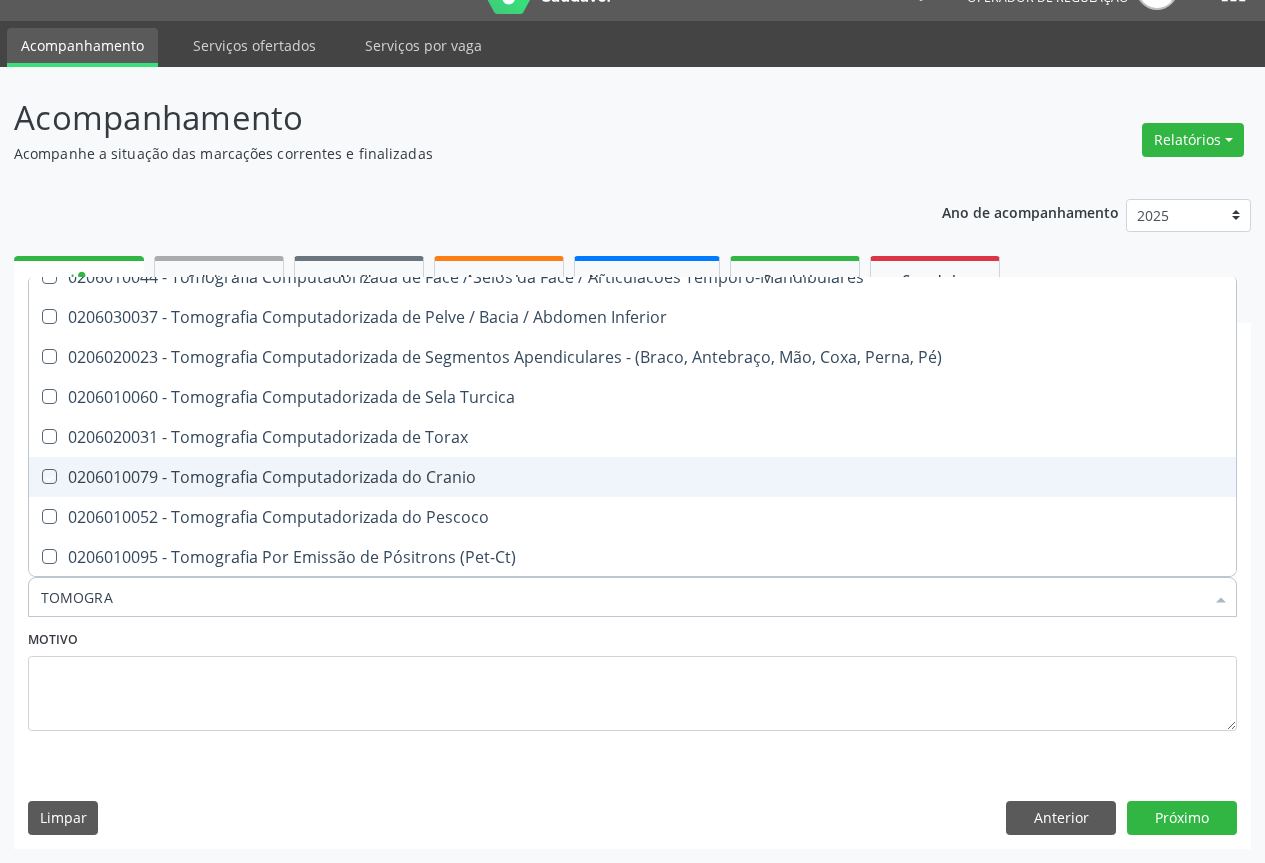 checkbox on "true" 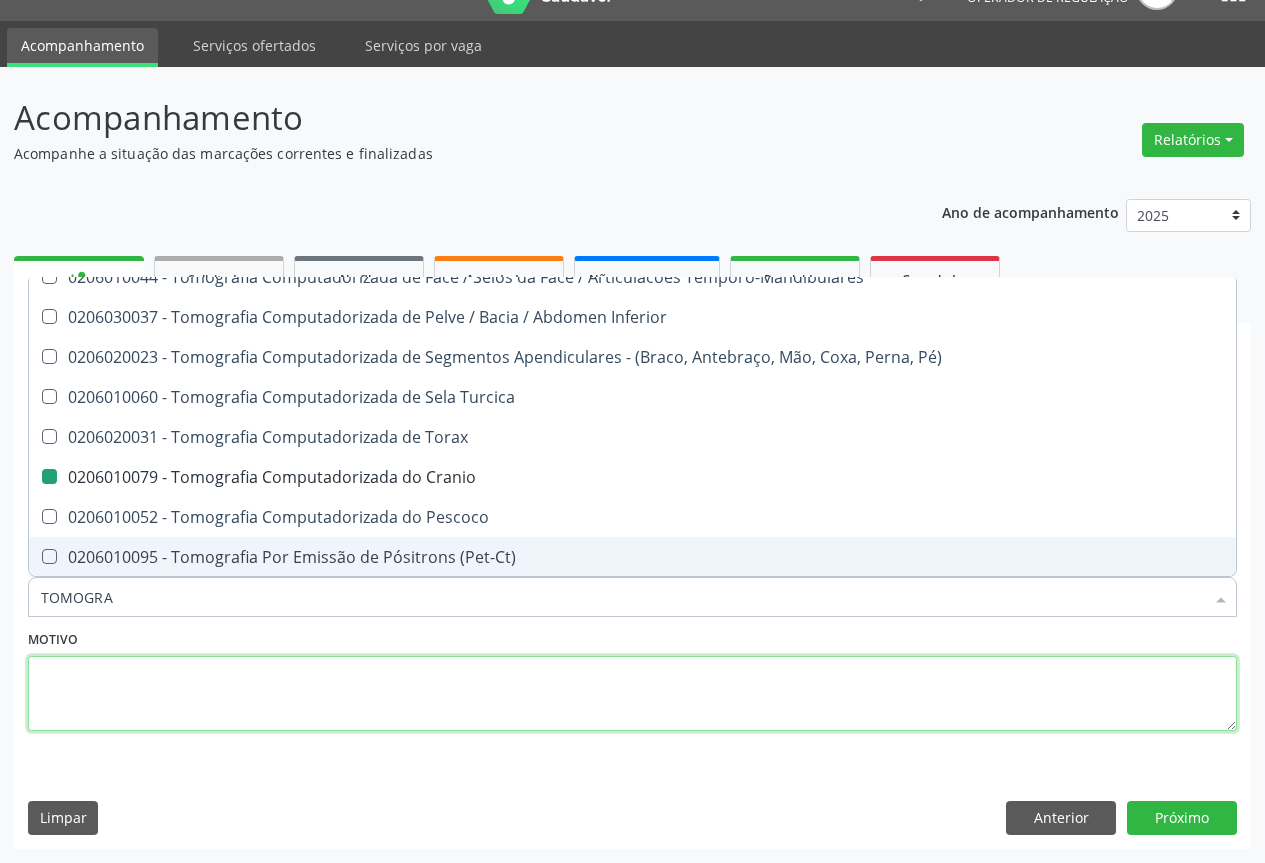 click at bounding box center [632, 694] 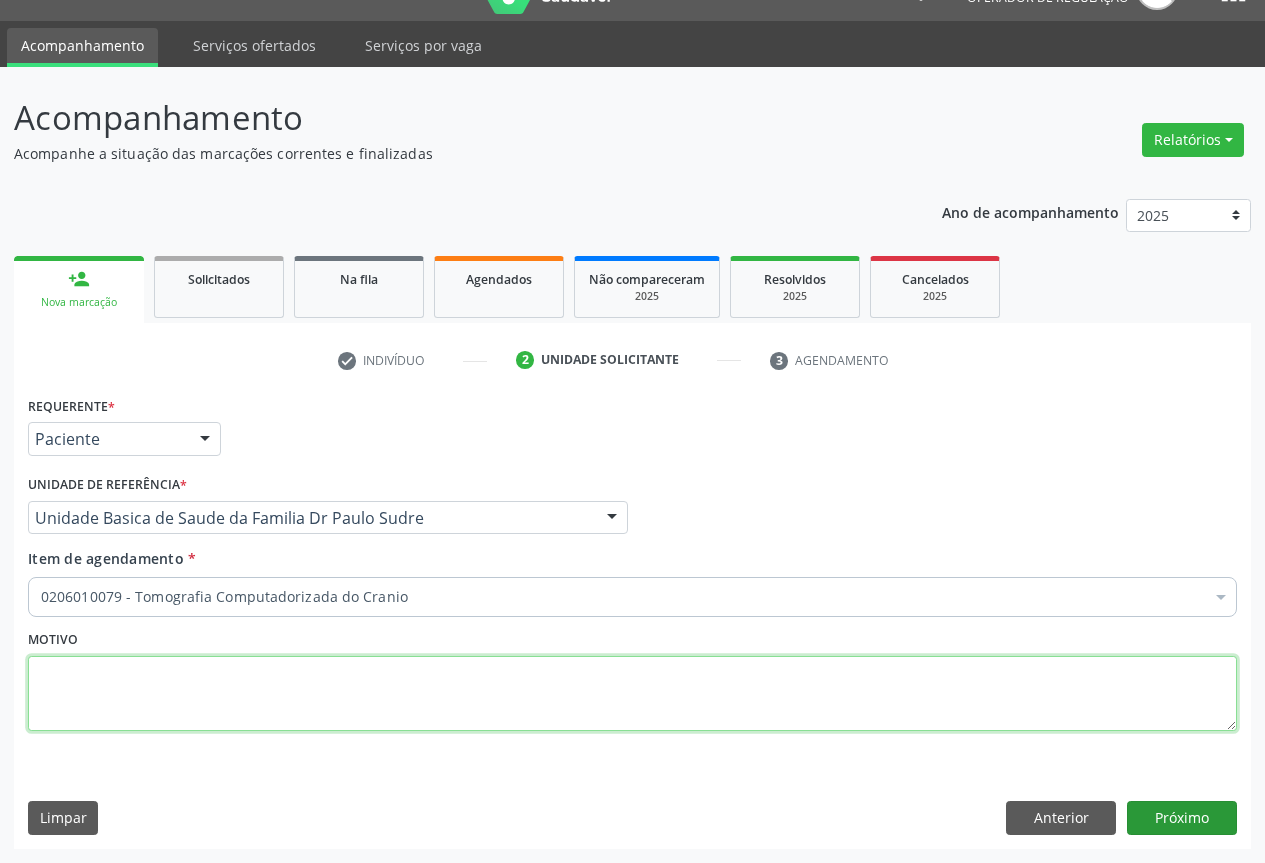 scroll, scrollTop: 0, scrollLeft: 0, axis: both 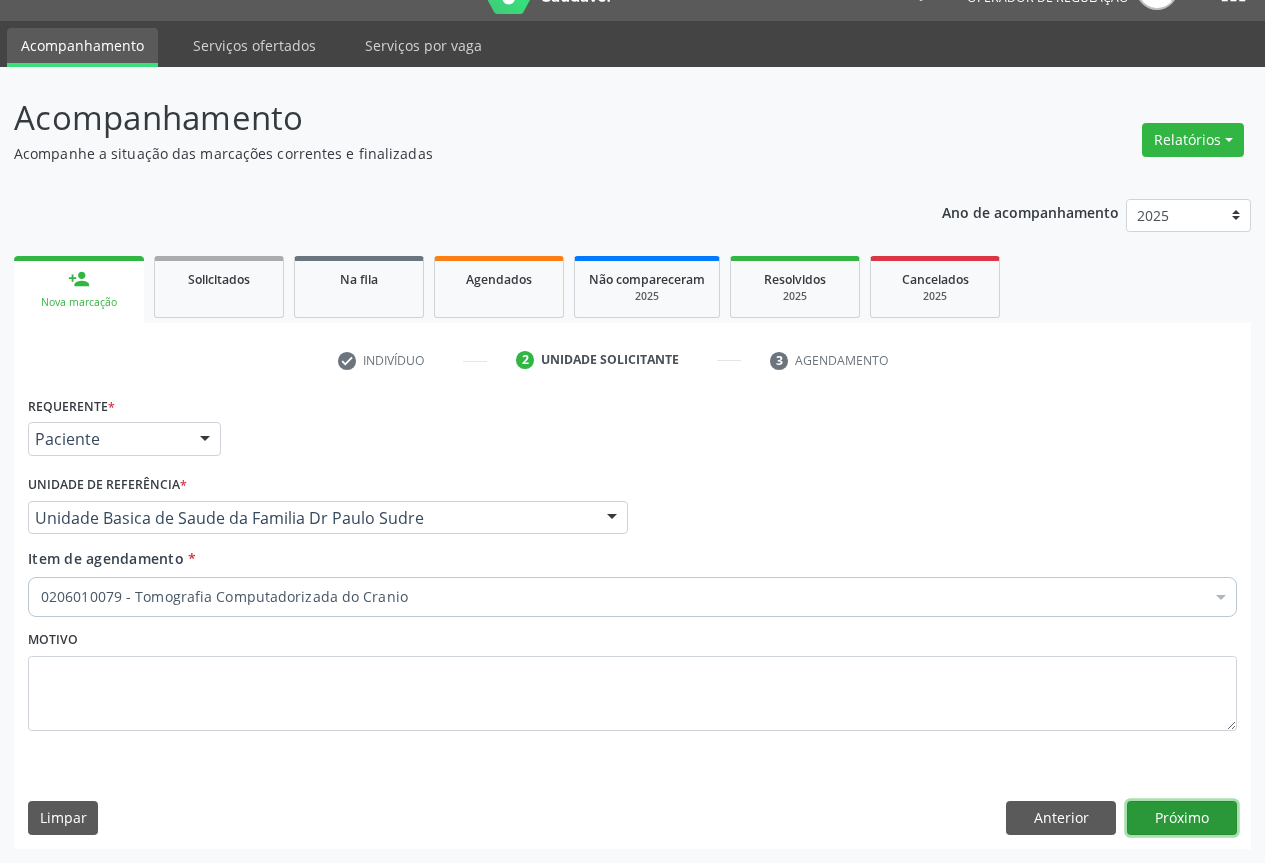 click on "Próximo" at bounding box center [1182, 818] 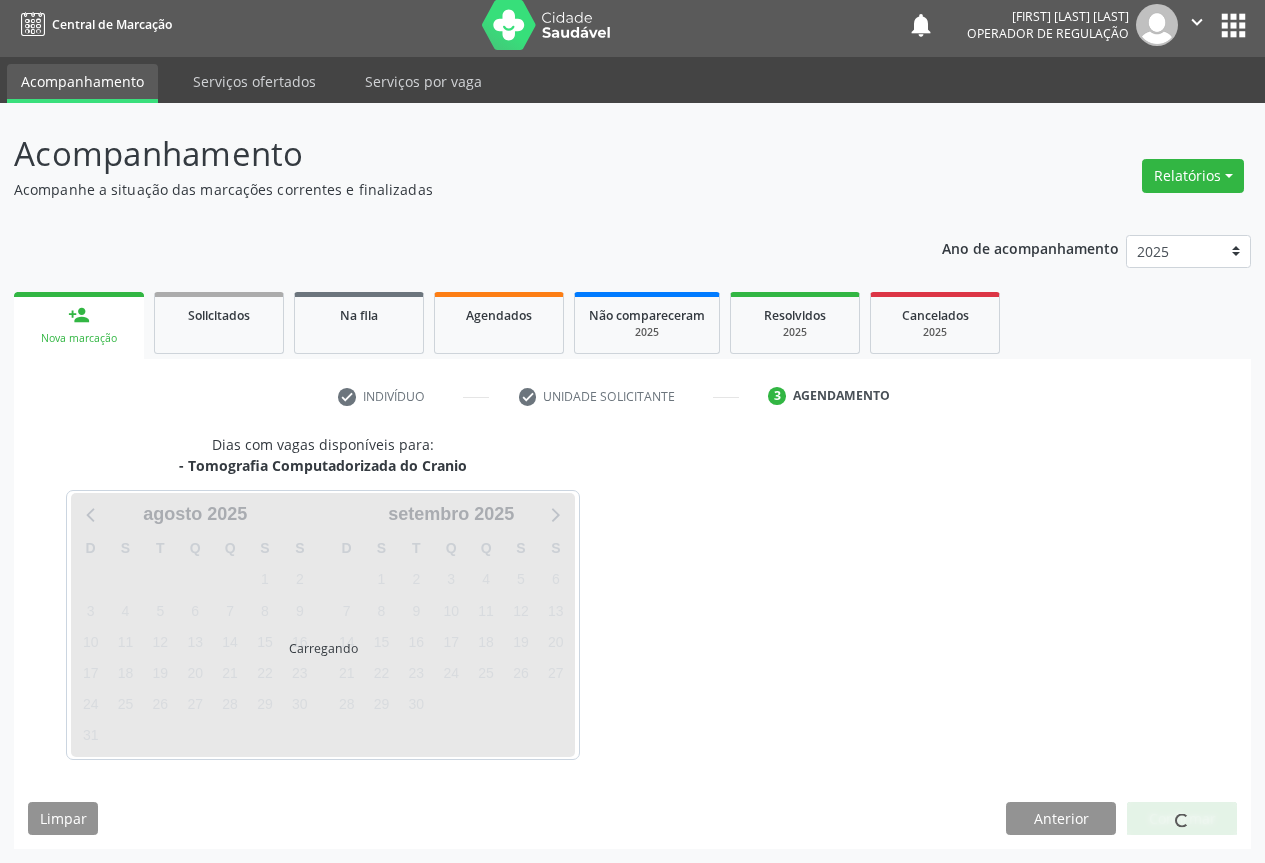 scroll, scrollTop: 43, scrollLeft: 0, axis: vertical 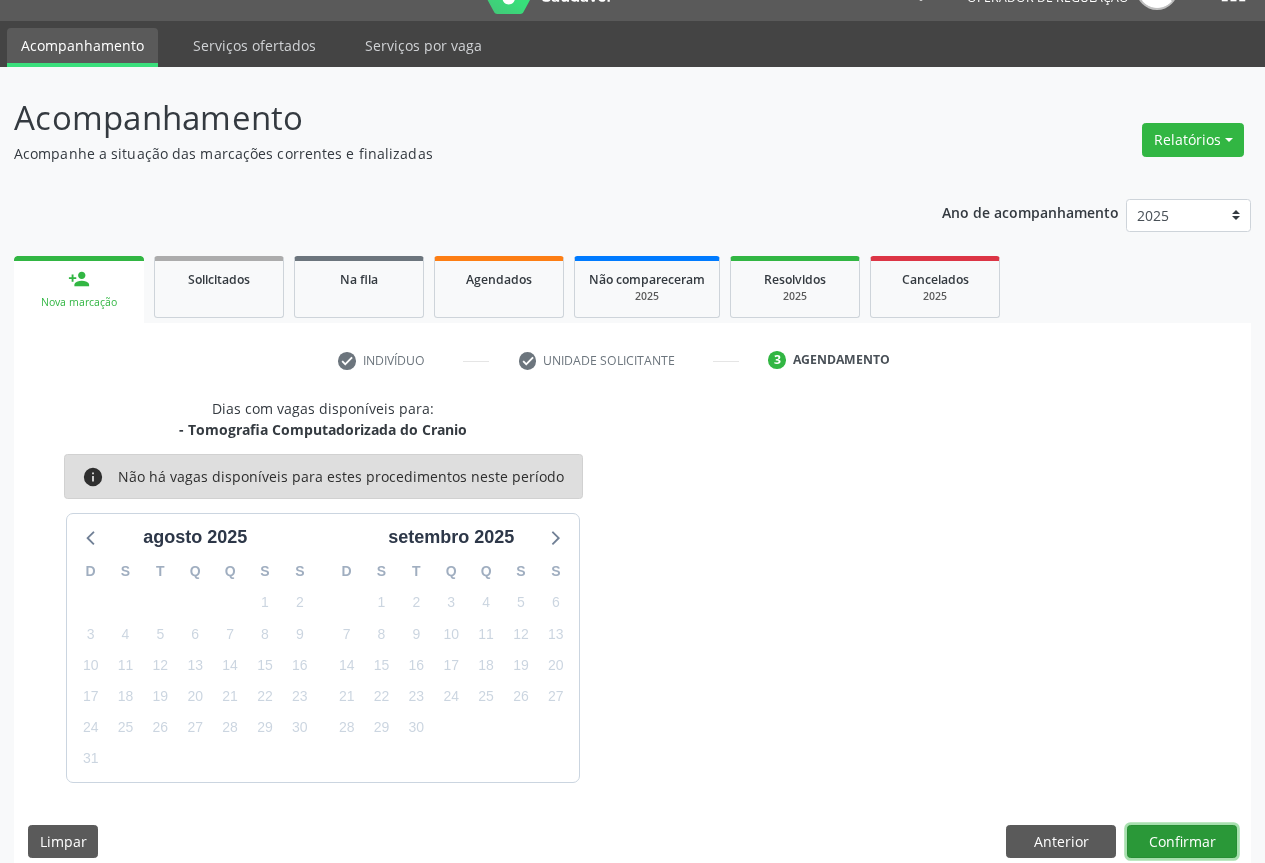 click on "Confirmar" at bounding box center [1182, 842] 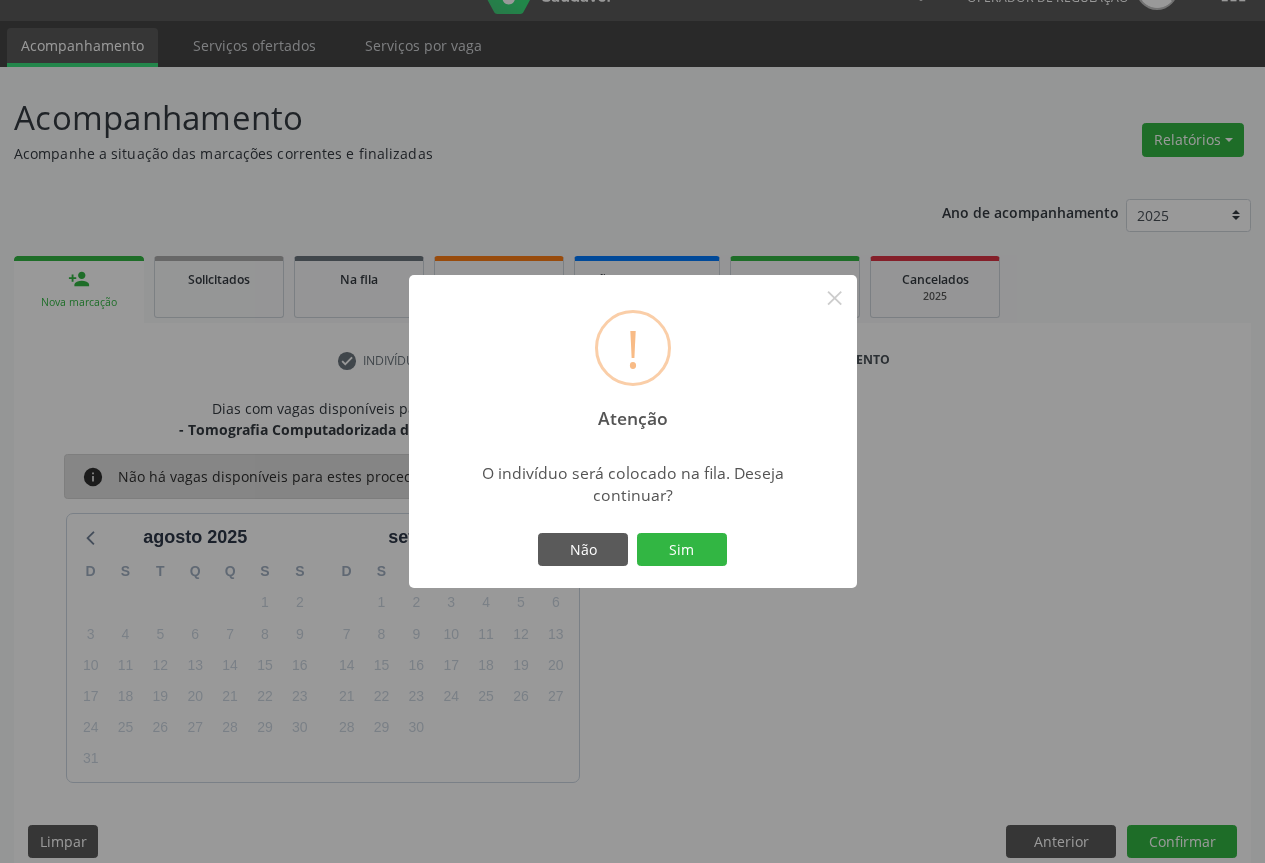 click on "Não Sim" at bounding box center (633, 550) 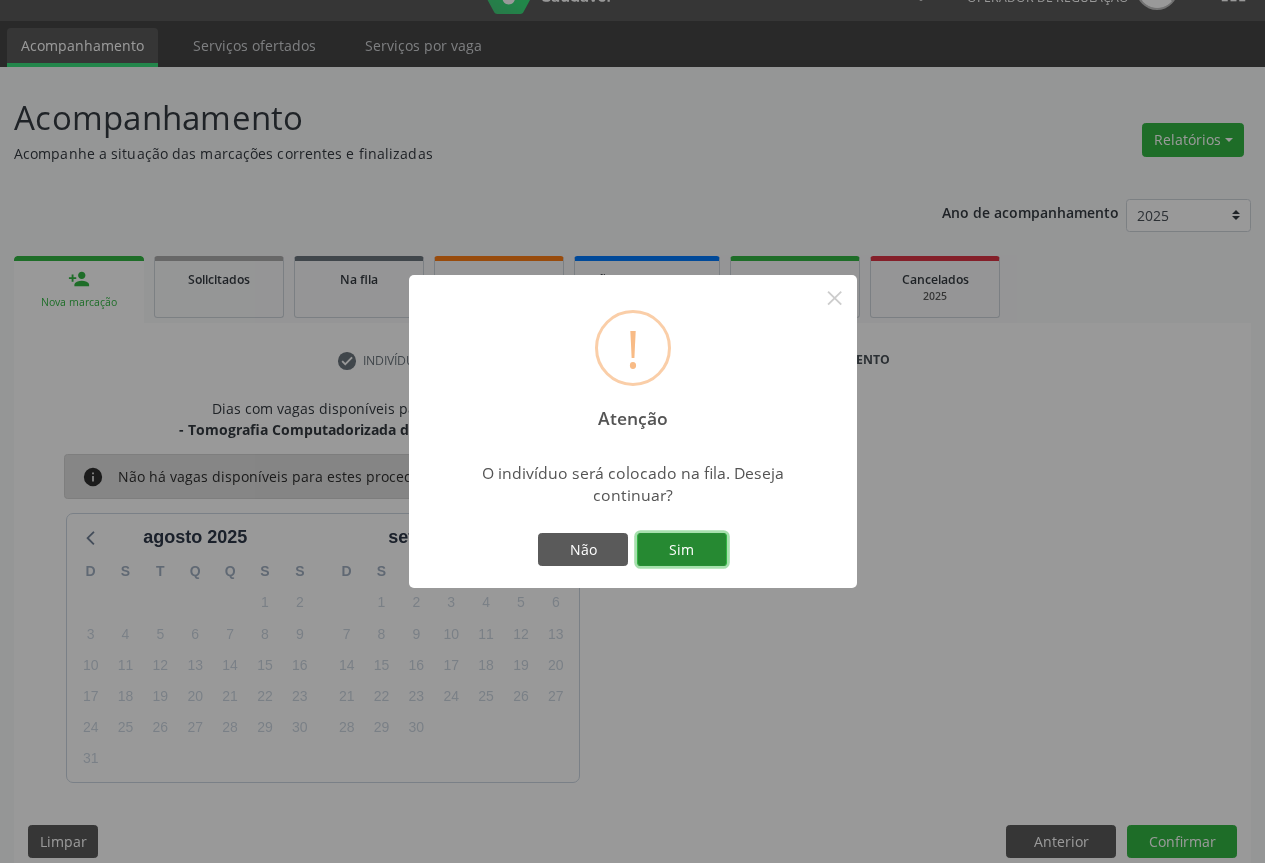 click on "Sim" at bounding box center [682, 550] 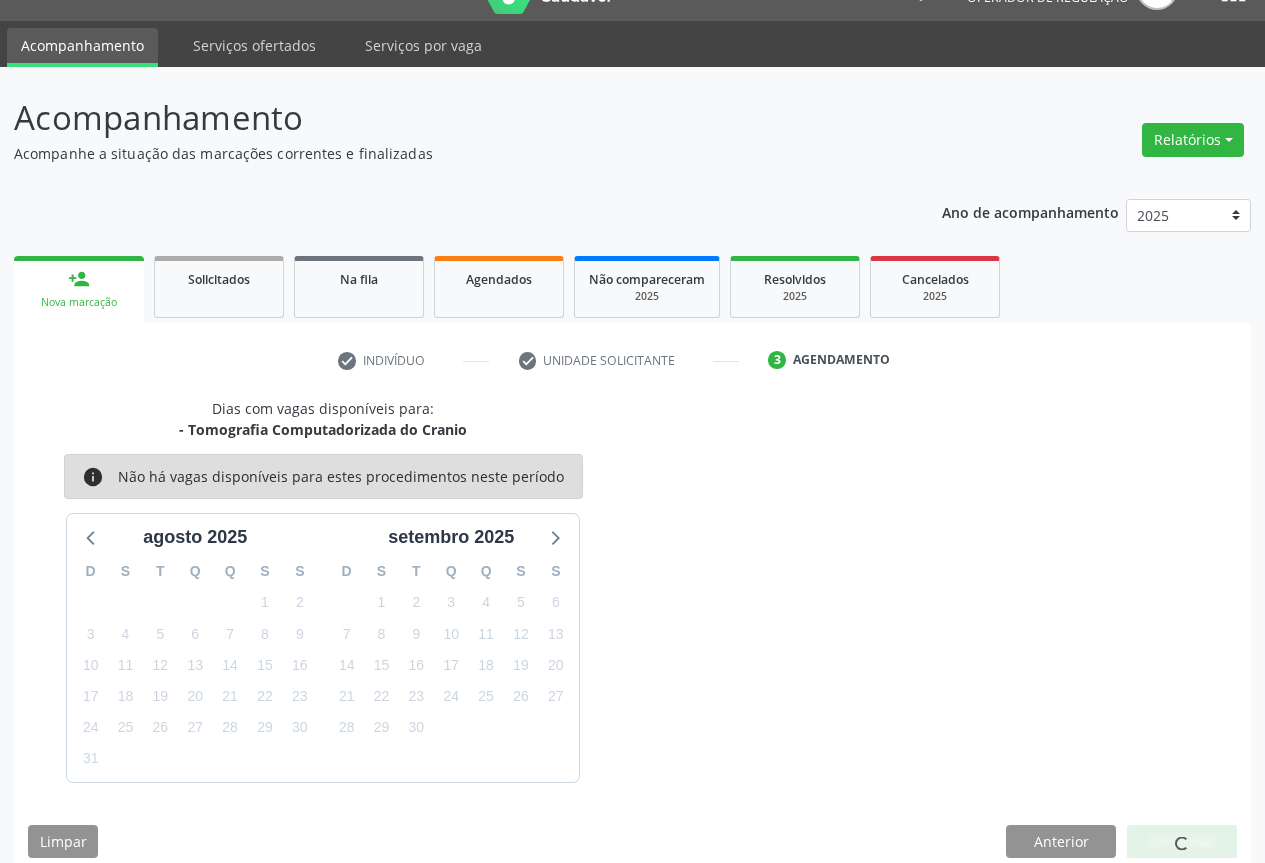 scroll, scrollTop: 0, scrollLeft: 0, axis: both 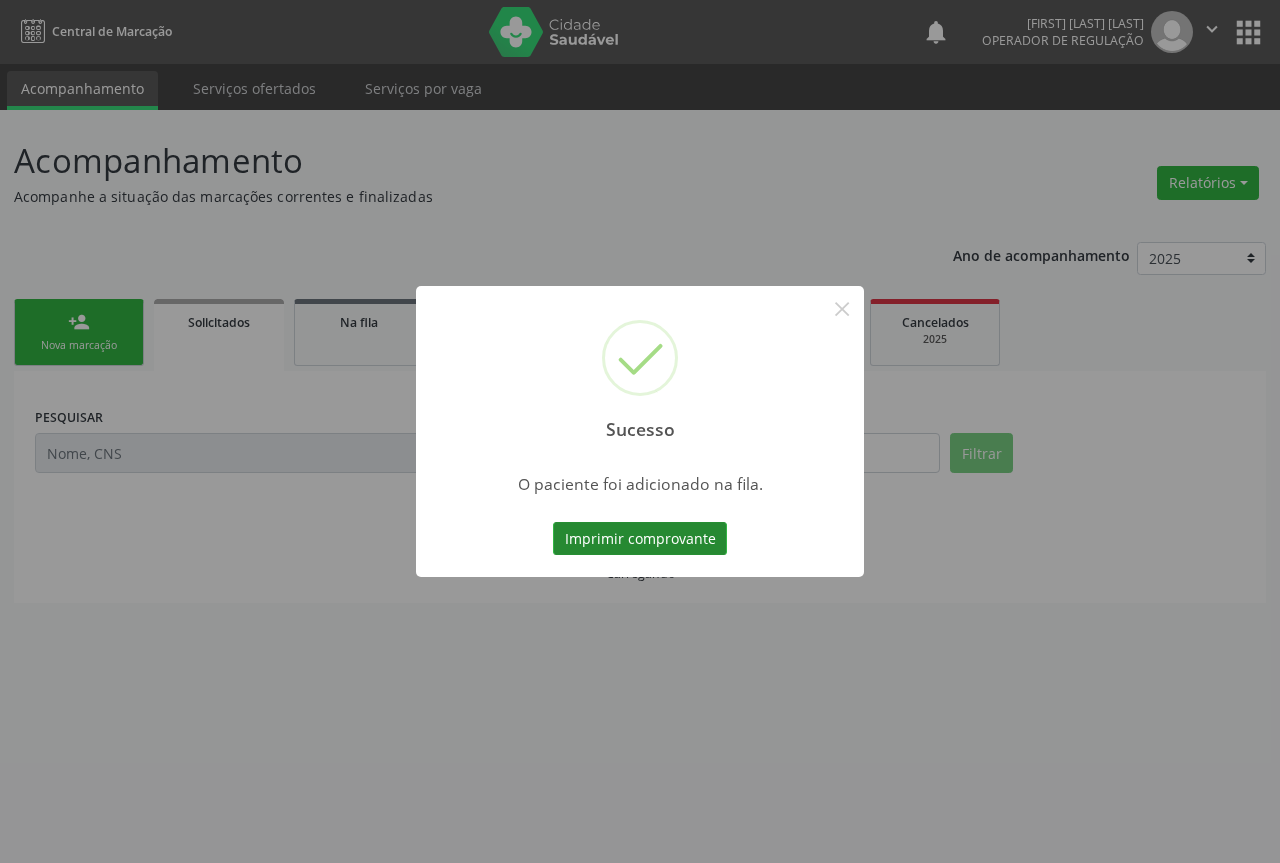 click on "Imprimir comprovante" at bounding box center (640, 539) 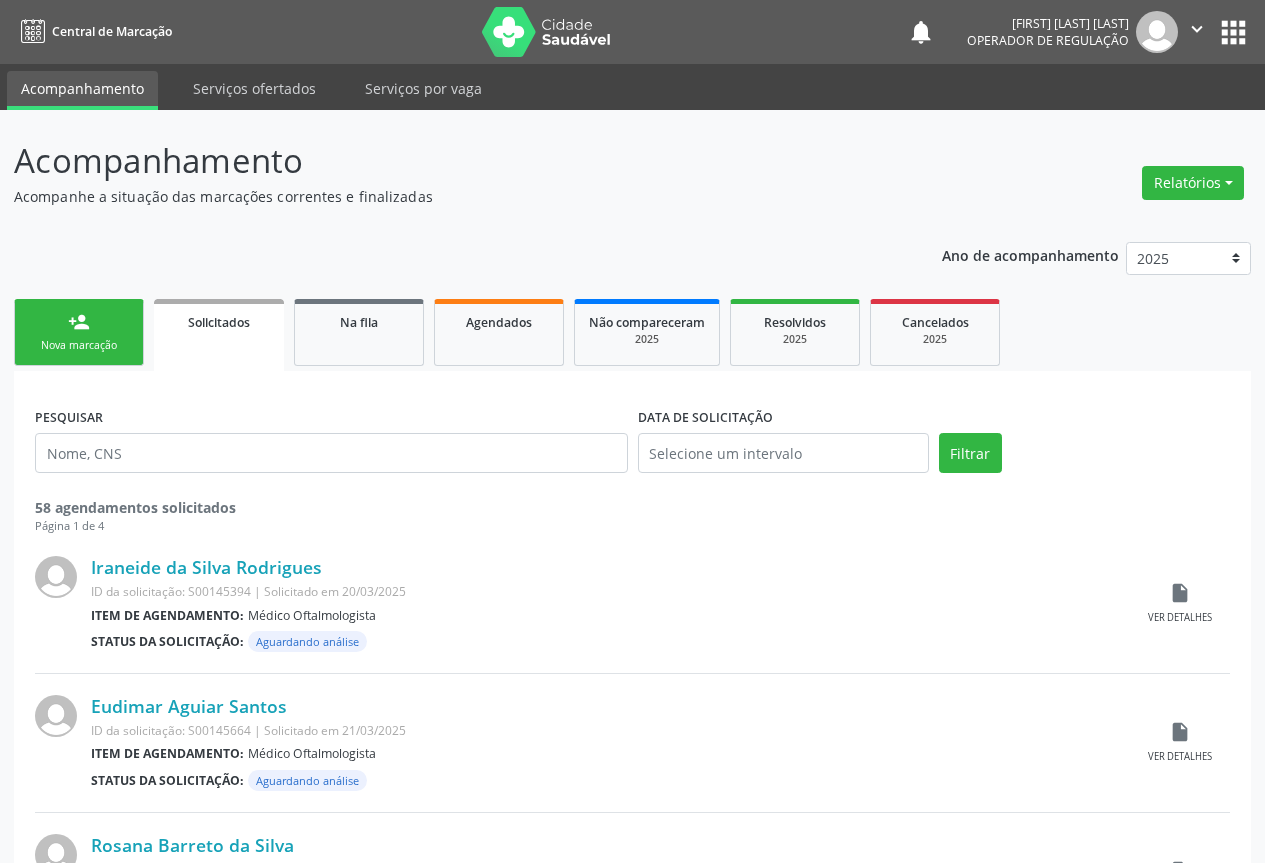click on "Nova marcação" at bounding box center (79, 345) 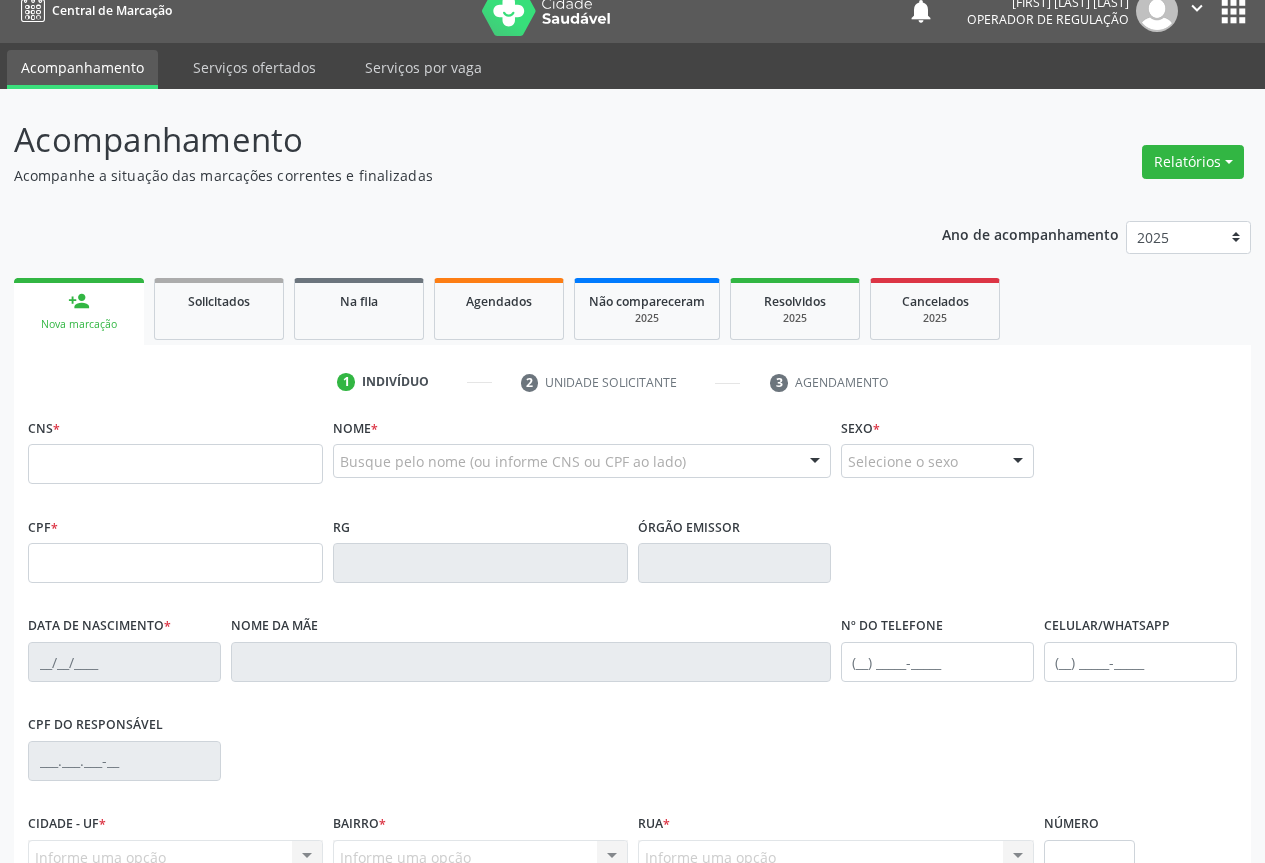 scroll, scrollTop: 0, scrollLeft: 0, axis: both 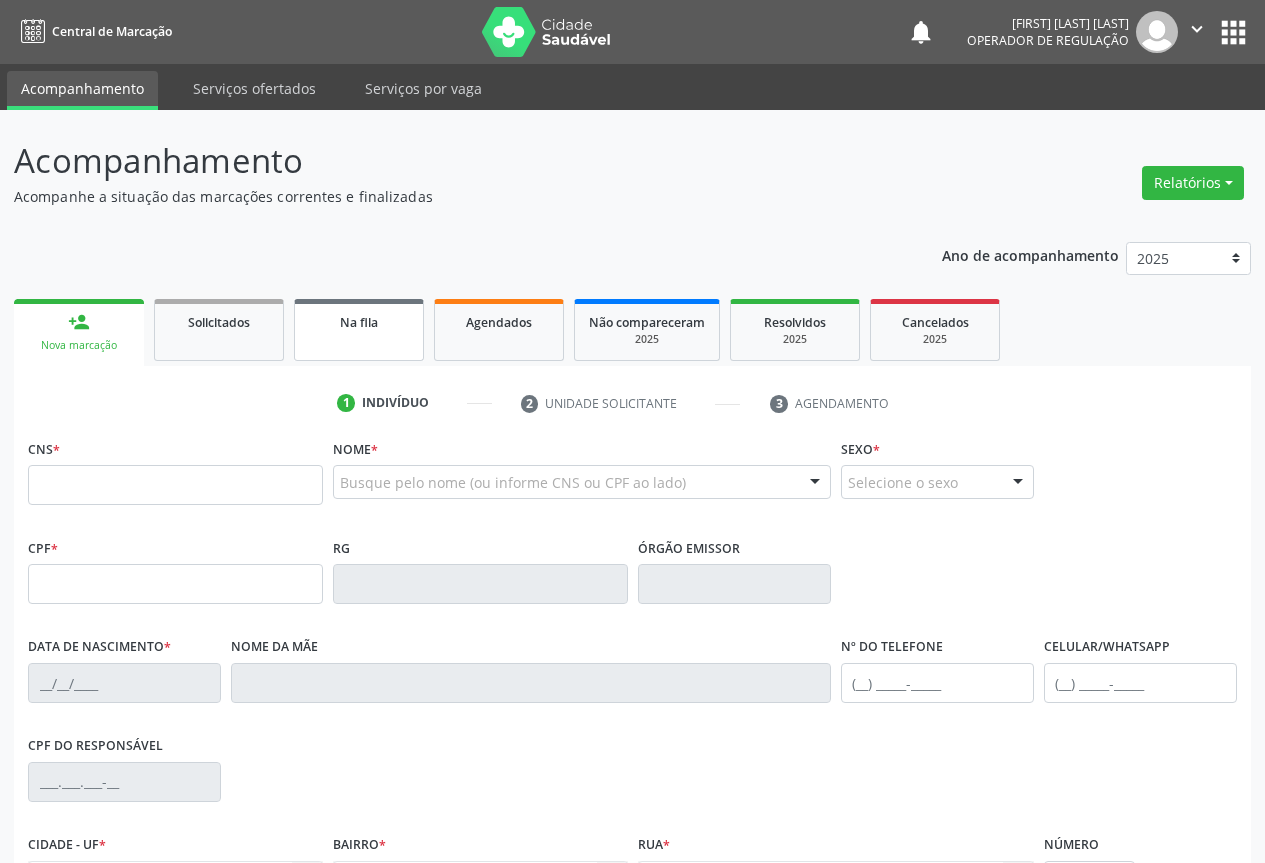 click on "Na fila" at bounding box center [359, 330] 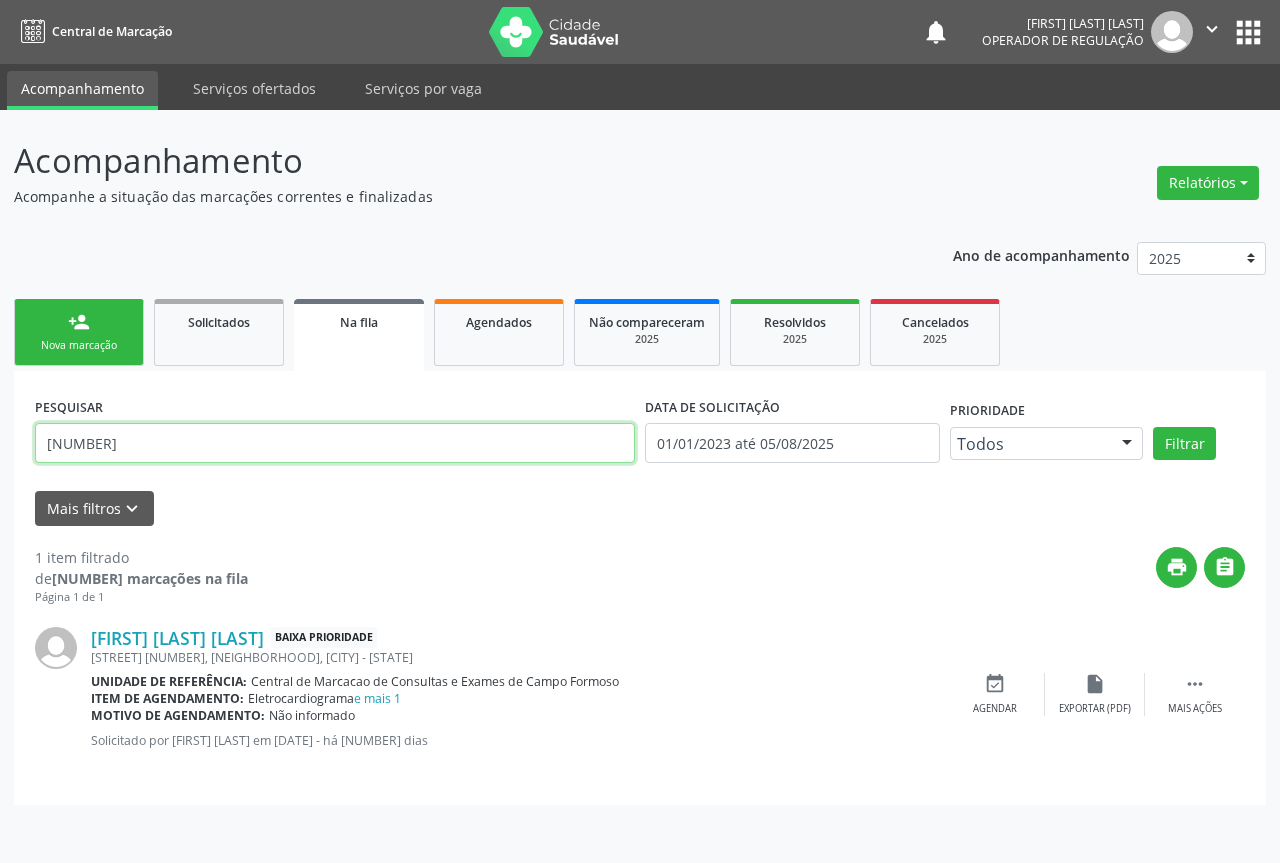 click on "702509384096136" at bounding box center (335, 443) 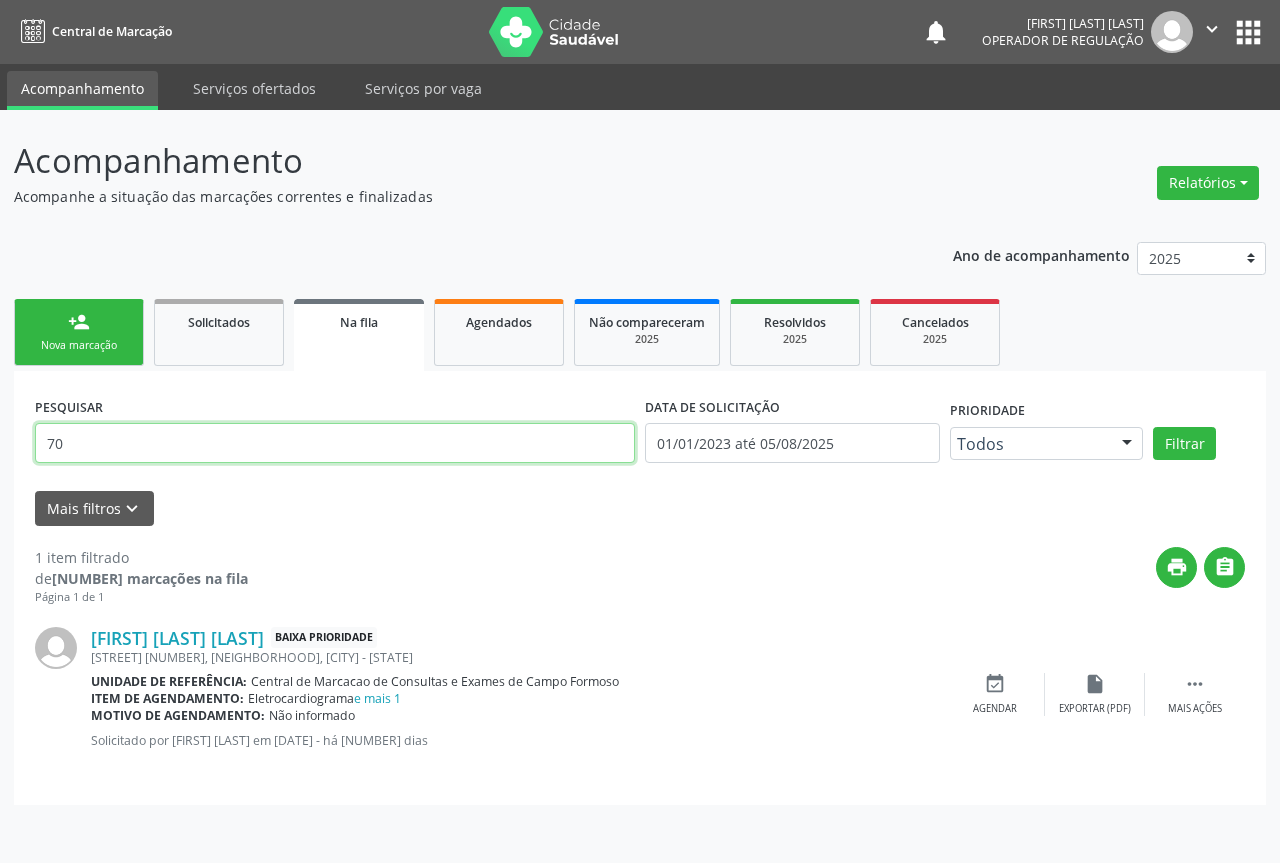 type on "7" 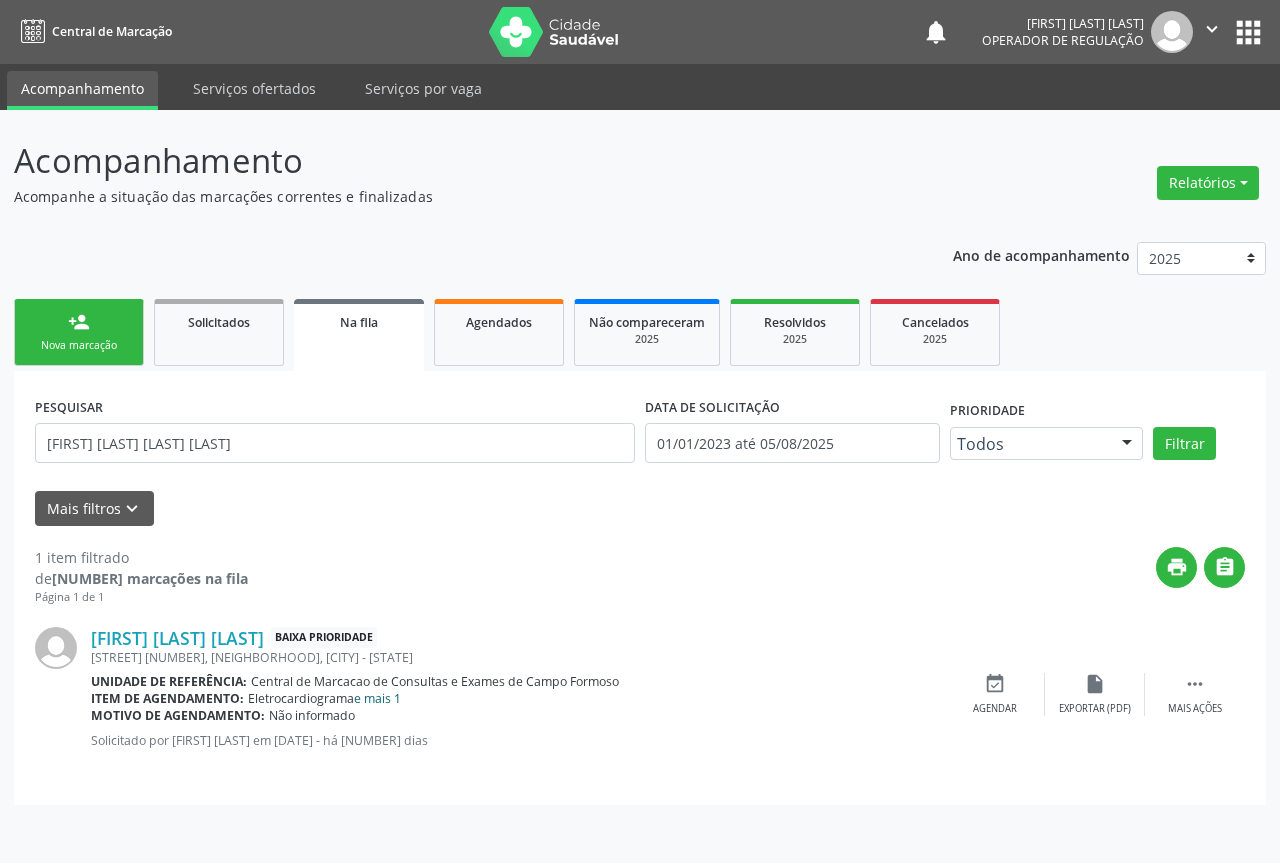 click on "e mais 1" at bounding box center [377, 698] 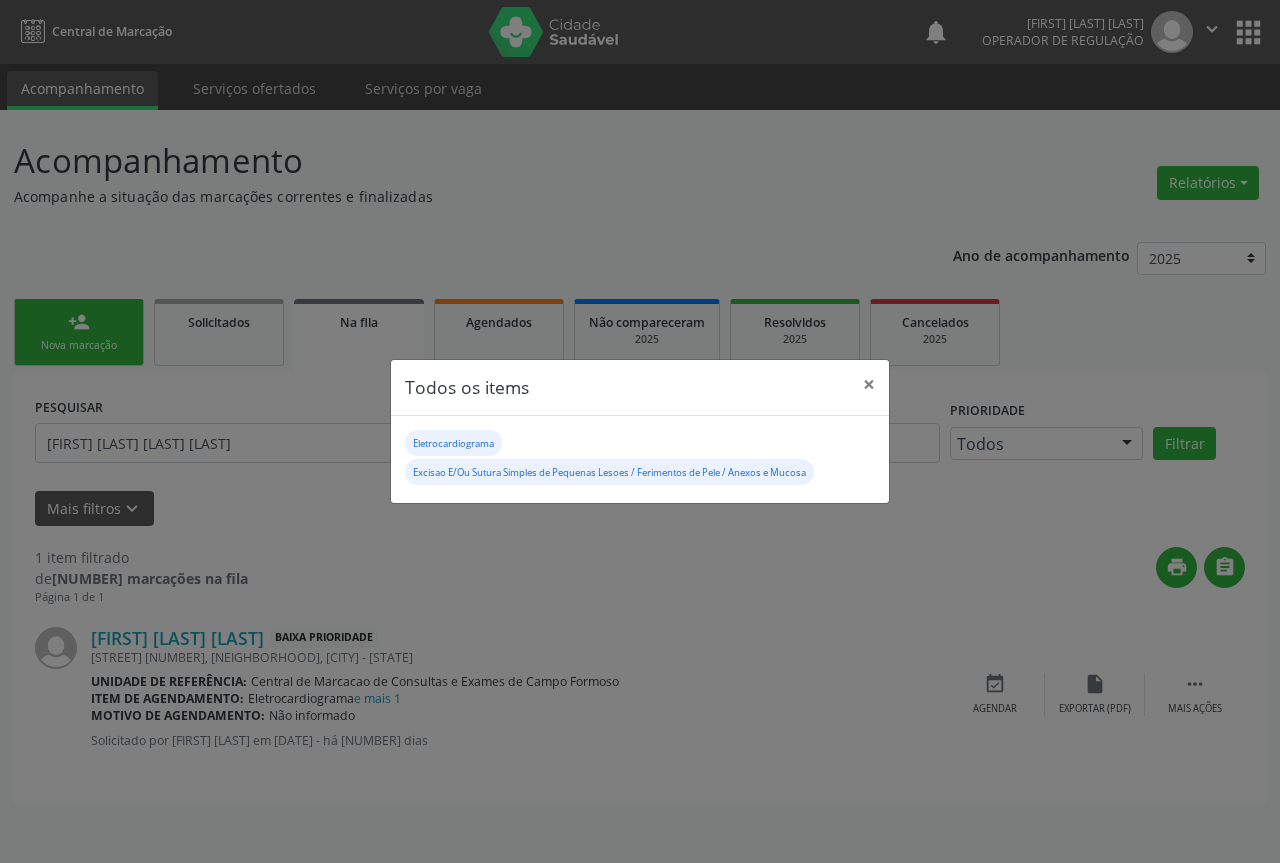 click on "Todos os items × Eletrocardiograma Excisao E/Ou Sutura Simples de Pequenas Lesoes / Ferimentos de Pele / Anexos e Mucosa" at bounding box center (640, 431) 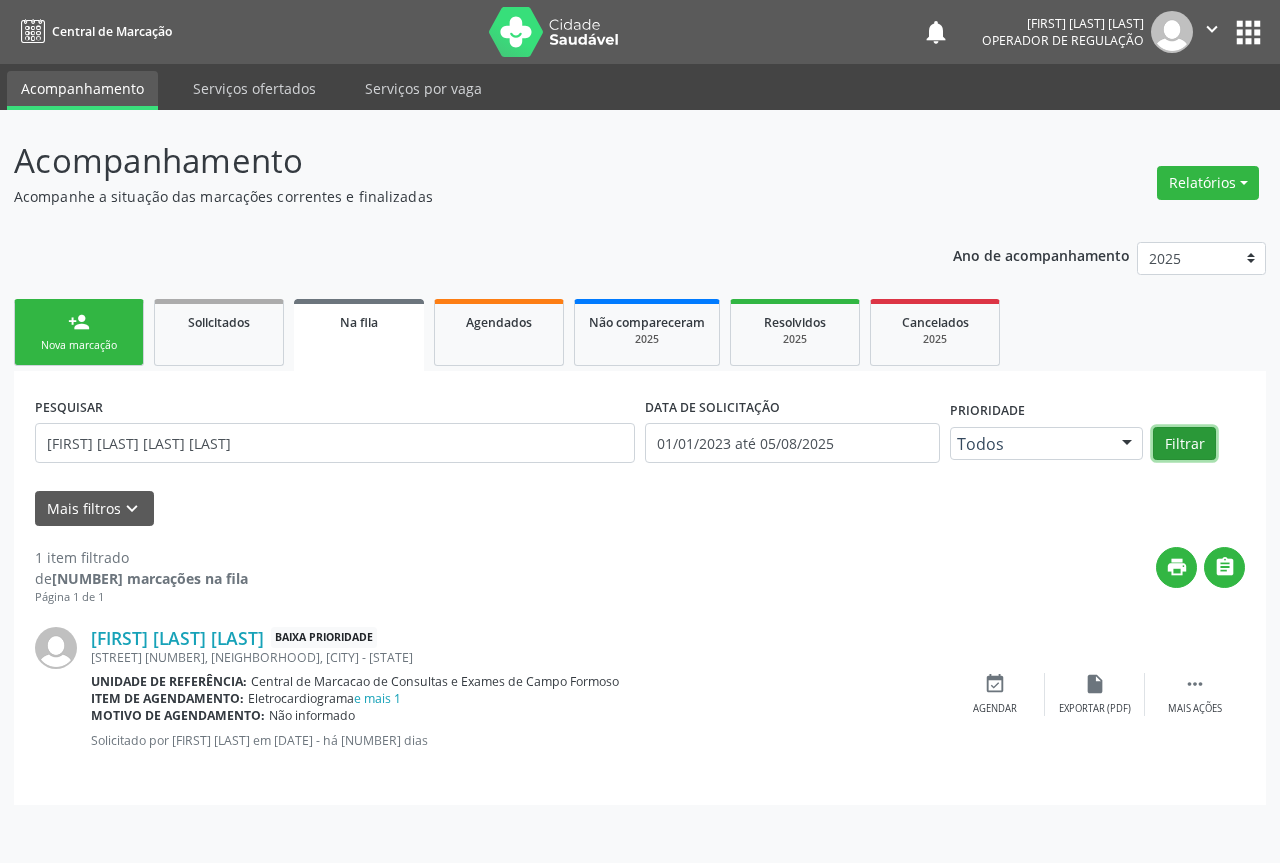 click on "Filtrar" at bounding box center [1184, 444] 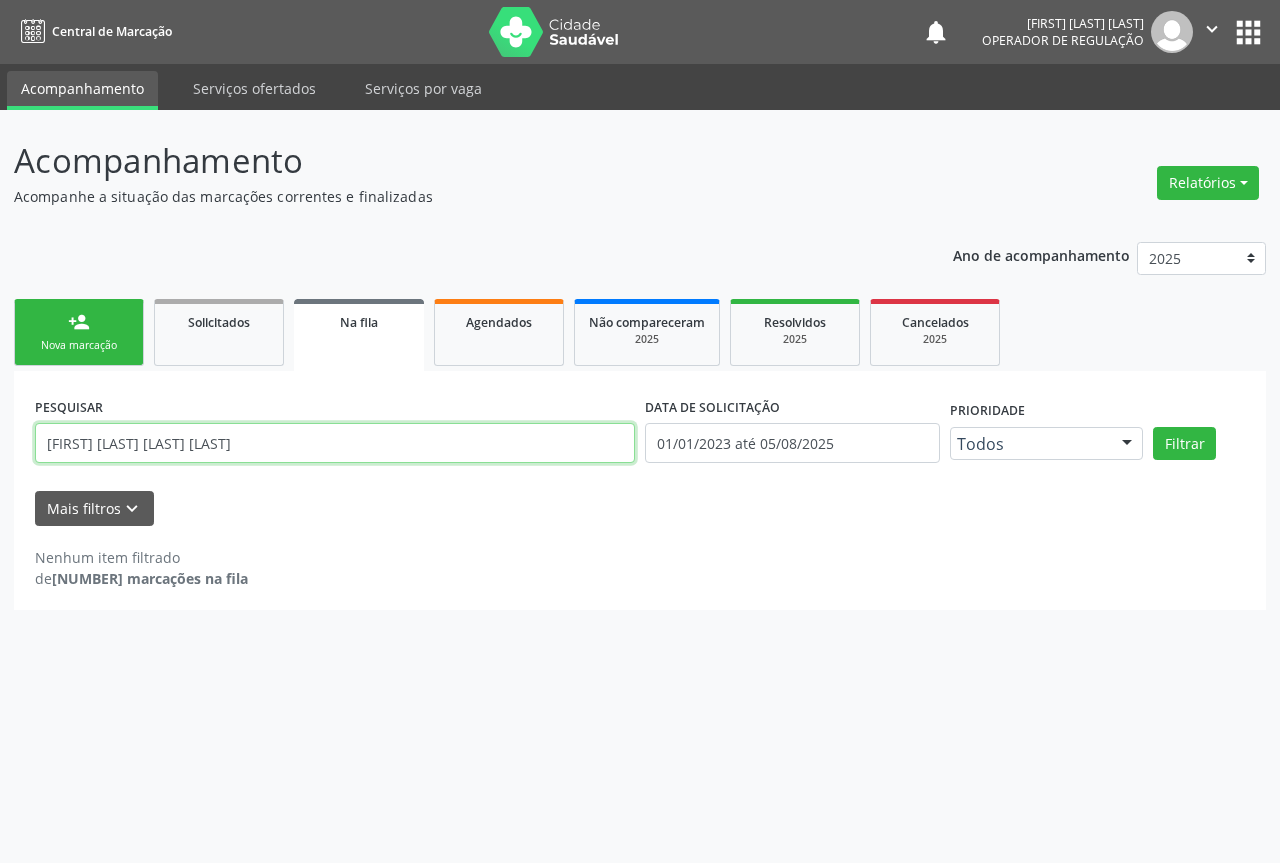 click on "PEDRO ULISSES DE LIMA" at bounding box center (335, 443) 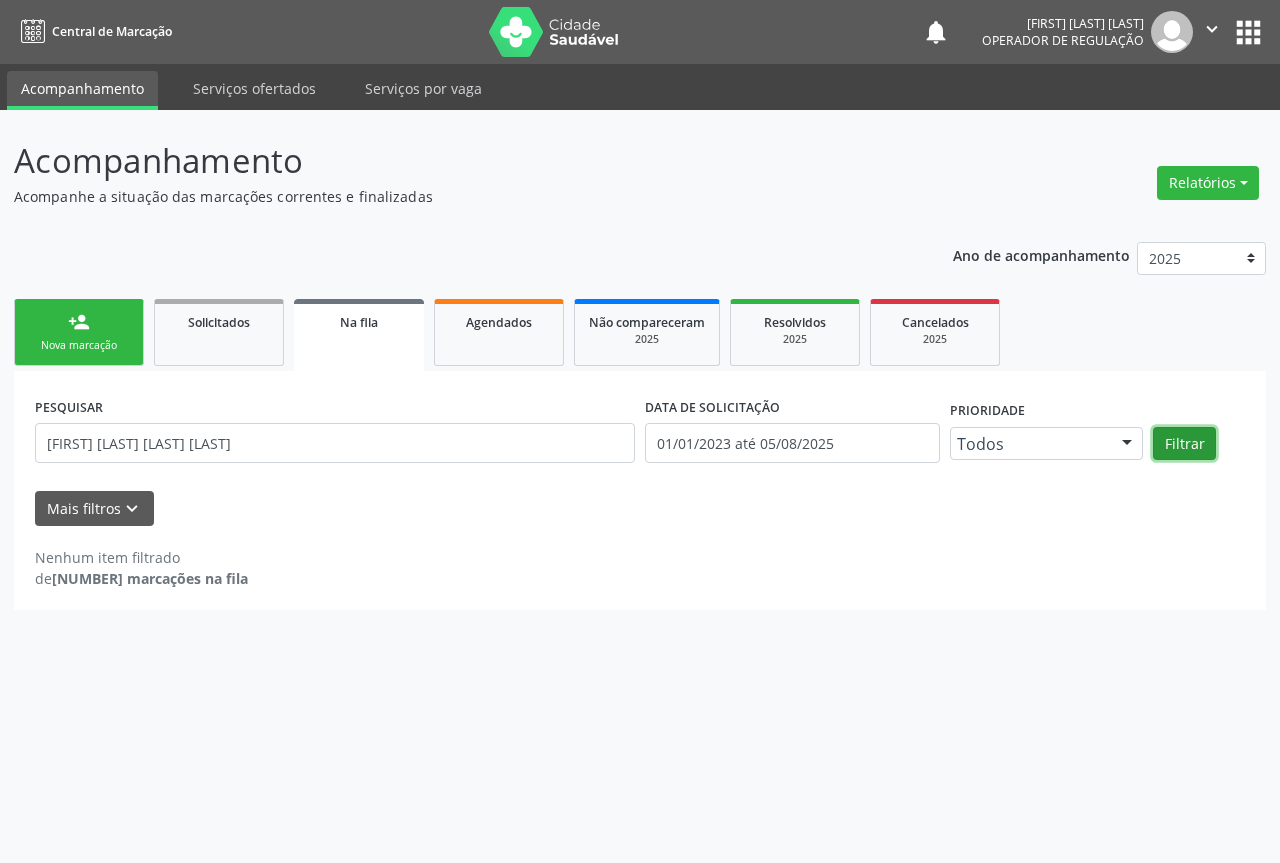 click on "Filtrar" at bounding box center [1184, 444] 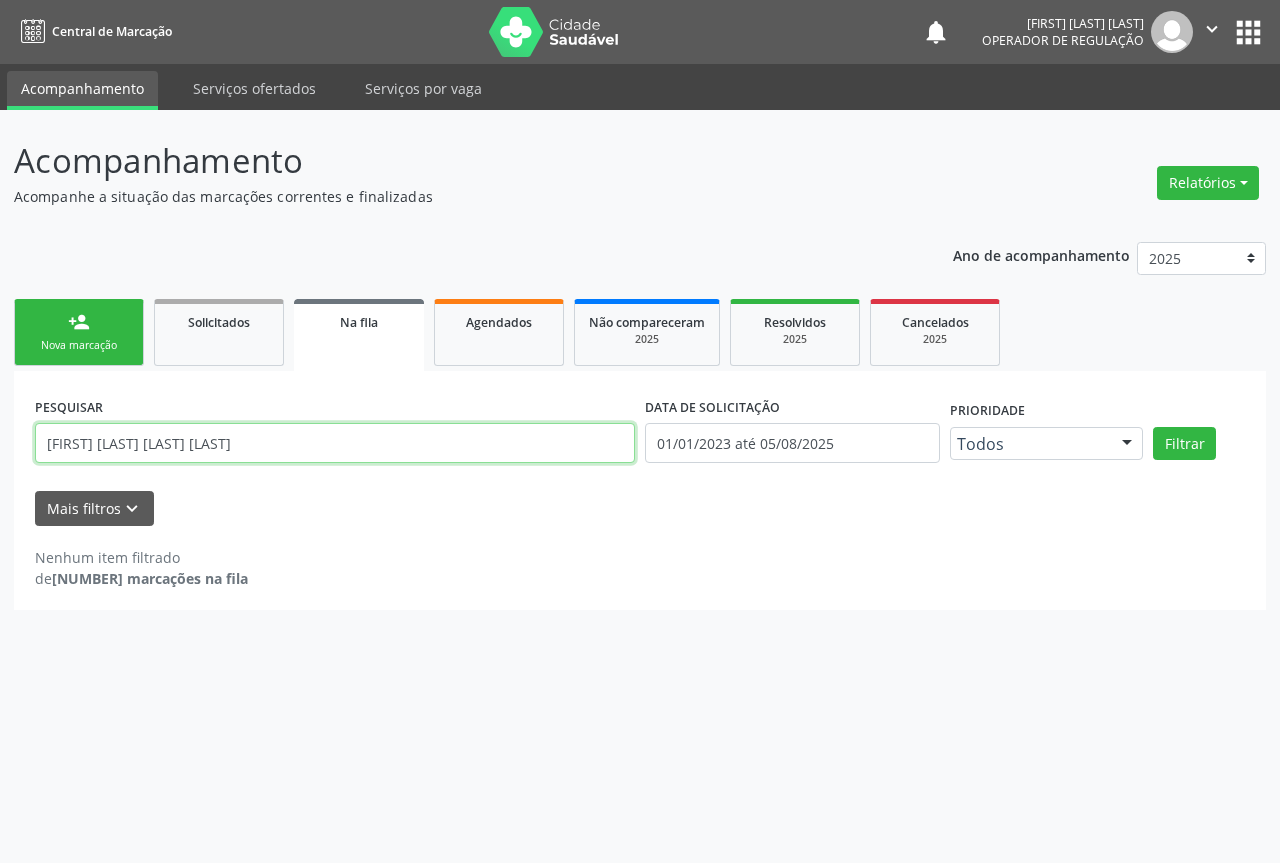 drag, startPoint x: 123, startPoint y: 439, endPoint x: 139, endPoint y: 433, distance: 17.088007 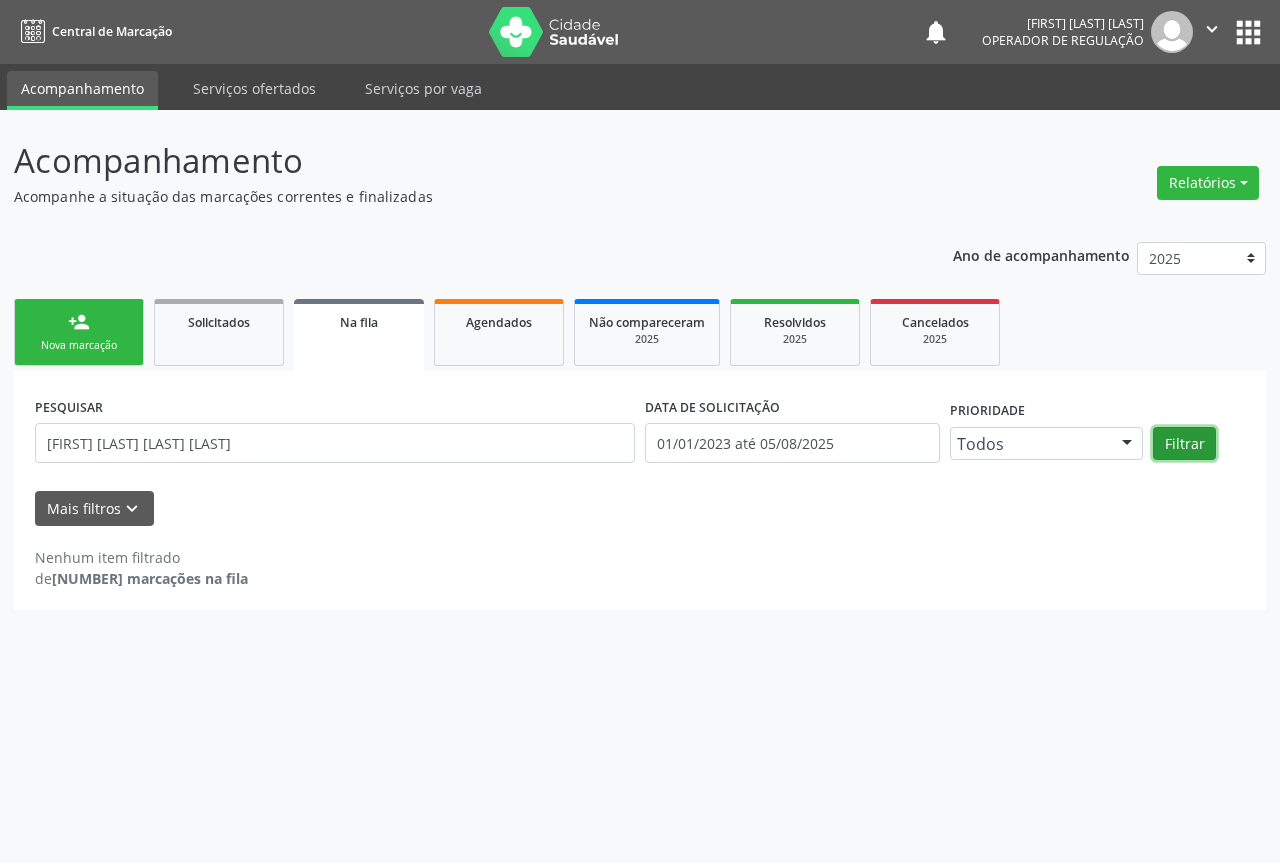 click on "Filtrar" at bounding box center (1184, 444) 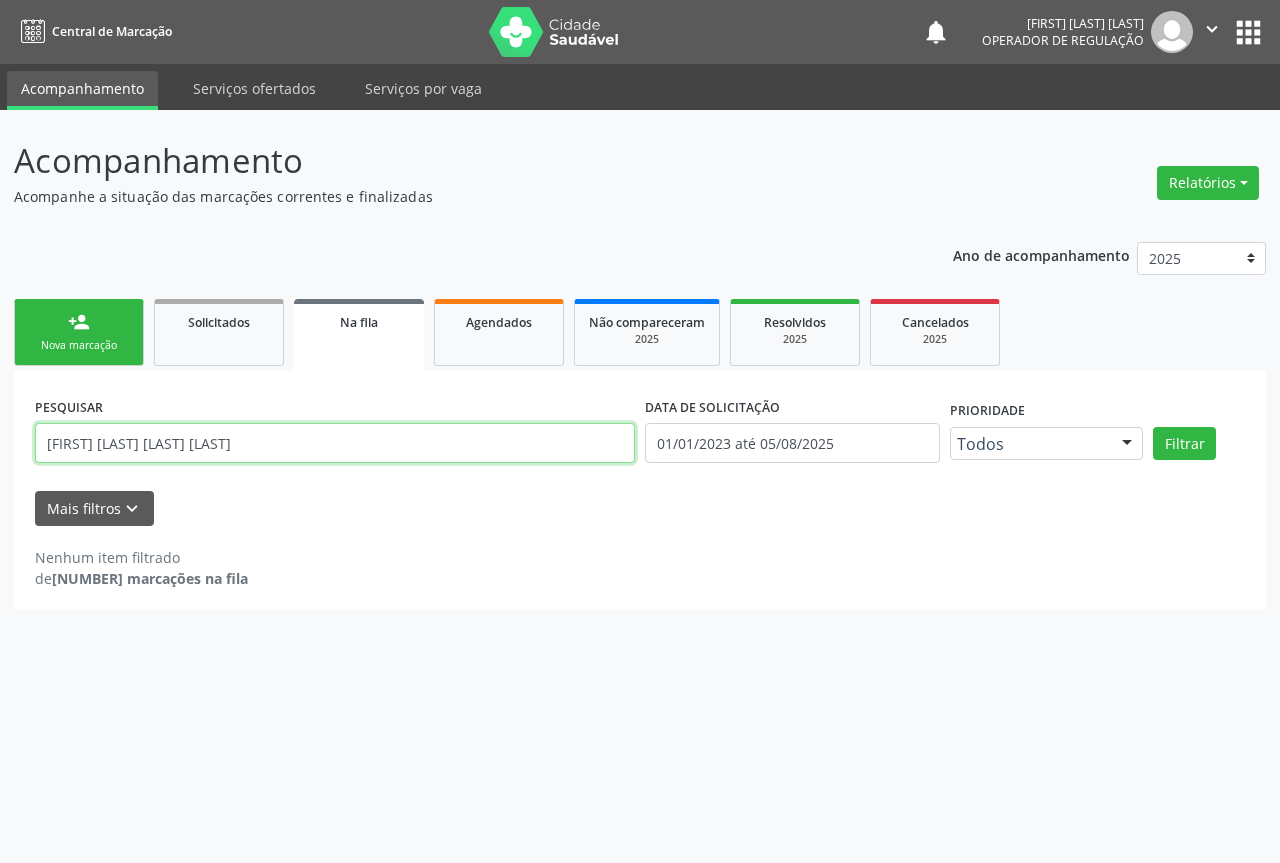 drag, startPoint x: 230, startPoint y: 441, endPoint x: 321, endPoint y: 391, distance: 103.8316 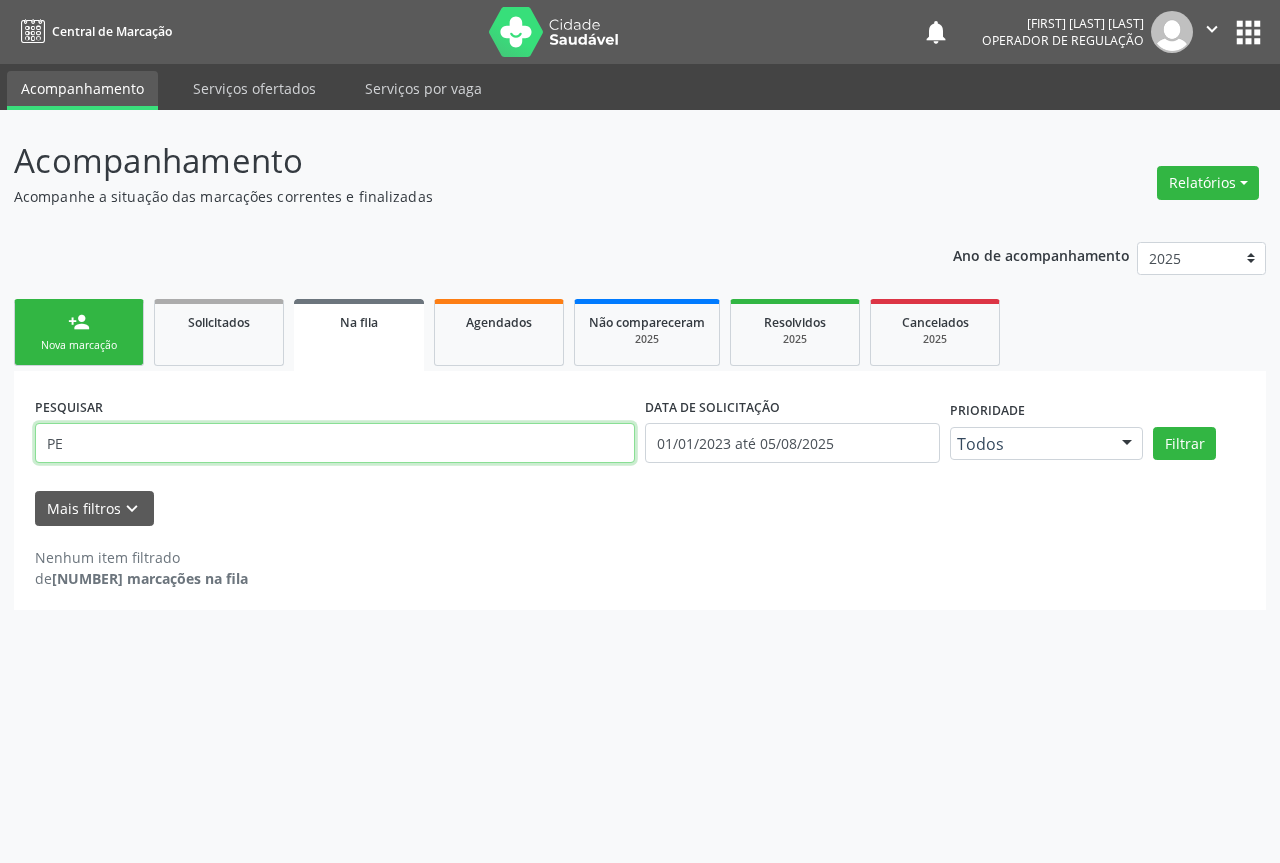 type on "P" 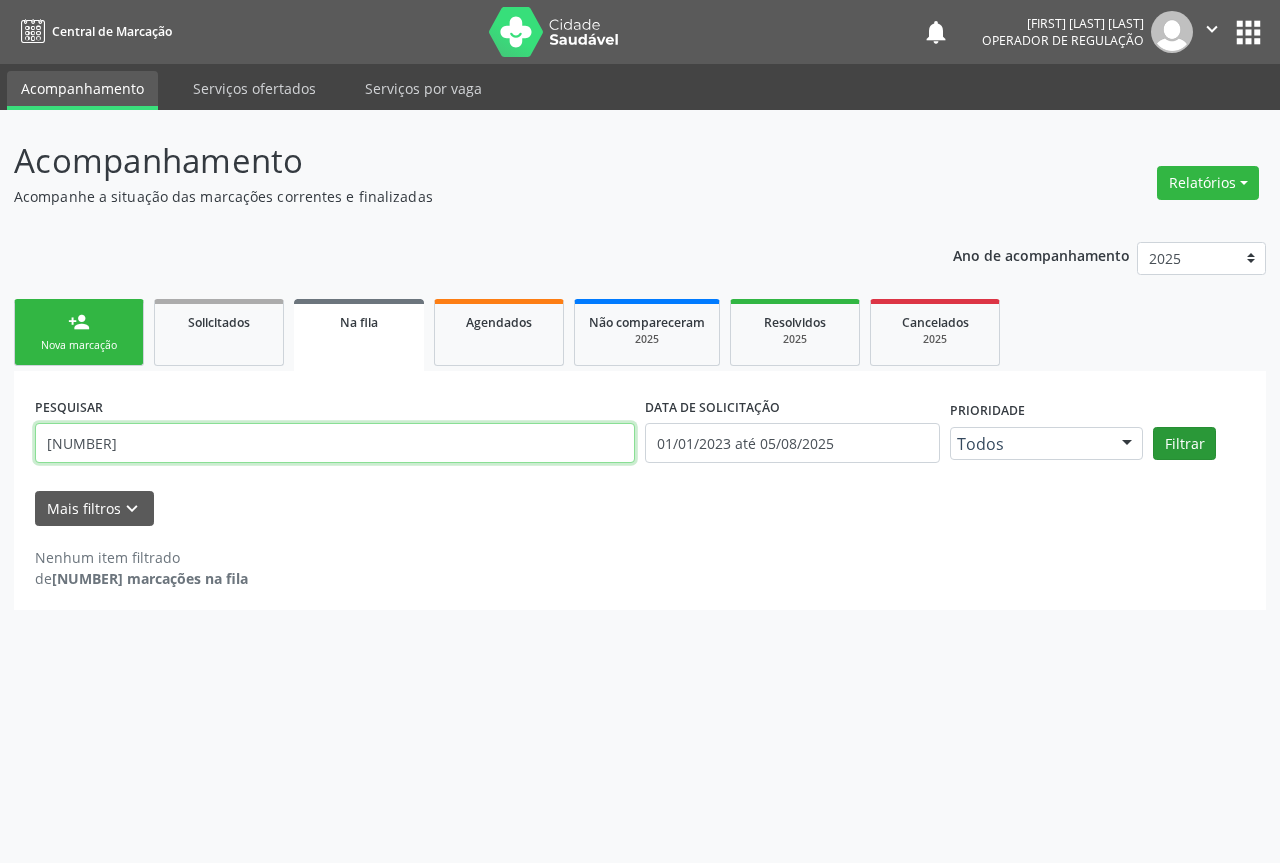 type on "[PHONE]" 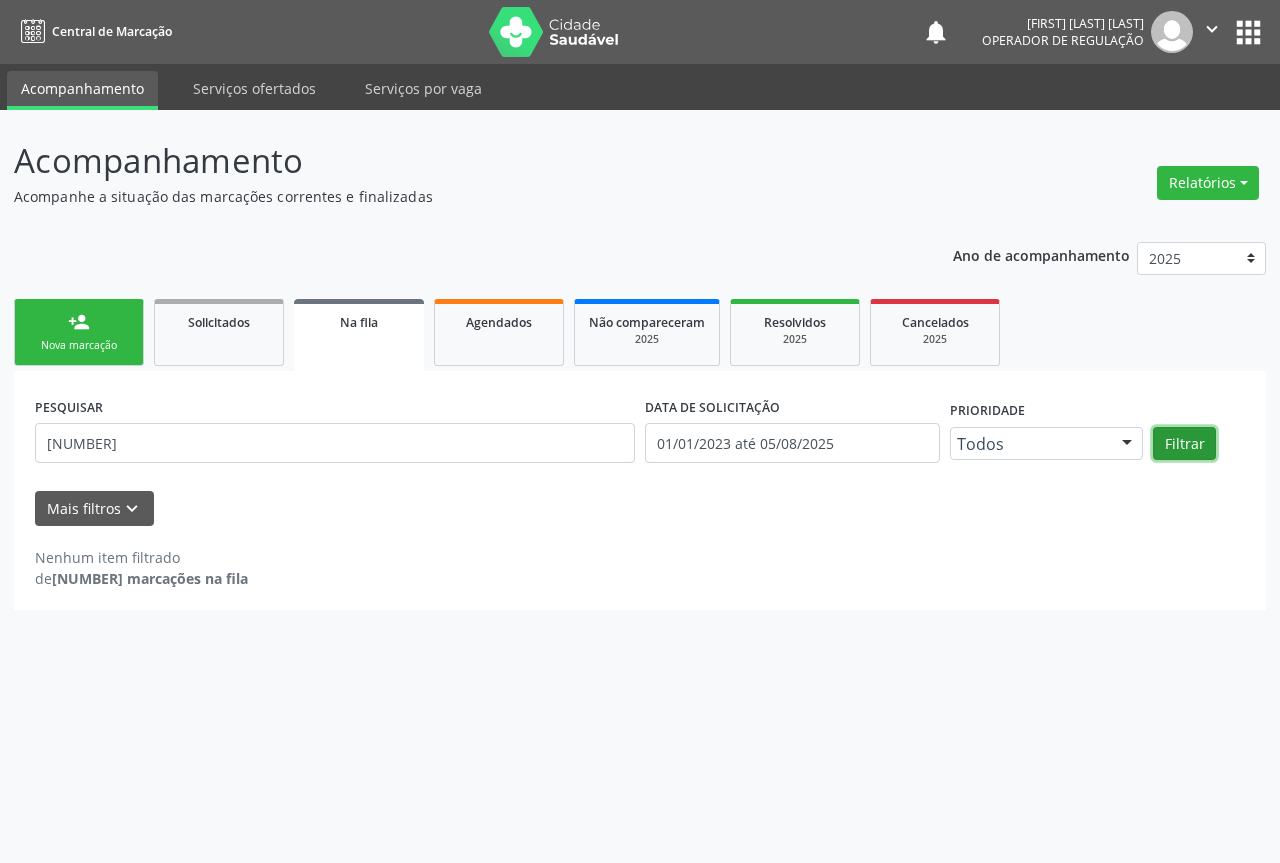 click on "Filtrar" at bounding box center [1184, 444] 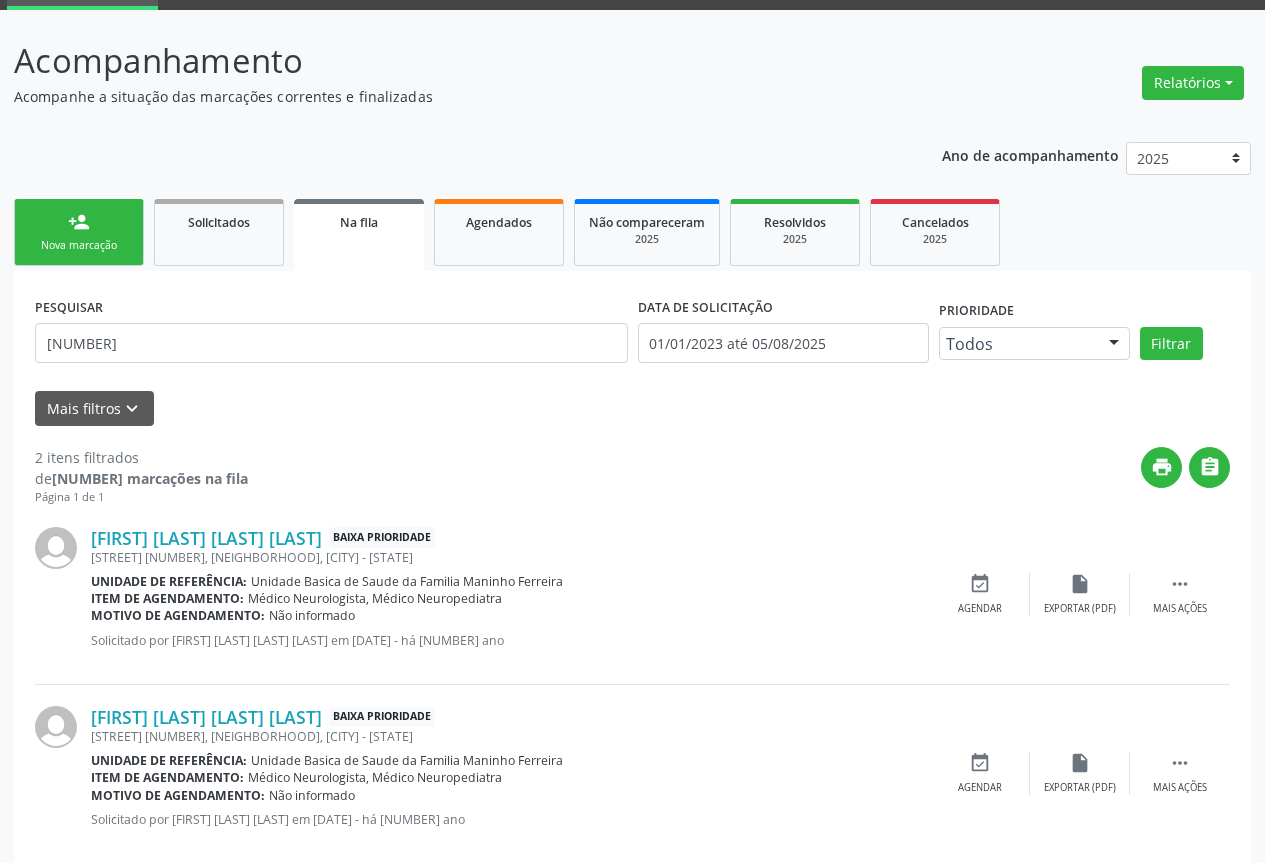 scroll, scrollTop: 135, scrollLeft: 0, axis: vertical 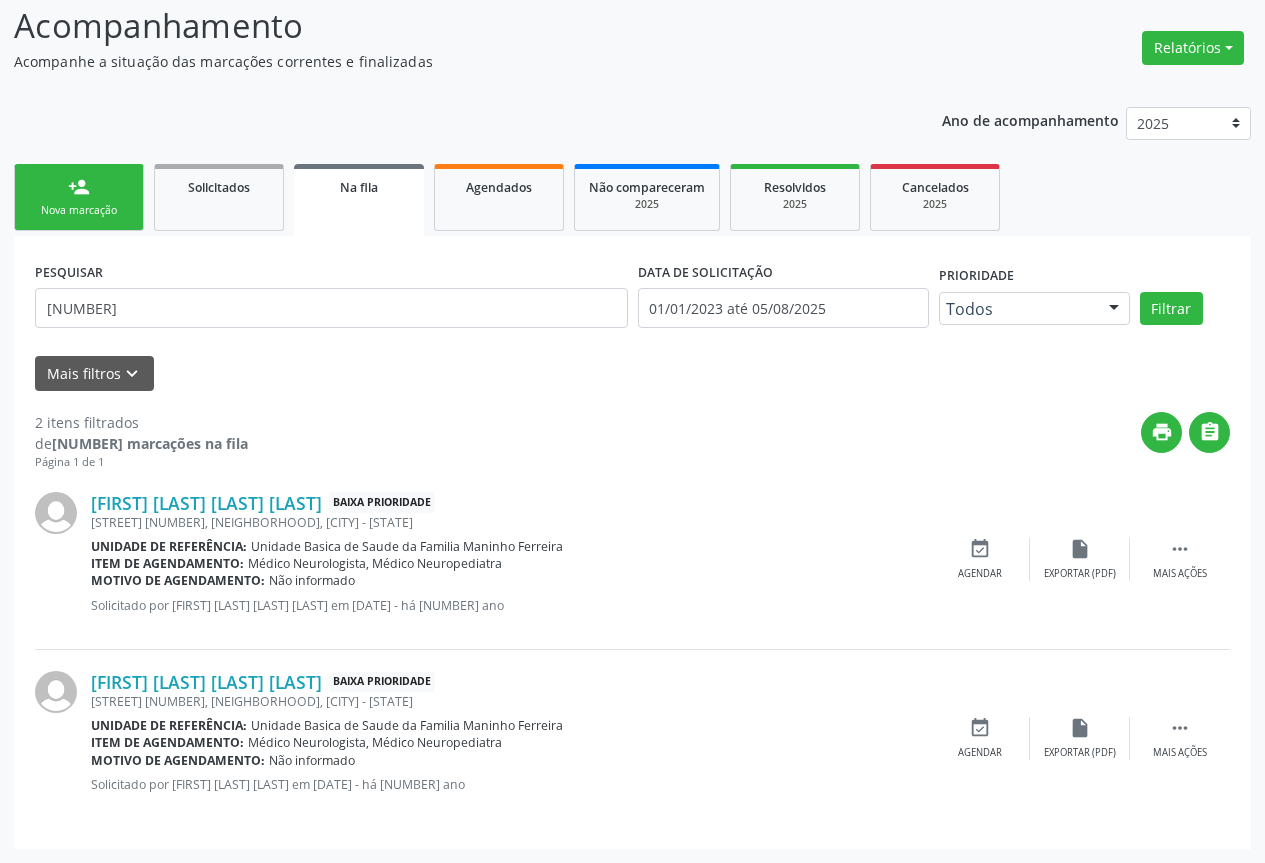 click on "Nova marcação" at bounding box center (79, 210) 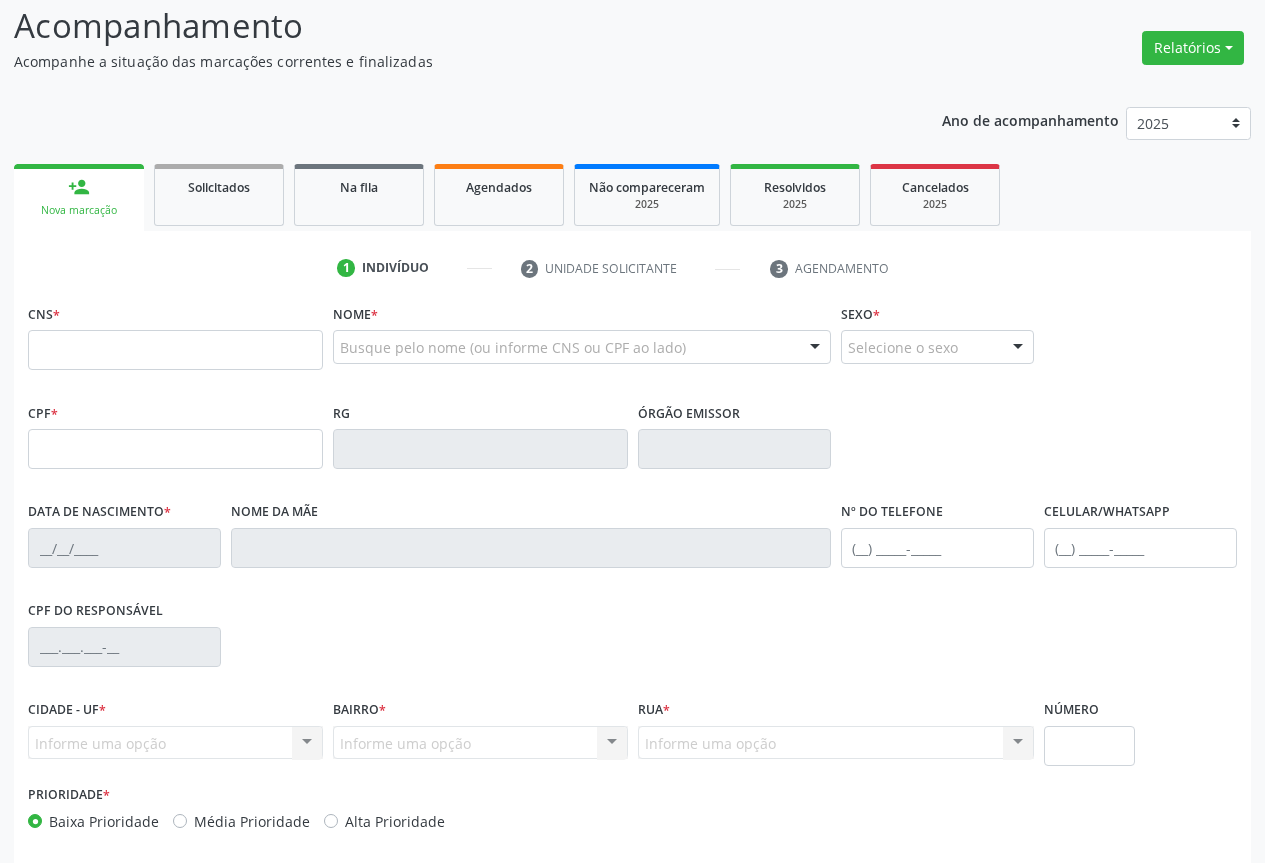 click on "Busque pelo nome (ou informe CNS ou CPF ao lado)" at bounding box center [582, 347] 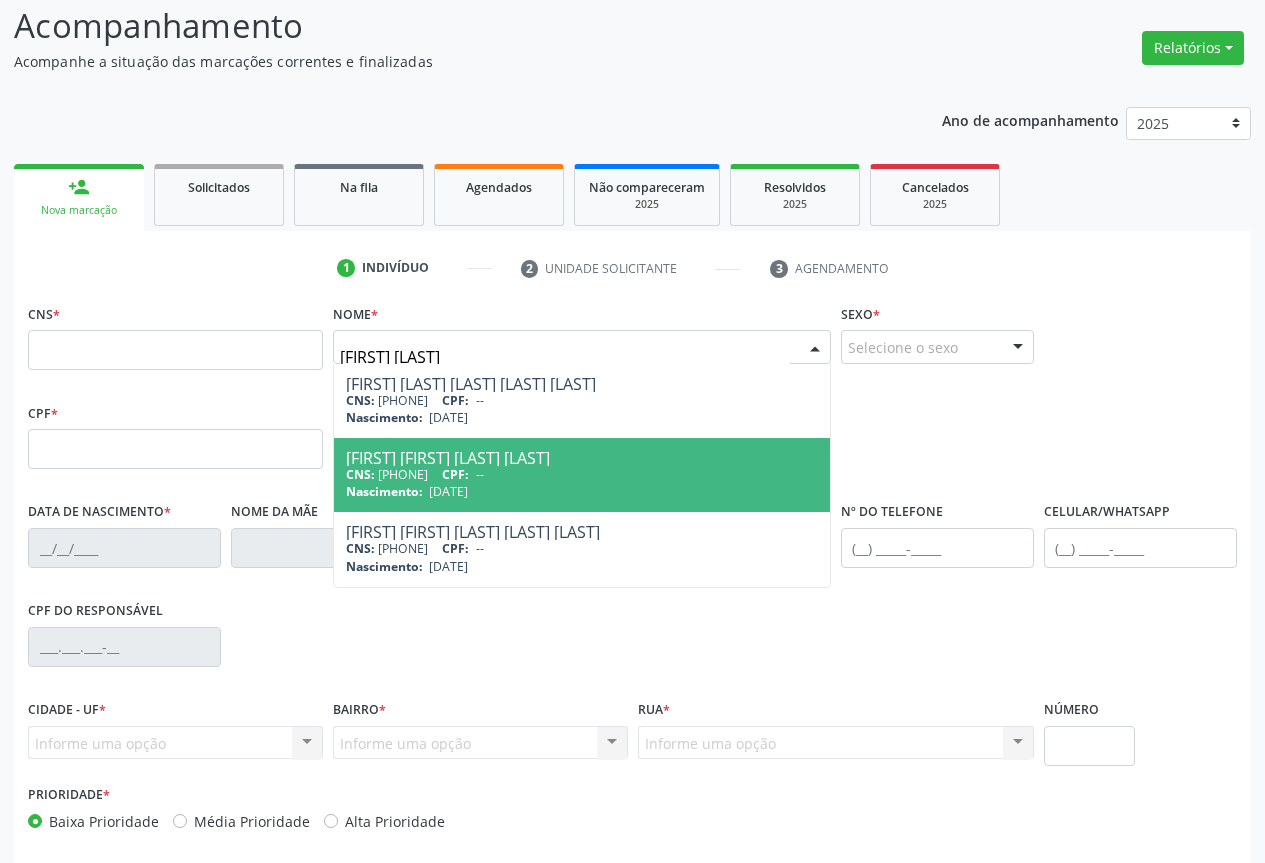 scroll, scrollTop: 221, scrollLeft: 0, axis: vertical 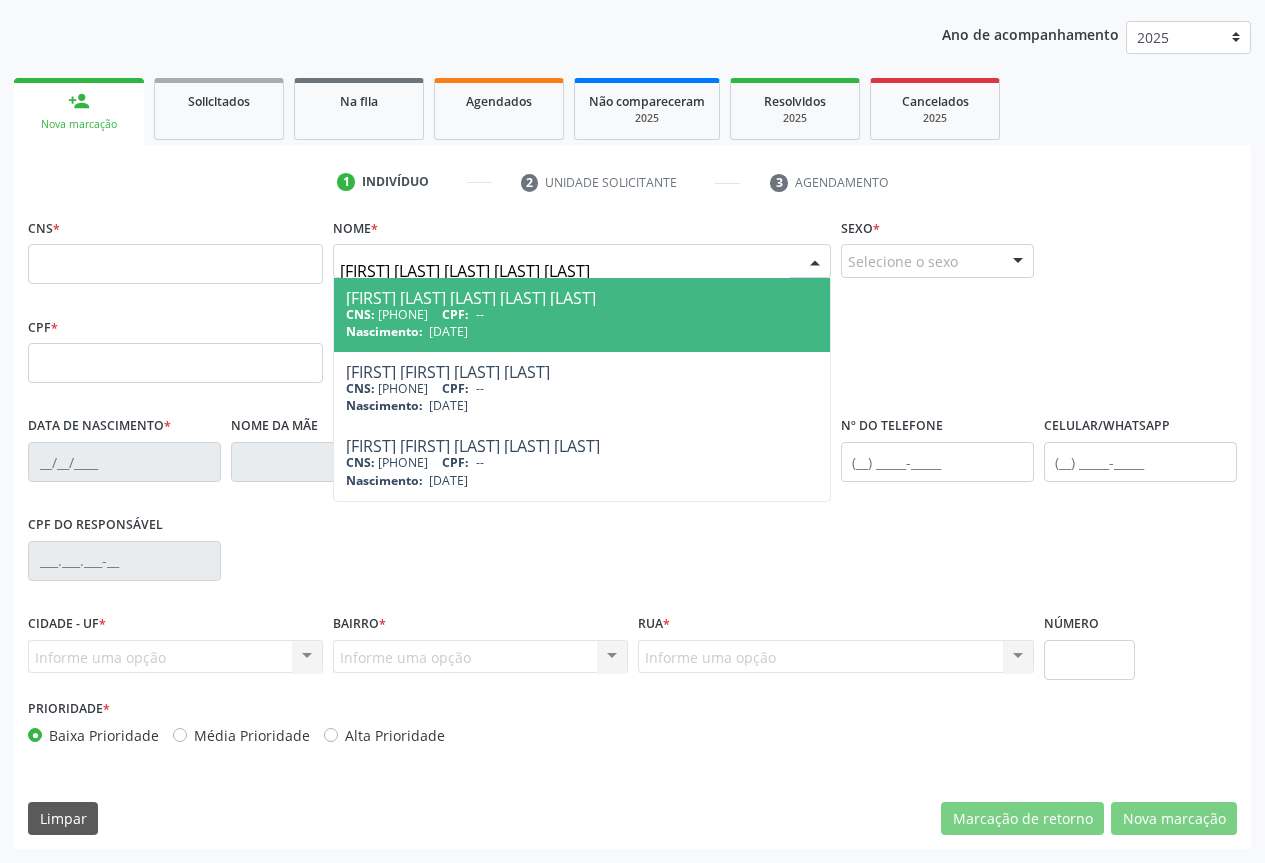 click on "IOLANDA CARVALHO SANTOS CRUZ" at bounding box center (565, 271) 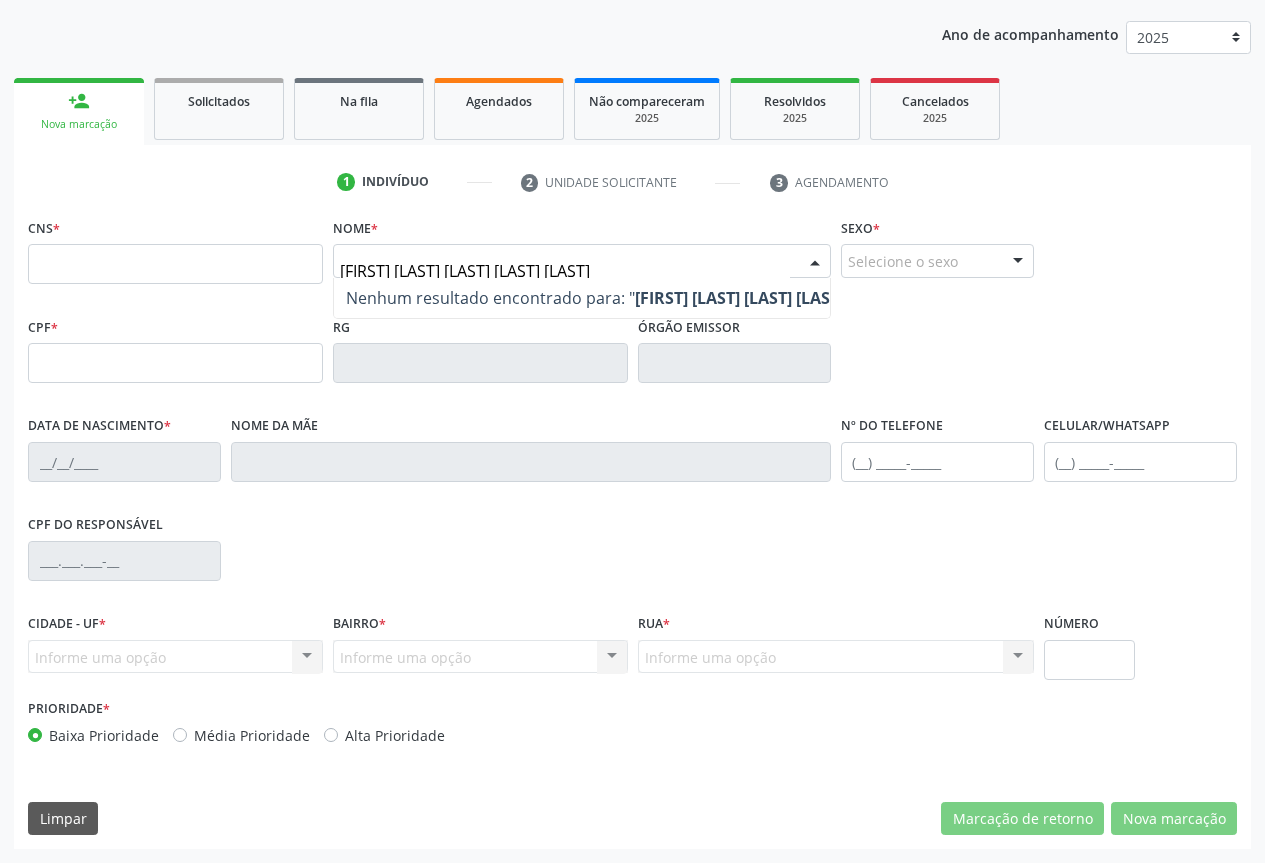 click on "YOLANDA CARVALHO SANTOS CRUZ" at bounding box center [565, 271] 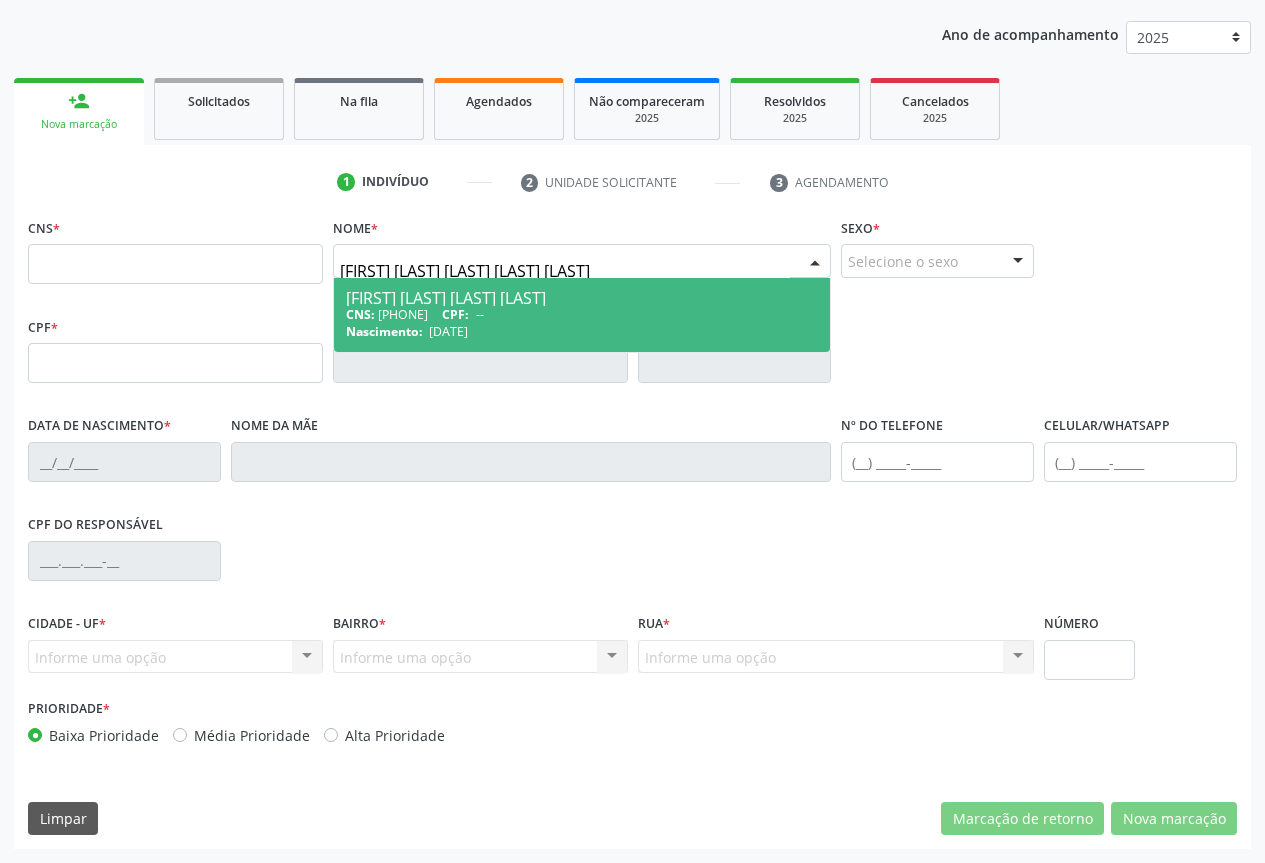 click on "28/10/1983" at bounding box center (448, 331) 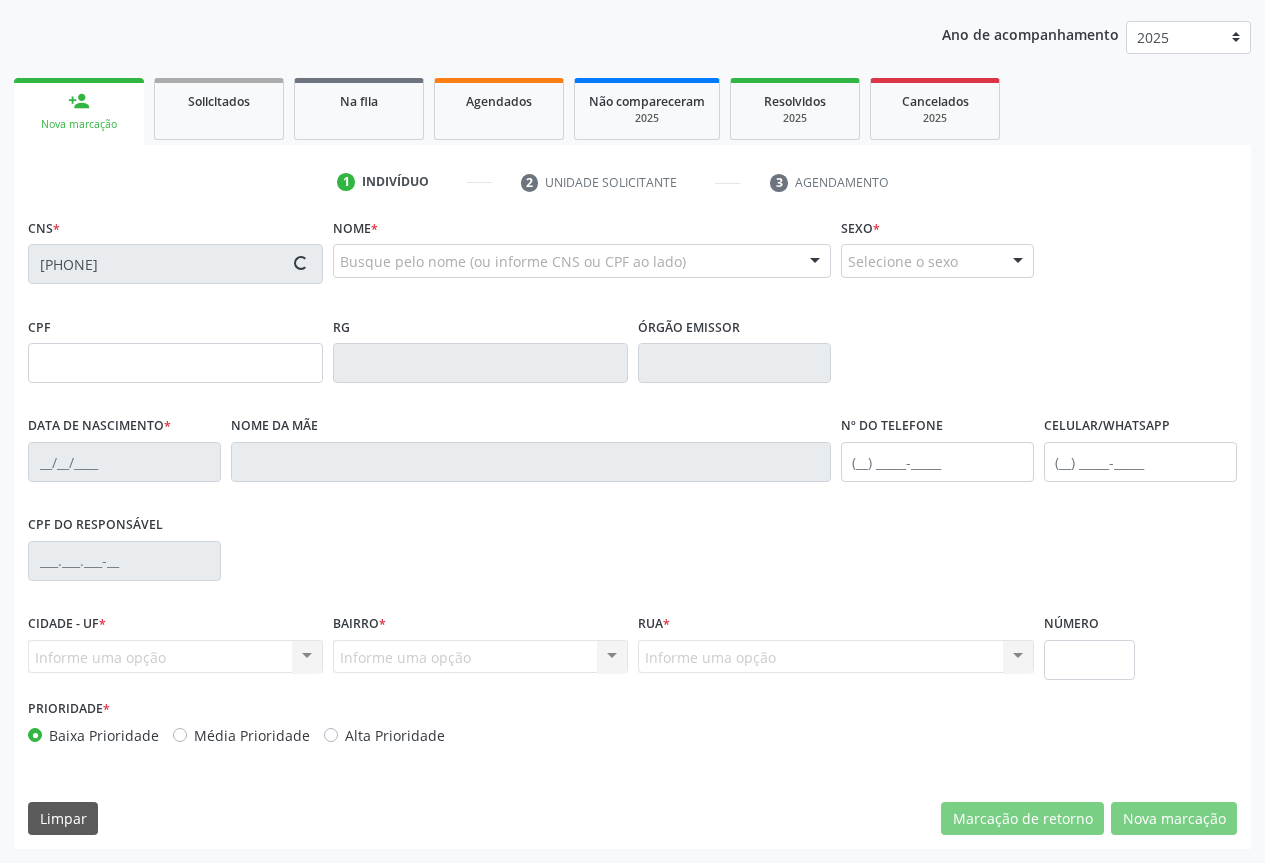type on "1006884386" 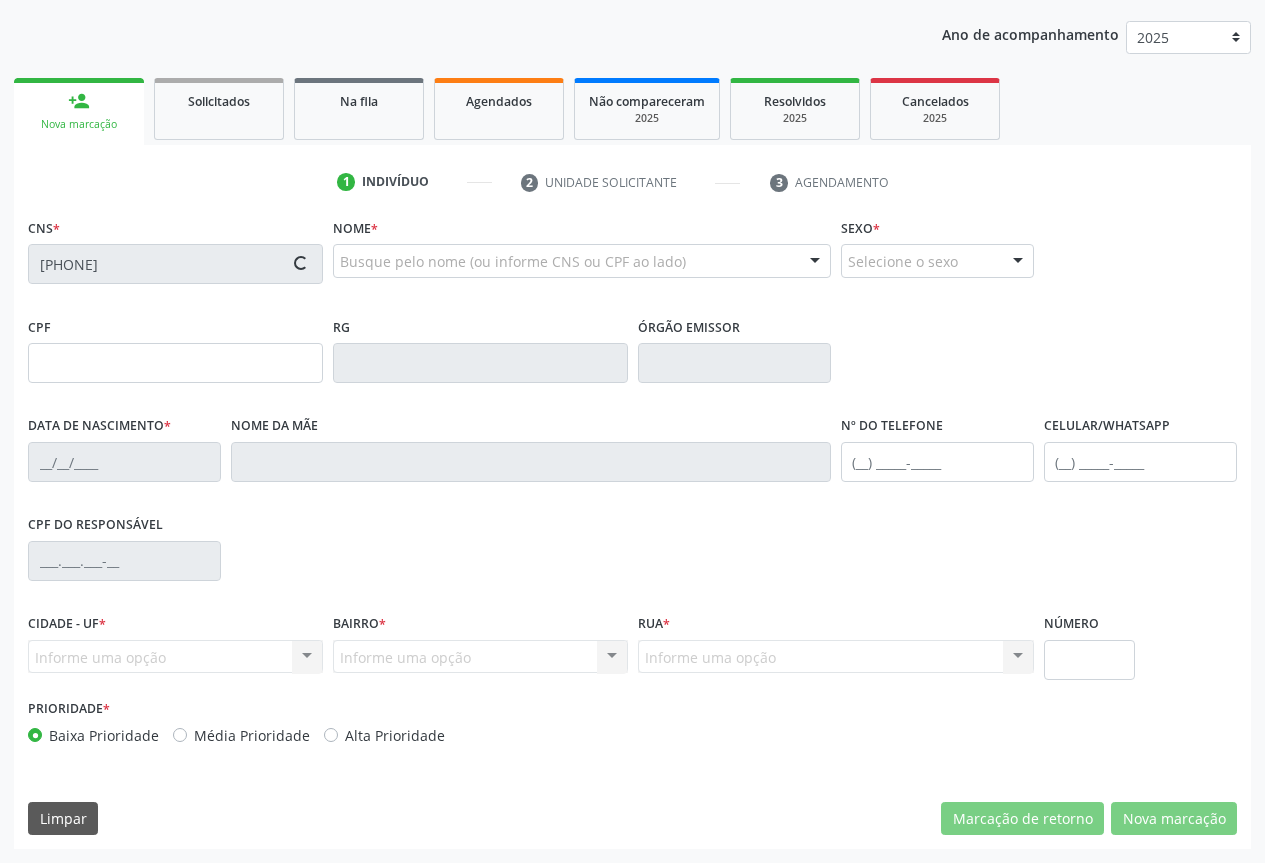 type on "28/10/1983" 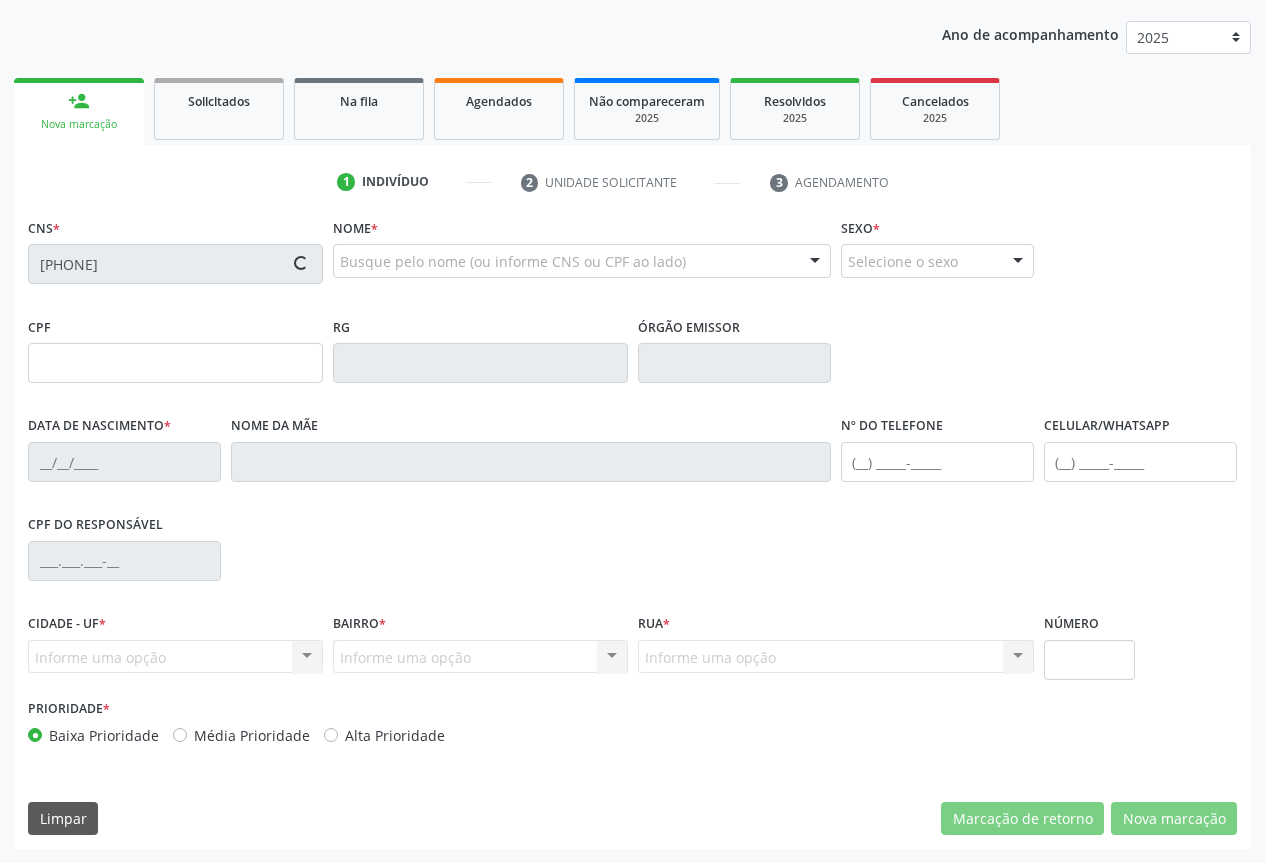 type on "013.342.585-11" 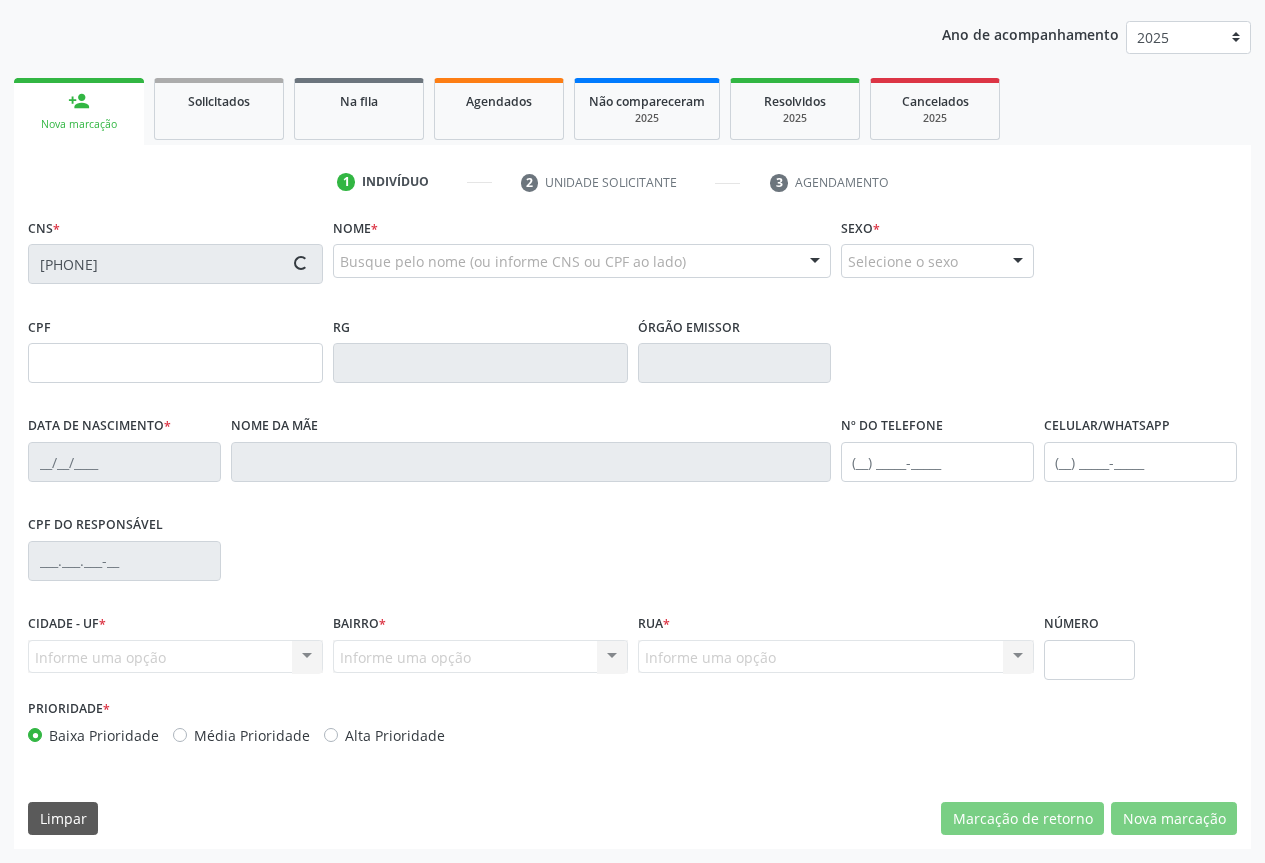 type on "SN" 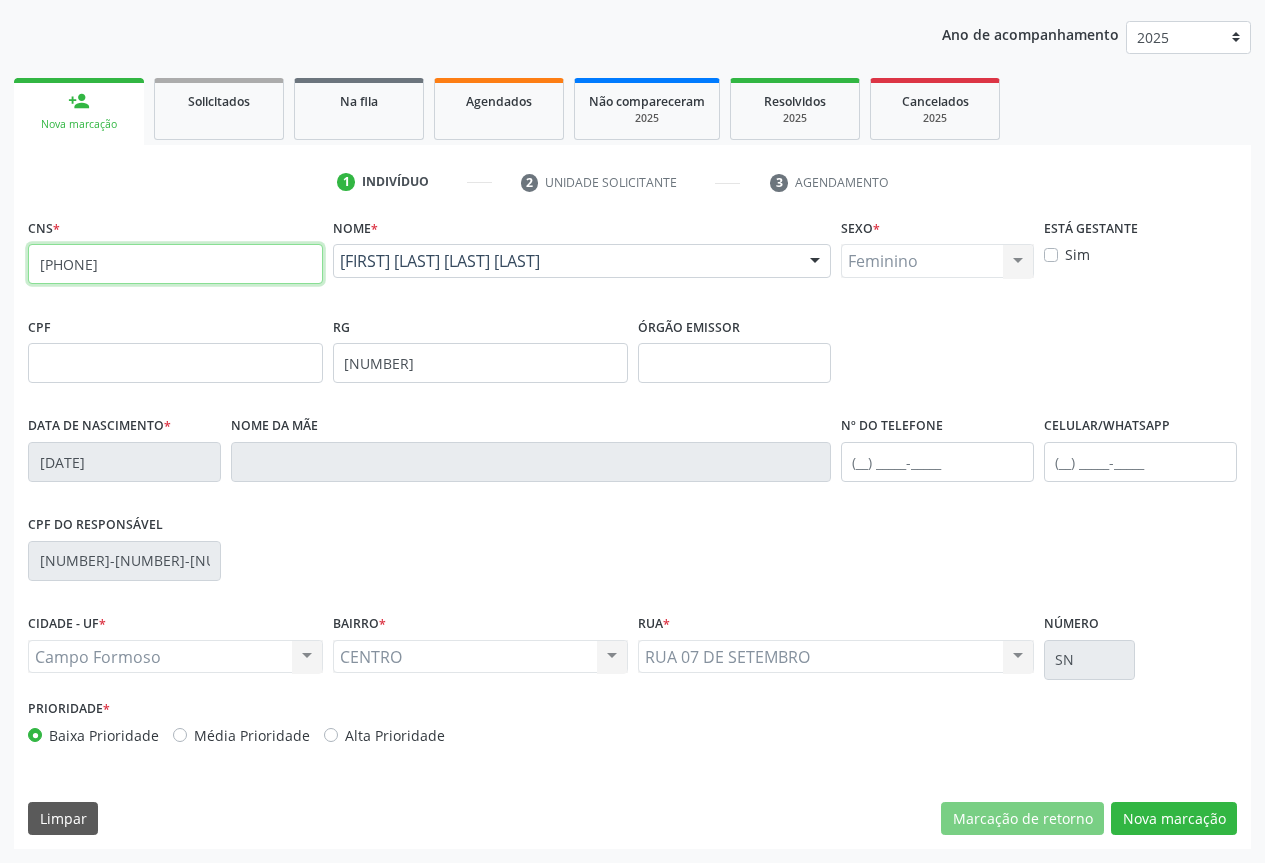 drag, startPoint x: 34, startPoint y: 267, endPoint x: 242, endPoint y: 279, distance: 208.34587 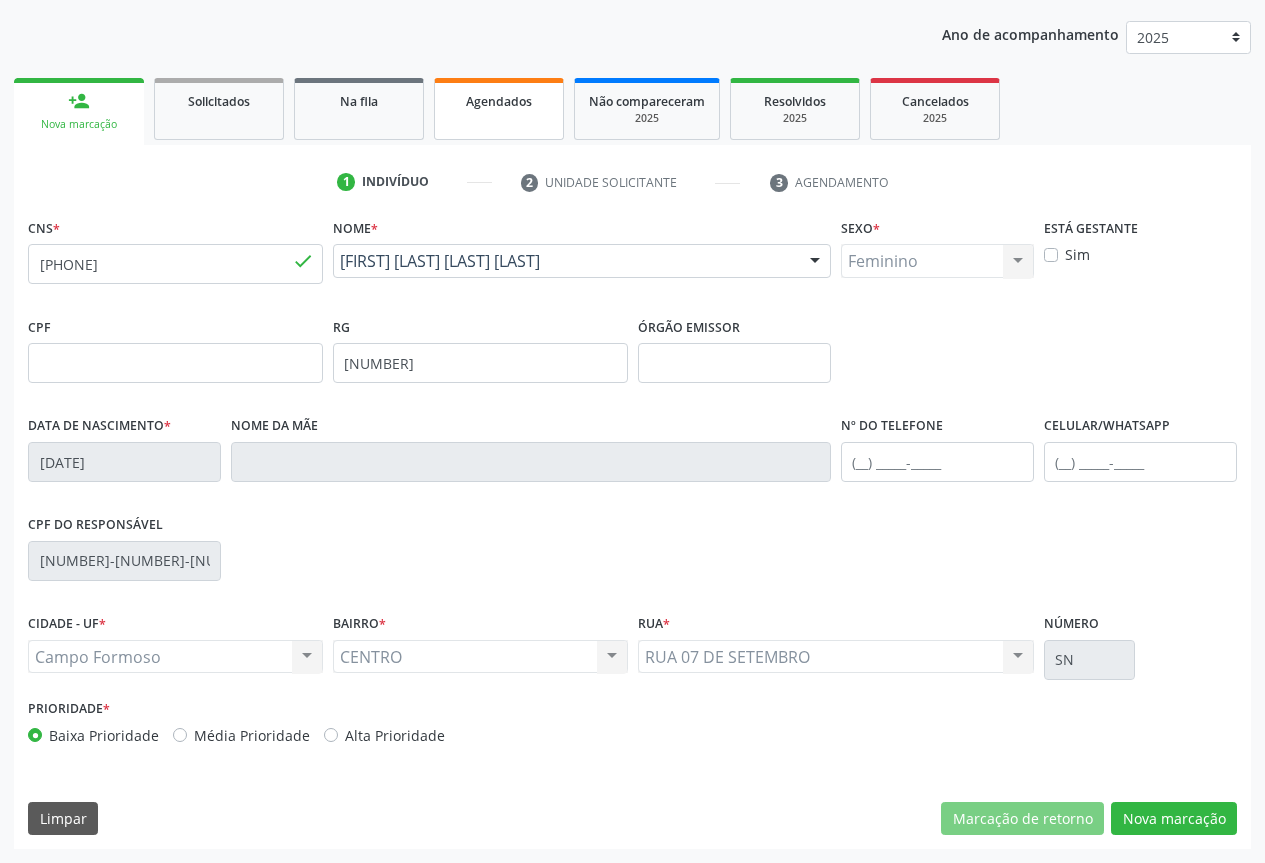 click on "Agendados" at bounding box center (499, 109) 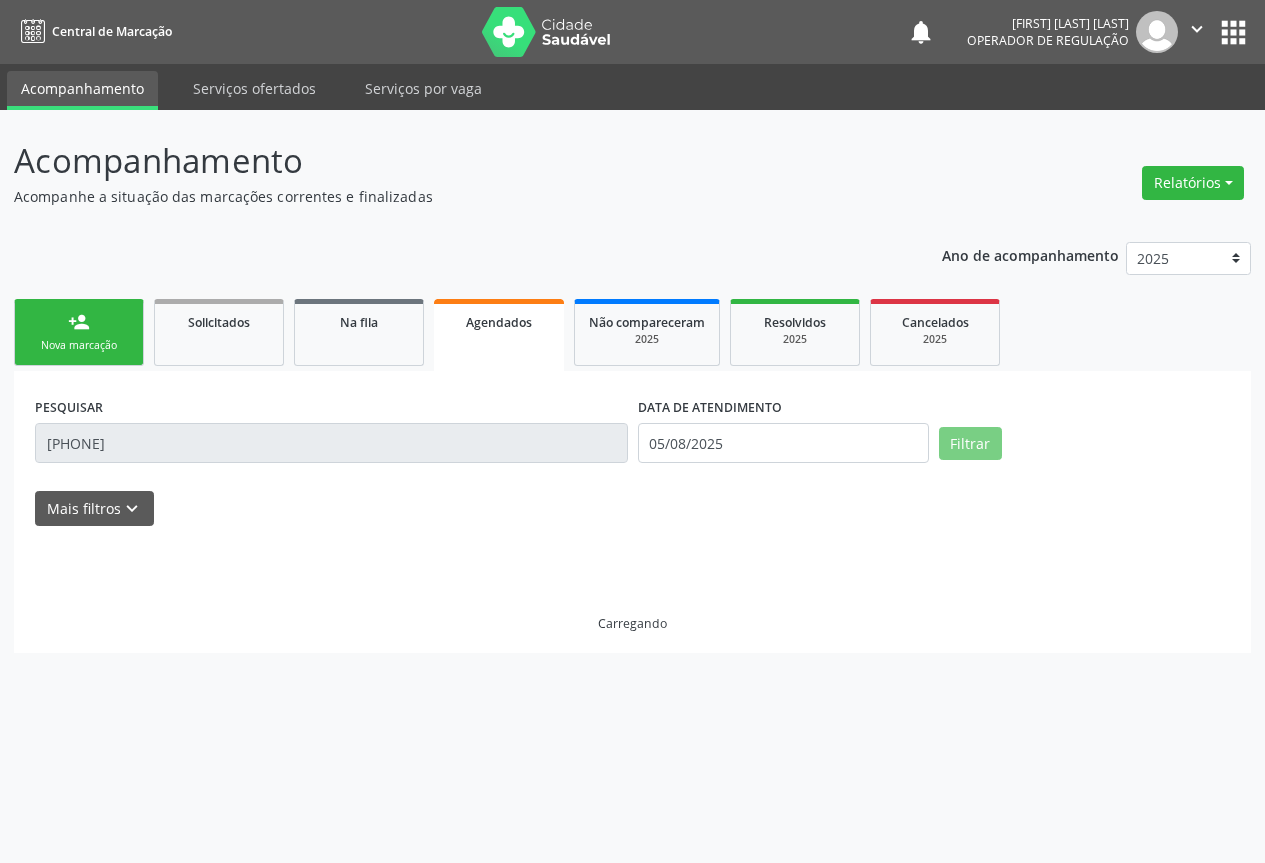 scroll, scrollTop: 0, scrollLeft: 0, axis: both 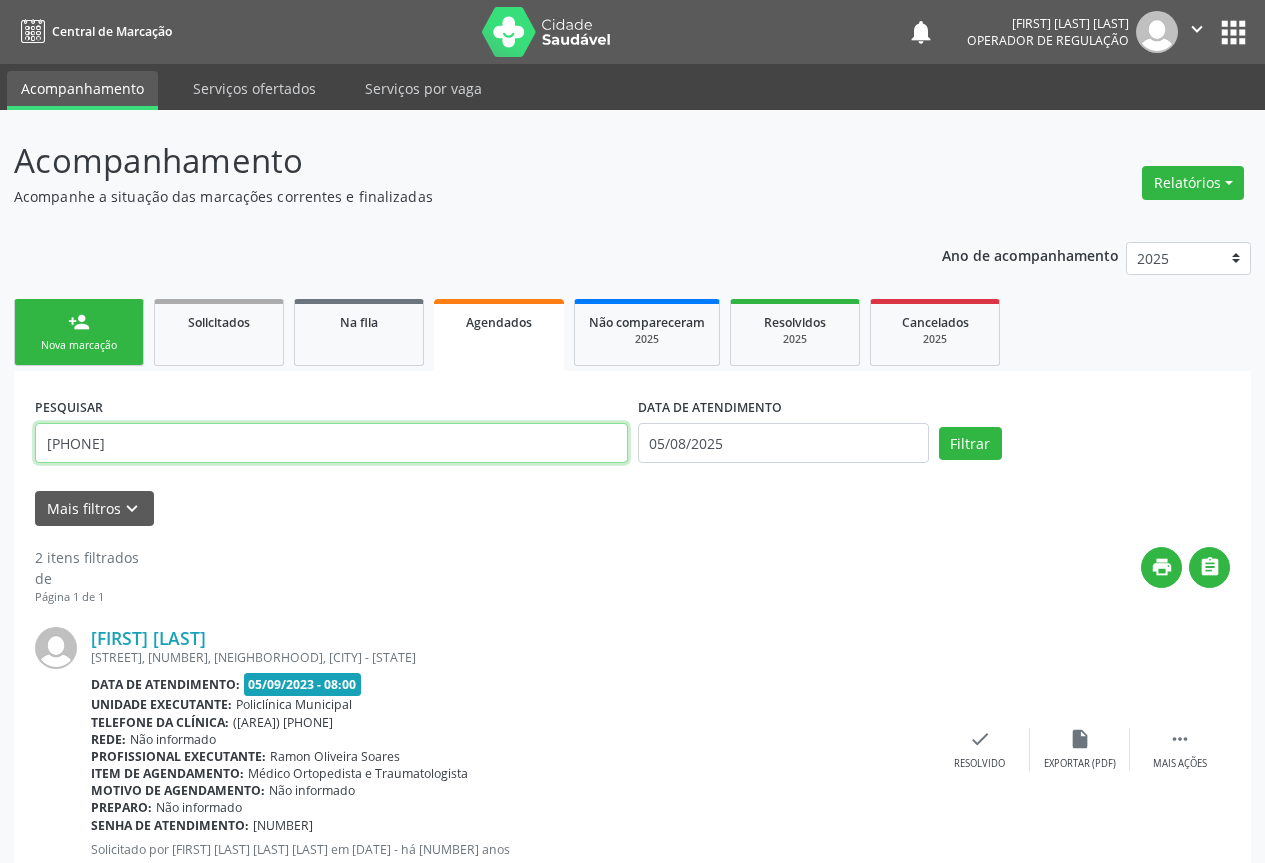 click on "706 4026 6759 0287" at bounding box center [331, 443] 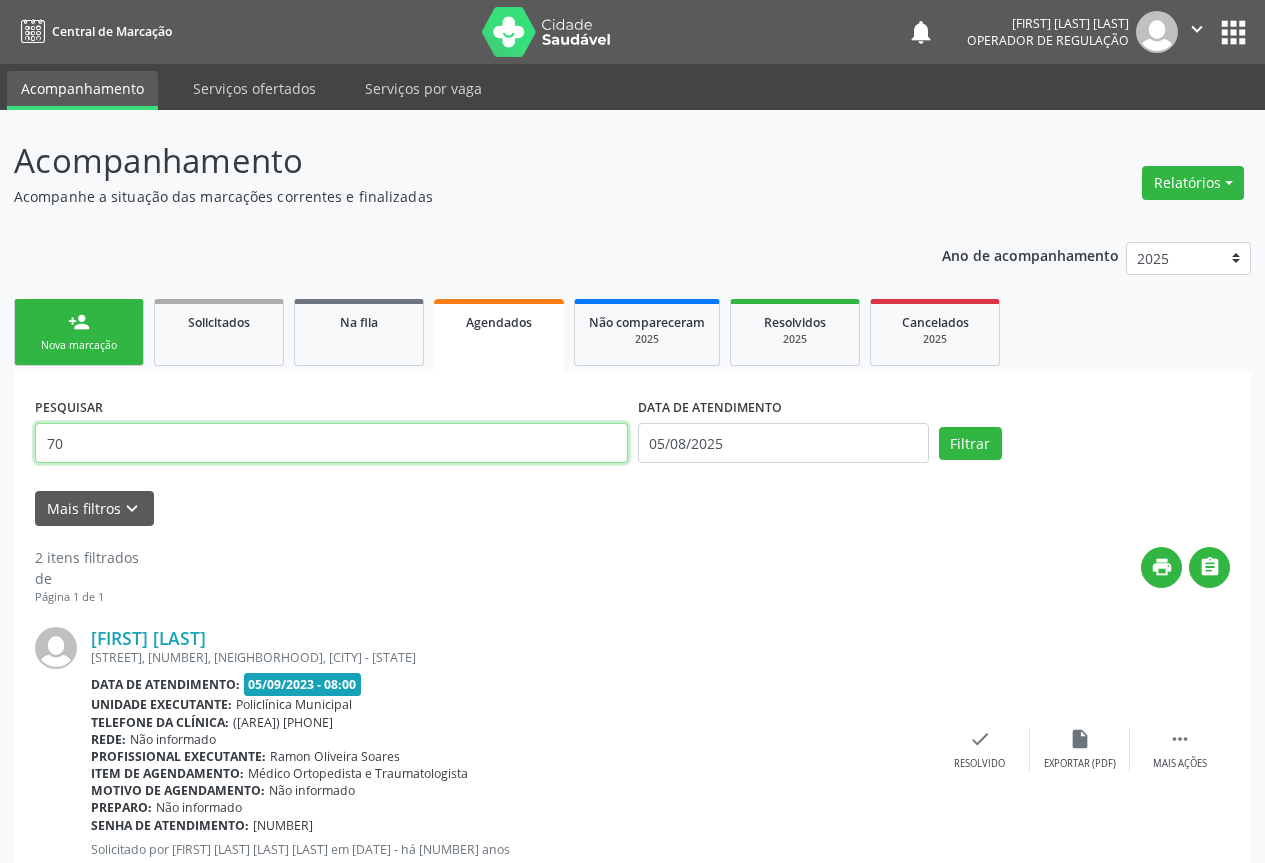 type on "7" 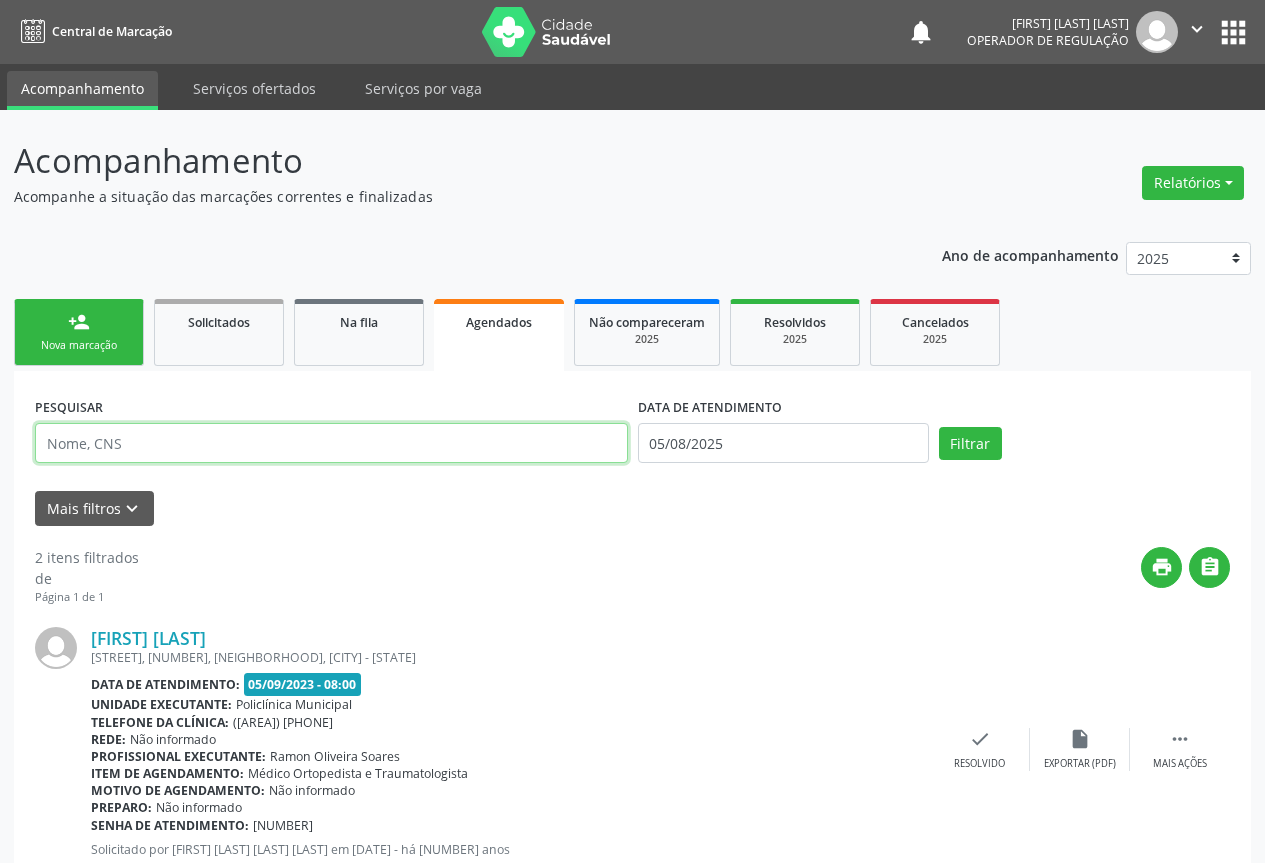 click at bounding box center (331, 443) 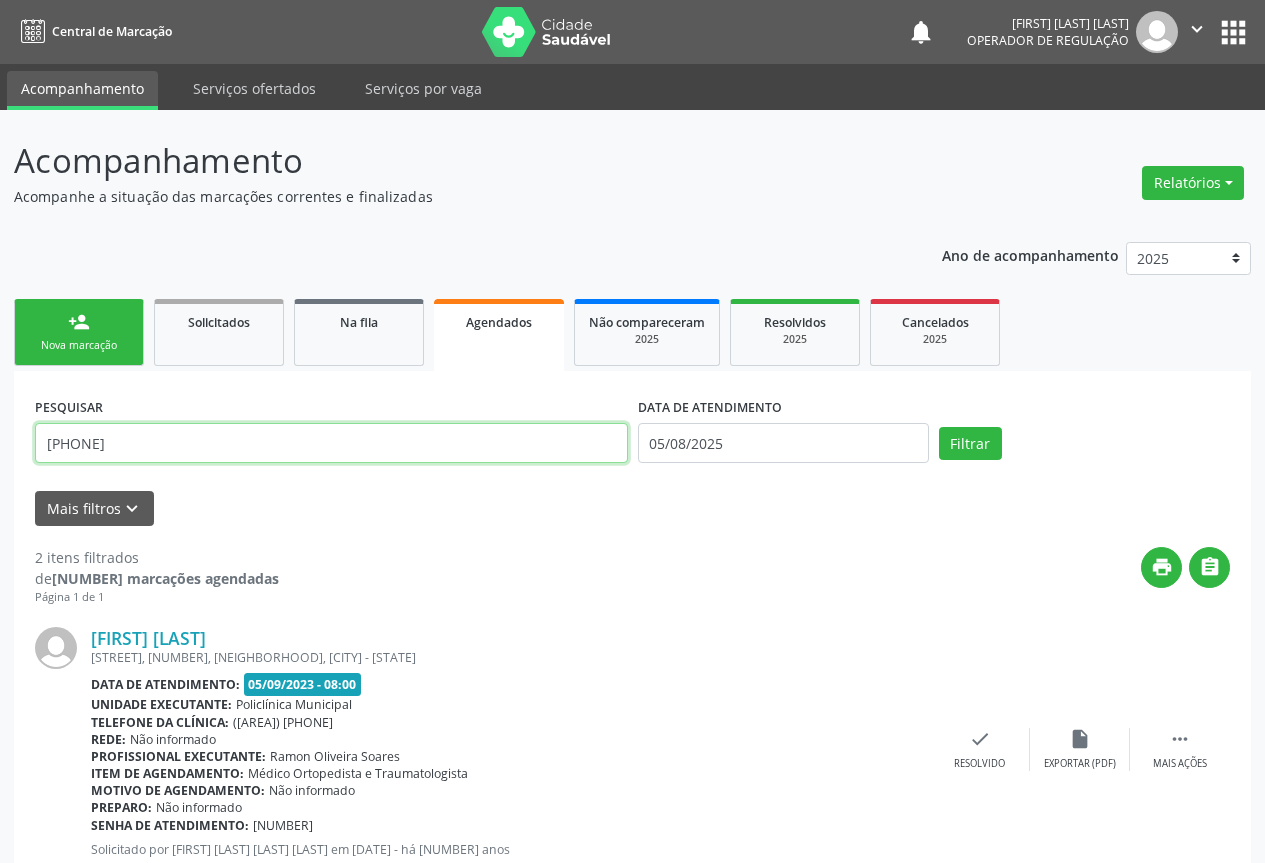 type on "[PHONE]" 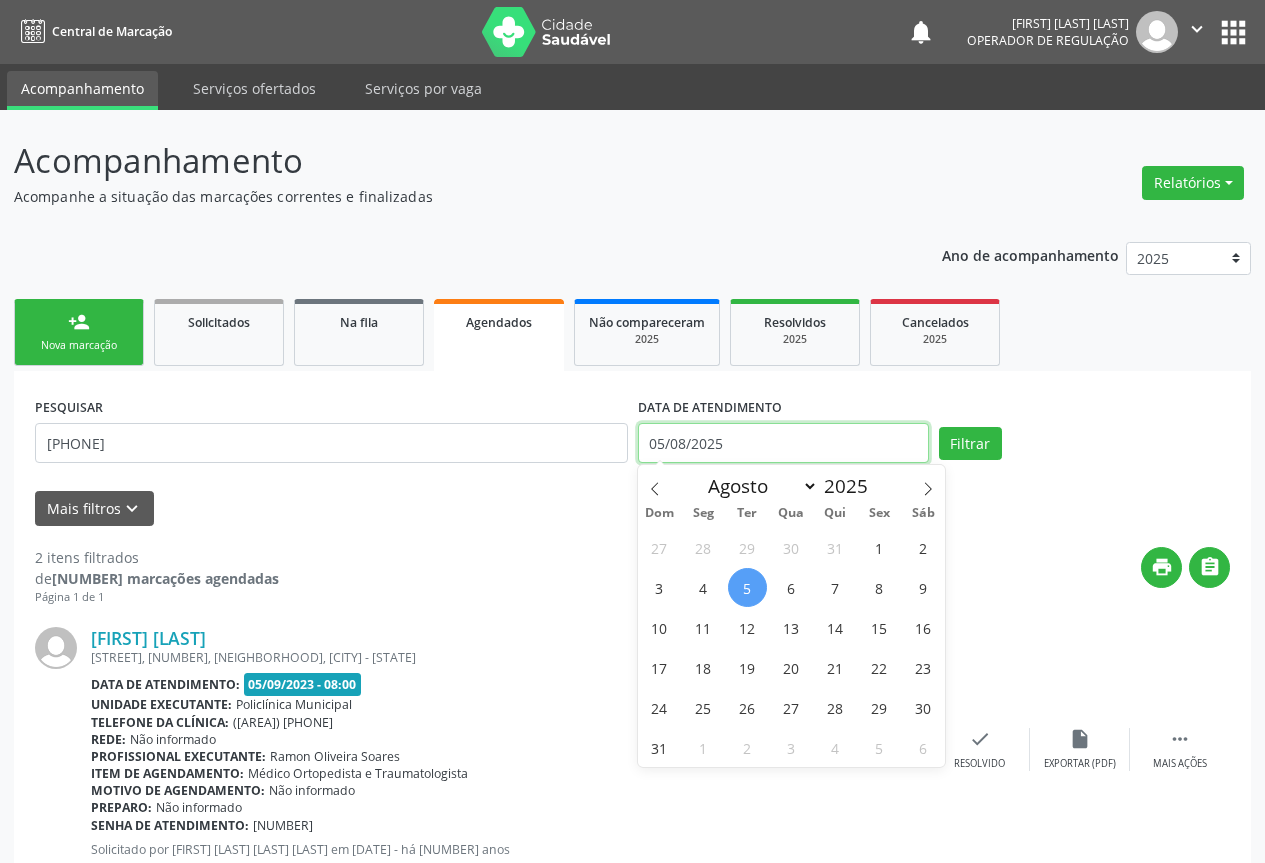 drag, startPoint x: 802, startPoint y: 443, endPoint x: 825, endPoint y: 433, distance: 25.079872 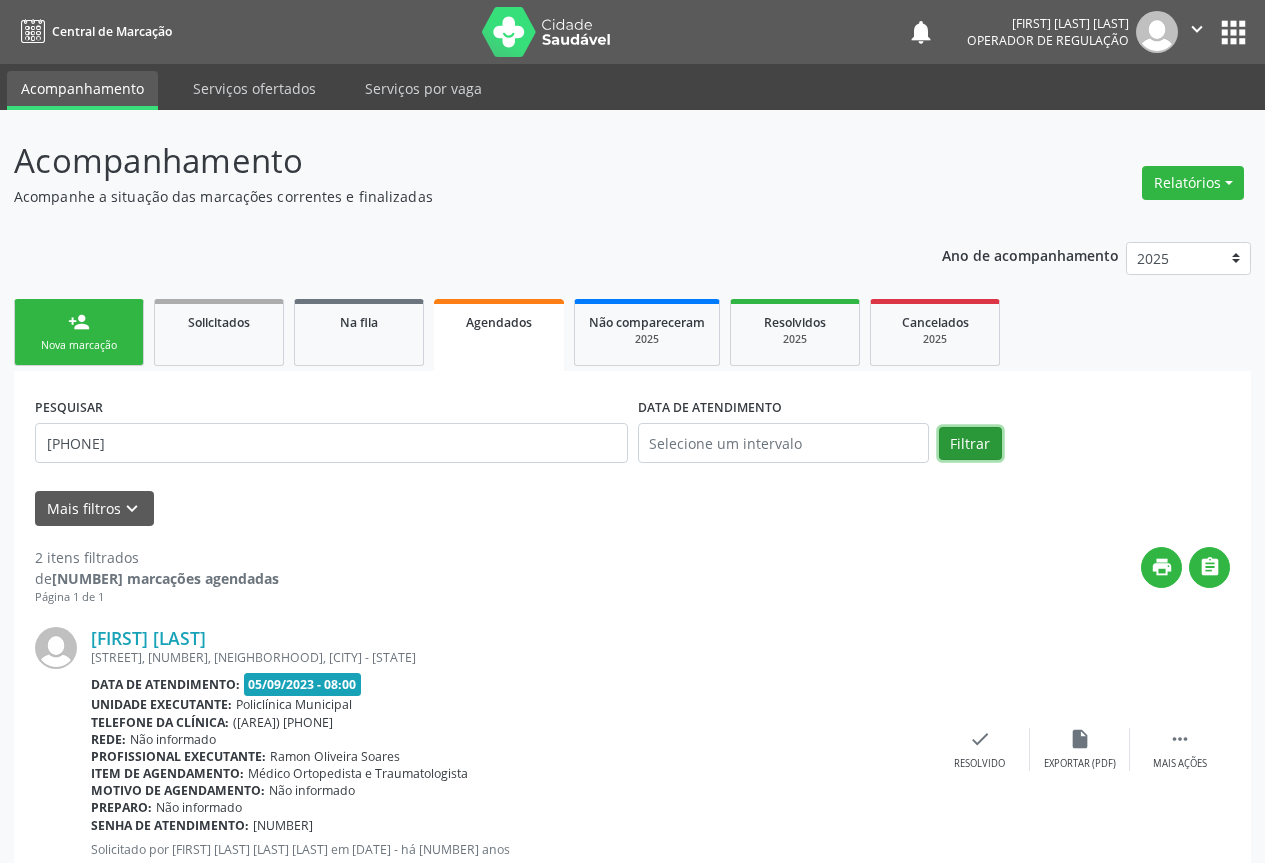 click on "Filtrar" at bounding box center (970, 444) 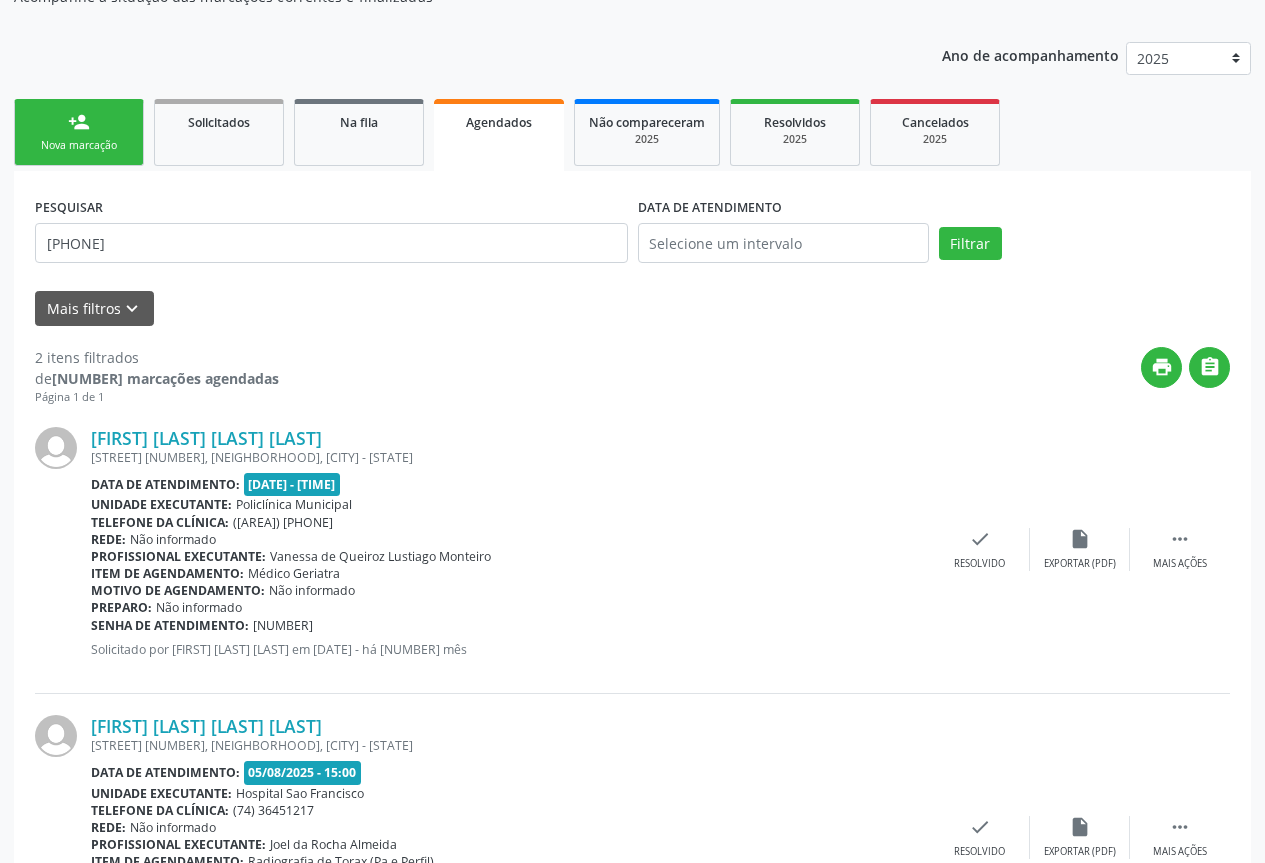 scroll, scrollTop: 353, scrollLeft: 0, axis: vertical 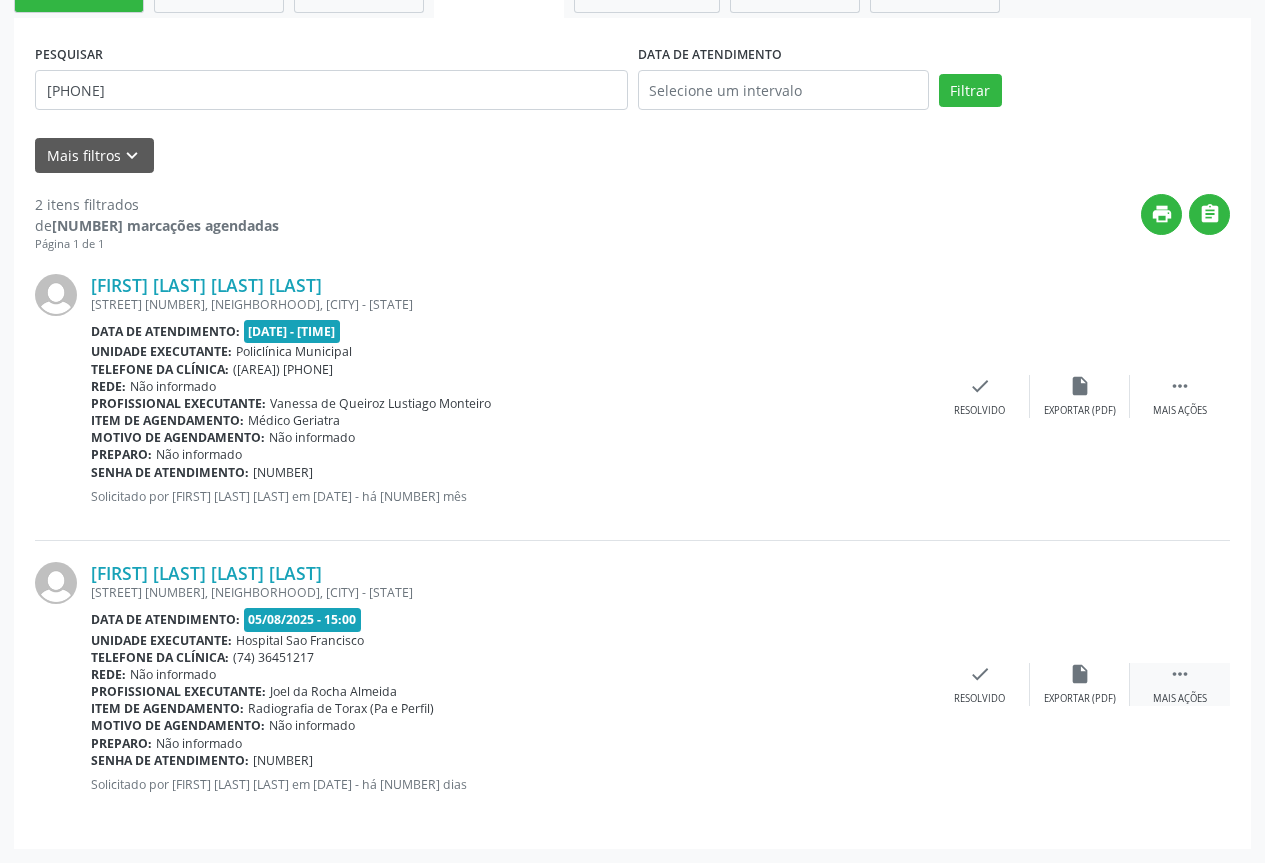 click on "" at bounding box center (1180, 674) 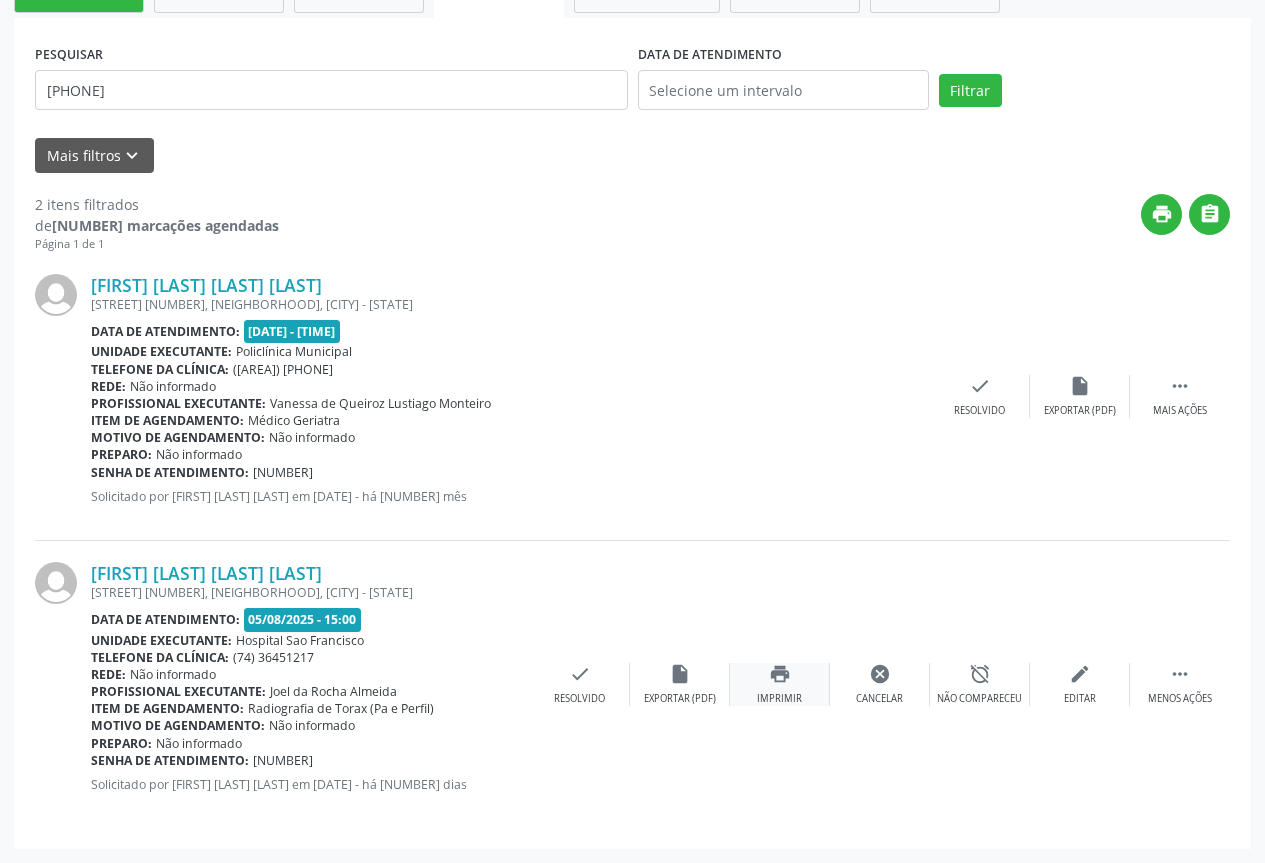 click on "print" at bounding box center (780, 674) 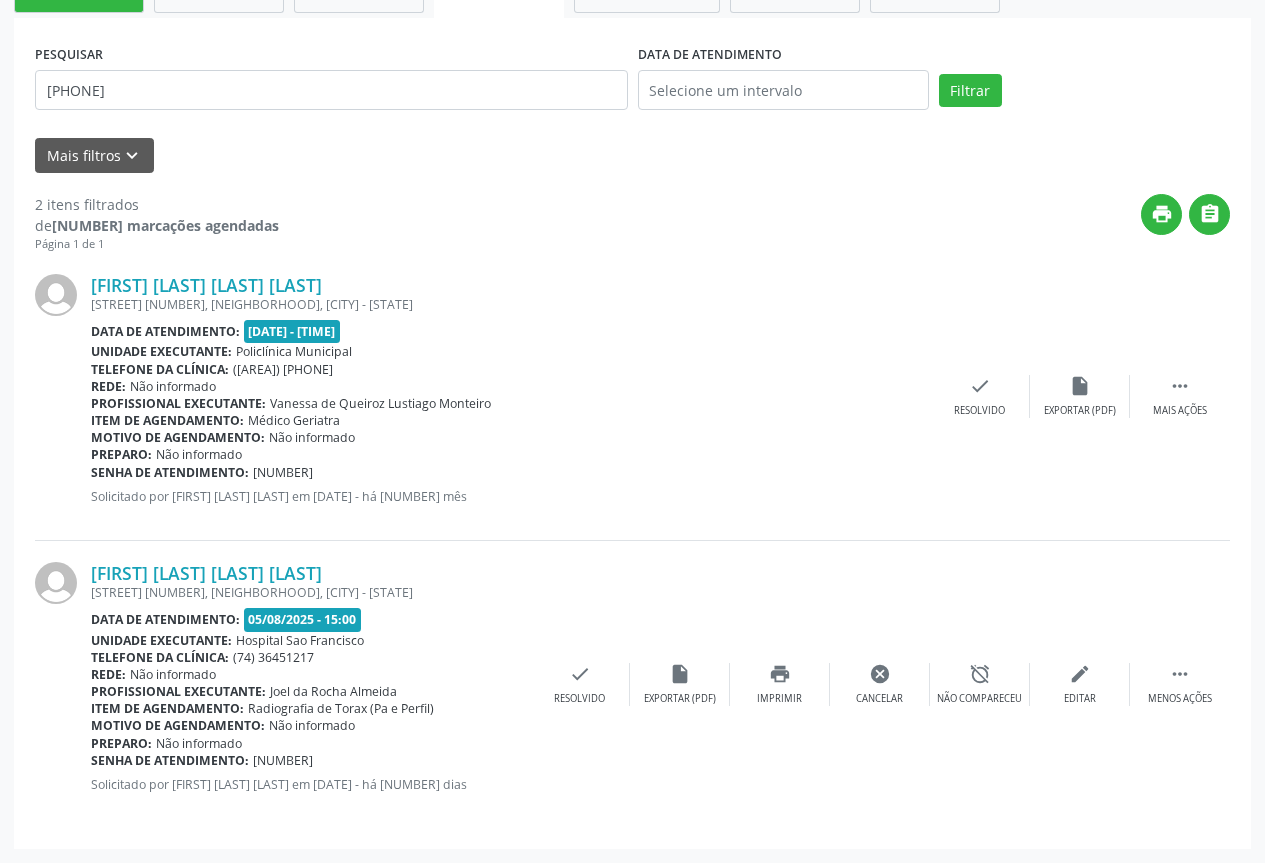 click on "Mais filtros
keyboard_arrow_down" at bounding box center [632, 155] 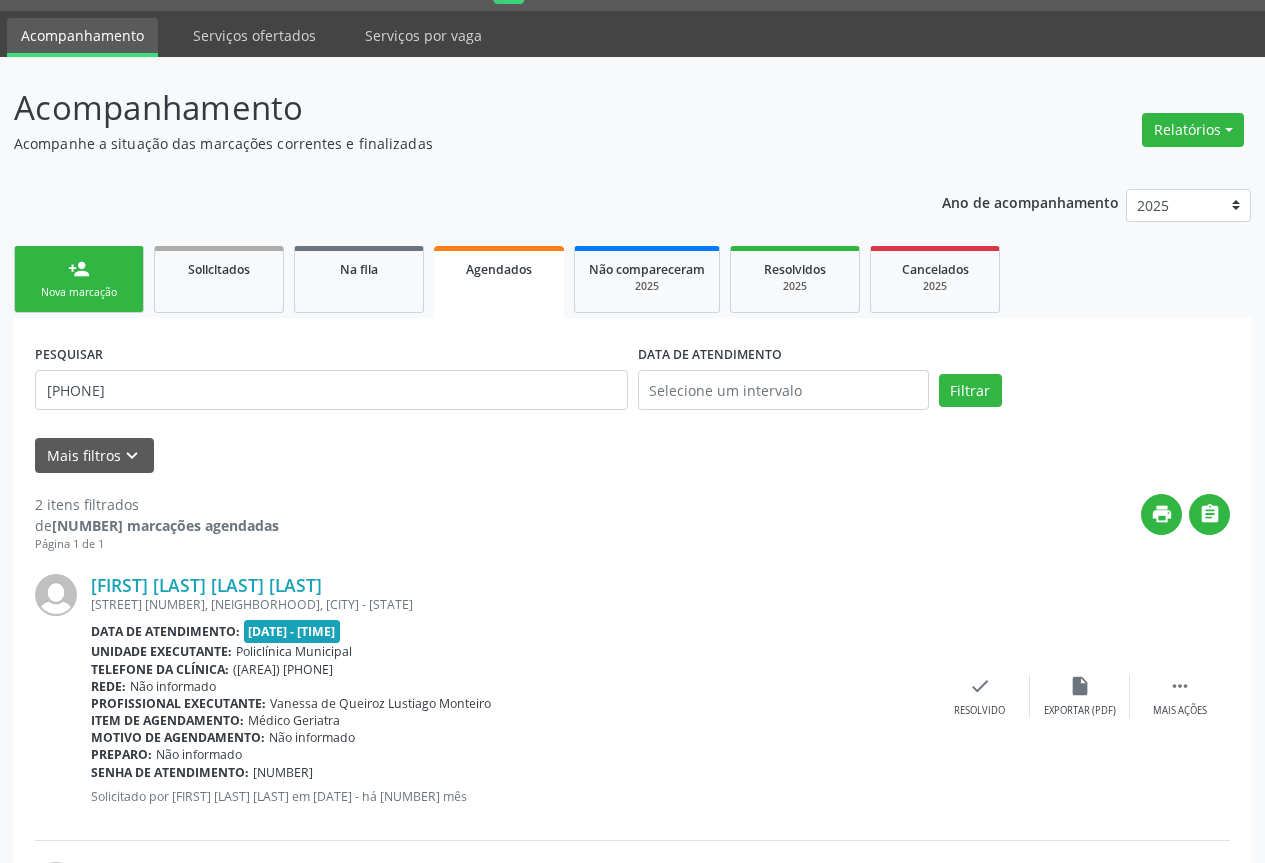 click on "Nova marcação" at bounding box center (79, 292) 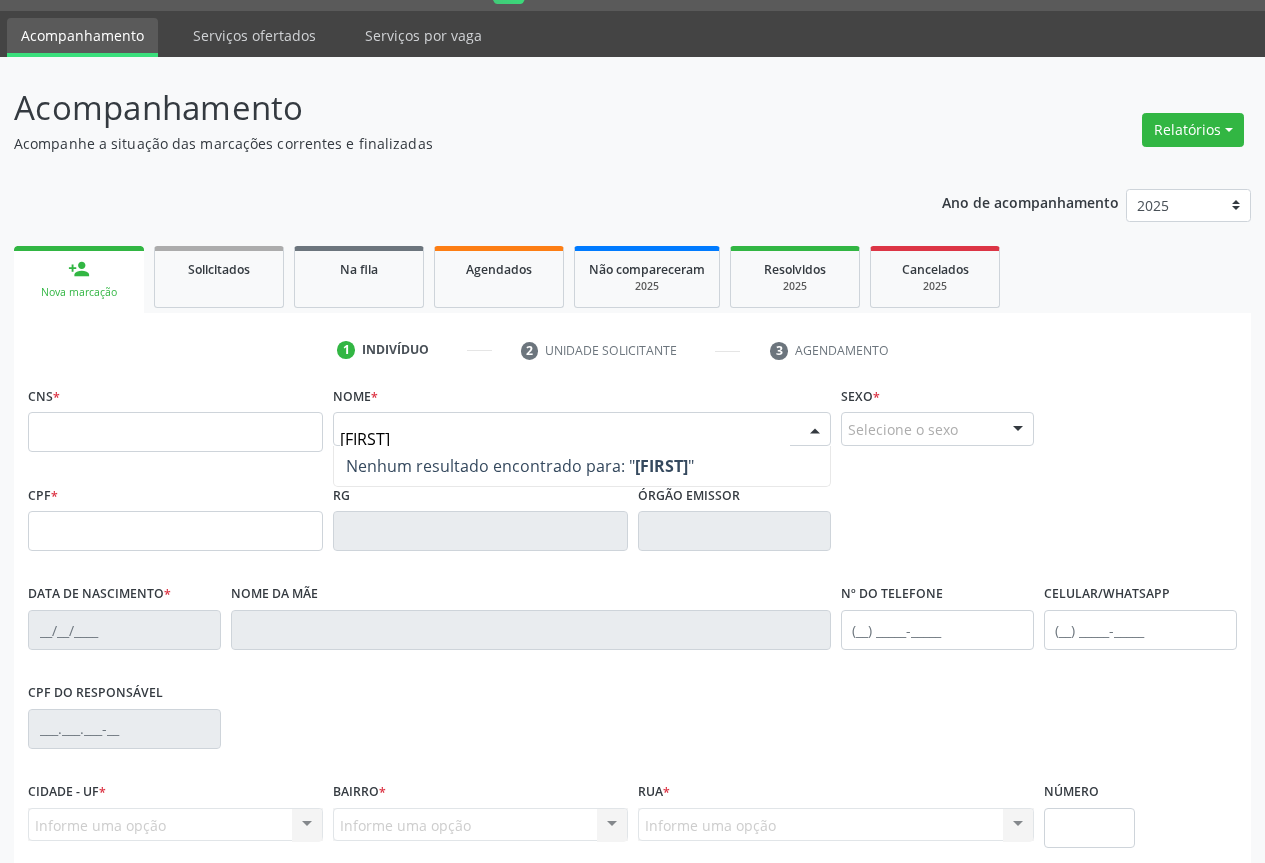 type on "JOSEDY" 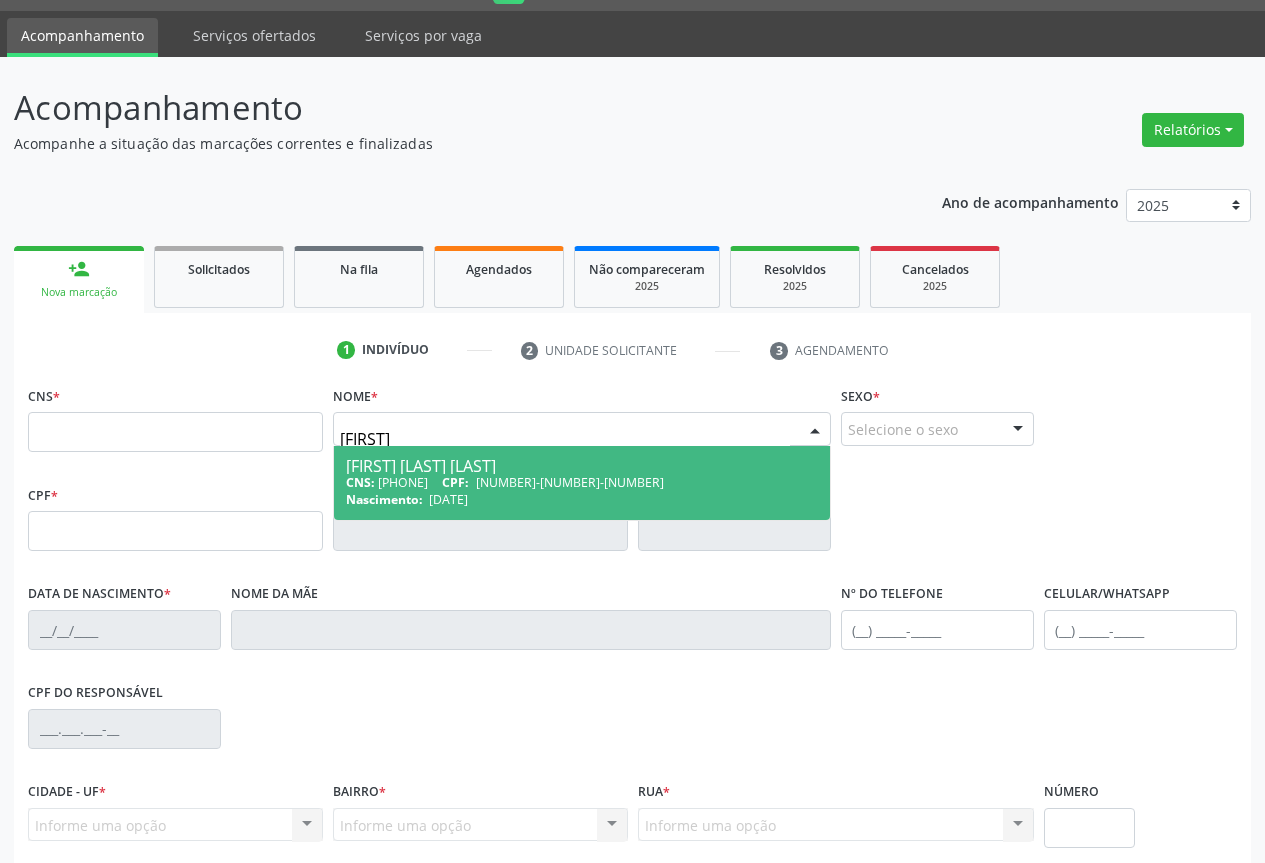 click on "Josedy dos Santos Silva" at bounding box center (582, 466) 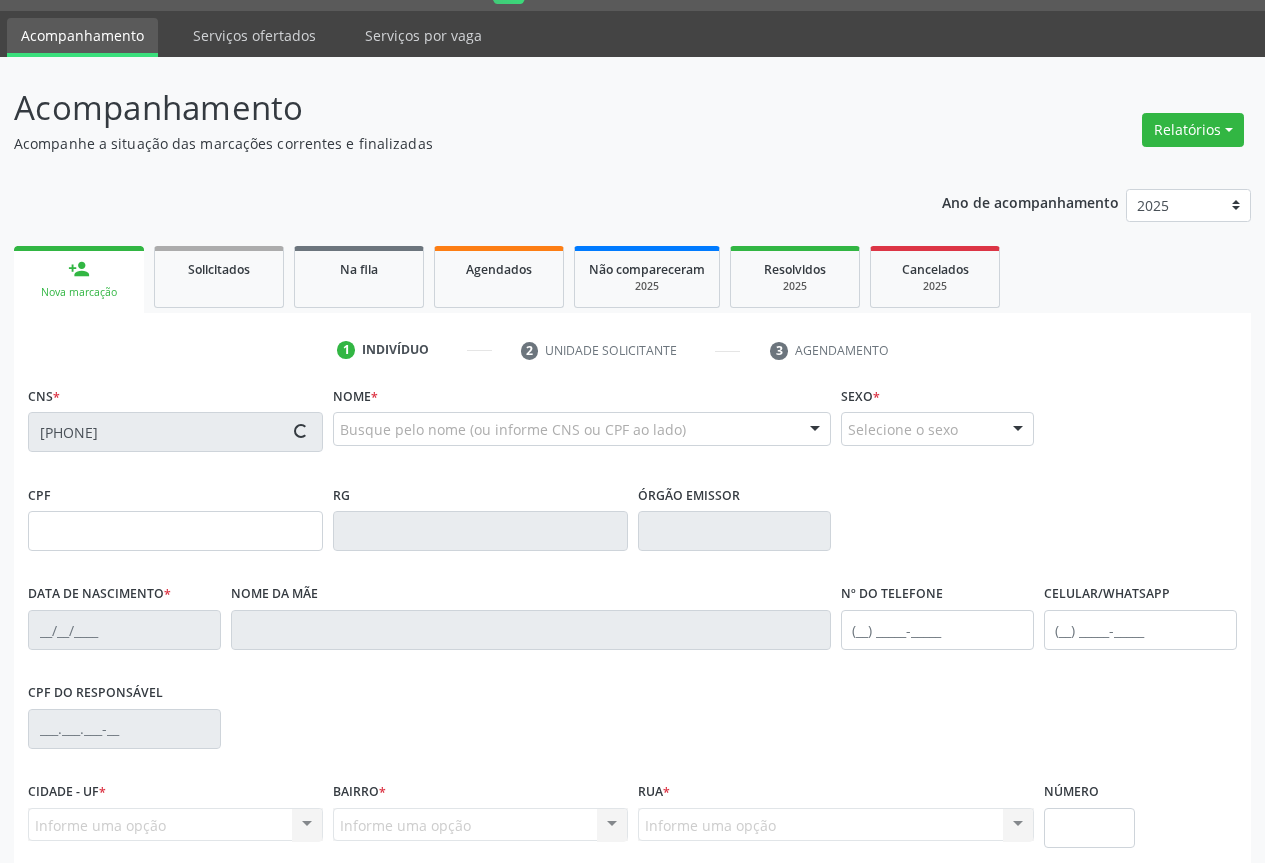 type on "617.847.295-15" 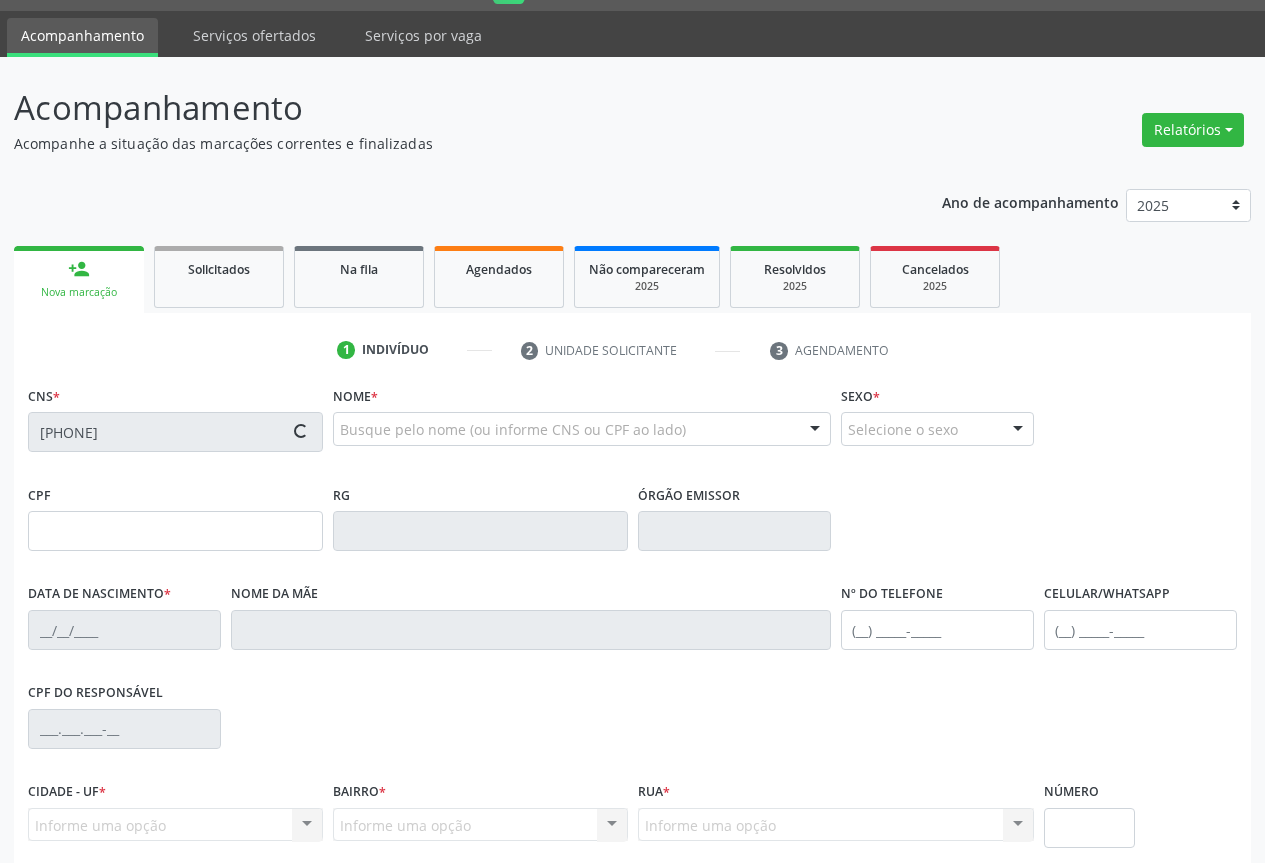 type on "638971217" 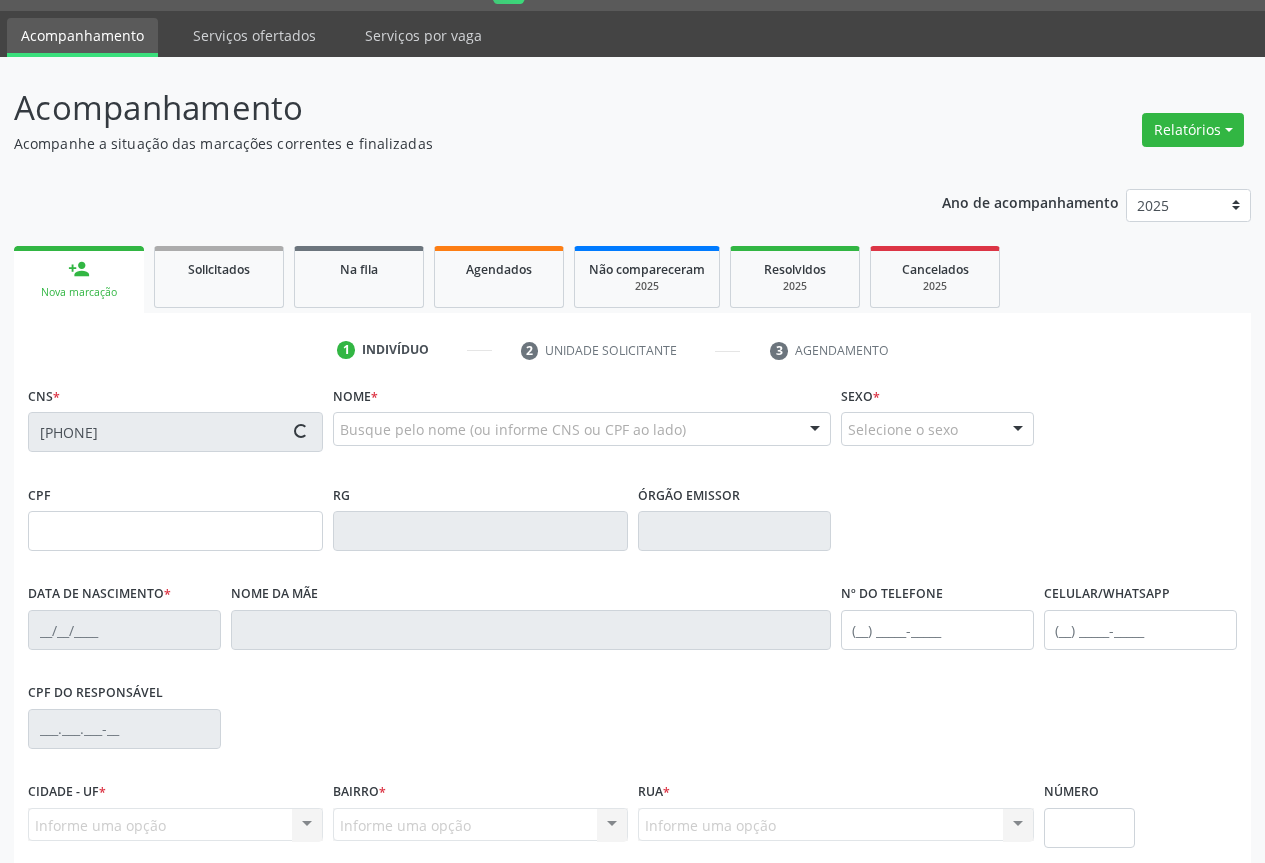 type on "29/04/1972" 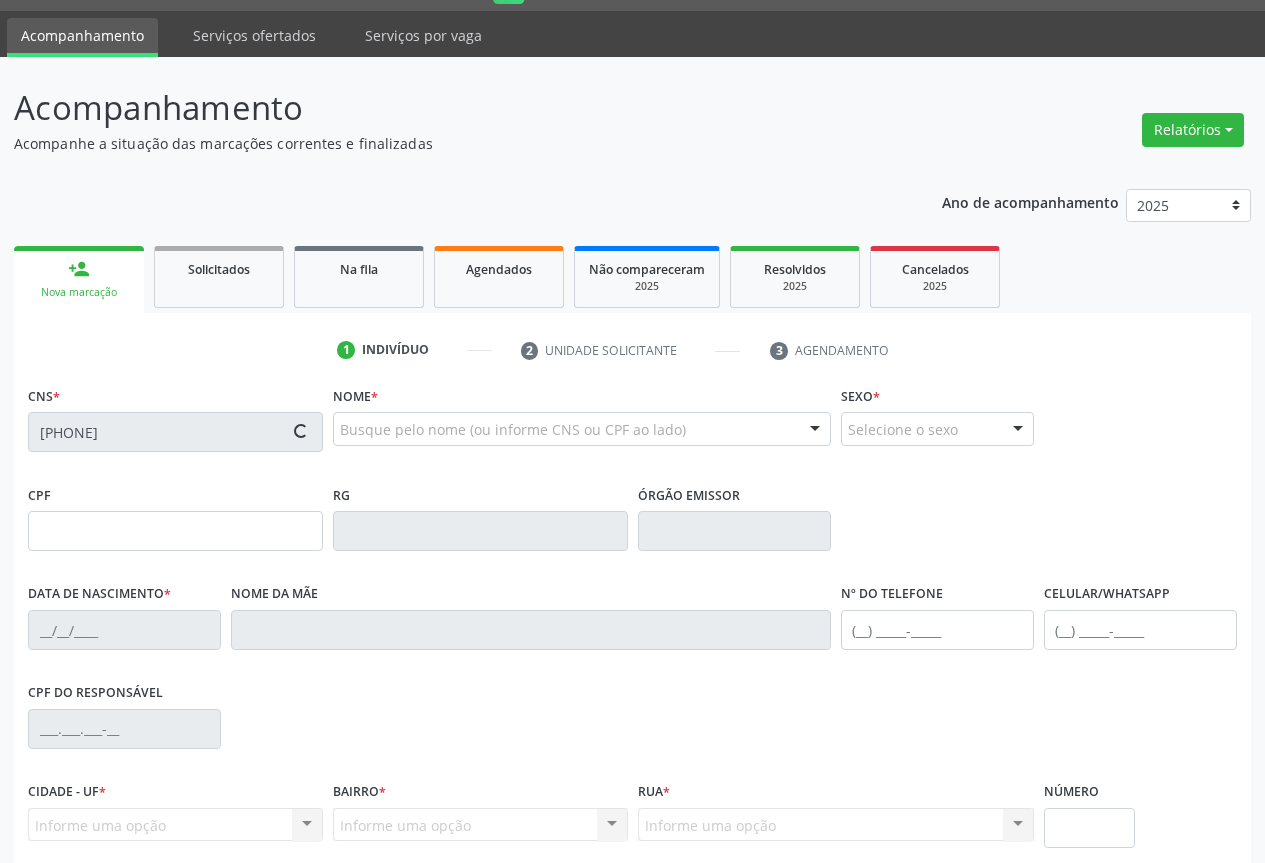 type on "(74) 98844-1972" 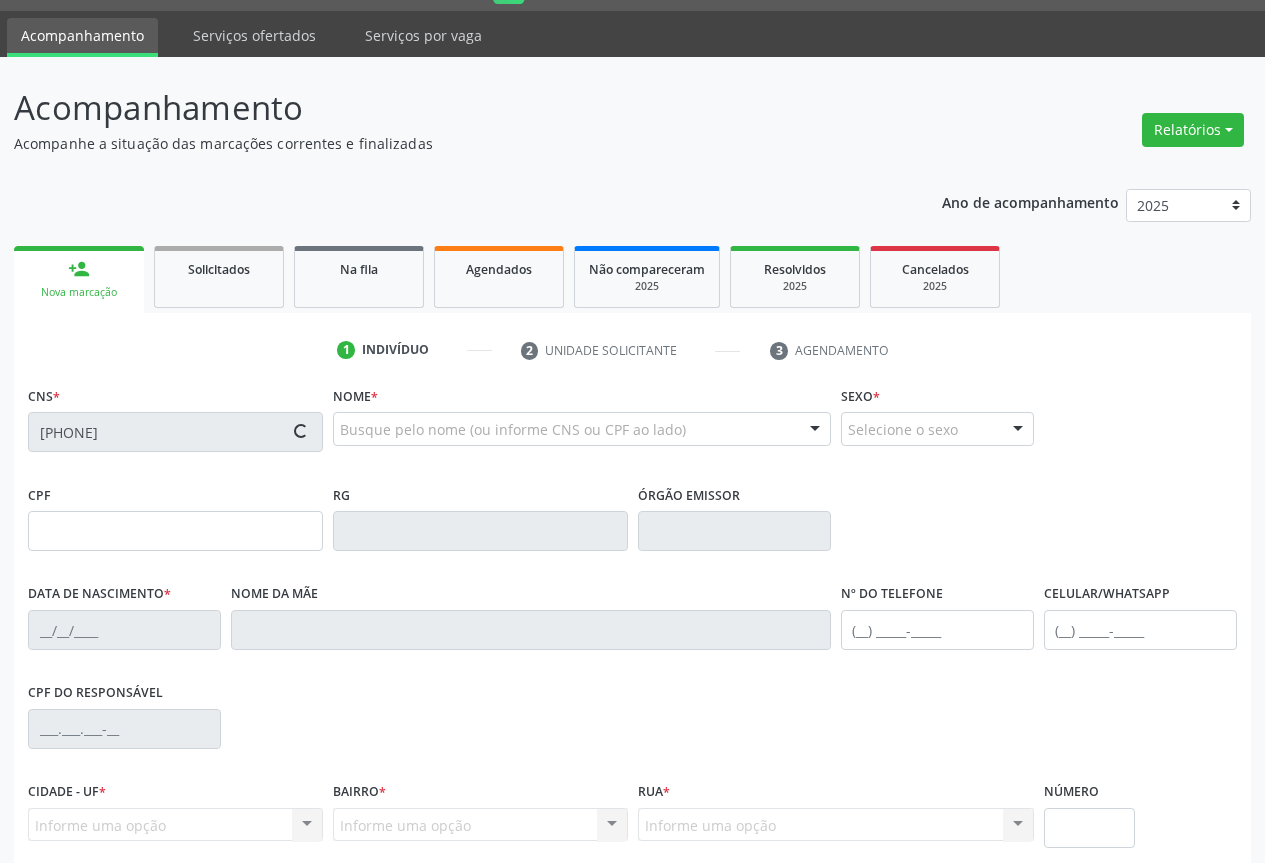 type on "(74) 98844-1972" 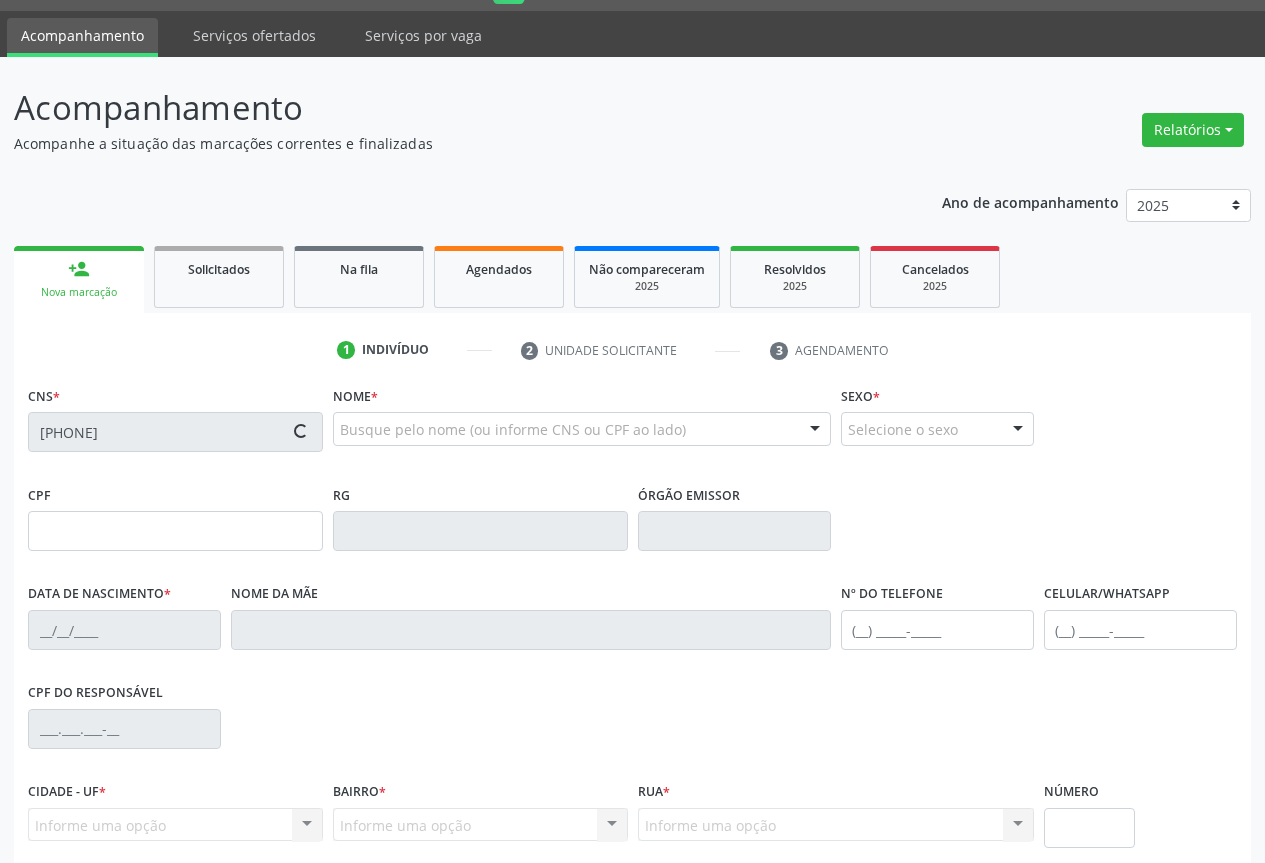 type on "617.847.295-15" 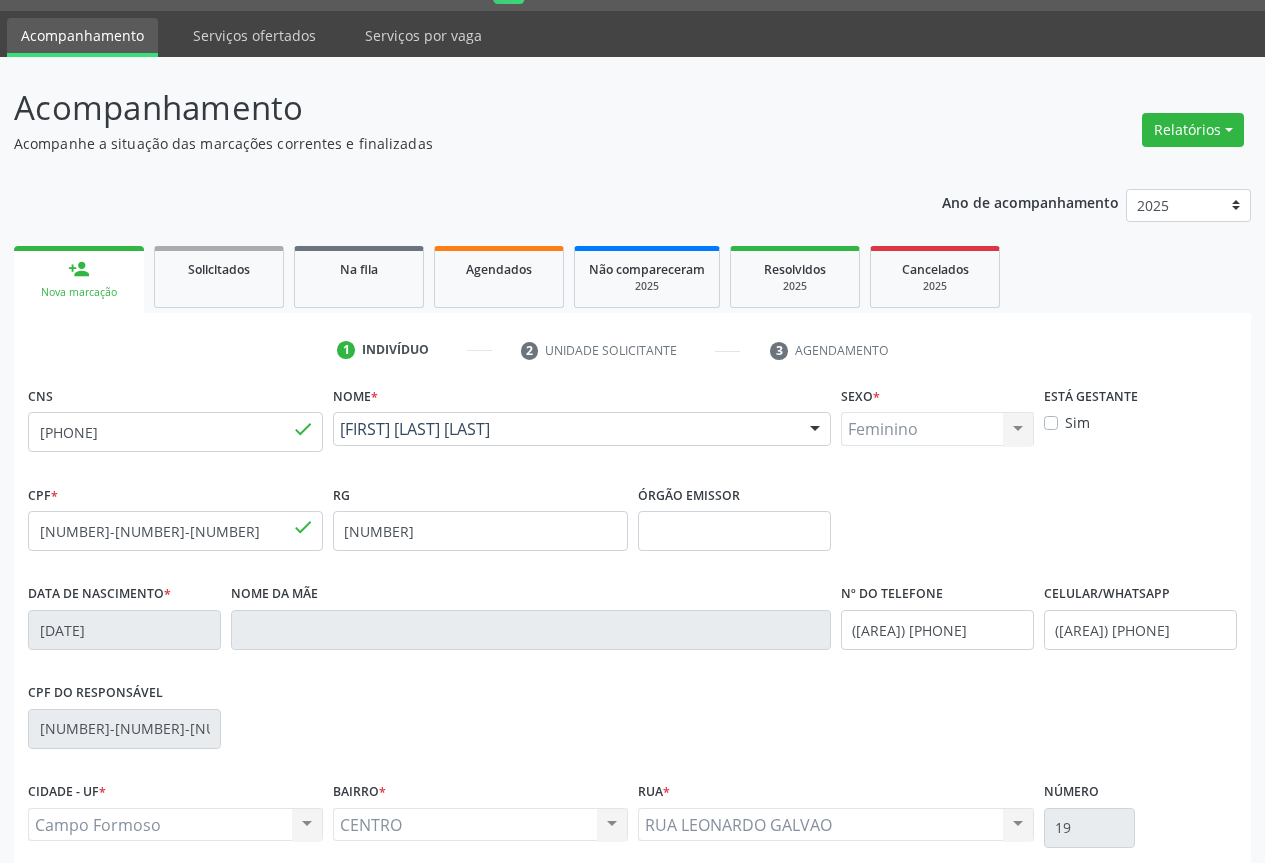 scroll, scrollTop: 221, scrollLeft: 0, axis: vertical 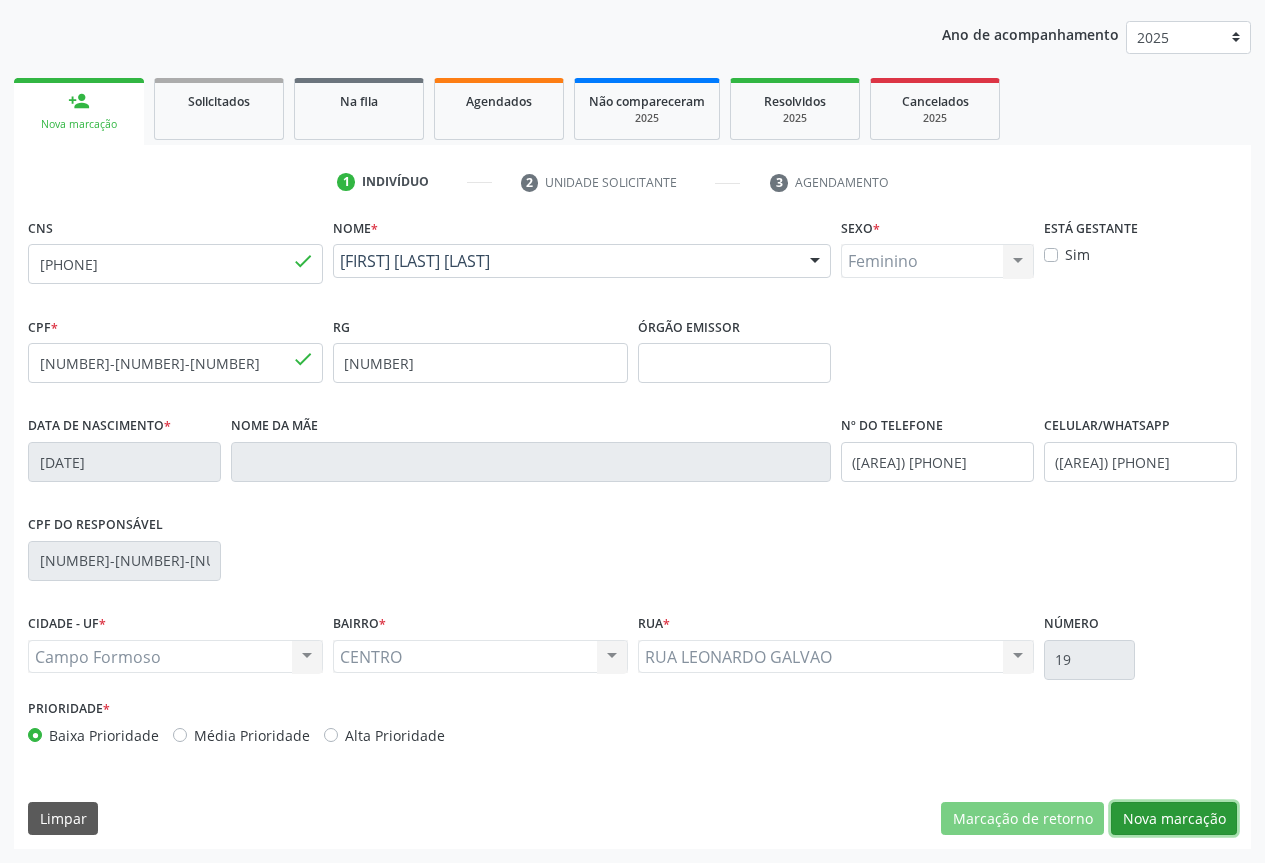click on "Nova marcação" at bounding box center [1174, 819] 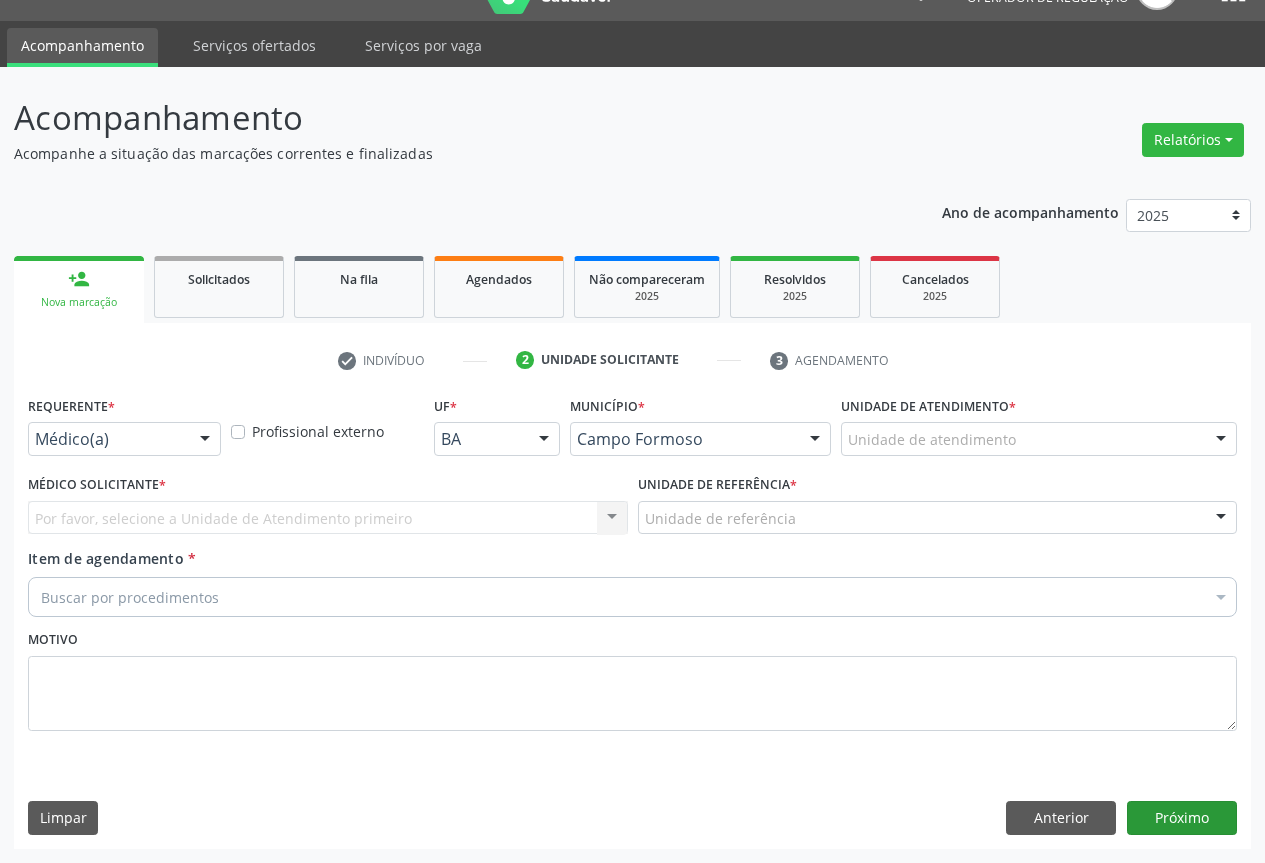 scroll, scrollTop: 43, scrollLeft: 0, axis: vertical 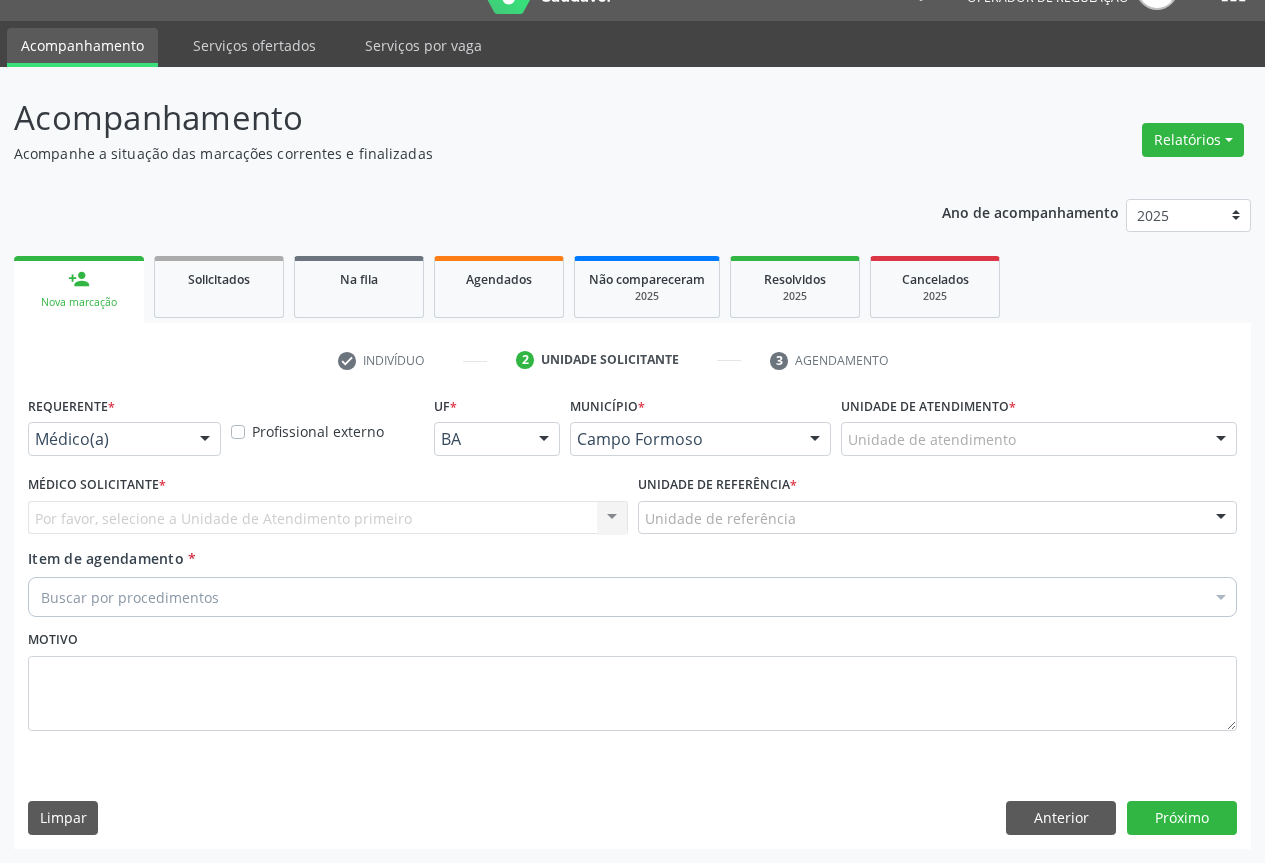 click at bounding box center (205, 440) 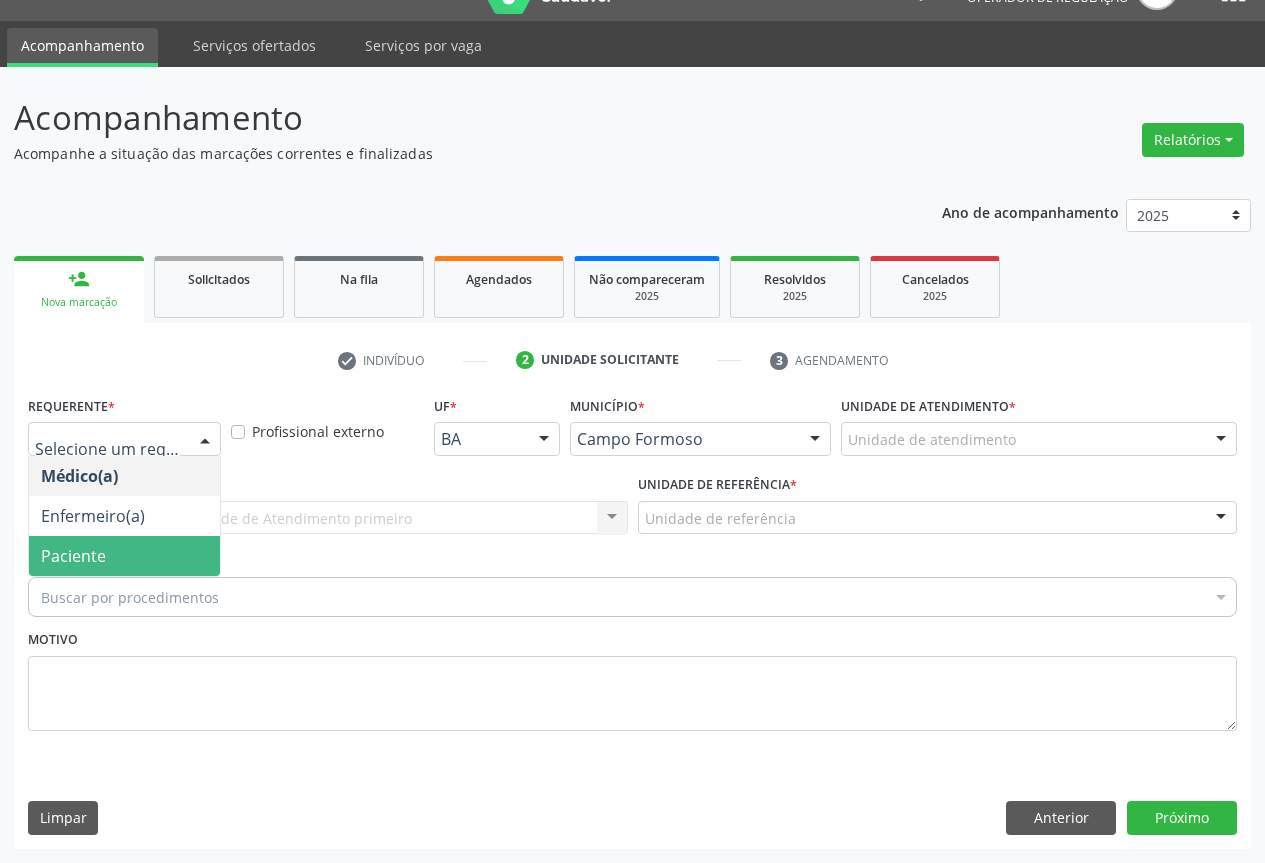 click on "Paciente" at bounding box center (124, 556) 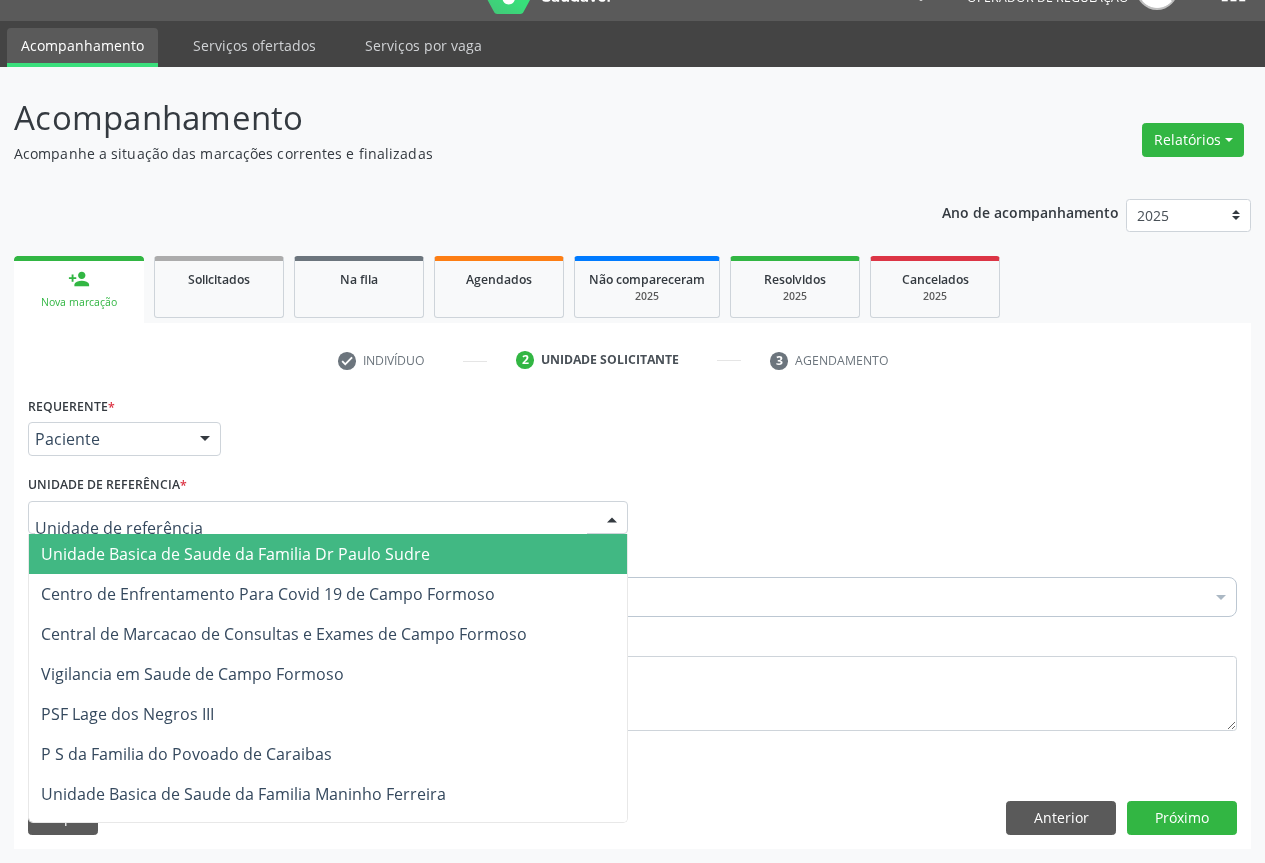 click at bounding box center [328, 518] 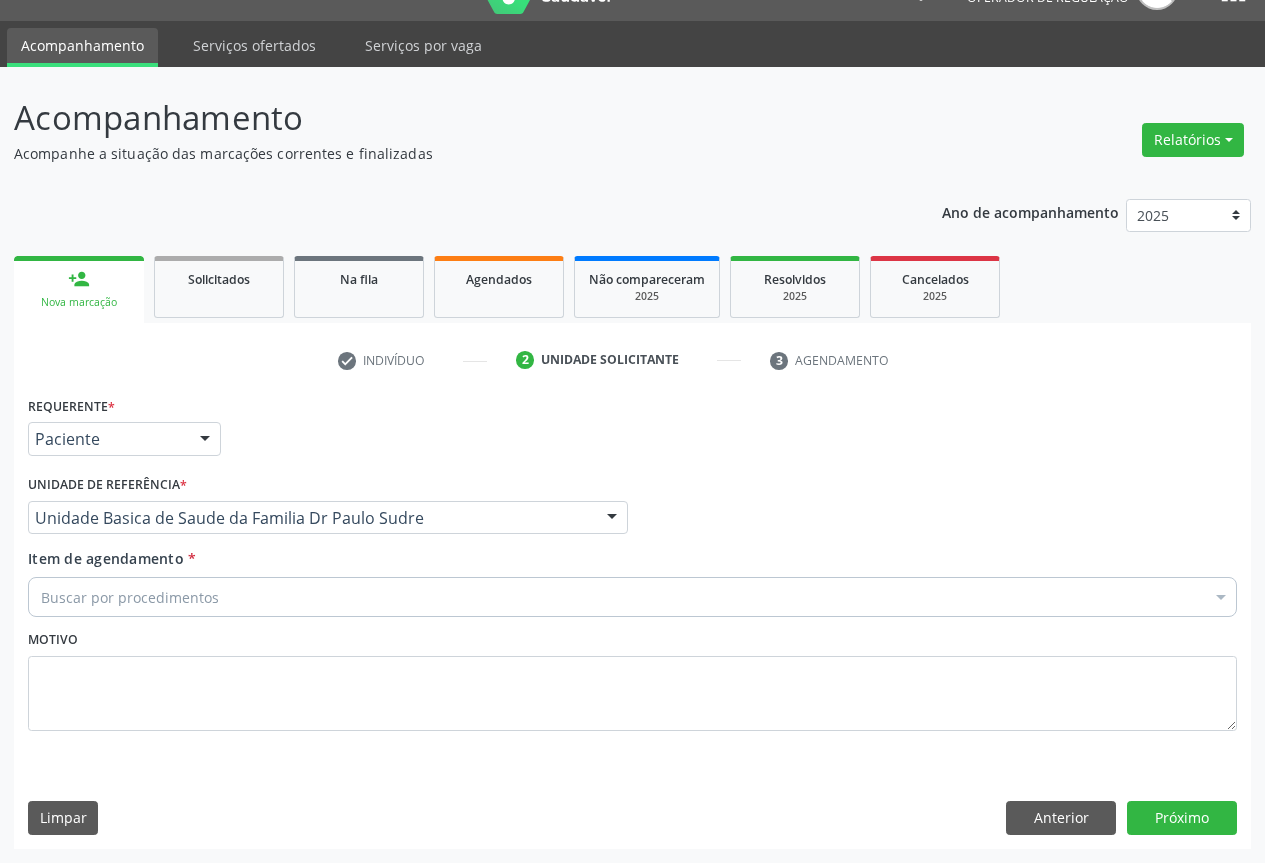 click on "Buscar por procedimentos" at bounding box center (632, 597) 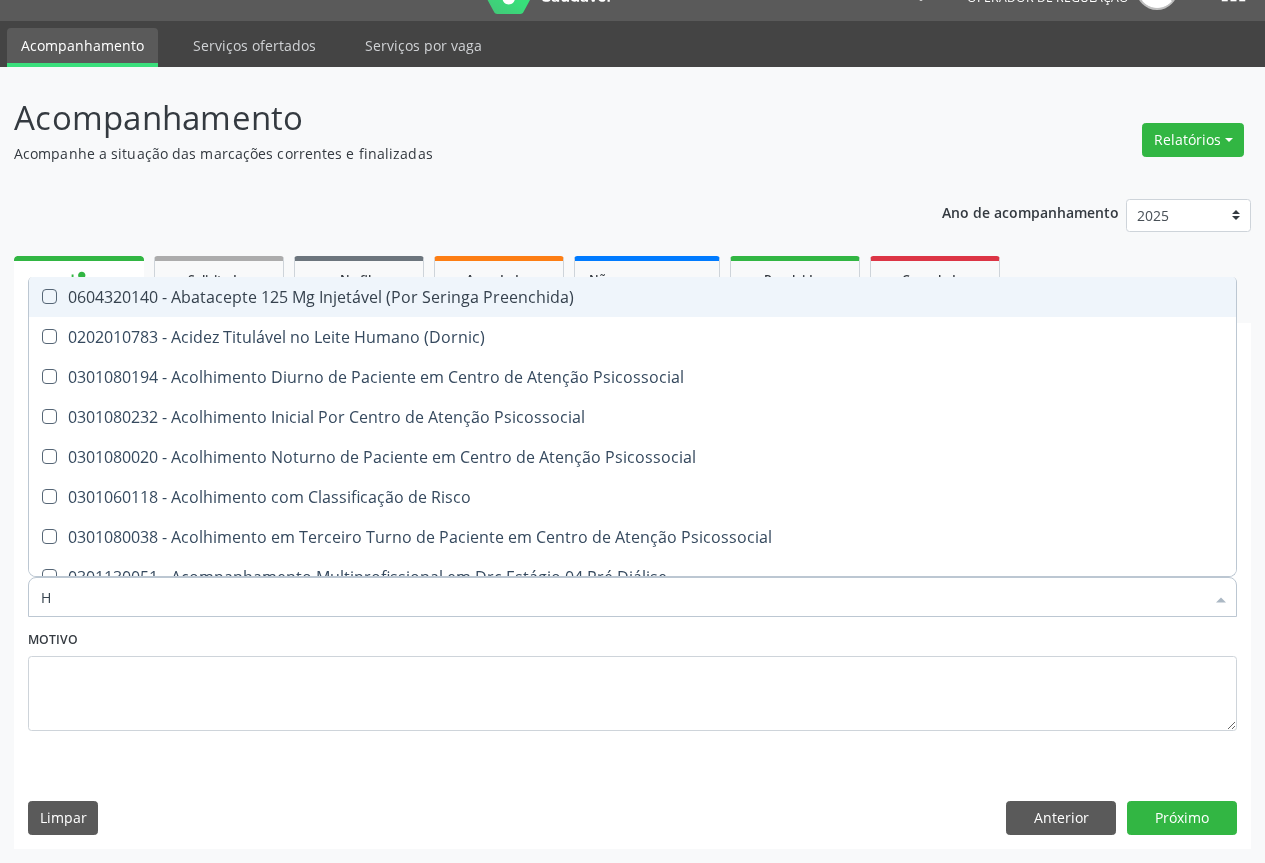 type on "HE" 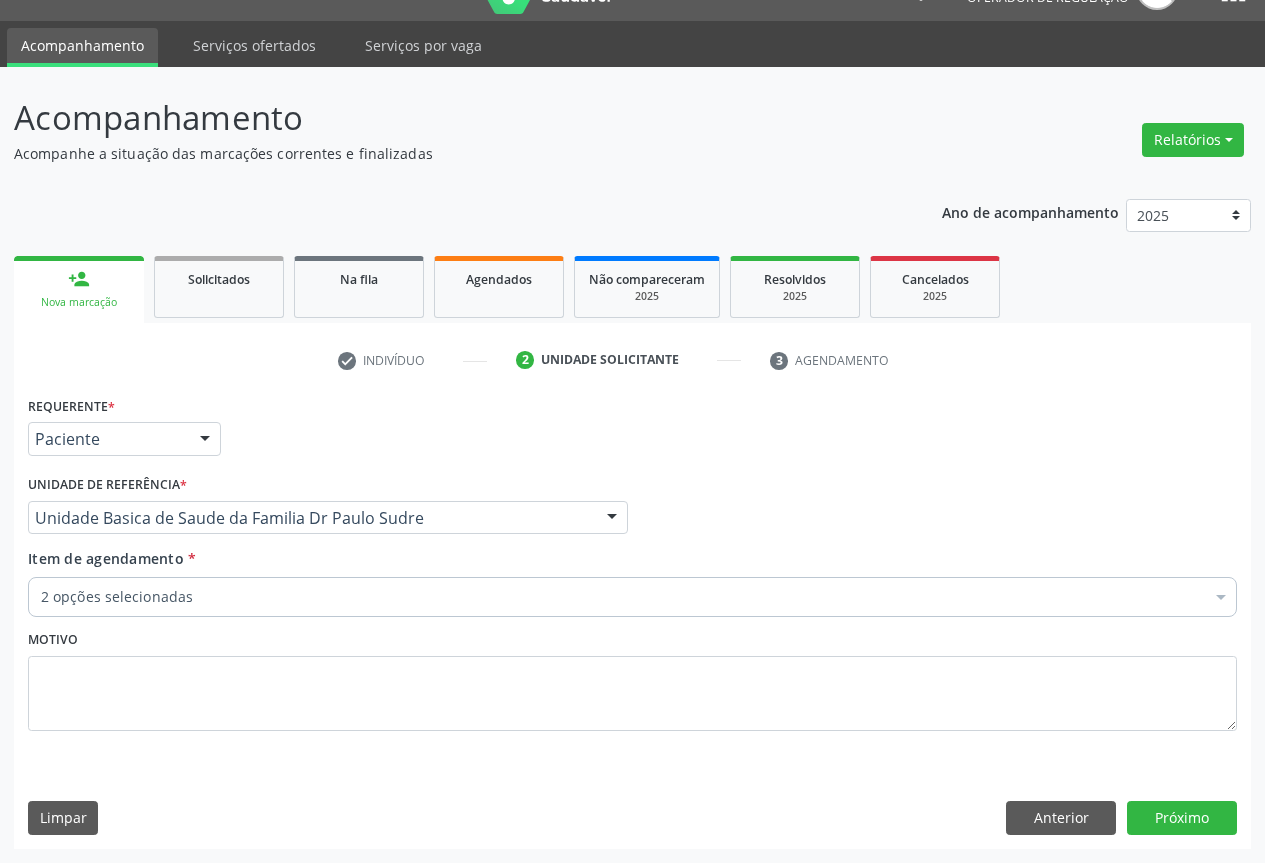 scroll, scrollTop: 43, scrollLeft: 0, axis: vertical 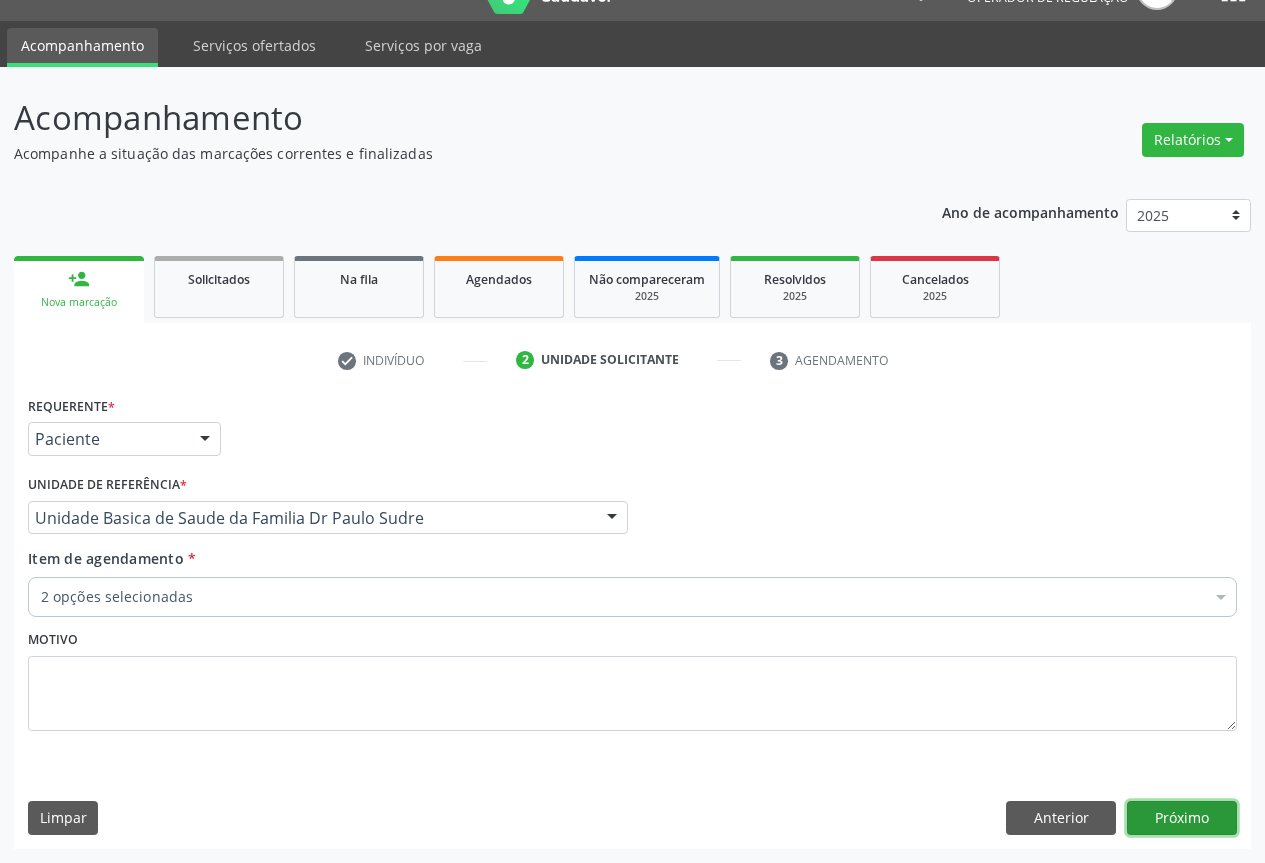 click on "Próximo" at bounding box center (1182, 818) 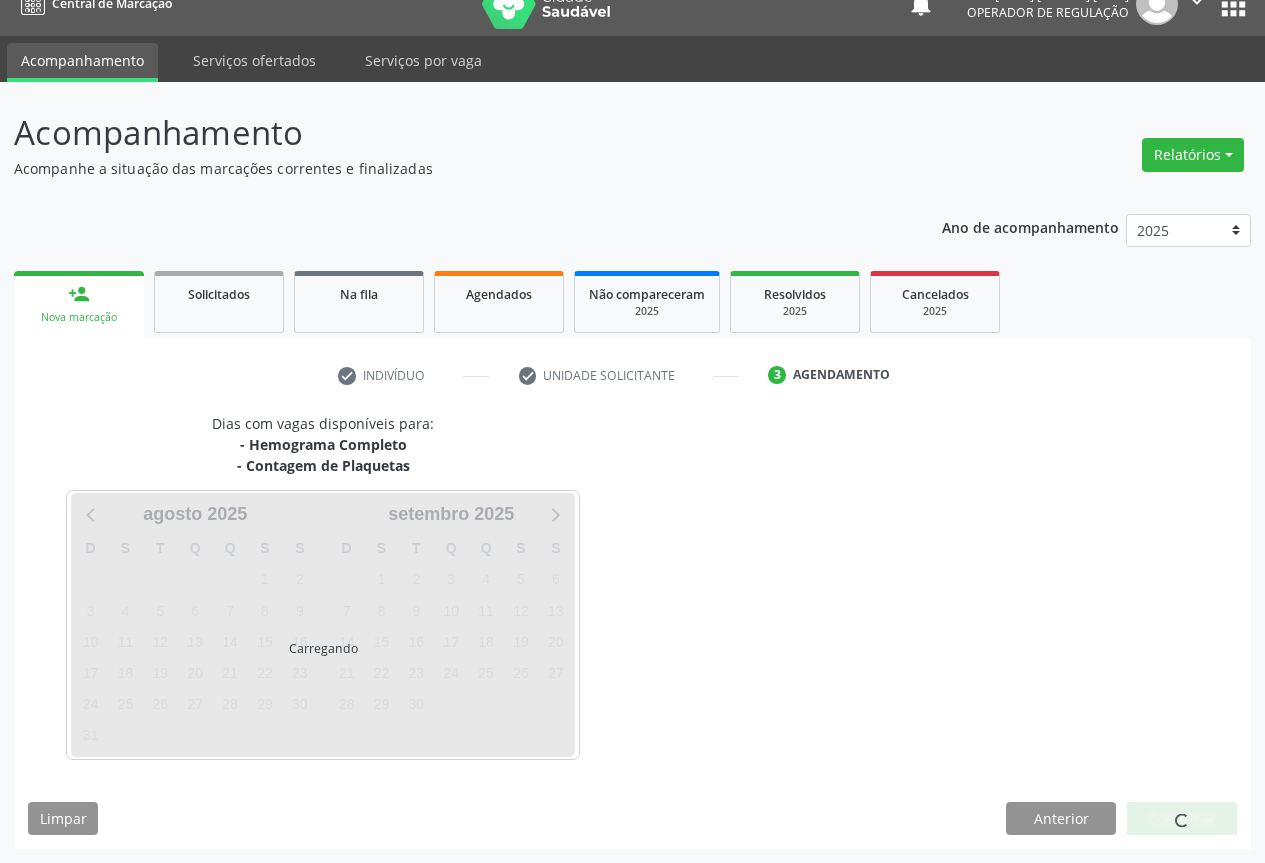 scroll, scrollTop: 28, scrollLeft: 0, axis: vertical 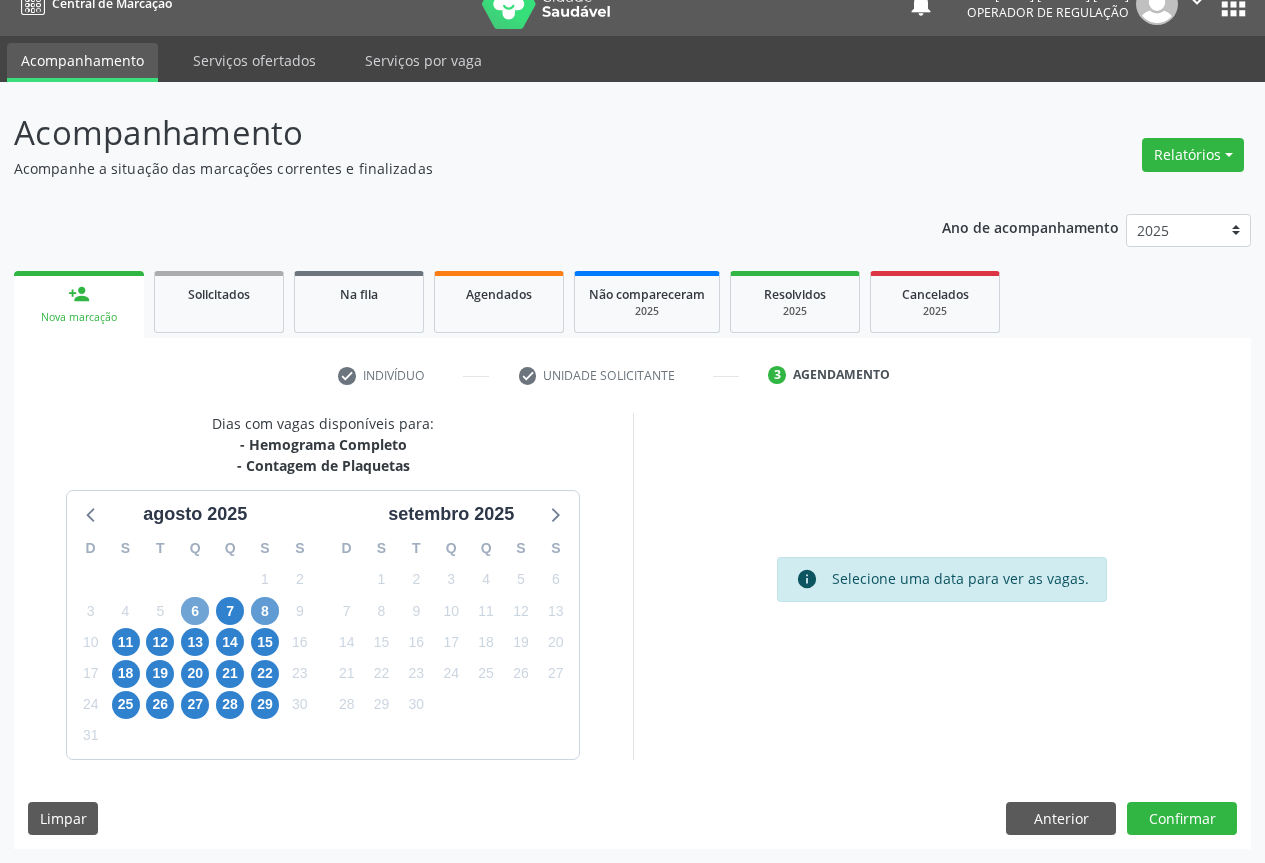 drag, startPoint x: 200, startPoint y: 609, endPoint x: 259, endPoint y: 609, distance: 59 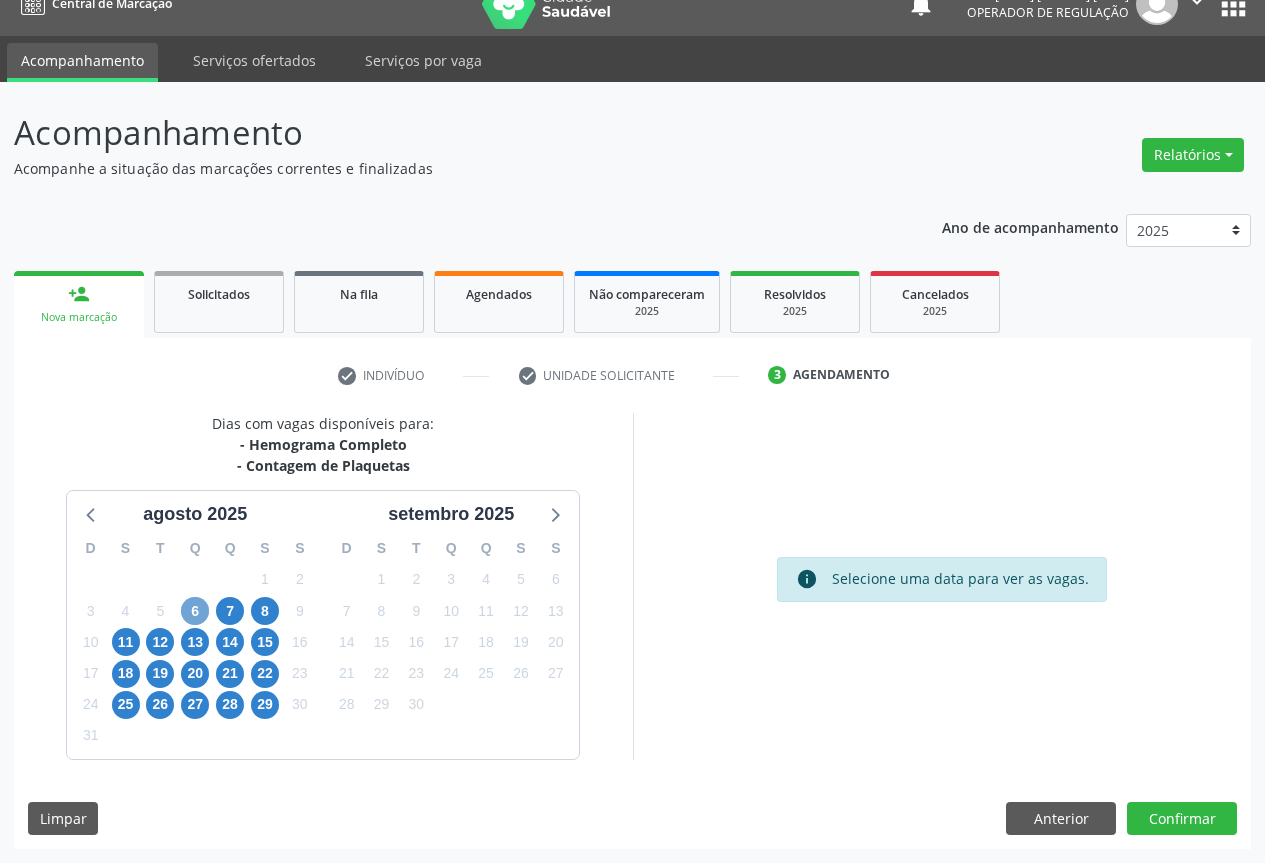 click on "6" at bounding box center [195, 611] 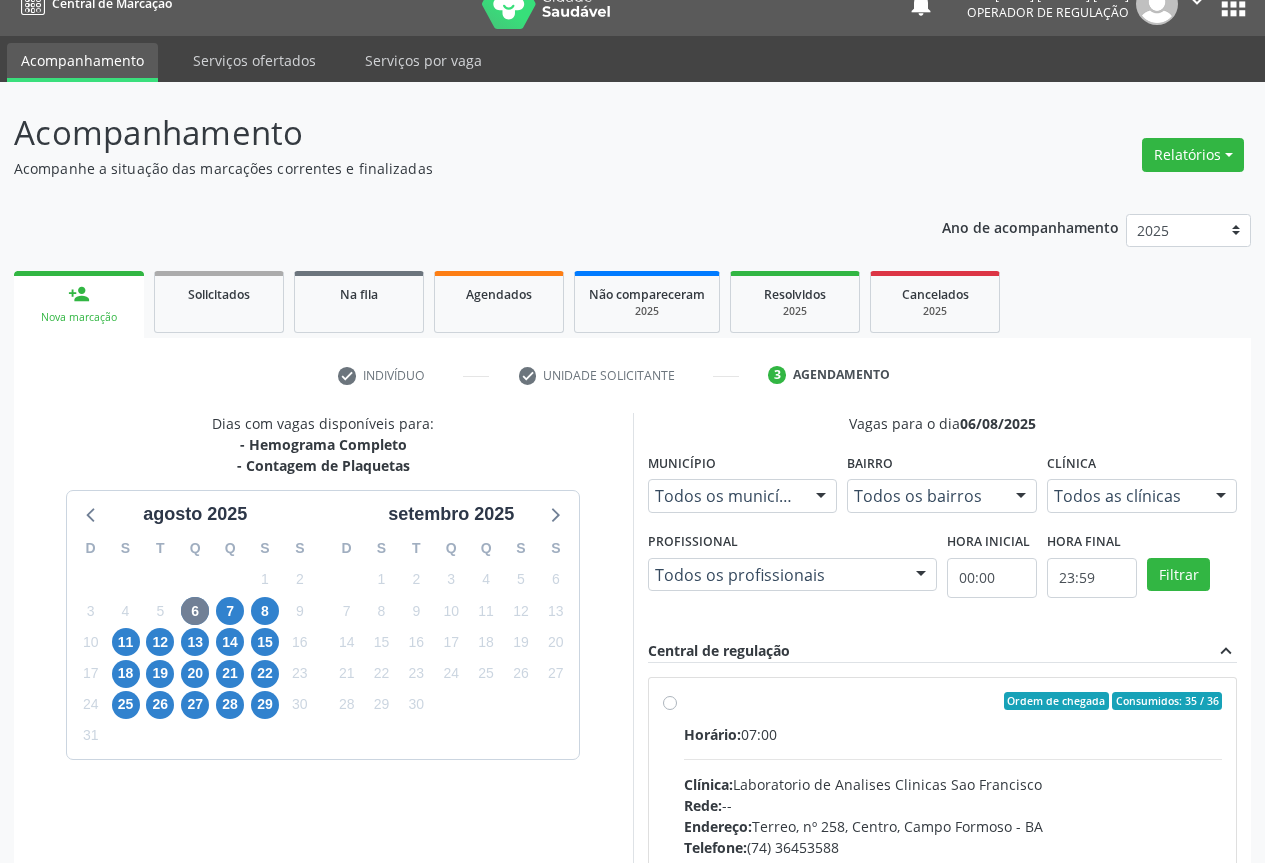 click on "Ordem de chegada
Consumidos: 35 / 36
Horário:   07:00
Clínica:  Laboratorio de Analises Clinicas Sao Francisco
Rede:
--
Endereço:   Terreo, nº 258, Centro, [CITY] - [STATE]
Telefone:   [PHONE]
Profissional:
--
Informações adicionais sobre o atendimento
Idade de atendimento:
Sem restrição
Gênero(s) atendido(s):
Sem restrição
Informações adicionais:
--" at bounding box center [953, 845] 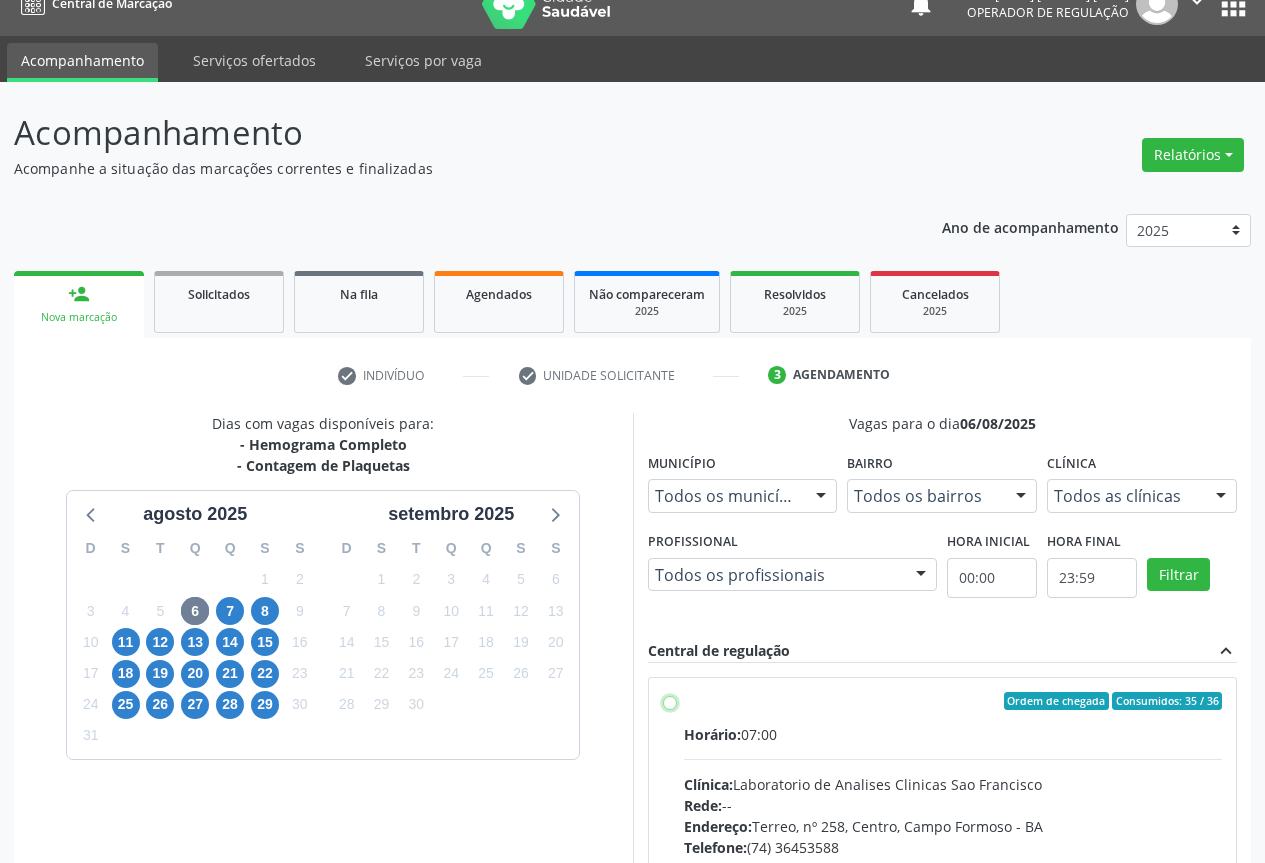 click on "Ordem de chegada
Consumidos: 35 / 36
Horário:   07:00
Clínica:  Laboratorio de Analises Clinicas Sao Francisco
Rede:
--
Endereço:   Terreo, nº 258, Centro, [CITY] - [STATE]
Telefone:   [PHONE]
Profissional:
--
Informações adicionais sobre o atendimento
Idade de atendimento:
Sem restrição
Gênero(s) atendido(s):
Sem restrição
Informações adicionais:
--" at bounding box center (670, 701) 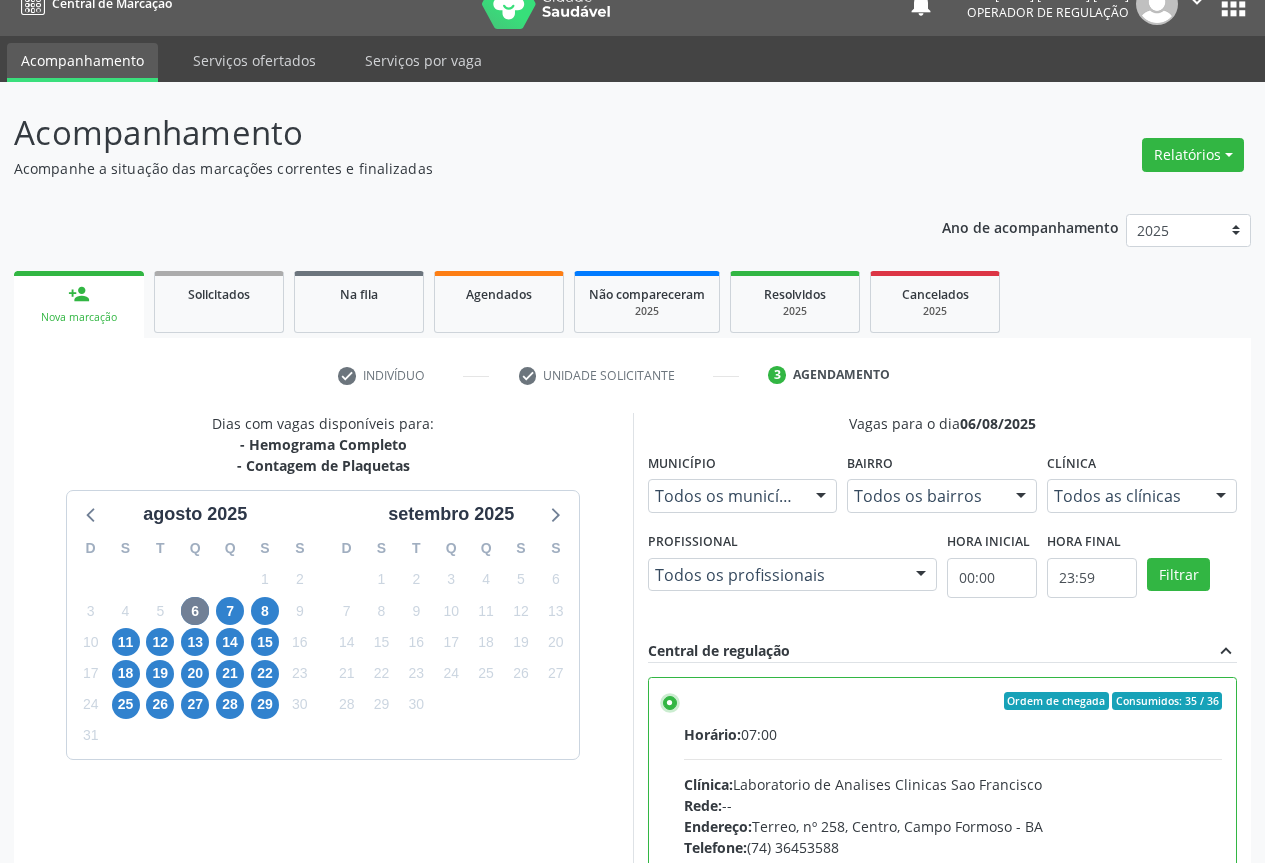 scroll, scrollTop: 99, scrollLeft: 0, axis: vertical 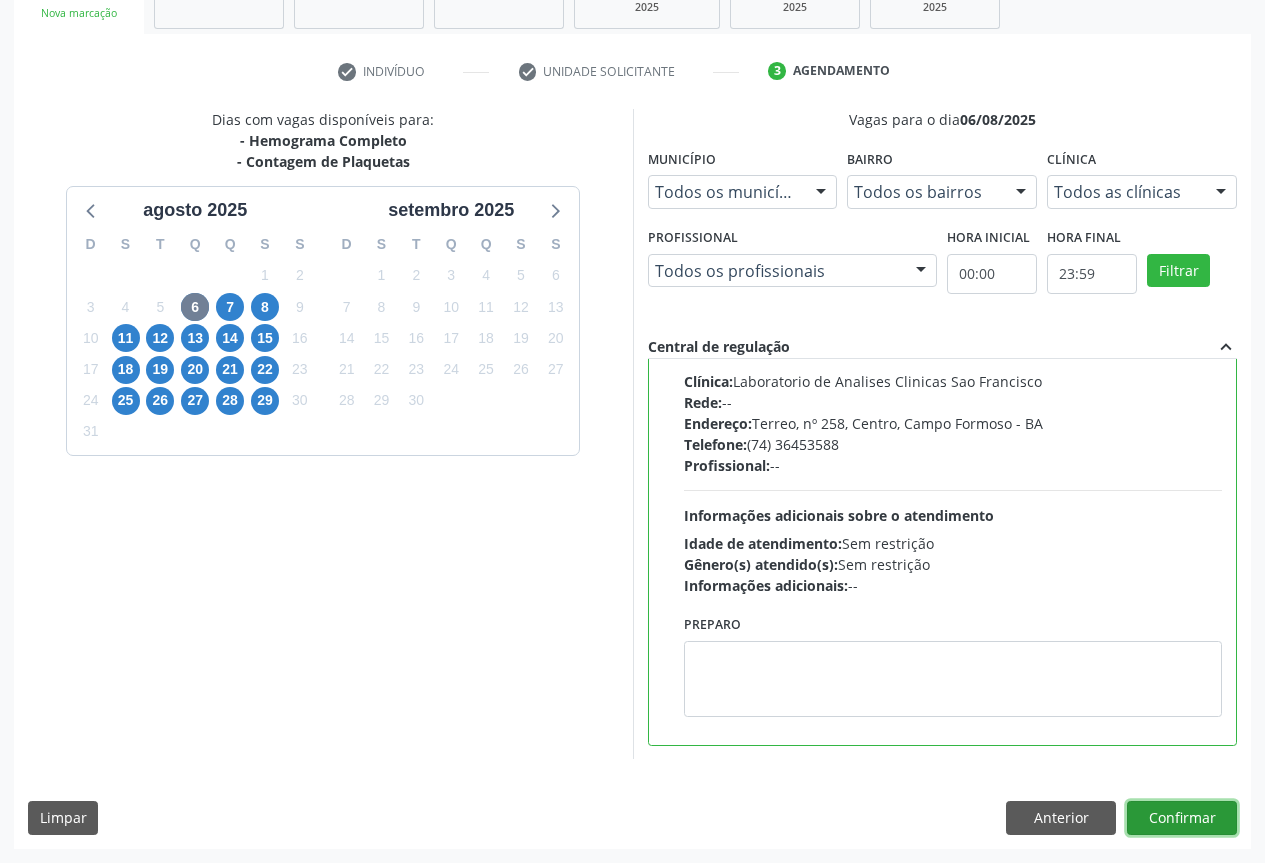 click on "Confirmar" at bounding box center (1182, 818) 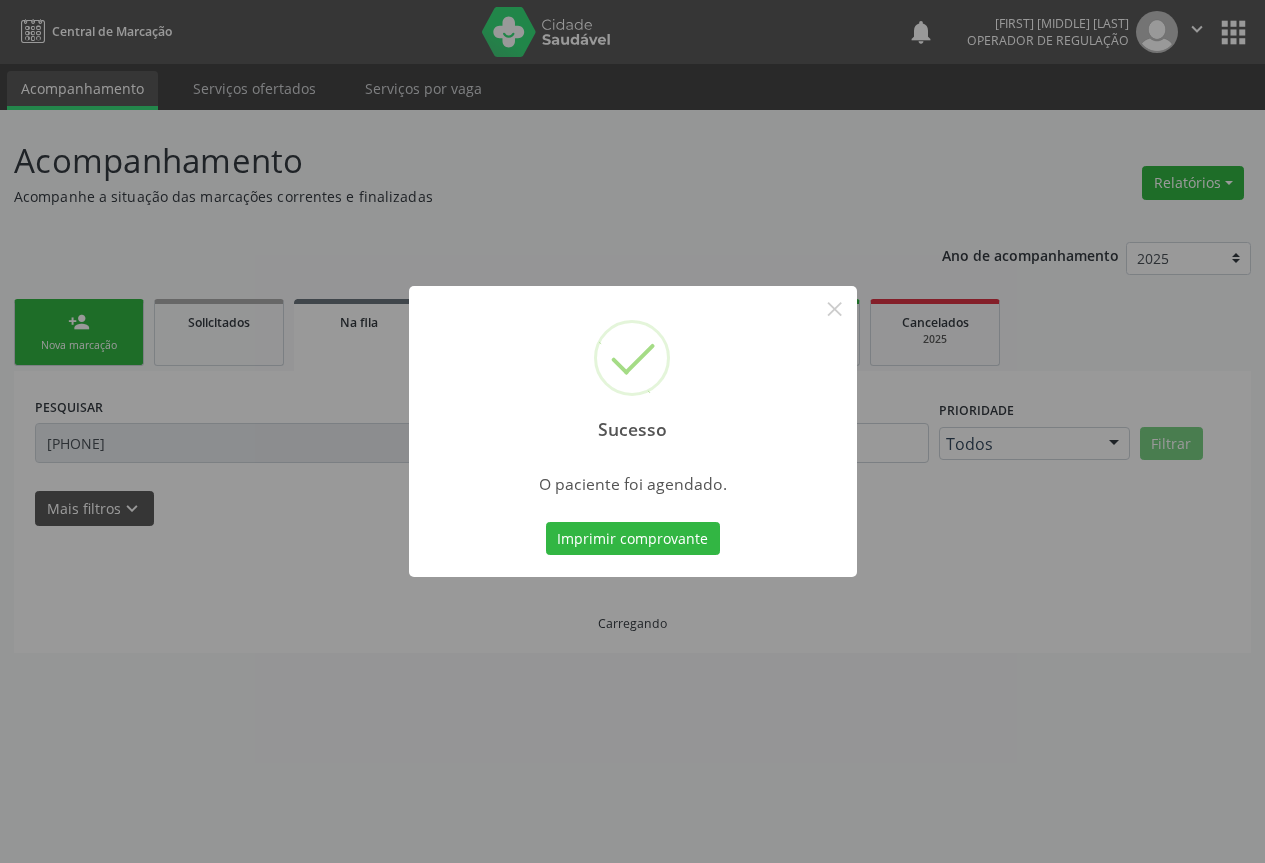 scroll, scrollTop: 0, scrollLeft: 0, axis: both 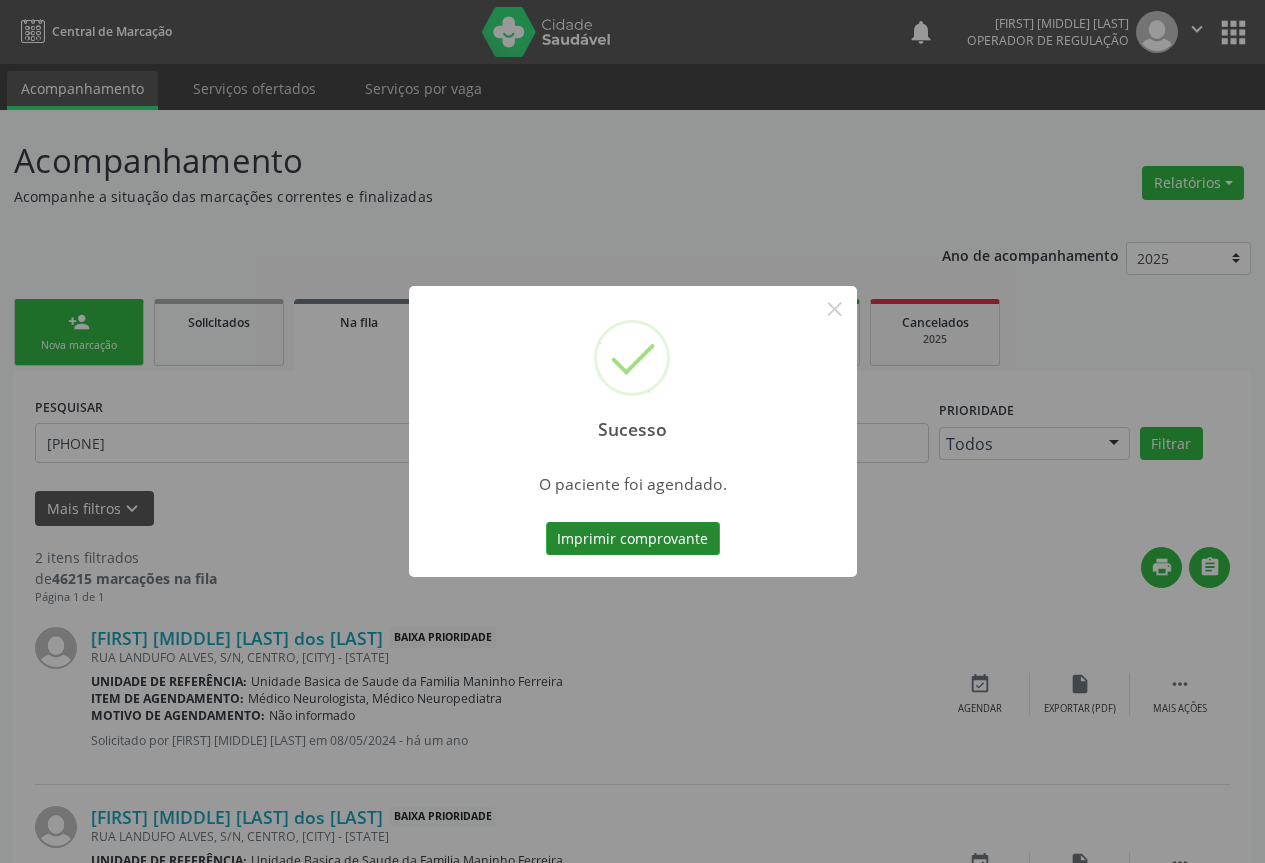 click on "Imprimir comprovante" at bounding box center [633, 539] 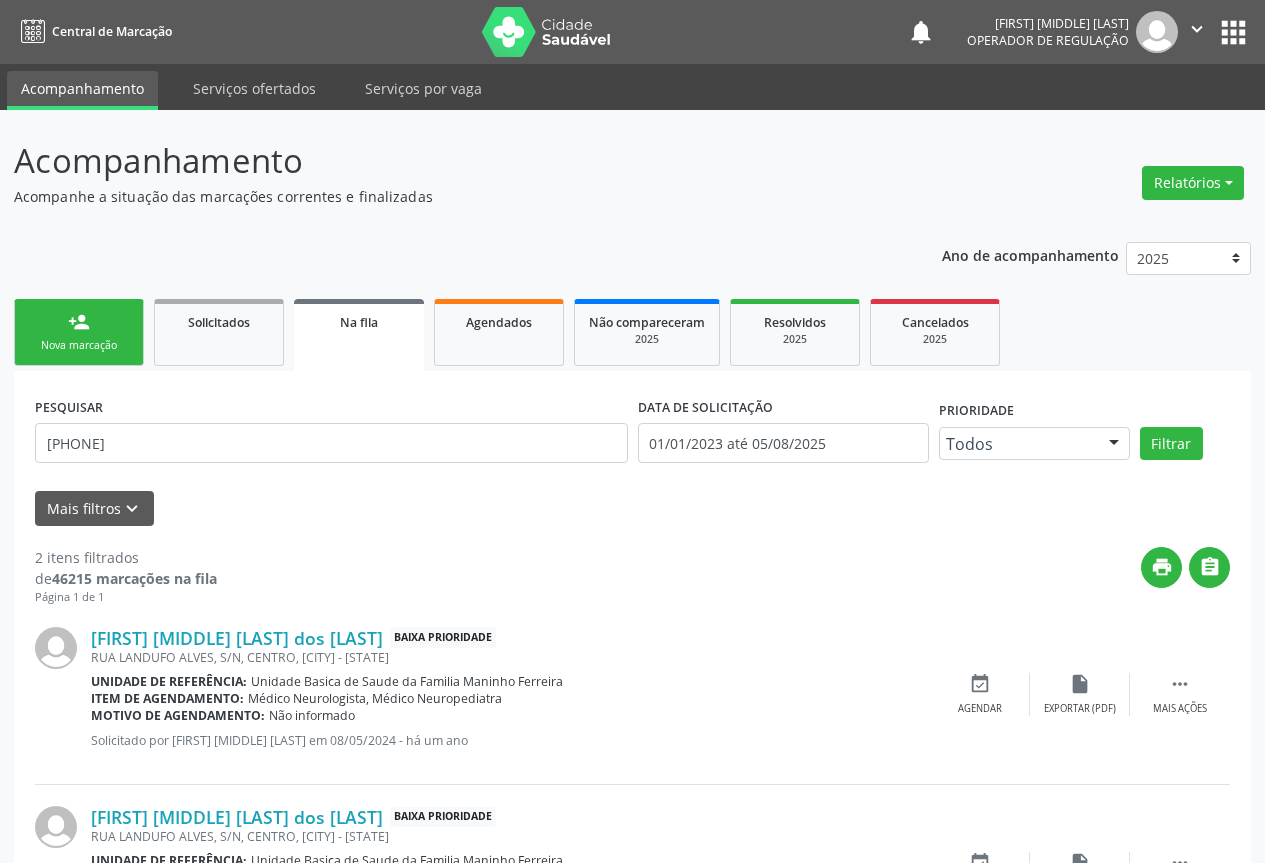click on "Nova marcação" at bounding box center [79, 345] 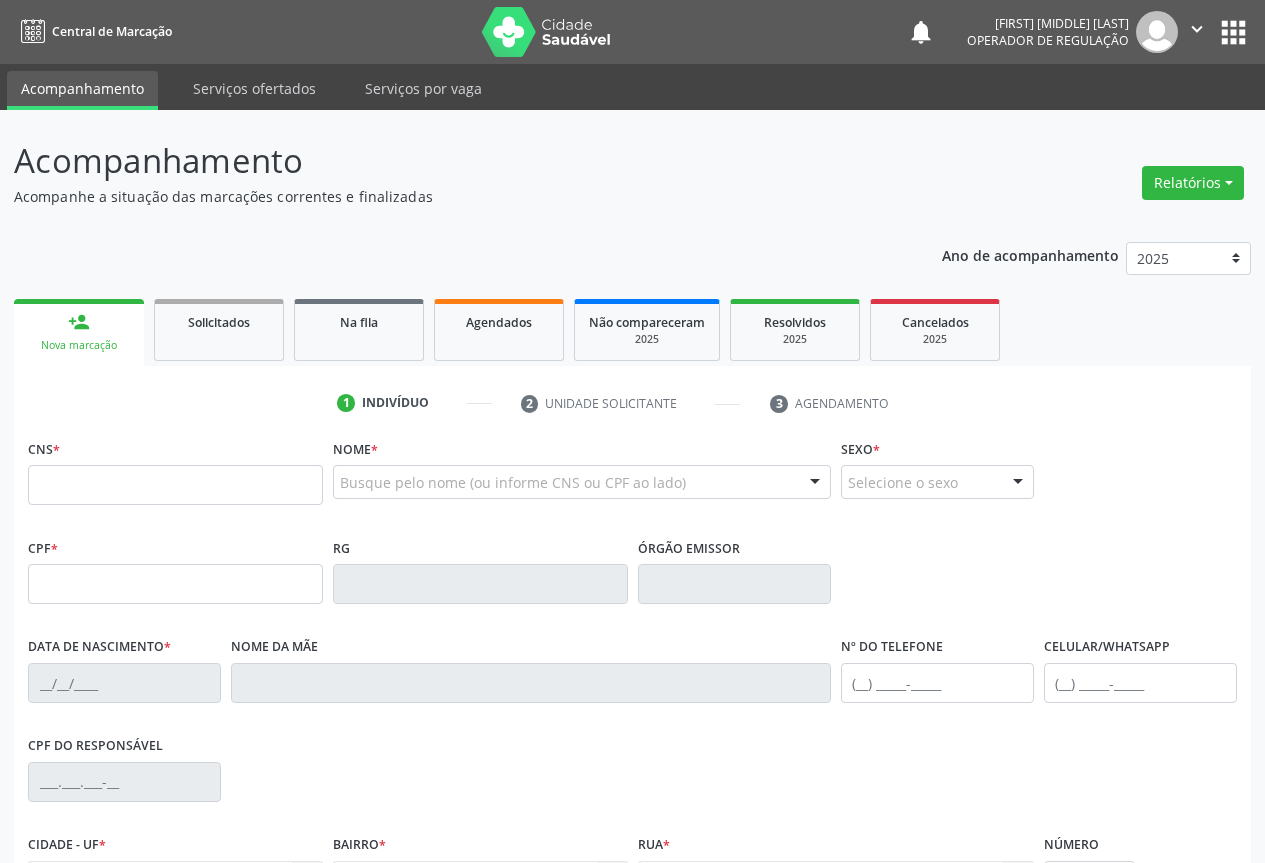 click on "Nova marcação" at bounding box center (79, 345) 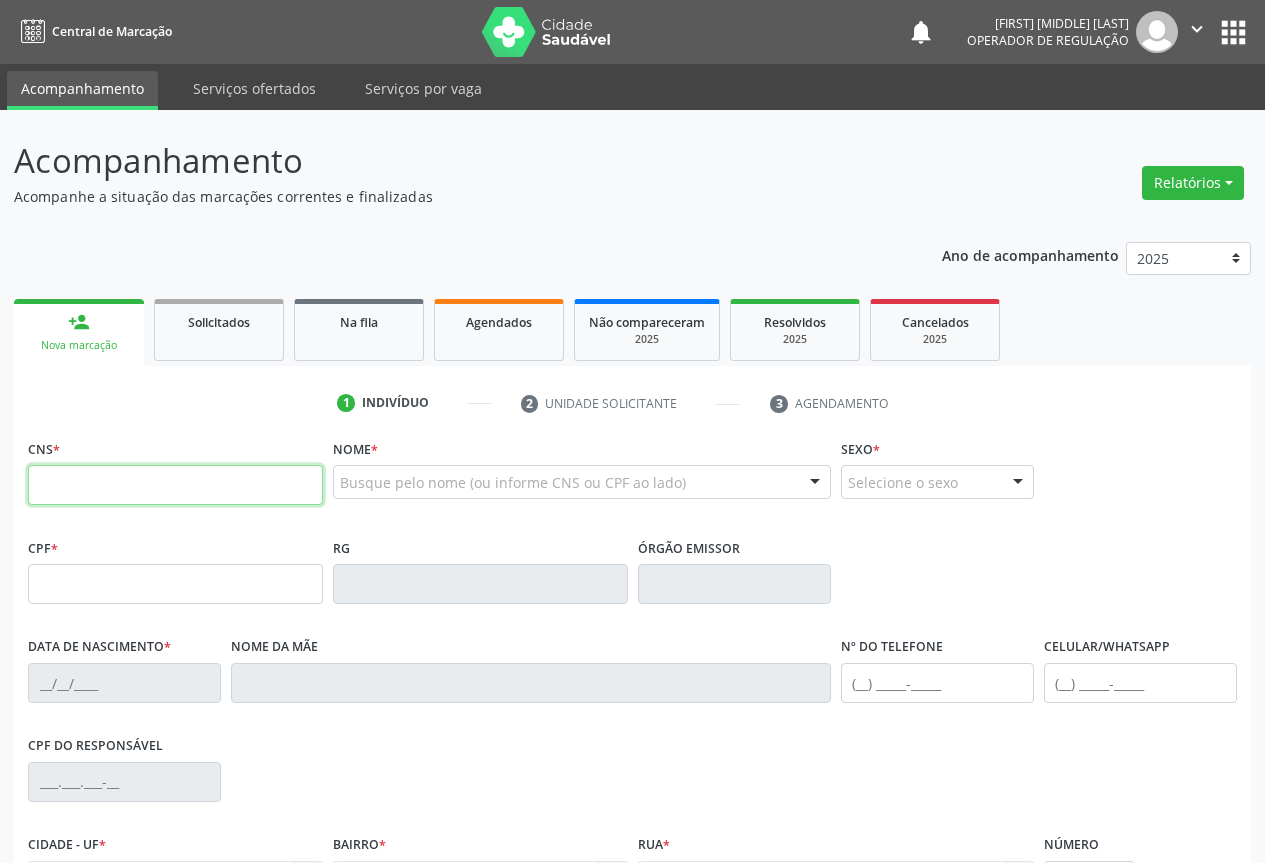 click at bounding box center [175, 485] 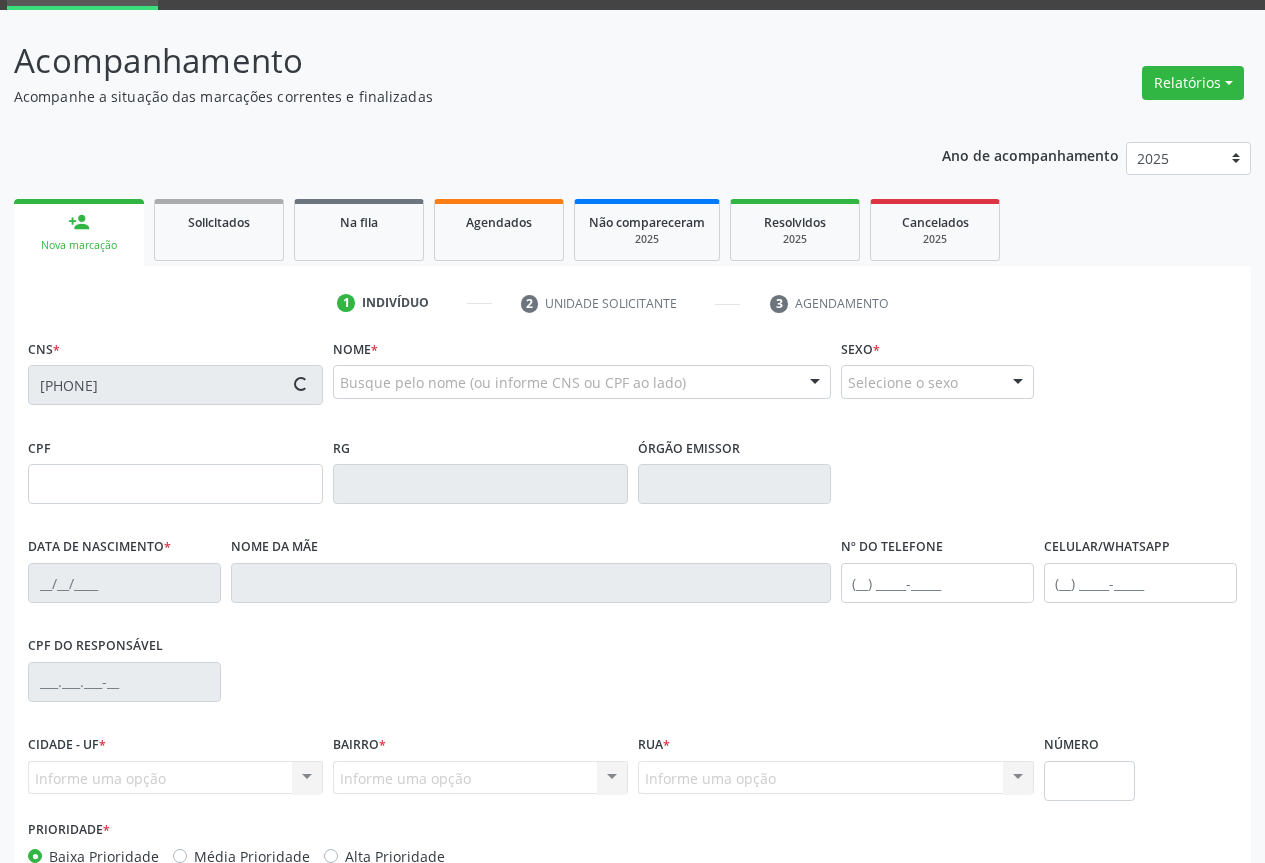 scroll, scrollTop: 200, scrollLeft: 0, axis: vertical 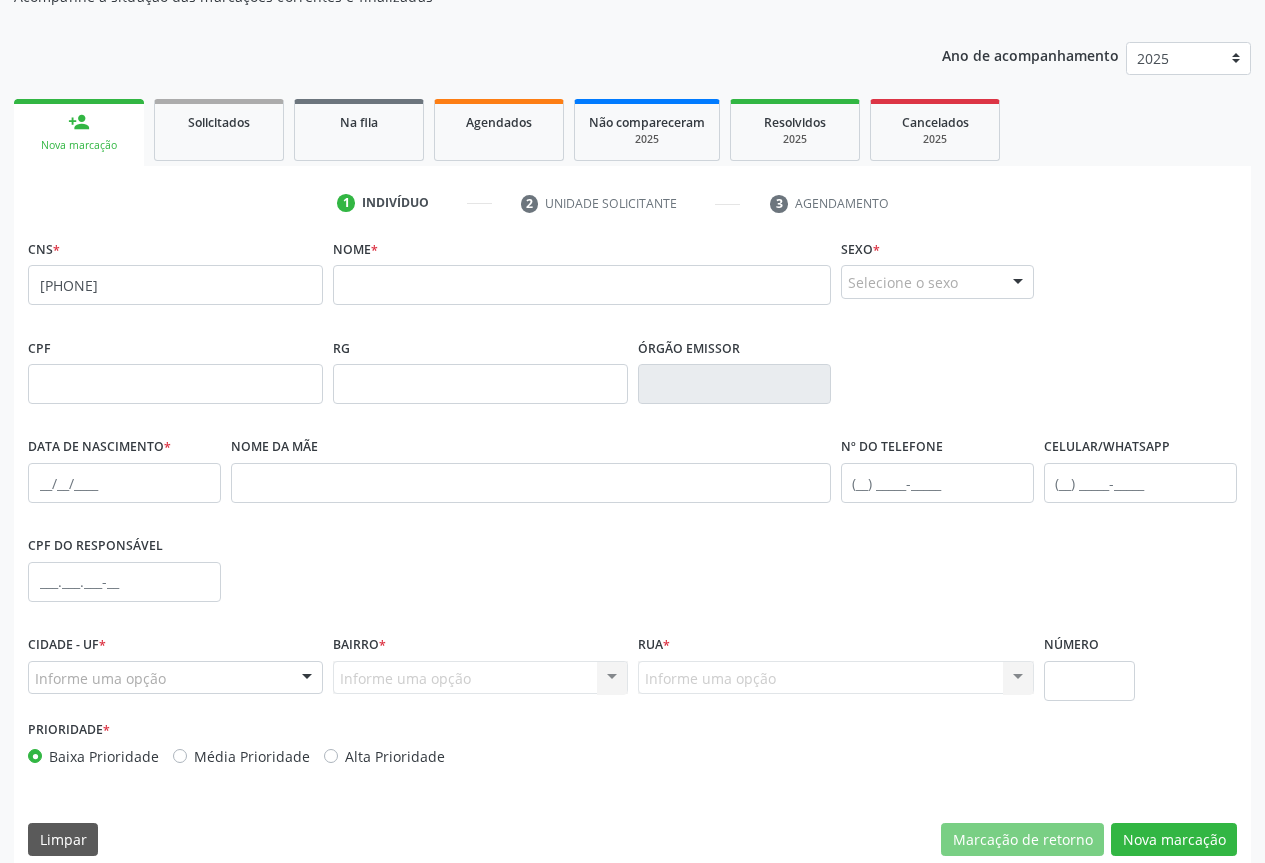 click on "none" at bounding box center [270, 282] 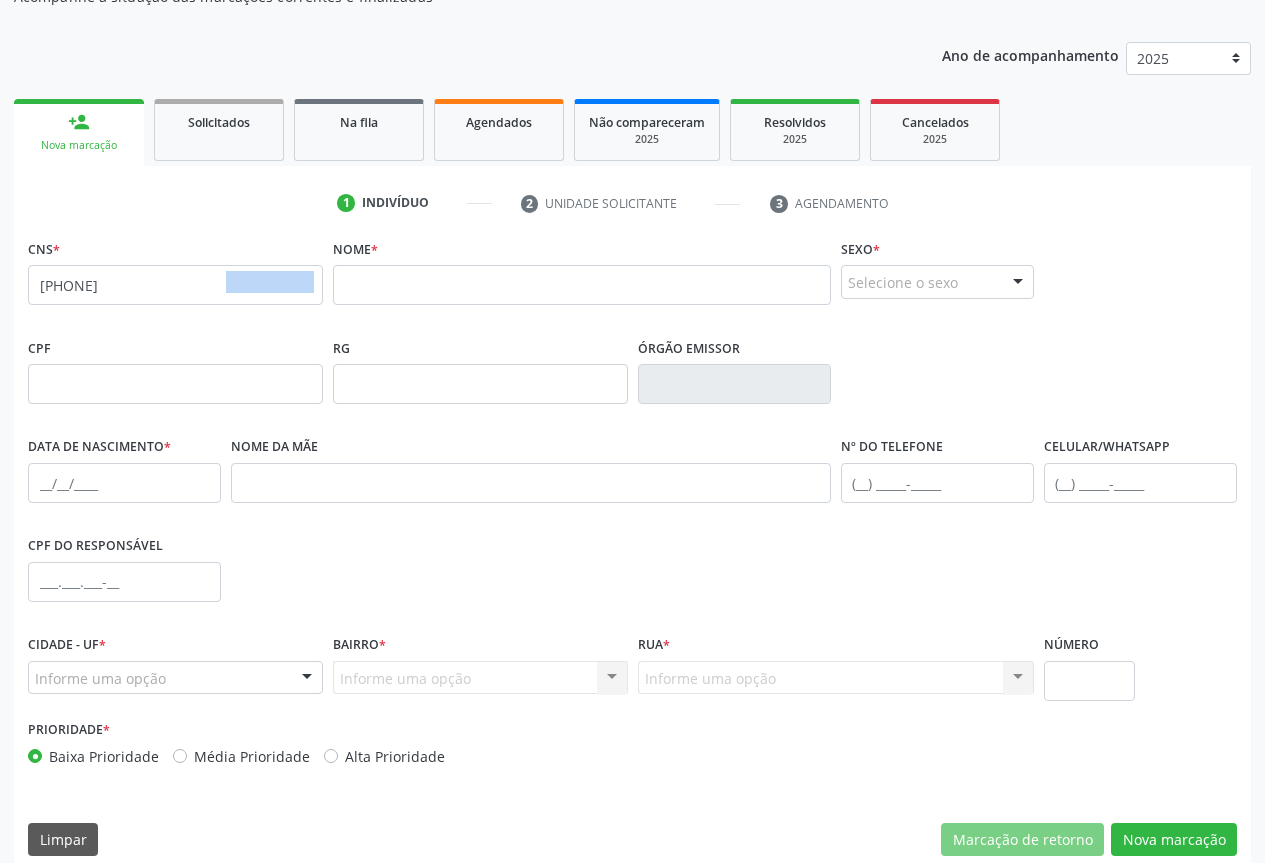 click on "none" at bounding box center (270, 282) 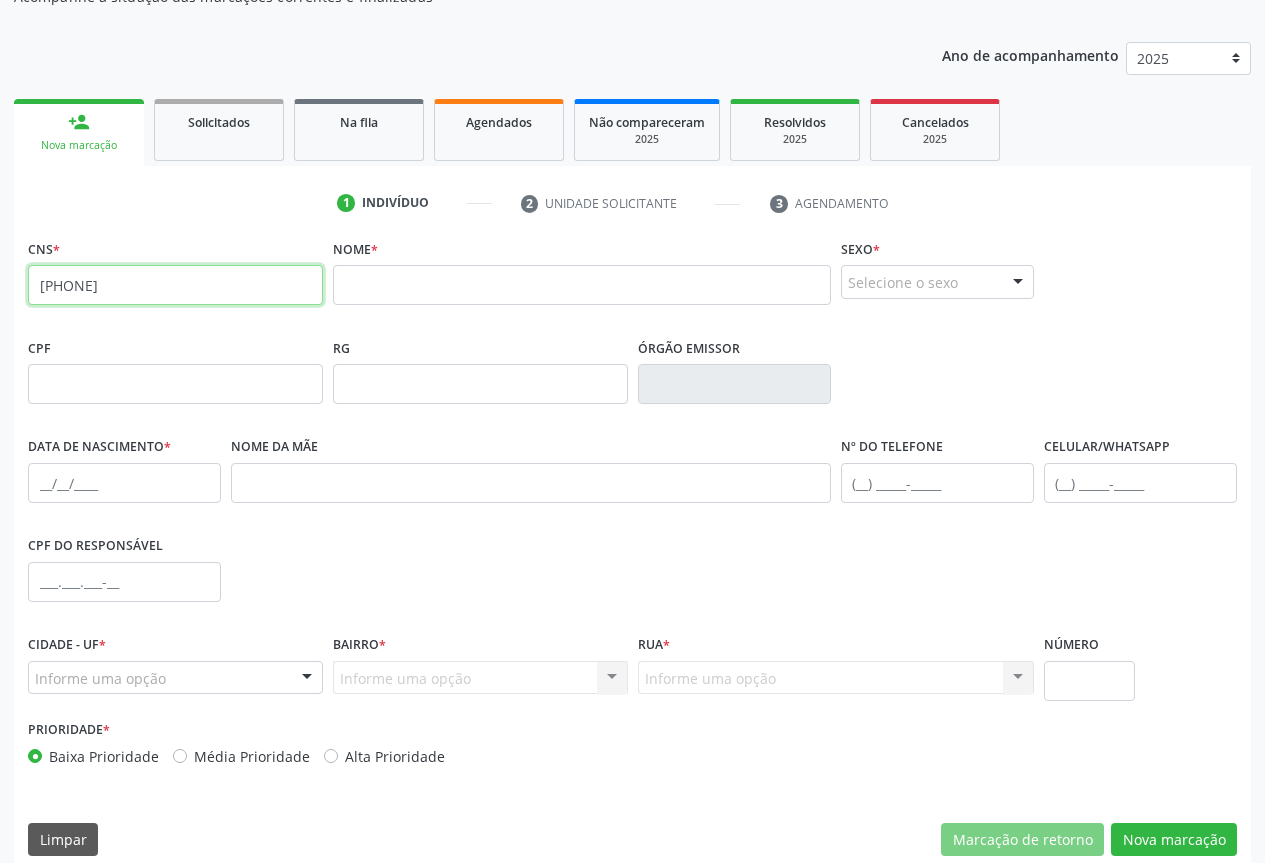click on "[PHONE]" at bounding box center (175, 285) 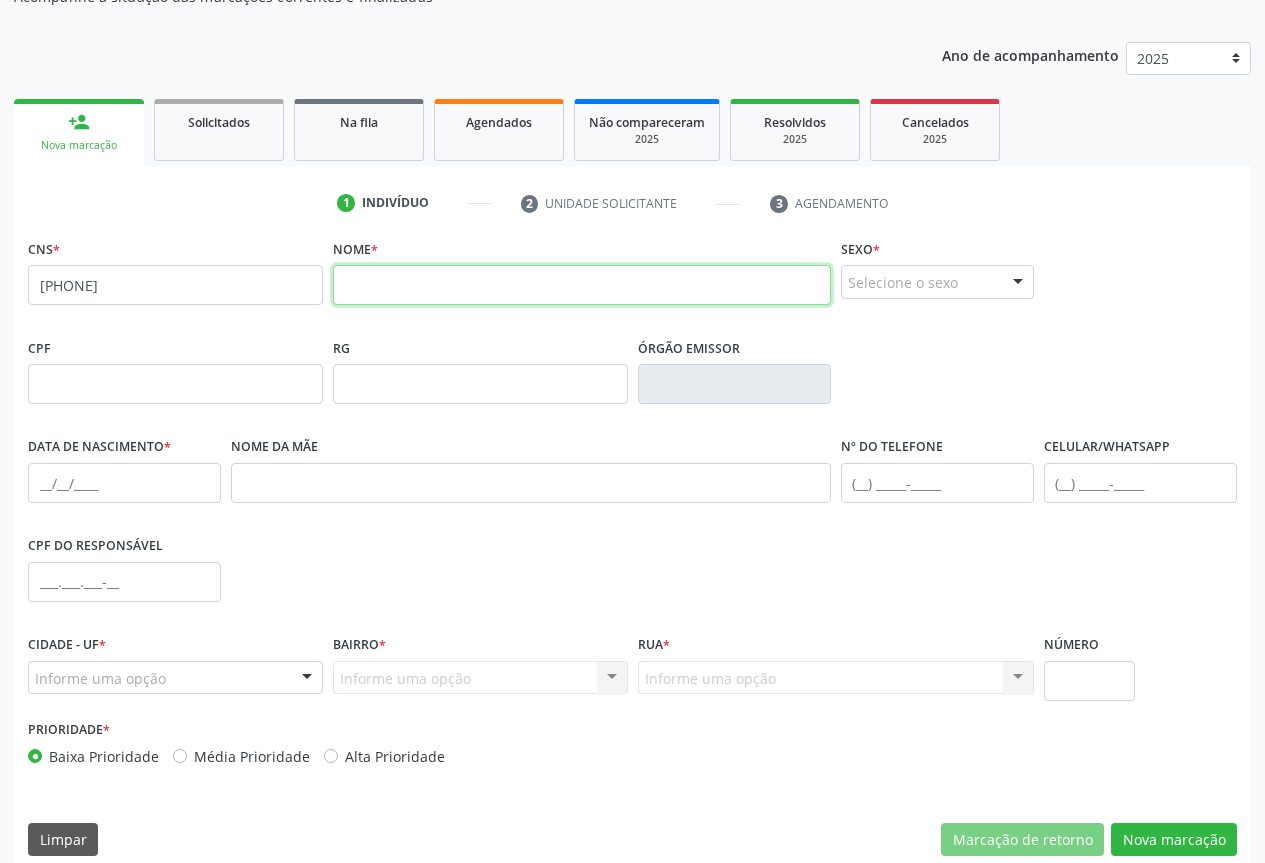 drag, startPoint x: 396, startPoint y: 274, endPoint x: 494, endPoint y: 269, distance: 98.12747 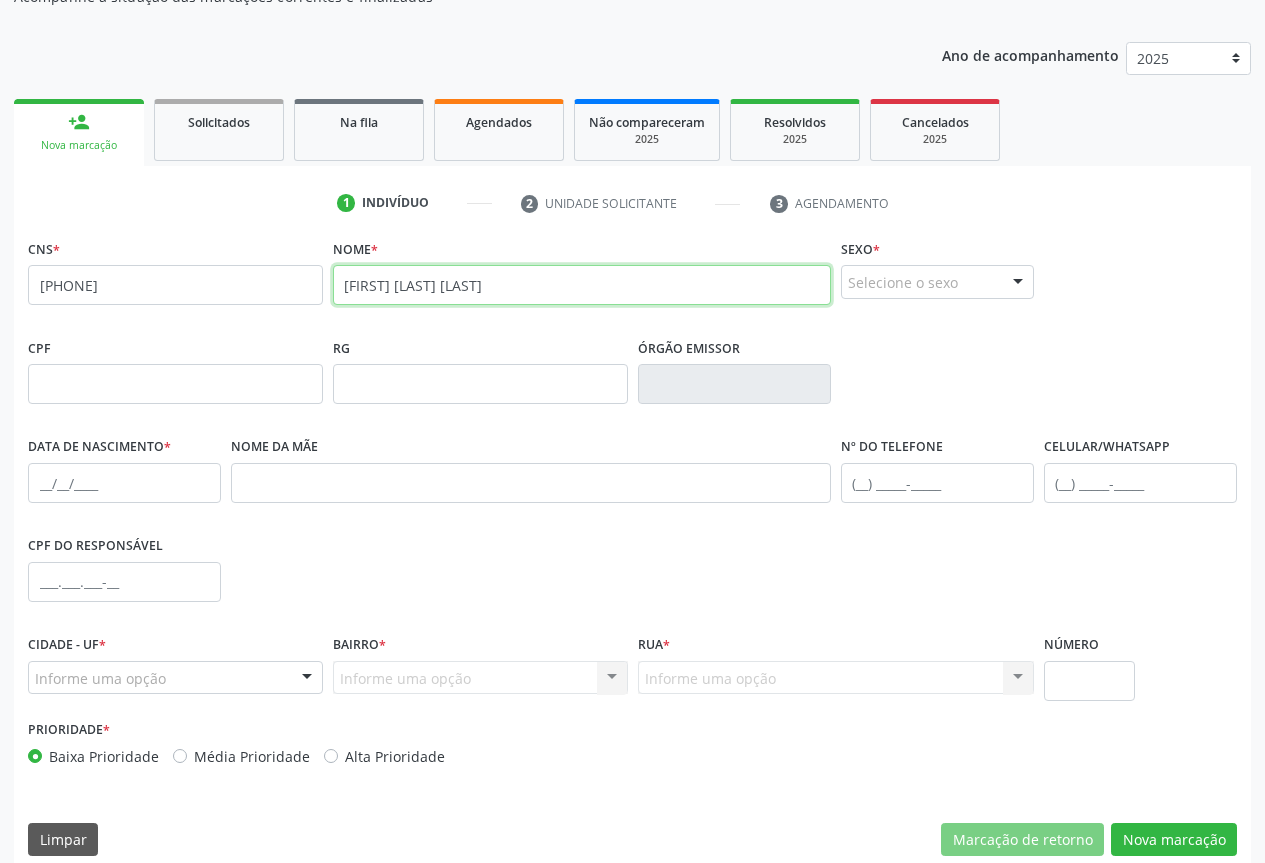 type on "[FIRST] [LAST] [LAST]" 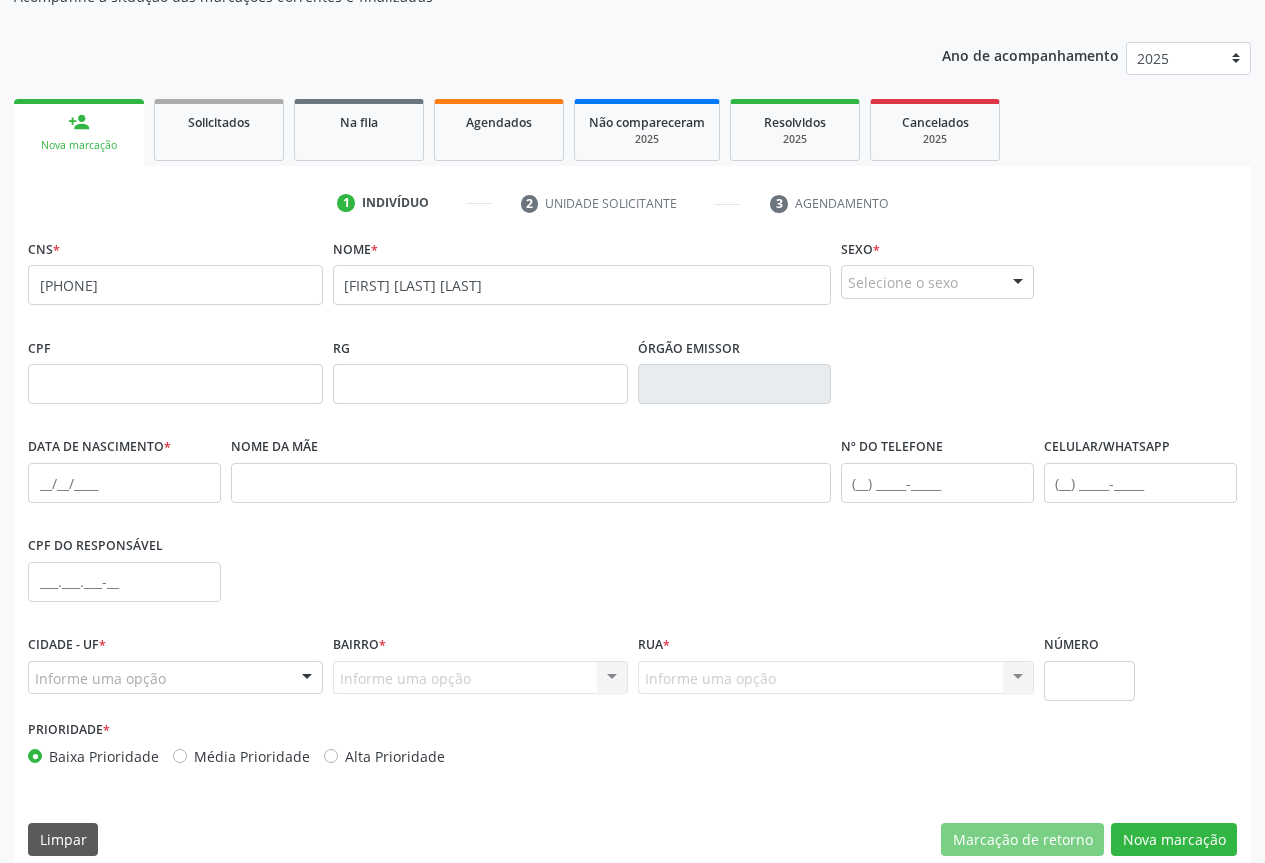 click on "Selecione o sexo
Masculino   Feminino
Nenhum resultado encontrado para: "   "
Não há nenhuma opção para ser exibida." at bounding box center (937, 282) 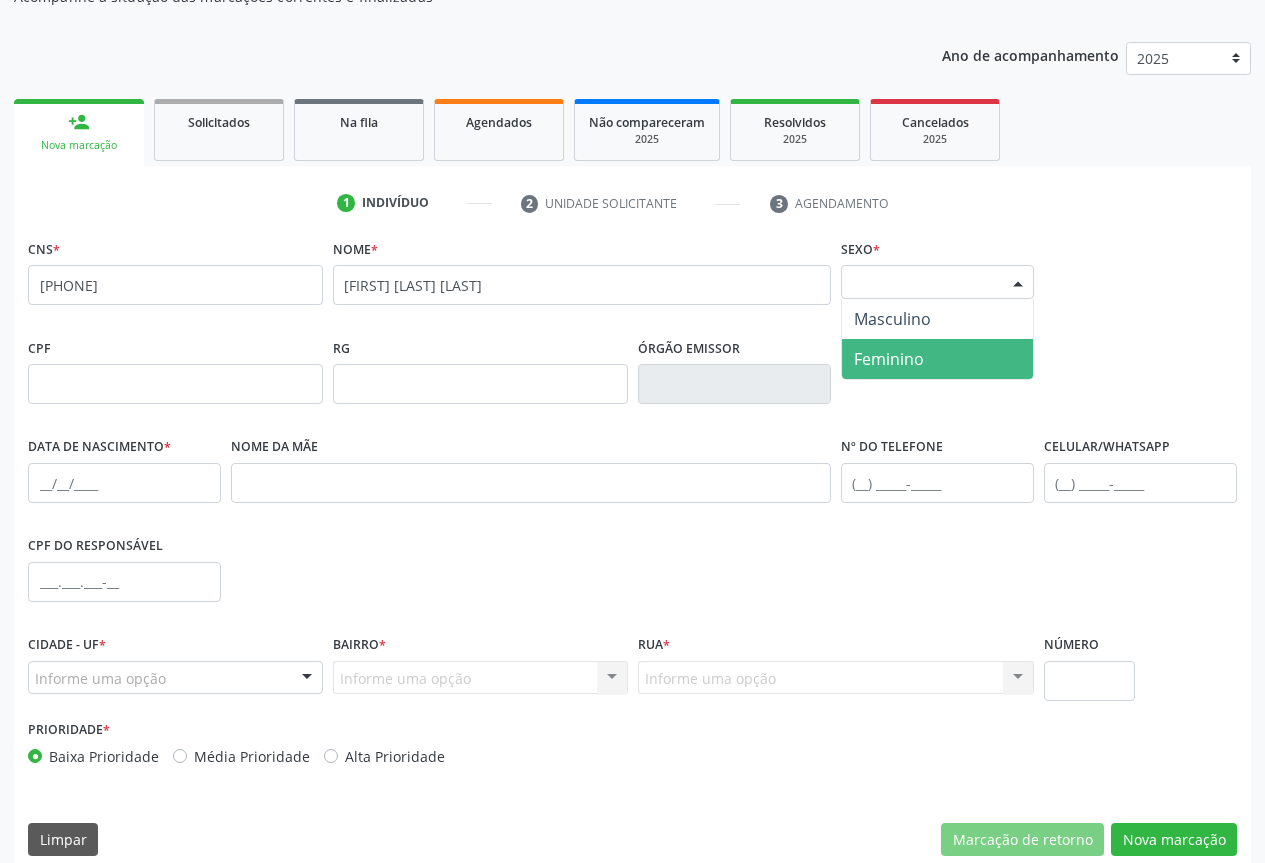 click on "Feminino" at bounding box center (889, 359) 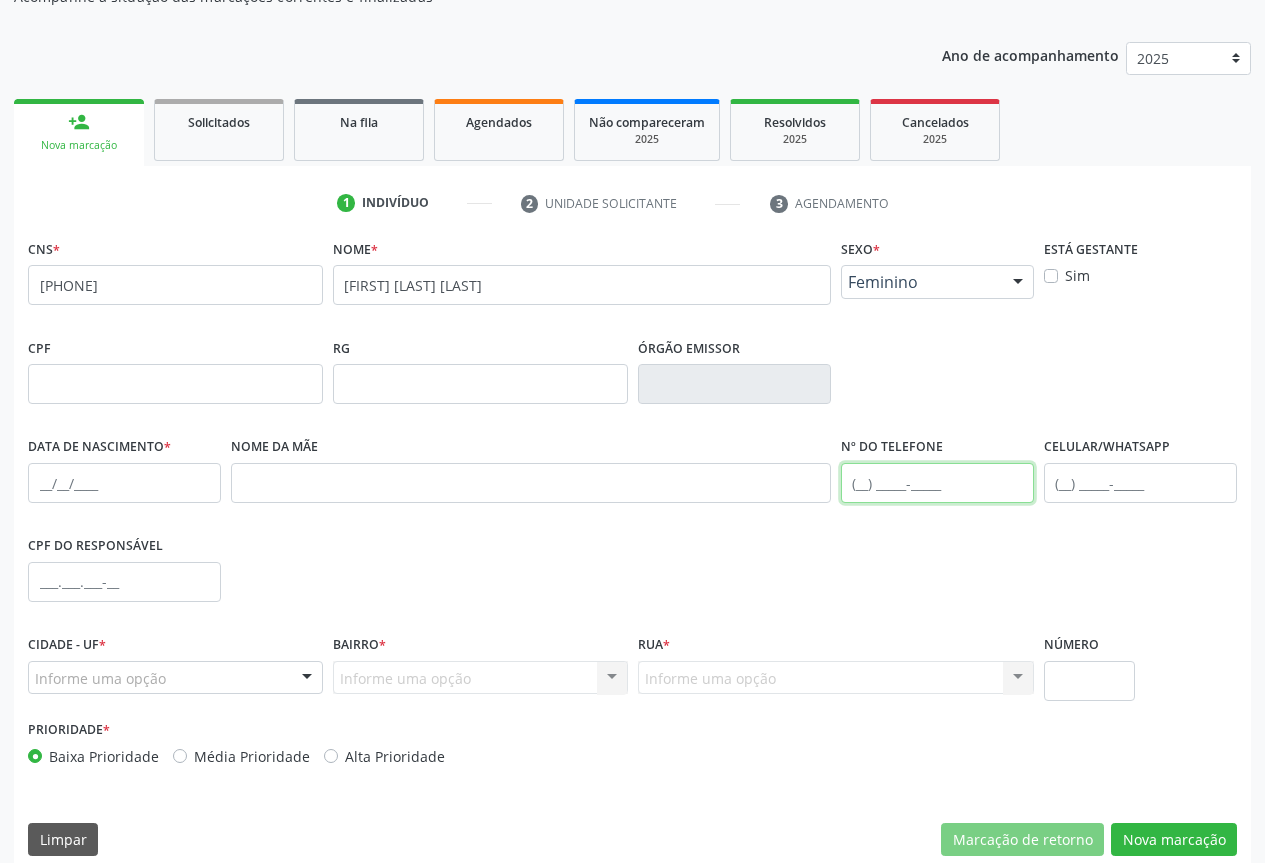 drag, startPoint x: 970, startPoint y: 488, endPoint x: 1033, endPoint y: 461, distance: 68.54196 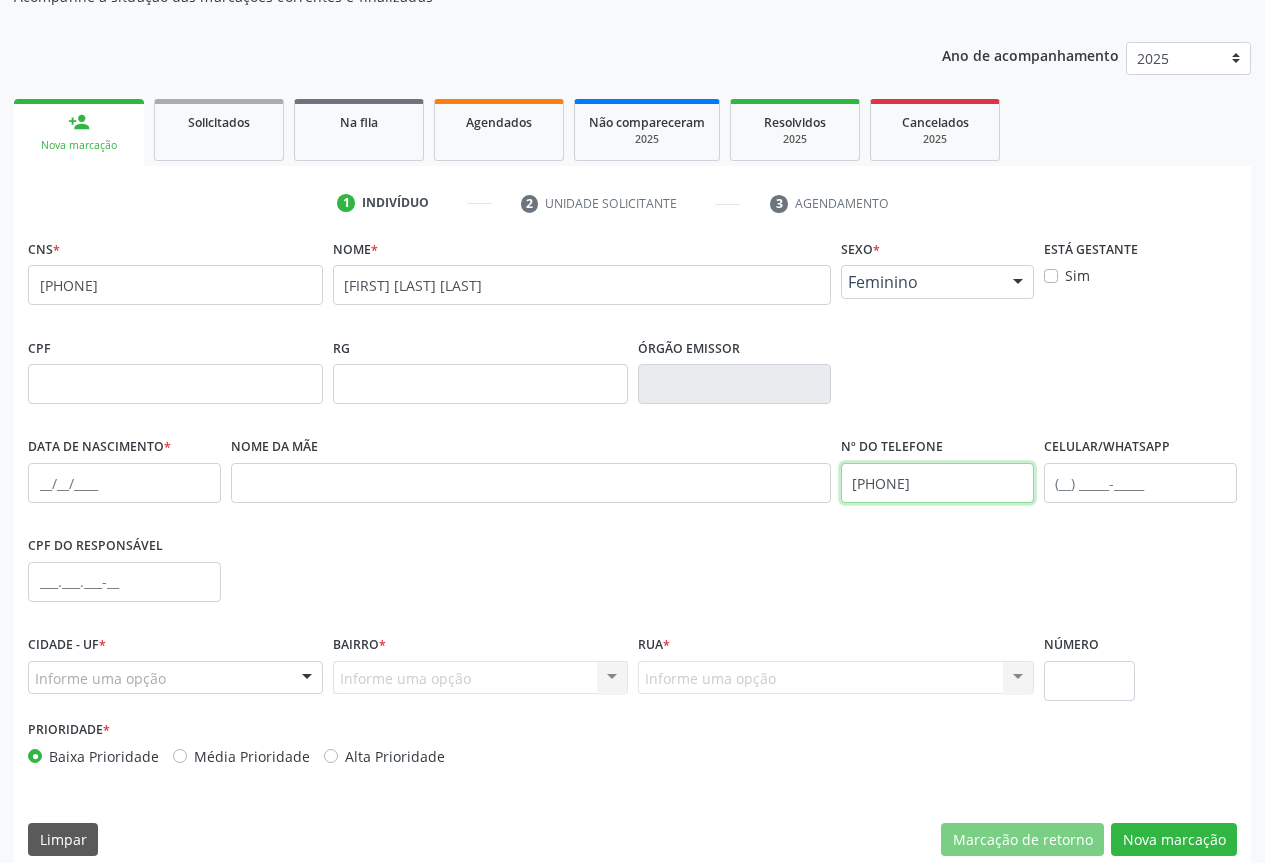 type on "[PHONE]" 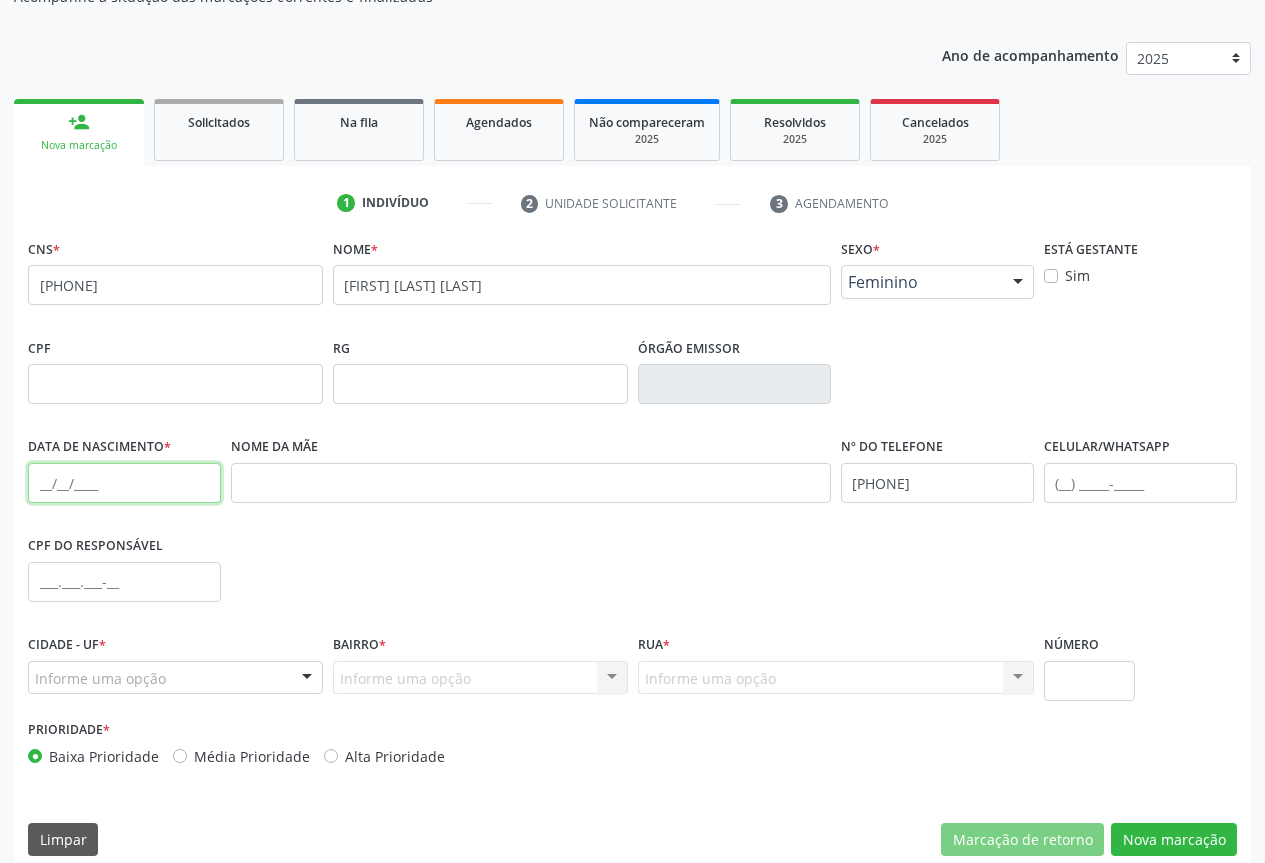drag, startPoint x: 68, startPoint y: 495, endPoint x: 273, endPoint y: 479, distance: 205.62344 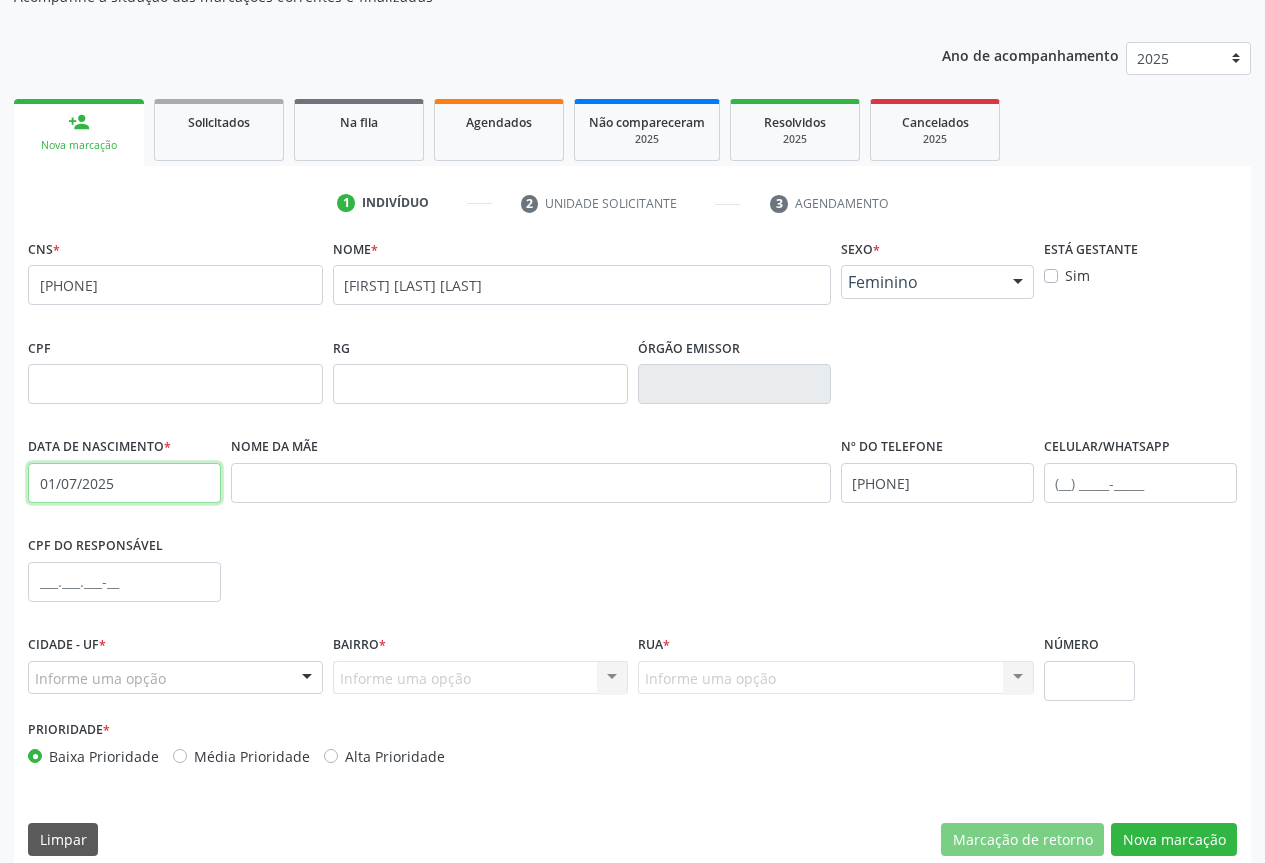 scroll, scrollTop: 221, scrollLeft: 0, axis: vertical 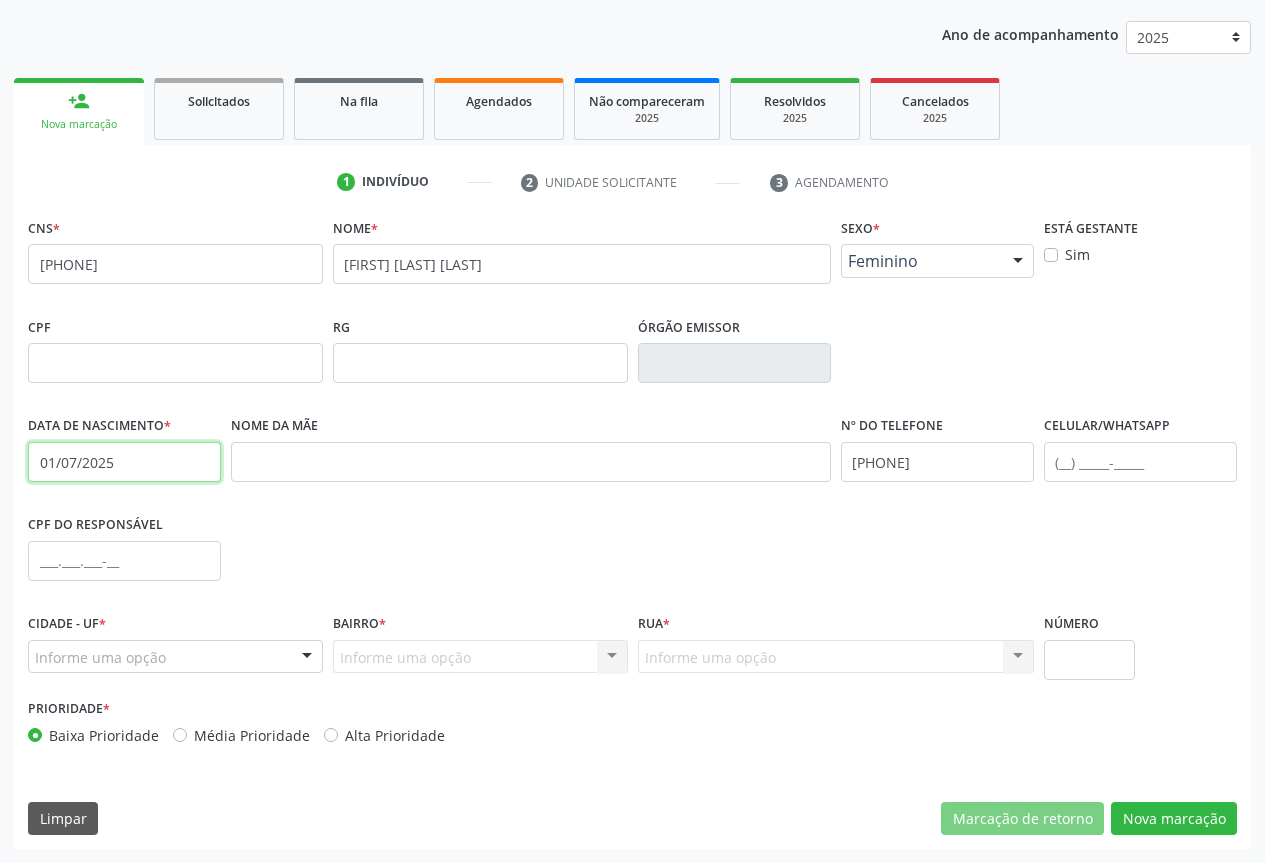 type on "01/07/2025" 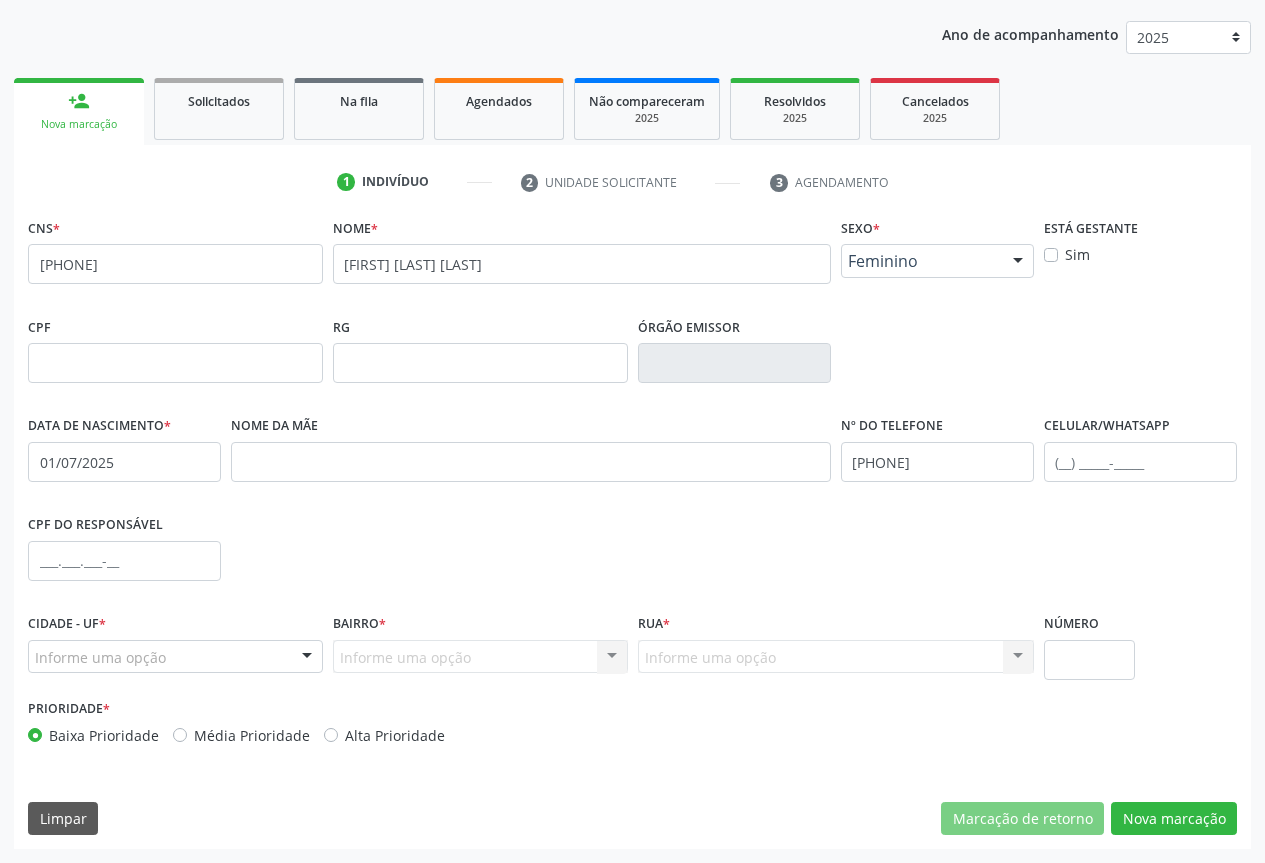 click at bounding box center [307, 658] 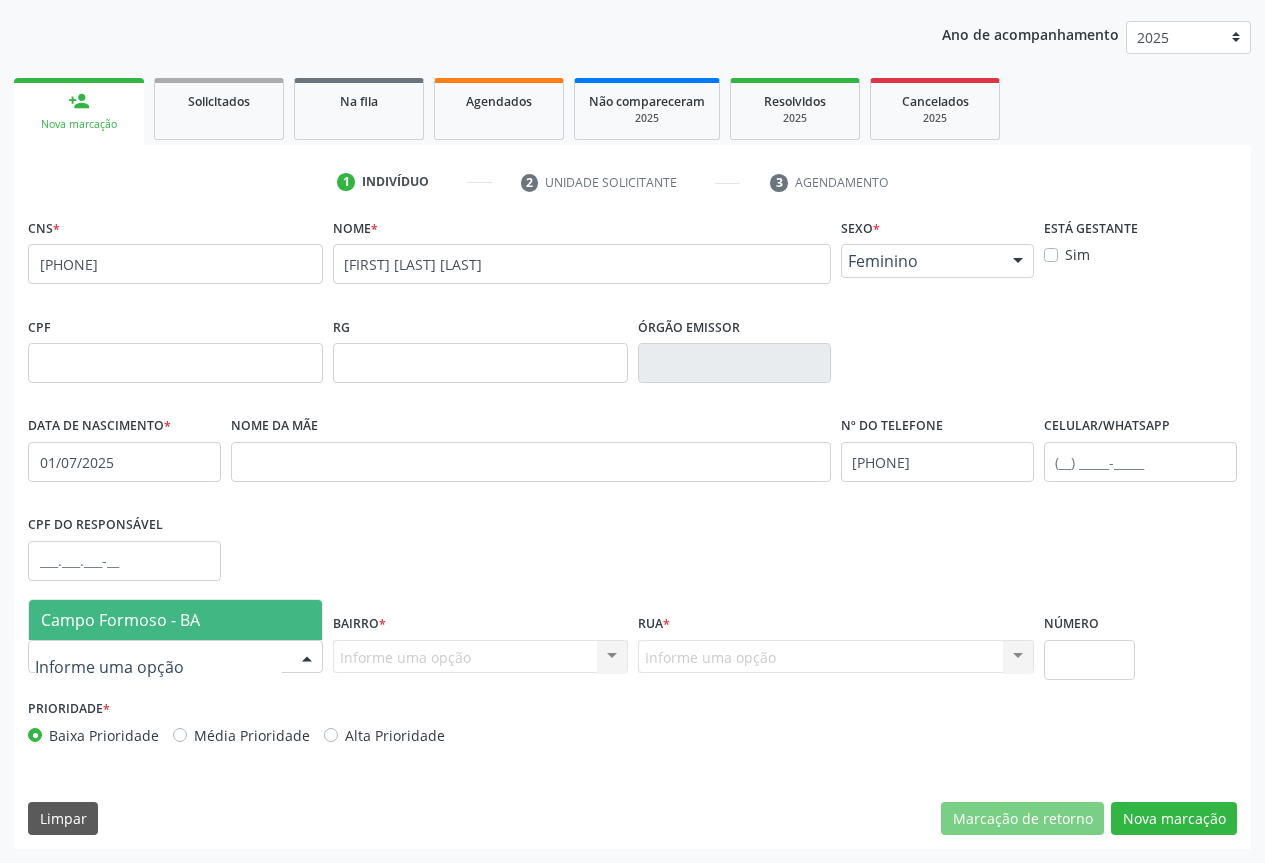 drag, startPoint x: 119, startPoint y: 626, endPoint x: 157, endPoint y: 621, distance: 38.327538 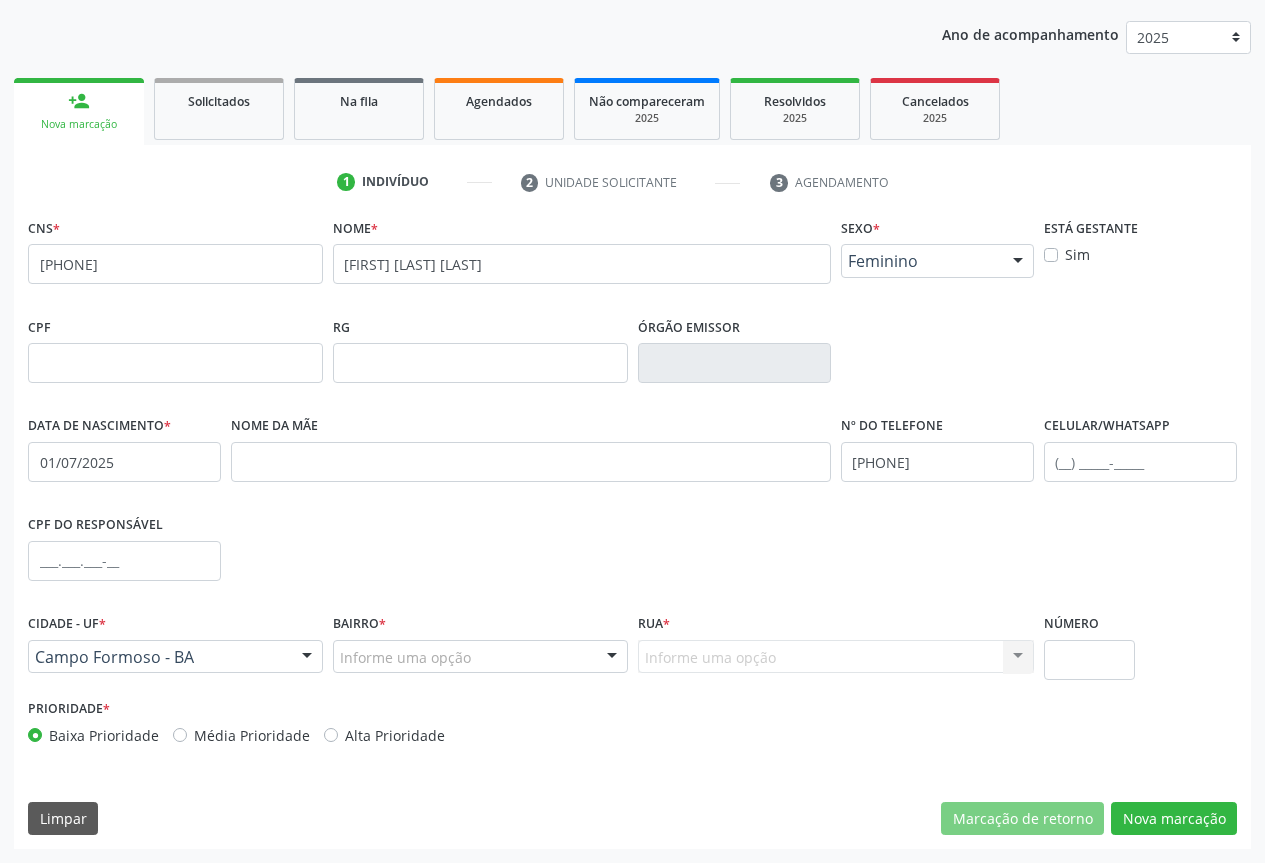 click at bounding box center [612, 658] 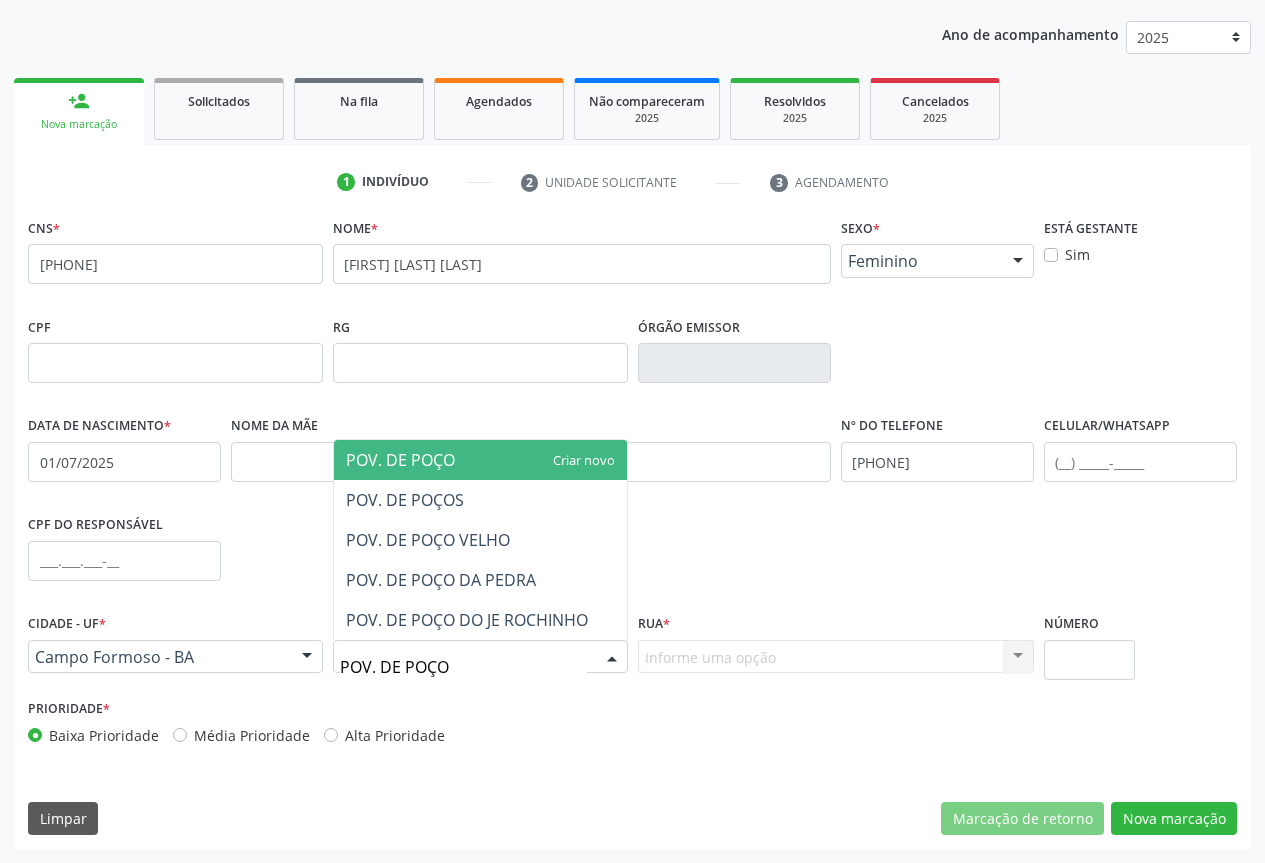 type on "POV. DE POÇOS" 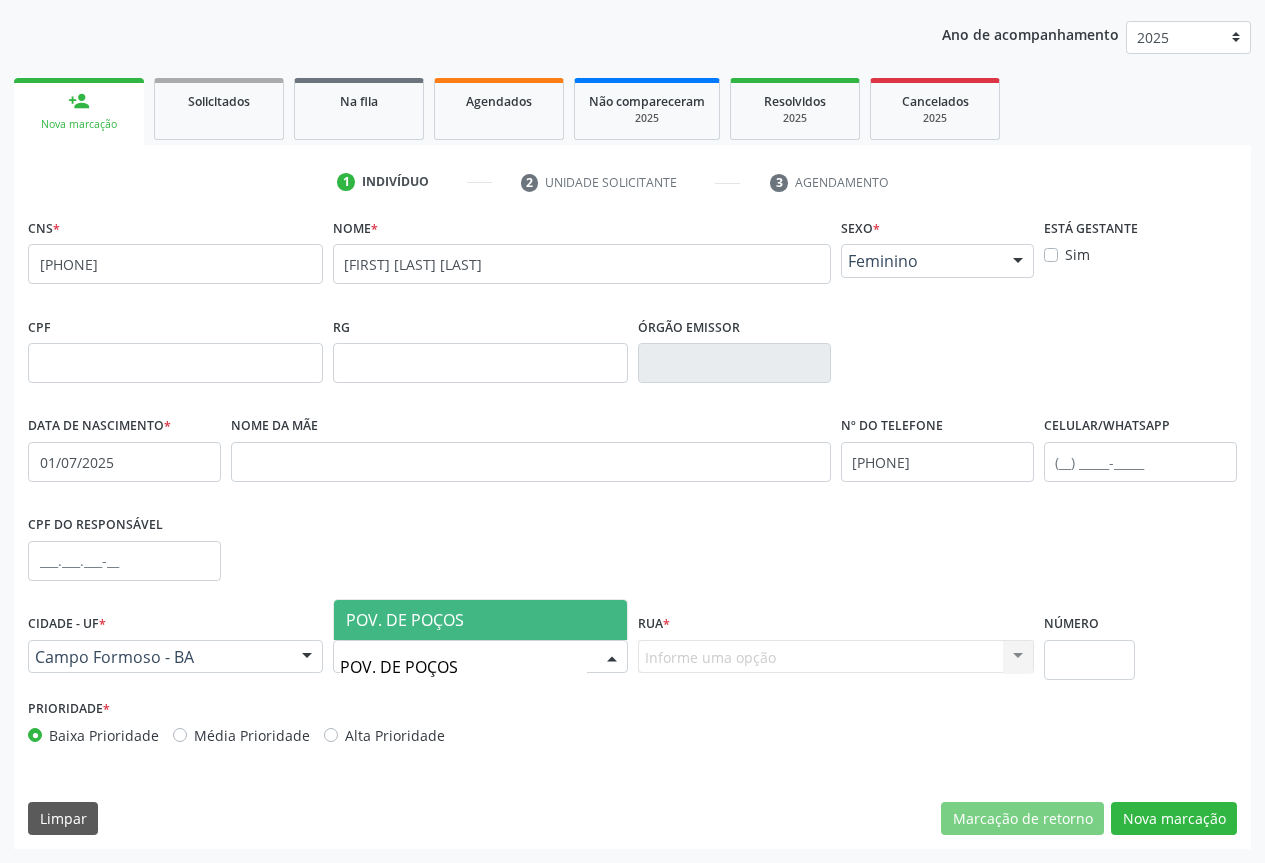 click on "POV. DE POÇOS" at bounding box center [480, 620] 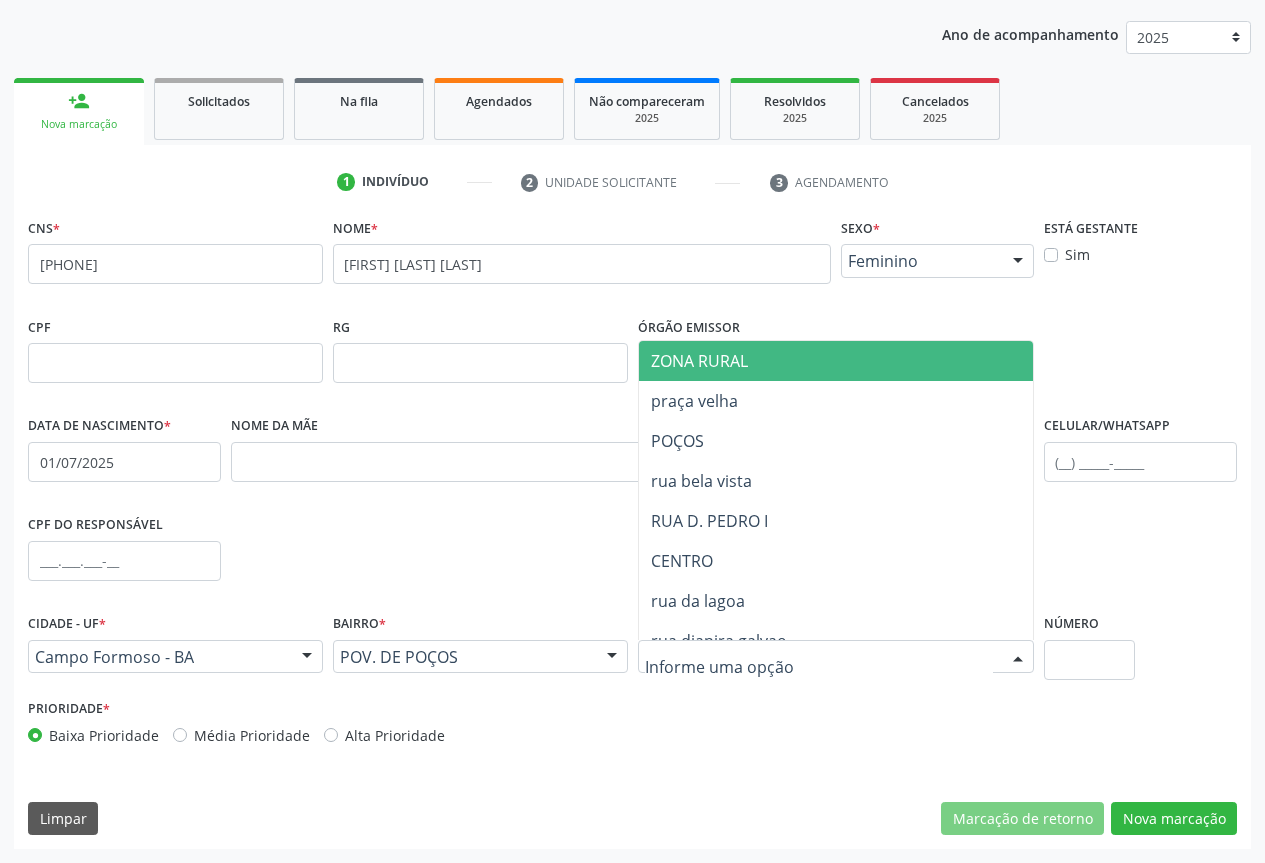 click at bounding box center [819, 667] 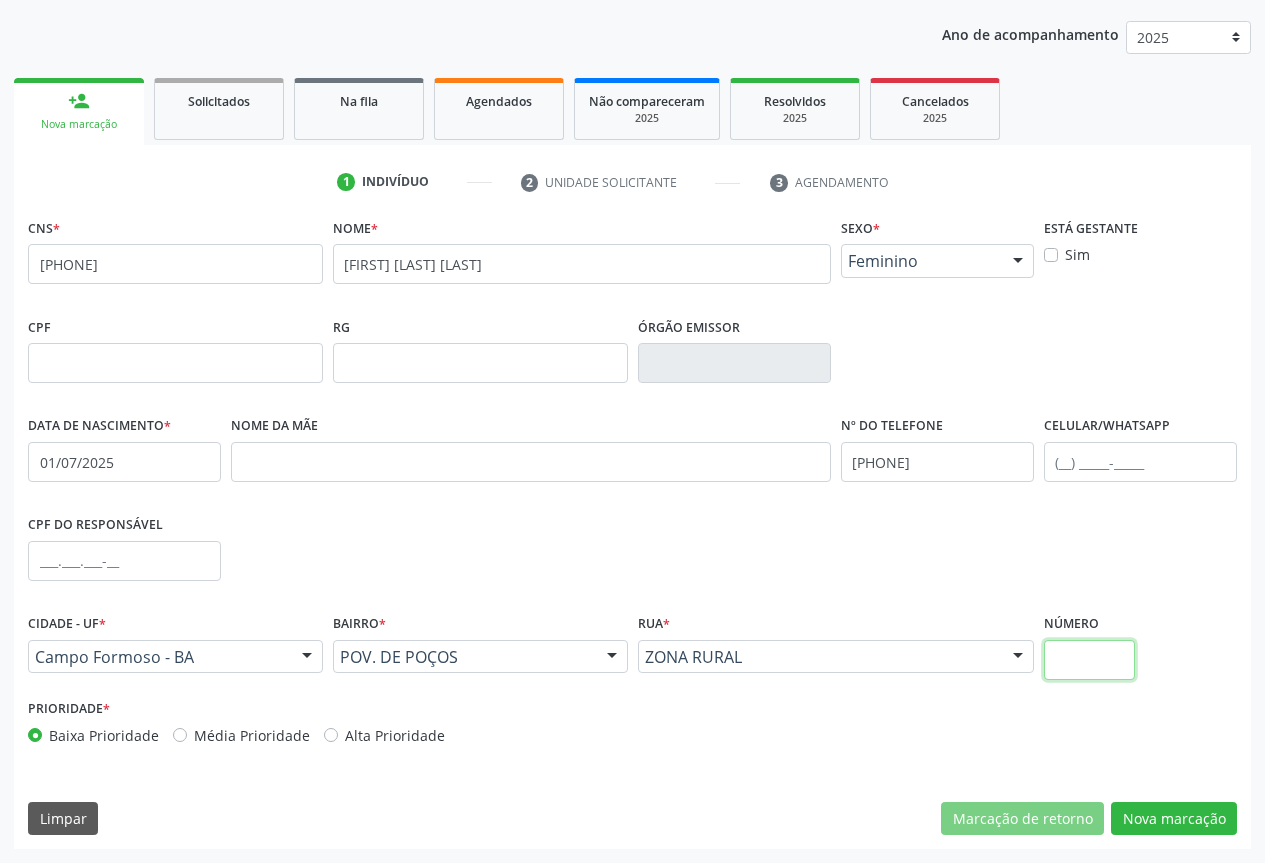 click at bounding box center [1090, 660] 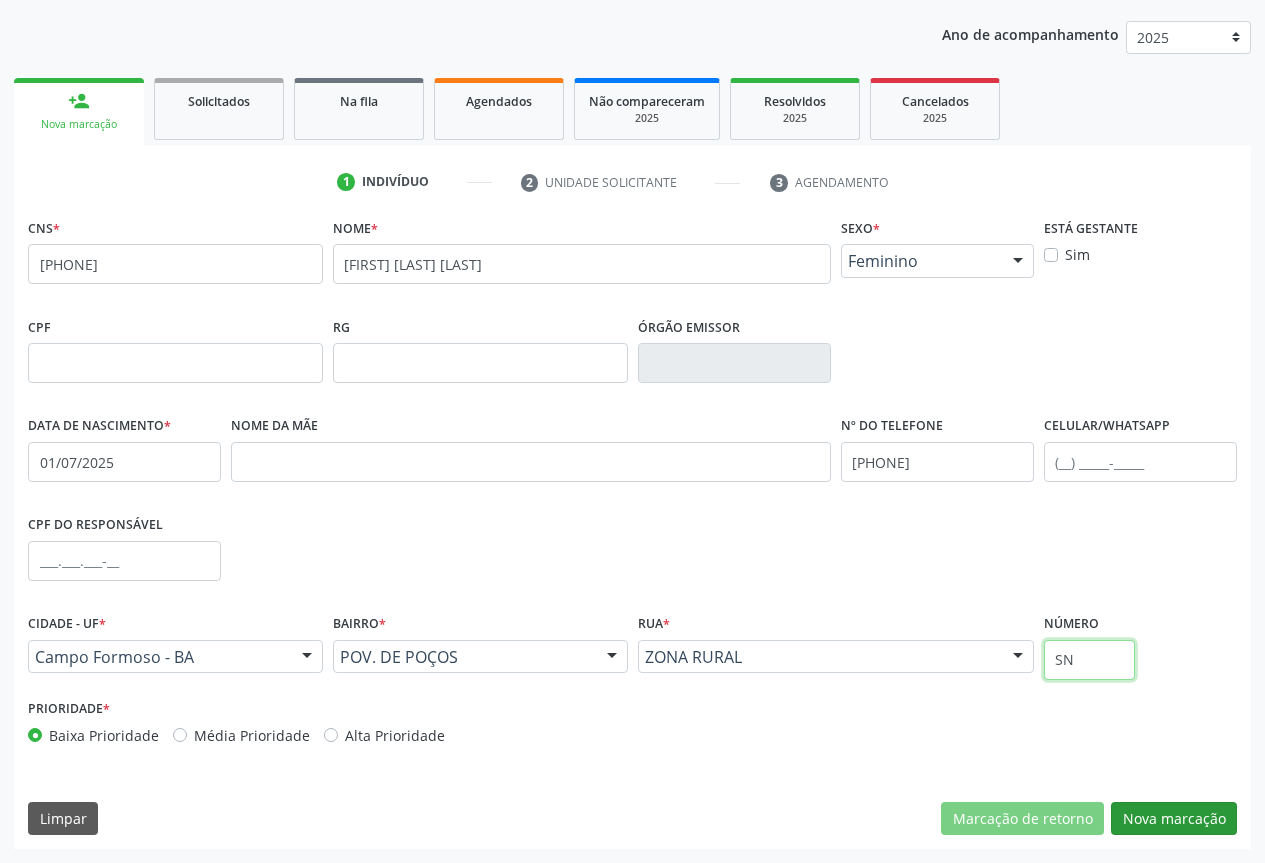 type on "SN" 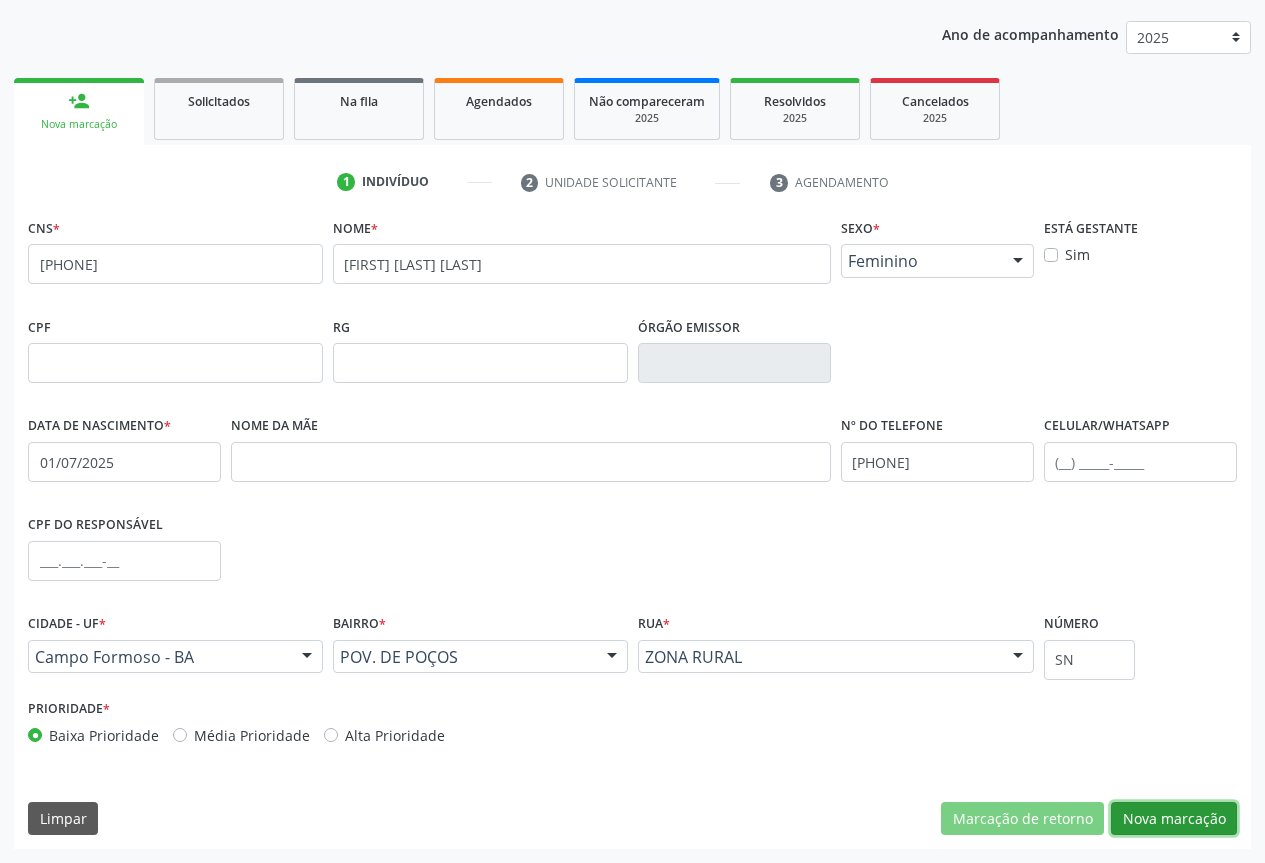click on "Nova marcação" at bounding box center [1174, 819] 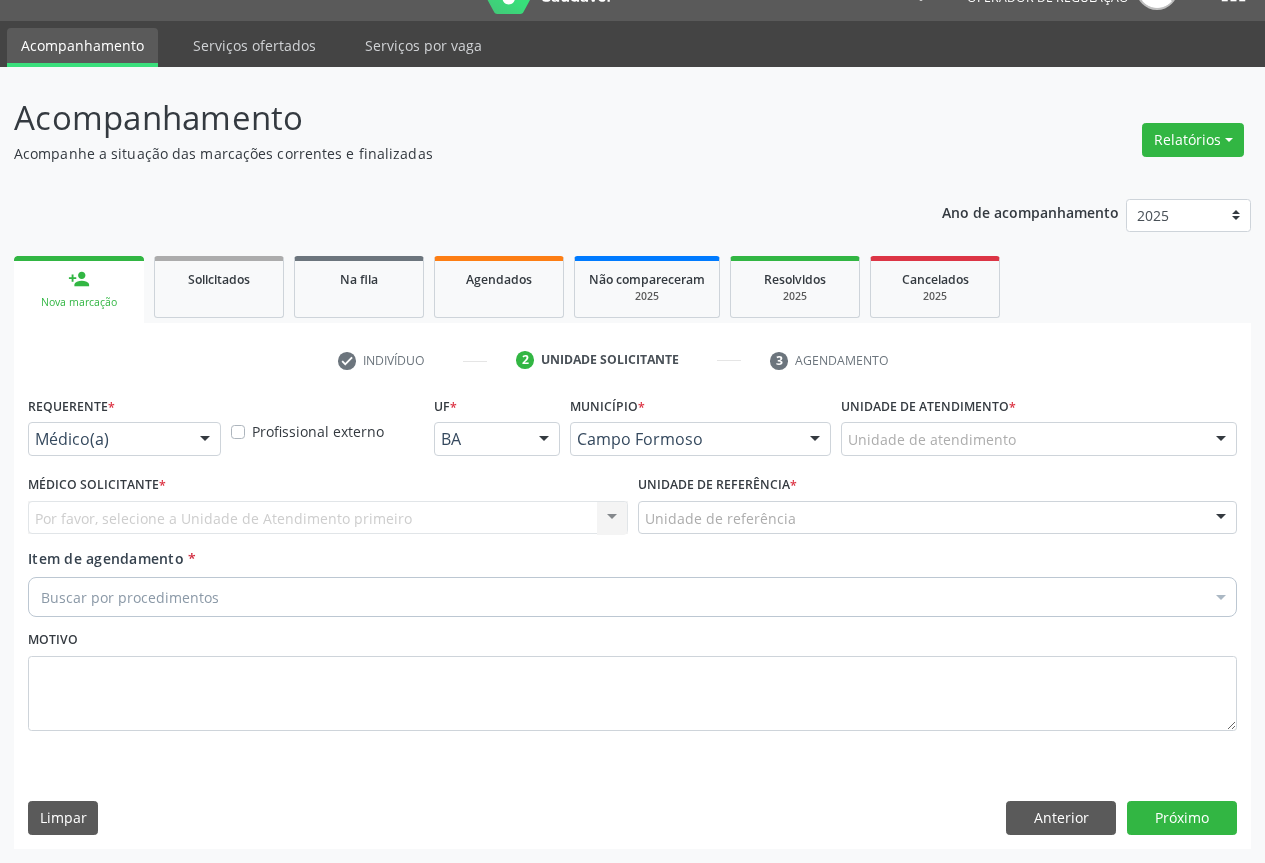 scroll, scrollTop: 43, scrollLeft: 0, axis: vertical 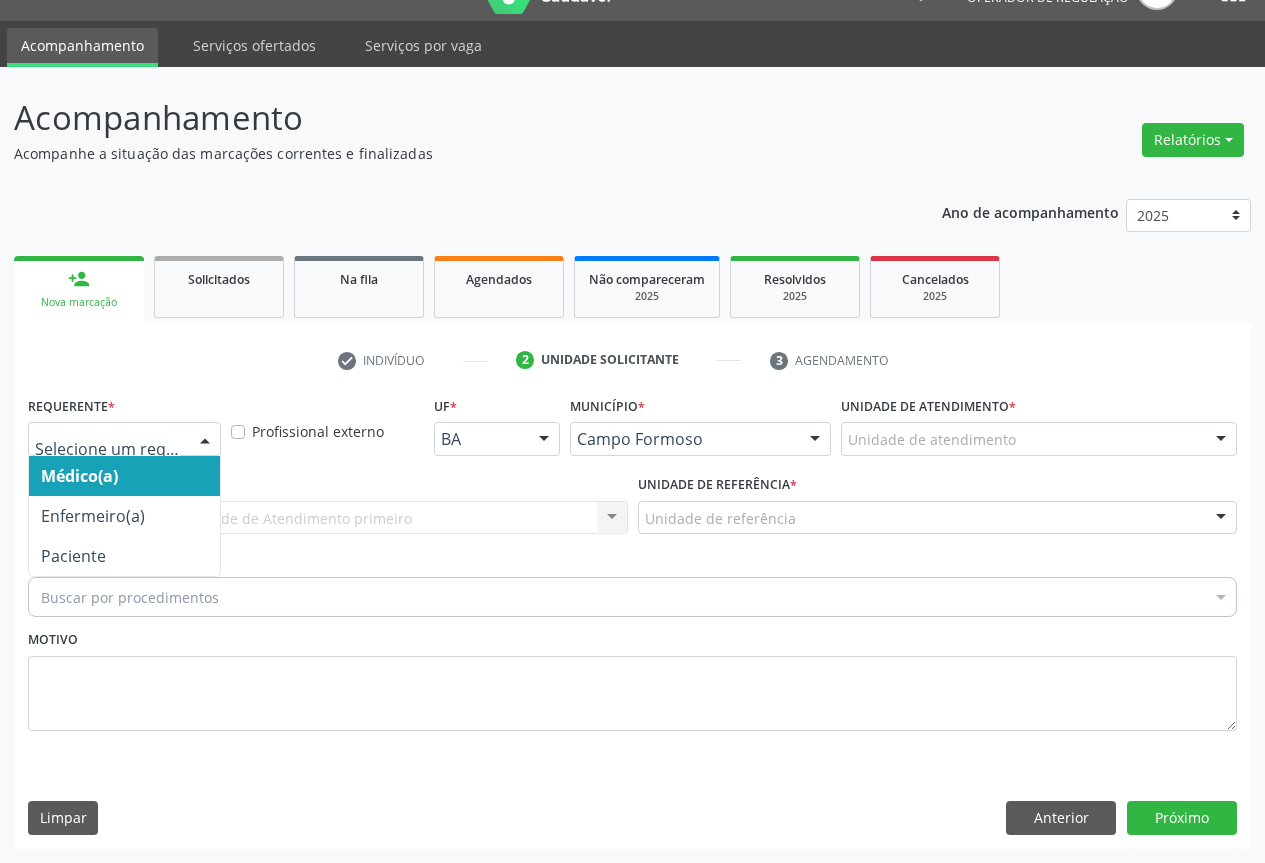 drag, startPoint x: 190, startPoint y: 439, endPoint x: 189, endPoint y: 489, distance: 50.01 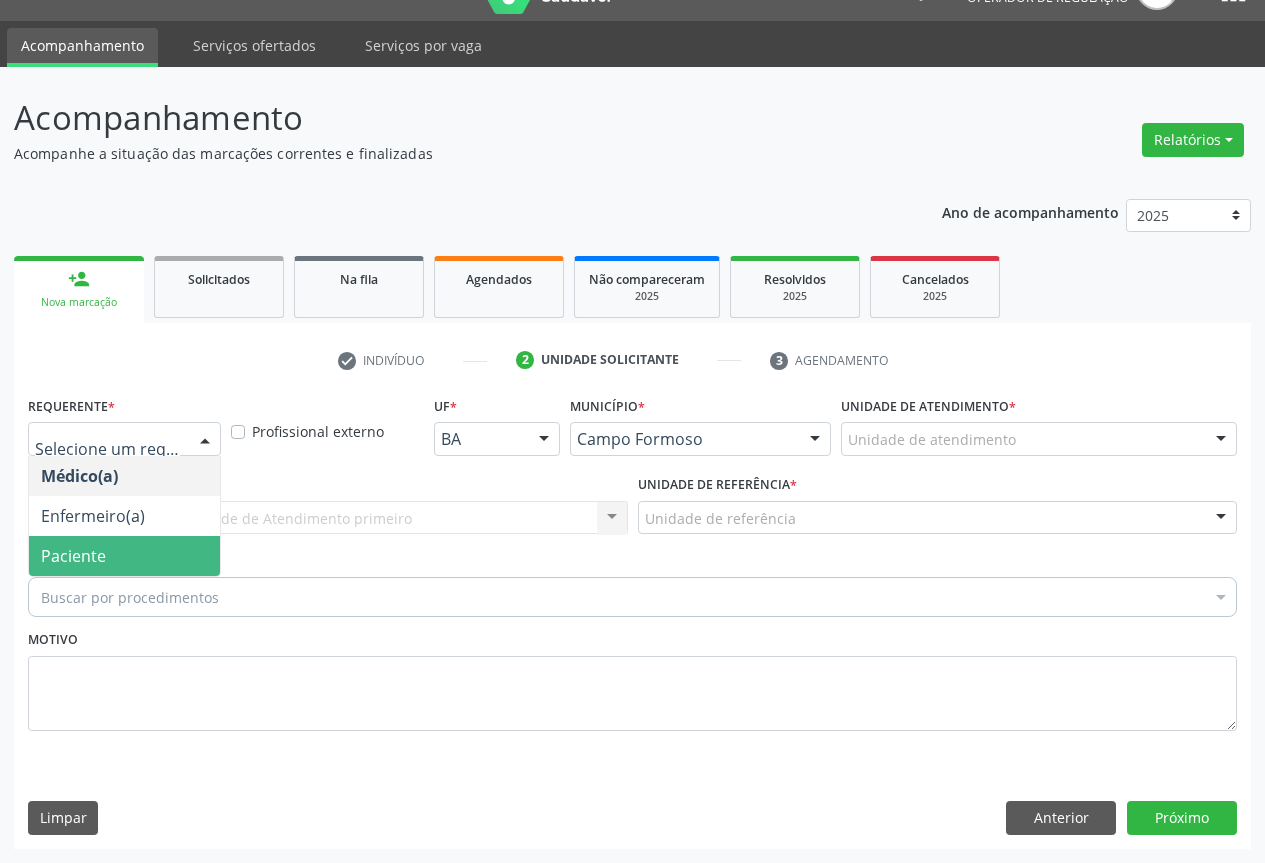 click on "Paciente" at bounding box center [124, 556] 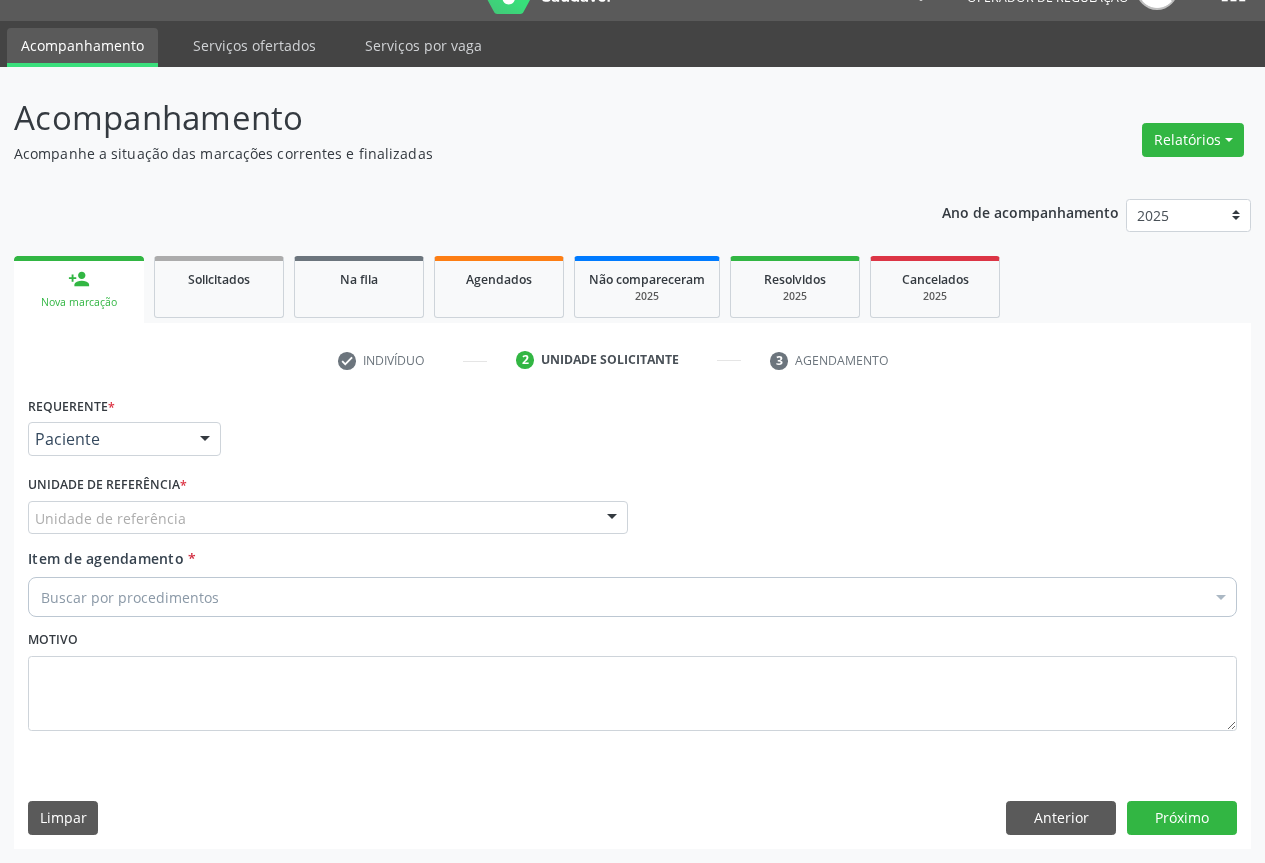 click on "Unidade de referência" at bounding box center (328, 518) 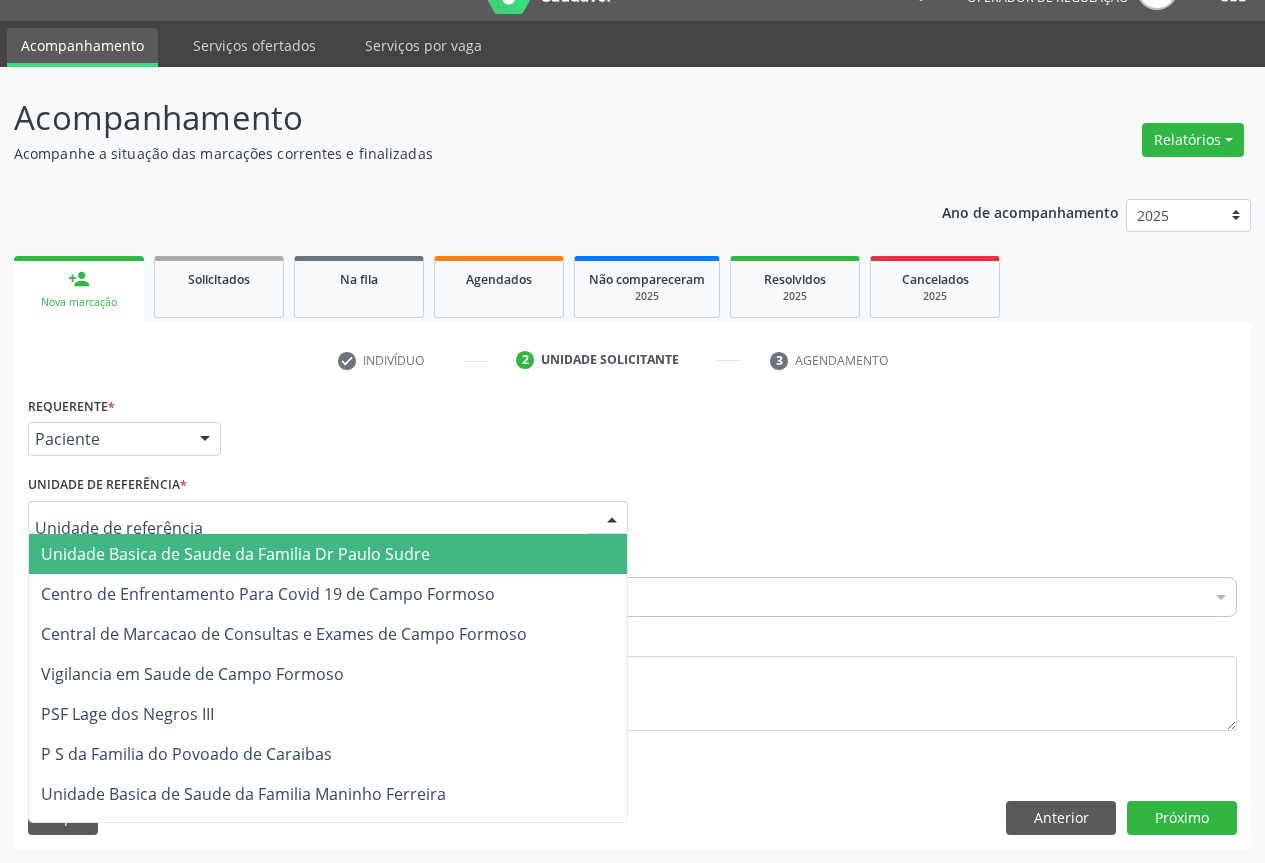 drag, startPoint x: 251, startPoint y: 548, endPoint x: 225, endPoint y: 564, distance: 30.528675 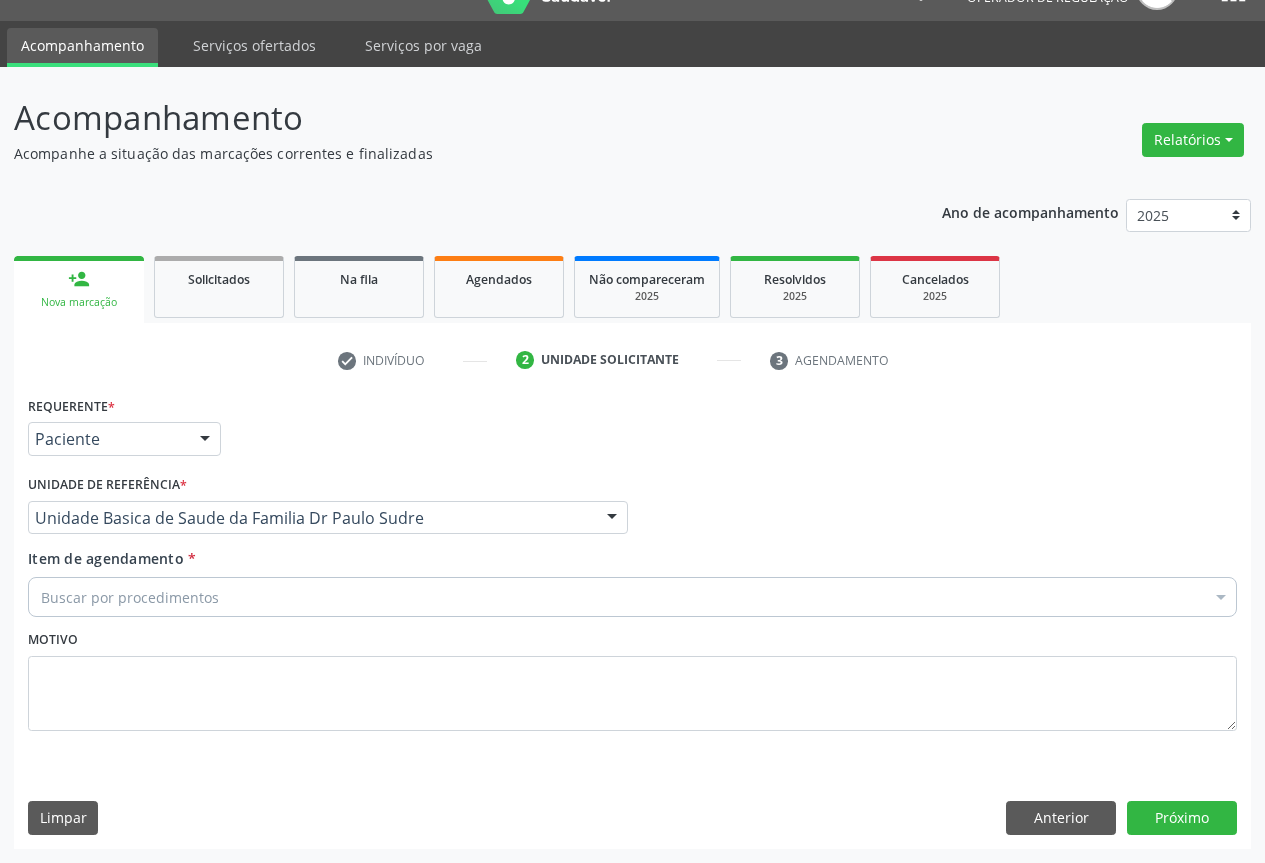 click on "Buscar por procedimentos" at bounding box center [632, 597] 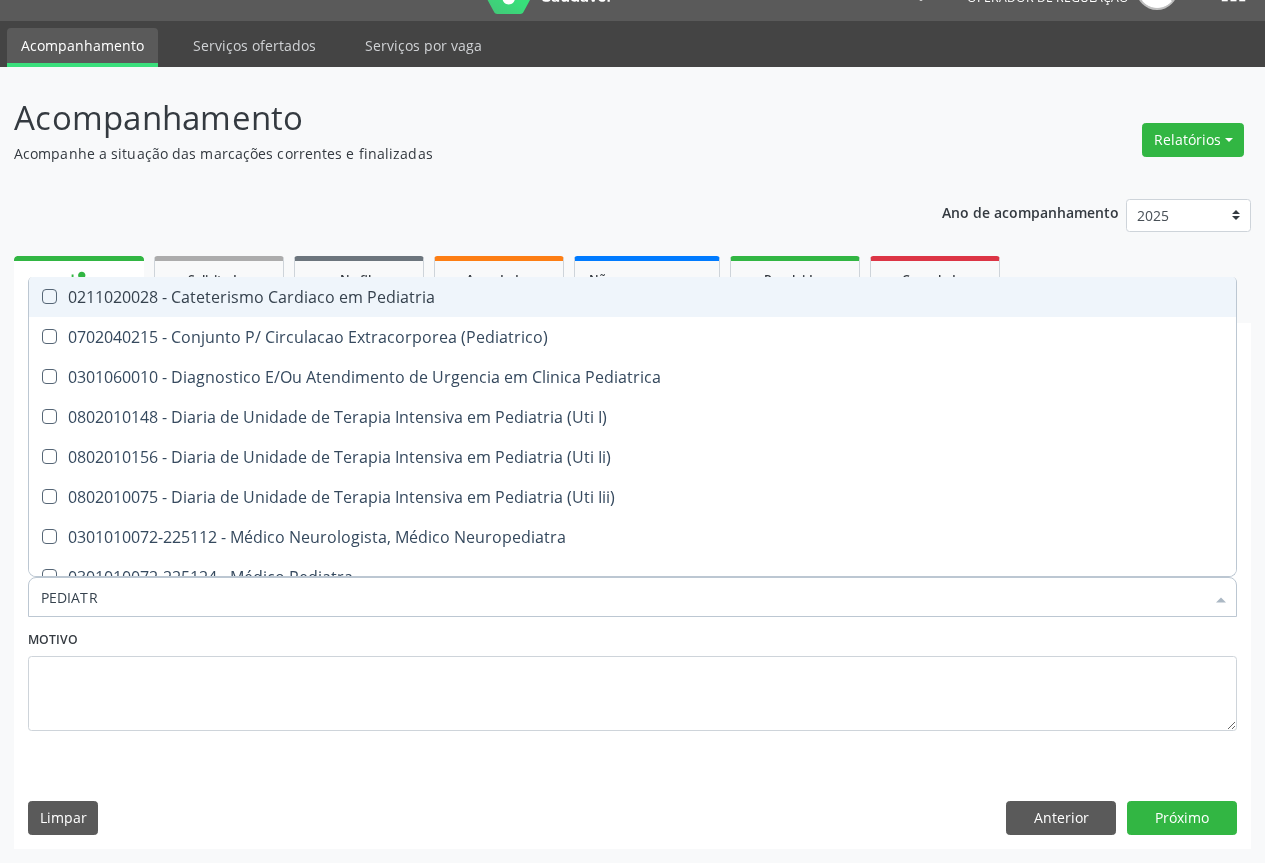 type on "PEDIATRA" 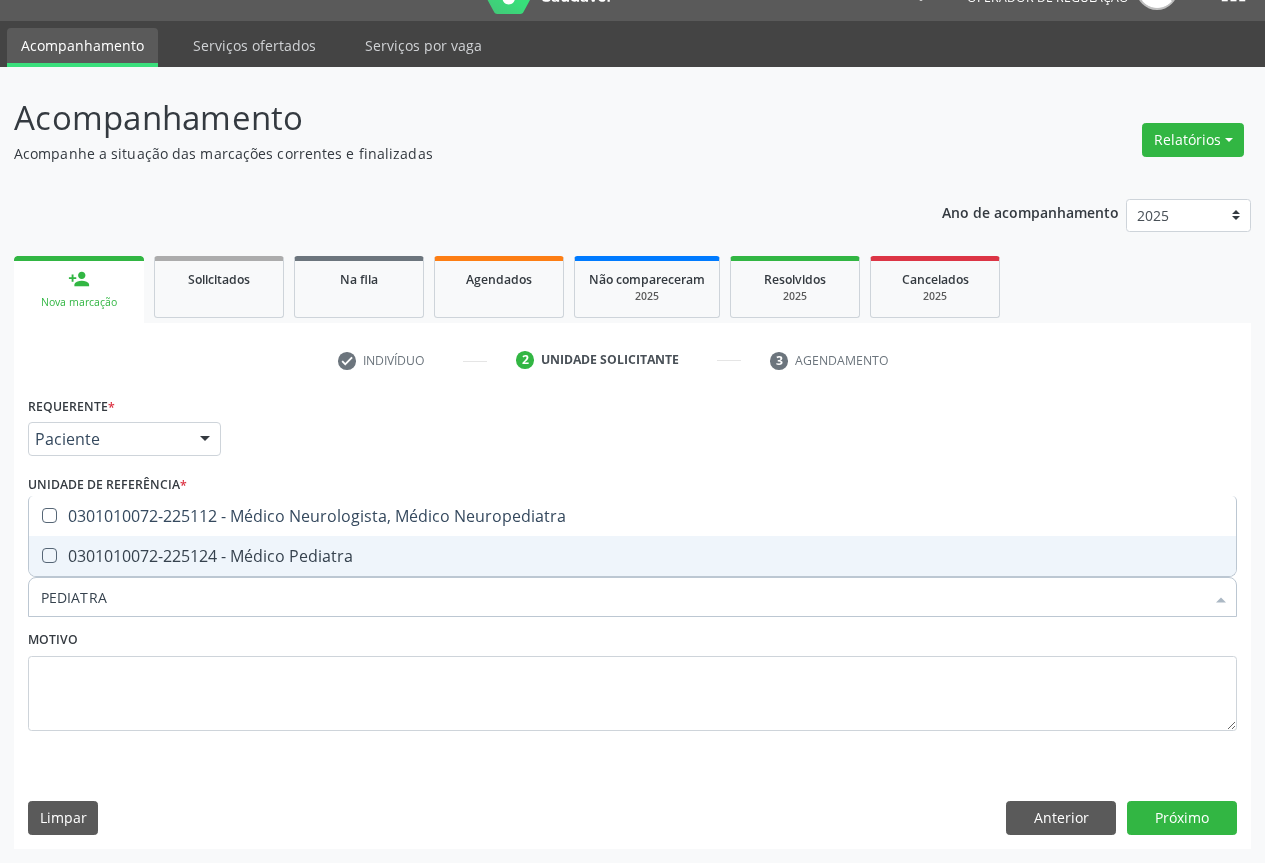 click on "0301010072-225124 - Médico Pediatra" at bounding box center [632, 556] 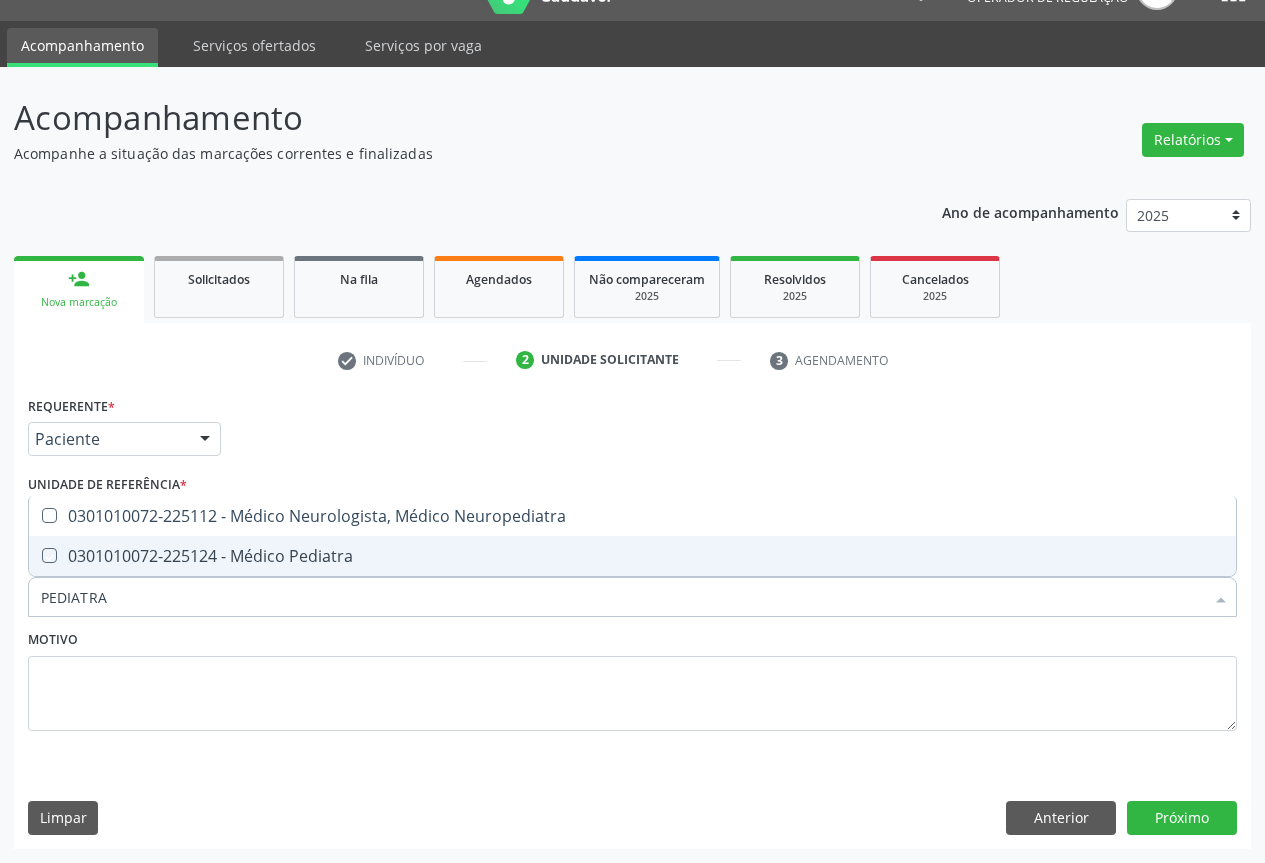 checkbox on "true" 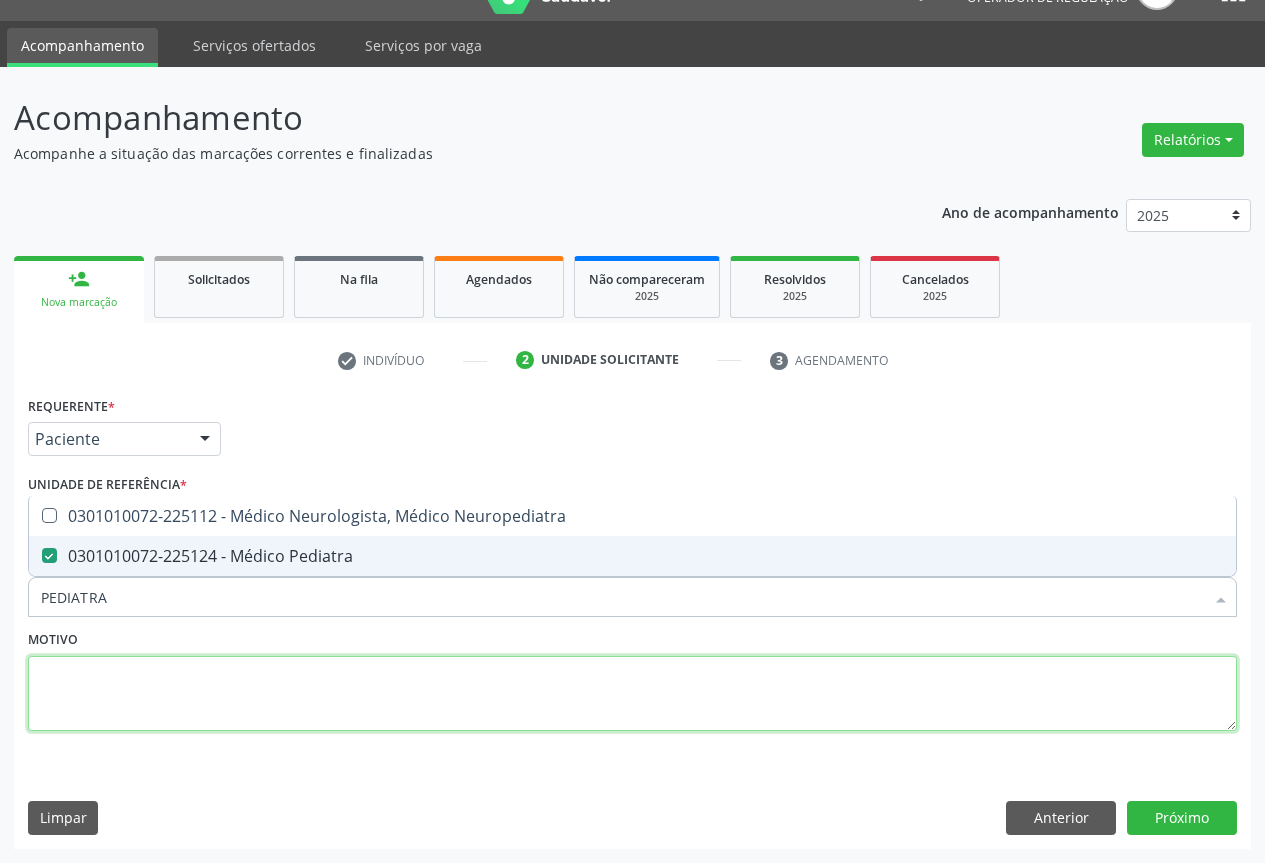 click at bounding box center [632, 694] 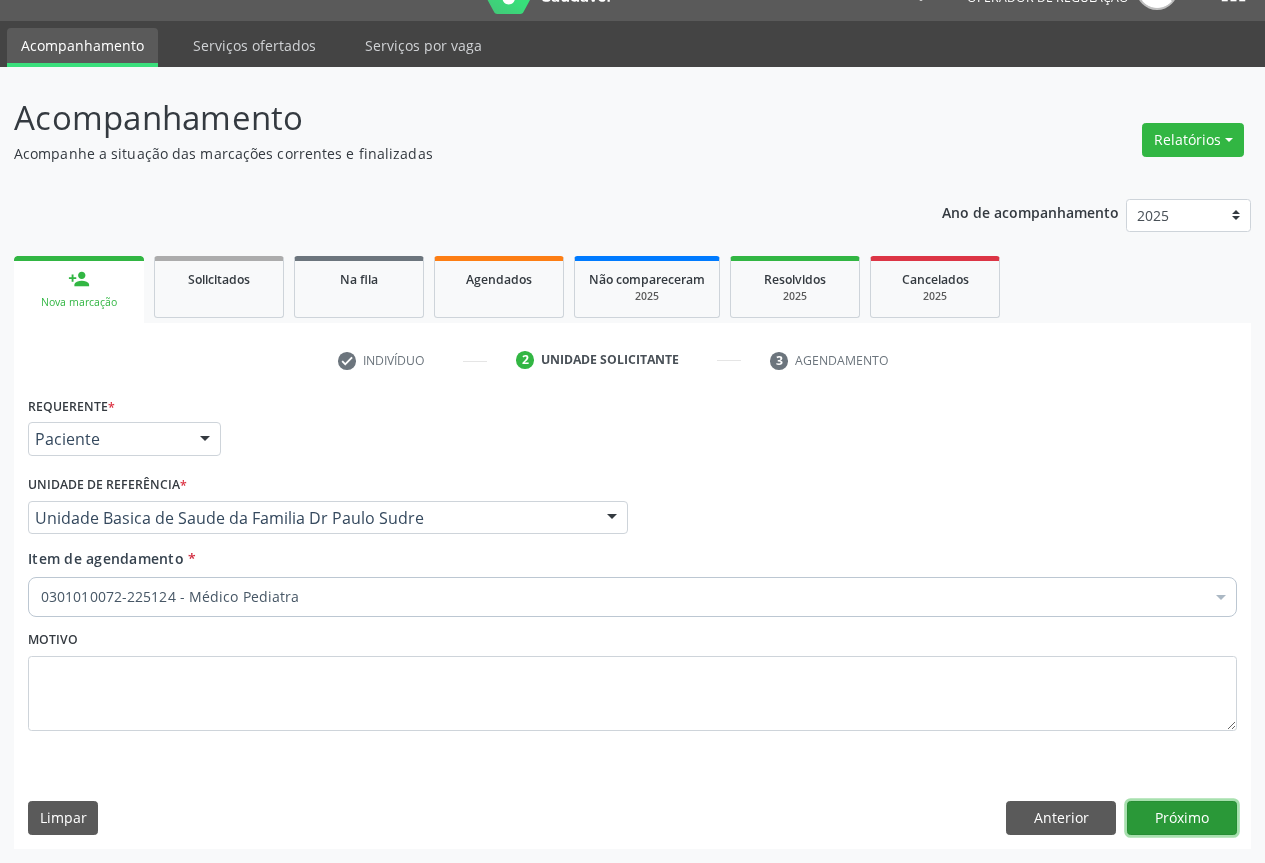 click on "Próximo" at bounding box center (1182, 818) 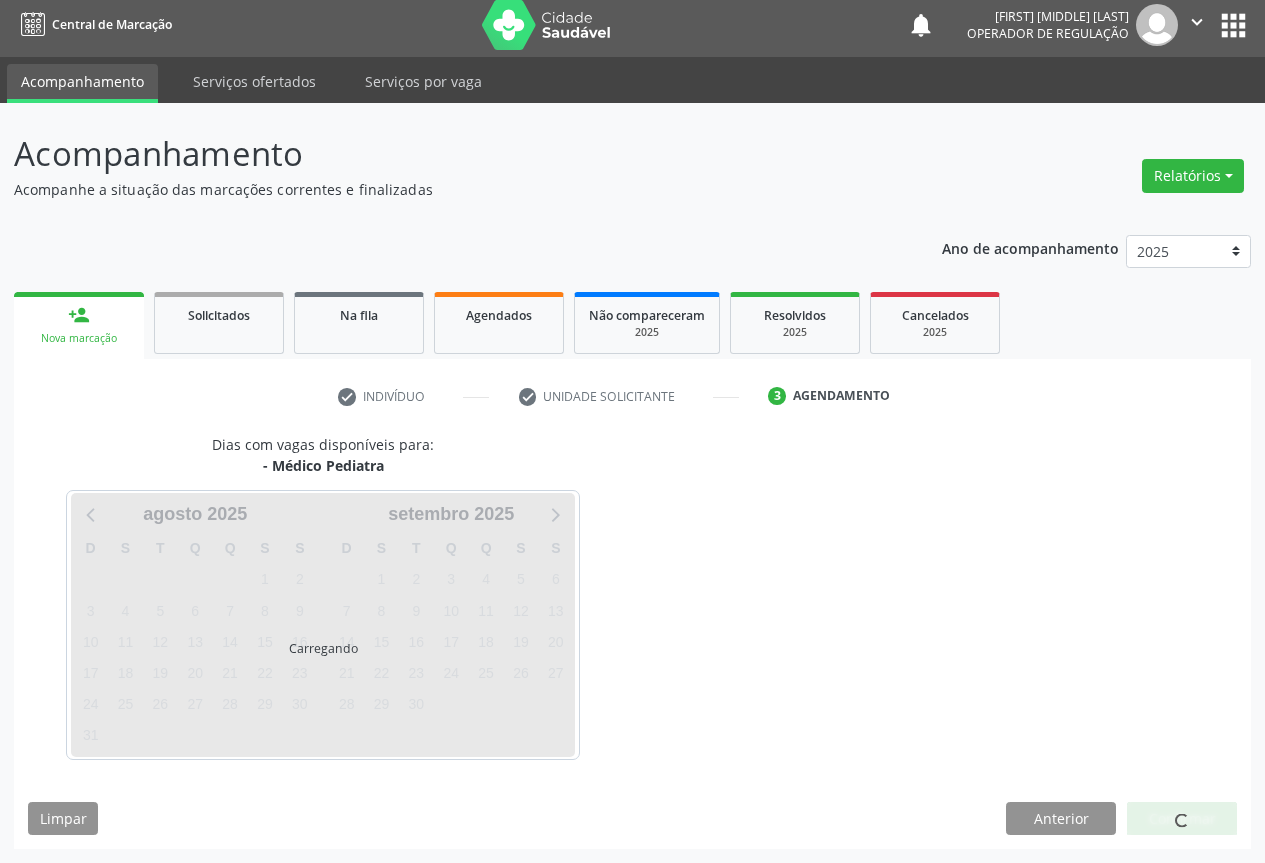 scroll, scrollTop: 7, scrollLeft: 0, axis: vertical 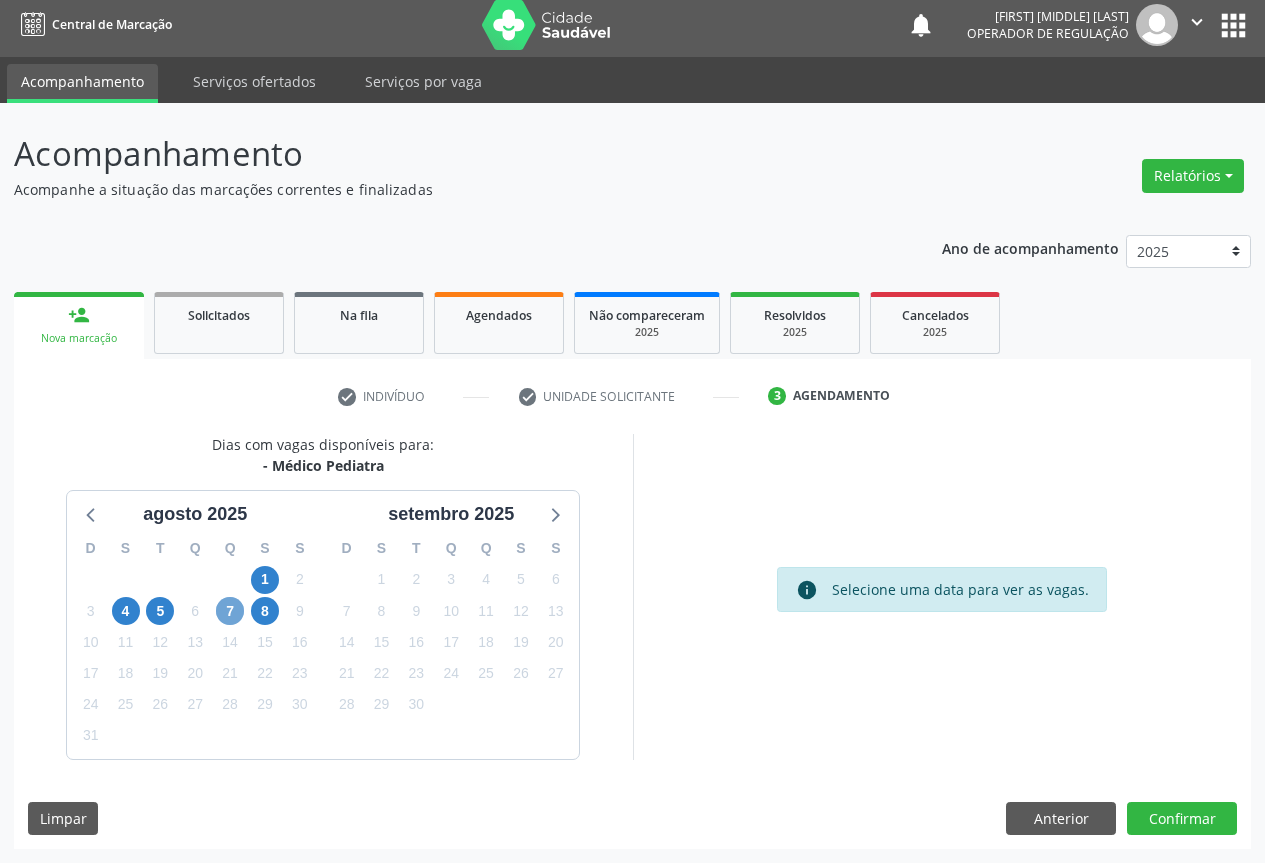 click on "7" at bounding box center [230, 611] 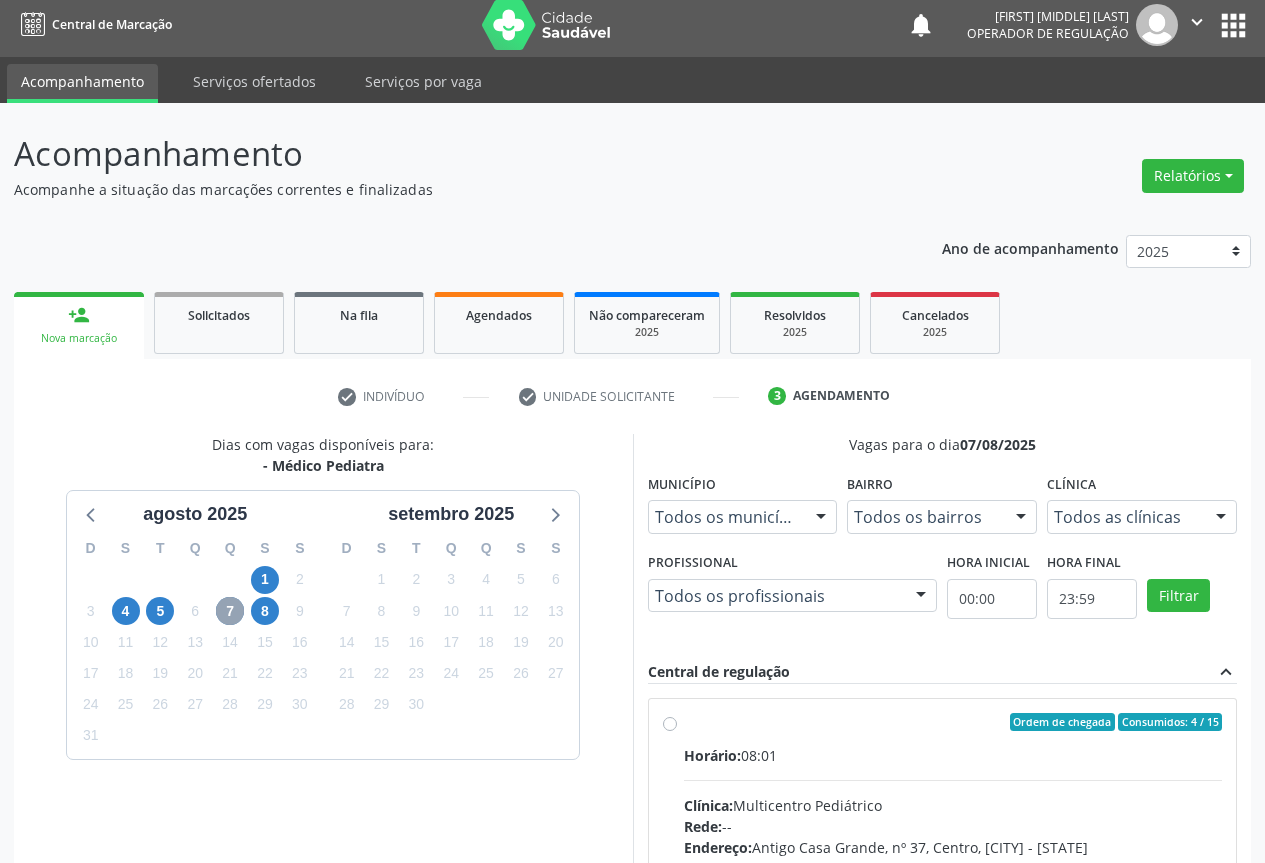 scroll, scrollTop: 296, scrollLeft: 0, axis: vertical 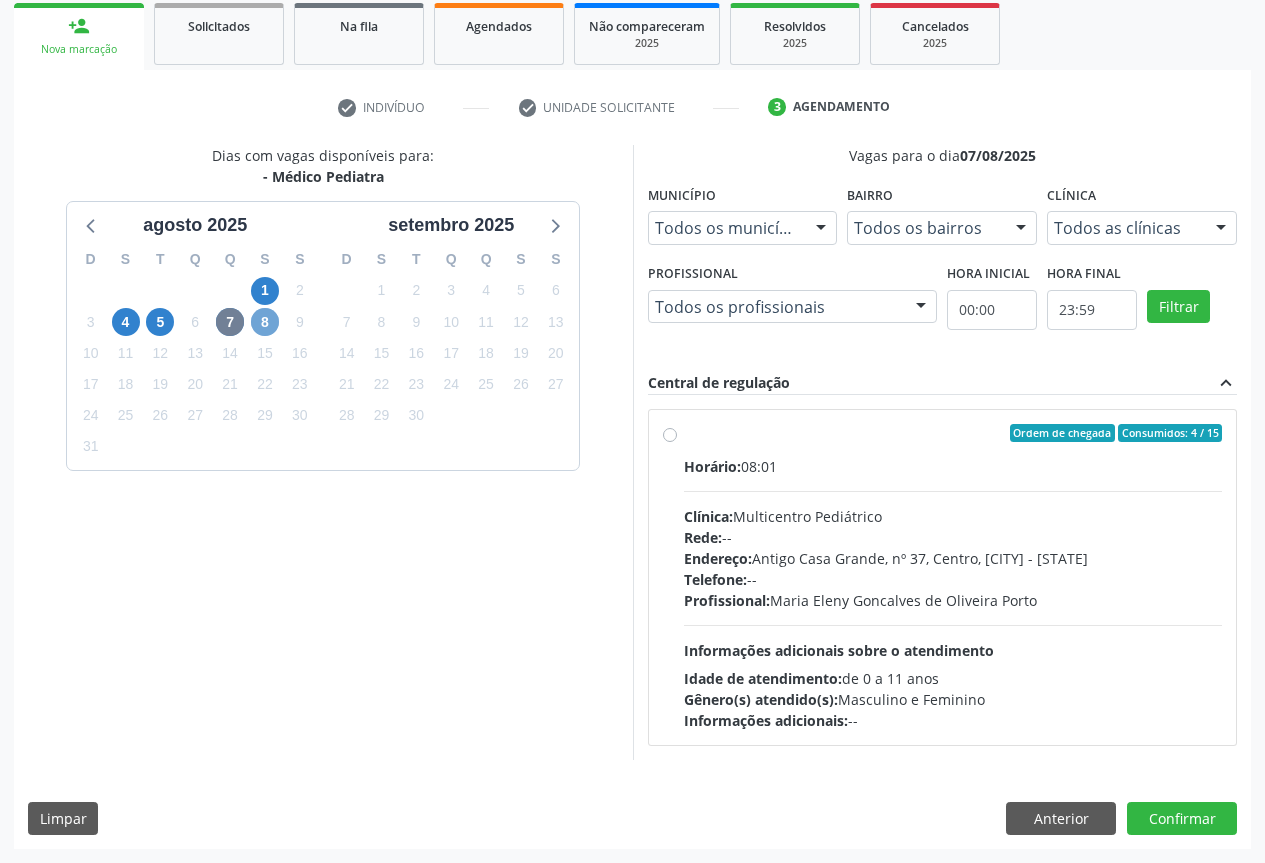 click on "8" at bounding box center (265, 322) 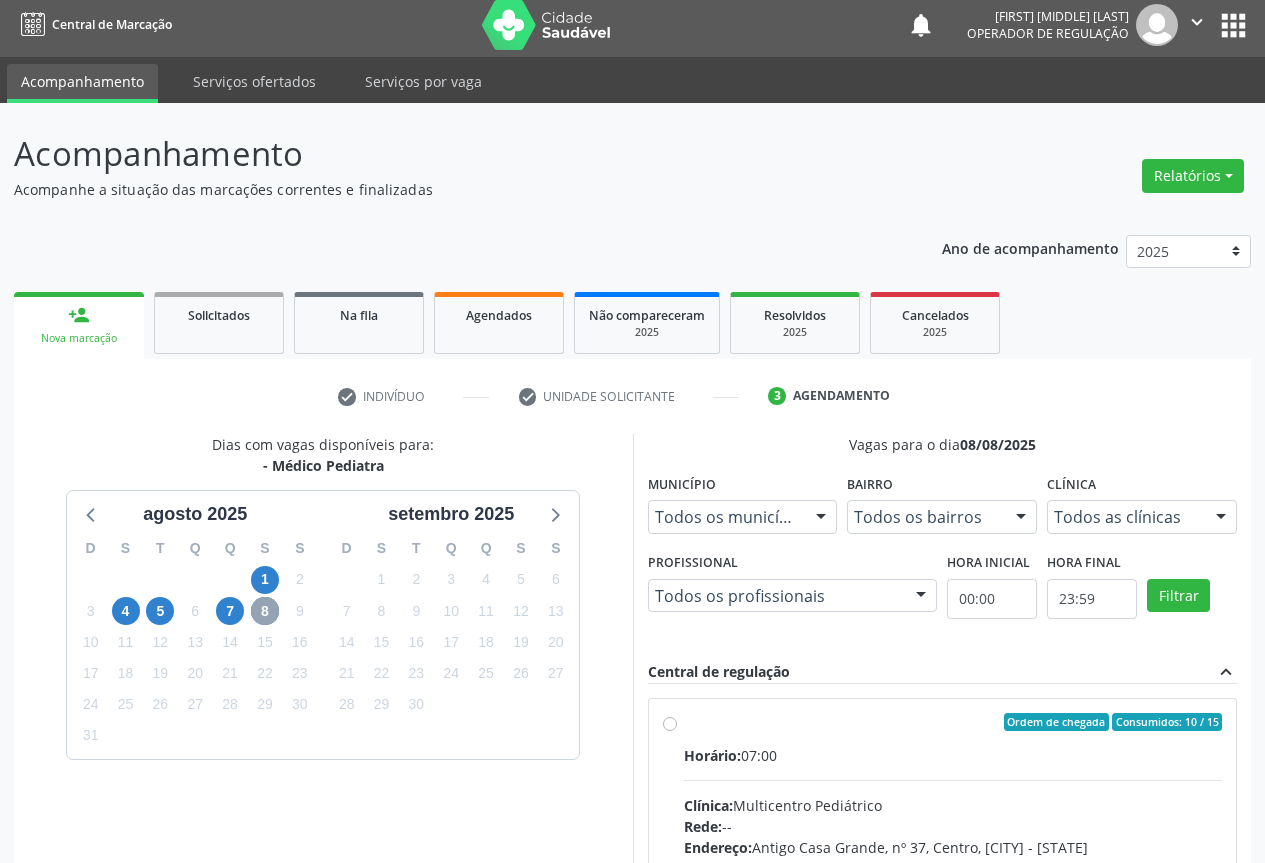 scroll, scrollTop: 296, scrollLeft: 0, axis: vertical 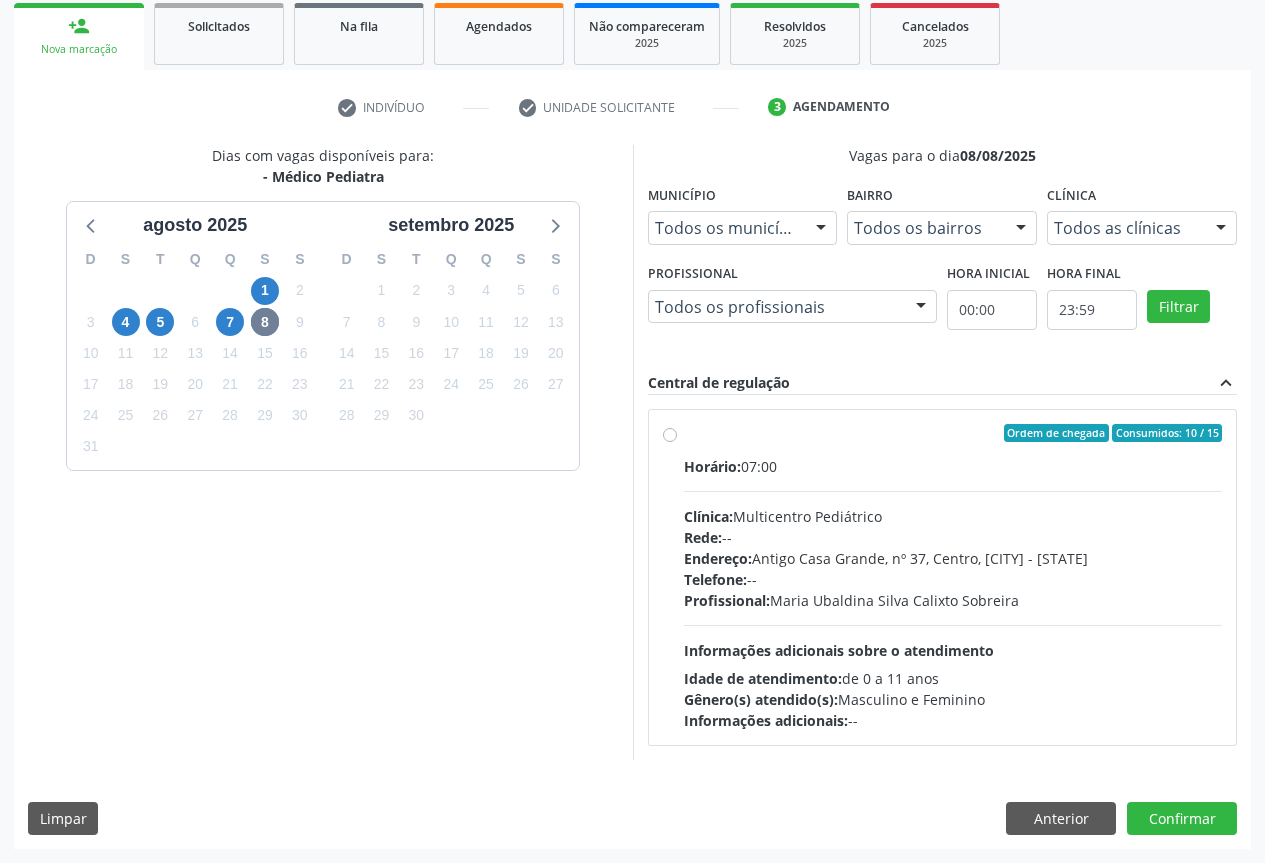 click on "Ordem de chegada
Consumidos: 10 / 15" at bounding box center (953, 433) 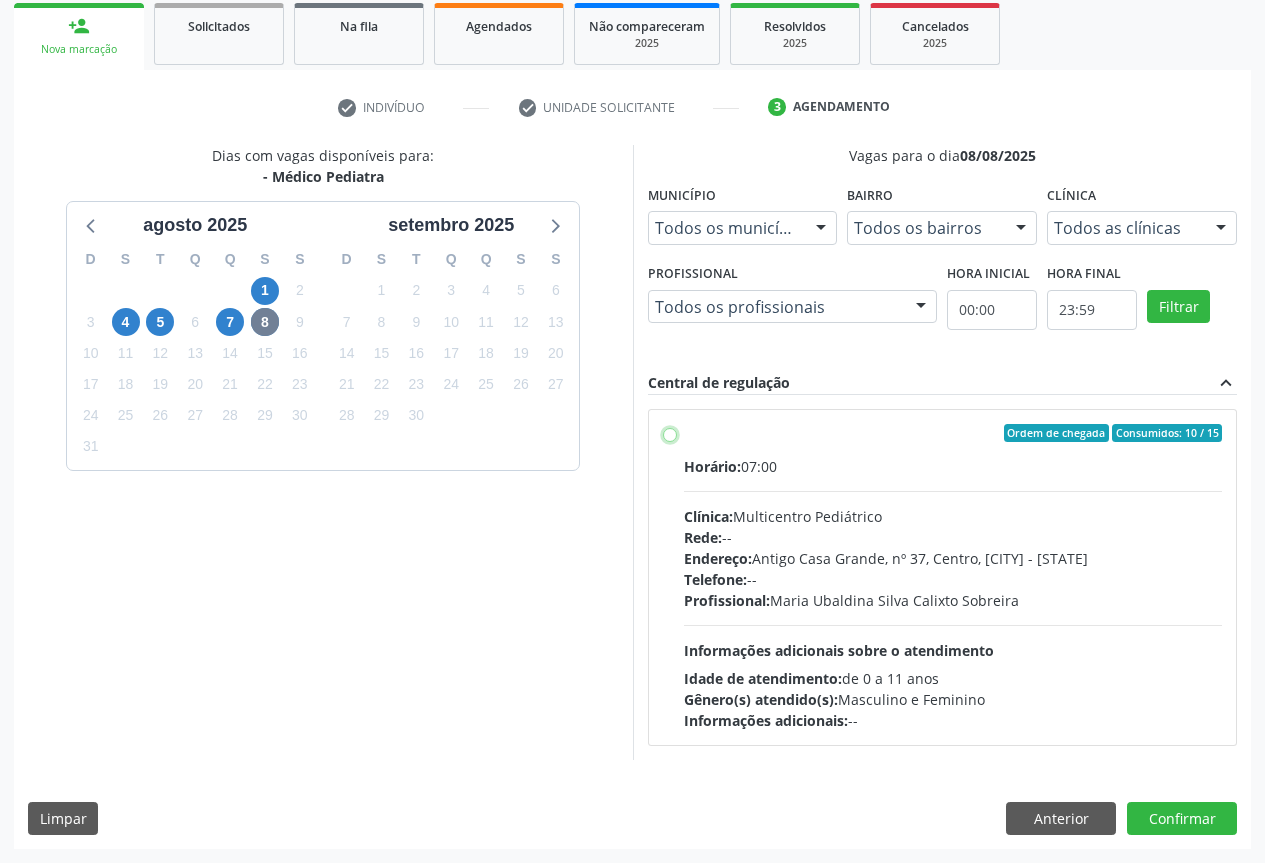 click on "Ordem de chegada
Consumidos: 10 / 15
Horário:   07:00
Clínica:  Multicentro Pediátrico
Rede:
--
Endereço:   Antigo Casa Grande, nº 37, Centro, Campo Formoso - BA
Telefone:   --
Profissional:
Maria Ubaldina Silva Calixto Sobreira
Informações adicionais sobre o atendimento
Idade de atendimento:
de 0 a 11 anos
Gênero(s) atendido(s):
Masculino e Feminino
Informações adicionais:
--" at bounding box center (670, 433) 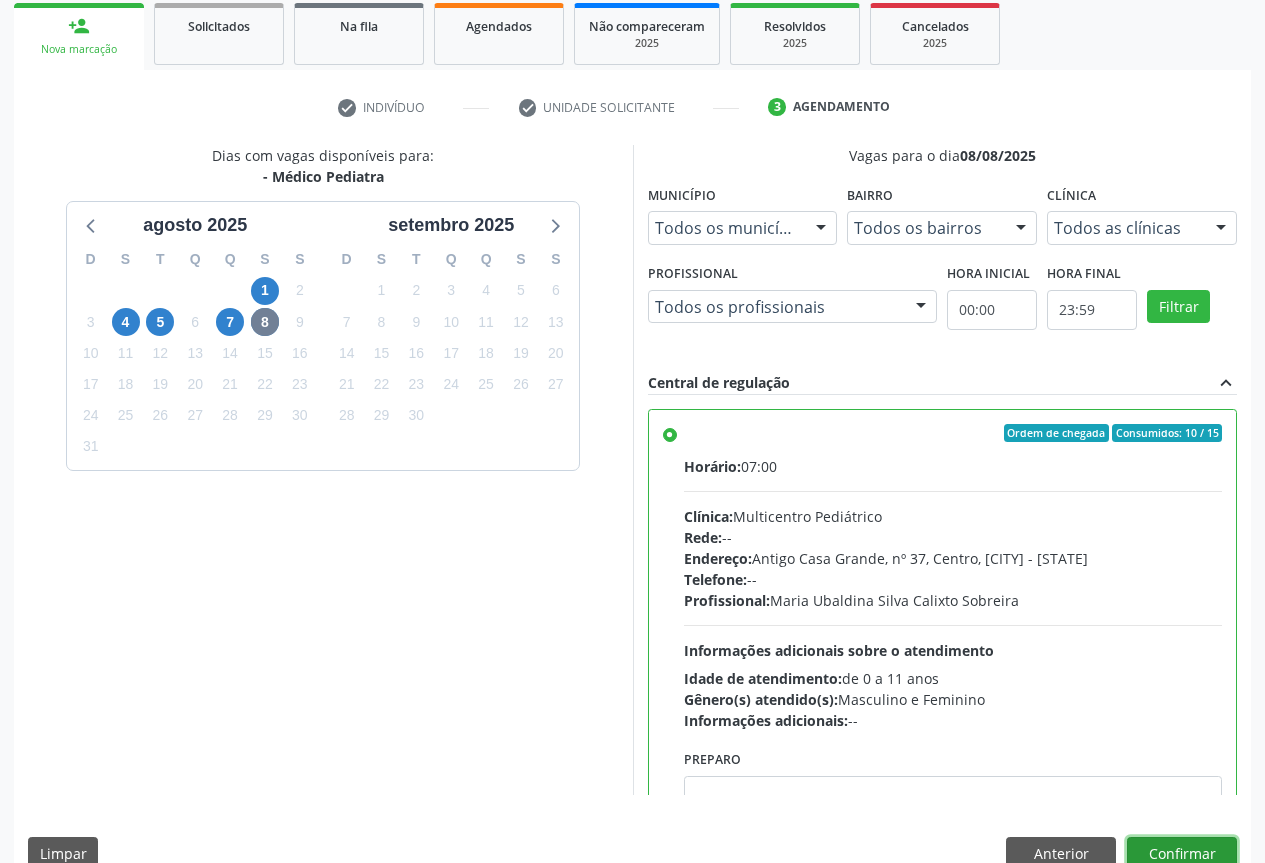 click on "Confirmar" at bounding box center (1182, 854) 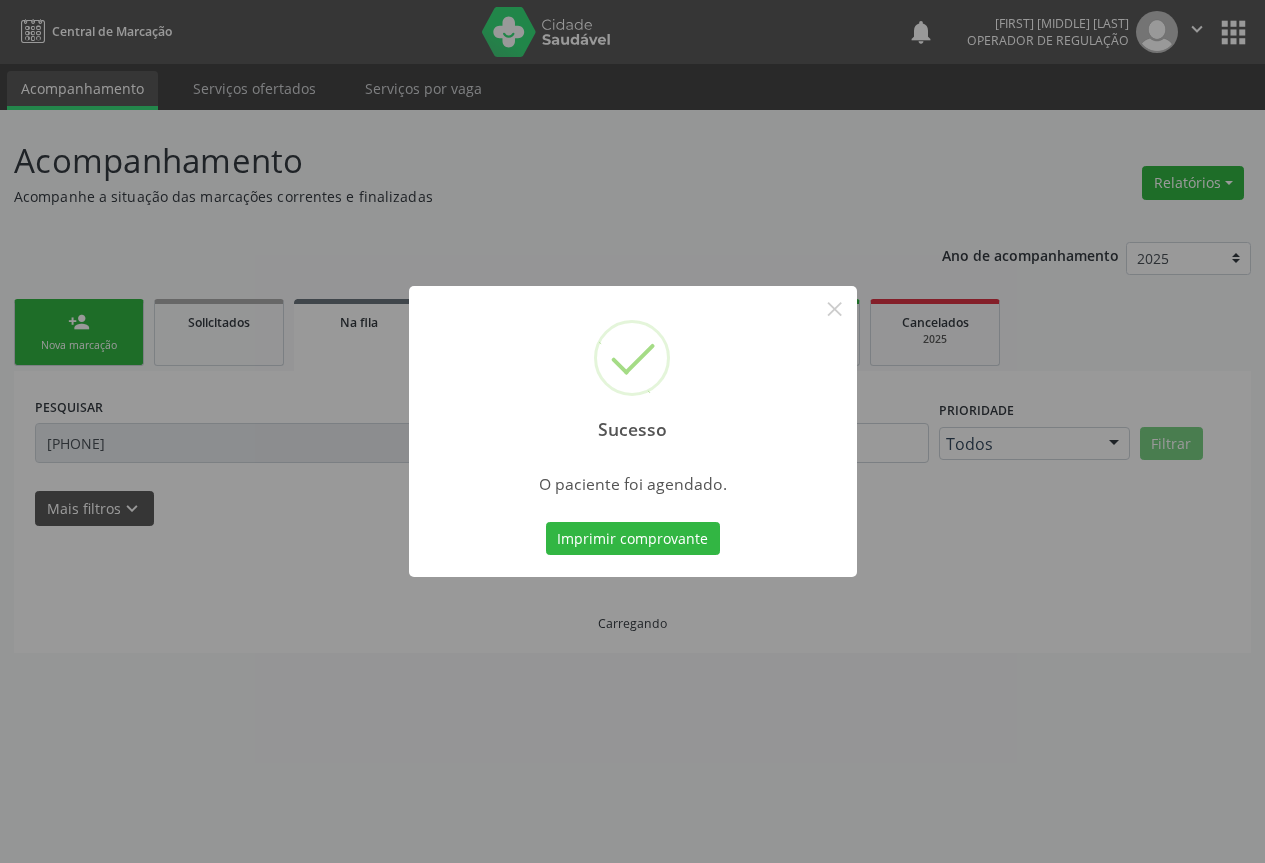 scroll, scrollTop: 0, scrollLeft: 0, axis: both 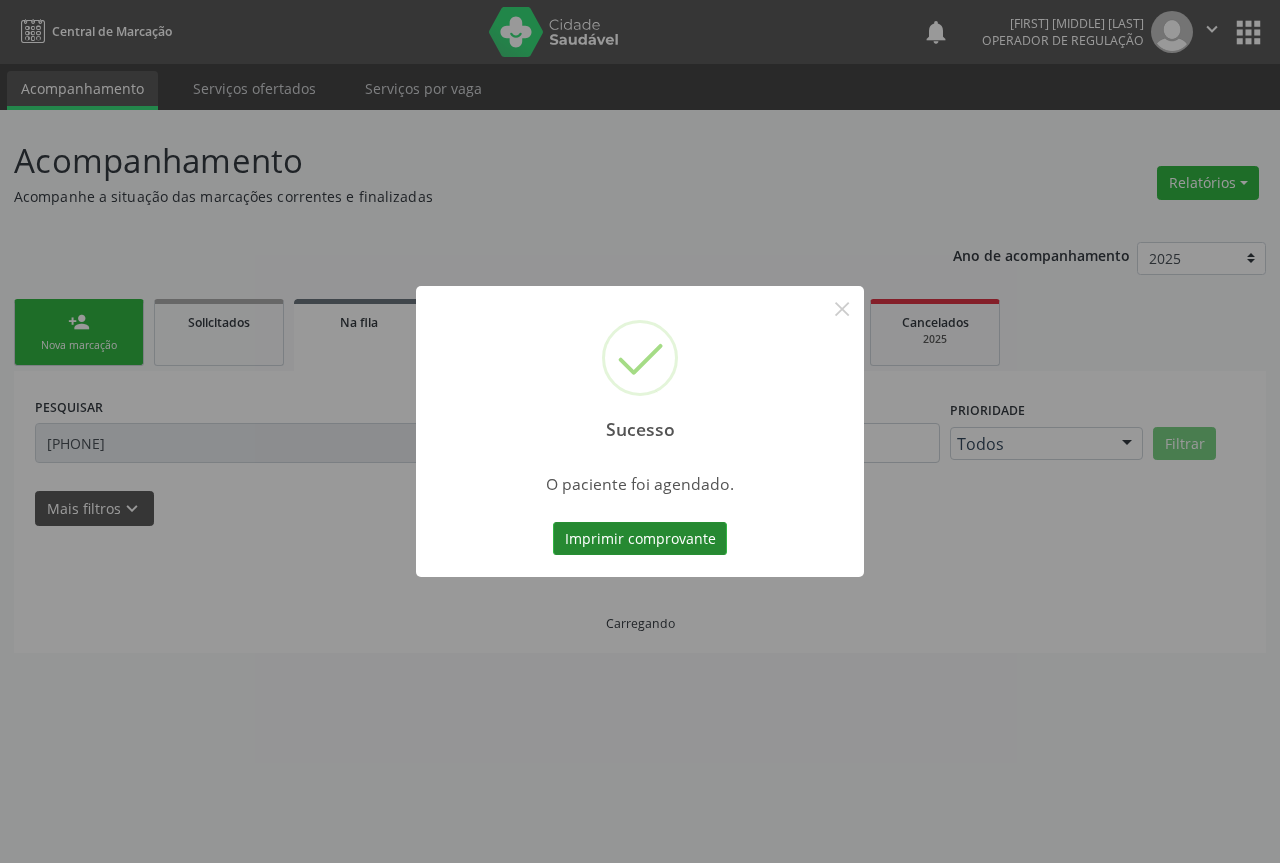 click on "Imprimir comprovante" at bounding box center [640, 539] 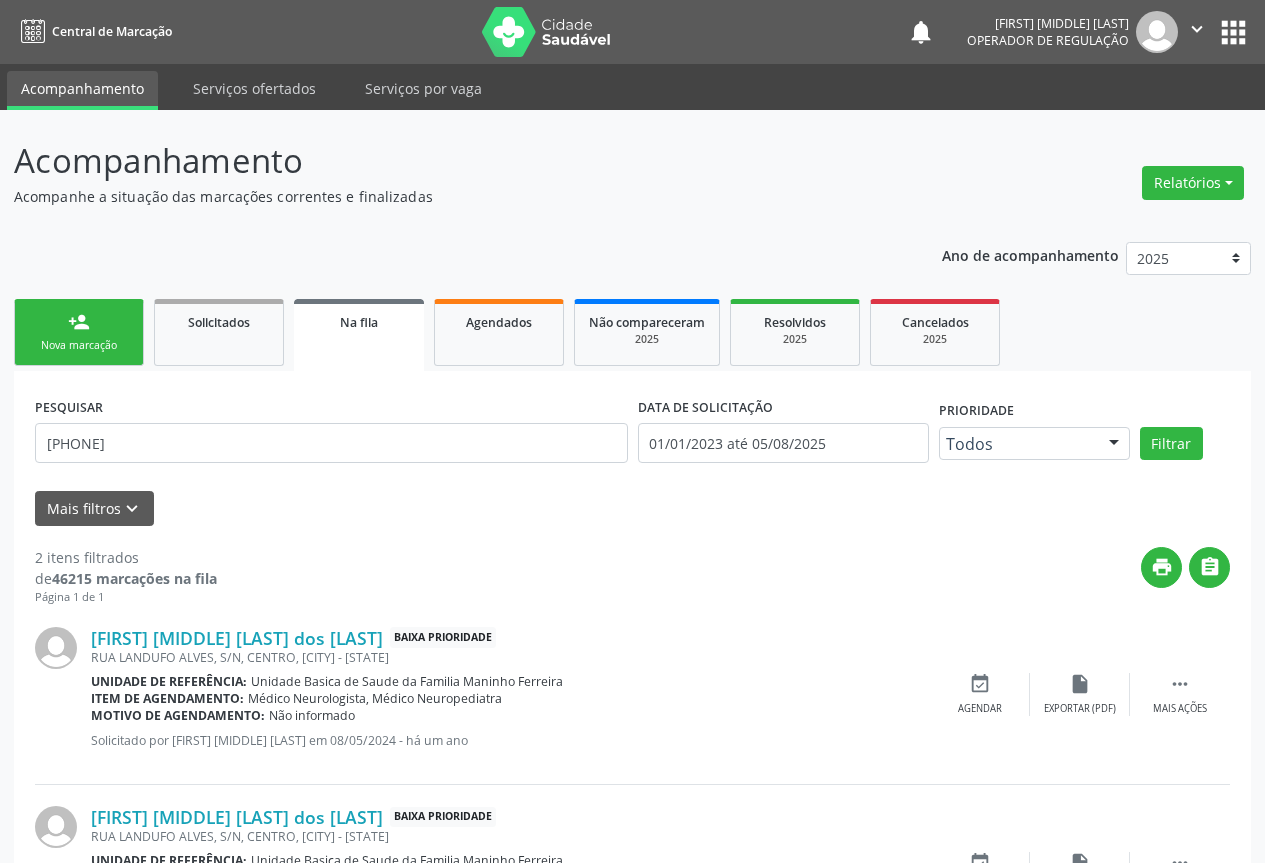 click on "person_add
Nova marcação" at bounding box center (79, 332) 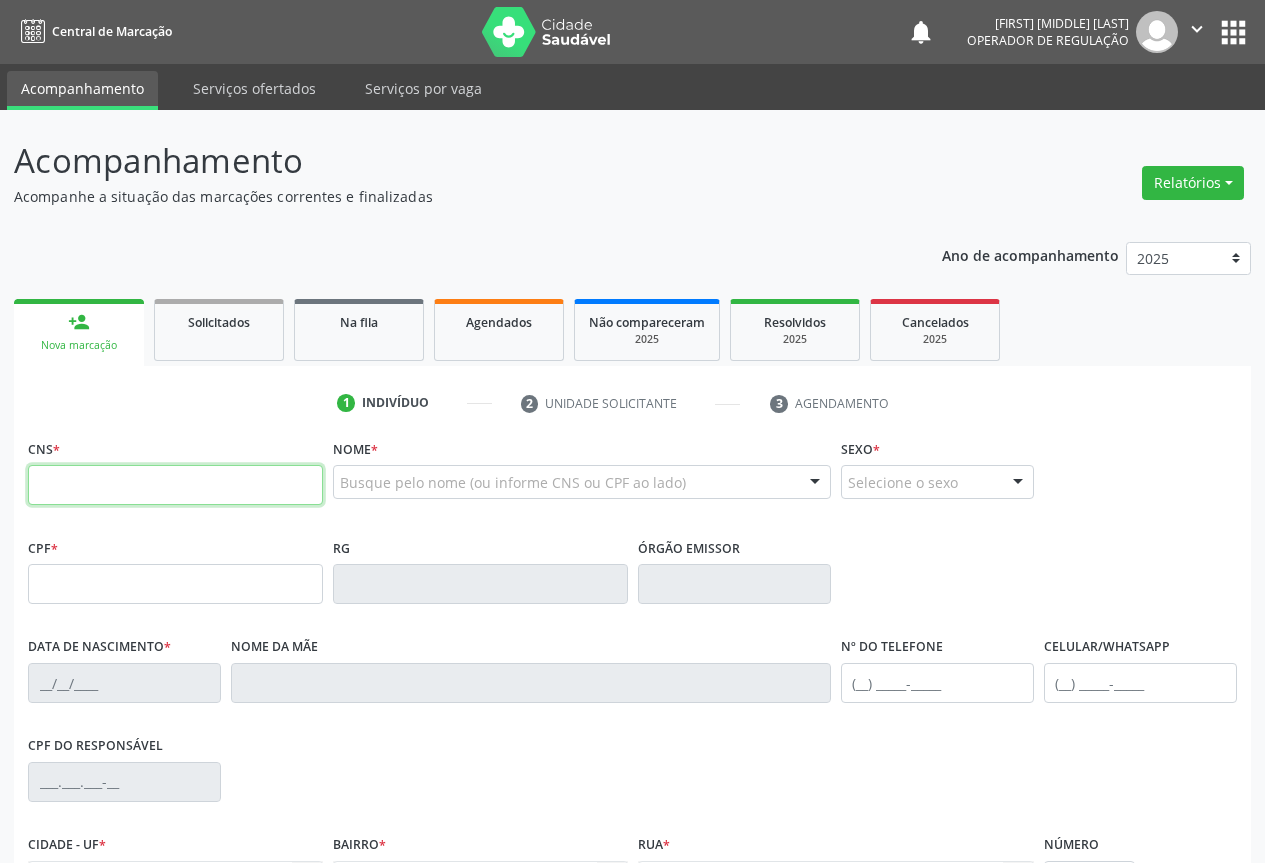 click at bounding box center [175, 485] 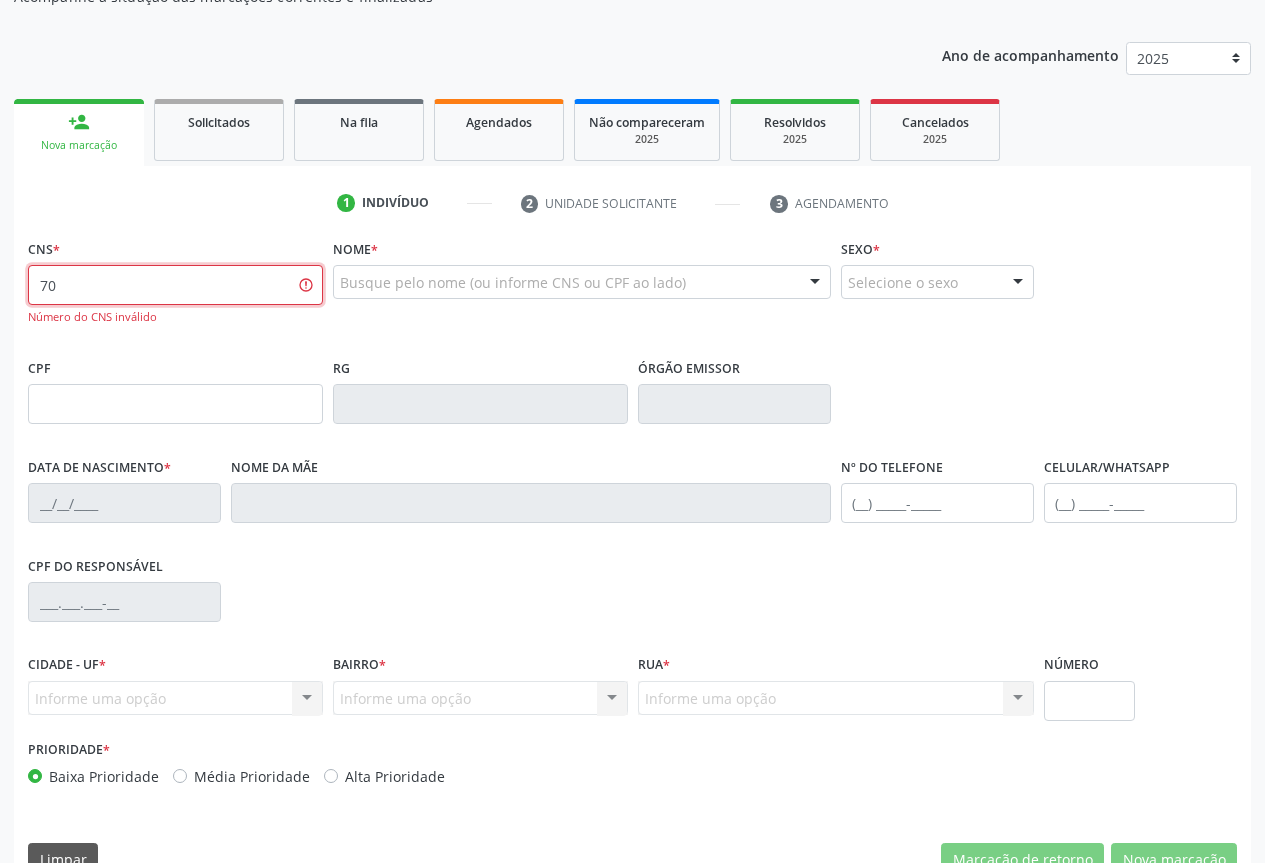 type on "7" 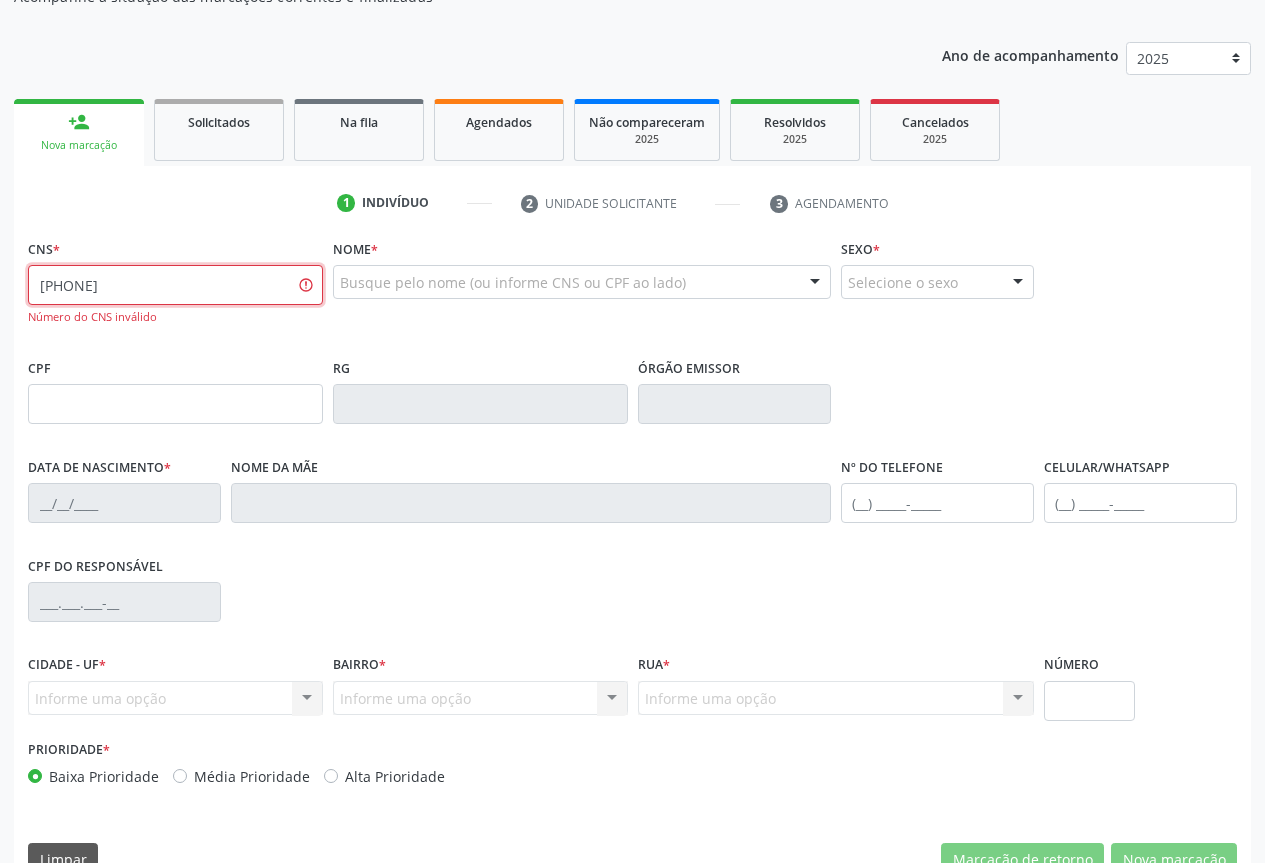 type on "702 0053 7315 2081" 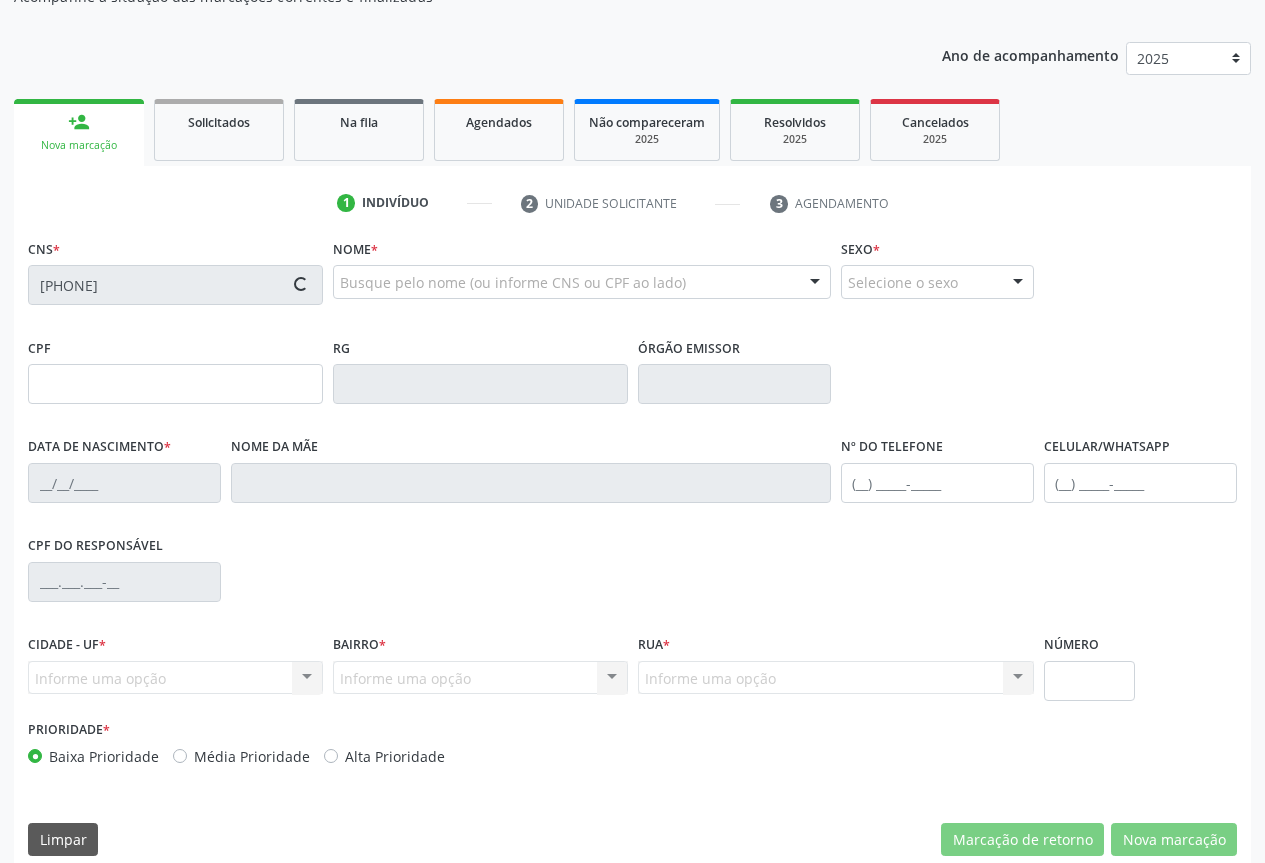 type on "22/10/2024" 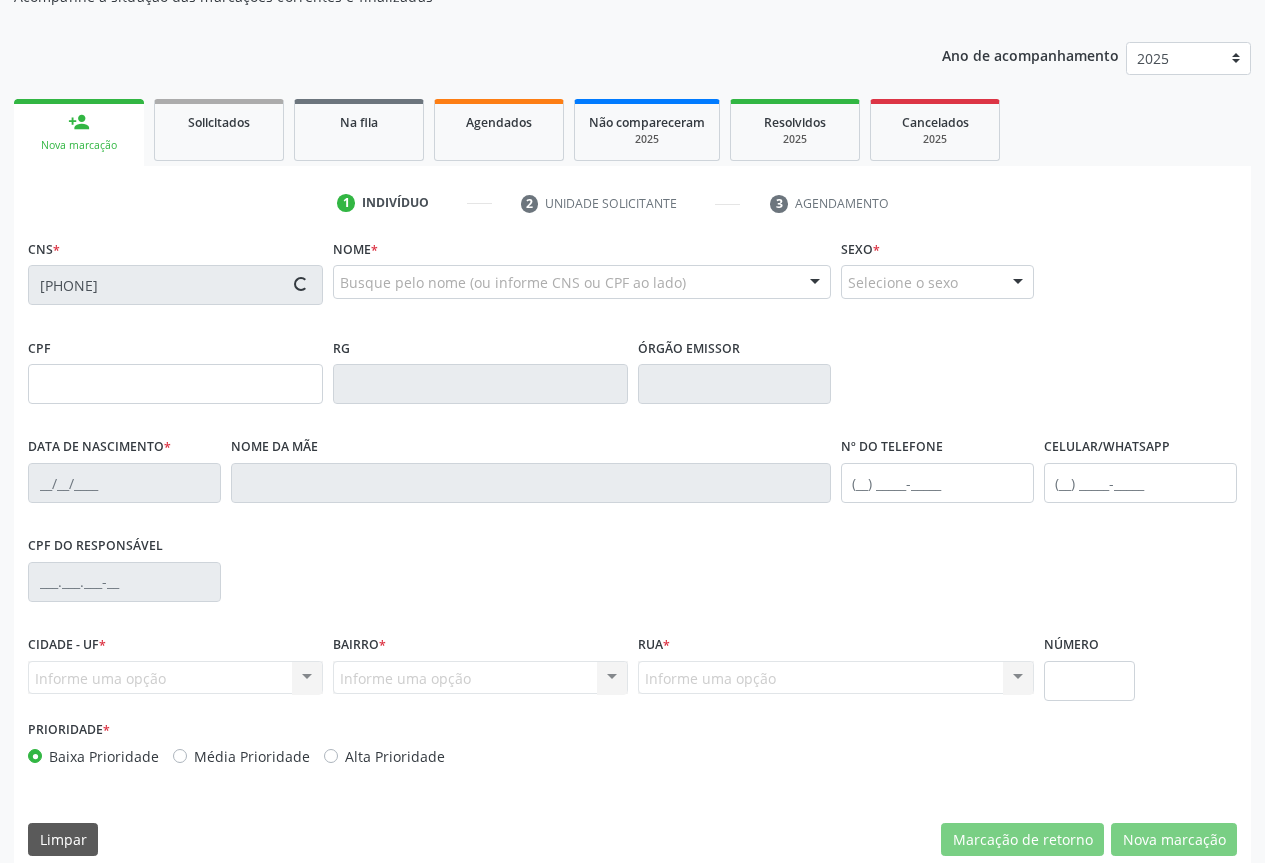 type on "(74) 98847-2684" 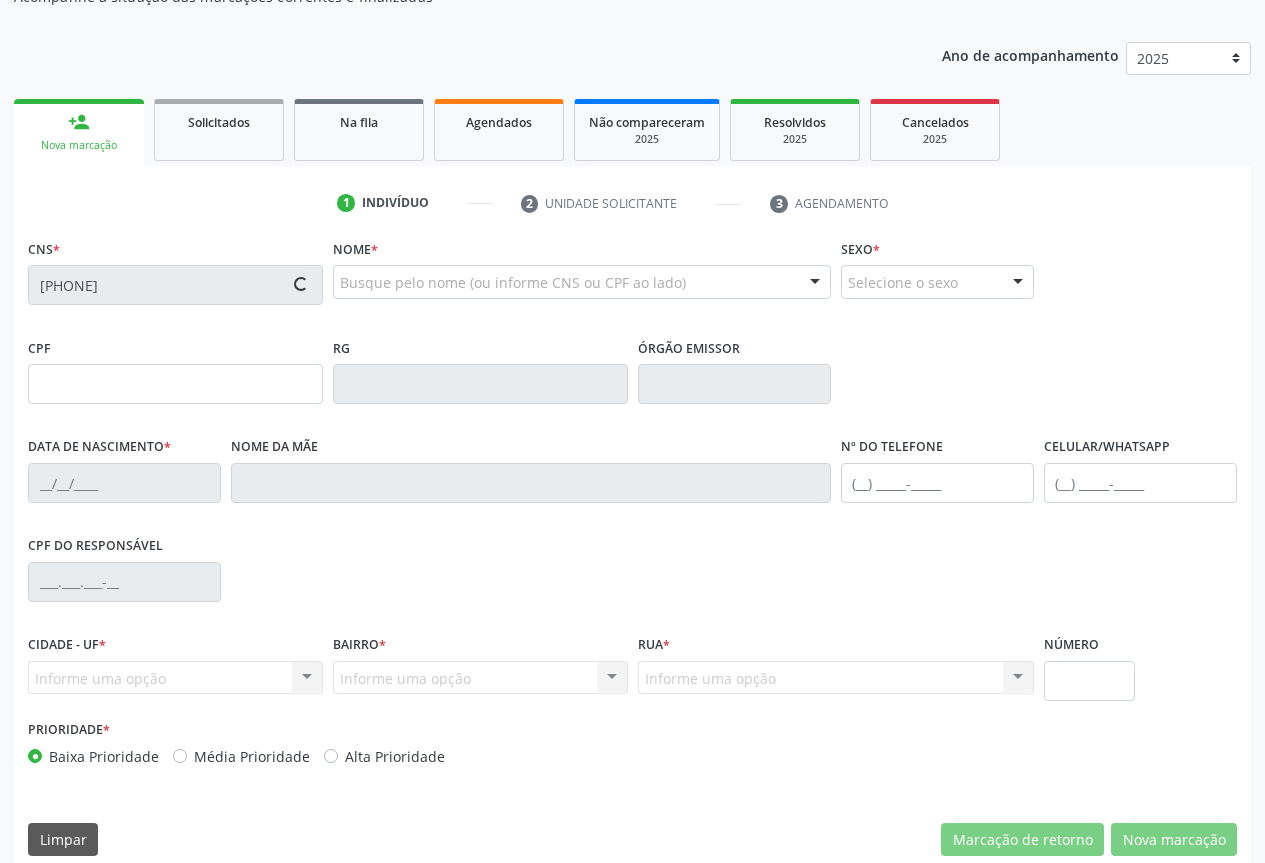 type on "SN" 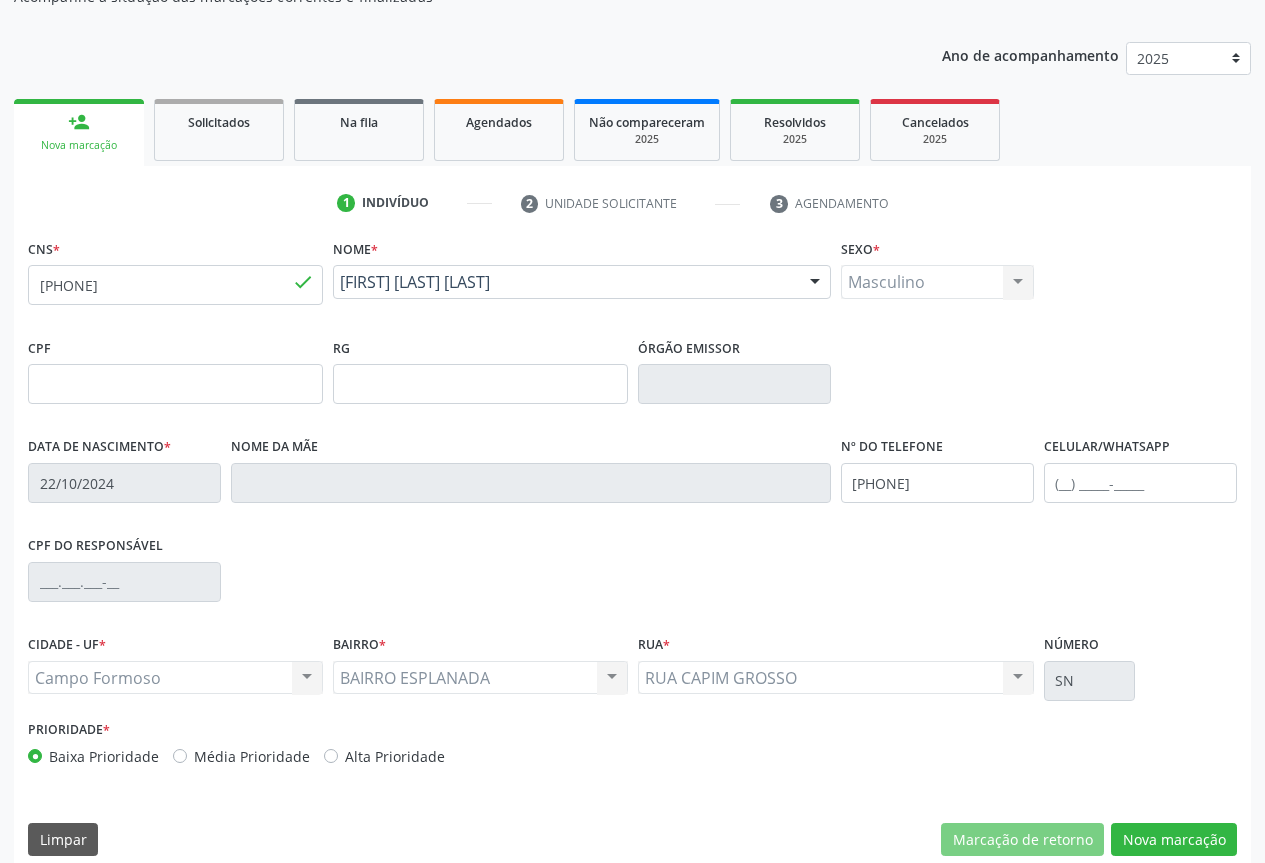 scroll, scrollTop: 221, scrollLeft: 0, axis: vertical 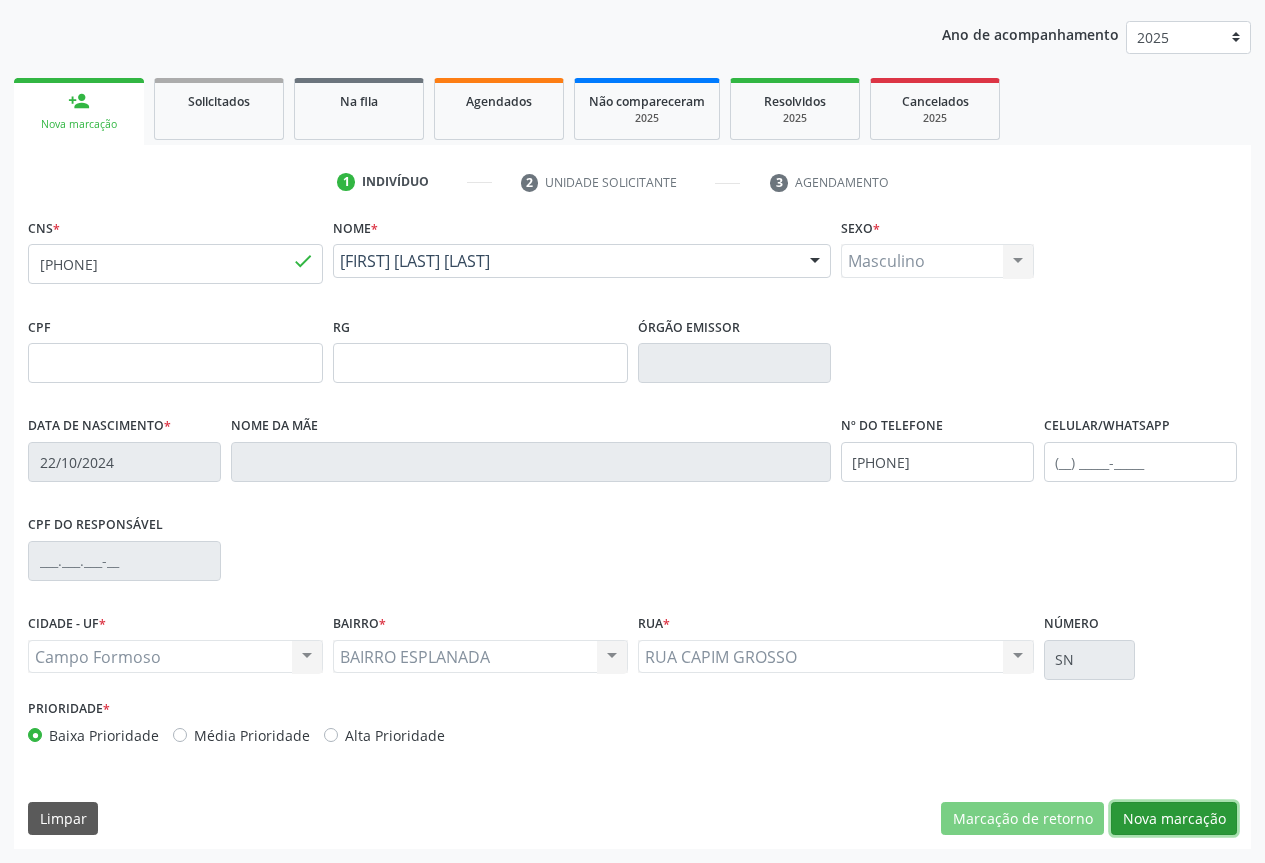 click on "Nova marcação" at bounding box center (1174, 819) 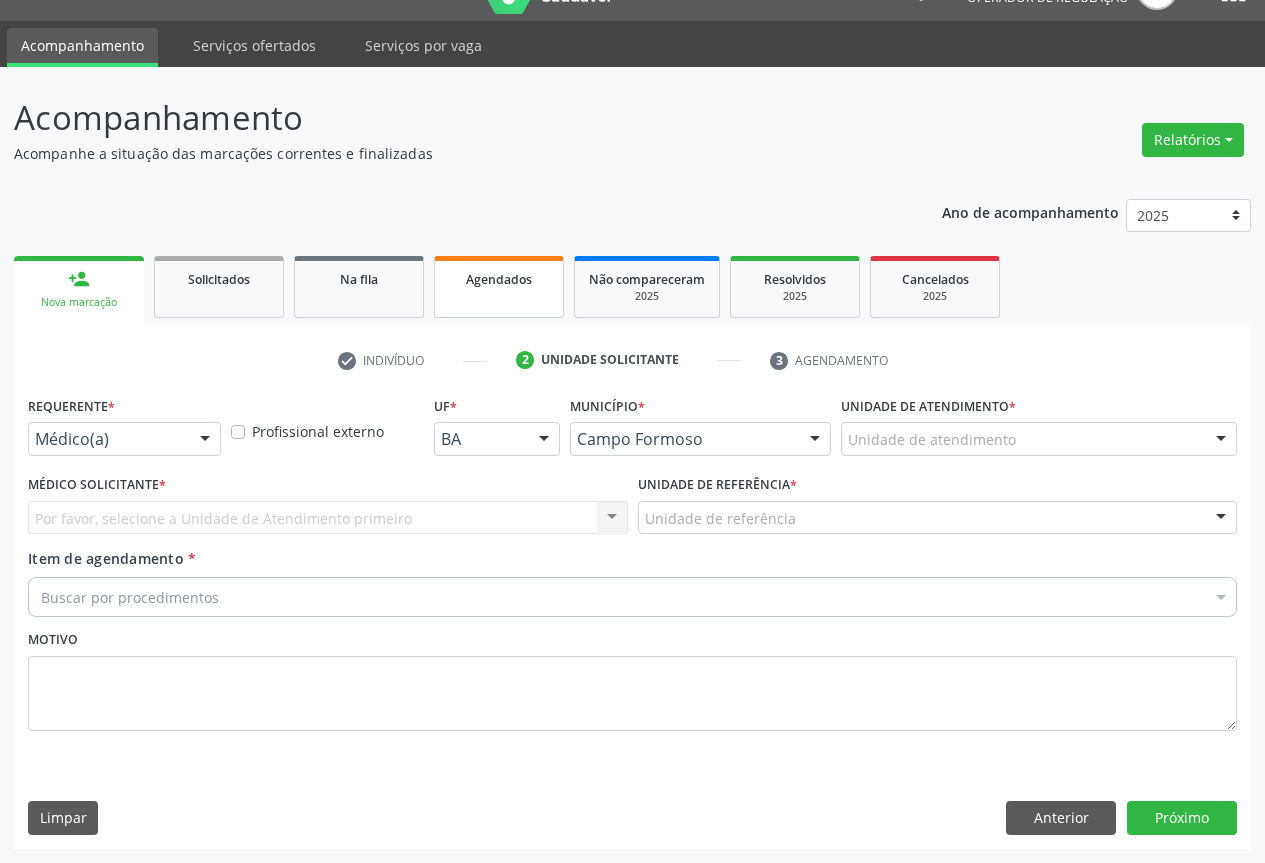 scroll, scrollTop: 43, scrollLeft: 0, axis: vertical 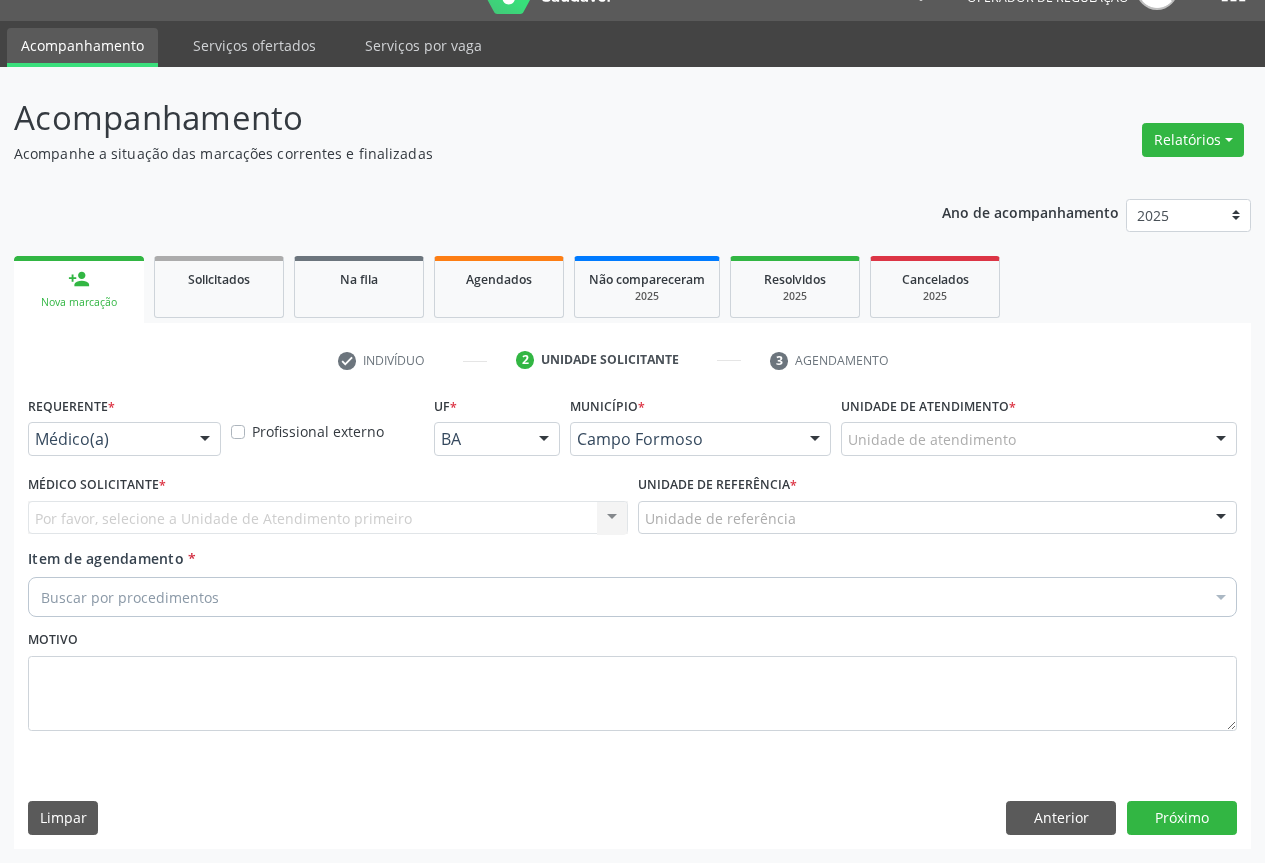 click on "Médico(a)" at bounding box center (124, 439) 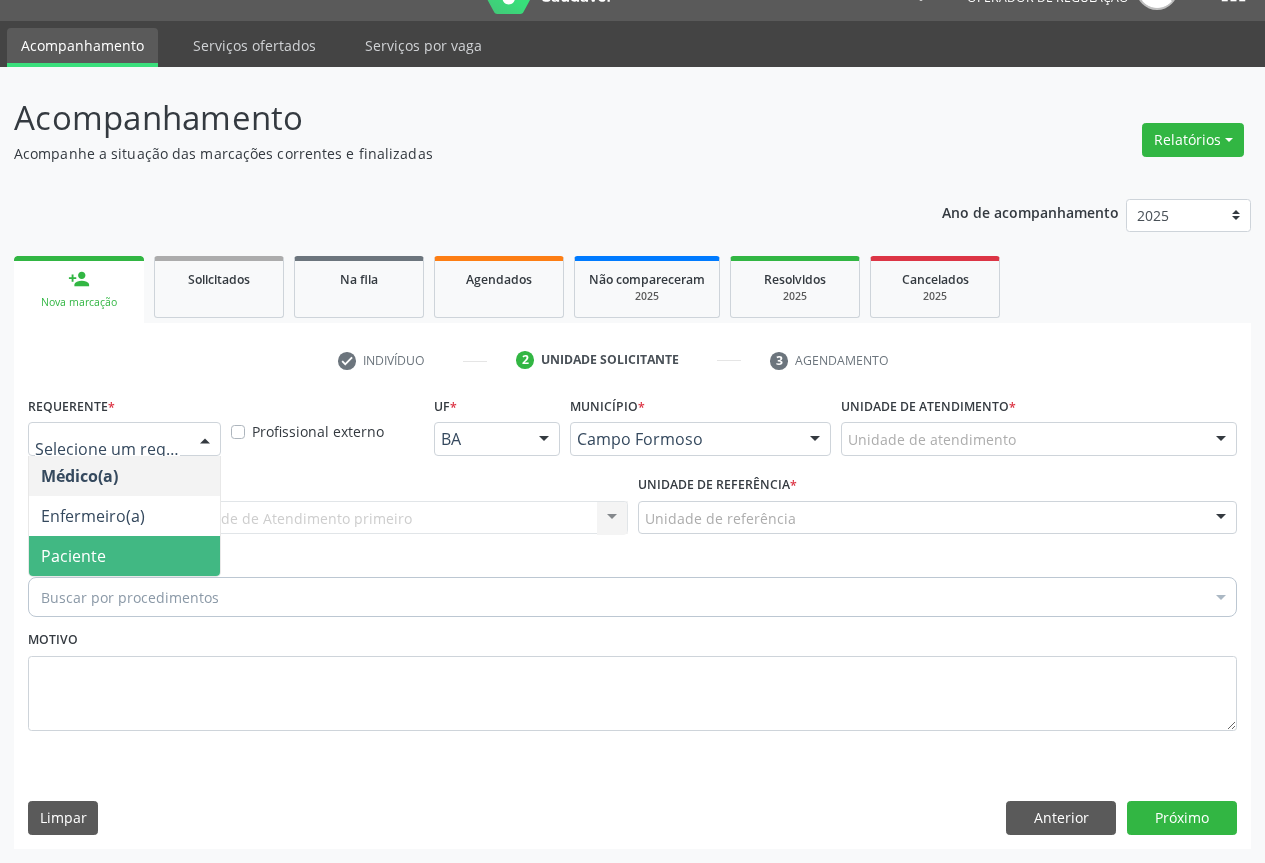 click on "Paciente" at bounding box center [124, 556] 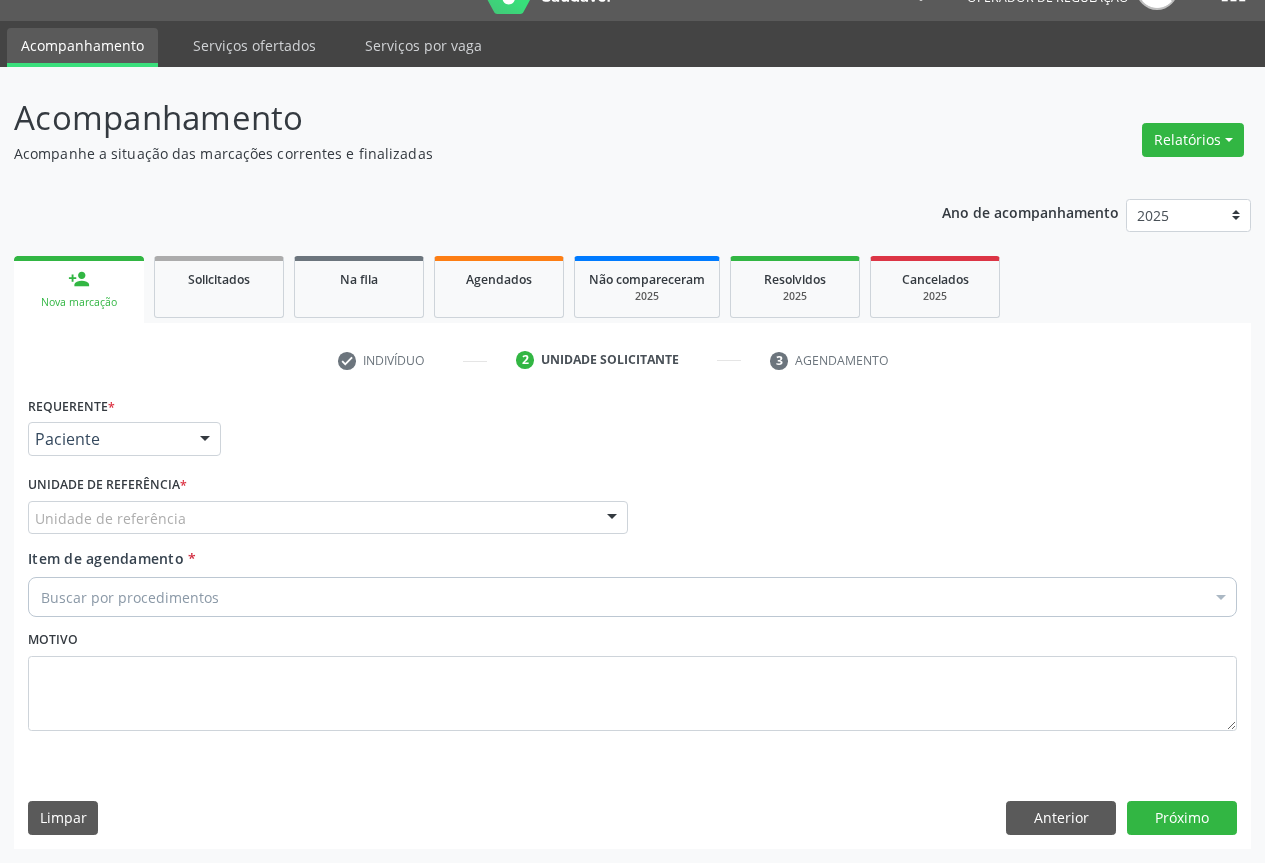 click on "Unidade de referência" at bounding box center (328, 518) 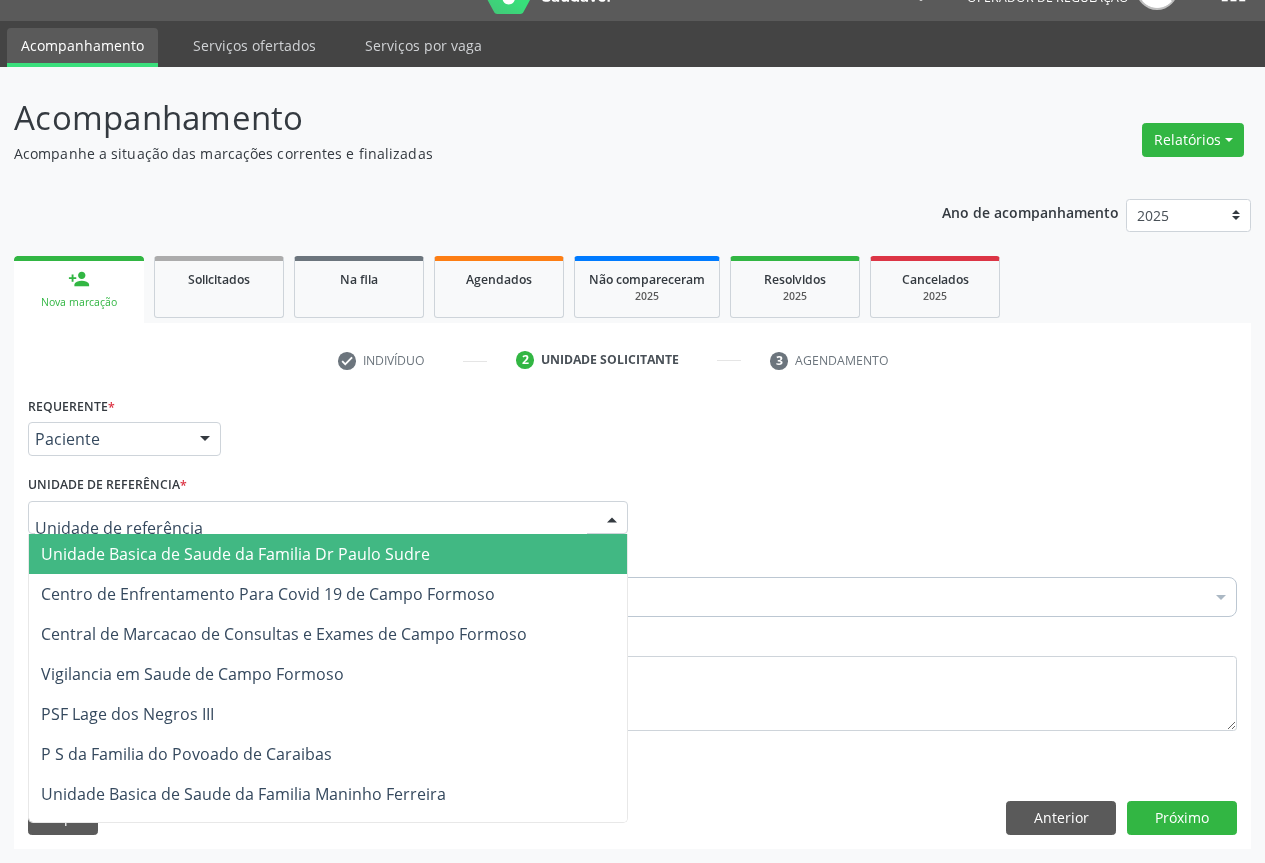 click on "Unidade Basica de Saude da Familia Dr Paulo Sudre" at bounding box center [235, 554] 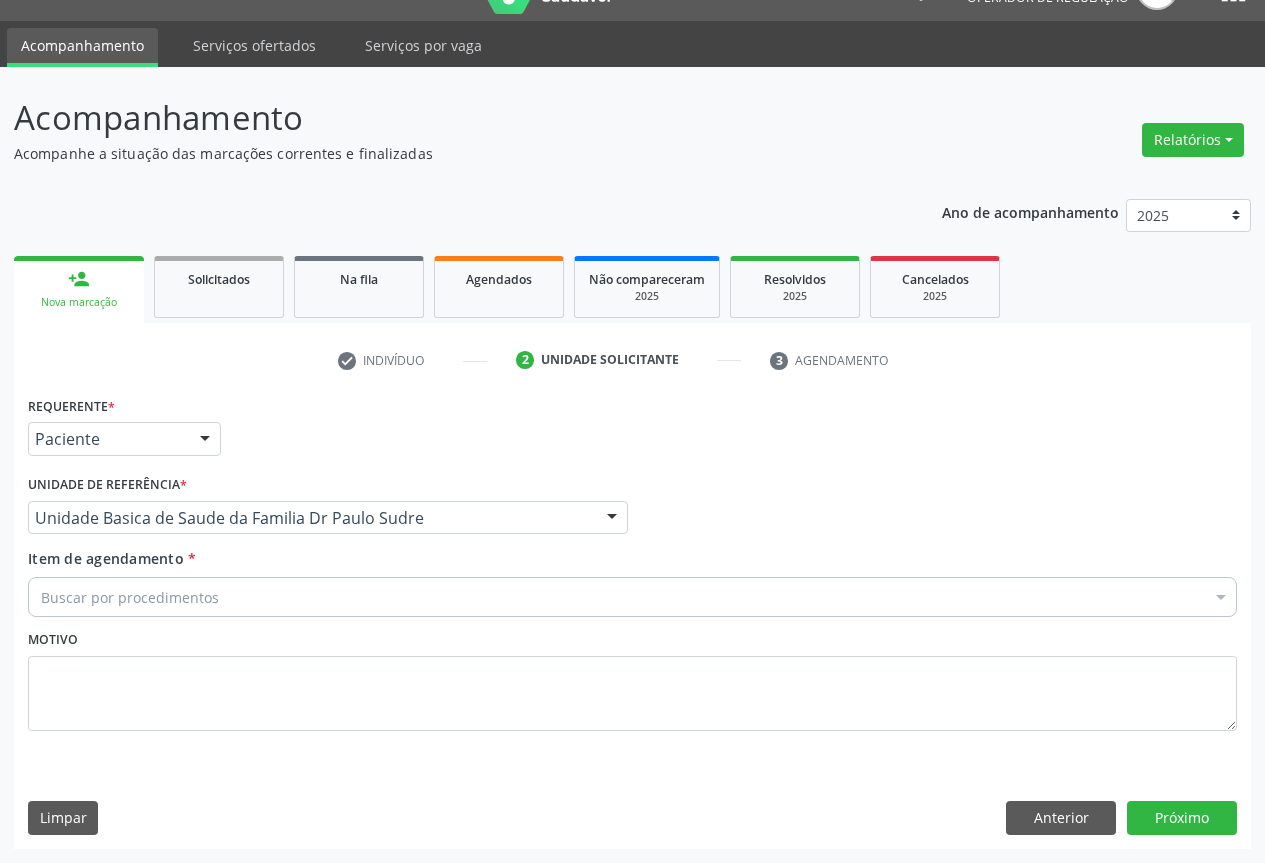 drag, startPoint x: 156, startPoint y: 594, endPoint x: 189, endPoint y: 587, distance: 33.734257 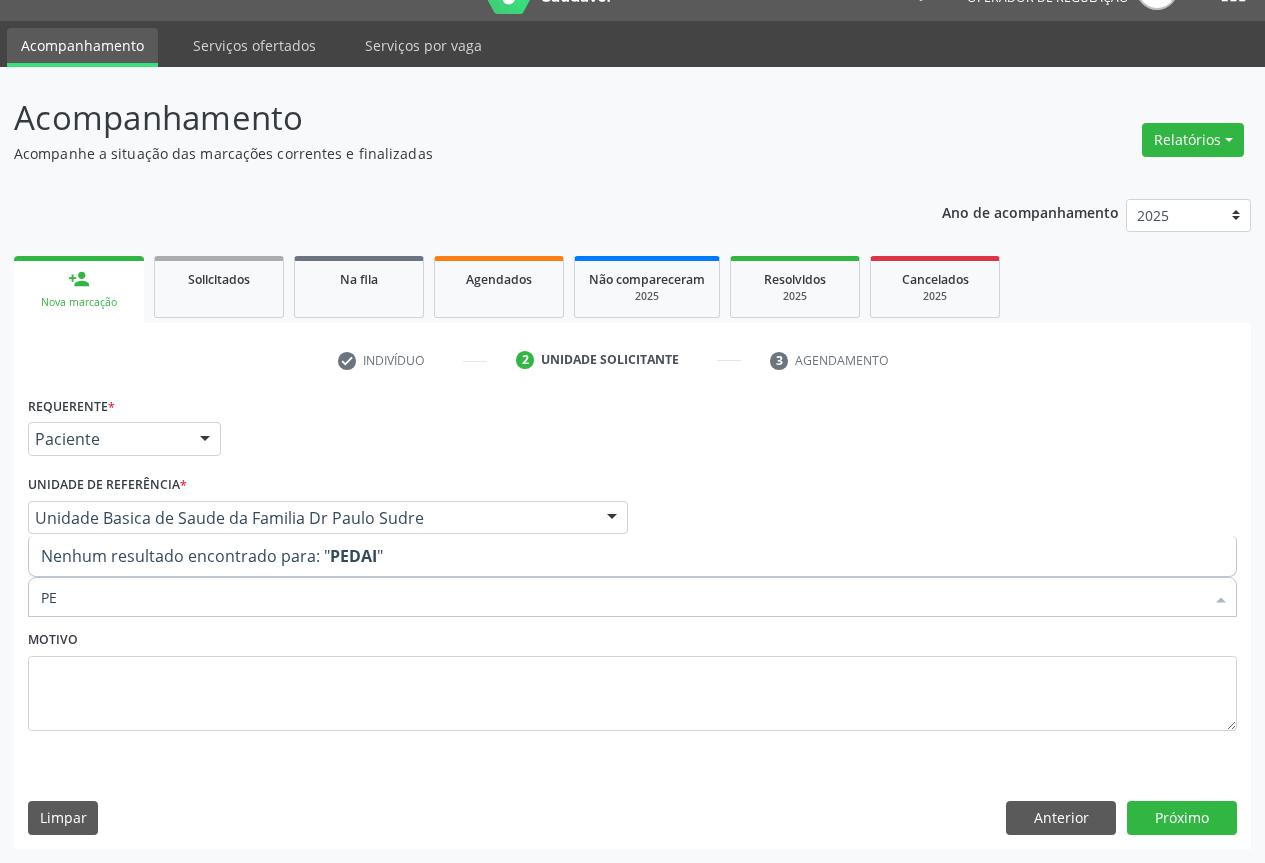 type on "P" 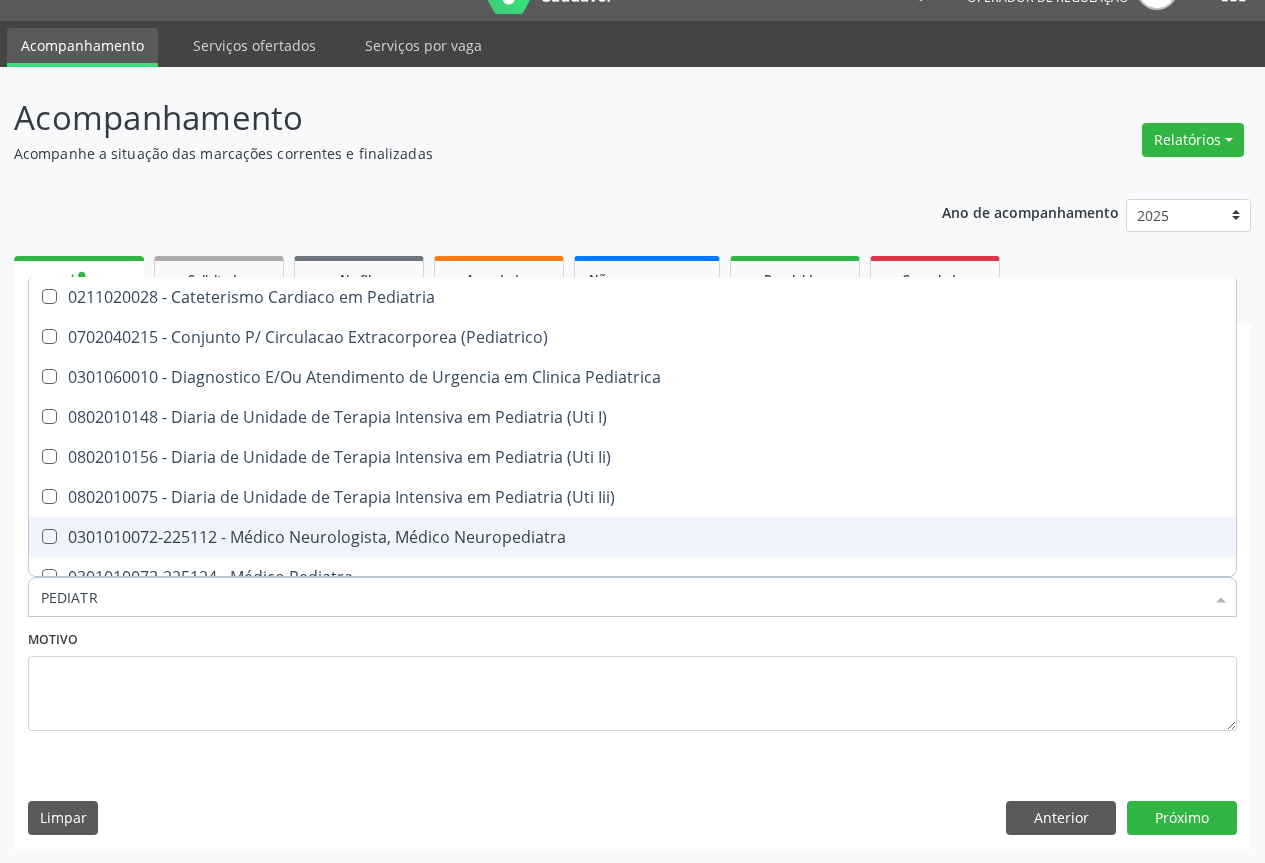 type on "PEDIATRA" 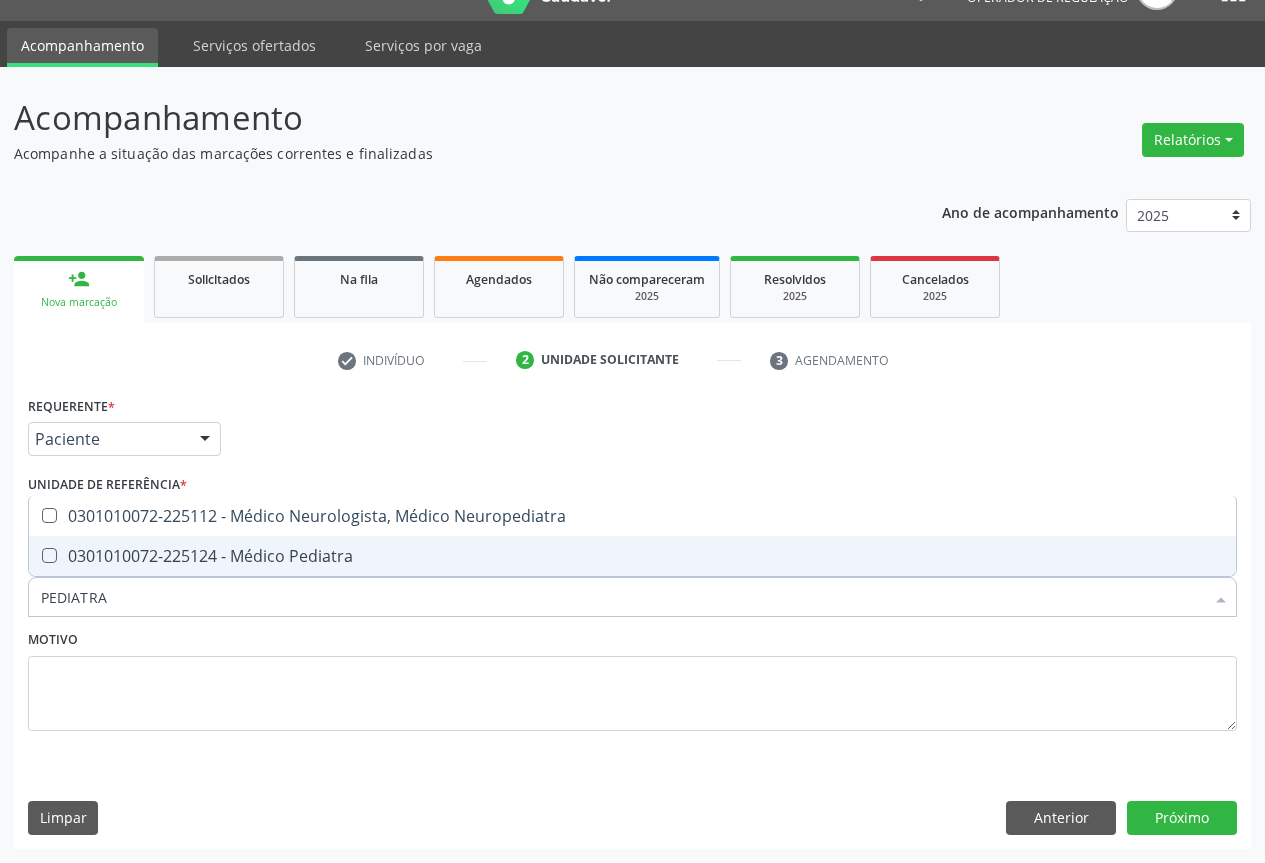 drag, startPoint x: 174, startPoint y: 556, endPoint x: 213, endPoint y: 598, distance: 57.31492 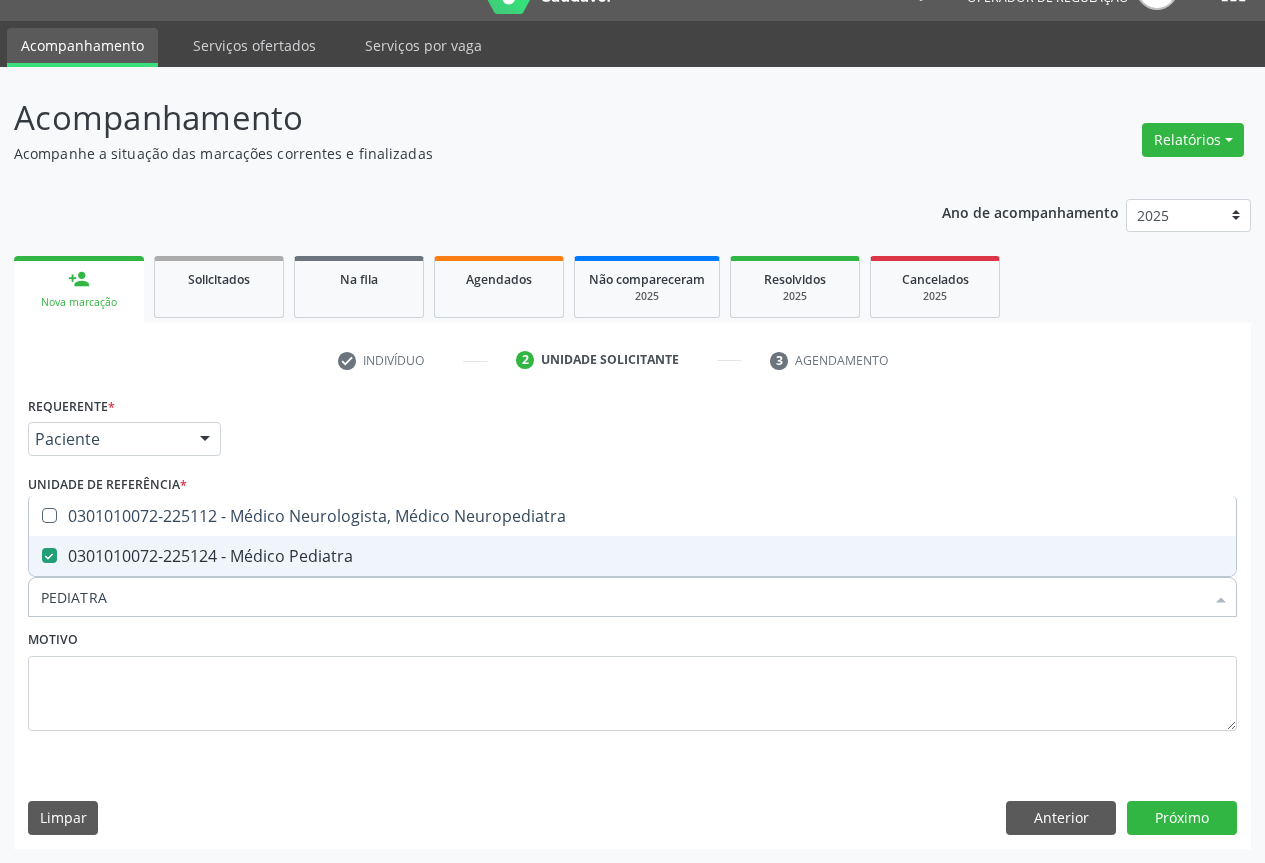 checkbox on "true" 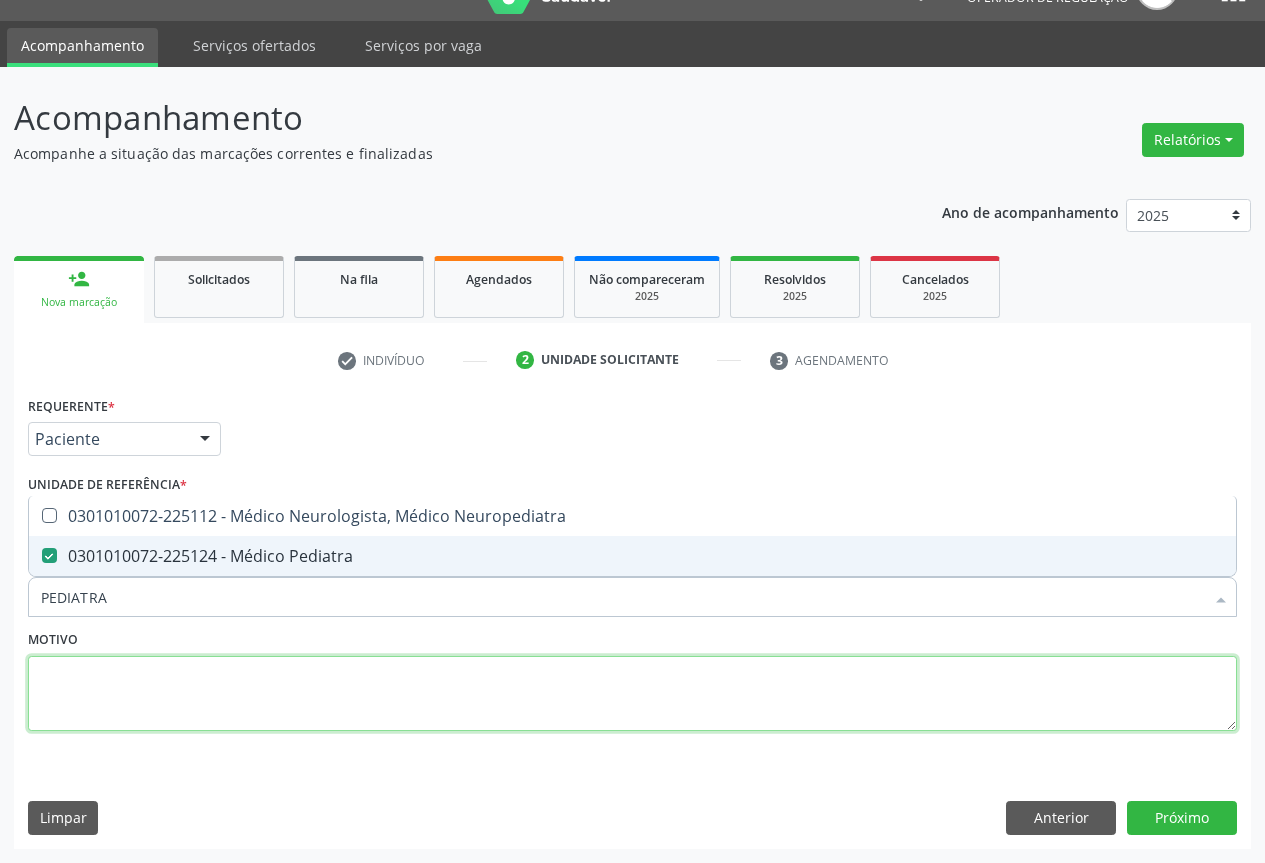 drag, startPoint x: 154, startPoint y: 688, endPoint x: 194, endPoint y: 682, distance: 40.4475 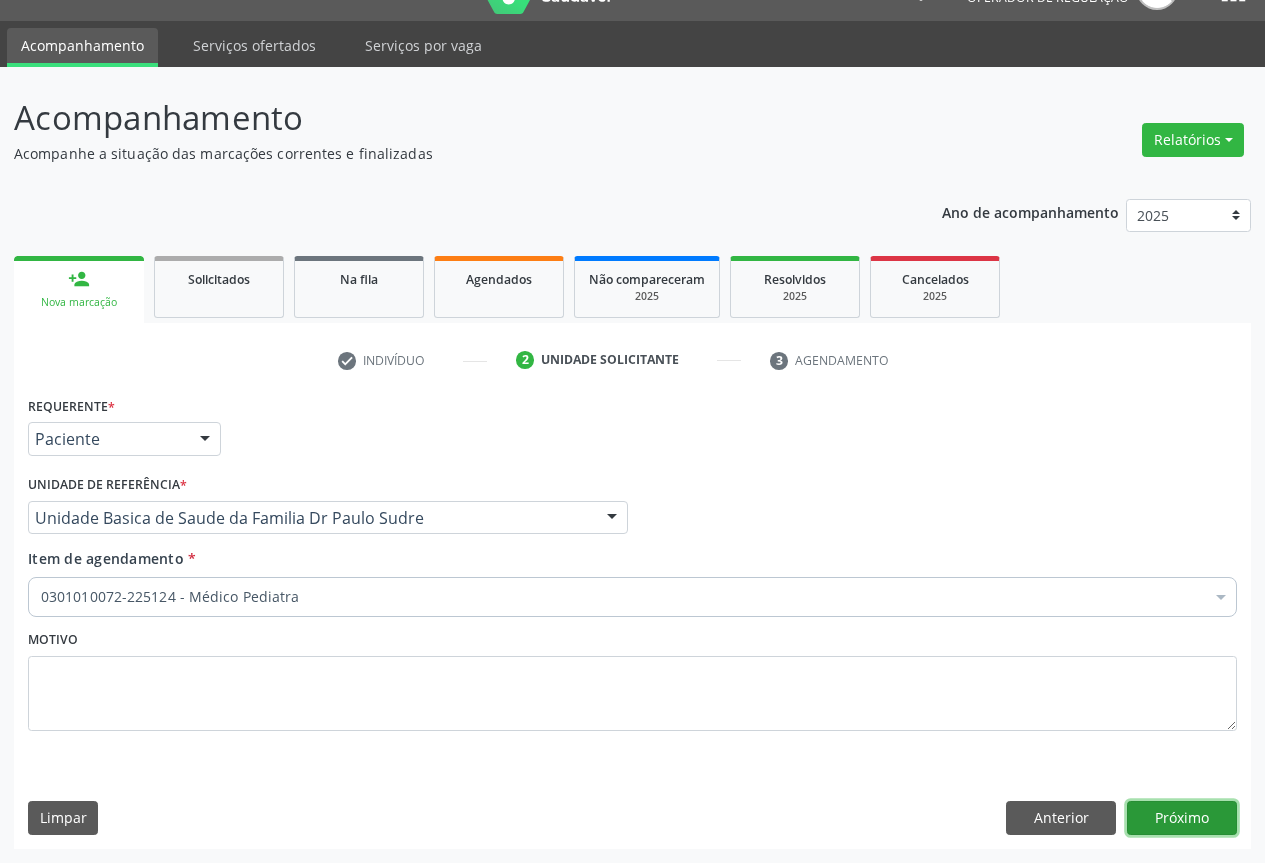 click on "Próximo" at bounding box center (1182, 818) 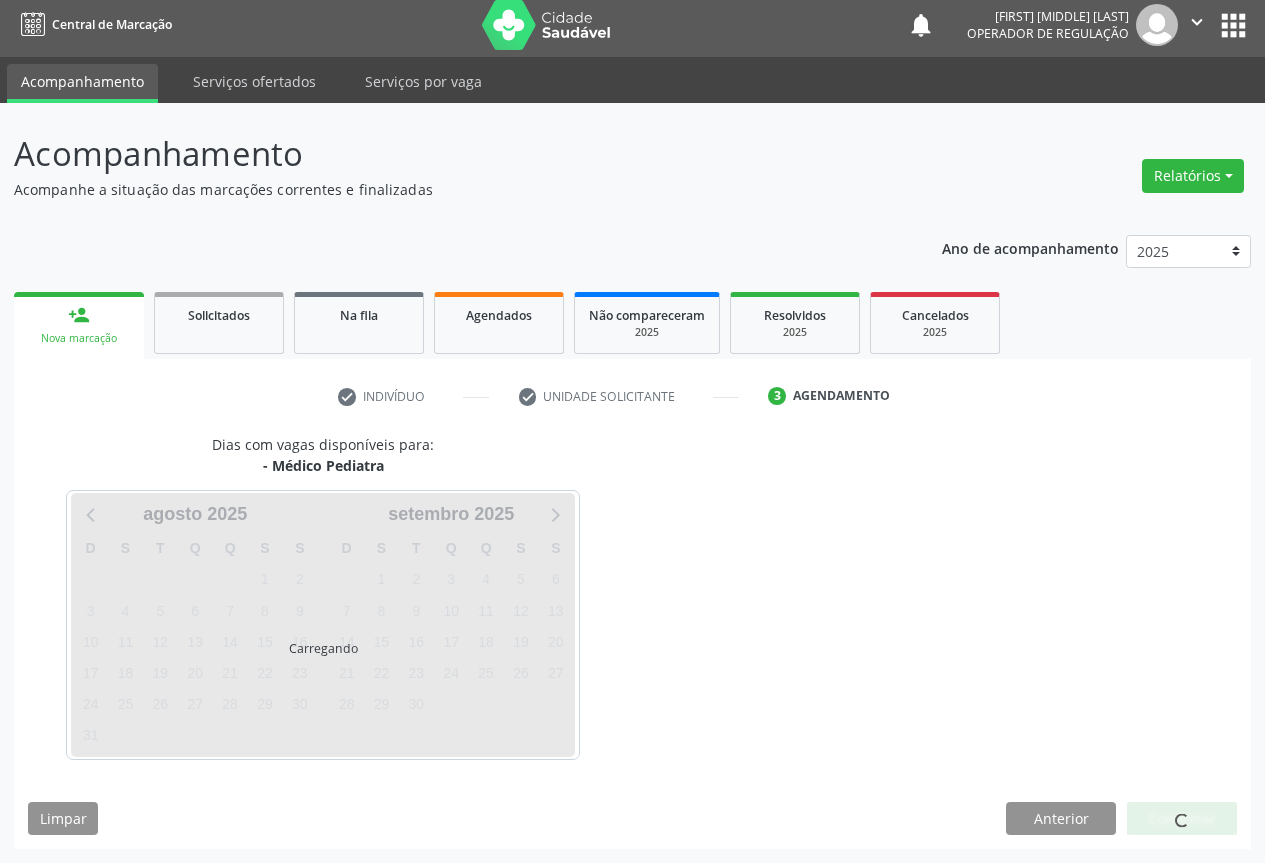 scroll, scrollTop: 7, scrollLeft: 0, axis: vertical 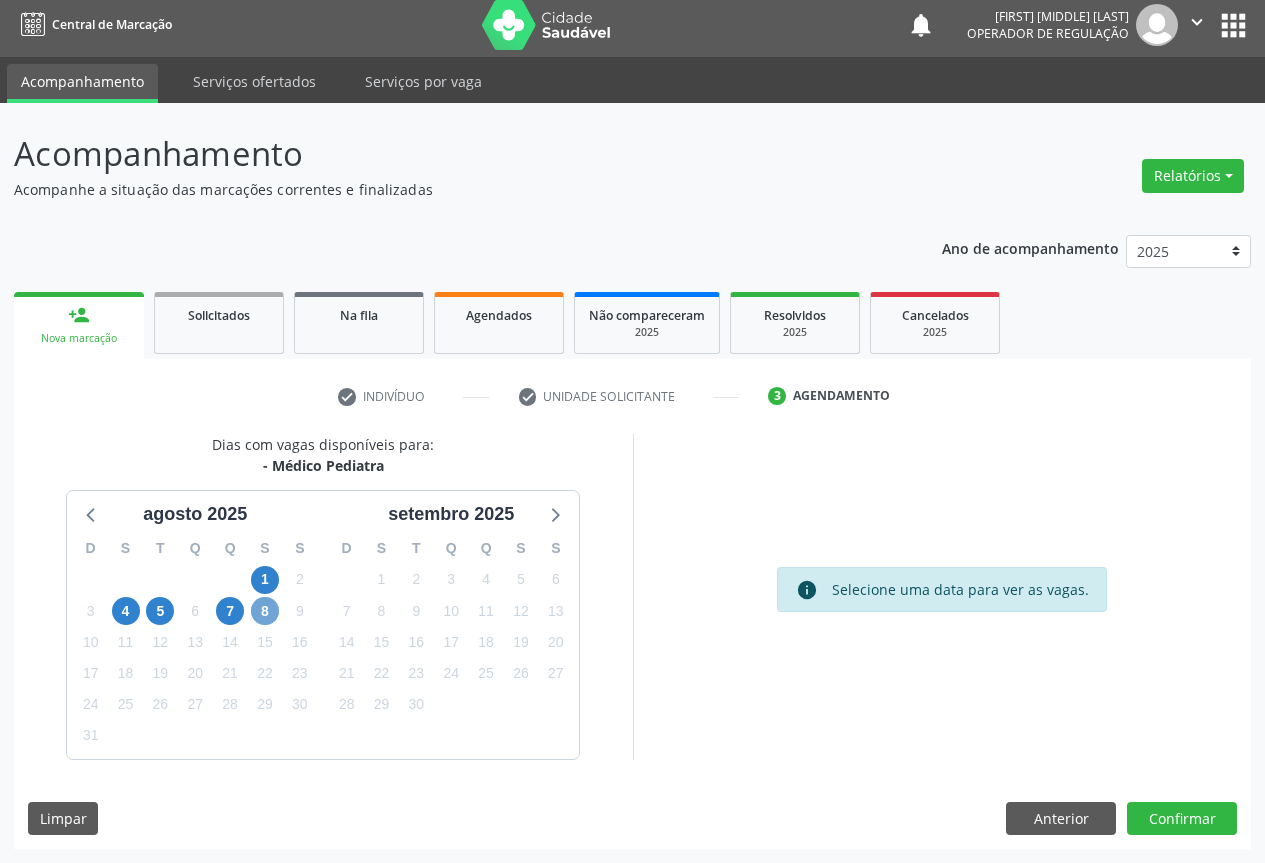 click on "8" at bounding box center [265, 611] 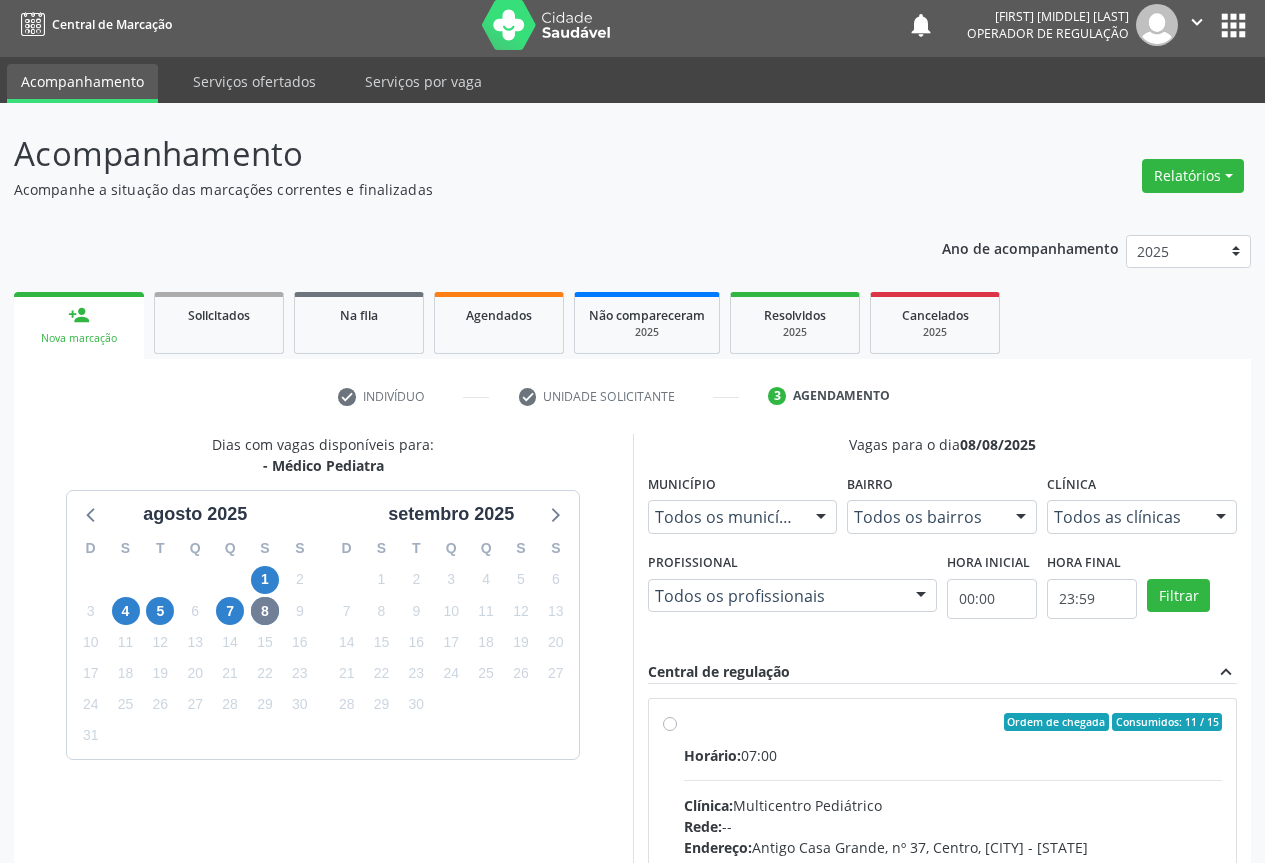 click on "Ordem de chegada
Consumidos: 11 / 15" at bounding box center [953, 722] 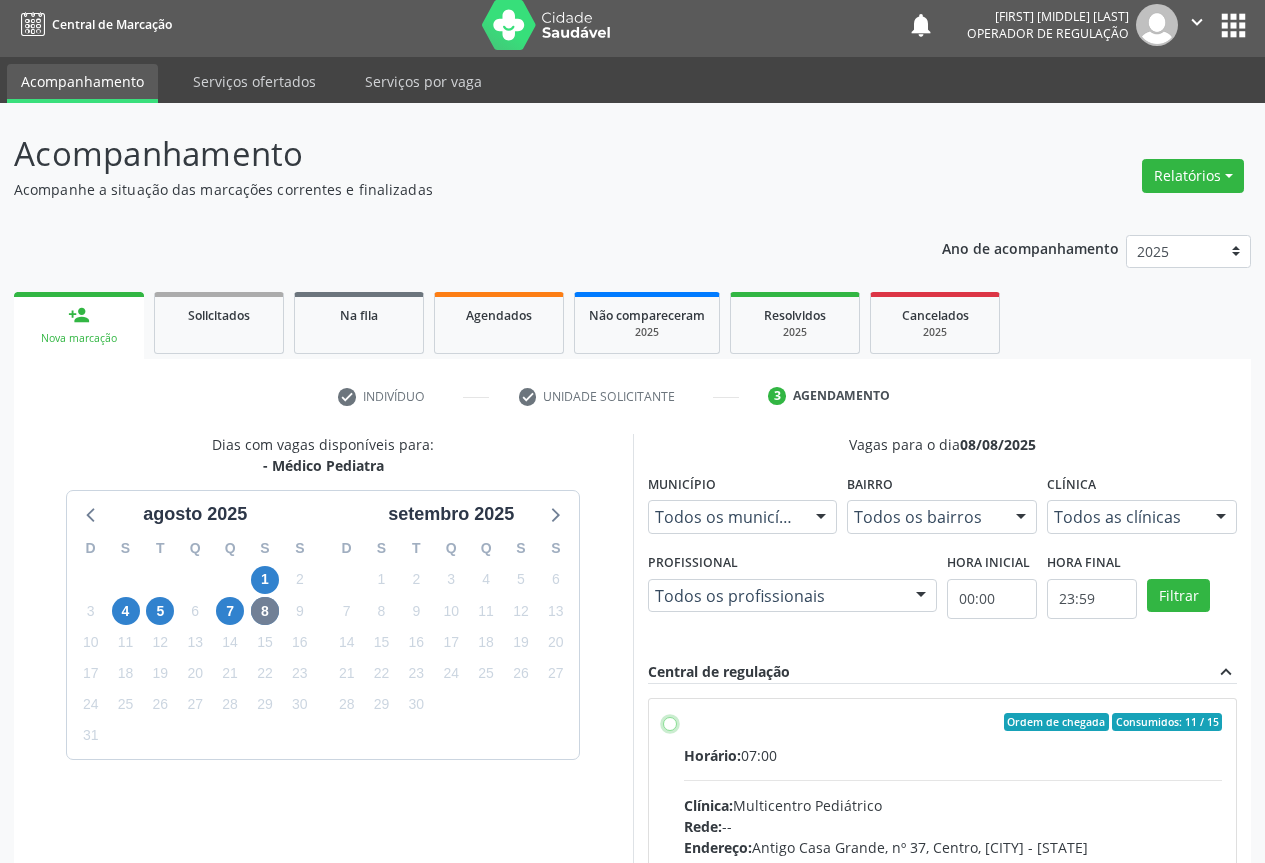 click on "Ordem de chegada
Consumidos: 11 / 15
Horário:   07:00
Clínica:  Multicentro Pediátrico
Rede:
--
Endereço:   Antigo Casa Grande, nº 37, Centro, Campo Formoso - BA
Telefone:   --
Profissional:
Maria Ubaldina Silva Calixto Sobreira
Informações adicionais sobre o atendimento
Idade de atendimento:
de 0 a 11 anos
Gênero(s) atendido(s):
Masculino e Feminino
Informações adicionais:
--" at bounding box center [670, 722] 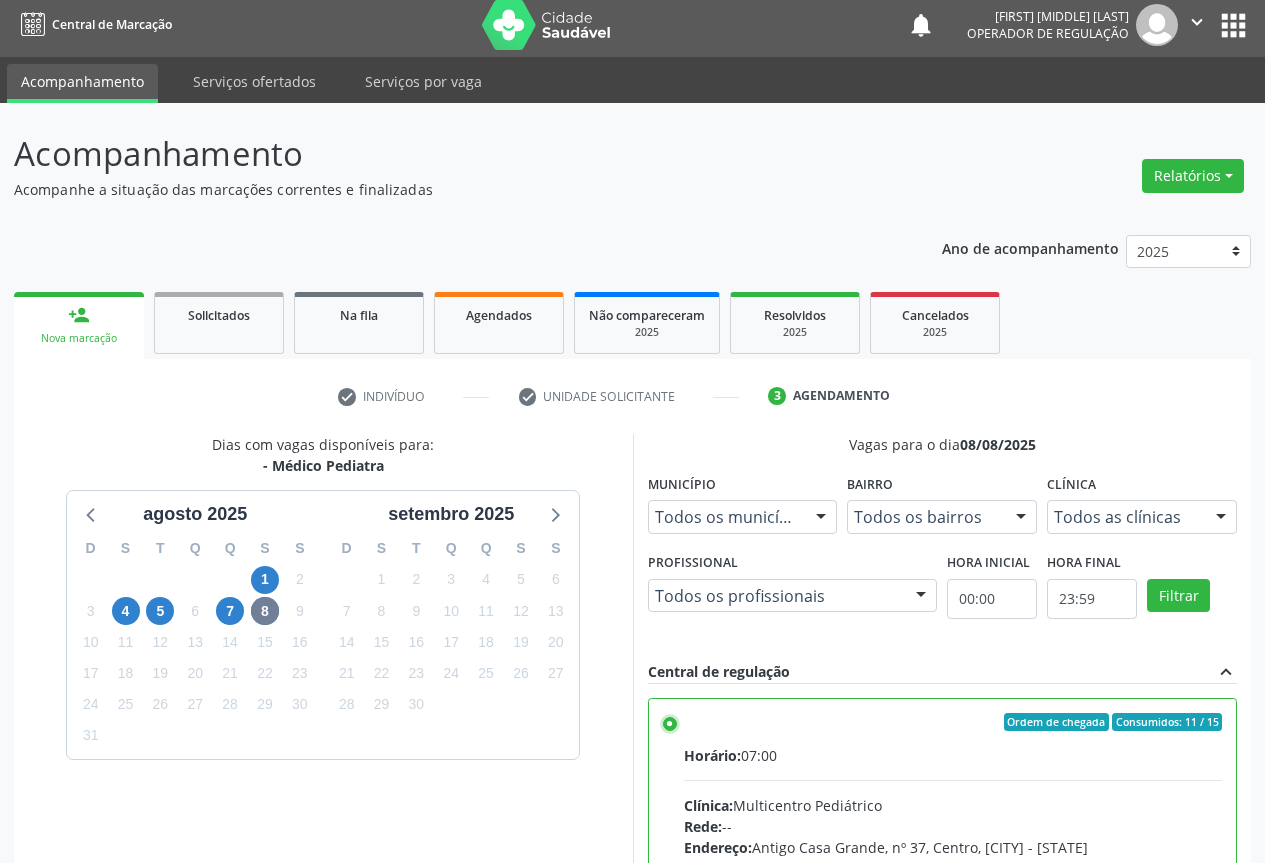 scroll, scrollTop: 99, scrollLeft: 0, axis: vertical 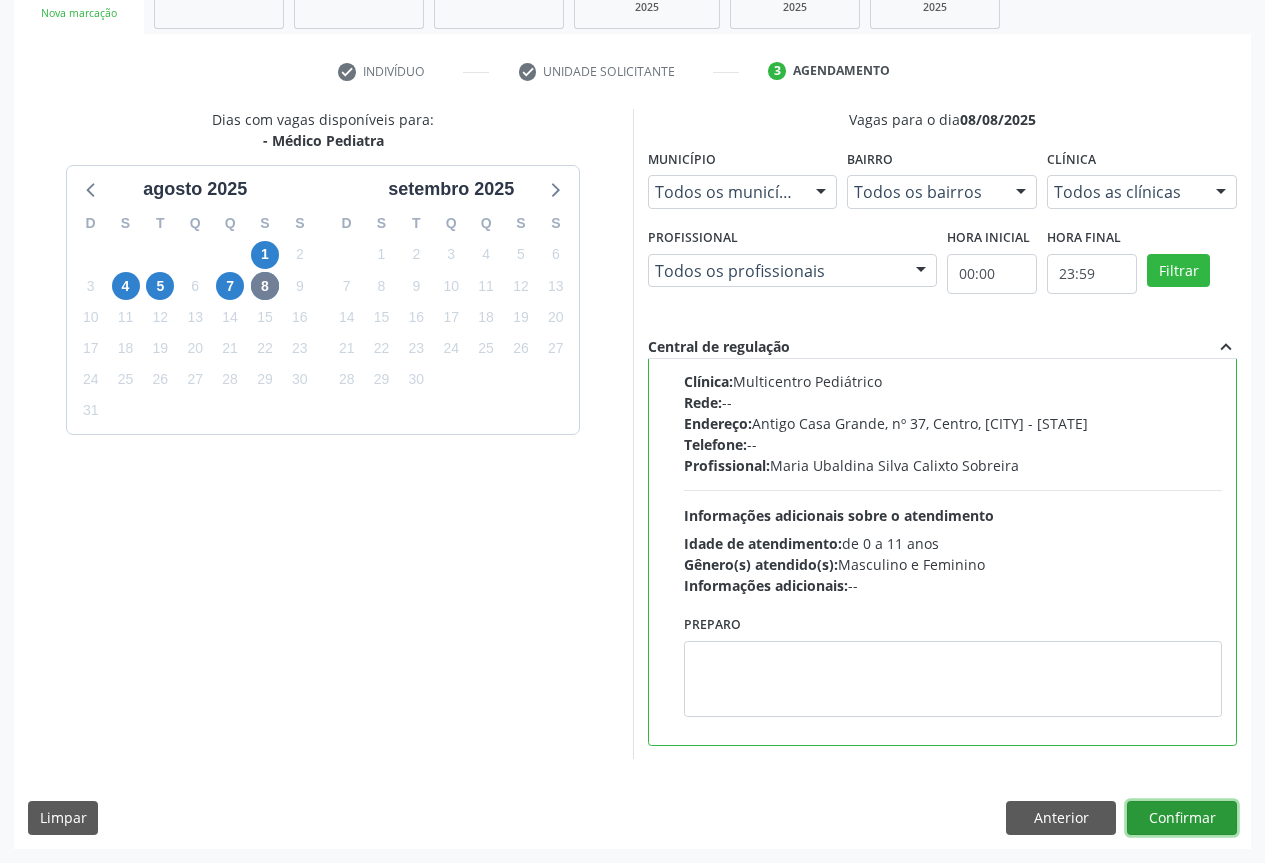 click on "Confirmar" at bounding box center [1182, 818] 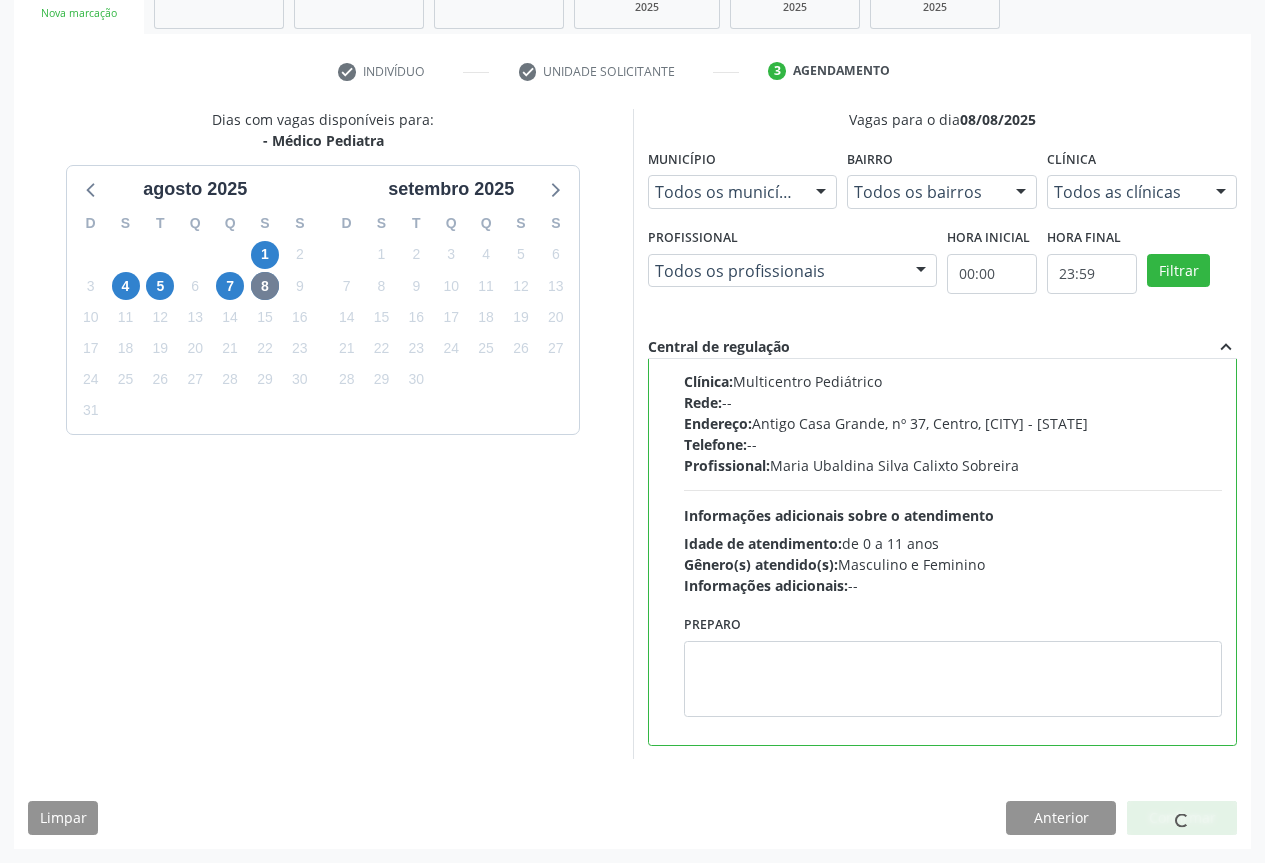 scroll, scrollTop: 0, scrollLeft: 0, axis: both 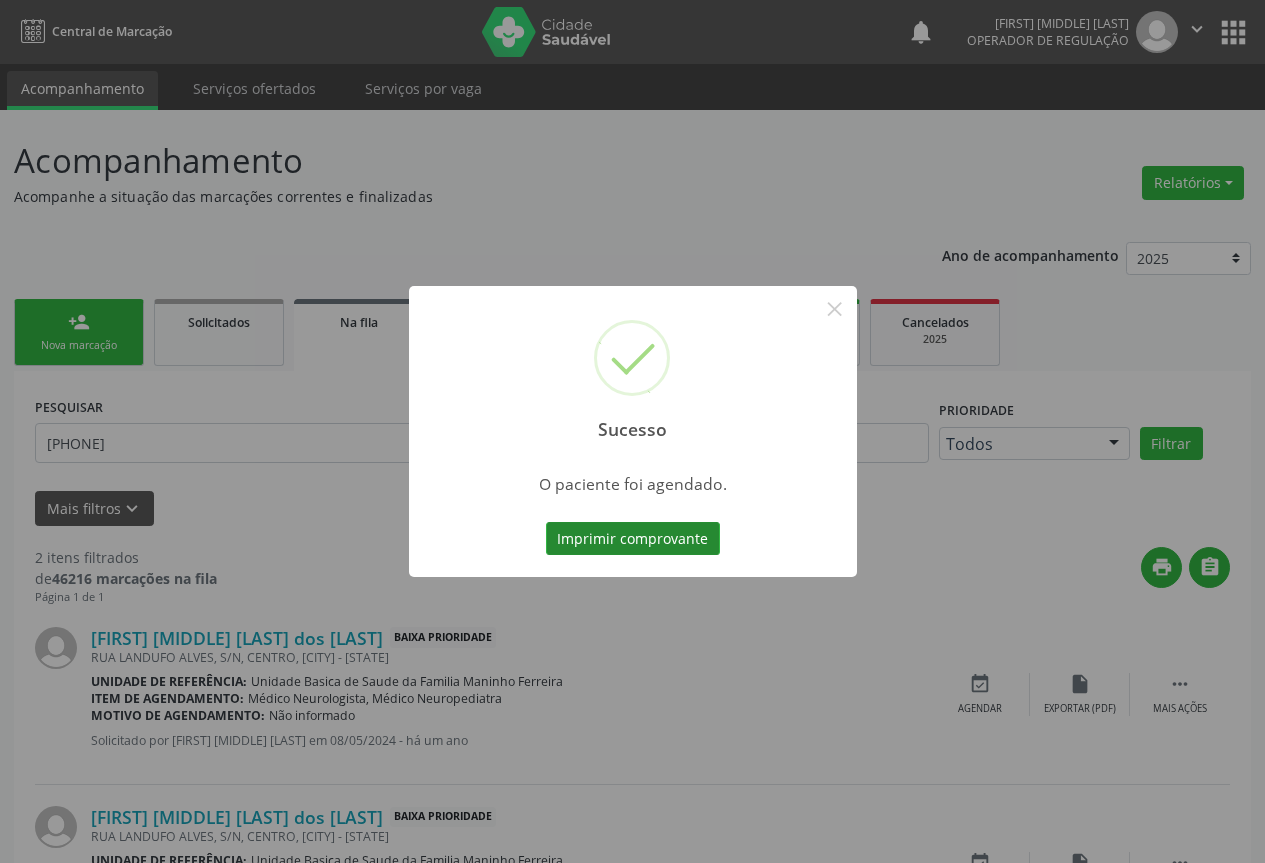 click on "Imprimir comprovante" at bounding box center [633, 539] 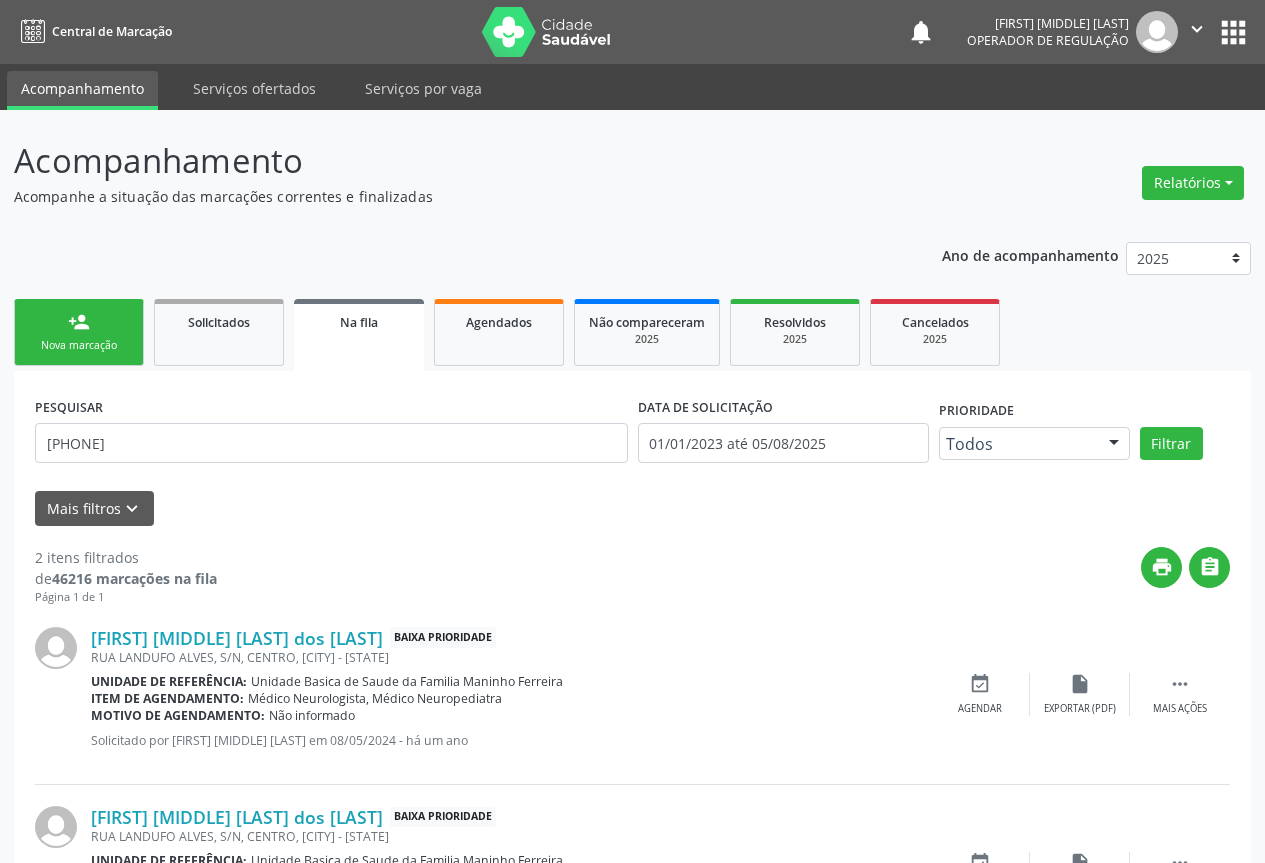 click on "Sucesso × O paciente foi agendado. Imprimir comprovante Cancel" at bounding box center [632, 431] 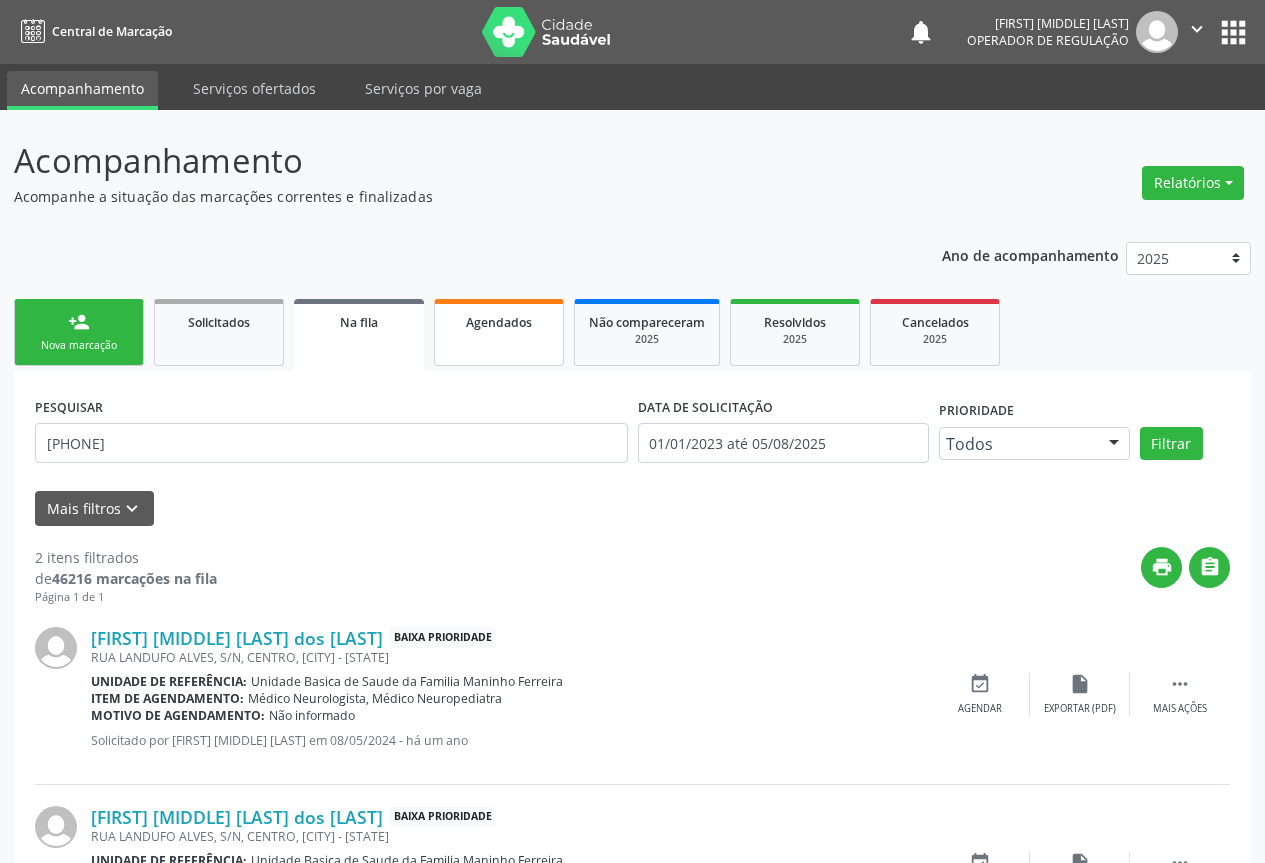 click on "Agendados" at bounding box center [499, 332] 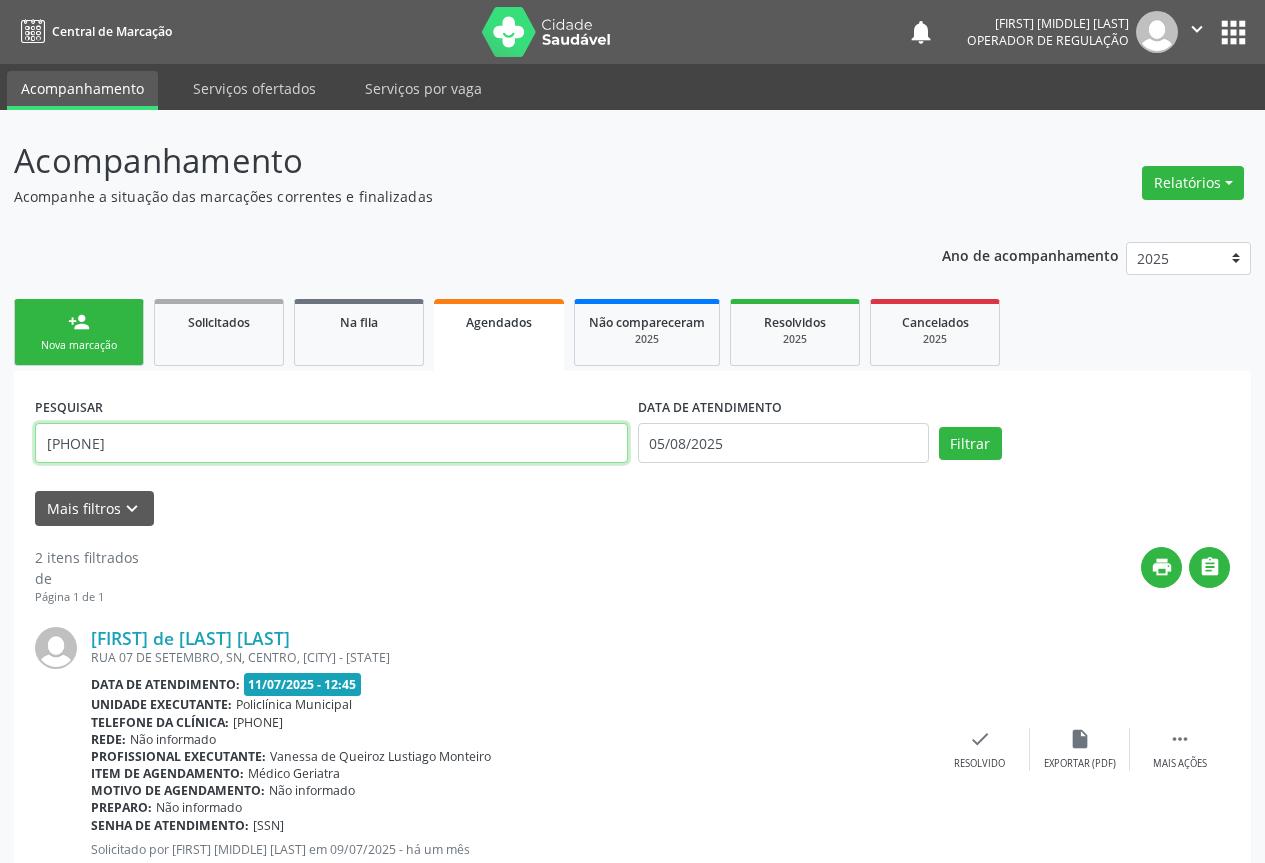 click on "700 4039 5574 5148" at bounding box center [331, 443] 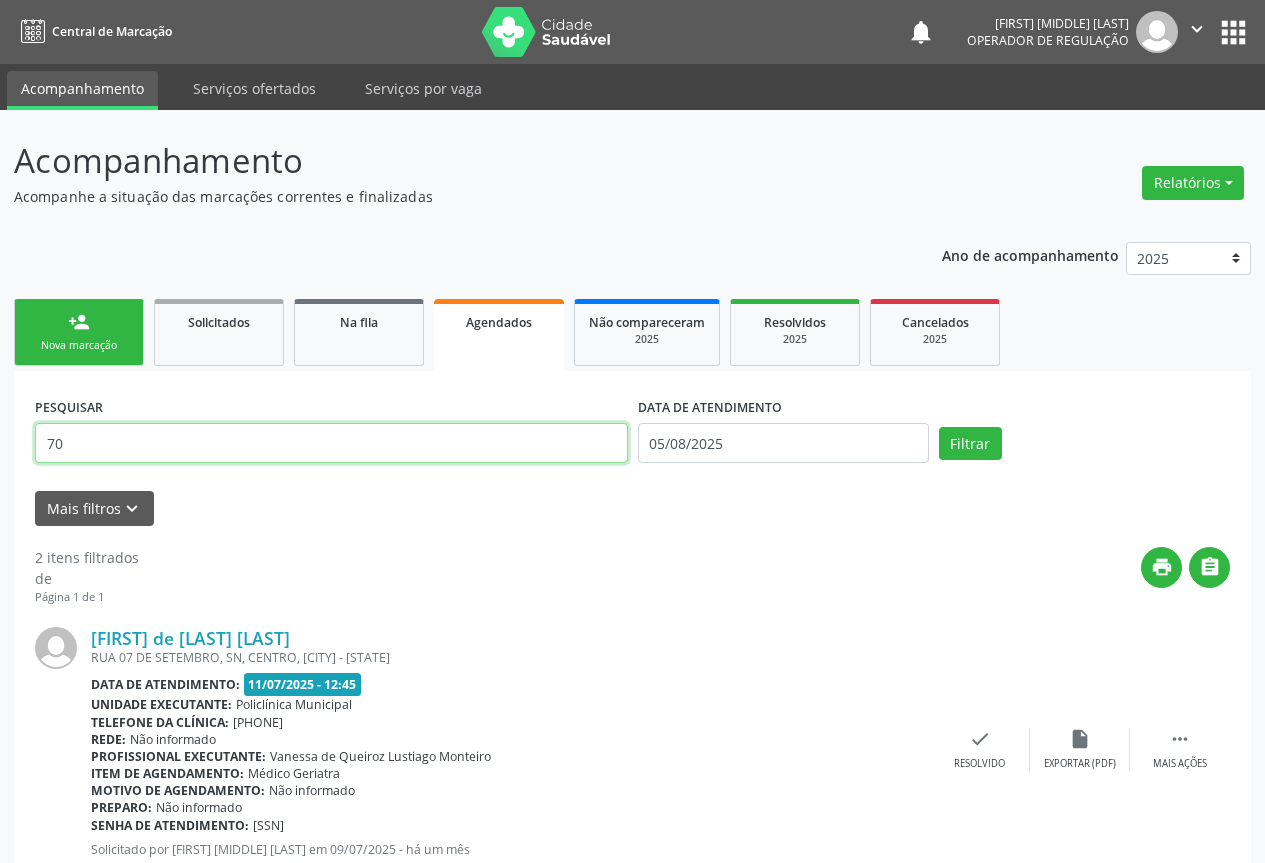 type on "7" 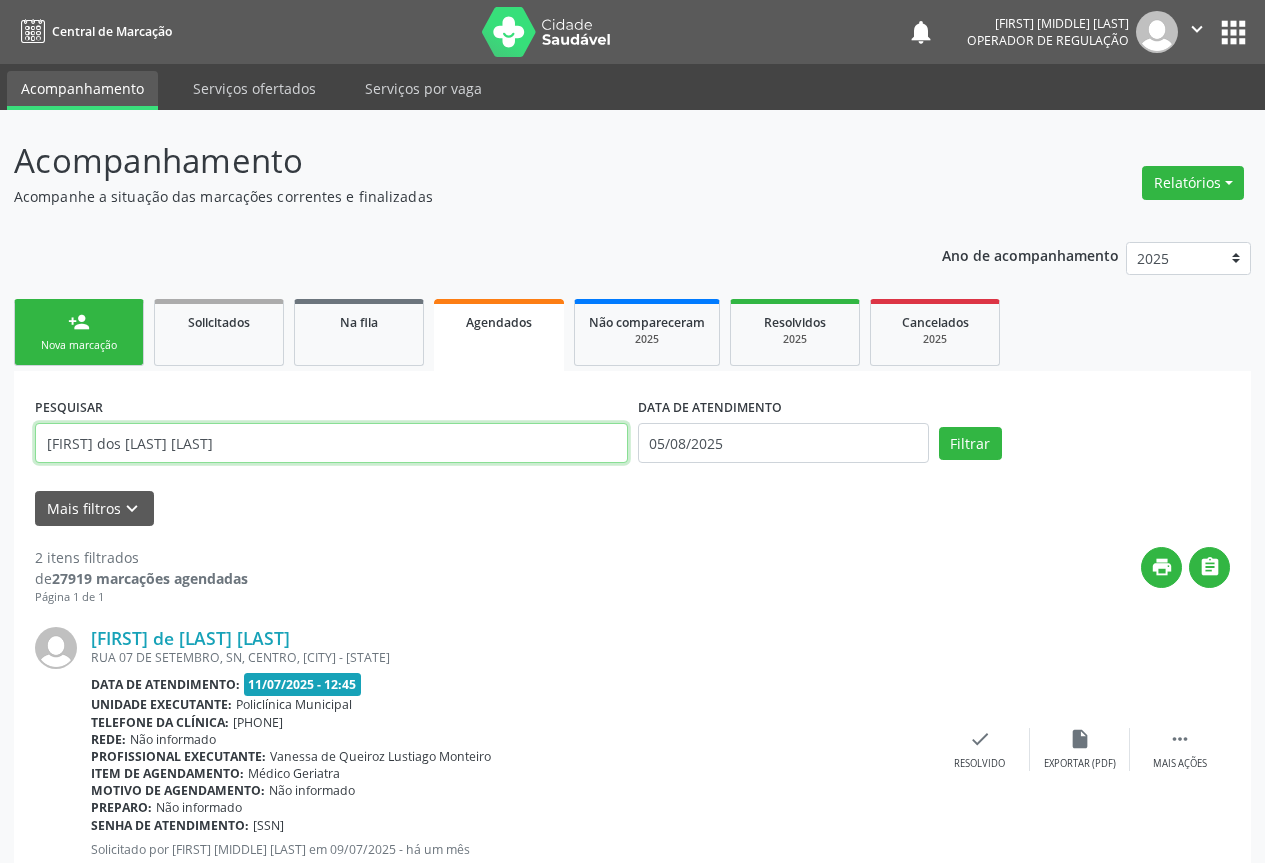 type on "JOSEDY DOS SANTOS SILVA" 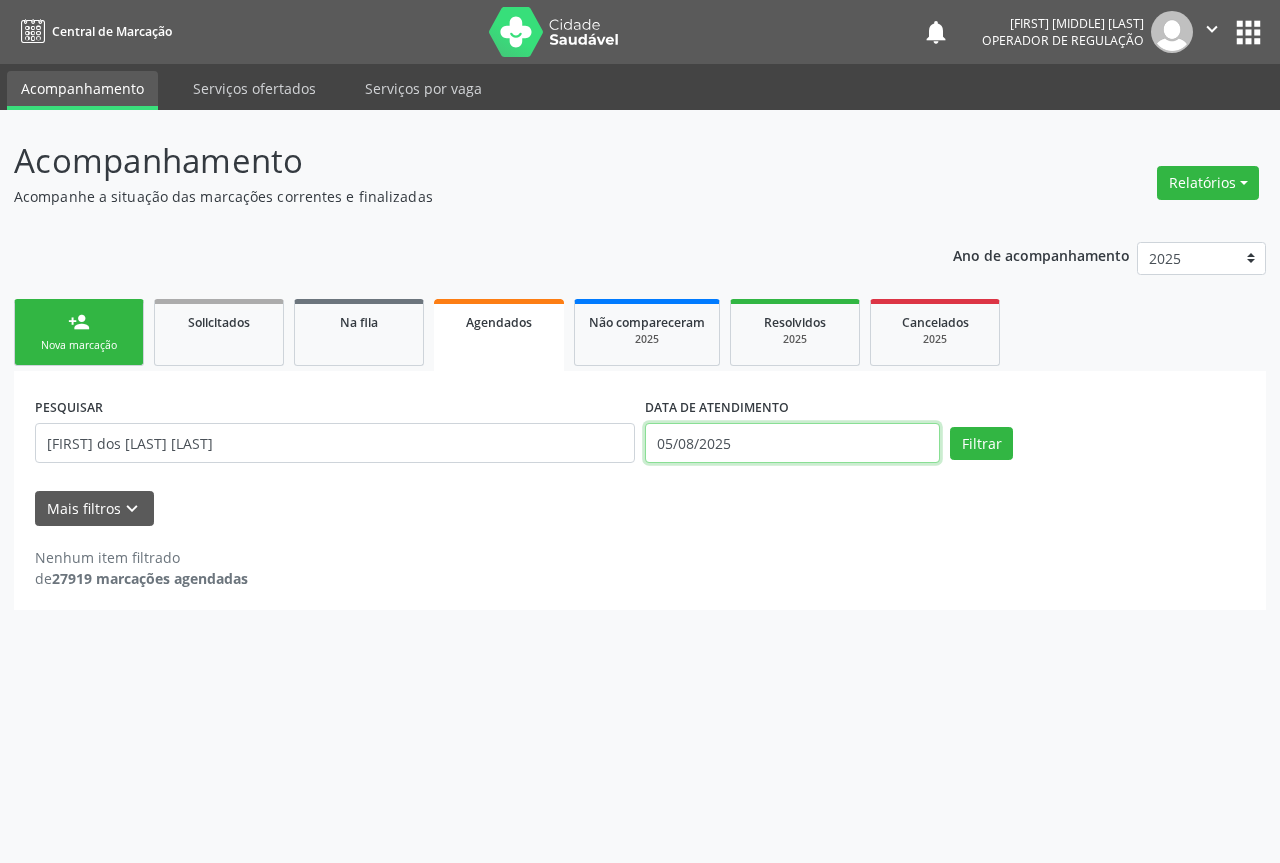 click on "05/08/2025" at bounding box center [792, 443] 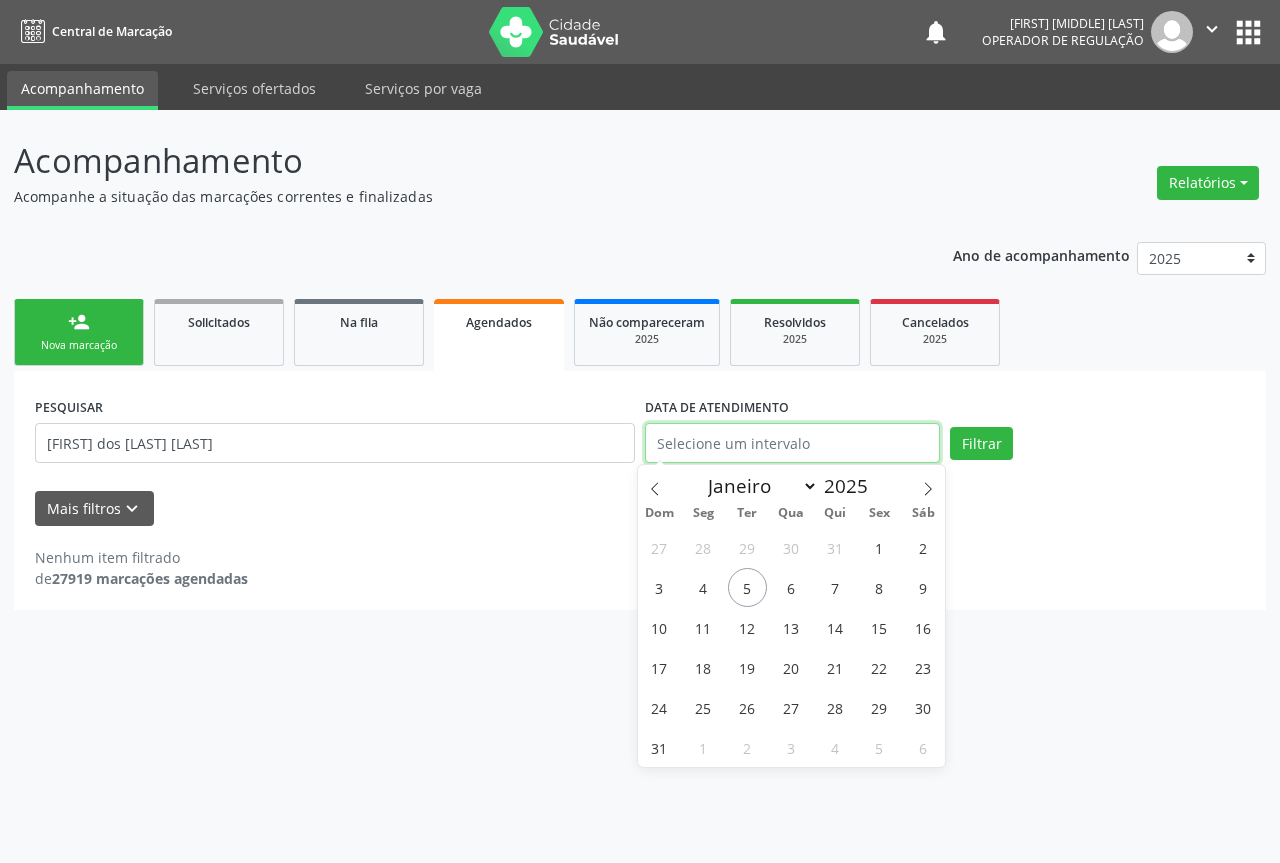 click on "Filtrar" at bounding box center (981, 444) 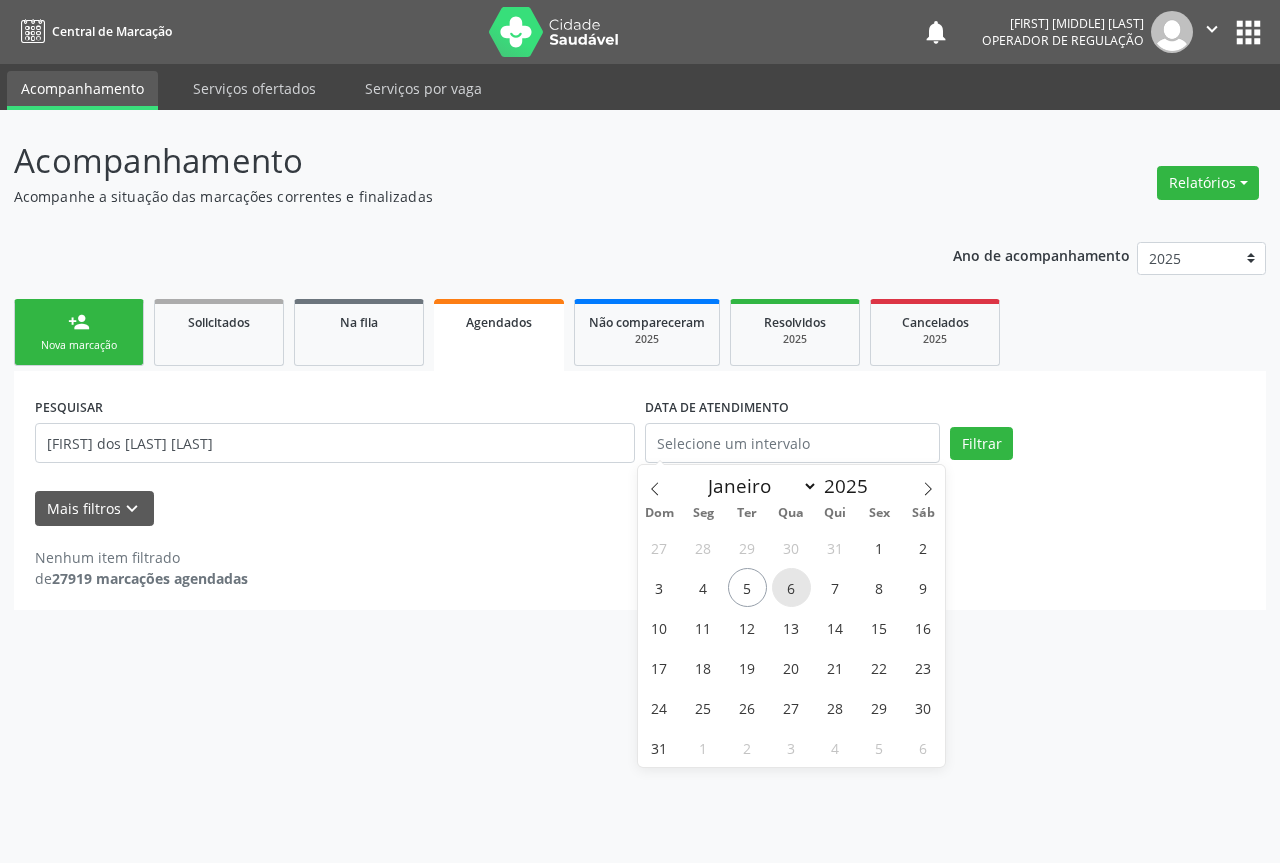 click on "6" at bounding box center (791, 587) 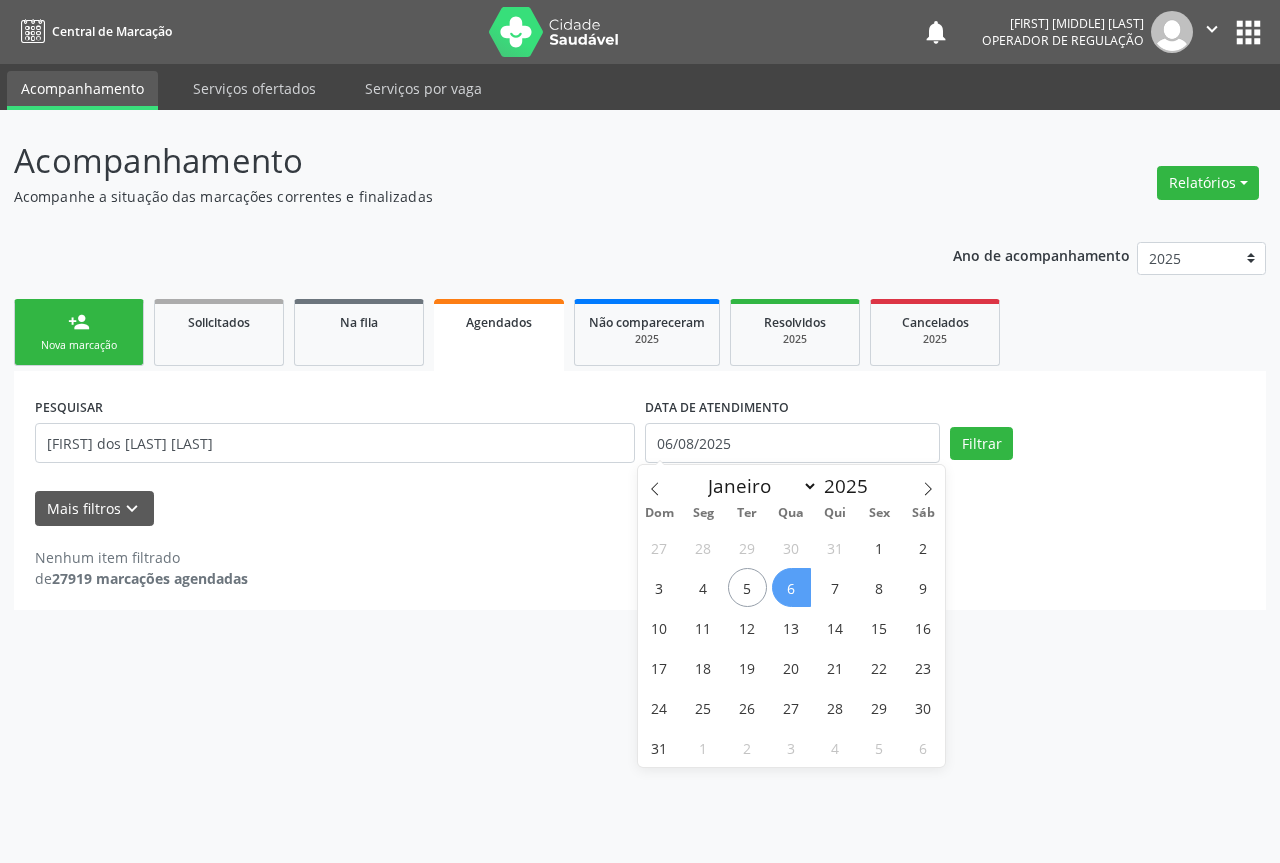 click on "6" at bounding box center [791, 587] 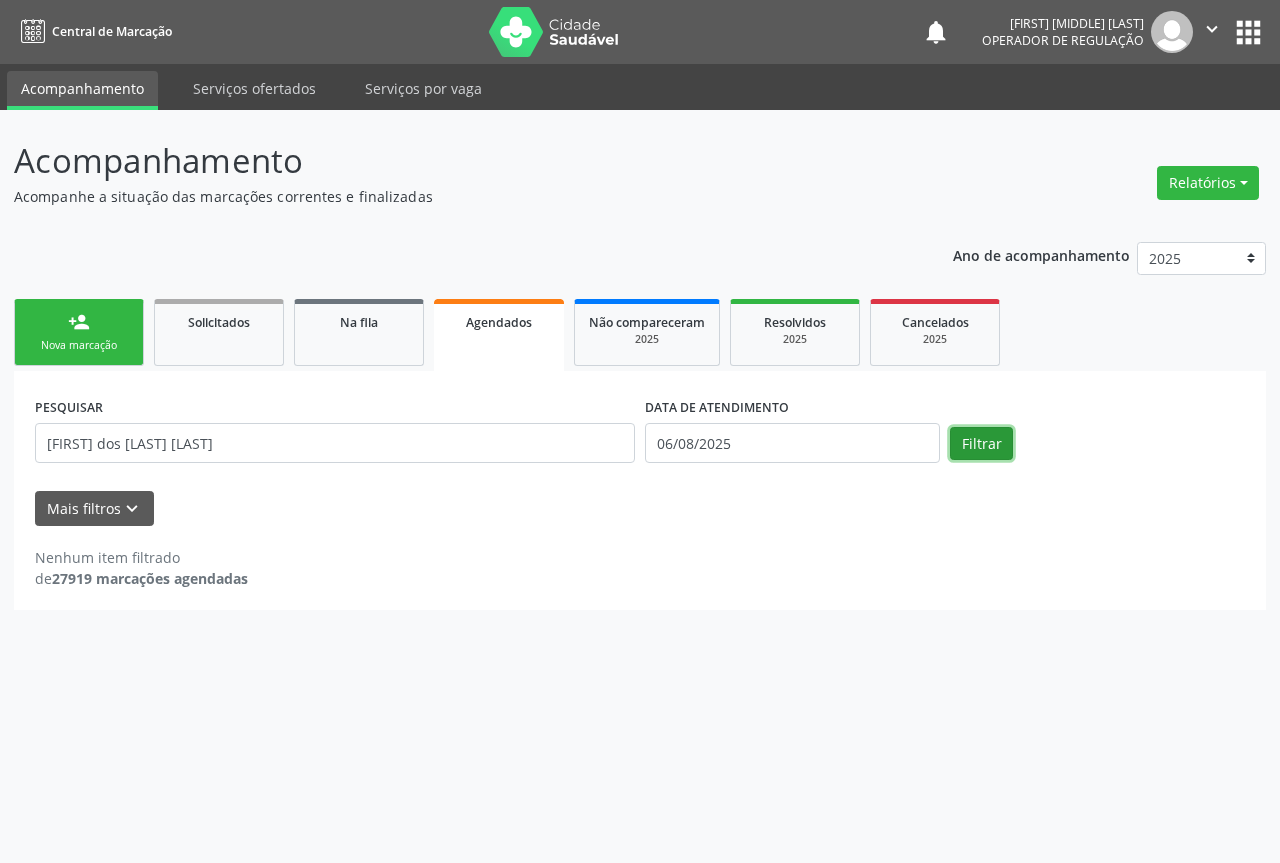 click on "Filtrar" at bounding box center [981, 444] 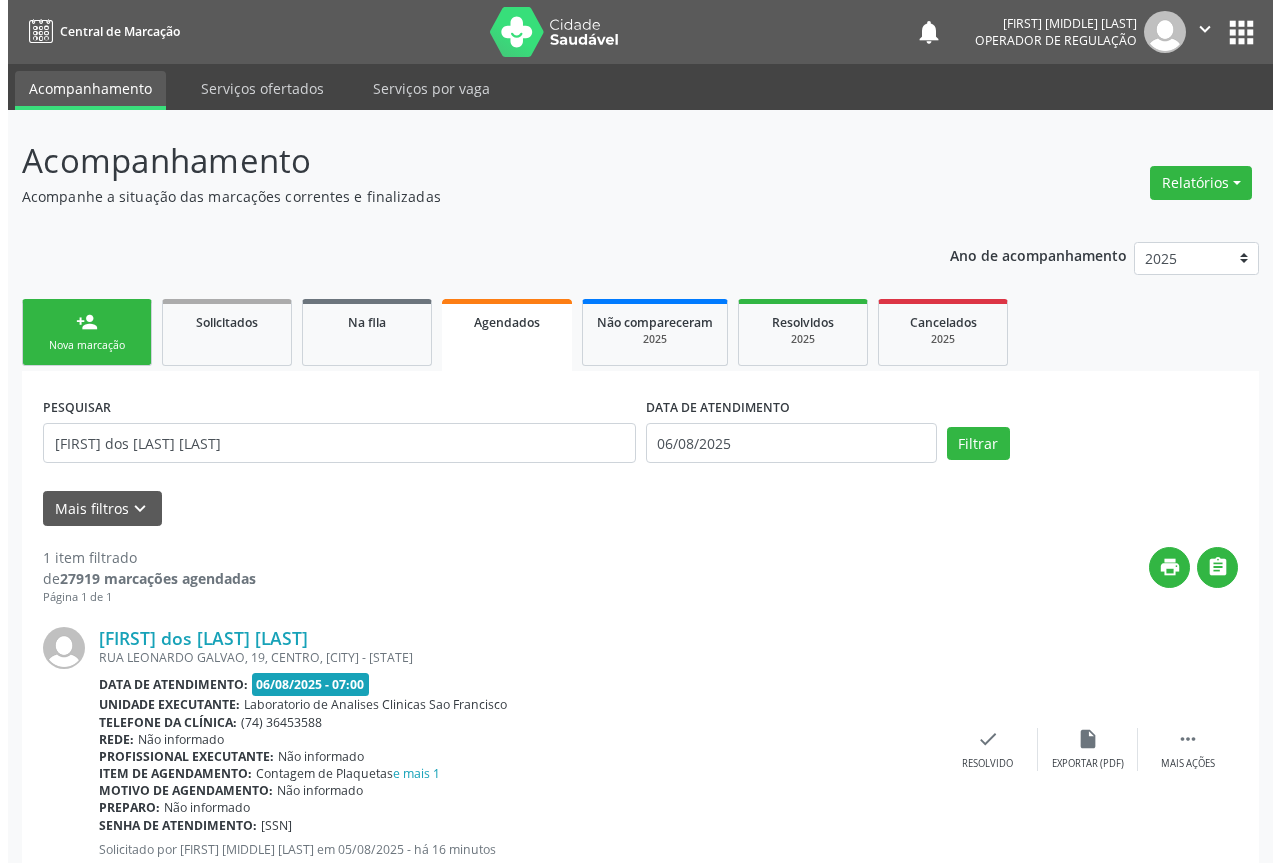 scroll, scrollTop: 65, scrollLeft: 0, axis: vertical 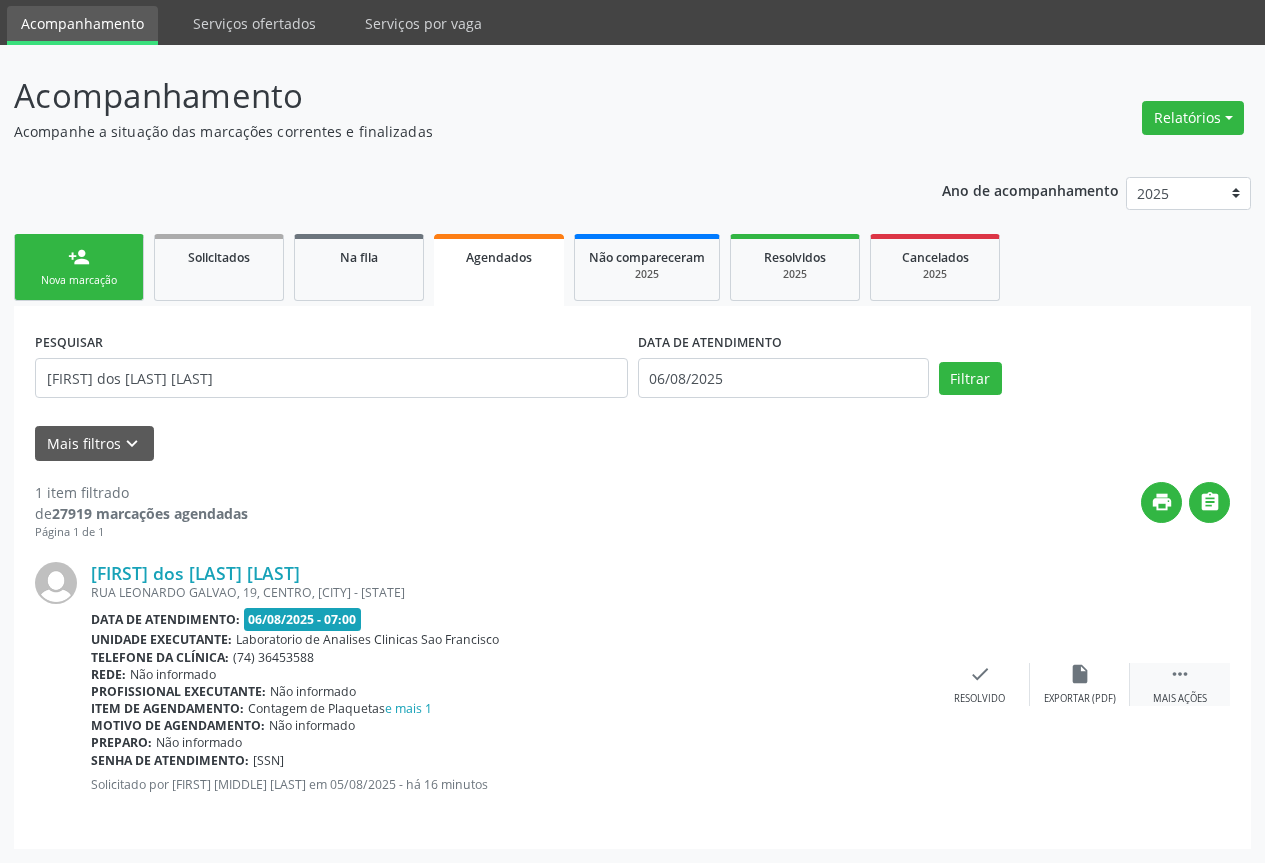 click on "
Mais ações" at bounding box center (1180, 684) 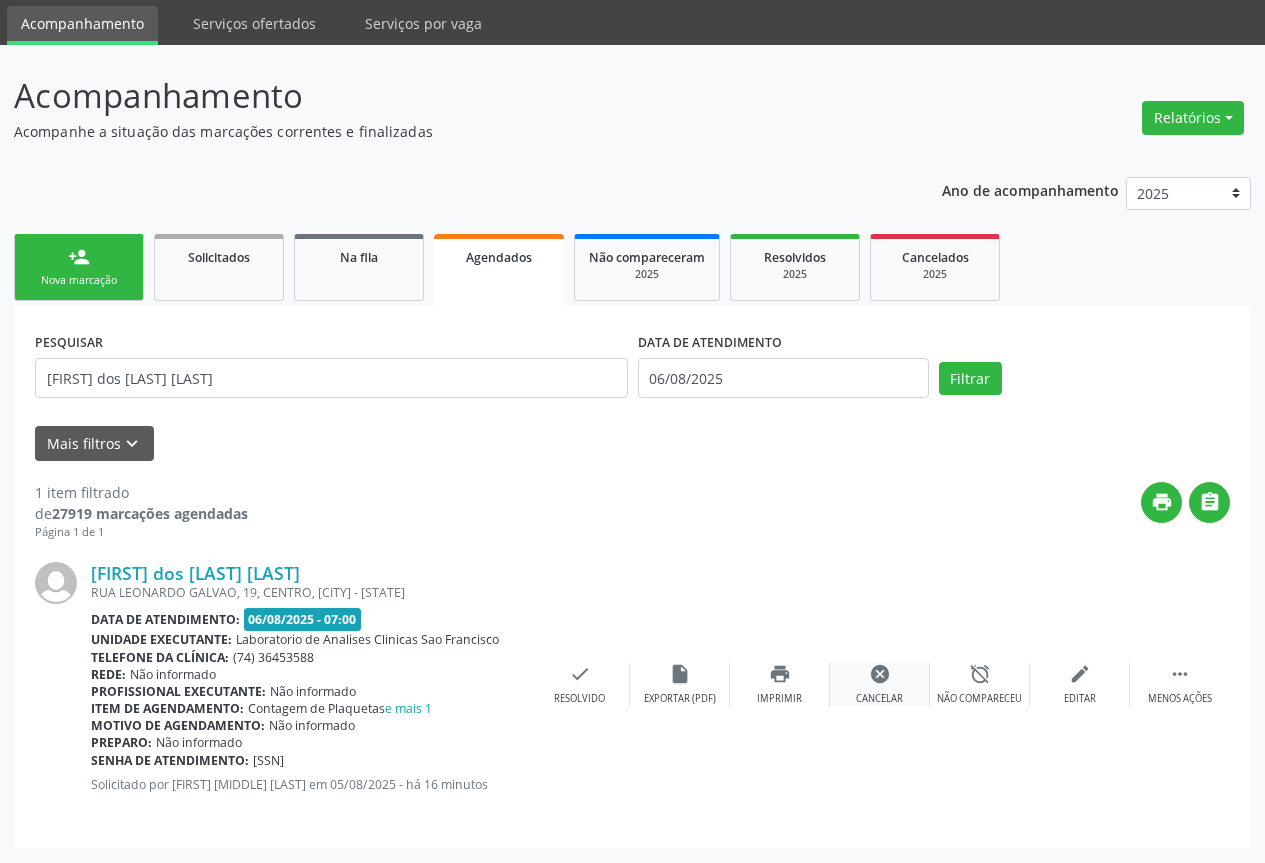click on "cancel" at bounding box center [880, 674] 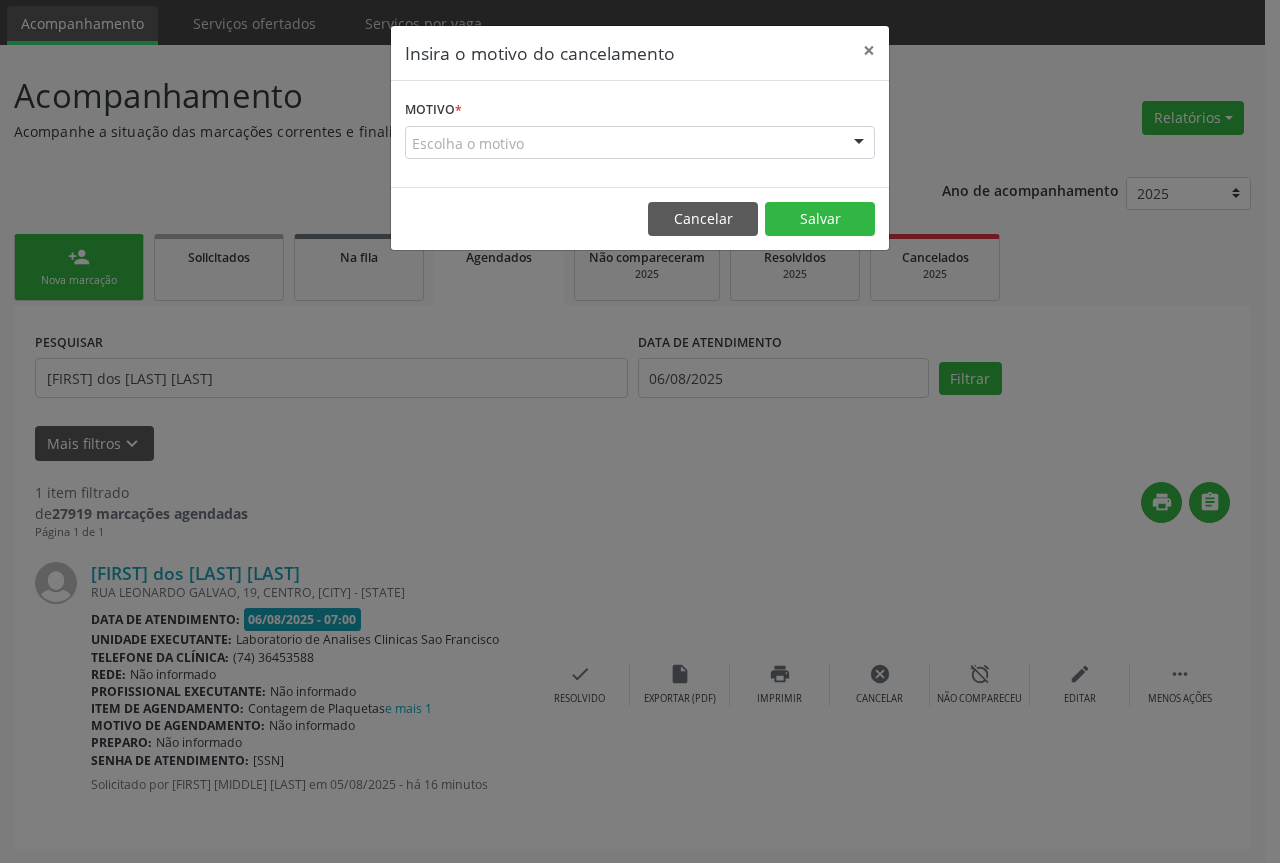 click on "Escolha o motivo" at bounding box center [640, 143] 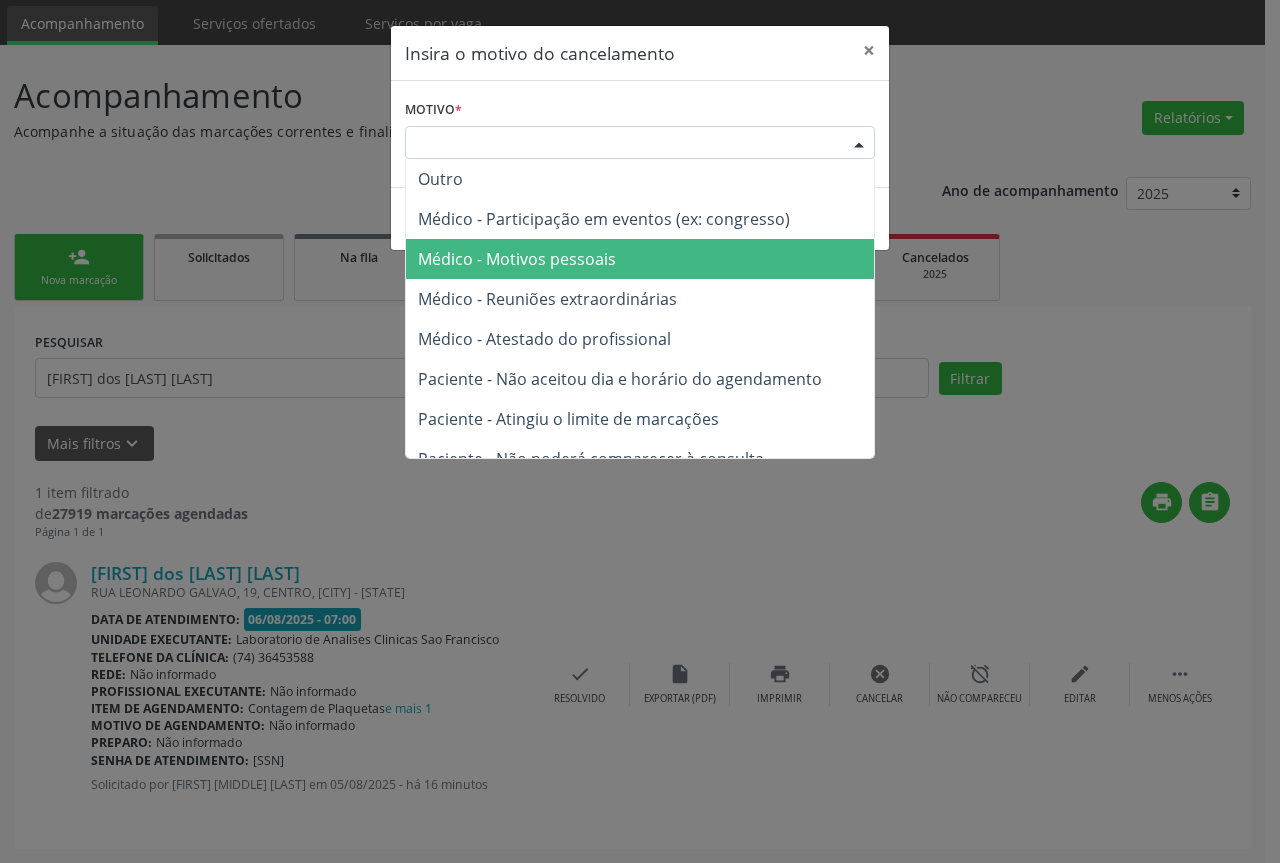 click on "Médico - Motivos pessoais" at bounding box center [517, 259] 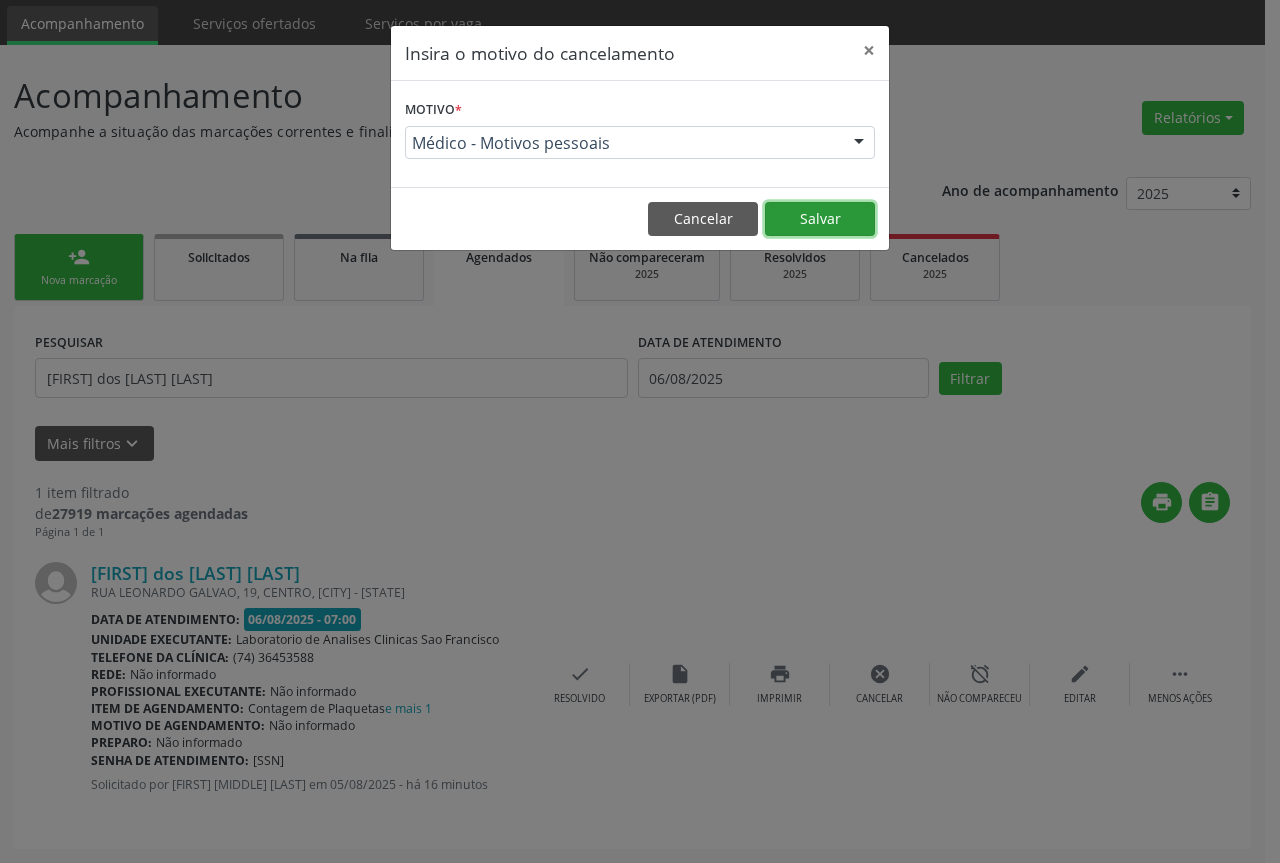 click on "Salvar" at bounding box center (820, 219) 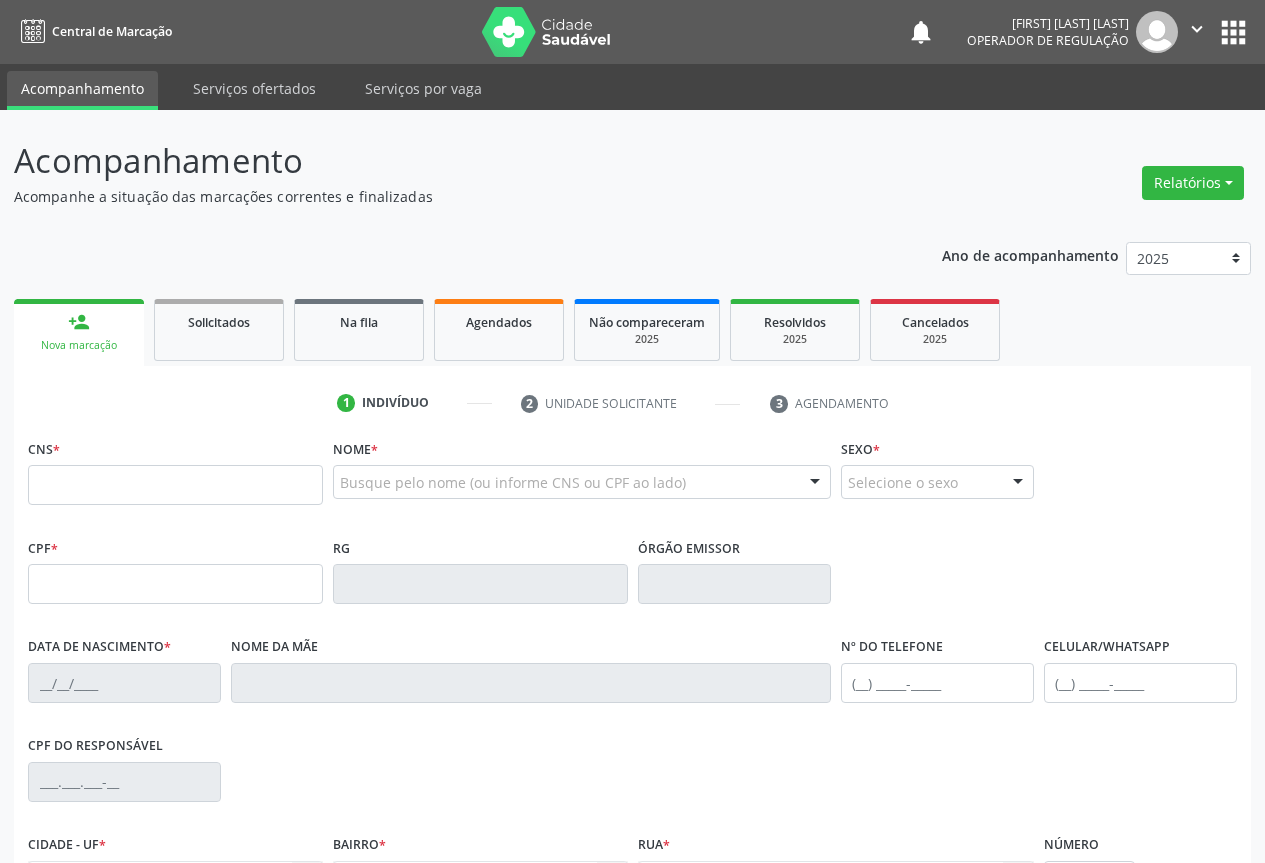 scroll, scrollTop: 0, scrollLeft: 0, axis: both 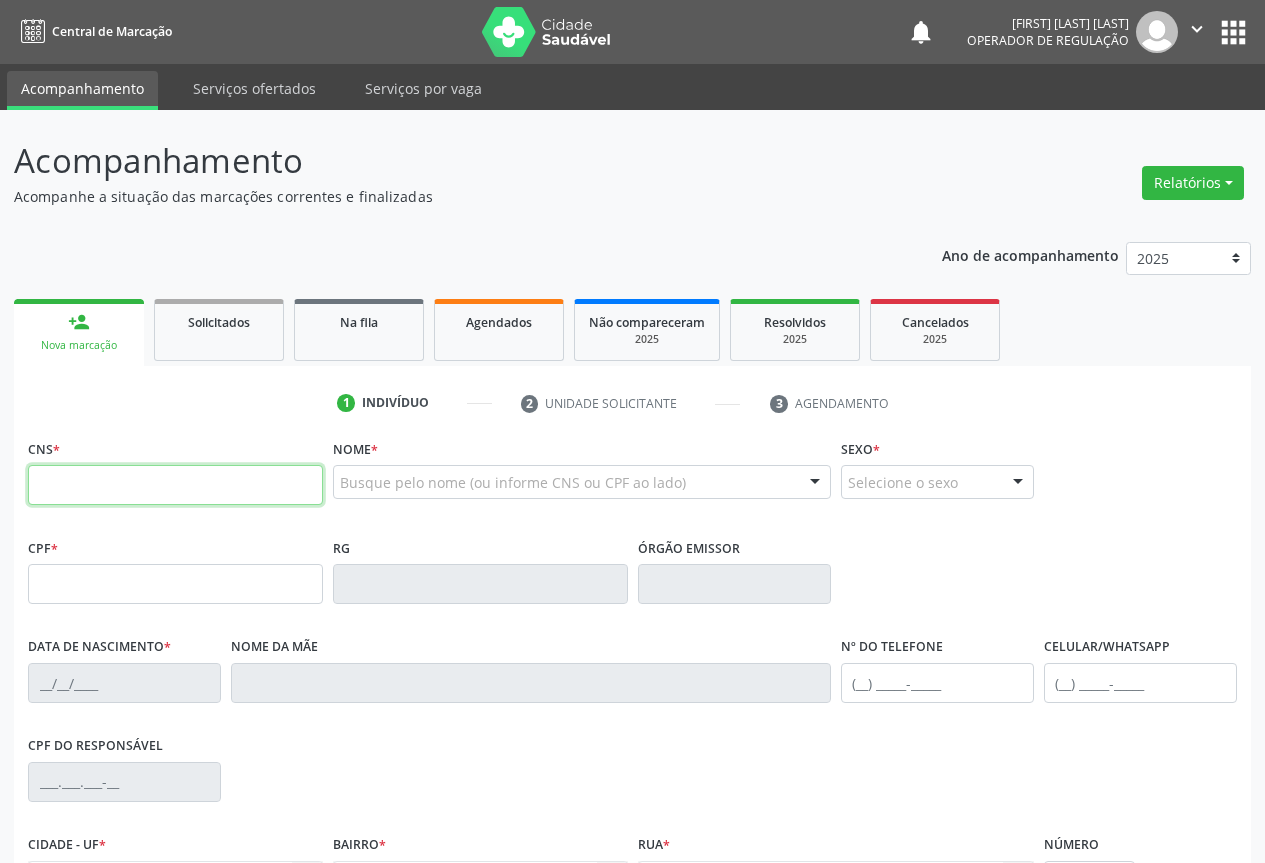 click at bounding box center (175, 485) 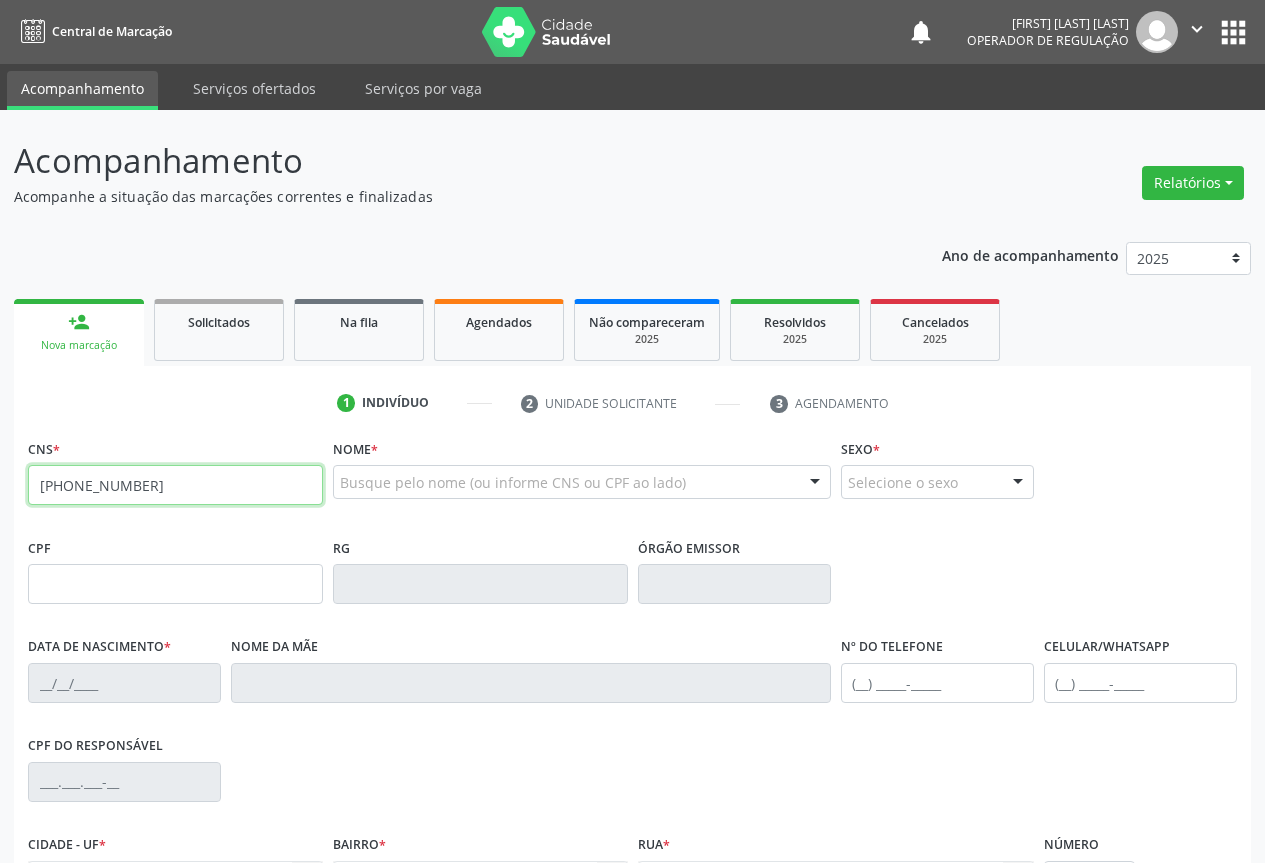 type on "[PHONE_NUMBER]" 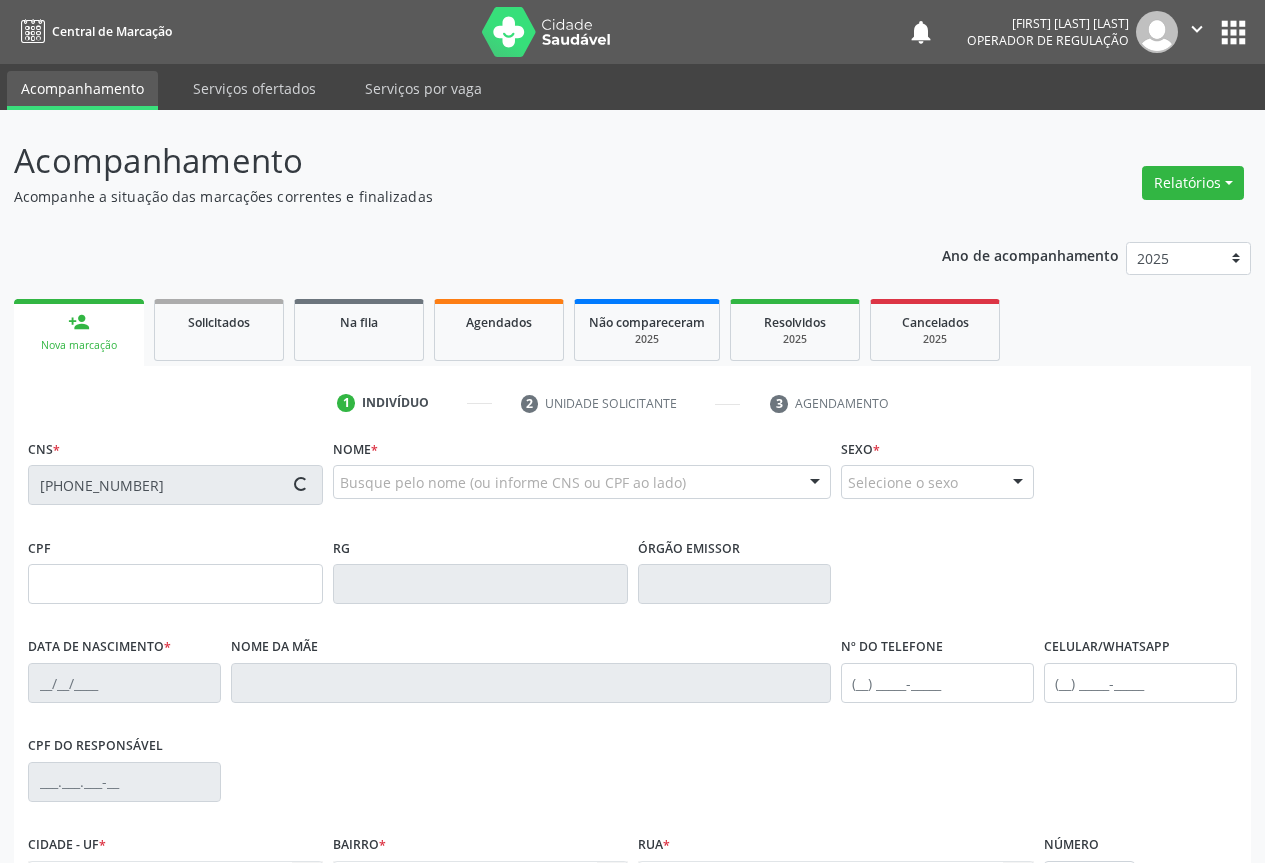 scroll, scrollTop: 221, scrollLeft: 0, axis: vertical 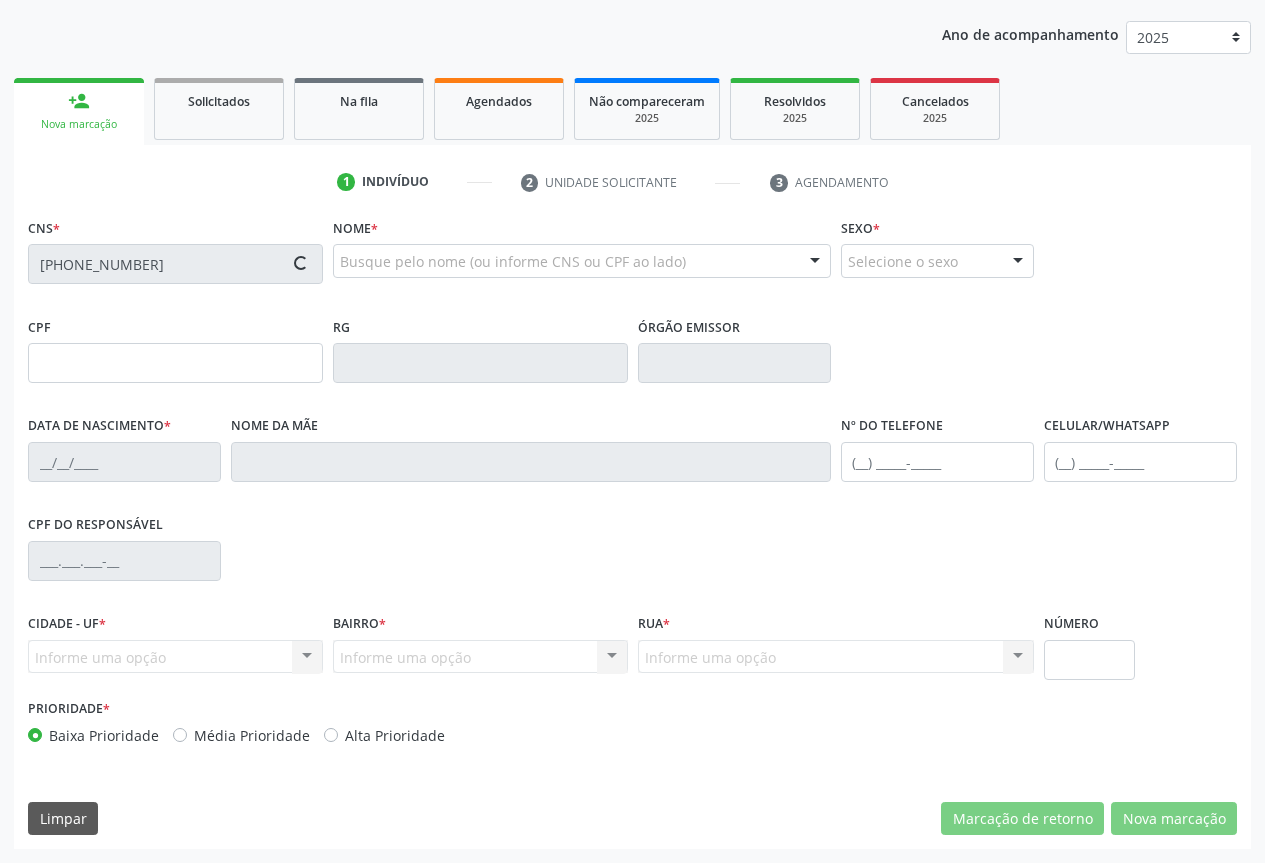 type on "[NUMBER]" 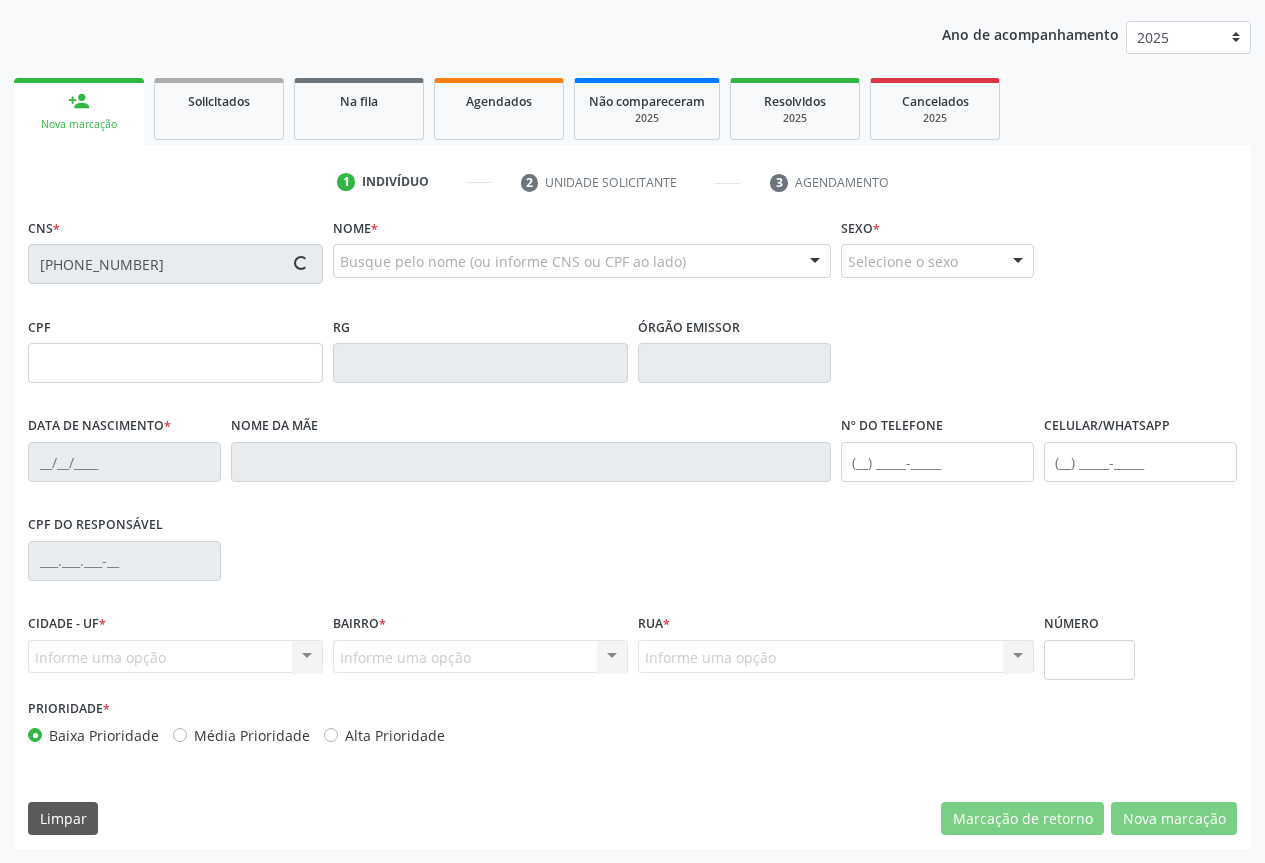type on "[NUMBER]" 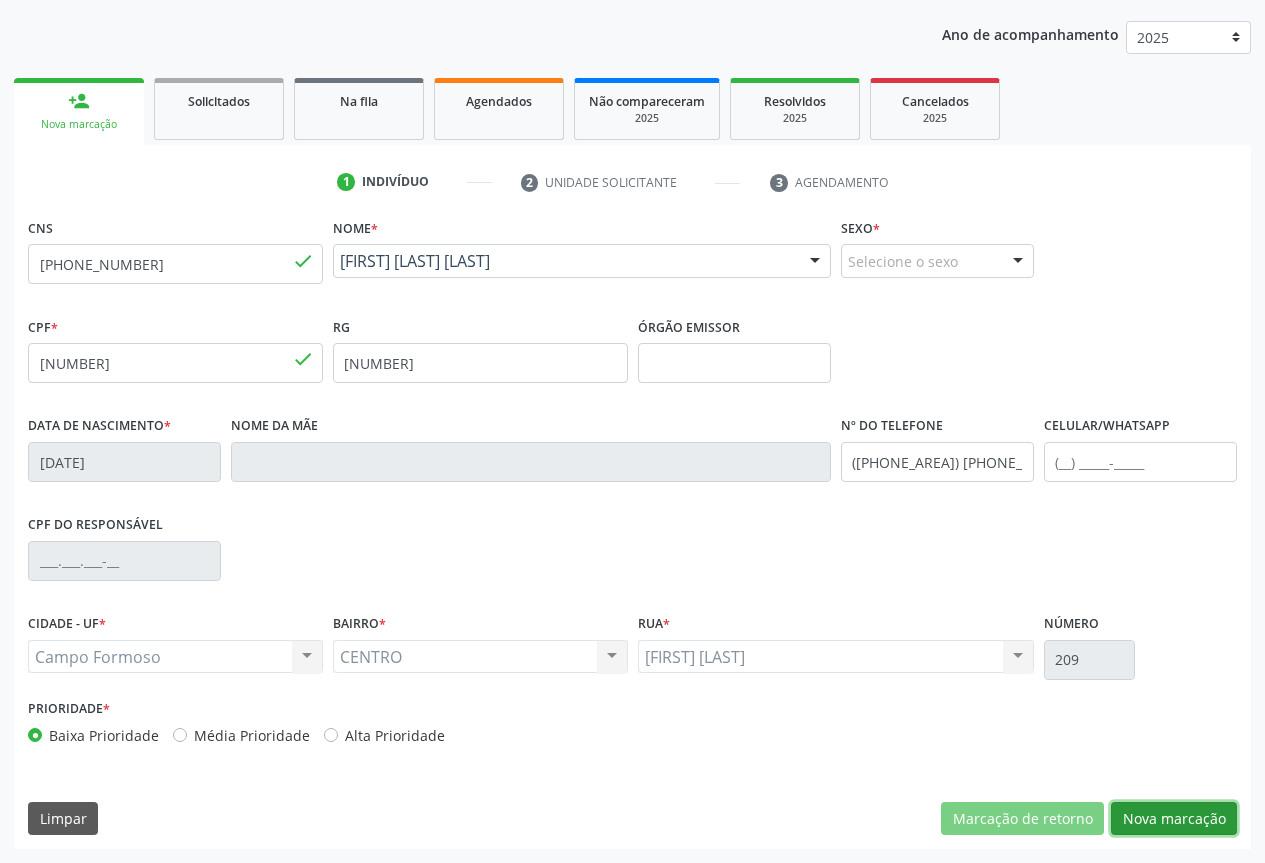 click on "Nova marcação" at bounding box center [1174, 819] 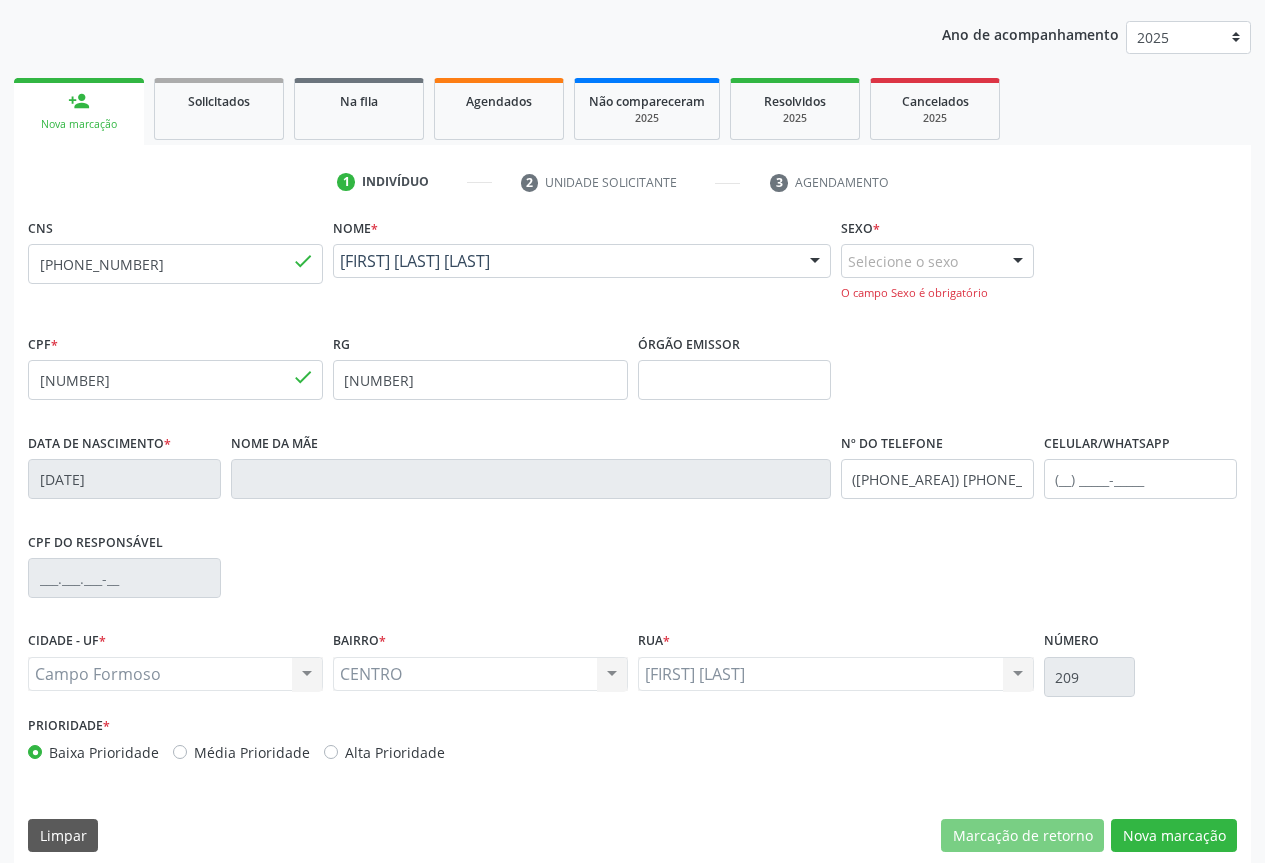 click on "Selecione o sexo" at bounding box center (937, 261) 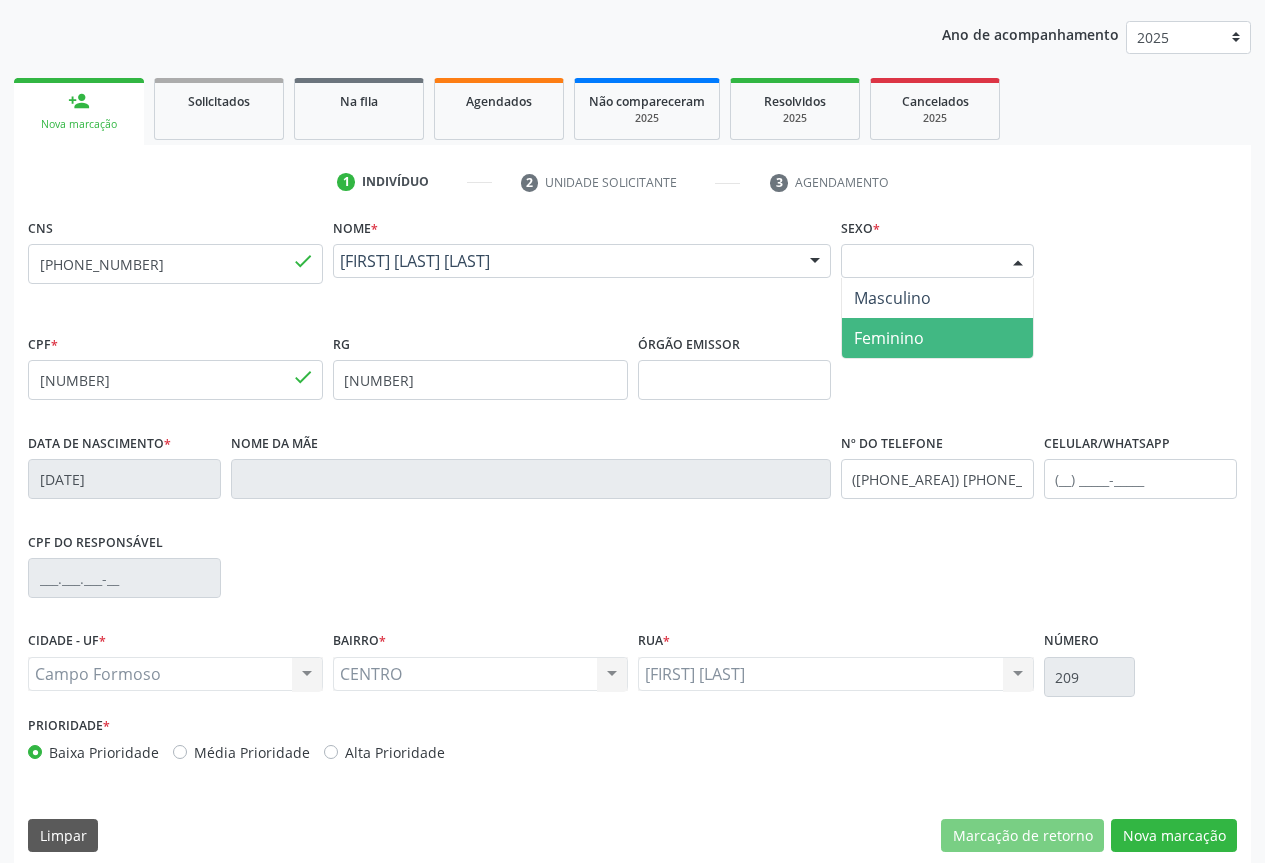 click on "Feminino" at bounding box center (889, 338) 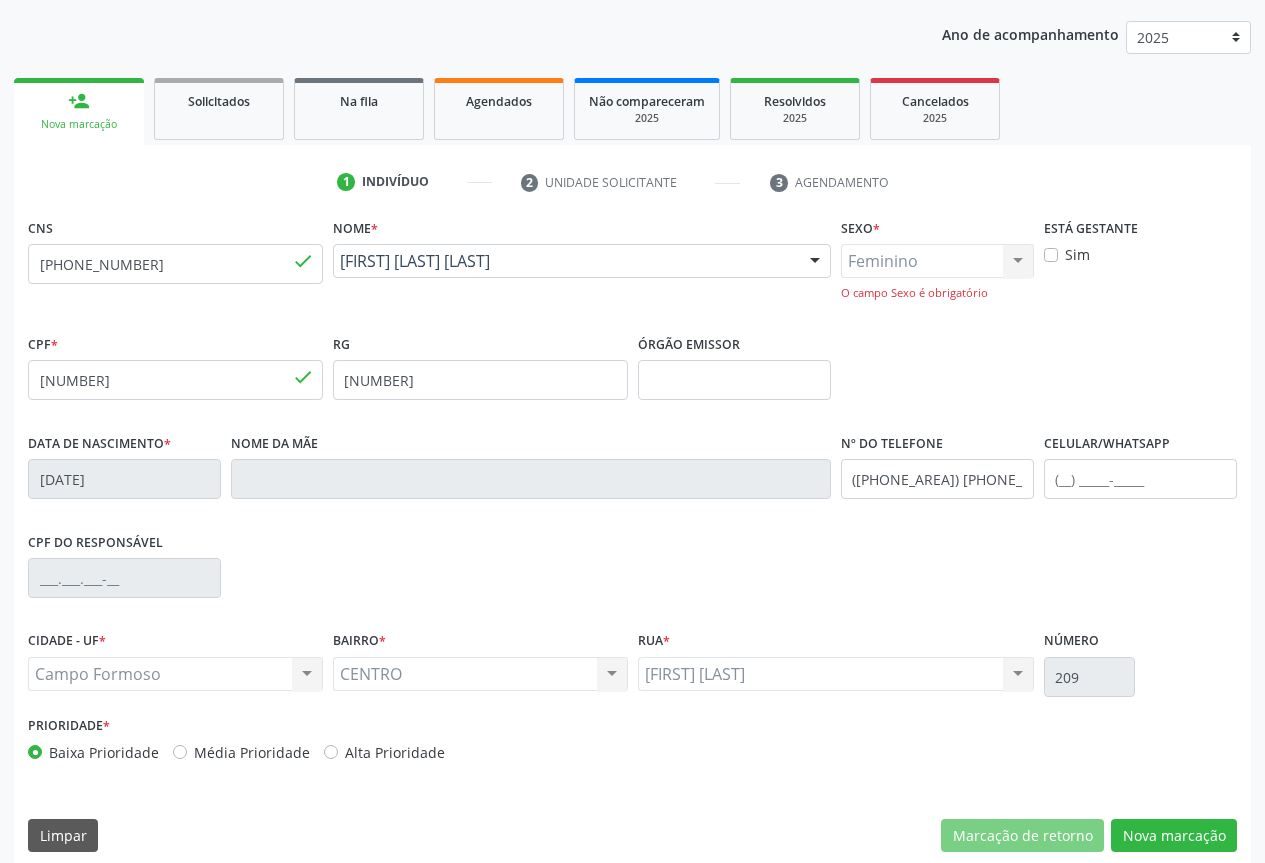 click on "Feminino         Masculino   Feminino
Nenhum resultado encontrado para: "   "
Não há nenhuma opção para ser exibida.
O campo Sexo é obrigatório" at bounding box center (937, 272) 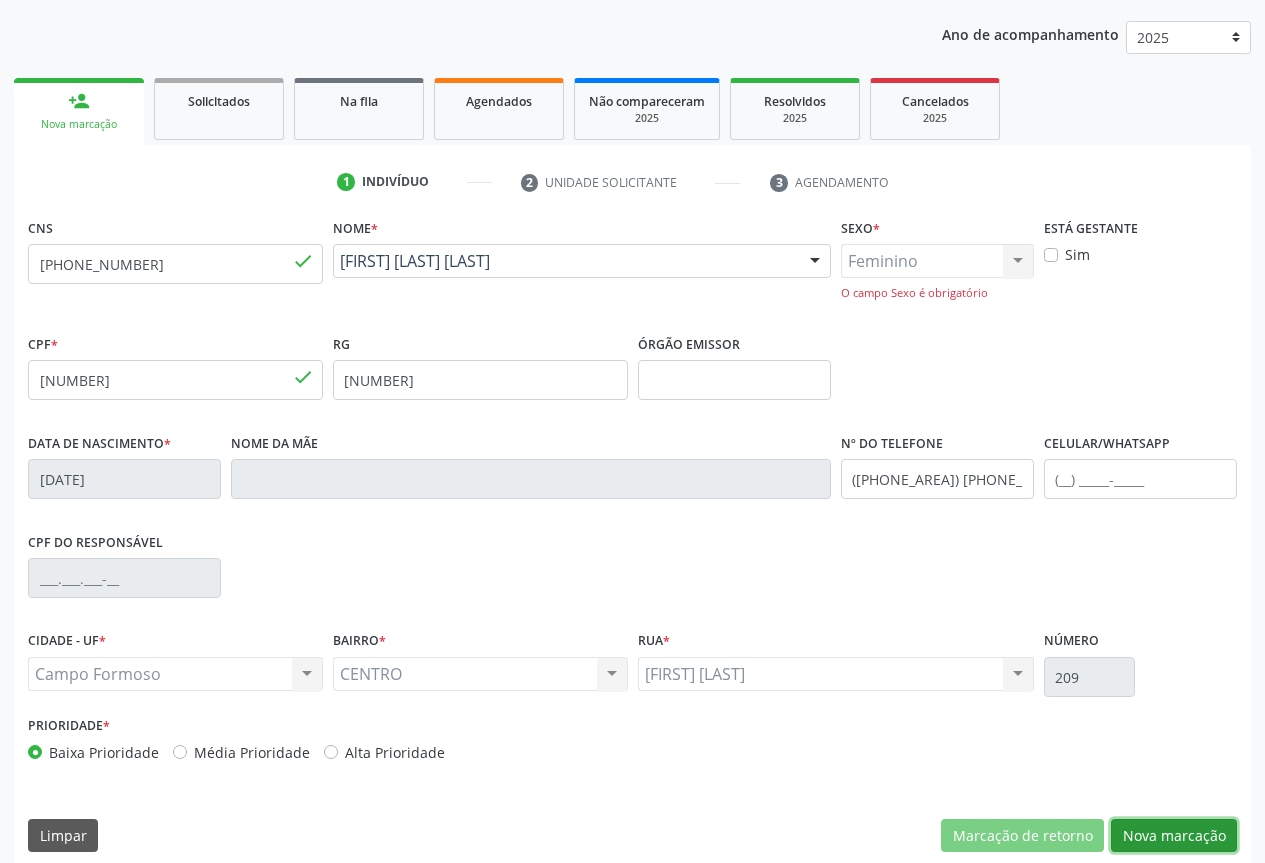 click on "Nova marcação" at bounding box center (1174, 836) 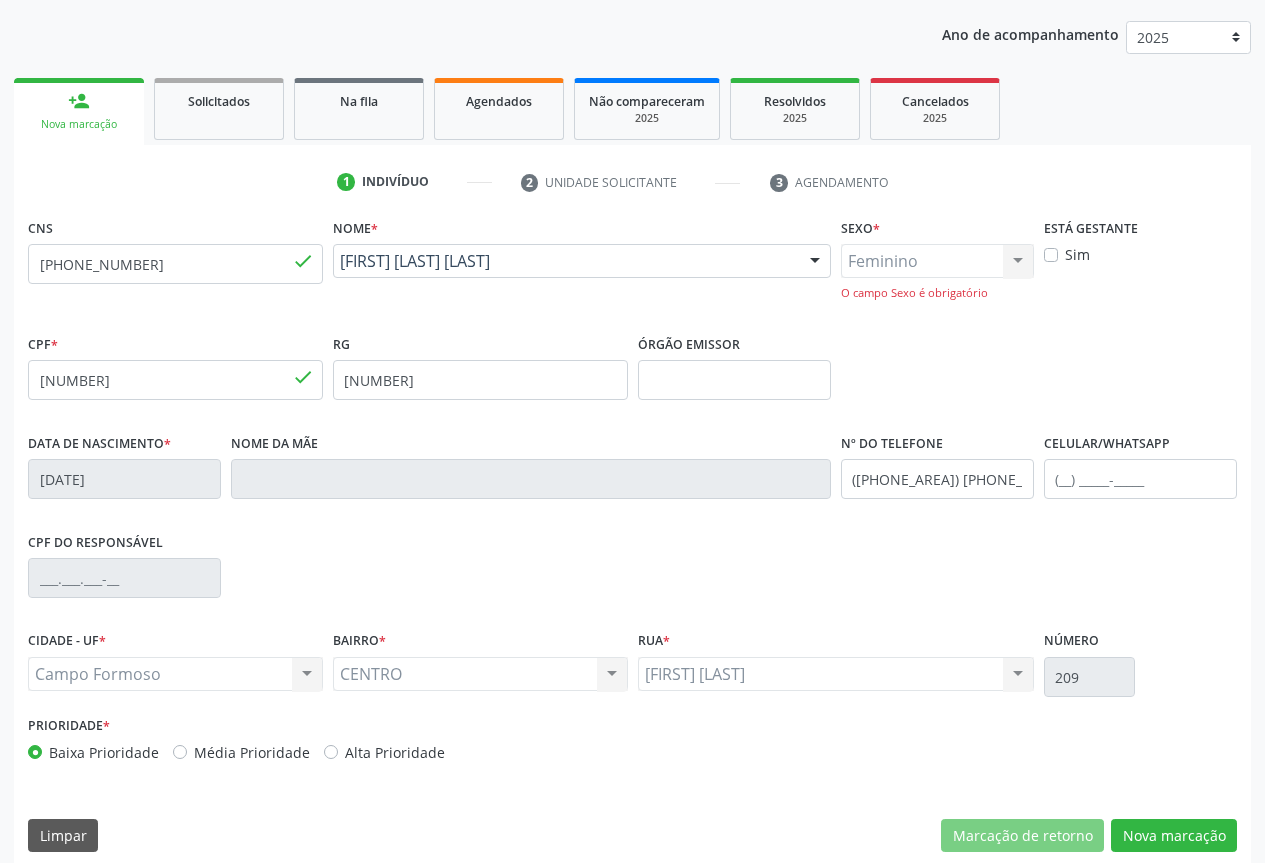 scroll, scrollTop: 43, scrollLeft: 0, axis: vertical 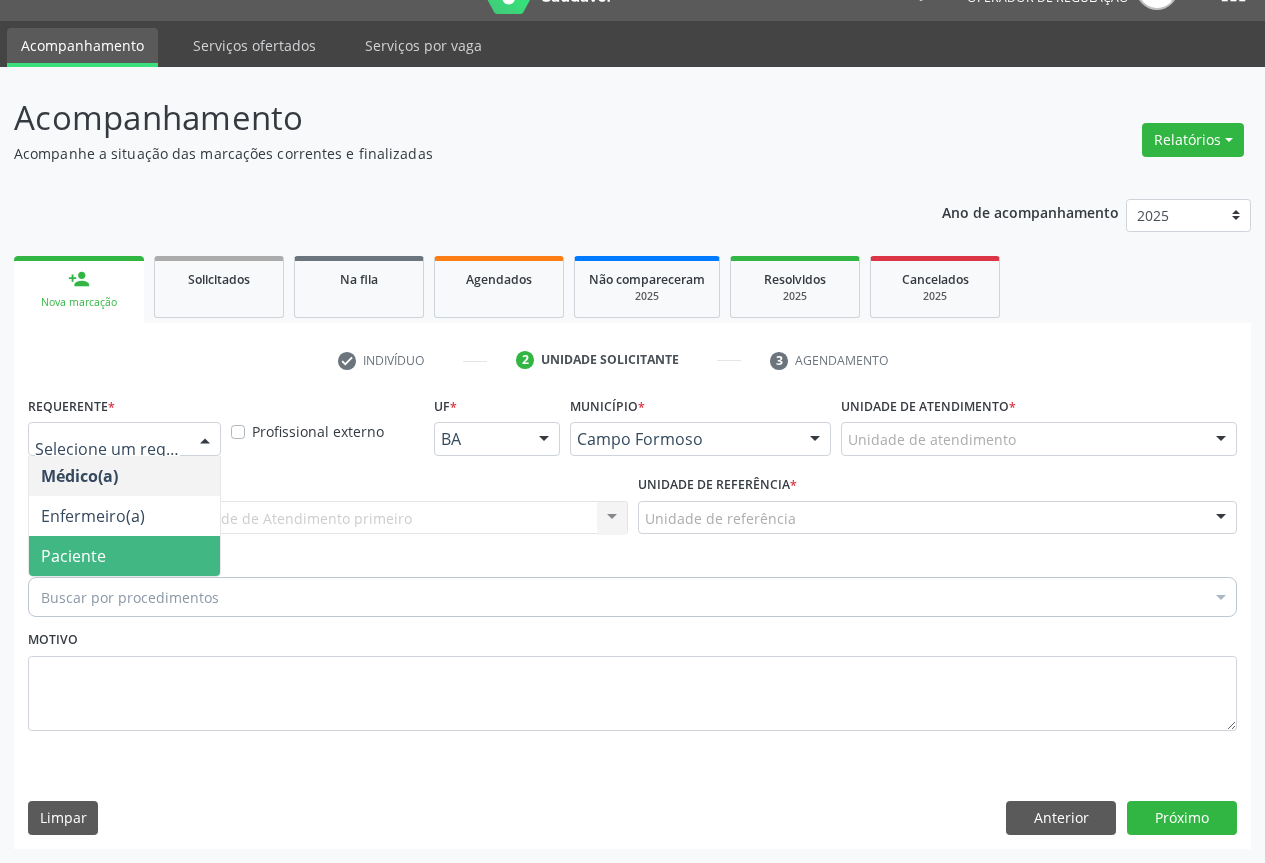 click on "Paciente" at bounding box center (73, 556) 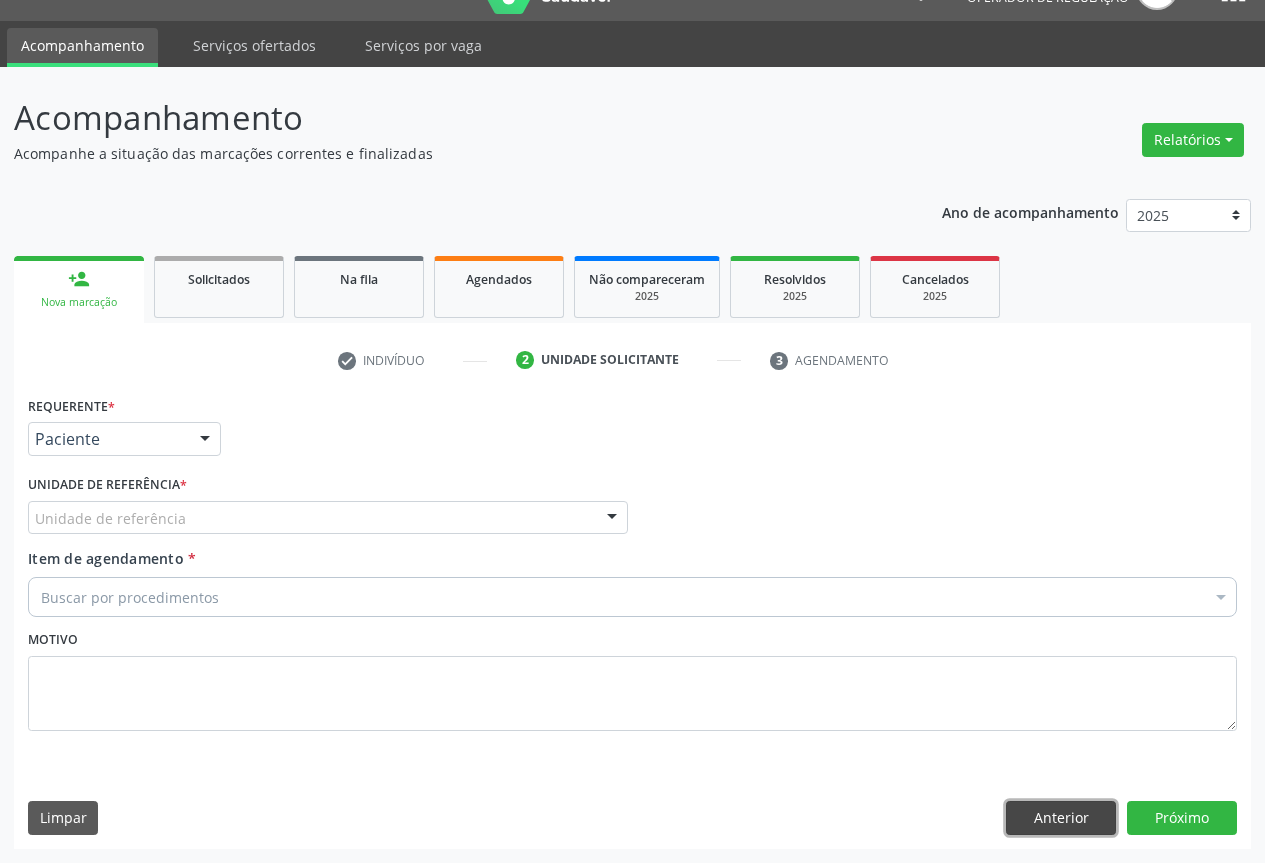 click on "Anterior" at bounding box center [1061, 818] 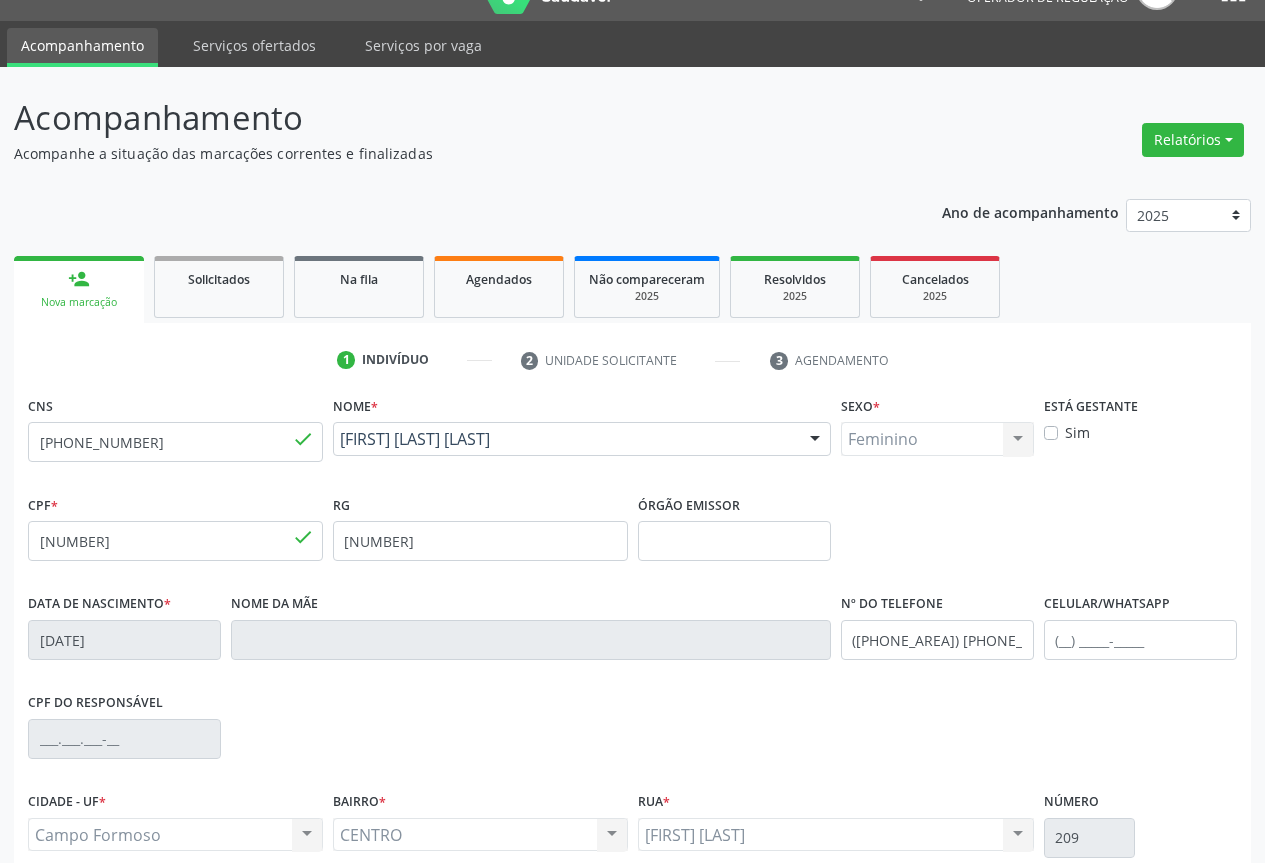 scroll, scrollTop: 221, scrollLeft: 0, axis: vertical 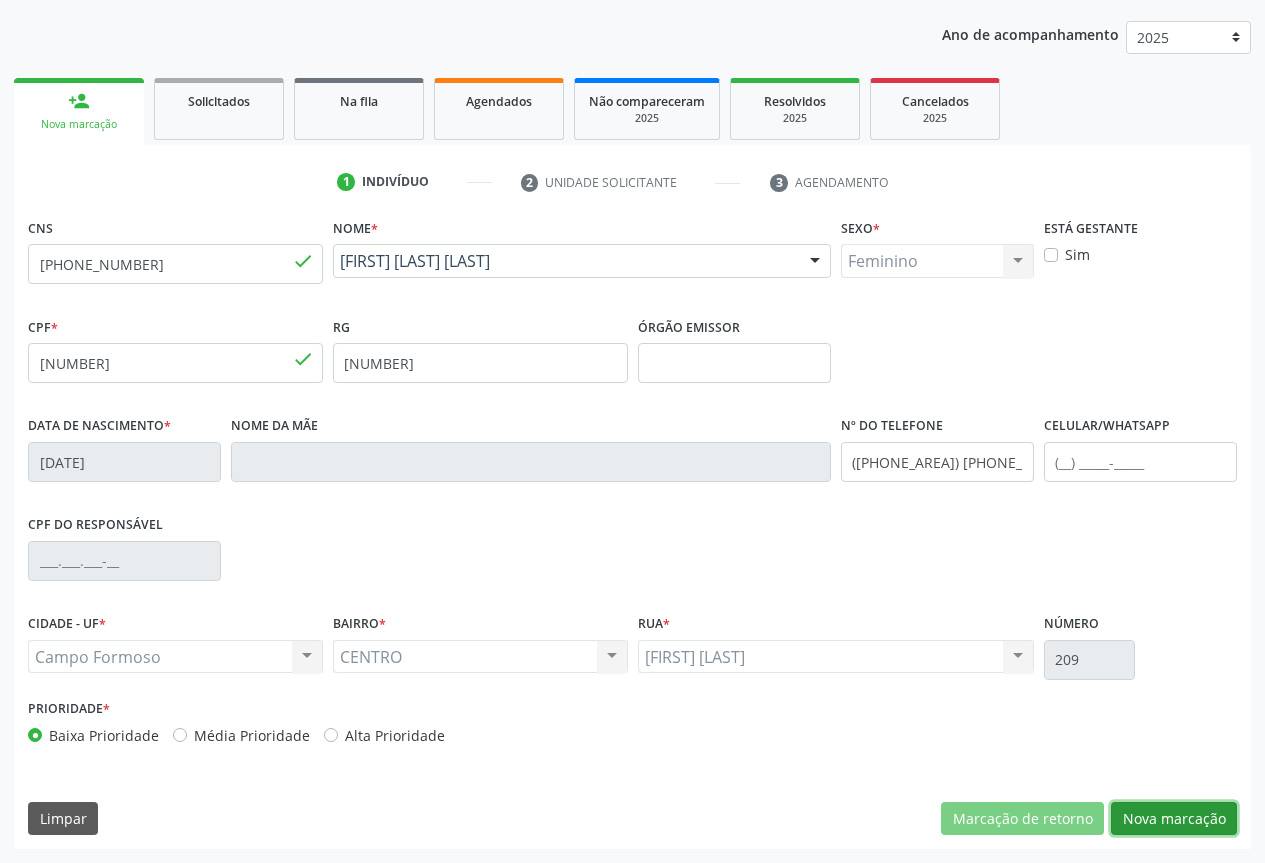 click on "Nova marcação" at bounding box center [1174, 819] 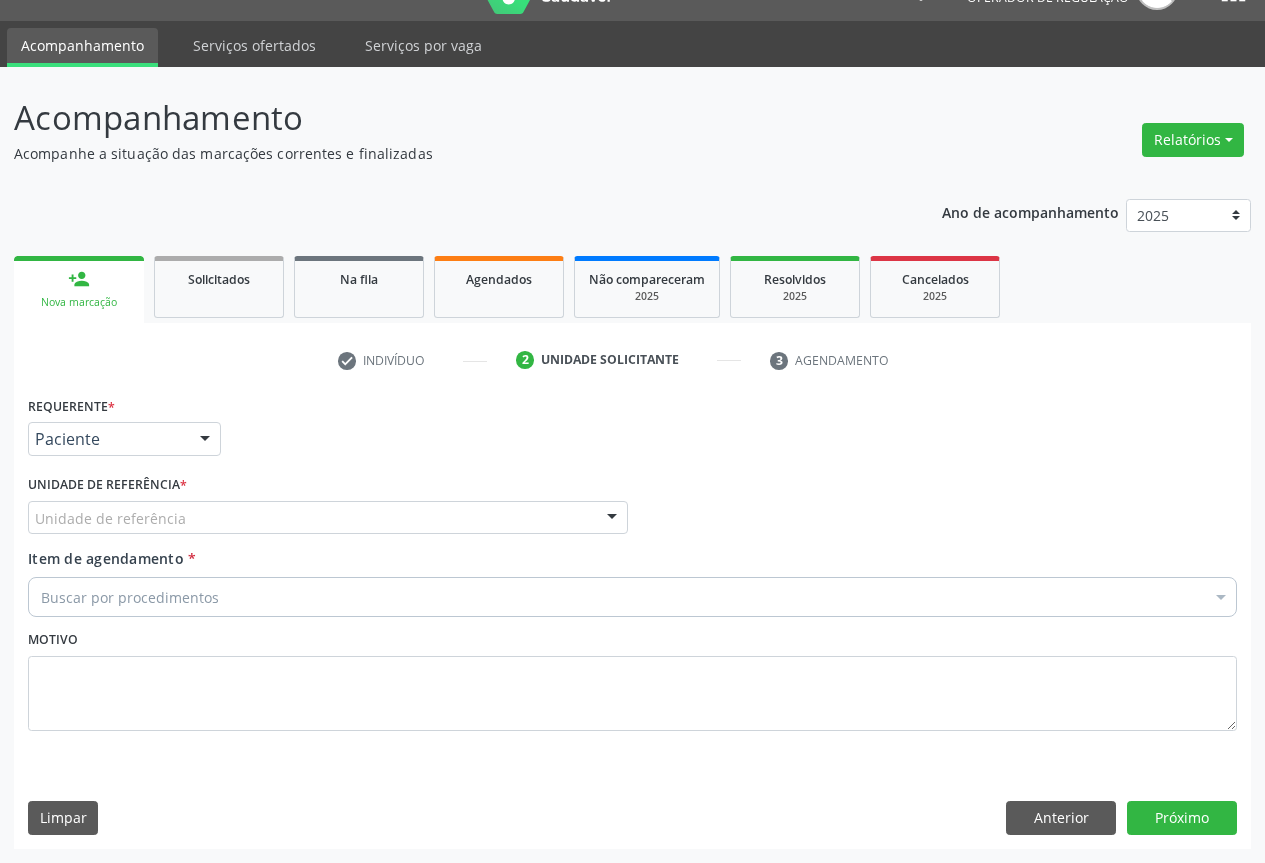 scroll, scrollTop: 43, scrollLeft: 0, axis: vertical 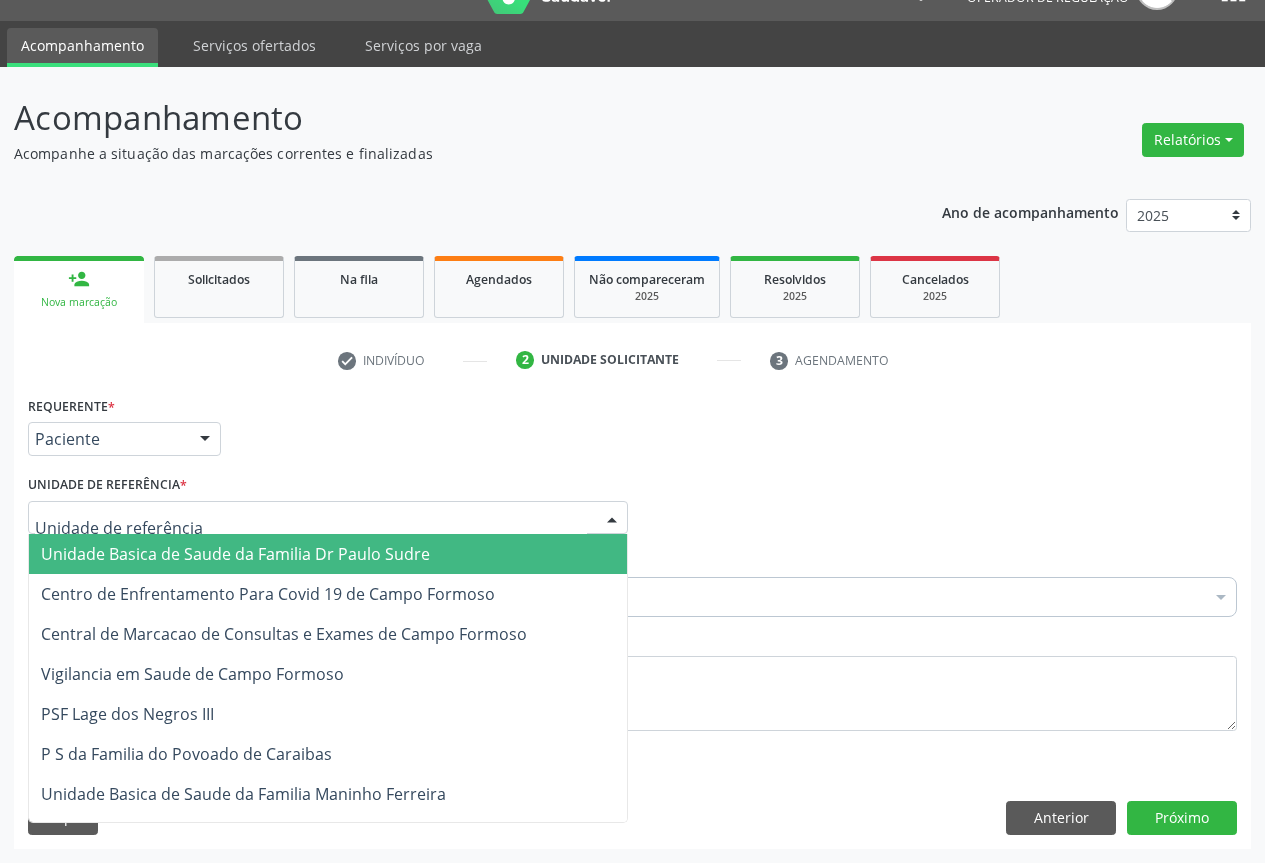 drag, startPoint x: 245, startPoint y: 556, endPoint x: 262, endPoint y: 557, distance: 17.029387 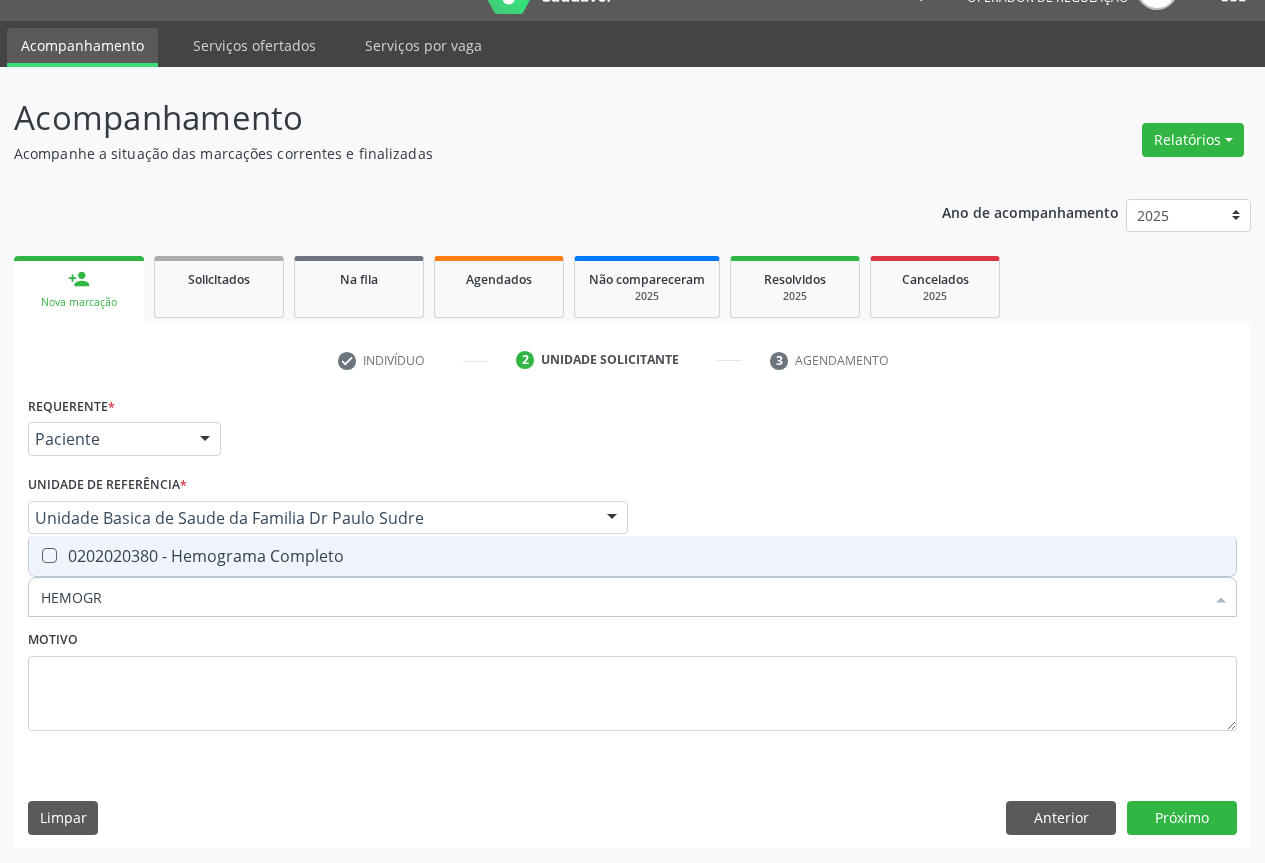 type on "HEMOGRA" 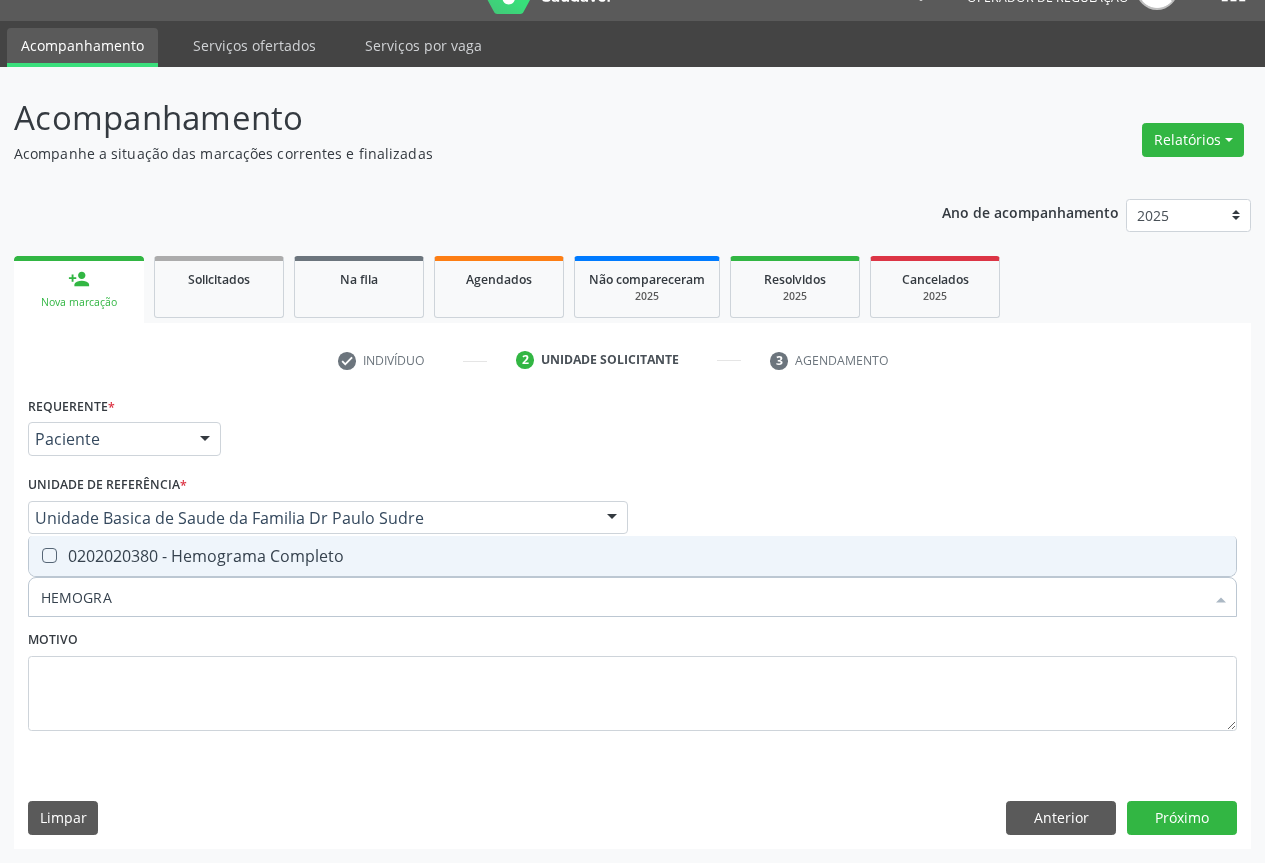 drag, startPoint x: 202, startPoint y: 555, endPoint x: 226, endPoint y: 658, distance: 105.75916 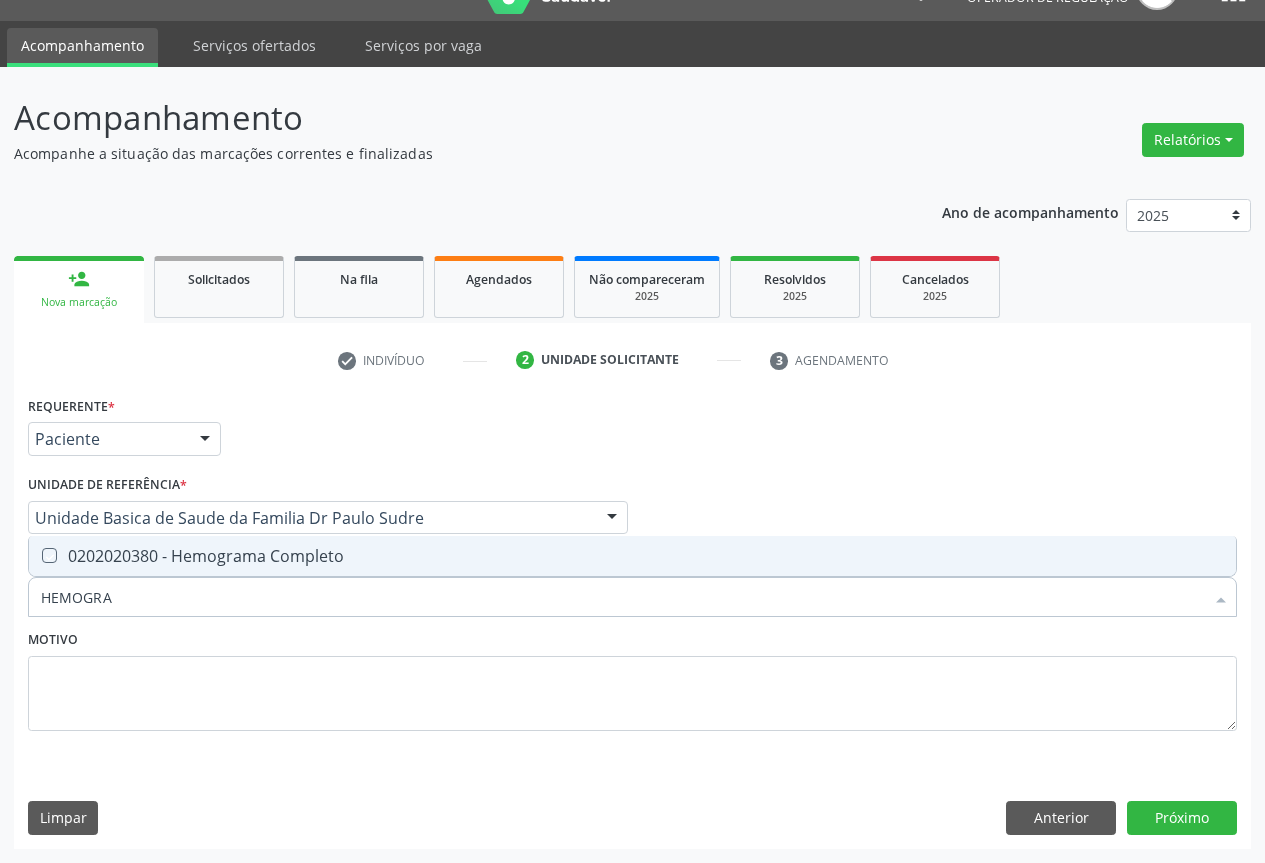 checkbox on "true" 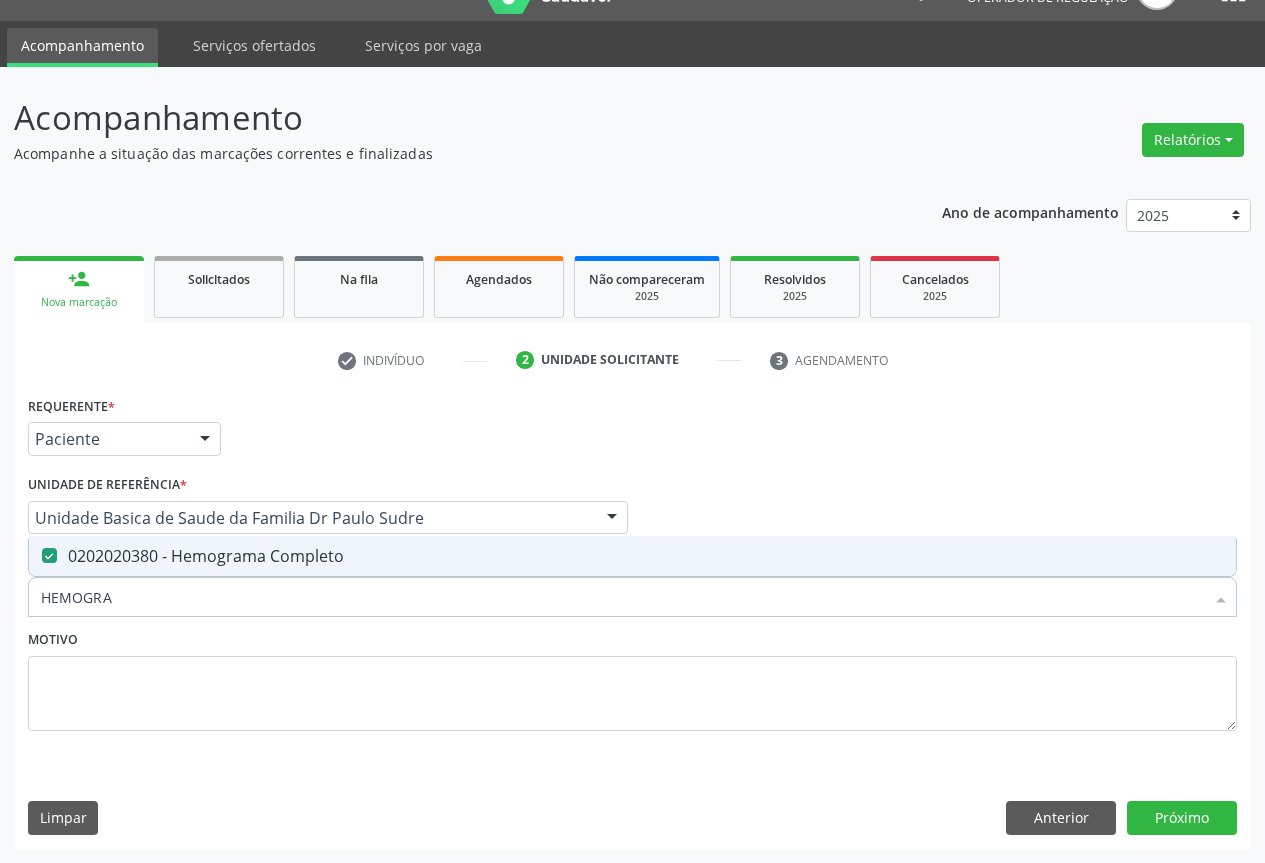 type on "HEMOGRA" 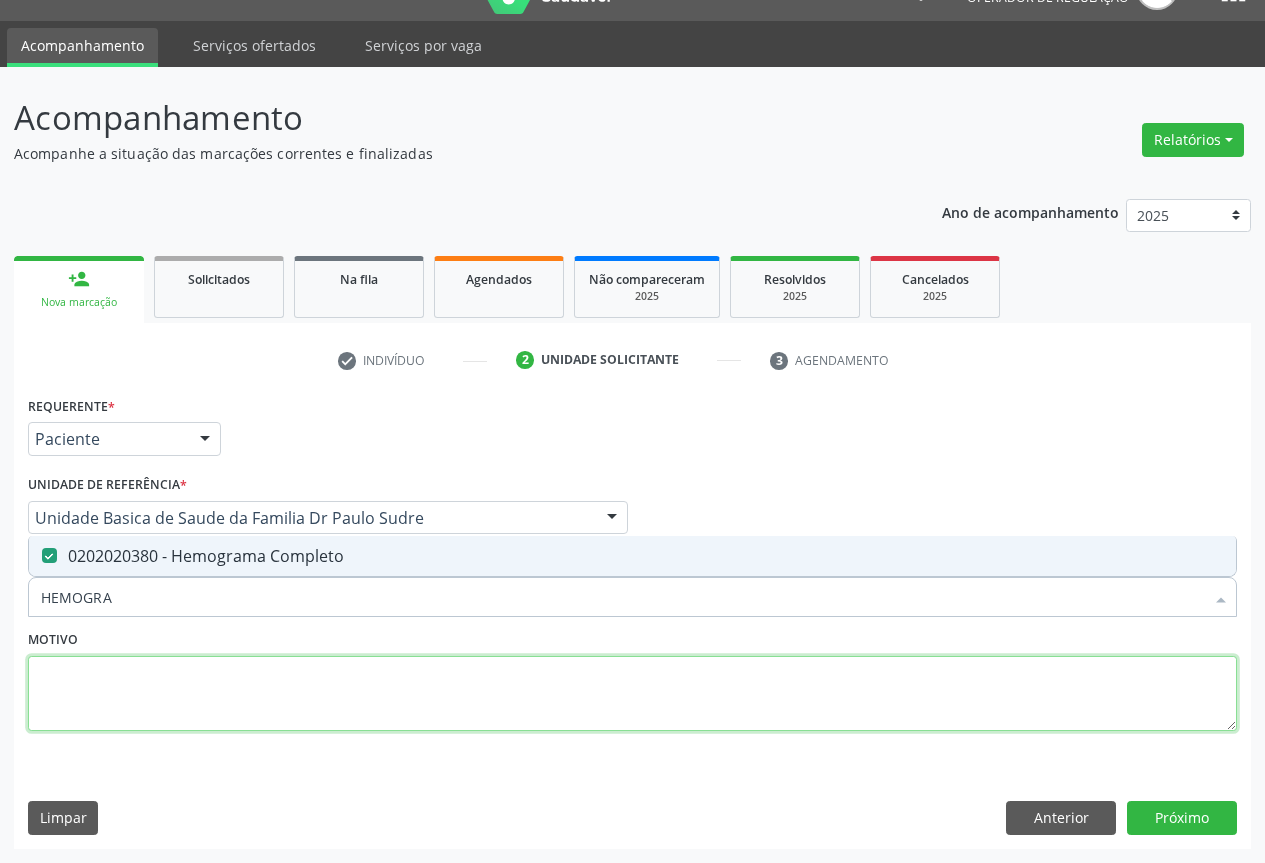 drag, startPoint x: 201, startPoint y: 692, endPoint x: 185, endPoint y: 612, distance: 81.58431 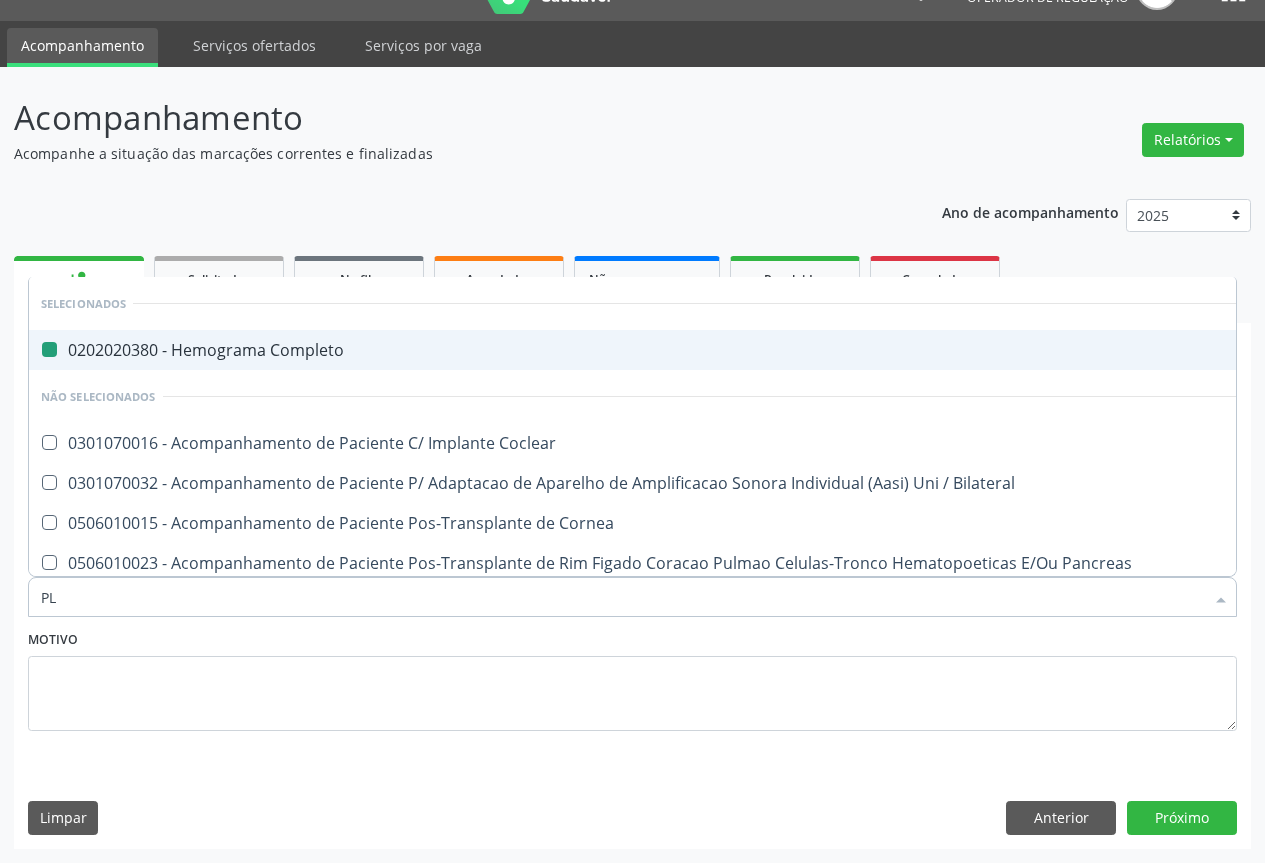 type on "PLA" 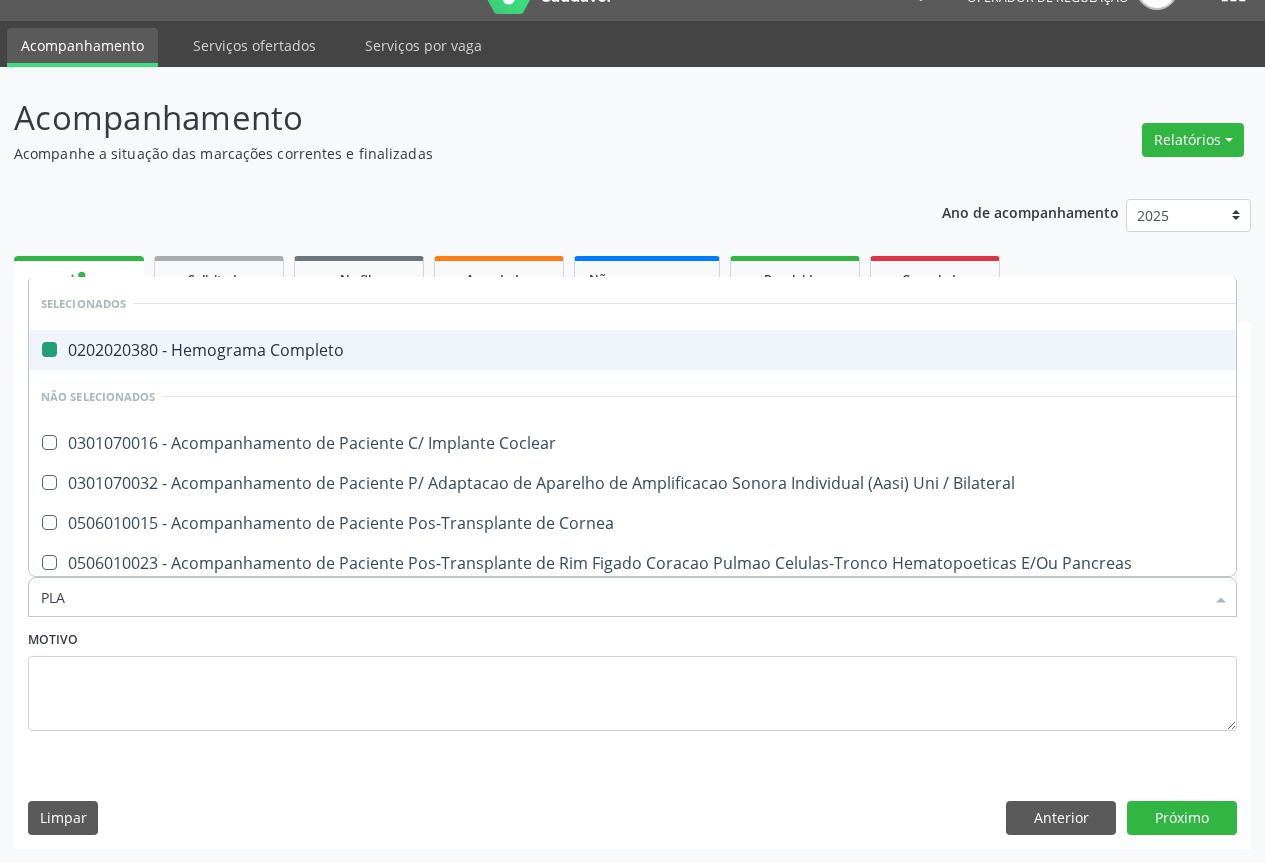 checkbox on "false" 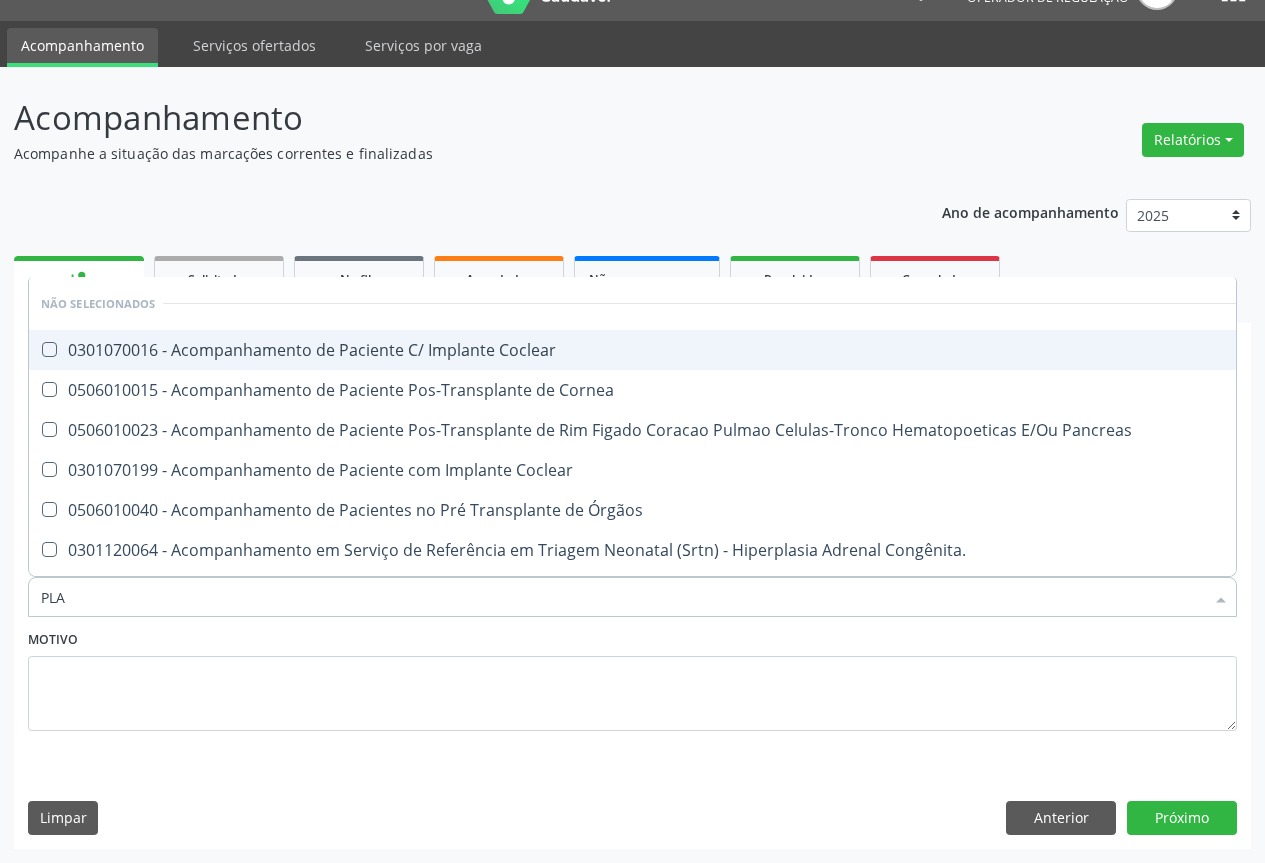 type on "PLAQ" 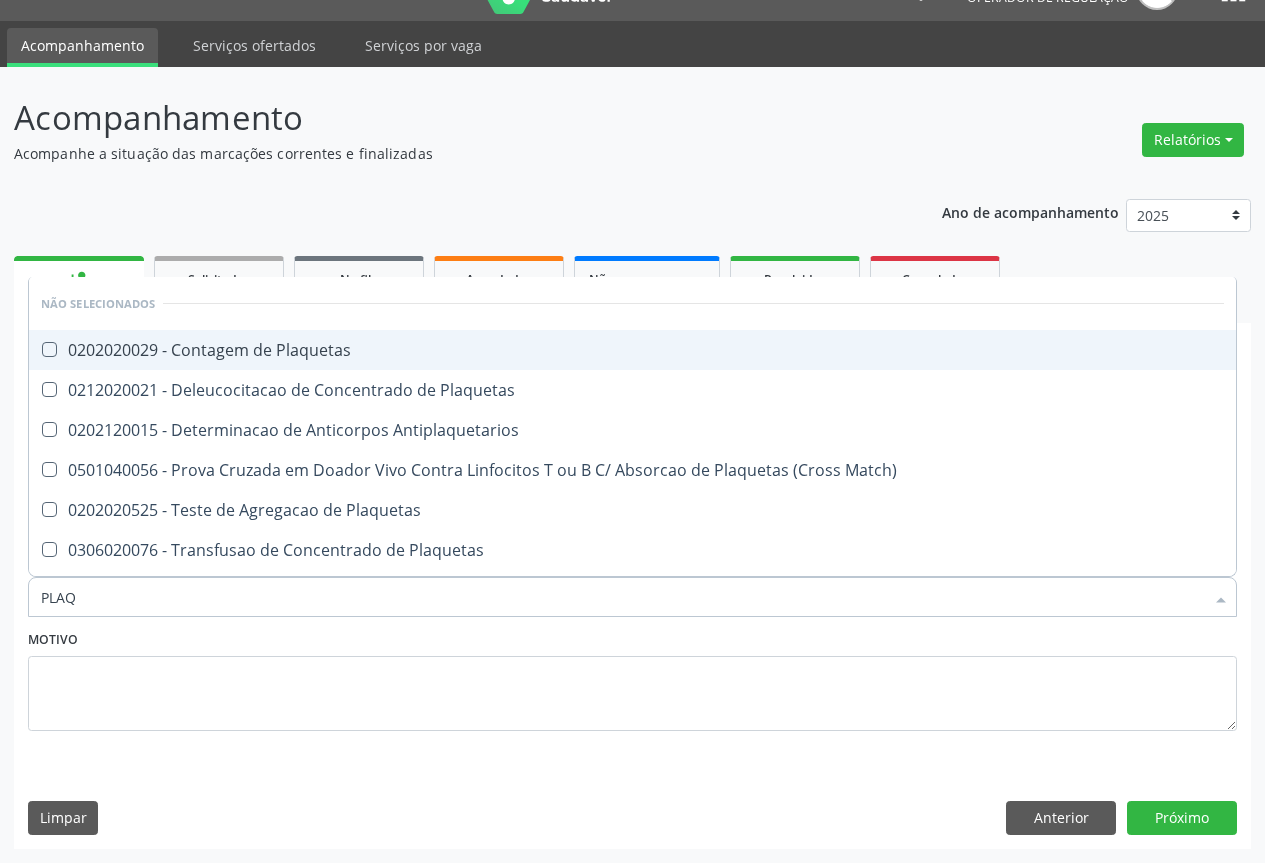 drag, startPoint x: 213, startPoint y: 355, endPoint x: 306, endPoint y: 448, distance: 131.52187 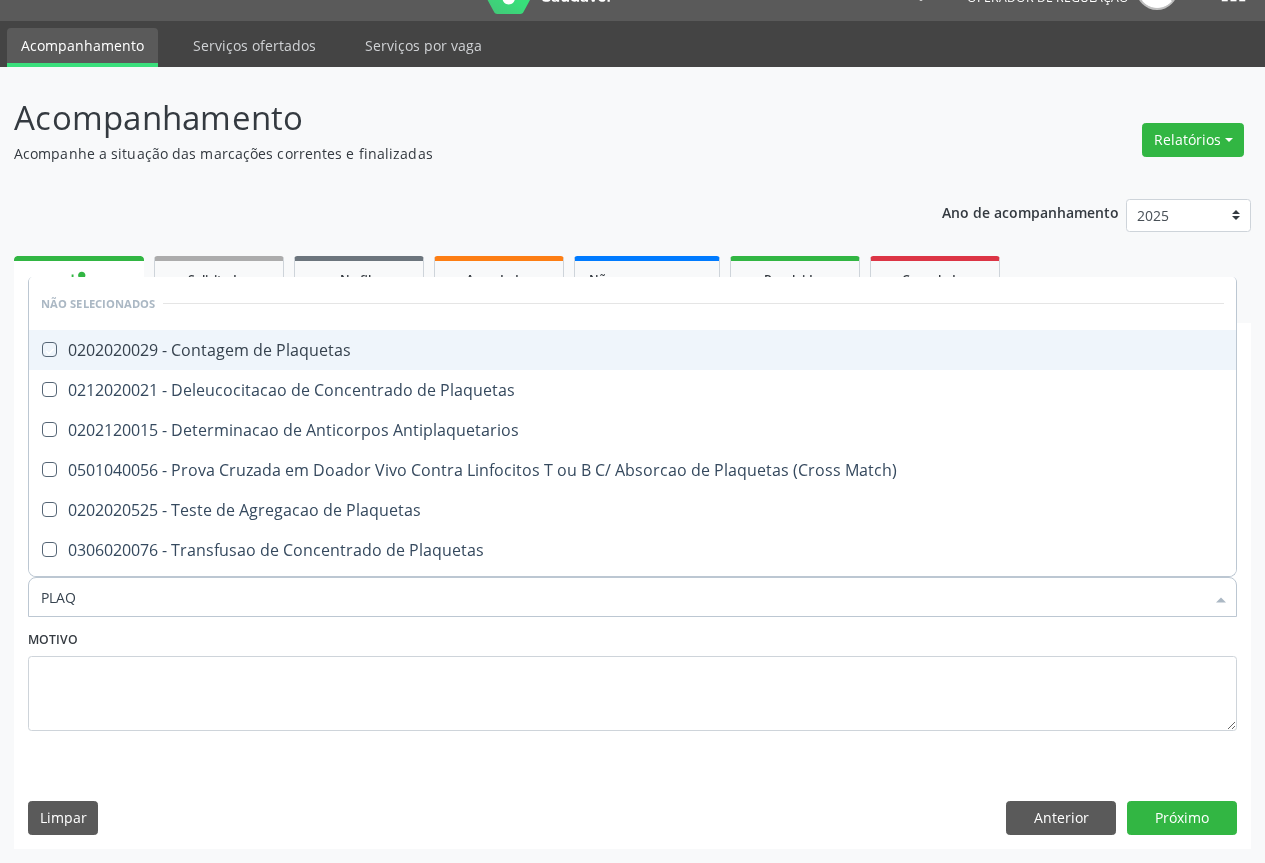 checkbox on "true" 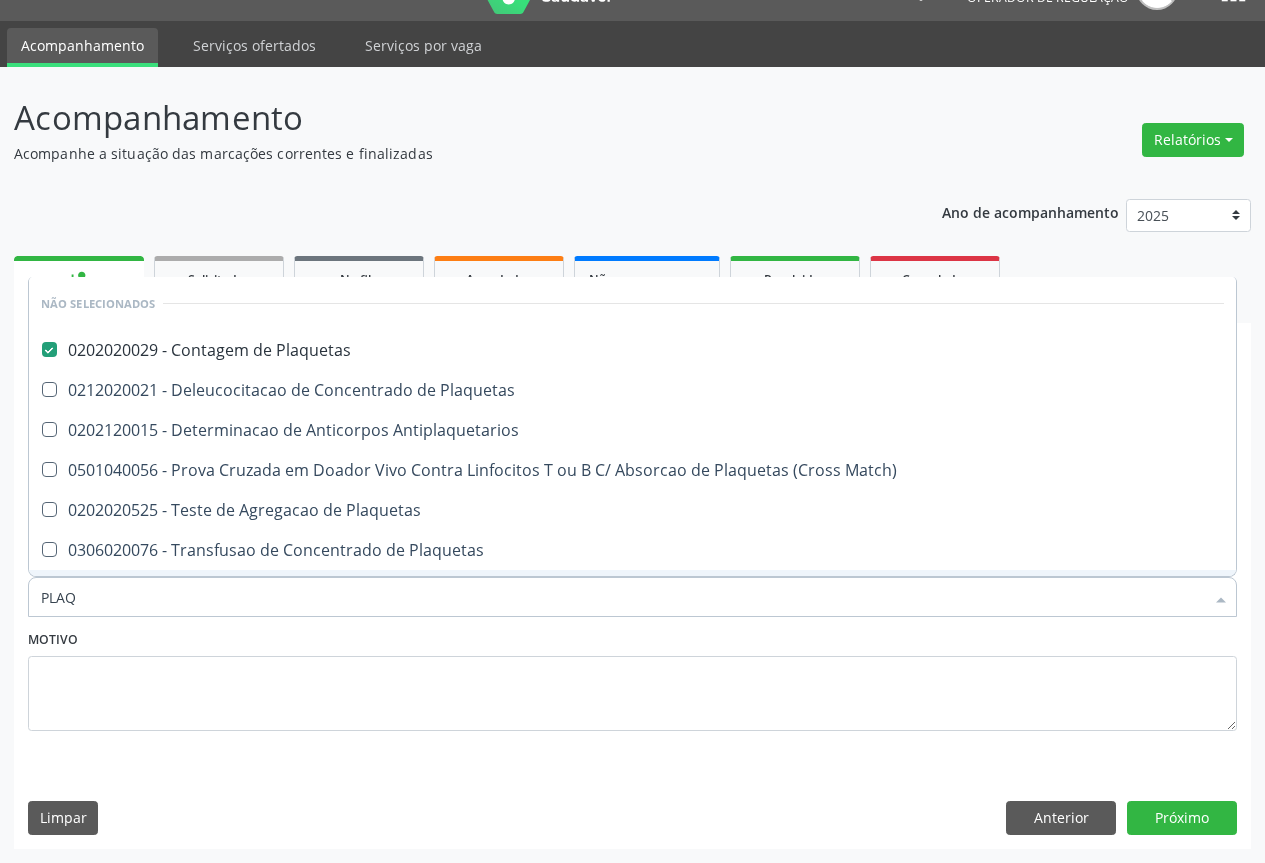 drag, startPoint x: 244, startPoint y: 606, endPoint x: 260, endPoint y: 611, distance: 16.763054 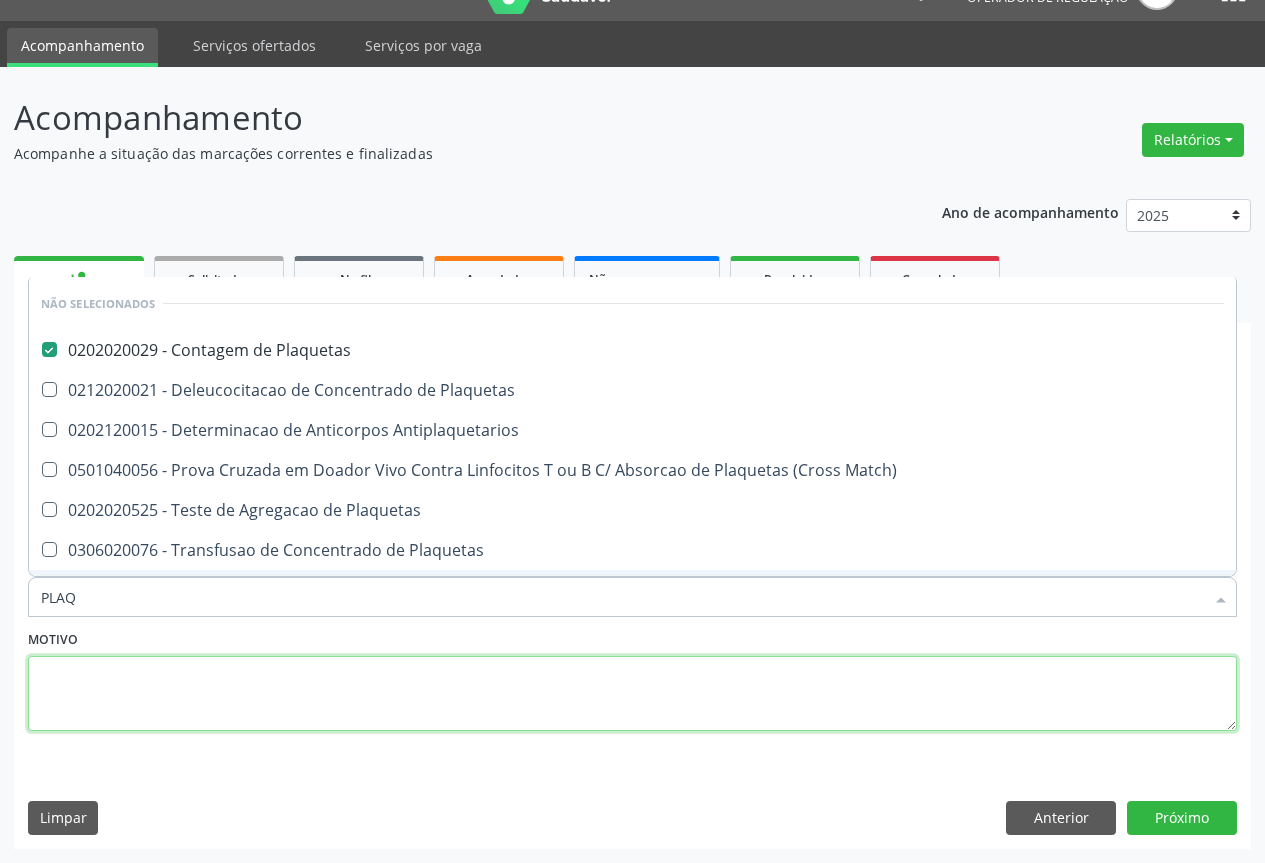 drag, startPoint x: 140, startPoint y: 684, endPoint x: 106, endPoint y: 612, distance: 79.624115 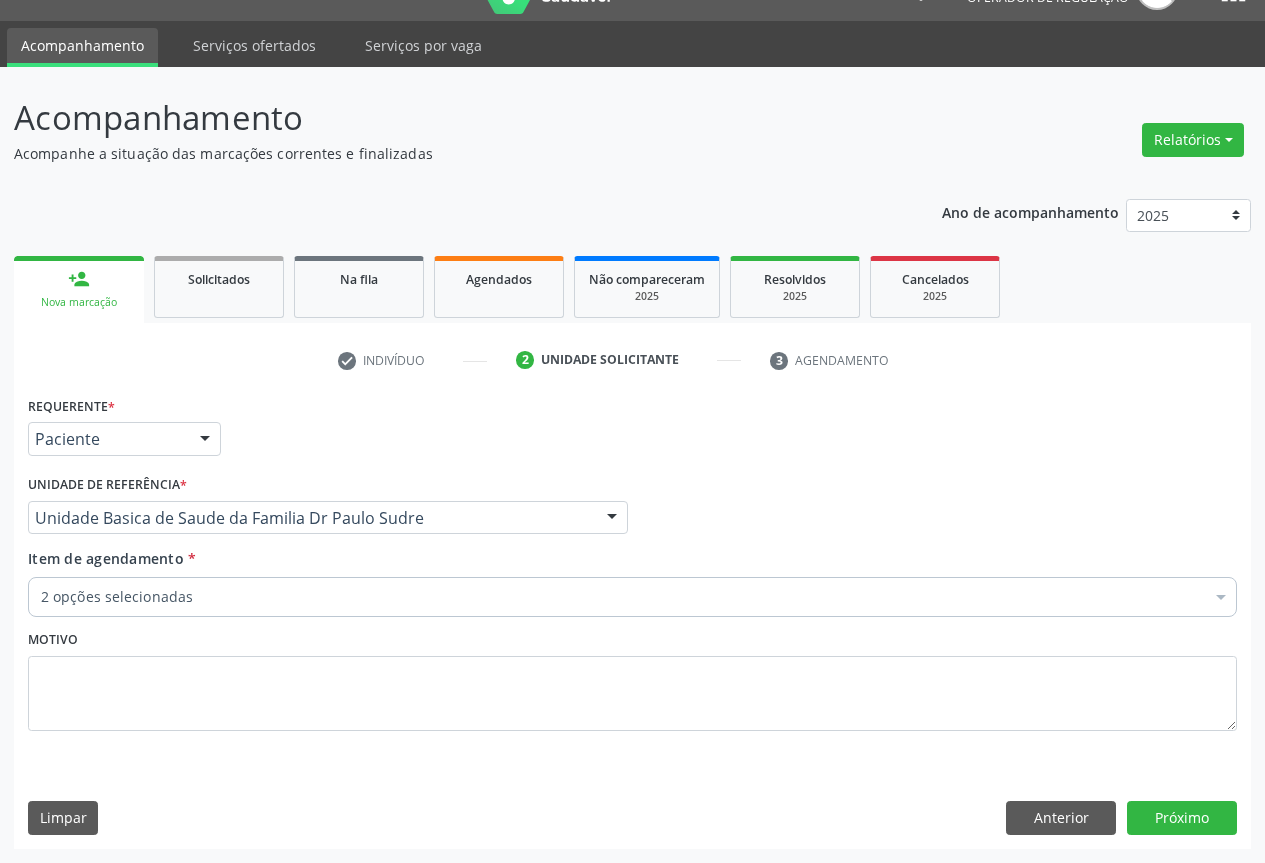 drag, startPoint x: 102, startPoint y: 599, endPoint x: 113, endPoint y: 590, distance: 14.21267 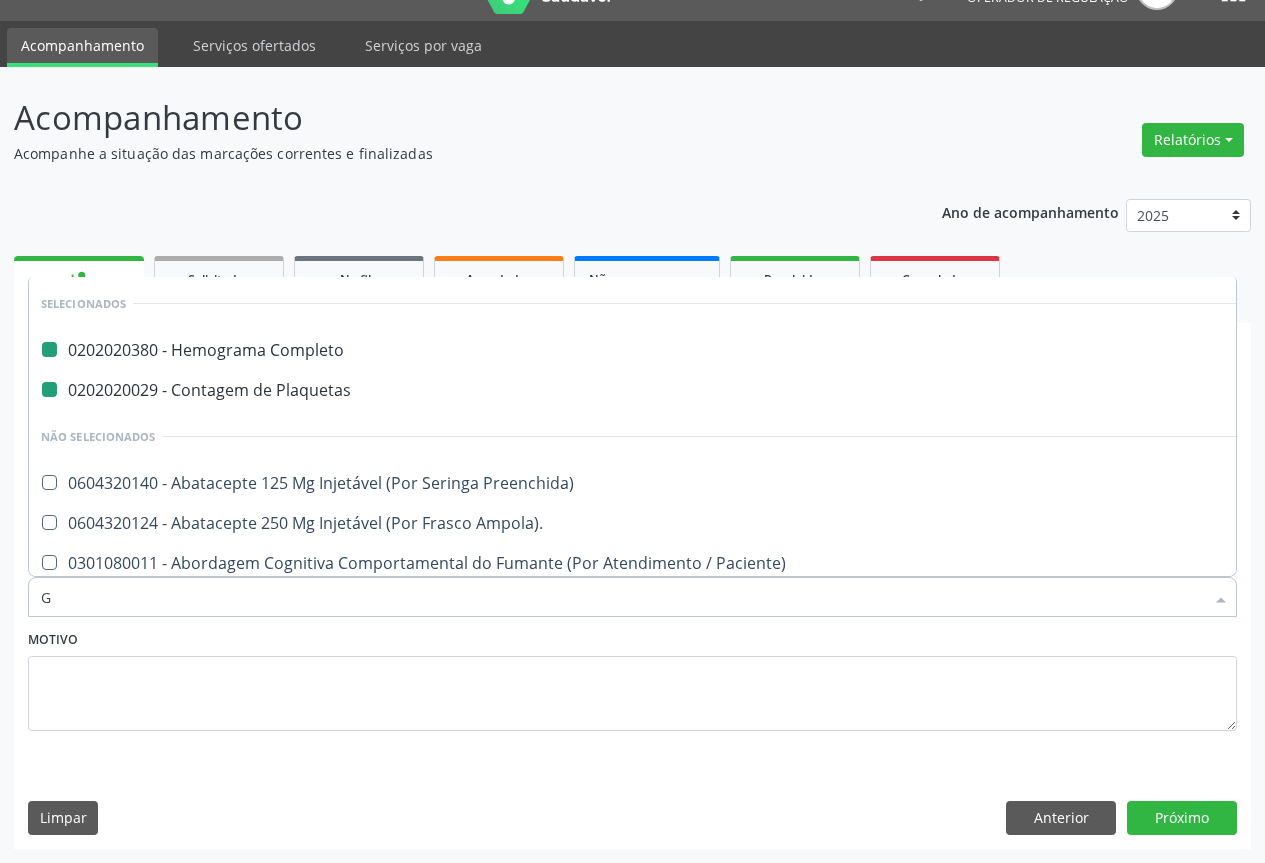 type on "GL" 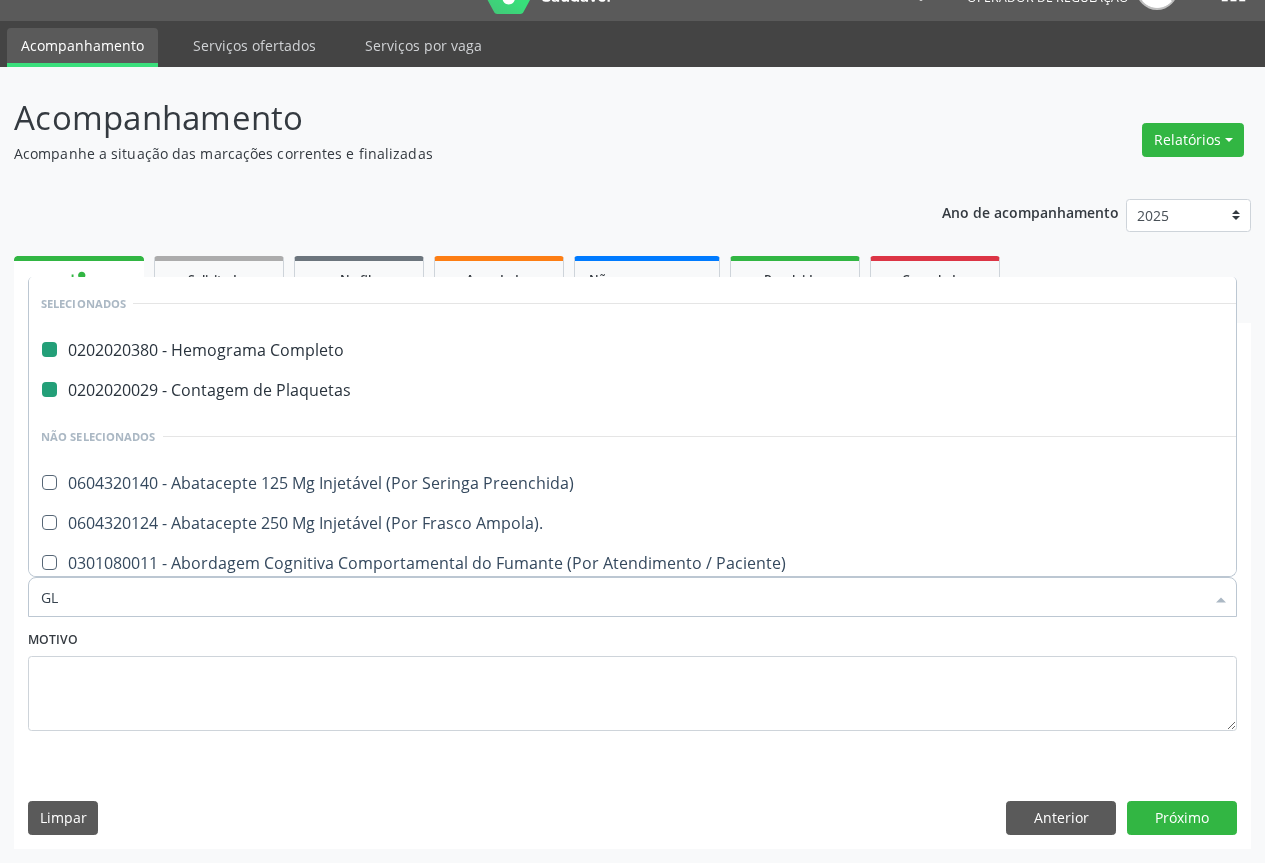 checkbox on "false" 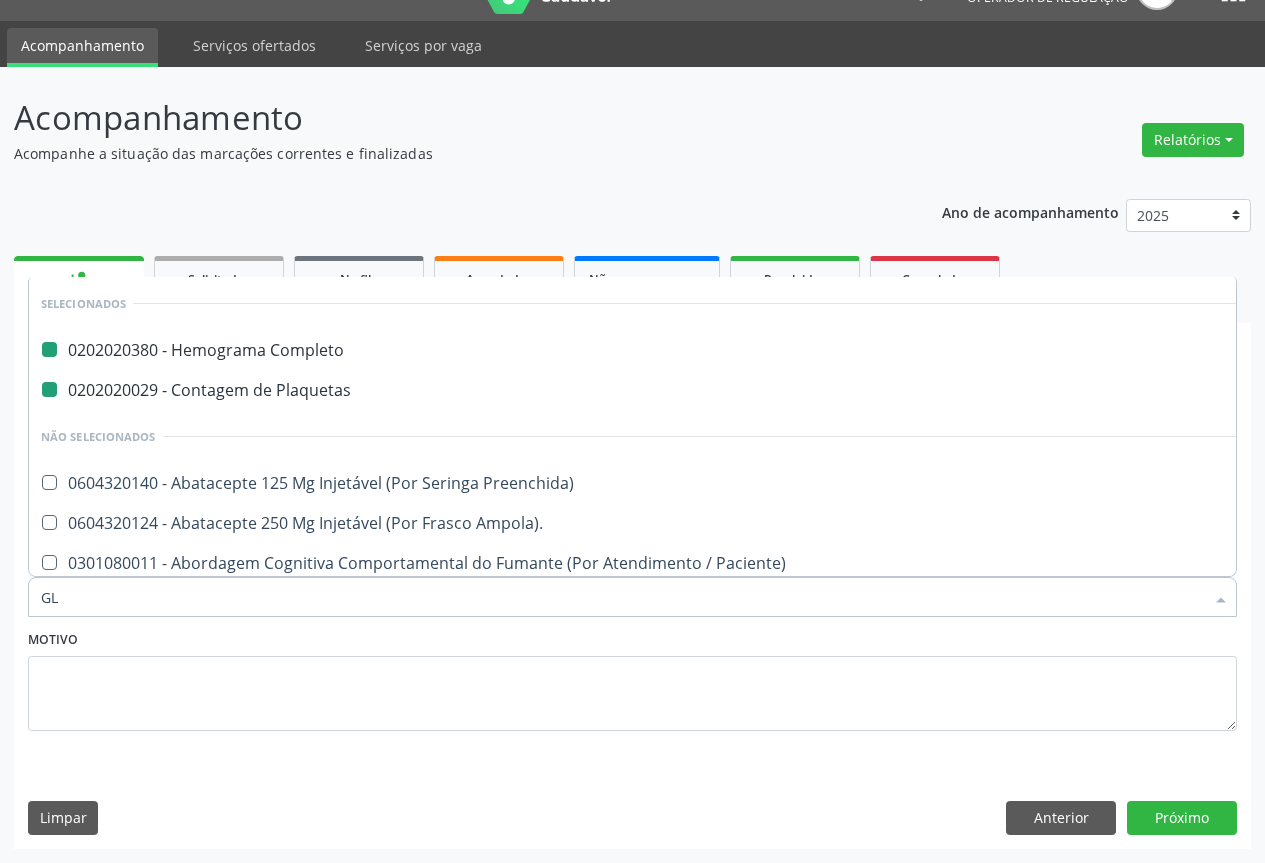checkbox on "false" 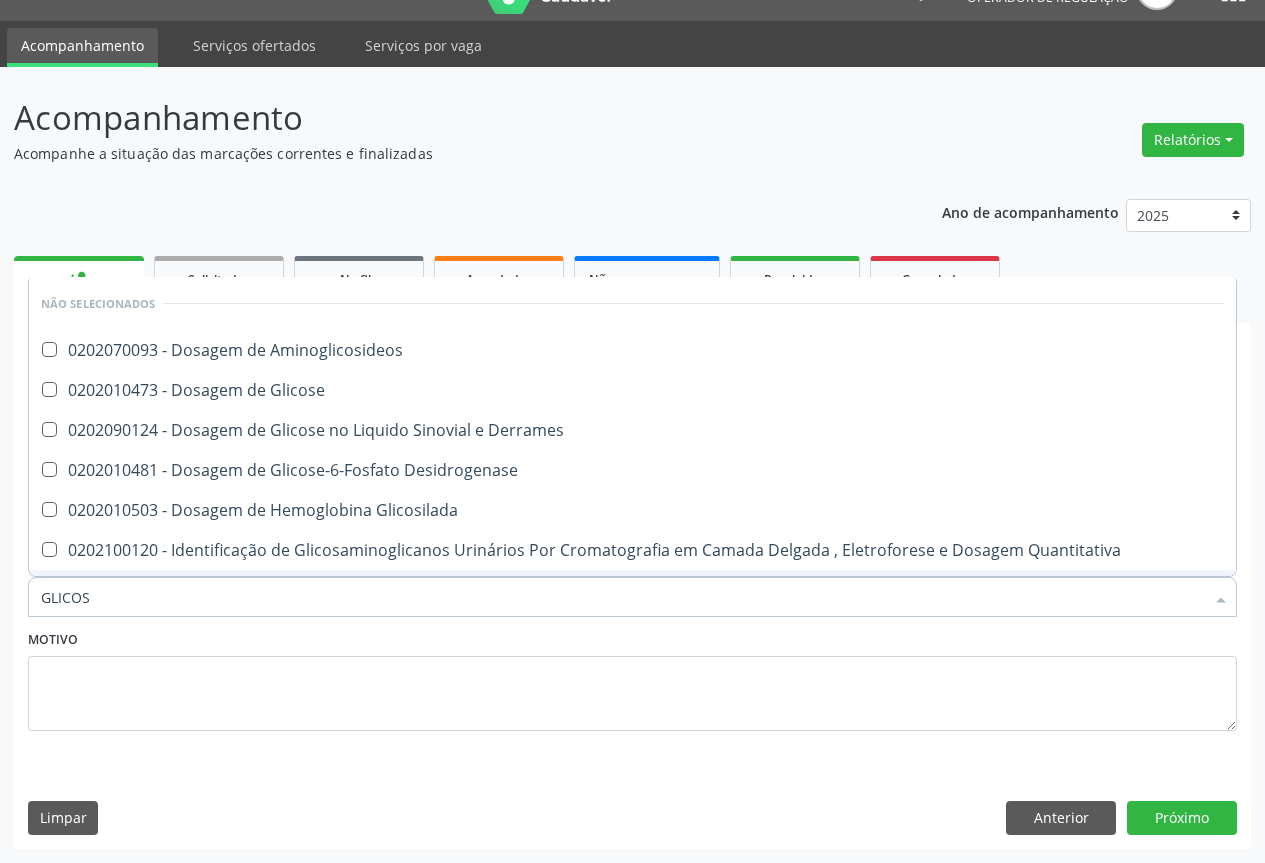 type on "GLICOSE" 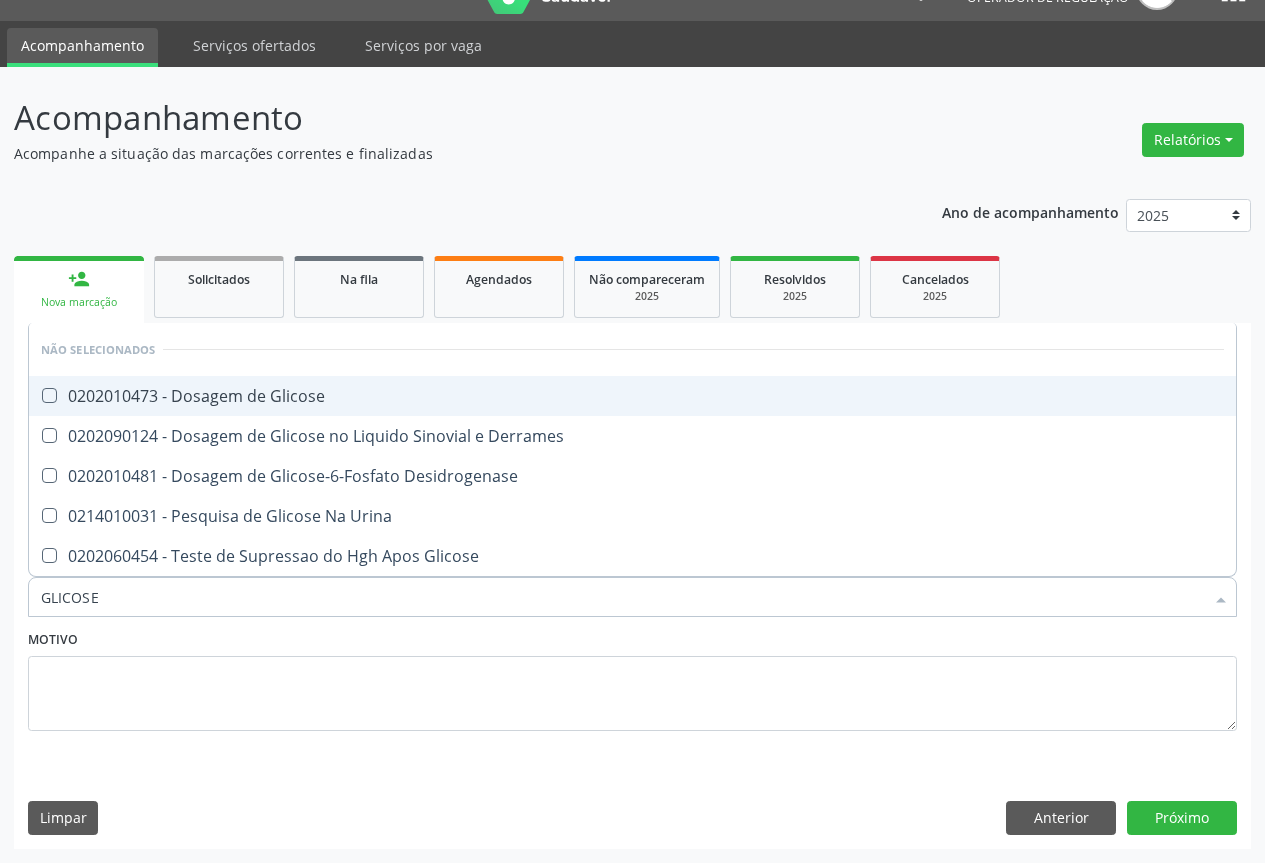 click on "0202010473 - Dosagem de Glicose" at bounding box center [632, 396] 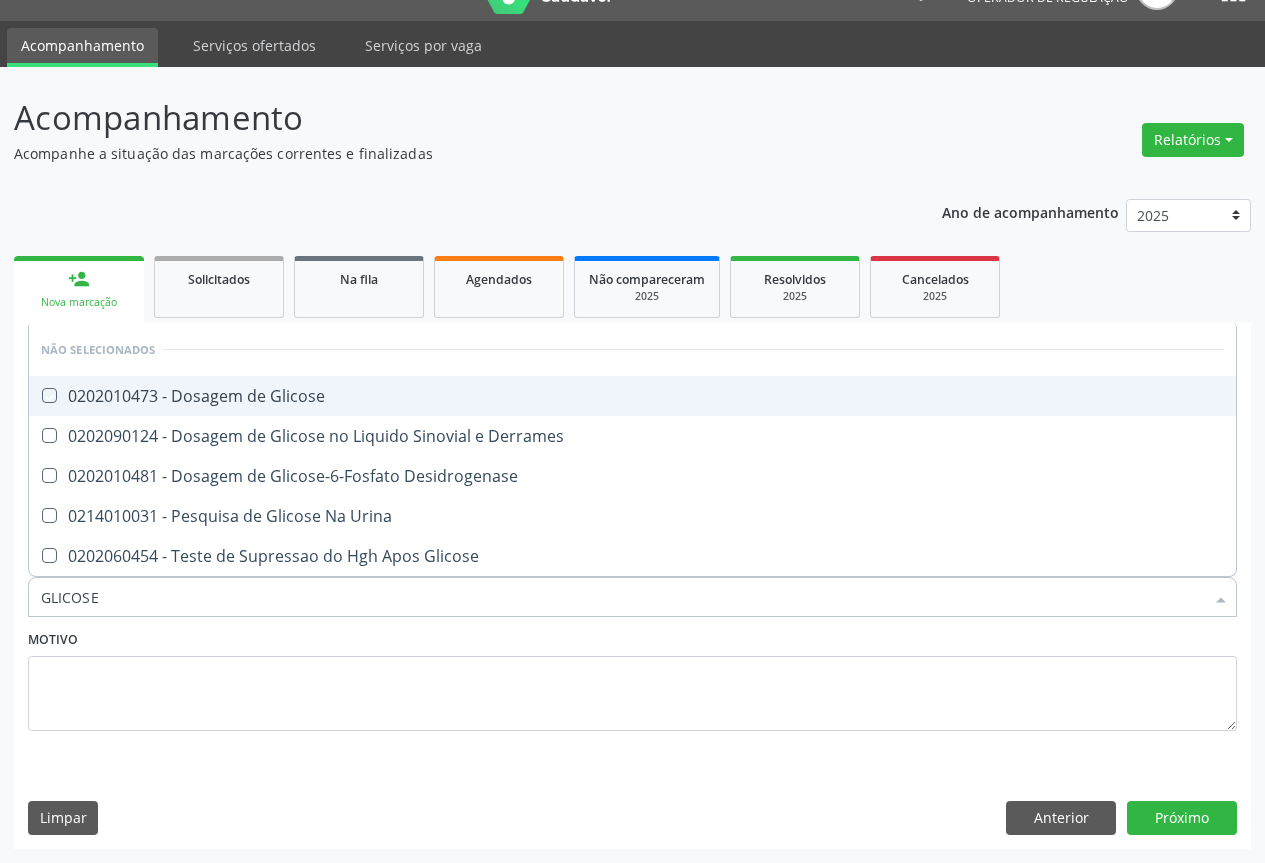 checkbox on "true" 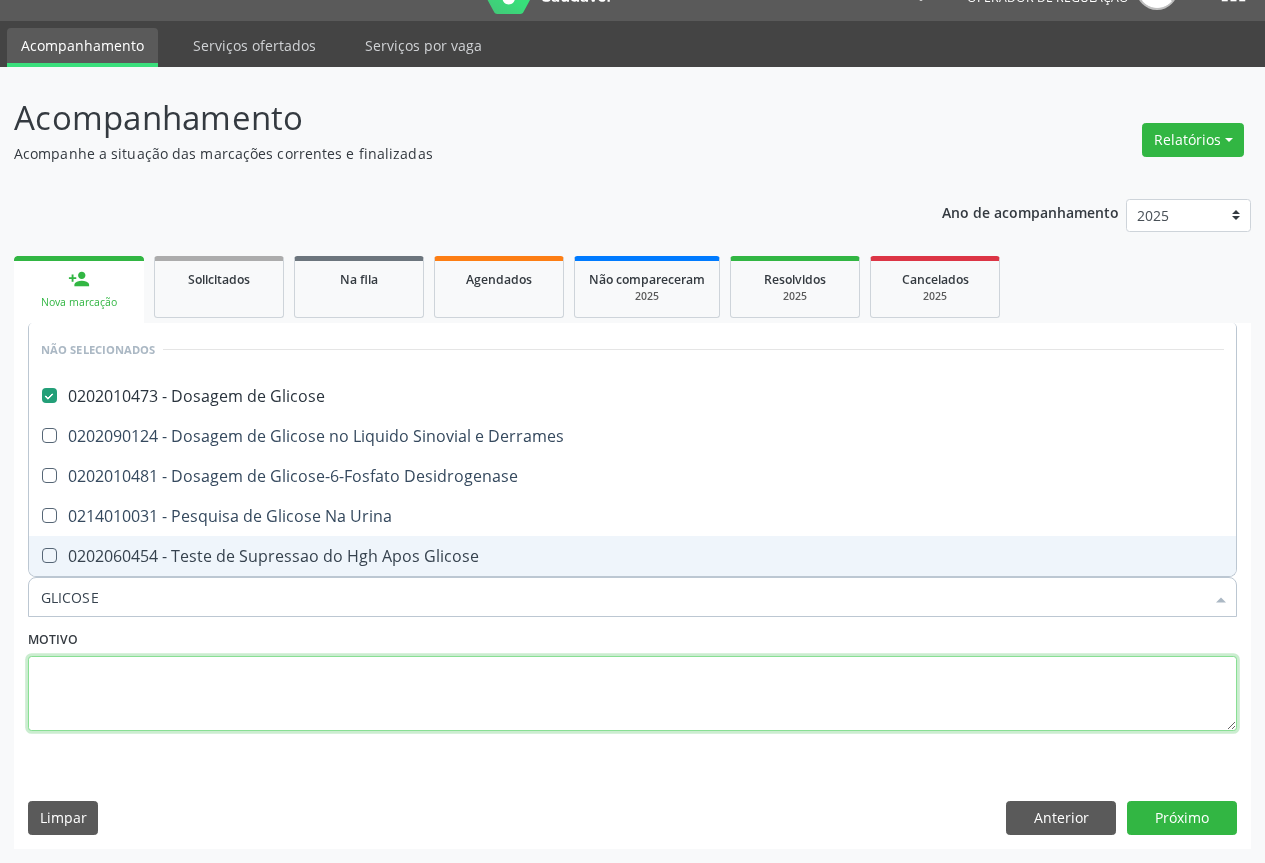 click at bounding box center [632, 694] 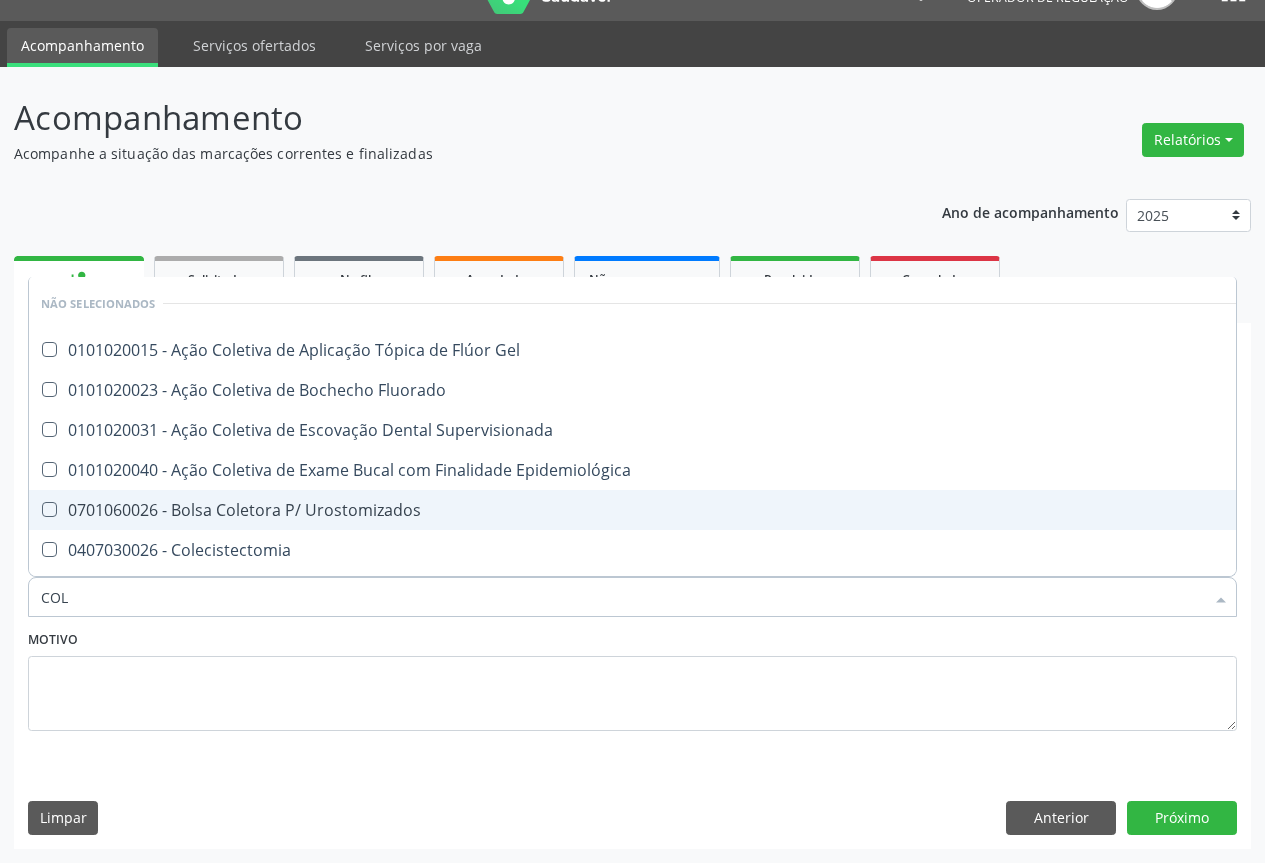 type on "COLE" 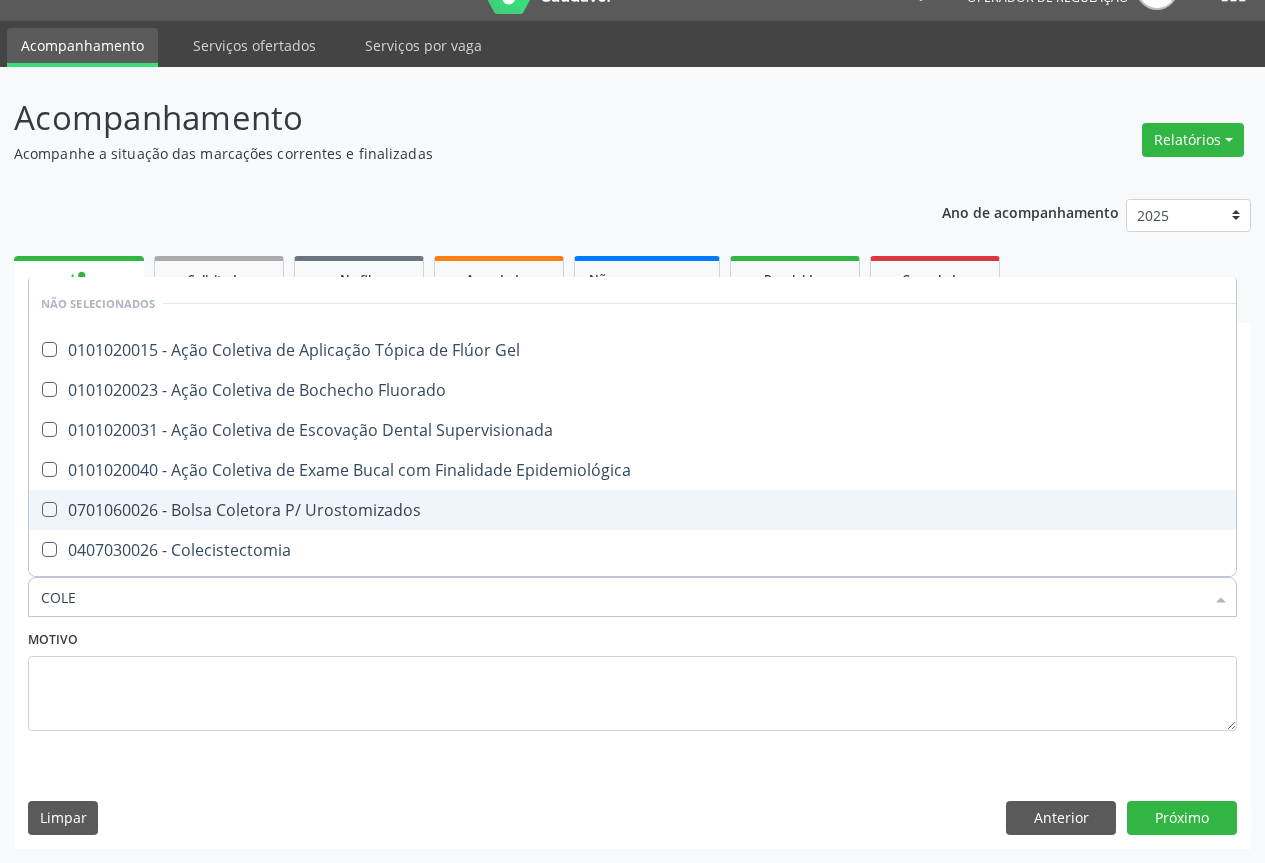 type on "COLES" 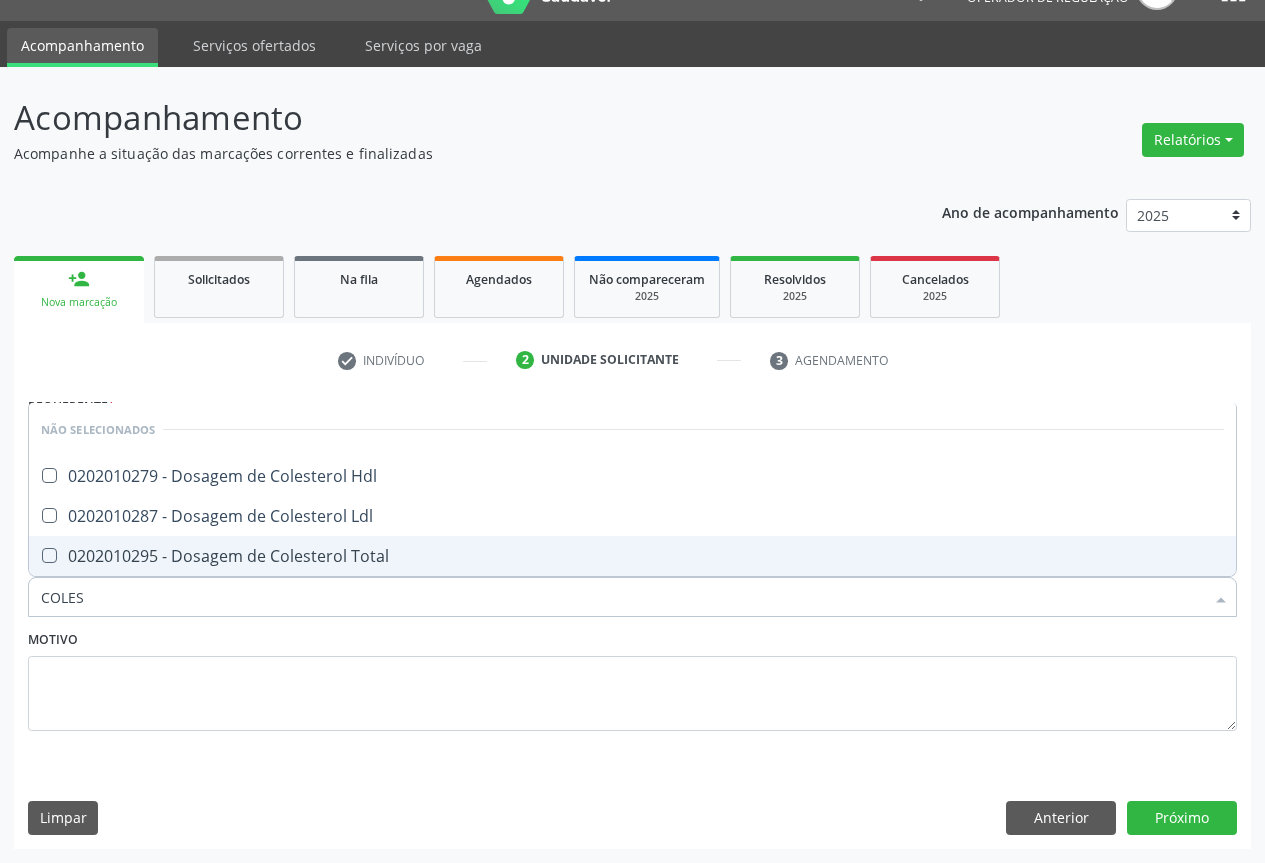 click on "0202010295 - Dosagem de Colesterol Total" at bounding box center [632, 556] 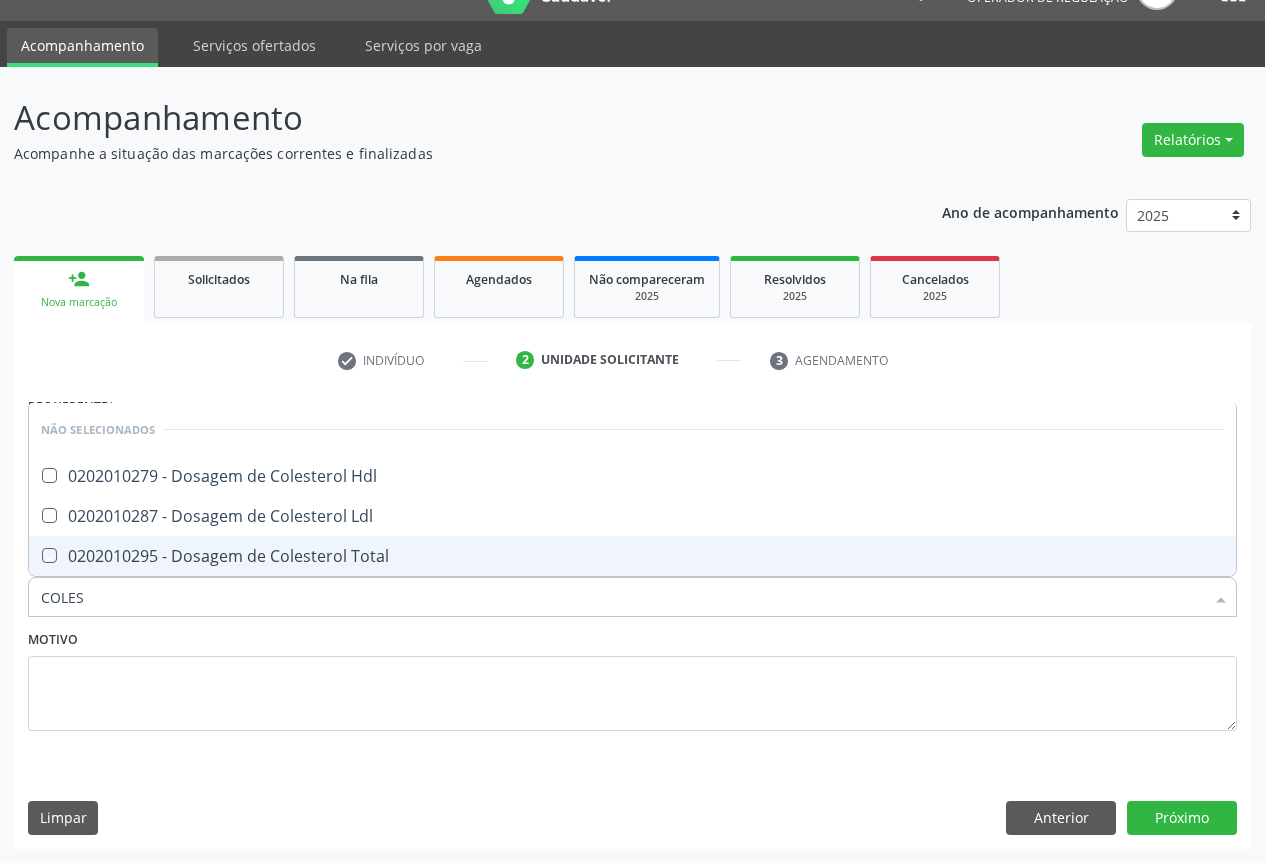 checkbox on "true" 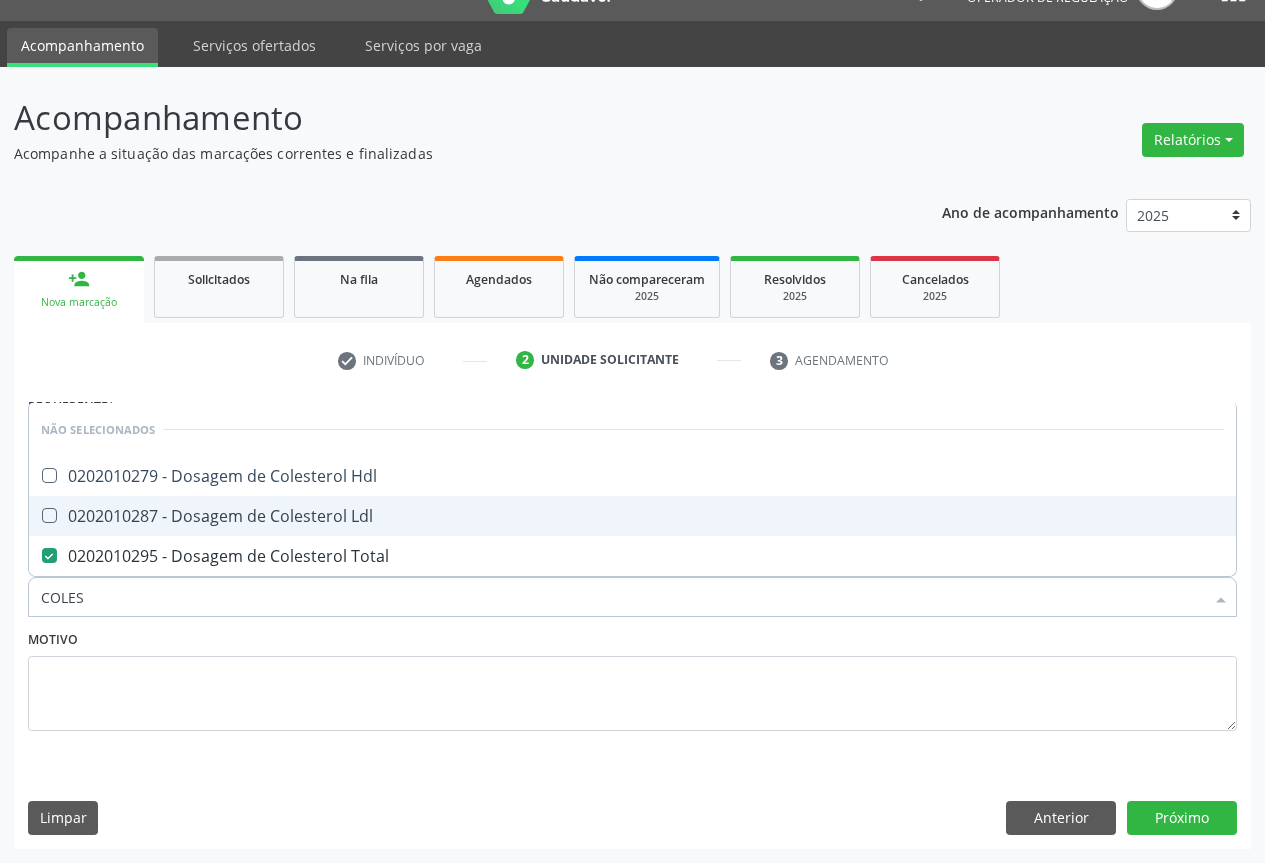 drag, startPoint x: 242, startPoint y: 531, endPoint x: 242, endPoint y: 489, distance: 42 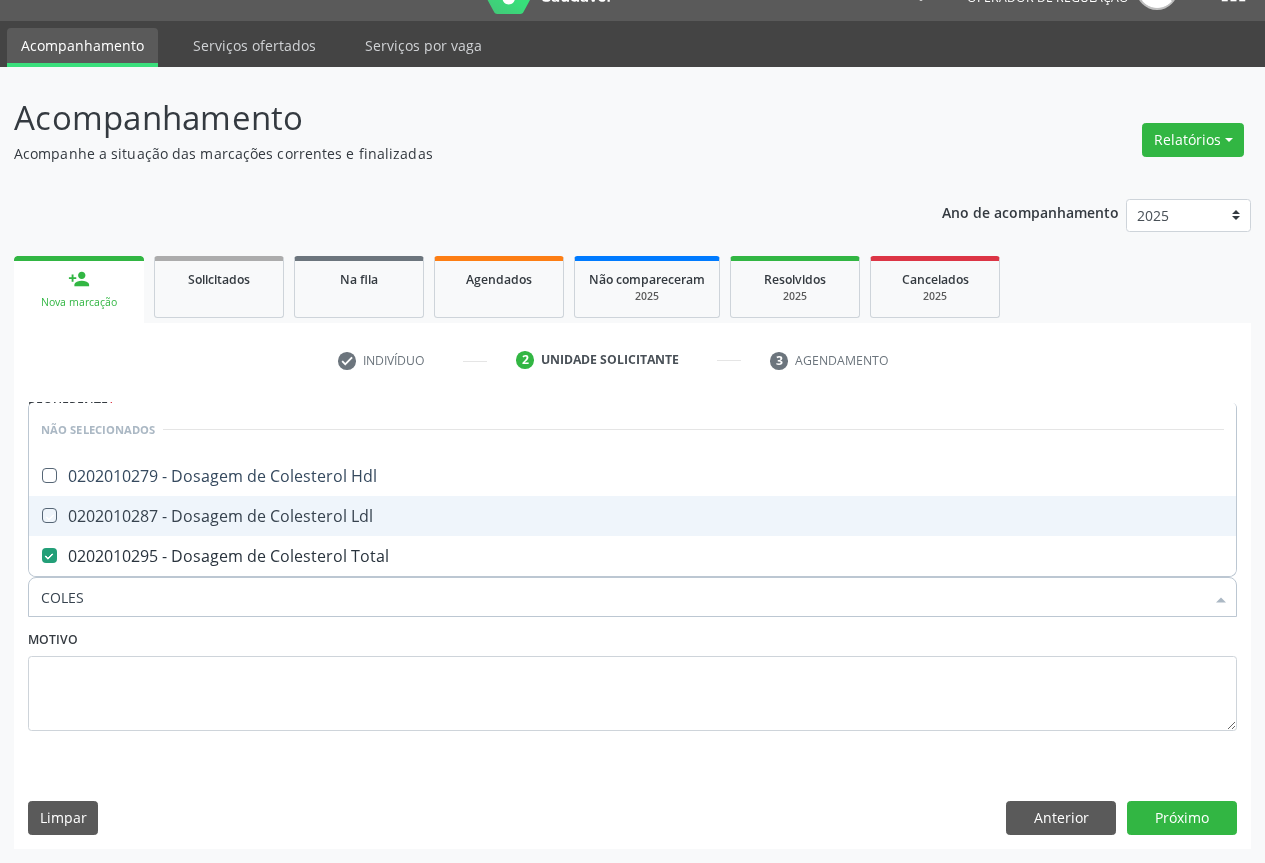 checkbox on "true" 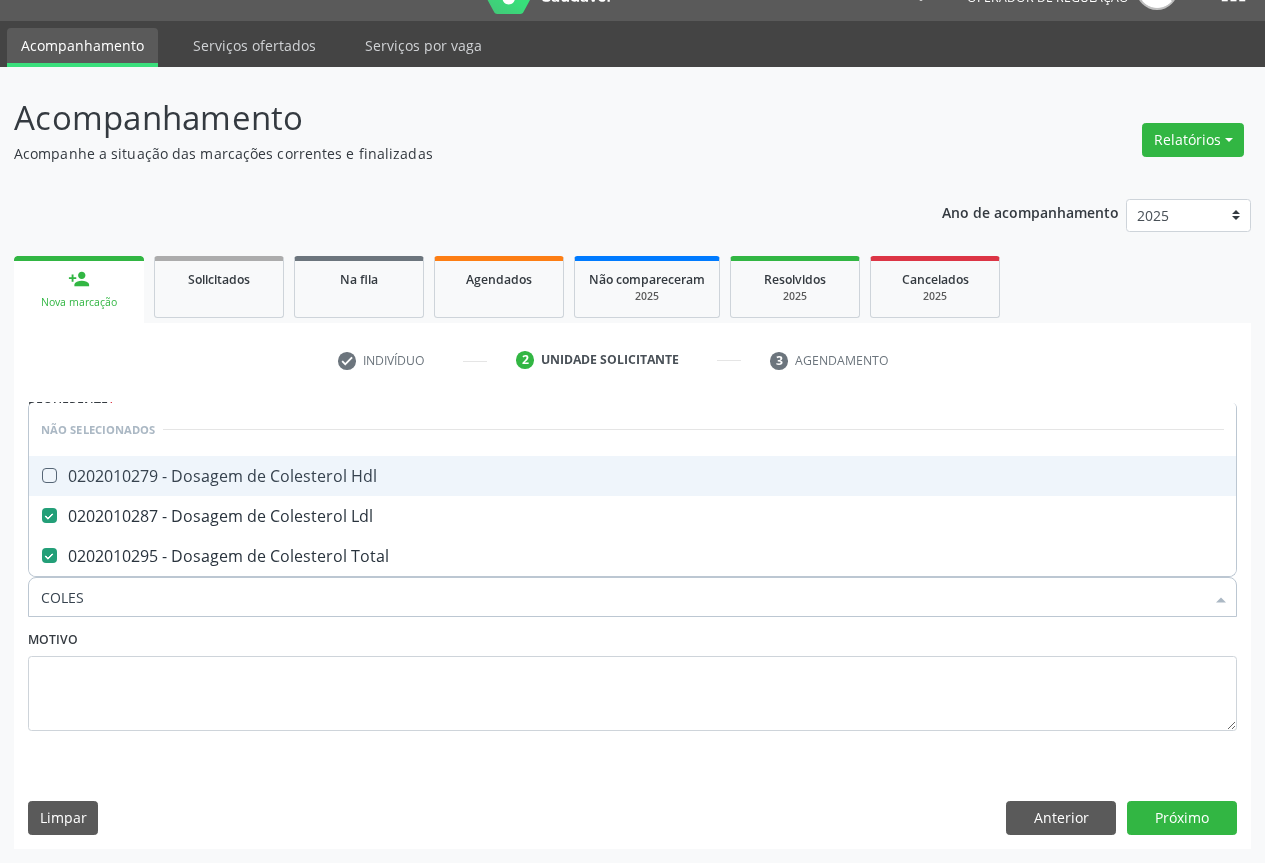 click on "0202010279 - Dosagem de Colesterol Hdl" at bounding box center [632, 476] 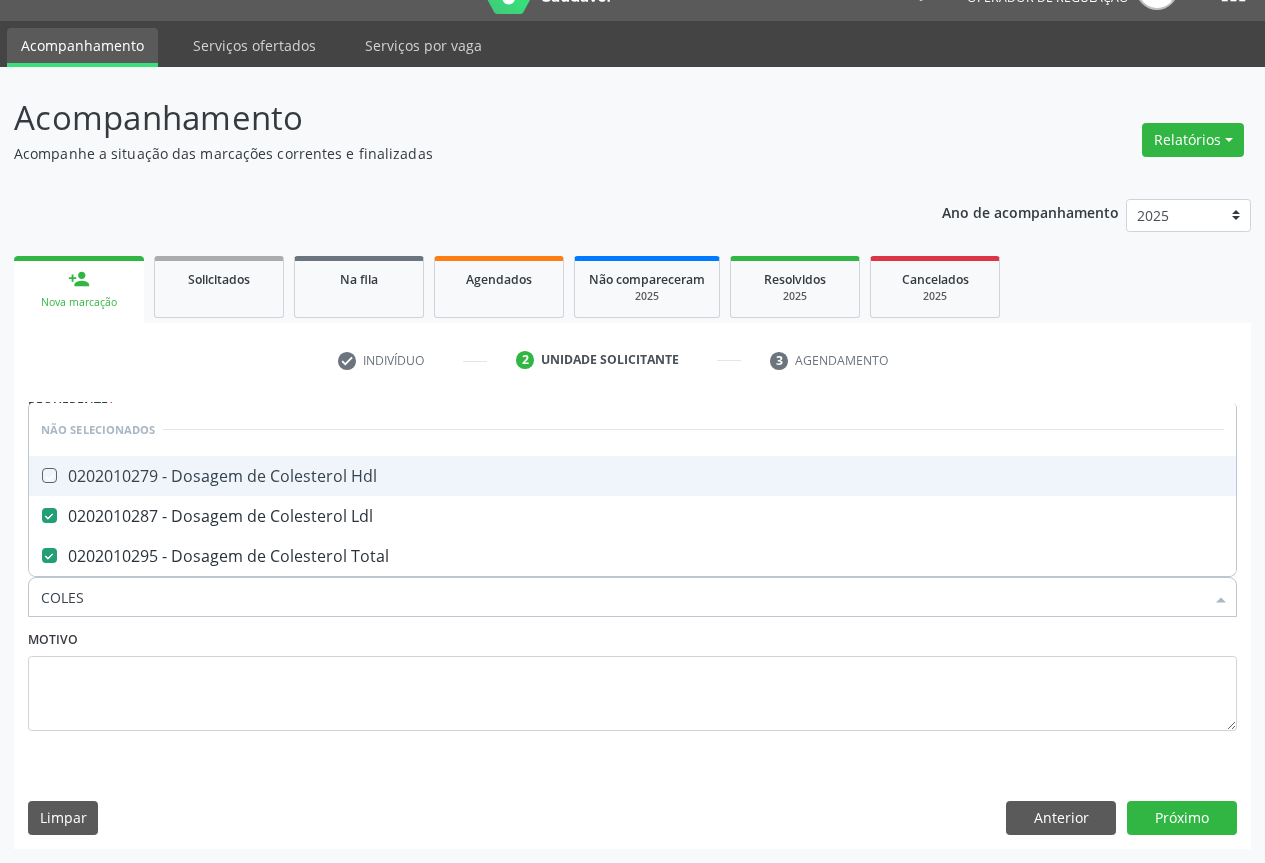 checkbox on "true" 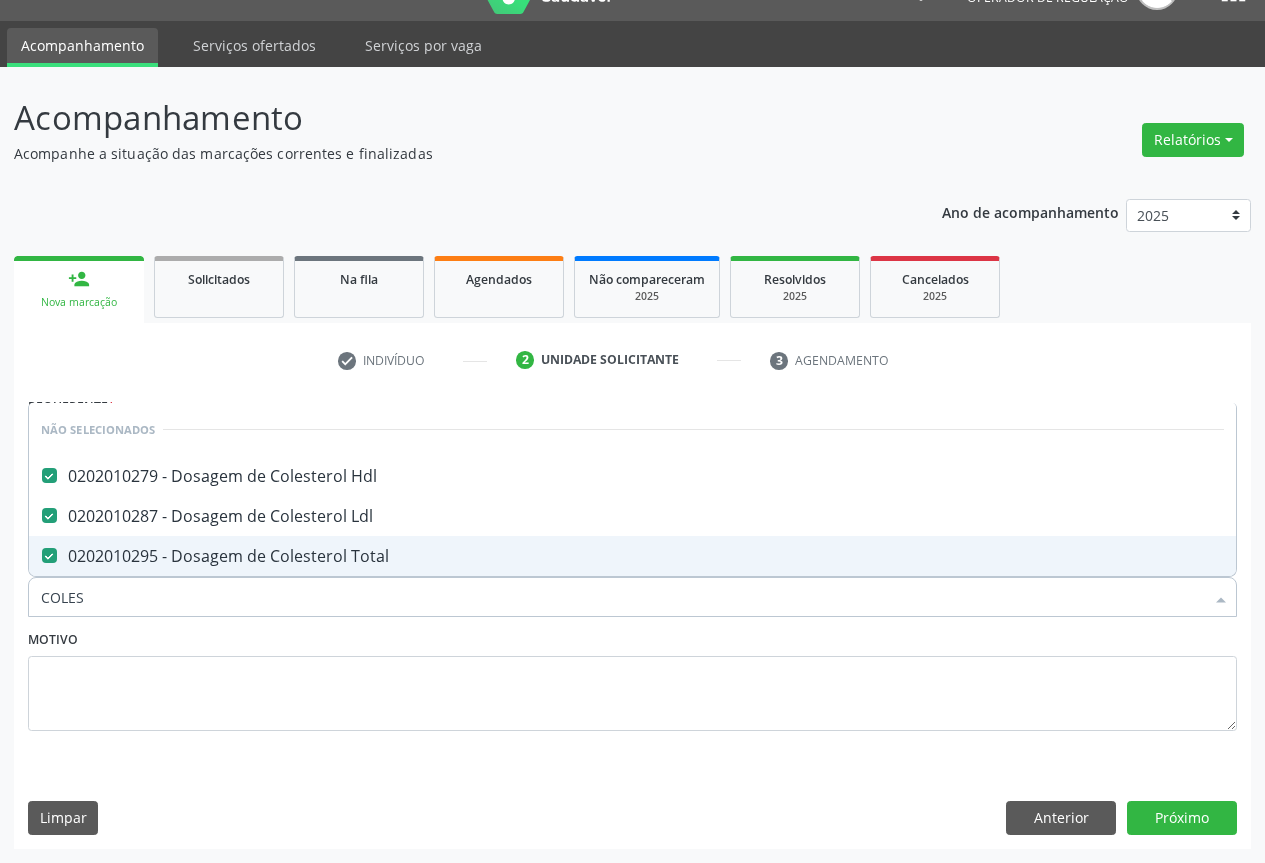 type on "COLES" 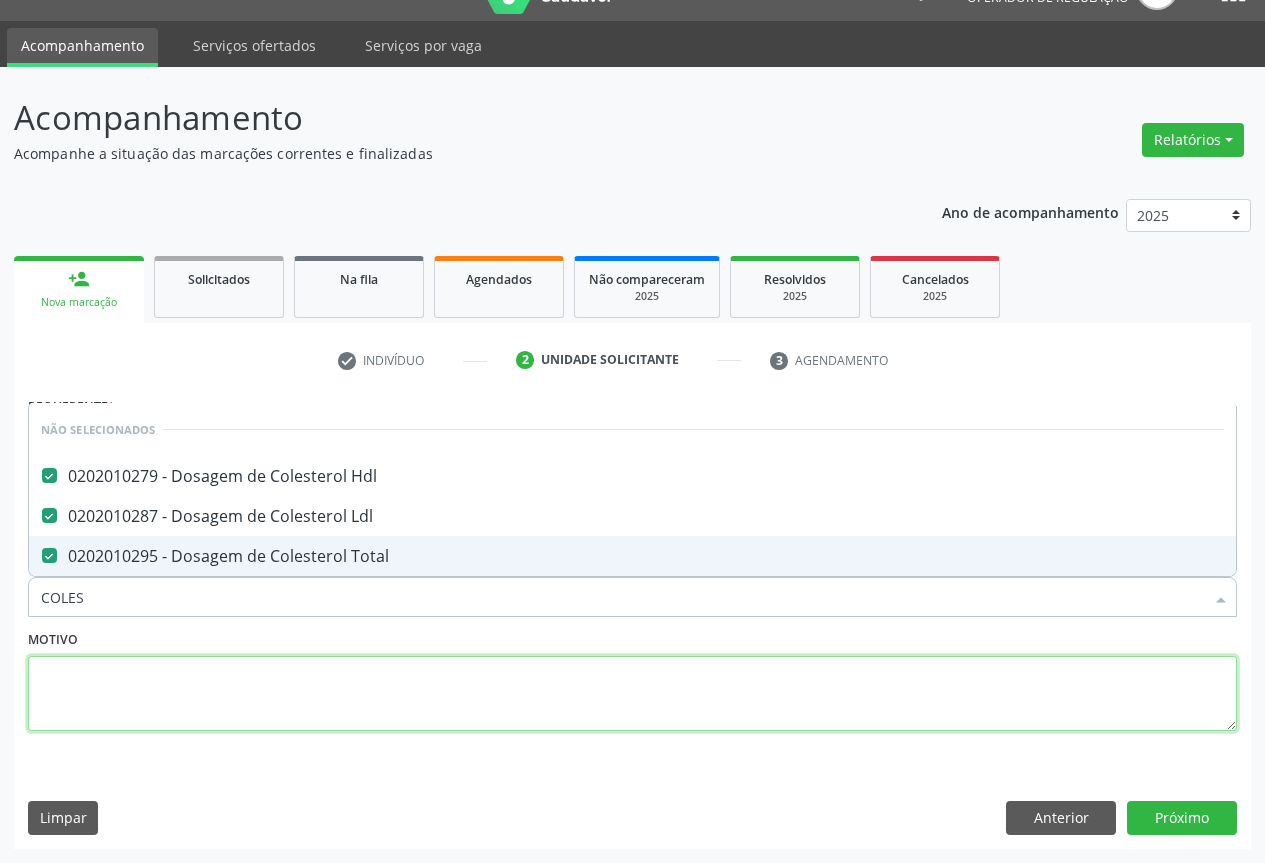 click at bounding box center (632, 694) 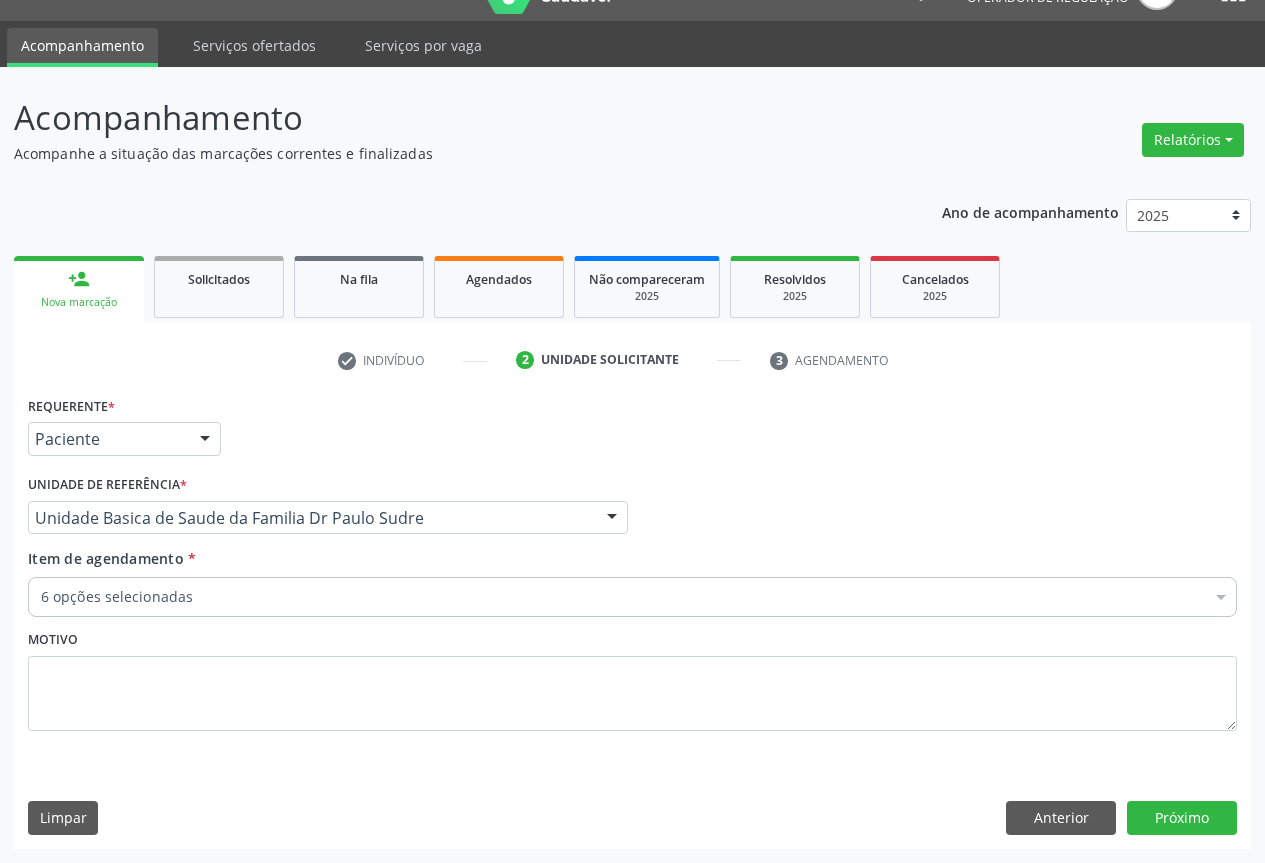 drag, startPoint x: 243, startPoint y: 659, endPoint x: 184, endPoint y: 602, distance: 82.036575 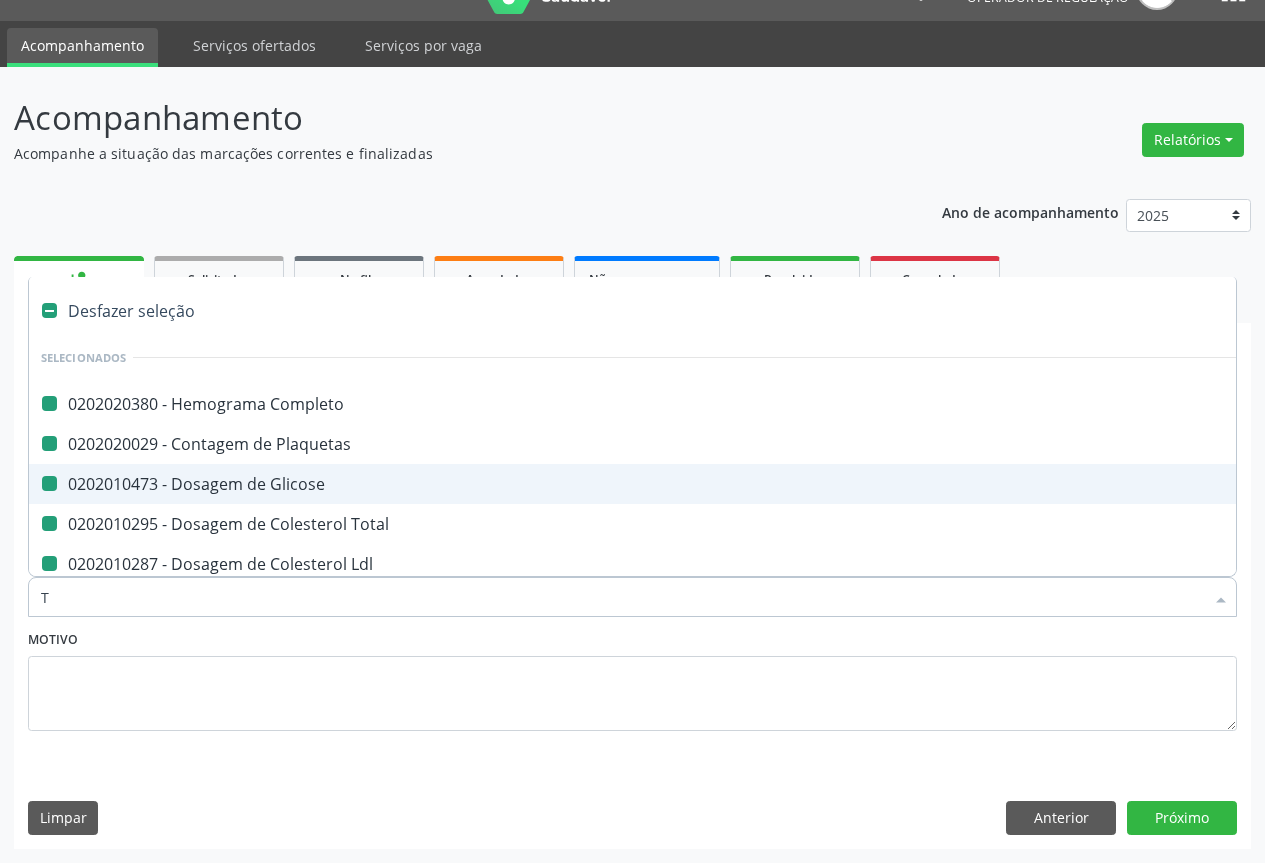 type on "TR" 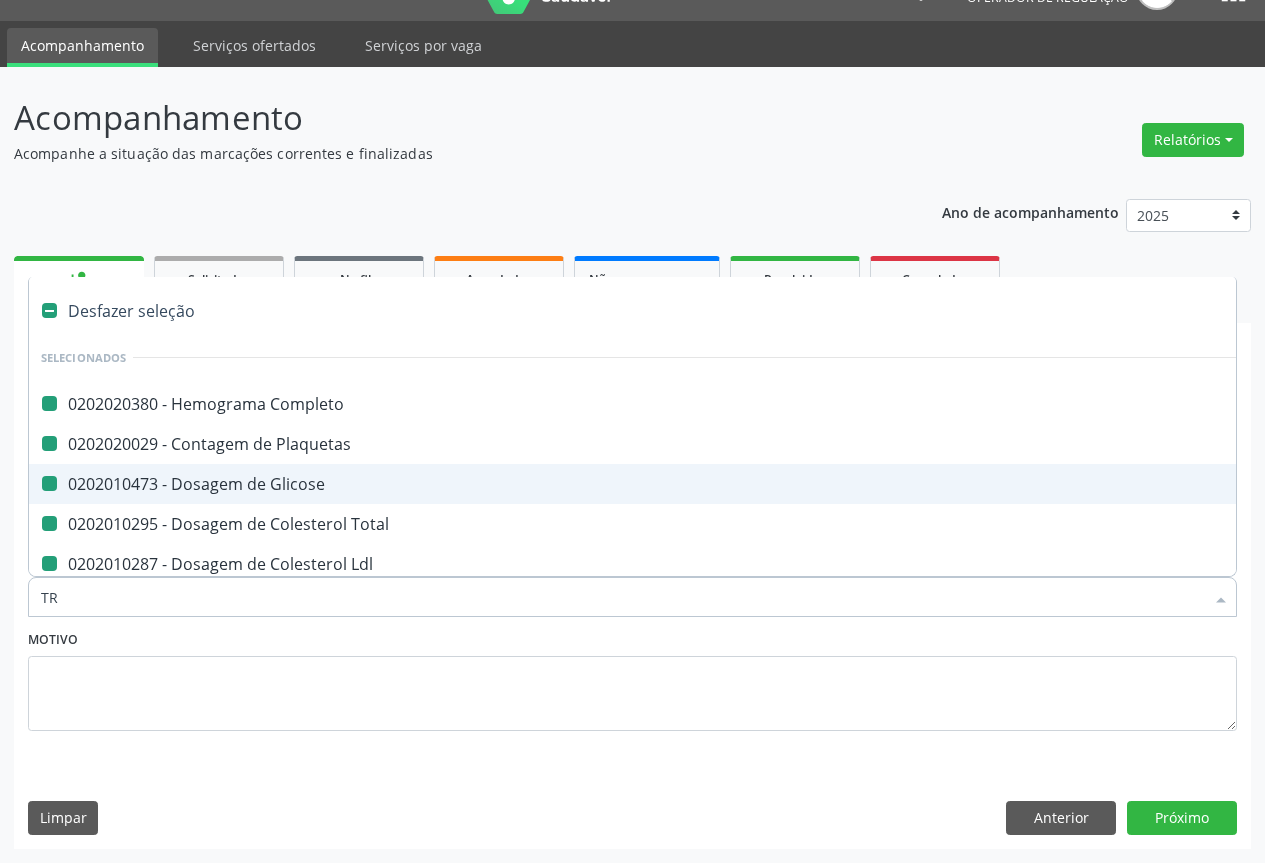 checkbox on "false" 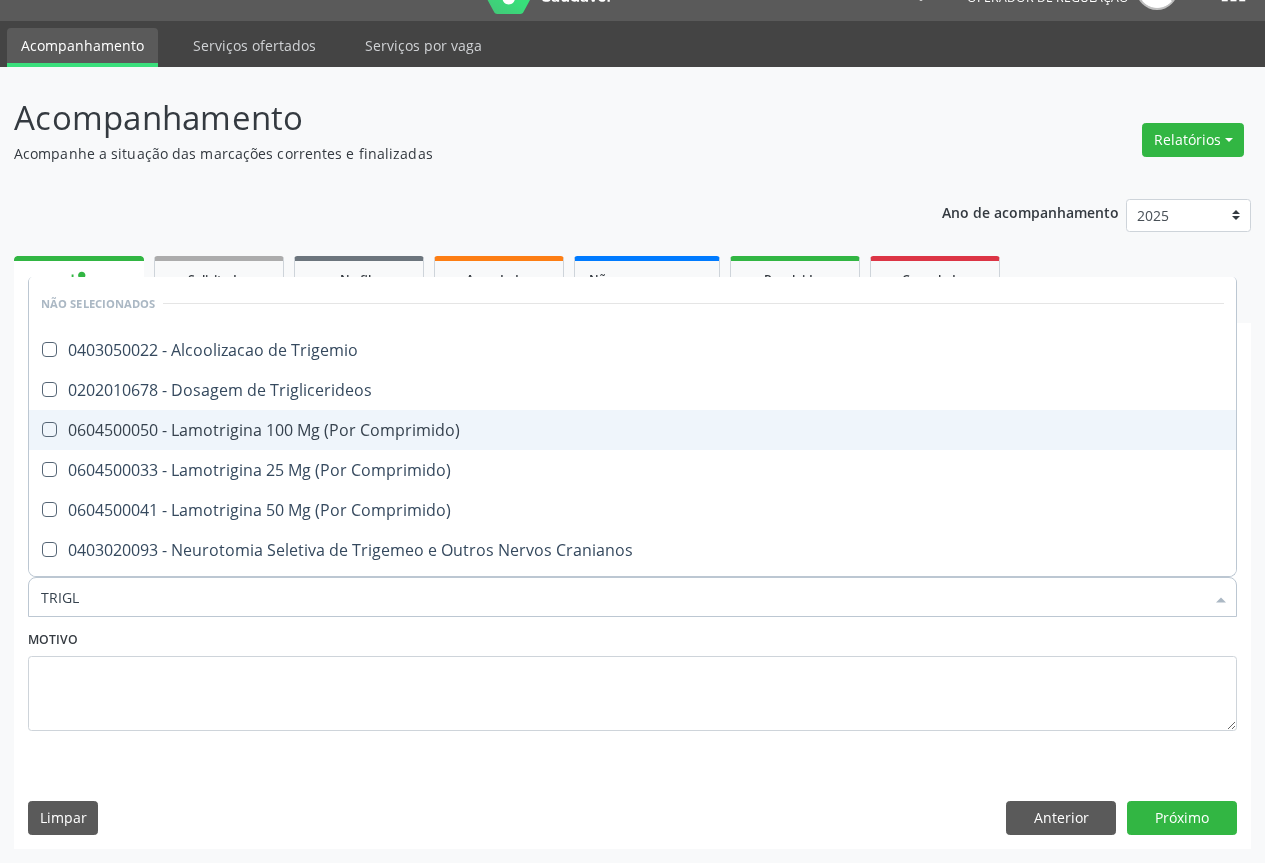 type on "TRIGLI" 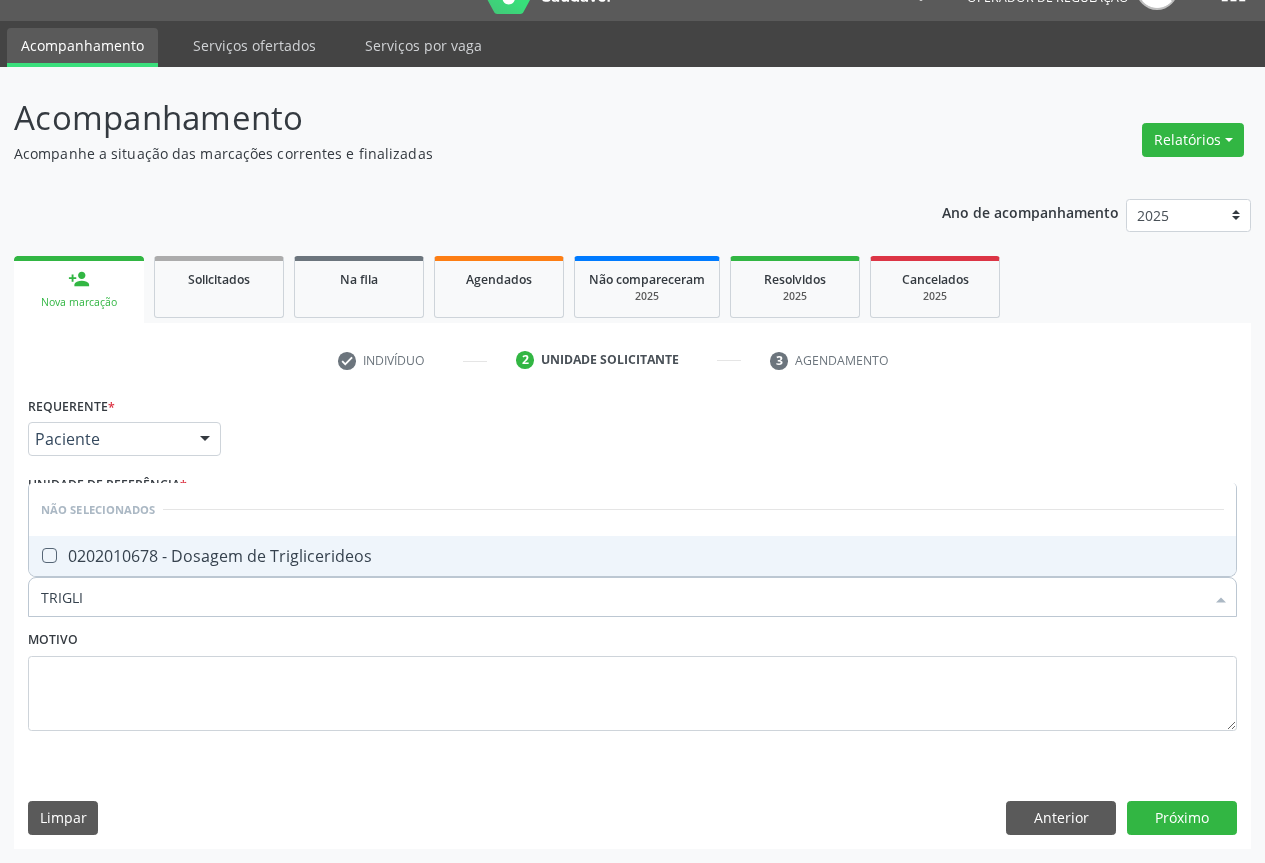click on "0202010678 - Dosagem de Triglicerideos" at bounding box center (632, 556) 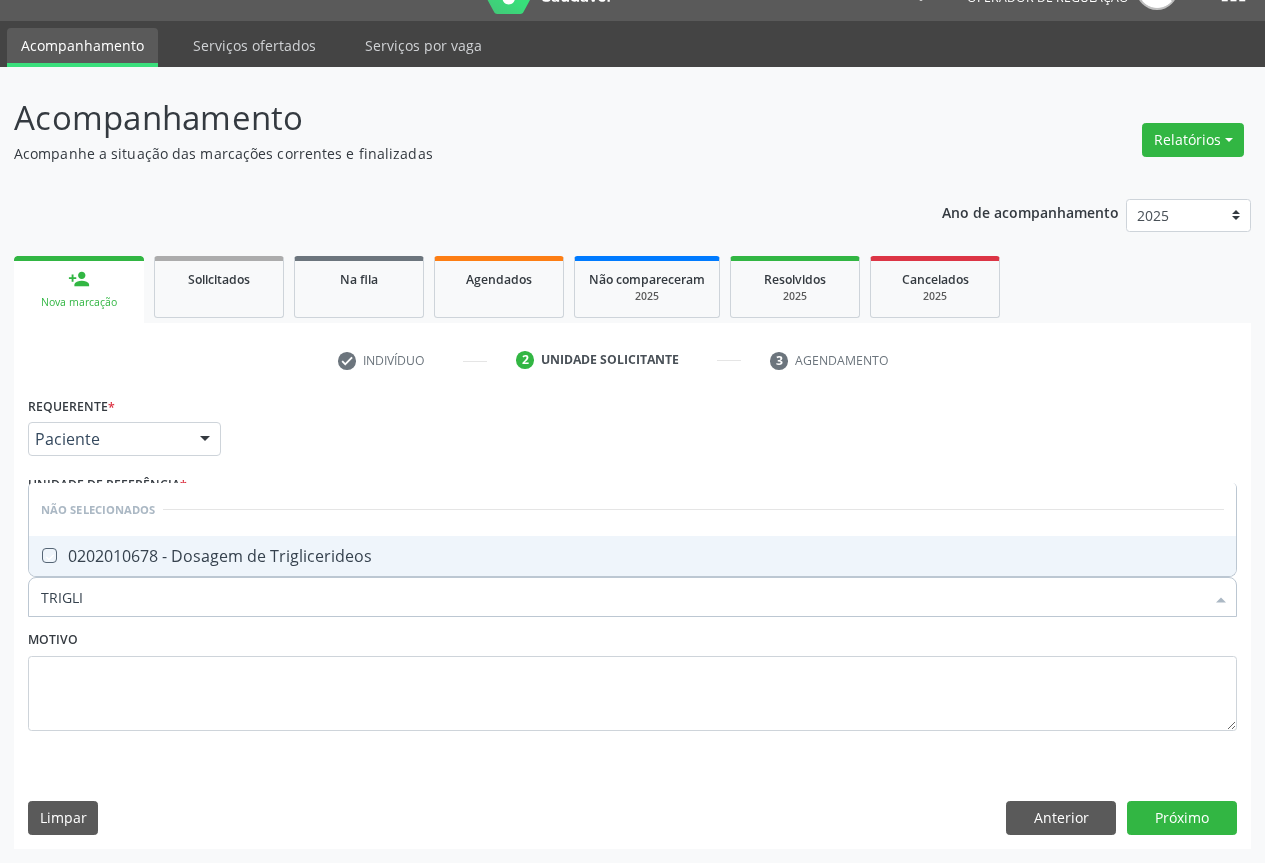 checkbox on "true" 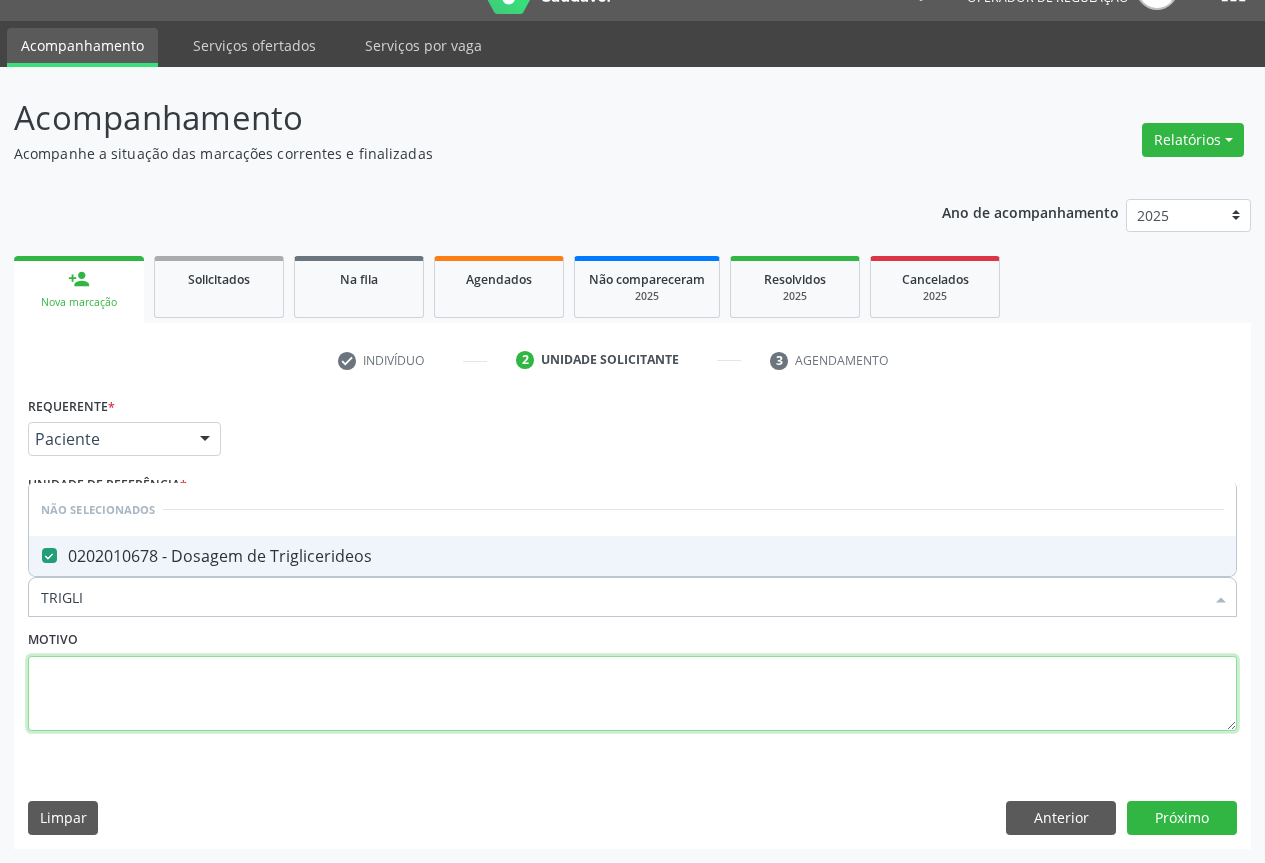 click at bounding box center [632, 694] 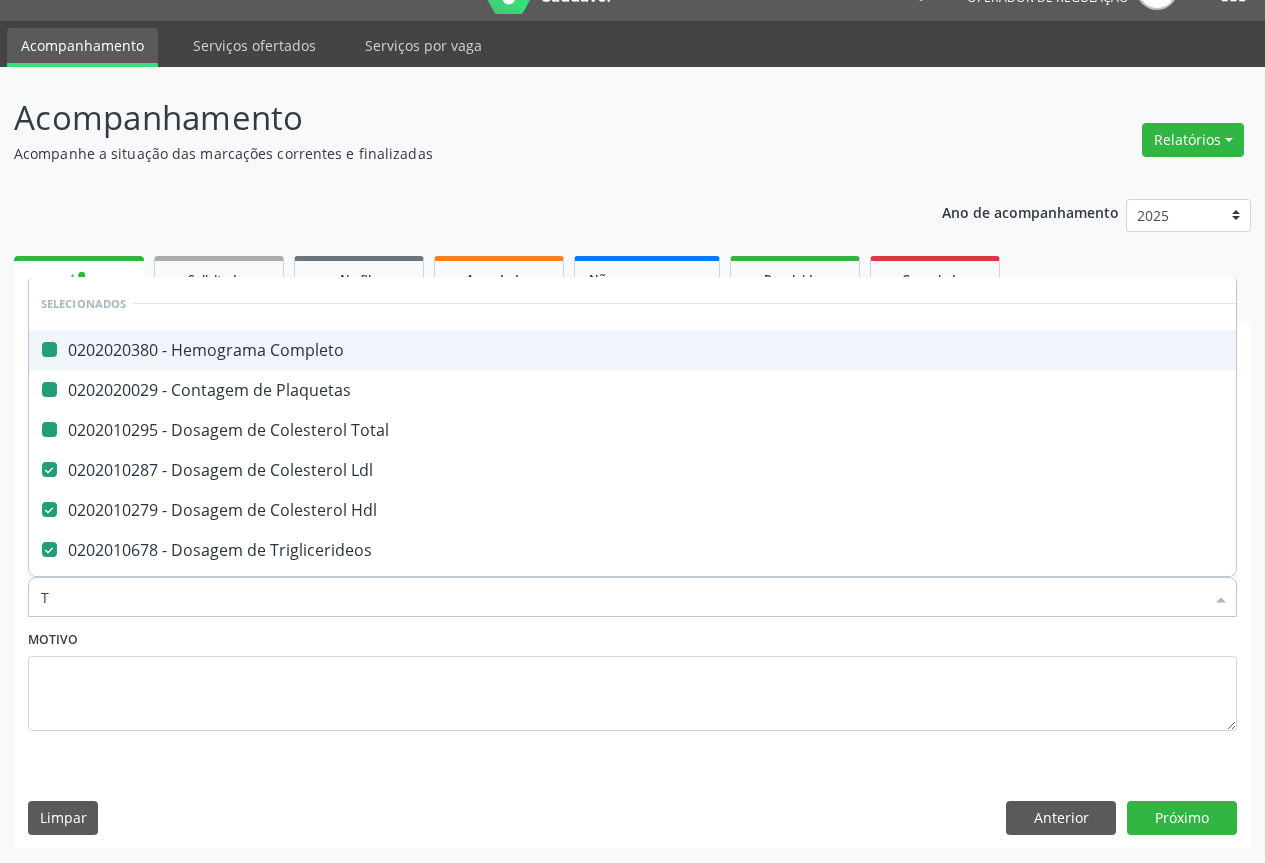 type on "TG" 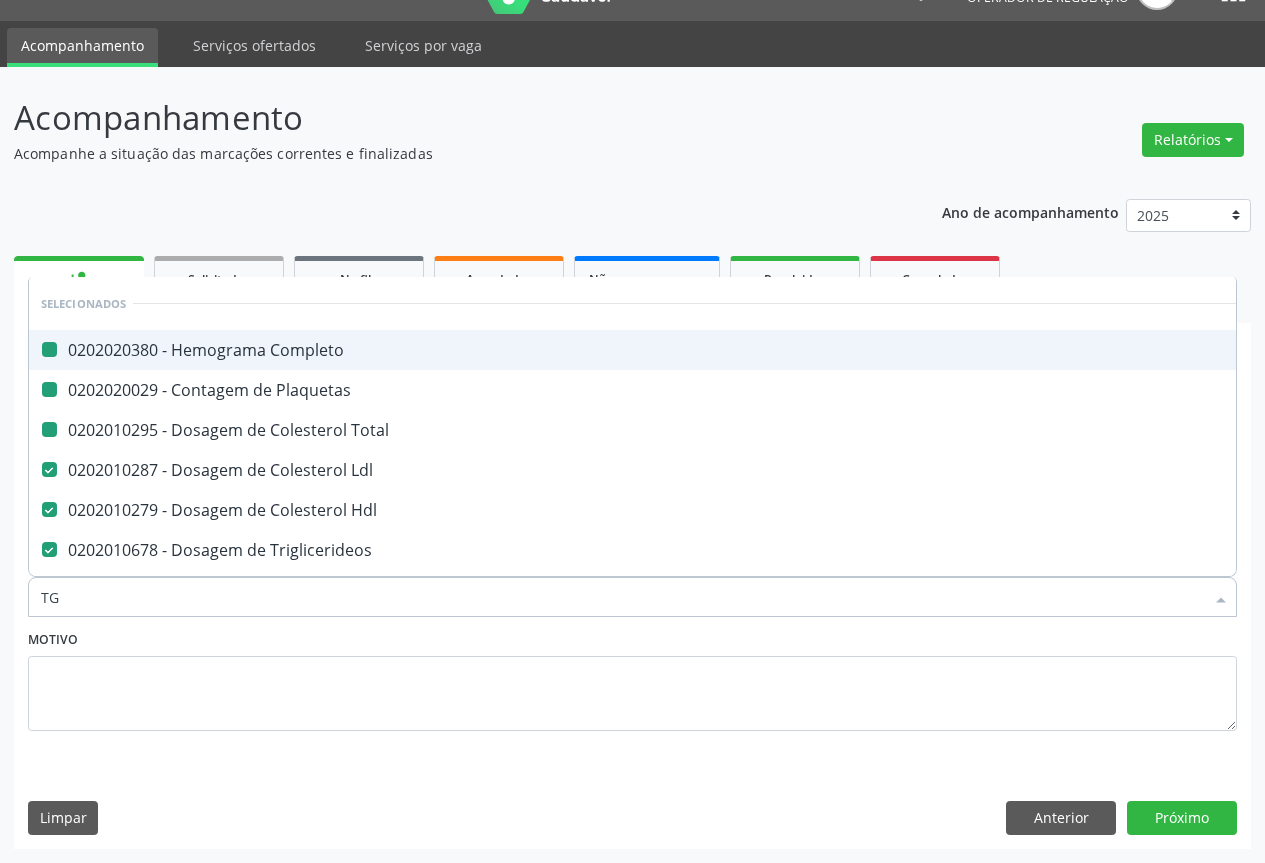 checkbox on "false" 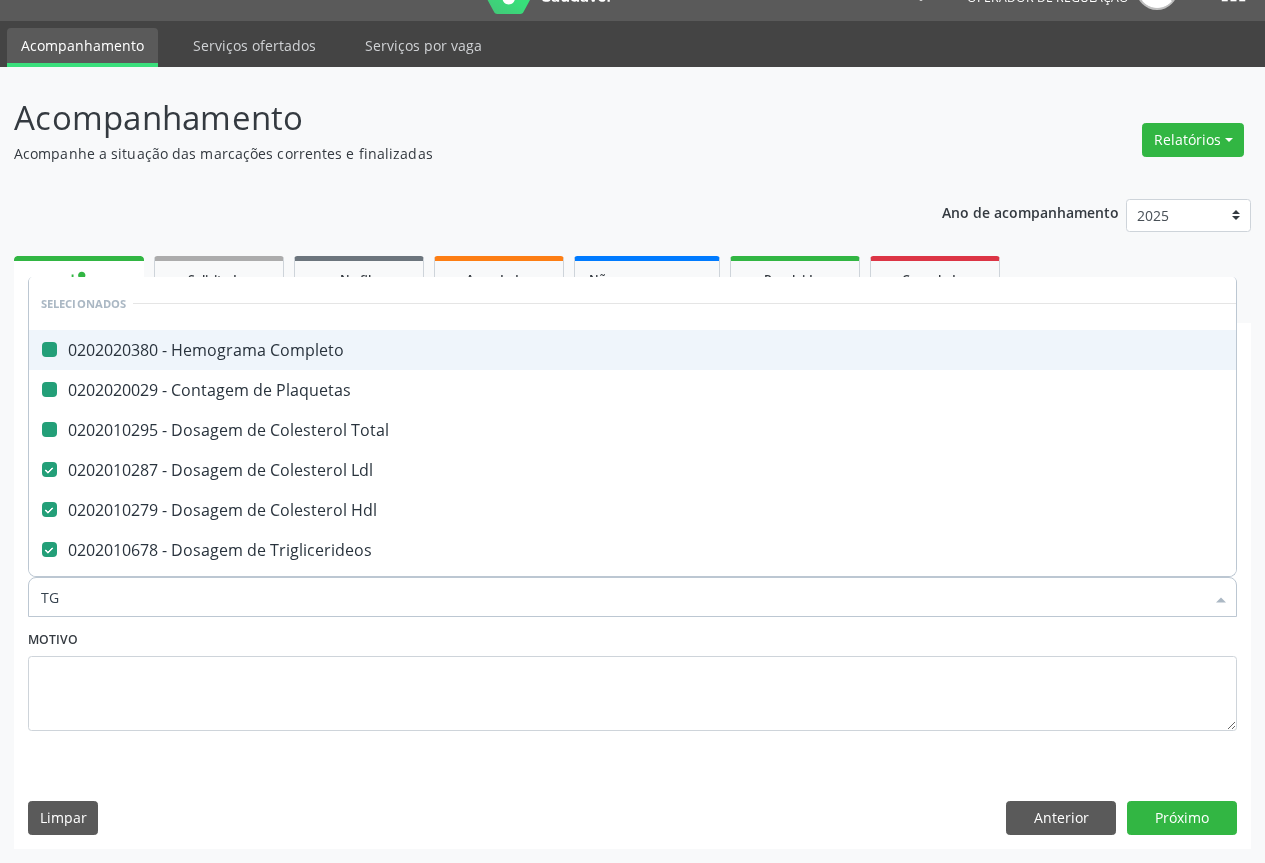 checkbox on "false" 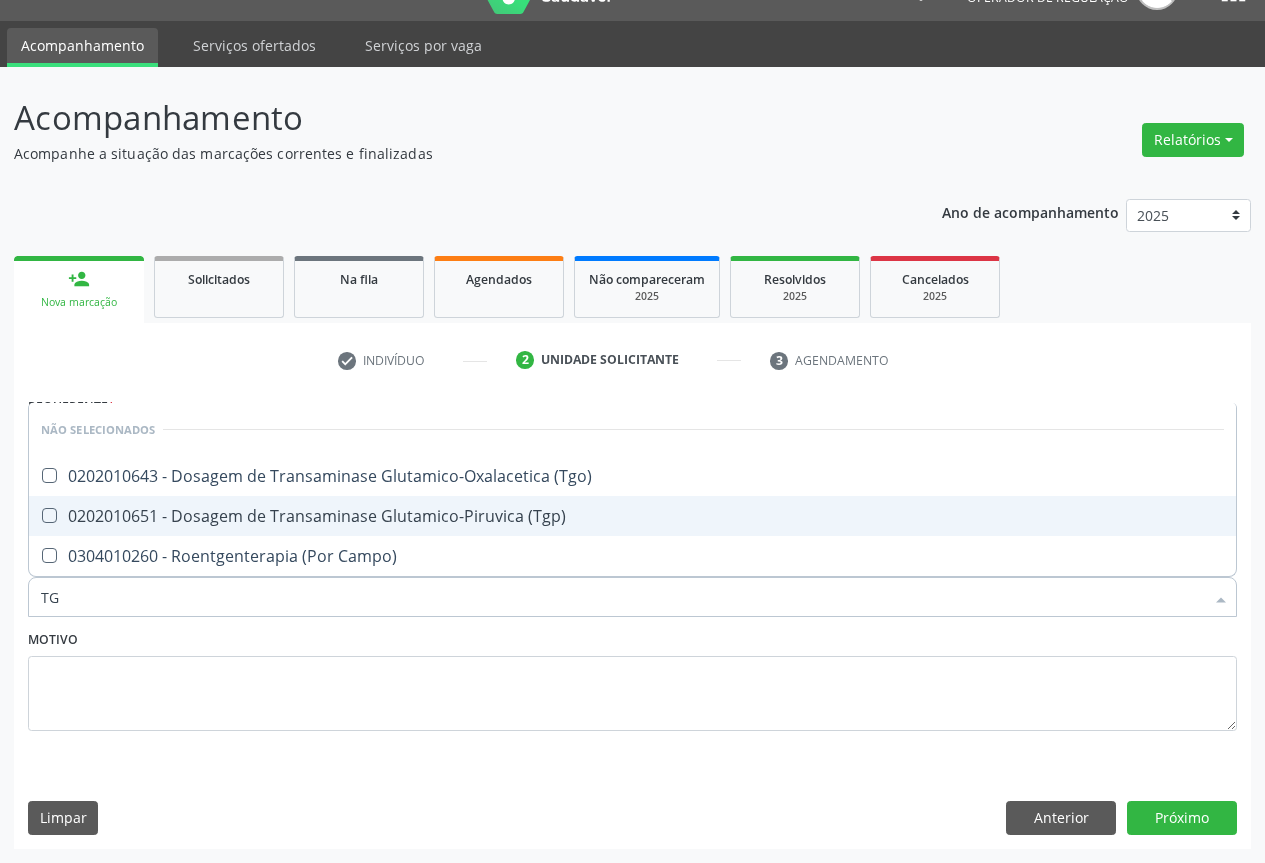 click on "0202010651 - Dosagem de Transaminase Glutamico-Piruvica (Tgp)" at bounding box center [632, 516] 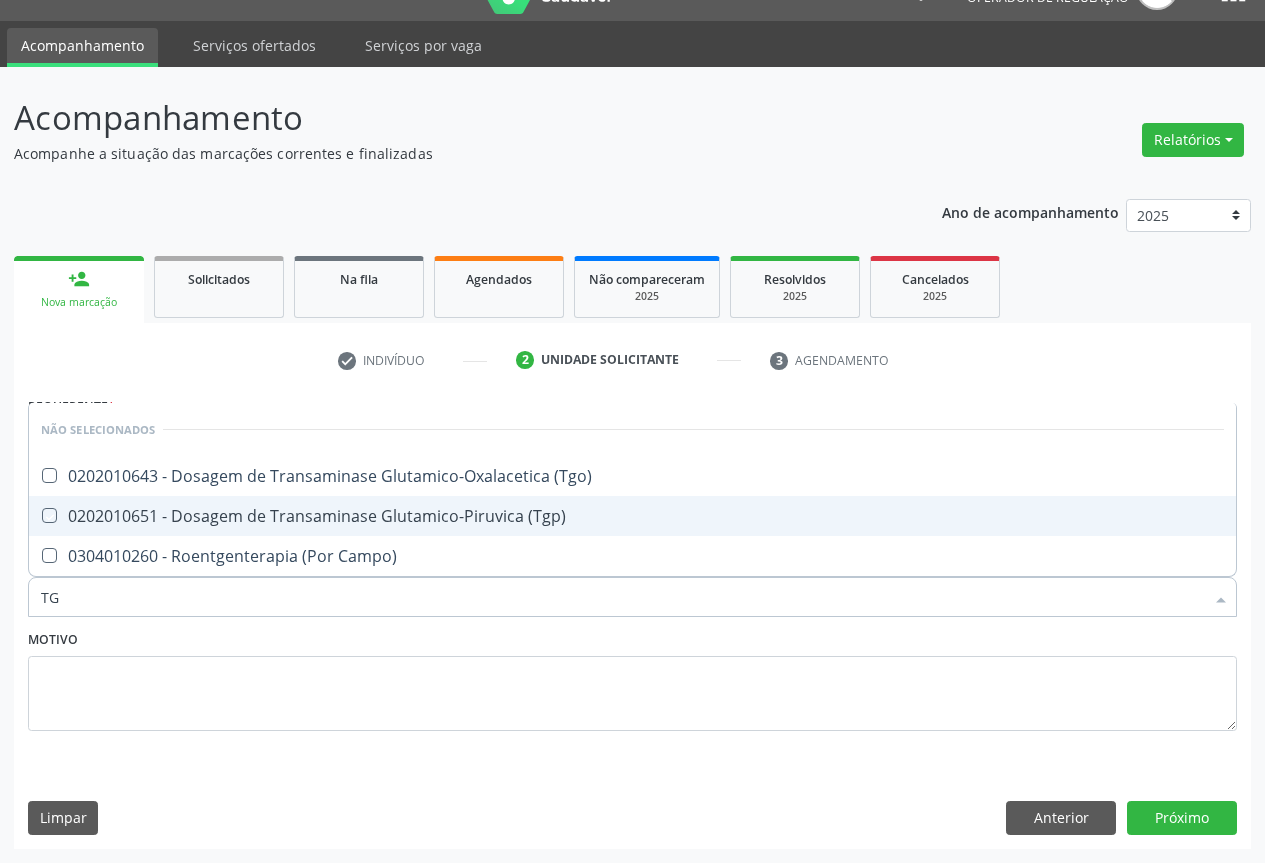 checkbox on "true" 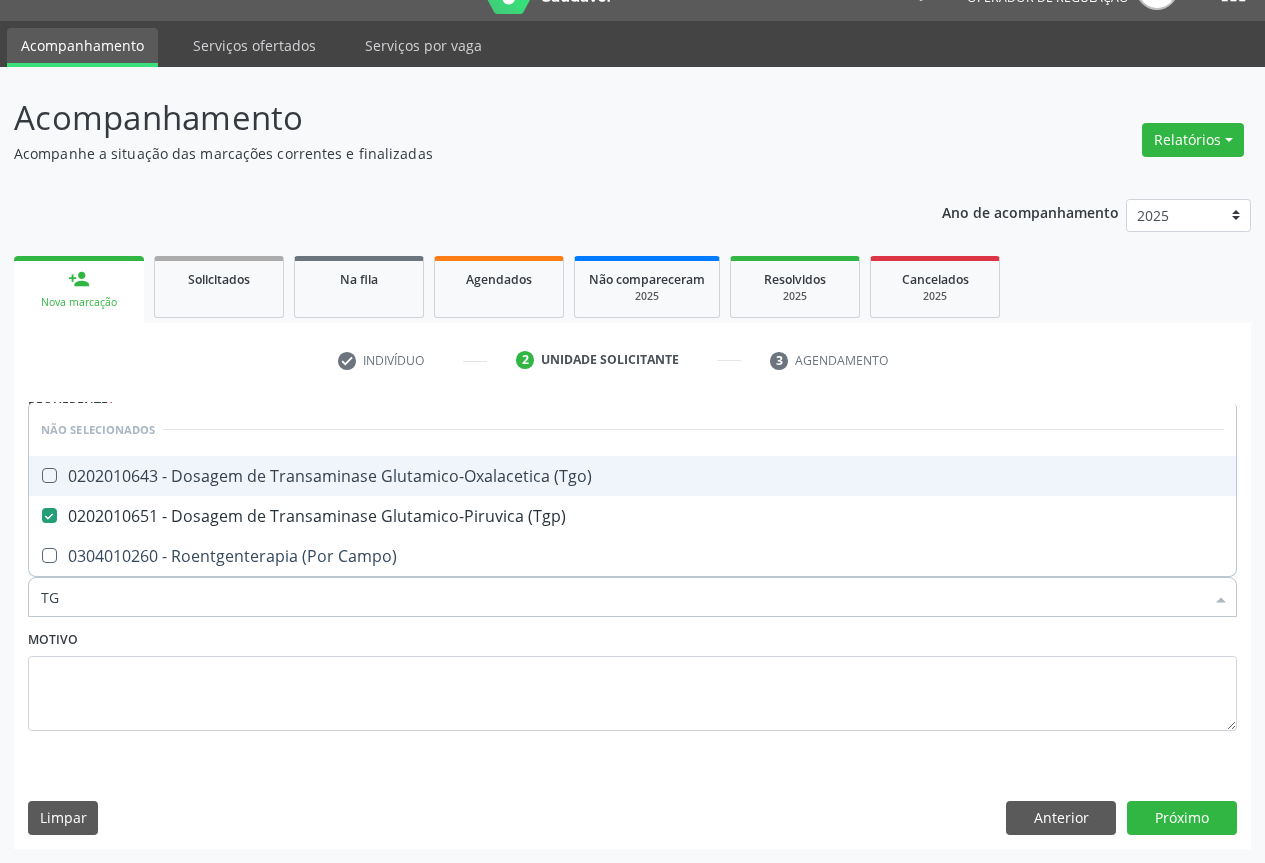 click on "0202010643 - Dosagem de Transaminase Glutamico-Oxalacetica (Tgo)" at bounding box center [632, 476] 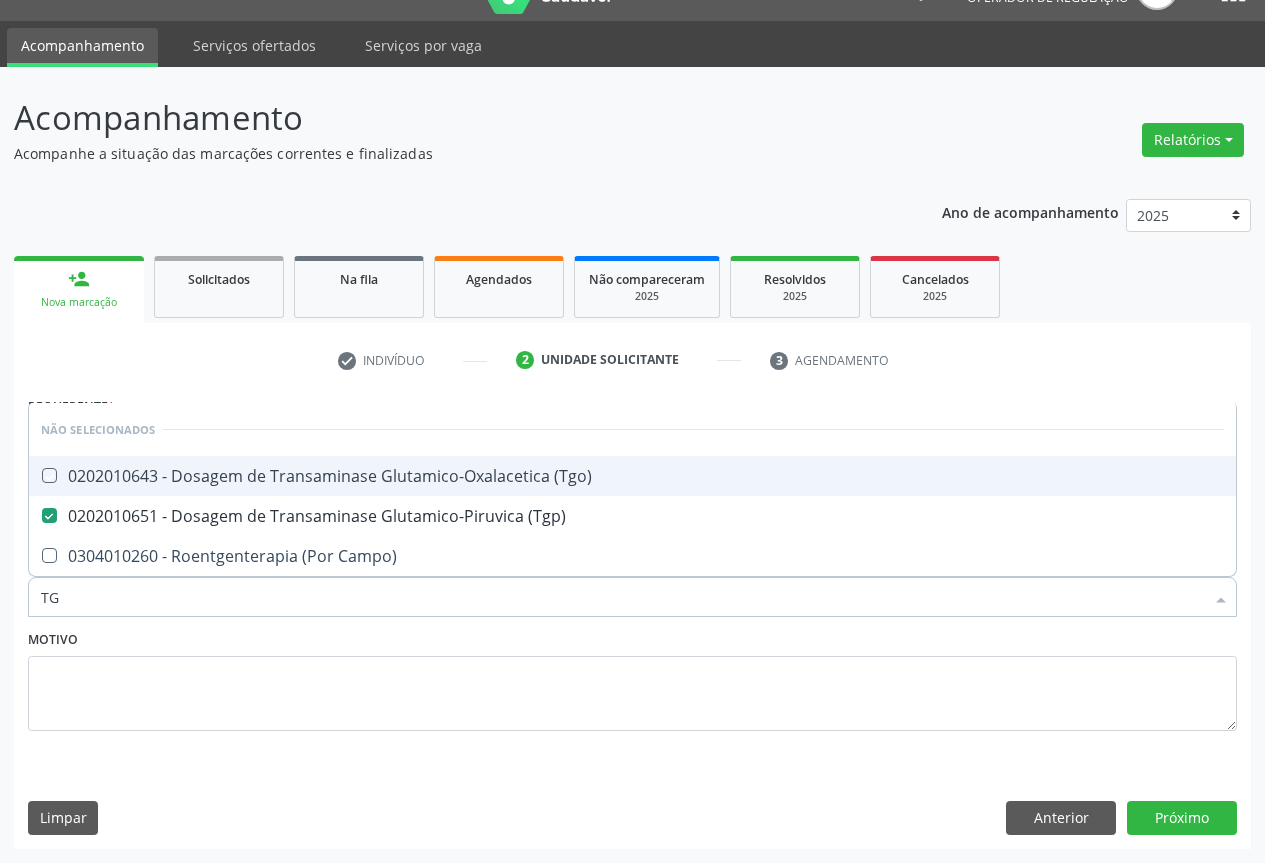 checkbox on "true" 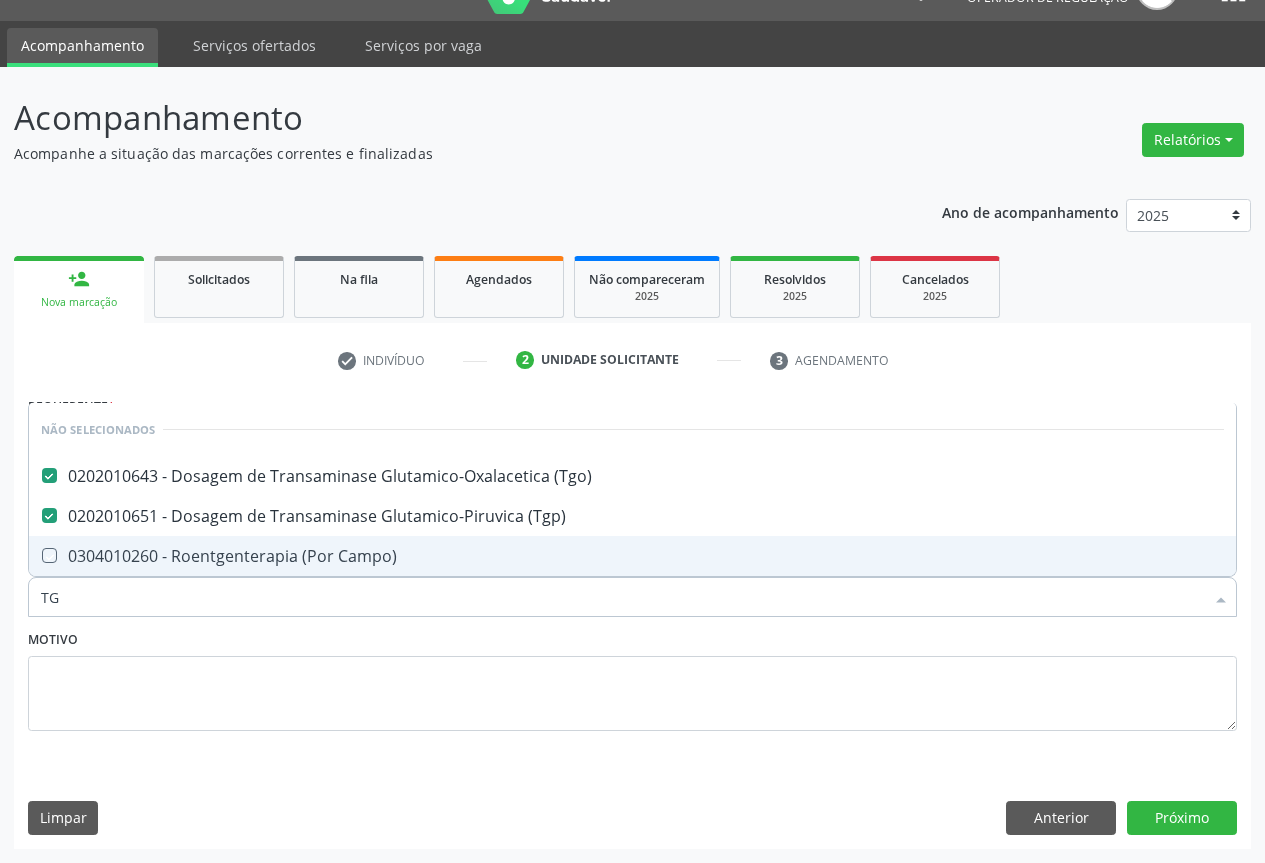 click on "Motivo" at bounding box center [632, 678] 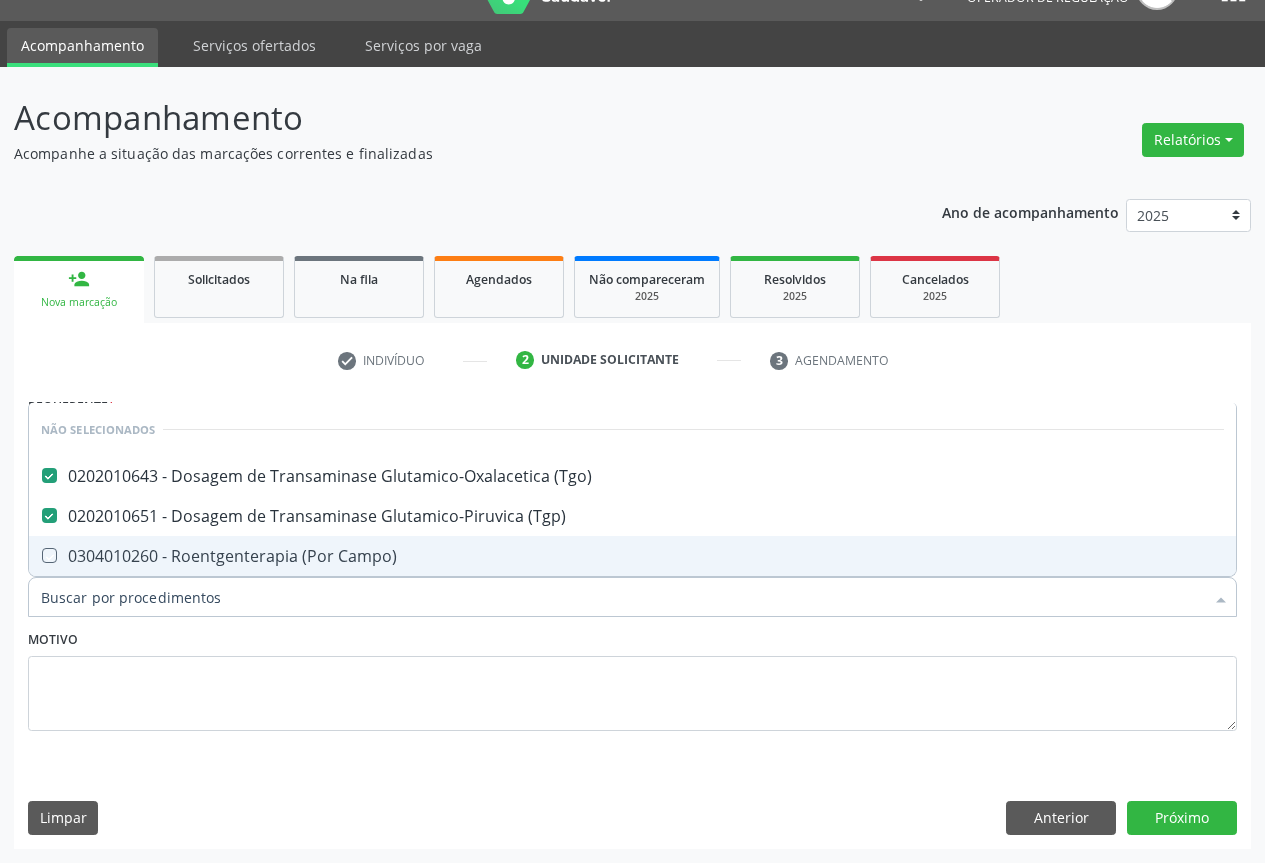checkbox on "true" 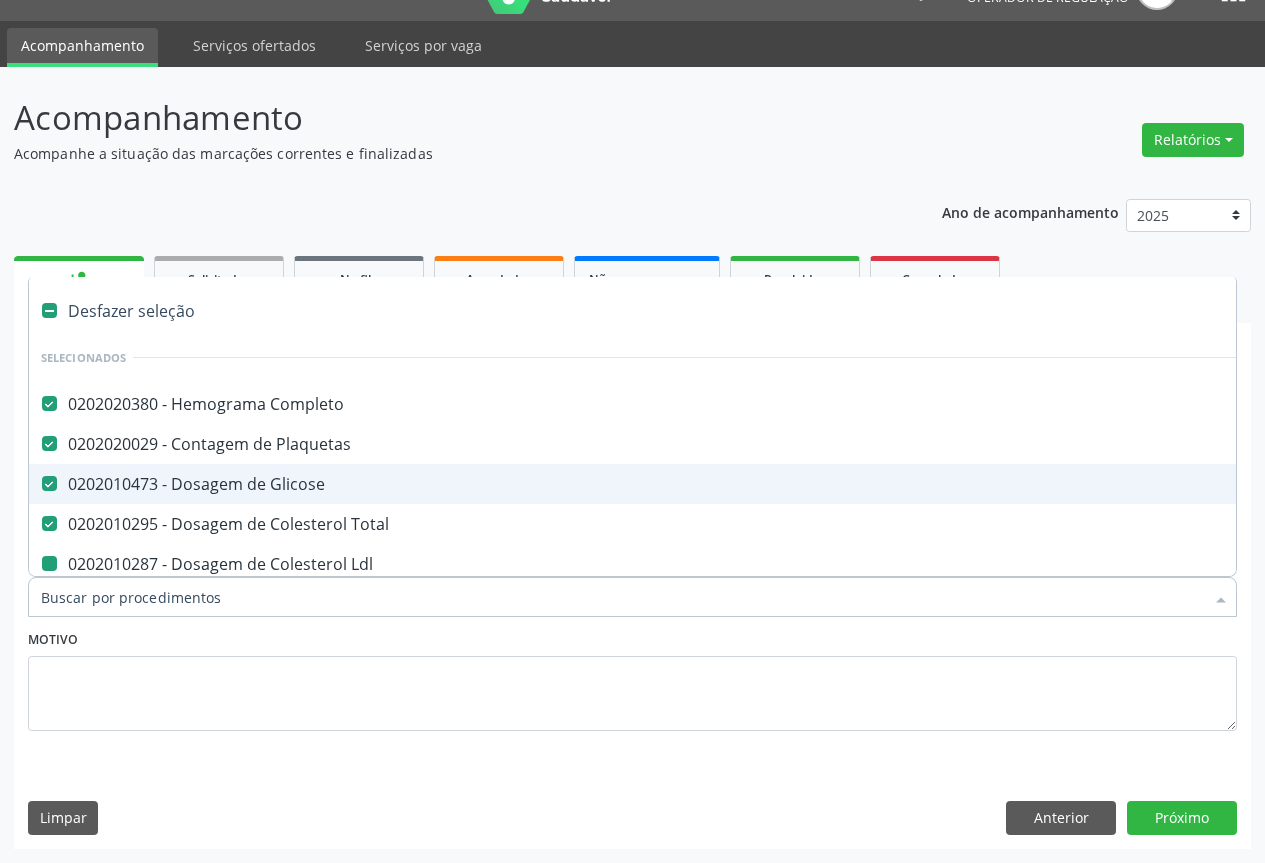 type on "U" 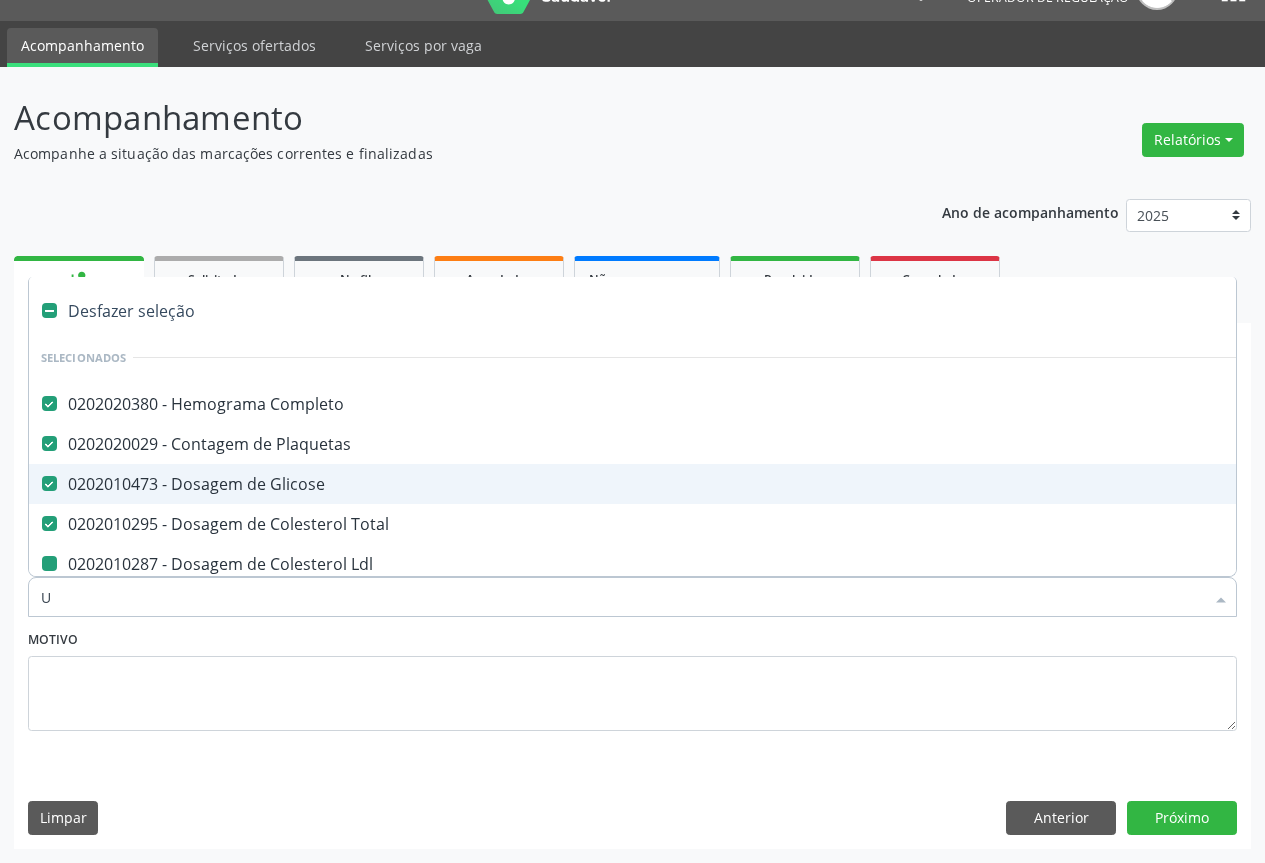 checkbox on "false" 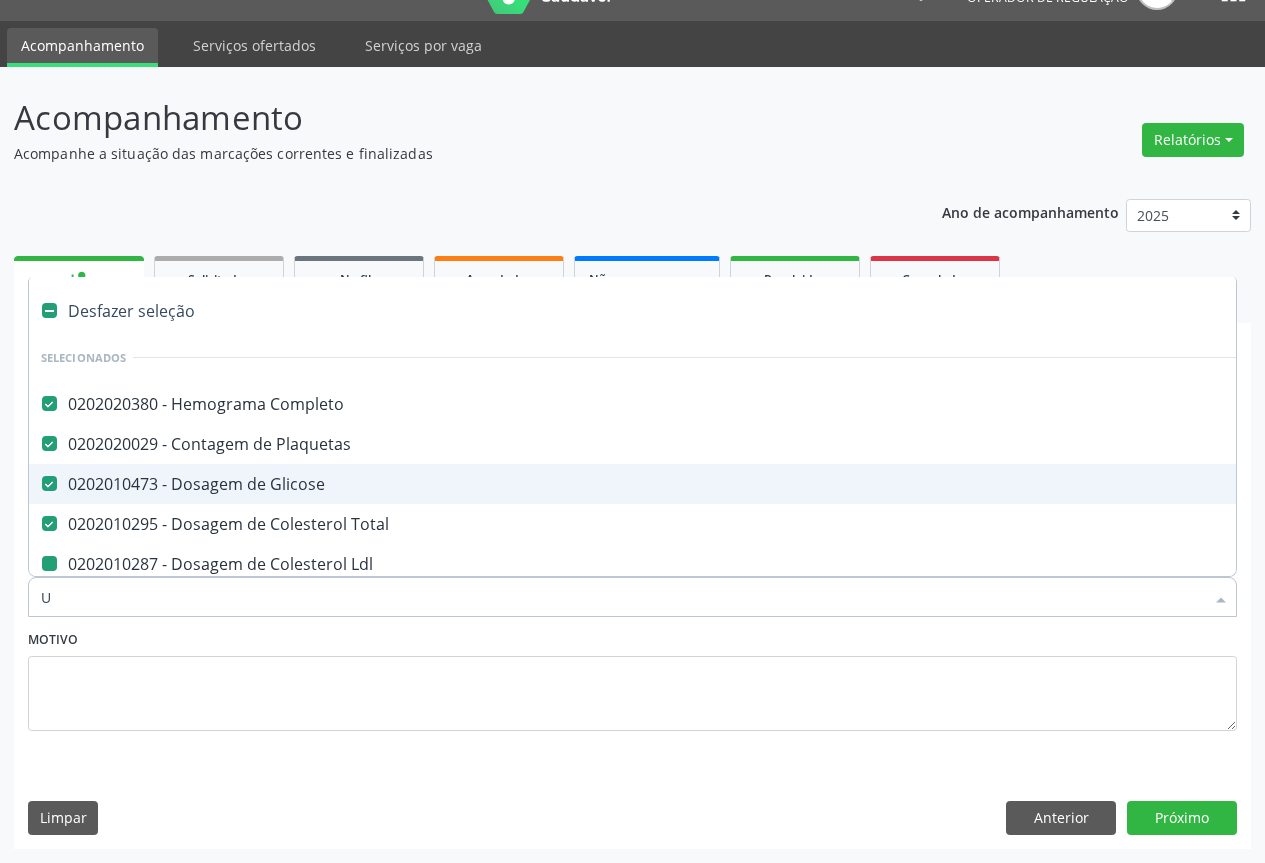 checkbox on "false" 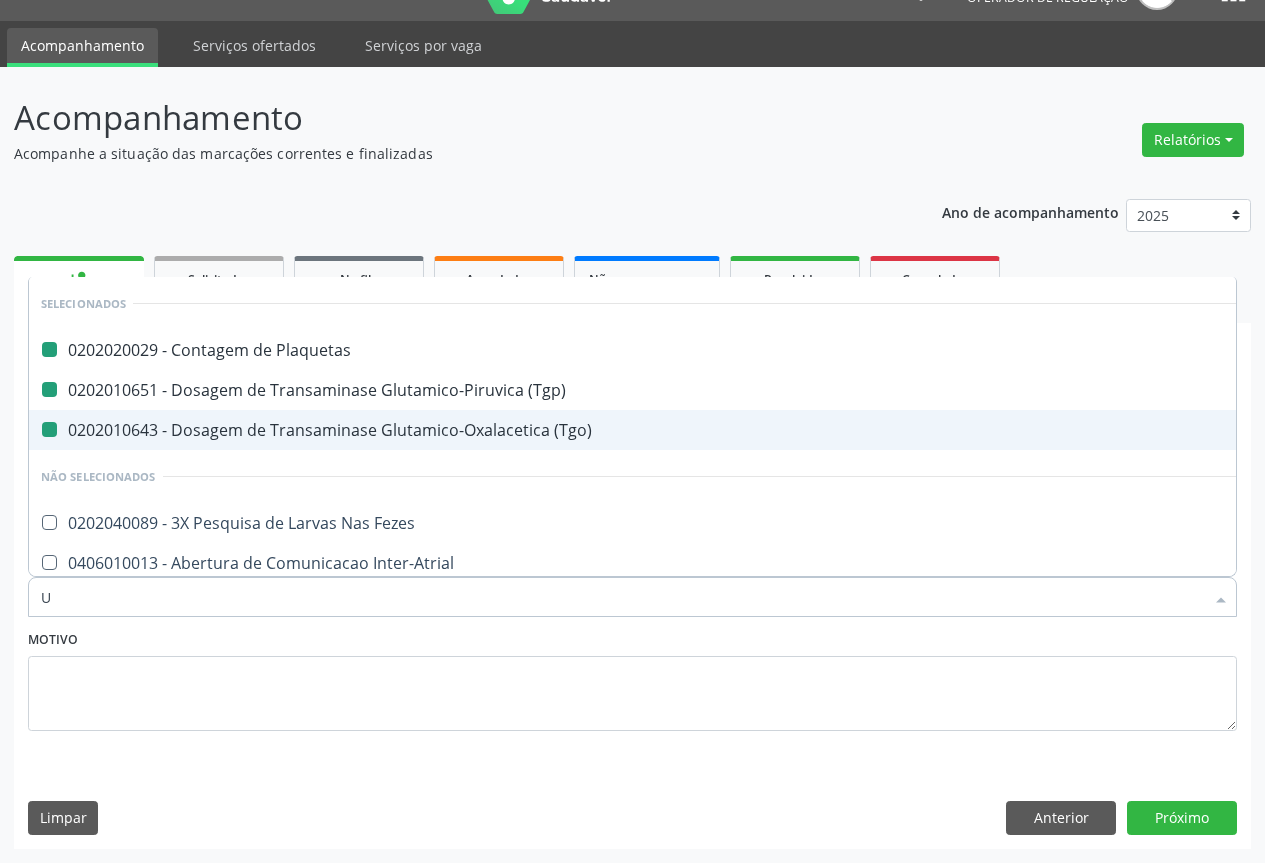 type on "UR" 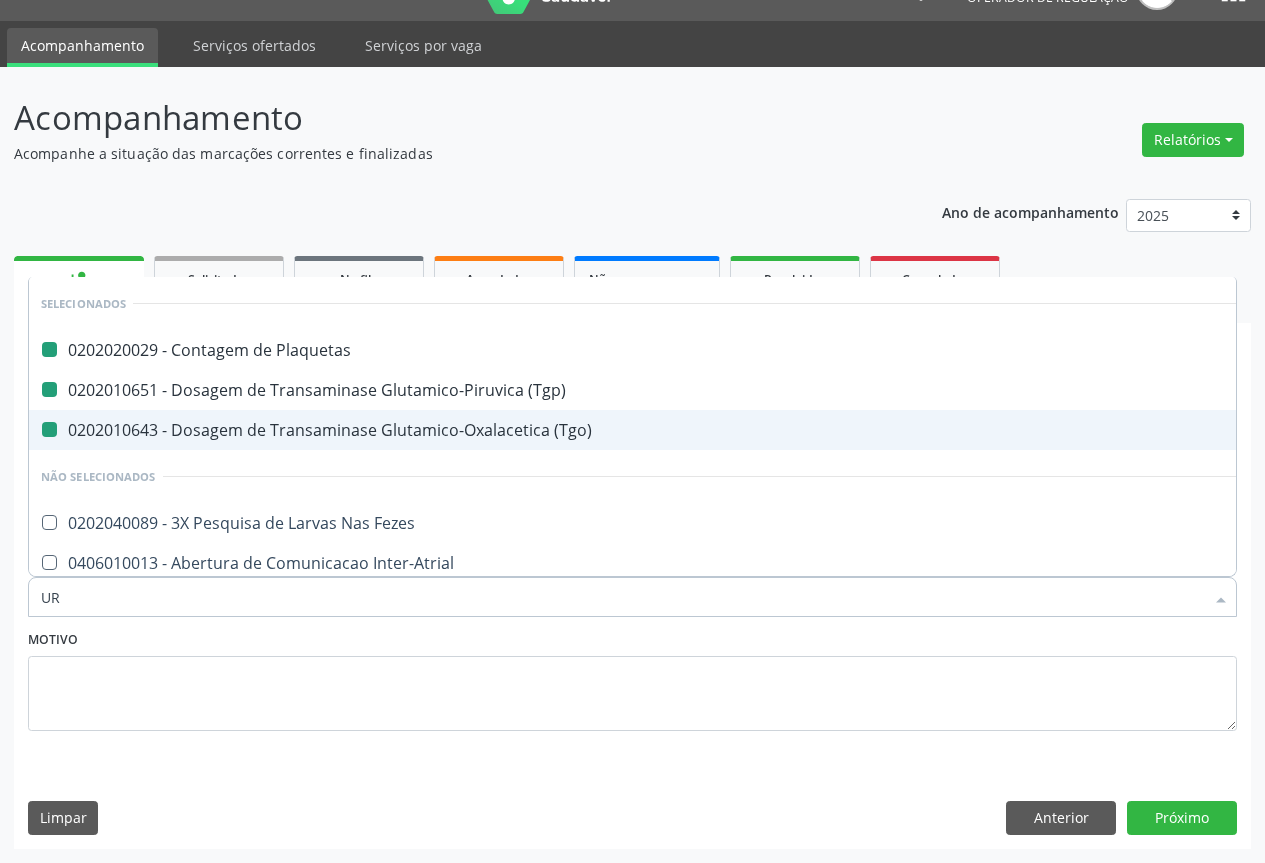 checkbox on "false" 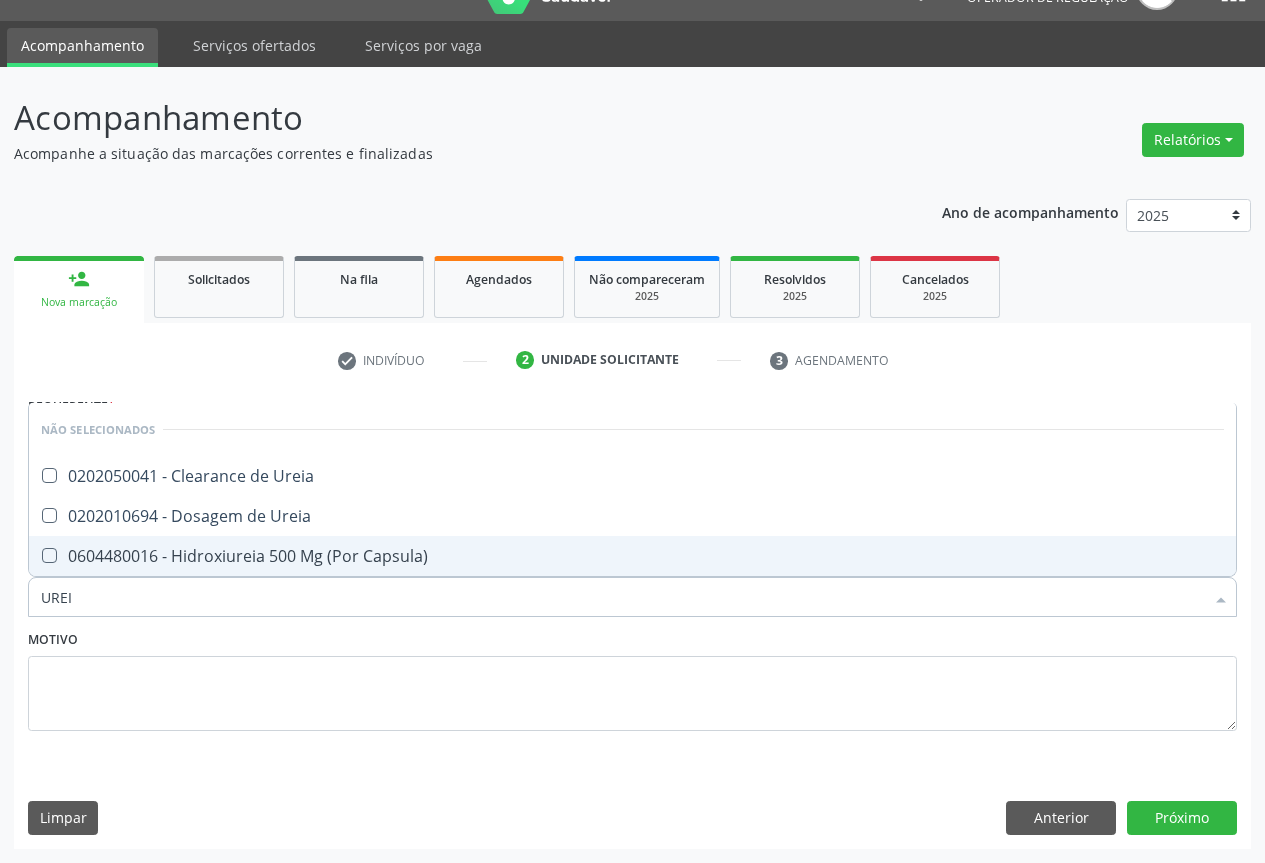 type on "UREIA" 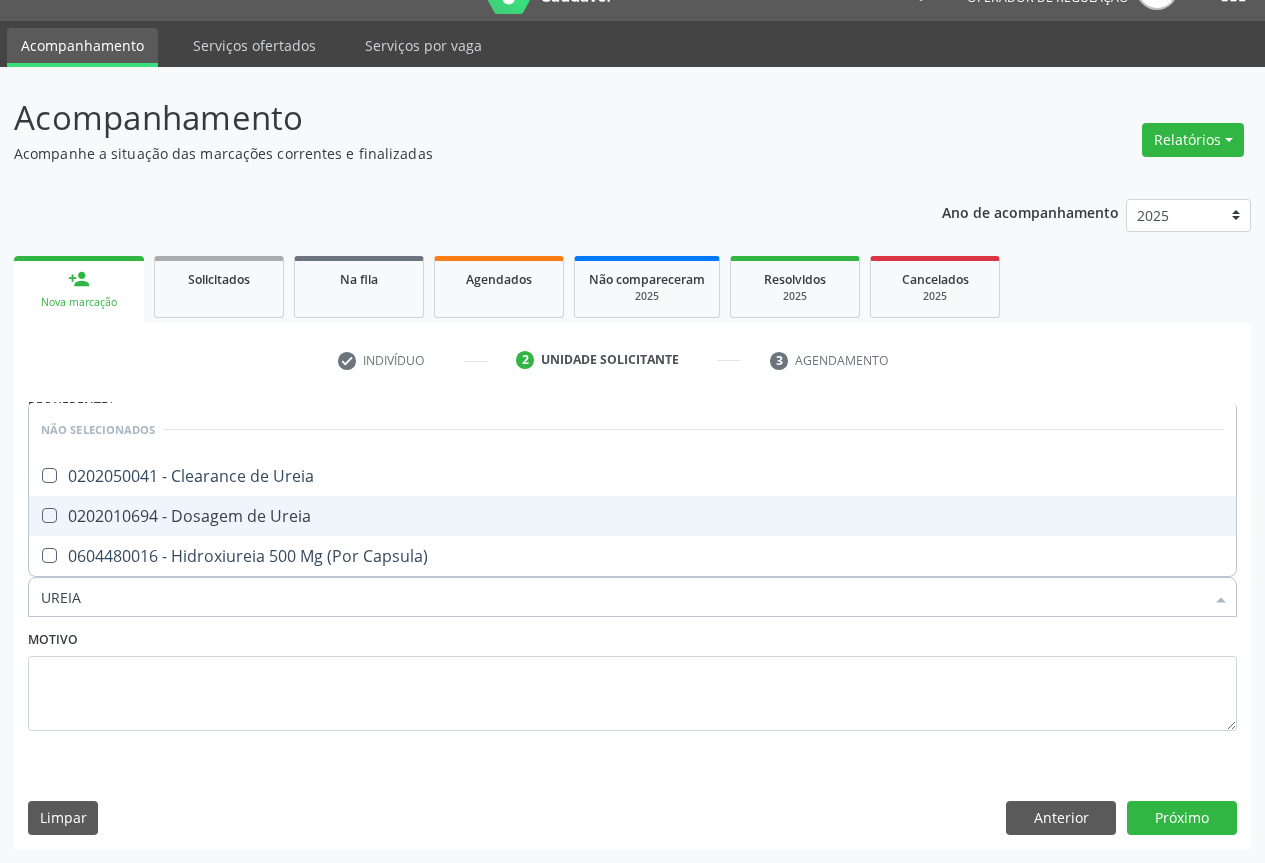 drag, startPoint x: 229, startPoint y: 499, endPoint x: 281, endPoint y: 551, distance: 73.53911 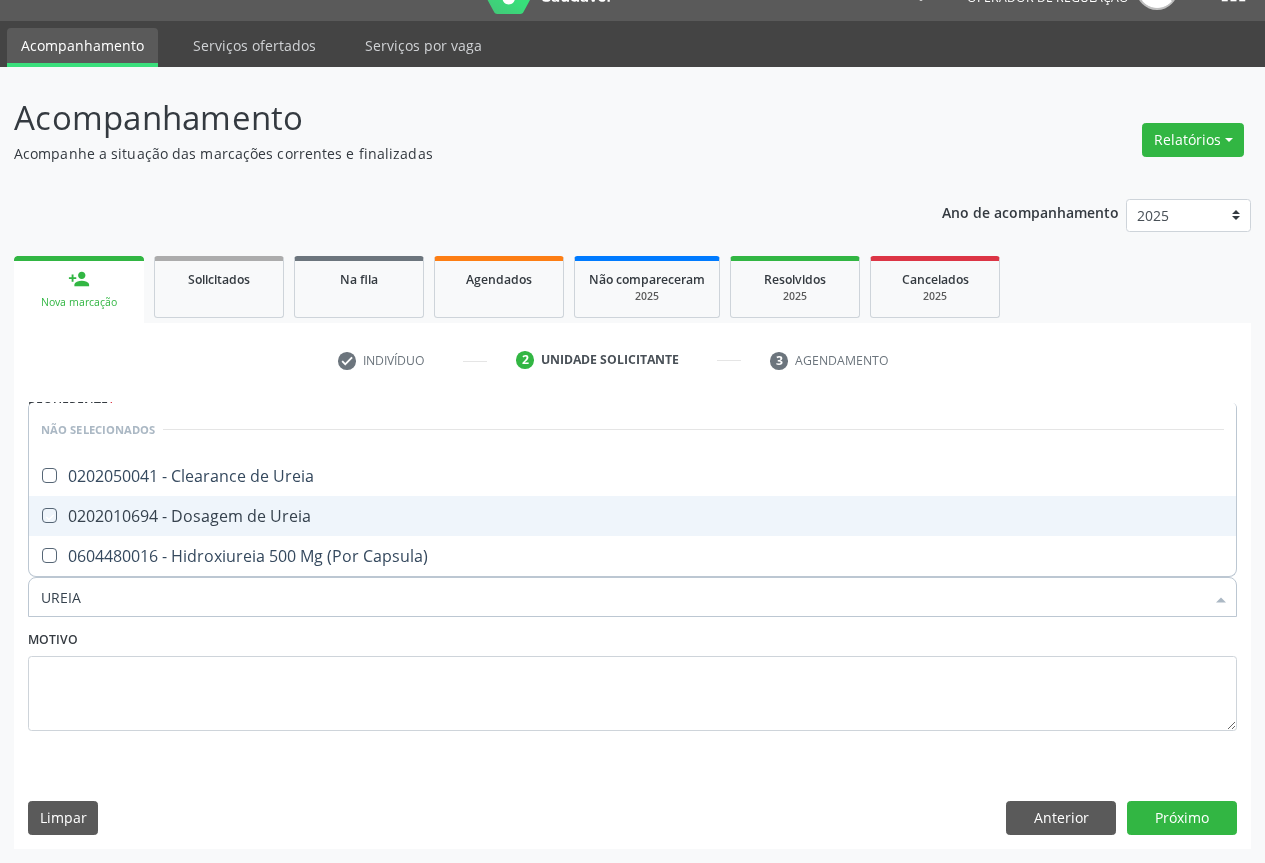 checkbox on "true" 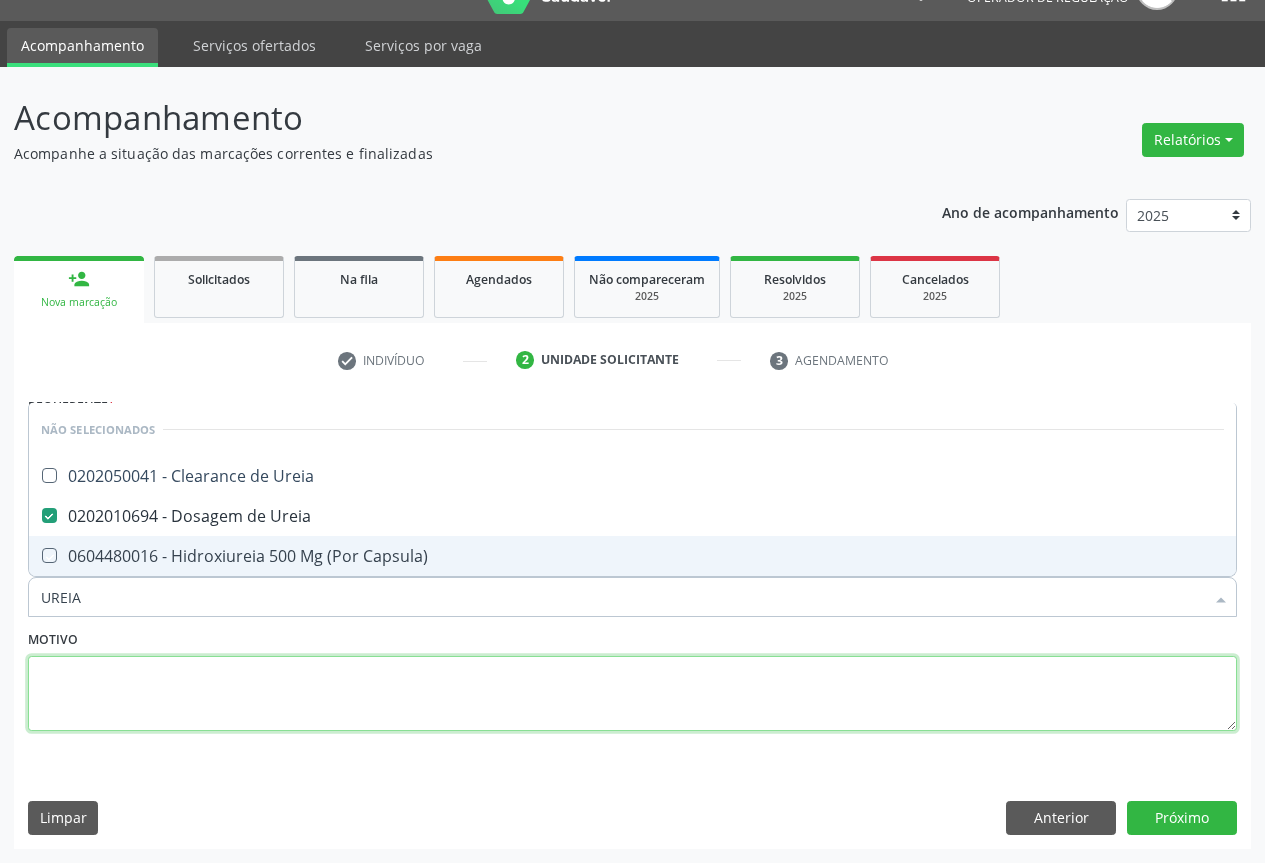 click on "Motivo" at bounding box center [632, 678] 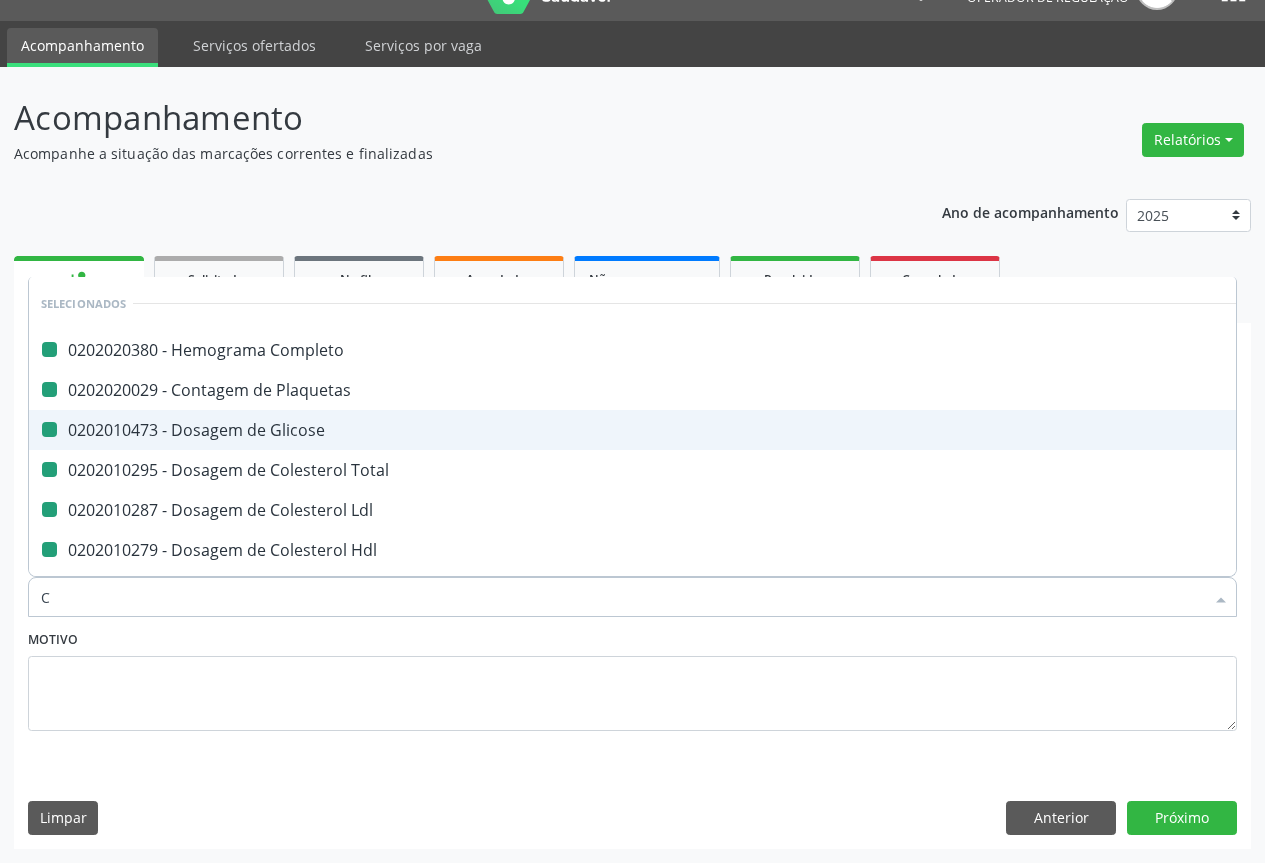type on "CR" 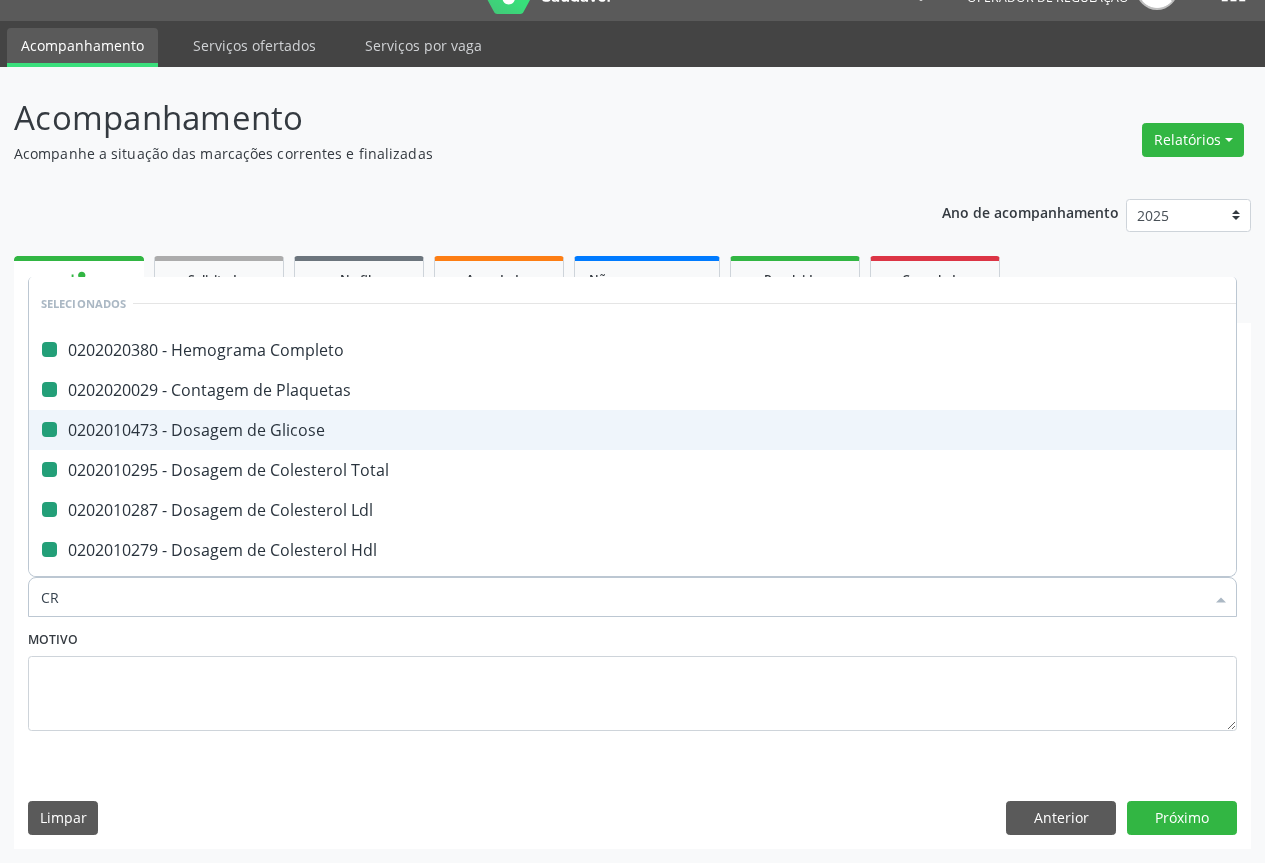 checkbox on "false" 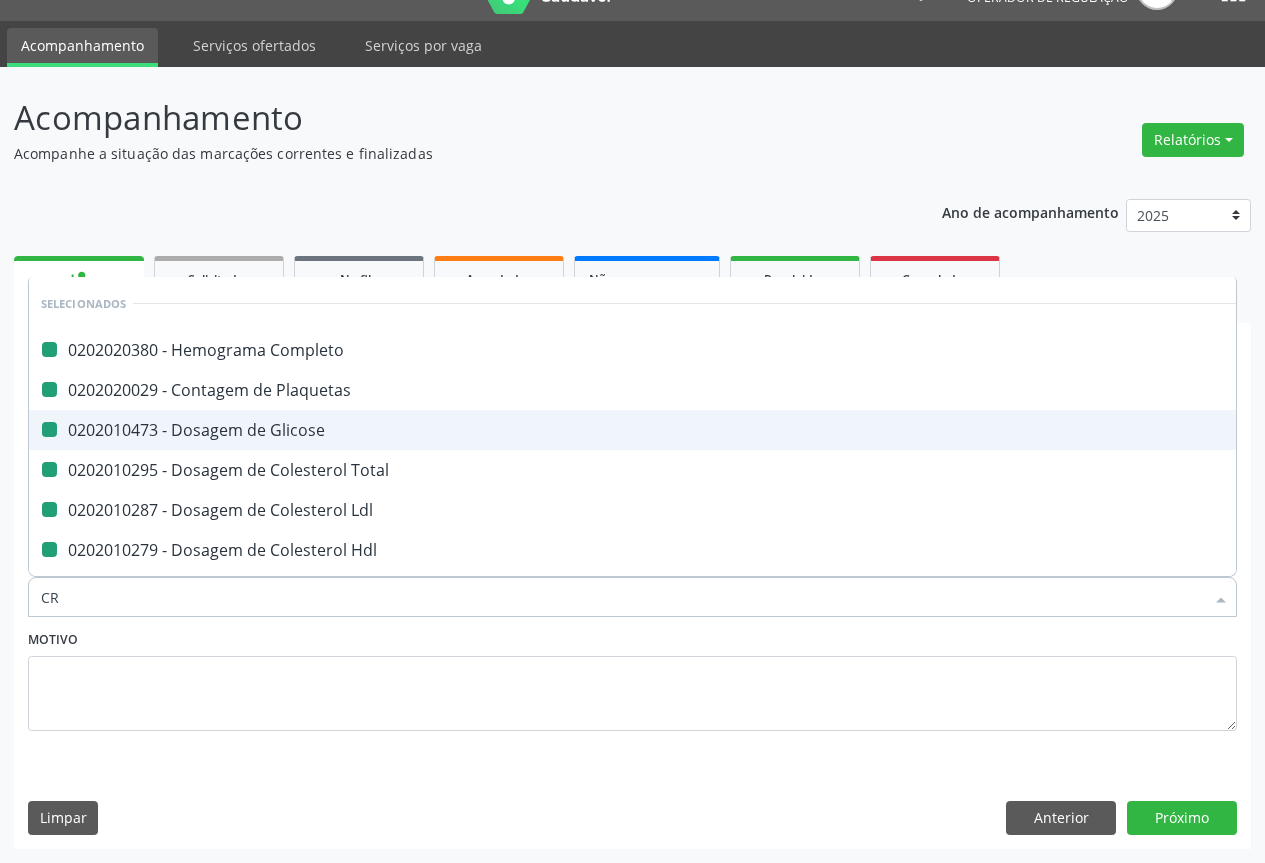 checkbox on "false" 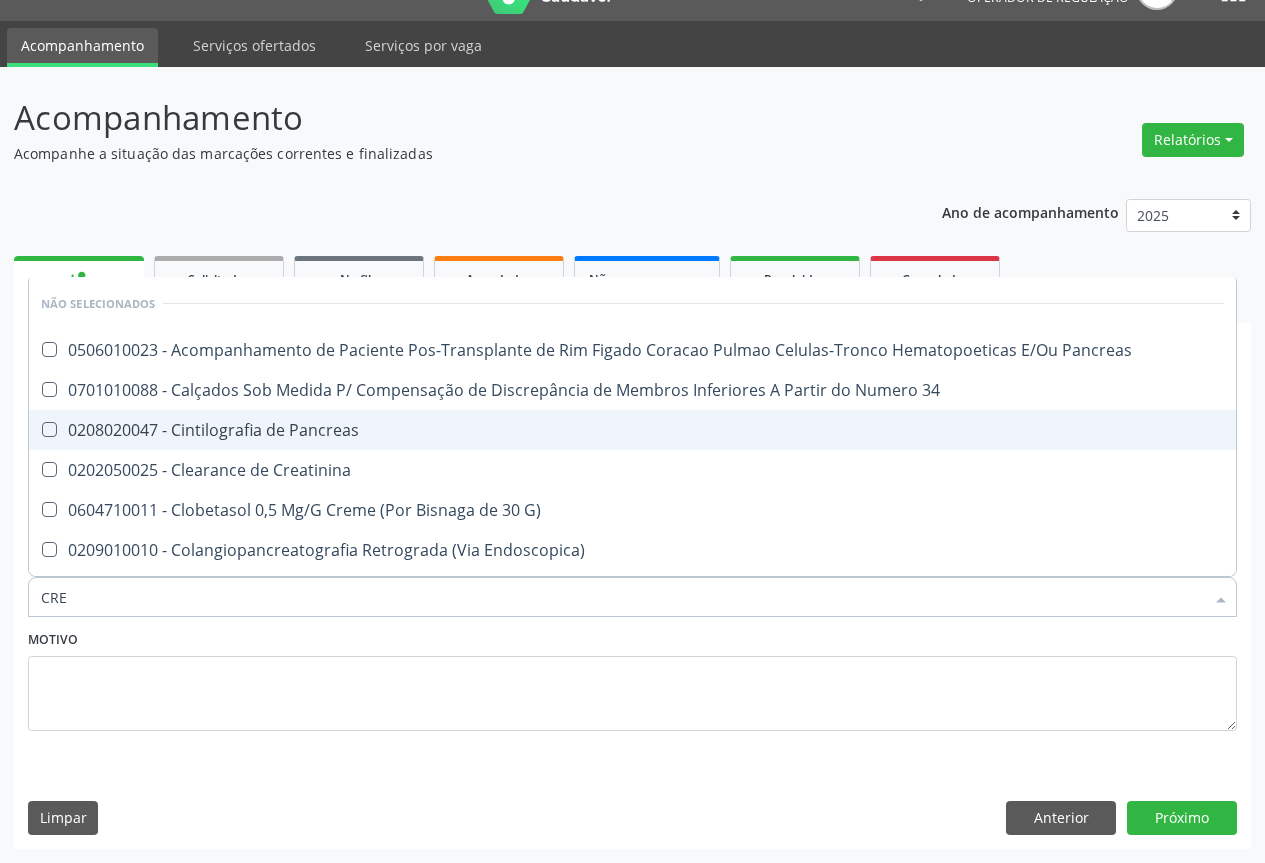 type on "CREA" 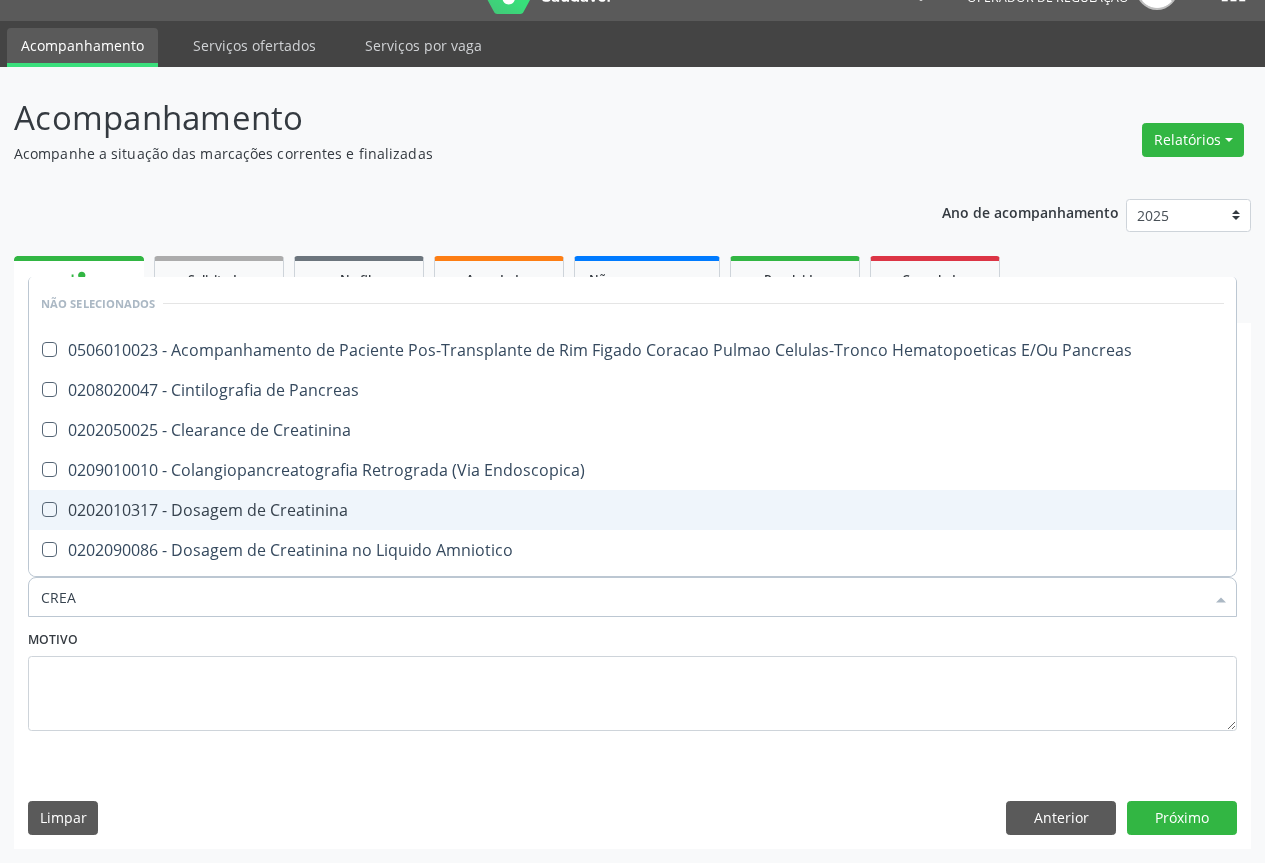 drag, startPoint x: 175, startPoint y: 506, endPoint x: 229, endPoint y: 646, distance: 150.05333 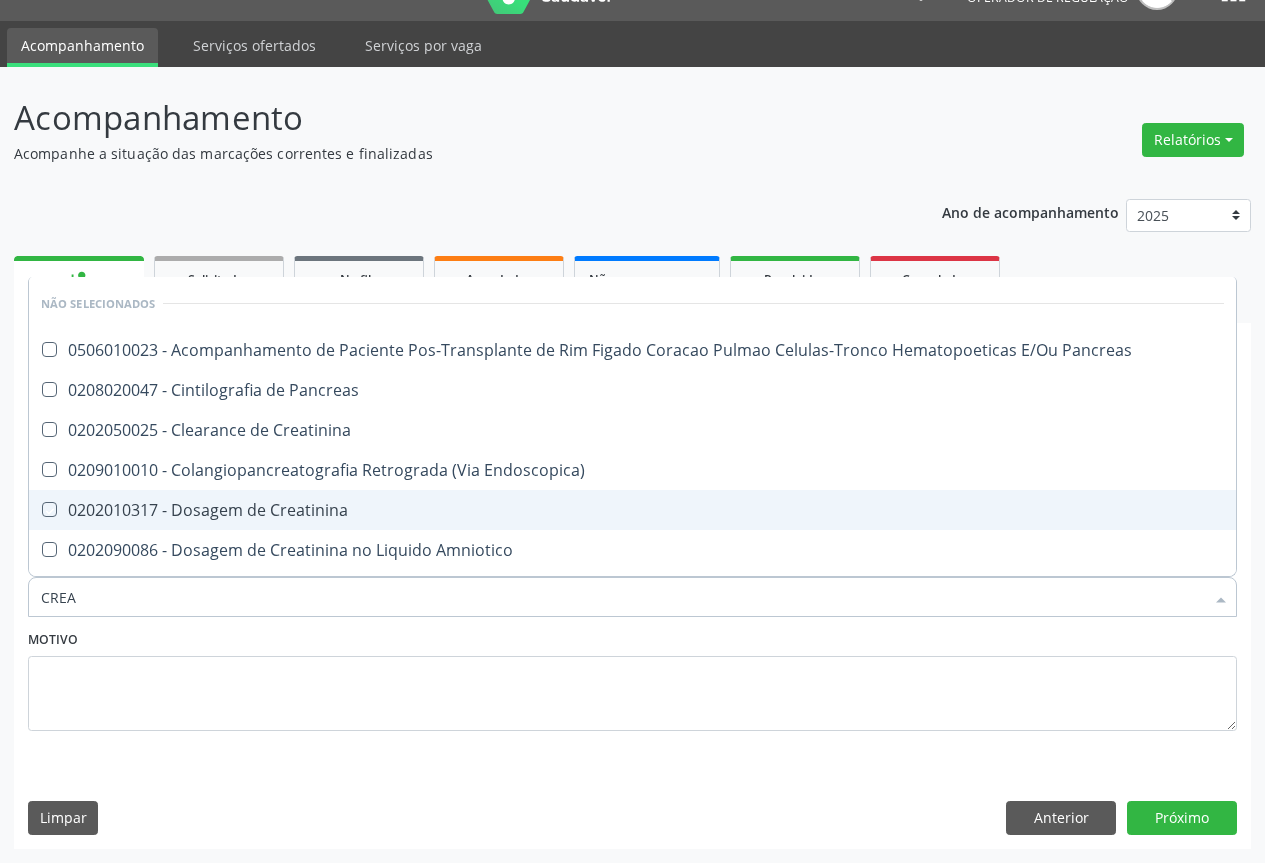 checkbox on "true" 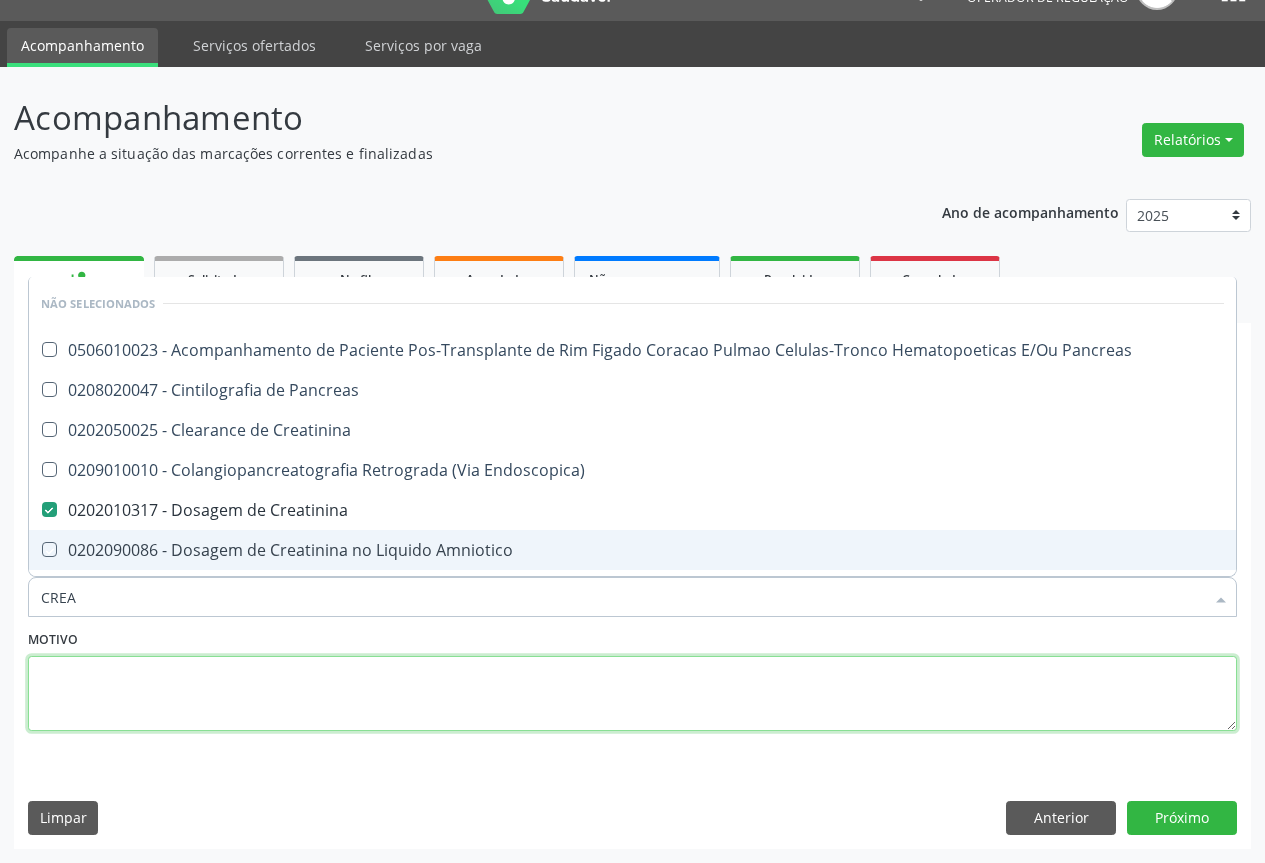 drag, startPoint x: 204, startPoint y: 695, endPoint x: 126, endPoint y: 617, distance: 110.308655 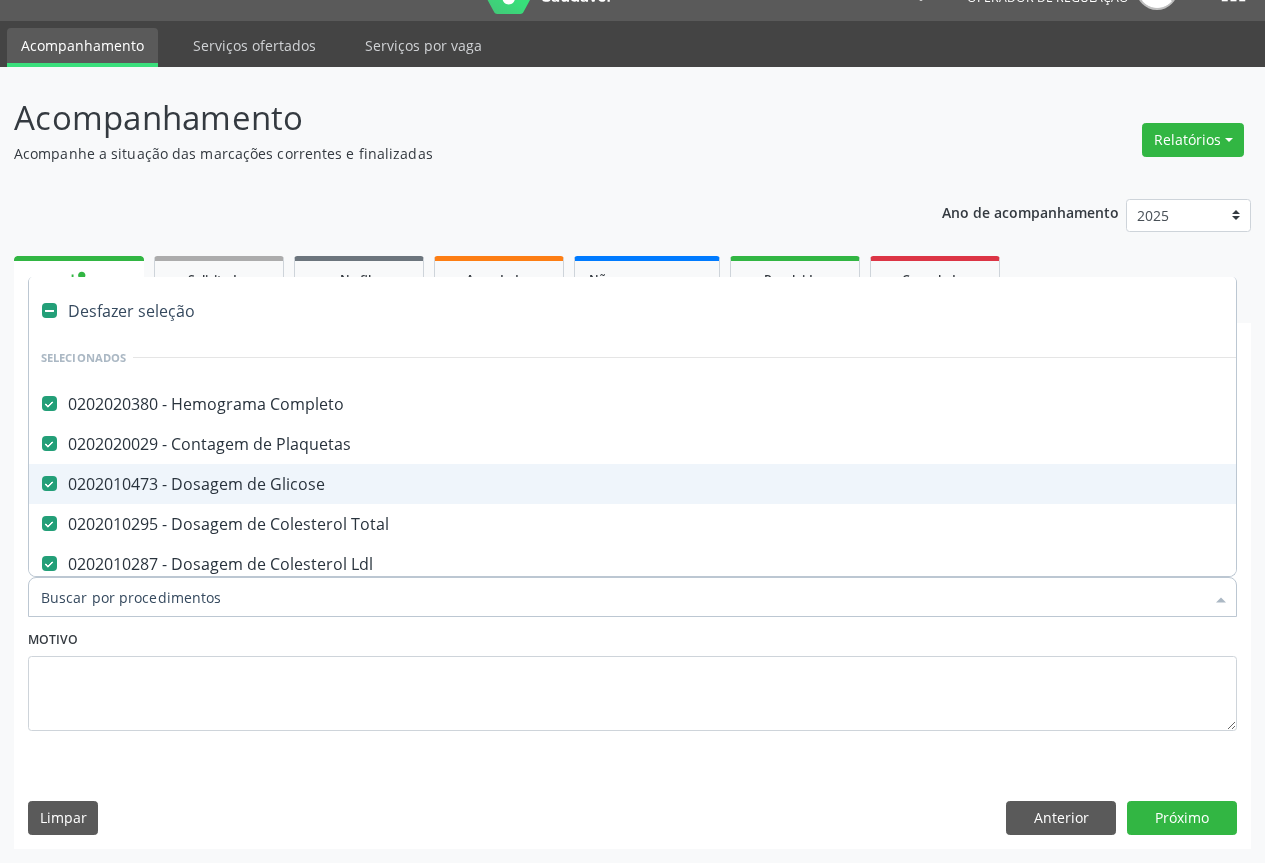 type on "U" 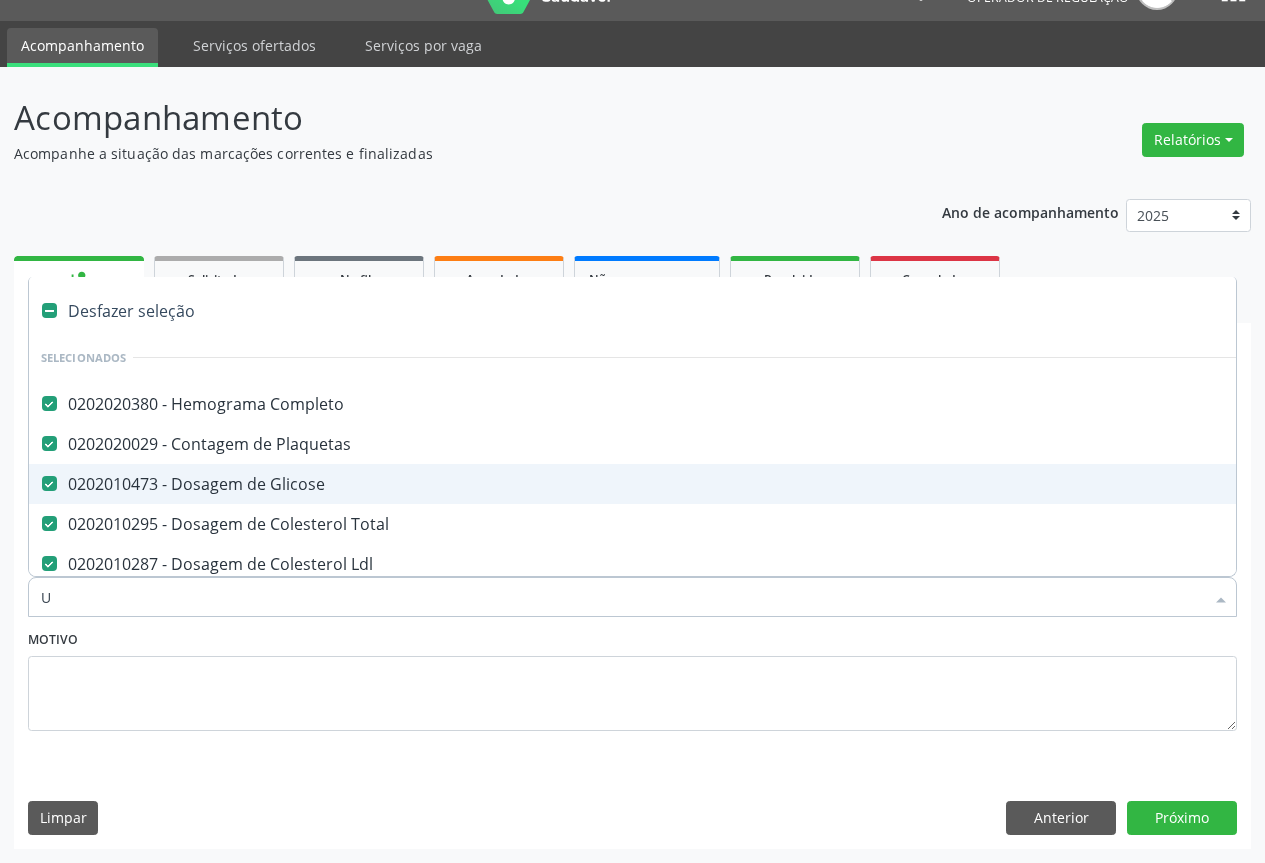 checkbox on "false" 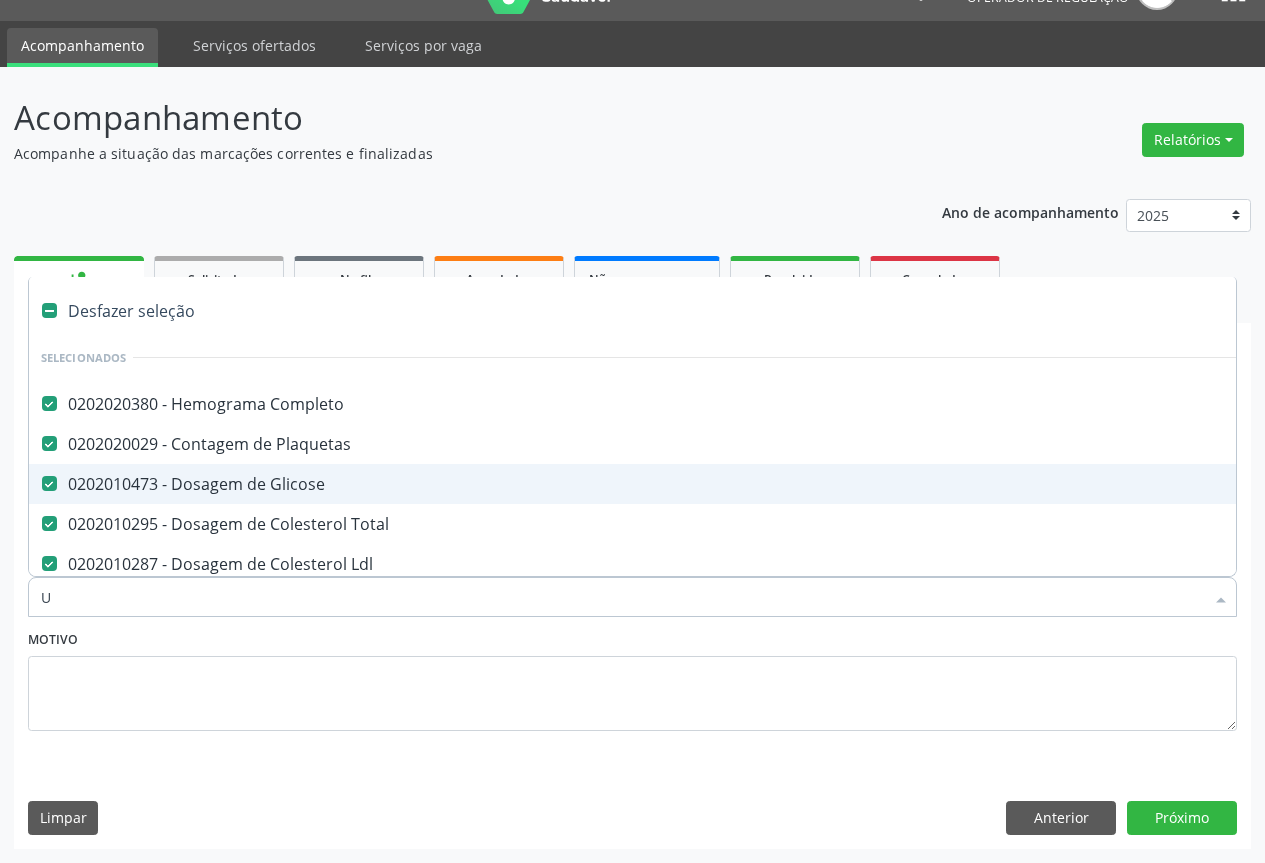 checkbox on "false" 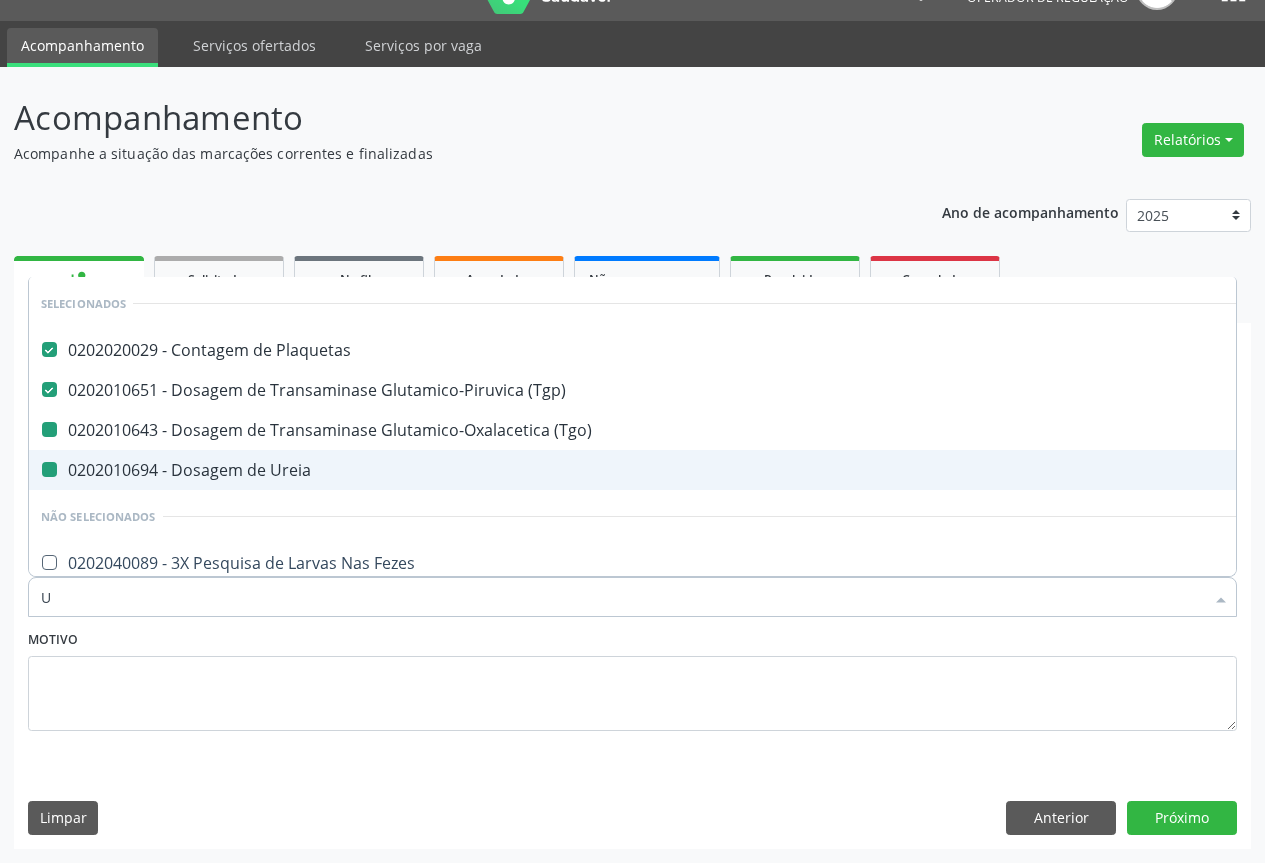 type on "UR" 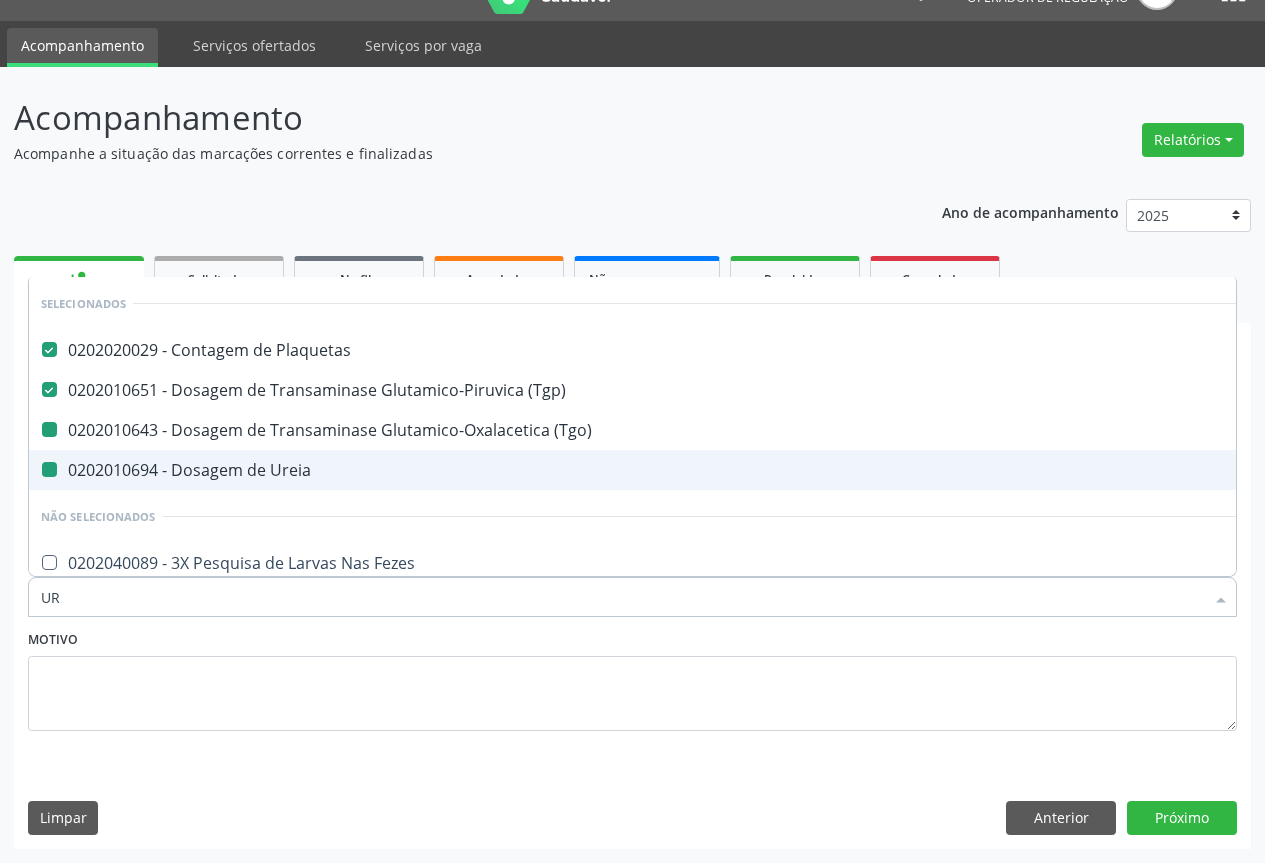 checkbox on "false" 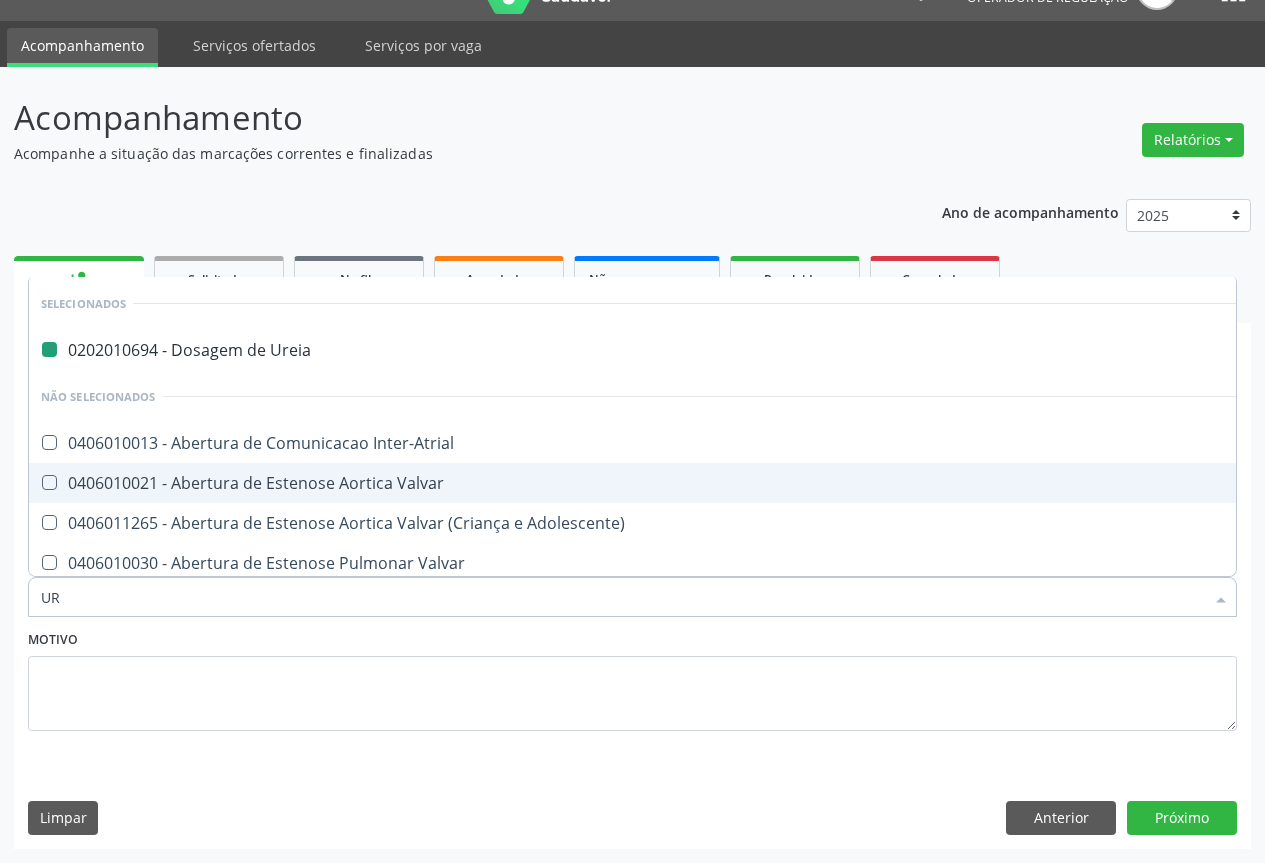 type on "URI" 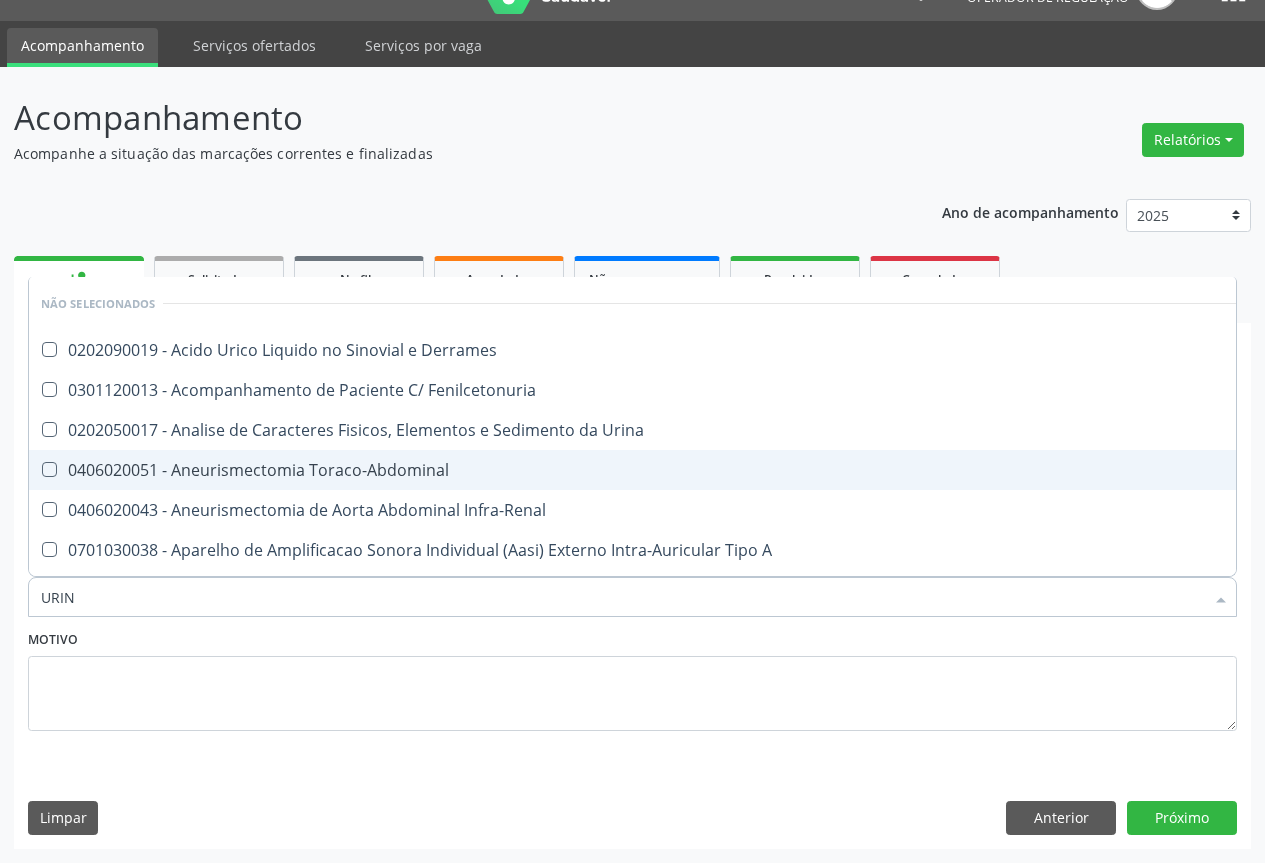 type on "URINA" 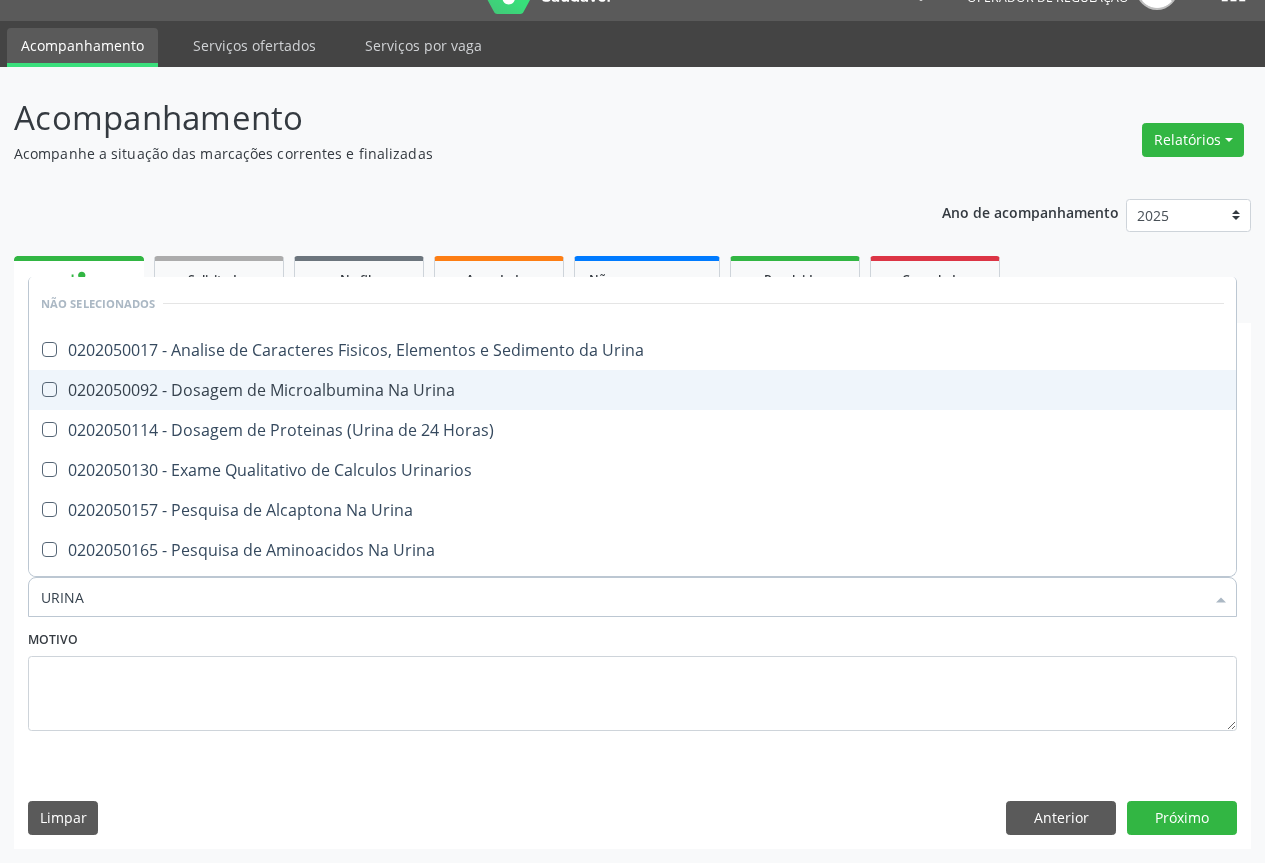 click on "0202050017 - Analise de Caracteres Fisicos, Elementos e Sedimento da Urina" at bounding box center [632, 350] 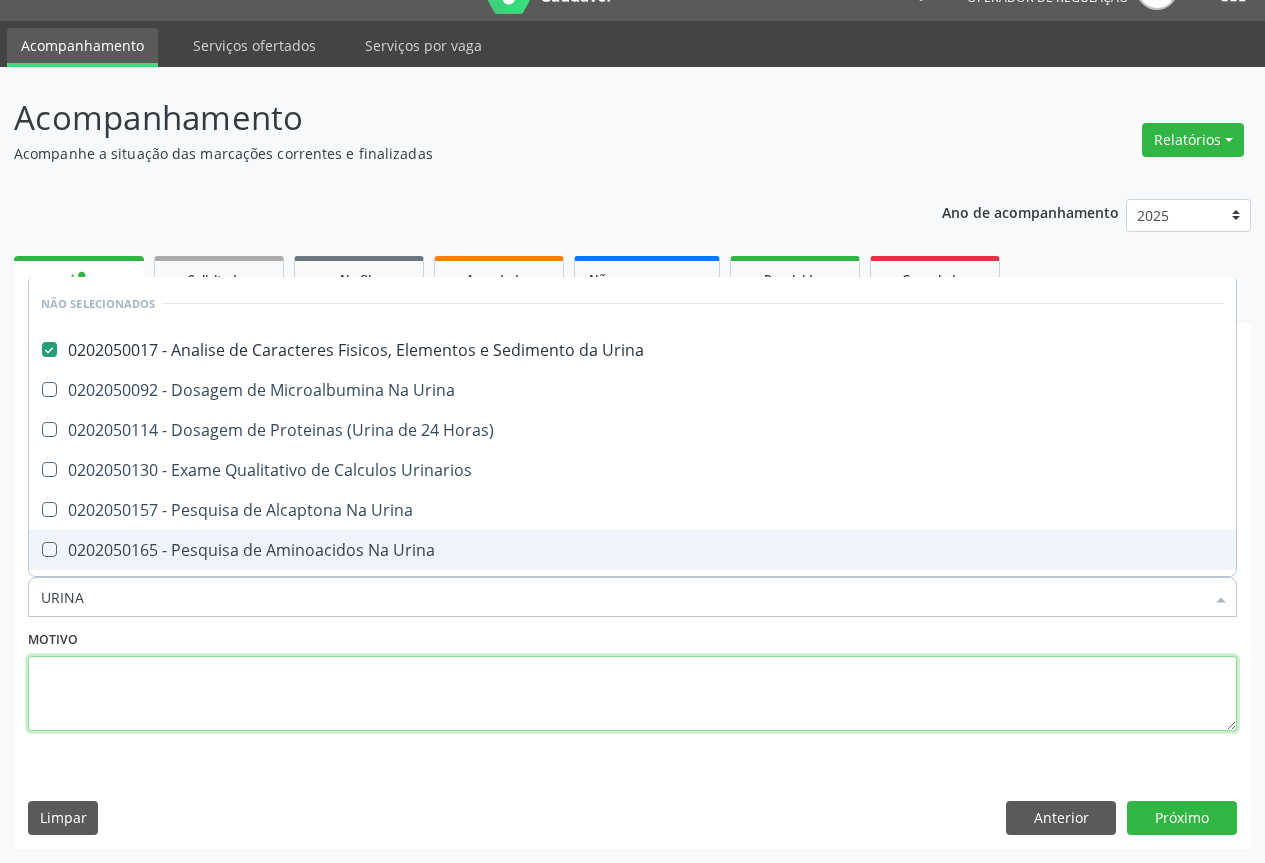 click at bounding box center [632, 694] 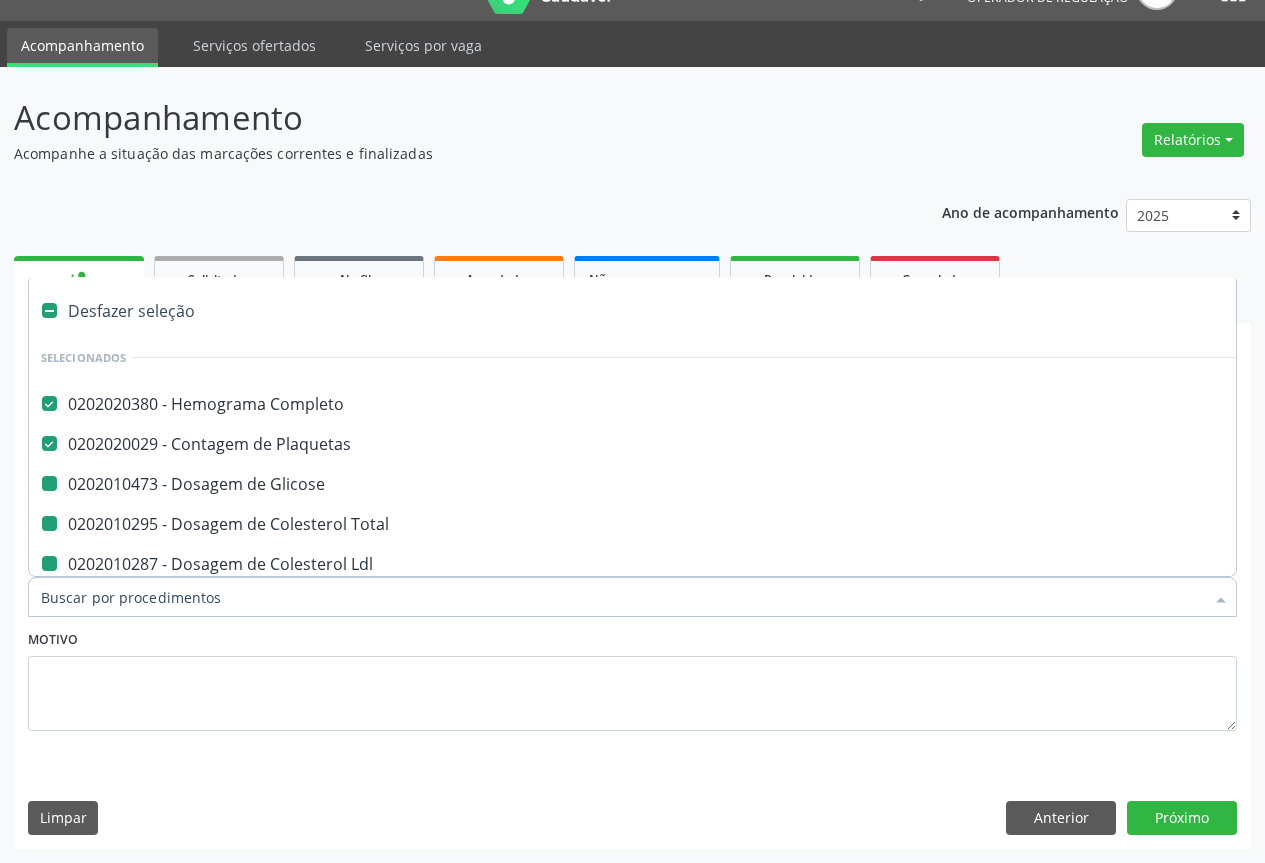 type on "F" 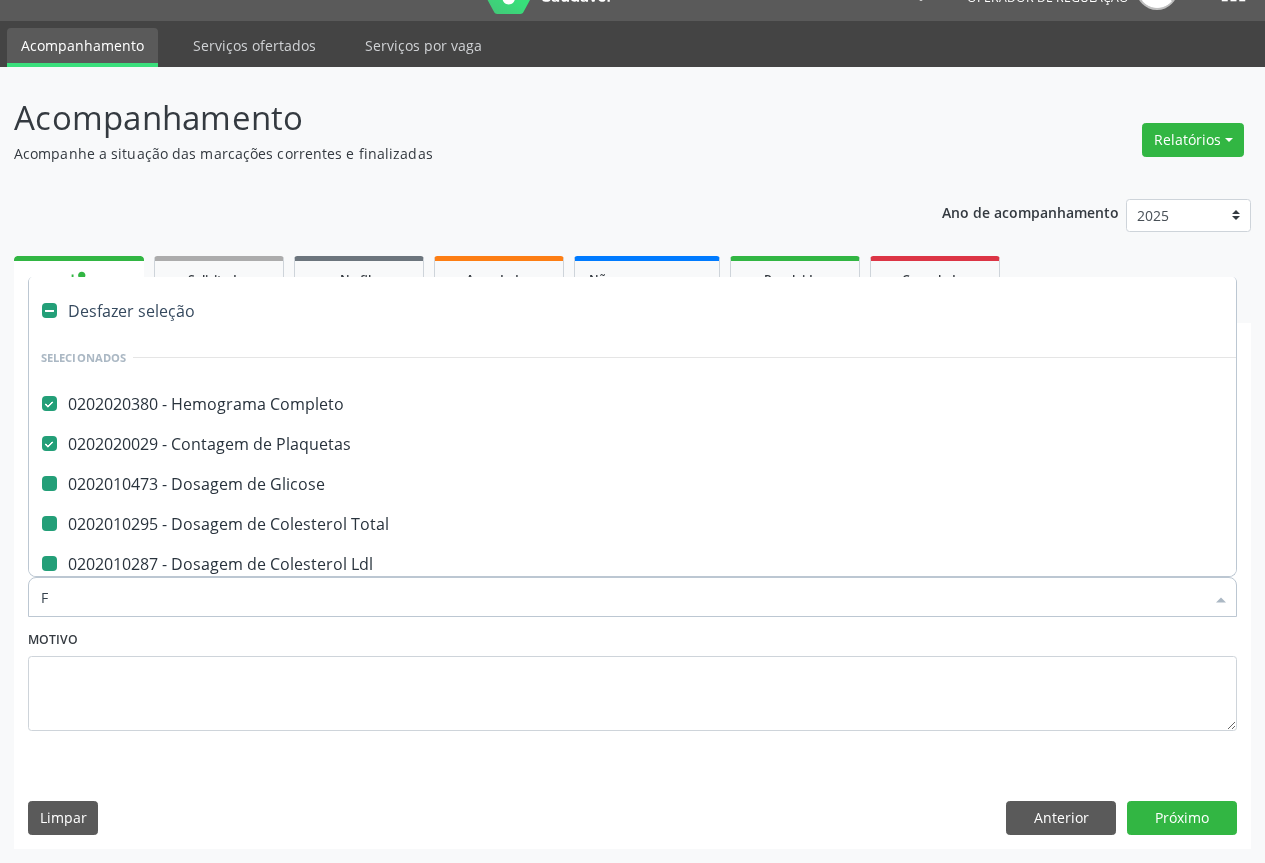 checkbox on "false" 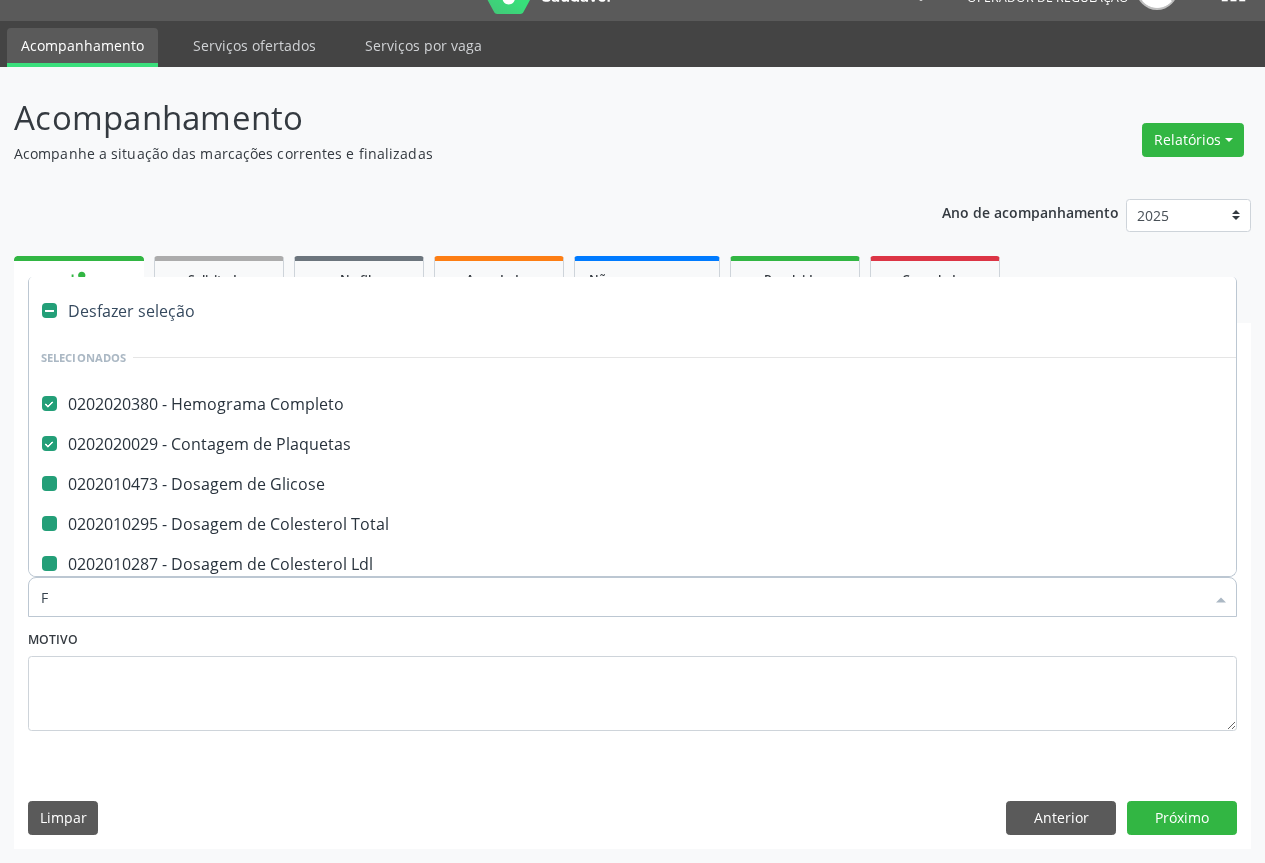 checkbox on "false" 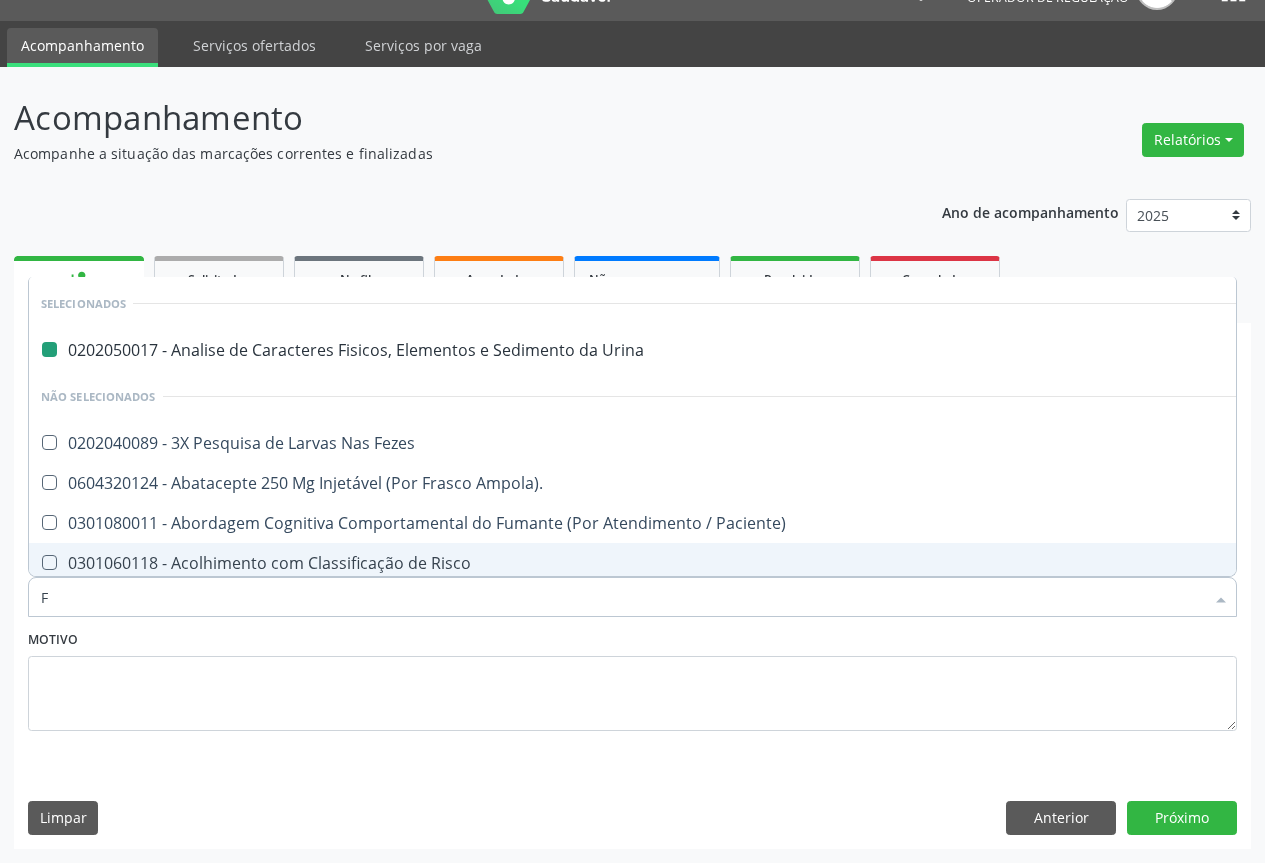 type on "FE" 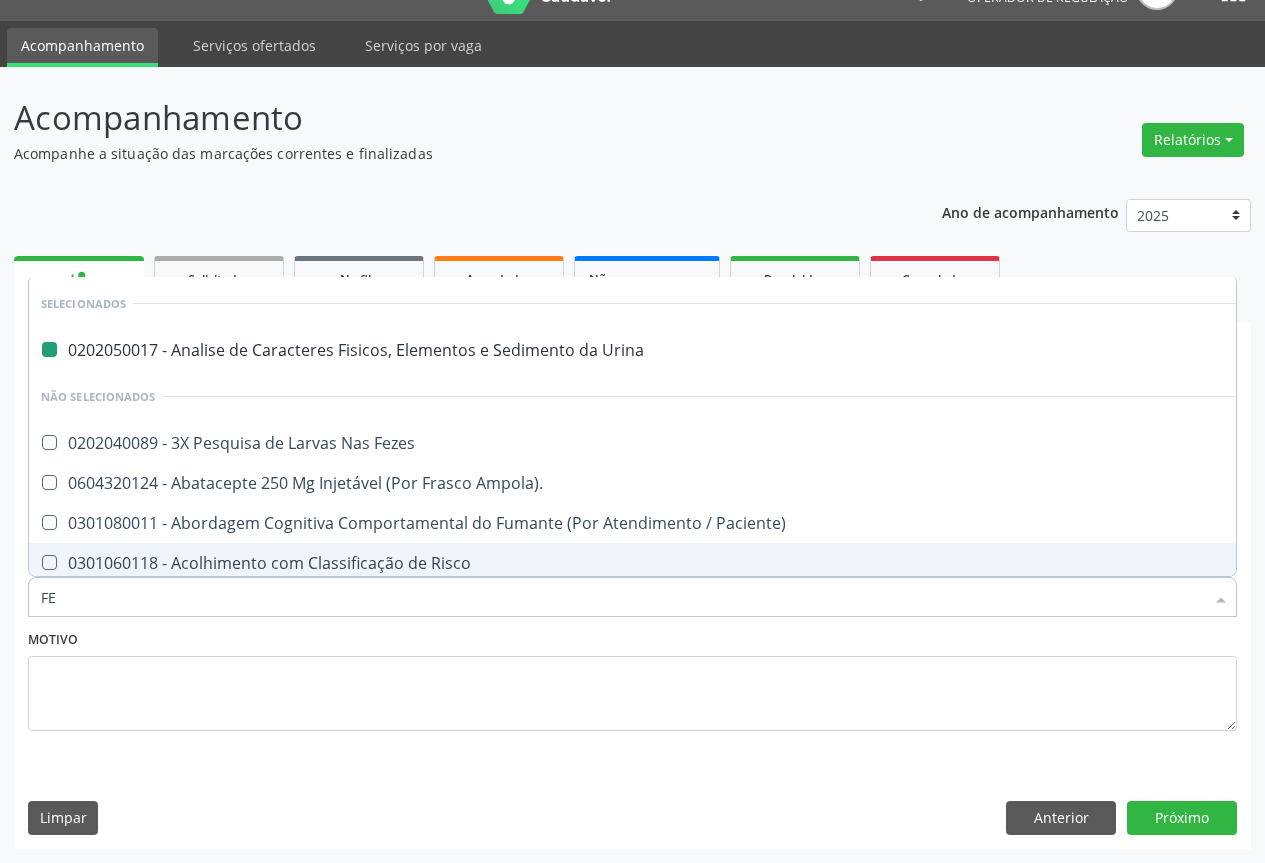 checkbox on "false" 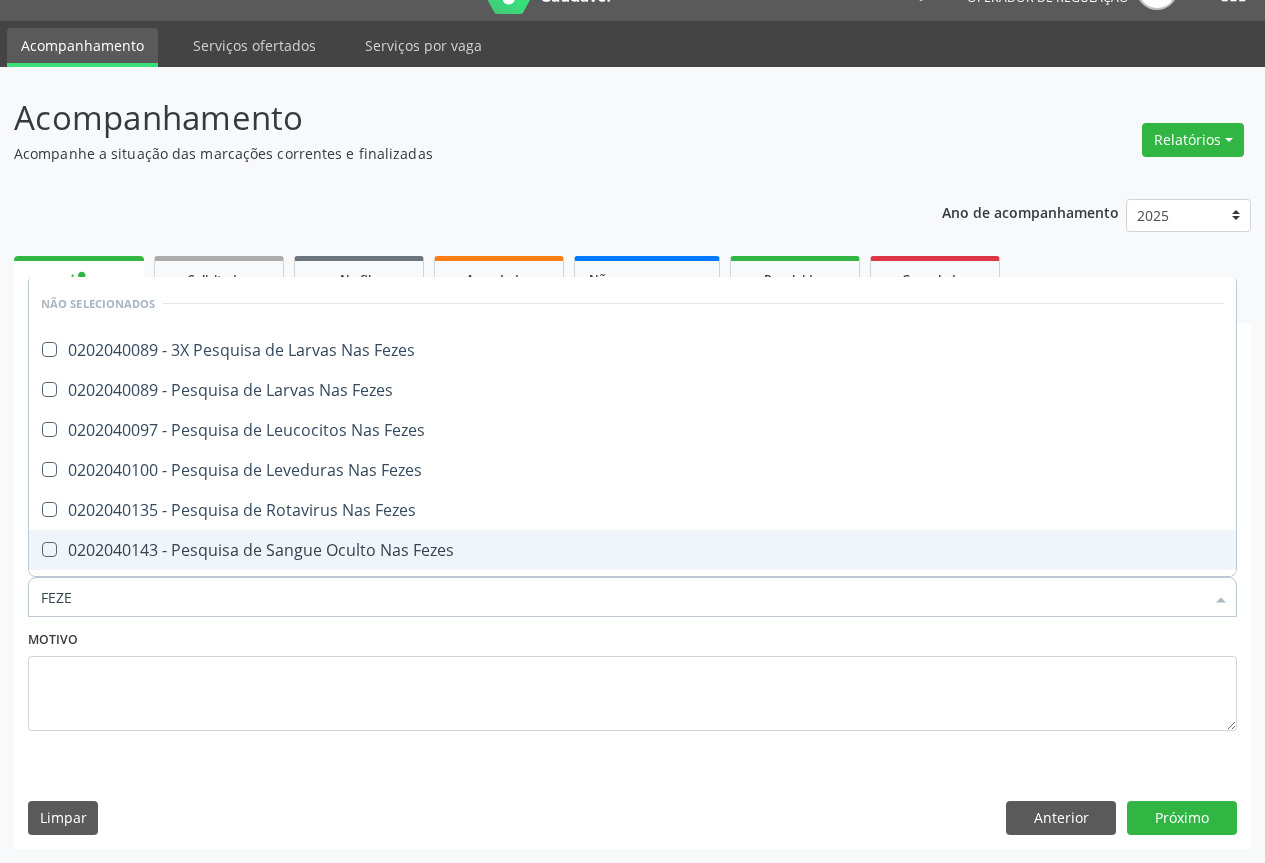 type on "FEZES" 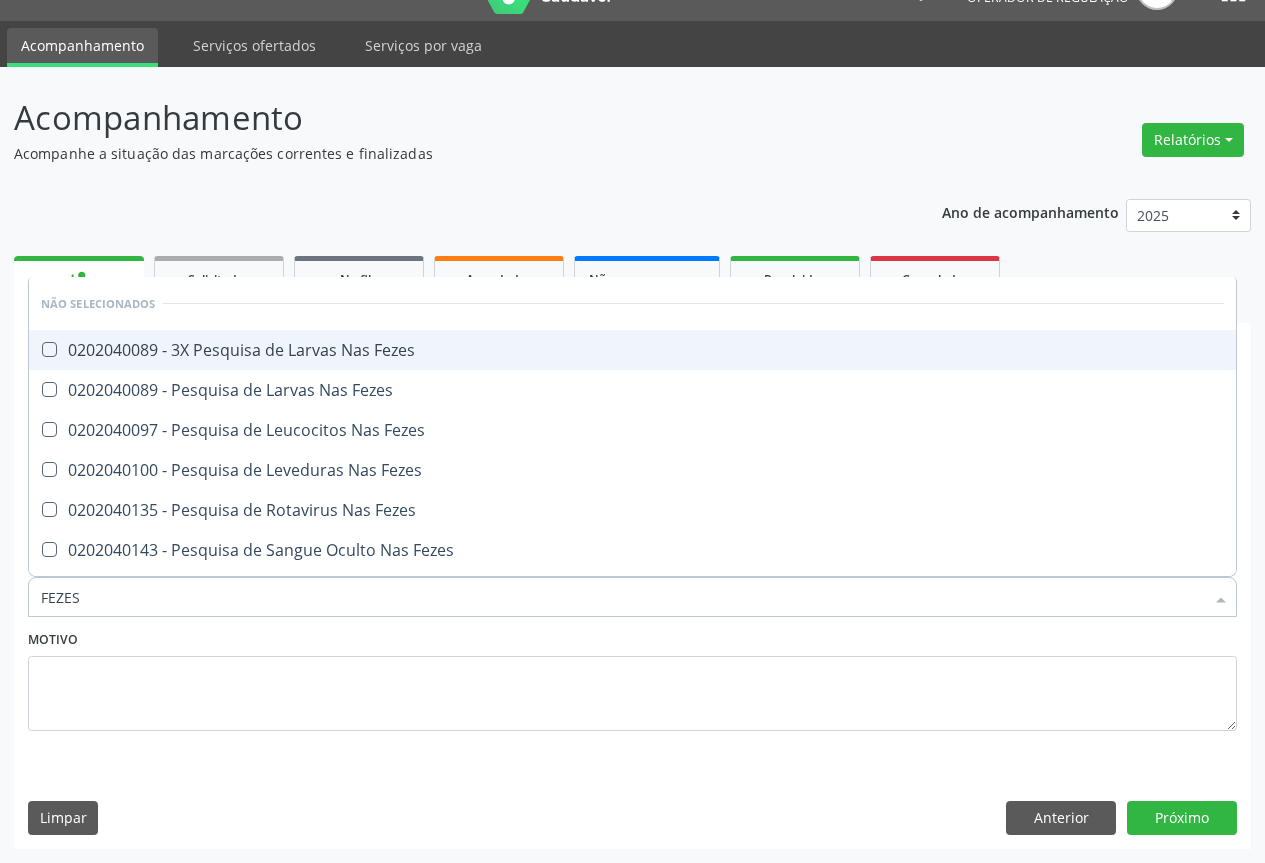 click on "0202040089 - 3X Pesquisa de Larvas Nas Fezes" at bounding box center (632, 350) 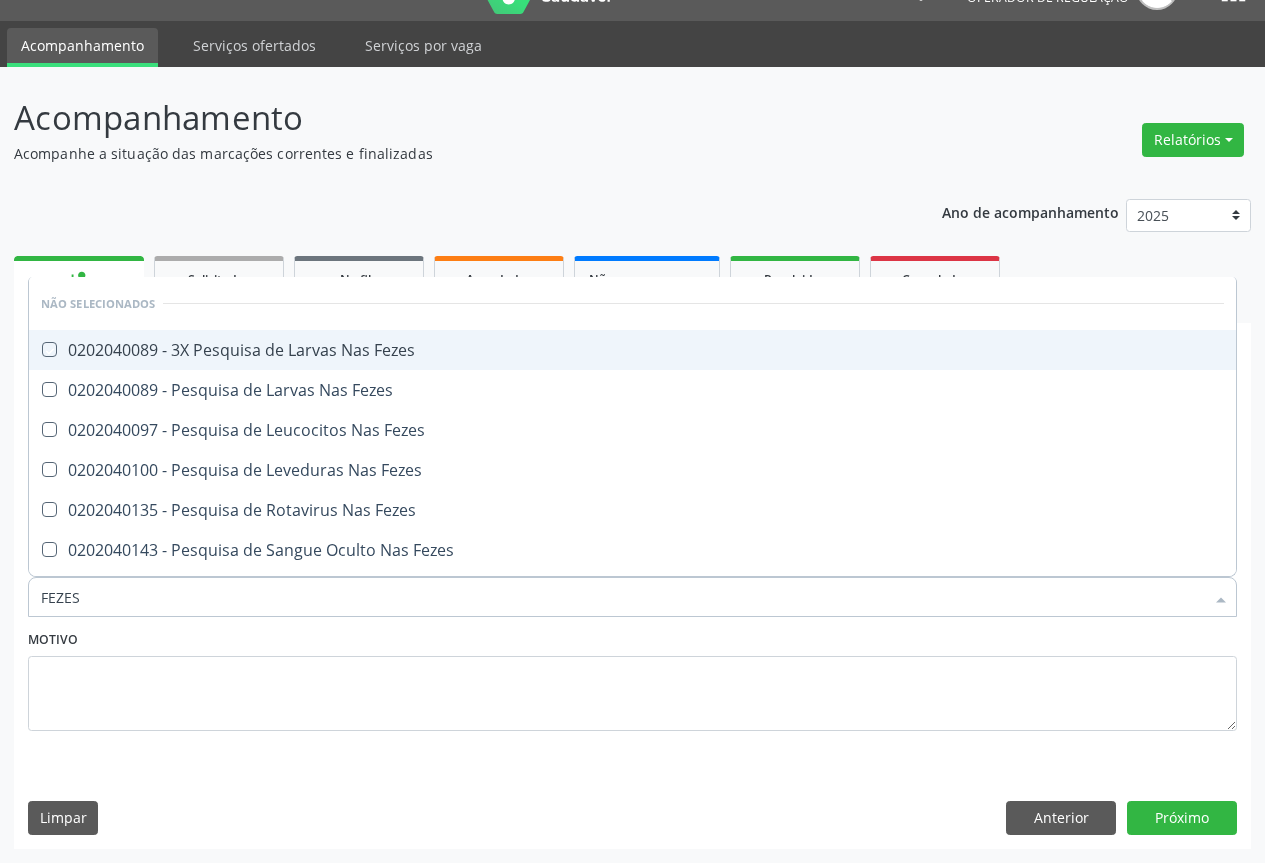 checkbox on "true" 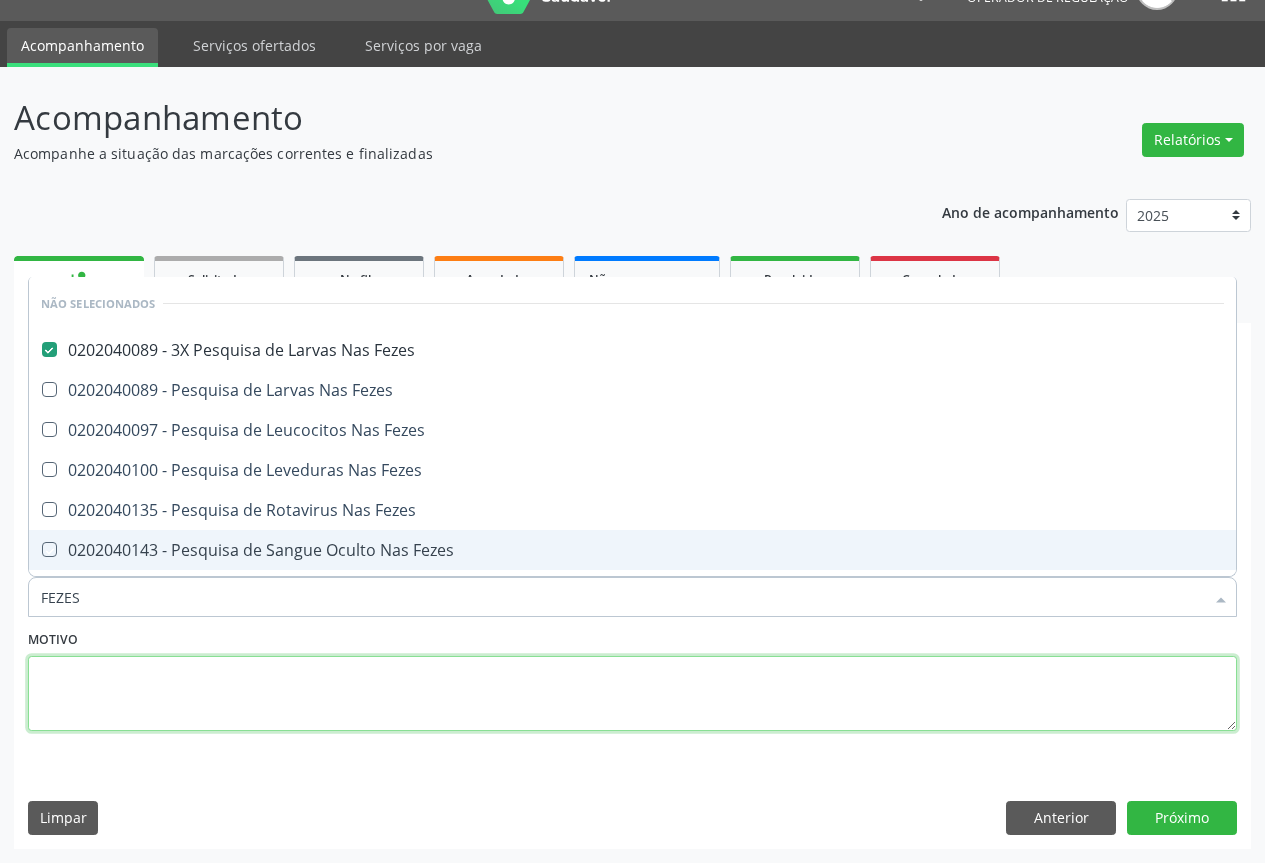 drag, startPoint x: 197, startPoint y: 672, endPoint x: 180, endPoint y: 665, distance: 18.384777 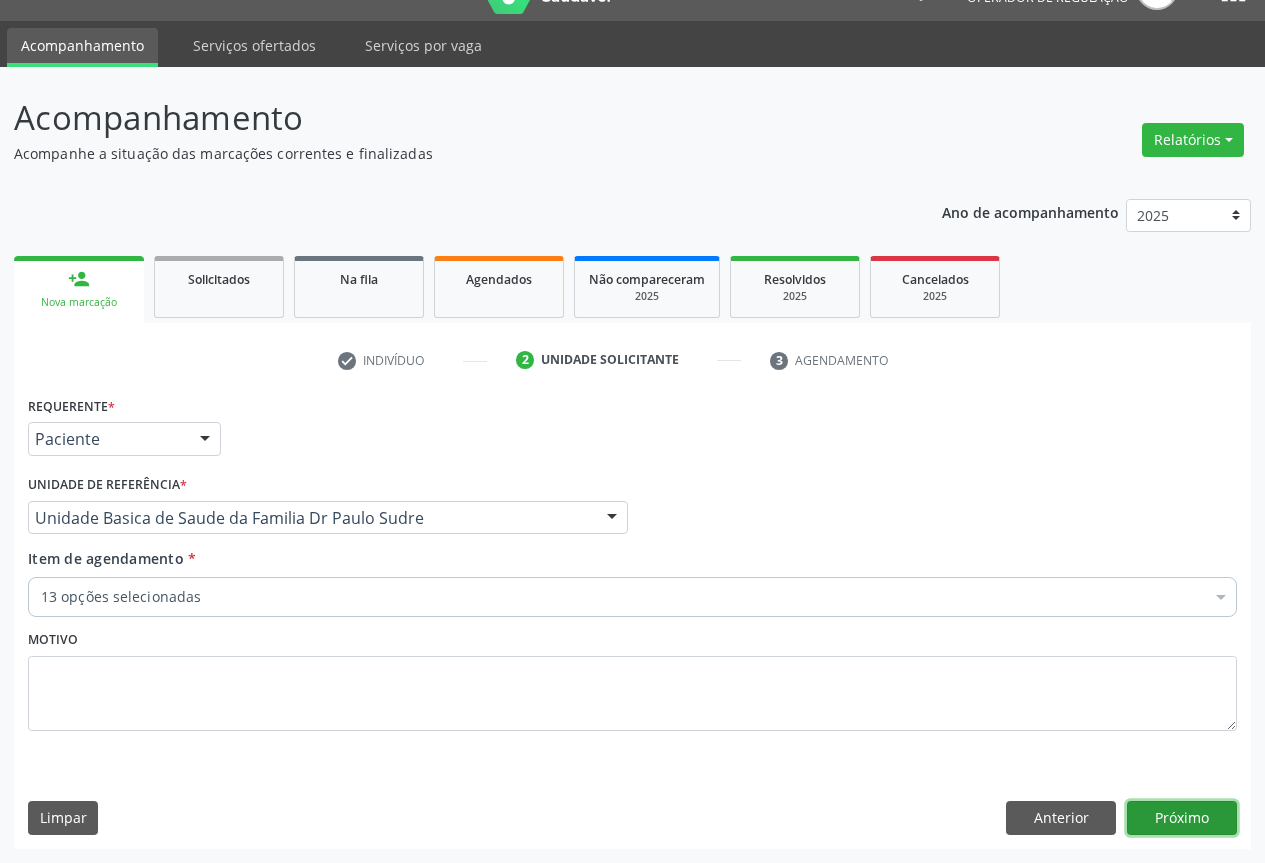 click on "Próximo" at bounding box center [1182, 818] 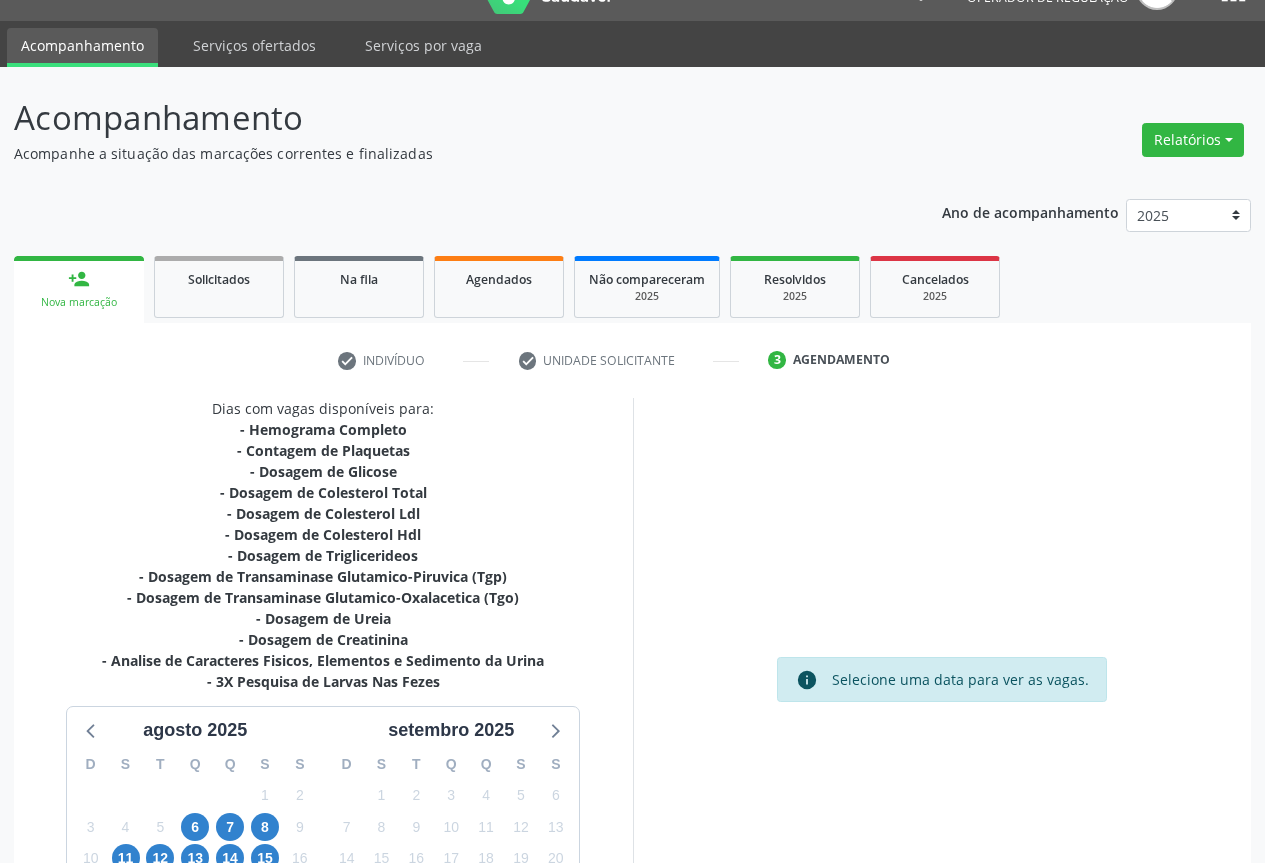scroll, scrollTop: 259, scrollLeft: 0, axis: vertical 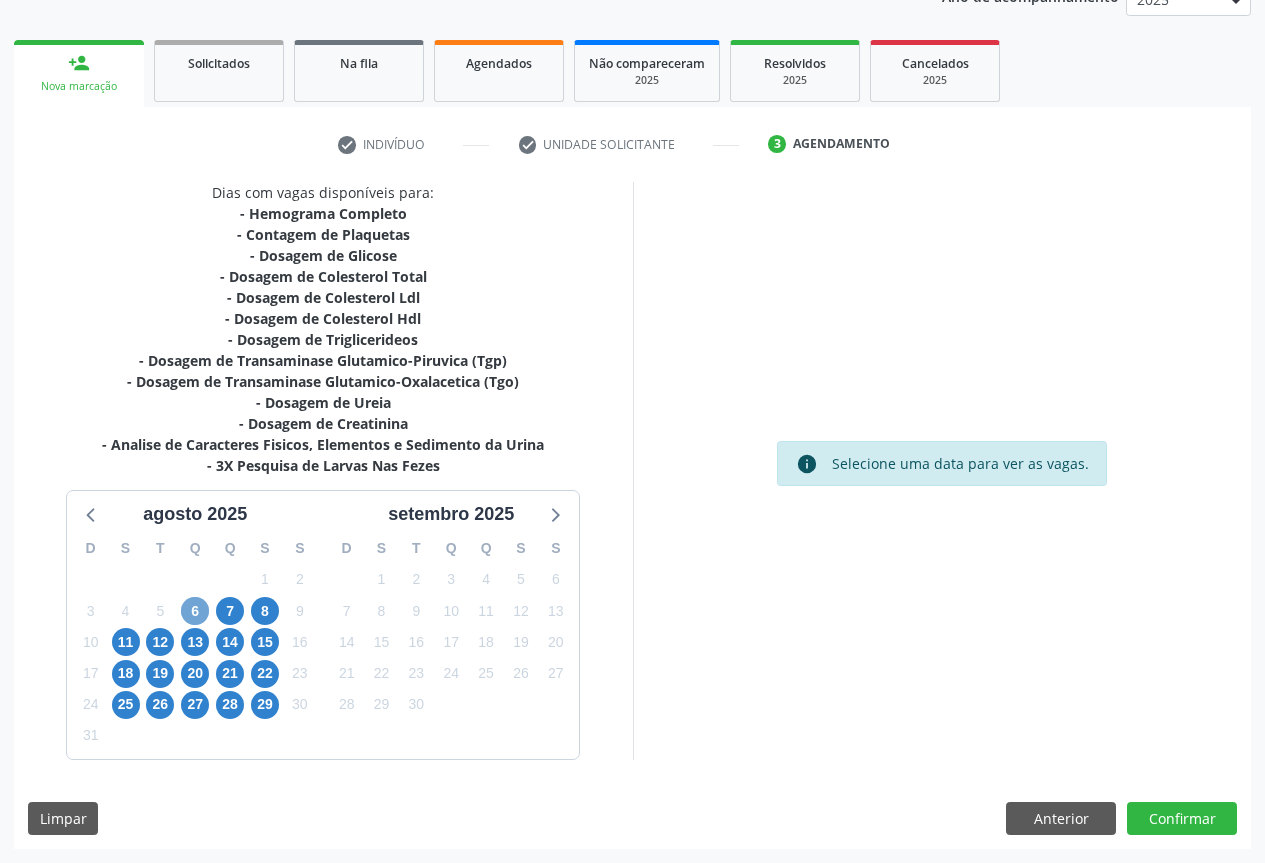 click on "6" at bounding box center (195, 611) 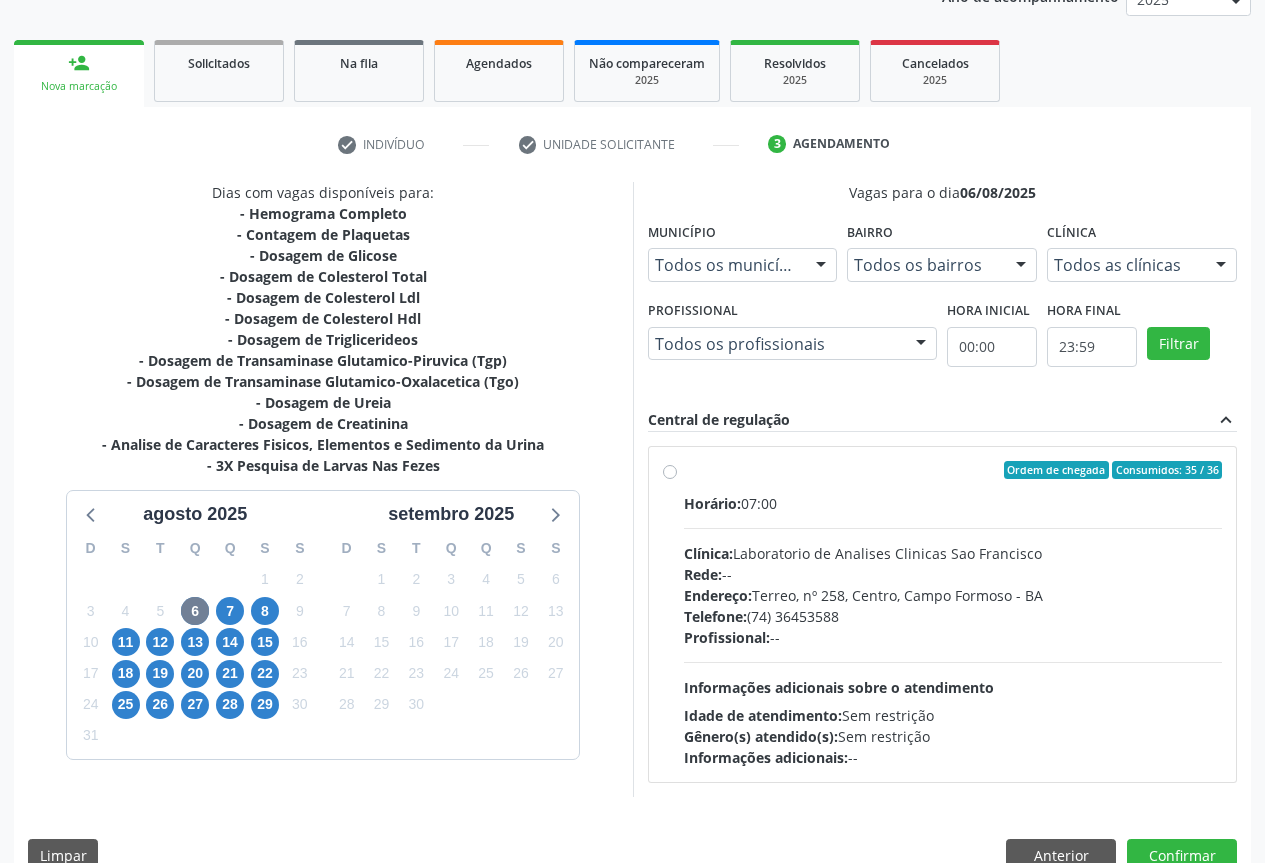 click on "Ordem de chegada
Consumidos: 35 / 36
Horário:   07:00
Clínica:  Laboratorio de Analises Clinicas Sao Francisco
Rede:
--
Endereço:   Terreo, nº 258, Centro, [CITY] - [STATE]
Telefone:   [PHONE]
Profissional:
--
Informações adicionais sobre o atendimento
Idade de atendimento:
Sem restrição
Gênero(s) atendido(s):
Sem restrição
Informações adicionais:
--" at bounding box center [953, 614] 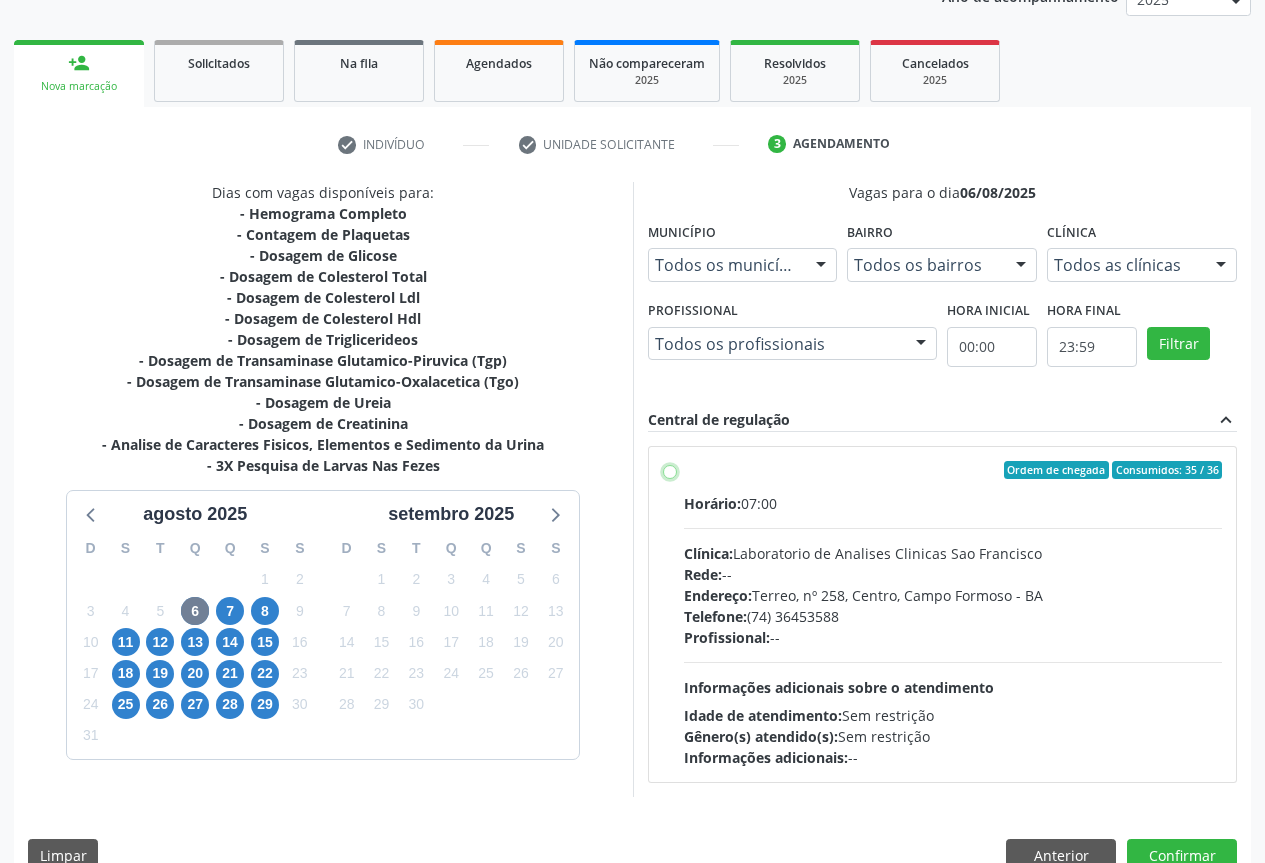 click on "Ordem de chegada
Consumidos: 35 / 36
Horário:   07:00
Clínica:  Laboratorio de Analises Clinicas Sao Francisco
Rede:
--
Endereço:   Terreo, nº 258, Centro, [CITY] - [STATE]
Telefone:   [PHONE]
Profissional:
--
Informações adicionais sobre o atendimento
Idade de atendimento:
Sem restrição
Gênero(s) atendido(s):
Sem restrição
Informações adicionais:
--" at bounding box center (670, 470) 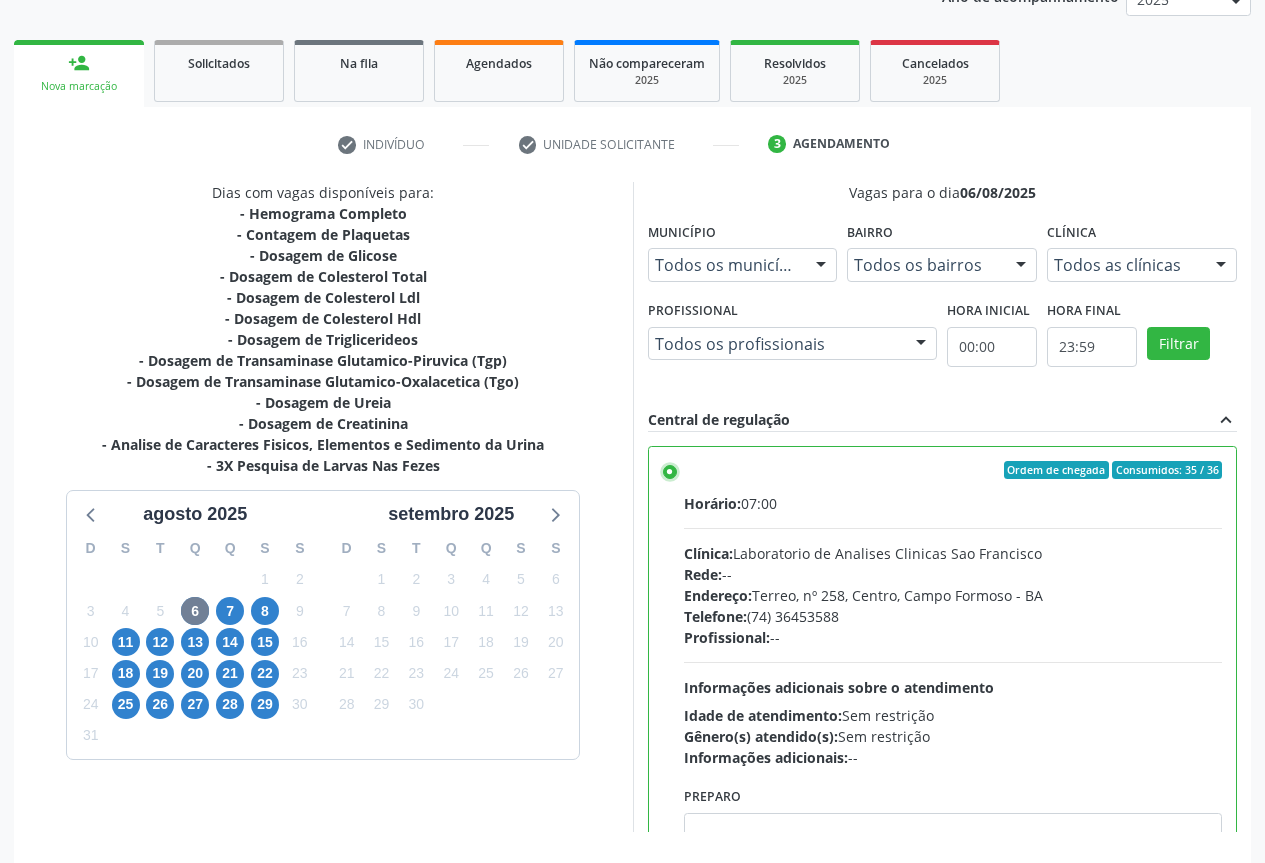 scroll, scrollTop: 99, scrollLeft: 0, axis: vertical 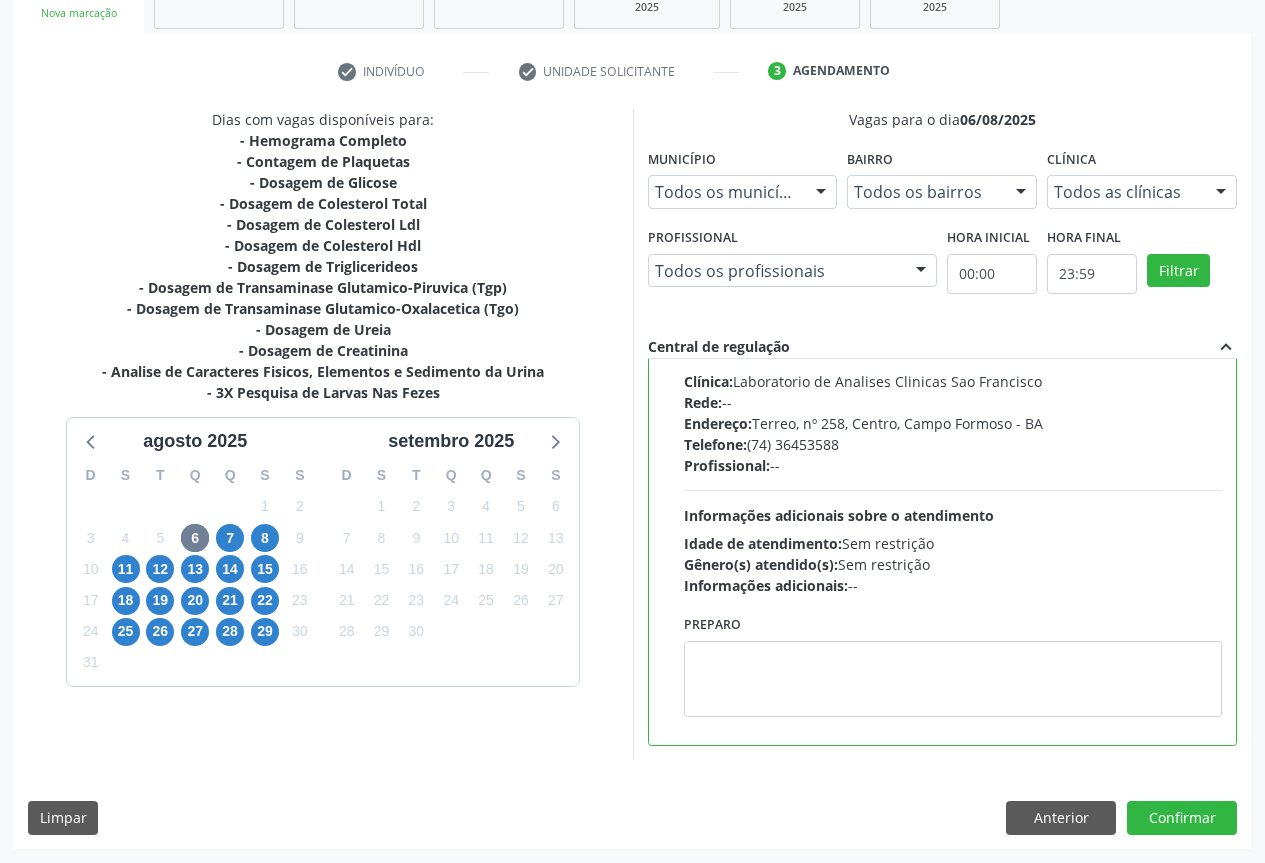 click on "Dias com vagas disponíveis para:
- Hemograma Completo
- Contagem de Plaquetas
- Dosagem de Glicose
- Dosagem de Colesterol Total
- Dosagem de Colesterol Ldl
- Dosagem de Colesterol Hdl
- Dosagem de Triglicerideos
- Dosagem de Transaminase Glutamico-Piruvica (Tgp)
- Dosagem de Transaminase Glutamico-Oxalacetica (Tgo)
- Dosagem de Ureia
- Dosagem de Creatinina
- Analise de Caracteres Fisicos, Elementos e Sedimento da Urina
- 3X Pesquisa de Larvas Nas Fezes
agosto [YEAR] D S T Q Q S S 27 28 29 30 31 1 2 3 4 5 6 7 8 9 10 11 12 13 14 15 16 17 18 19 20 21 22 23 24 25 26 27 28 29 30 31 1 2 3 4 5 6 setembro [YEAR] D S T Q Q S S 31 1 2 3 4 5 6 7 8 9 10 11 12 13 14 15 16 17 18 19 20 21 22 23 24 25 26 27 28 29 30 1 2 3 4 5 6 7 8 9 10 11
Vagas para o dia
06/08/[YEAR]
Município
Todos os municípios" at bounding box center [632, 478] 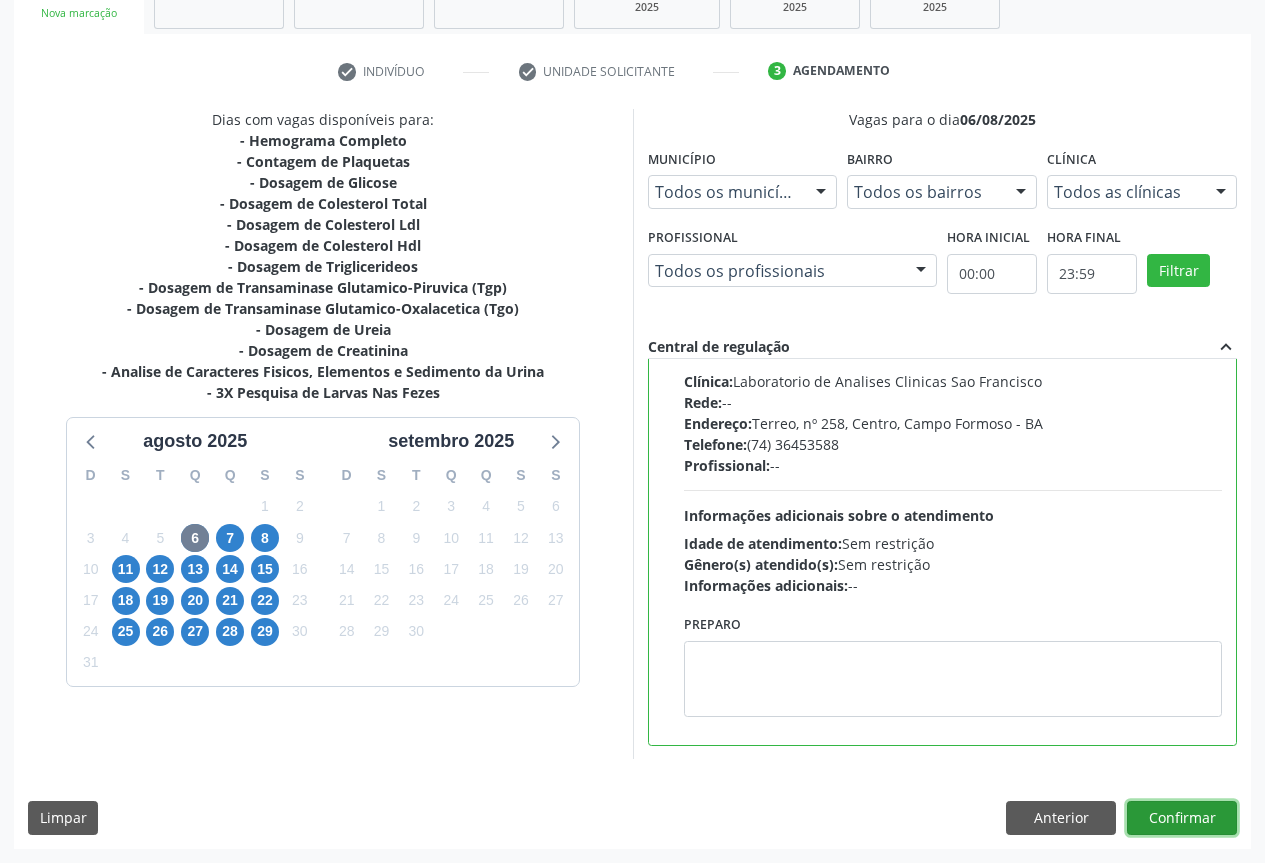click on "Confirmar" at bounding box center (1182, 818) 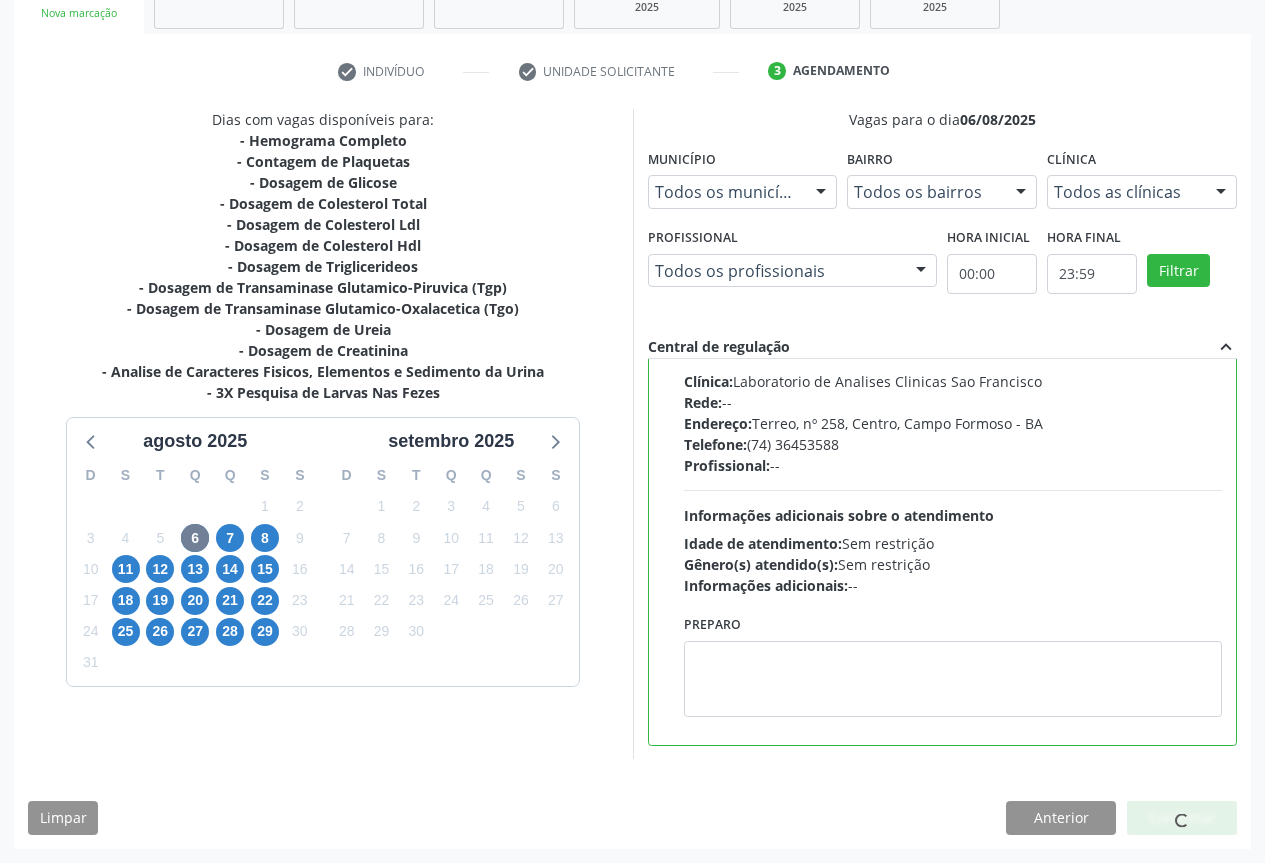 scroll, scrollTop: 0, scrollLeft: 0, axis: both 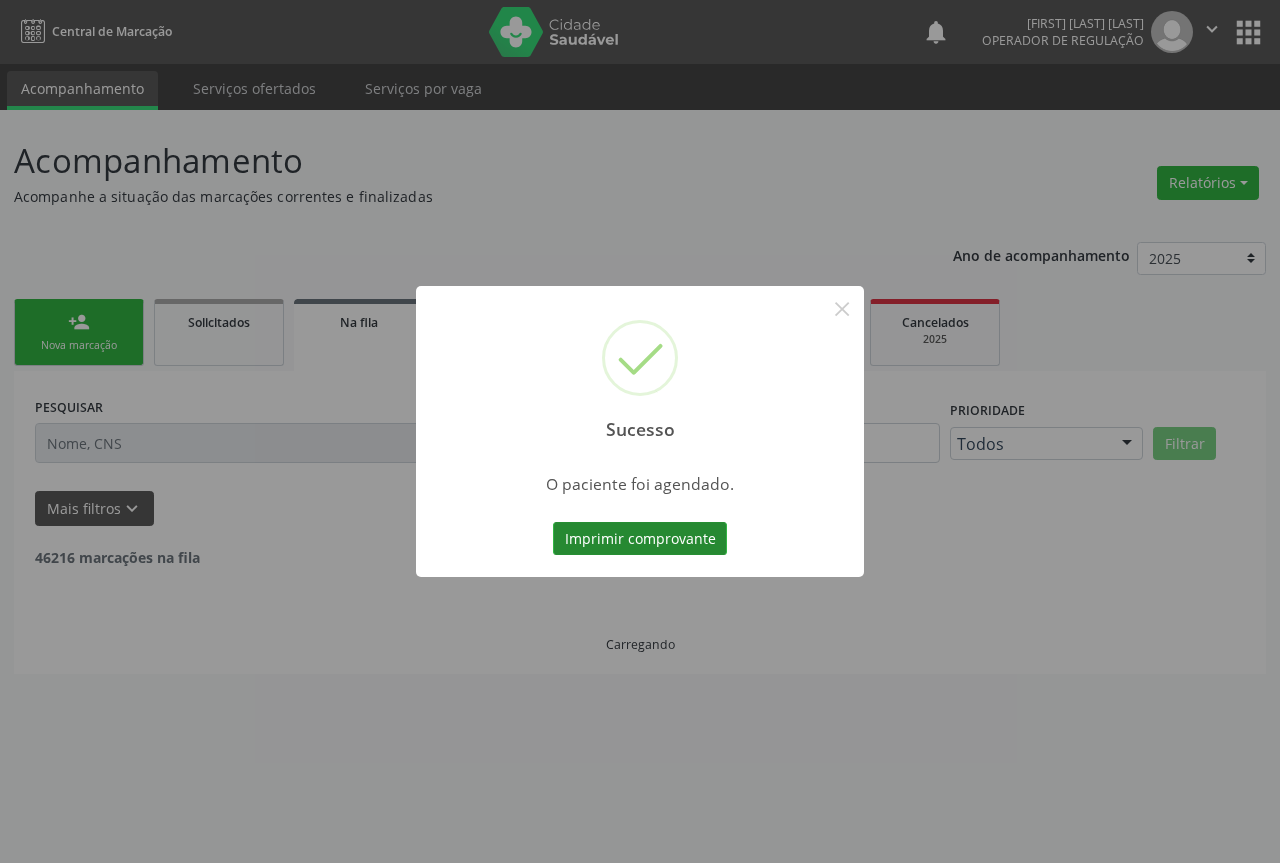 click on "Imprimir comprovante" at bounding box center (640, 539) 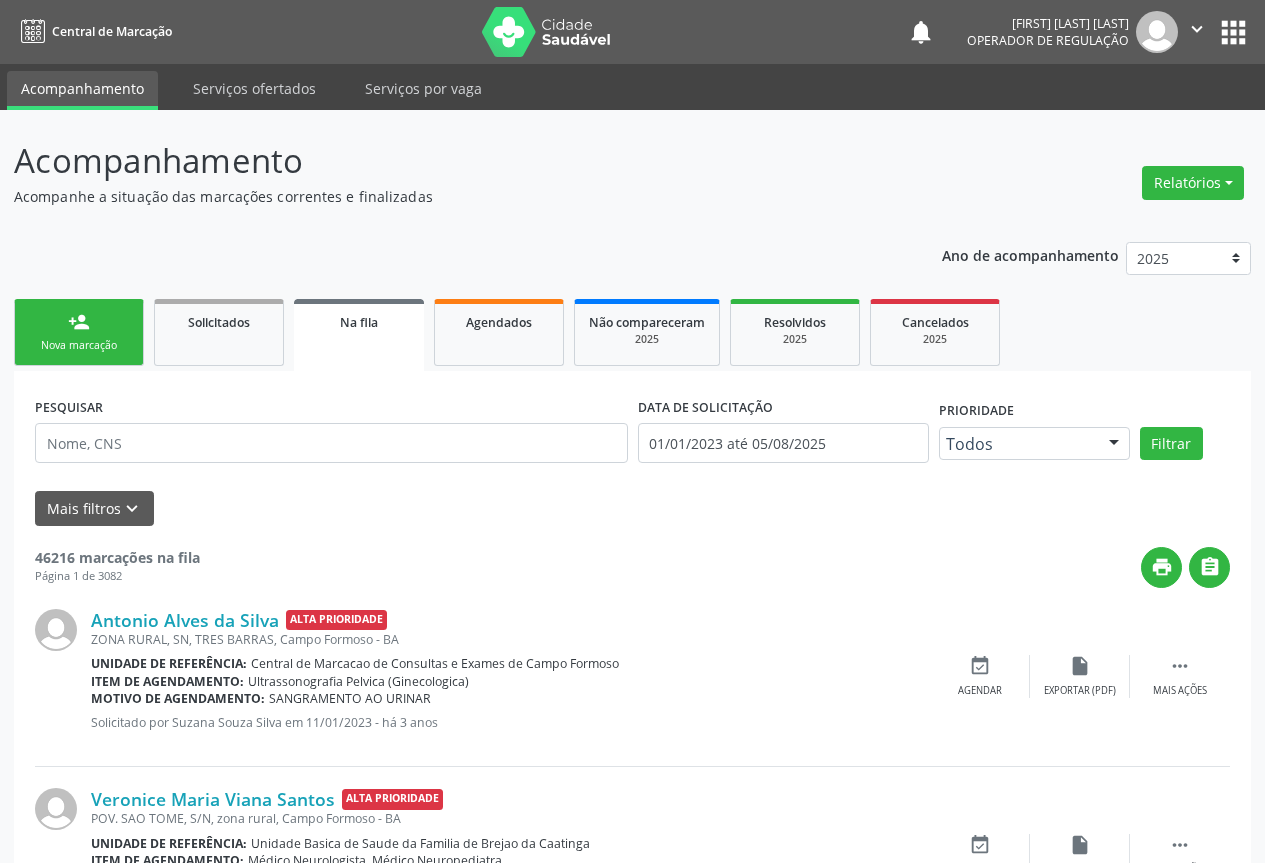 click on "" at bounding box center [1197, 29] 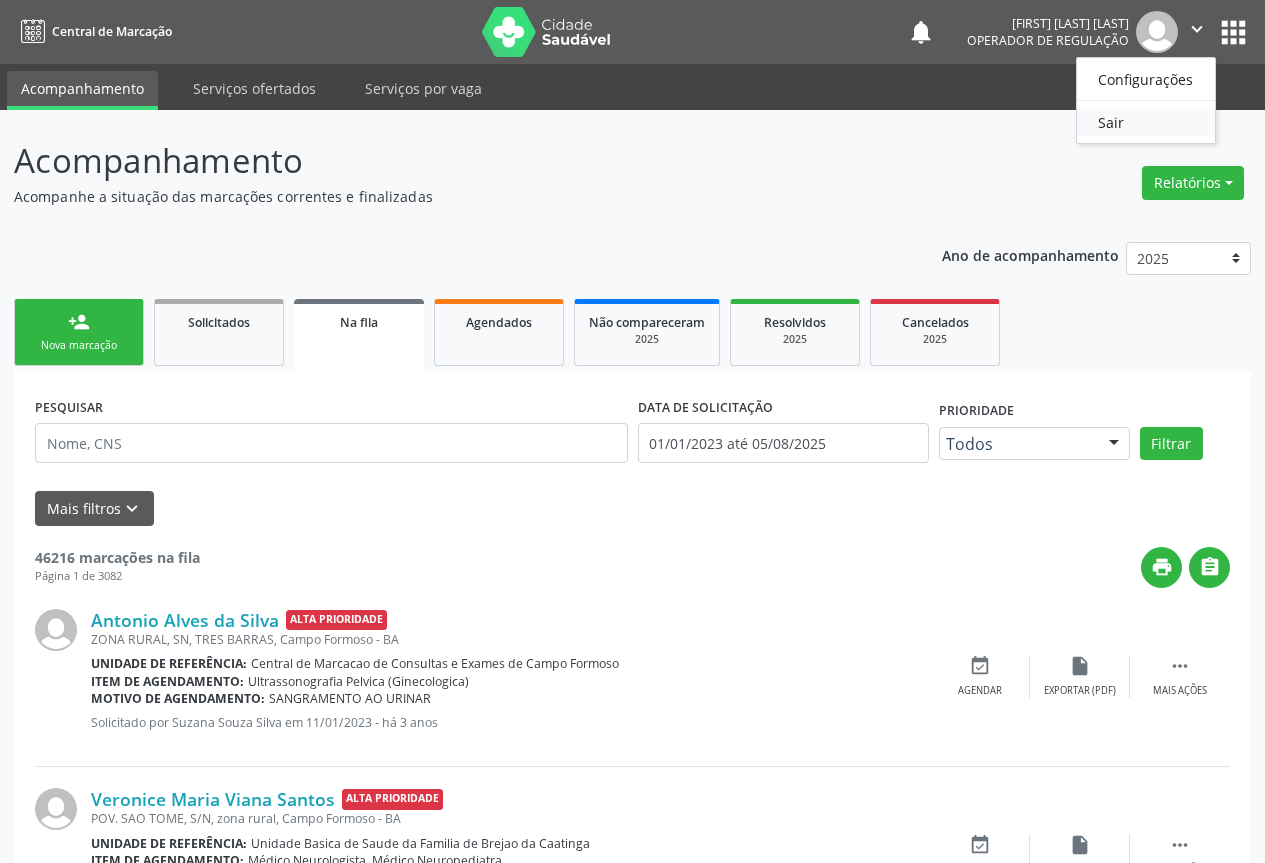click on "Sair" at bounding box center (1146, 122) 